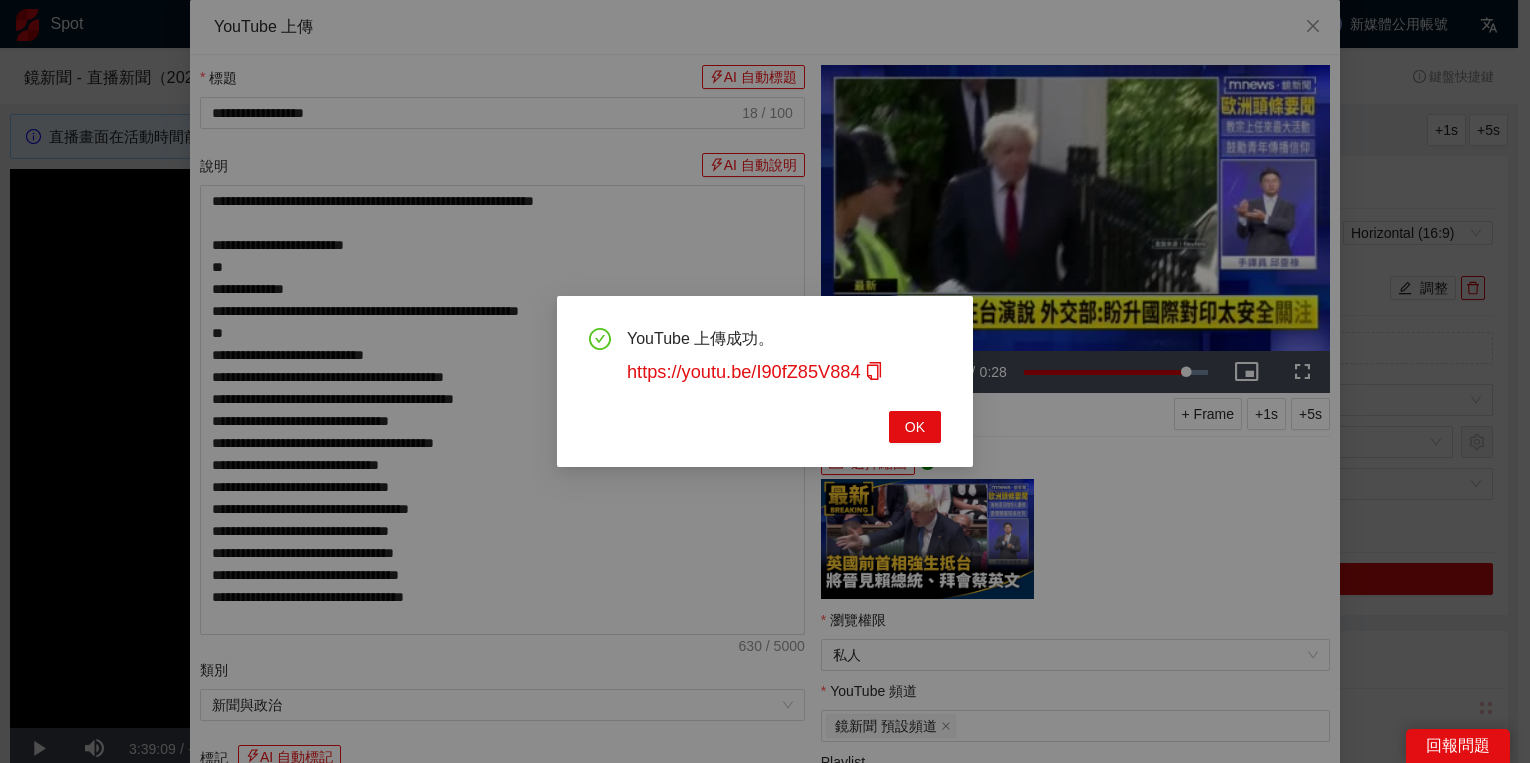 scroll, scrollTop: 480, scrollLeft: 0, axis: vertical 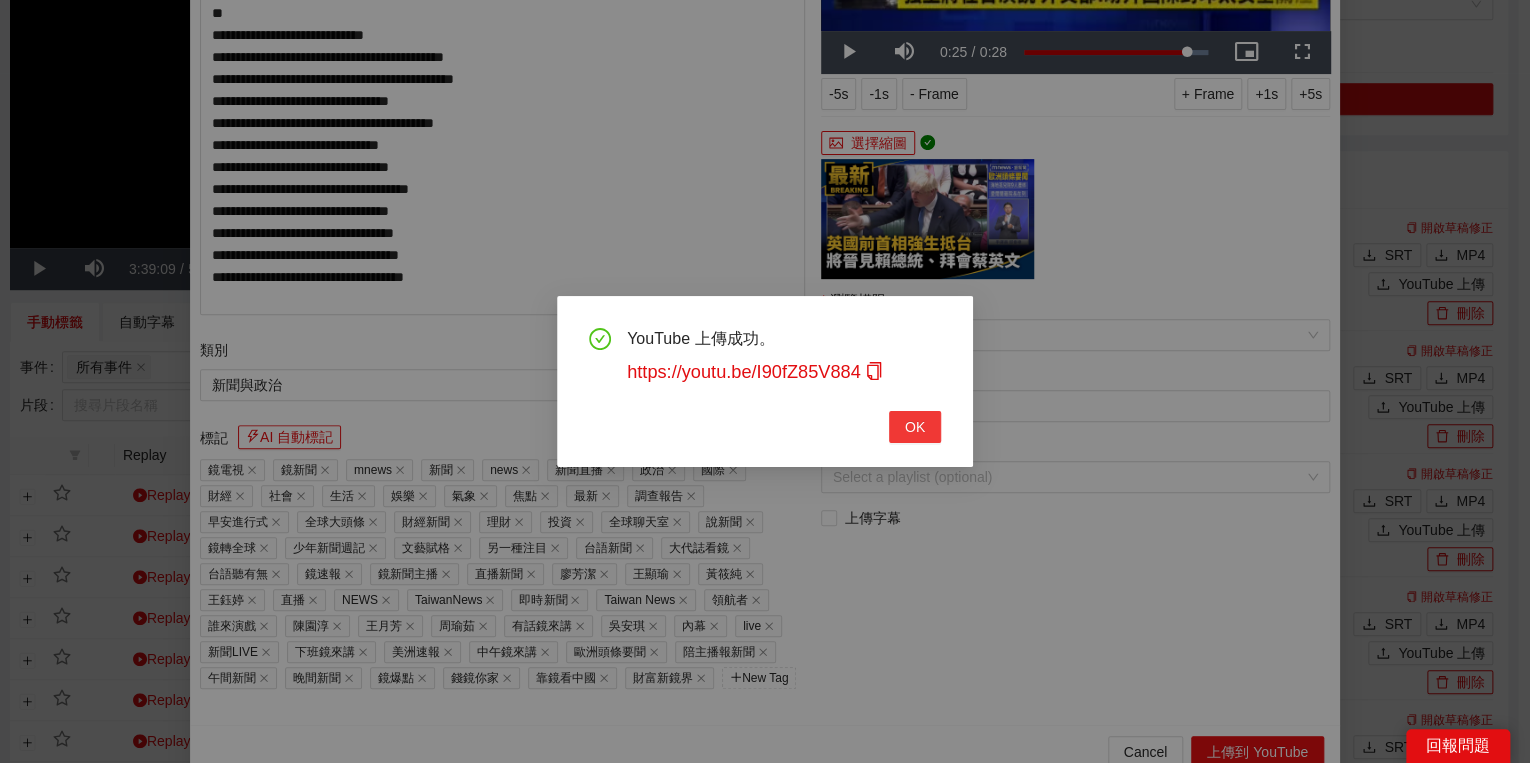 click on "OK" at bounding box center (915, 427) 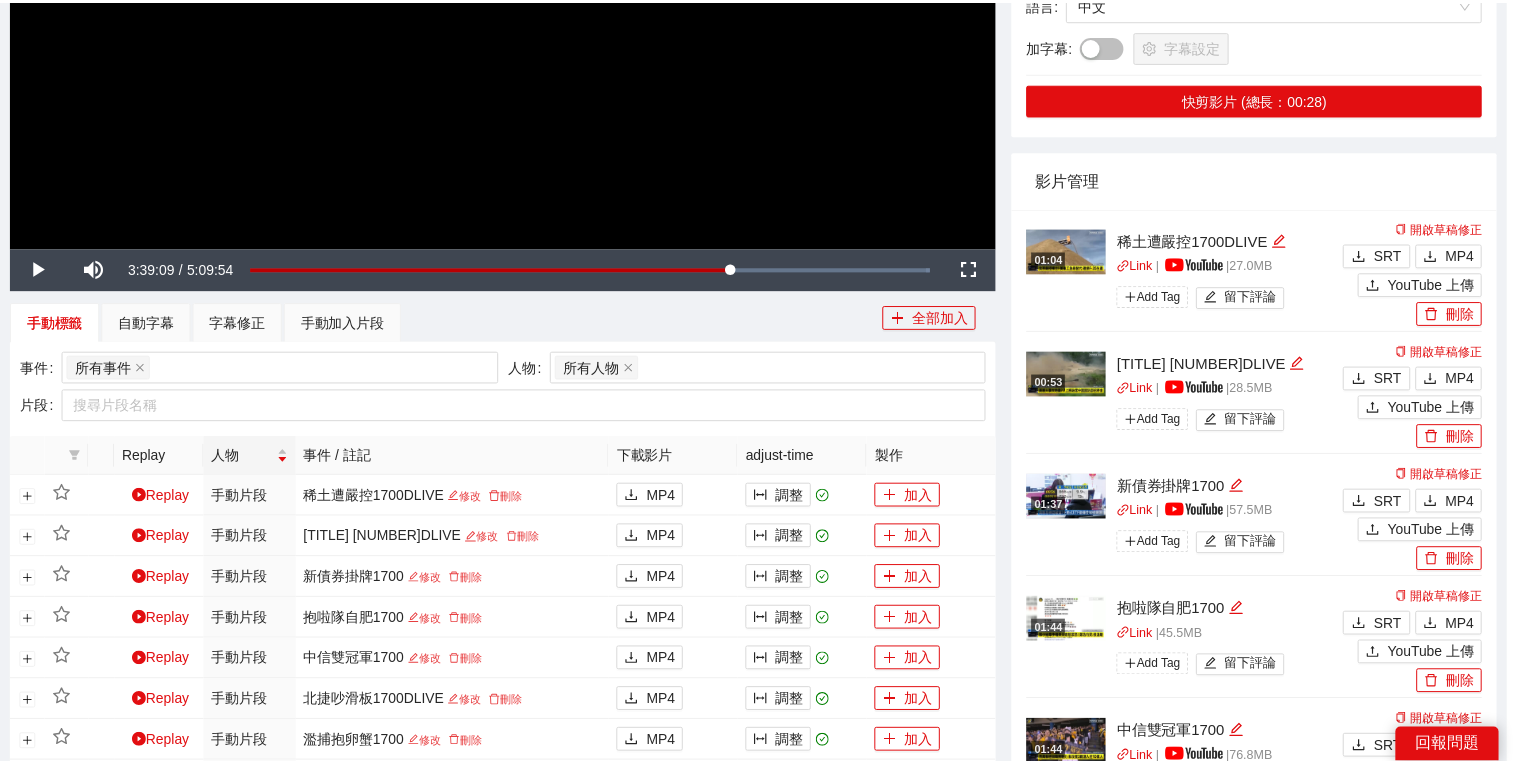 scroll, scrollTop: 308, scrollLeft: 0, axis: vertical 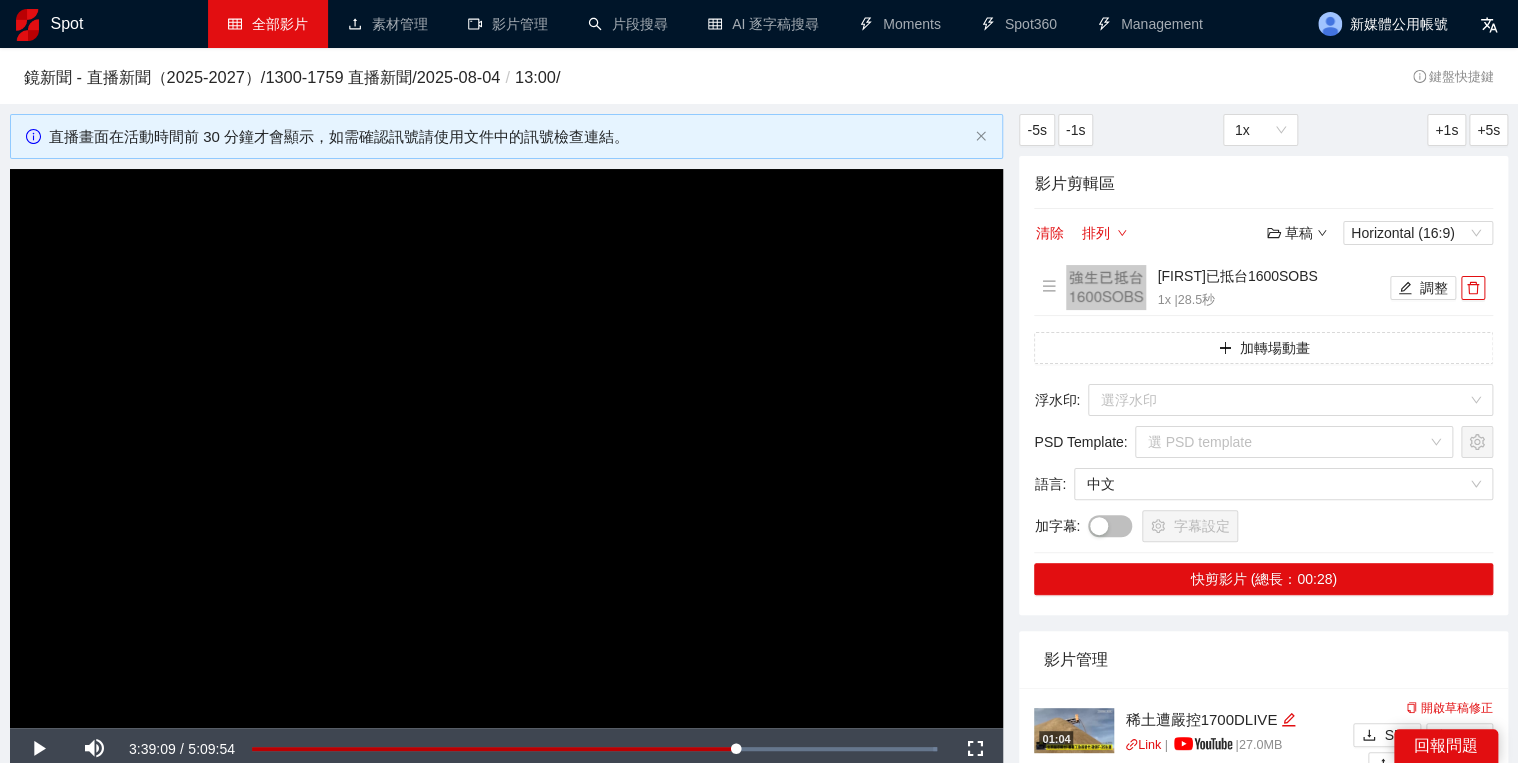 click on "全部影片" at bounding box center (268, 24) 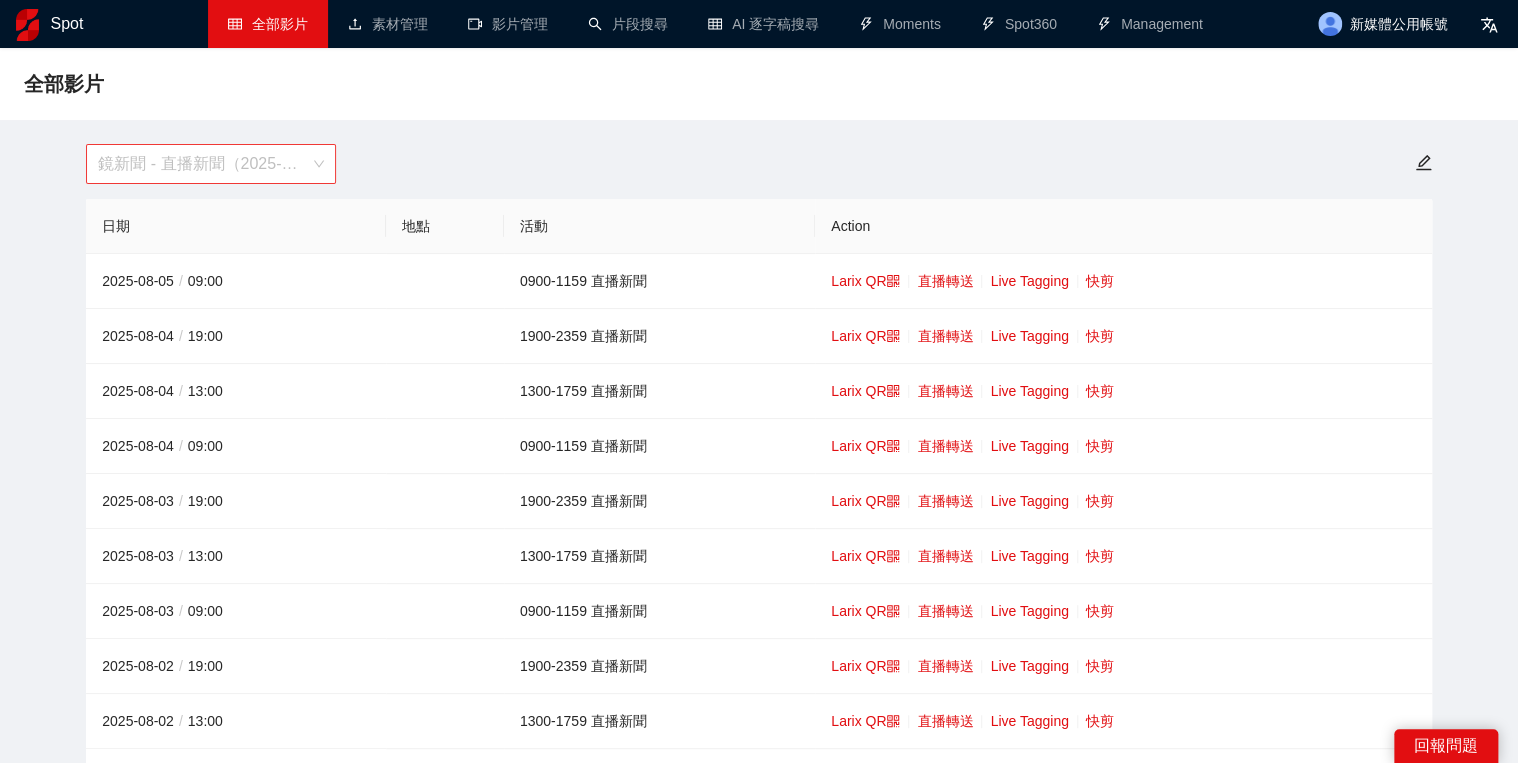 click on "鏡新聞 - 直播新聞（2025-2027）" at bounding box center [211, 164] 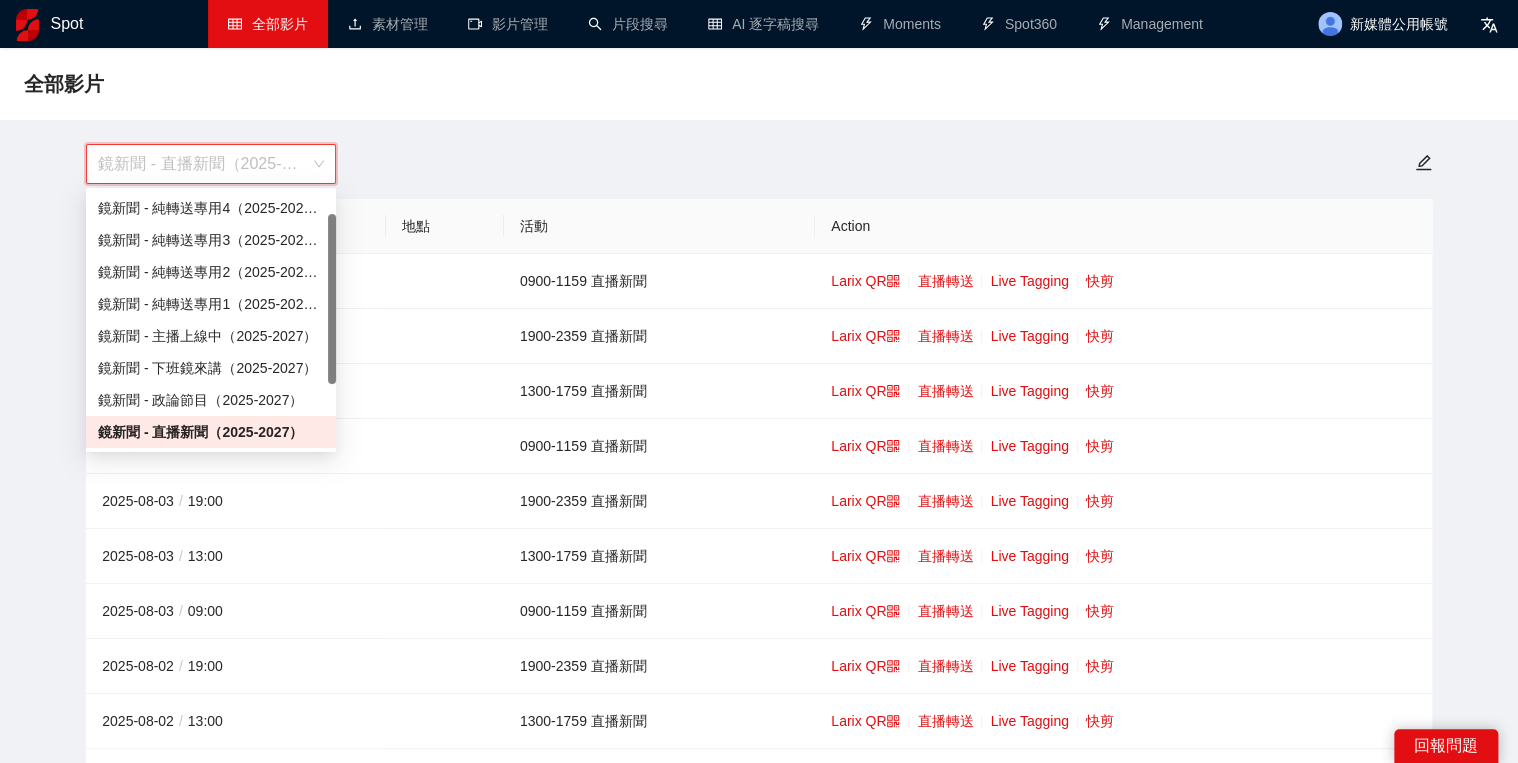 scroll, scrollTop: 128, scrollLeft: 0, axis: vertical 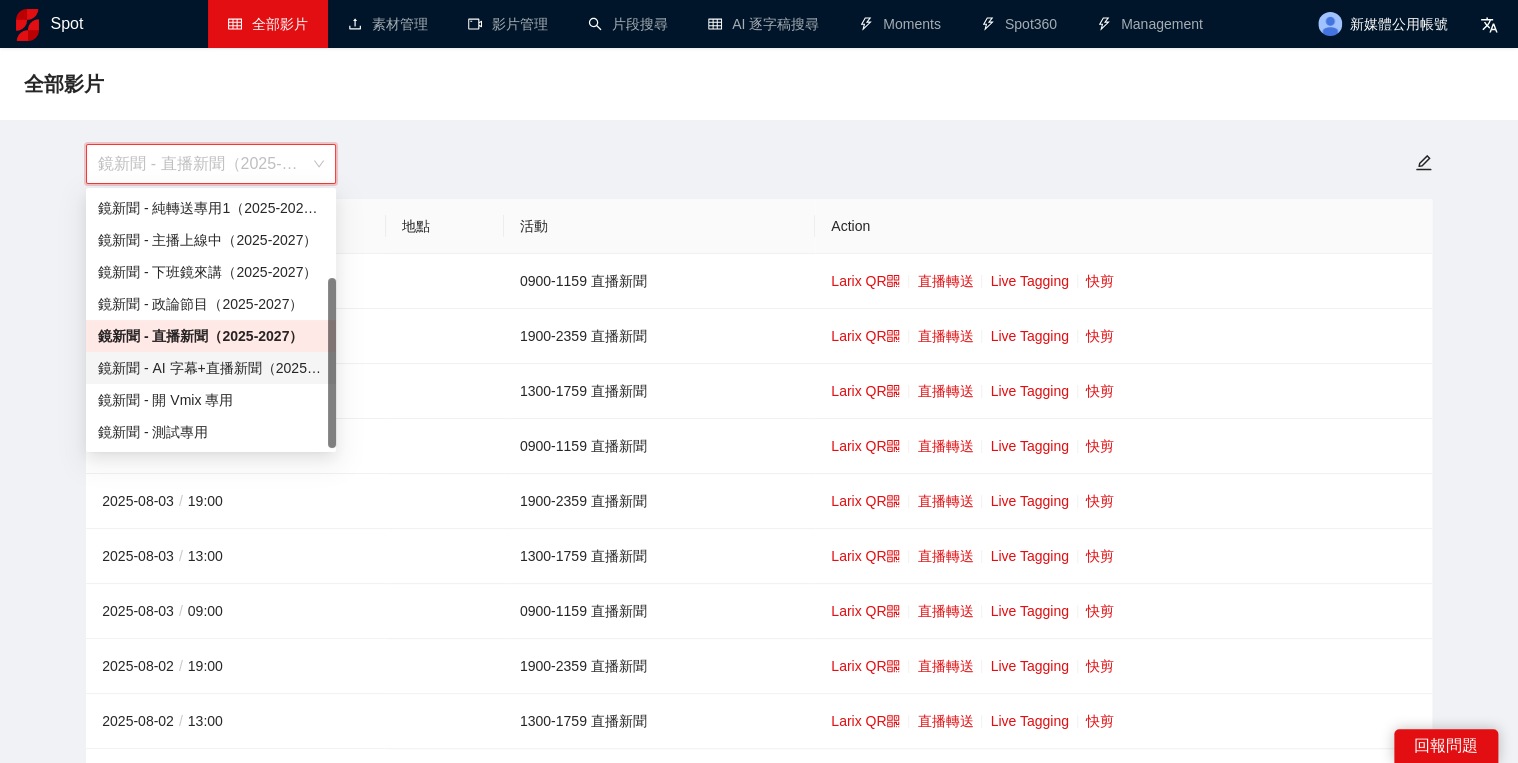 click on "鏡新聞 - AI 字幕+直播新聞（2025-2027）" at bounding box center (211, 368) 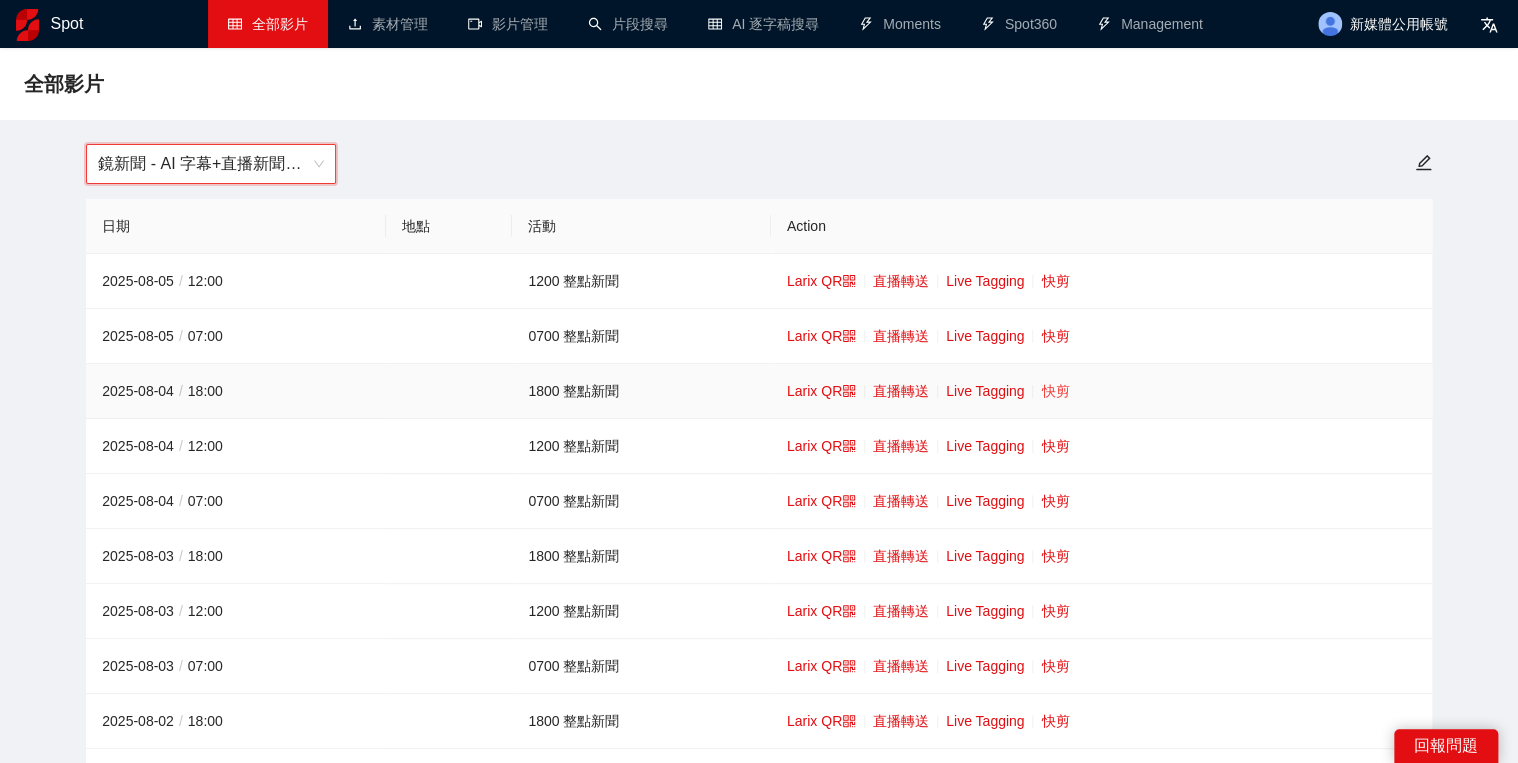 click on "快剪" at bounding box center (1055, 391) 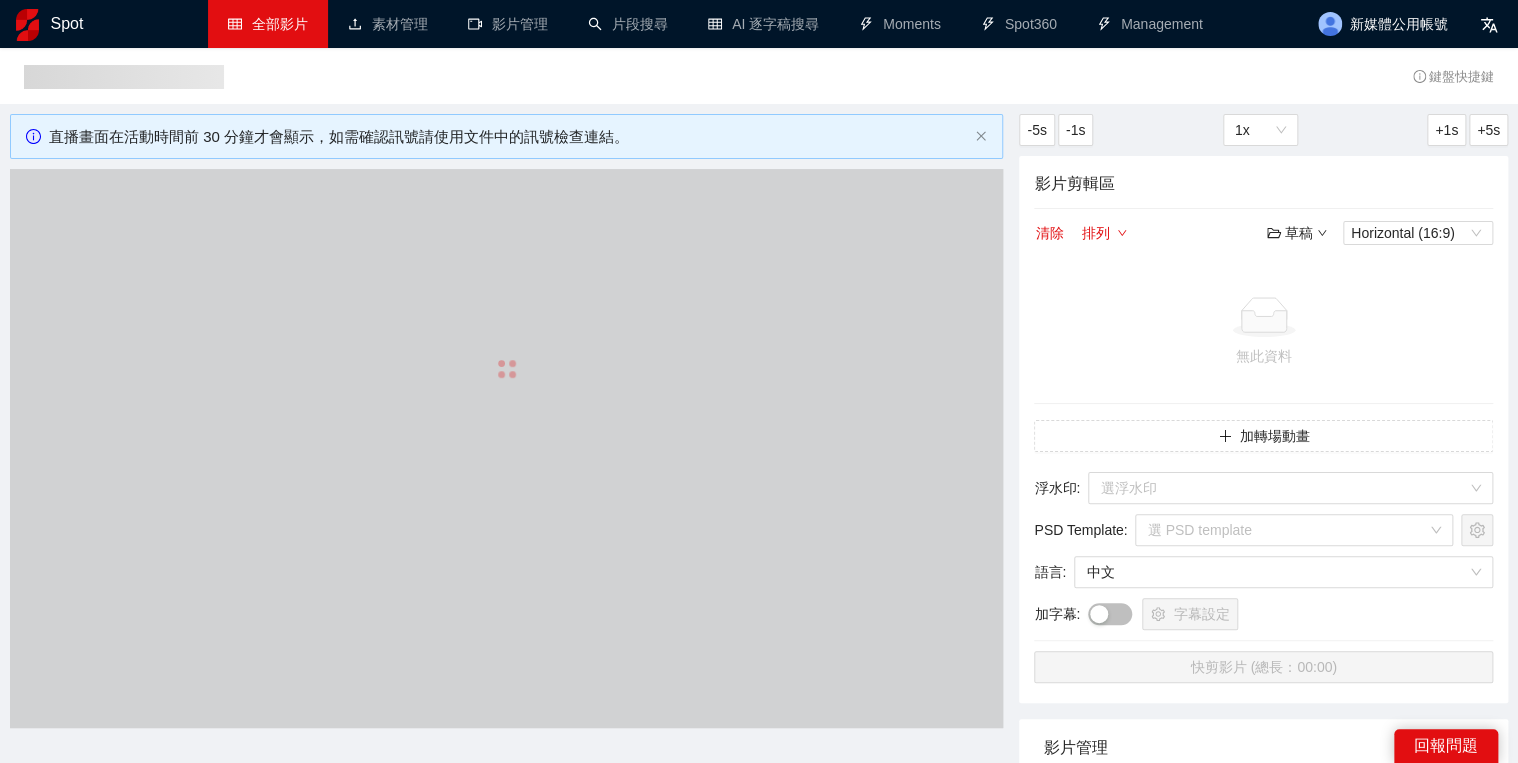 type 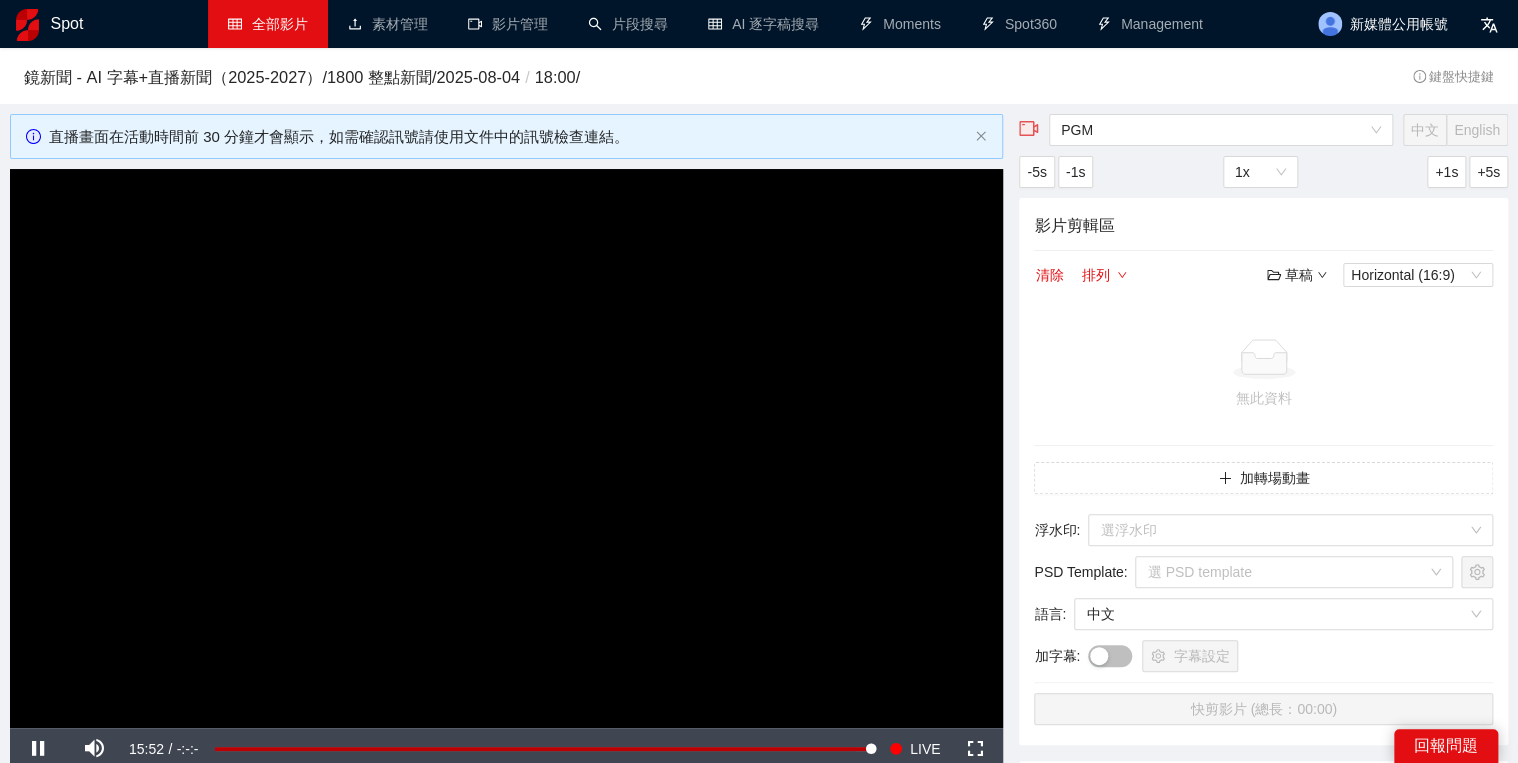 click at bounding box center [506, 448] 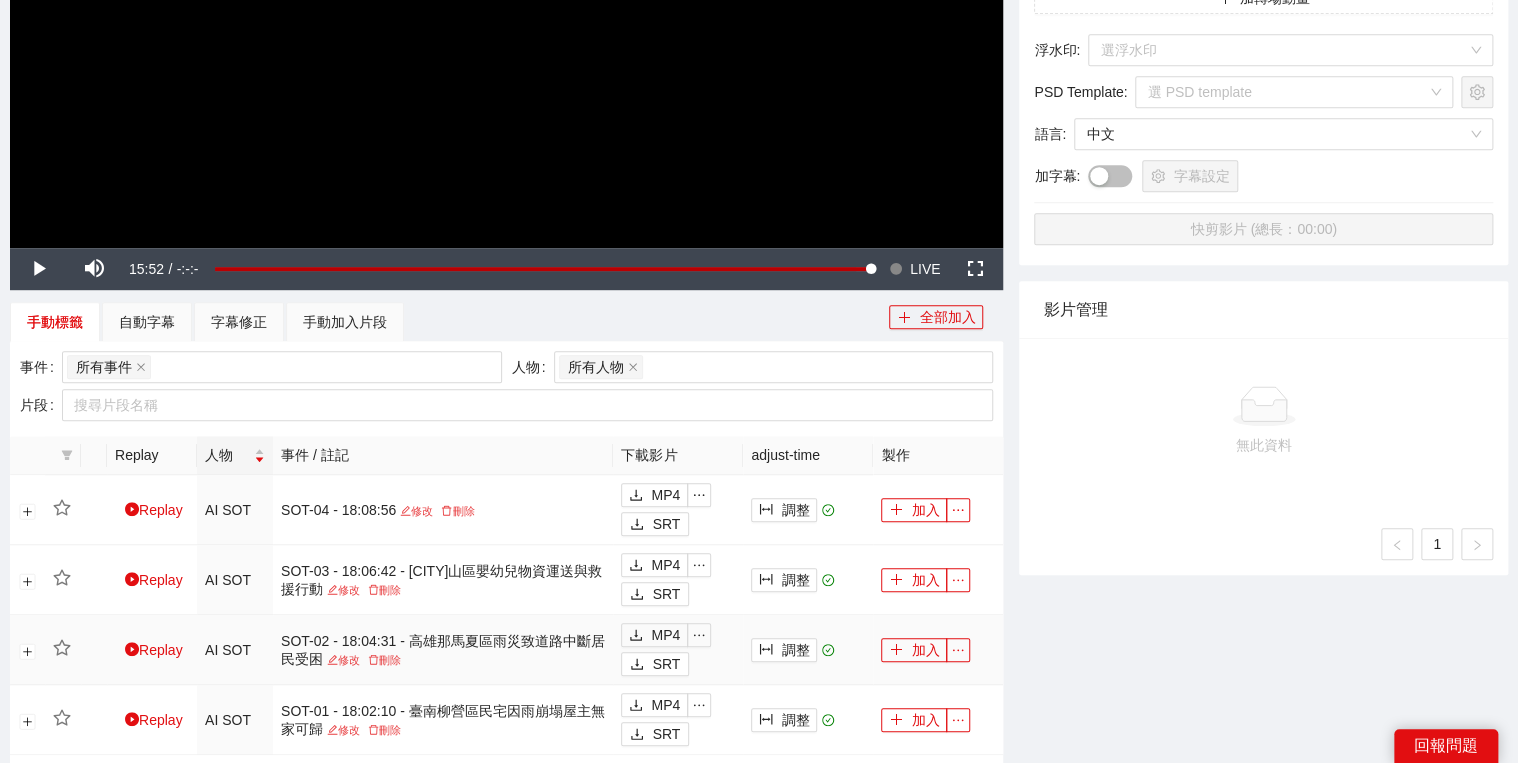 scroll, scrollTop: 698, scrollLeft: 0, axis: vertical 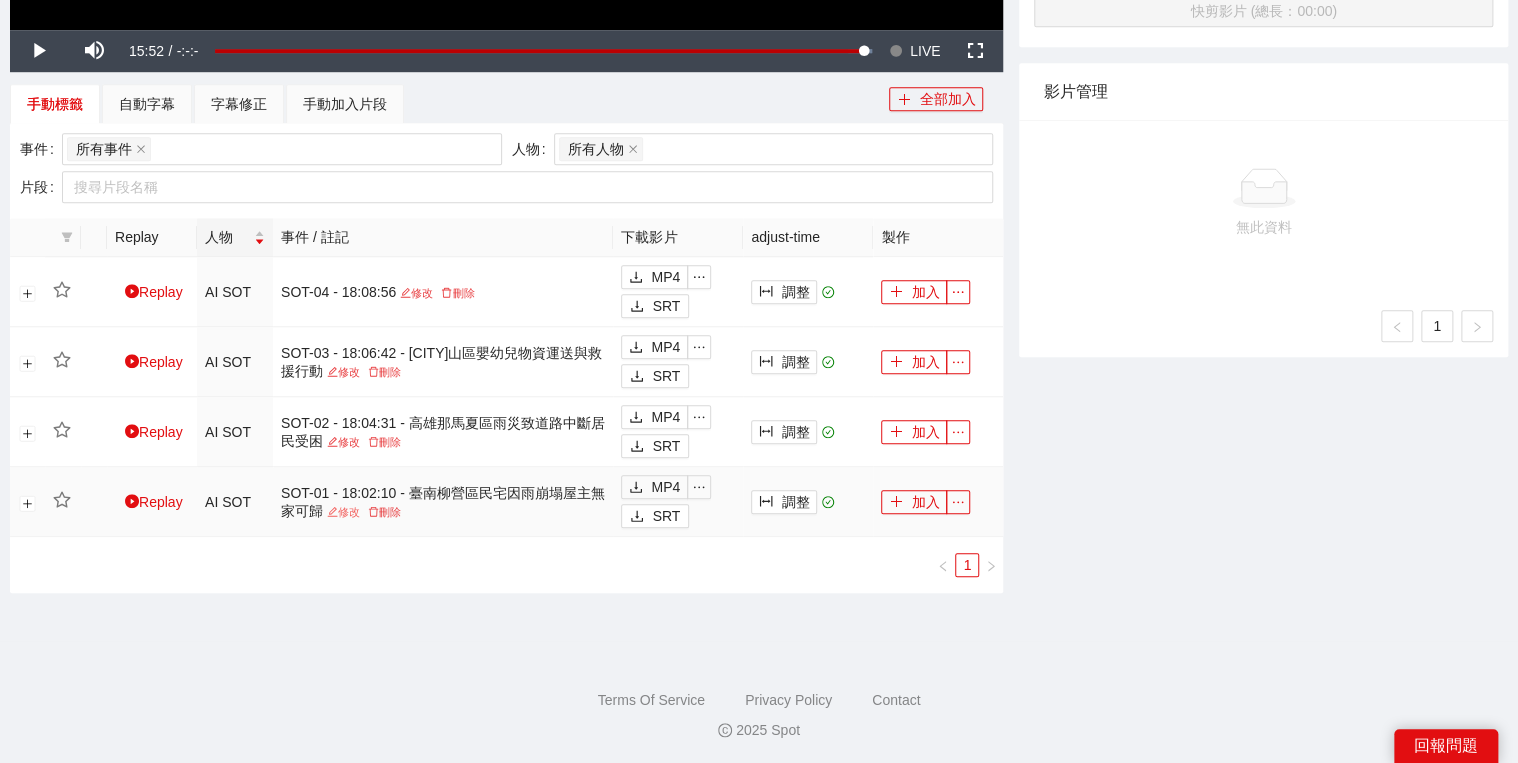 click 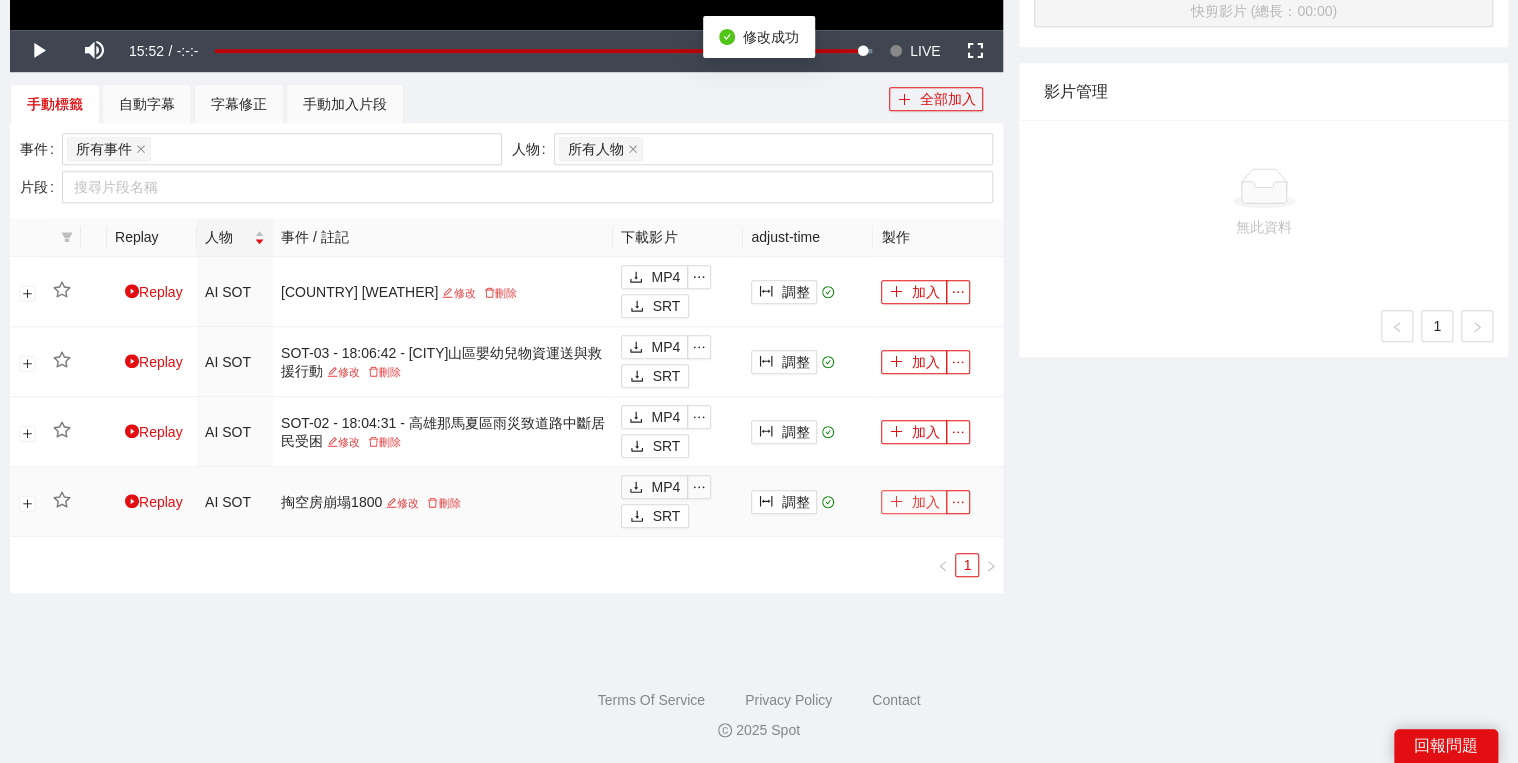 drag, startPoint x: 920, startPoint y: 492, endPoint x: 1028, endPoint y: 415, distance: 132.63861 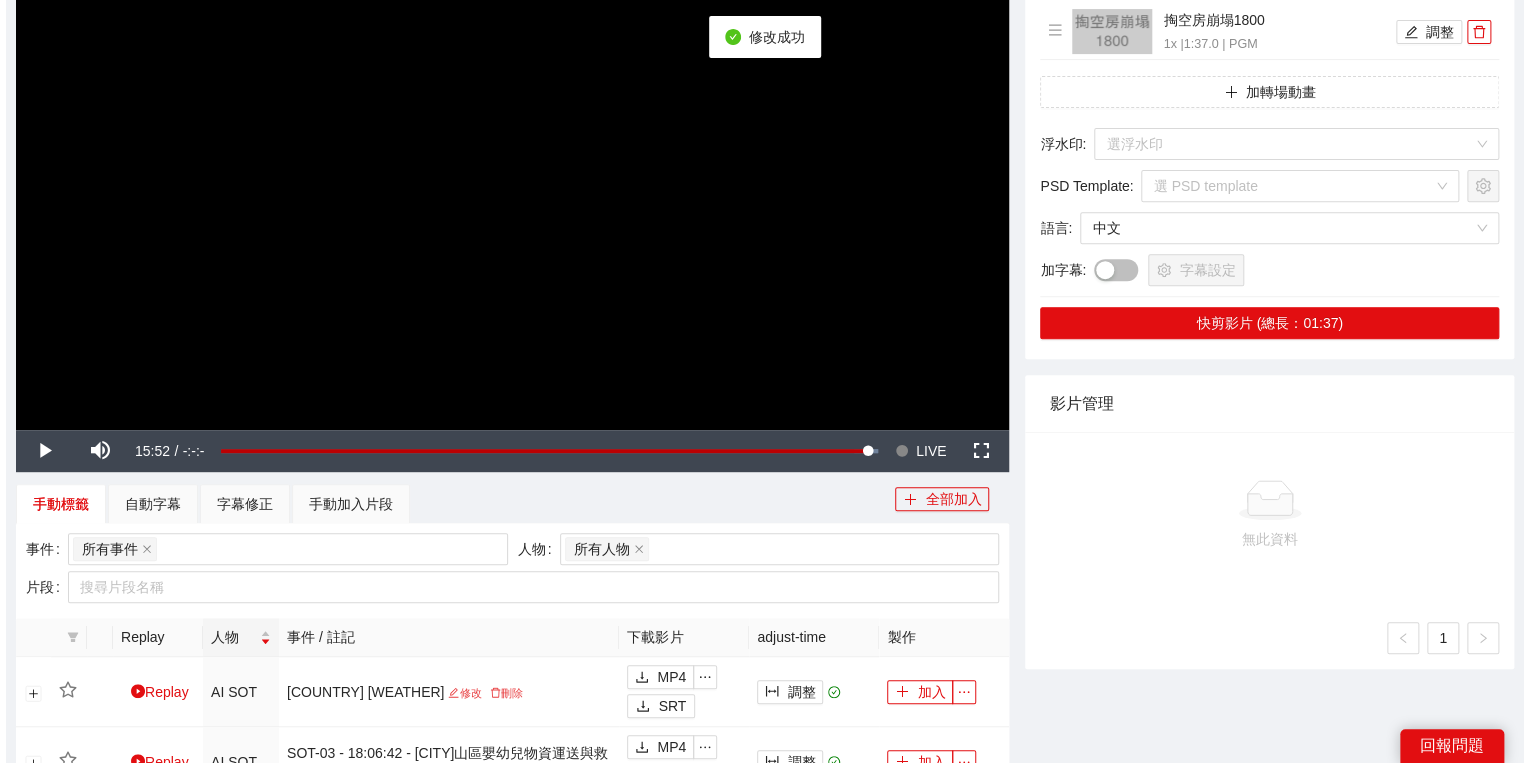 scroll, scrollTop: 0, scrollLeft: 0, axis: both 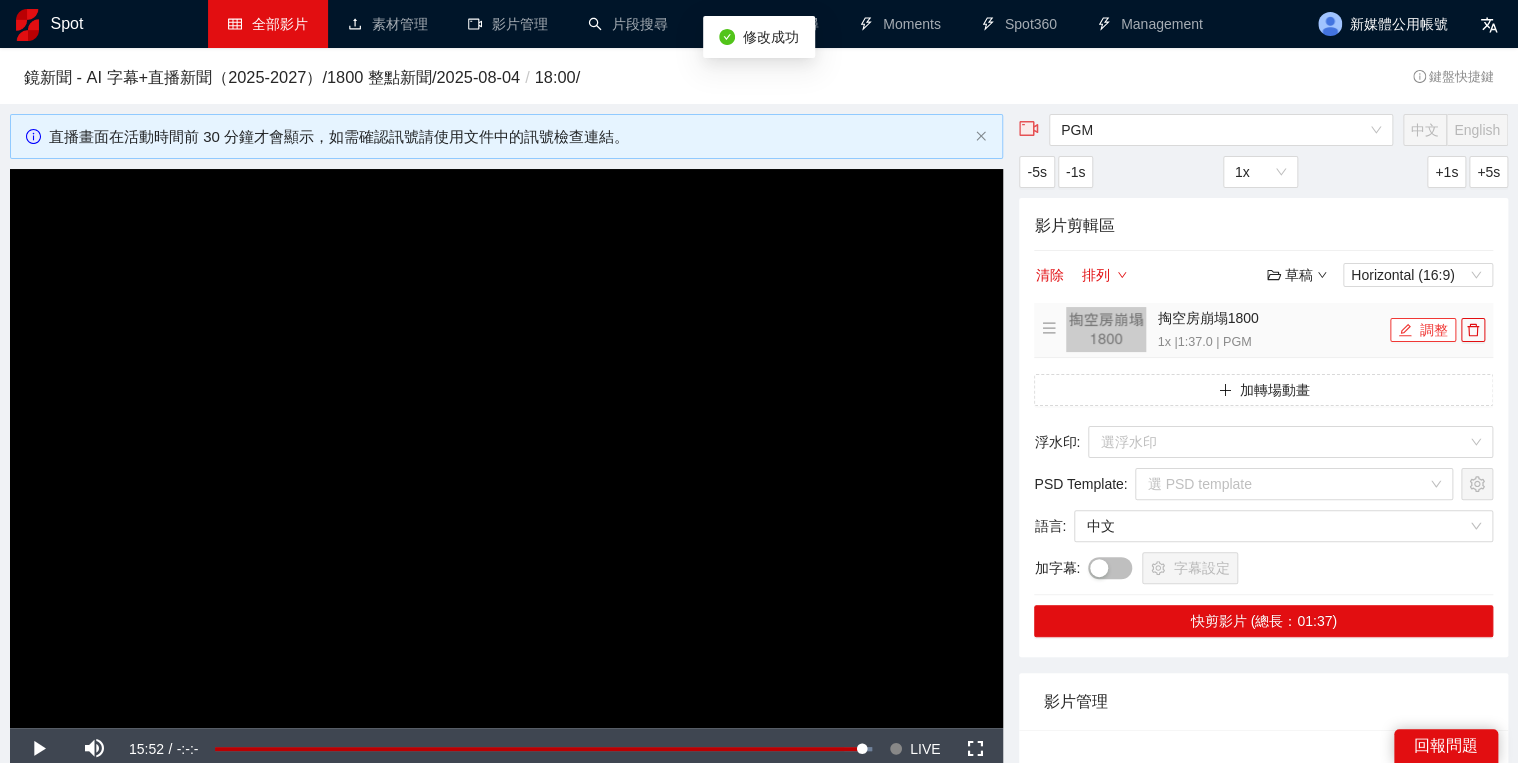 click on "調整" at bounding box center (1423, 330) 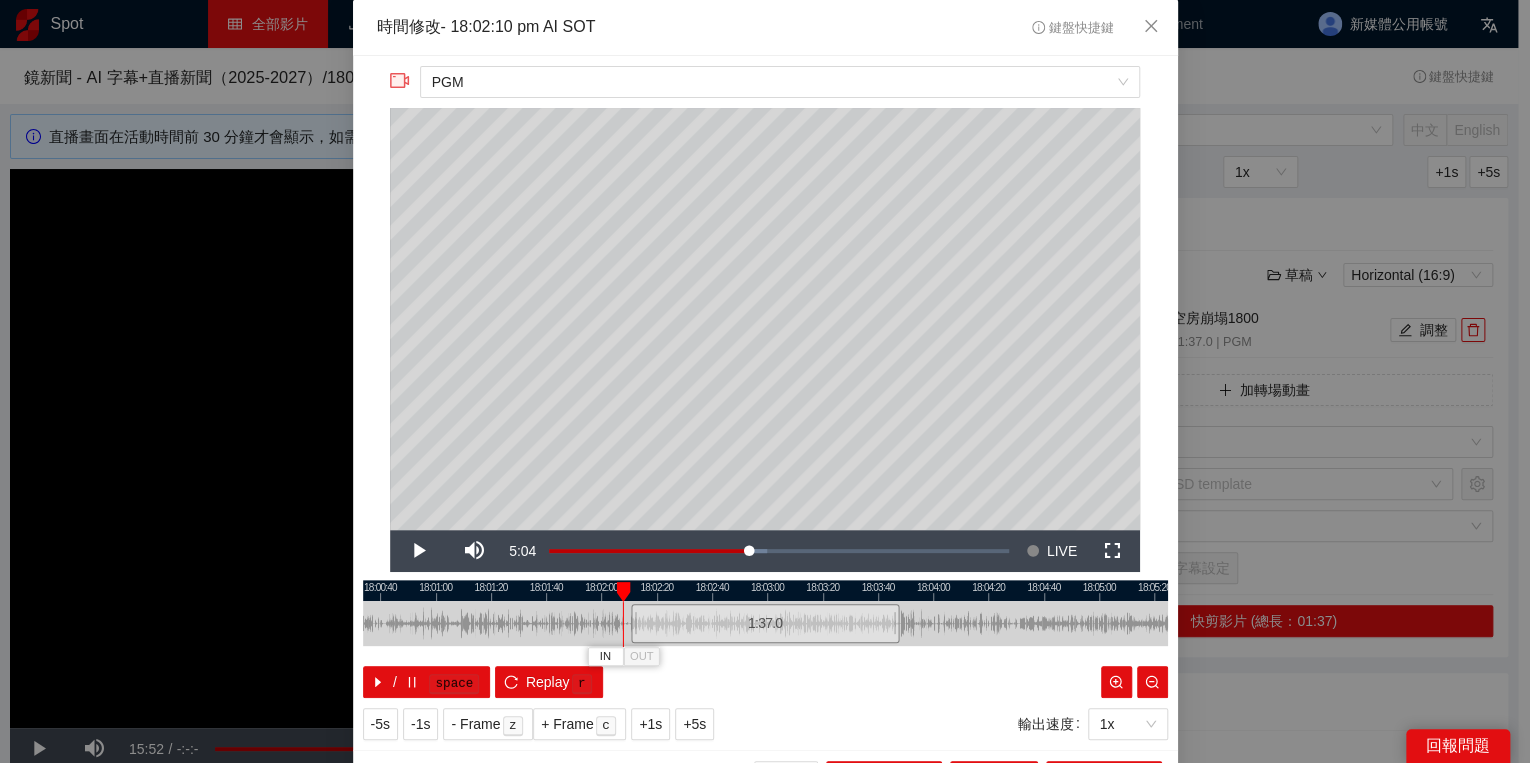 click at bounding box center (623, 592) 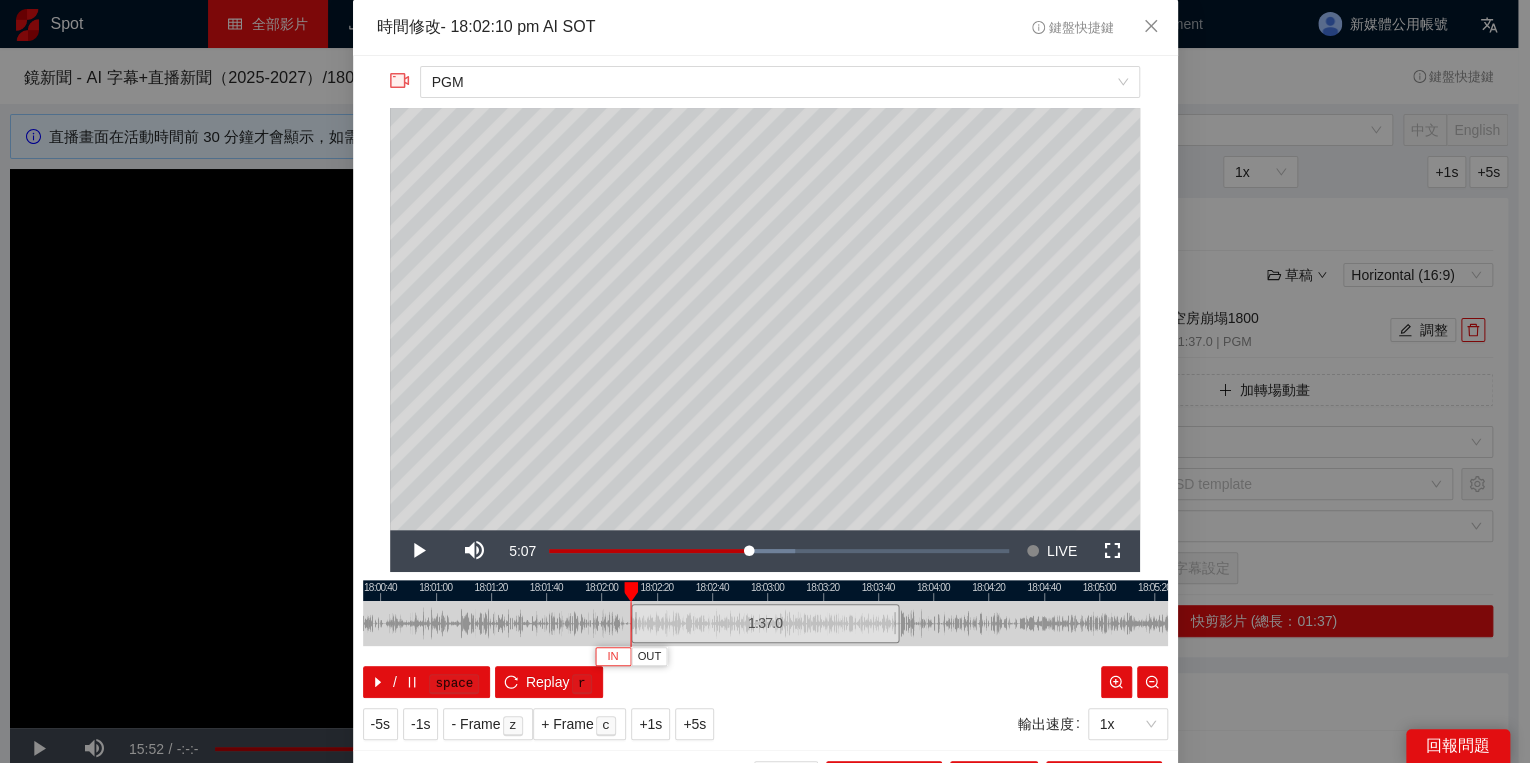click on "IN" at bounding box center [613, 656] 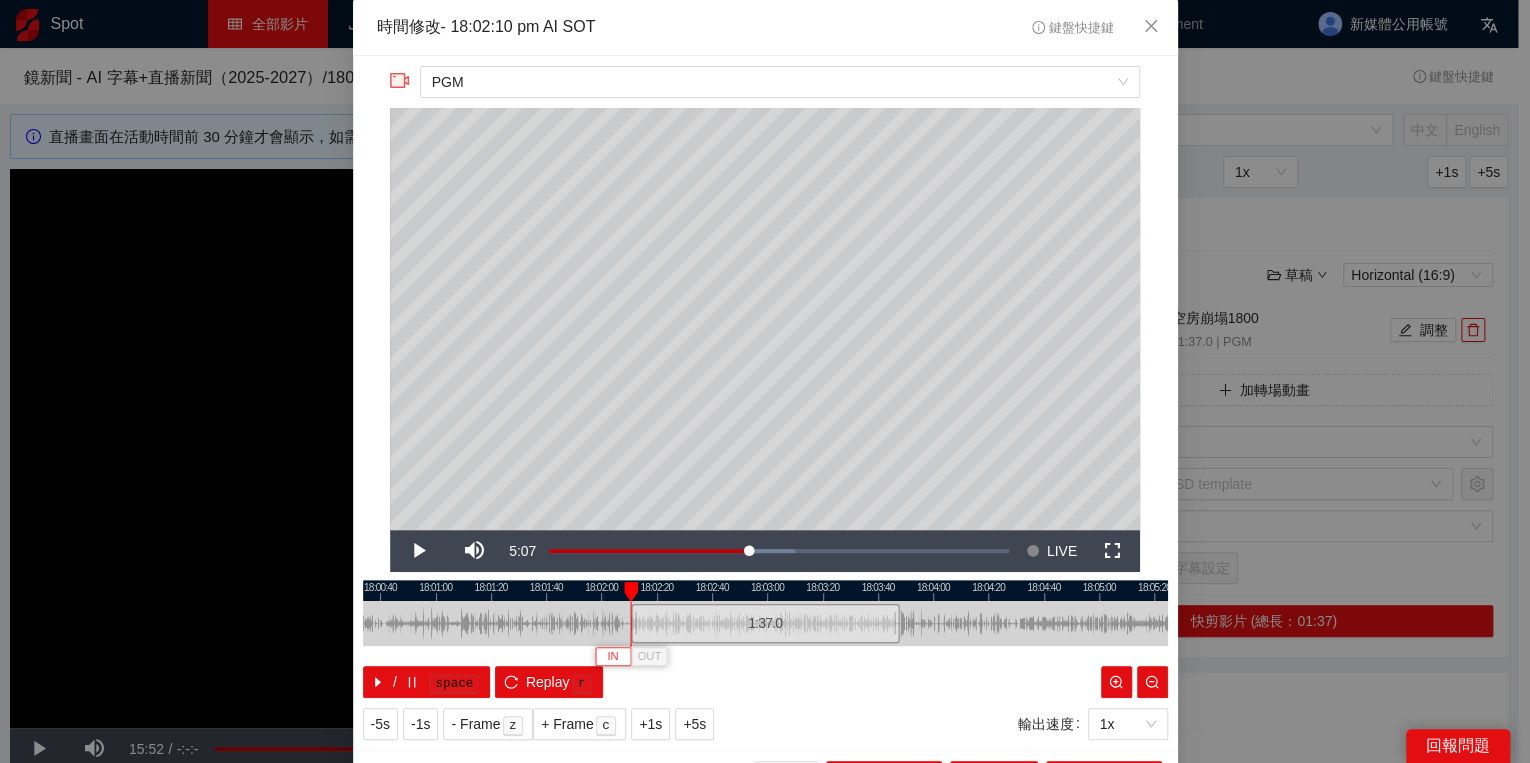 click on "IN" at bounding box center (613, 656) 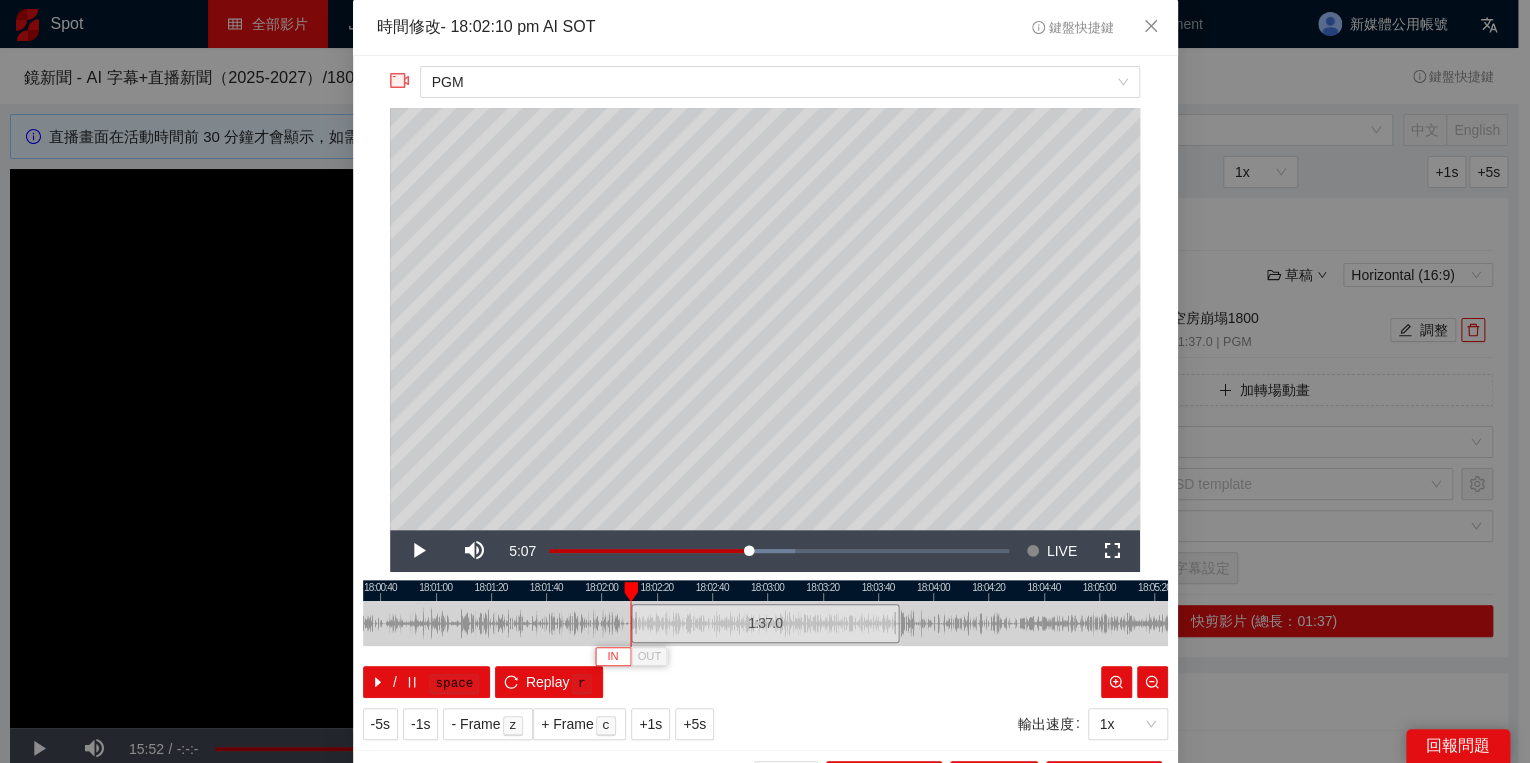 type 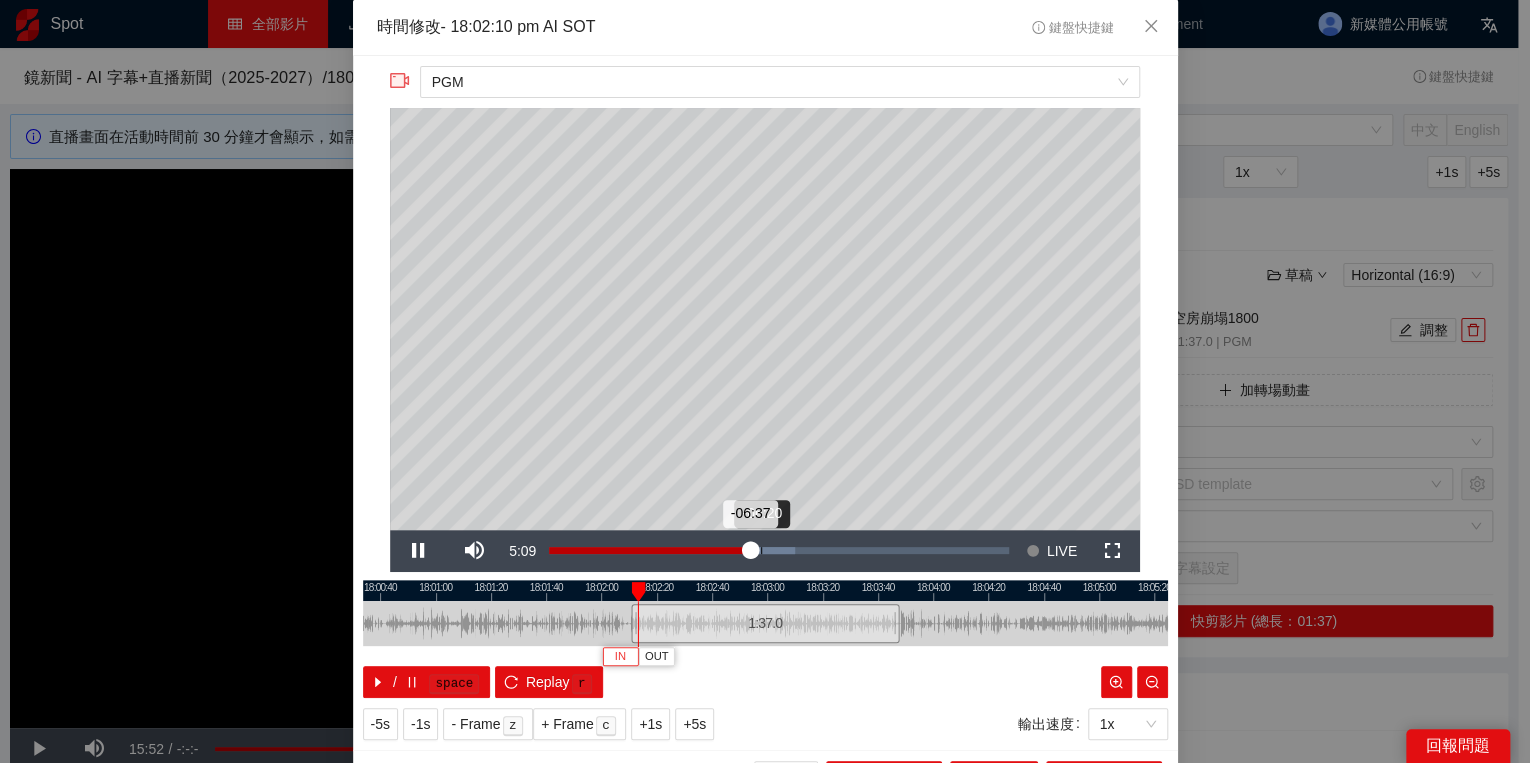 click on "-06:37" at bounding box center (649, 550) 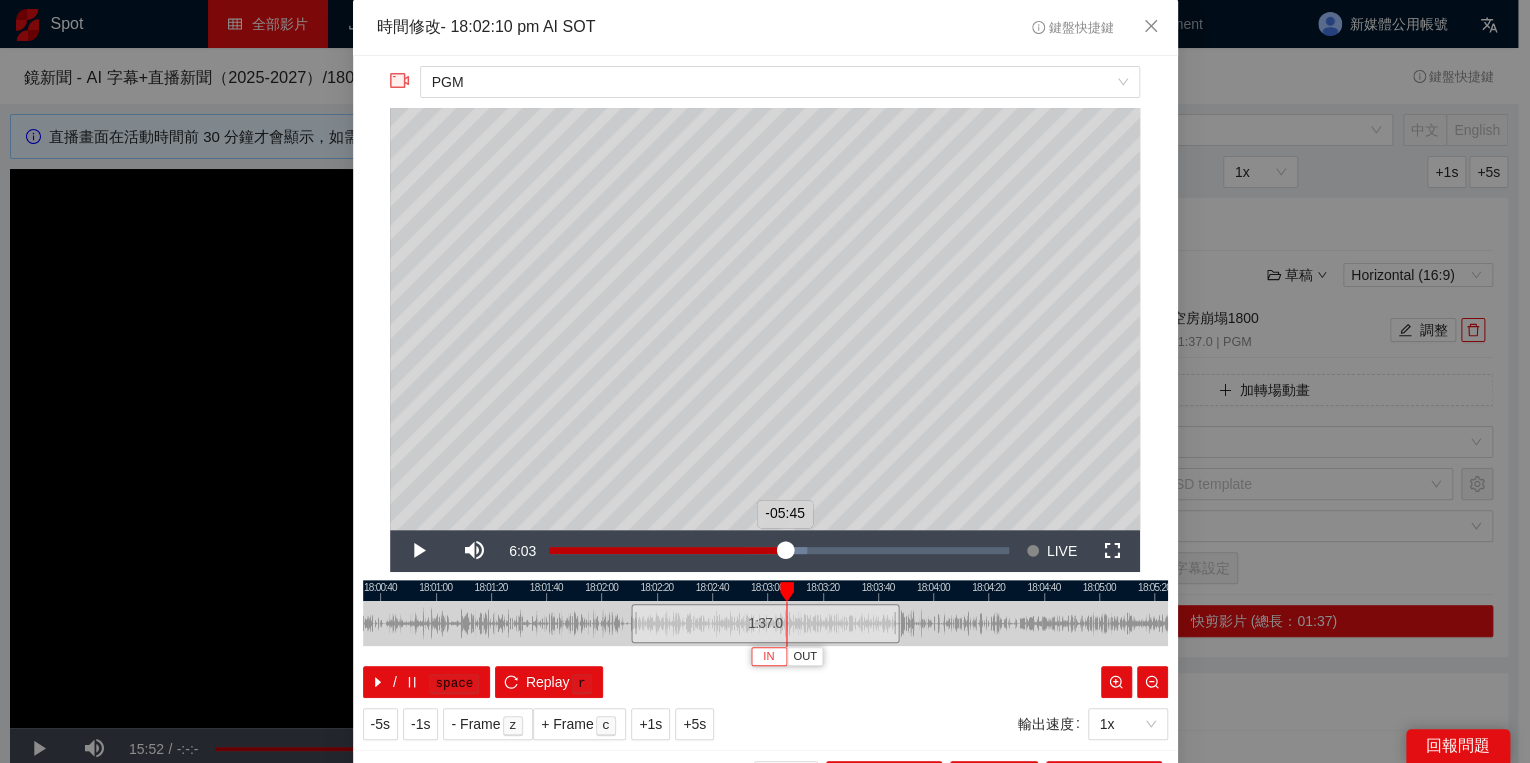 click on "Loaded :  56.03% -05:46 -05:45" at bounding box center (779, 550) 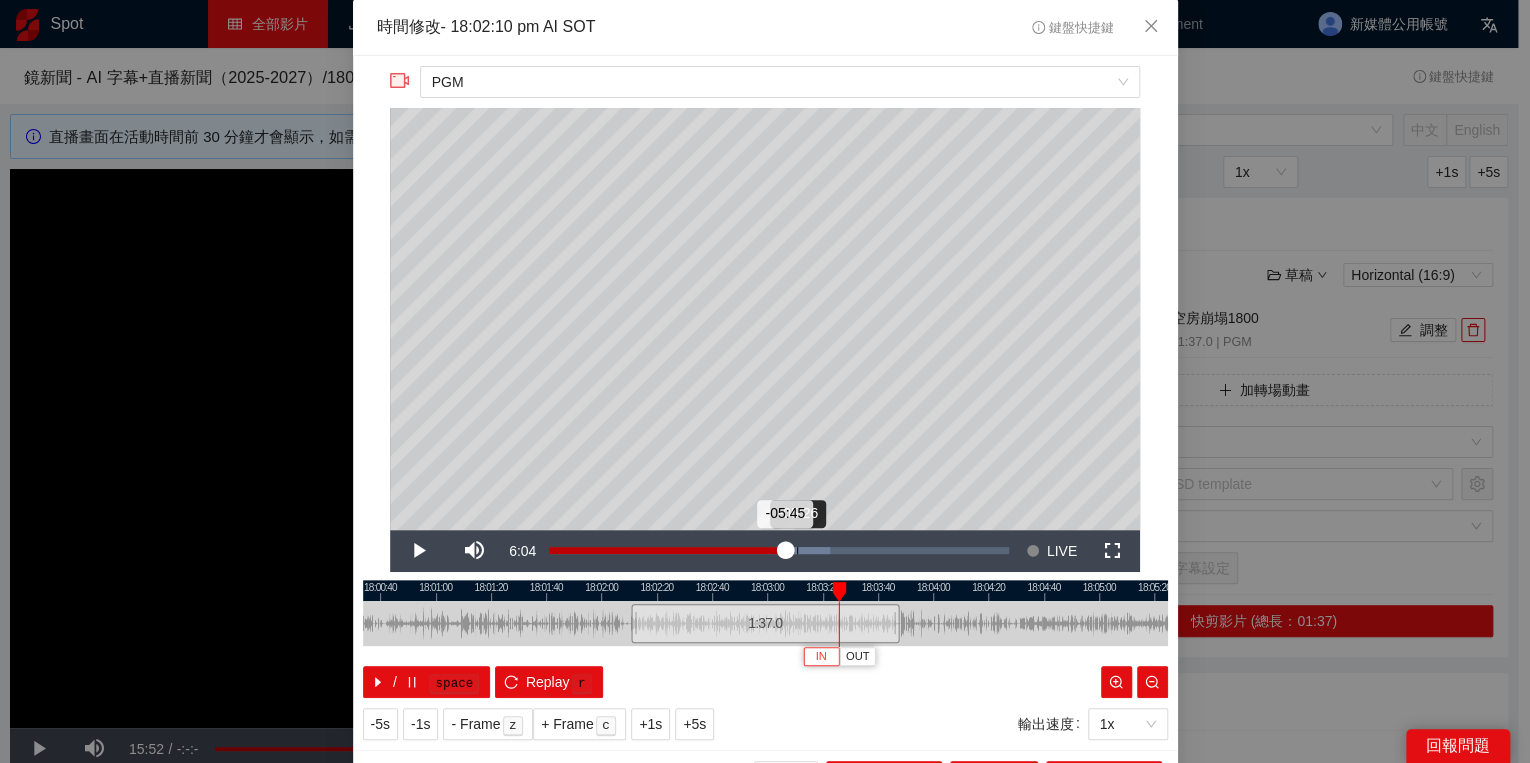 click on "Loaded :  61.20% -05:26 -05:45" at bounding box center [779, 550] 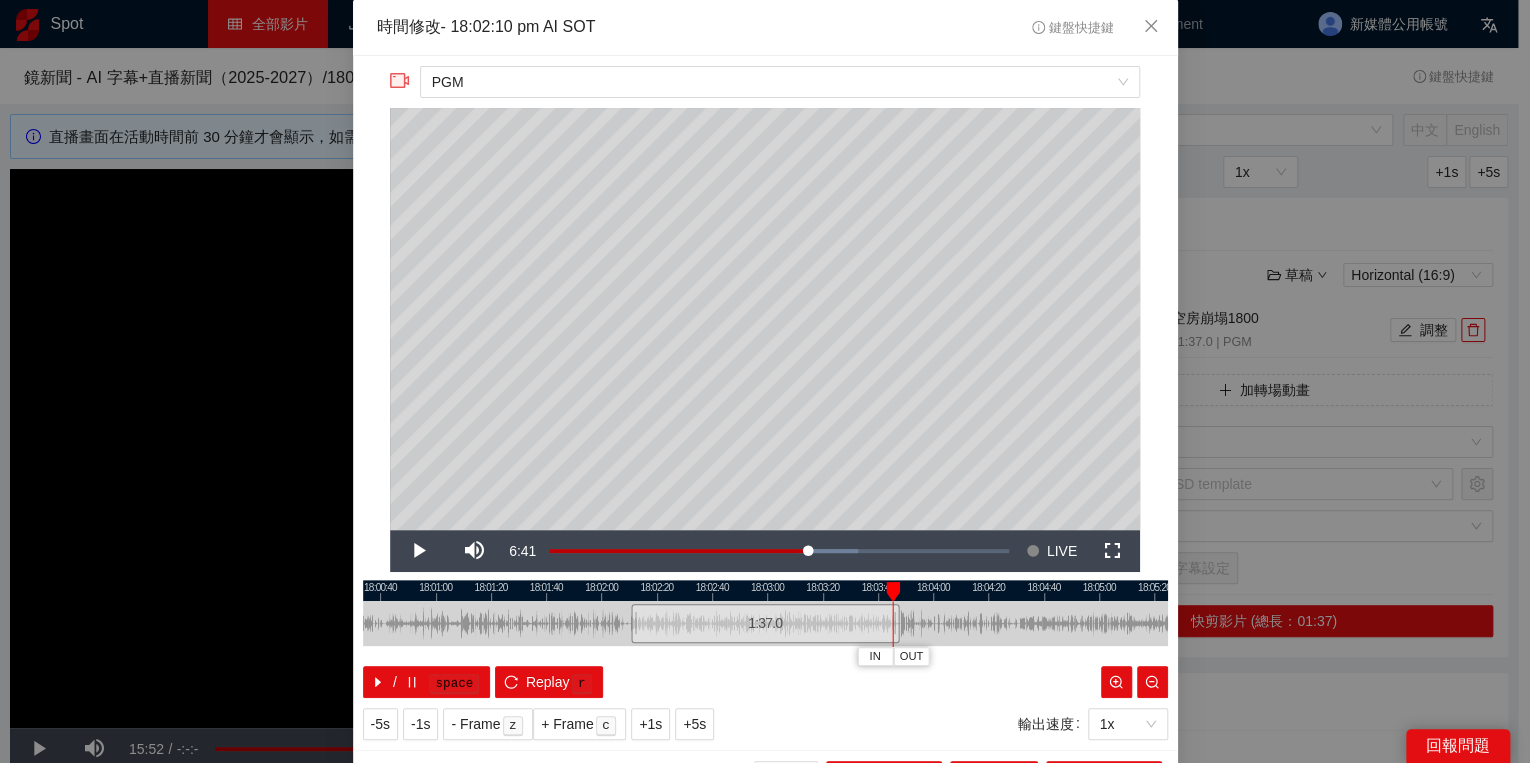 drag, startPoint x: 843, startPoint y: 584, endPoint x: 892, endPoint y: 587, distance: 49.09175 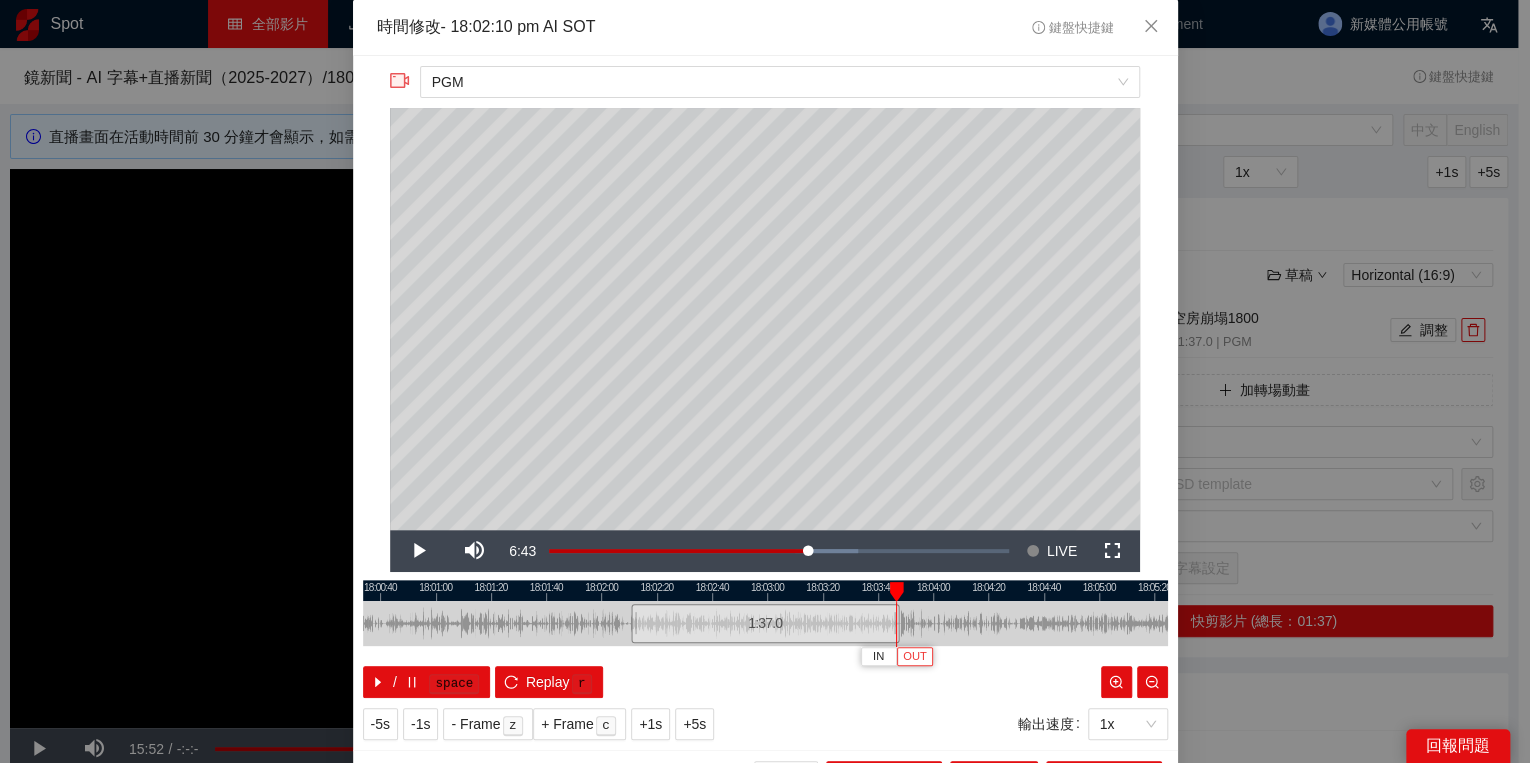 click on "OUT" at bounding box center (914, 656) 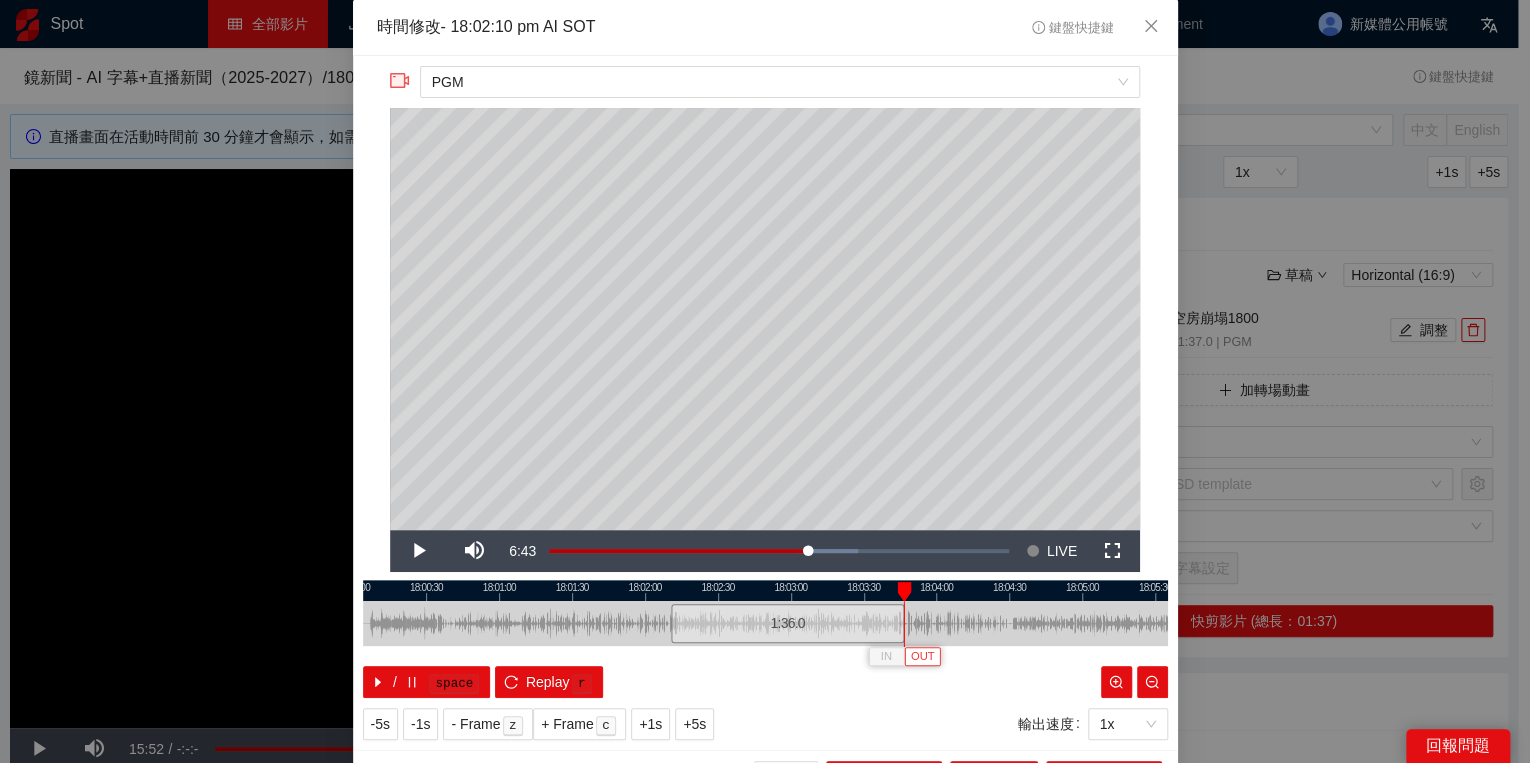 scroll, scrollTop: 39, scrollLeft: 0, axis: vertical 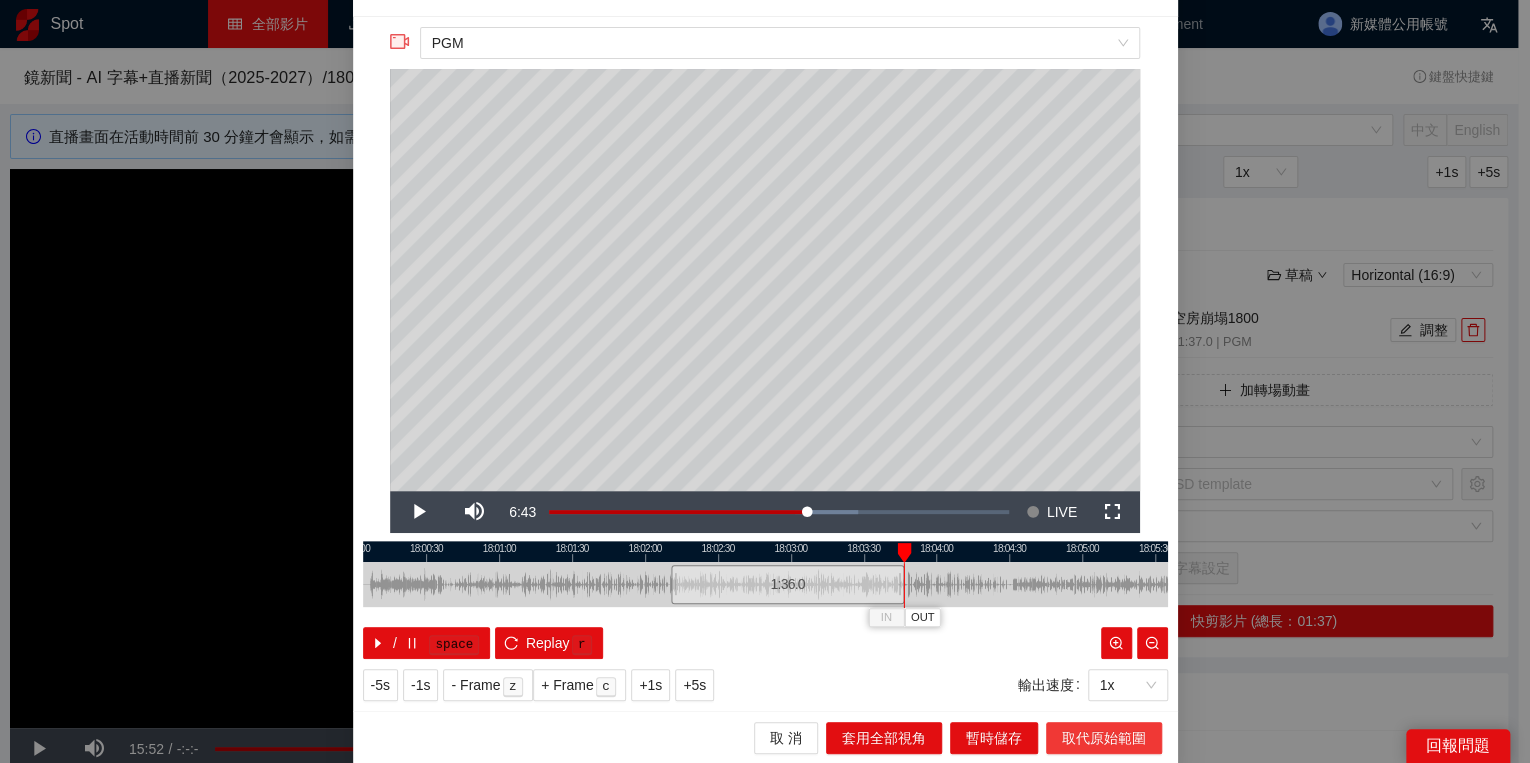 click on "取代原始範圍" at bounding box center (1104, 738) 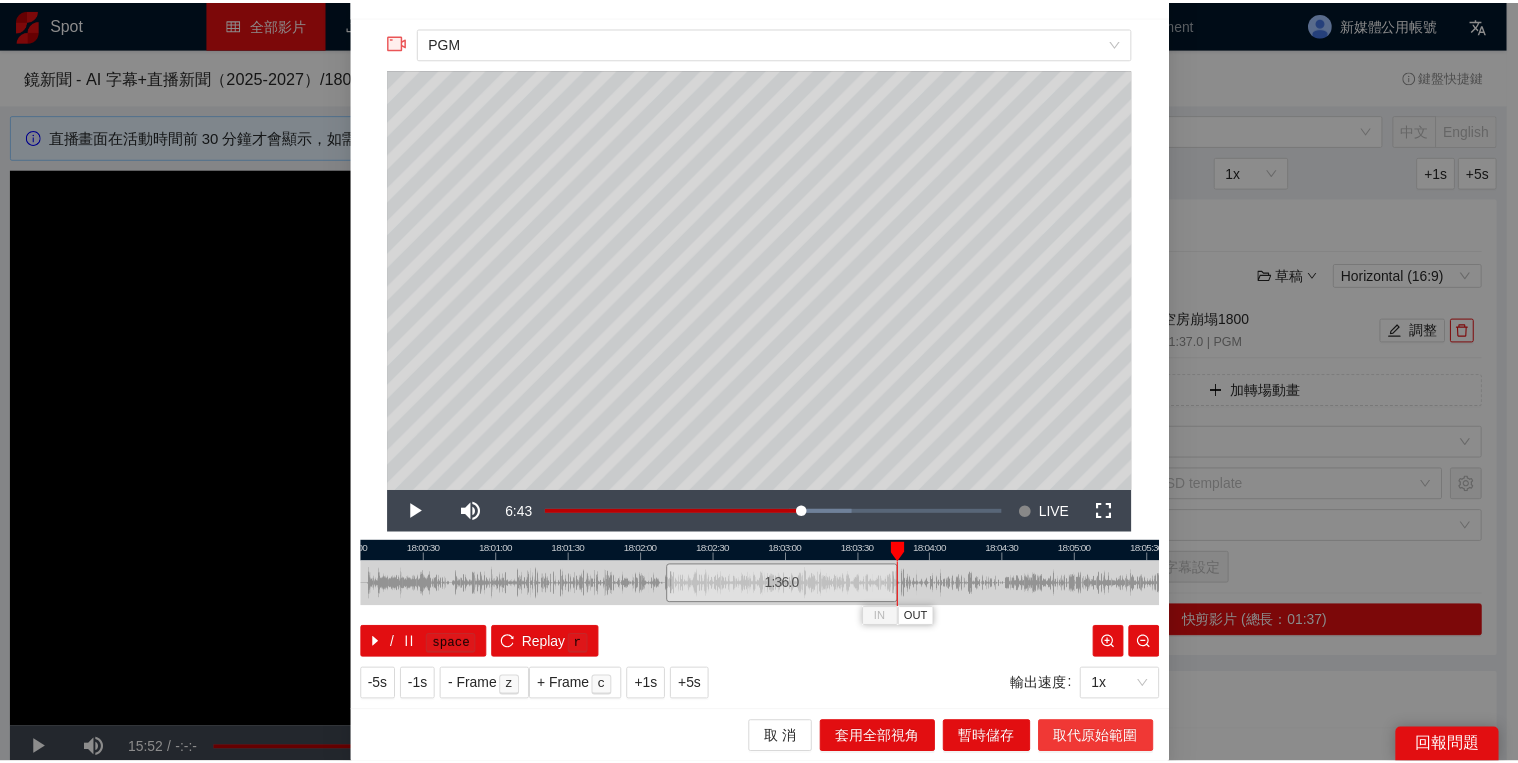 scroll, scrollTop: 0, scrollLeft: 0, axis: both 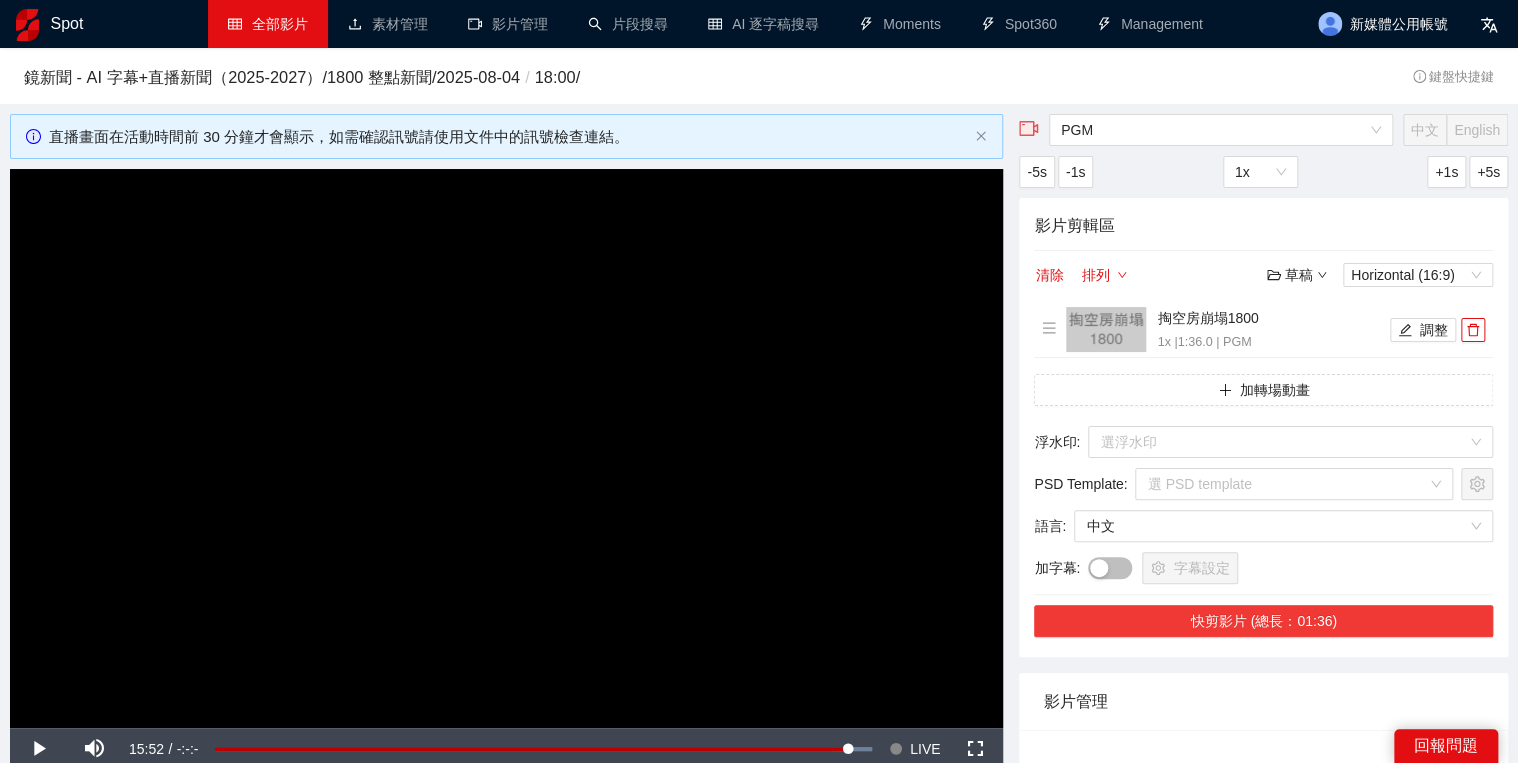click on "快剪影片 (總長：01:36)" at bounding box center (1263, 621) 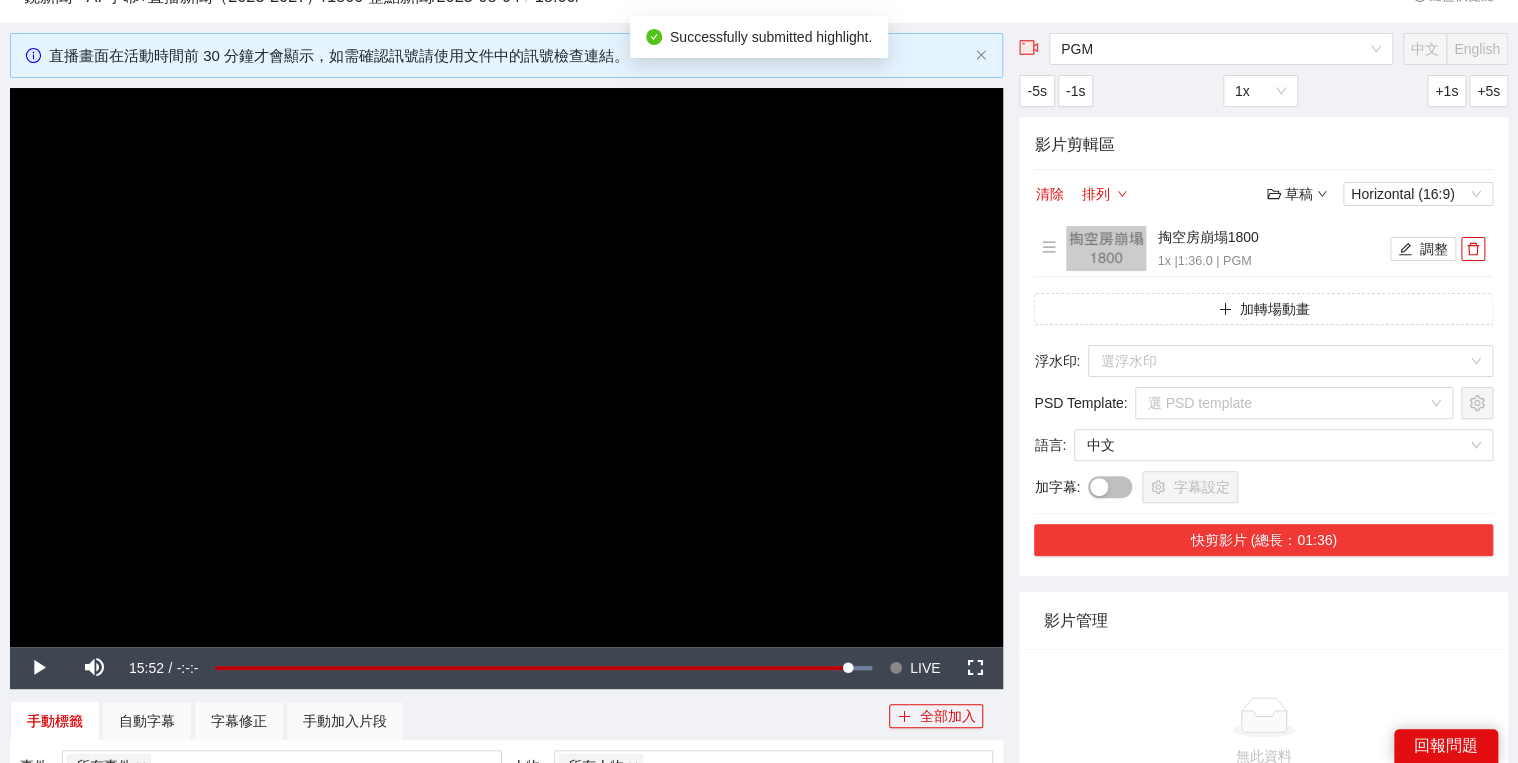 scroll, scrollTop: 160, scrollLeft: 0, axis: vertical 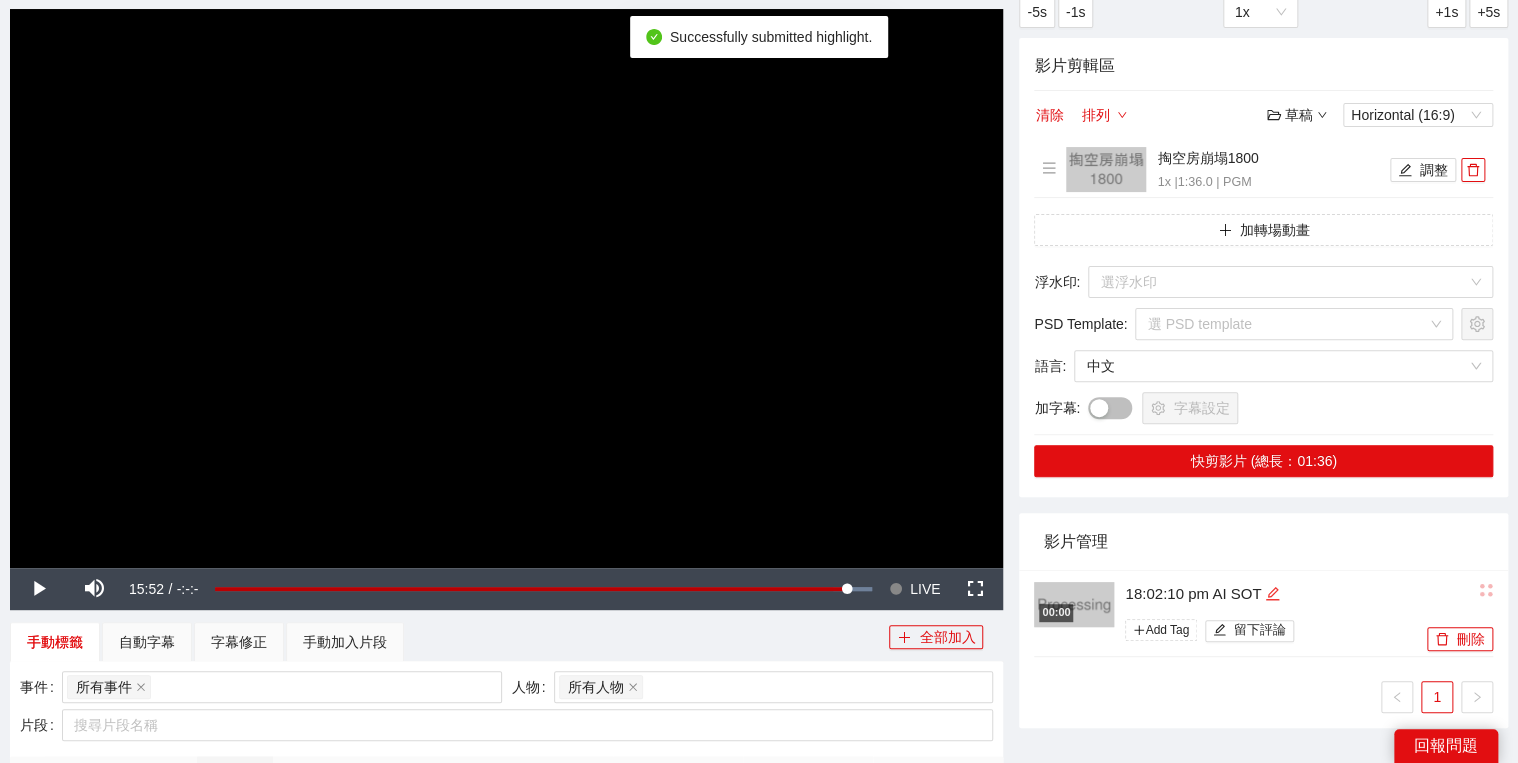 click 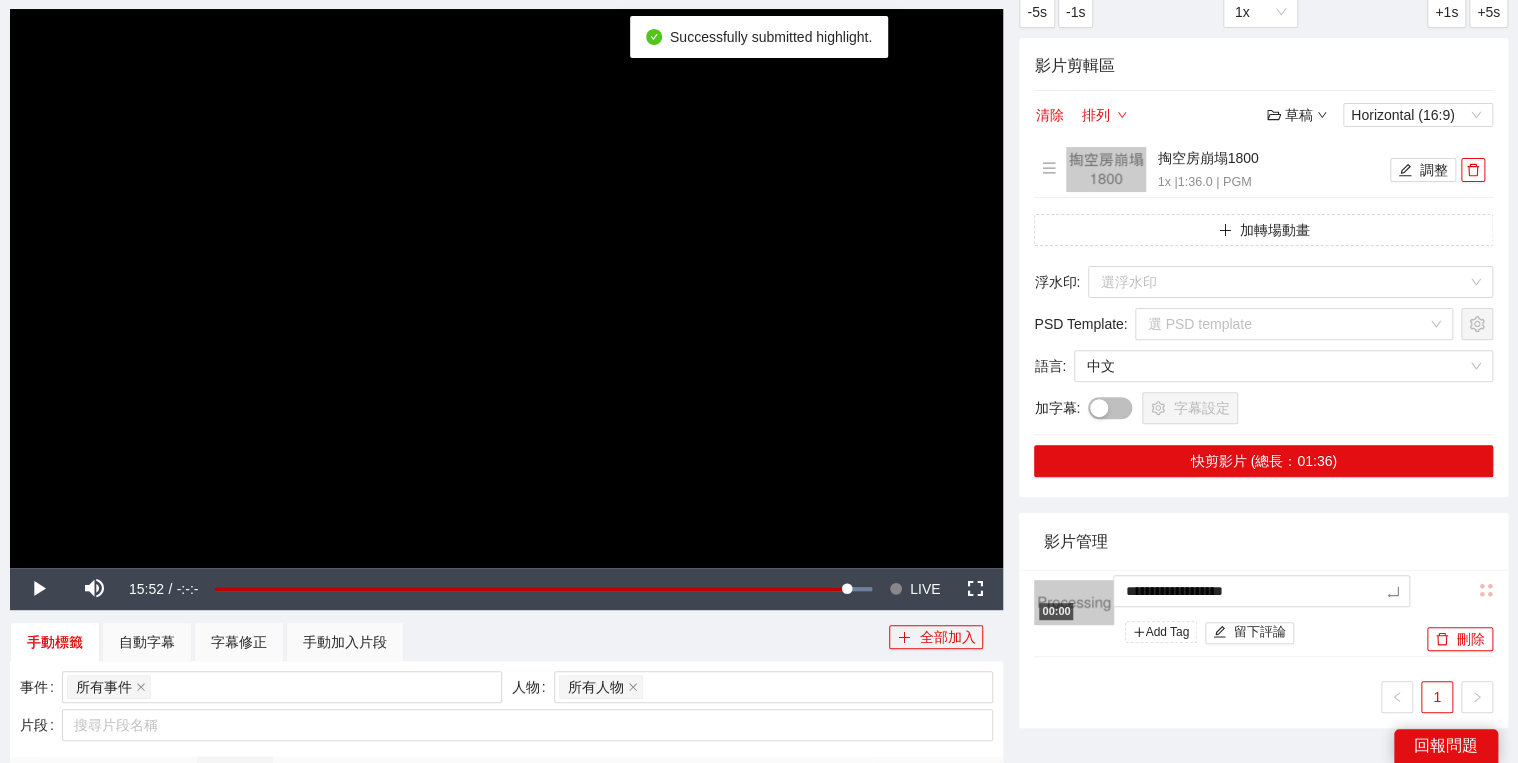 drag, startPoint x: 1136, startPoint y: 592, endPoint x: 1154, endPoint y: 564, distance: 33.286633 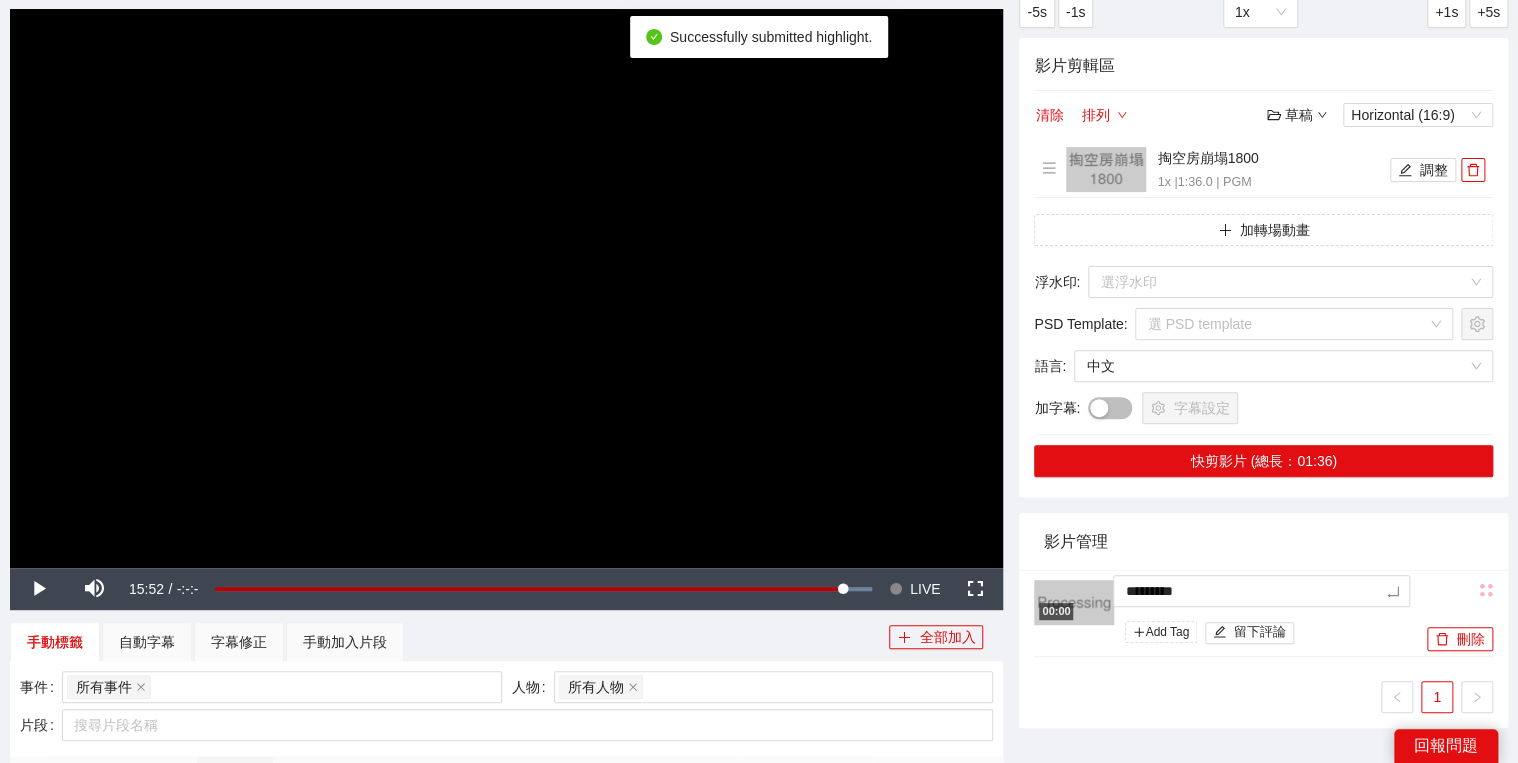 click on "影片管理" at bounding box center [1263, 541] 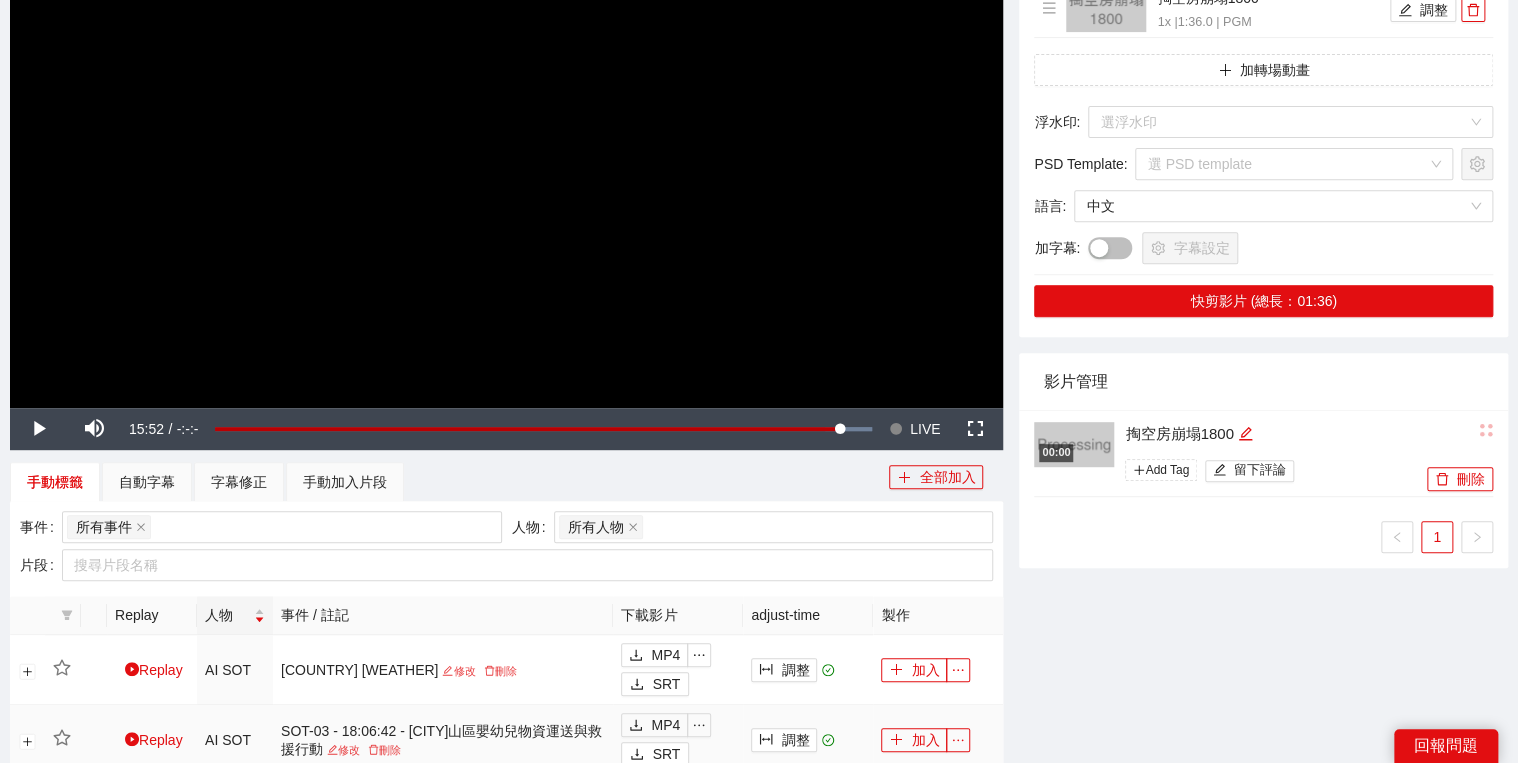 scroll, scrollTop: 640, scrollLeft: 0, axis: vertical 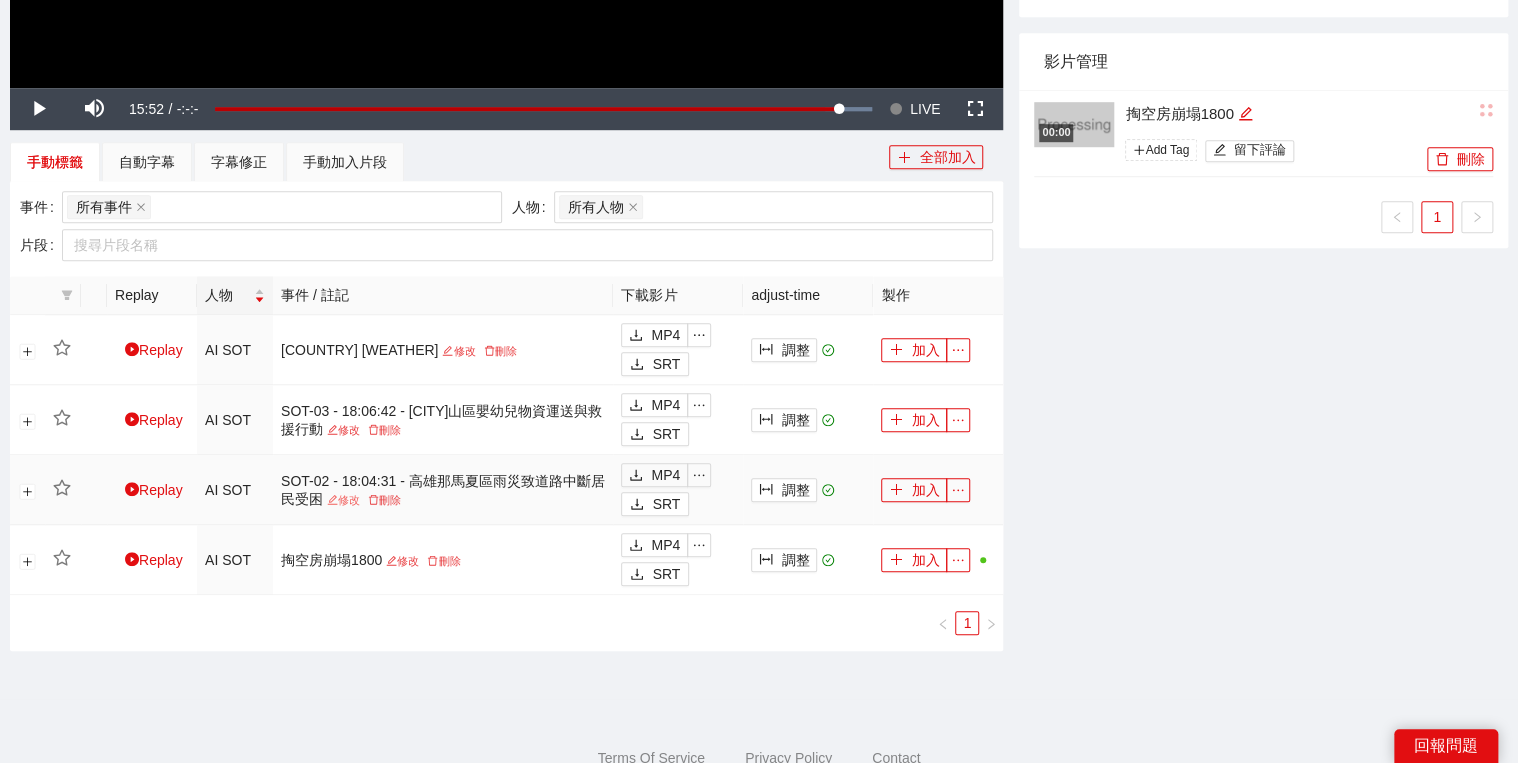 click 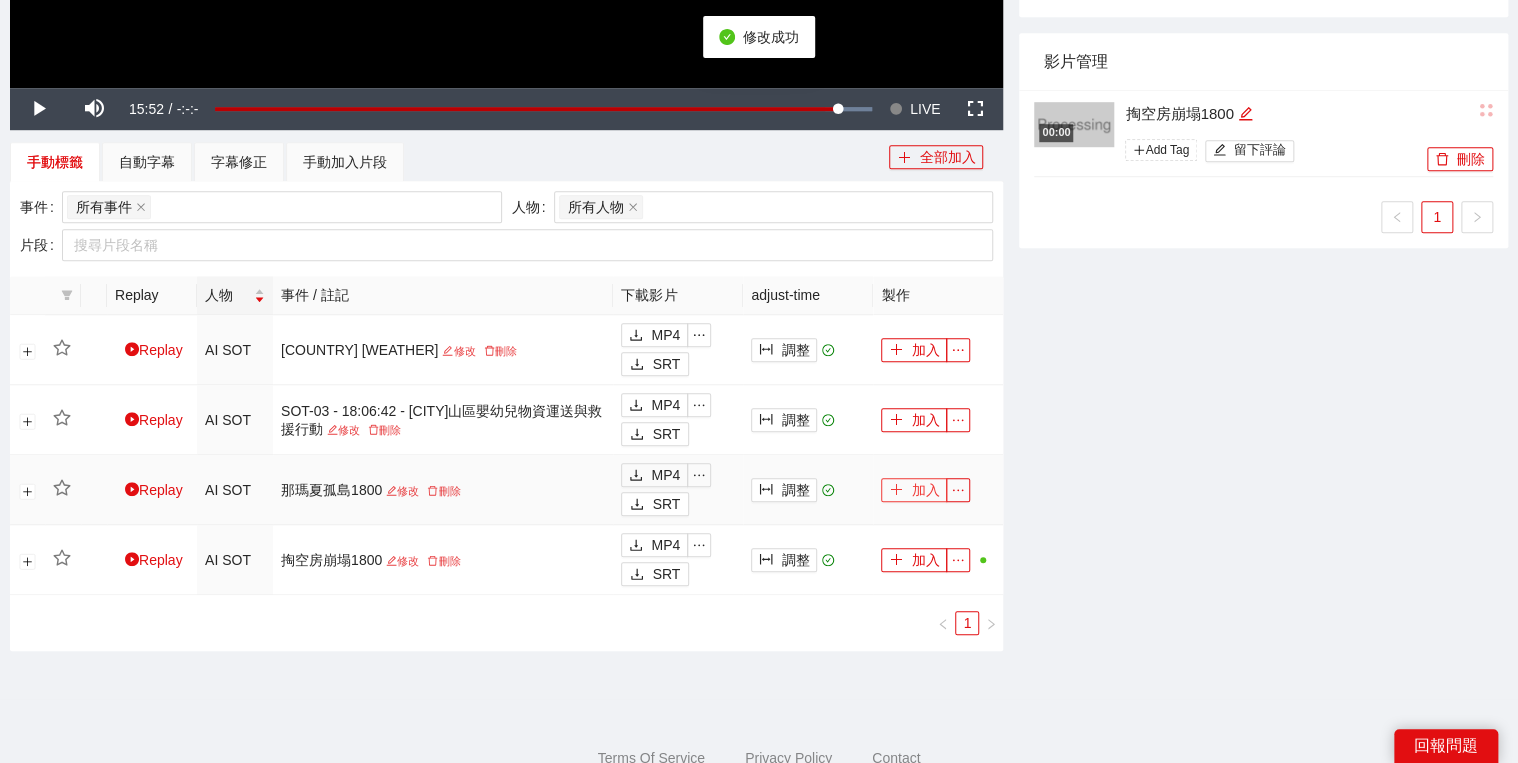 click on "加入" at bounding box center [914, 490] 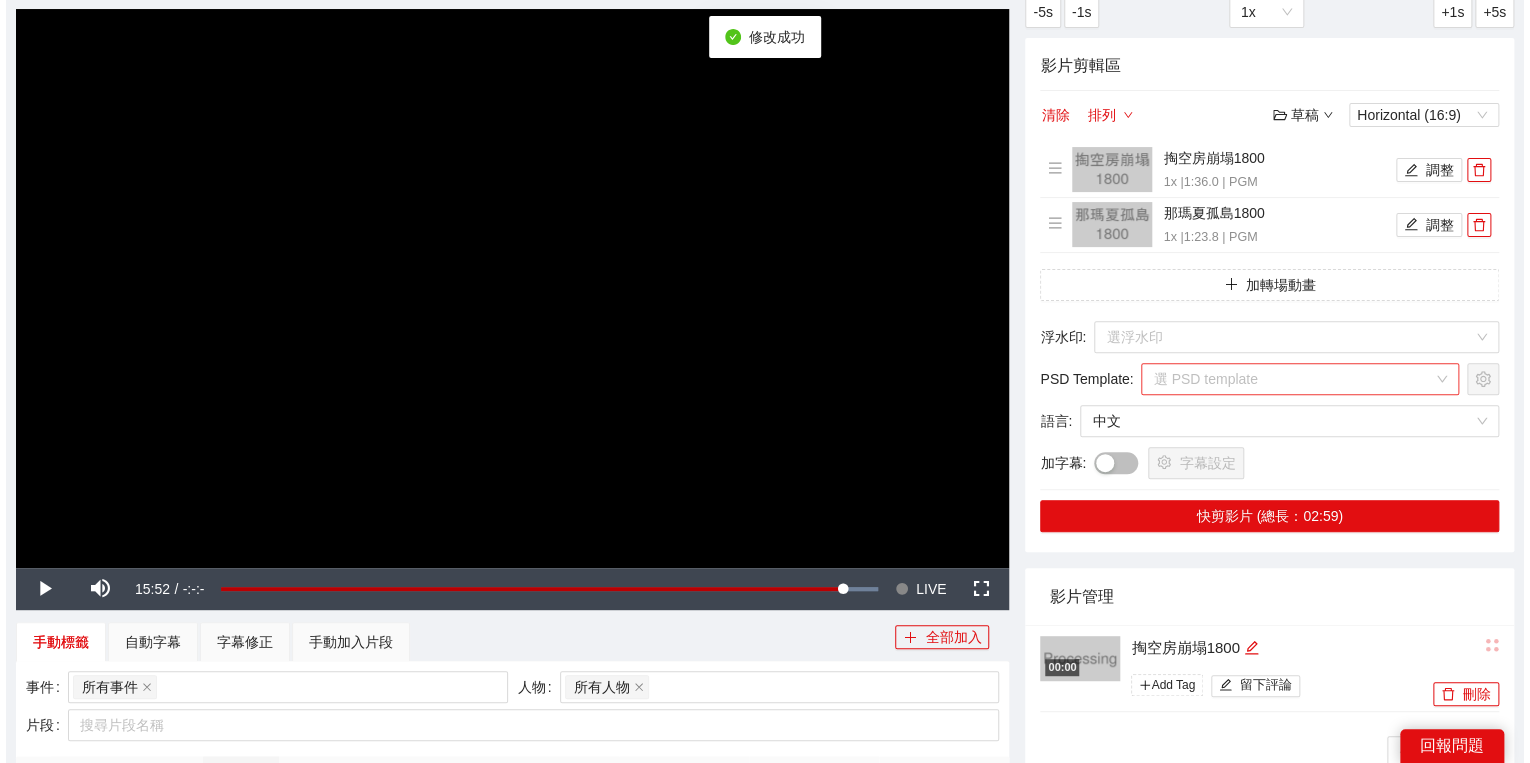 scroll, scrollTop: 0, scrollLeft: 0, axis: both 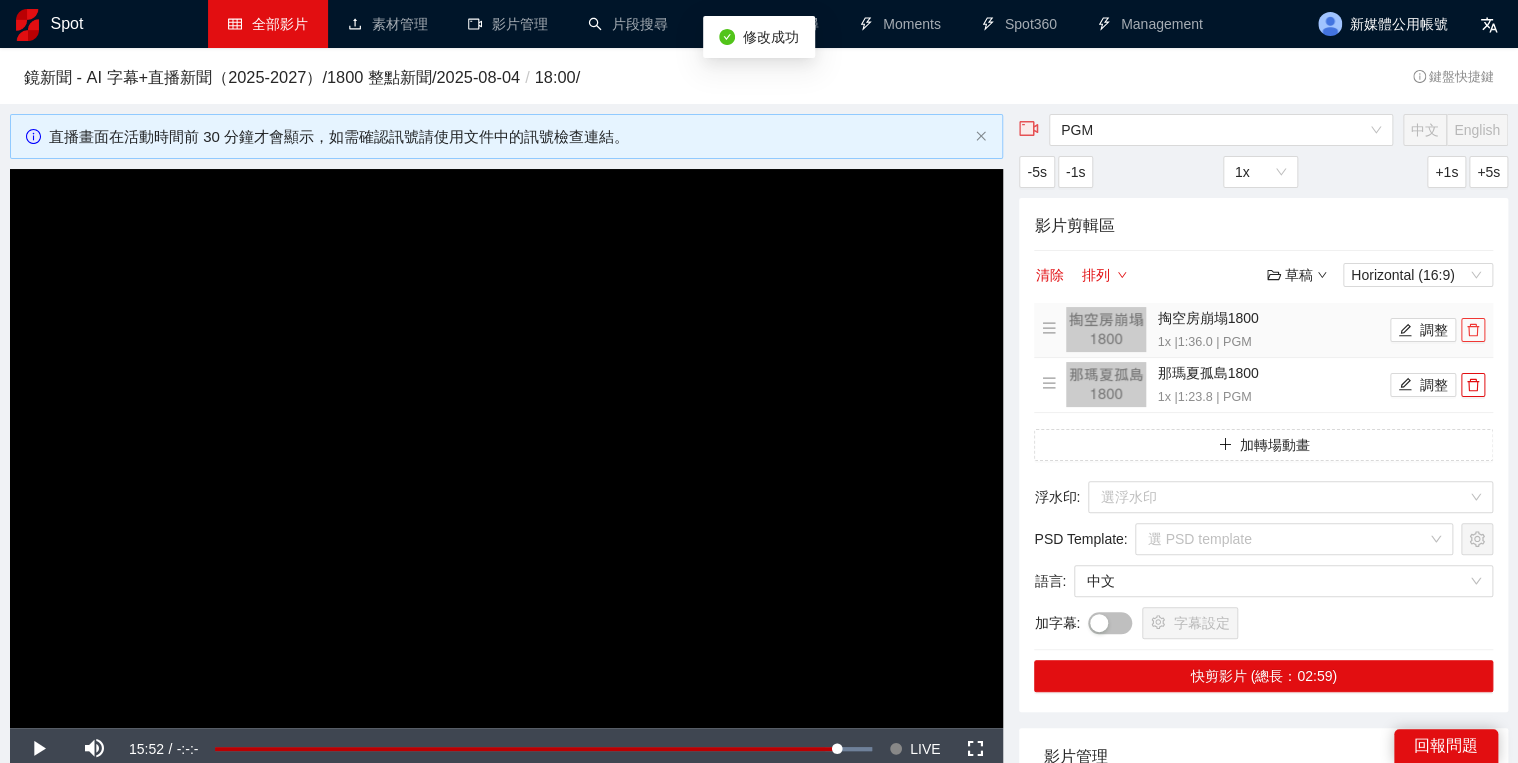 click 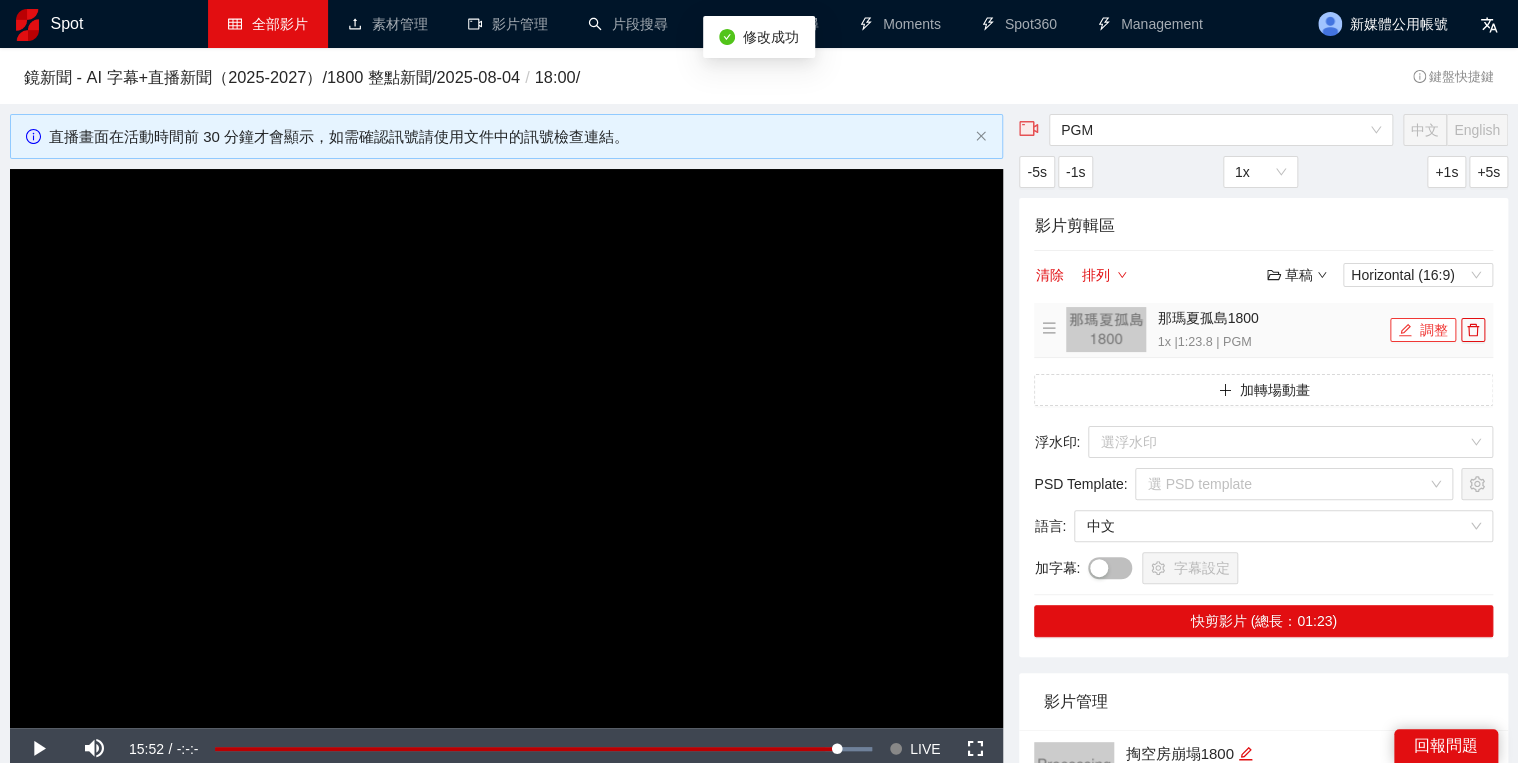 click on "調整" at bounding box center (1423, 330) 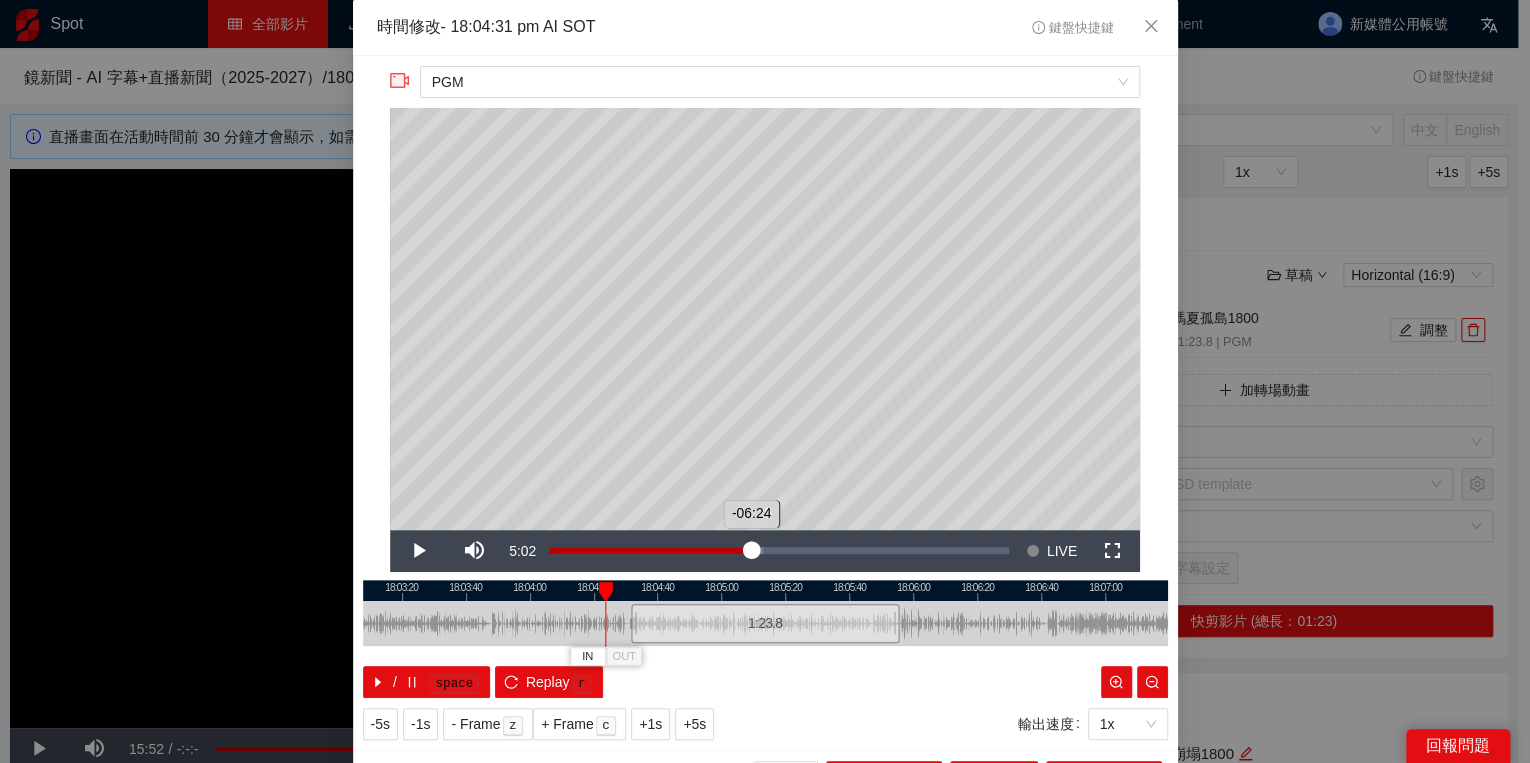 click on "-06:24" at bounding box center (650, 550) 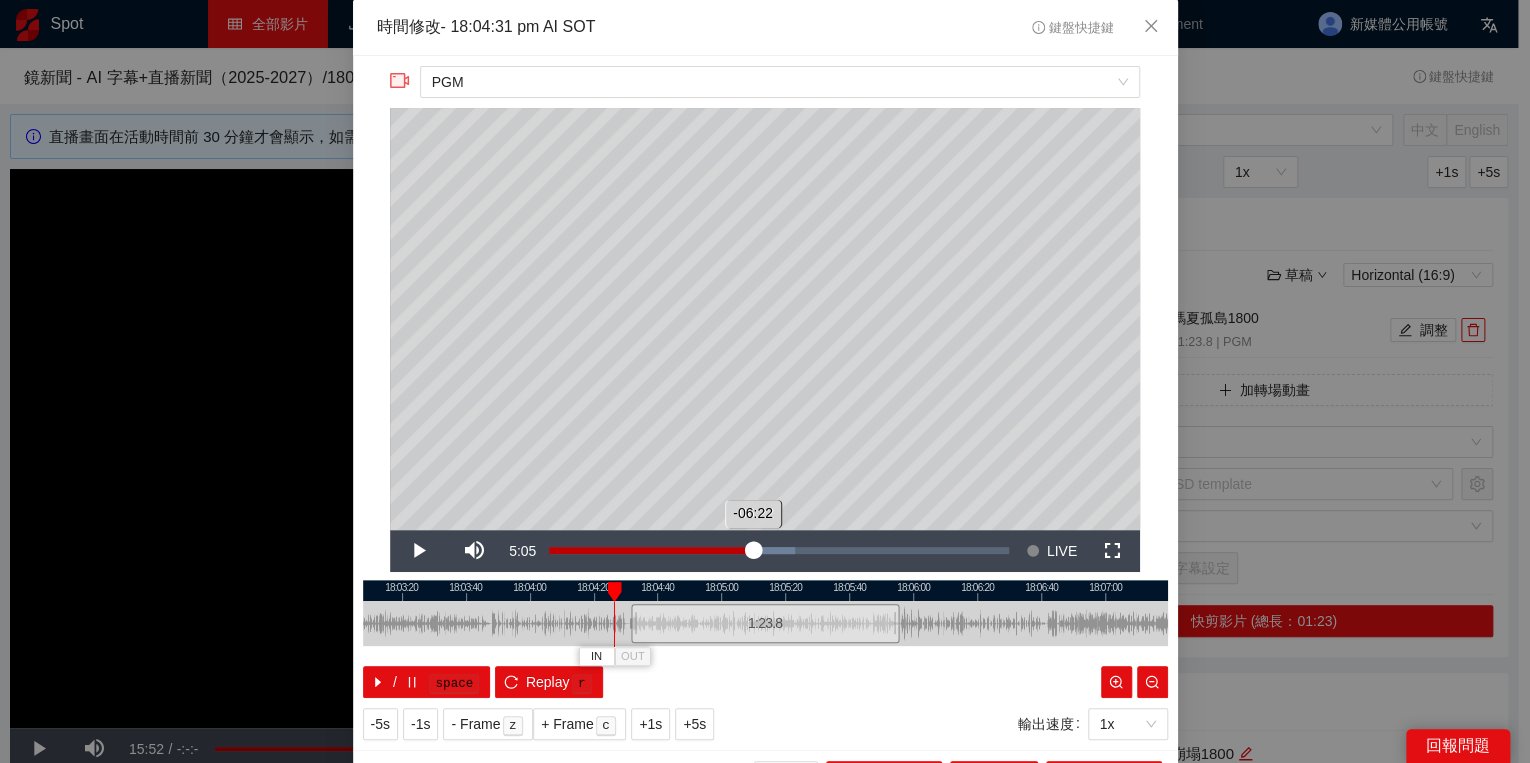 click on "-06:22" at bounding box center [651, 550] 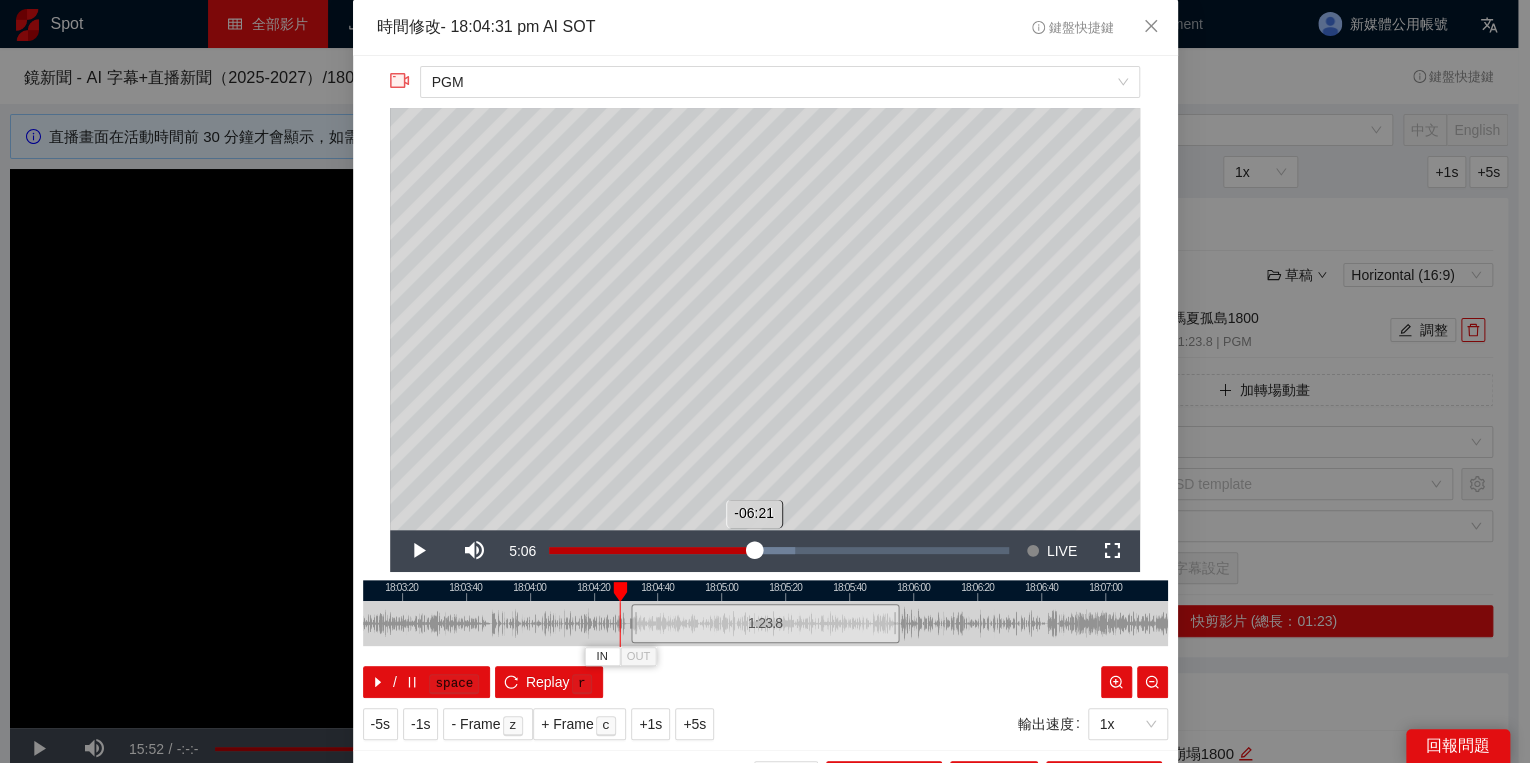 click on "-06:21" at bounding box center [651, 550] 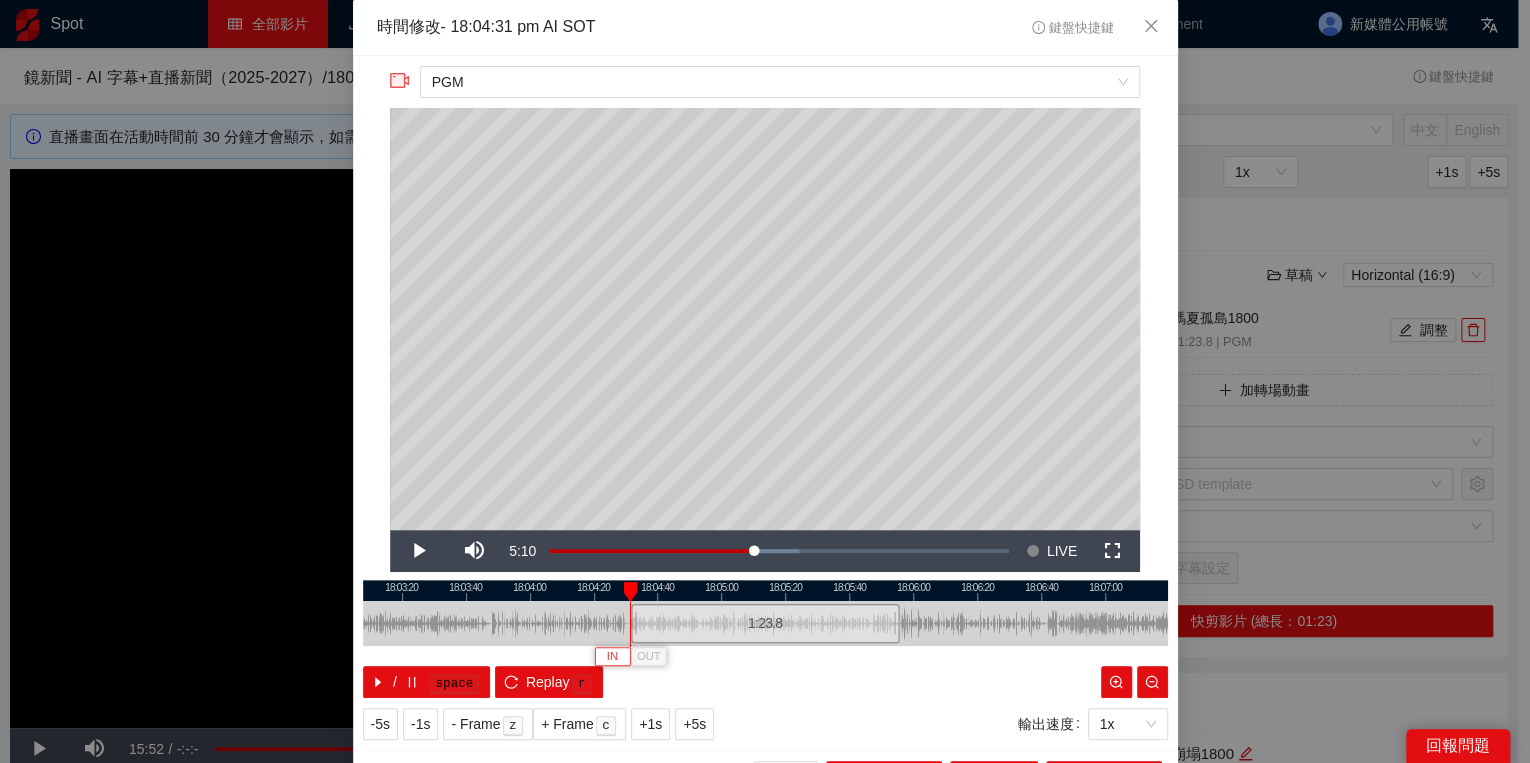 click on "IN" at bounding box center [612, 657] 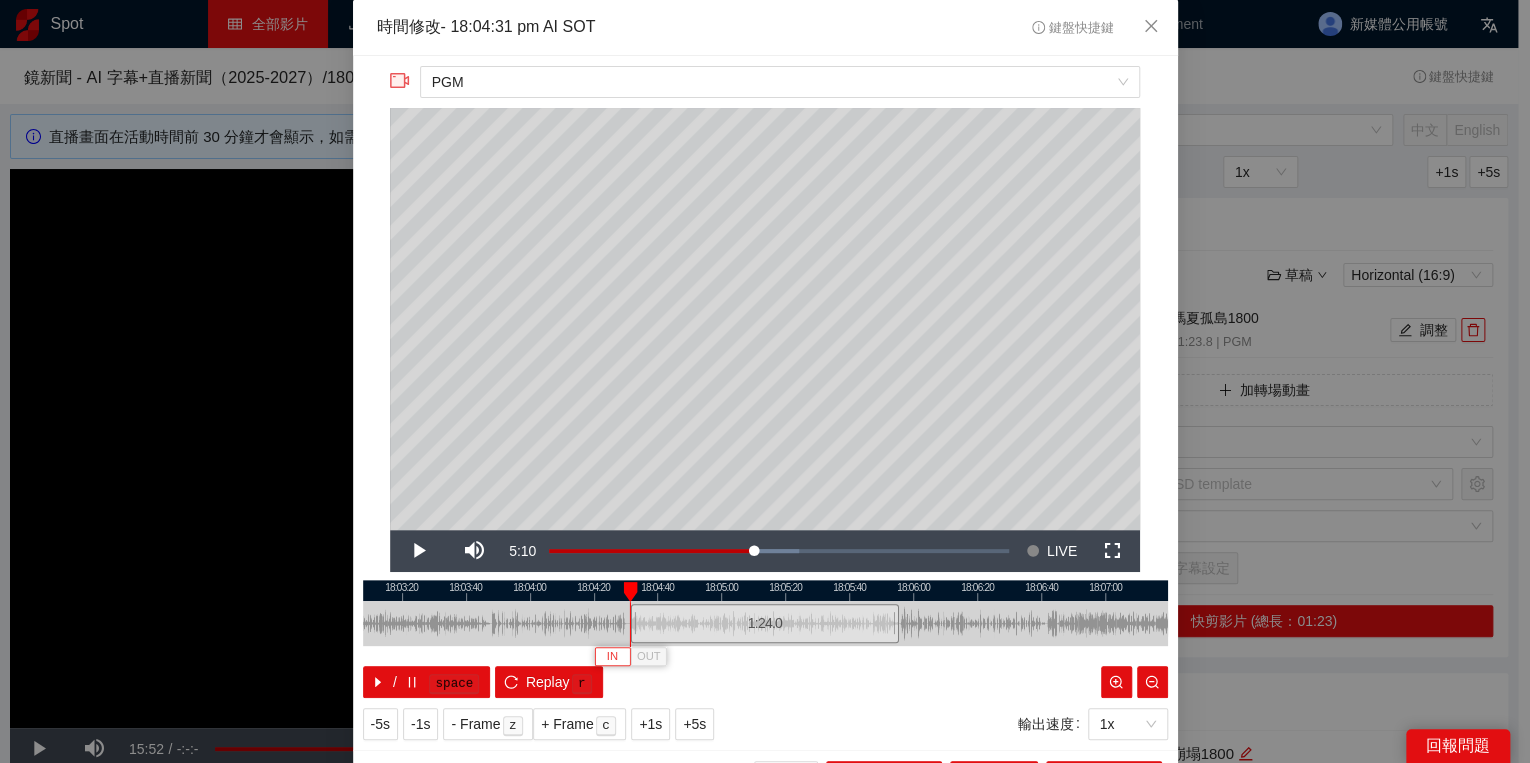 type 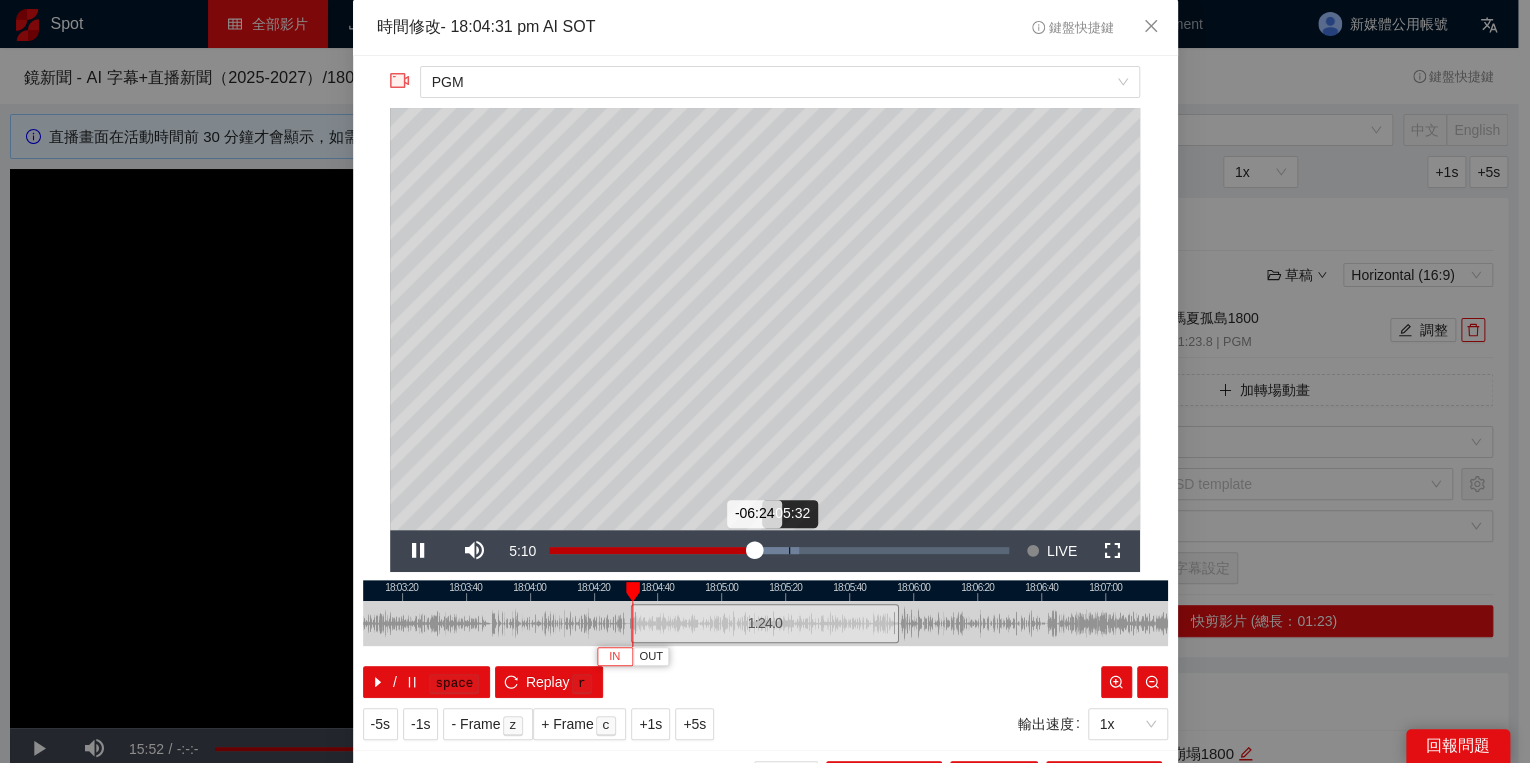 click on "Loaded :  54.38% -05:32 -06:24" at bounding box center (779, 551) 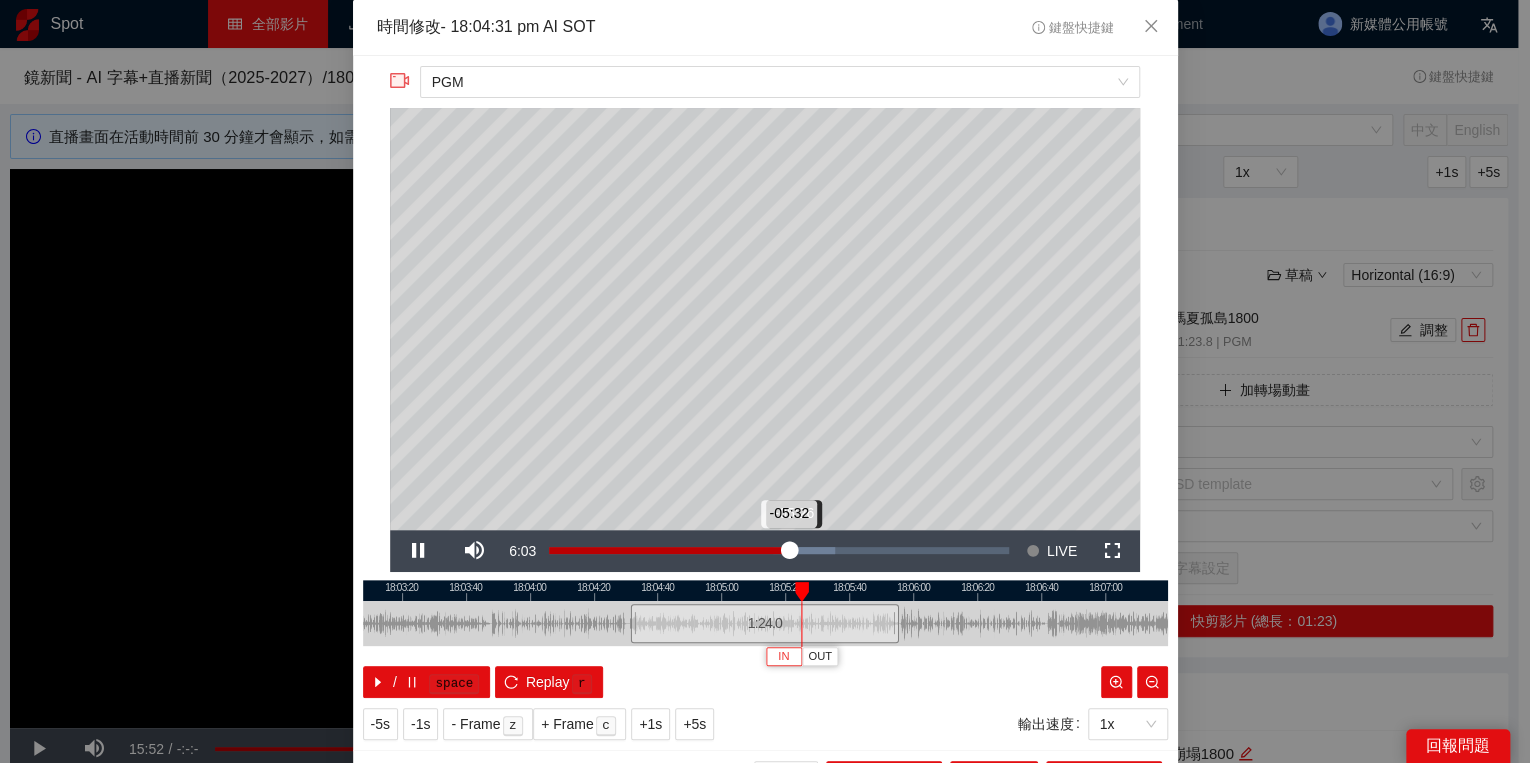 click on "Loaded :  62.27% -05:26 -05:32" at bounding box center (779, 551) 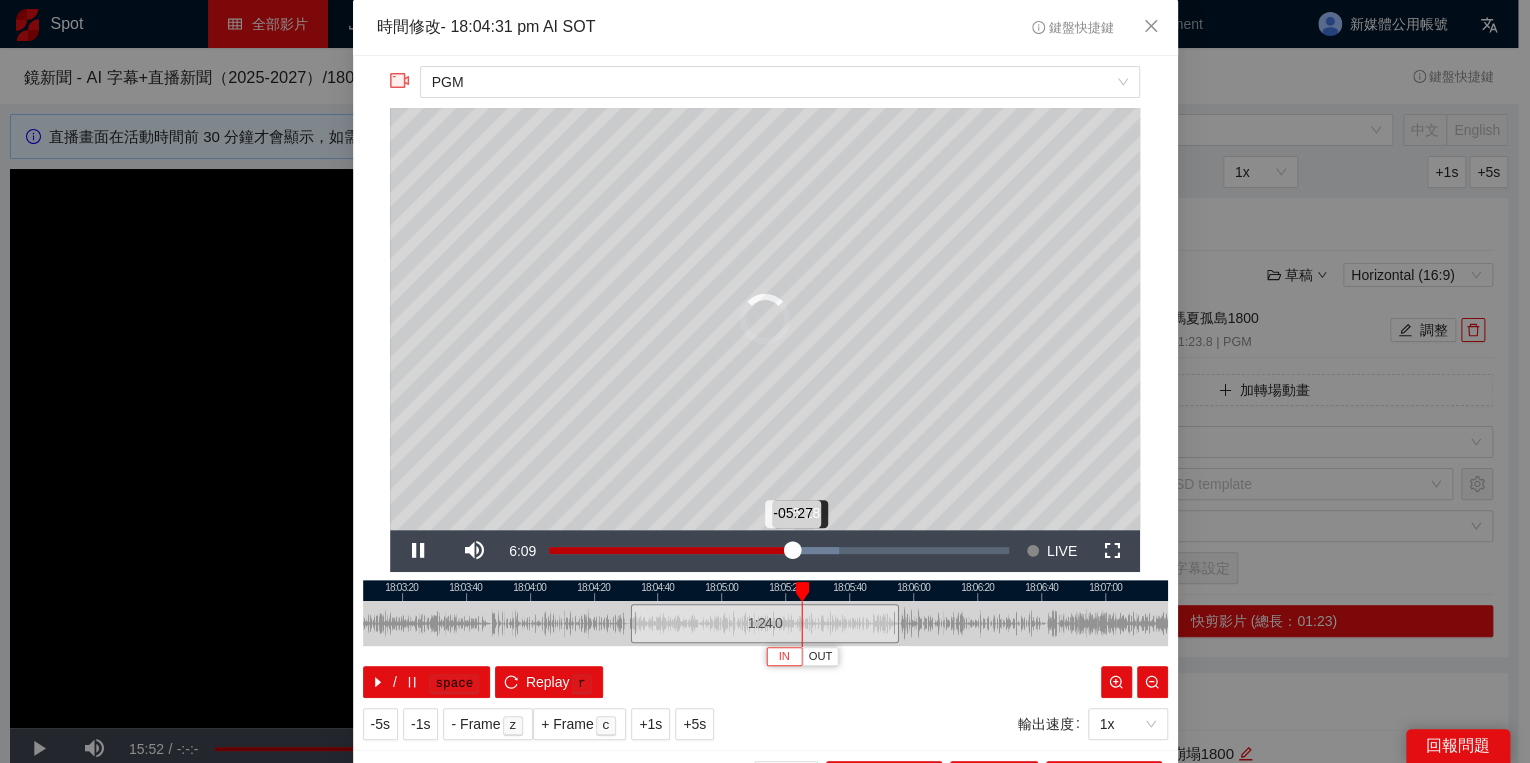click on "Loaded :  63.15% -05:18 -05:27" at bounding box center (779, 551) 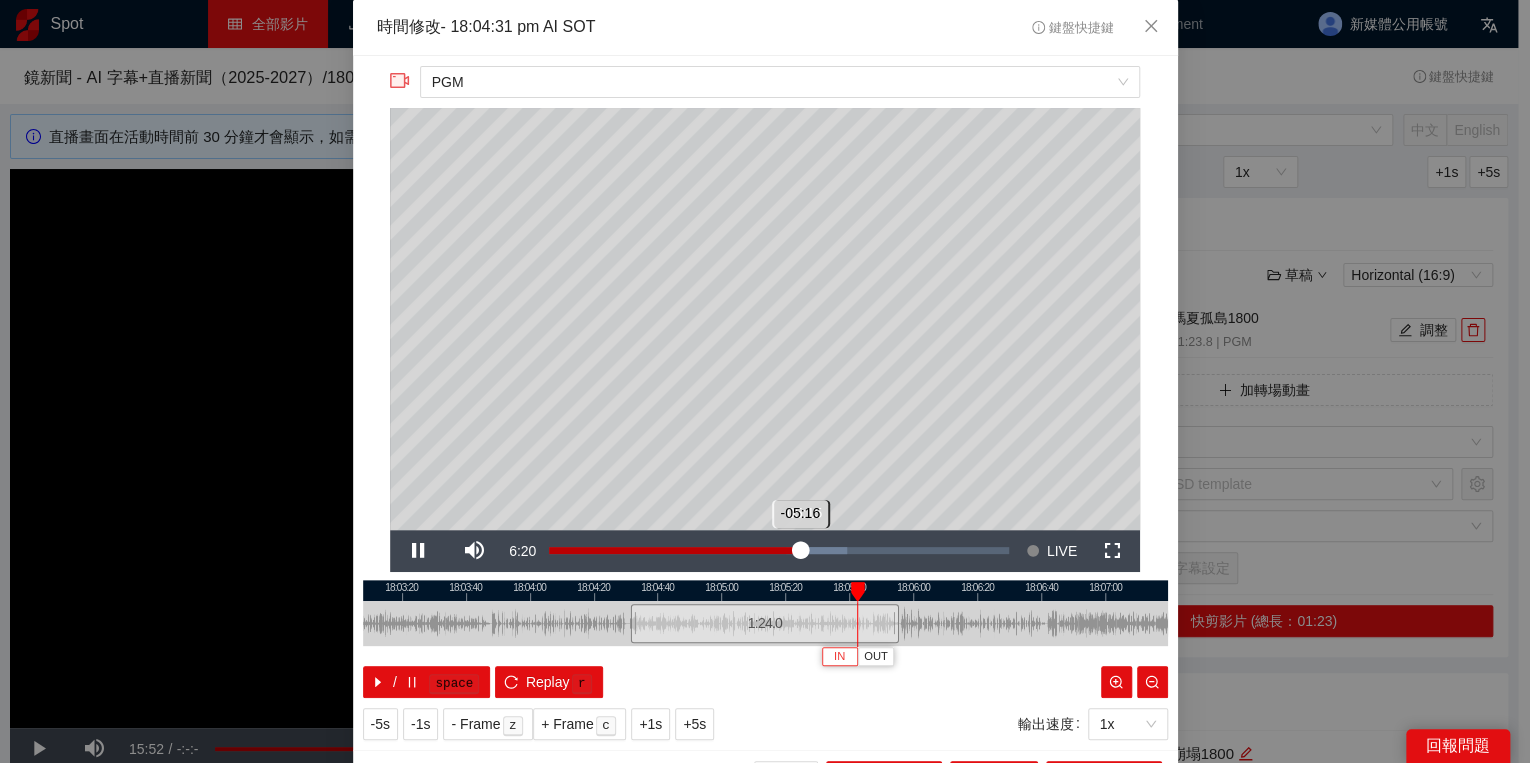 click on "Loaded :  64.90% -05:15 -05:16" at bounding box center [779, 551] 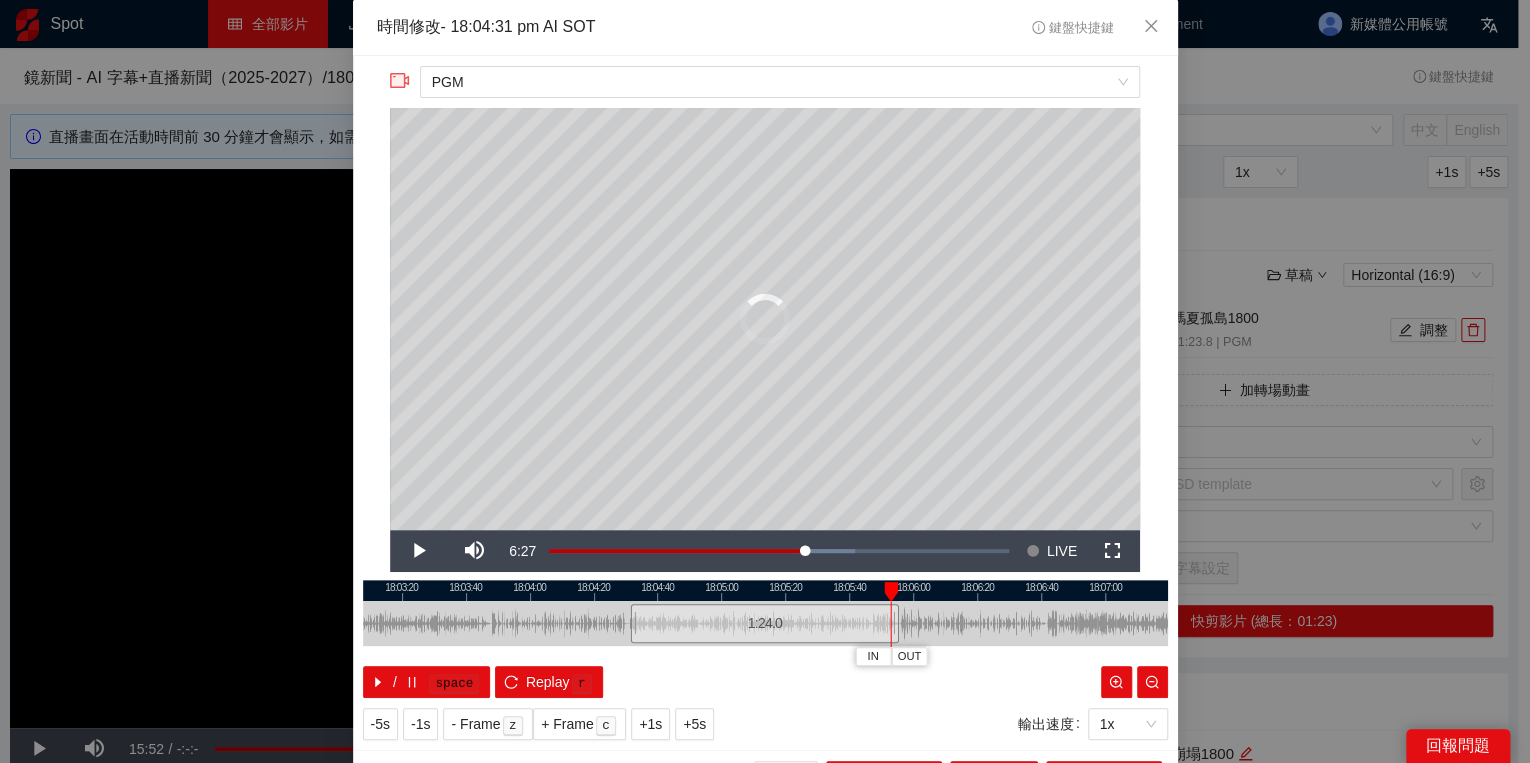 drag, startPoint x: 870, startPoint y: 585, endPoint x: 886, endPoint y: 588, distance: 16.27882 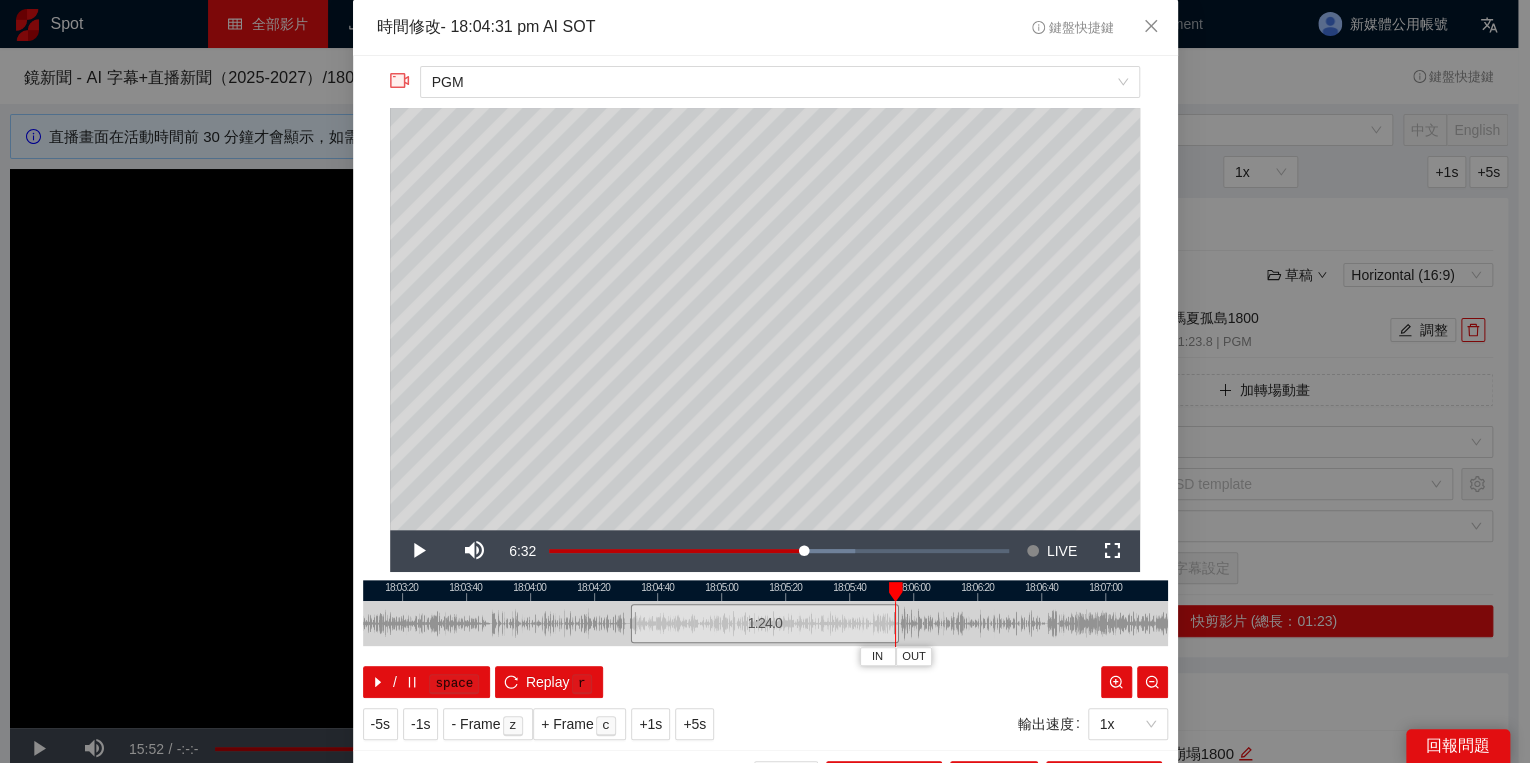 click on "18:03:00 18:03:20 18:03:40 18:04:00 18:04:20 18:04:40 18:05:00 18:05:20 18:05:40 18:06:00 18:06:20 18:06:40 18:07:00 IN OUT 1:24.0 /   space  Replay  r" at bounding box center (765, 639) 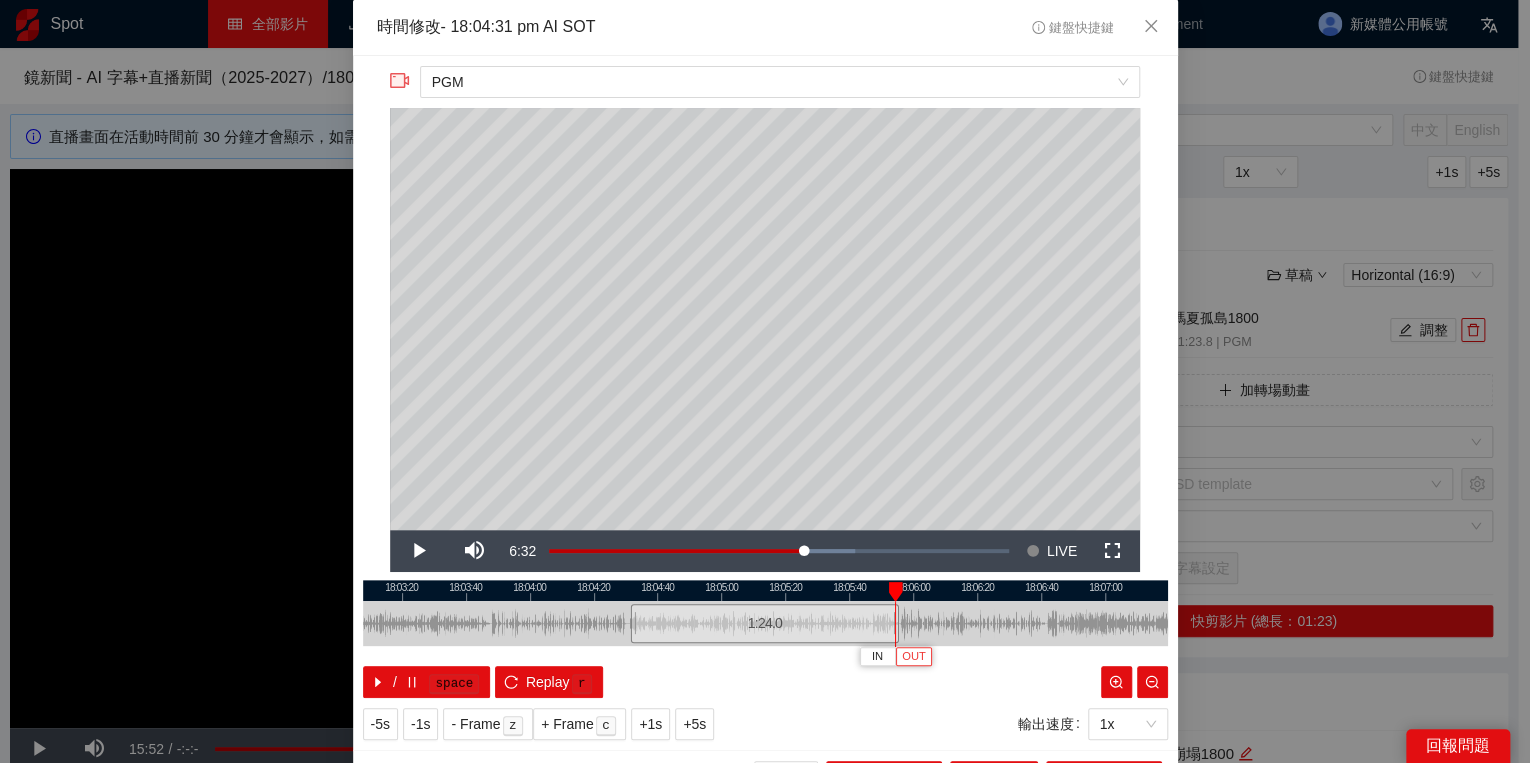 click on "OUT" at bounding box center (913, 656) 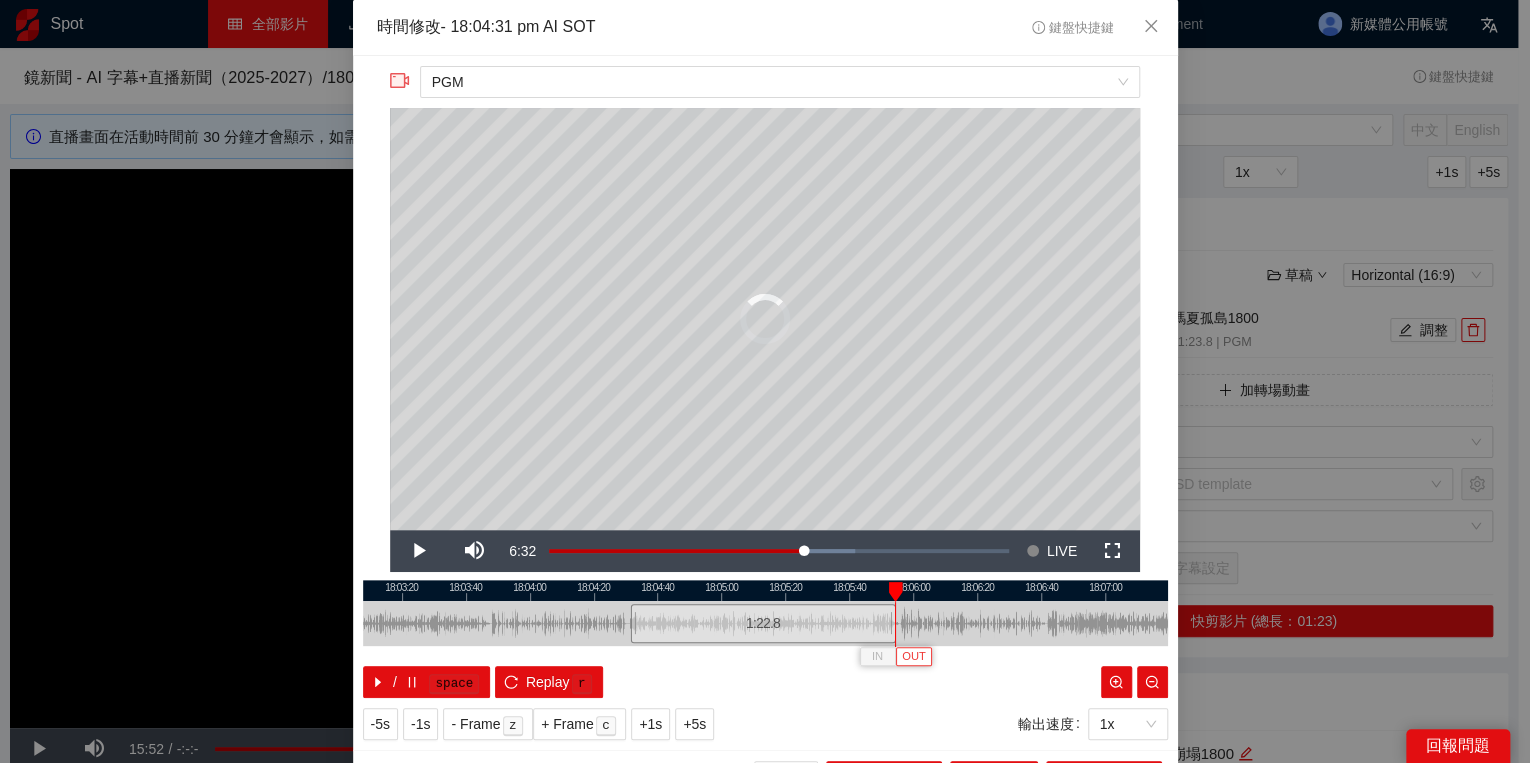 click on "OUT" at bounding box center [913, 656] 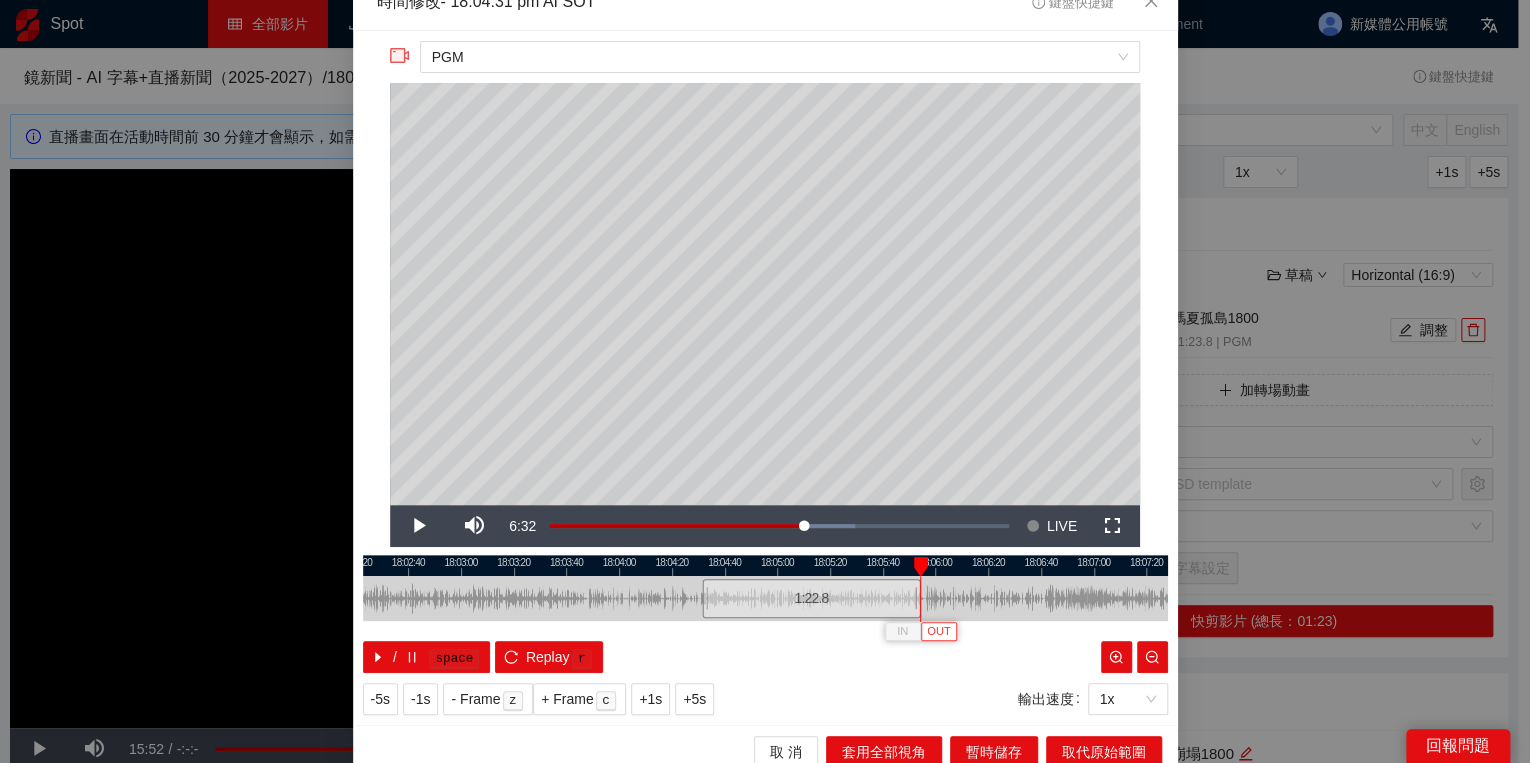 scroll, scrollTop: 39, scrollLeft: 0, axis: vertical 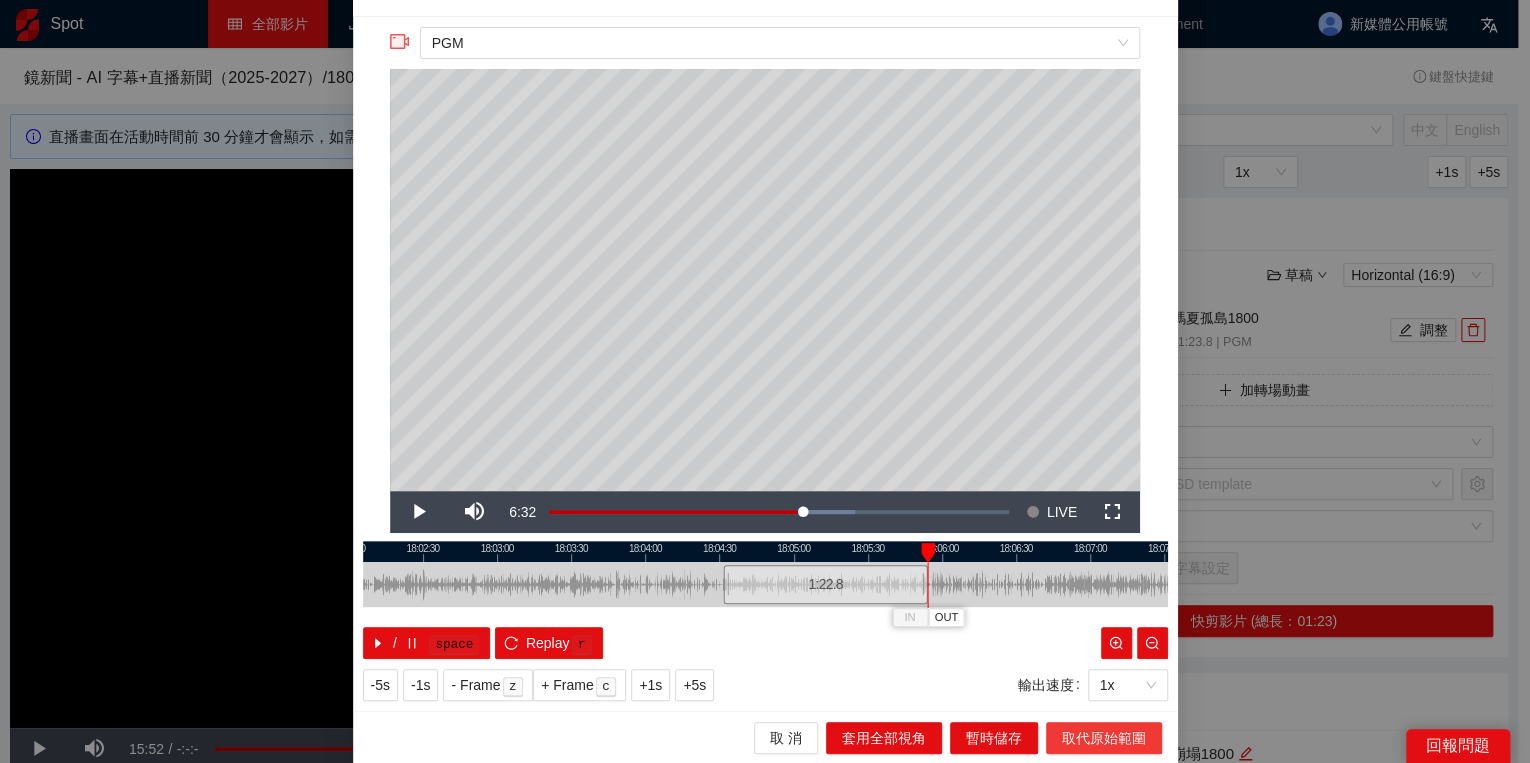 click on "取代原始範圍" at bounding box center (1104, 738) 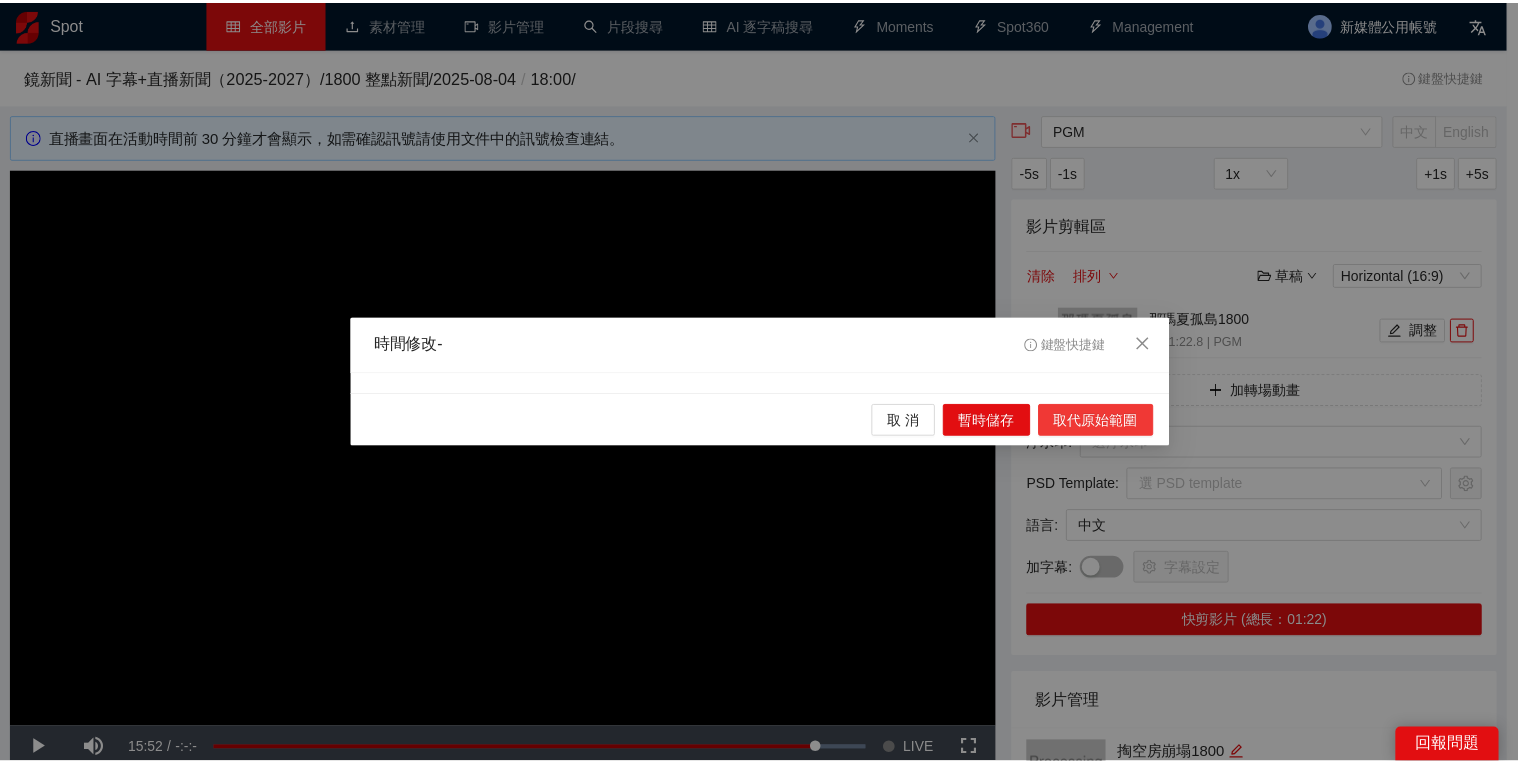 scroll, scrollTop: 0, scrollLeft: 0, axis: both 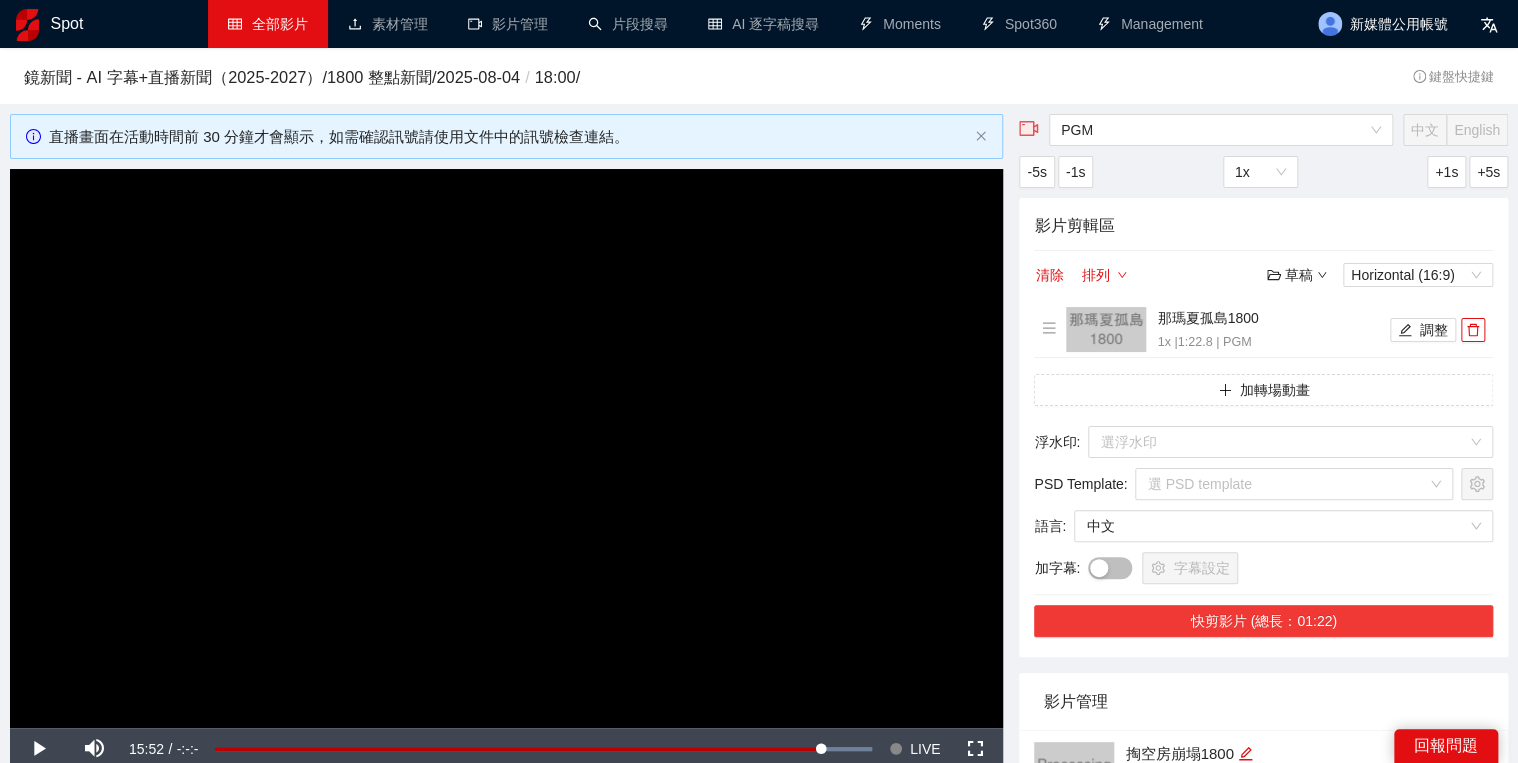 click on "快剪影片 (總長：01:22)" at bounding box center (1263, 621) 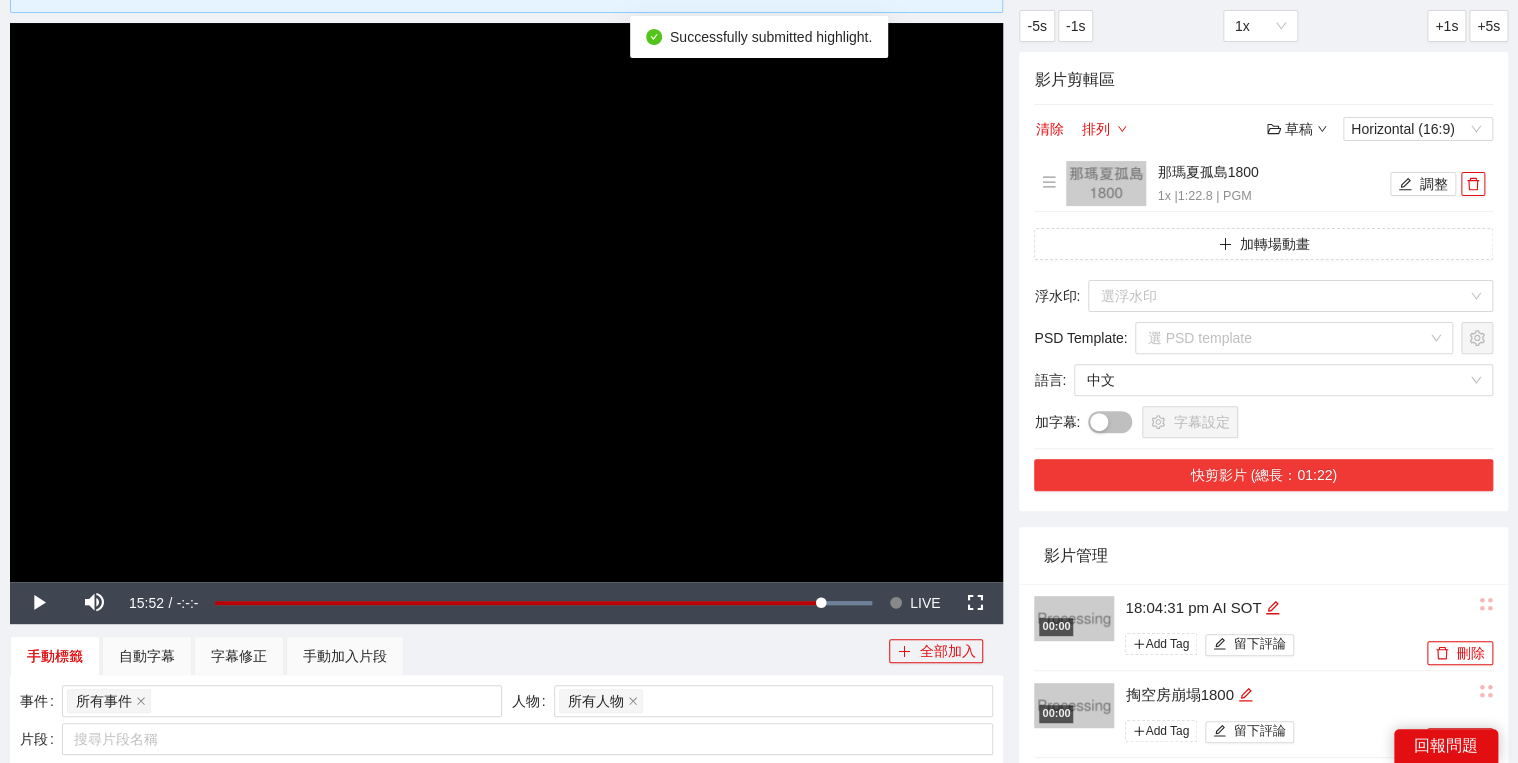 scroll, scrollTop: 160, scrollLeft: 0, axis: vertical 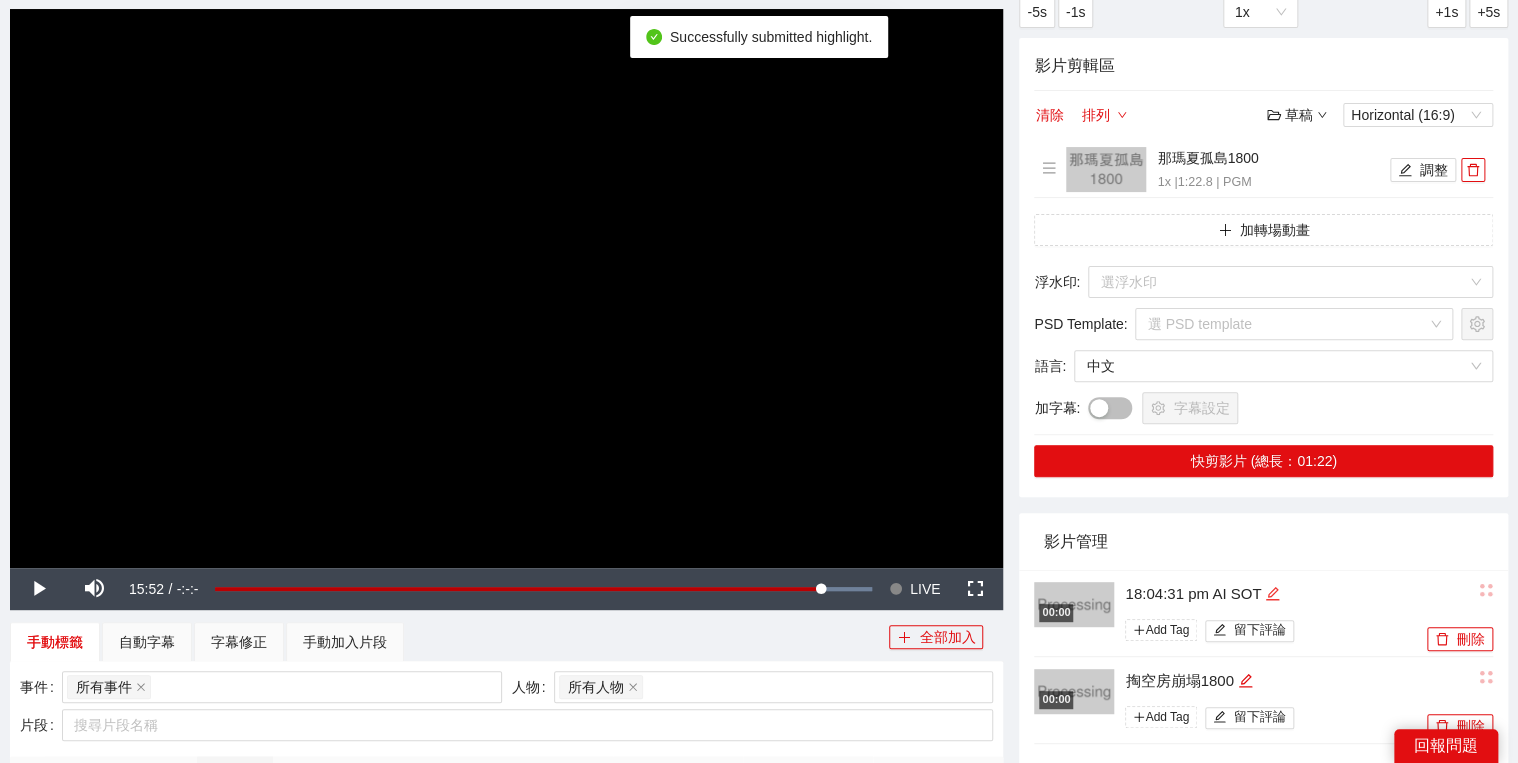 click at bounding box center [1272, 594] 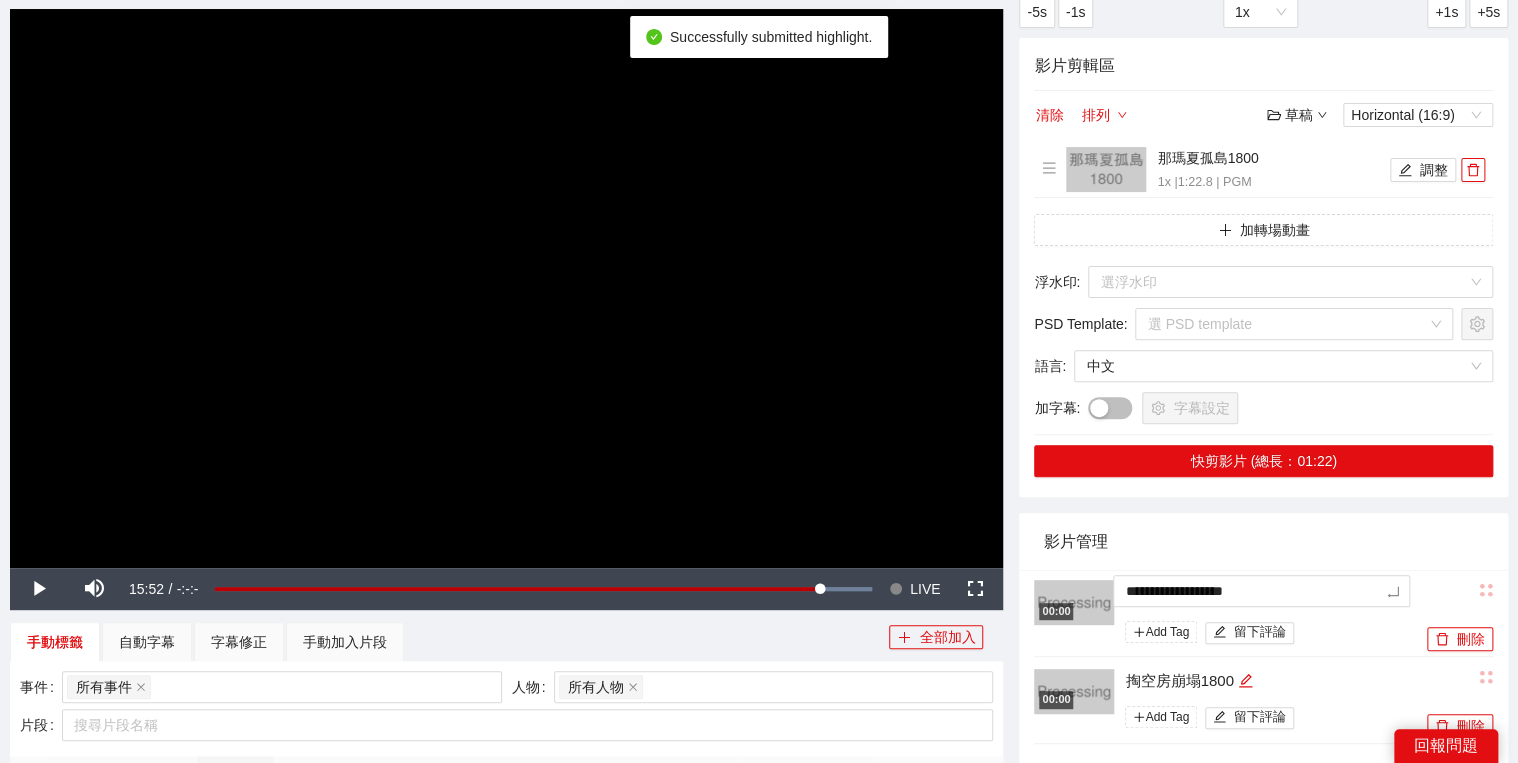drag, startPoint x: 1171, startPoint y: 582, endPoint x: 1125, endPoint y: 564, distance: 49.396355 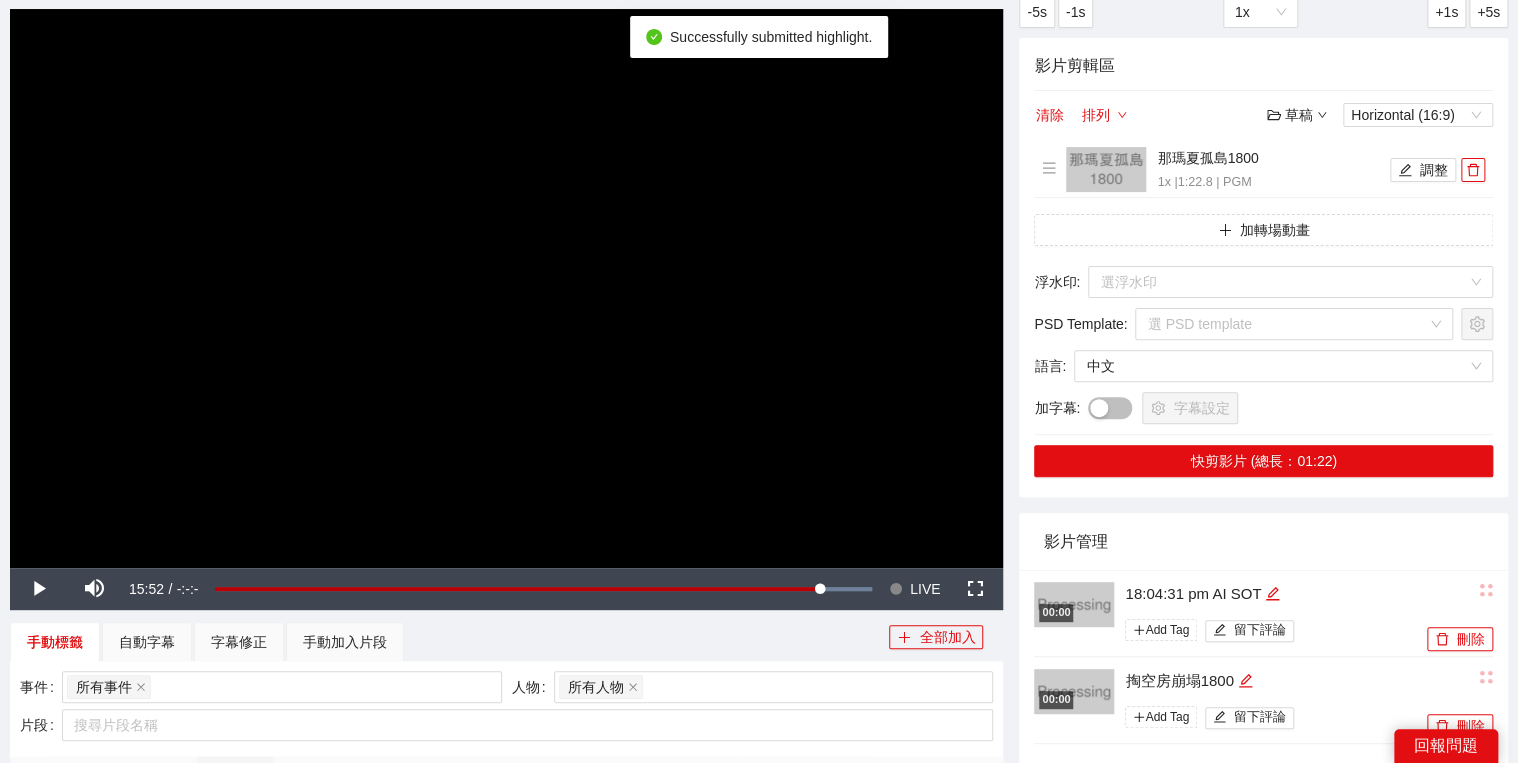 click on "影片管理" at bounding box center (1263, 541) 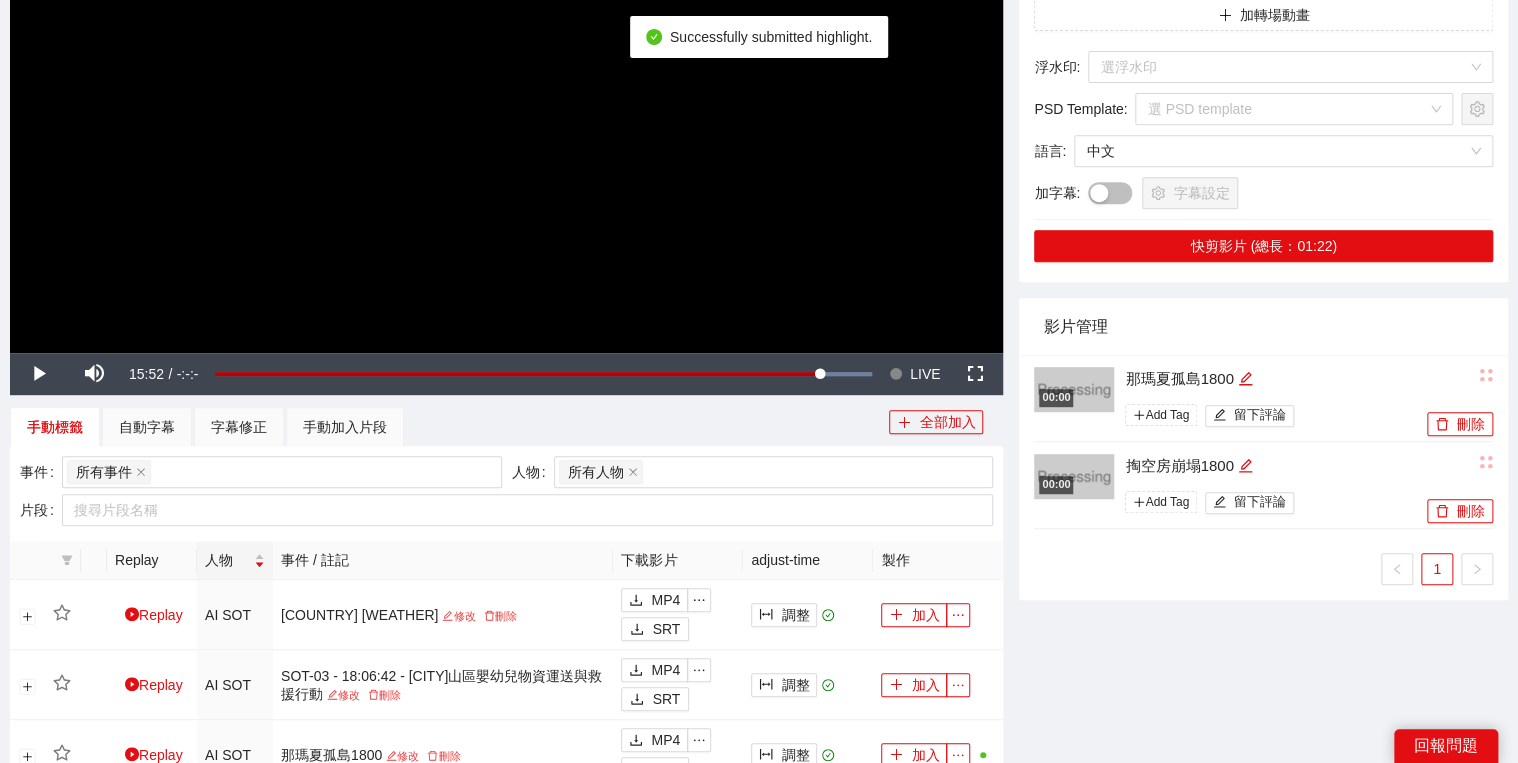scroll, scrollTop: 400, scrollLeft: 0, axis: vertical 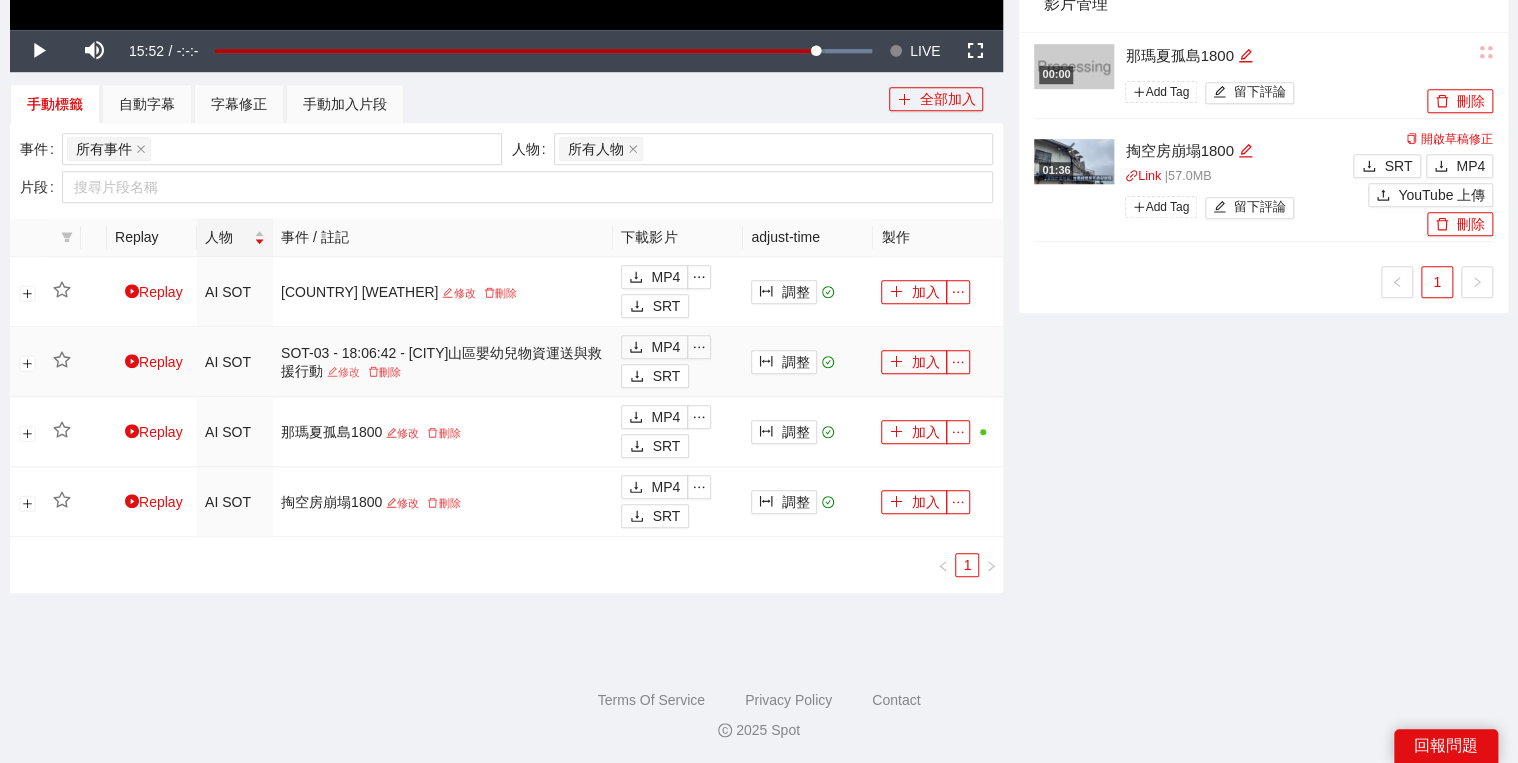 click 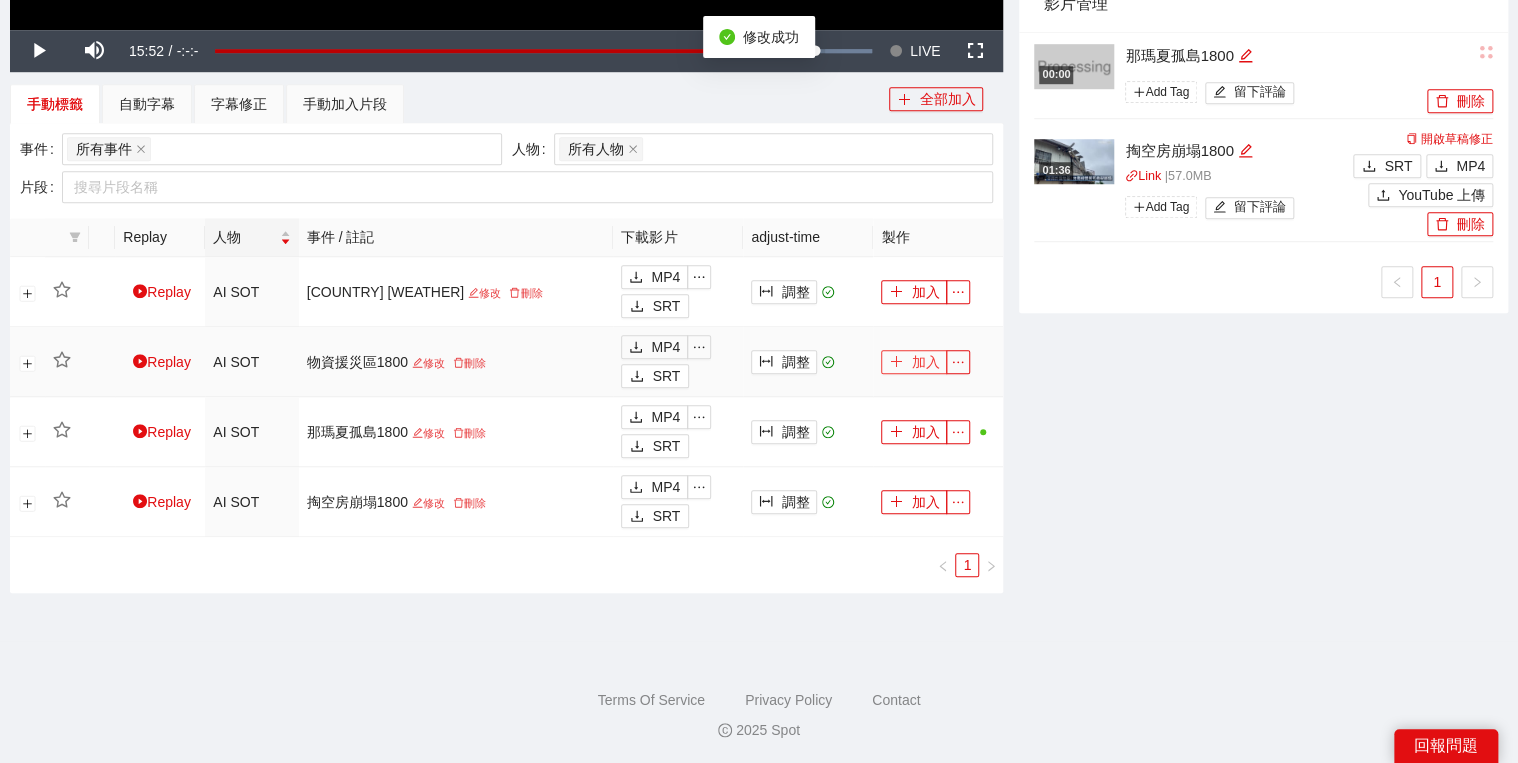 click on "加入" at bounding box center [914, 362] 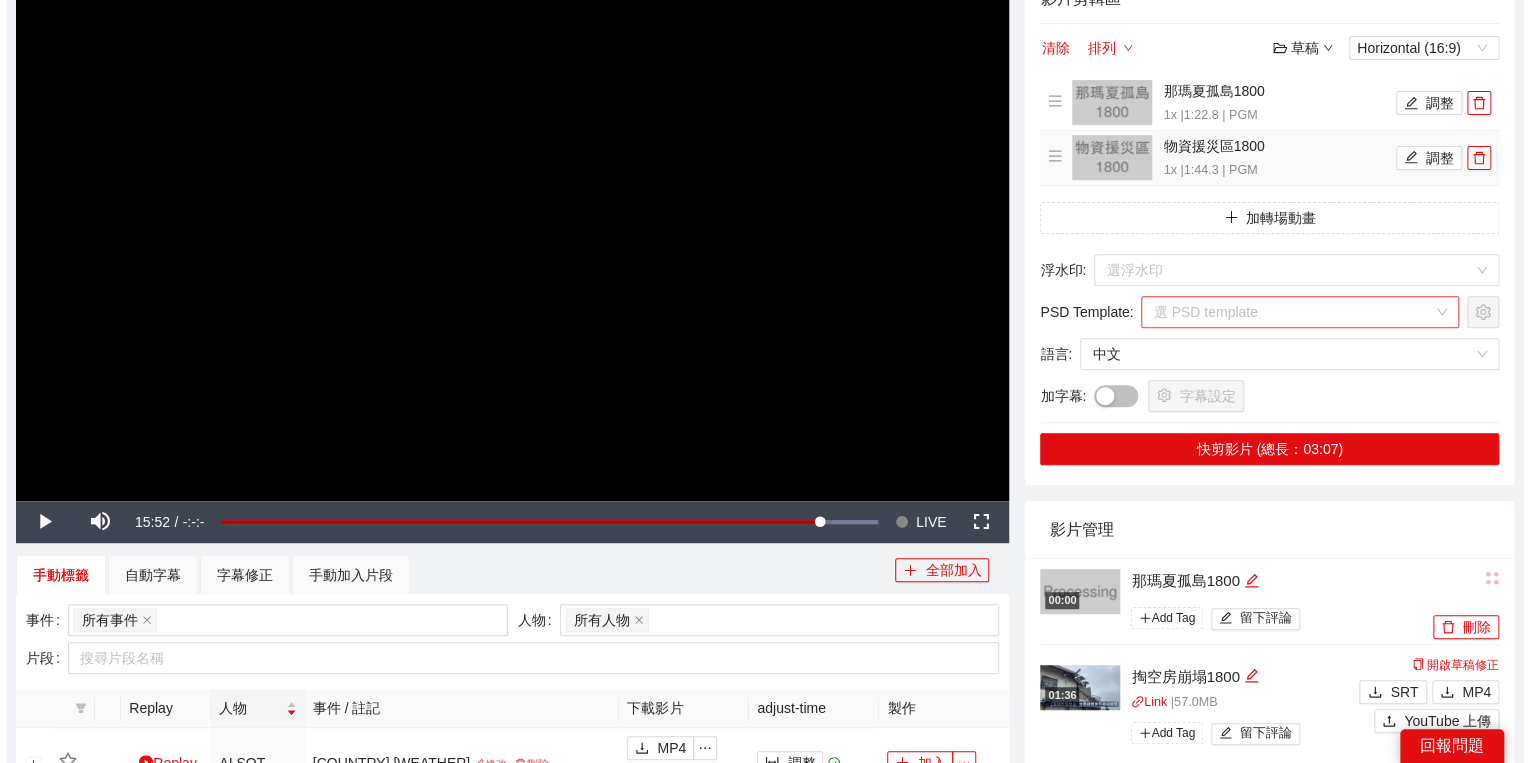 scroll, scrollTop: 58, scrollLeft: 0, axis: vertical 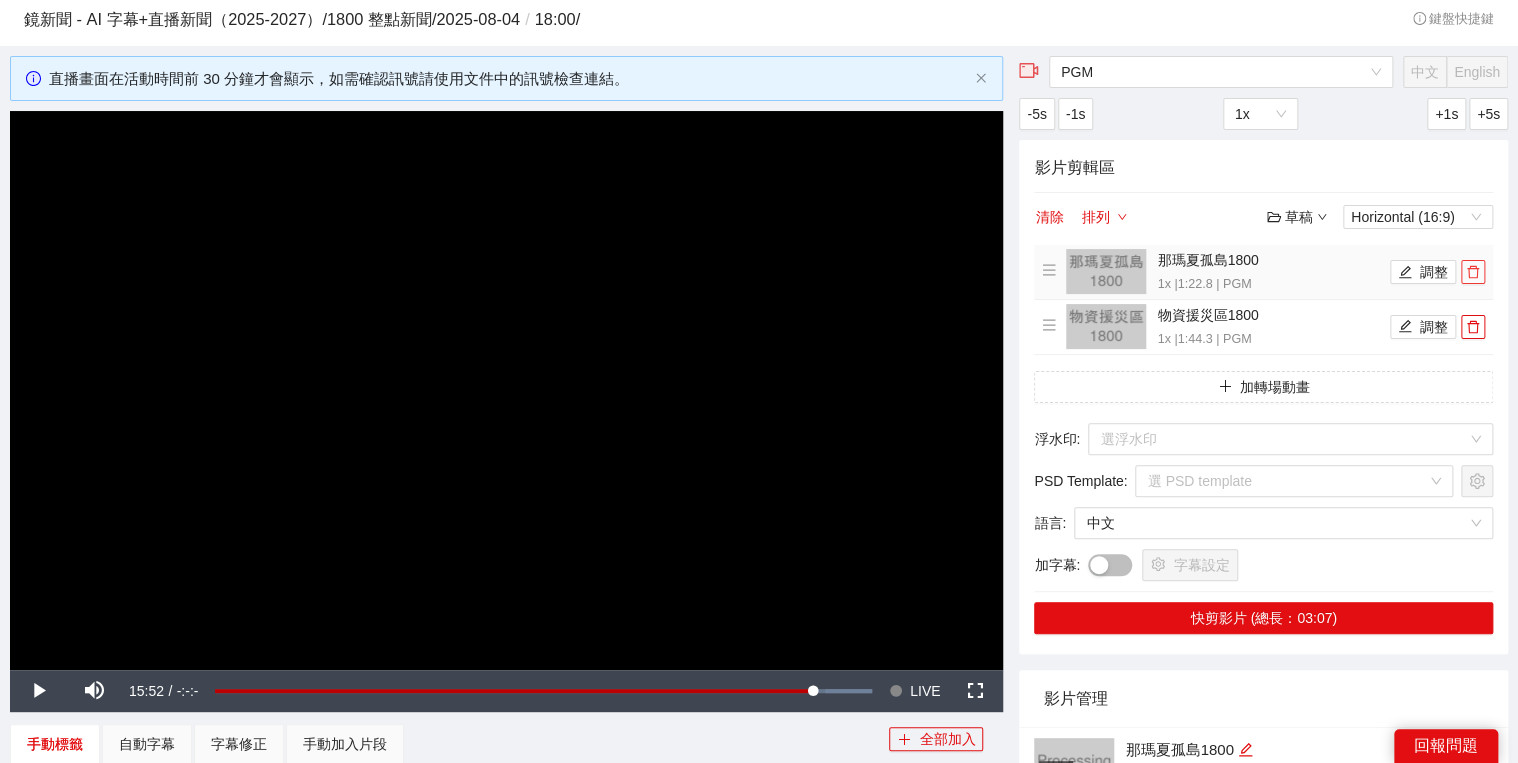 click 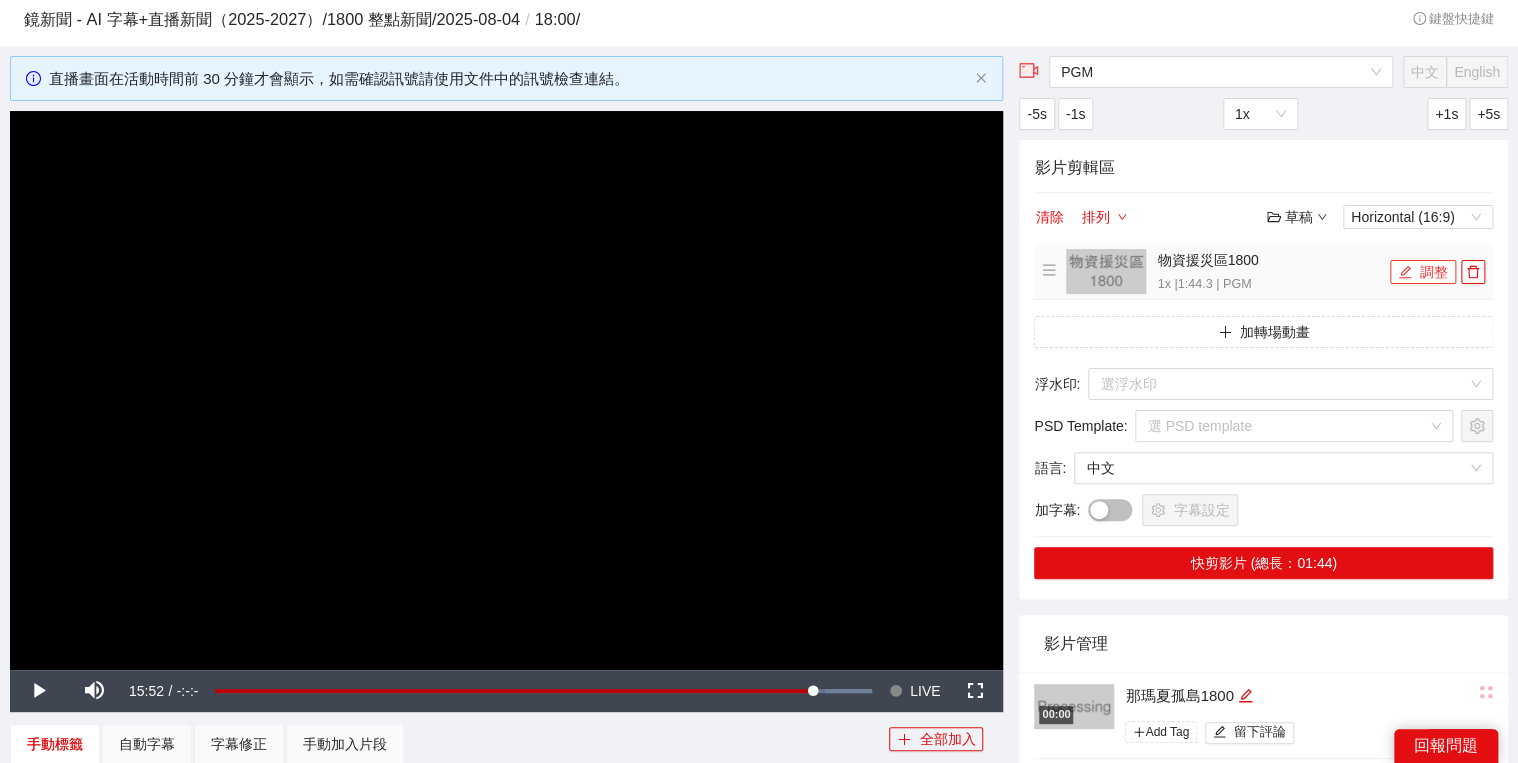 click on "調整" at bounding box center (1423, 272) 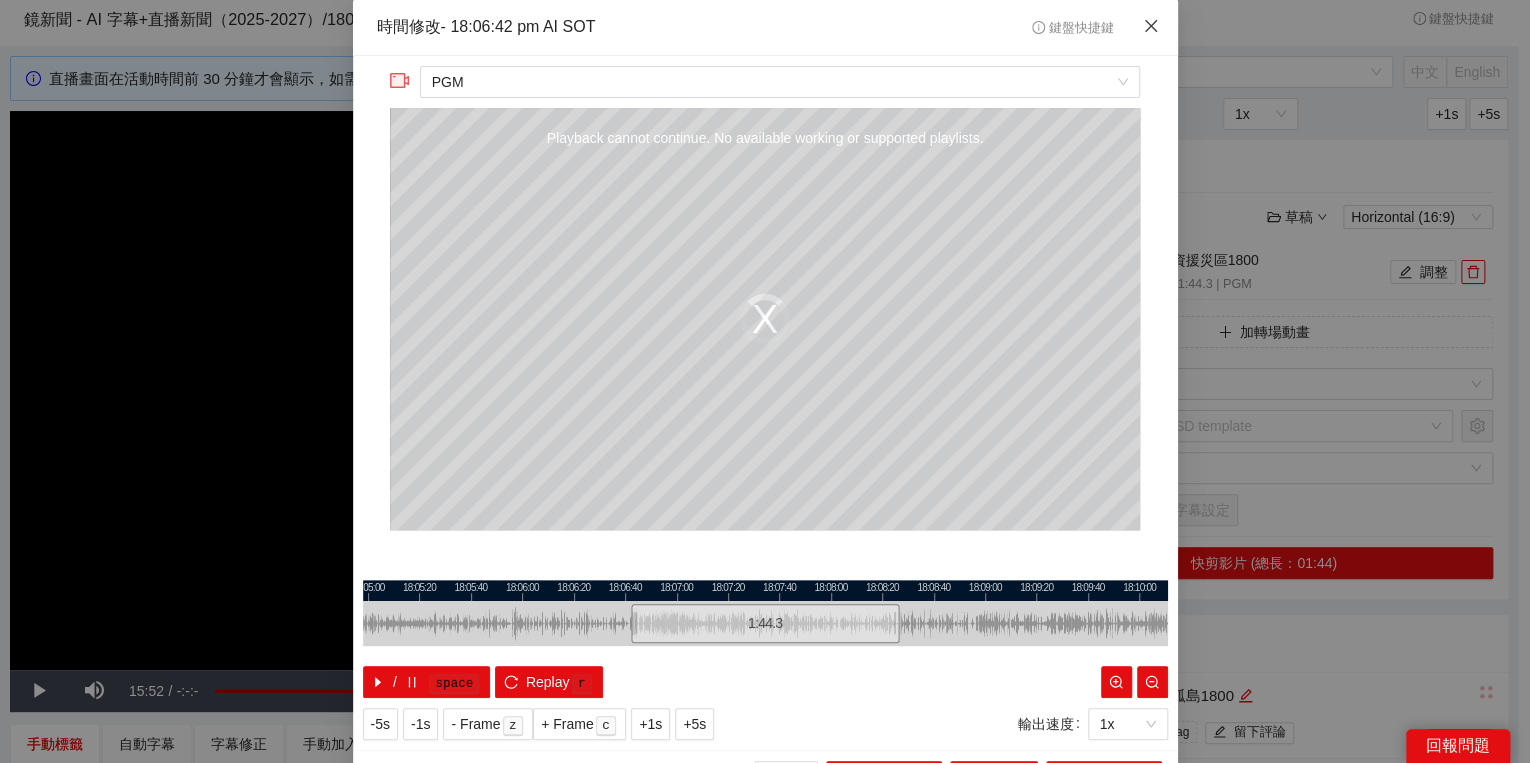 click at bounding box center [1151, 27] 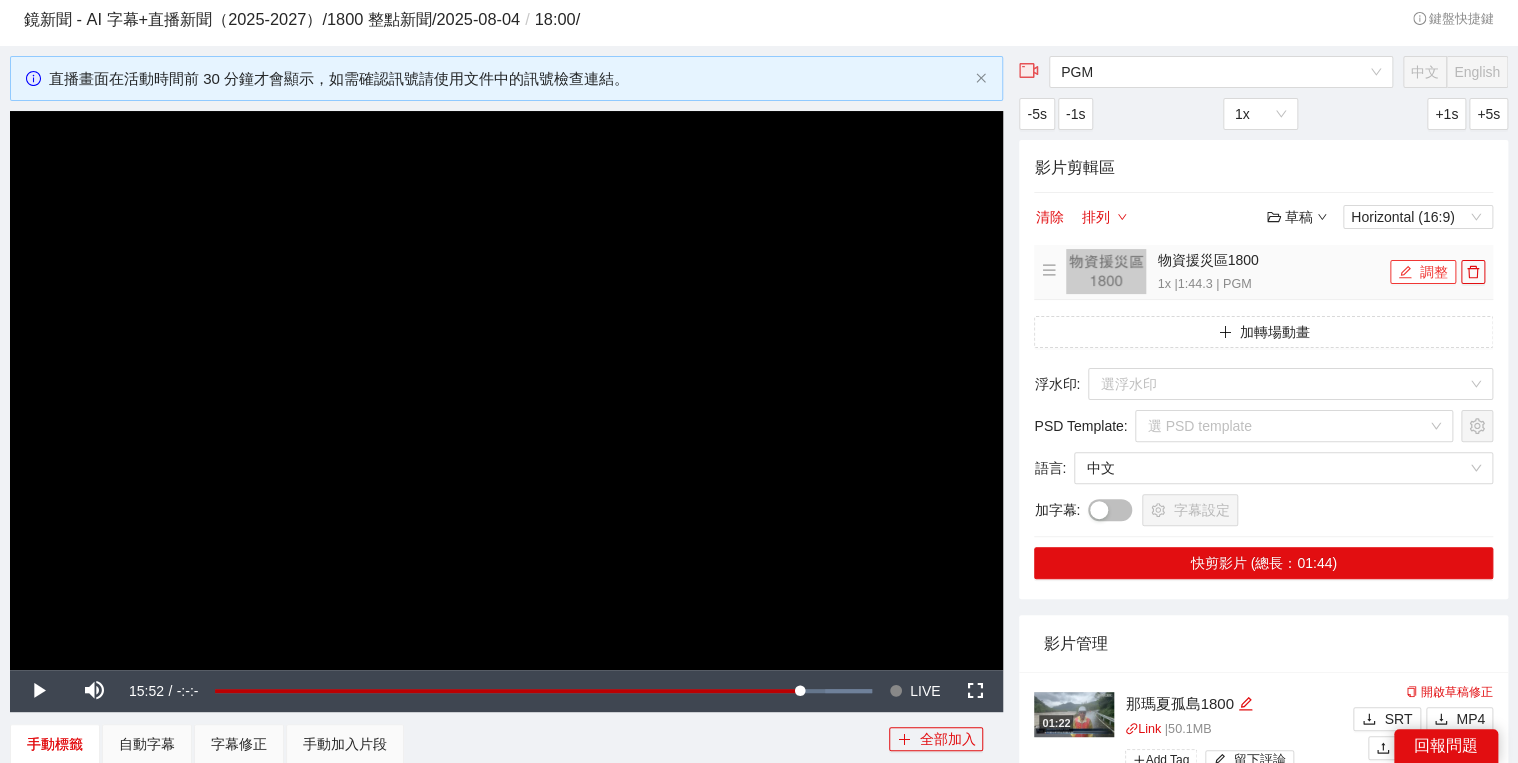 click on "調整" at bounding box center [1423, 272] 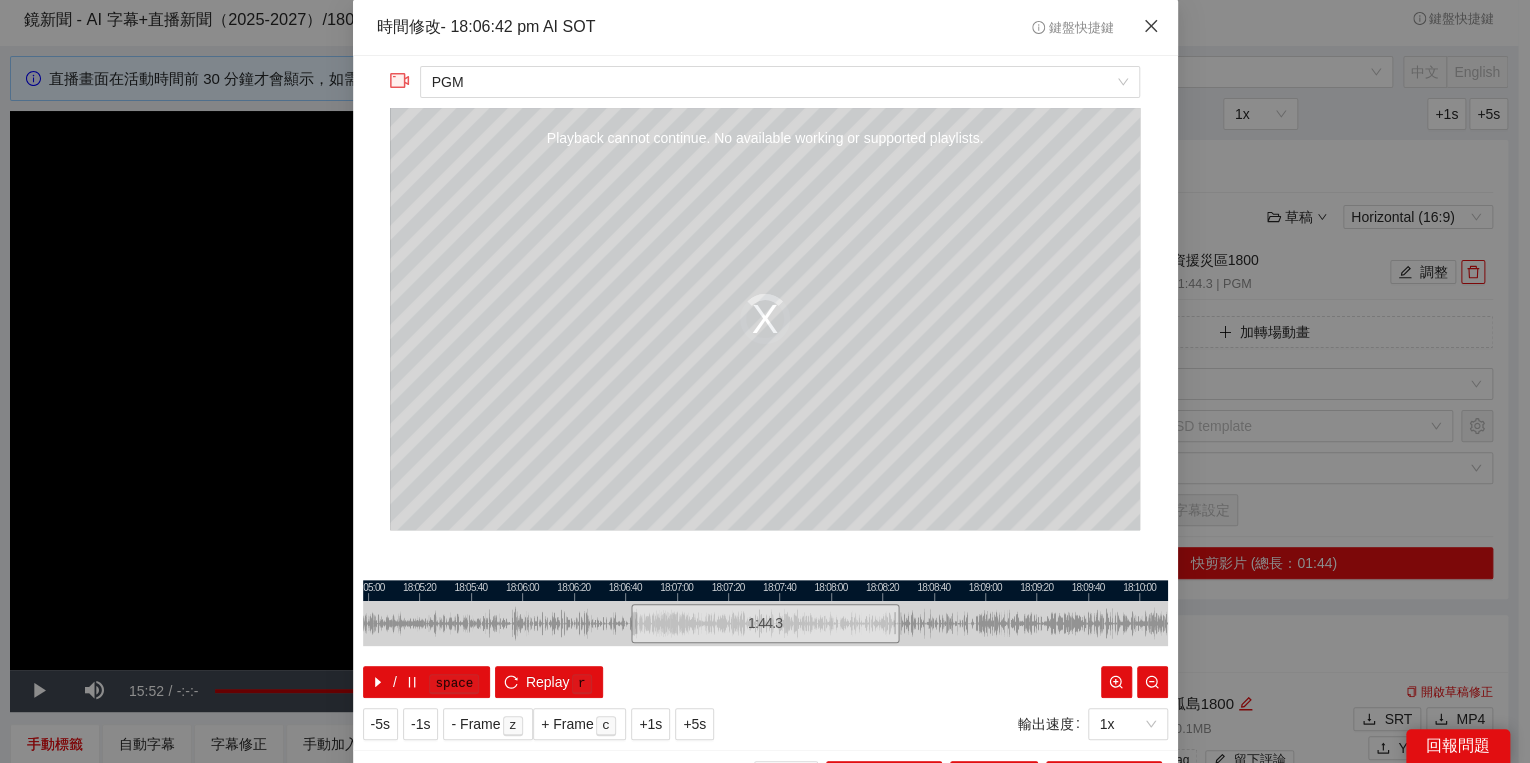 click at bounding box center (1151, 27) 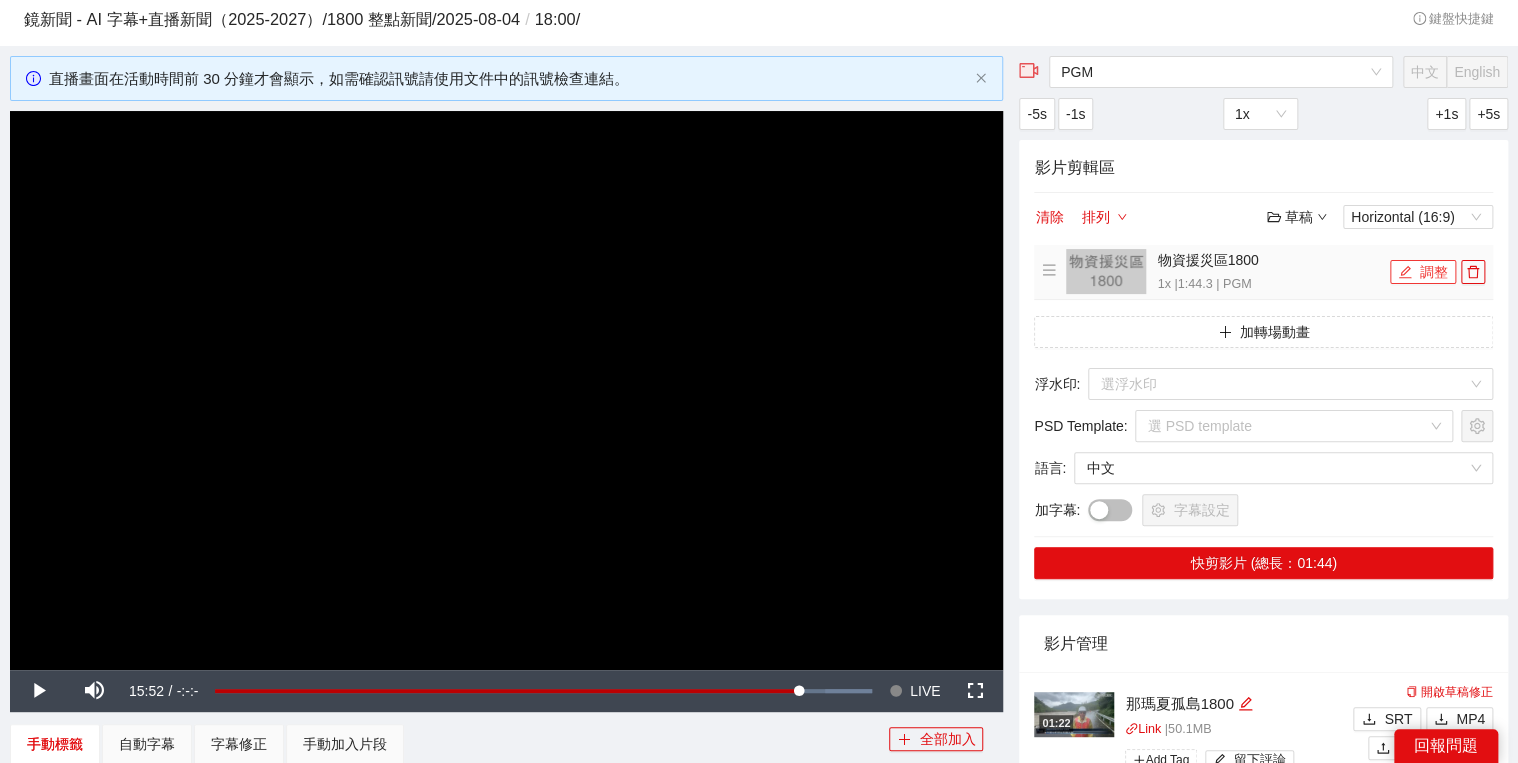click on "調整" at bounding box center (1423, 272) 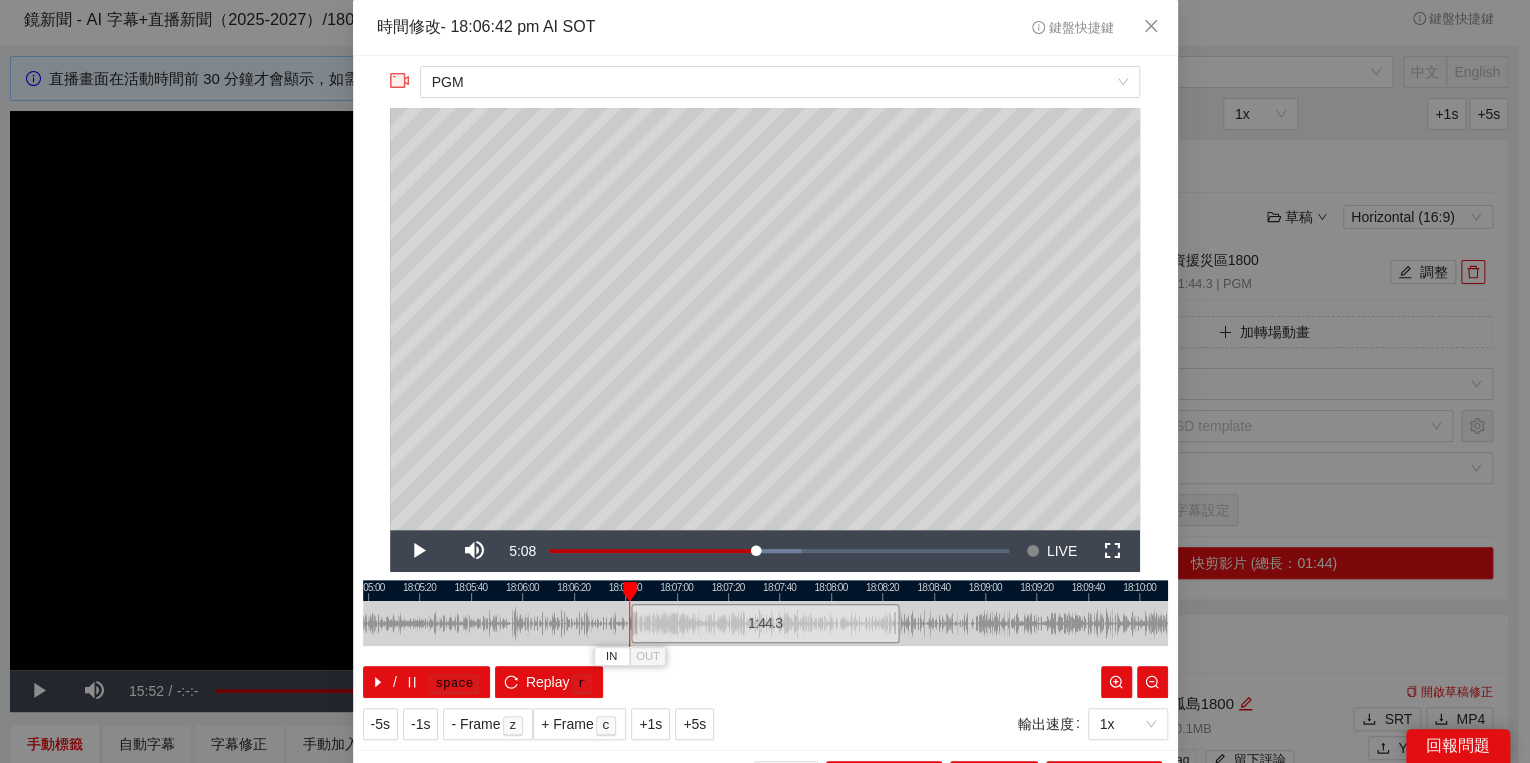 click at bounding box center (630, 592) 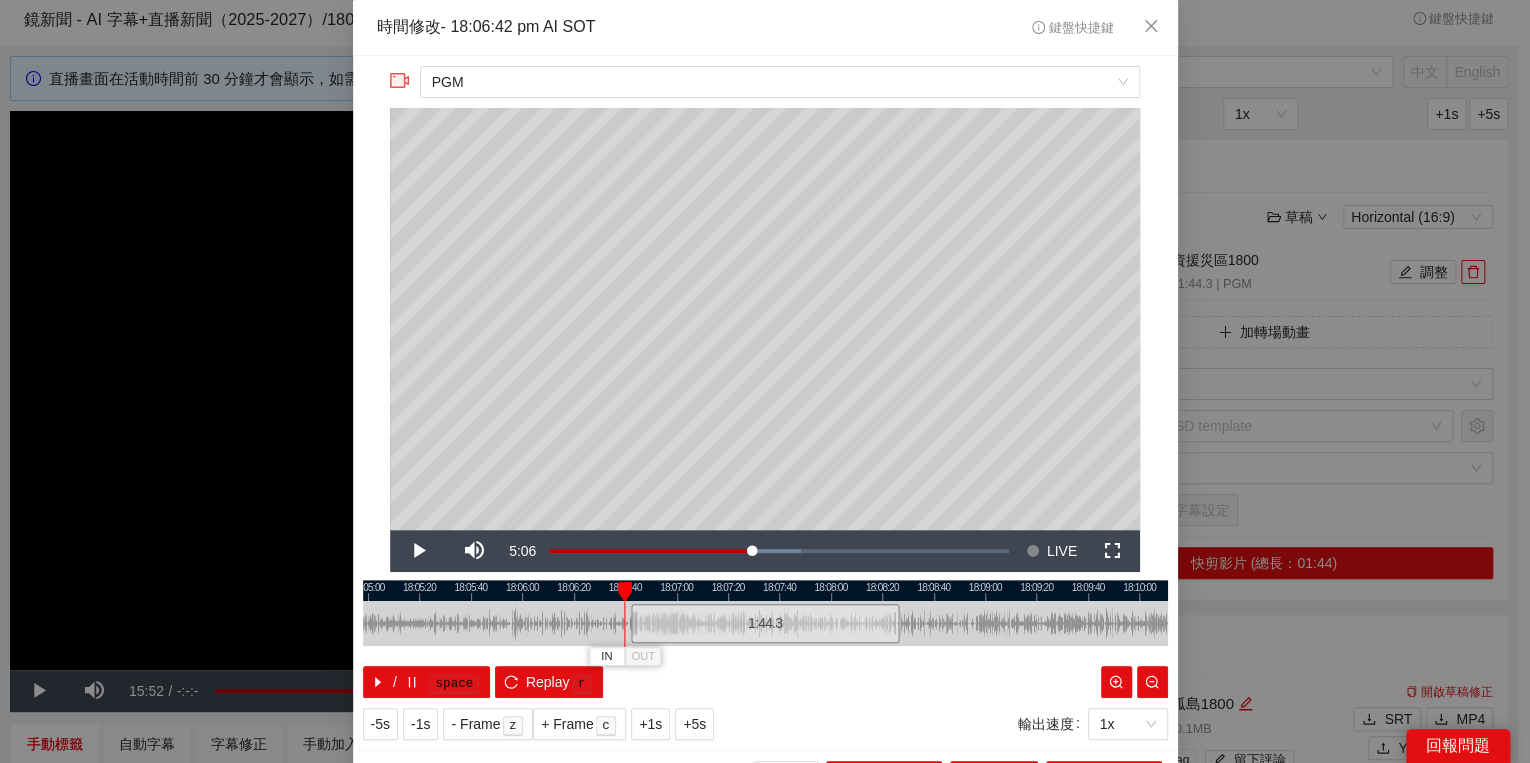 click at bounding box center [625, 592] 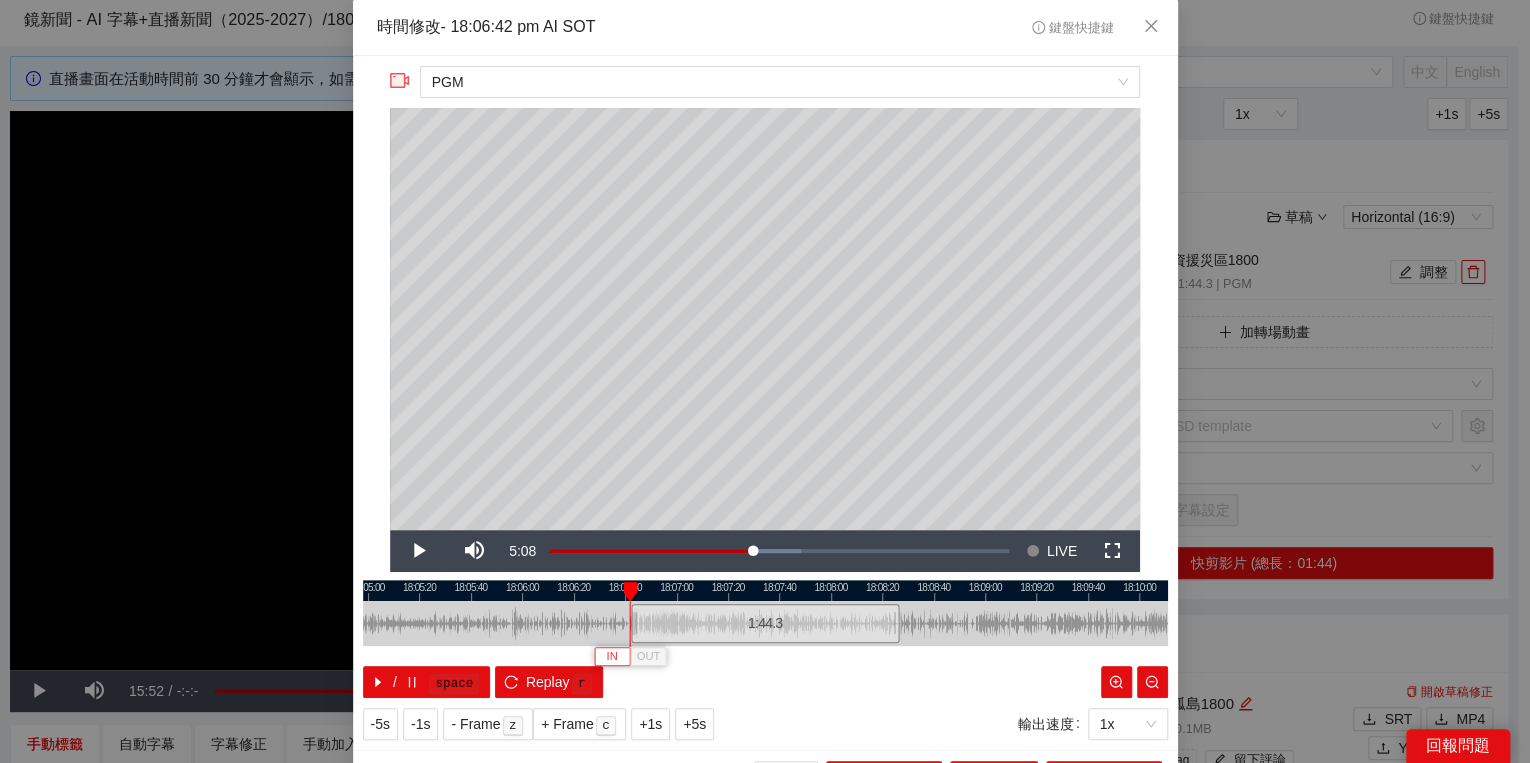 click on "IN" at bounding box center (612, 656) 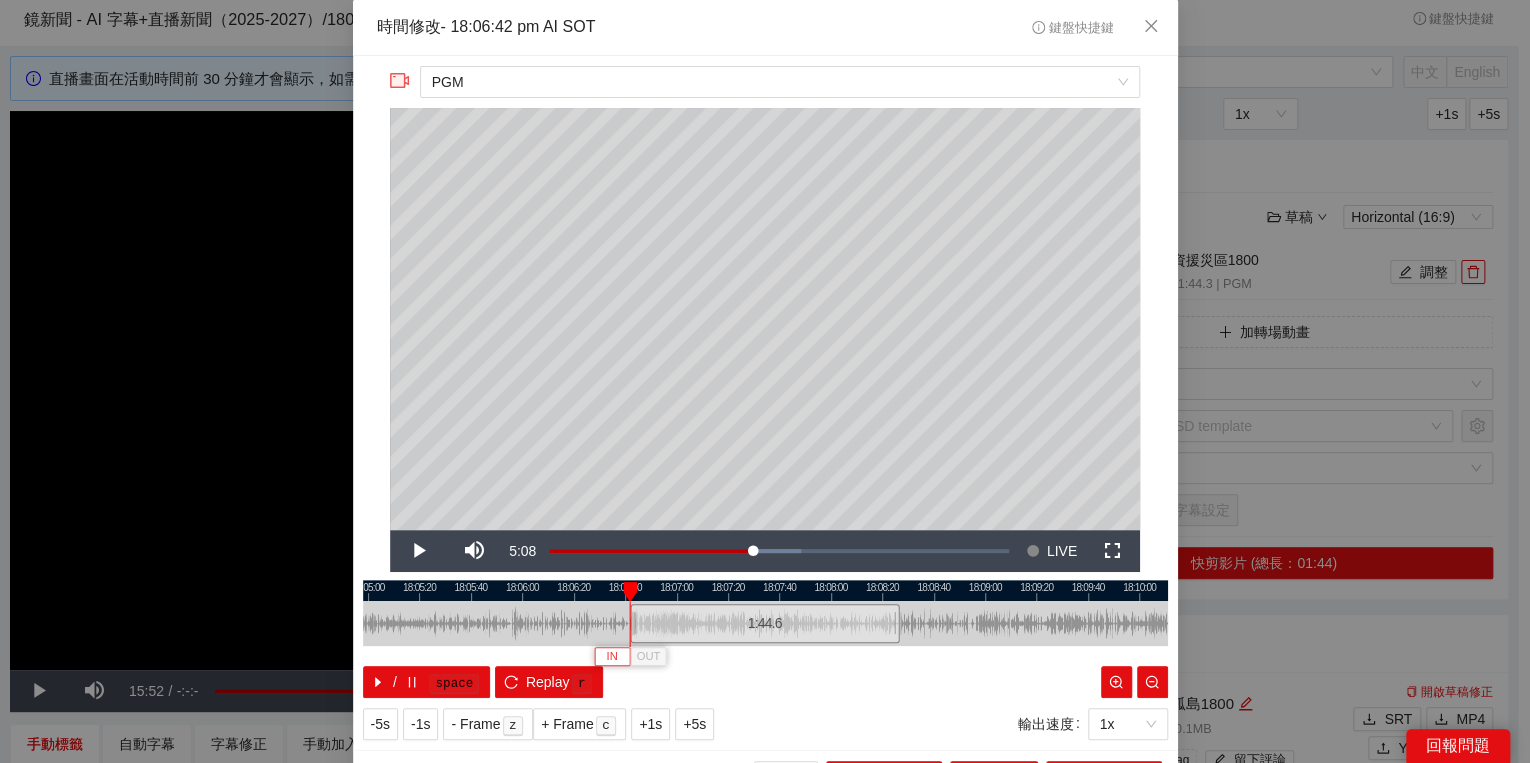 click on "IN" at bounding box center (611, 657) 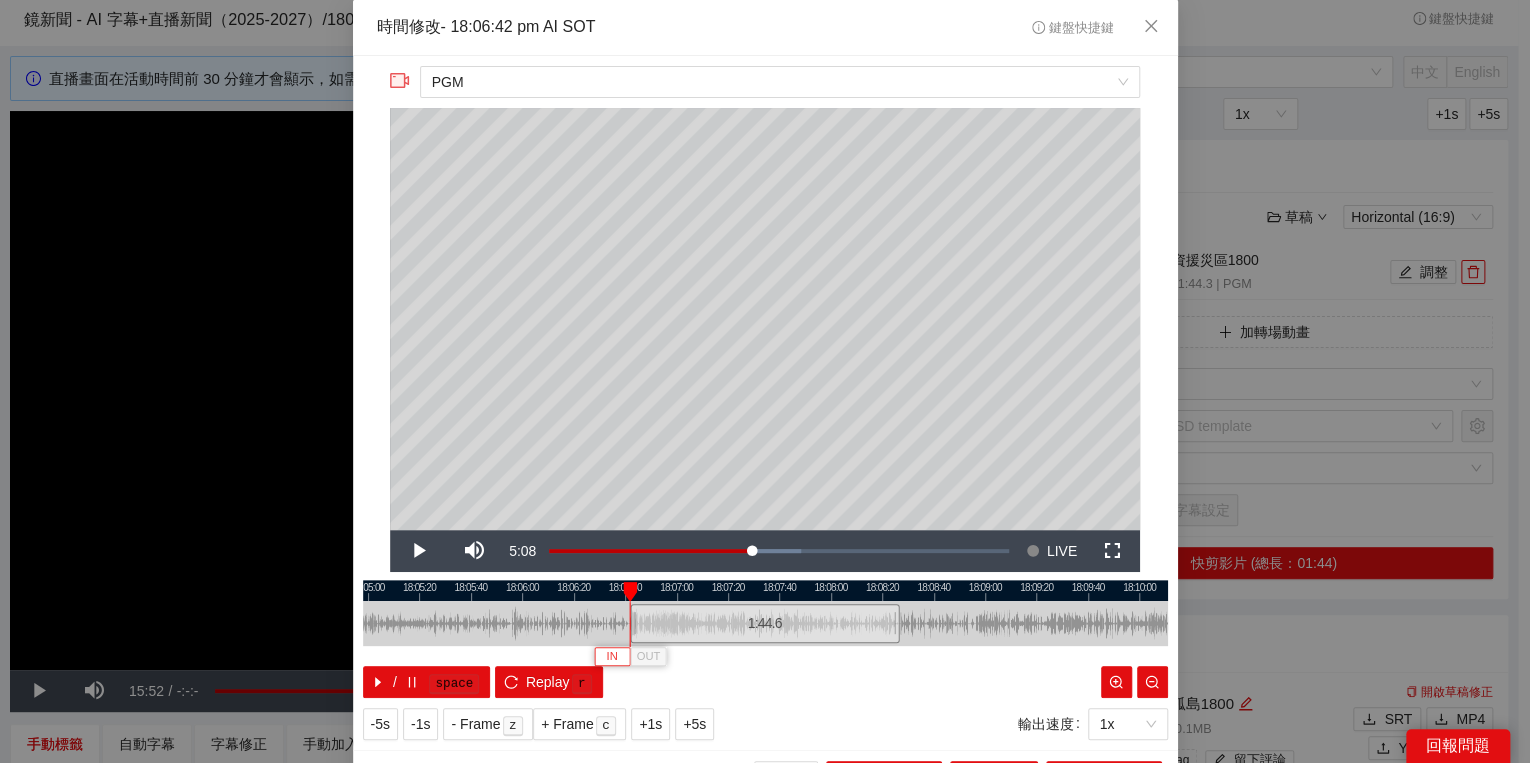 type 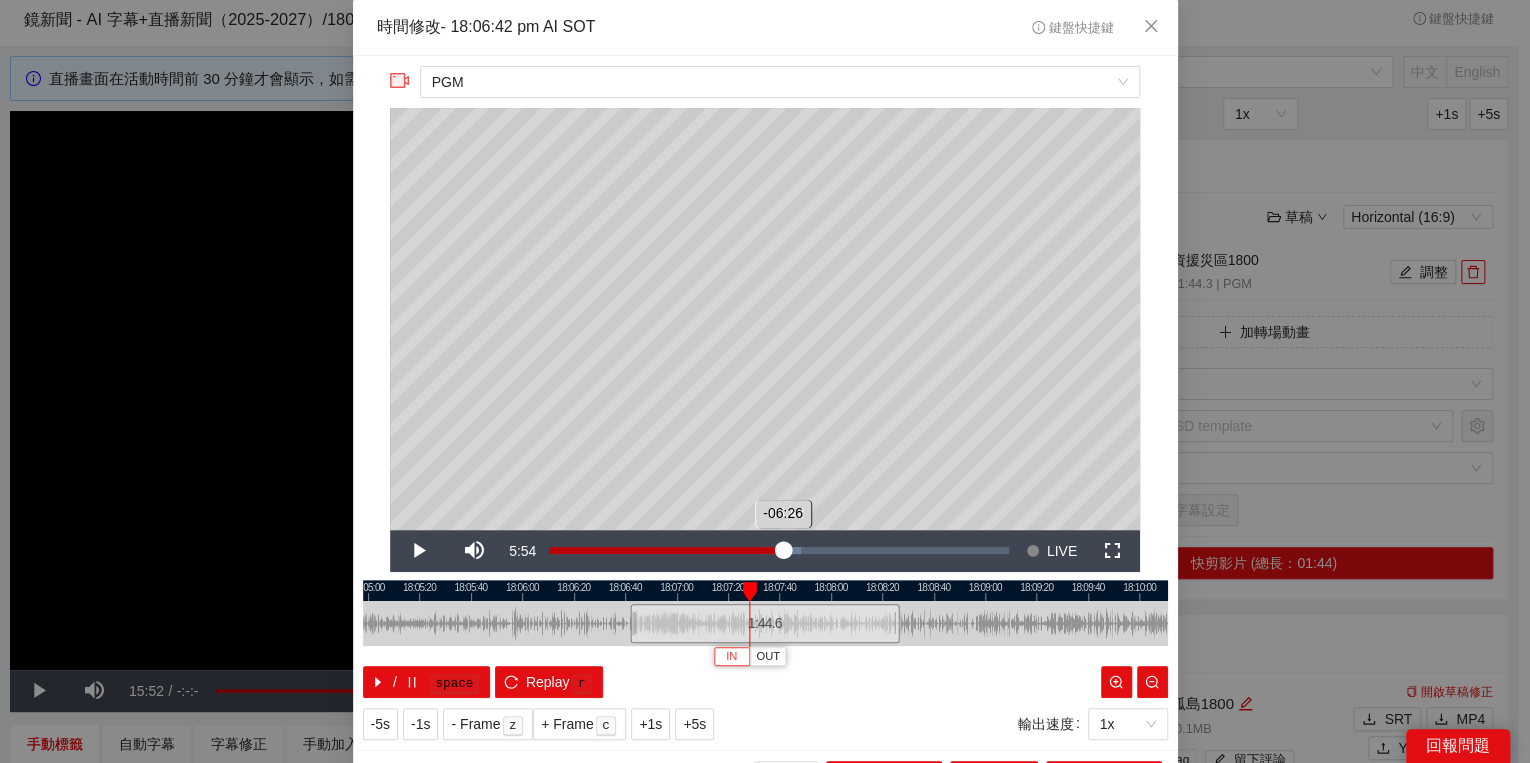 click on "Loaded :  54.86% -05:42 -06:26" at bounding box center (779, 551) 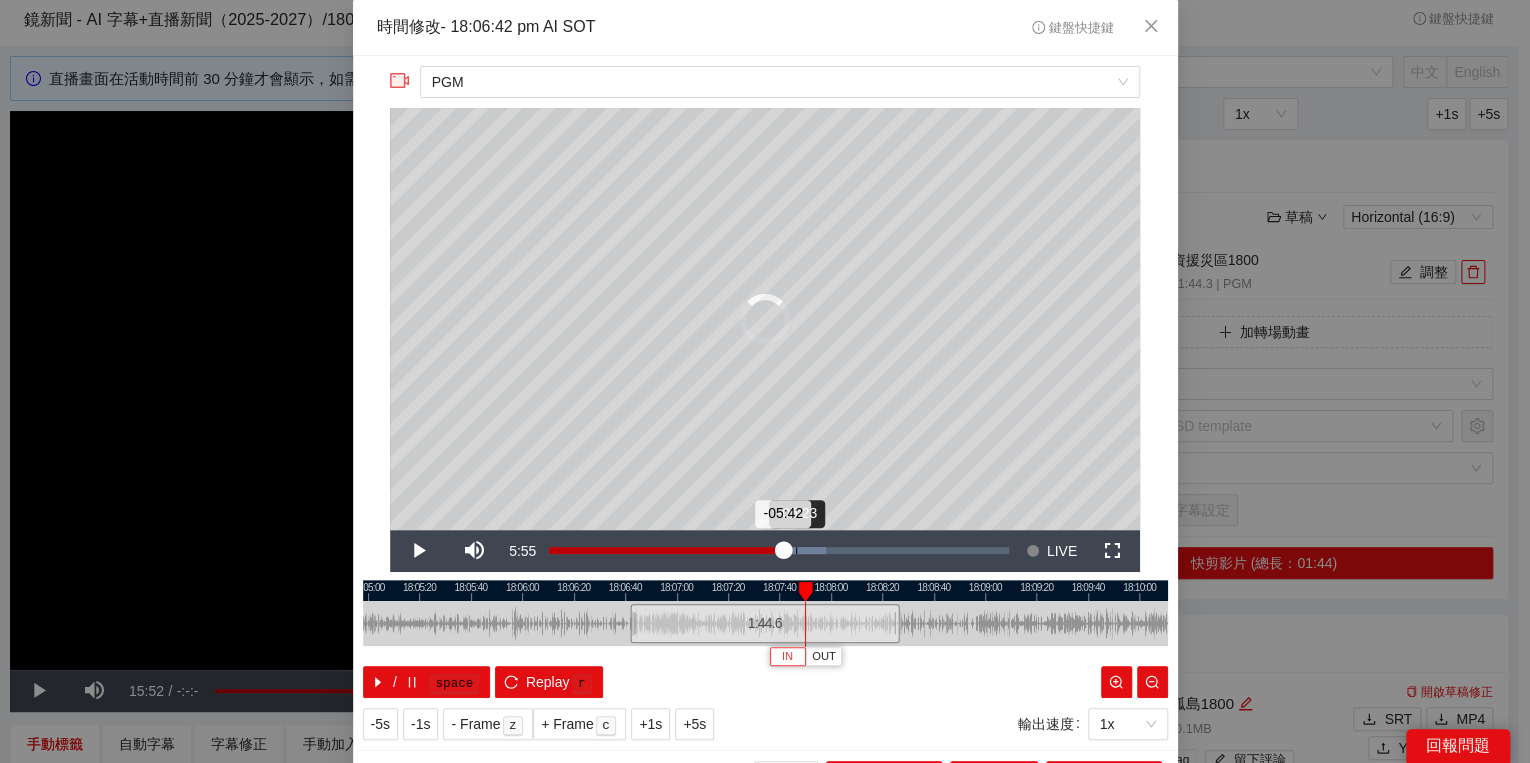 click on "Loaded :  60.34% -05:23 -05:42" at bounding box center (779, 551) 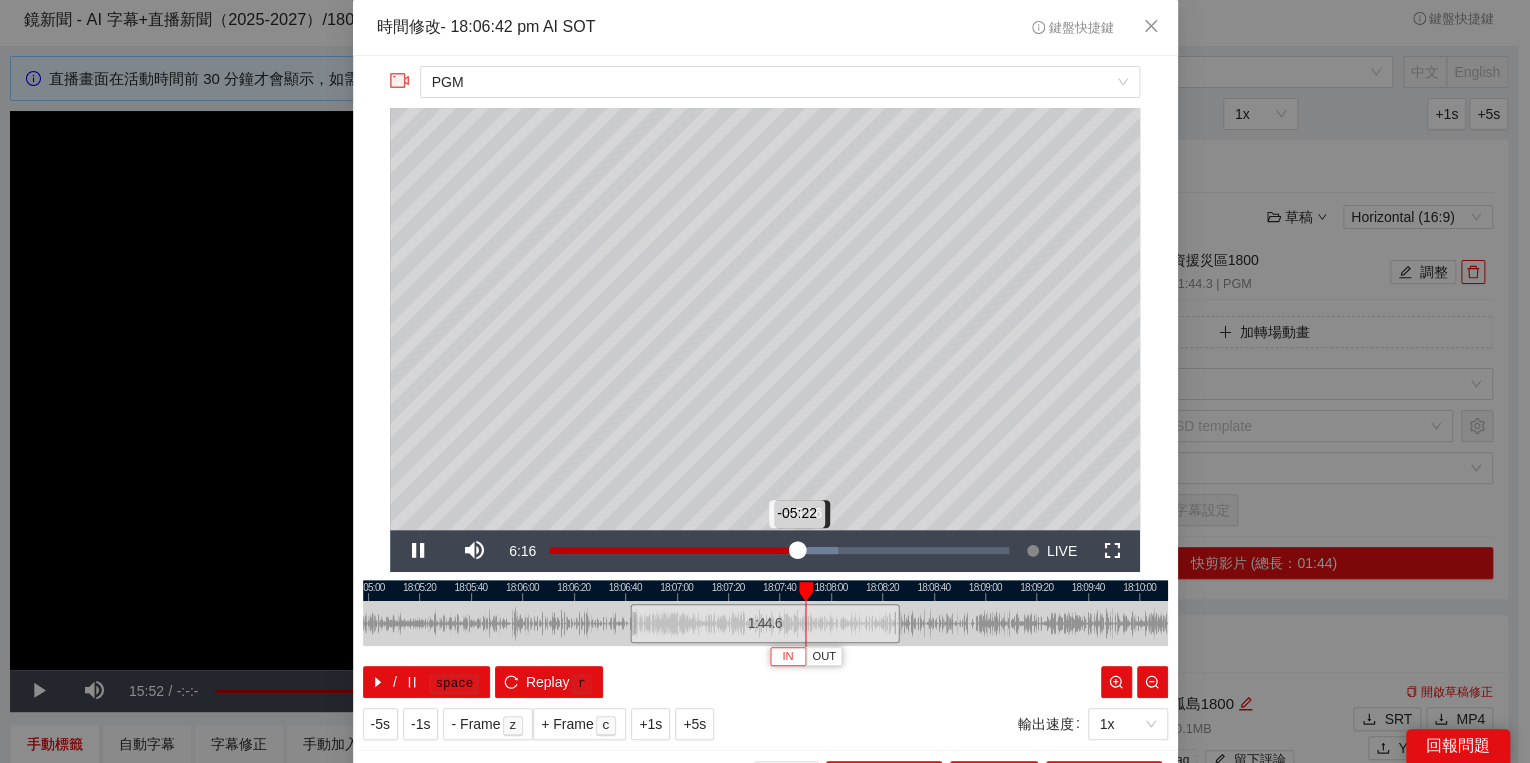 click on "Loaded :  62.92% -05:16 -05:22" at bounding box center (779, 551) 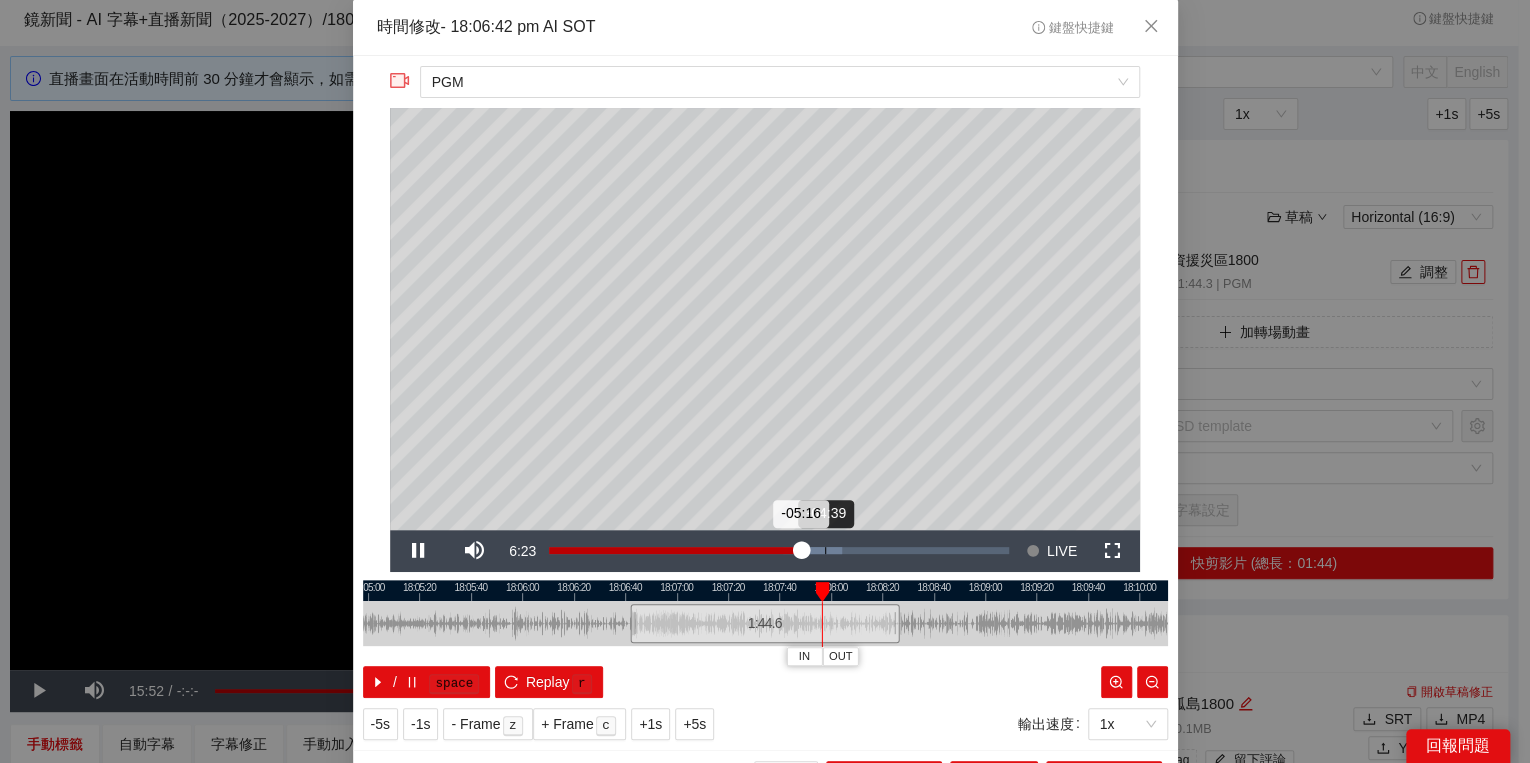 click on "Loaded :  63.78% -04:39 -05:16" at bounding box center (779, 551) 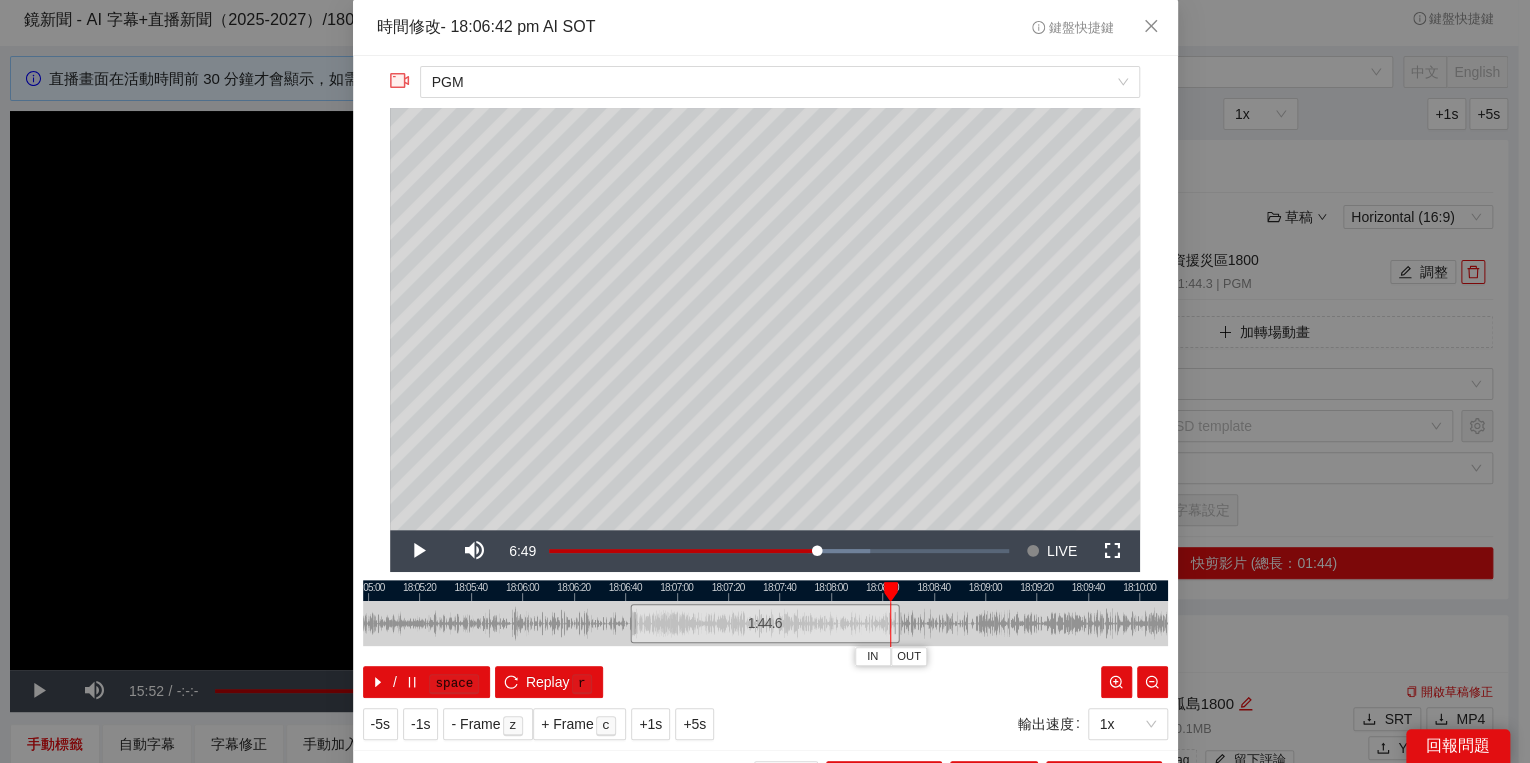 drag, startPoint x: 908, startPoint y: 592, endPoint x: 880, endPoint y: 594, distance: 28.071337 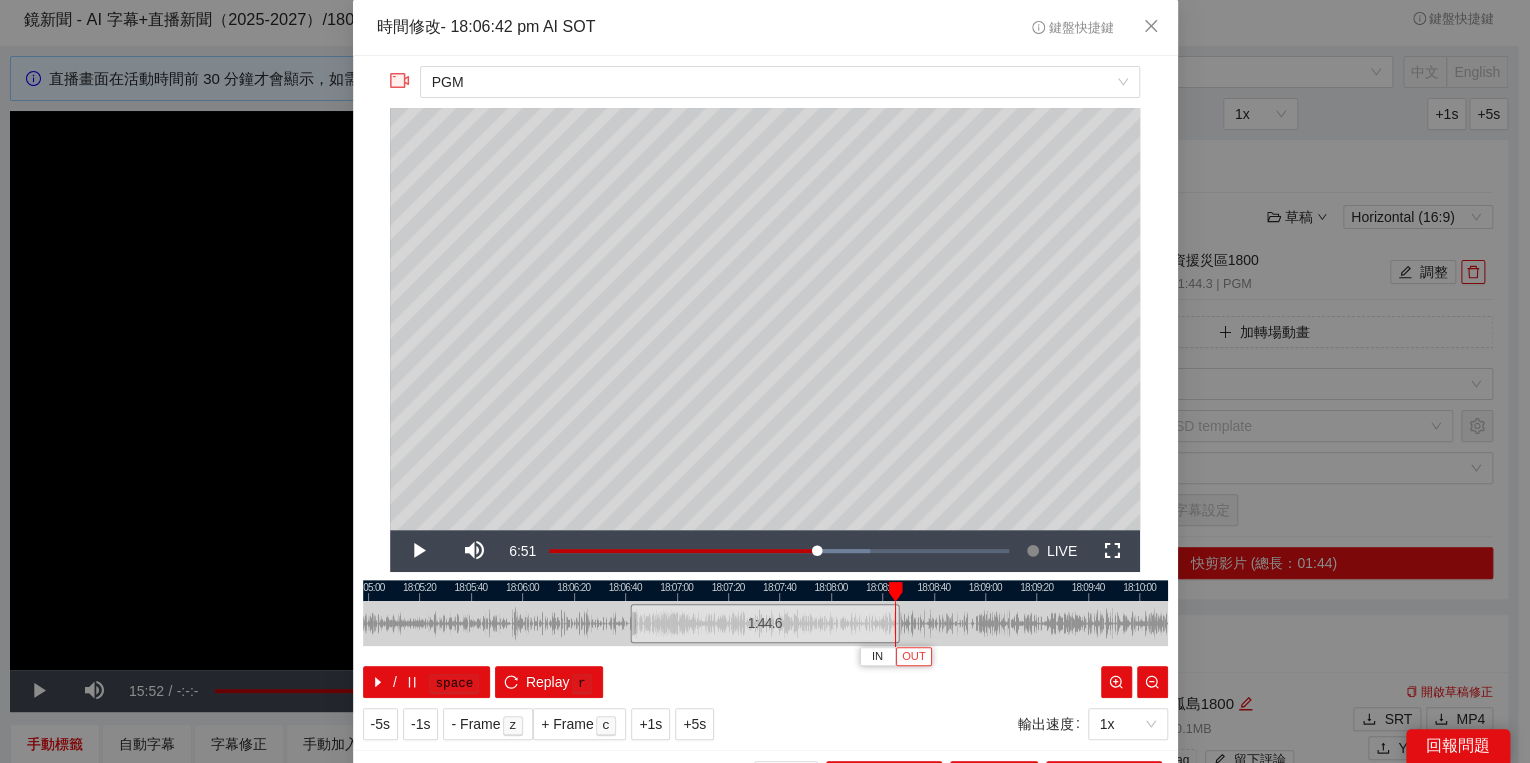 click on "OUT" at bounding box center [914, 657] 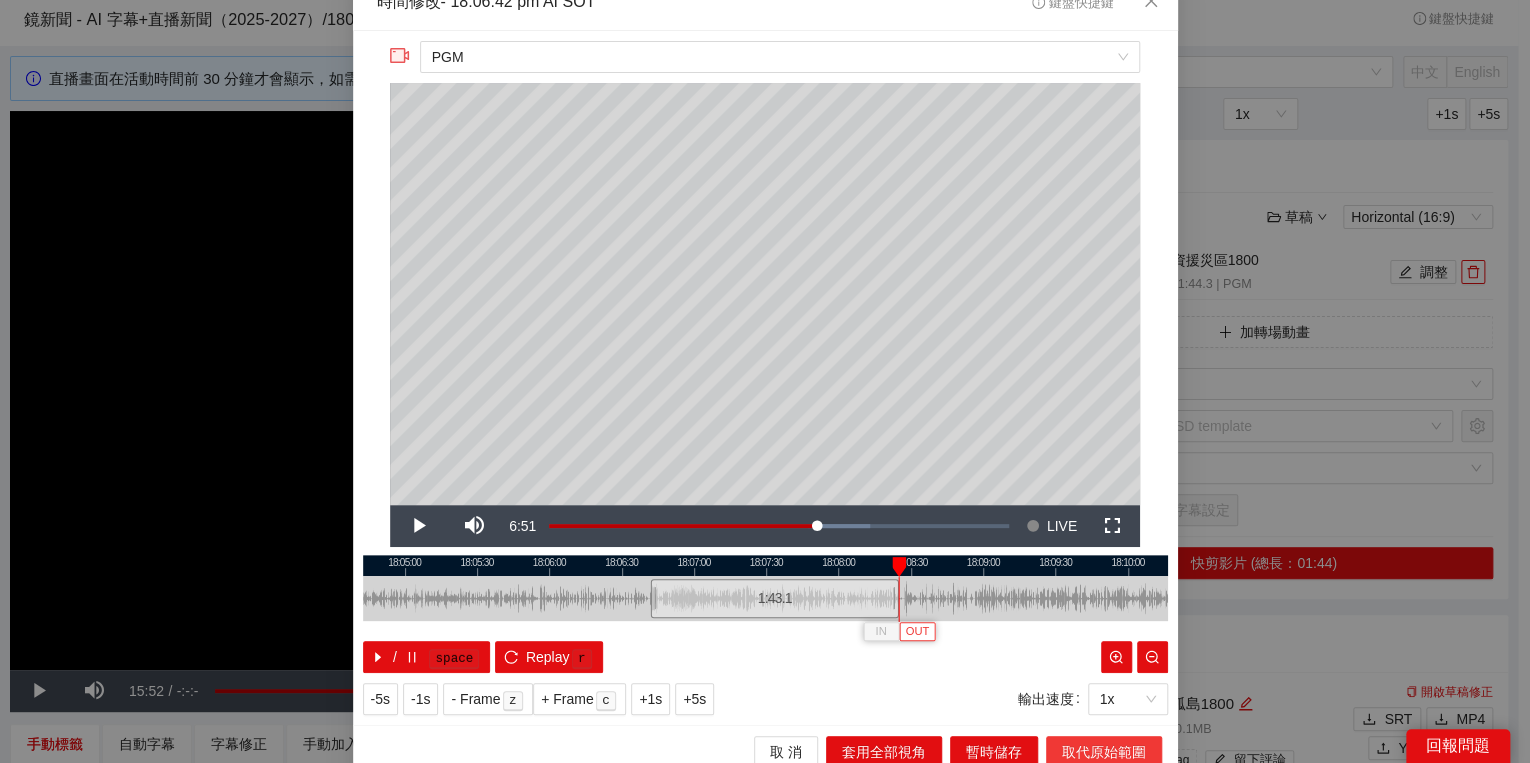 scroll, scrollTop: 39, scrollLeft: 0, axis: vertical 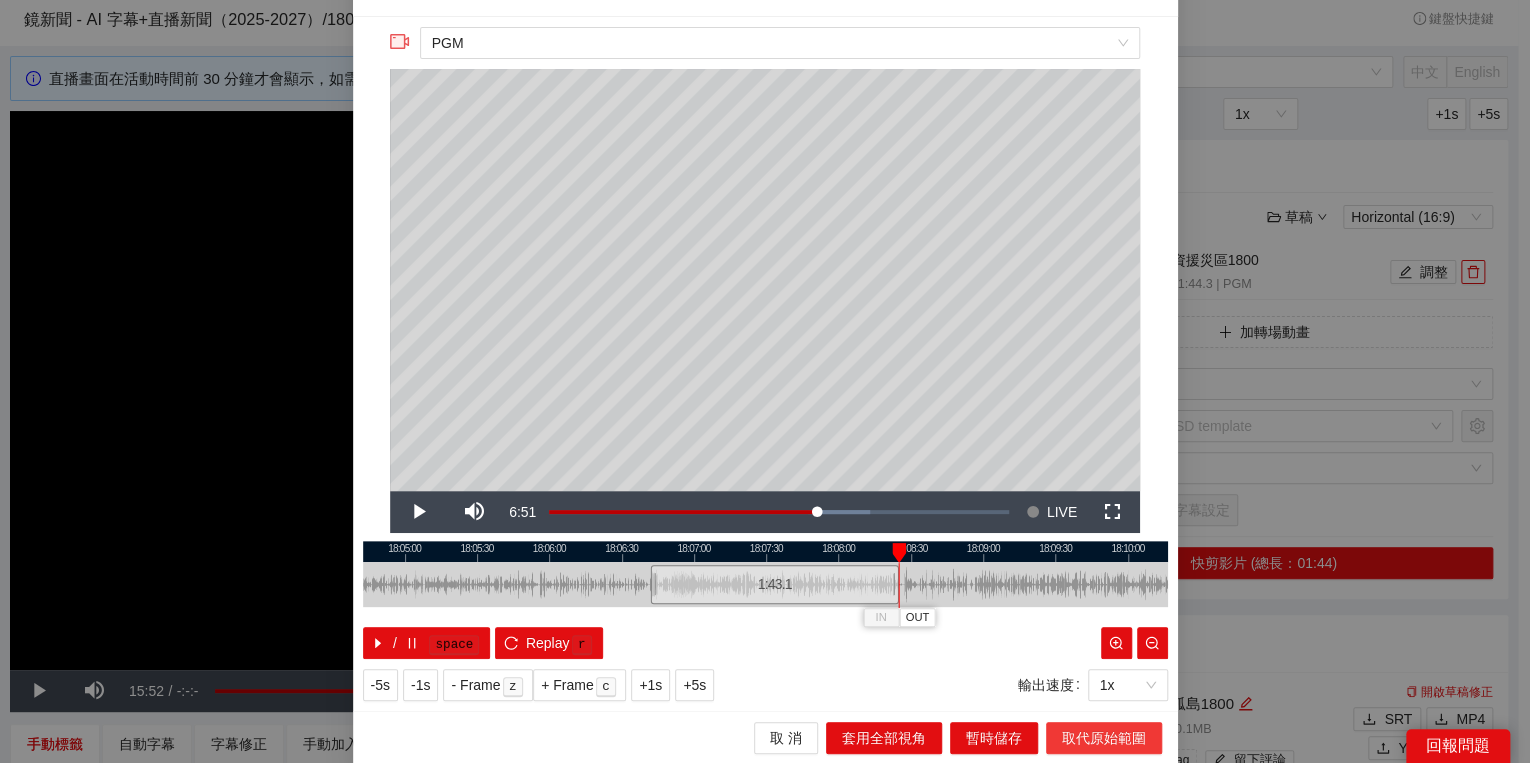 click on "取代原始範圍" at bounding box center (1104, 738) 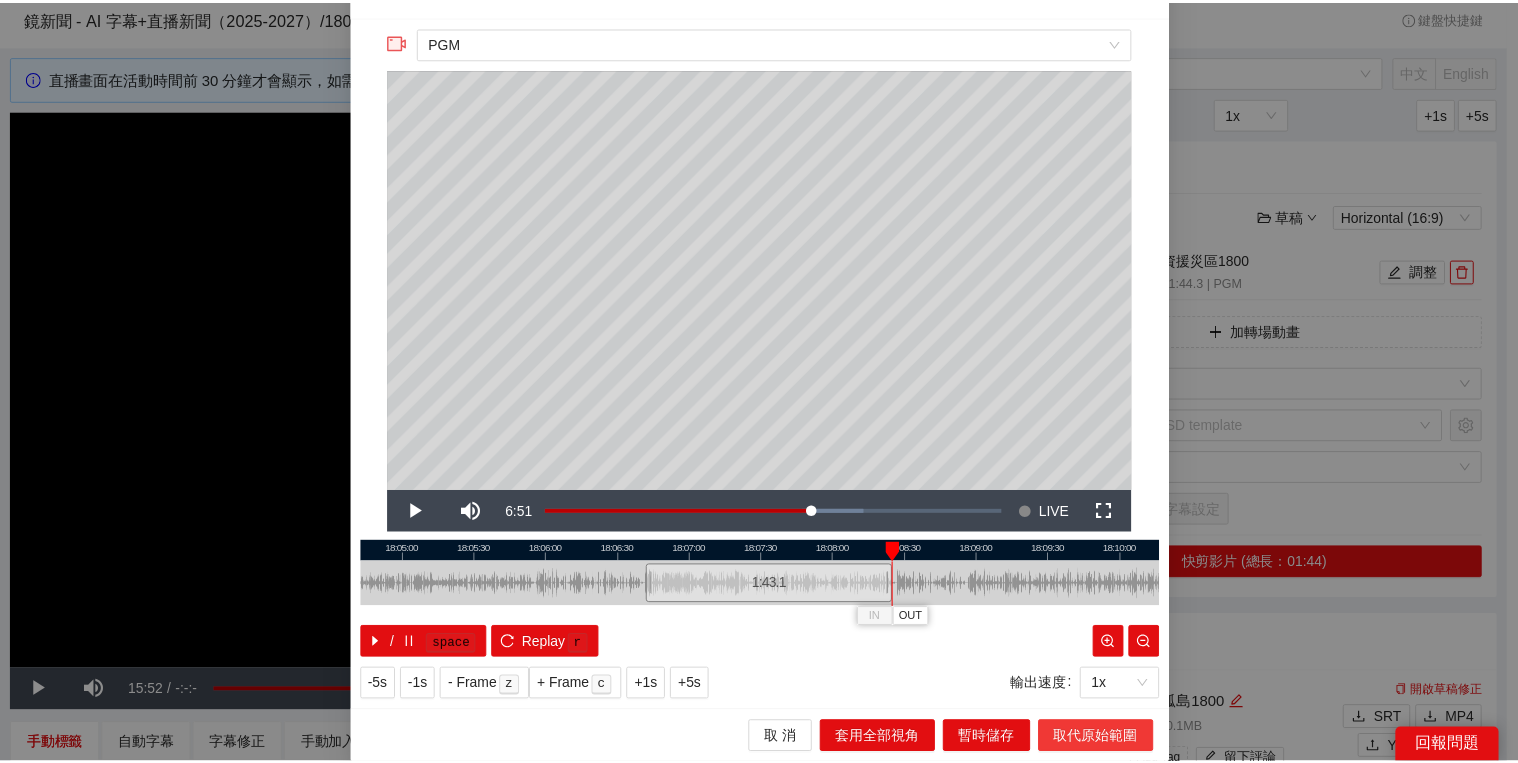 scroll, scrollTop: 0, scrollLeft: 0, axis: both 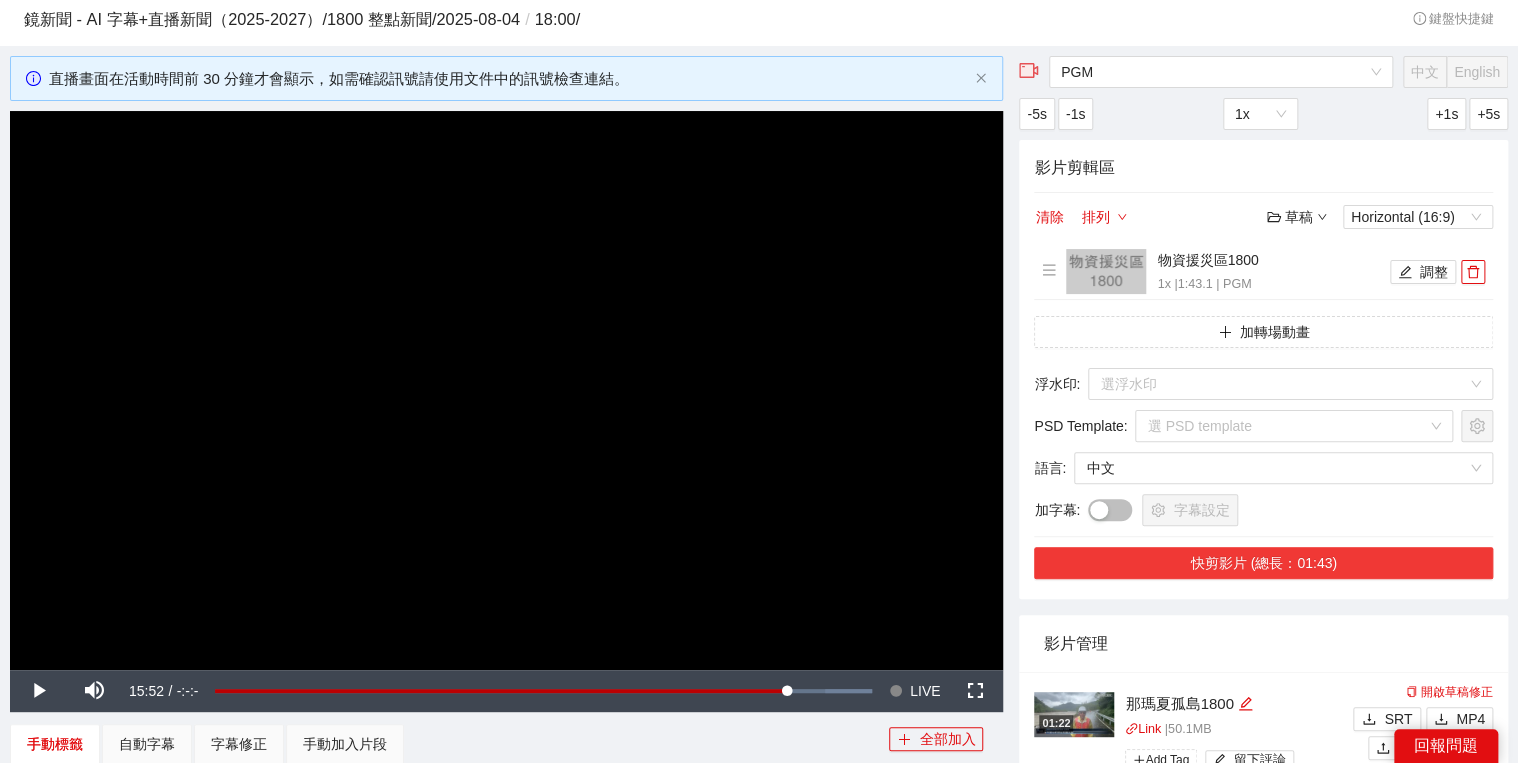 click on "快剪影片 (總長：01:43)" at bounding box center (1263, 563) 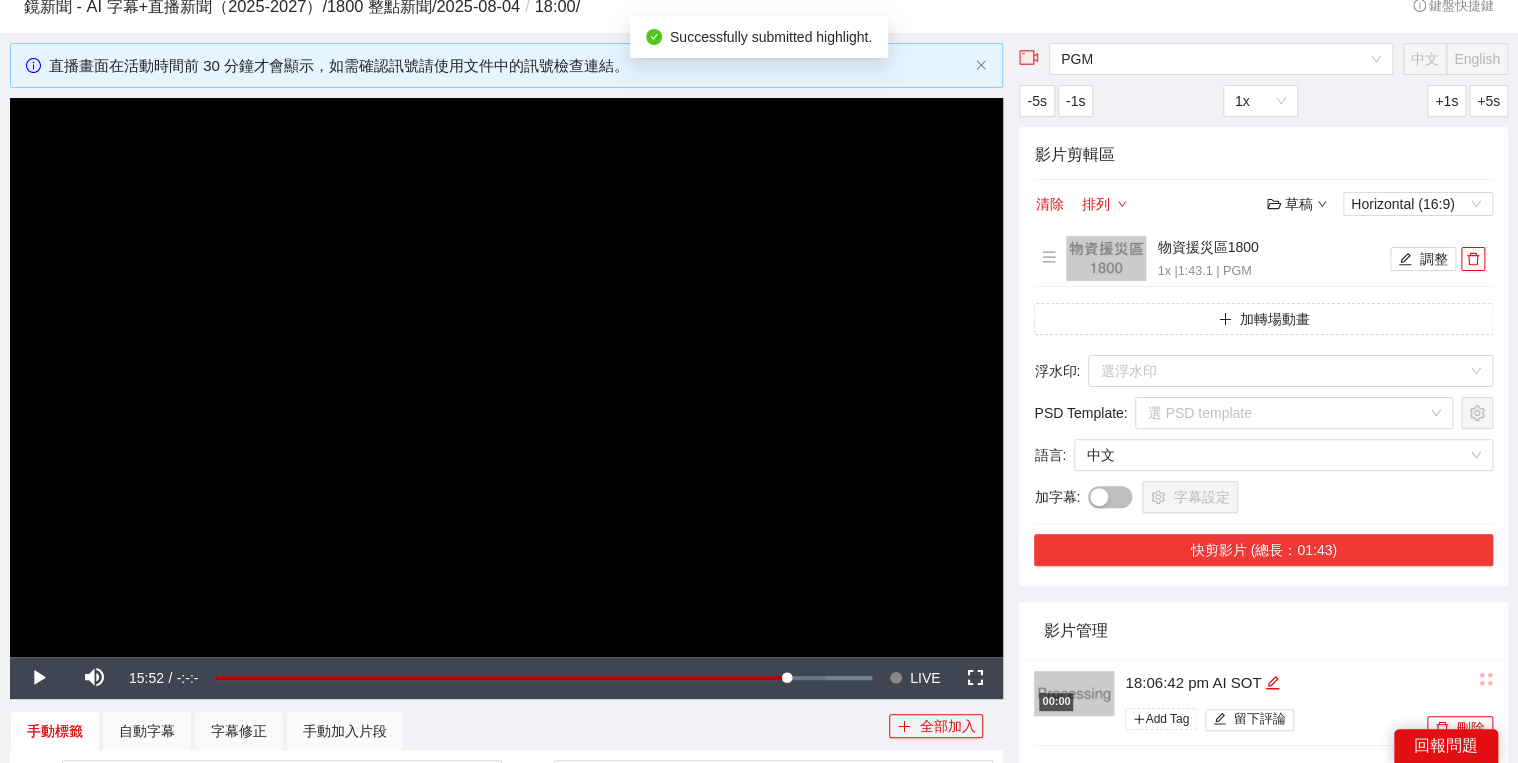 scroll, scrollTop: 298, scrollLeft: 0, axis: vertical 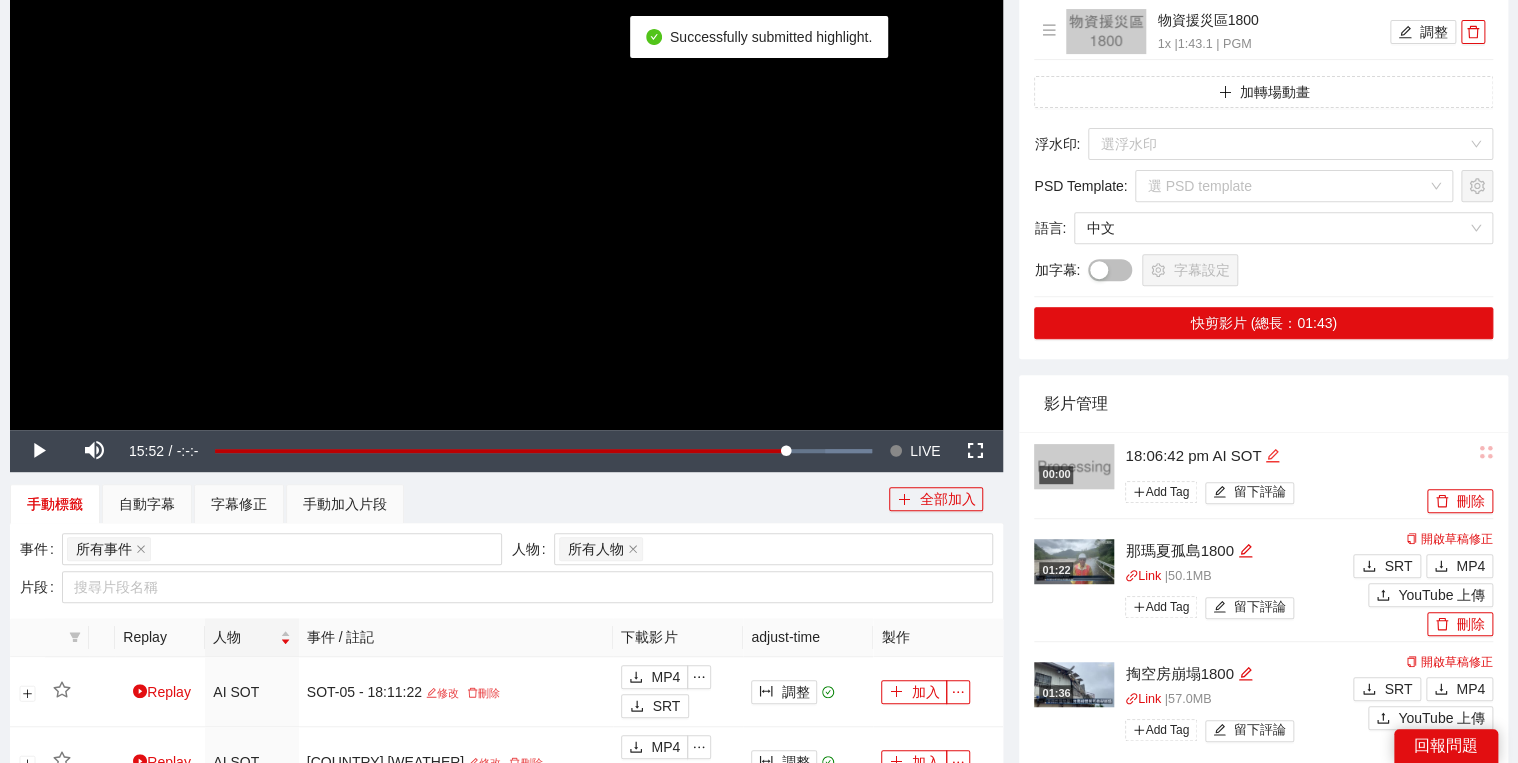 click 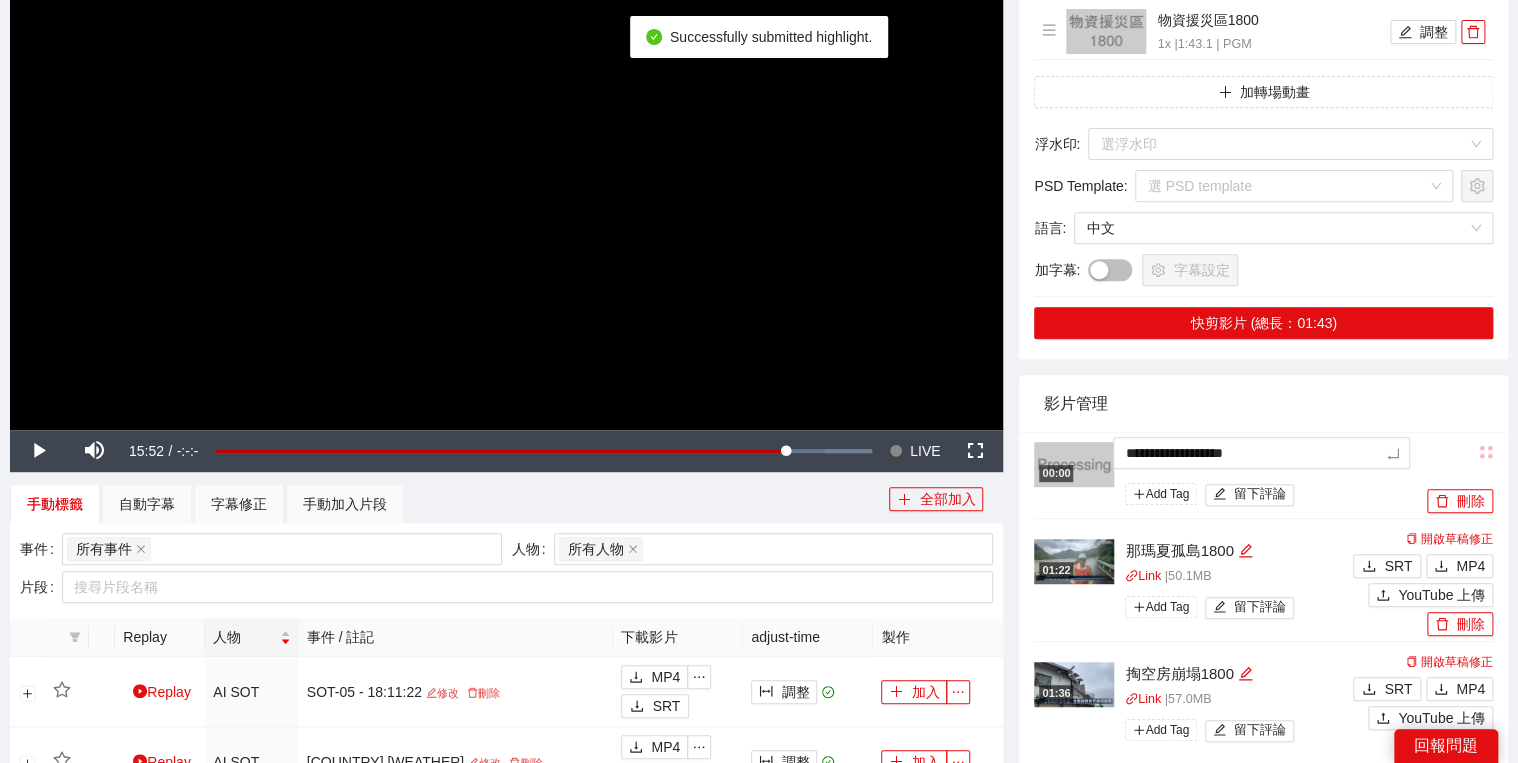 drag, startPoint x: 1339, startPoint y: 457, endPoint x: 1044, endPoint y: 407, distance: 299.20728 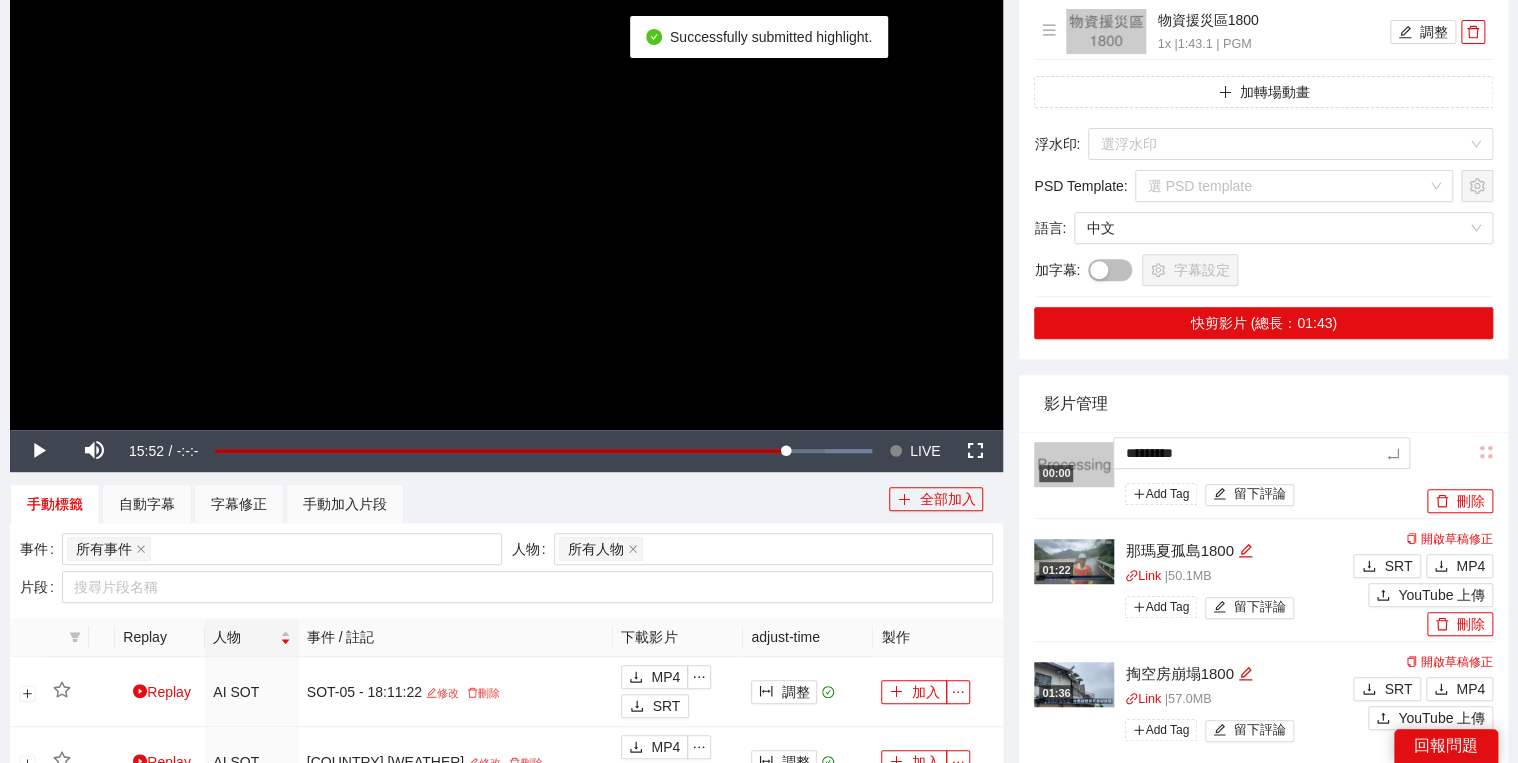 click on "影片管理" at bounding box center (1263, 403) 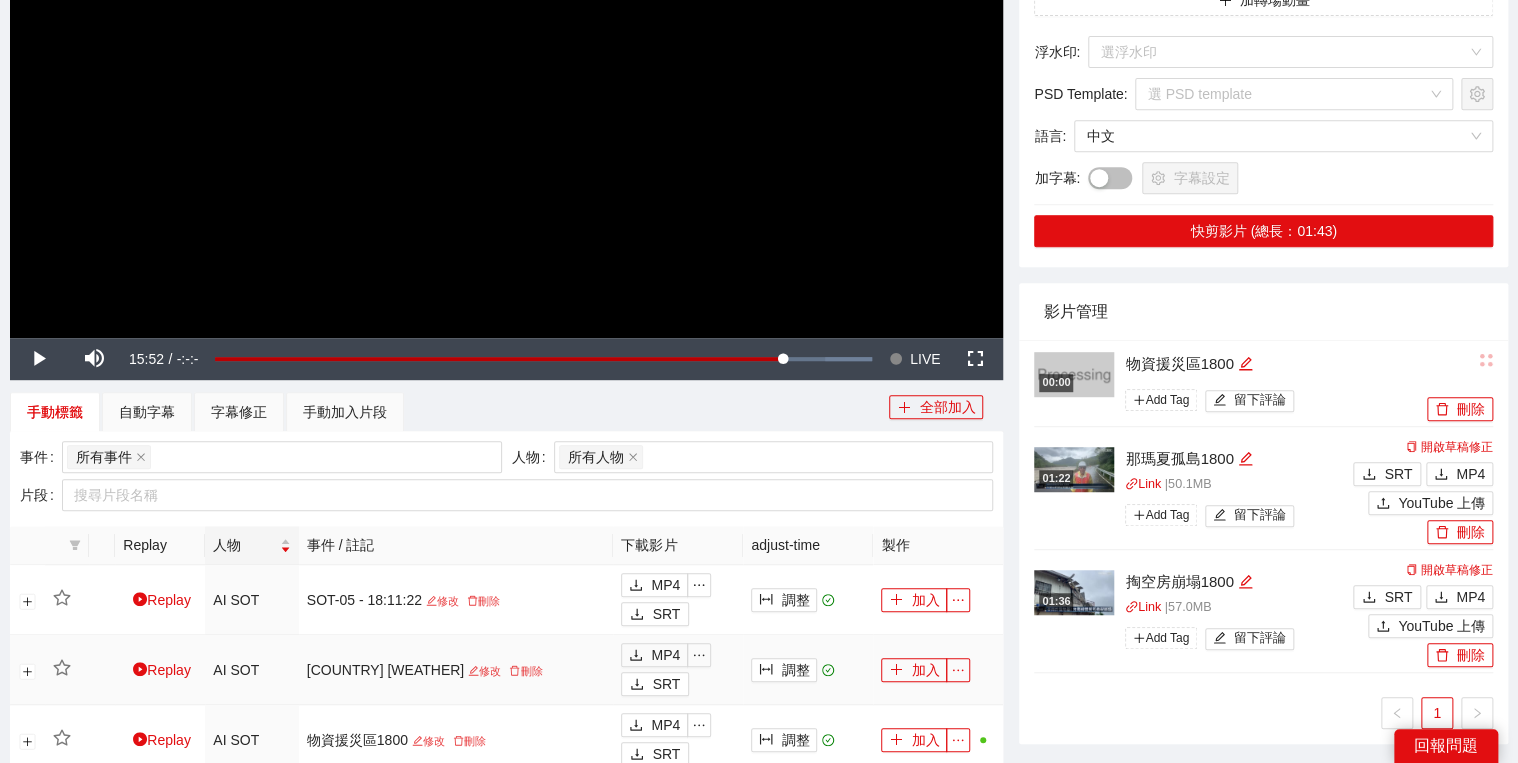 scroll, scrollTop: 538, scrollLeft: 0, axis: vertical 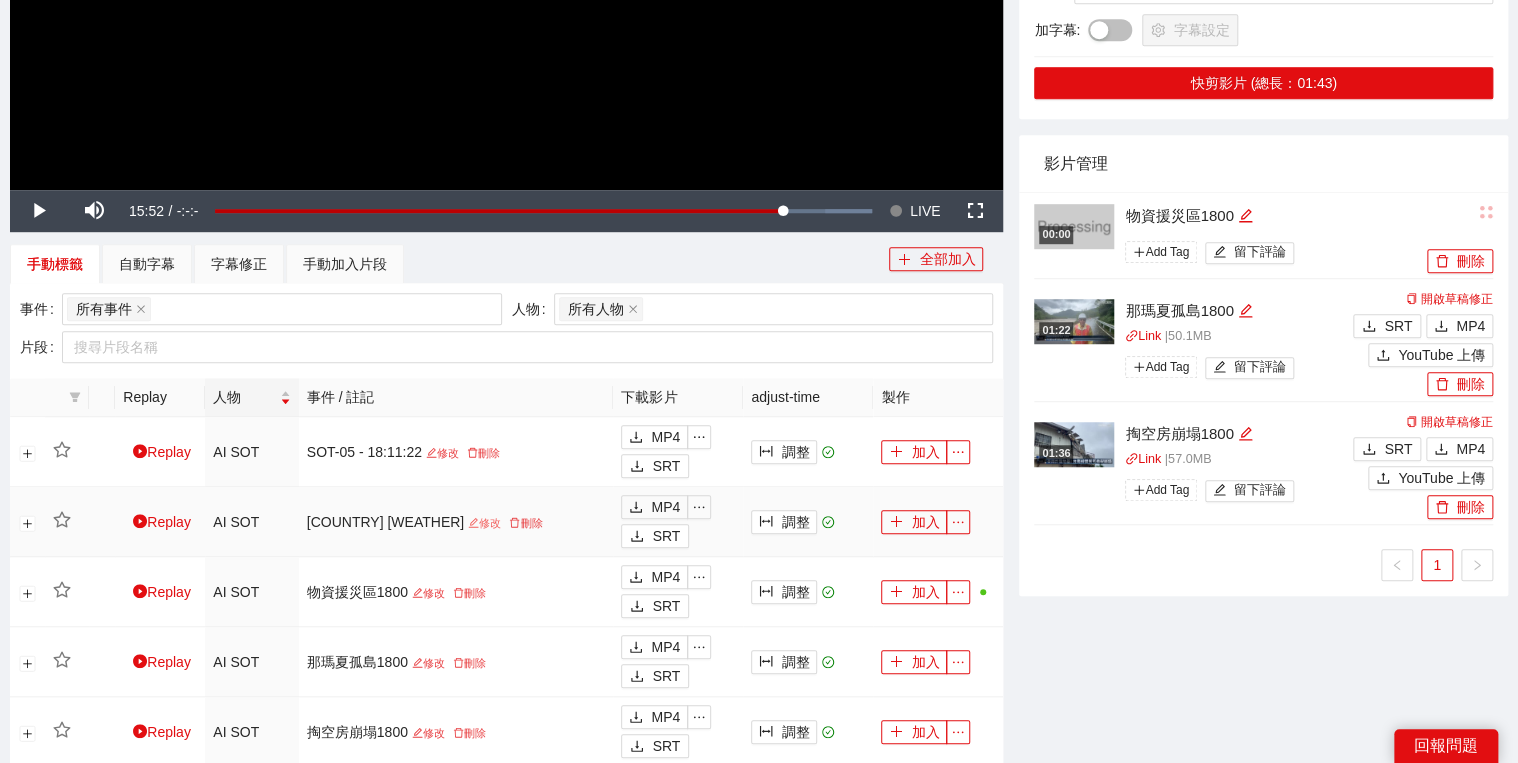 click 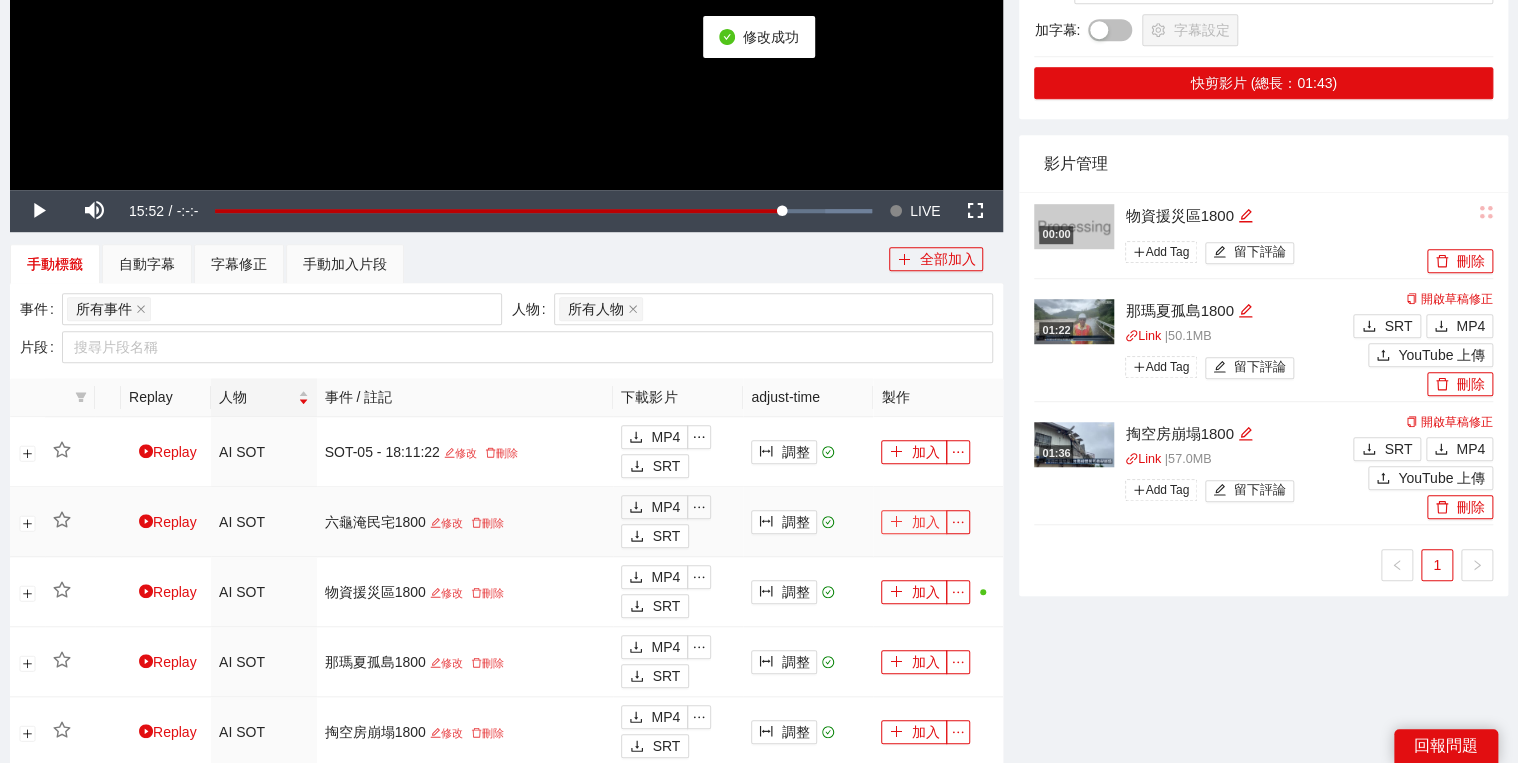 click 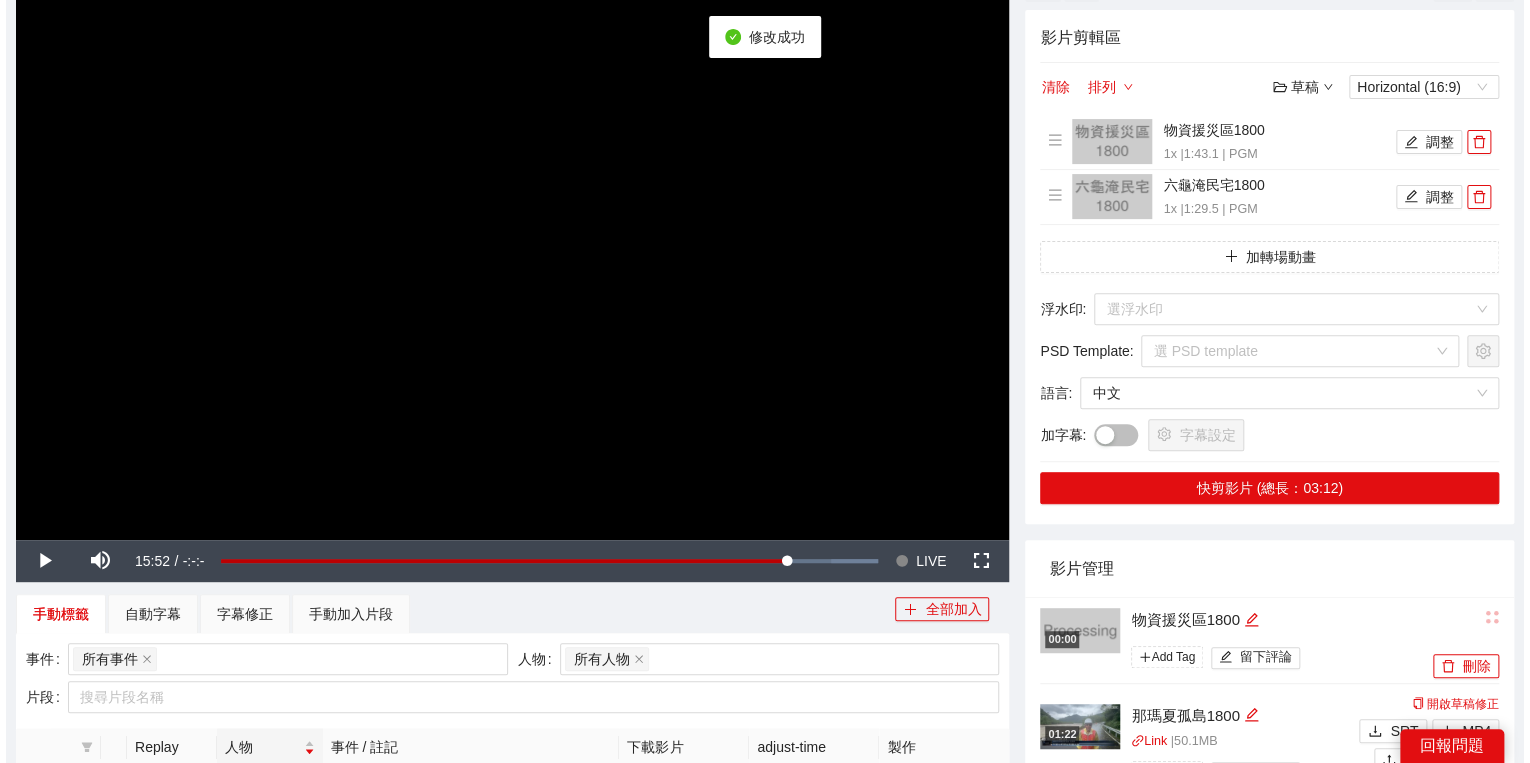 scroll, scrollTop: 58, scrollLeft: 0, axis: vertical 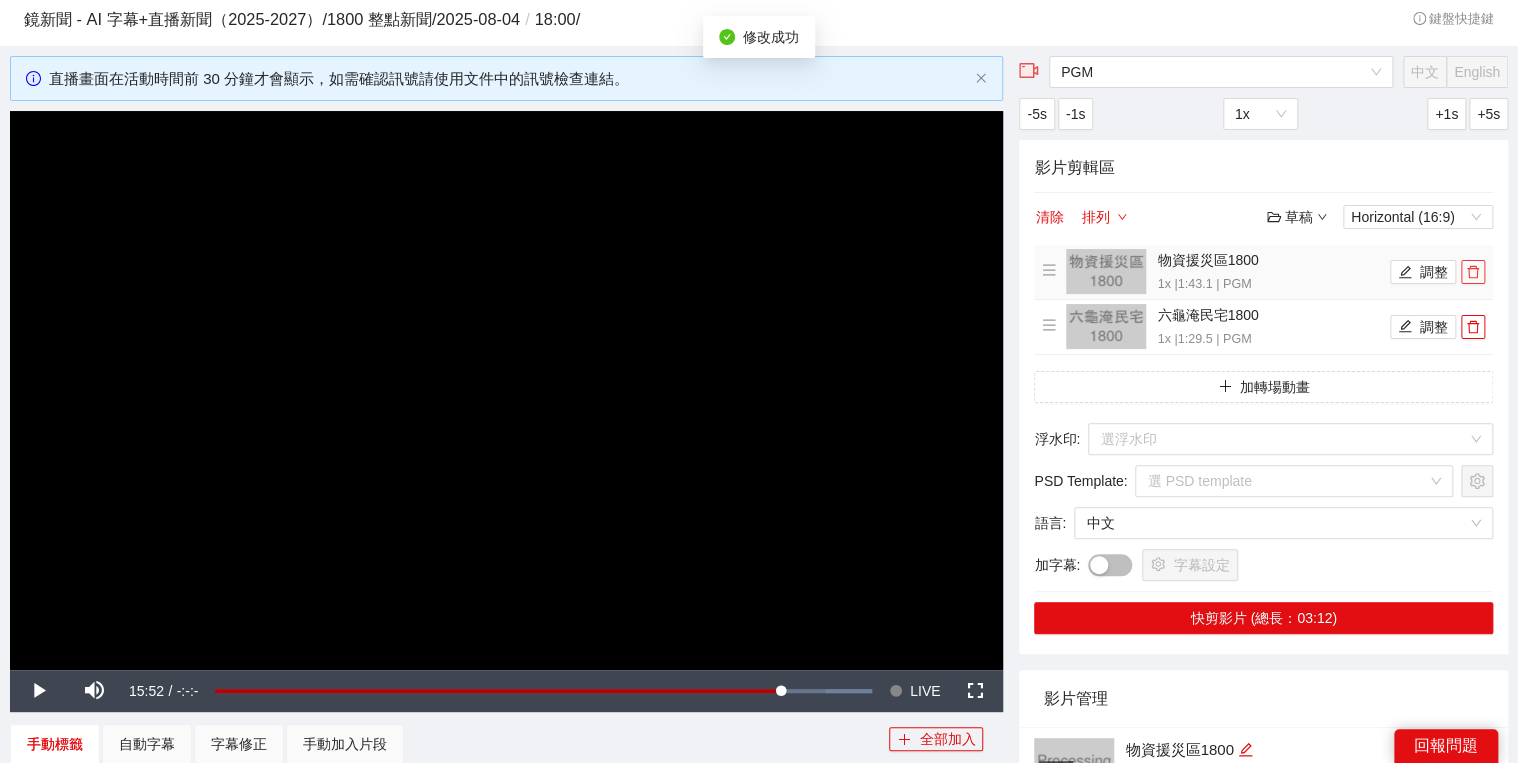 click 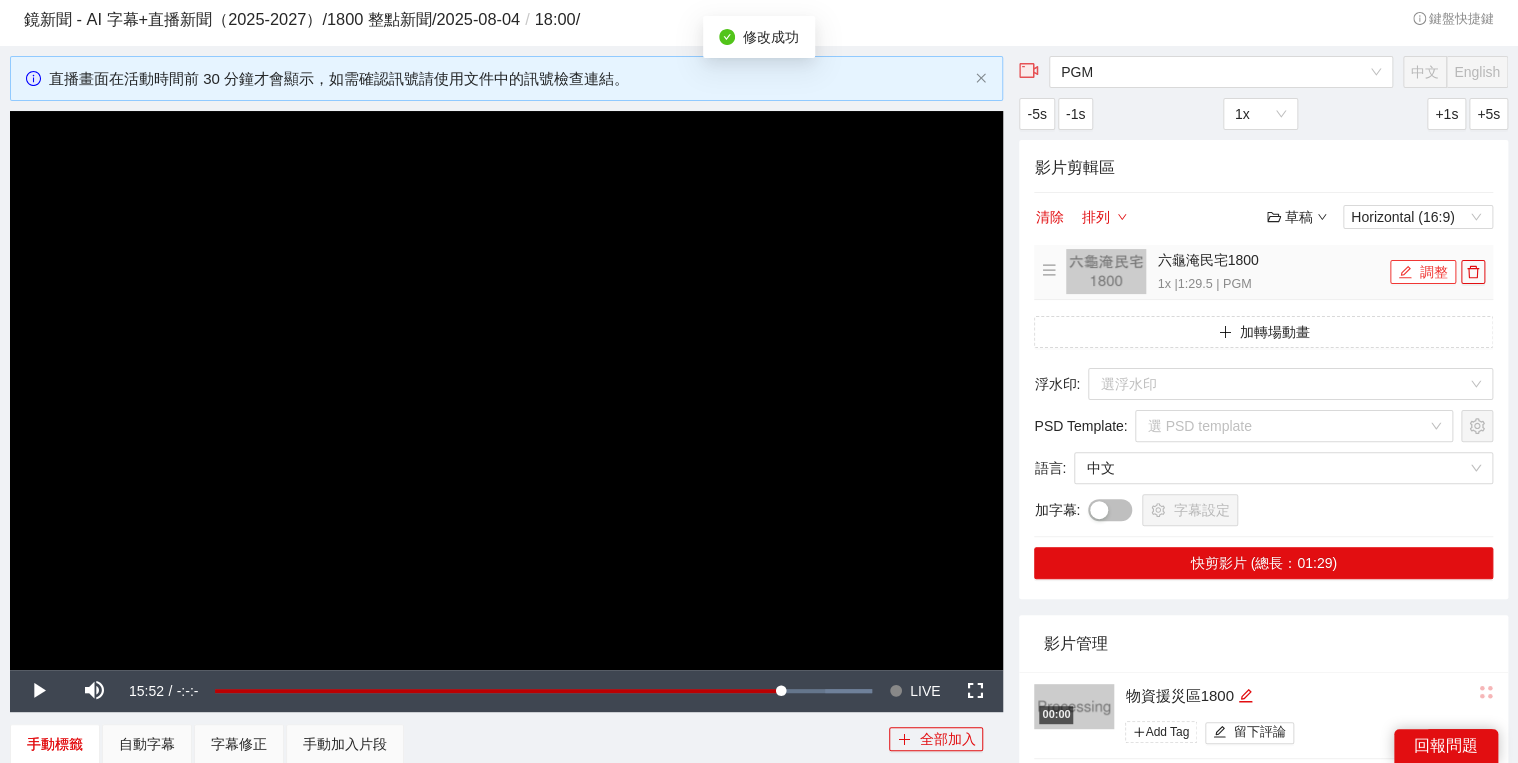 click on "調整" at bounding box center [1423, 272] 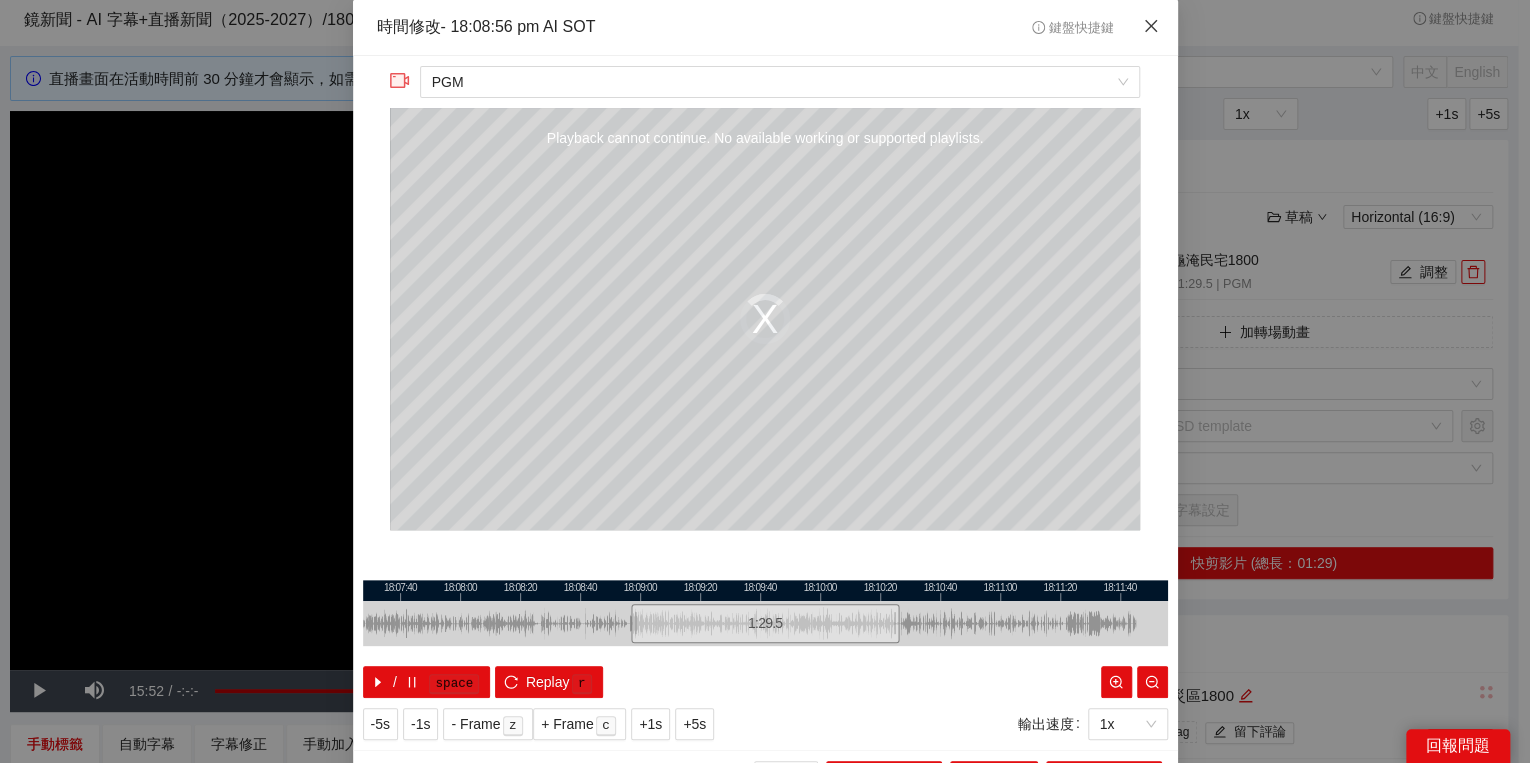 click 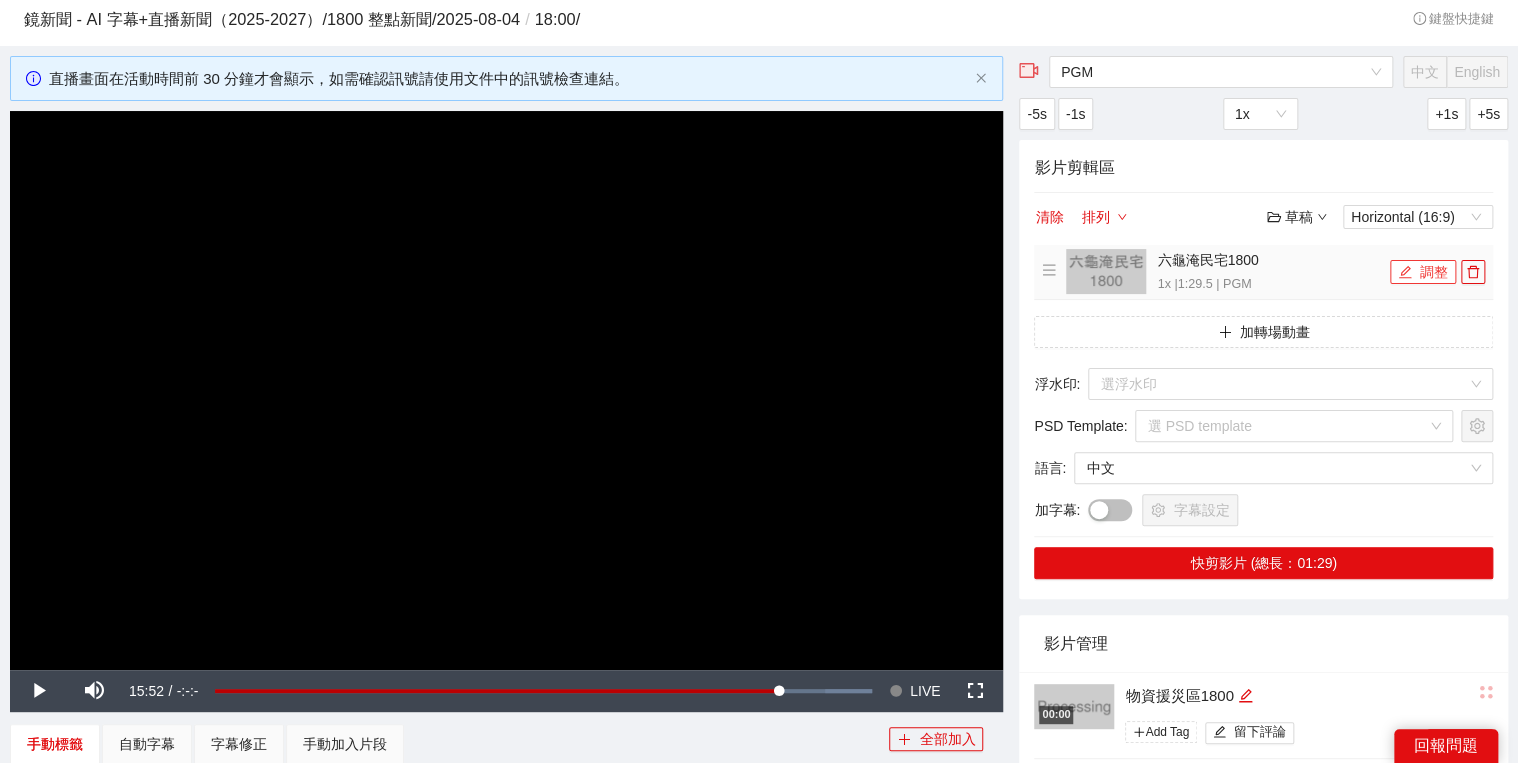 click on "調整" at bounding box center [1423, 272] 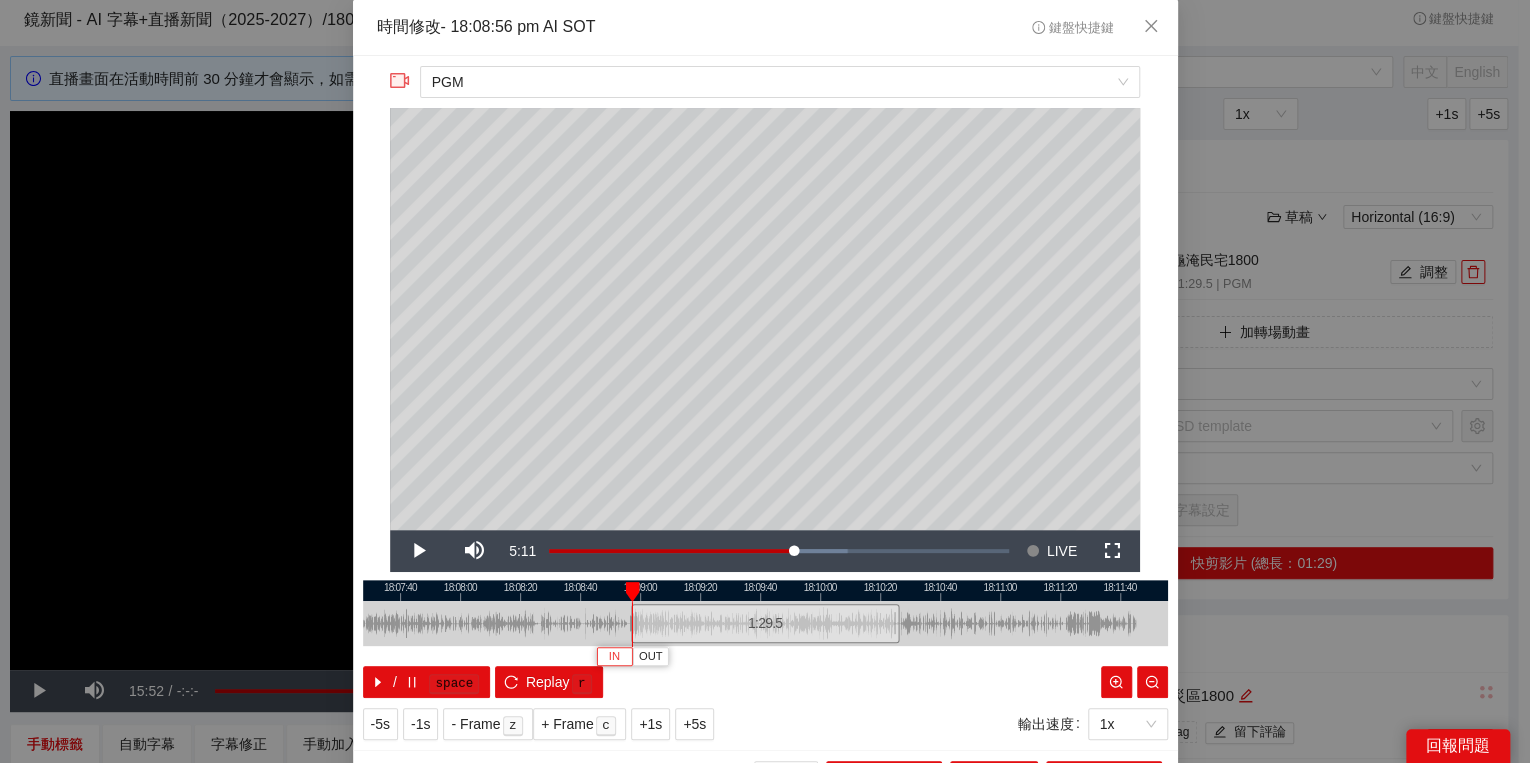 click on "IN" at bounding box center [614, 656] 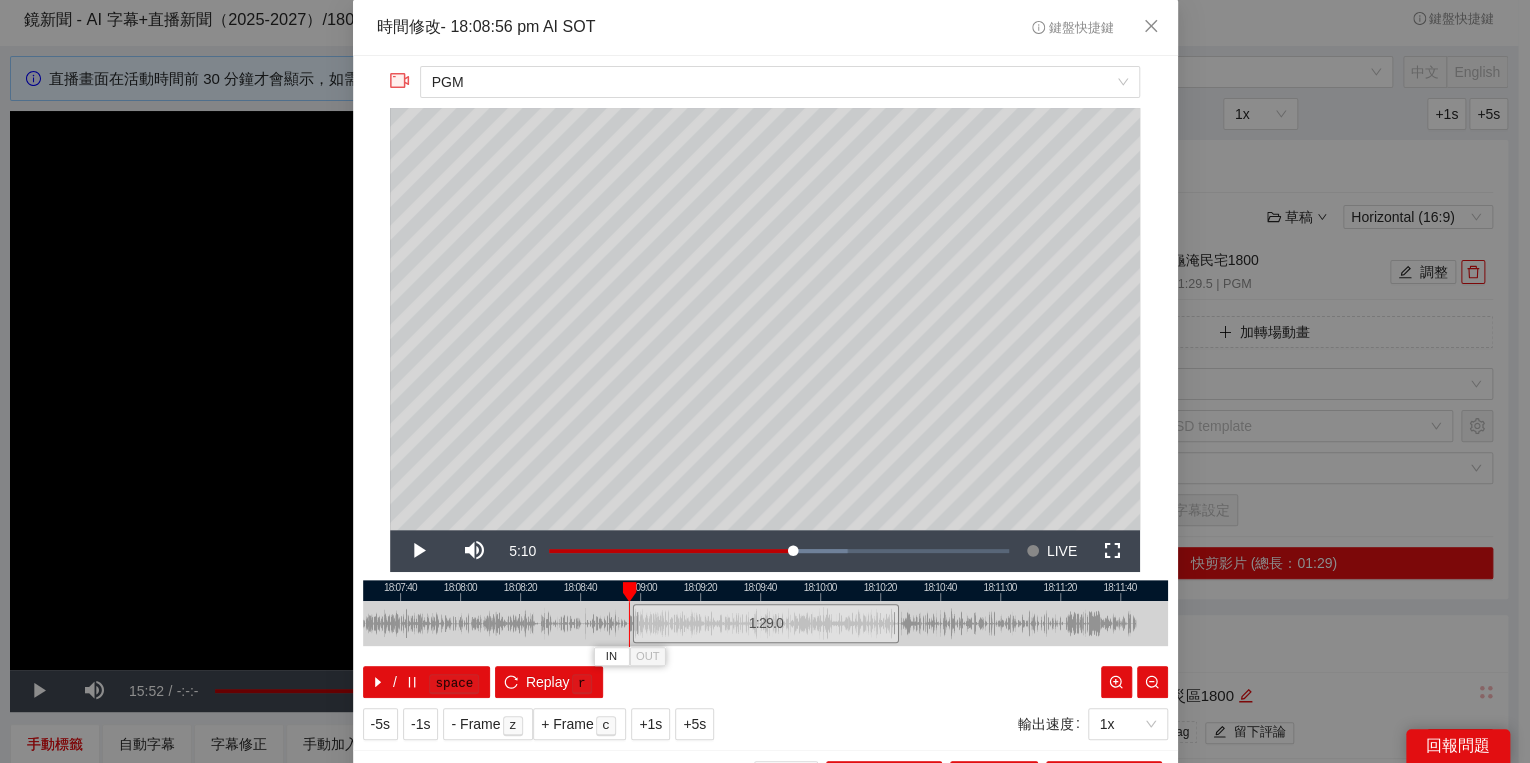 click at bounding box center [629, 592] 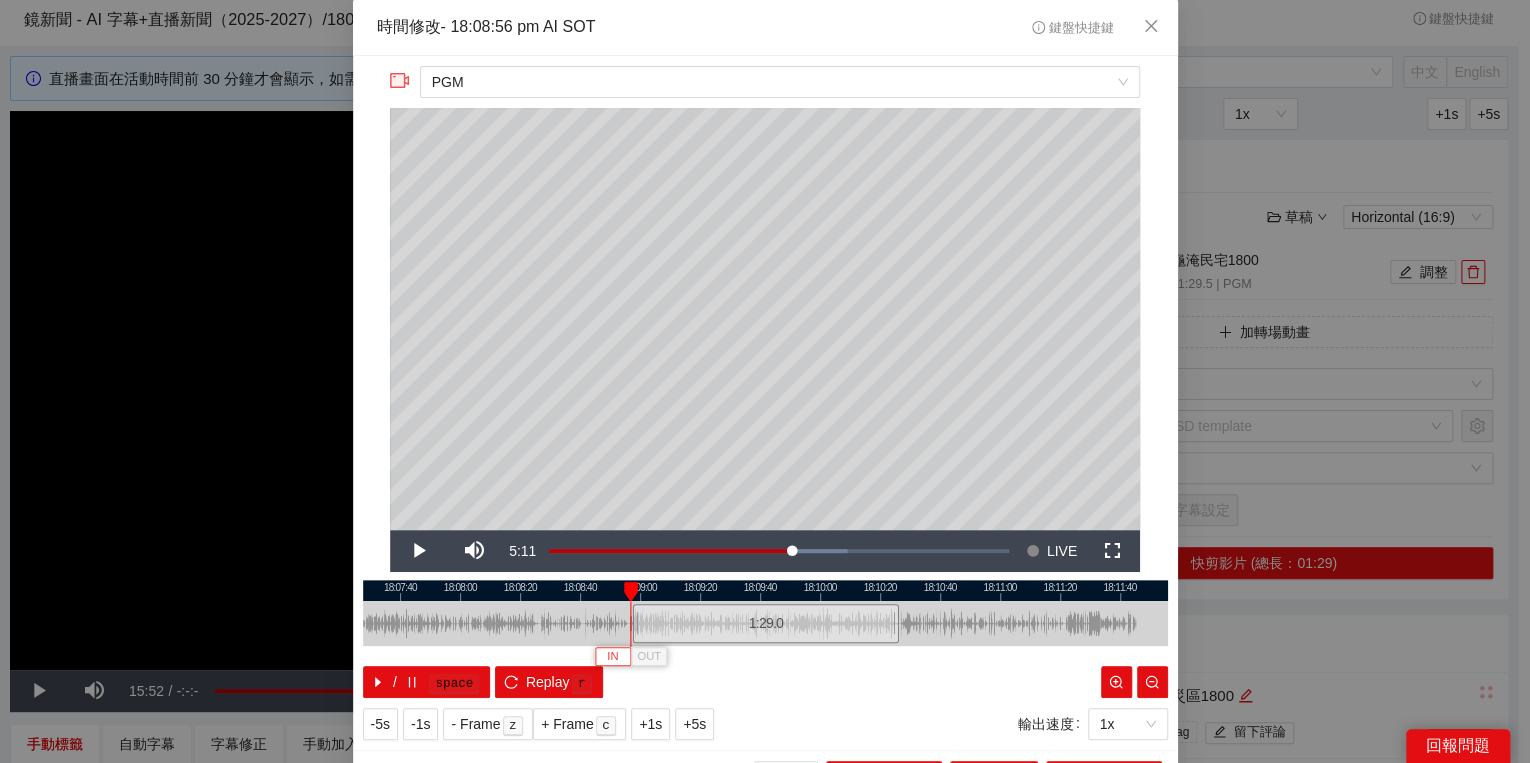 click on "IN" at bounding box center [613, 656] 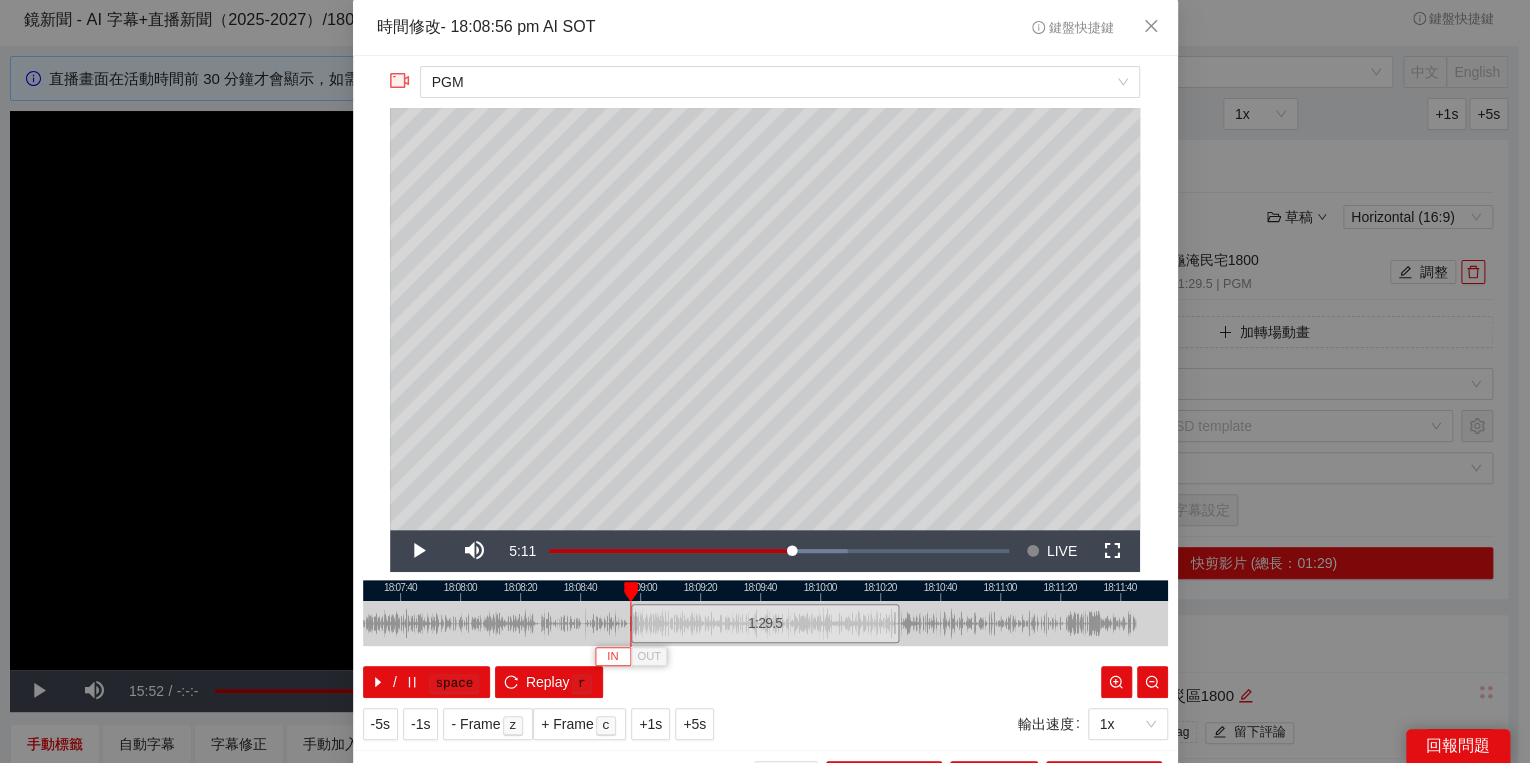type 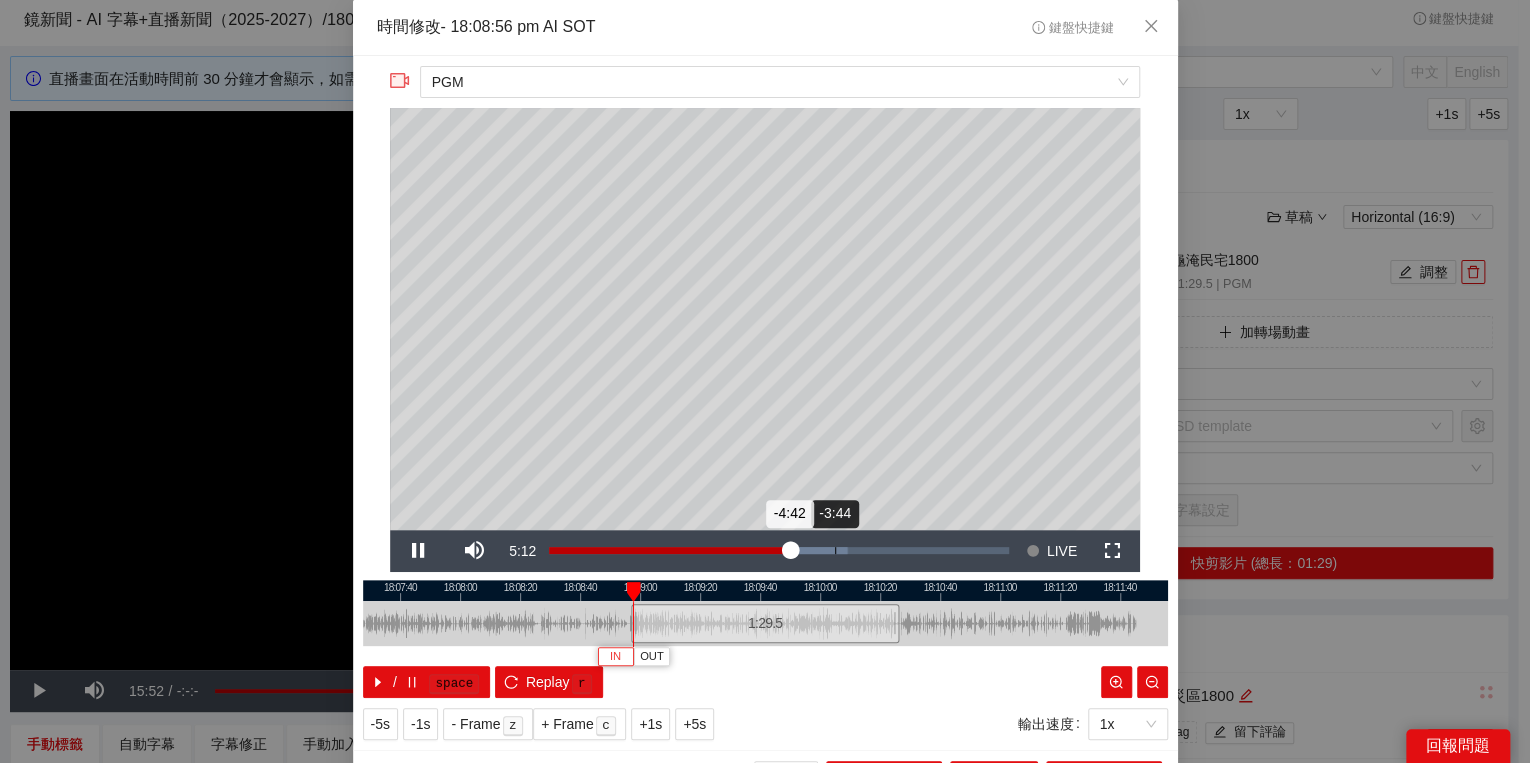 click on "Loaded :  64.94% -3:44 -4:42" at bounding box center (779, 550) 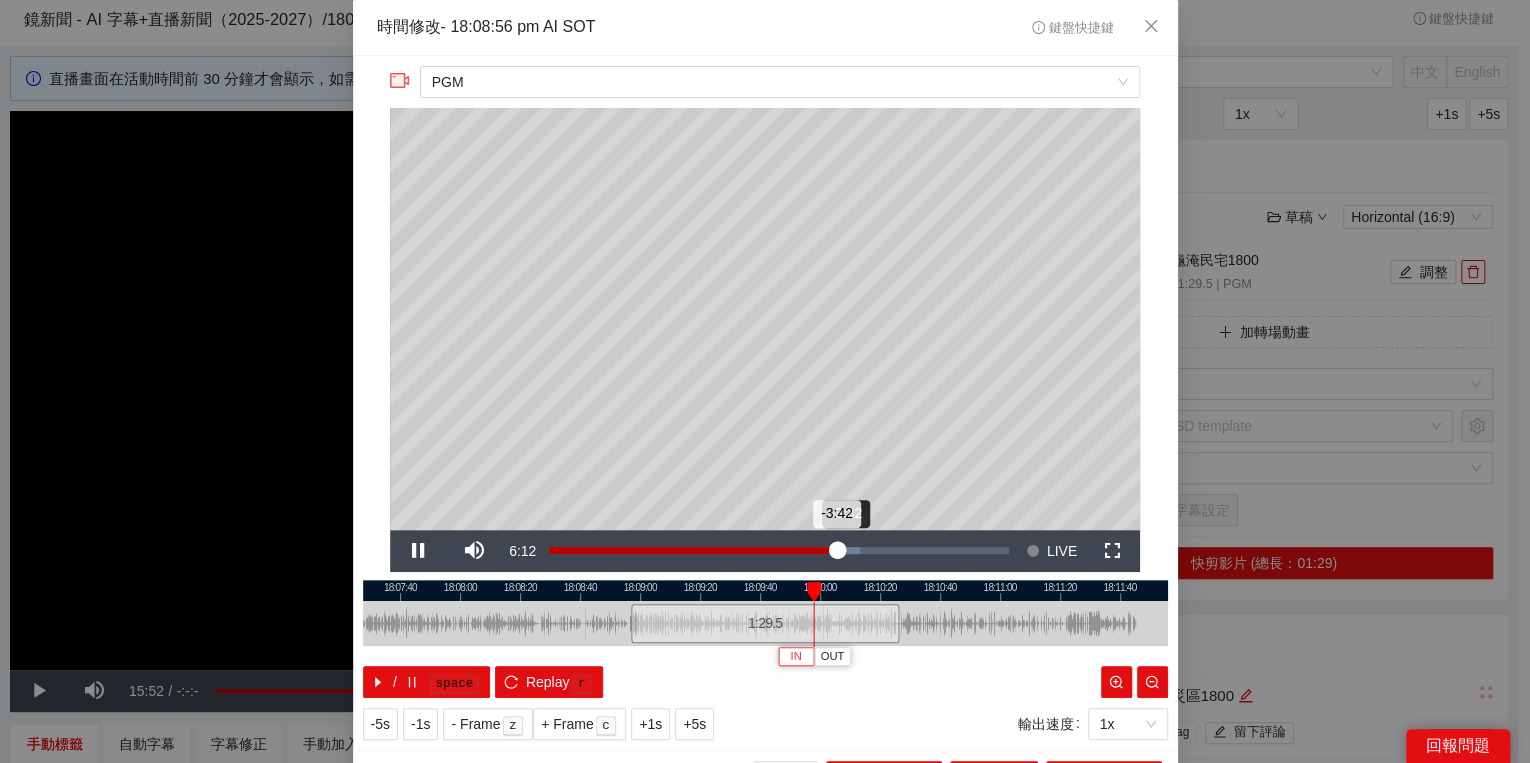 click on "-3:42" at bounding box center [693, 550] 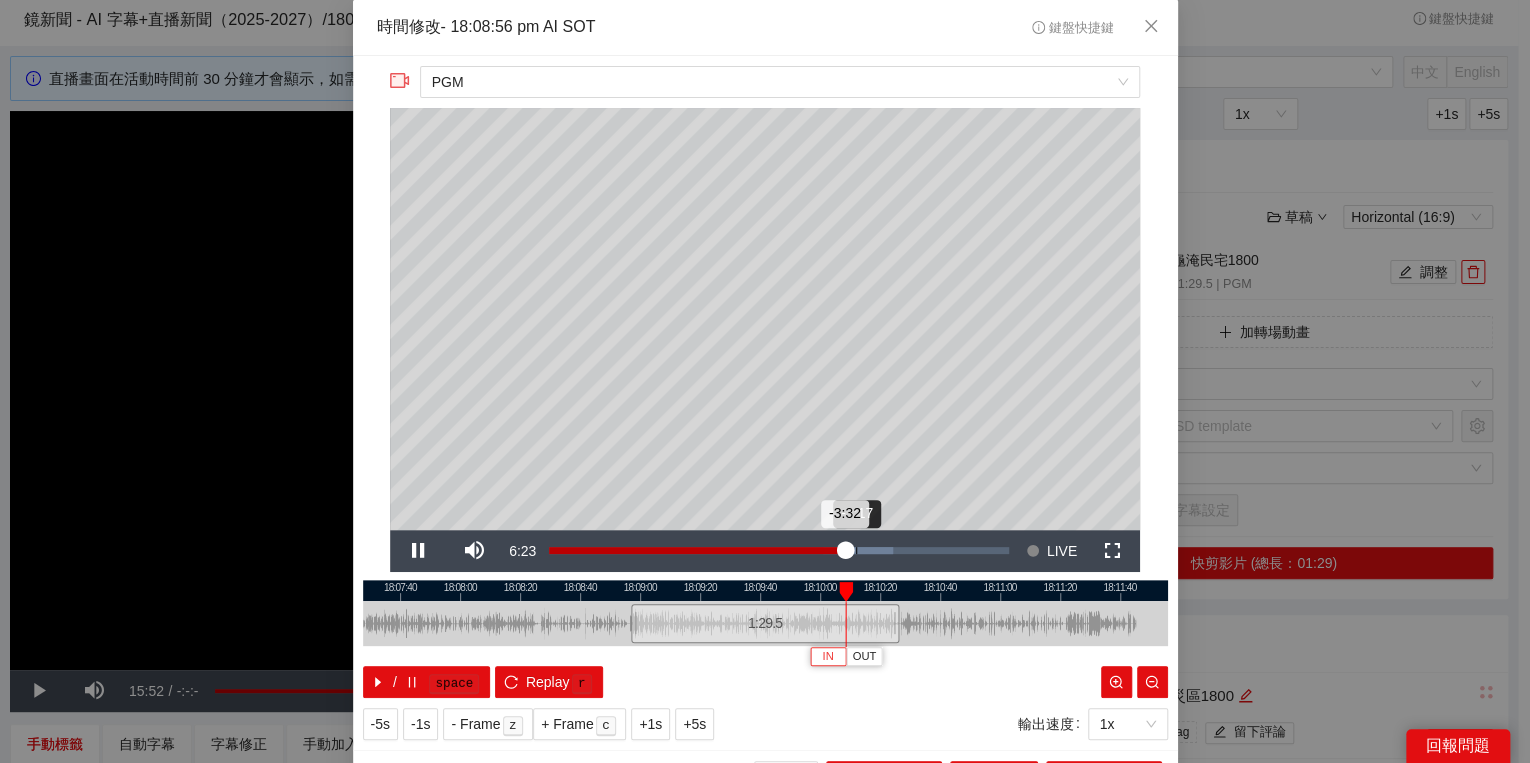 click on "Loaded :  74.74% -3:17 -3:32" at bounding box center (779, 551) 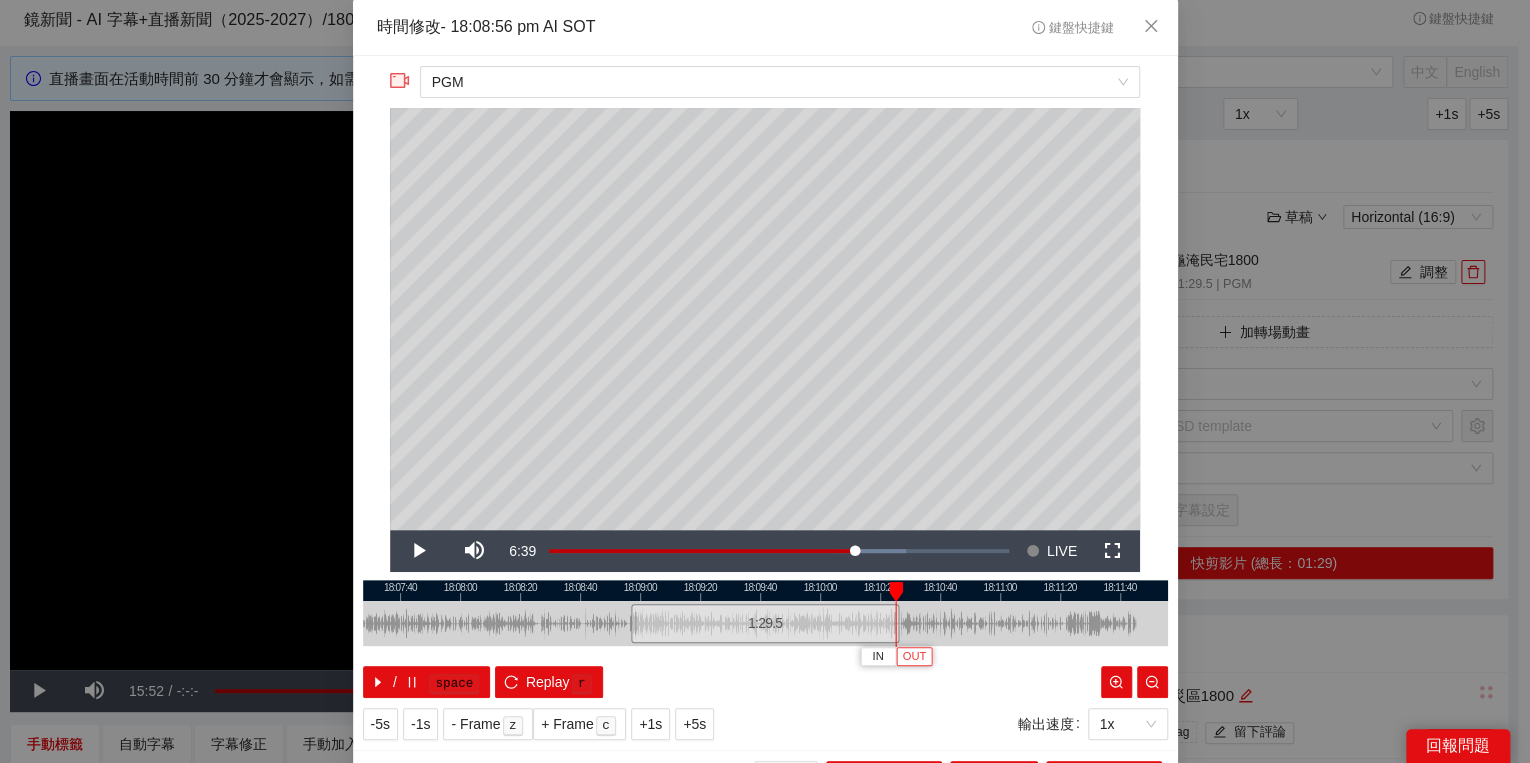 click on "OUT" at bounding box center [915, 657] 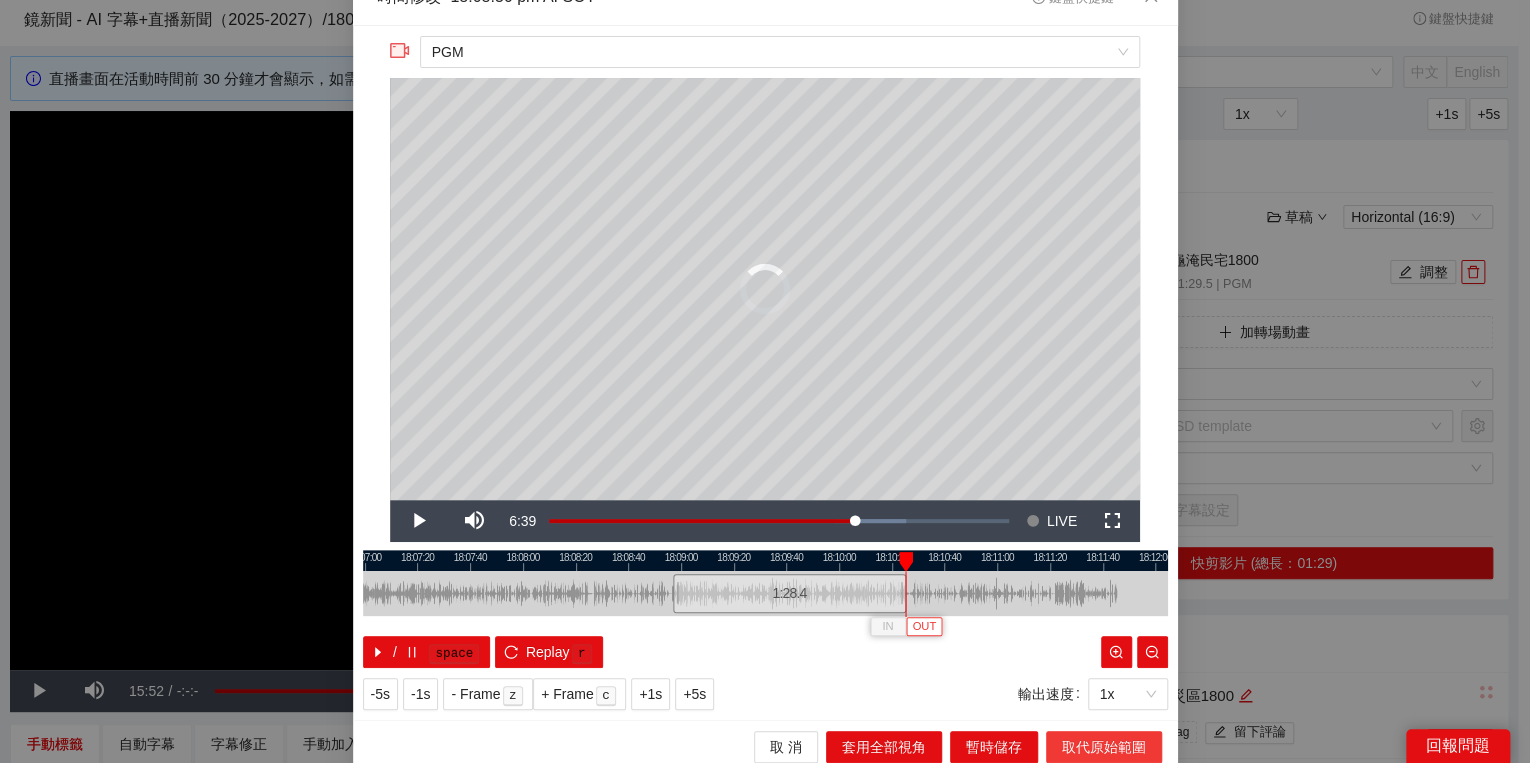 scroll, scrollTop: 39, scrollLeft: 0, axis: vertical 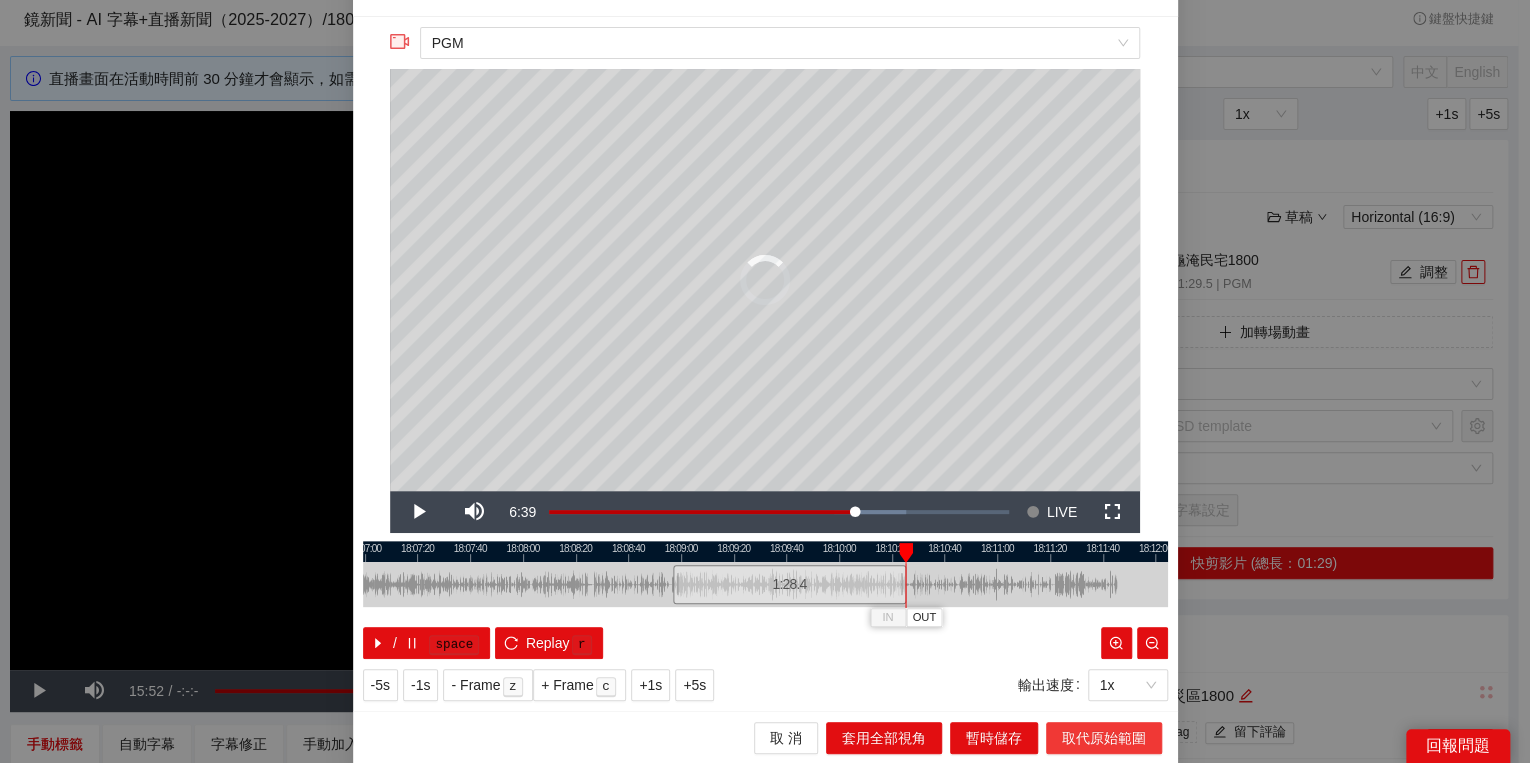 click on "取代原始範圍" at bounding box center [1104, 738] 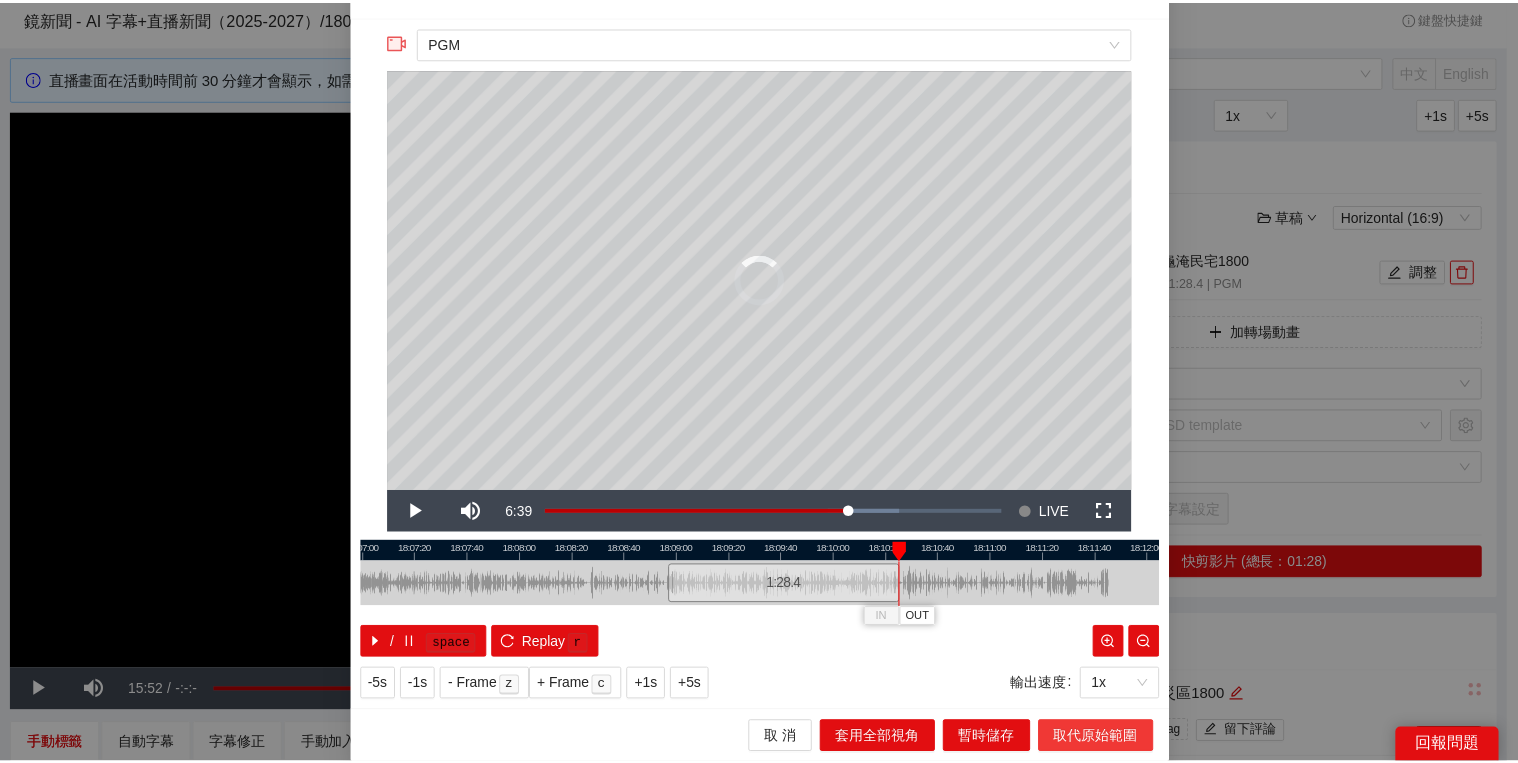 scroll, scrollTop: 0, scrollLeft: 0, axis: both 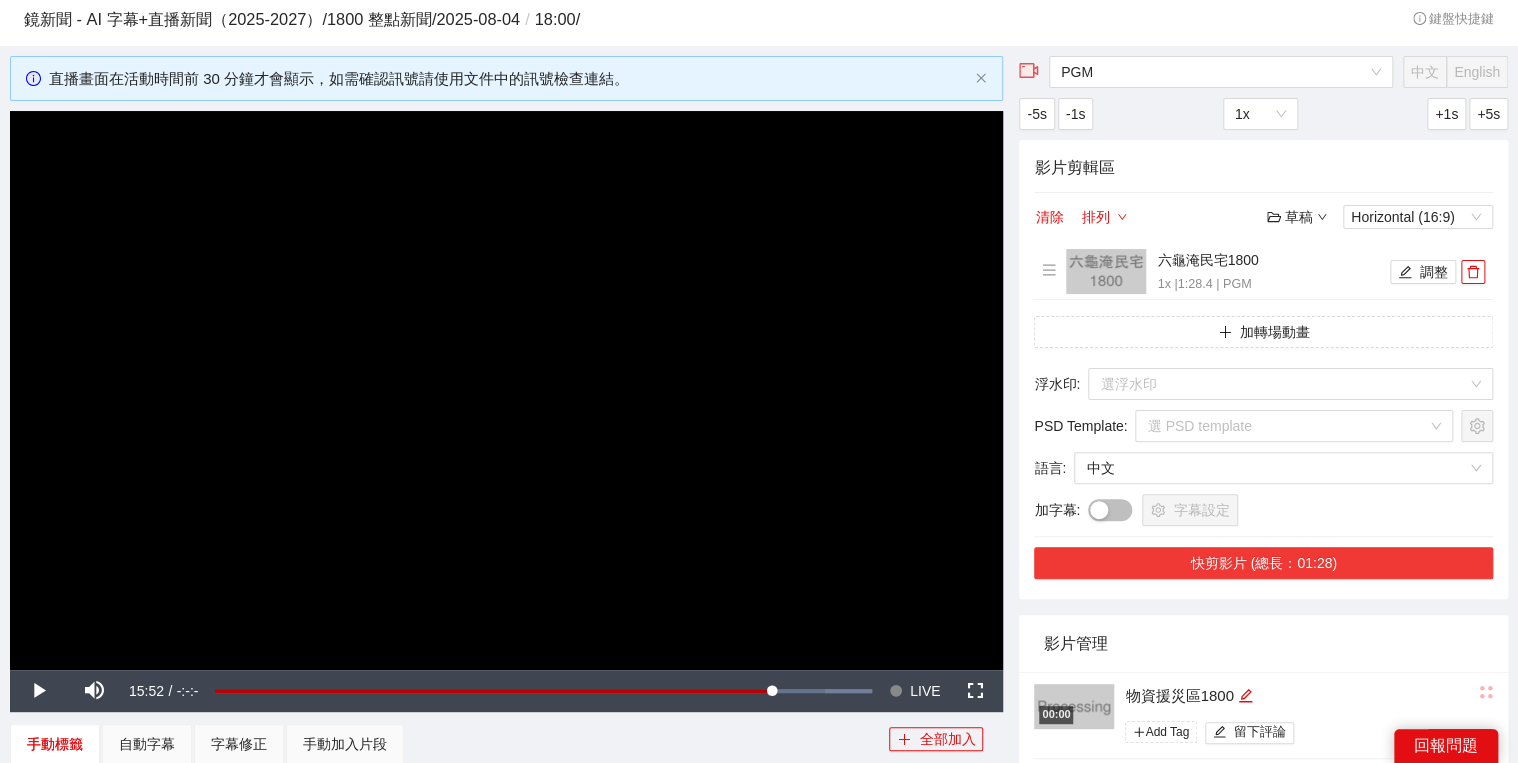 click on "快剪影片 (總長：01:28)" at bounding box center (1263, 563) 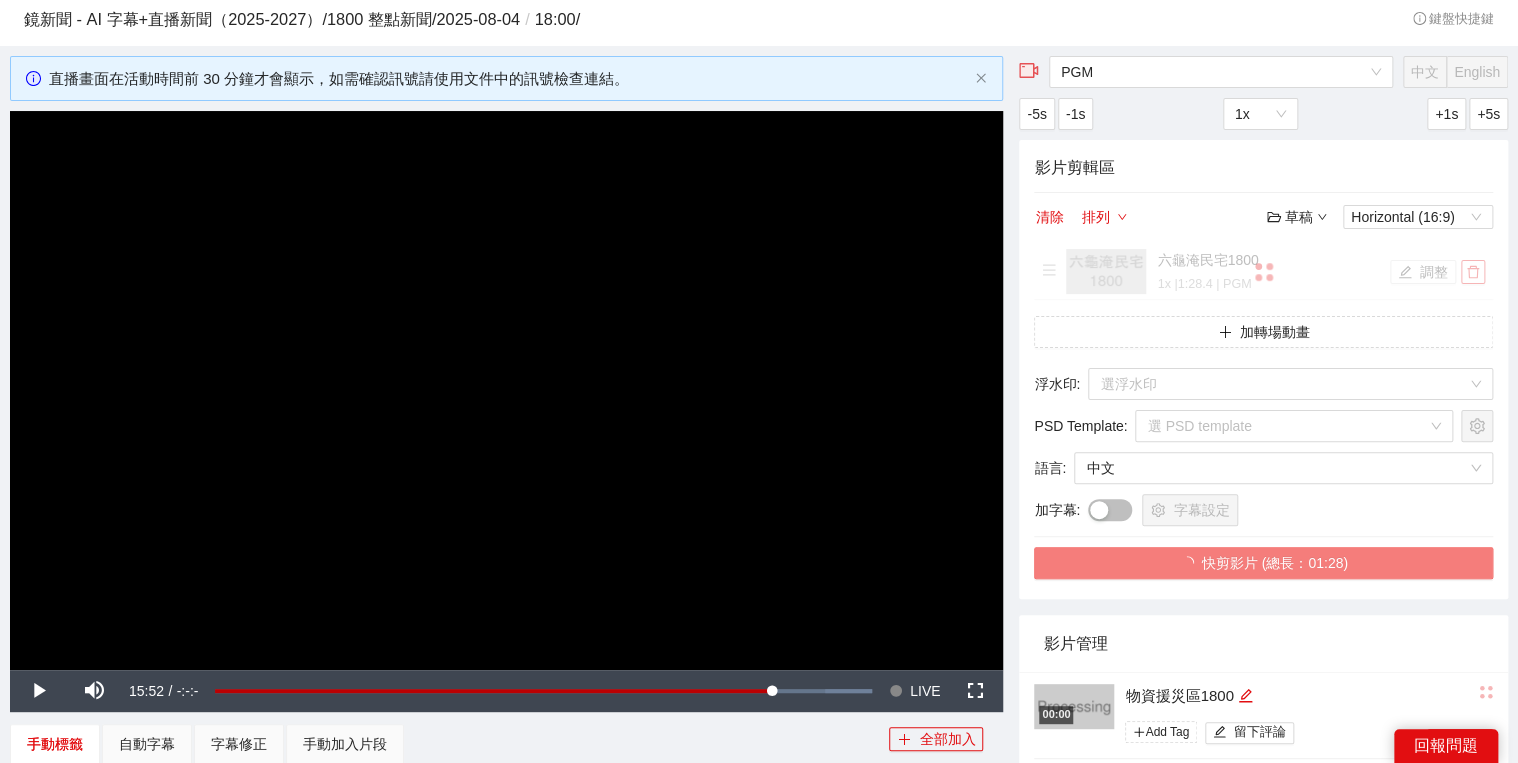 scroll, scrollTop: 218, scrollLeft: 0, axis: vertical 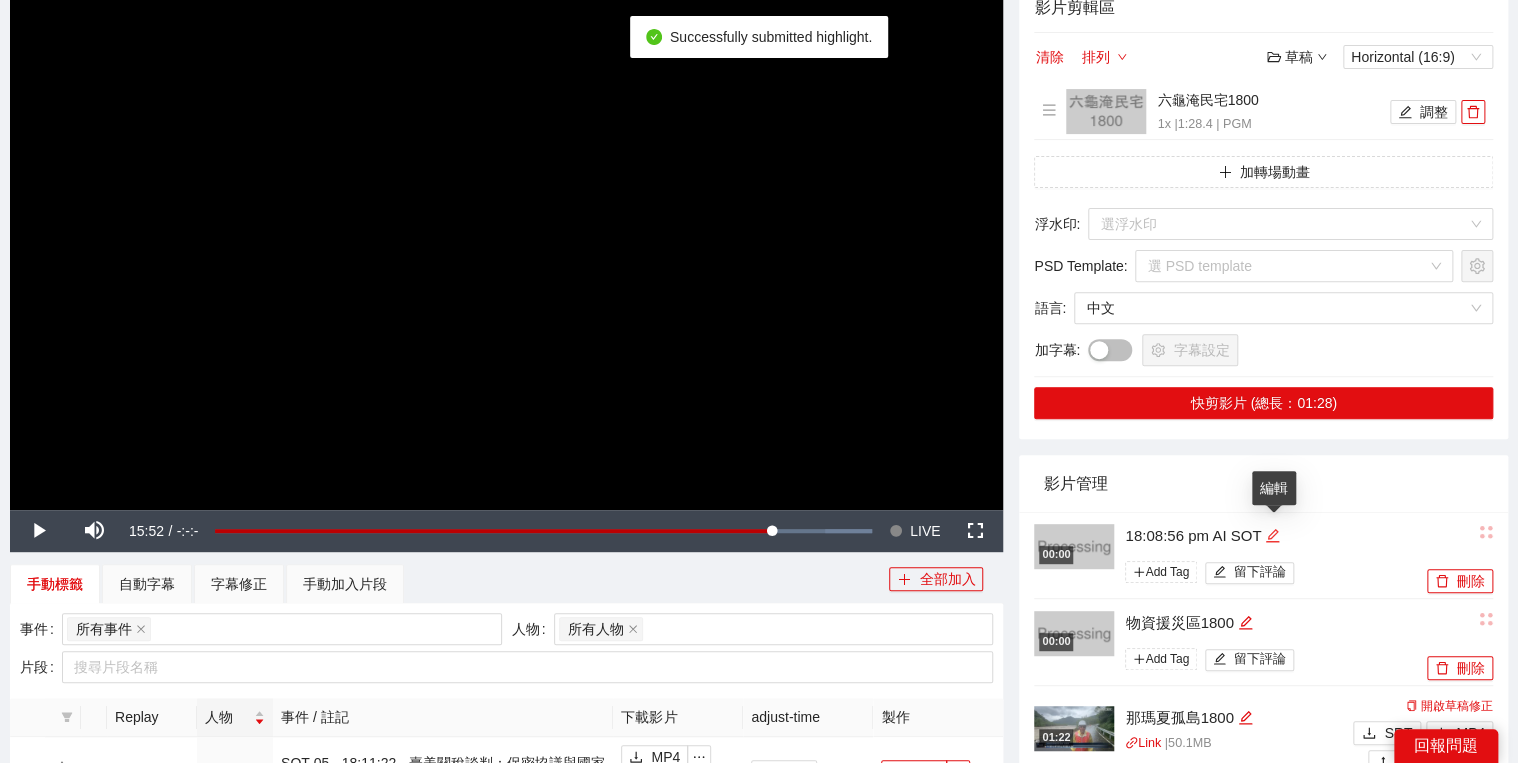 click at bounding box center (1272, 536) 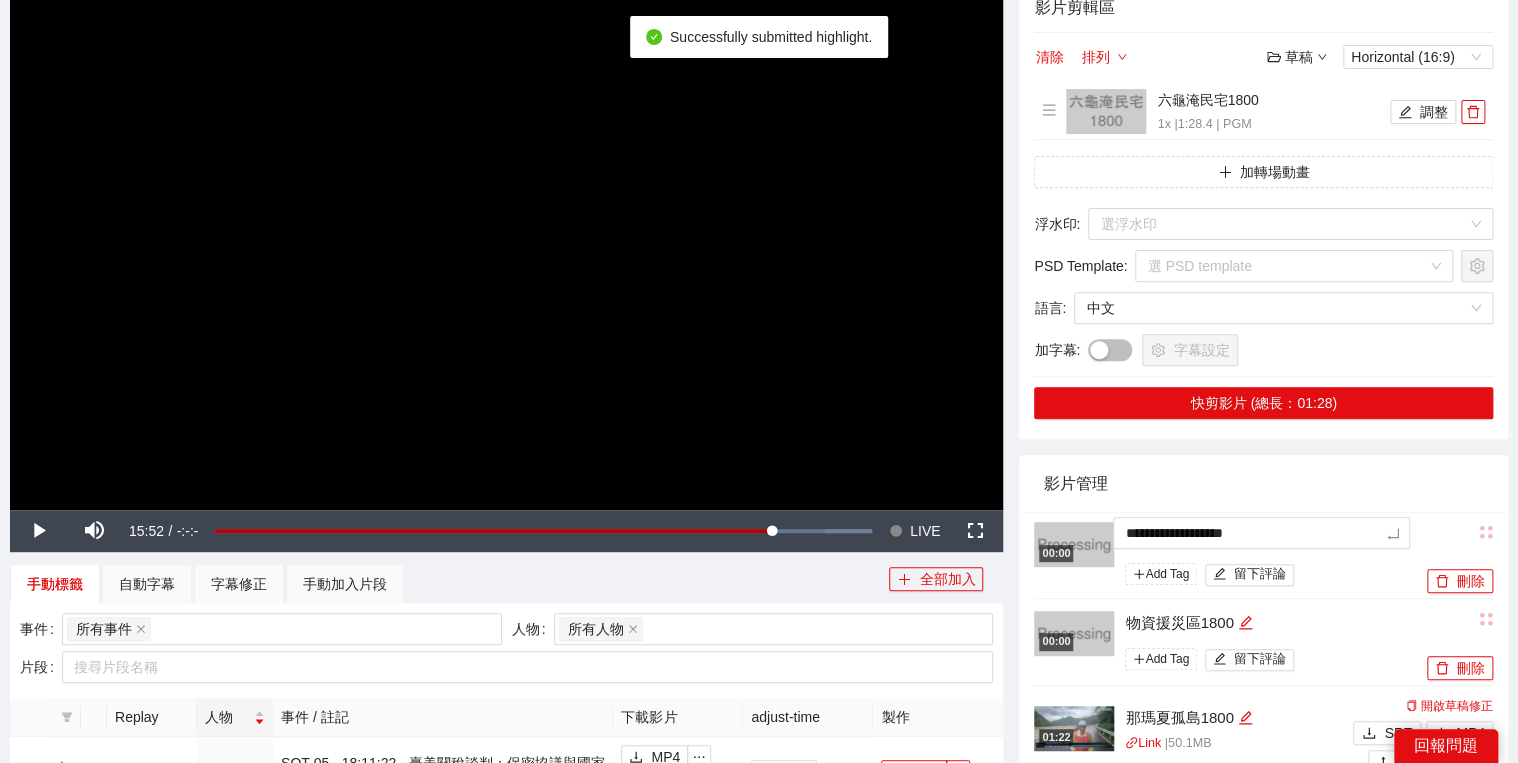 click on "**********" at bounding box center [1263, 555] 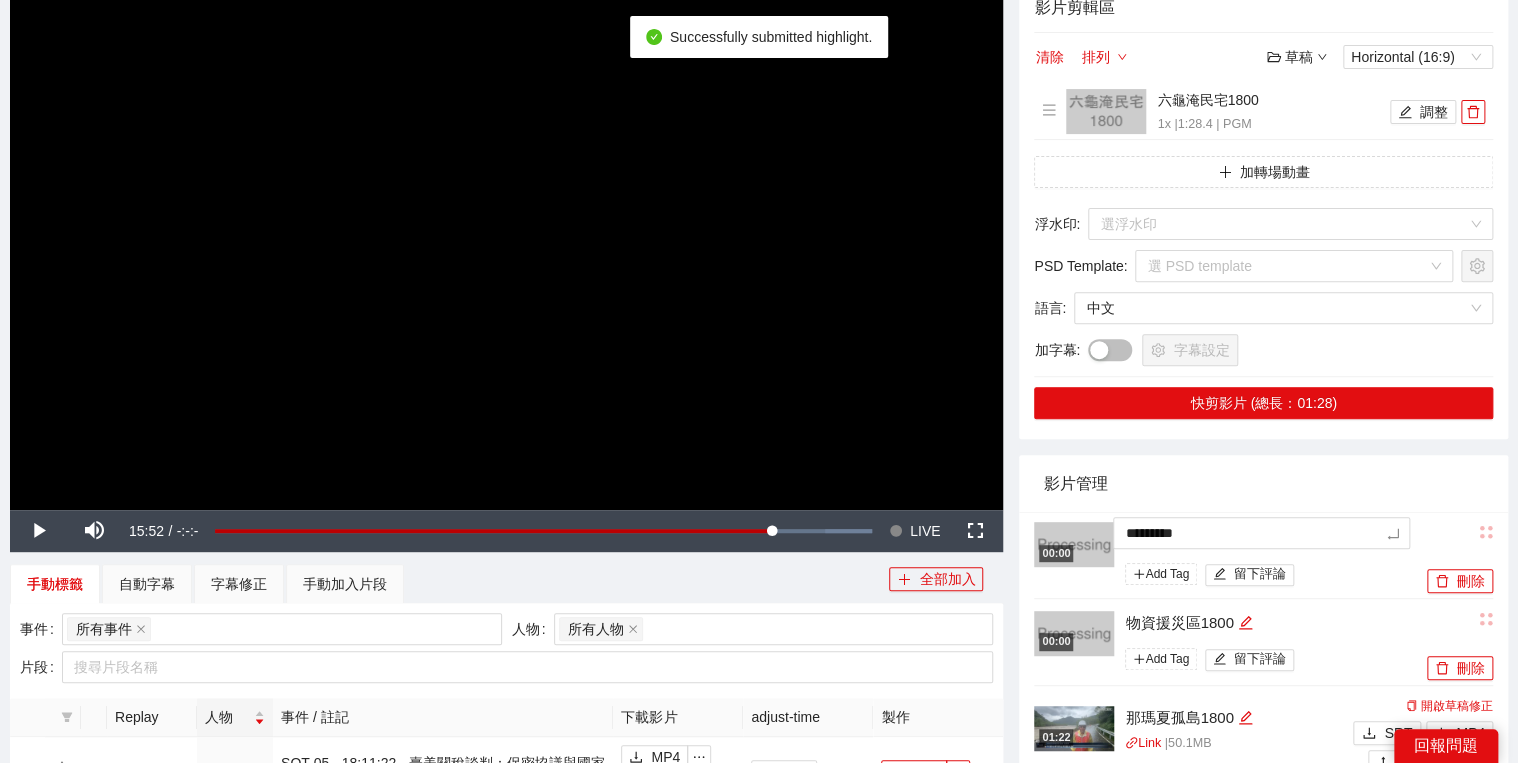 click on "影片管理" at bounding box center (1263, 483) 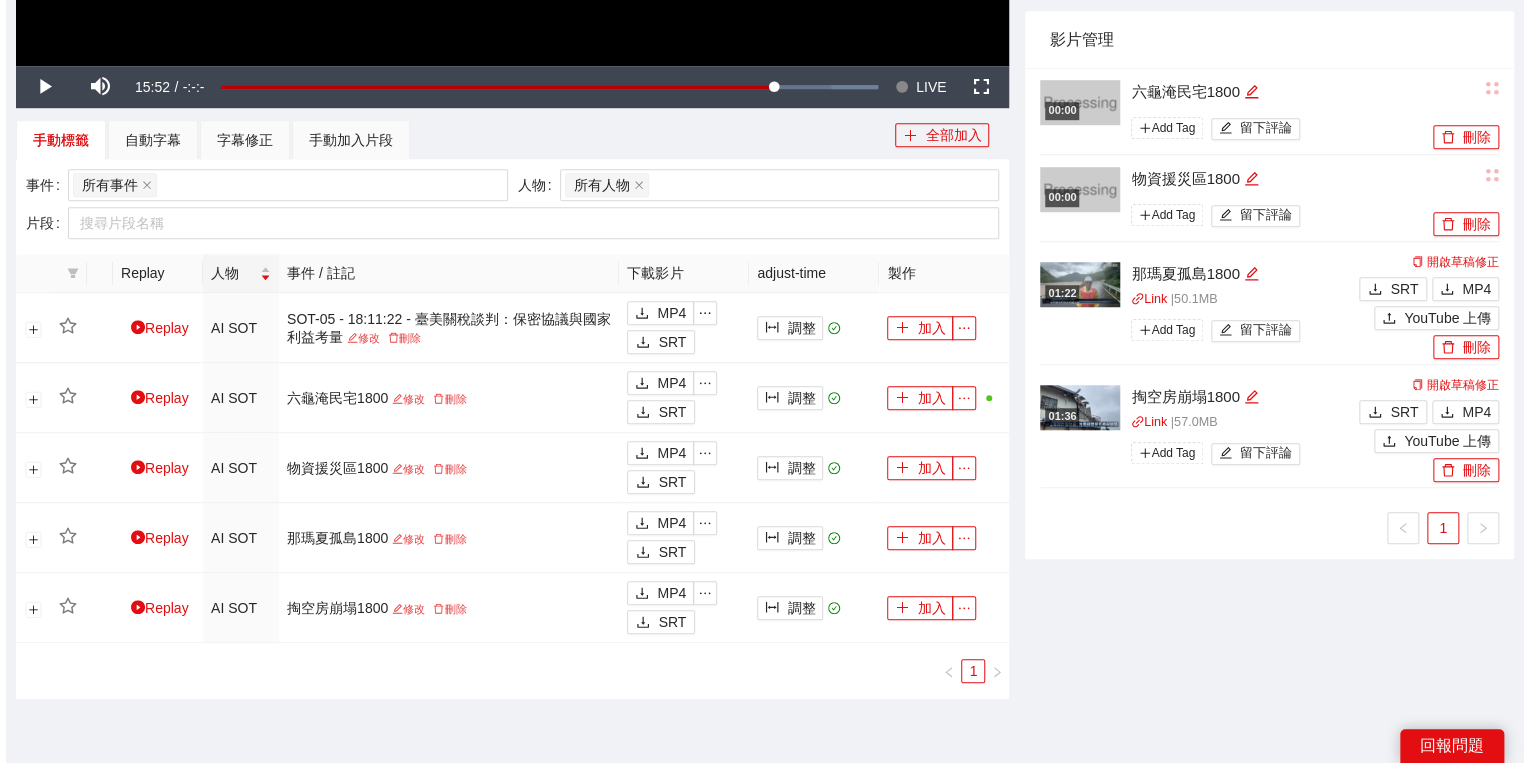 scroll, scrollTop: 768, scrollLeft: 0, axis: vertical 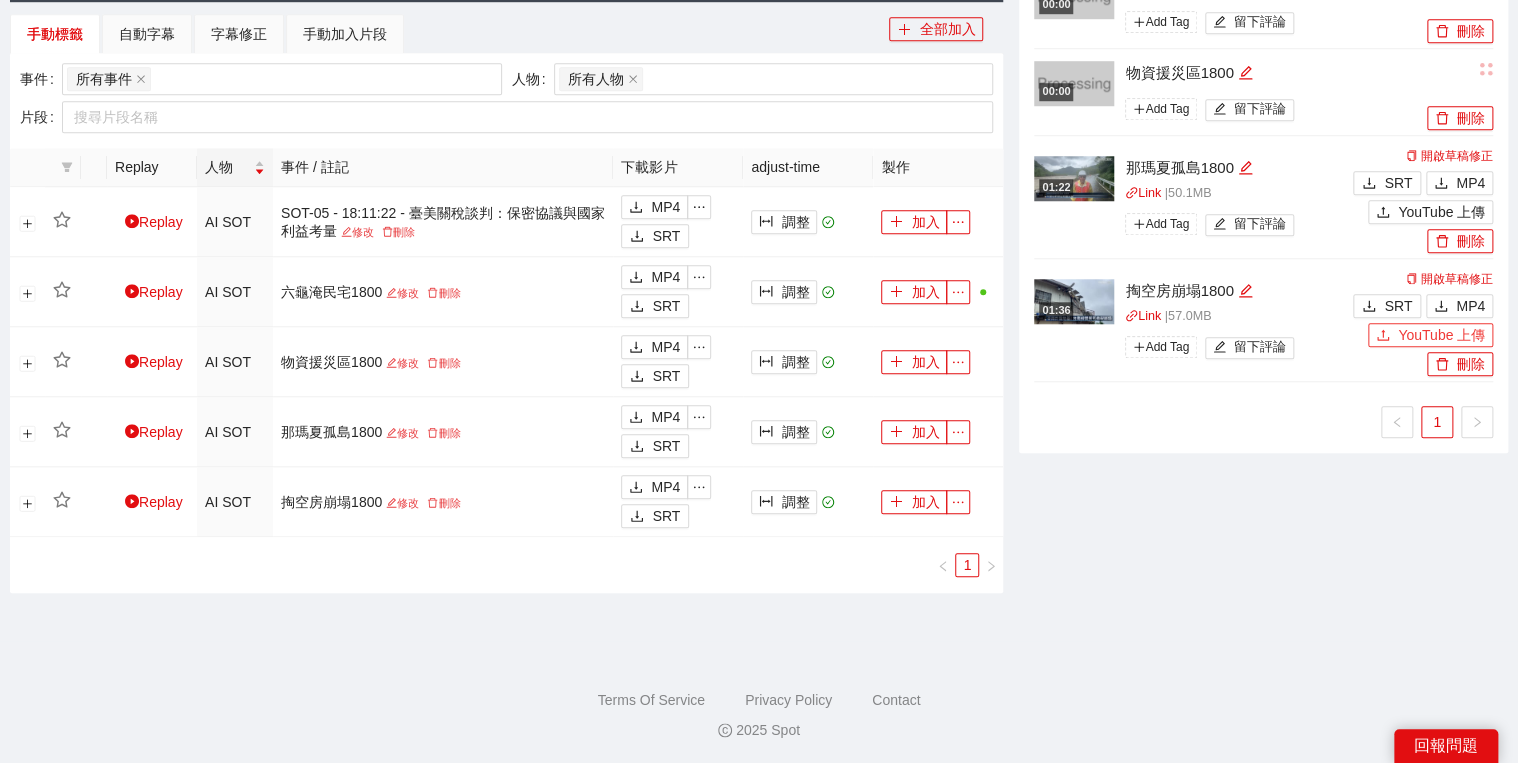 click on "YouTube 上傳" at bounding box center [1441, 335] 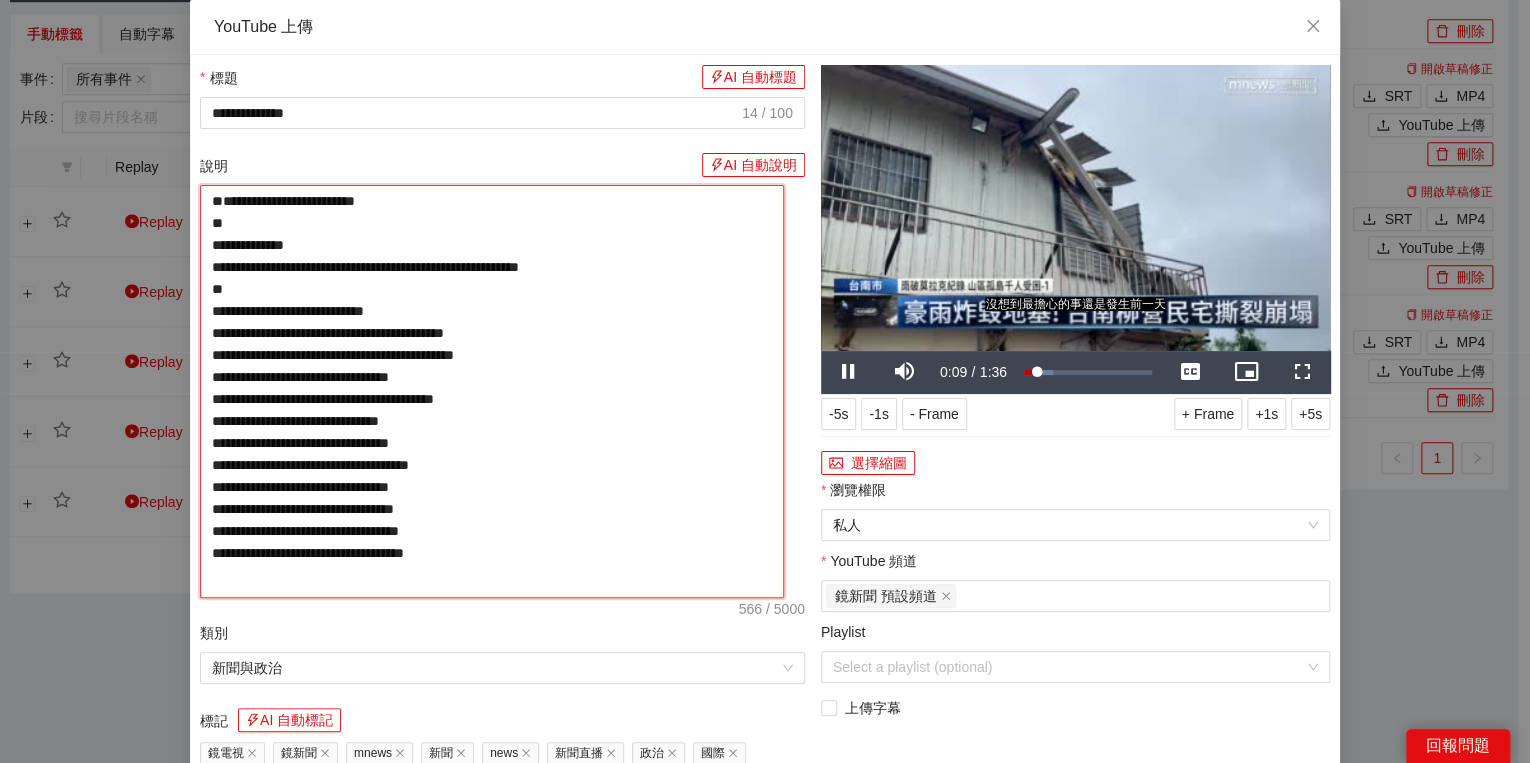 click on "**********" at bounding box center (492, 391) 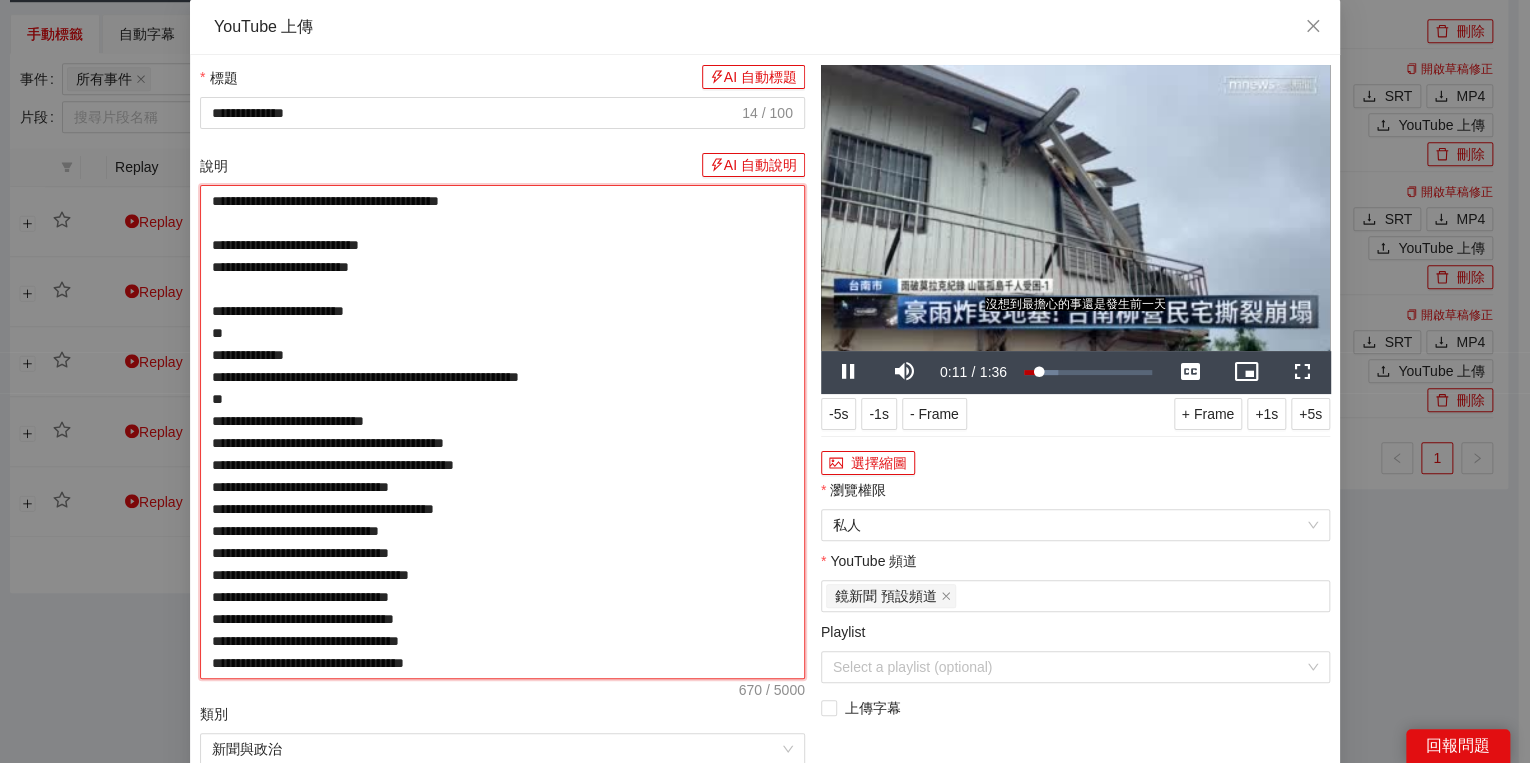click on "**********" at bounding box center [502, 432] 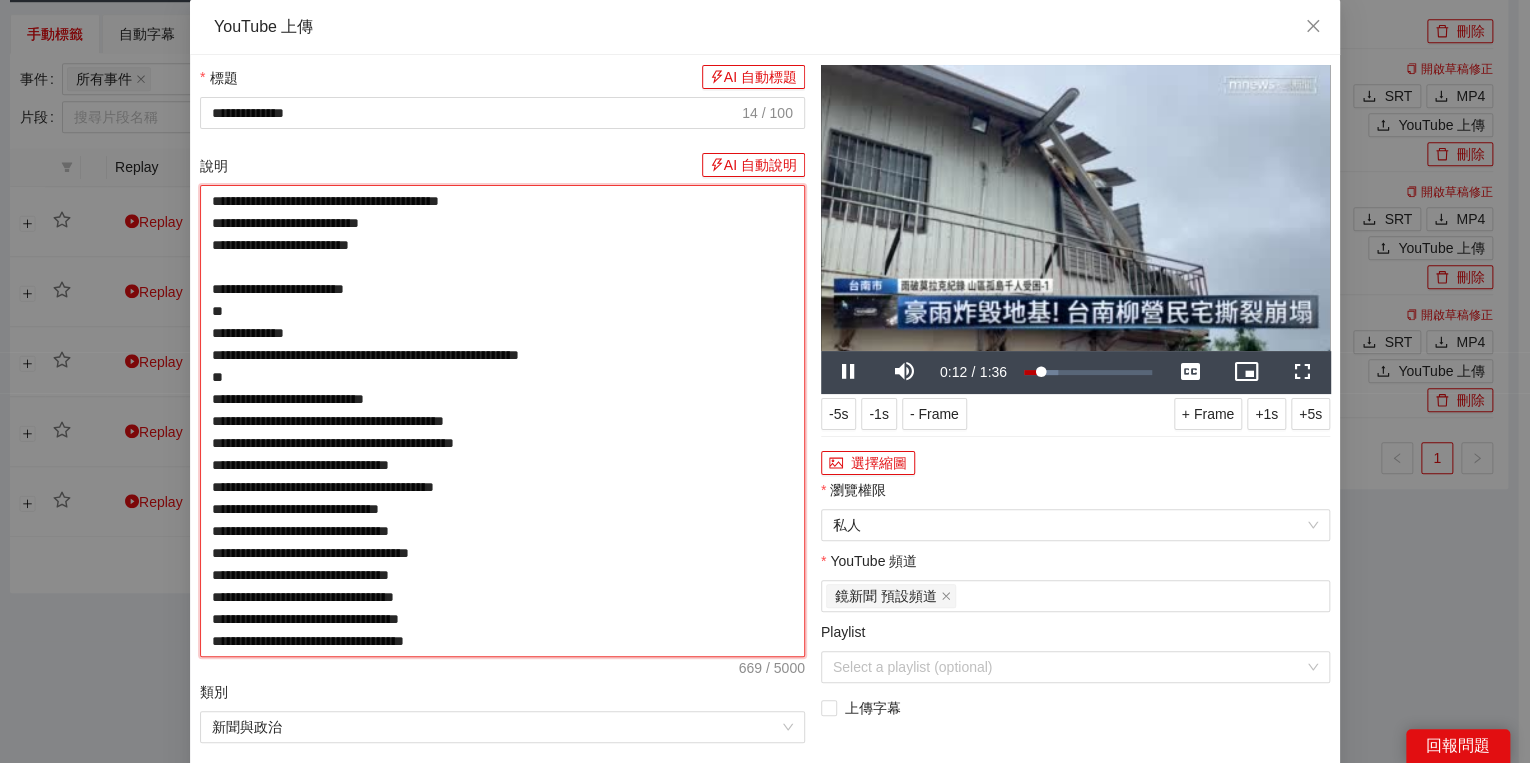 type on "**********" 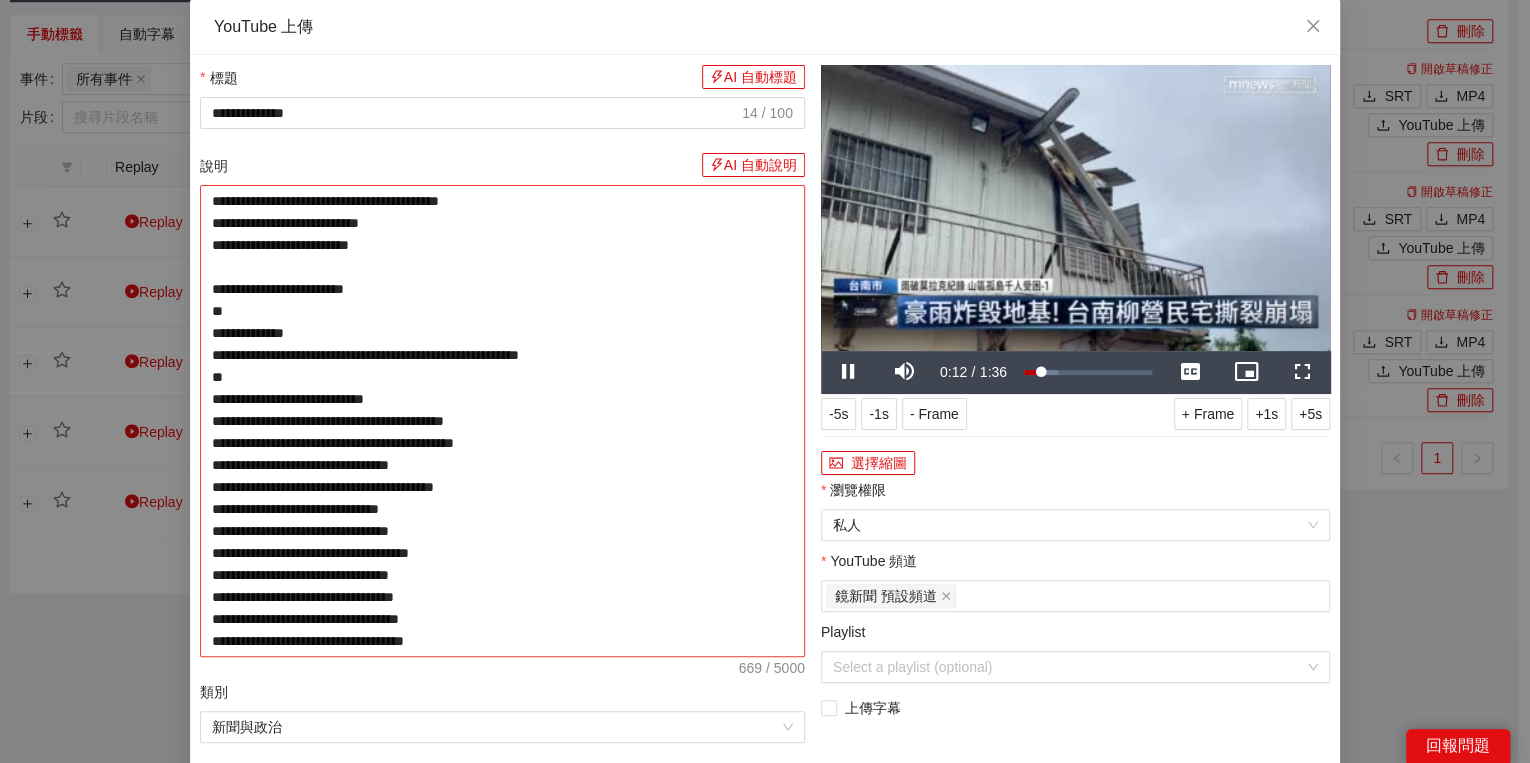 type on "**********" 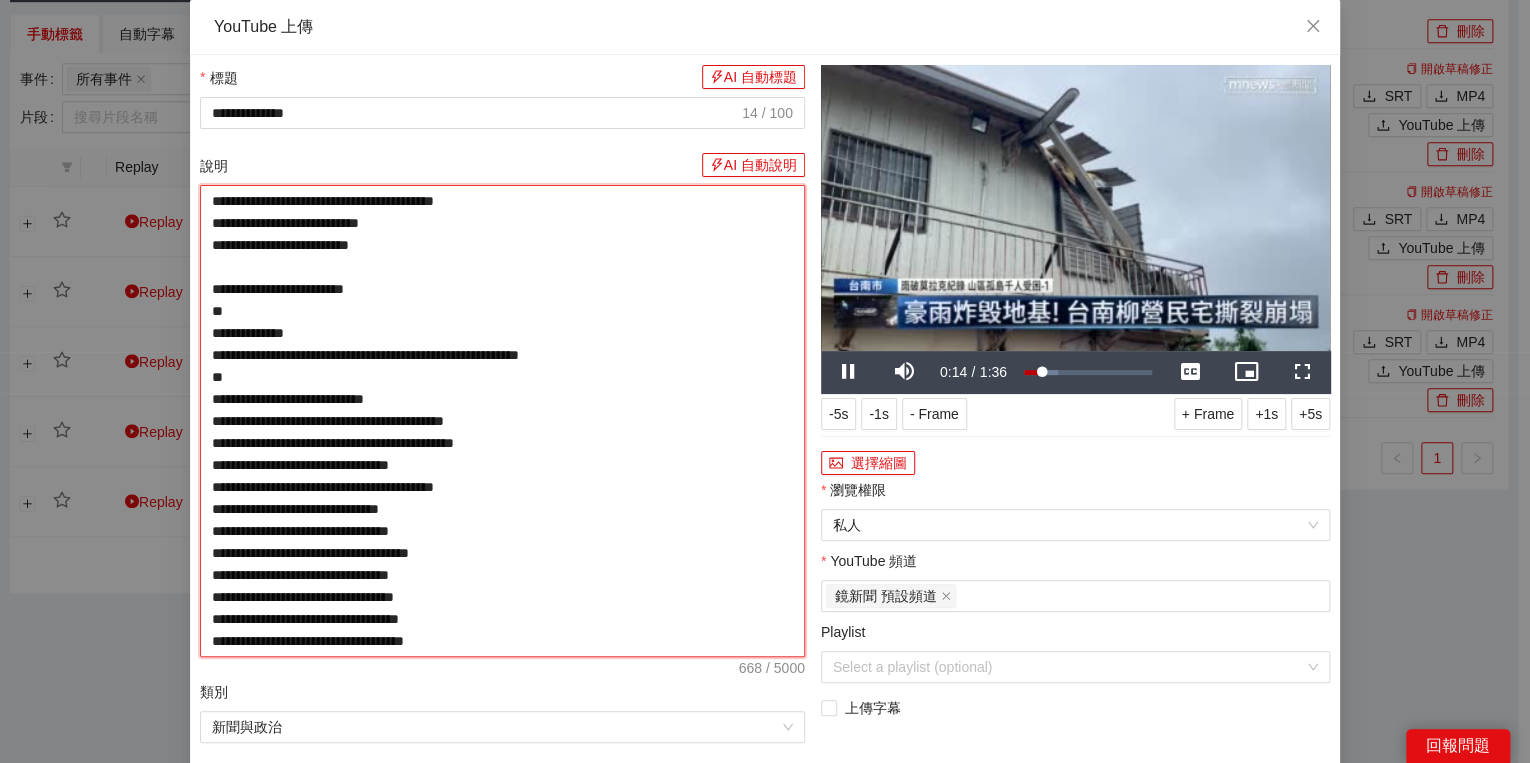 drag, startPoint x: 275, startPoint y: 194, endPoint x: 264, endPoint y: 195, distance: 11.045361 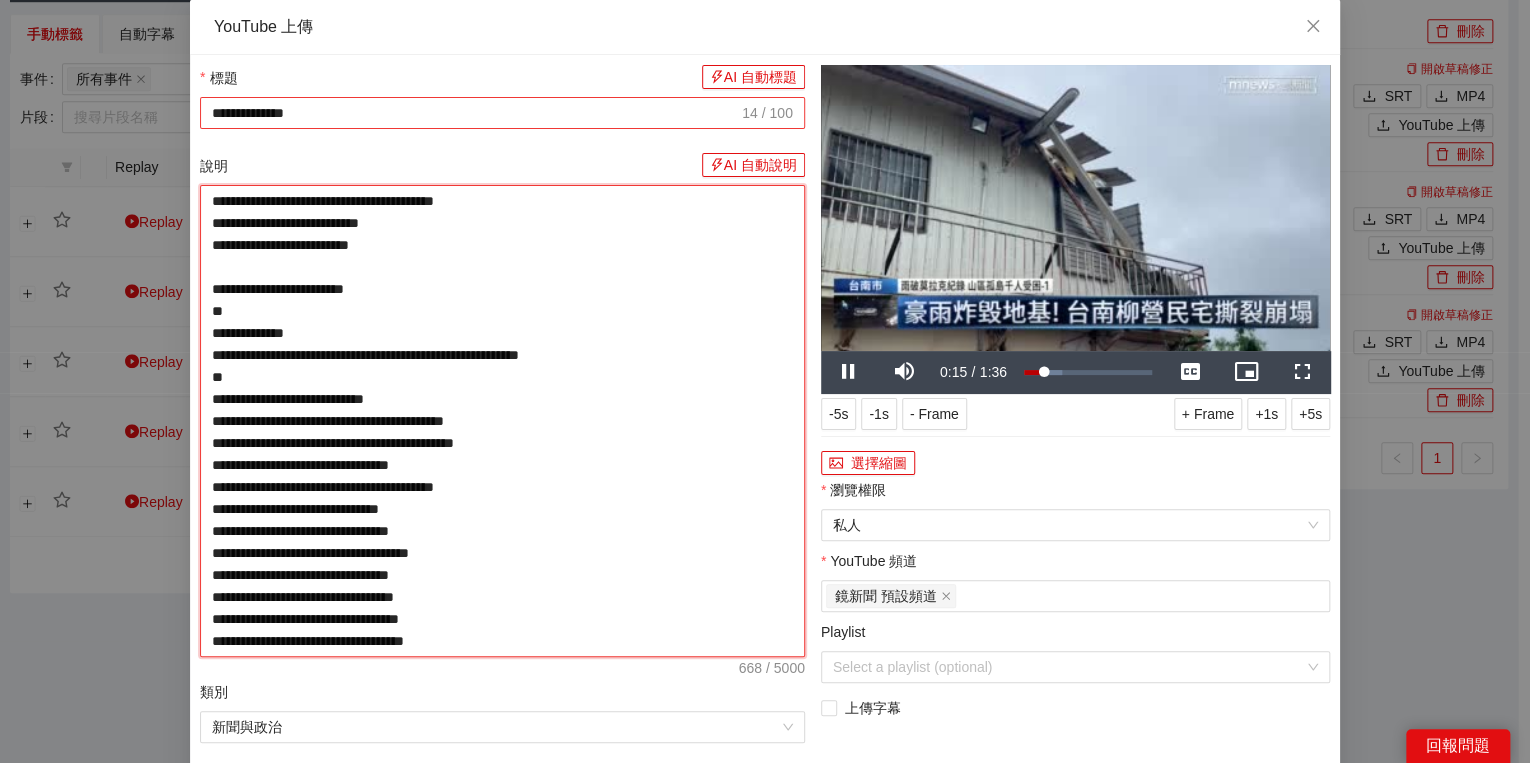 type on "**********" 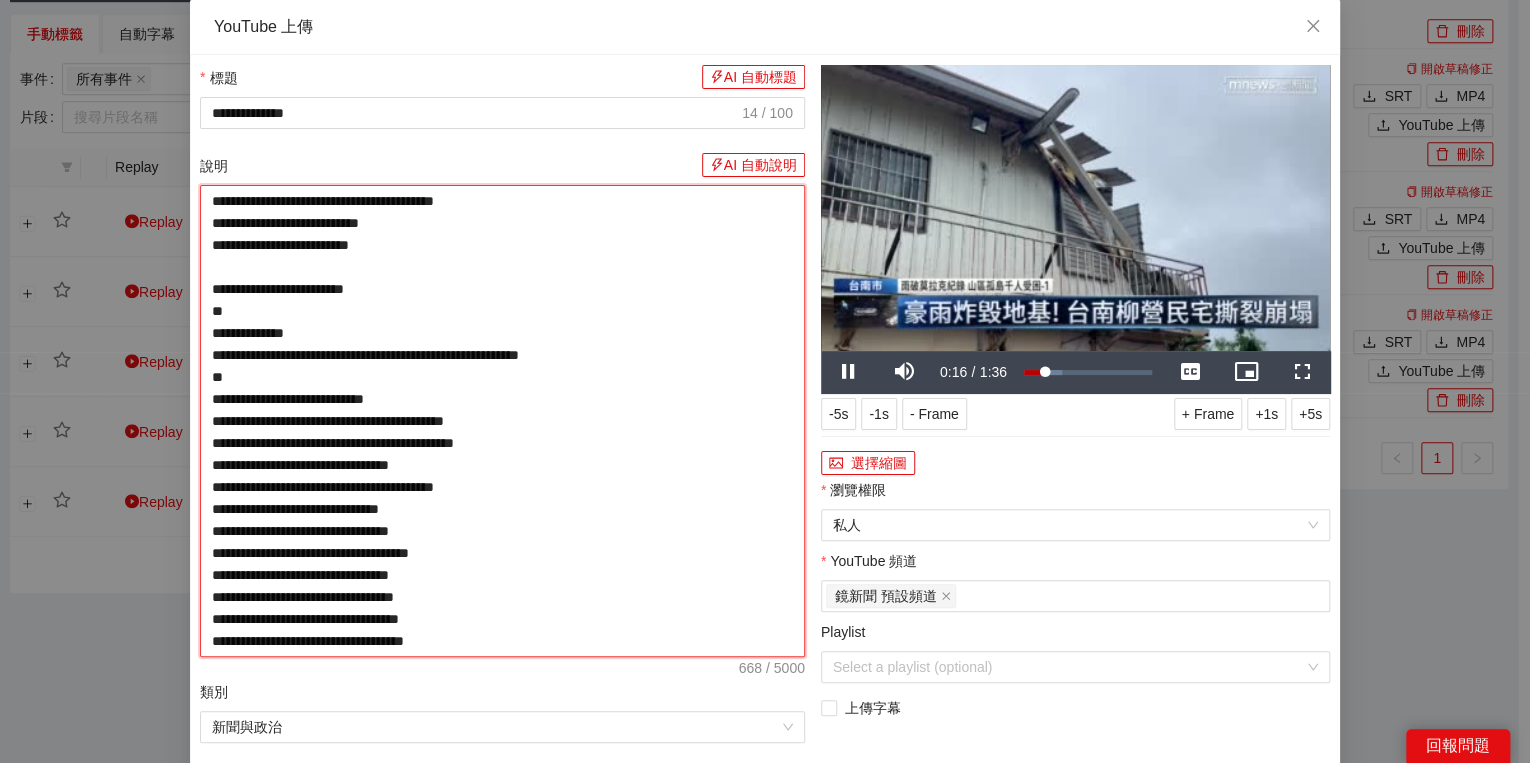 type on "**********" 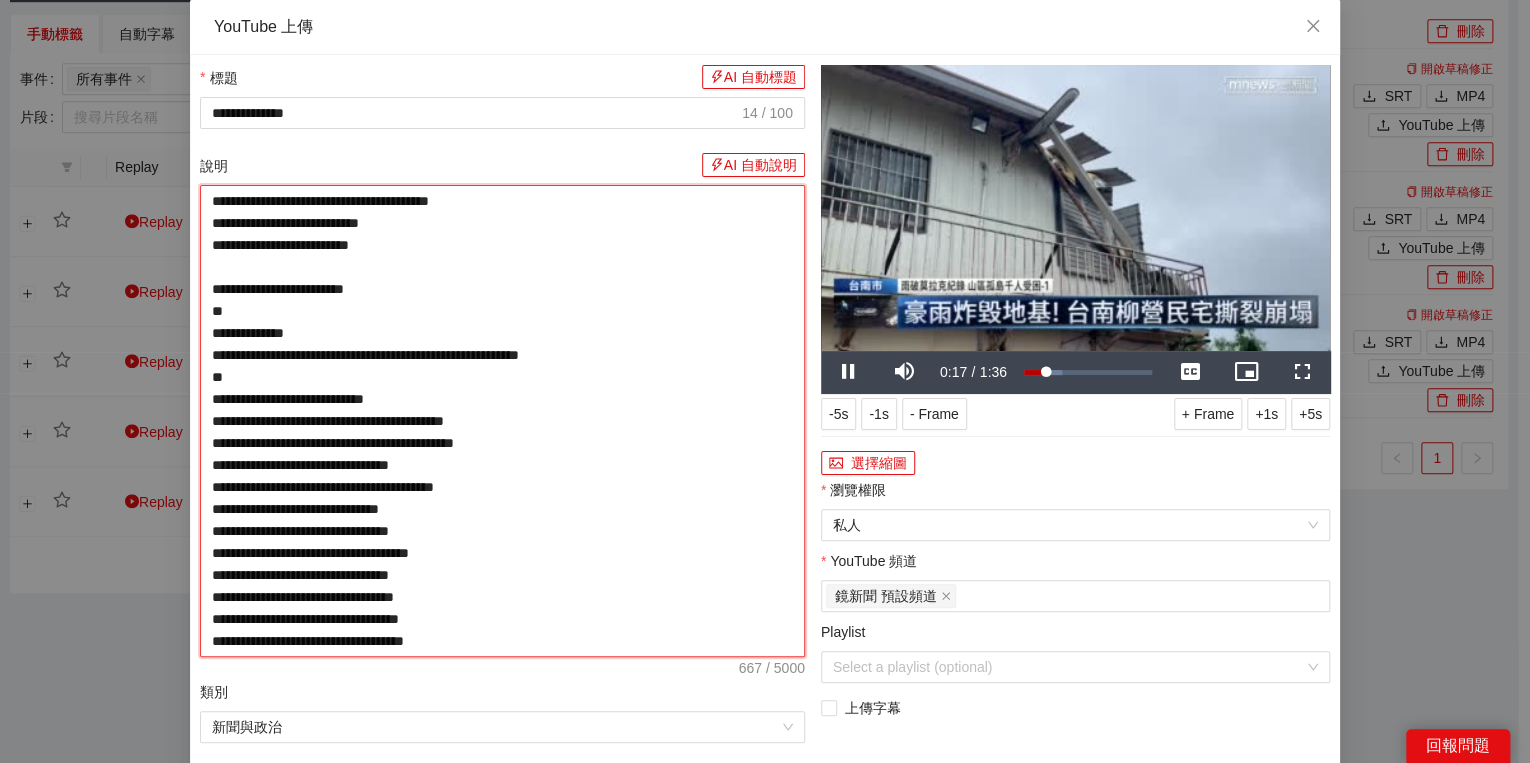 type on "**********" 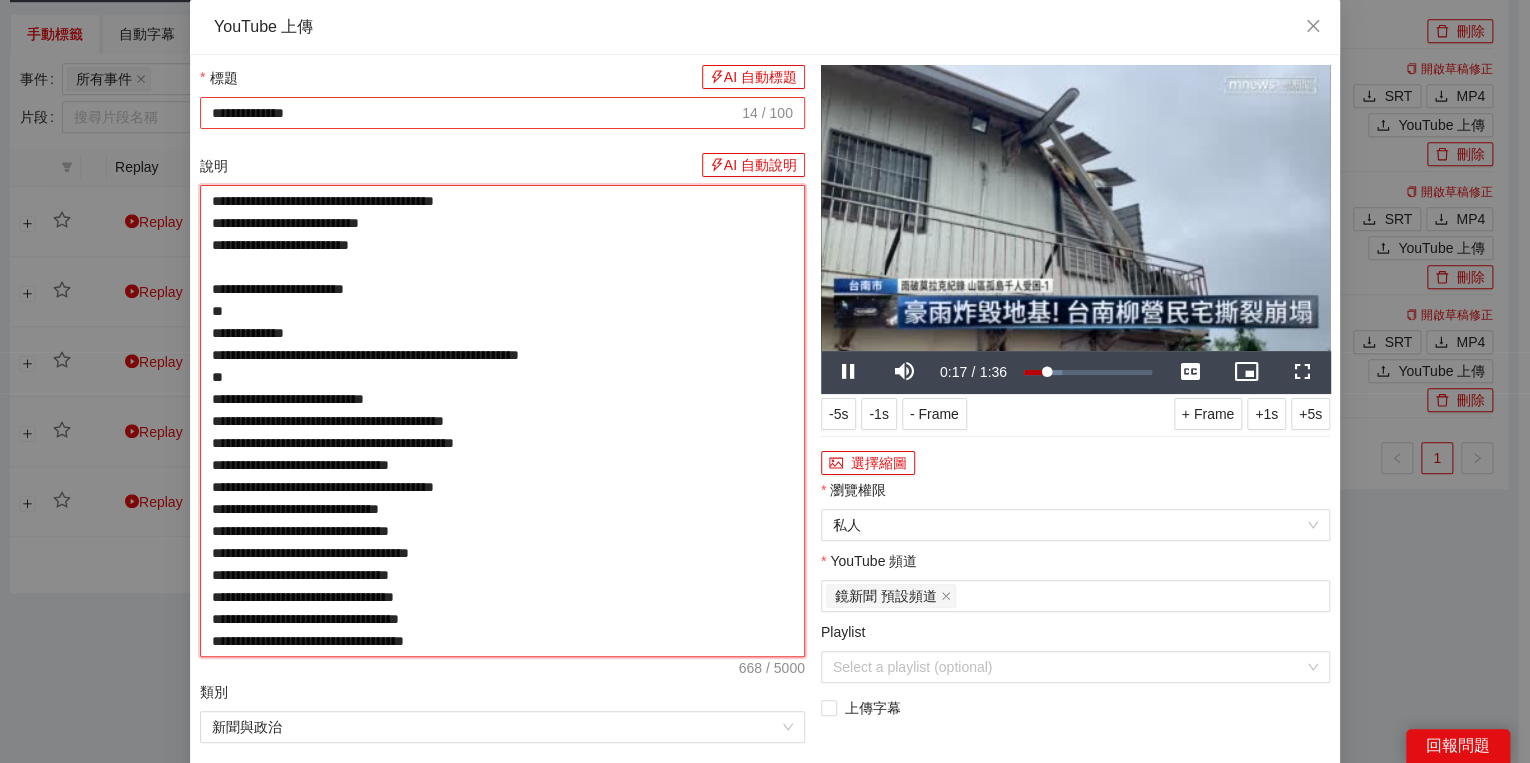 type on "**********" 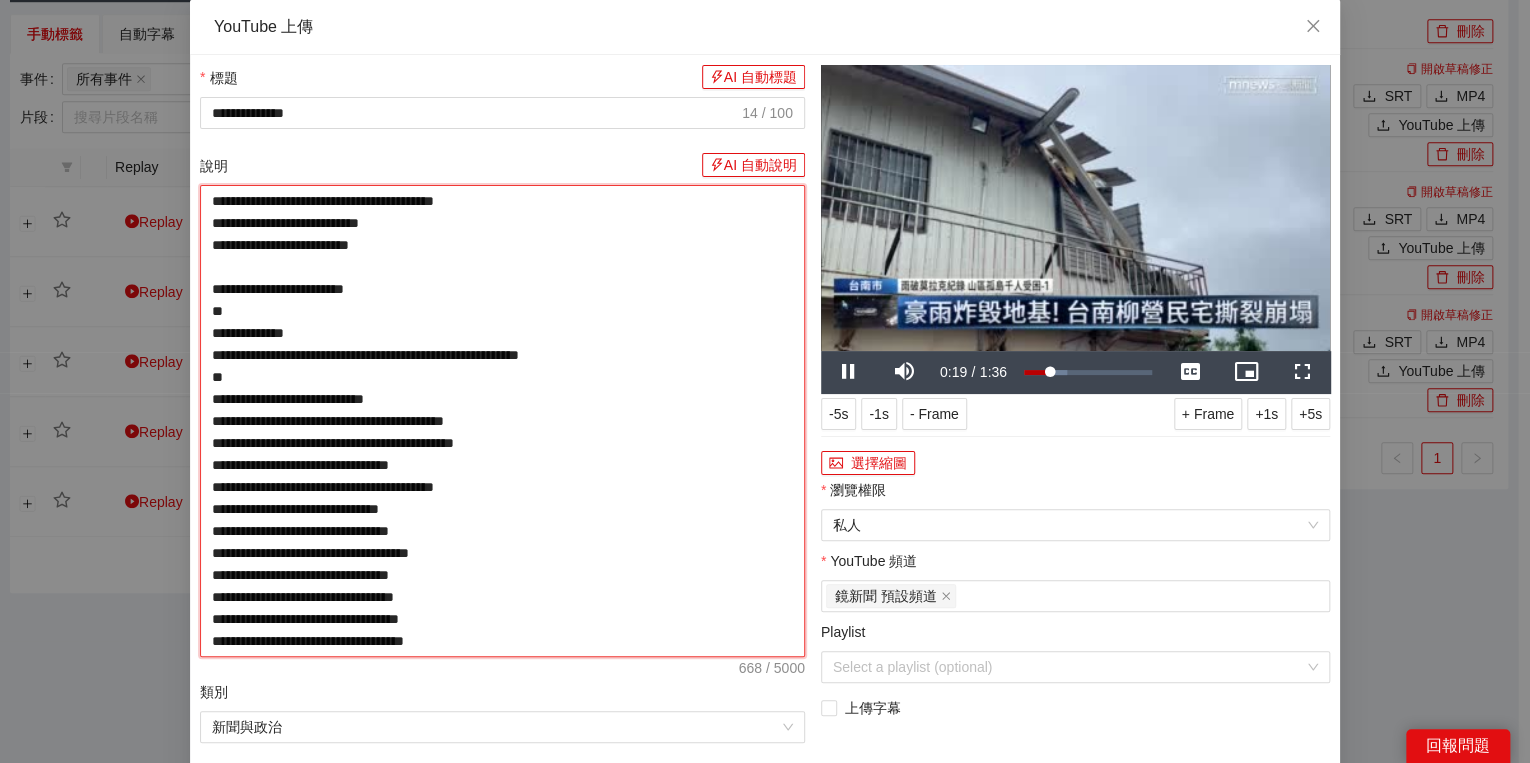 click on "**********" at bounding box center [502, 421] 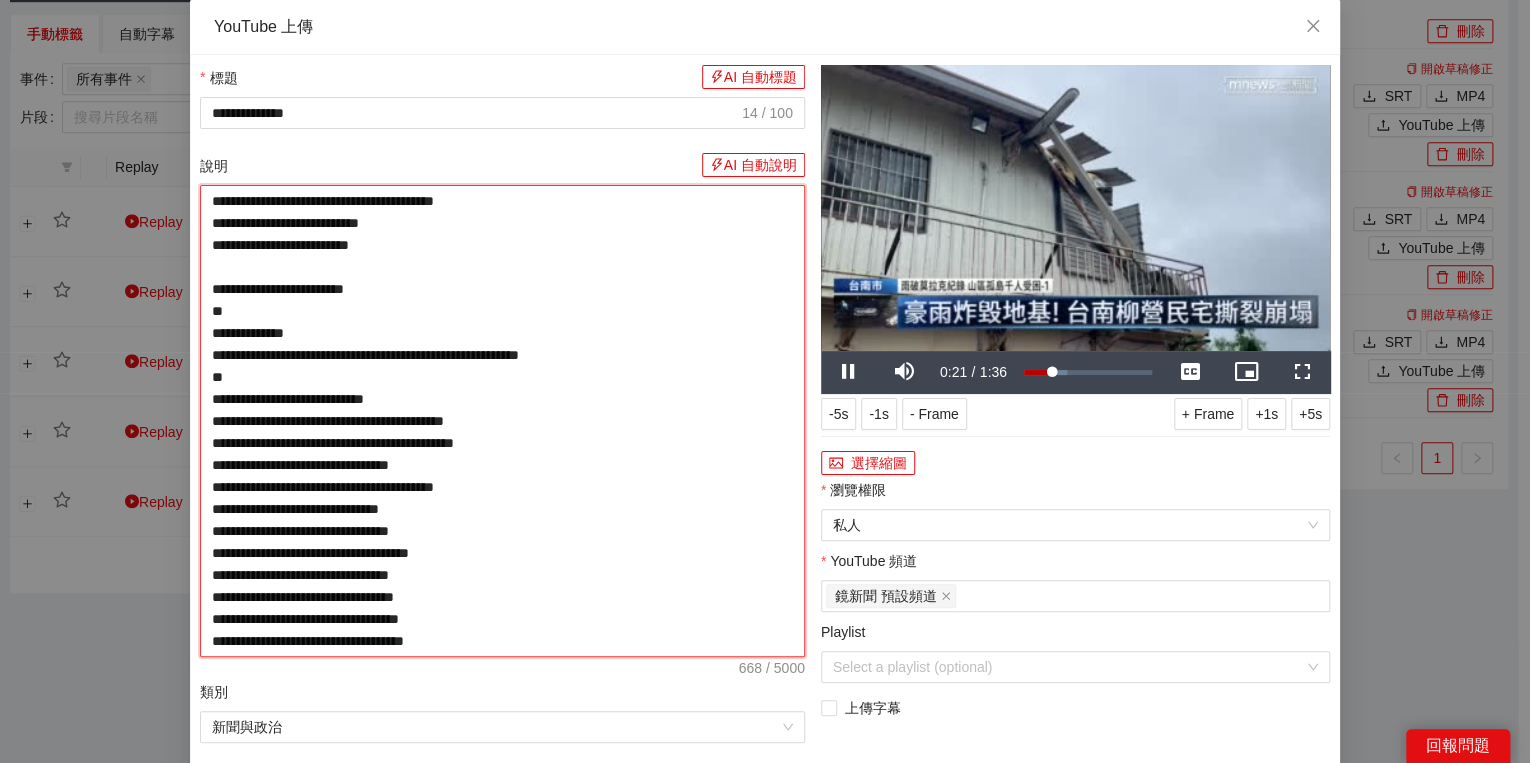type on "**********" 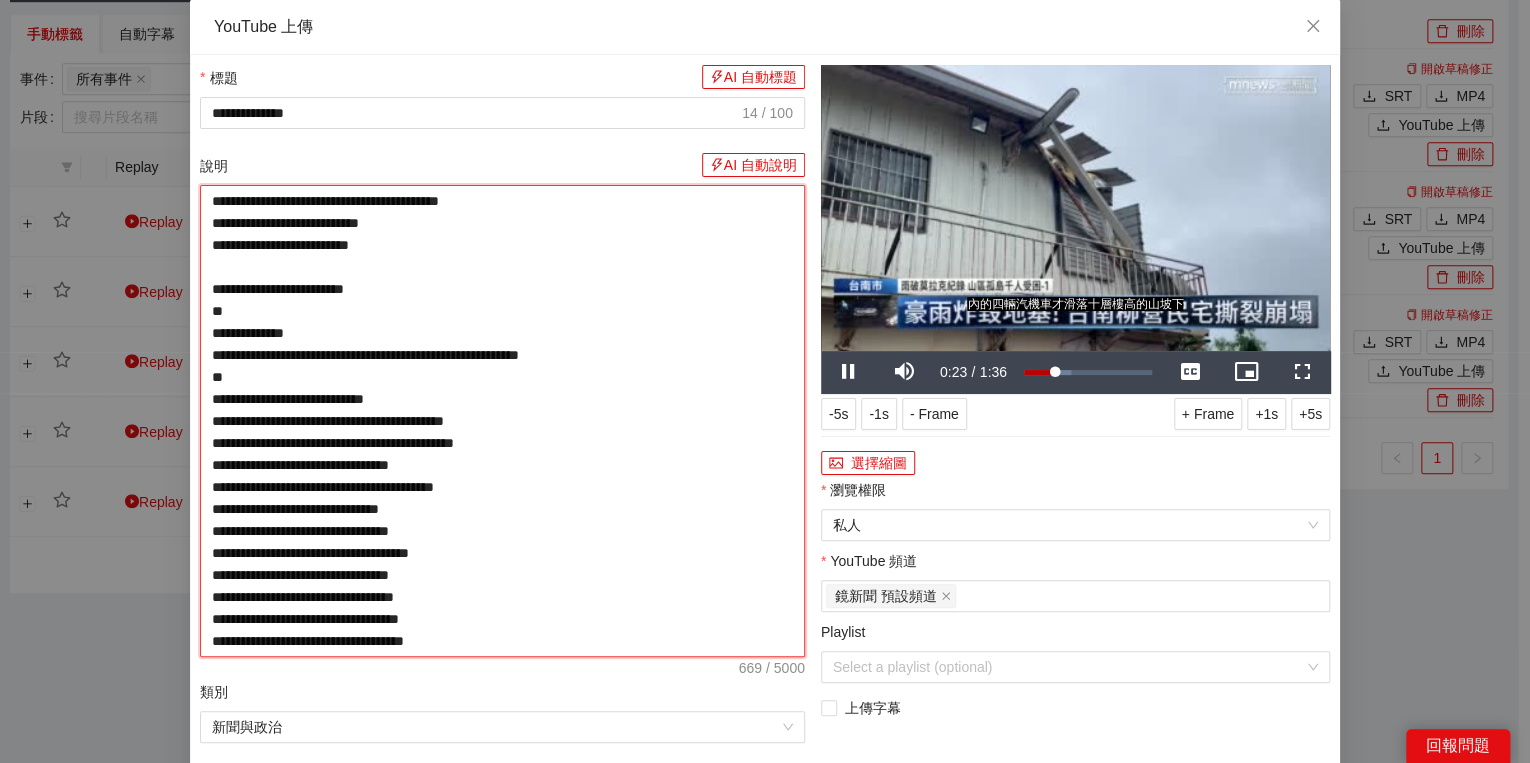 type on "**********" 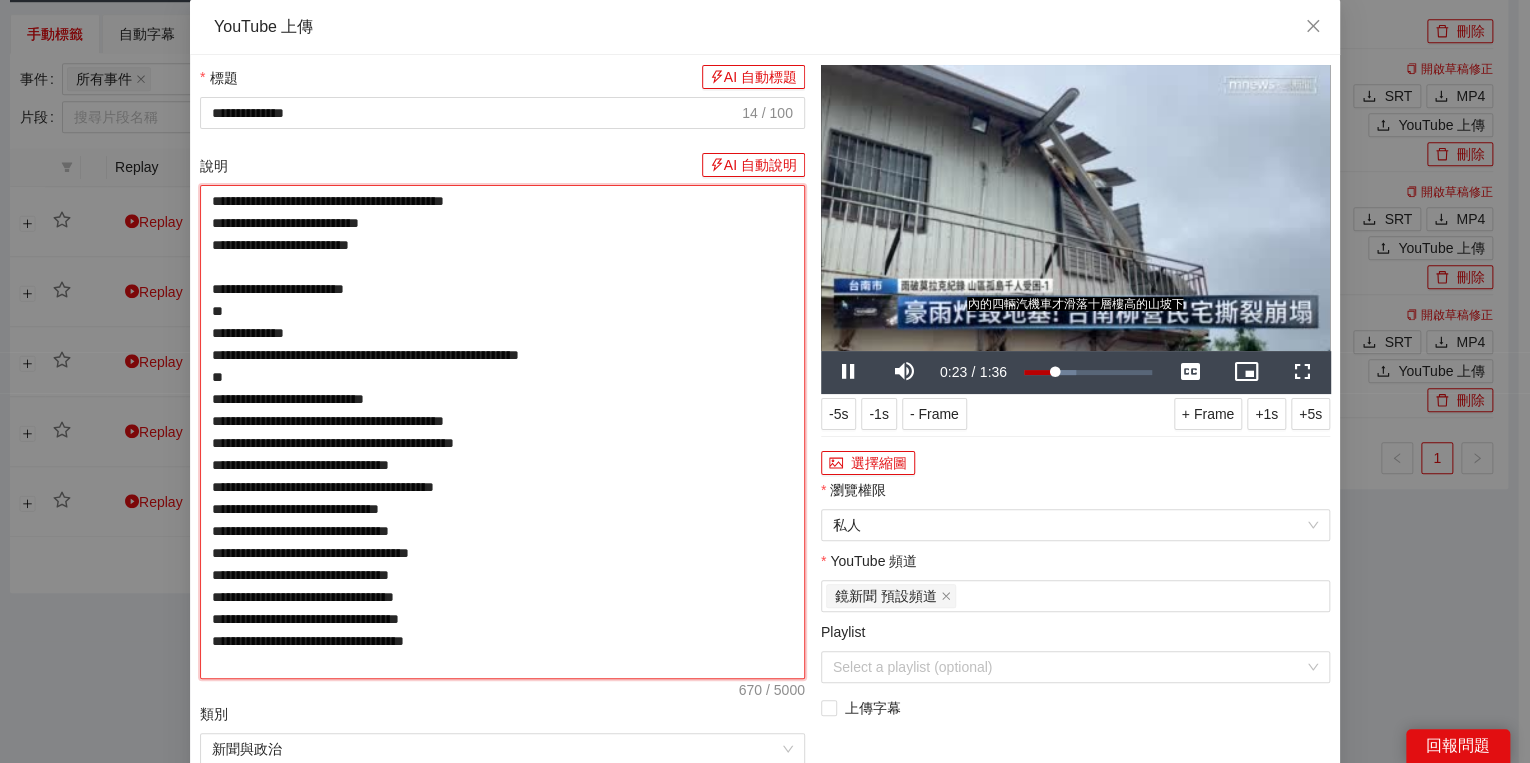 type on "**********" 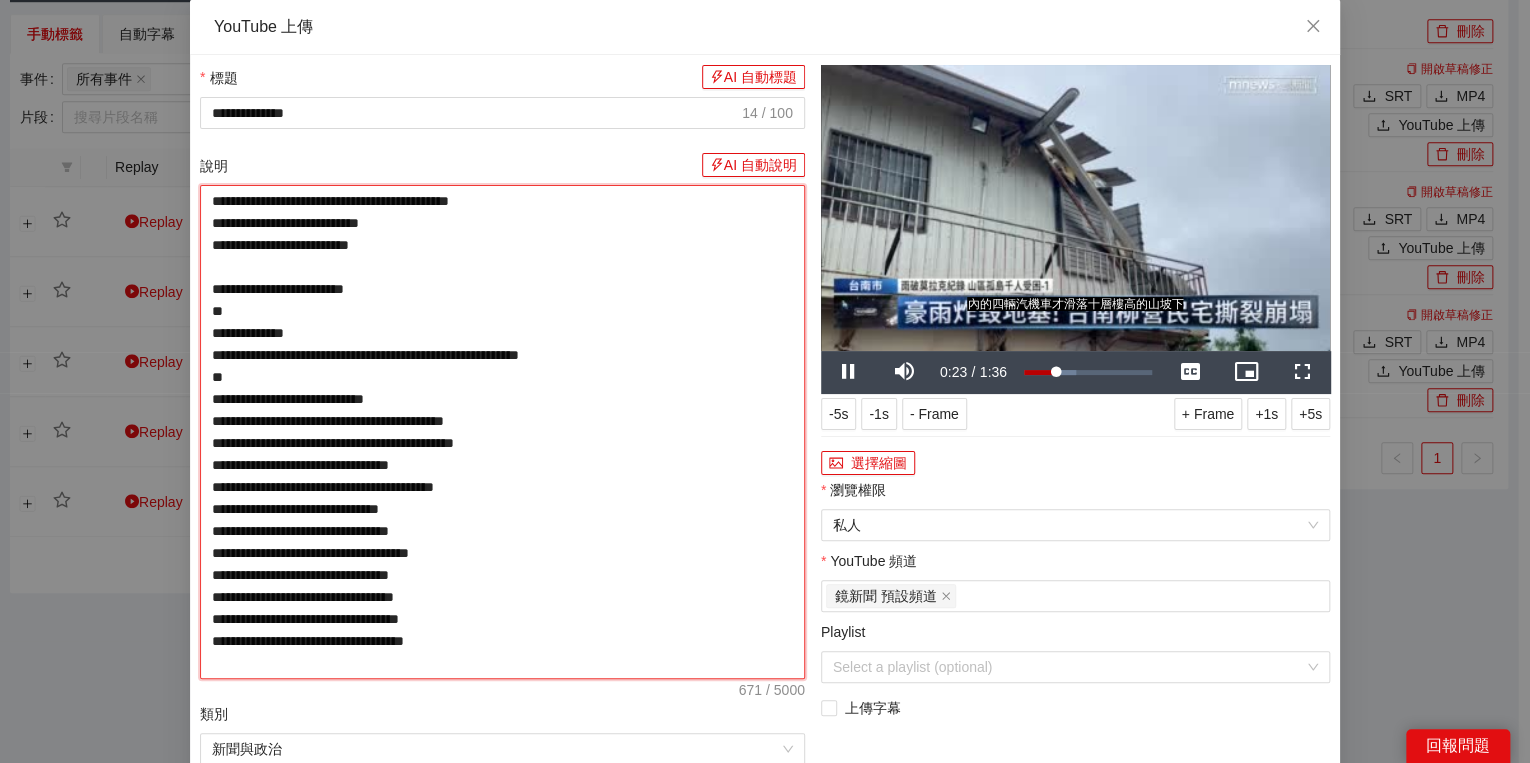 type on "**********" 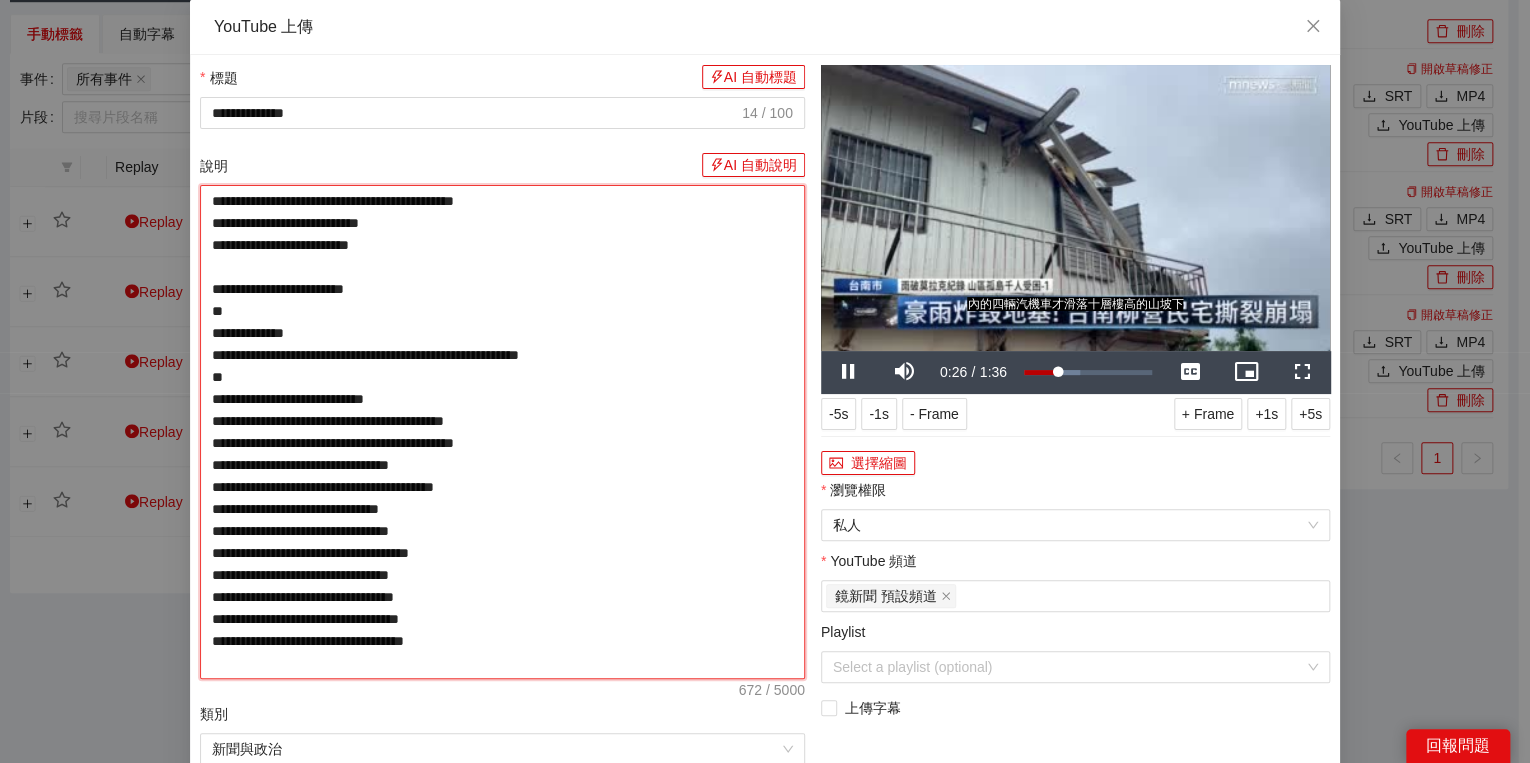 type on "**********" 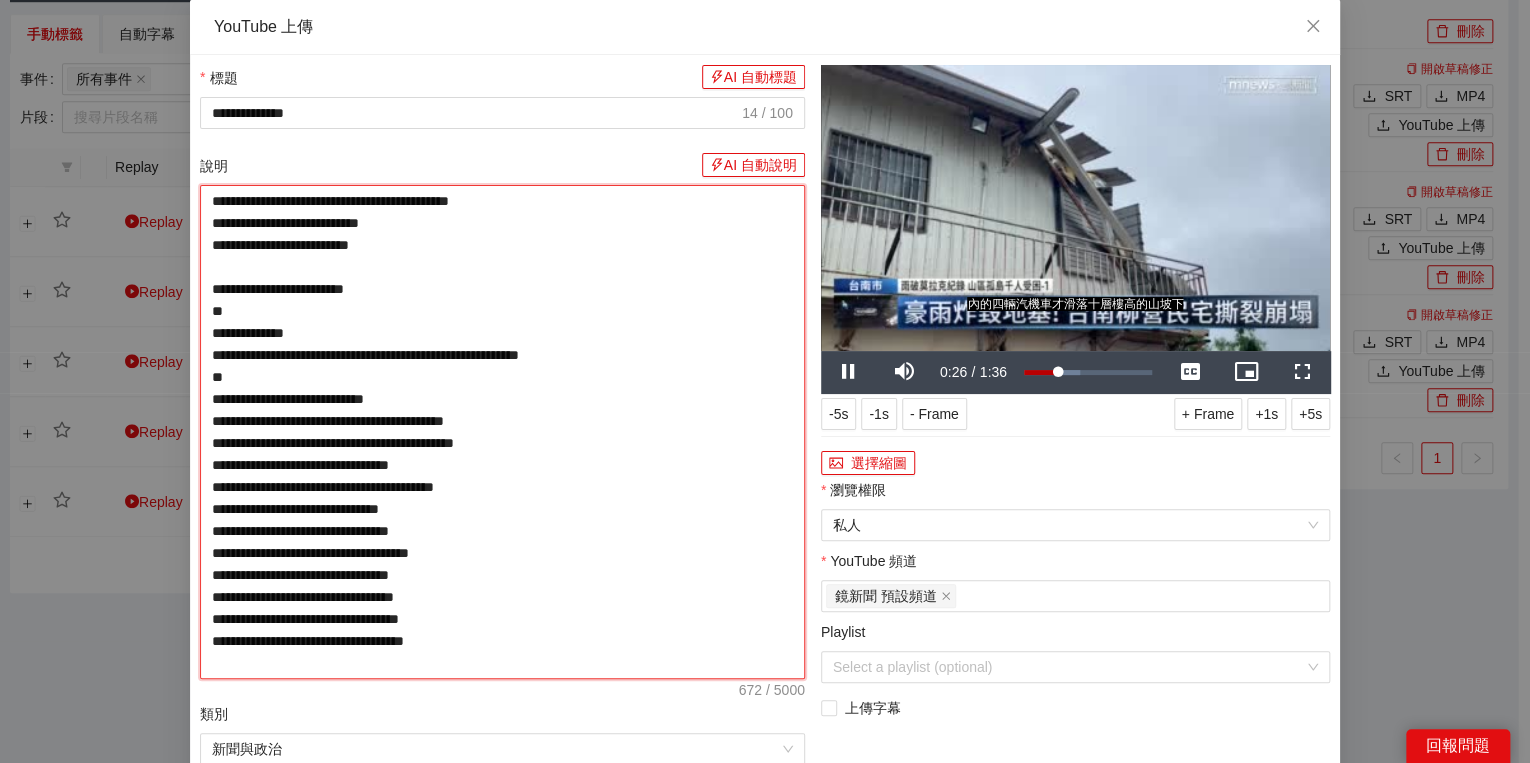type on "**********" 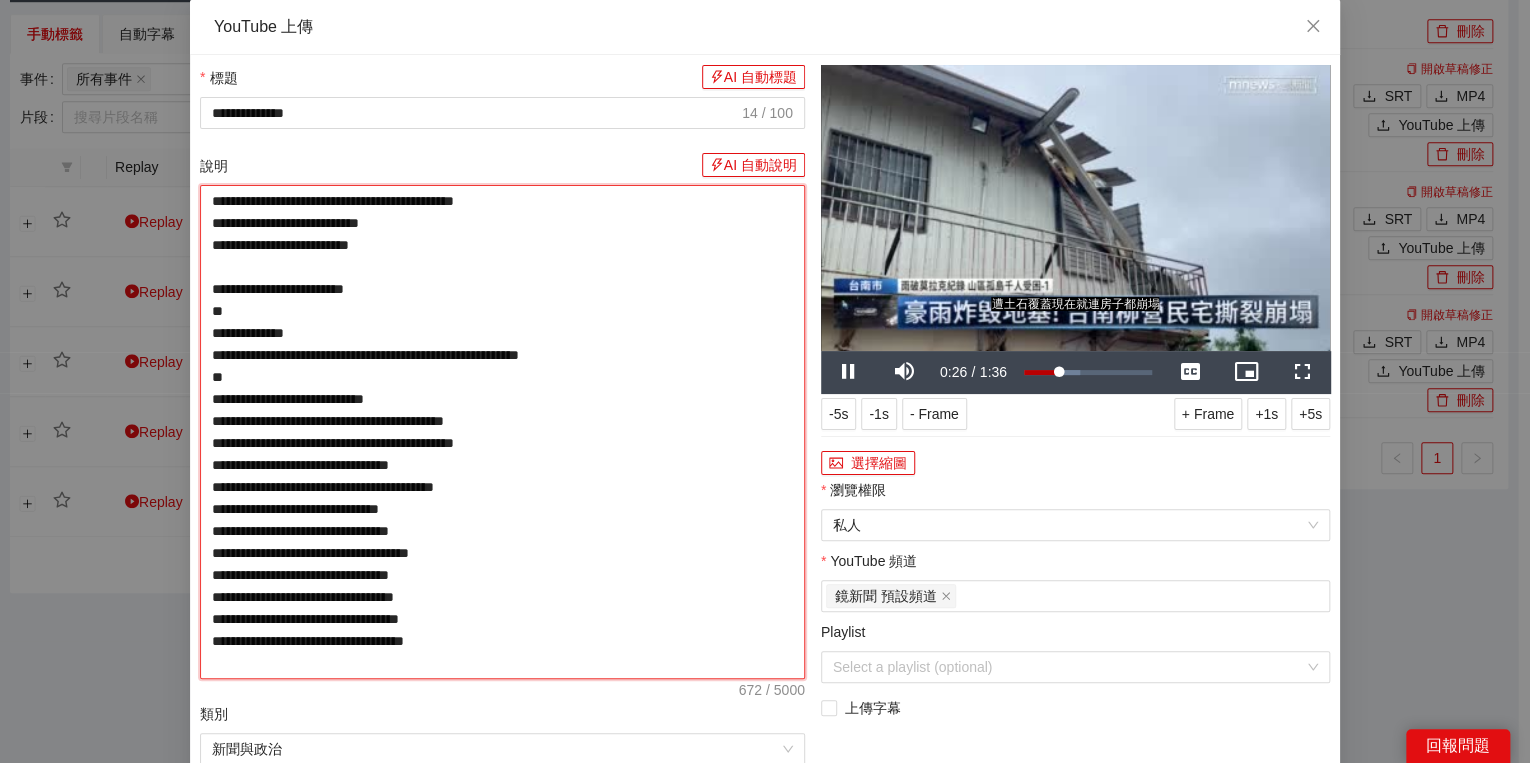 type on "**********" 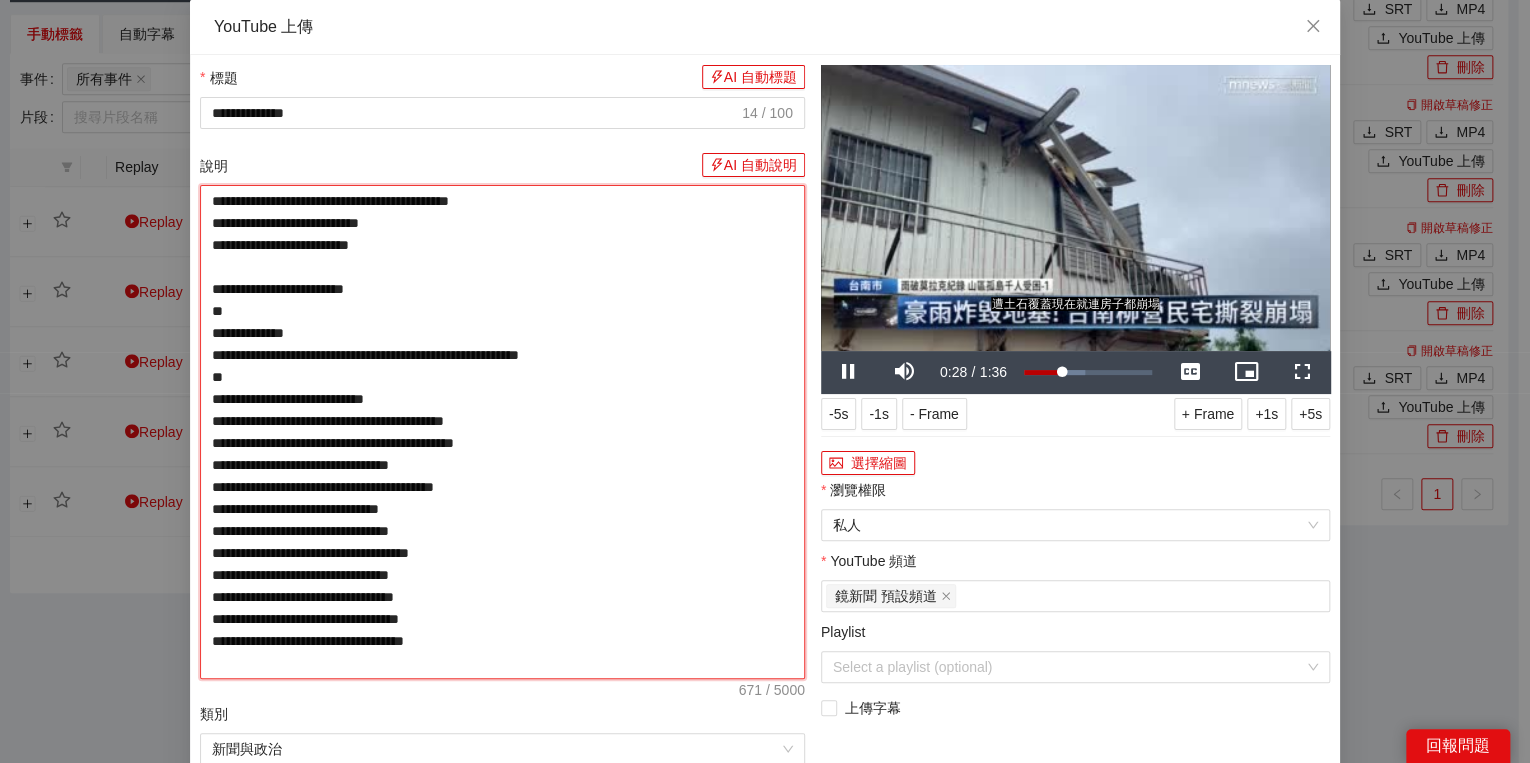 click on "**********" at bounding box center [502, 432] 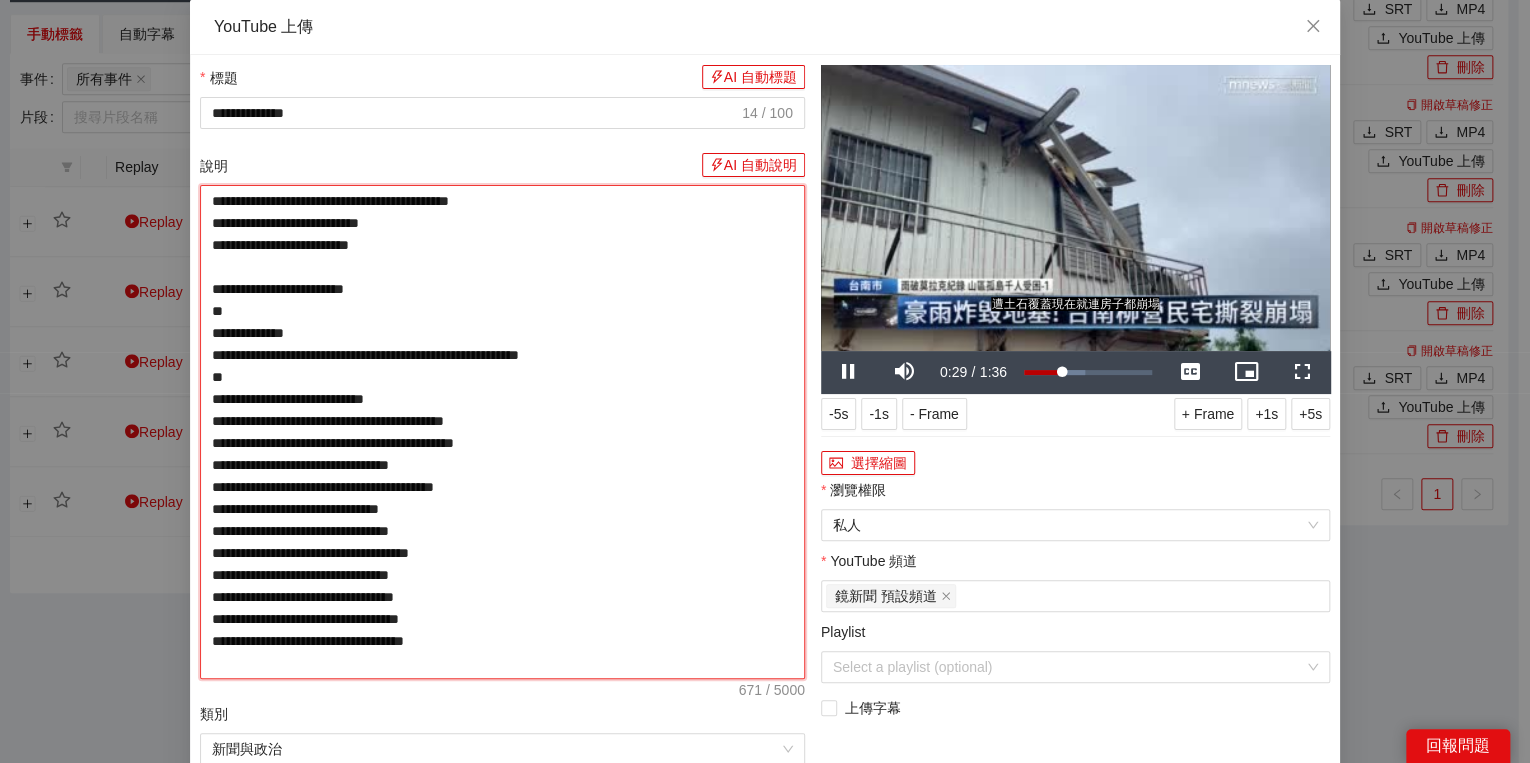 type on "**********" 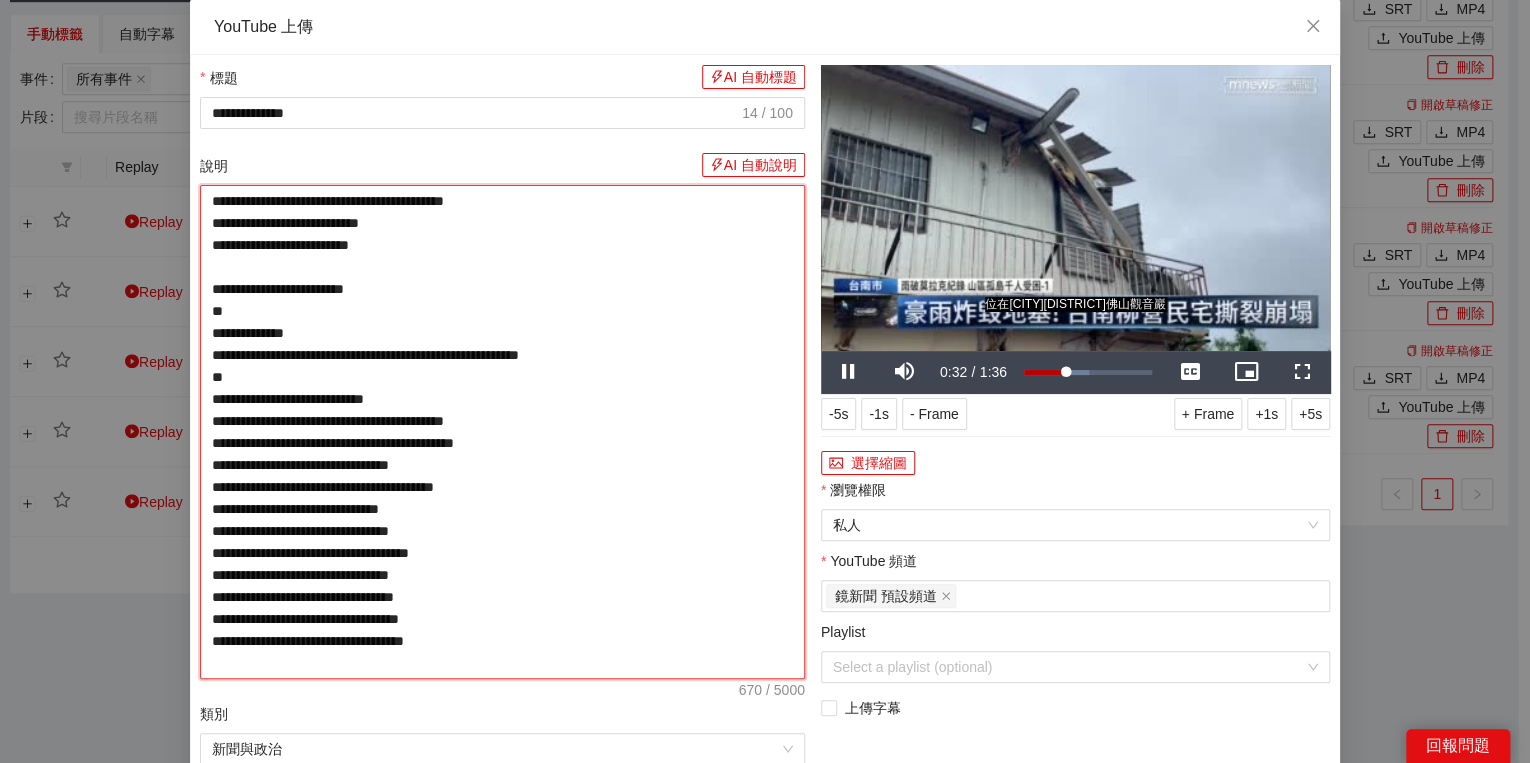 click on "**********" at bounding box center [502, 432] 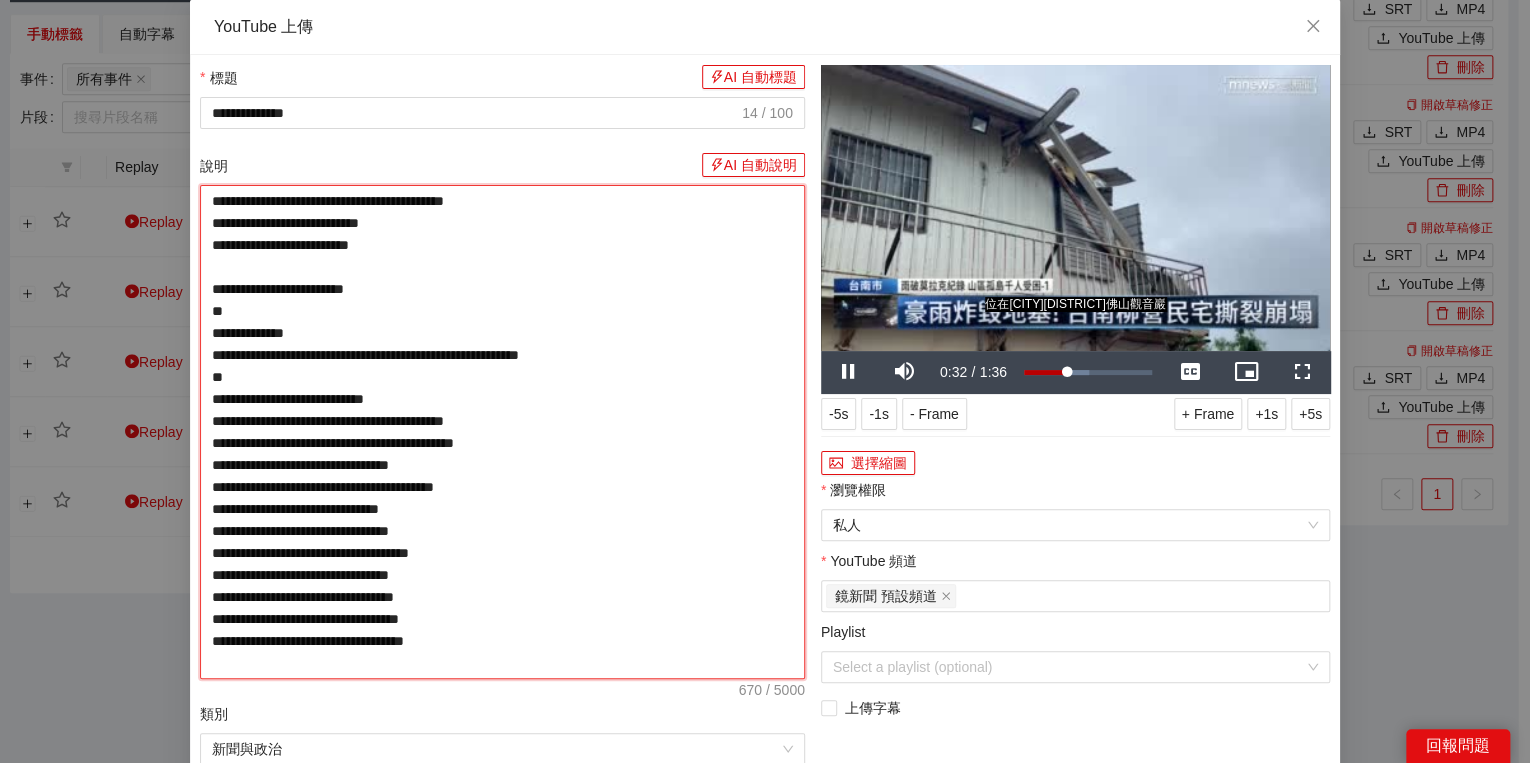 type on "**********" 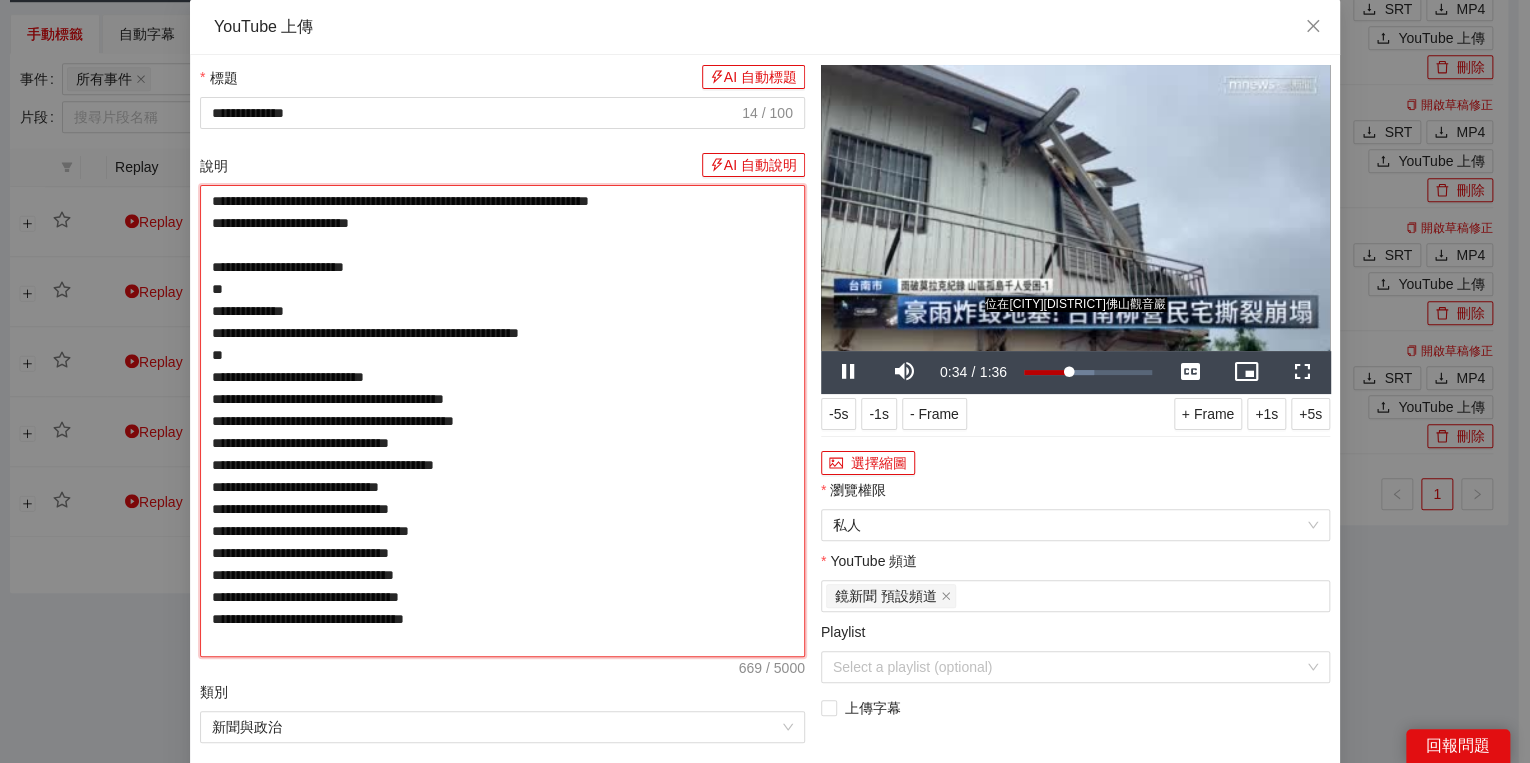 click on "**********" at bounding box center (502, 421) 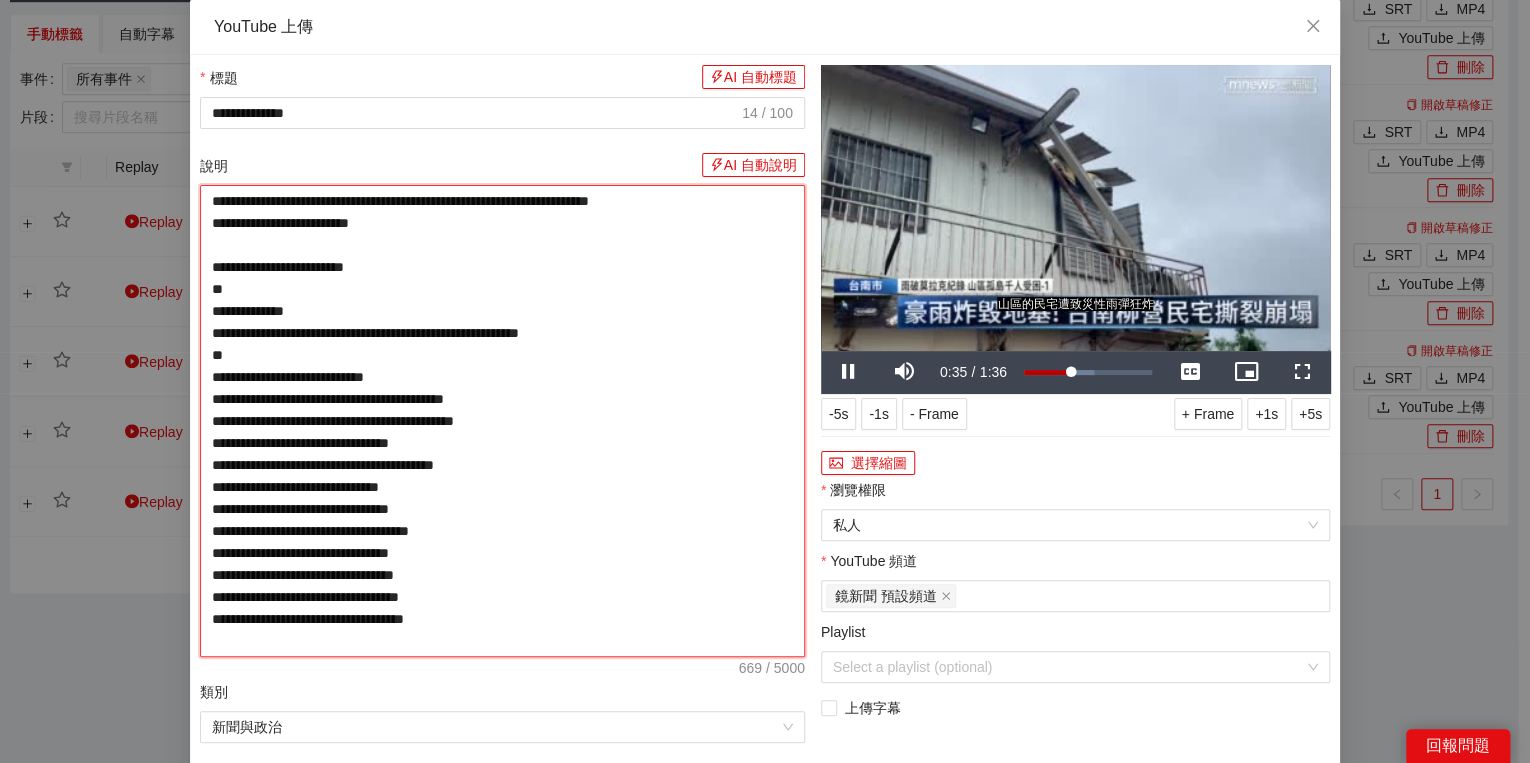 drag, startPoint x: 530, startPoint y: 201, endPoint x: 584, endPoint y: 199, distance: 54.037025 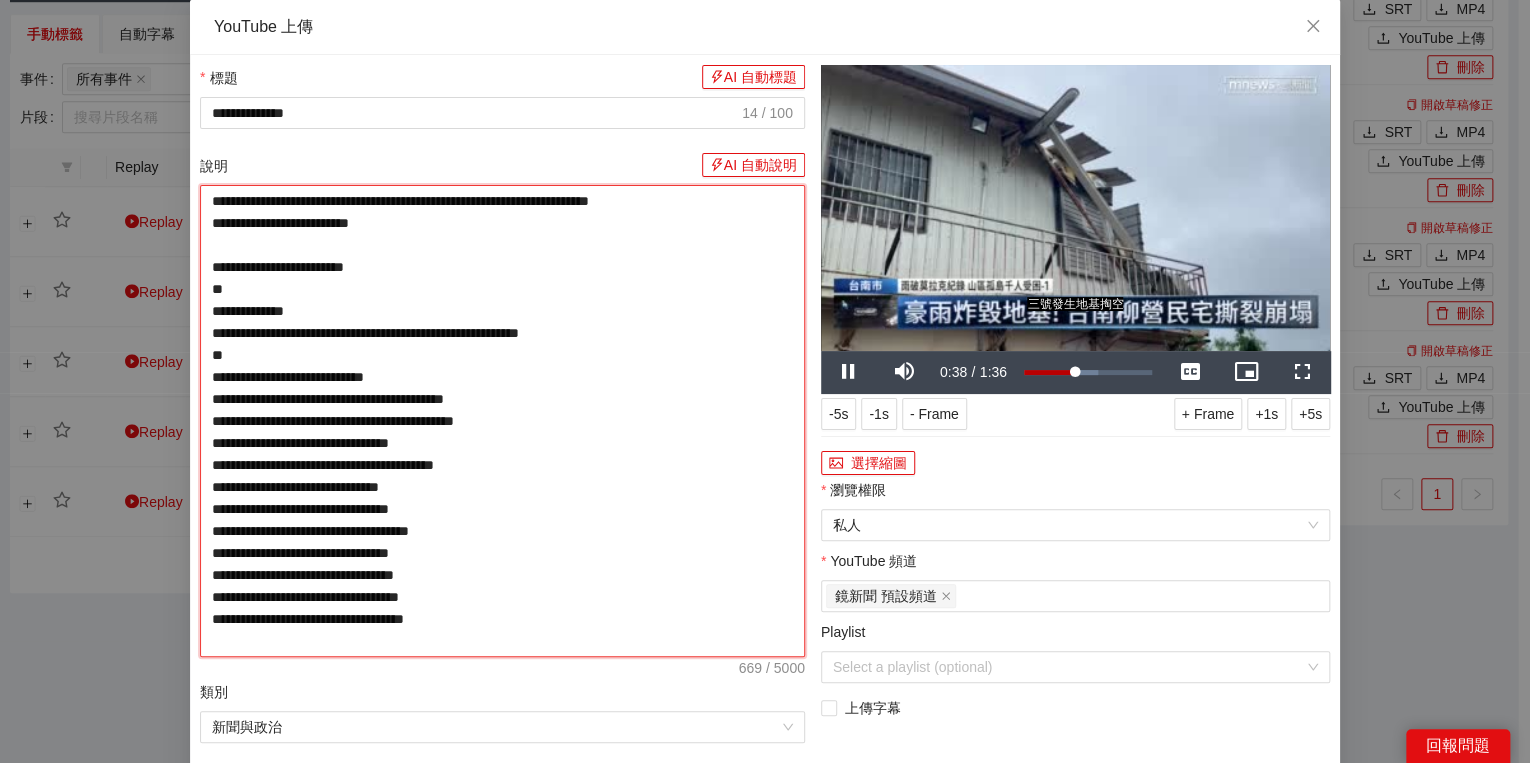 click on "**********" at bounding box center [502, 421] 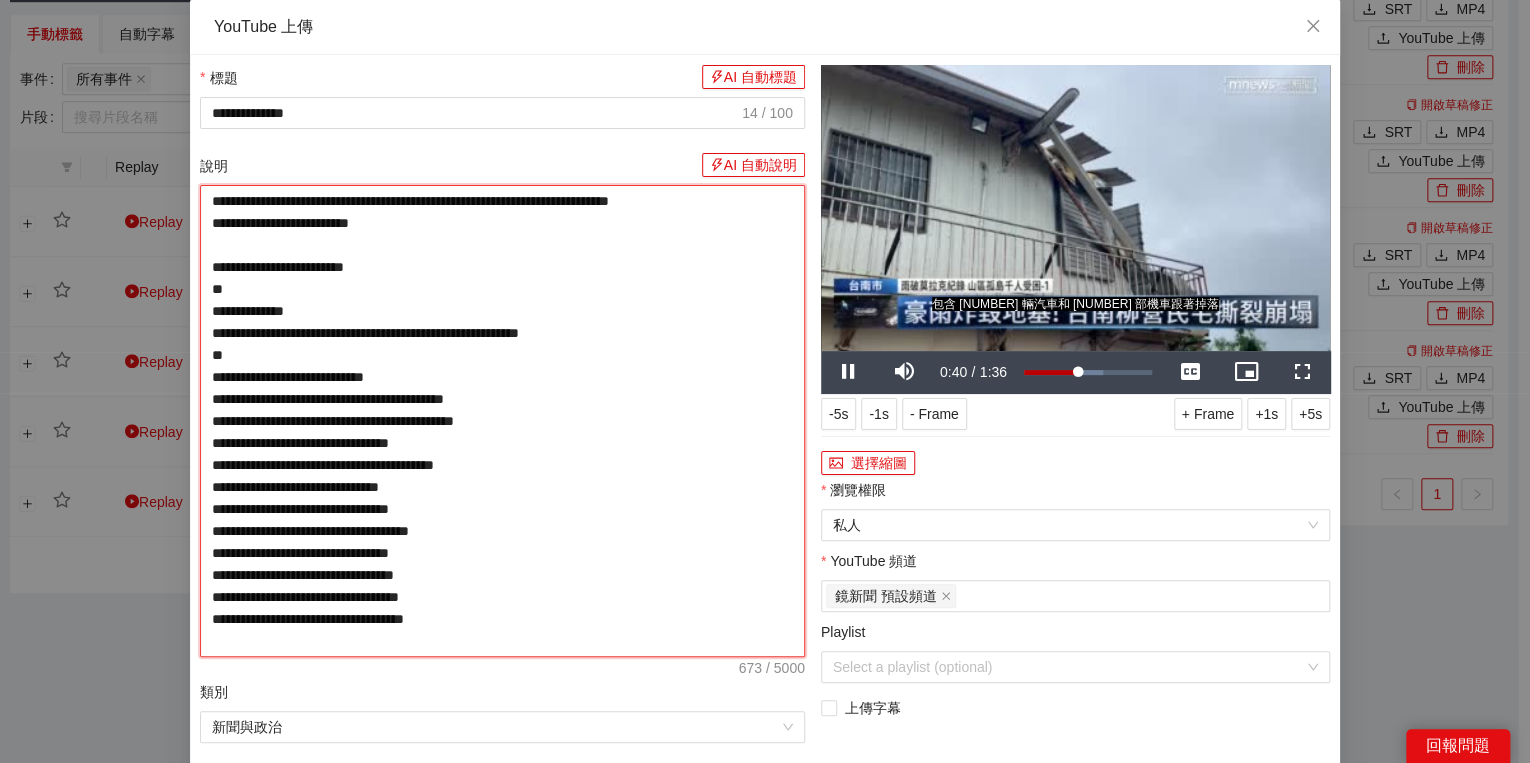 click on "**********" at bounding box center (502, 421) 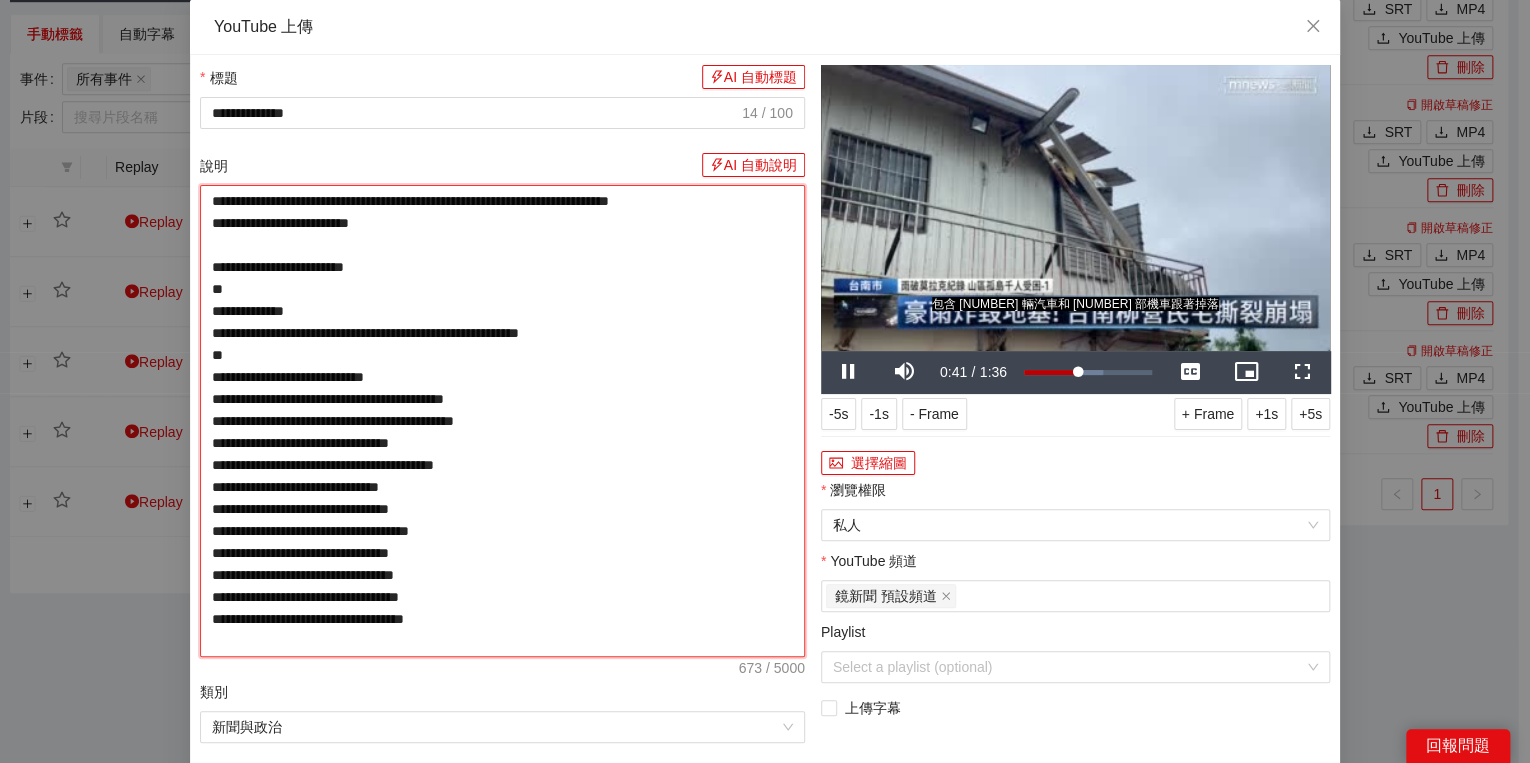 type on "**********" 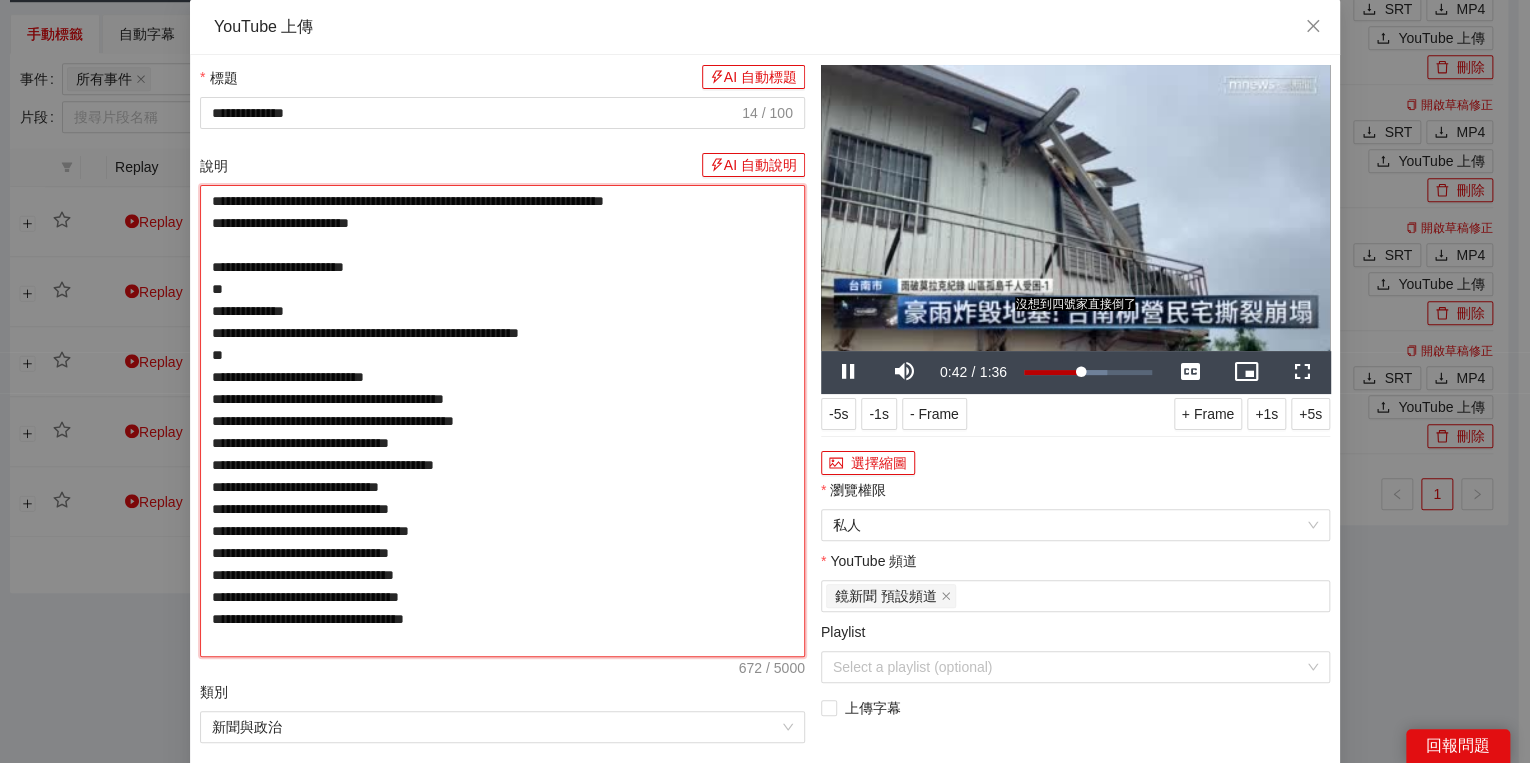 click on "**********" at bounding box center [502, 421] 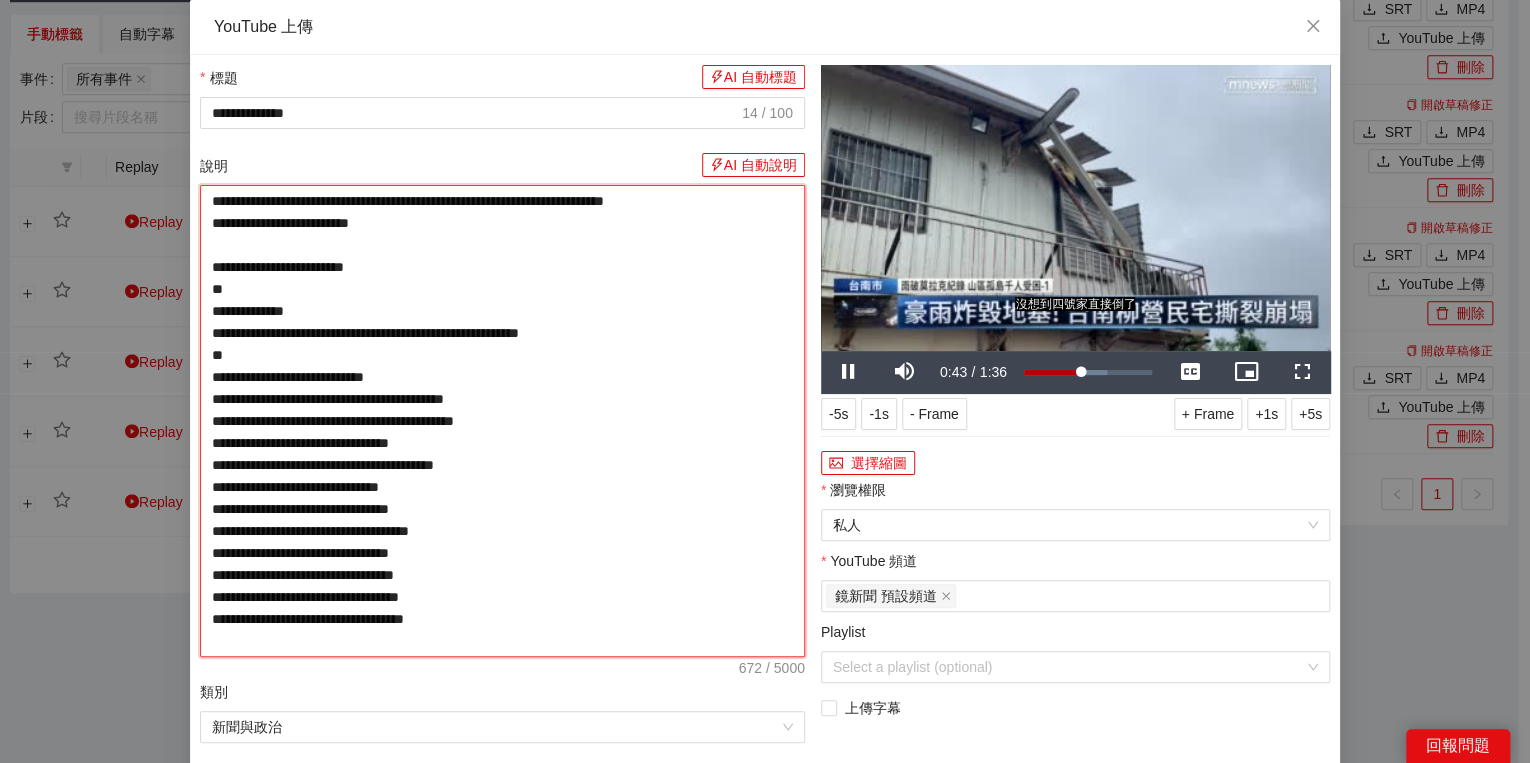 type on "**********" 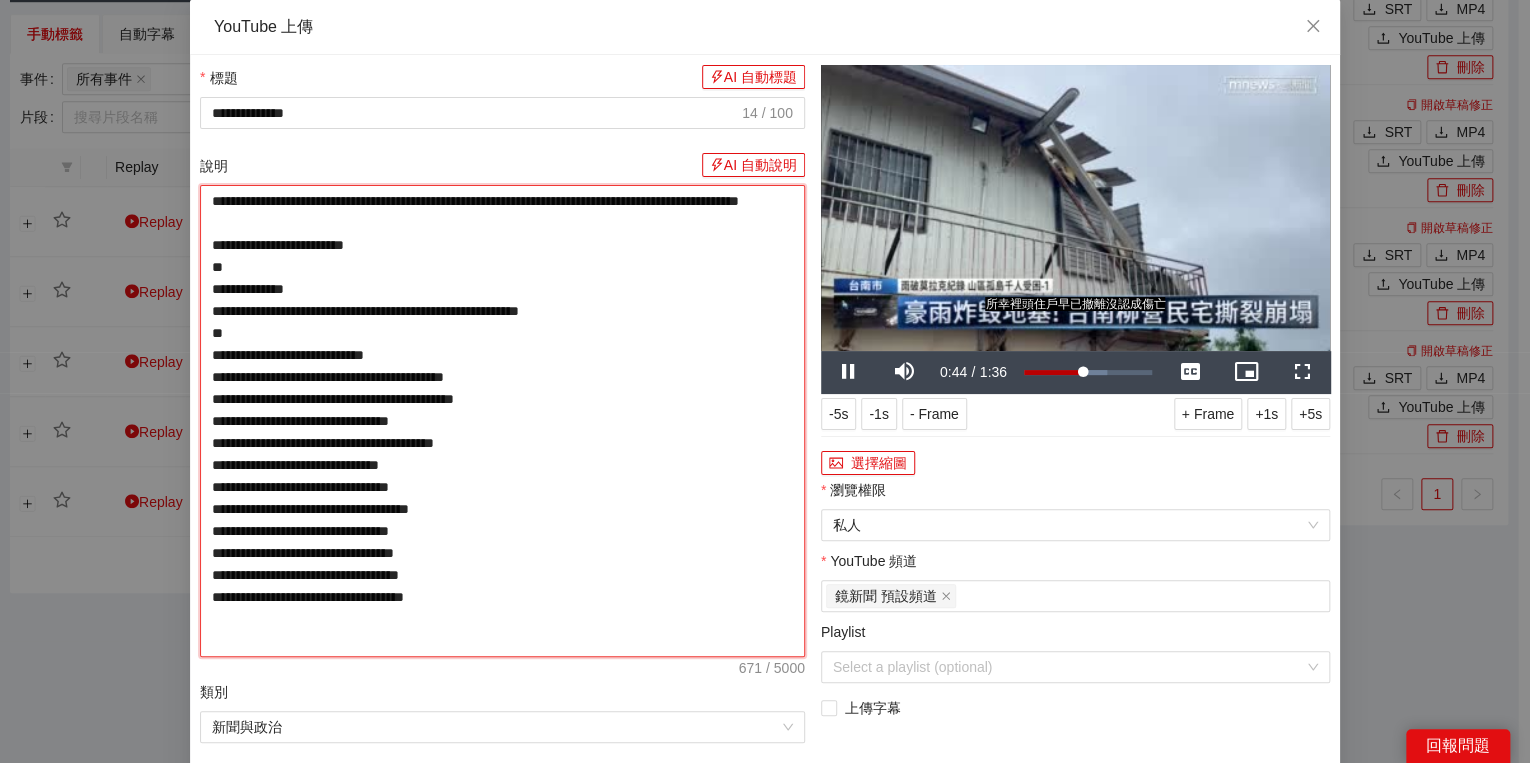 click on "**********" at bounding box center [502, 421] 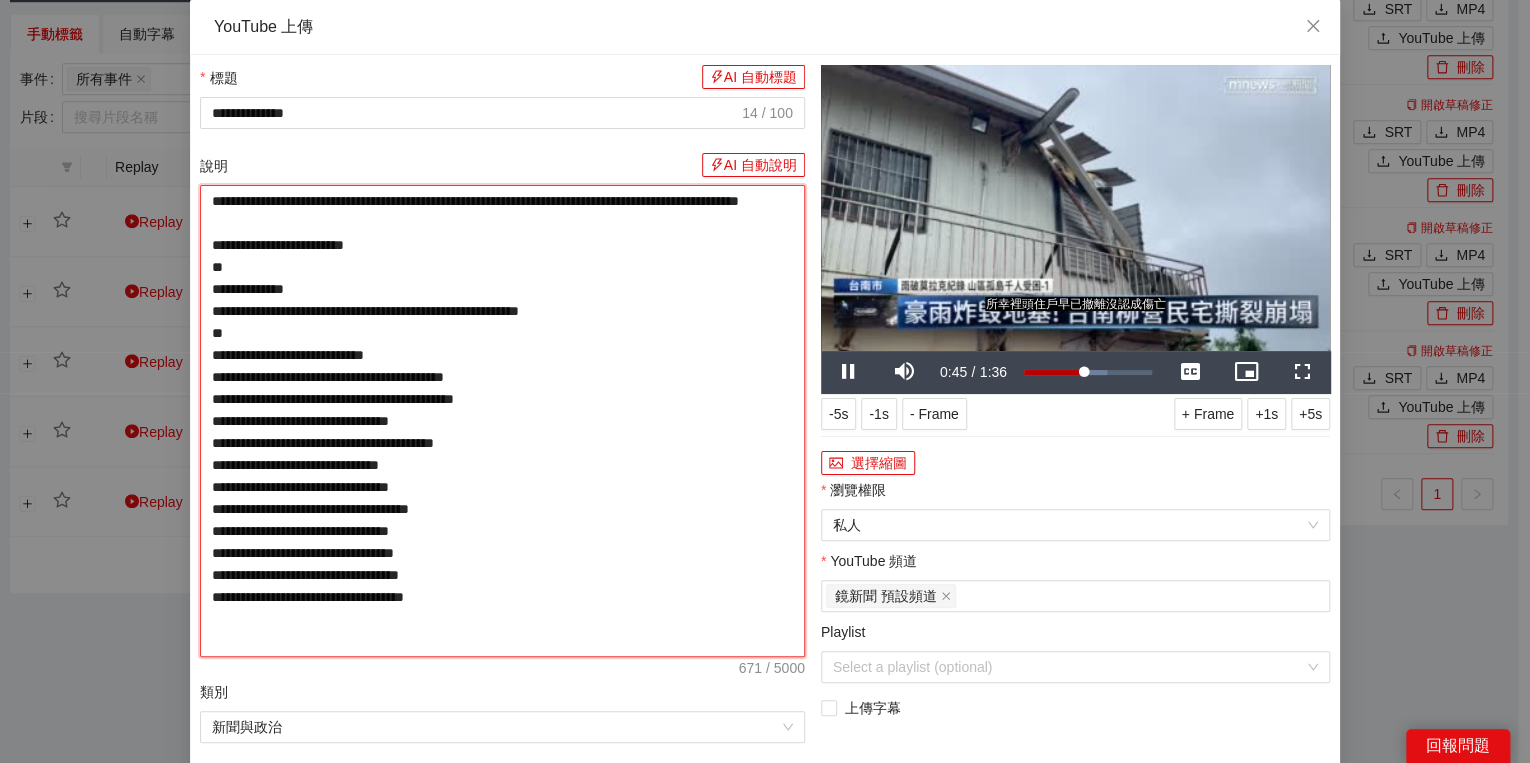 type on "**********" 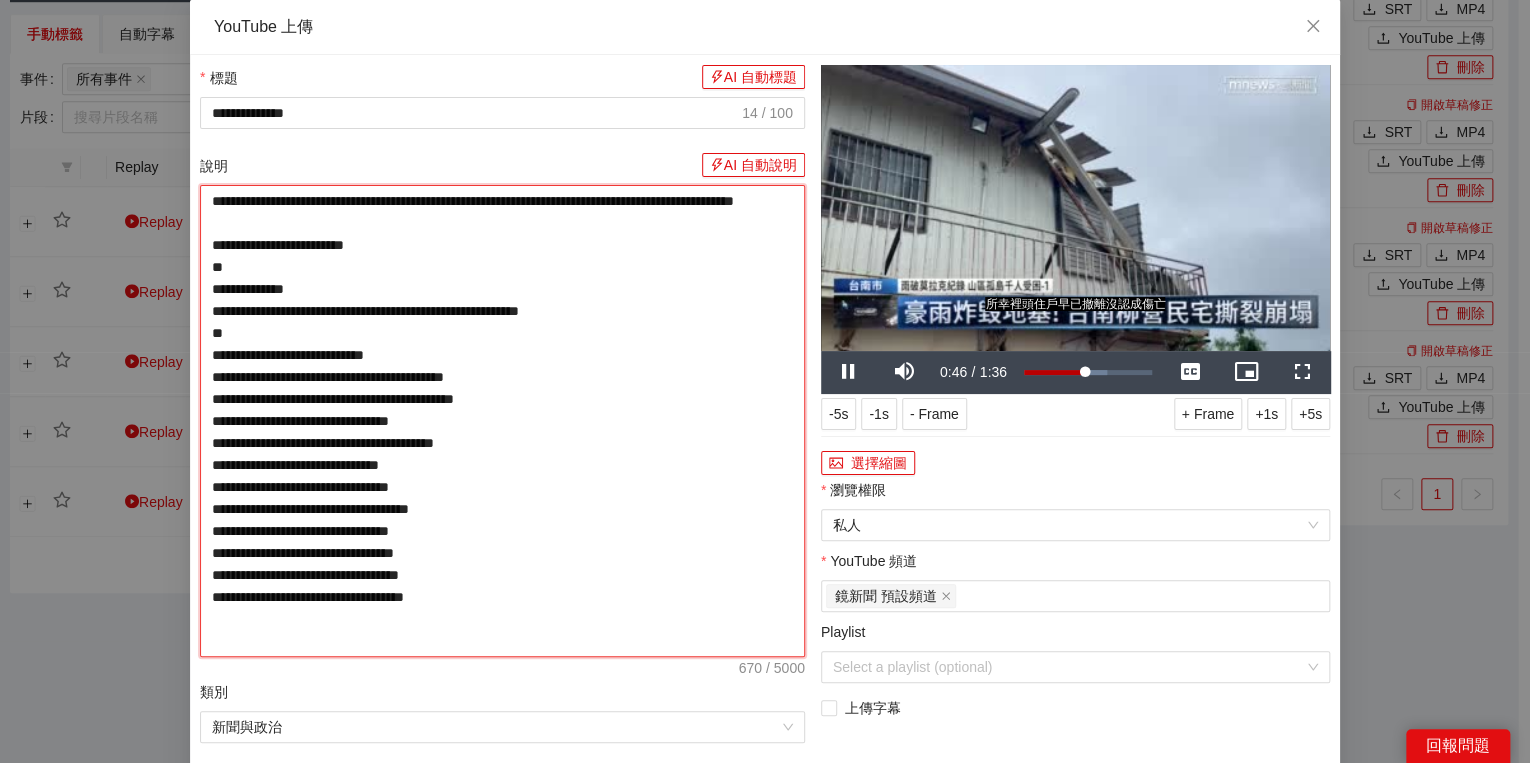 click on "**********" at bounding box center (502, 421) 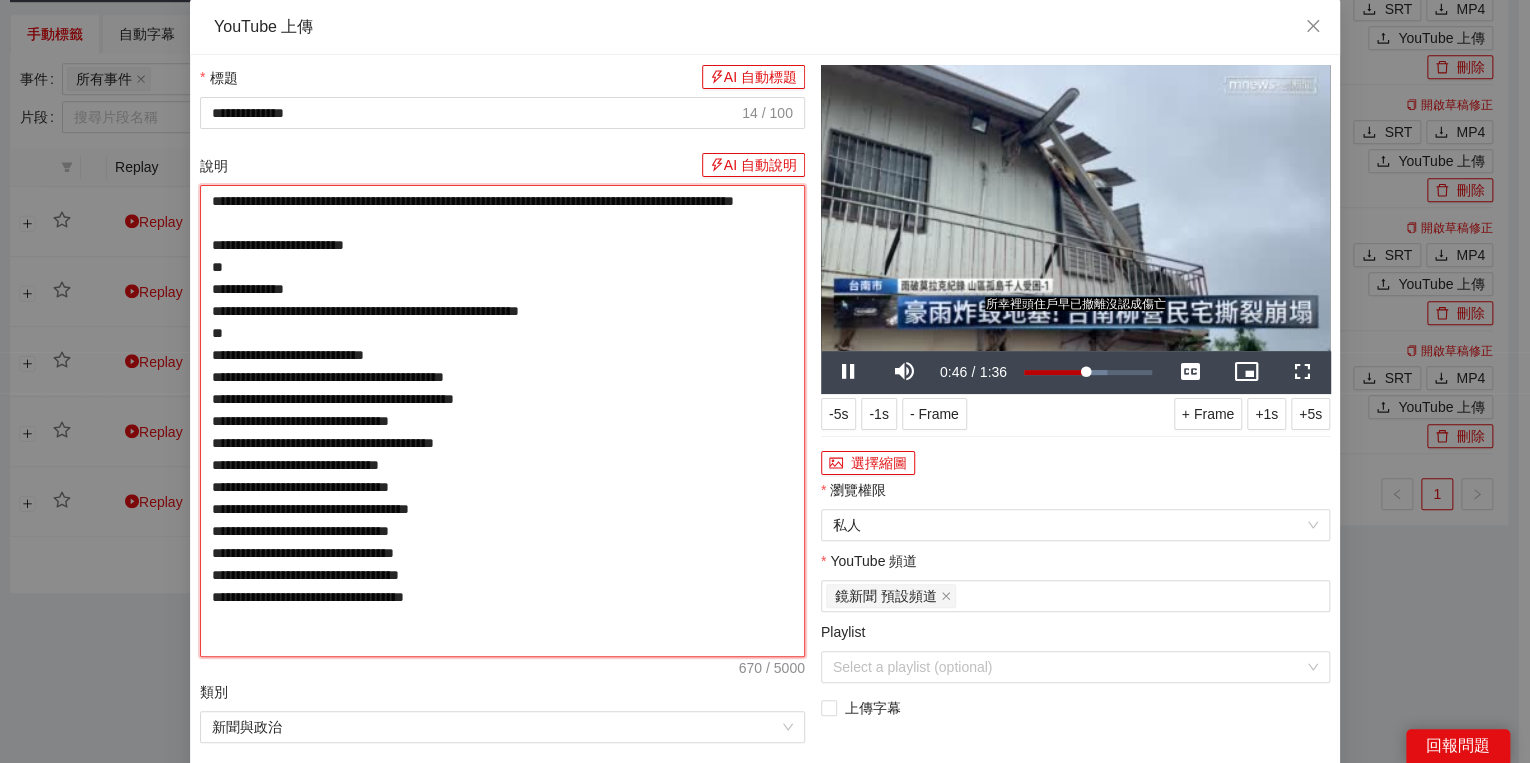 type on "**********" 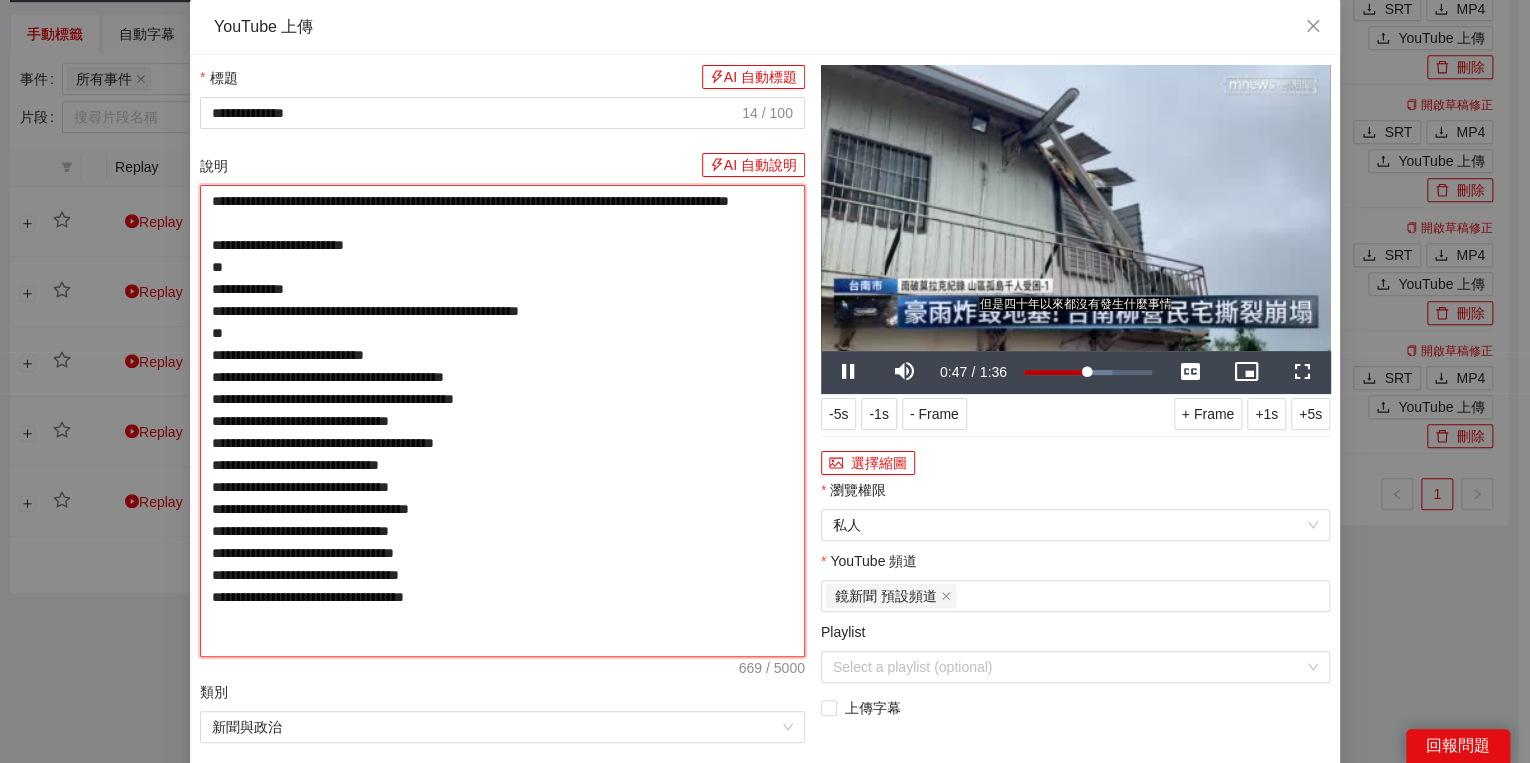 click on "**********" at bounding box center [502, 421] 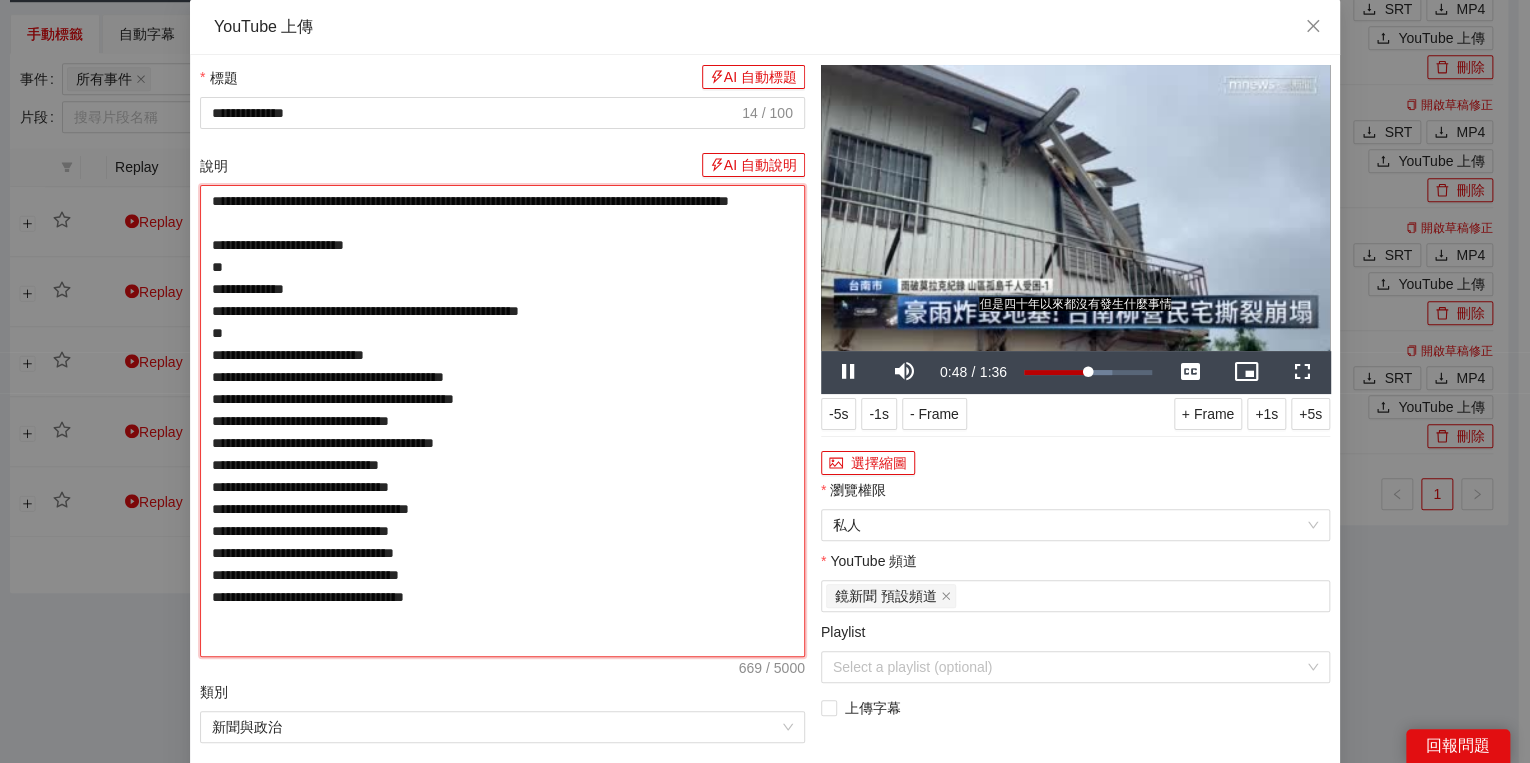 type on "**********" 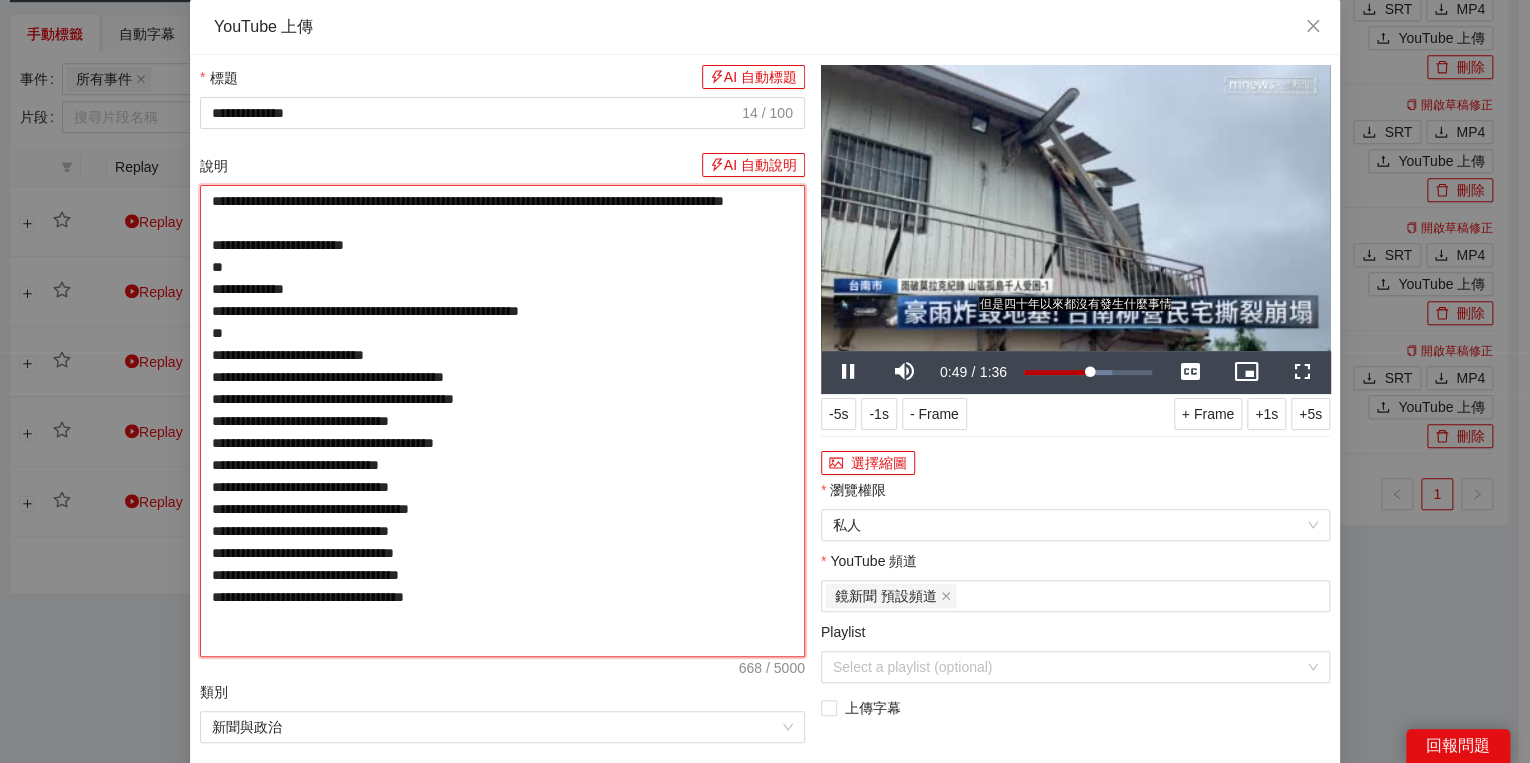 type on "**********" 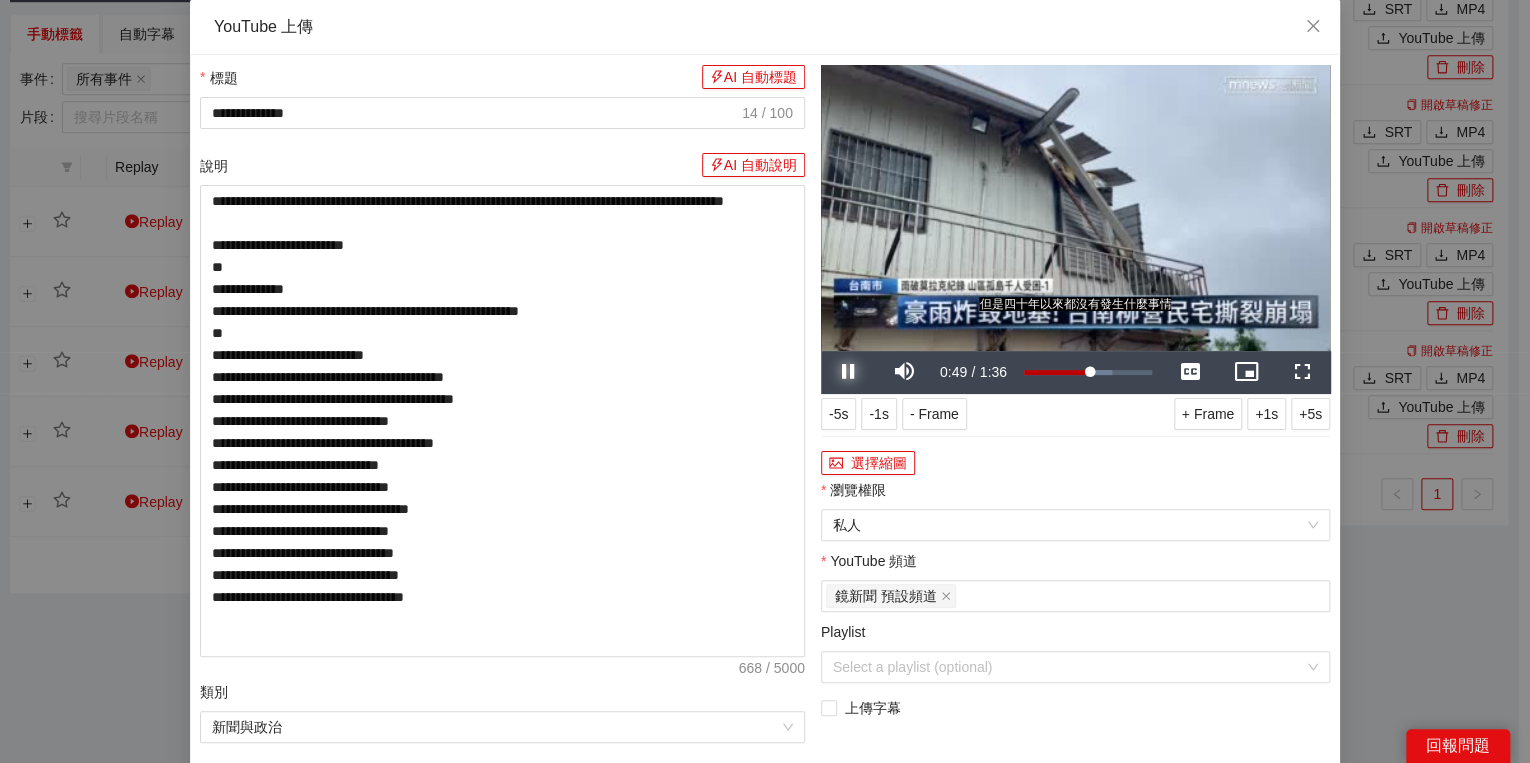click at bounding box center (849, 372) 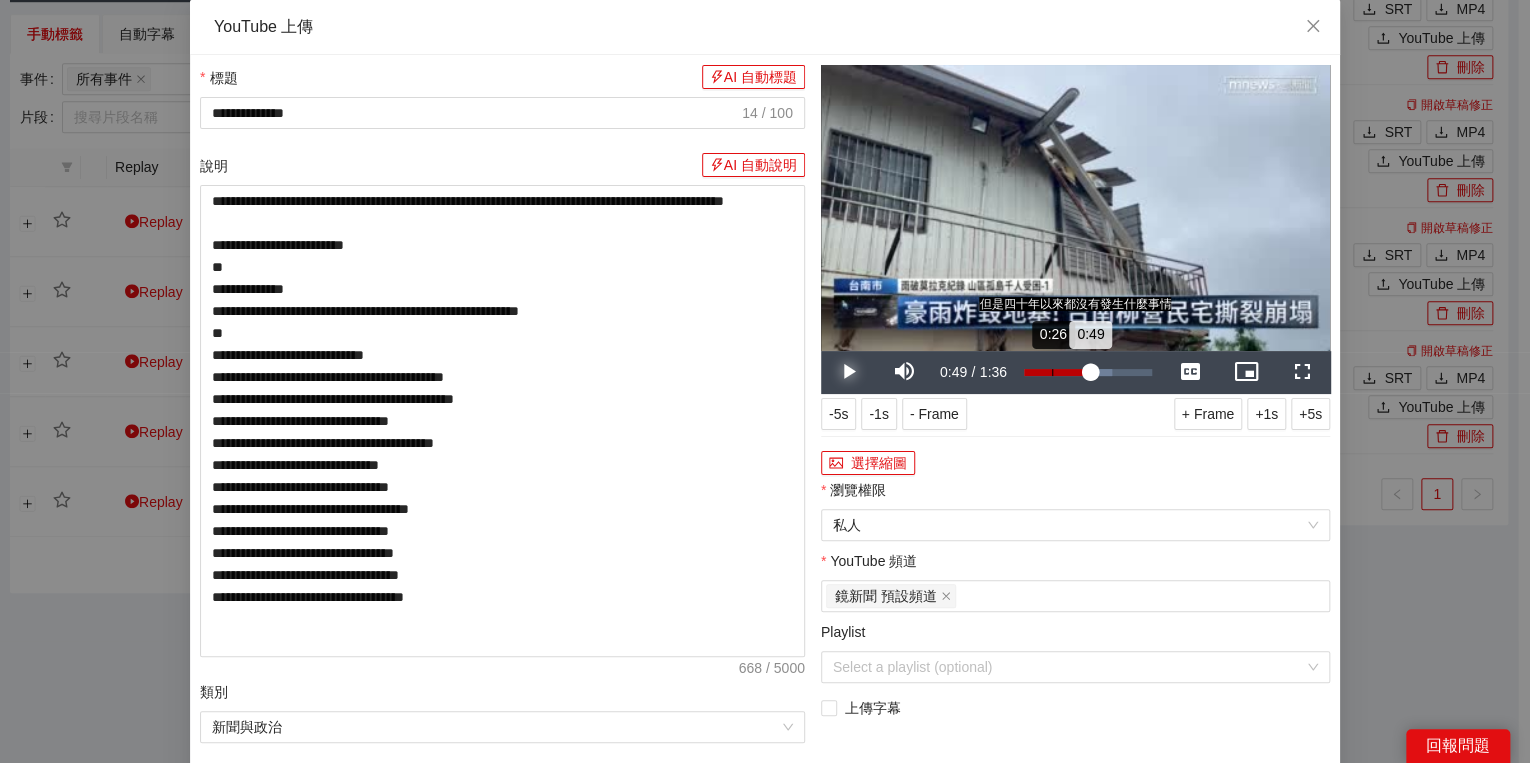 click on "Loaded :  68.66% 0:26 0:49" at bounding box center [1088, 372] 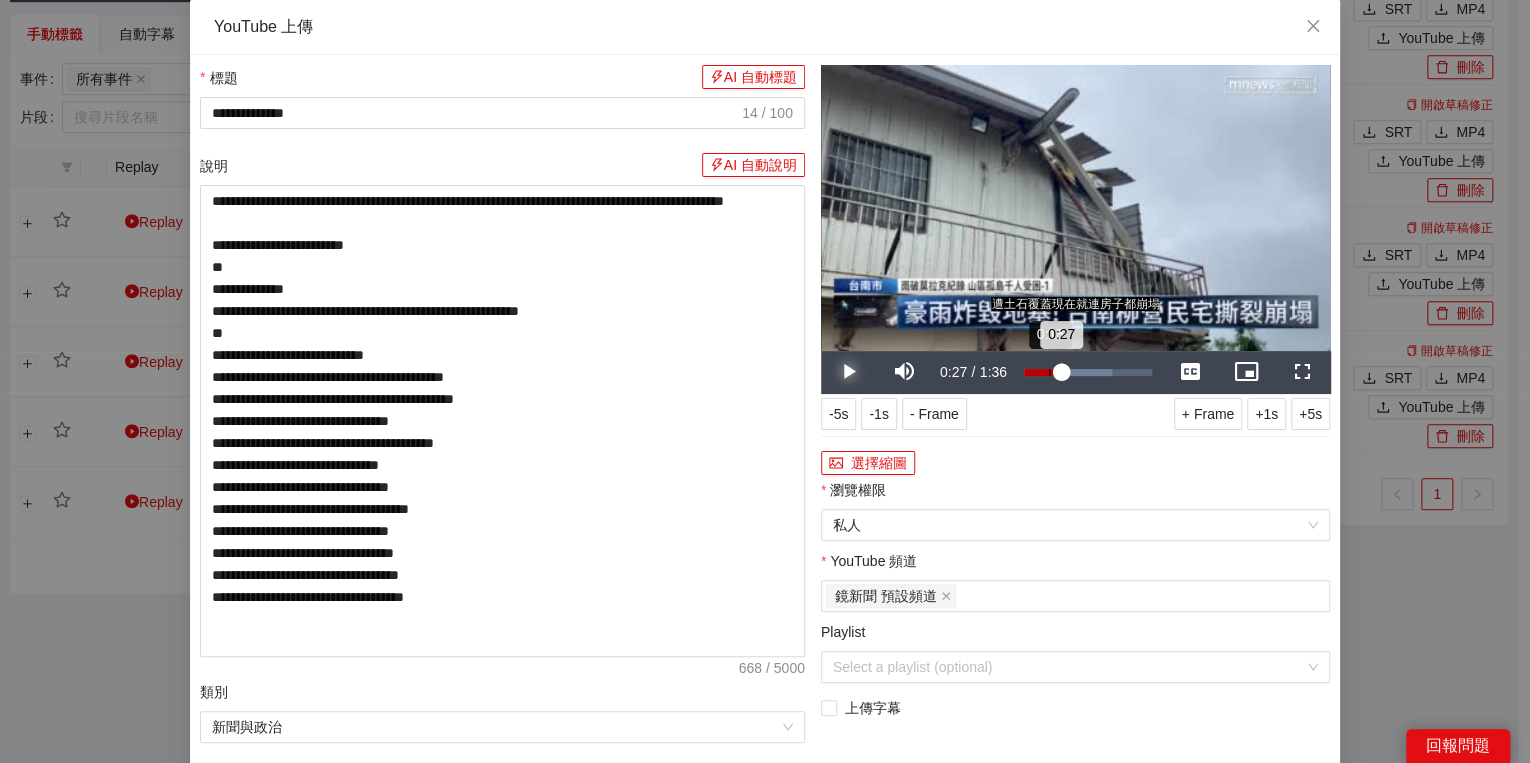 click on "0:18" at bounding box center (1049, 372) 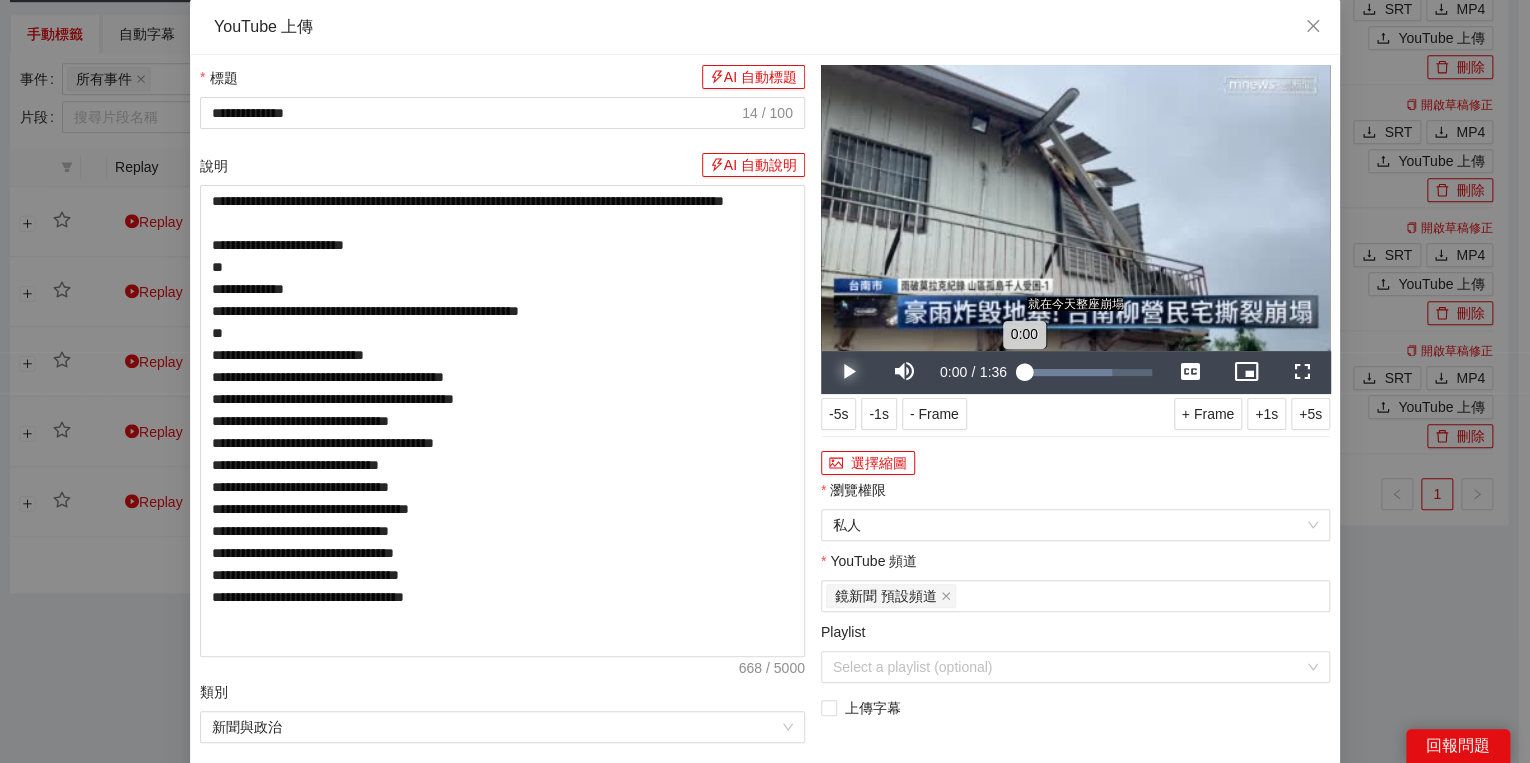 click on "Loaded :  68.66% 0:00 0:00" at bounding box center [1088, 372] 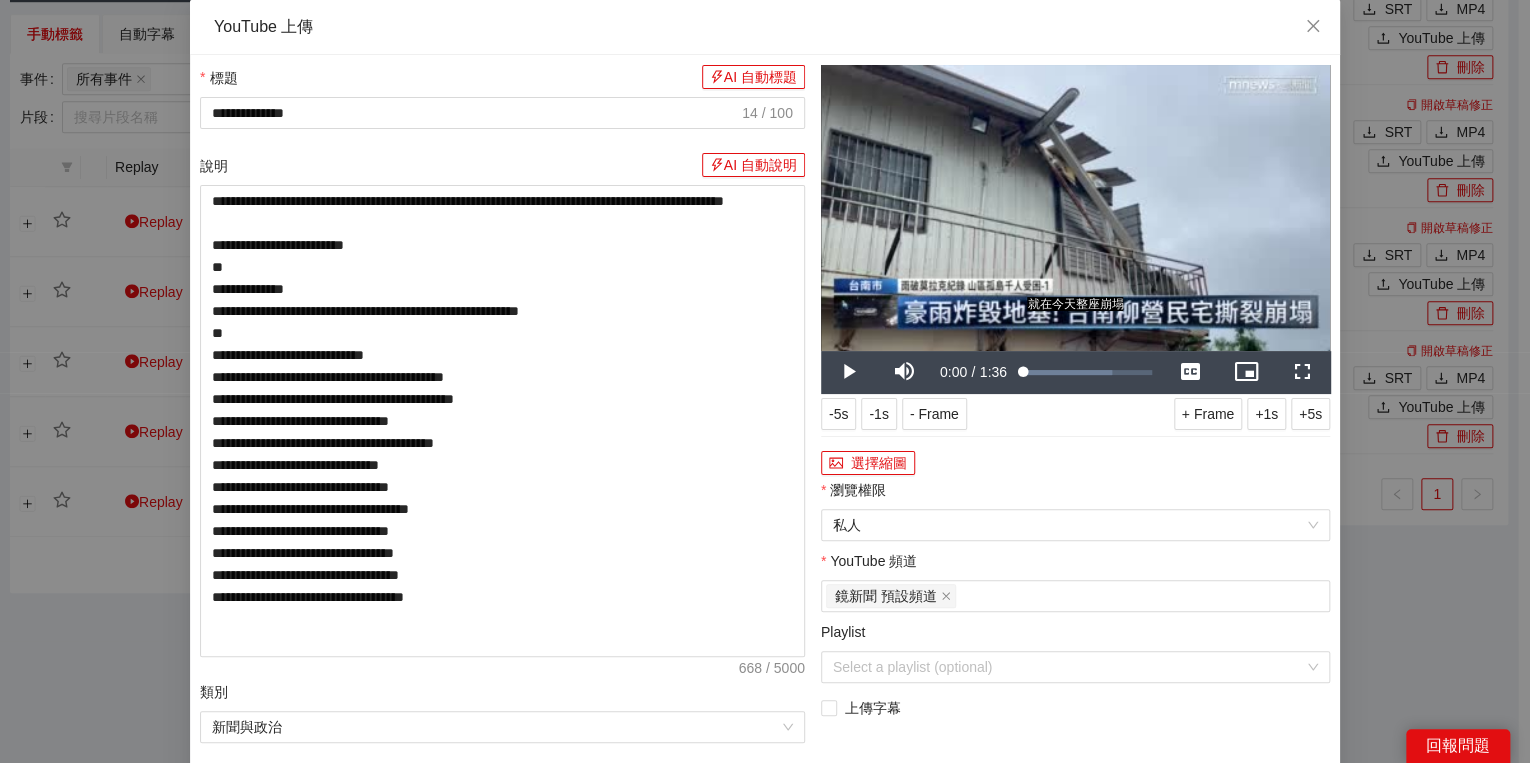 click on "**********" at bounding box center (1075, 561) 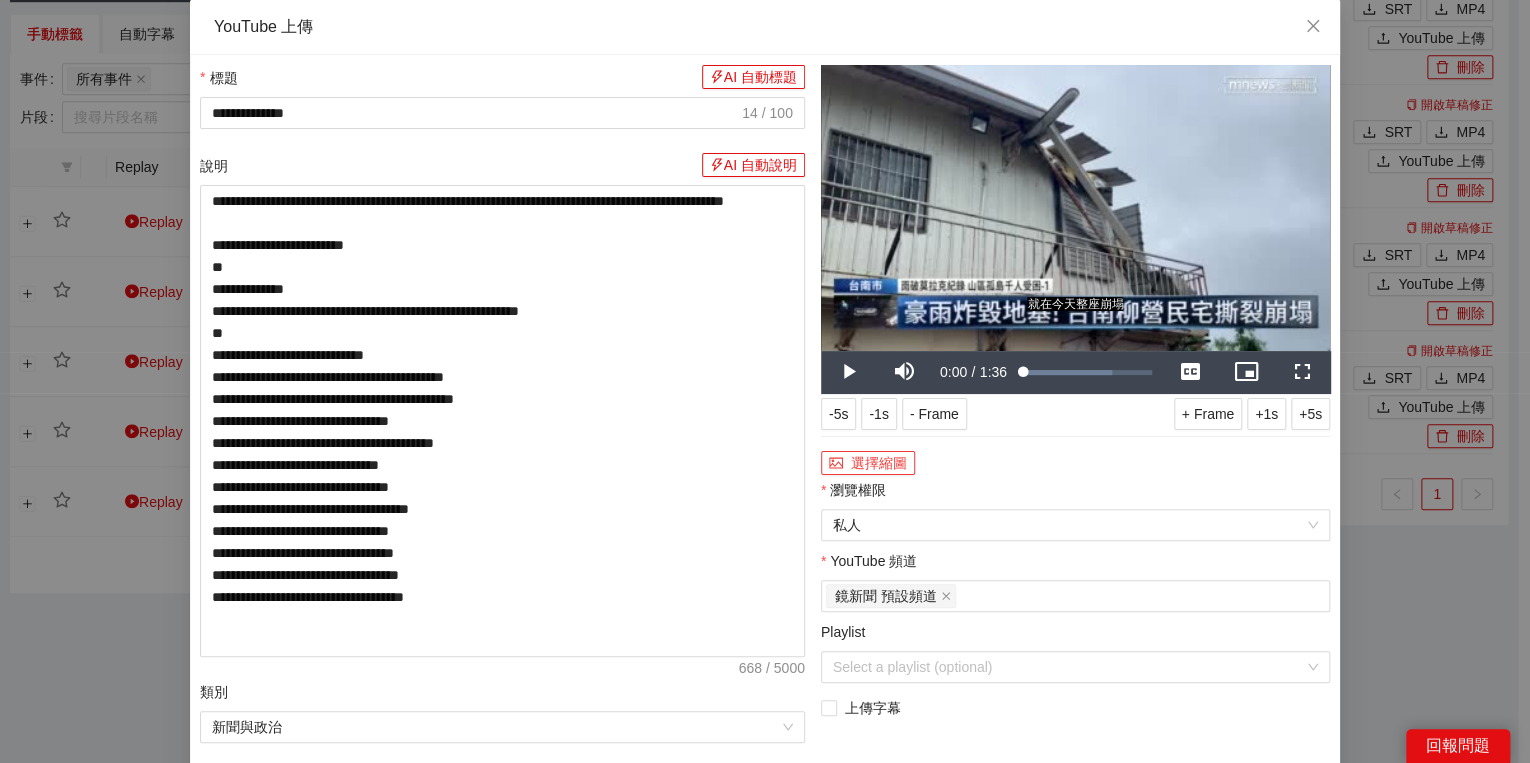 click on "選擇縮圖" at bounding box center [868, 463] 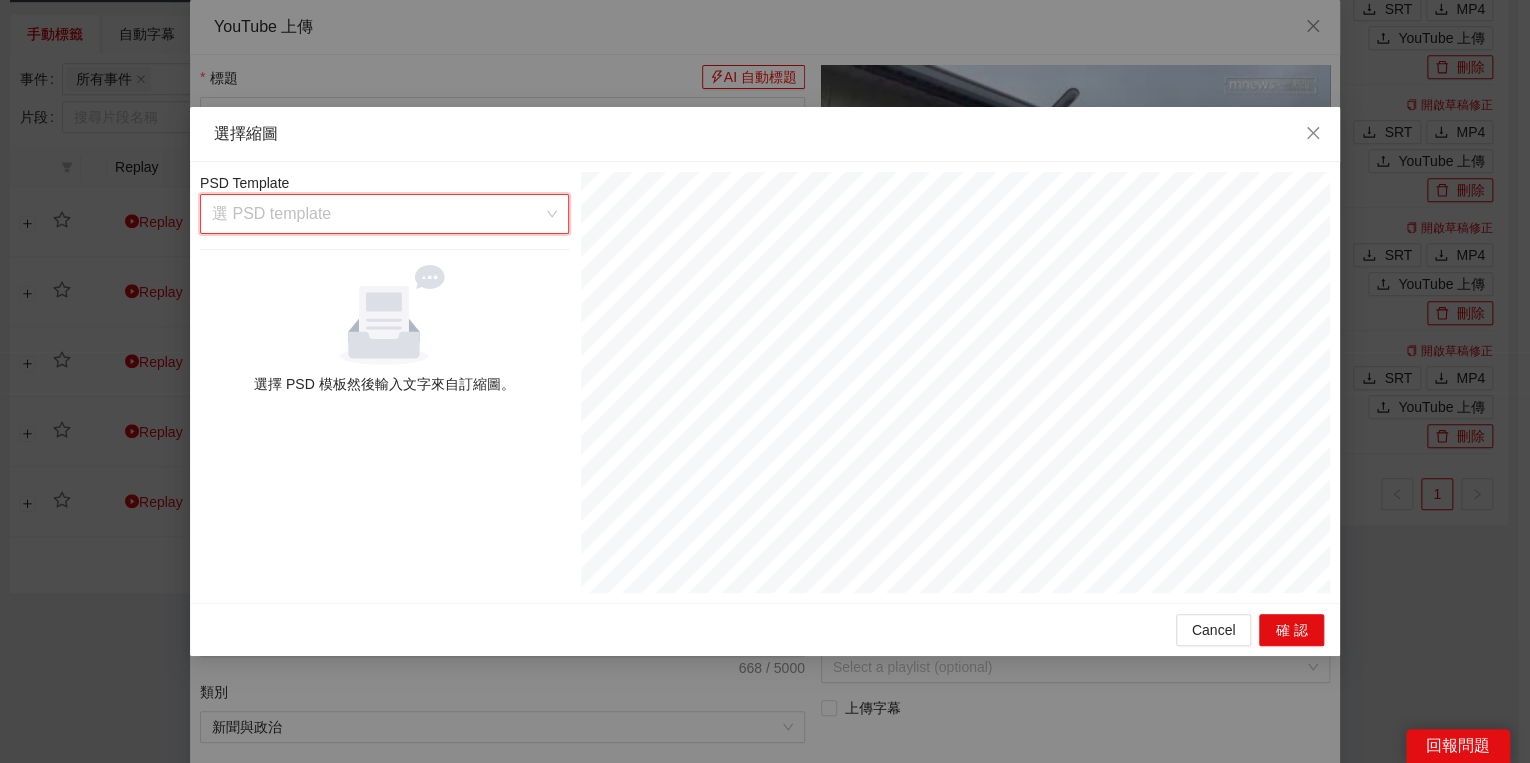 click at bounding box center (377, 214) 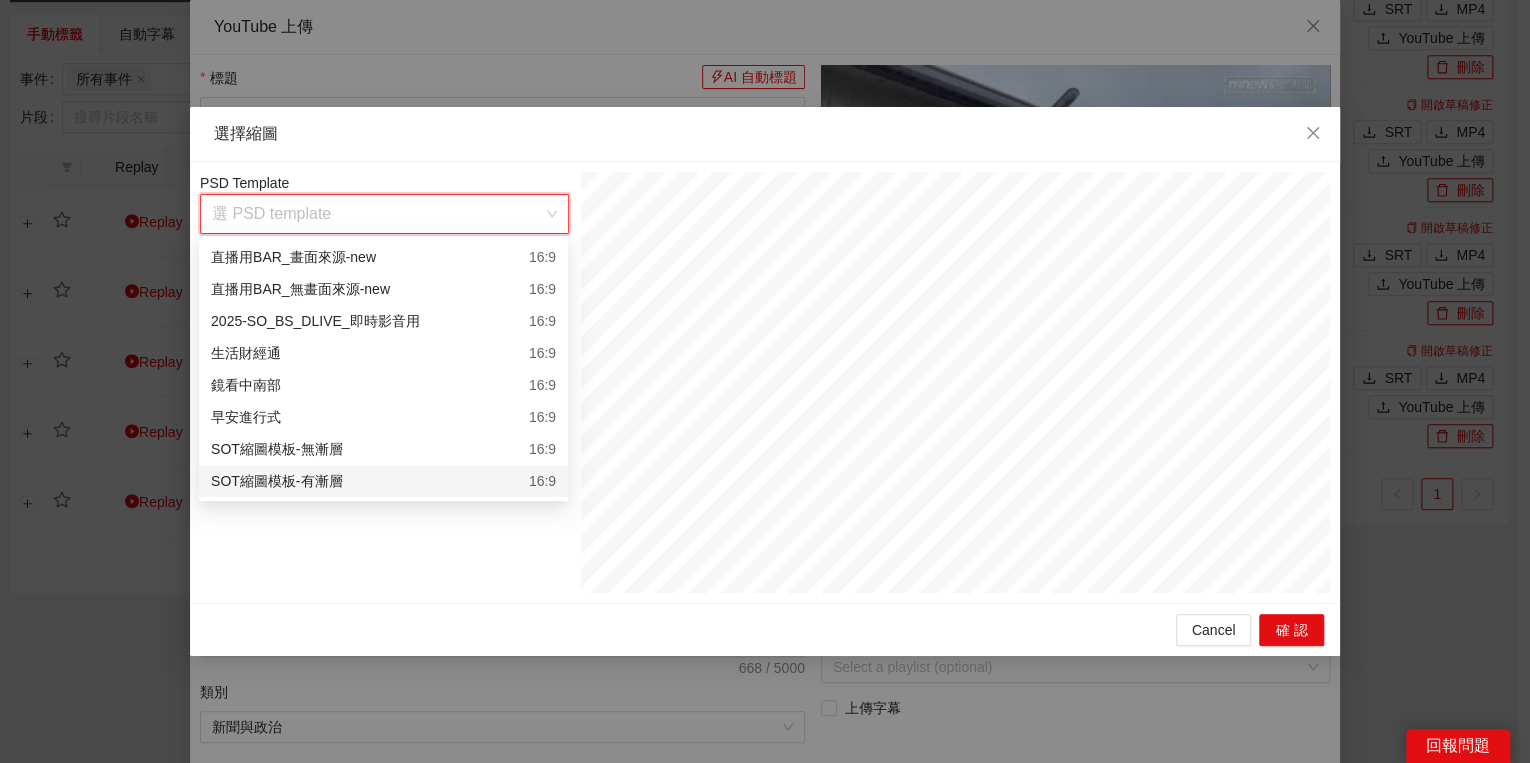click on "SOT縮圖模板-有漸層" at bounding box center [276, 481] 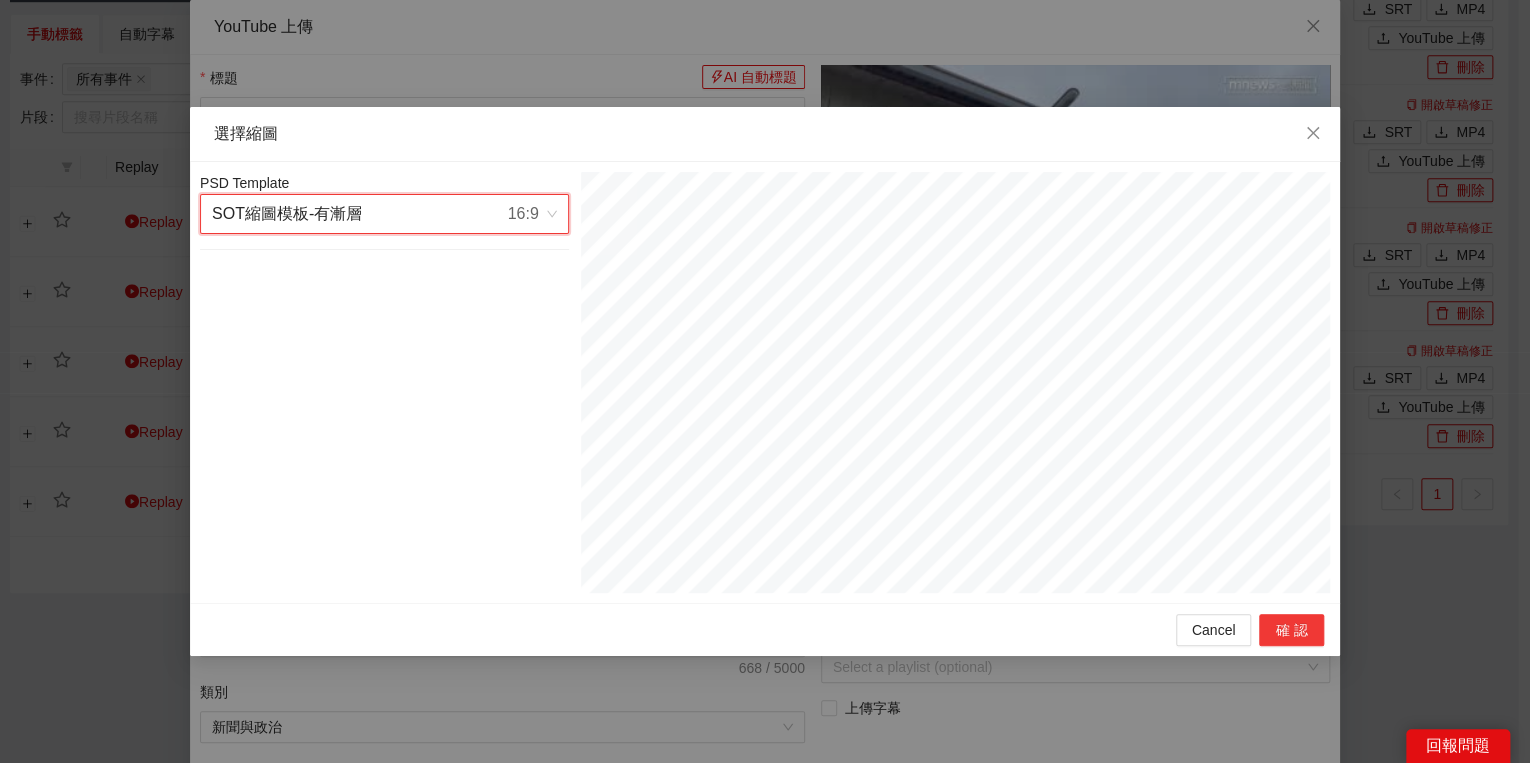 click on "確認" at bounding box center [1291, 630] 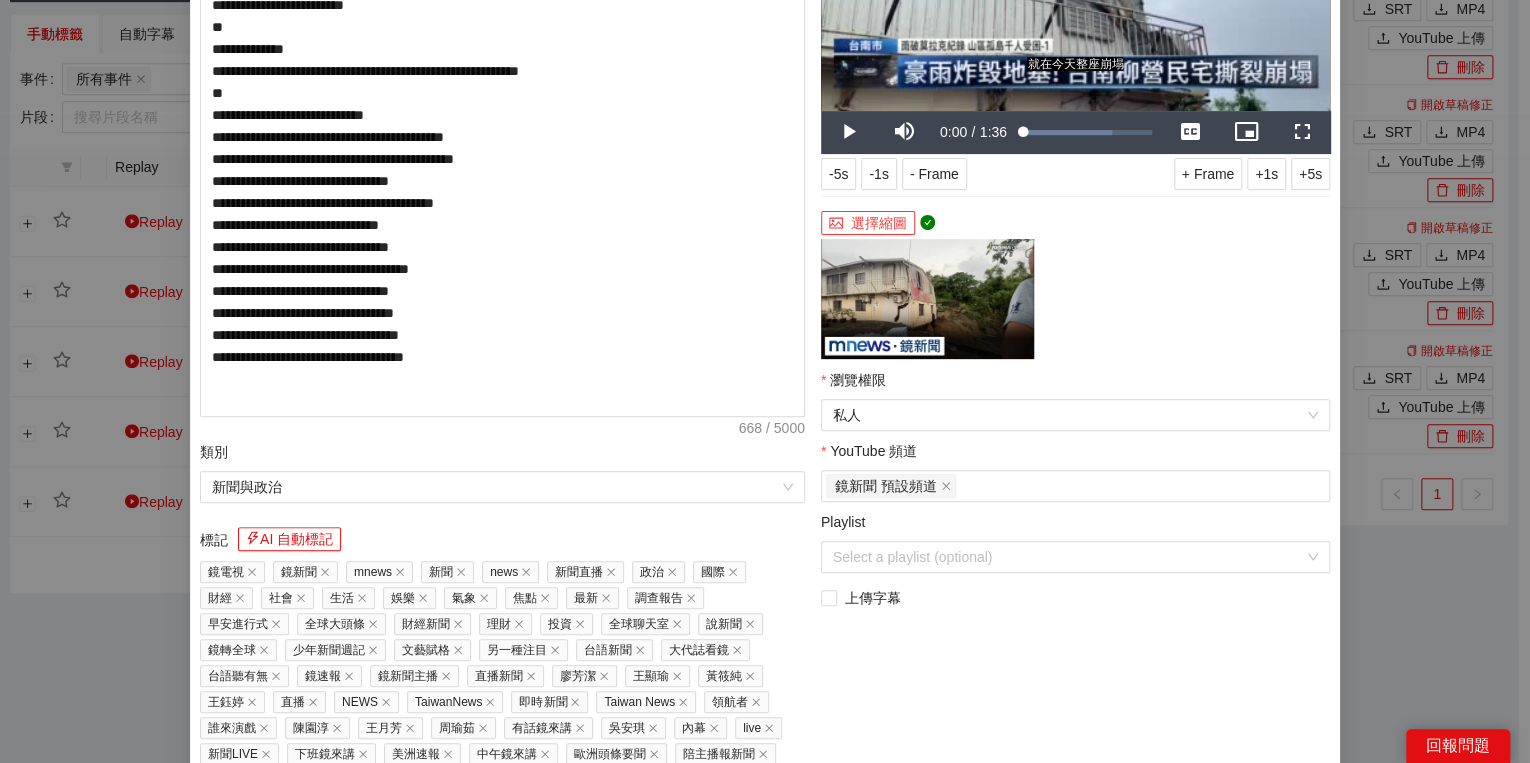 scroll, scrollTop: 352, scrollLeft: 0, axis: vertical 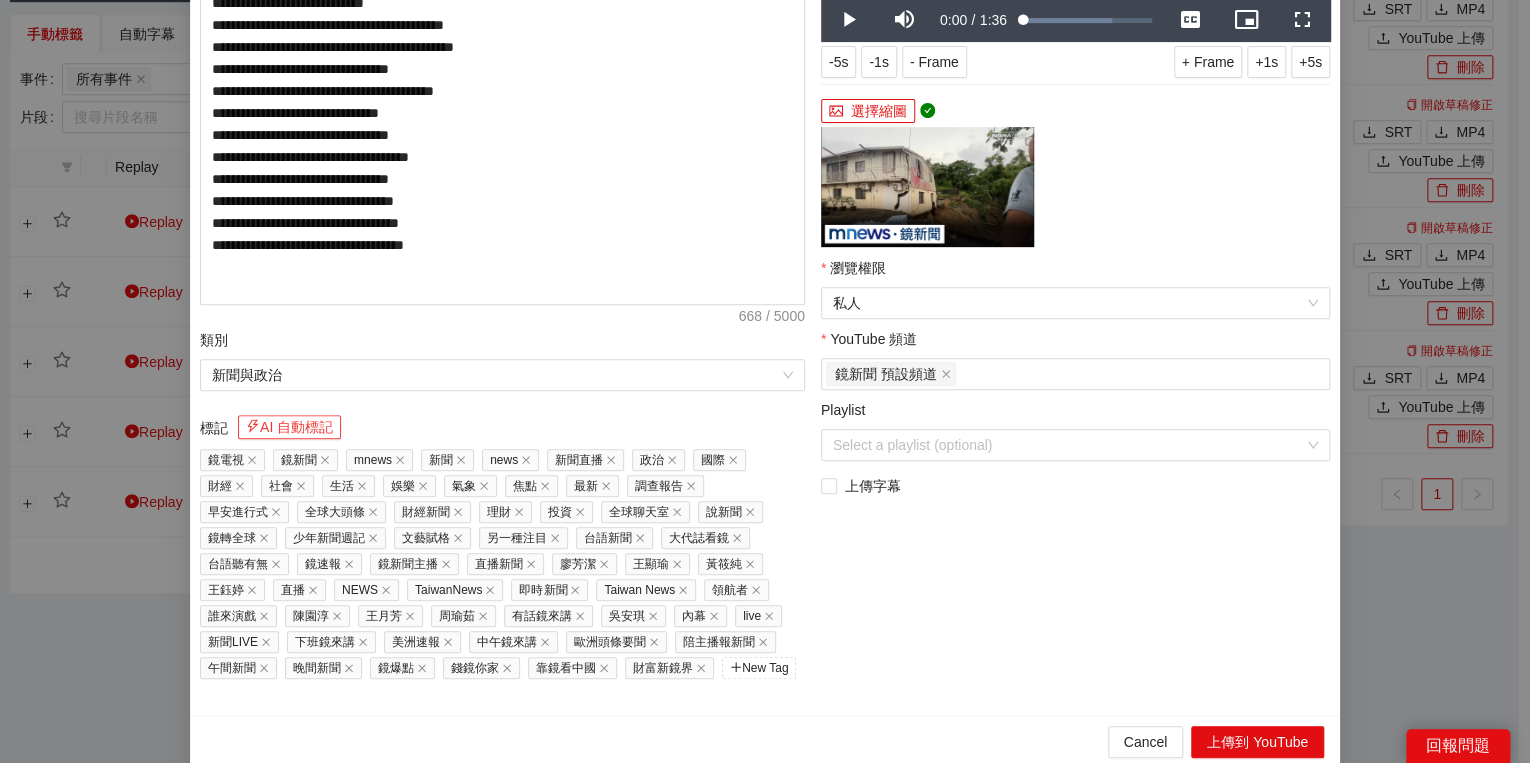 click on "AI 自動標記" at bounding box center [289, 427] 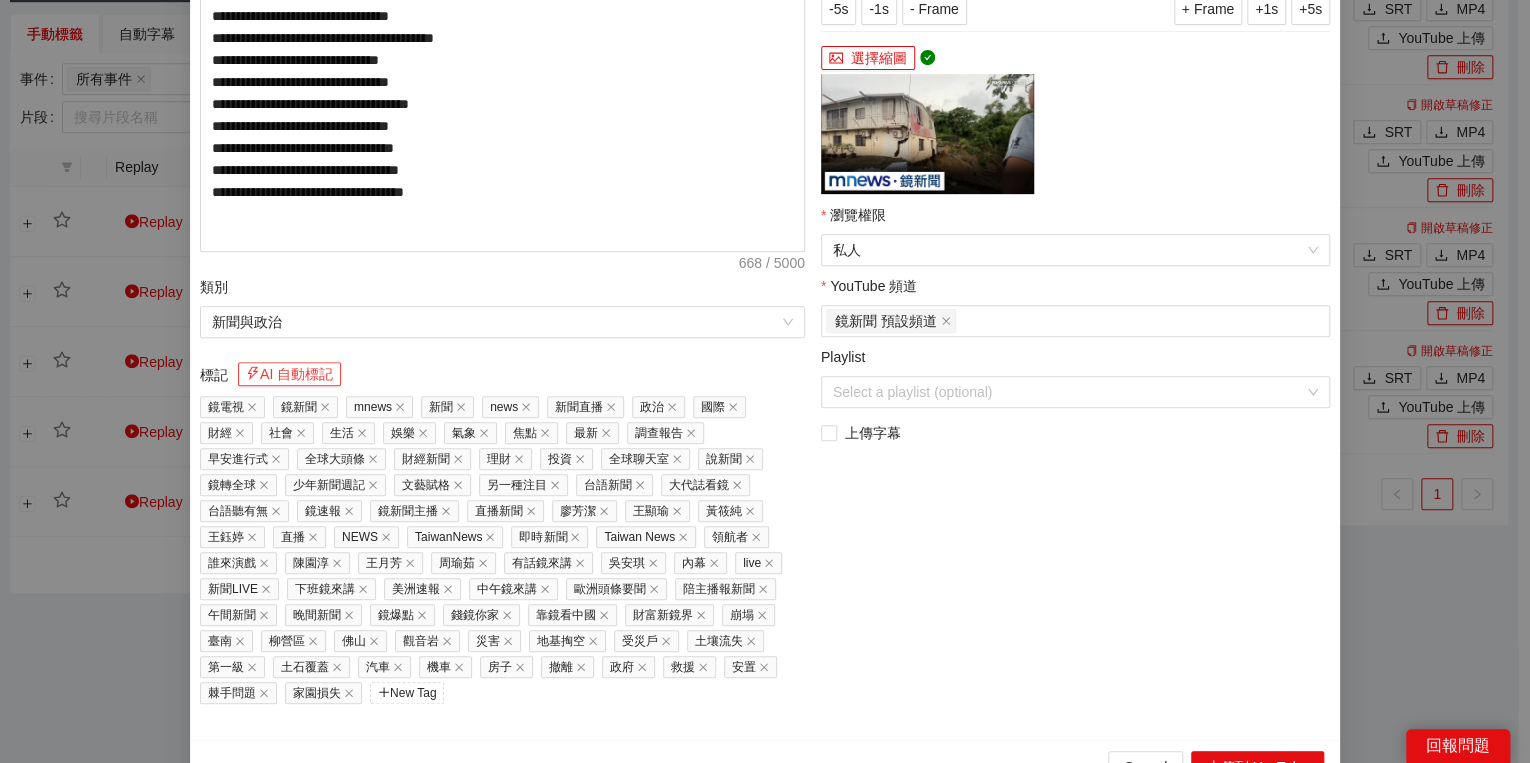 scroll, scrollTop: 429, scrollLeft: 0, axis: vertical 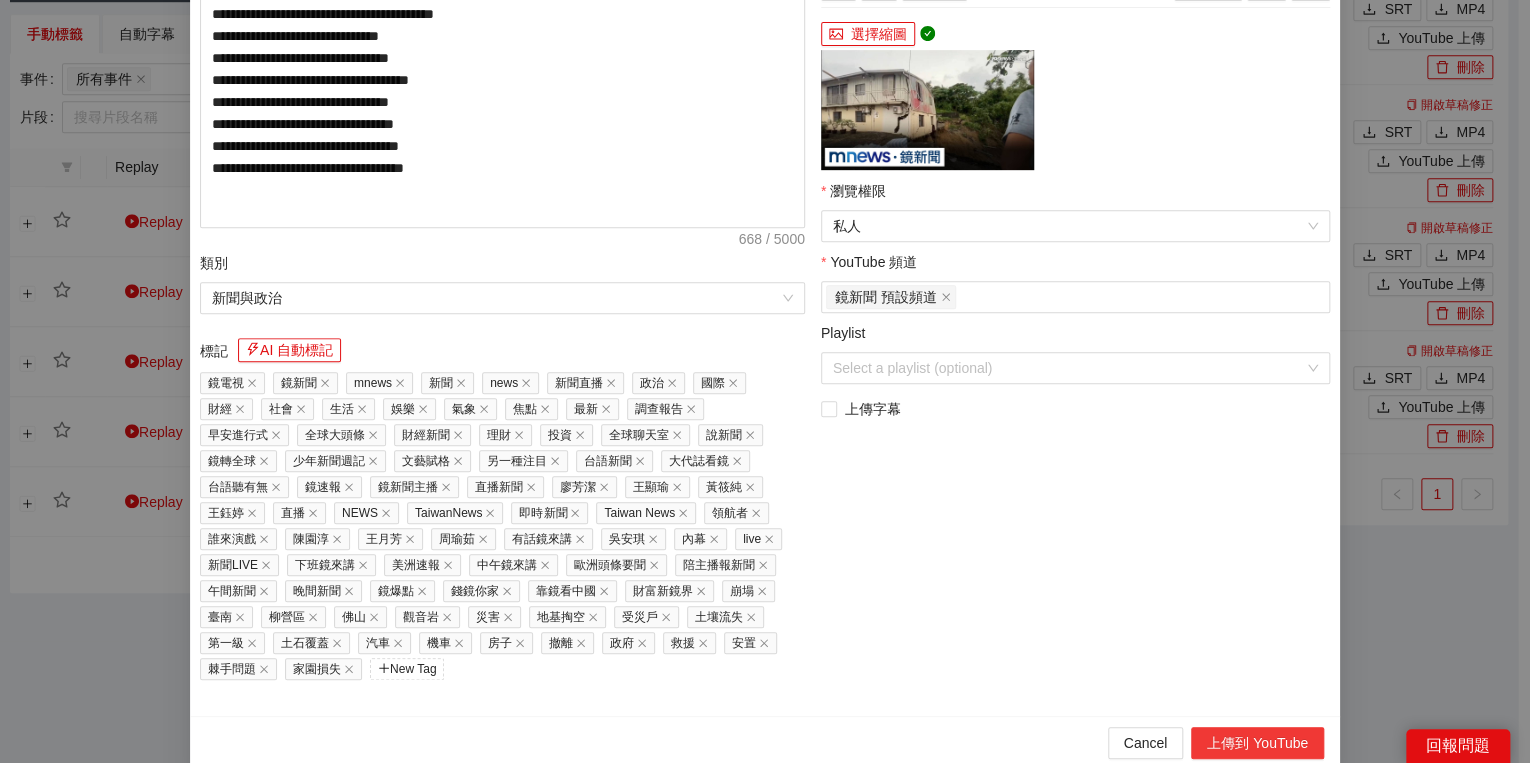 click on "上傳到 YouTube" at bounding box center [1257, 743] 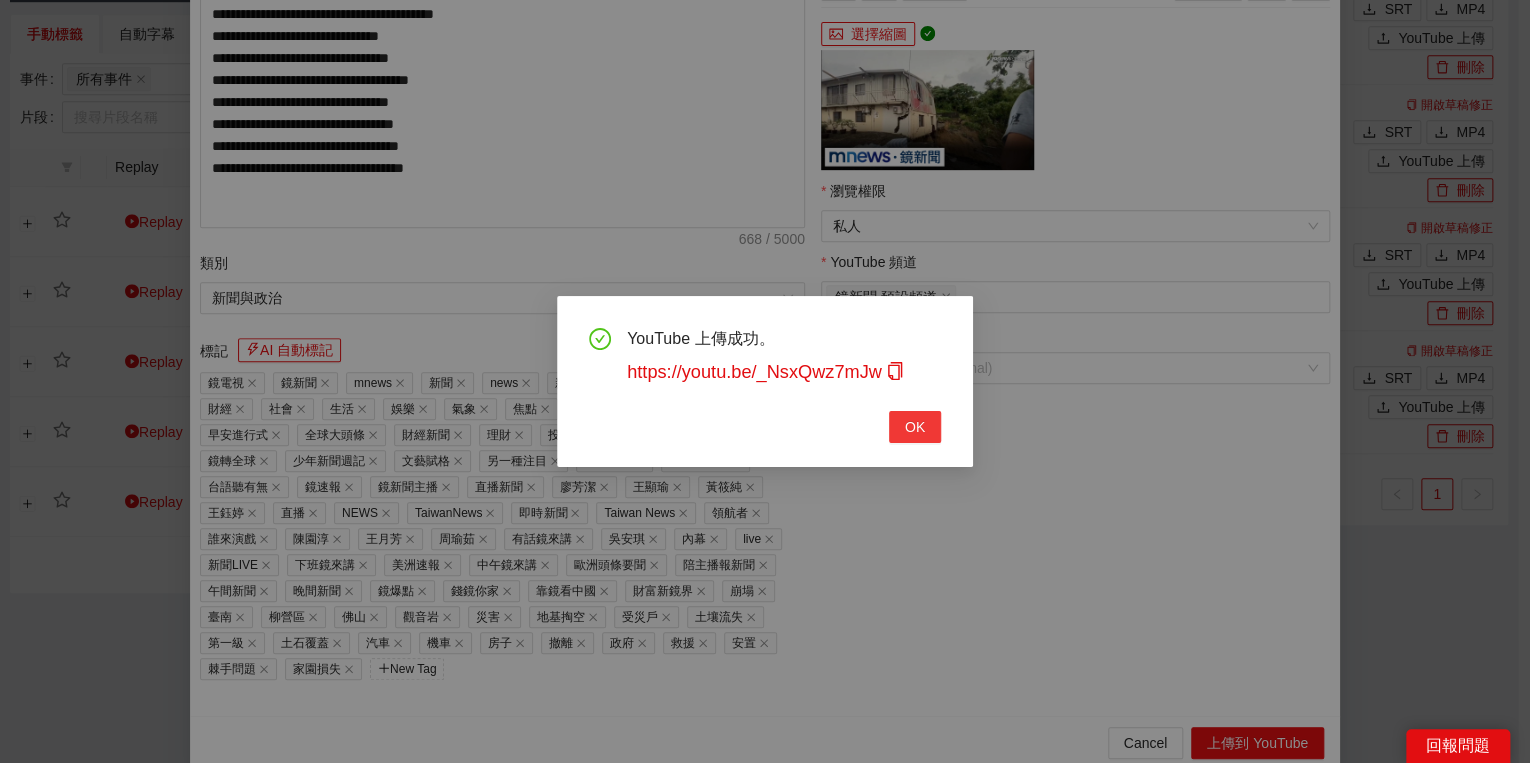 click on "OK" at bounding box center (915, 427) 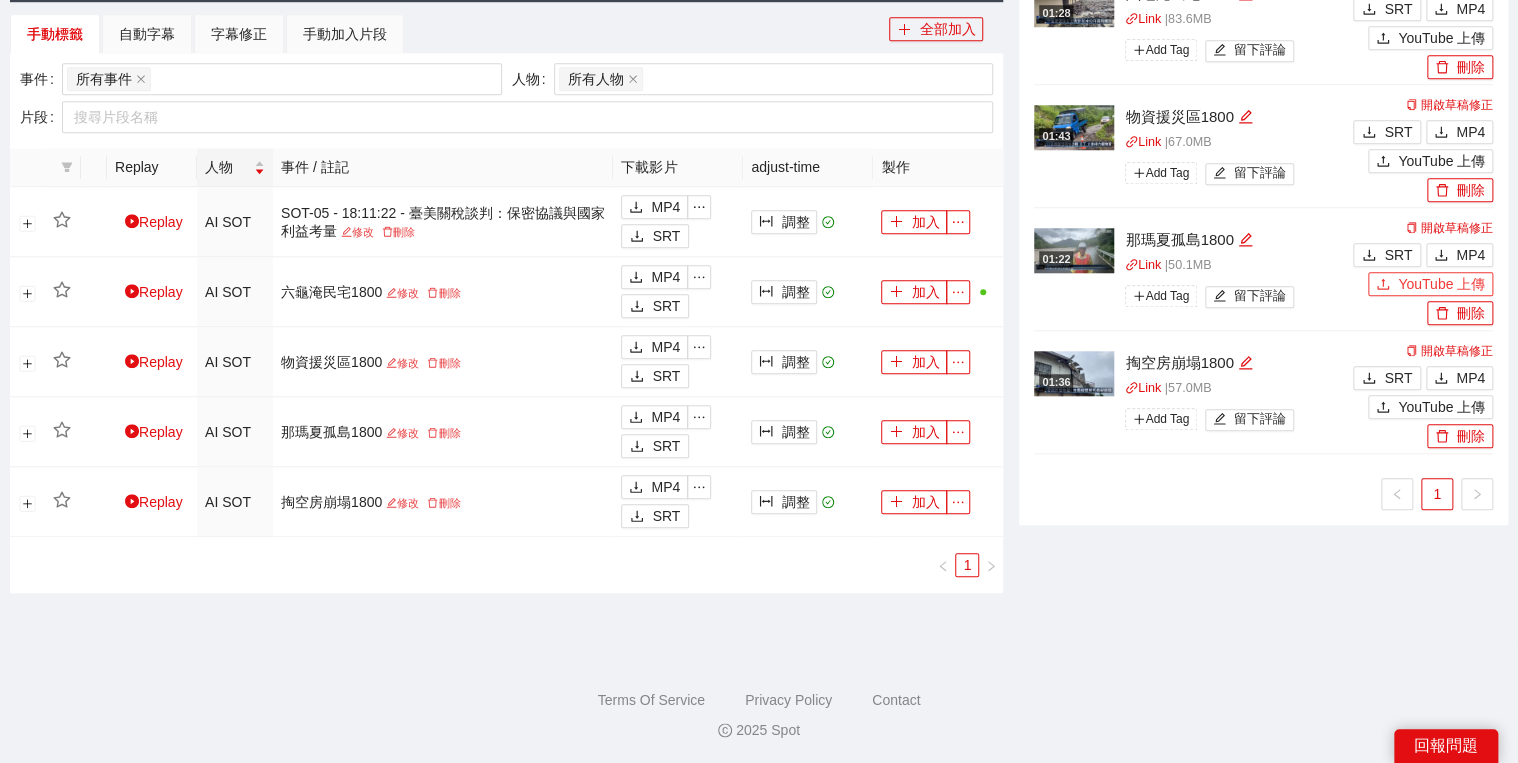 click on "YouTube 上傳" at bounding box center (1441, 284) 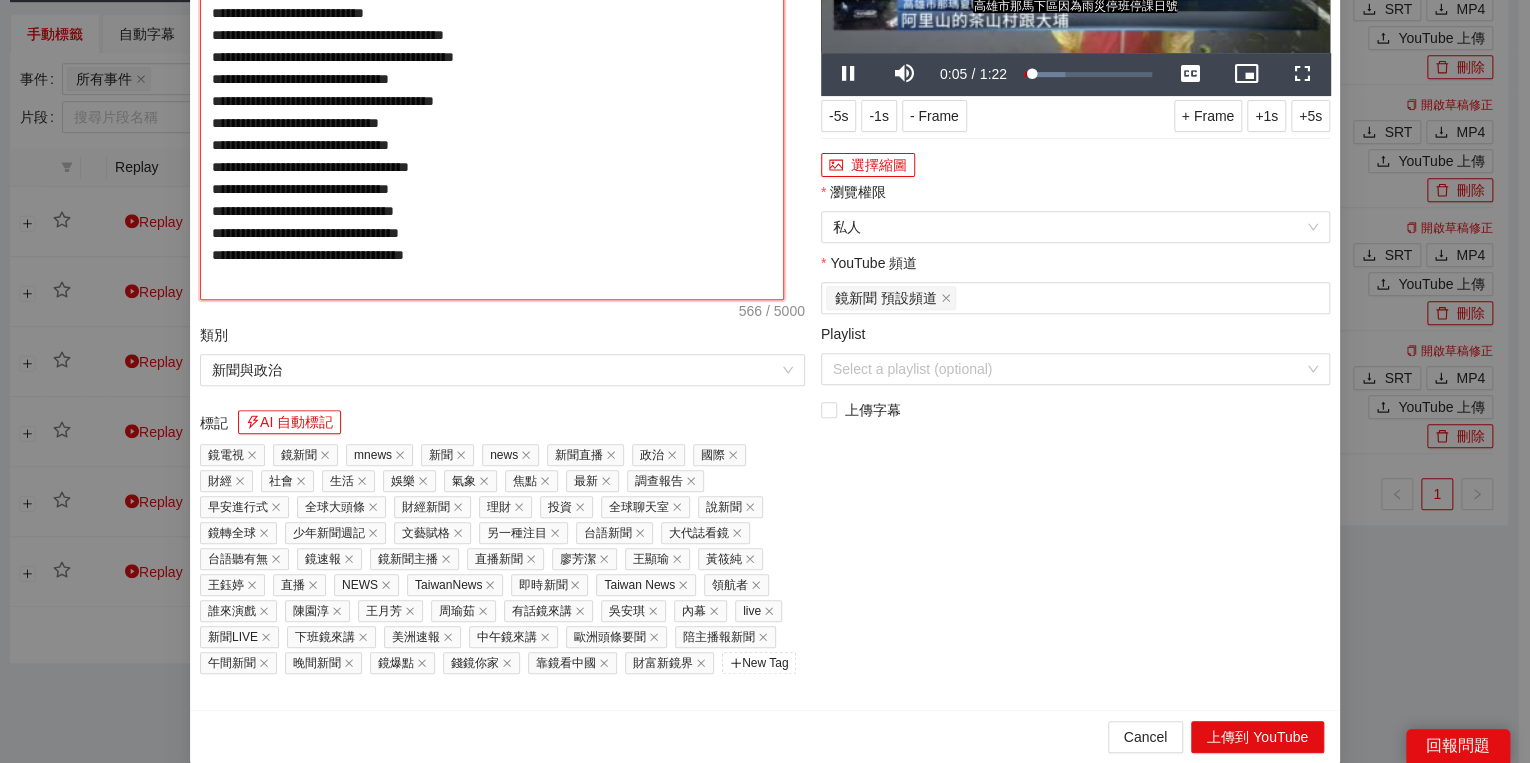 click on "**********" at bounding box center (492, 93) 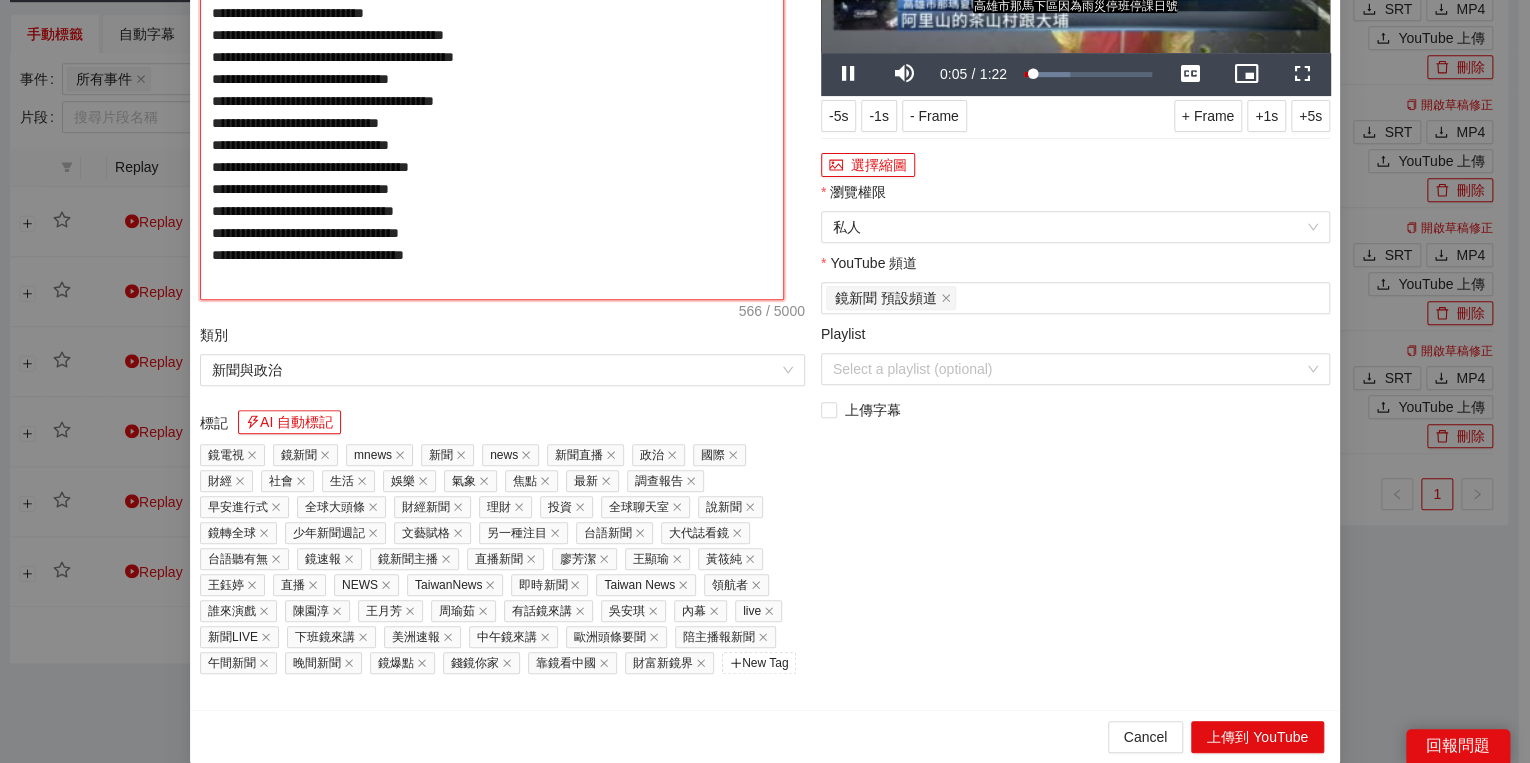 paste on "**********" 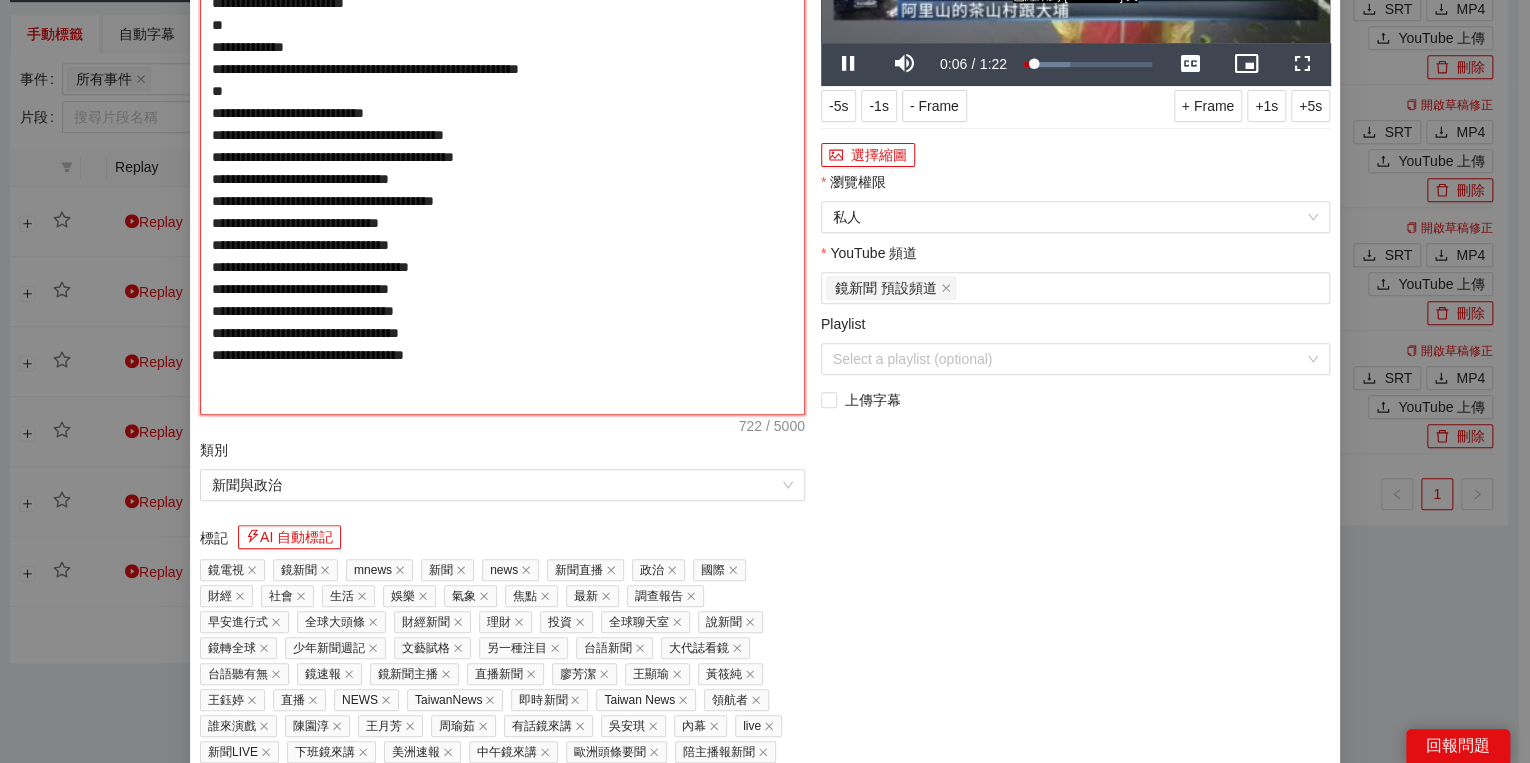 click on "**********" at bounding box center (502, 146) 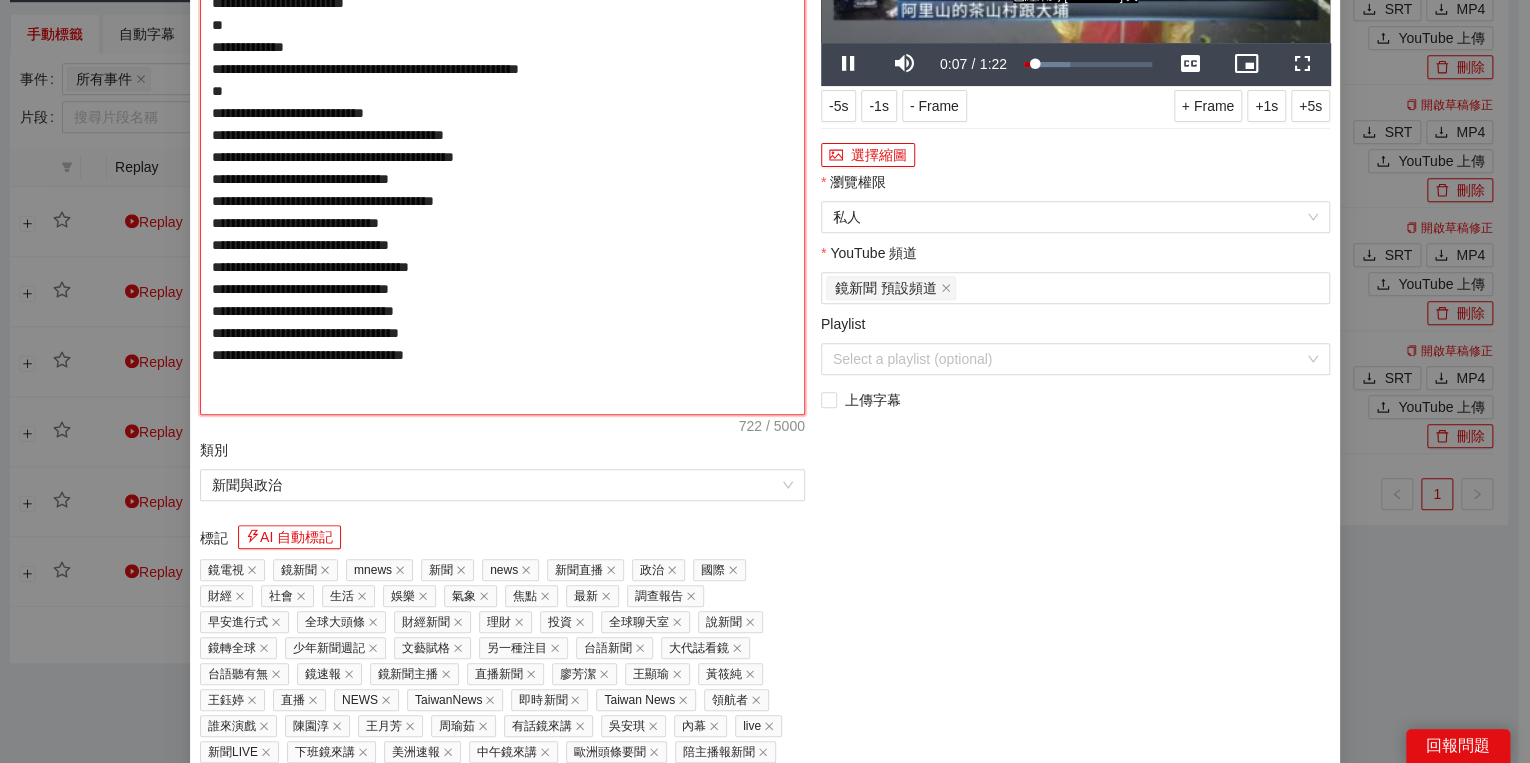 type on "**********" 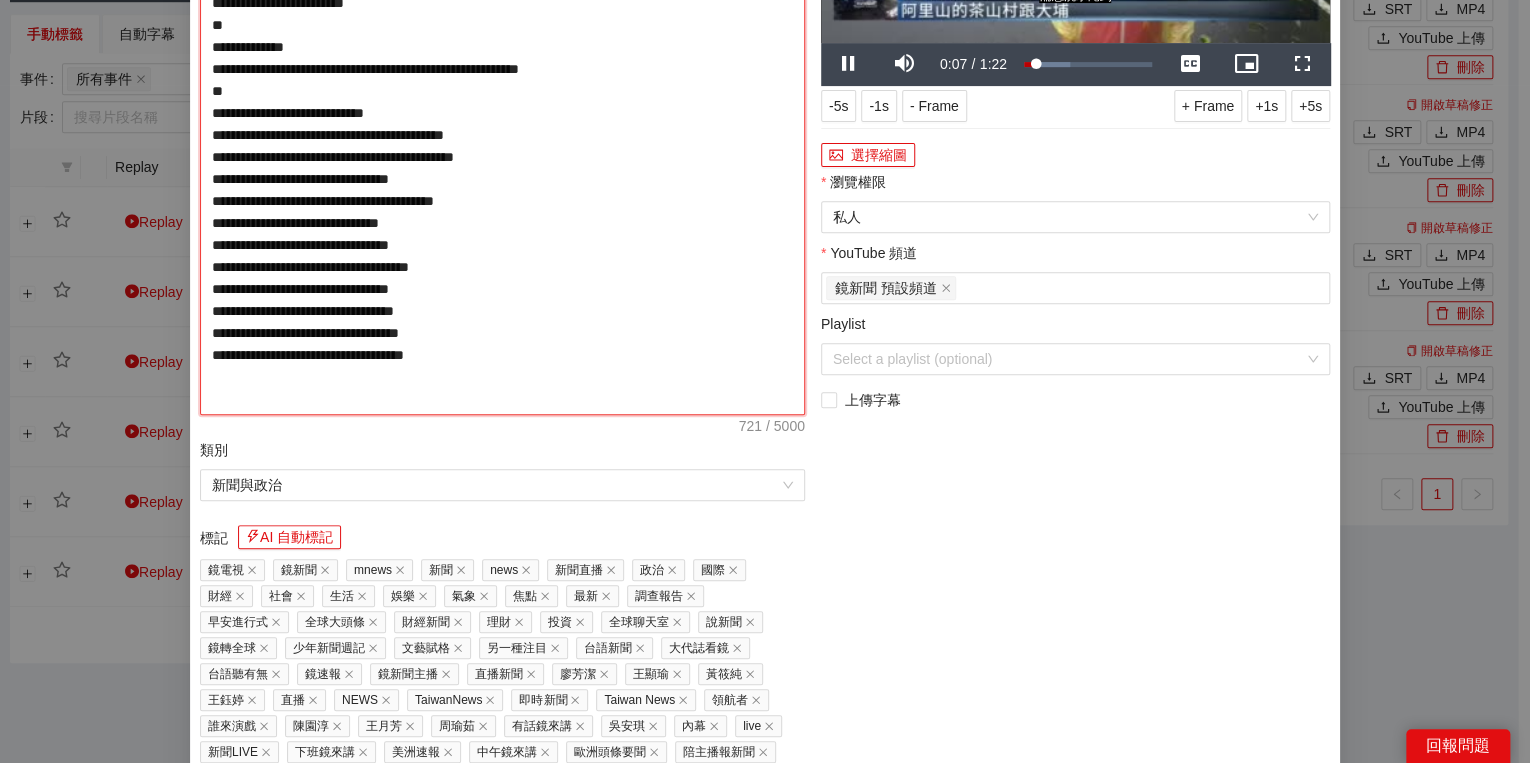 click on "**********" at bounding box center (502, 146) 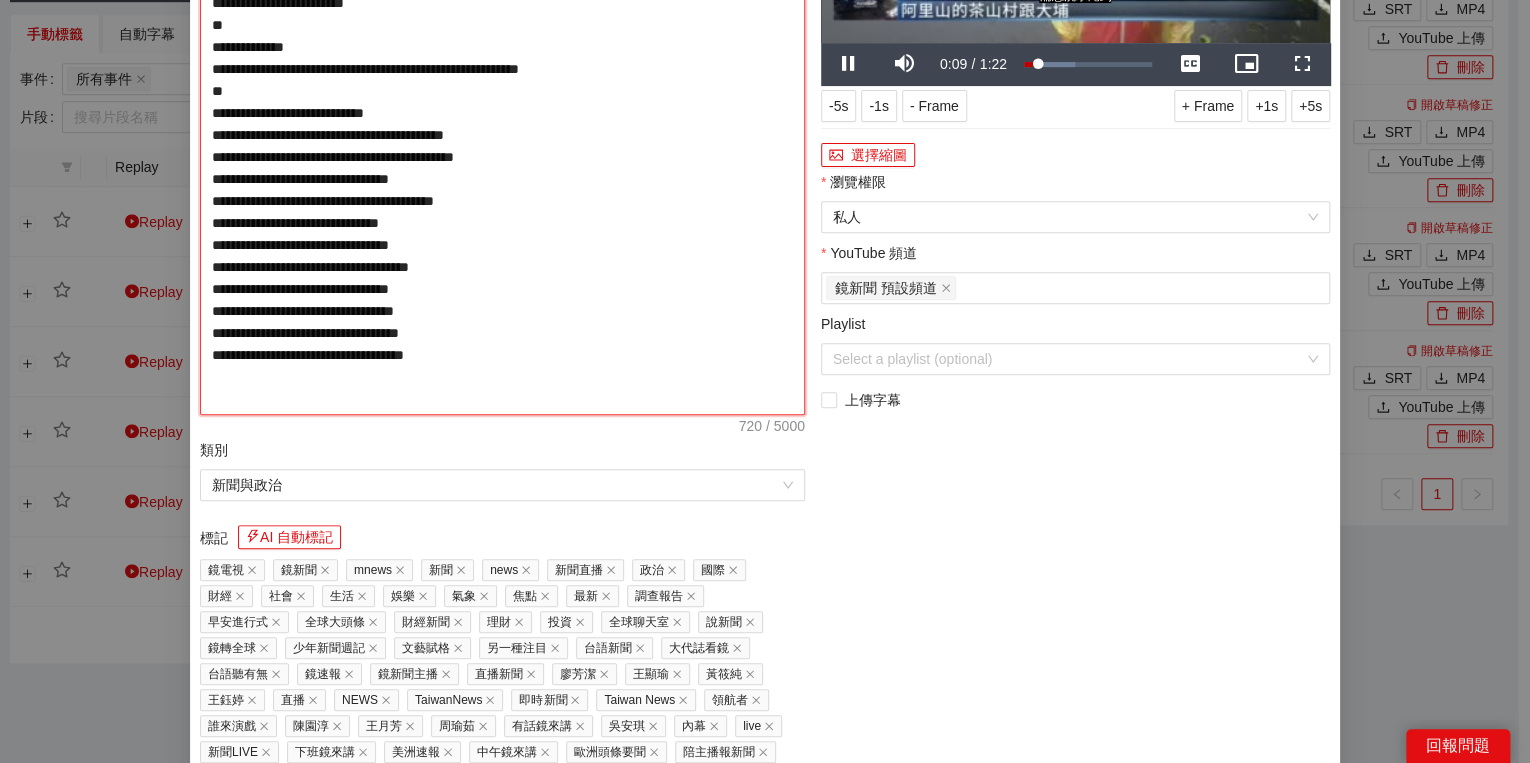 click on "**********" at bounding box center (502, 146) 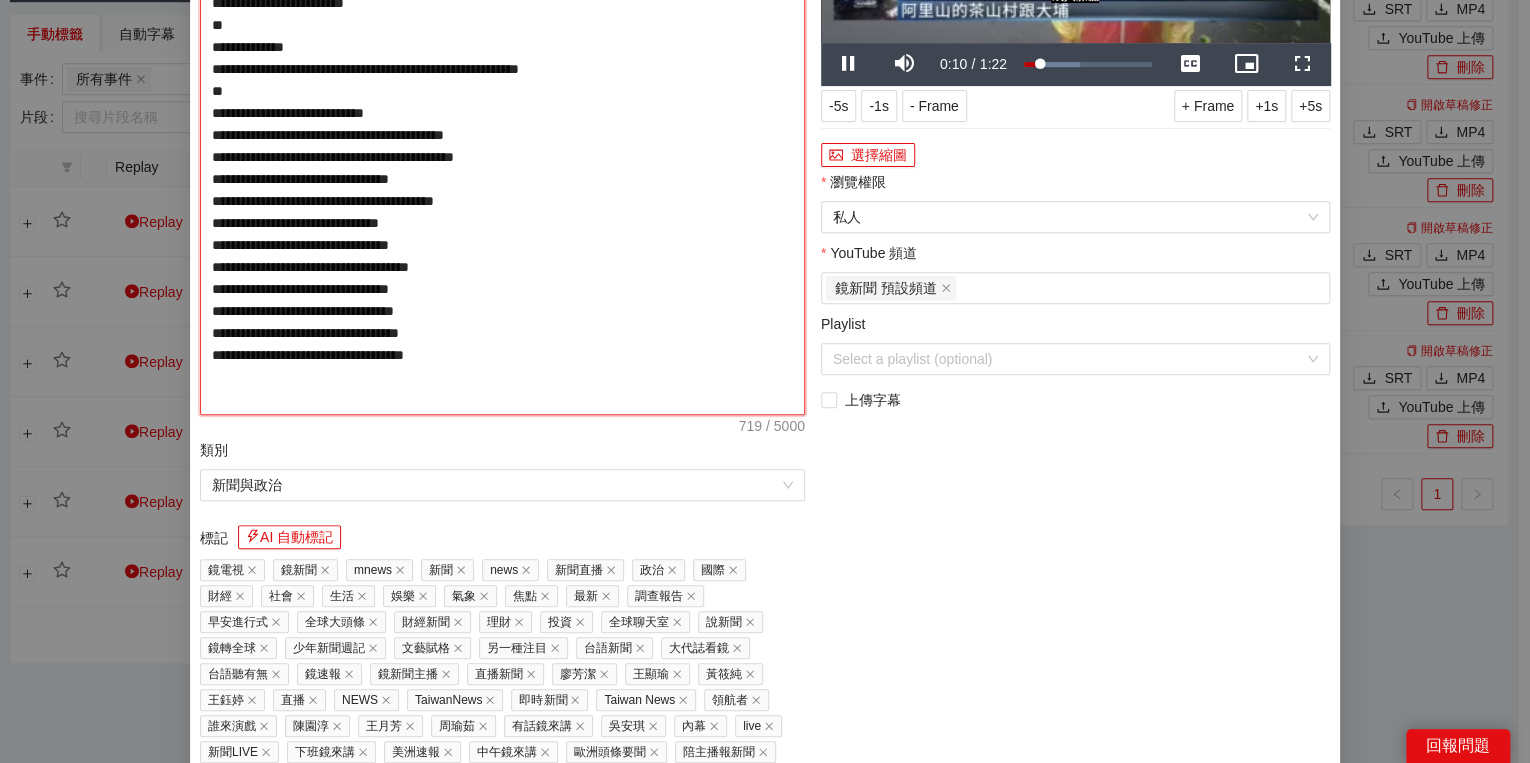 click on "**********" at bounding box center [502, 146] 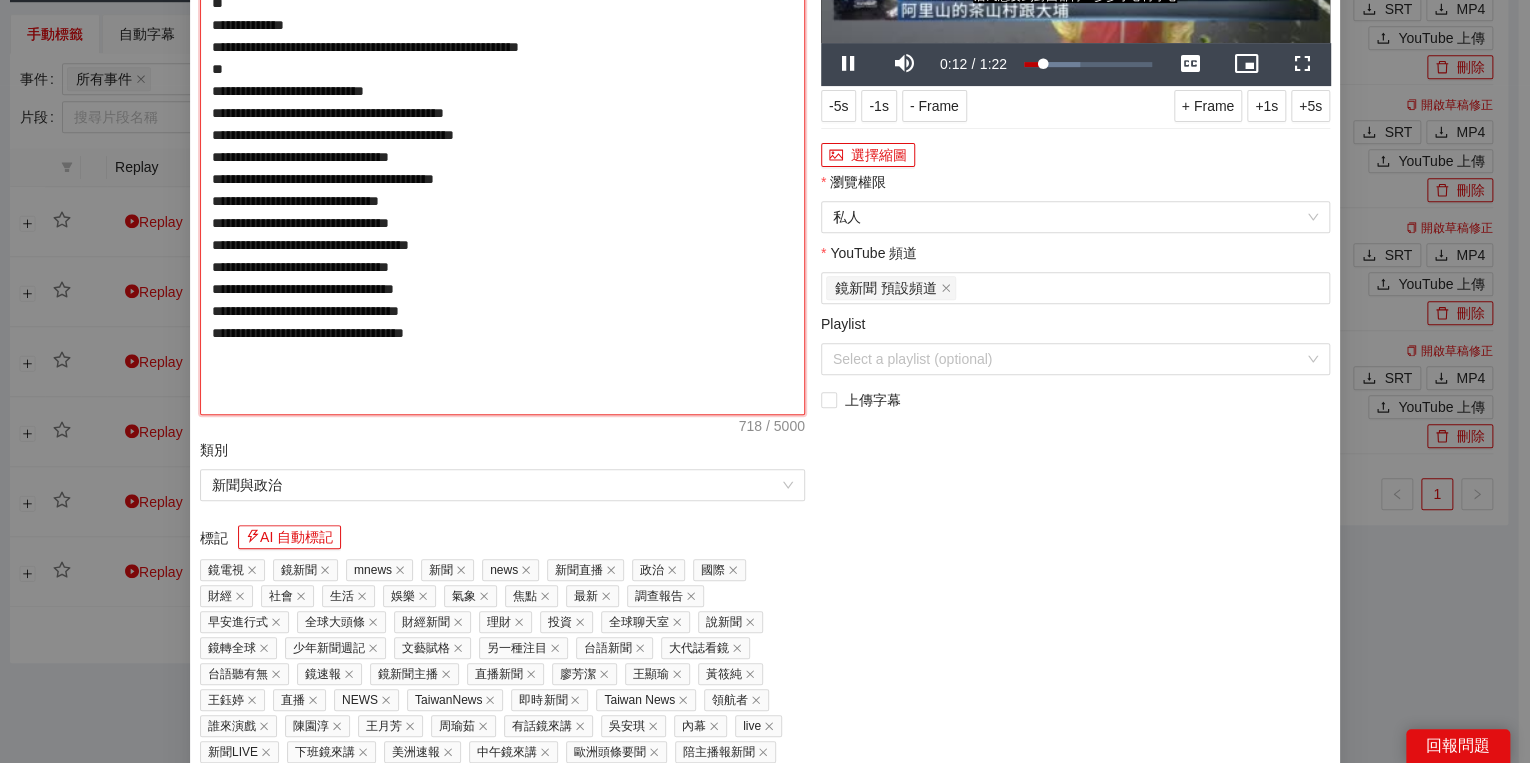 click on "**********" at bounding box center [502, 146] 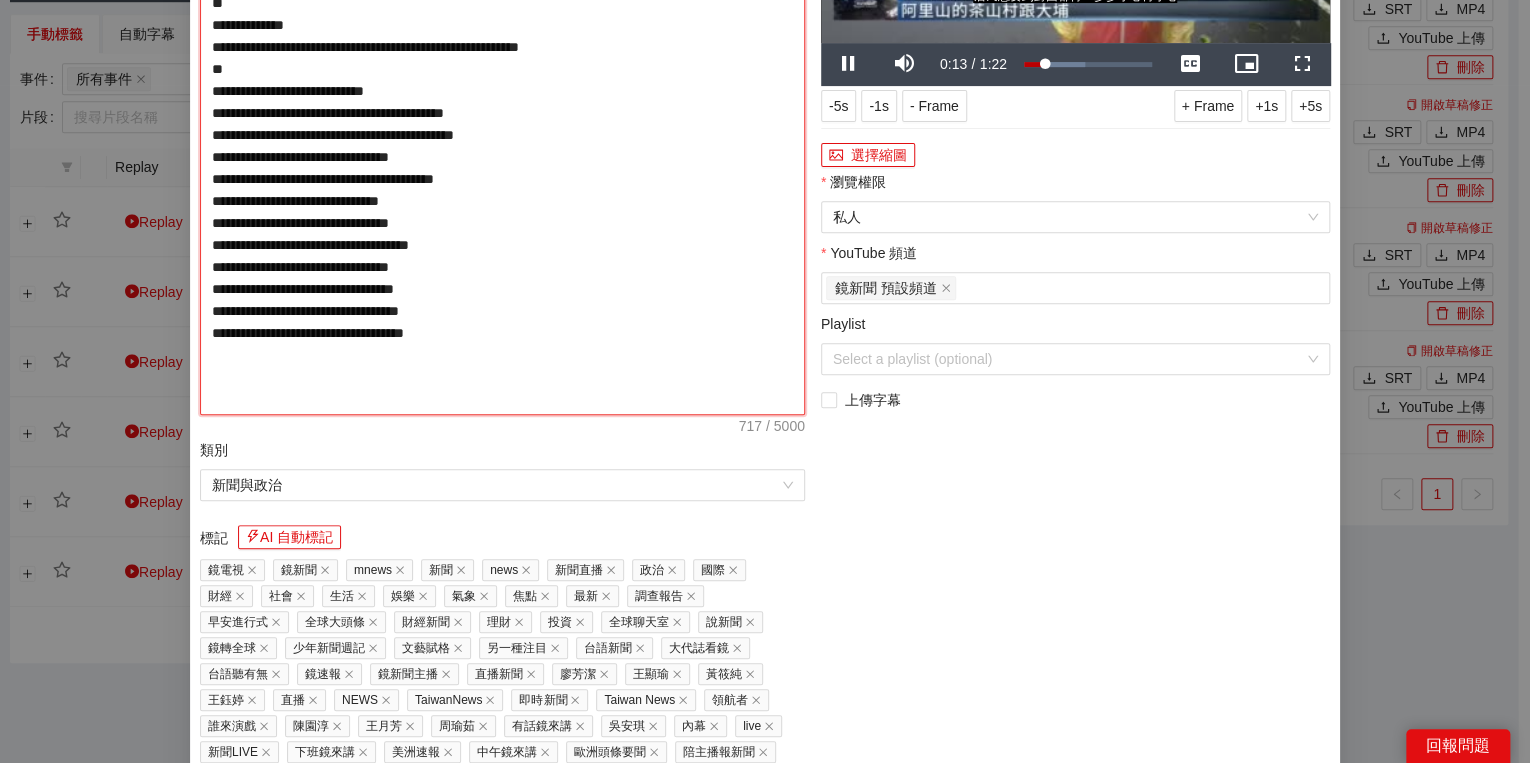 type on "**********" 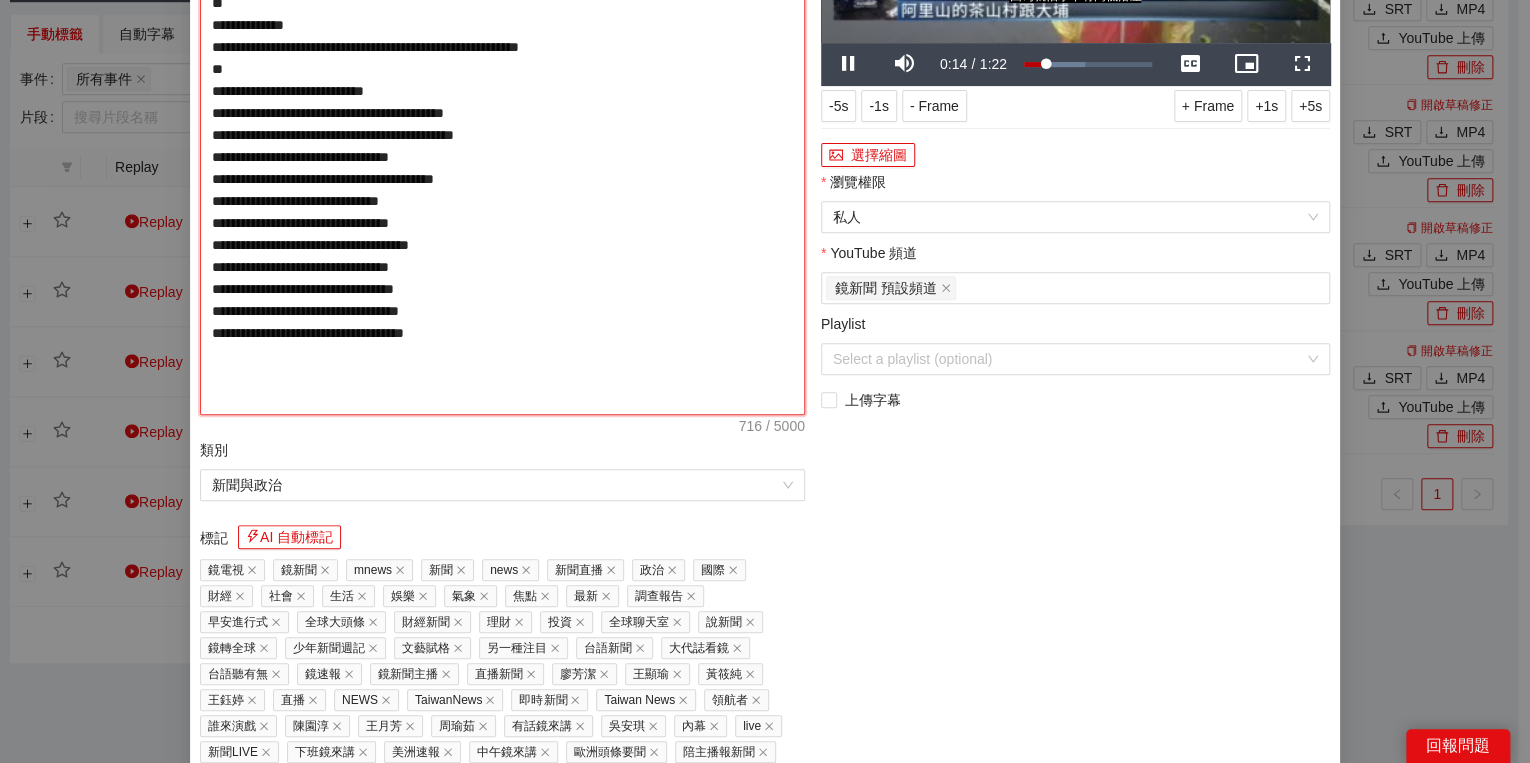 click on "**********" at bounding box center [502, 146] 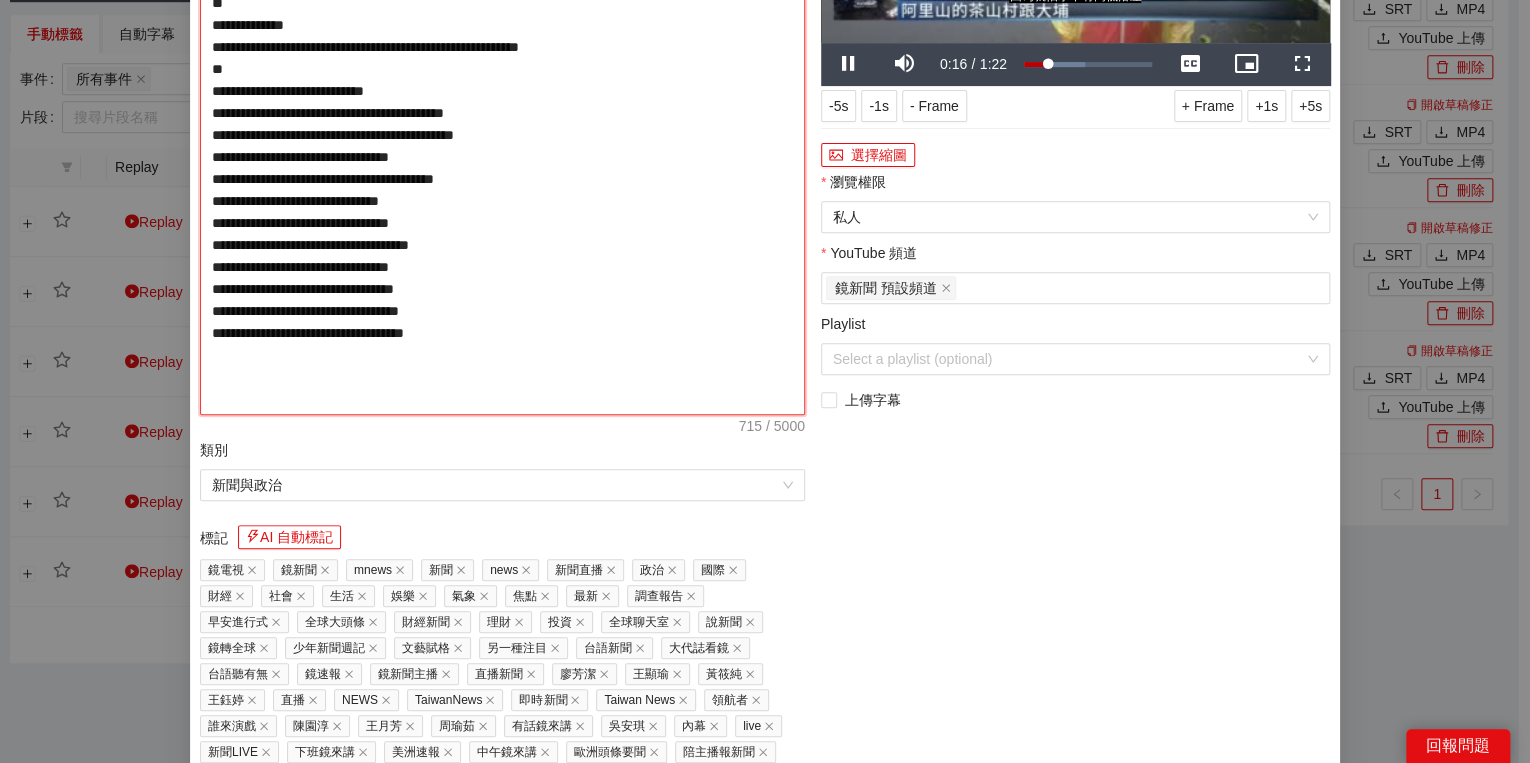 click on "**********" at bounding box center [502, 146] 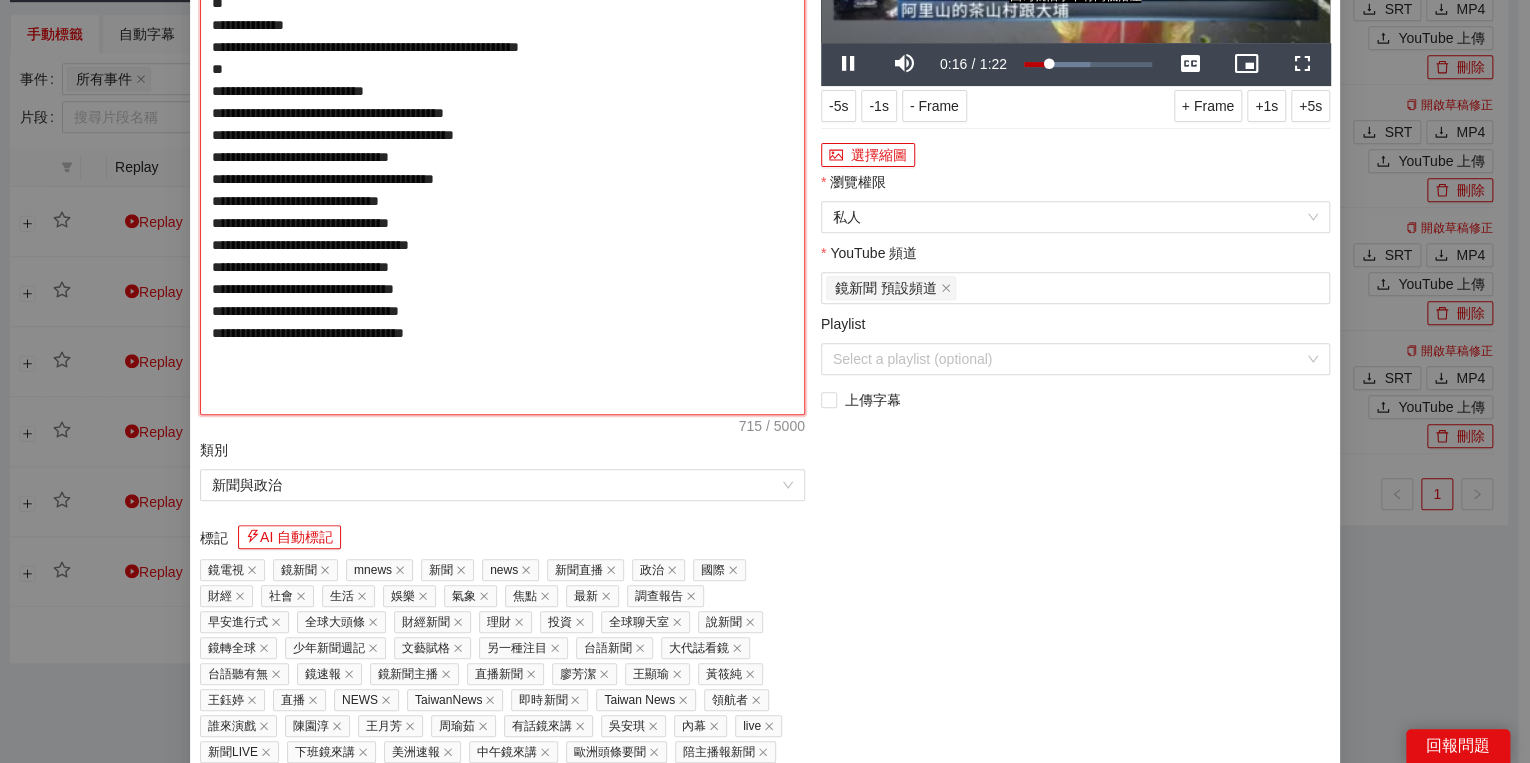 type on "**********" 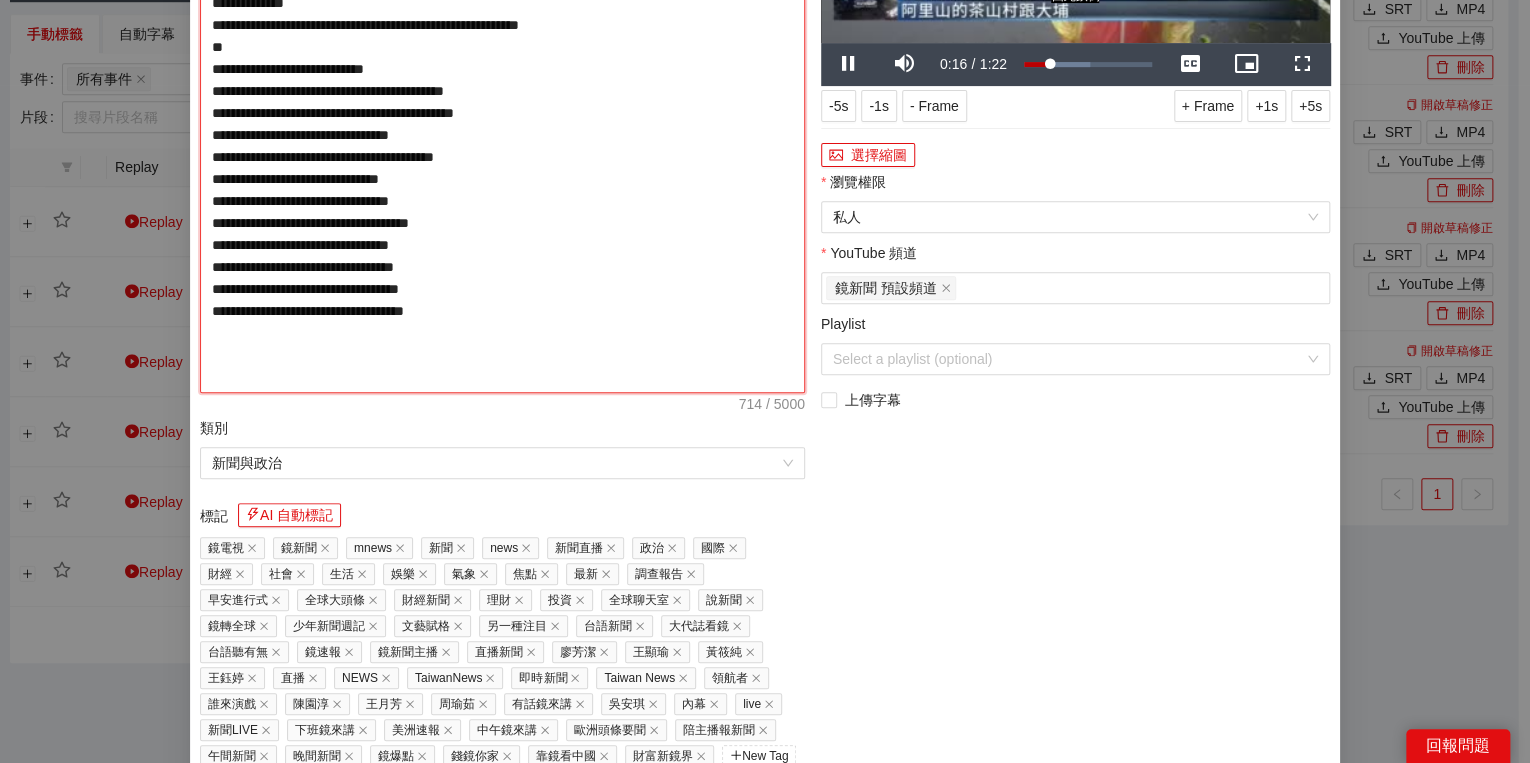 click on "**********" at bounding box center [502, 135] 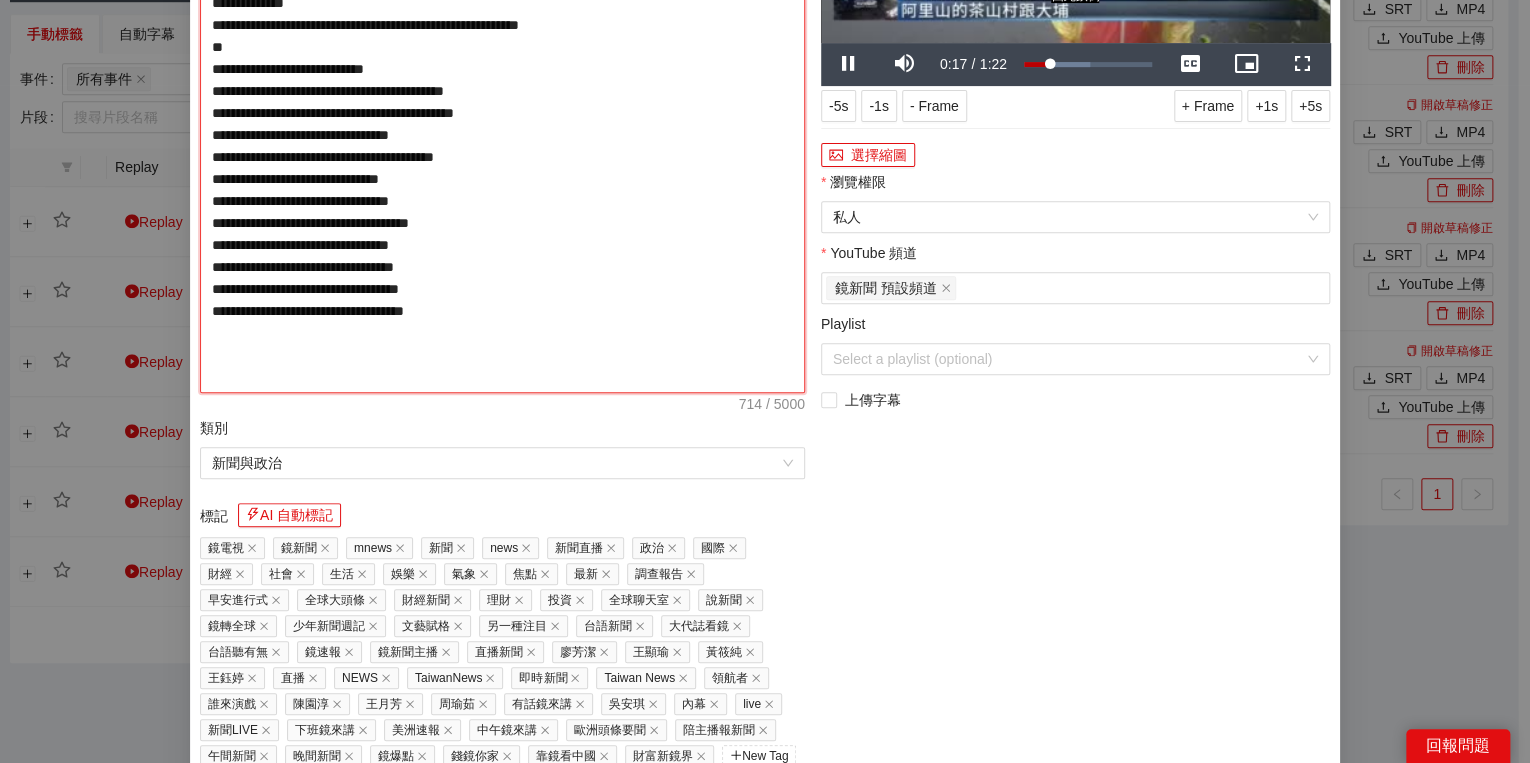 type on "**********" 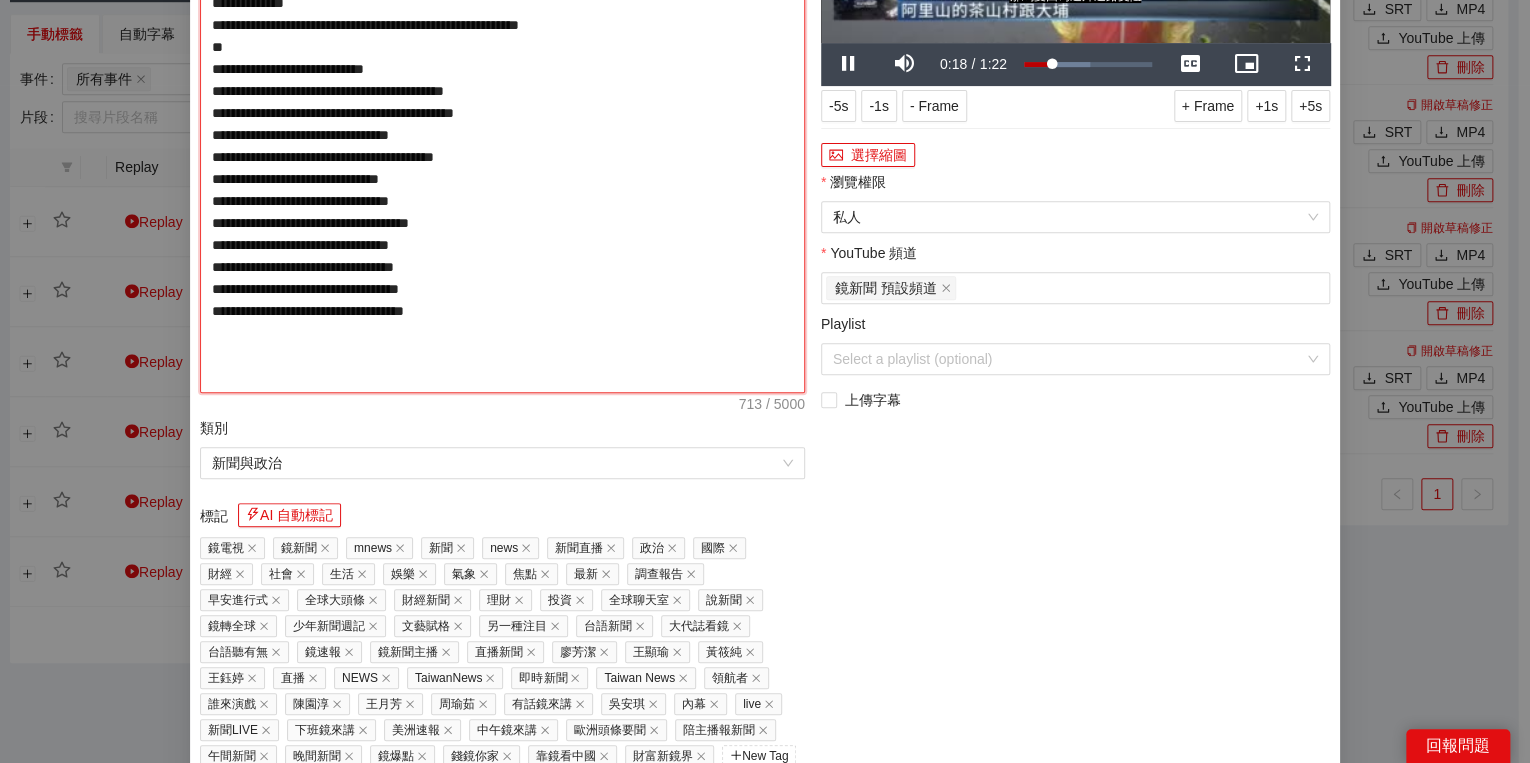 click on "**********" at bounding box center (502, 135) 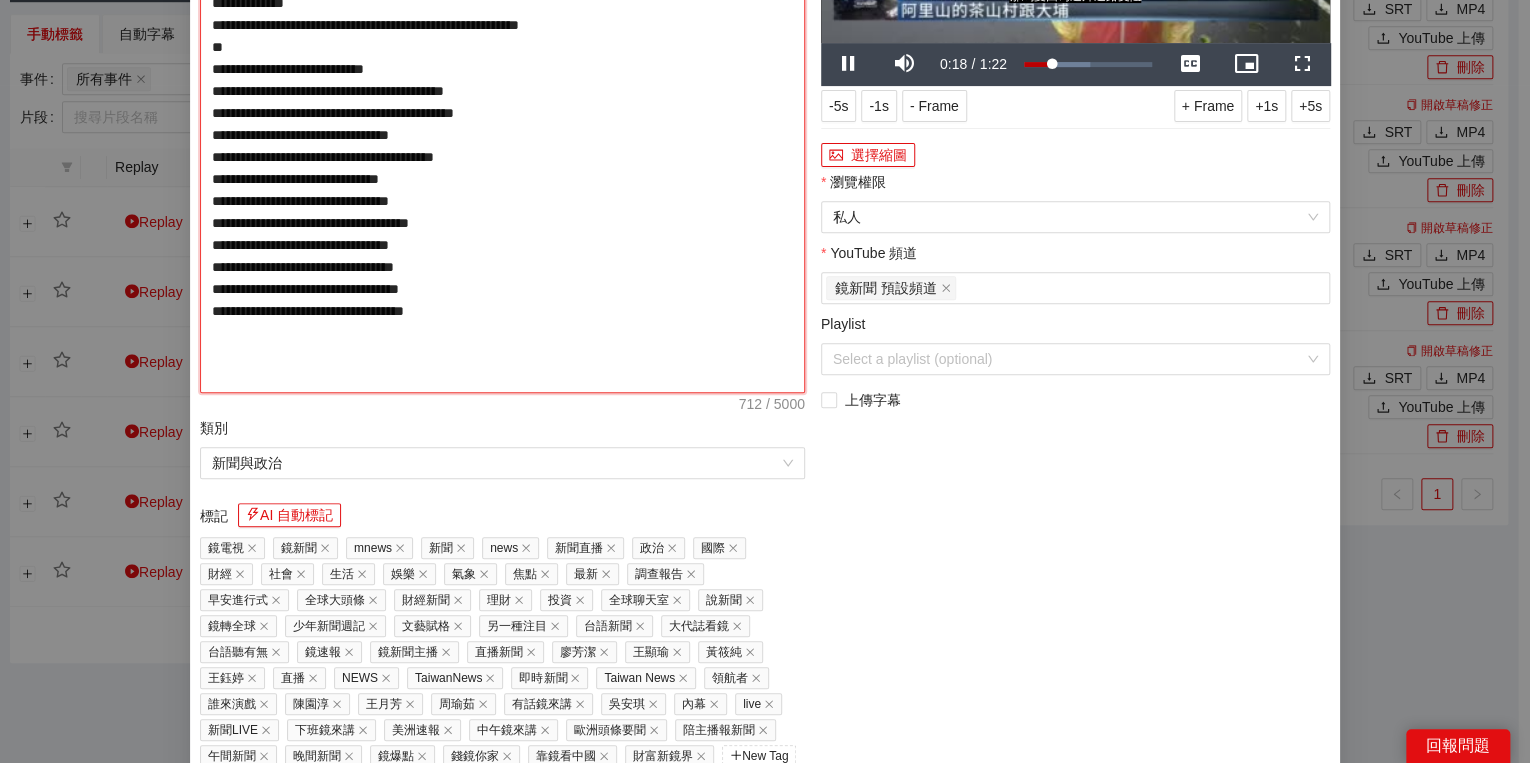 type on "**********" 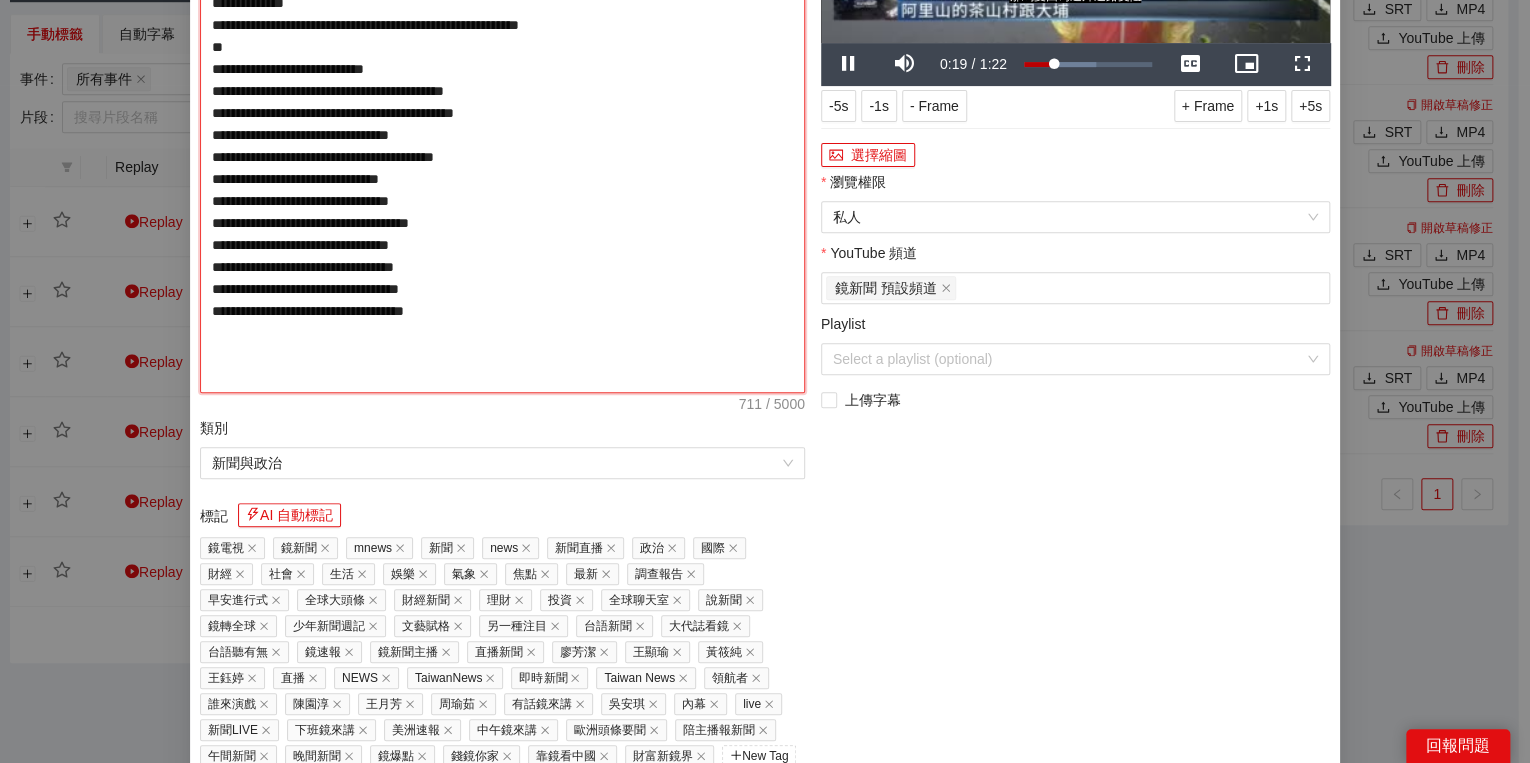 type on "**********" 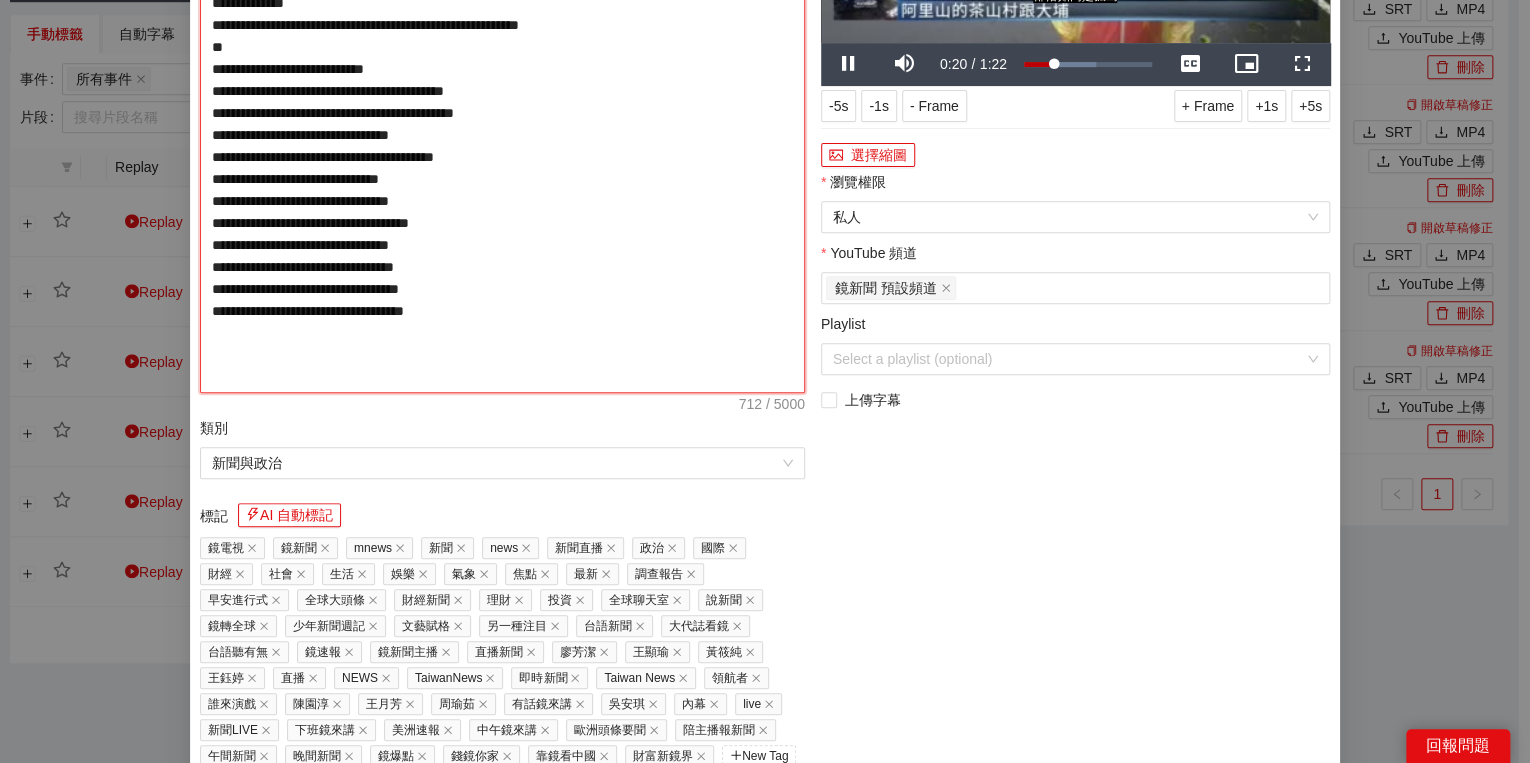 type on "**********" 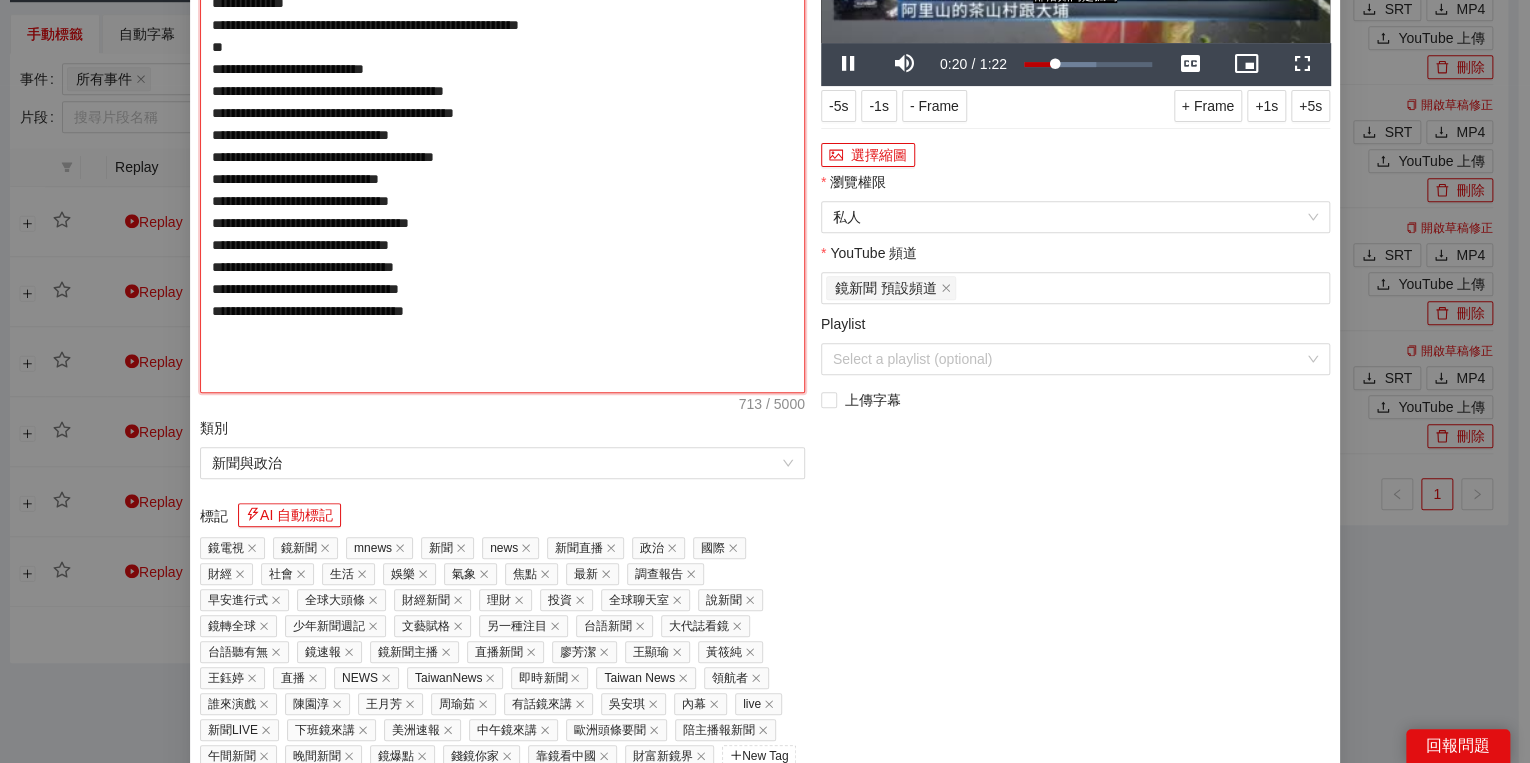 type on "**********" 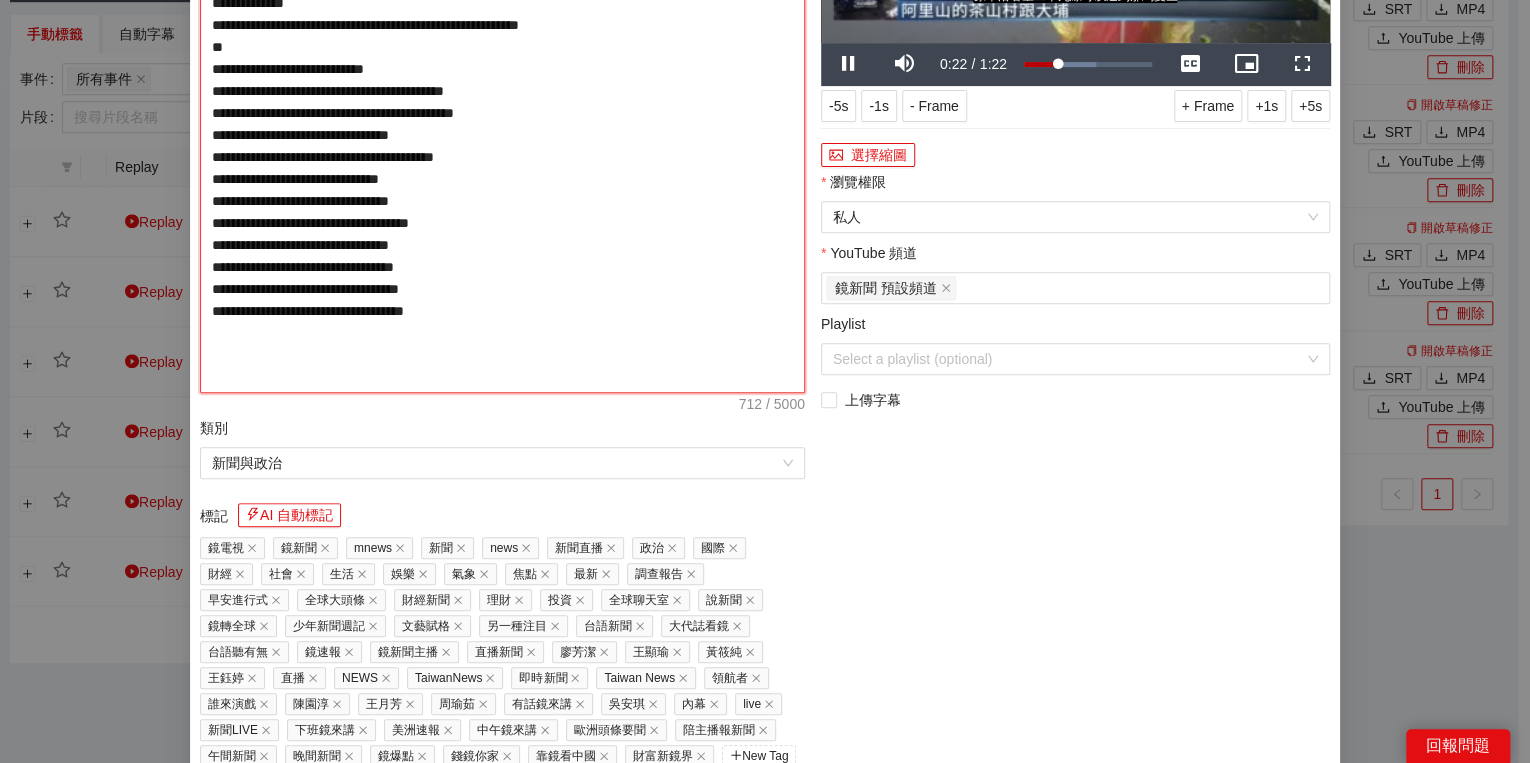 type on "**********" 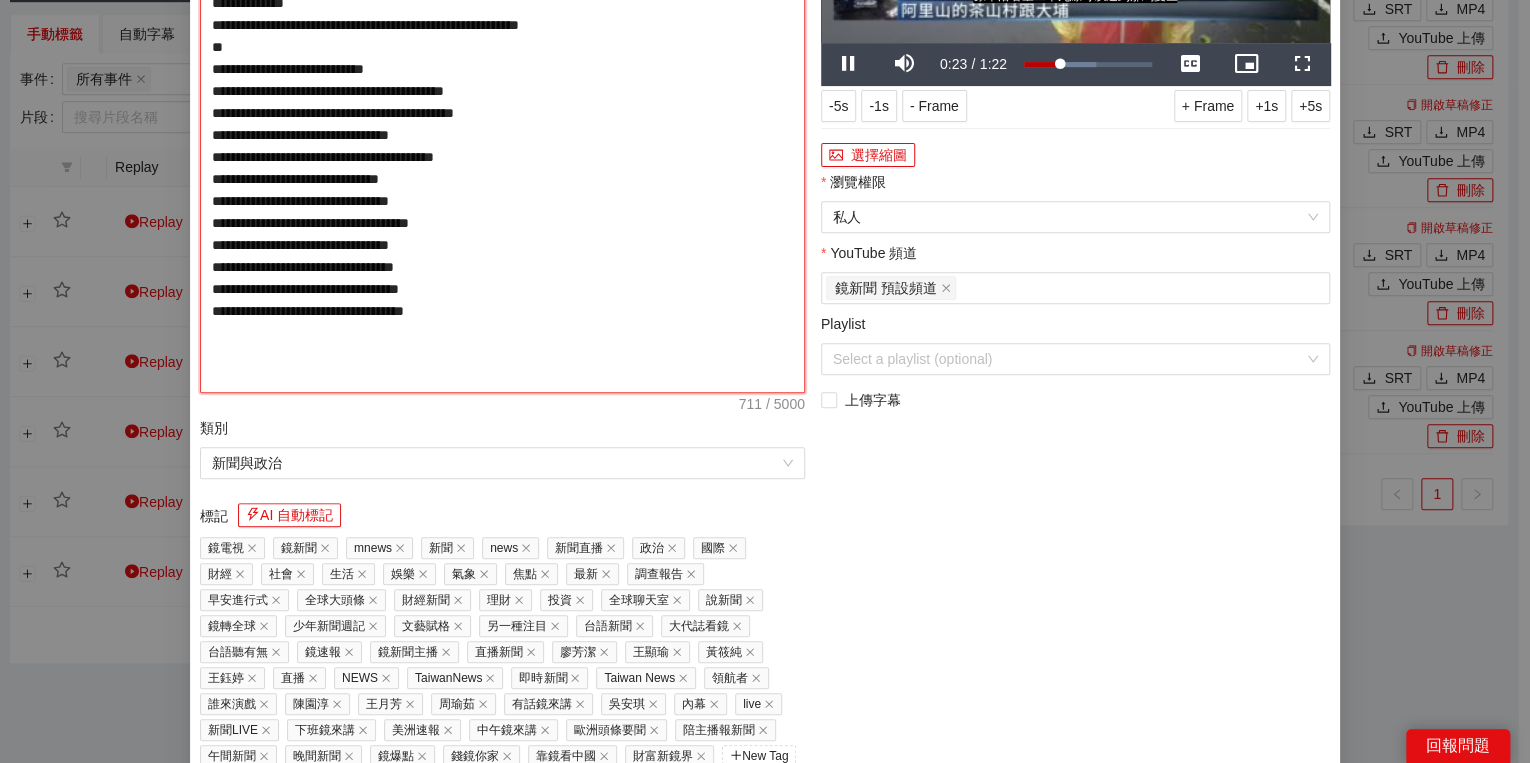 type on "**********" 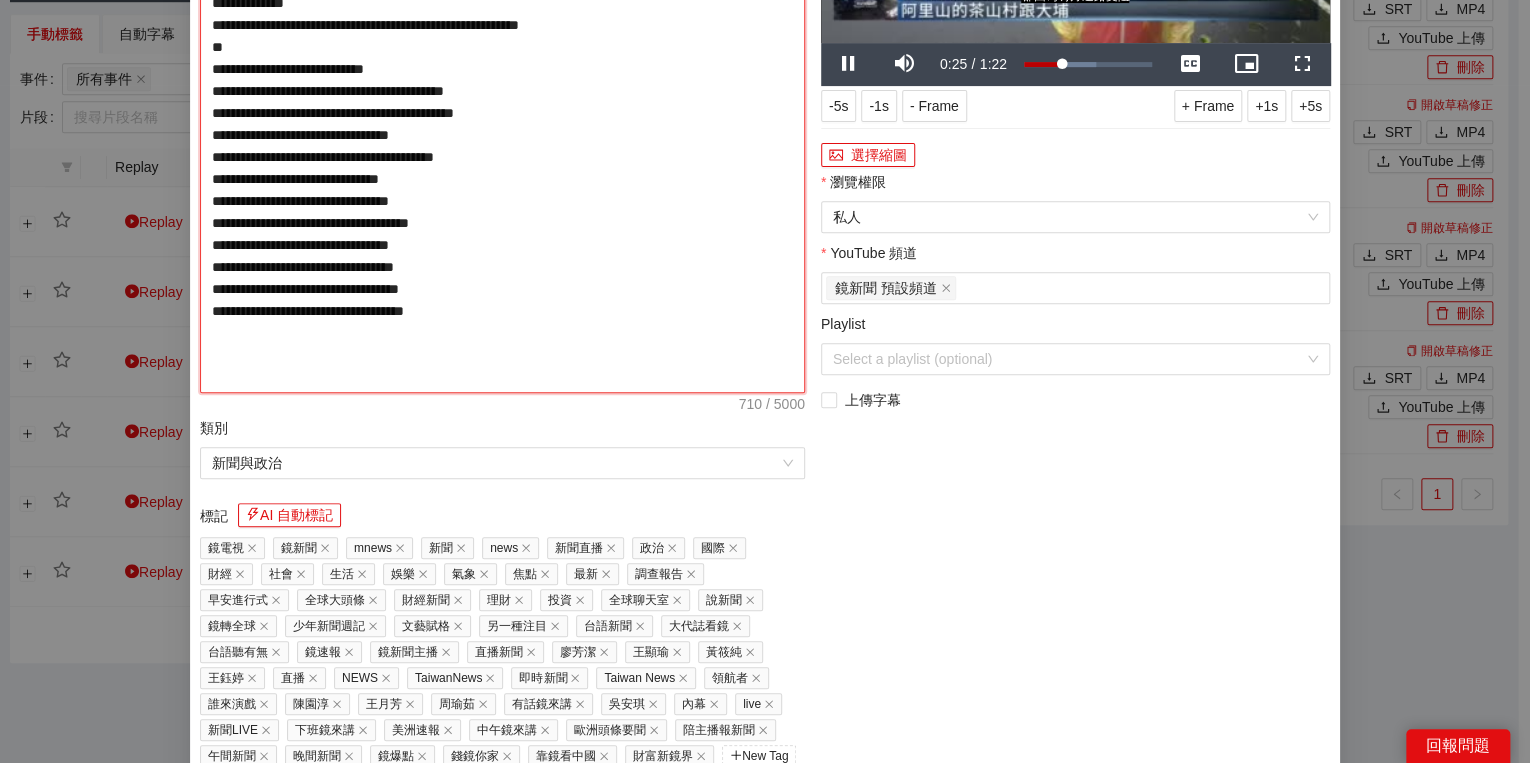 type on "**********" 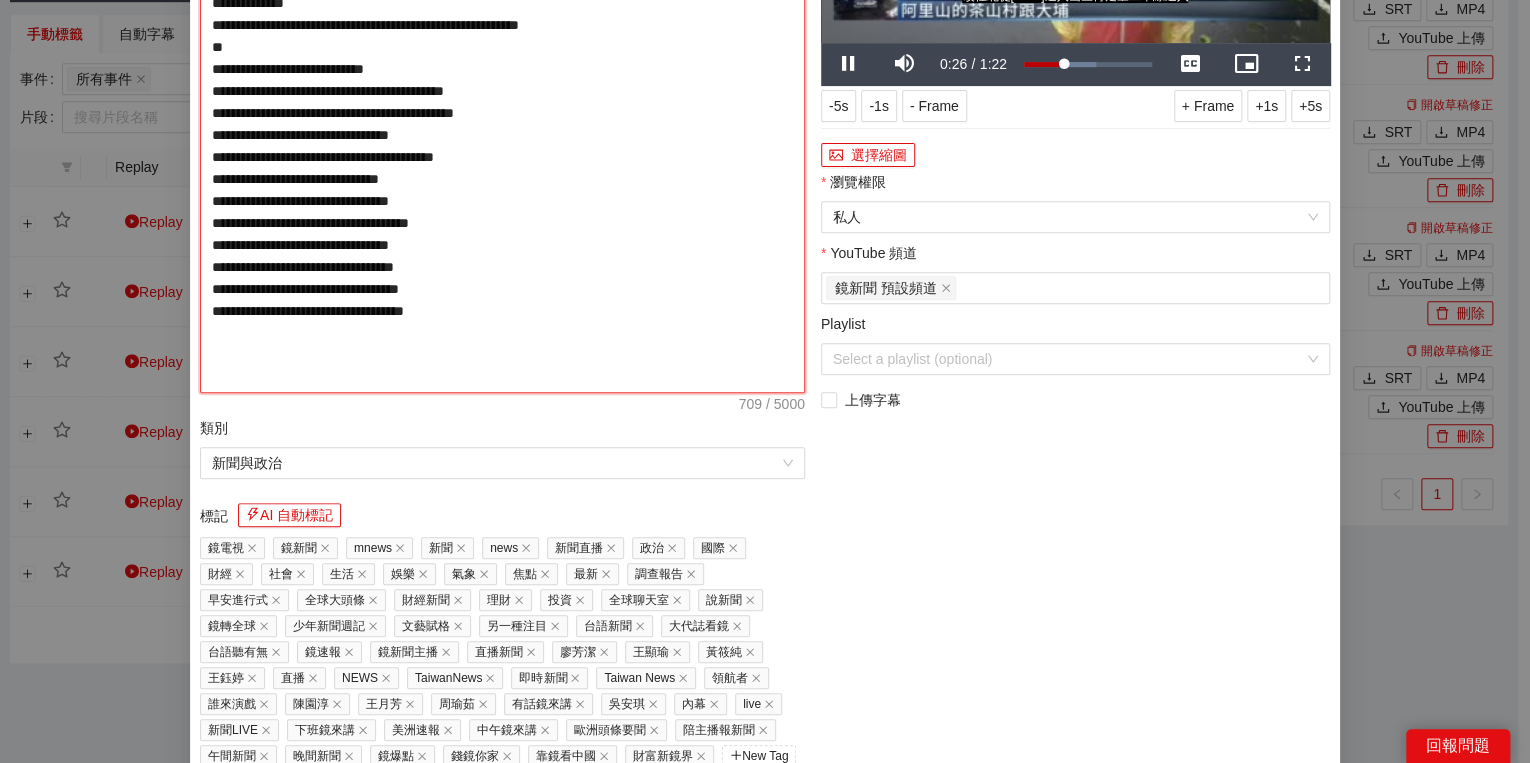 type on "**********" 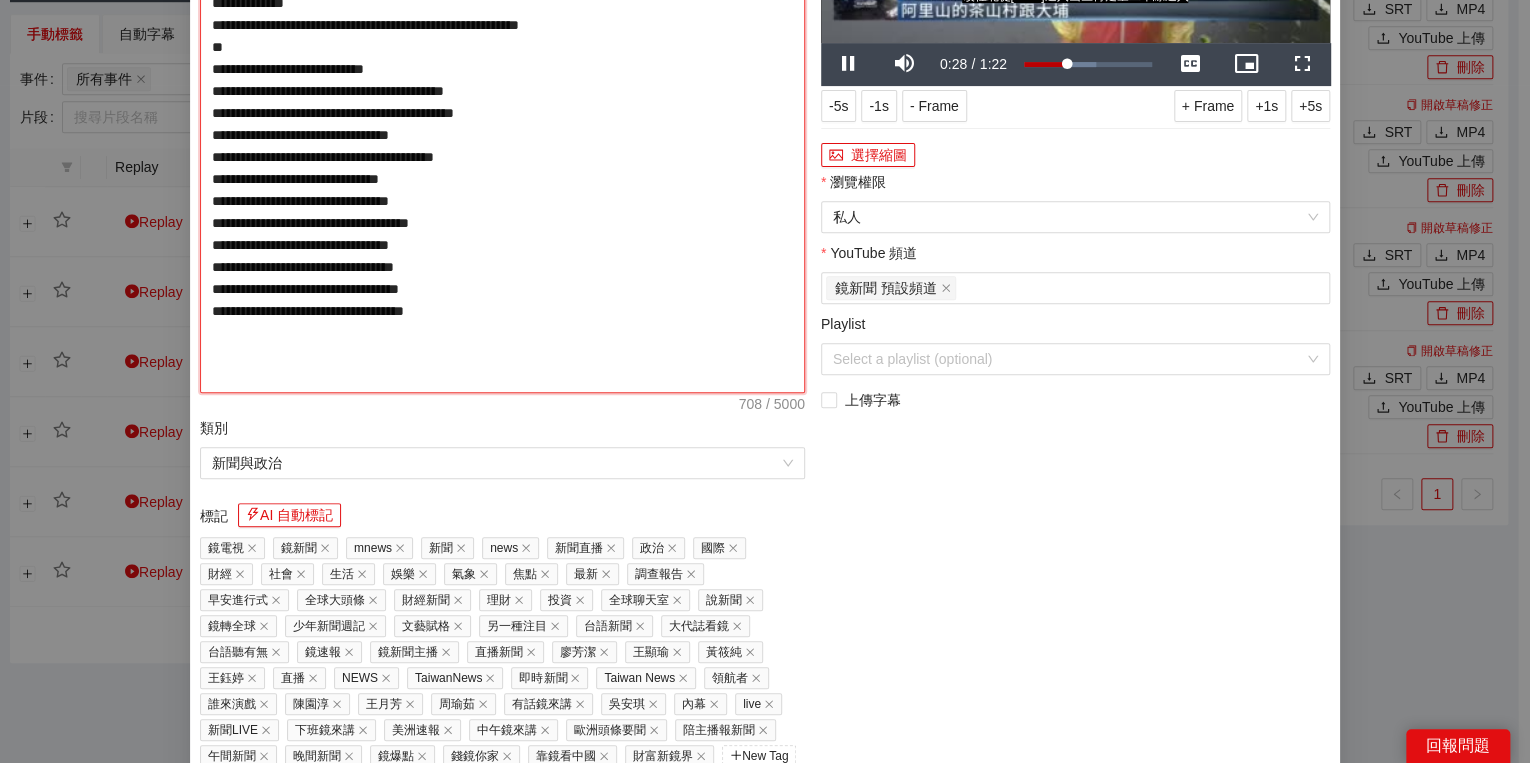 type on "**********" 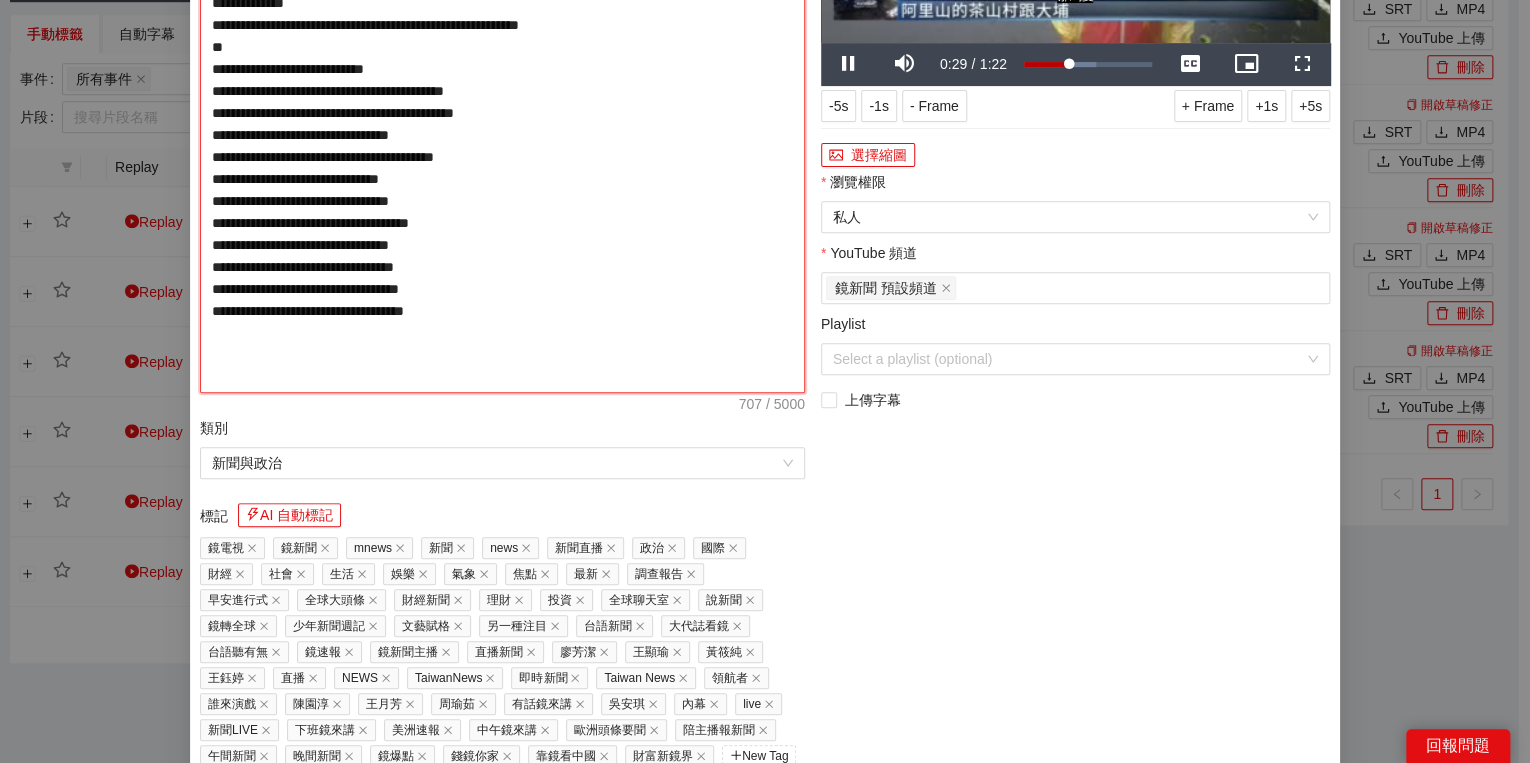 type on "**********" 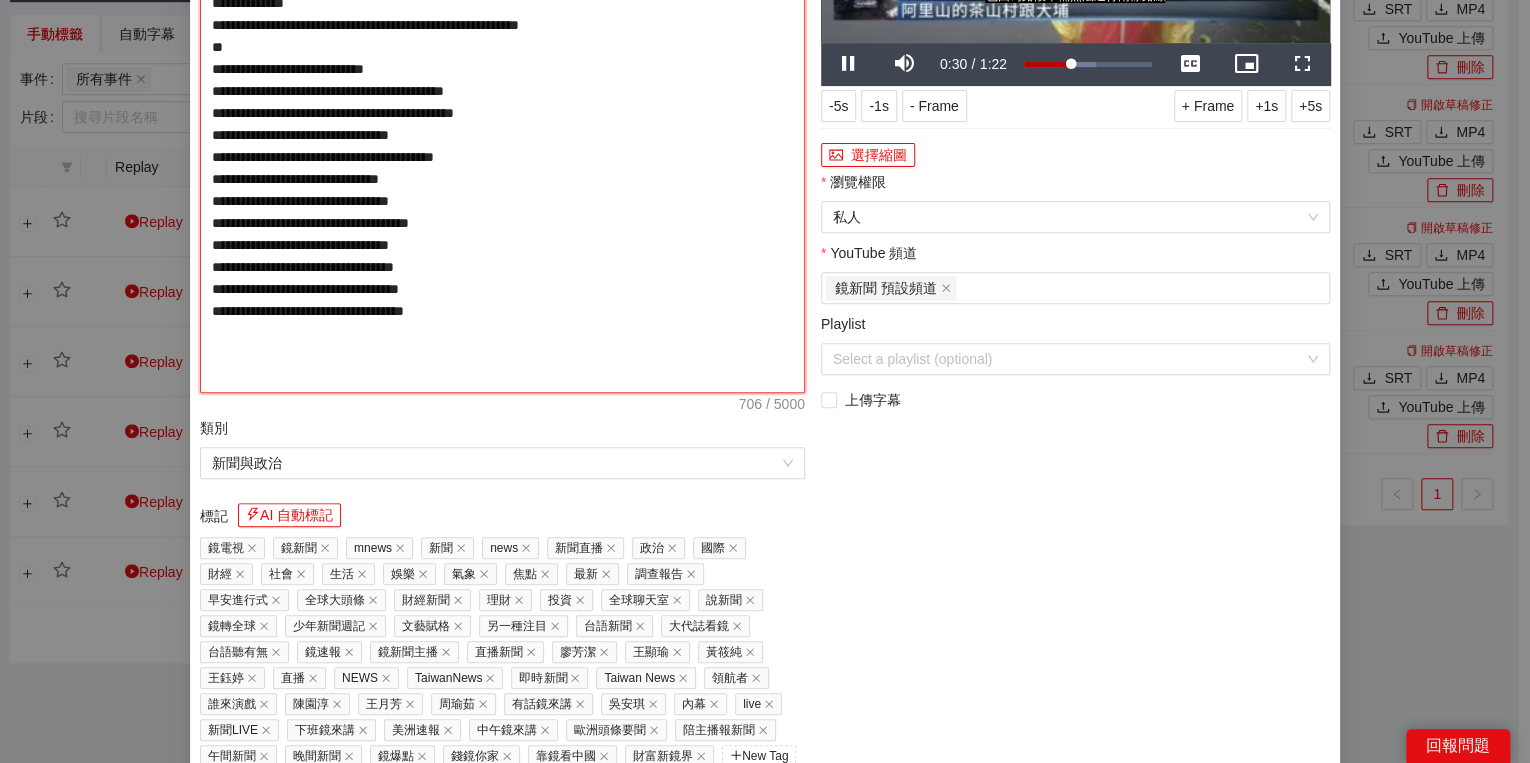 type on "**********" 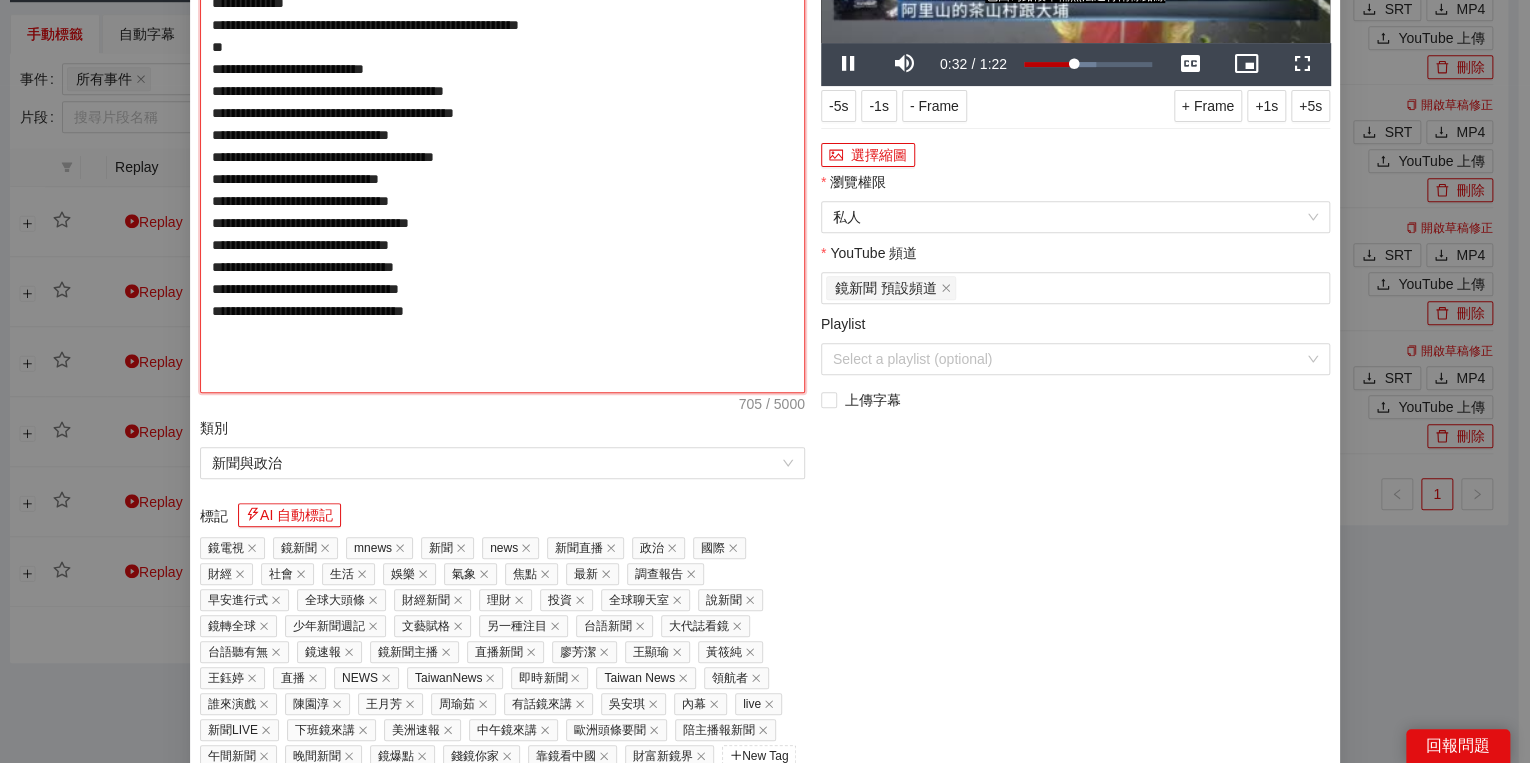 type on "**********" 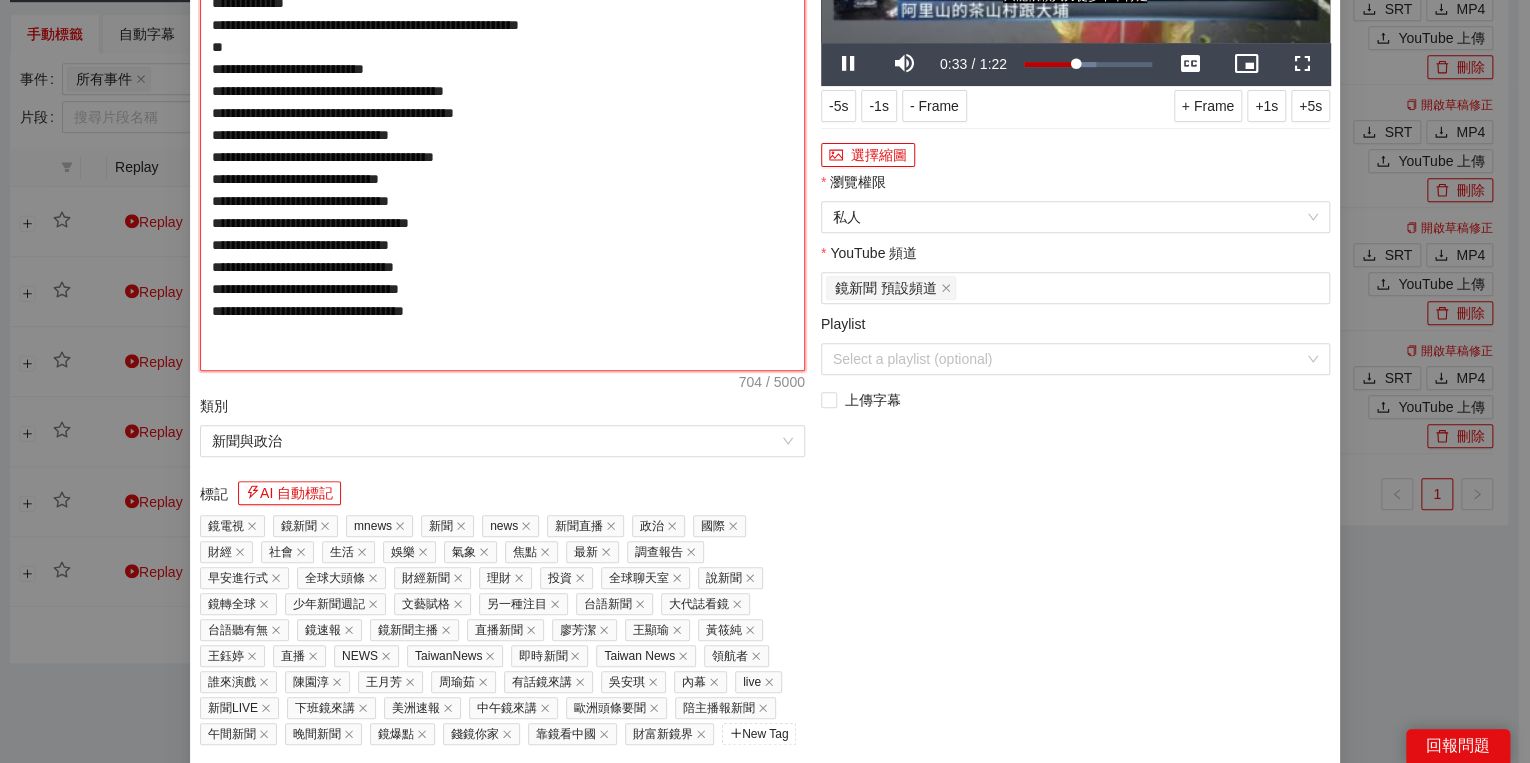 type on "**********" 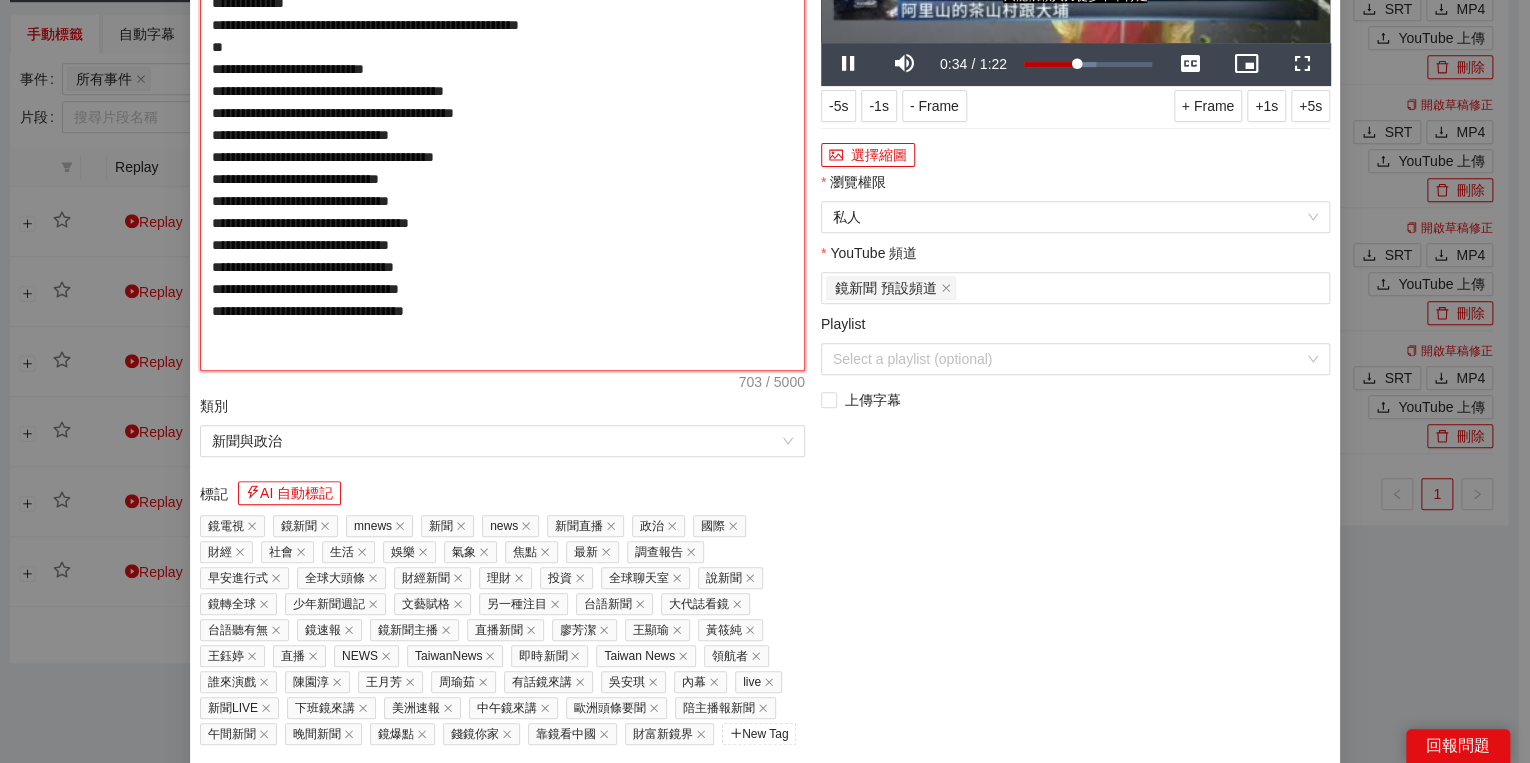 type on "**********" 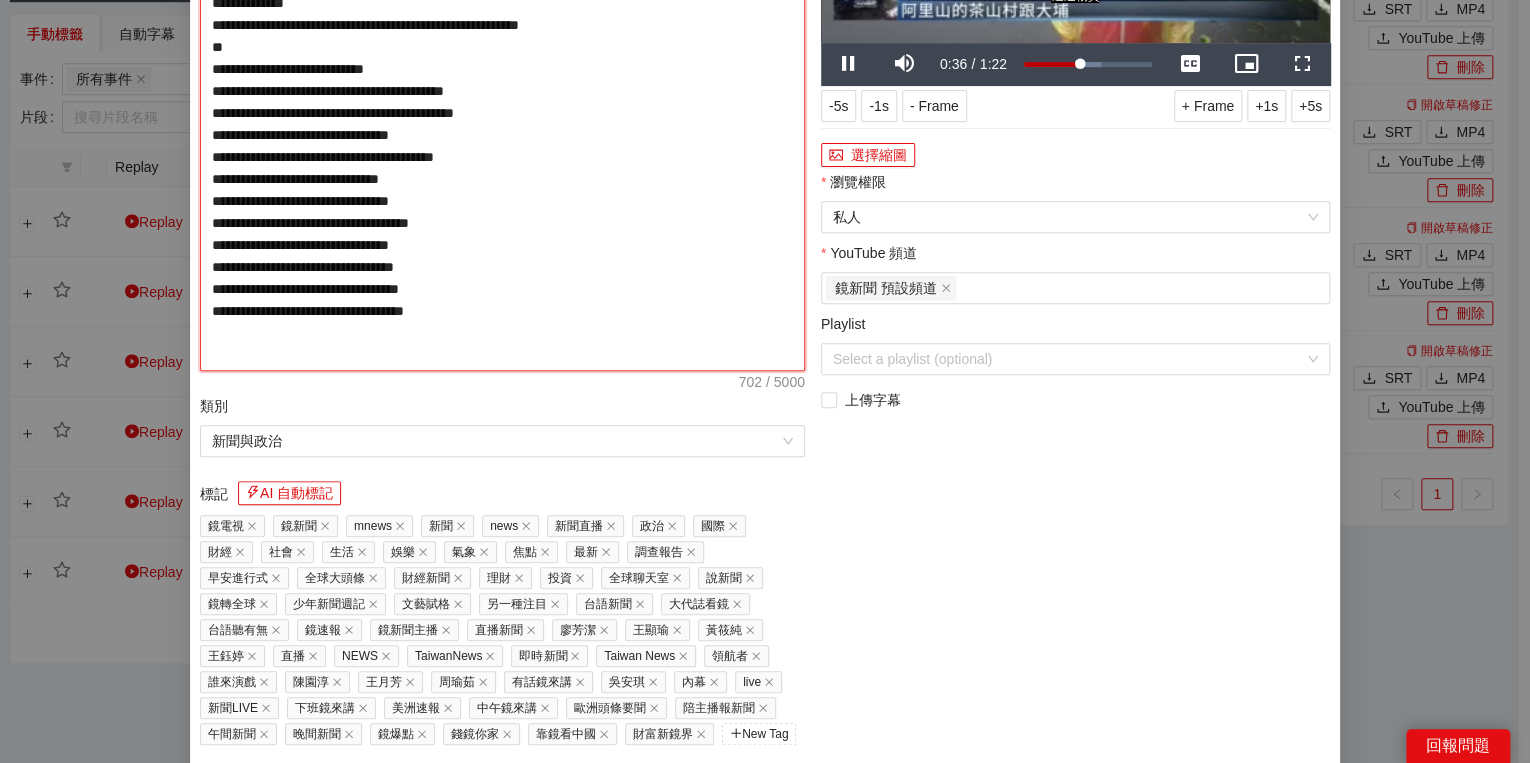 type on "**********" 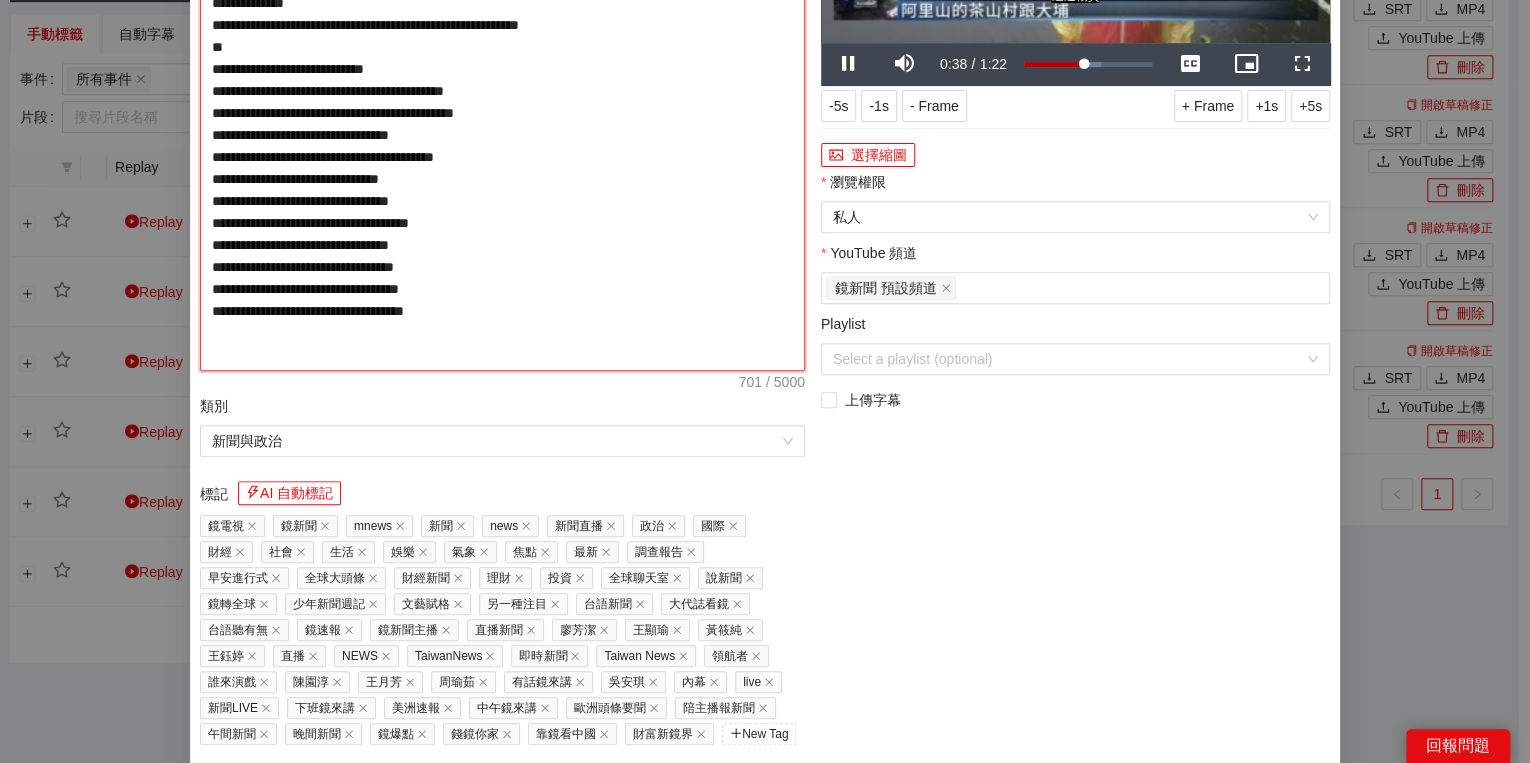 type on "**********" 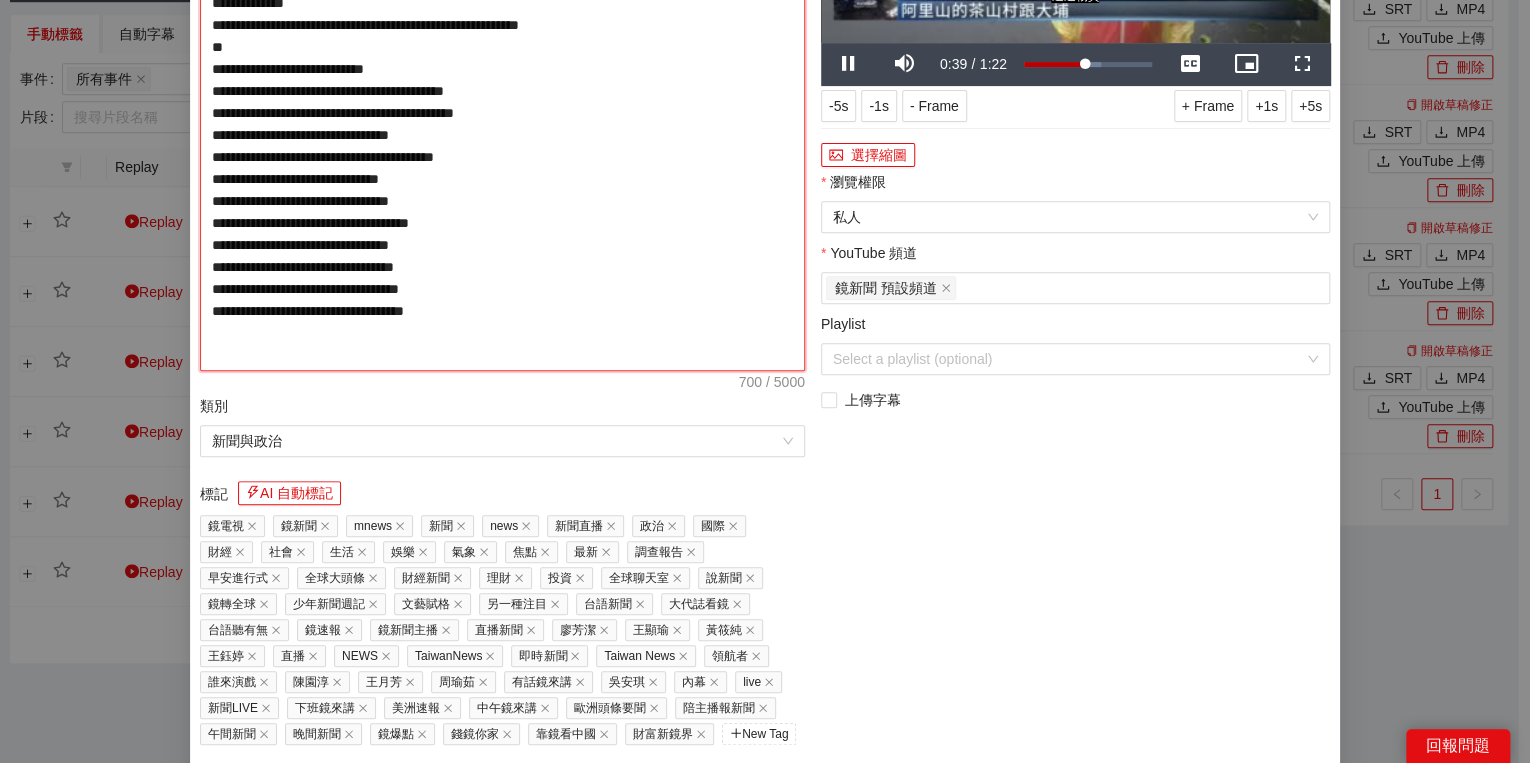 type on "**********" 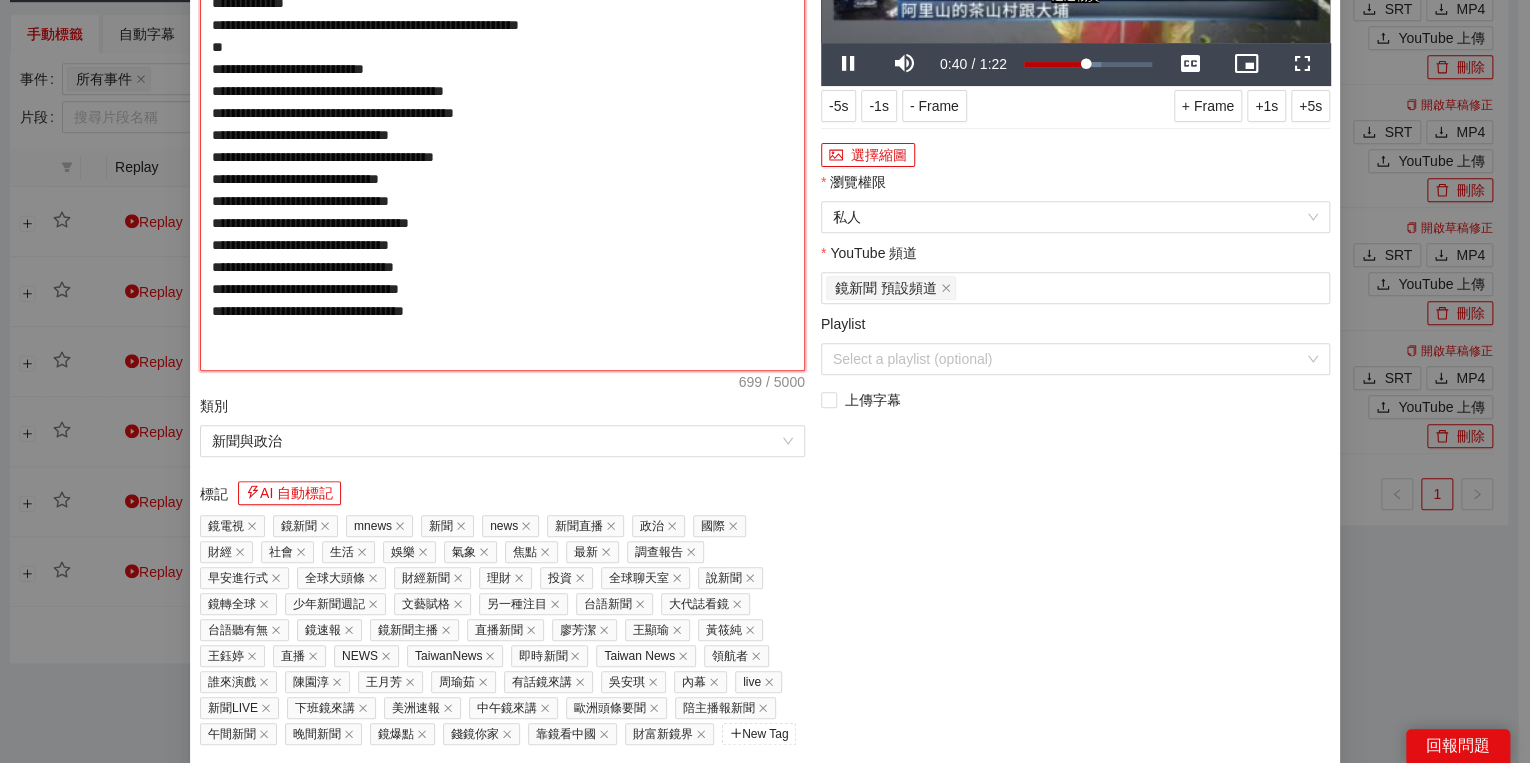 type on "**********" 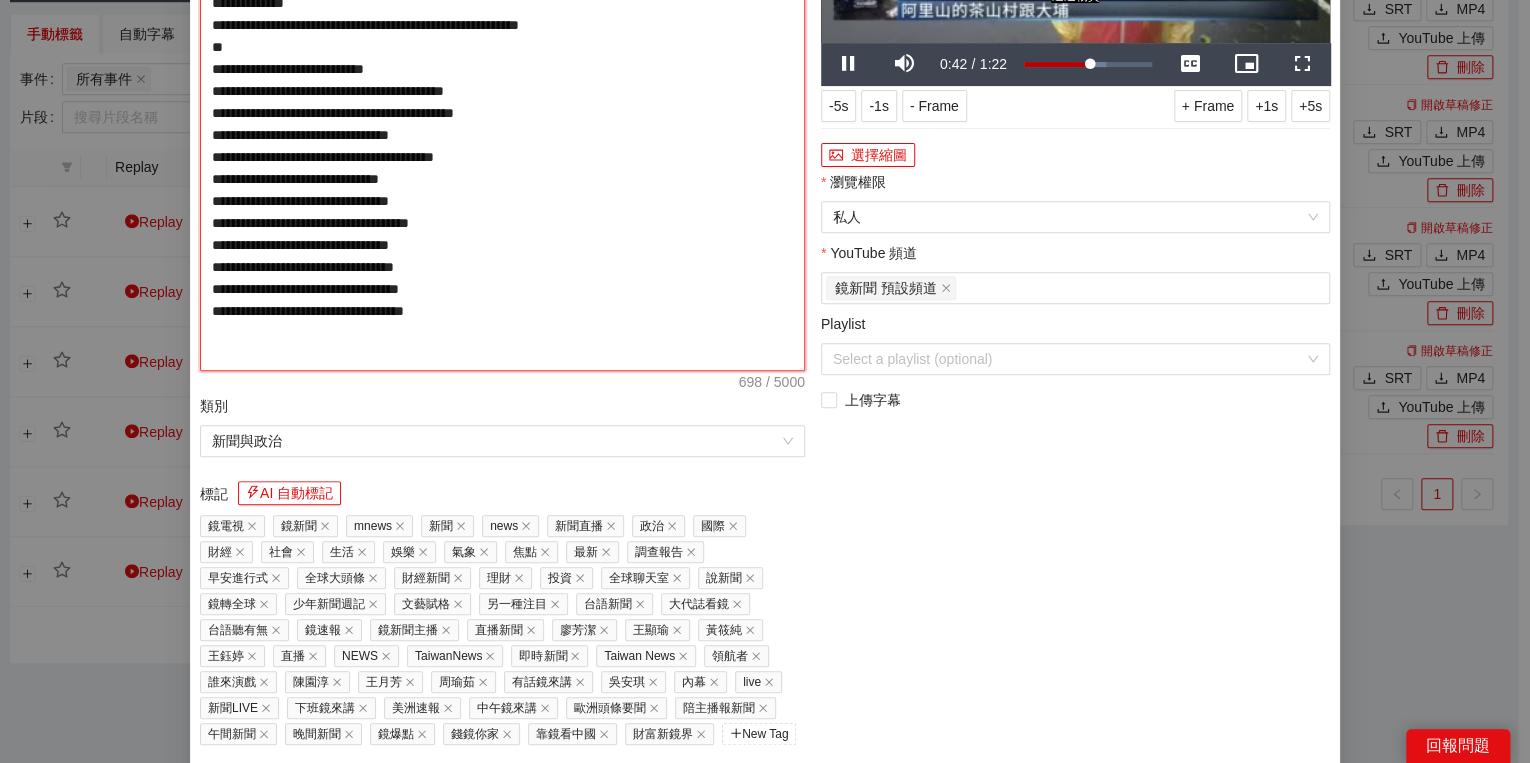 type on "**********" 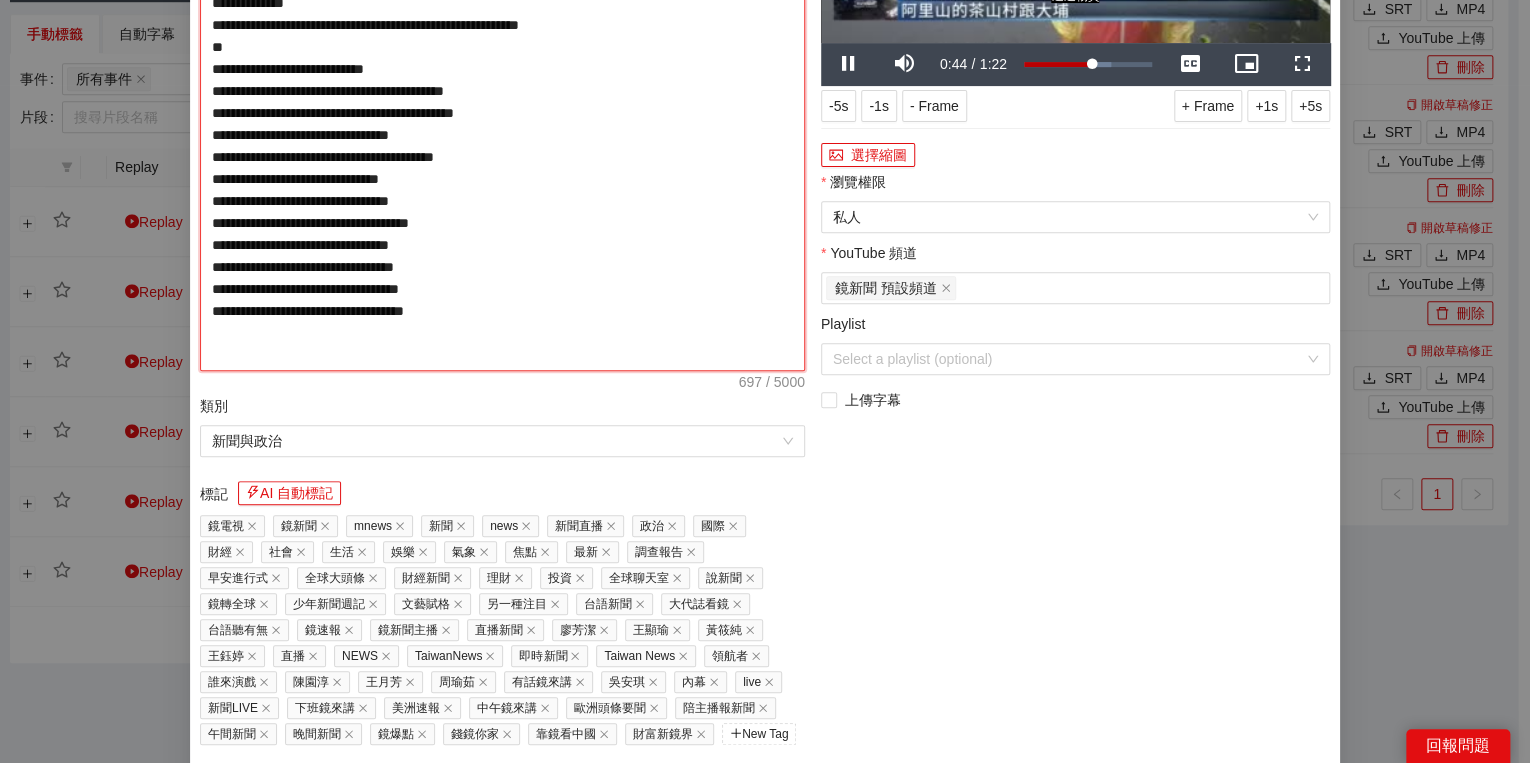 type on "**********" 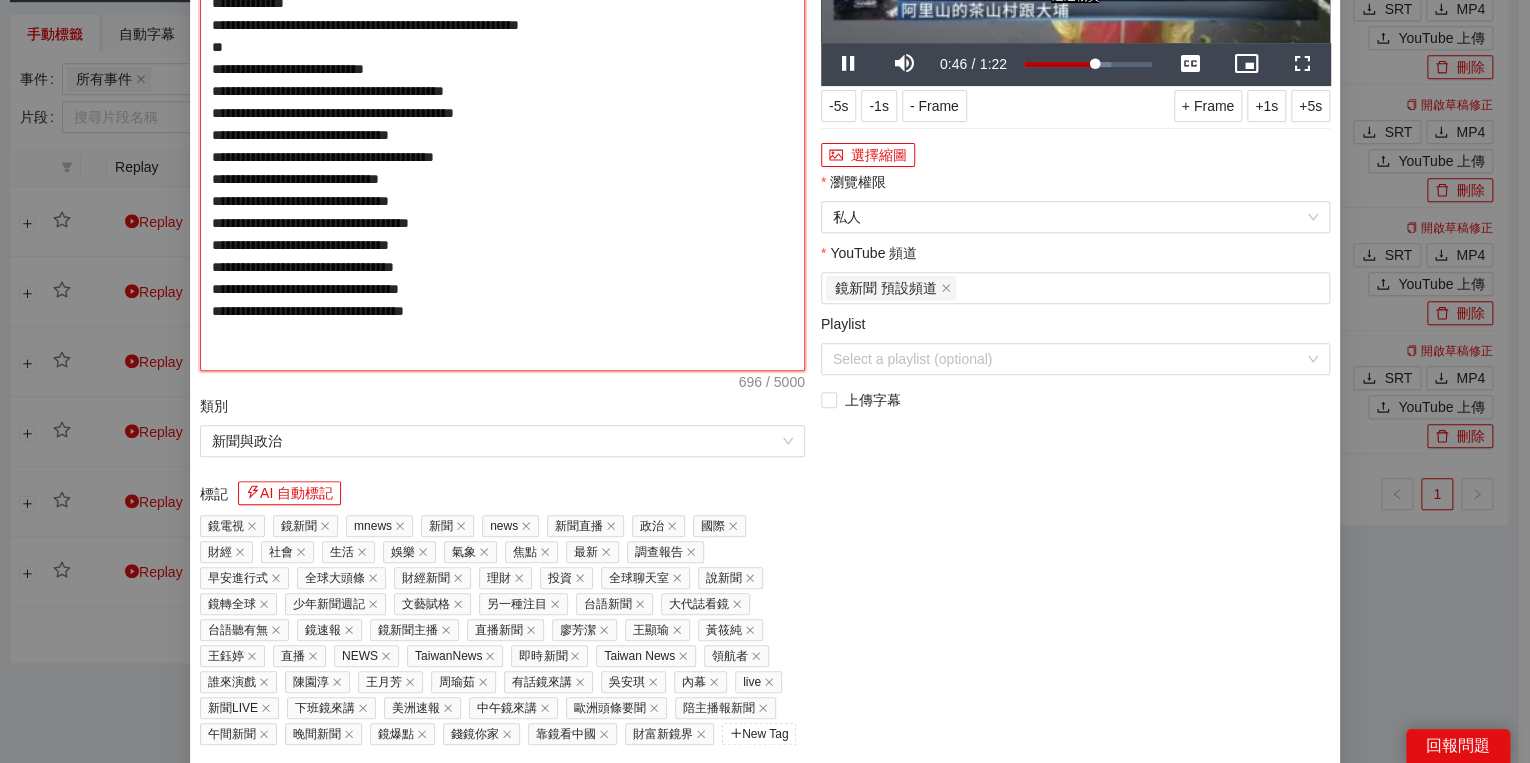 type on "**********" 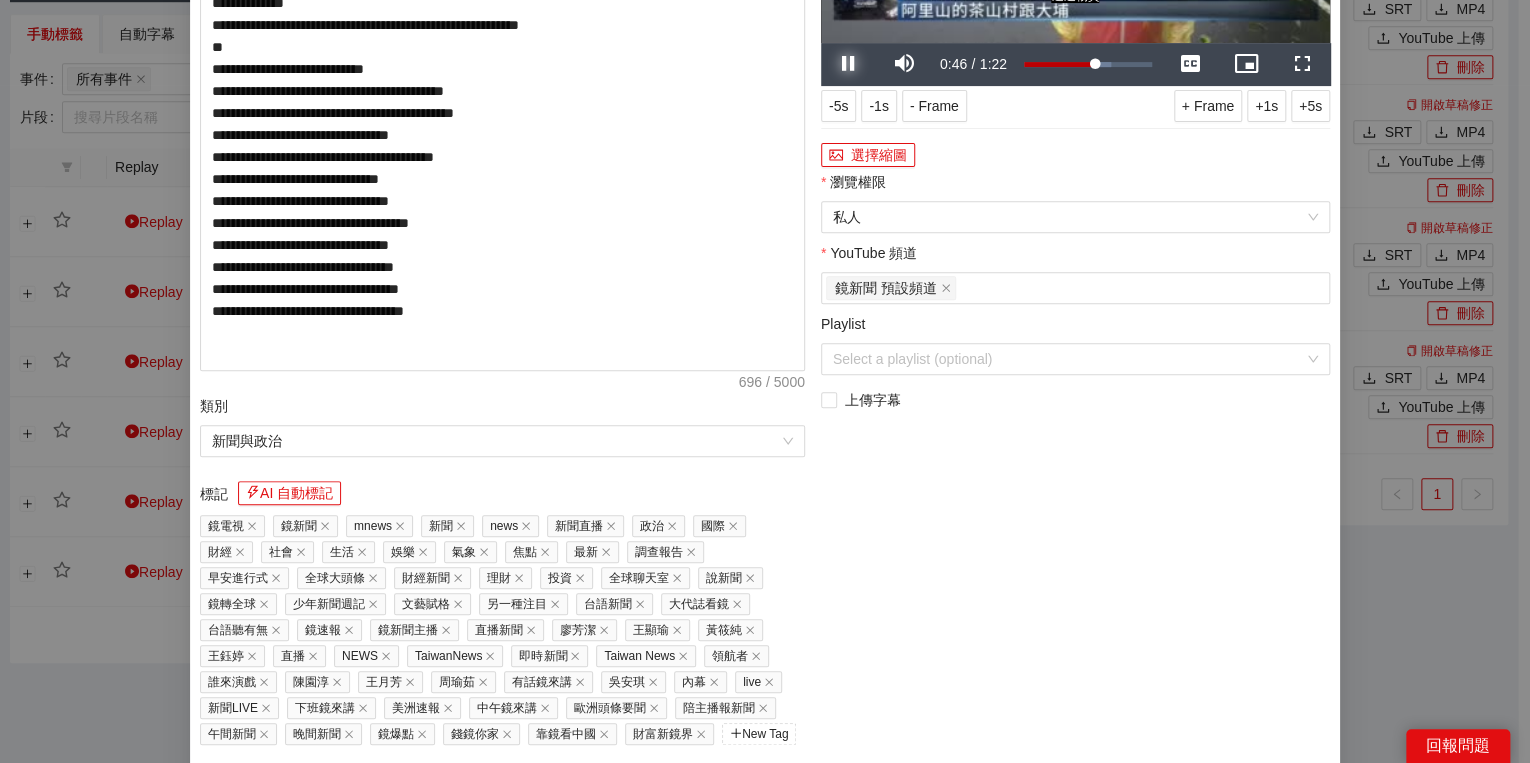 click at bounding box center [849, 64] 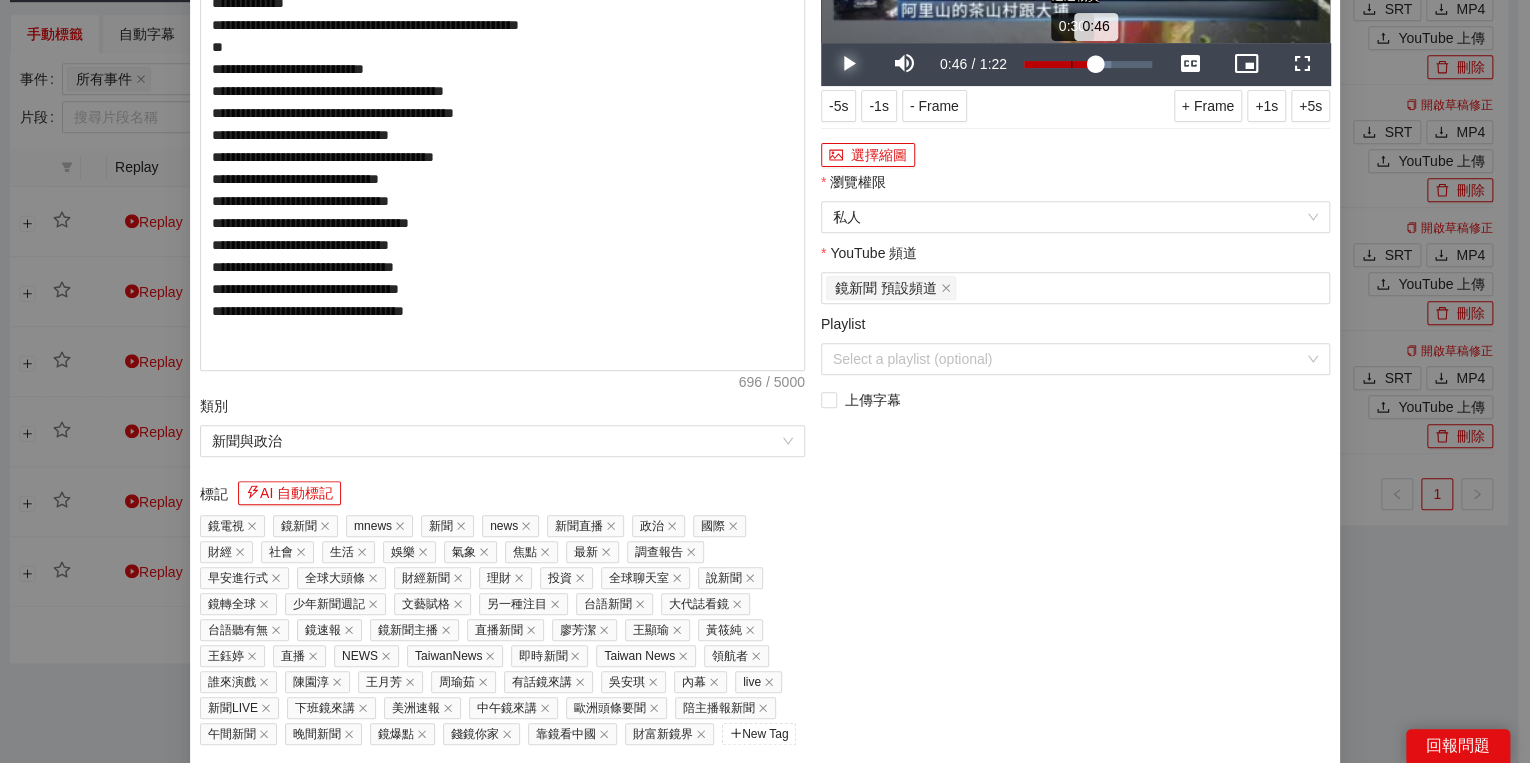 click on "Loaded :  67.95% 0:30 0:46" at bounding box center (1088, 64) 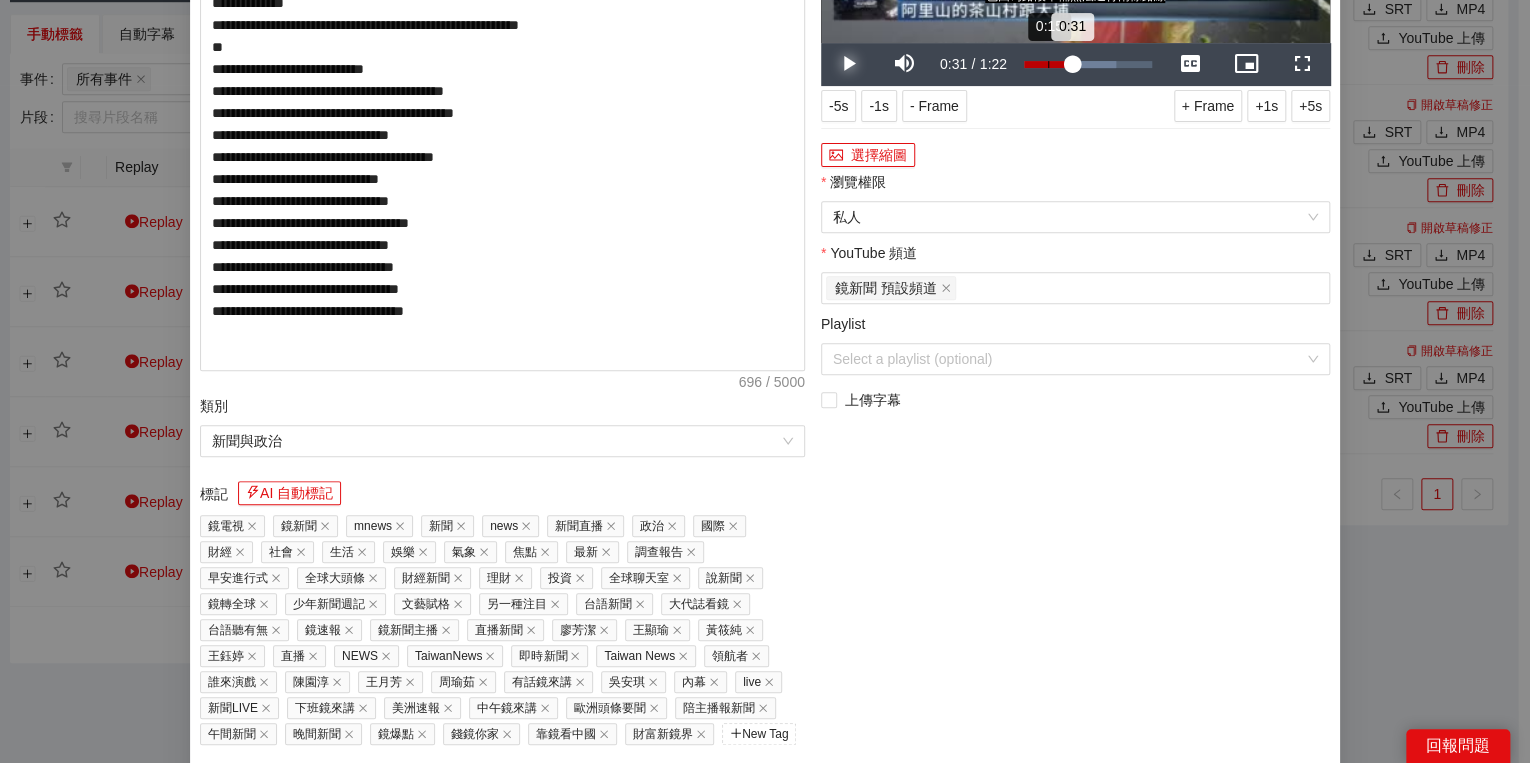 click on "Loaded :  71.94% 0:15 0:31" at bounding box center [1088, 64] 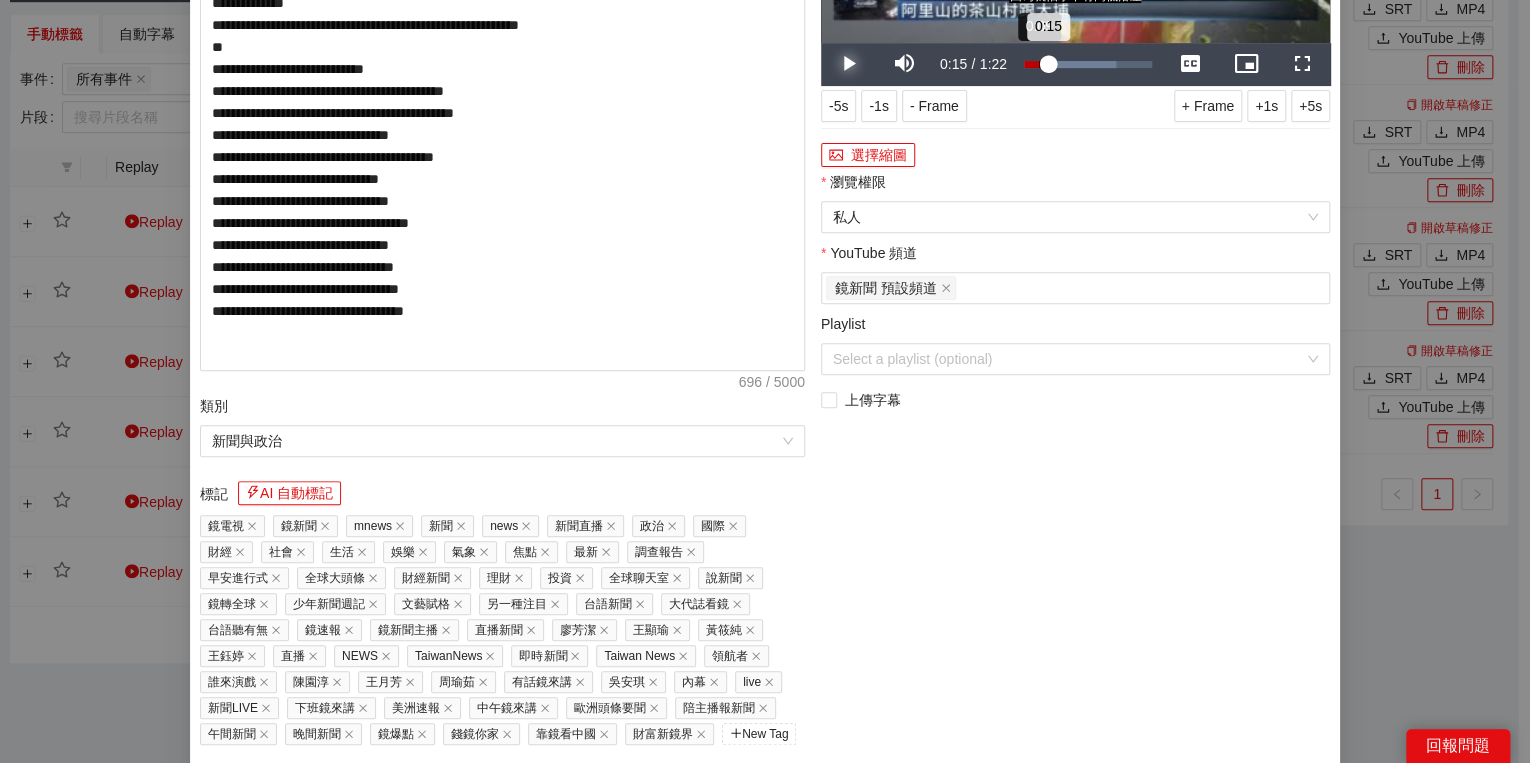 click on "Loaded :  71.94% 0:09 0:15" at bounding box center (1088, 64) 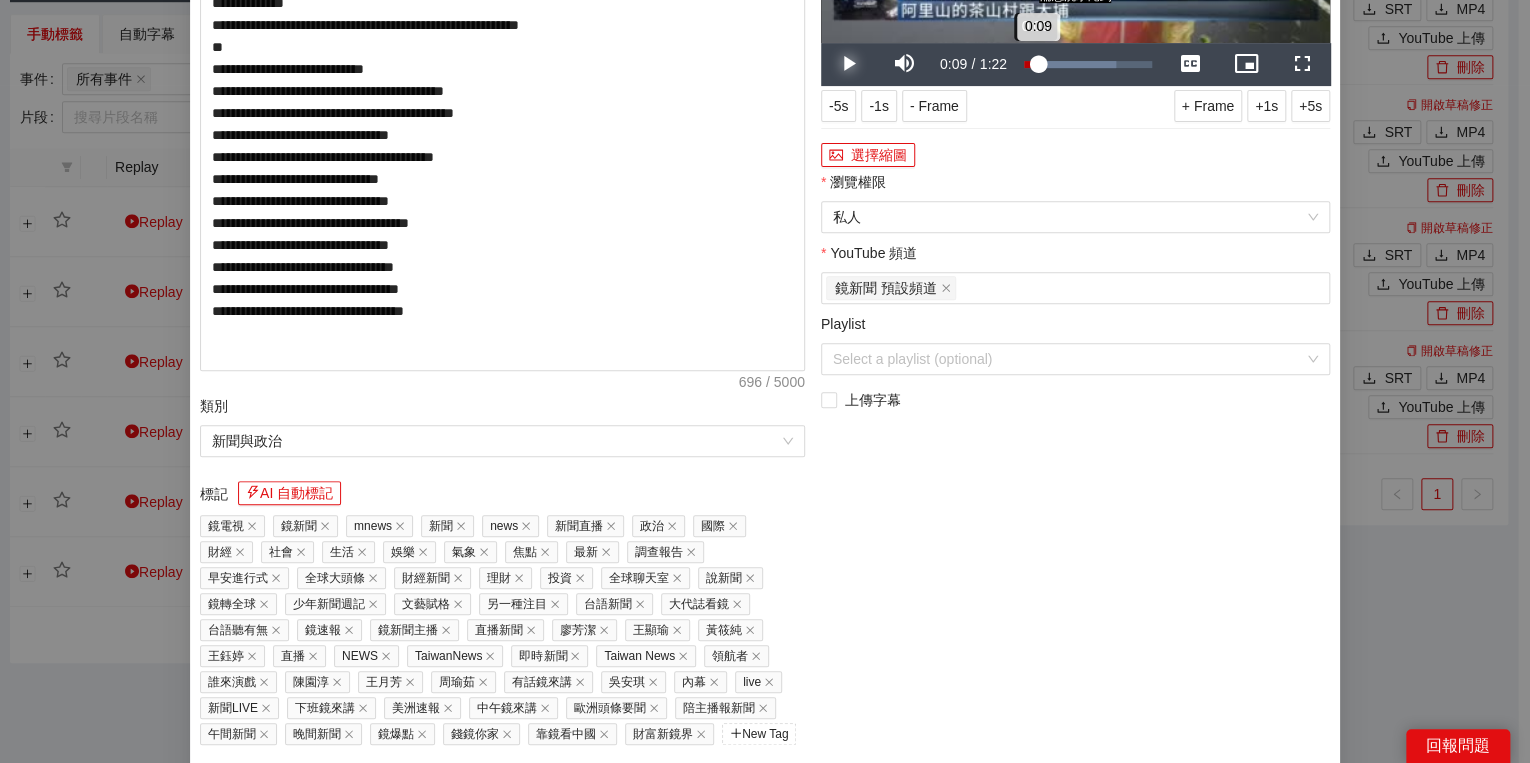click on "Loaded :  71.94% 0:06 0:09" at bounding box center [1088, 64] 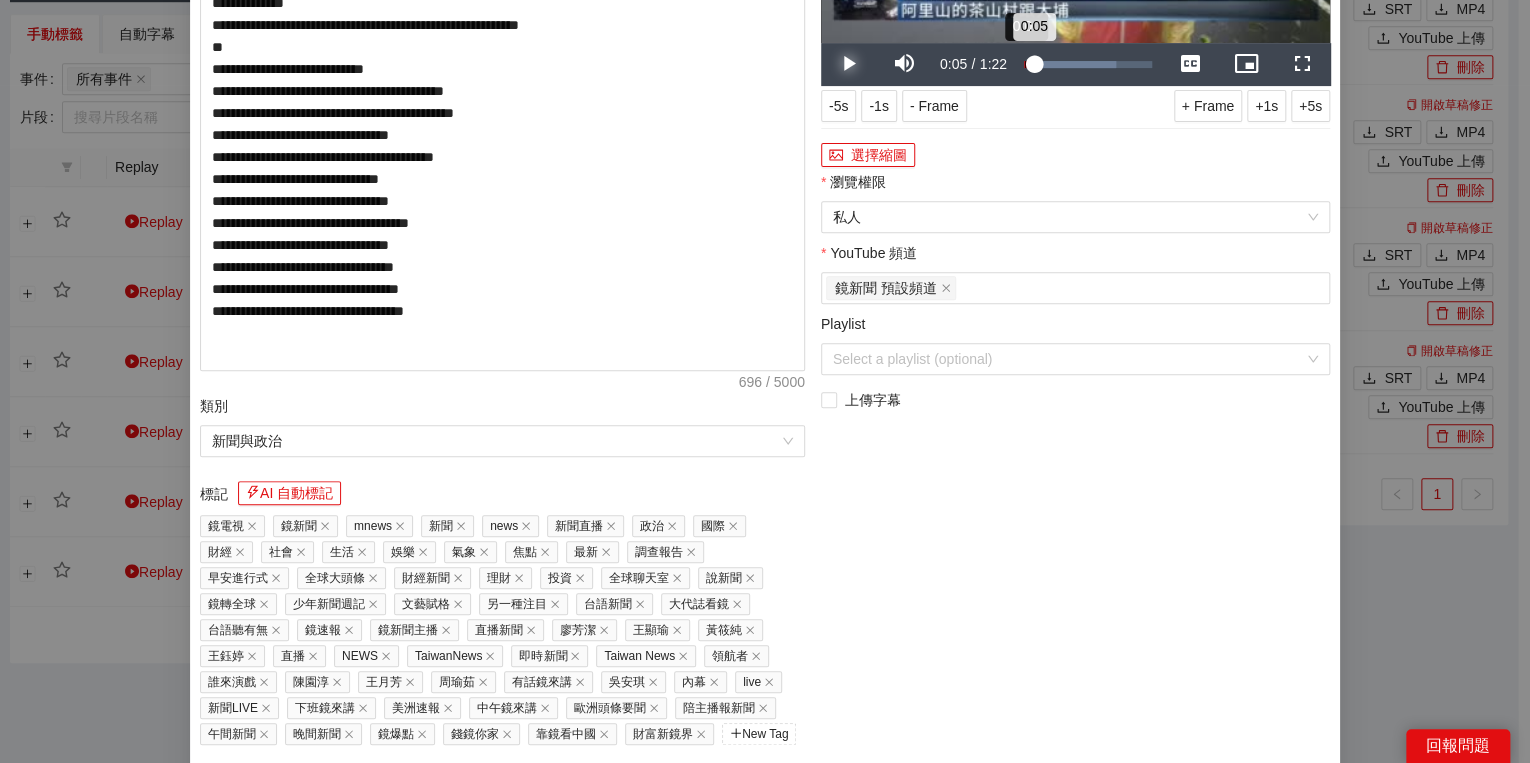click on "Loaded :  71.94% 0:00 0:05" at bounding box center [1088, 64] 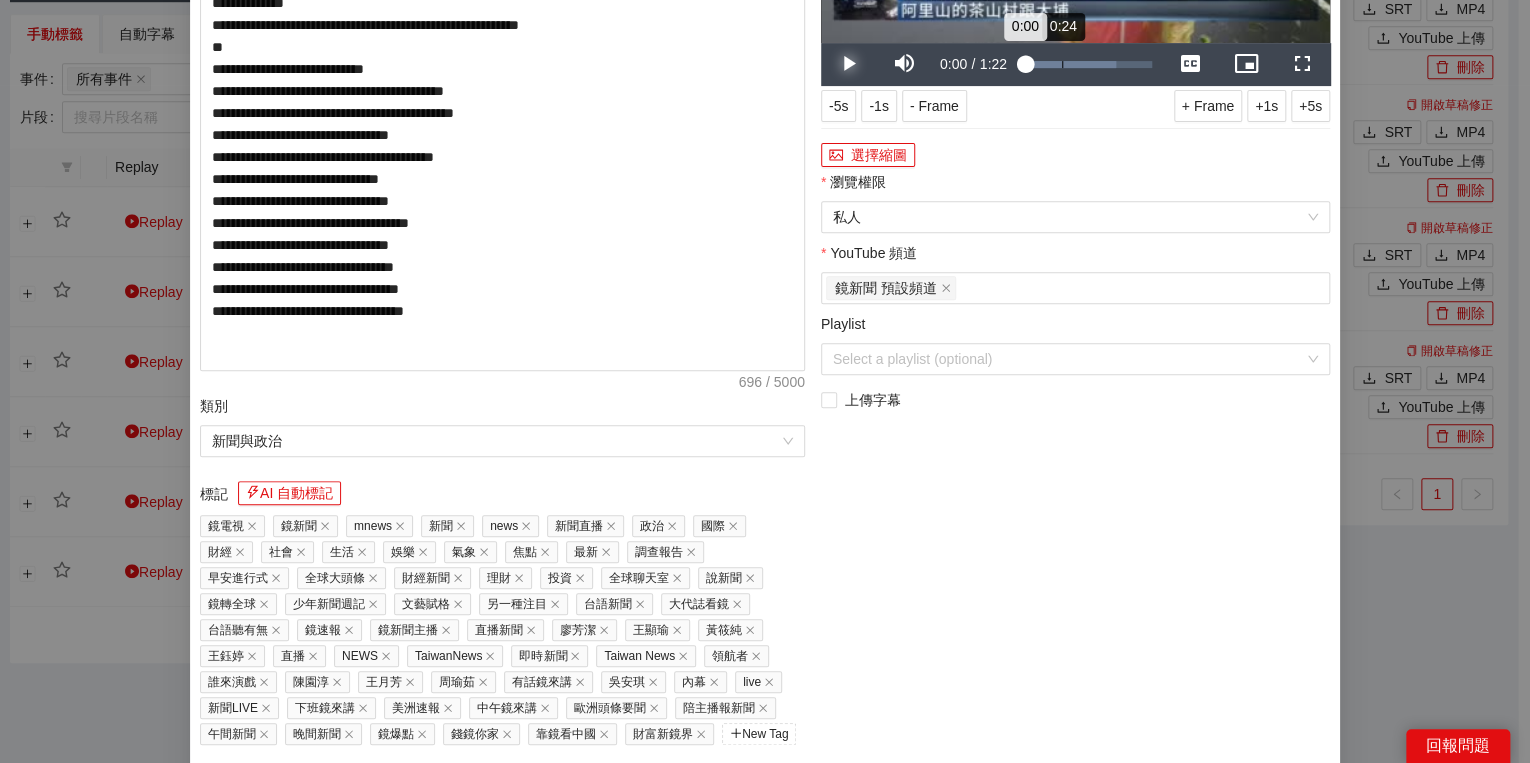 click on "Loaded :  71.94% 0:24 0:00" at bounding box center [1088, 64] 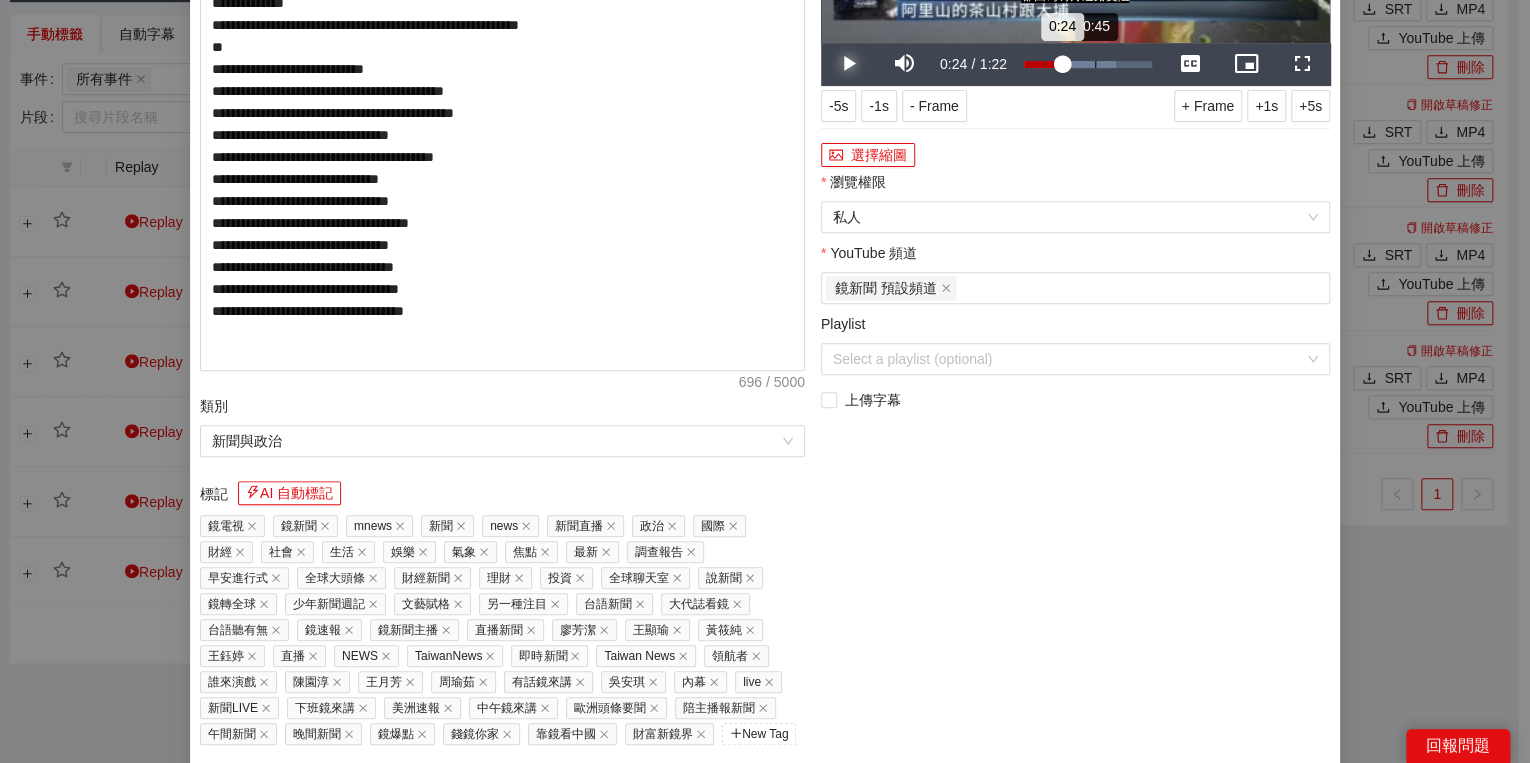 click on "Loaded :  71.94% 0:45 0:24" at bounding box center (1088, 64) 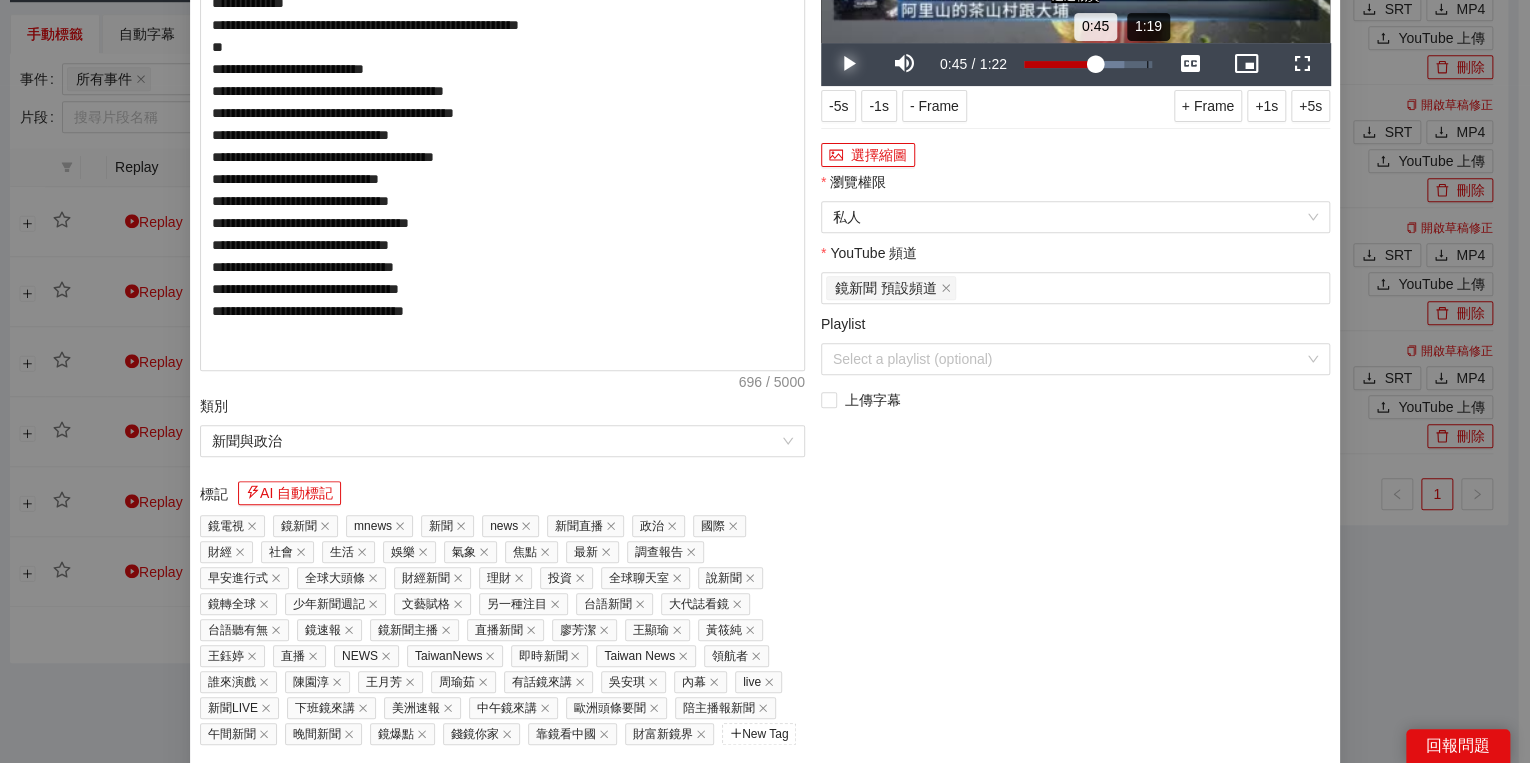 click on "1:19" at bounding box center (1147, 64) 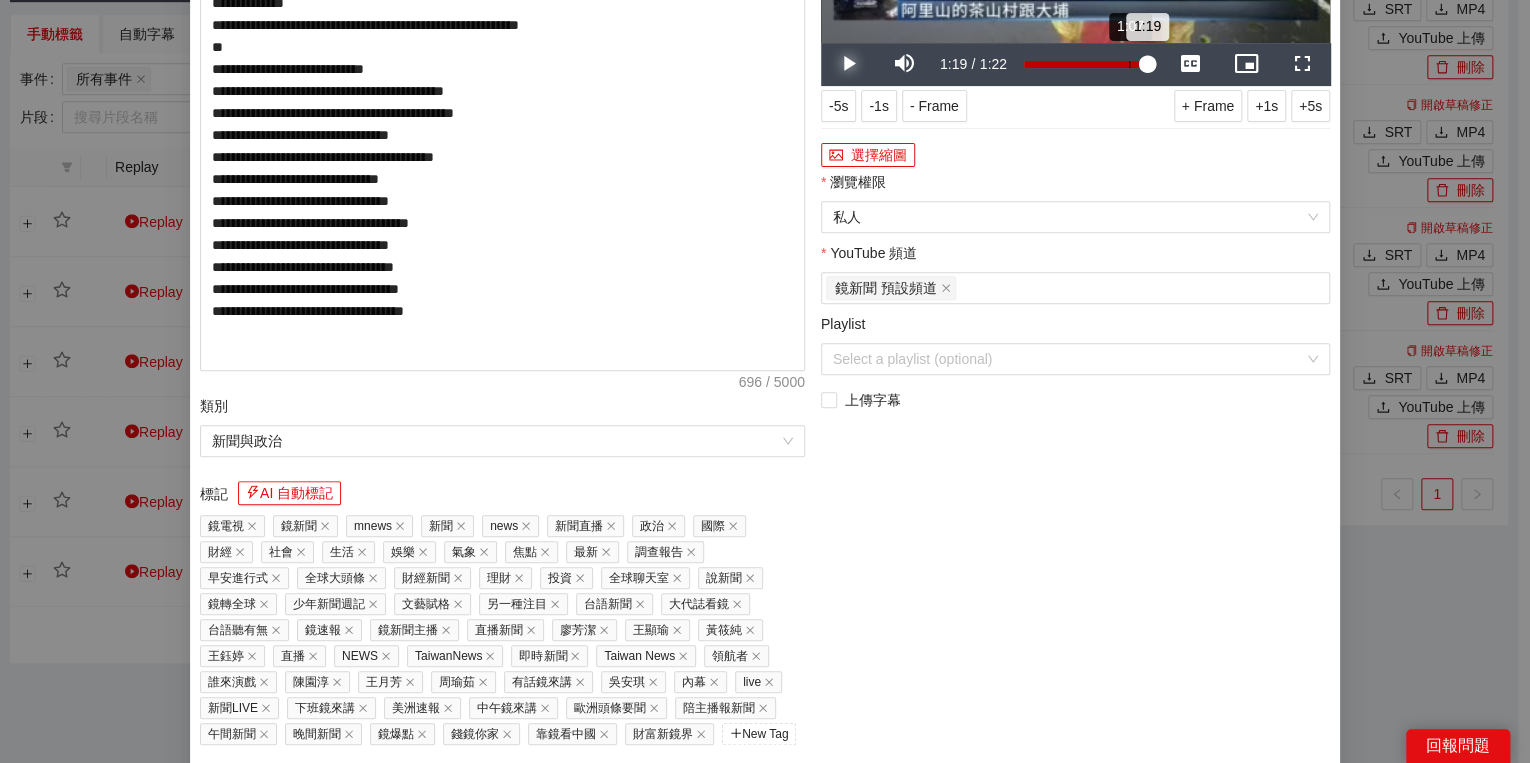 click on "Loaded :  100.00% 1:07 1:19" at bounding box center (1088, 64) 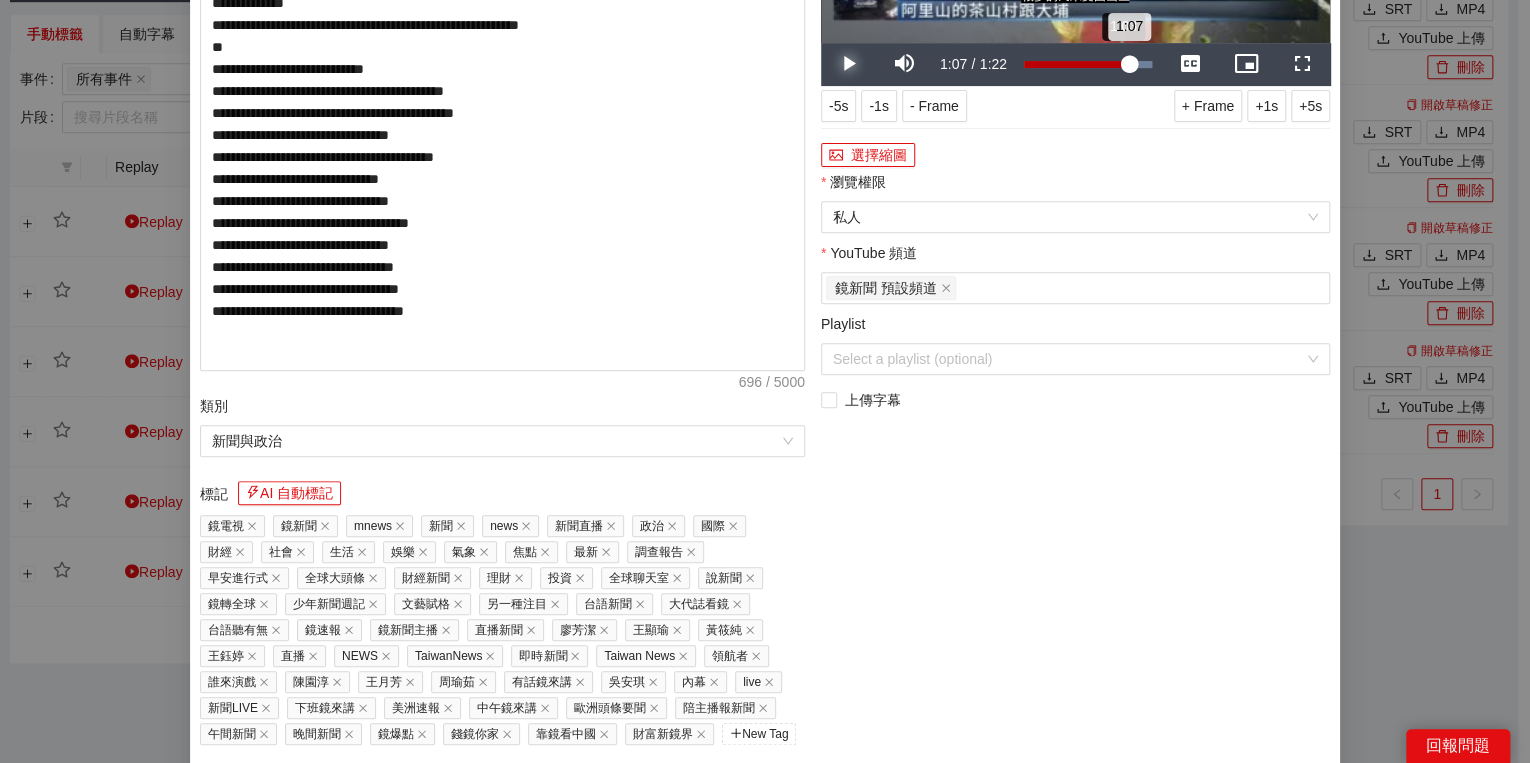 click on "1:07" at bounding box center [1076, 64] 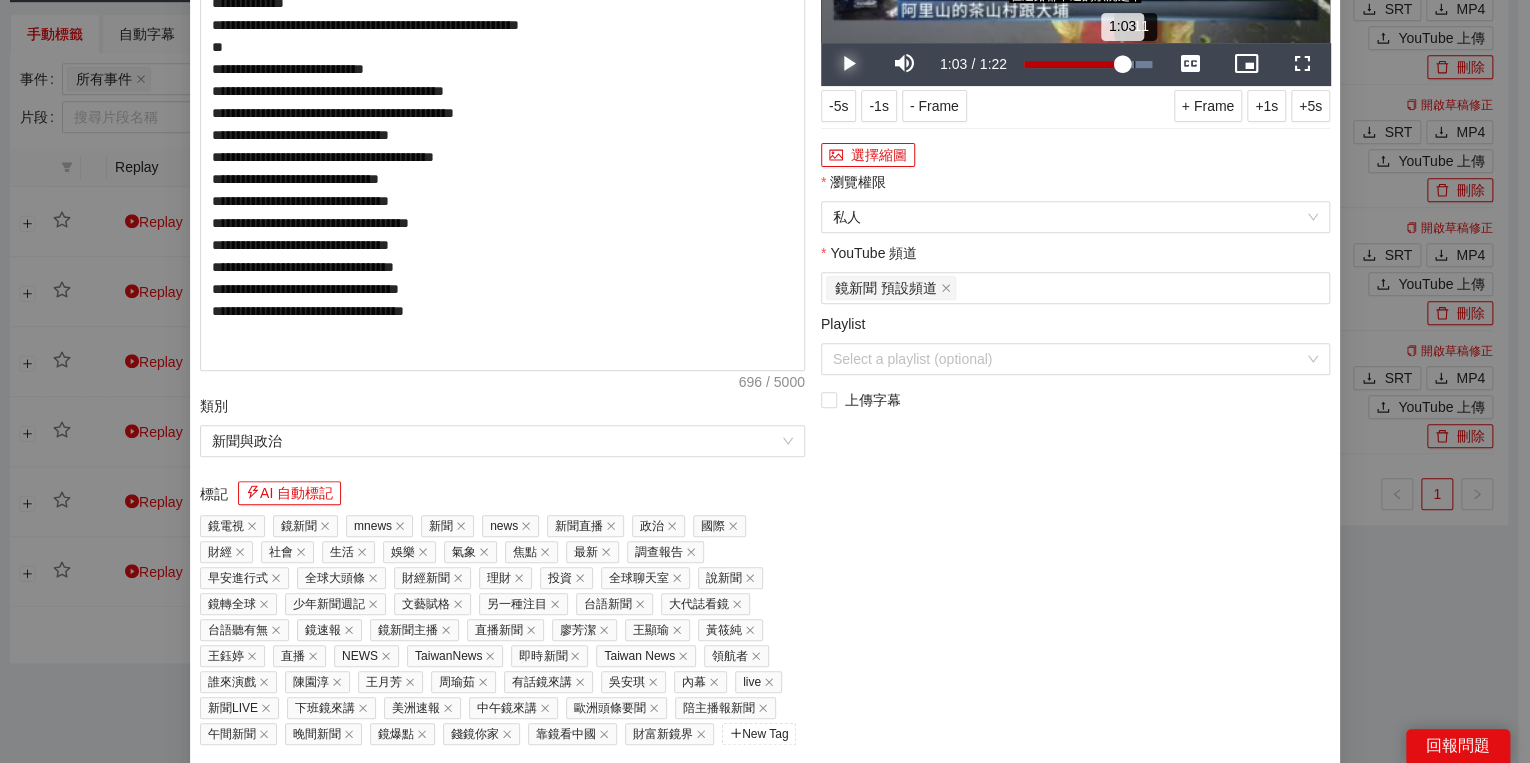 click at bounding box center (1088, 64) 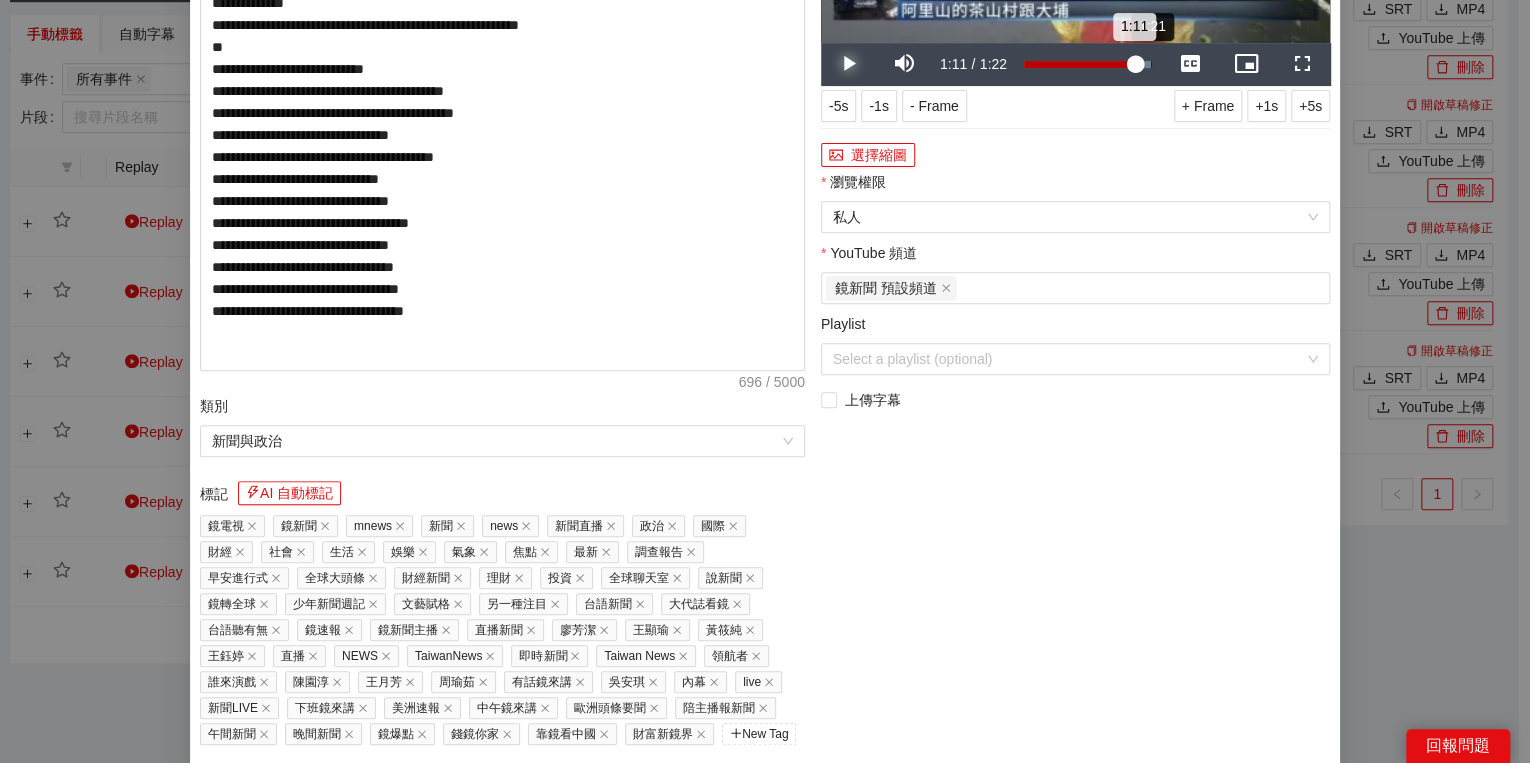 click on "Loaded :  100.00% 1:21 1:11" at bounding box center [1088, 64] 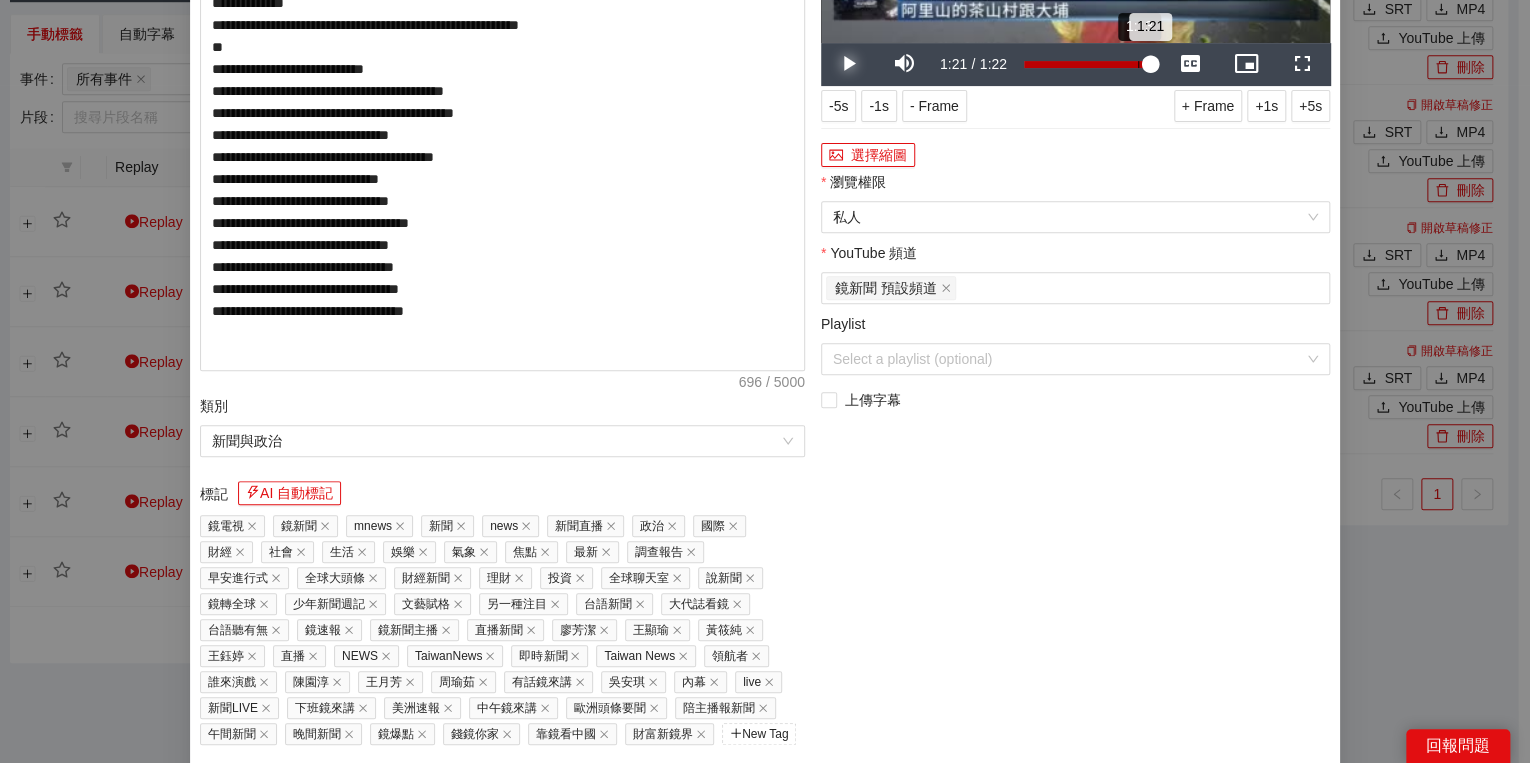 click on "1:13" at bounding box center [1138, 64] 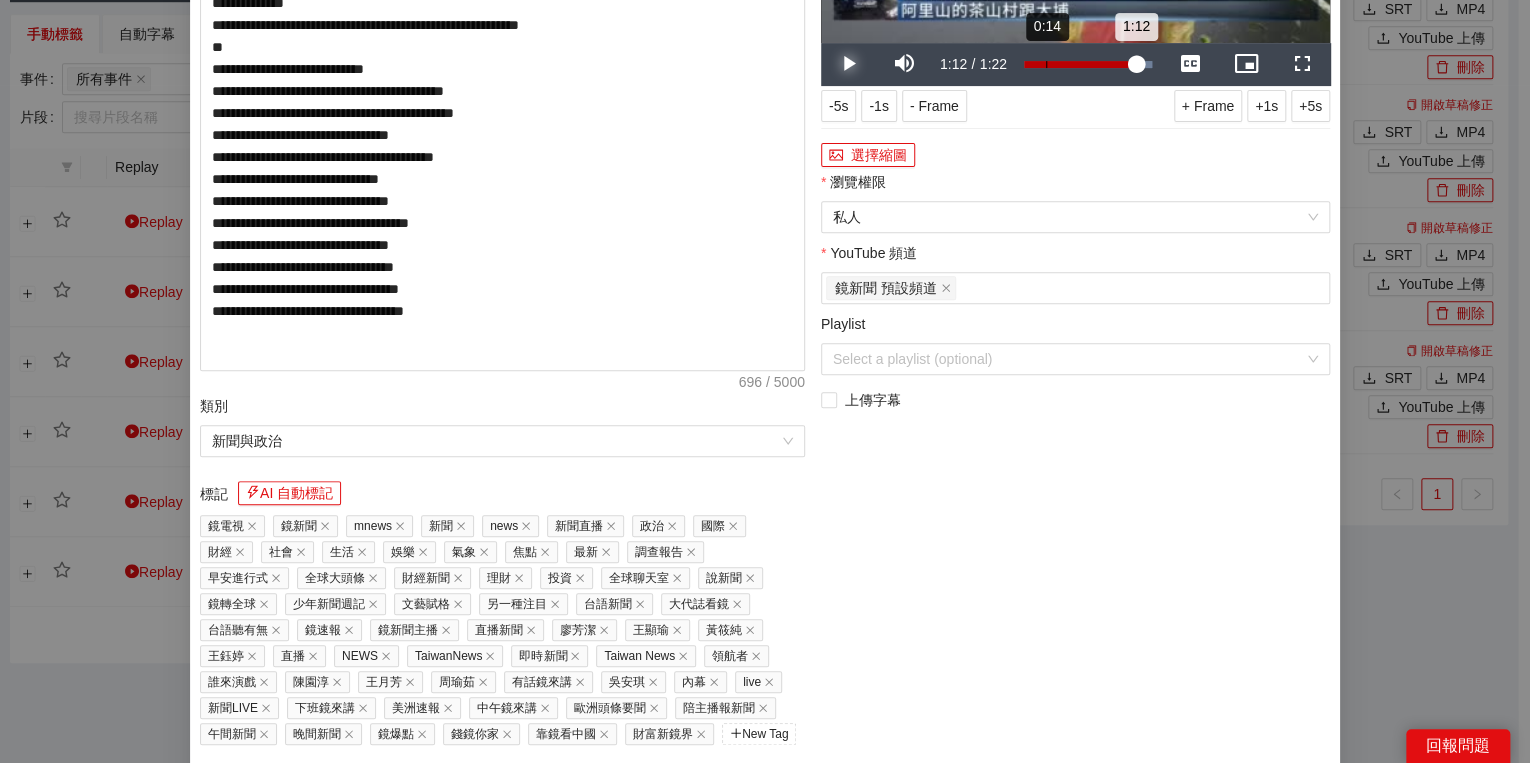click on "Loaded :  100.00% 0:14 1:12" at bounding box center (1088, 64) 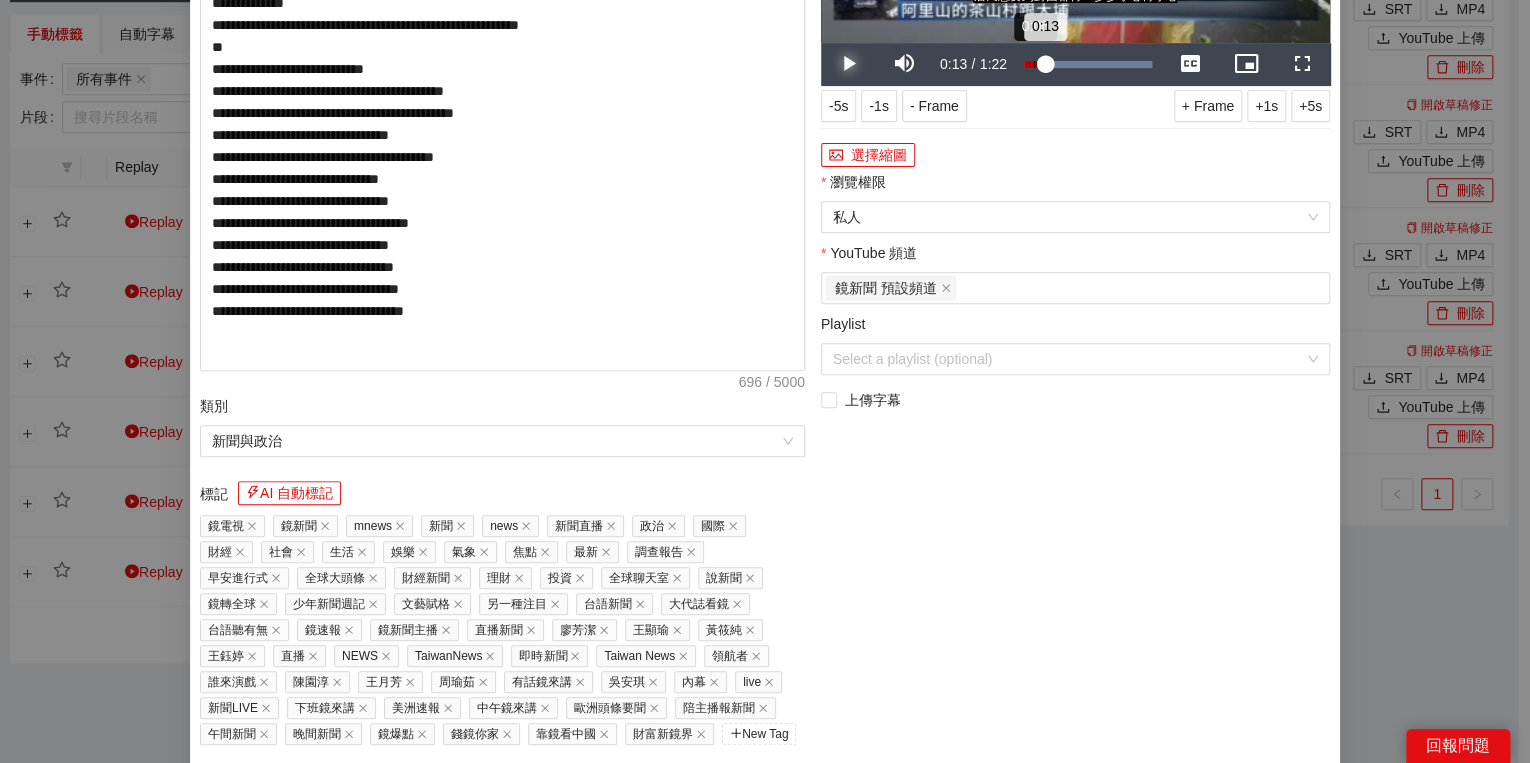 click on "0:13" at bounding box center (1034, 64) 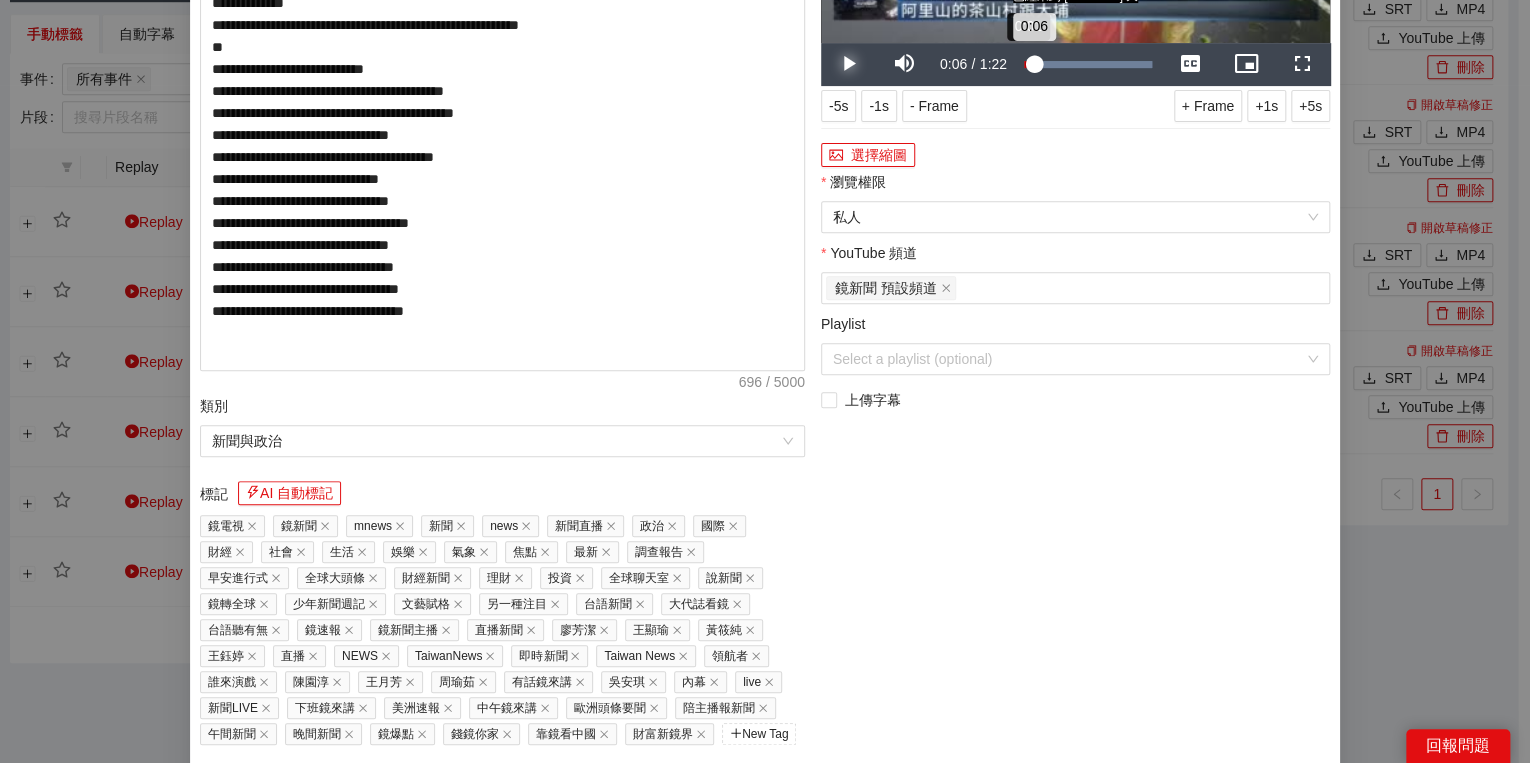 click on "0:06" at bounding box center [1029, 64] 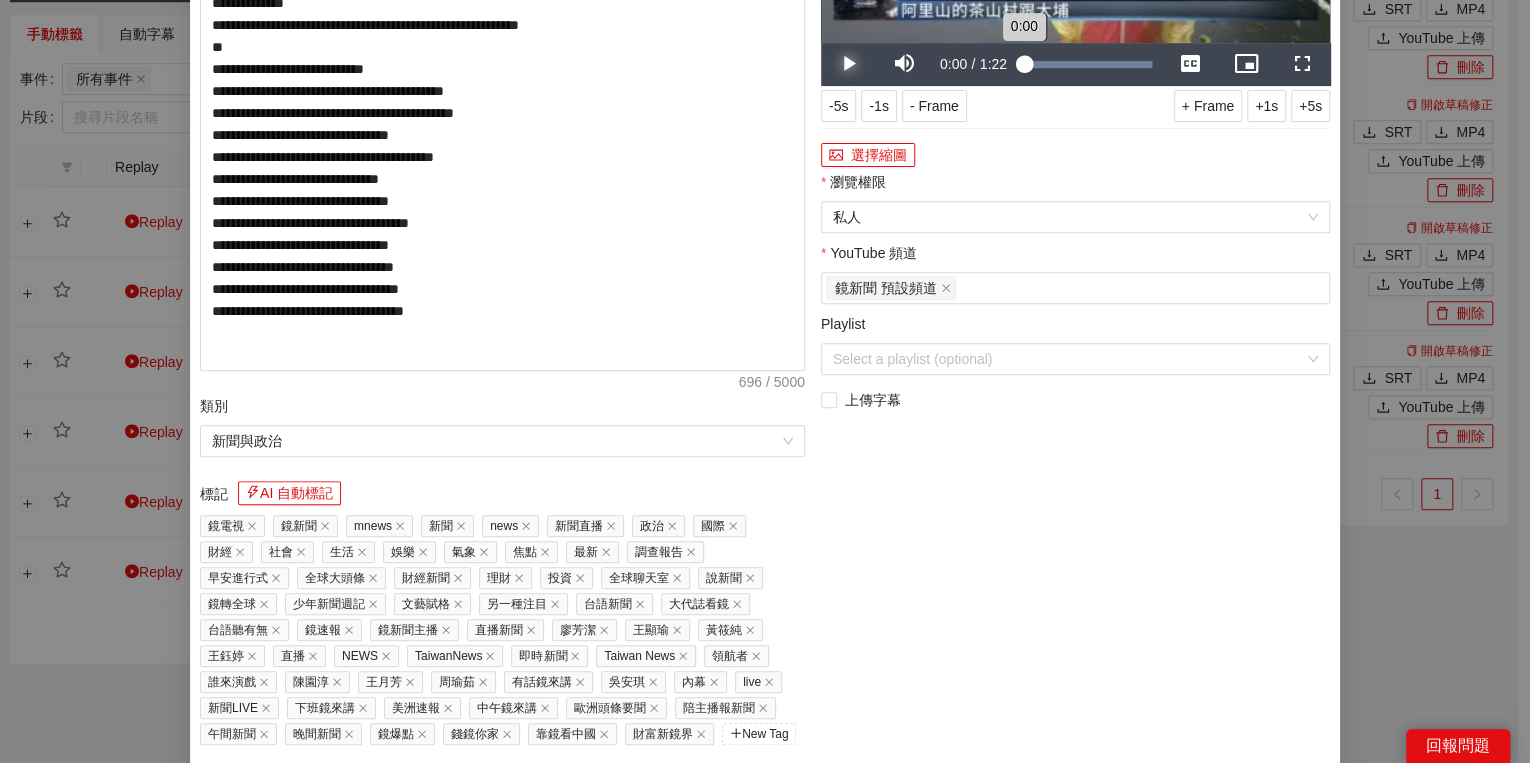 click on "0:00" at bounding box center [1024, 64] 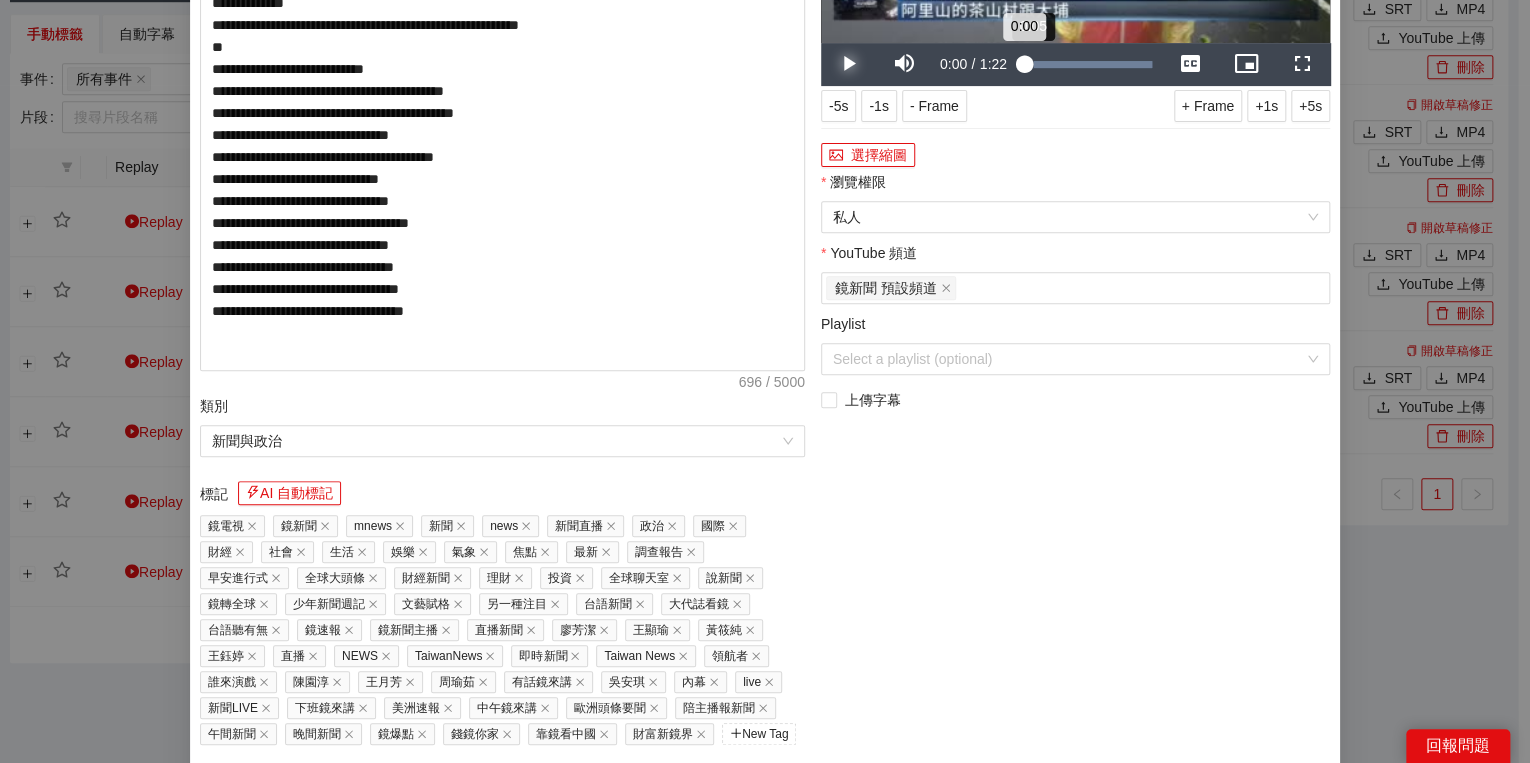 click on "0:00" at bounding box center (1024, 64) 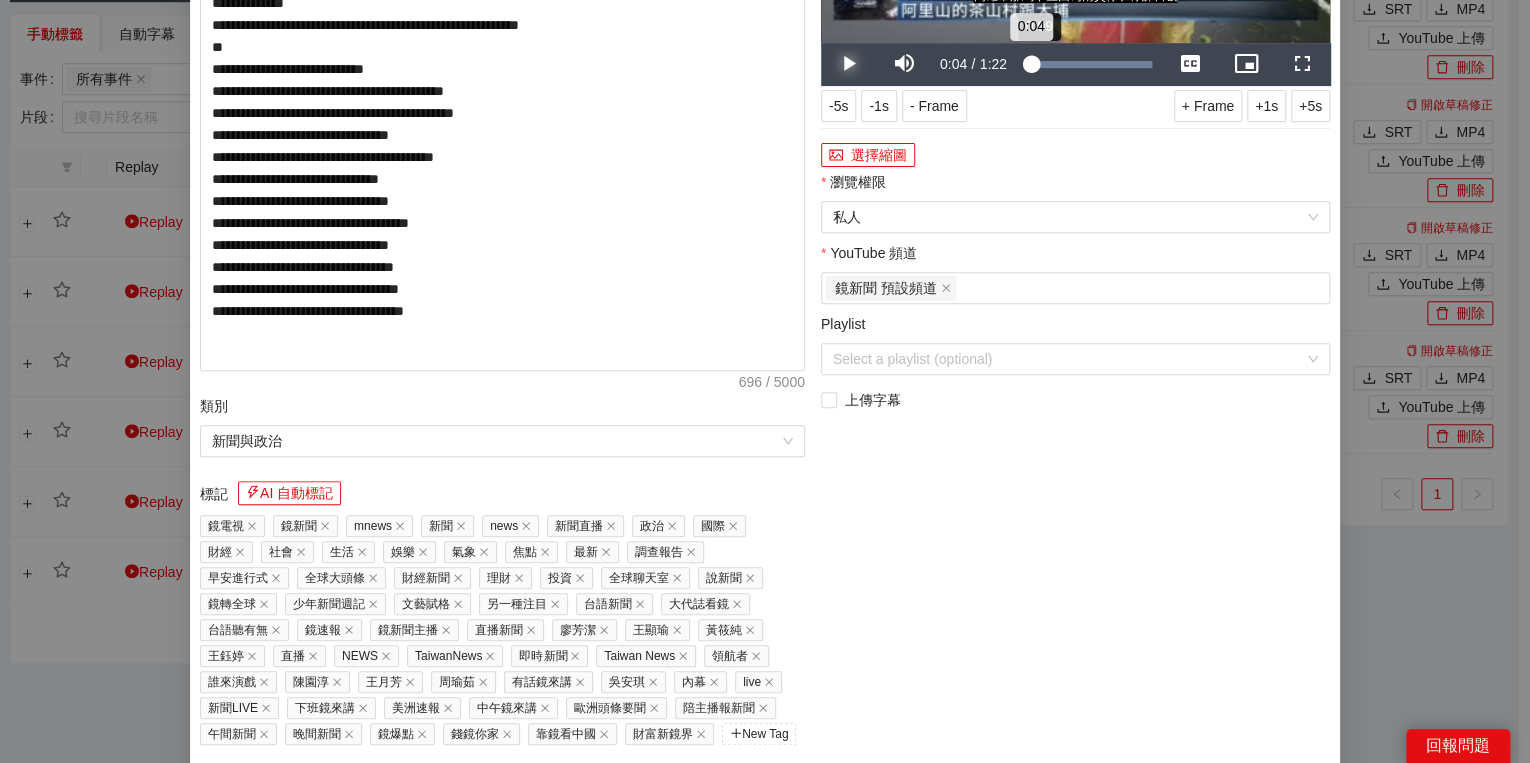 click on "0:04" at bounding box center (1027, 64) 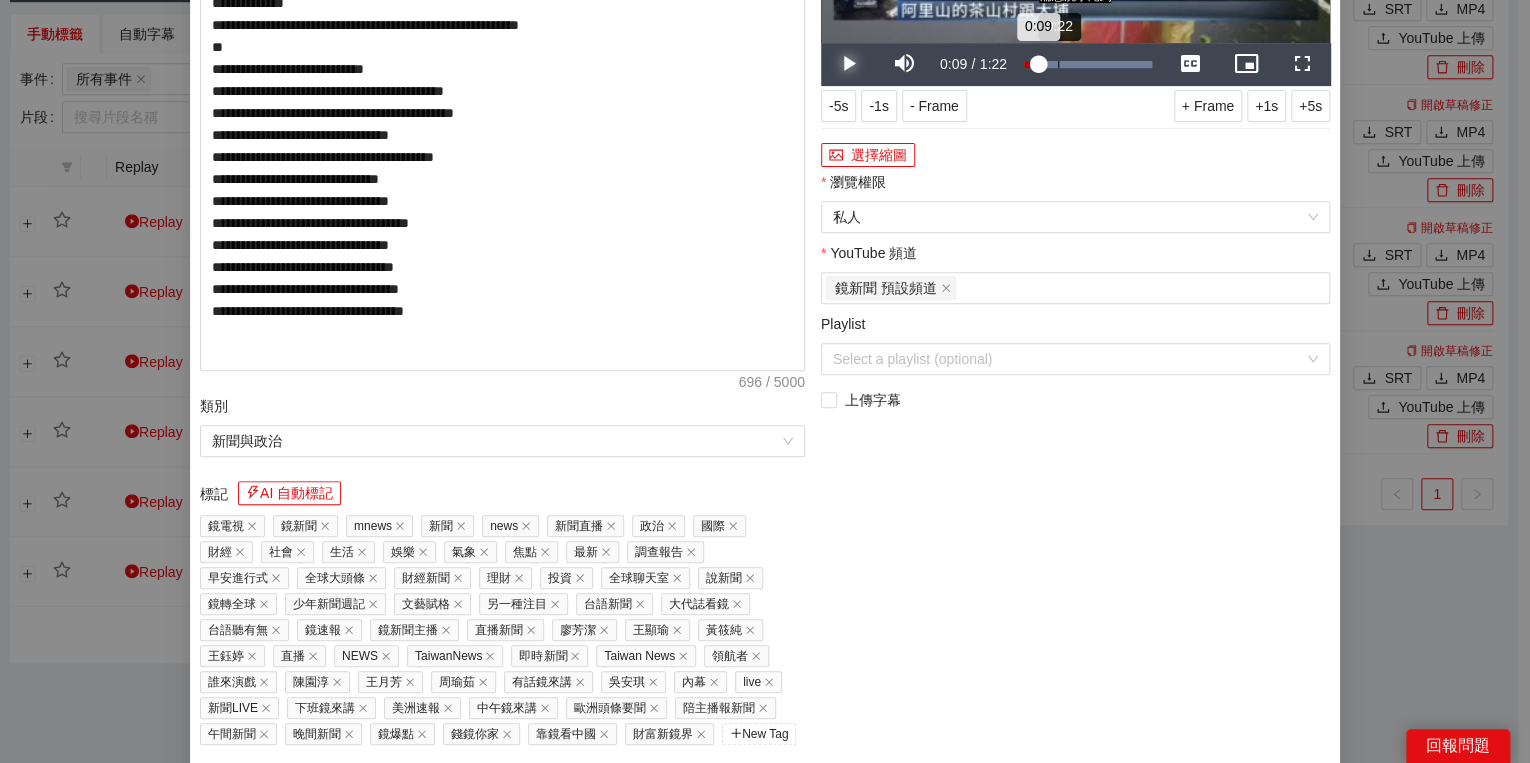 click on "Loaded :  100.00% 0:22 0:09" at bounding box center (1088, 64) 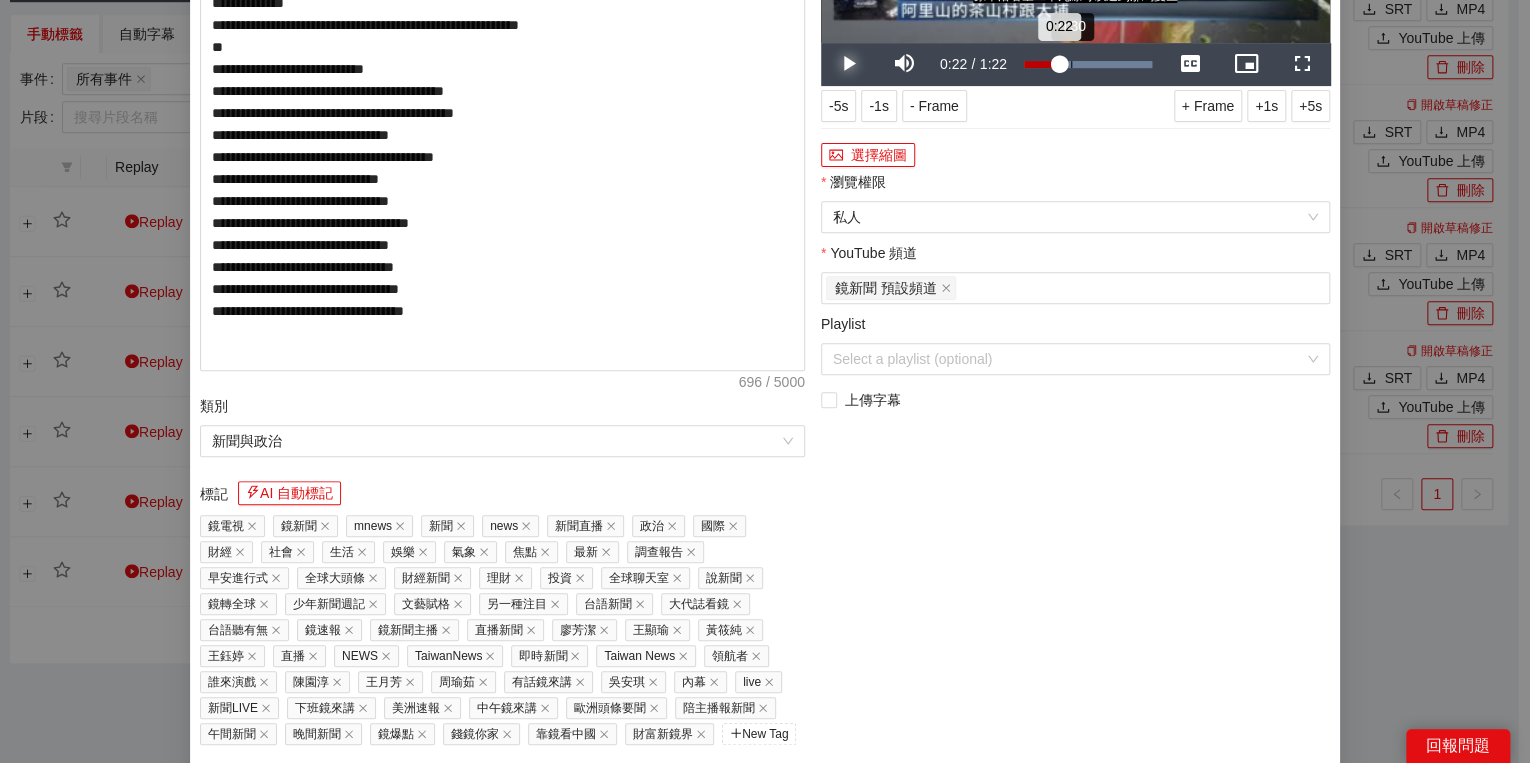 click on "Loaded :  100.00% 0:30 0:22" at bounding box center [1088, 64] 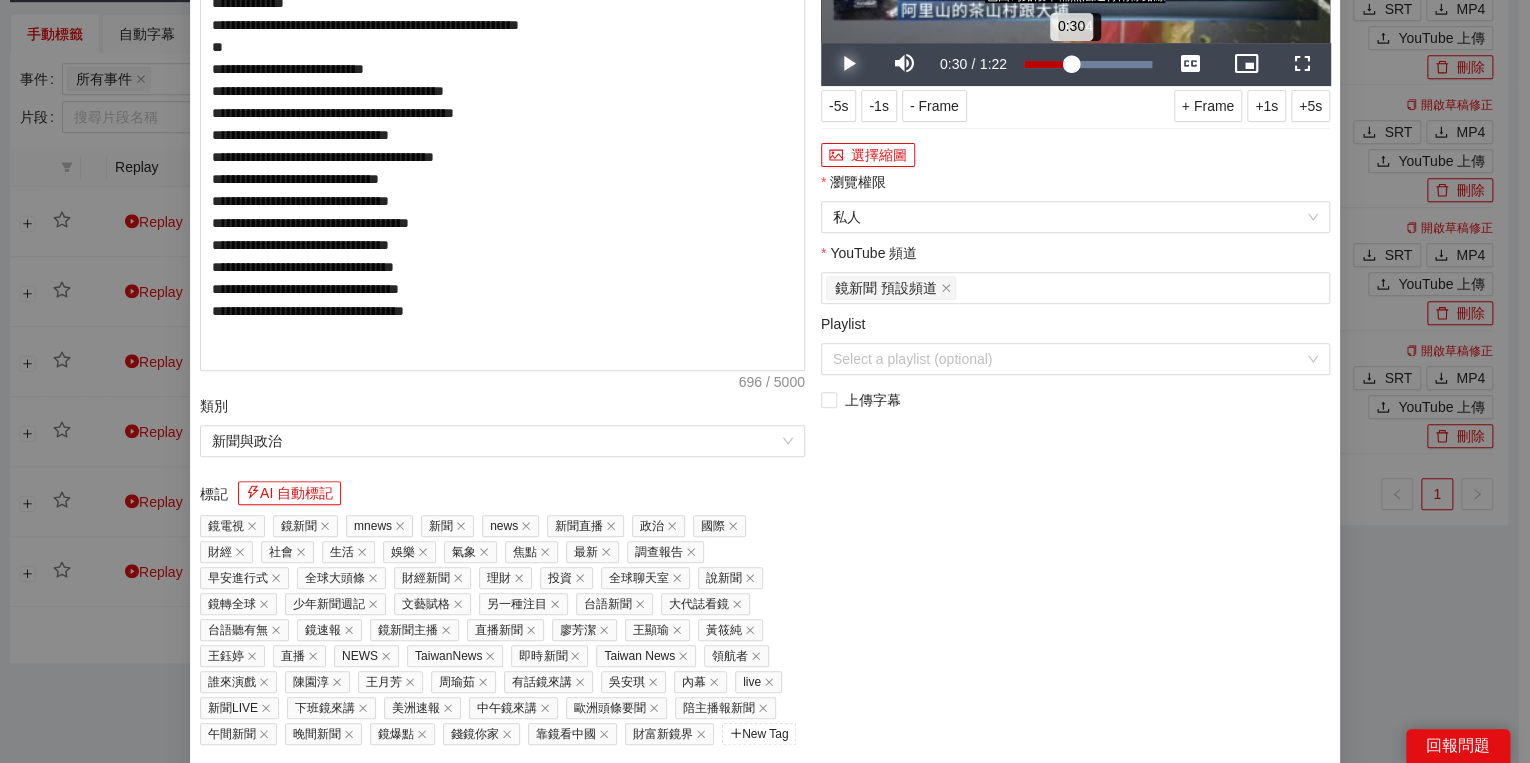 click on "0:30" at bounding box center (1047, 64) 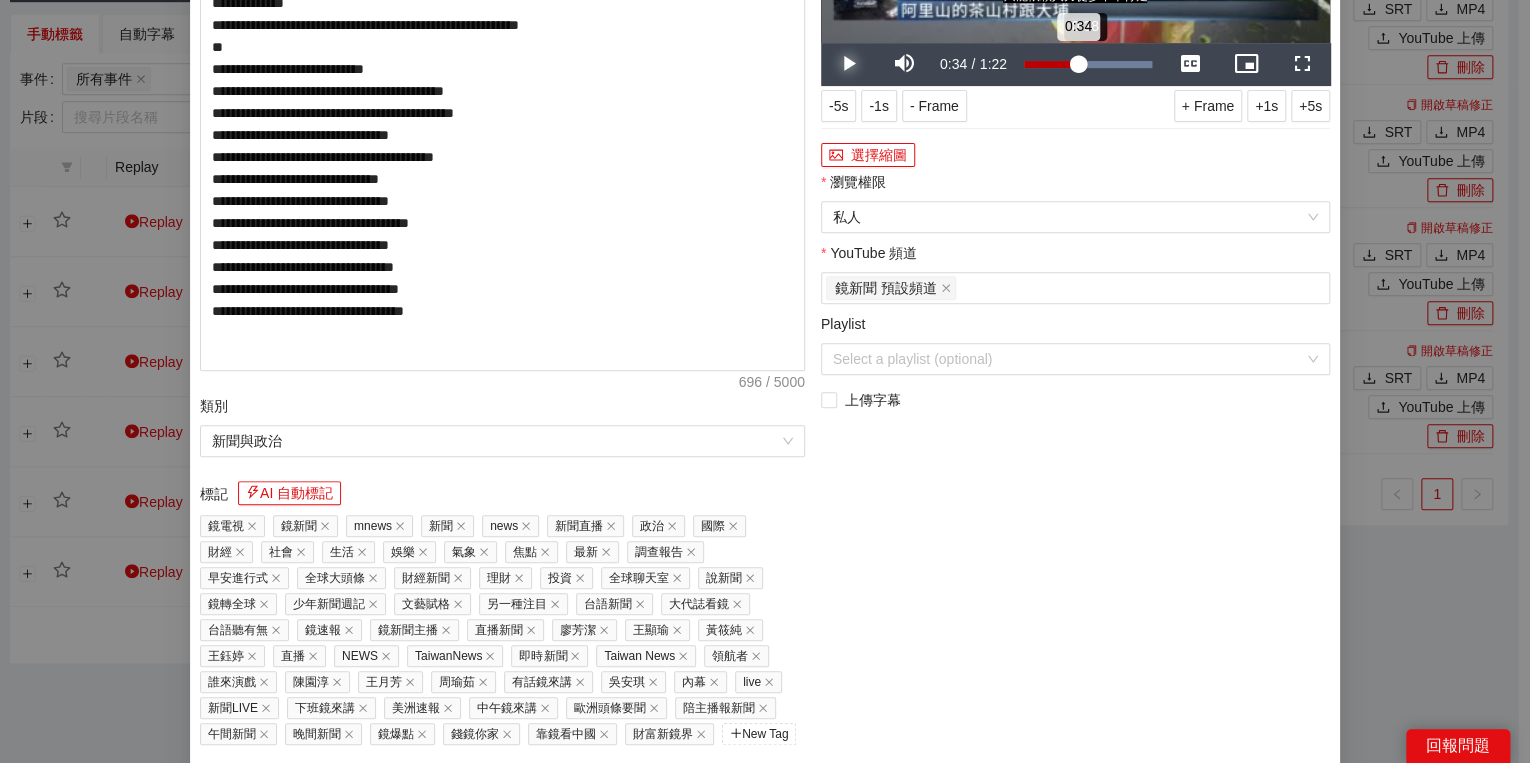 click on "0:34" at bounding box center [1051, 64] 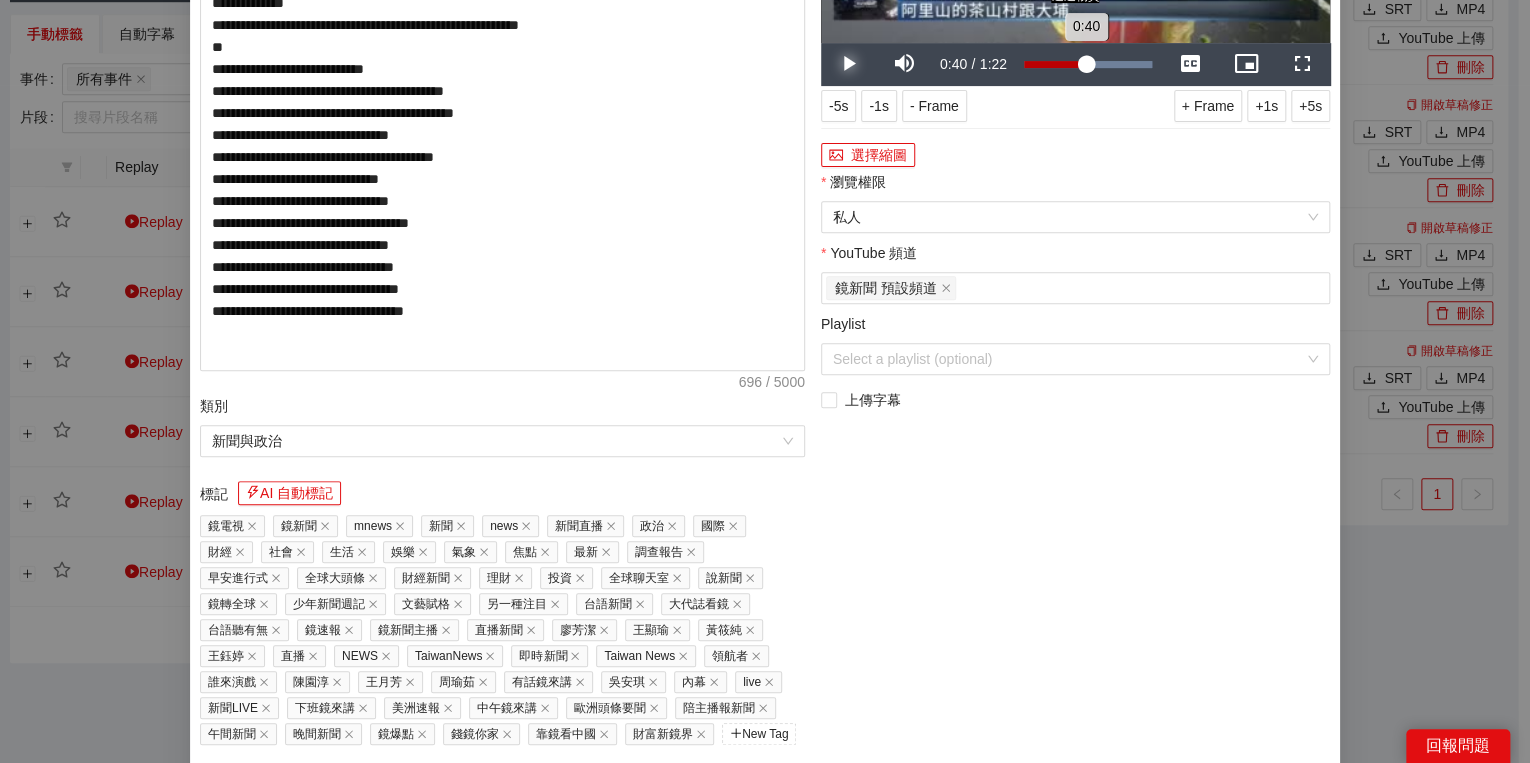 click on "0:40" at bounding box center [1055, 64] 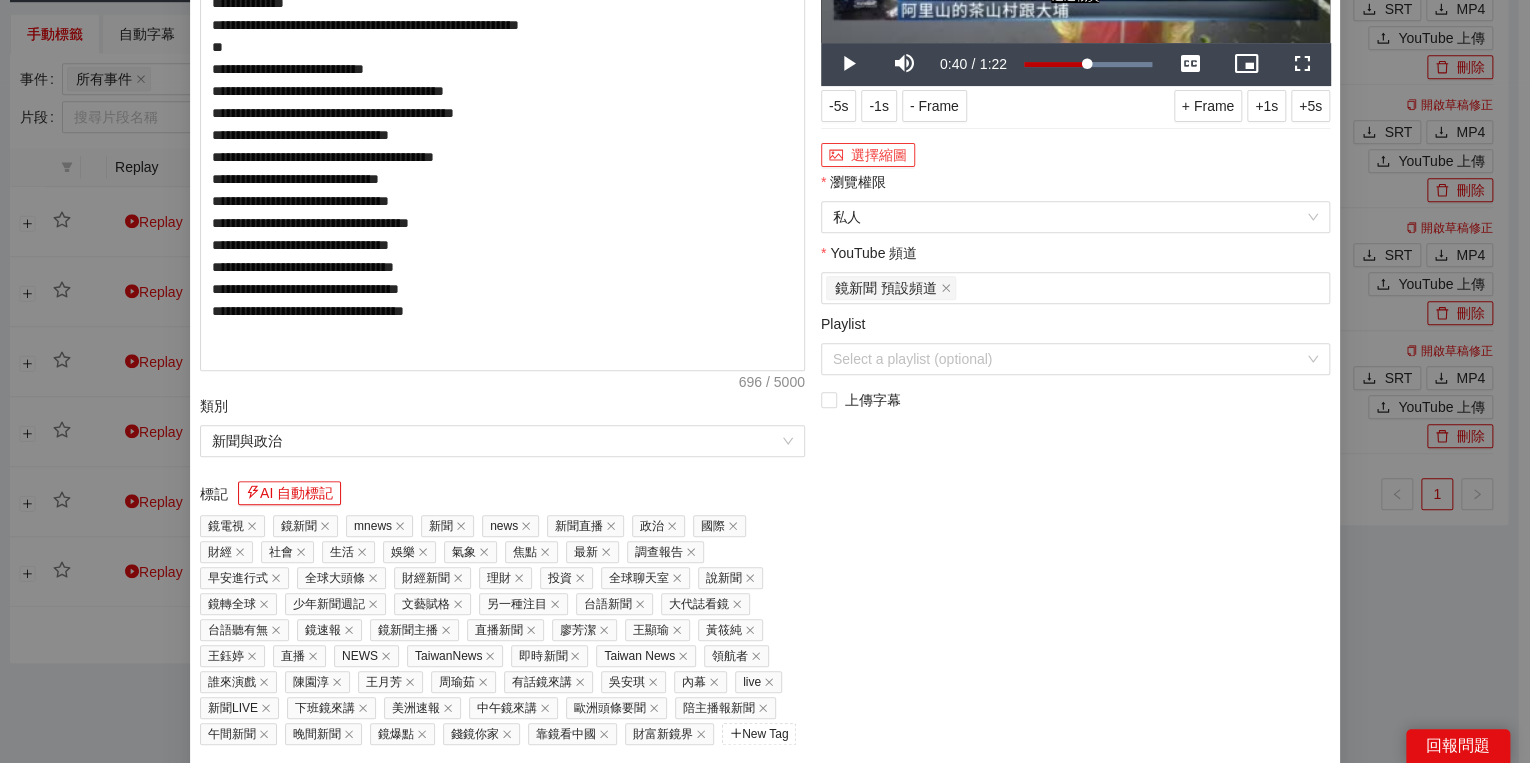 click on "選擇縮圖" at bounding box center [868, 155] 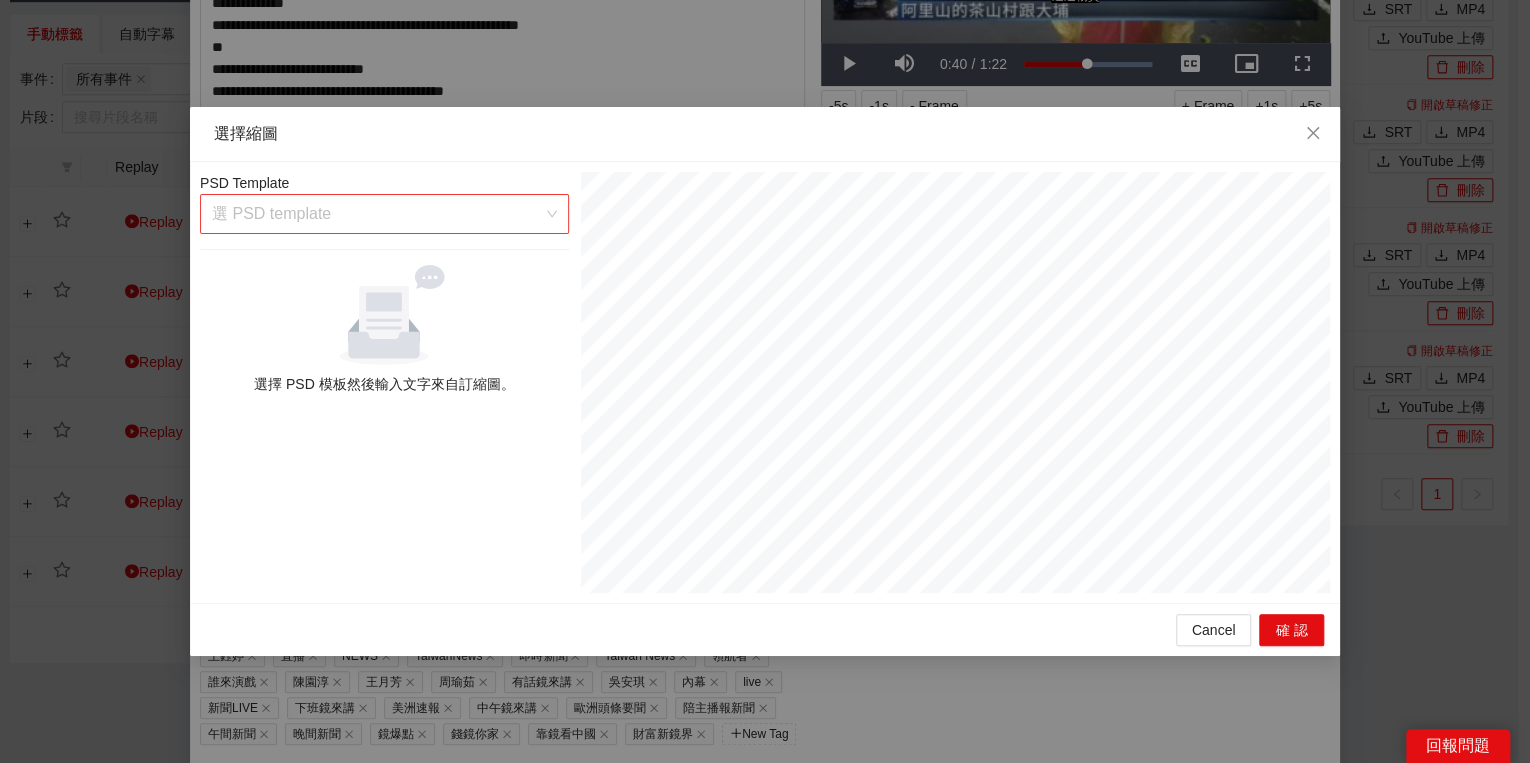 click on "選 PSD template" at bounding box center (384, 214) 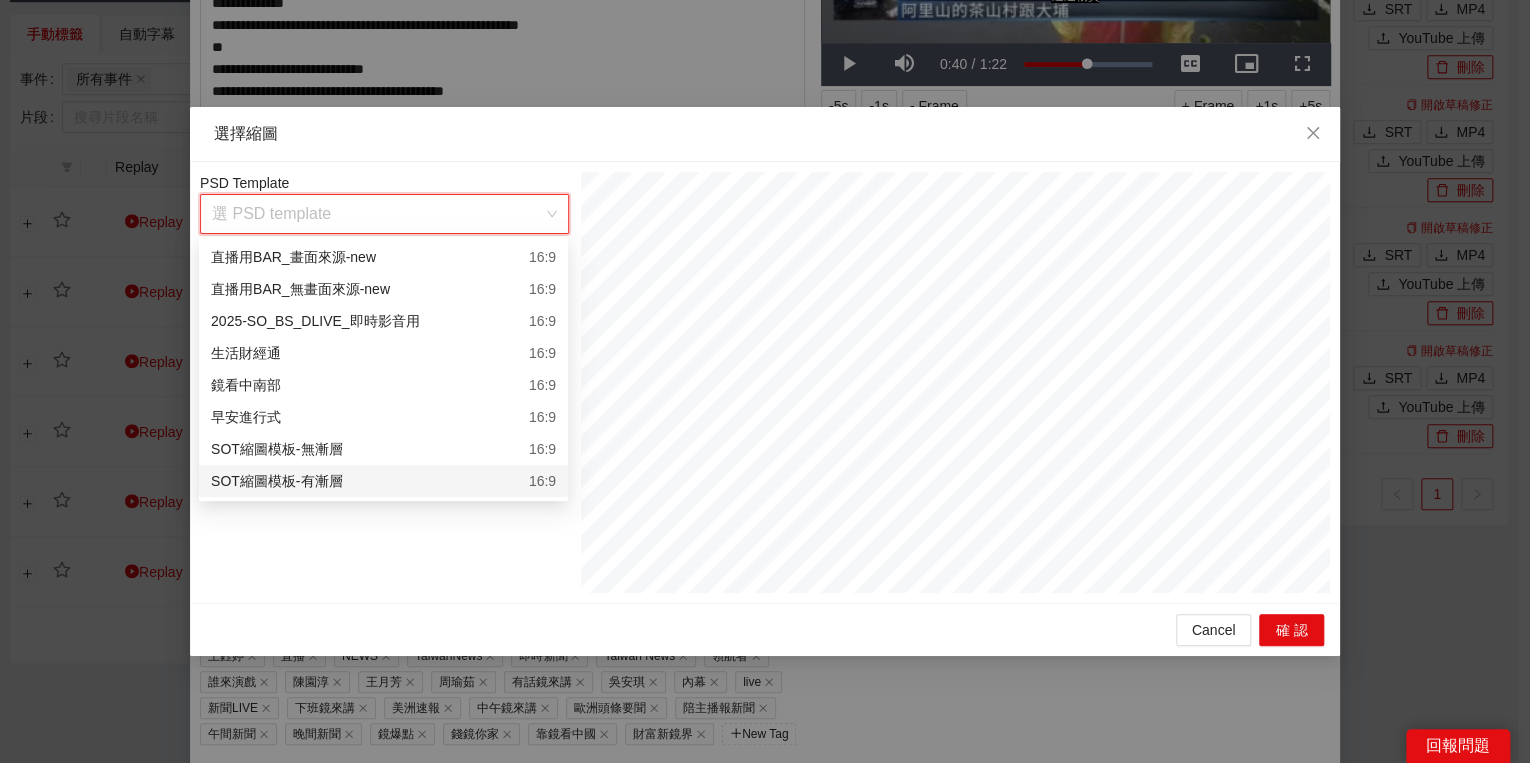 click on "SOT縮圖模板-有漸層 16:9" at bounding box center (383, 481) 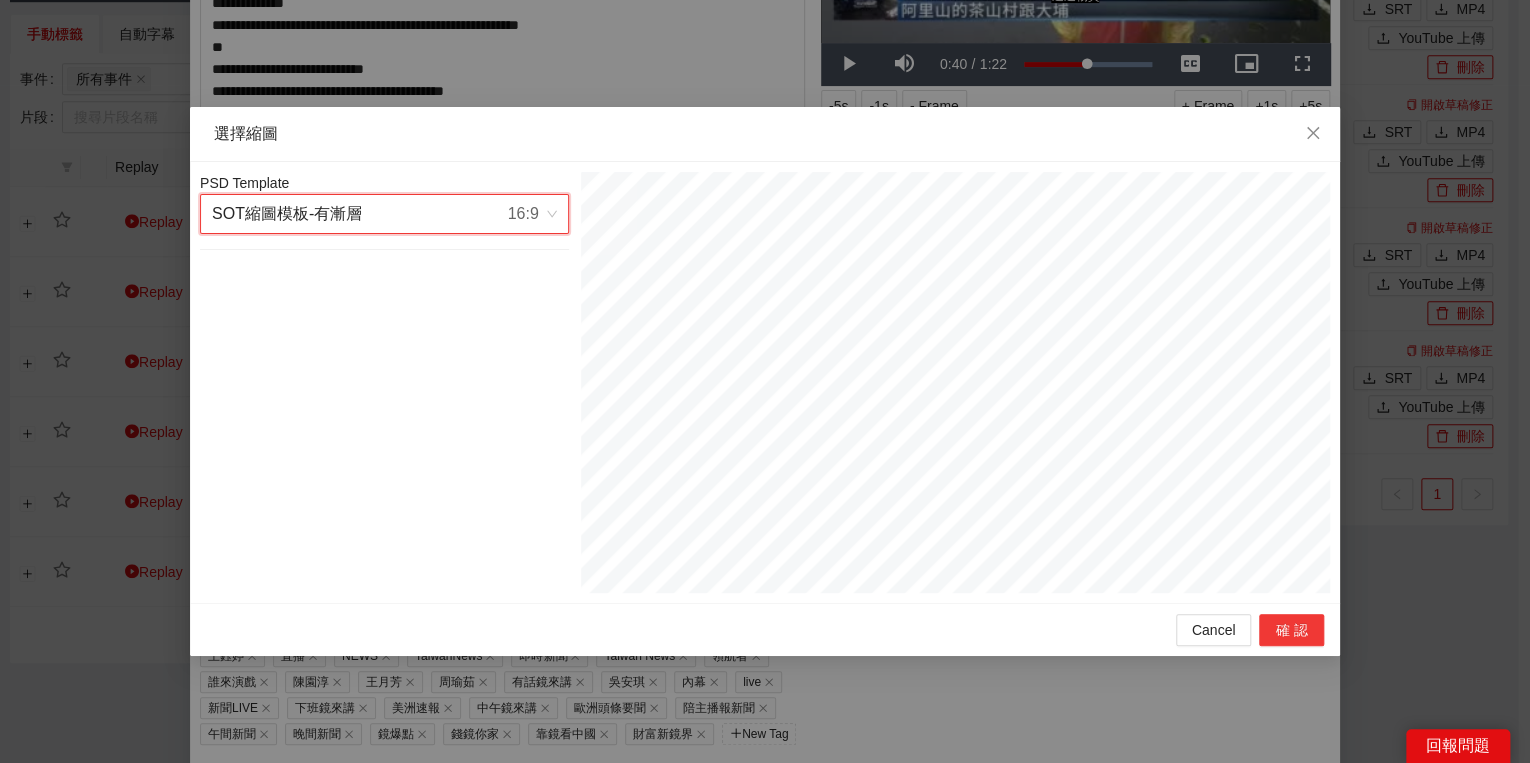 click on "確認" at bounding box center [1291, 630] 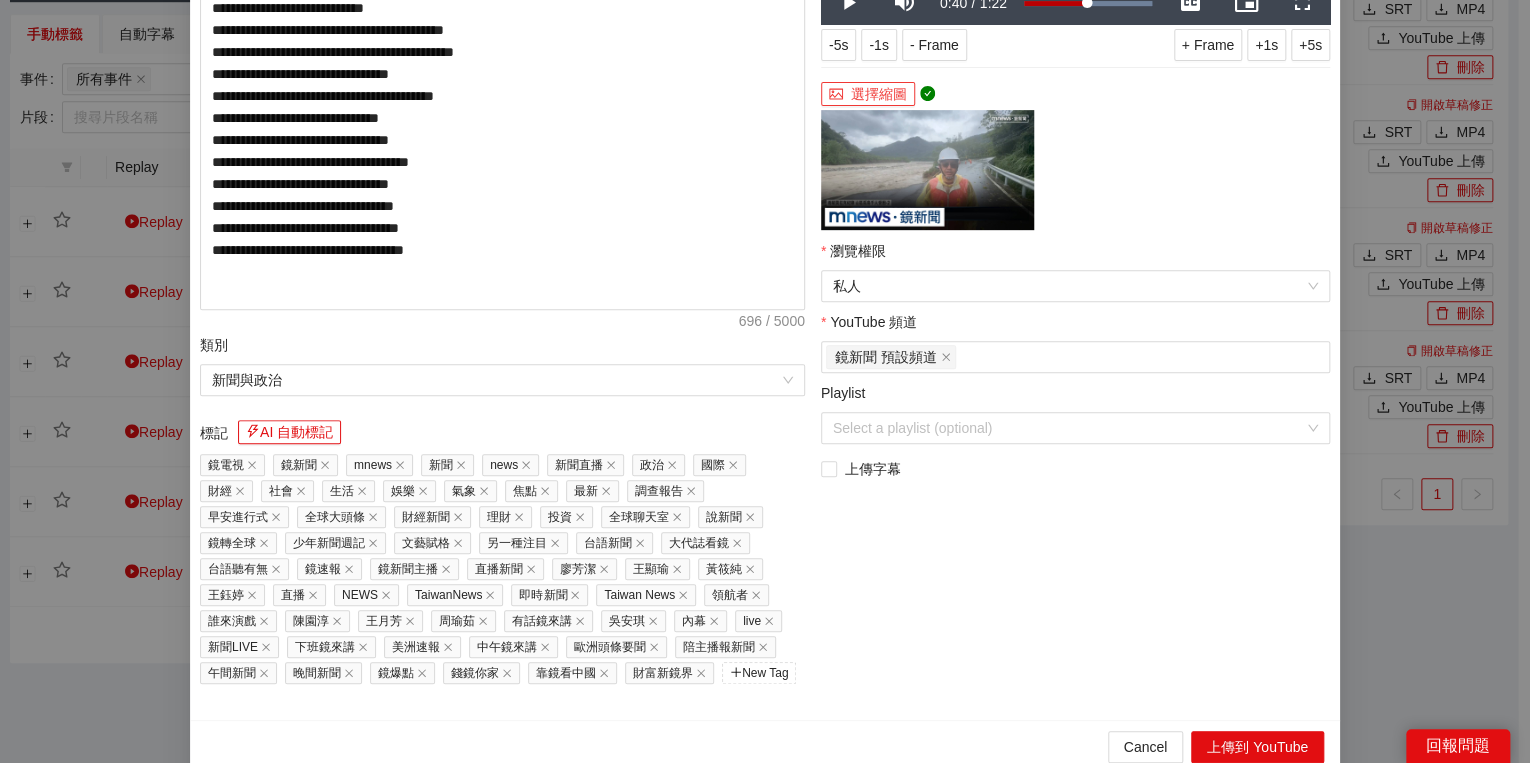 scroll, scrollTop: 374, scrollLeft: 0, axis: vertical 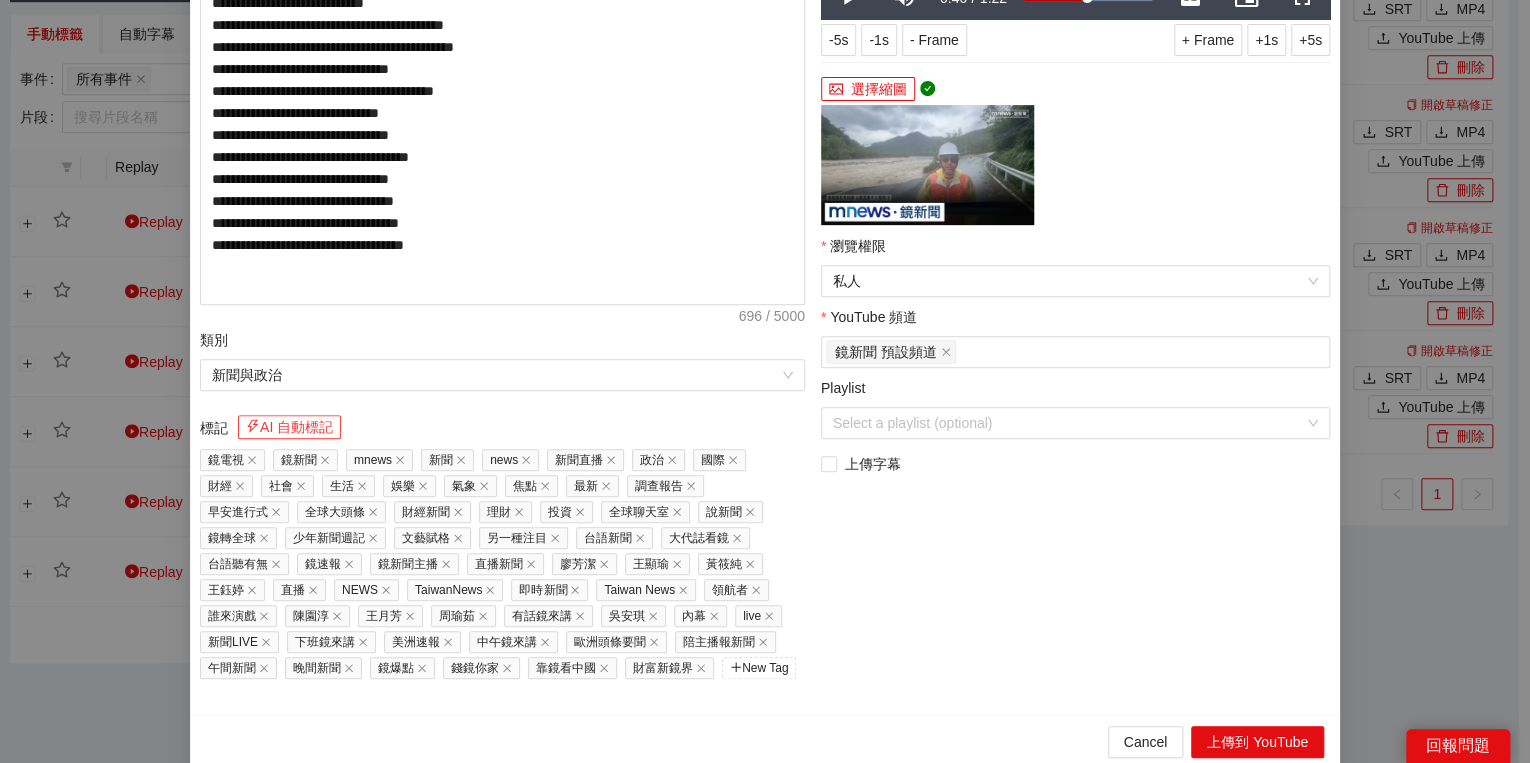 click on "AI 自動標記" at bounding box center [289, 427] 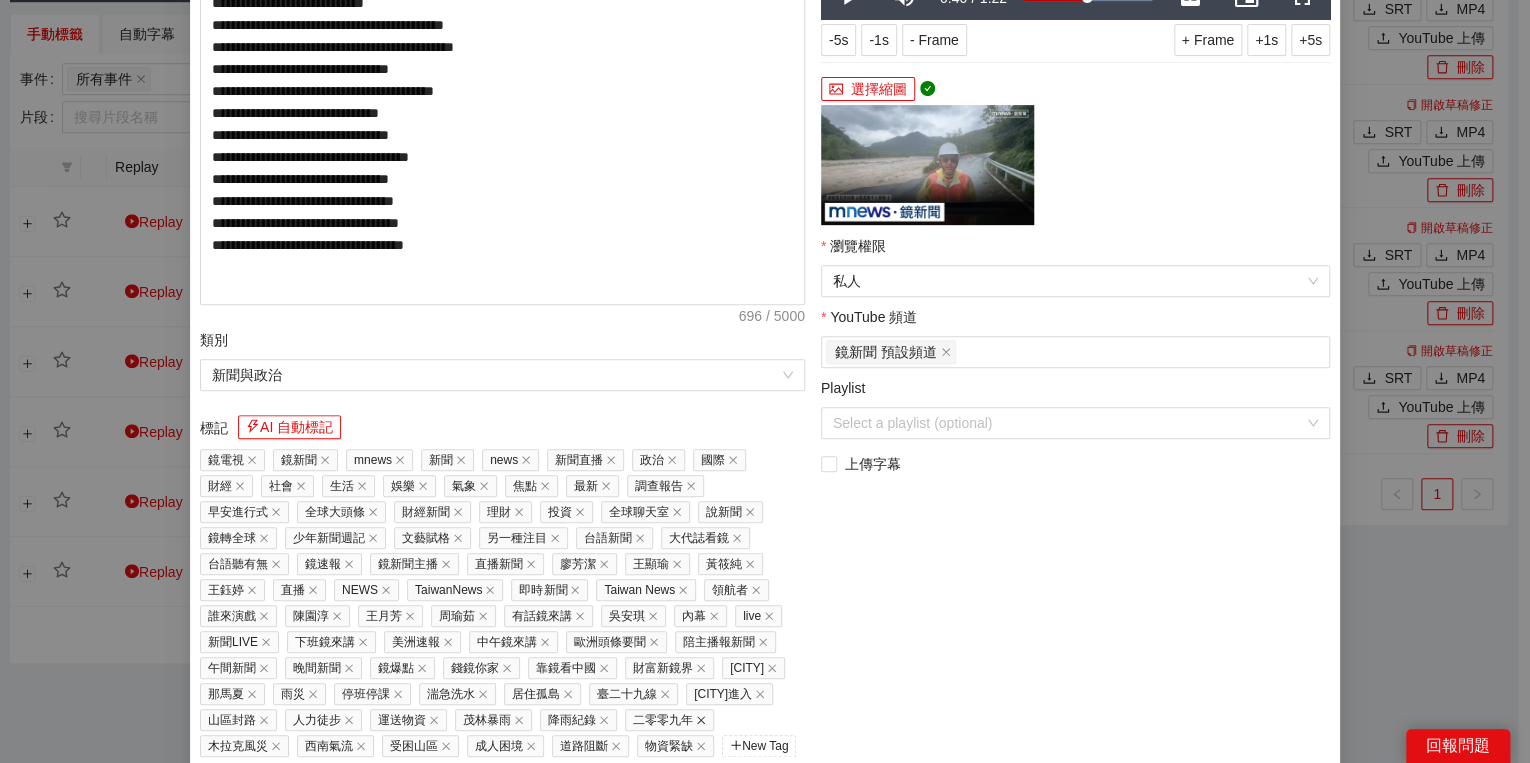 click 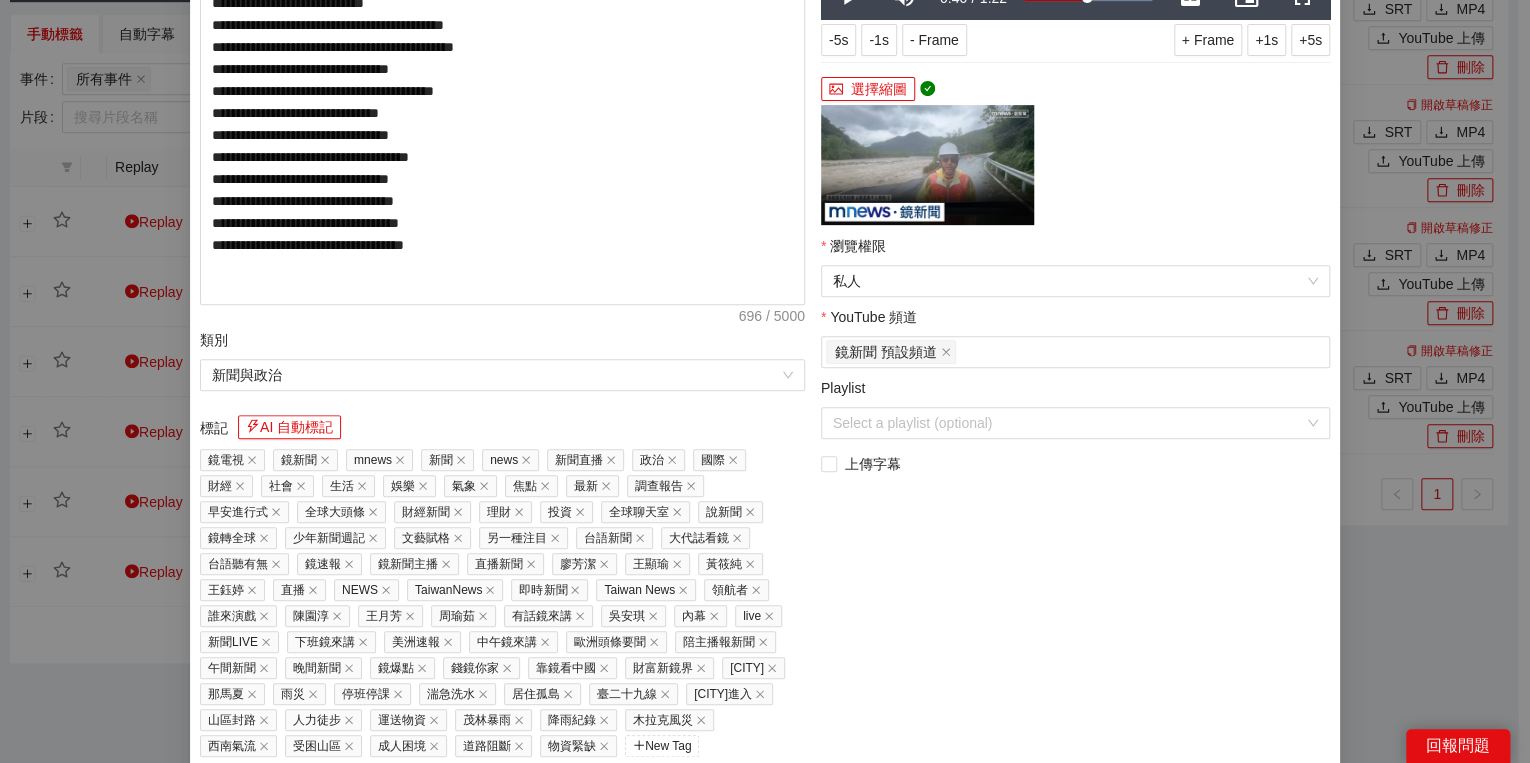 scroll, scrollTop: 451, scrollLeft: 0, axis: vertical 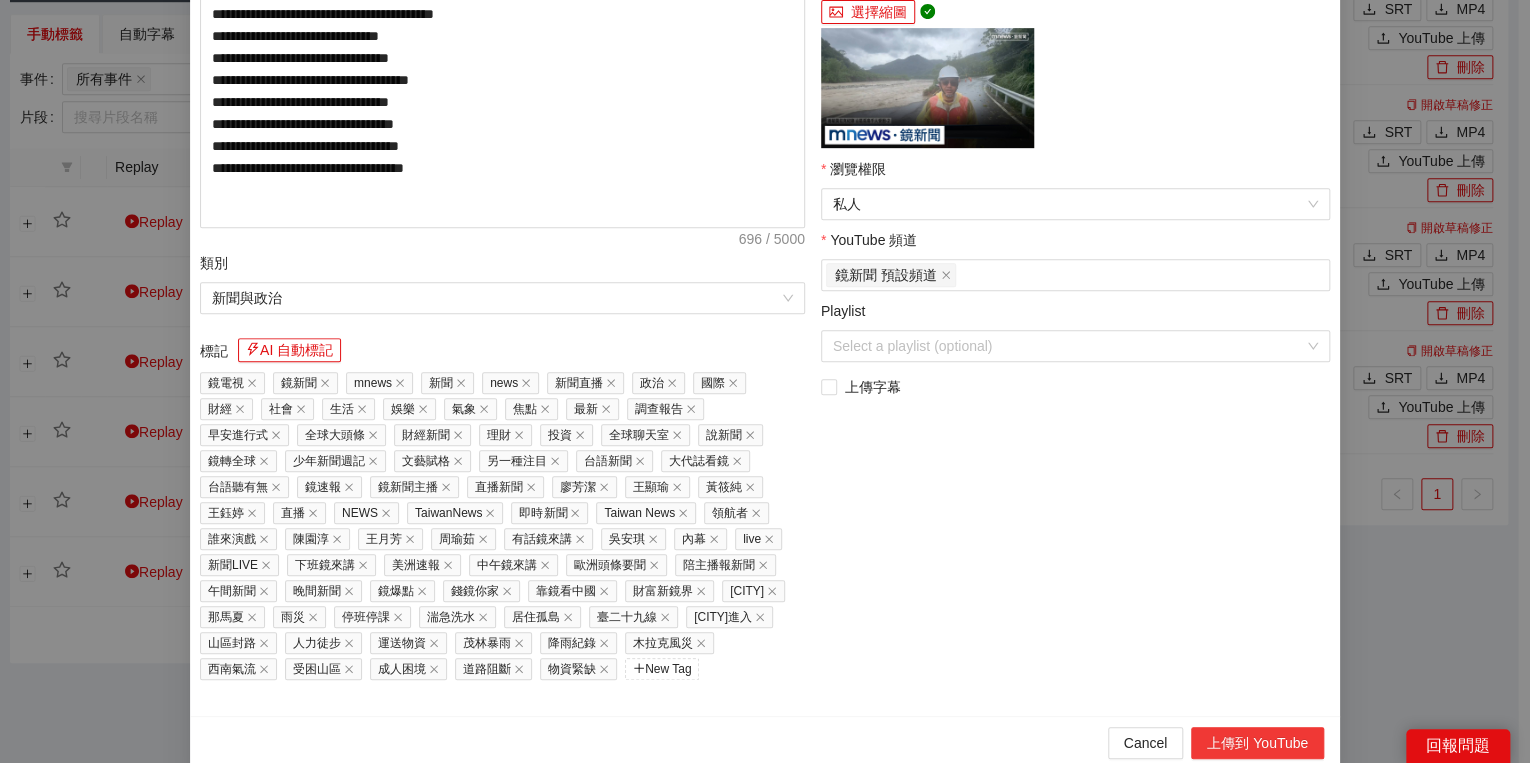 click on "上傳到 YouTube" at bounding box center [1257, 743] 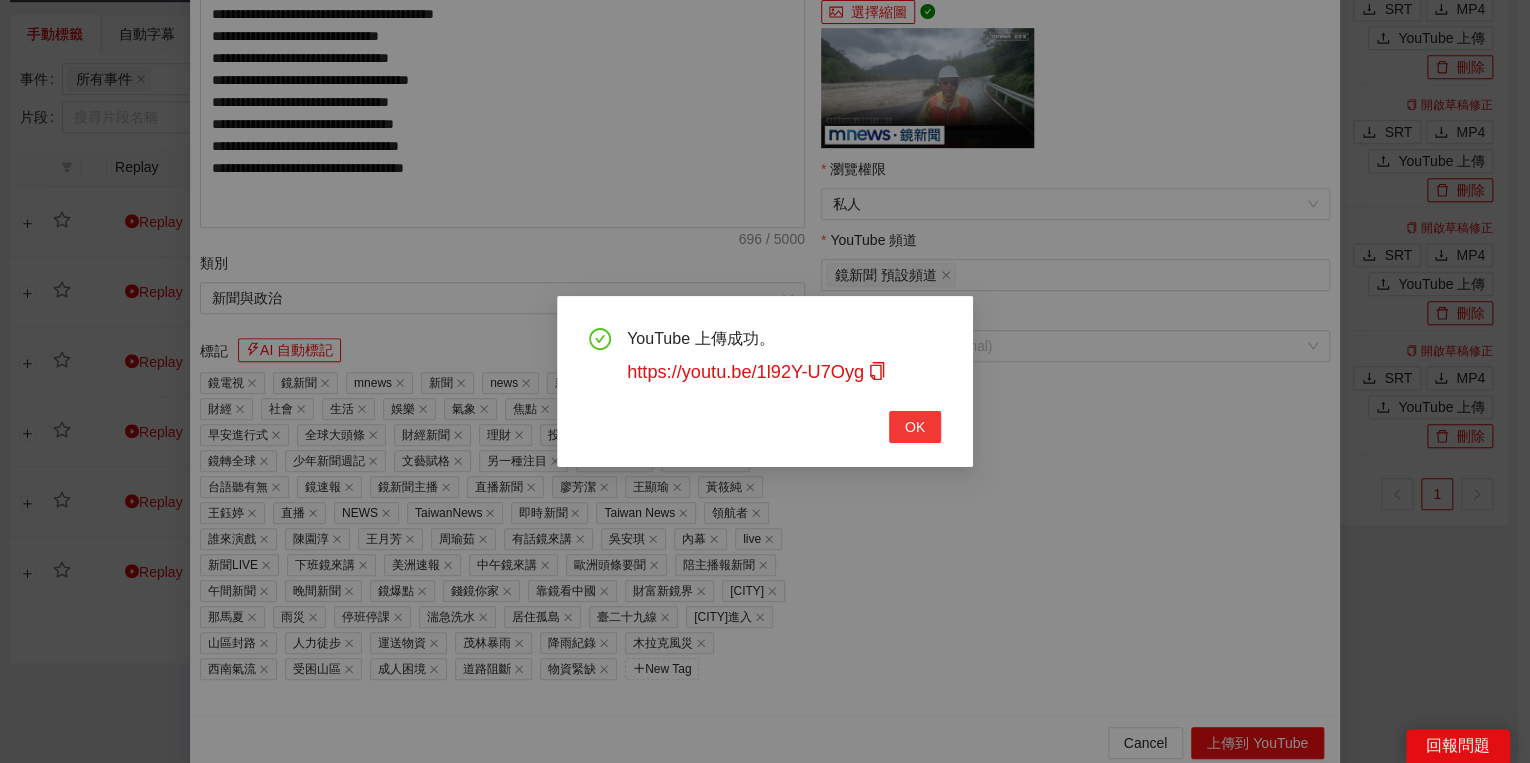 click on "OK" at bounding box center [915, 427] 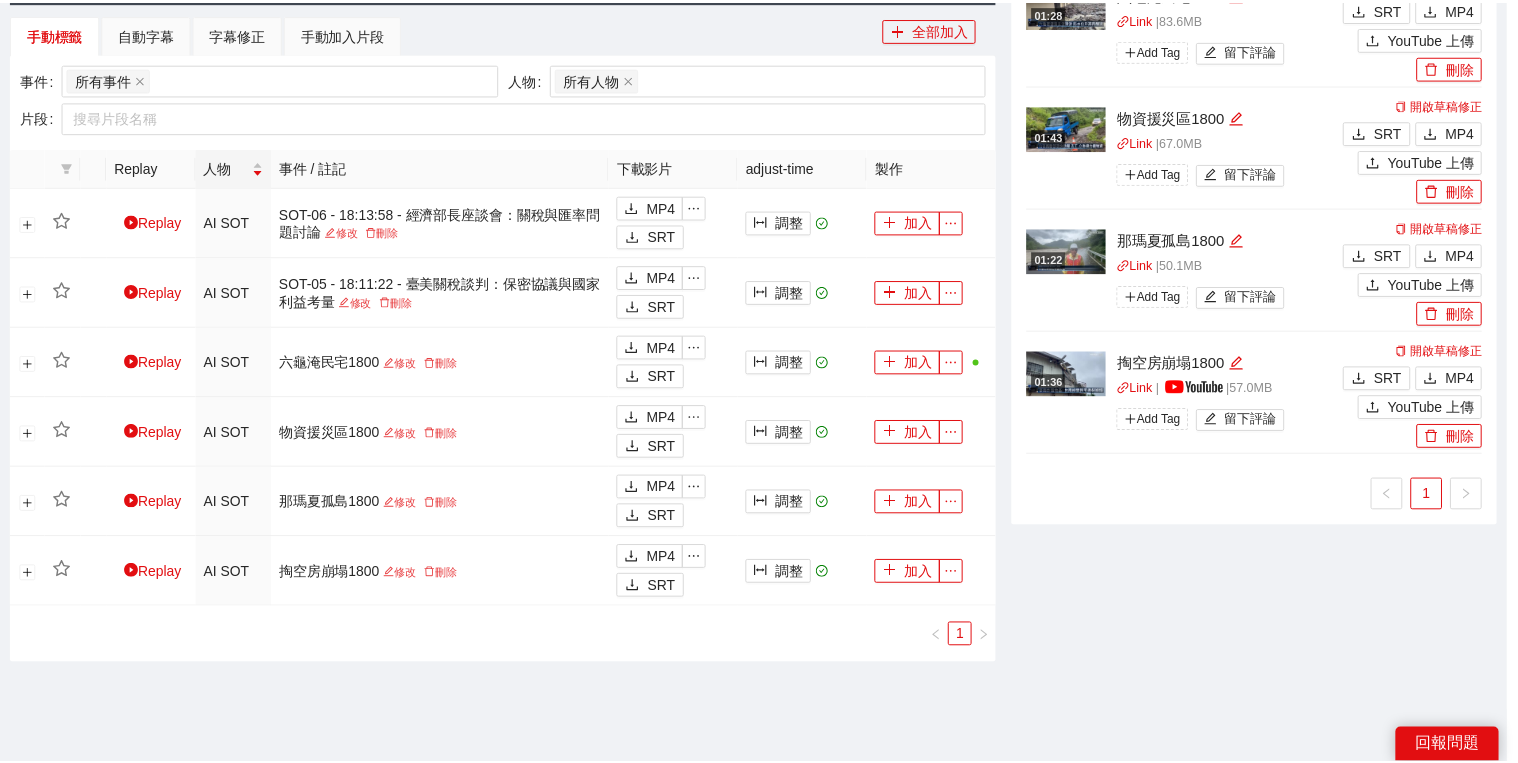 scroll, scrollTop: 308, scrollLeft: 0, axis: vertical 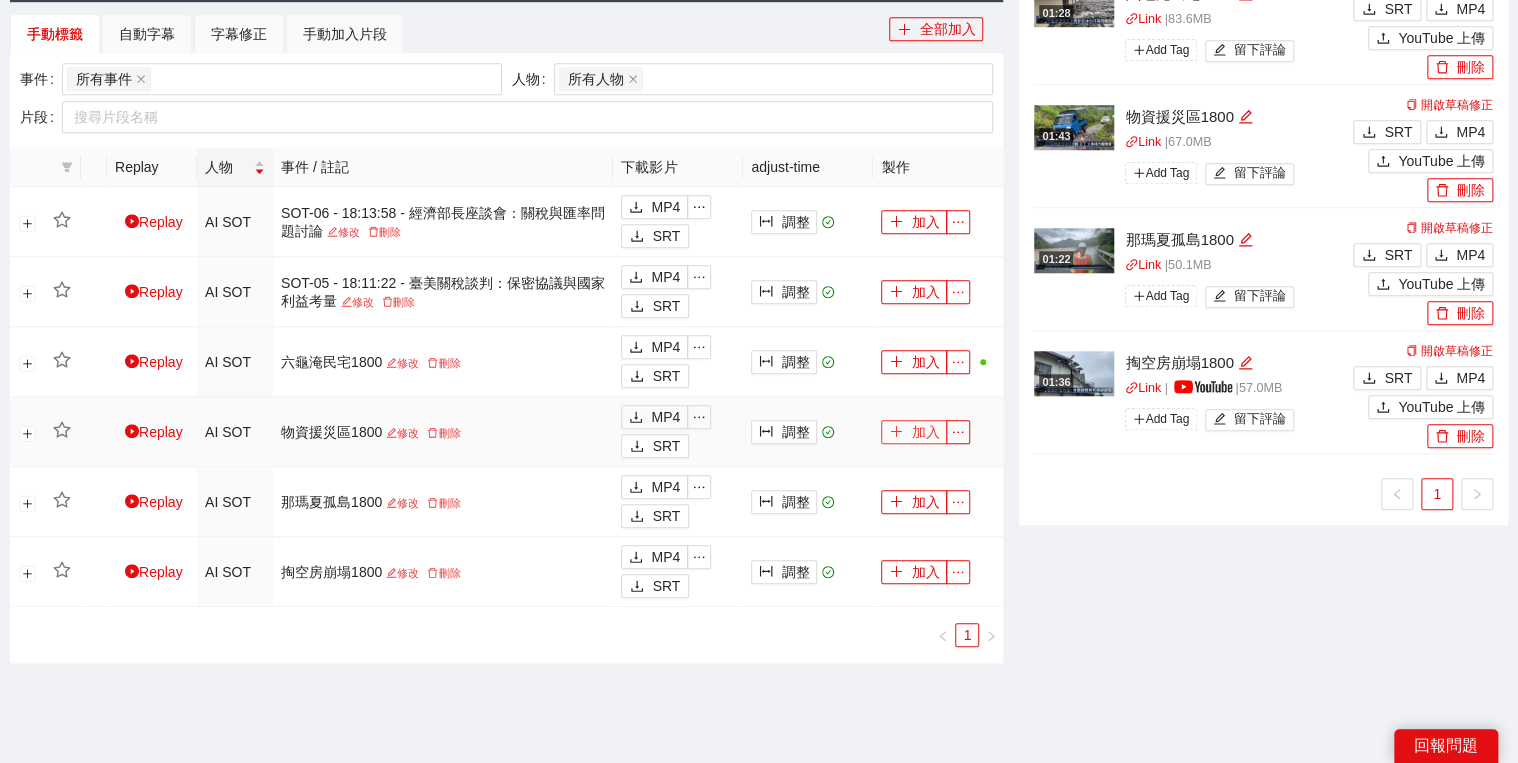 click 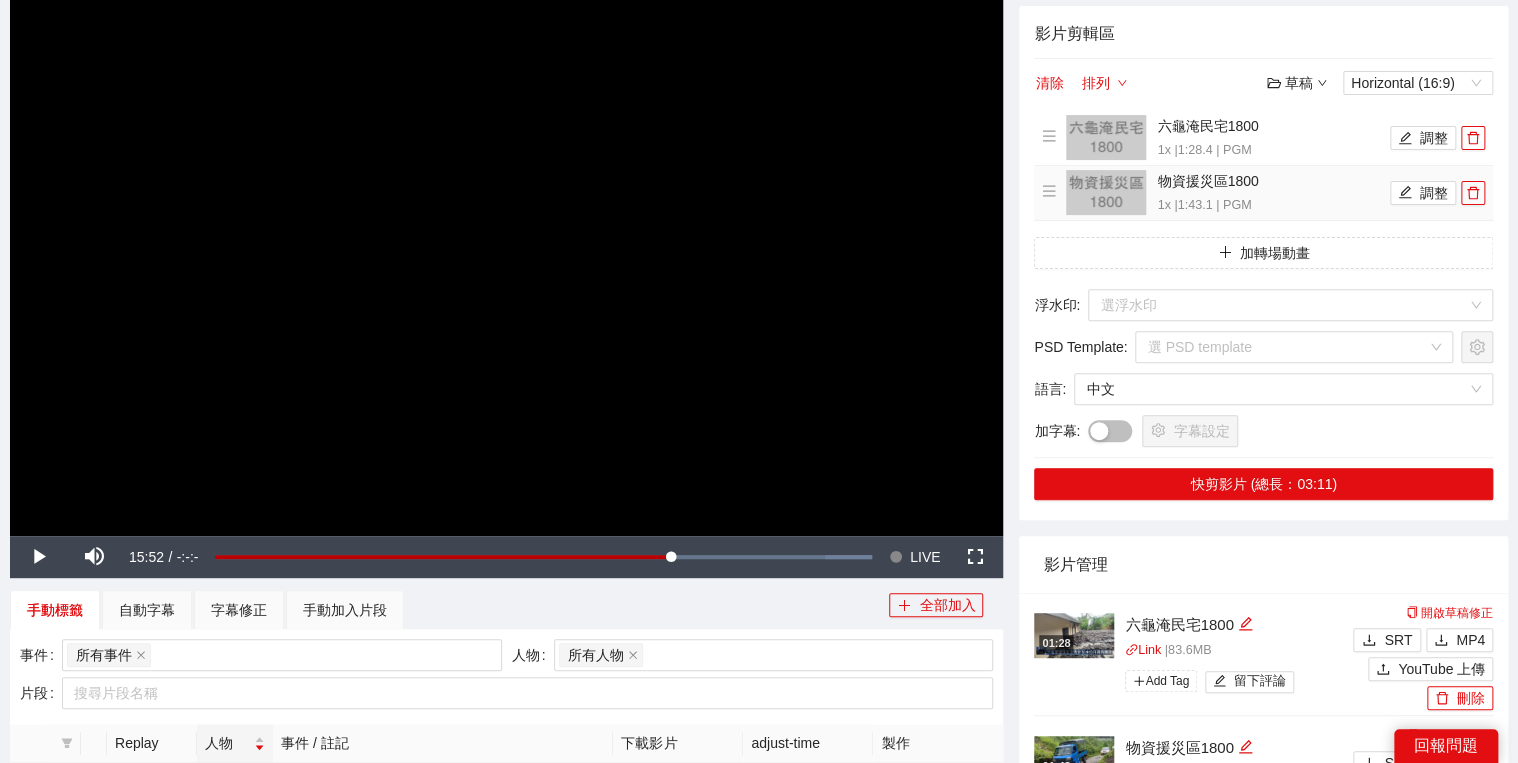 scroll, scrollTop: 0, scrollLeft: 0, axis: both 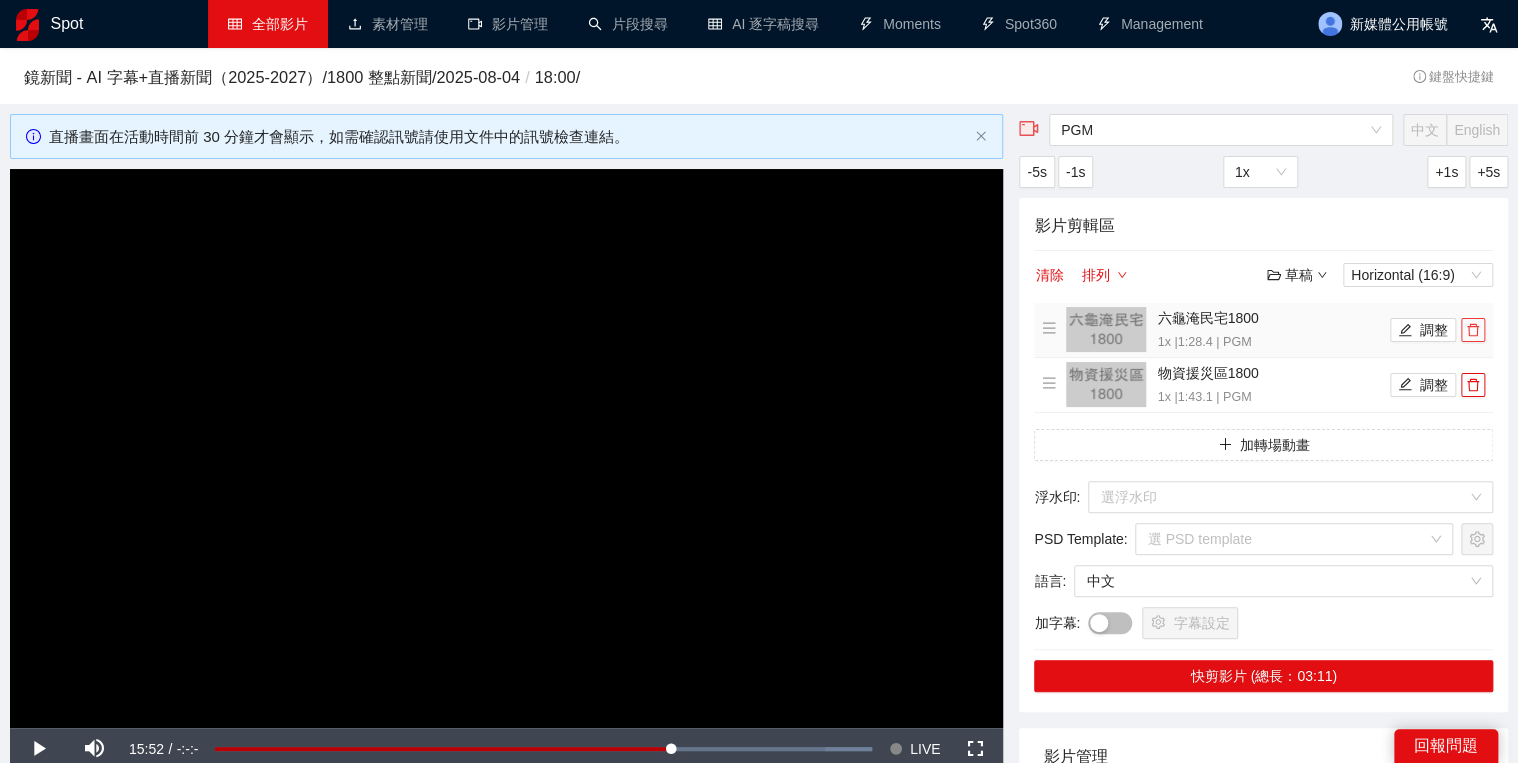 click at bounding box center (1473, 330) 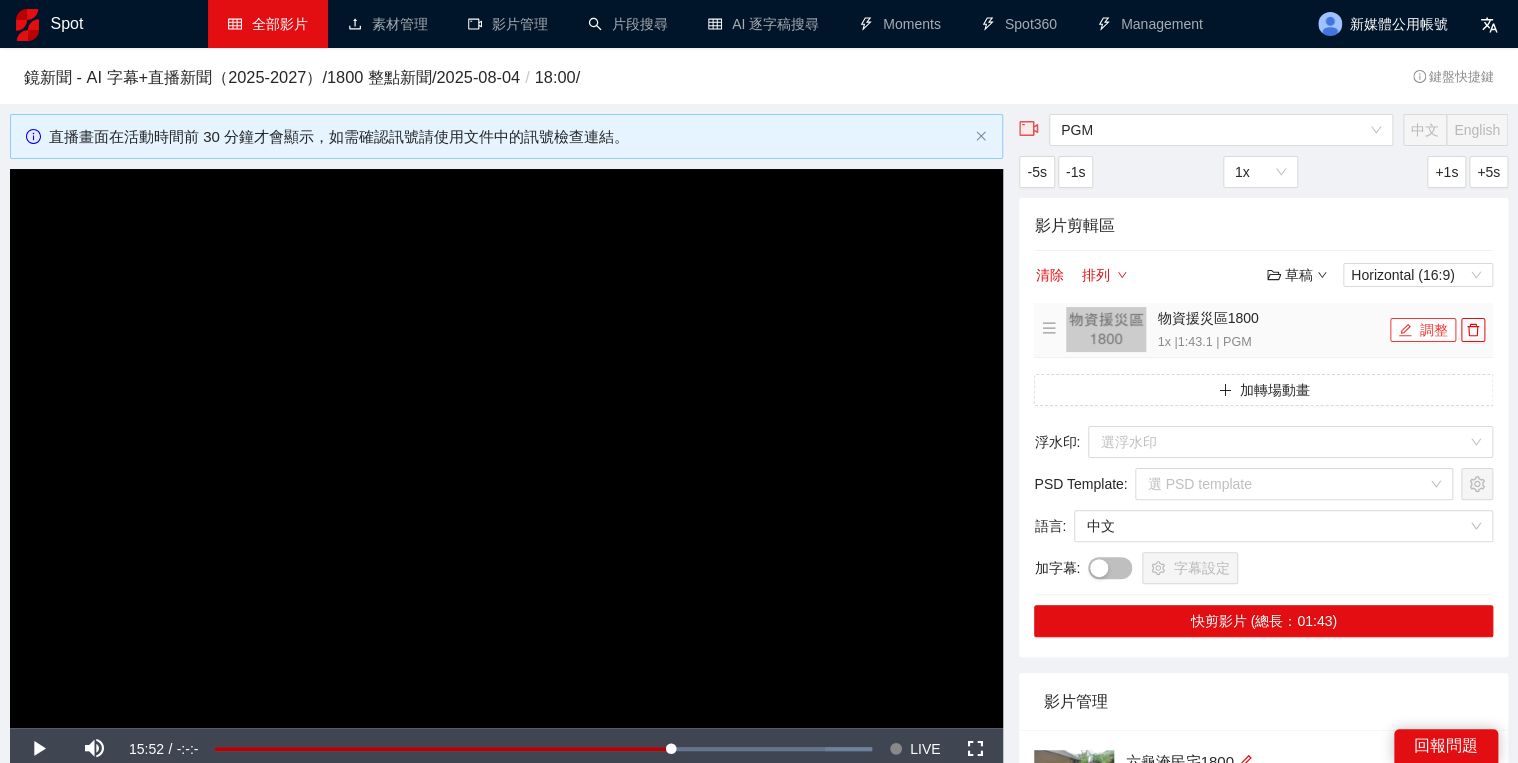 click on "調整" at bounding box center (1423, 330) 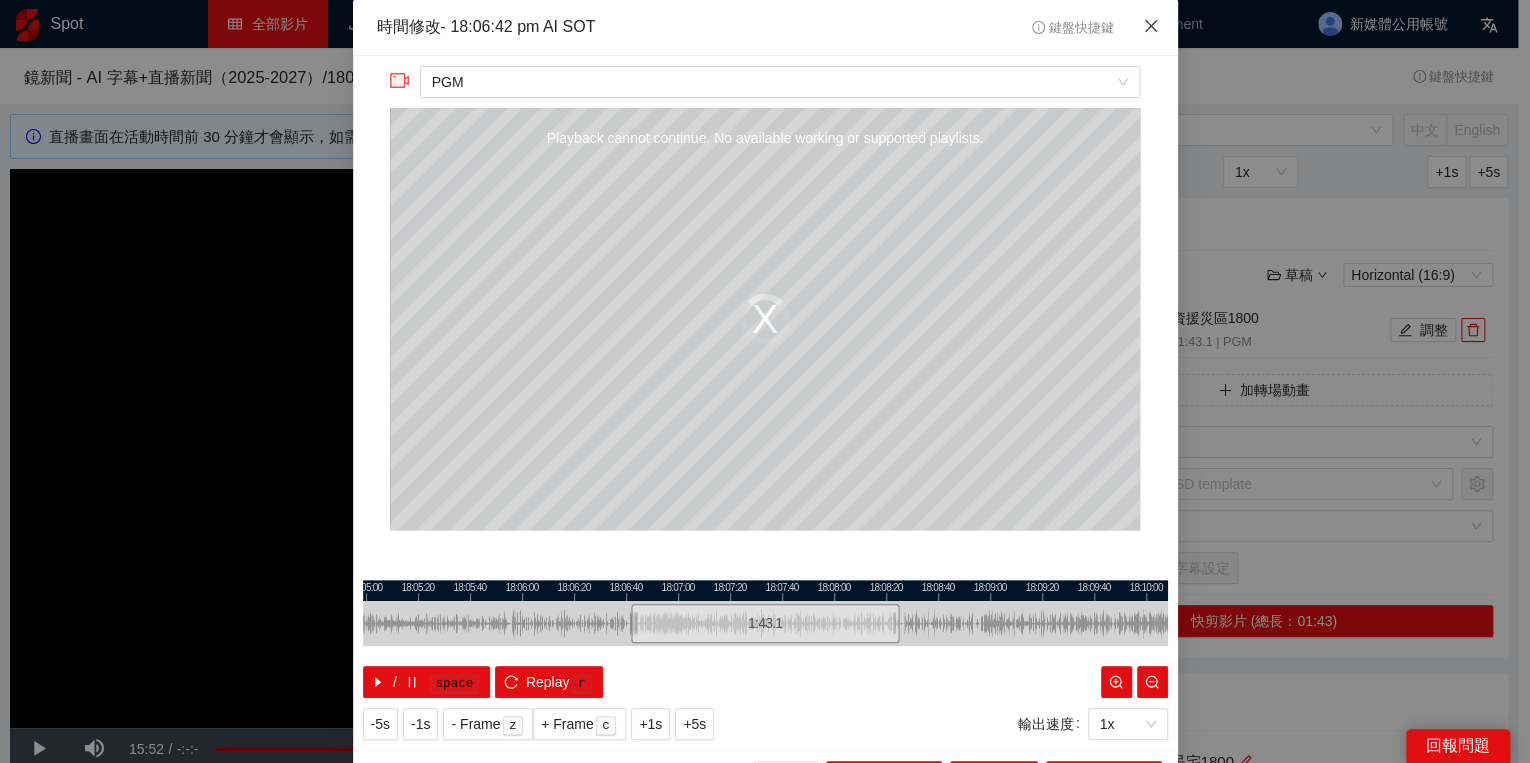 click 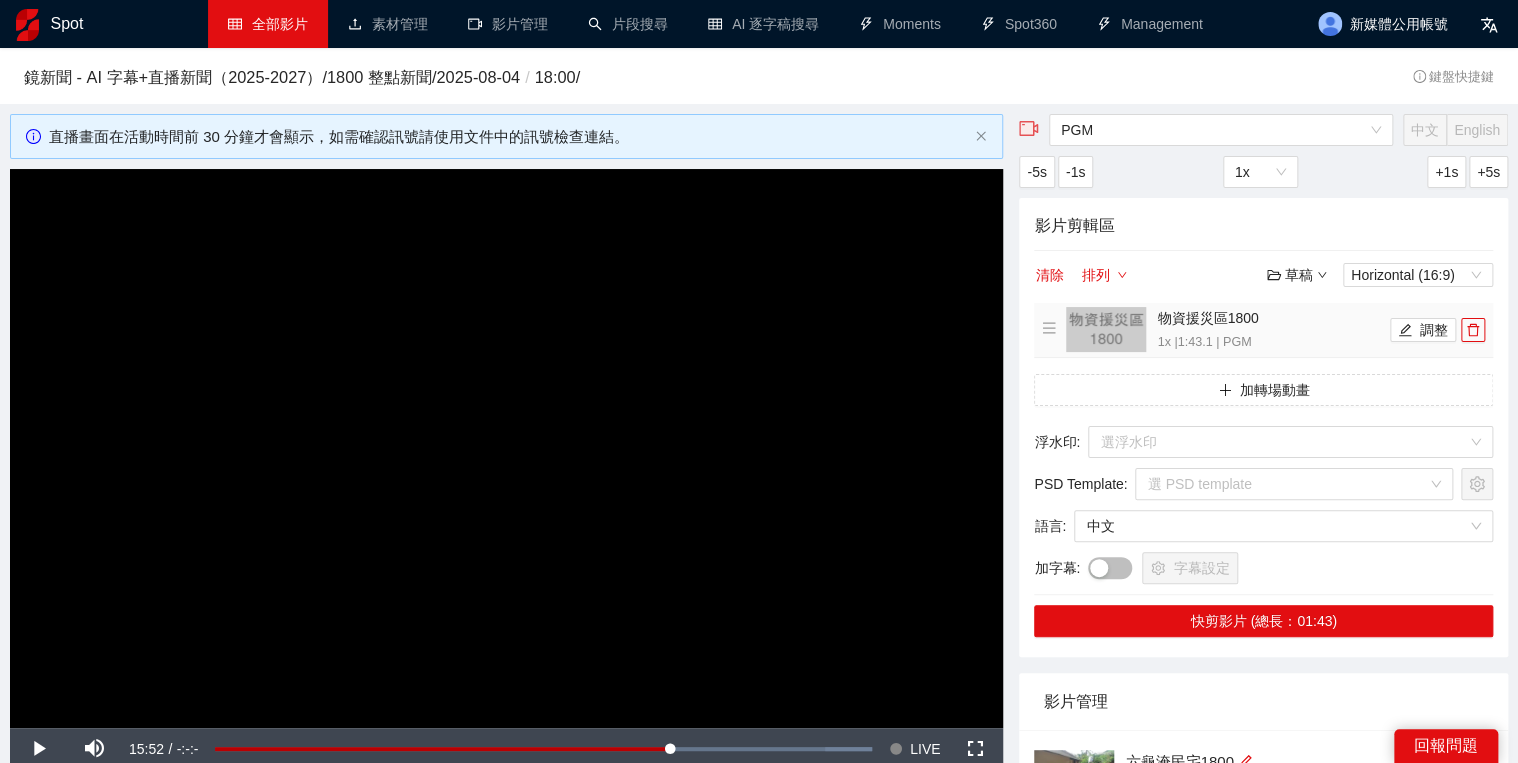 click on "物資援災區1800 1x |  1:43.1    | PGM   調整" at bounding box center (1263, 330) 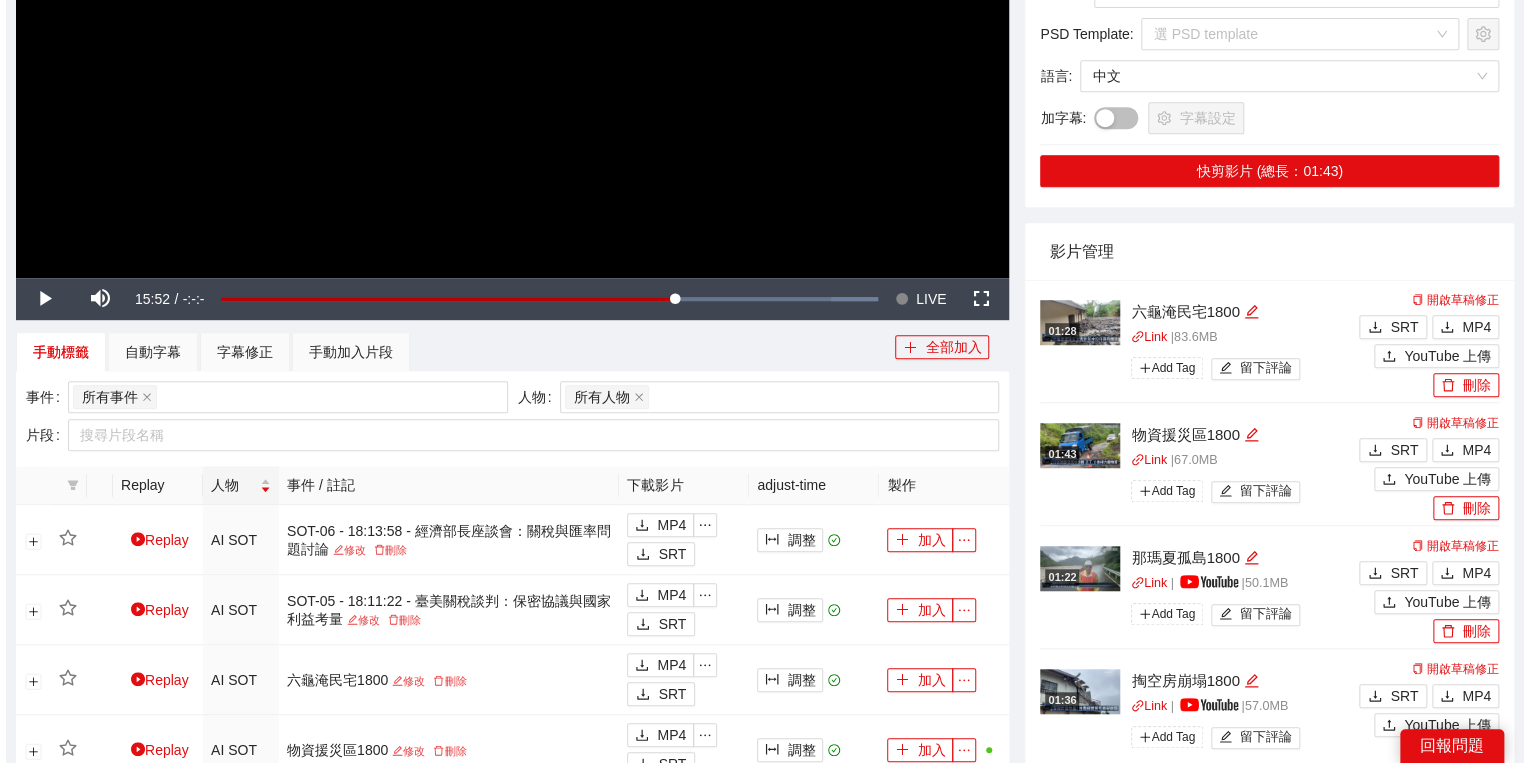 scroll, scrollTop: 560, scrollLeft: 0, axis: vertical 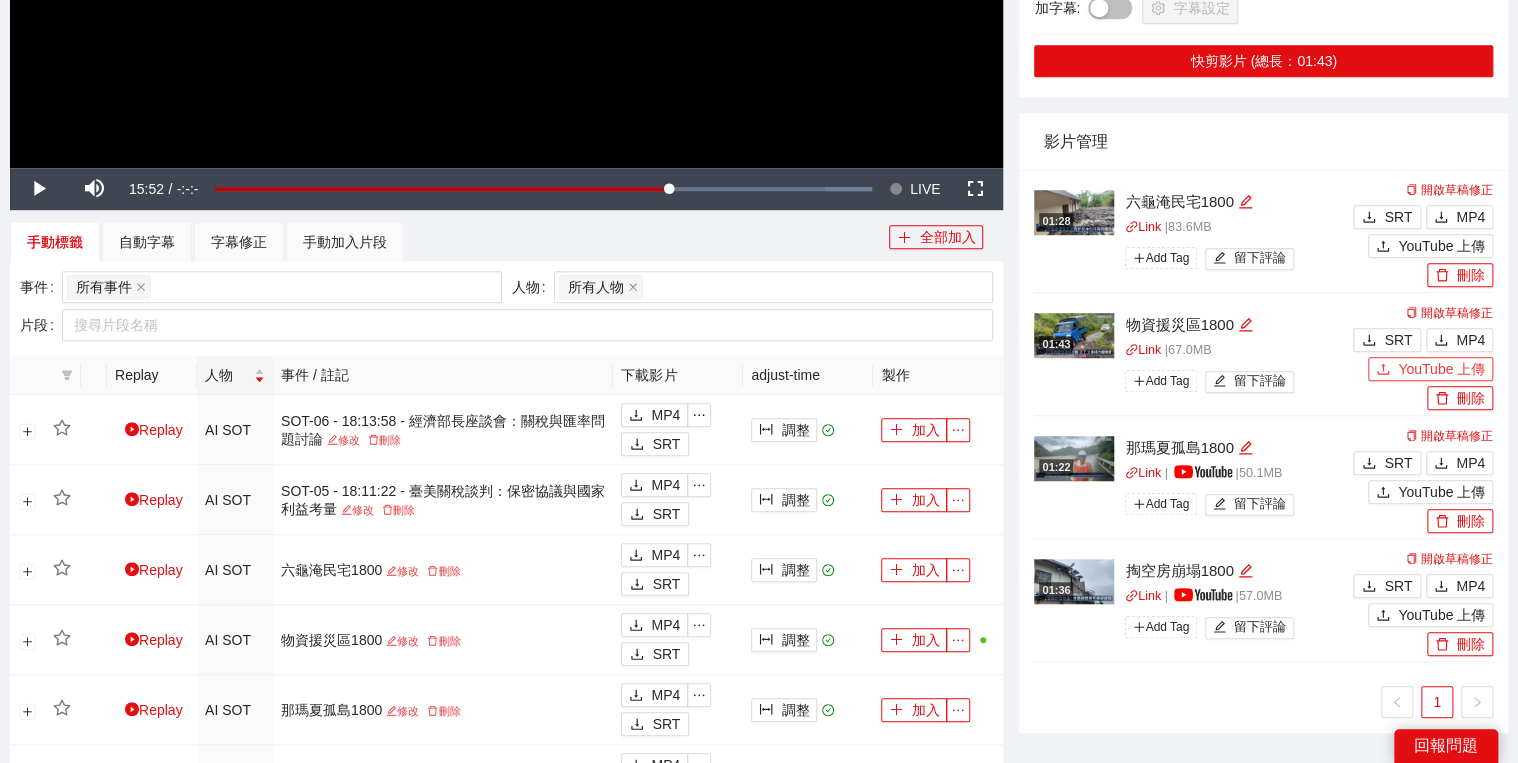 click on "YouTube 上傳" at bounding box center (1441, 369) 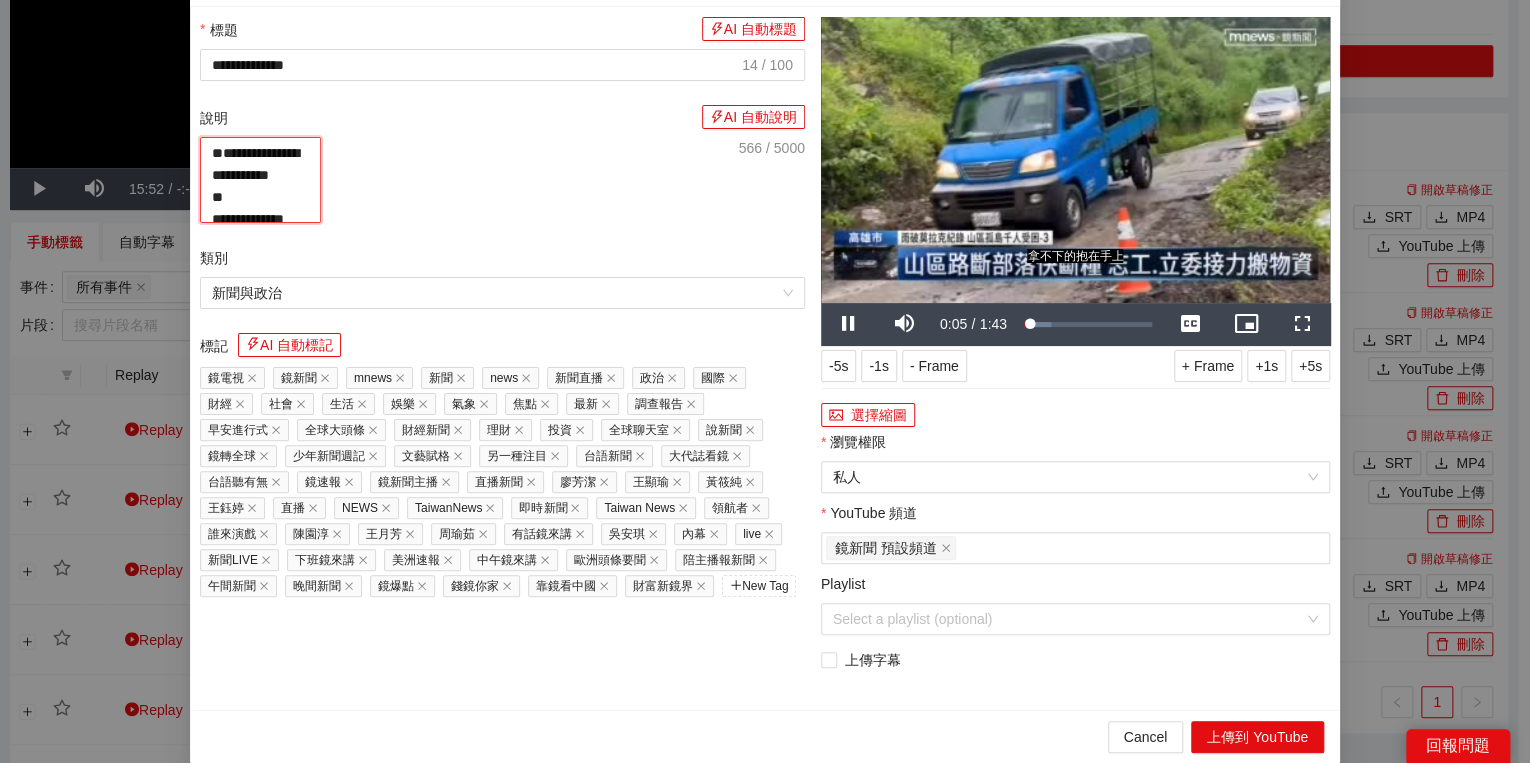 click on "**********" at bounding box center [260, 180] 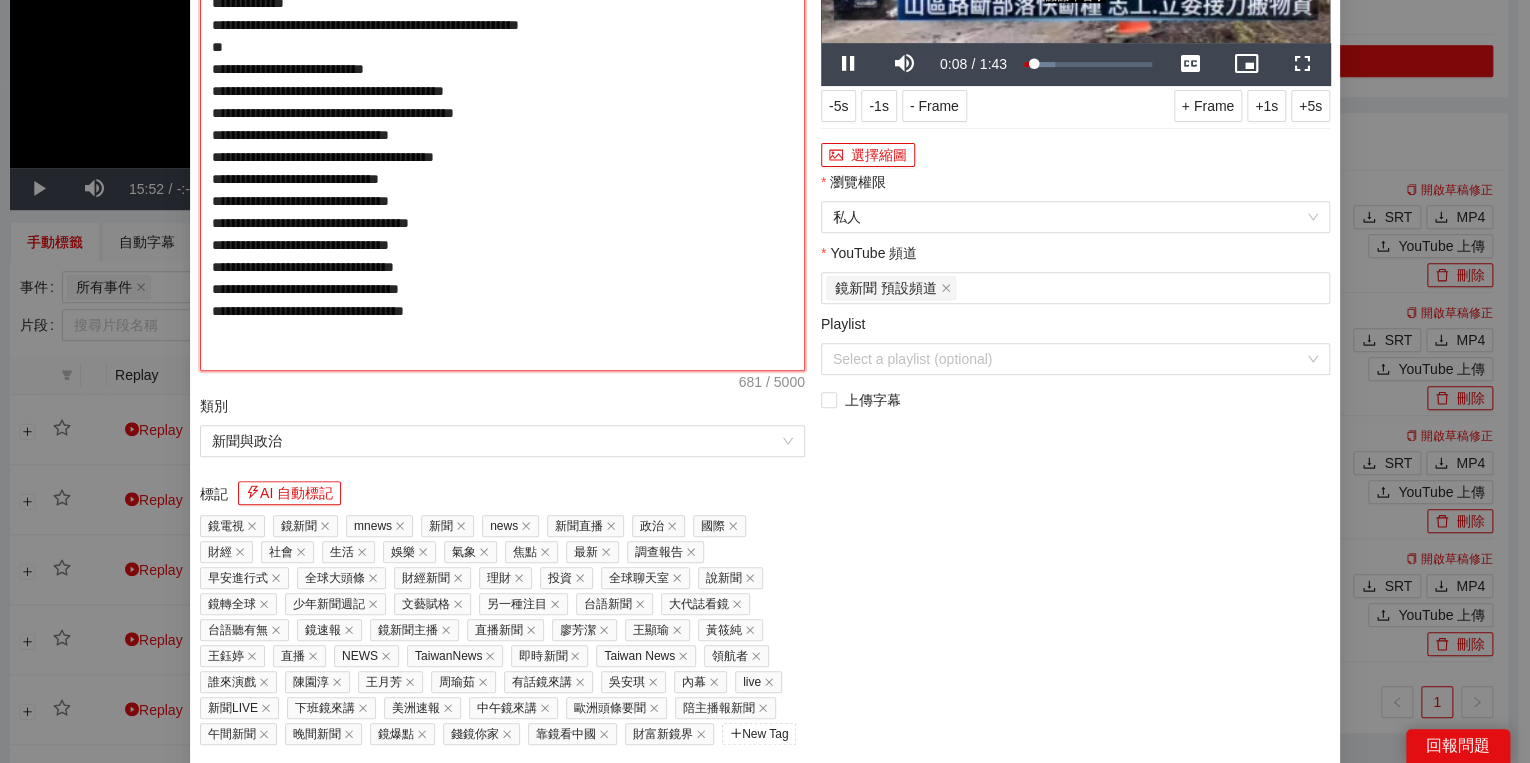 type on "**********" 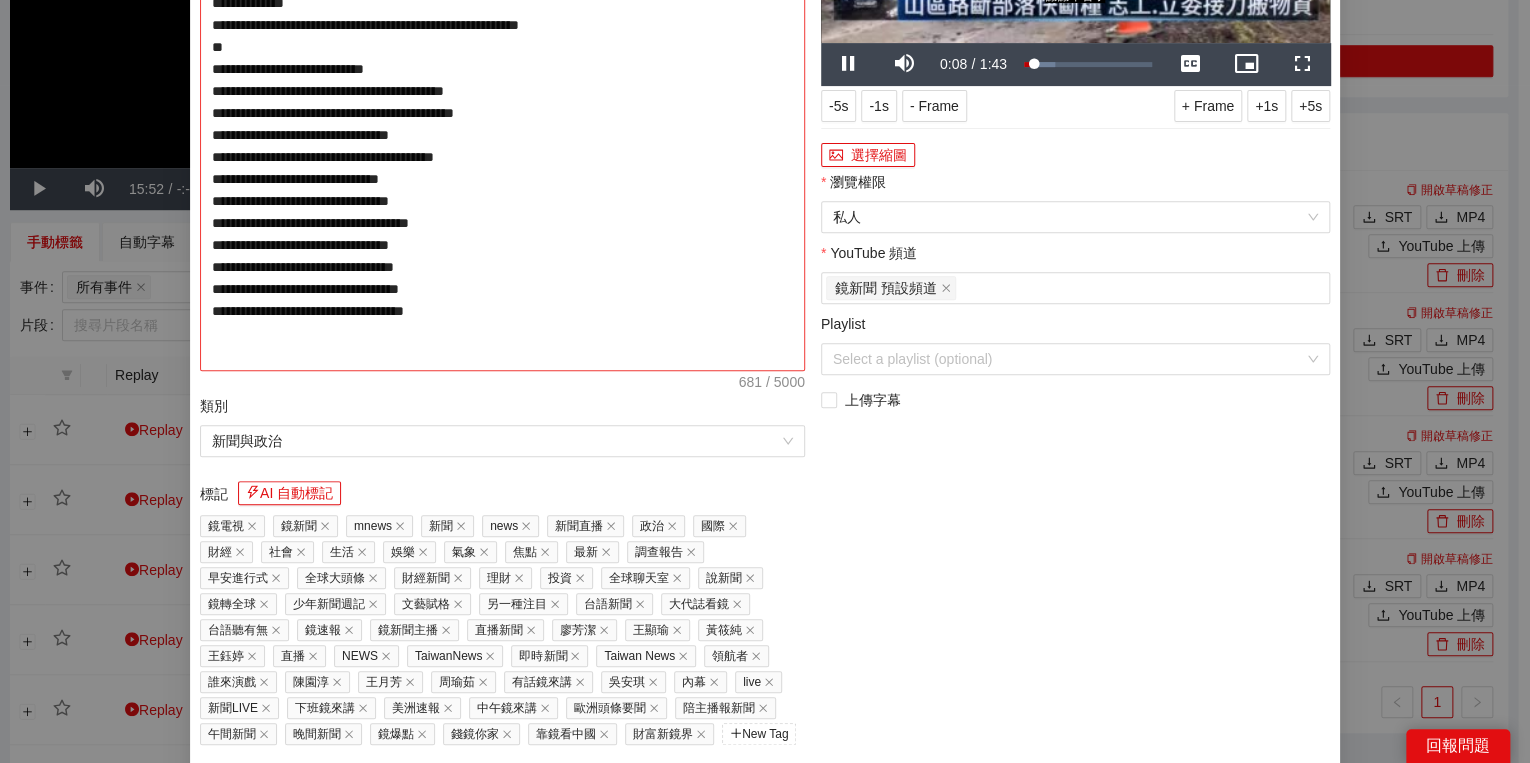 type on "**********" 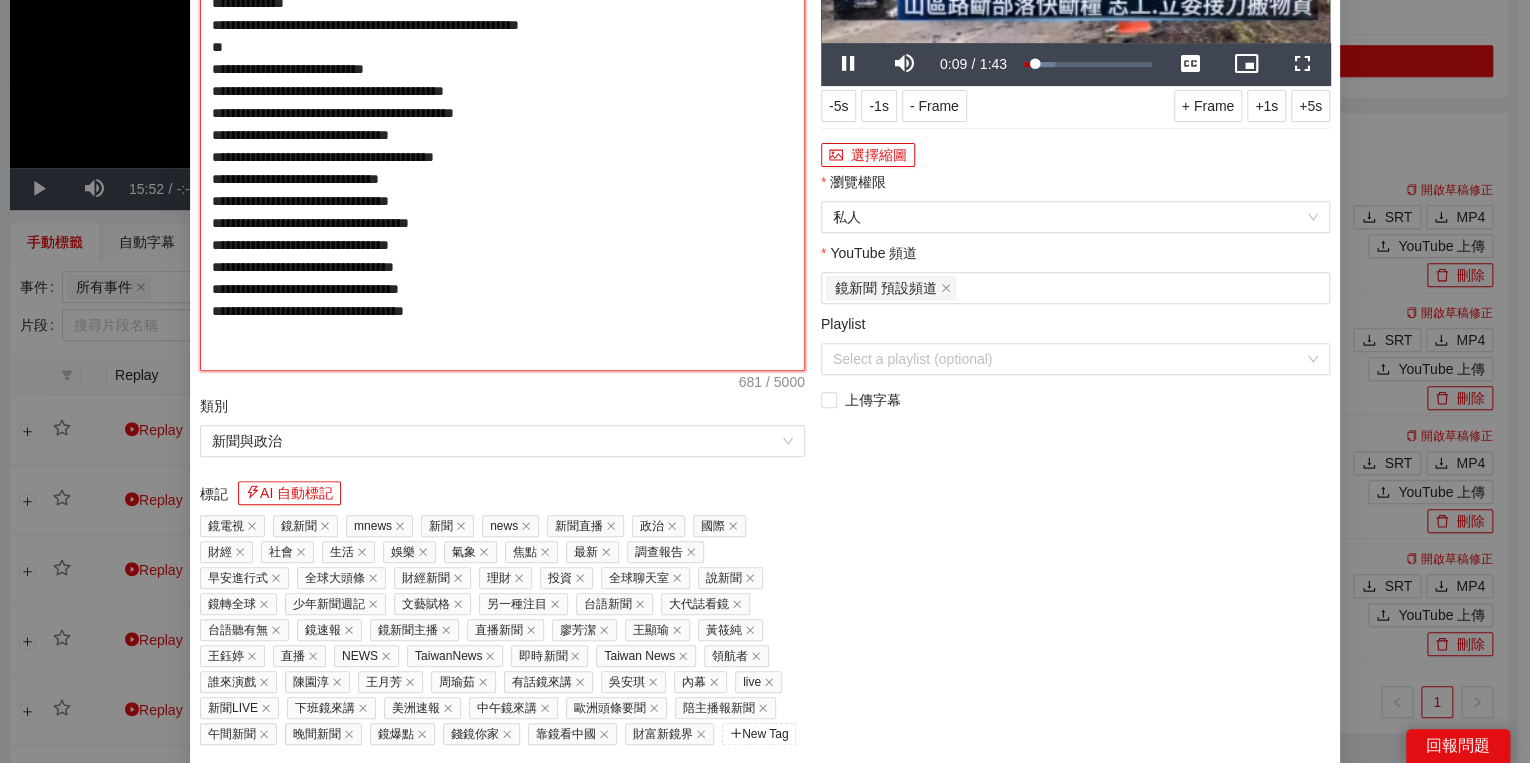 click on "**********" at bounding box center (502, 124) 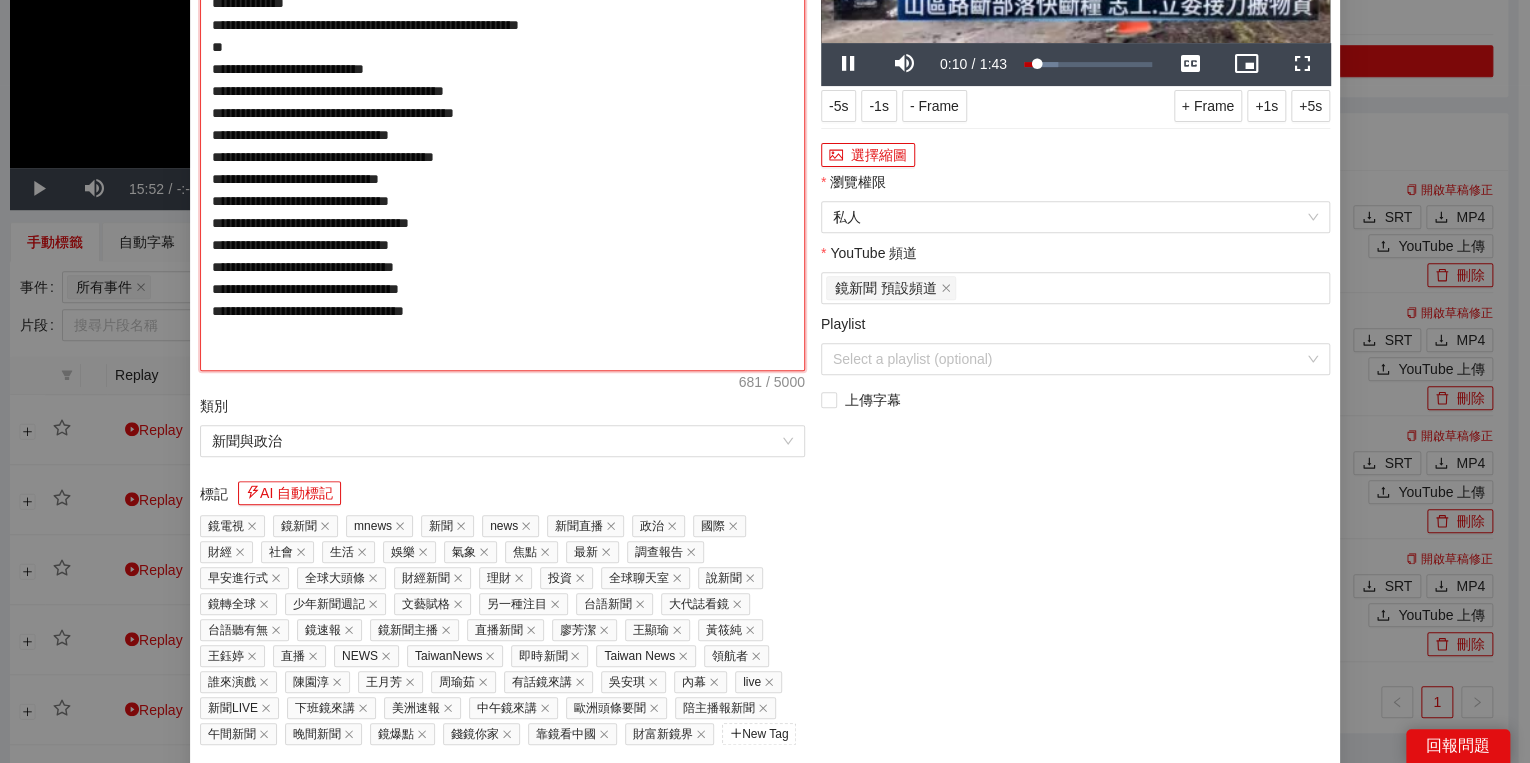 type on "**********" 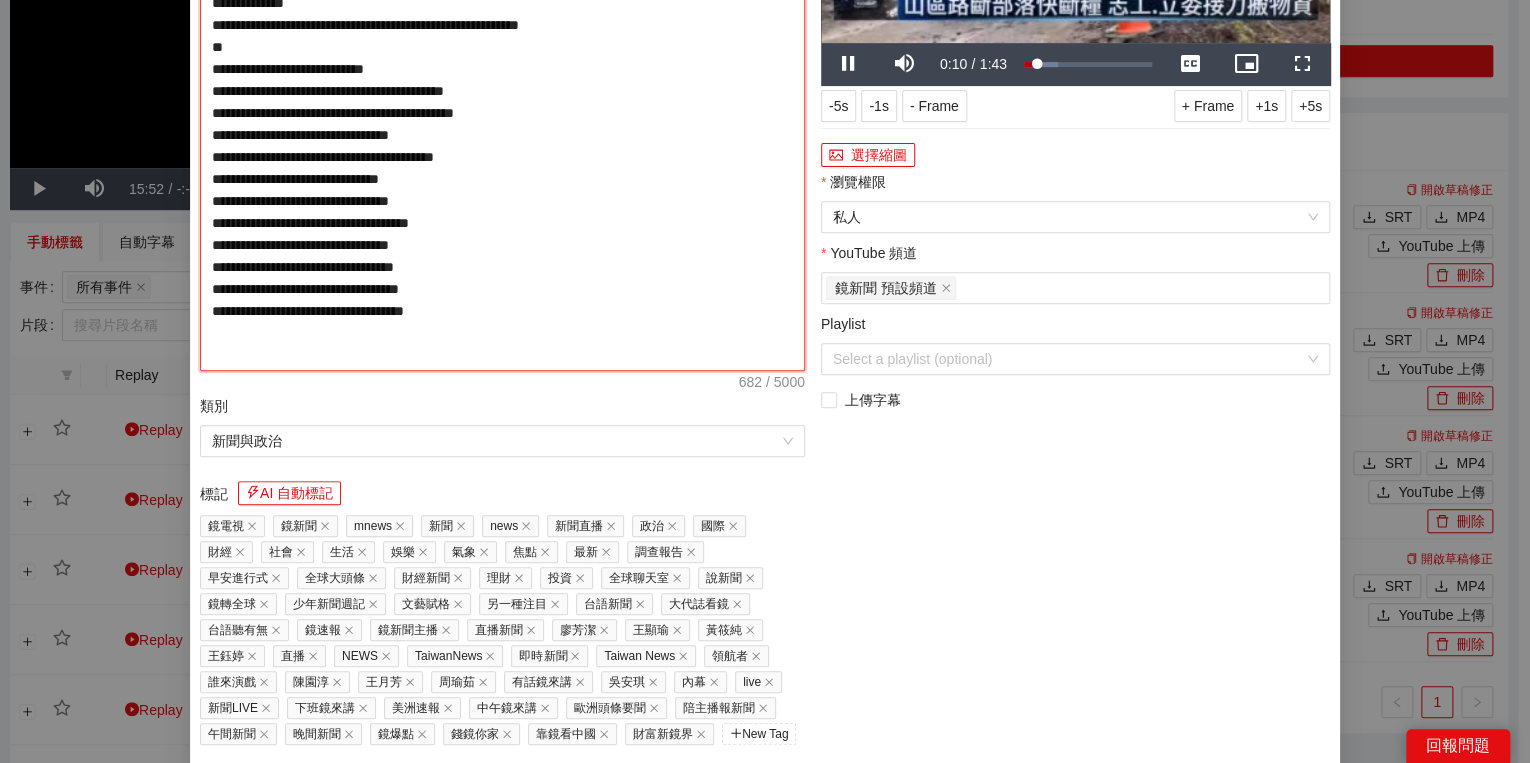 type on "**********" 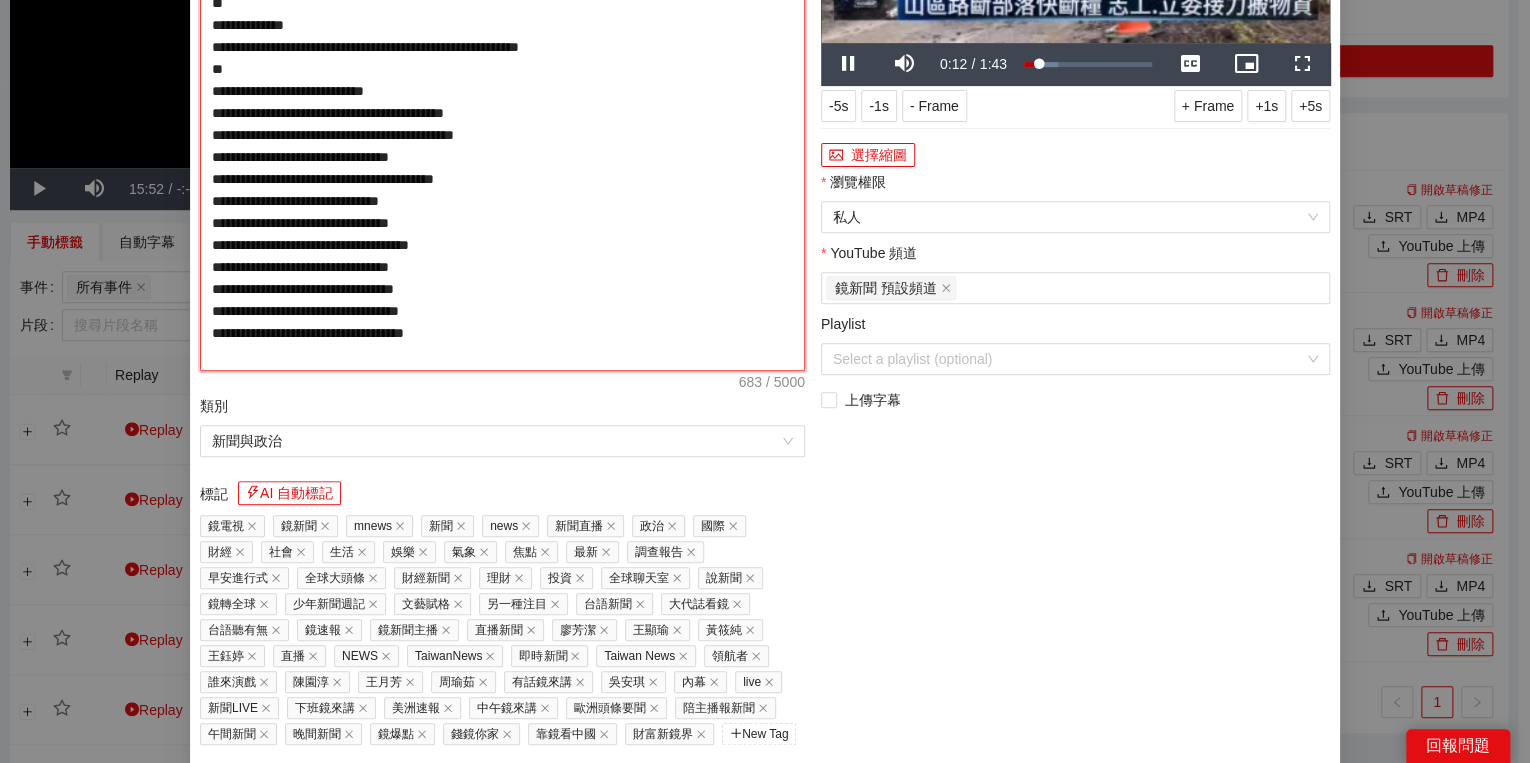 click on "**********" at bounding box center (502, 124) 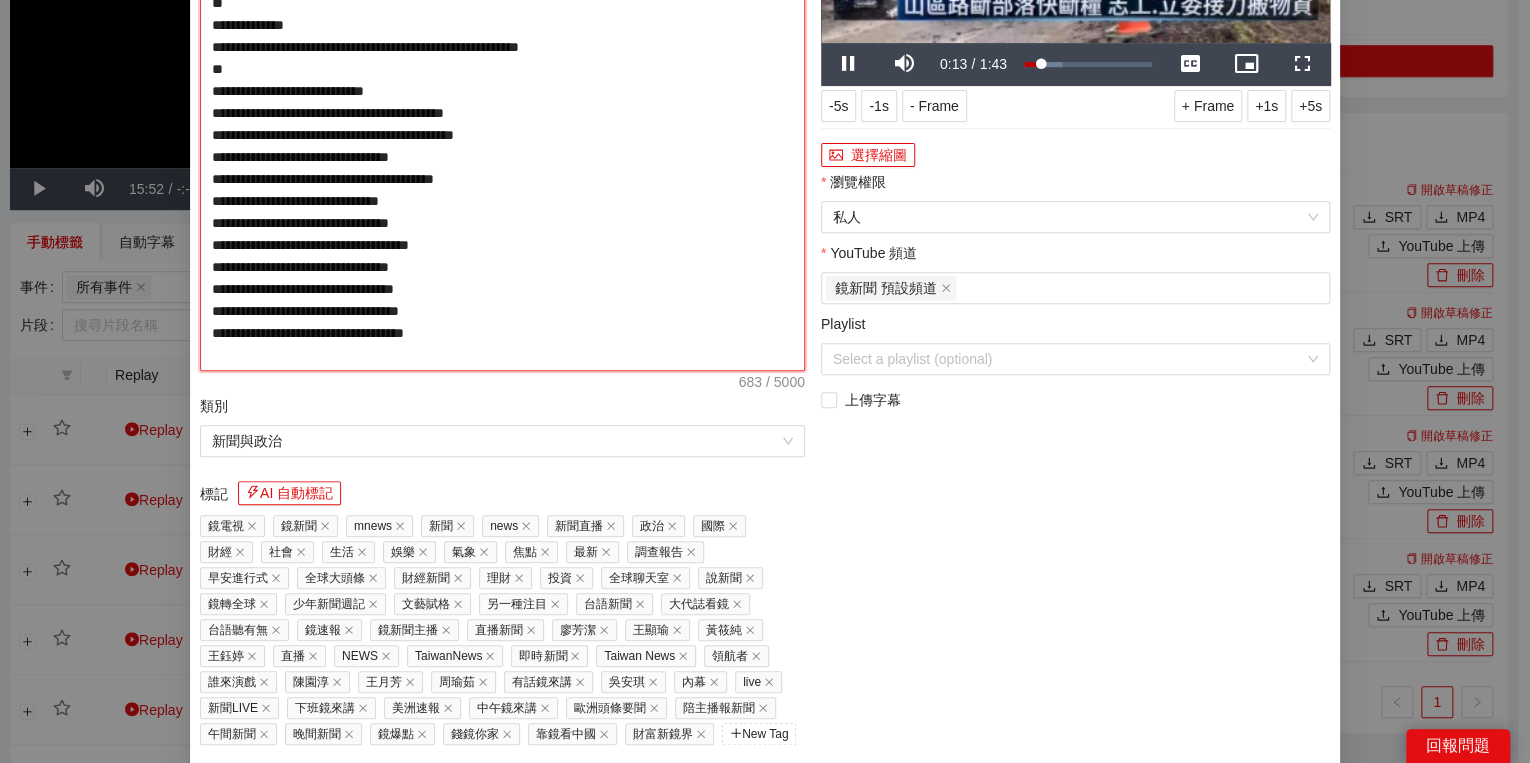type on "**********" 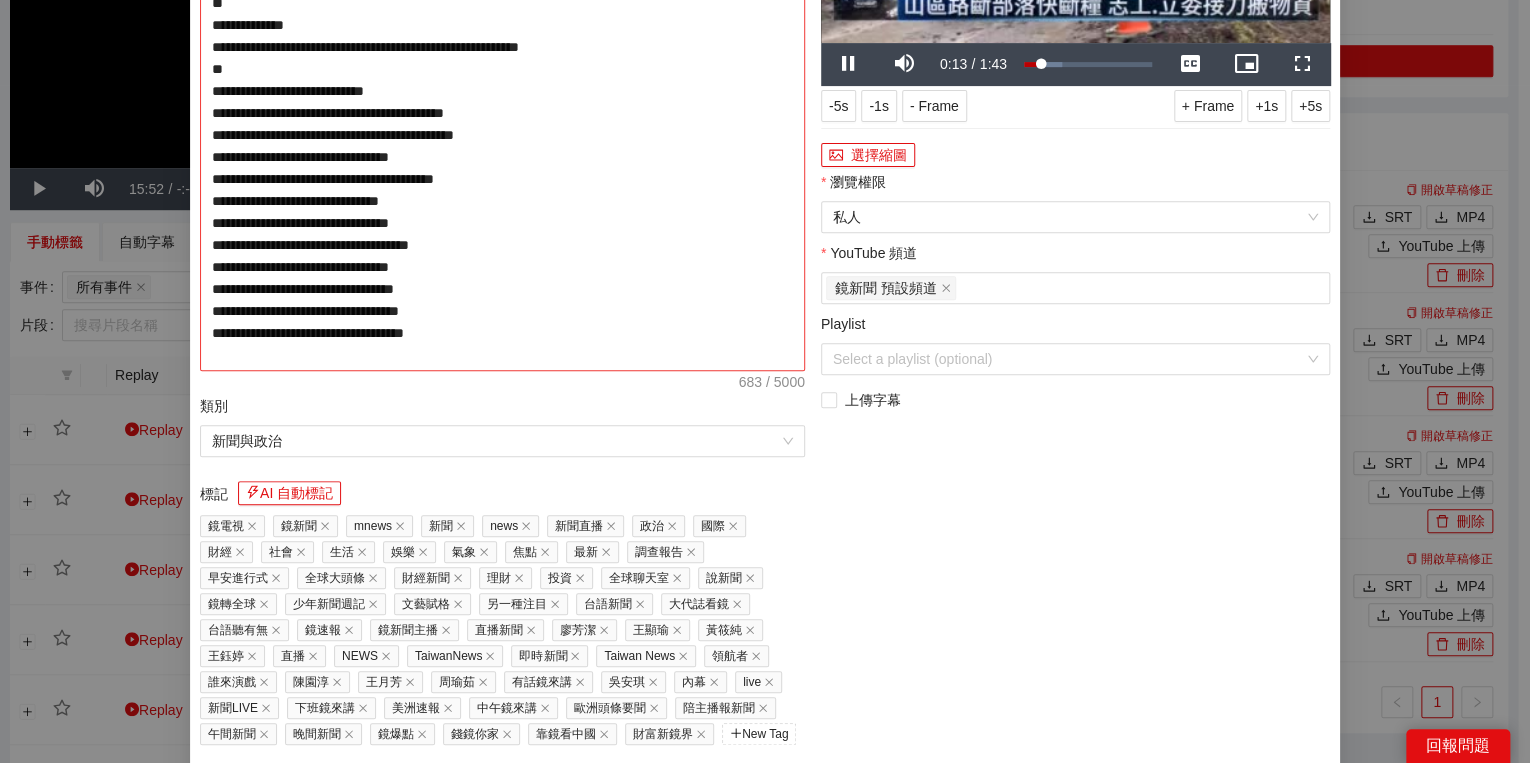 type on "**********" 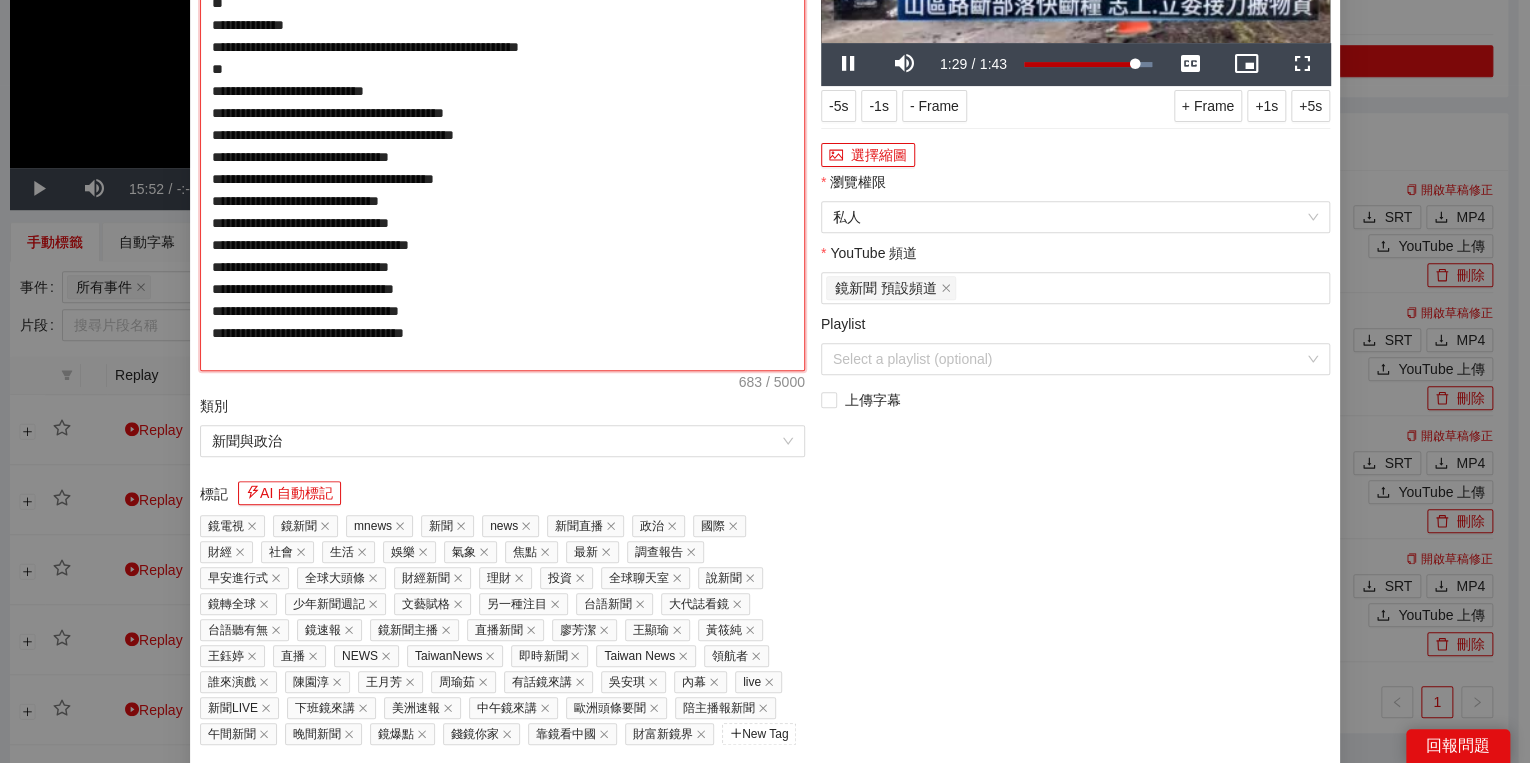 type on "**********" 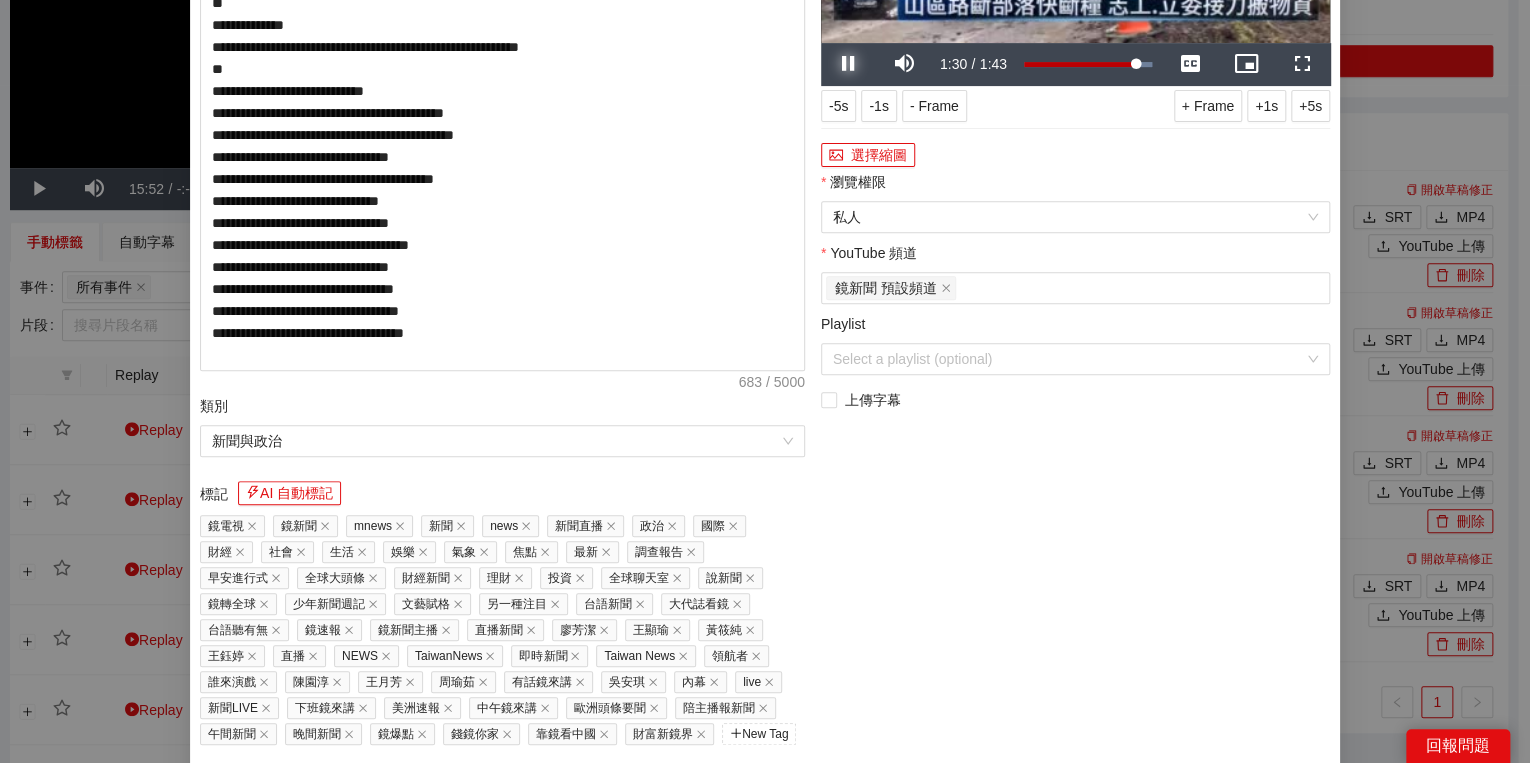 click at bounding box center (849, 64) 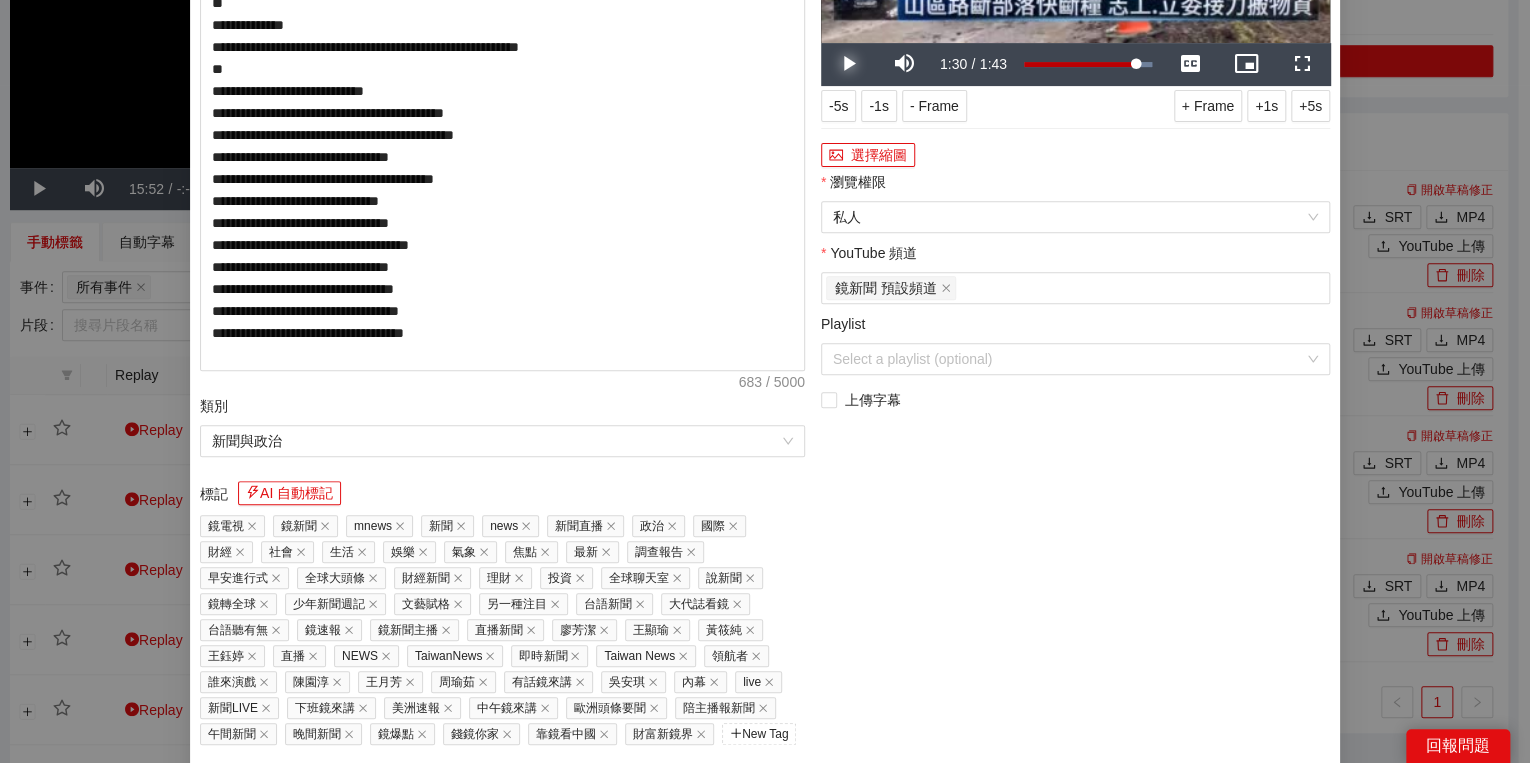 click at bounding box center (849, 64) 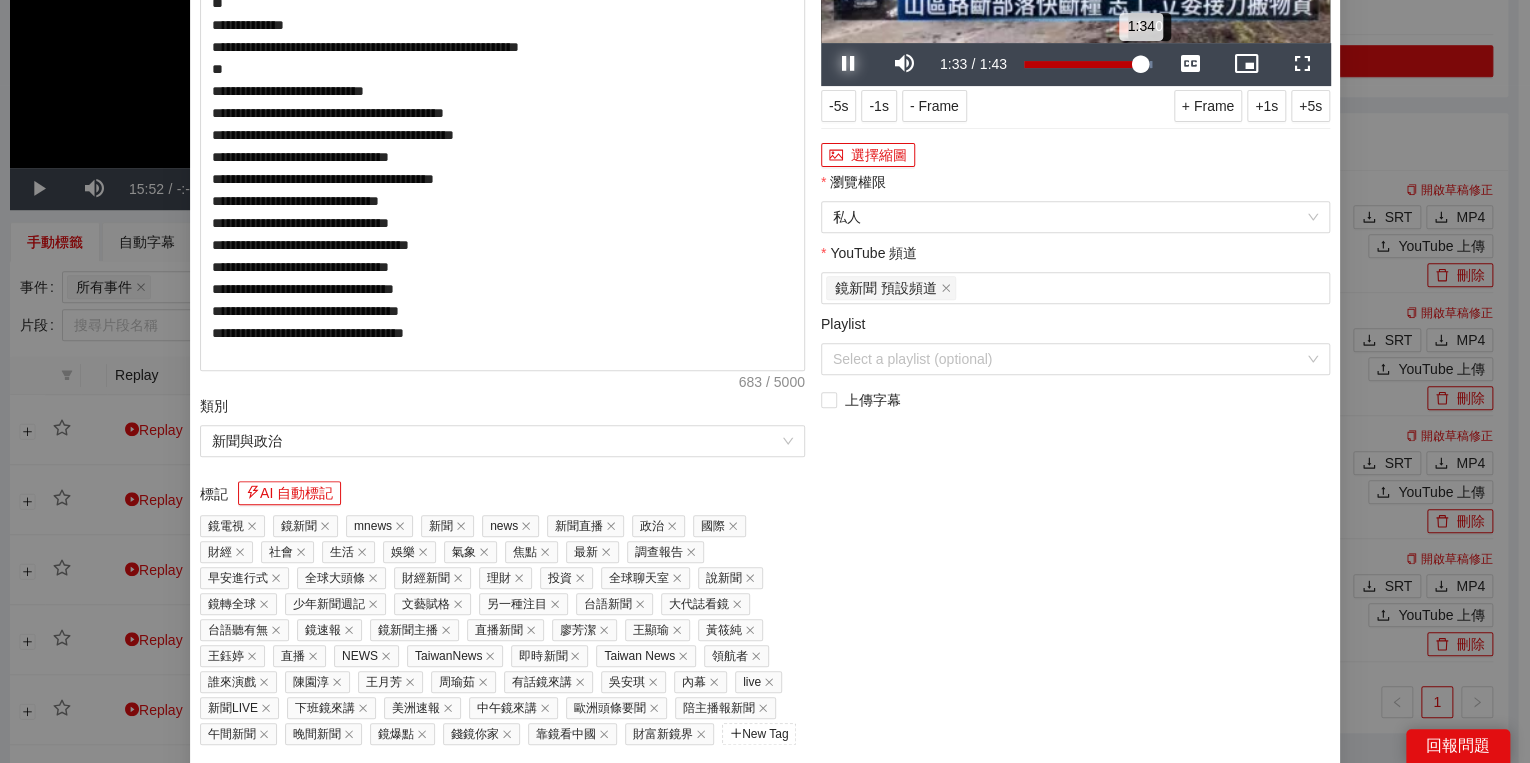 click on "1:34" at bounding box center [1082, 64] 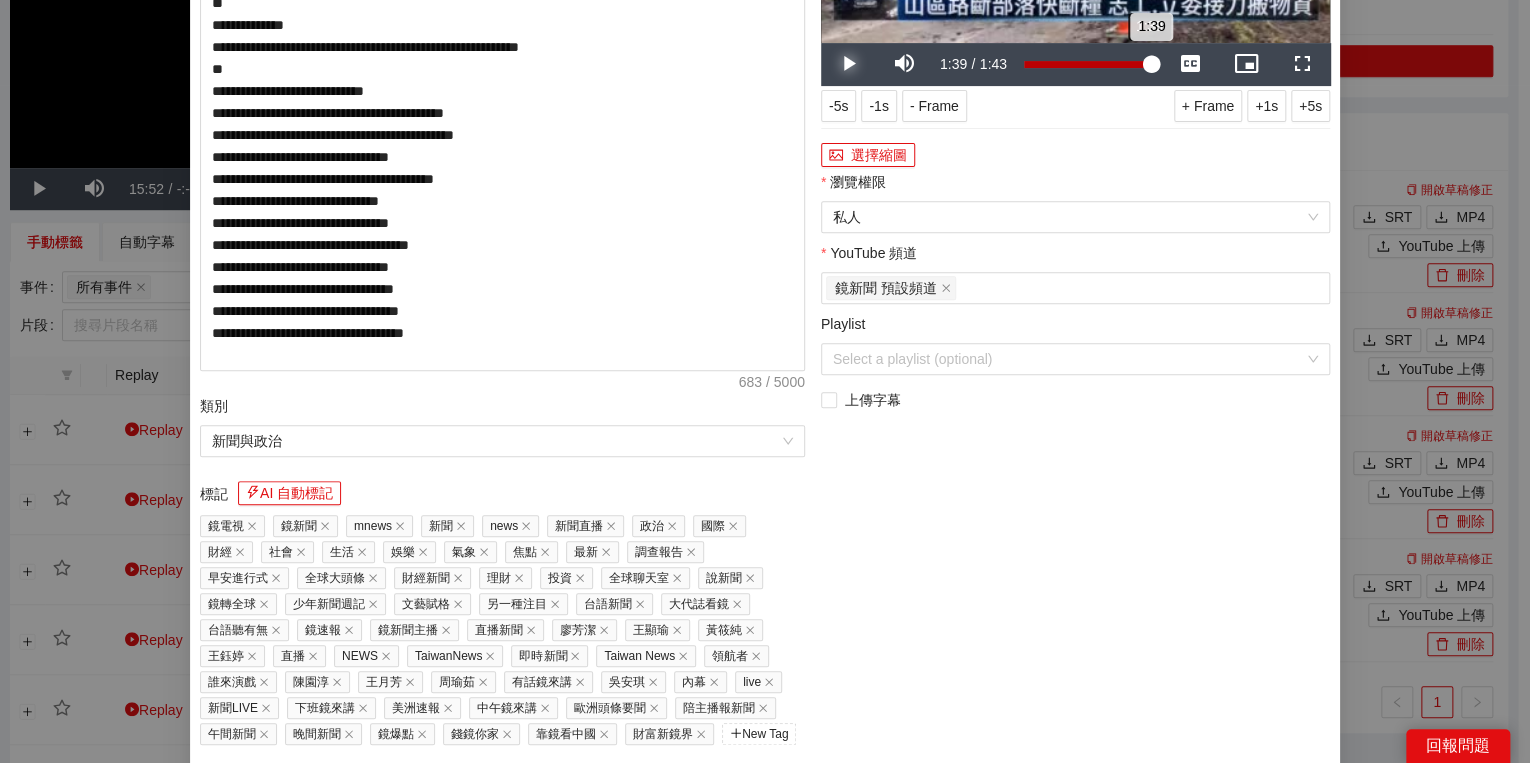 click on "1:39" at bounding box center [1088, 64] 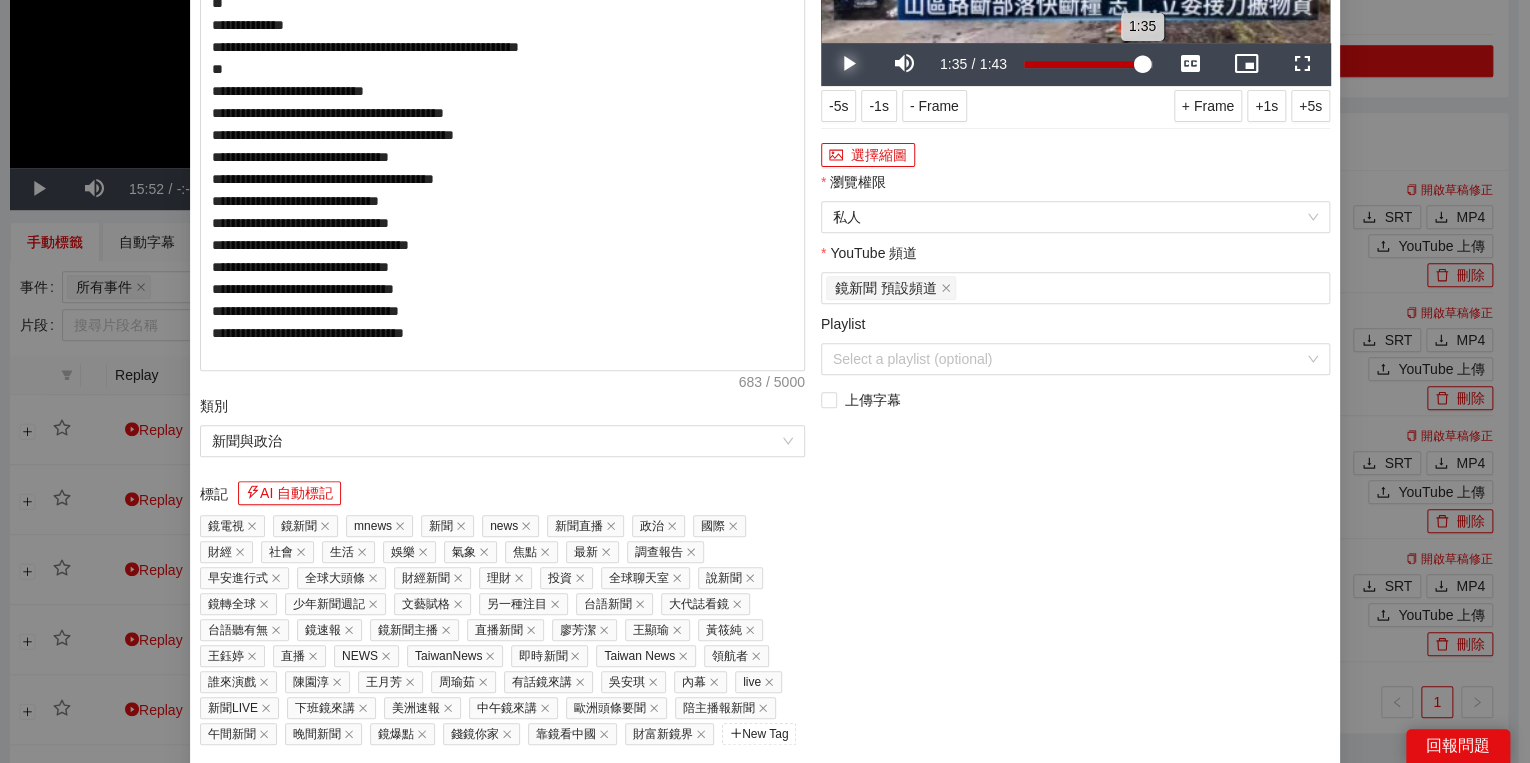 click on "1:35" at bounding box center [1083, 64] 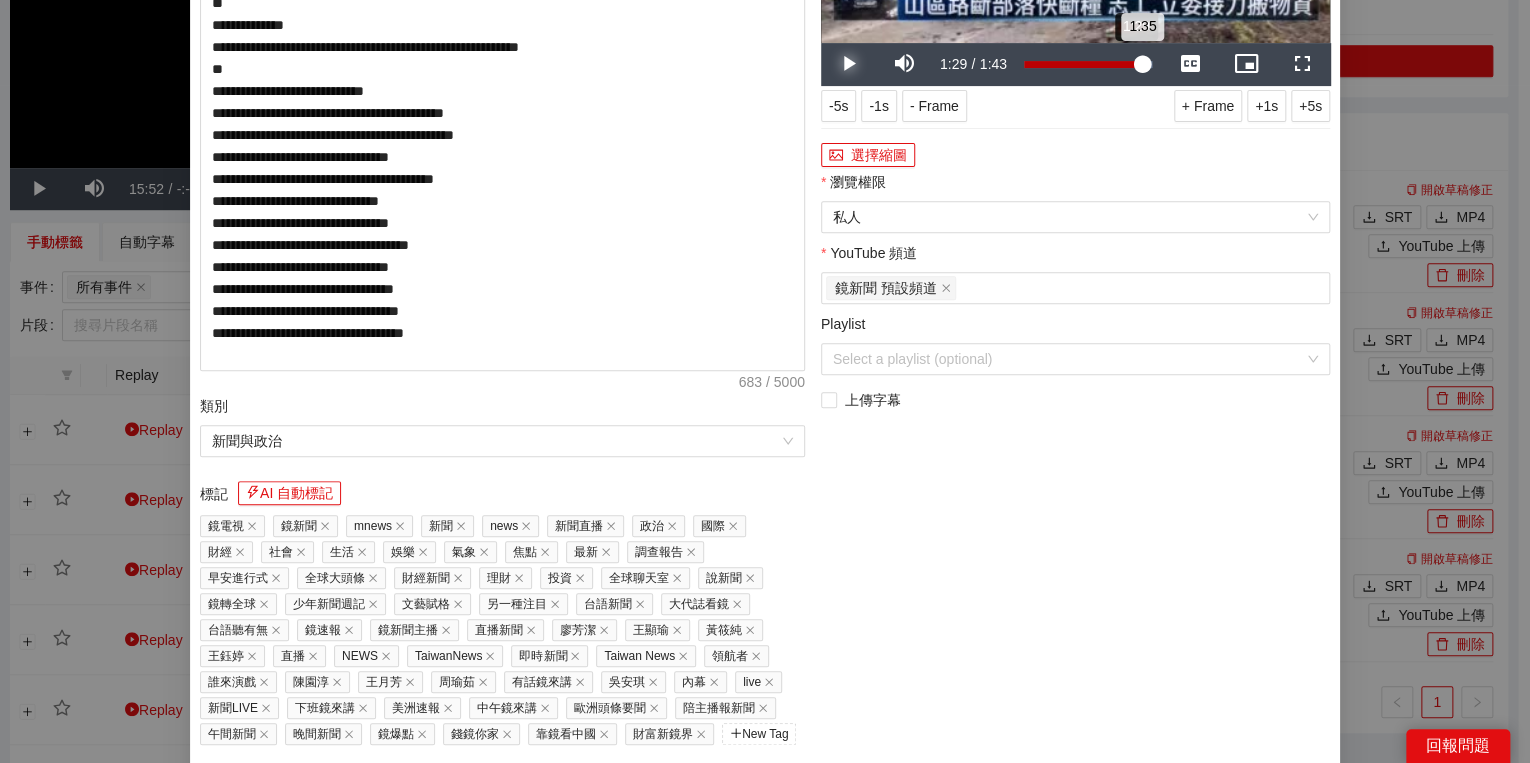 click on "1:35" at bounding box center [1083, 64] 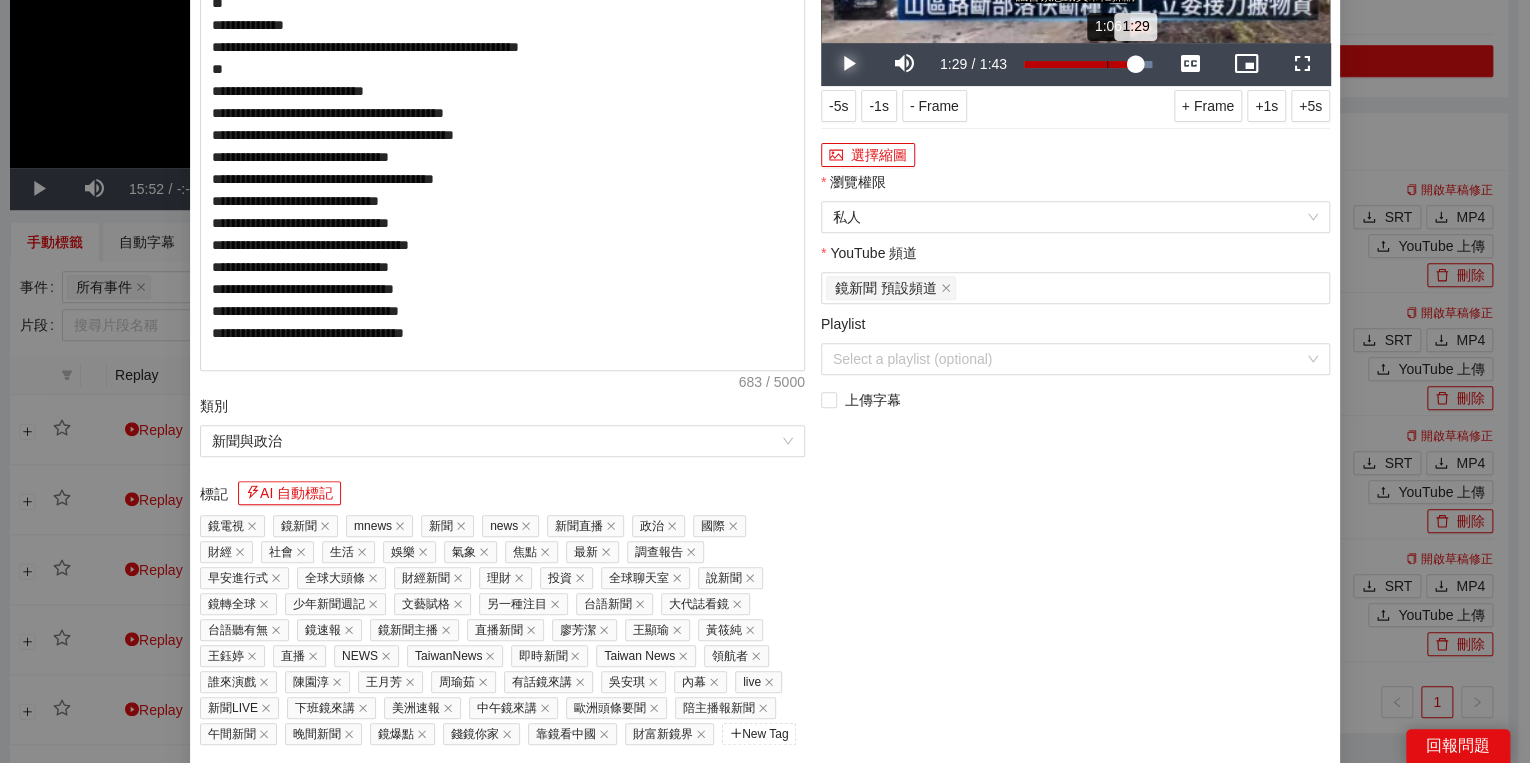 click on "Loaded :  100.00% 1:06 1:29" at bounding box center (1088, 64) 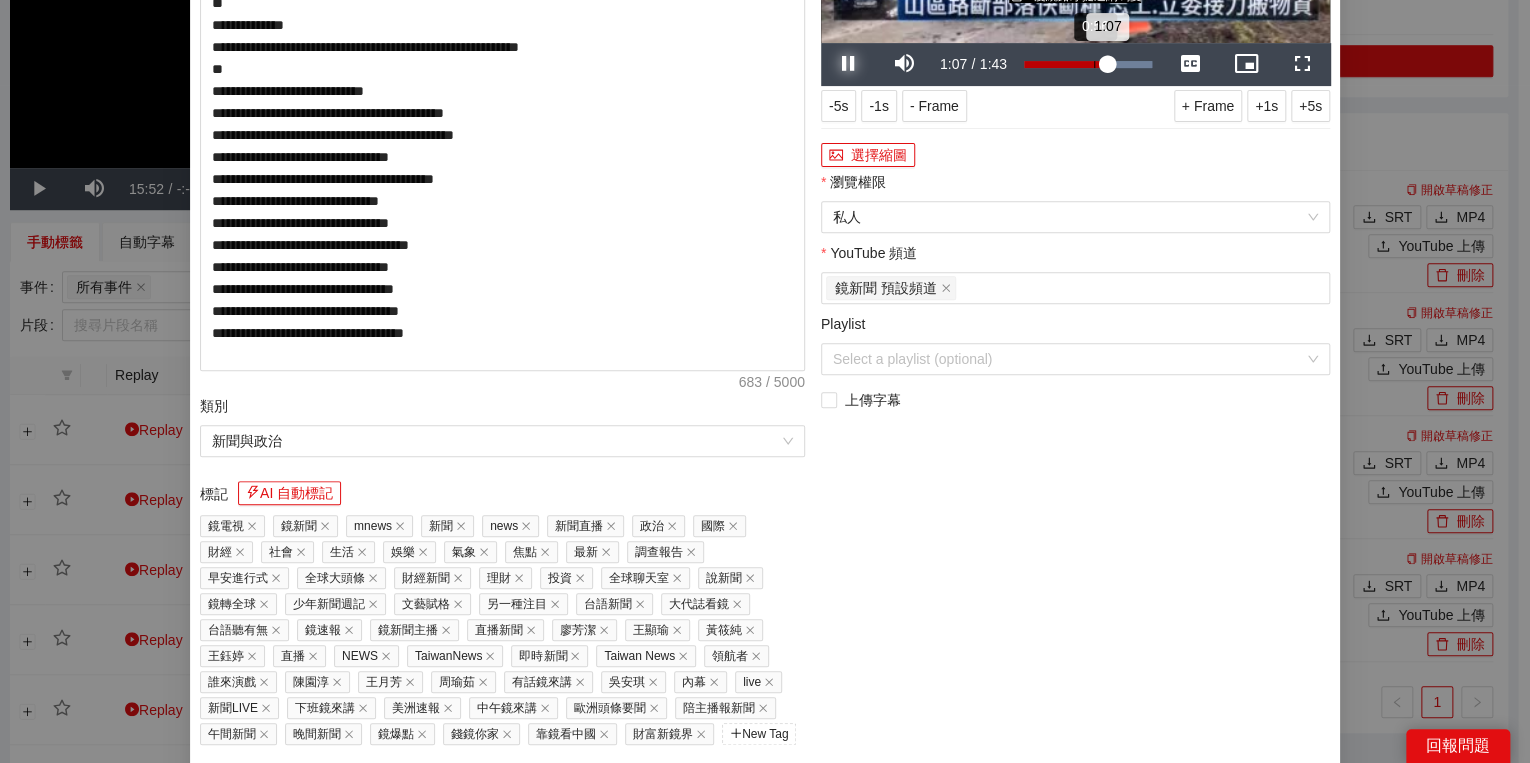 click on "Loaded :  100.00% 0:56 1:07" at bounding box center (1088, 64) 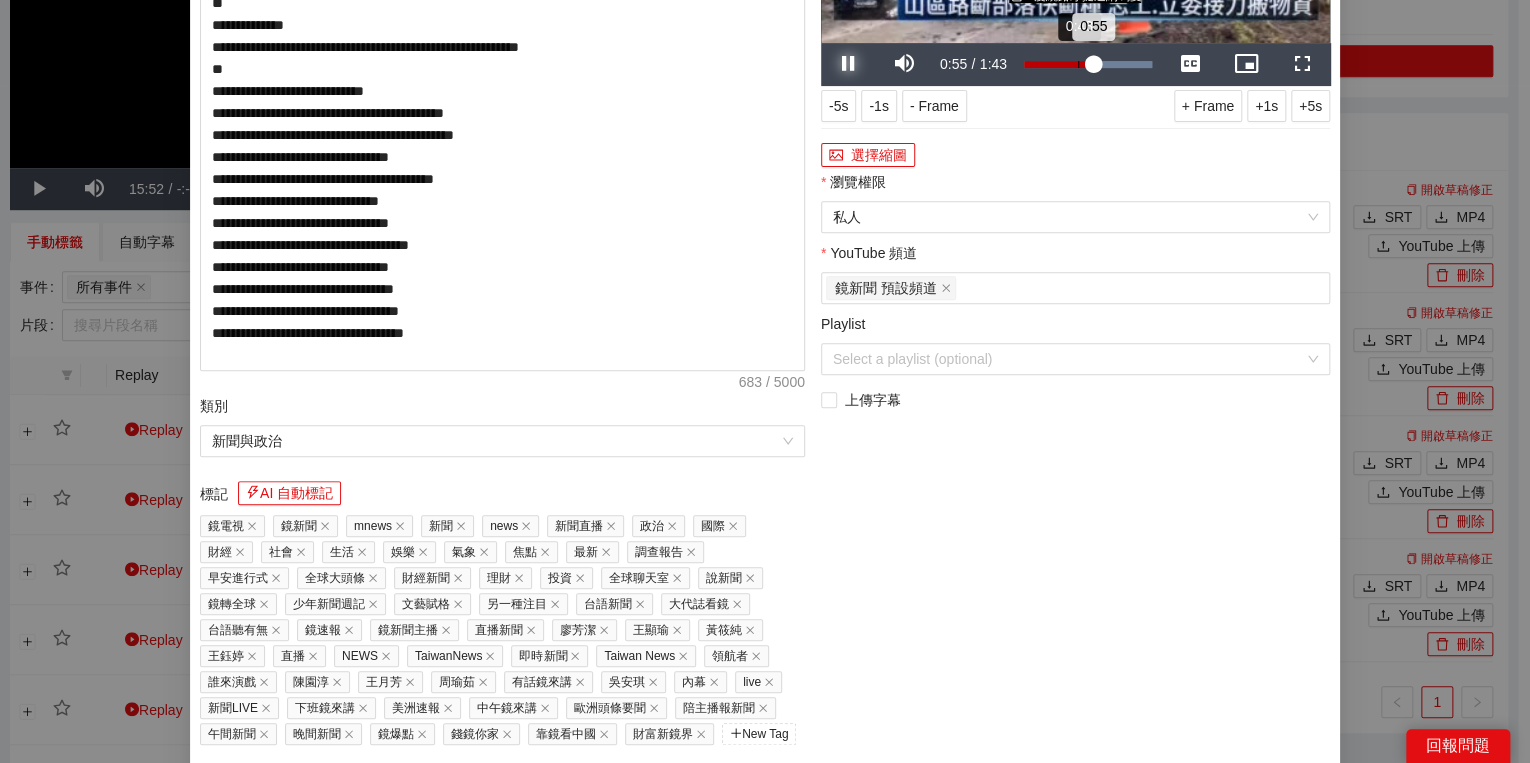 click on "Loaded :  100.00% 0:43 0:55" at bounding box center [1088, 64] 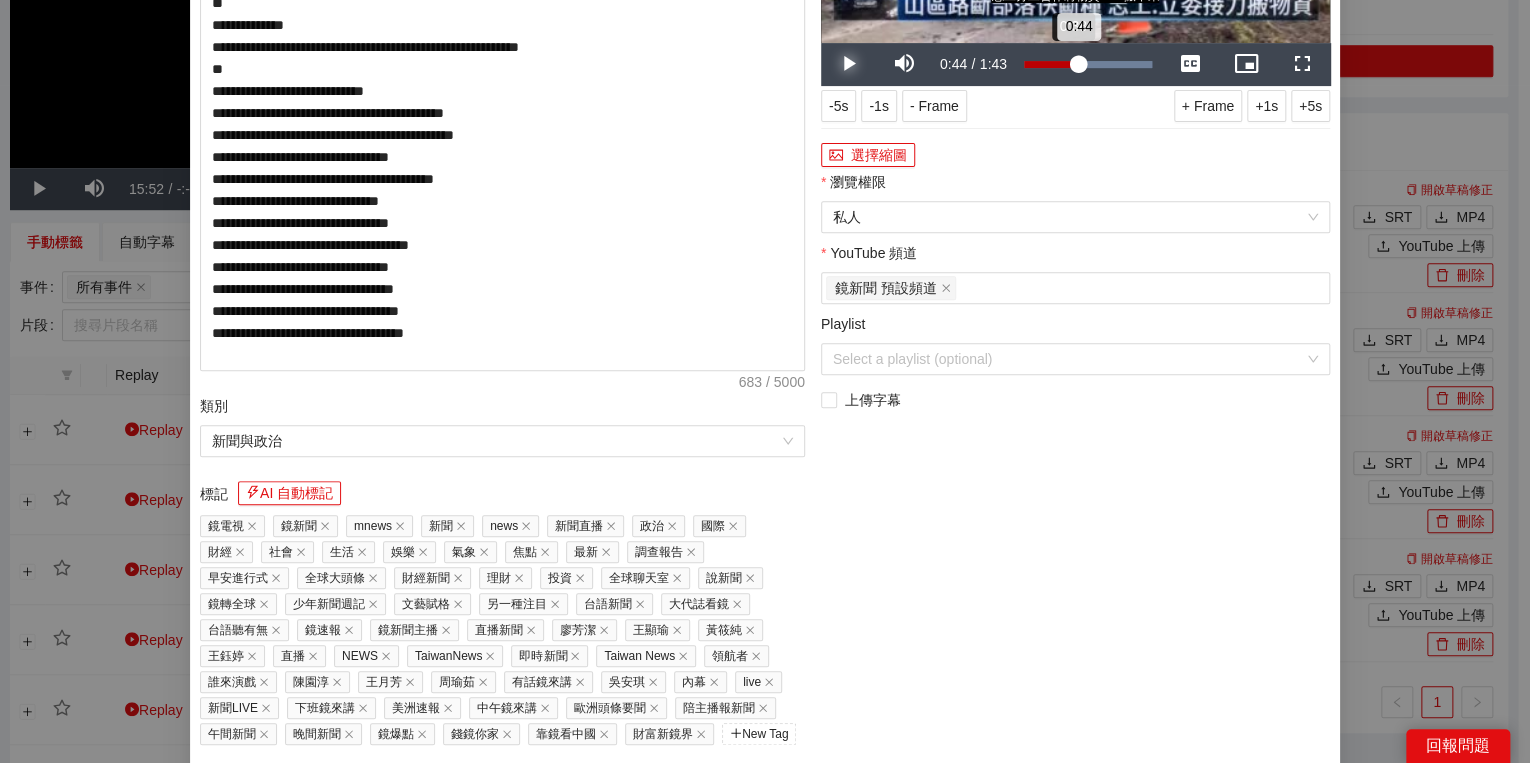 click on "0:44" at bounding box center (1051, 64) 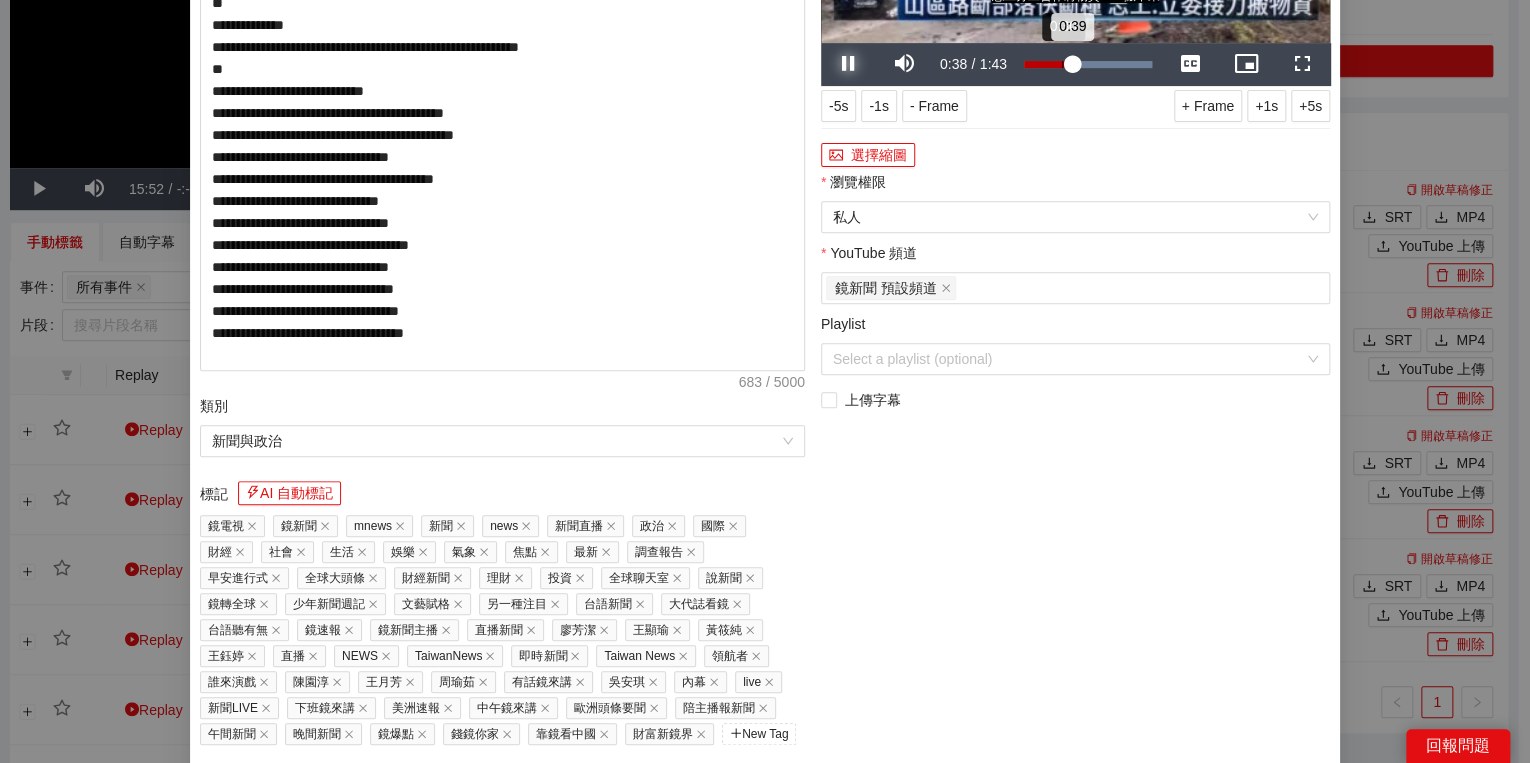 click on "0:39" at bounding box center [1048, 64] 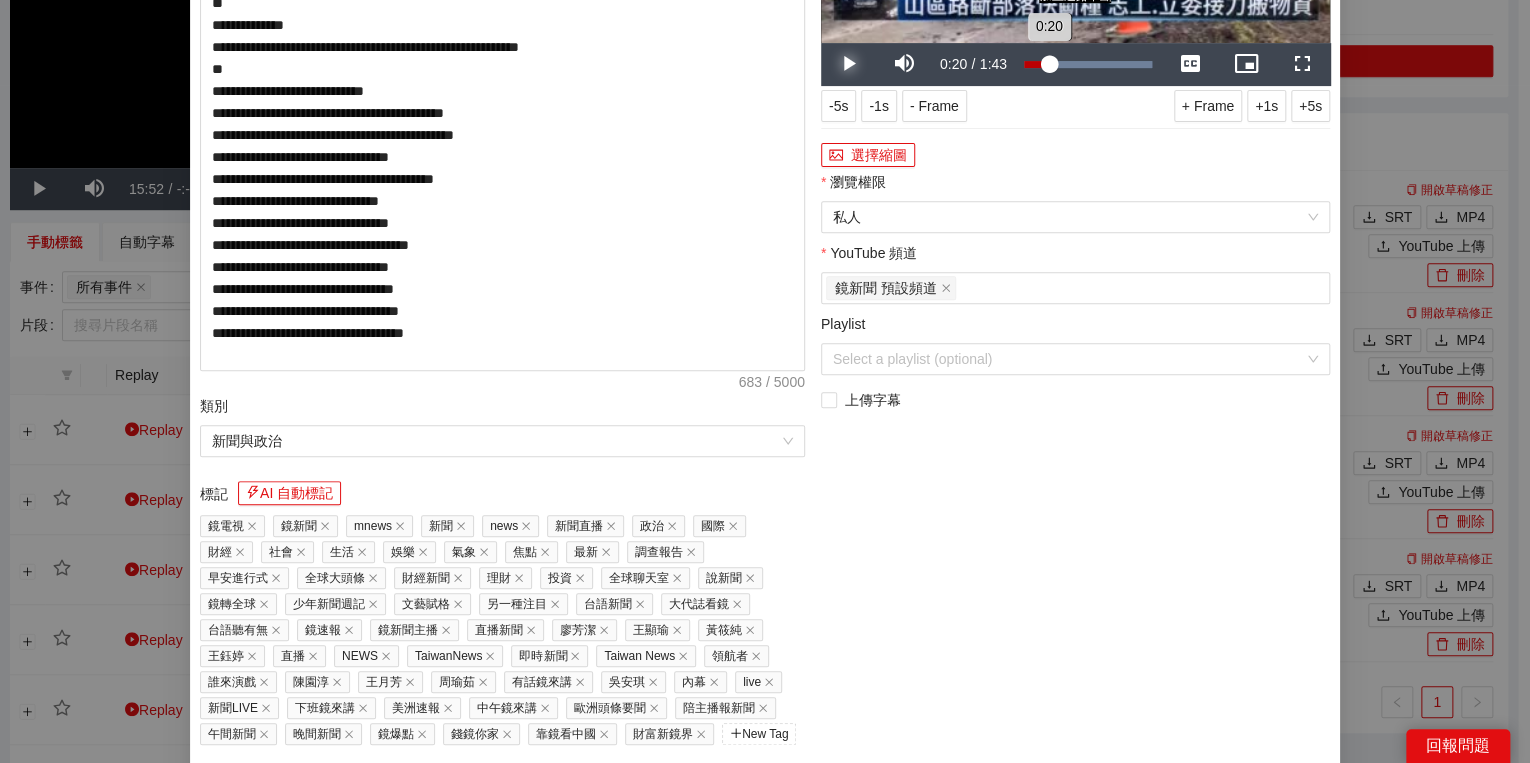 click on "Loaded :  100.00% 0:20 0:20" at bounding box center (1088, 64) 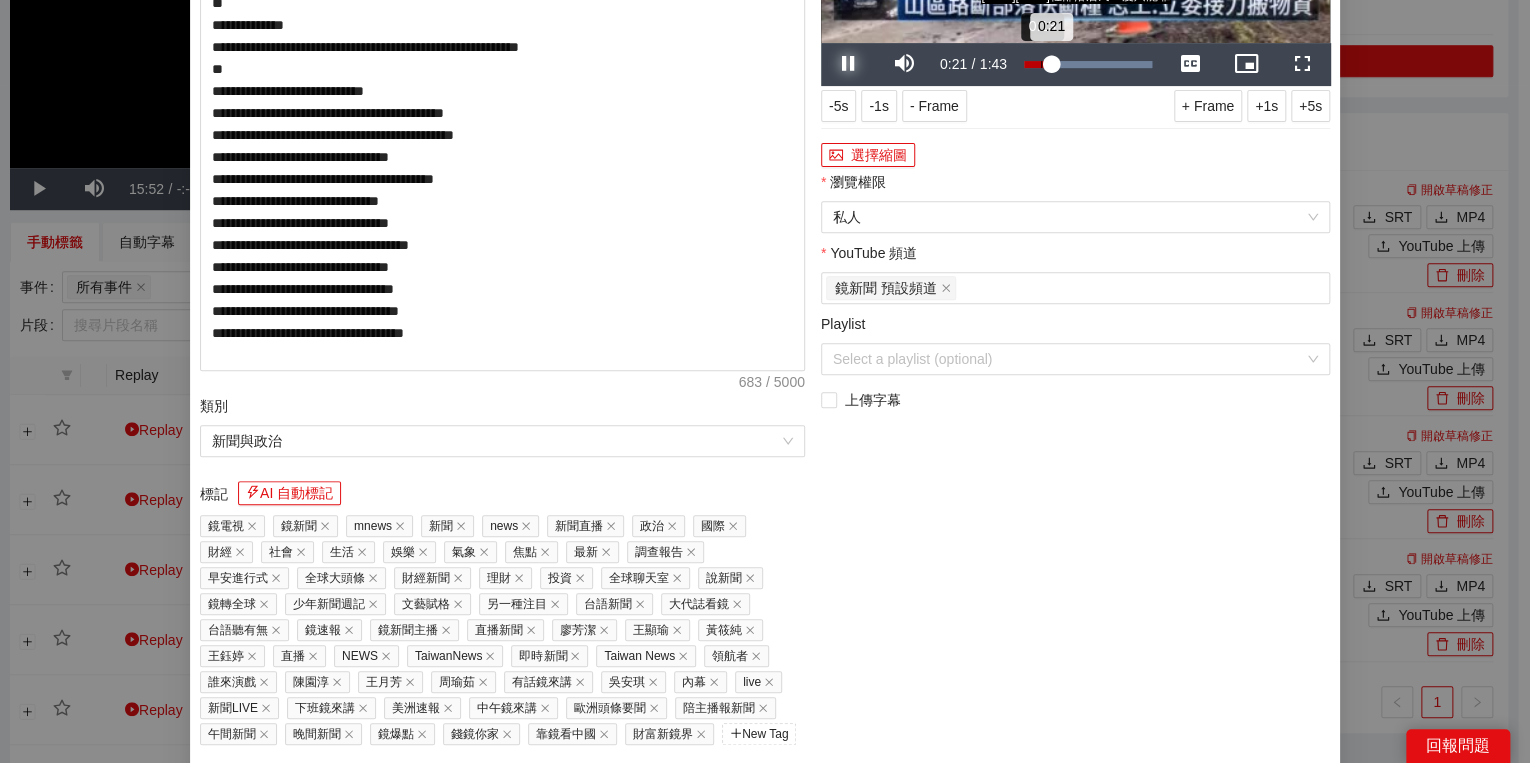 click on "0:21" at bounding box center [1037, 64] 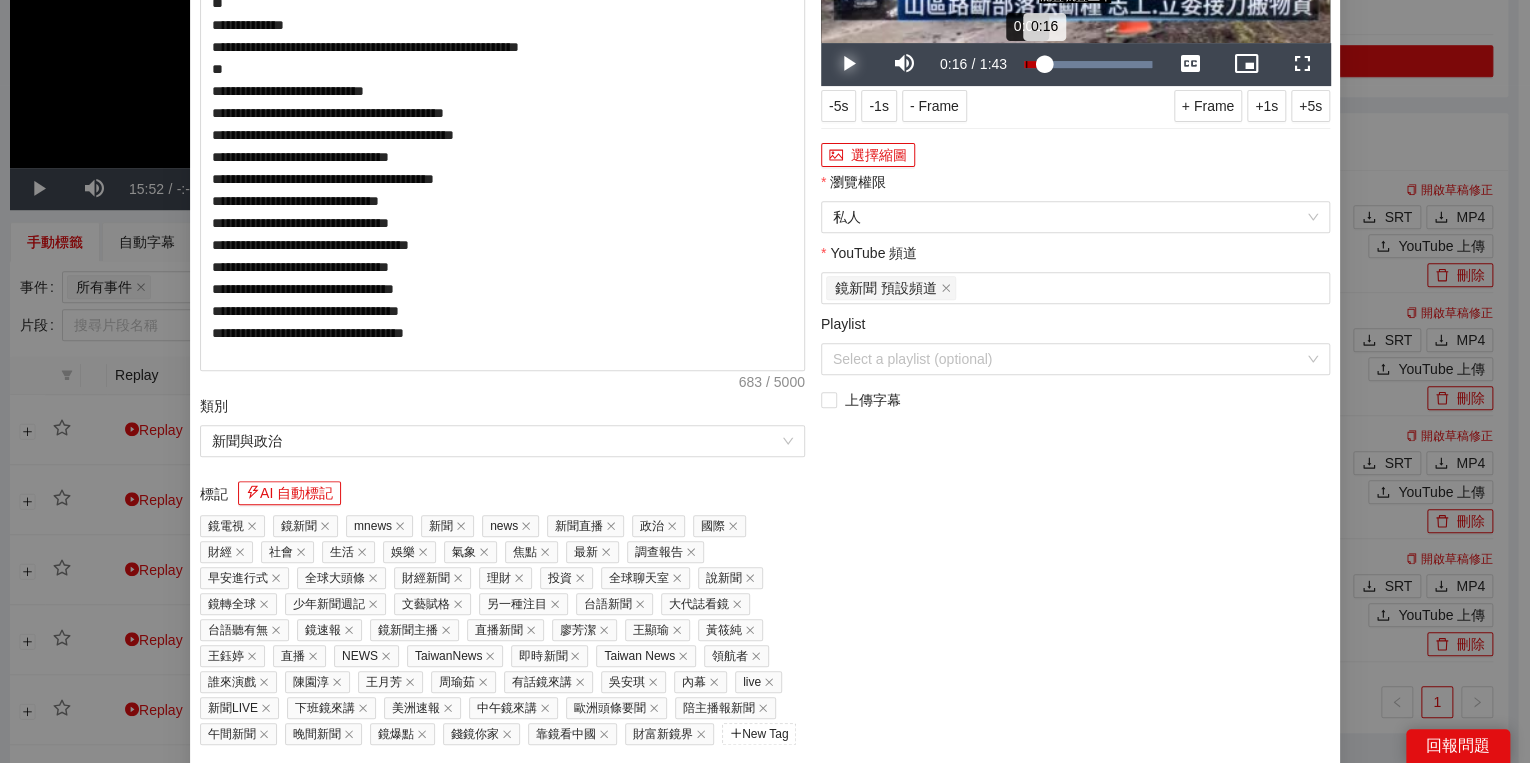 click on "0:16" at bounding box center [1034, 64] 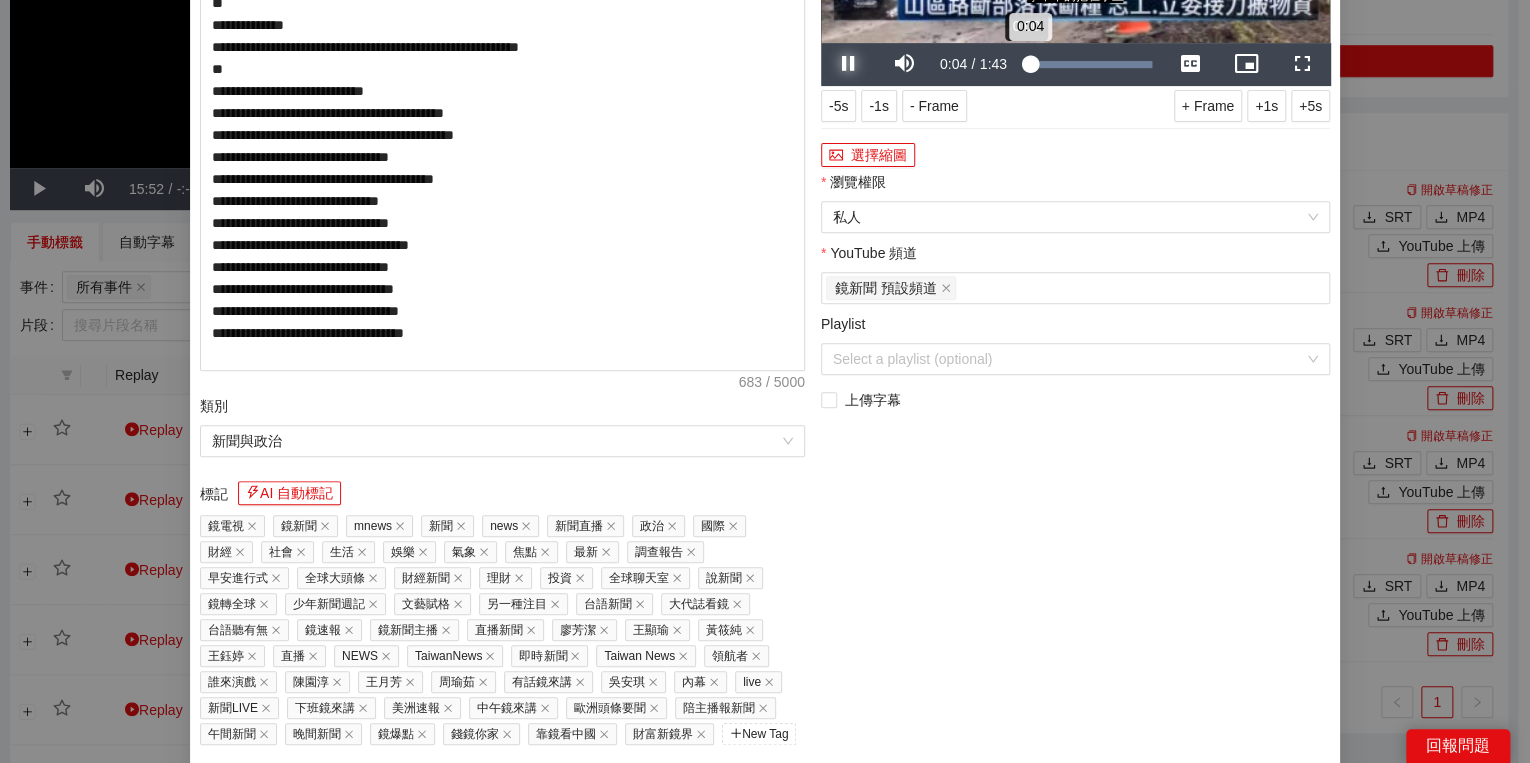 click on "0:04" at bounding box center (1027, 64) 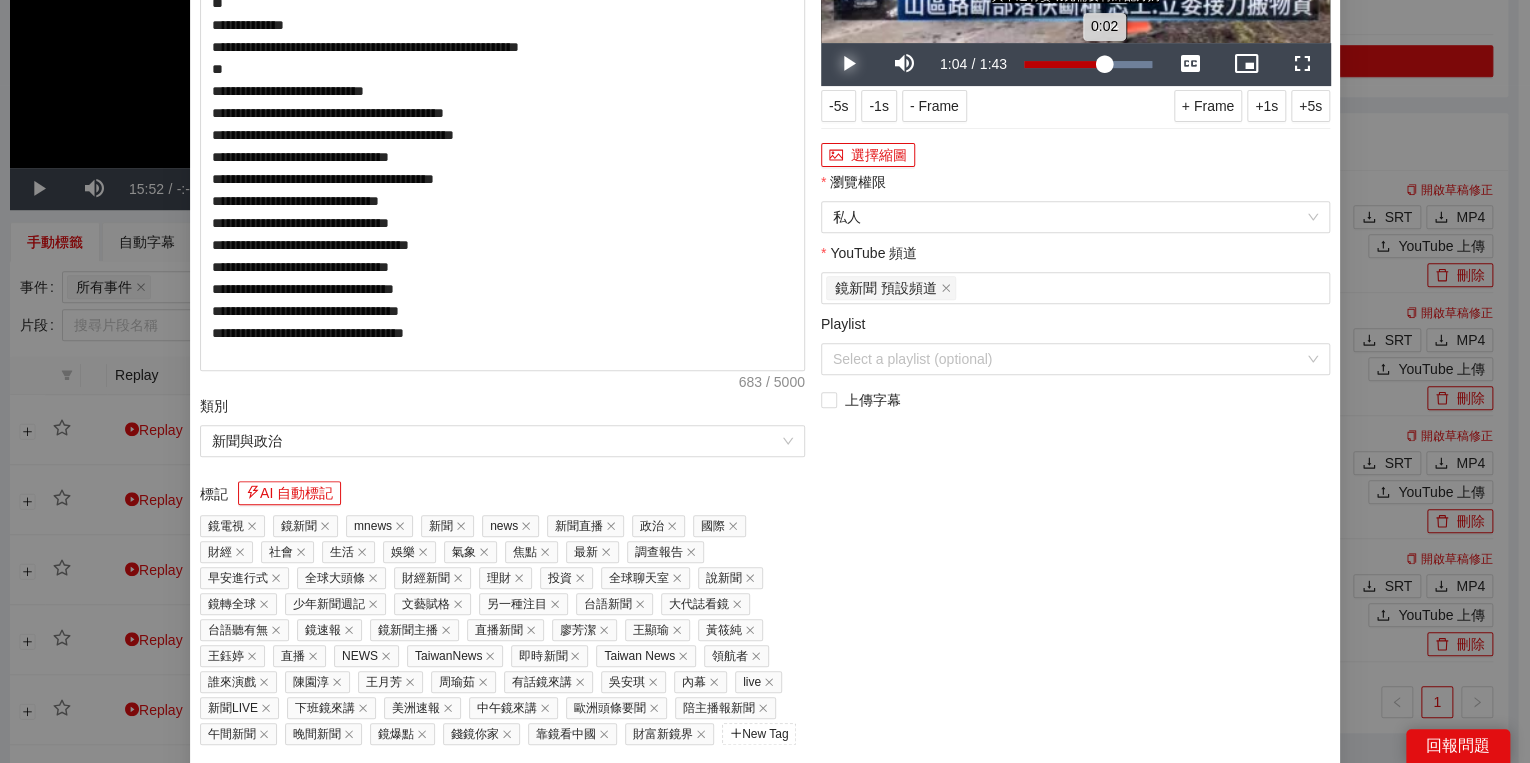 click on "Loaded :  100.00% 1:04 0:02" at bounding box center [1088, 64] 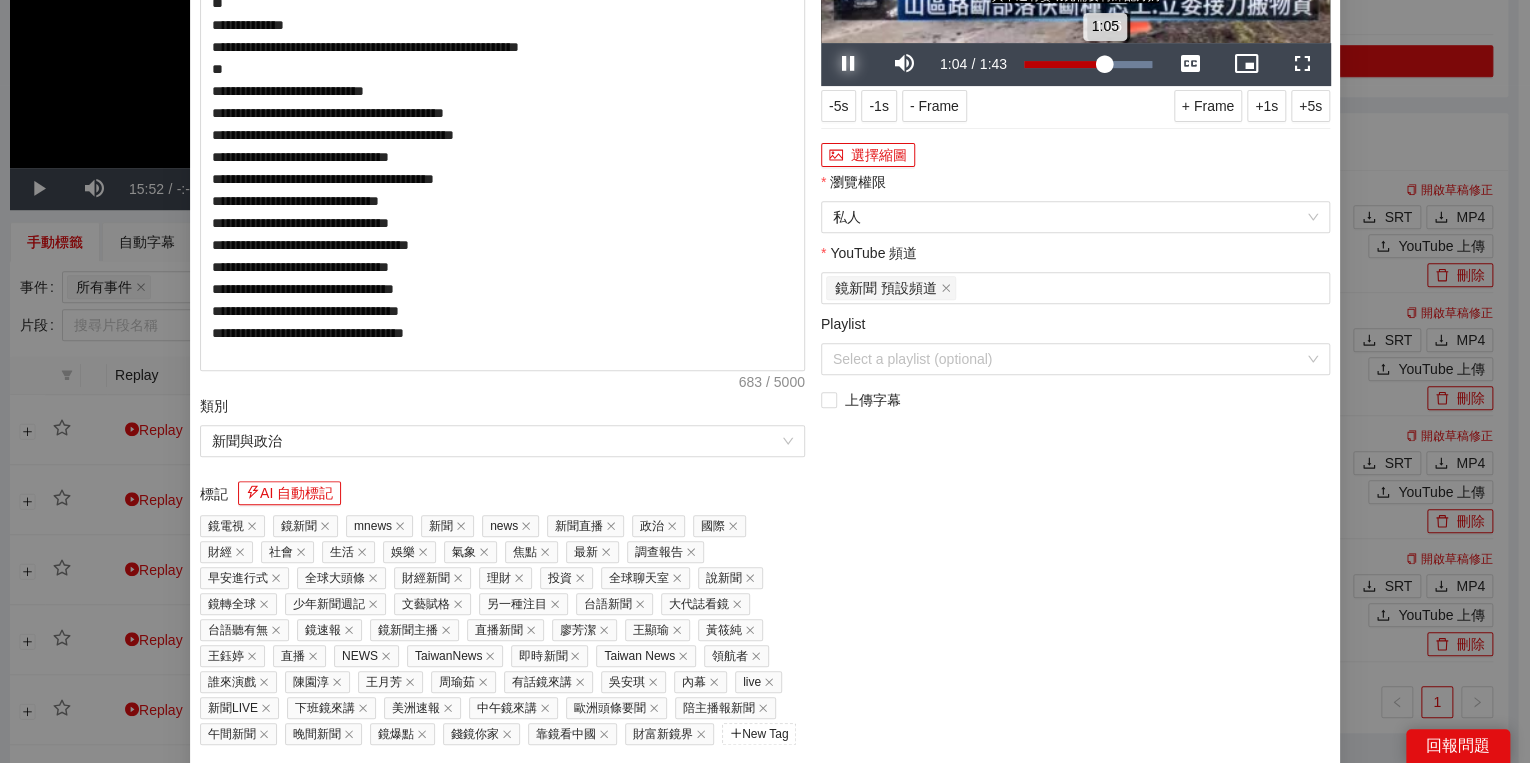 click on "1:05" at bounding box center [1064, 64] 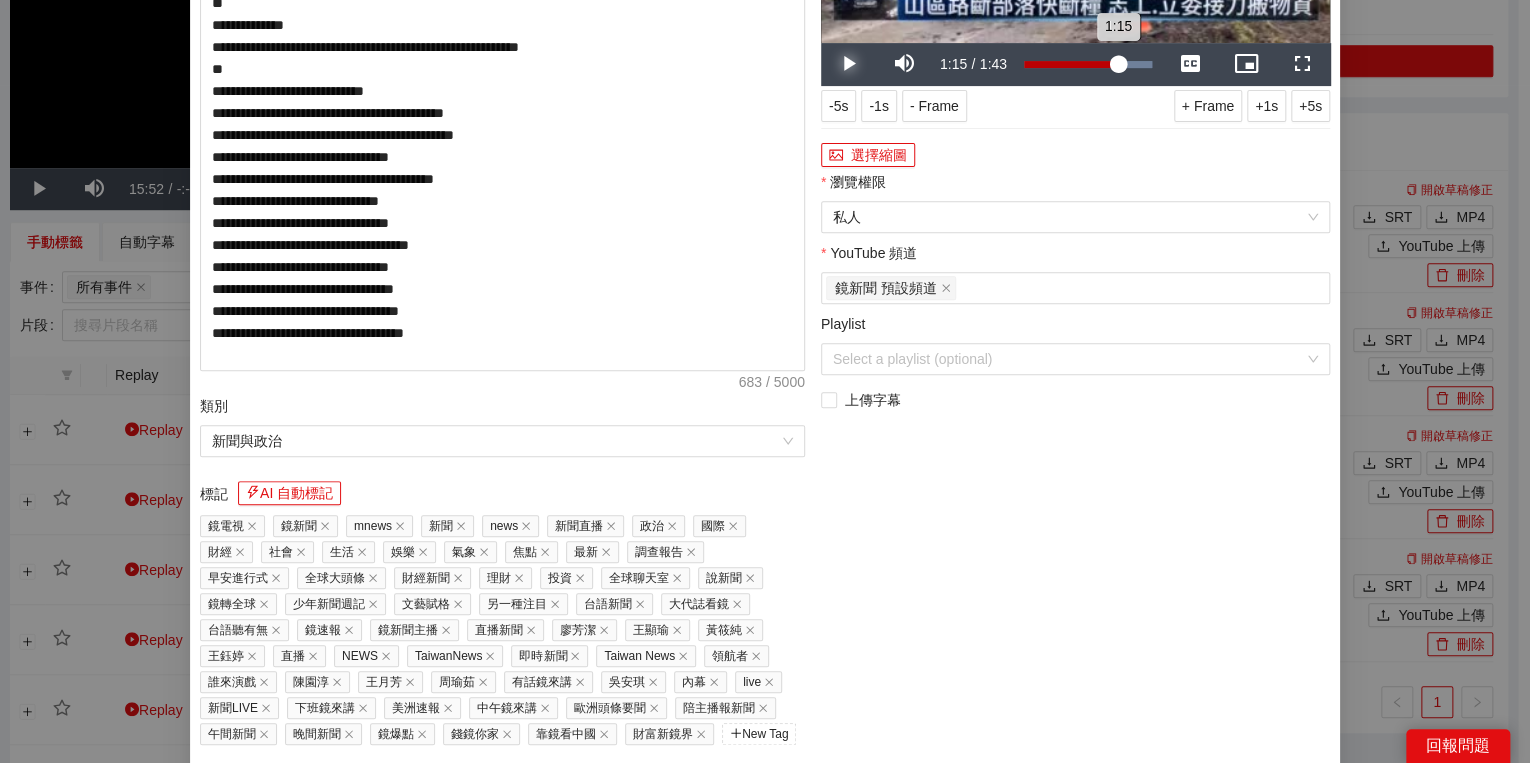 click on "1:15" at bounding box center [1071, 64] 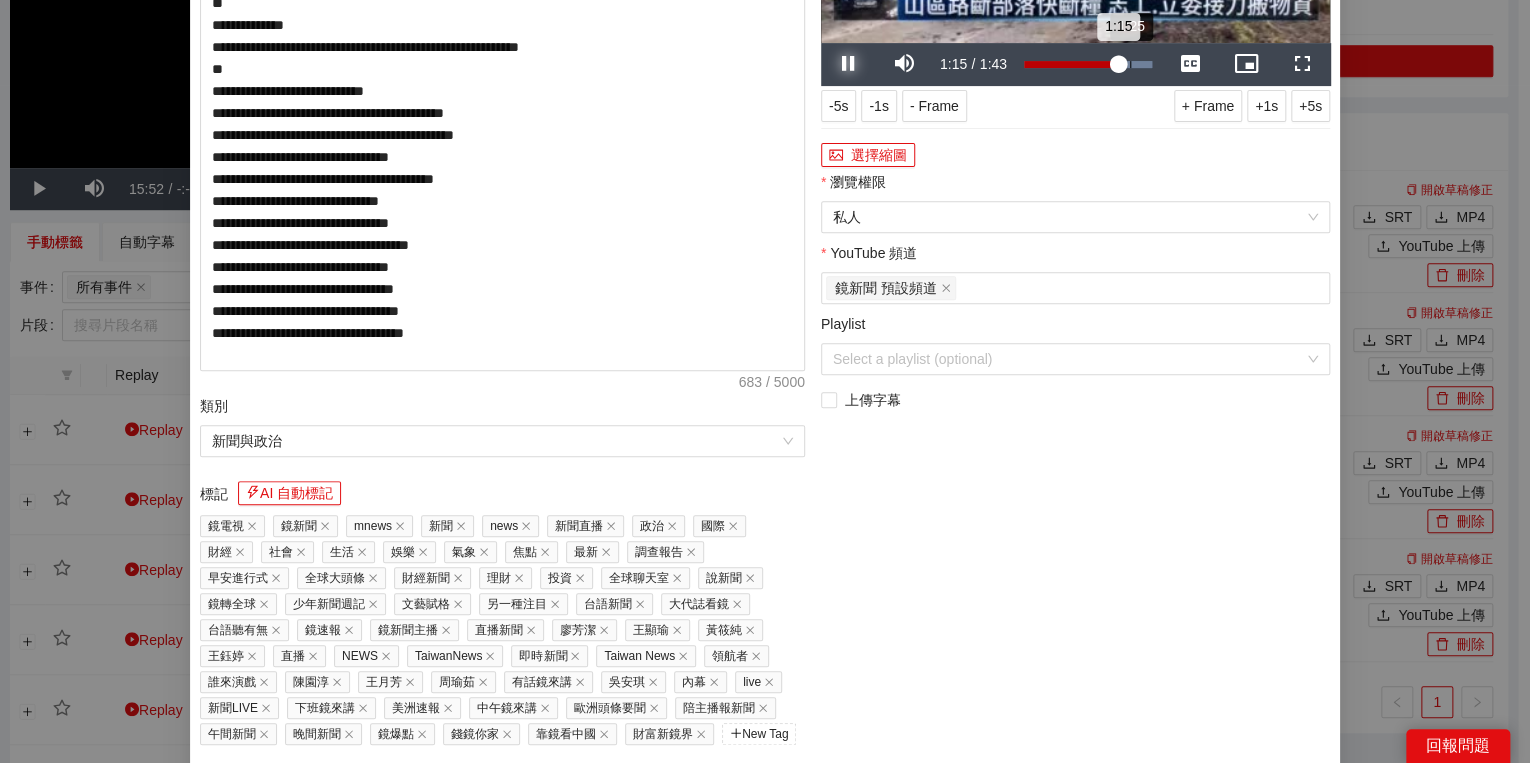click on "1:25" at bounding box center (1130, 64) 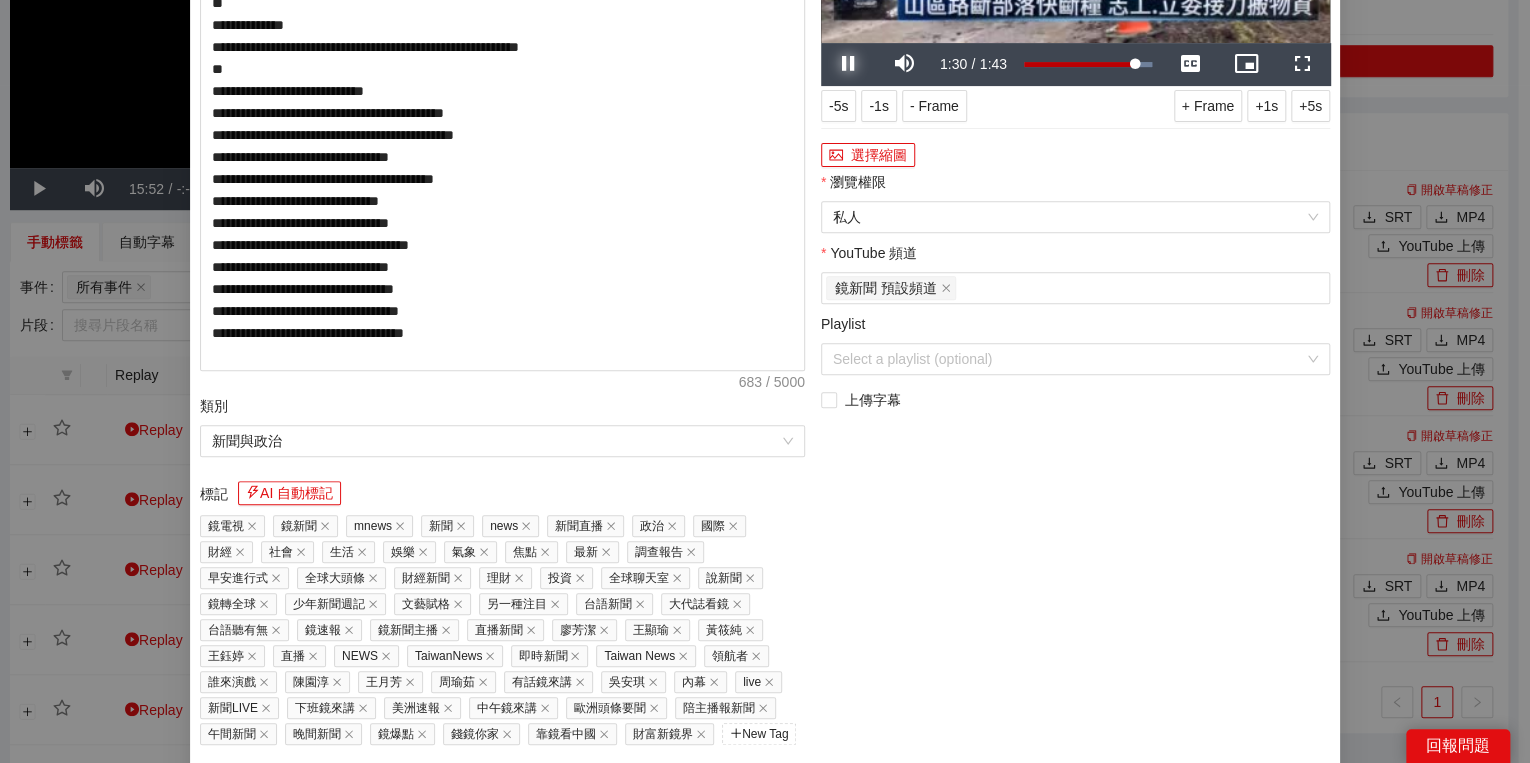 click at bounding box center (849, 64) 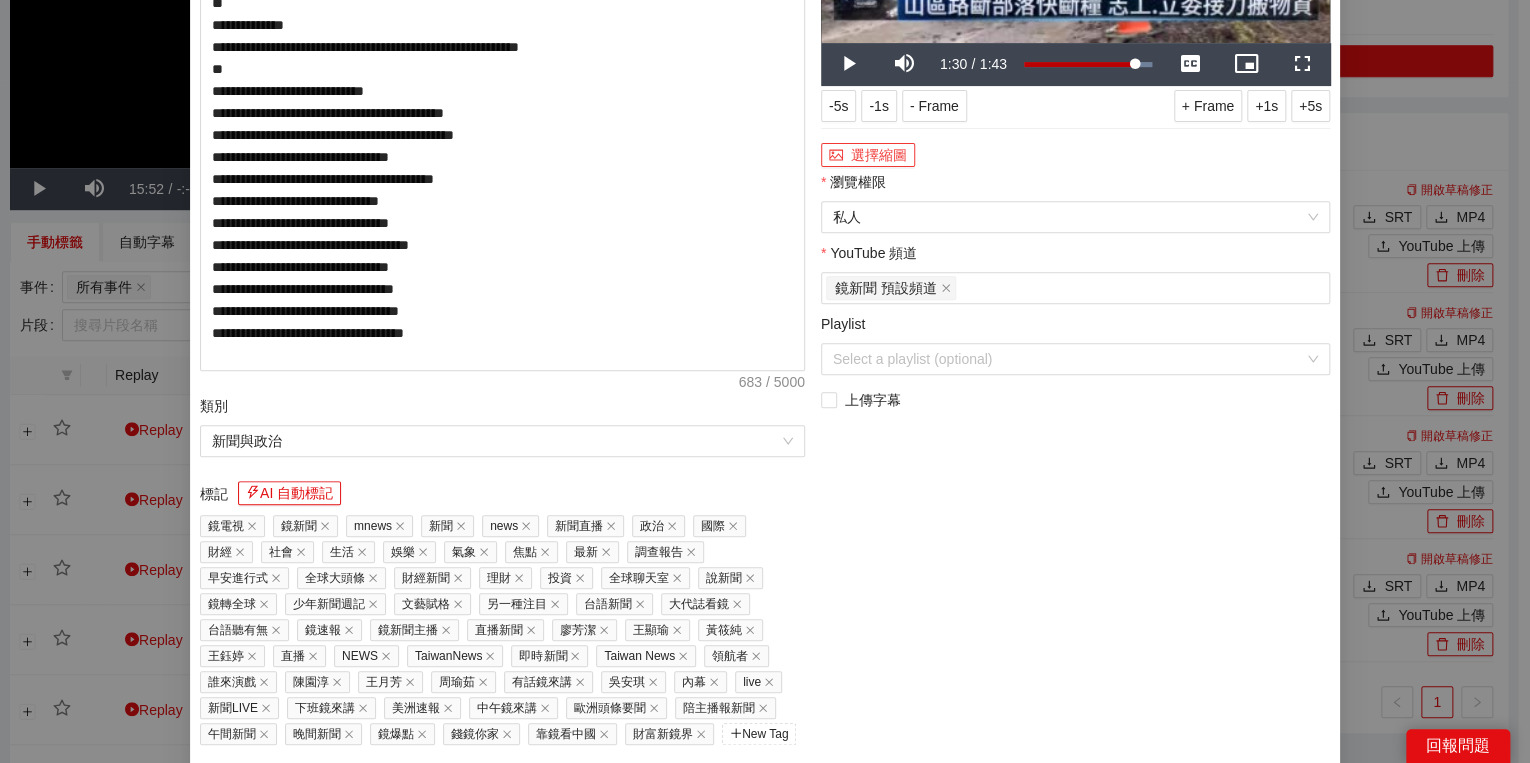 click on "選擇縮圖" at bounding box center [868, 155] 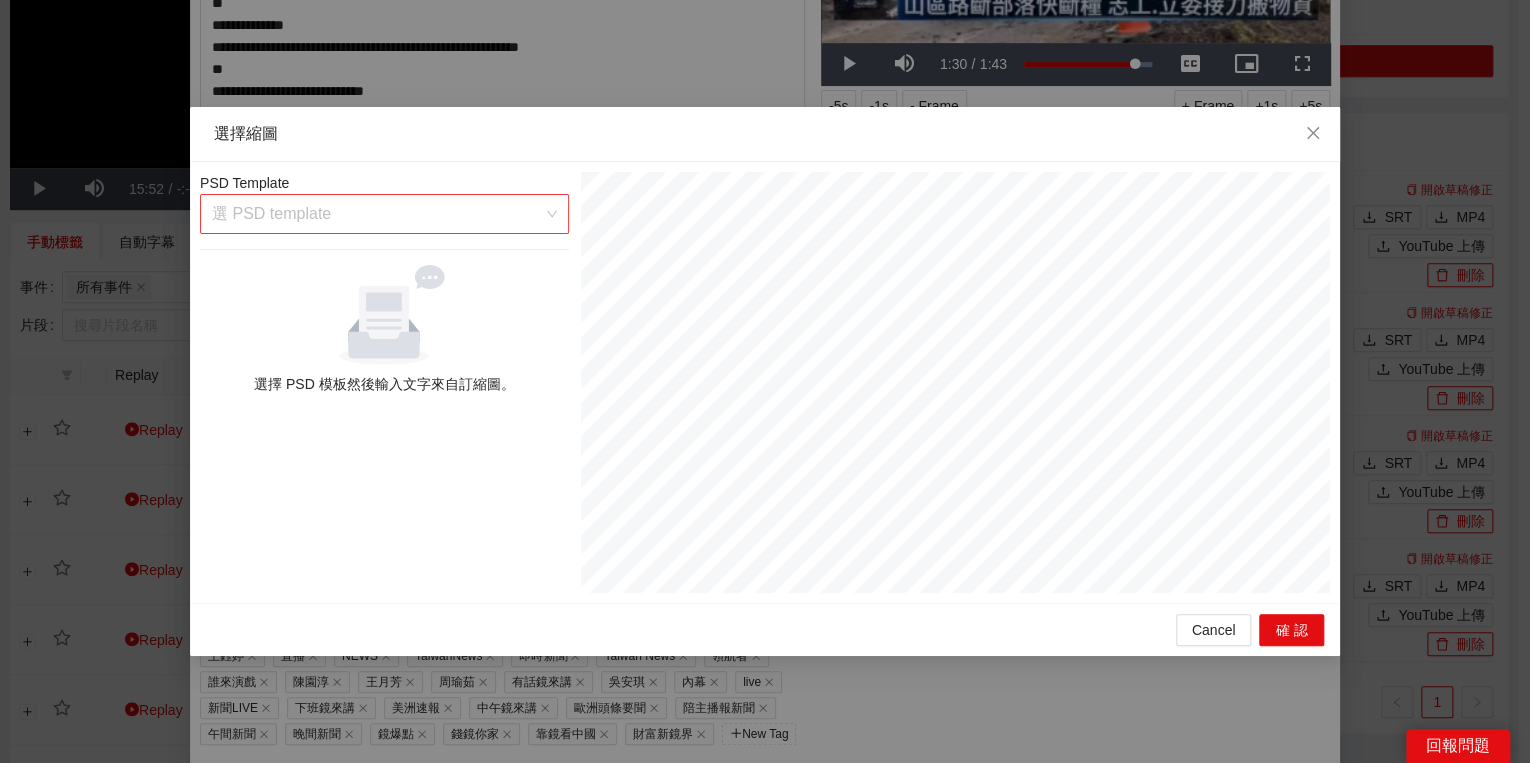 click at bounding box center [377, 214] 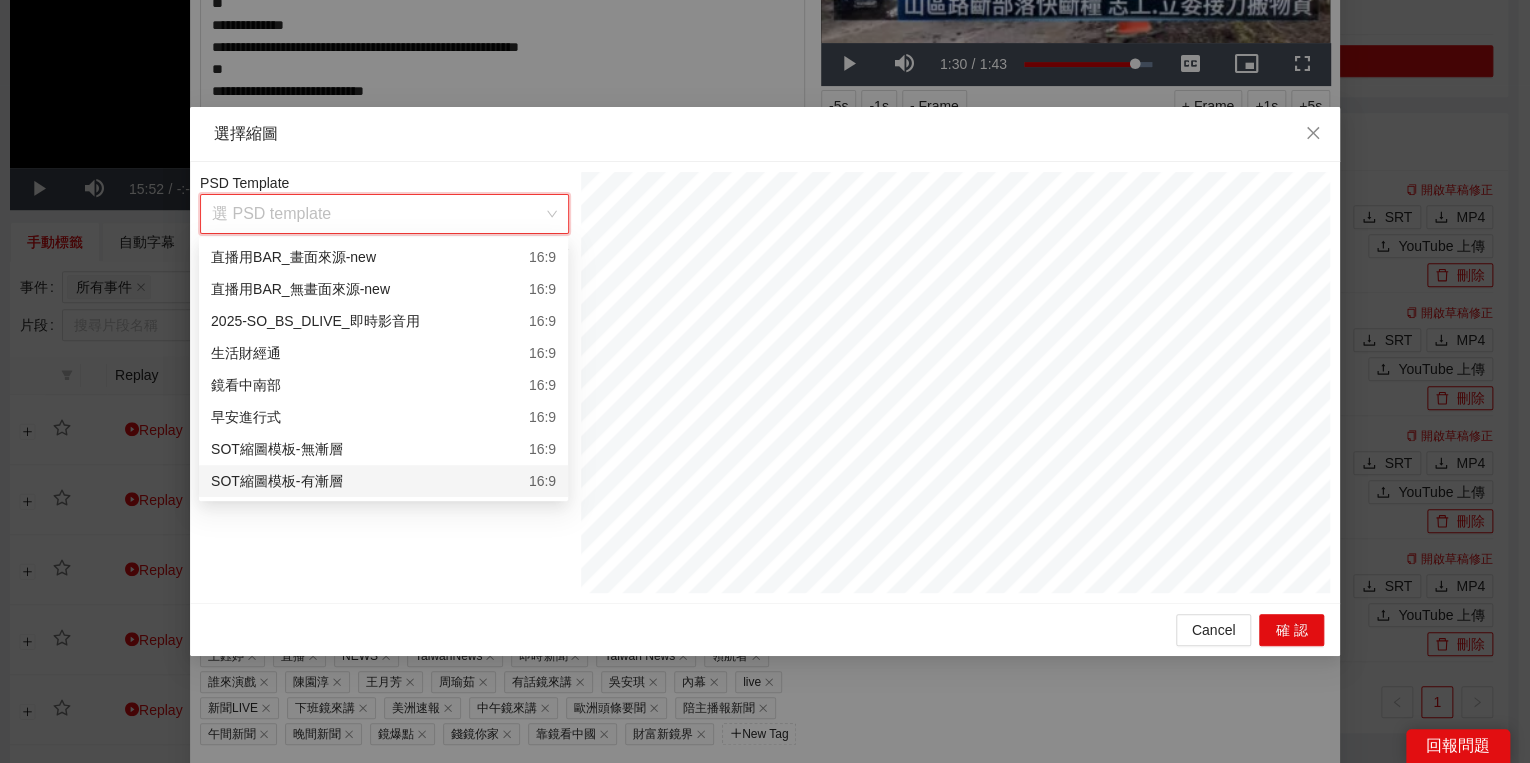 click on "SOT縮圖模板-有漸層 16:9" at bounding box center (383, 481) 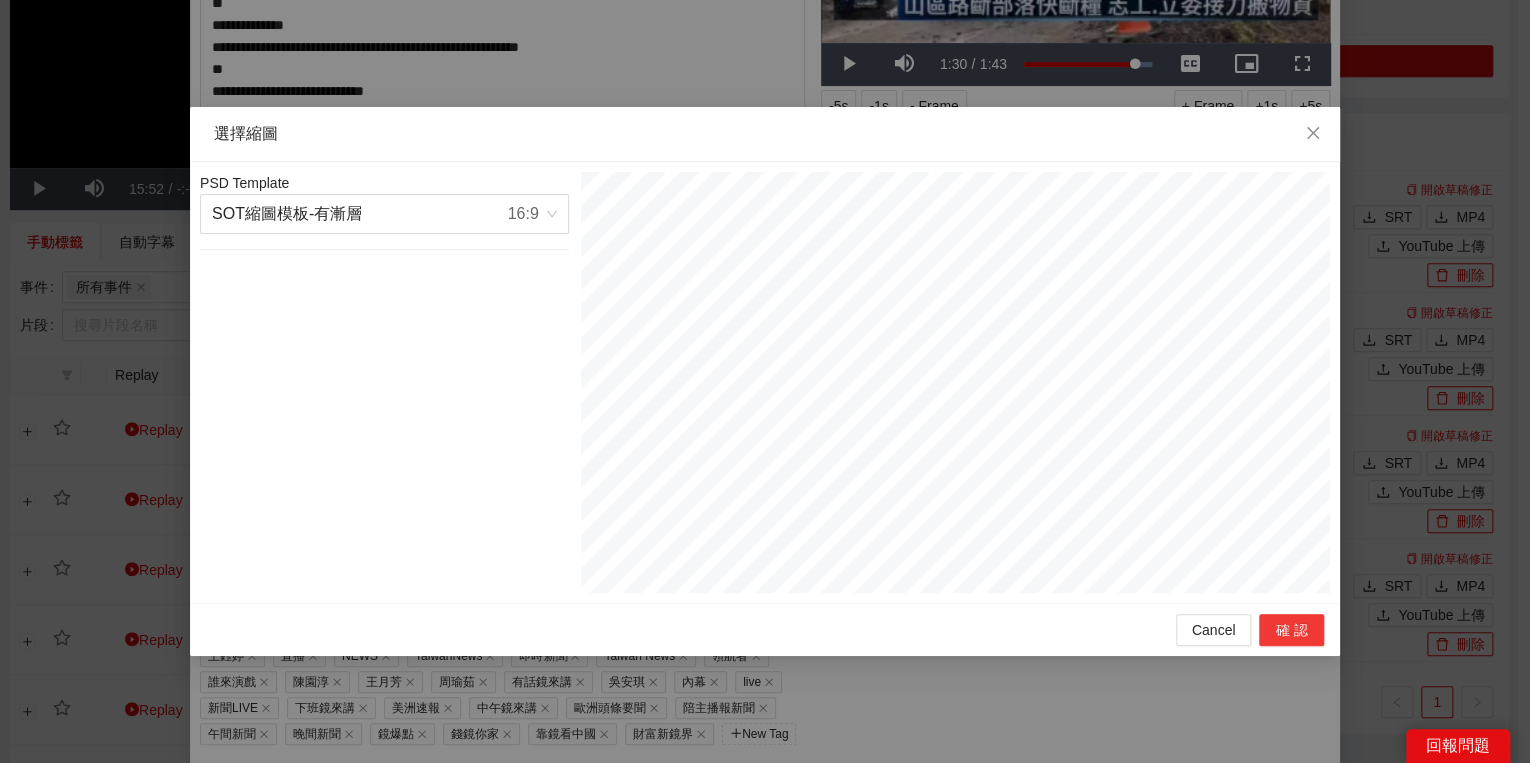 click on "確認" at bounding box center (1291, 630) 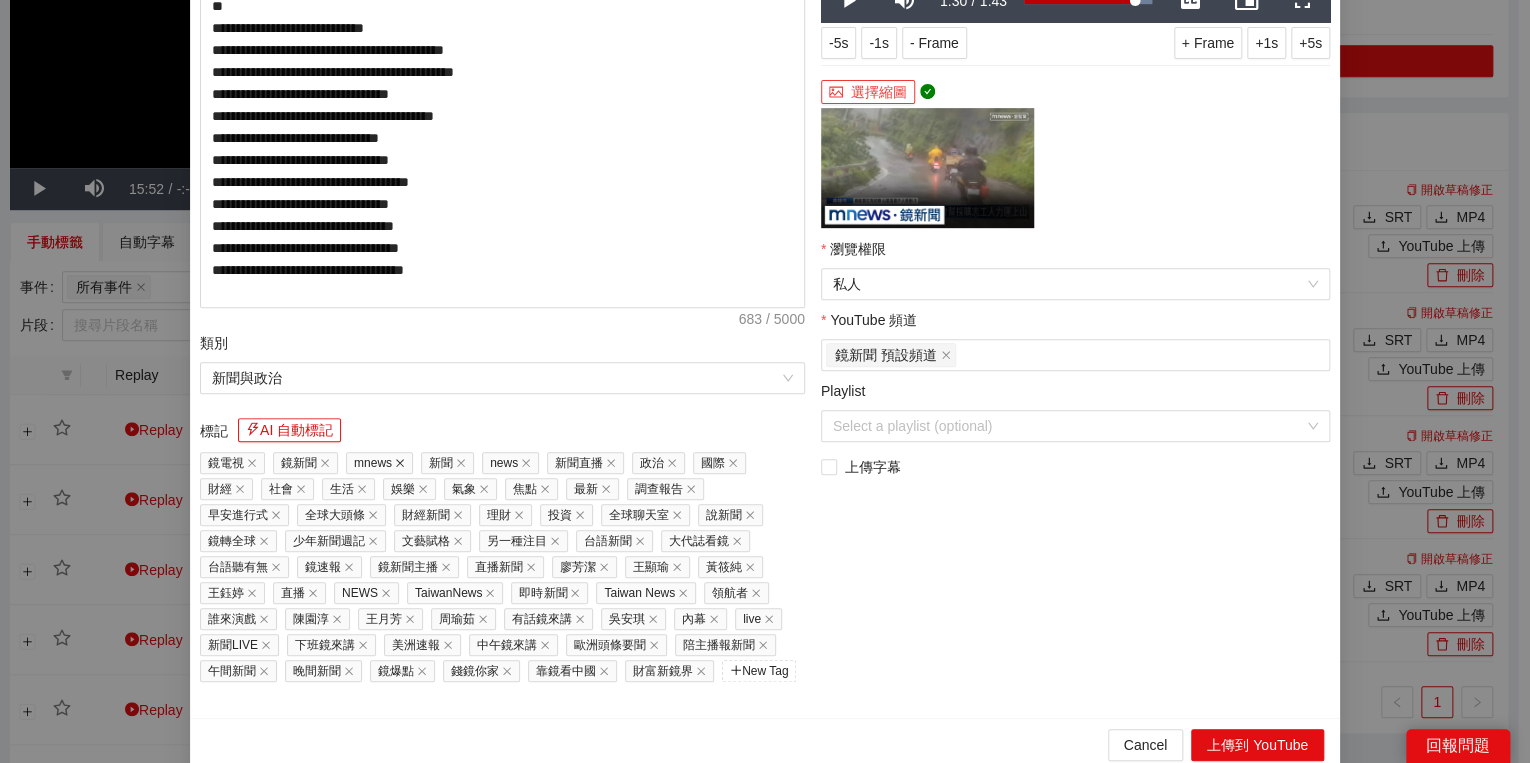 scroll, scrollTop: 374, scrollLeft: 0, axis: vertical 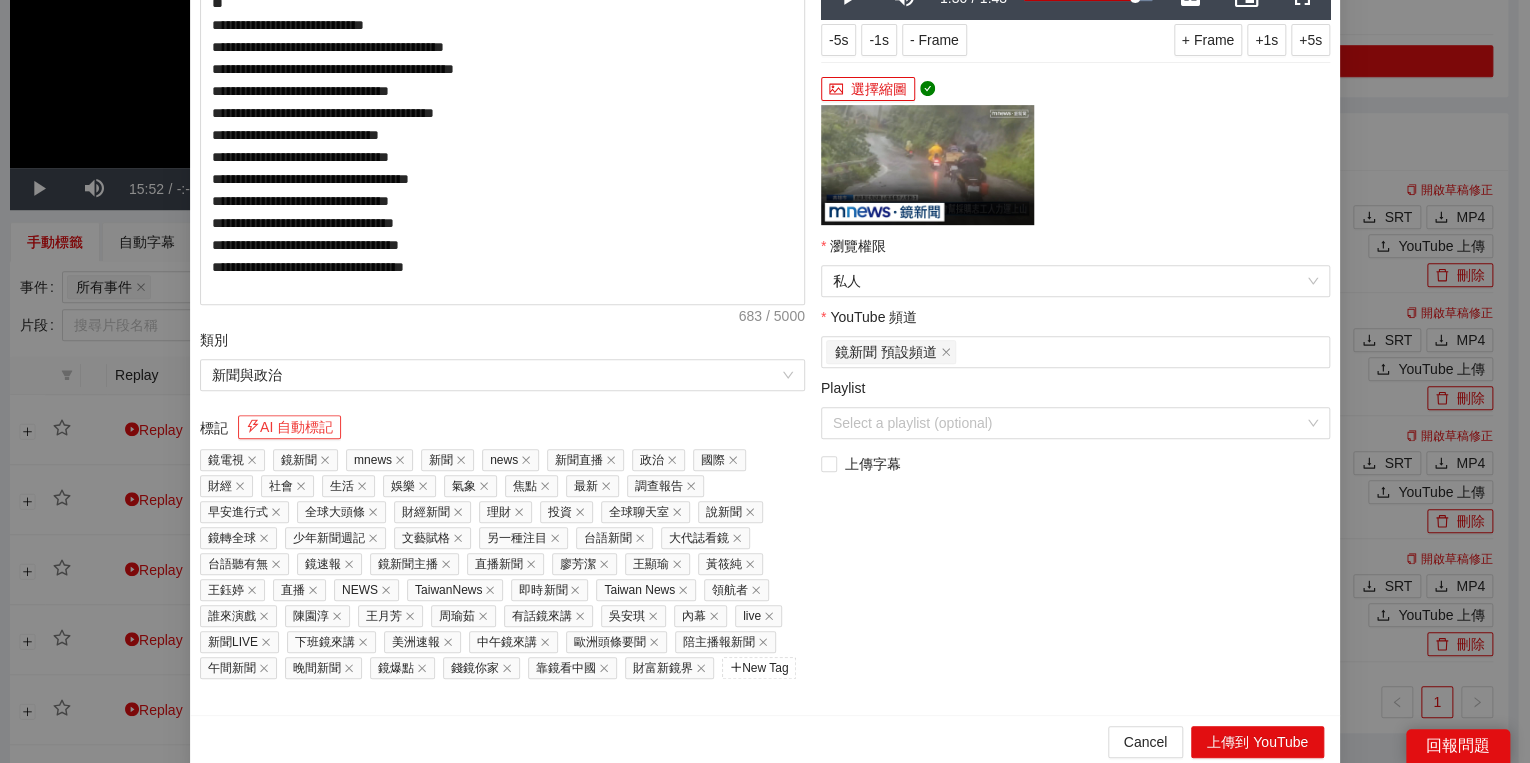 click on "**********" at bounding box center [502, 198] 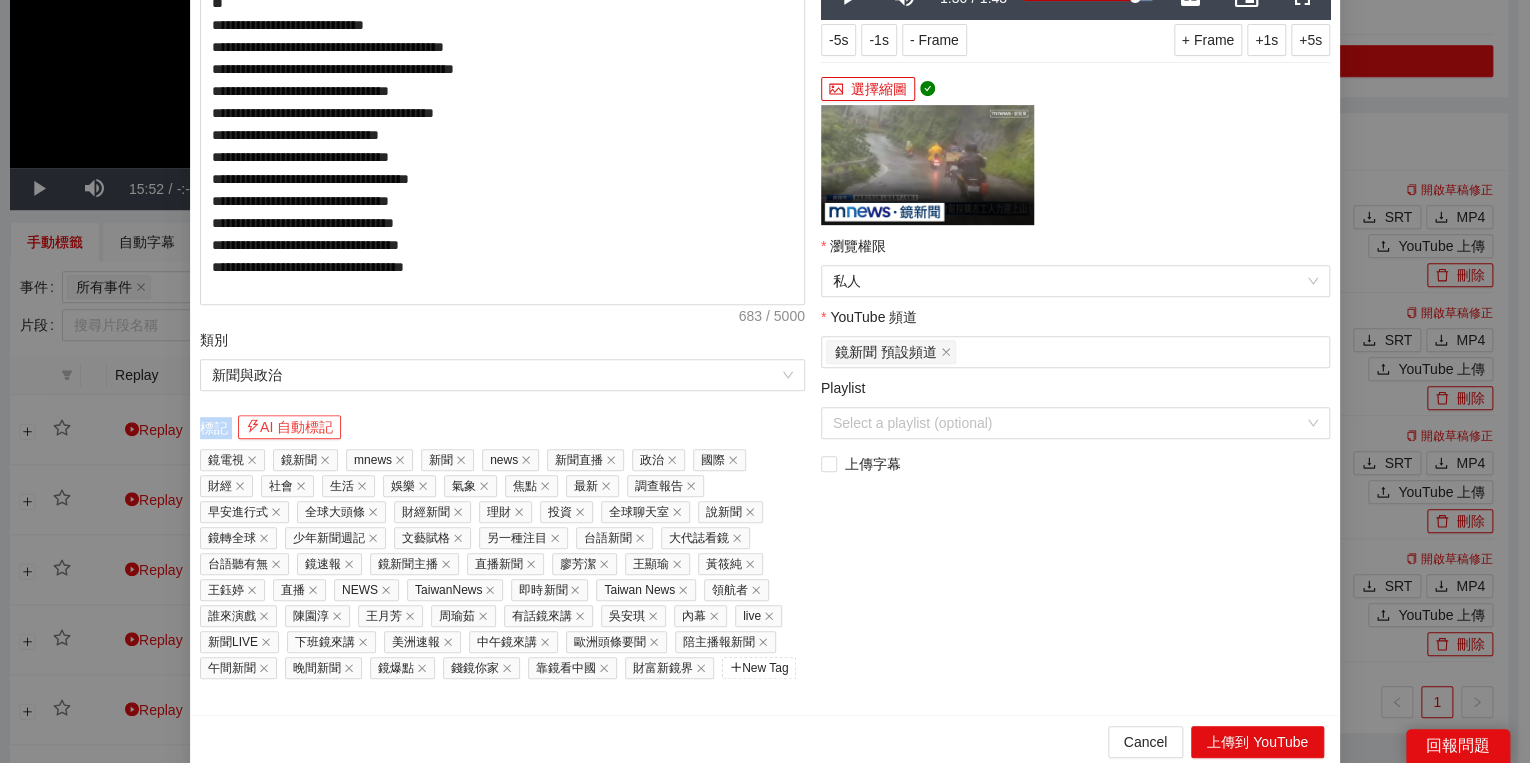 click on "AI 自動標記" at bounding box center [289, 427] 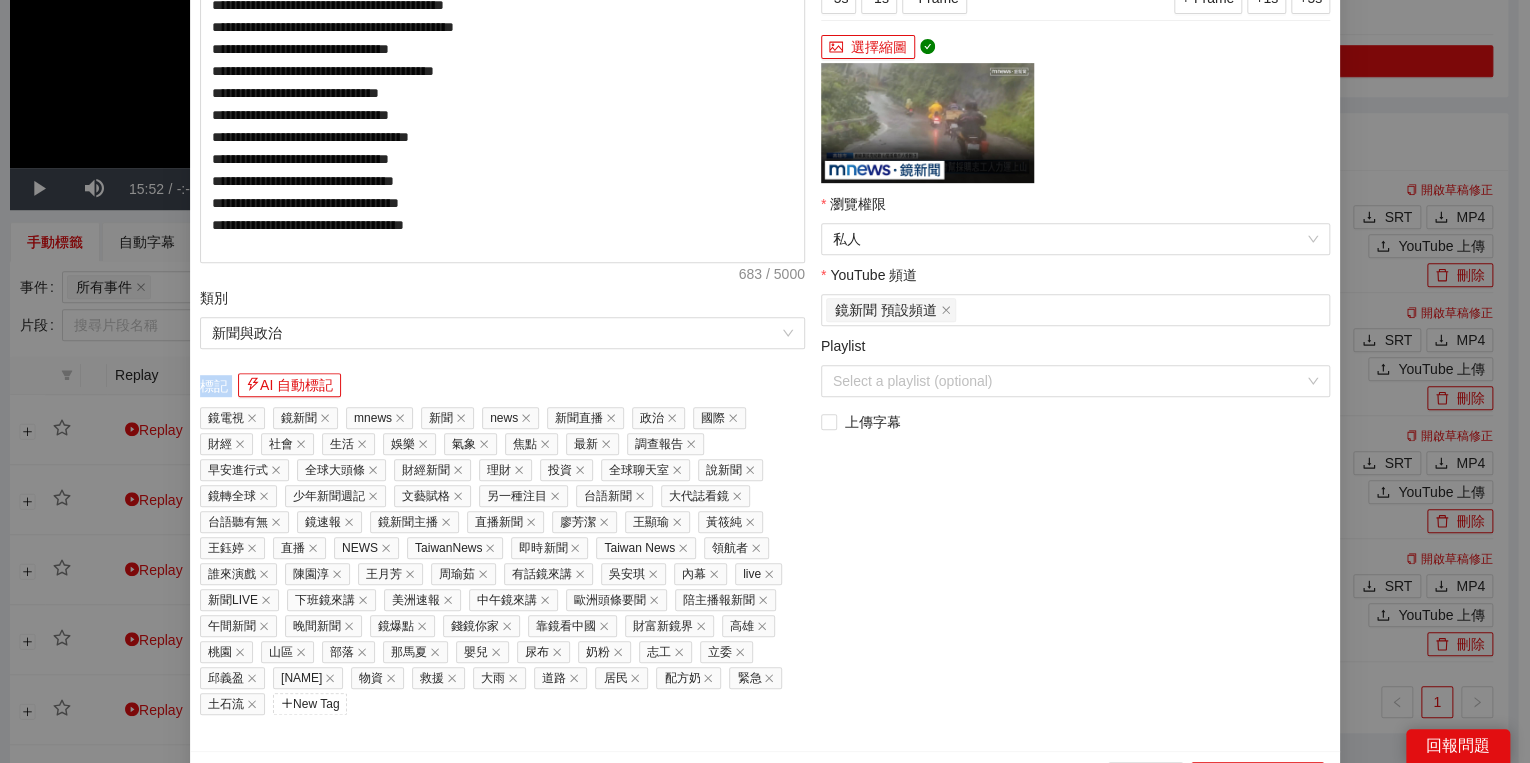 scroll, scrollTop: 451, scrollLeft: 0, axis: vertical 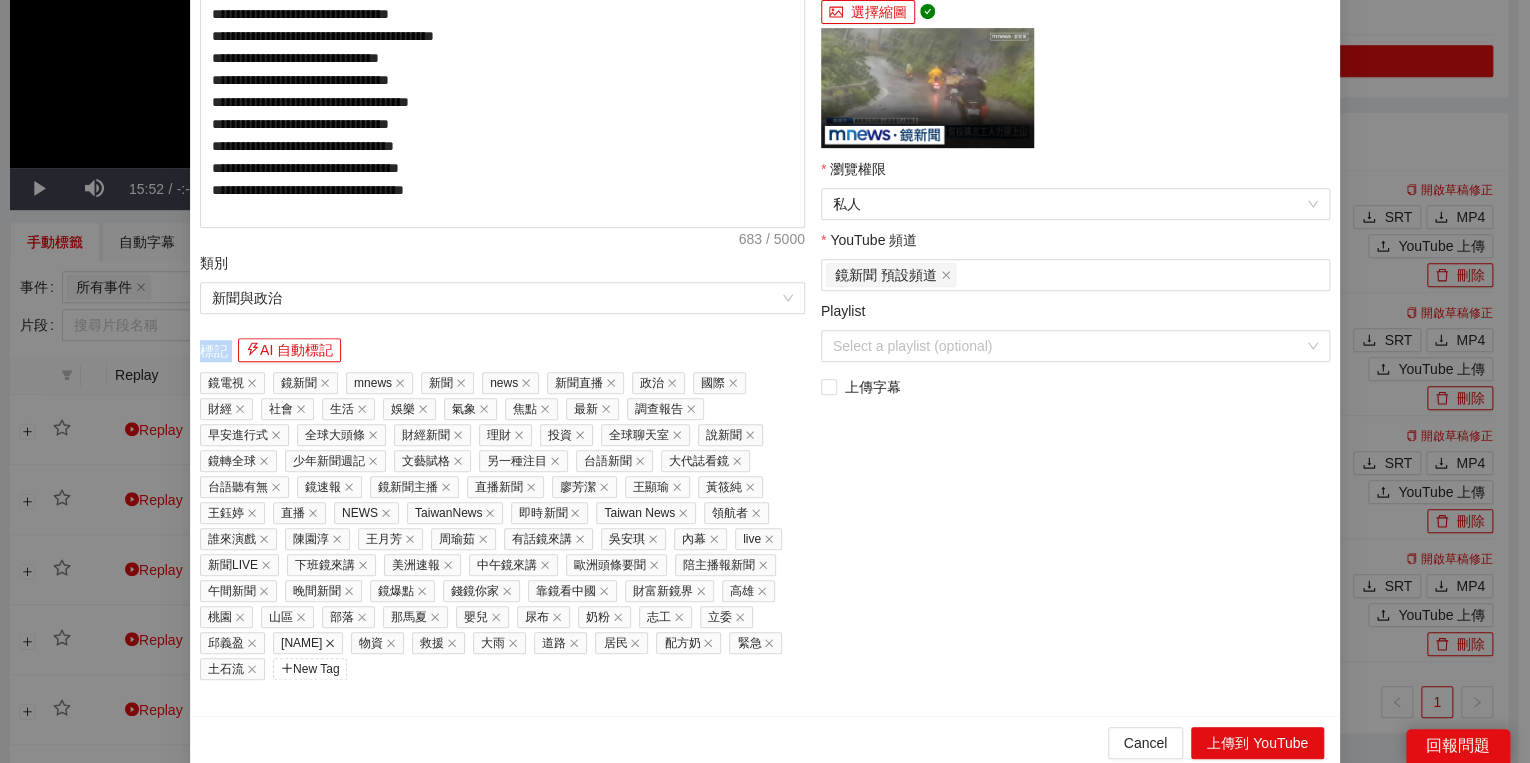 click 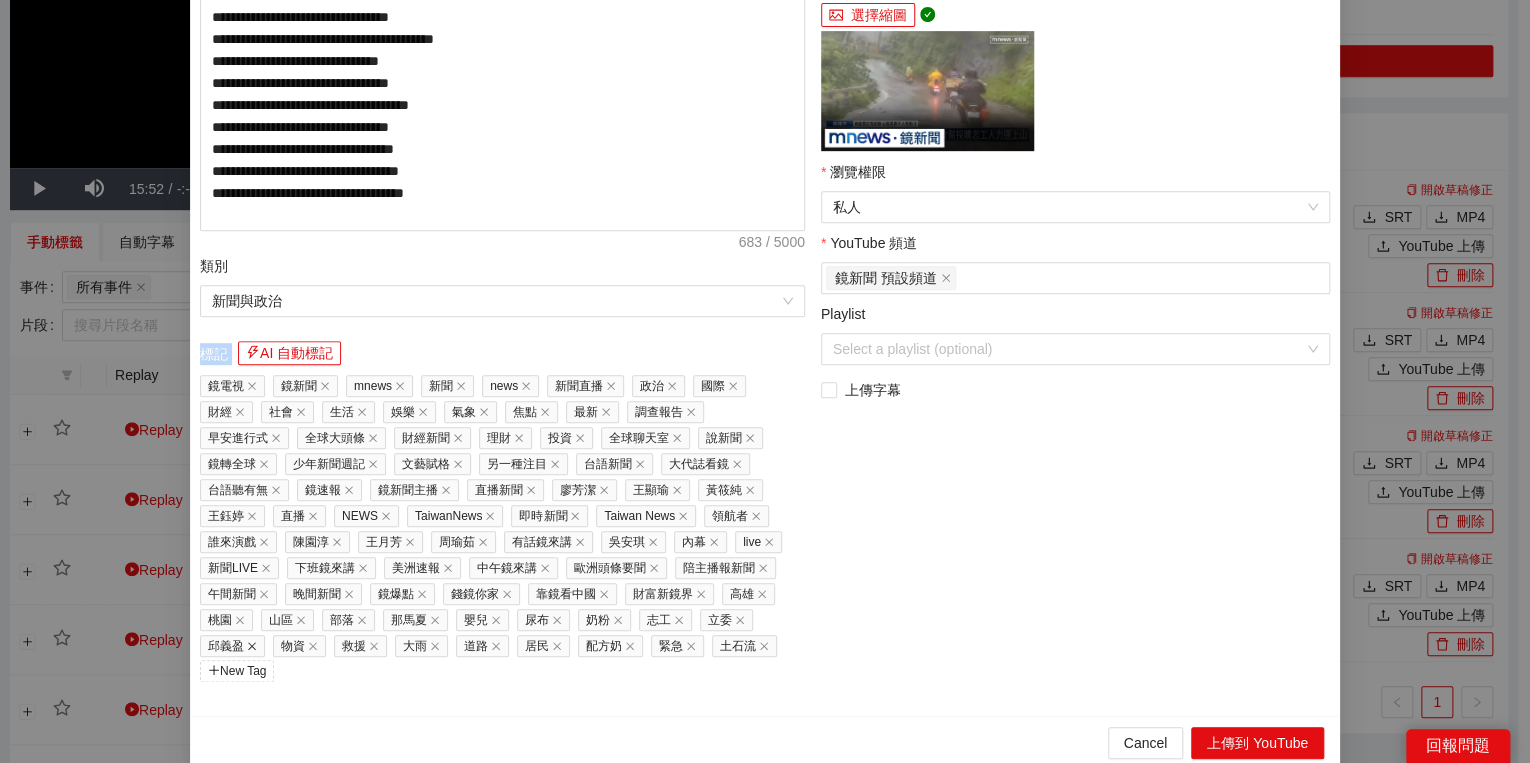 click 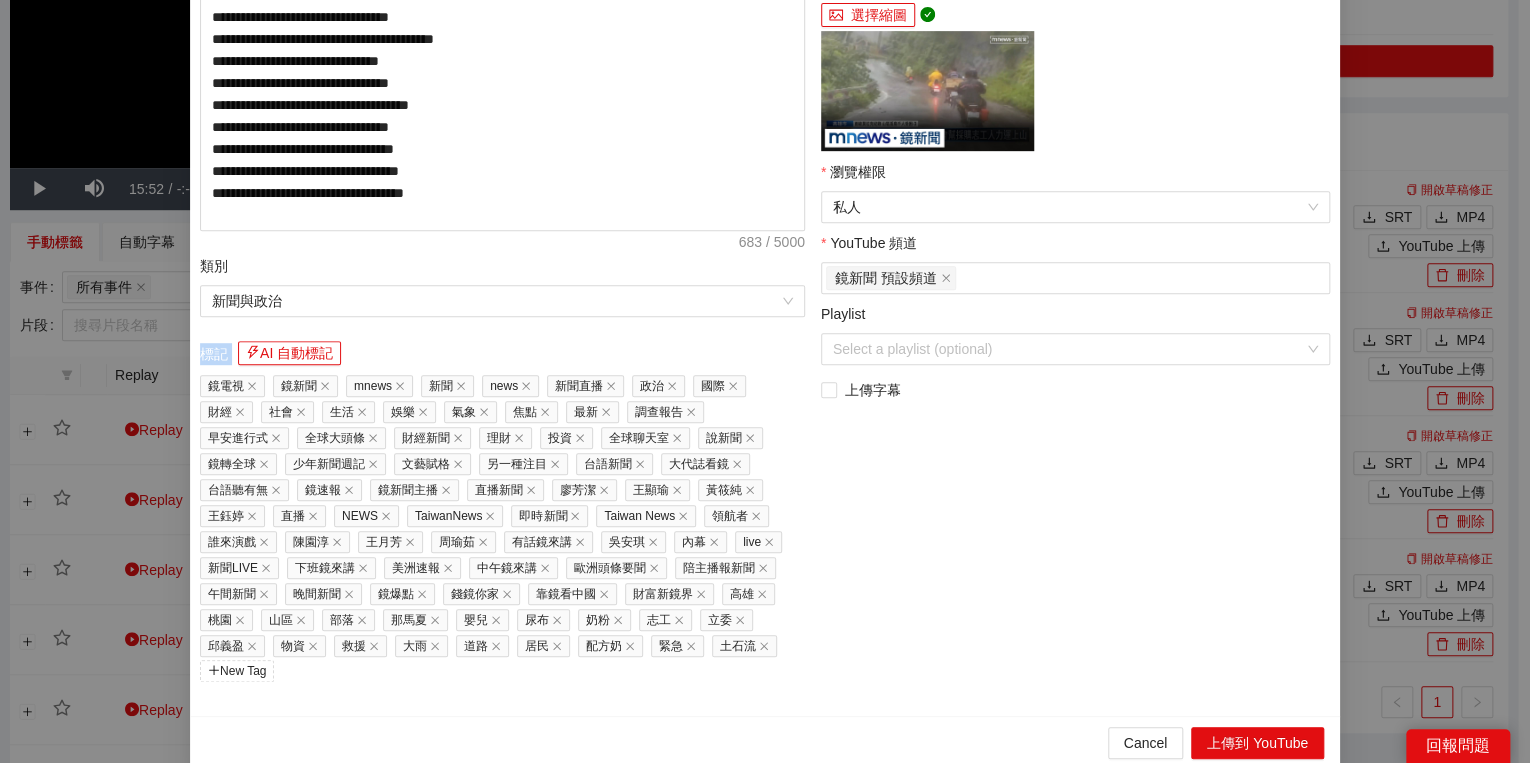 scroll, scrollTop: 425, scrollLeft: 0, axis: vertical 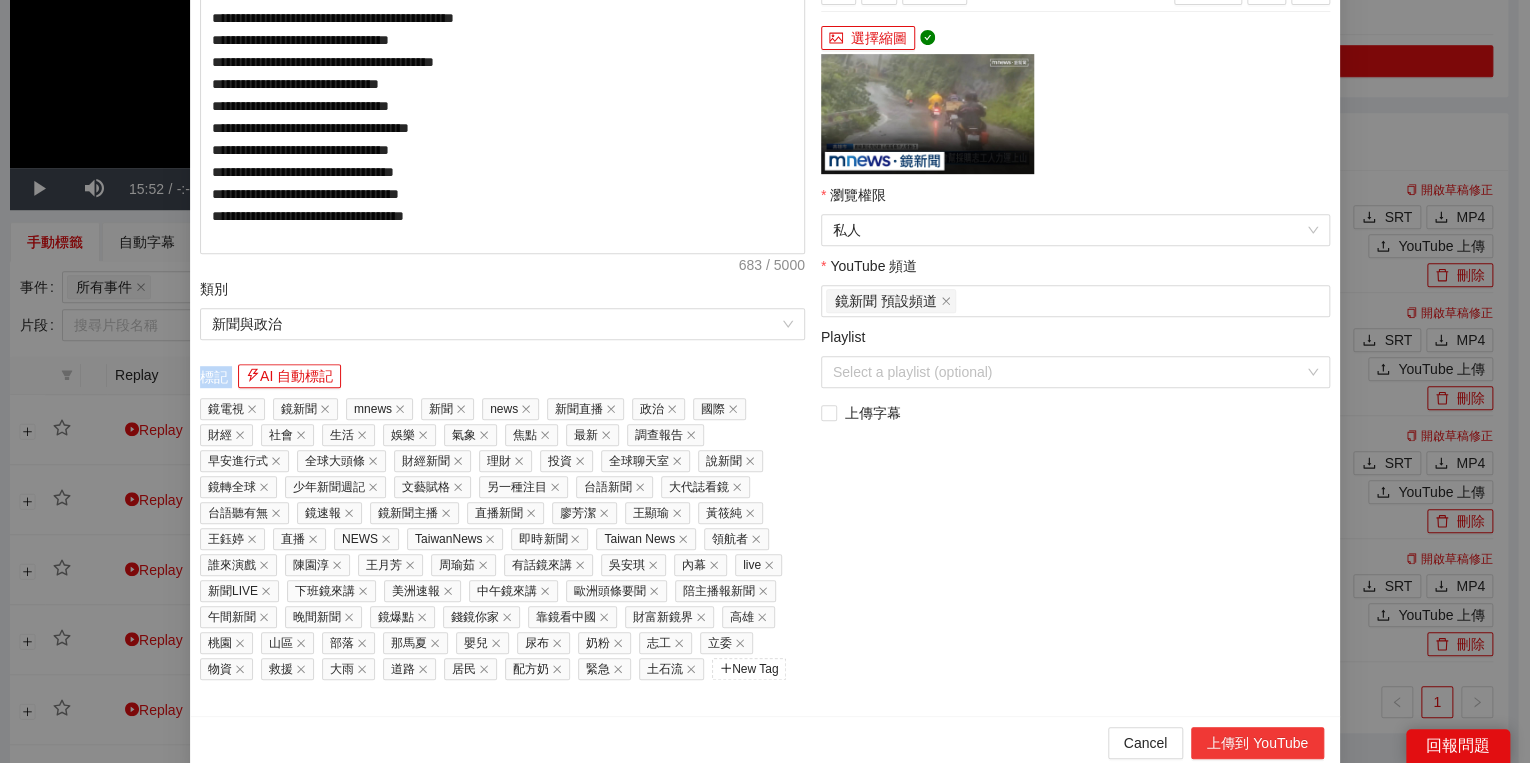 click on "上傳到 YouTube" at bounding box center [1257, 743] 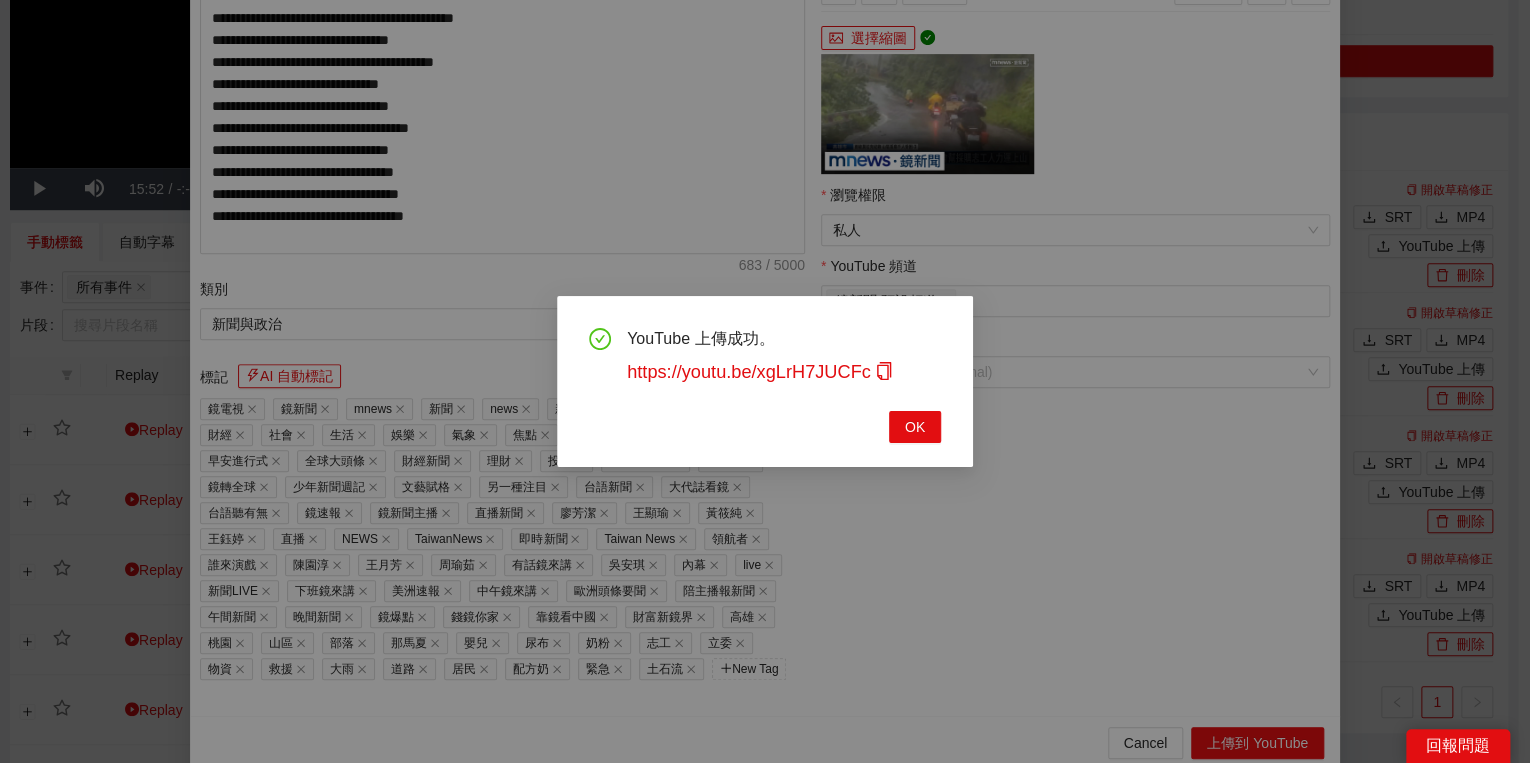 click on "YouTube 上傳成功。 https://youtu.be/xgLrH7JUCFc OK" at bounding box center (765, 381) 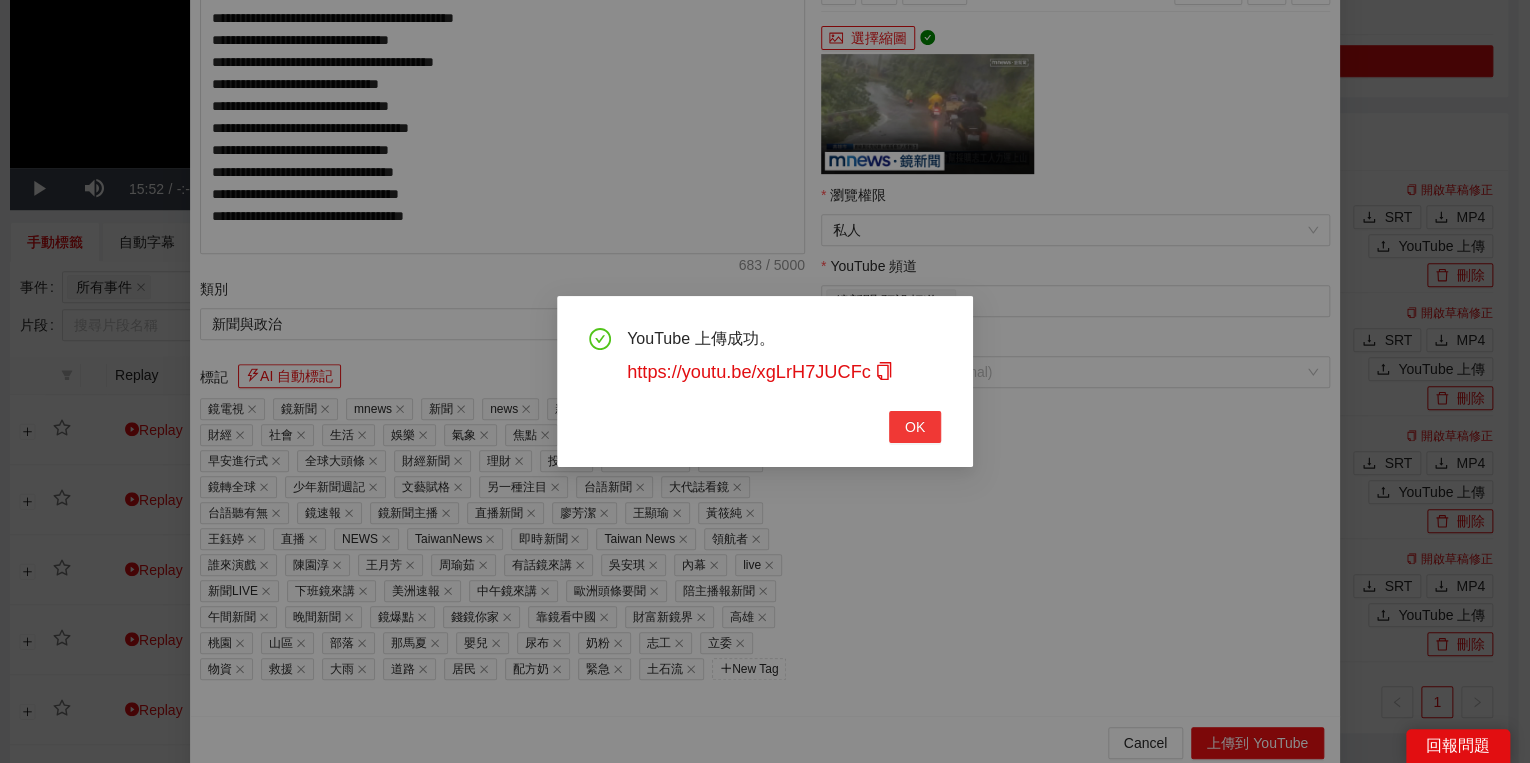 click on "OK" at bounding box center (915, 427) 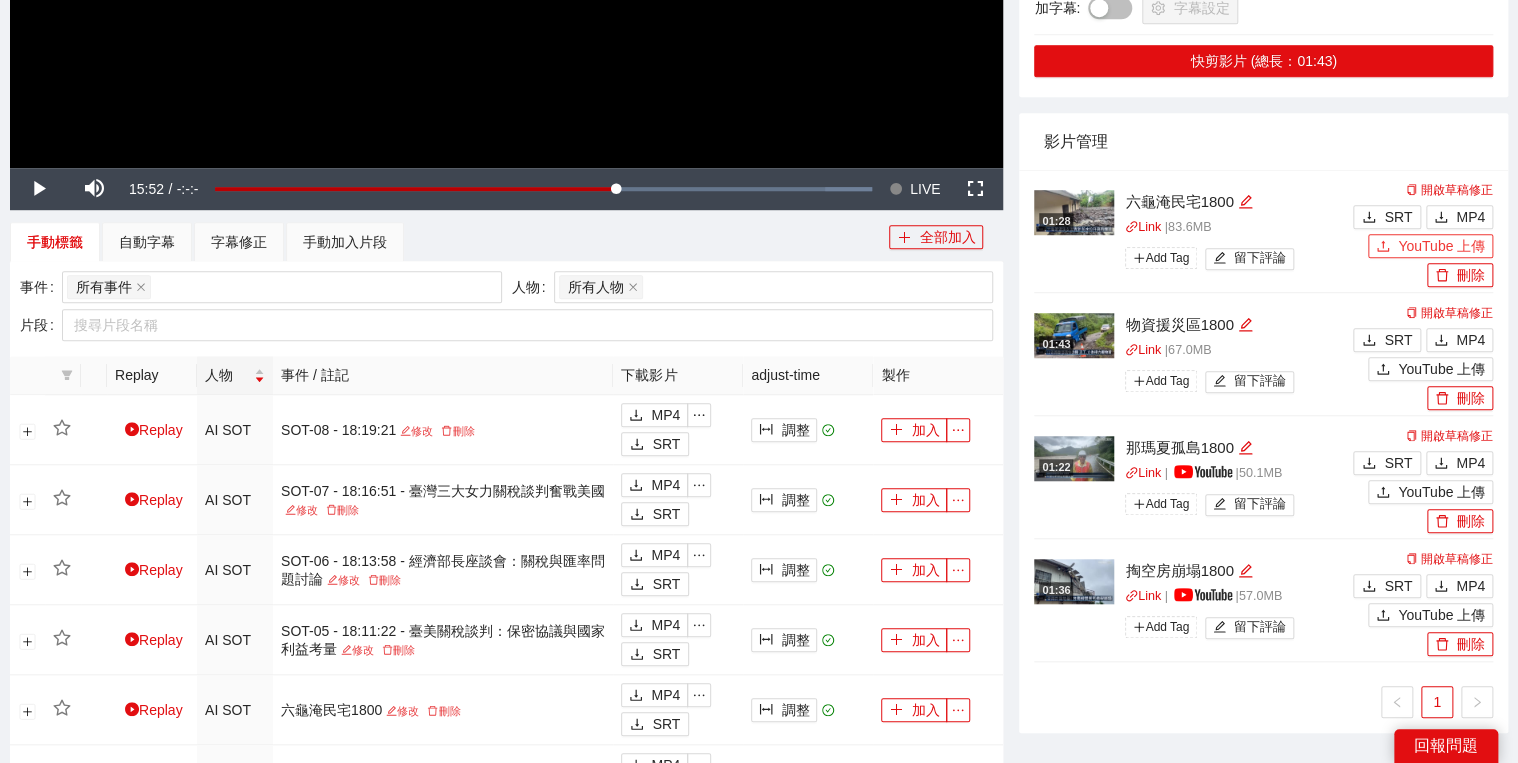 click on "YouTube 上傳" at bounding box center [1430, 246] 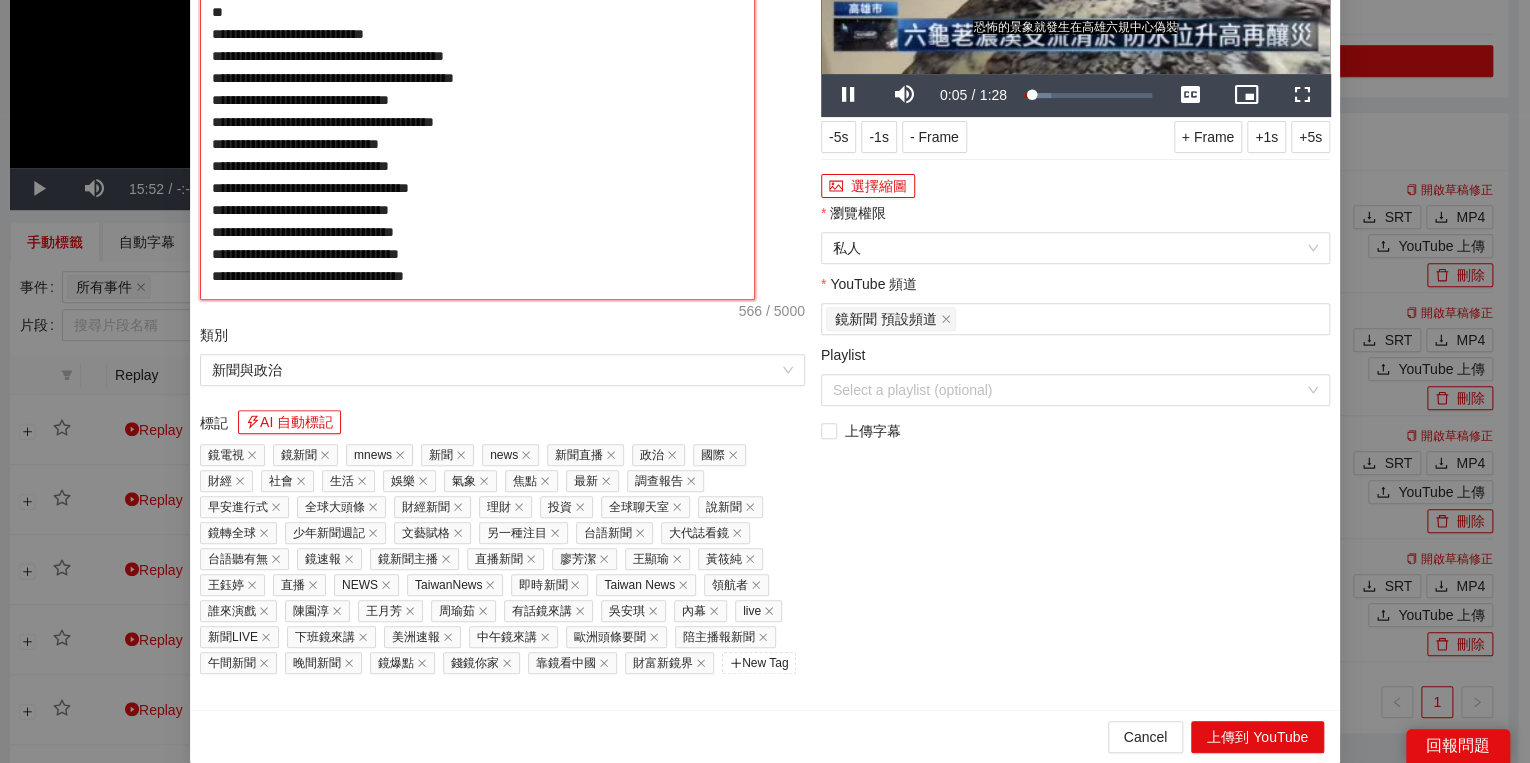 click on "**********" at bounding box center (477, 104) 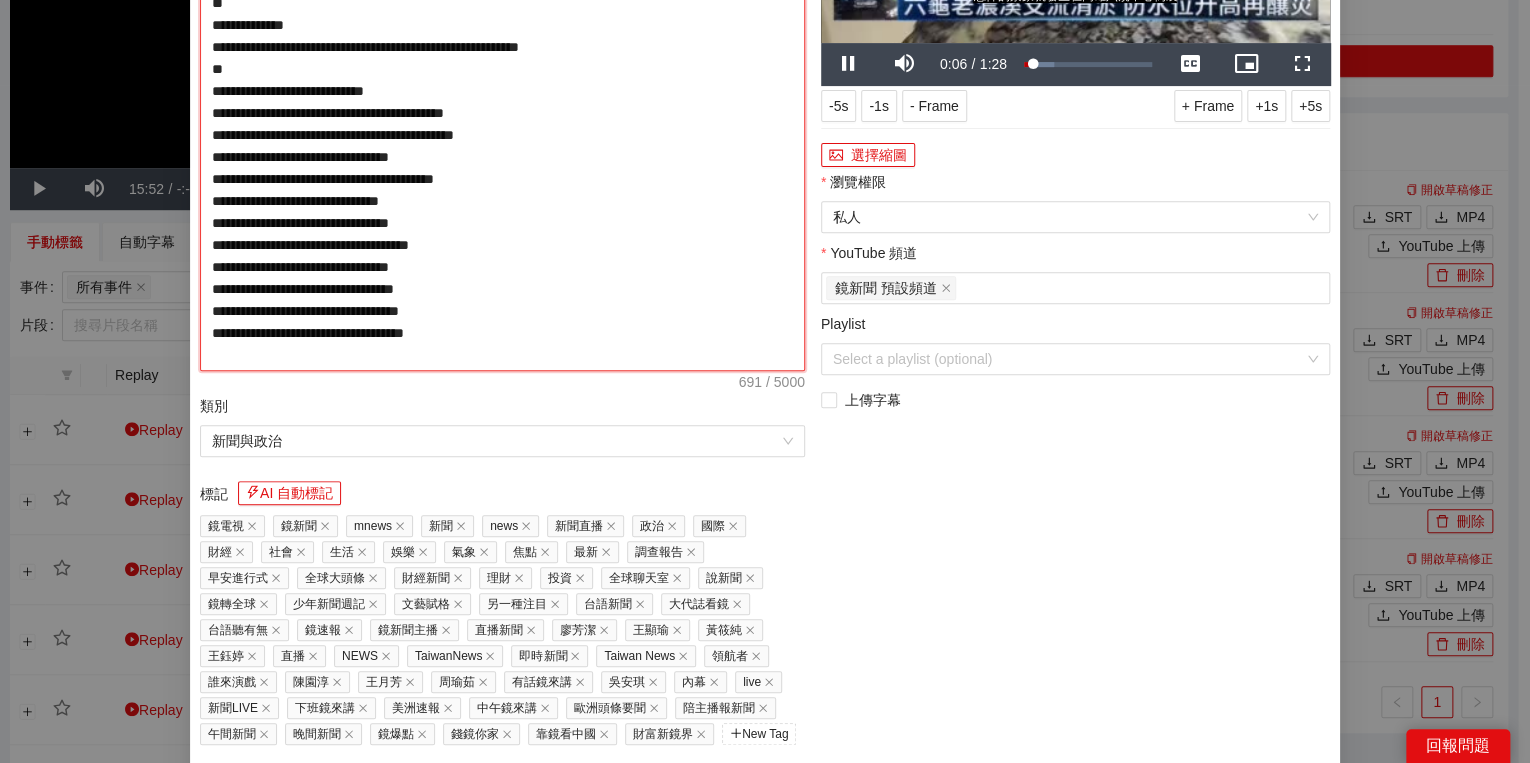click on "**********" at bounding box center (502, 124) 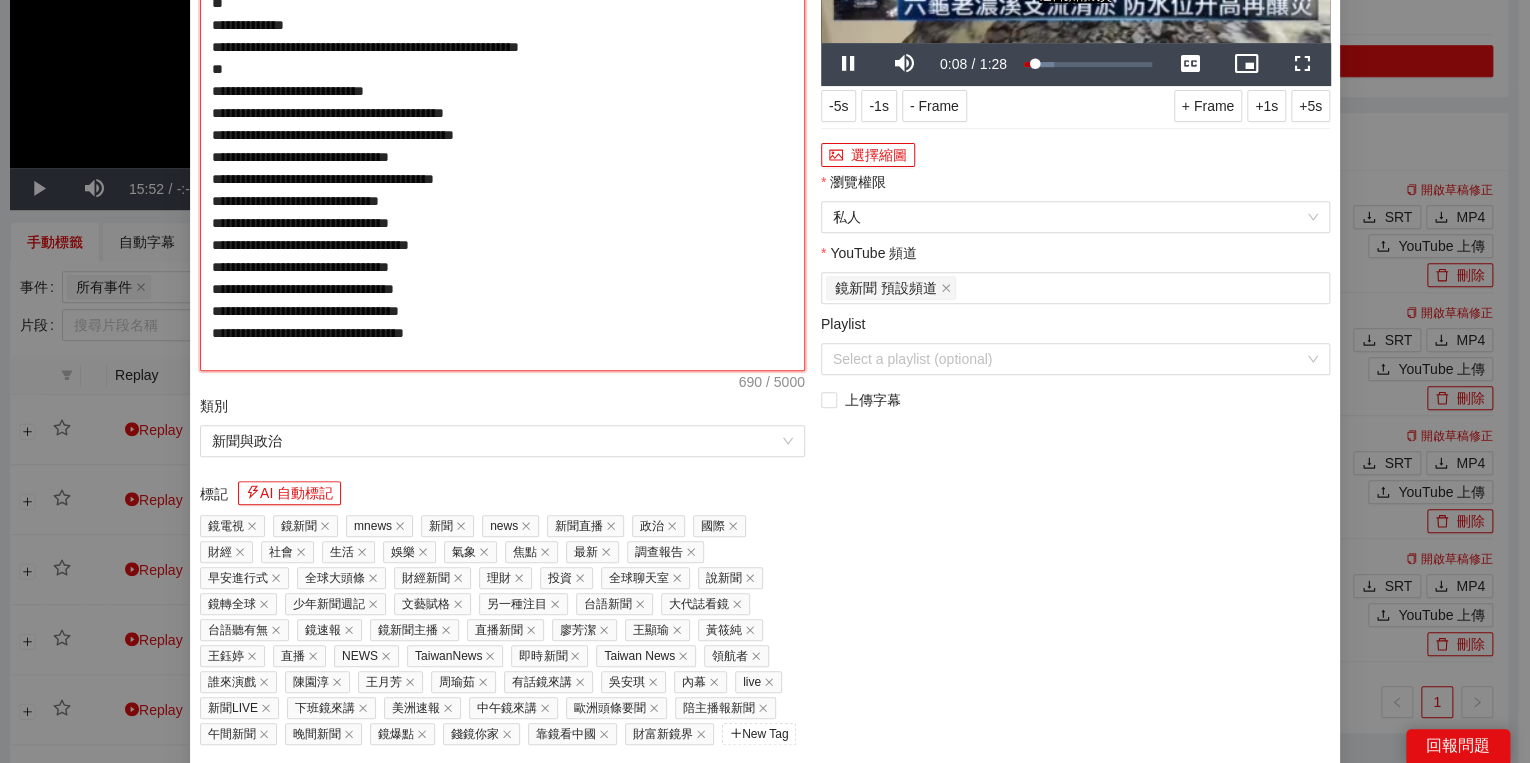 type on "**********" 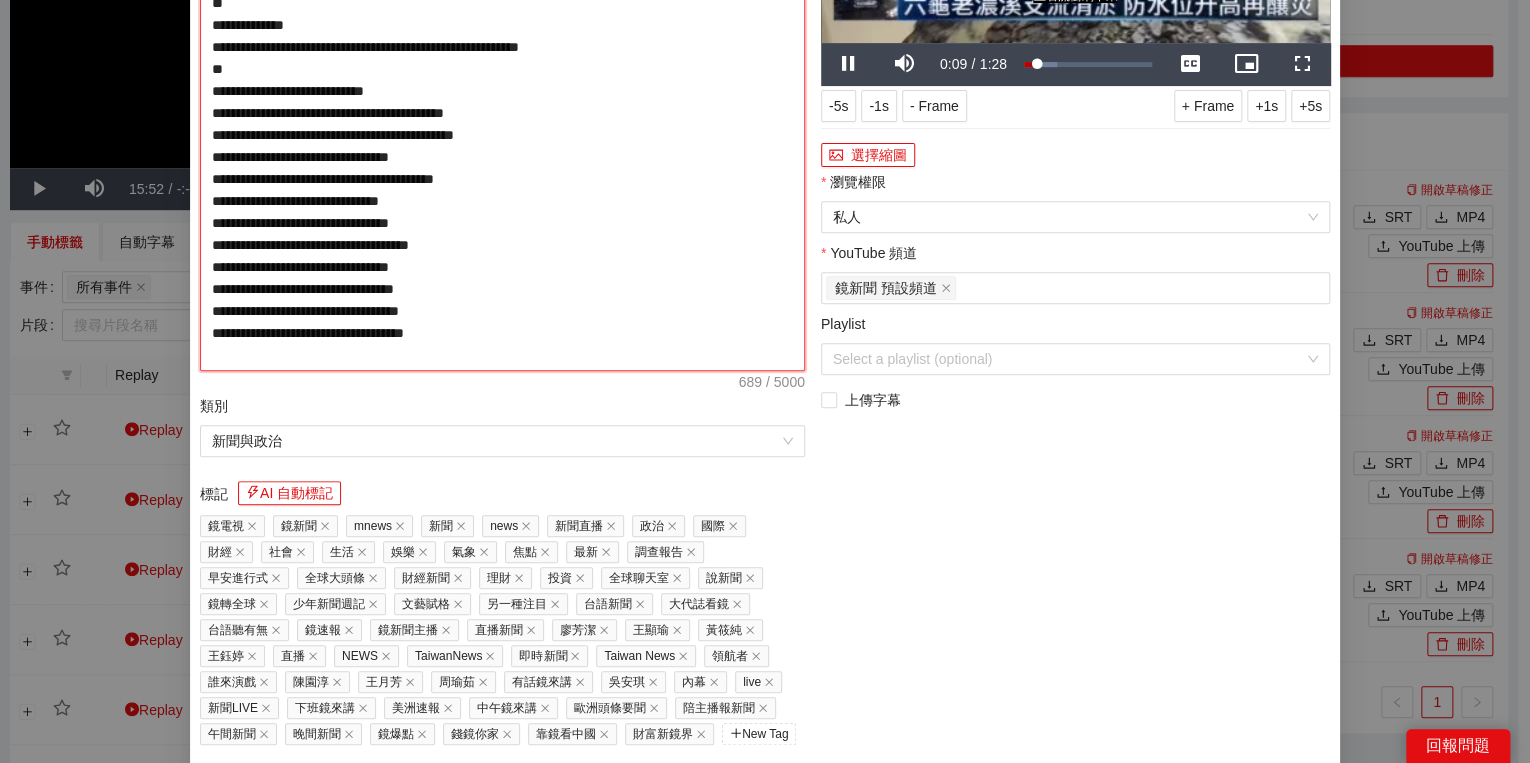 click on "**********" at bounding box center [502, 124] 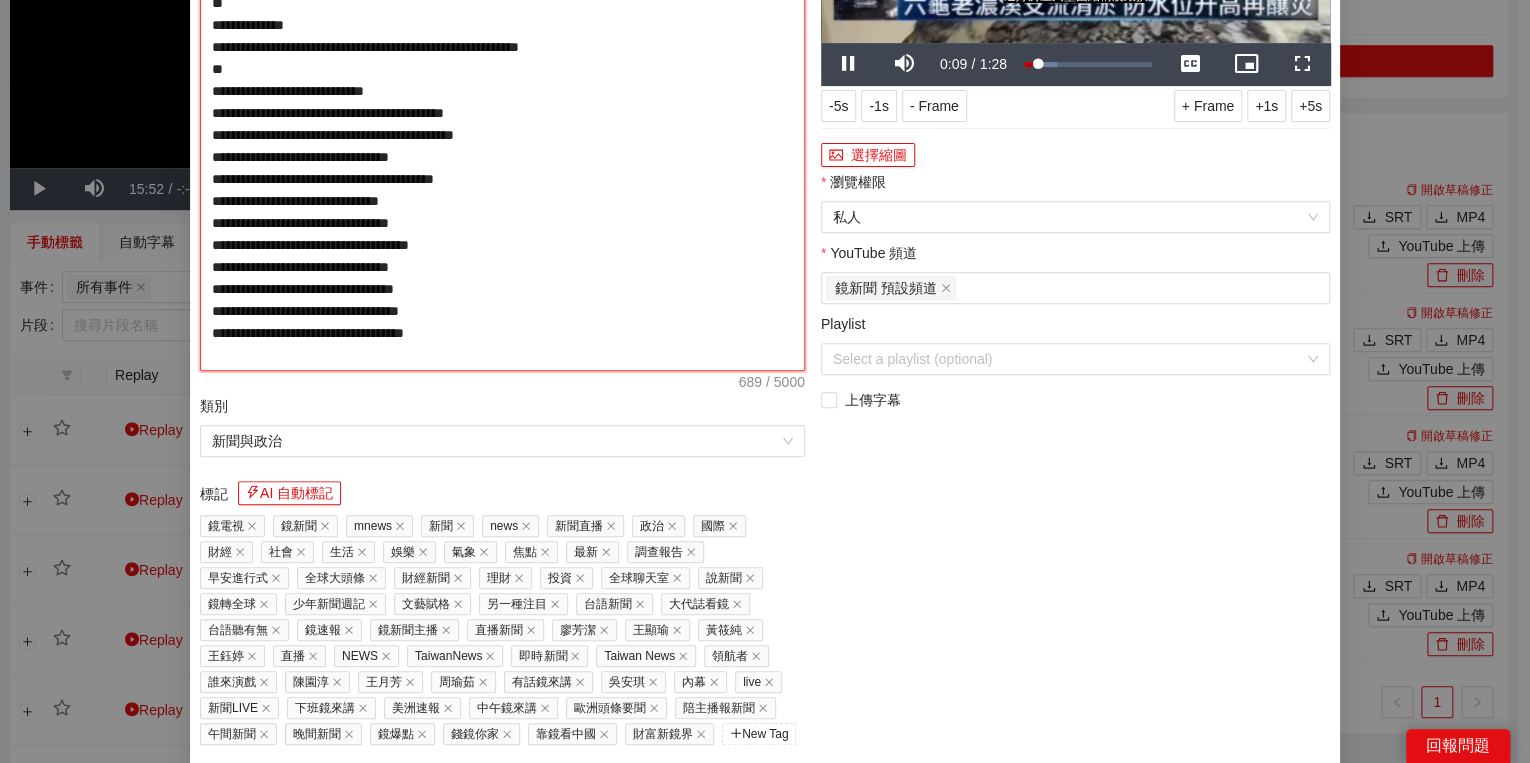 type on "**********" 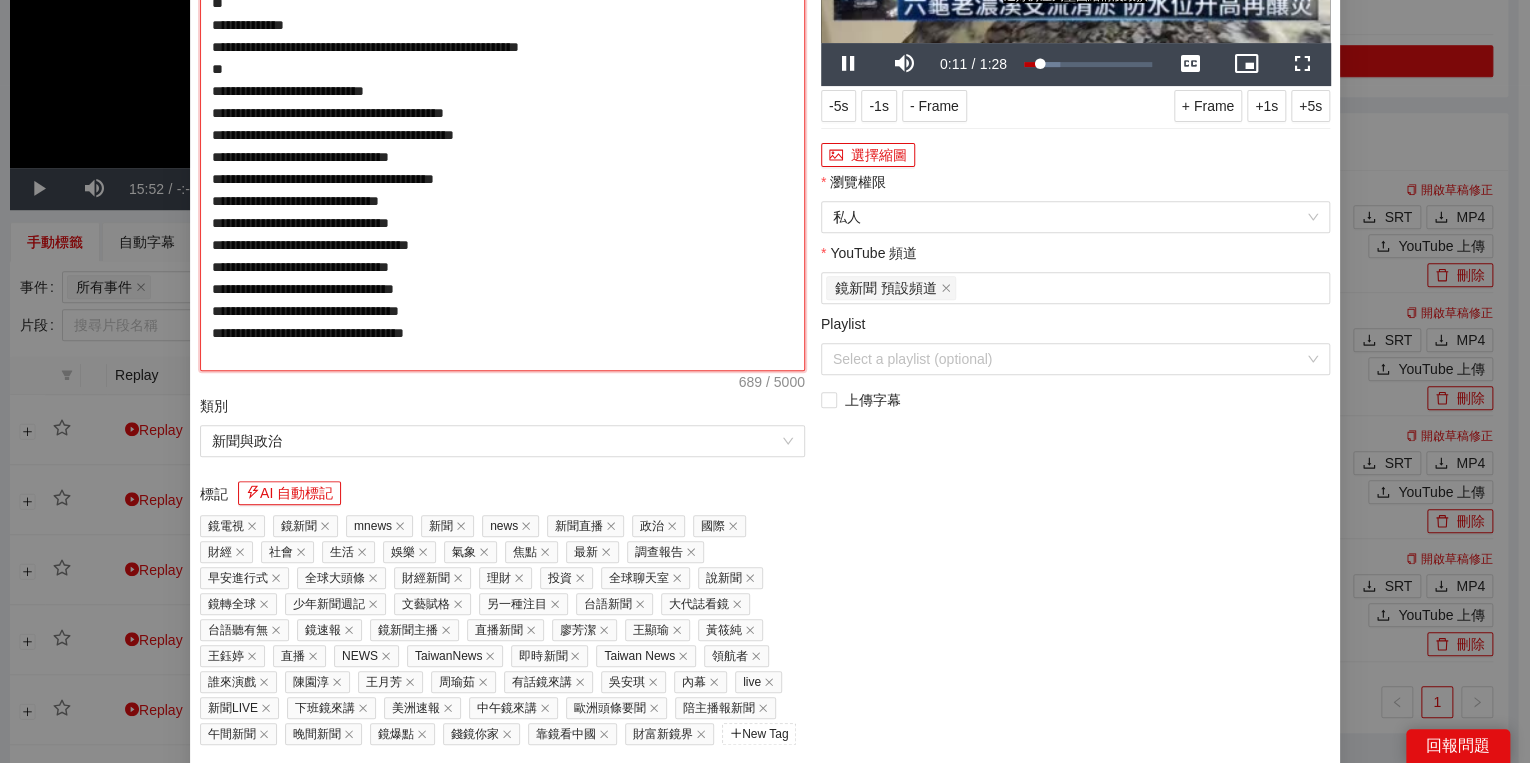 type on "**********" 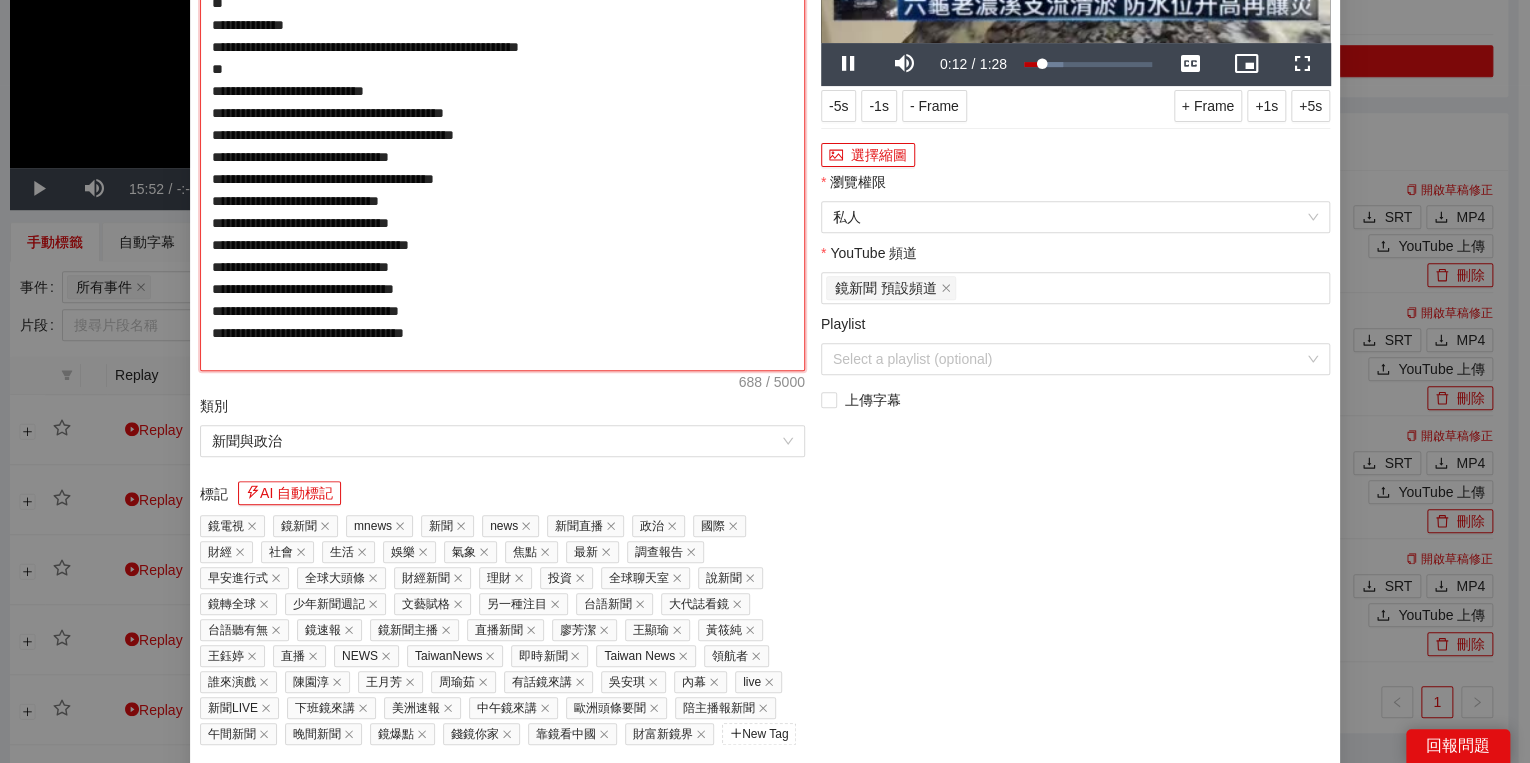click on "**********" at bounding box center (502, 124) 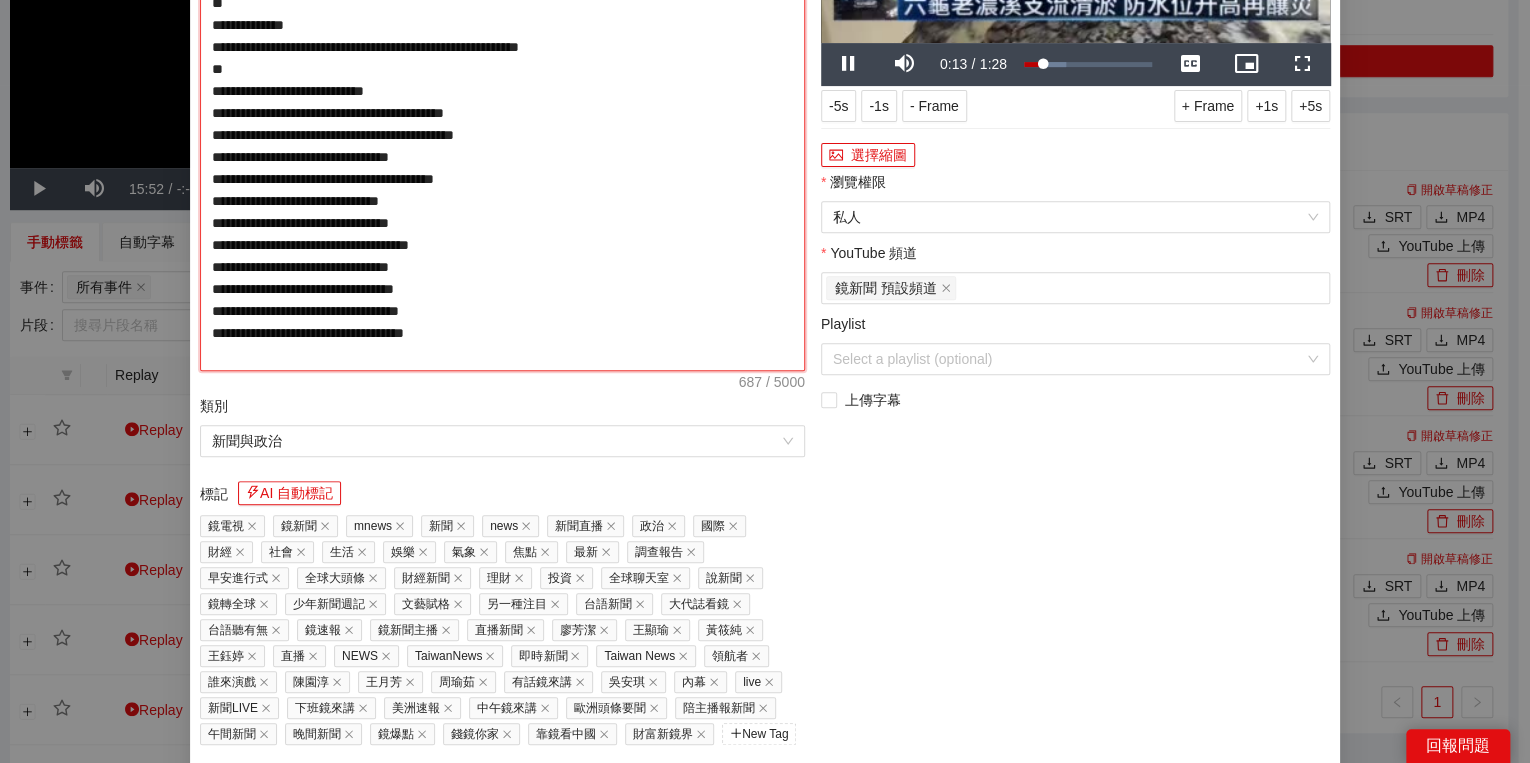 click on "**********" at bounding box center [502, 124] 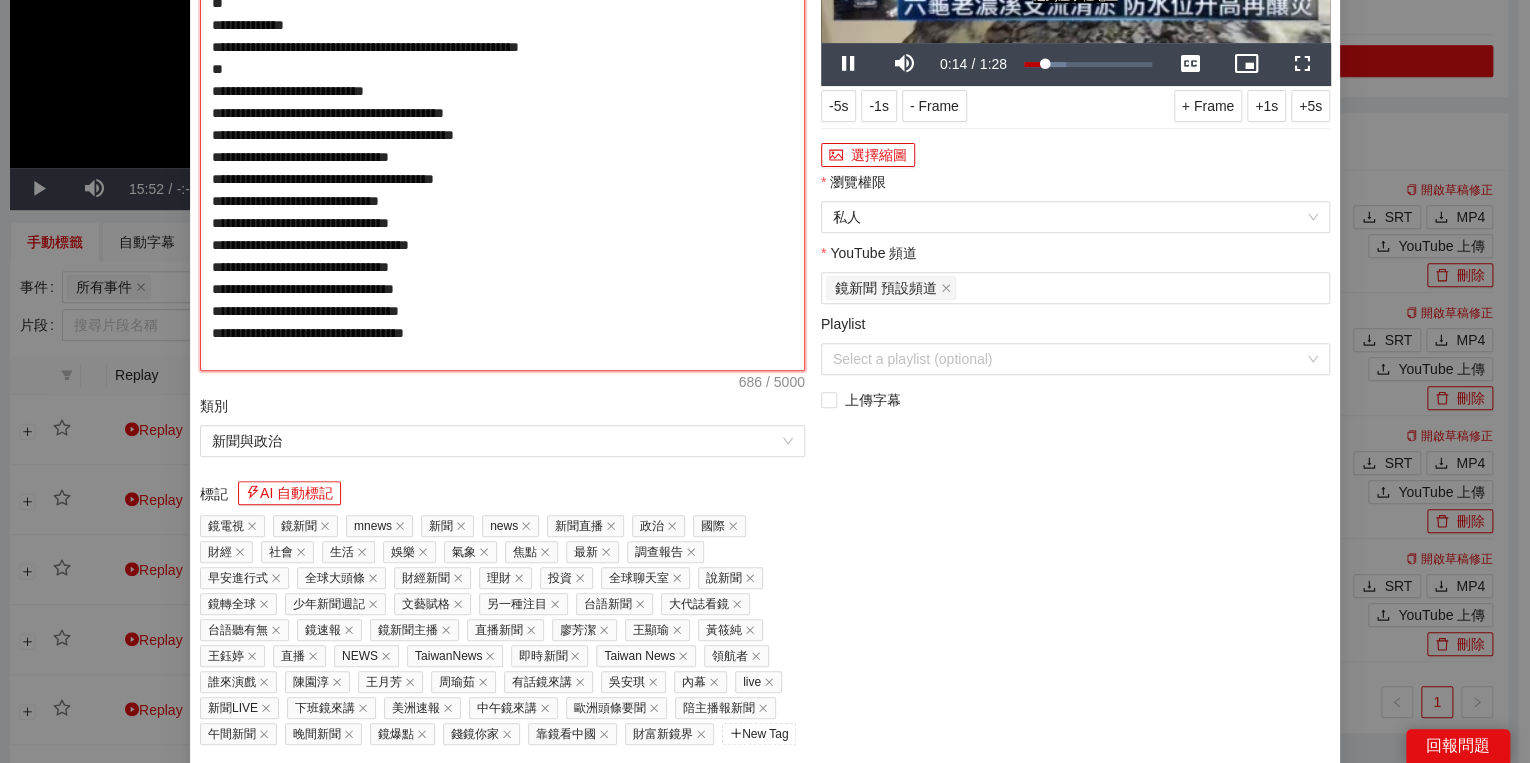 click on "**********" at bounding box center [502, 124] 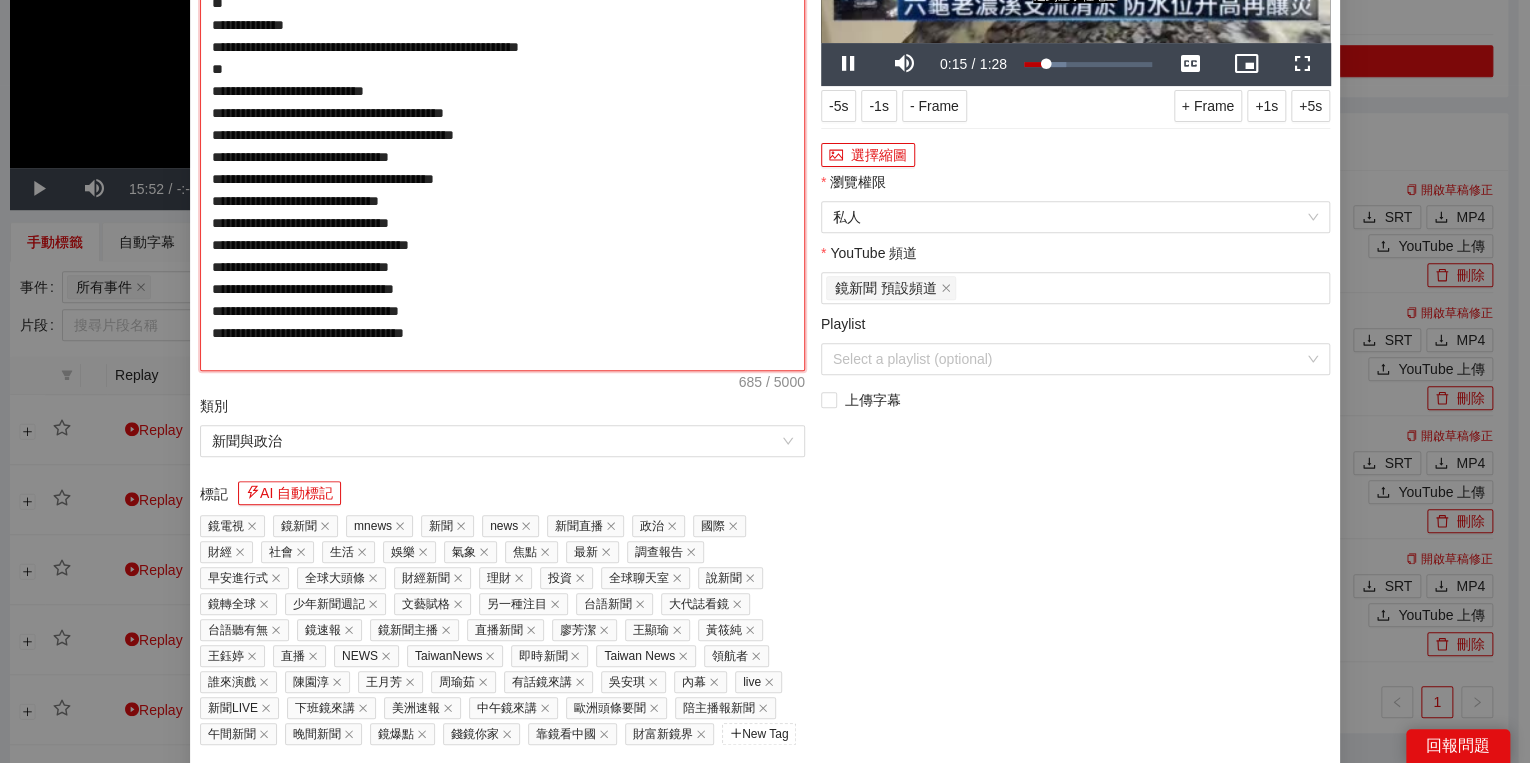 click on "**********" at bounding box center (502, 124) 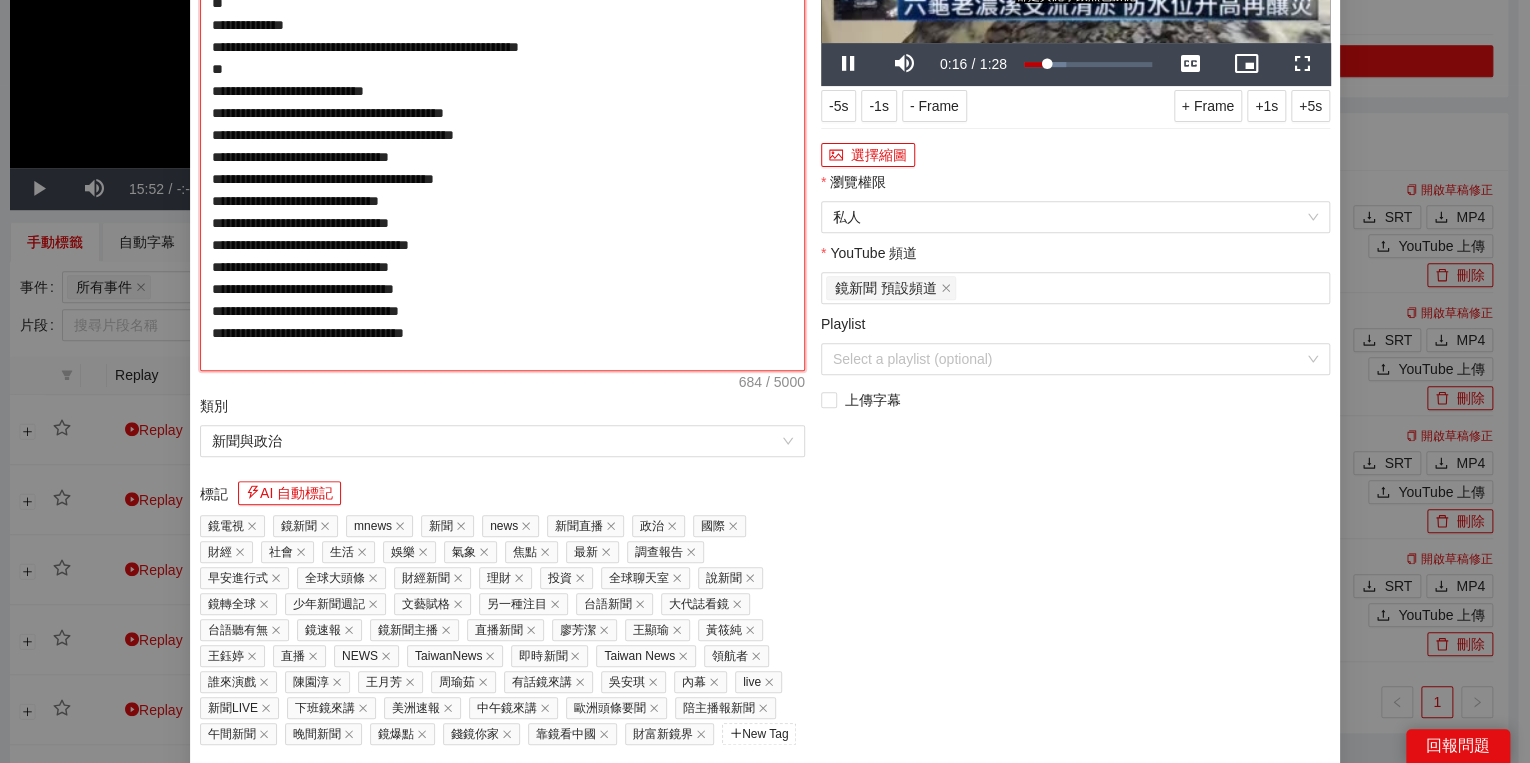 click on "**********" at bounding box center (502, 124) 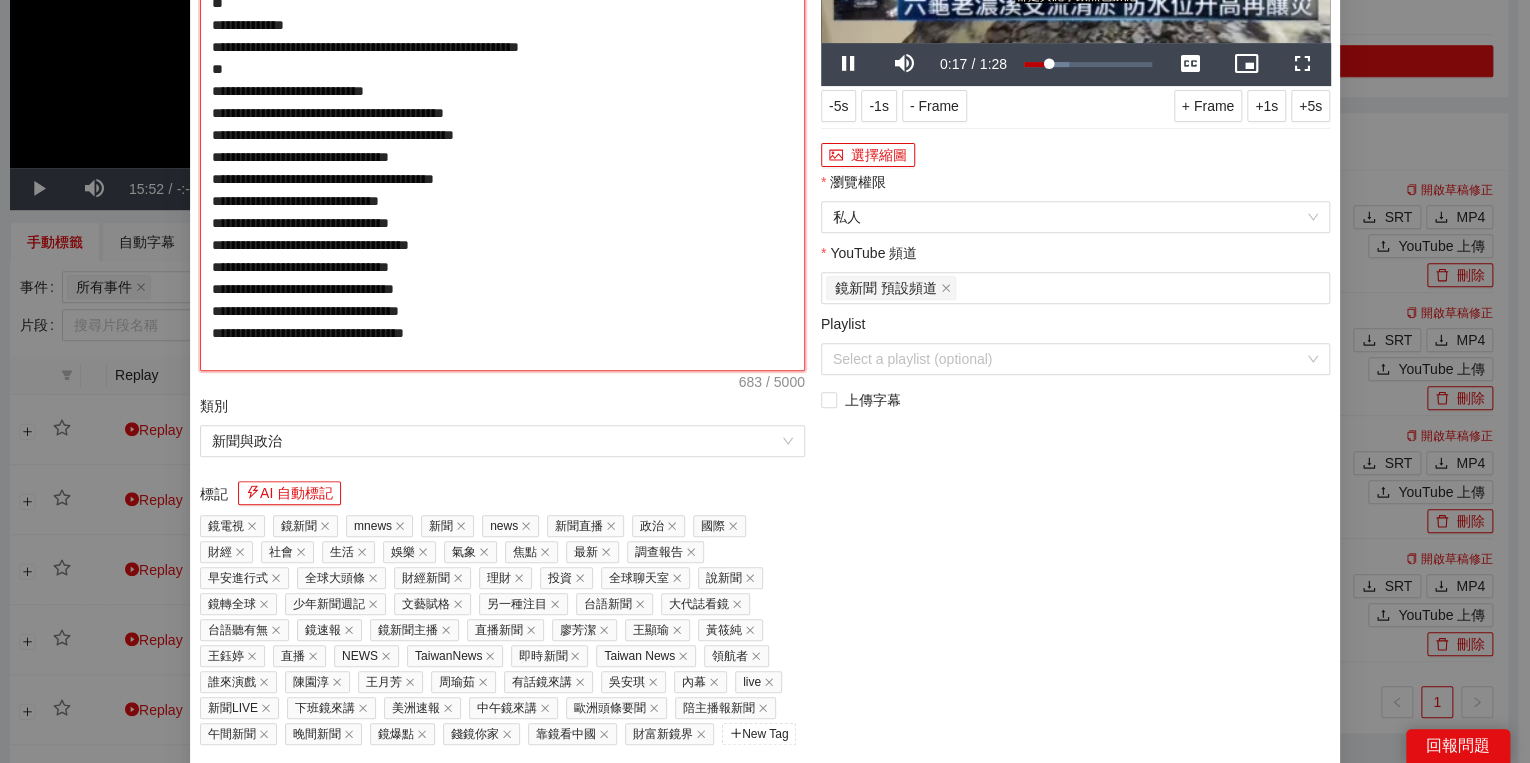 click on "**********" at bounding box center [502, 124] 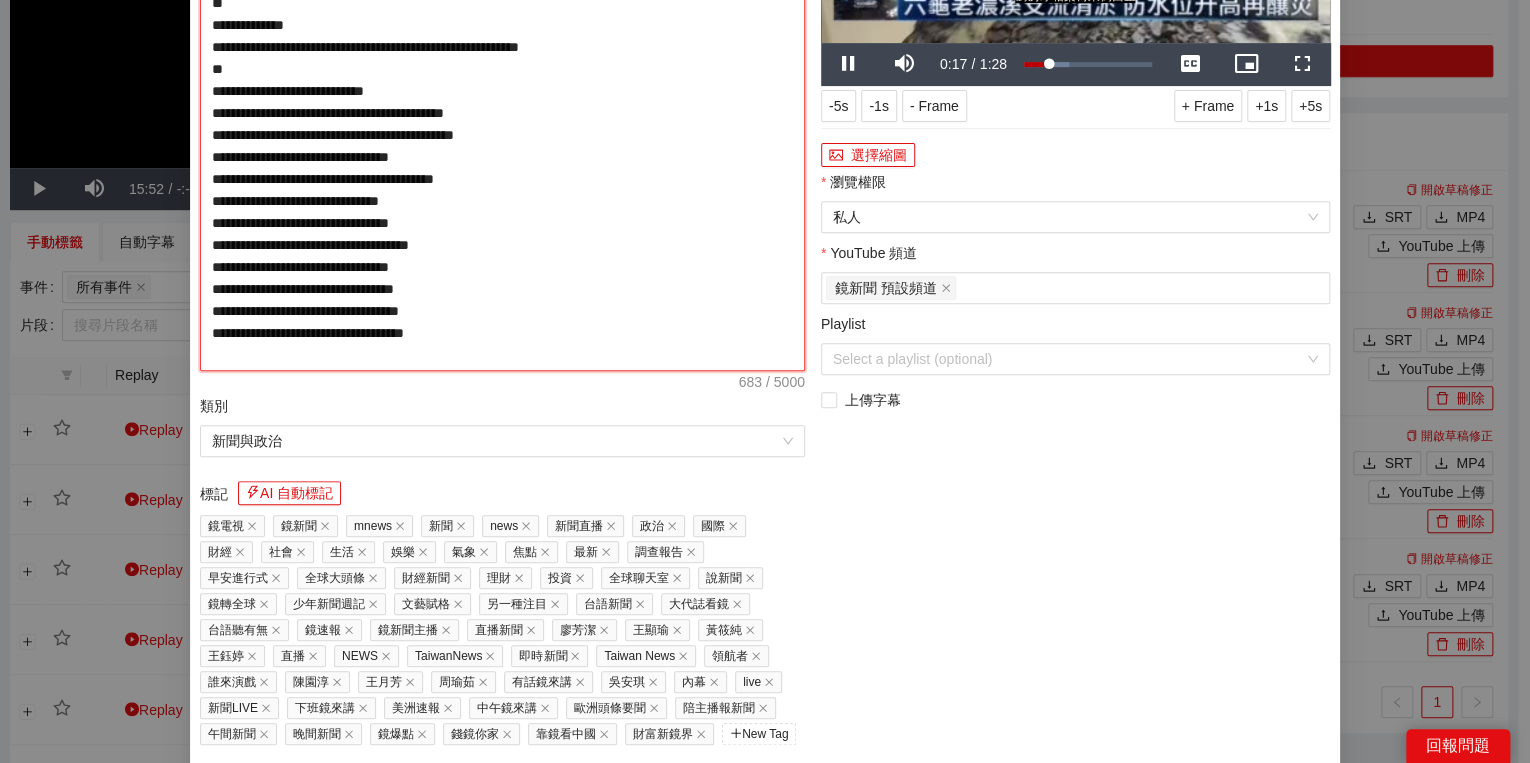 type on "**********" 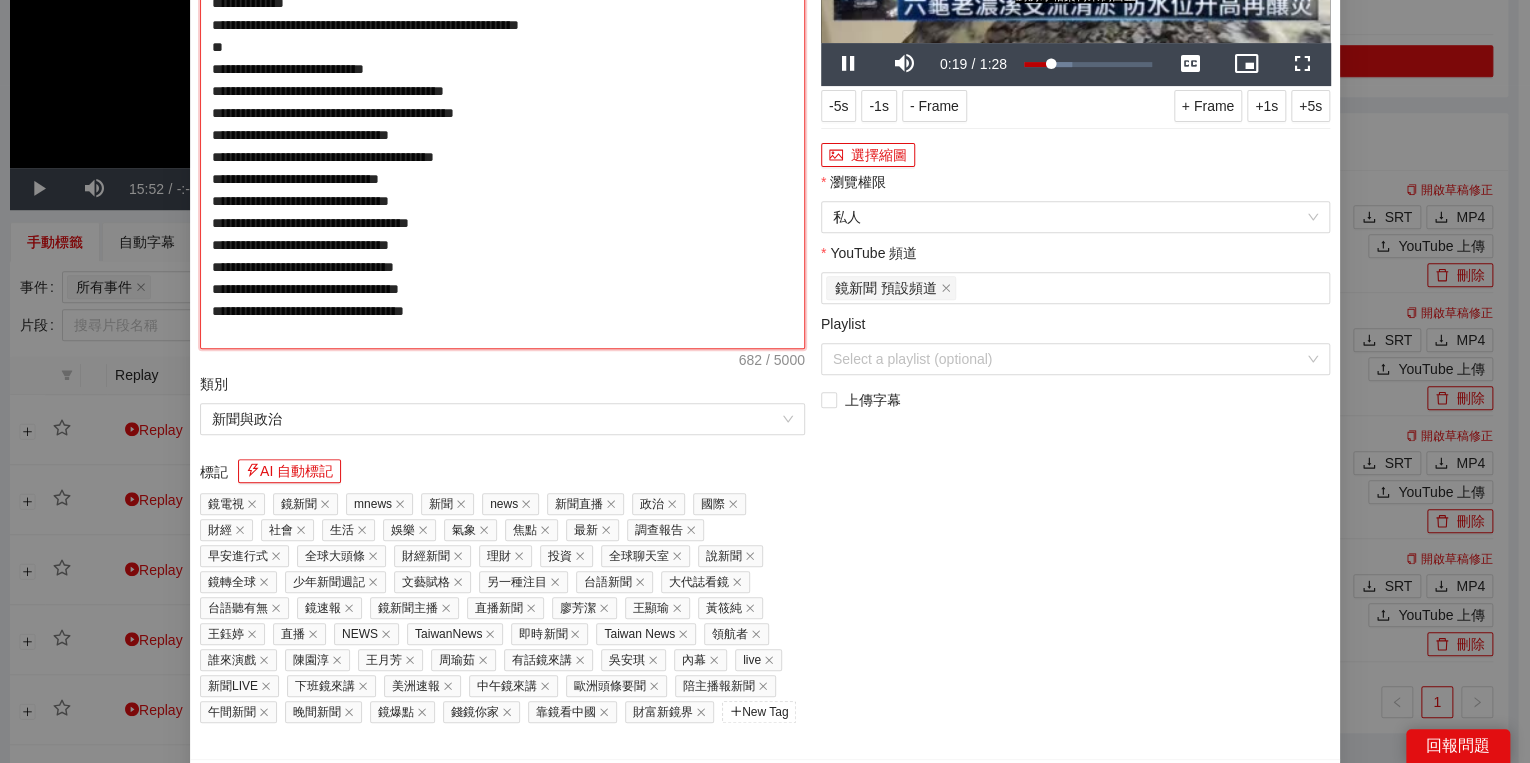 click on "**********" at bounding box center [502, 113] 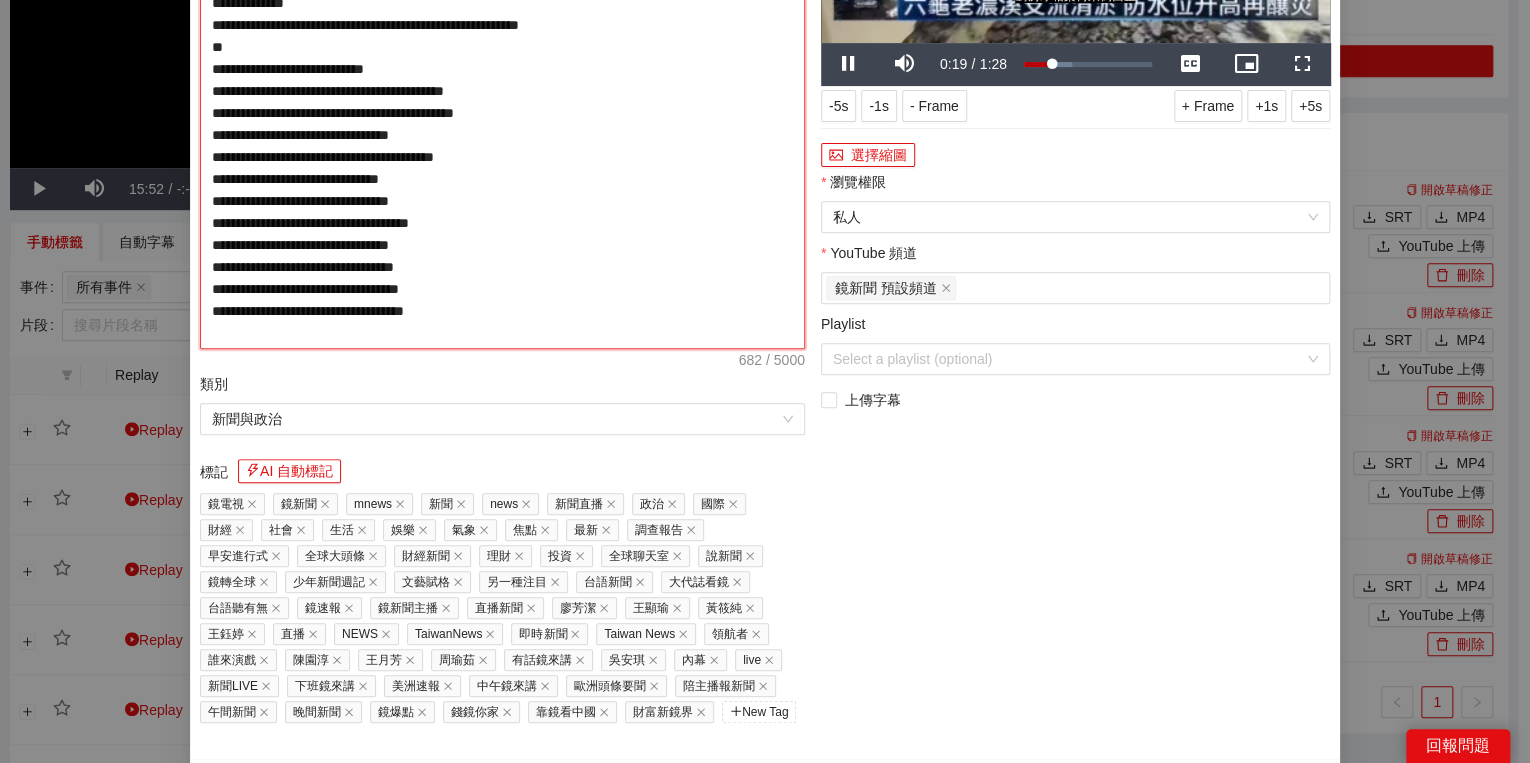 type on "**********" 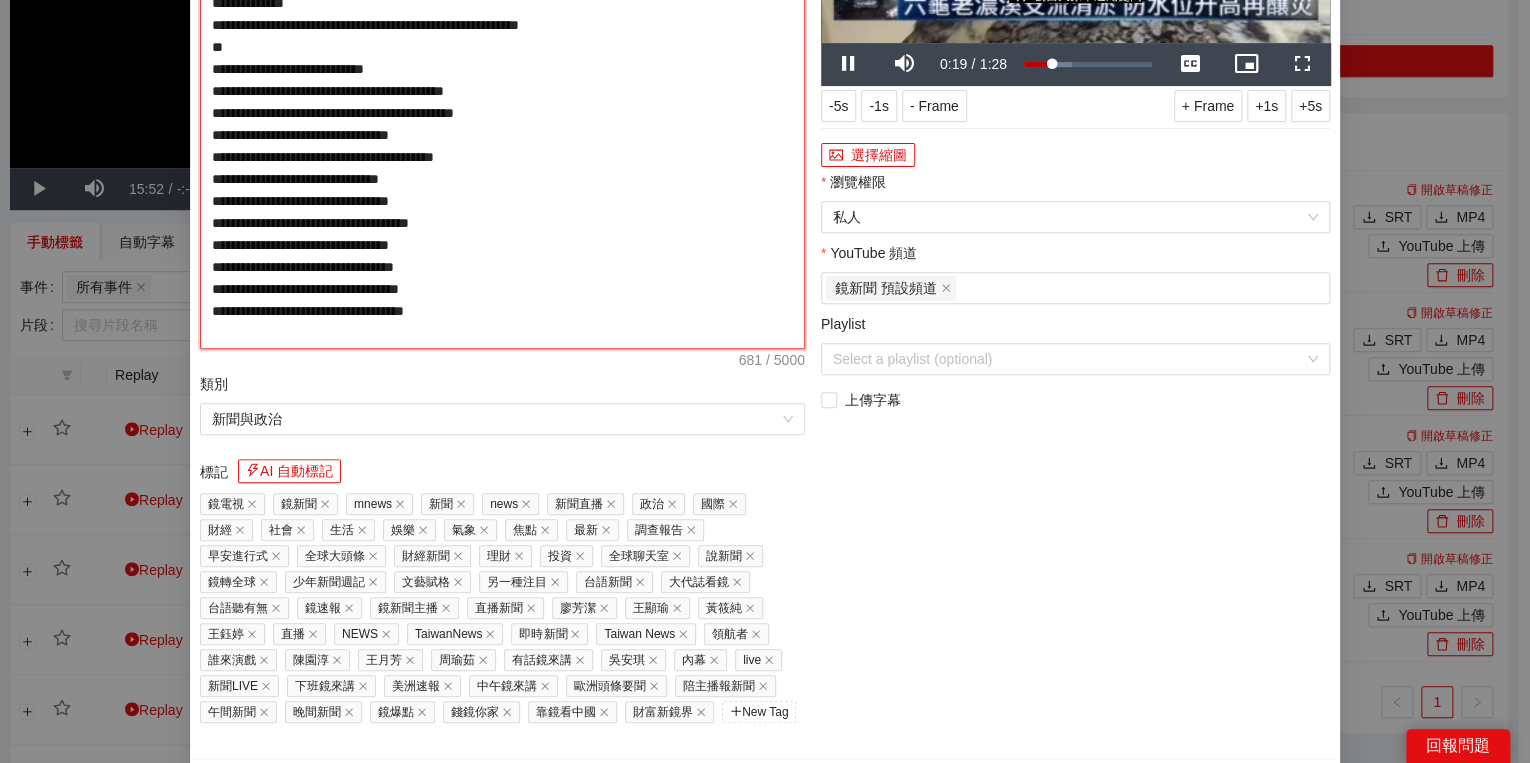 click on "**********" at bounding box center [502, 113] 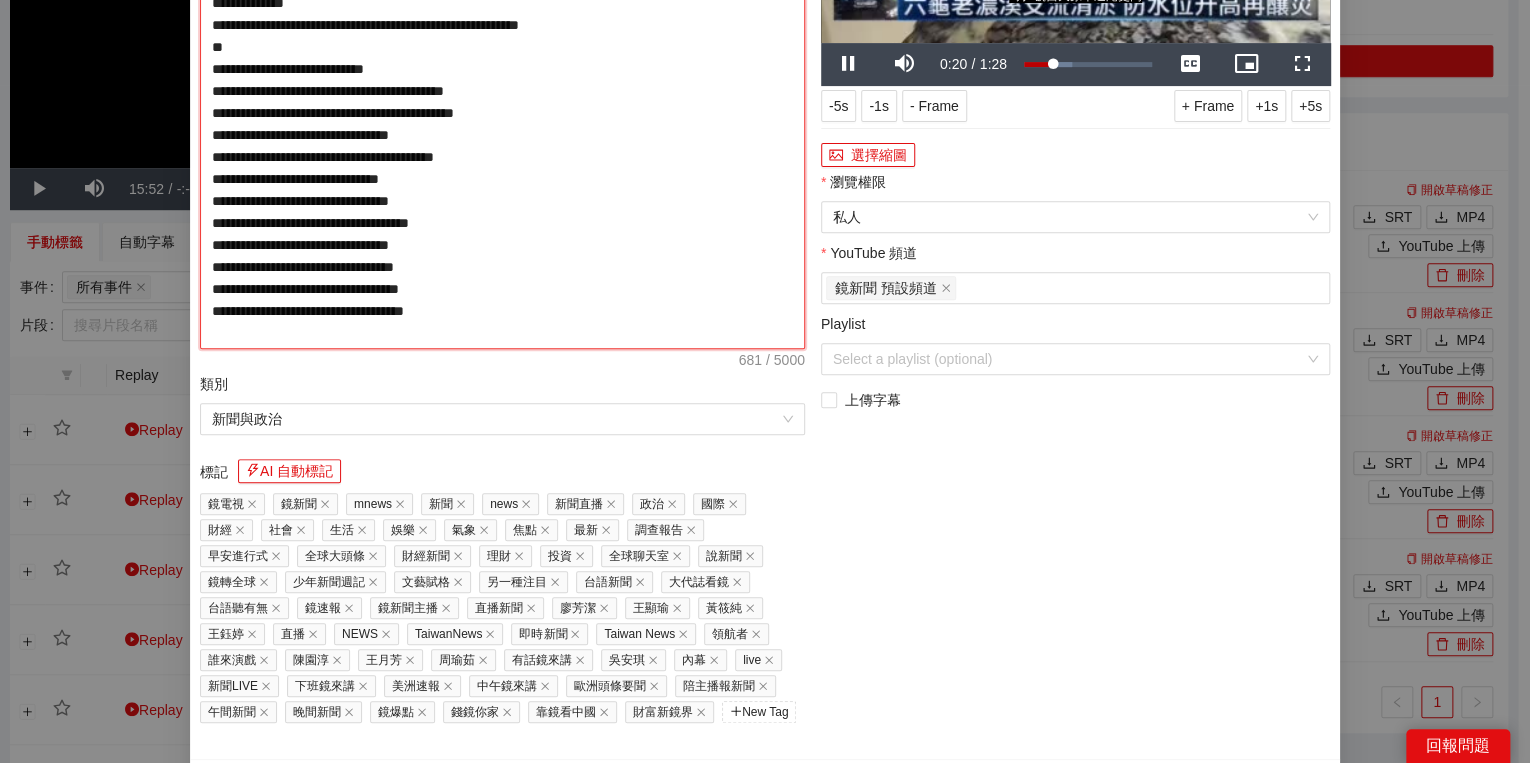 type on "**********" 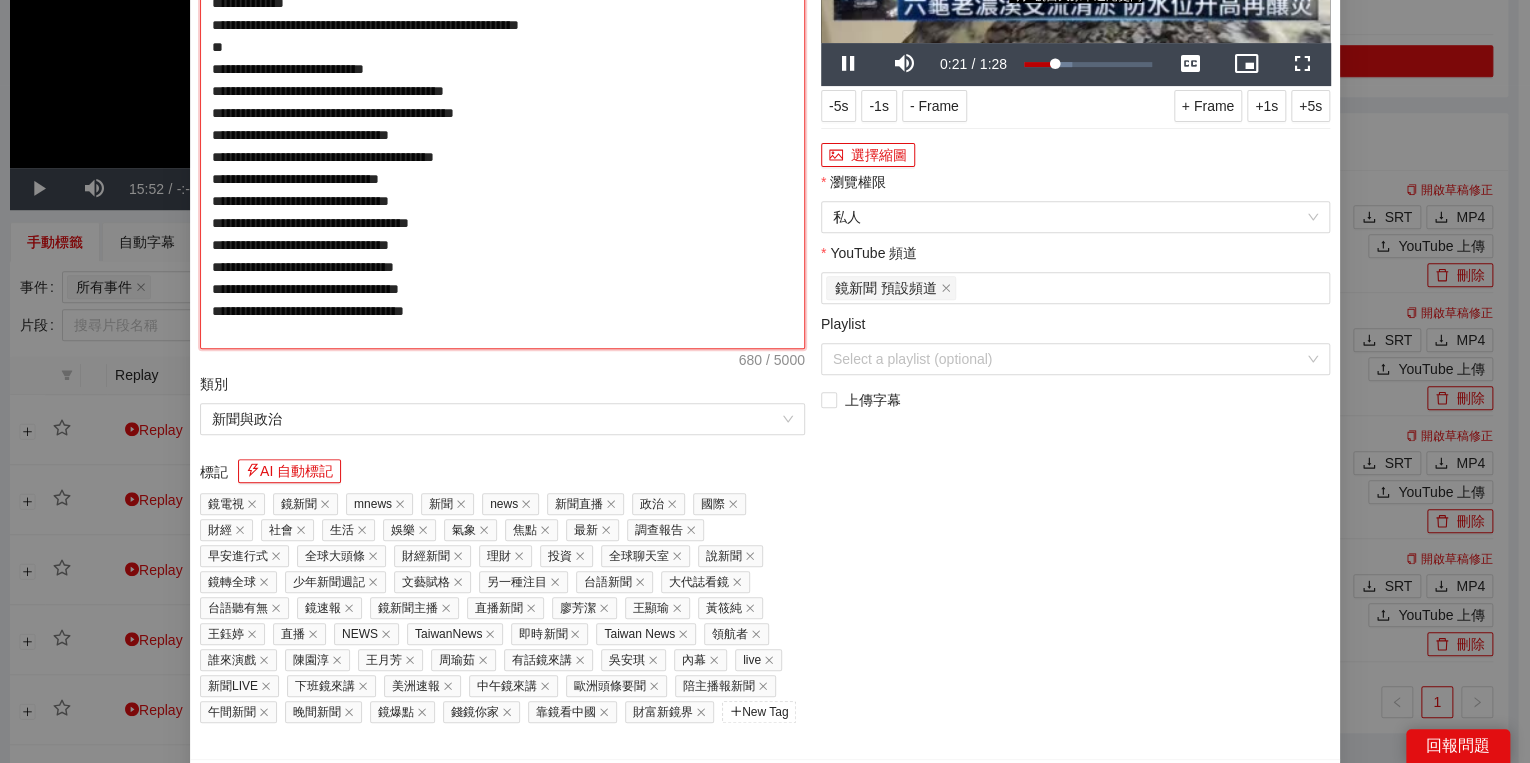 click on "**********" at bounding box center (502, 113) 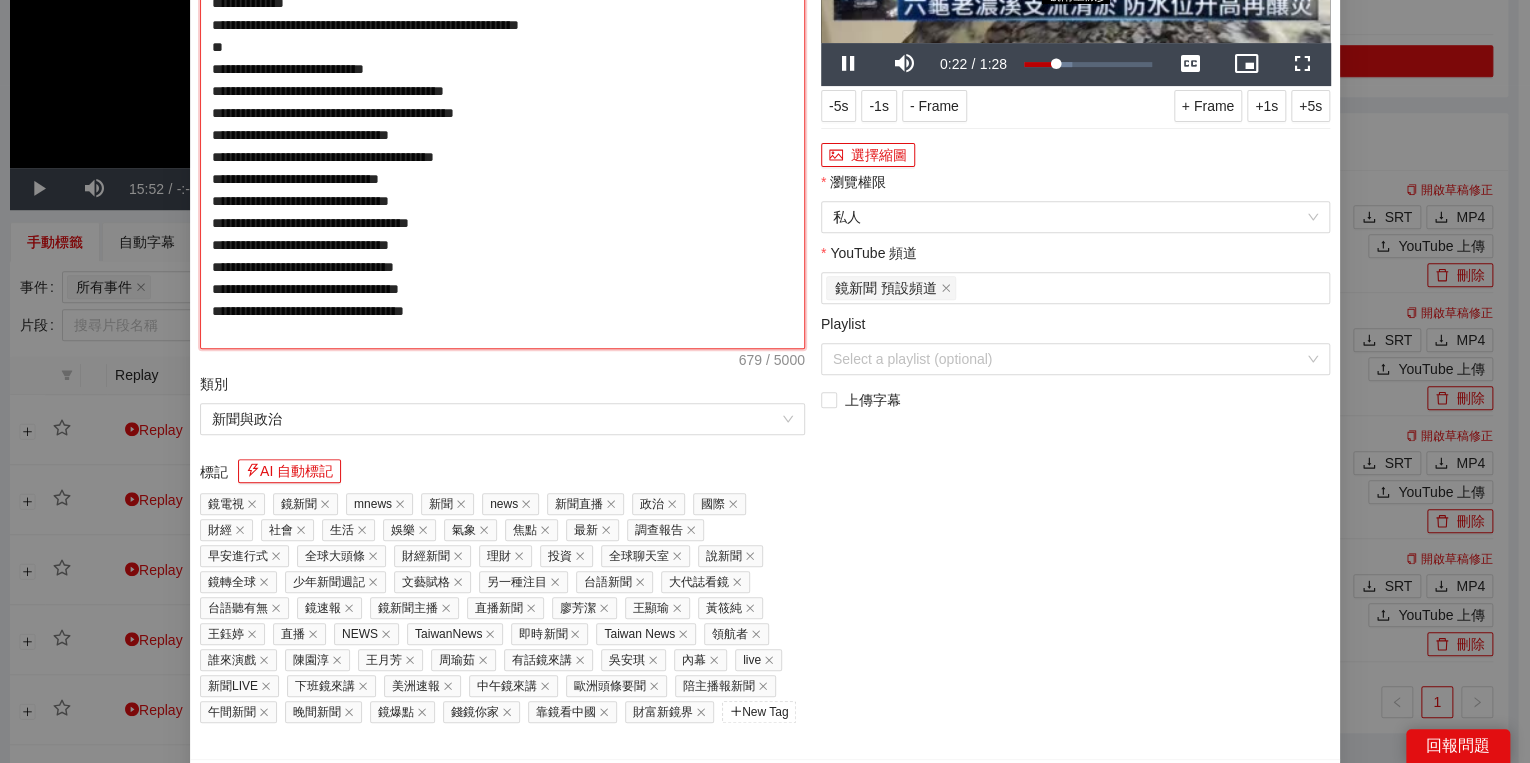 click on "**********" at bounding box center [502, 113] 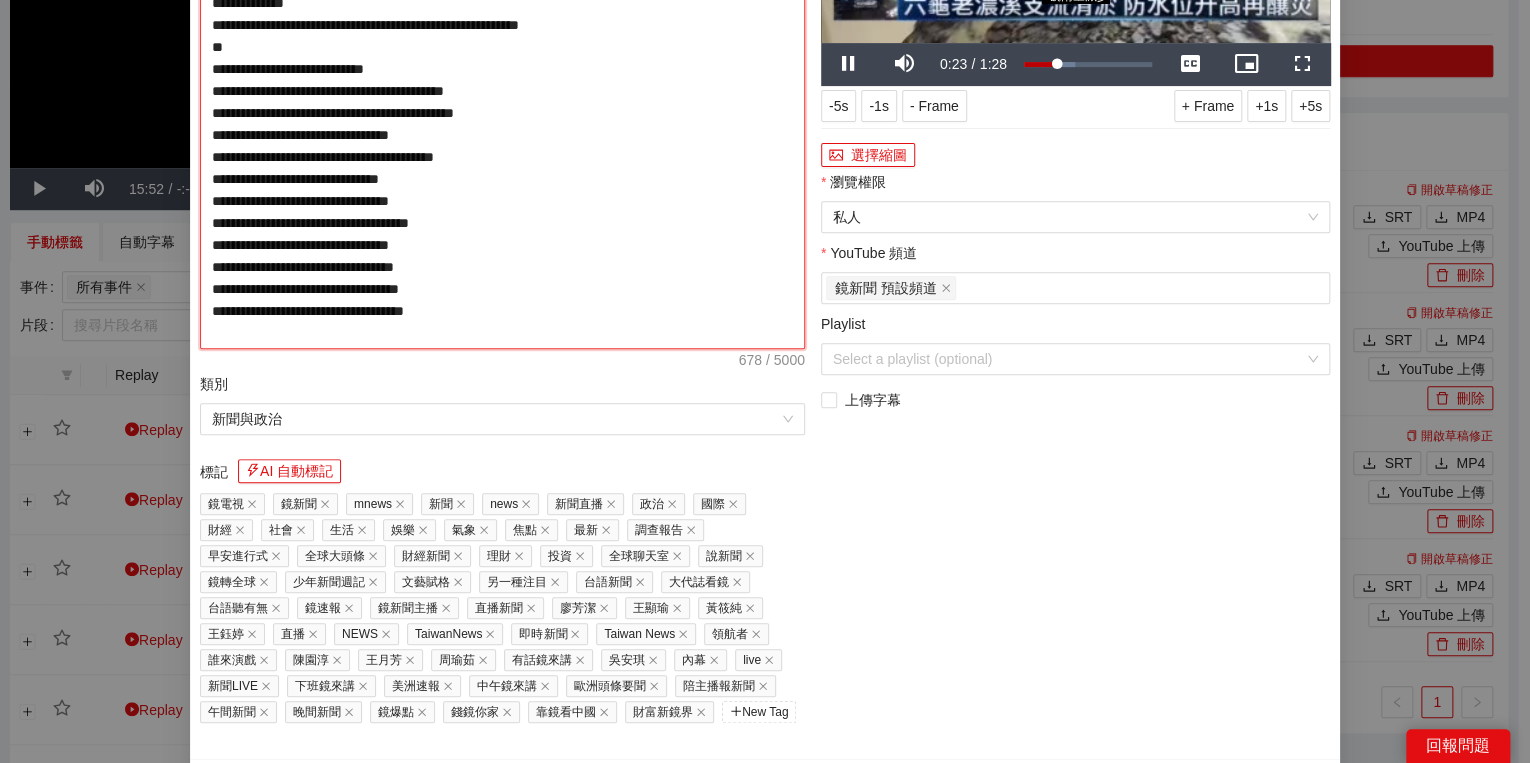 click on "**********" at bounding box center [502, 113] 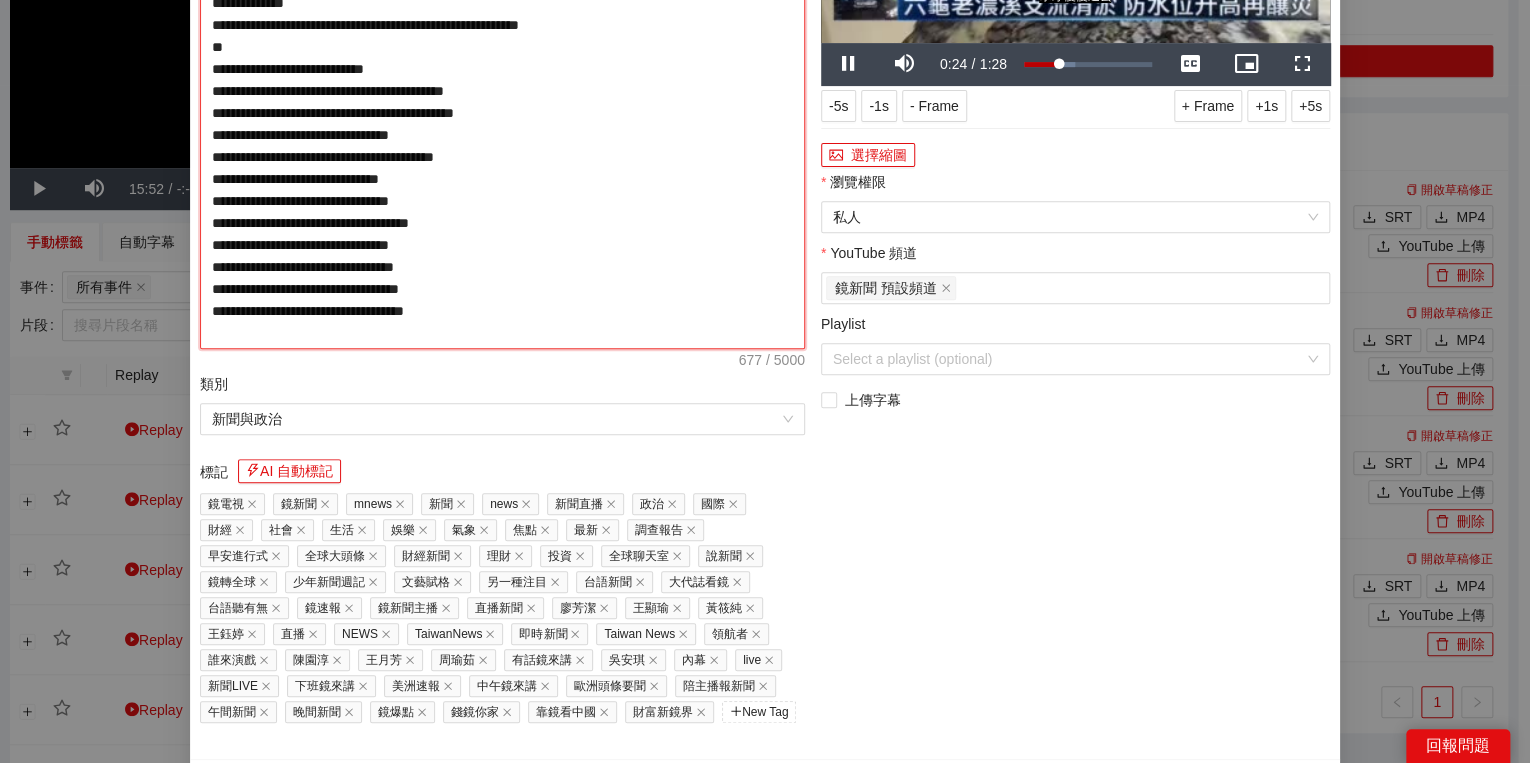 click on "**********" at bounding box center [502, 113] 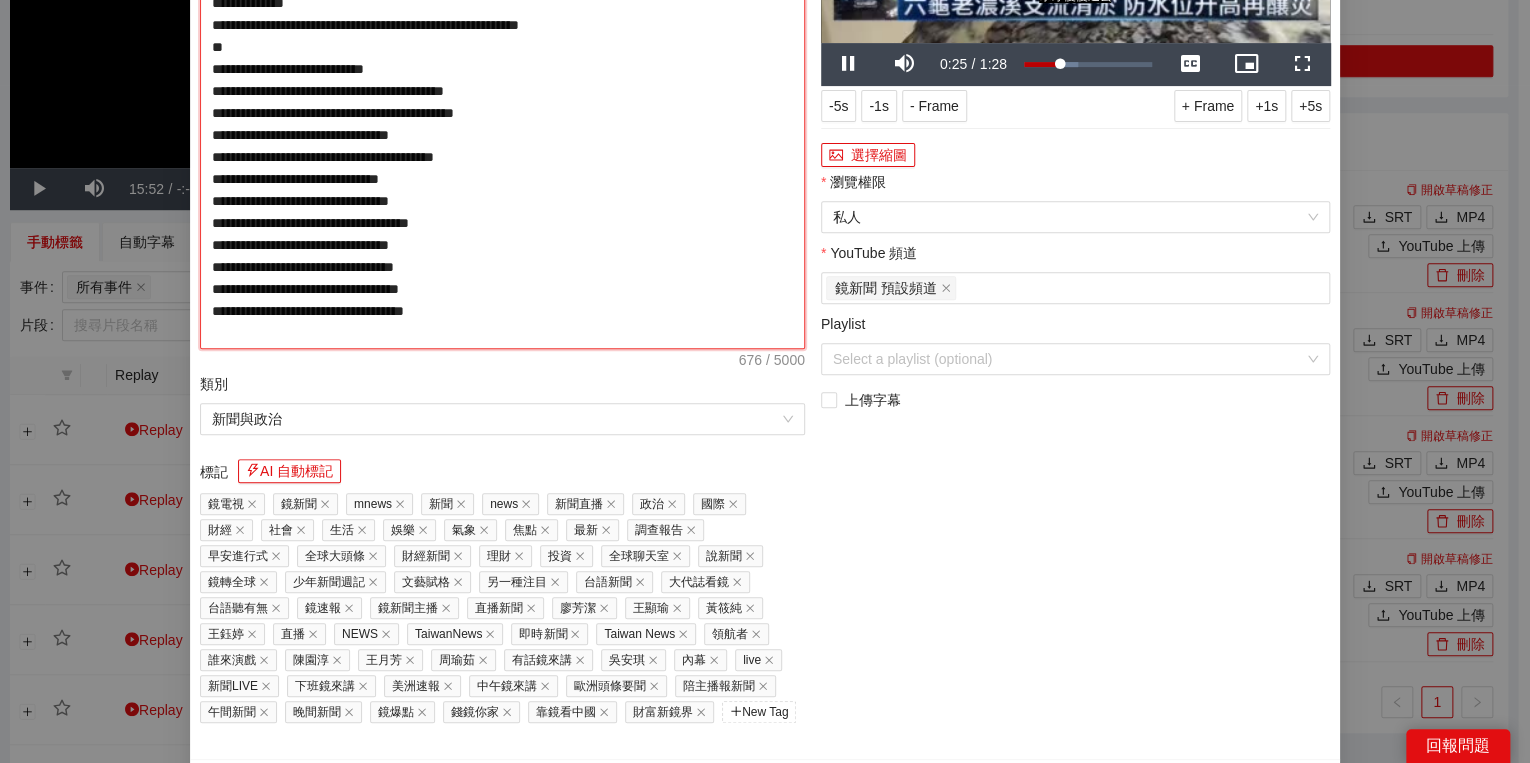 click on "**********" at bounding box center [502, 113] 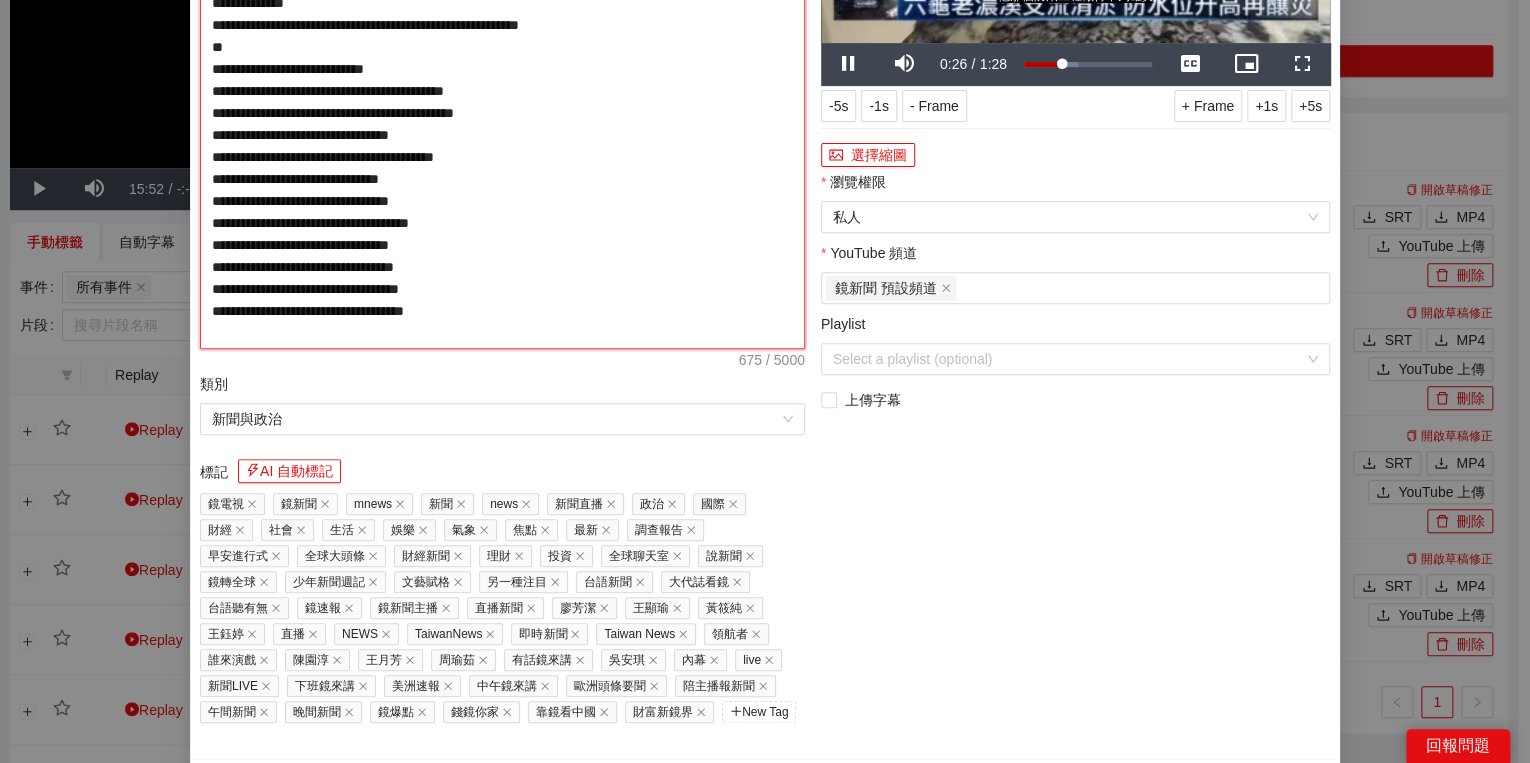 click on "**********" at bounding box center (502, 113) 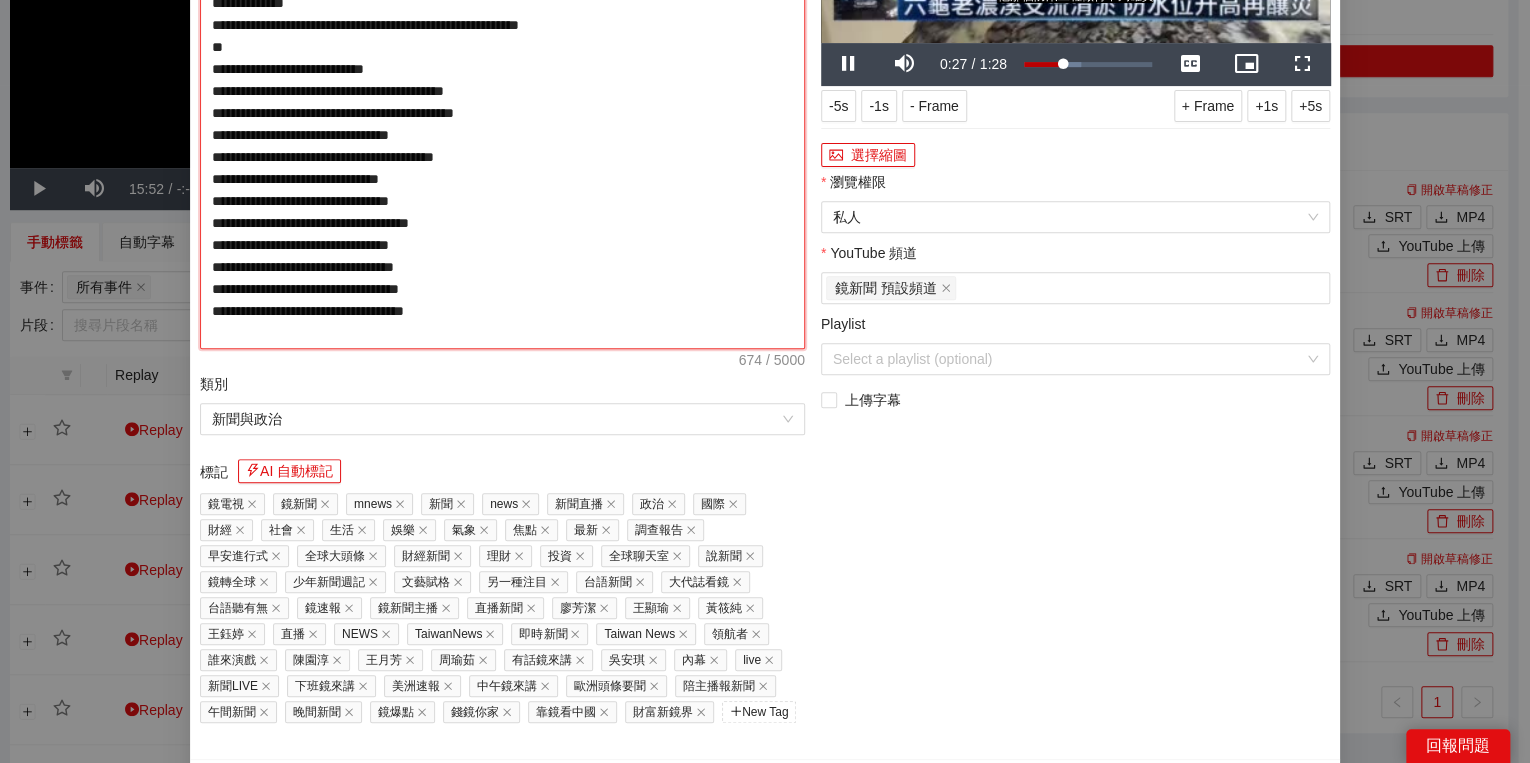 type on "**********" 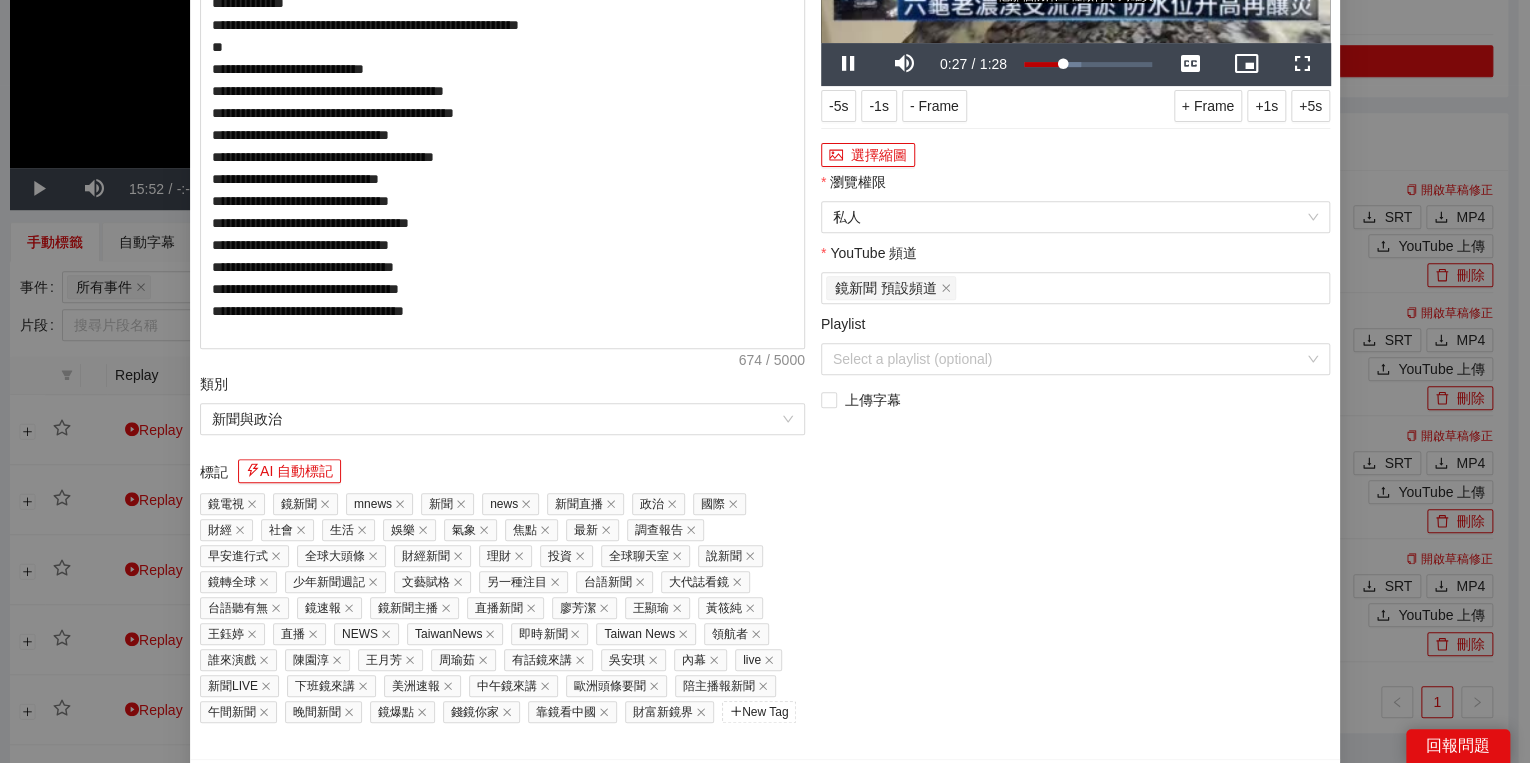 click on "**********" at bounding box center [502, 253] 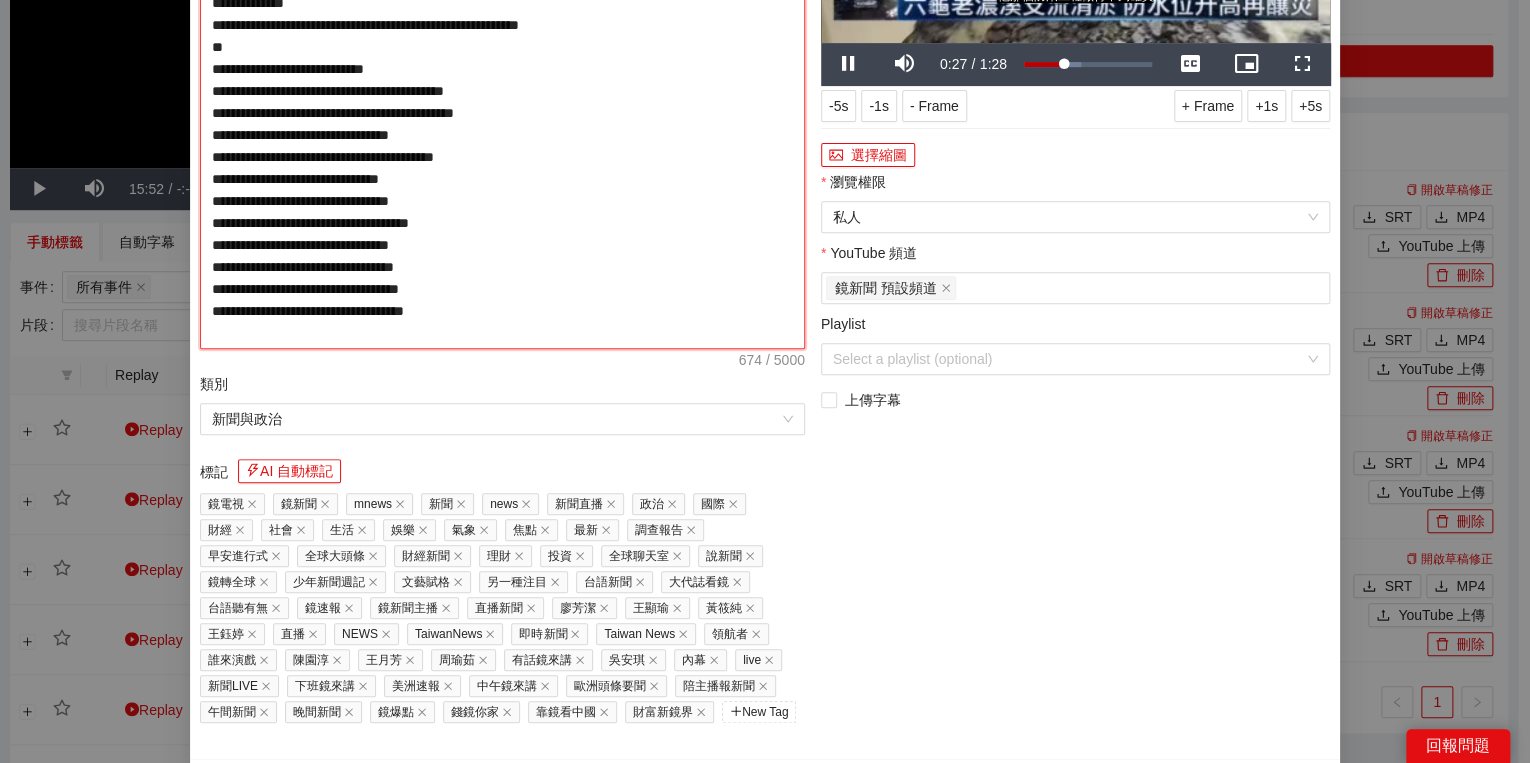click on "**********" at bounding box center [502, 113] 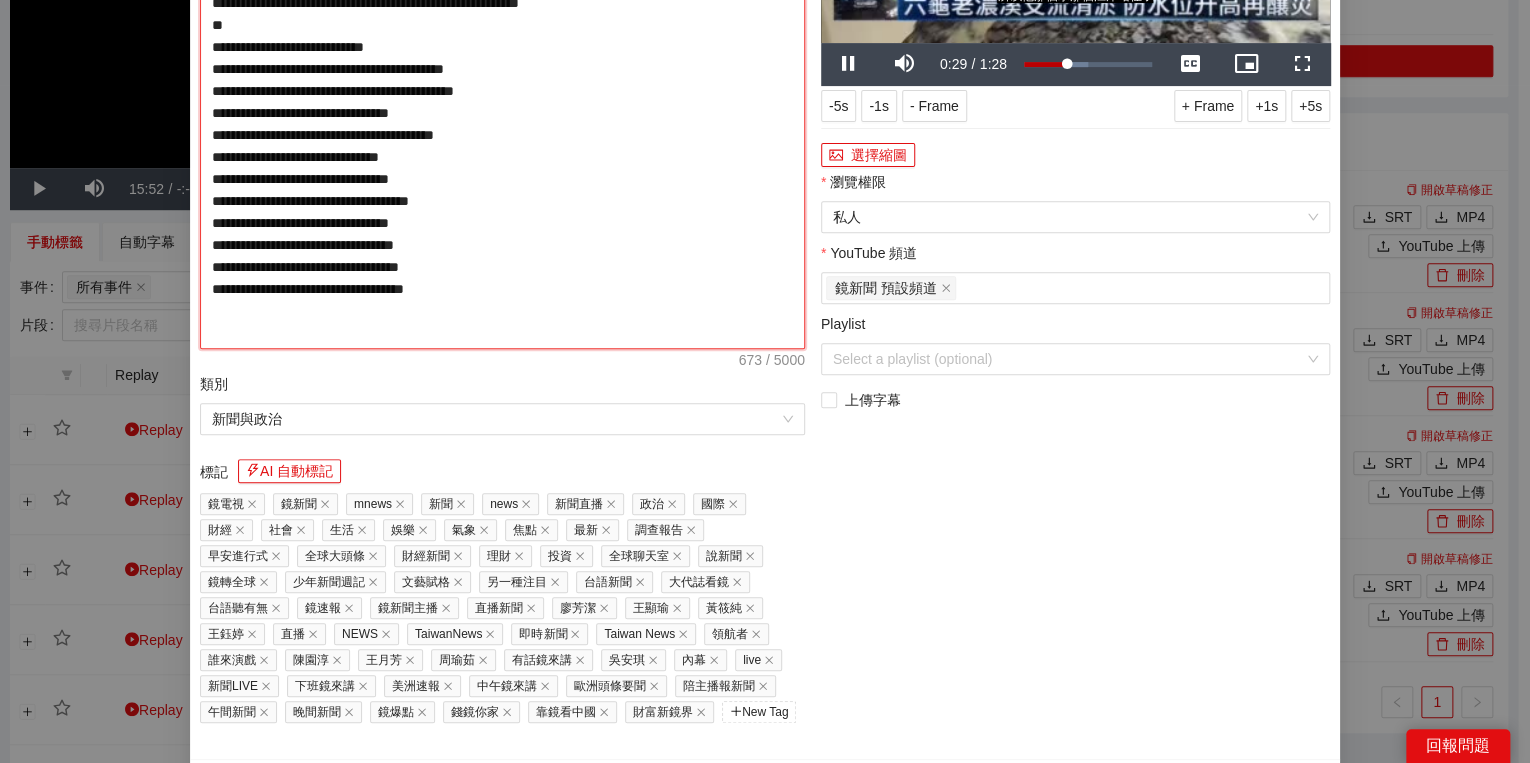 click on "**********" at bounding box center [502, 113] 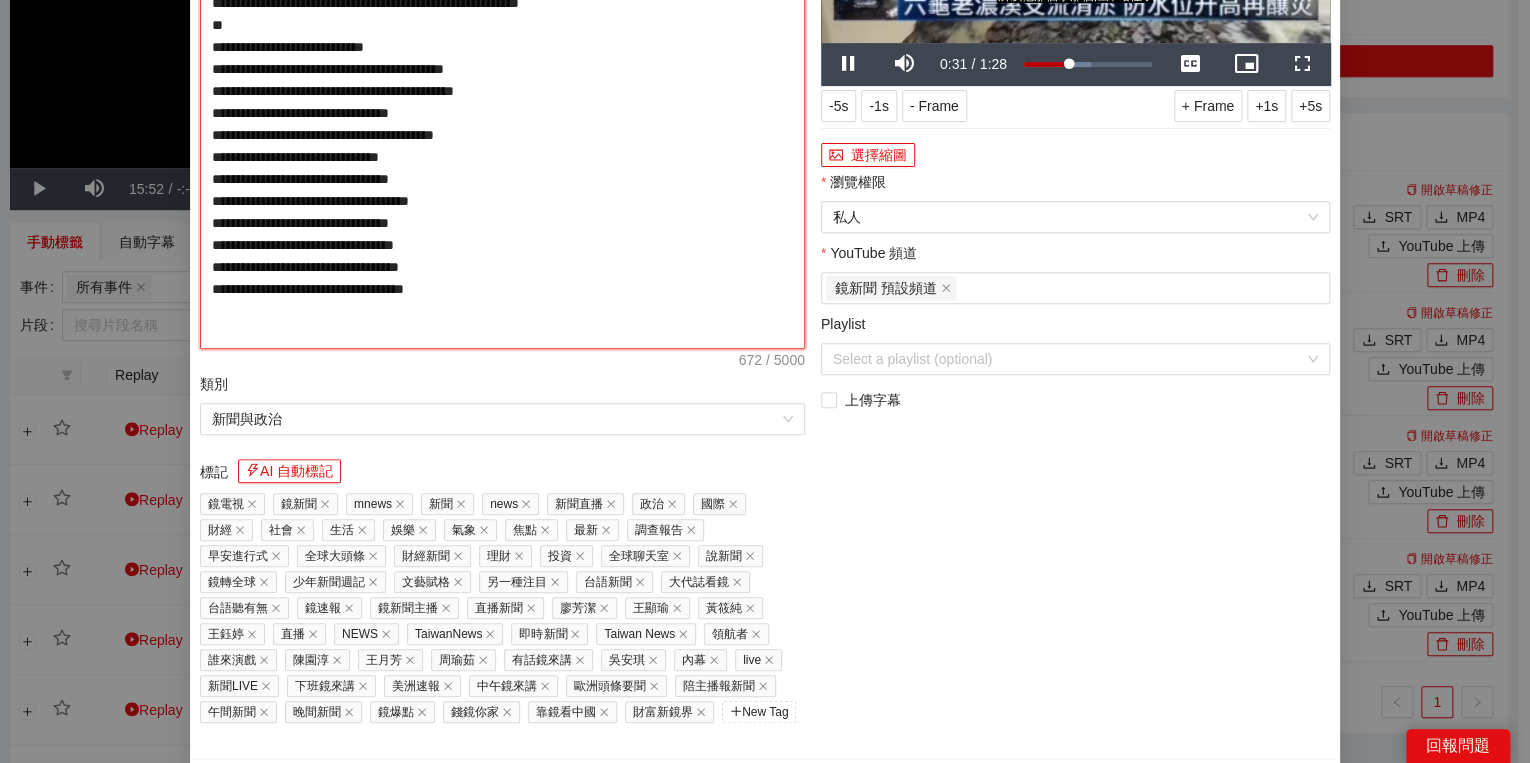 drag, startPoint x: 272, startPoint y: 247, endPoint x: 285, endPoint y: 247, distance: 13 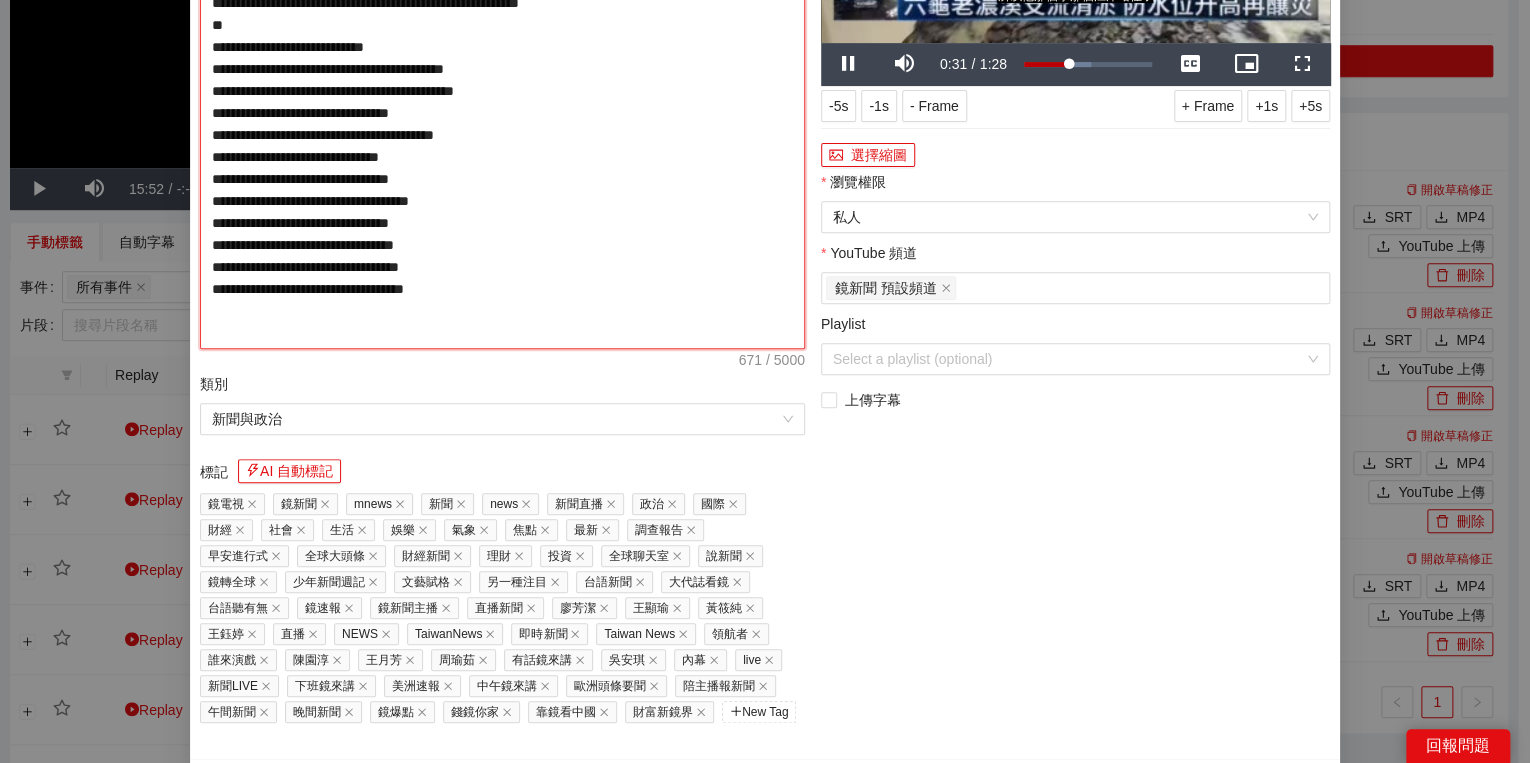 type on "**********" 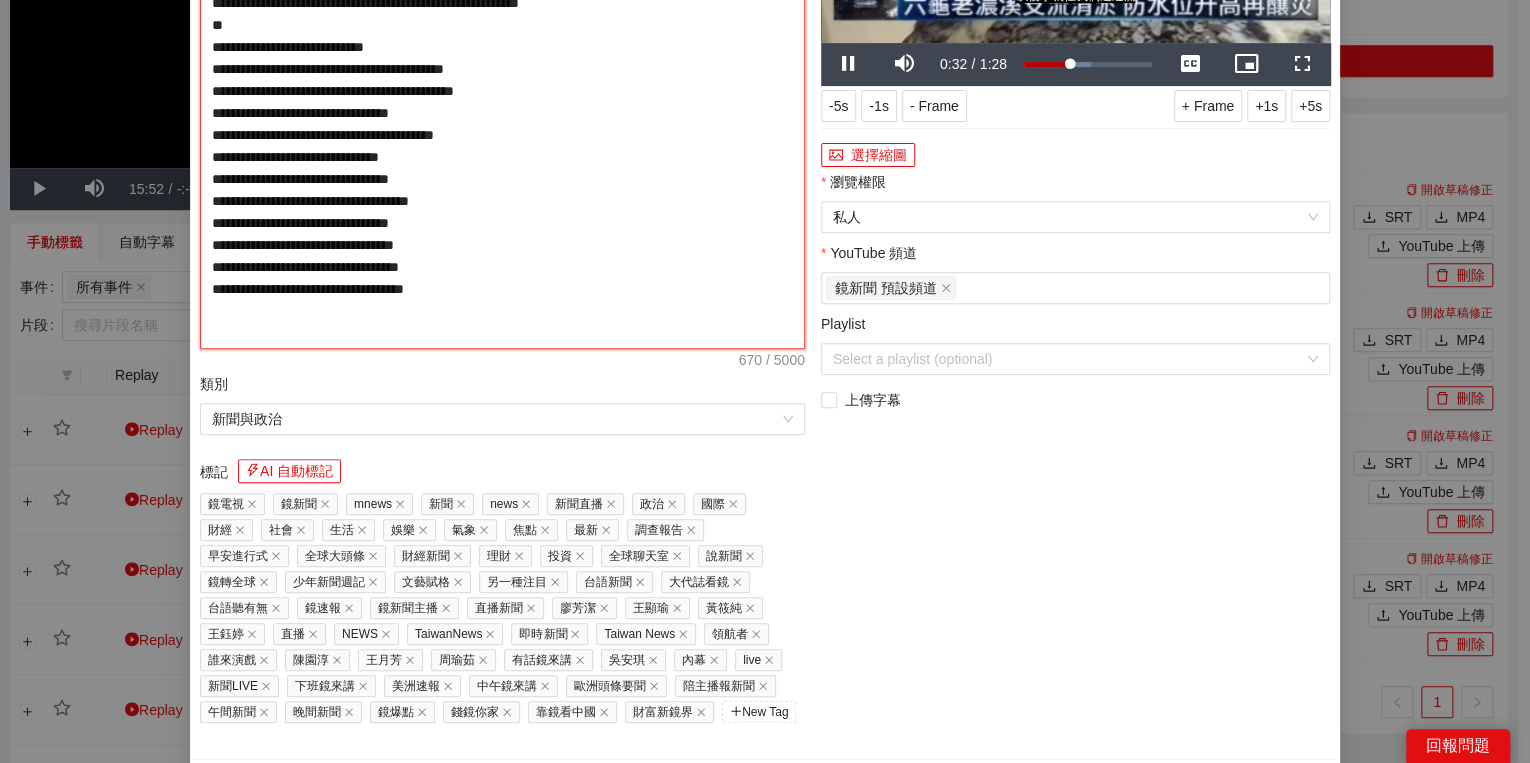 type on "**********" 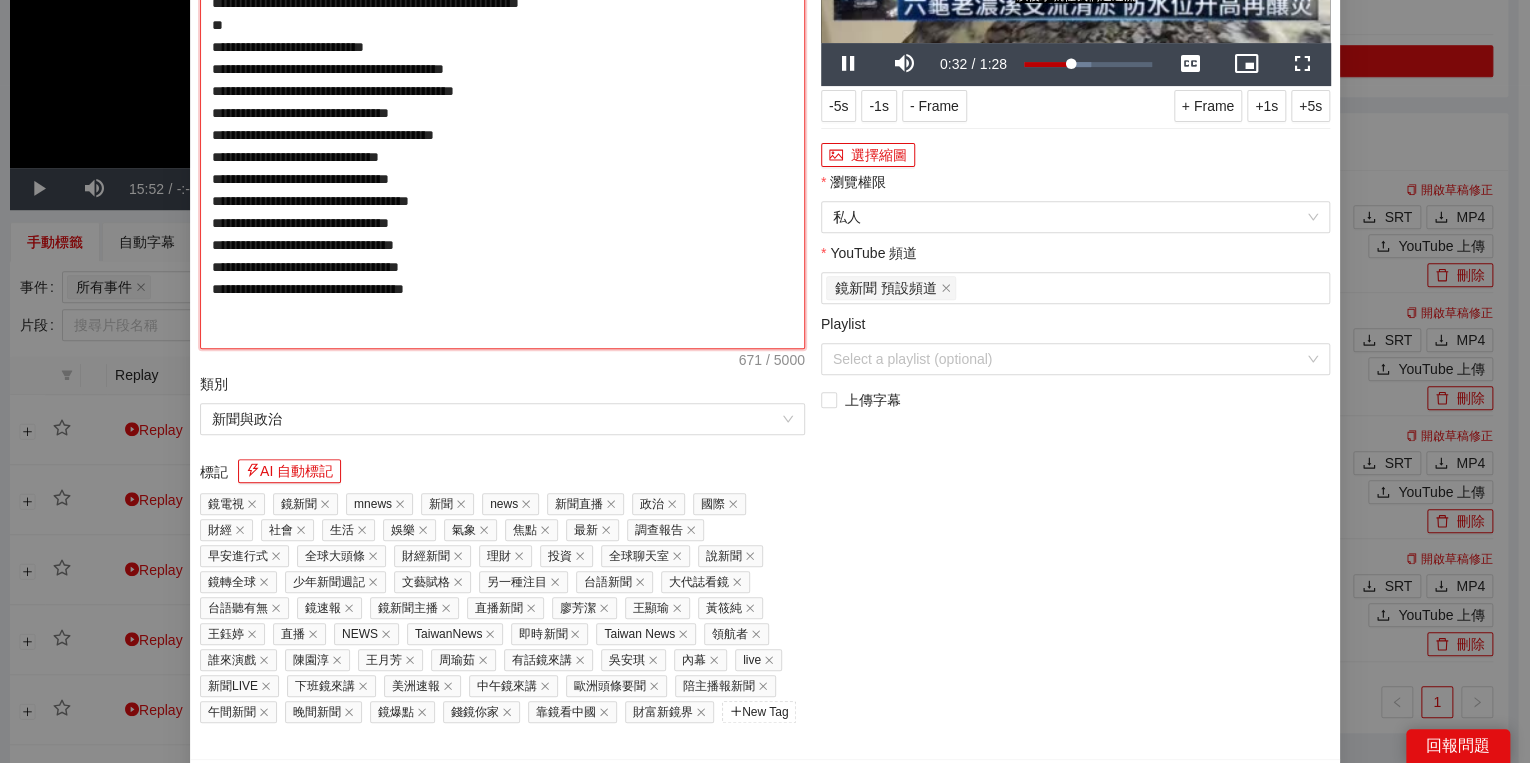 type on "**********" 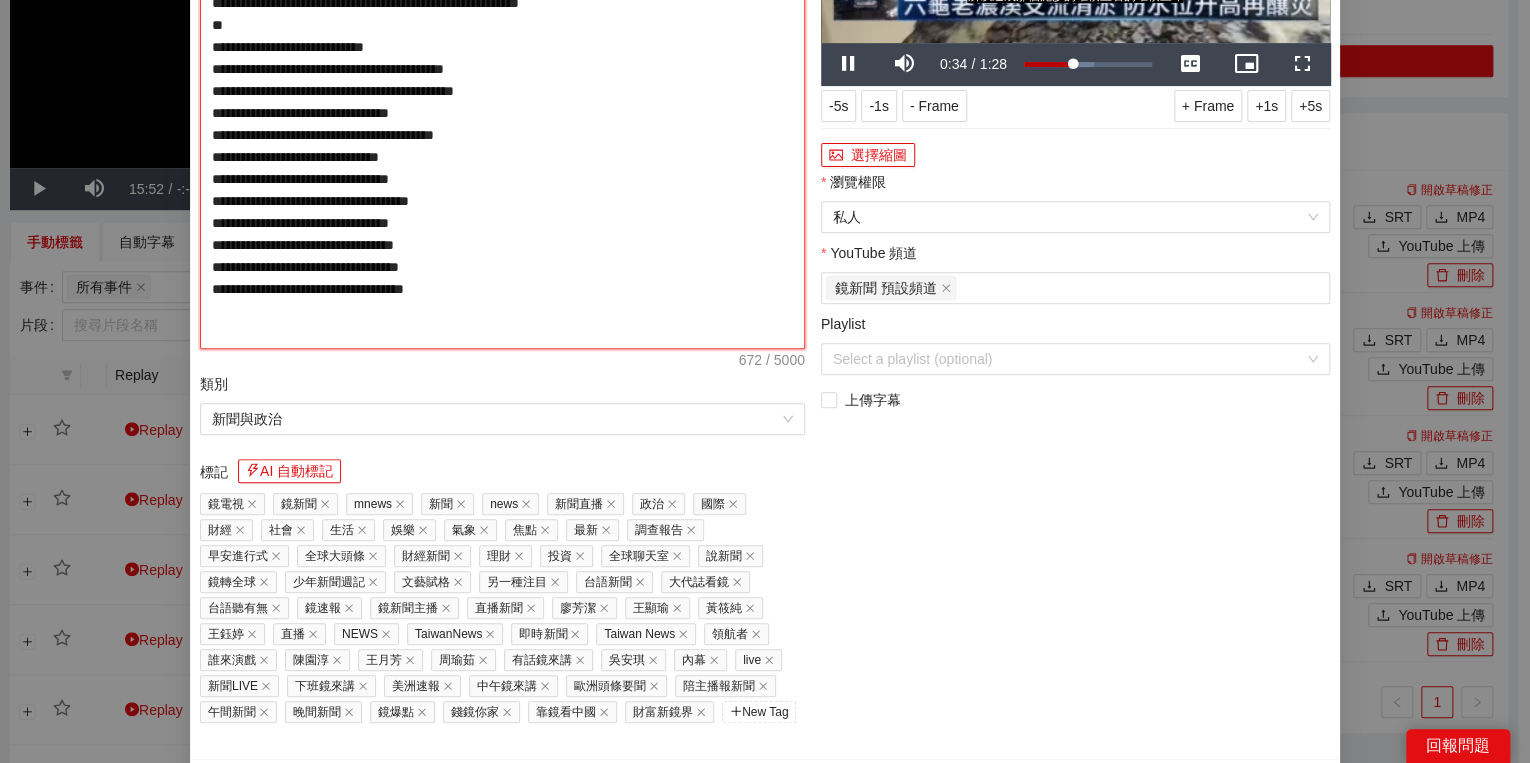 click on "**********" at bounding box center [502, 113] 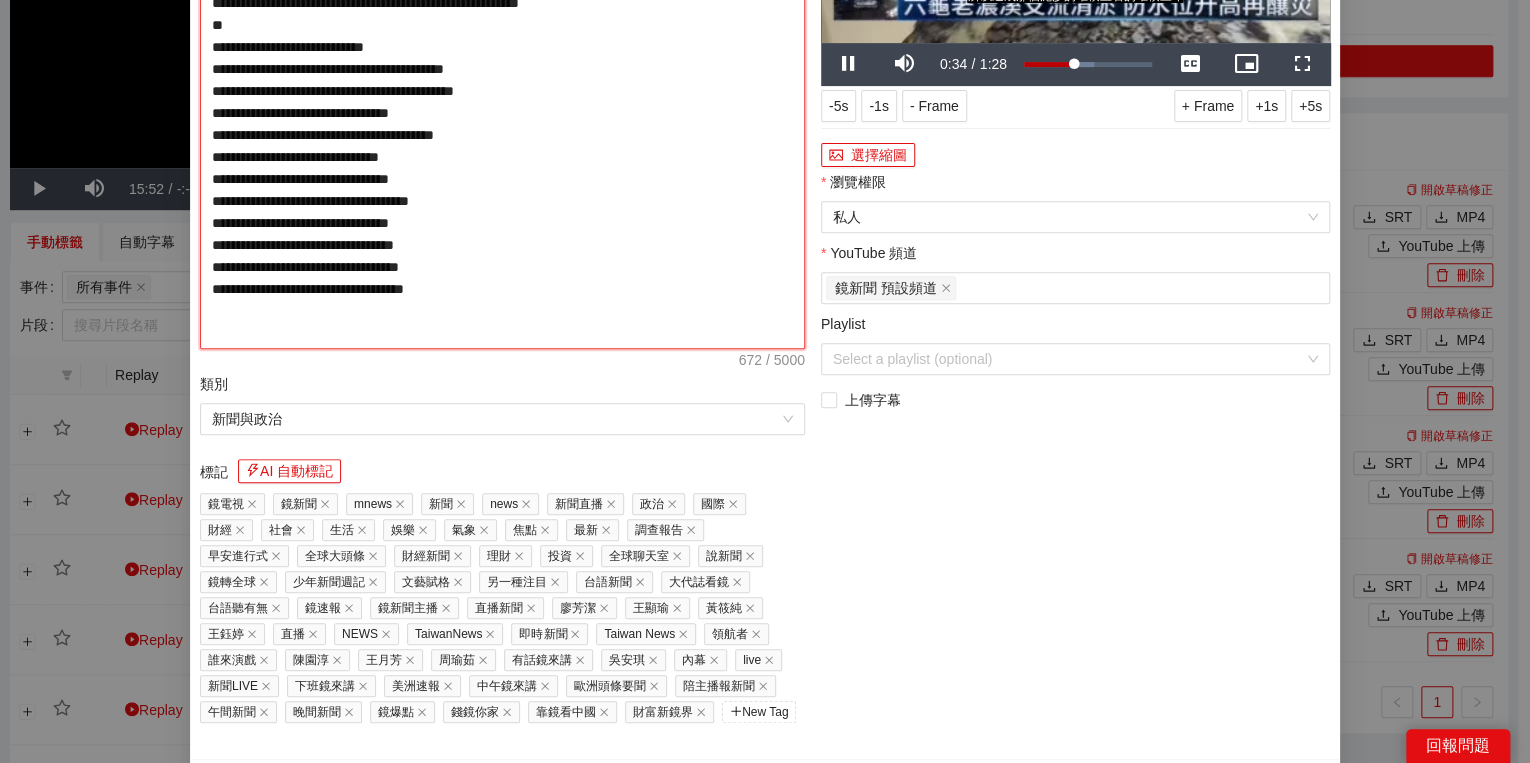 type on "**********" 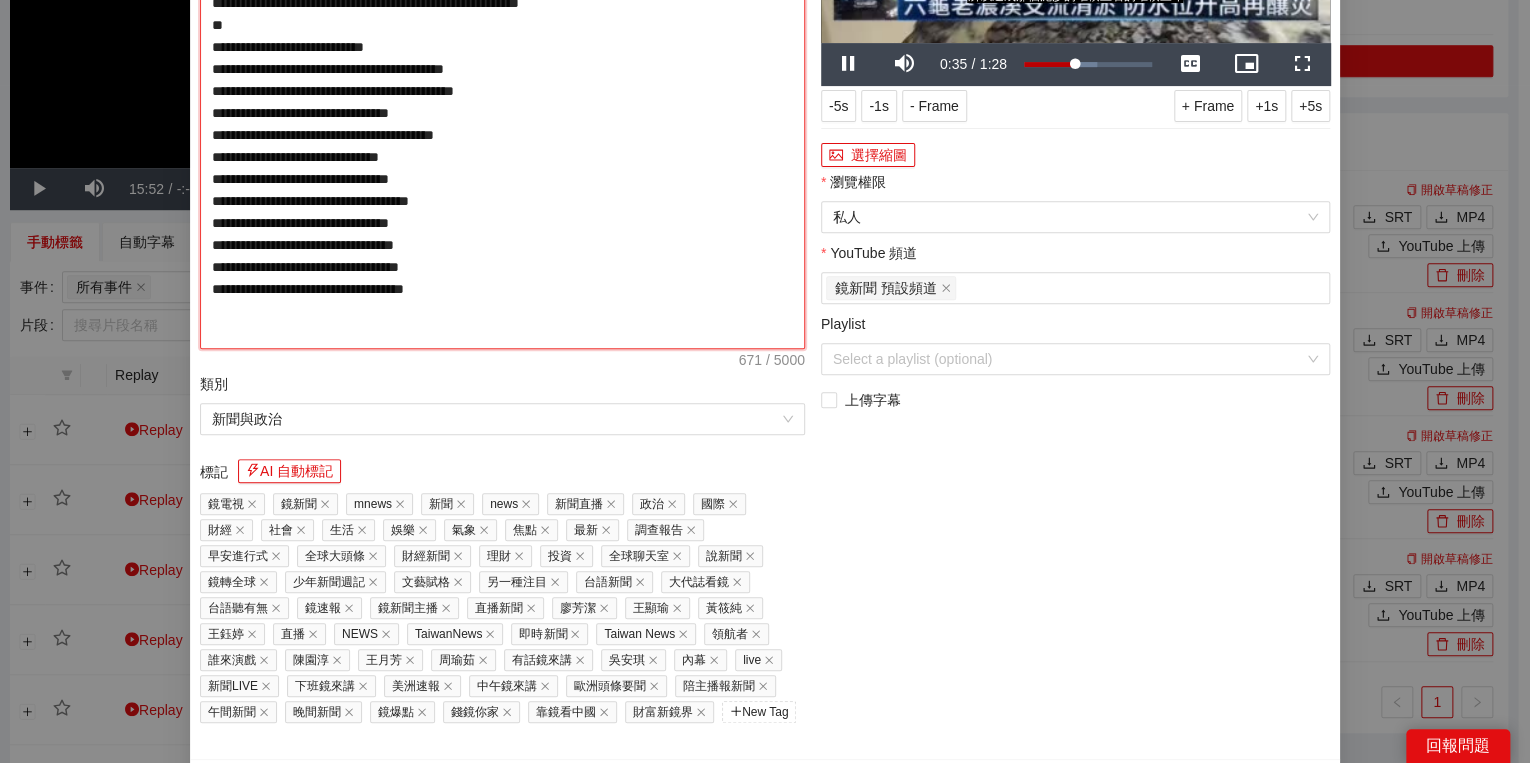 type on "**********" 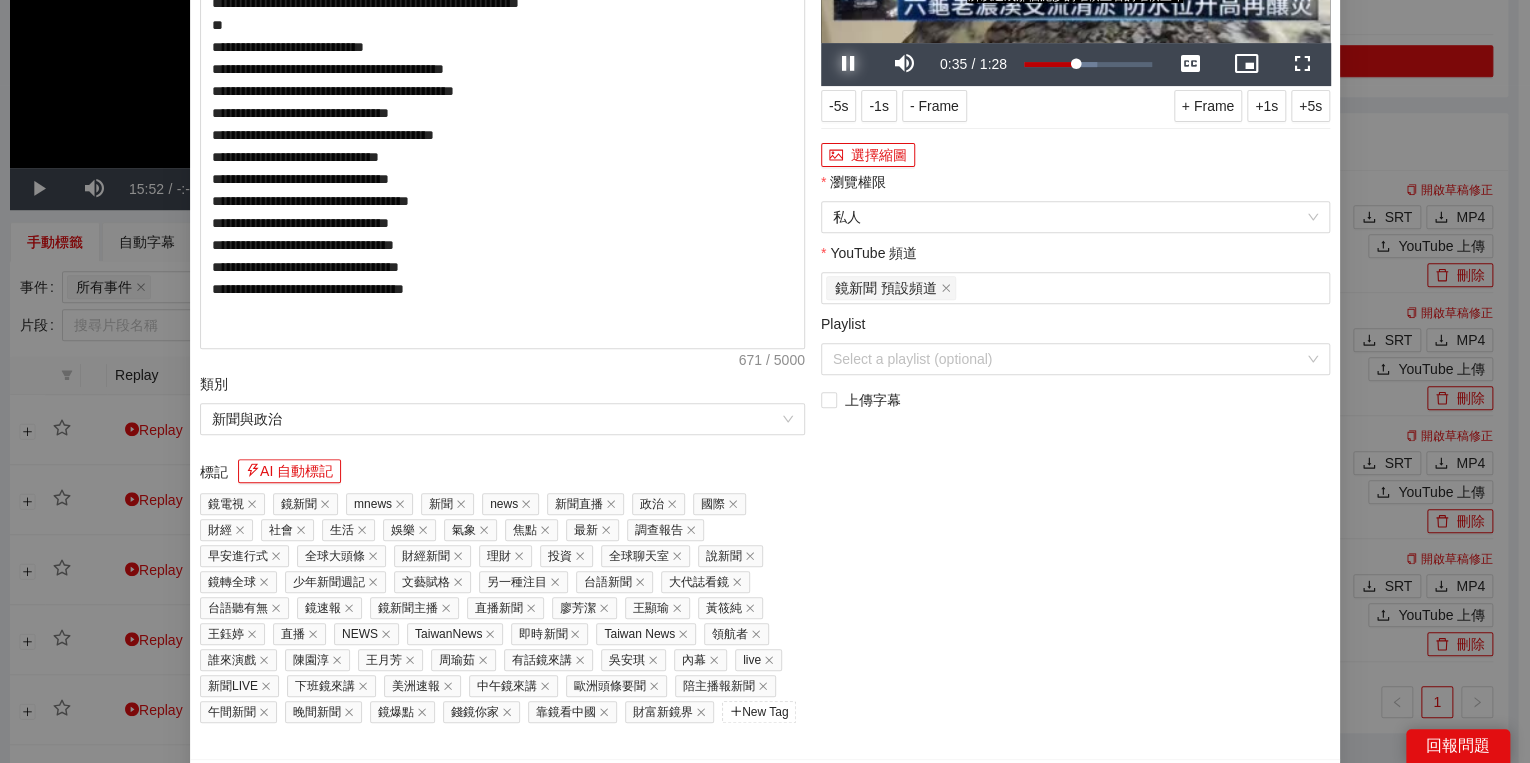 click at bounding box center [849, 64] 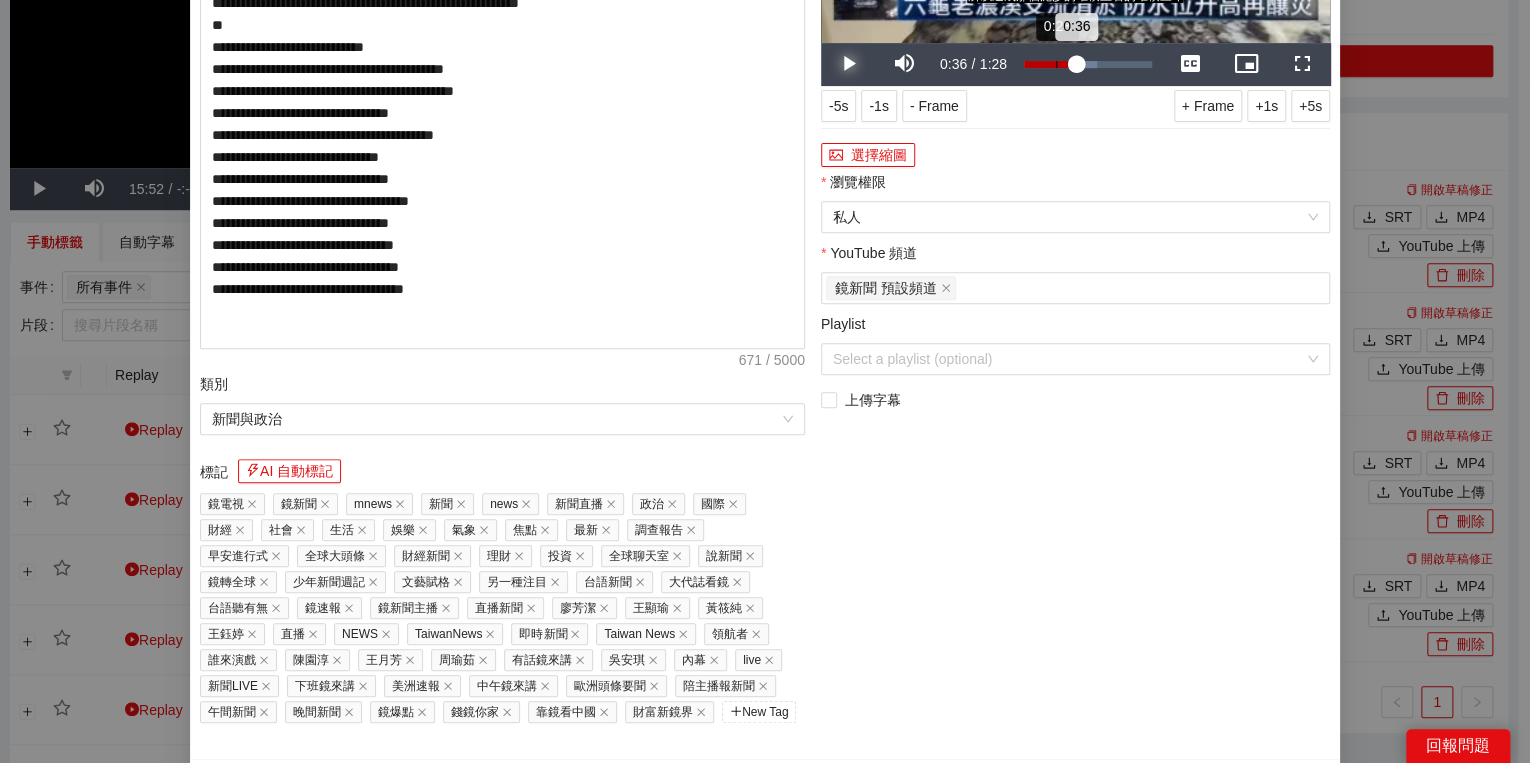 click on "0:36" at bounding box center (1050, 64) 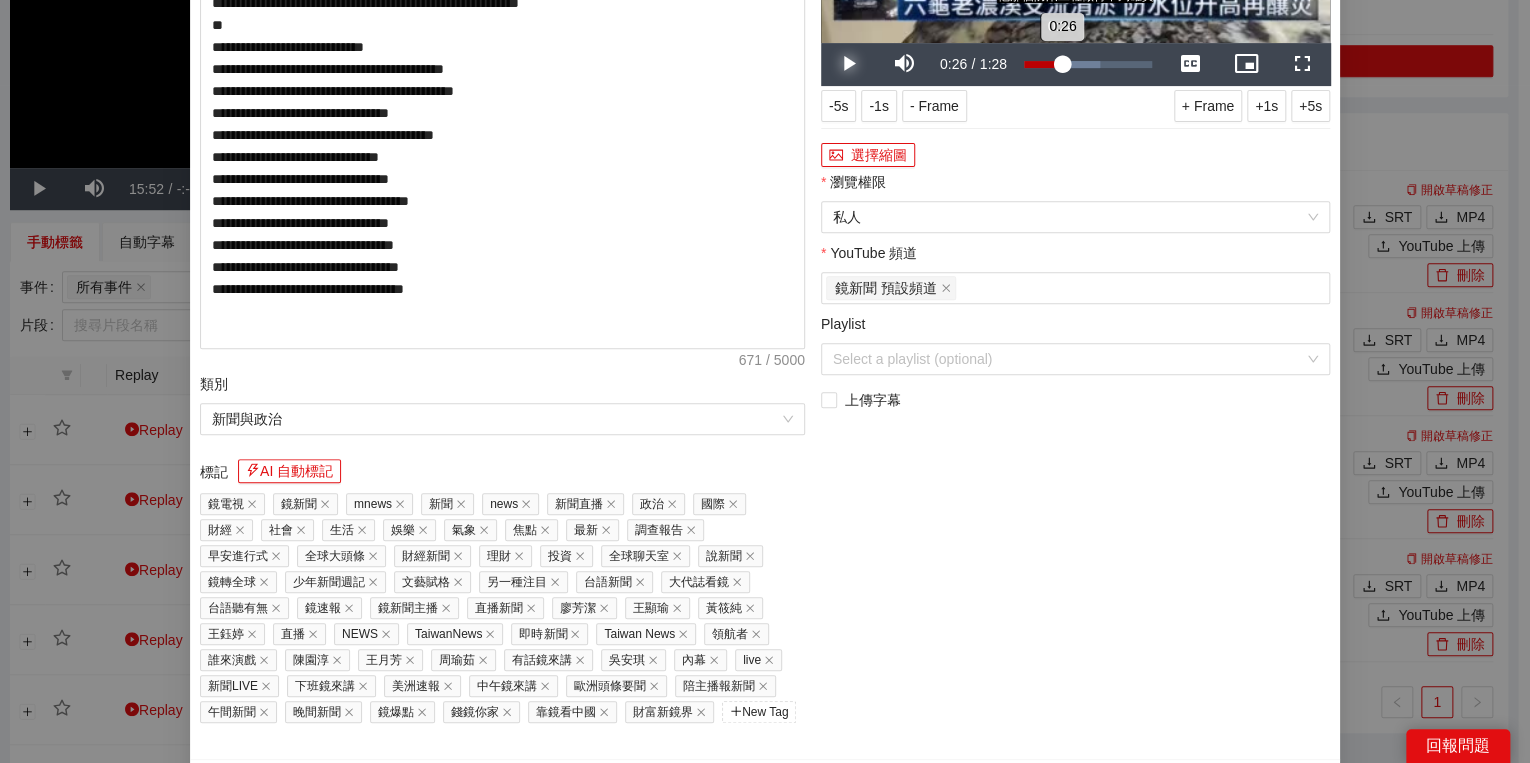 click on "0:26" at bounding box center (1043, 64) 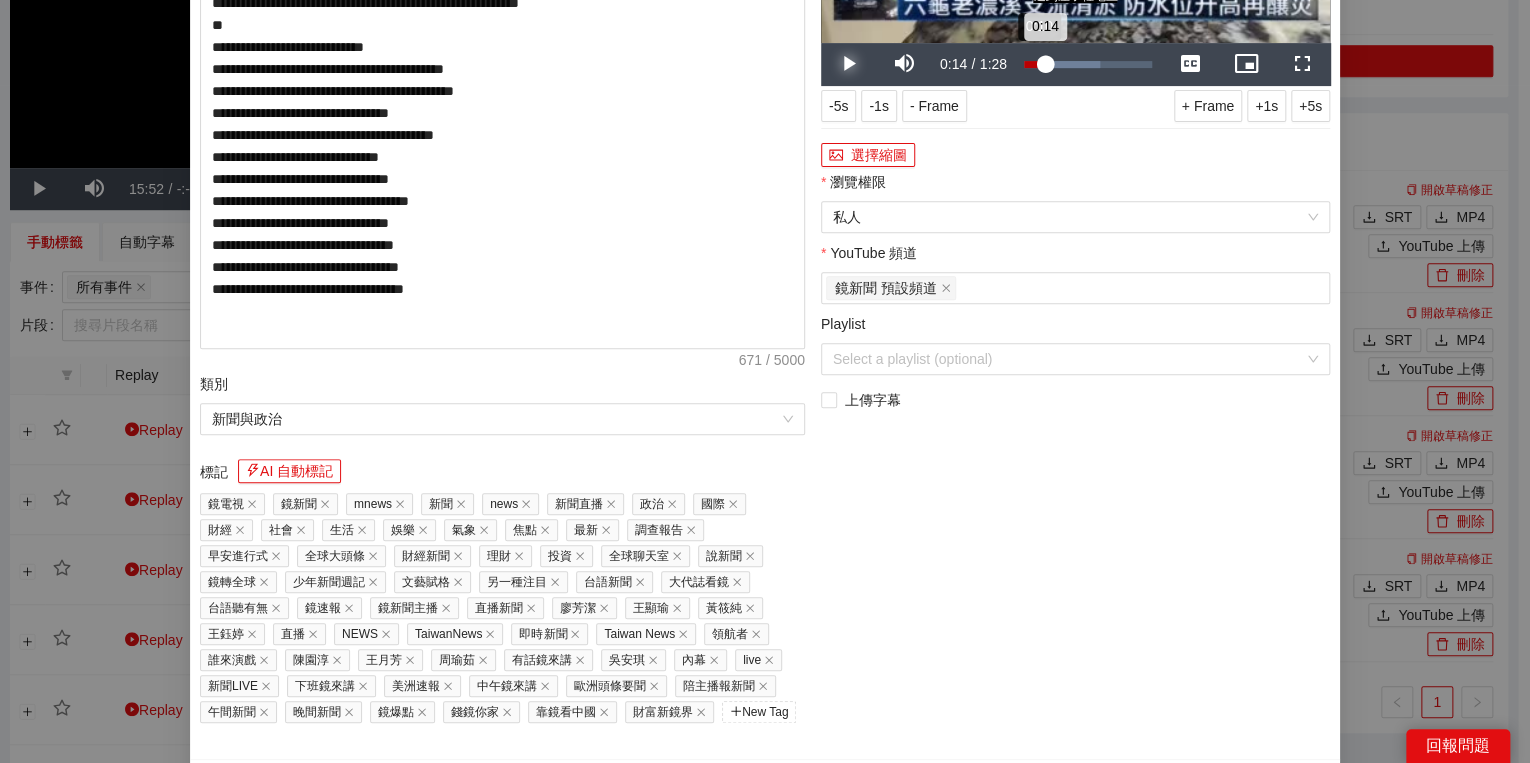 click on "0:14" at bounding box center (1034, 64) 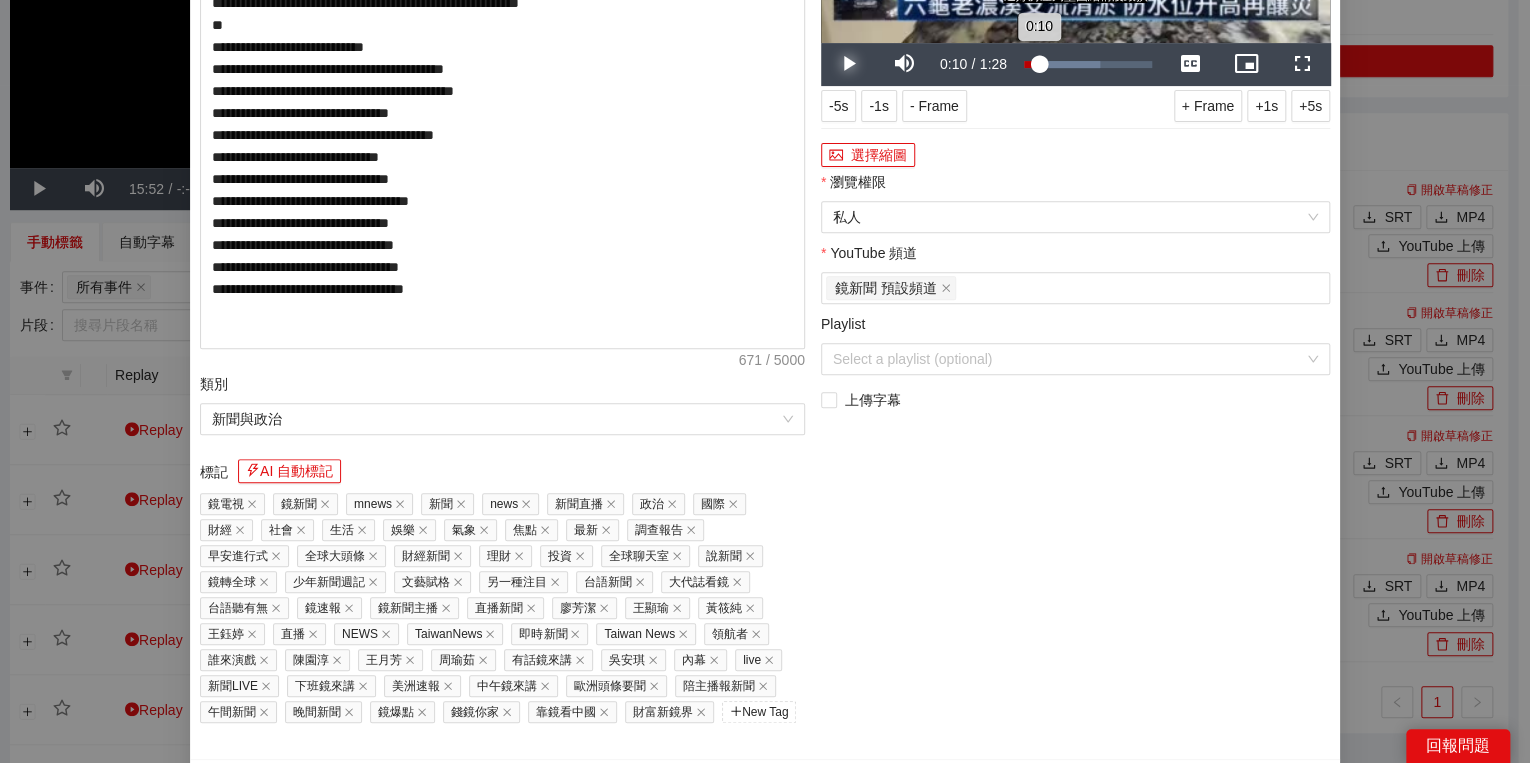 click on "0:10" at bounding box center [1031, 64] 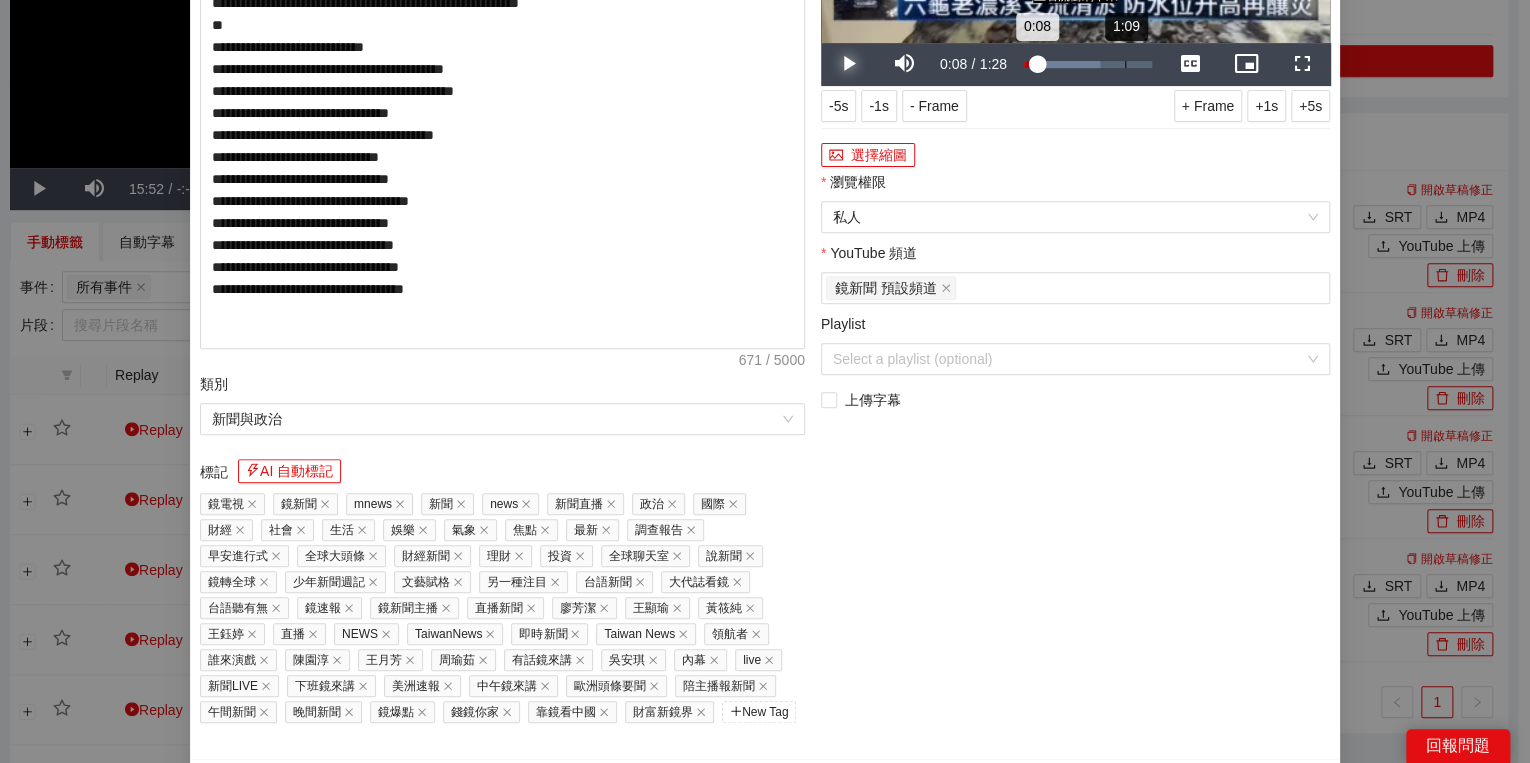 click on "Loaded :  59.30% 1:09 0:08" at bounding box center [1088, 64] 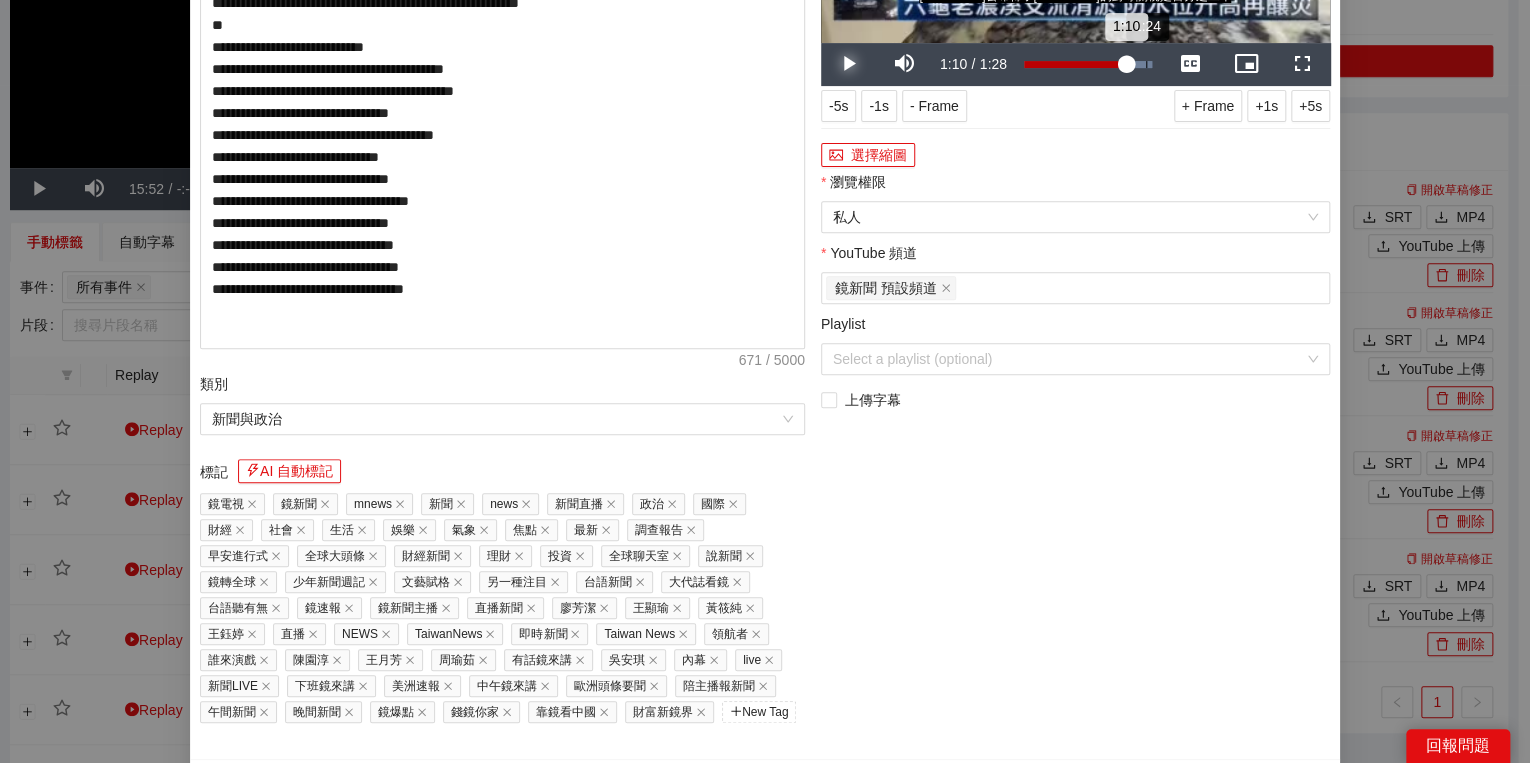click on "Loaded :  100.00% 1:24 1:10" at bounding box center [1088, 64] 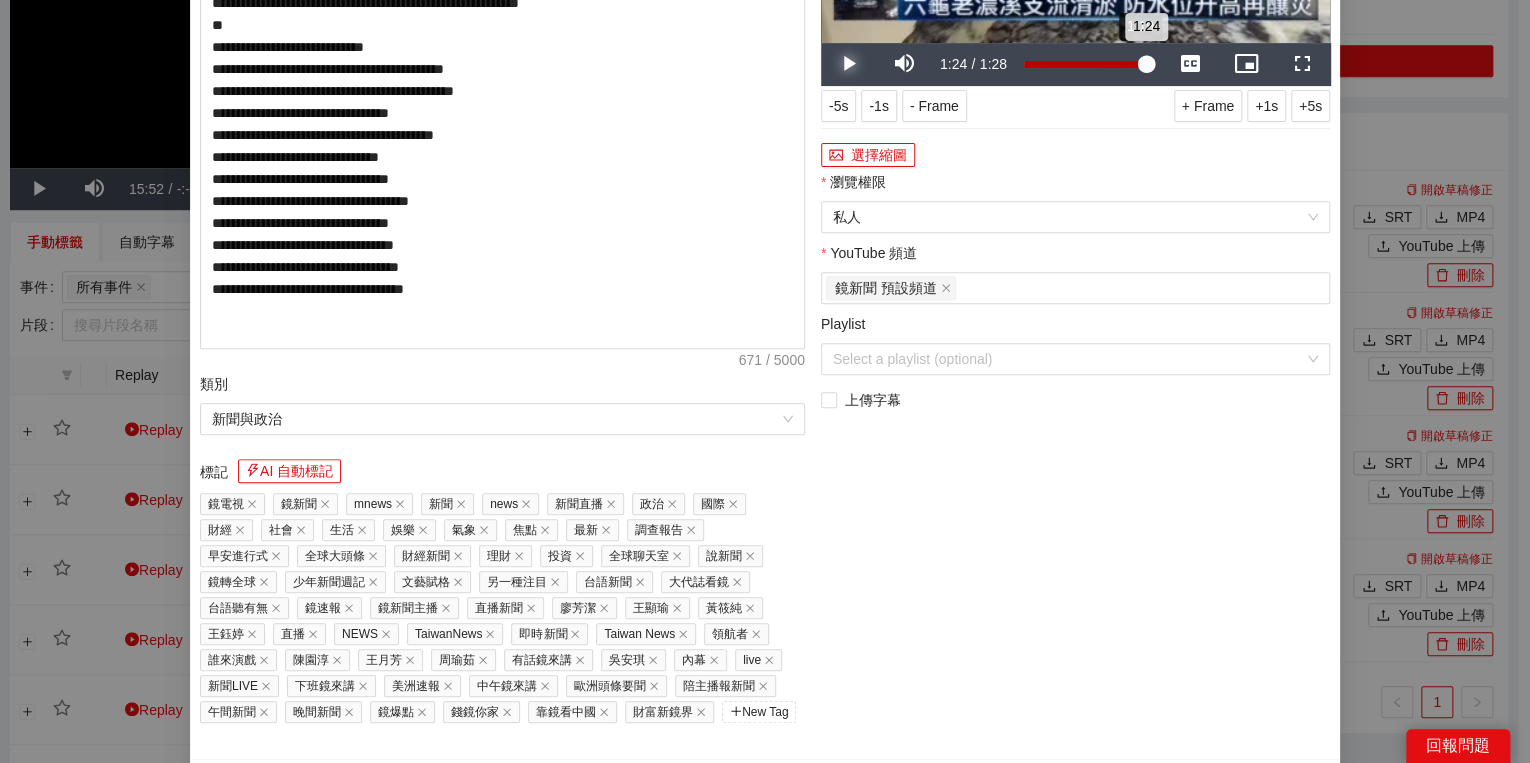click on "1:24" at bounding box center [1085, 64] 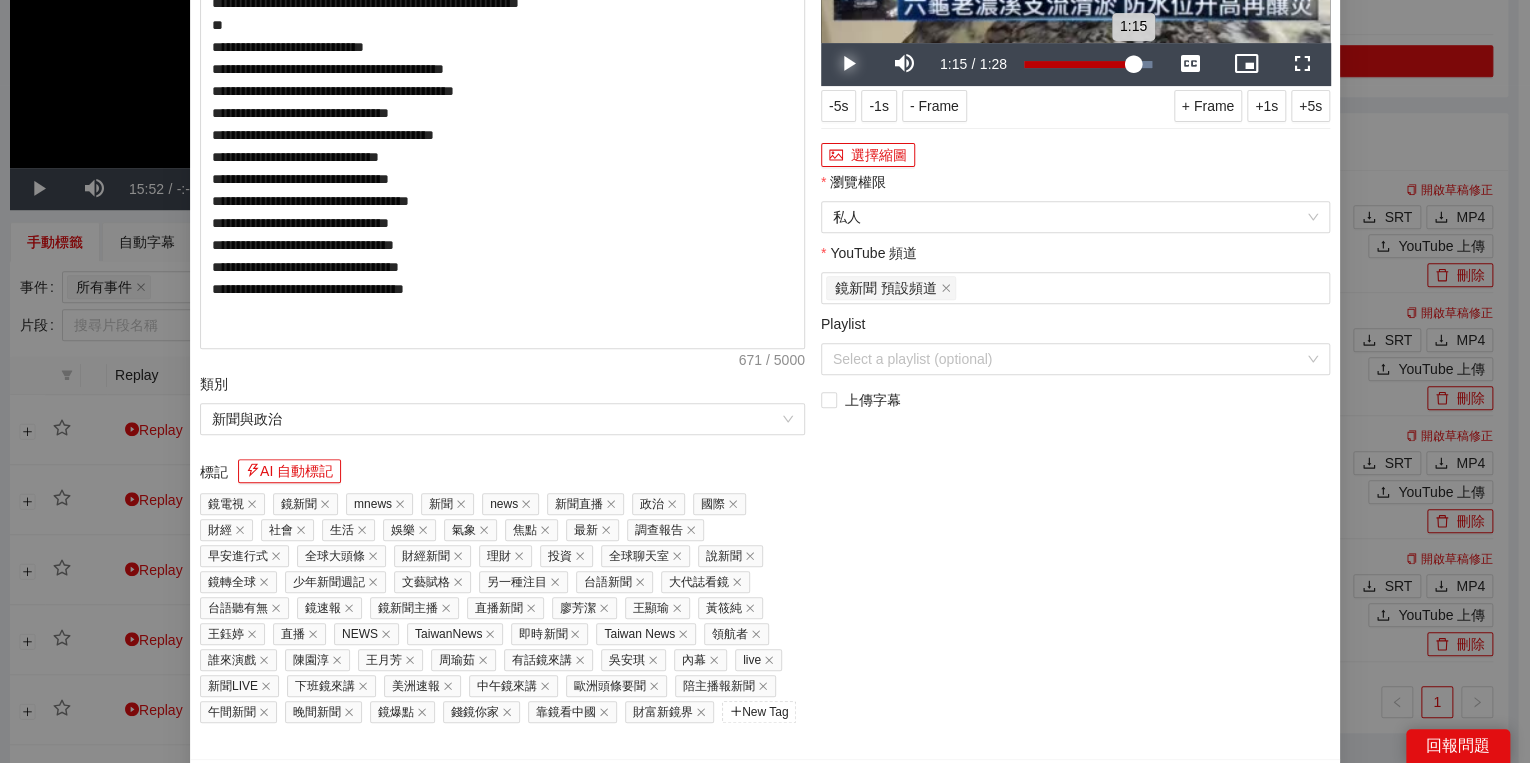 click on "1:15" at bounding box center (1078, 64) 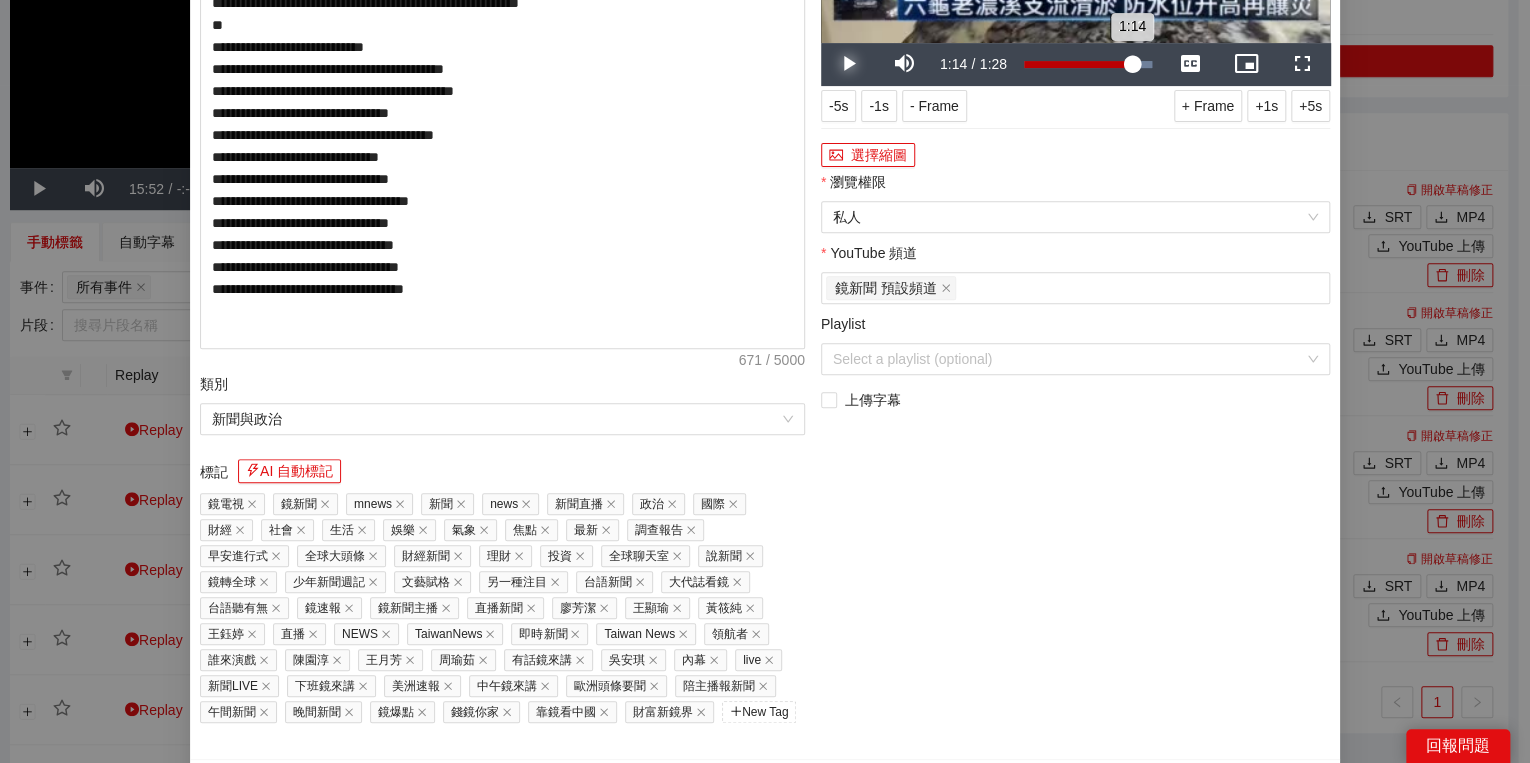click on "1:14" at bounding box center (1078, 64) 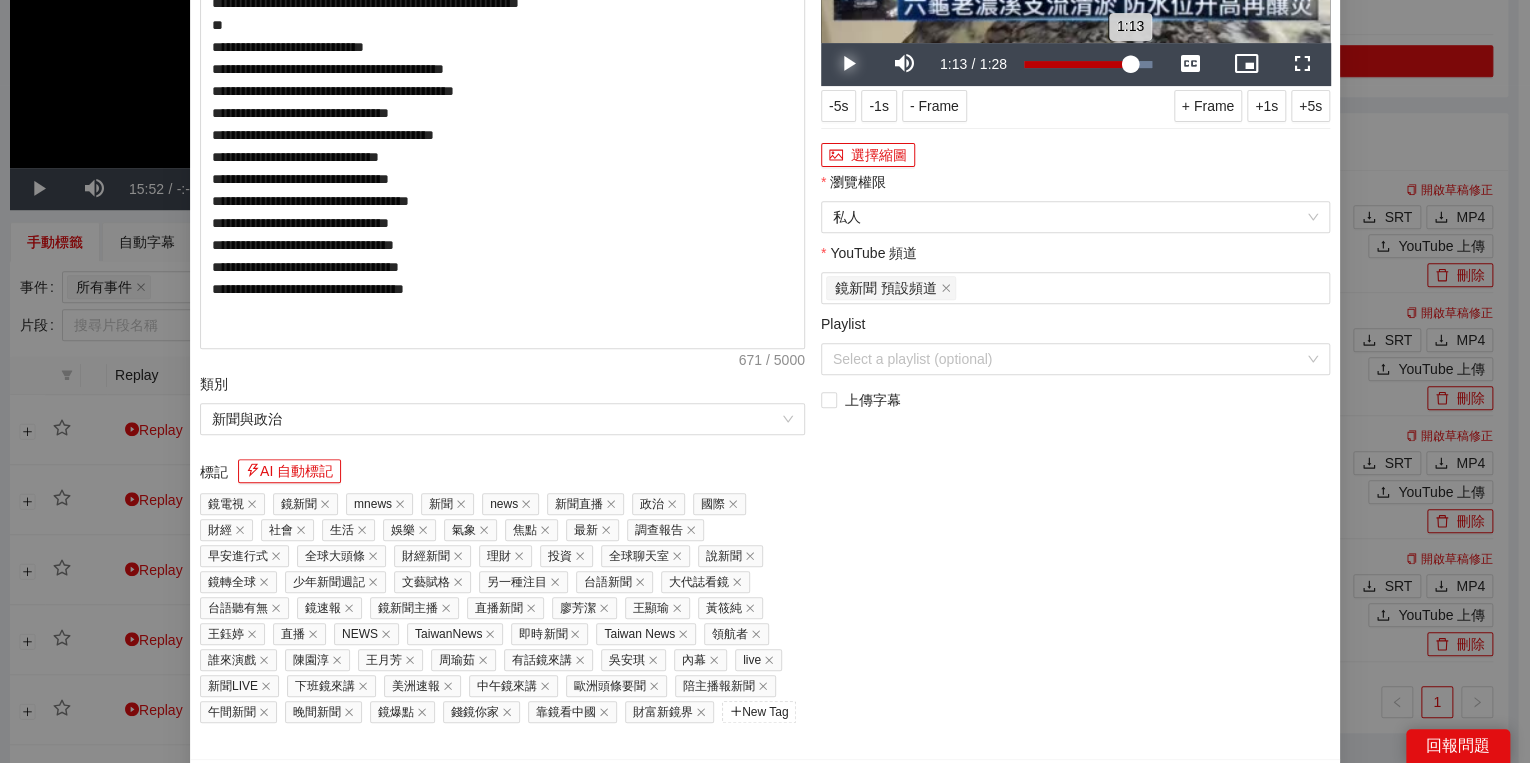 click on "1:13" at bounding box center [1077, 64] 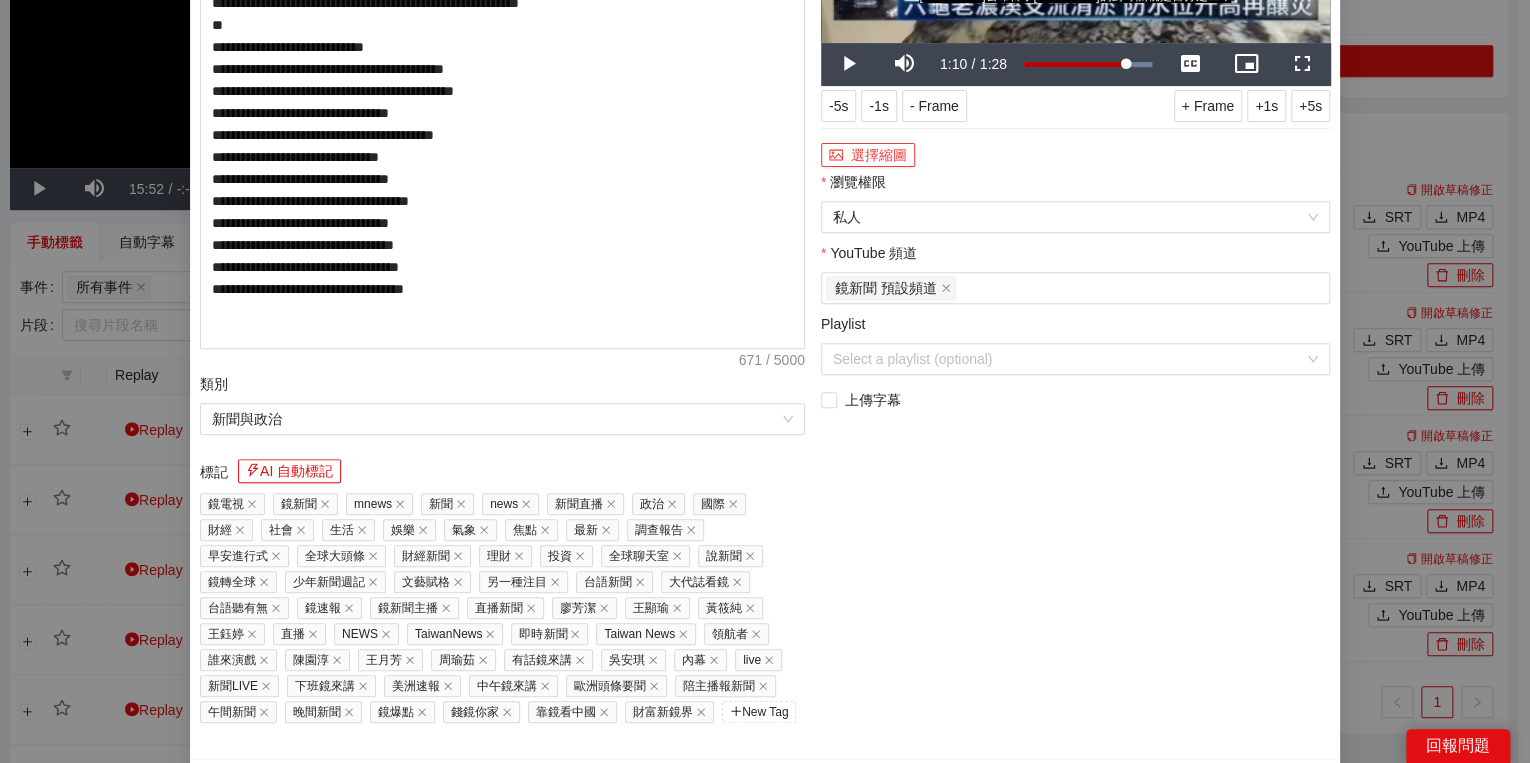 click on "選擇縮圖" at bounding box center [868, 155] 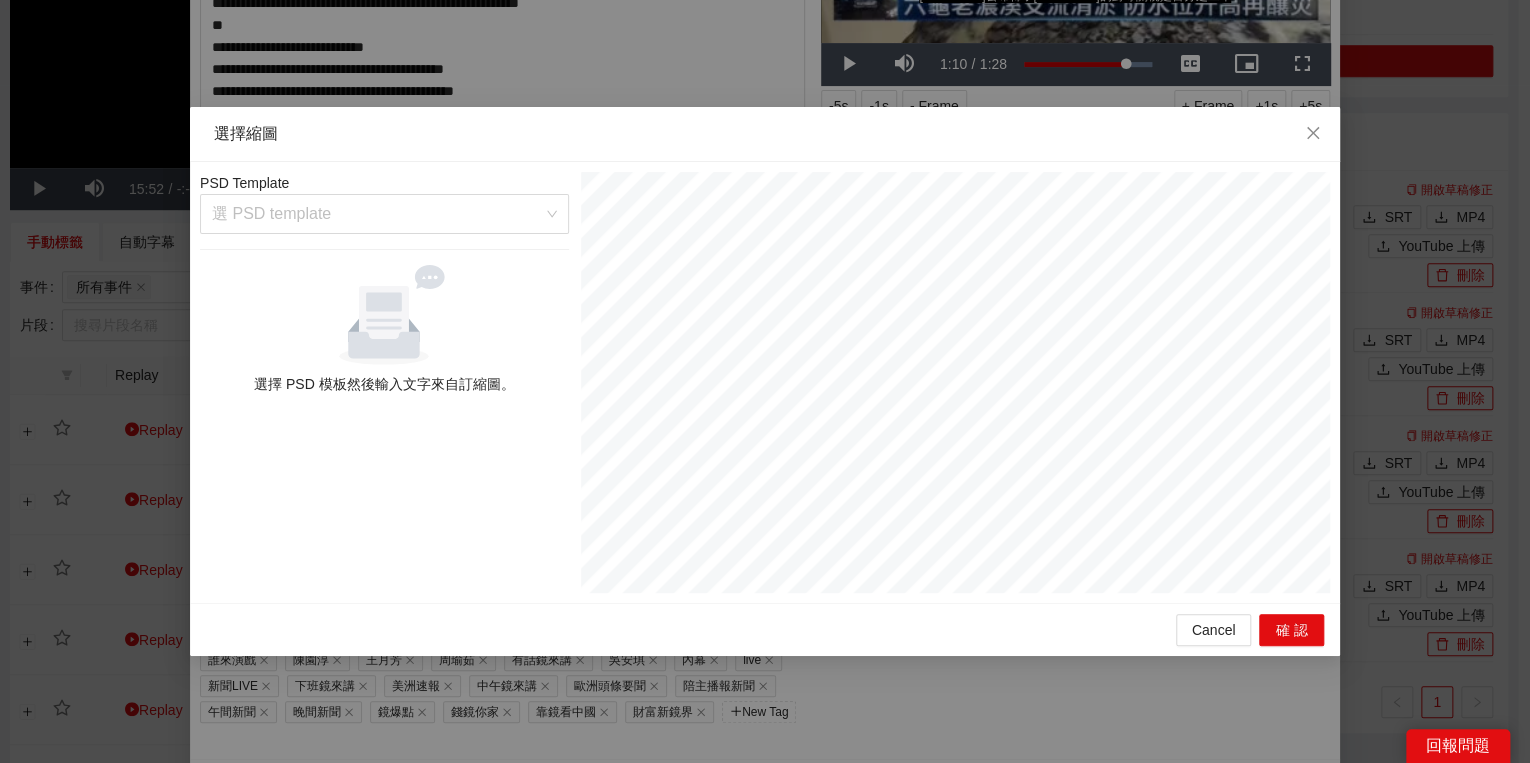 click on "PSD Template 選 PSD template 選擇 PSD 模板然後輸入文字來自訂縮圖。" at bounding box center [384, 382] 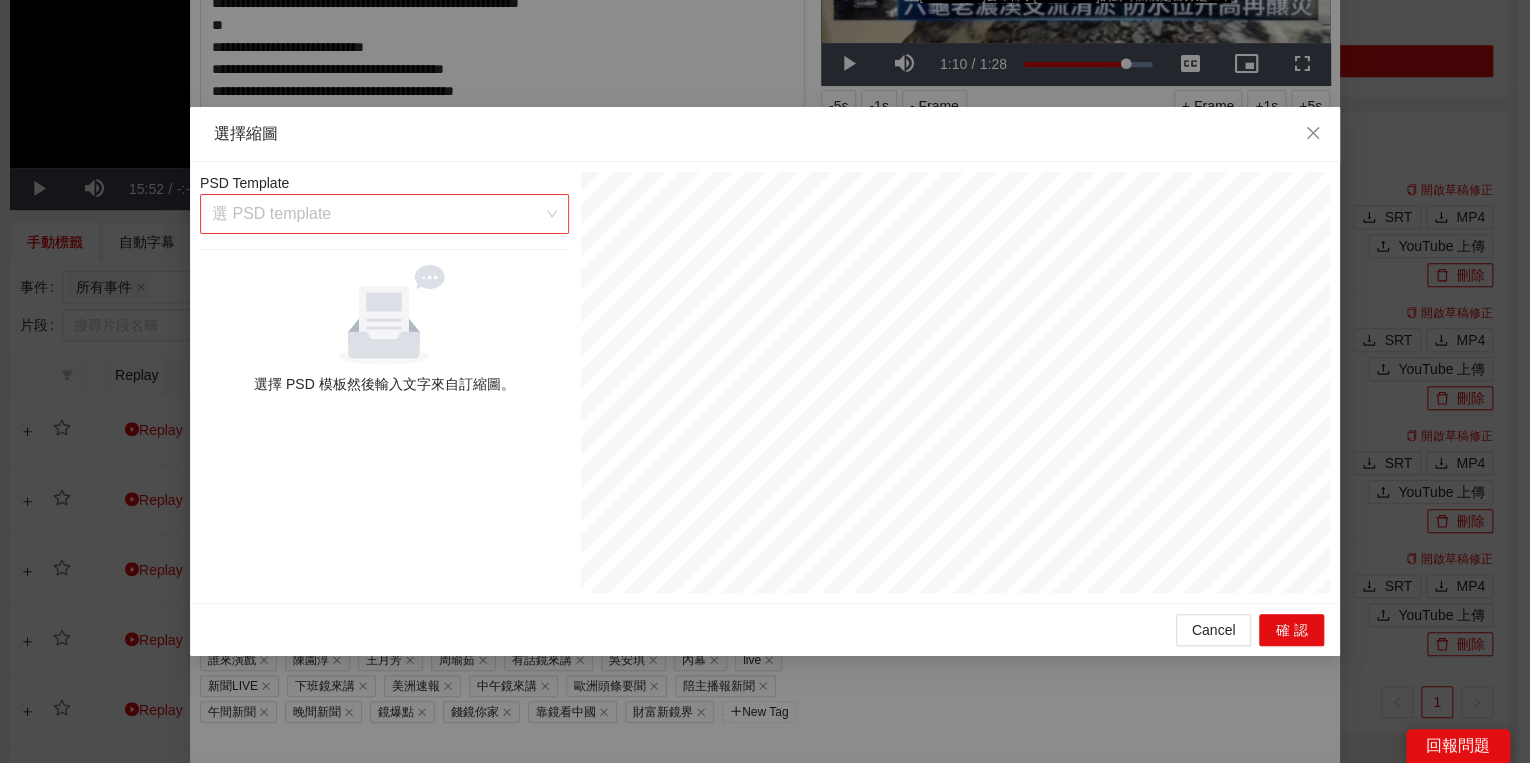 click at bounding box center [377, 214] 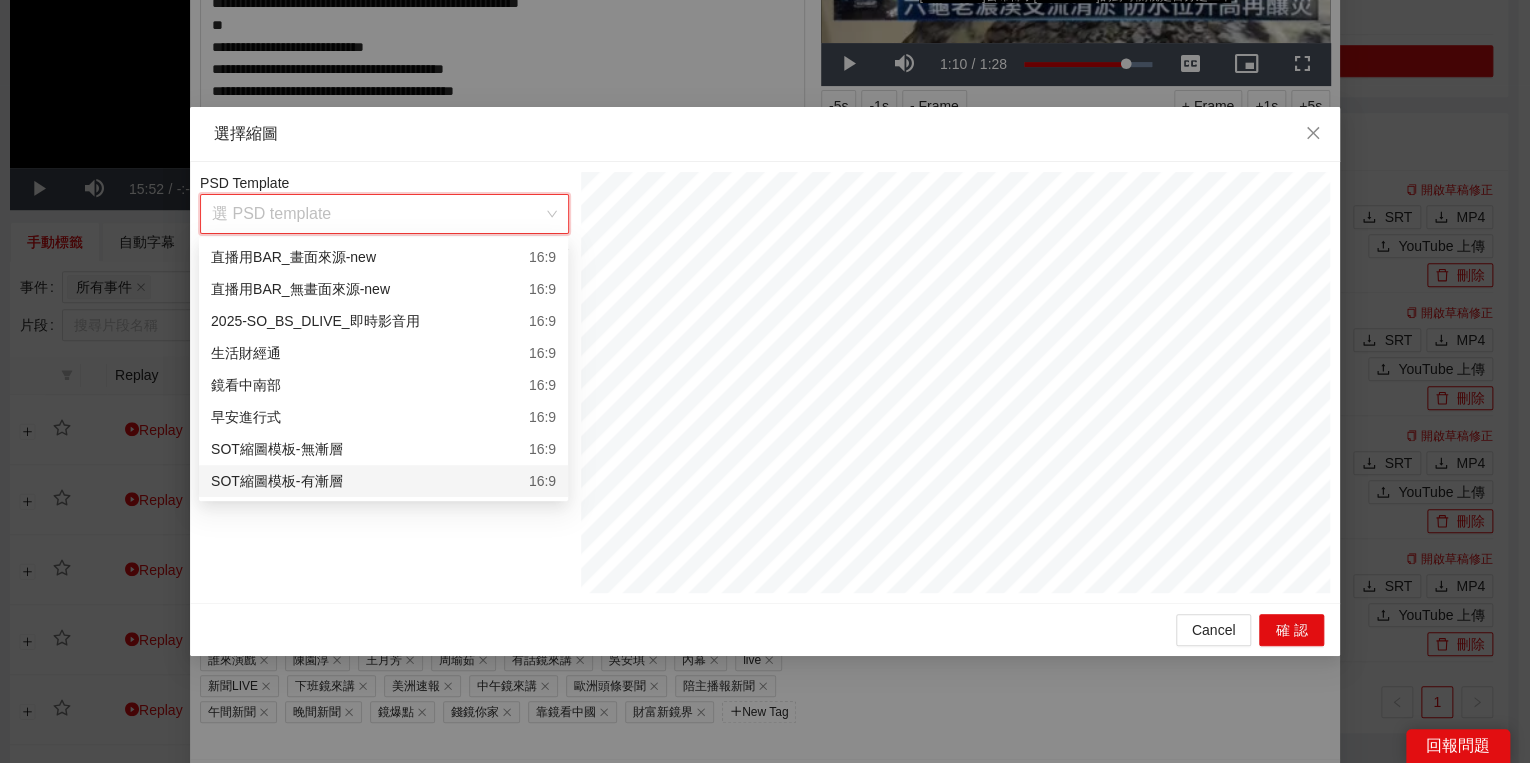 click on "SOT縮圖模板-有漸層 16:9" at bounding box center (383, 481) 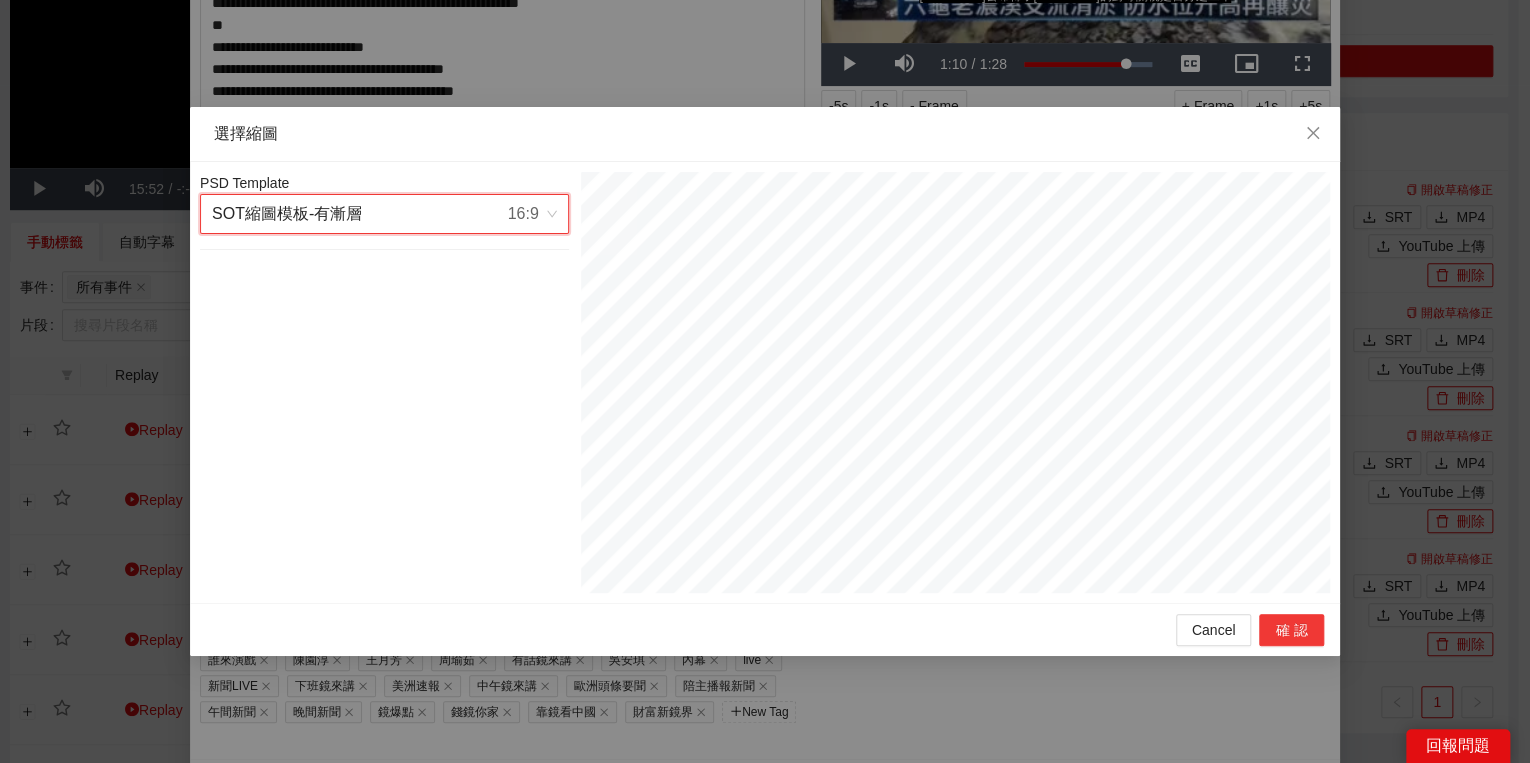 click on "確認" at bounding box center (1291, 630) 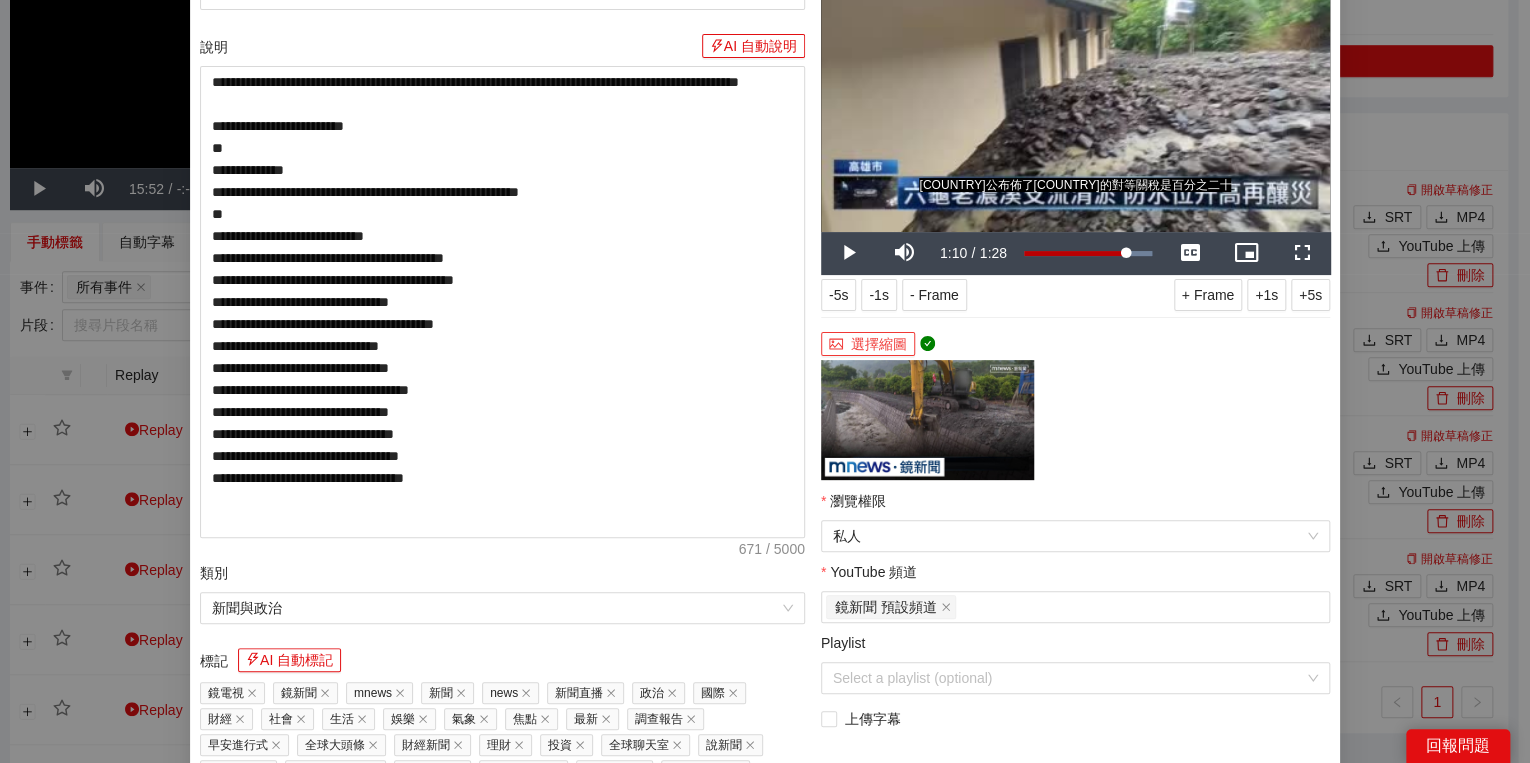 scroll, scrollTop: 320, scrollLeft: 0, axis: vertical 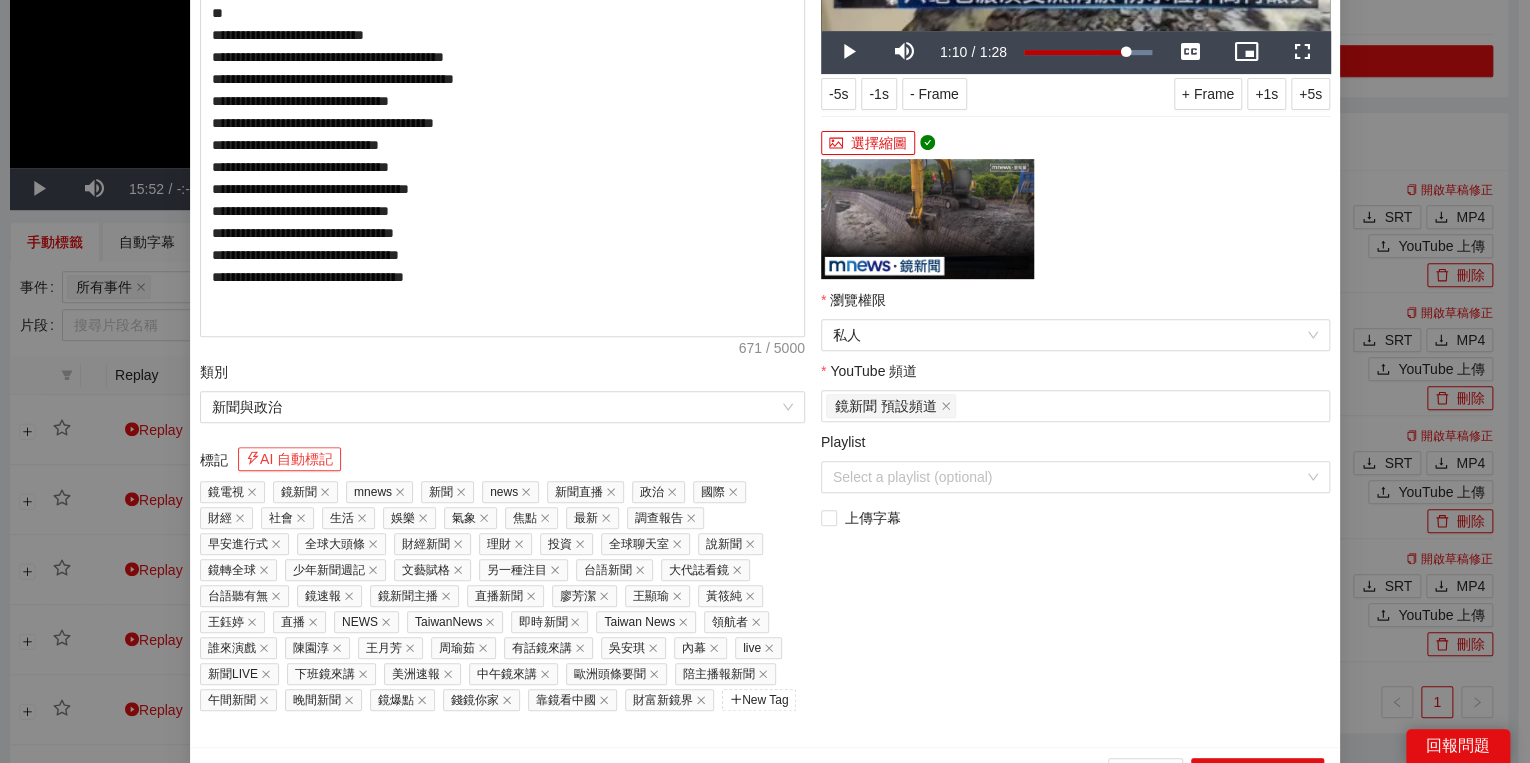 click on "AI 自動標記" at bounding box center [289, 459] 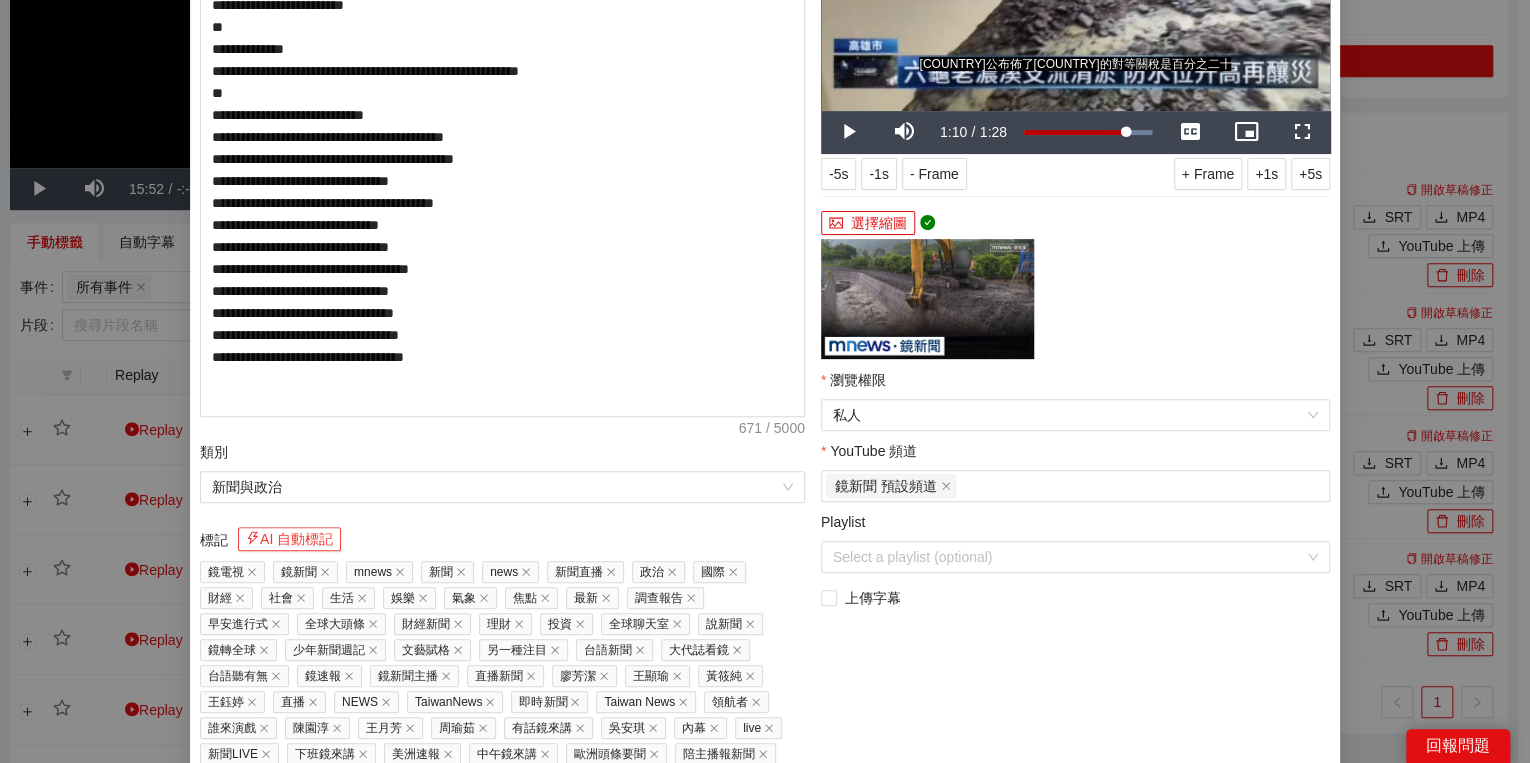 scroll, scrollTop: 429, scrollLeft: 0, axis: vertical 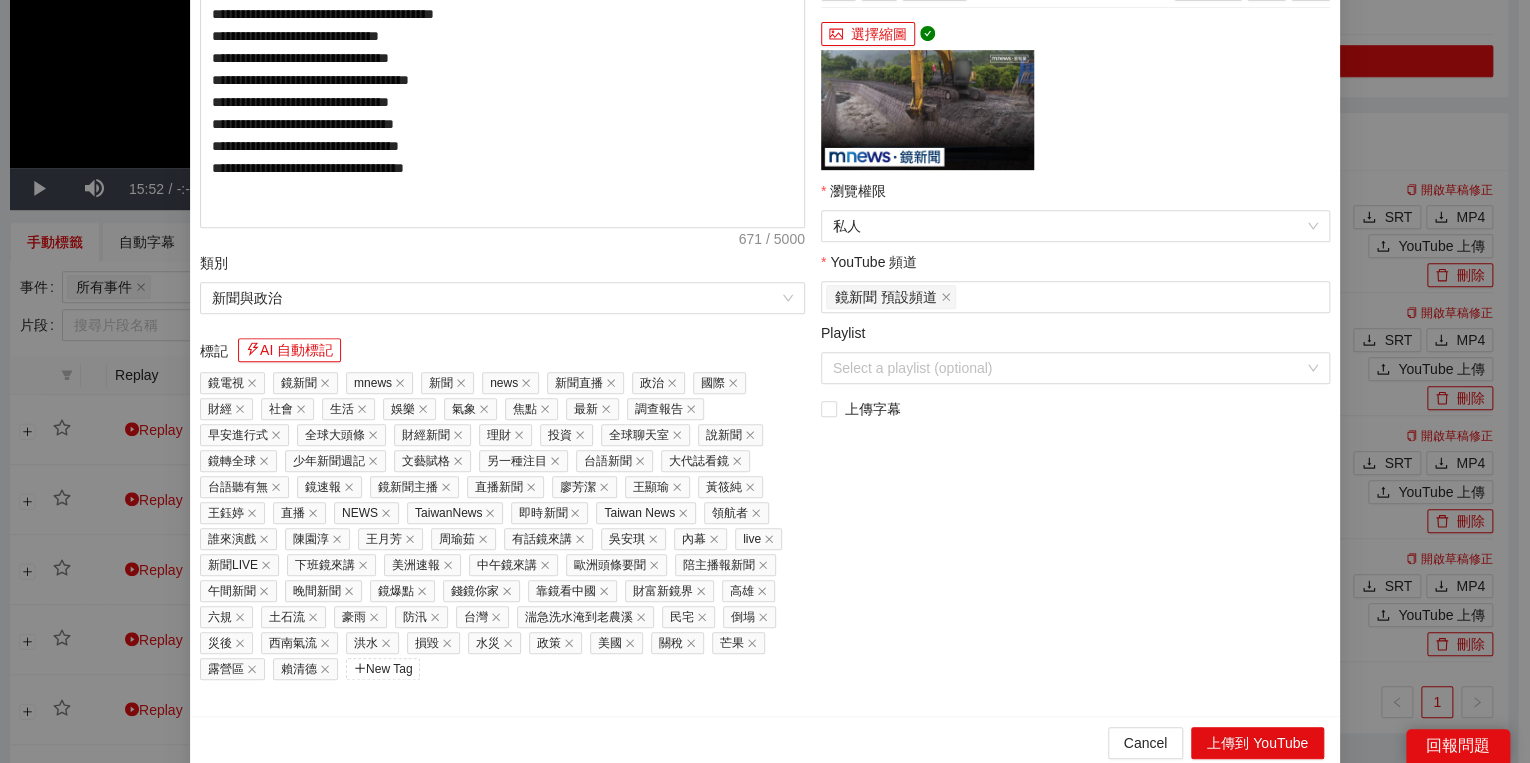 click on "賴清德" at bounding box center (305, 669) 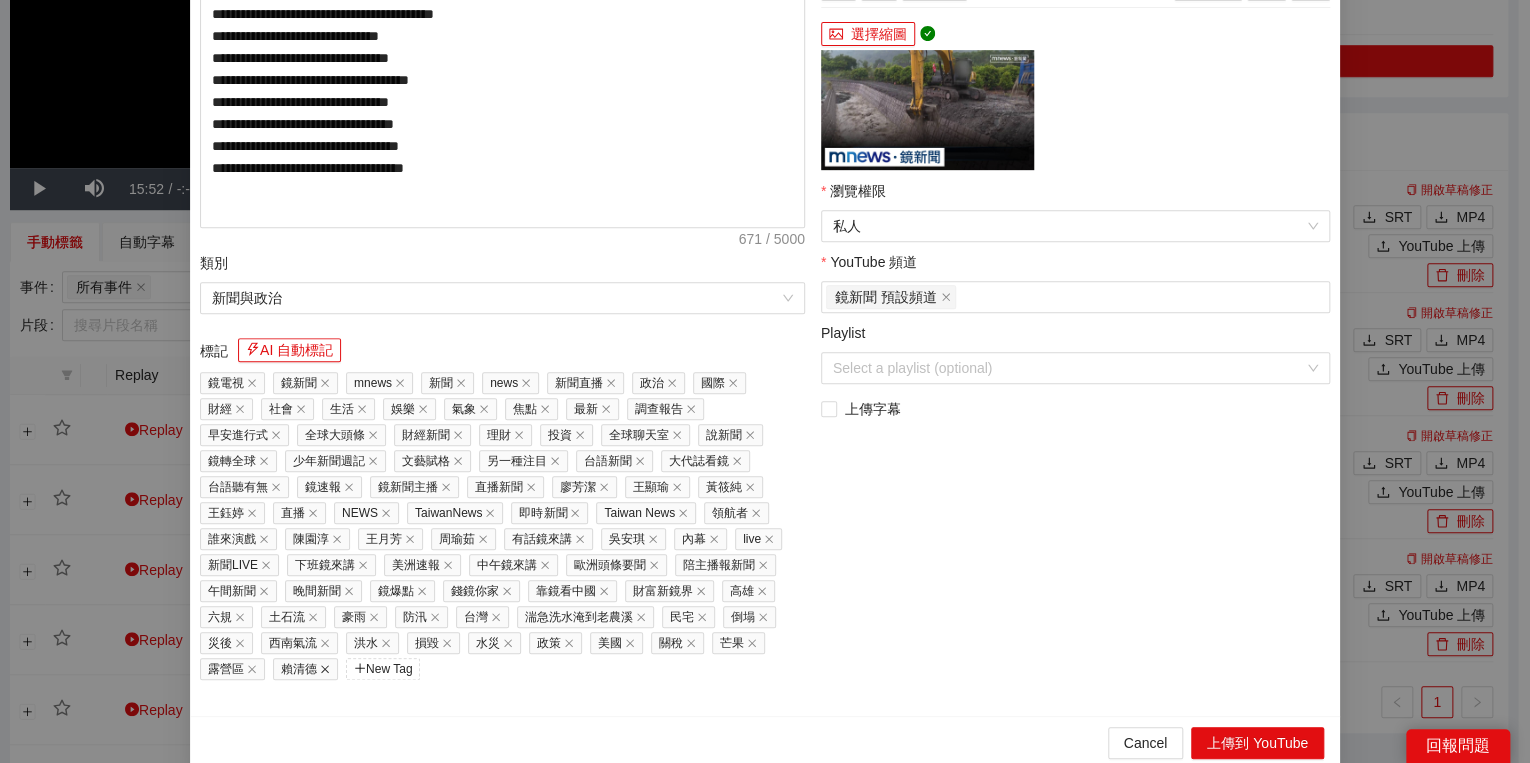 click 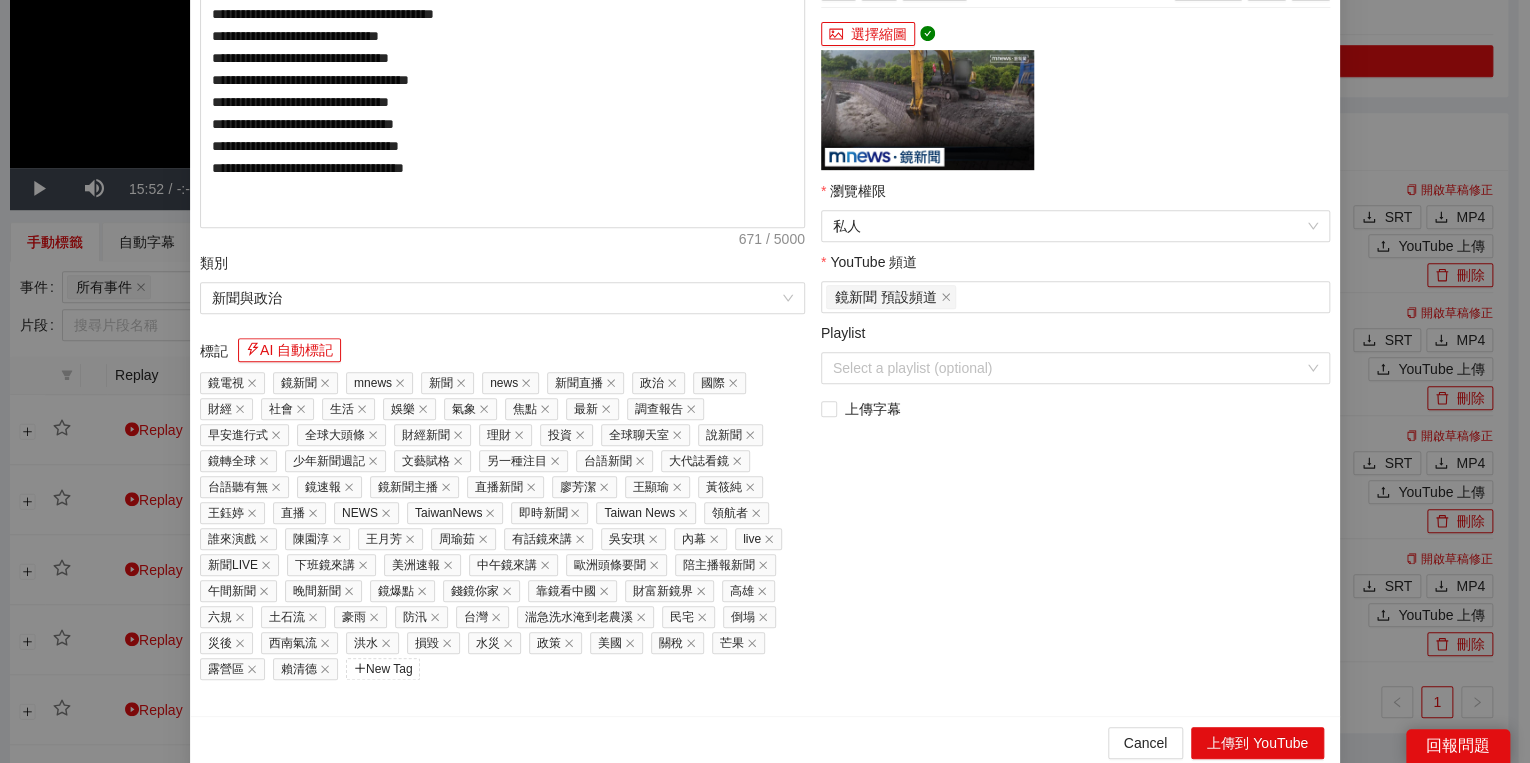 scroll, scrollTop: 427, scrollLeft: 0, axis: vertical 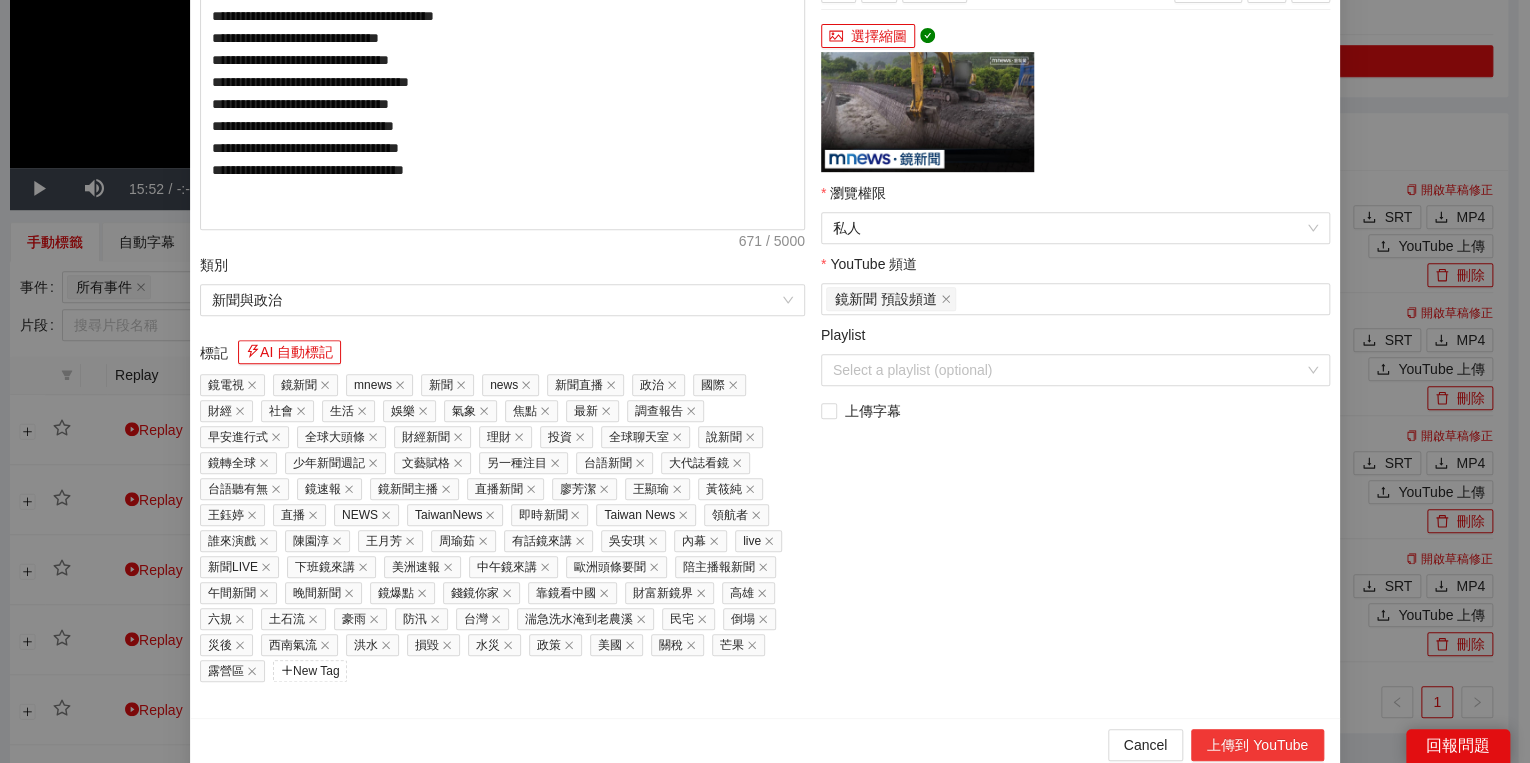 click on "上傳到 YouTube" at bounding box center (1257, 745) 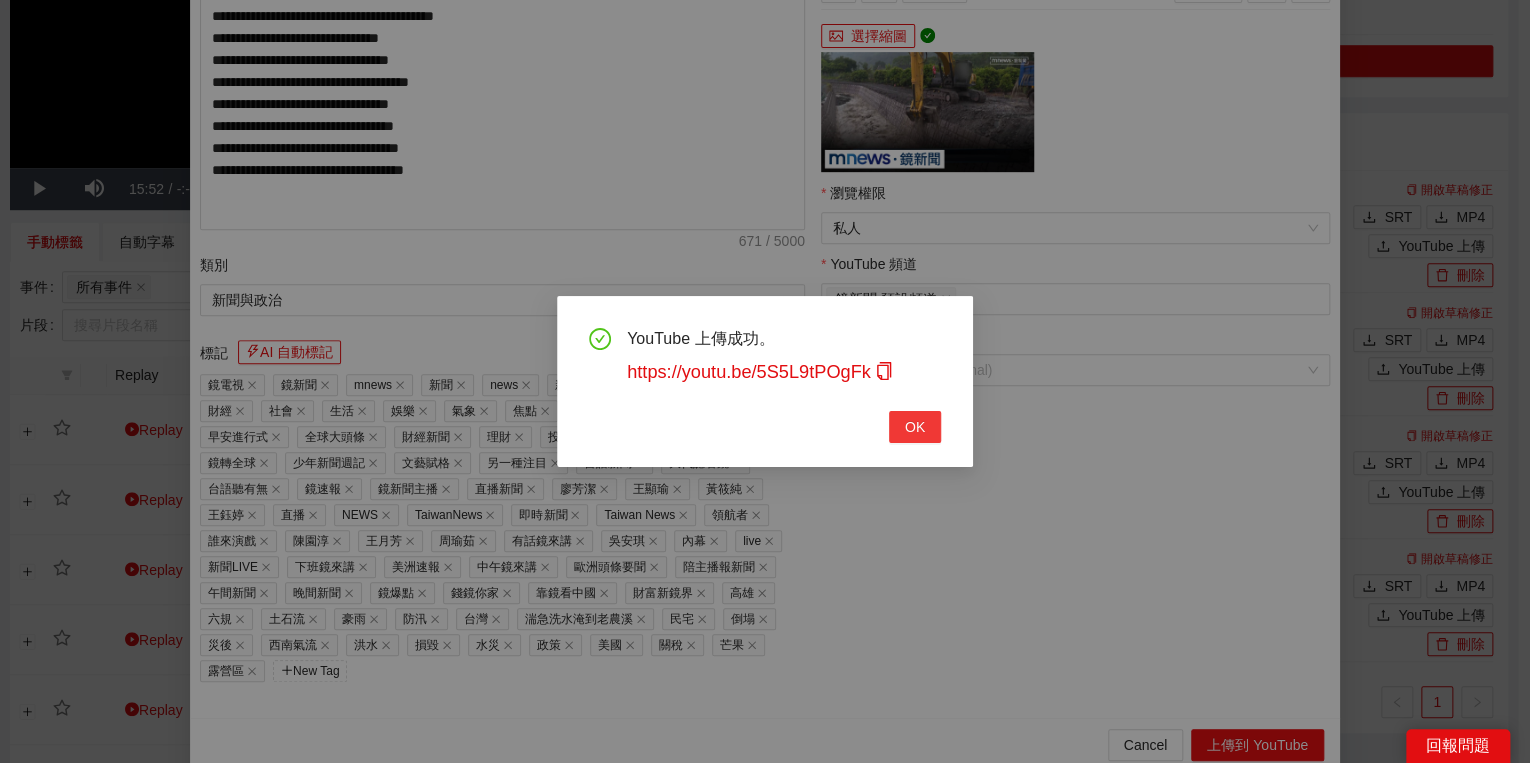 click on "OK" at bounding box center (915, 427) 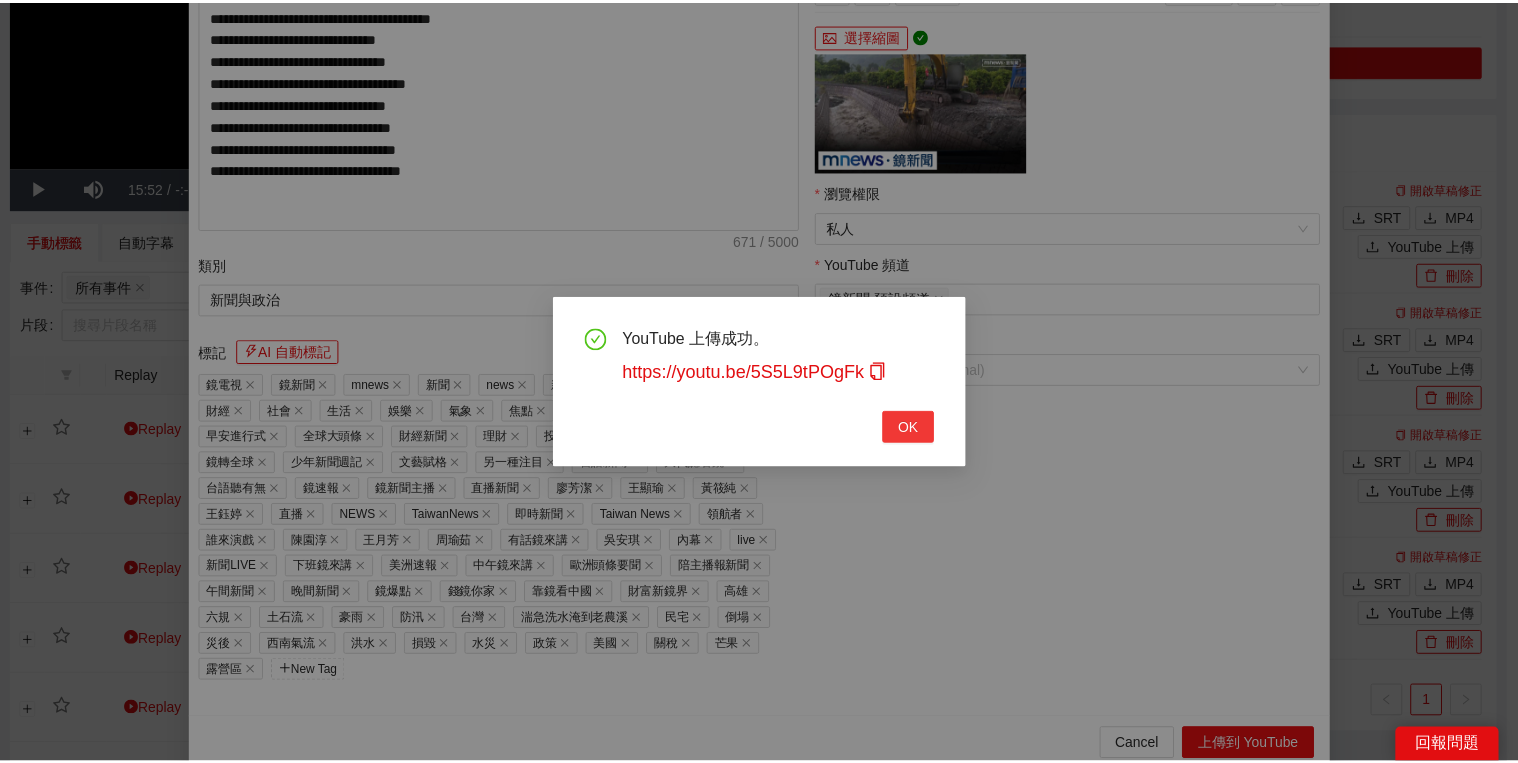 scroll, scrollTop: 308, scrollLeft: 0, axis: vertical 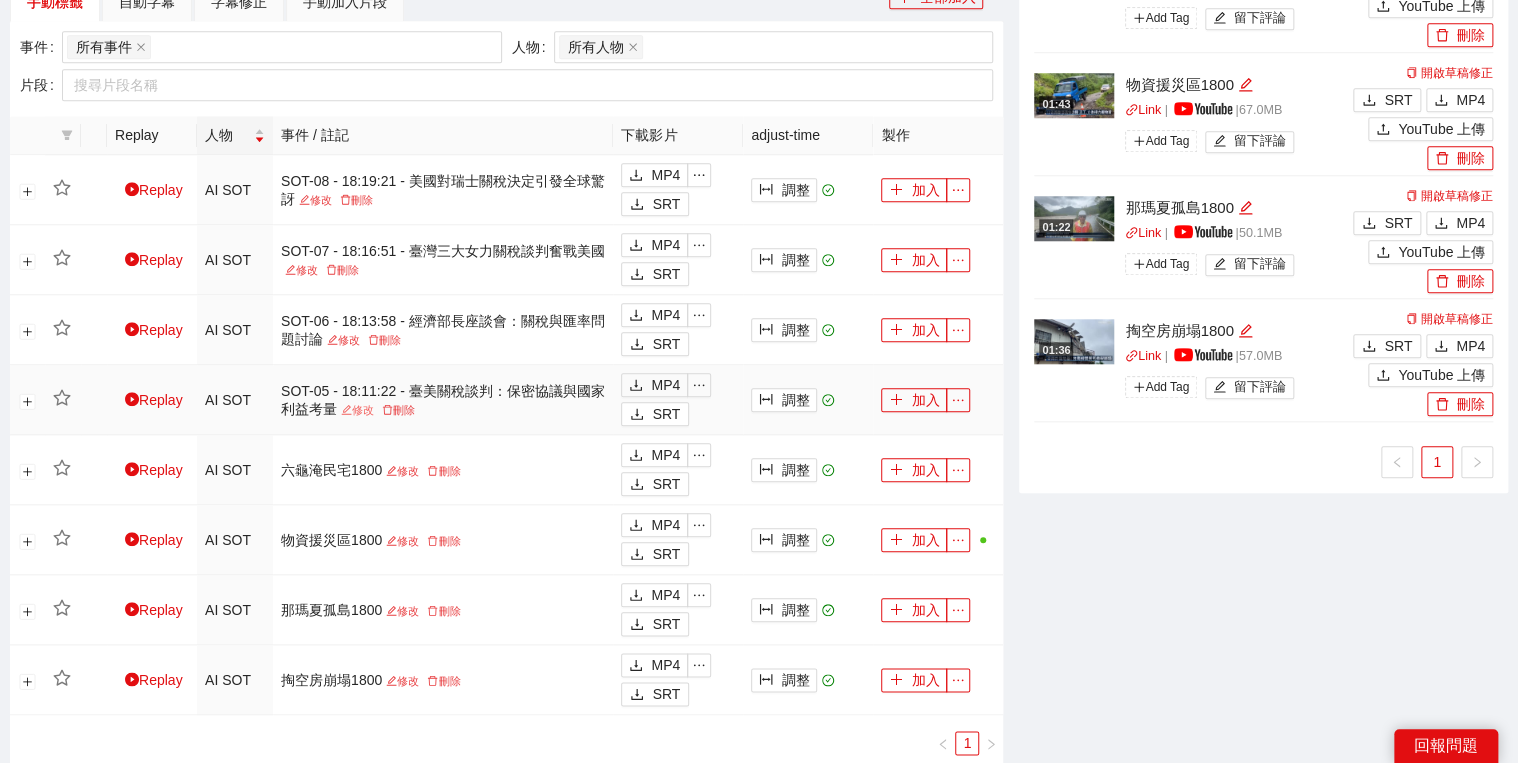 click on "修改" at bounding box center [357, 410] 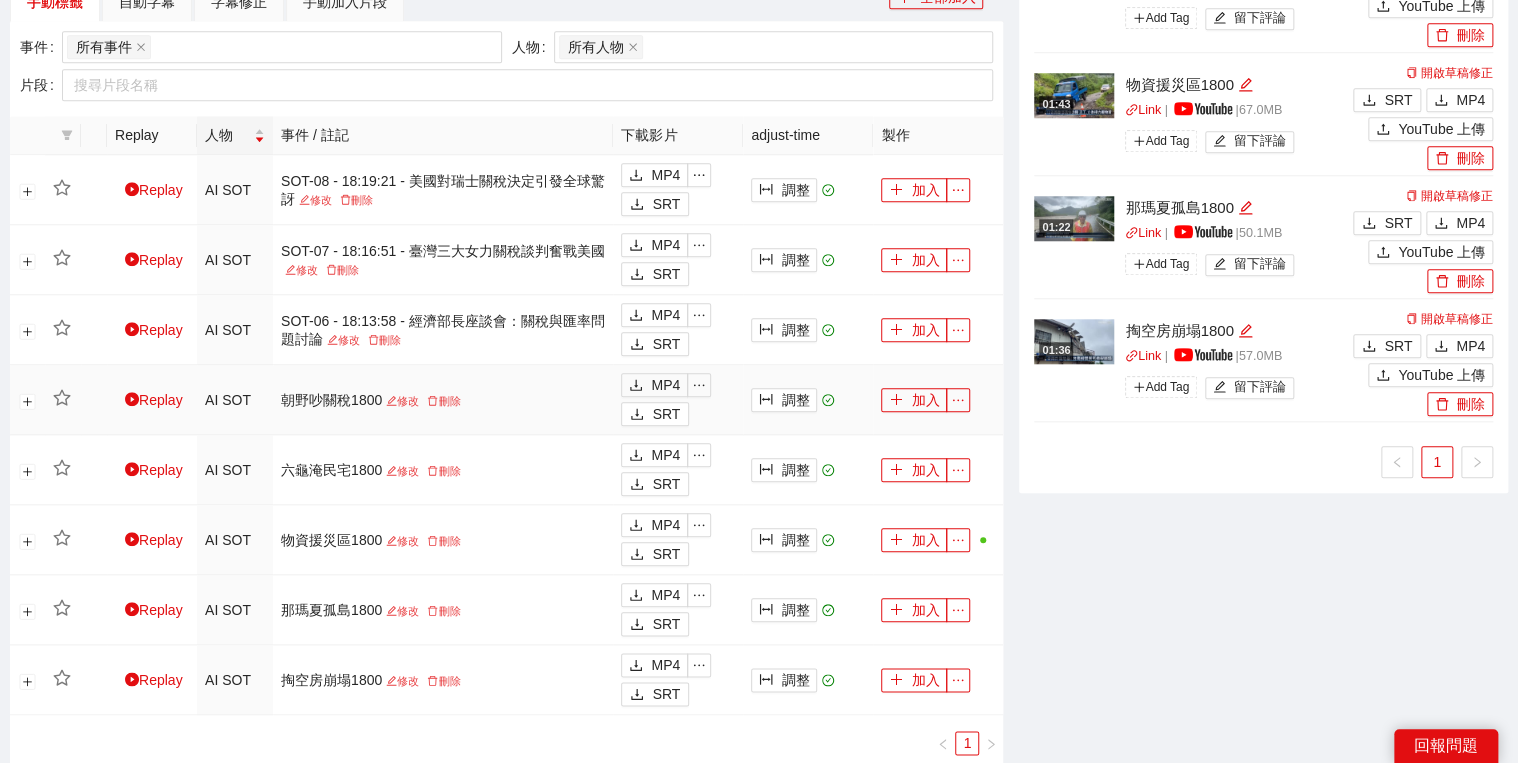 click on "朝野吵關稅1800 修改 刪除" at bounding box center [443, 400] 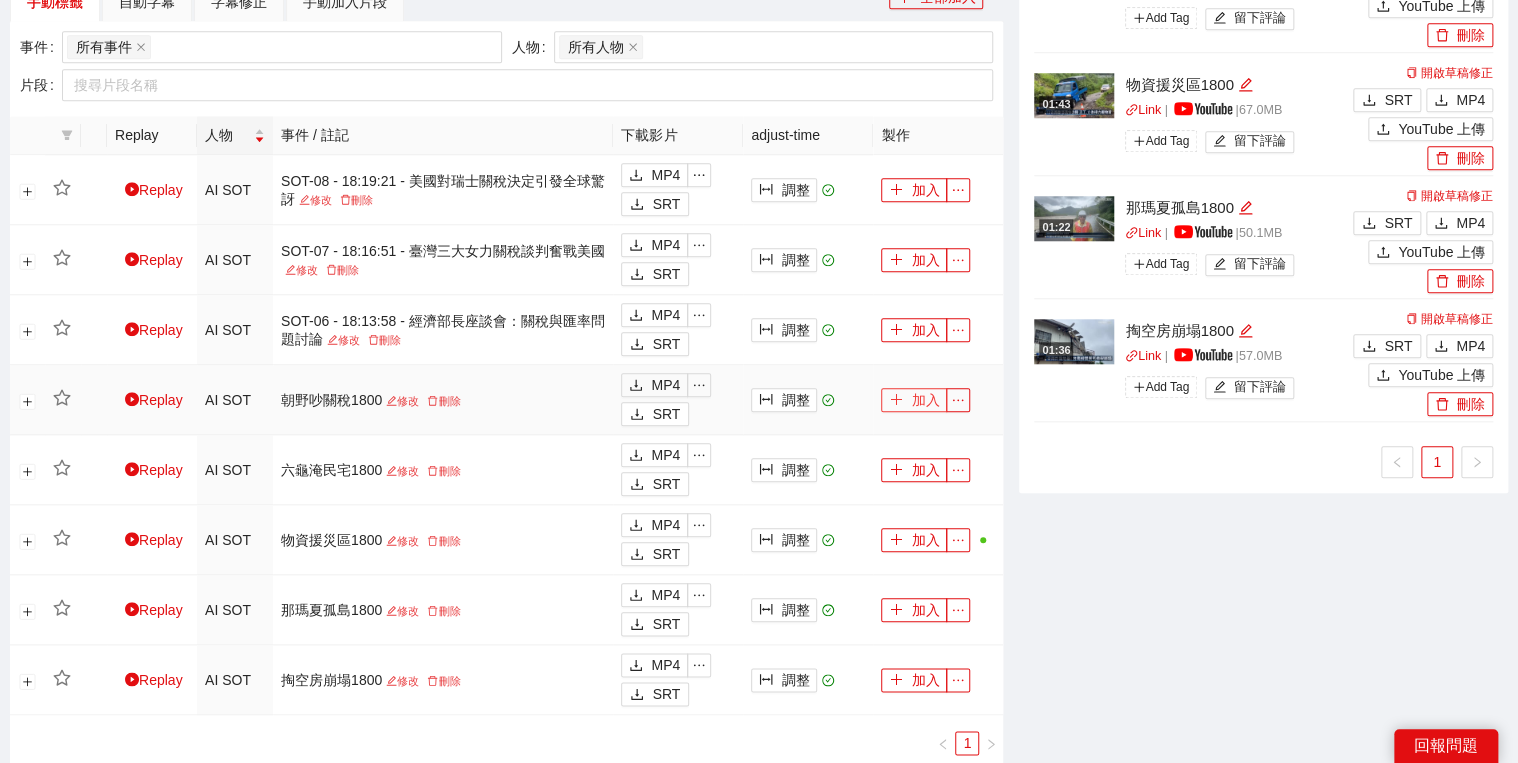 click on "加入" at bounding box center (914, 400) 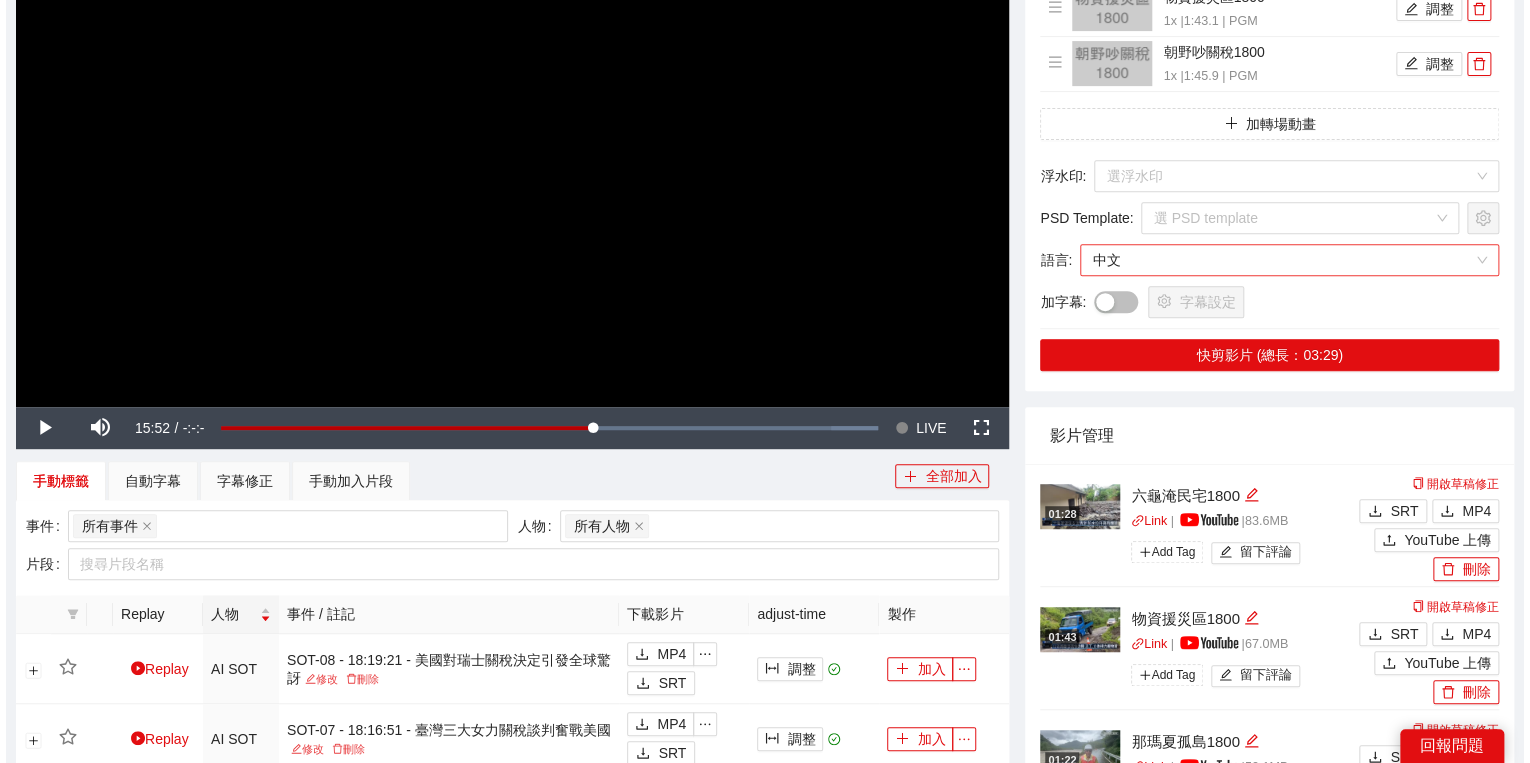 scroll, scrollTop: 320, scrollLeft: 0, axis: vertical 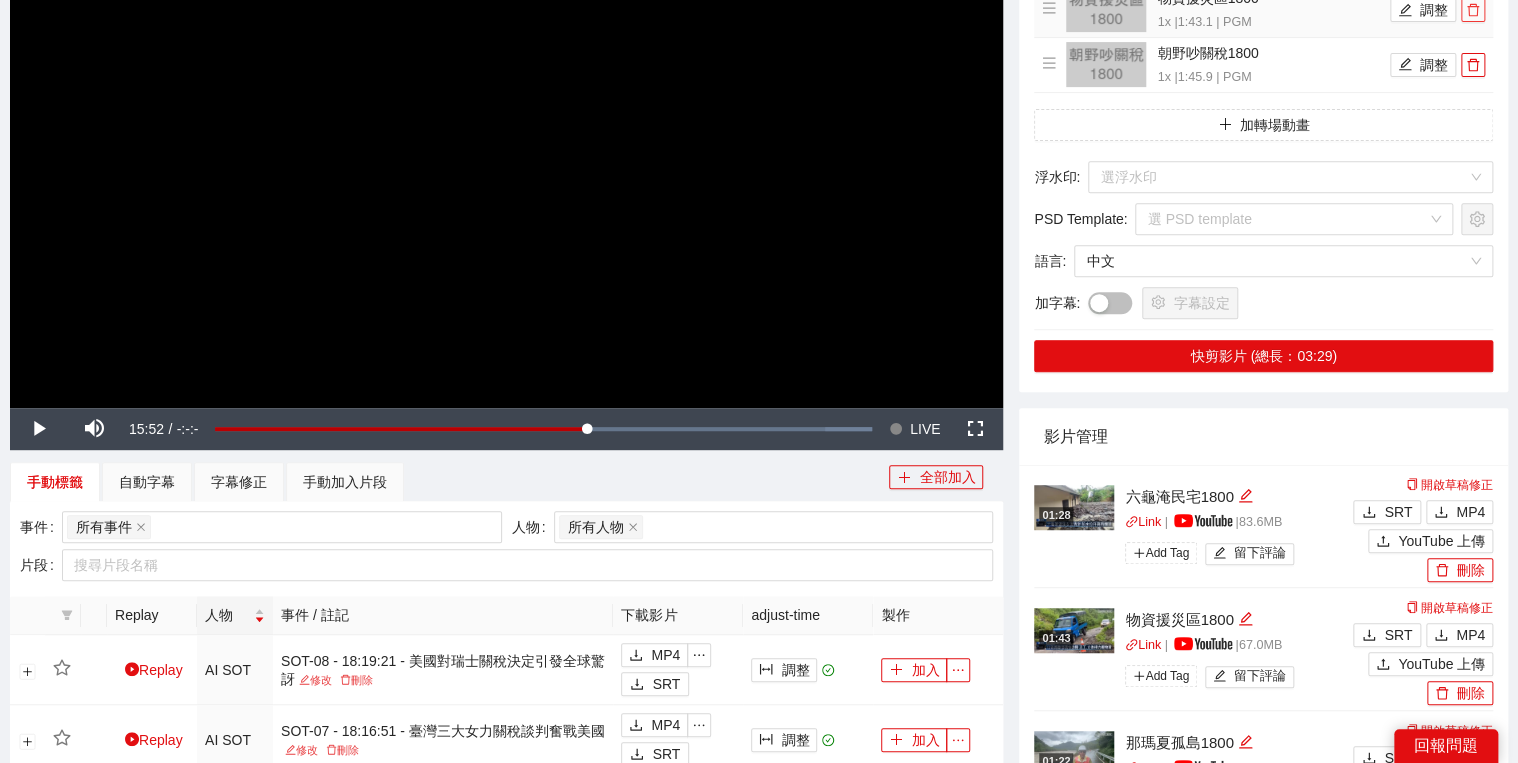 click 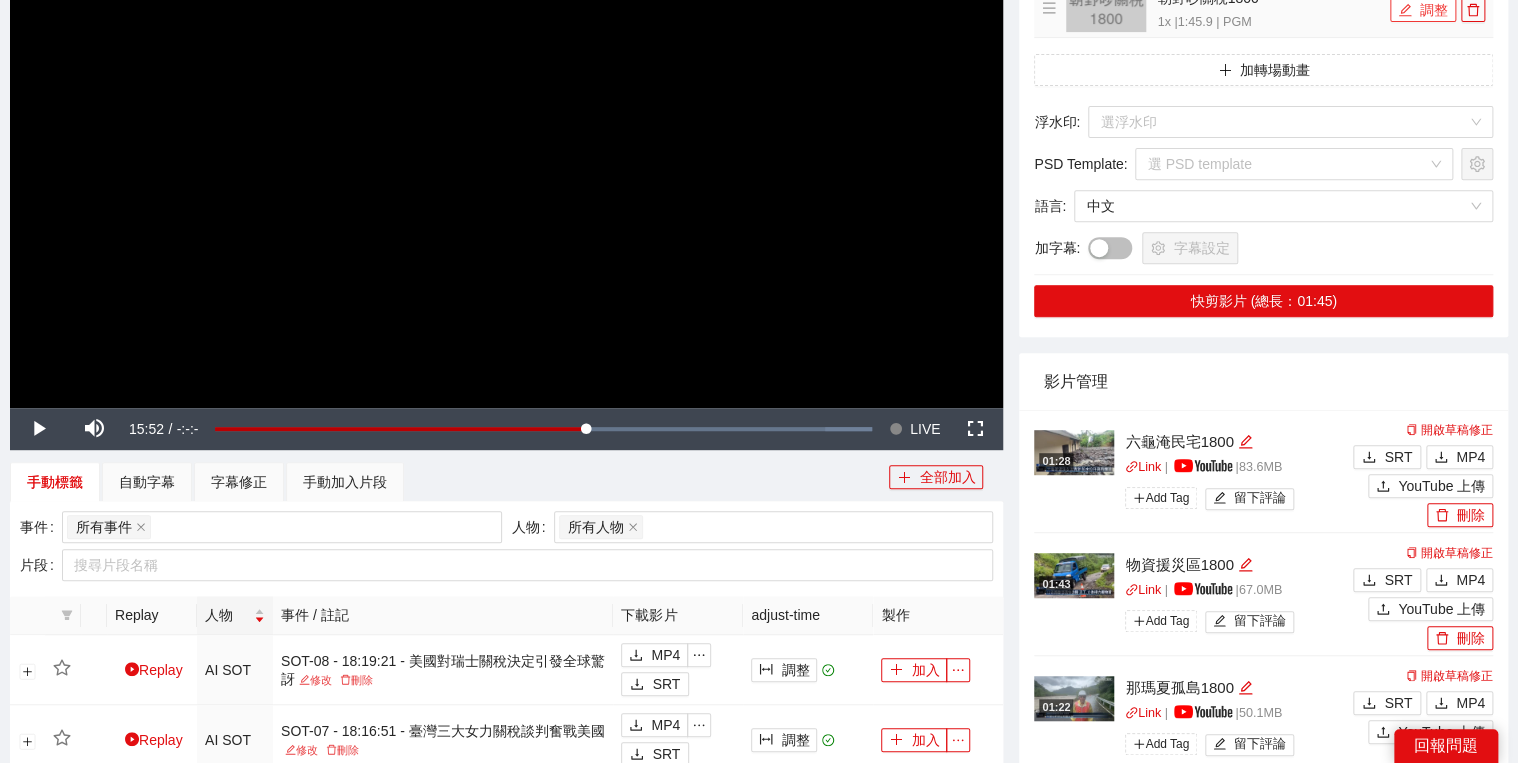click on "調整" at bounding box center (1423, 10) 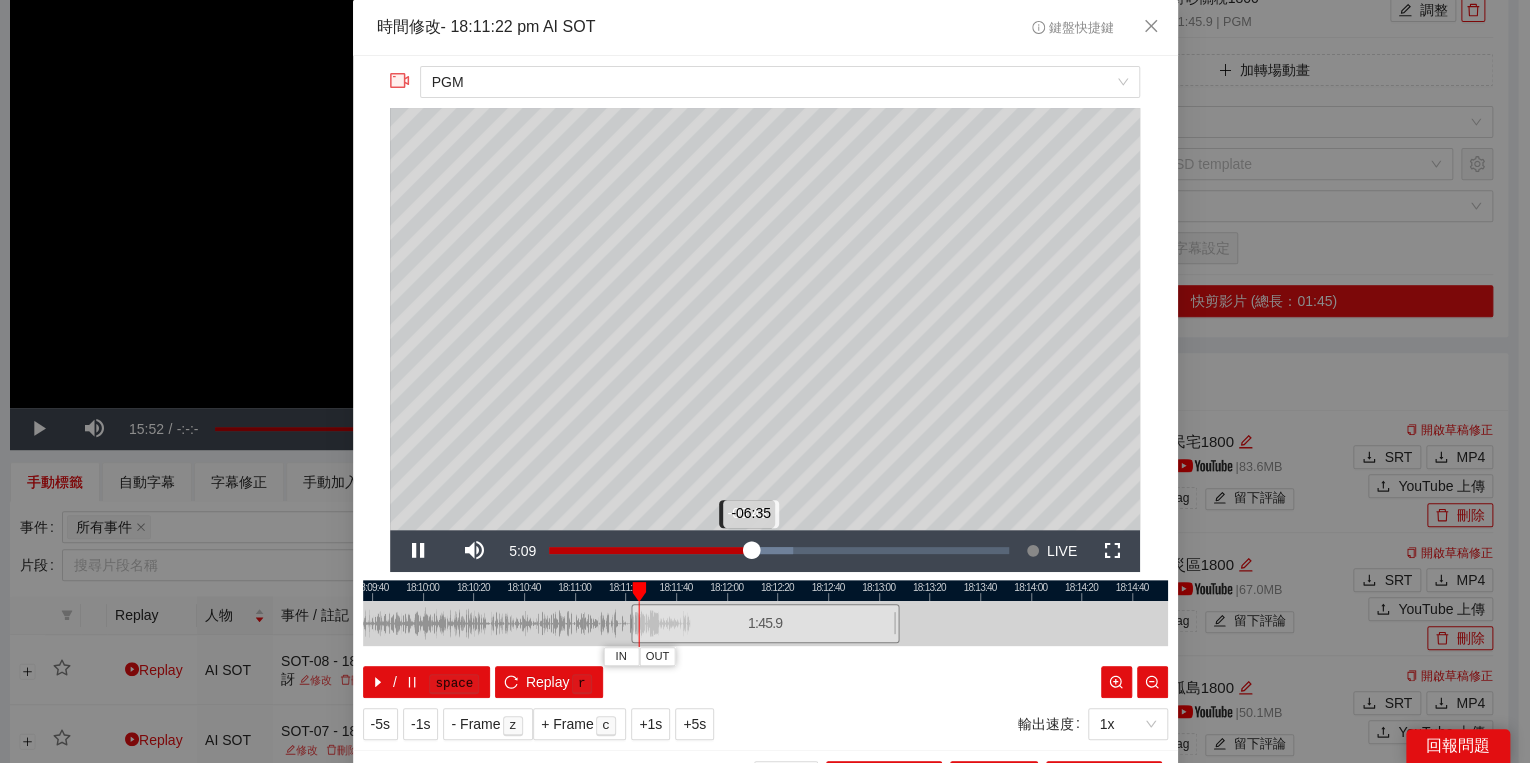 click on "-06:35" at bounding box center (650, 550) 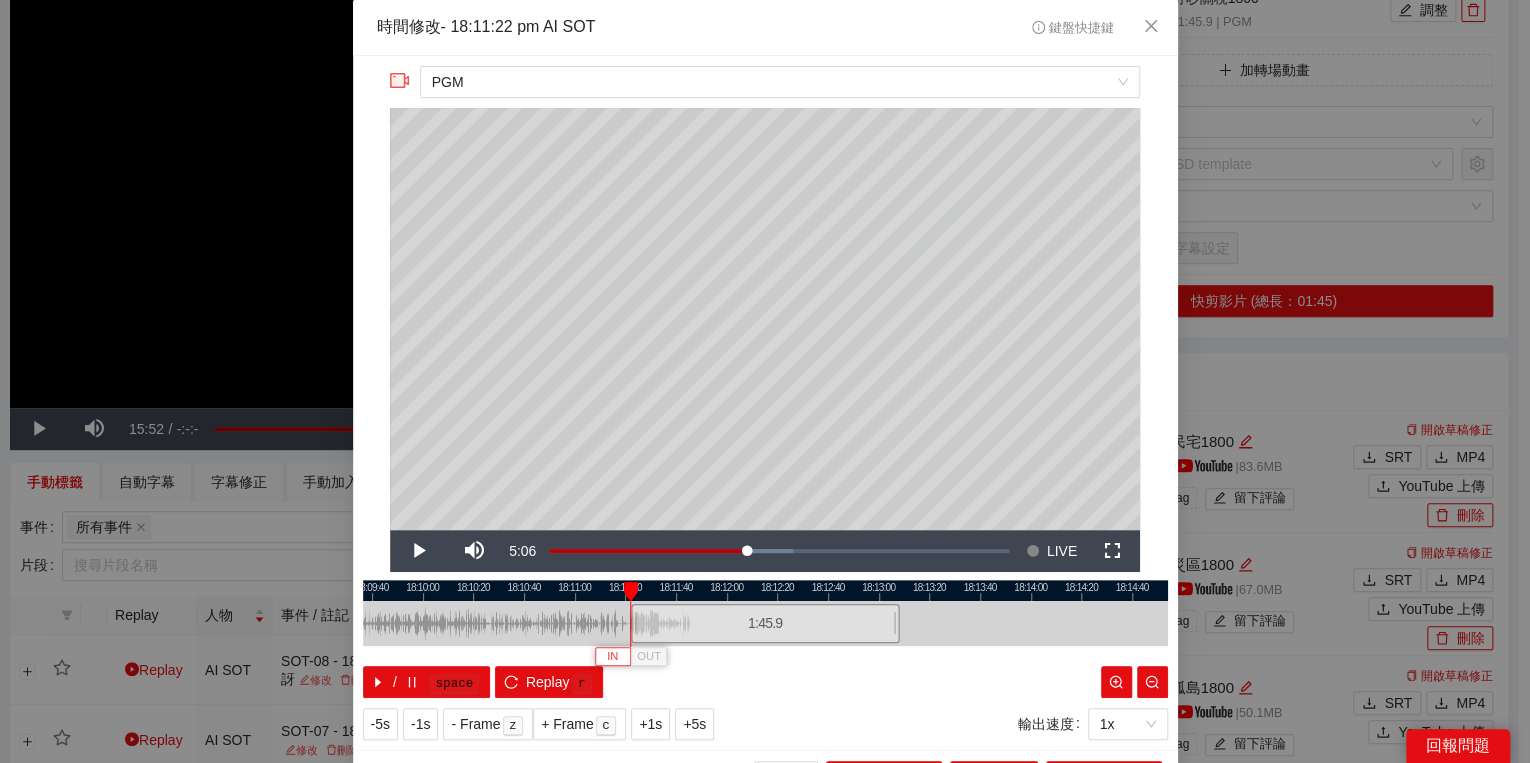 click on "IN" at bounding box center (612, 657) 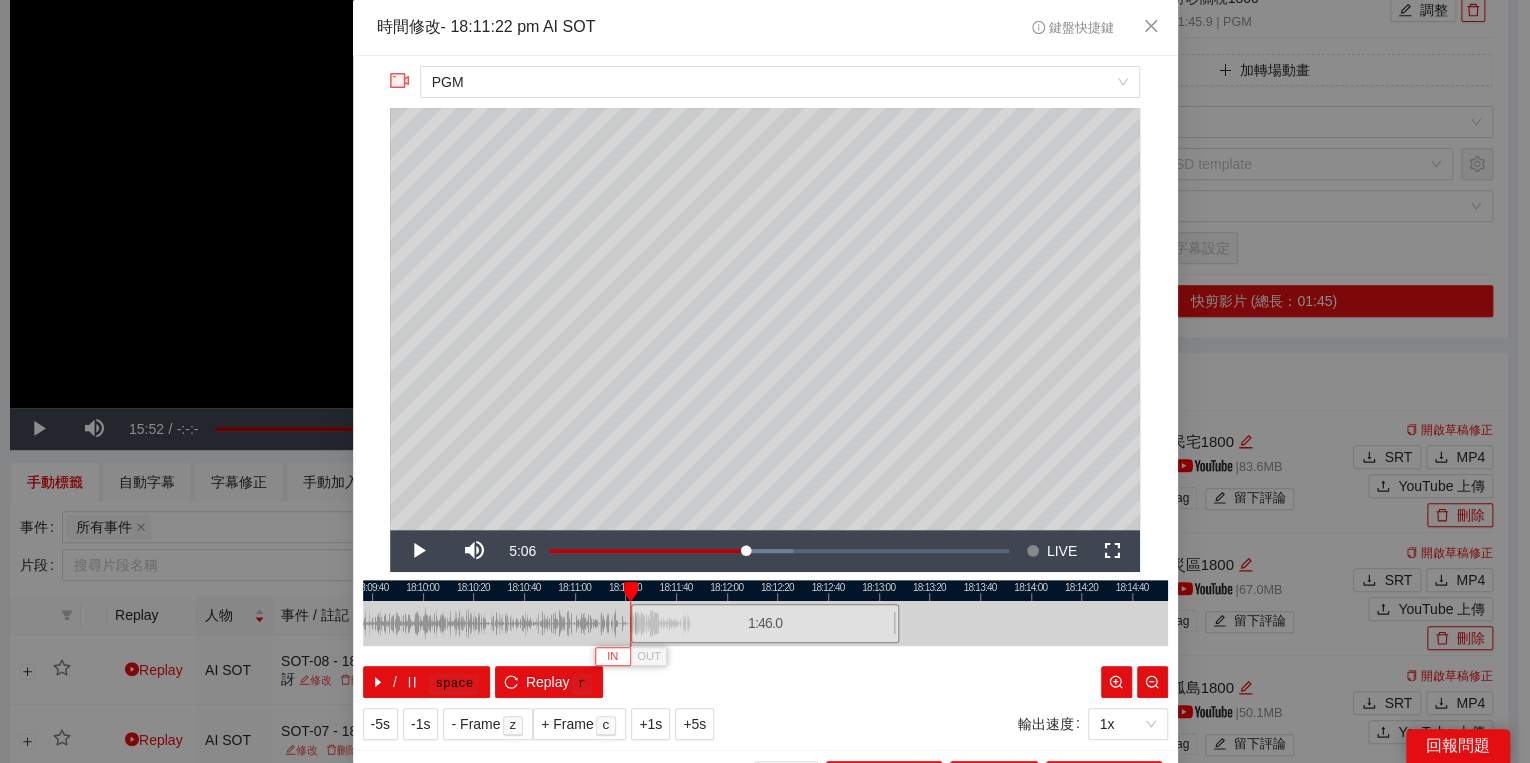 click on "IN" at bounding box center (612, 657) 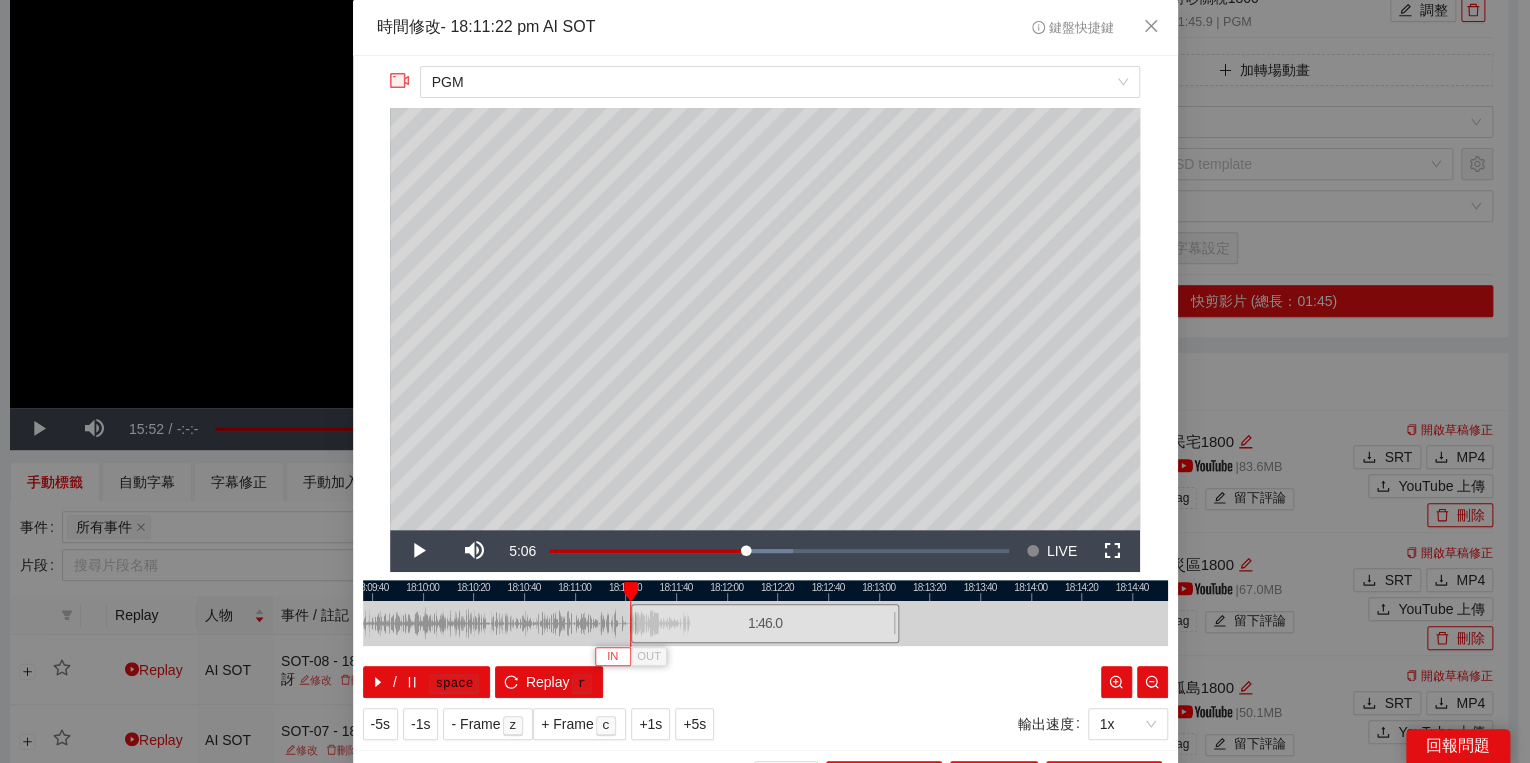 type 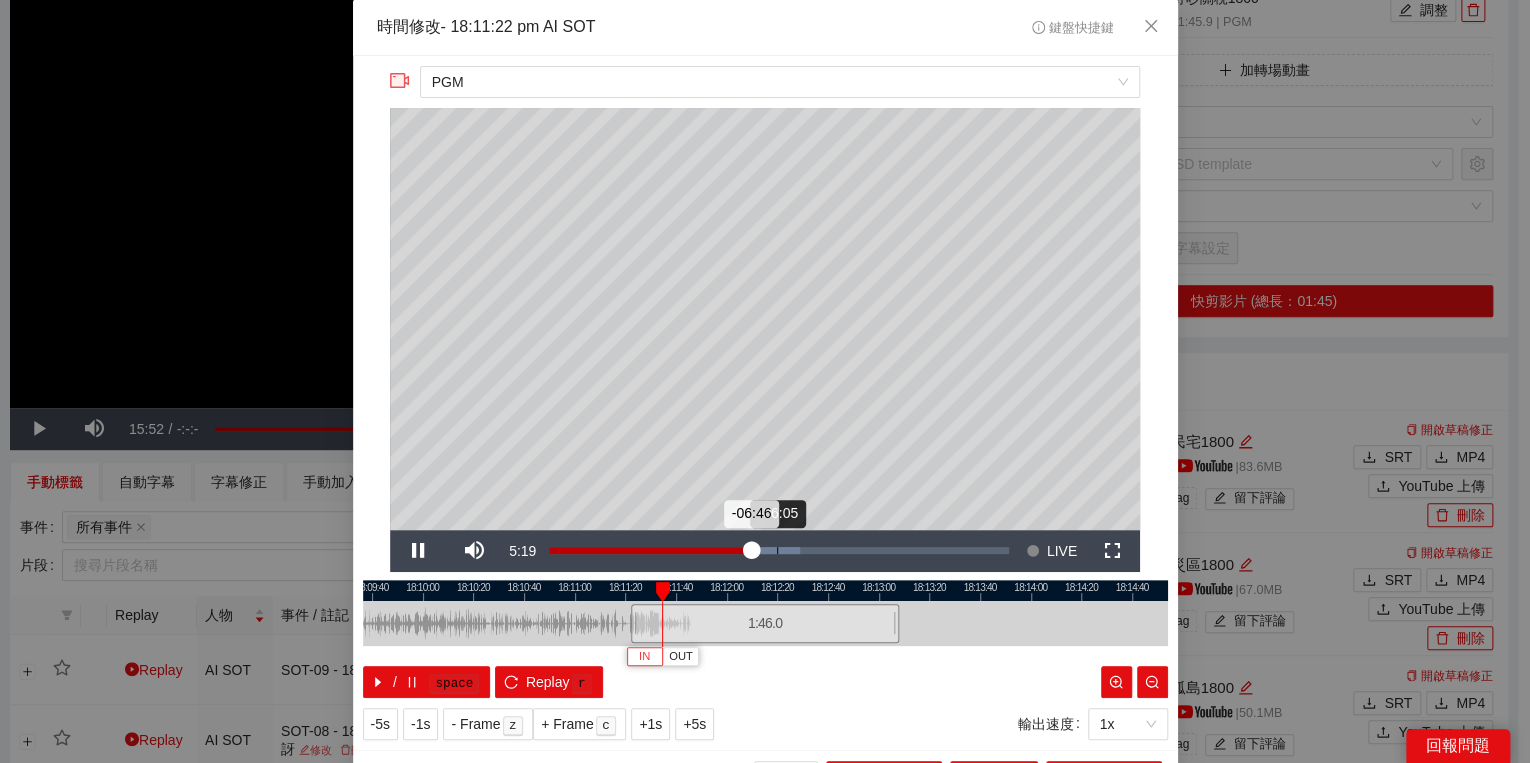 click on "Loaded :  54.69% -06:05 -06:46" at bounding box center [779, 551] 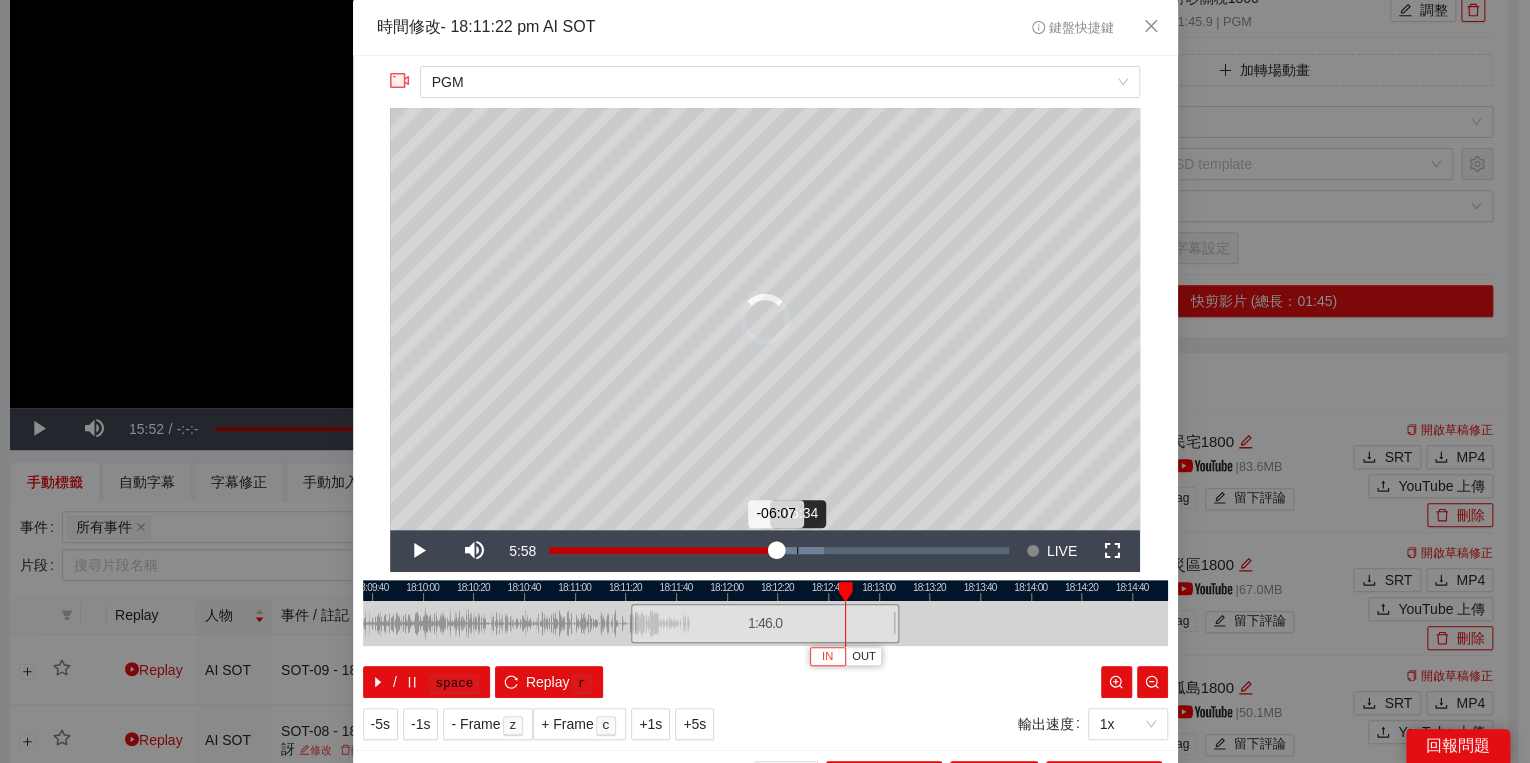click on "Loaded :  59.82% -05:34 -06:07" at bounding box center (779, 551) 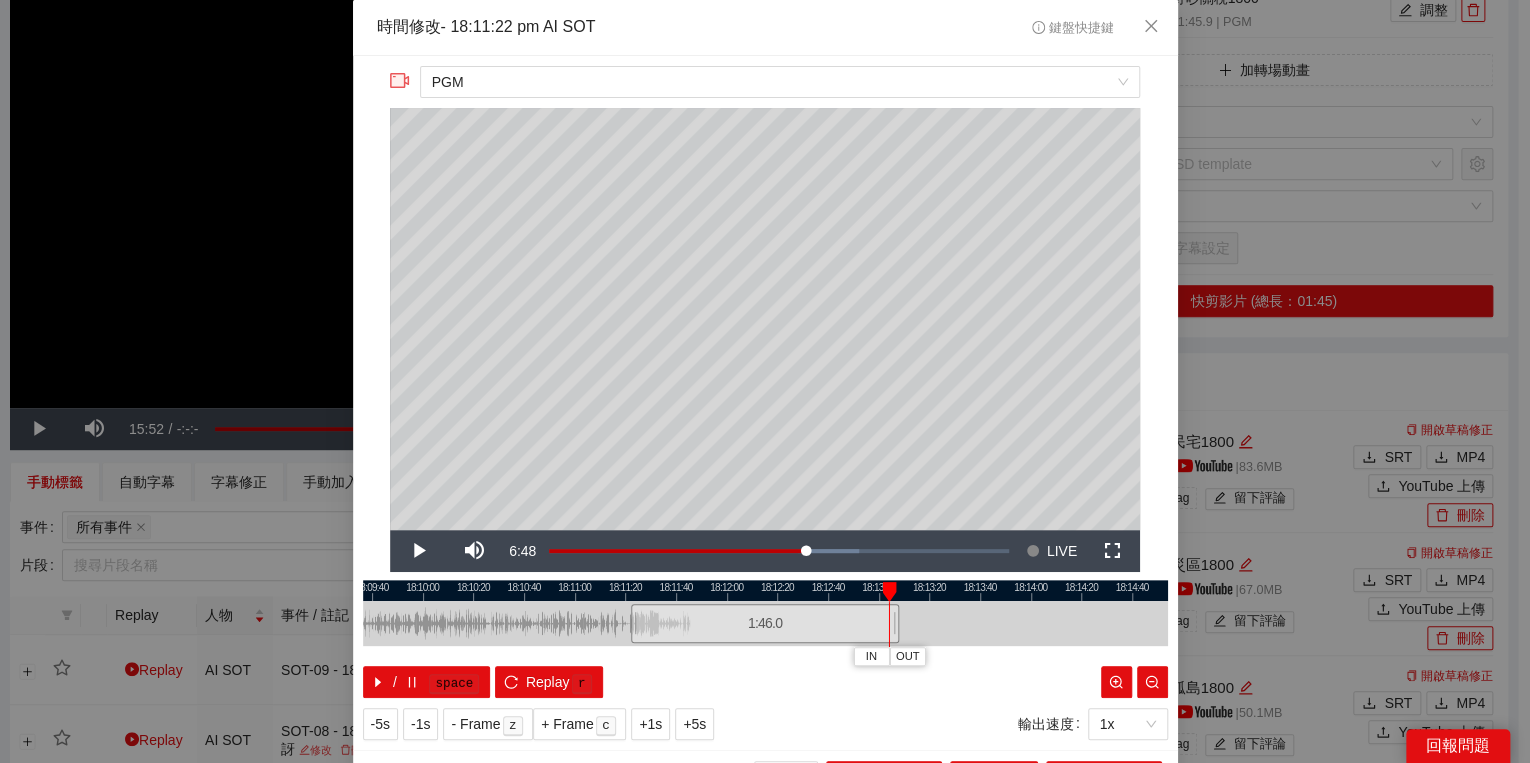 drag, startPoint x: 840, startPoint y: 585, endPoint x: 879, endPoint y: 591, distance: 39.45884 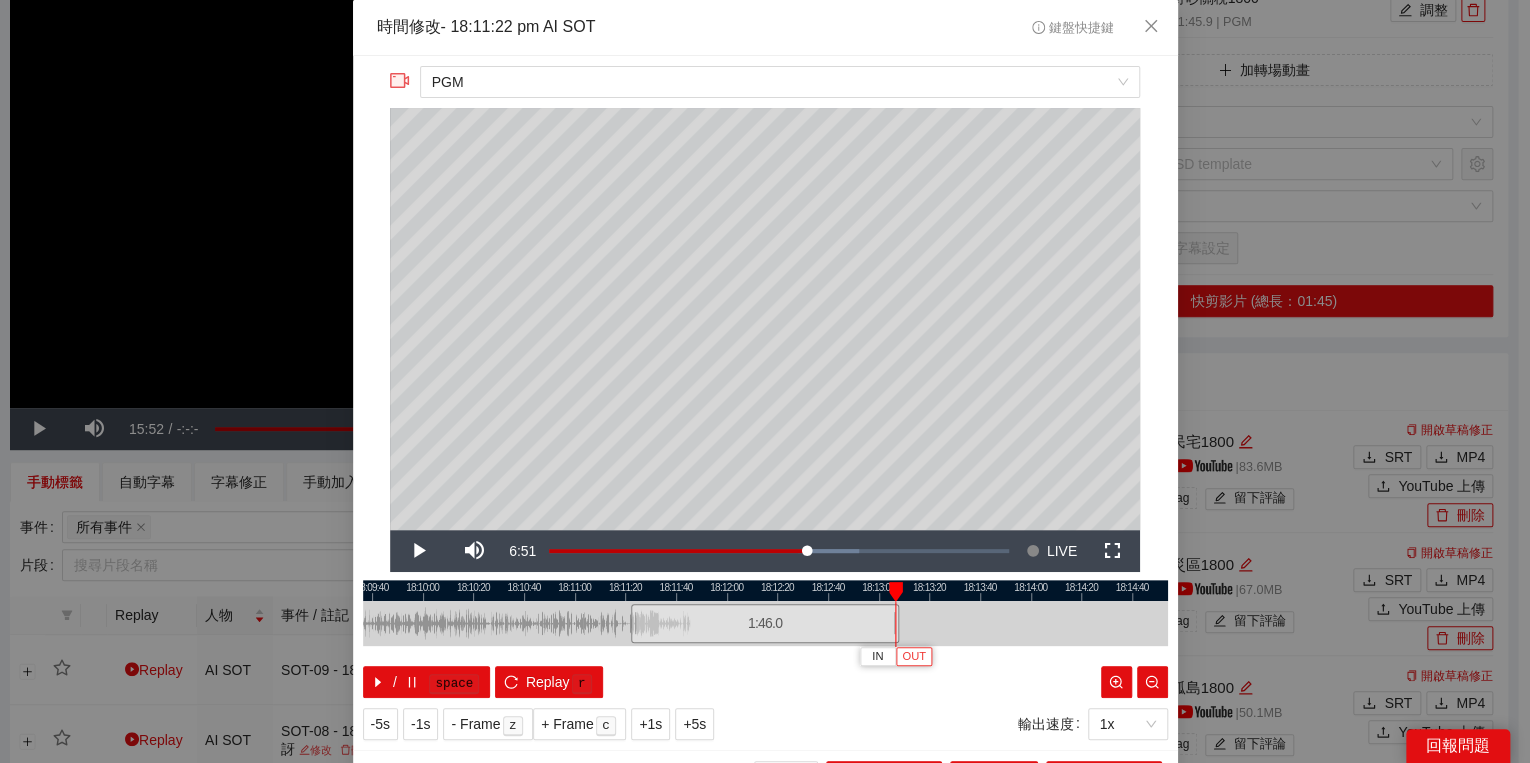click on "OUT" at bounding box center [914, 657] 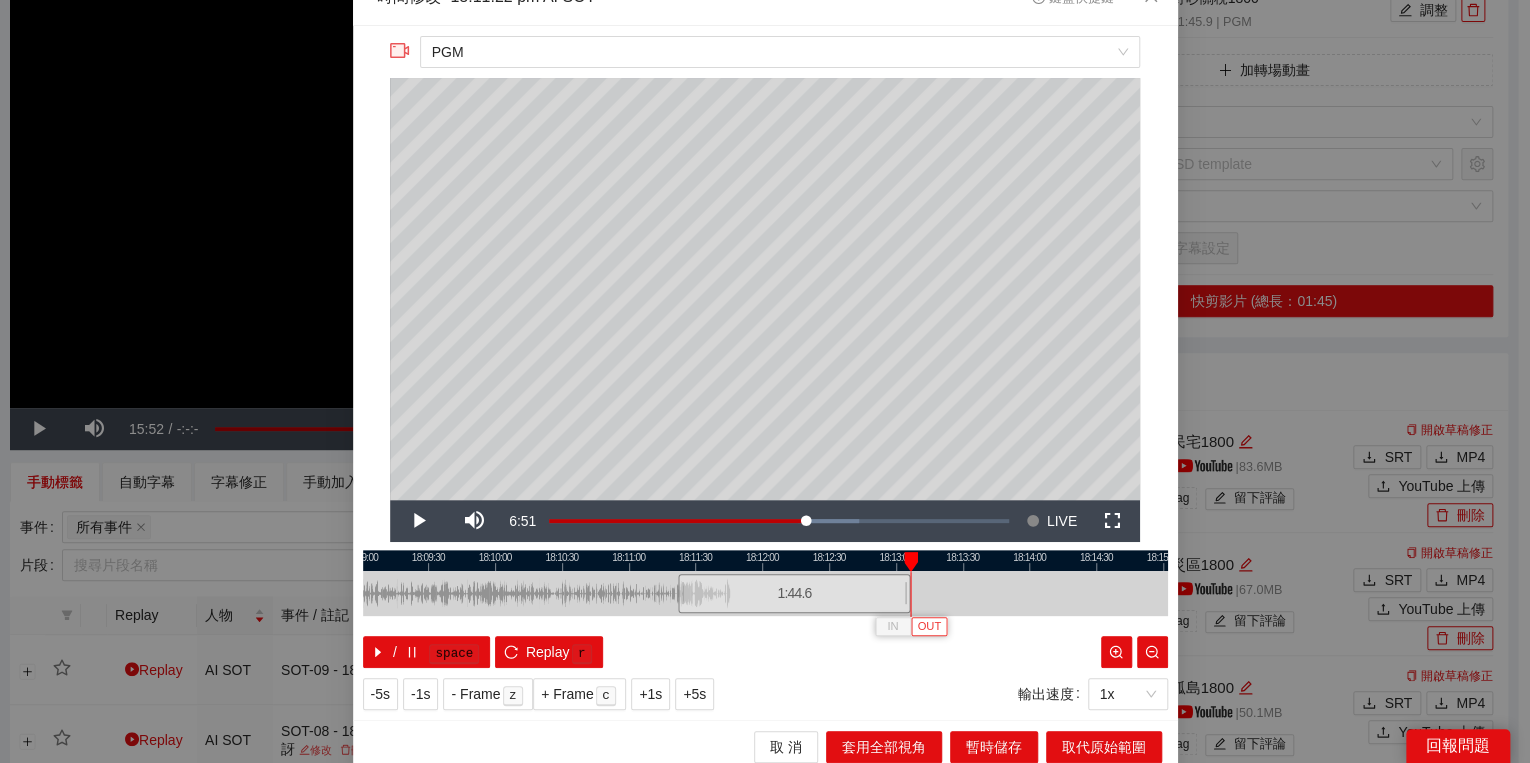 scroll, scrollTop: 39, scrollLeft: 0, axis: vertical 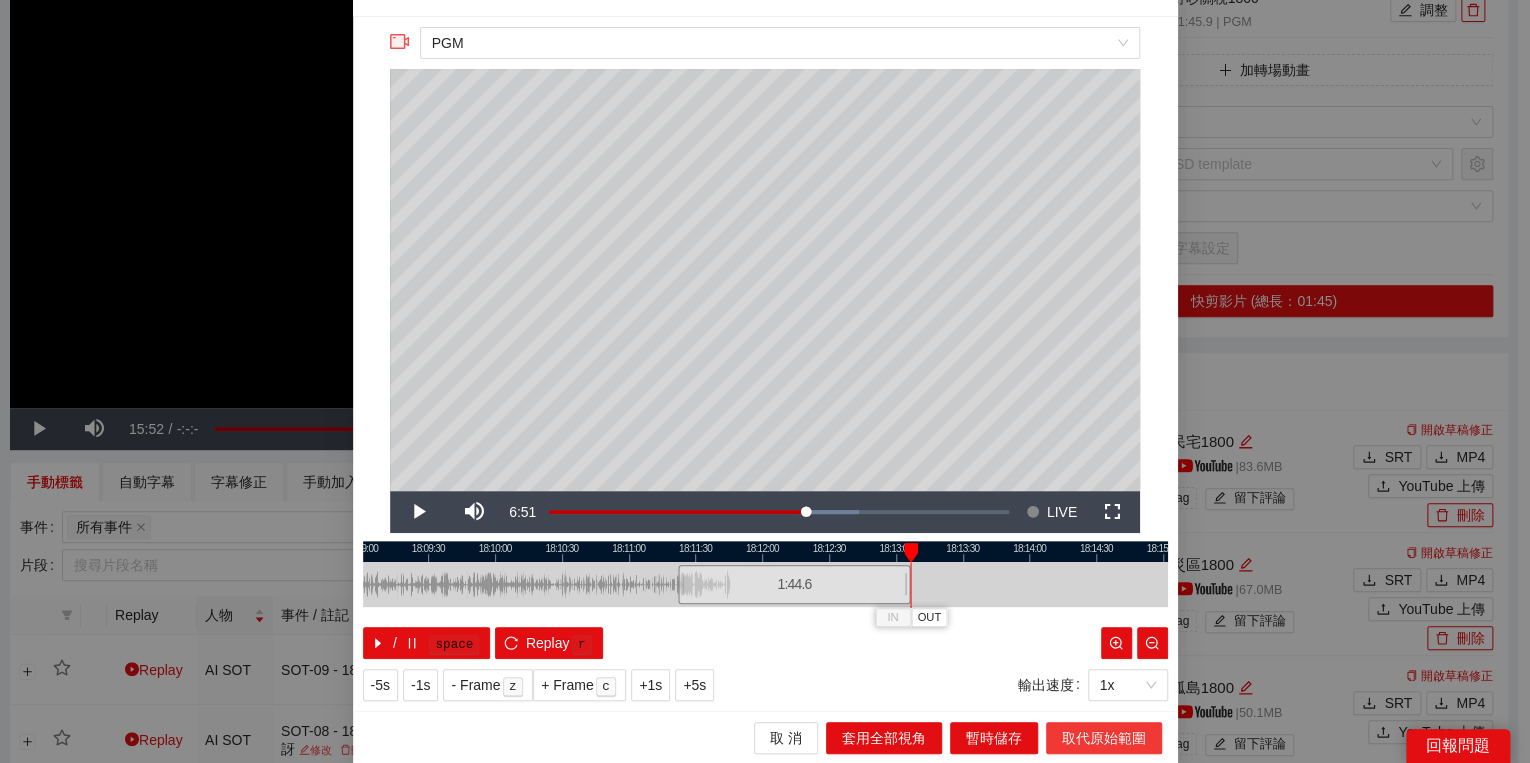 click on "取代原始範圍" at bounding box center [1104, 738] 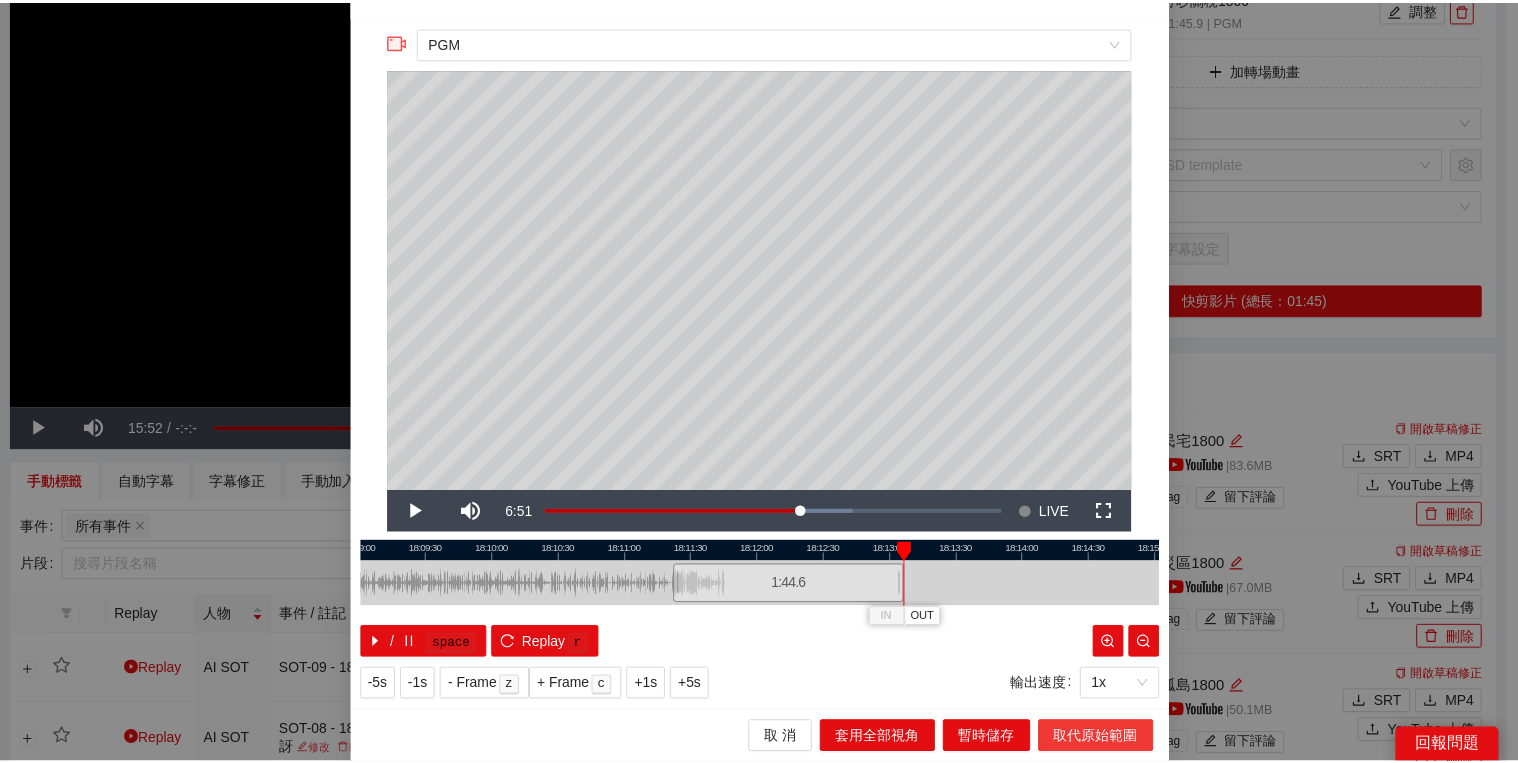 scroll, scrollTop: 0, scrollLeft: 0, axis: both 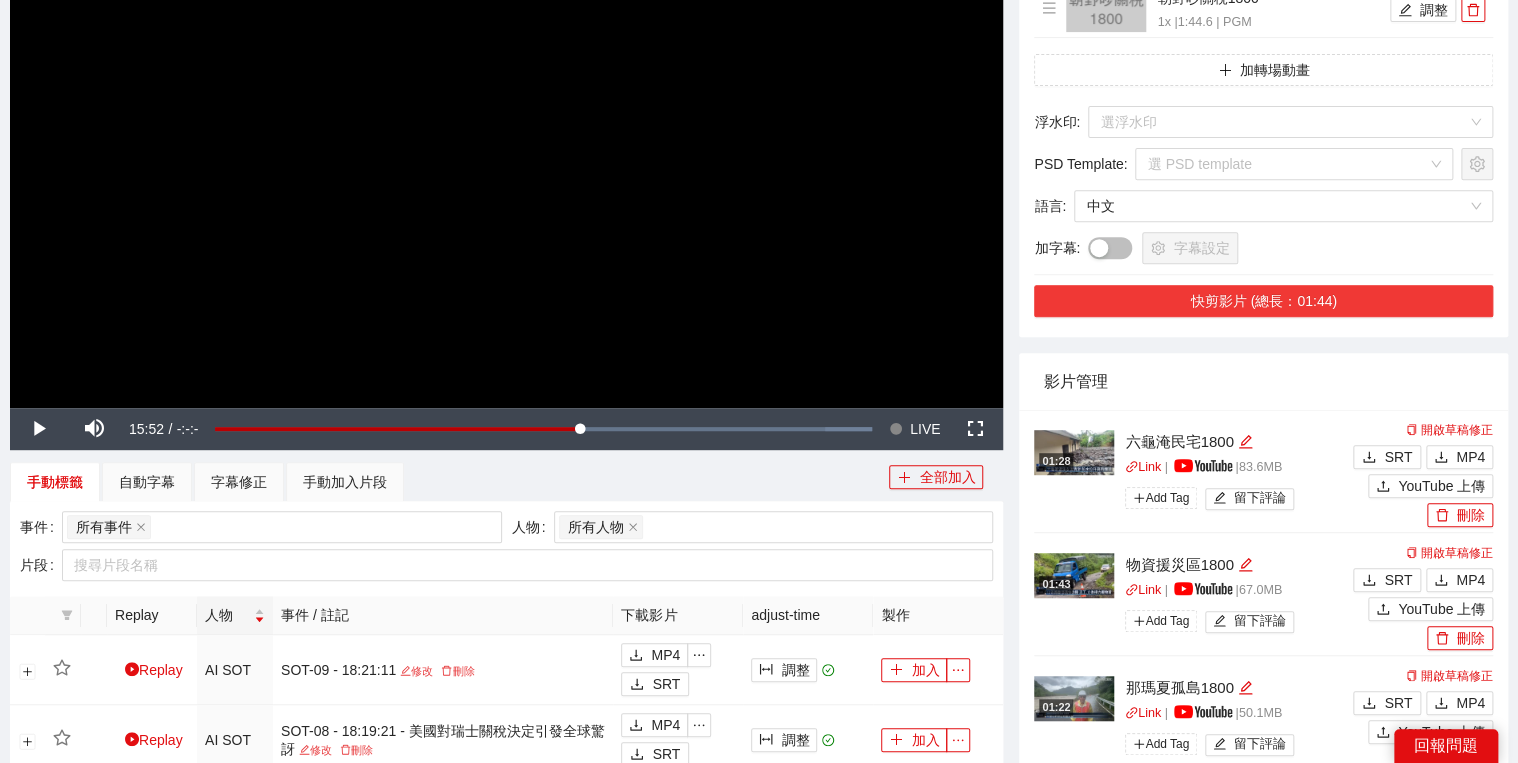 click on "快剪影片 (總長：01:44)" at bounding box center [1263, 301] 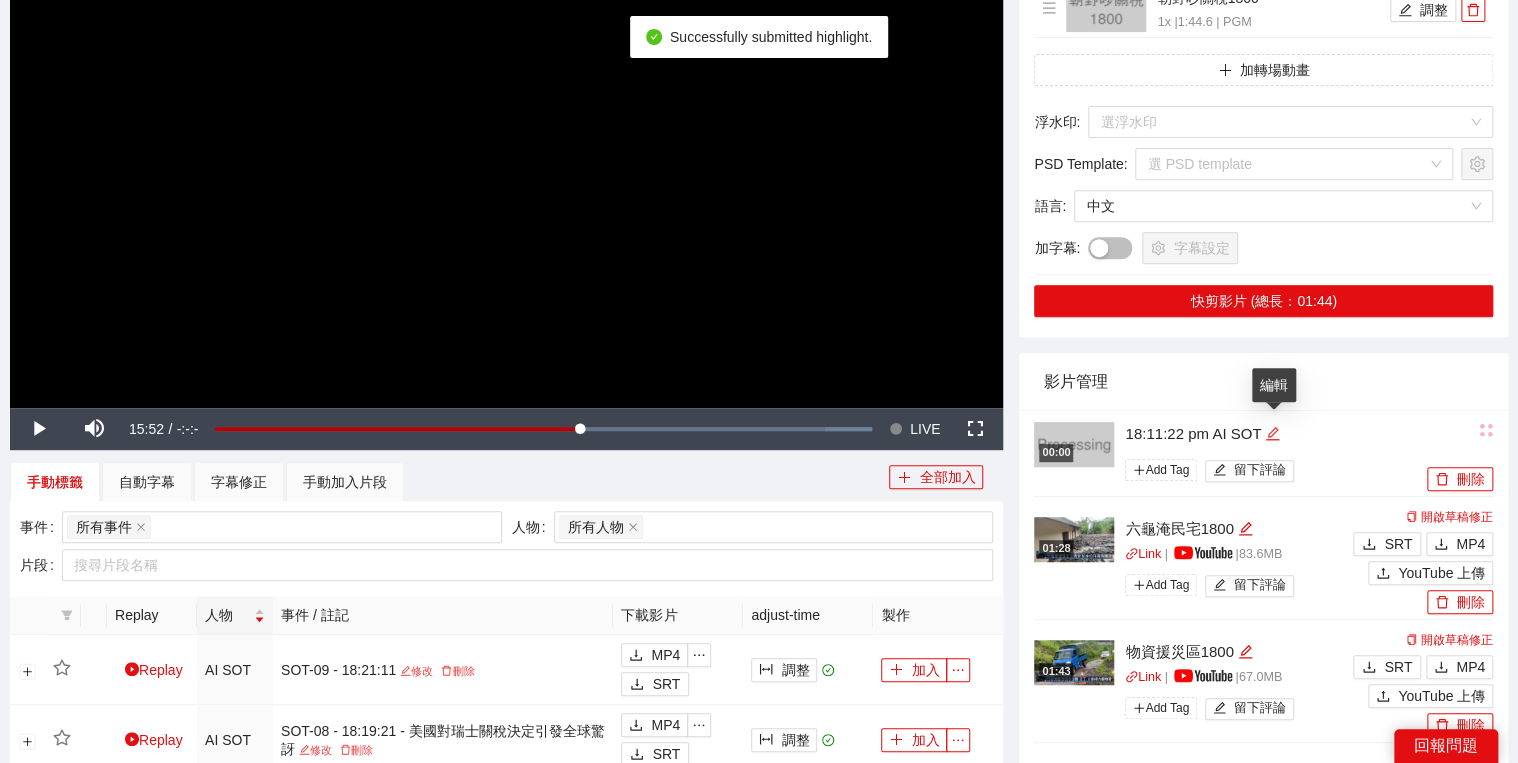click 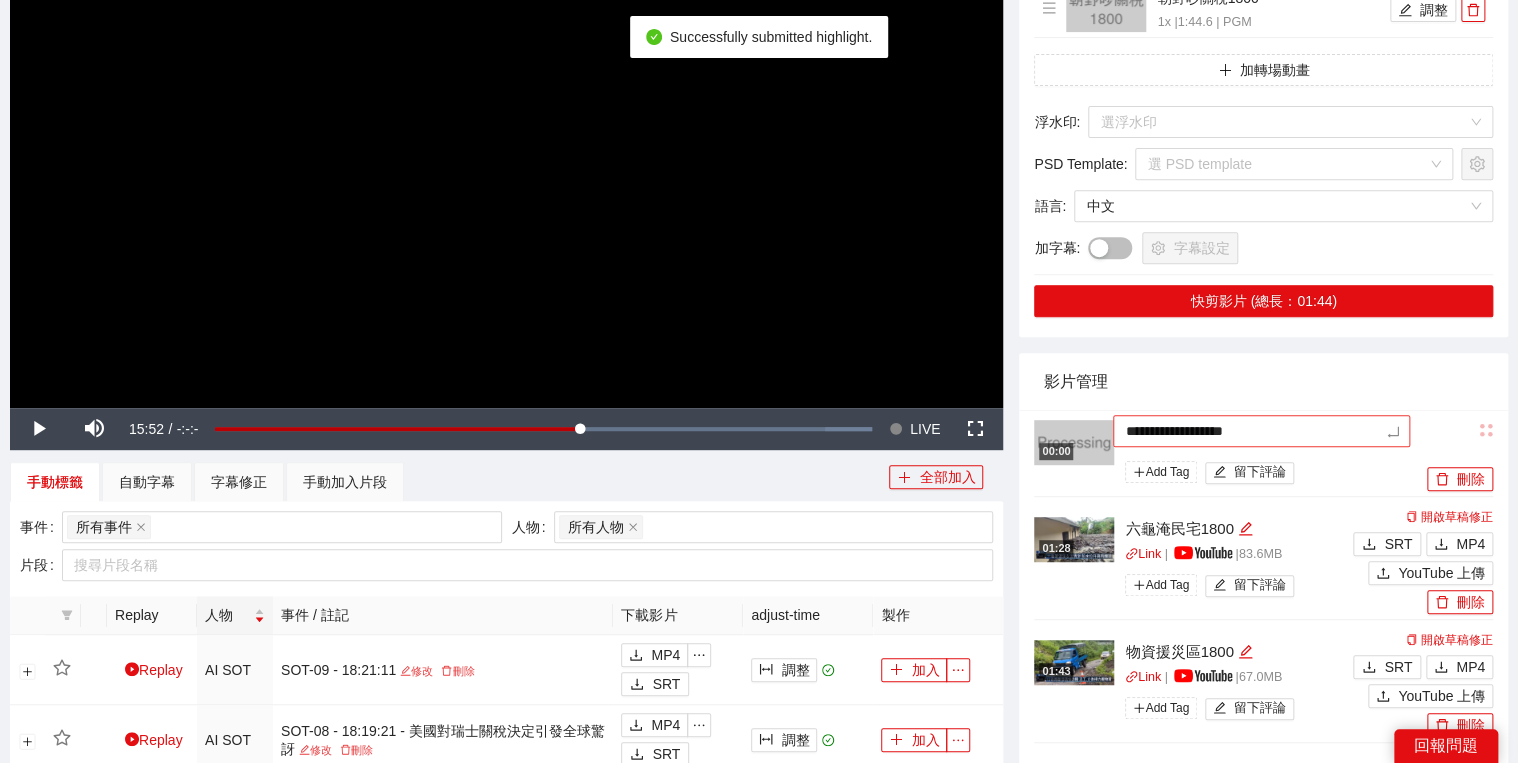 click on "**********" at bounding box center (1228, 454) 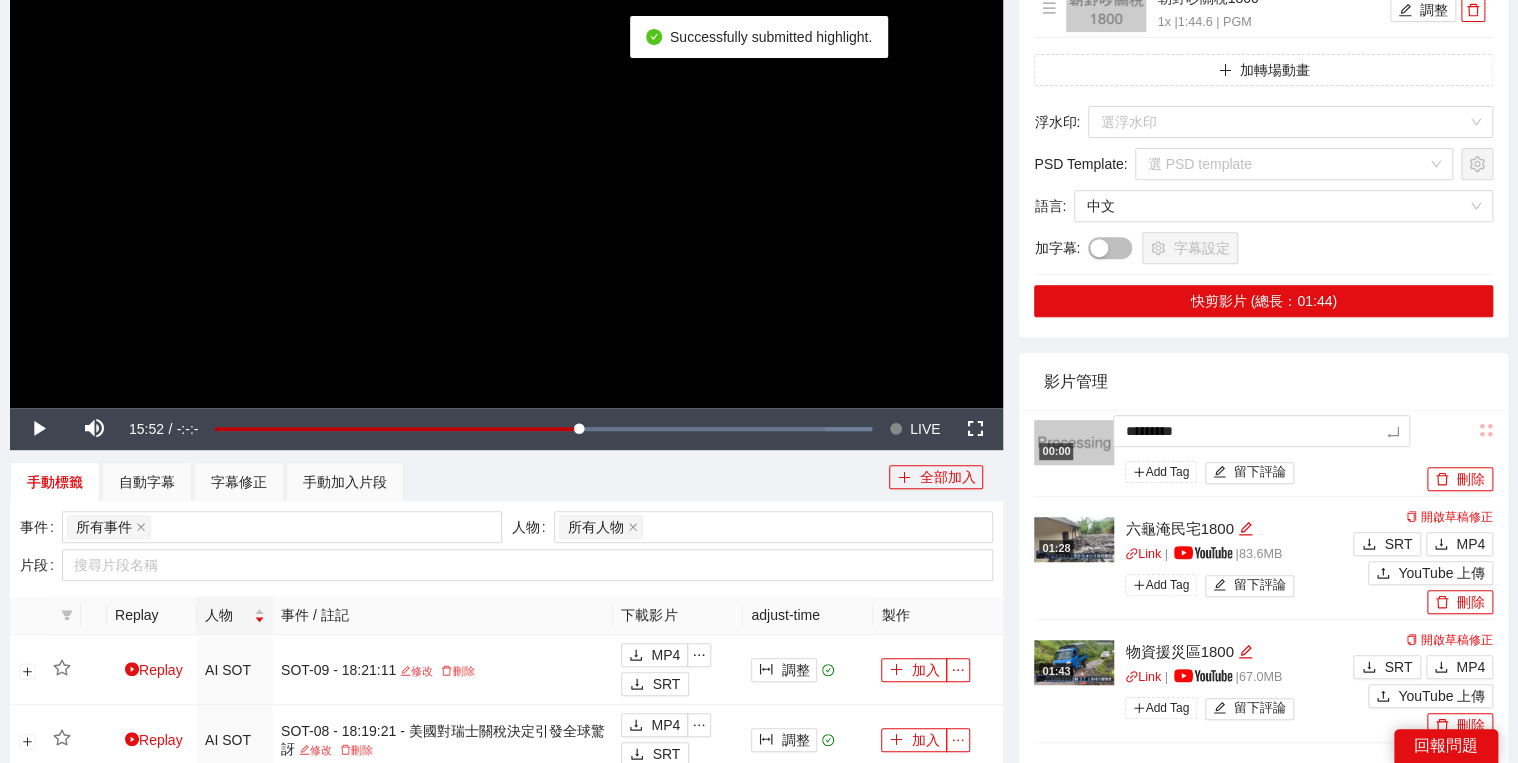 click on "影片管理" at bounding box center [1263, 381] 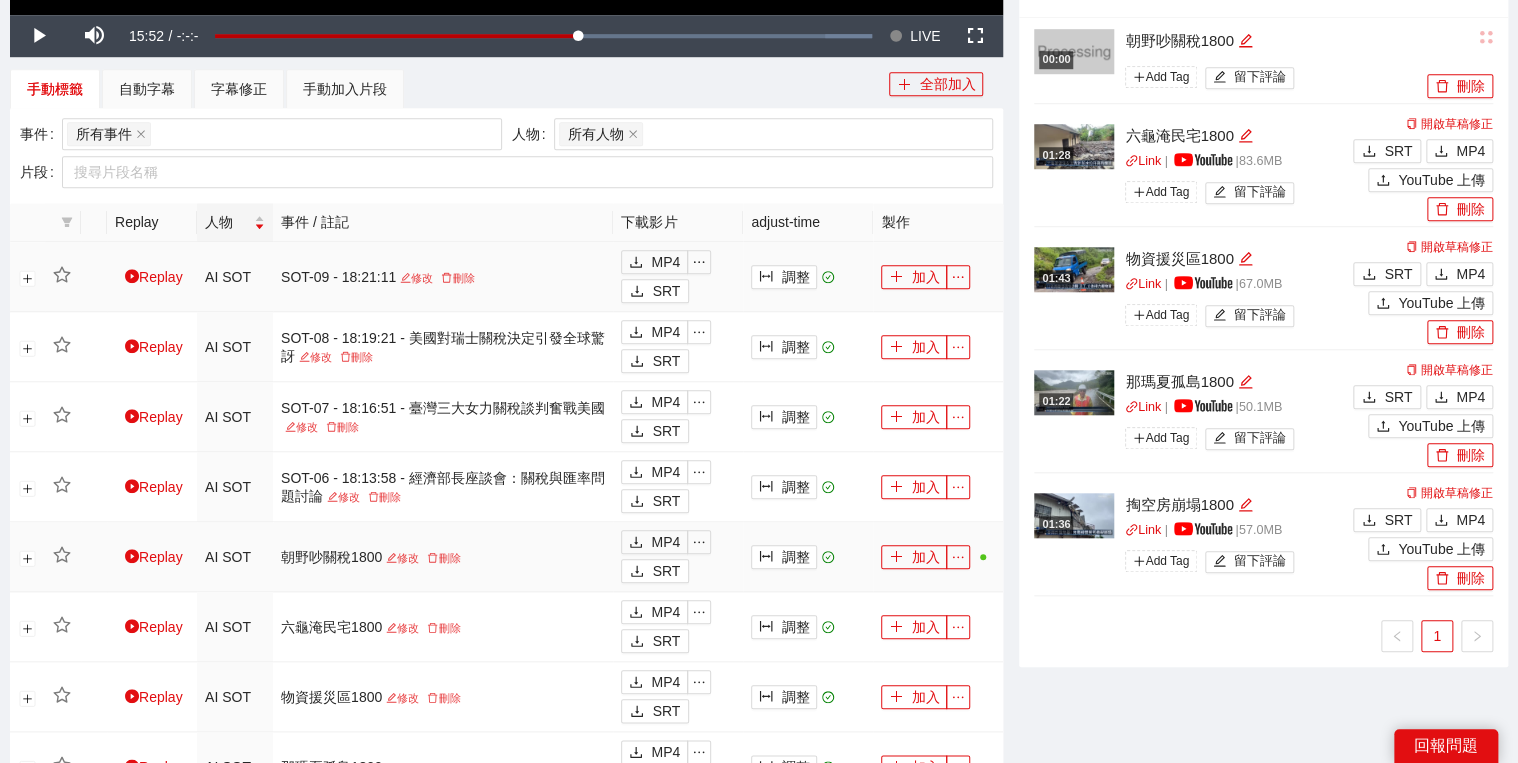 scroll, scrollTop: 800, scrollLeft: 0, axis: vertical 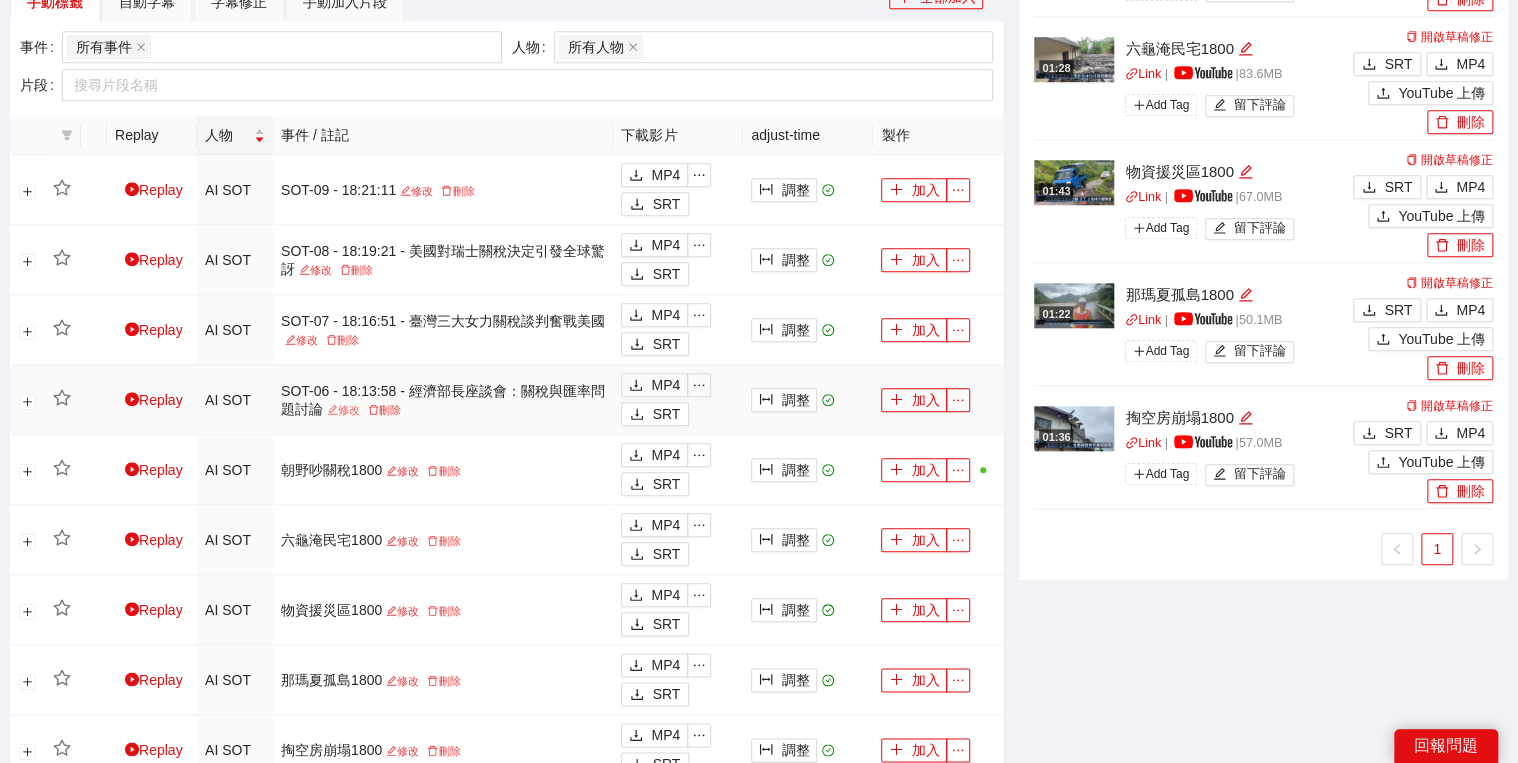 click on "修改" at bounding box center [343, 410] 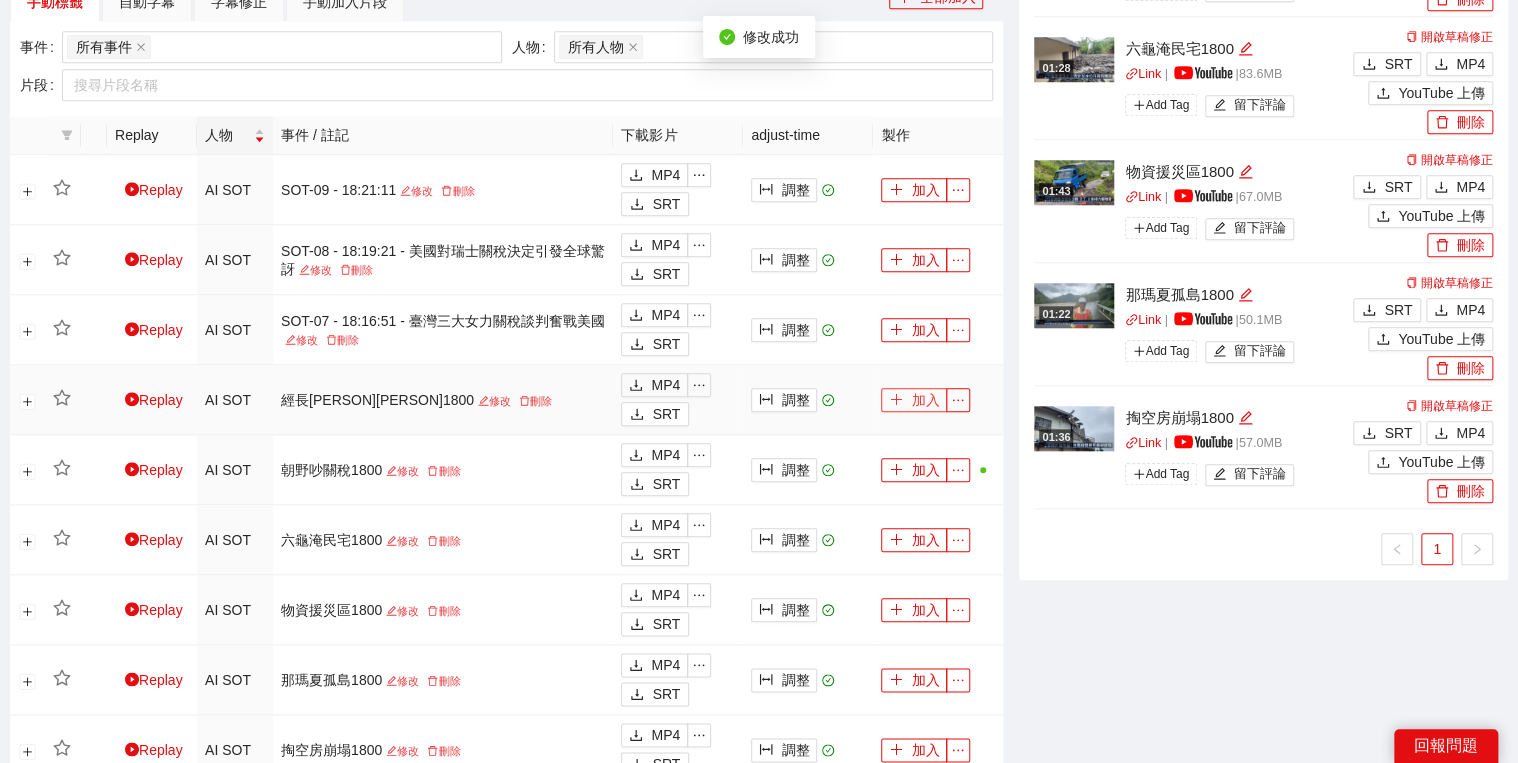 click on "加入" at bounding box center (914, 400) 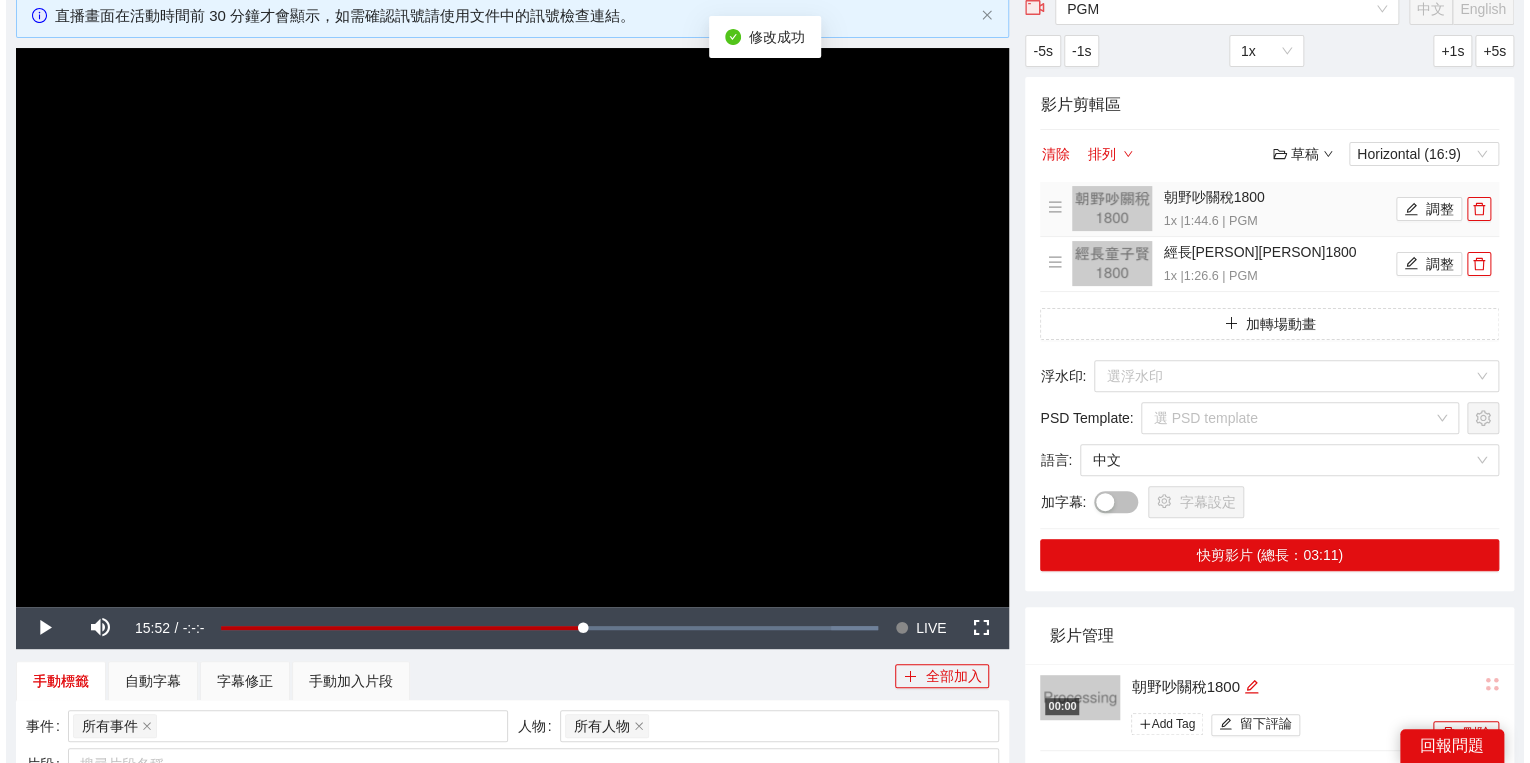 scroll, scrollTop: 0, scrollLeft: 0, axis: both 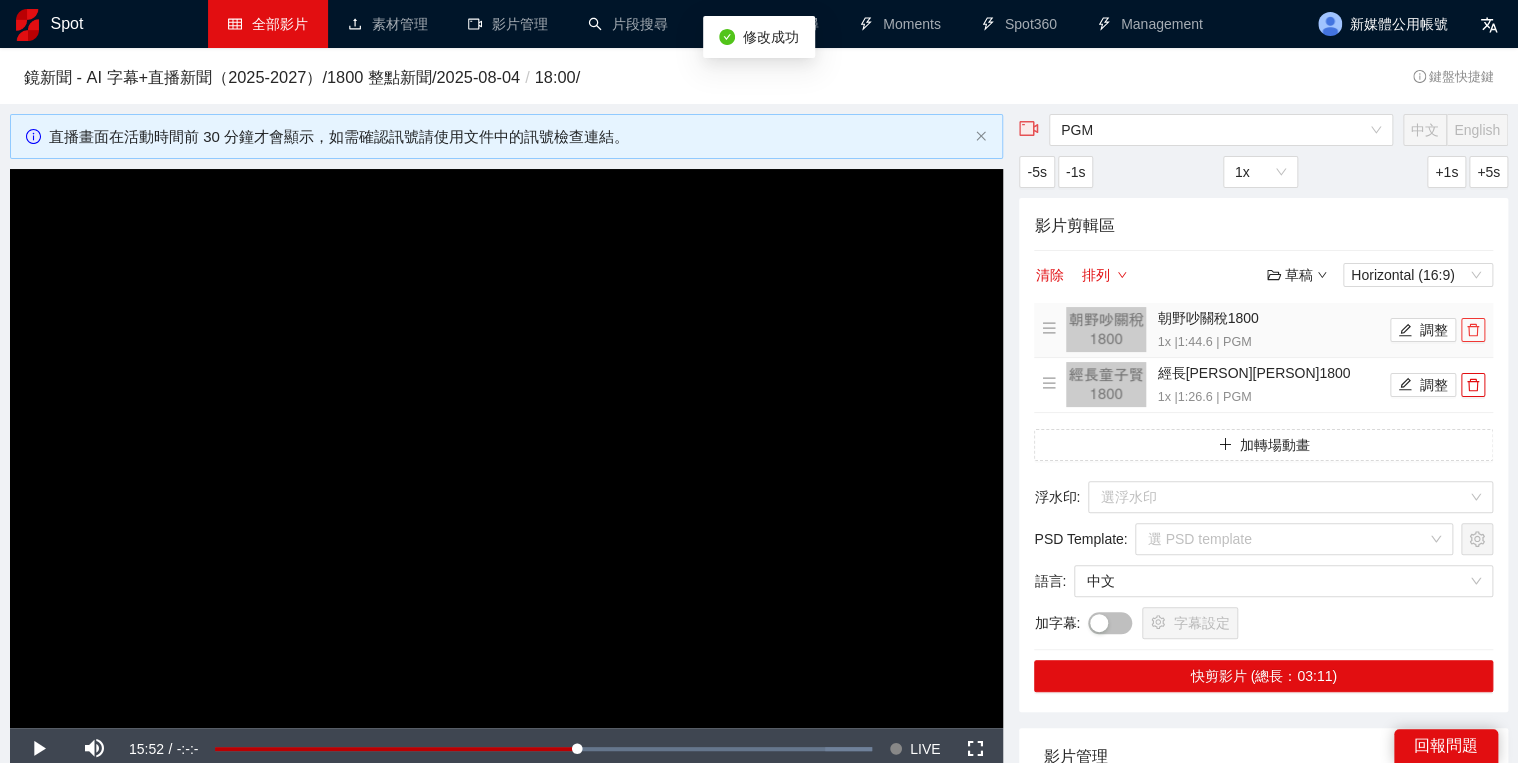 click at bounding box center (1473, 330) 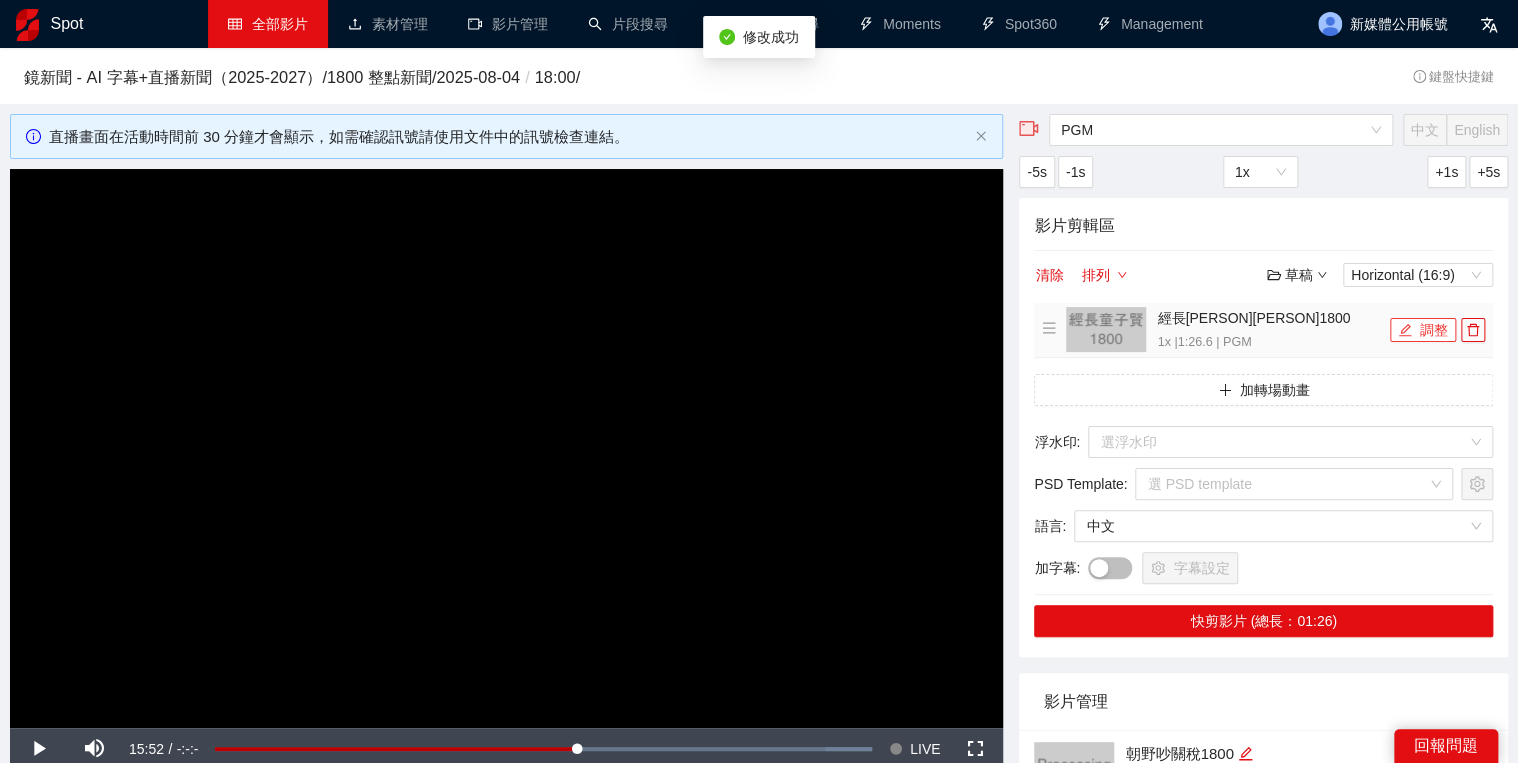 click 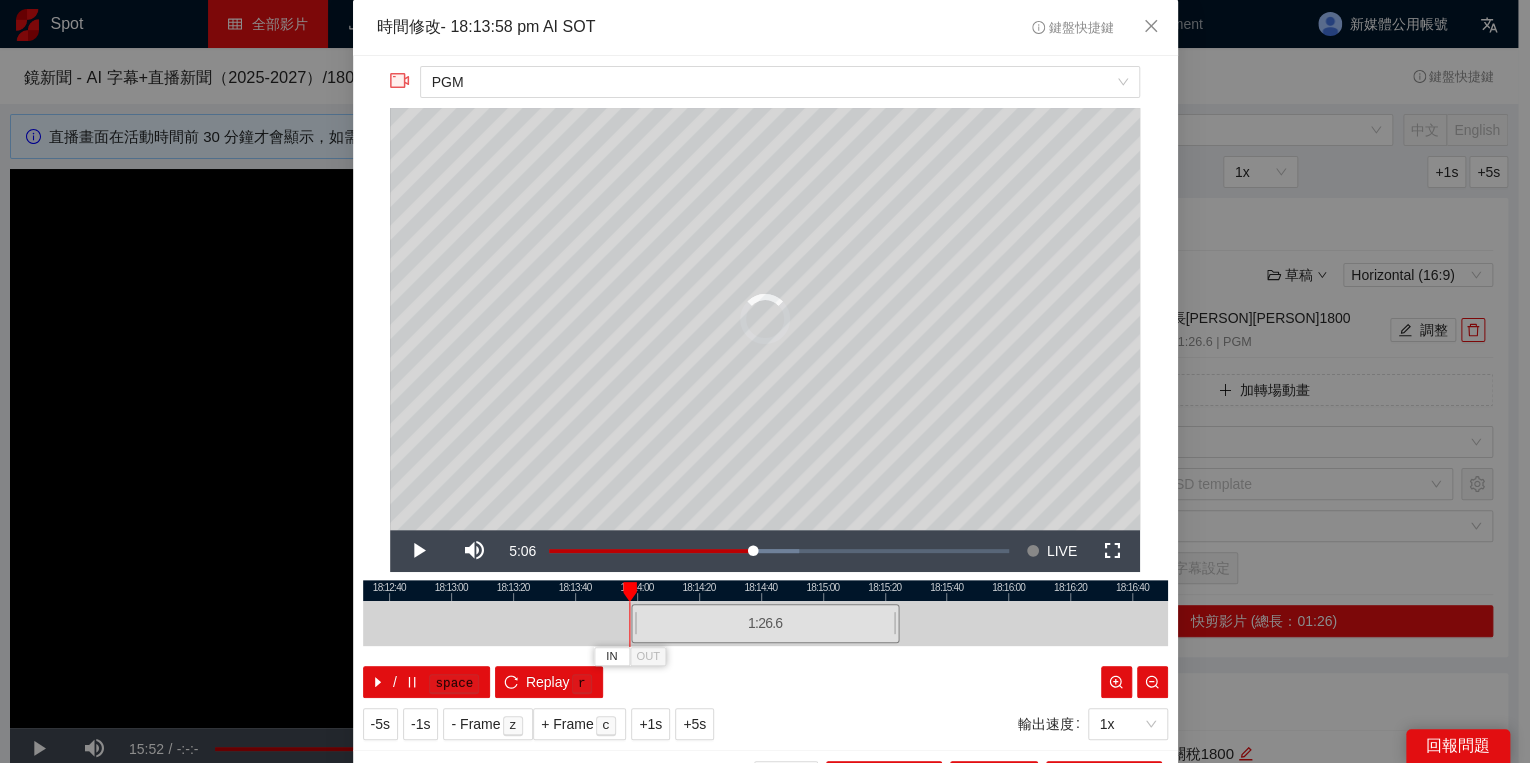 click at bounding box center [630, 592] 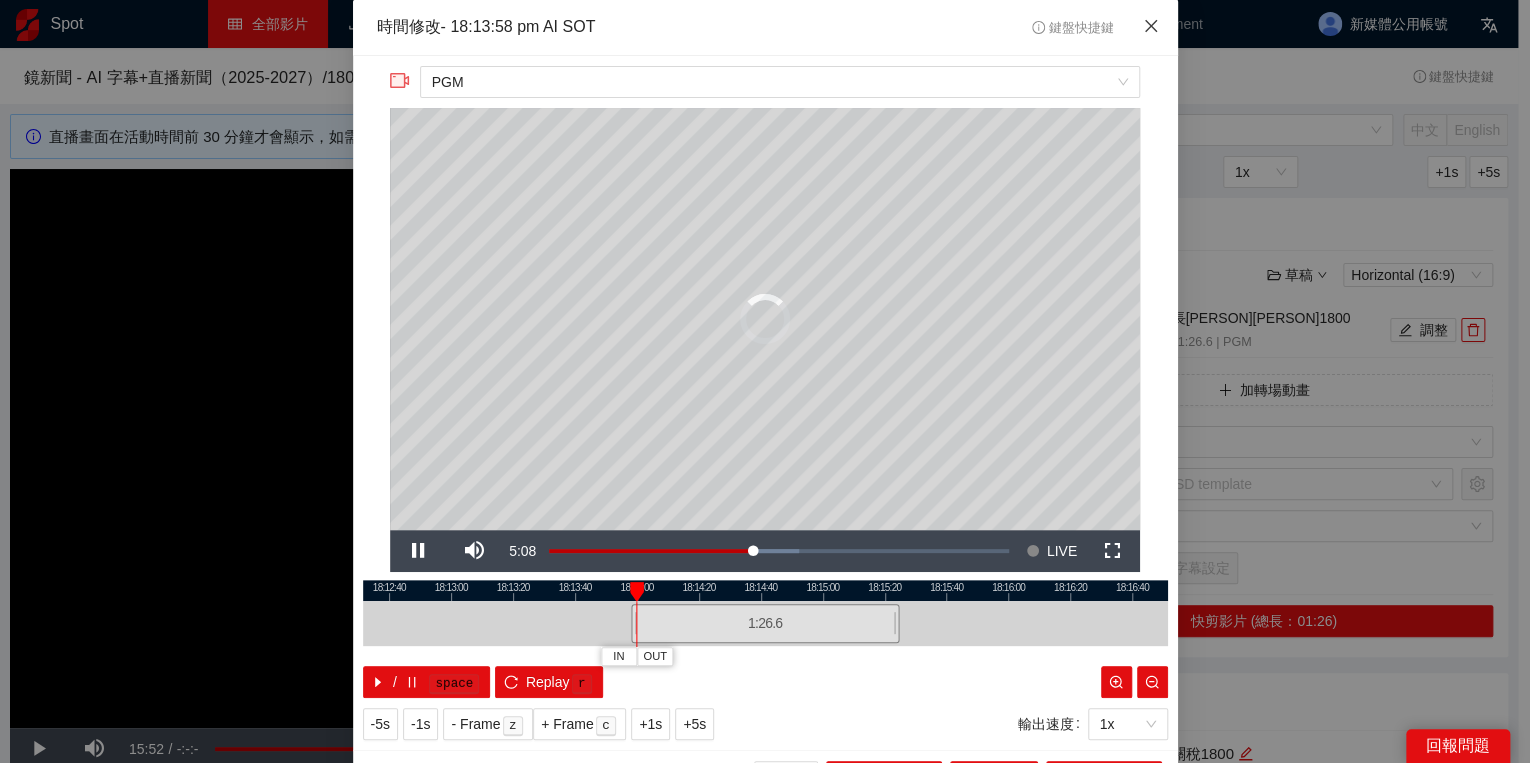 click 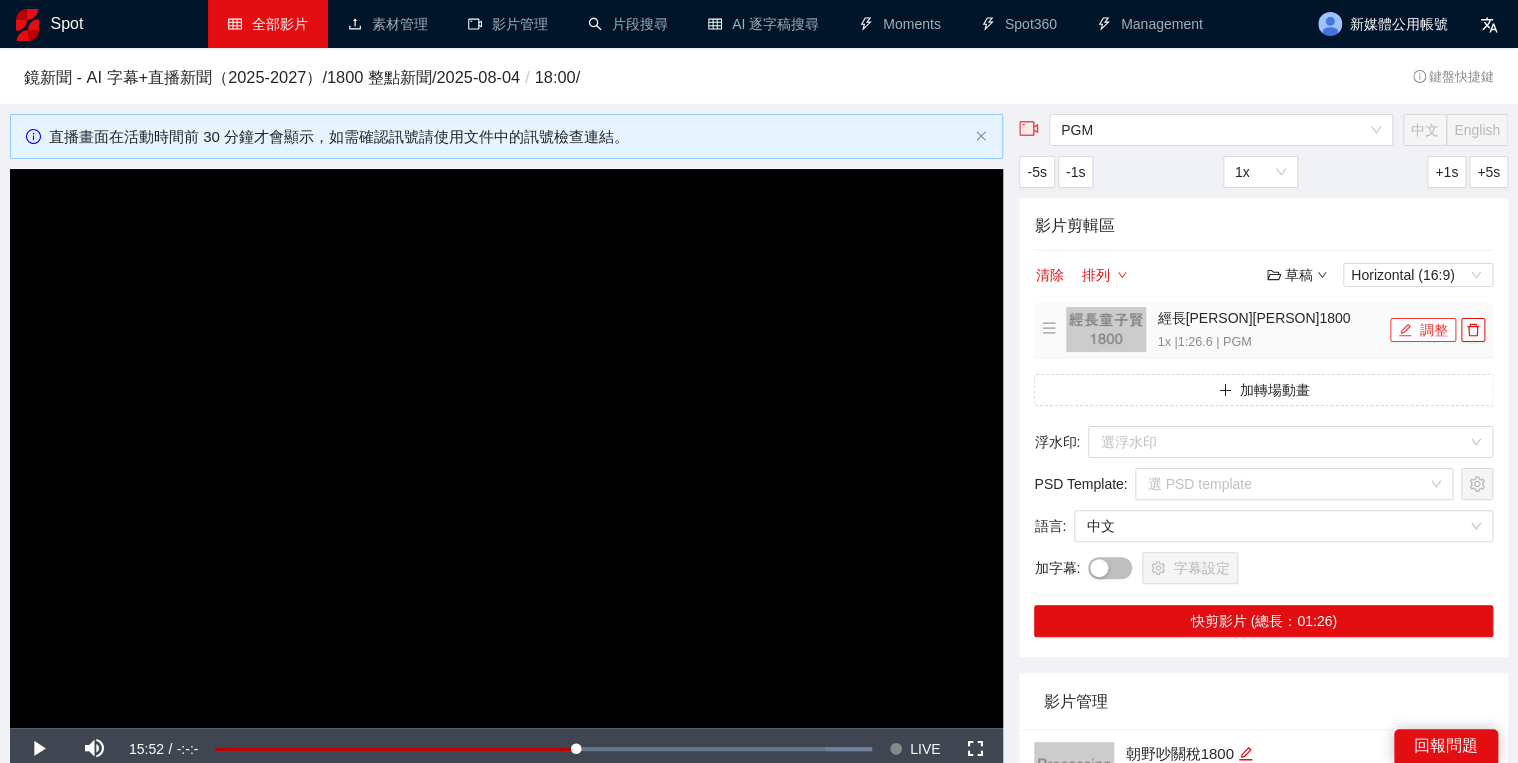 click on "調整" at bounding box center [1423, 330] 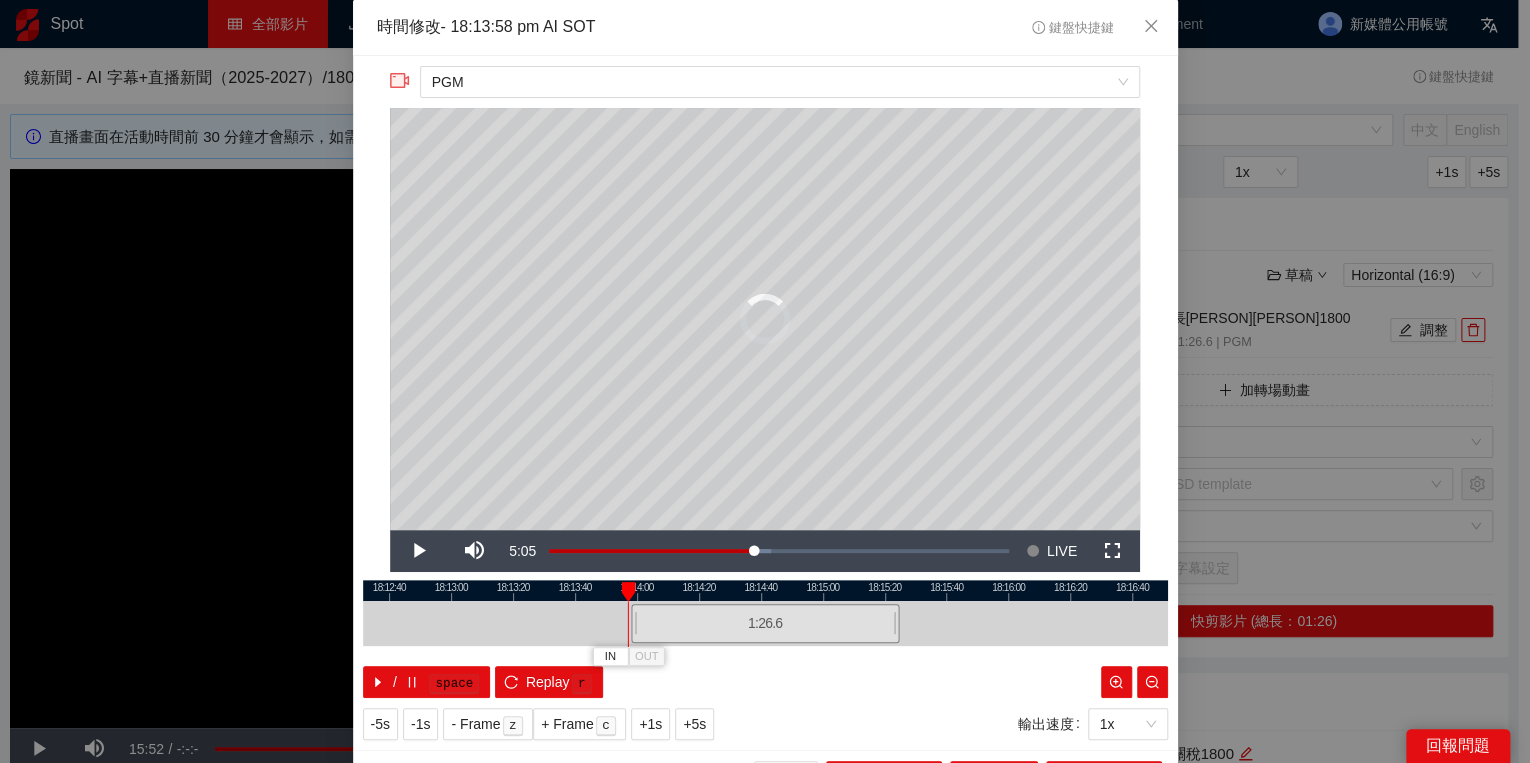 click at bounding box center [628, 592] 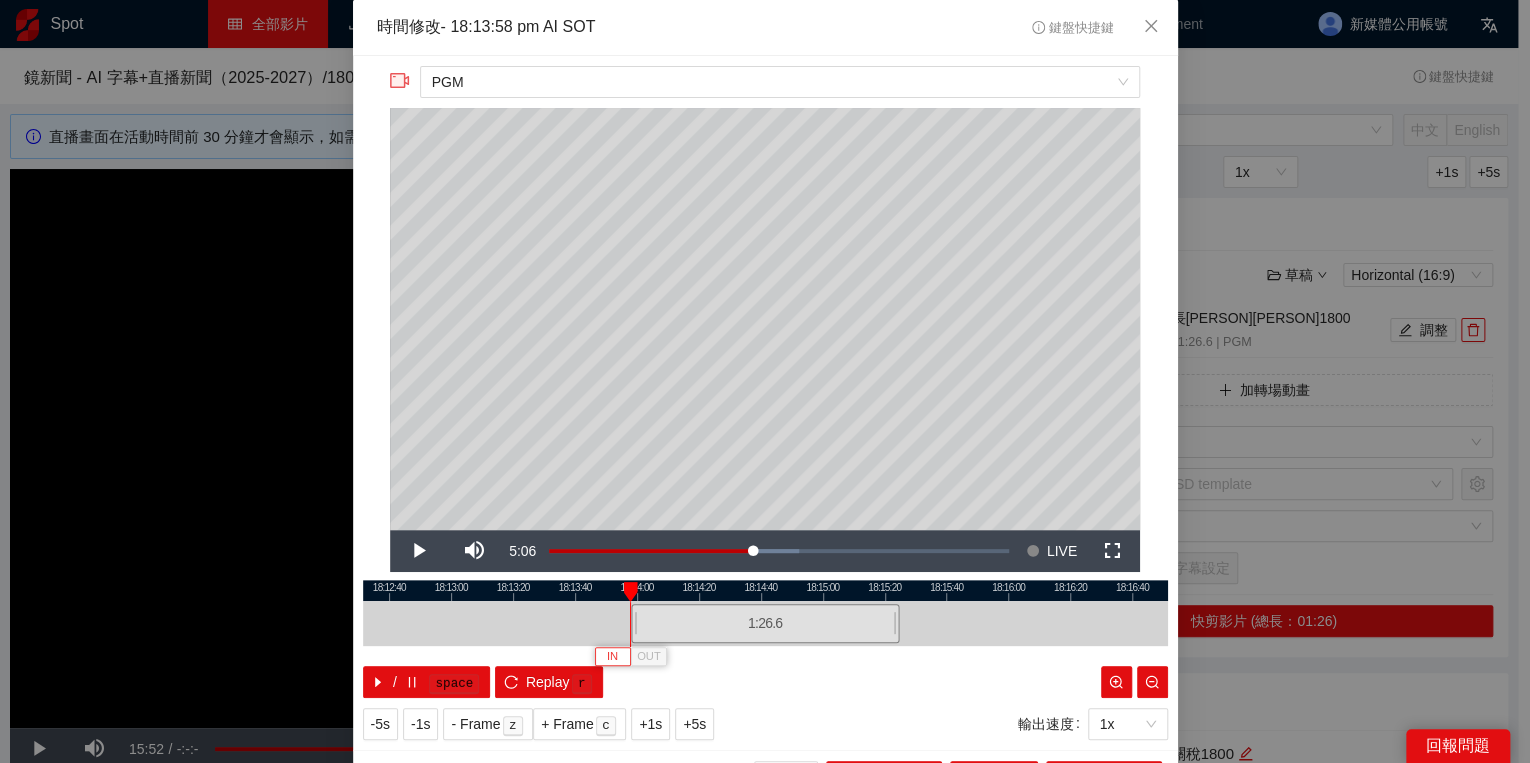 click on "IN" at bounding box center [612, 657] 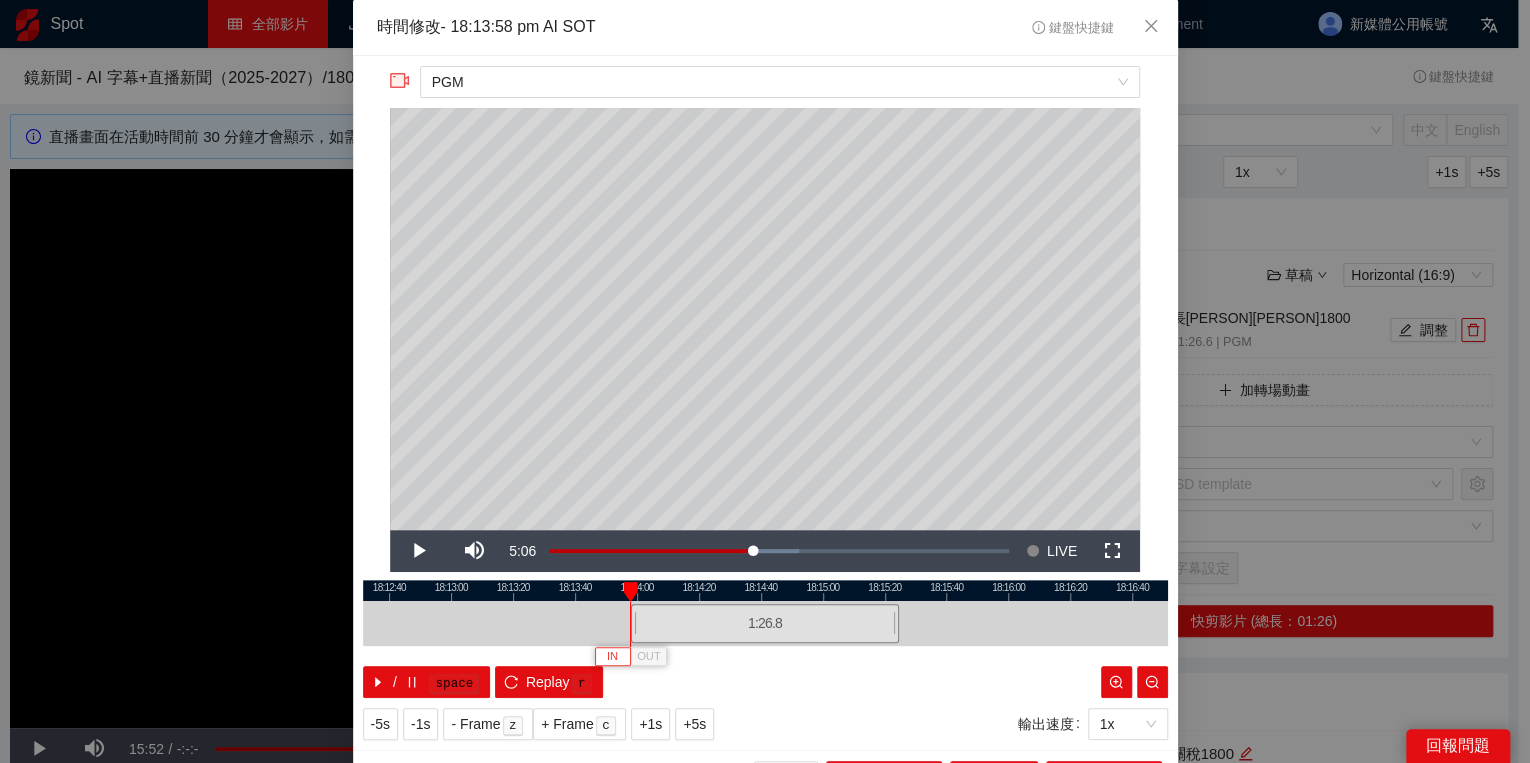 type 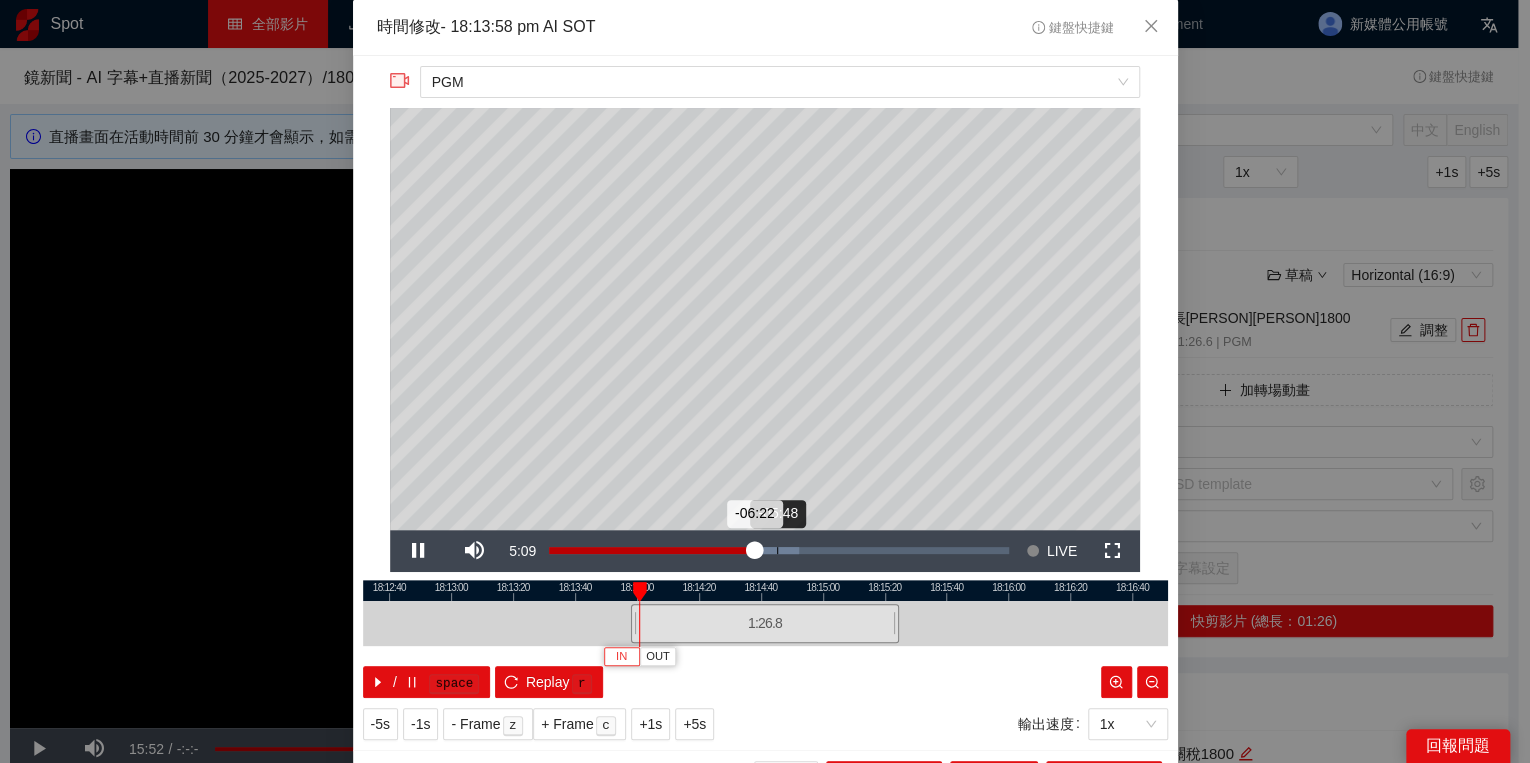 click on "Loaded :  54.38% -05:48 -06:22" at bounding box center [779, 551] 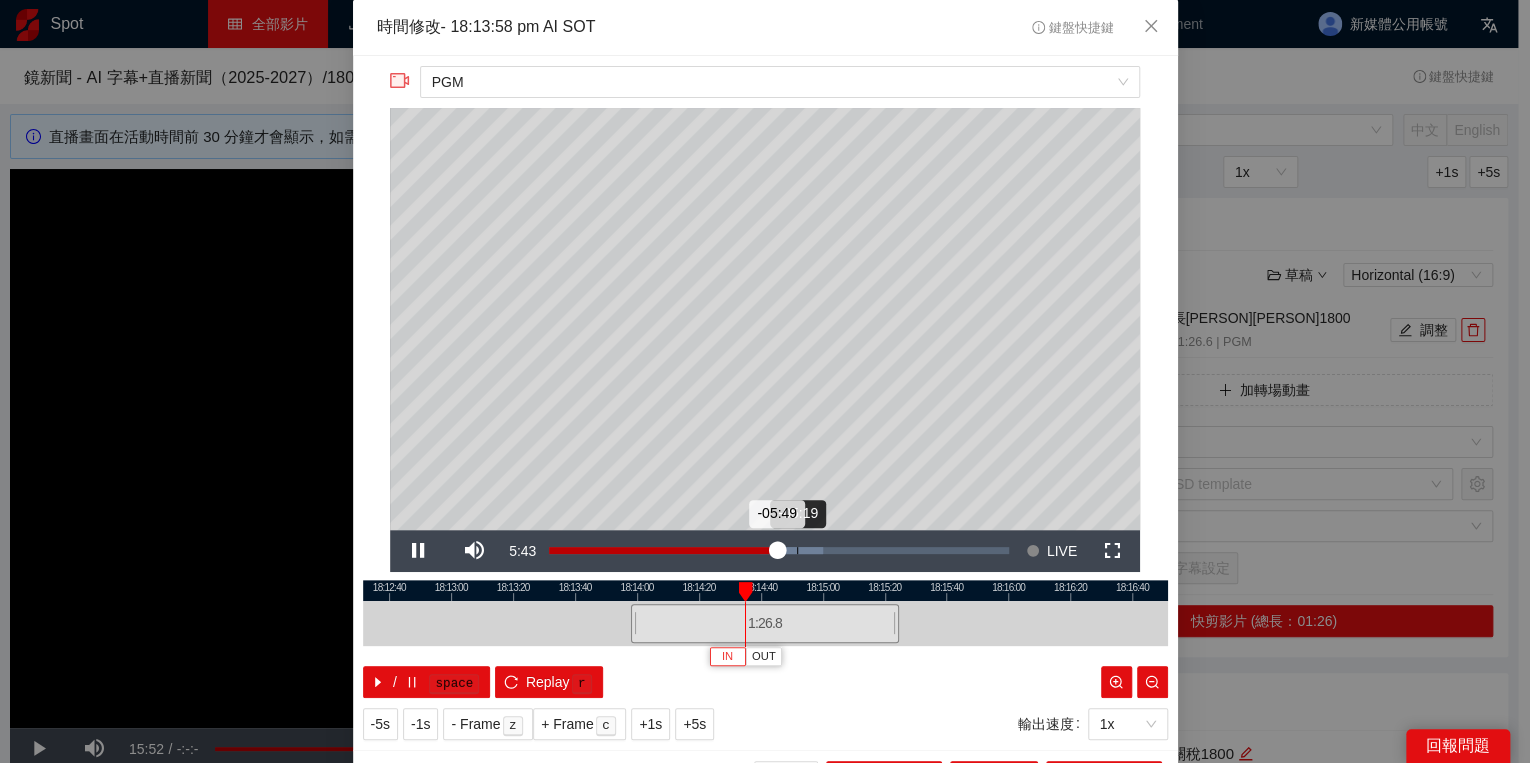 click on "Loaded :  59.64% -05:19 -05:49" at bounding box center [779, 551] 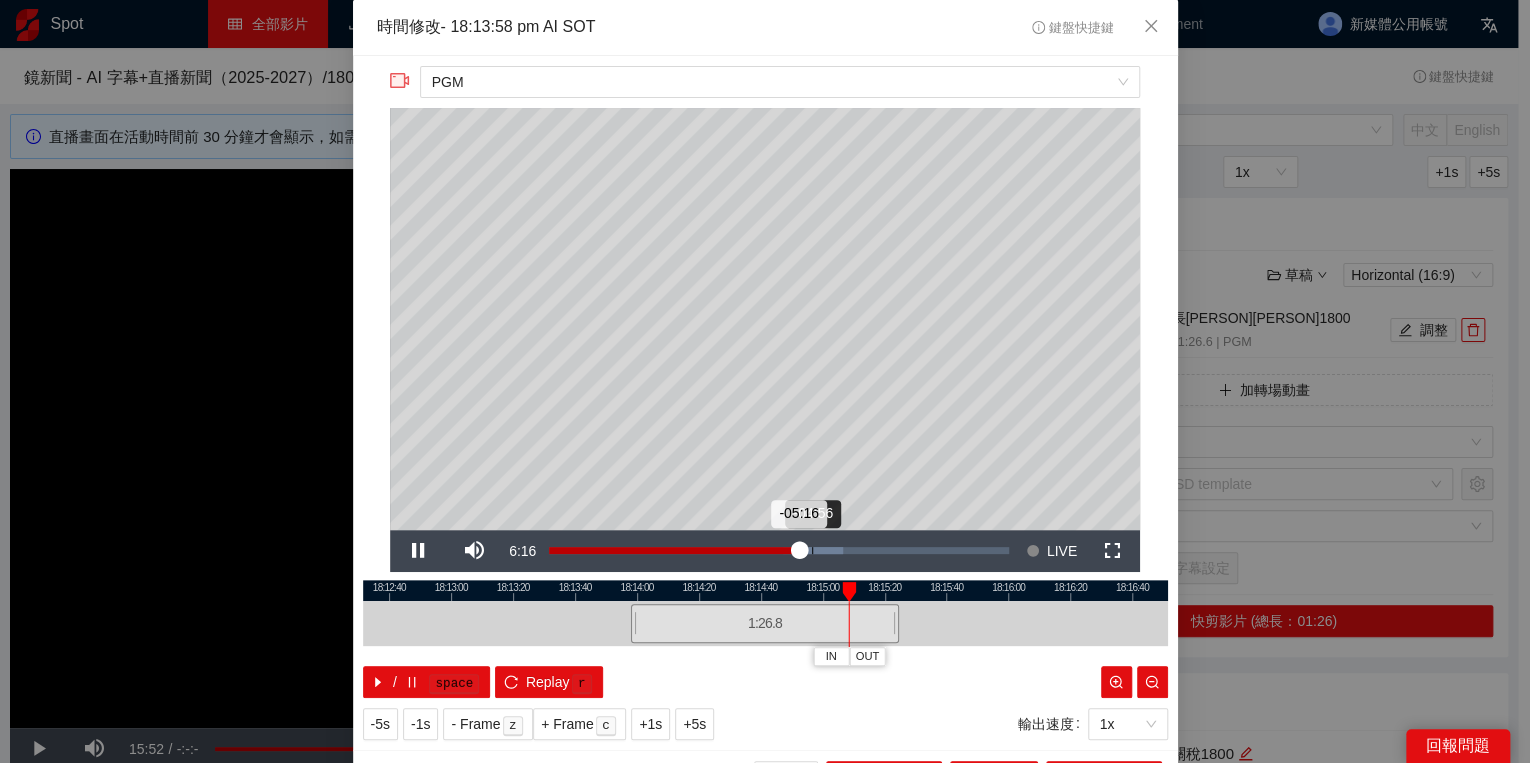 click on "Loaded :  64.03% -04:56 -05:16" at bounding box center (779, 551) 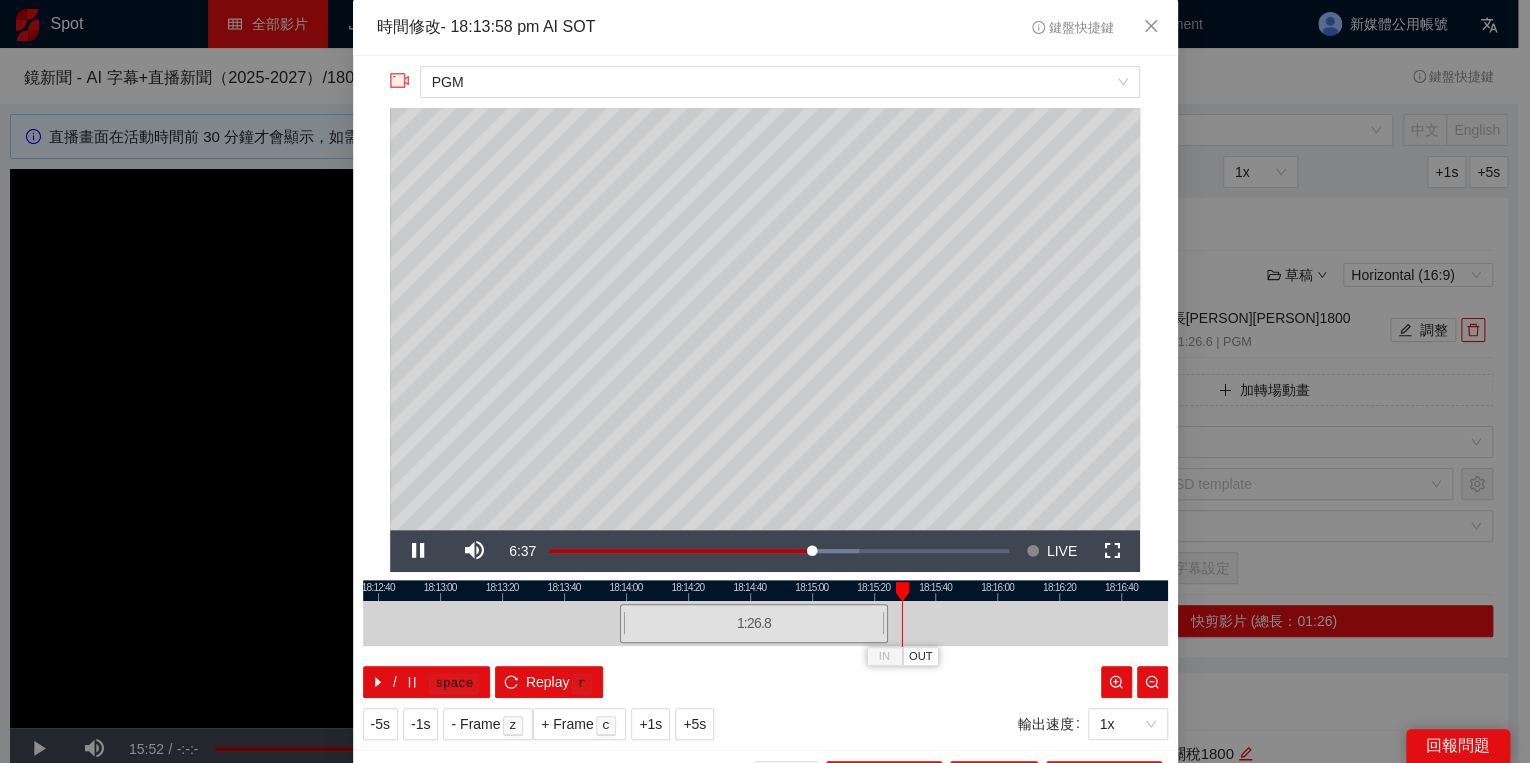 drag, startPoint x: 912, startPoint y: 585, endPoint x: 901, endPoint y: 586, distance: 11.045361 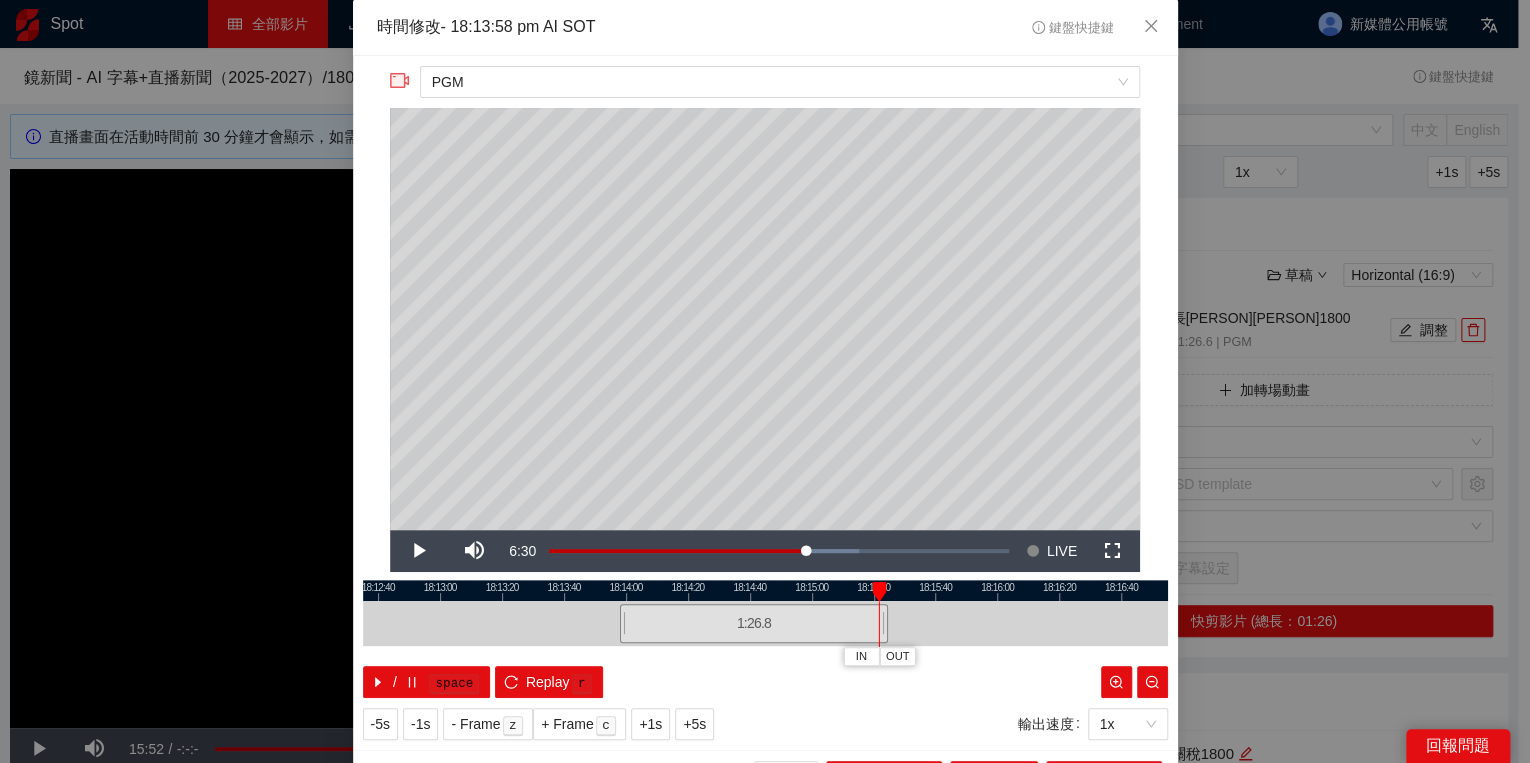 drag, startPoint x: 901, startPoint y: 586, endPoint x: 877, endPoint y: 582, distance: 24.33105 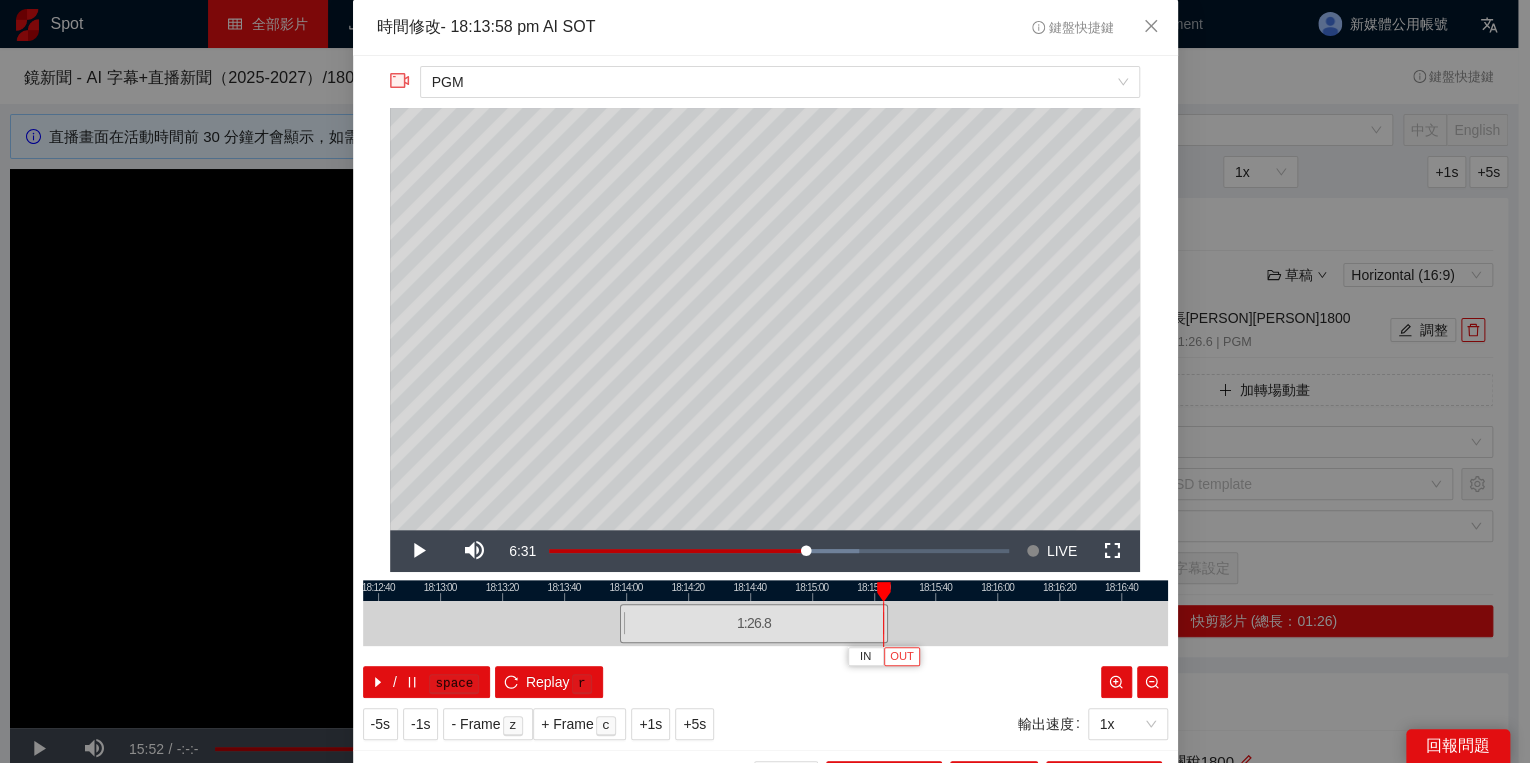 click on "OUT" at bounding box center (902, 657) 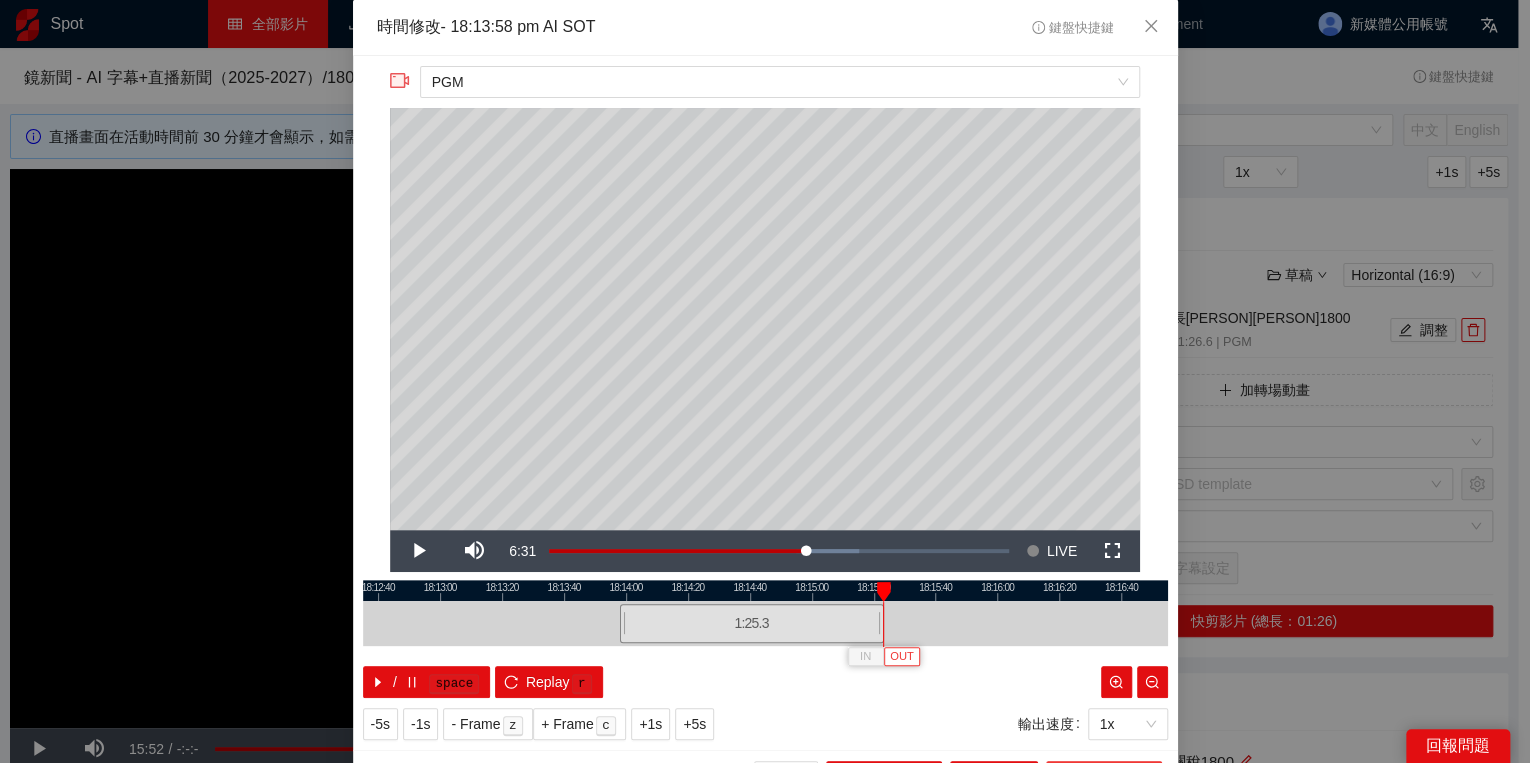 scroll, scrollTop: 39, scrollLeft: 0, axis: vertical 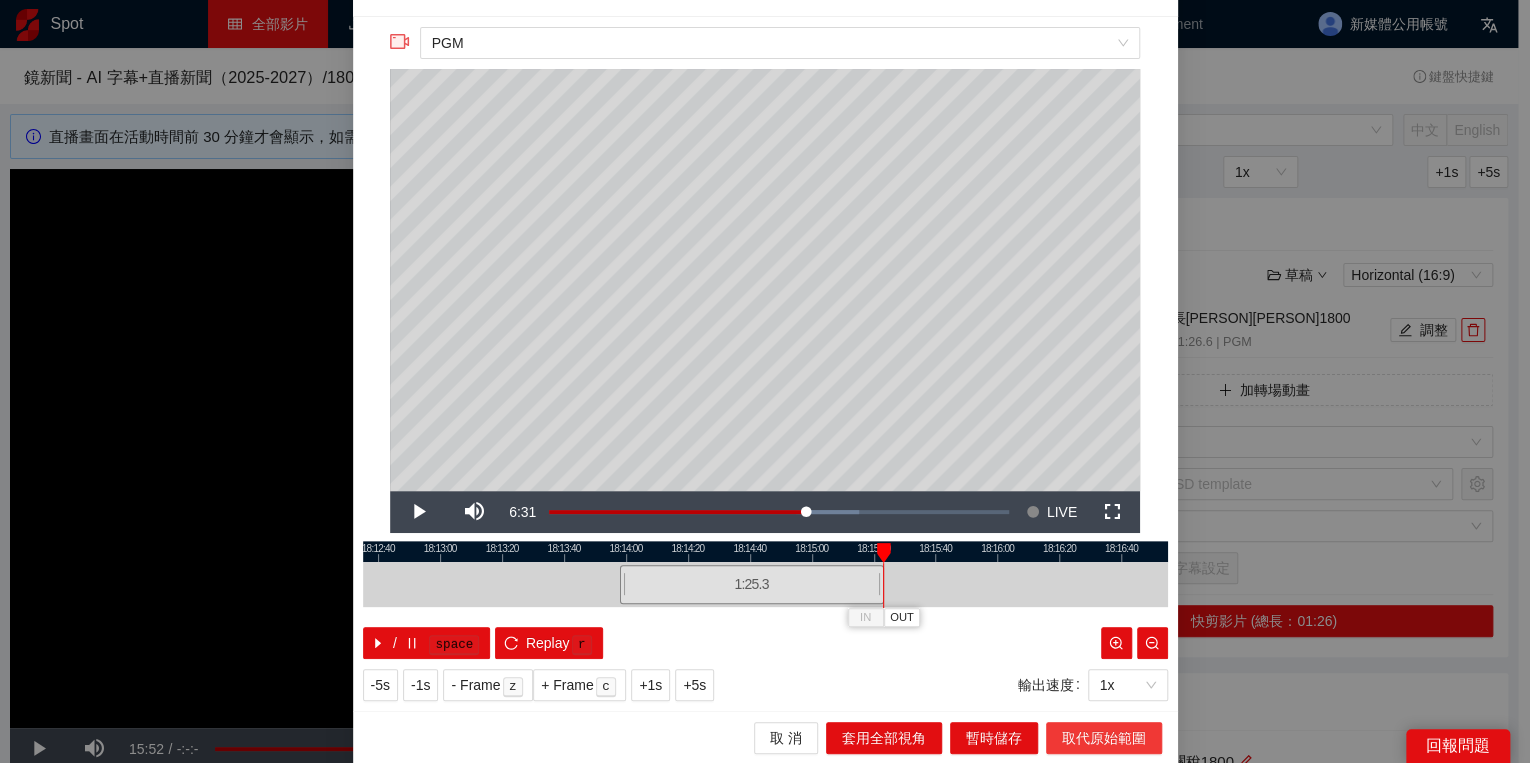 click on "取代原始範圍" at bounding box center [1104, 738] 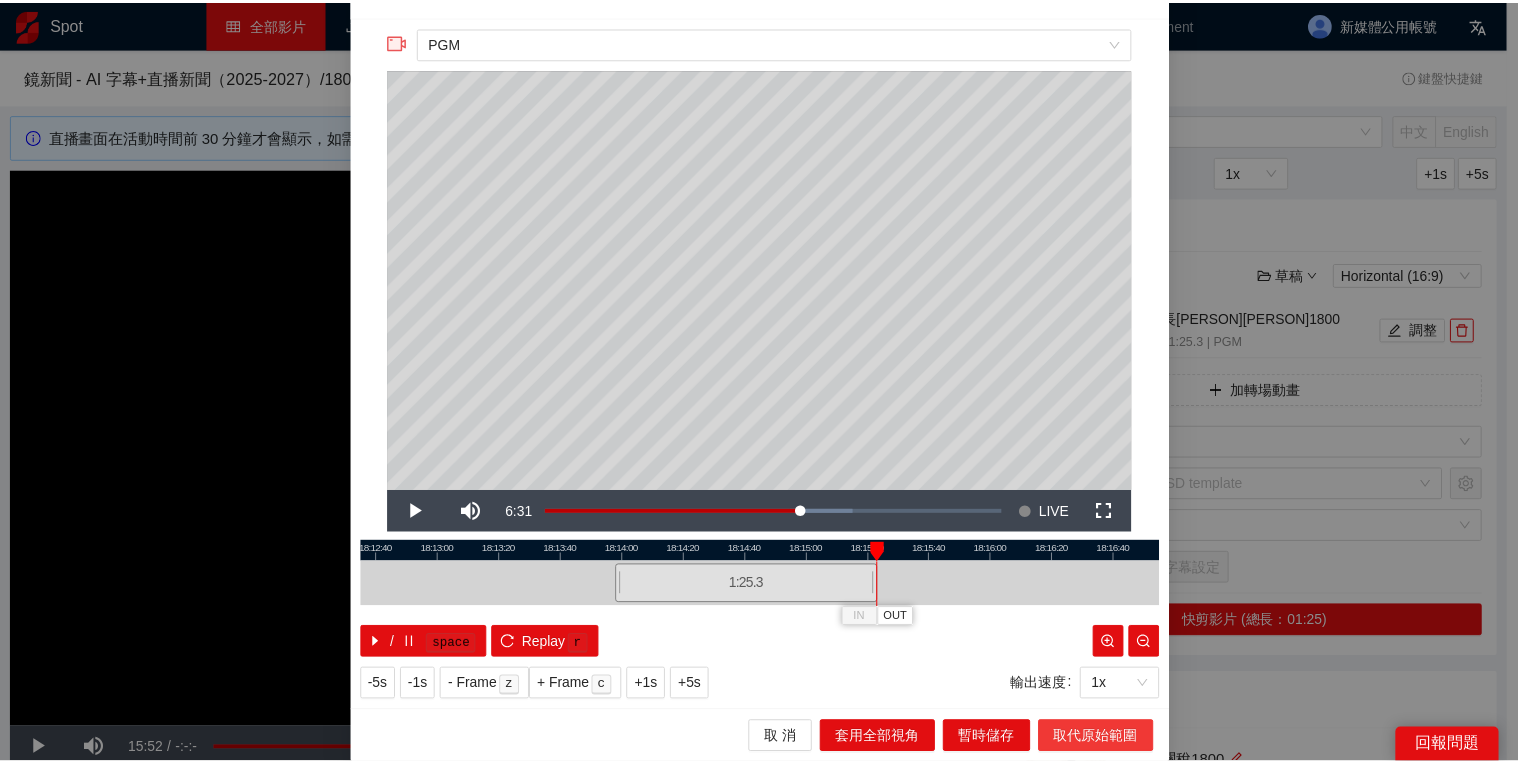 scroll, scrollTop: 0, scrollLeft: 0, axis: both 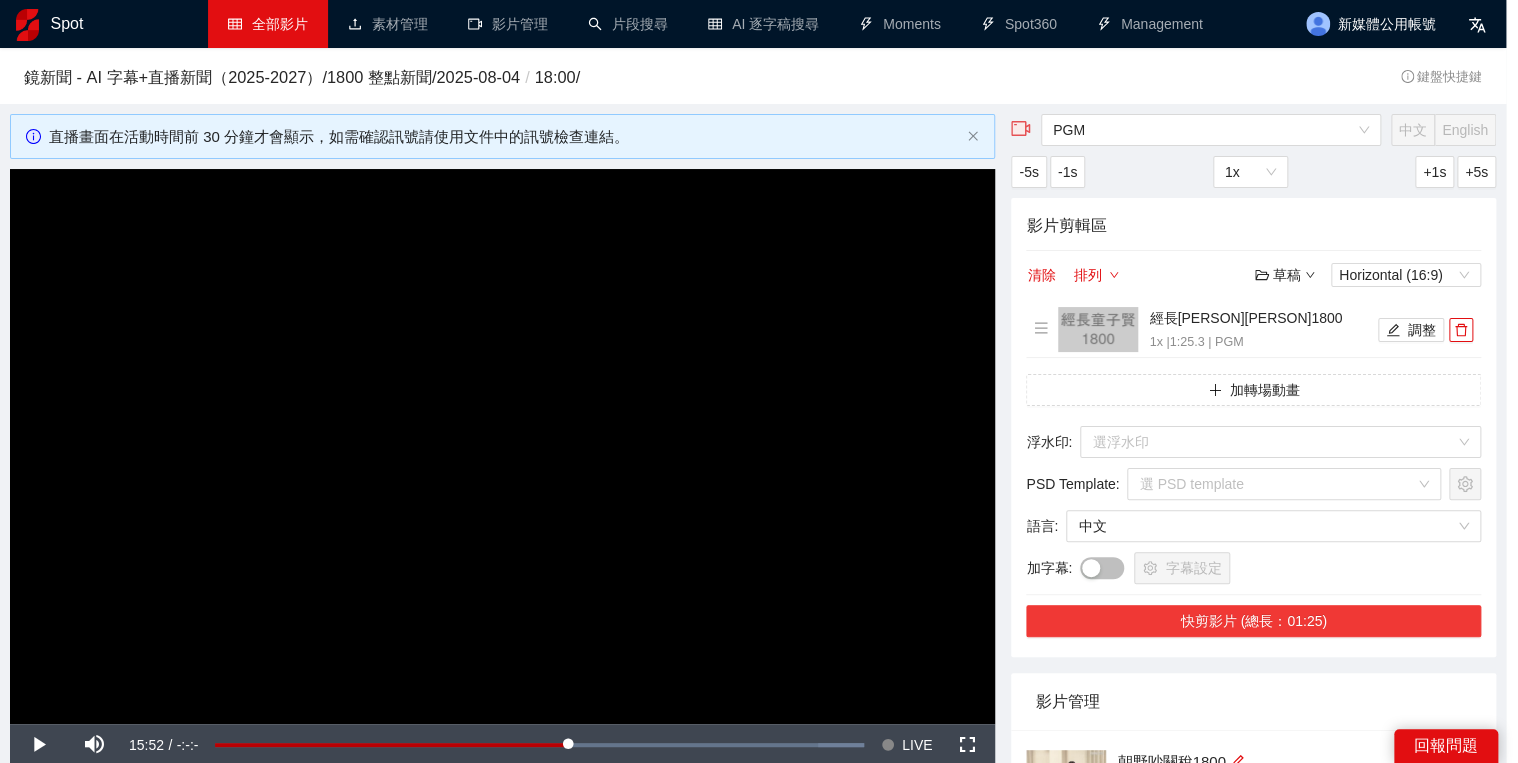click on "快剪影片 (總長：01:25)" at bounding box center [1253, 621] 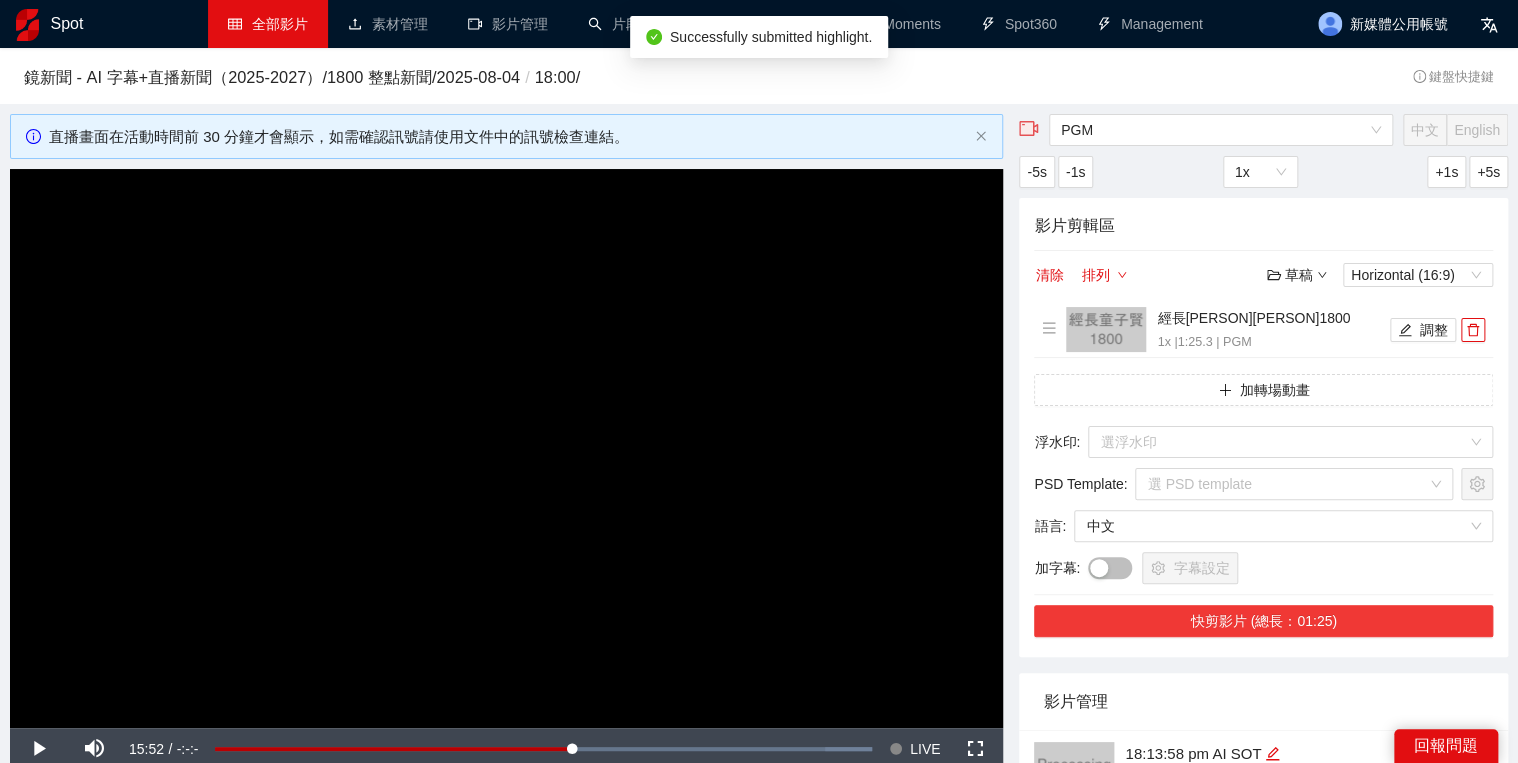 scroll, scrollTop: 160, scrollLeft: 0, axis: vertical 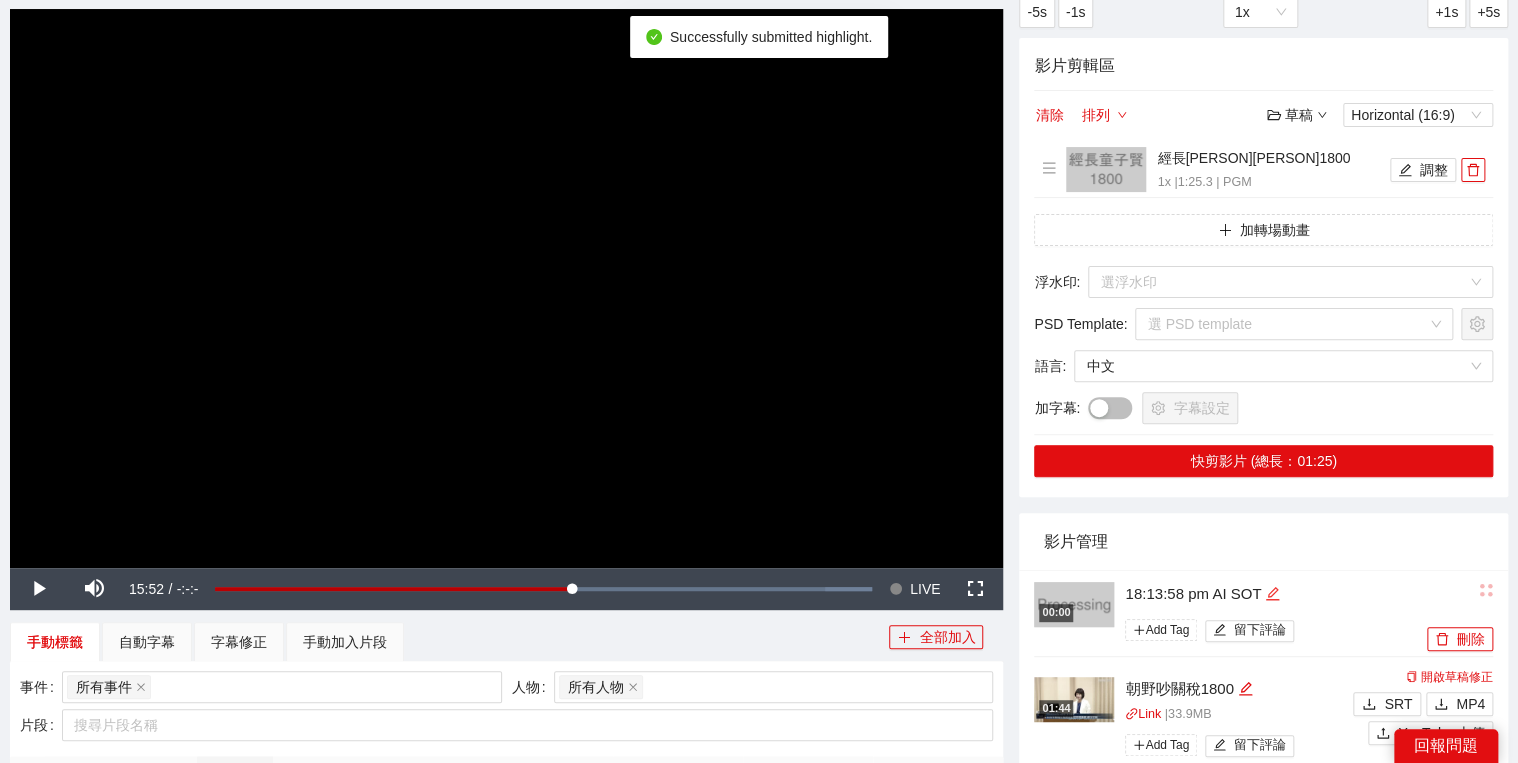 click 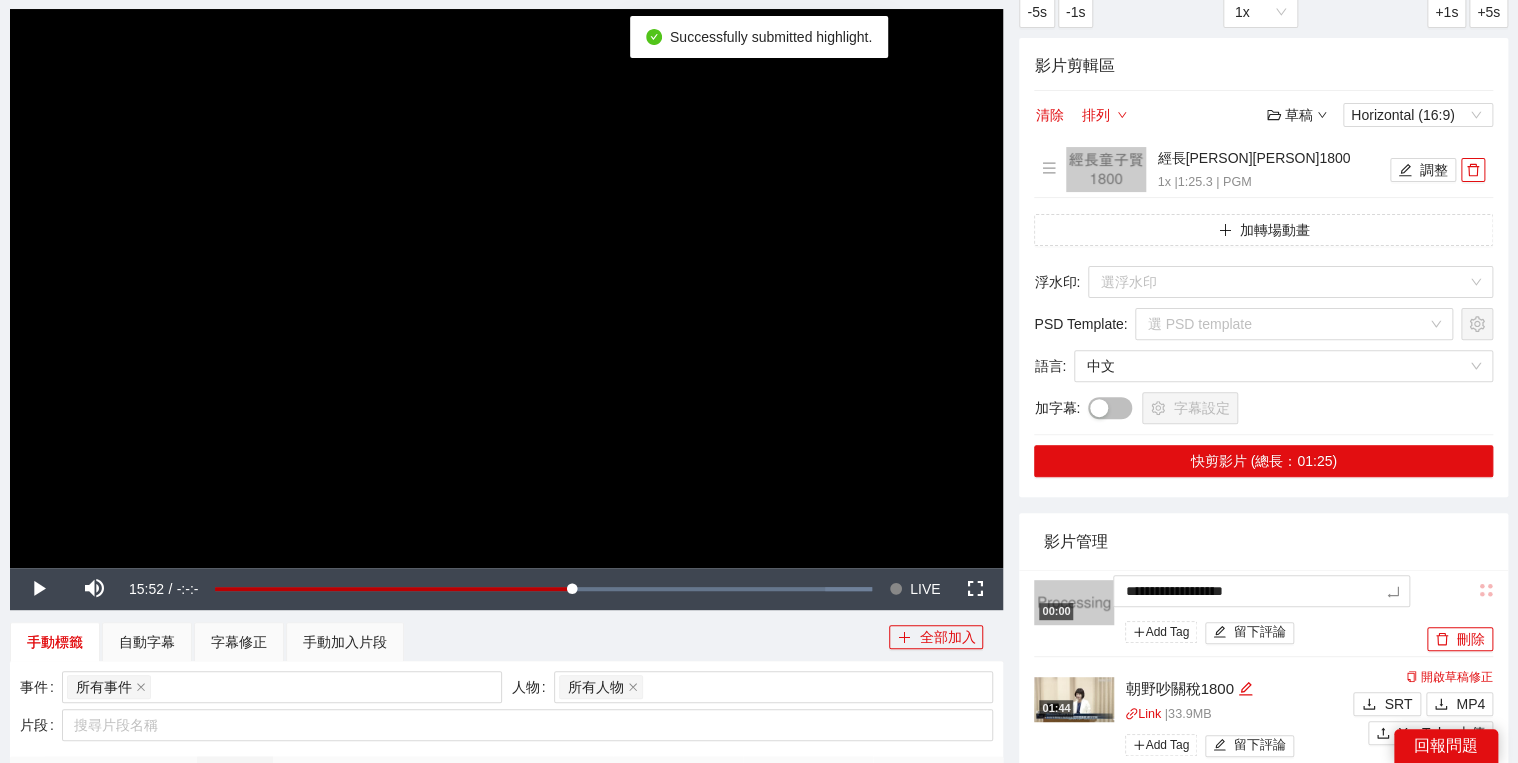 drag, startPoint x: 1232, startPoint y: 597, endPoint x: 1191, endPoint y: 565, distance: 52.009613 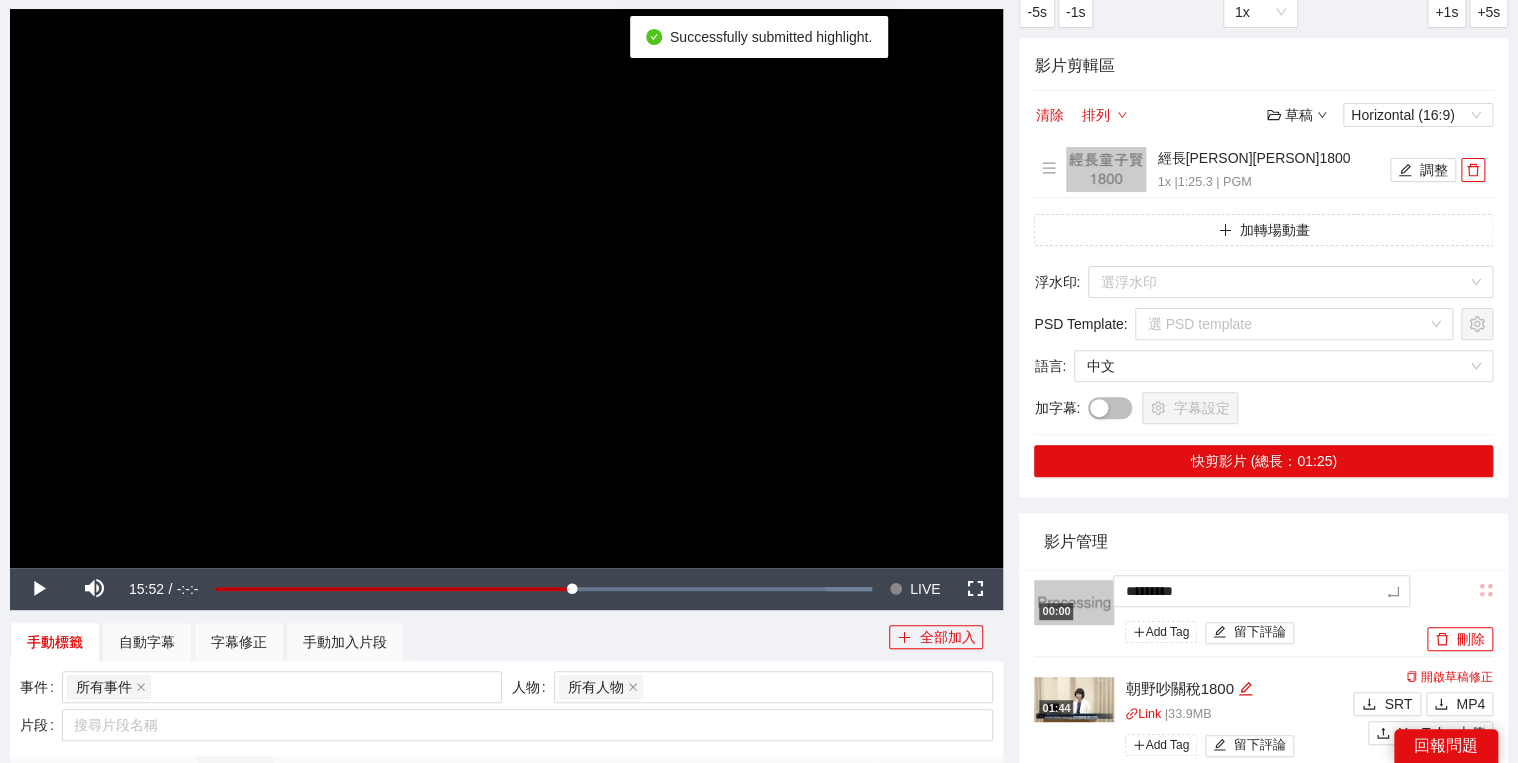 click on "影片管理" at bounding box center [1263, 541] 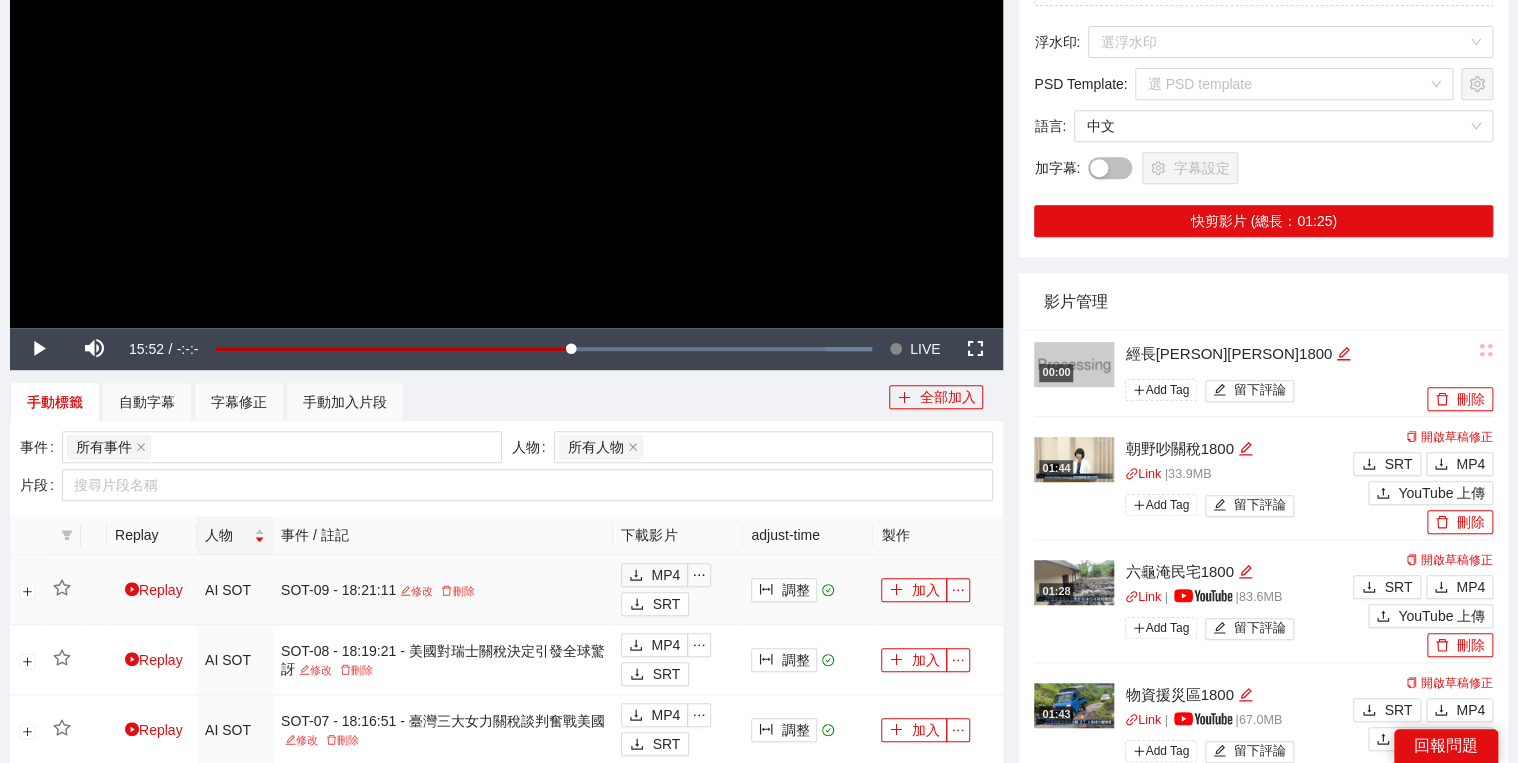 scroll, scrollTop: 720, scrollLeft: 0, axis: vertical 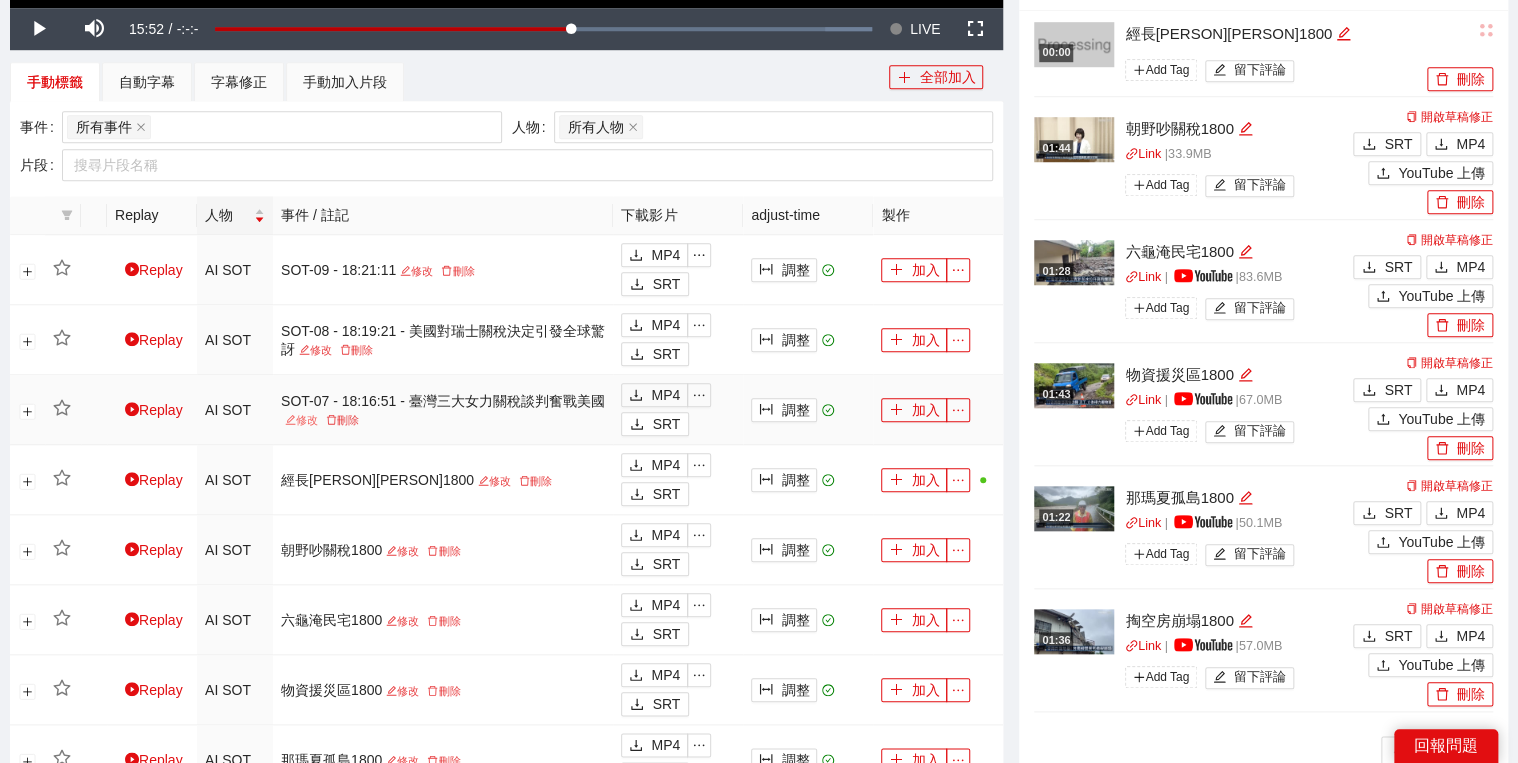 click on "修改" at bounding box center (301, 420) 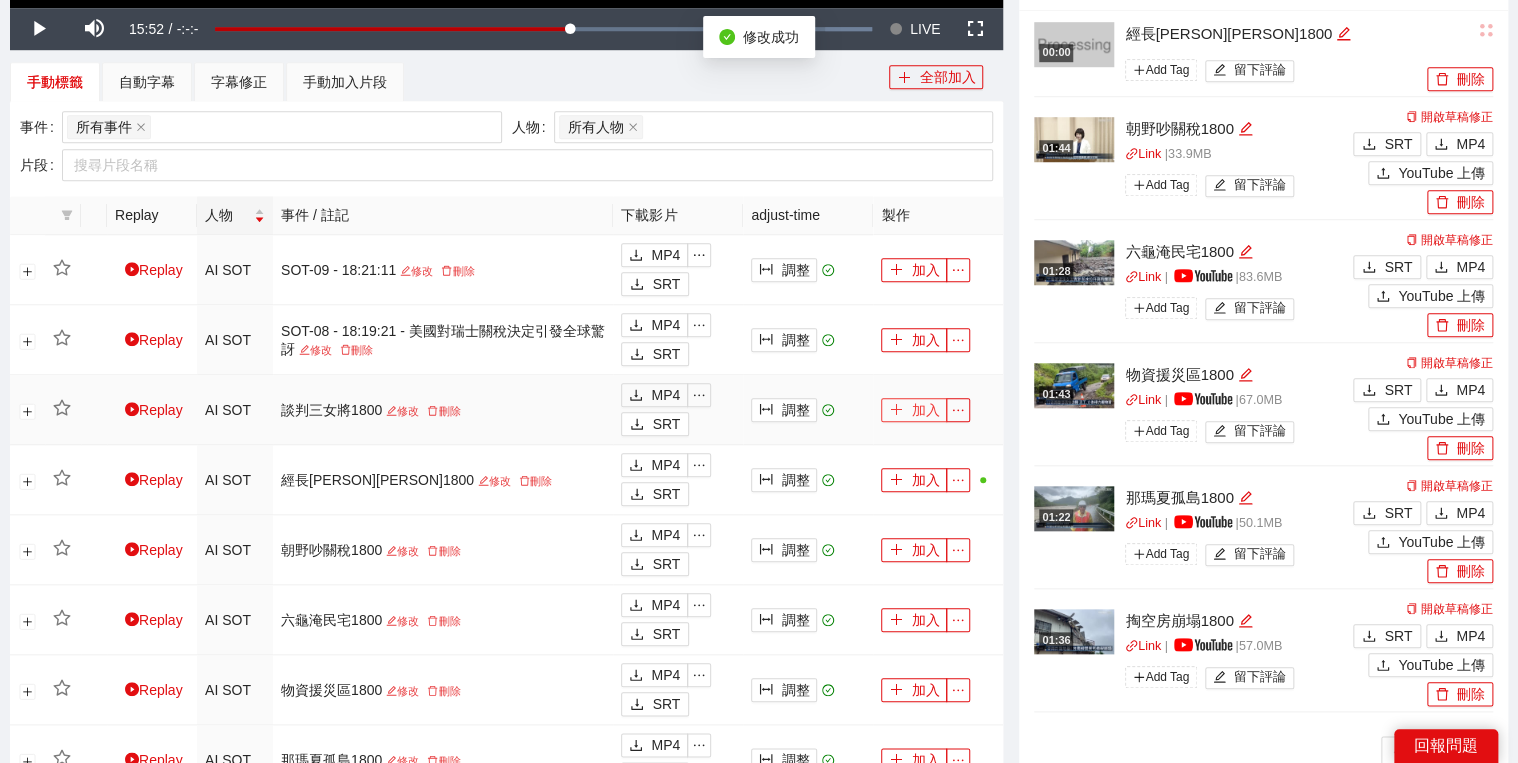 click on "加入" at bounding box center (914, 410) 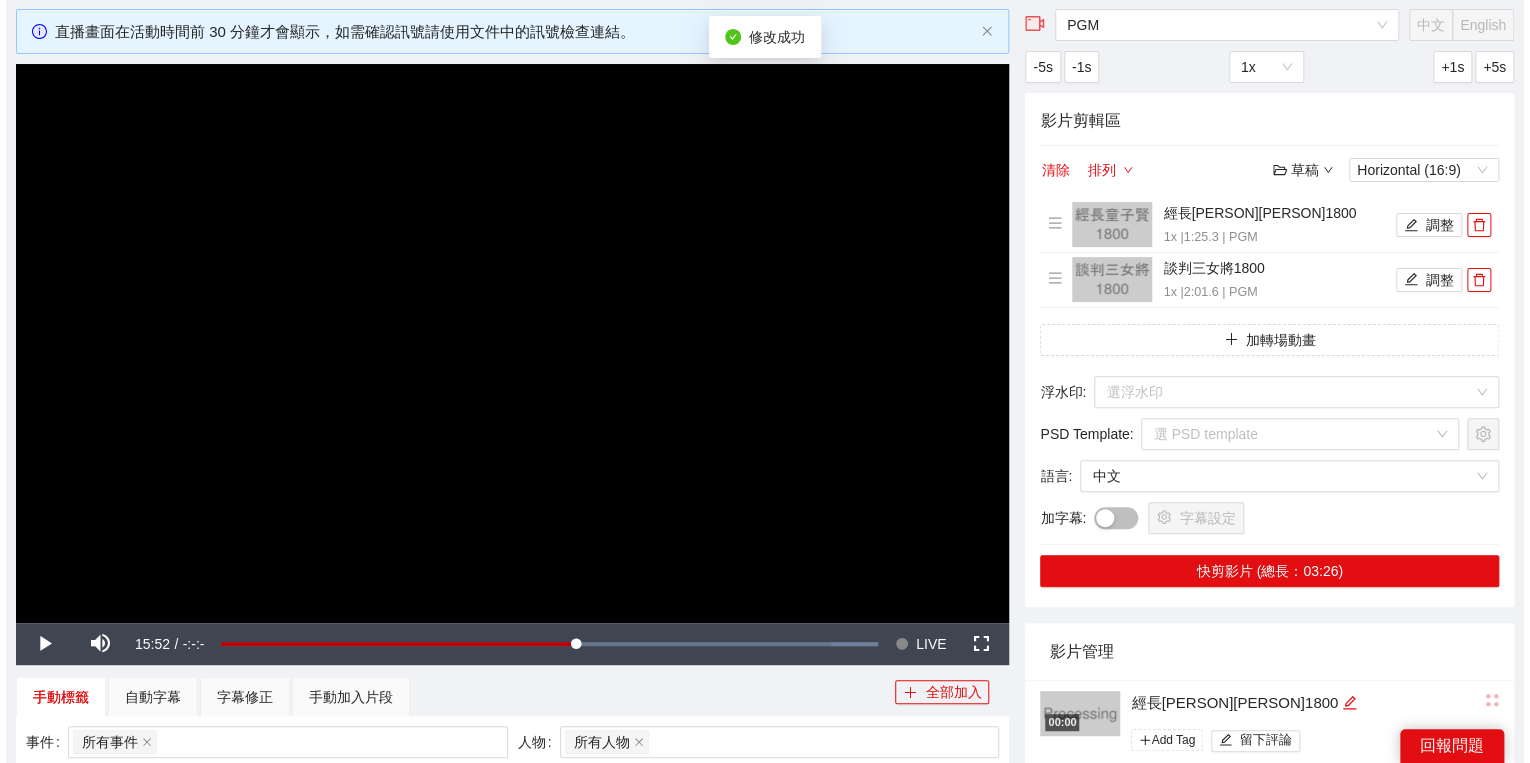 scroll, scrollTop: 0, scrollLeft: 0, axis: both 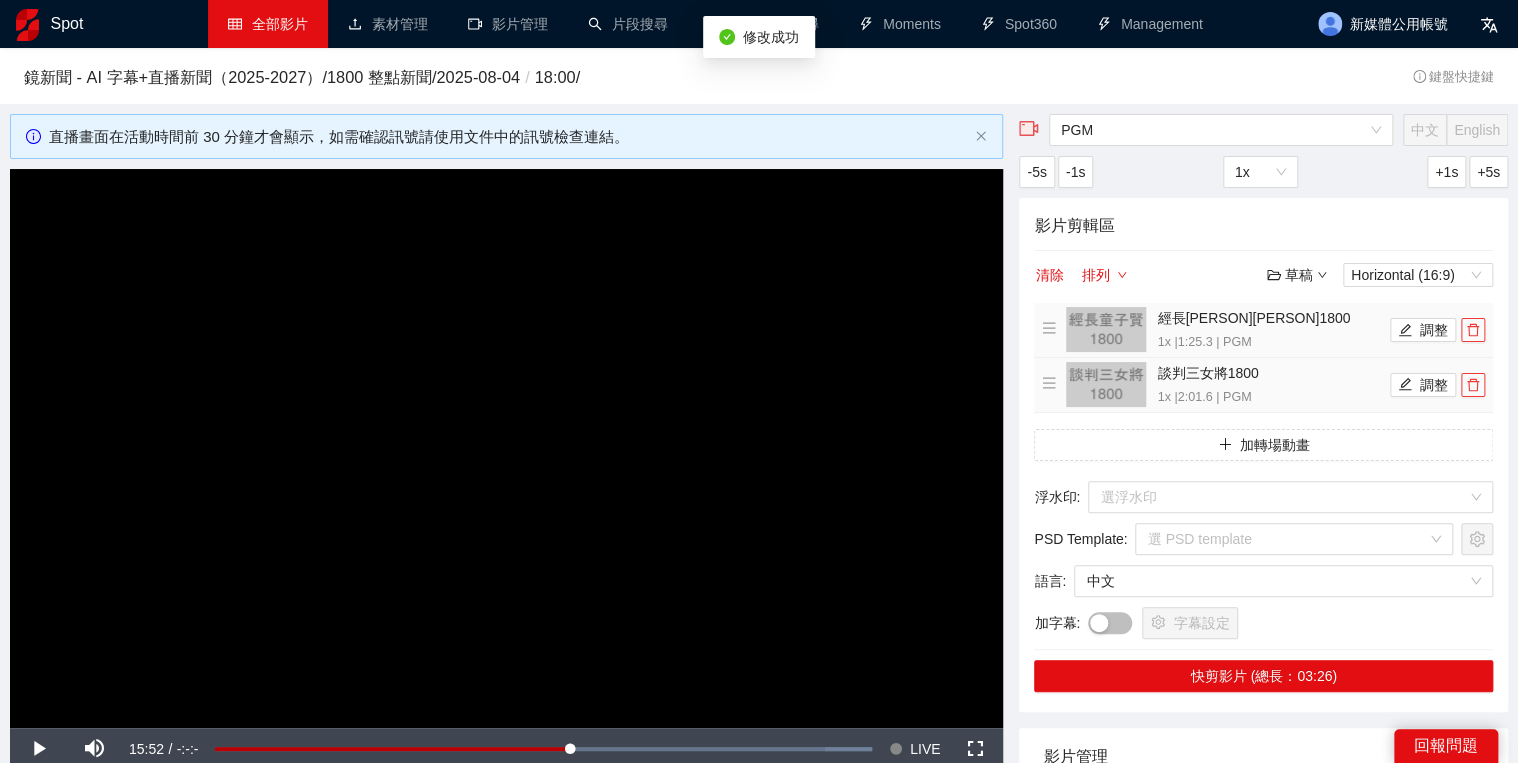 click 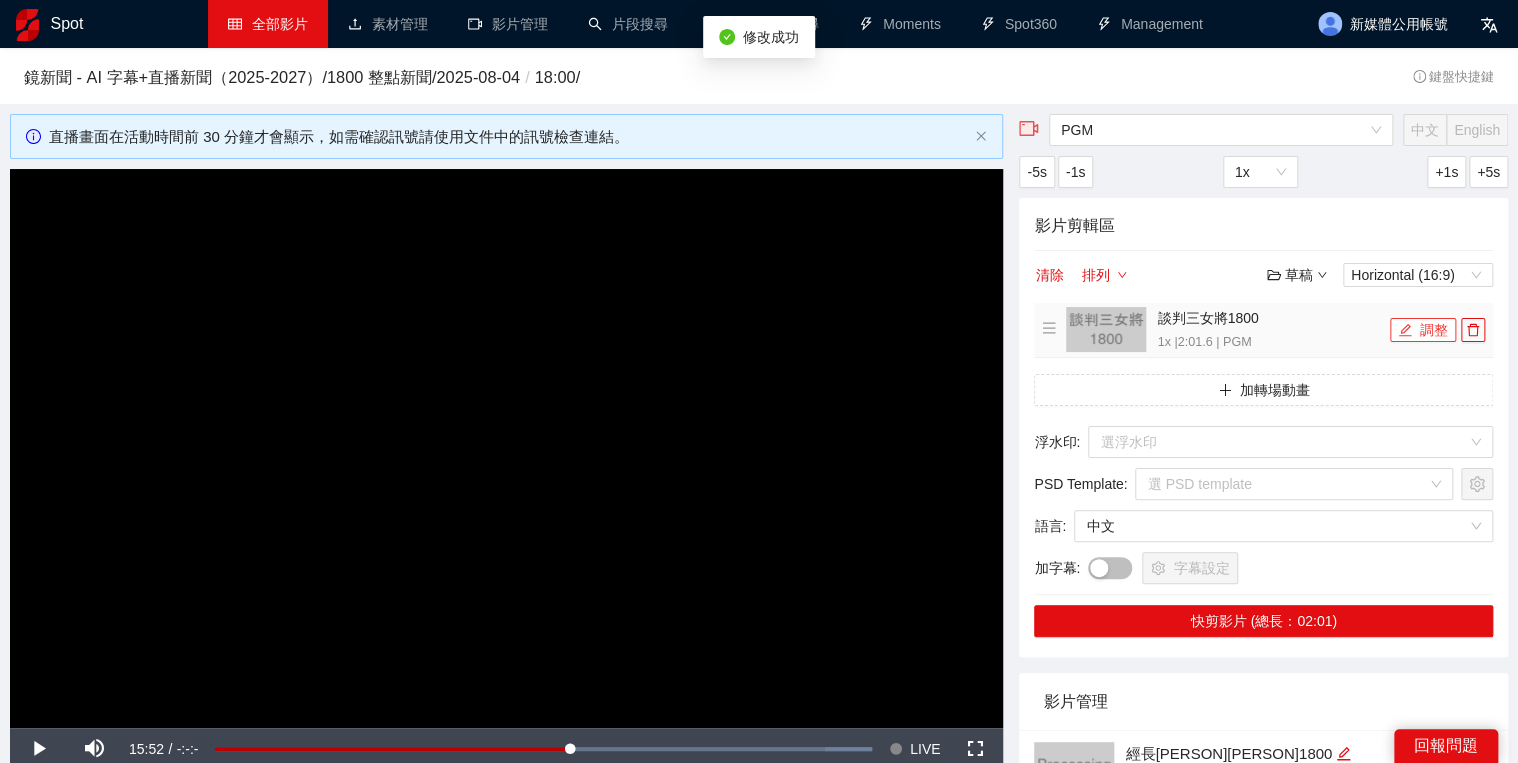 click on "調整" at bounding box center (1423, 330) 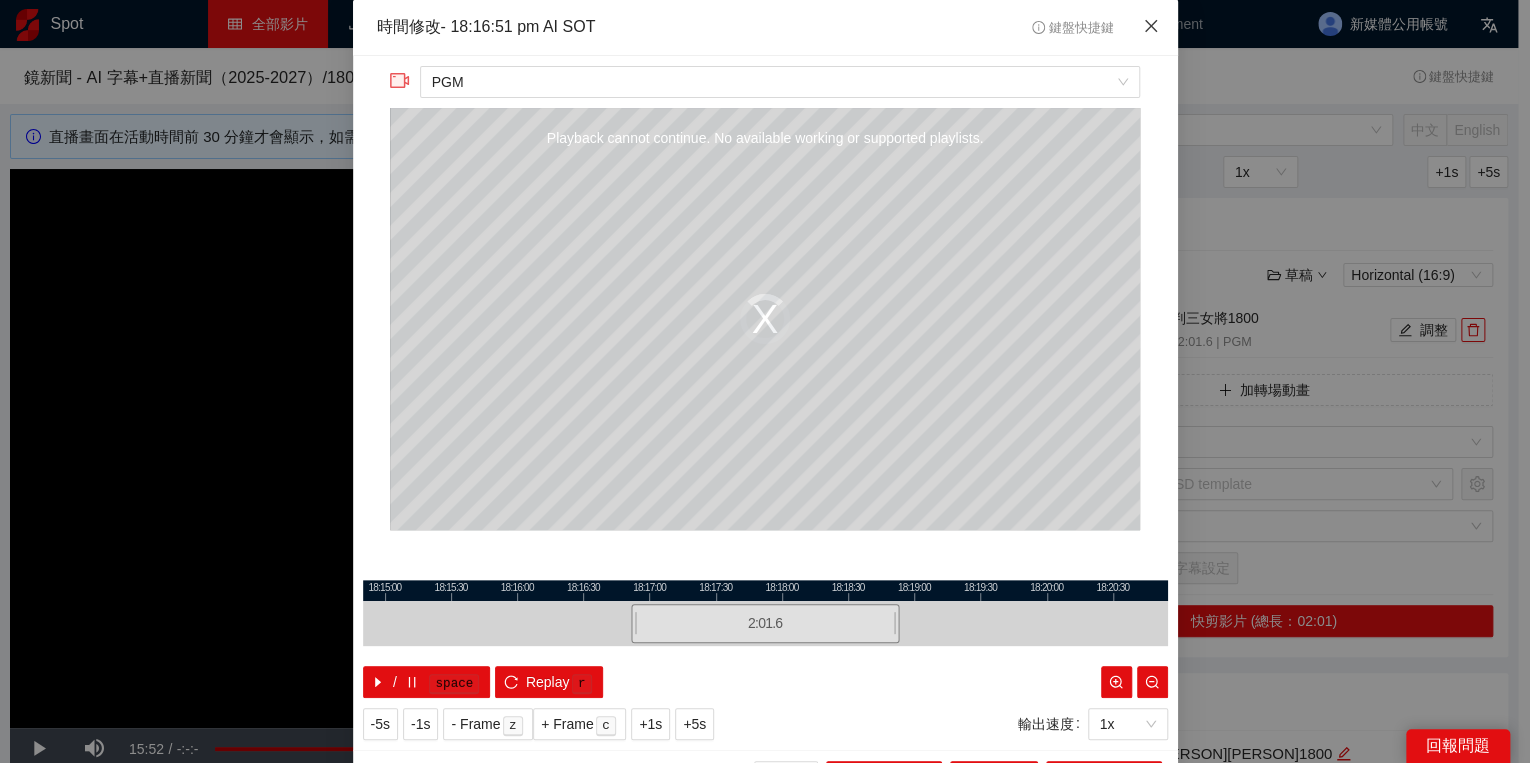click 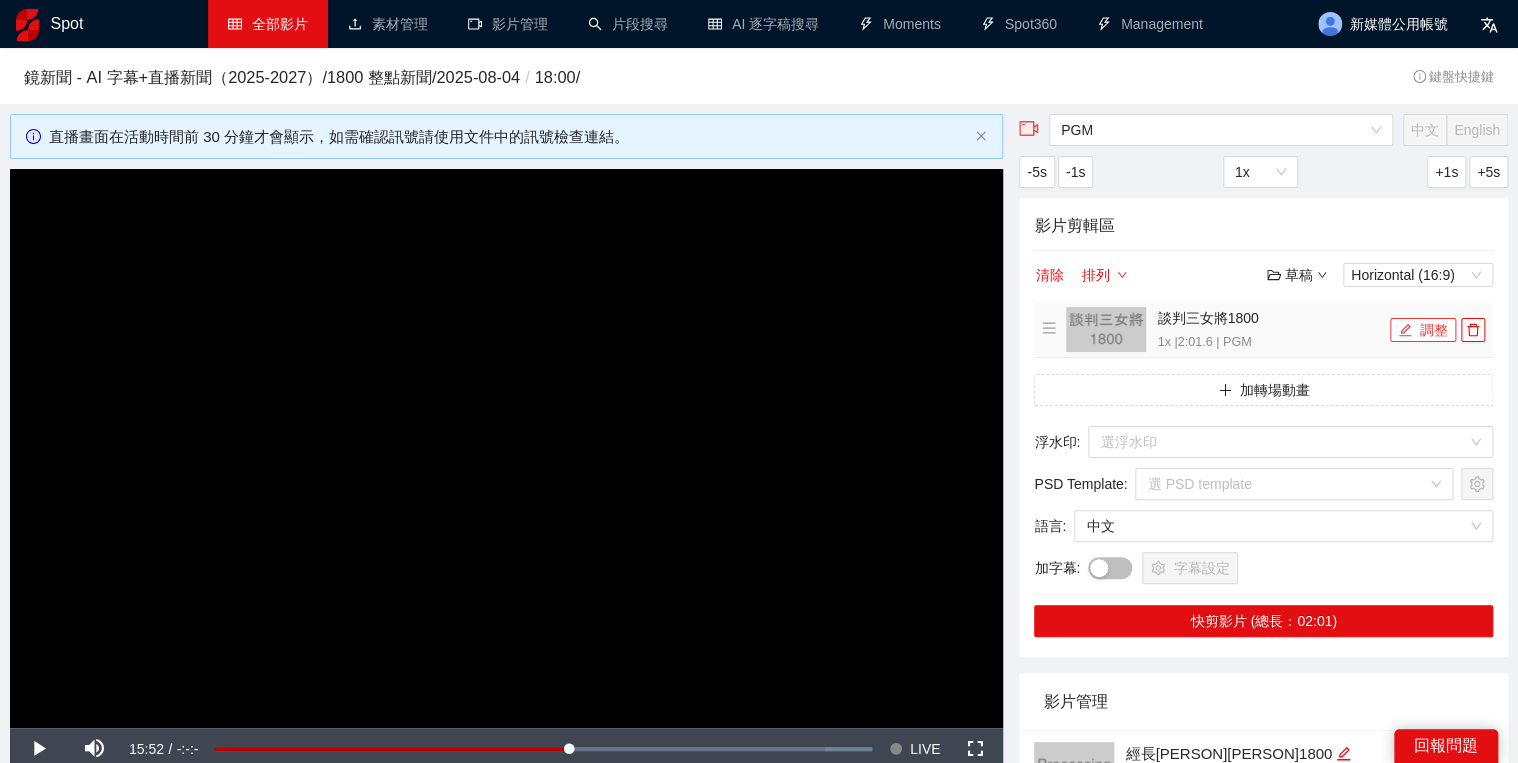 click on "調整" at bounding box center (1423, 330) 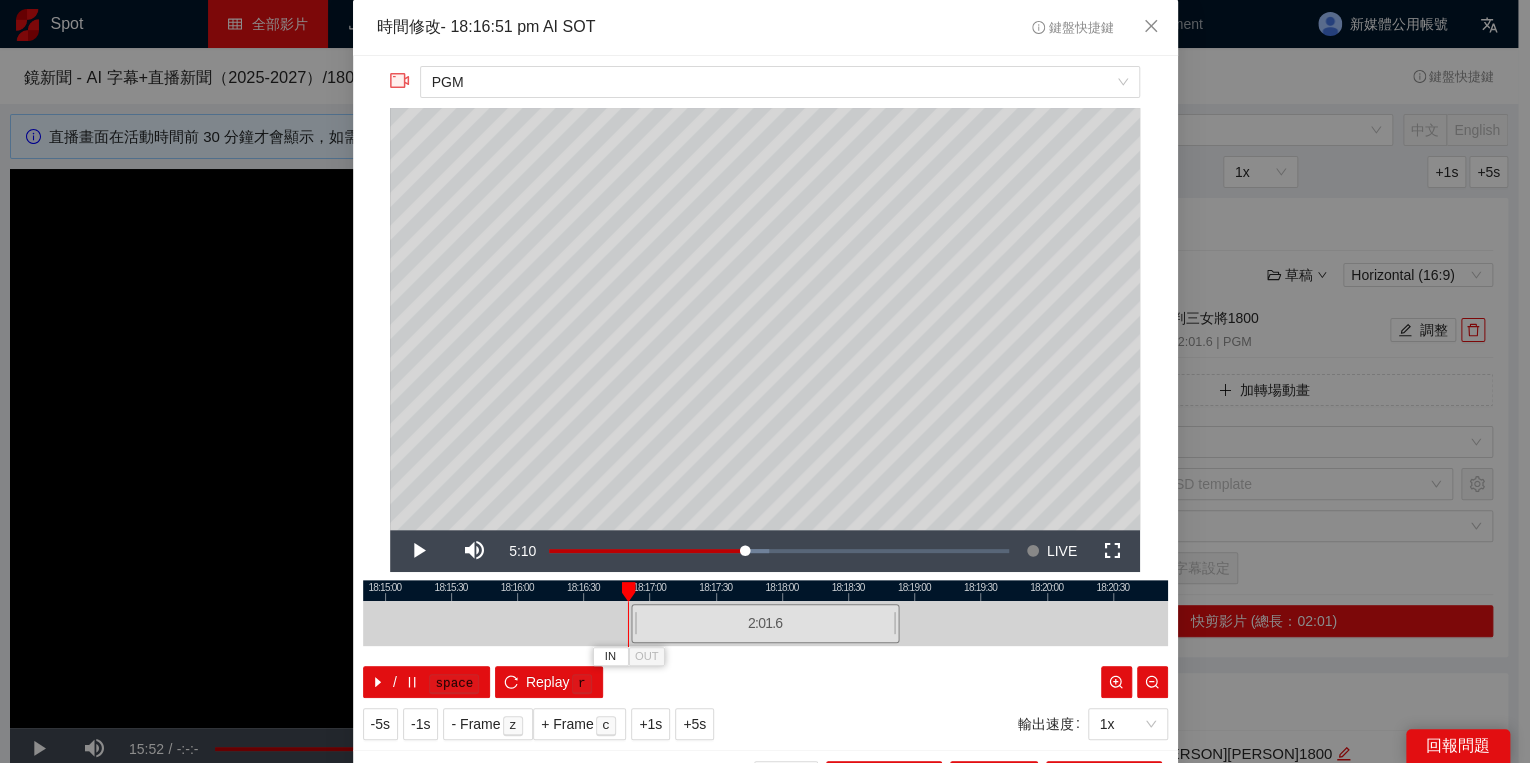 click at bounding box center (628, 592) 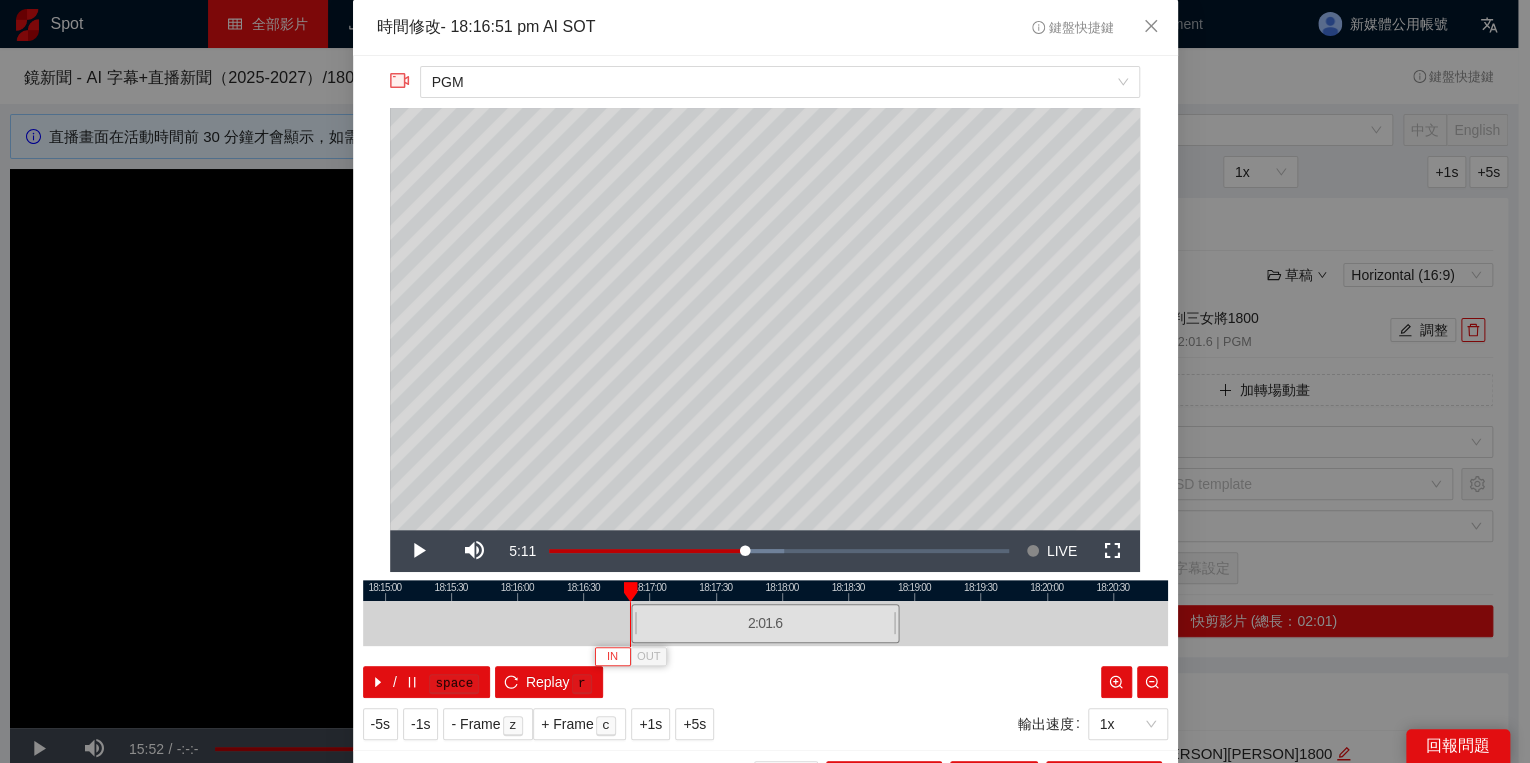 click on "IN" at bounding box center [612, 657] 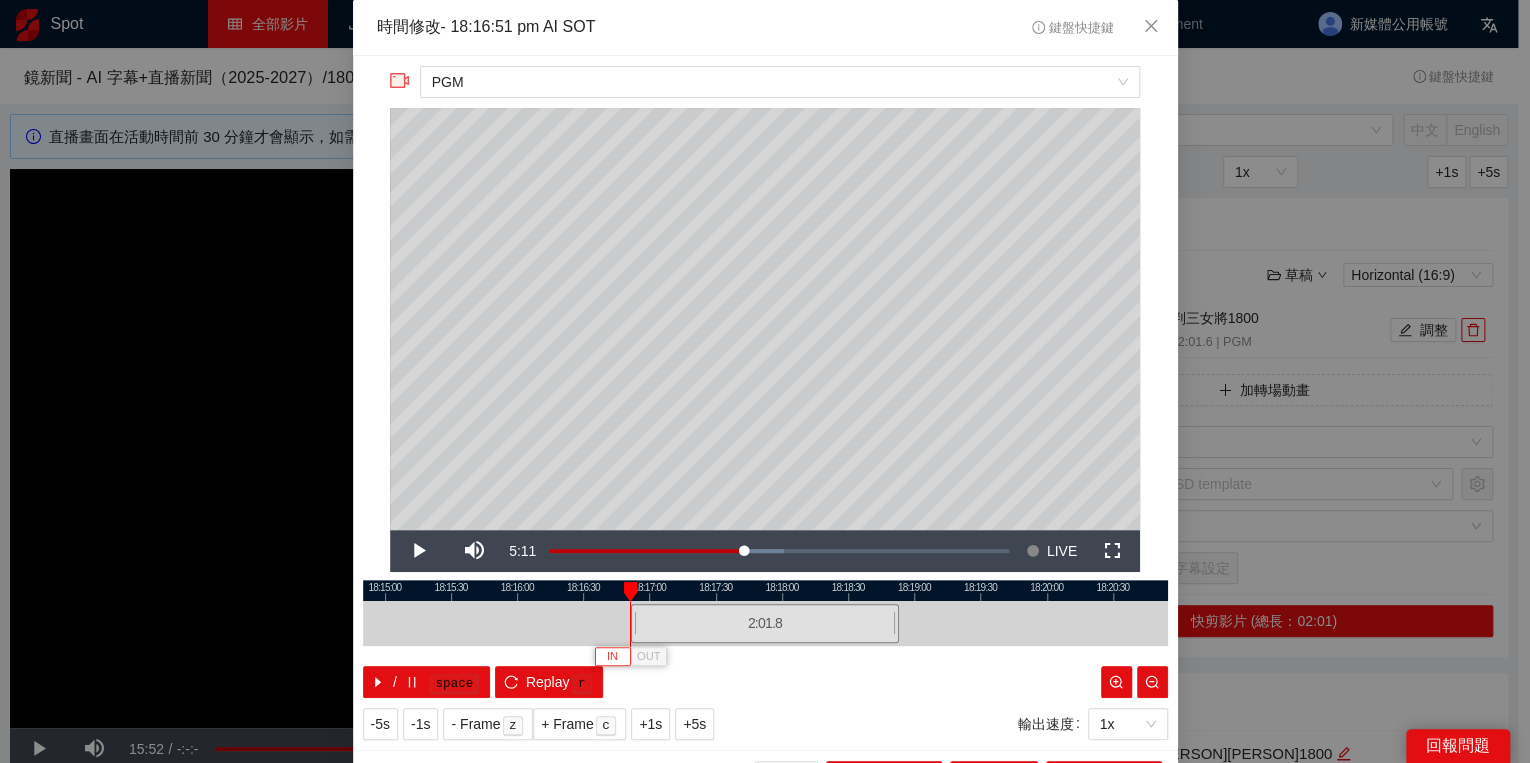 type 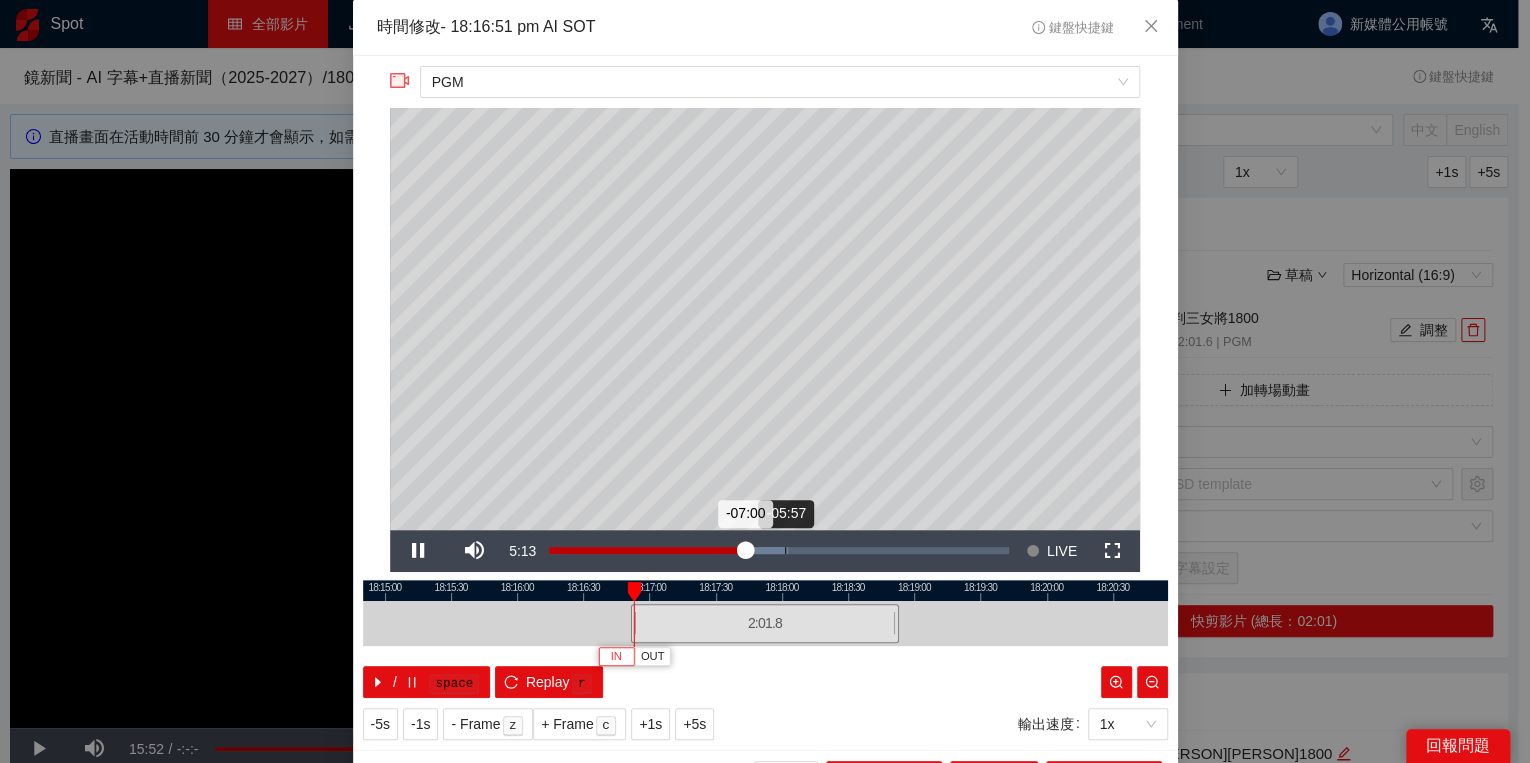 click on "Loaded :  52.06% -05:57 -07:00" at bounding box center (779, 551) 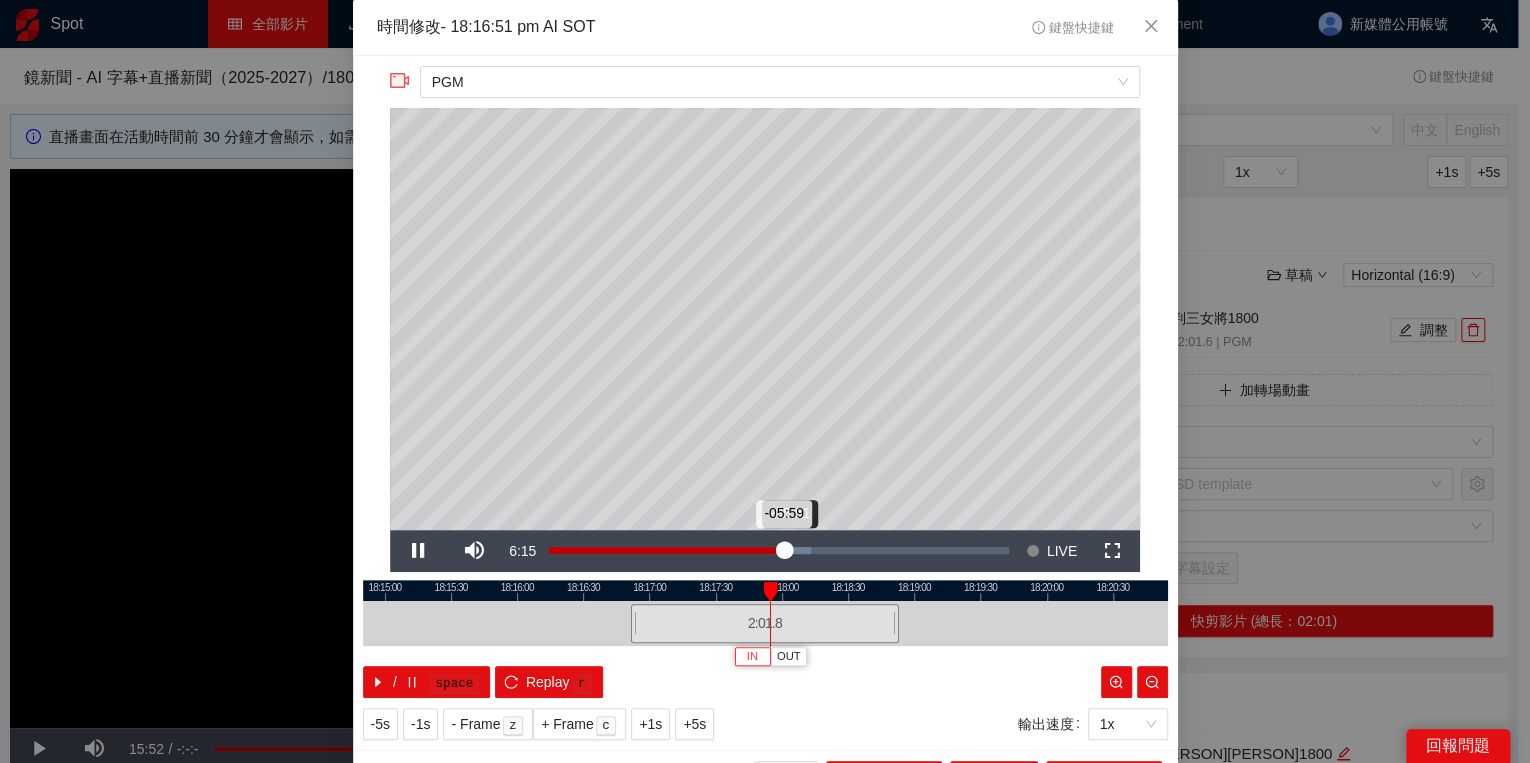 click on "-05:59" at bounding box center (666, 550) 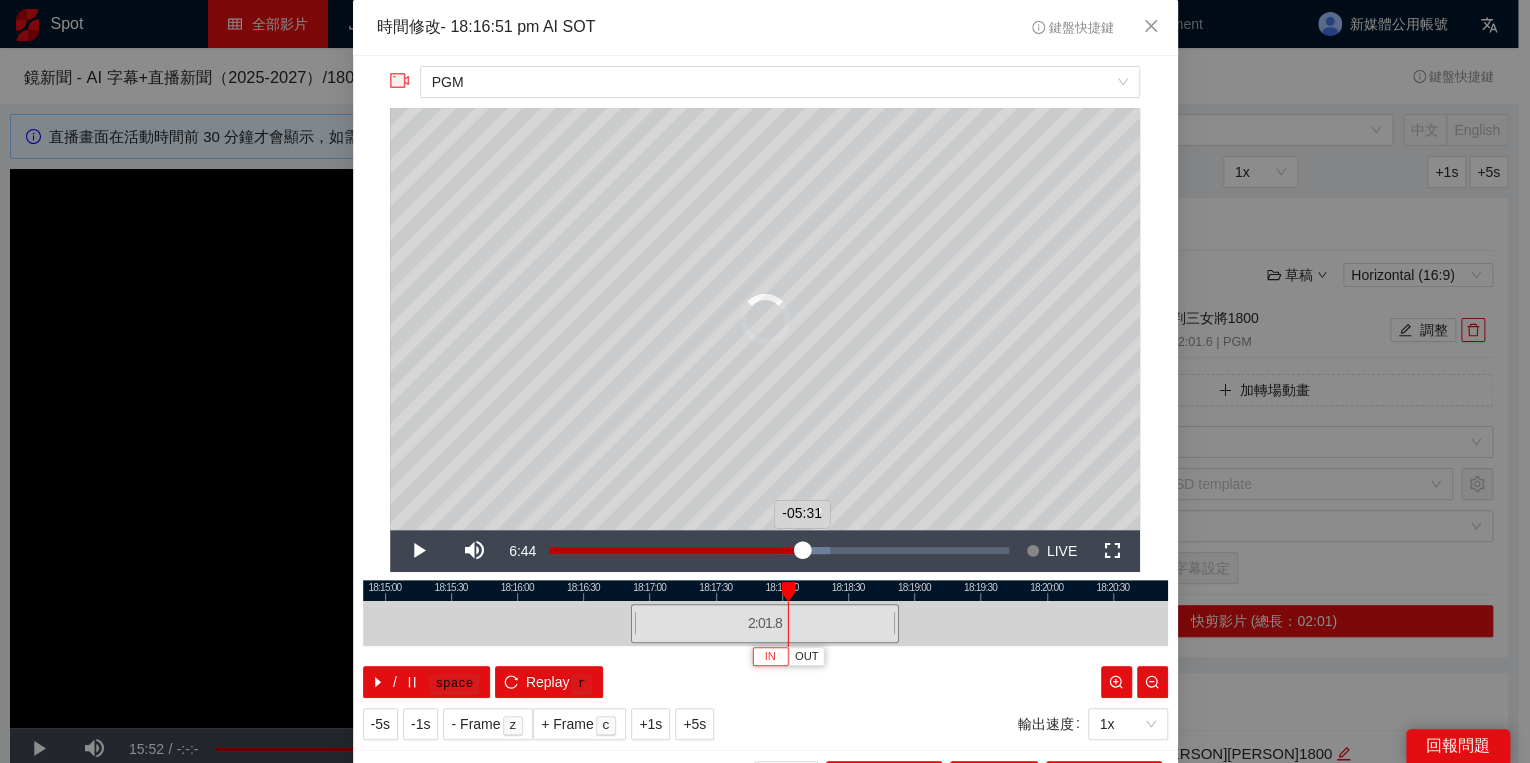click on "Loaded :  61.15% -05:32 -05:31" at bounding box center (779, 551) 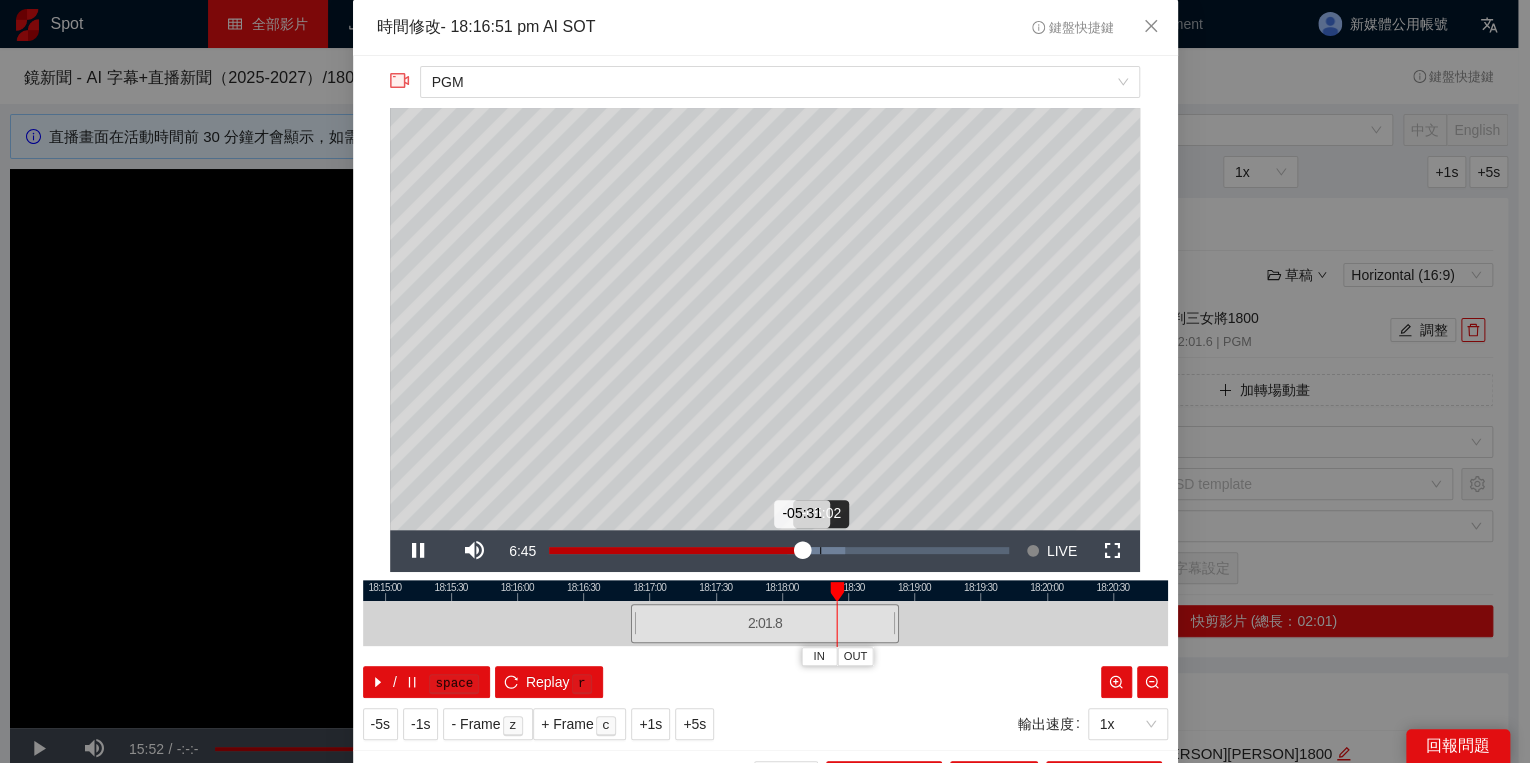 click on "Loaded :  64.46% -05:02 -05:31" at bounding box center [779, 551] 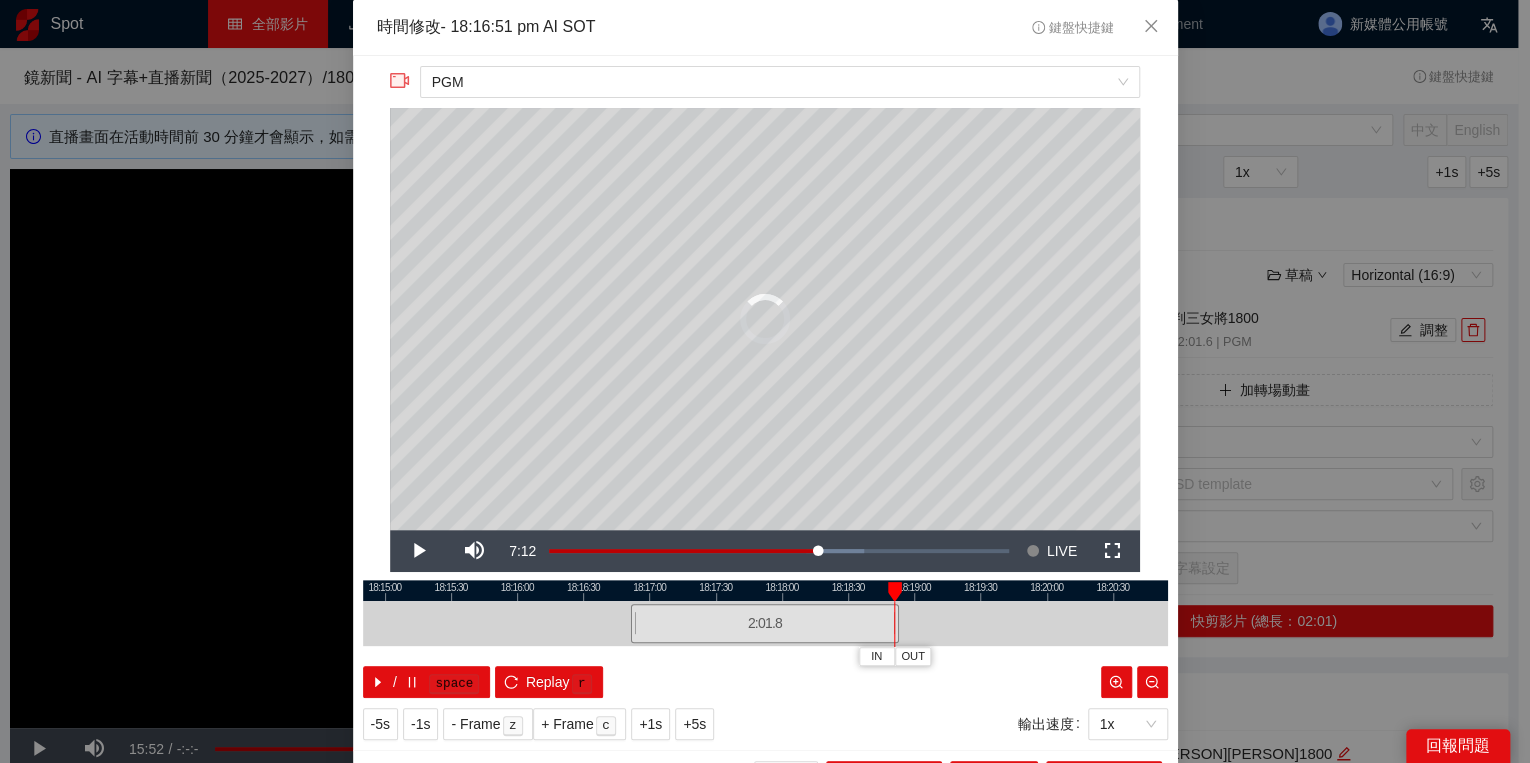 click at bounding box center (895, 592) 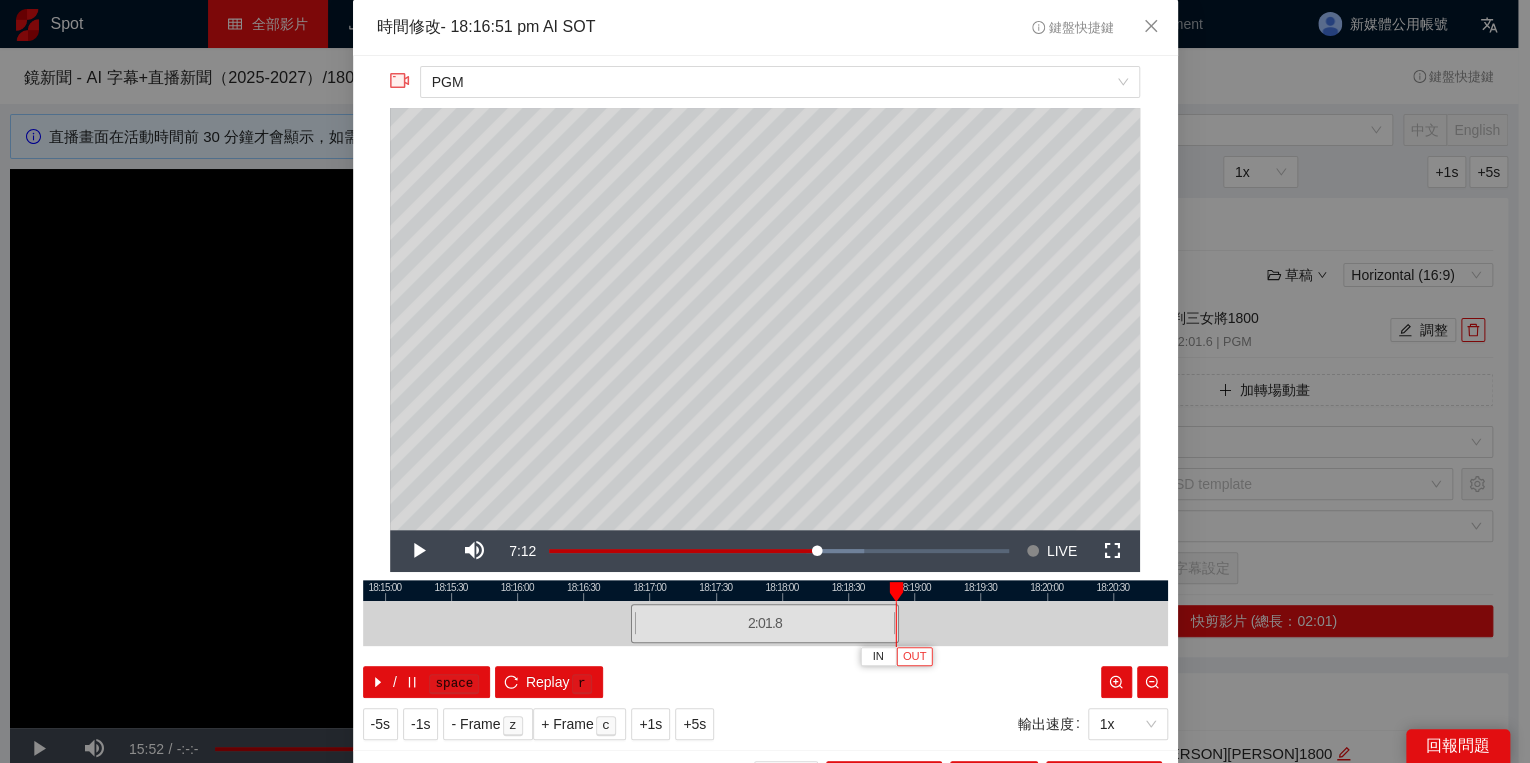 click on "OUT" at bounding box center [914, 656] 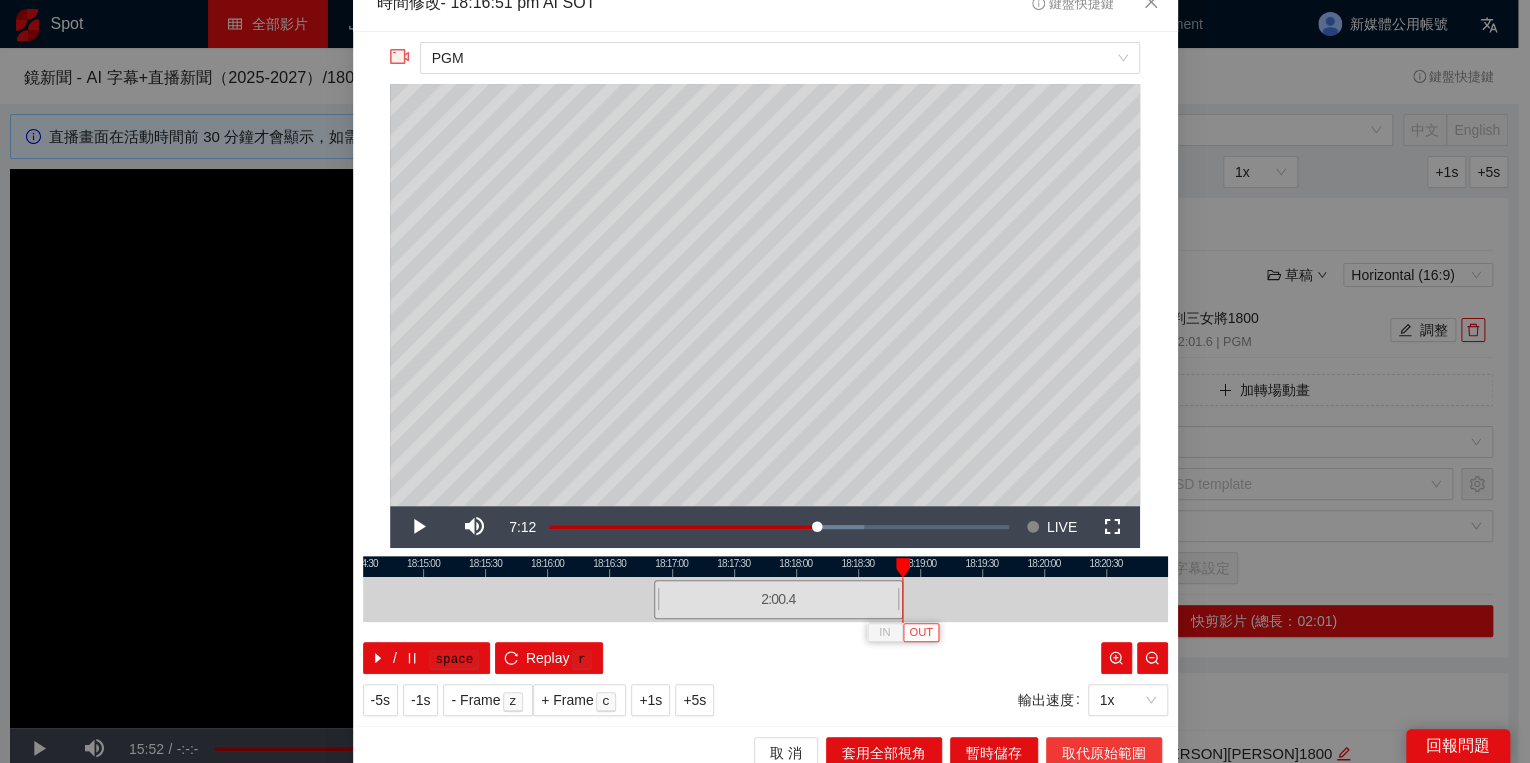 scroll, scrollTop: 39, scrollLeft: 0, axis: vertical 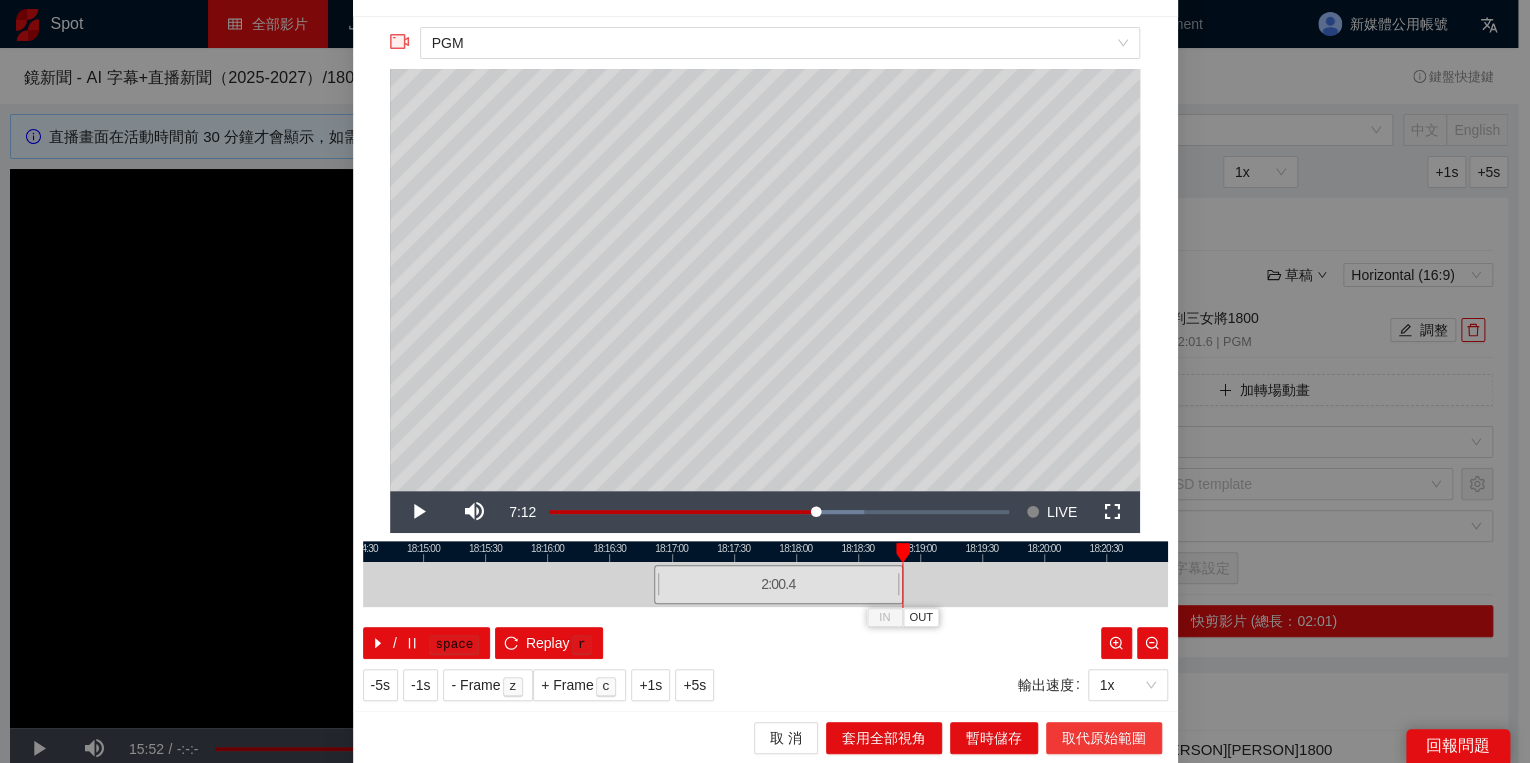 click on "取代原始範圍" at bounding box center (1104, 738) 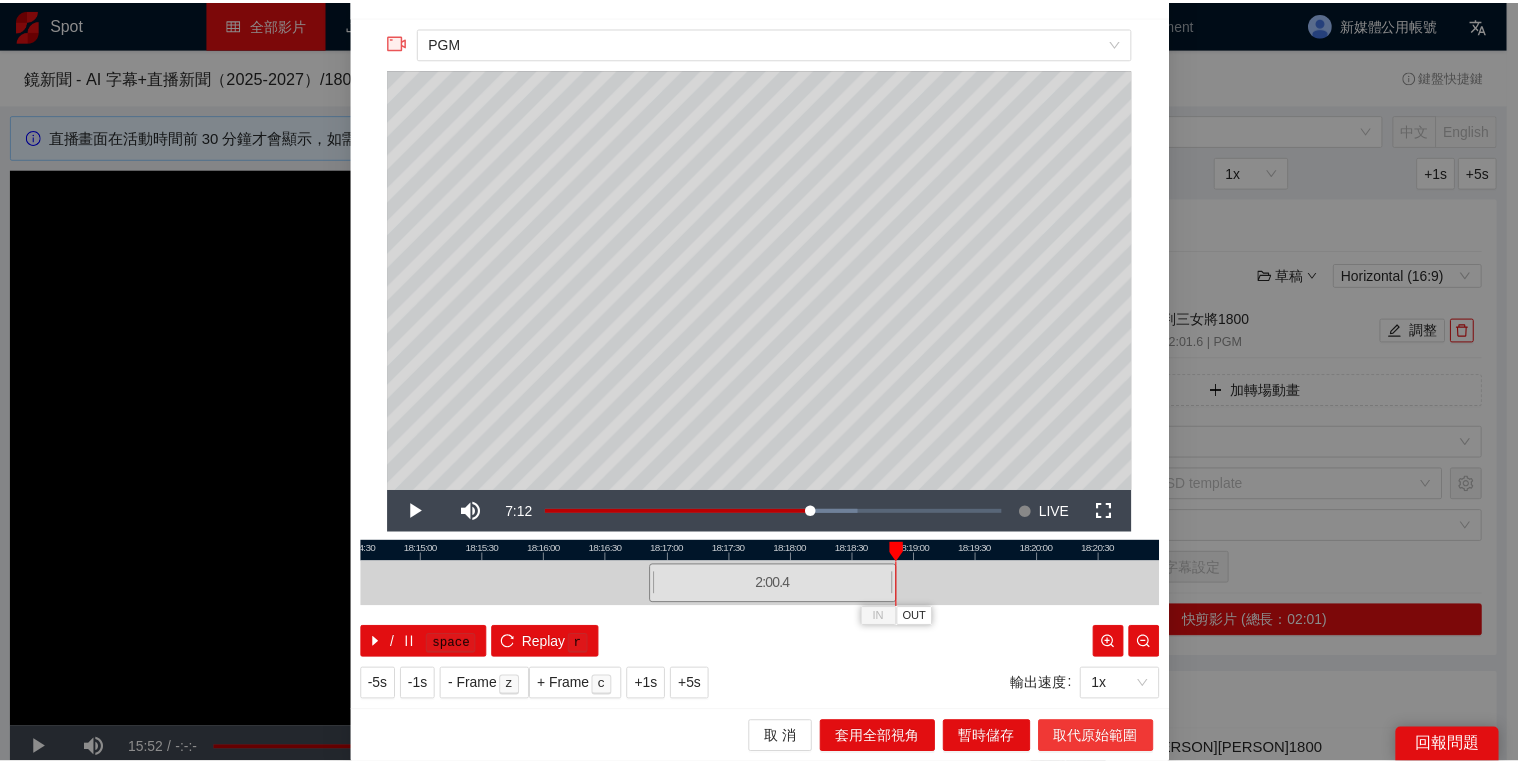 scroll, scrollTop: 0, scrollLeft: 0, axis: both 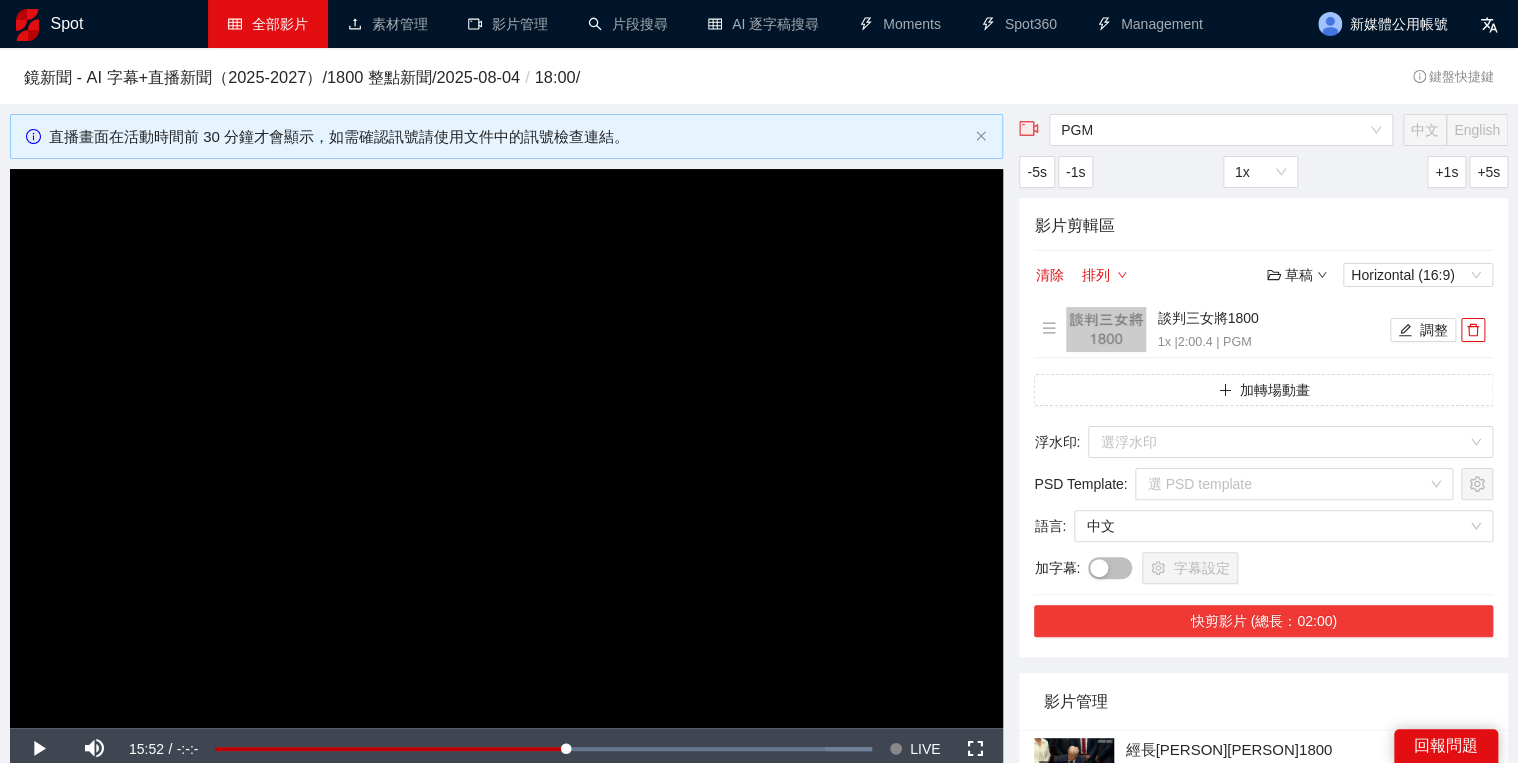 click on "快剪影片 (總長：02:00)" at bounding box center (1263, 621) 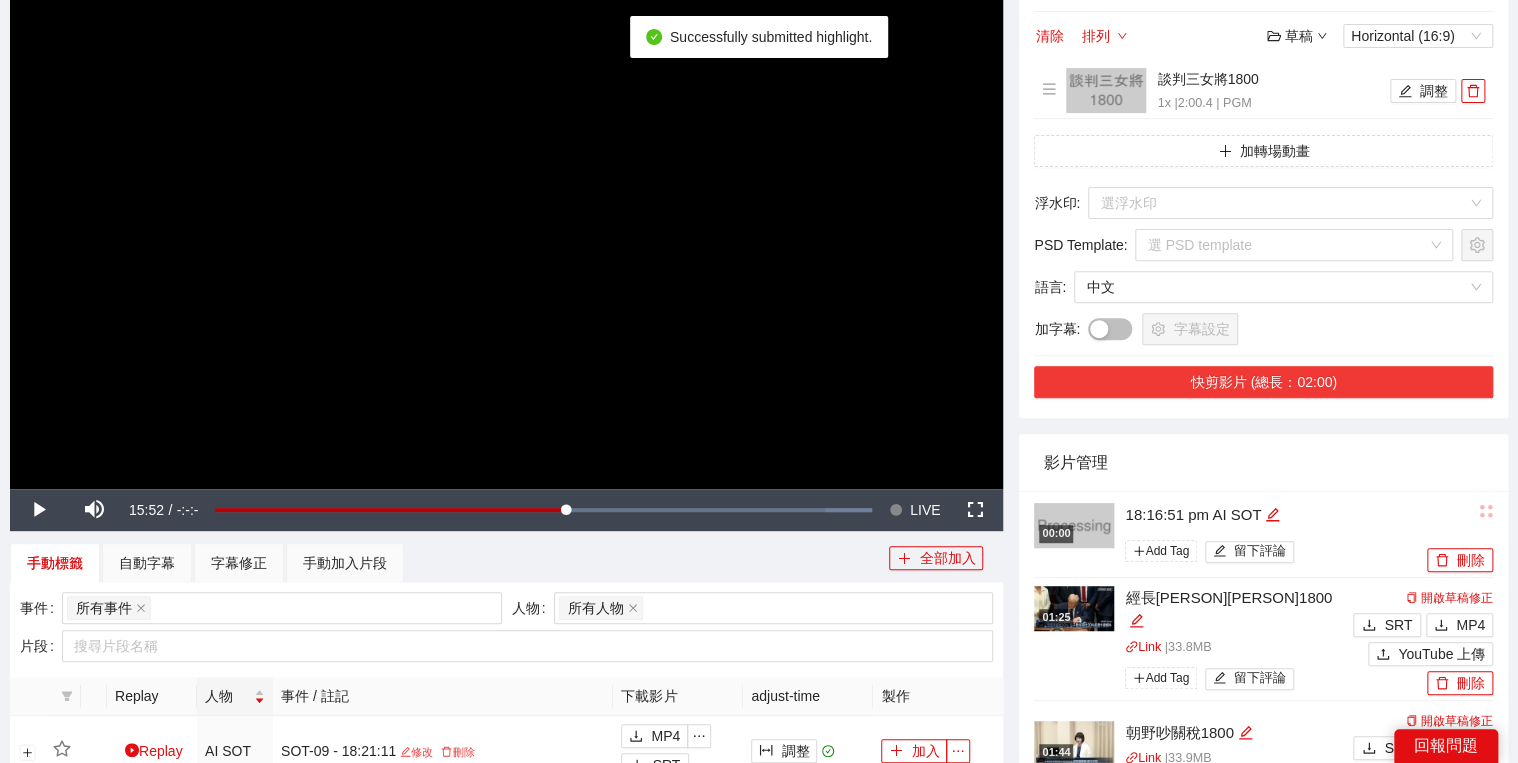 scroll, scrollTop: 240, scrollLeft: 0, axis: vertical 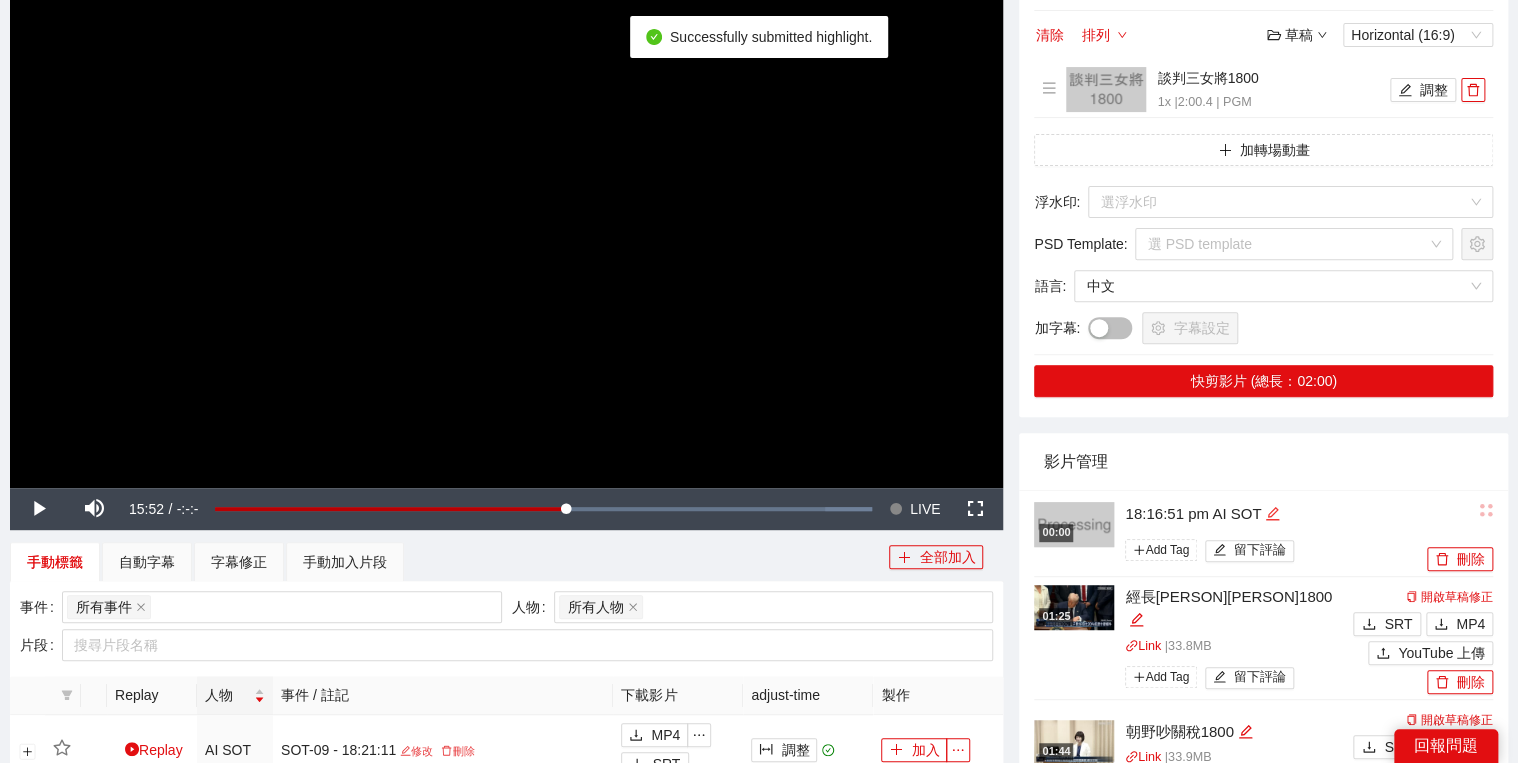 click 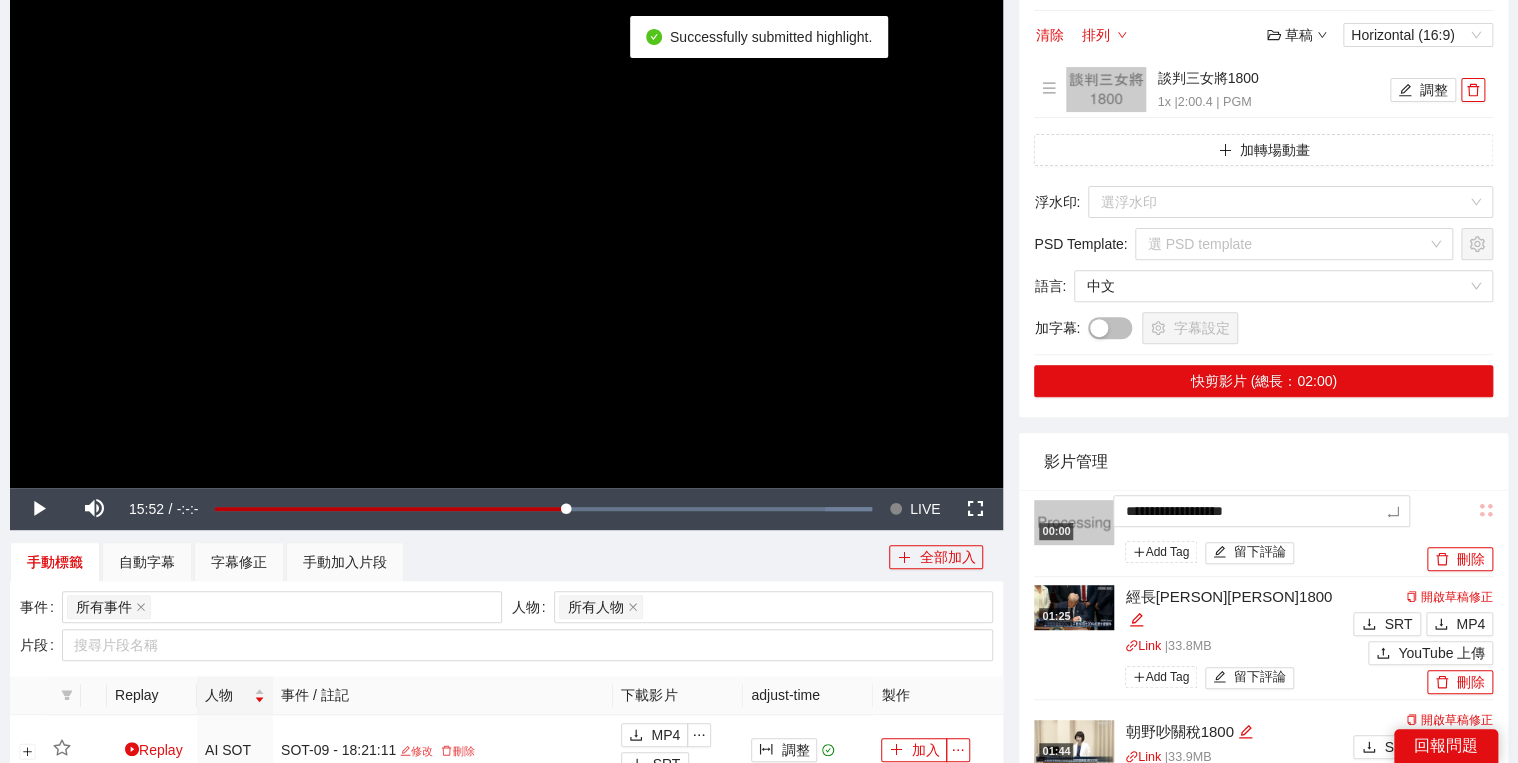 drag, startPoint x: 1323, startPoint y: 511, endPoint x: 1000, endPoint y: 499, distance: 323.22284 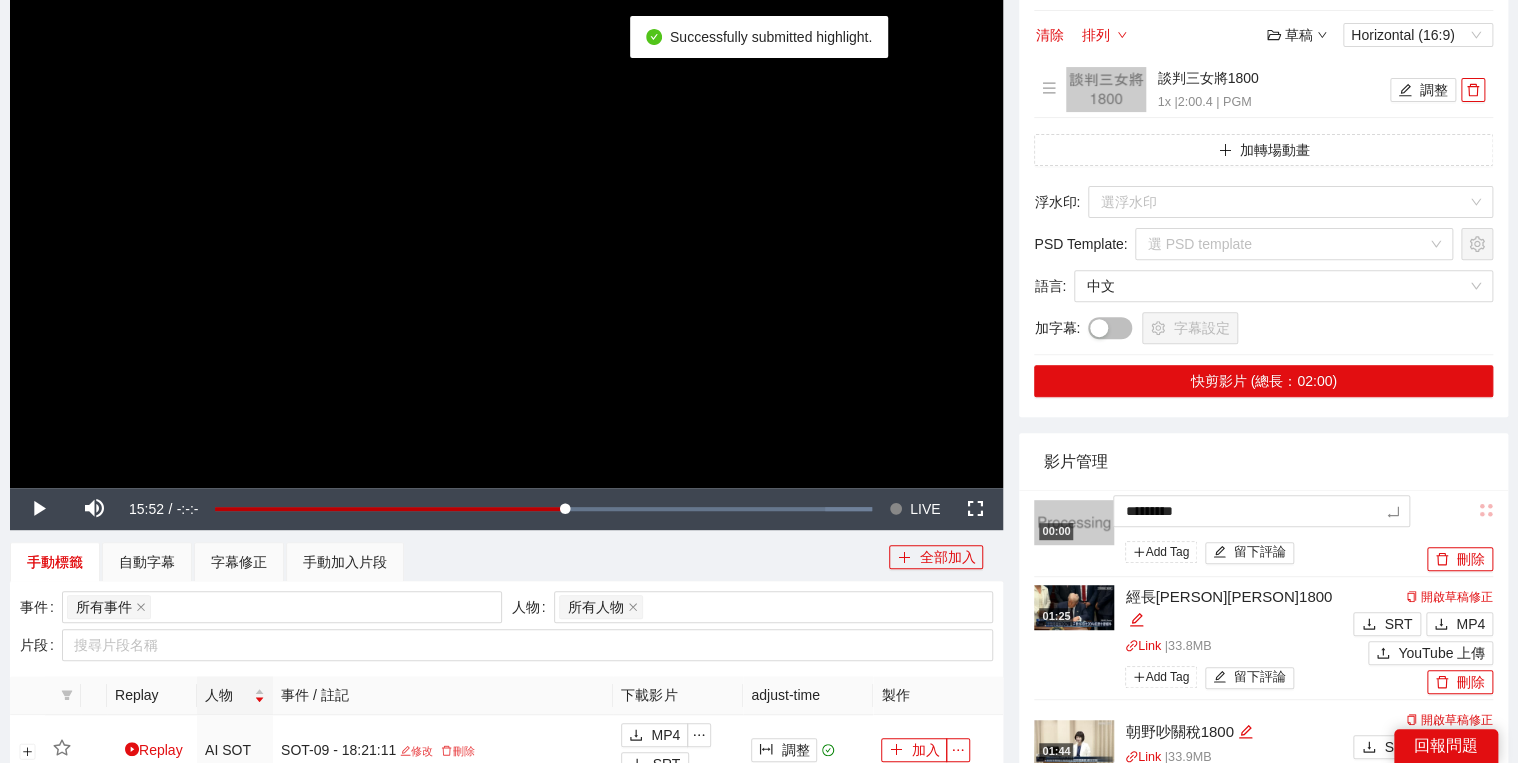 click on "影片管理" at bounding box center [1263, 461] 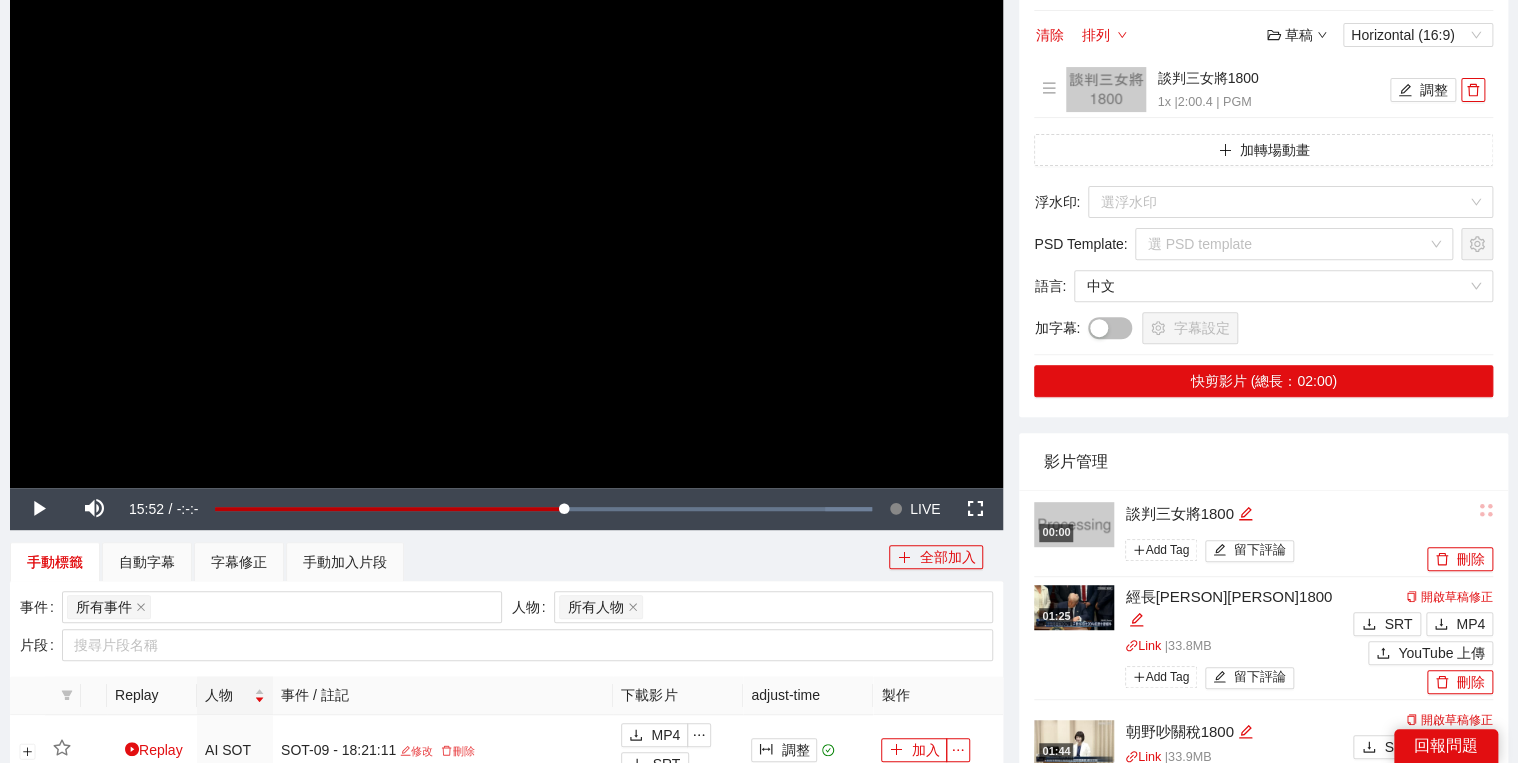 click on "手動標籤 自動字幕 字幕修正 手動加入片段" at bounding box center (449, 562) 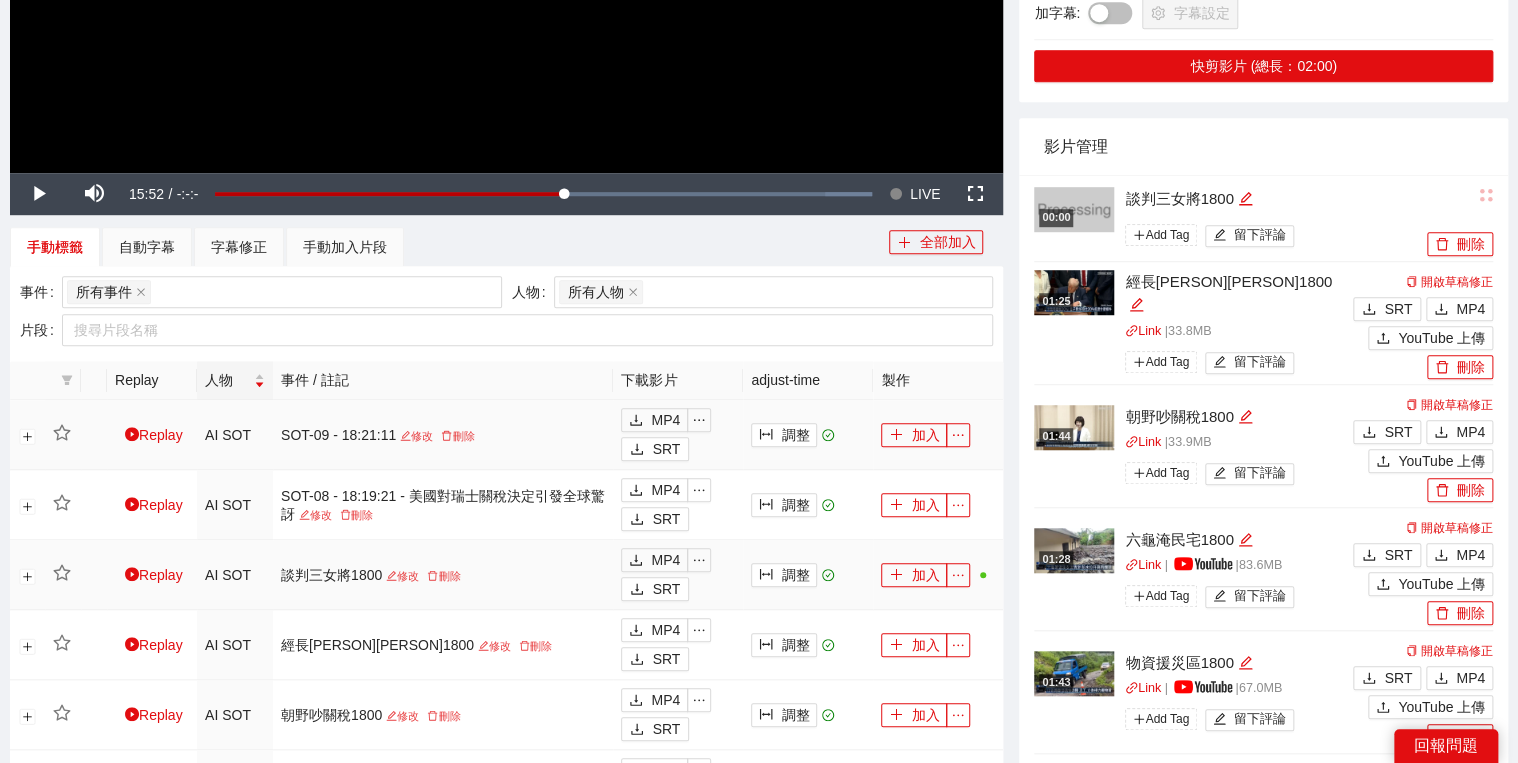 scroll, scrollTop: 560, scrollLeft: 0, axis: vertical 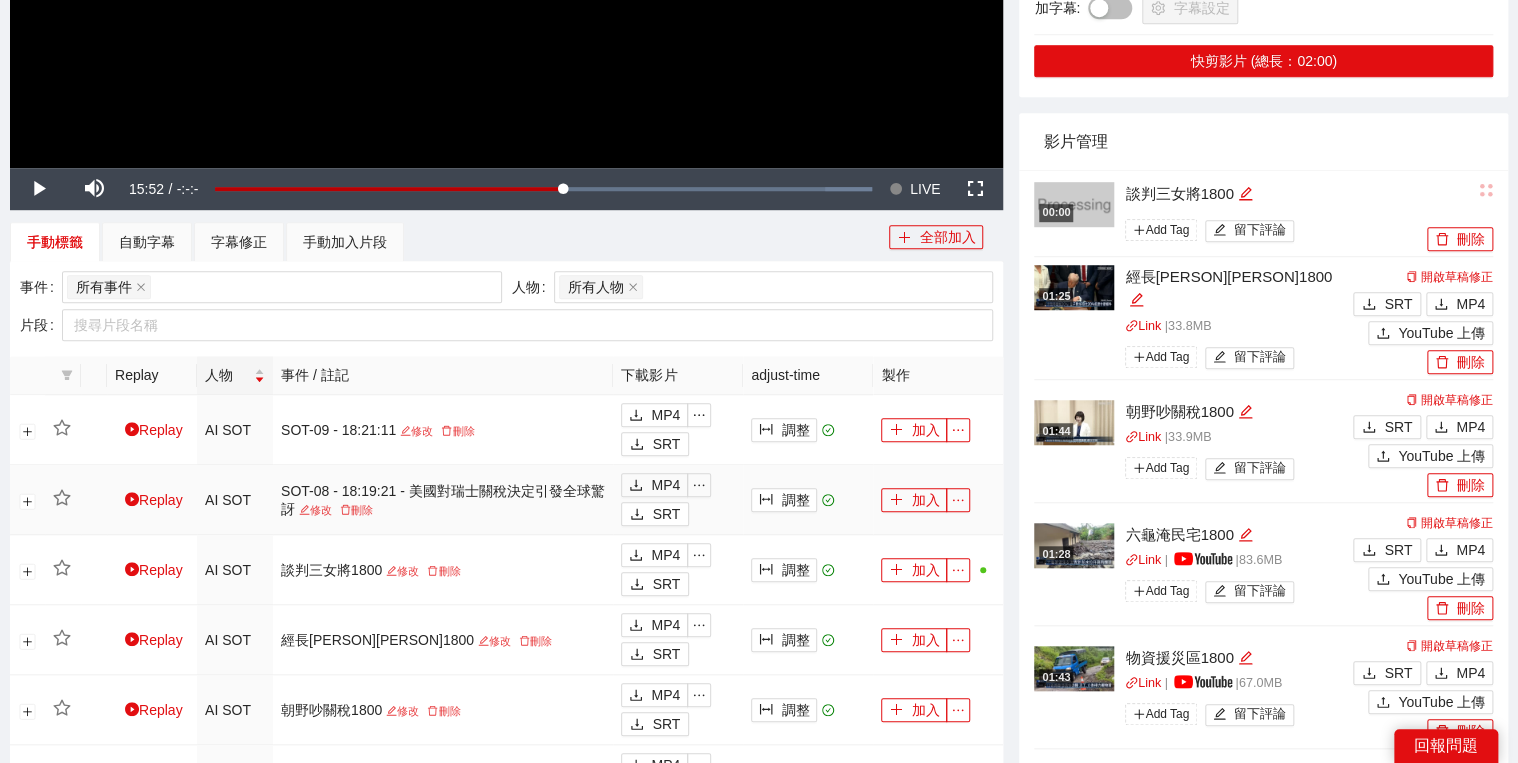 drag, startPoint x: 327, startPoint y: 508, endPoint x: 855, endPoint y: 104, distance: 664.8308 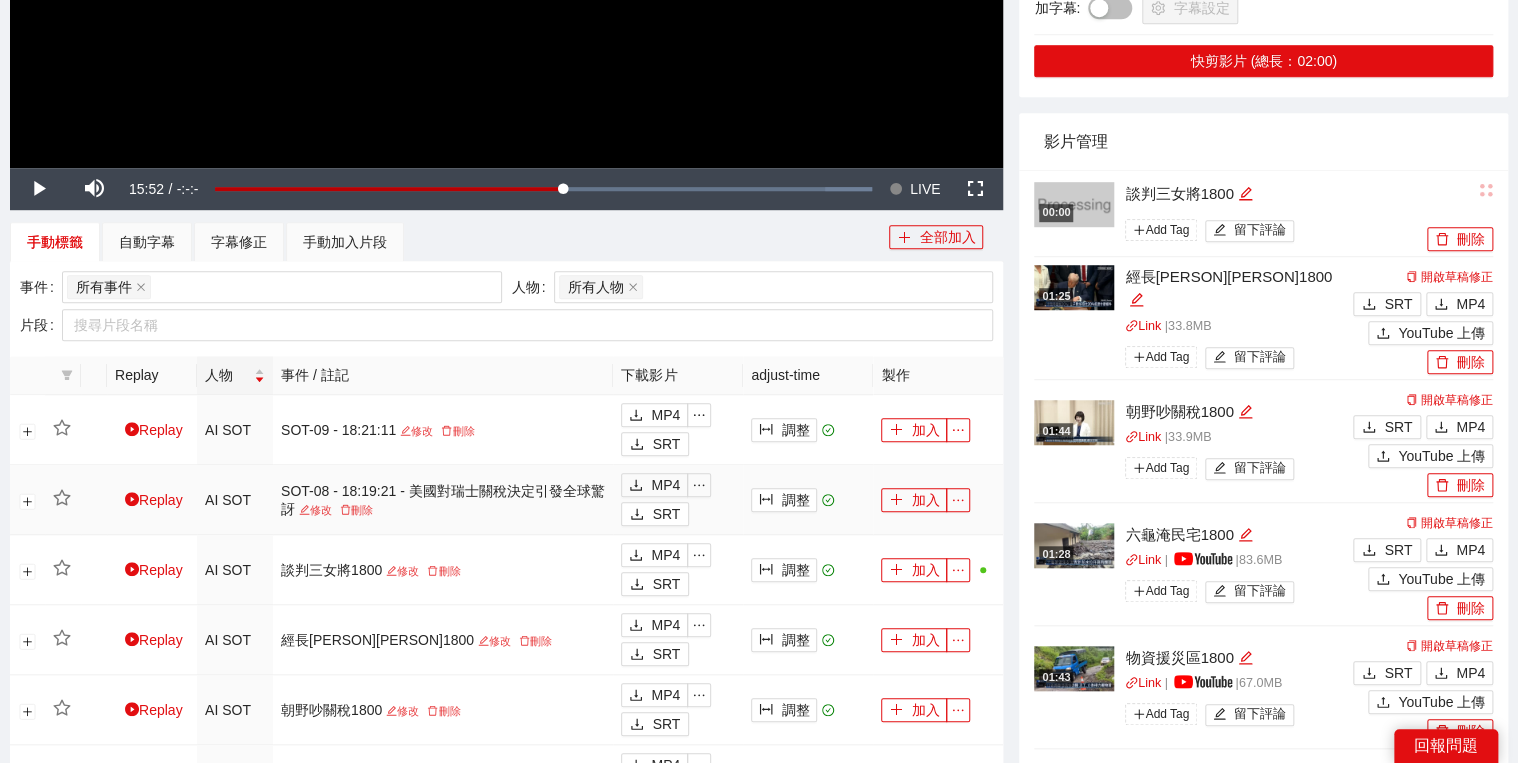 click on "修改" at bounding box center [315, 510] 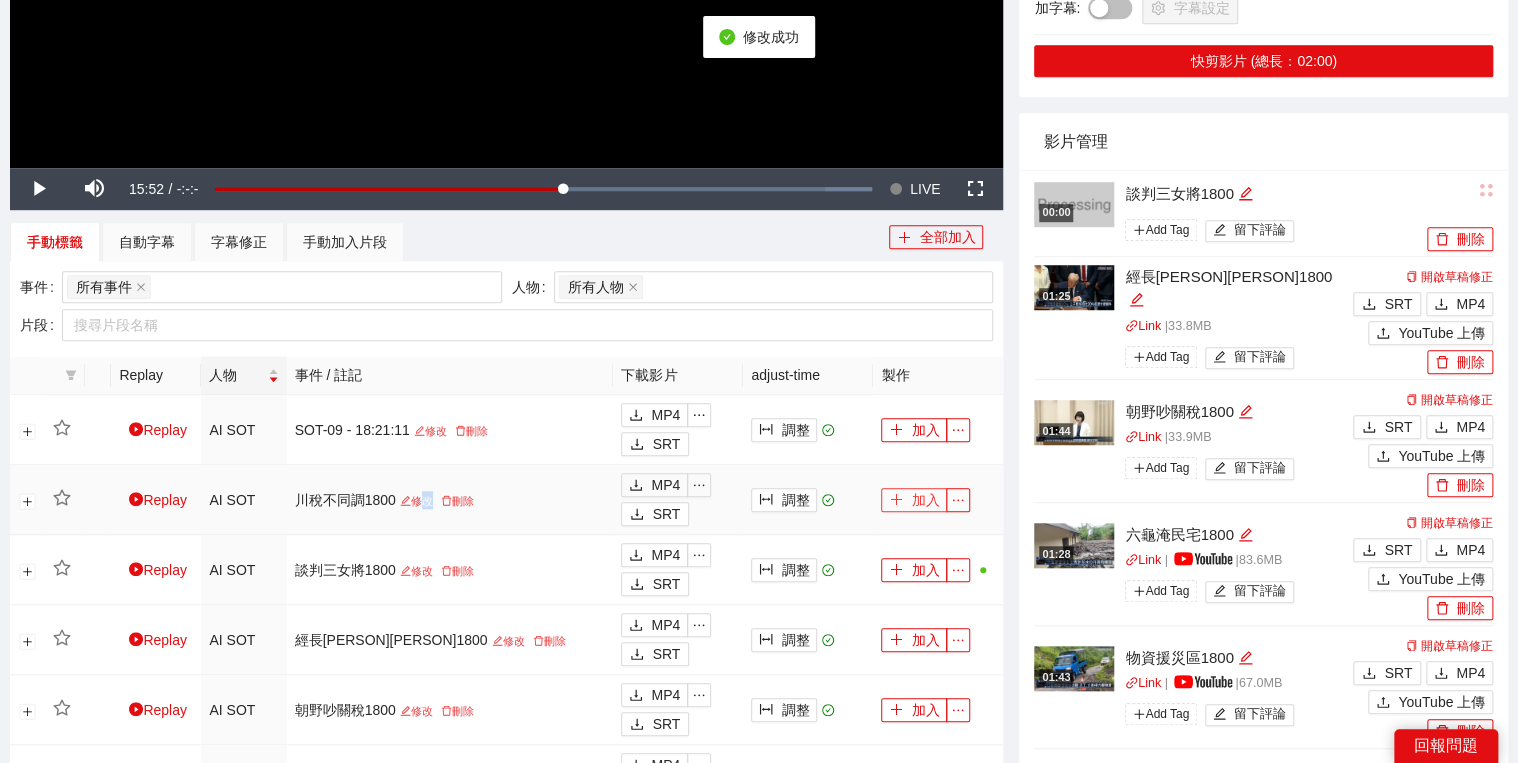 click on "加入" at bounding box center [914, 500] 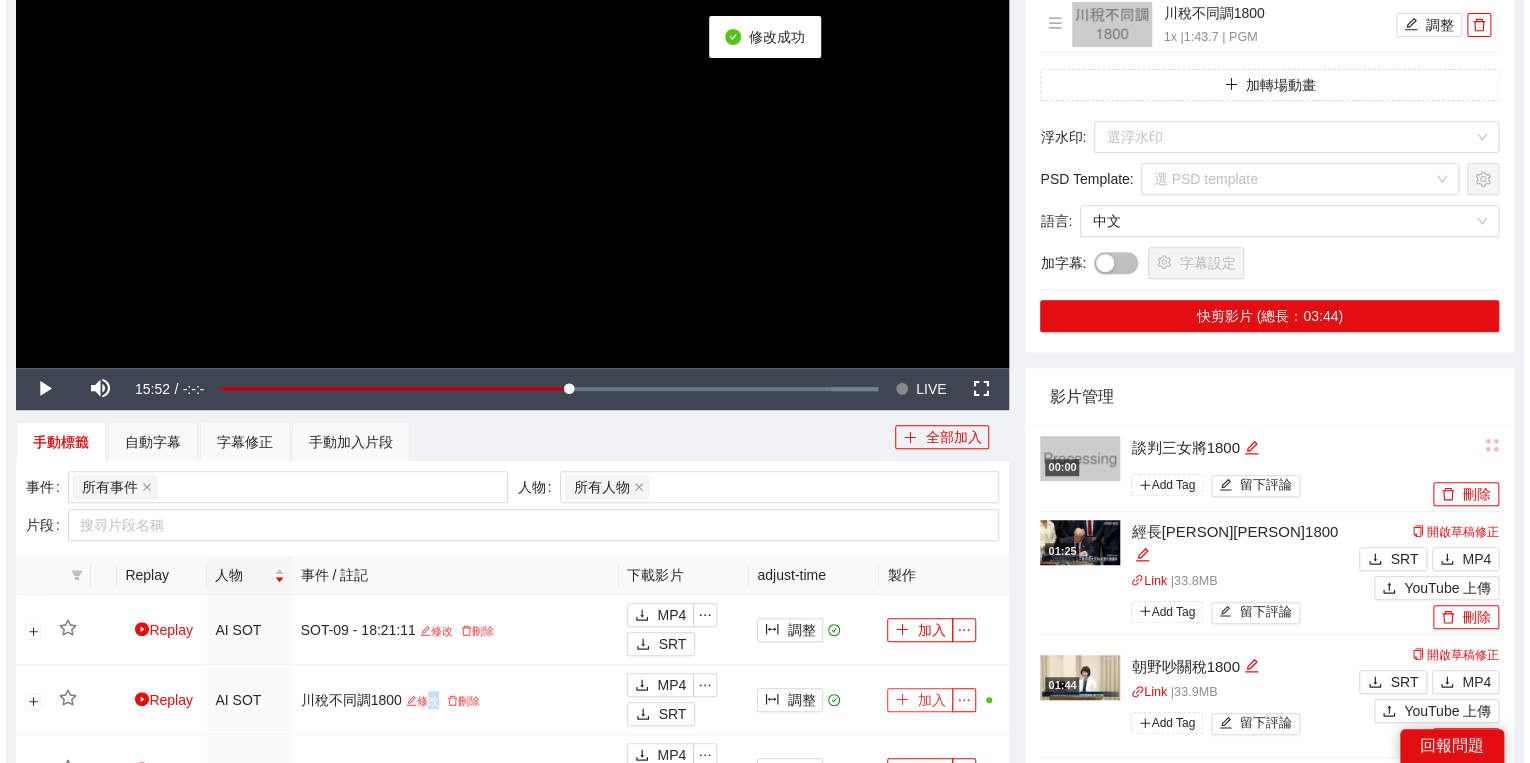 scroll, scrollTop: 240, scrollLeft: 0, axis: vertical 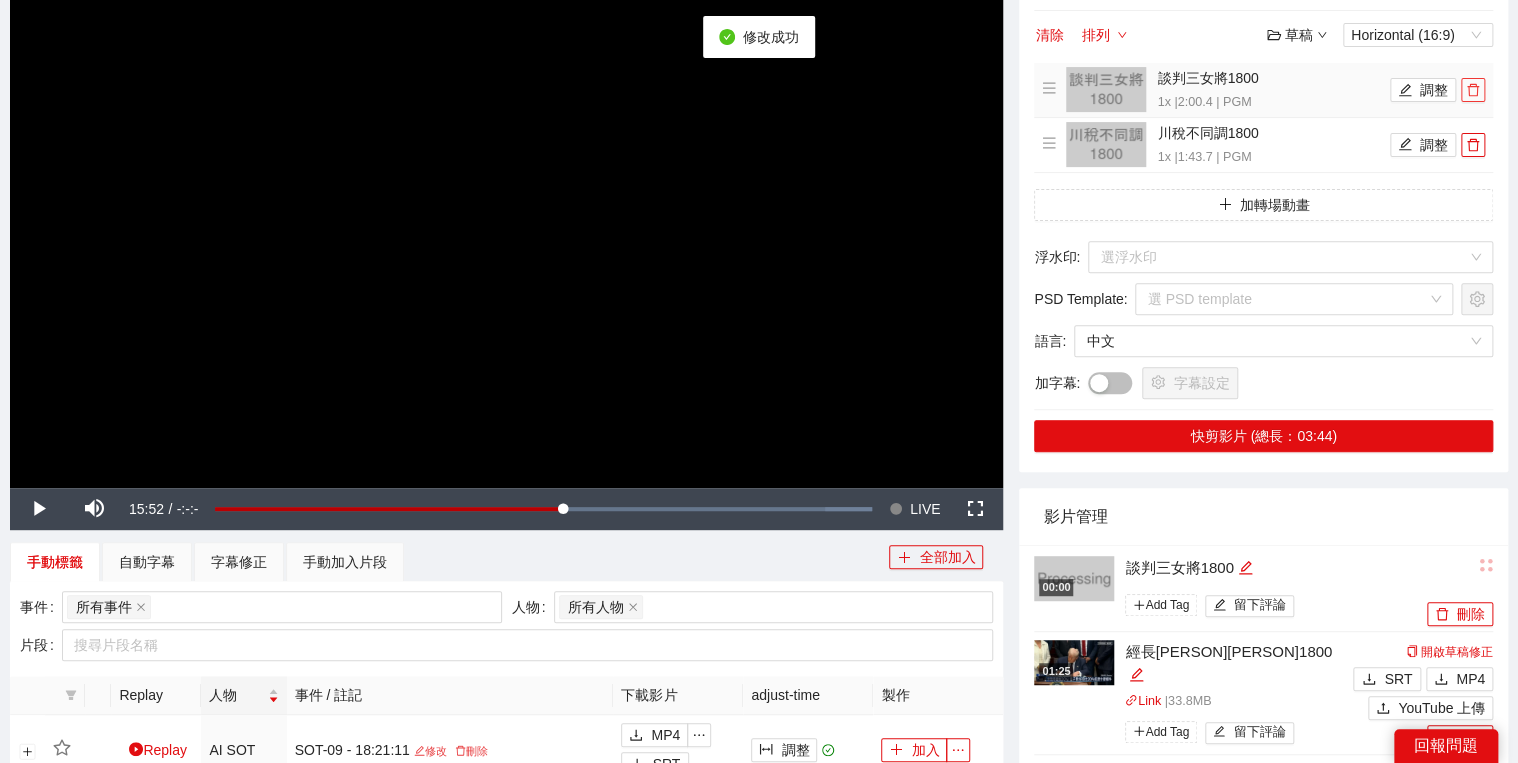 click at bounding box center (1473, 90) 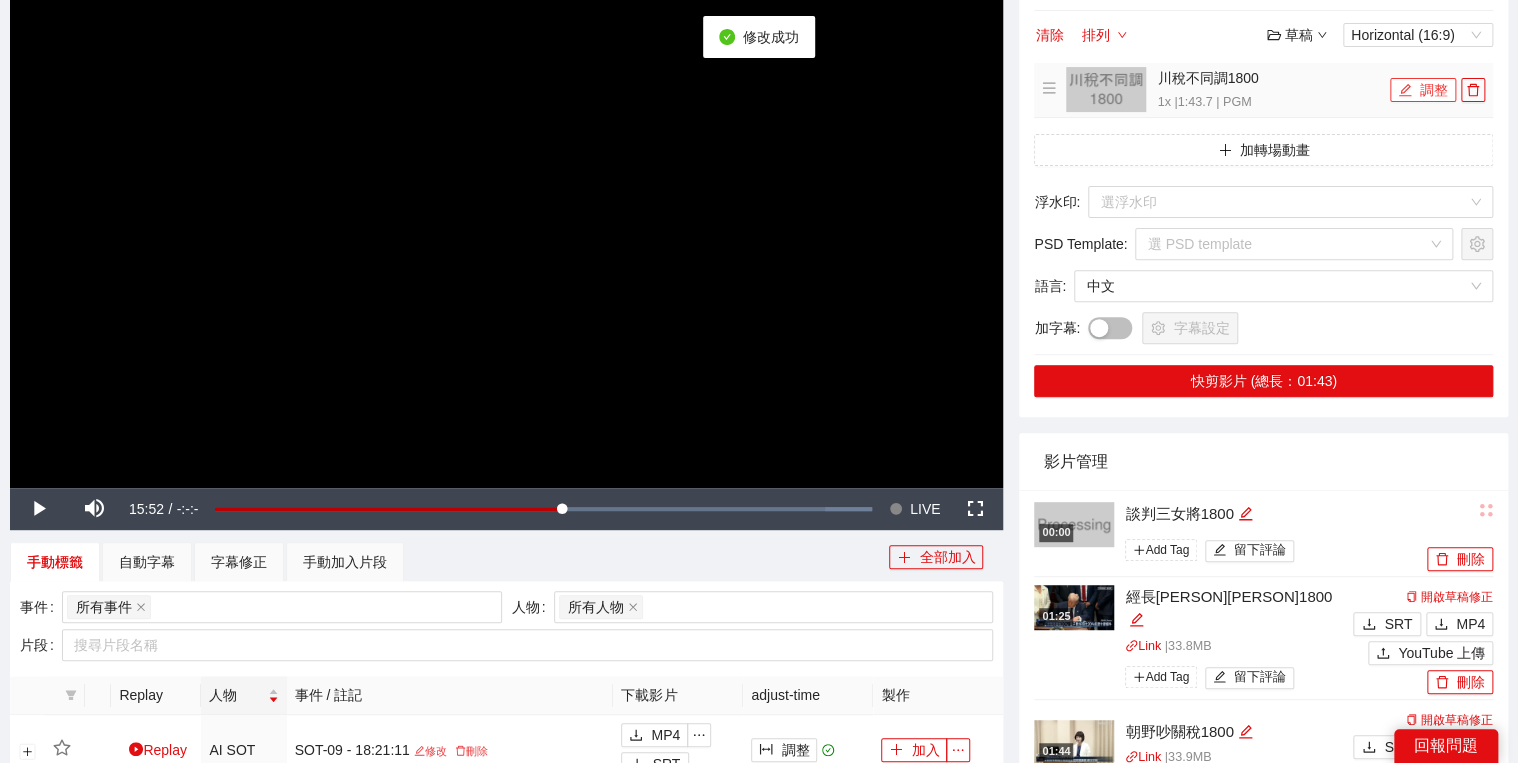 click on "調整" at bounding box center (1423, 90) 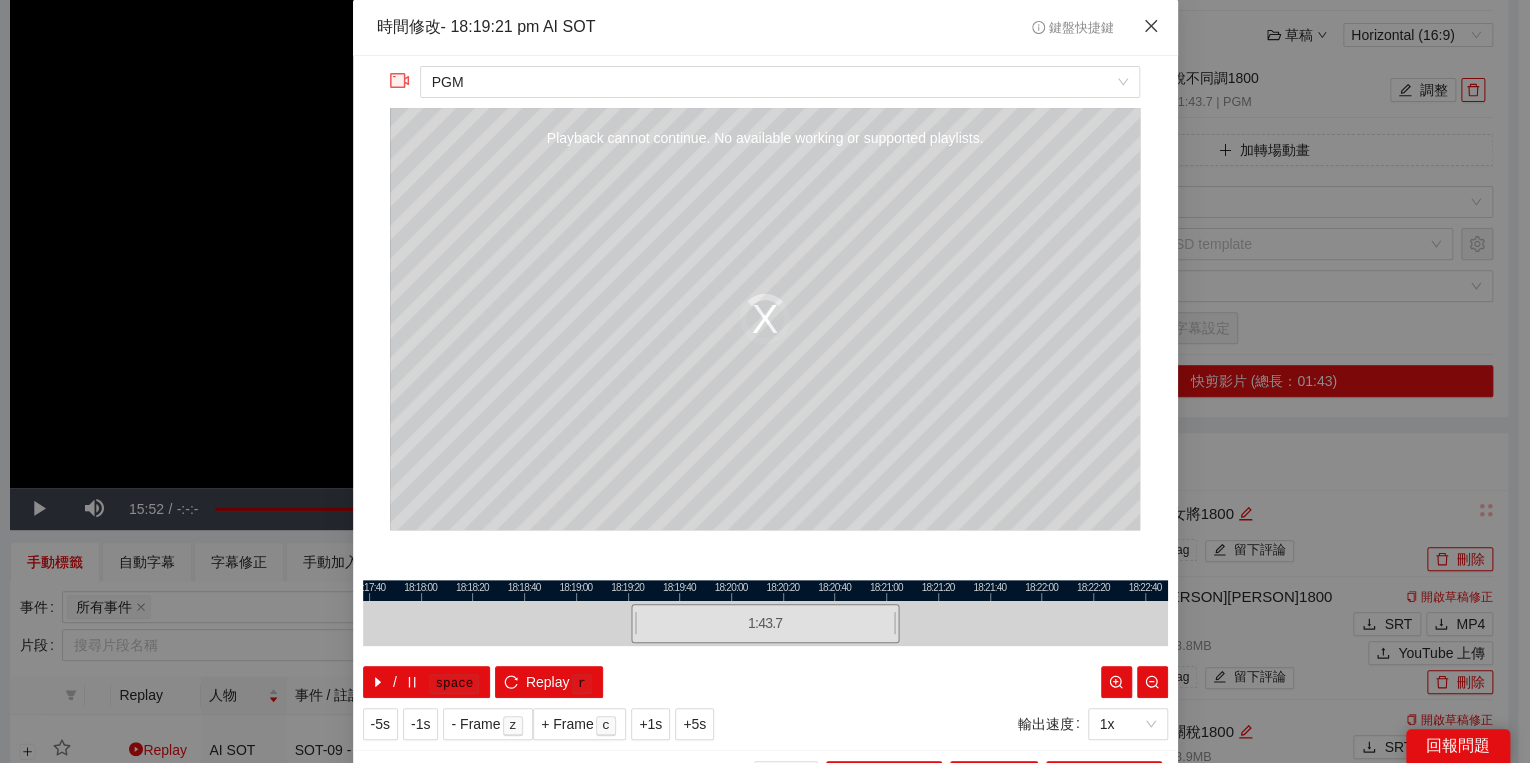click at bounding box center (1151, 27) 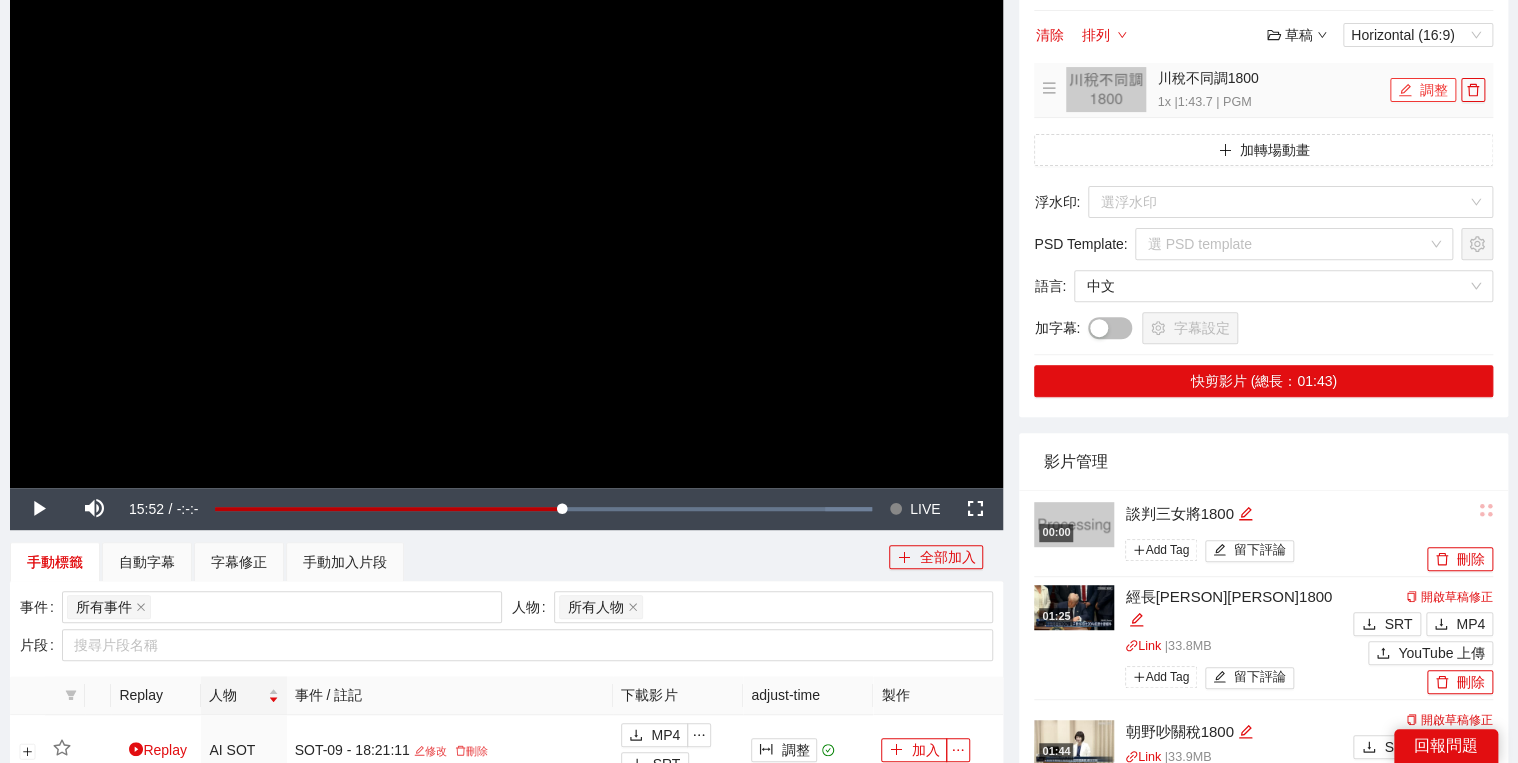 click on "調整" at bounding box center (1423, 90) 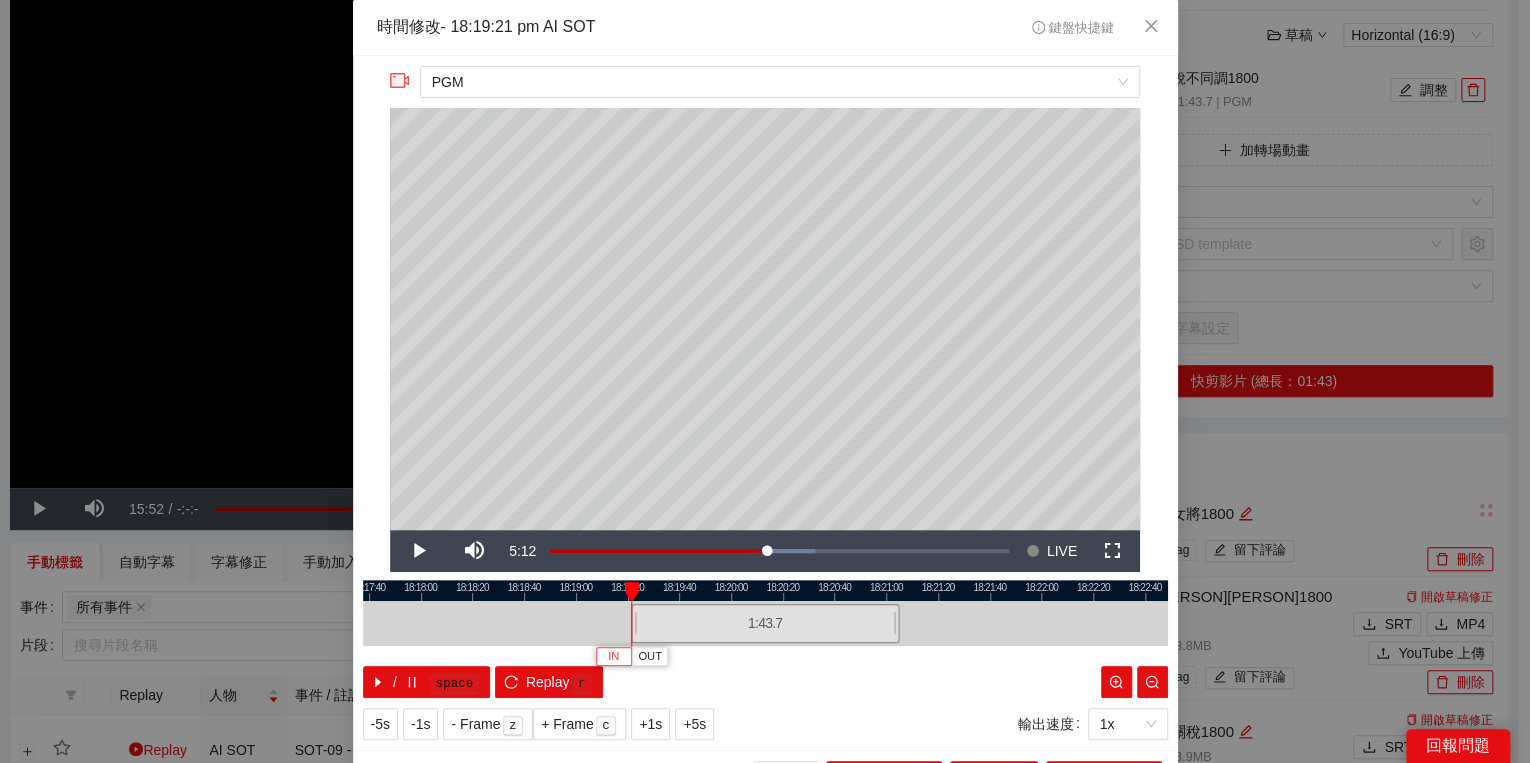 click on "IN" at bounding box center (613, 657) 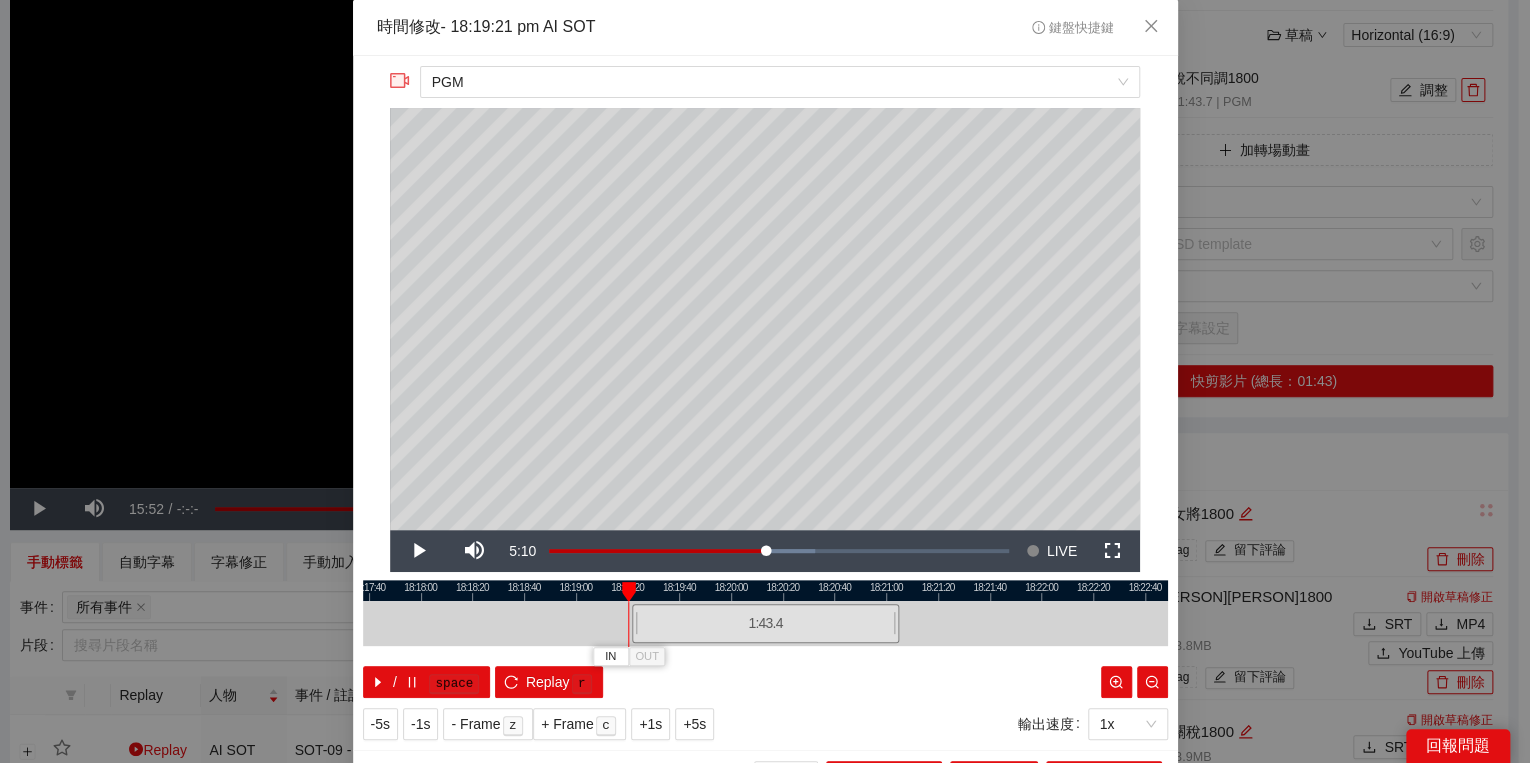 click on "IN OUT" at bounding box center [629, 592] 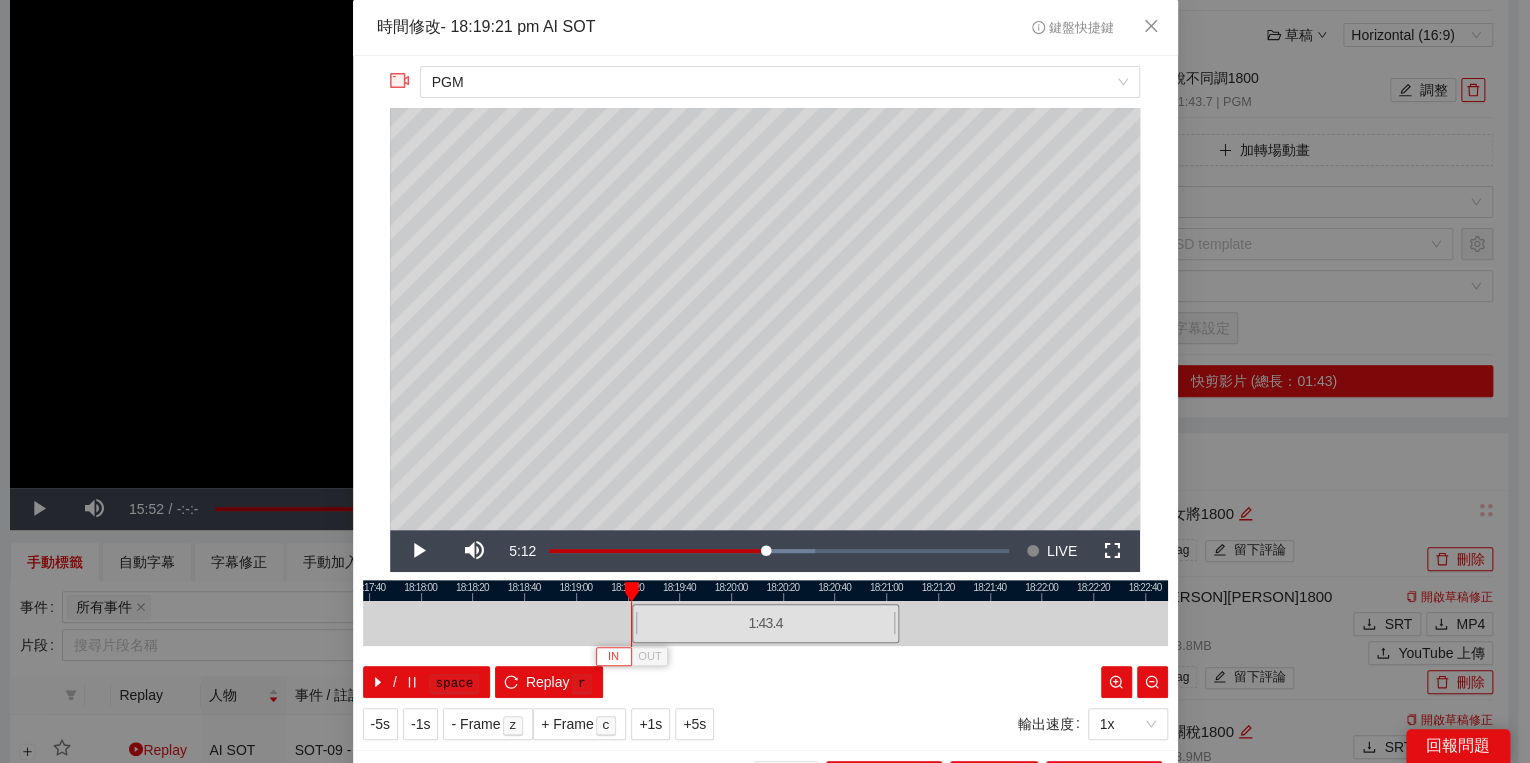 click on "IN" at bounding box center (613, 657) 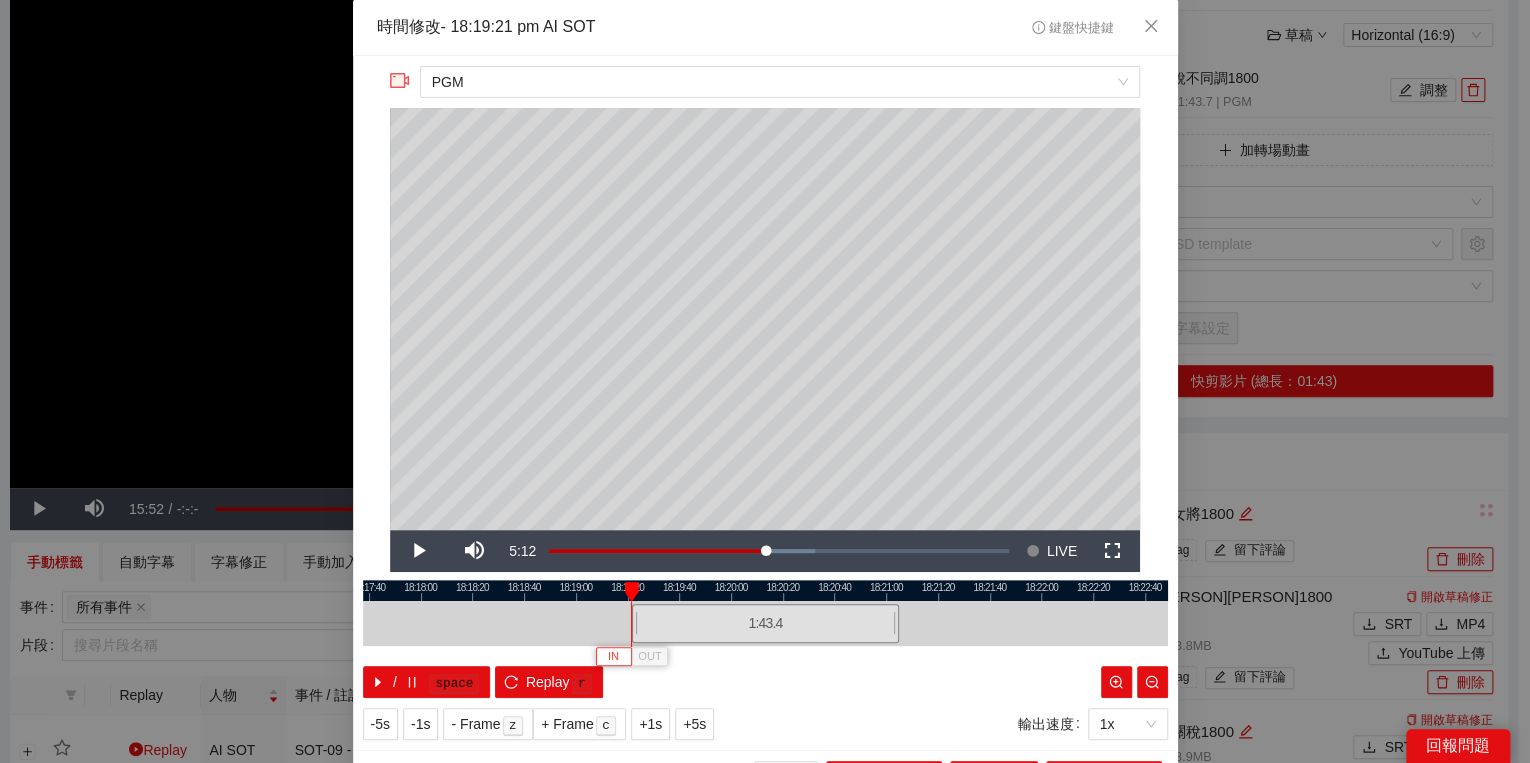 type 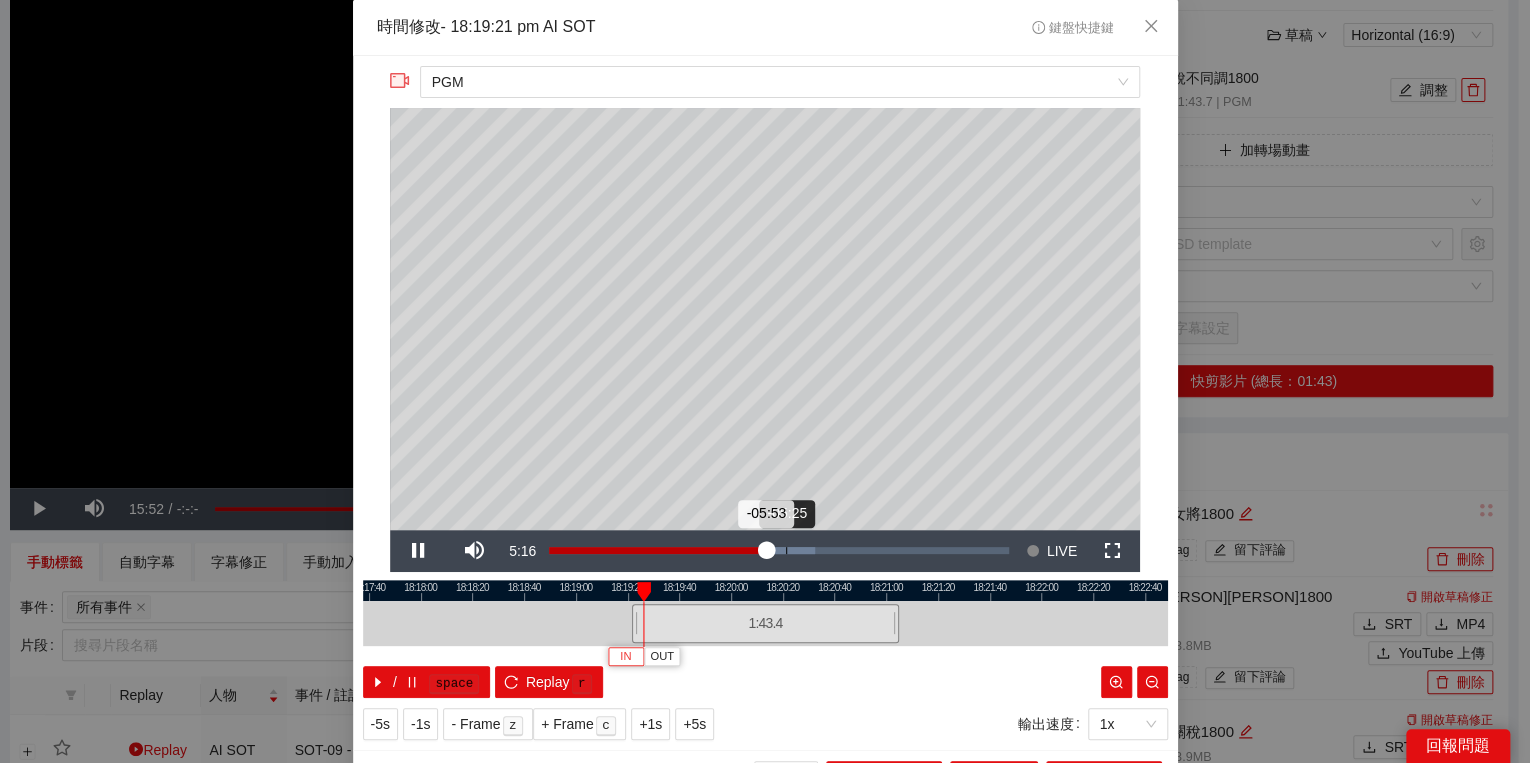 click on "Loaded :  57.79% -05:25 -05:53" at bounding box center [779, 551] 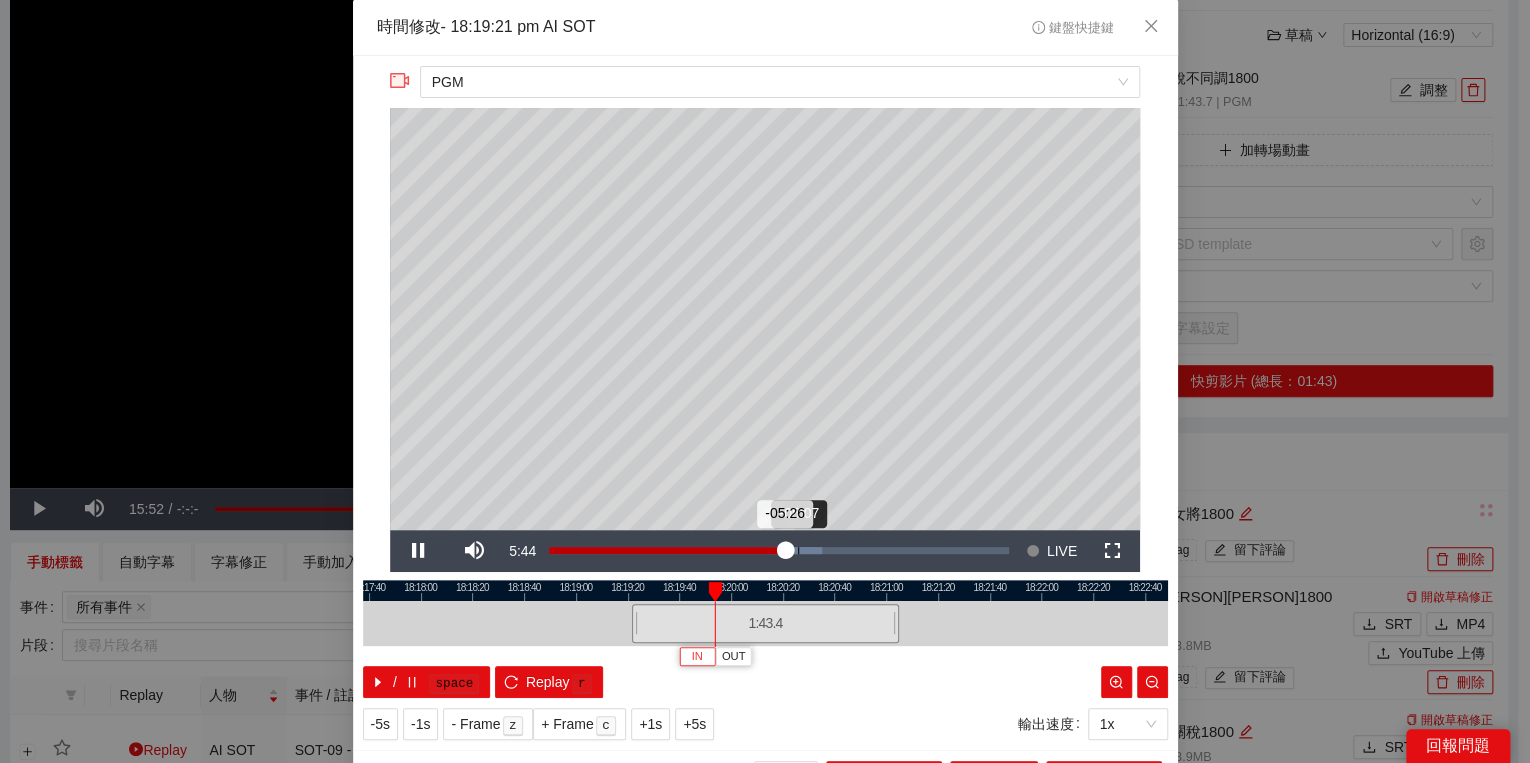 click on "Loaded :  59.45% -05:07 -05:26" at bounding box center (779, 551) 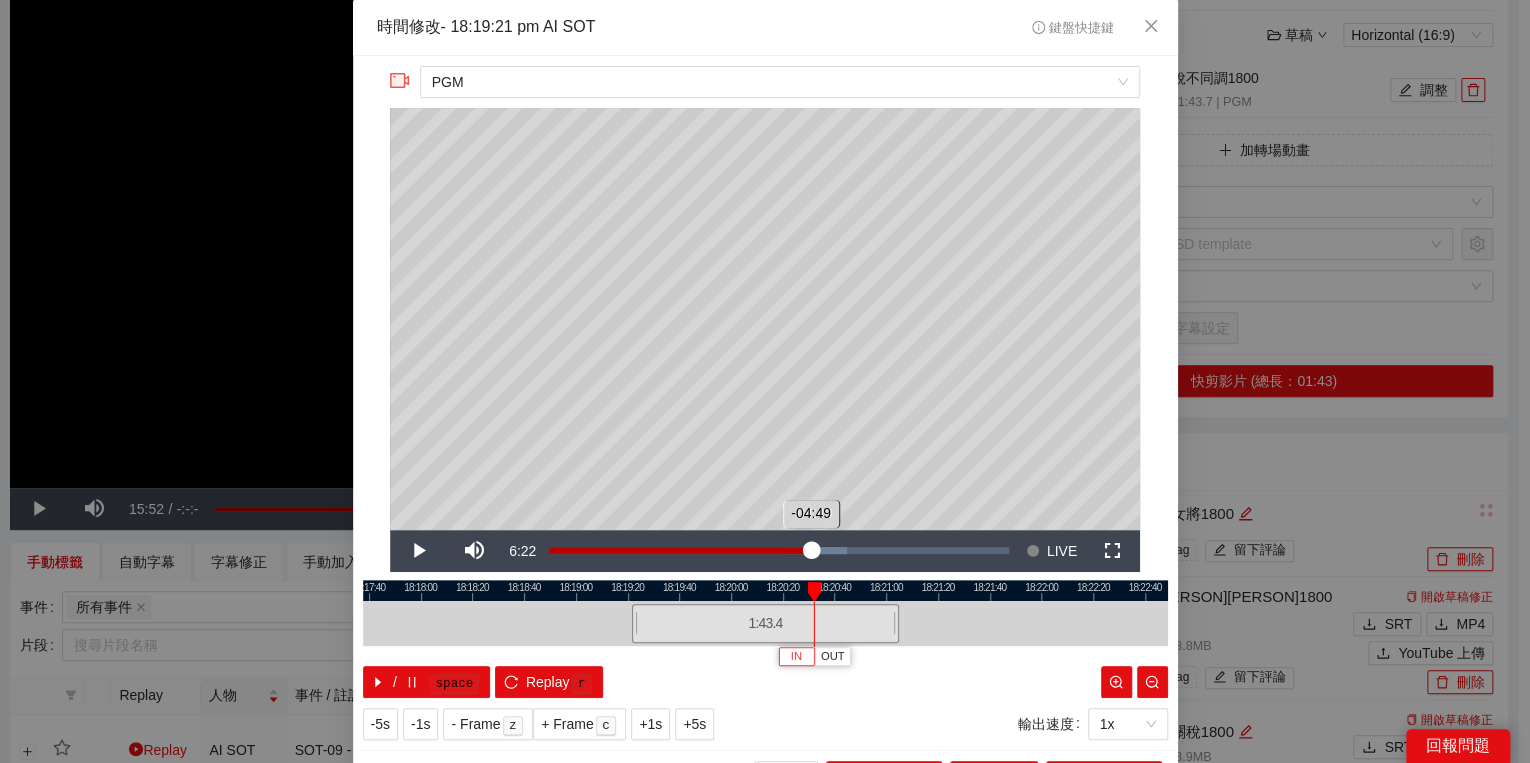 click on "Loaded :  64.86% -04:49 -04:49" at bounding box center (779, 551) 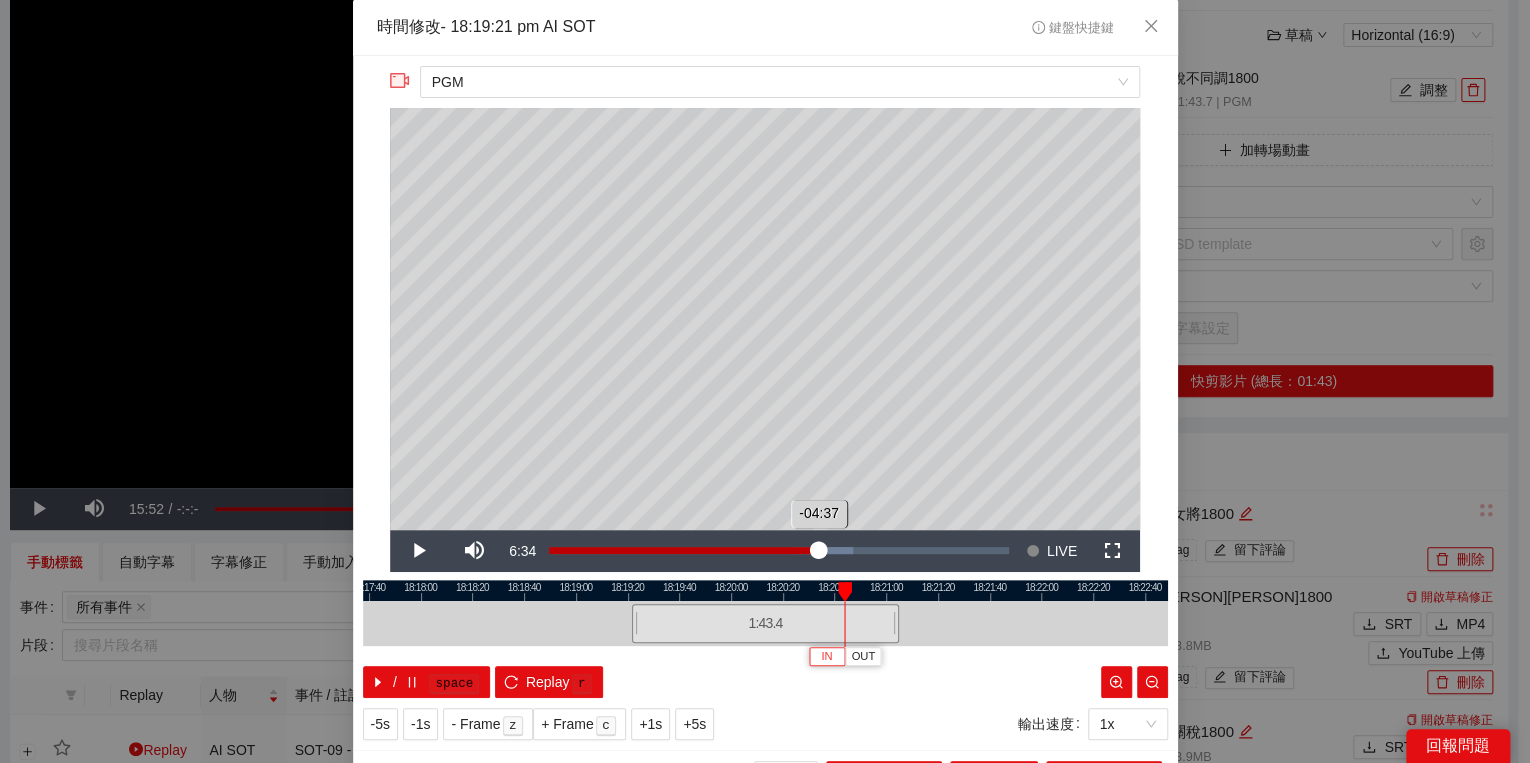 click on "-04:37" at bounding box center (684, 550) 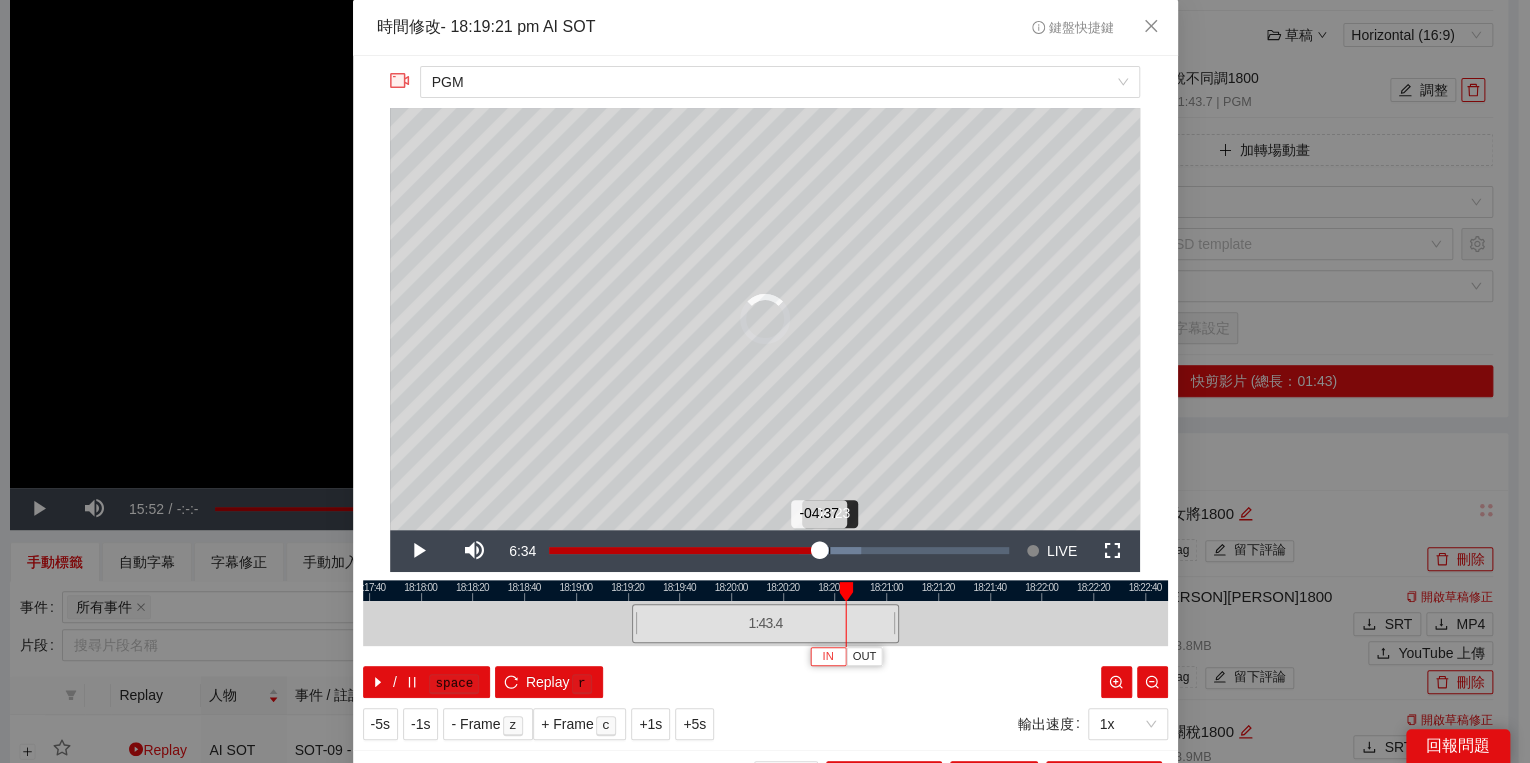 click on "-04:37" at bounding box center (684, 550) 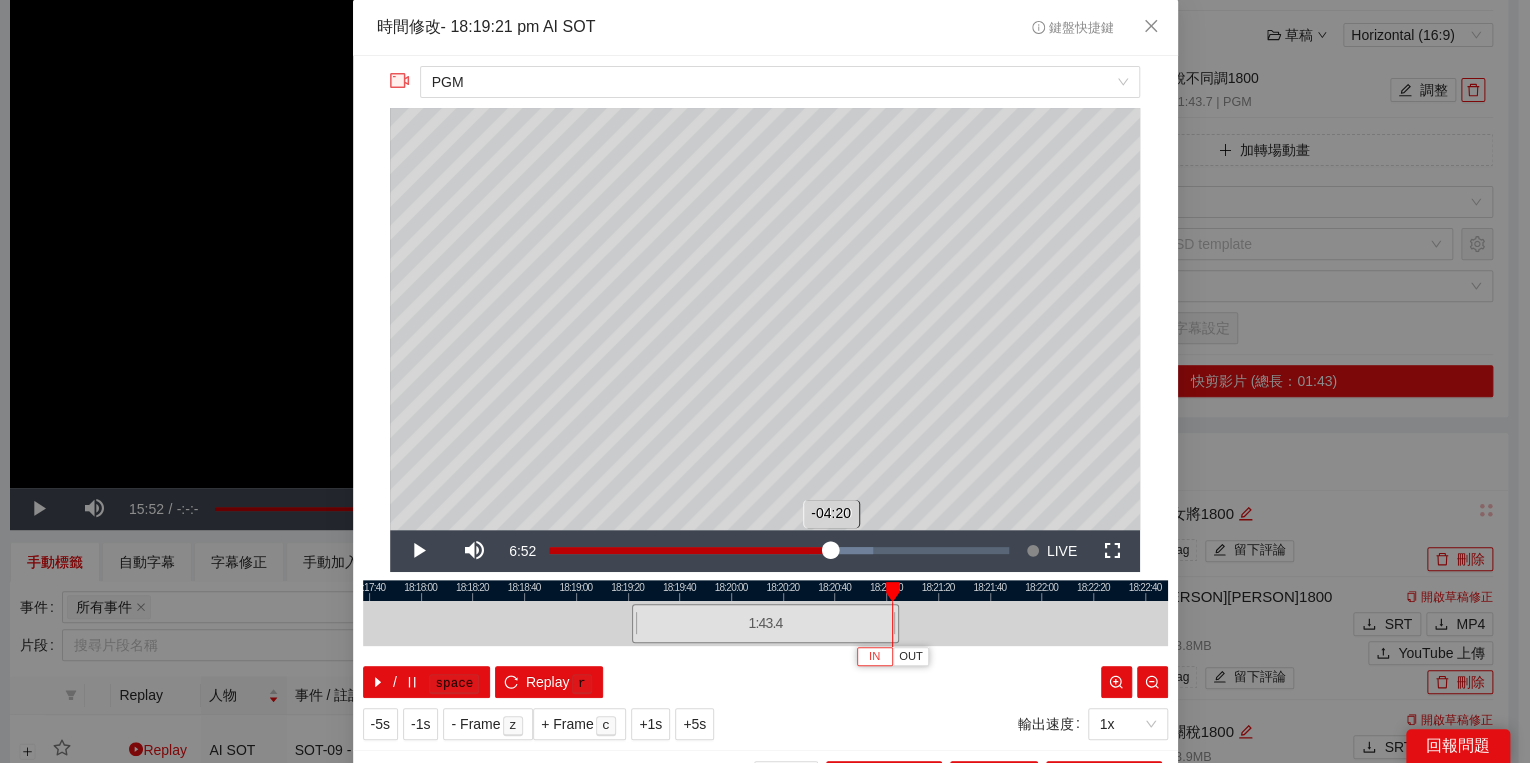 click on "-04:20" at bounding box center (690, 550) 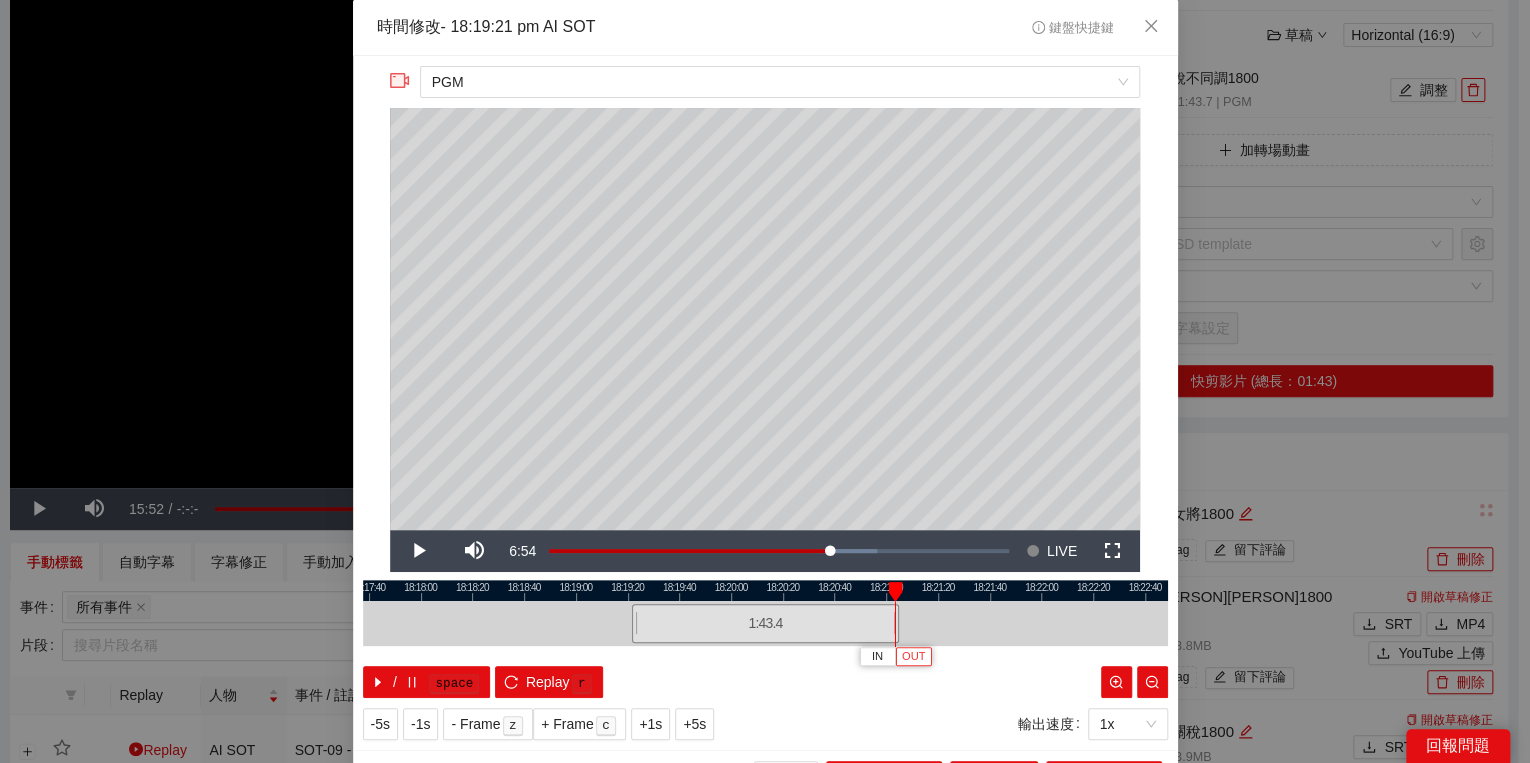 click on "OUT" at bounding box center [914, 657] 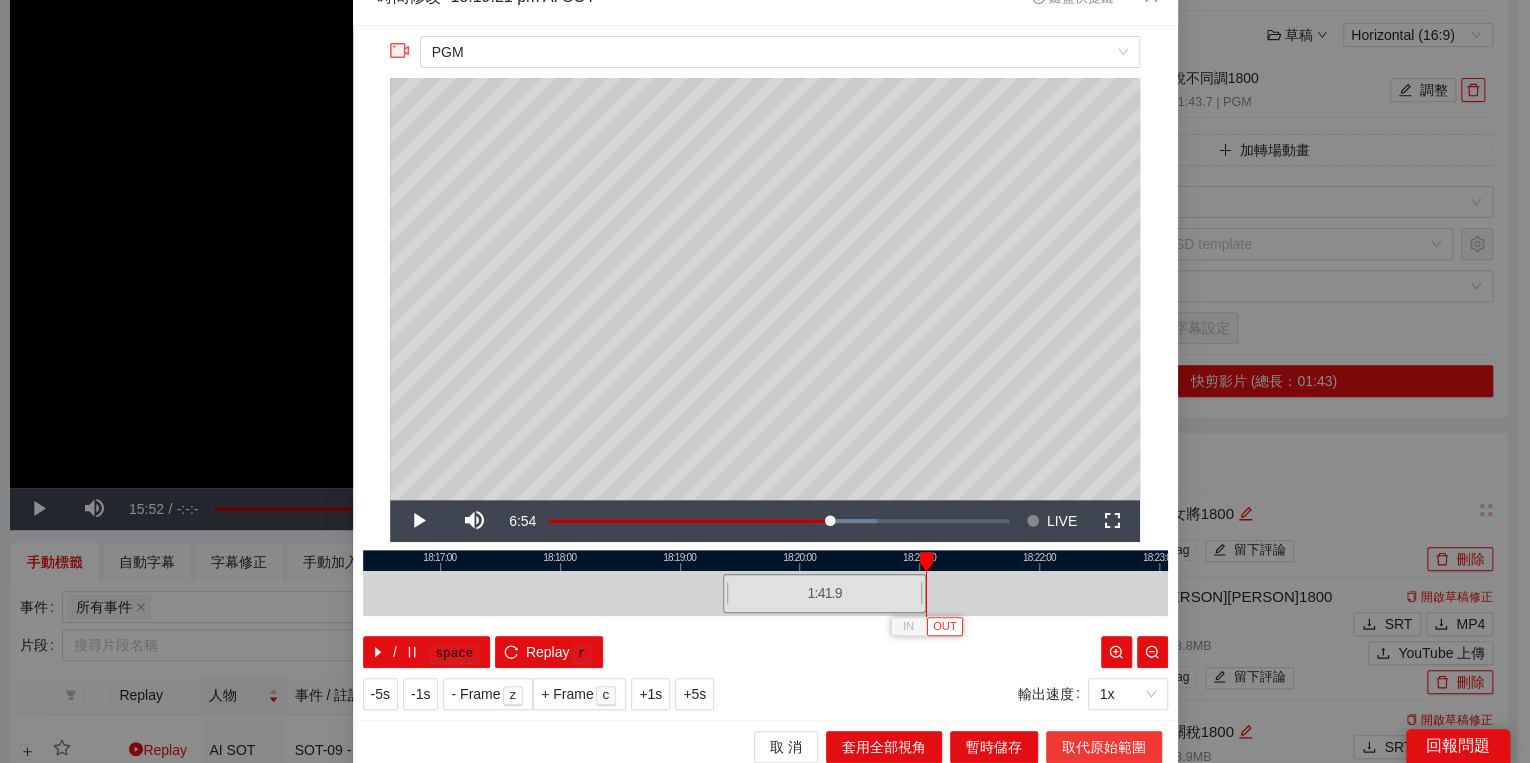 scroll, scrollTop: 39, scrollLeft: 0, axis: vertical 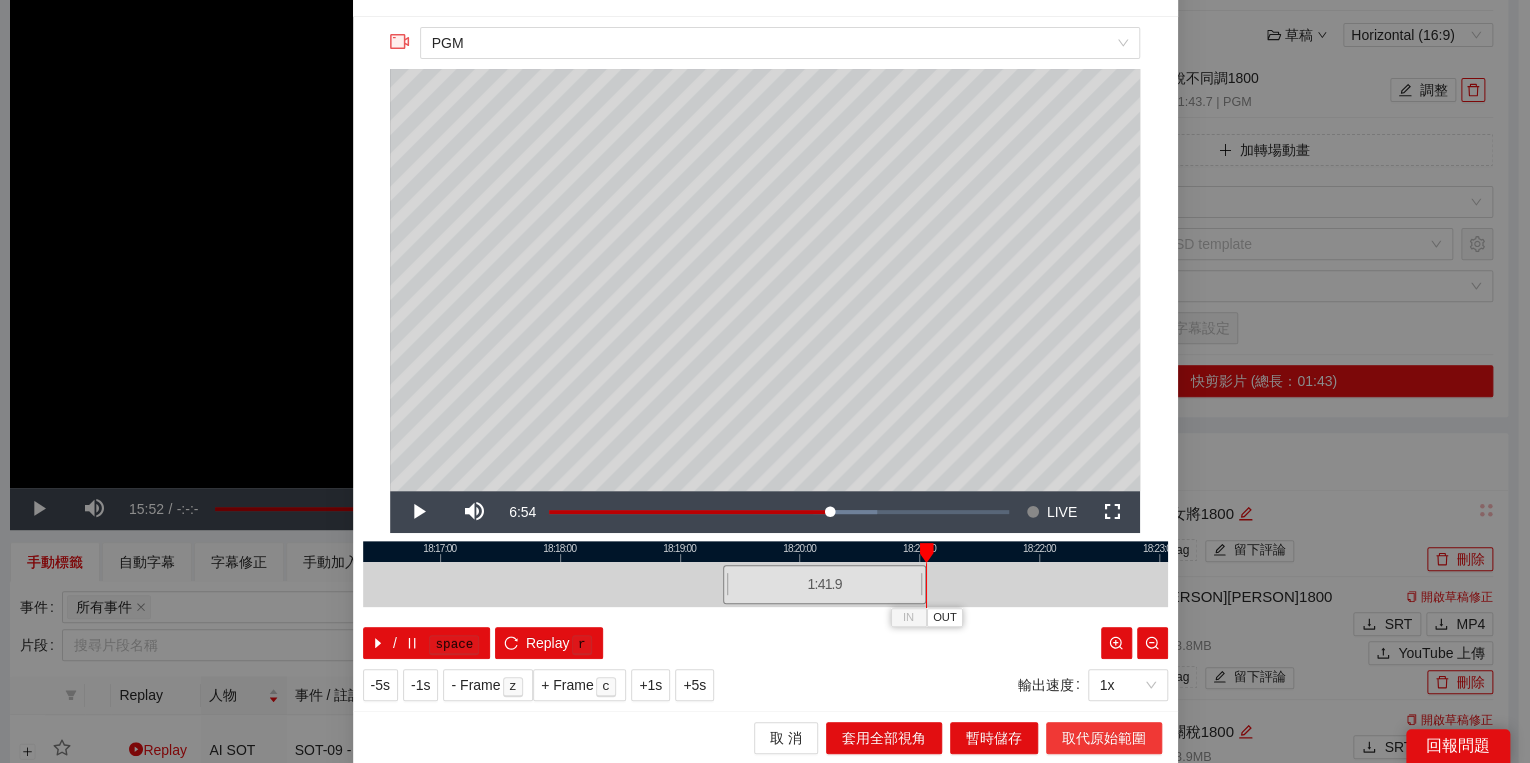 click on "取代原始範圍" at bounding box center (1104, 738) 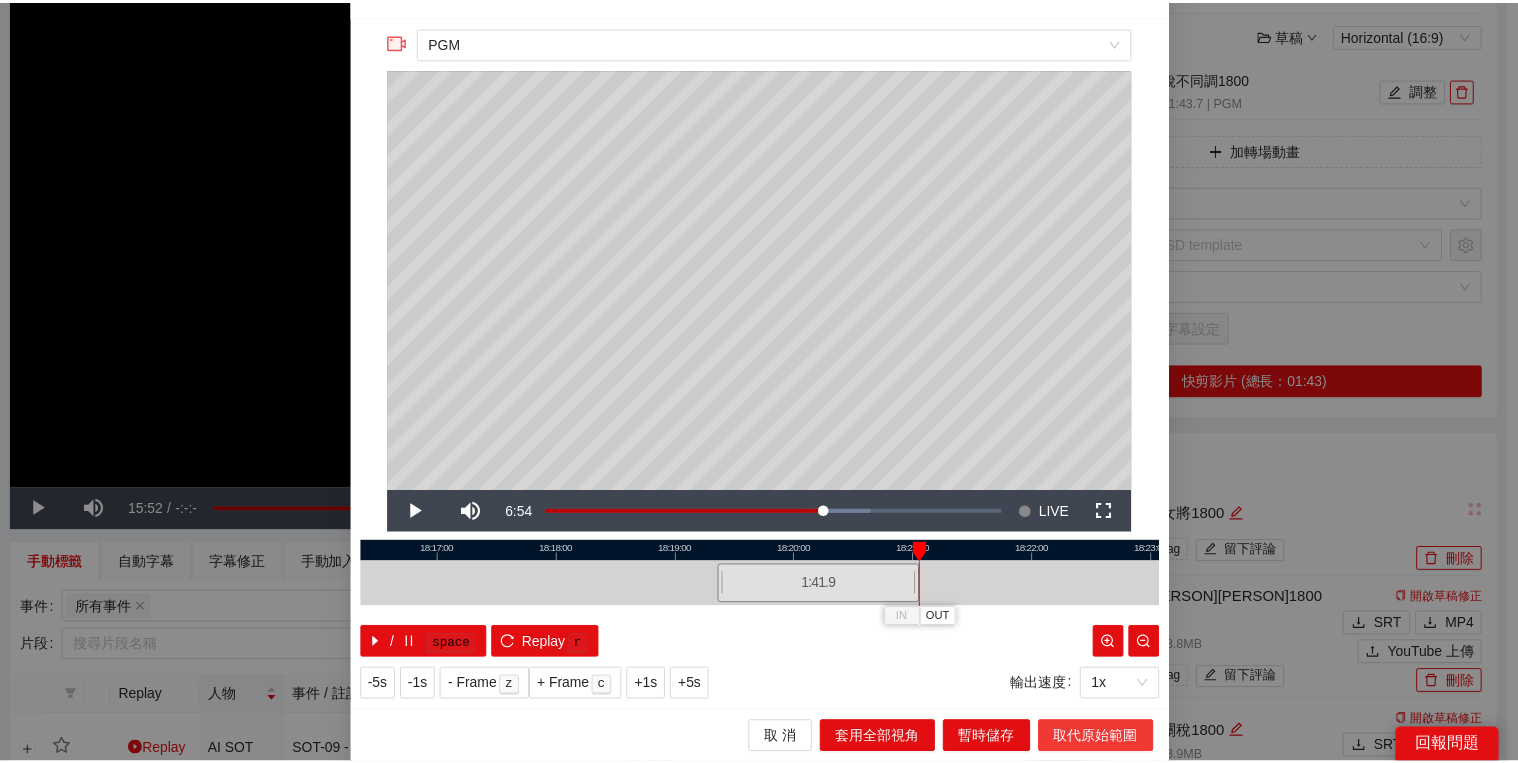 scroll, scrollTop: 0, scrollLeft: 0, axis: both 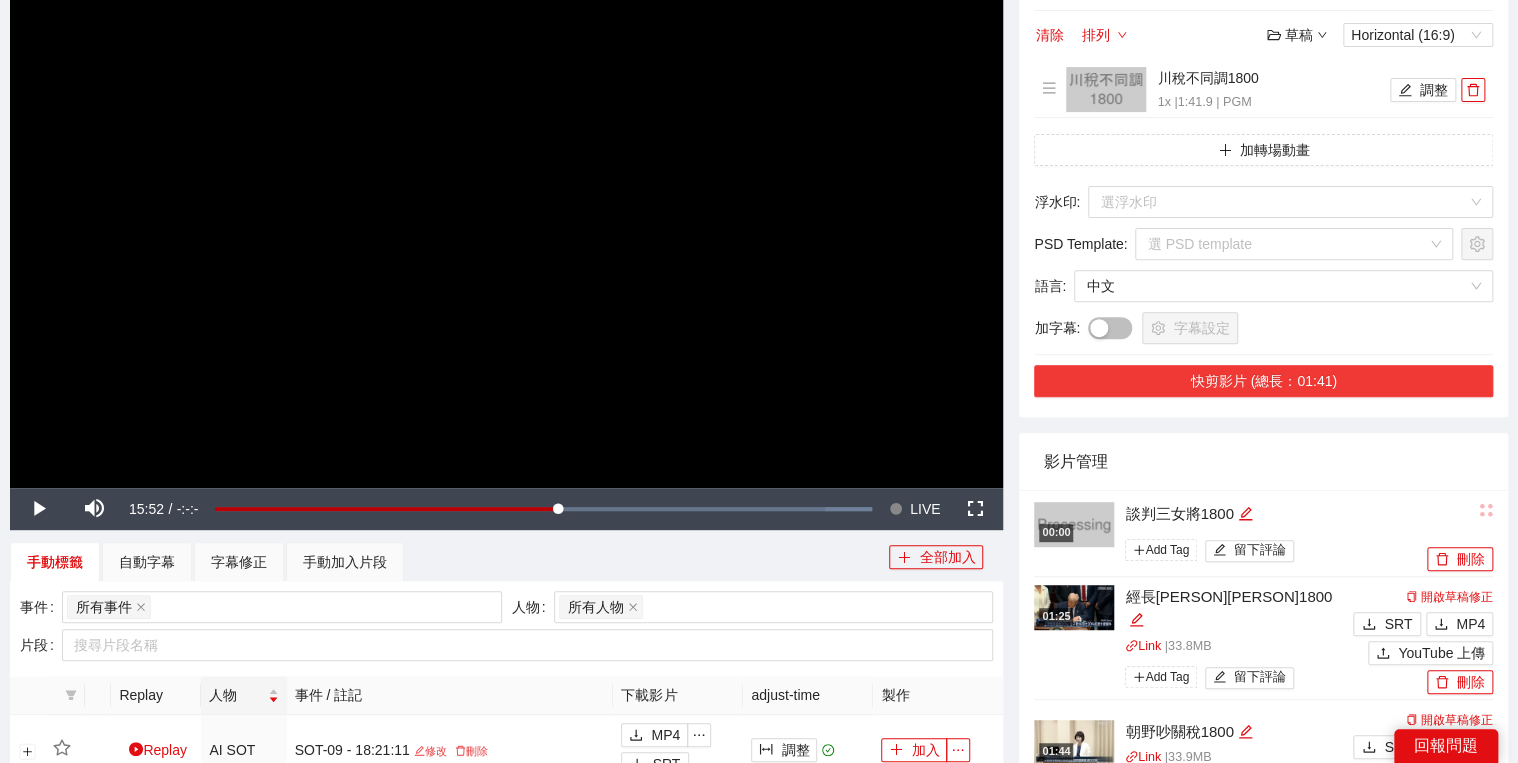 click on "快剪影片 (總長：01:41)" at bounding box center [1263, 381] 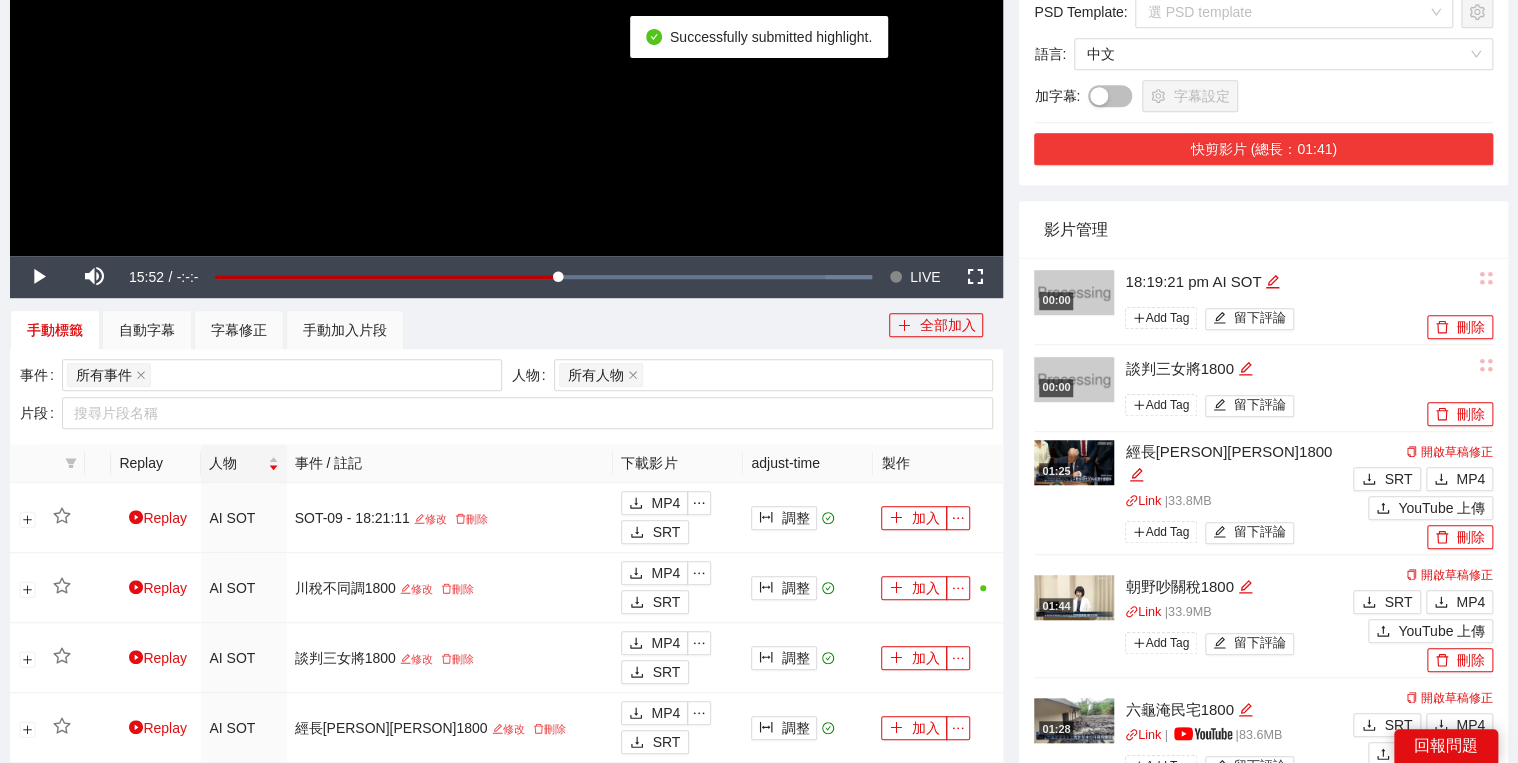 scroll, scrollTop: 480, scrollLeft: 0, axis: vertical 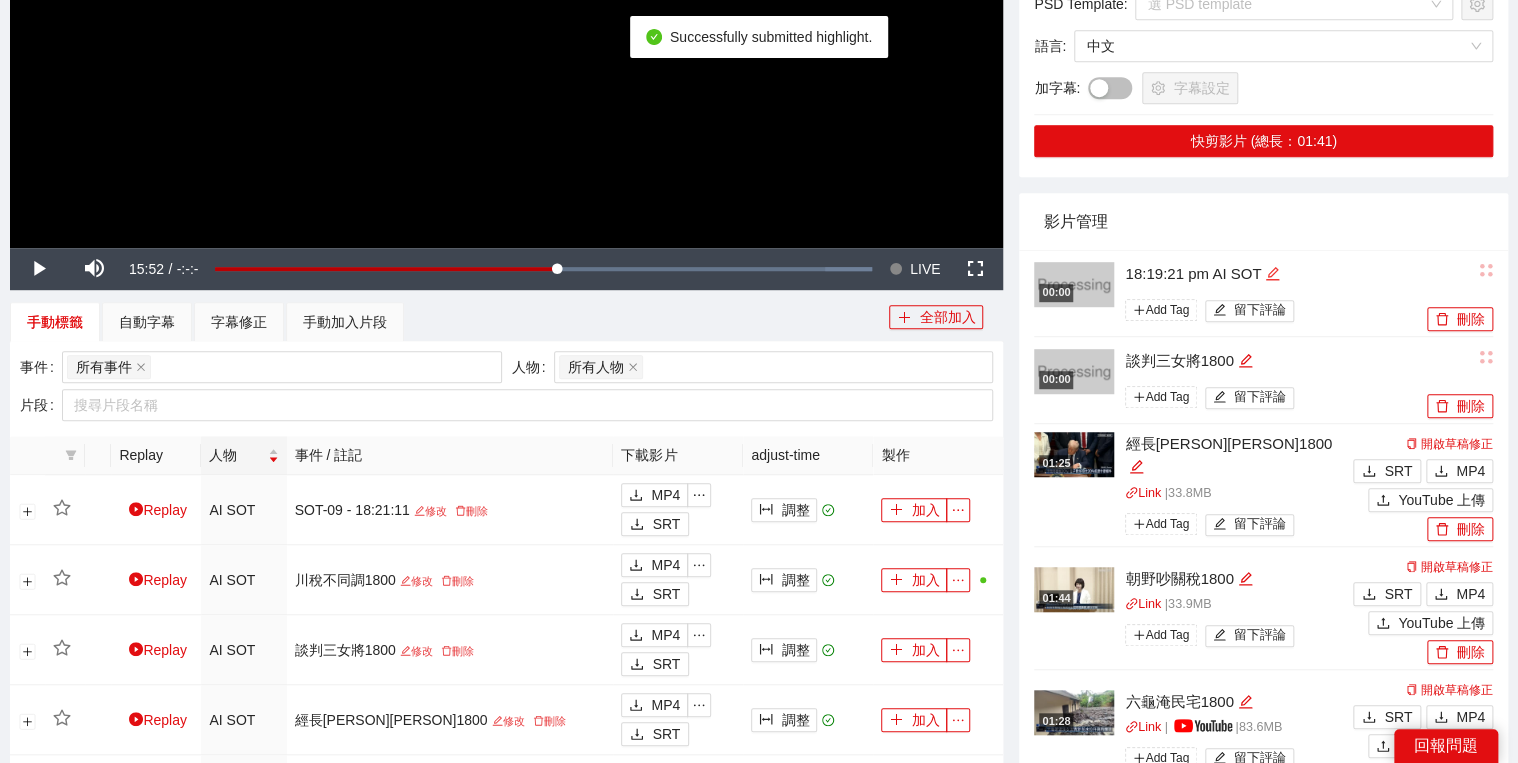 click 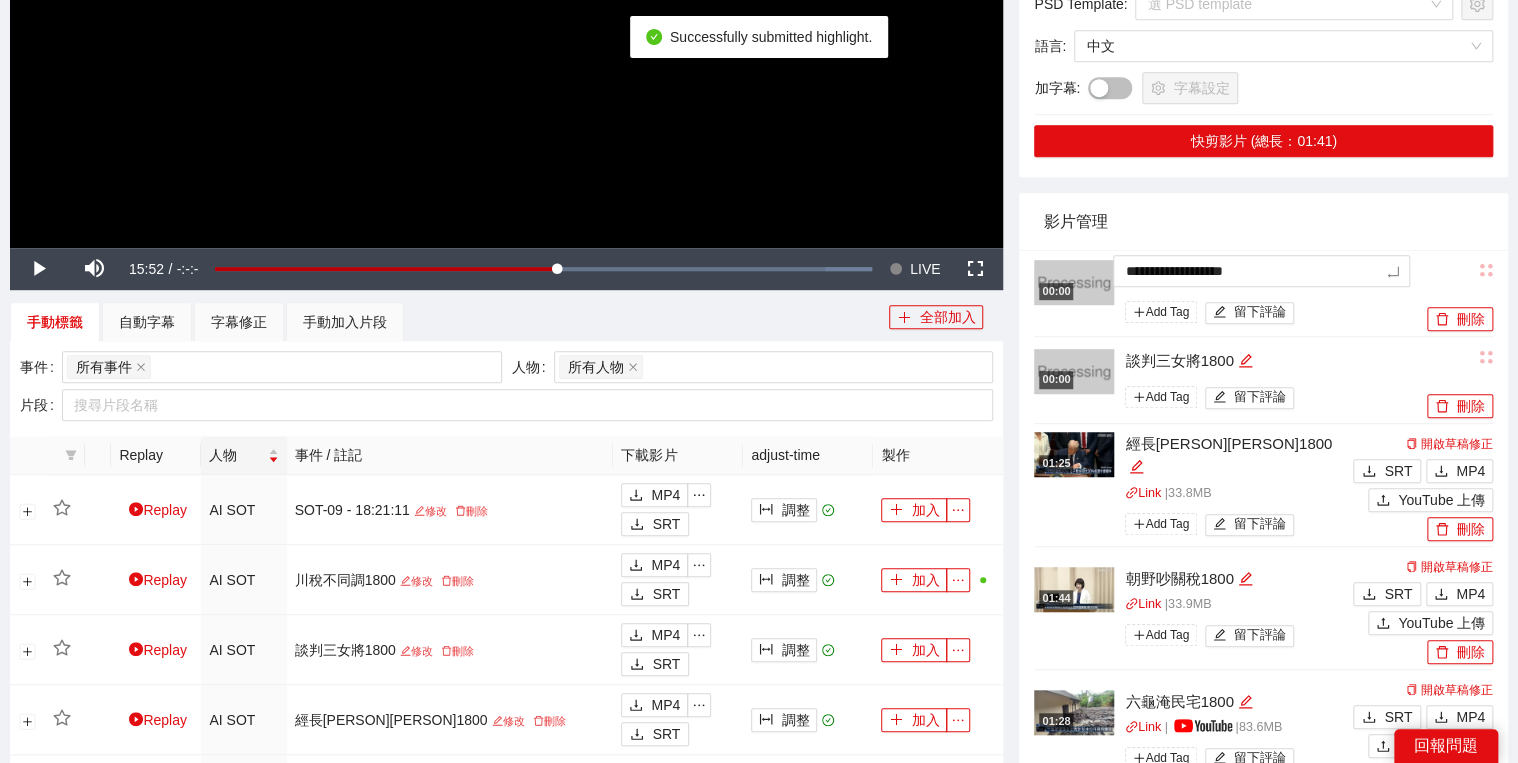 click on "**********" at bounding box center [759, 441] 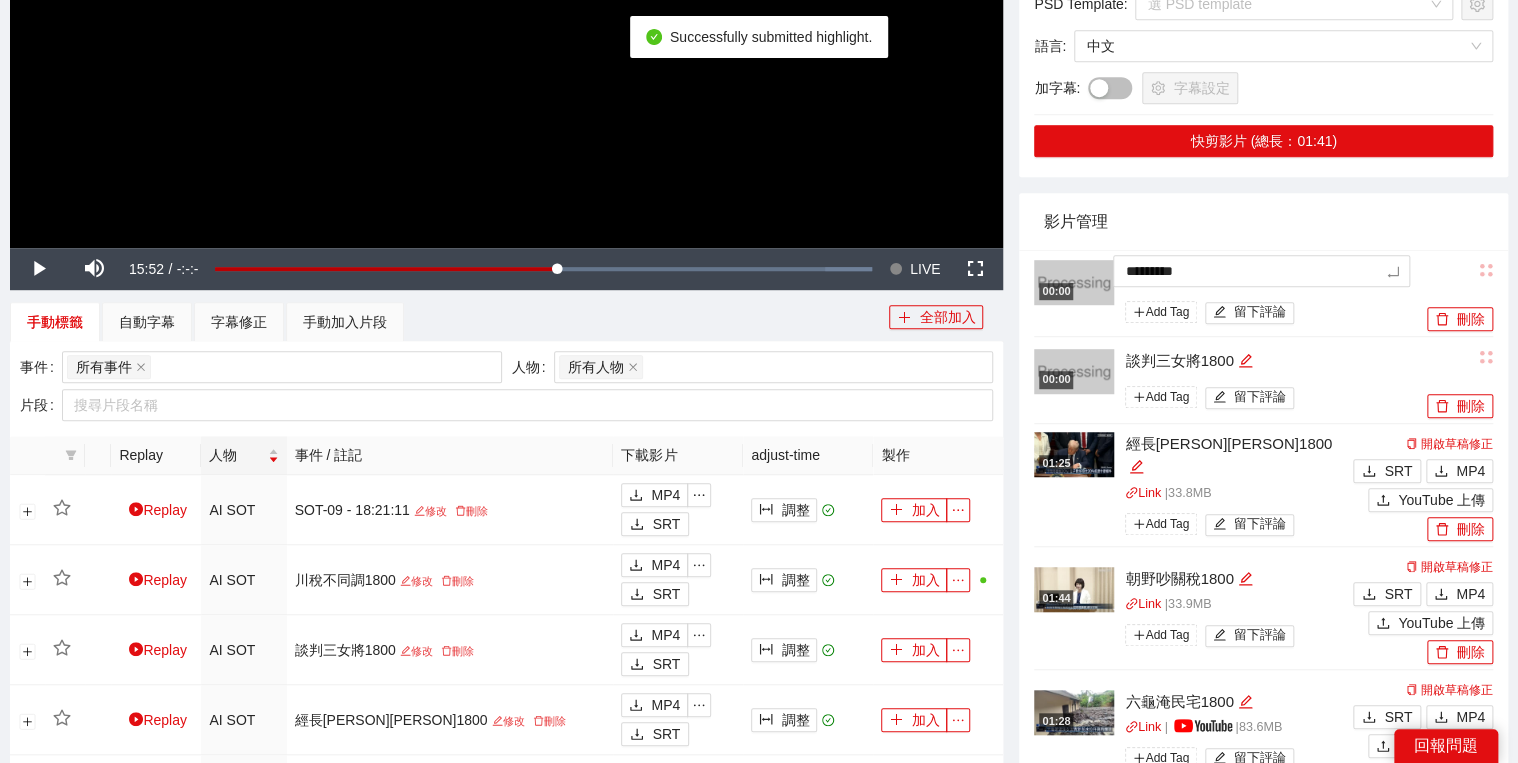click on "影片管理" at bounding box center [1263, 221] 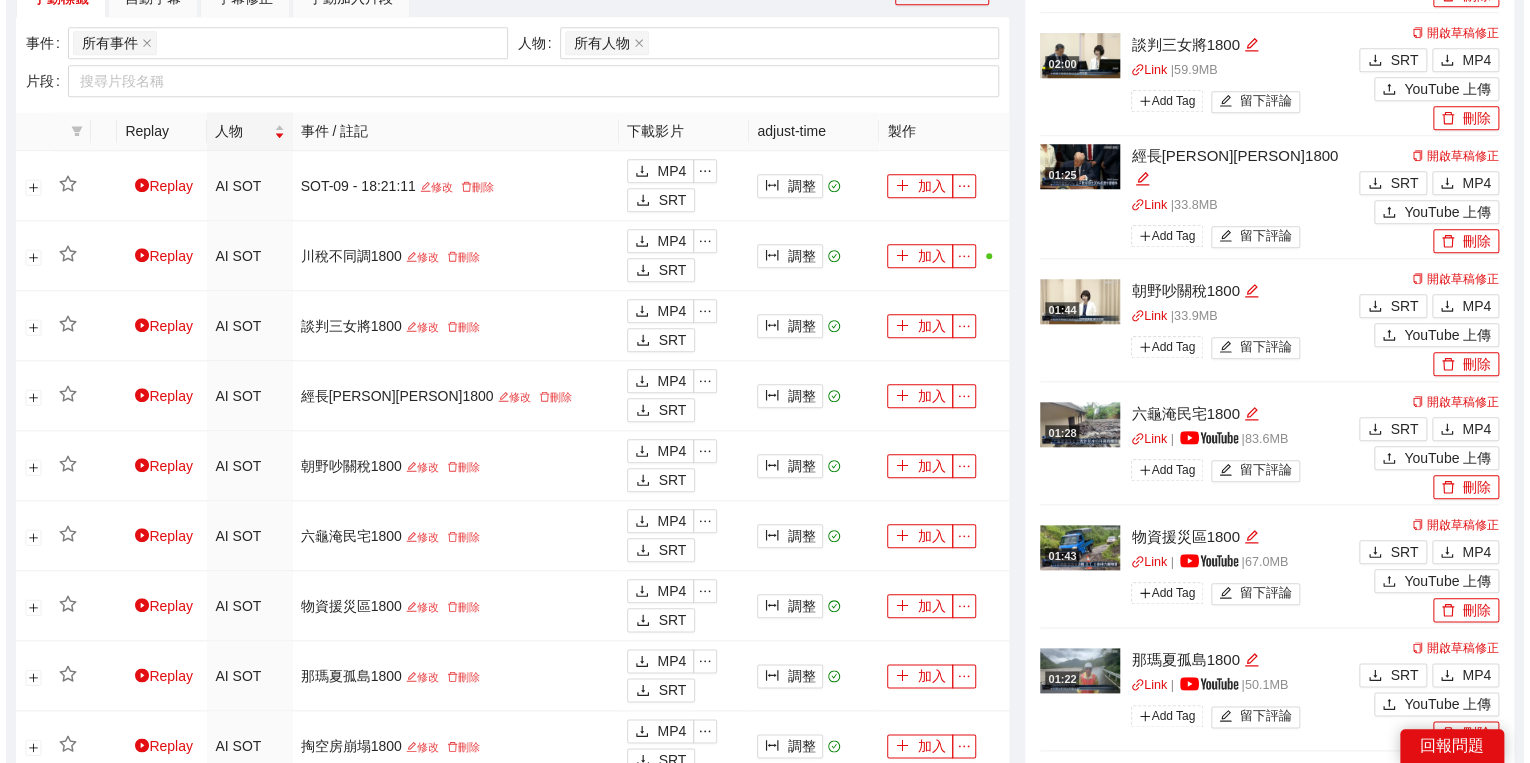 scroll, scrollTop: 880, scrollLeft: 0, axis: vertical 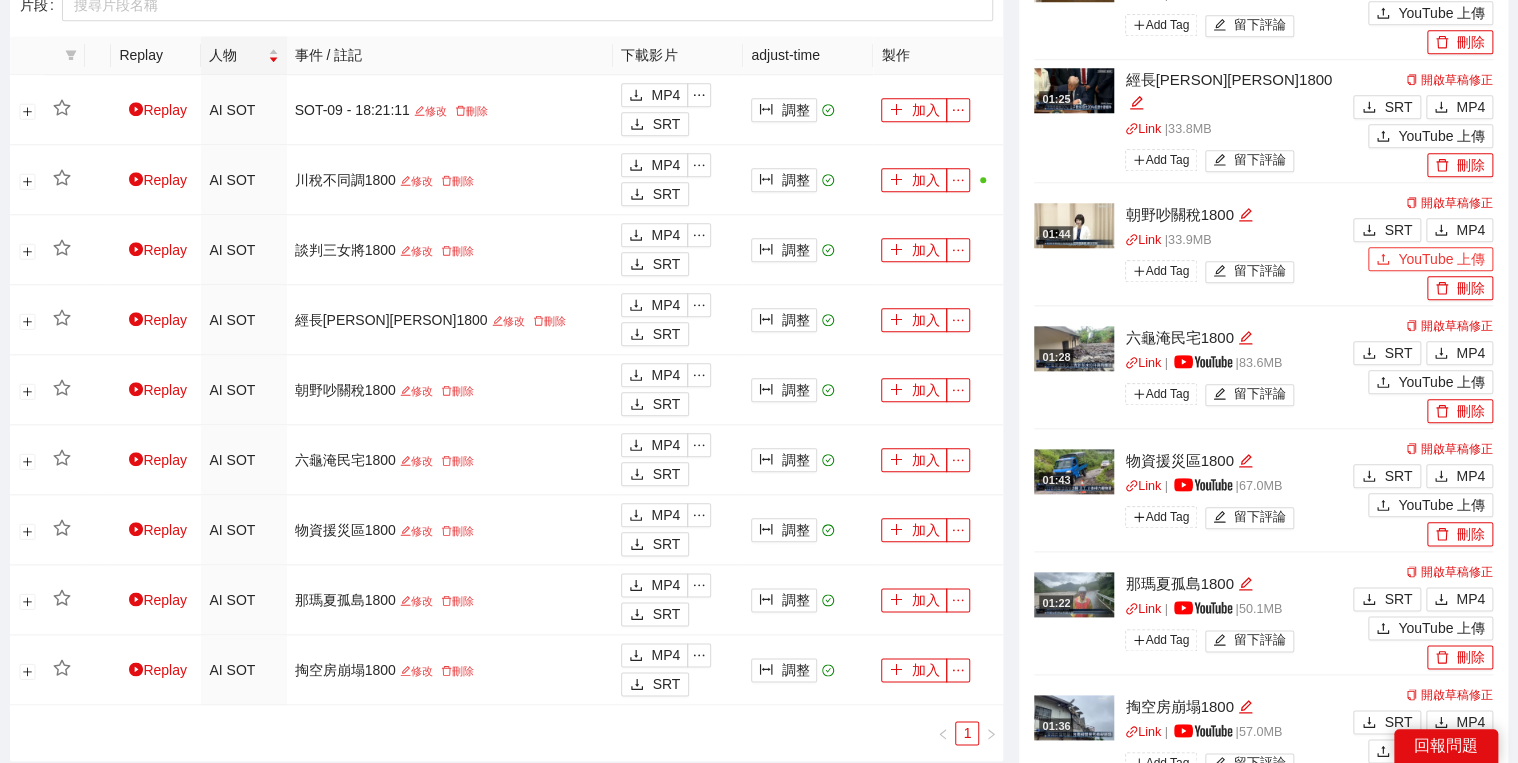 click on "YouTube 上傳" at bounding box center (1441, 259) 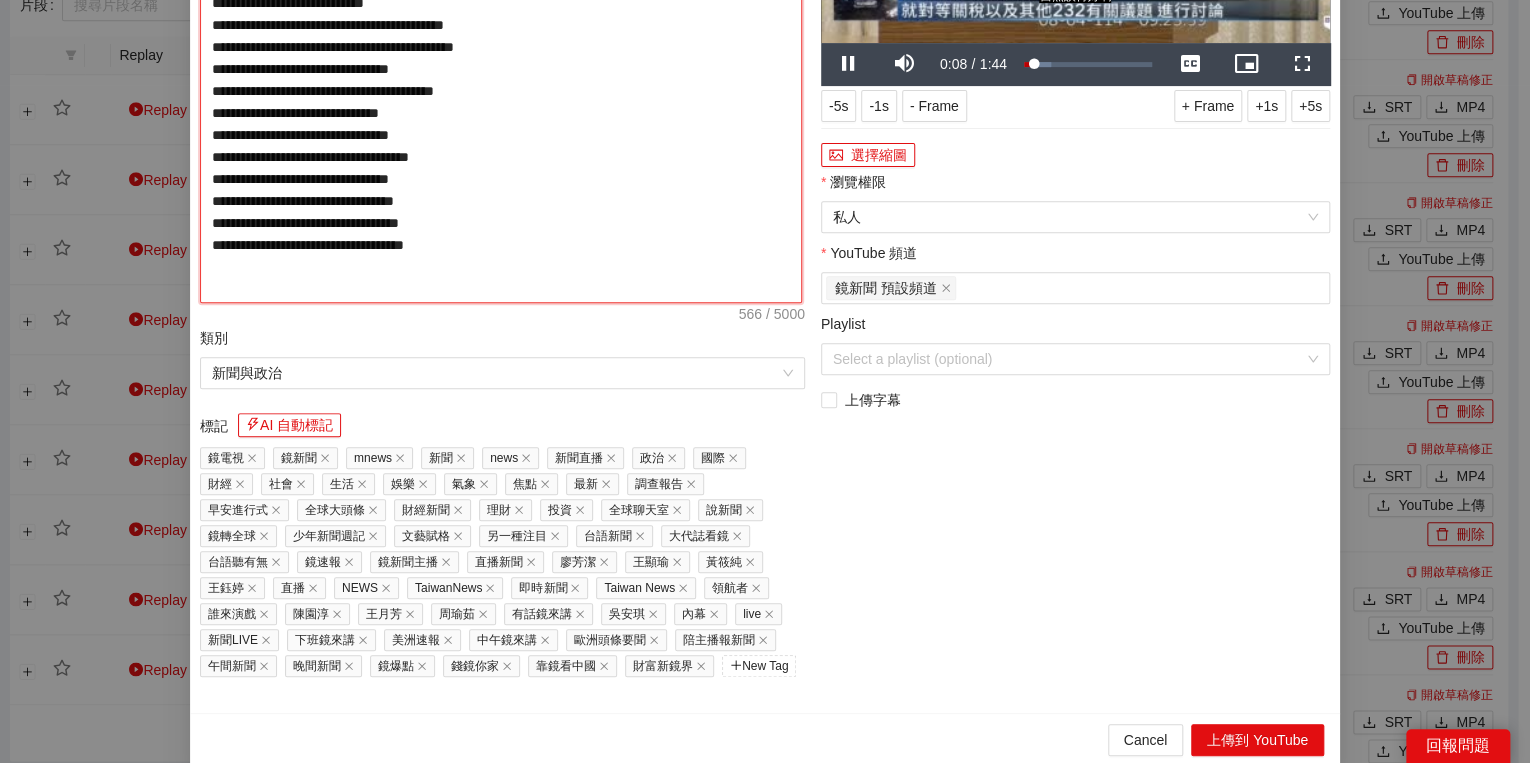 click on "**********" at bounding box center [501, 90] 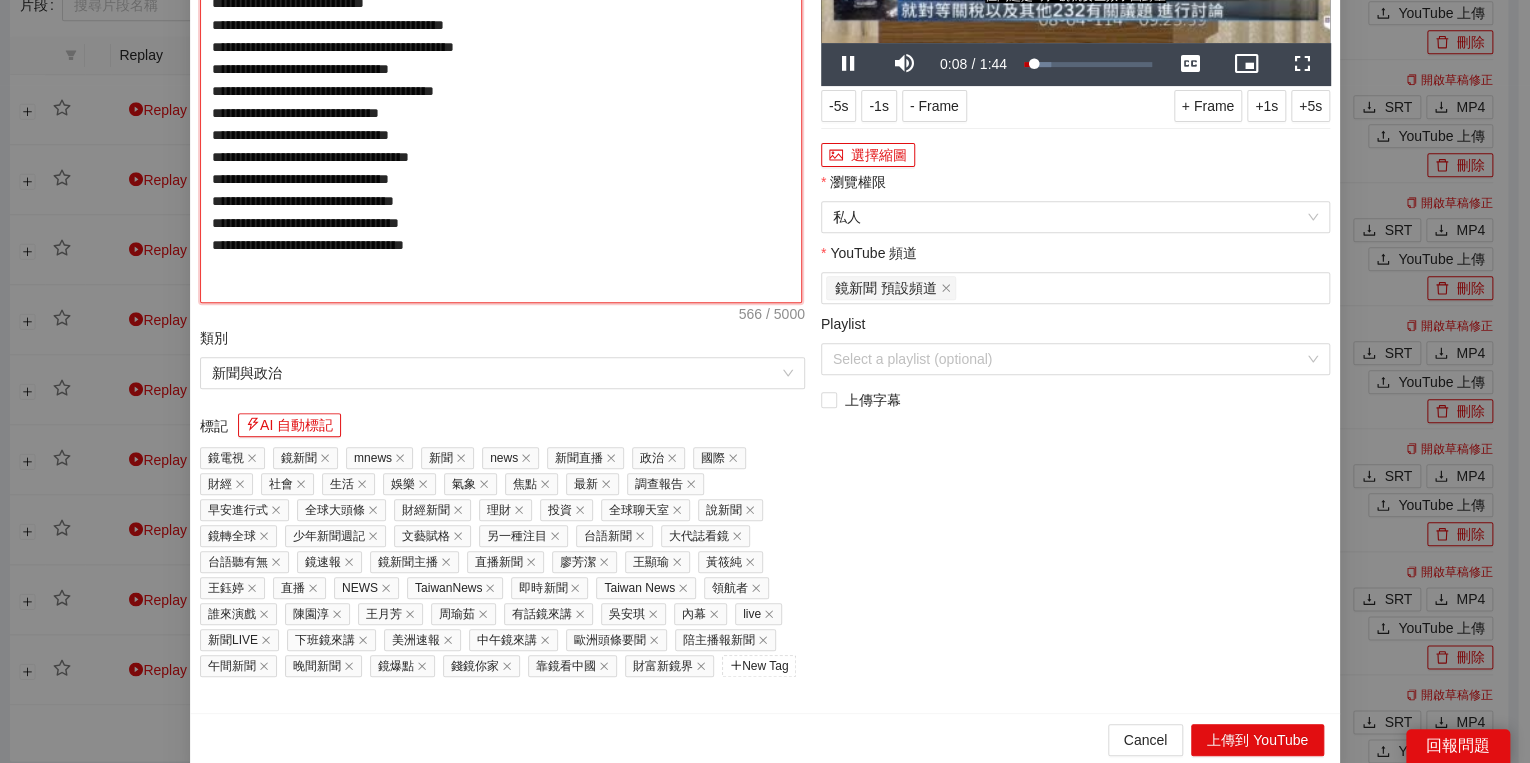 paste on "**********" 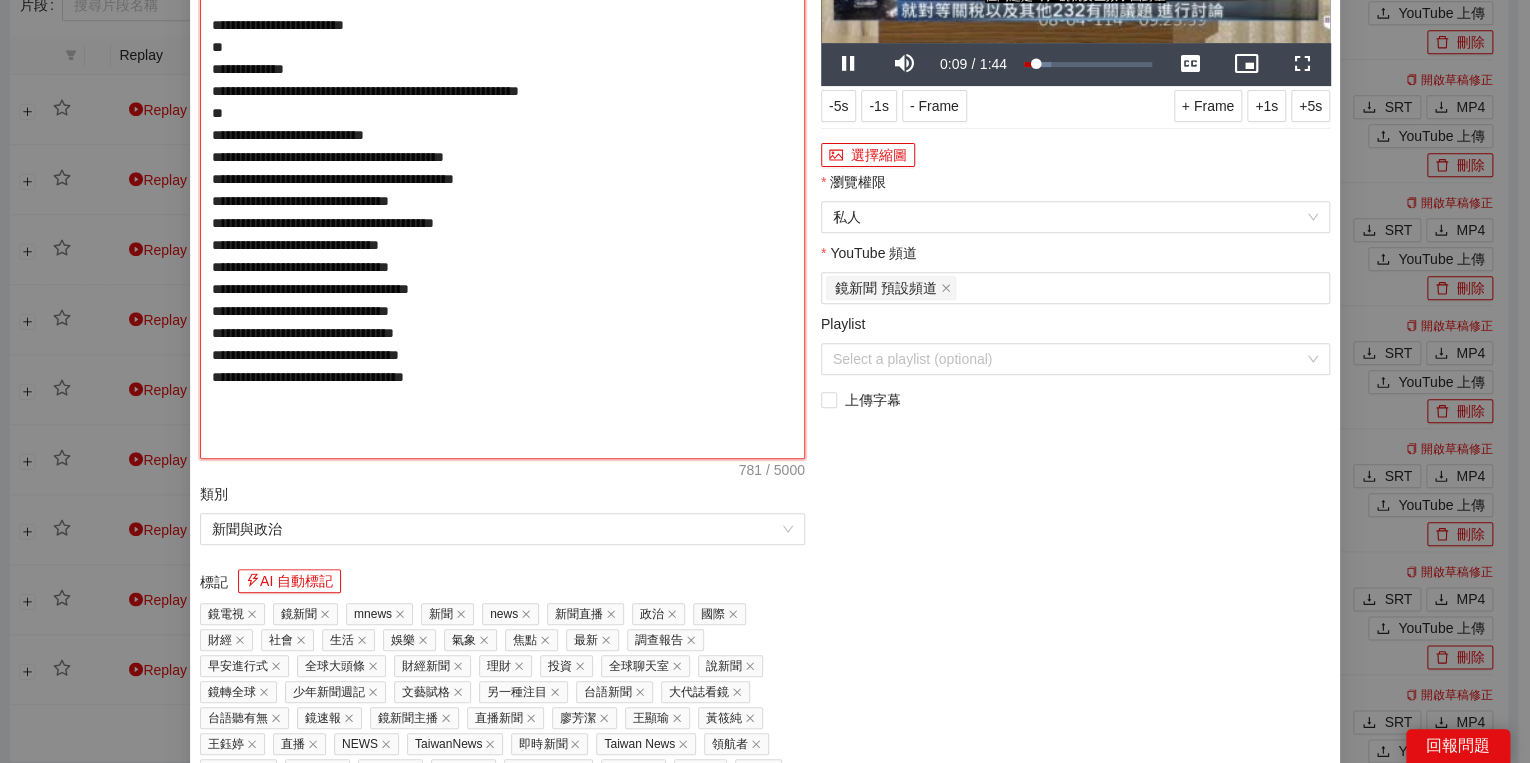 click on "**********" at bounding box center (502, 168) 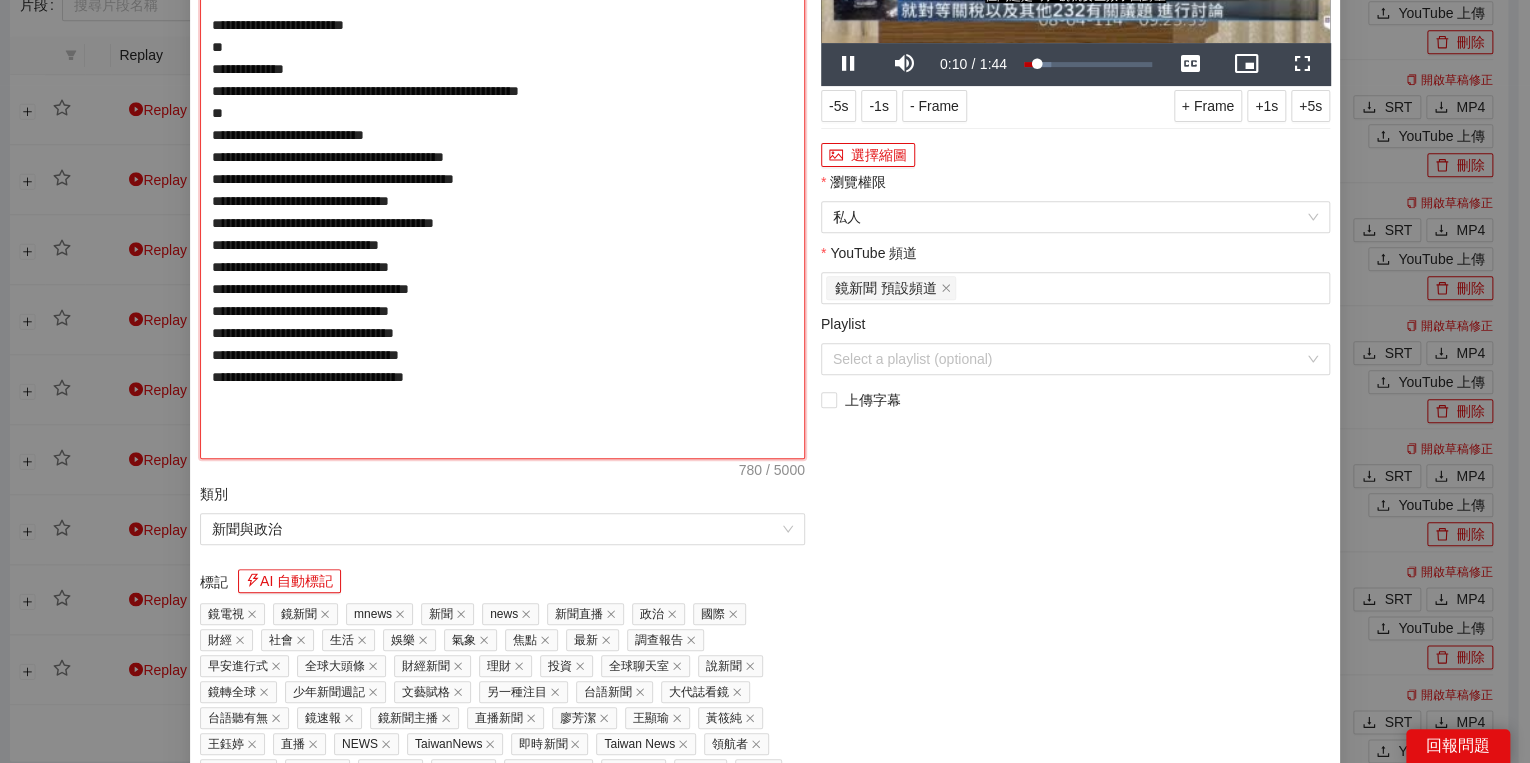 click on "**********" at bounding box center [502, 168] 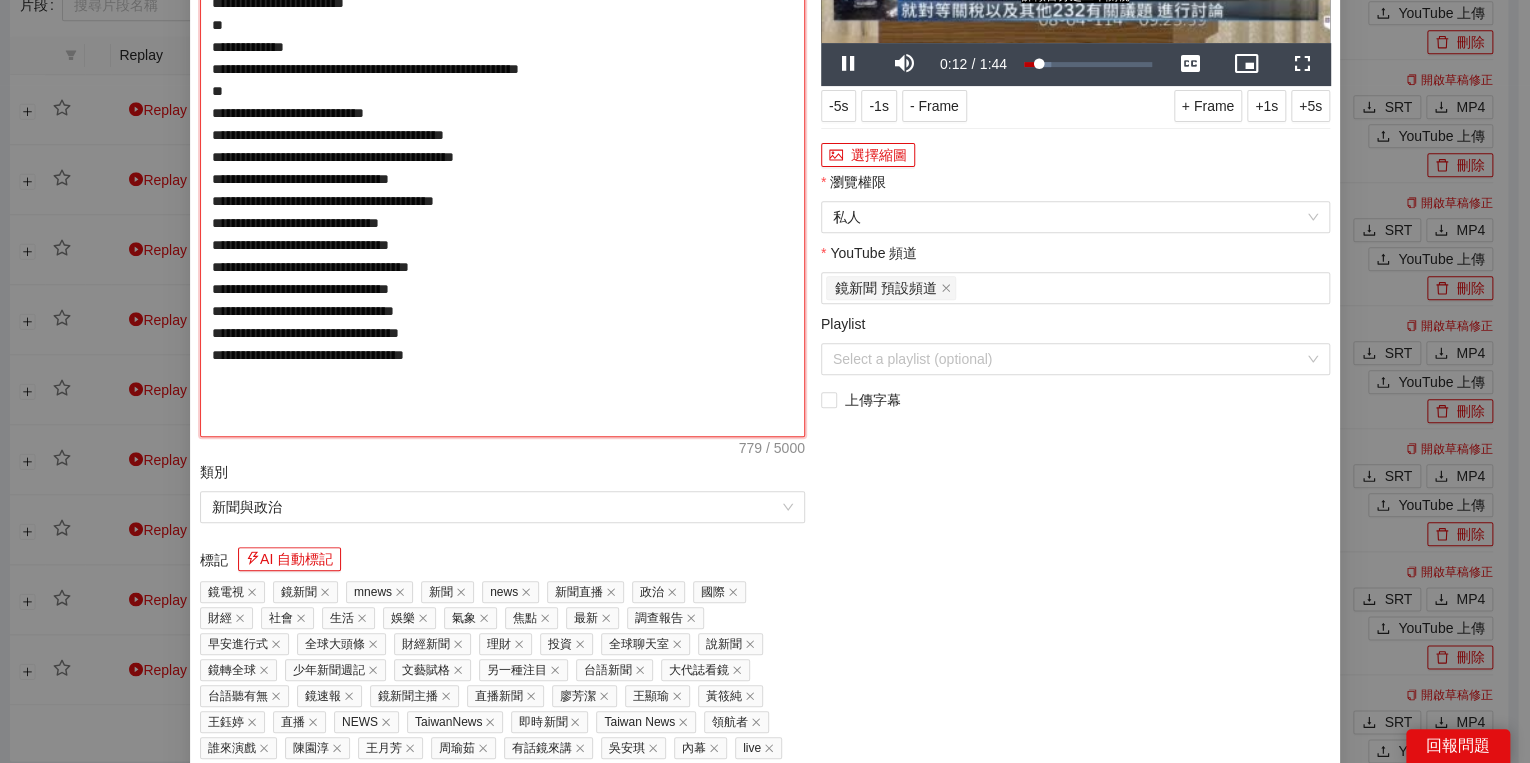 click on "**********" at bounding box center [502, 157] 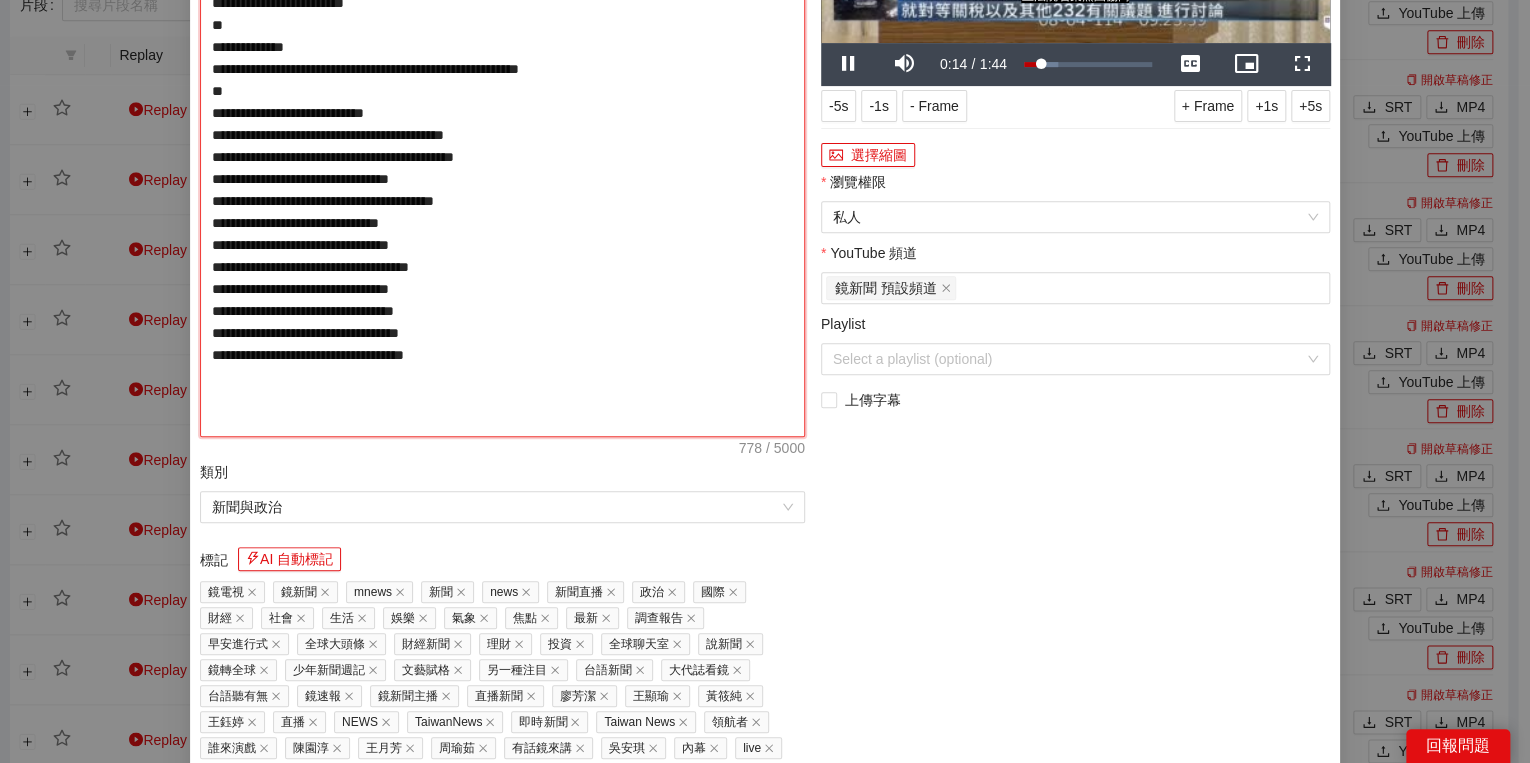 click on "**********" at bounding box center [502, 157] 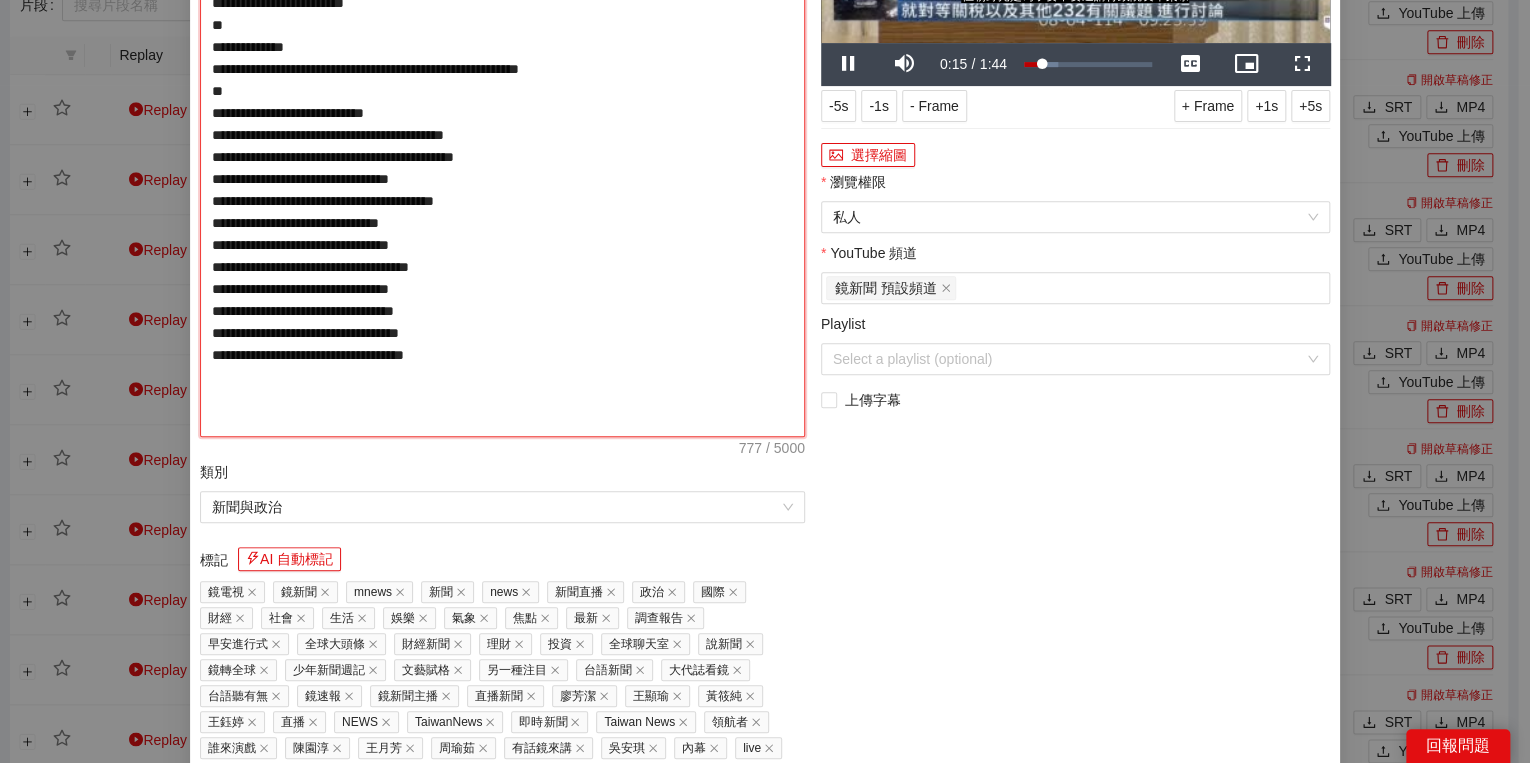 click on "**********" at bounding box center [502, 157] 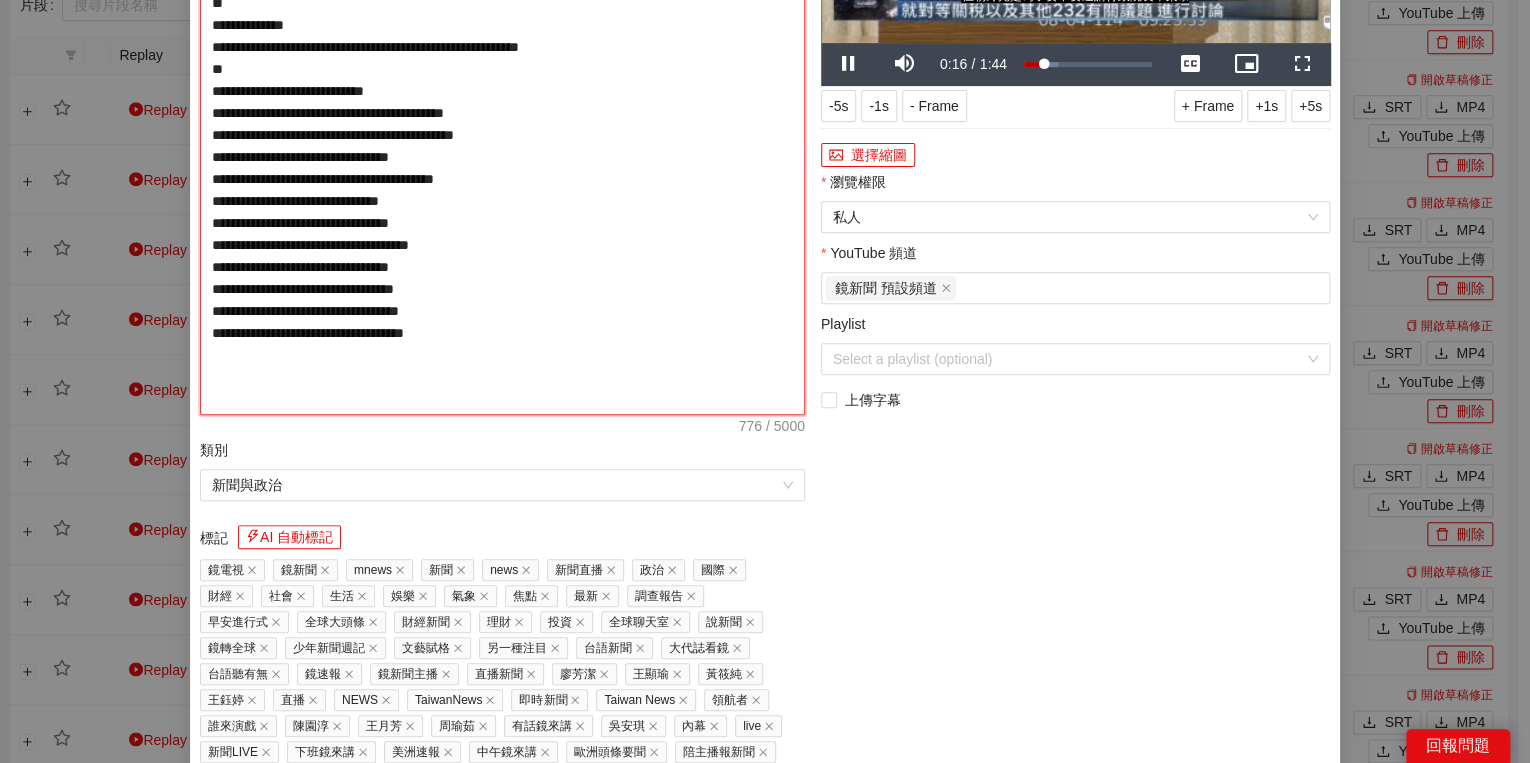 click on "**********" at bounding box center (502, 146) 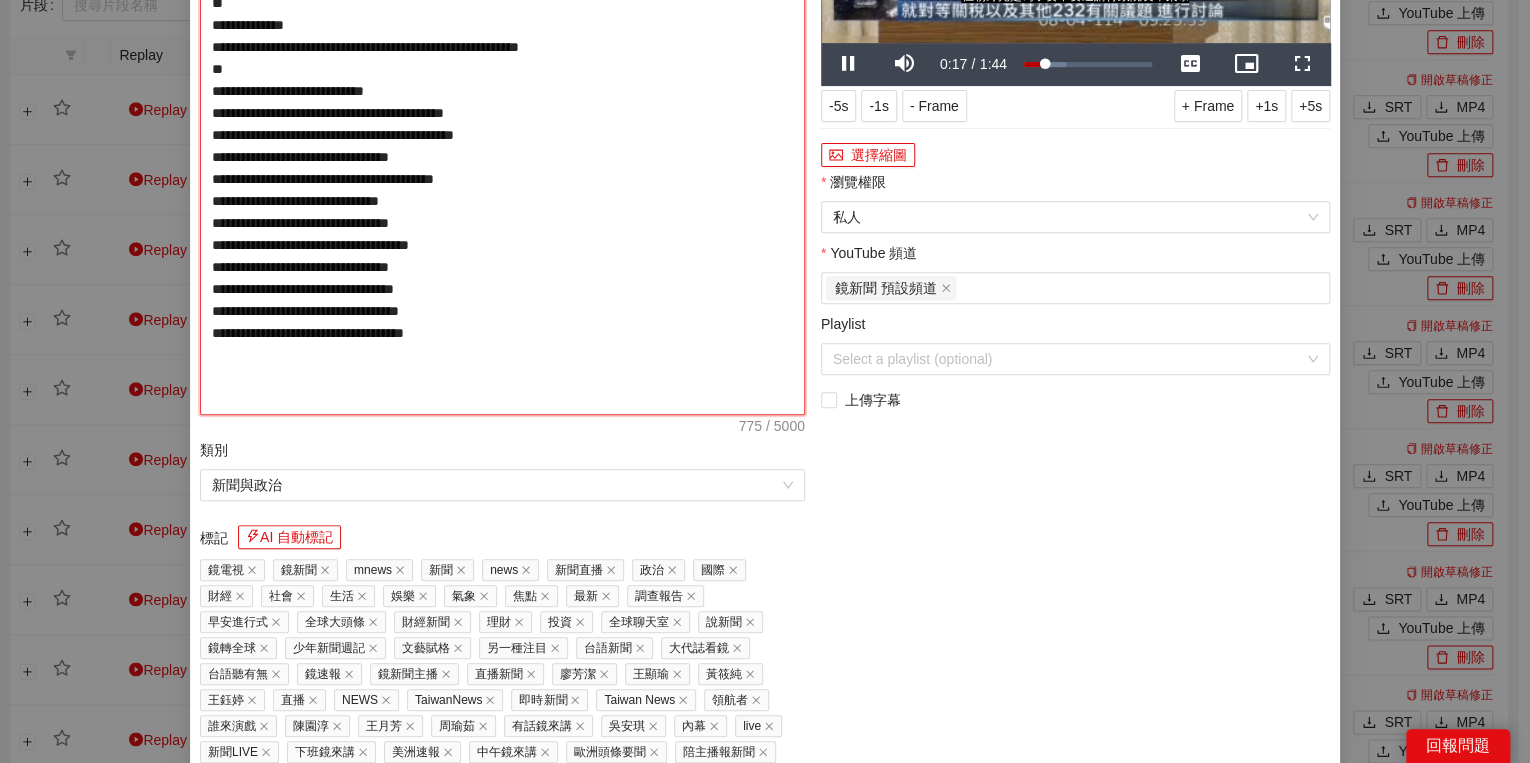 click on "**********" at bounding box center [502, 146] 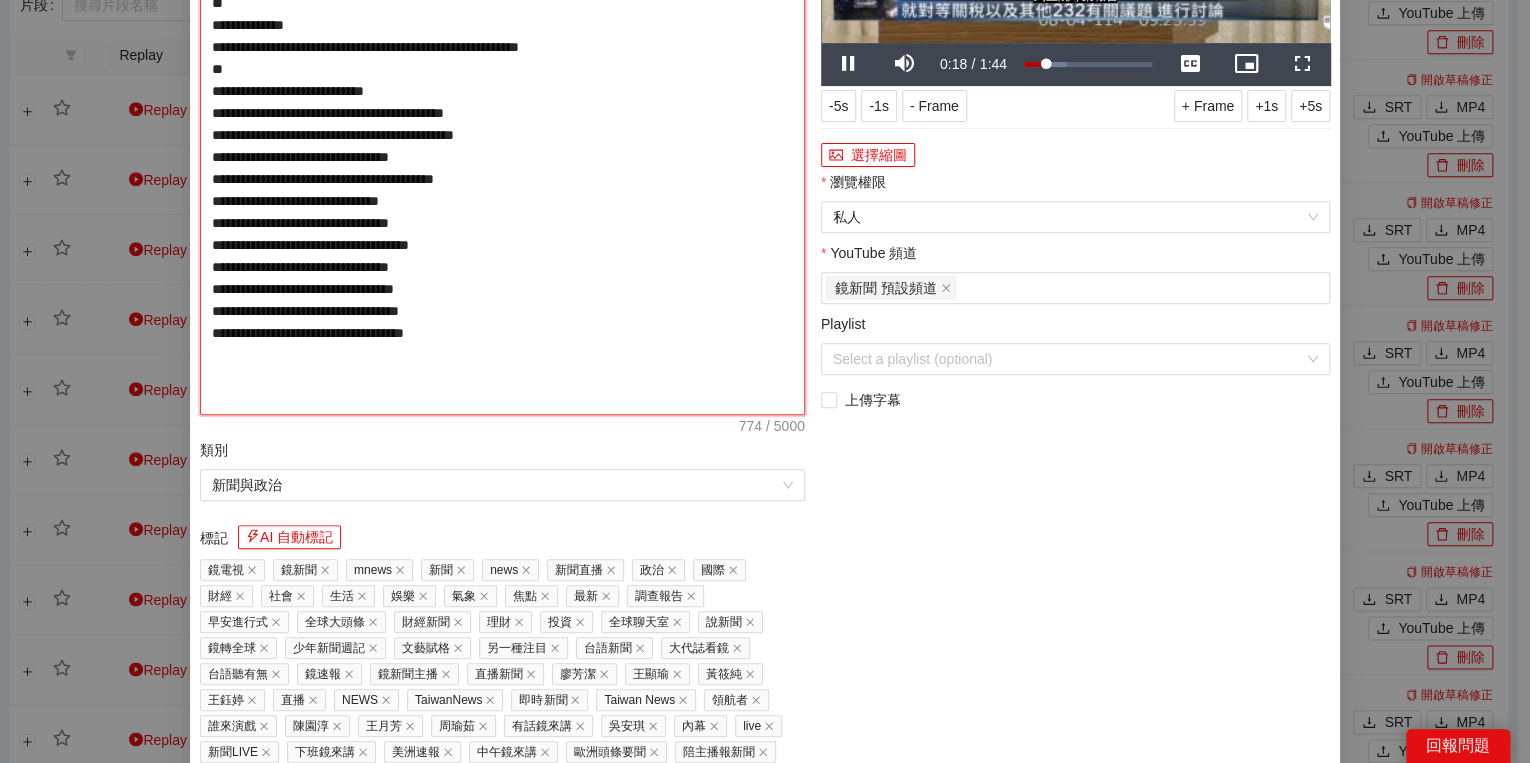 click on "**********" at bounding box center (502, 146) 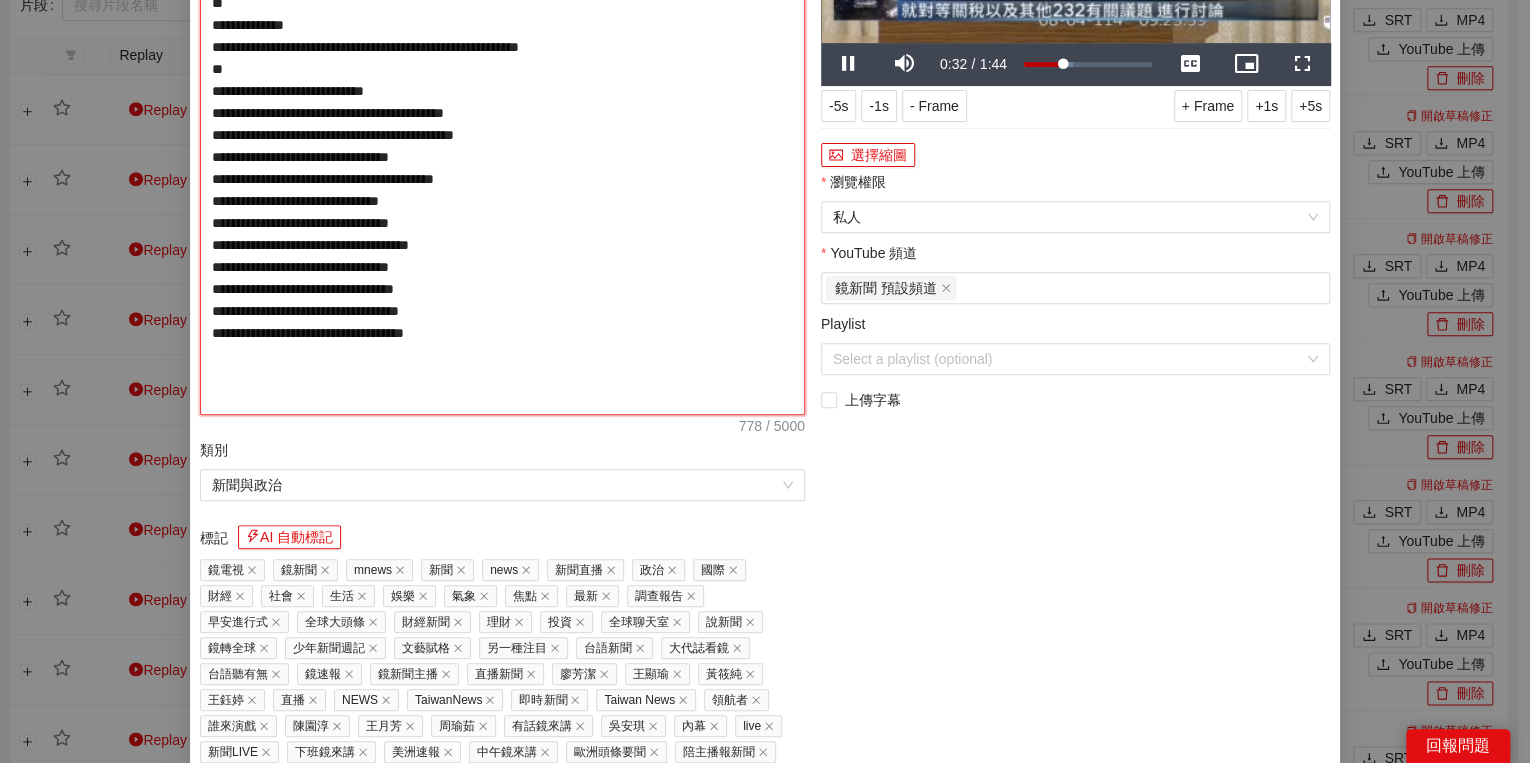 click on "**********" at bounding box center [502, 146] 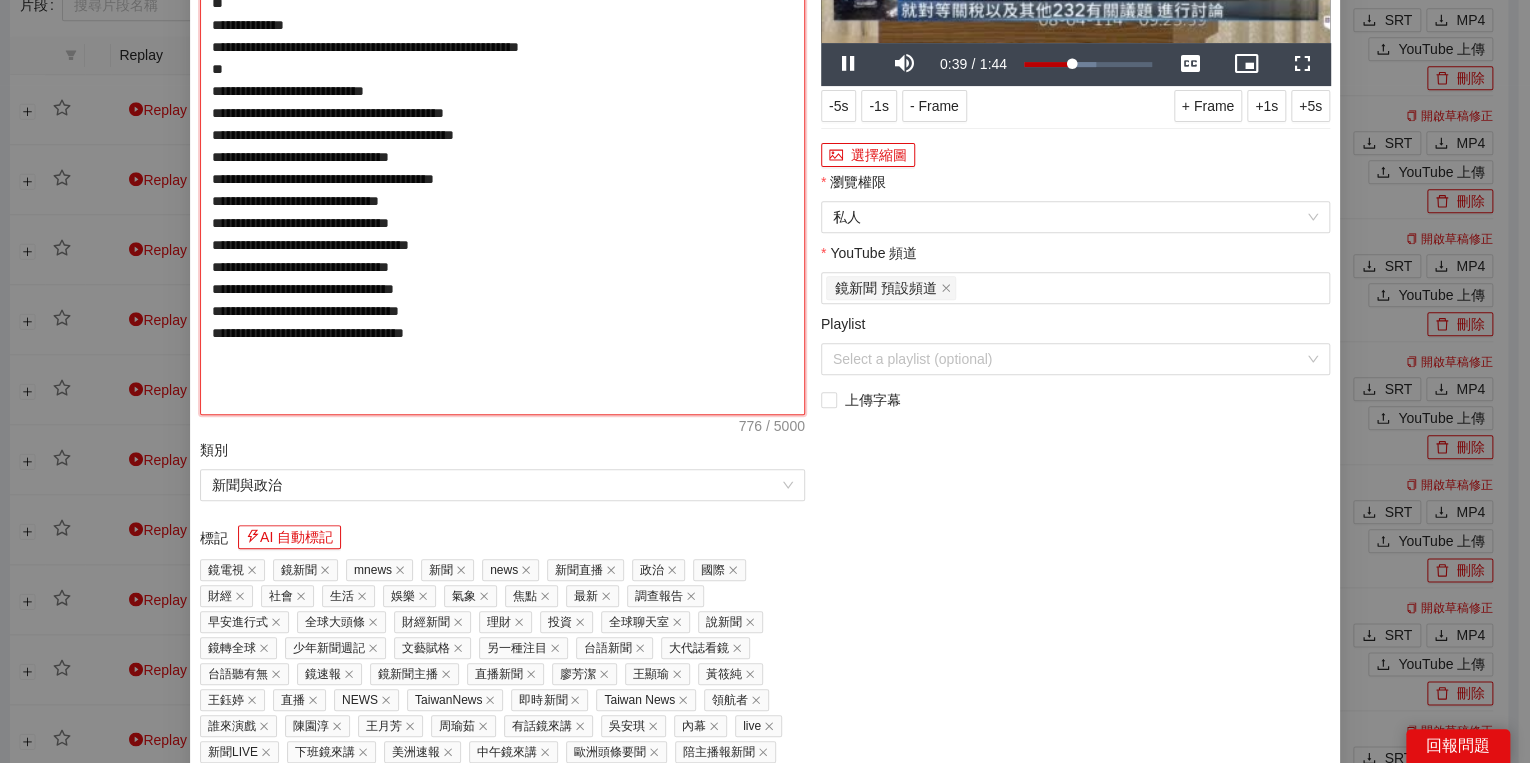click on "**********" at bounding box center [502, 146] 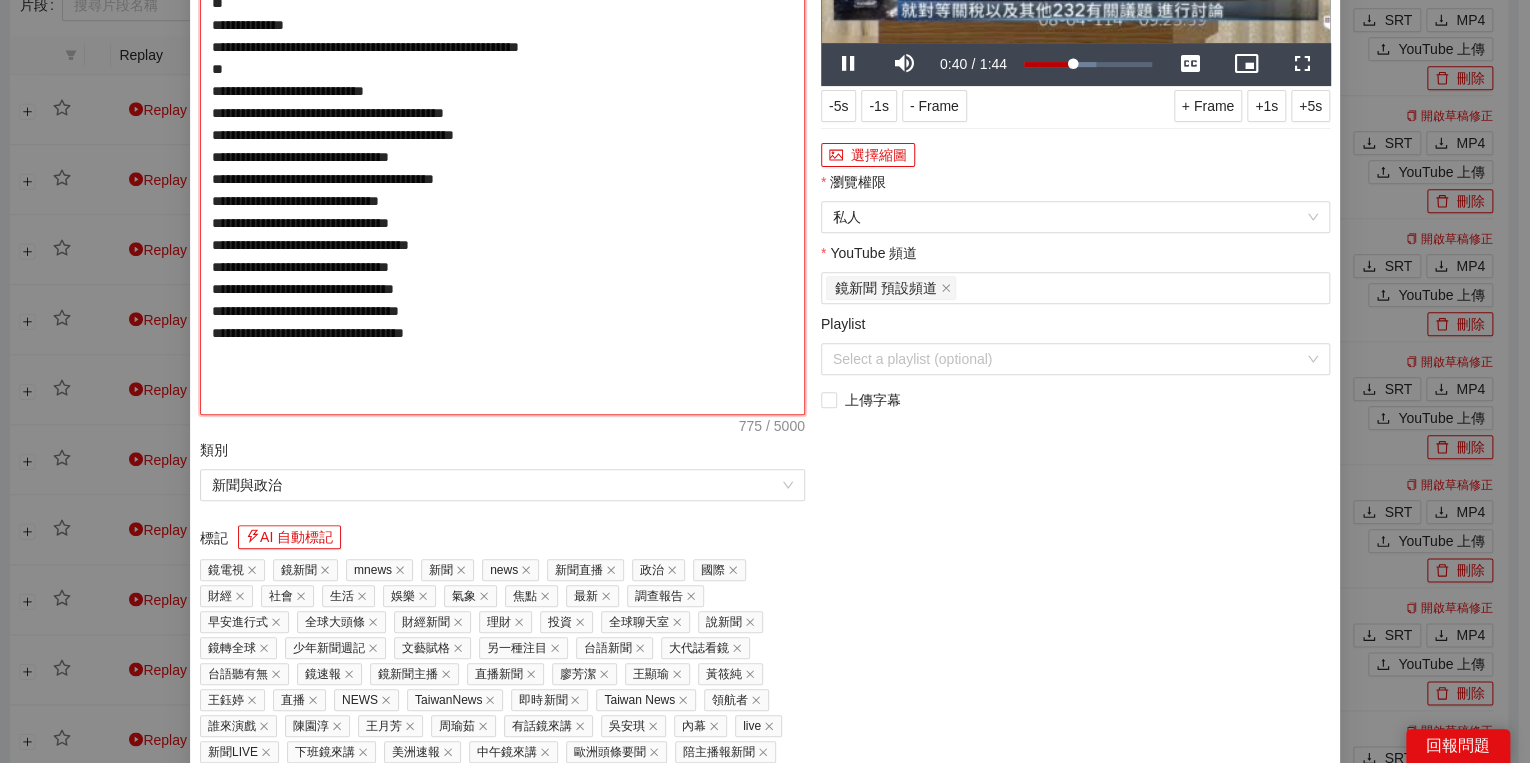 click on "**********" at bounding box center (502, 146) 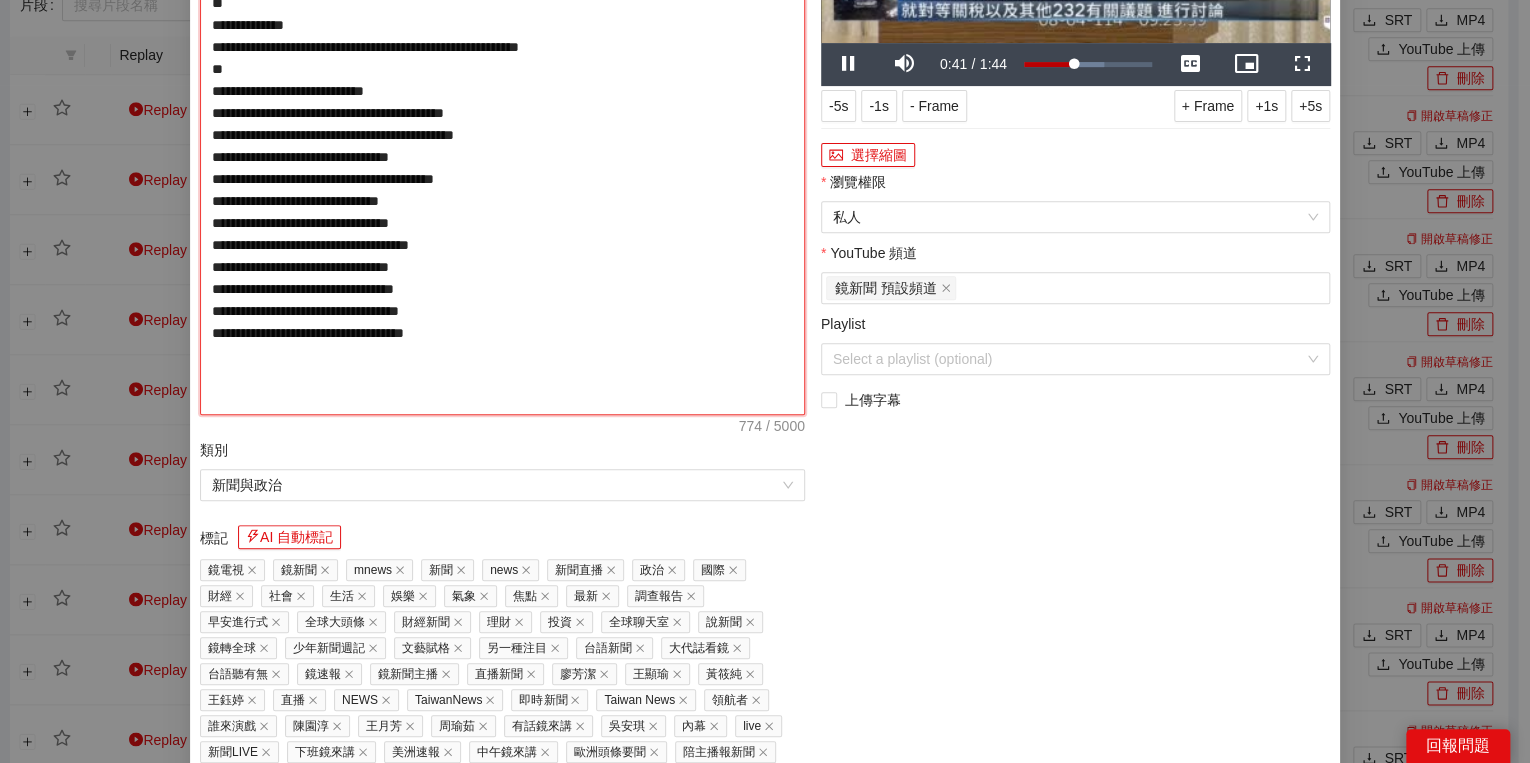 click on "**********" at bounding box center [502, 146] 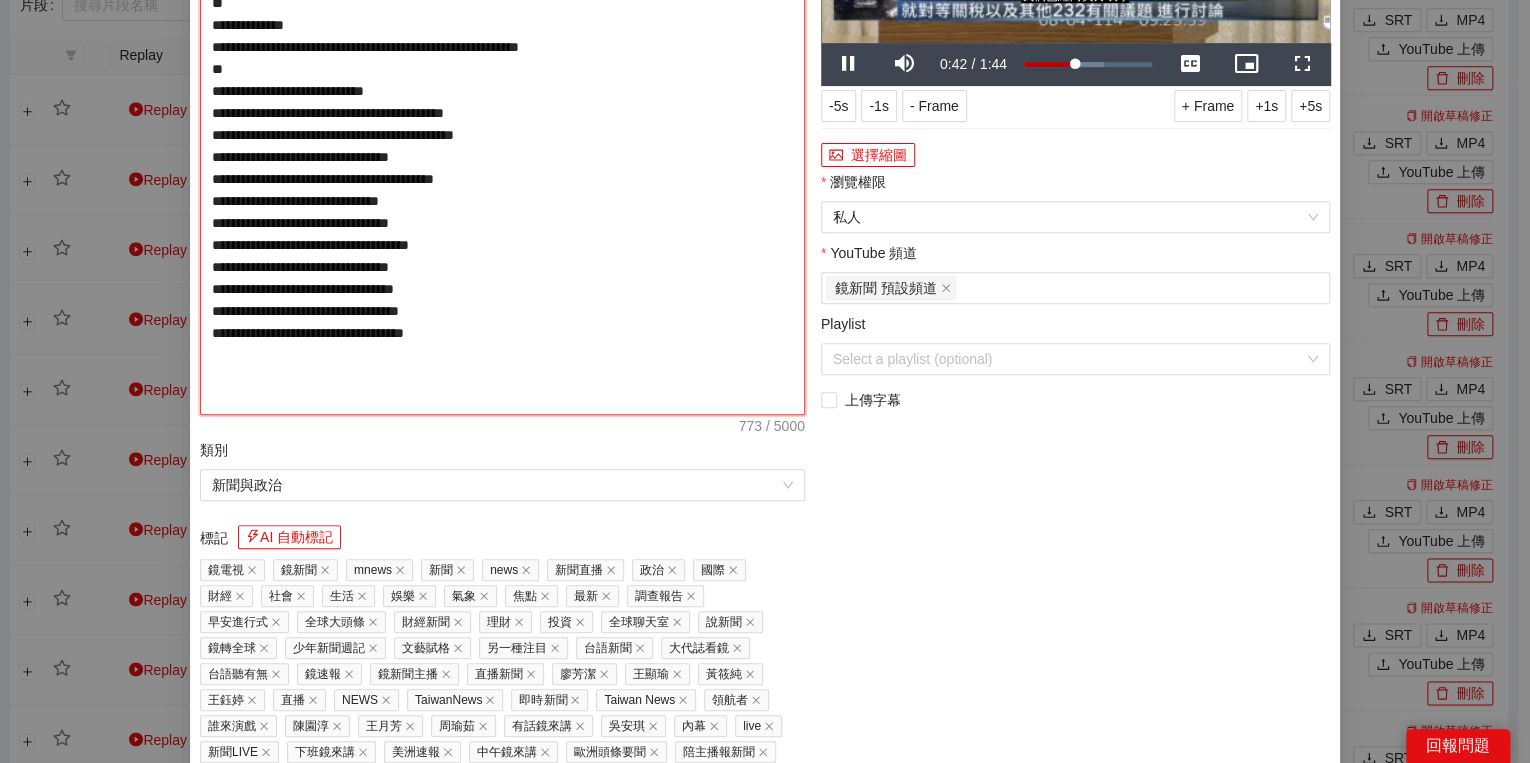 click on "**********" at bounding box center (502, 146) 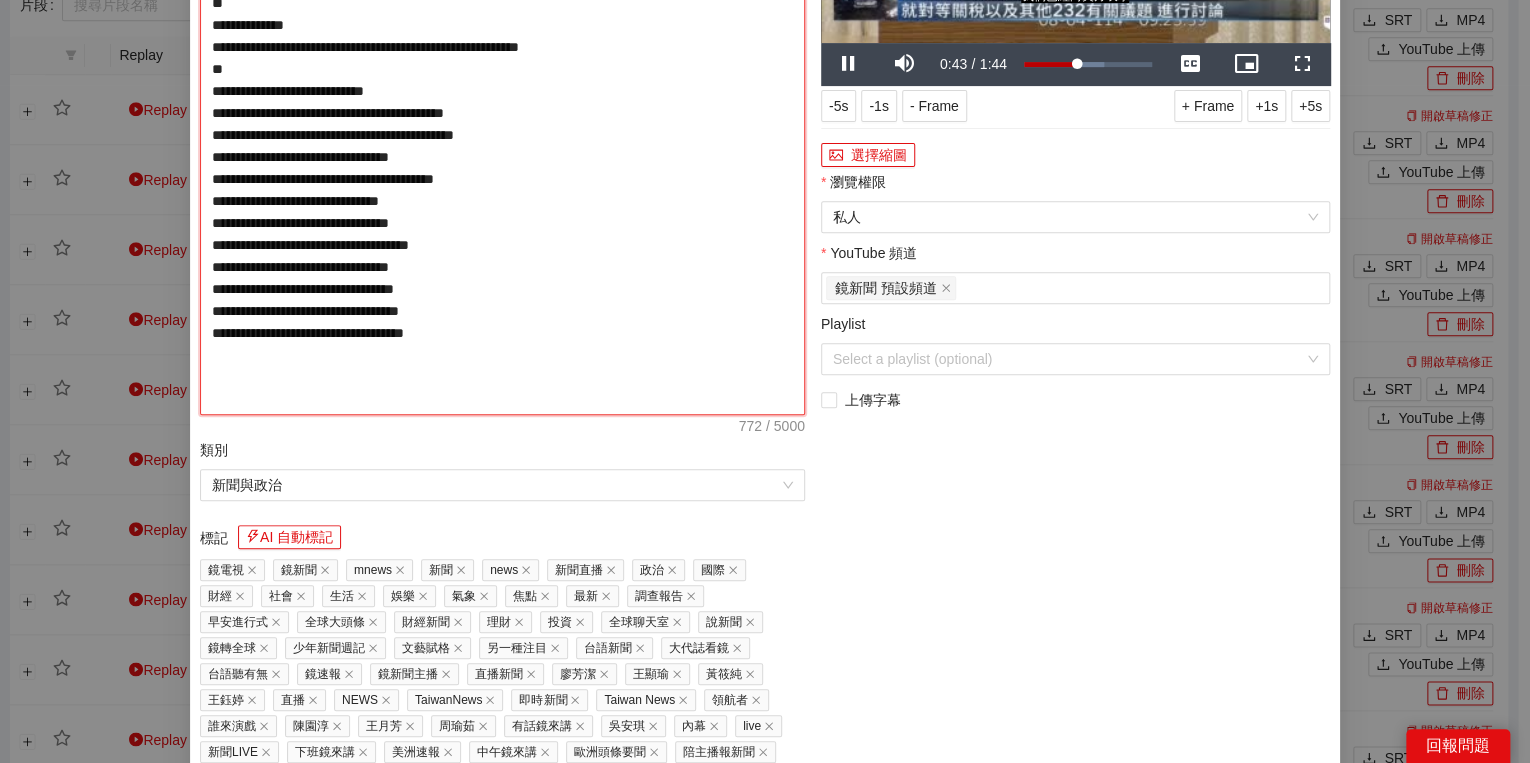 click on "**********" at bounding box center [502, 146] 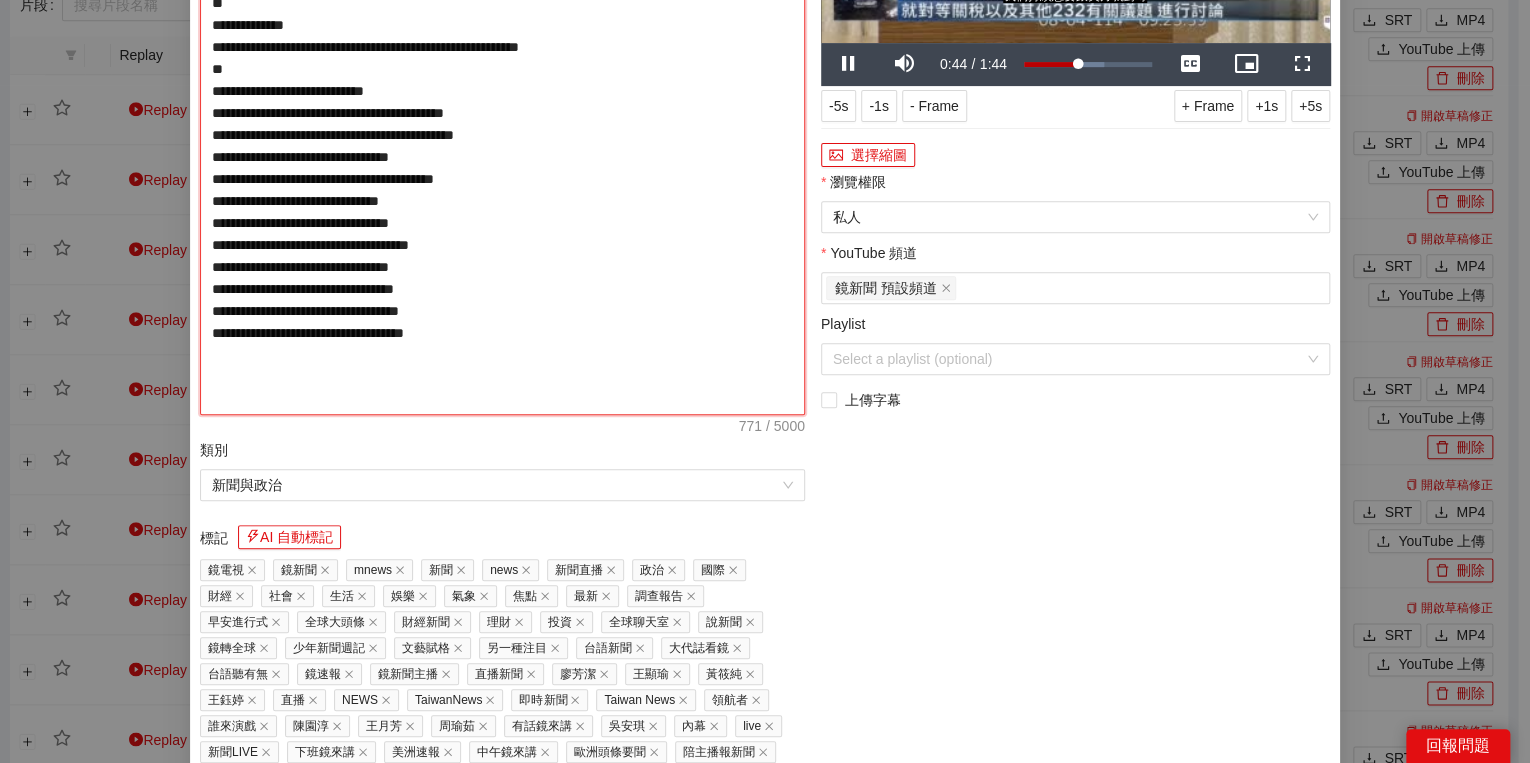 click on "**********" at bounding box center (502, 146) 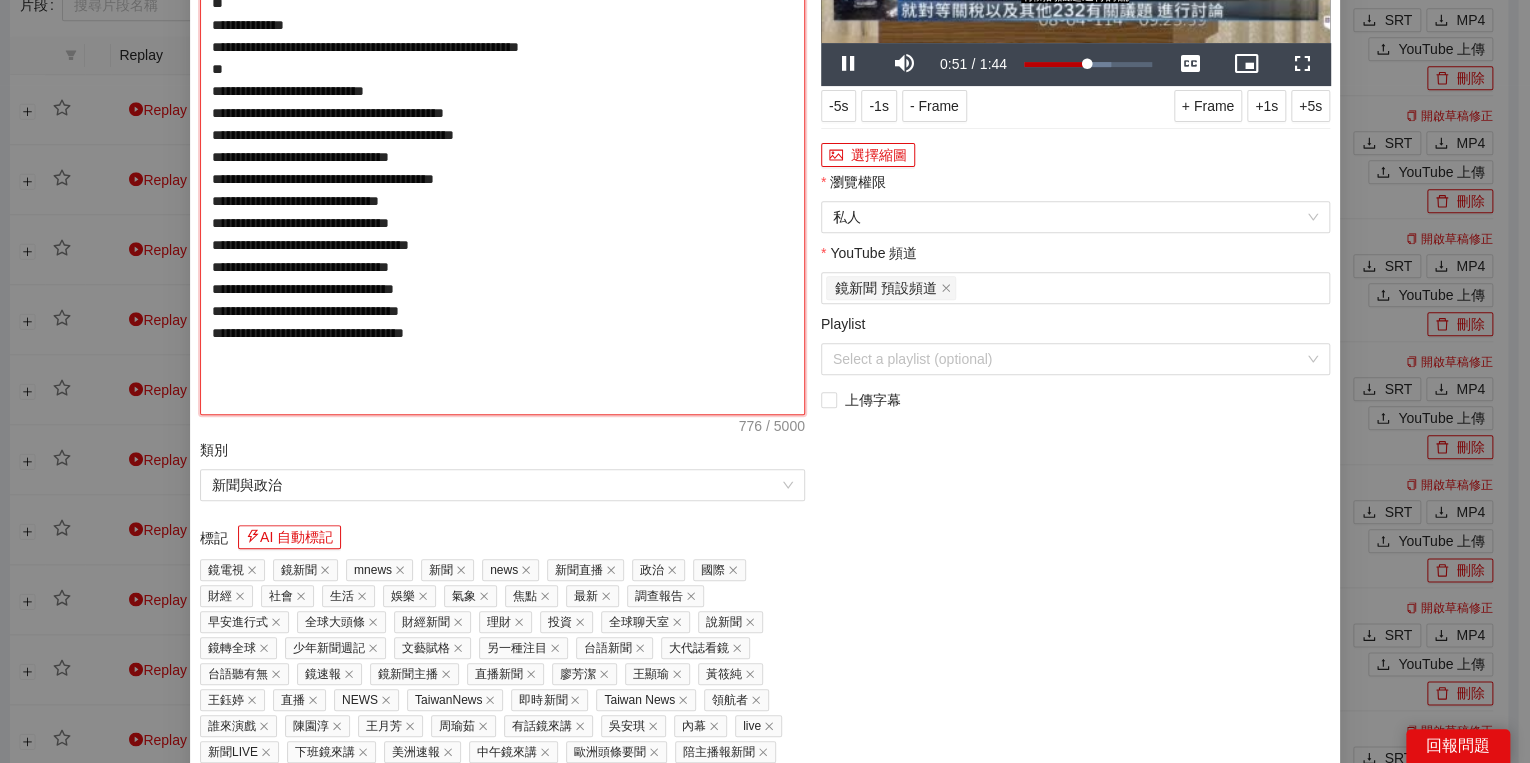 click on "**********" at bounding box center (502, 146) 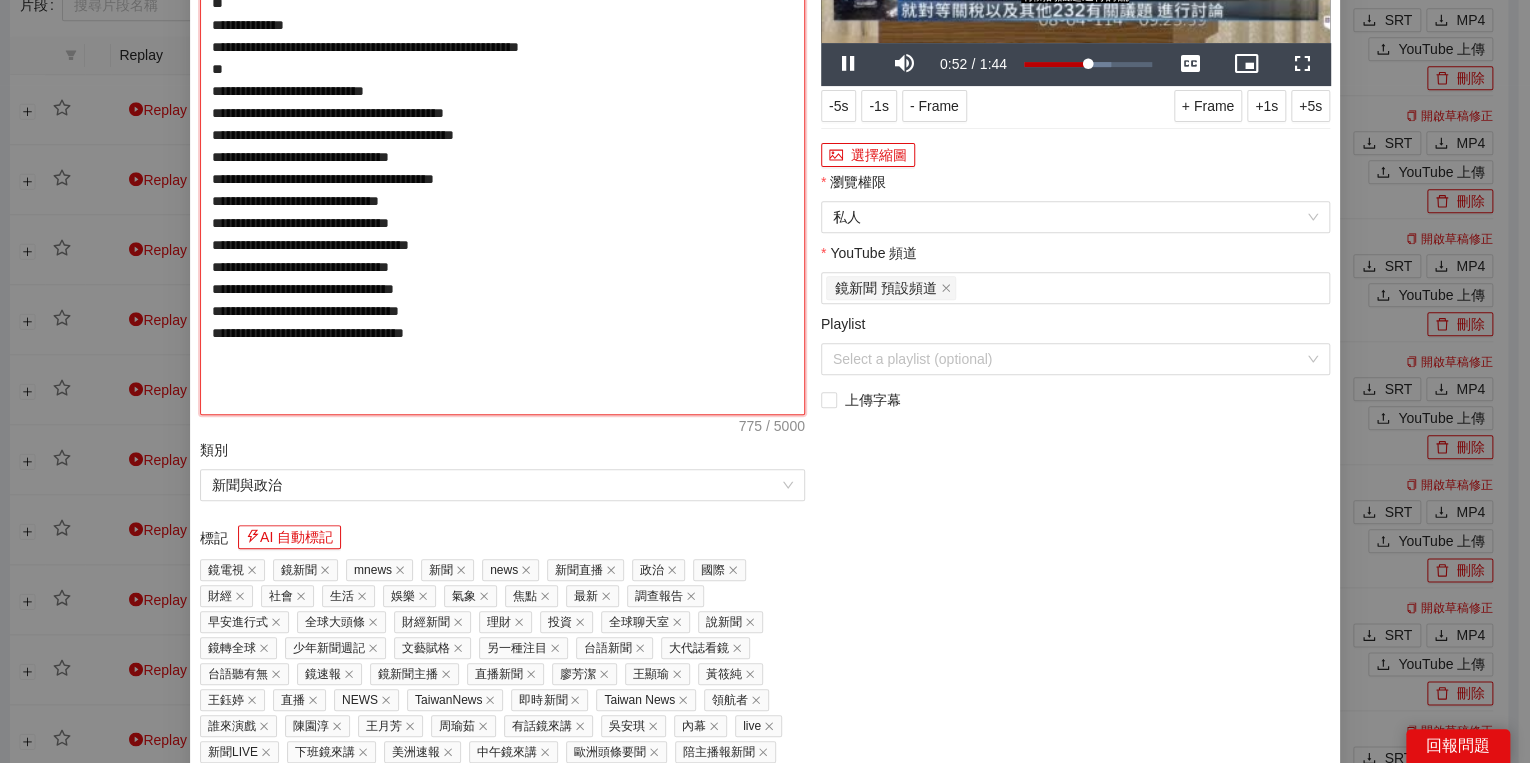 click on "**********" at bounding box center (502, 146) 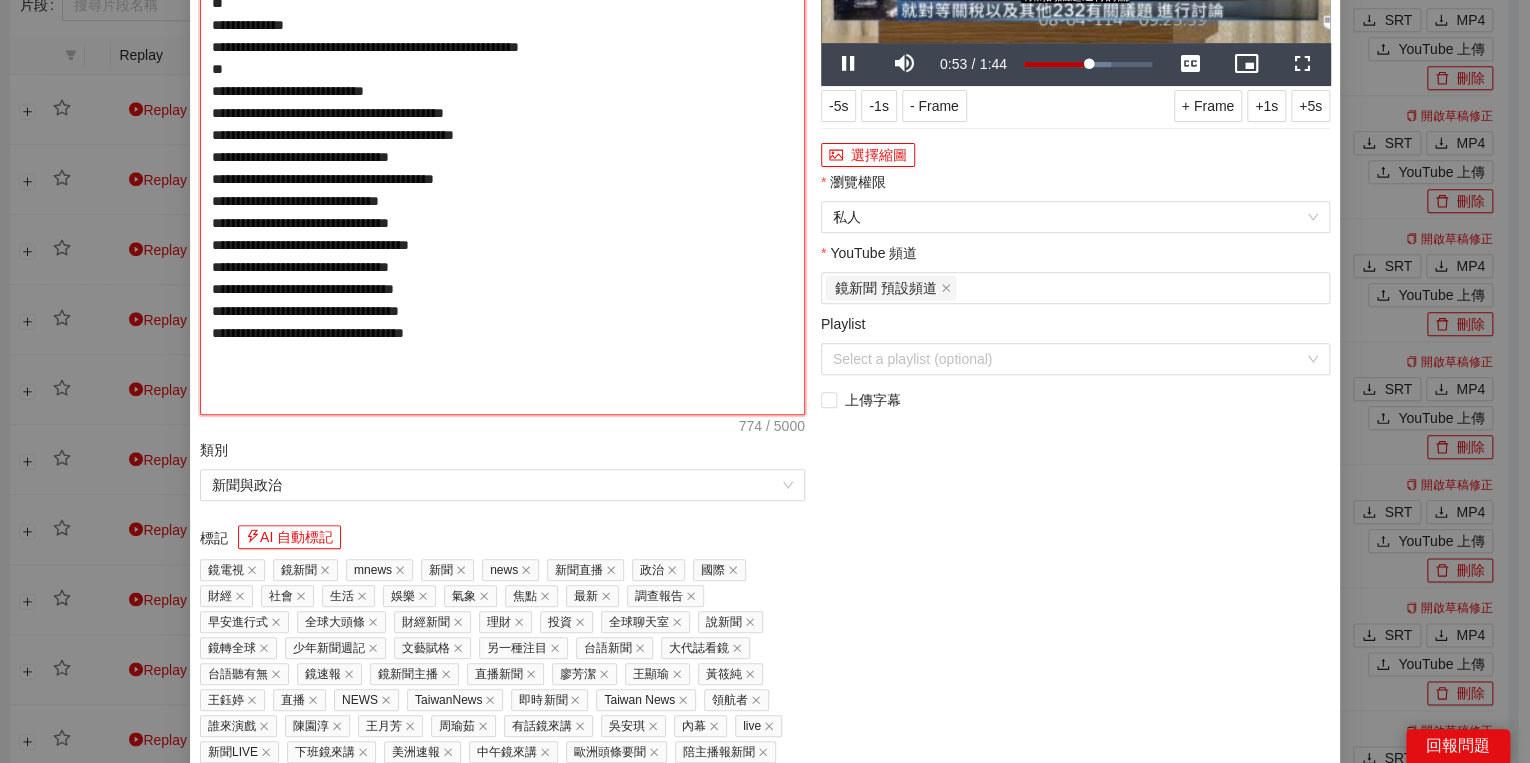 click on "**********" at bounding box center (502, 146) 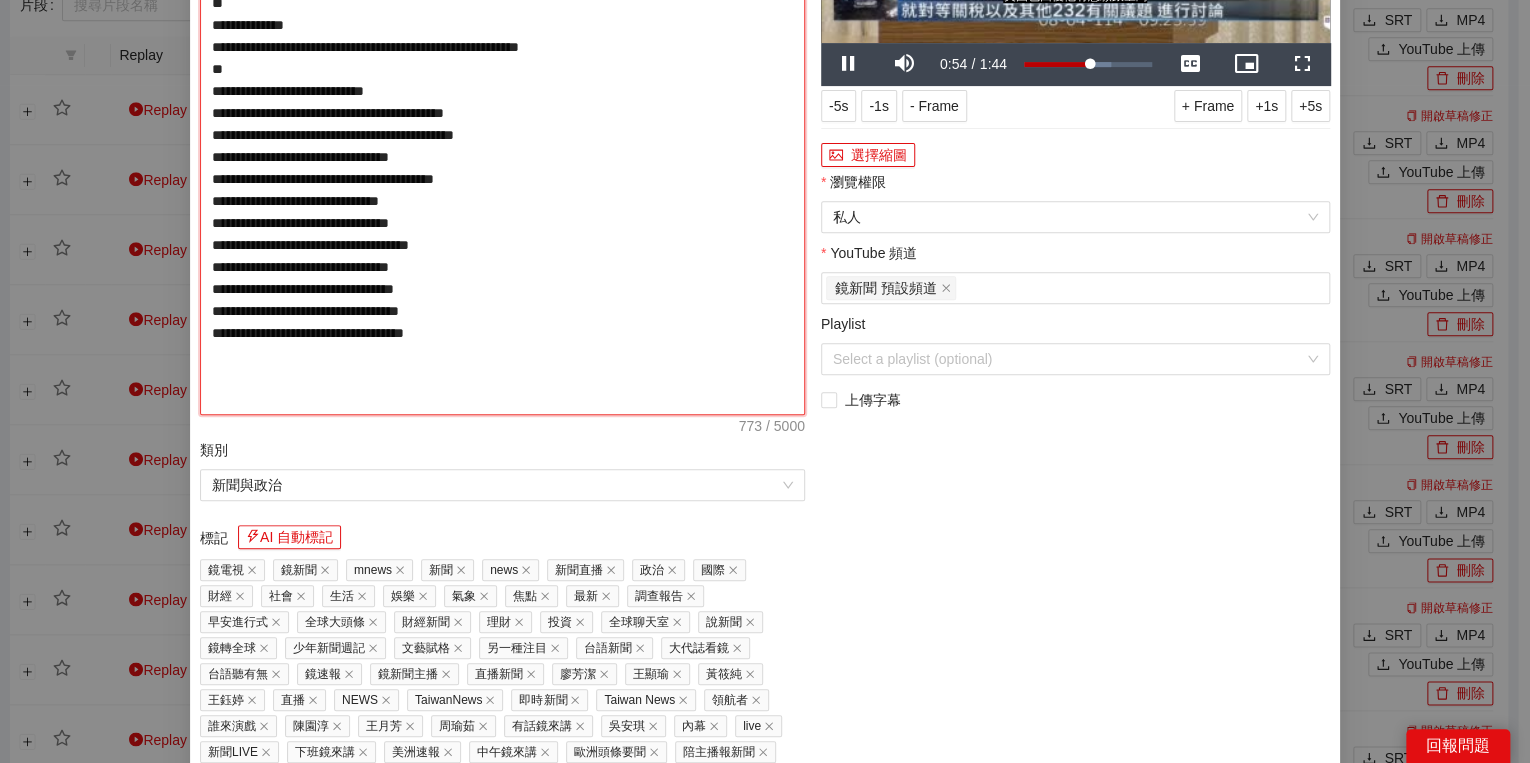 click on "**********" at bounding box center [502, 146] 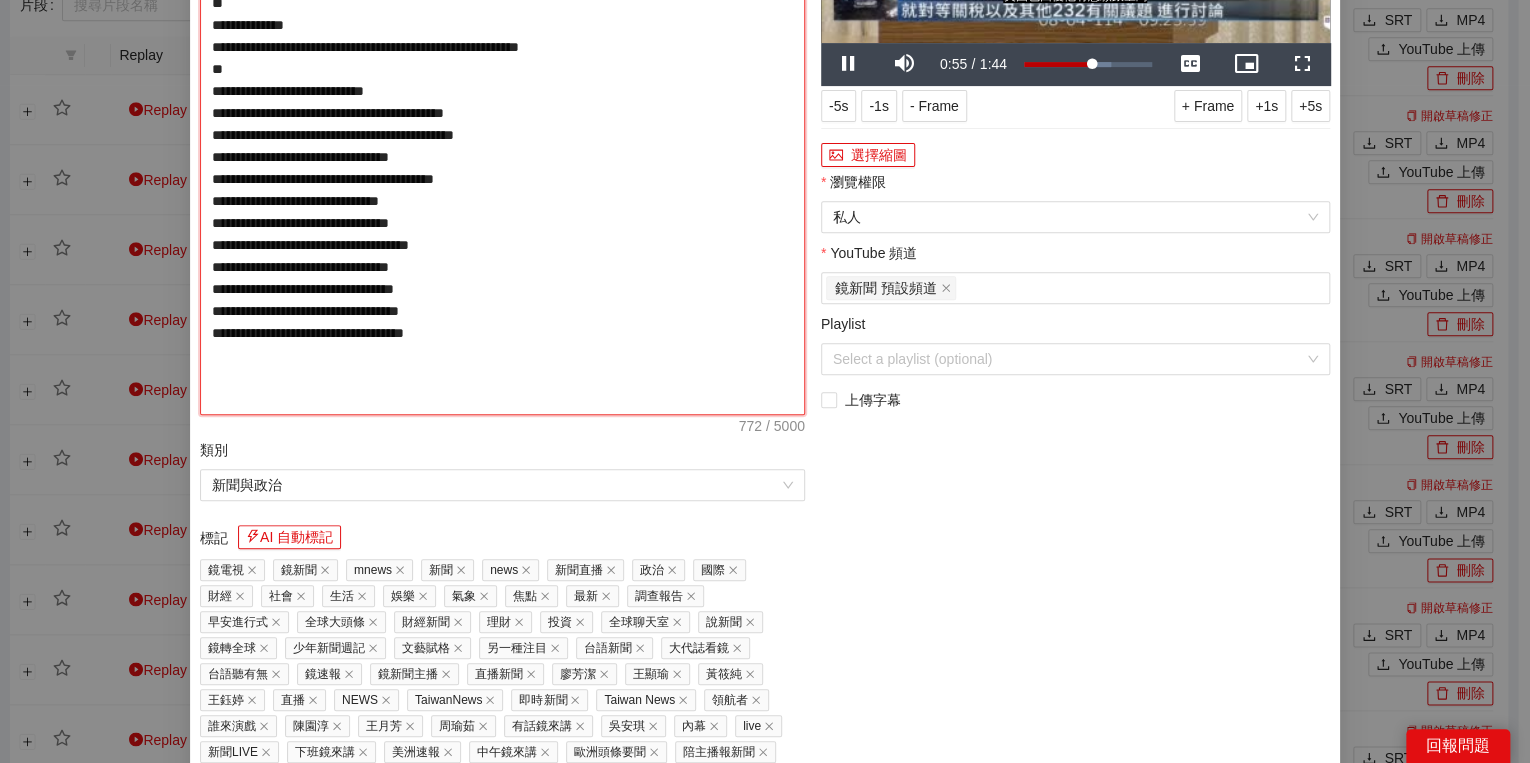 click on "**********" at bounding box center [502, 146] 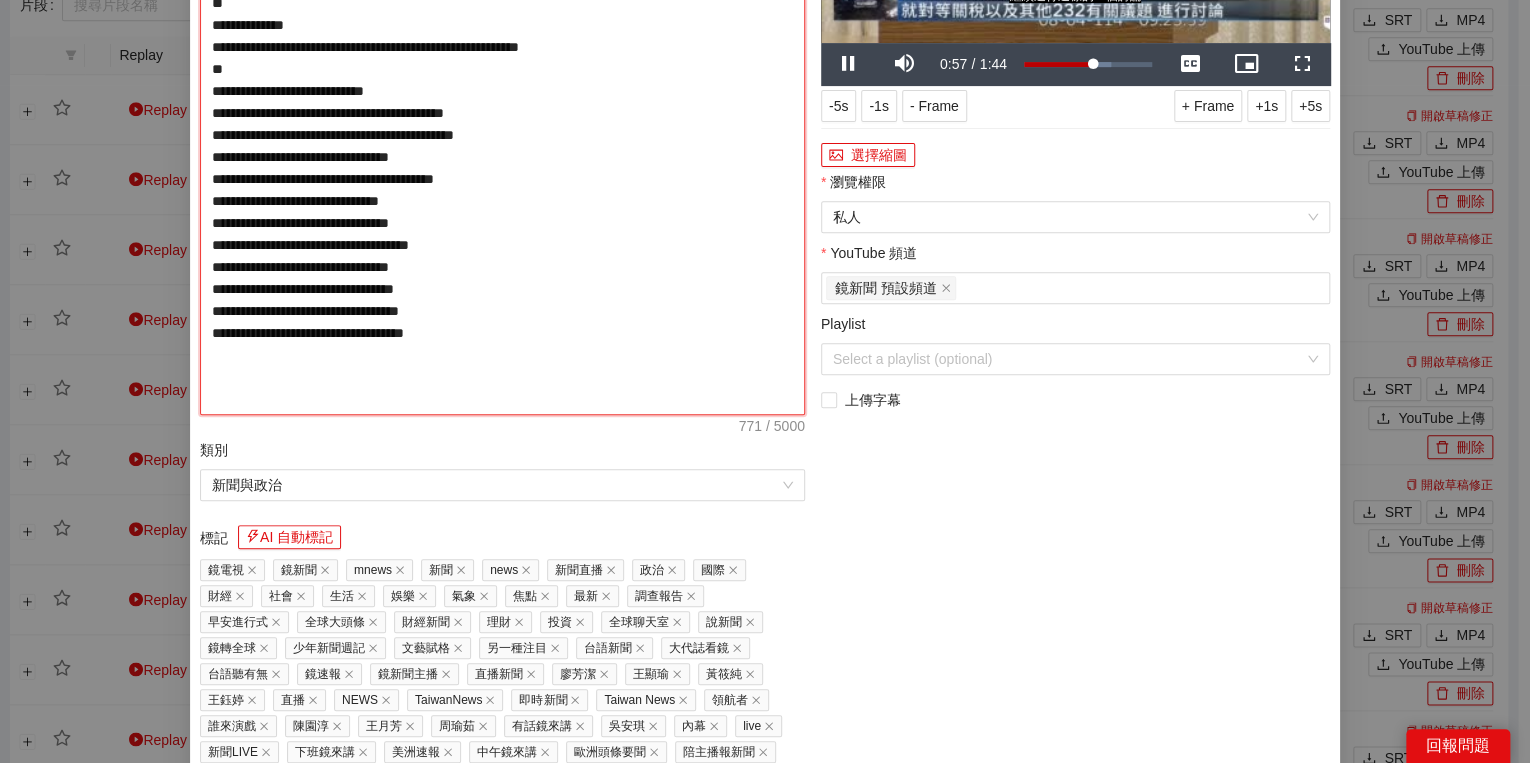 click on "**********" at bounding box center [502, 146] 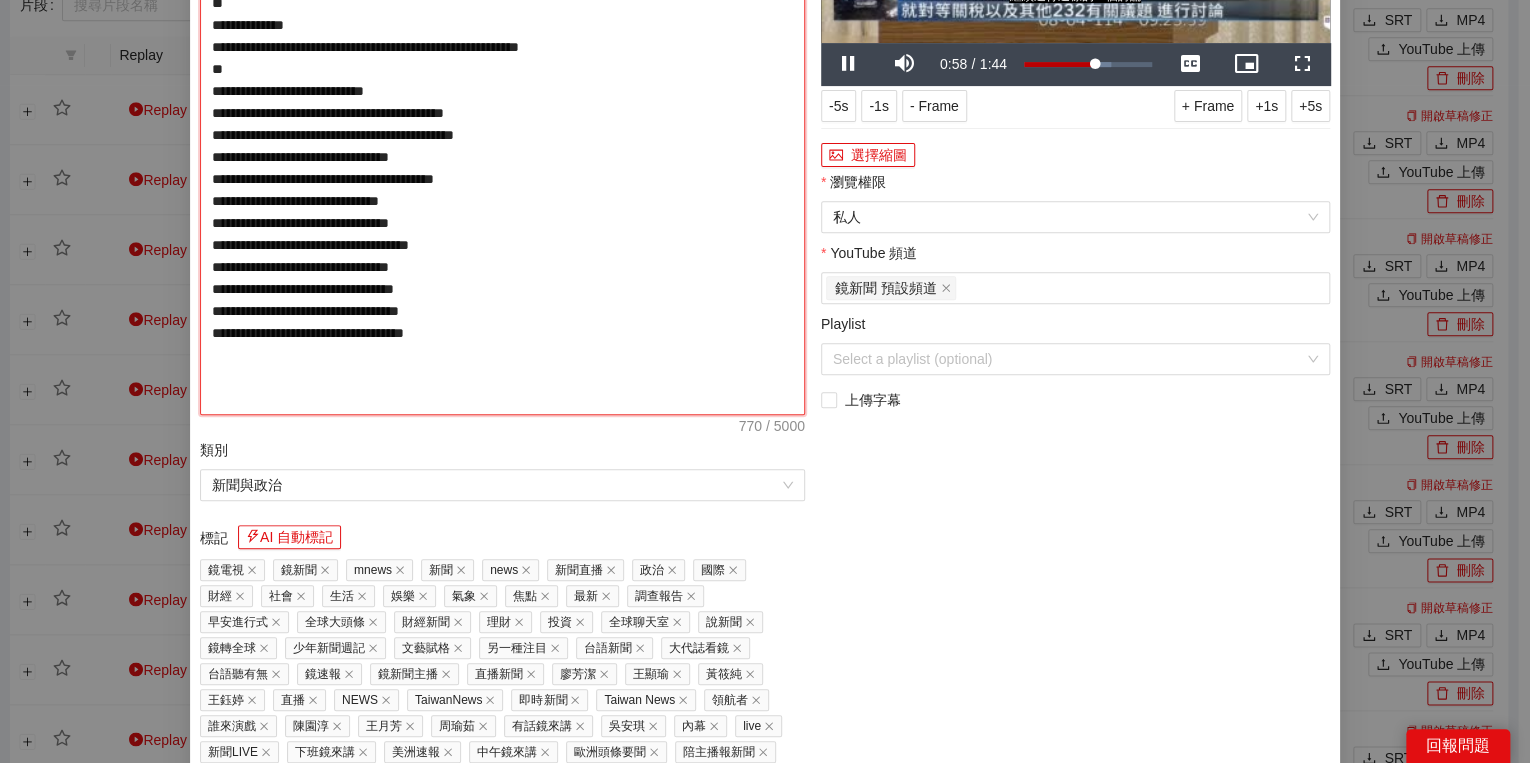 click on "**********" at bounding box center [502, 146] 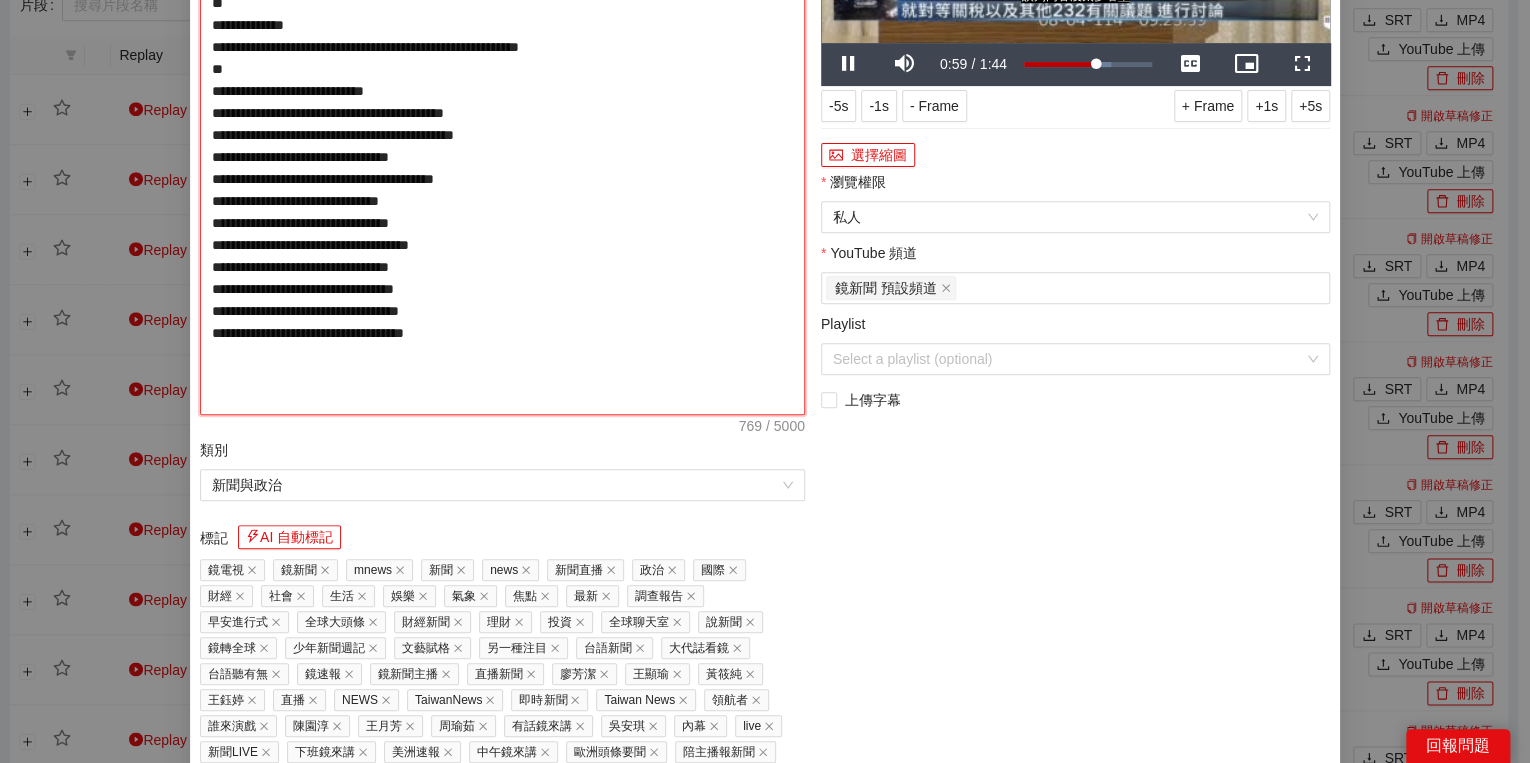 click on "**********" at bounding box center (502, 146) 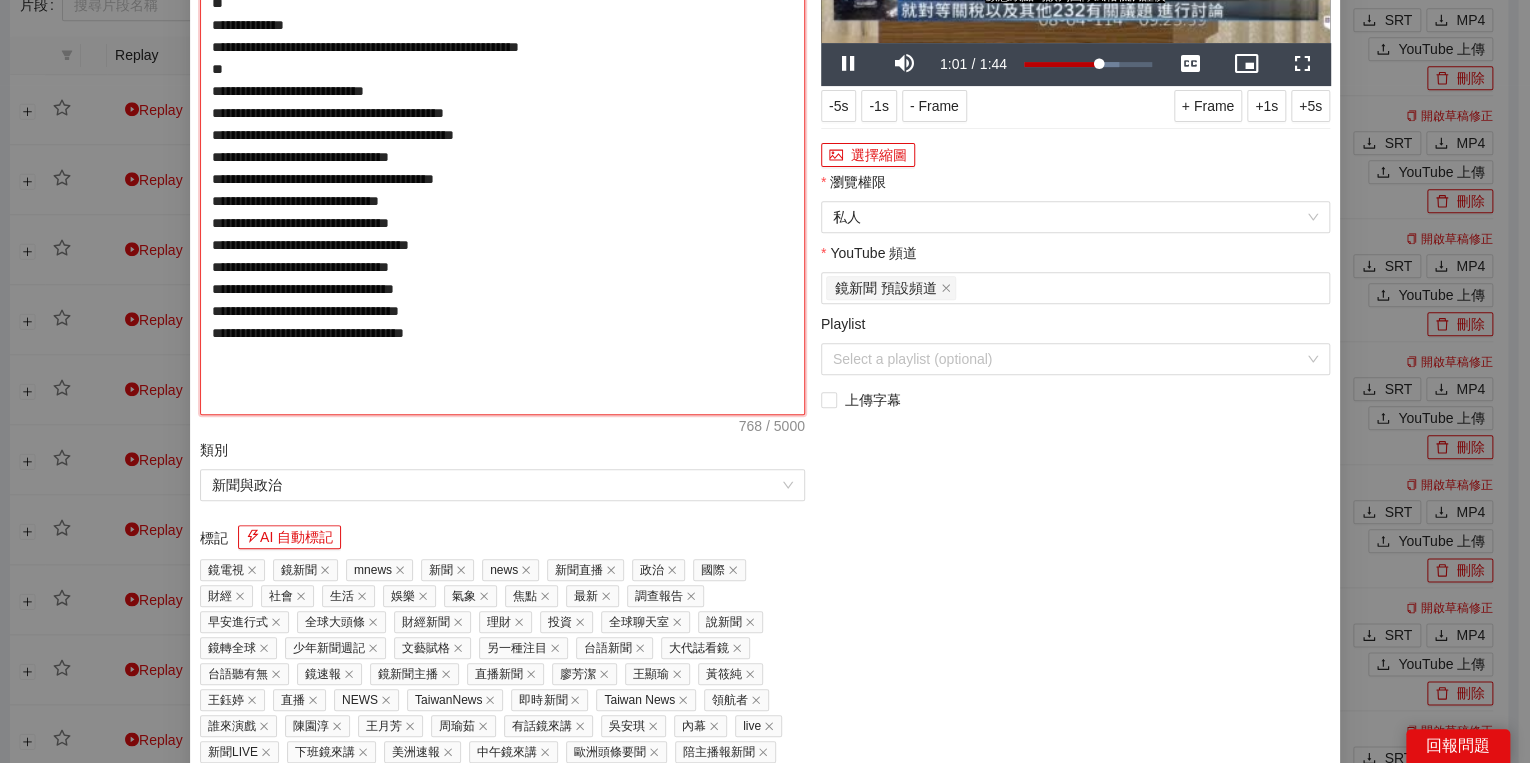 click on "**********" at bounding box center (502, 146) 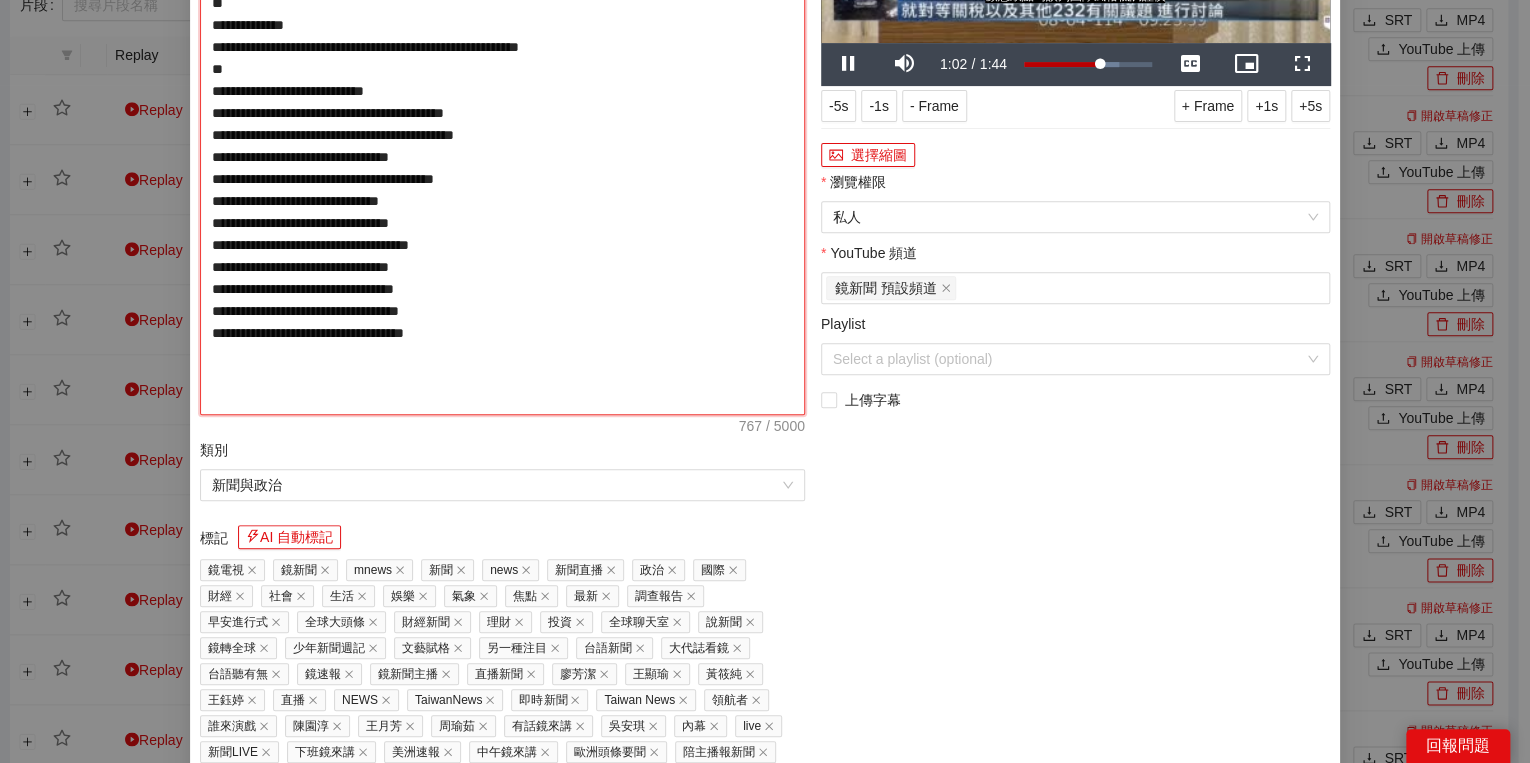 click on "**********" at bounding box center [502, 146] 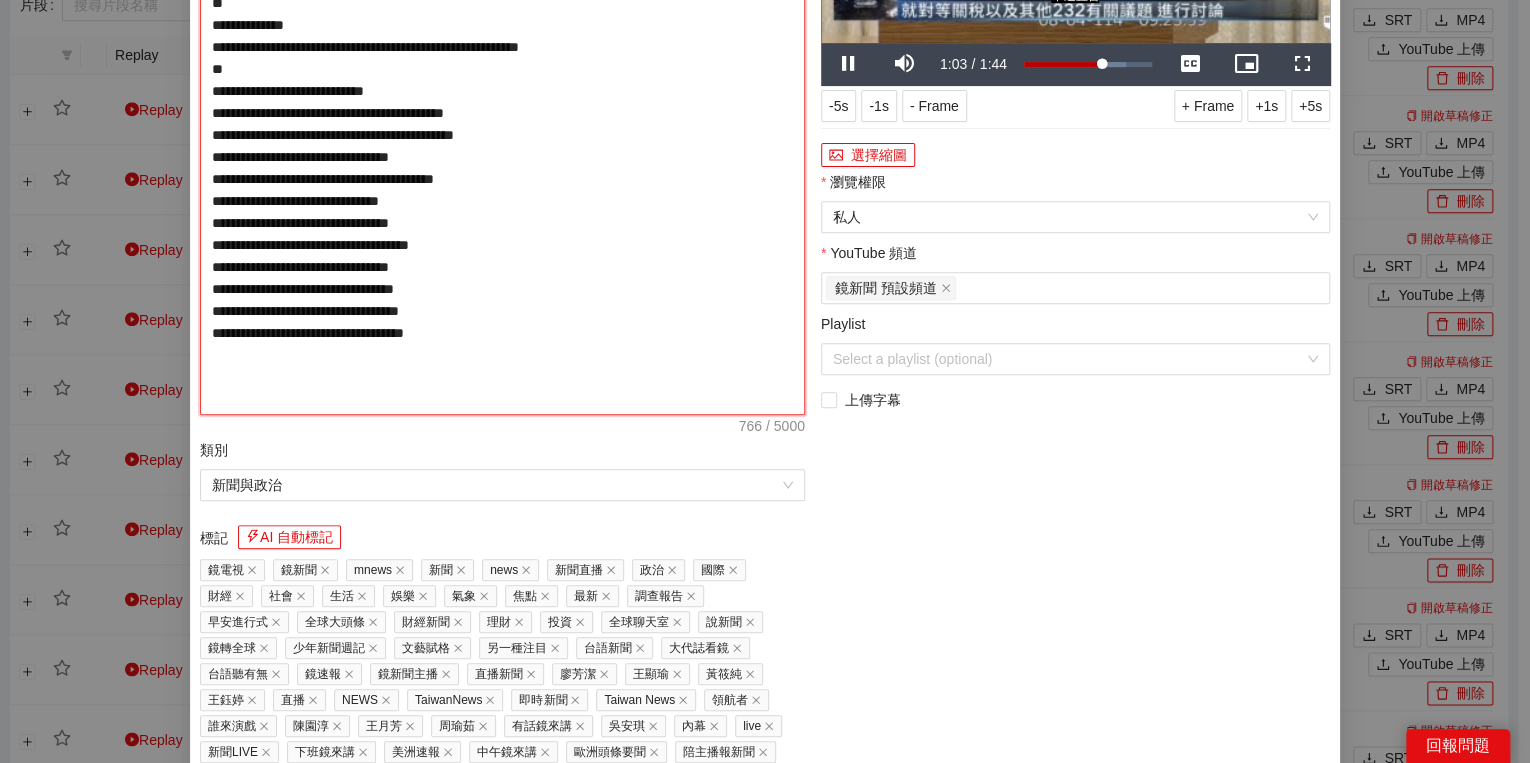 click on "**********" at bounding box center (502, 146) 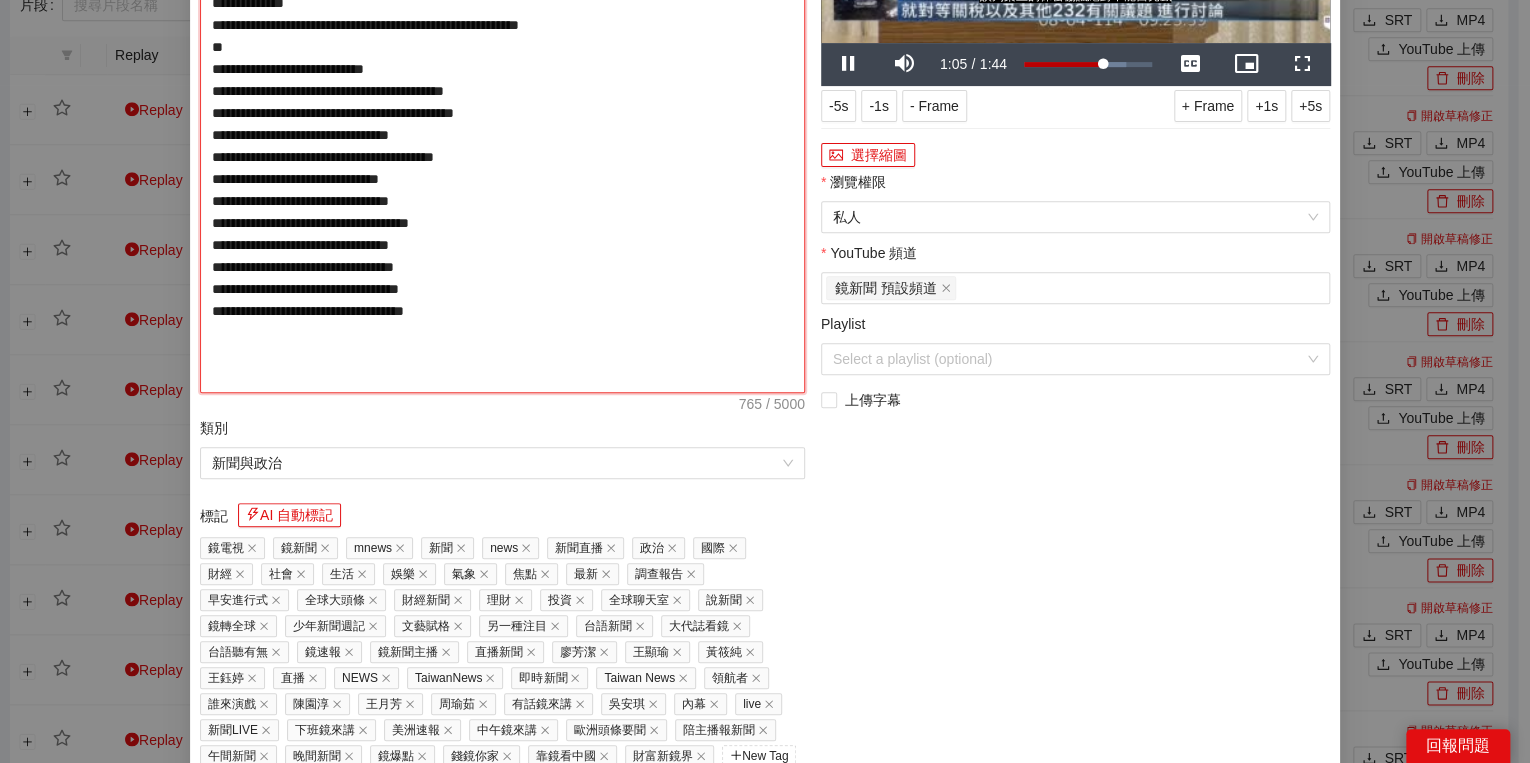 click on "**********" at bounding box center [502, 135] 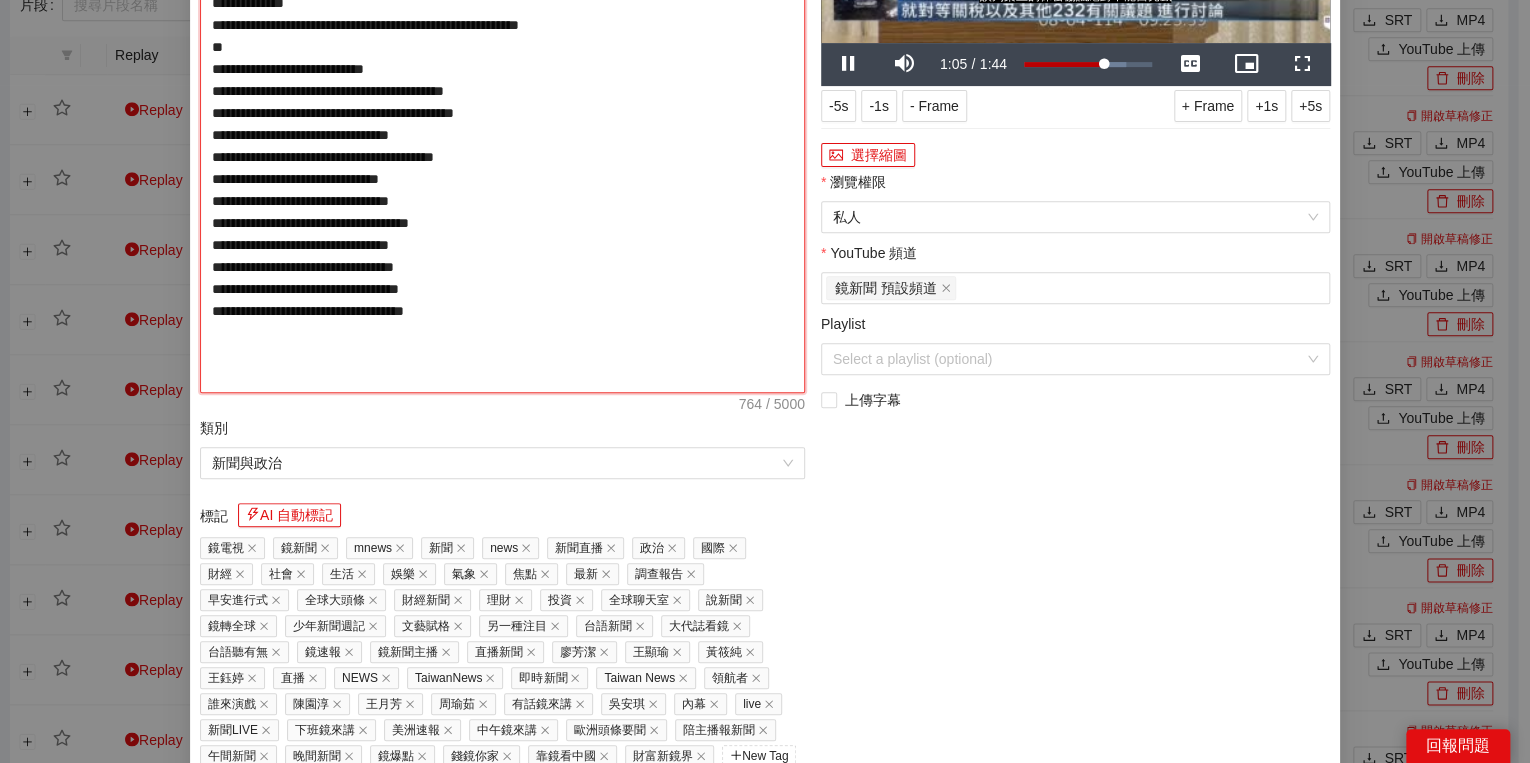 click on "**********" at bounding box center (502, 135) 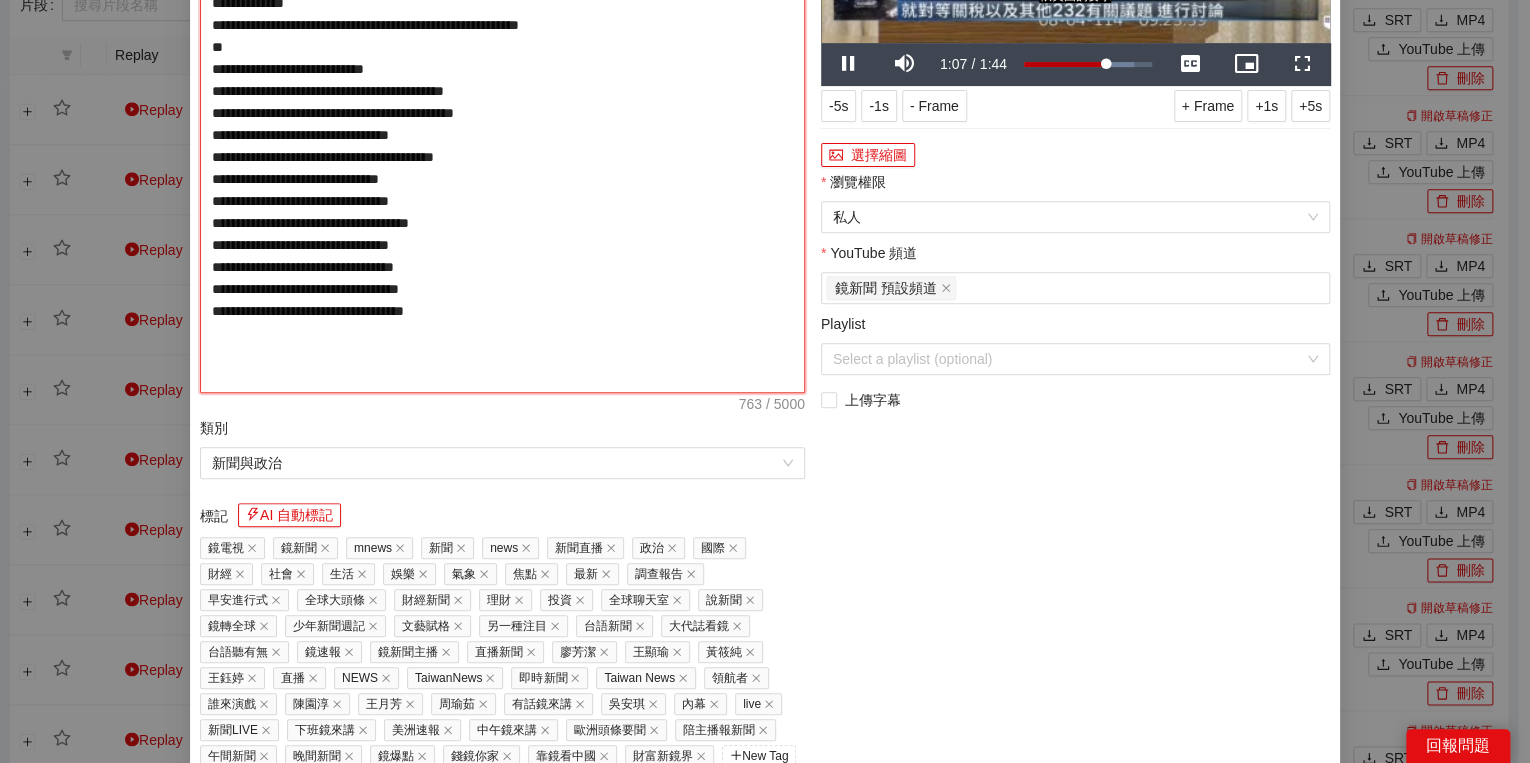 click on "**********" at bounding box center (502, 135) 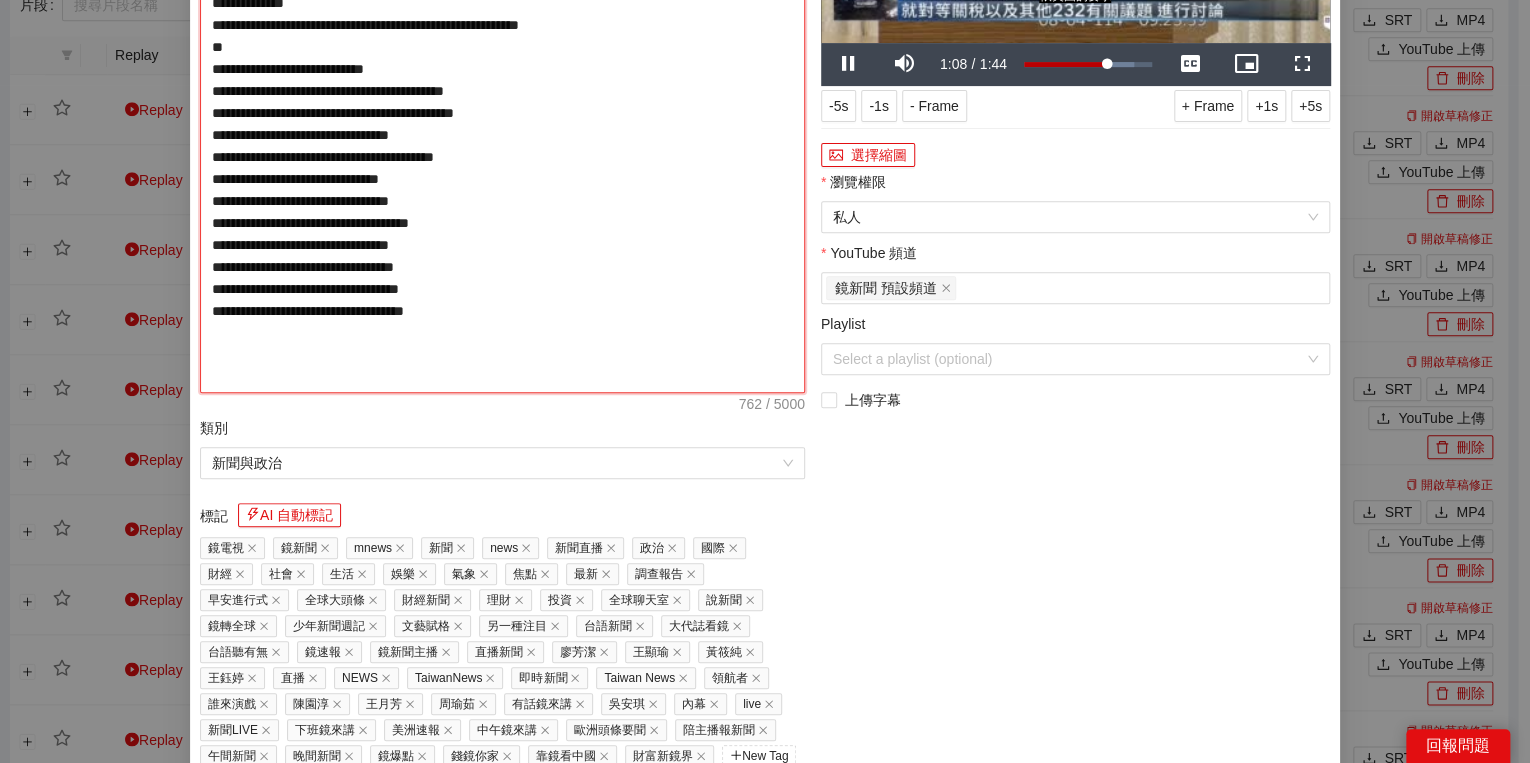 click on "**********" at bounding box center (502, 135) 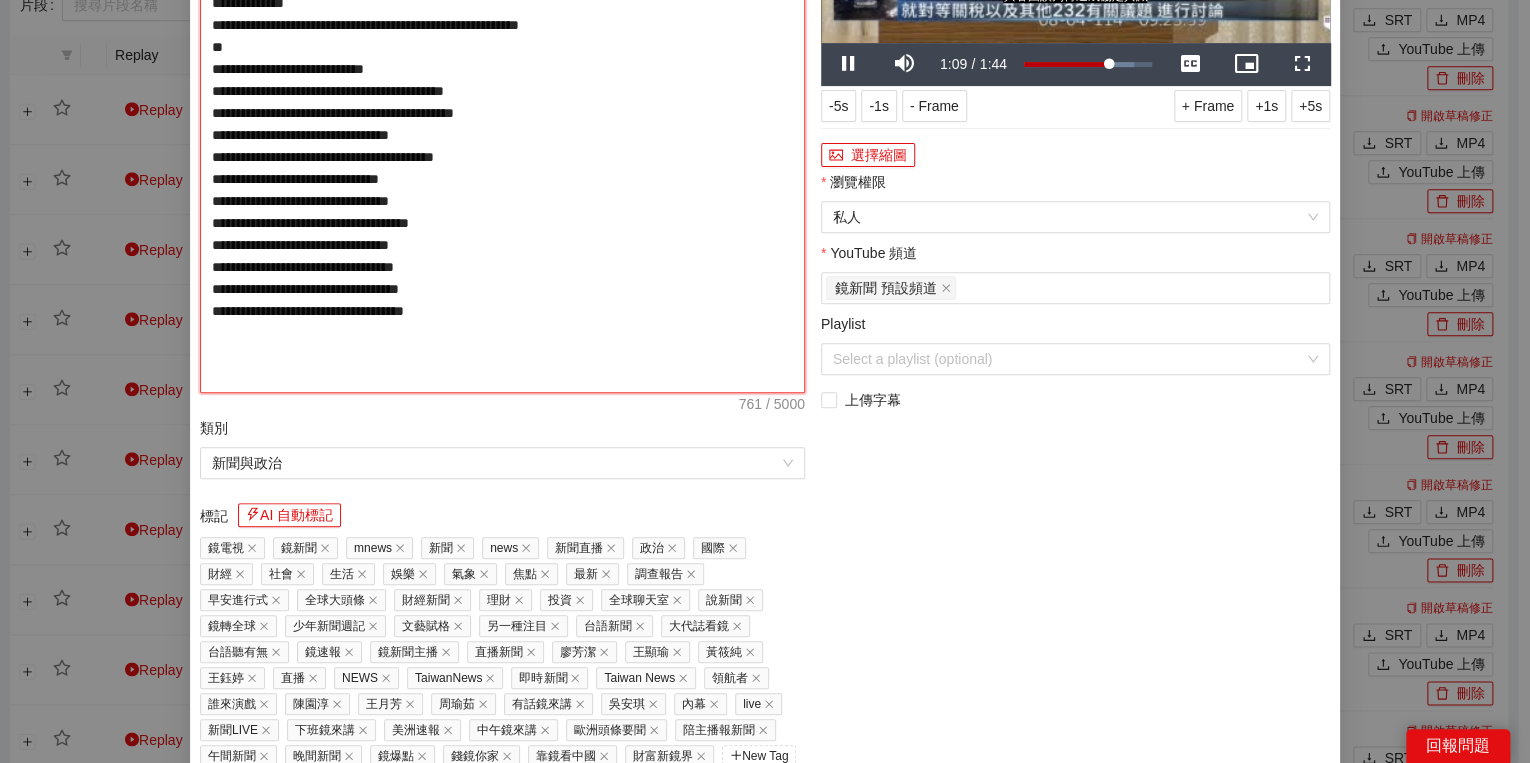 click on "**********" at bounding box center (502, 135) 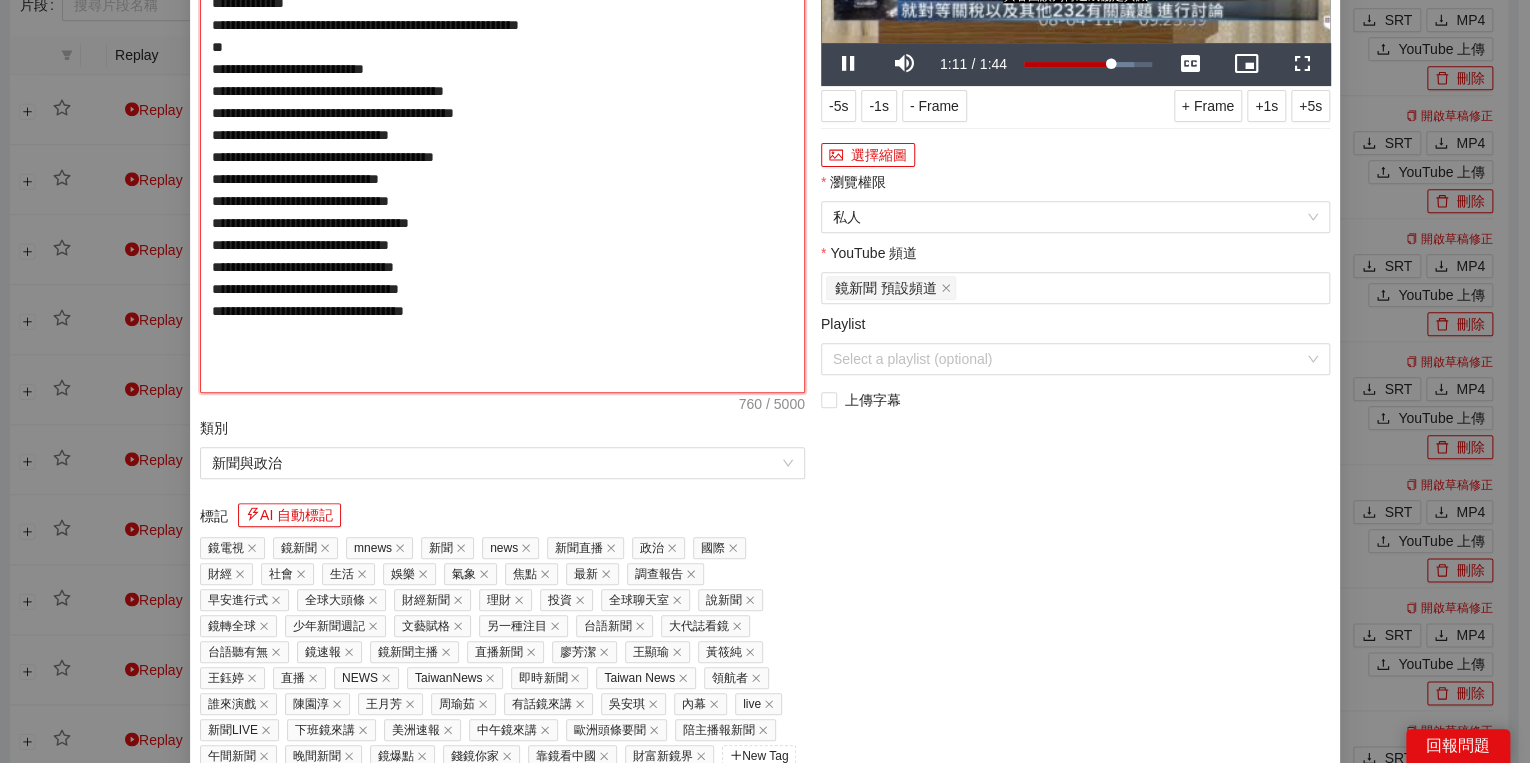 click on "**********" at bounding box center (502, 135) 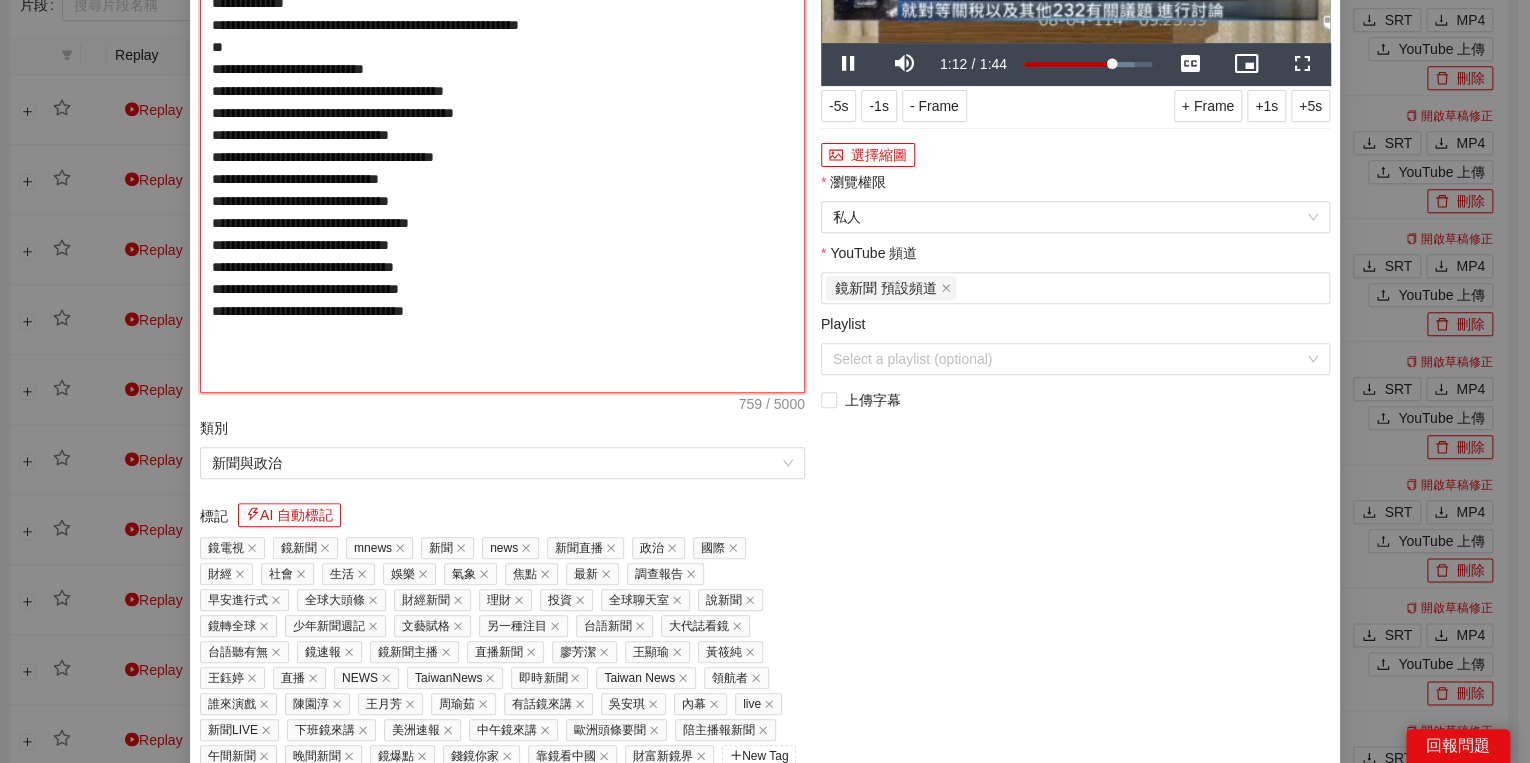 click on "**********" at bounding box center [502, 135] 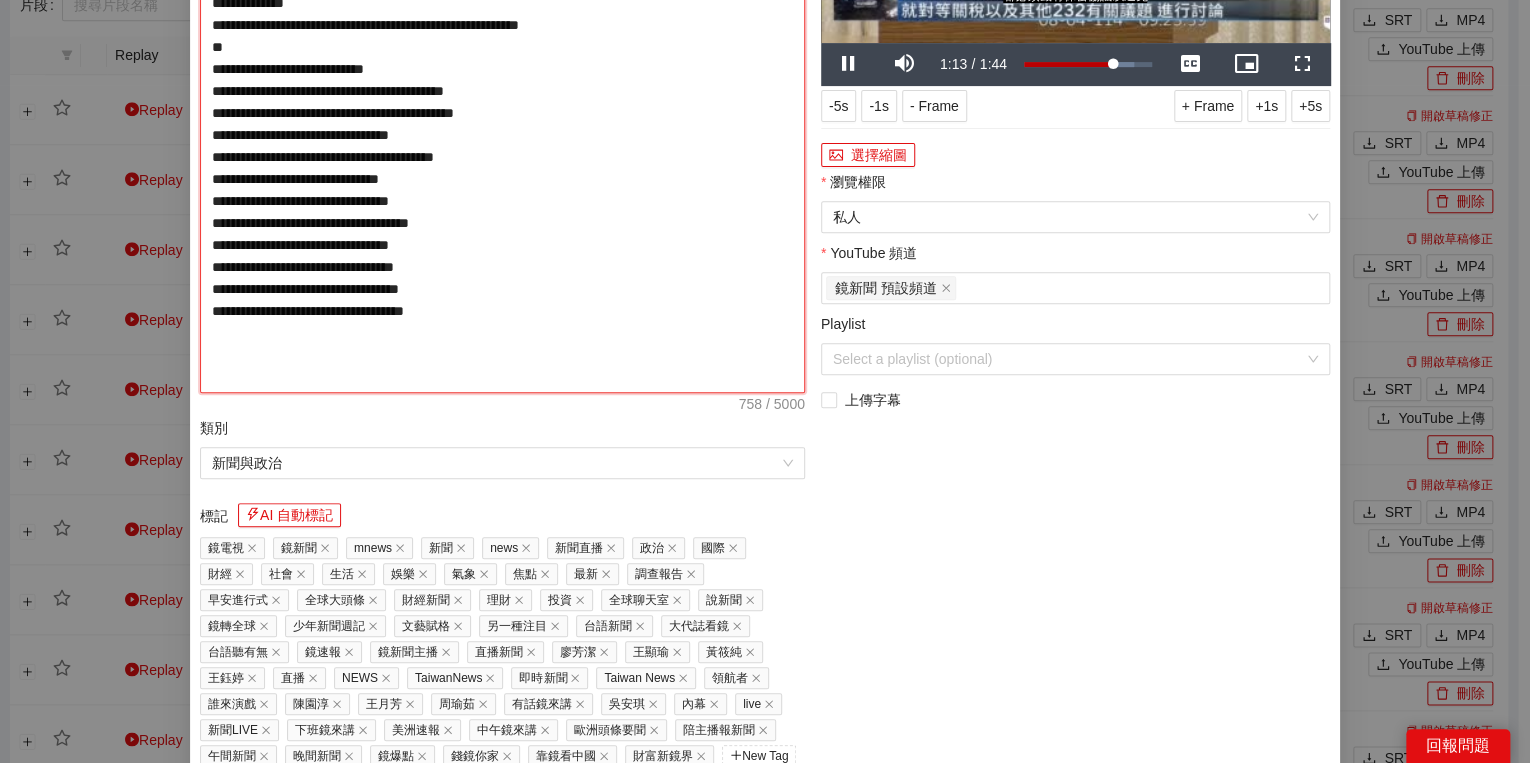 click on "**********" at bounding box center (502, 135) 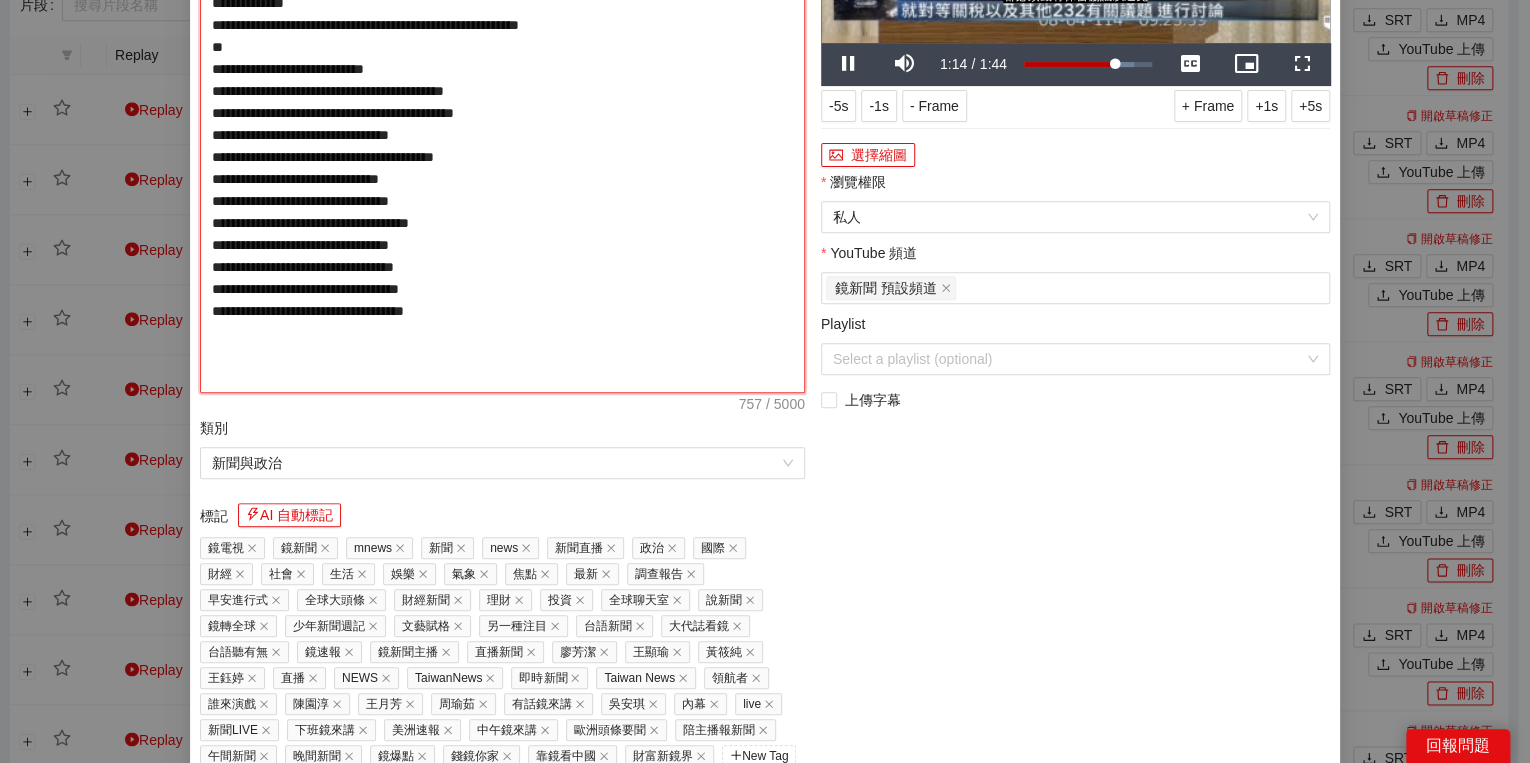 click on "**********" at bounding box center [502, 135] 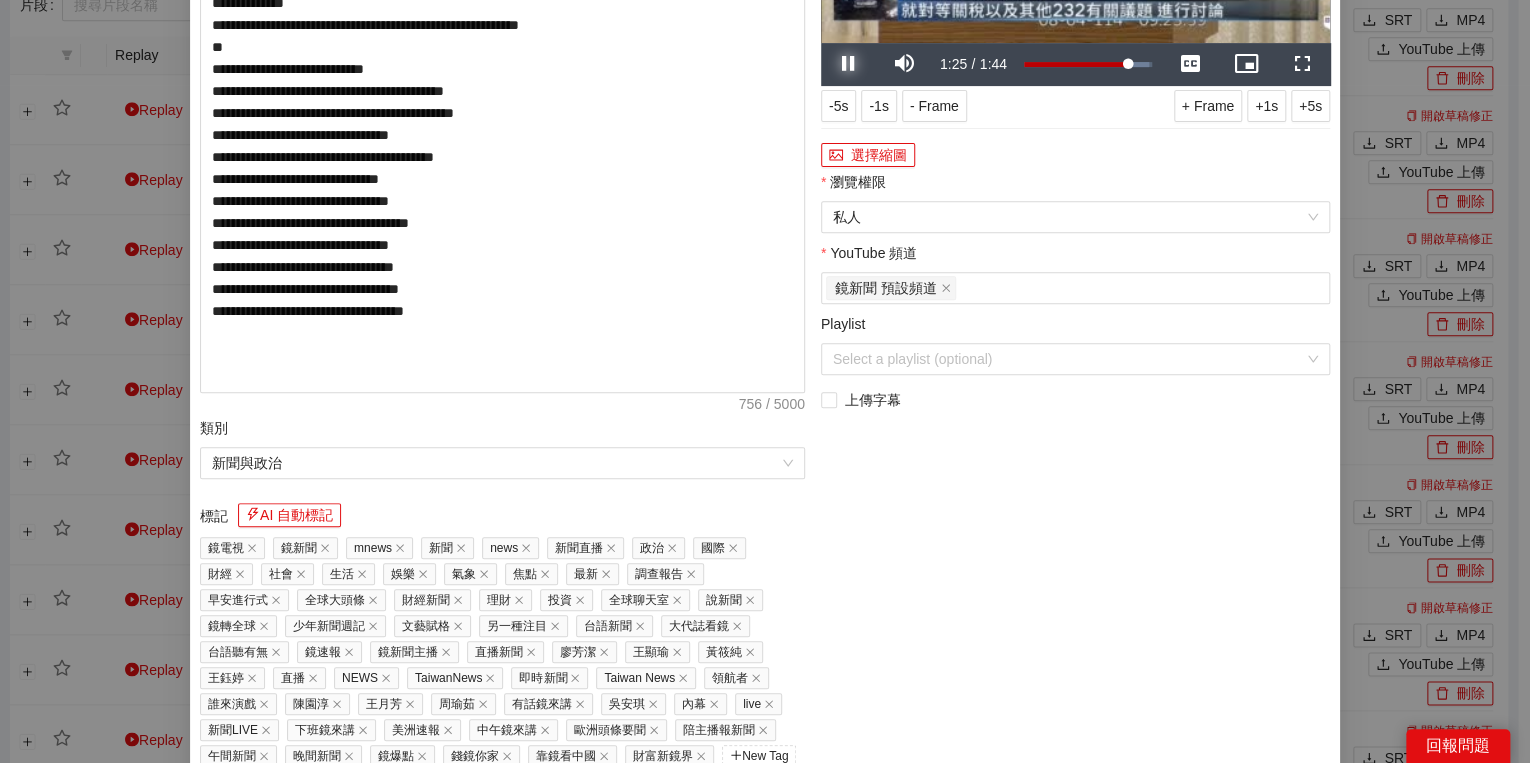 click at bounding box center [849, 64] 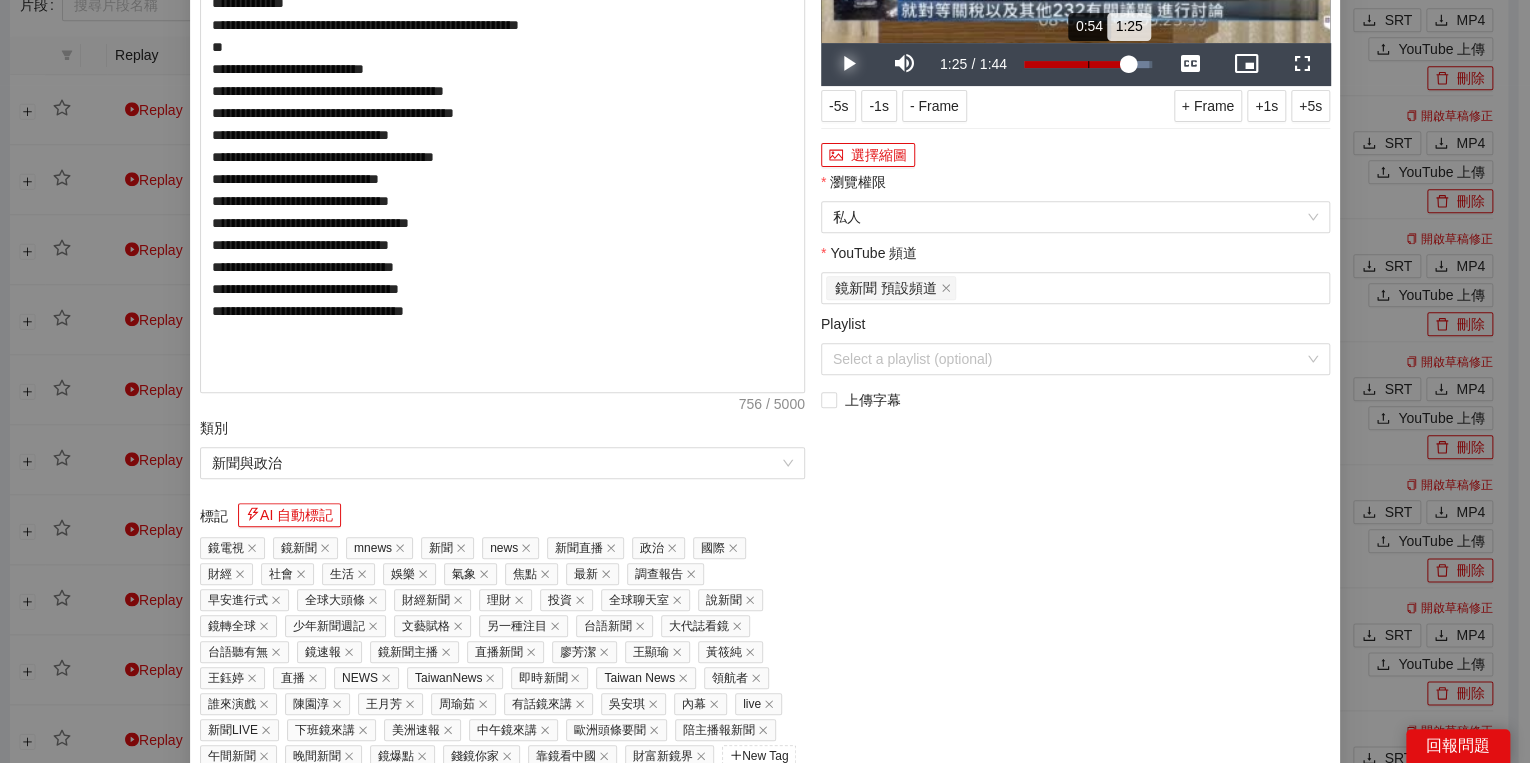 click on "Loaded :  97.57% 0:54 1:25" at bounding box center (1088, 64) 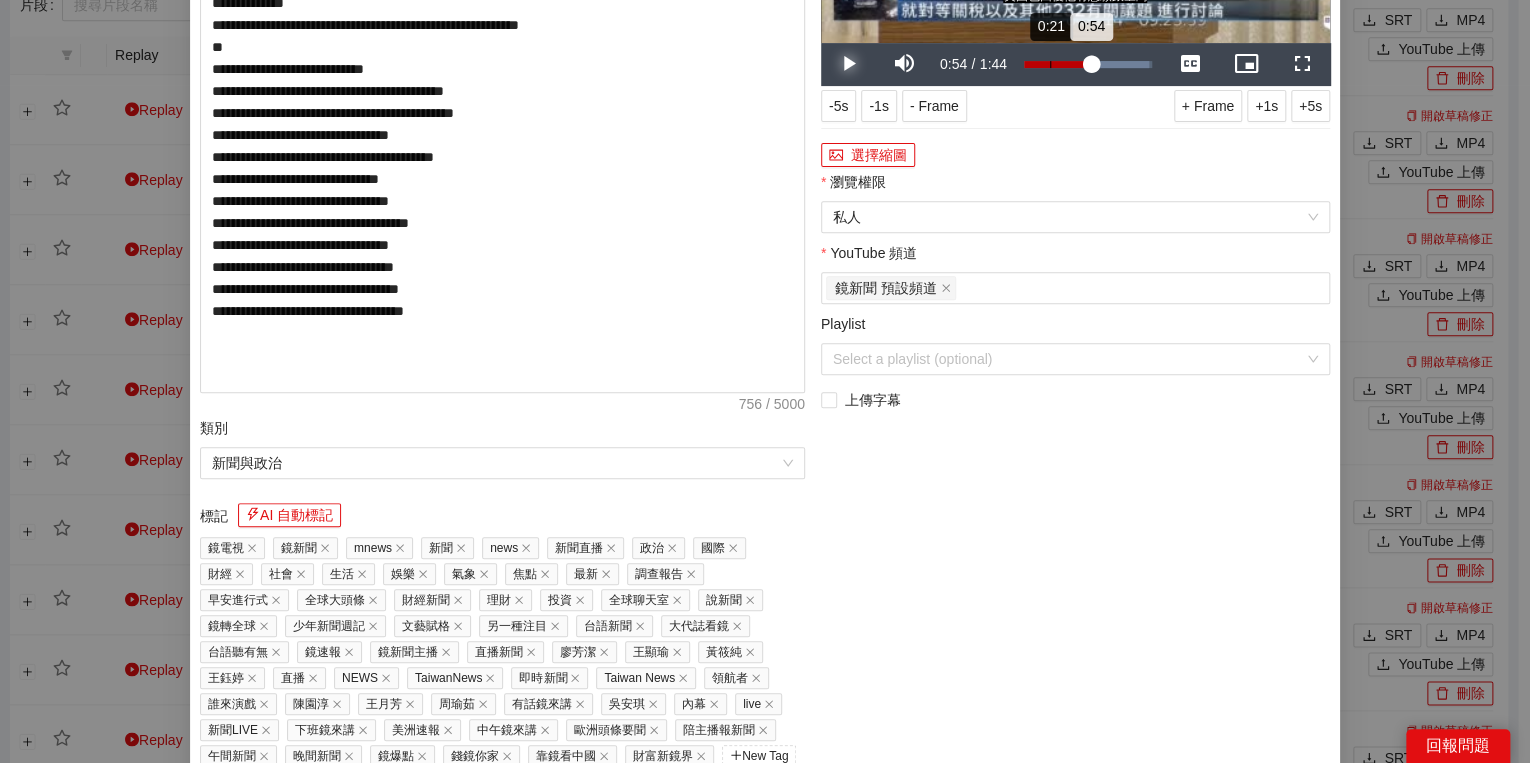 click on "Loaded :  97.57% 0:21 0:54" at bounding box center [1088, 64] 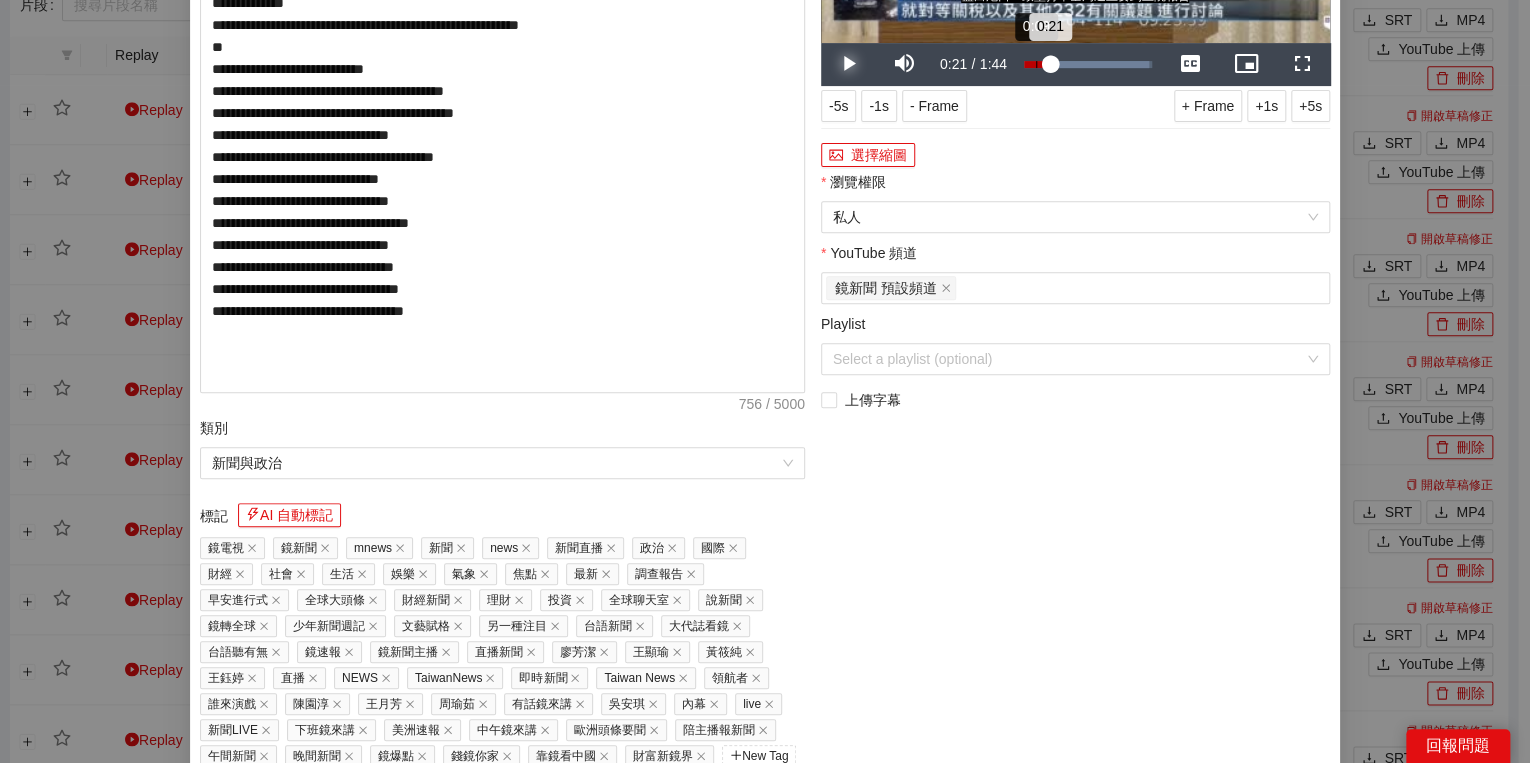 click on "Loaded :  97.57% 0:09 0:21" at bounding box center (1088, 64) 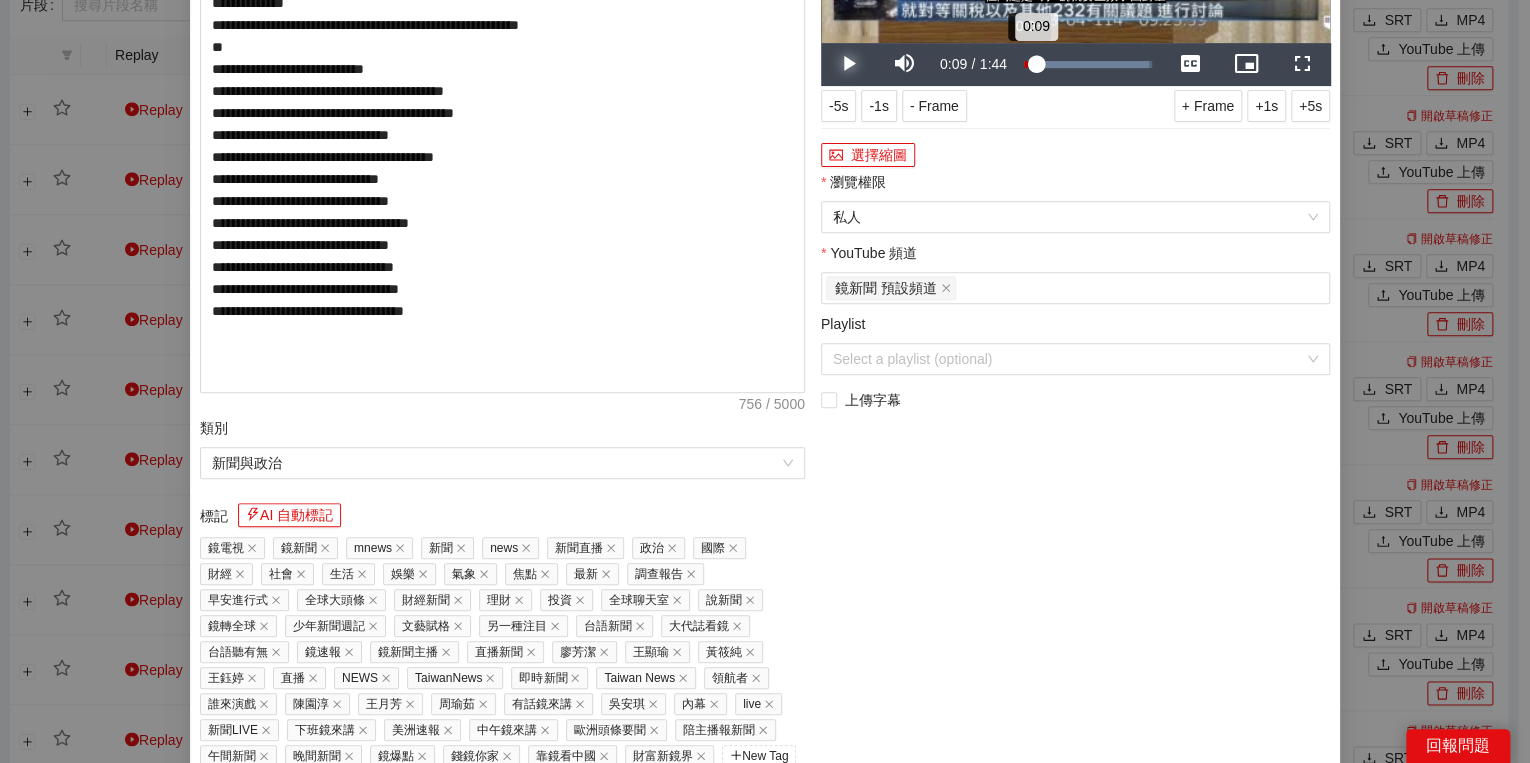 click on "0:09" at bounding box center (1030, 64) 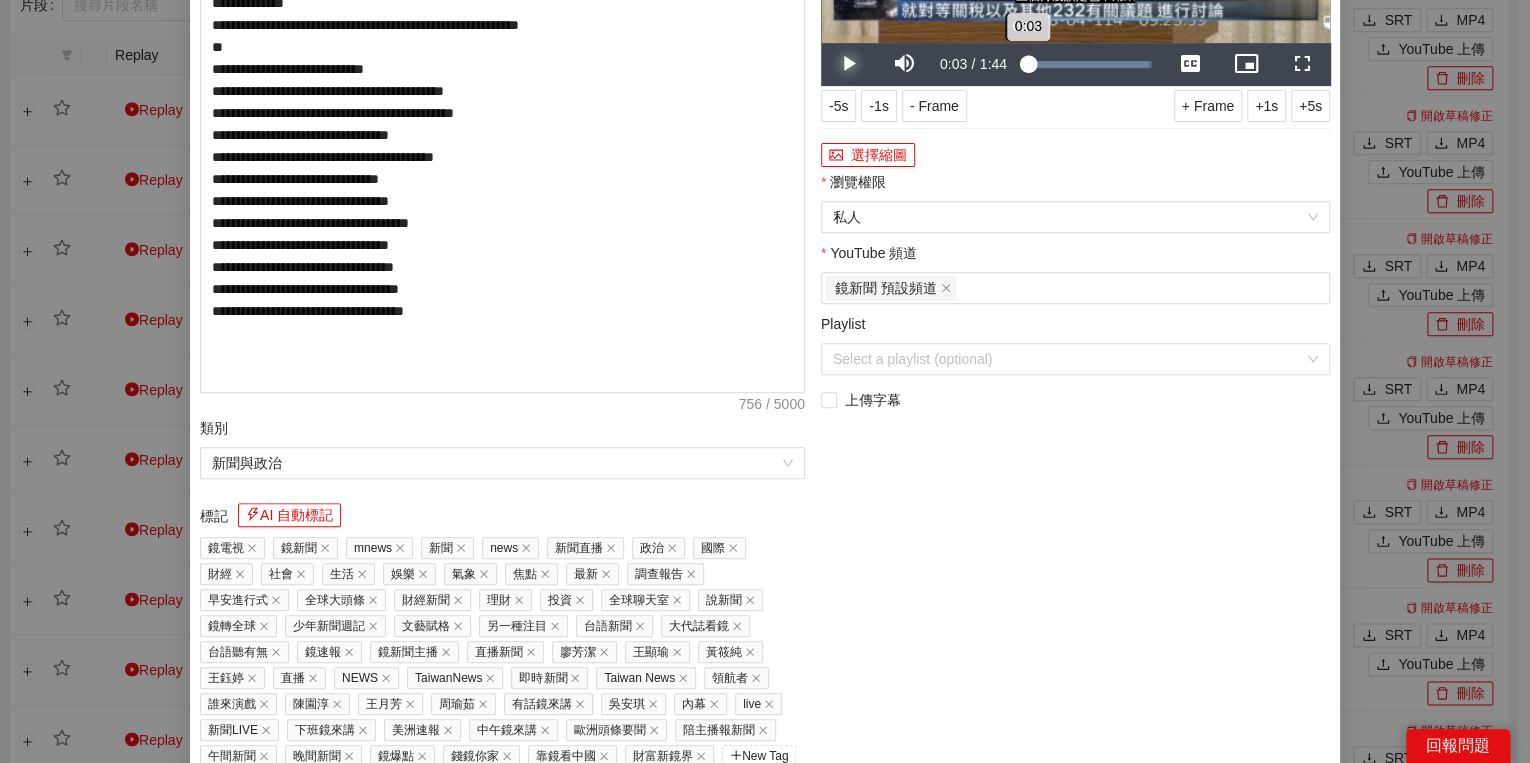 click on "0:03" at bounding box center [1026, 64] 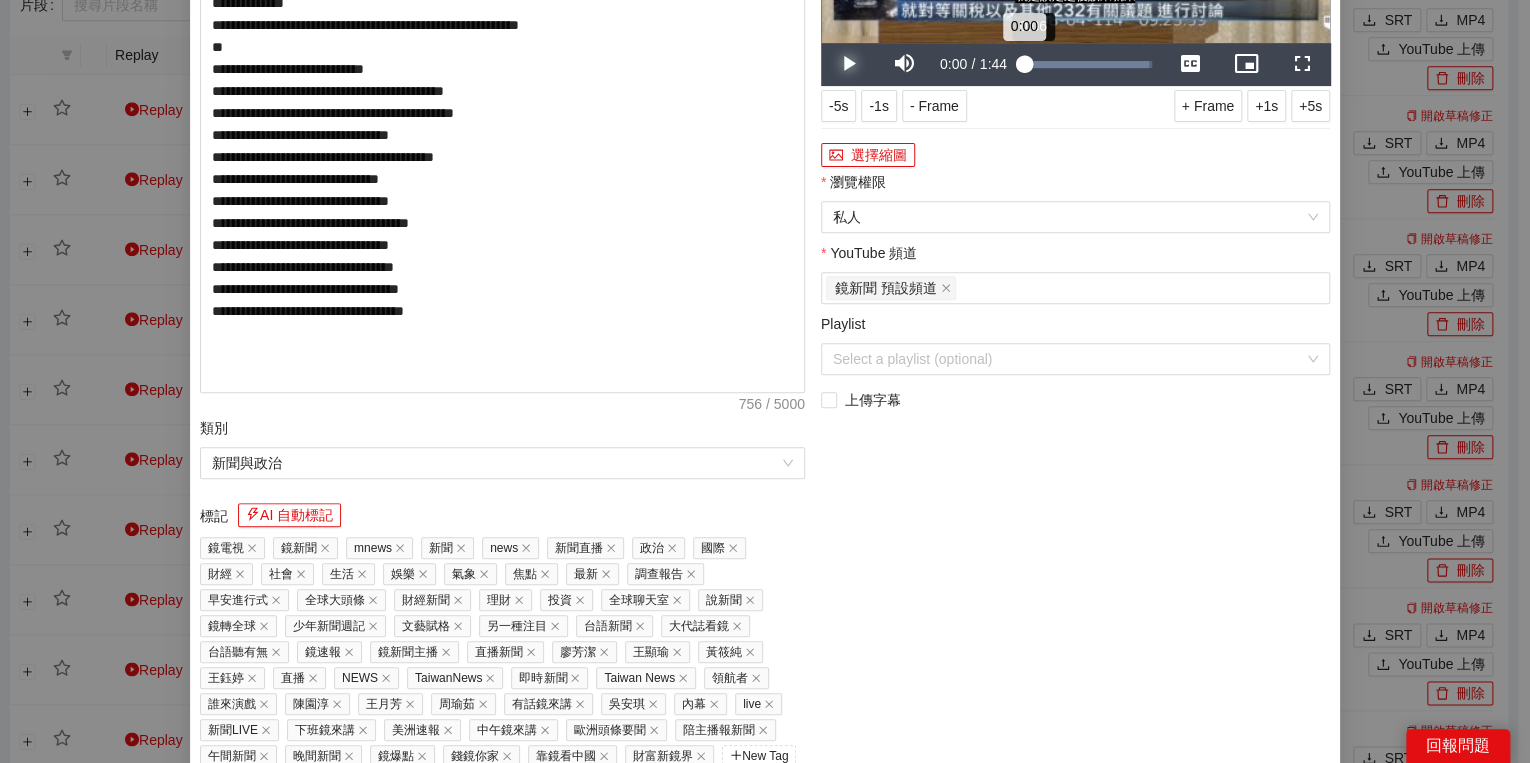 click on "Loaded :  97.57% 0:06 0:00" at bounding box center (1088, 64) 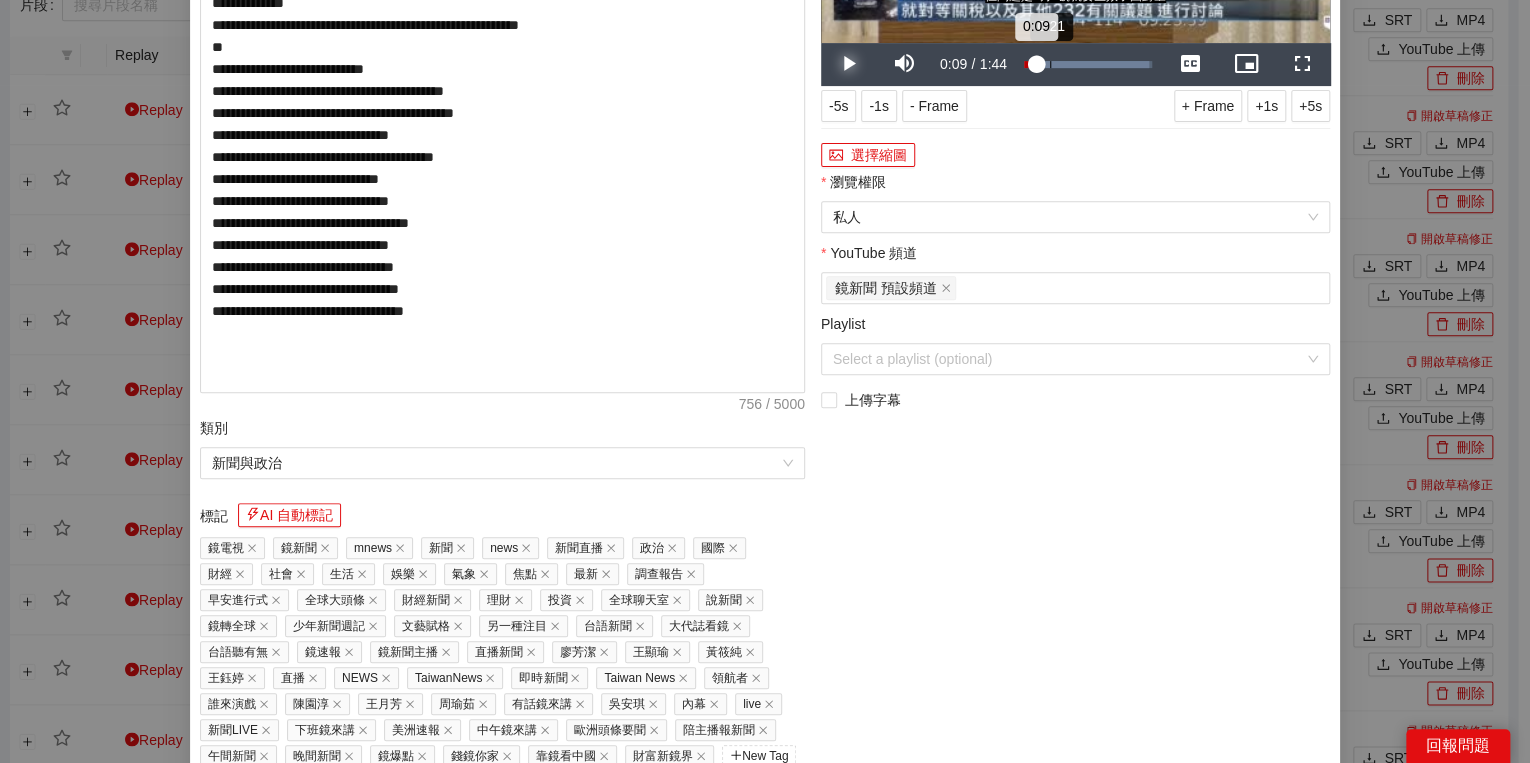 click on "Loaded :  97.57% 0:21 0:09" at bounding box center (1088, 64) 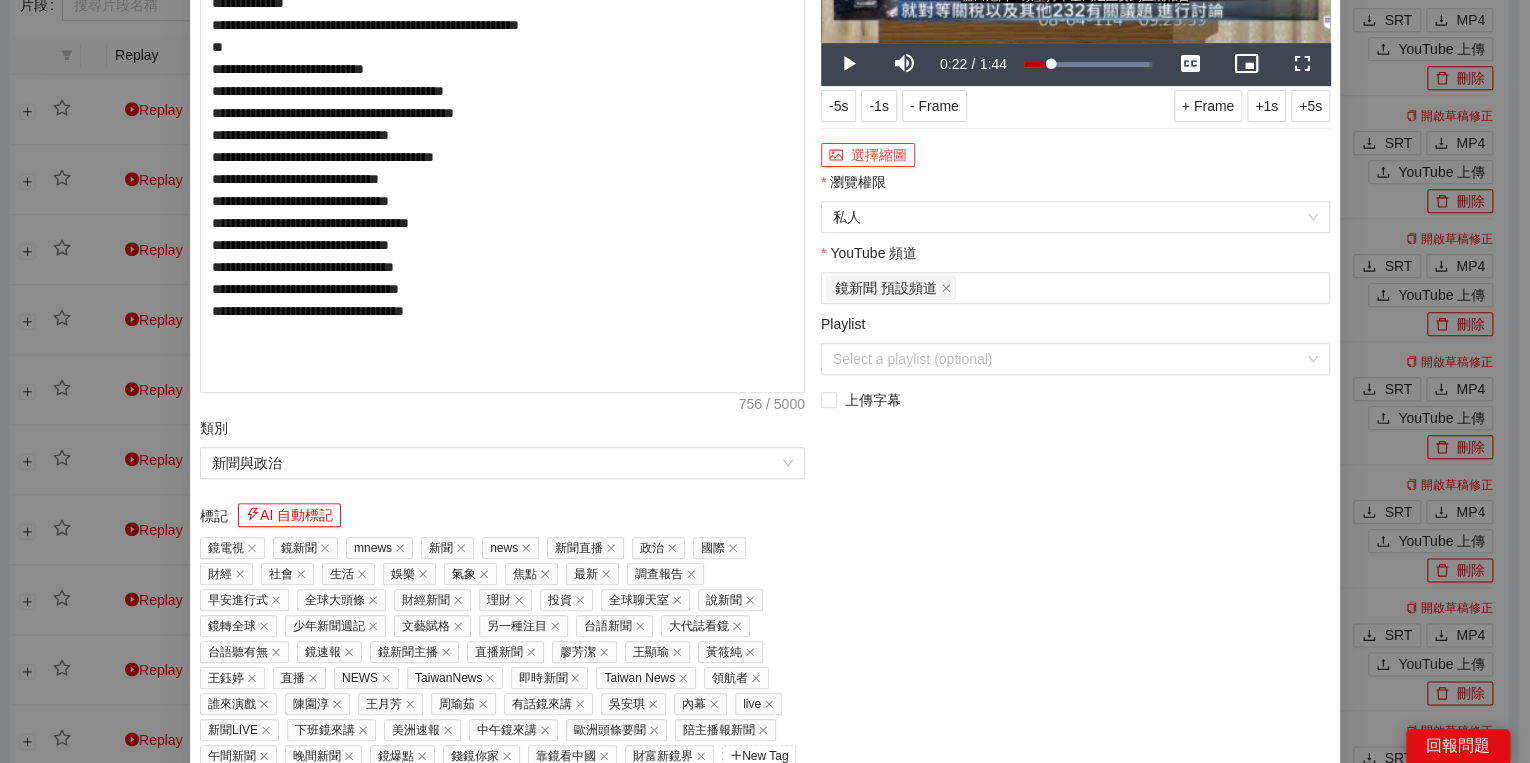 click on "選擇縮圖" at bounding box center [868, 155] 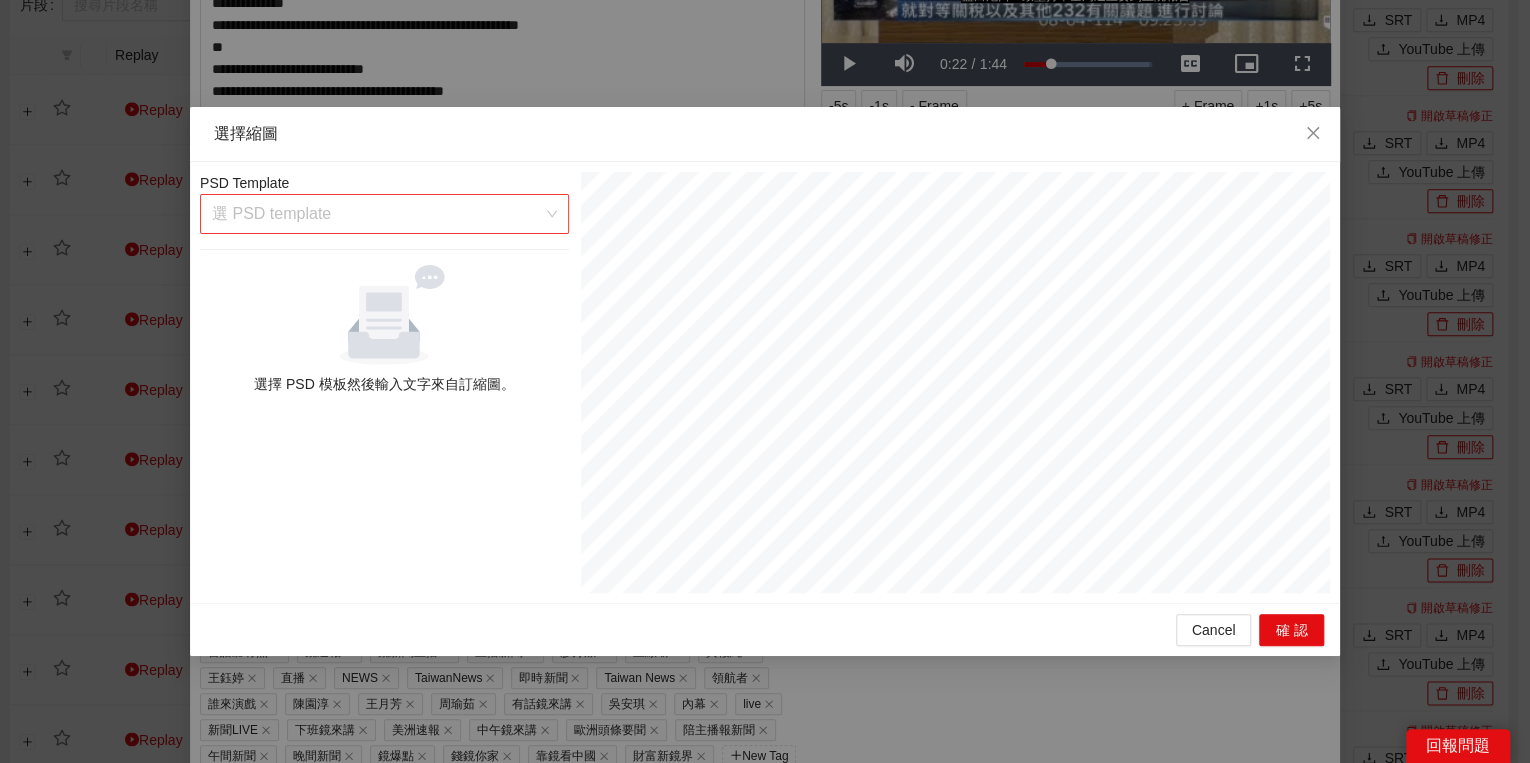 click at bounding box center (377, 214) 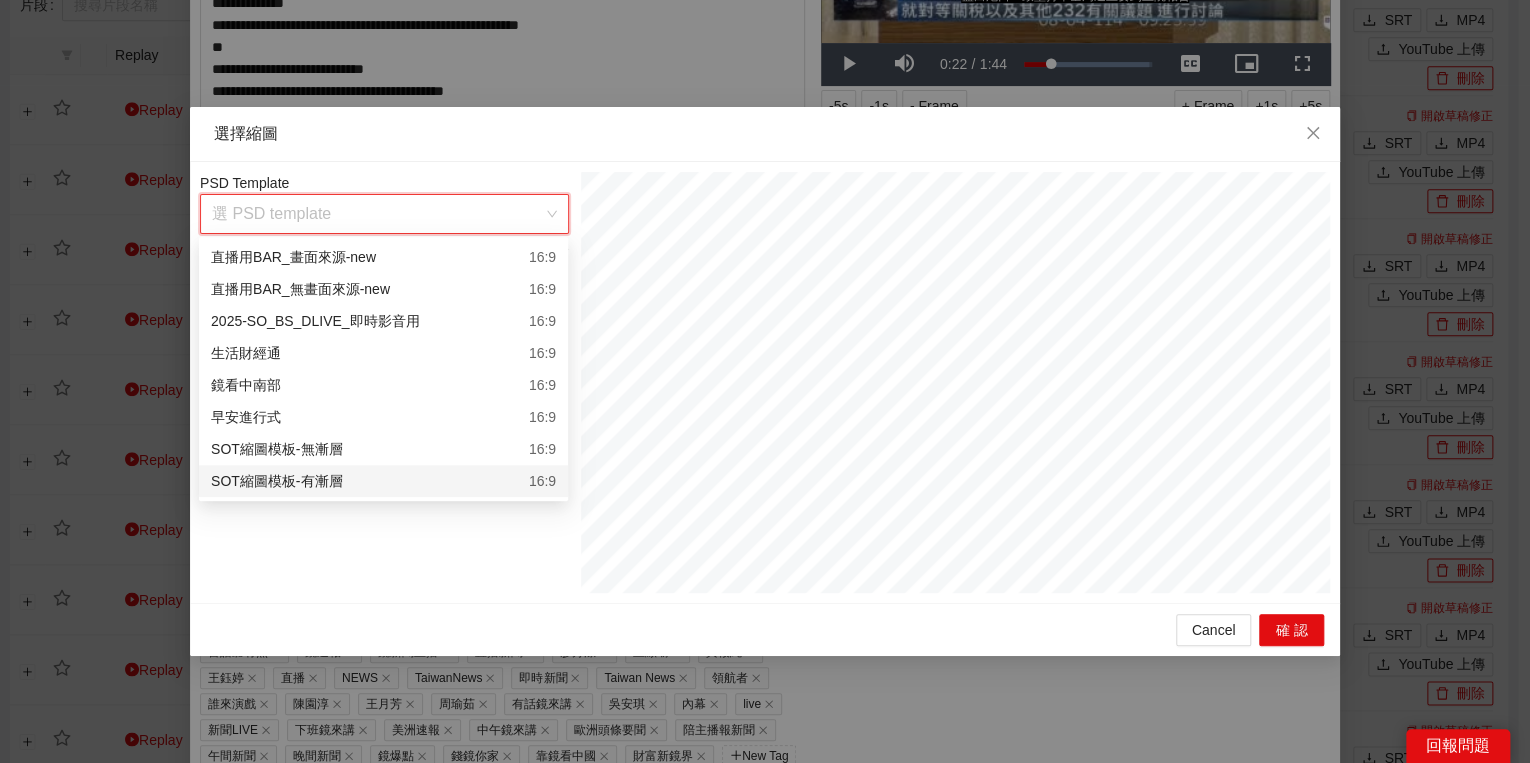 click on "SOT縮圖模板-有漸層 16:9" at bounding box center (383, 481) 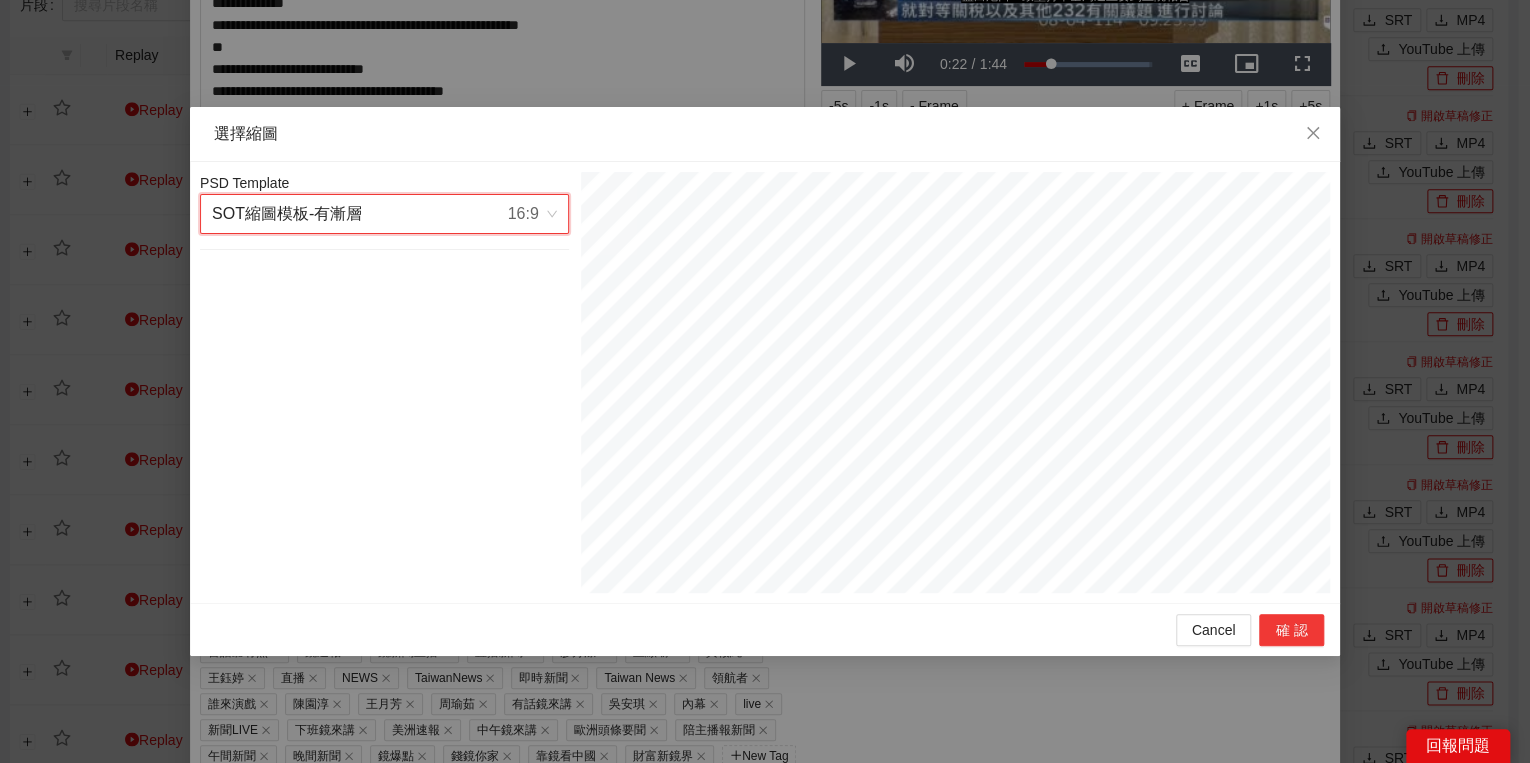 click on "確認" at bounding box center (1291, 630) 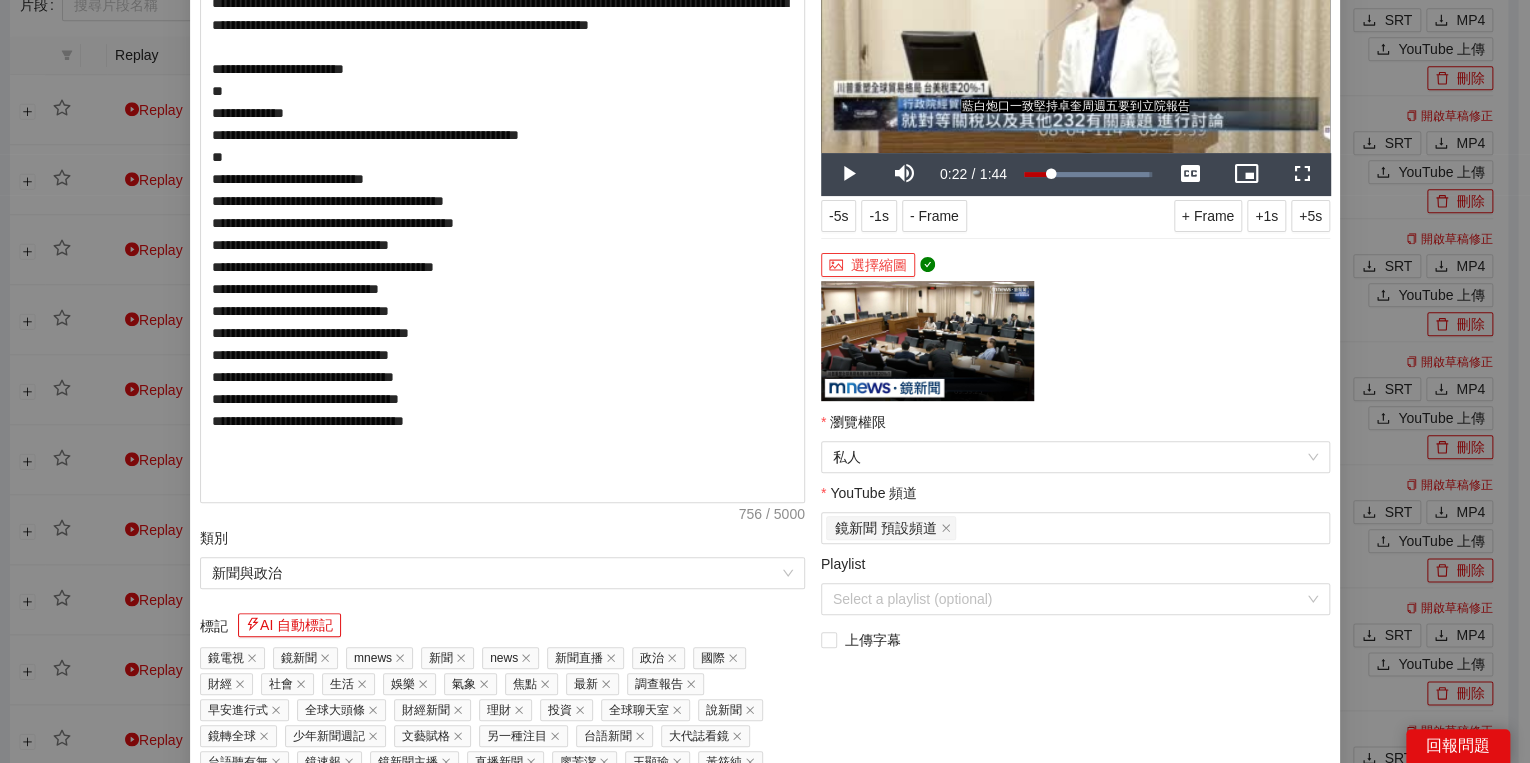 scroll, scrollTop: 320, scrollLeft: 0, axis: vertical 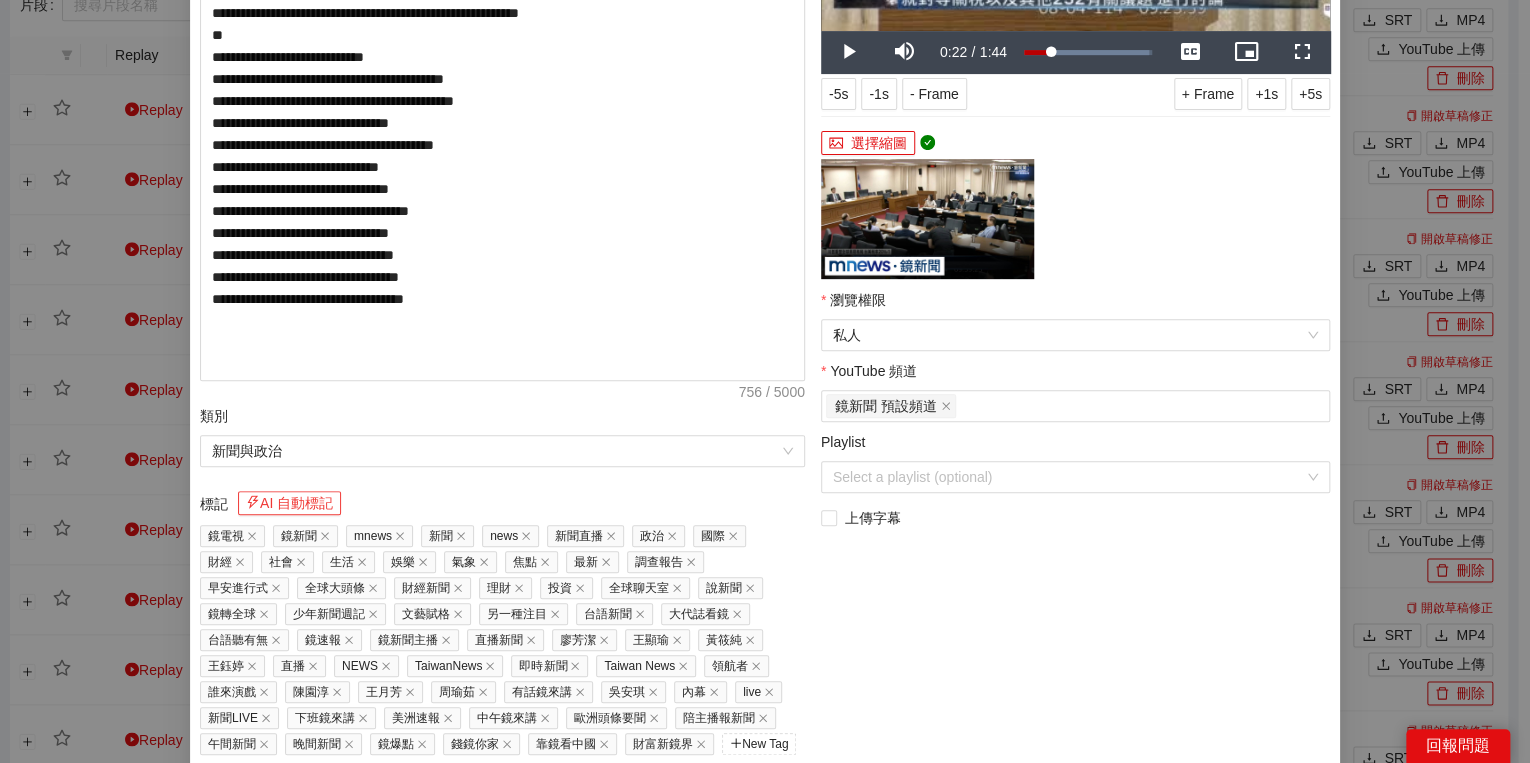click on "AI 自動標記" at bounding box center [289, 503] 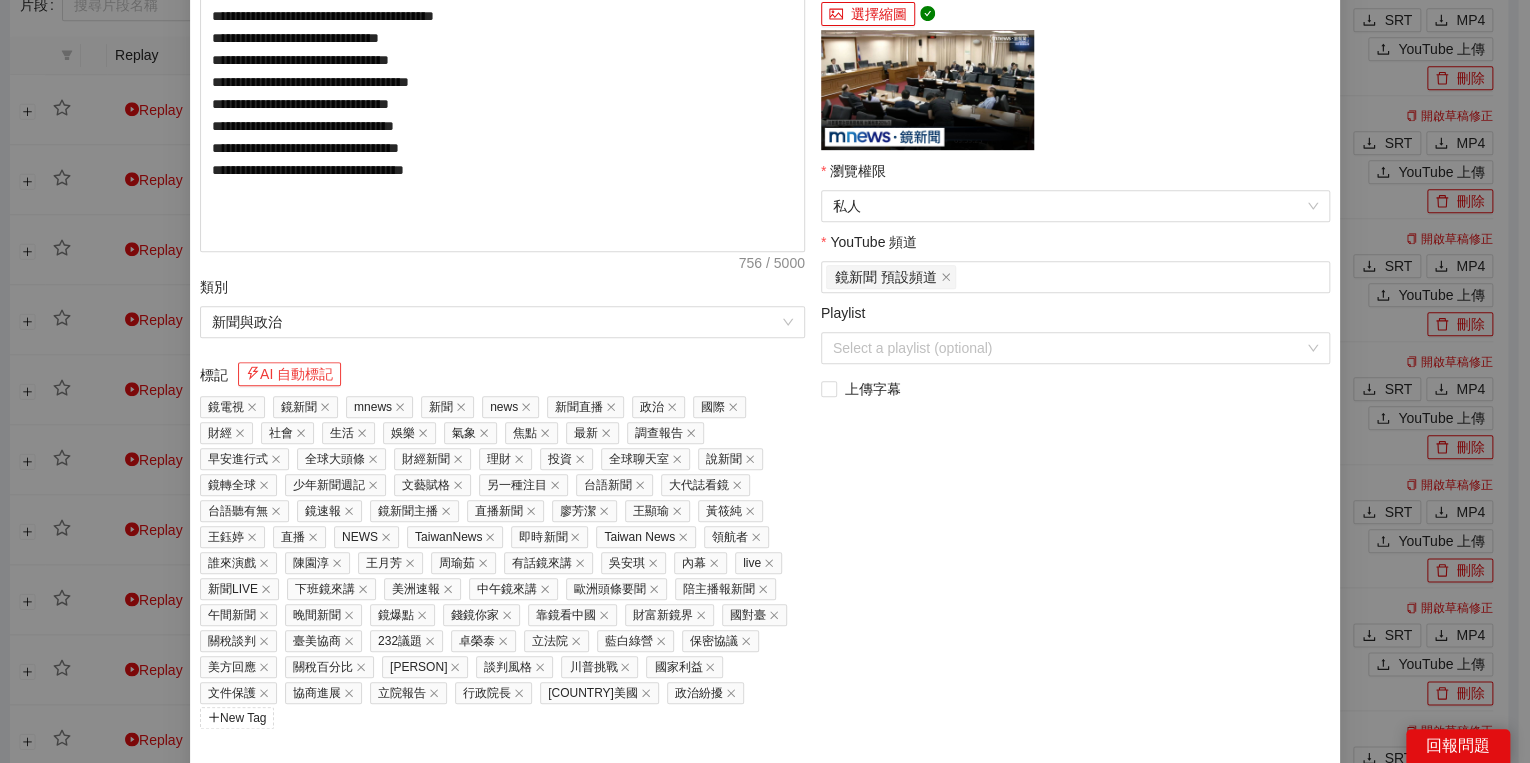 scroll, scrollTop: 473, scrollLeft: 0, axis: vertical 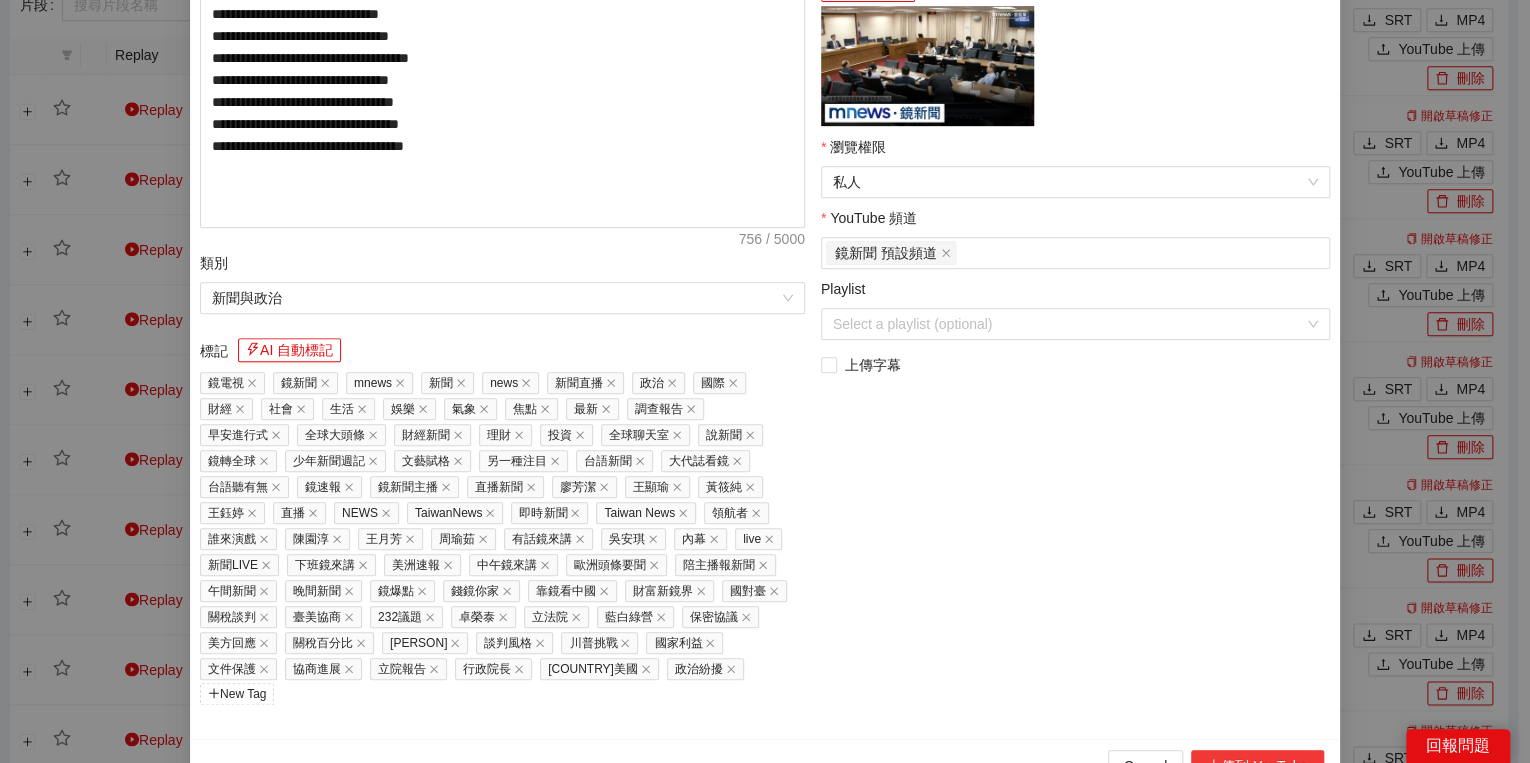 click on "上傳到 YouTube" at bounding box center [1257, 766] 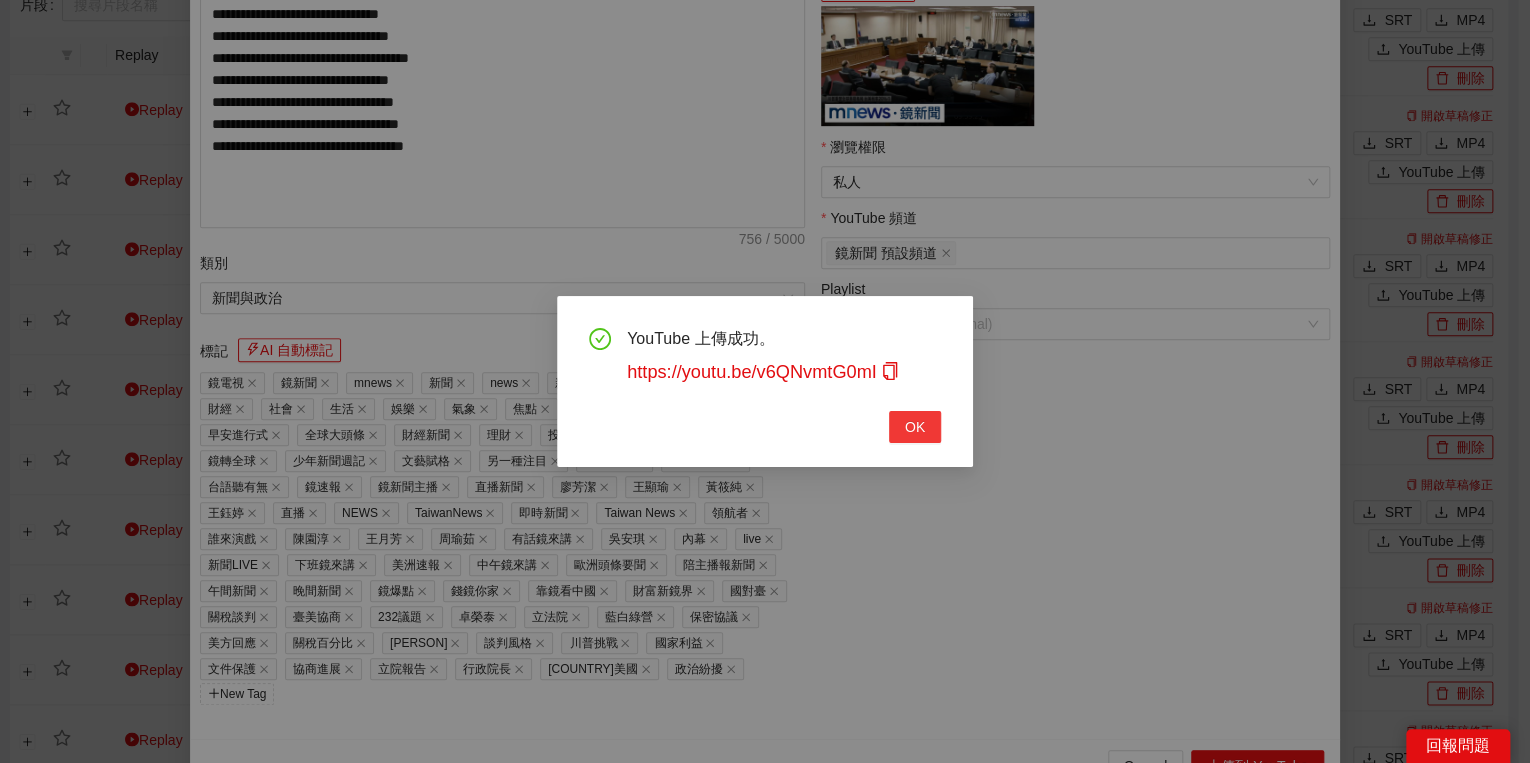 click on "OK" at bounding box center [915, 427] 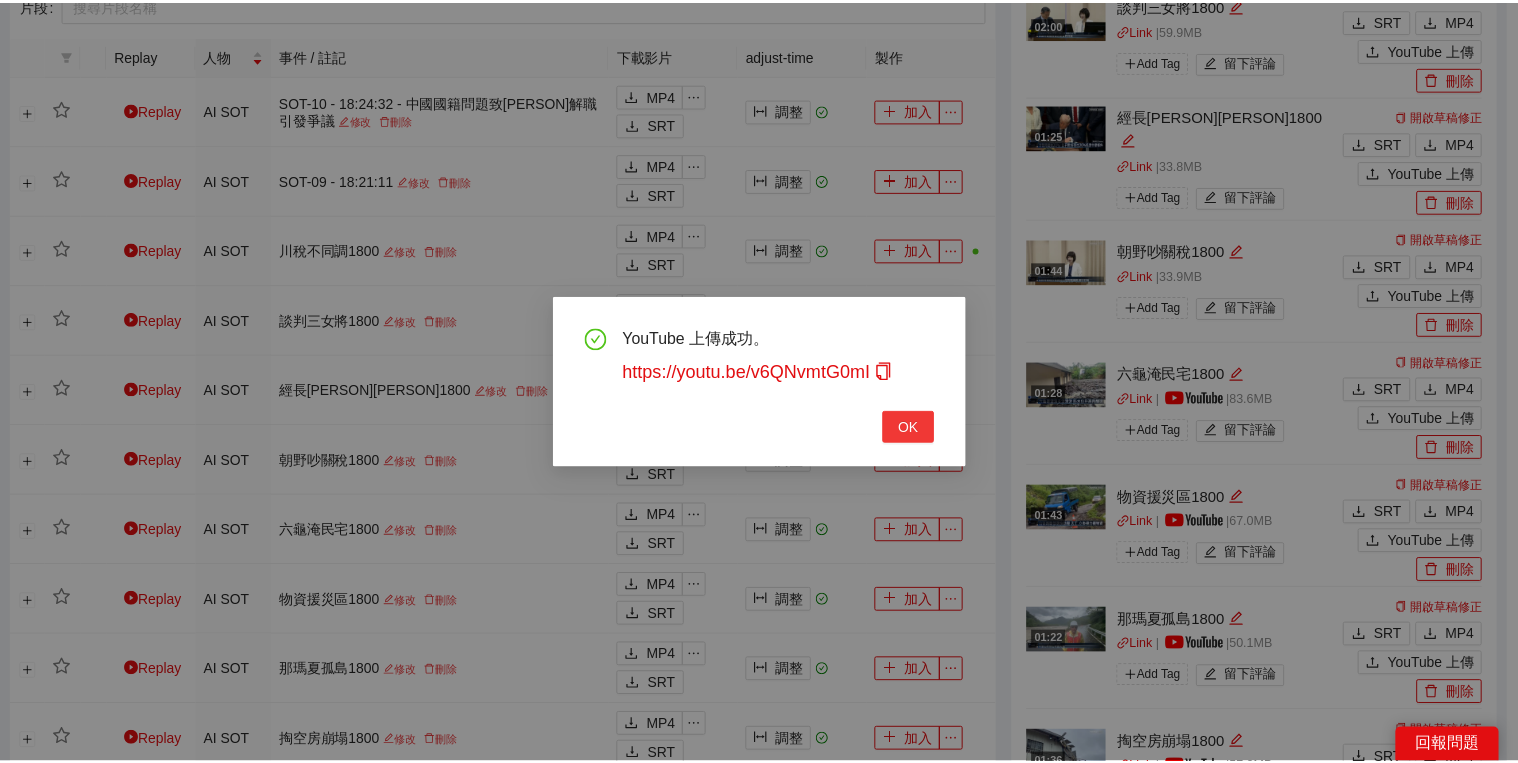 scroll, scrollTop: 308, scrollLeft: 0, axis: vertical 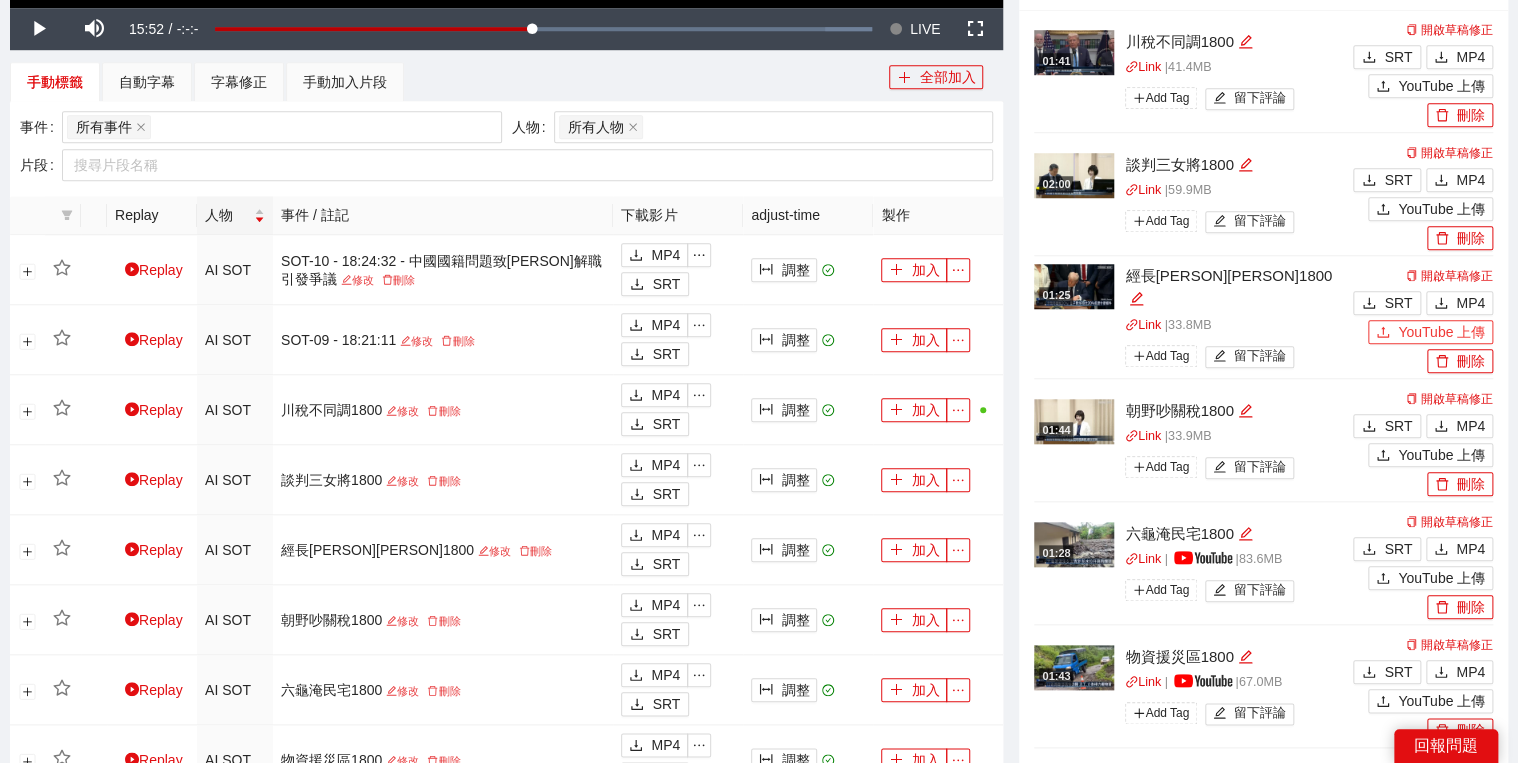 click on "YouTube 上傳" at bounding box center [1441, 332] 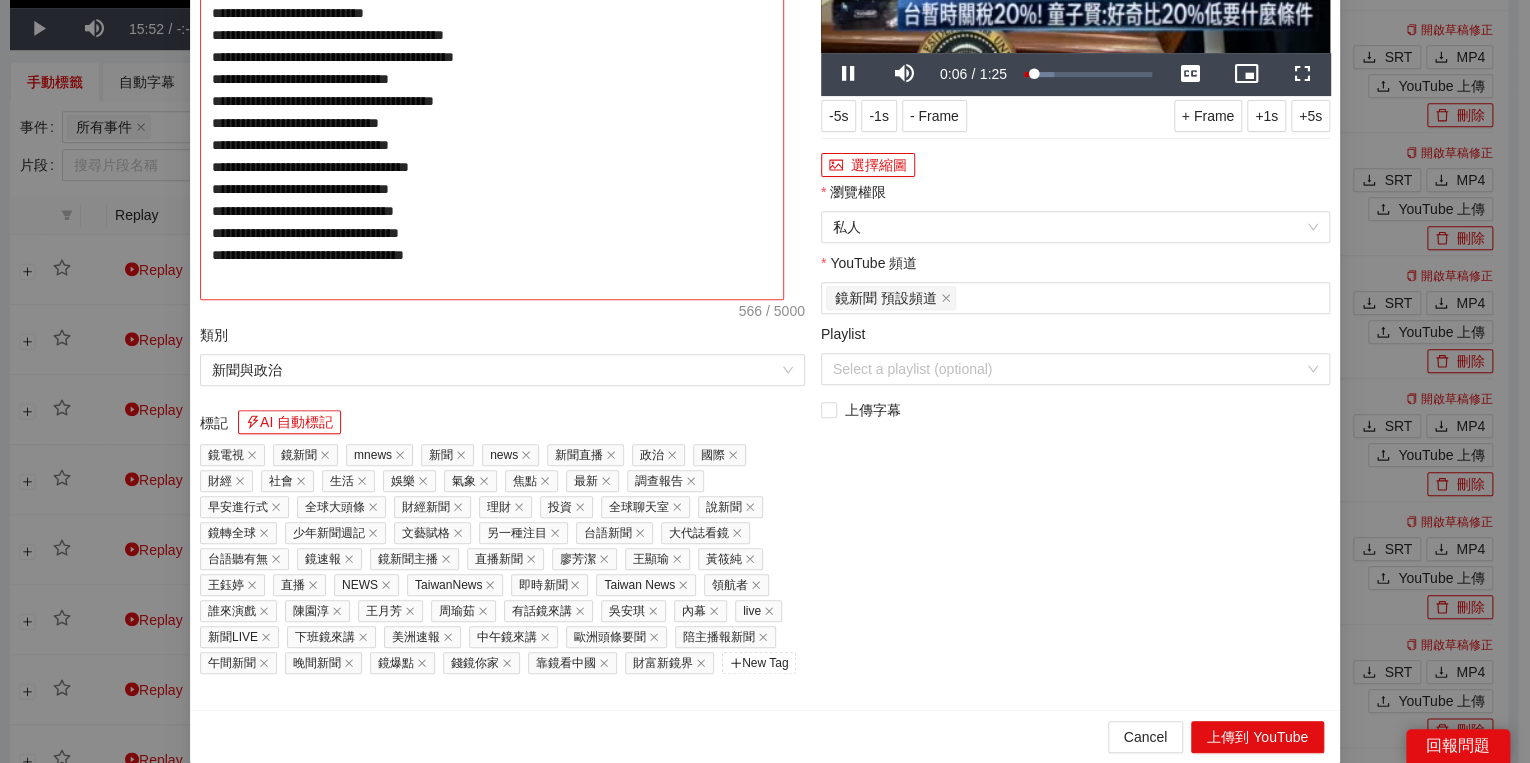 click on "說明 AI 自動說明" at bounding box center [502, -129] 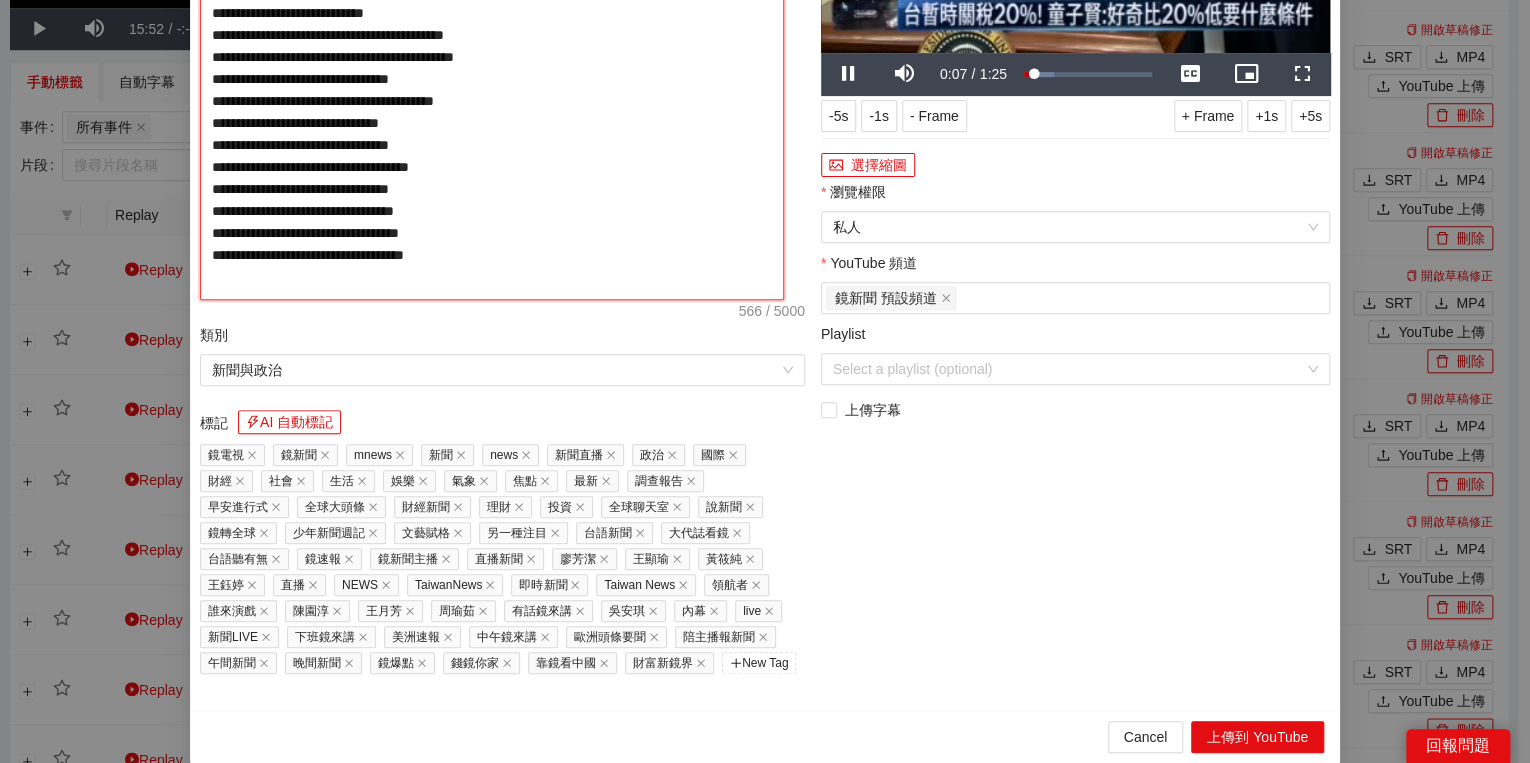 click on "**********" at bounding box center [492, 93] 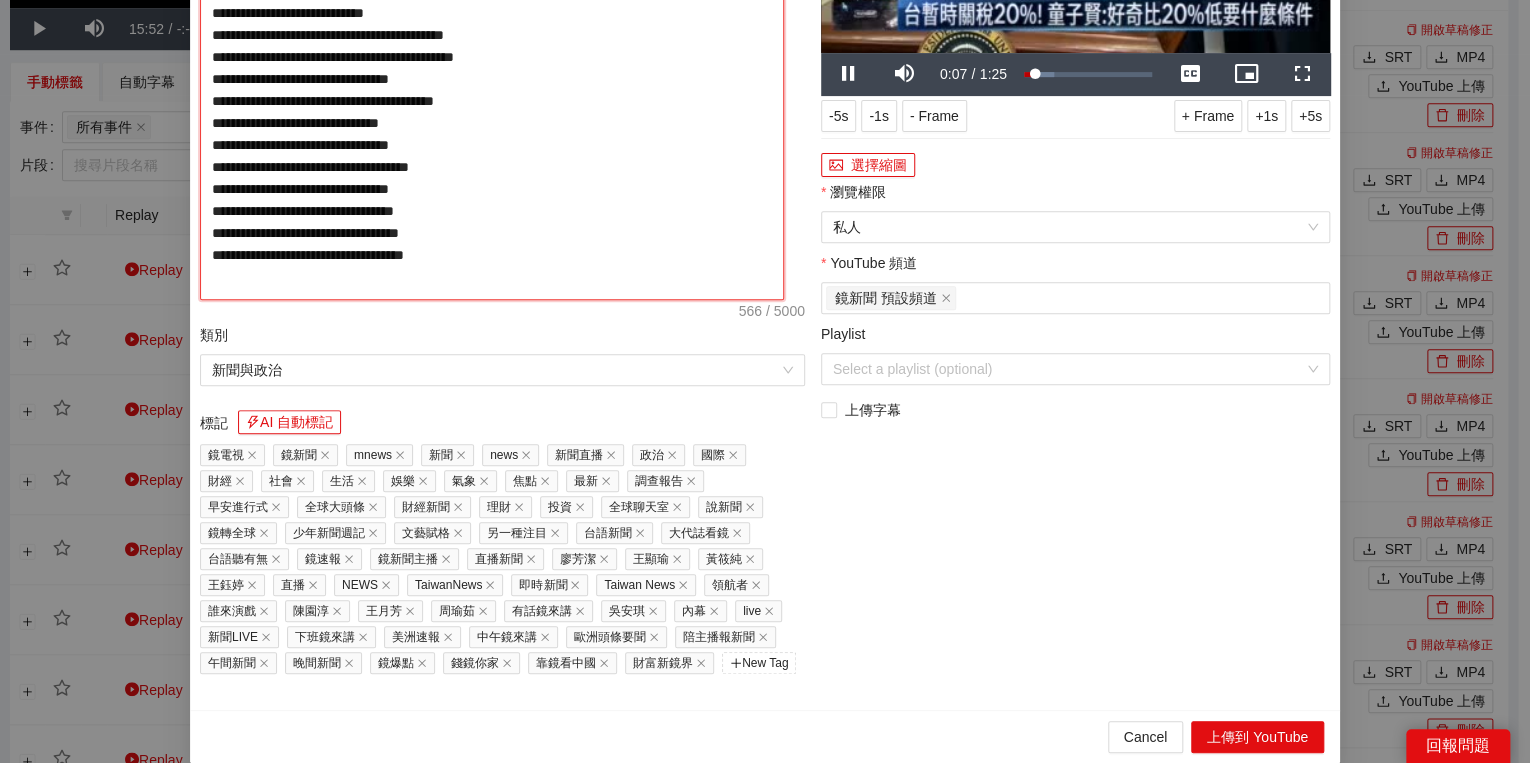 paste on "**********" 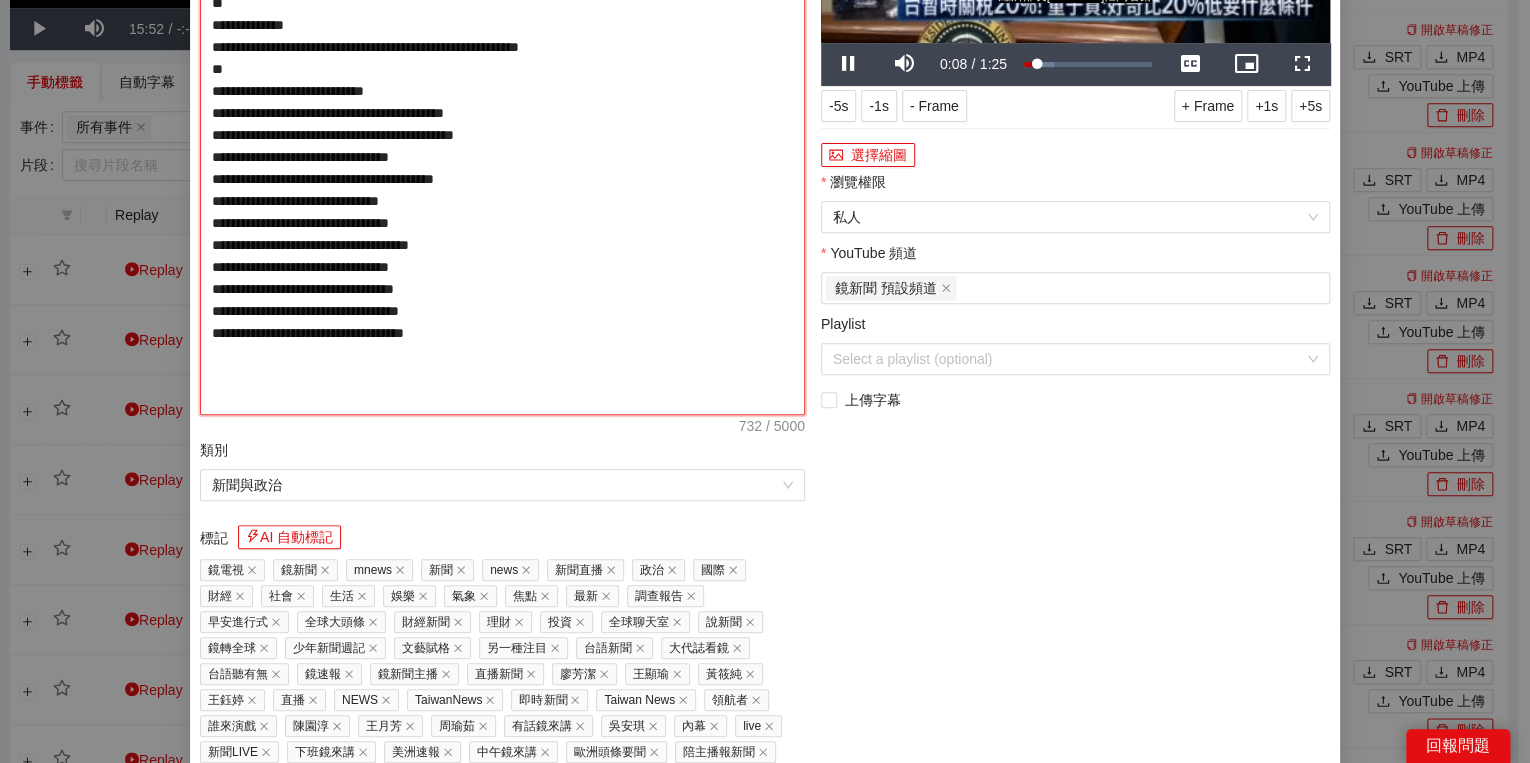 click on "**********" at bounding box center [502, 146] 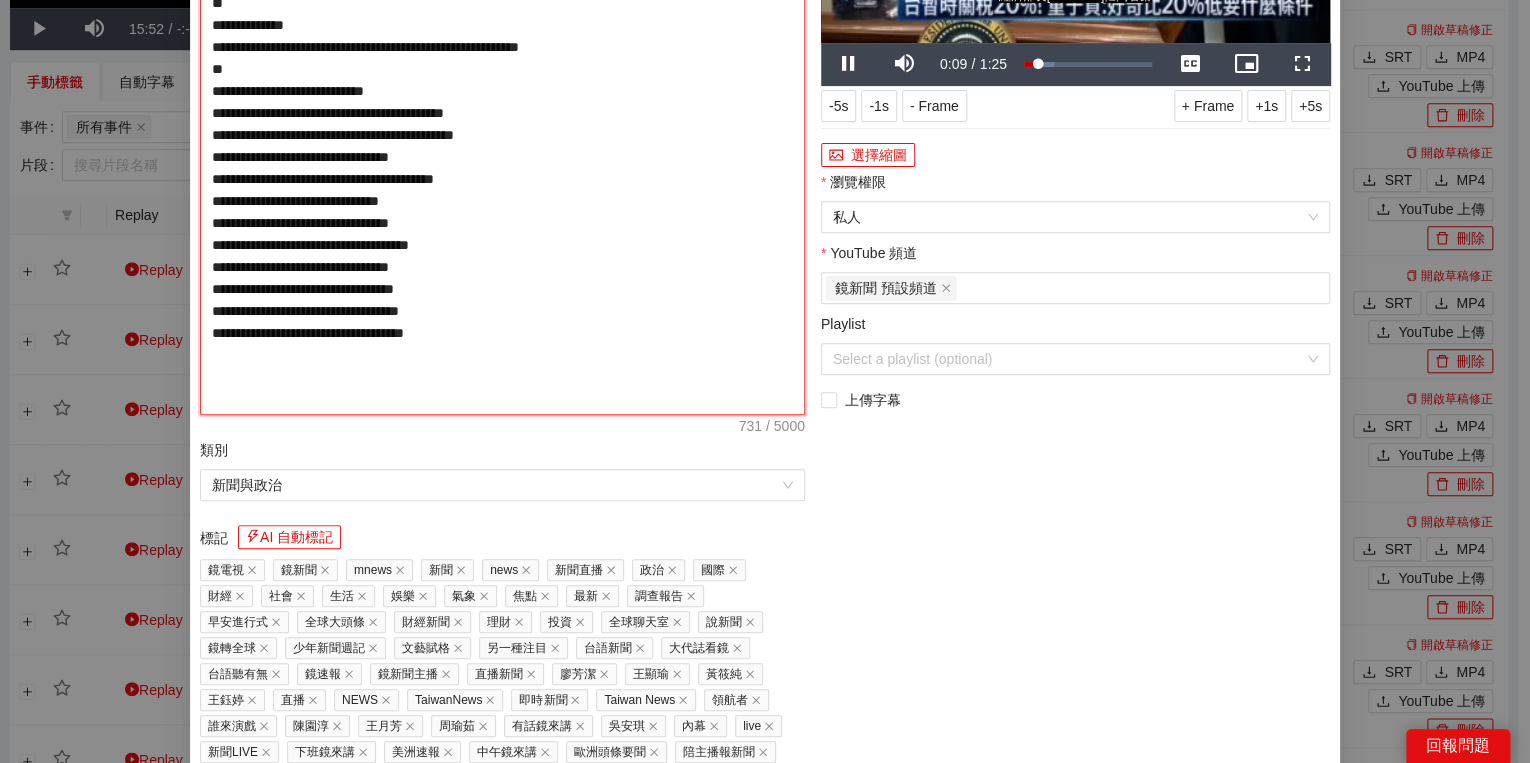 click on "**********" at bounding box center [502, 146] 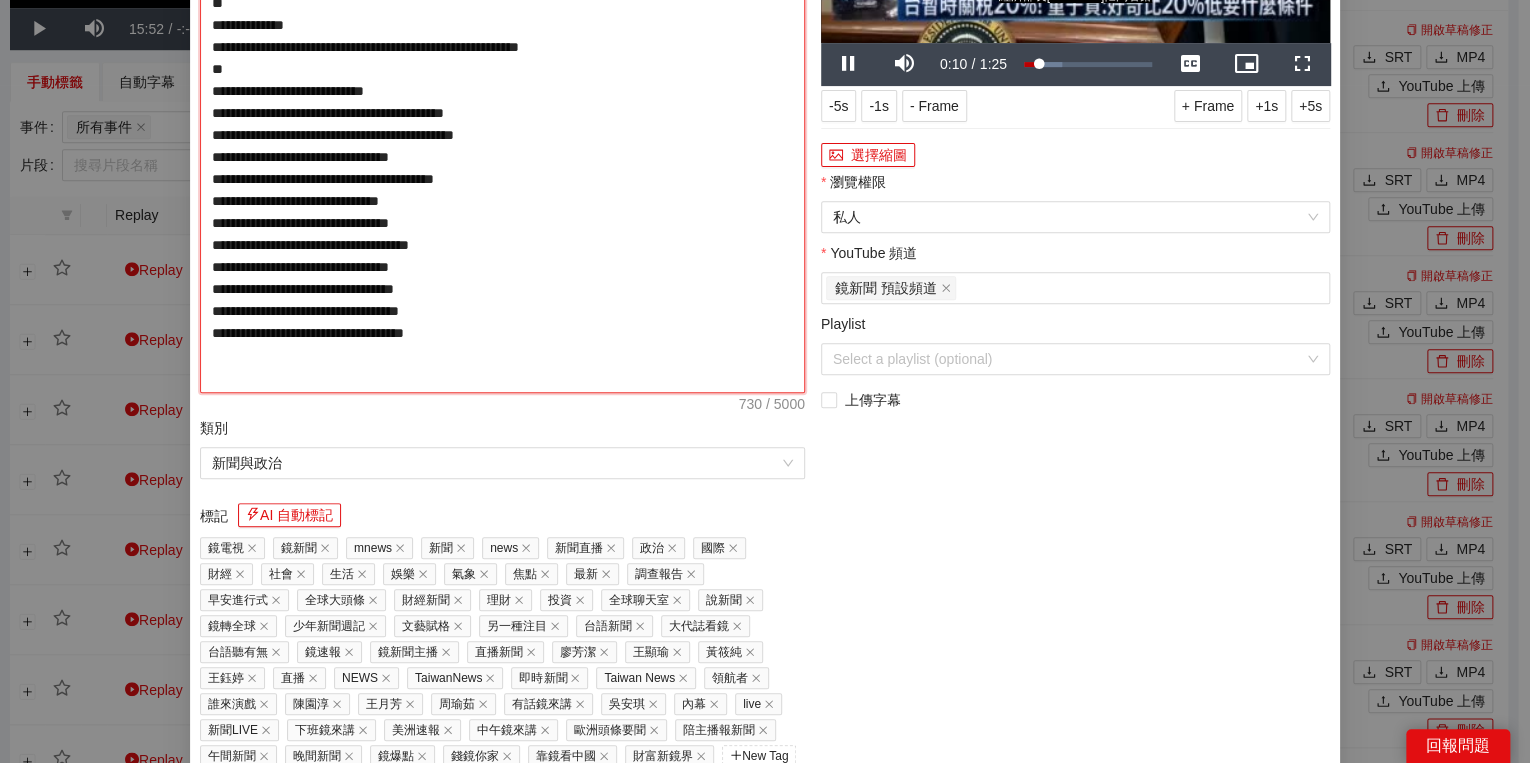 click on "**********" at bounding box center [502, 135] 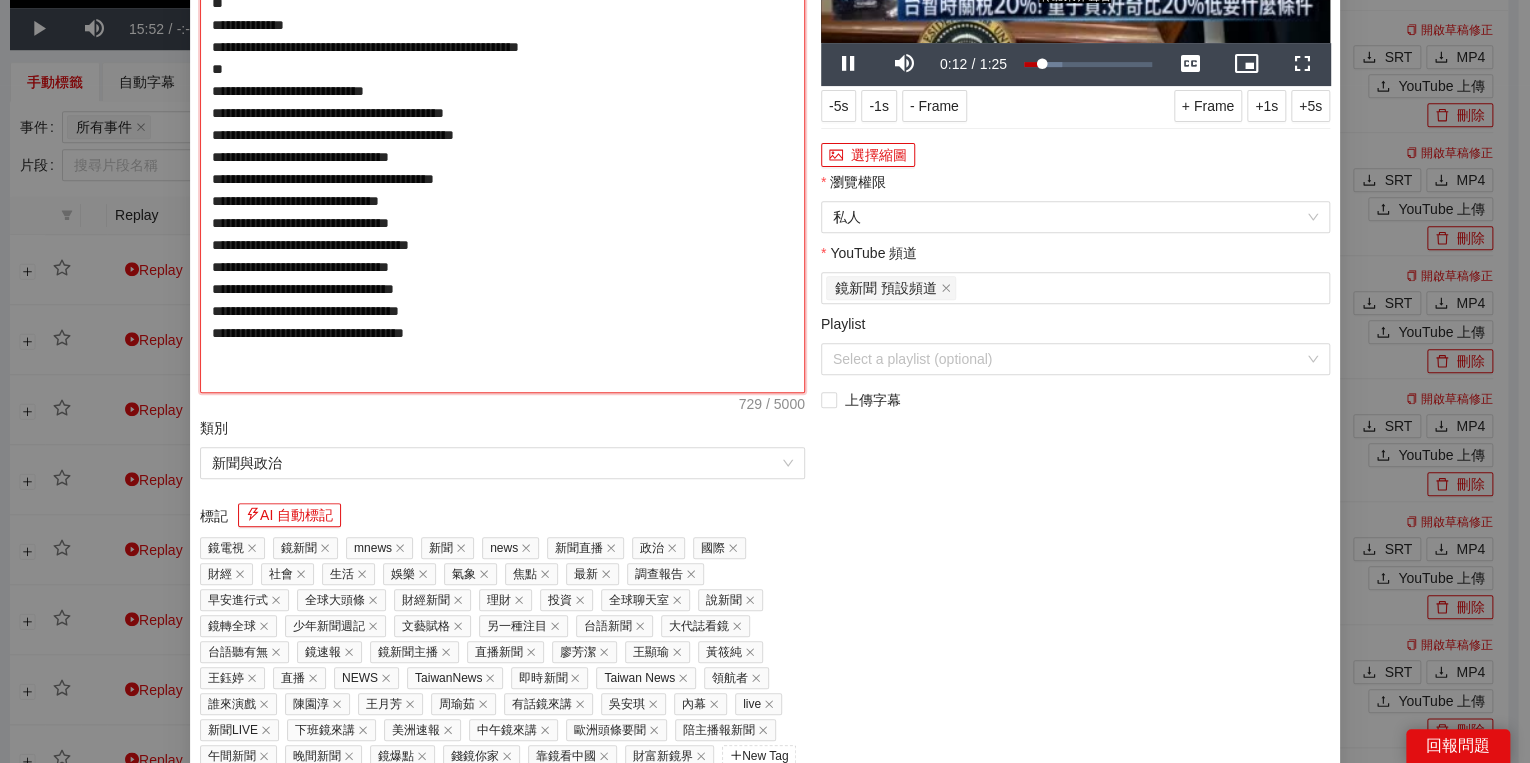 click on "**********" at bounding box center (502, 135) 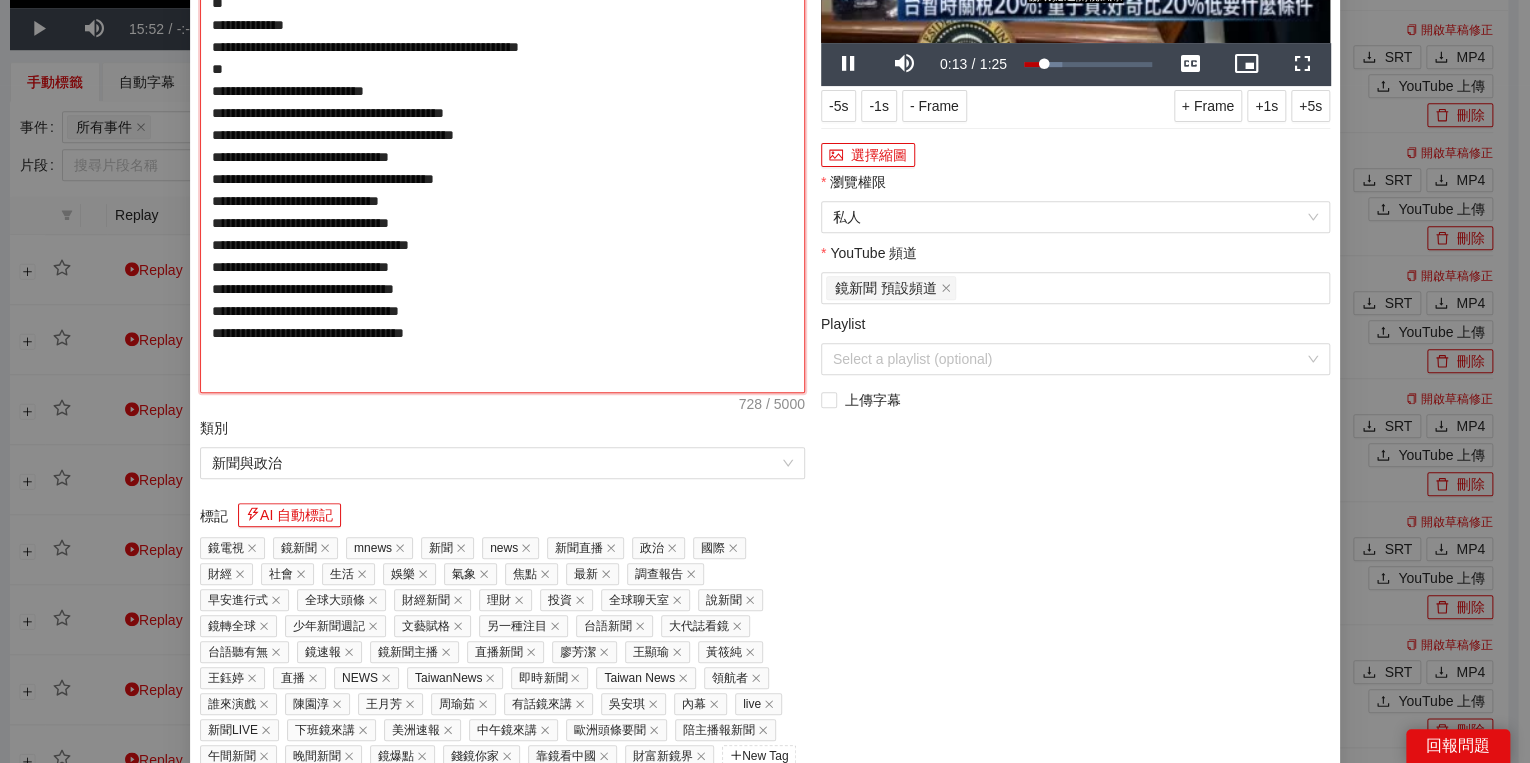 click on "**********" at bounding box center (502, 135) 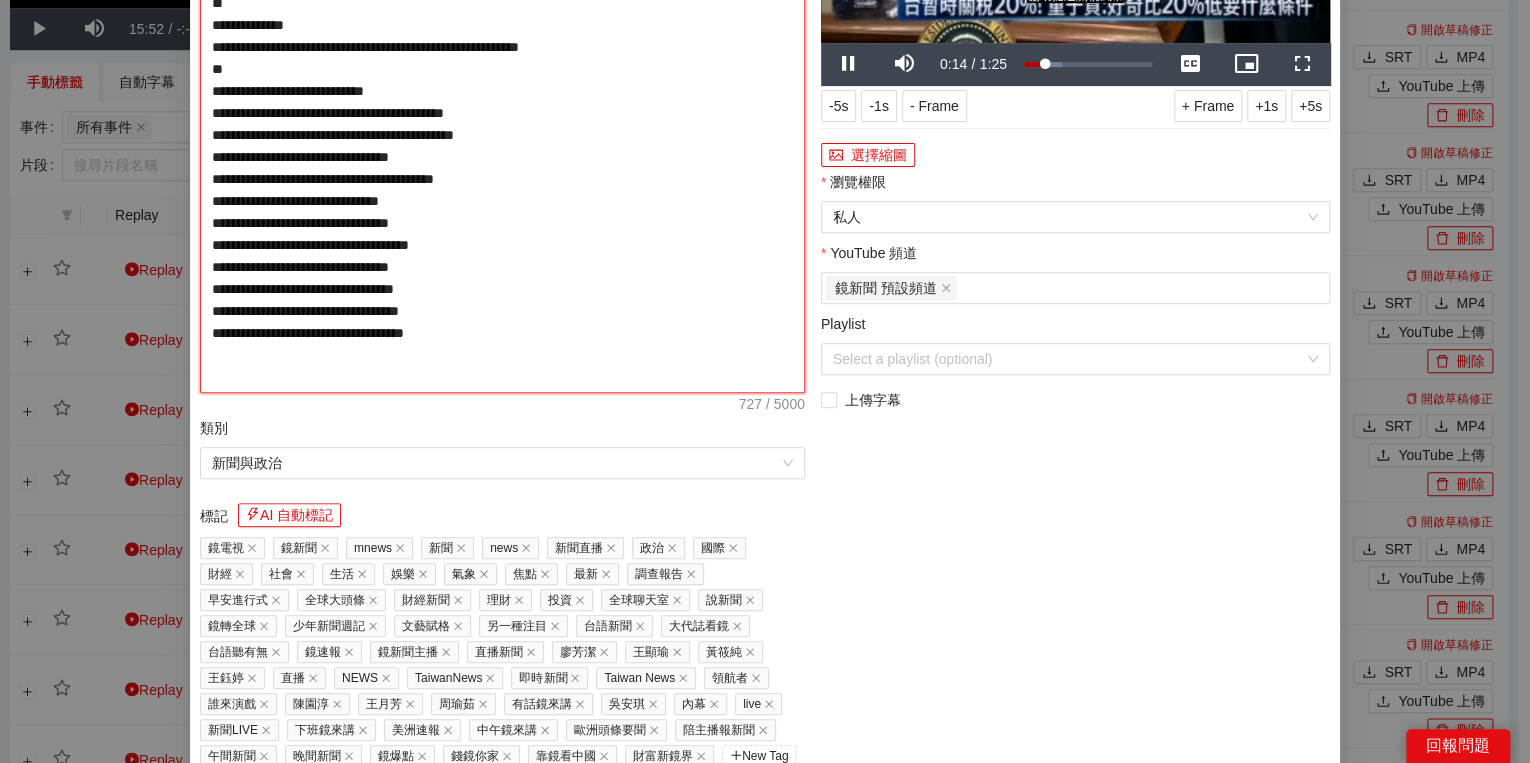 click on "**********" at bounding box center [502, 135] 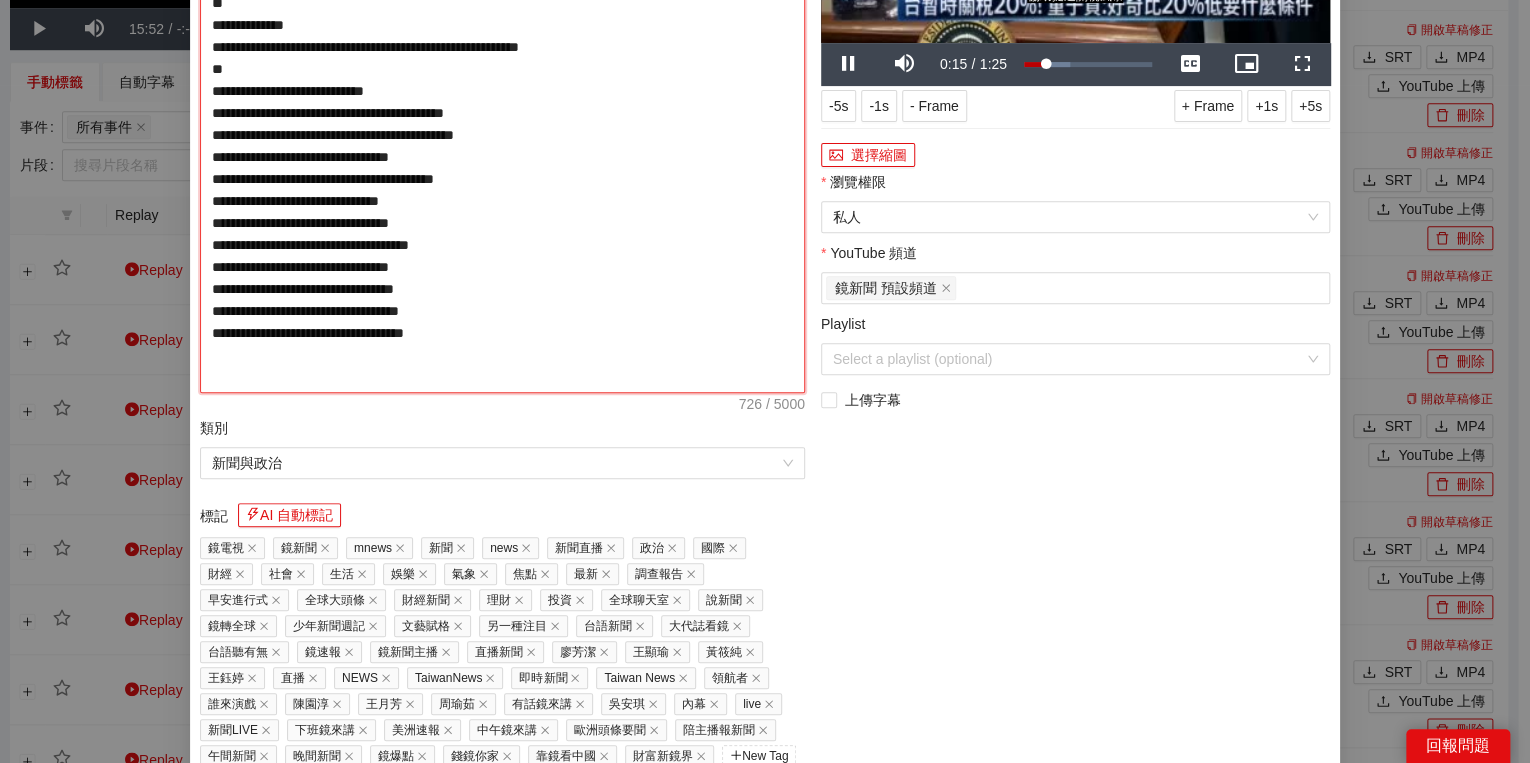 click on "**********" at bounding box center (502, 135) 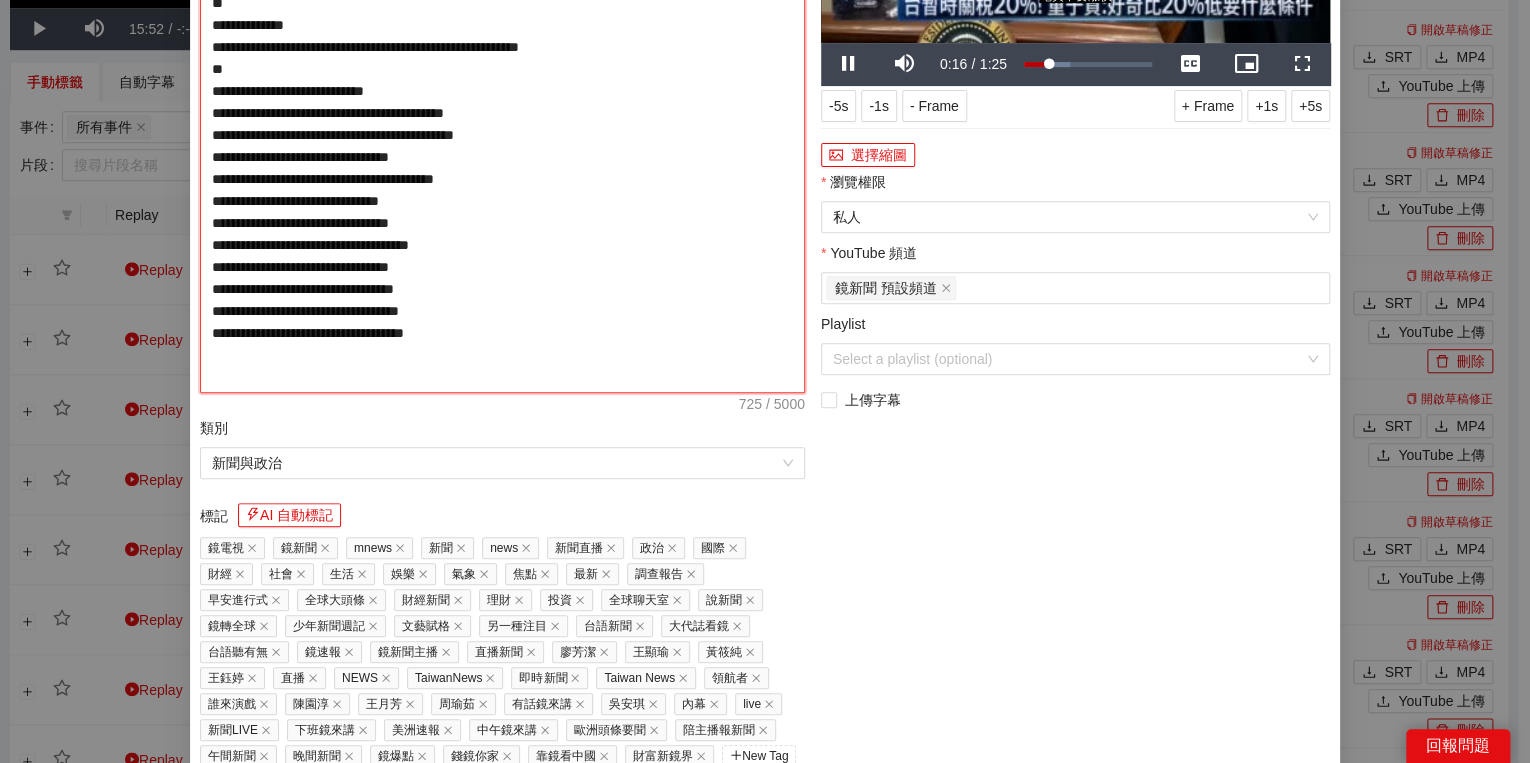 click on "**********" at bounding box center (502, 135) 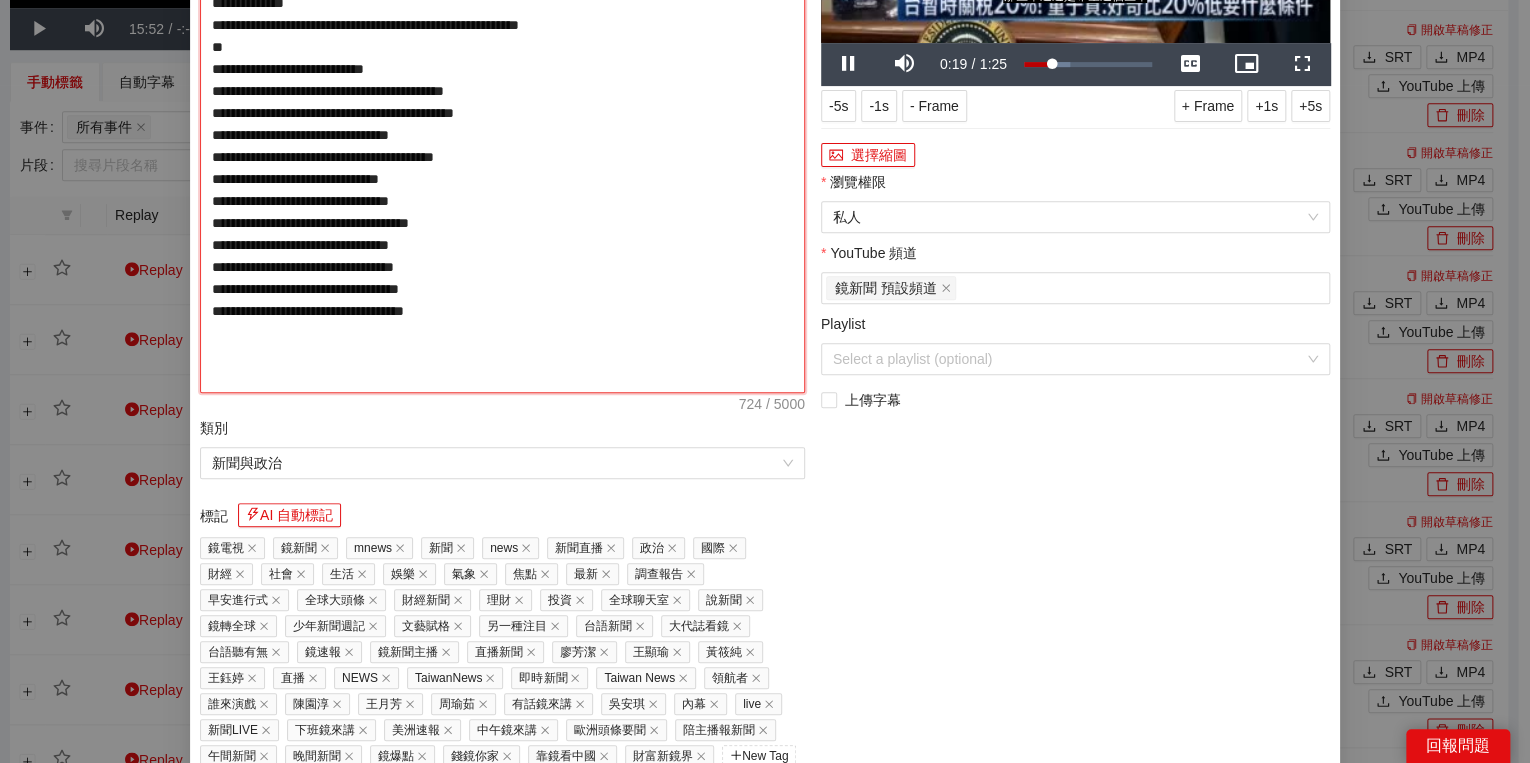click on "**********" at bounding box center (502, 135) 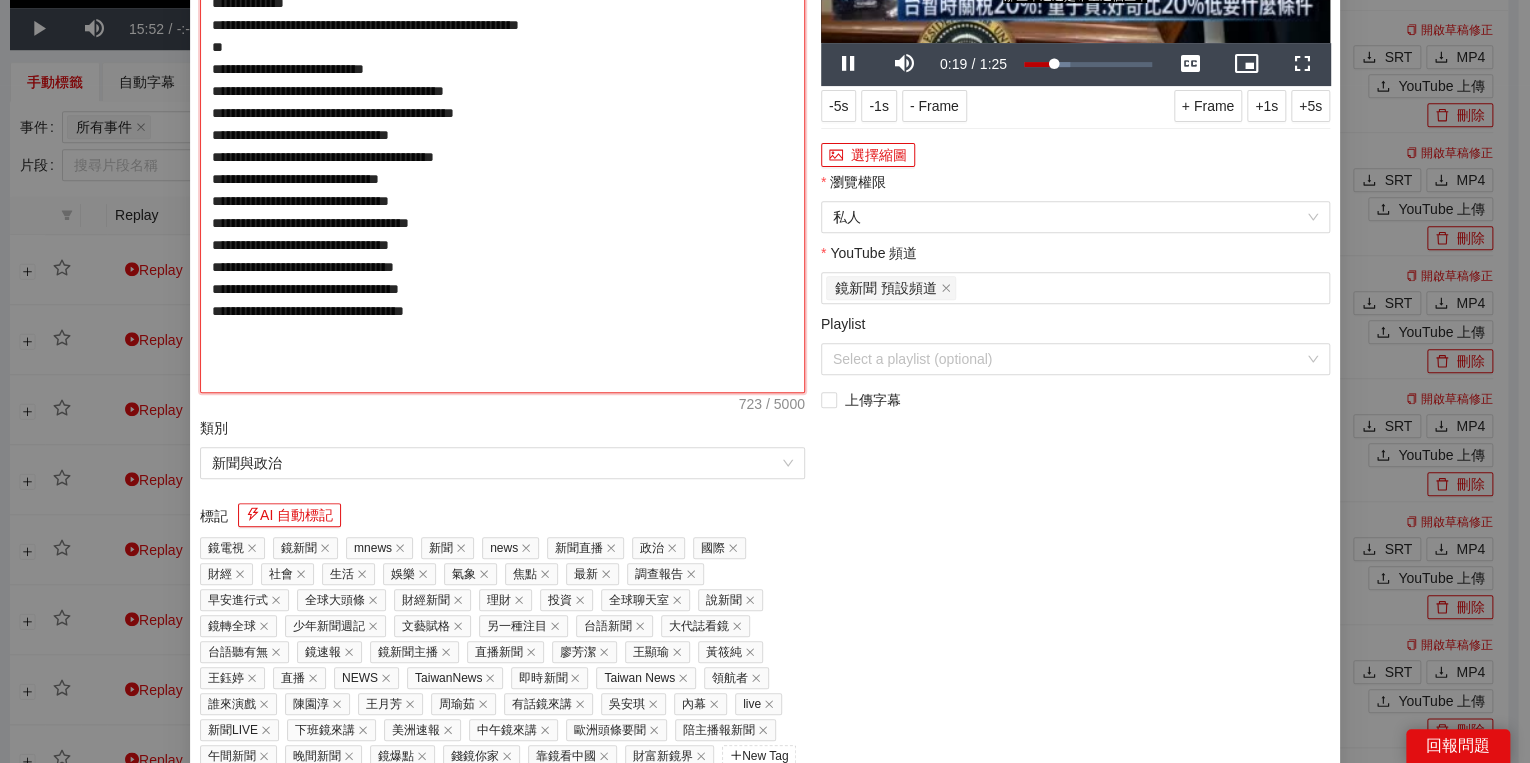 click on "**********" at bounding box center [502, 135] 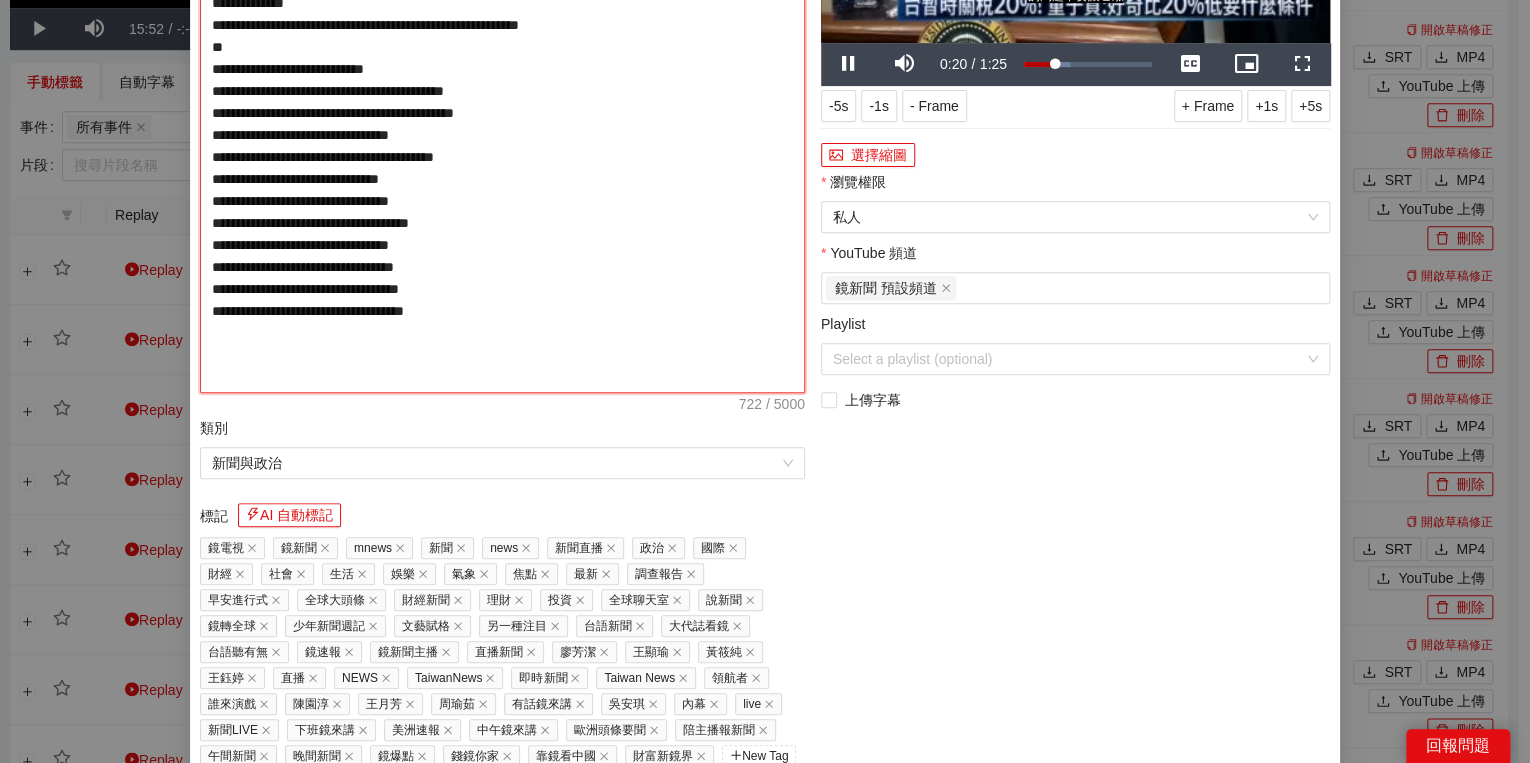 click on "**********" at bounding box center (502, 135) 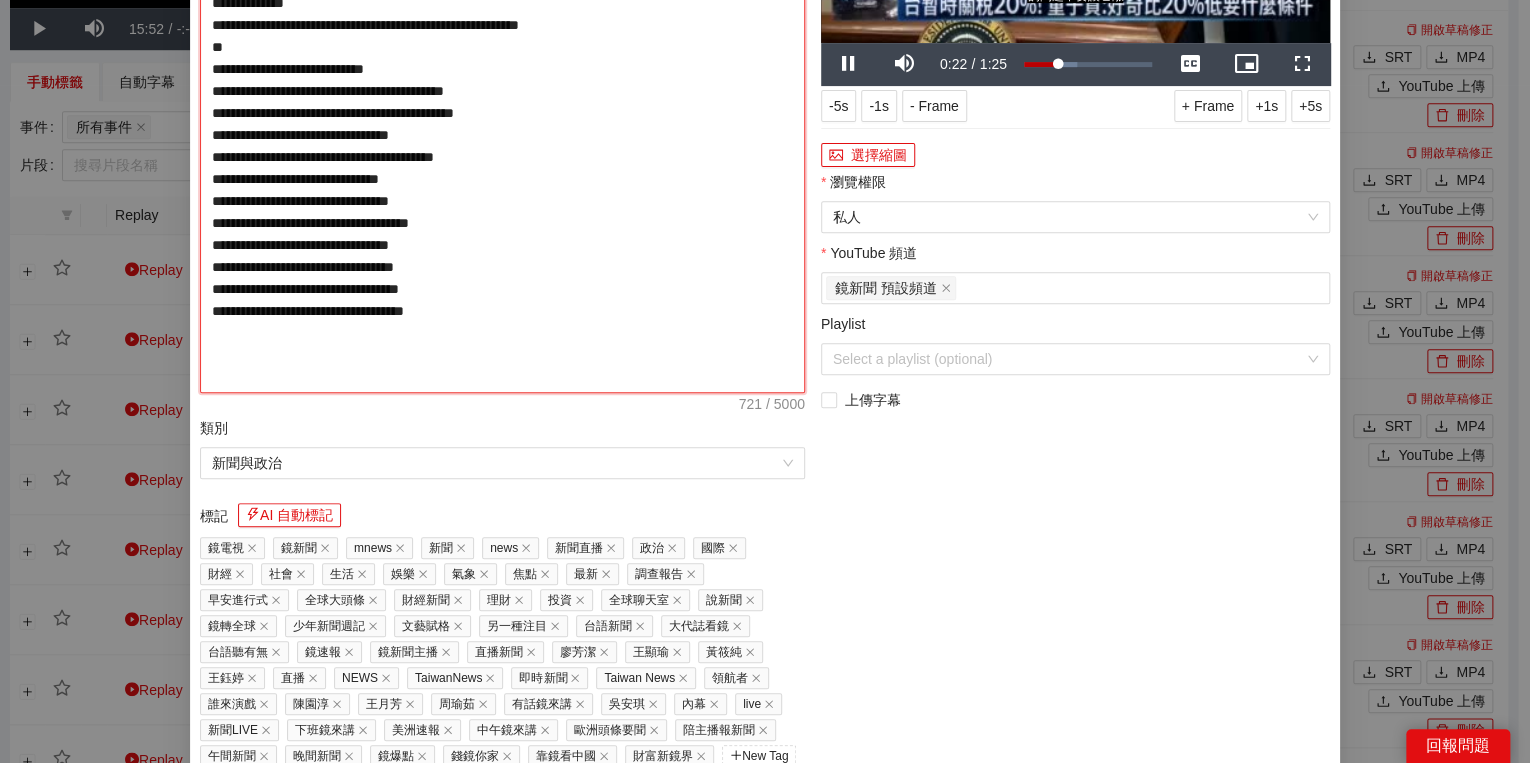 click on "**********" at bounding box center [502, 135] 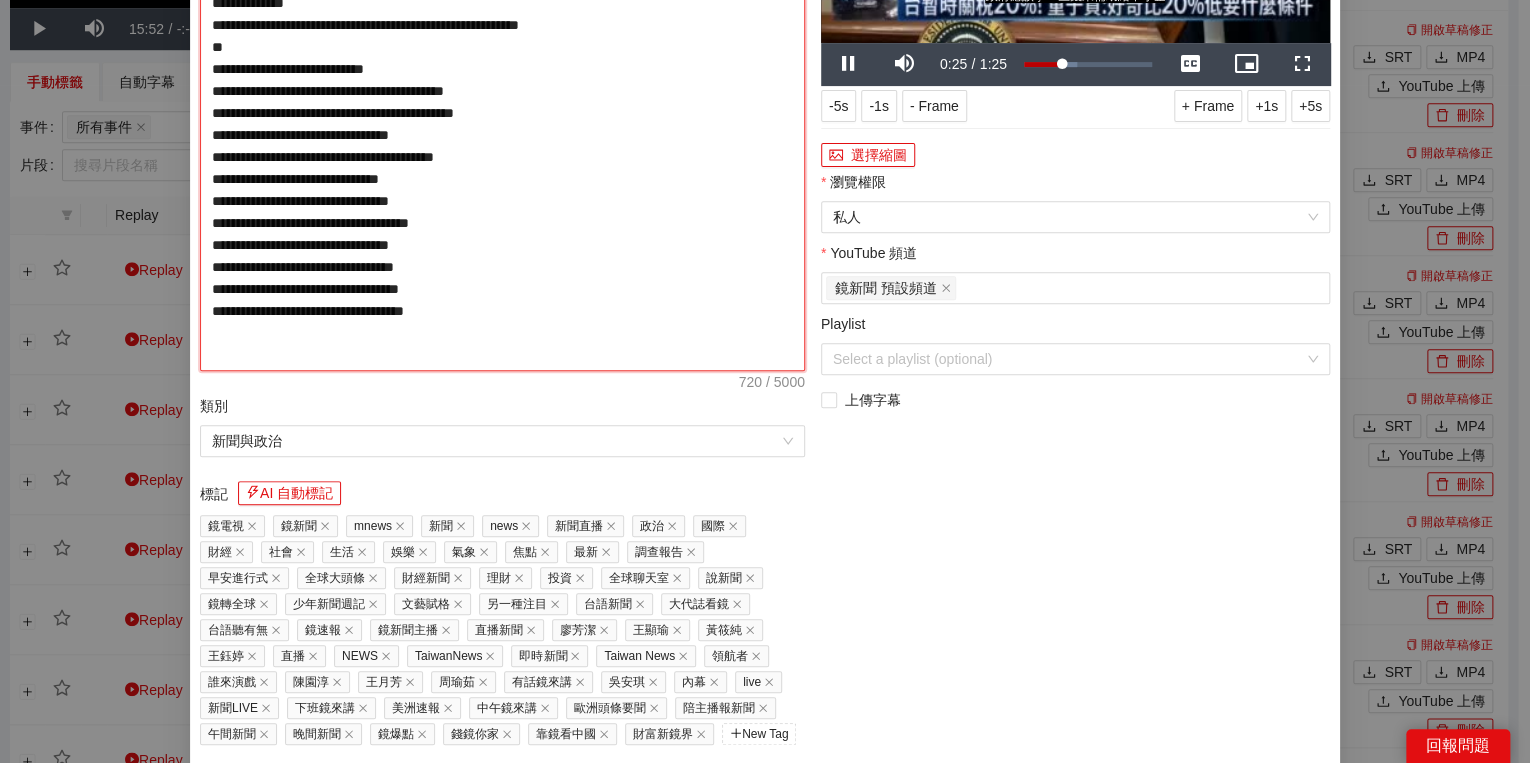 click on "**********" at bounding box center (502, 124) 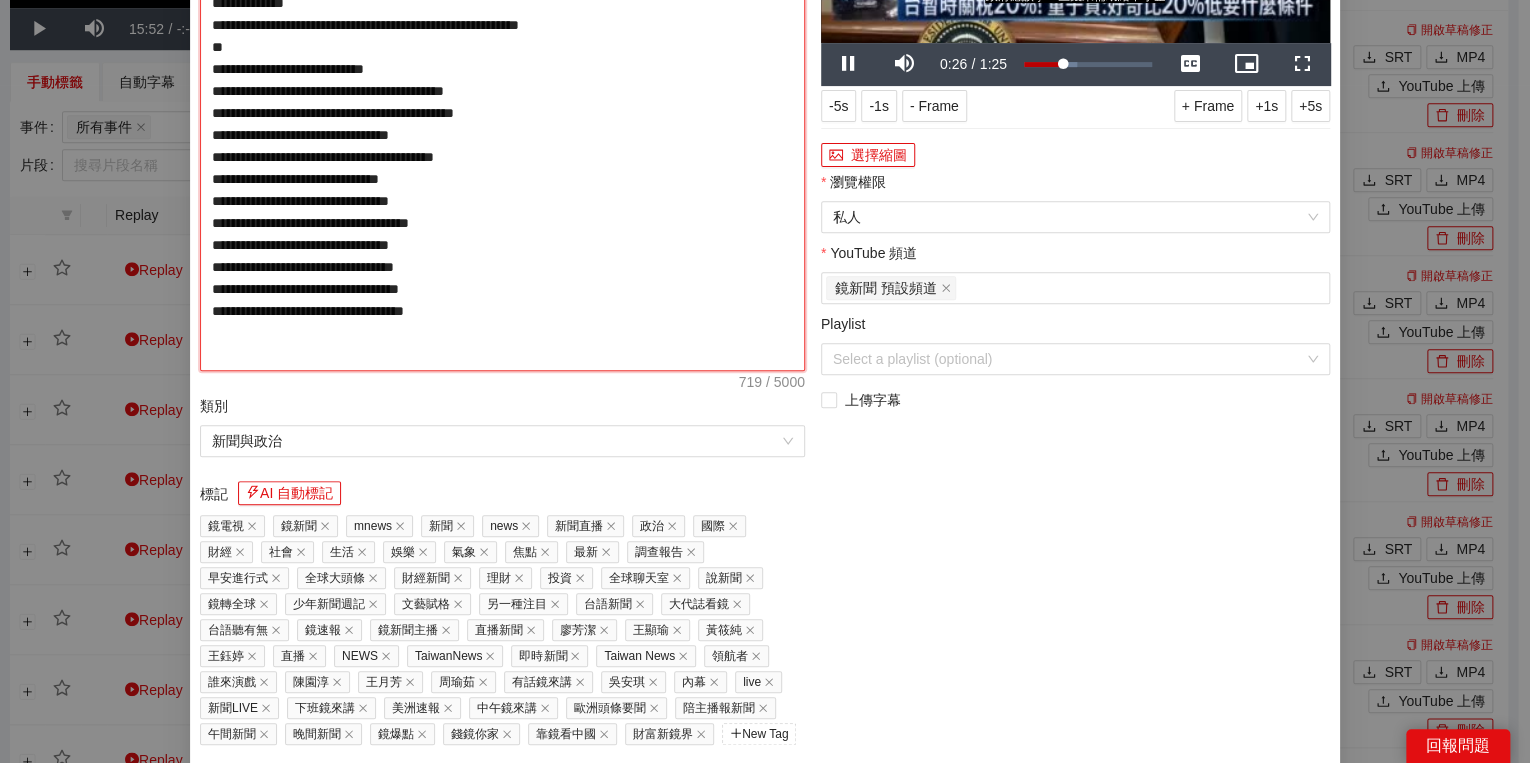 click on "**********" at bounding box center (502, 124) 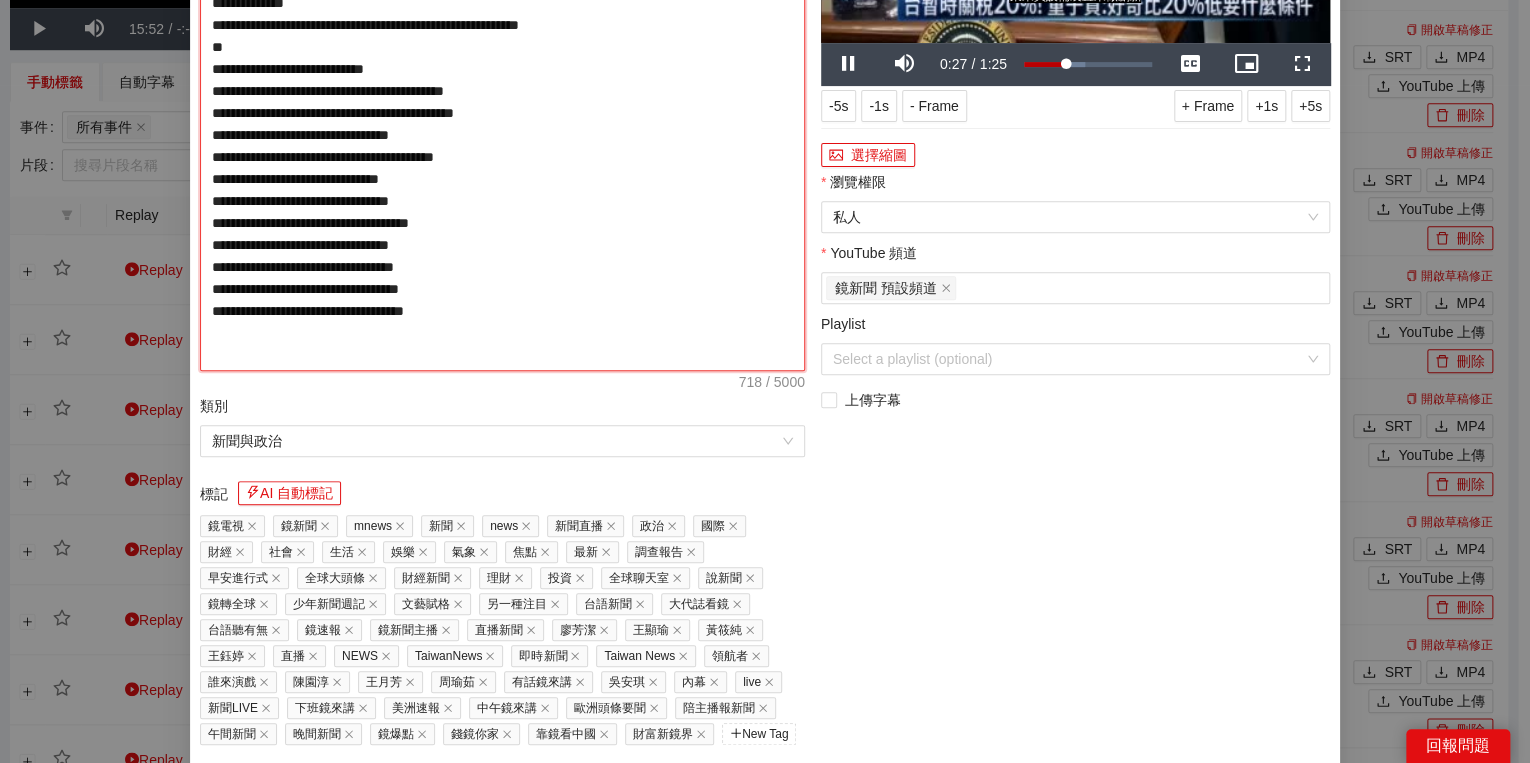 click on "**********" at bounding box center (502, 124) 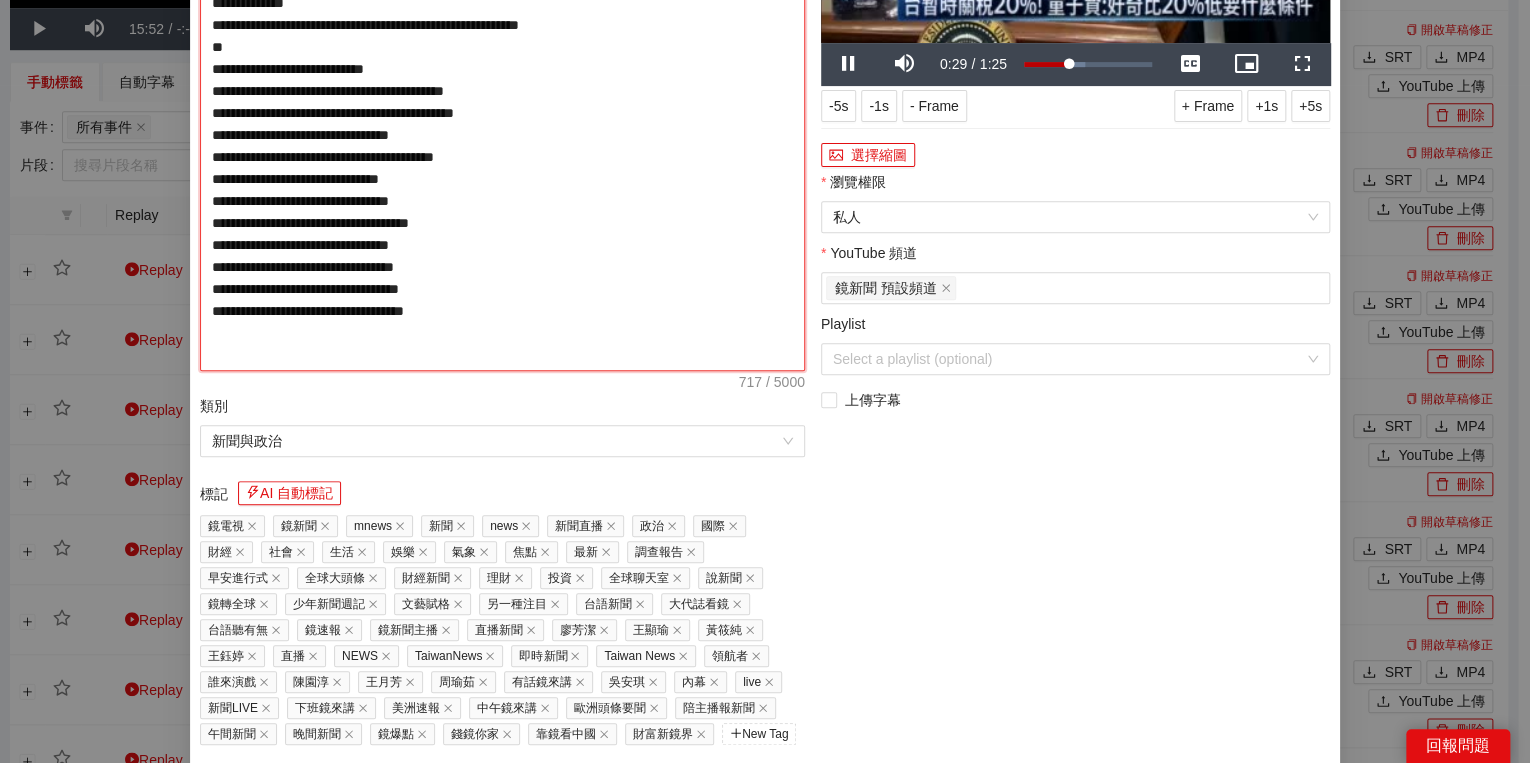 click on "**********" at bounding box center (502, 124) 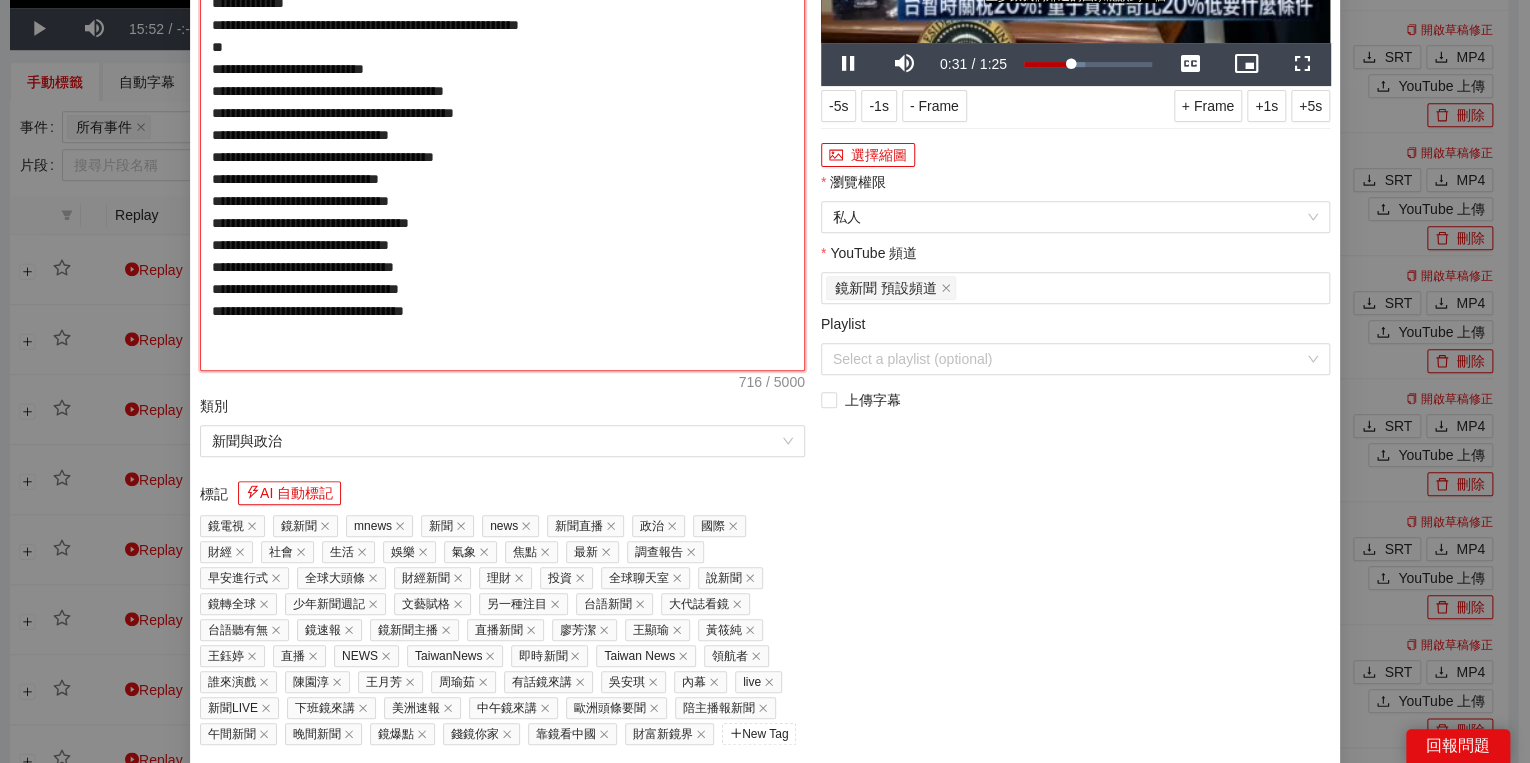 click on "**********" at bounding box center [502, 124] 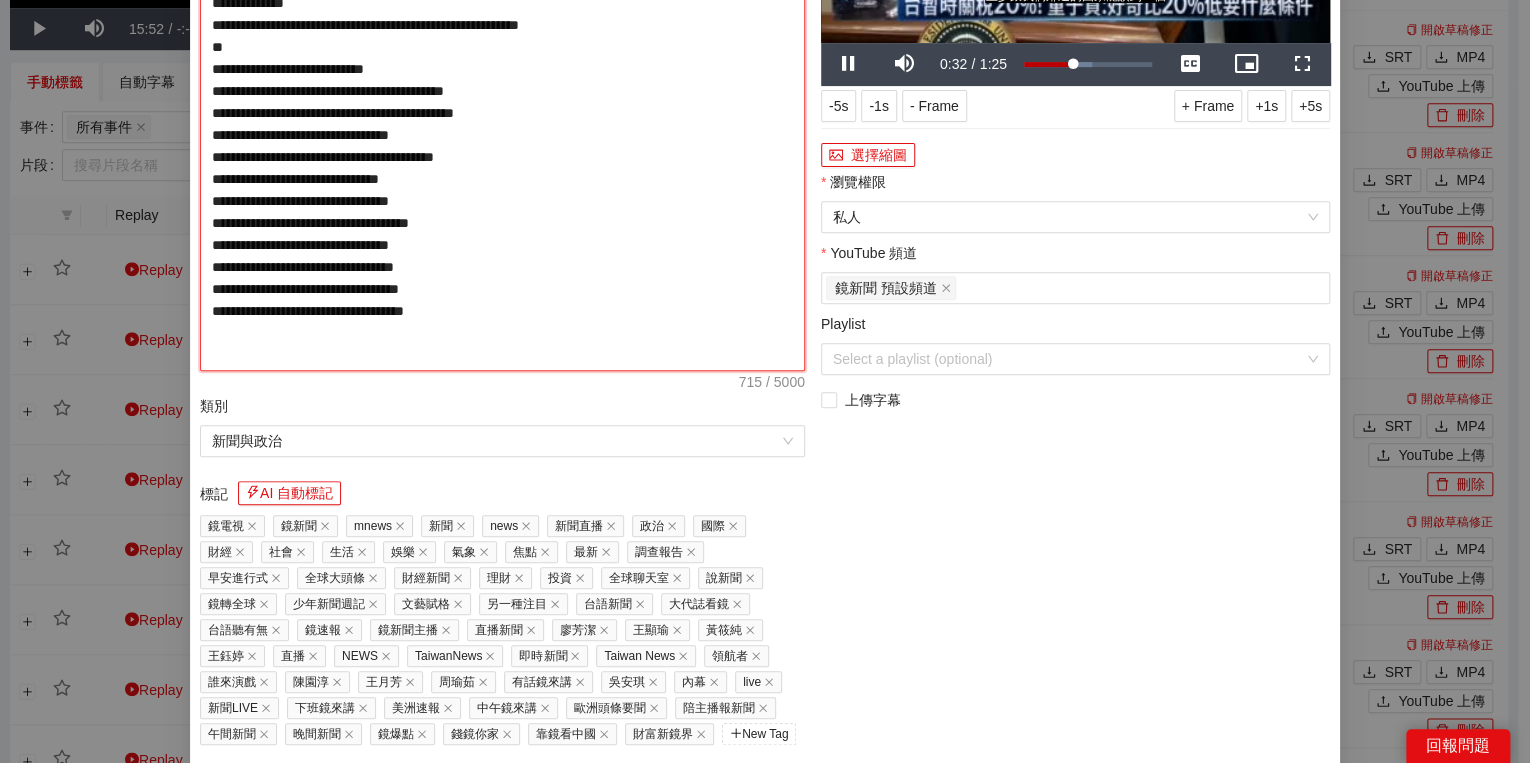 click on "**********" at bounding box center [502, 124] 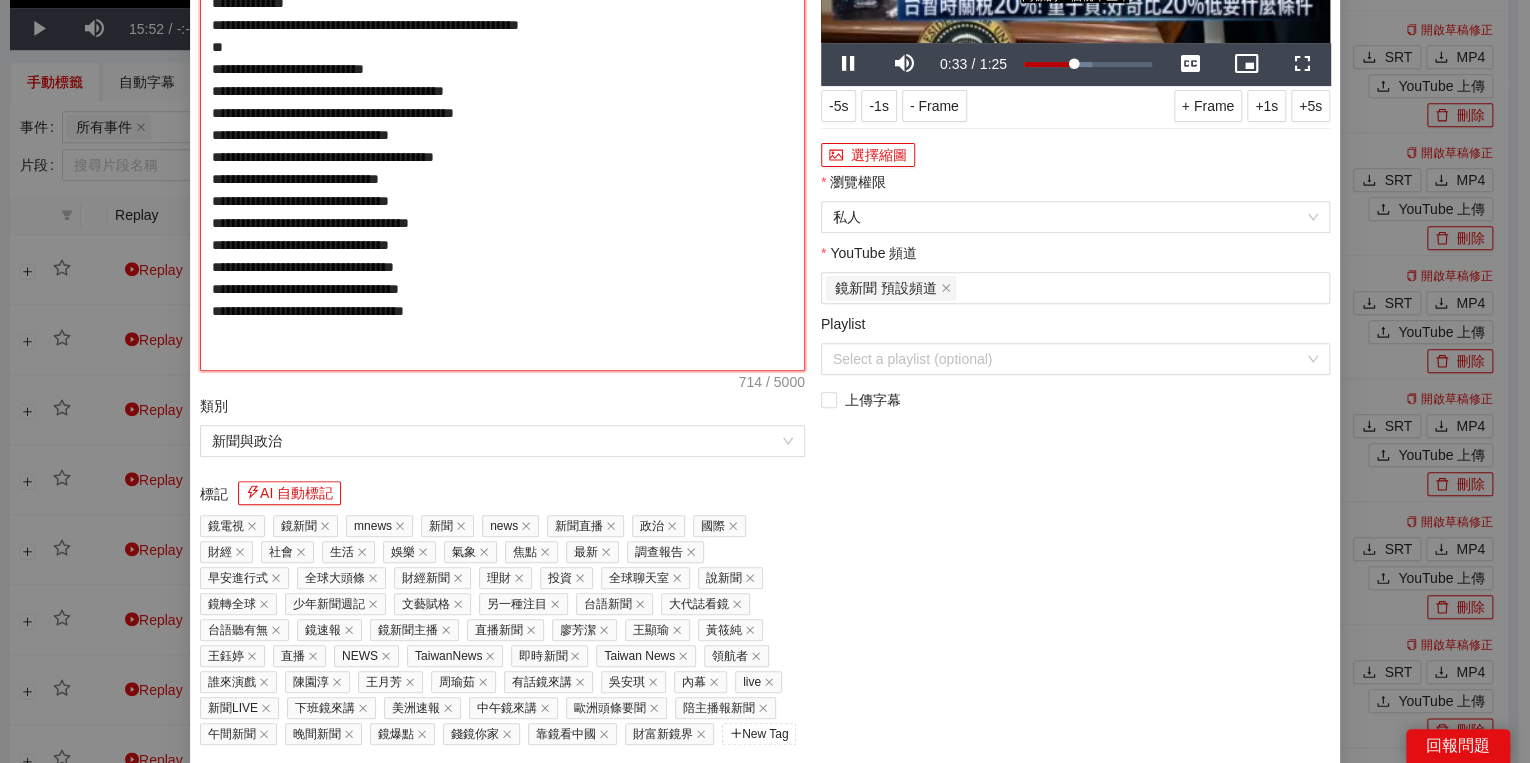 click on "**********" at bounding box center (502, 124) 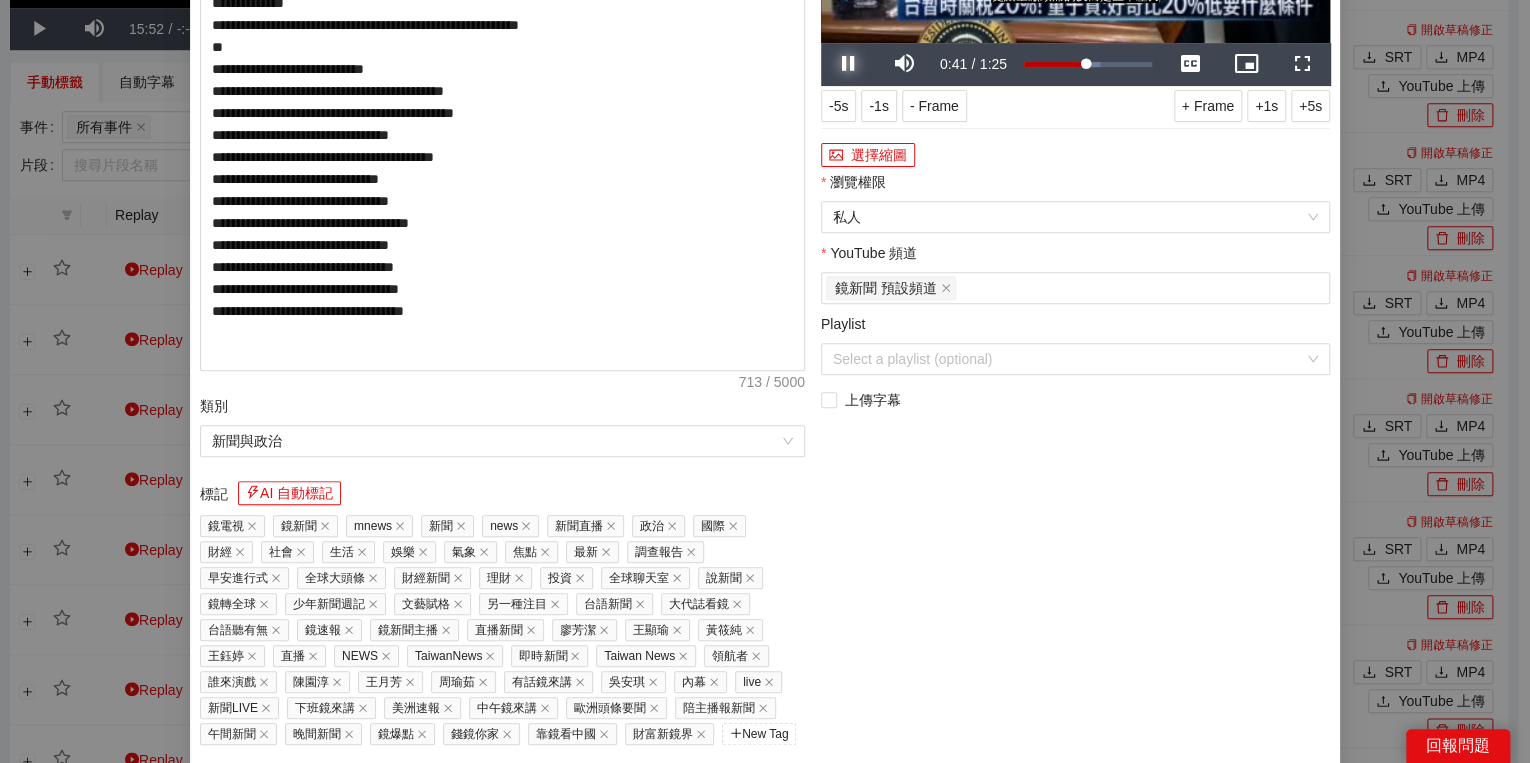 click at bounding box center [849, 64] 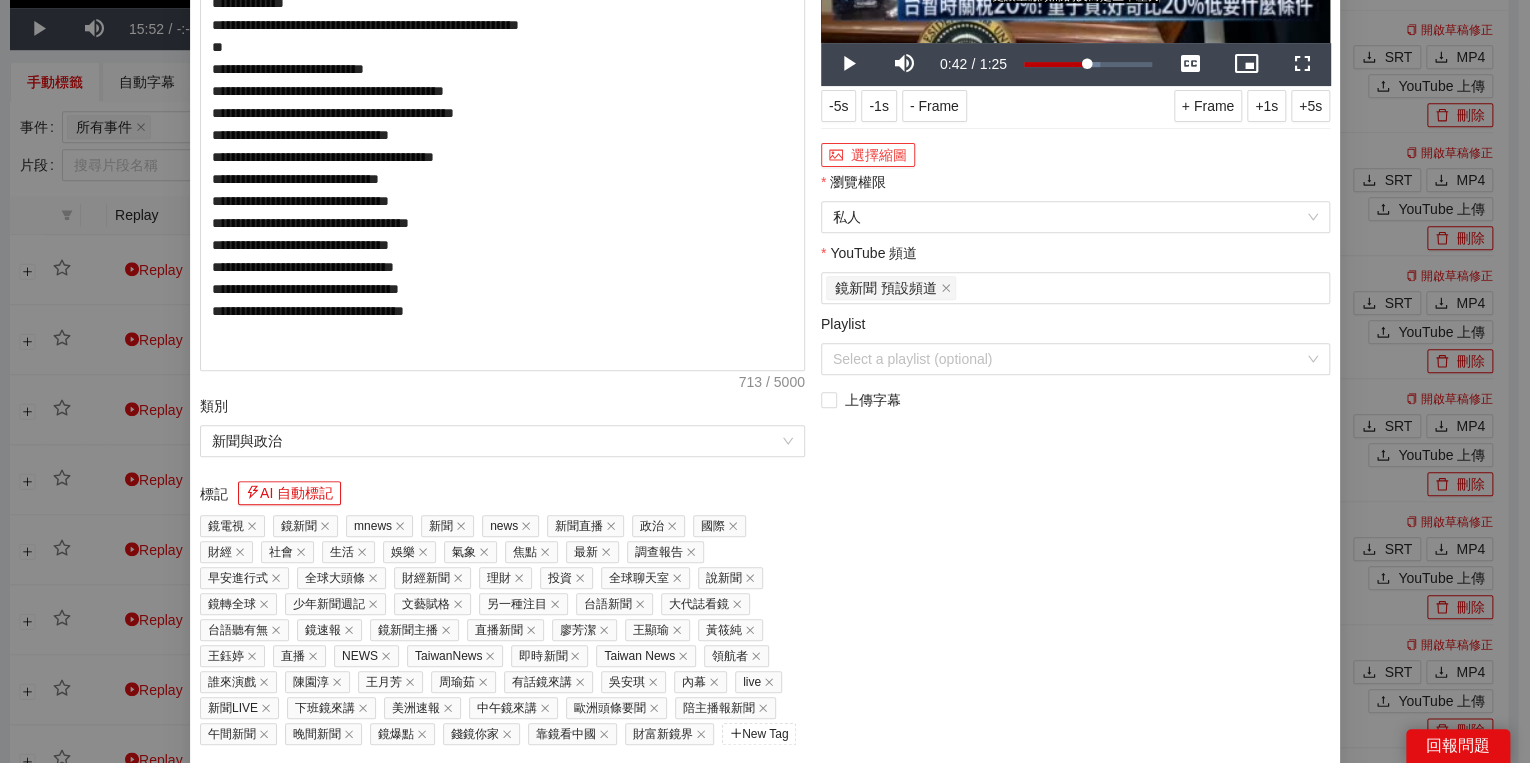 click on "選擇縮圖" at bounding box center (868, 155) 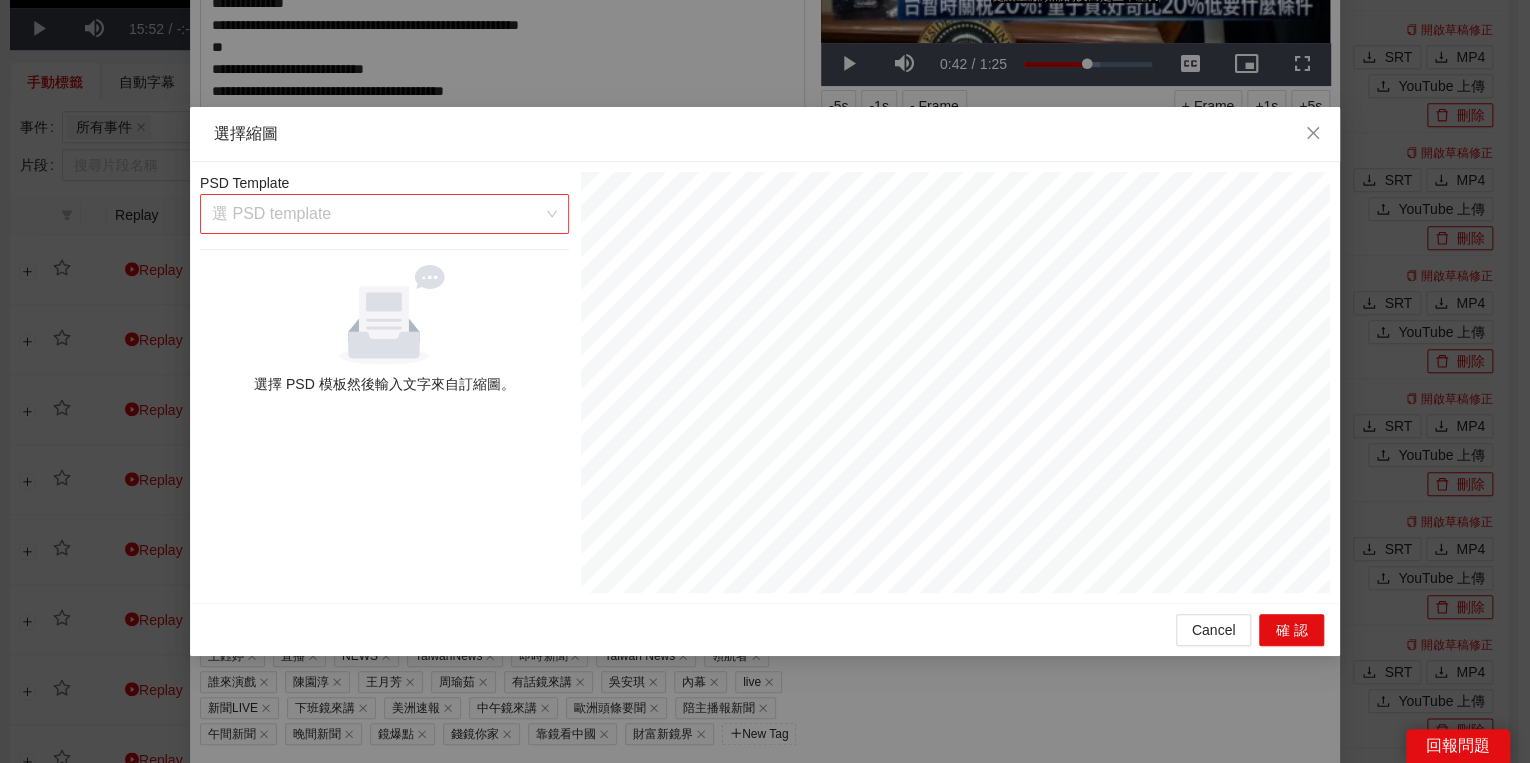 click on "選 PSD template" at bounding box center [384, 214] 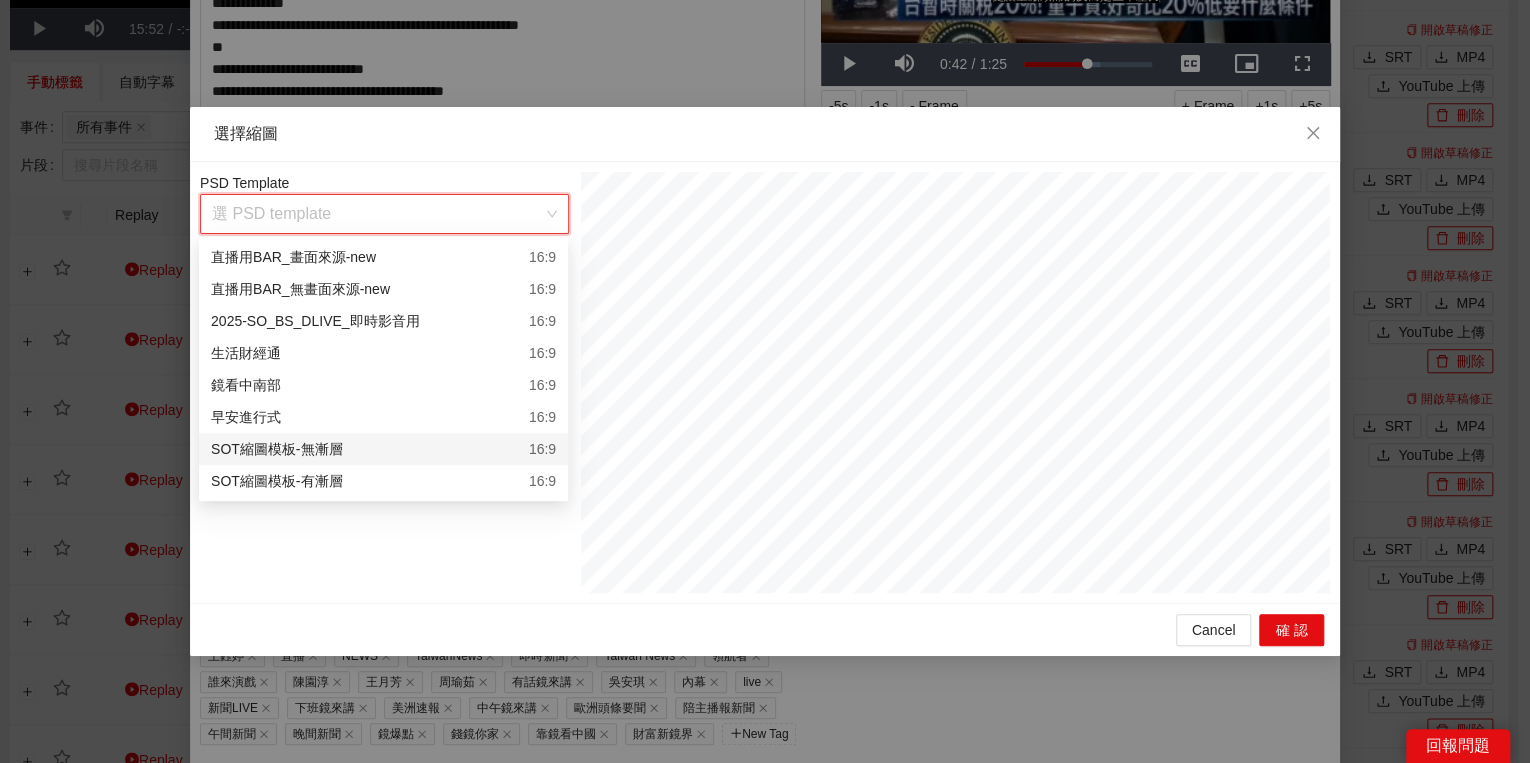 click on "SOT縮圖模板-無漸層 16:9" at bounding box center (383, 449) 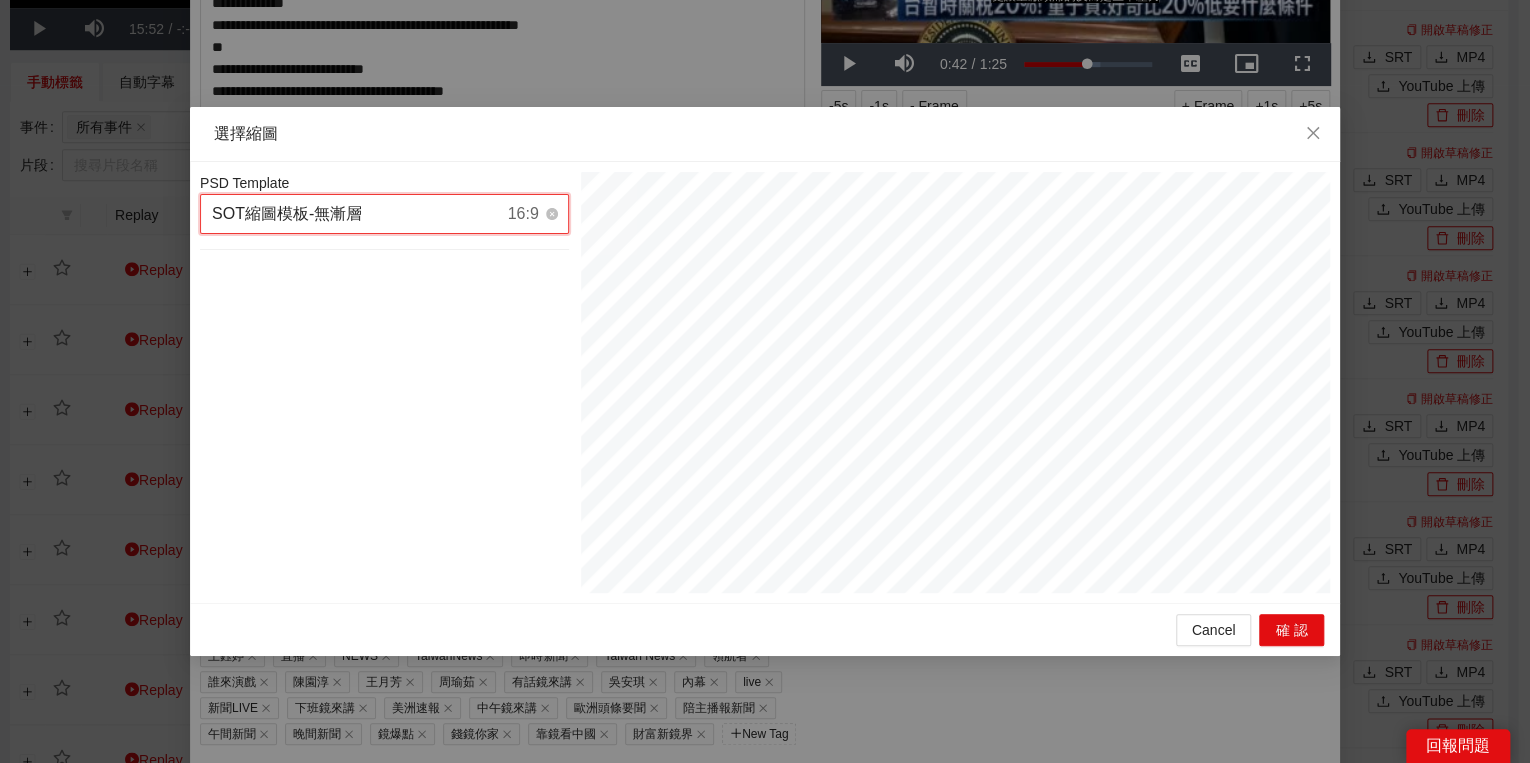 click on "16:9" at bounding box center [523, 214] 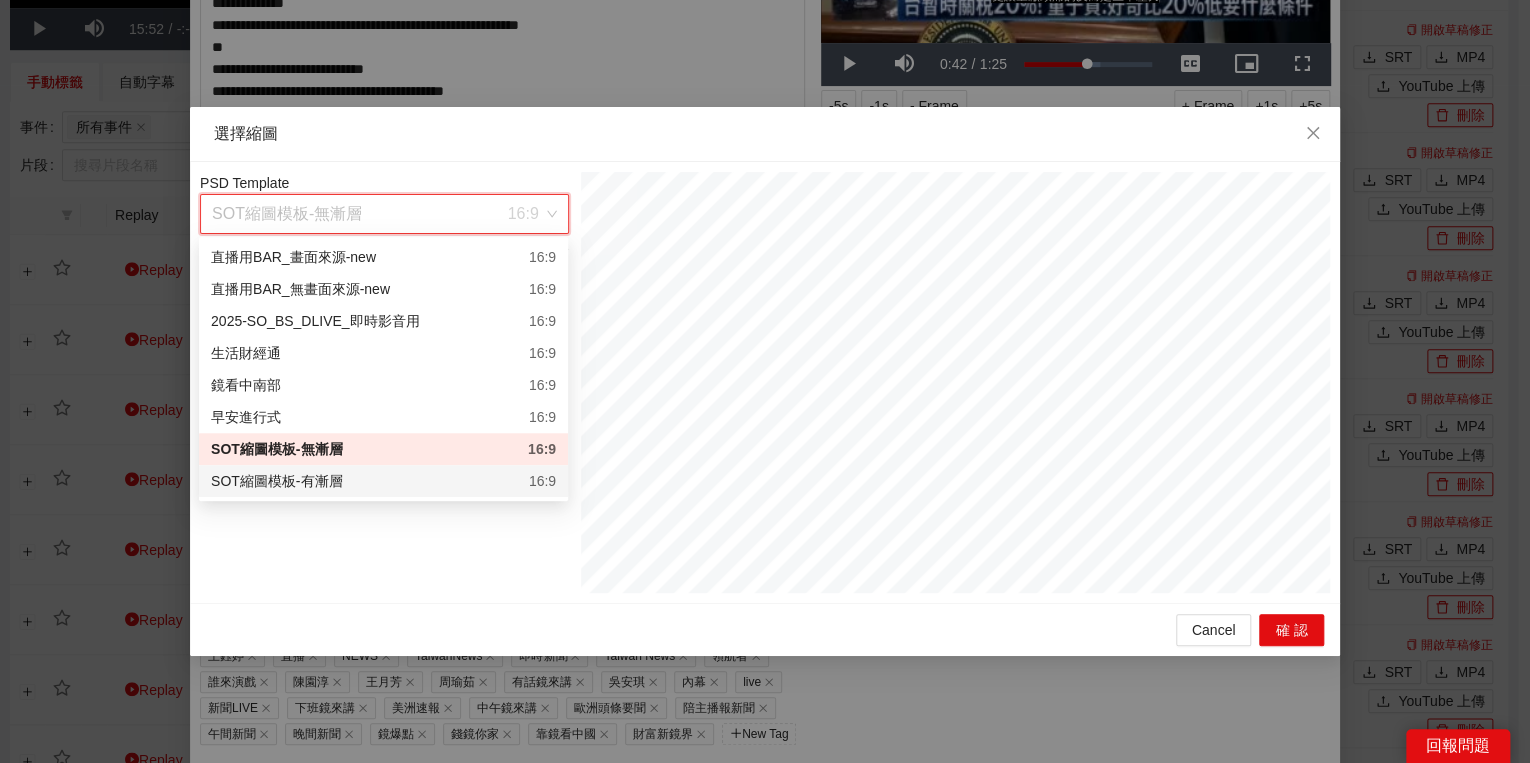 click on "SOT縮圖模板-有漸層 16:9" at bounding box center [383, 481] 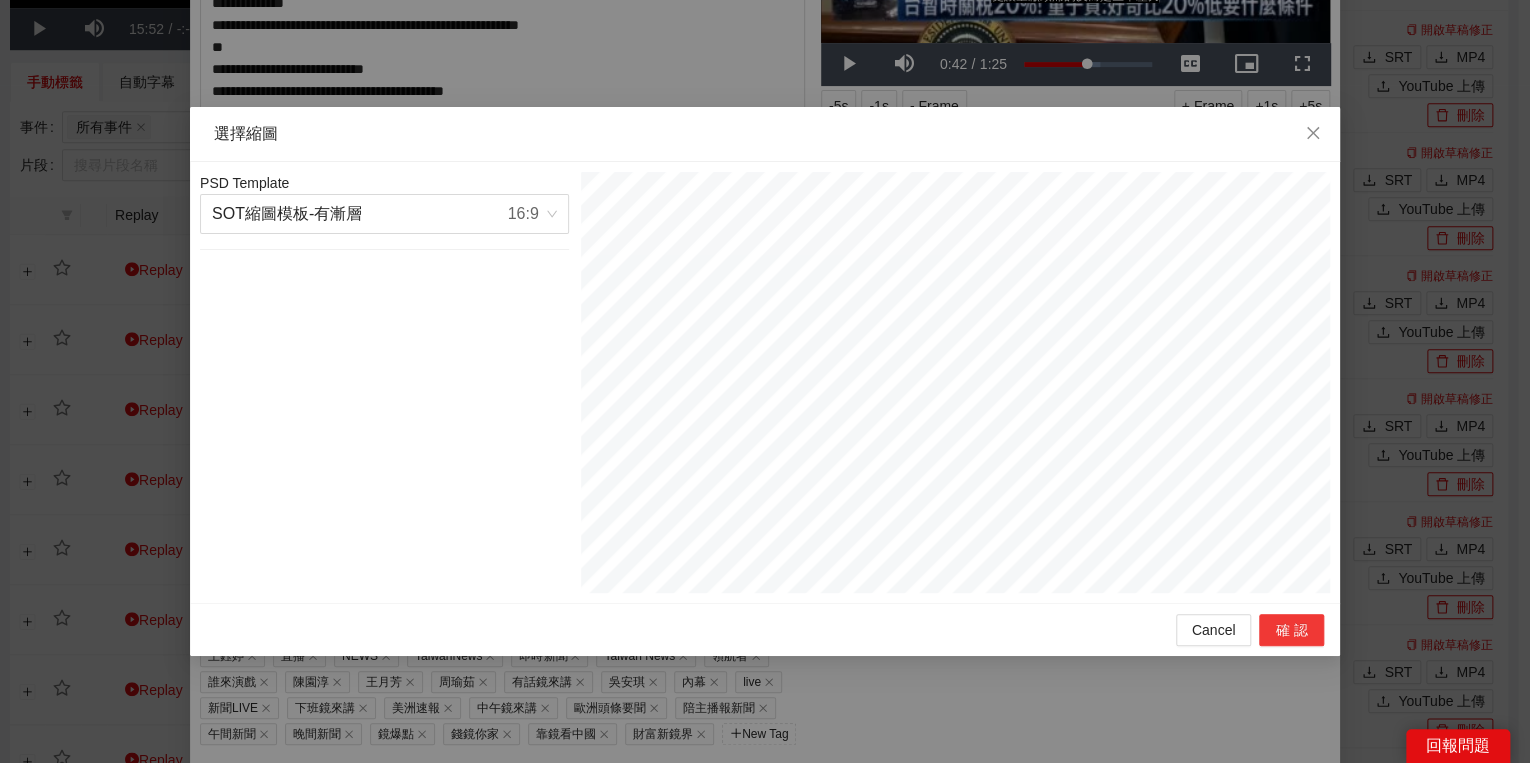 click on "確認" at bounding box center [1291, 630] 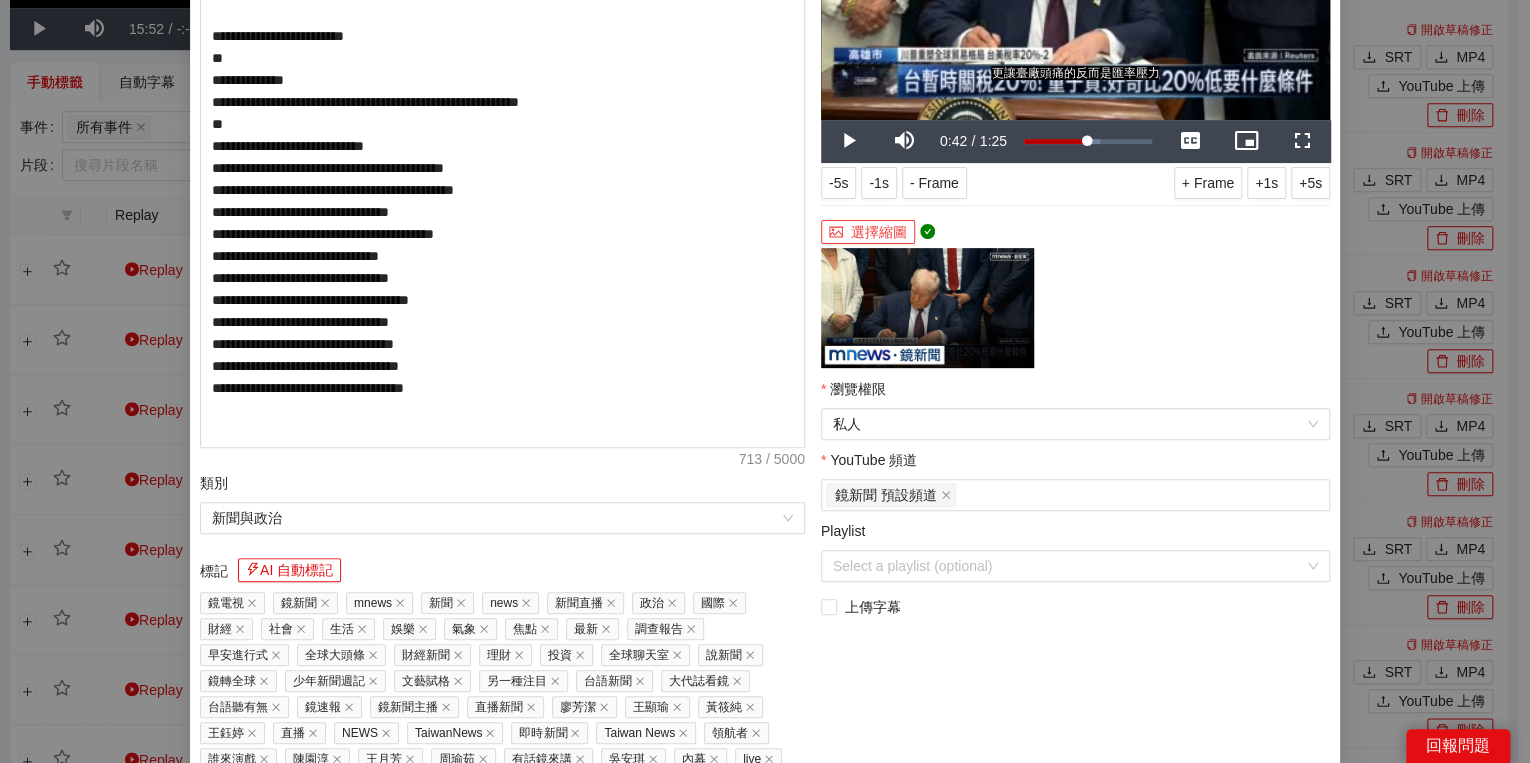 scroll, scrollTop: 320, scrollLeft: 0, axis: vertical 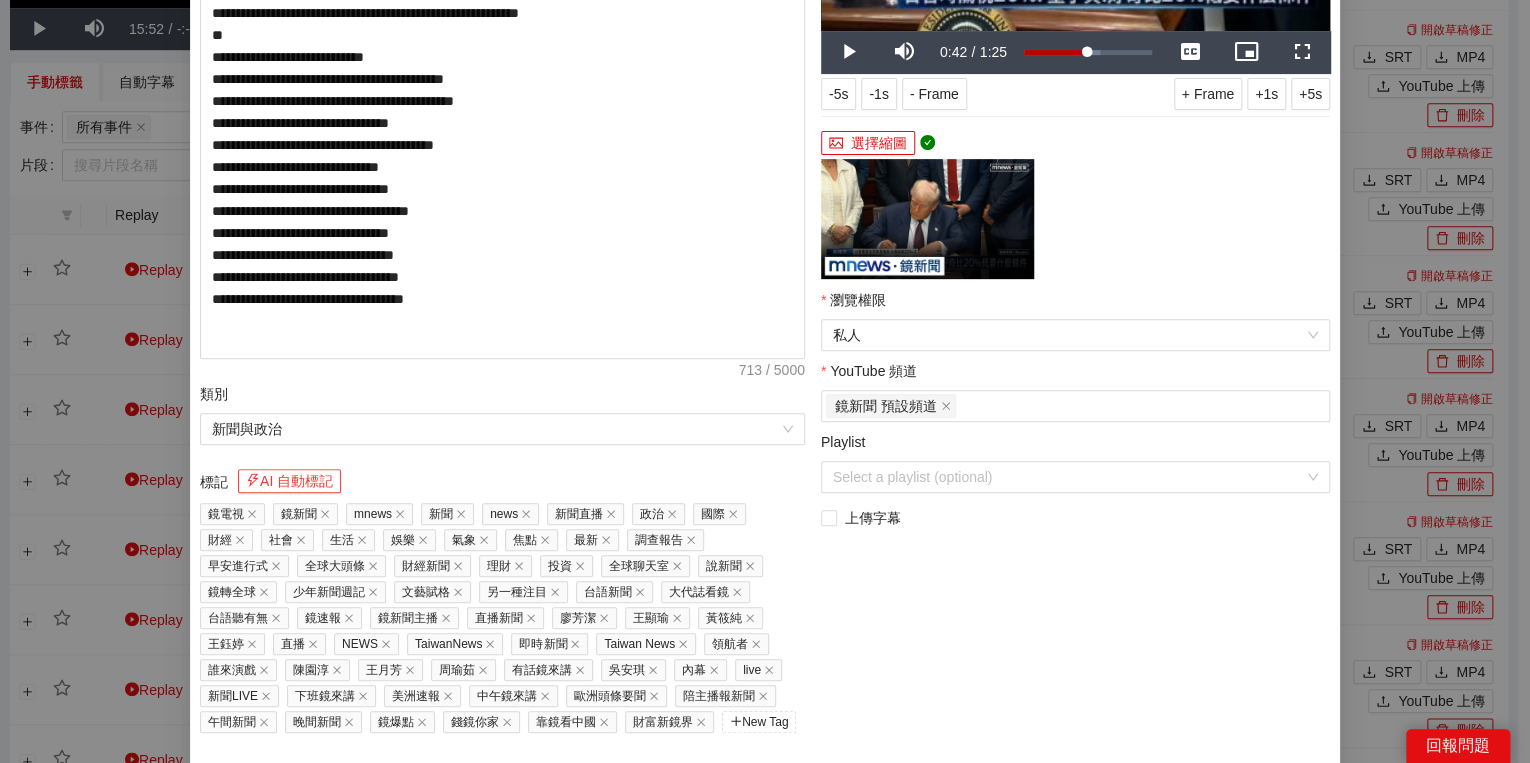 click on "AI 自動標記" at bounding box center (289, 481) 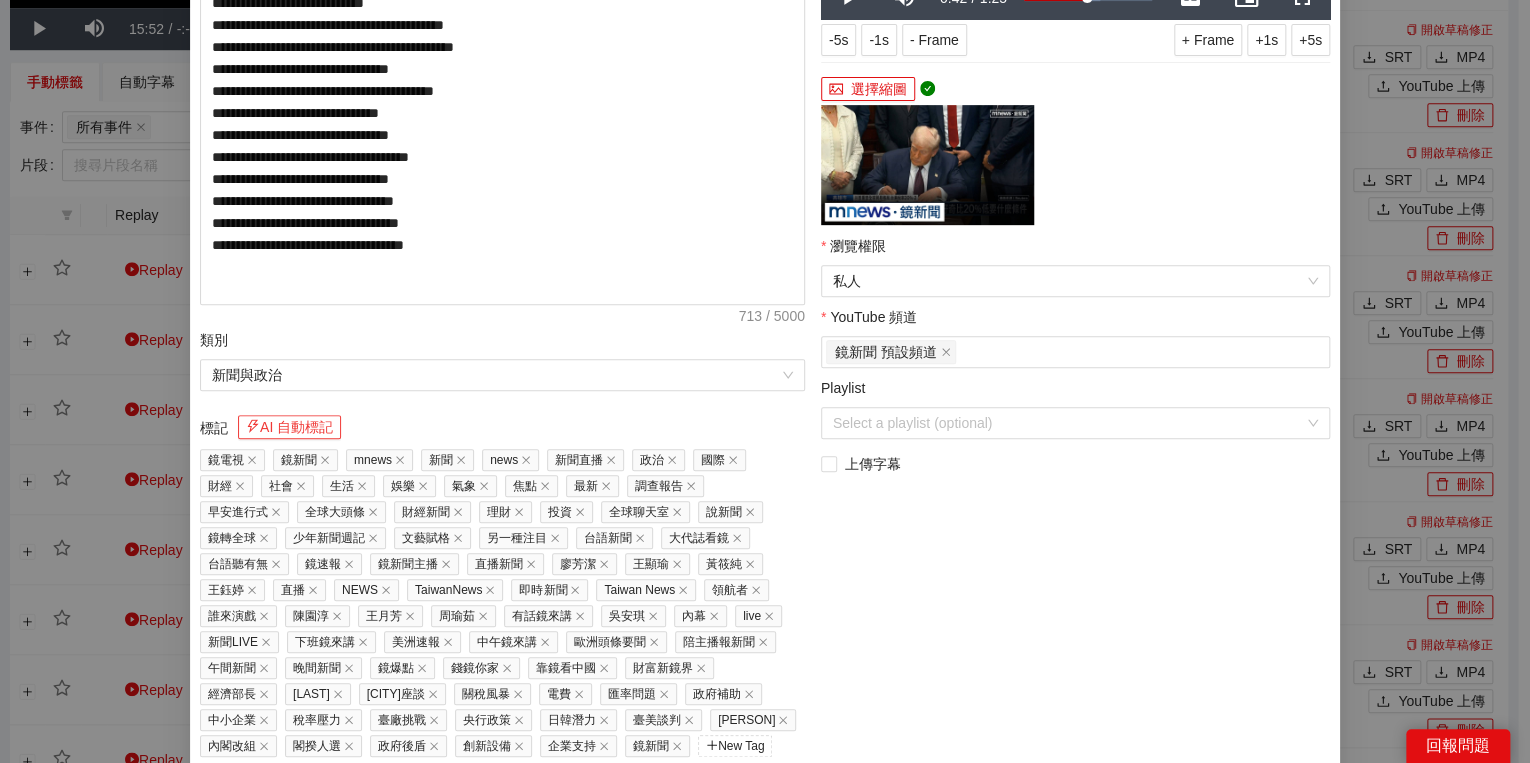 scroll, scrollTop: 451, scrollLeft: 0, axis: vertical 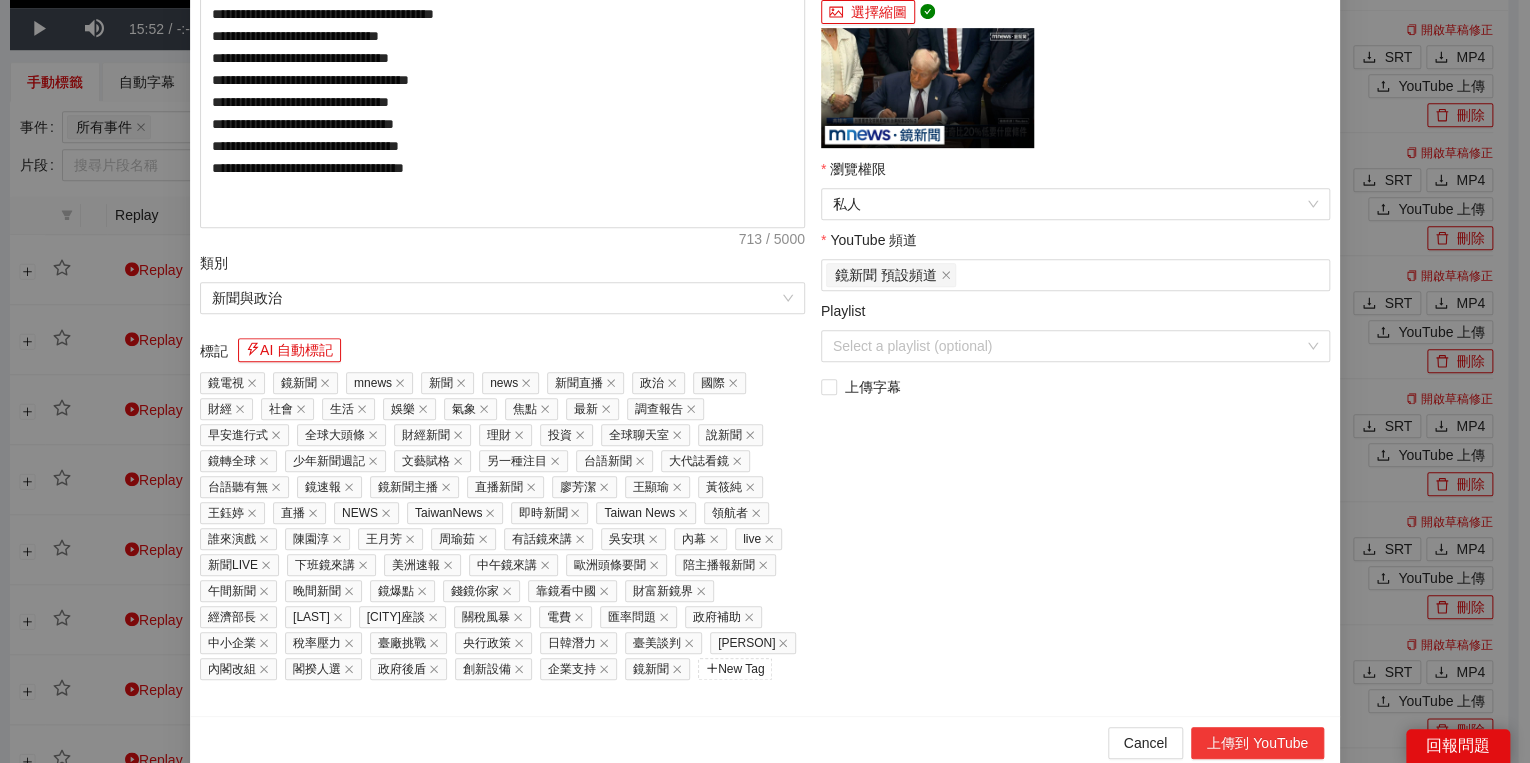 click on "上傳到 YouTube" at bounding box center (1257, 743) 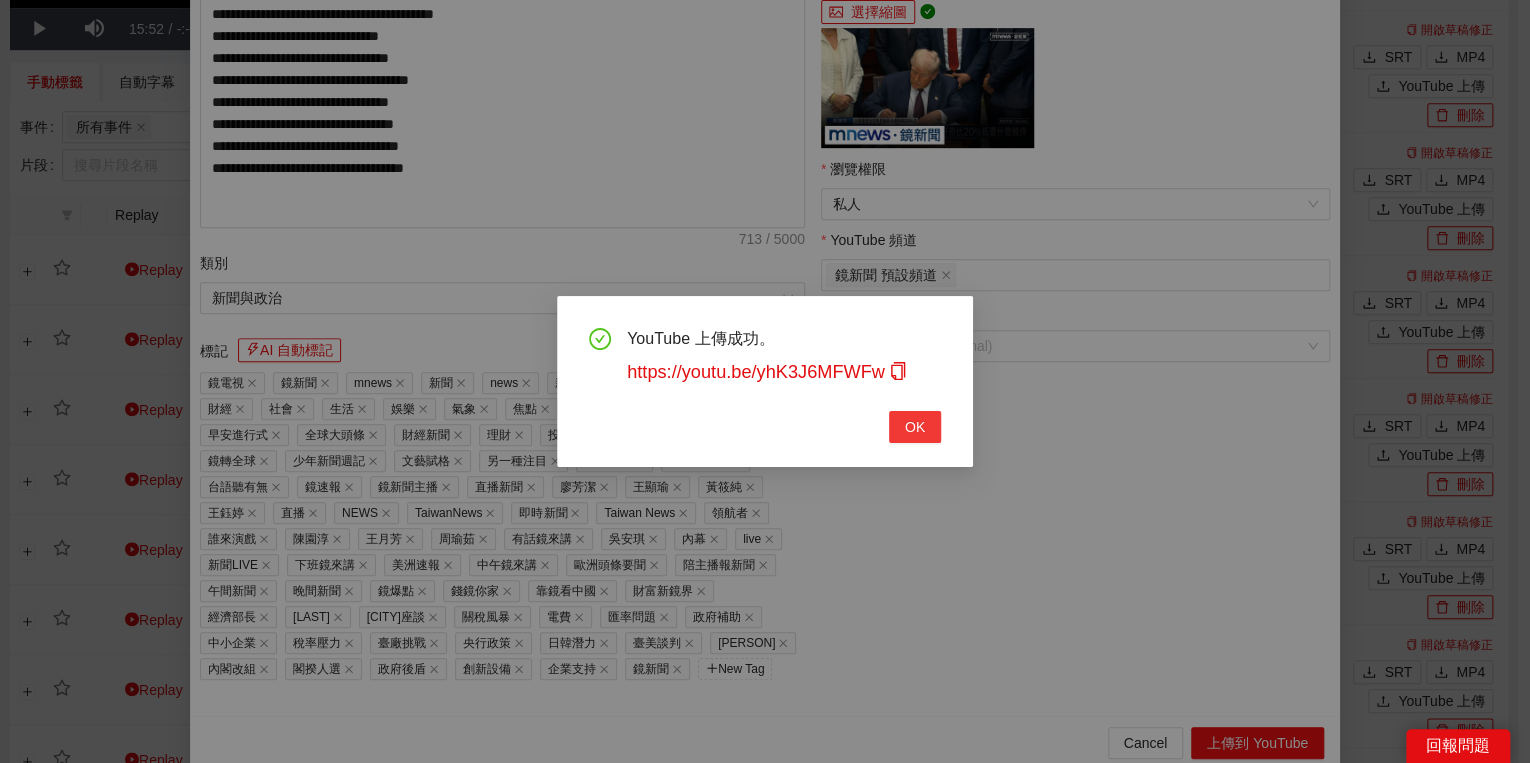 click on "OK" at bounding box center (915, 427) 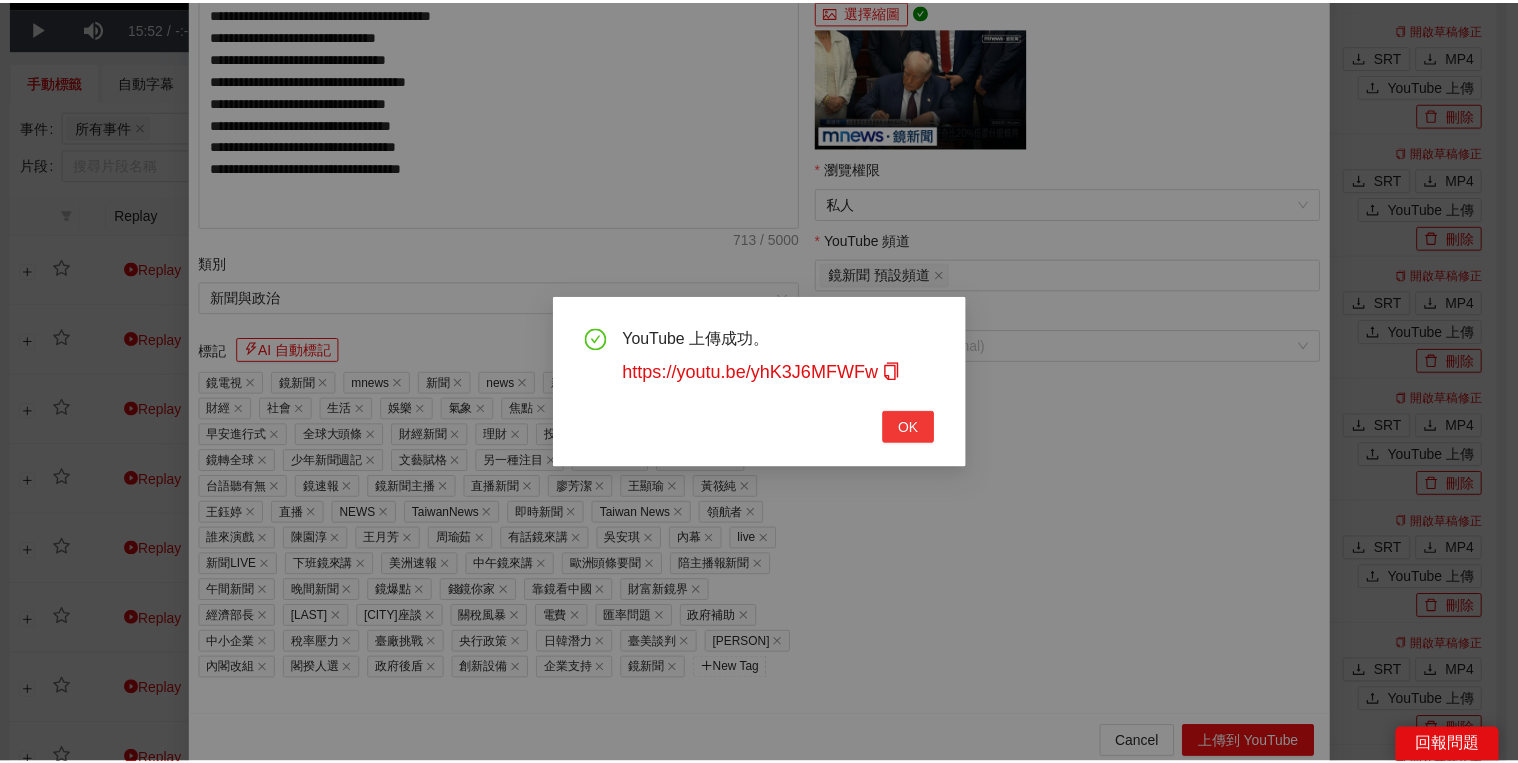 scroll, scrollTop: 308, scrollLeft: 0, axis: vertical 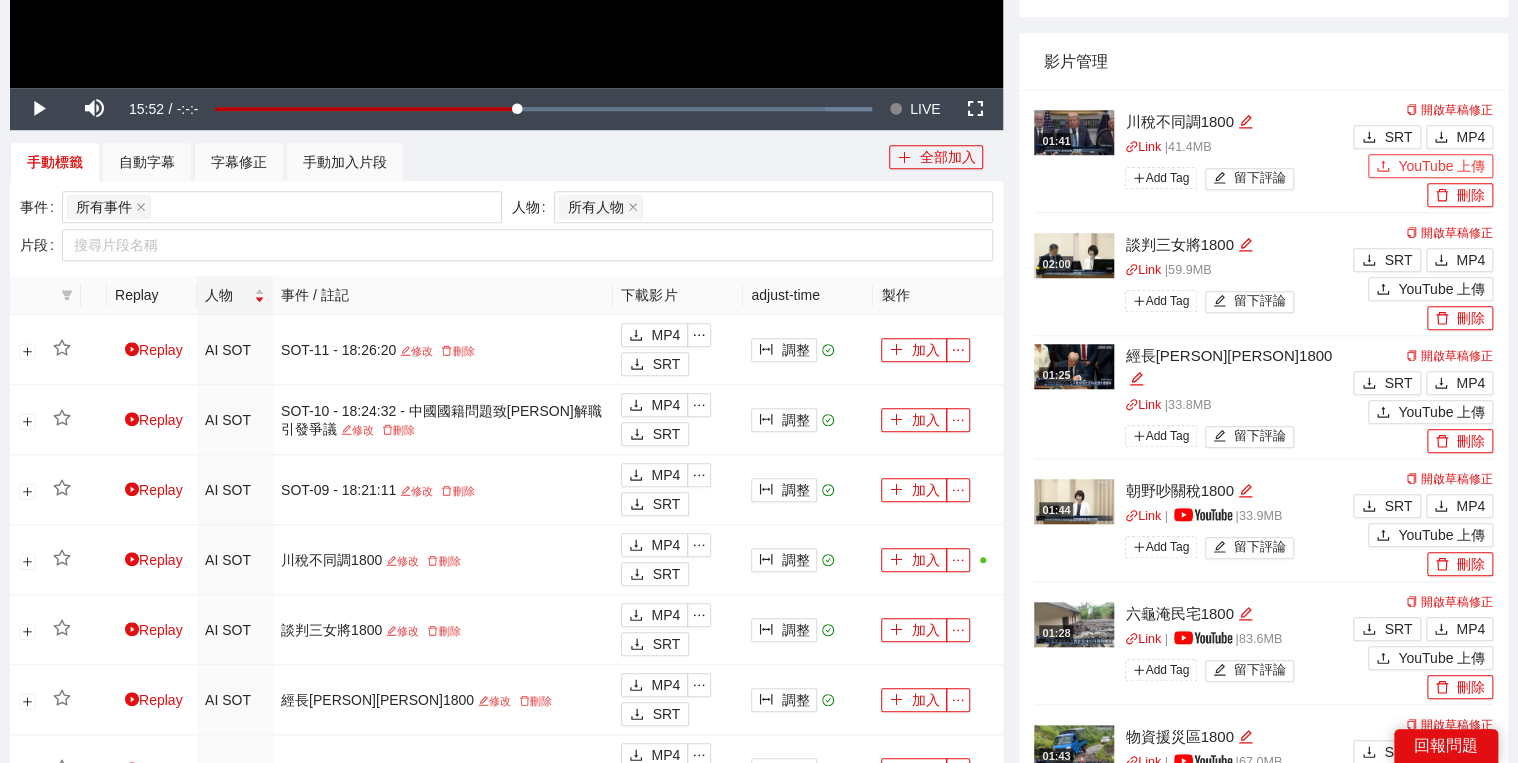 click on "YouTube 上傳" at bounding box center [1441, 166] 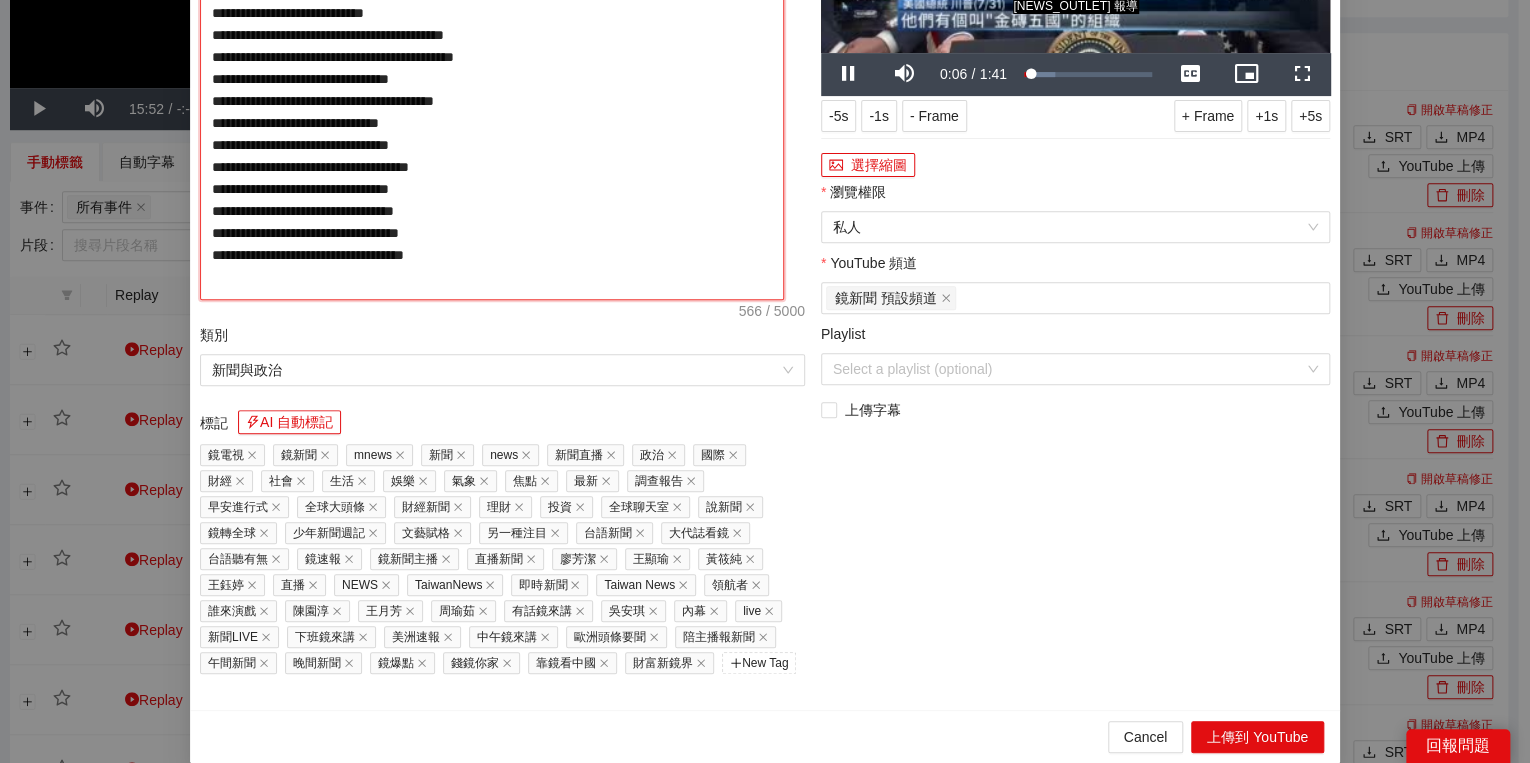 click on "**********" at bounding box center (492, 93) 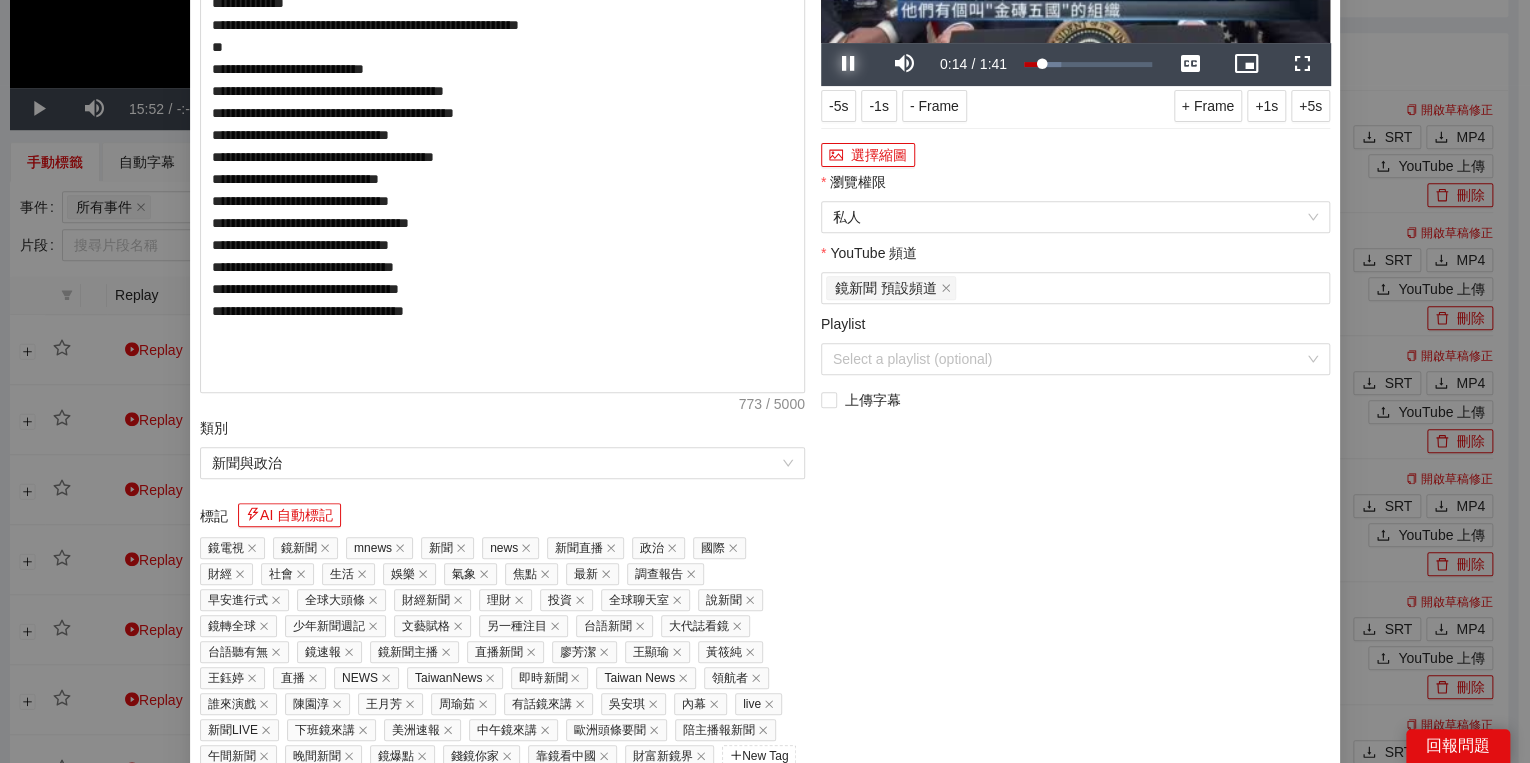 click at bounding box center (849, 64) 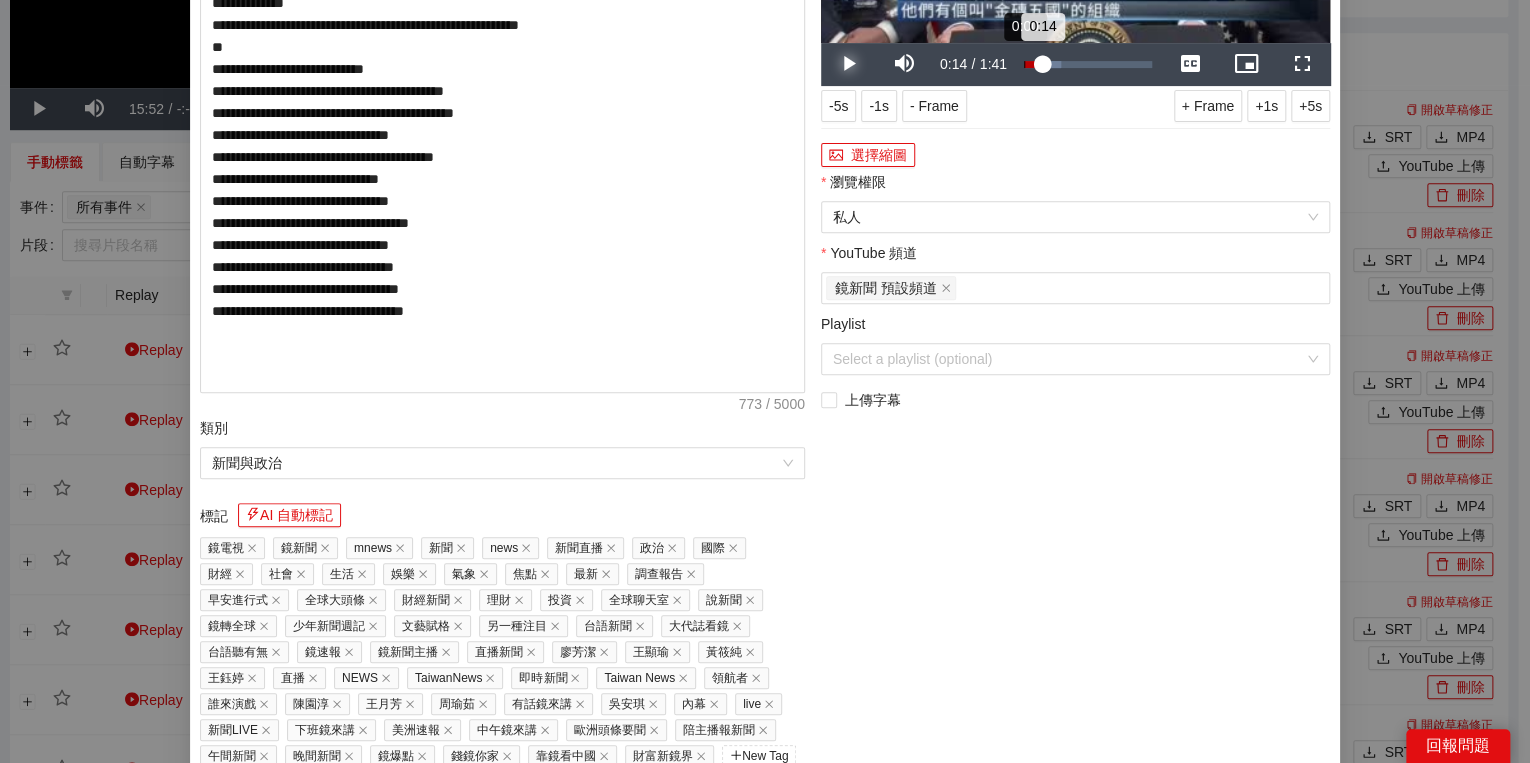 click on "Loaded :  29.08% 0:00 0:14" at bounding box center (1088, 64) 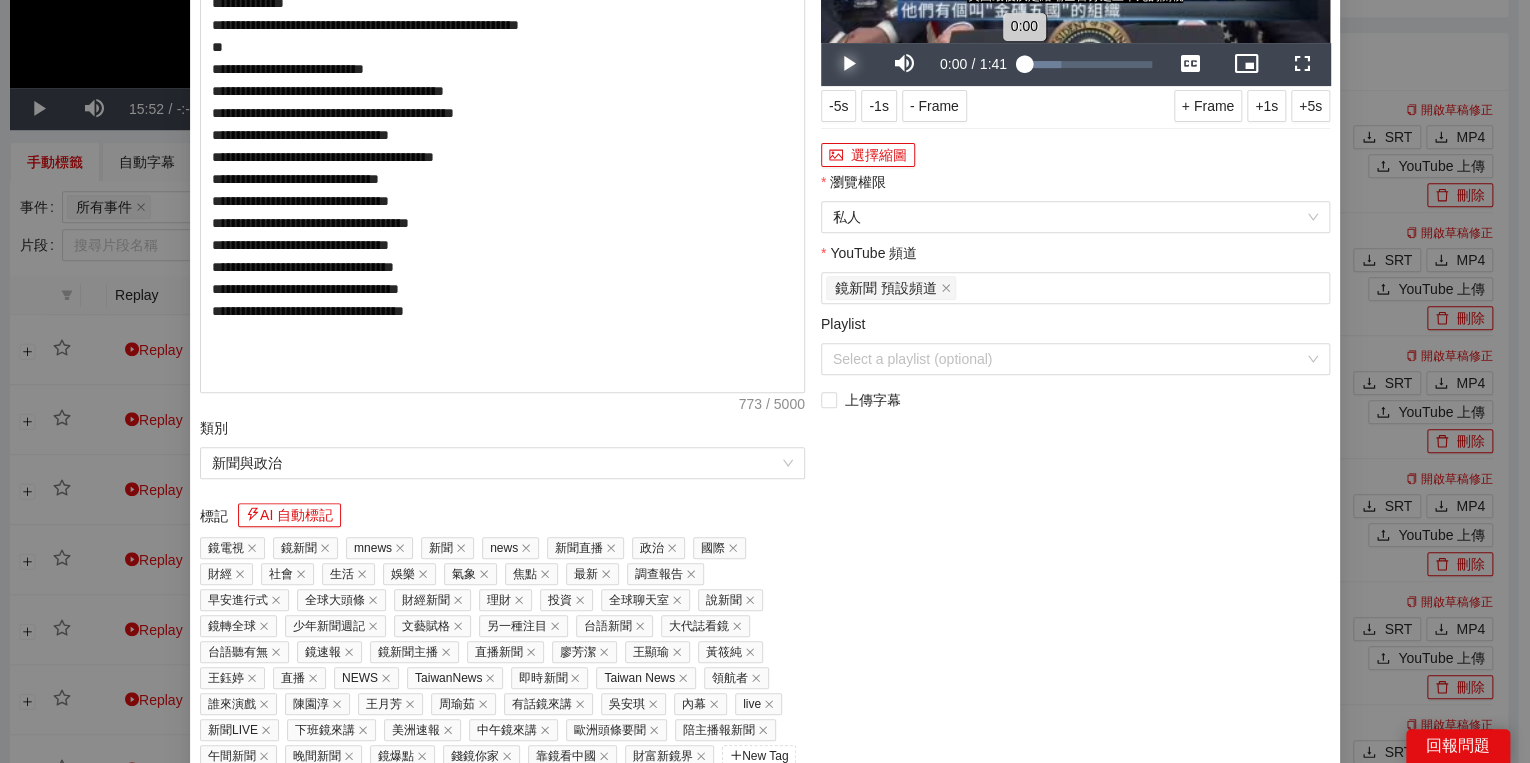 click on "0:00" at bounding box center [1024, 64] 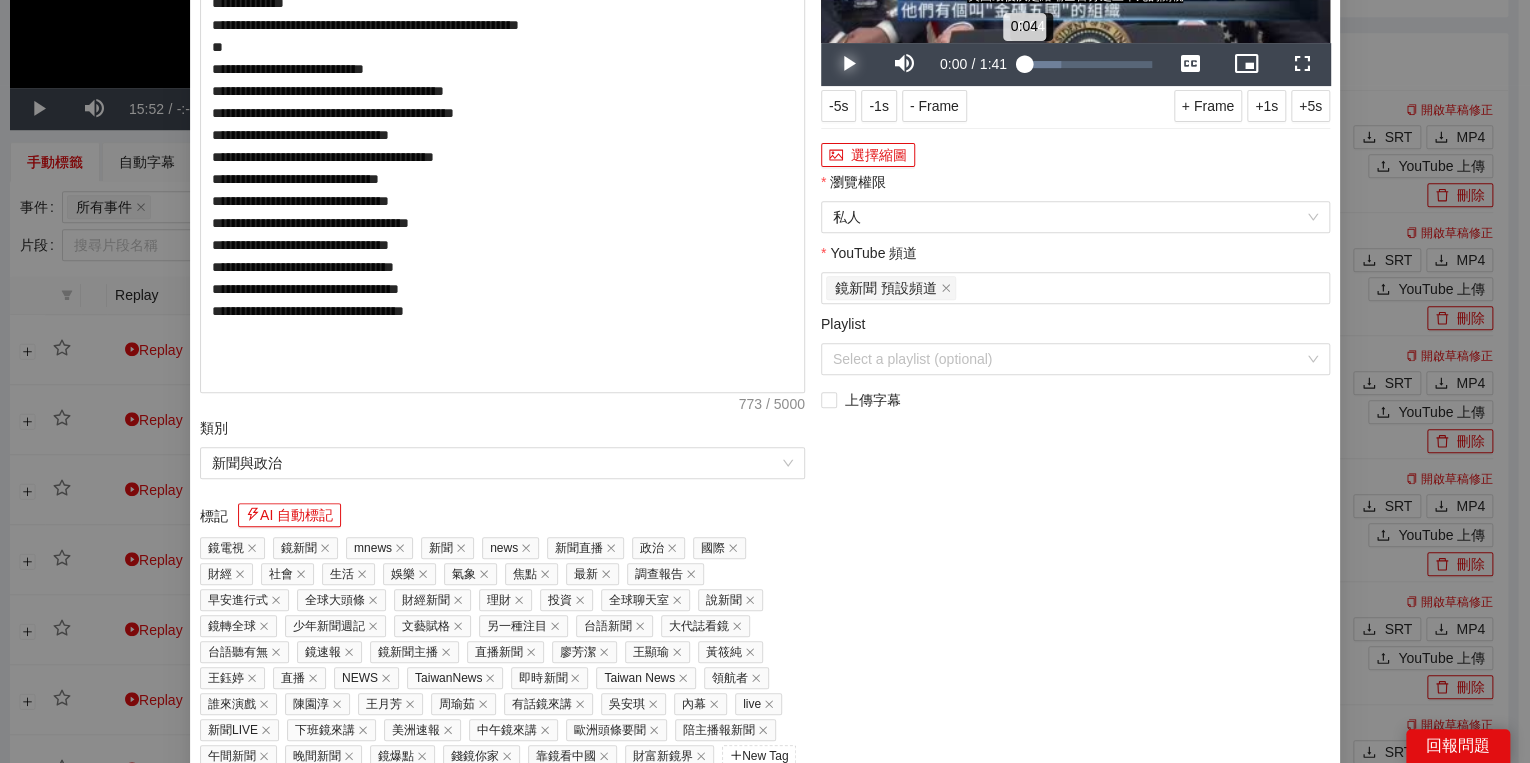 click on "0:04" at bounding box center [1024, 64] 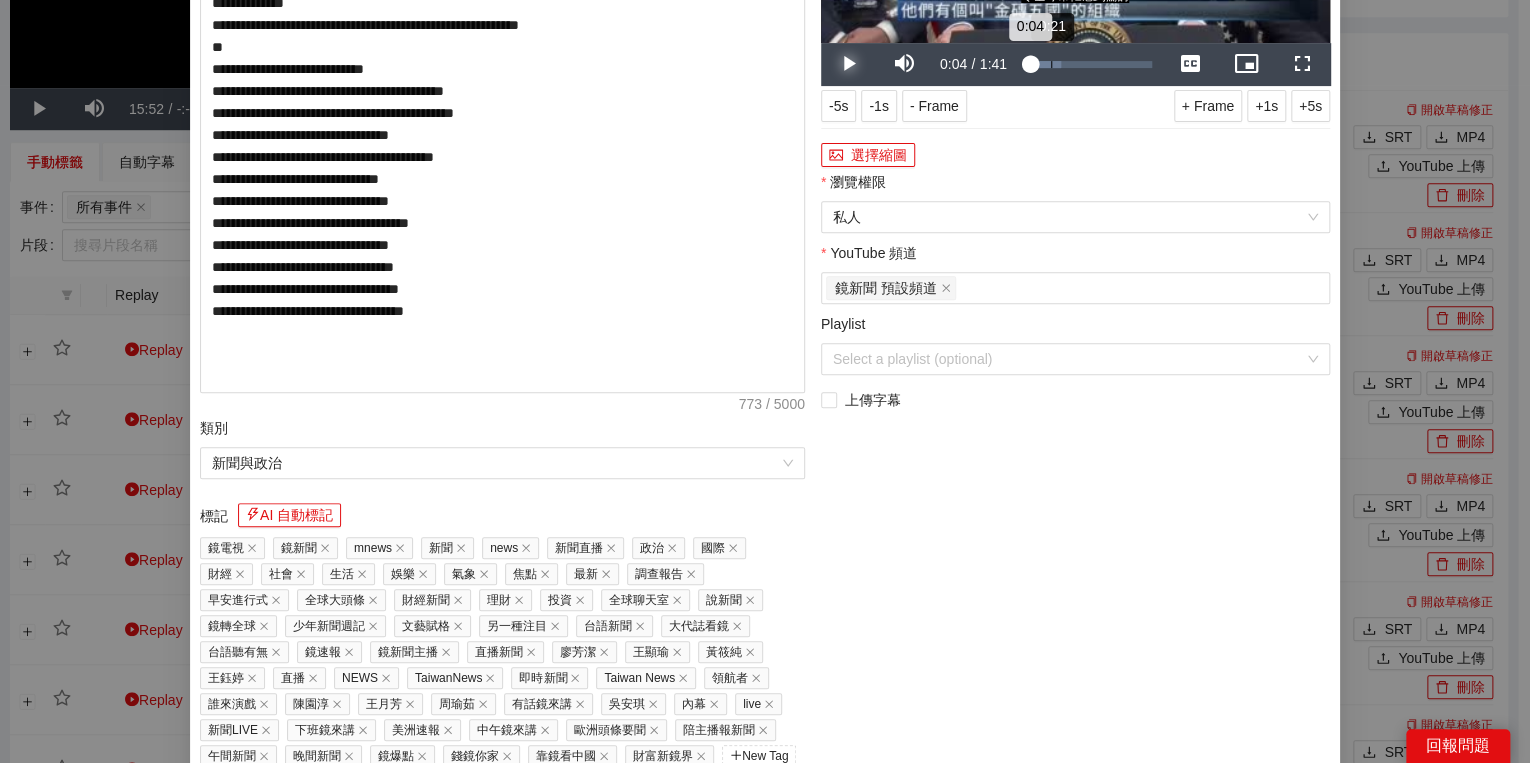 click on "Loaded :  29.08% 0:21 0:04" at bounding box center [1088, 64] 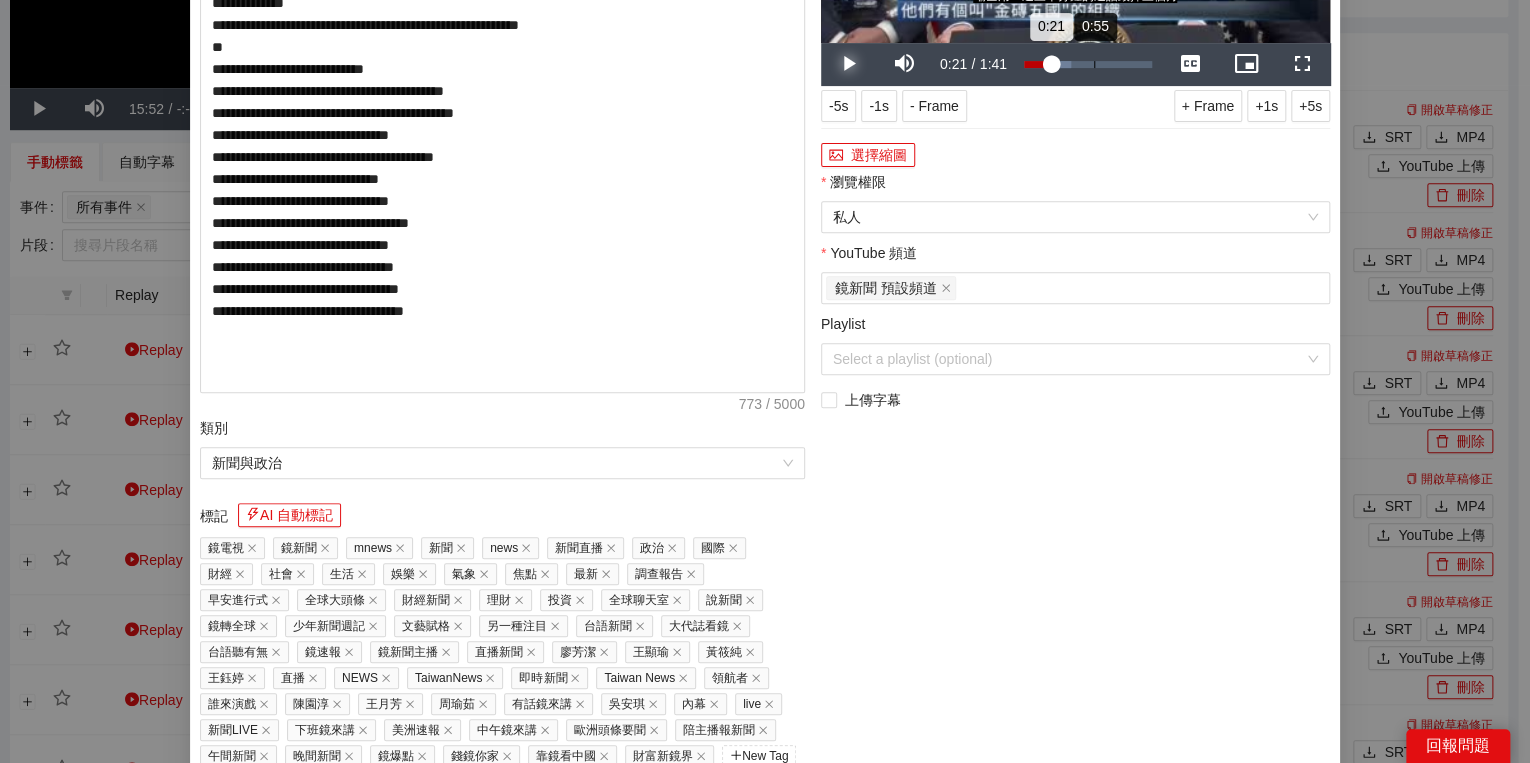 click on "Loaded :  36.66% 0:55 0:21" at bounding box center [1088, 64] 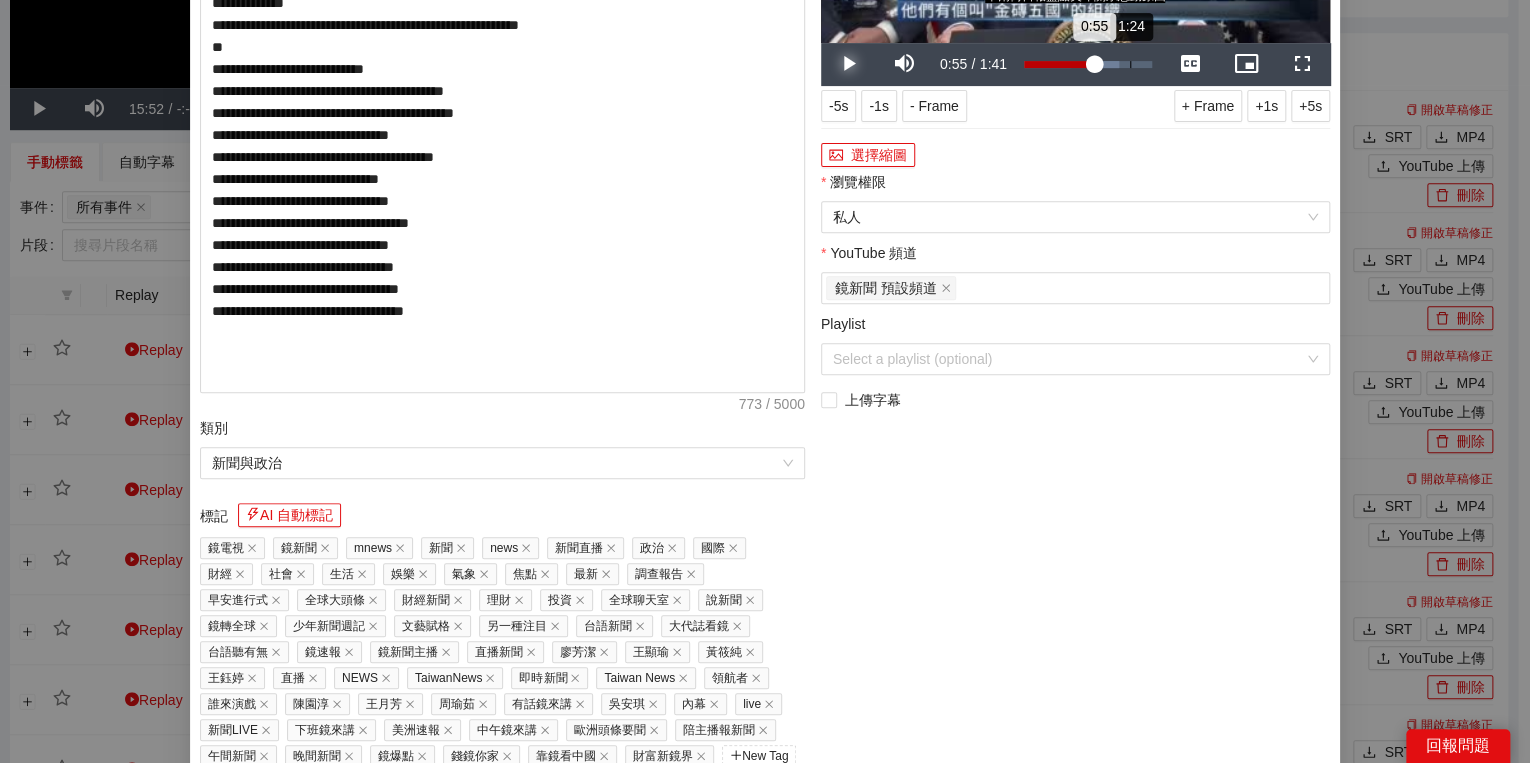 click on "Loaded :  74.14% 1:24 0:55" at bounding box center [1088, 64] 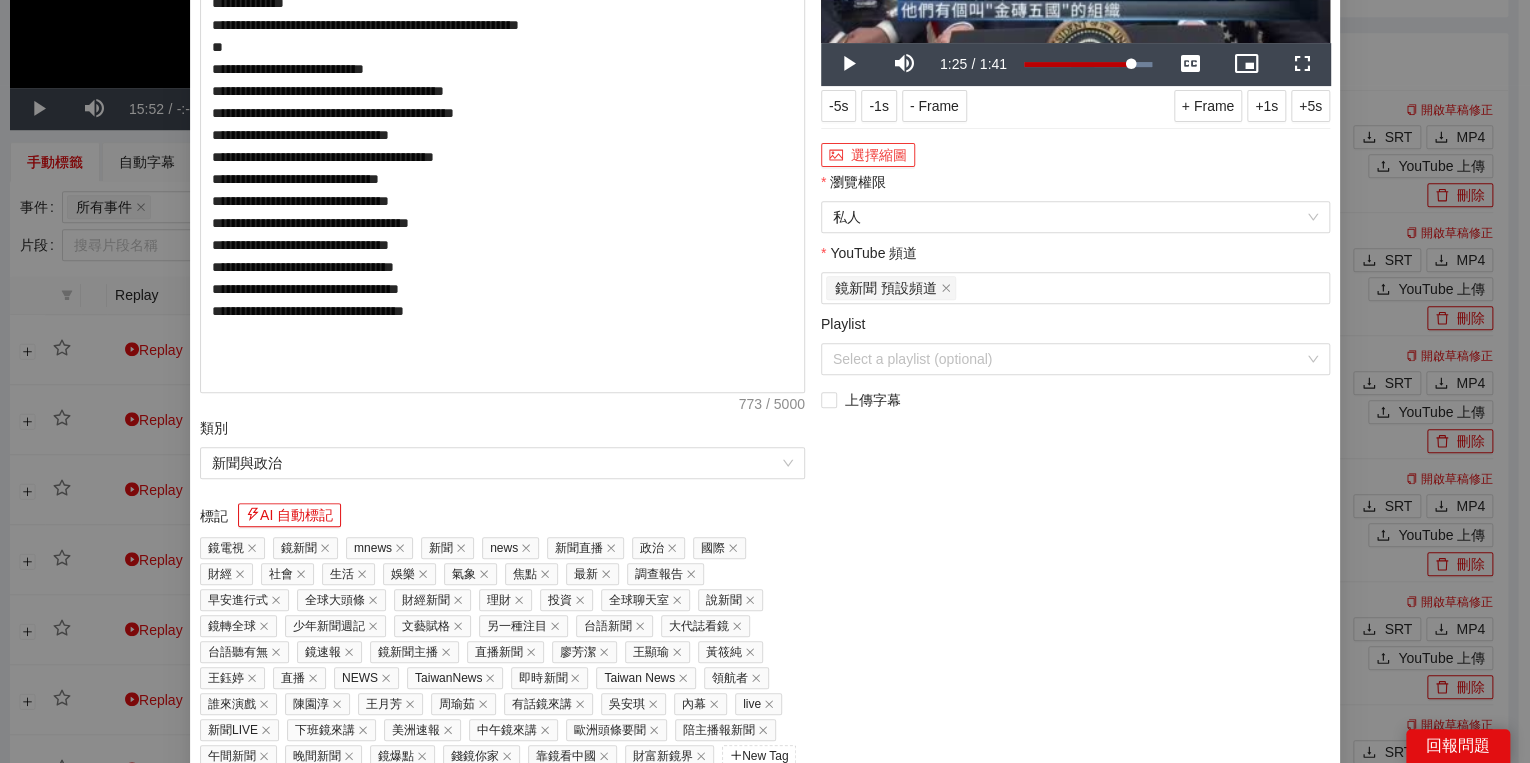 click on "選擇縮圖" at bounding box center (868, 155) 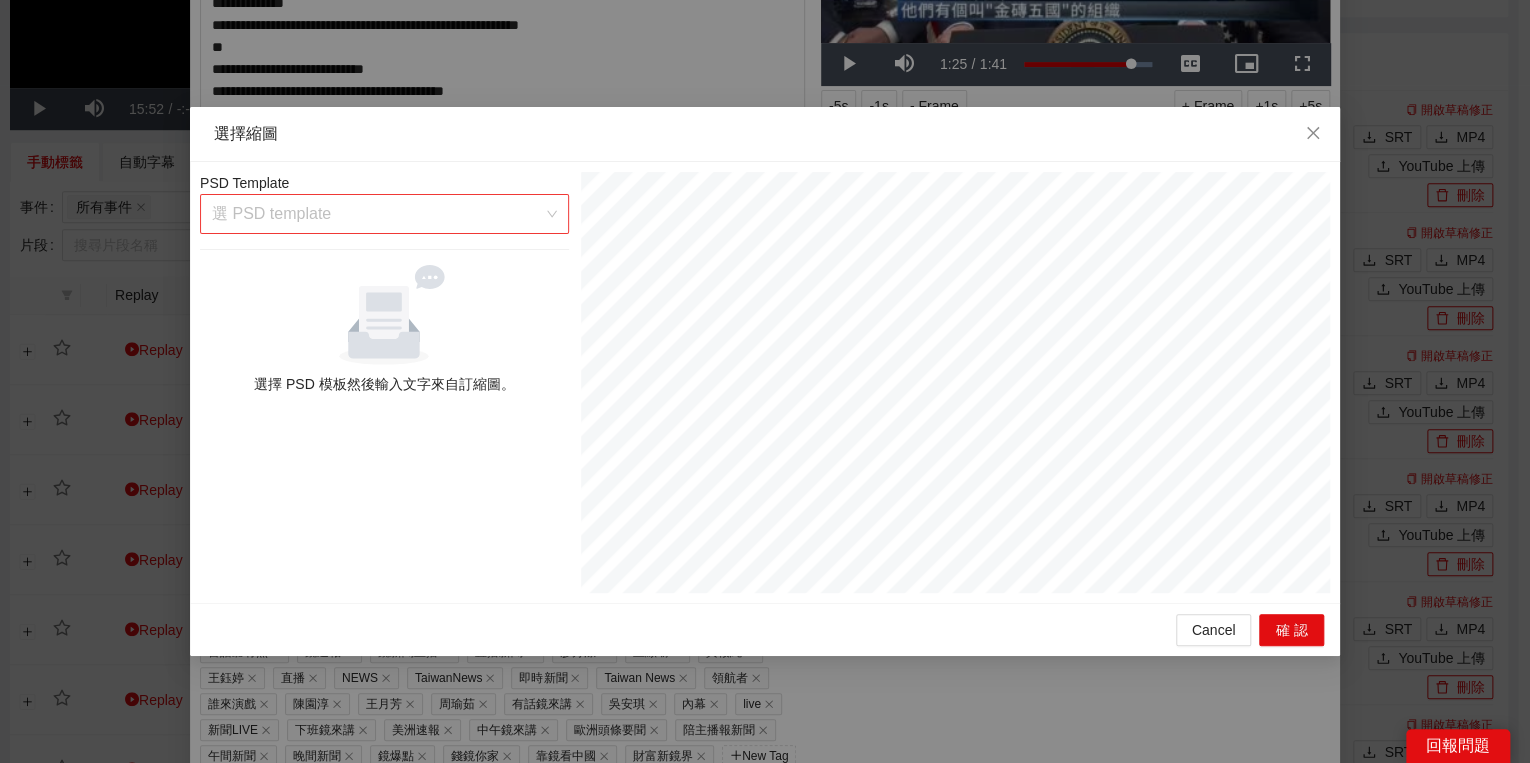 click at bounding box center [377, 214] 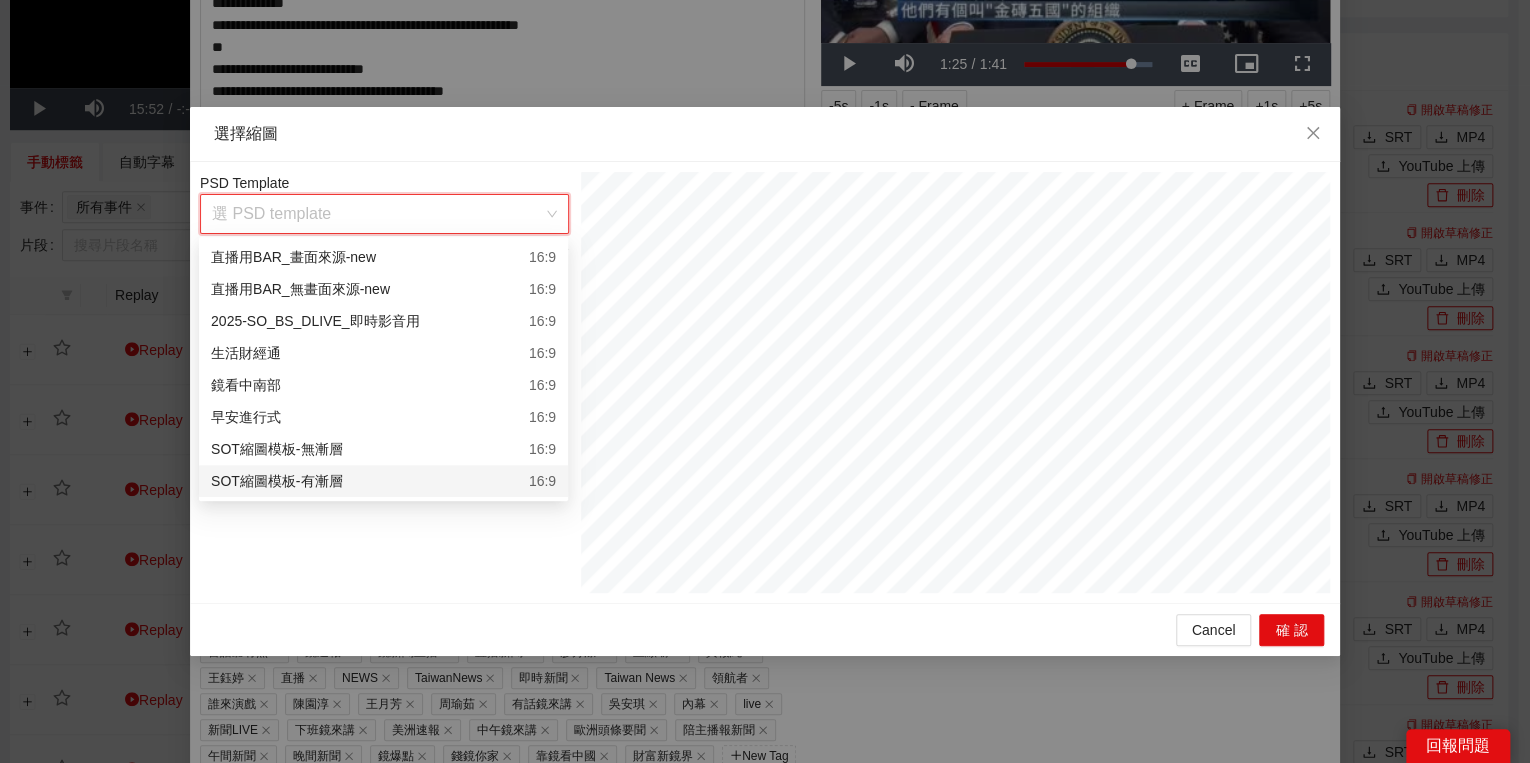 click on "SOT縮圖模板-有漸層 16:9" at bounding box center (383, 481) 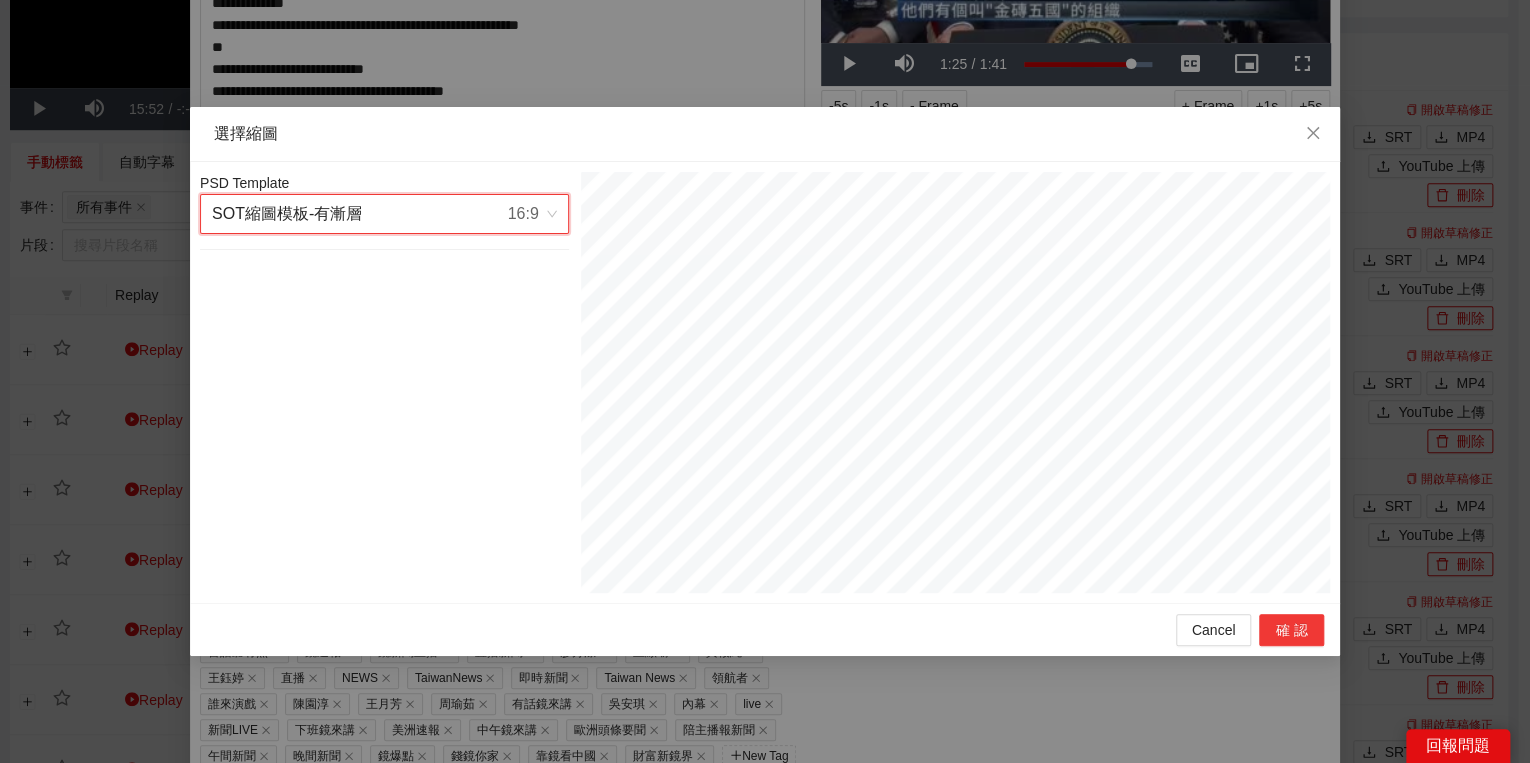 click on "確認" at bounding box center (1291, 630) 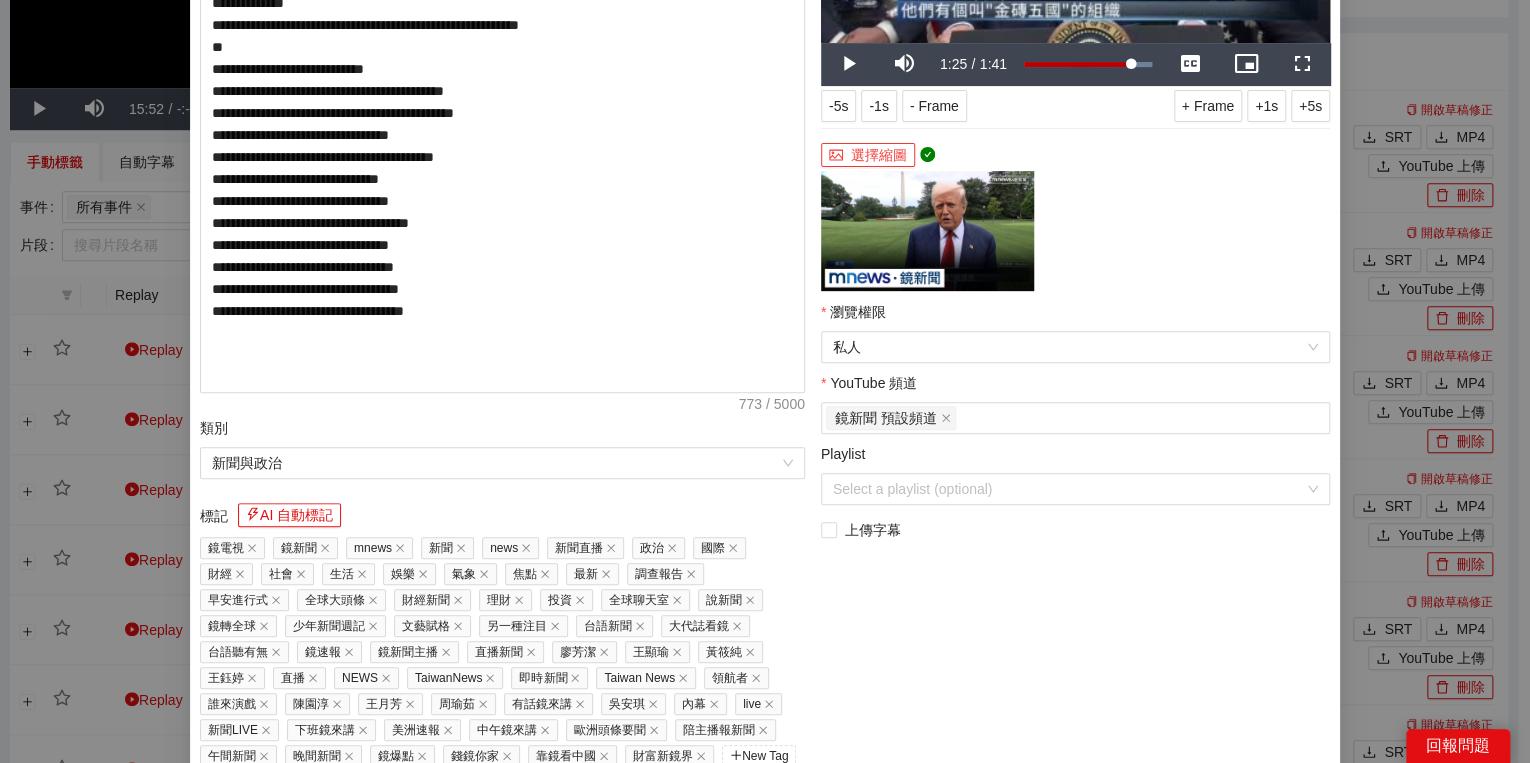 scroll, scrollTop: 320, scrollLeft: 0, axis: vertical 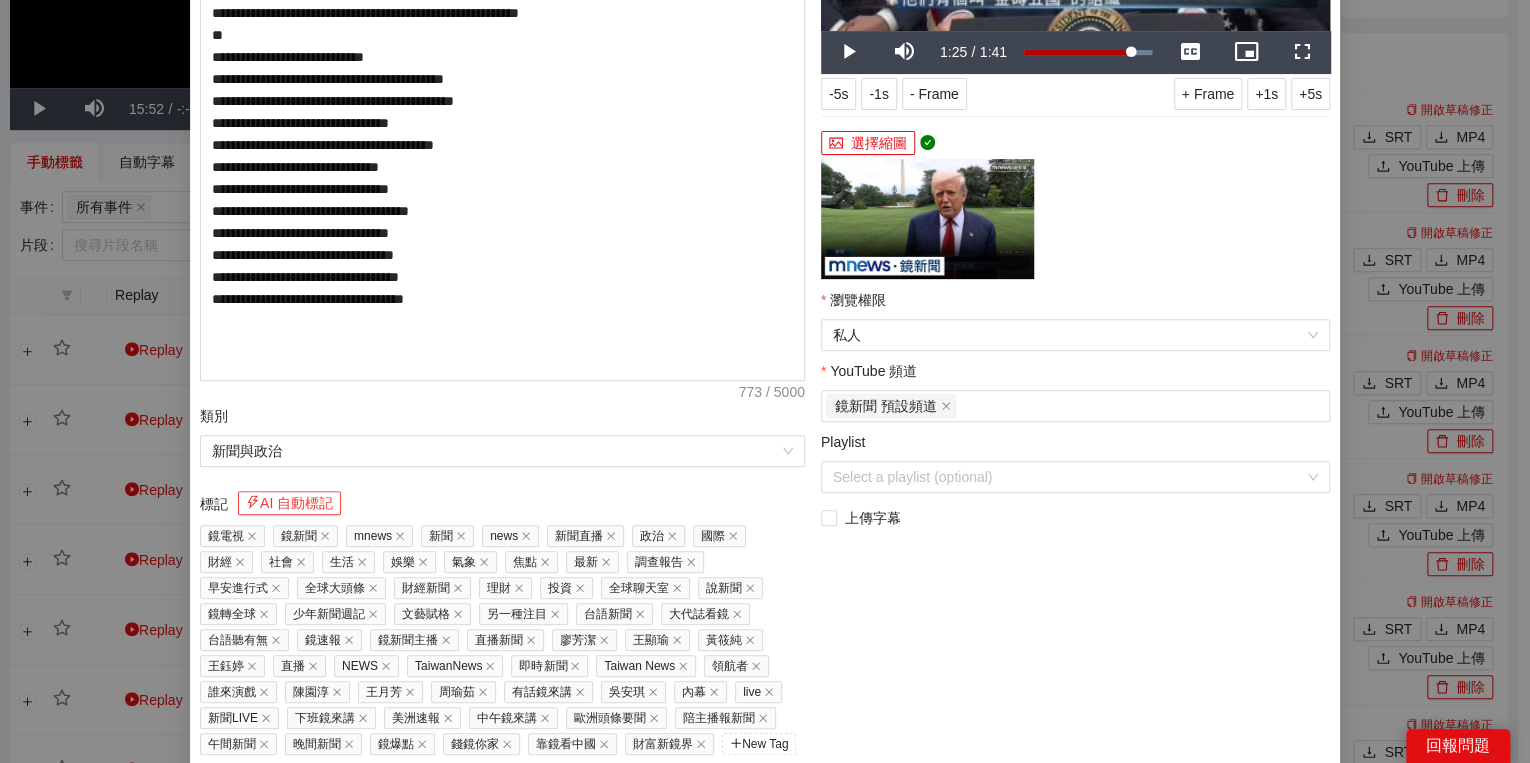 click on "AI 自動標記" at bounding box center (289, 503) 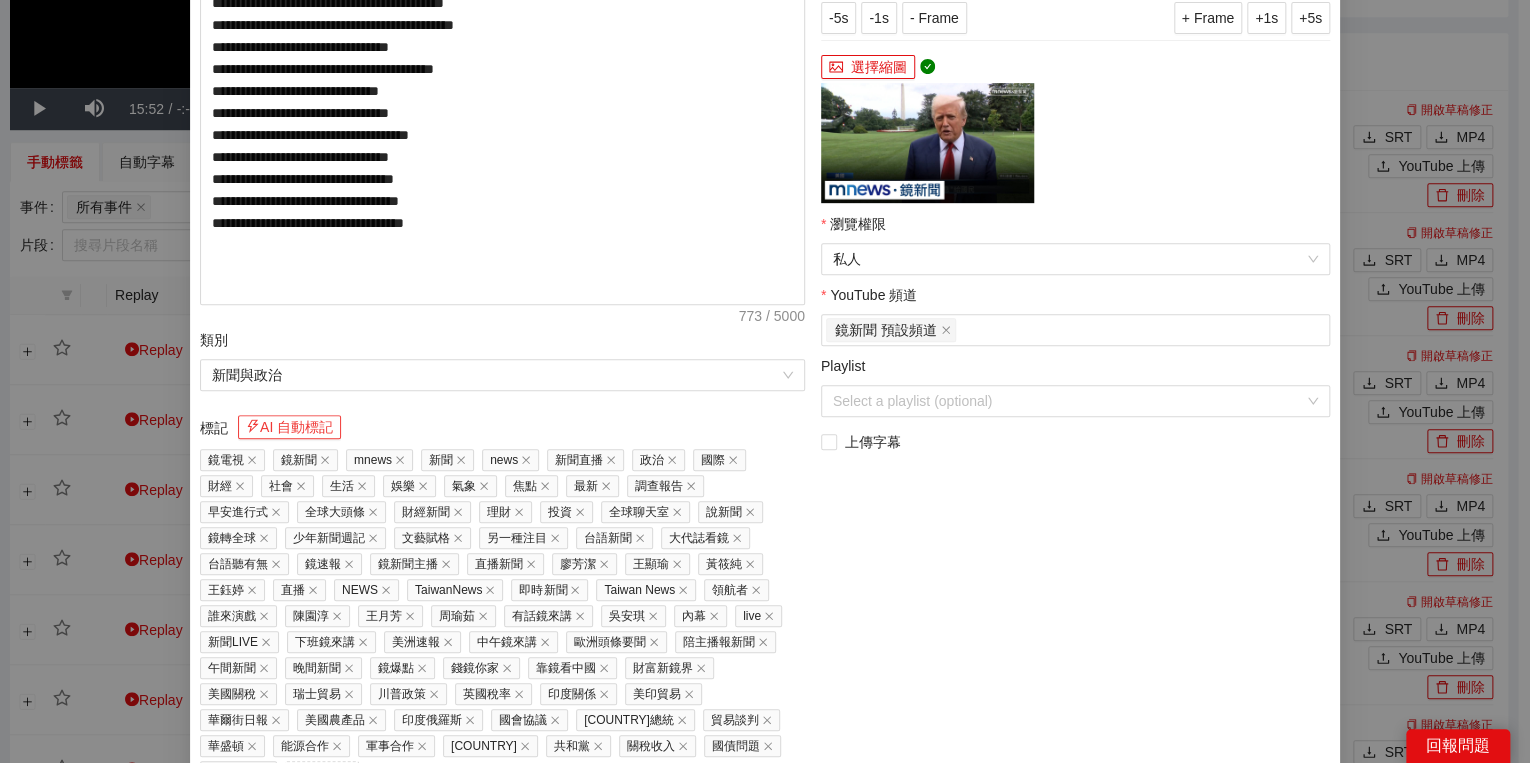 scroll, scrollTop: 473, scrollLeft: 0, axis: vertical 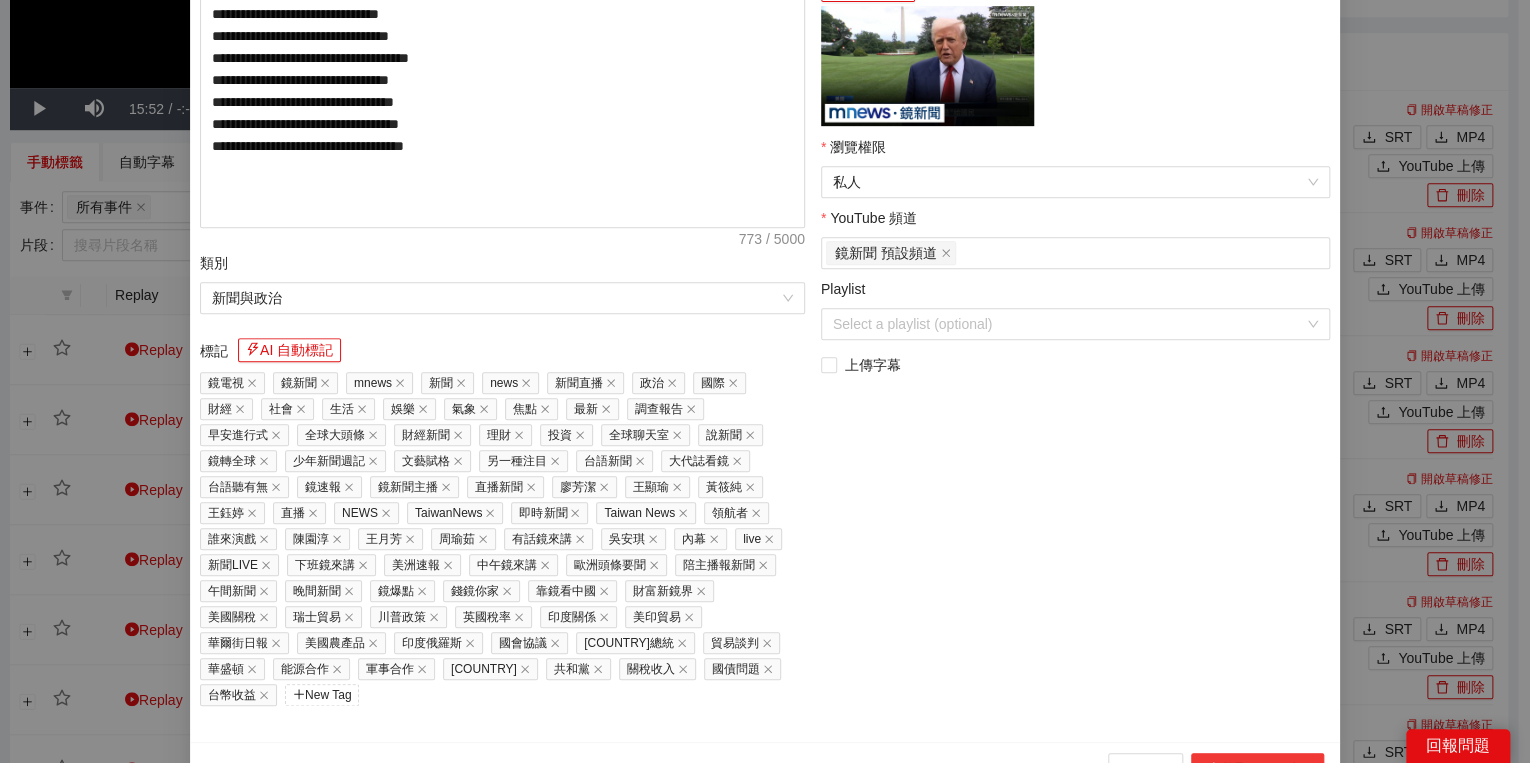 click on "上傳到 YouTube" at bounding box center [1257, 769] 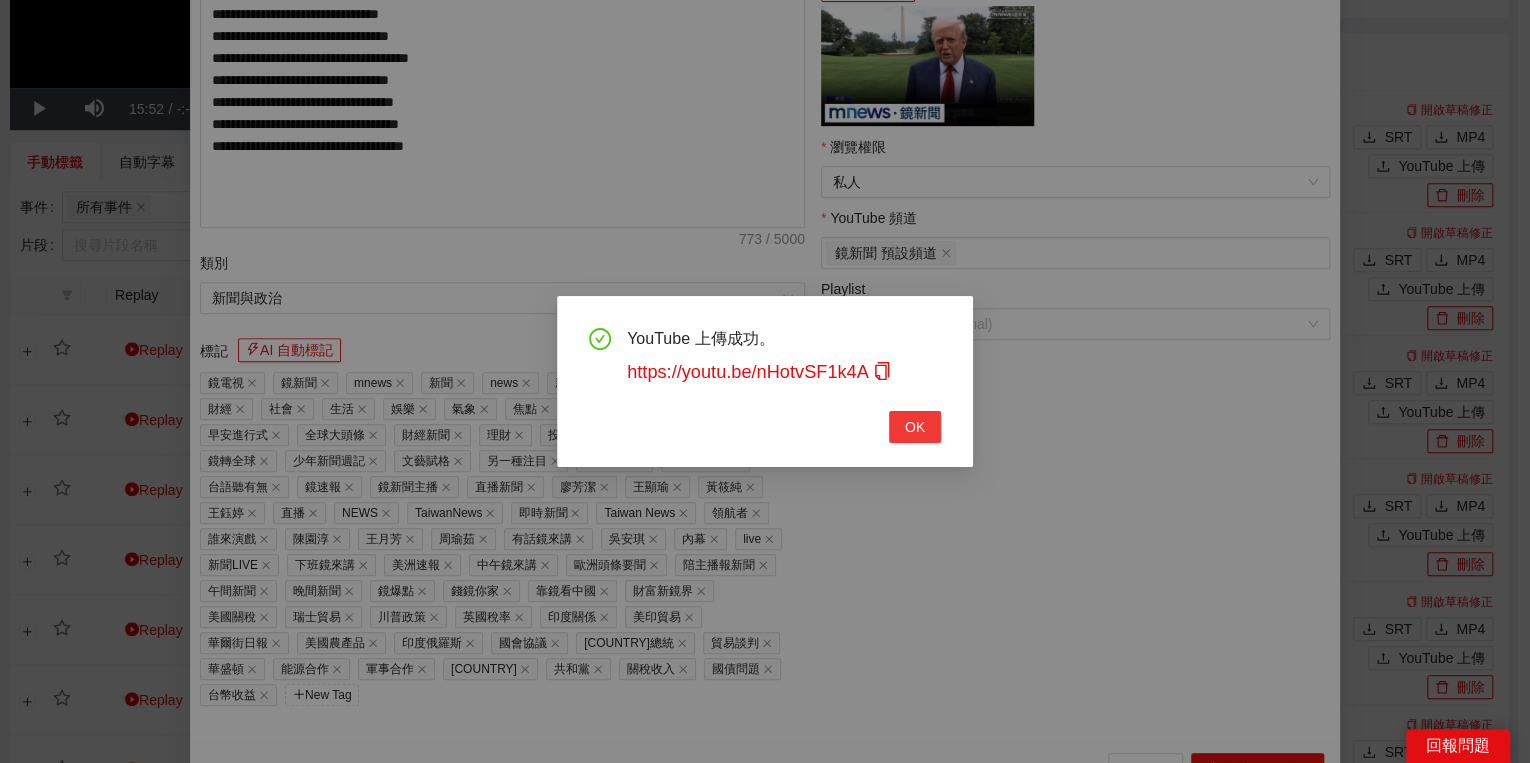 click on "OK" at bounding box center [915, 427] 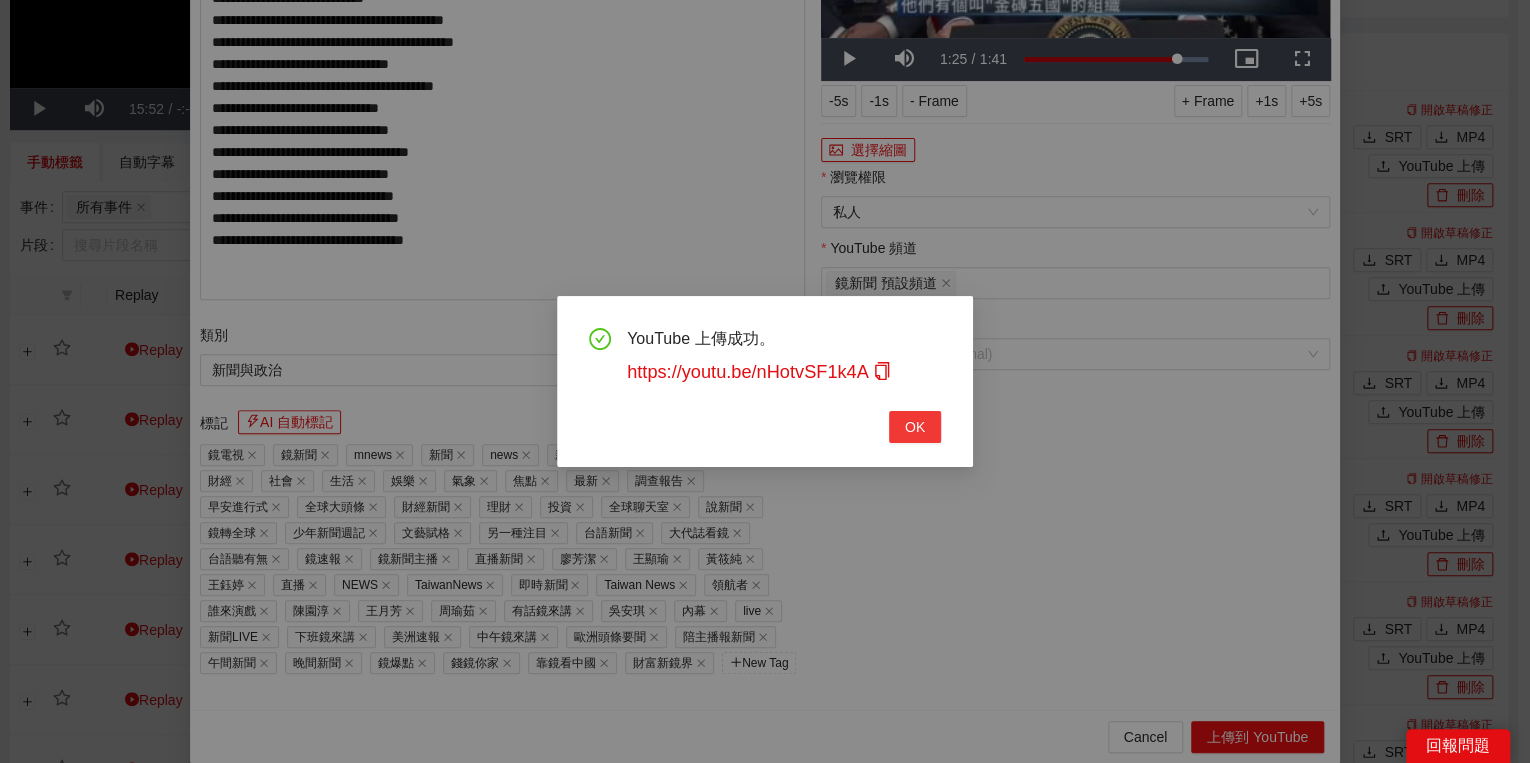 scroll, scrollTop: 308, scrollLeft: 0, axis: vertical 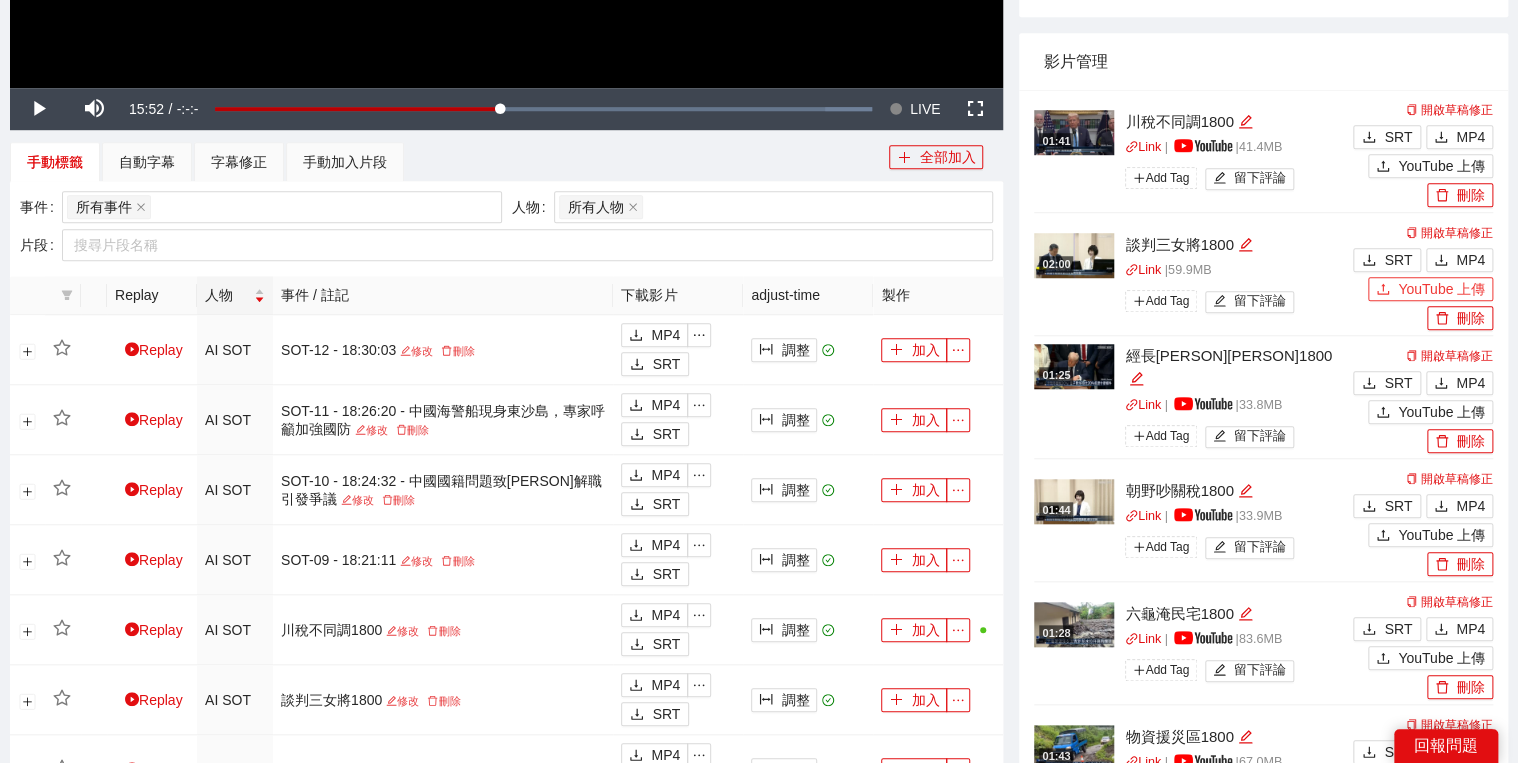 click on "YouTube 上傳" at bounding box center [1441, 289] 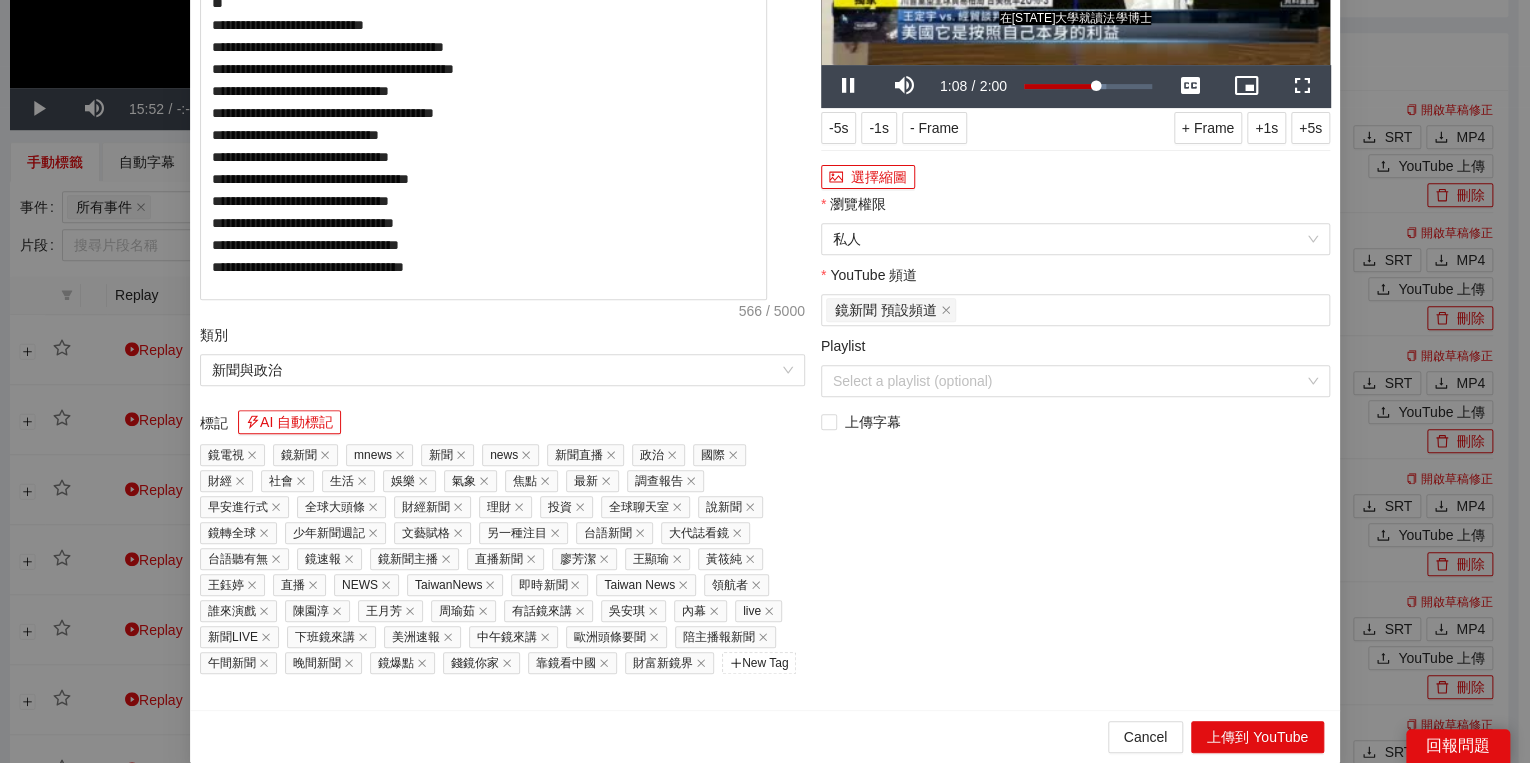 click on "說明 AI 自動說明" at bounding box center (502, -117) 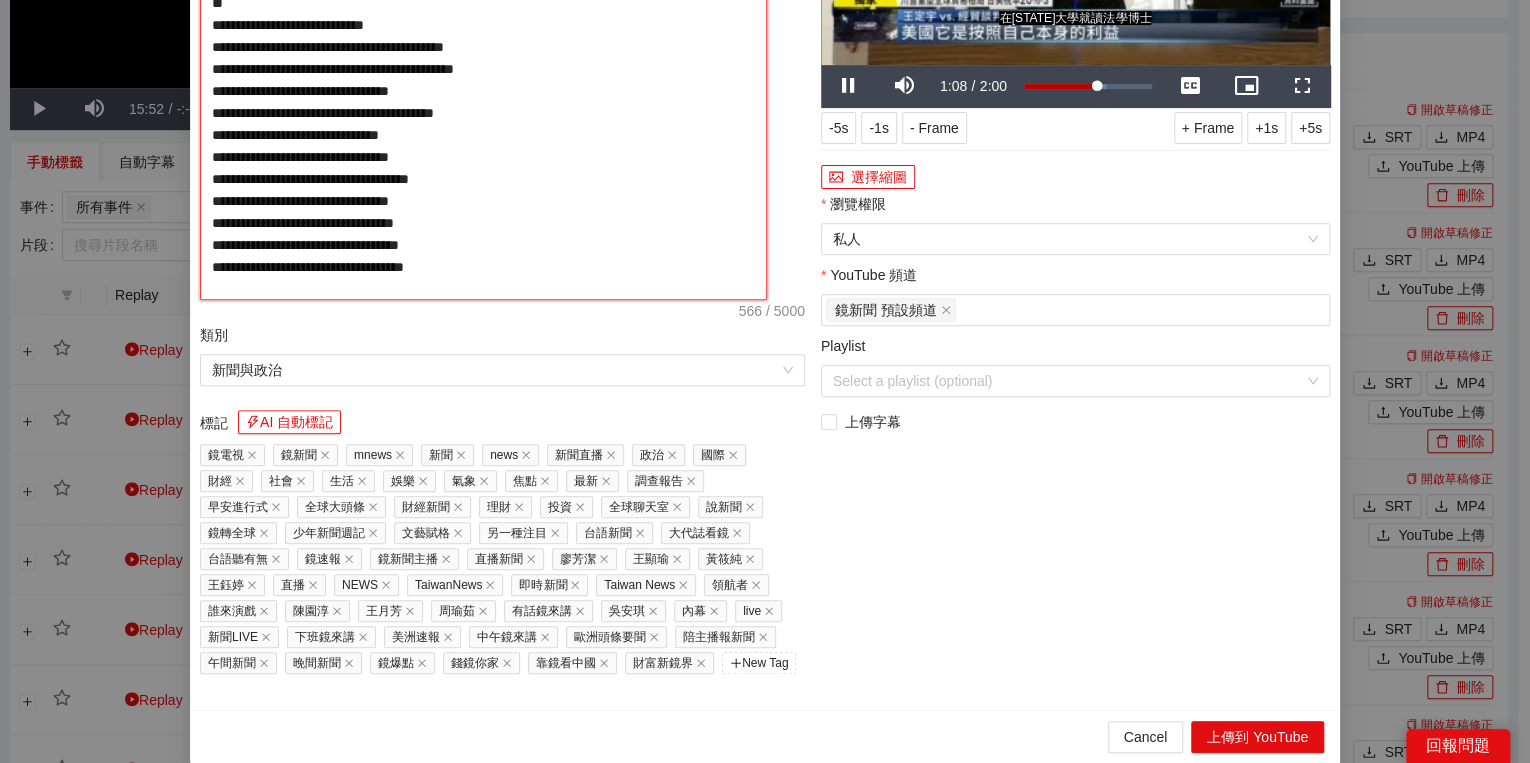 click on "**********" at bounding box center [483, 99] 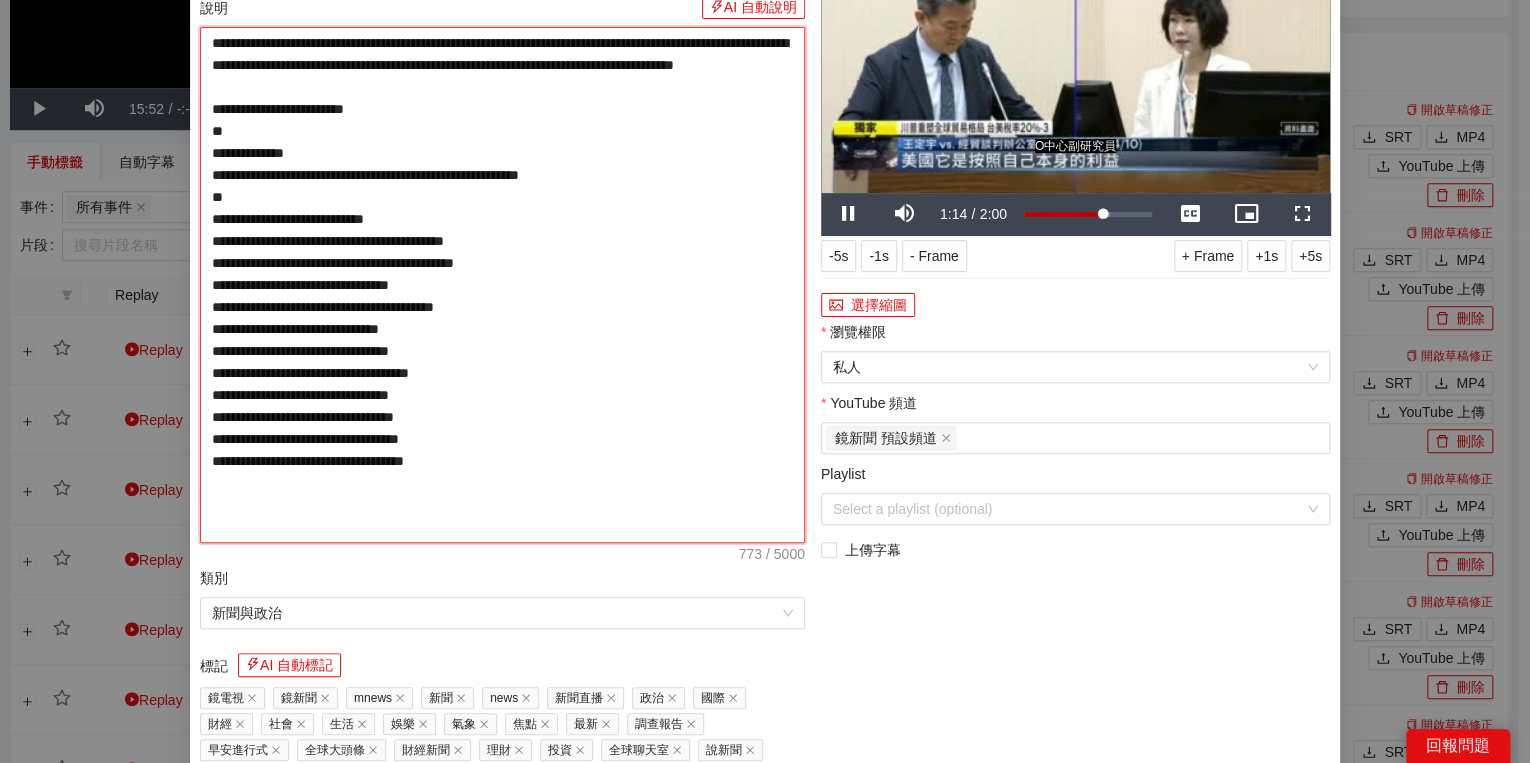 scroll, scrollTop: 160, scrollLeft: 0, axis: vertical 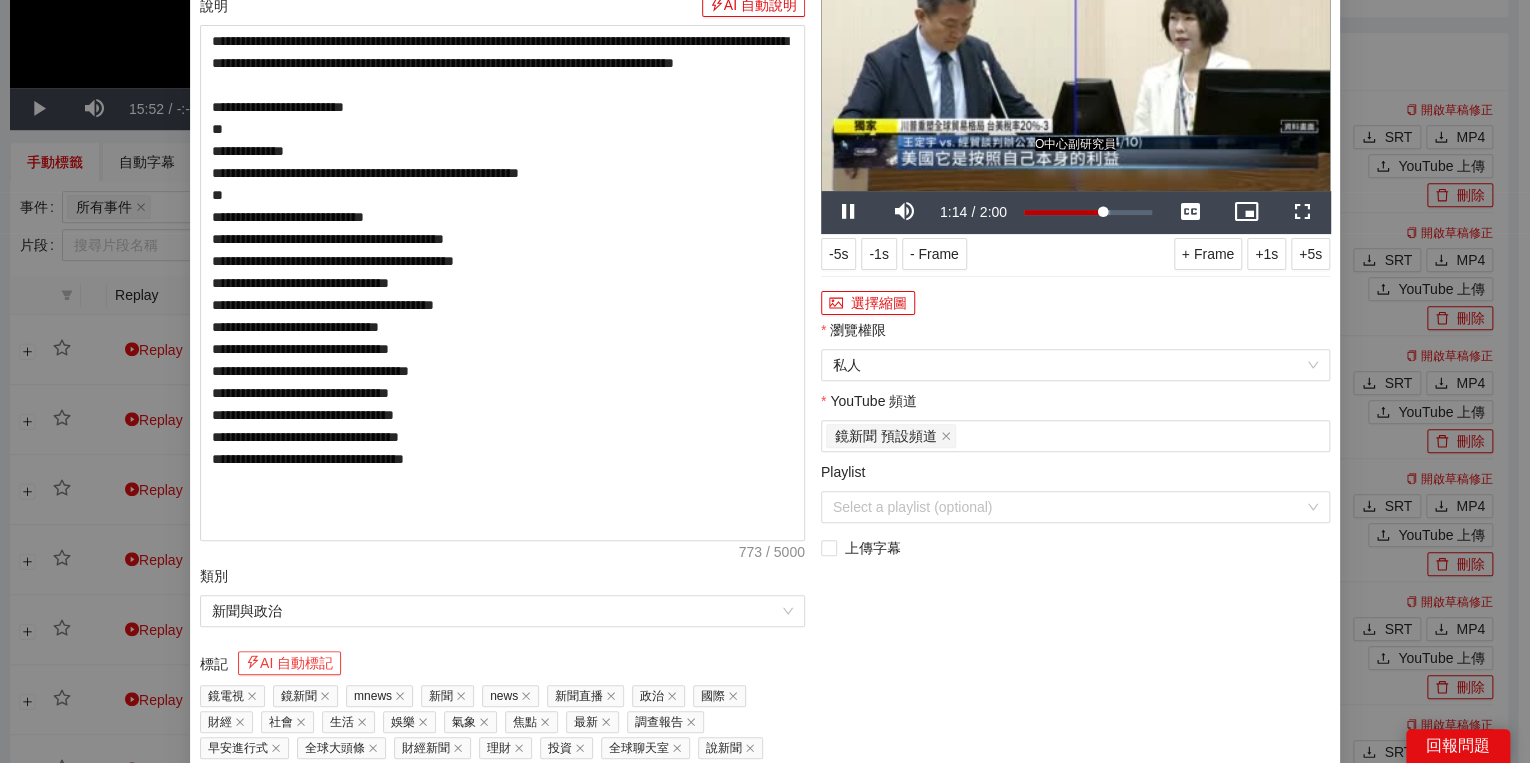 click on "AI 自動標記" at bounding box center [289, 663] 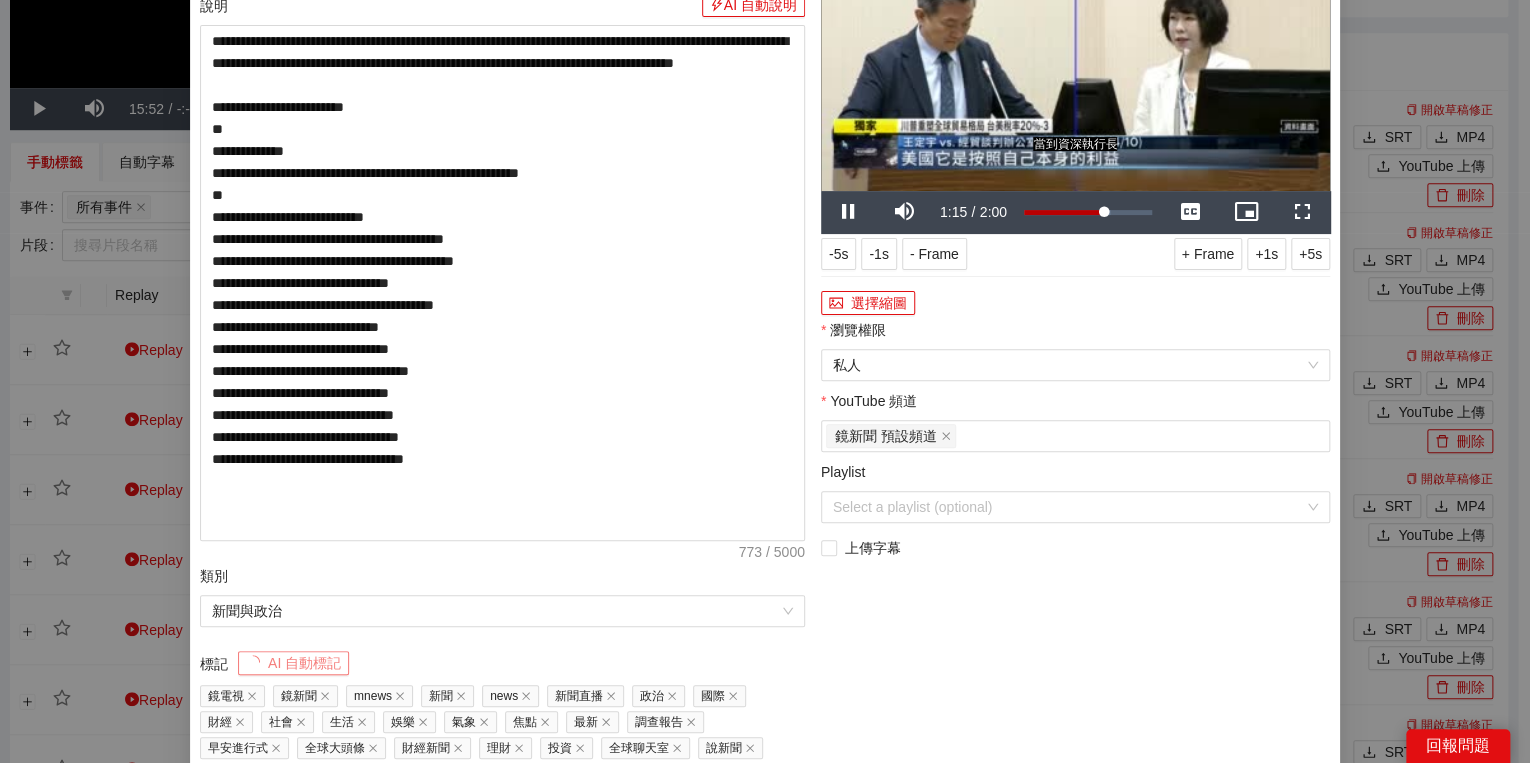 scroll, scrollTop: 0, scrollLeft: 0, axis: both 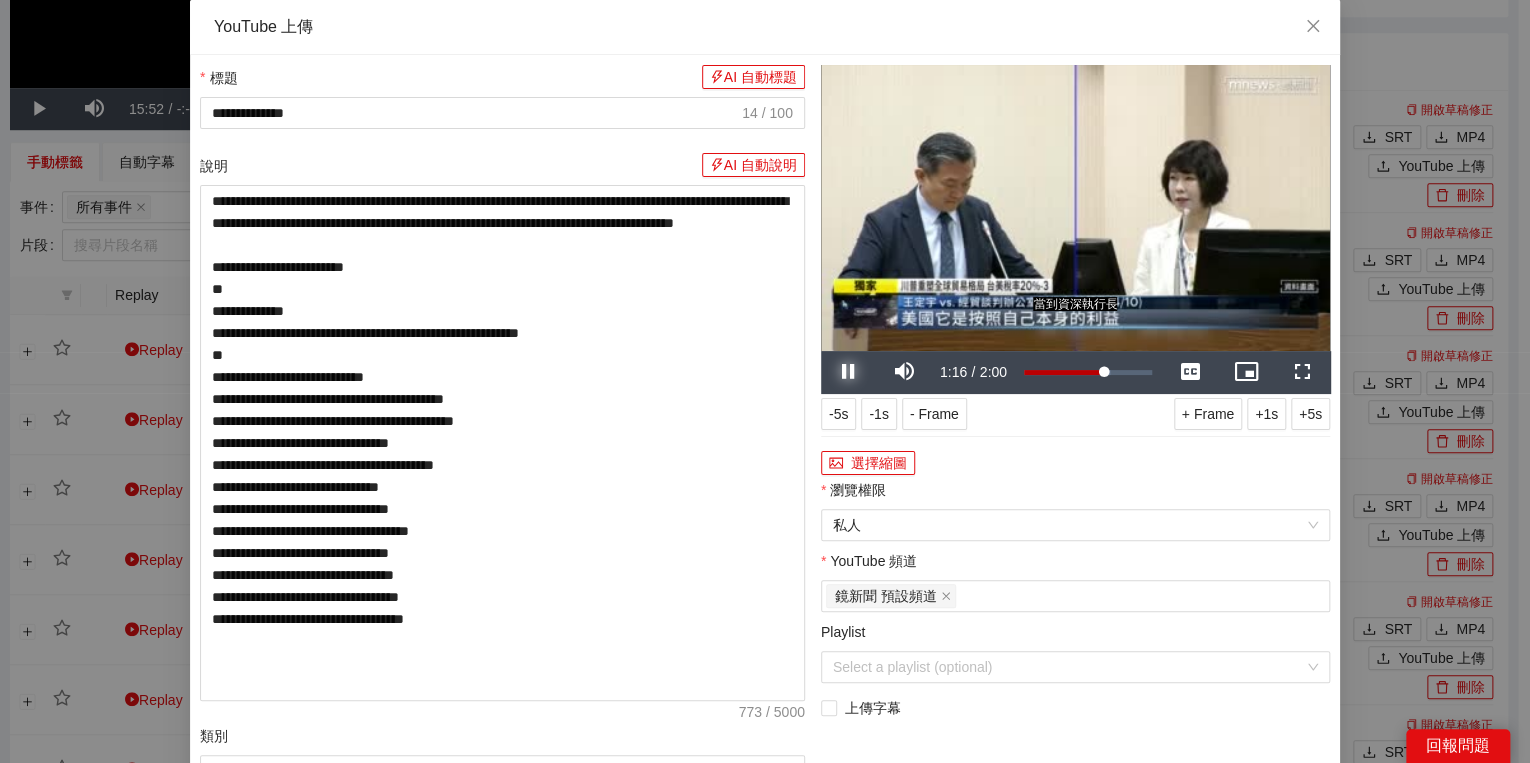 click at bounding box center [849, 372] 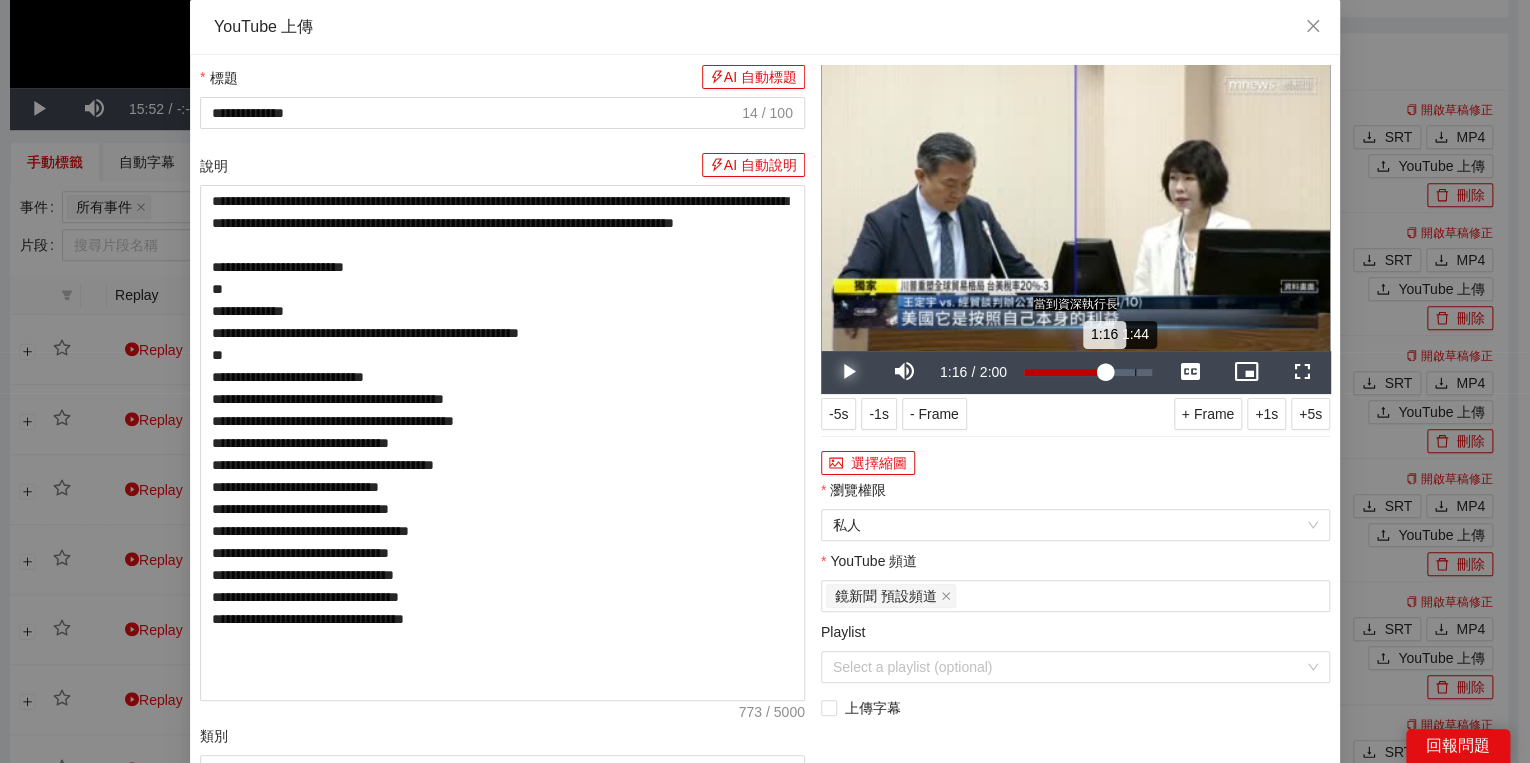 click on "1:44" at bounding box center (1135, 372) 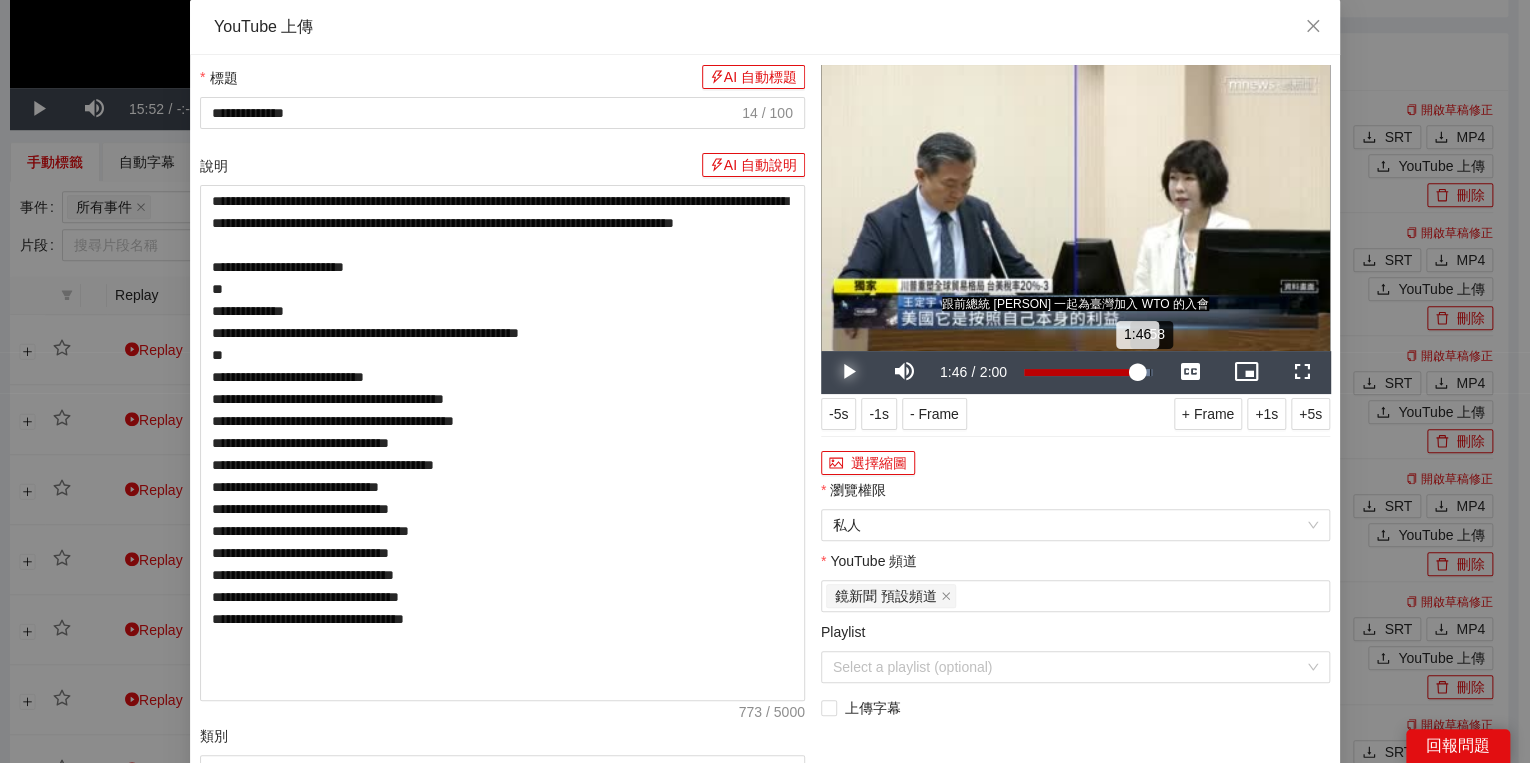 click on "1:58" at bounding box center [1150, 372] 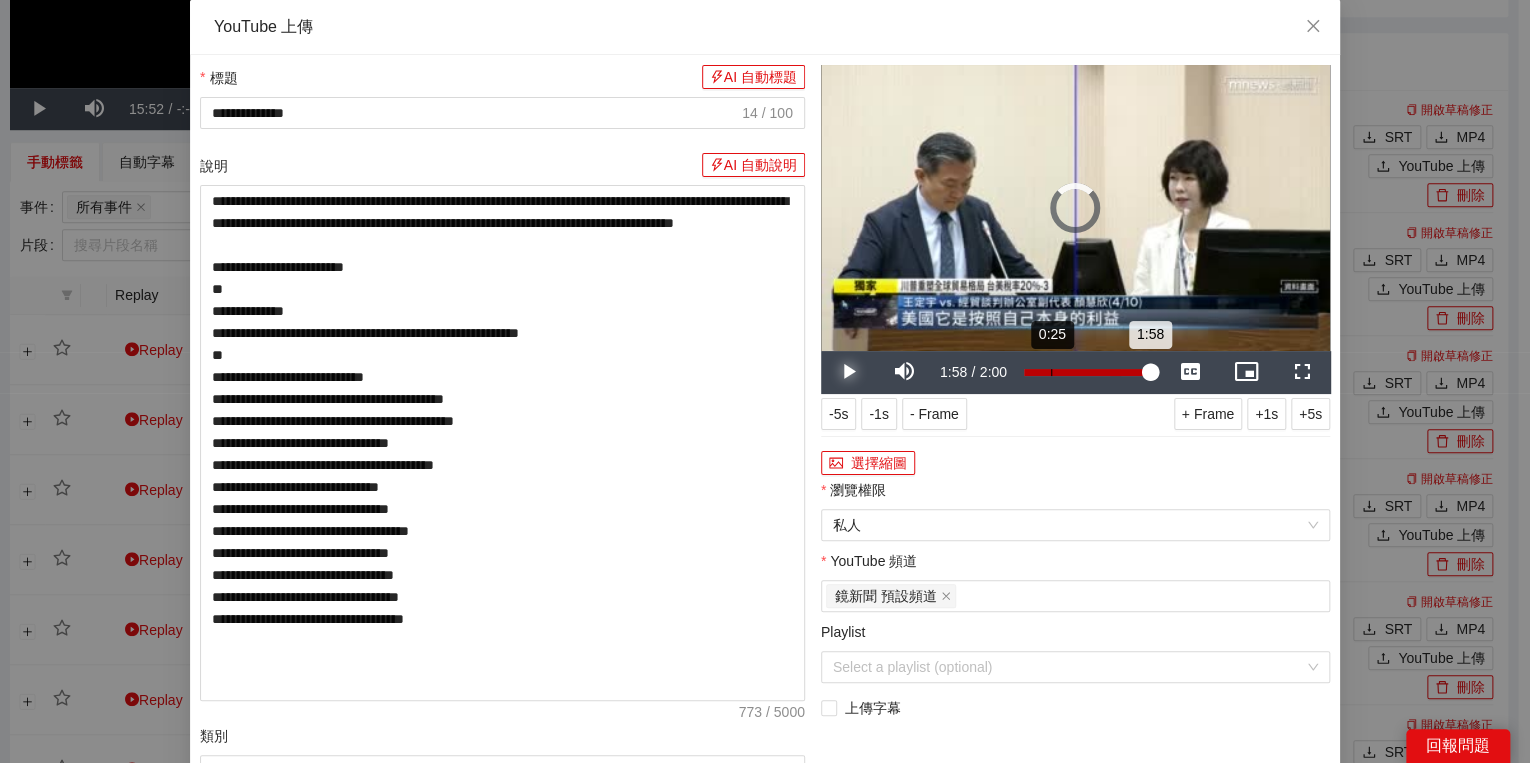 click on "Loaded :  100.00% 0:25 1:58" at bounding box center (1088, 372) 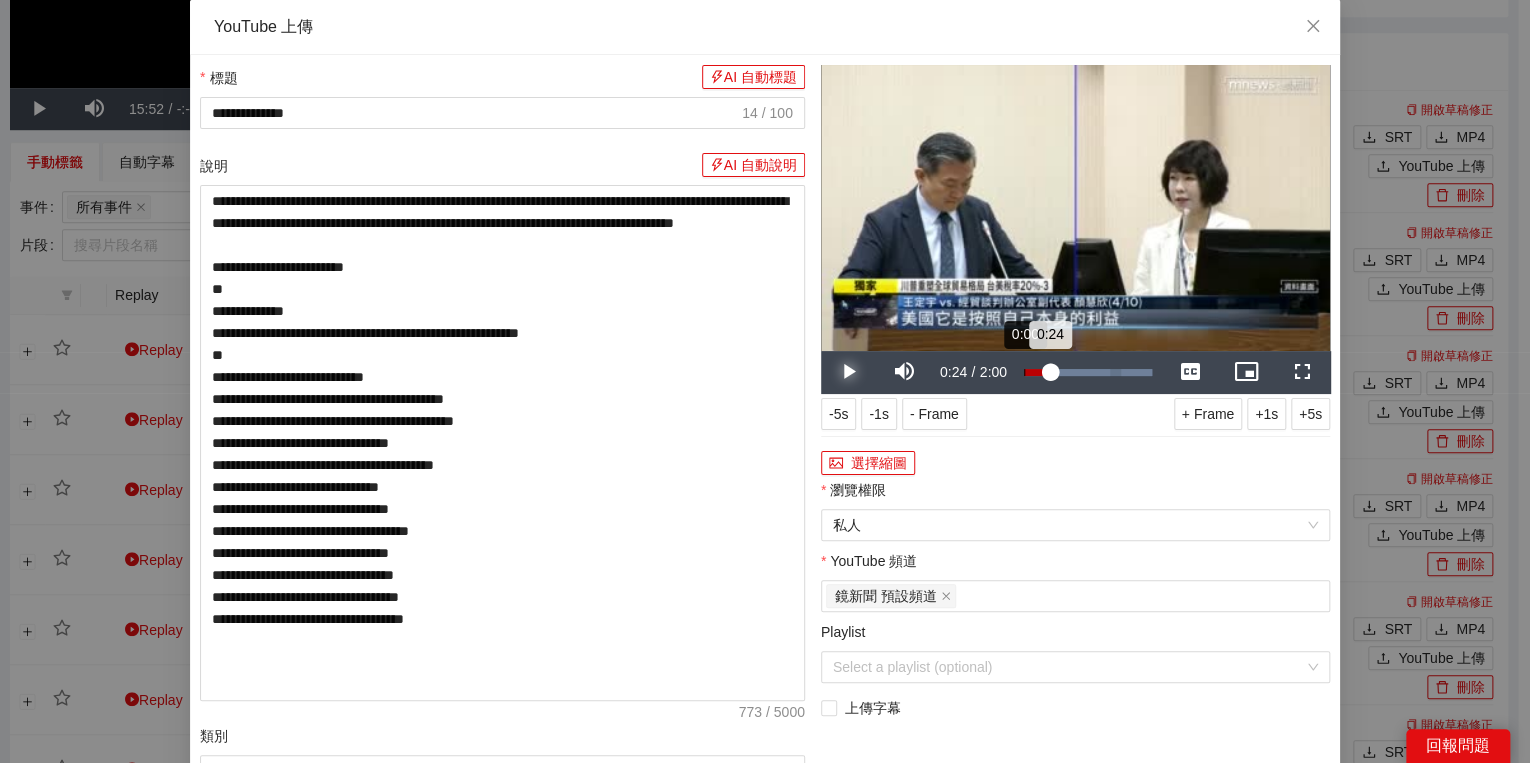 click on "Loaded :  100.00% 0:00 0:24" at bounding box center [1088, 372] 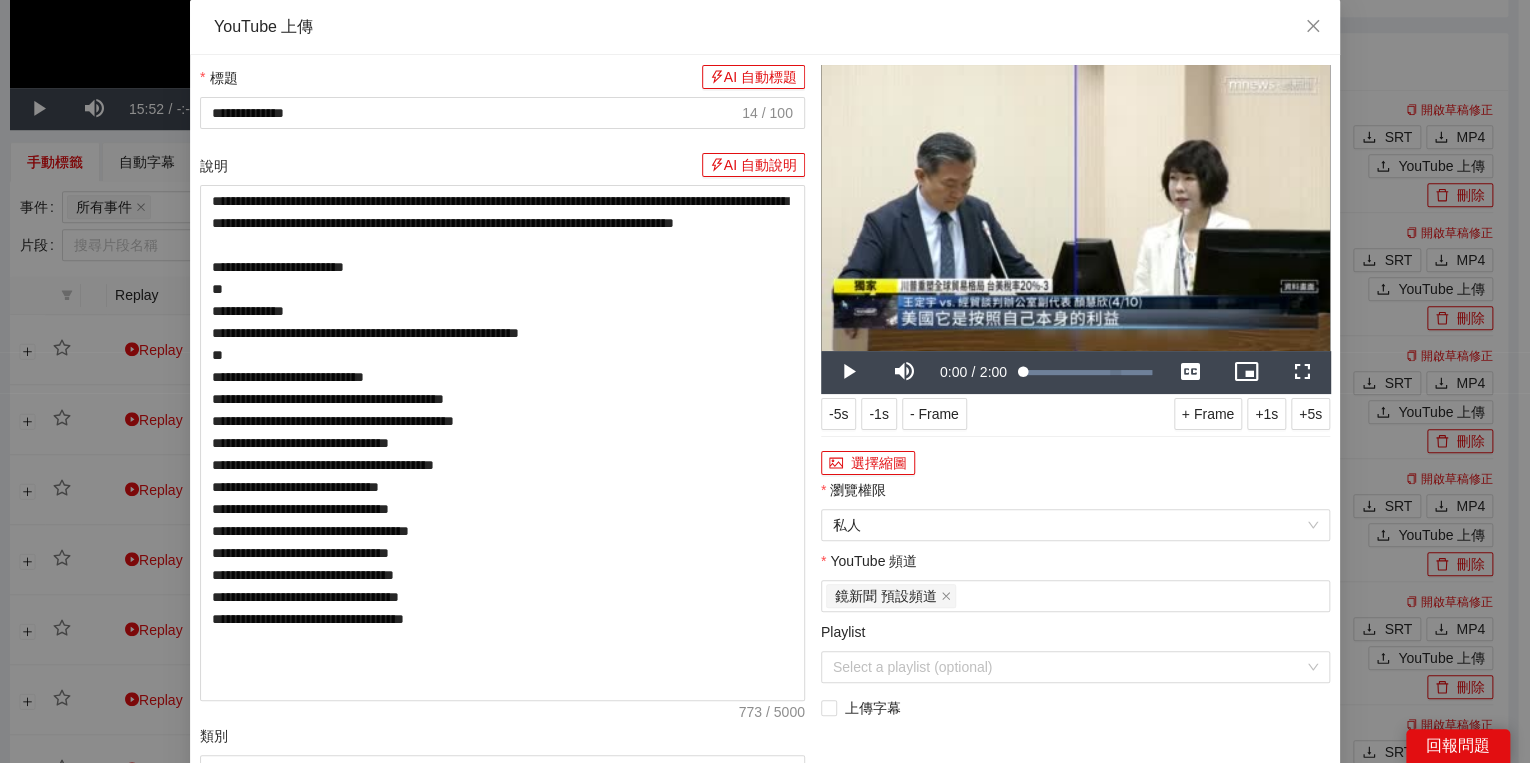 click on "Duration  2:00" at bounding box center [995, 372] 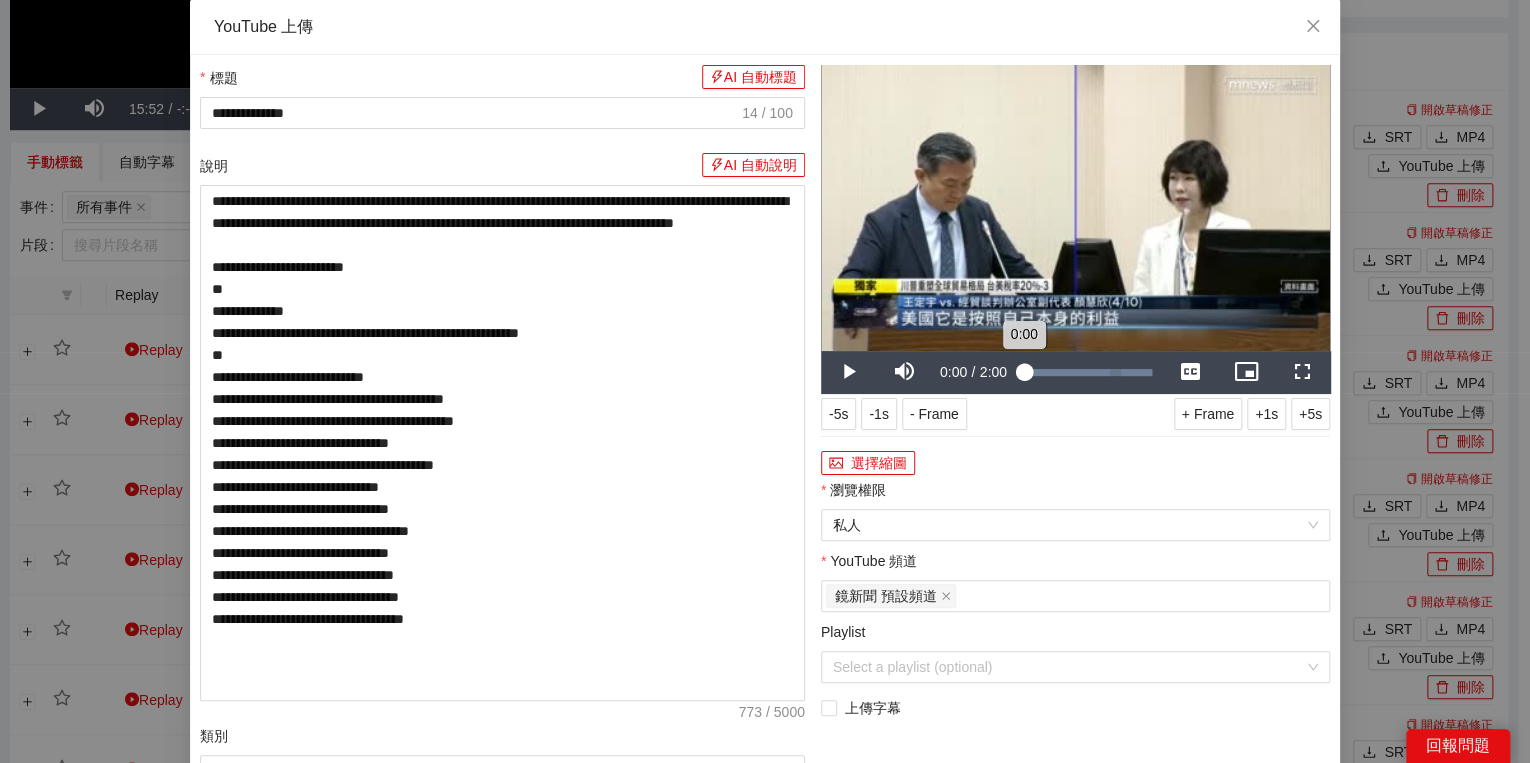 click on "0:00" at bounding box center (1024, 372) 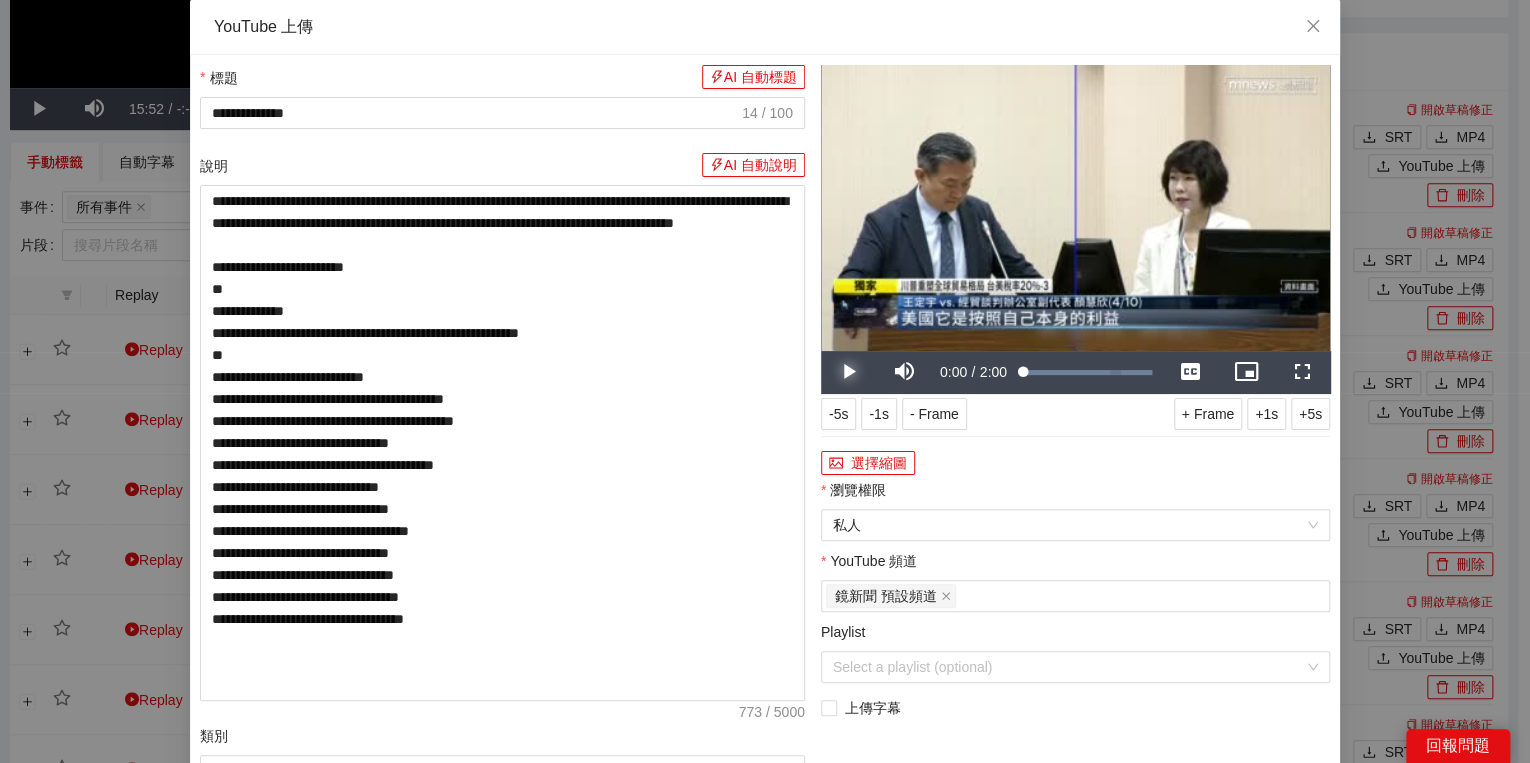 click at bounding box center (849, 372) 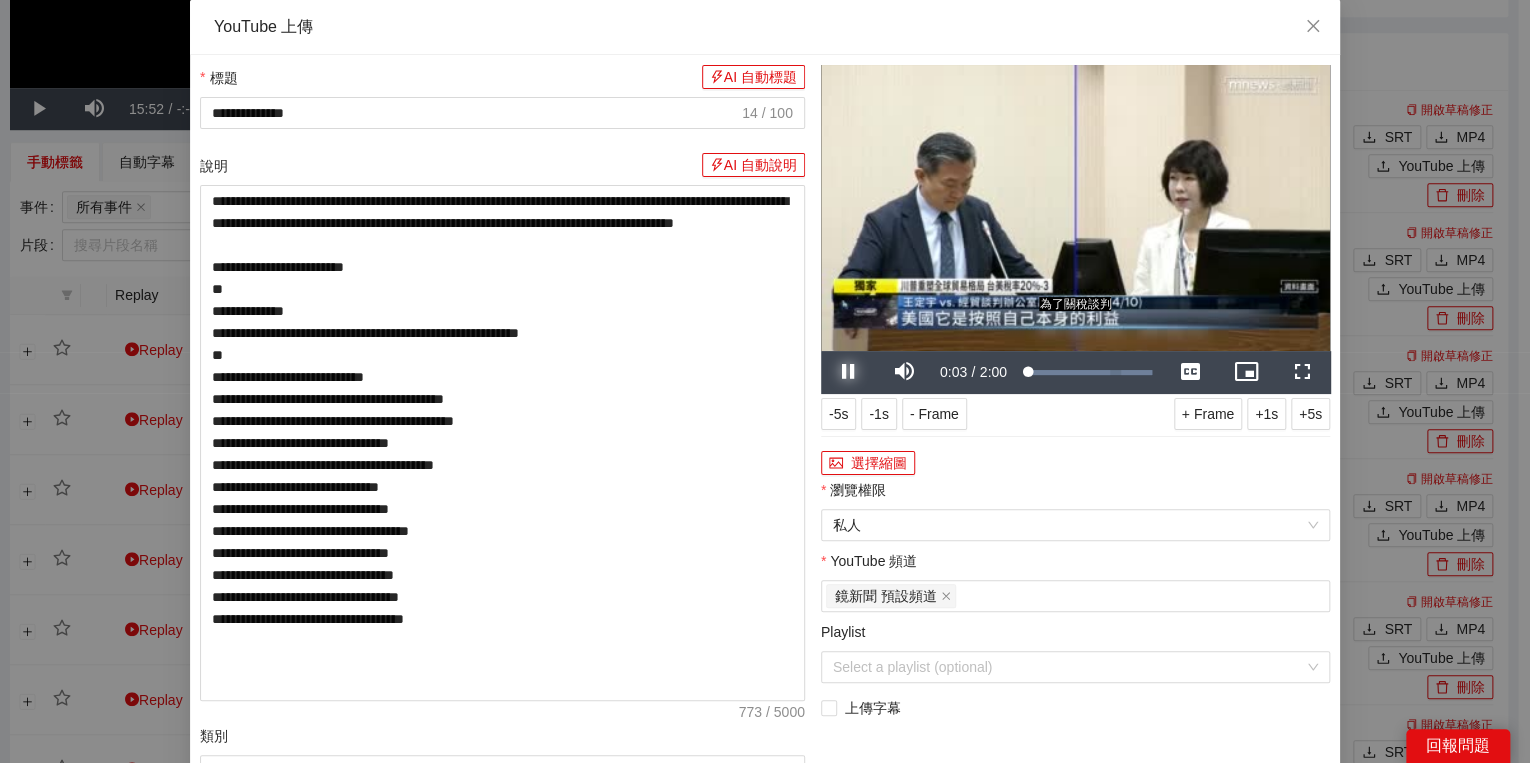 click at bounding box center (849, 372) 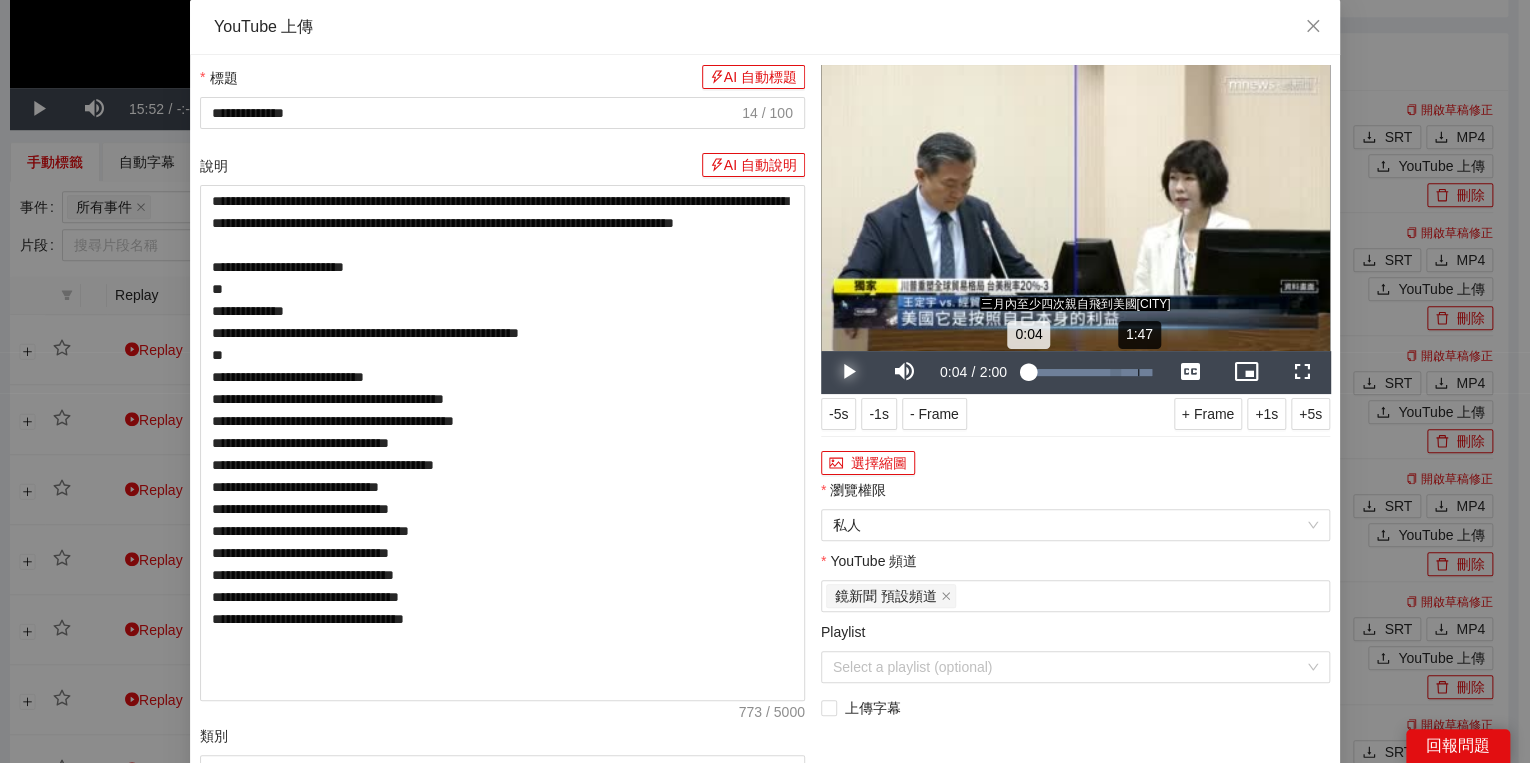 click on "Loaded :  100.00% 1:47 0:04" at bounding box center [1088, 372] 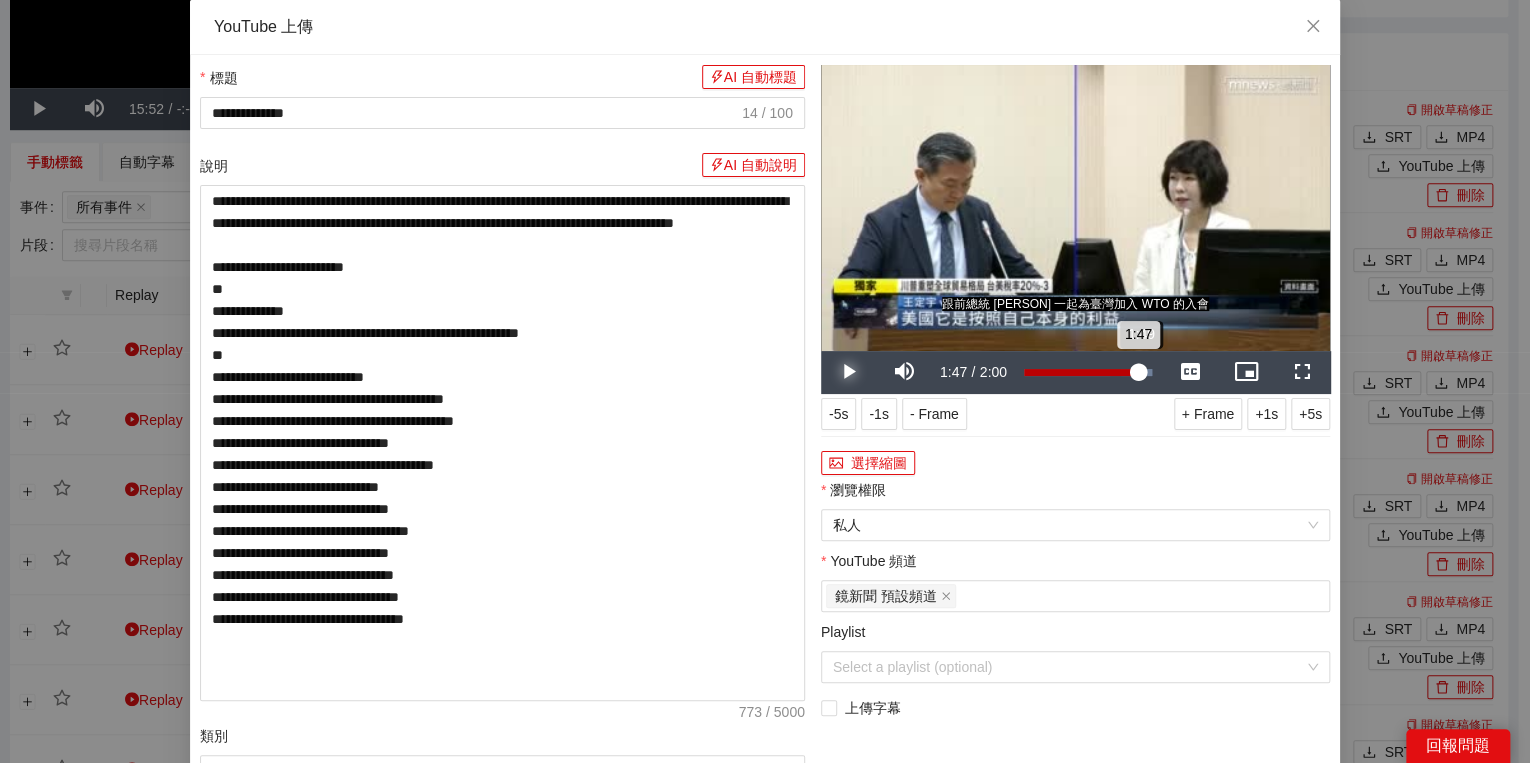 click on "1:47" at bounding box center [1081, 372] 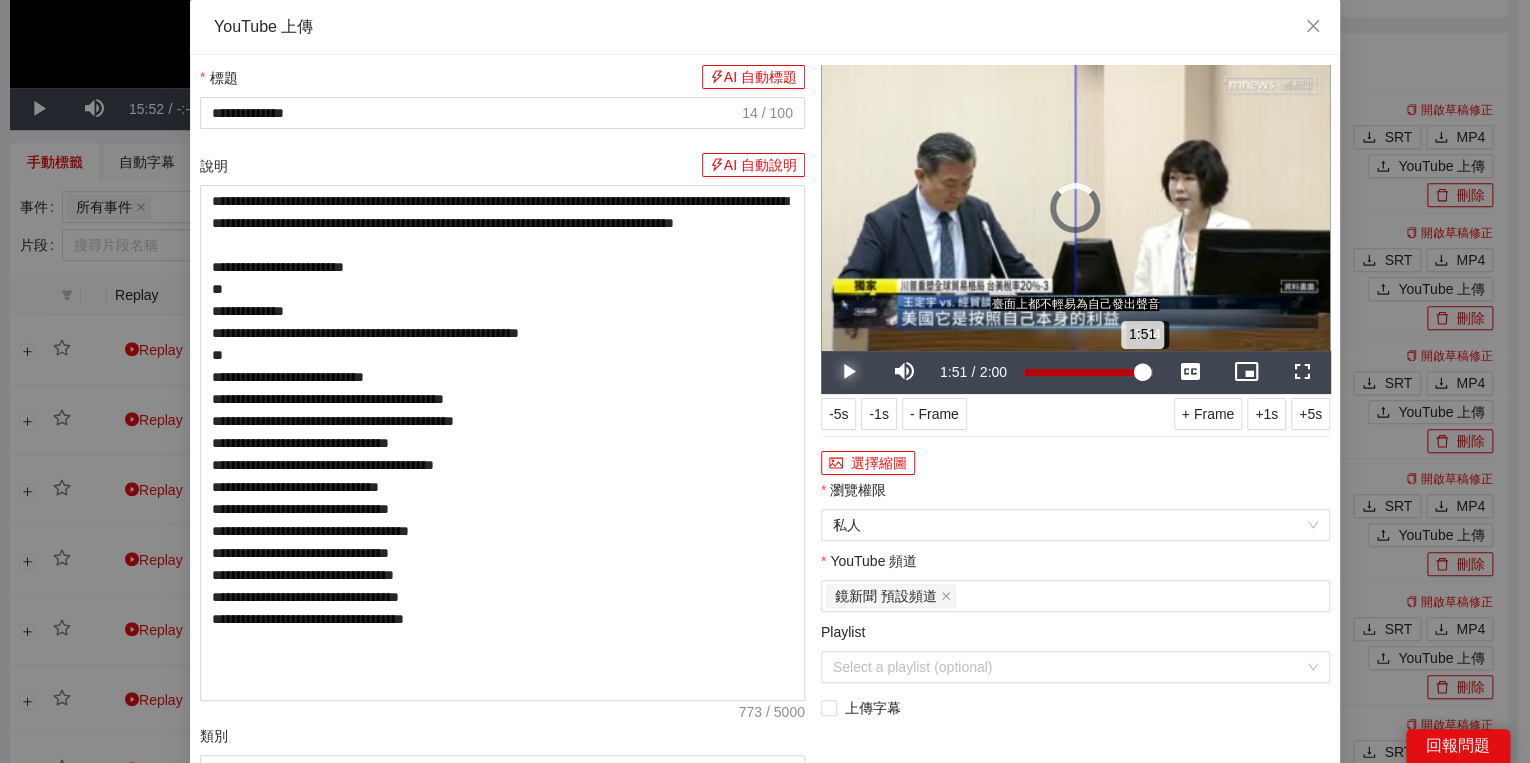click on "1:51" at bounding box center (1083, 372) 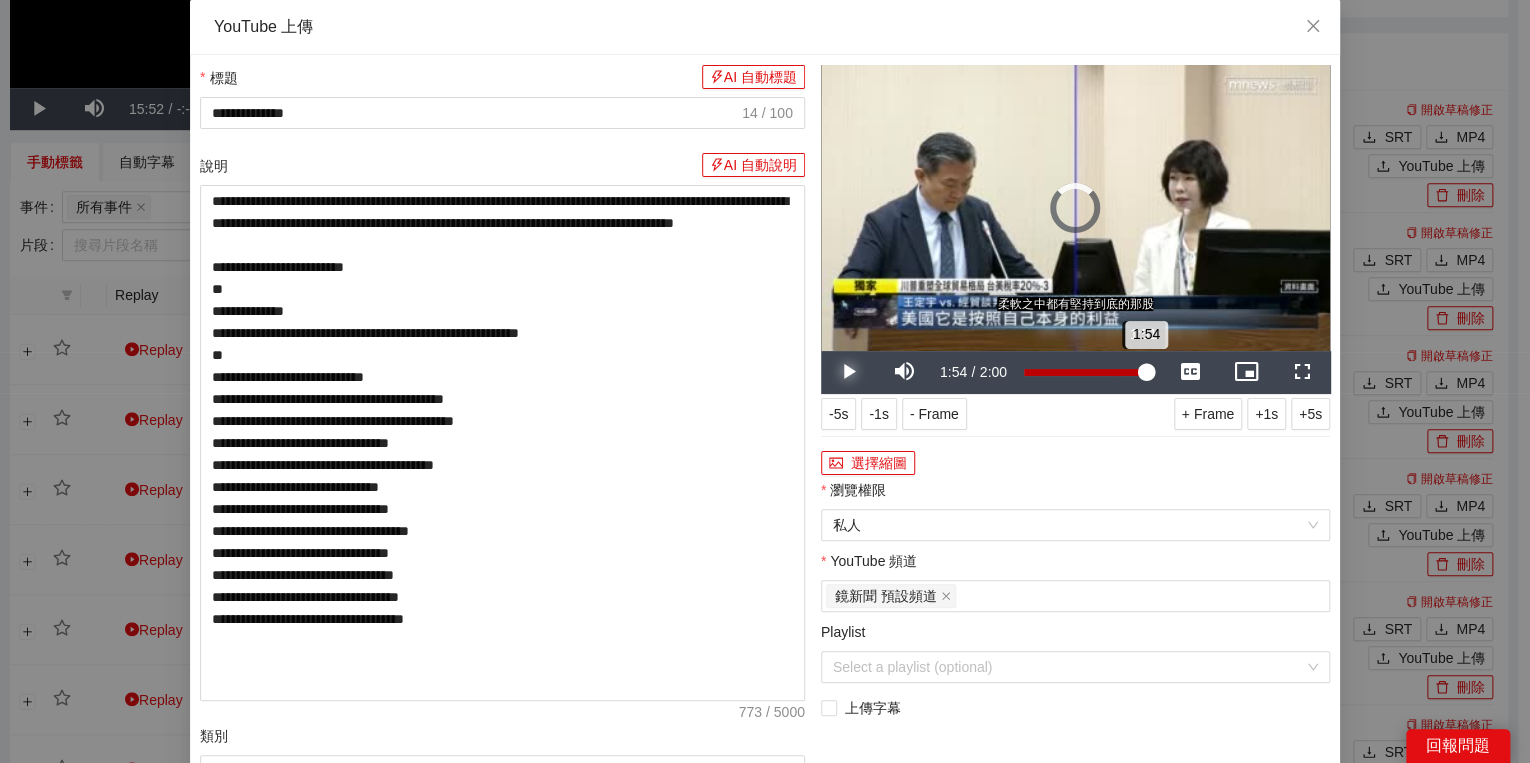 click on "1:54" at bounding box center [1085, 372] 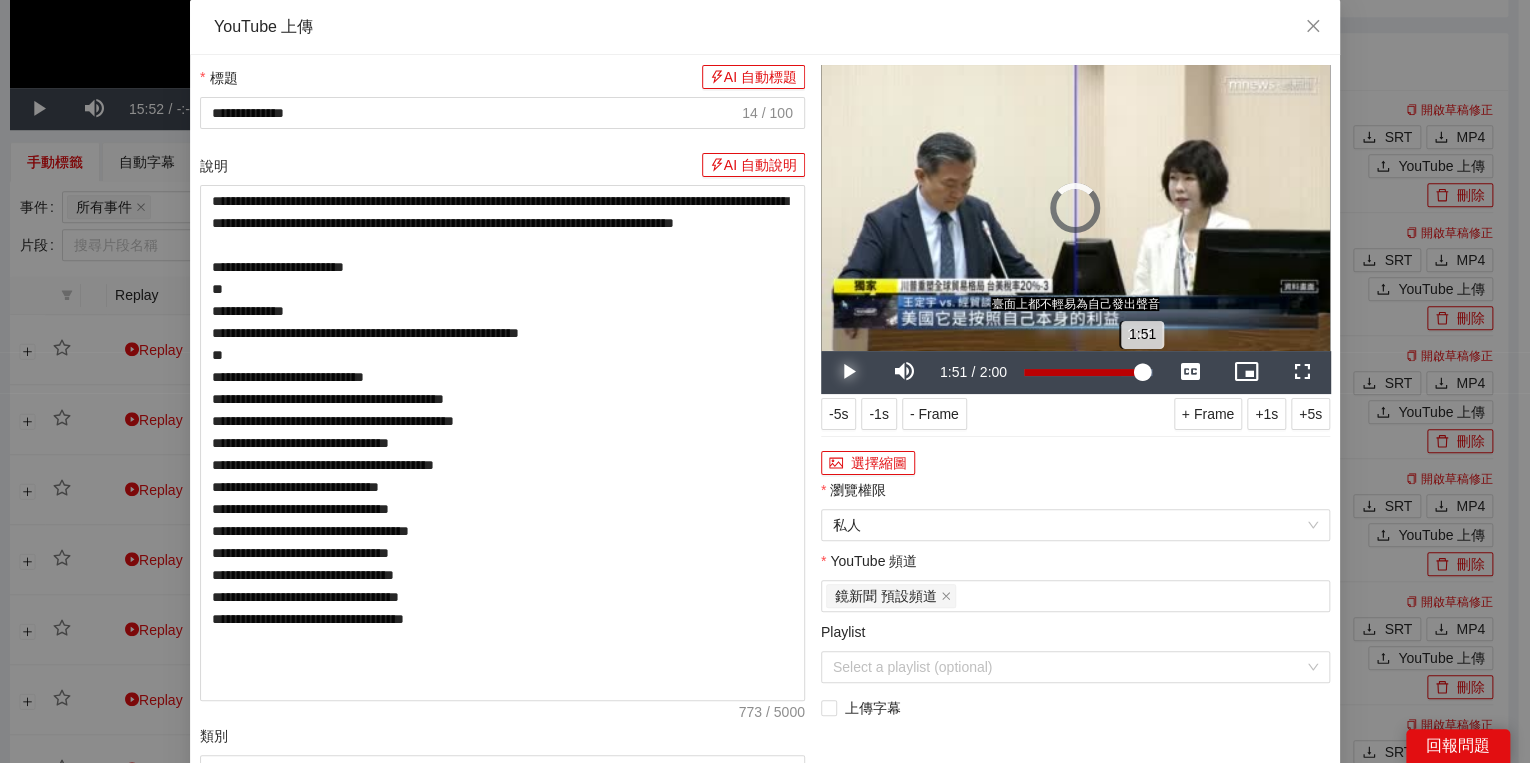 click on "1:51" at bounding box center [1083, 372] 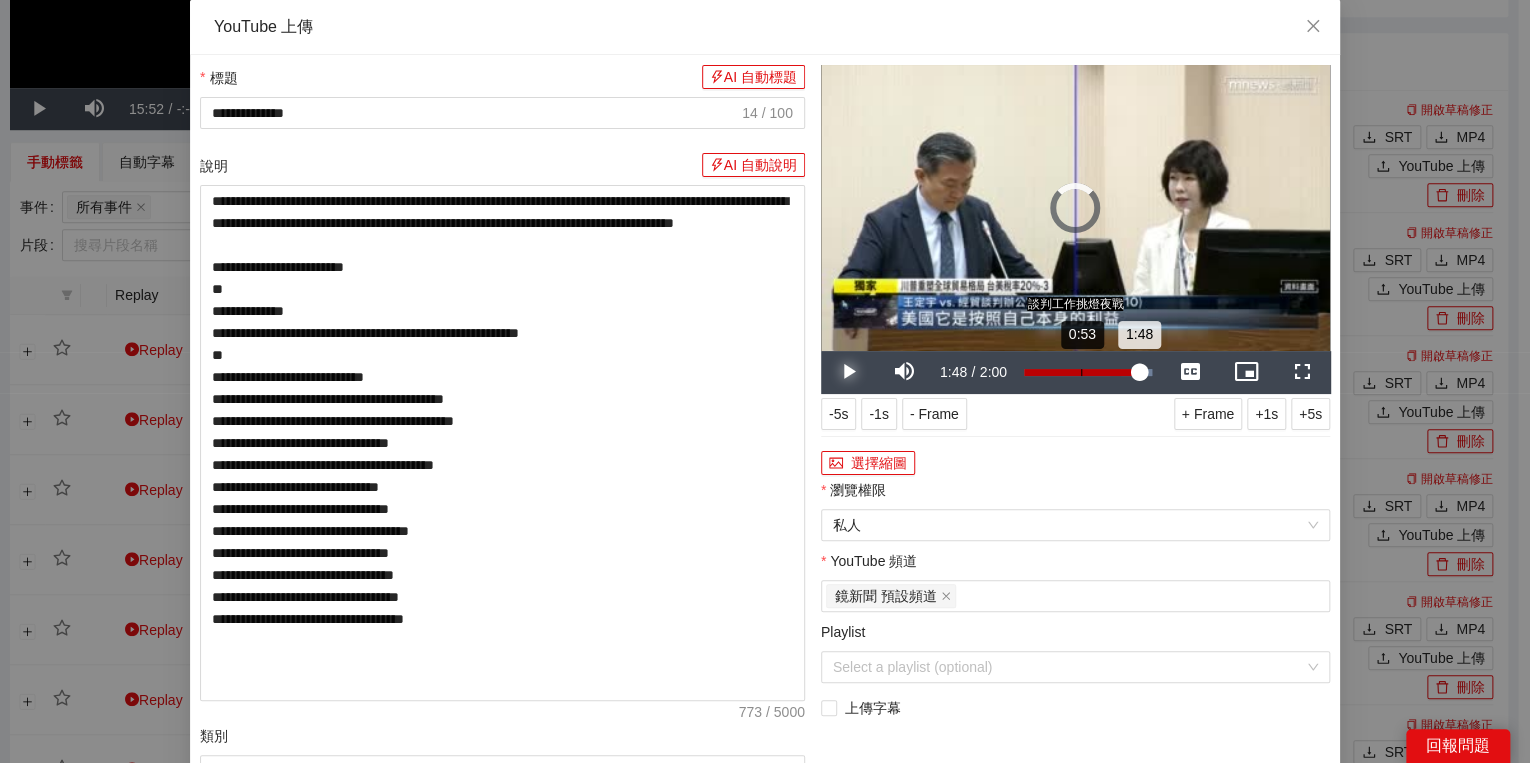 click on "Loaded :  100.00% 0:53 1:48" at bounding box center (1088, 372) 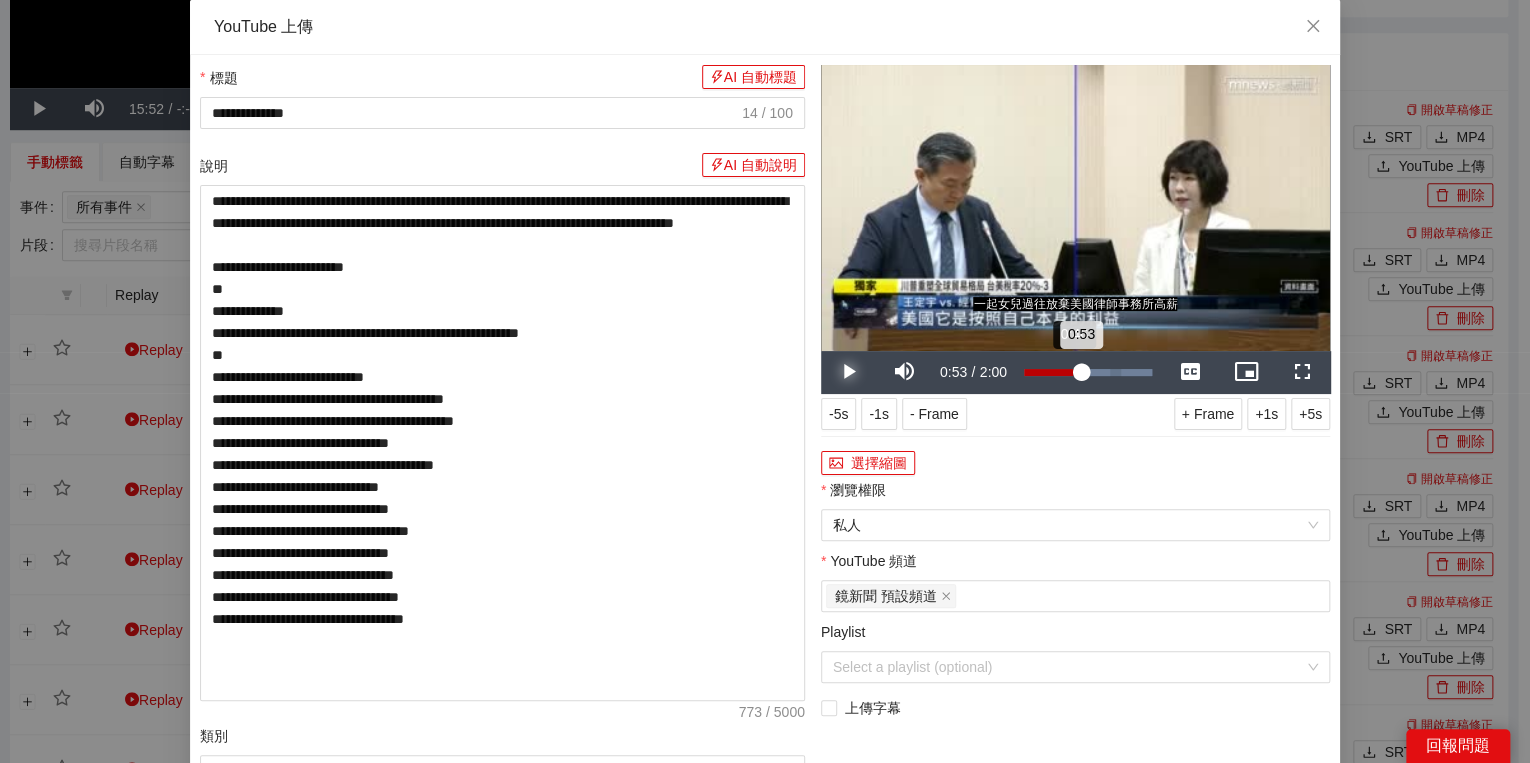click on "0:53" at bounding box center (1052, 372) 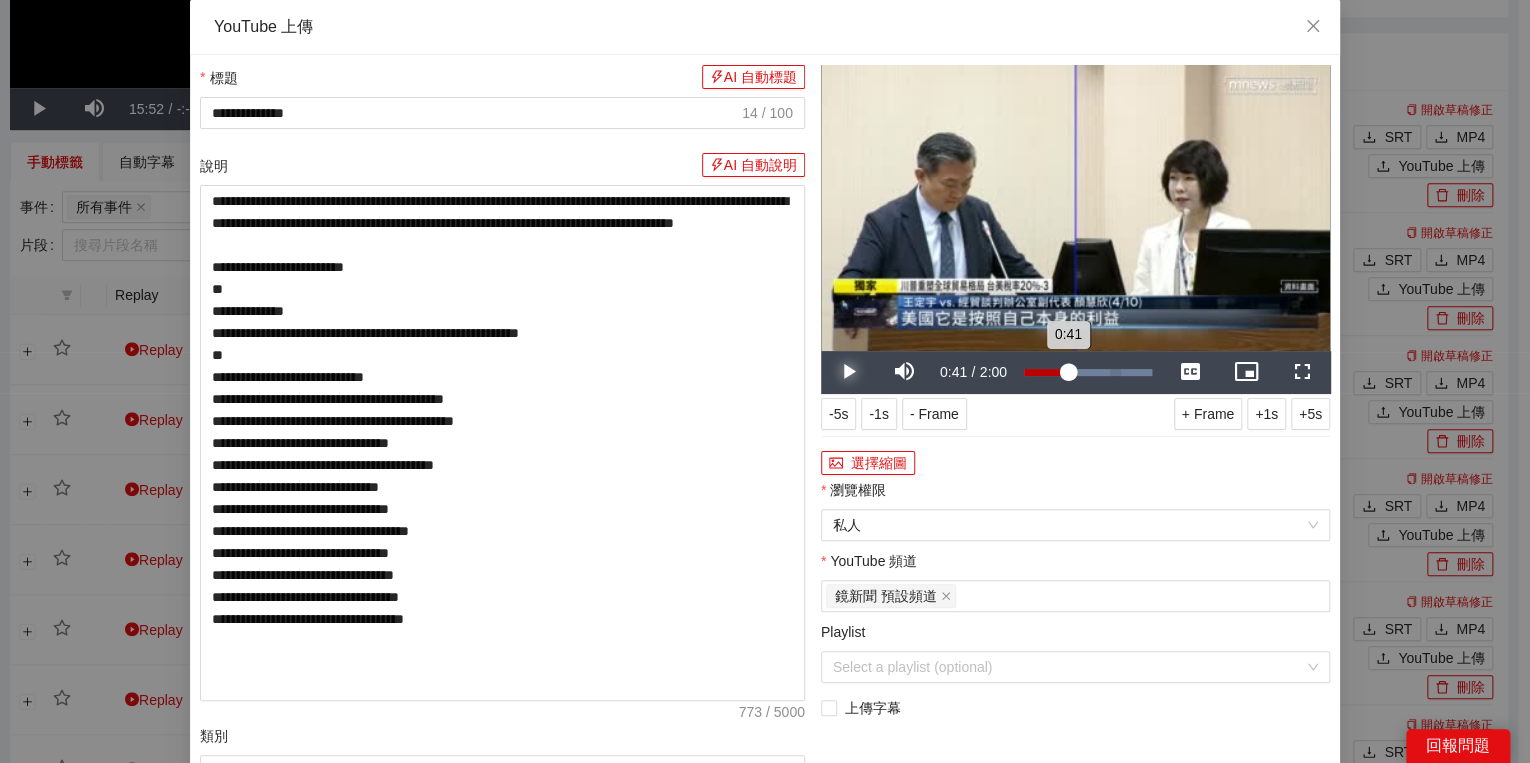 click on "0:41" at bounding box center [1046, 372] 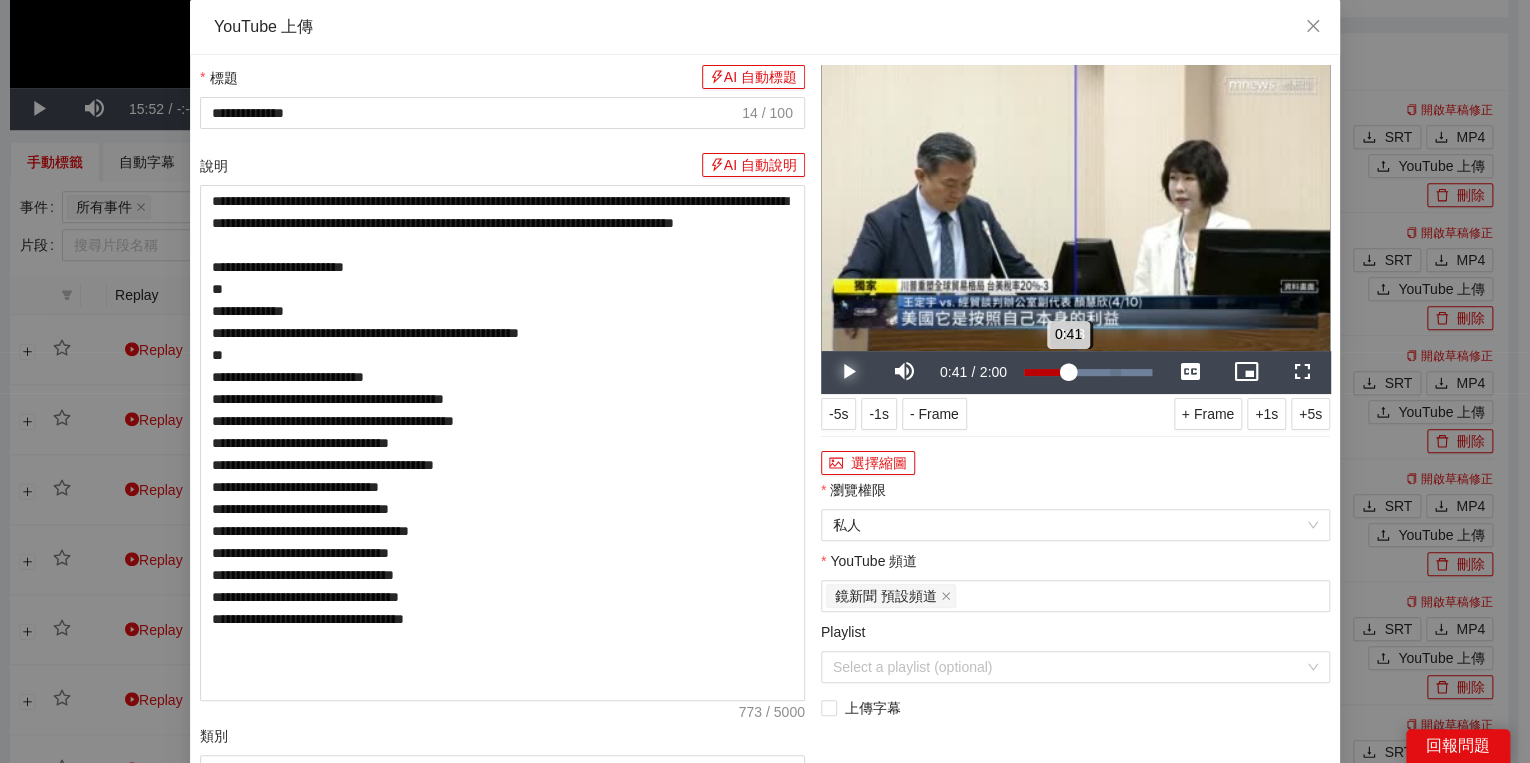 click on "0:41" at bounding box center (1046, 372) 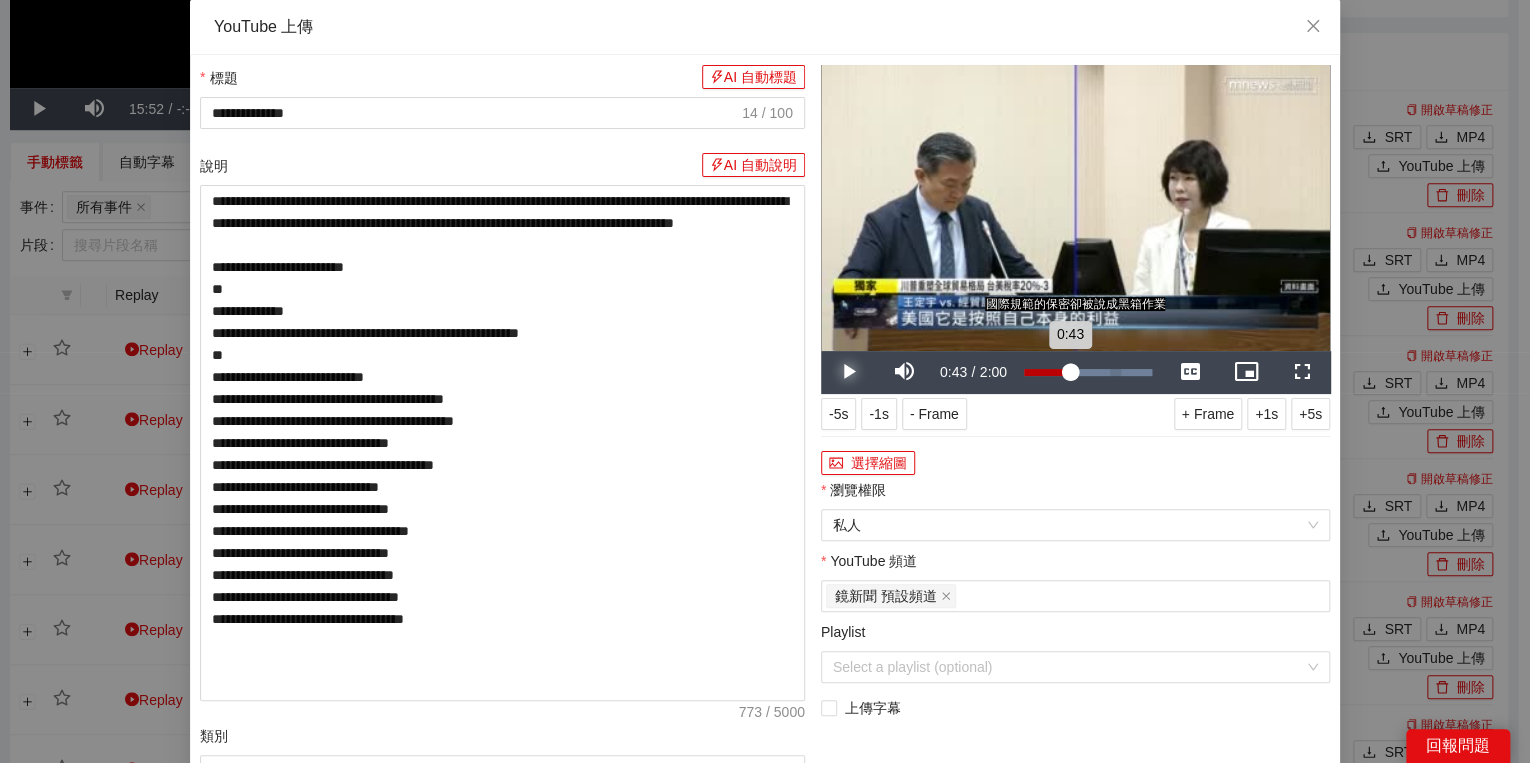 click on "0:43" at bounding box center (1047, 372) 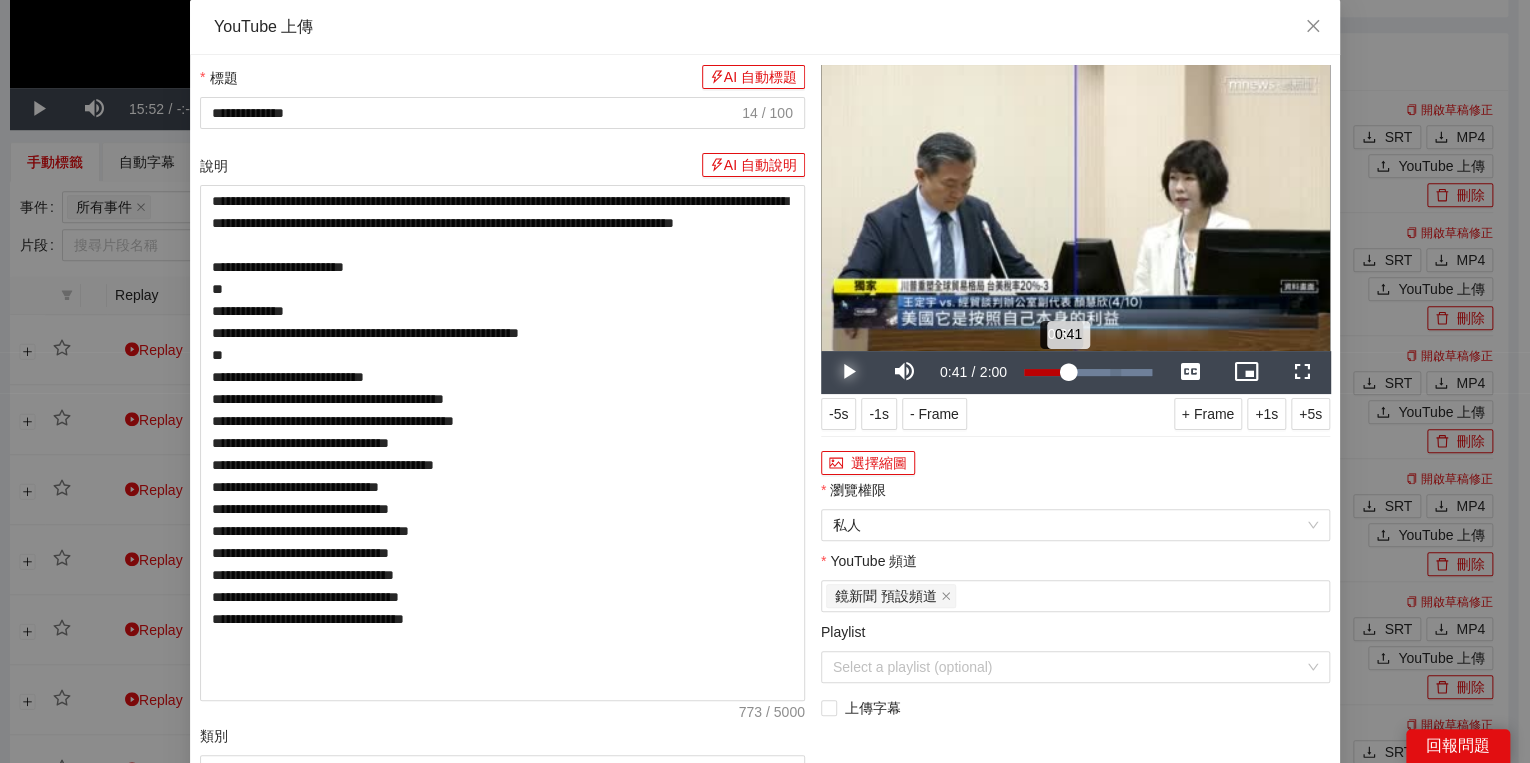 click on "0:41" at bounding box center (1046, 372) 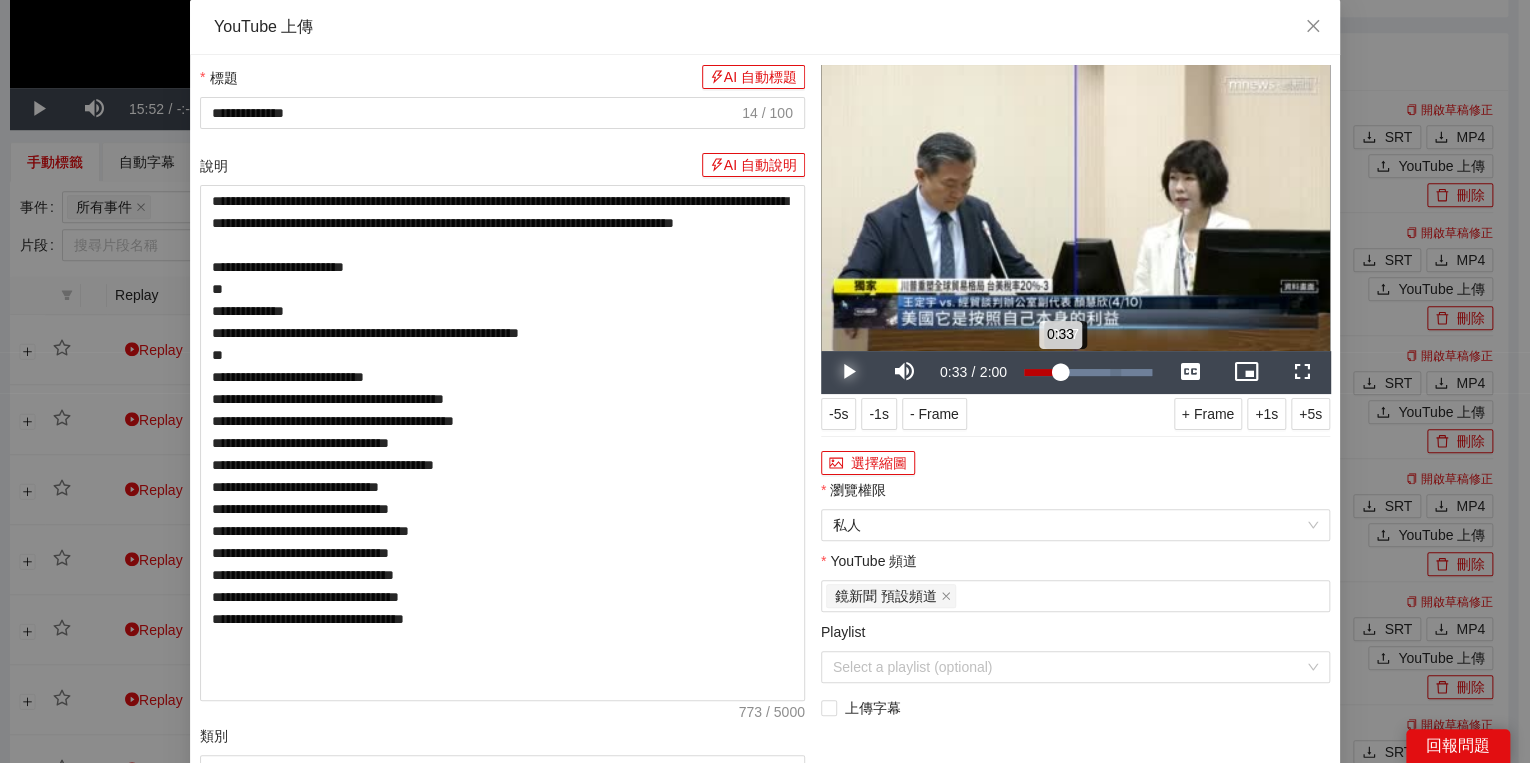 click on "0:33" at bounding box center (1042, 372) 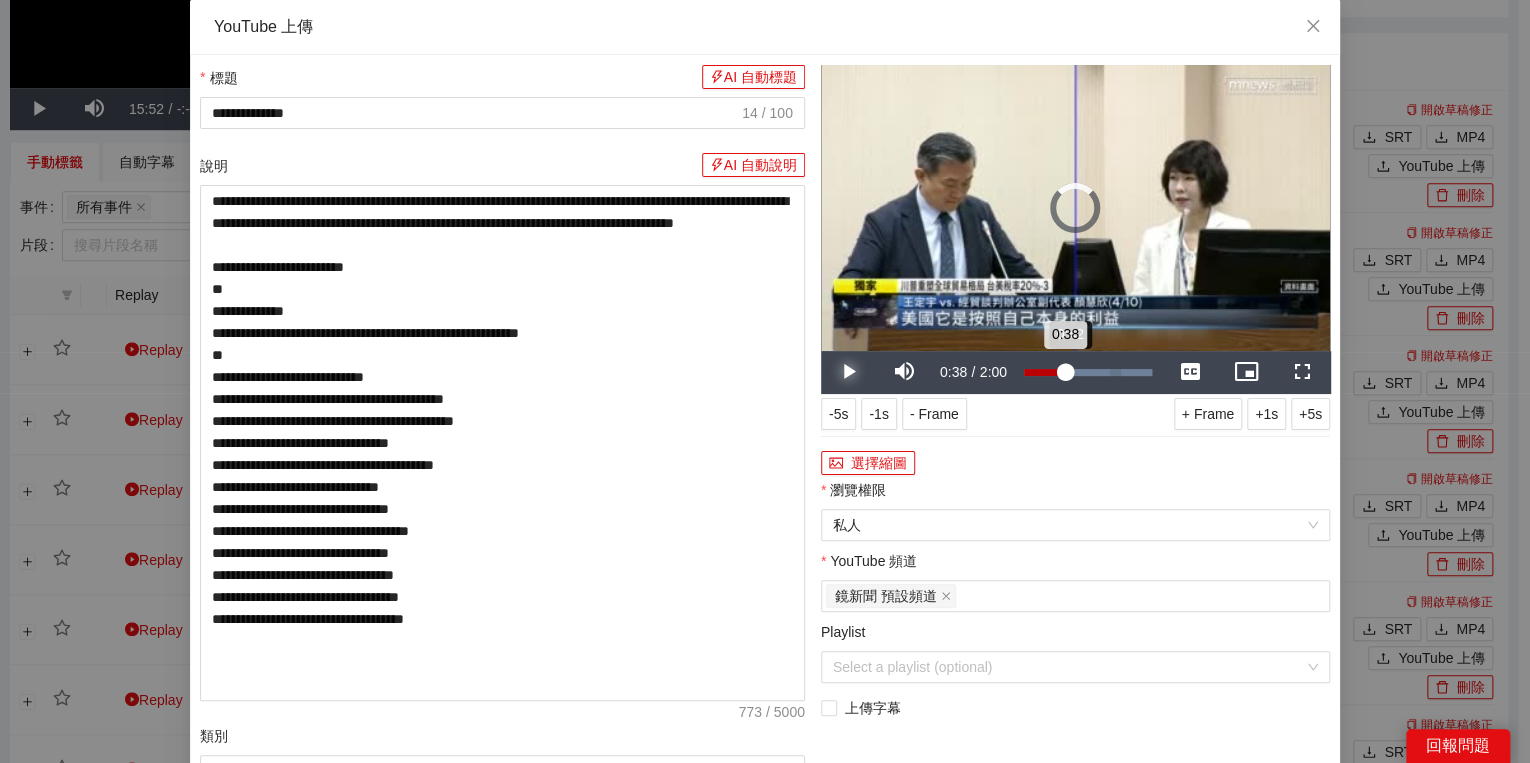 click on "0:38" at bounding box center [1044, 372] 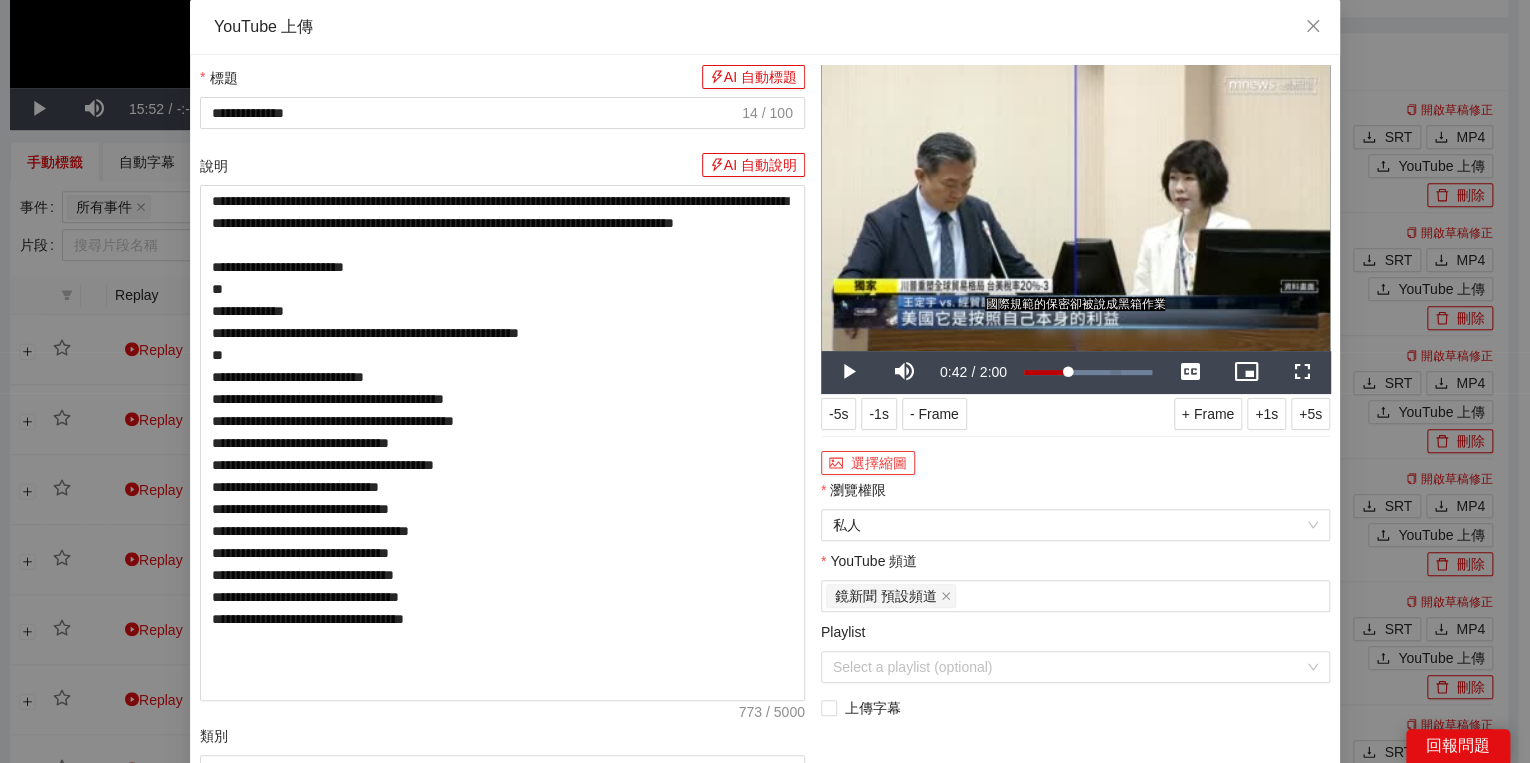 click on "選擇縮圖" at bounding box center (868, 463) 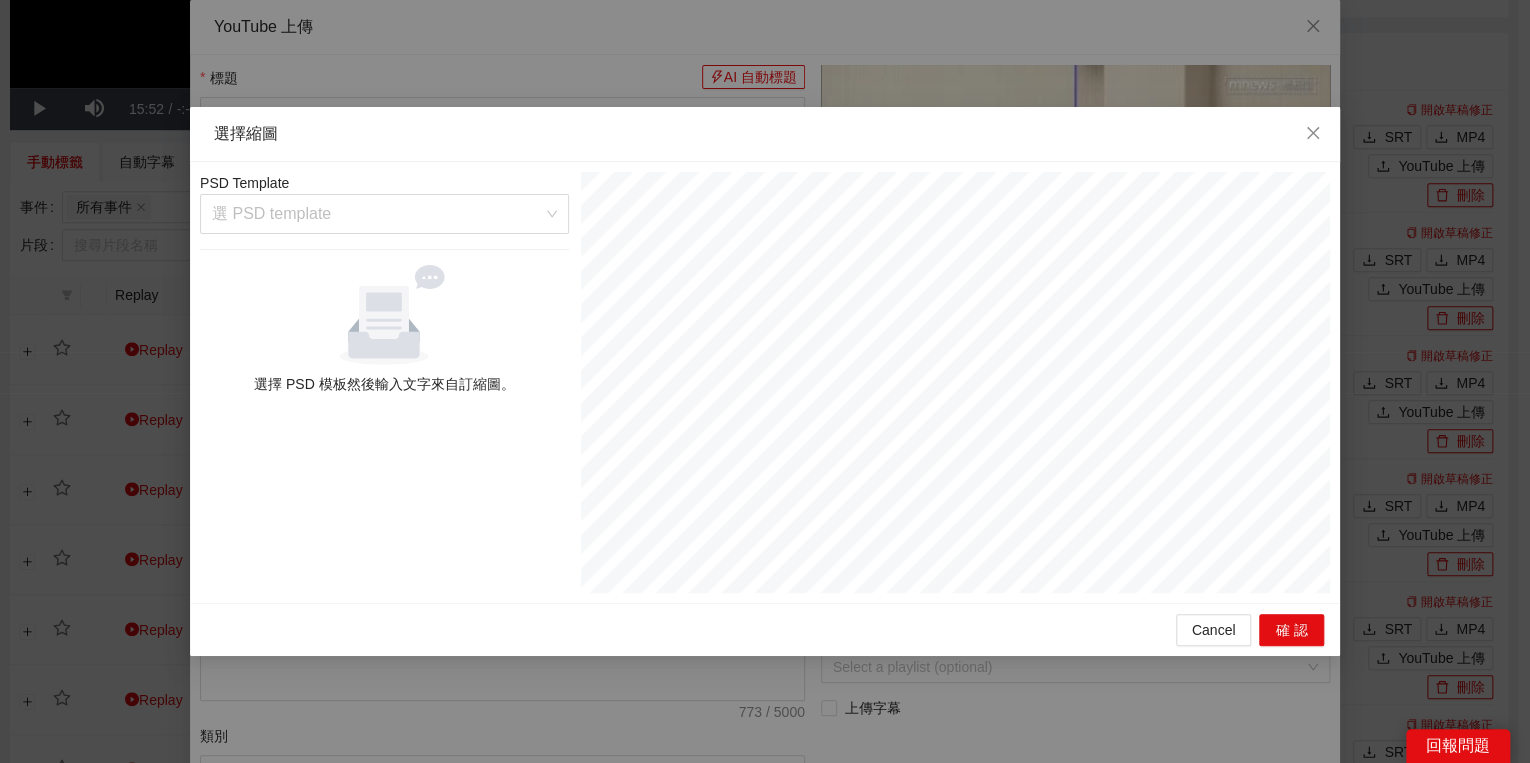 click on "PSD Template 選 PSD template 選擇 PSD 模板然後輸入文字來自訂縮圖。" at bounding box center [384, 382] 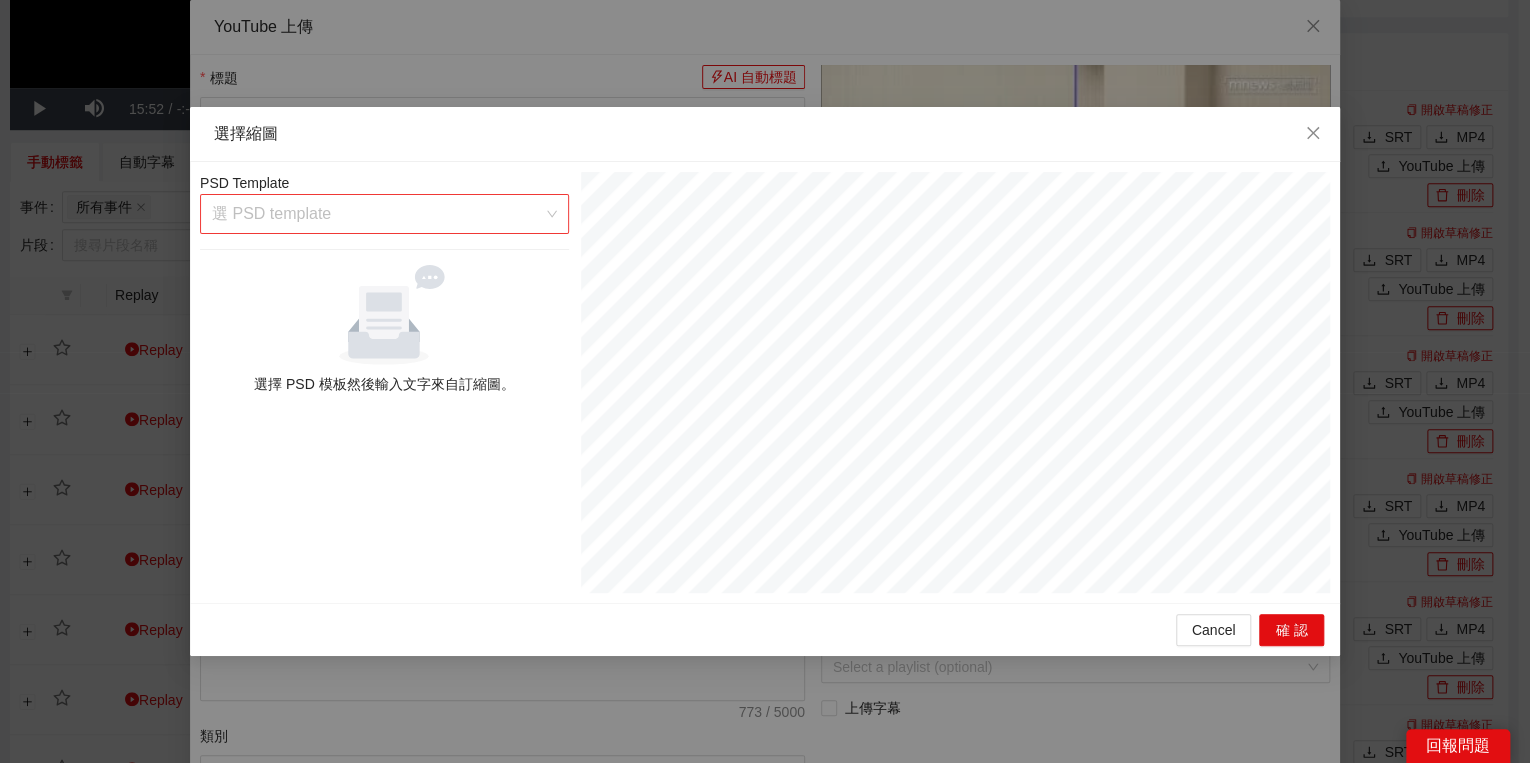 click at bounding box center [377, 214] 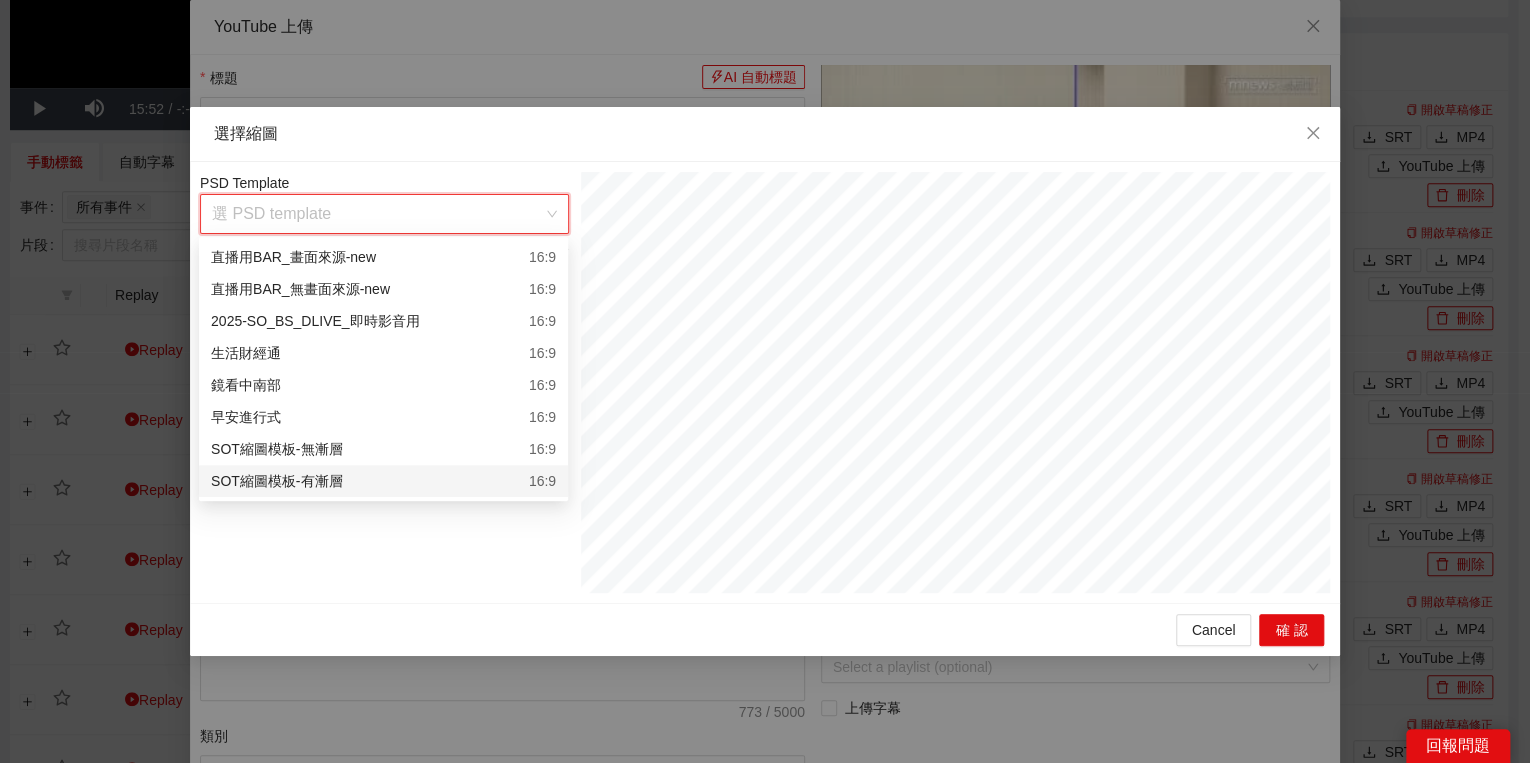 click on "SOT縮圖模板-有漸層 16:9" at bounding box center (383, 481) 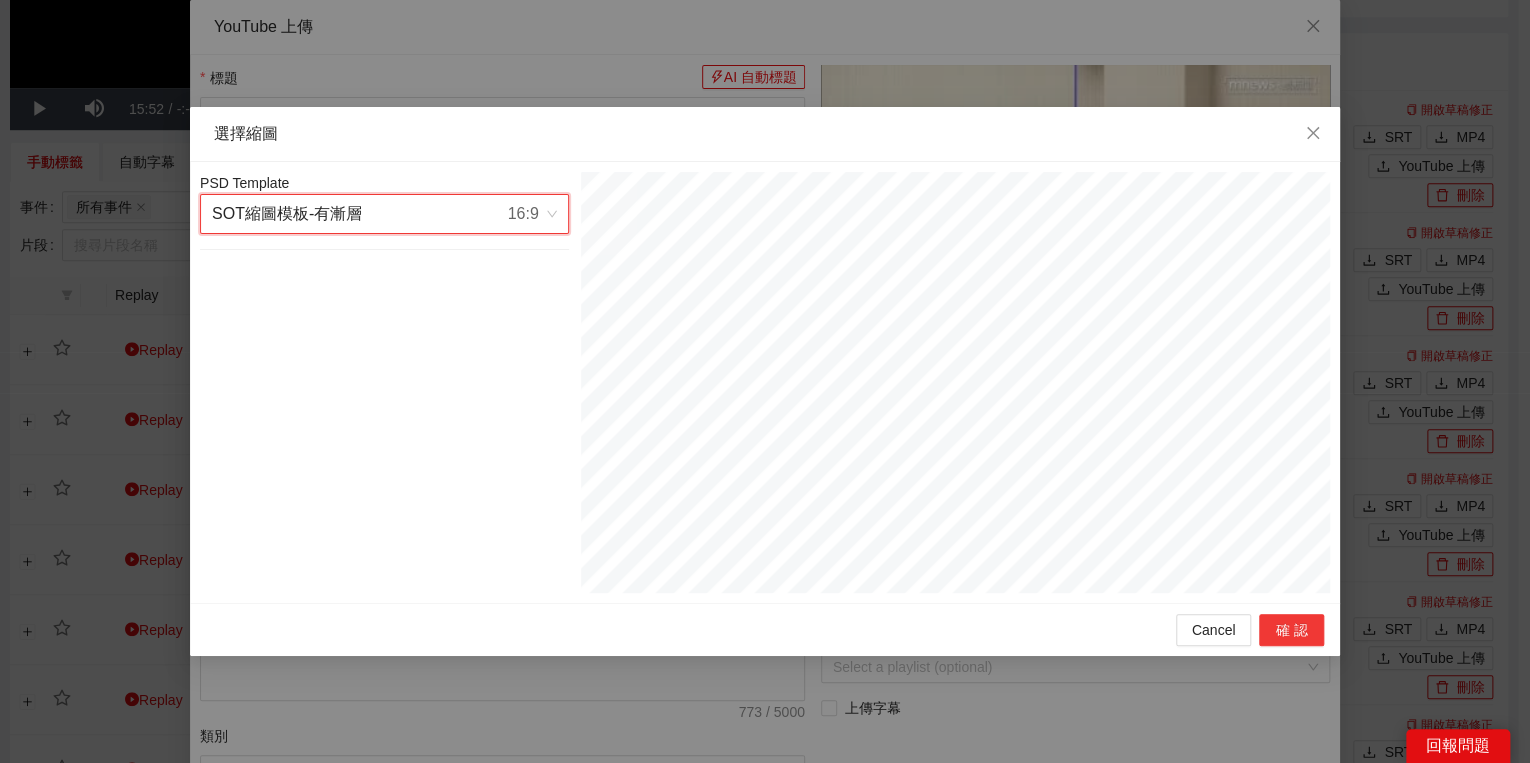 click on "確認" at bounding box center [1291, 630] 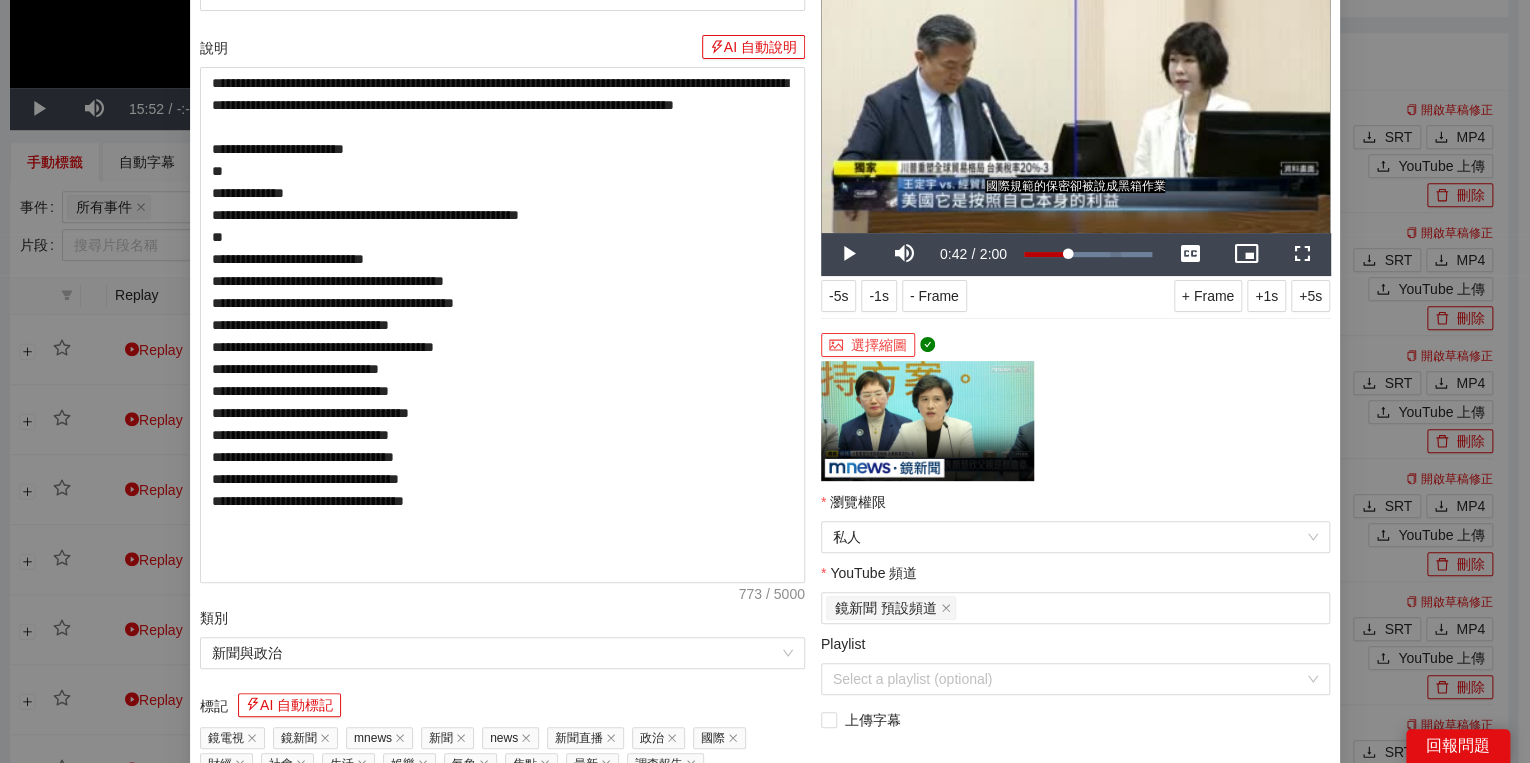 scroll, scrollTop: 400, scrollLeft: 0, axis: vertical 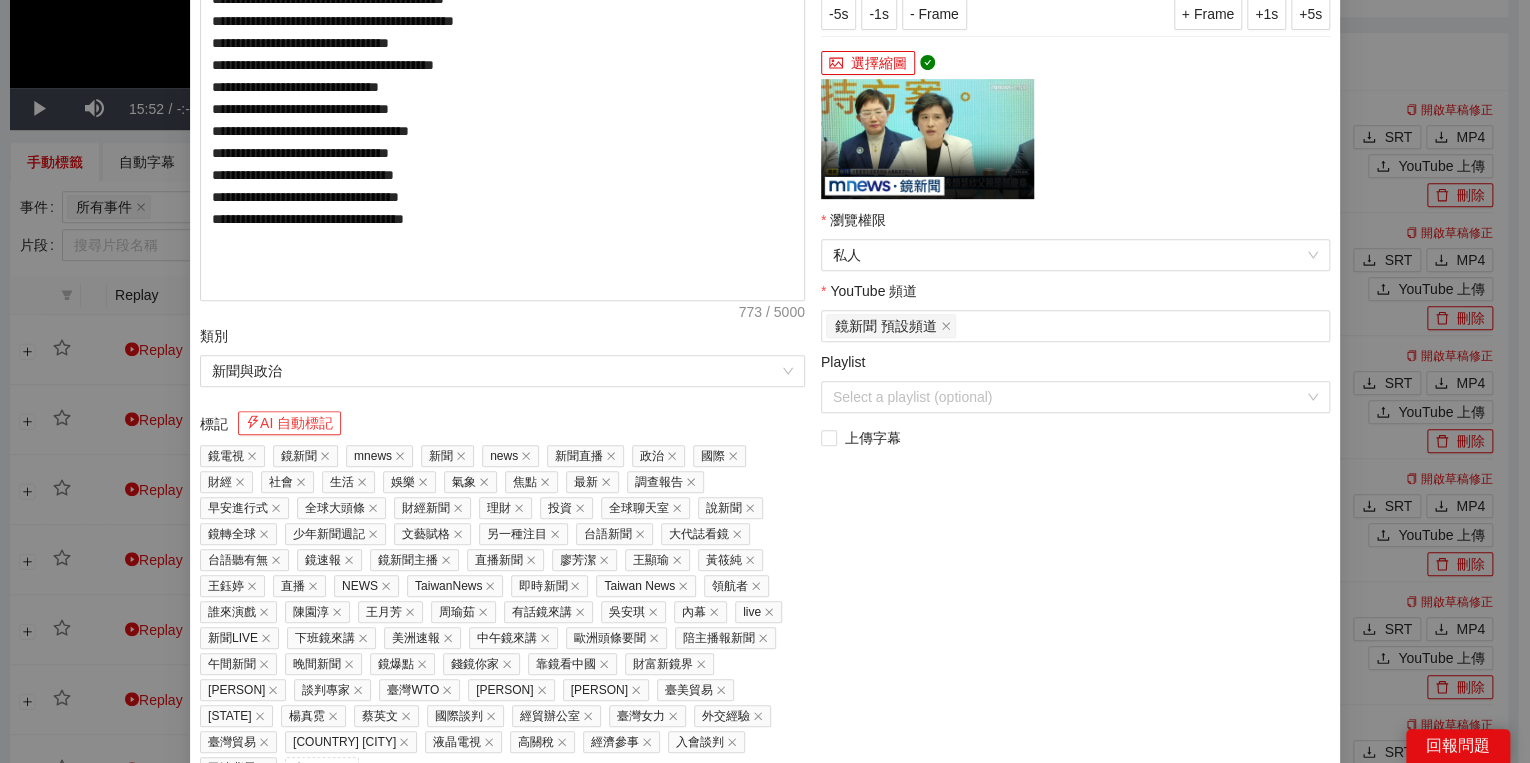 click on "AI 自動標記" at bounding box center [289, 423] 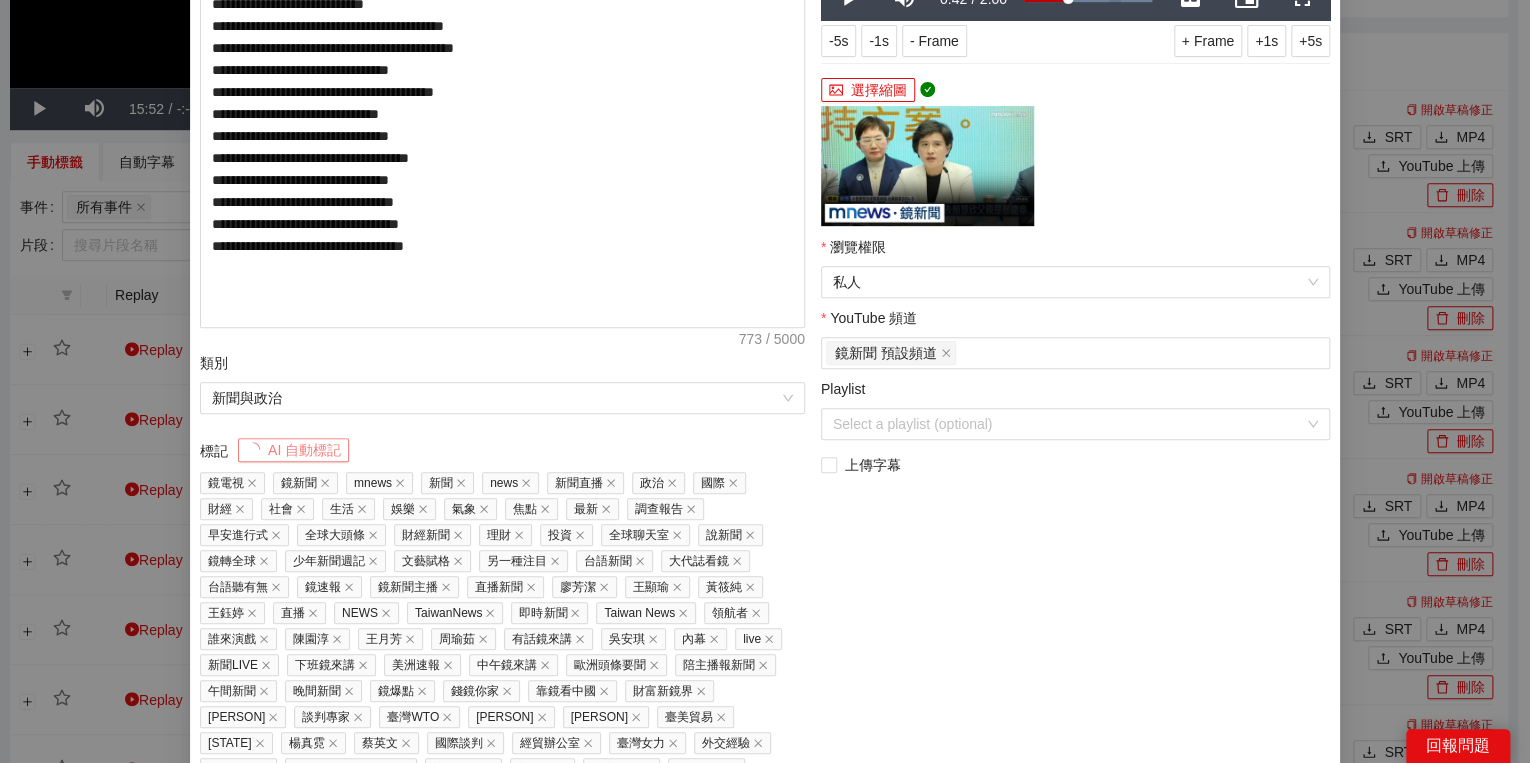 scroll, scrollTop: 473, scrollLeft: 0, axis: vertical 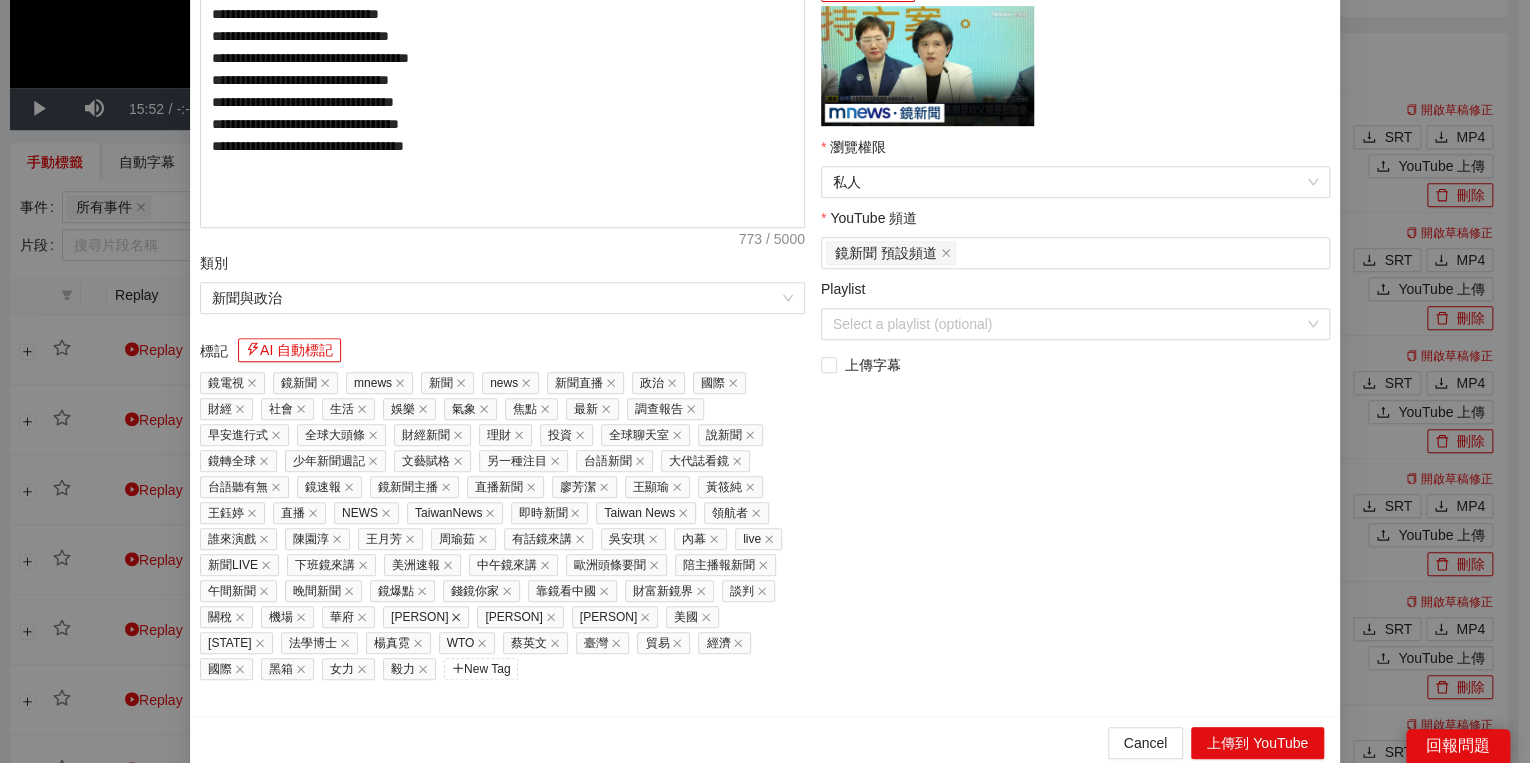 click 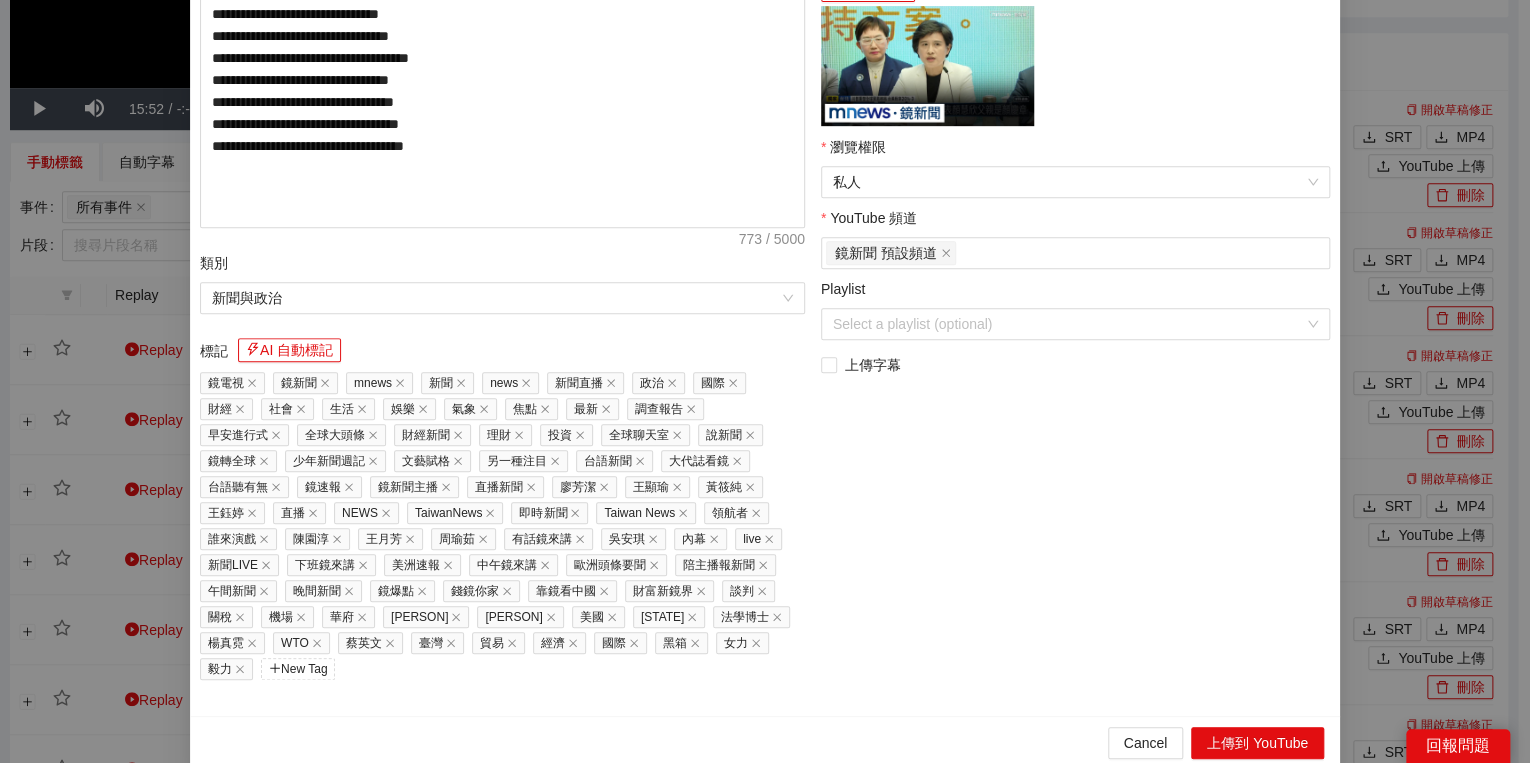 click 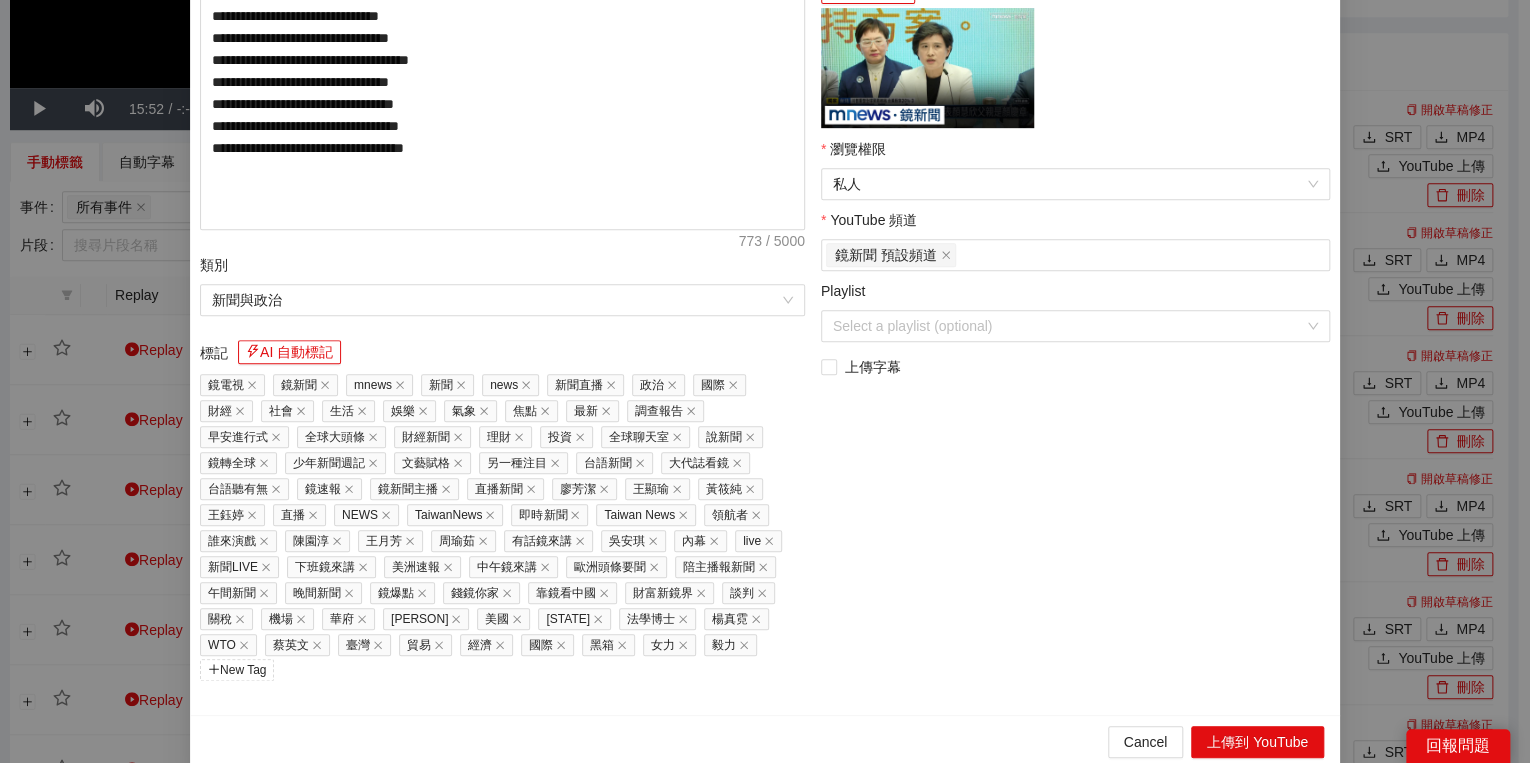 click 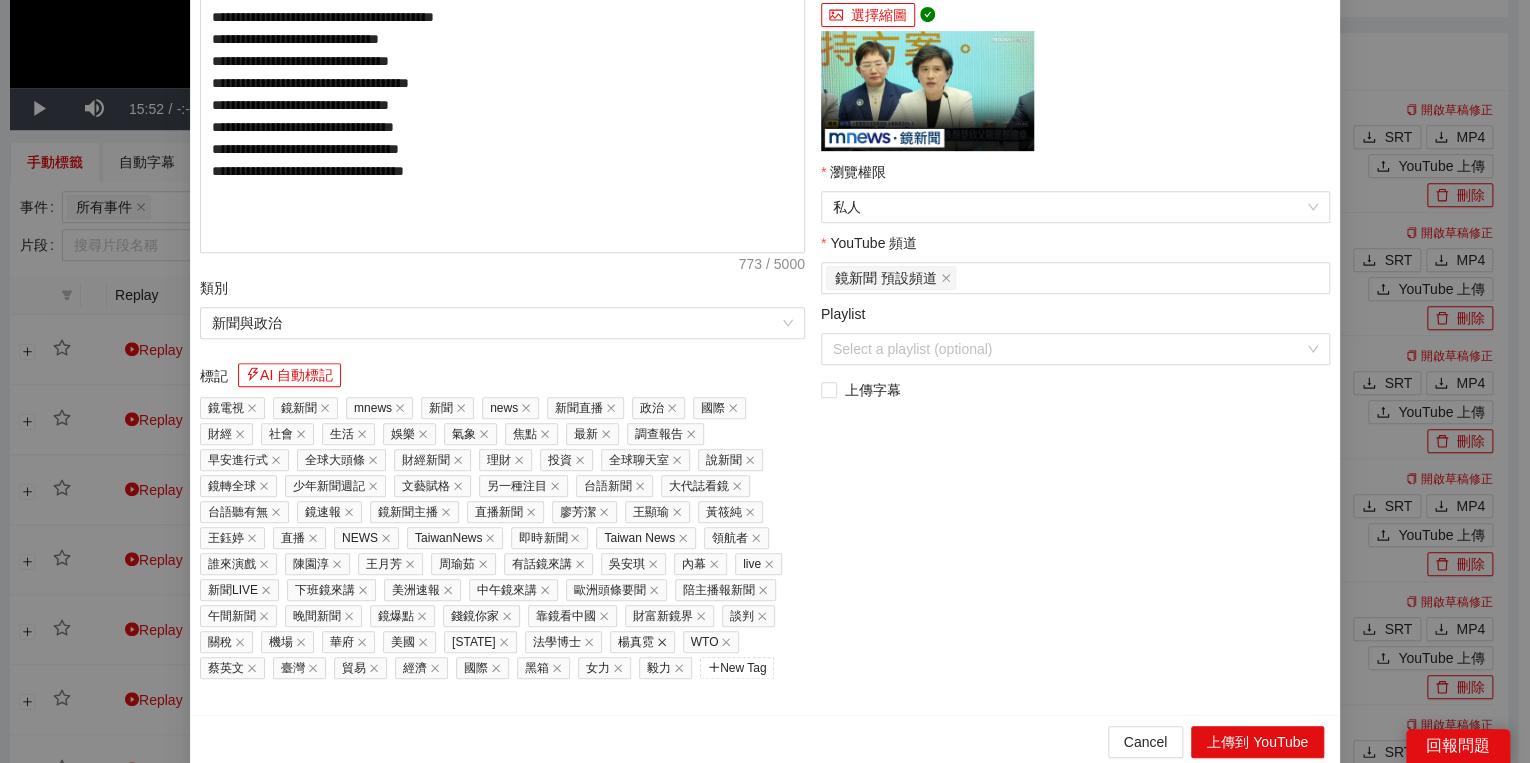 click 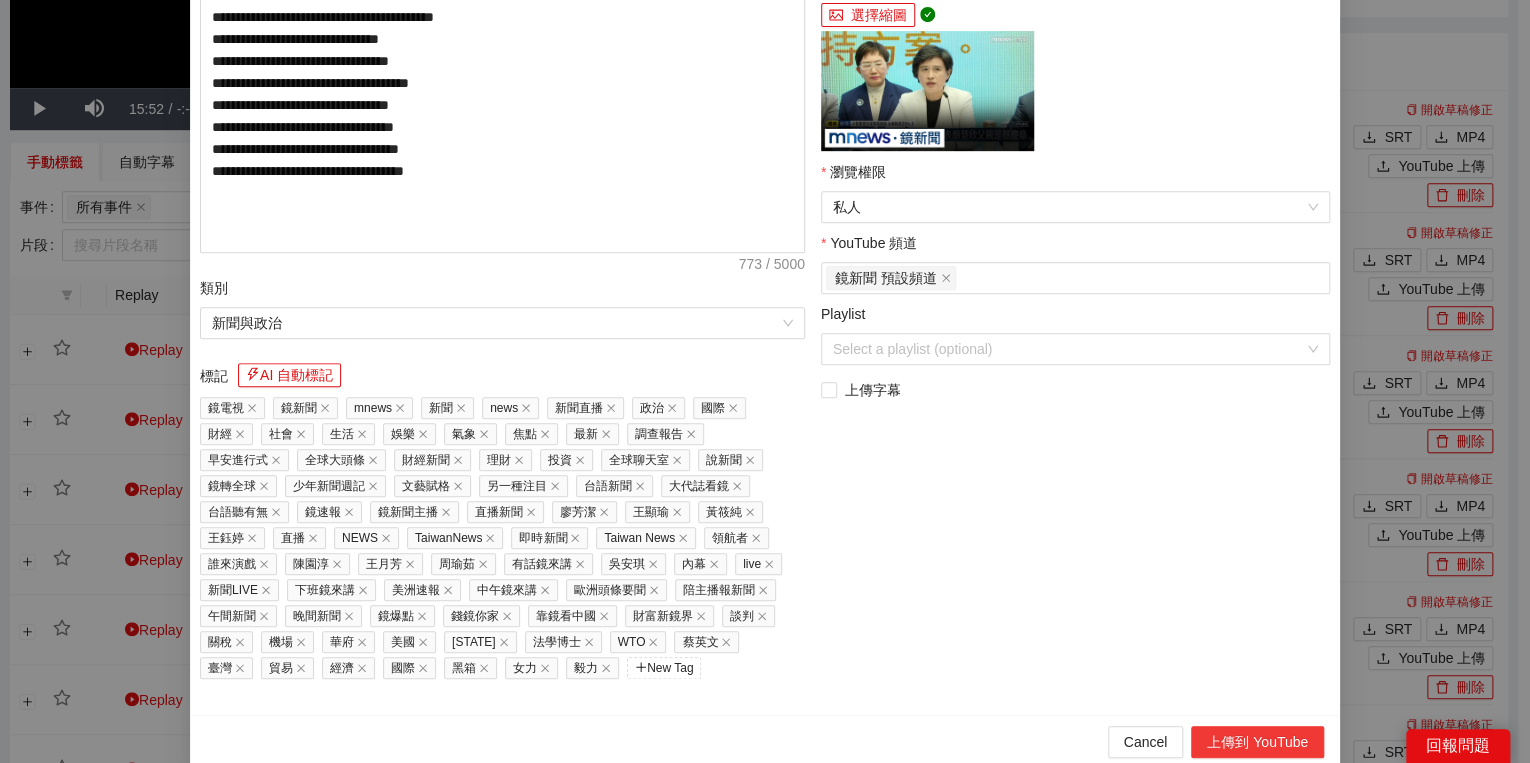 click on "上傳到 YouTube" at bounding box center [1257, 742] 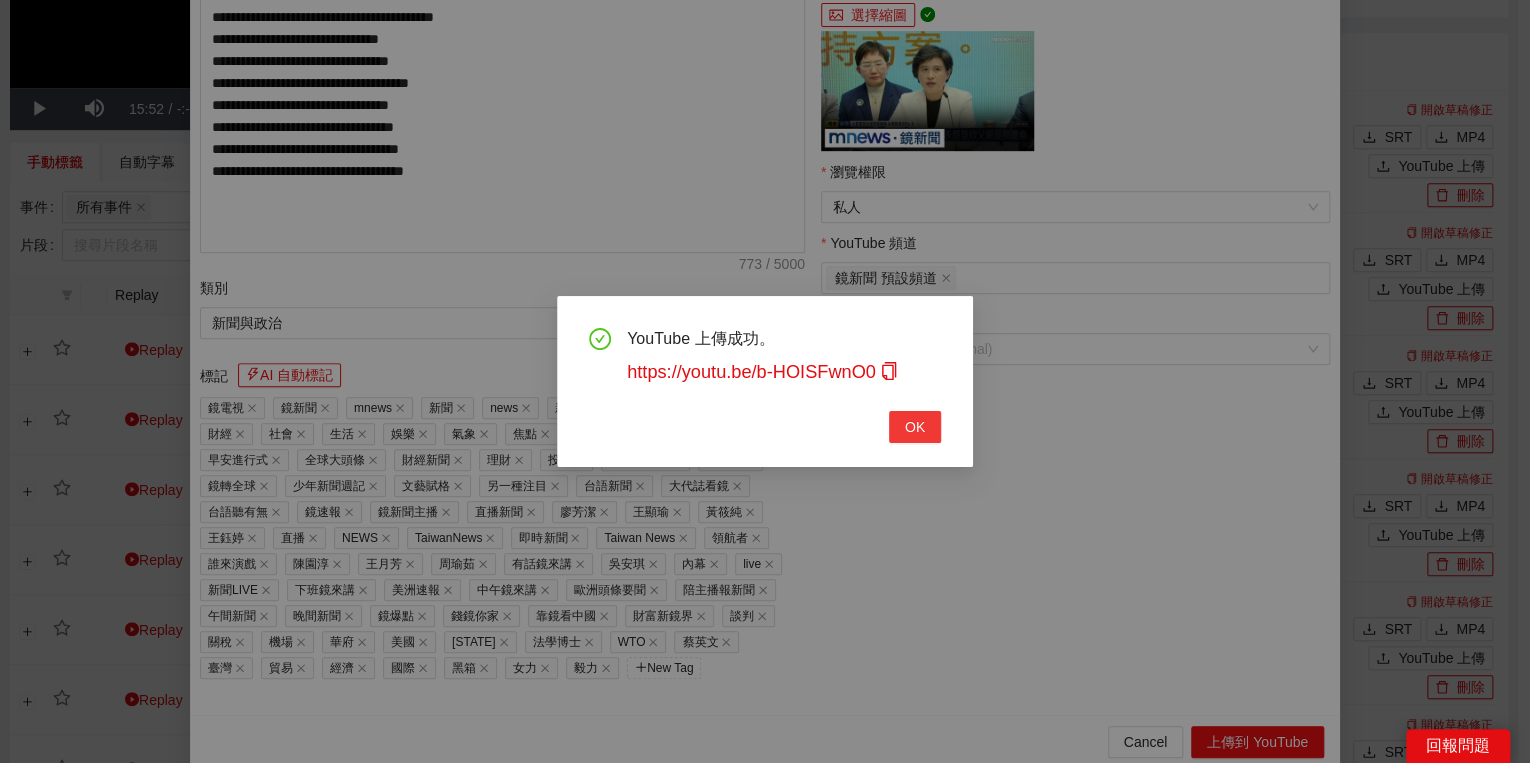 click on "OK" at bounding box center [915, 427] 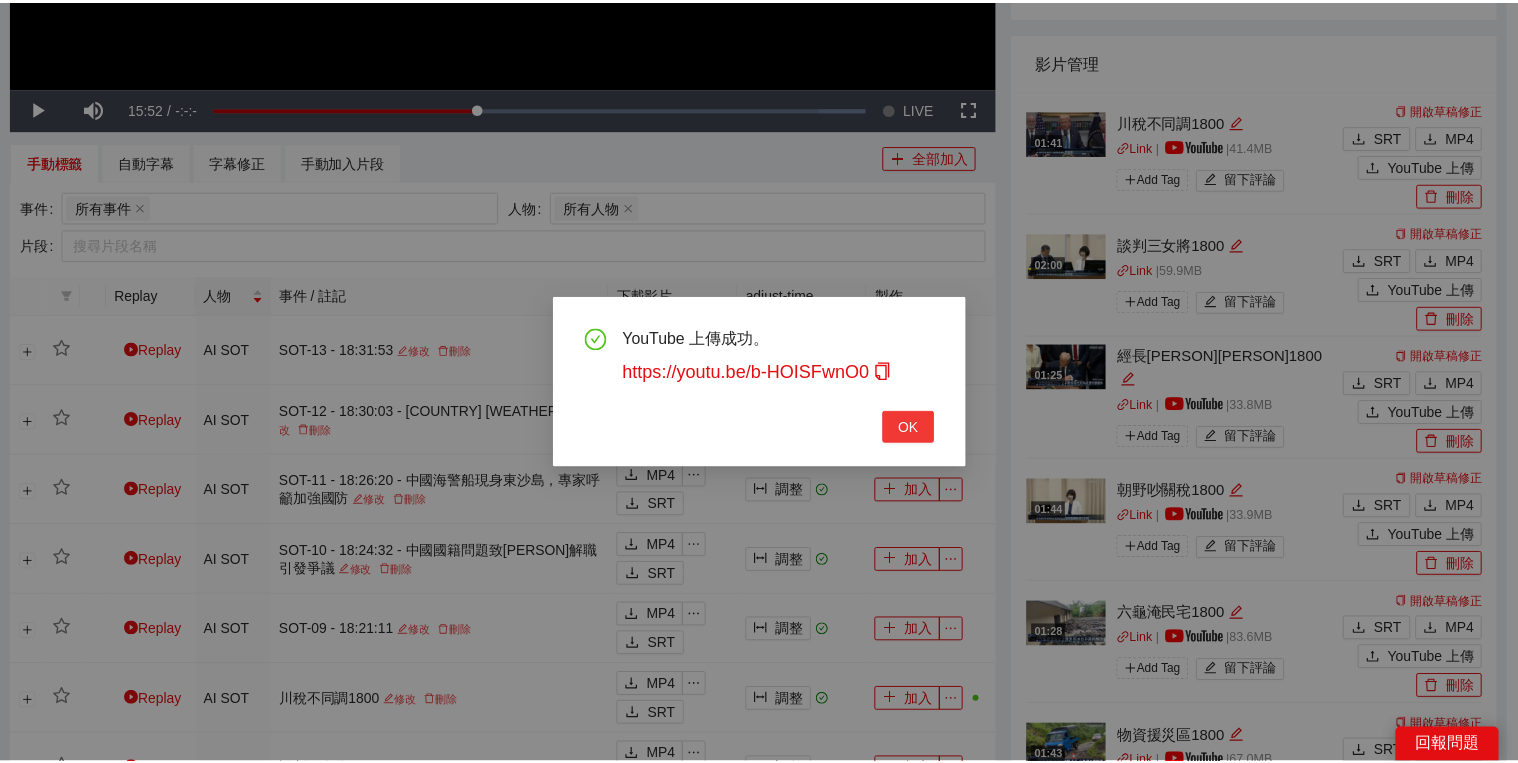 scroll, scrollTop: 308, scrollLeft: 0, axis: vertical 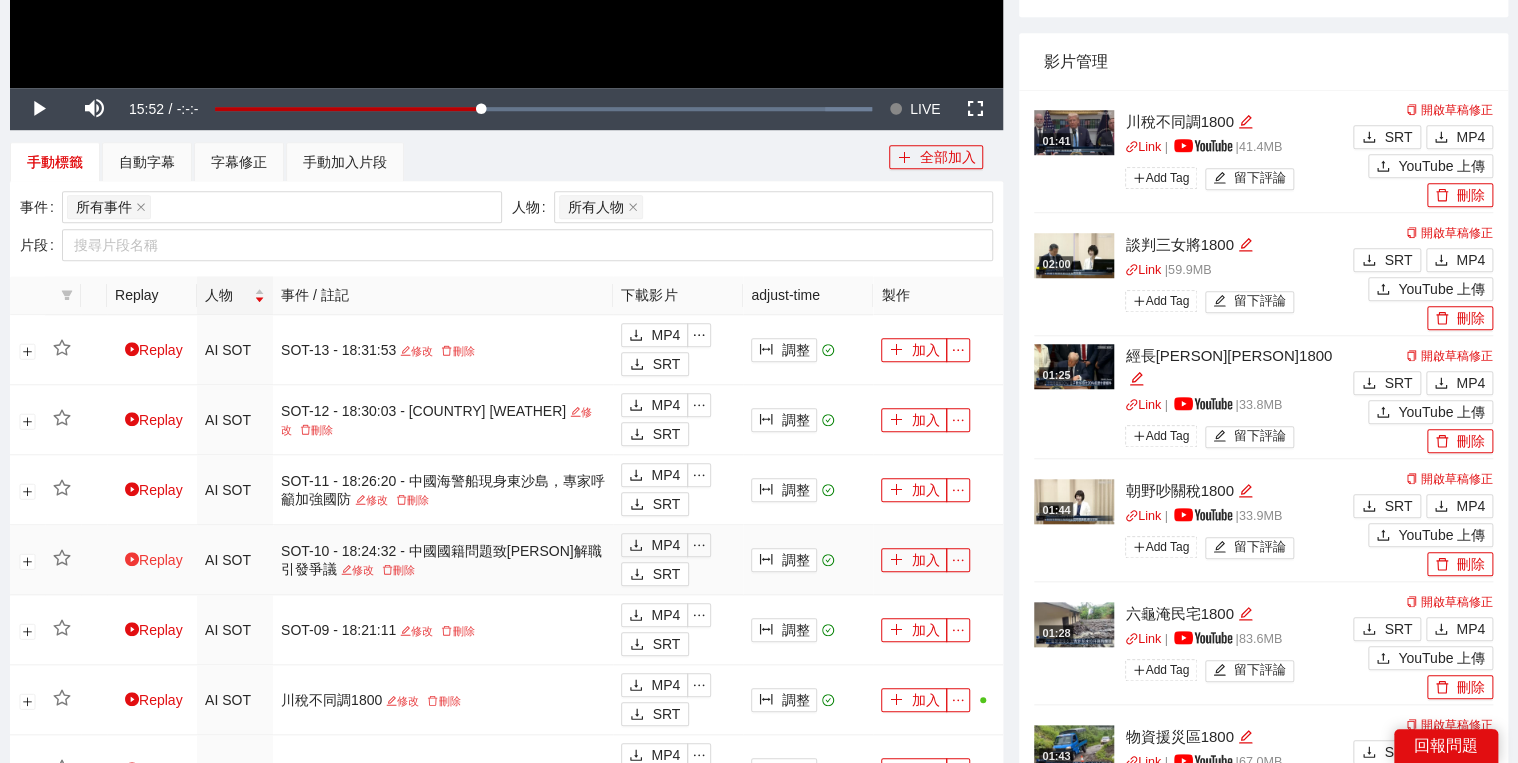 click on "Replay" at bounding box center [154, 560] 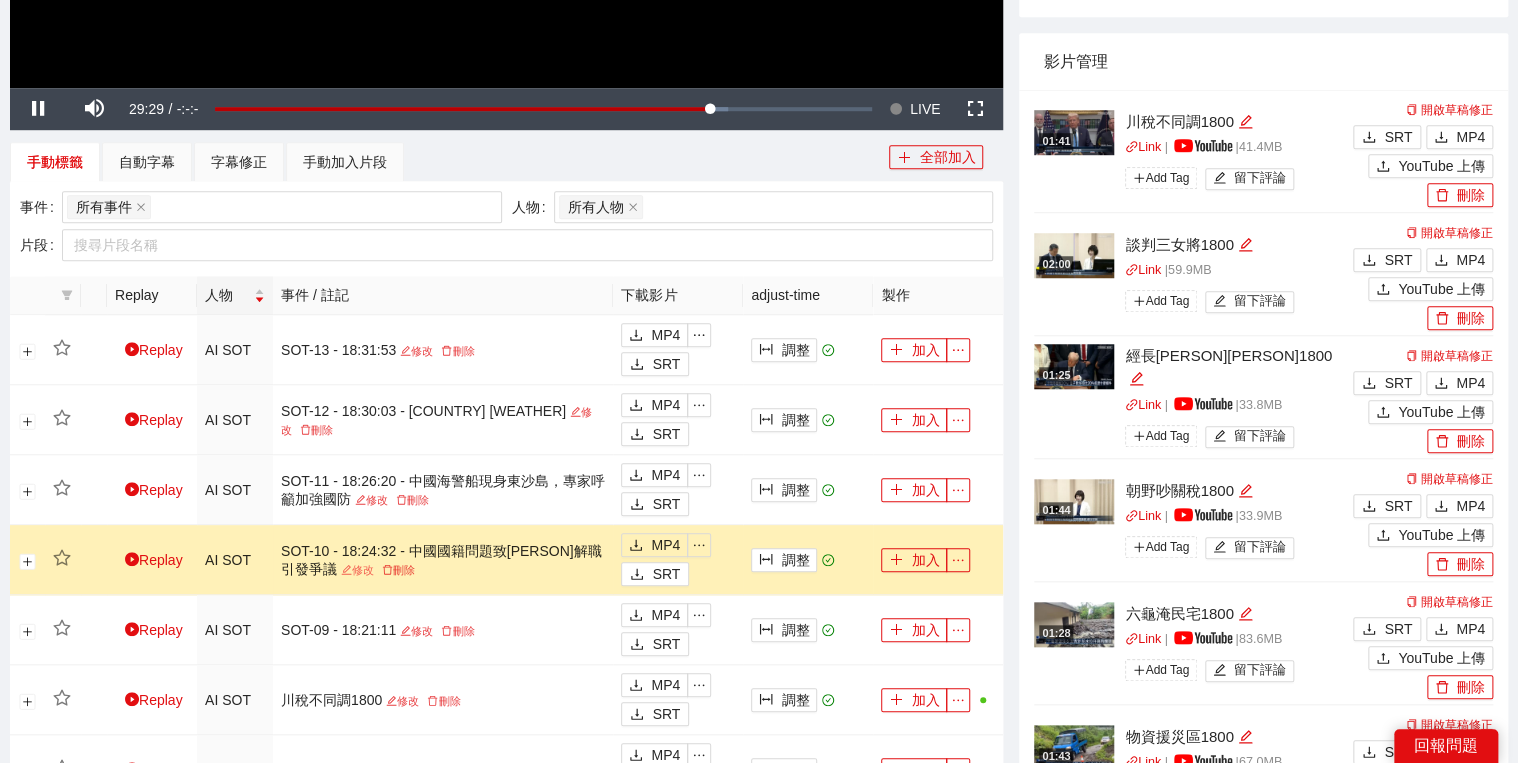 click 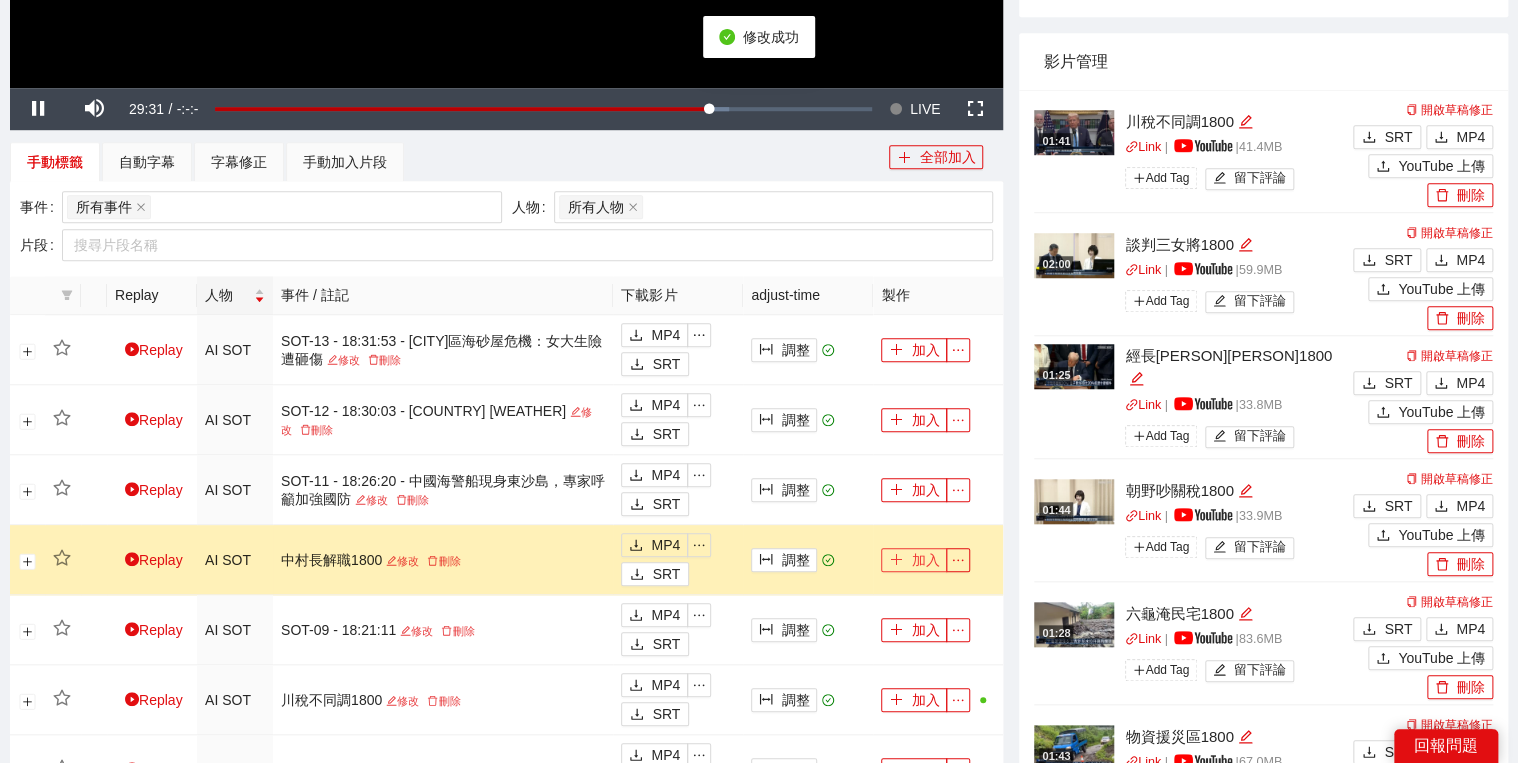 click 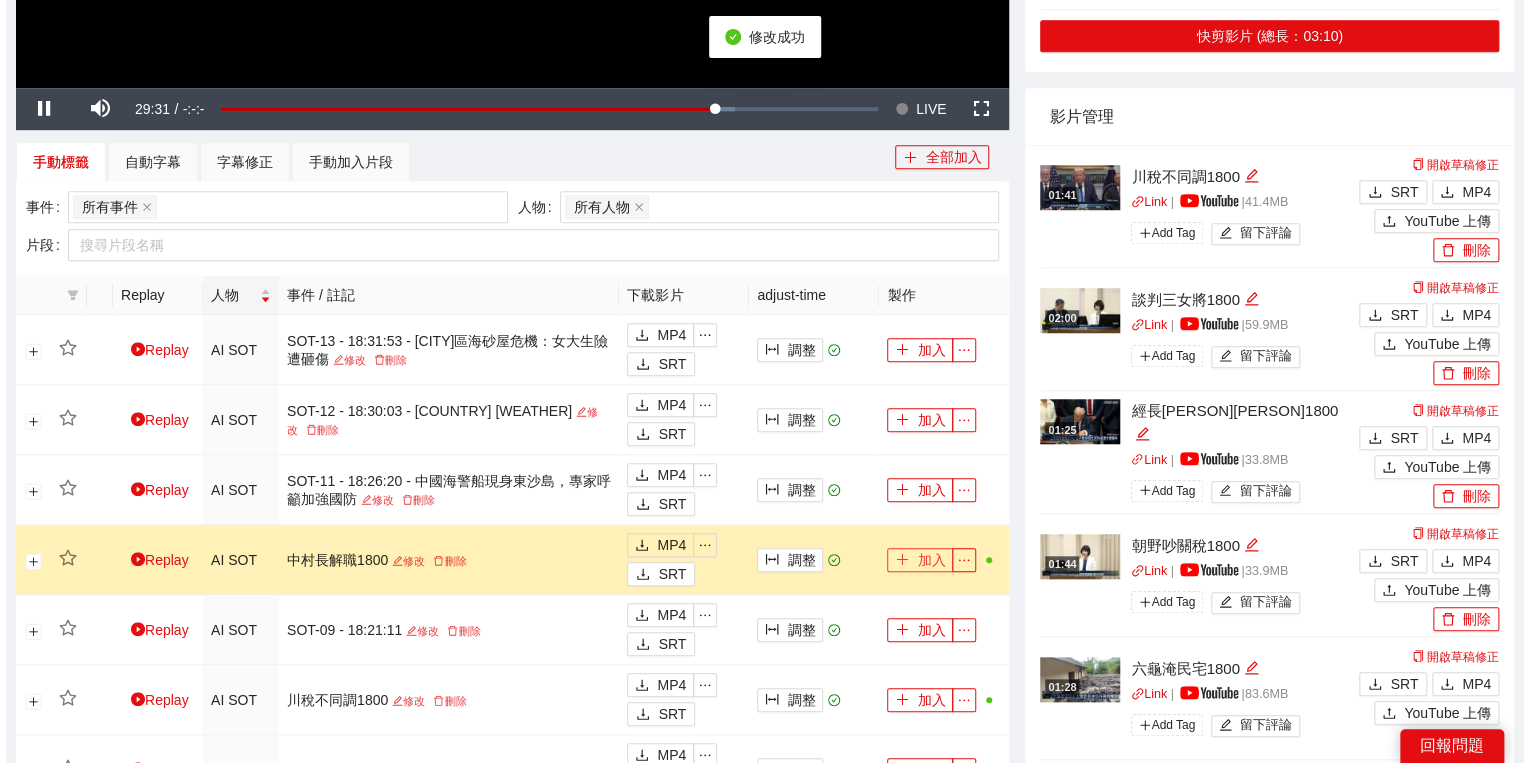 scroll, scrollTop: 320, scrollLeft: 0, axis: vertical 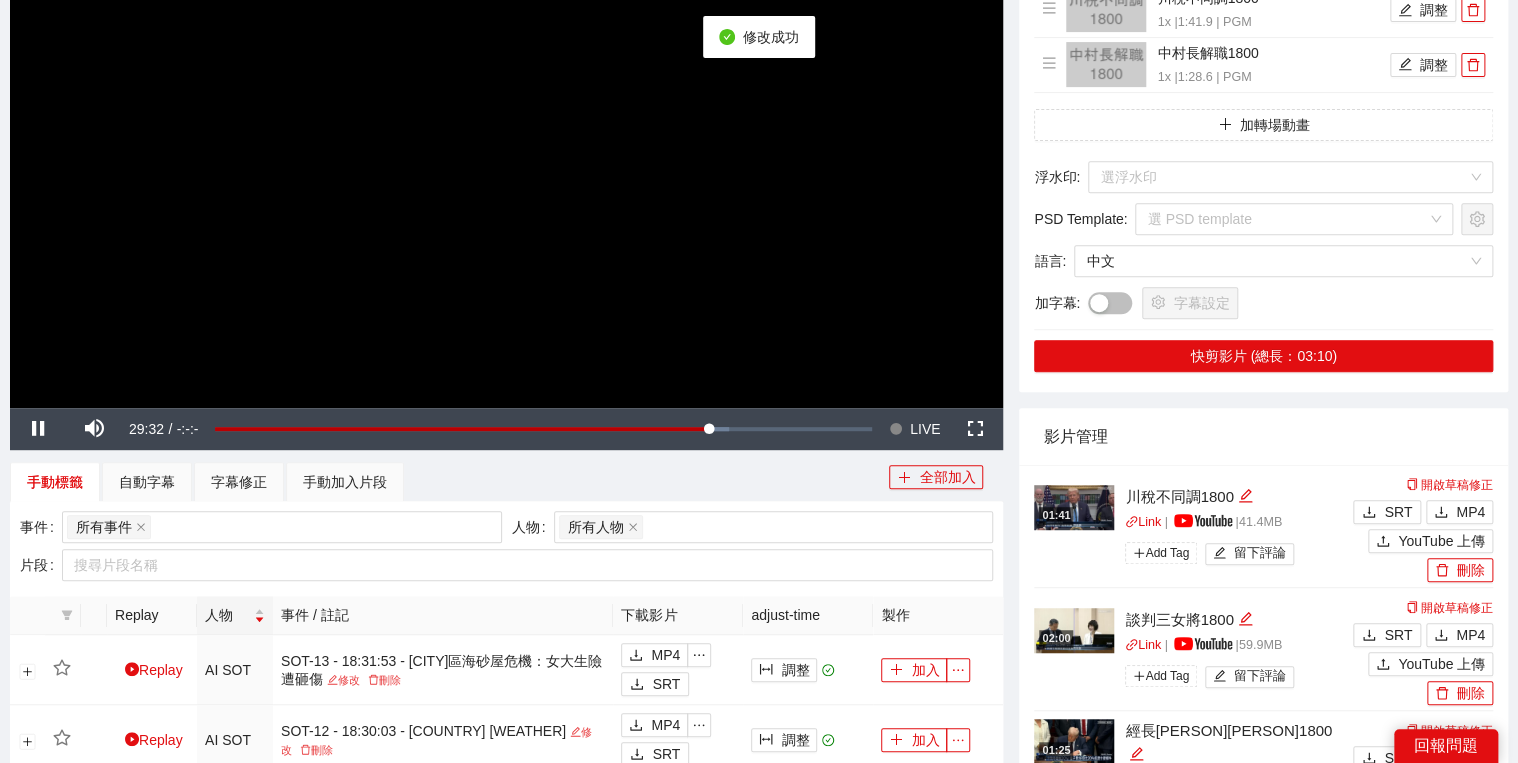 click at bounding box center (506, 128) 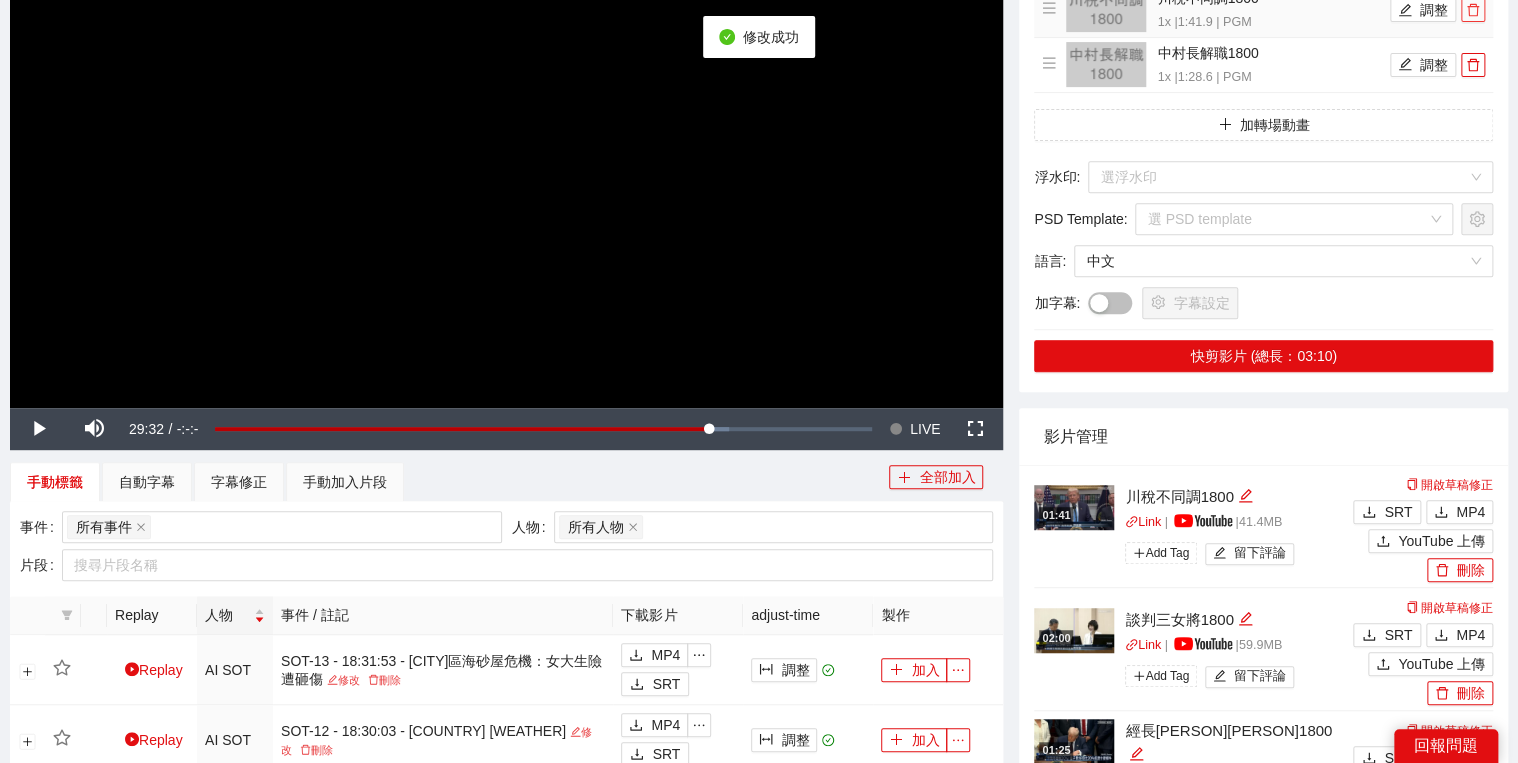 click at bounding box center (1473, 10) 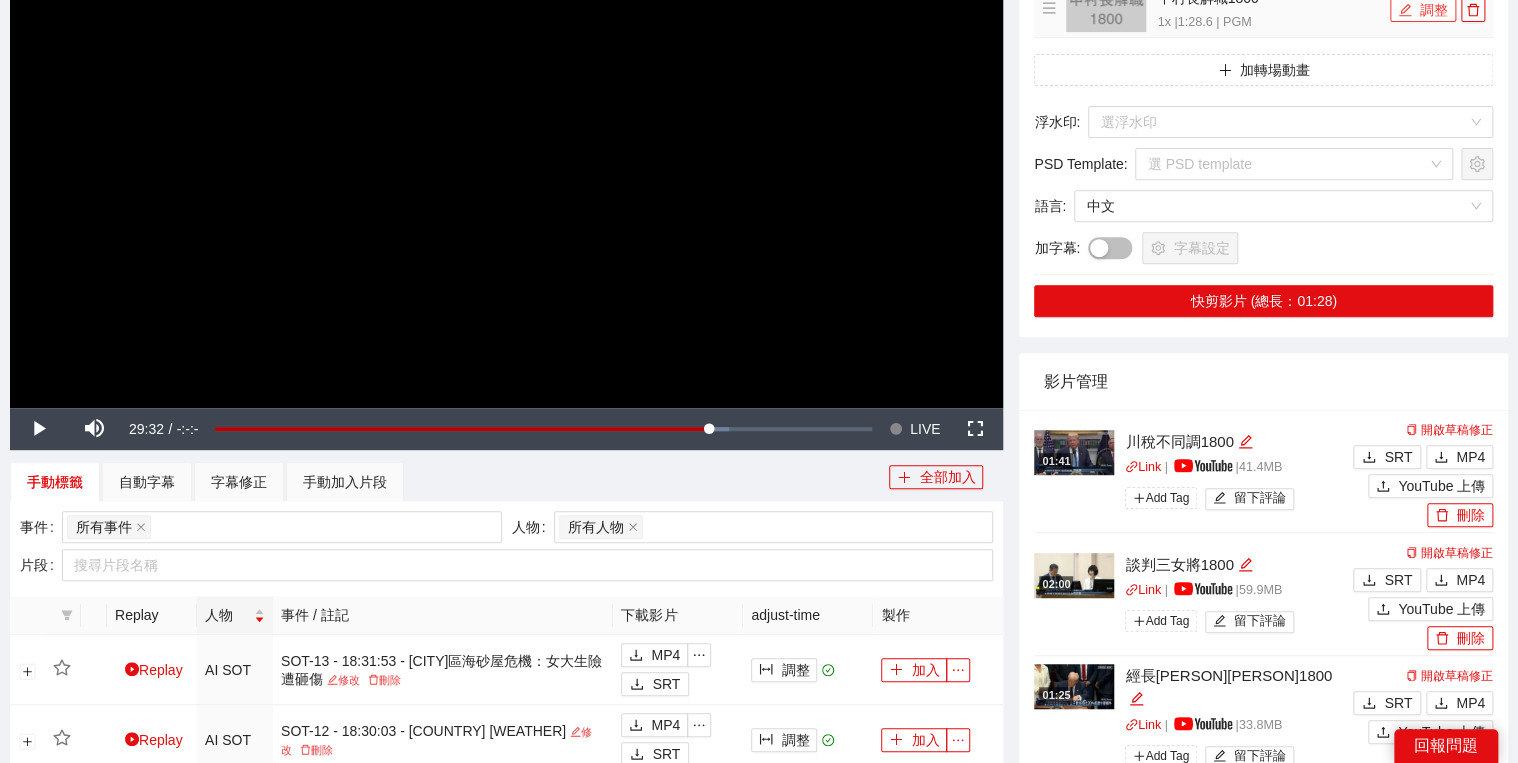 click on "調整" at bounding box center [1423, 10] 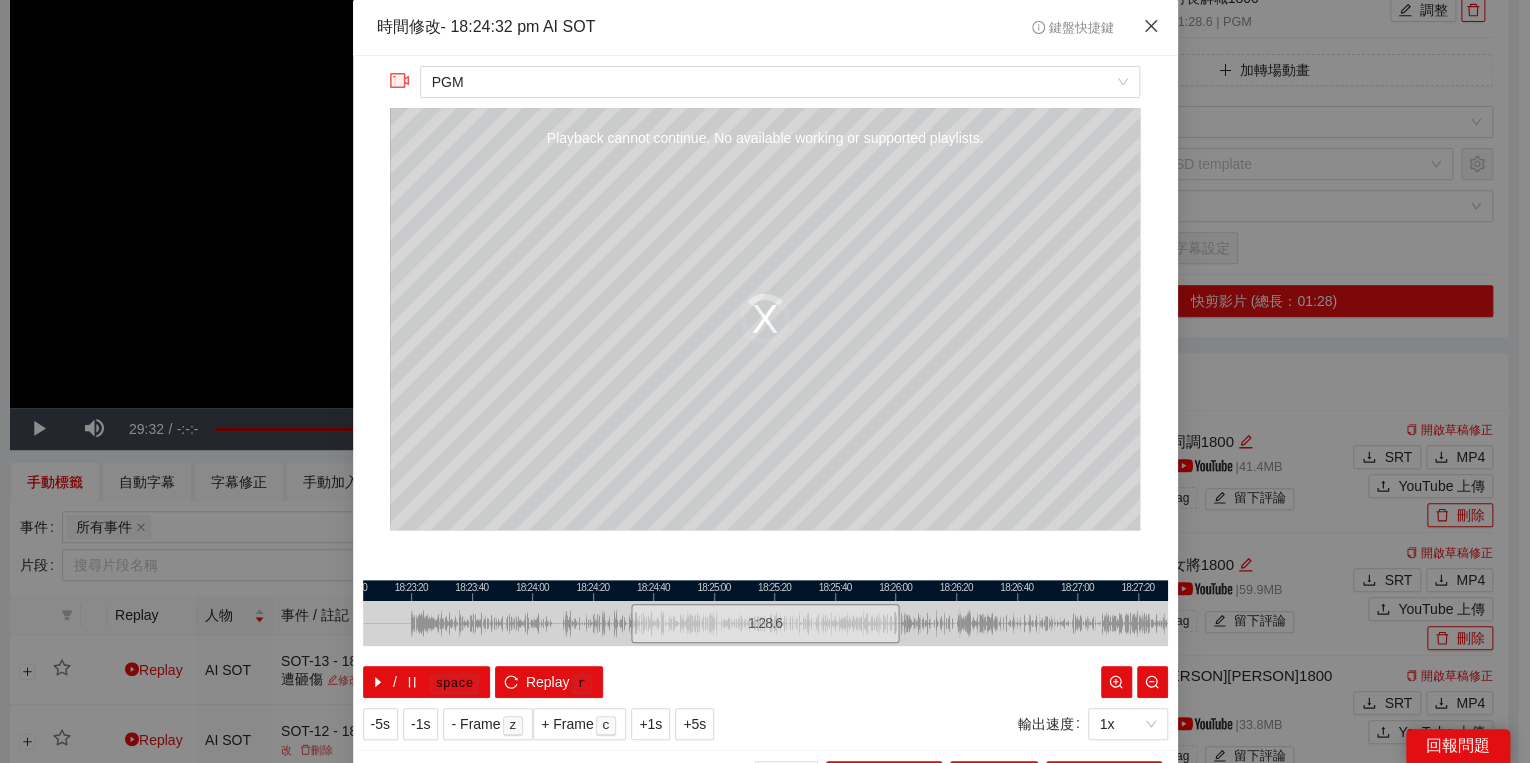 click at bounding box center [1151, 27] 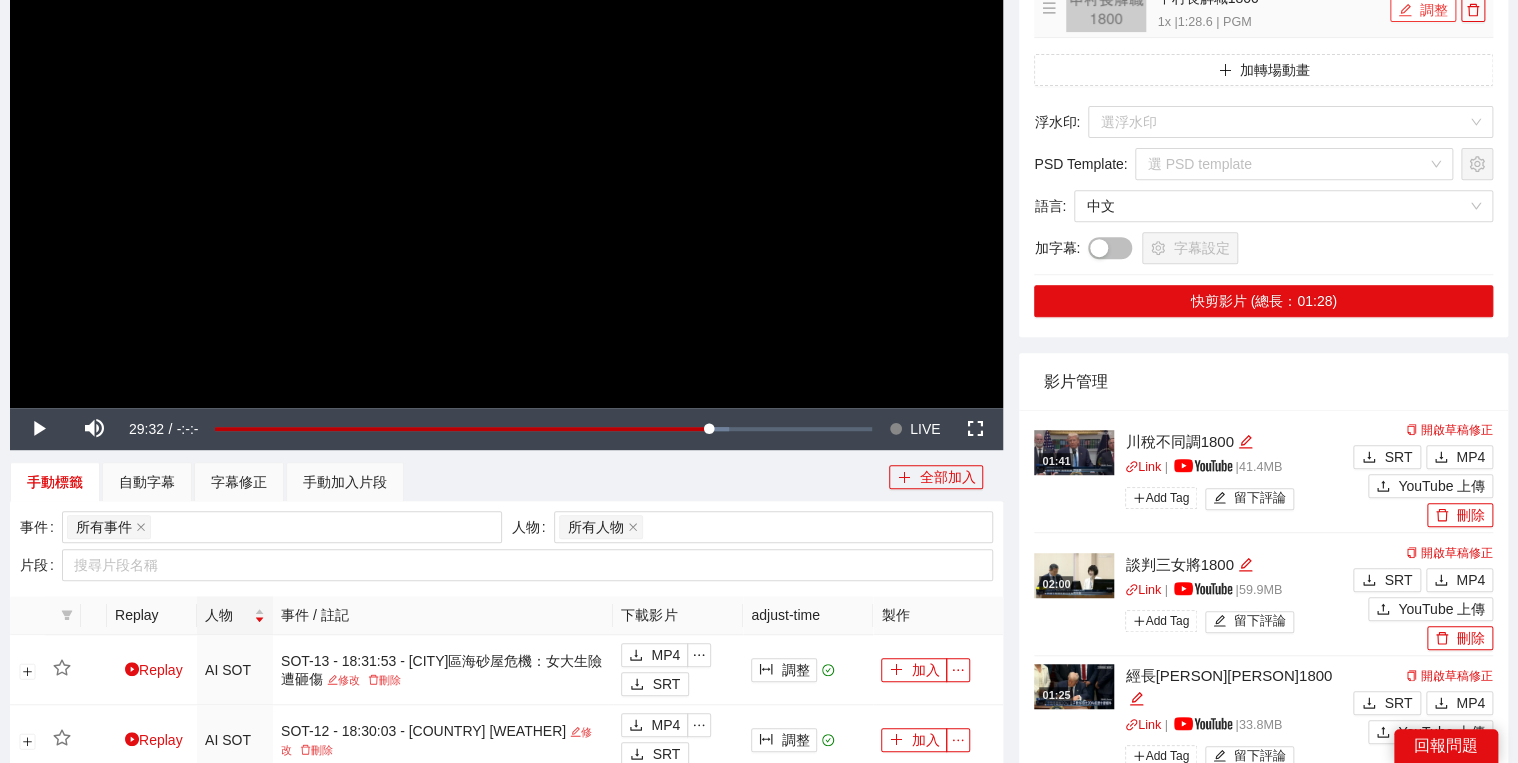 click on "調整" at bounding box center (1423, 10) 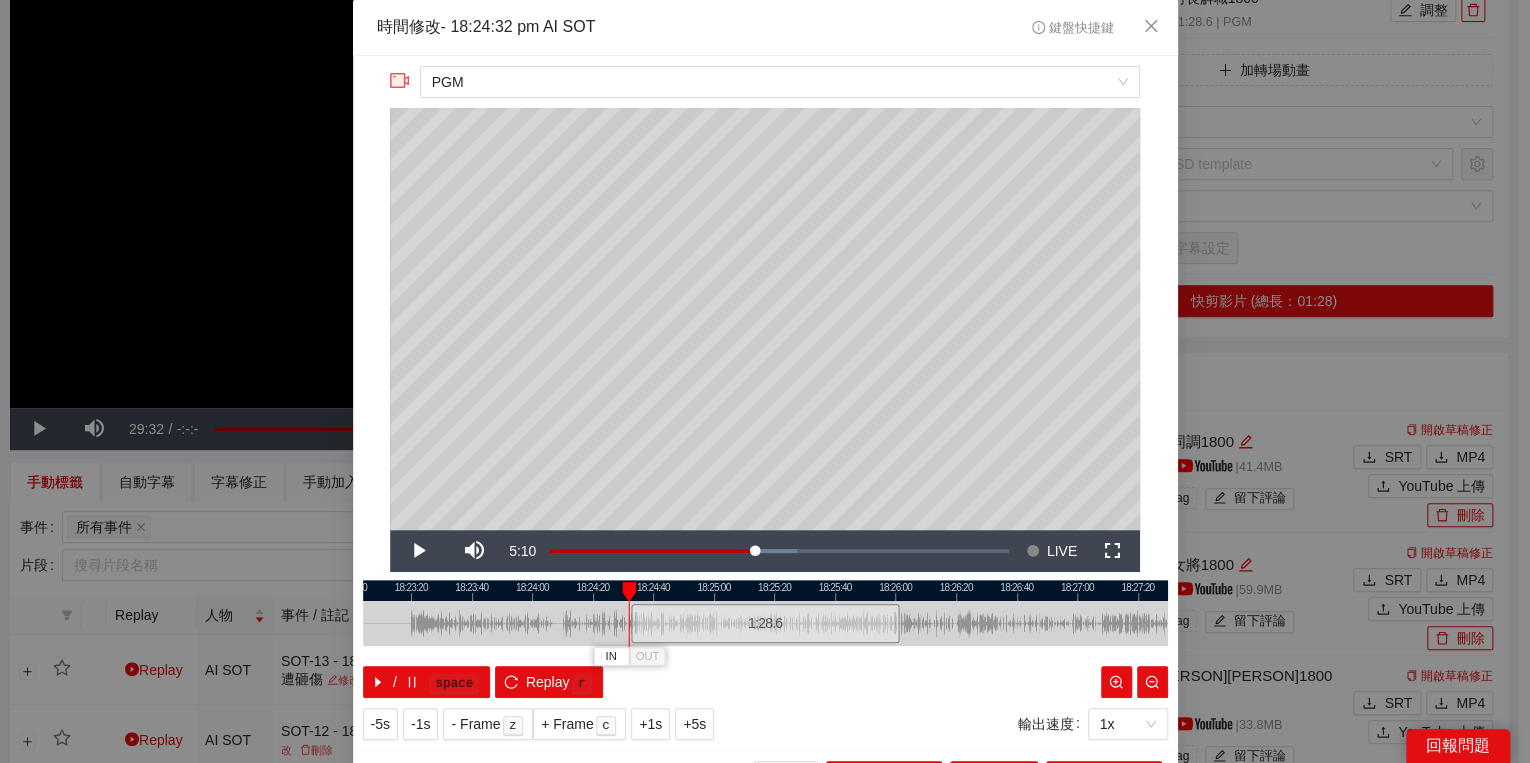 click at bounding box center [629, 592] 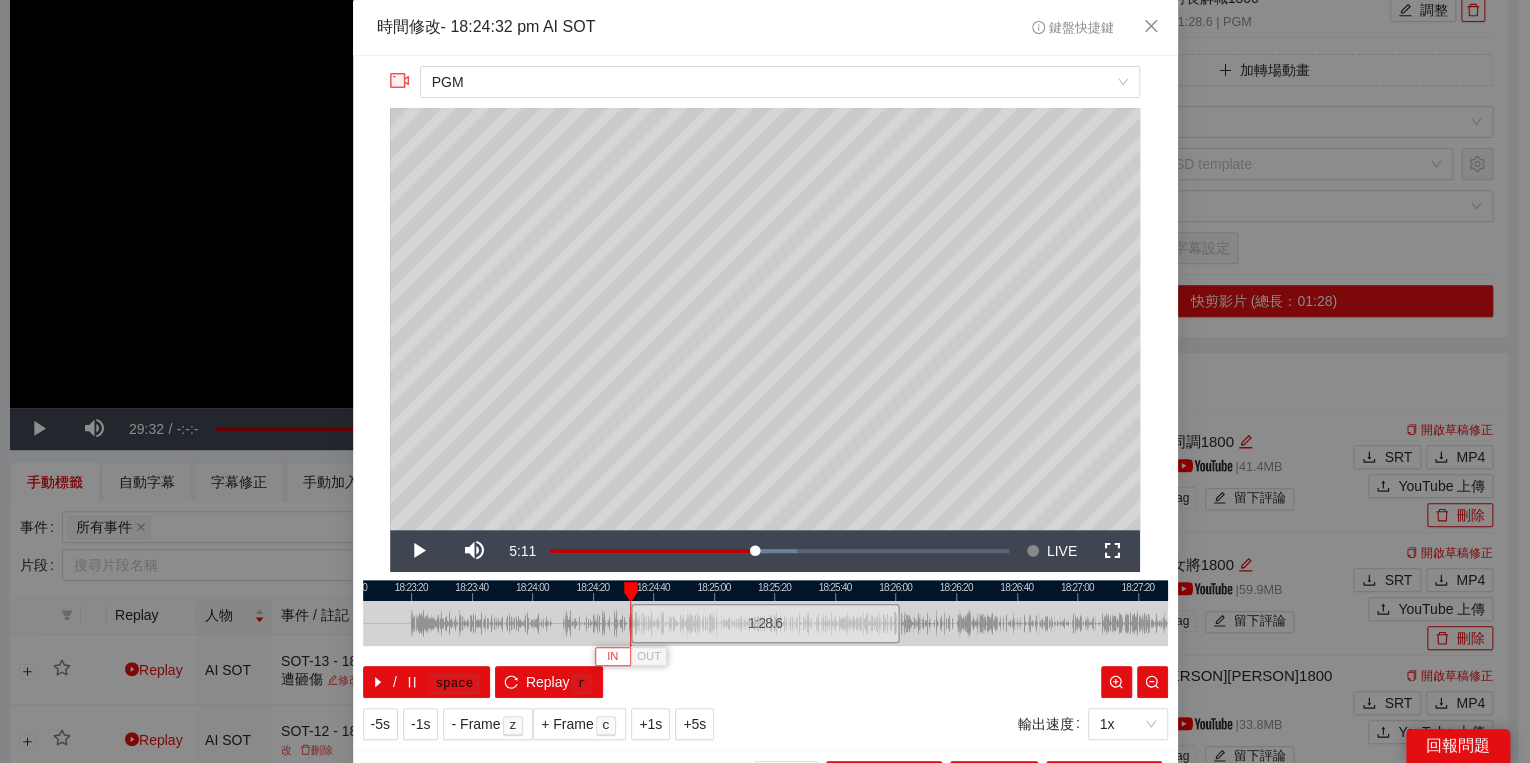 click on "IN" at bounding box center [612, 657] 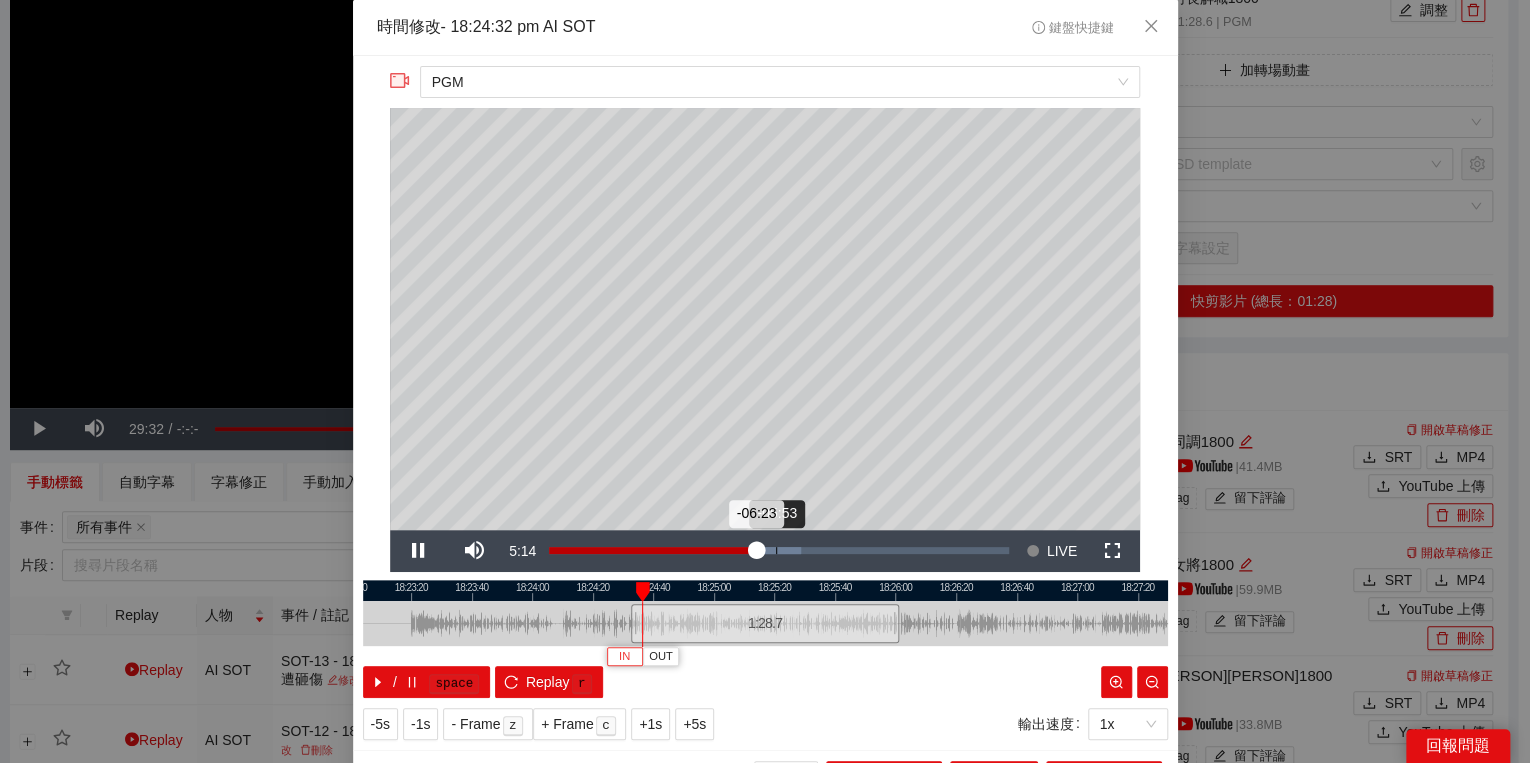 click on "Loaded :  54.77% -05:53 -06:23" at bounding box center [779, 551] 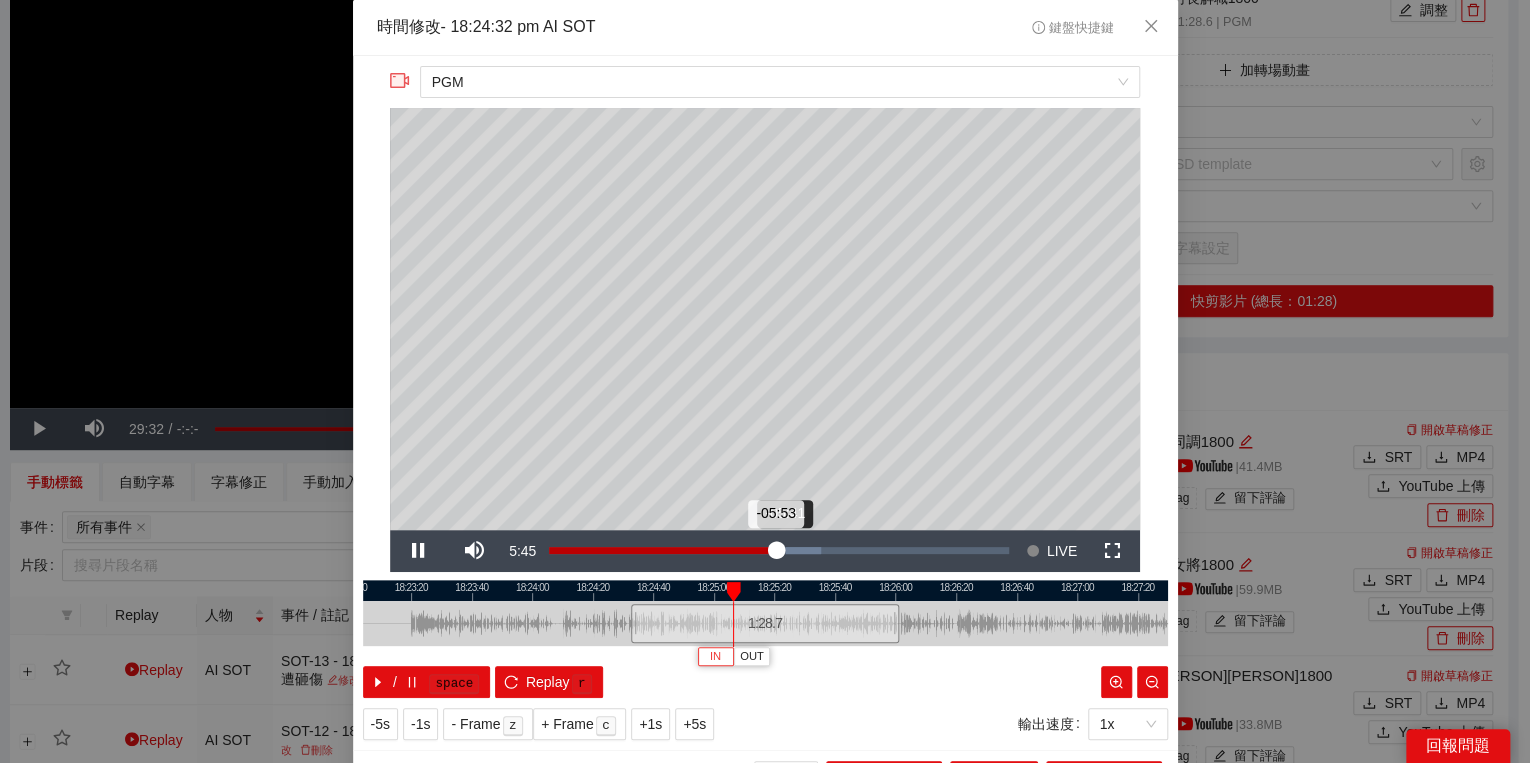 click on "-05:53" at bounding box center (662, 550) 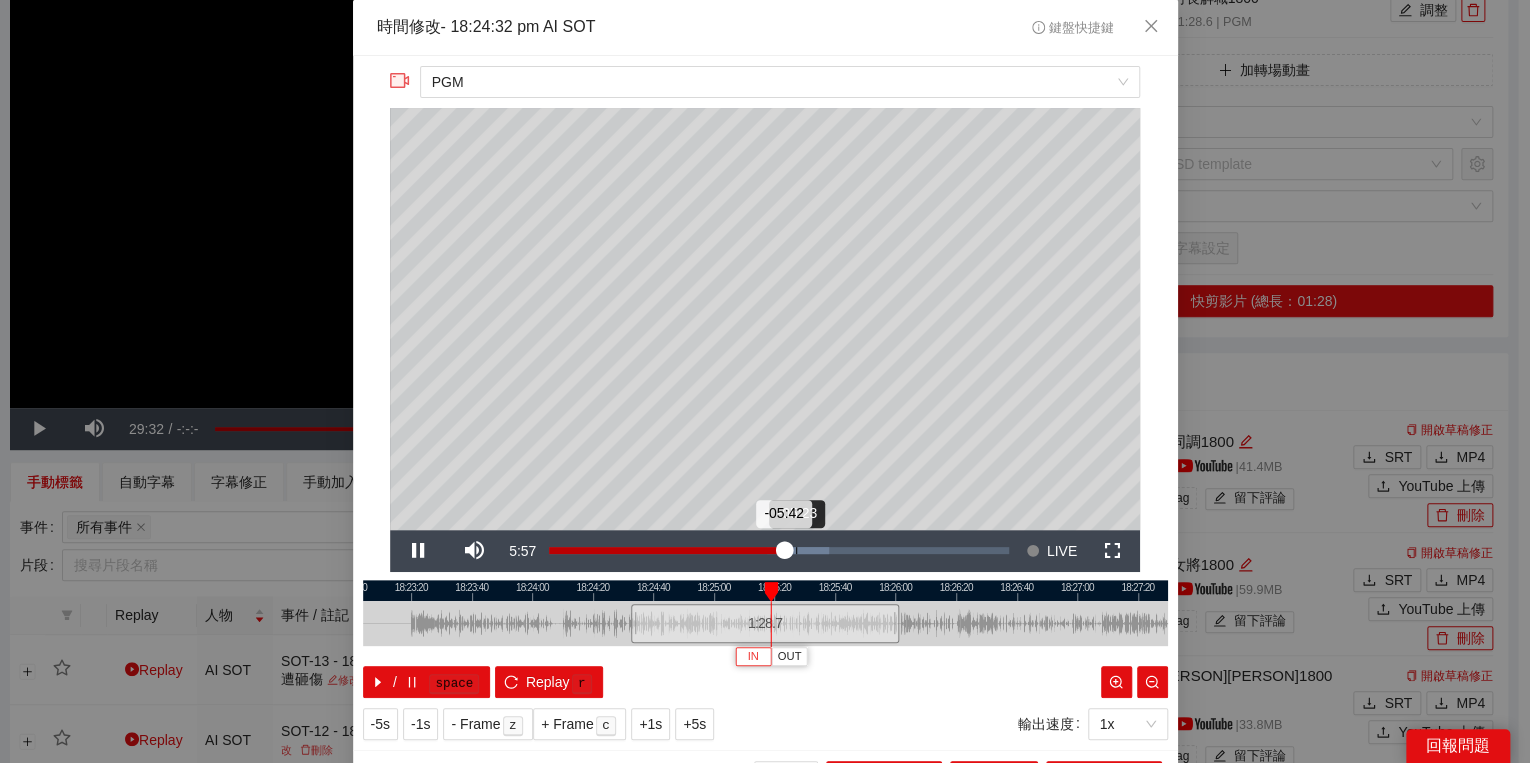 click on "Loaded :  60.86% -05:23 -05:42" at bounding box center [779, 551] 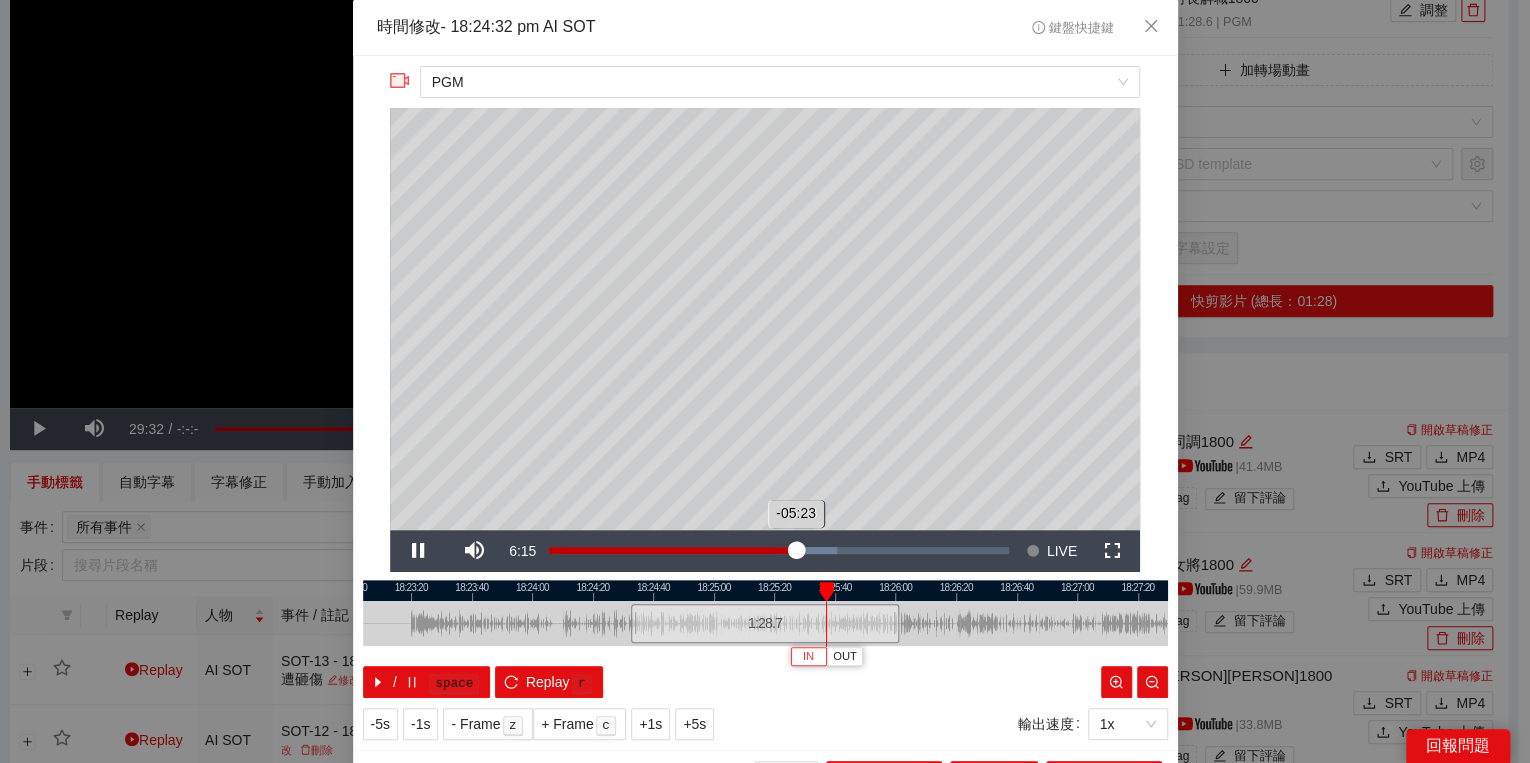 click on "-05:23" at bounding box center [672, 550] 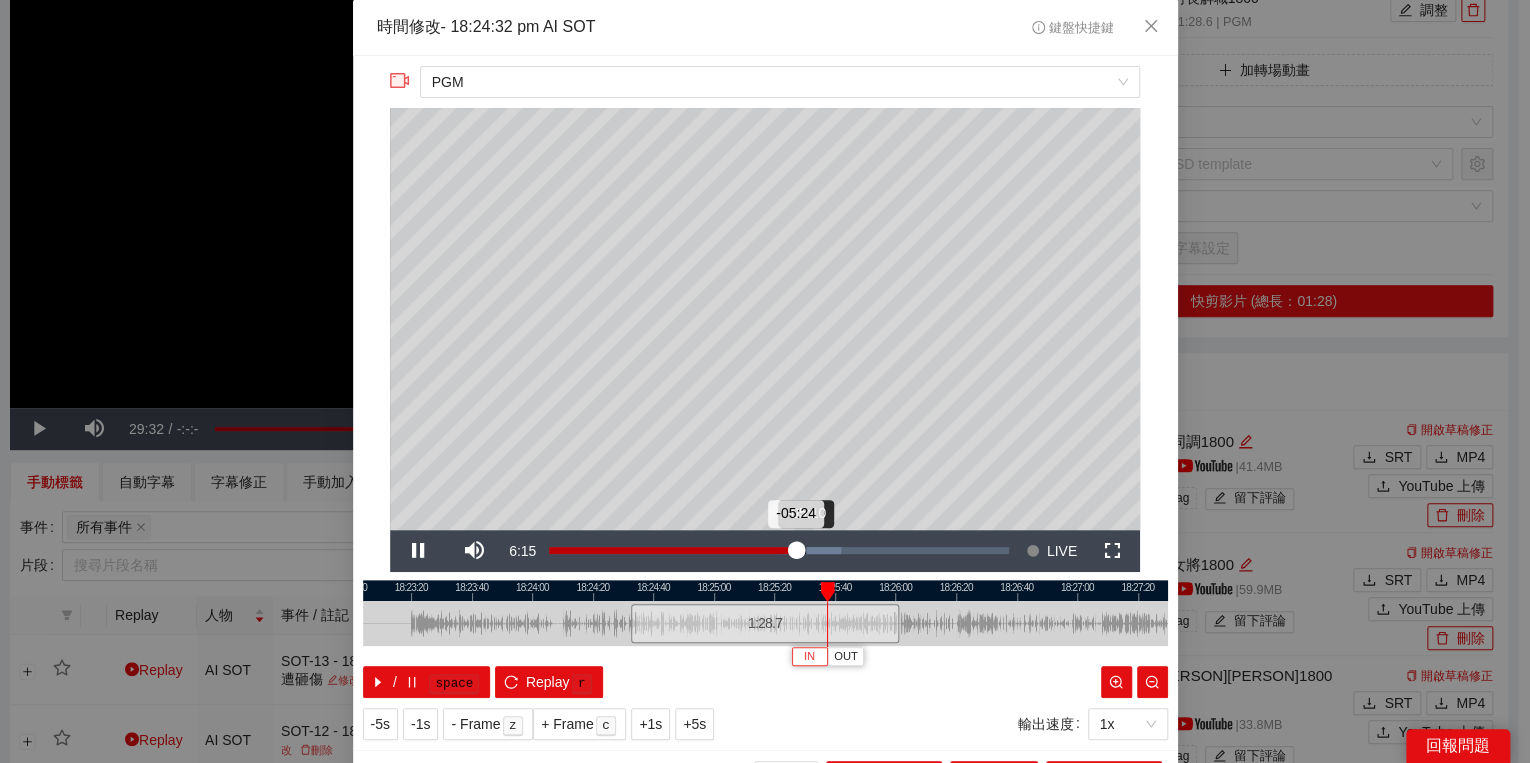 click on "-05:24" at bounding box center (672, 550) 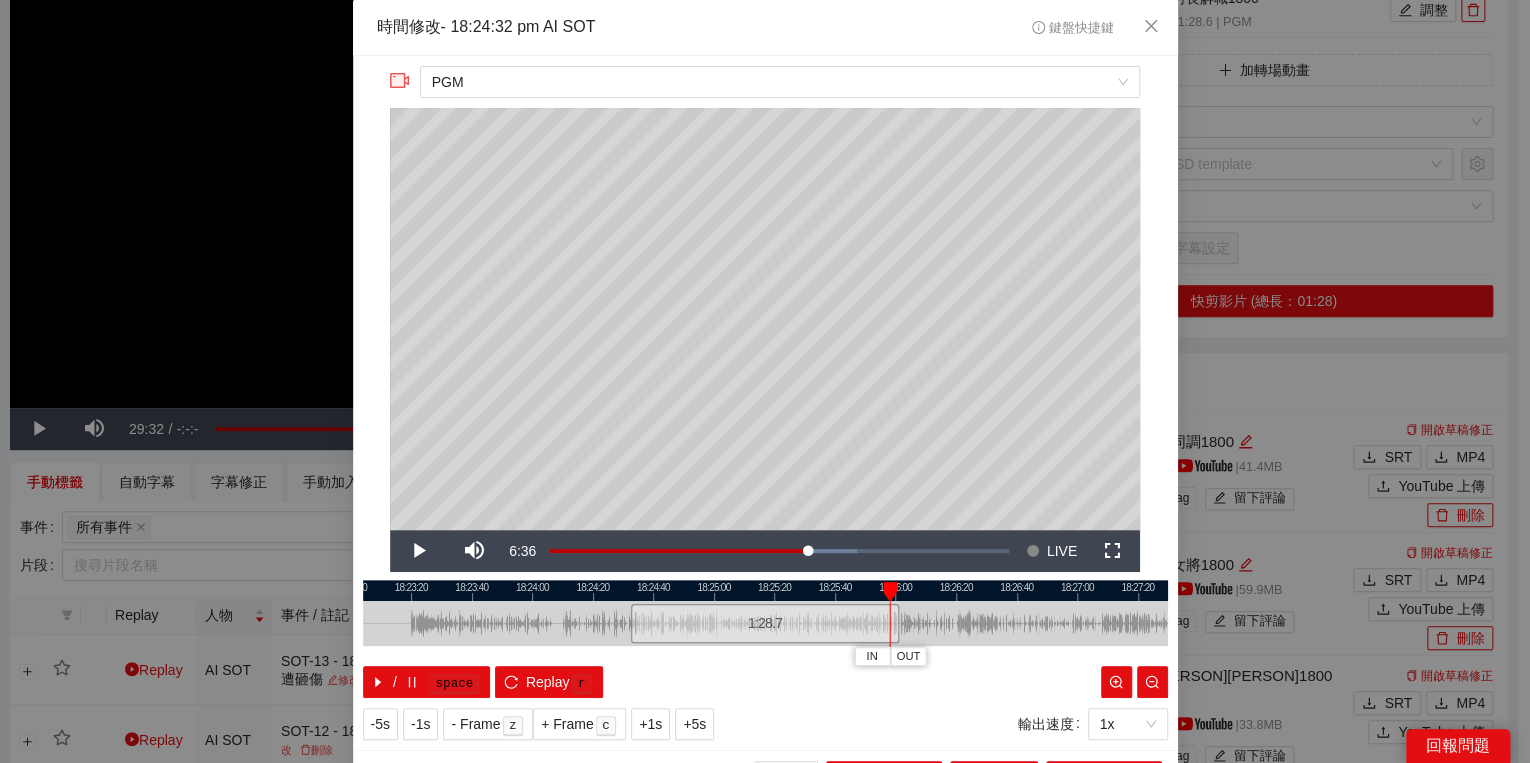 drag, startPoint x: 863, startPoint y: 589, endPoint x: 880, endPoint y: 589, distance: 17 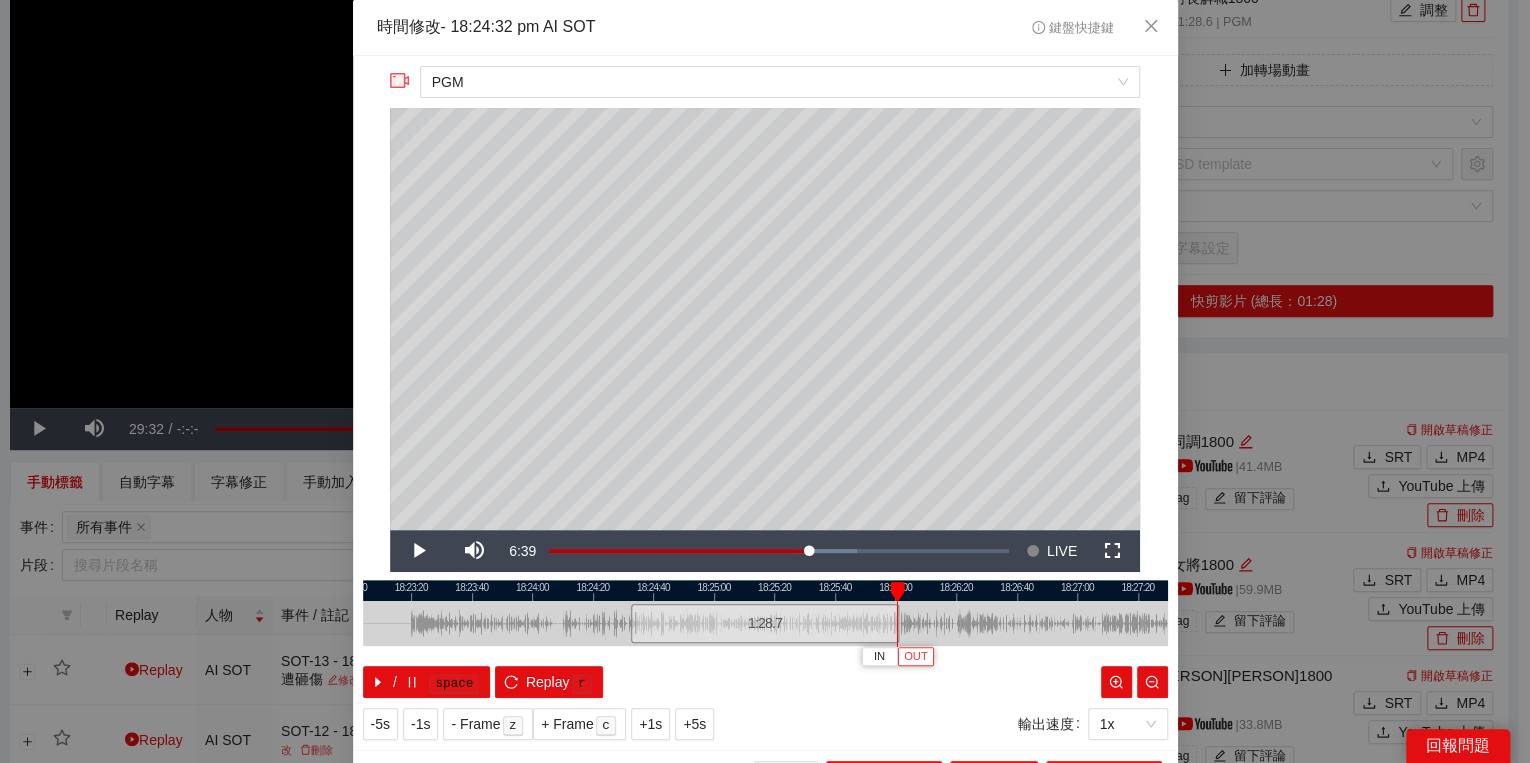click on "OUT" at bounding box center (916, 657) 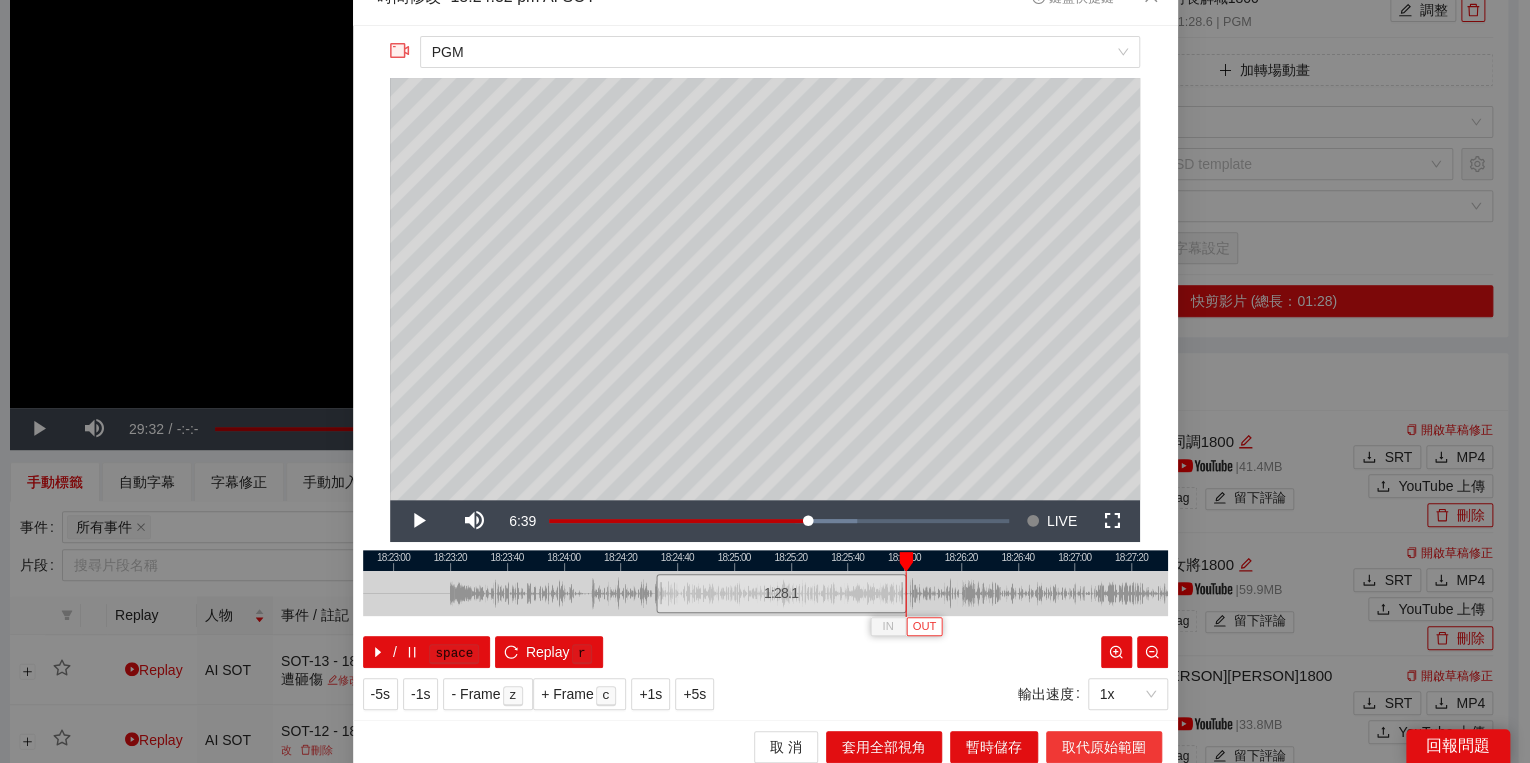 scroll, scrollTop: 39, scrollLeft: 0, axis: vertical 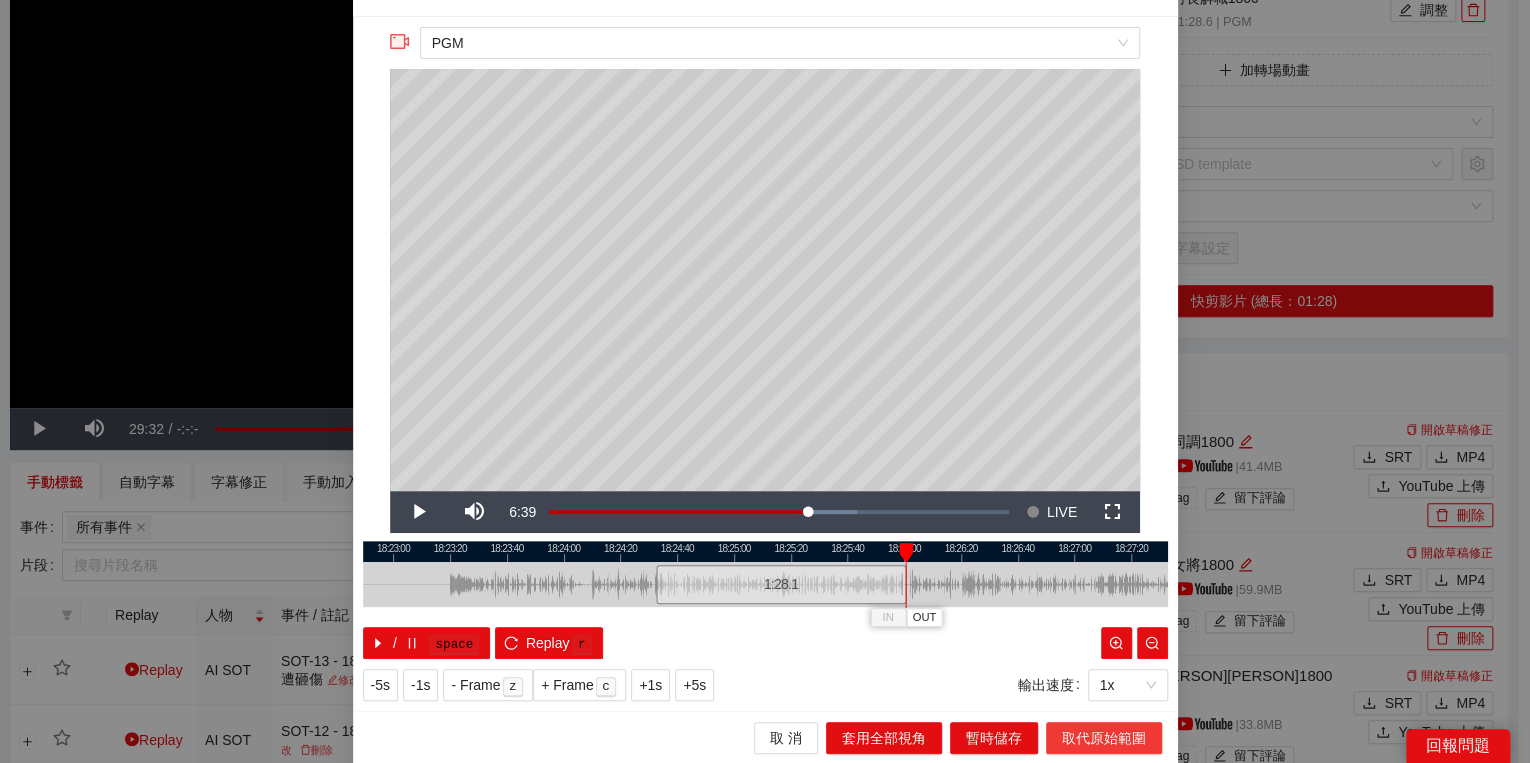 click on "取代原始範圍" at bounding box center (1104, 738) 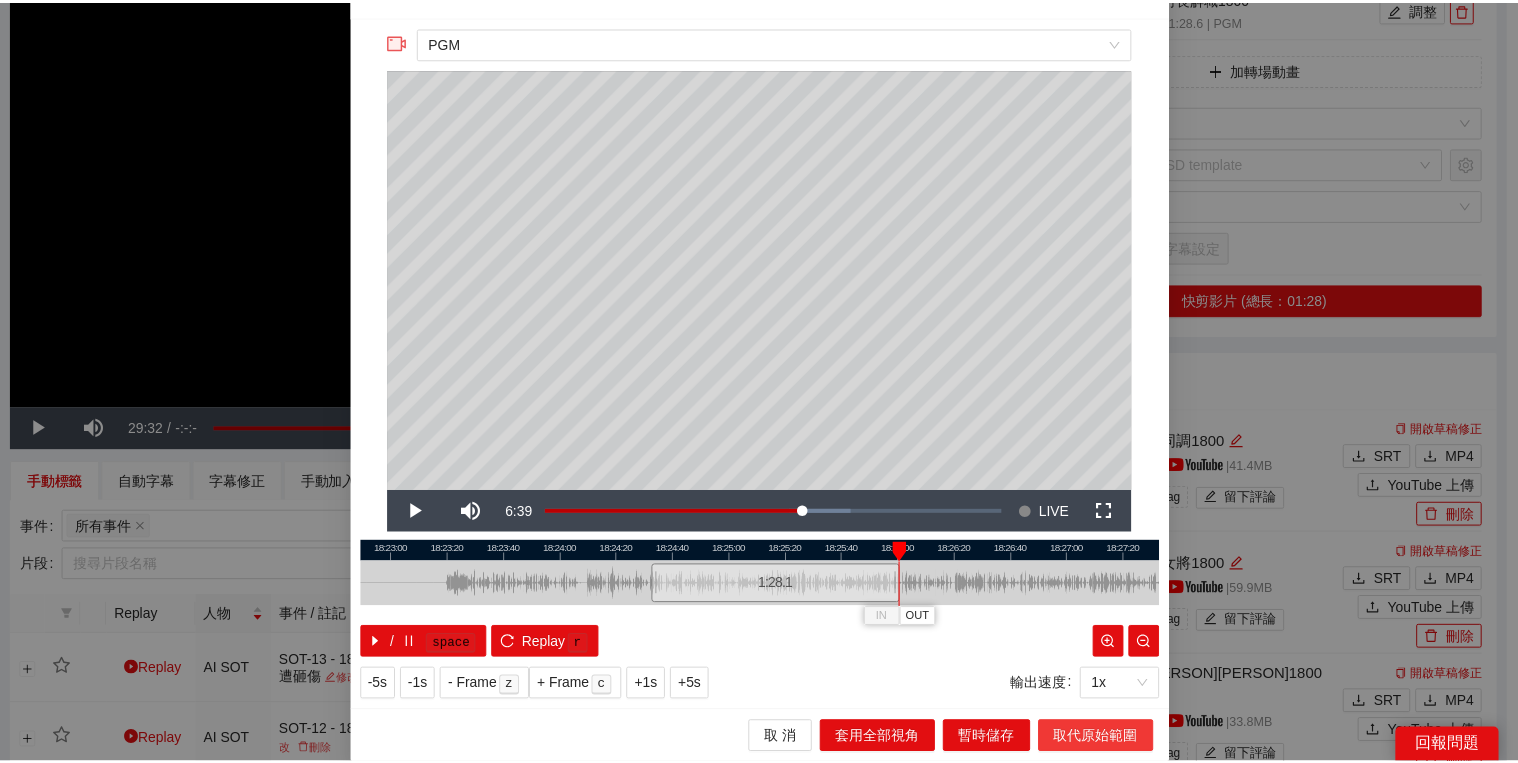 scroll, scrollTop: 0, scrollLeft: 0, axis: both 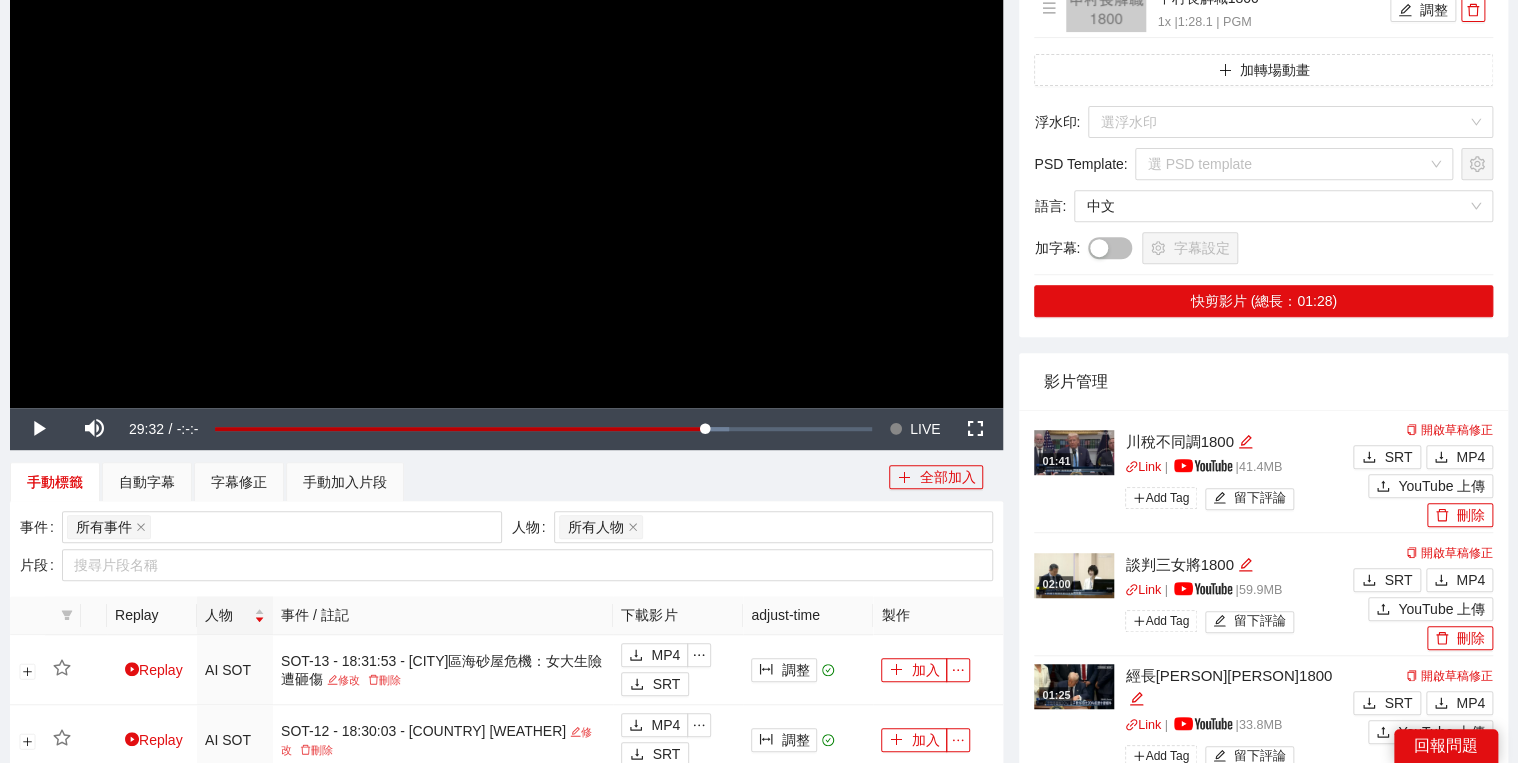click on "影片剪輯區 清除 排列     草稿   Horizontal (16:9) [PERSON]解職1800 1x |  1:28.1    | PGM   調整   加轉場動畫 浮水印 : 選浮水印 PSD Template : 選 PSD template 語言 : 中文 加字幕 :   字幕設定 快剪影片 (總長：01:28)" at bounding box center [1263, 107] 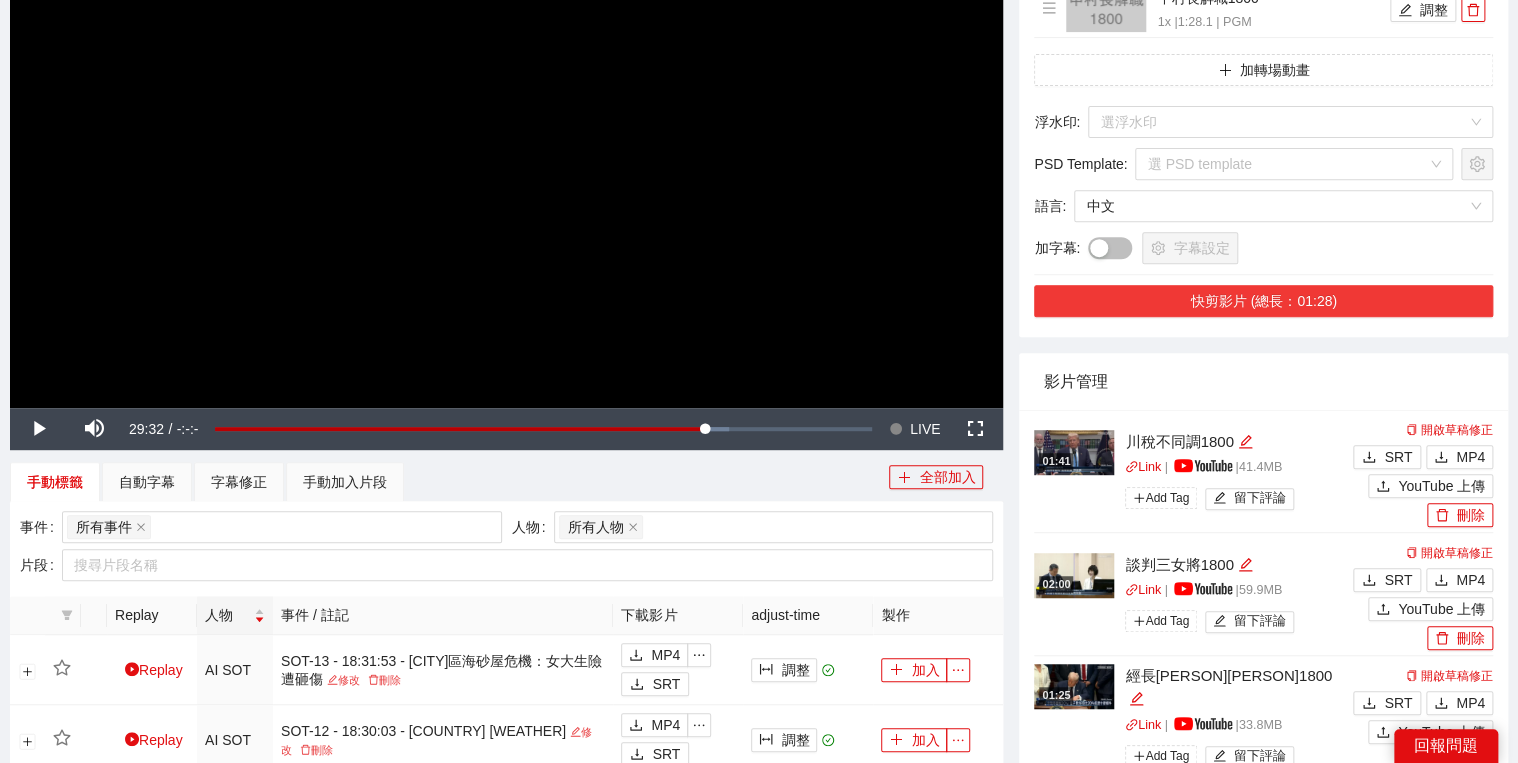click on "快剪影片 (總長：01:28)" at bounding box center (1263, 301) 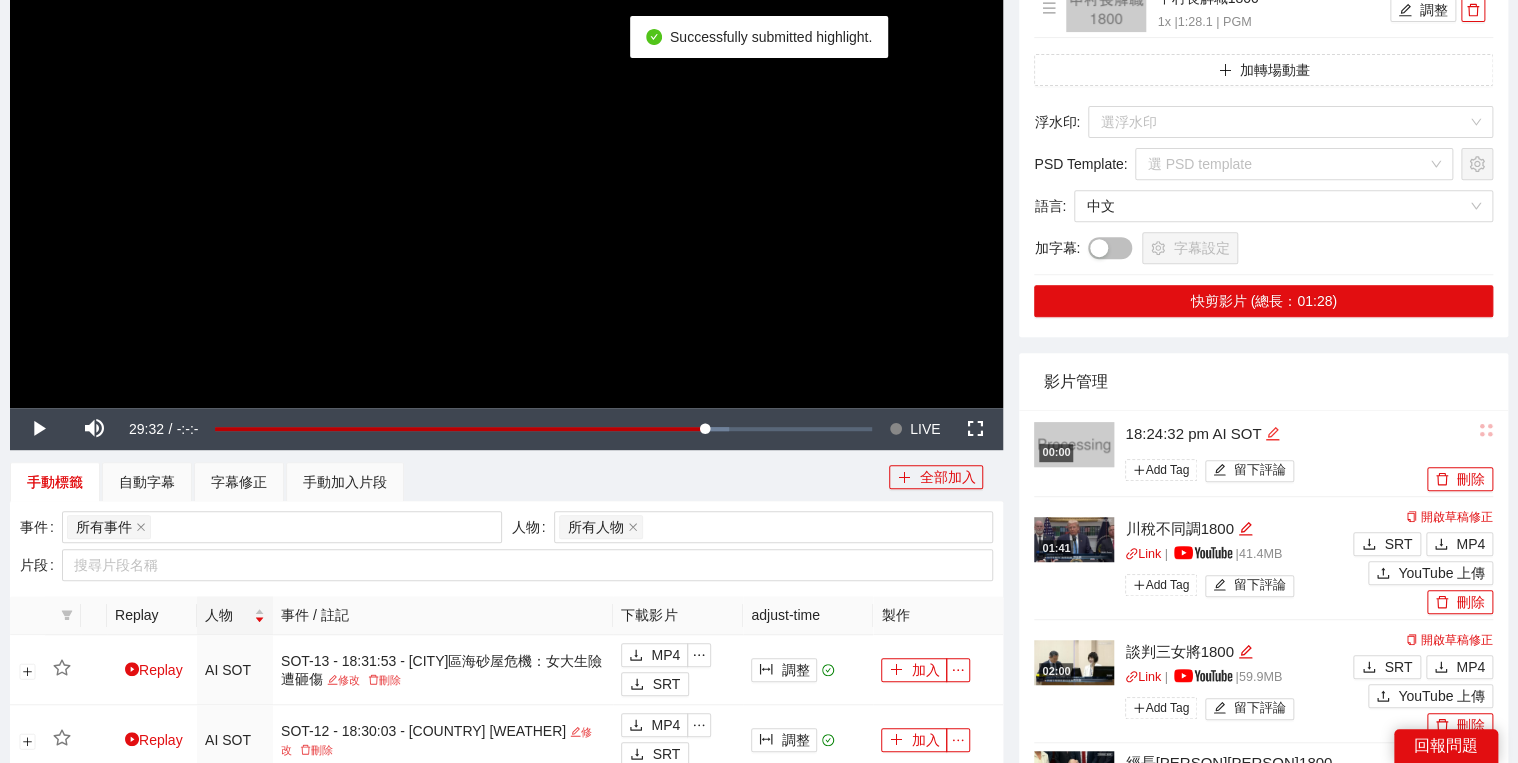 click on "18:24:32 pm AI SOT" at bounding box center (1273, 434) 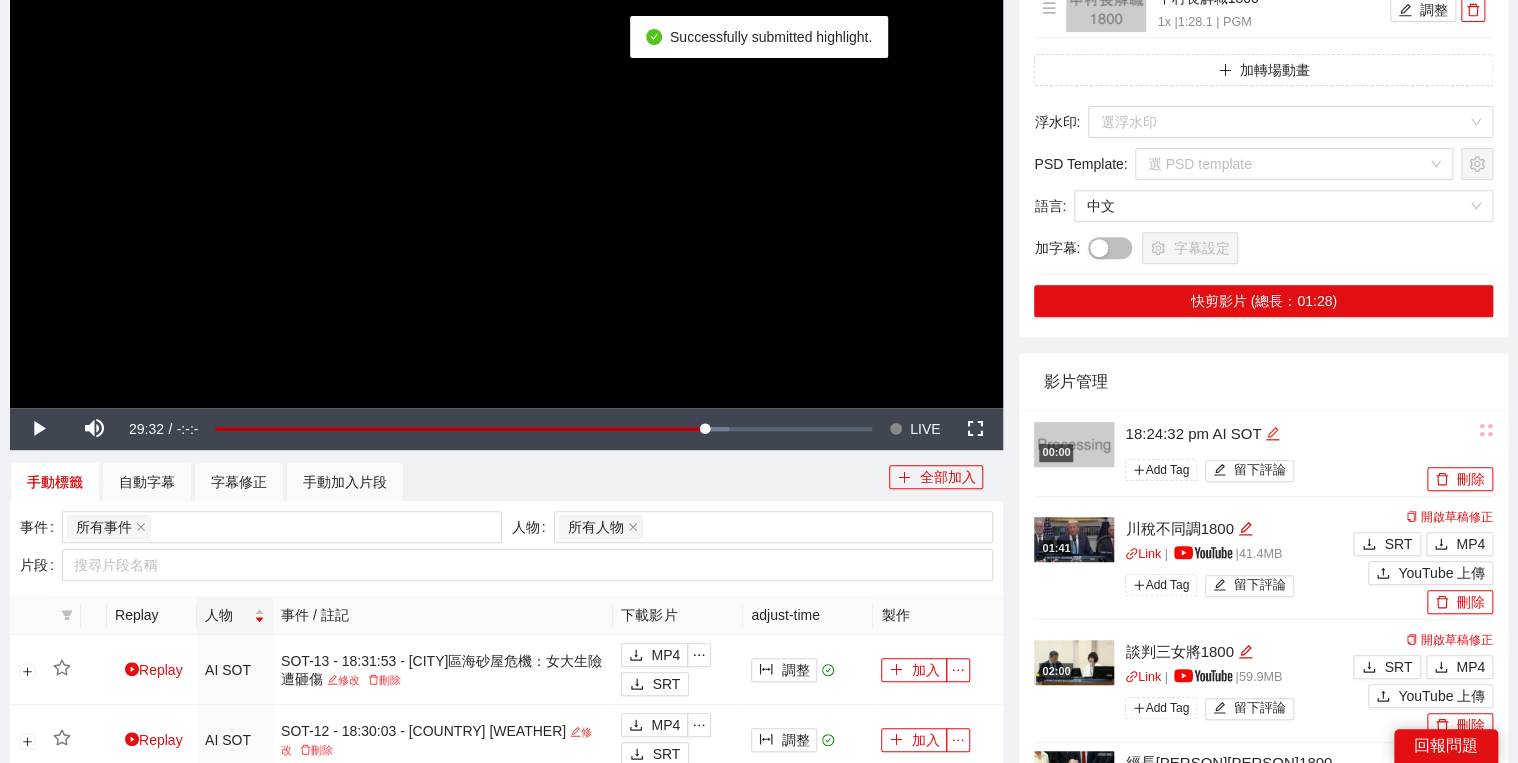 click 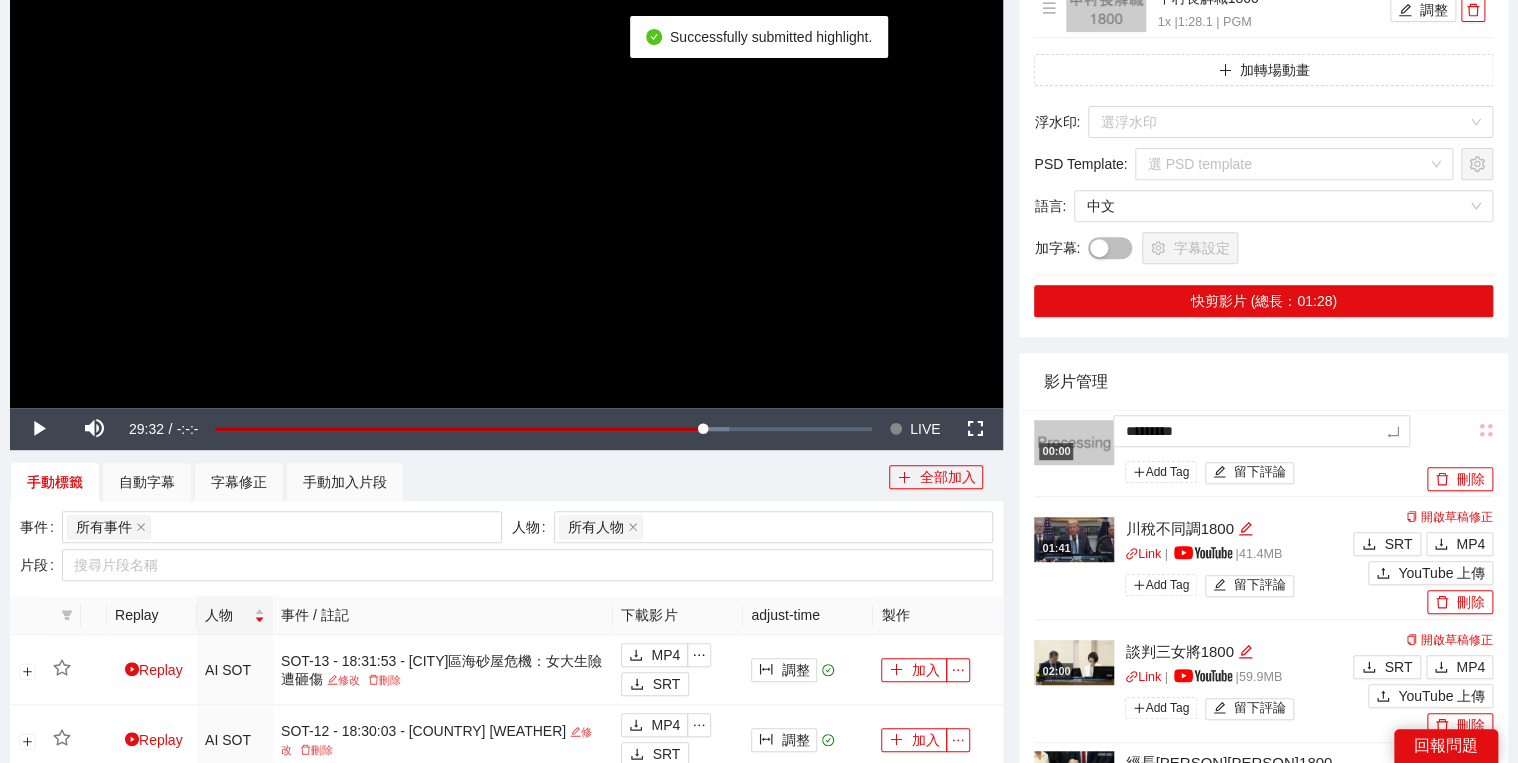 drag, startPoint x: 1296, startPoint y: 432, endPoint x: 1248, endPoint y: 356, distance: 89.88882 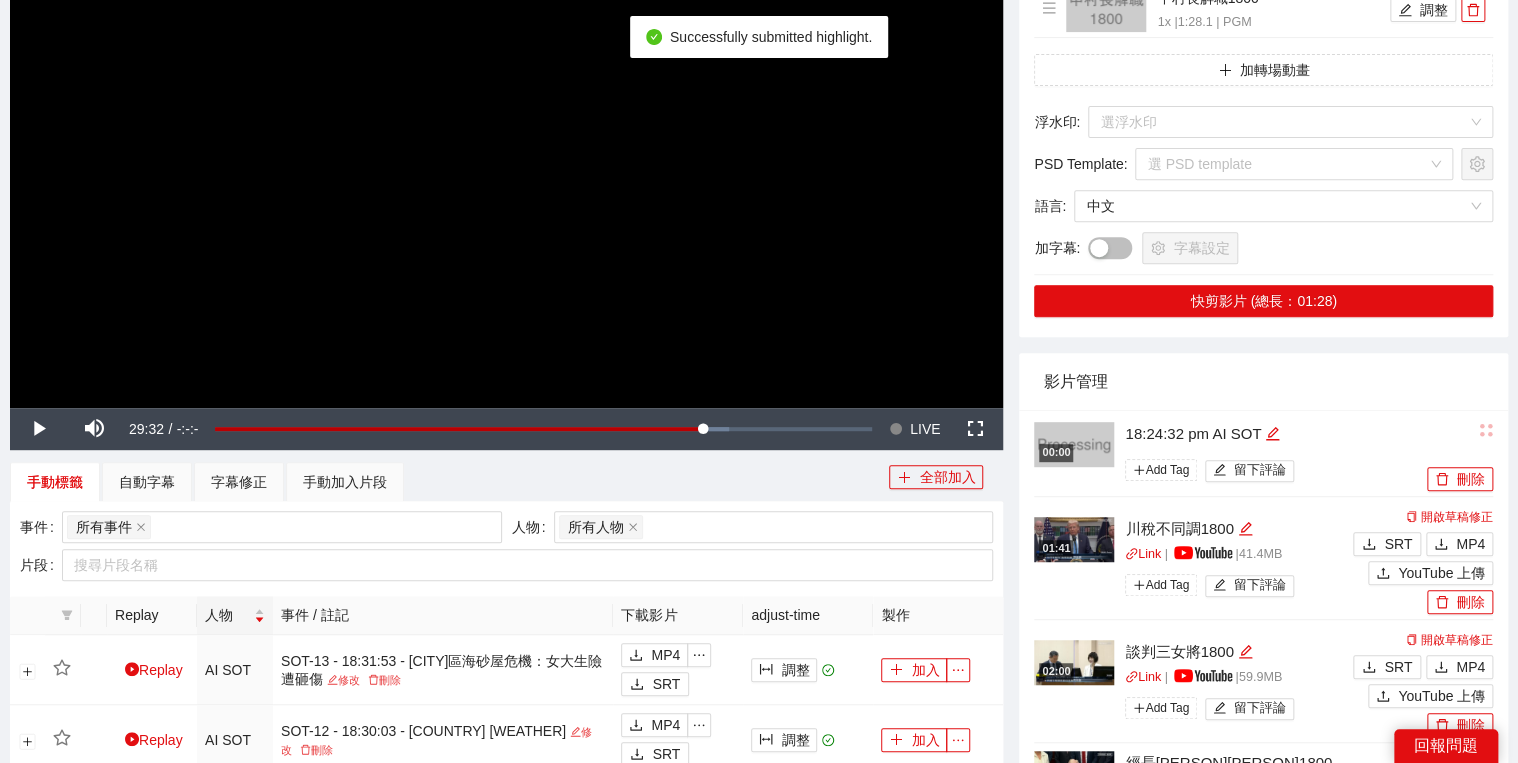 click on "影片管理" at bounding box center [1263, 381] 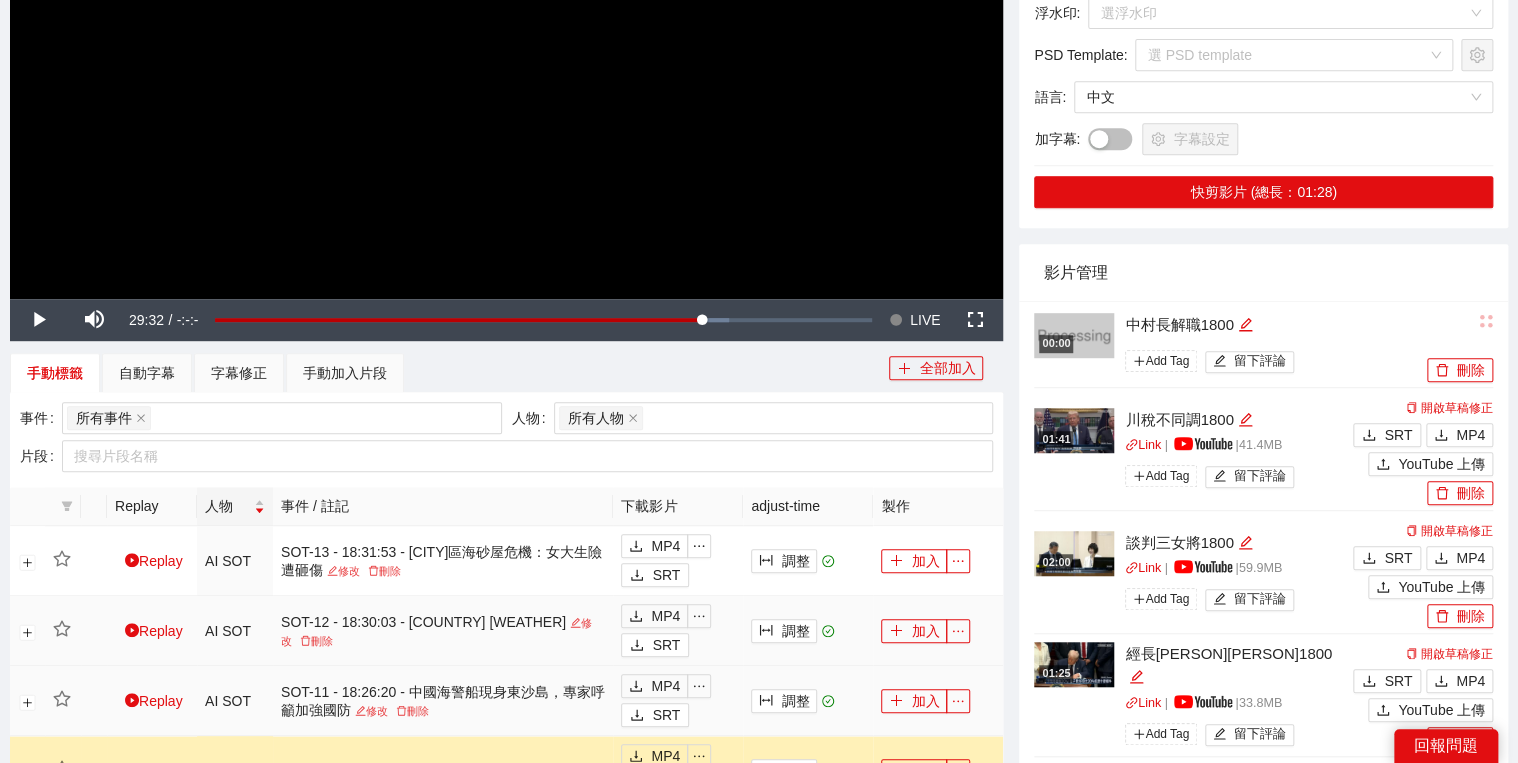 scroll, scrollTop: 480, scrollLeft: 0, axis: vertical 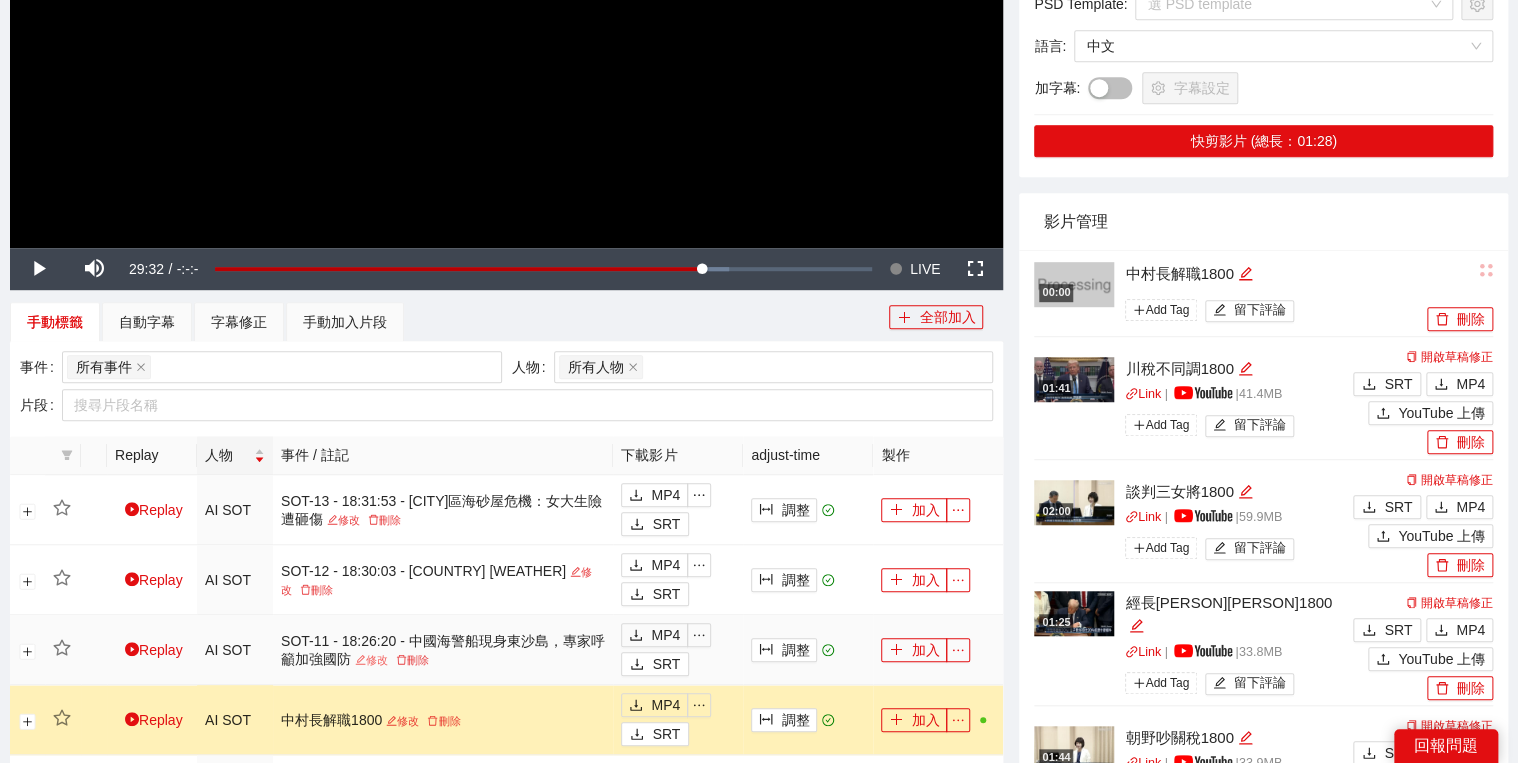 click 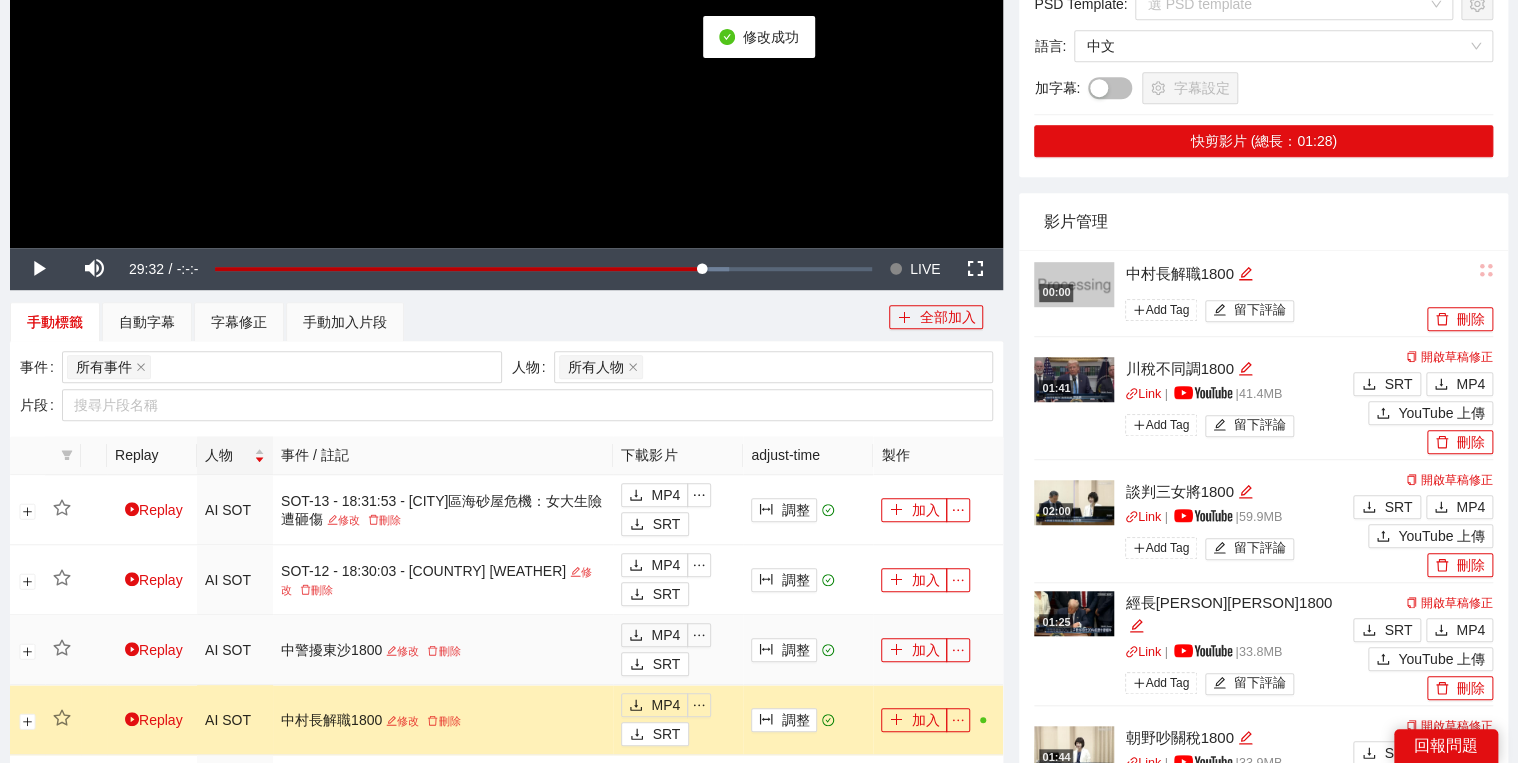 click on "加入" at bounding box center (938, 650) 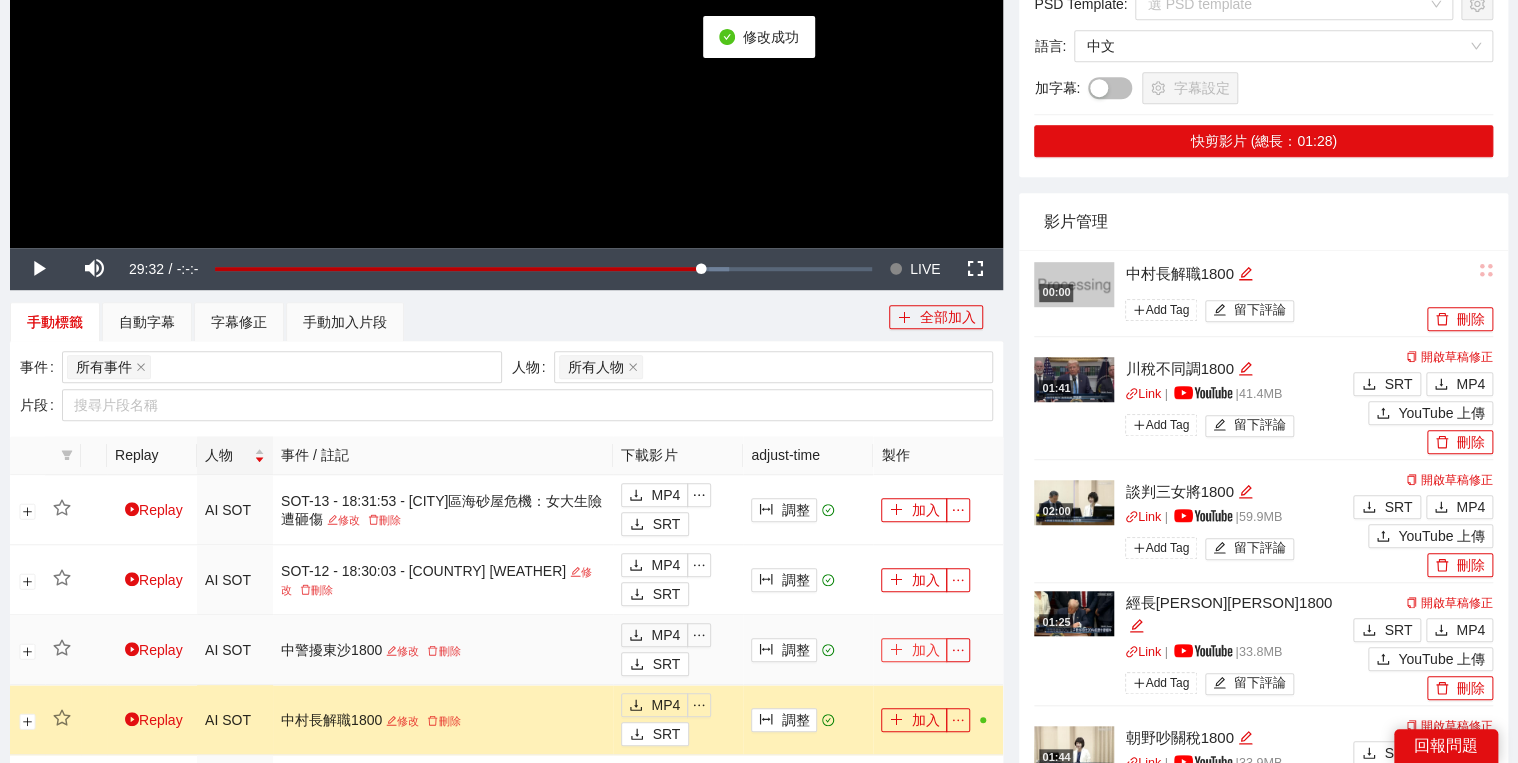click on "加入" at bounding box center (914, 650) 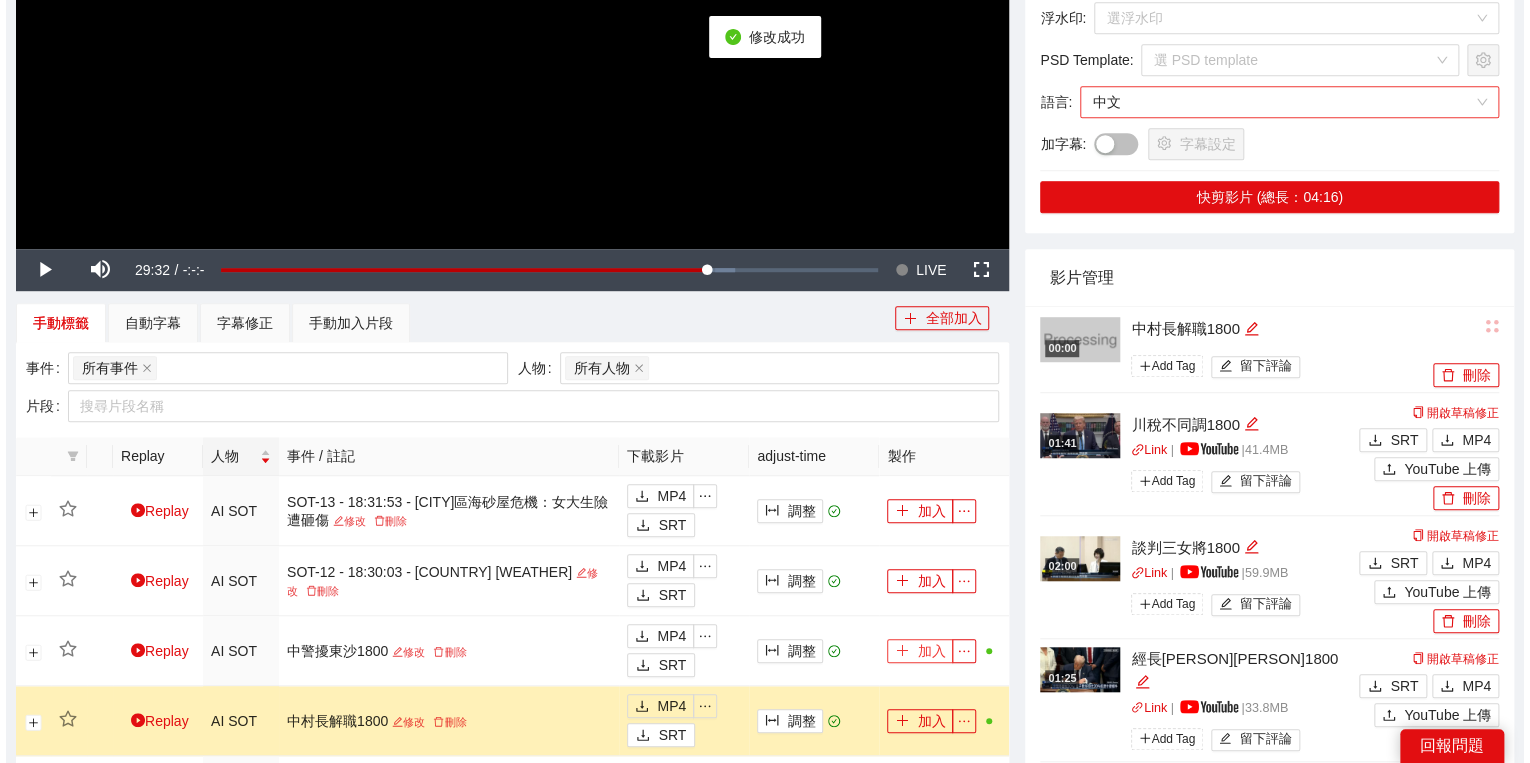 scroll, scrollTop: 160, scrollLeft: 0, axis: vertical 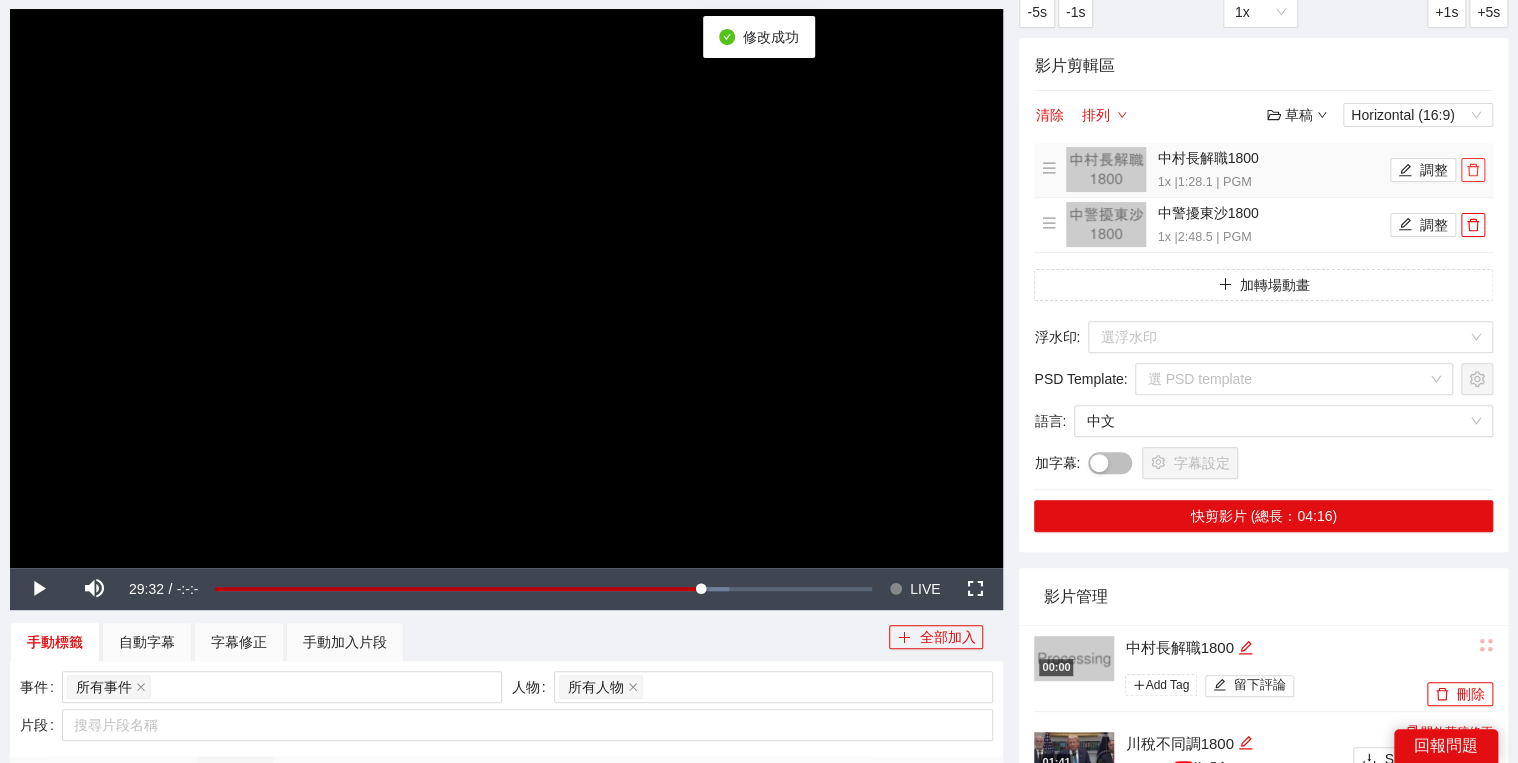 click 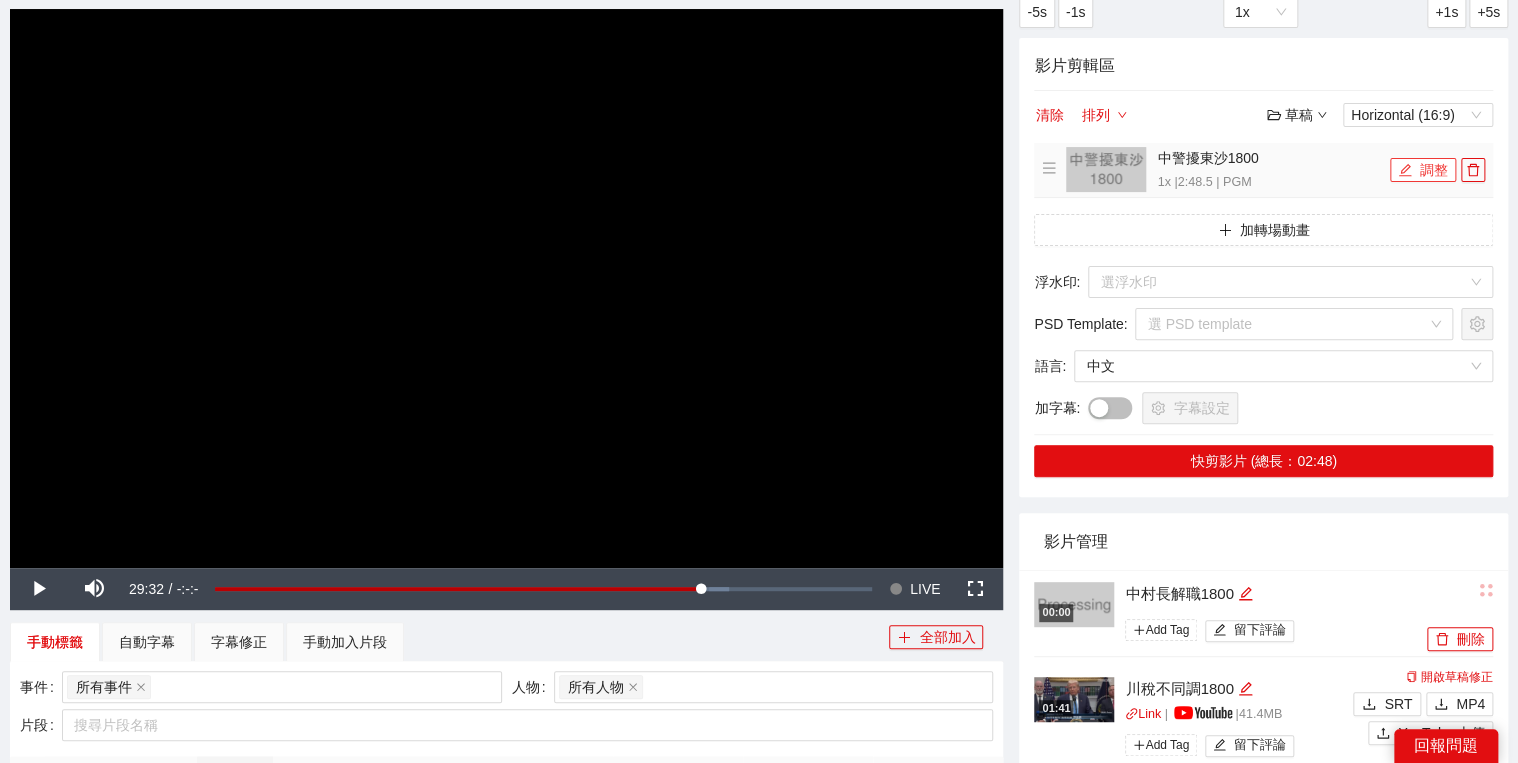 click on "調整" at bounding box center [1423, 170] 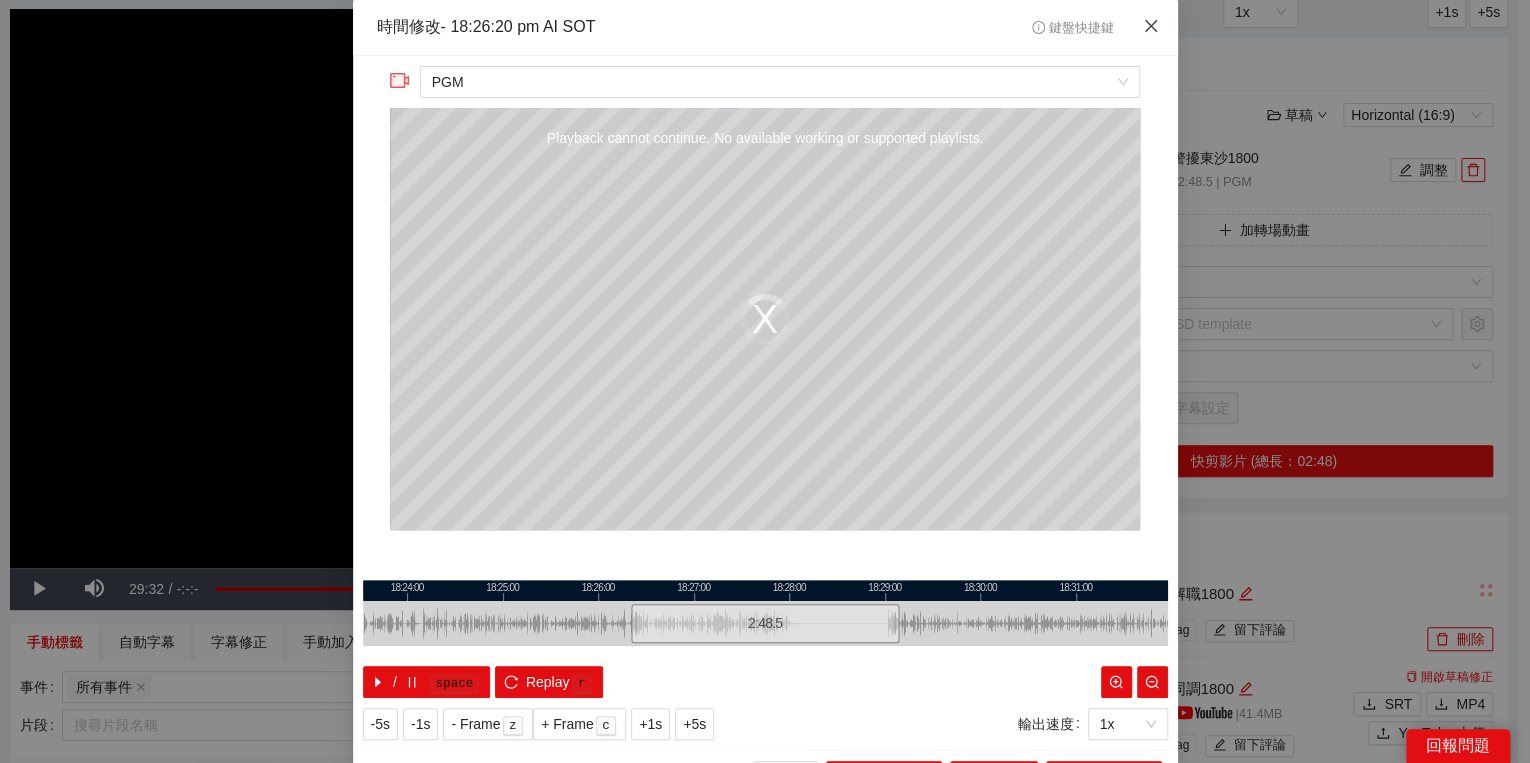click at bounding box center [1151, 27] 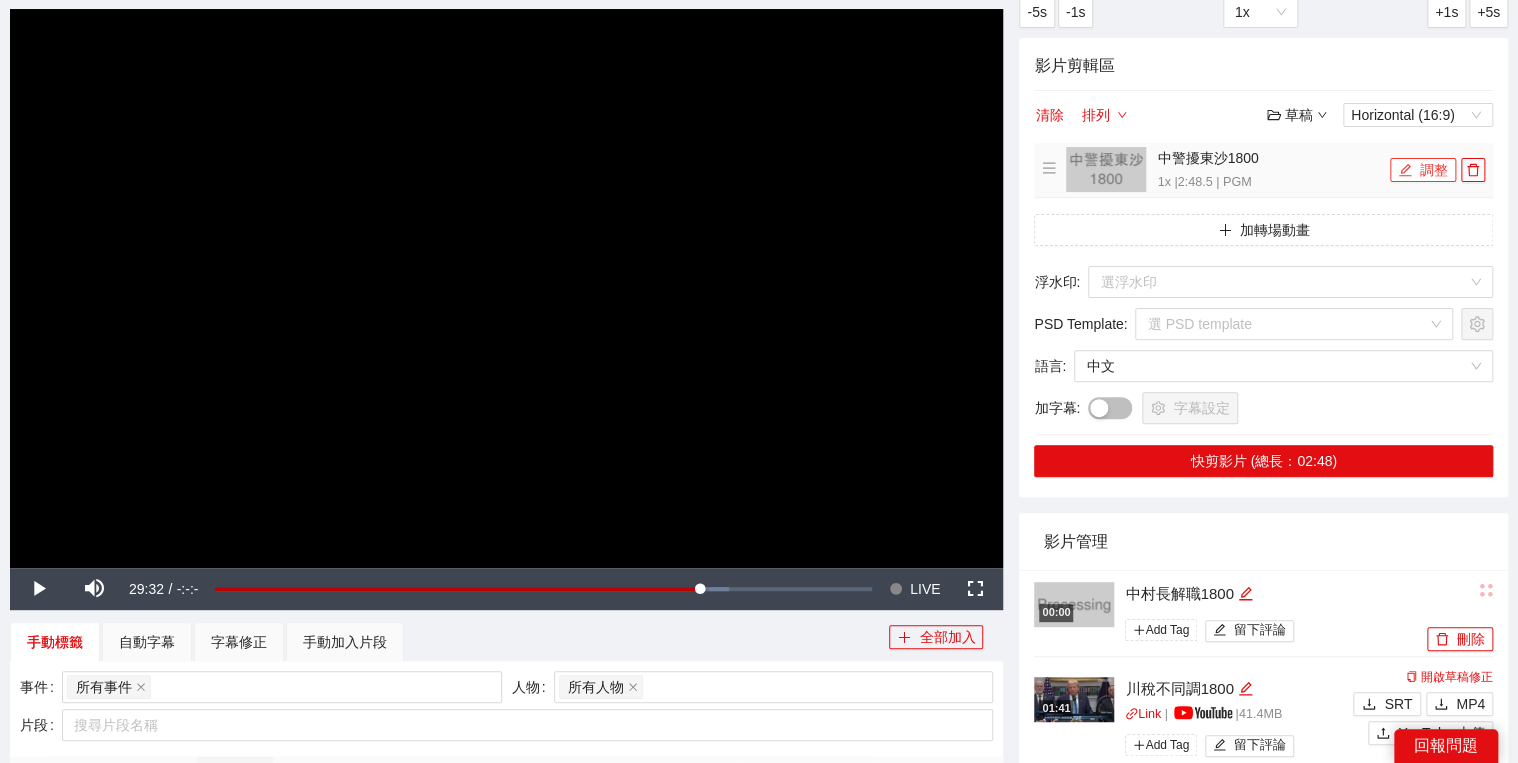 click on "調整" at bounding box center (1423, 170) 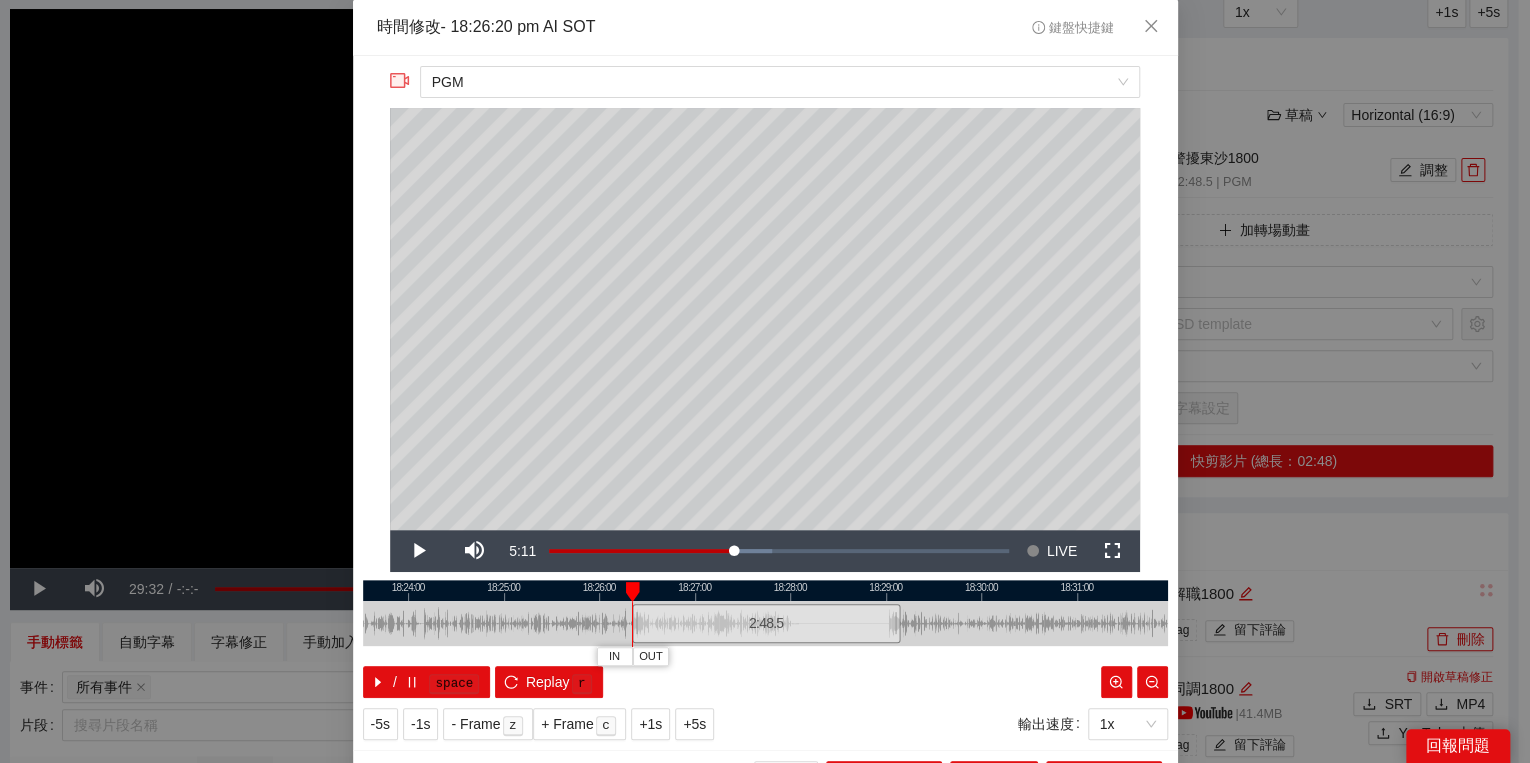 click at bounding box center [766, 590] 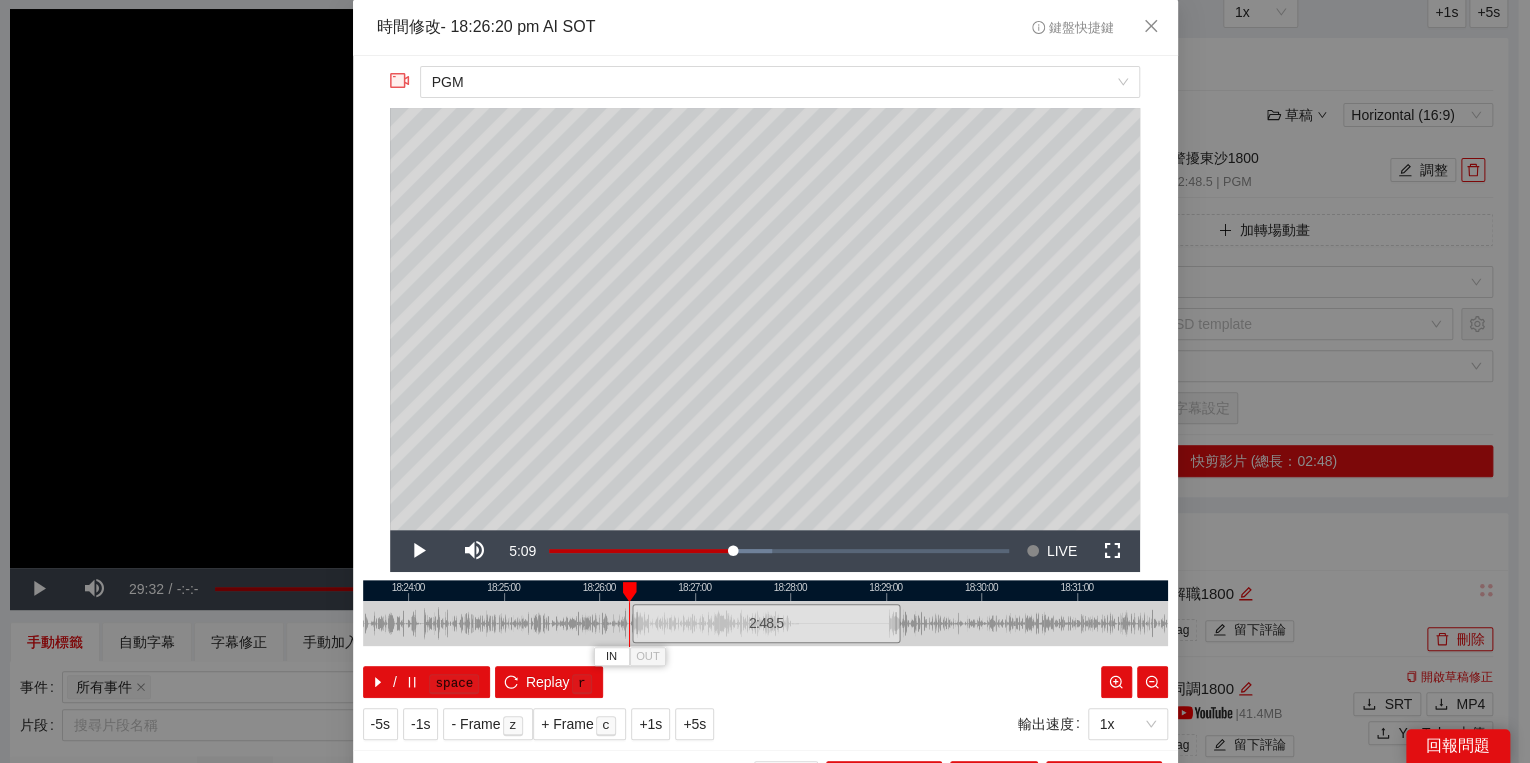 click at bounding box center (629, 592) 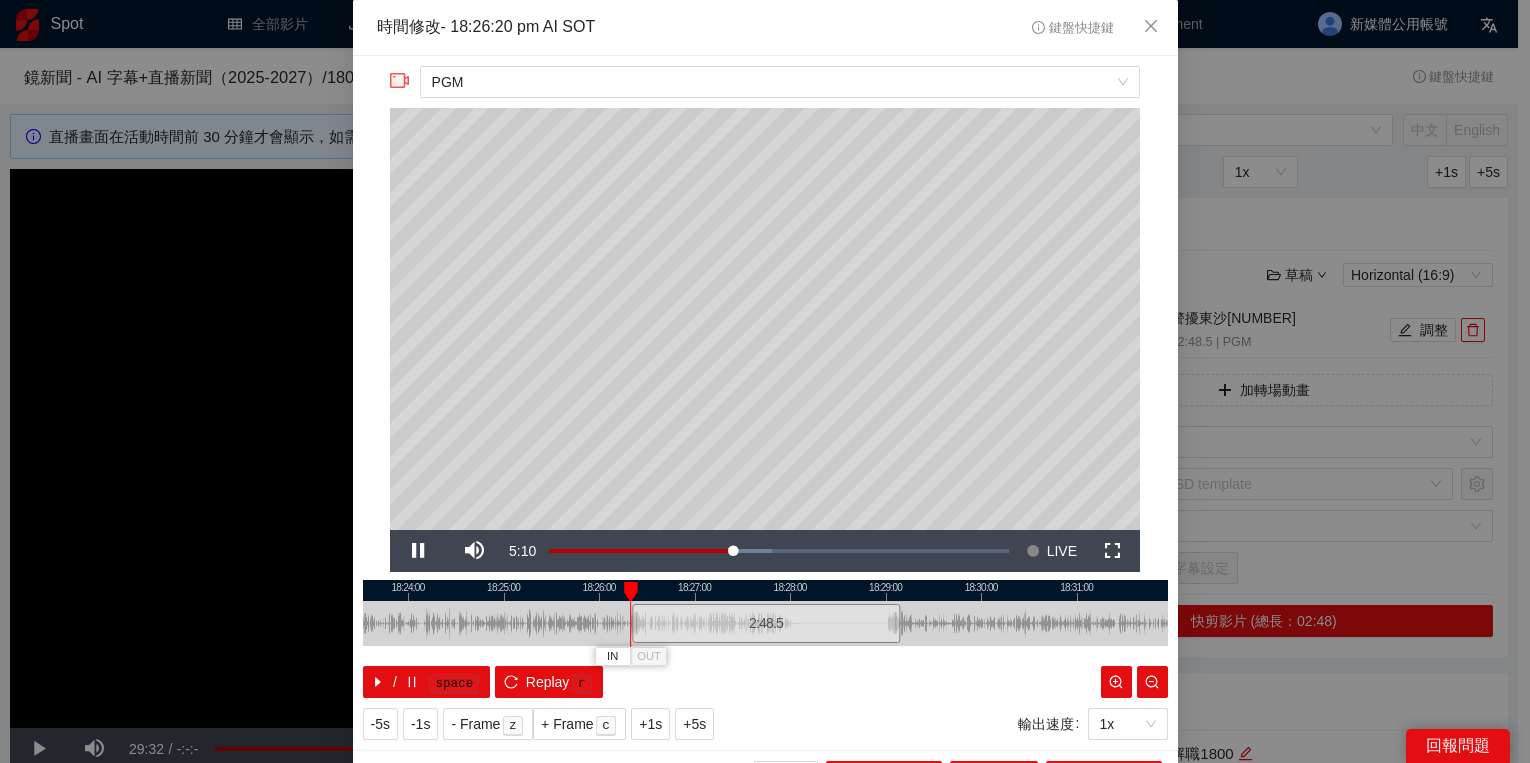 scroll, scrollTop: 160, scrollLeft: 0, axis: vertical 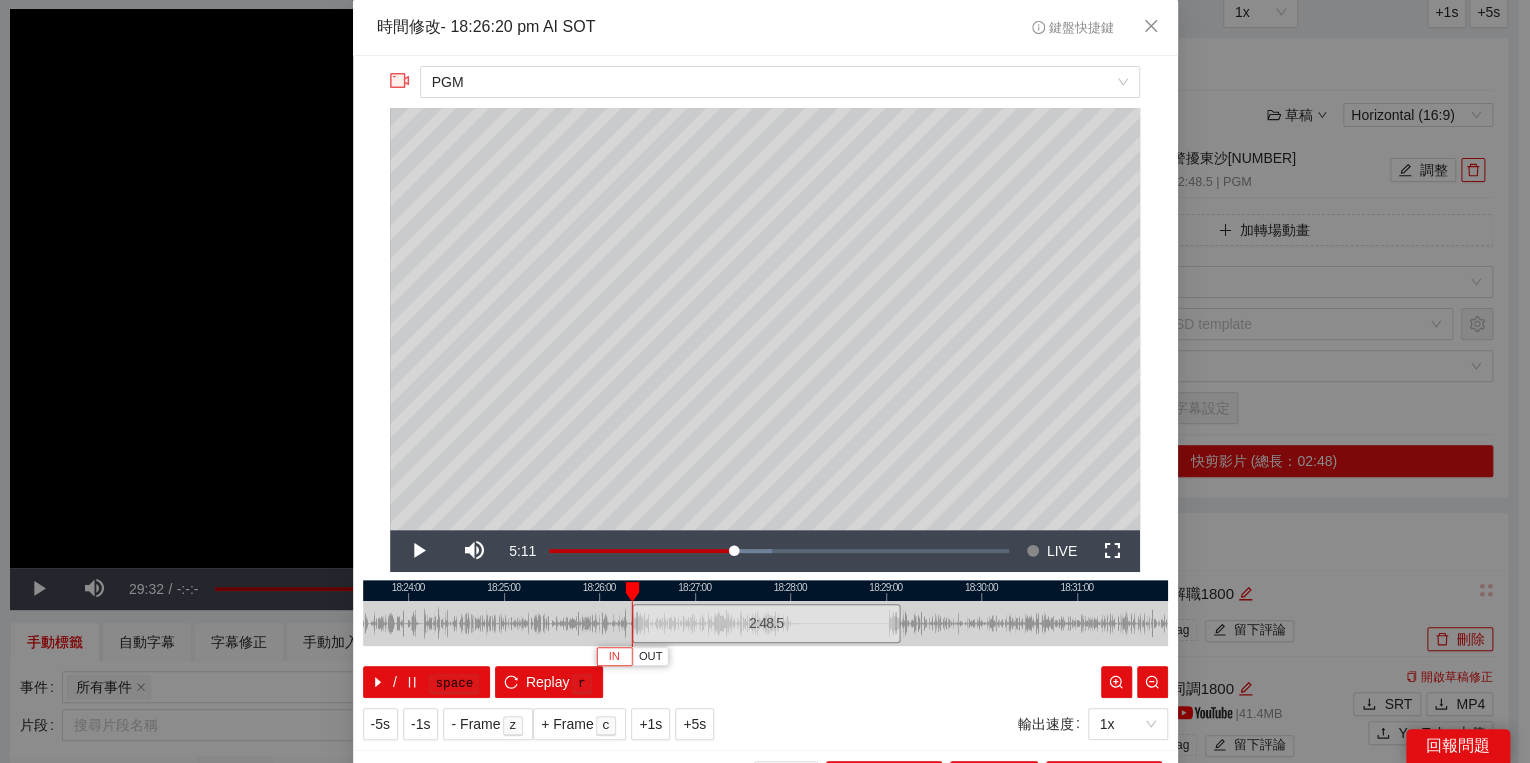click on "IN" at bounding box center [614, 656] 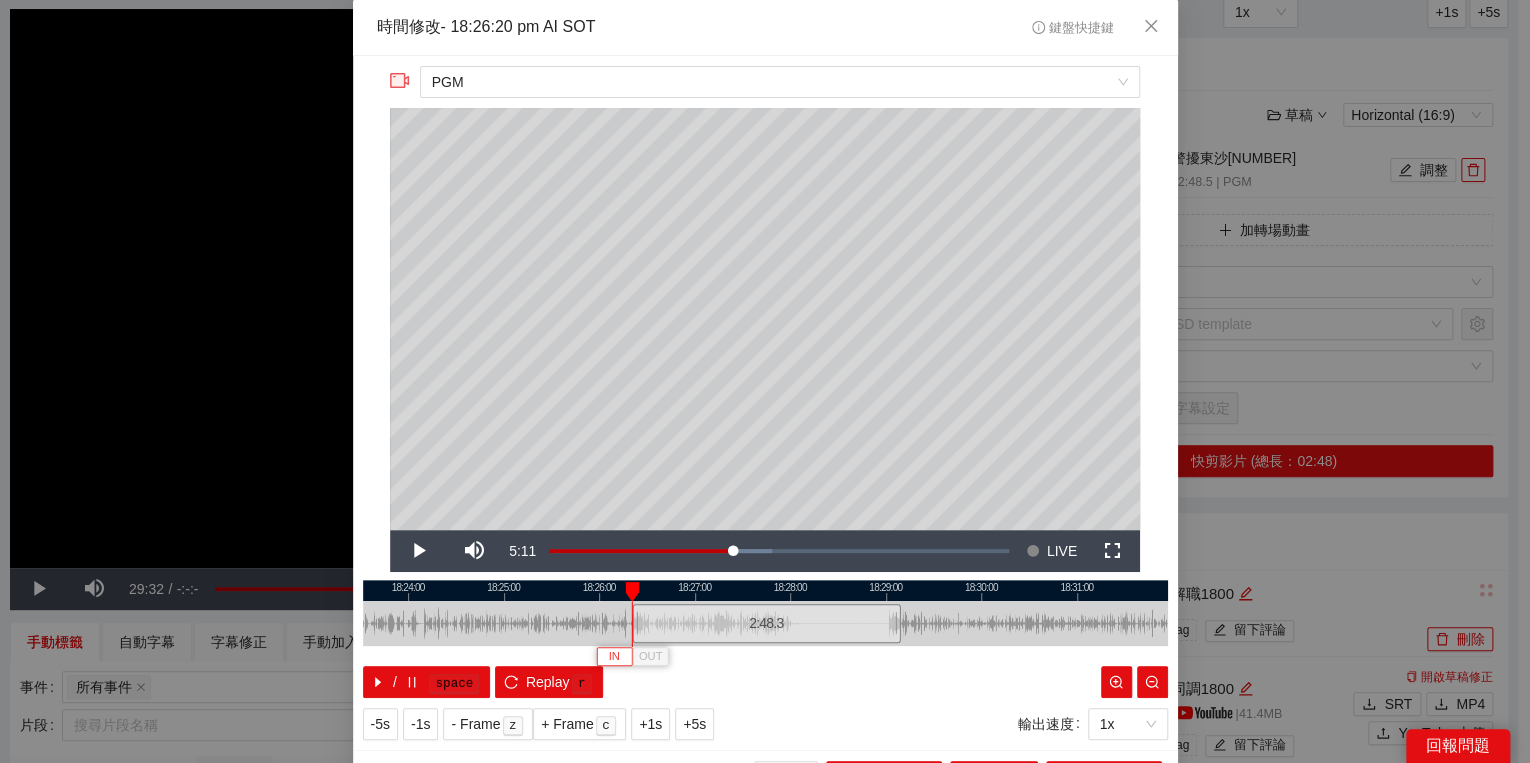 type 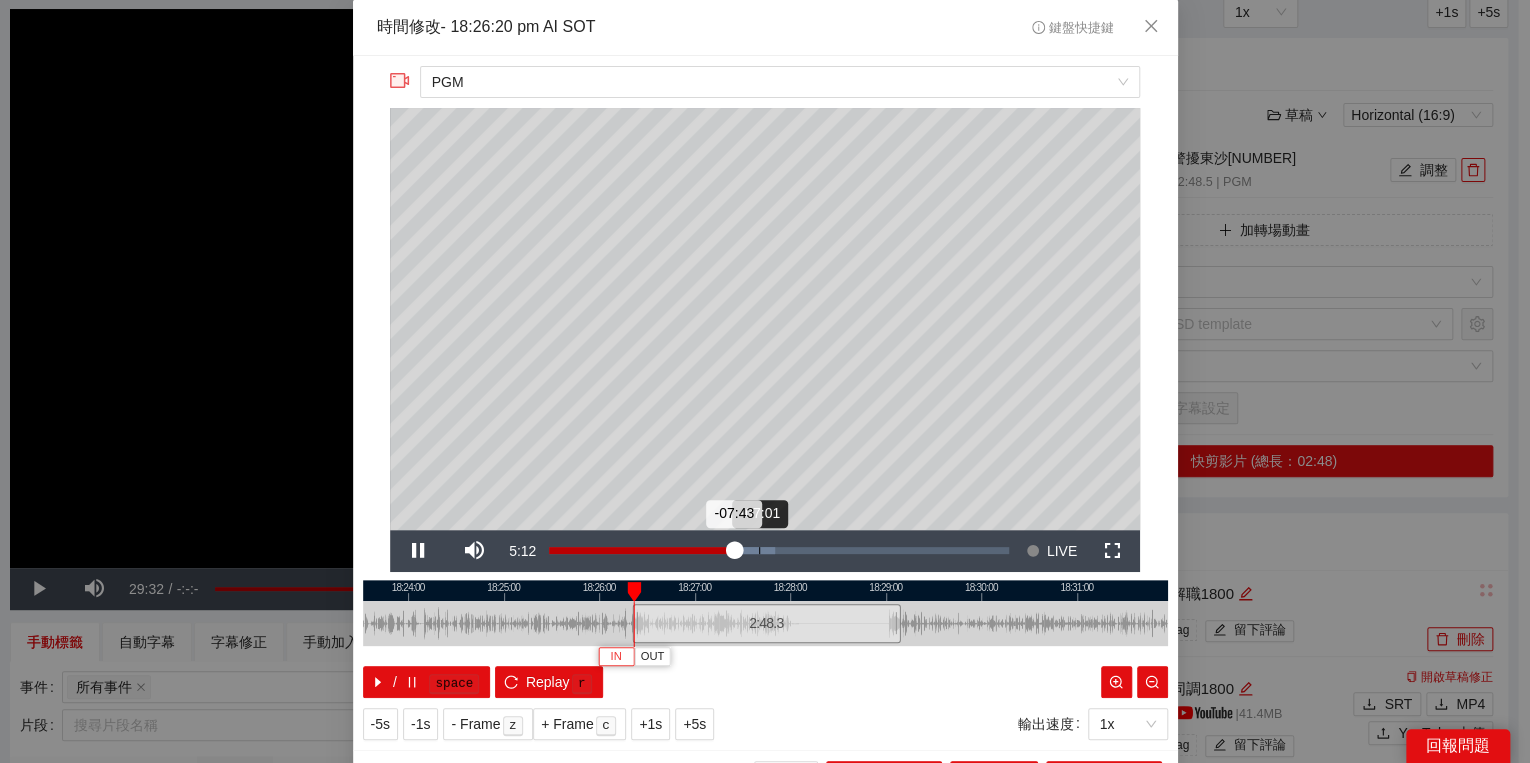 click on "Loaded :  49.21% -07:01 -07:43" at bounding box center (779, 551) 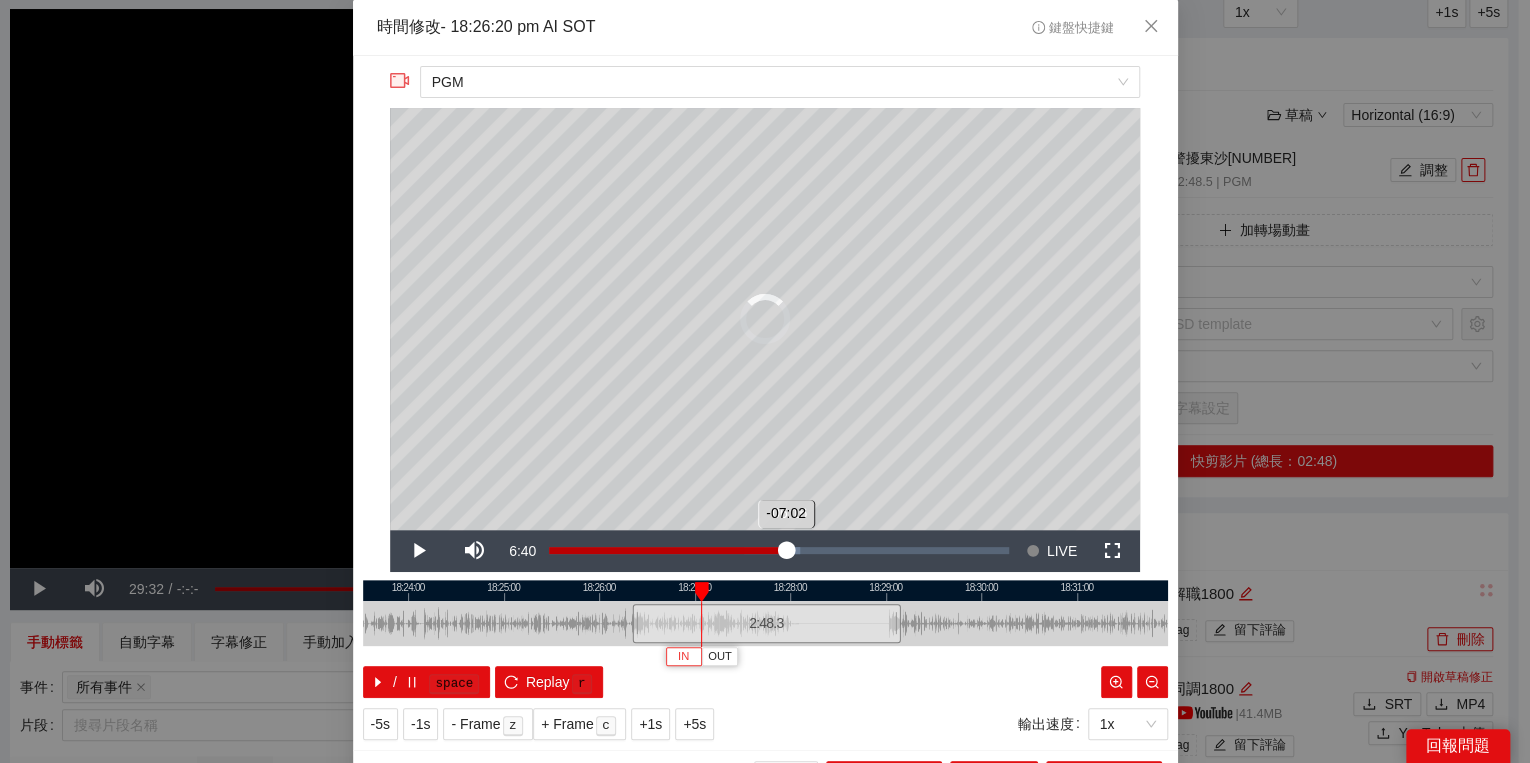 click on "Loaded :  54.68% -06:16 -07:02" at bounding box center (779, 551) 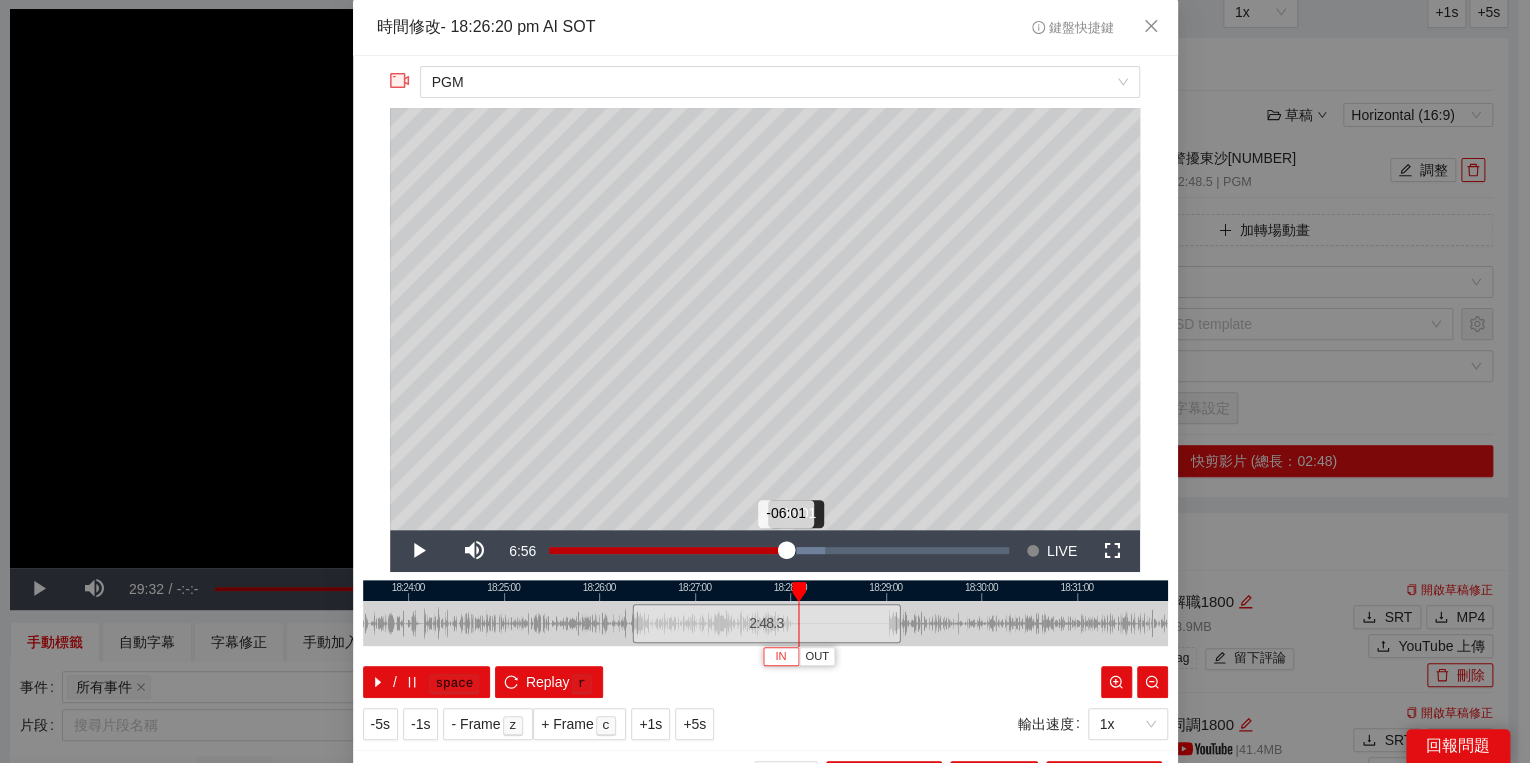 click on "Loaded :  60.15% -06:01 -06:01" at bounding box center [779, 551] 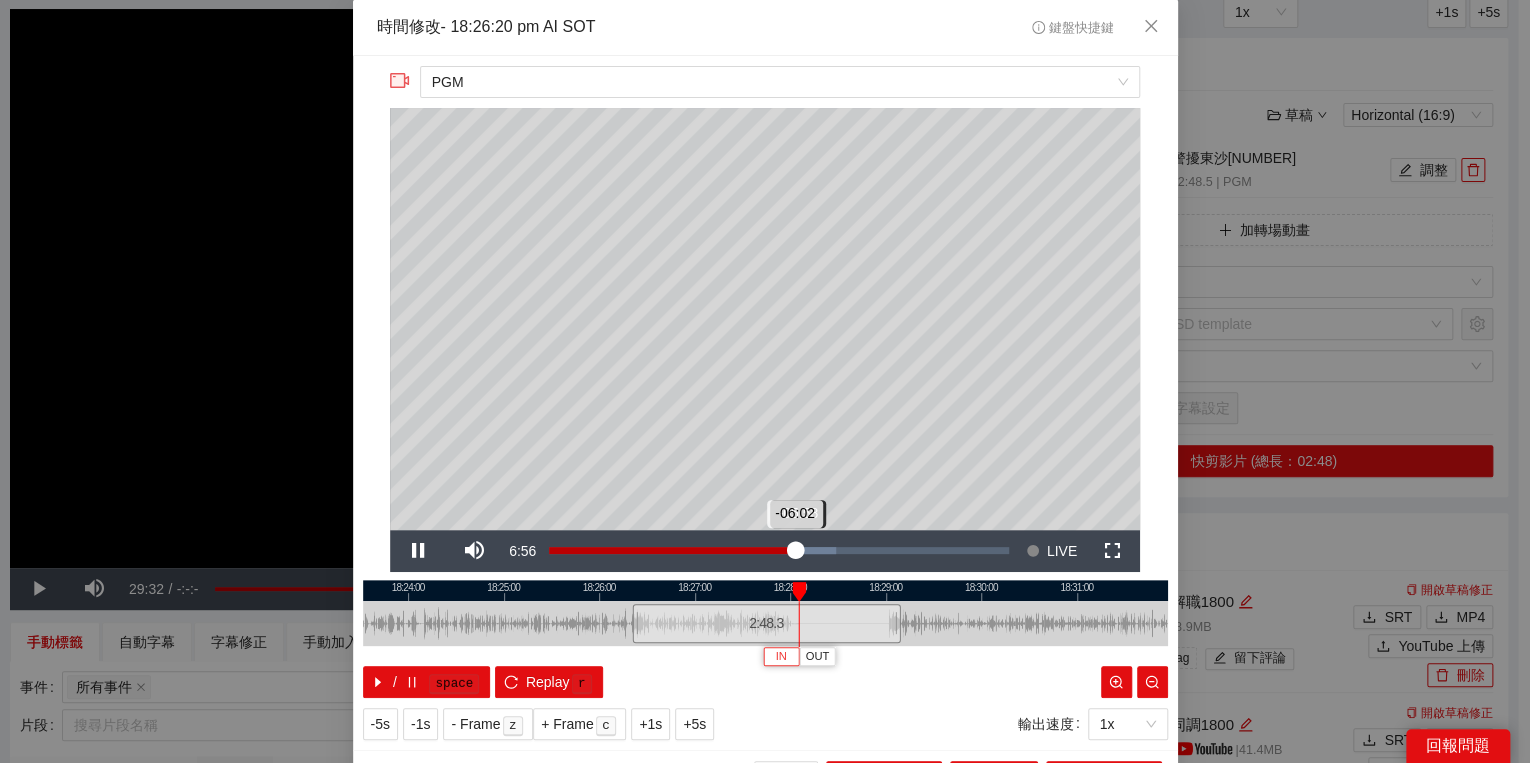 click on "Loaded :  62.49% -05:58 -06:02" at bounding box center [779, 551] 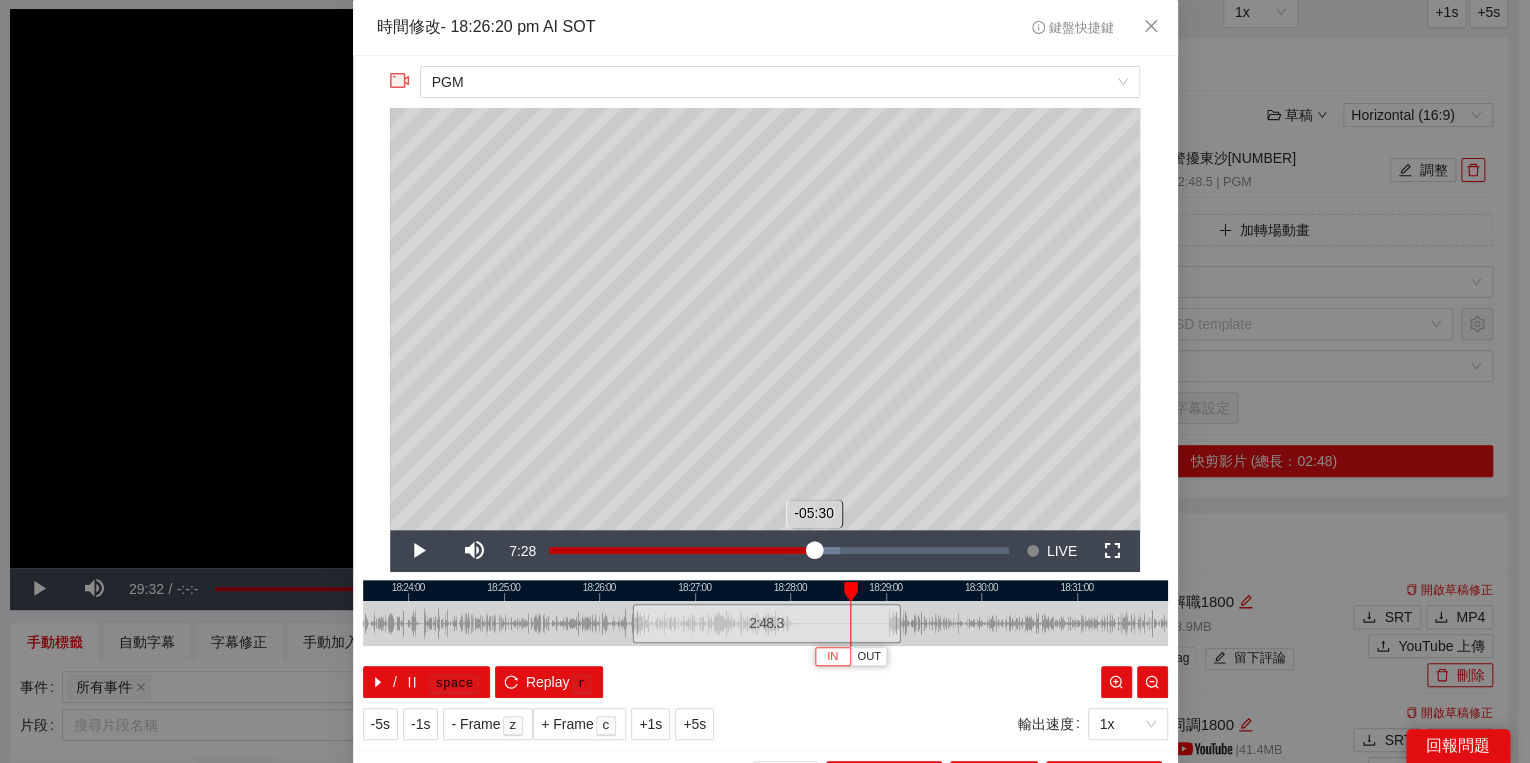 click on "Loaded :  63.27% -05:30 -05:30" at bounding box center (779, 551) 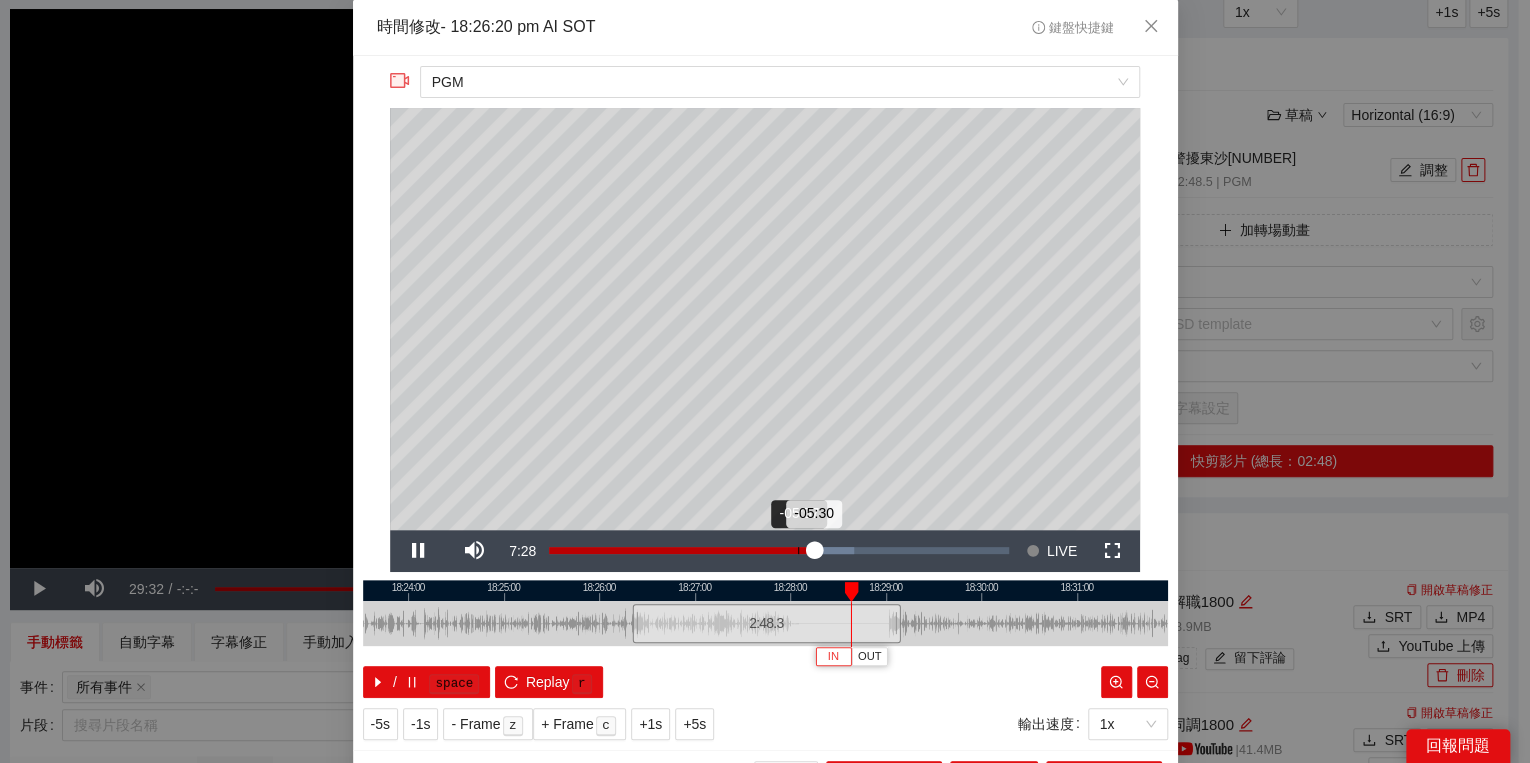 click on "Loaded :  66.40% -05:57 -05:30" at bounding box center (779, 551) 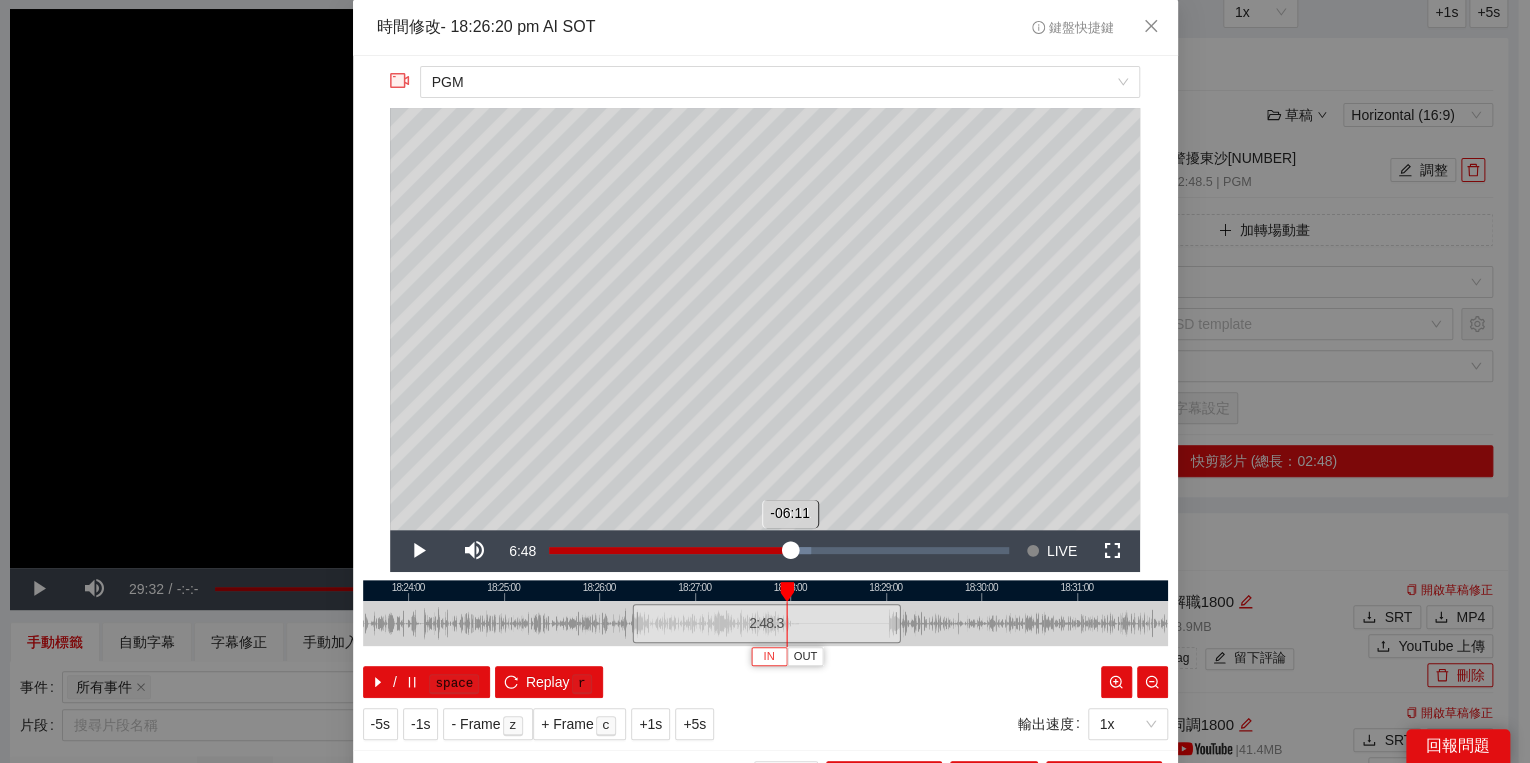 click on "-06:11" at bounding box center (669, 550) 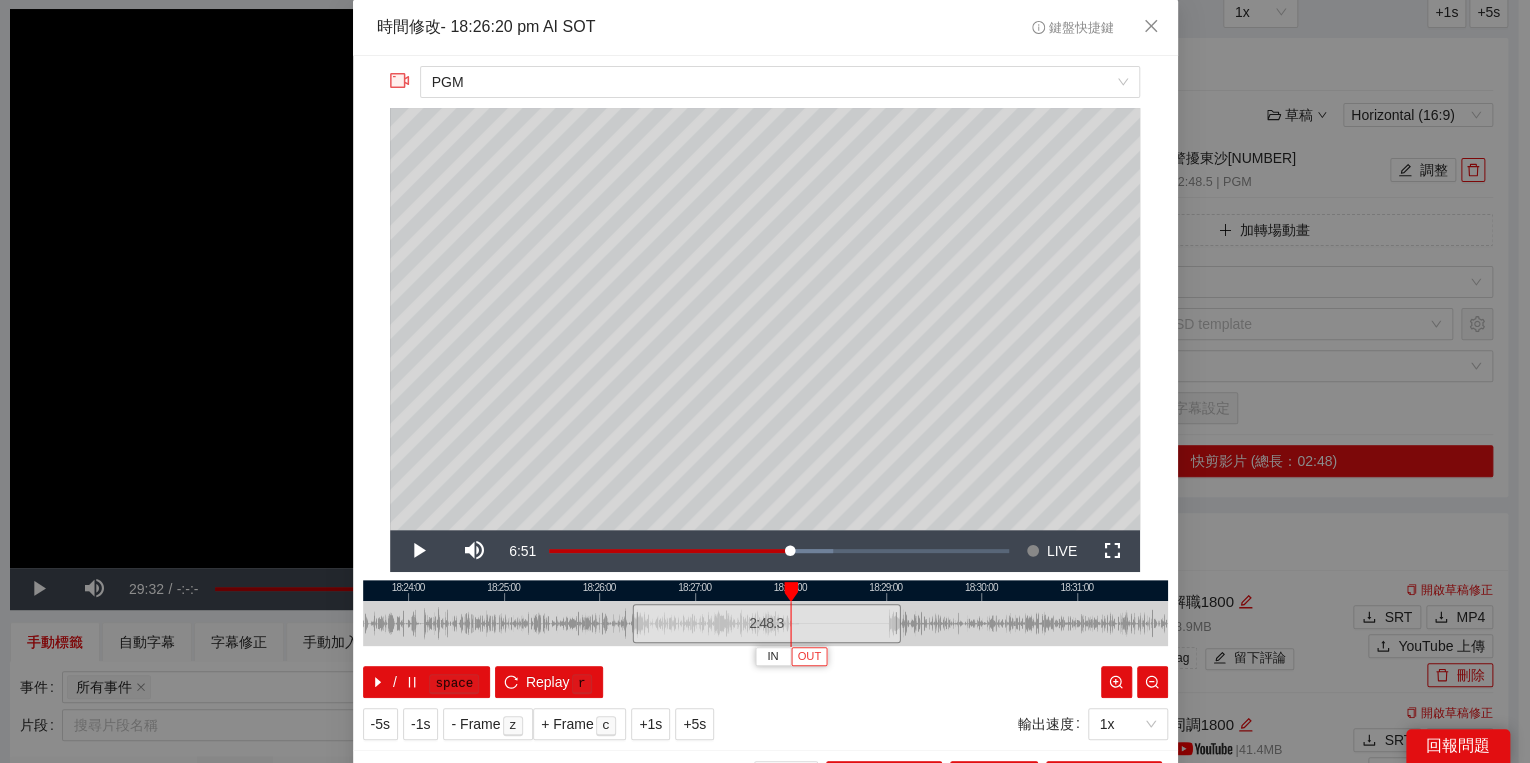 click on "OUT" at bounding box center [809, 656] 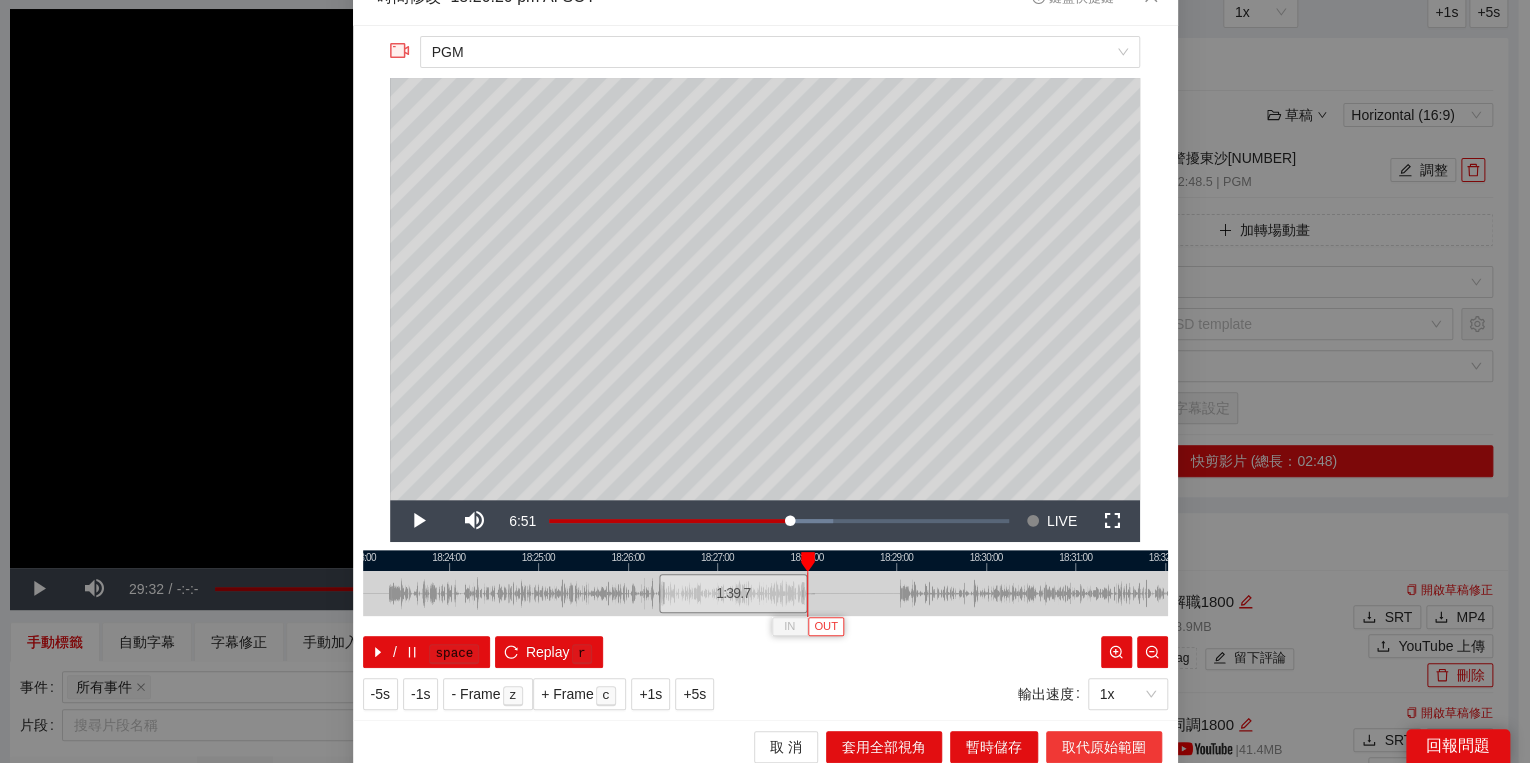 scroll, scrollTop: 39, scrollLeft: 0, axis: vertical 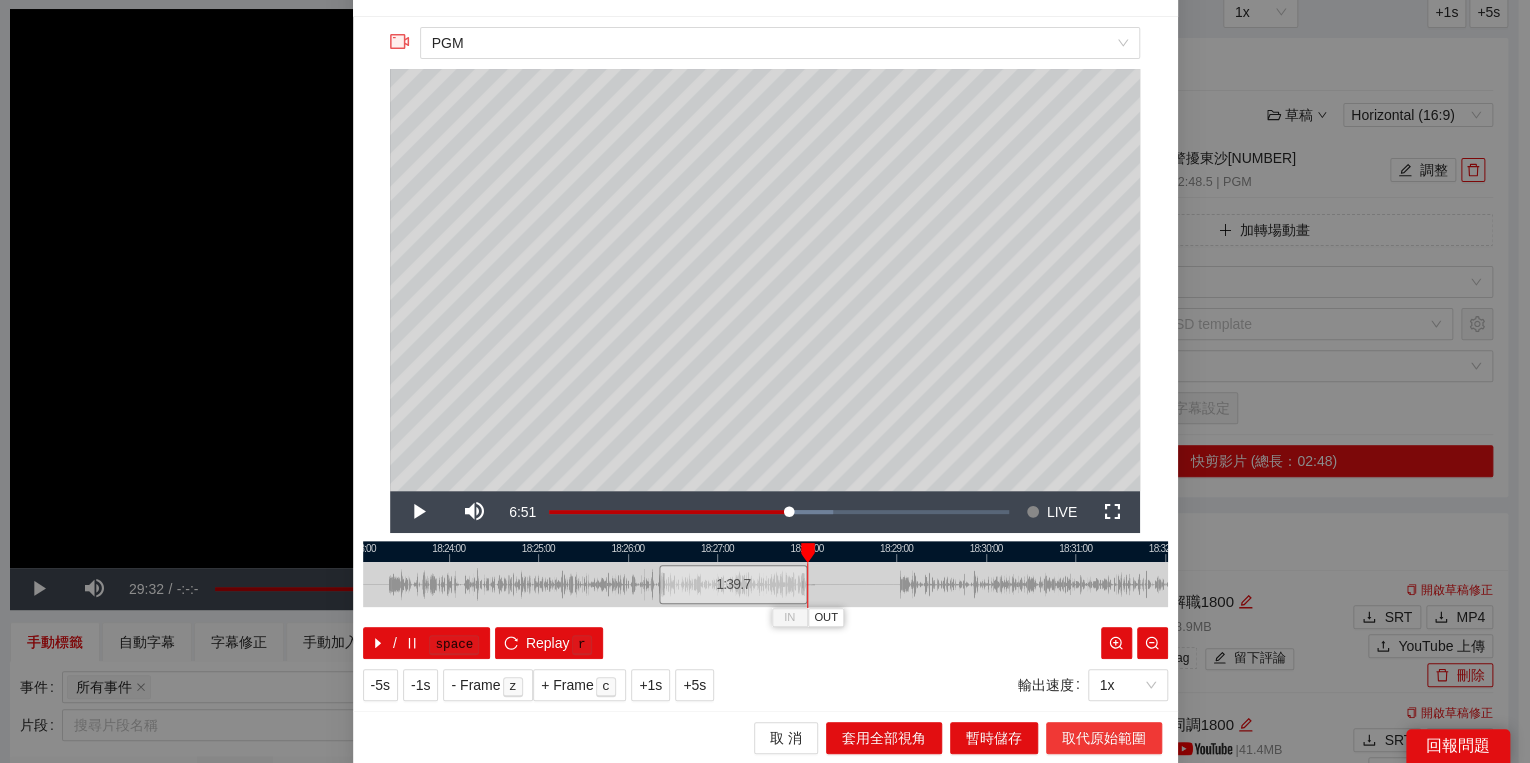 click on "取代原始範圍" at bounding box center (1104, 738) 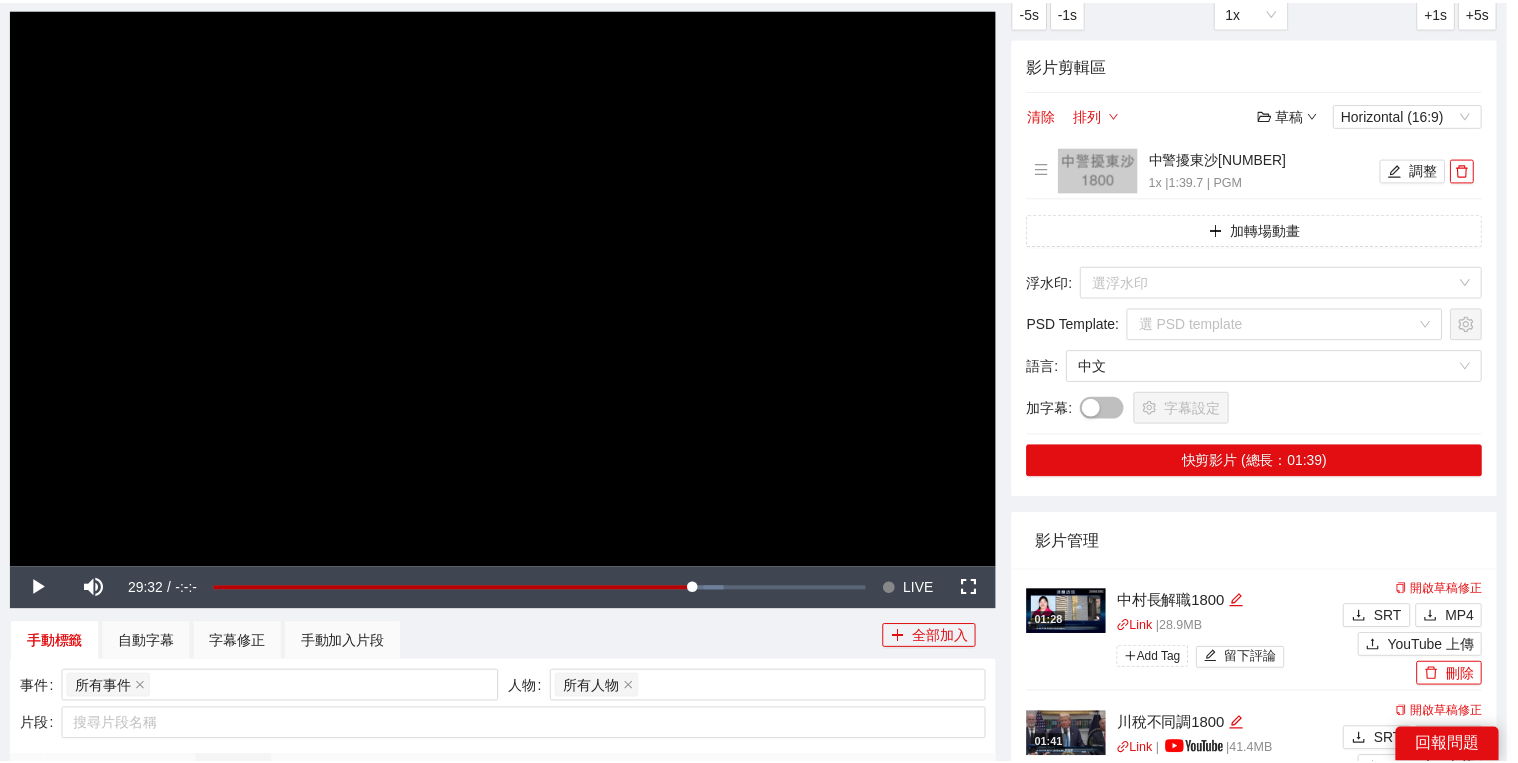 scroll, scrollTop: 0, scrollLeft: 0, axis: both 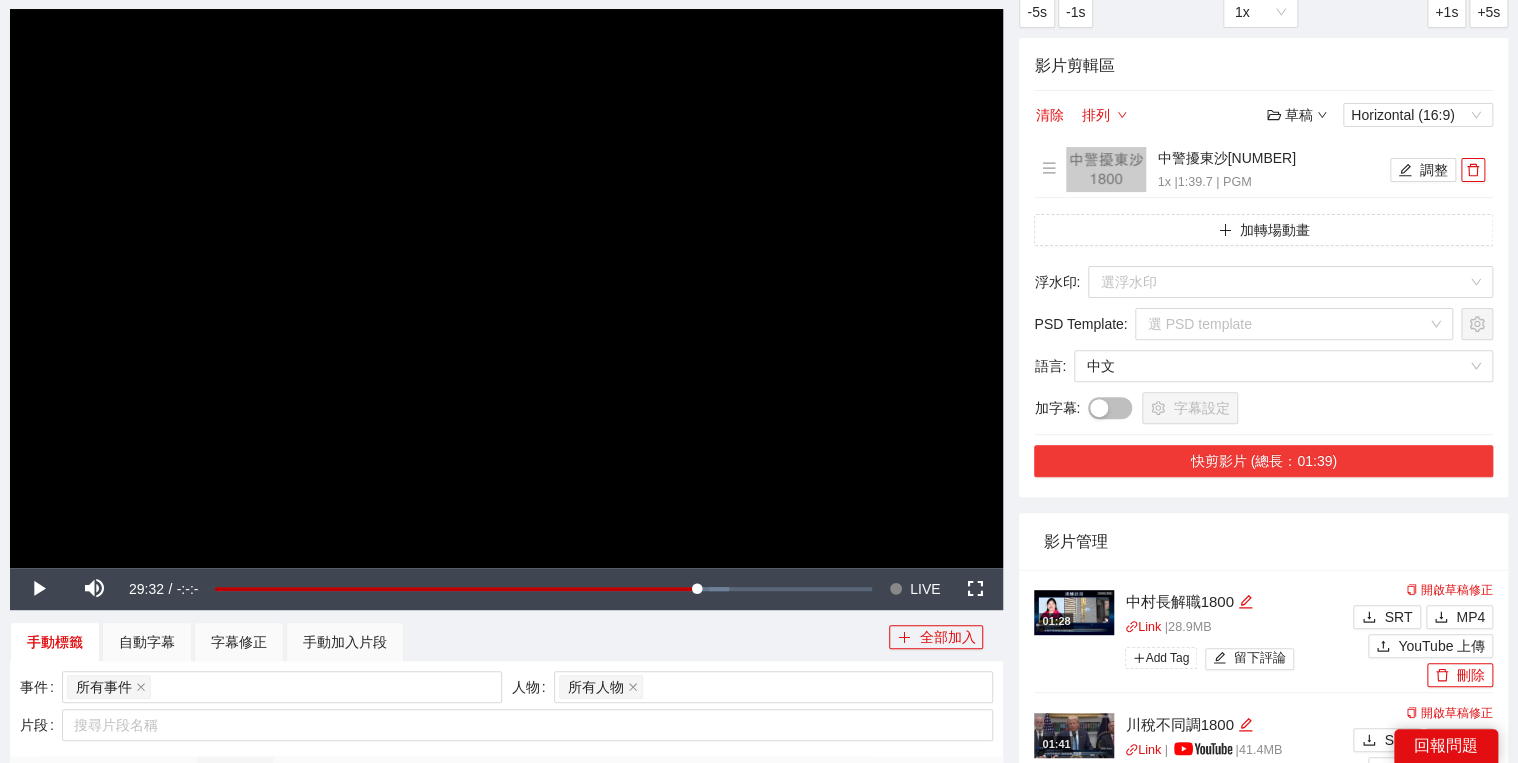 click on "快剪影片 (總長：01:39)" at bounding box center (1263, 461) 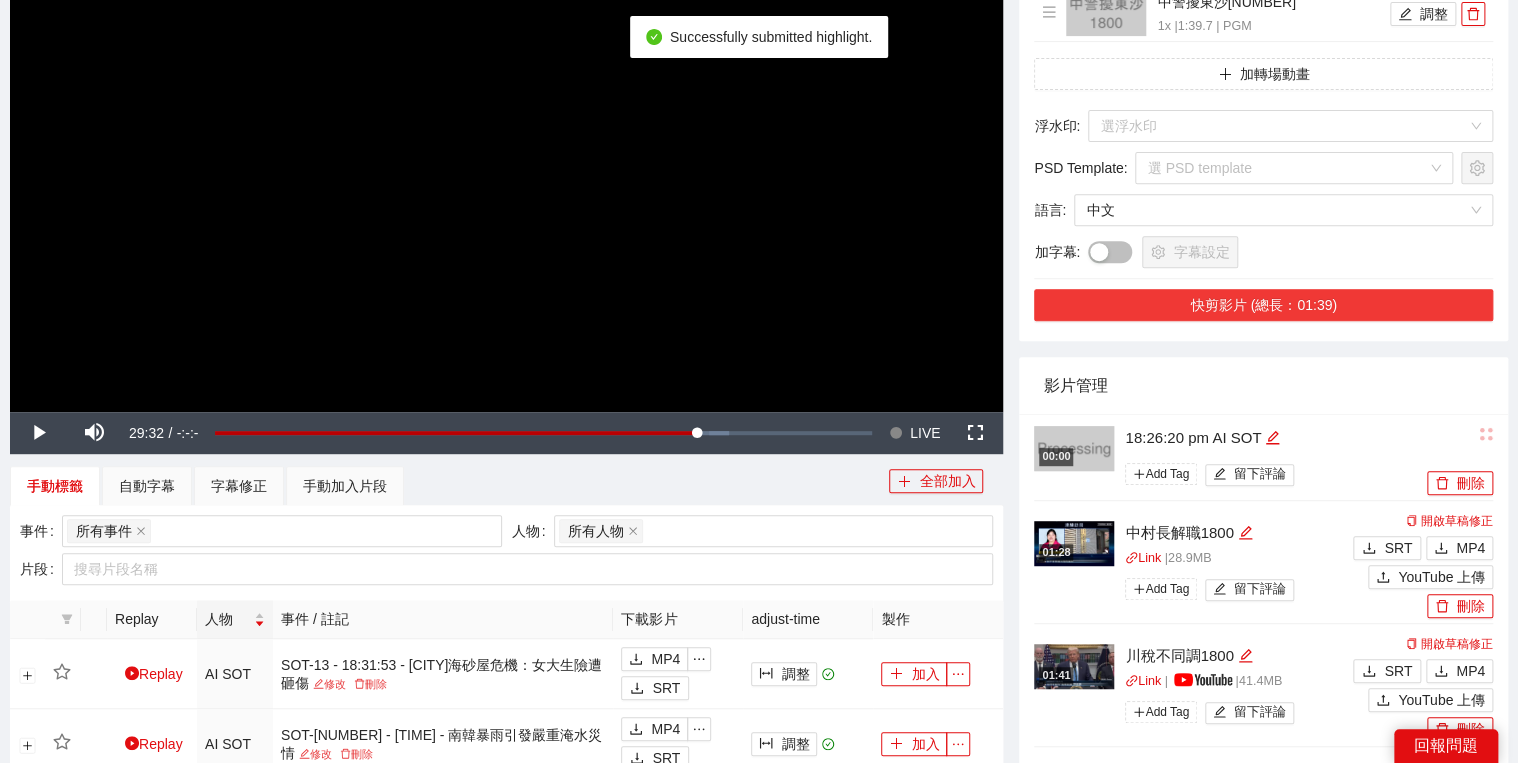 scroll, scrollTop: 320, scrollLeft: 0, axis: vertical 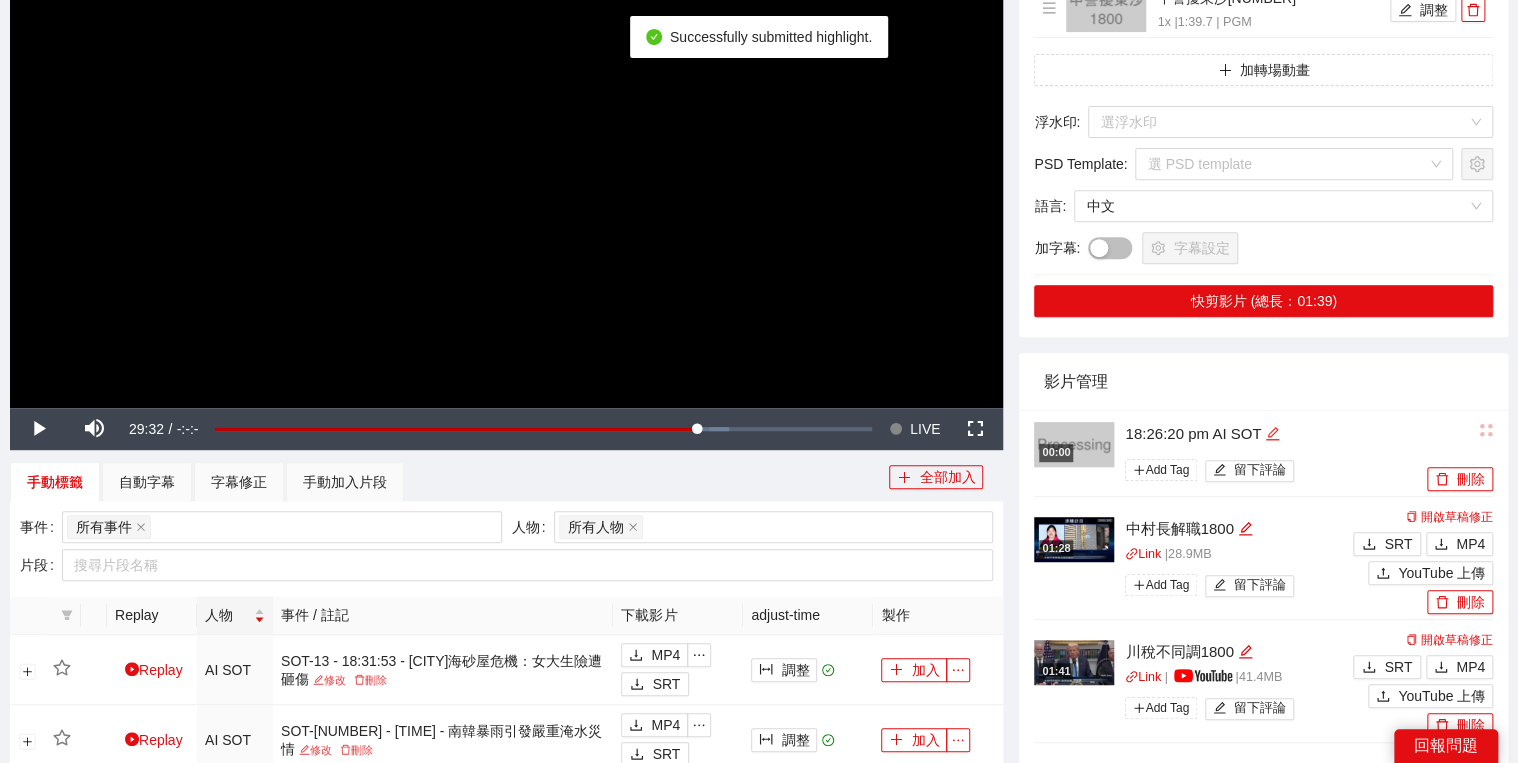 click 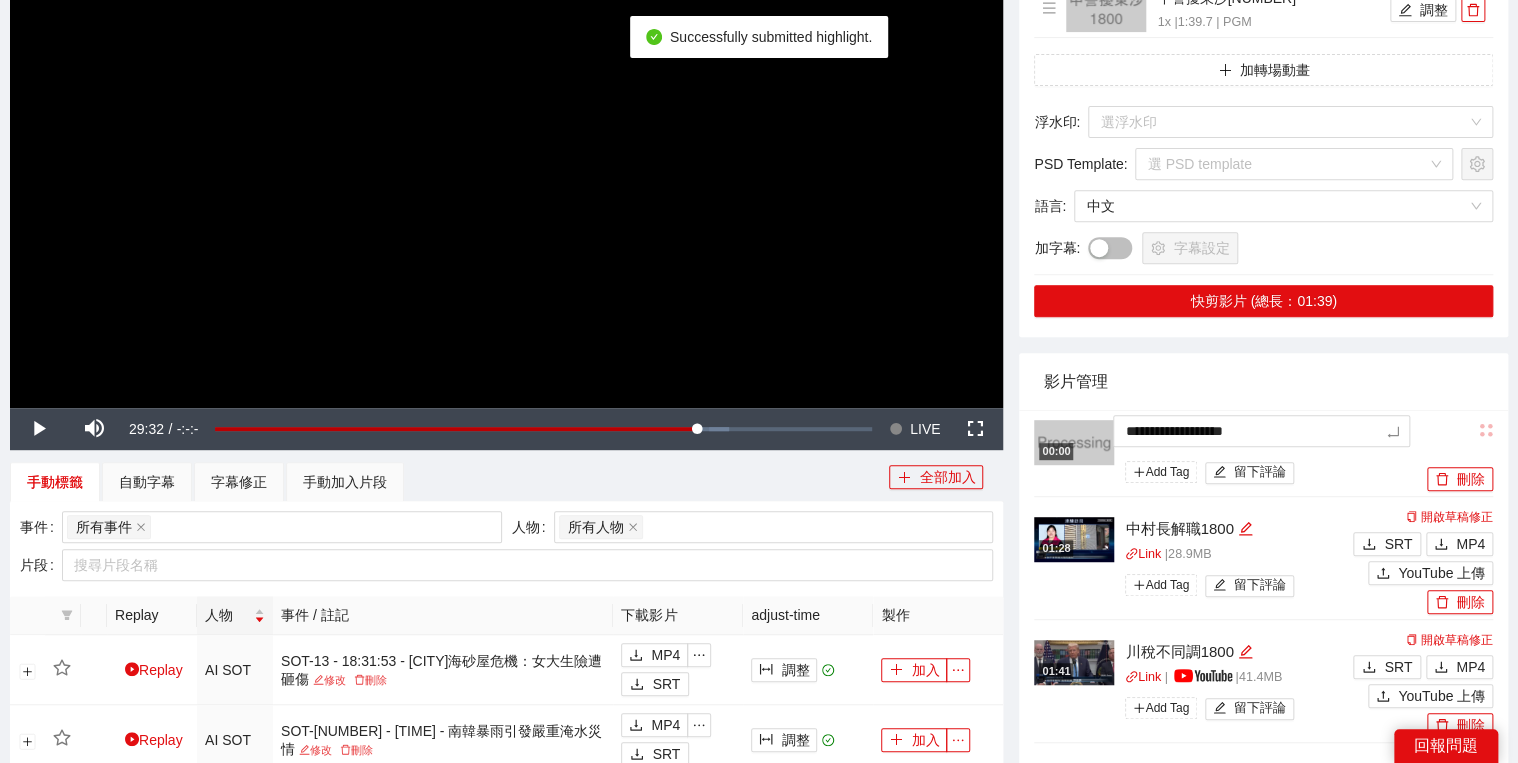 drag, startPoint x: 1282, startPoint y: 429, endPoint x: 1203, endPoint y: 394, distance: 86.40602 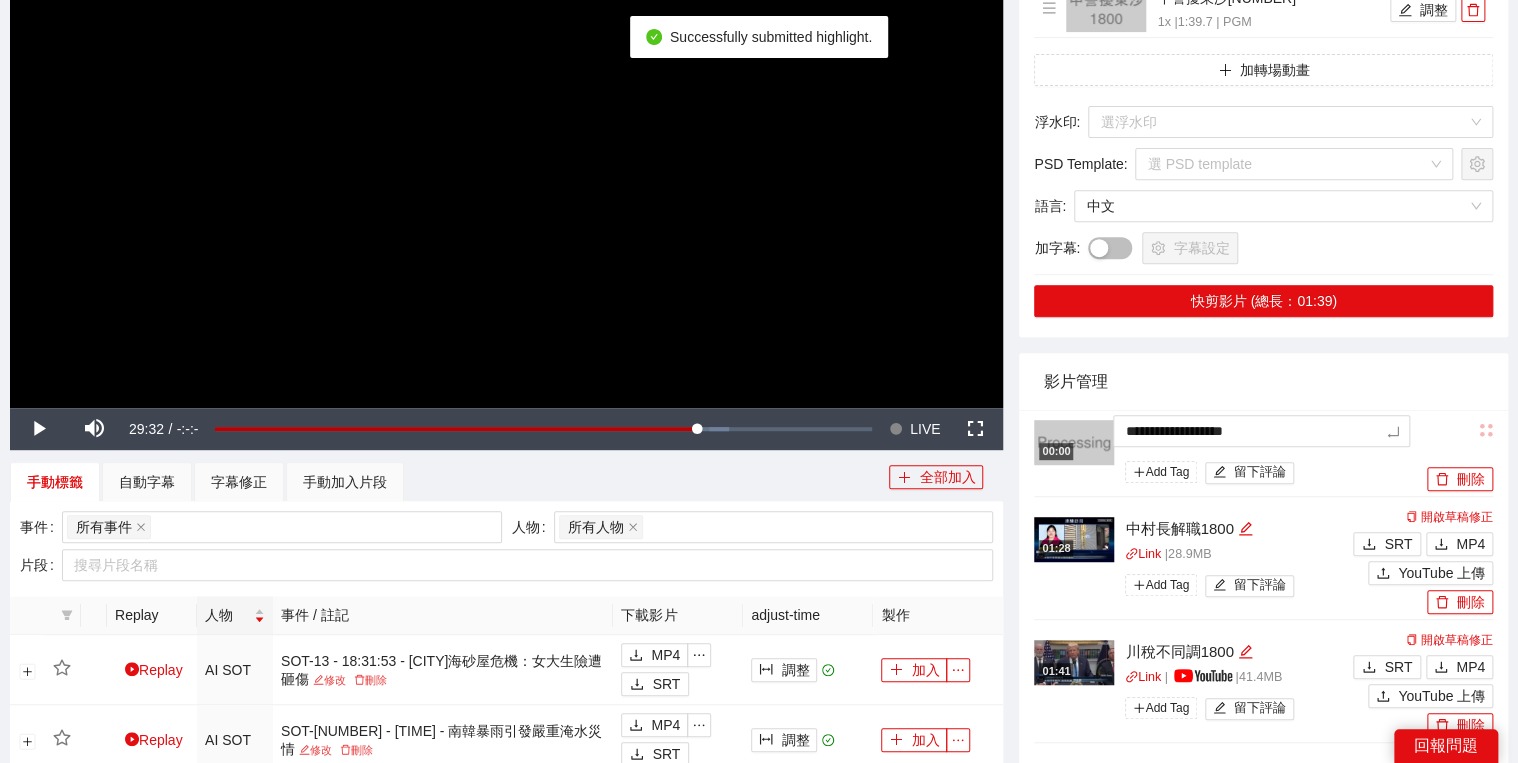 click on "**********" at bounding box center (759, 742) 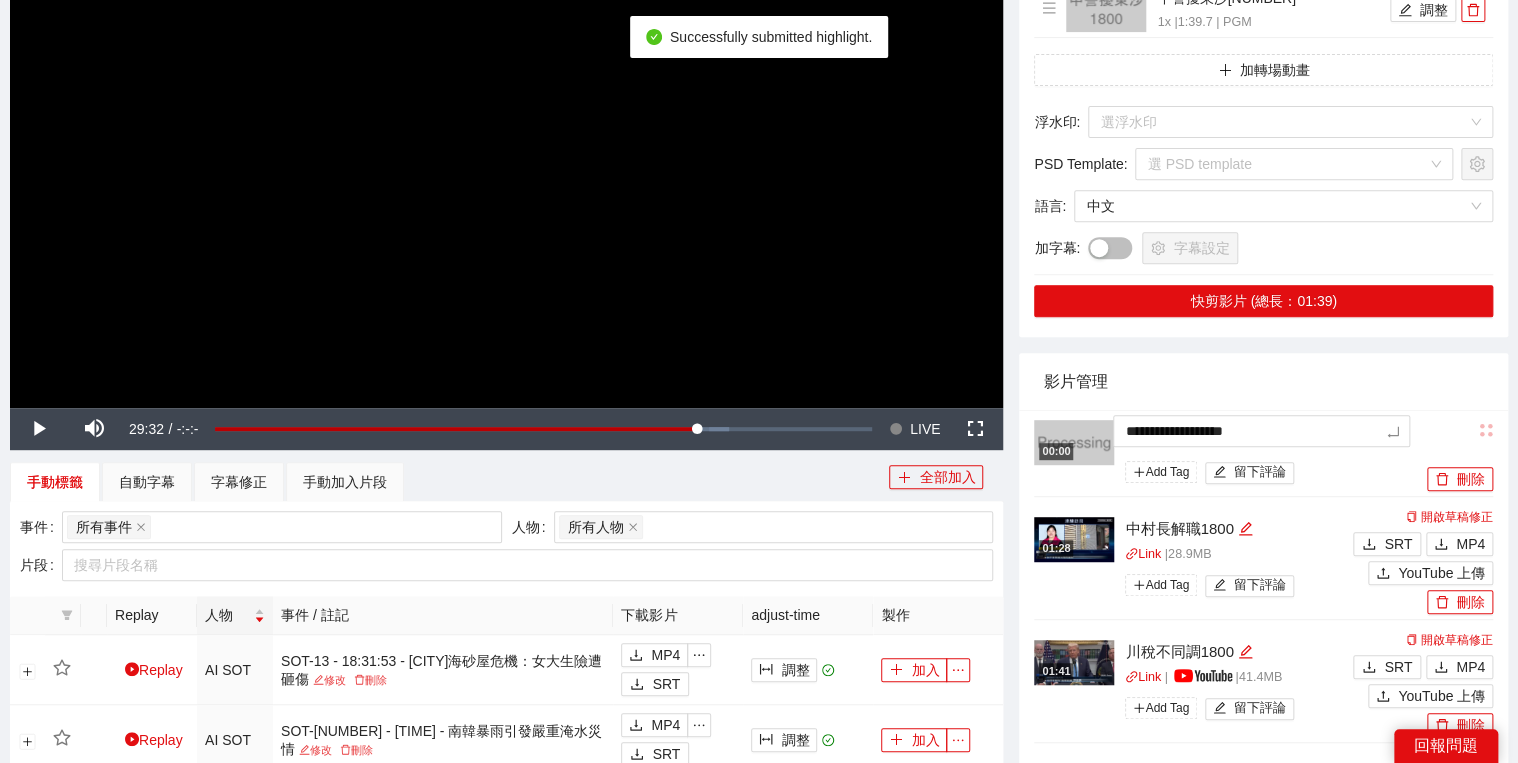 type on "*********" 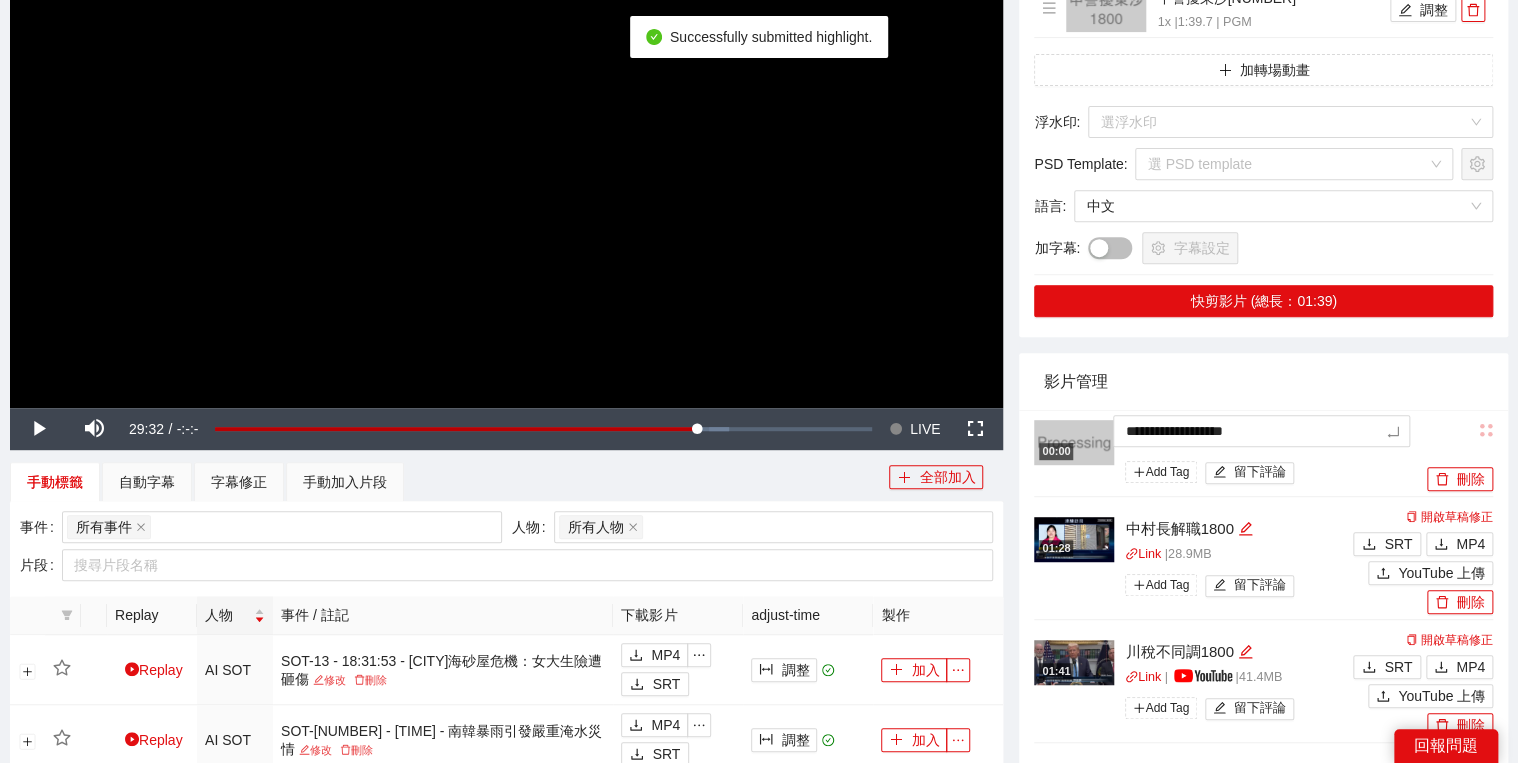 type on "*********" 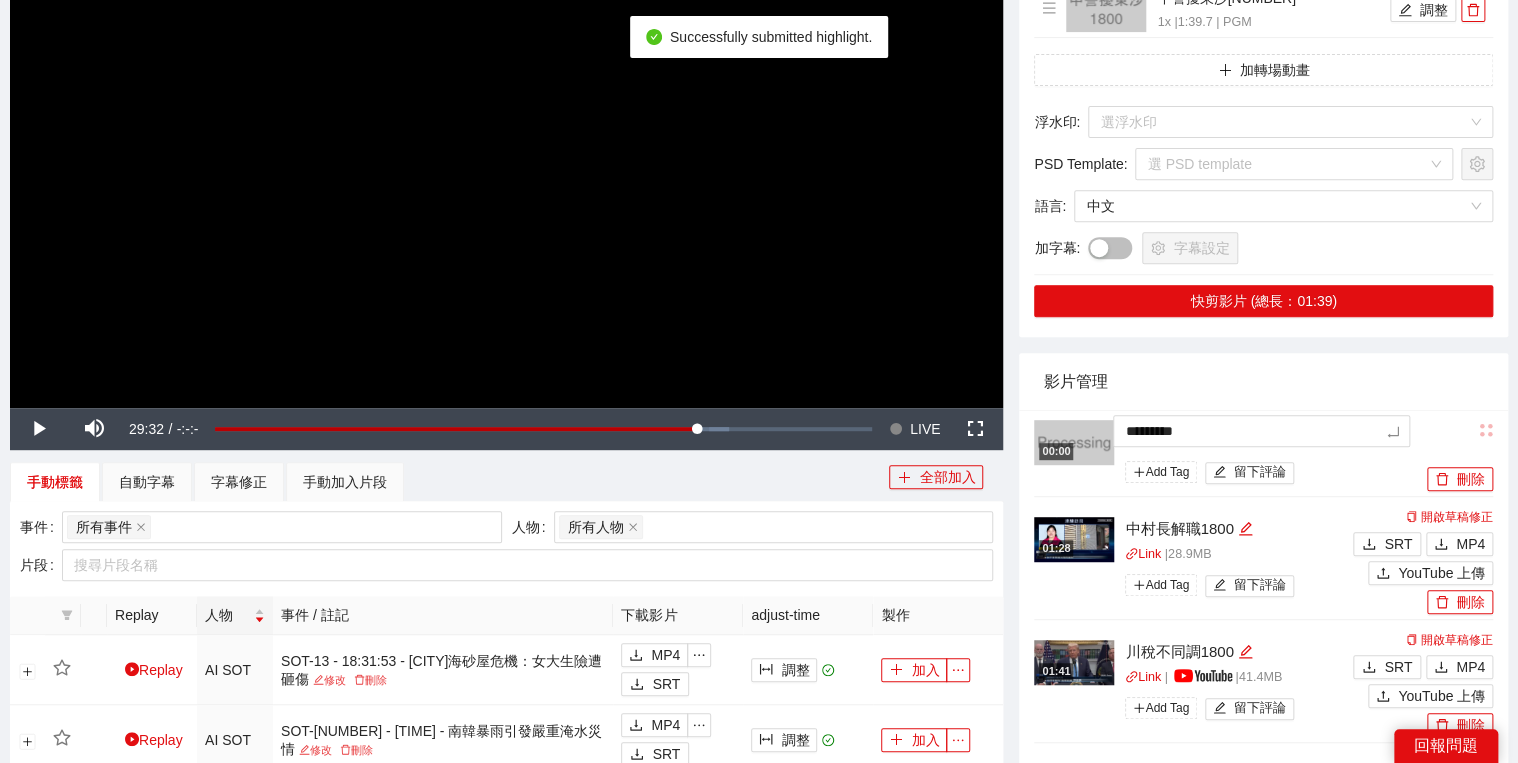 click on "影片管理" at bounding box center (1263, 381) 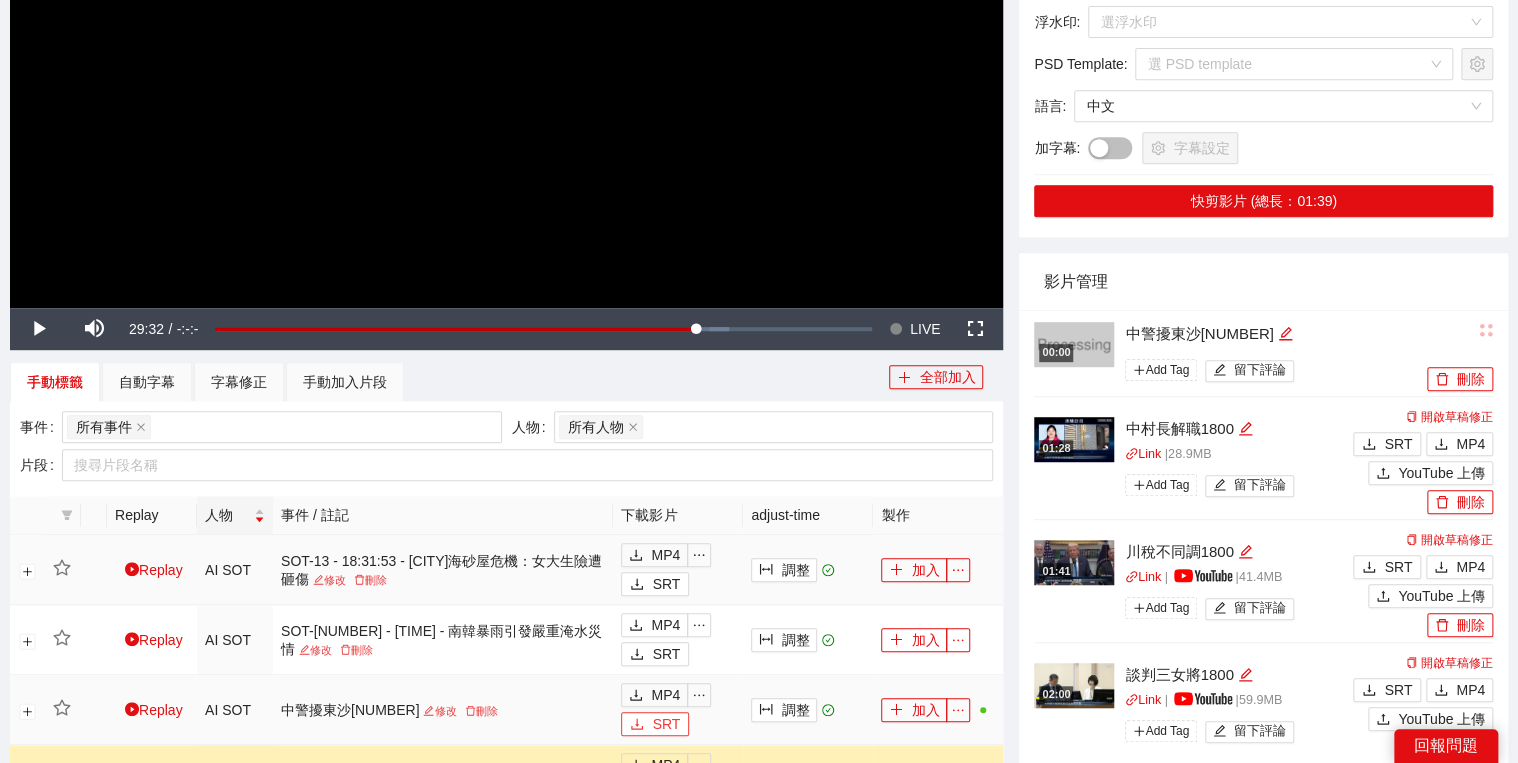 scroll, scrollTop: 560, scrollLeft: 0, axis: vertical 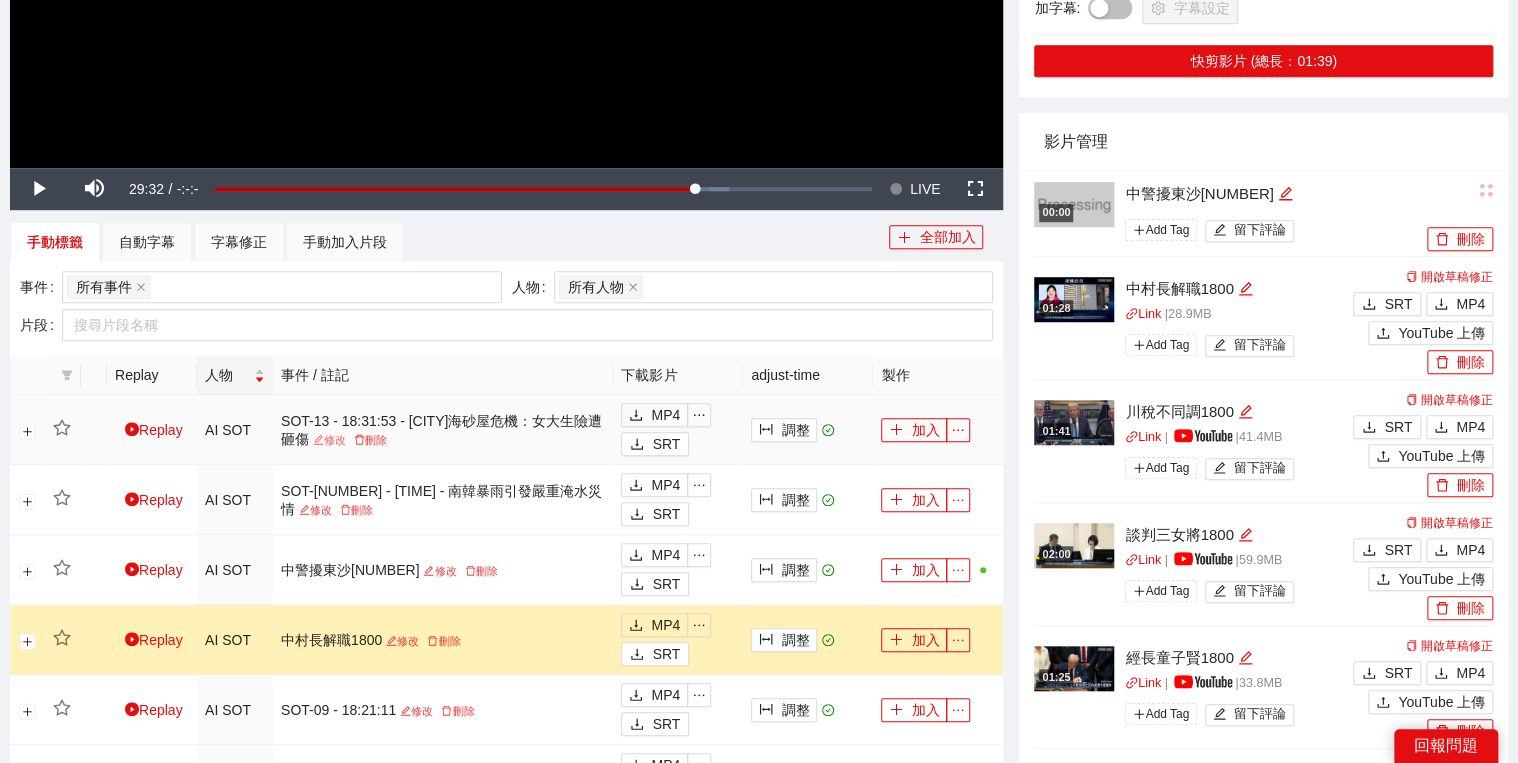 click 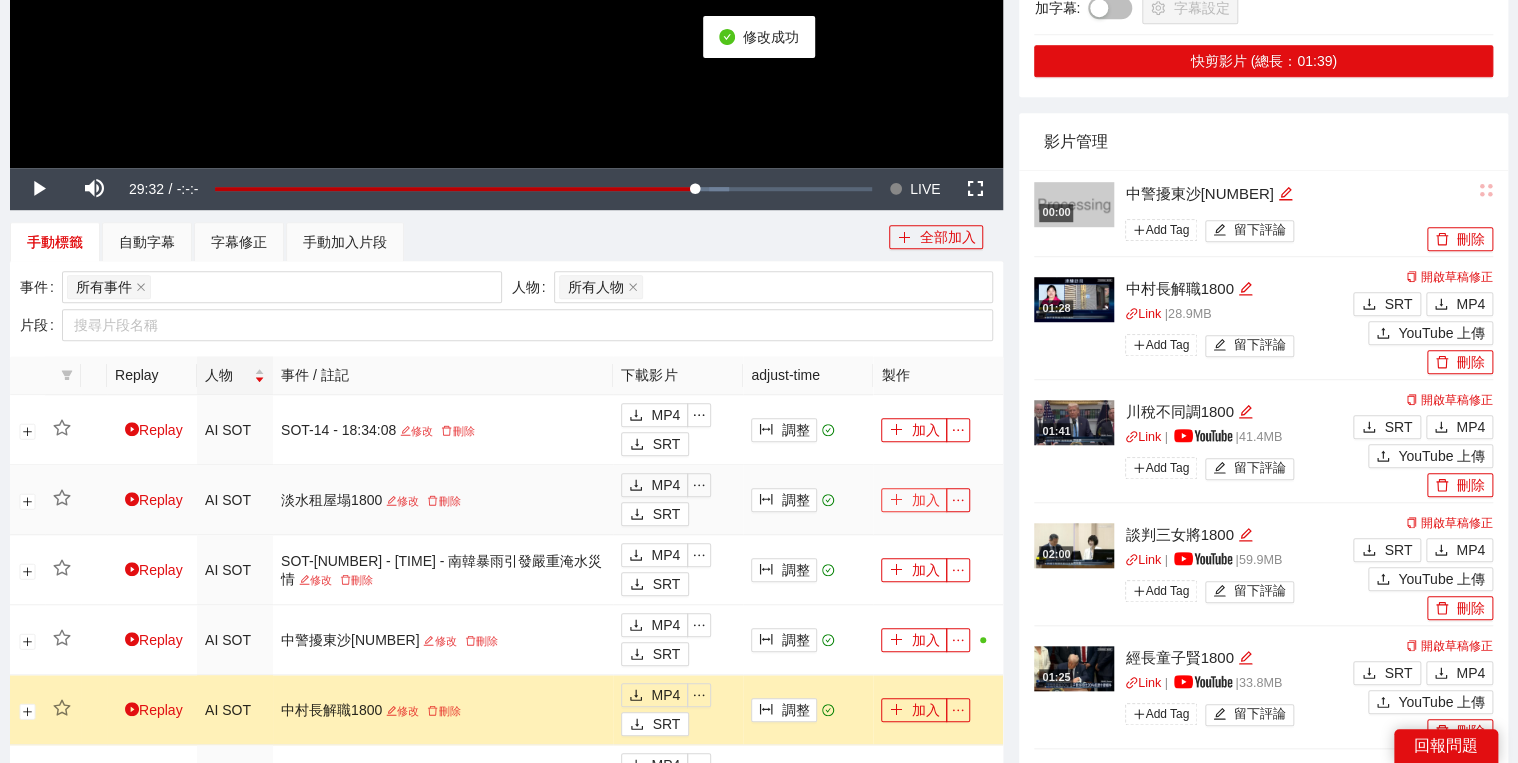 click 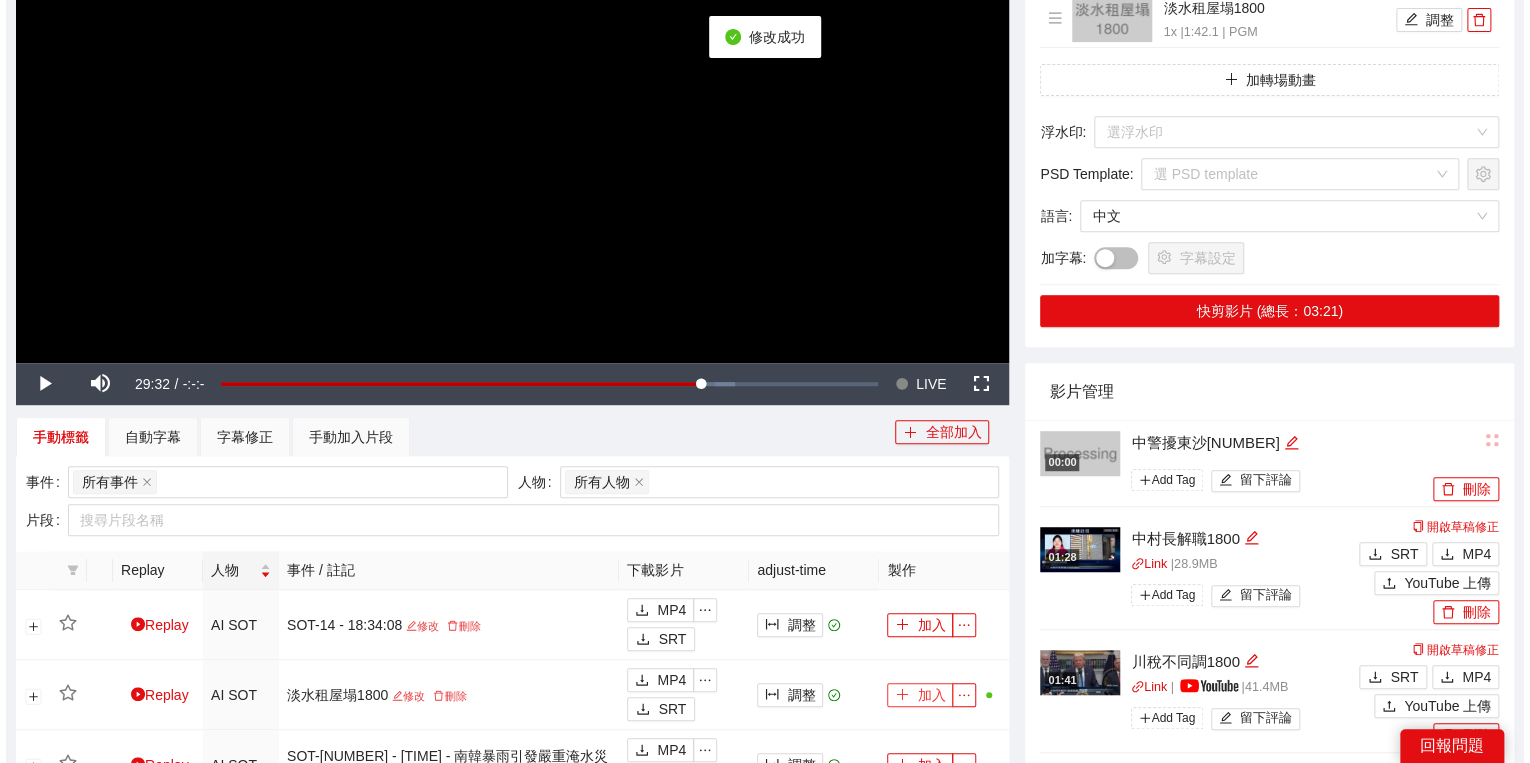 scroll, scrollTop: 160, scrollLeft: 0, axis: vertical 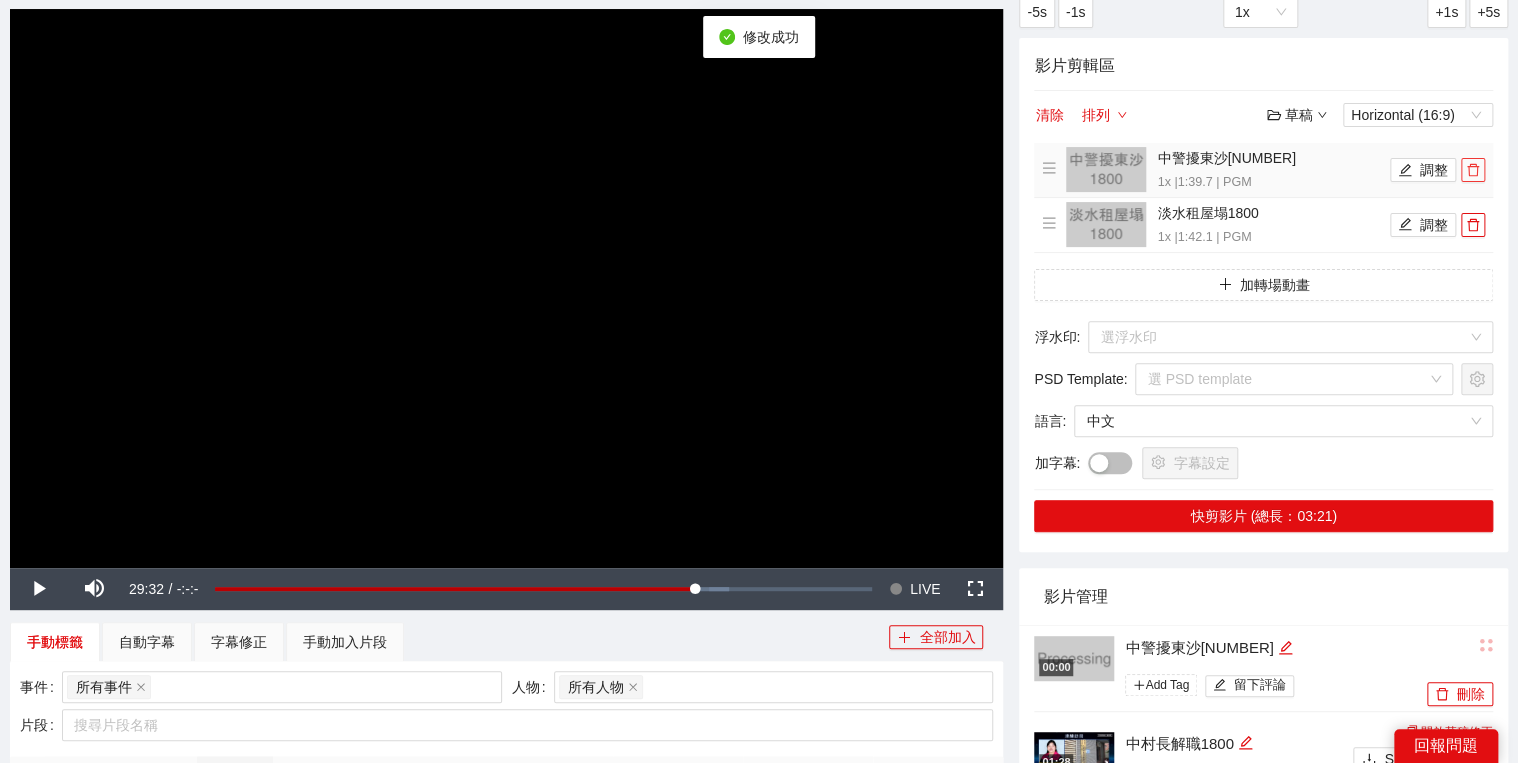 click at bounding box center [1473, 170] 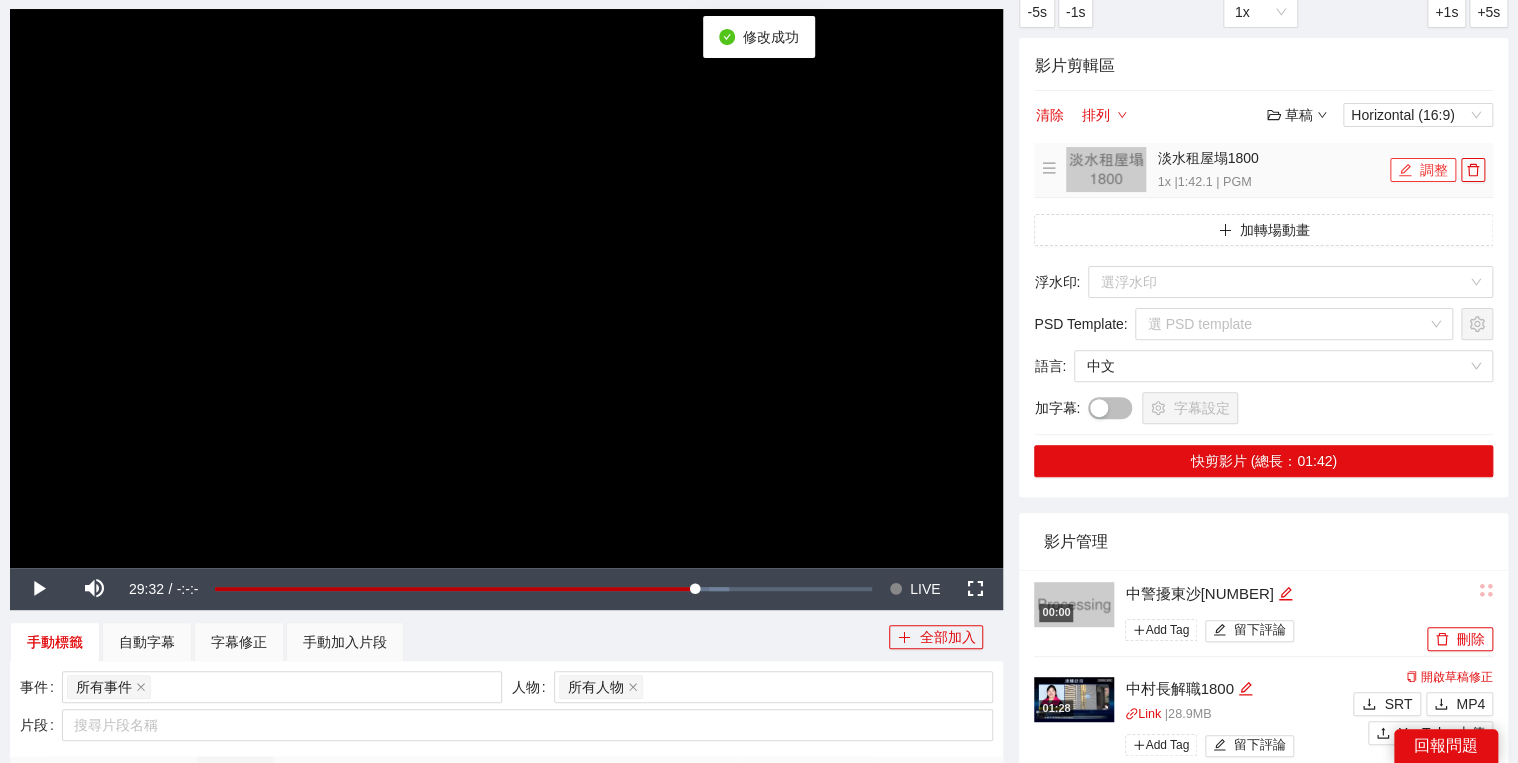 click on "調整" at bounding box center [1423, 170] 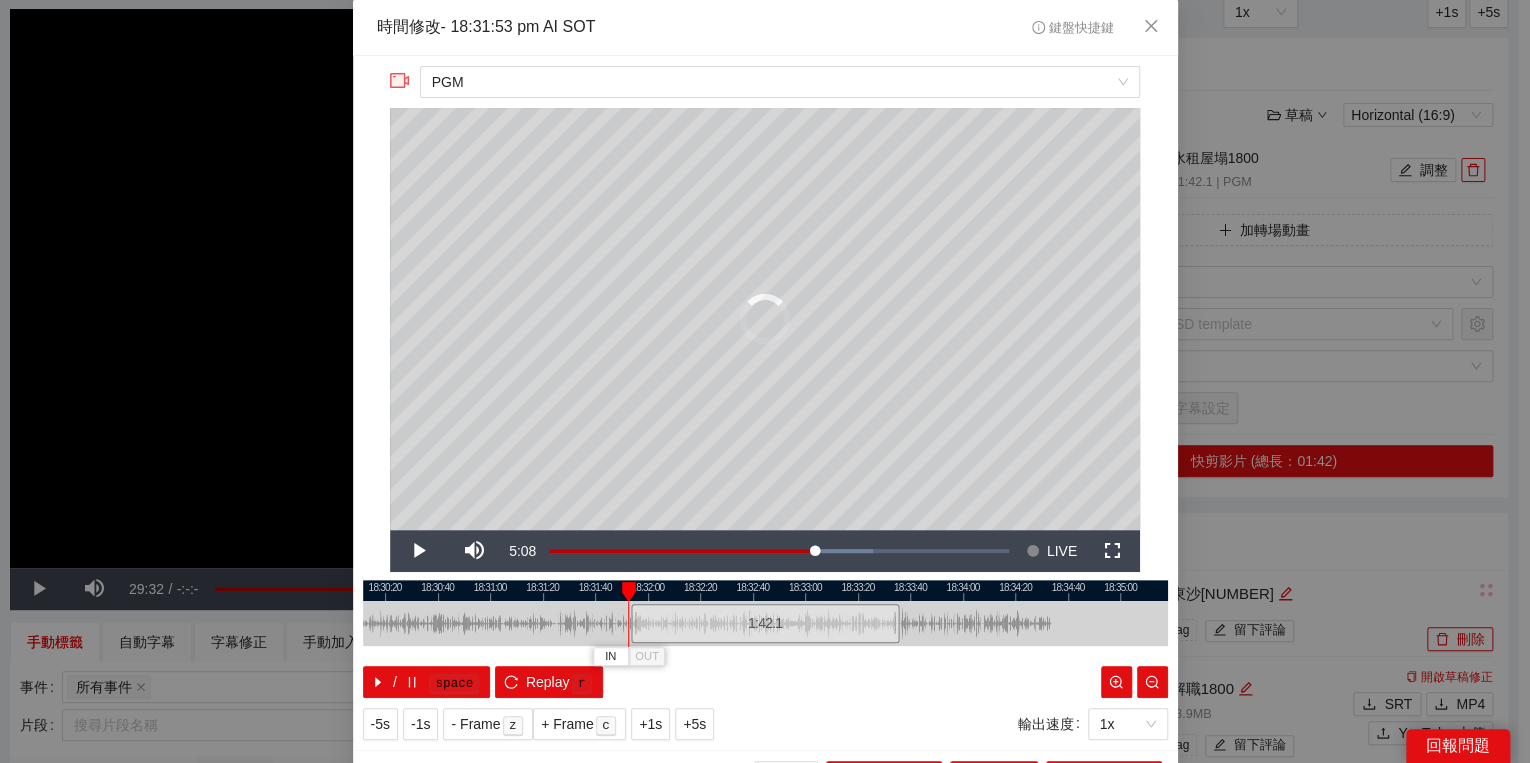 click at bounding box center [629, 592] 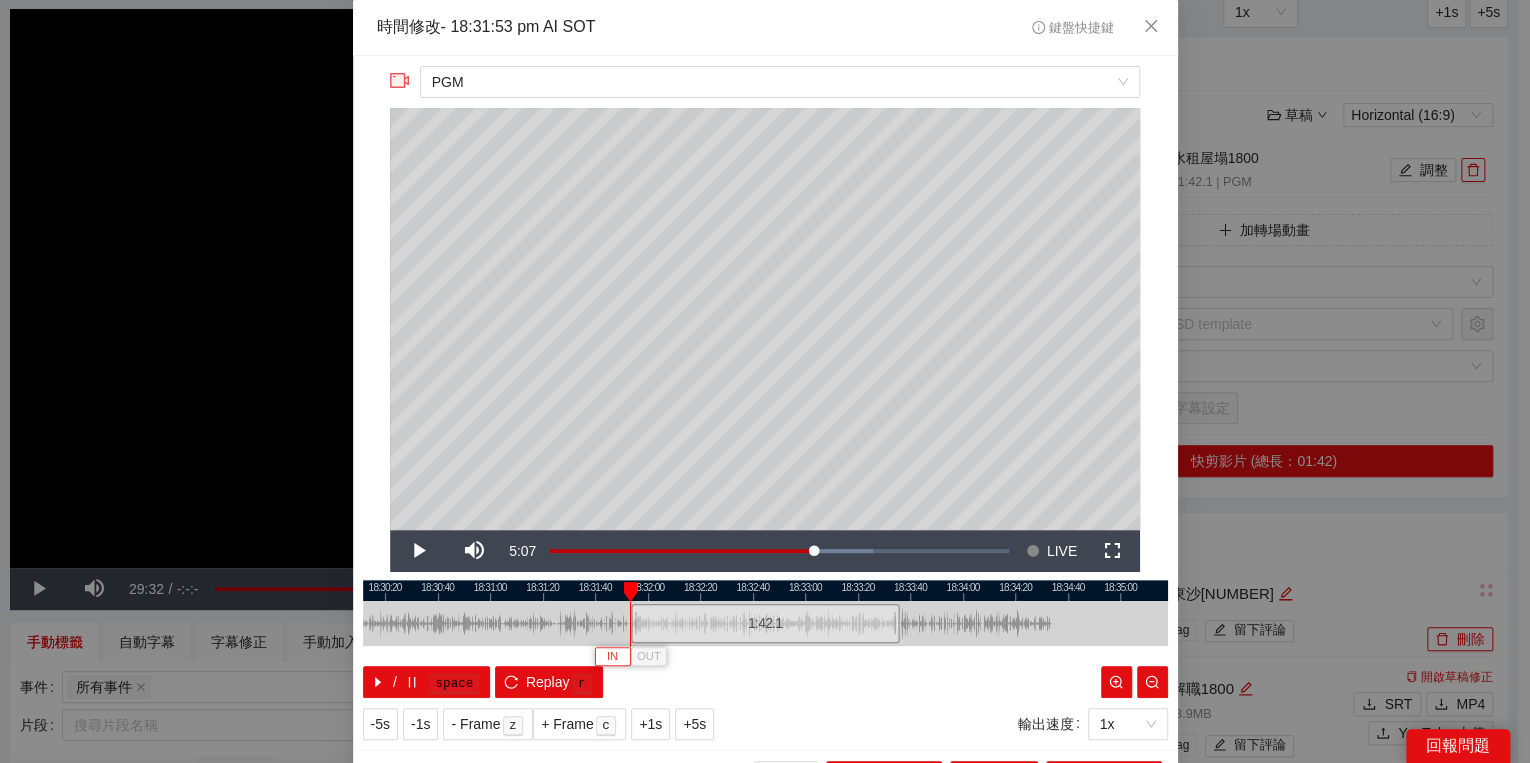 click on "IN" at bounding box center (612, 656) 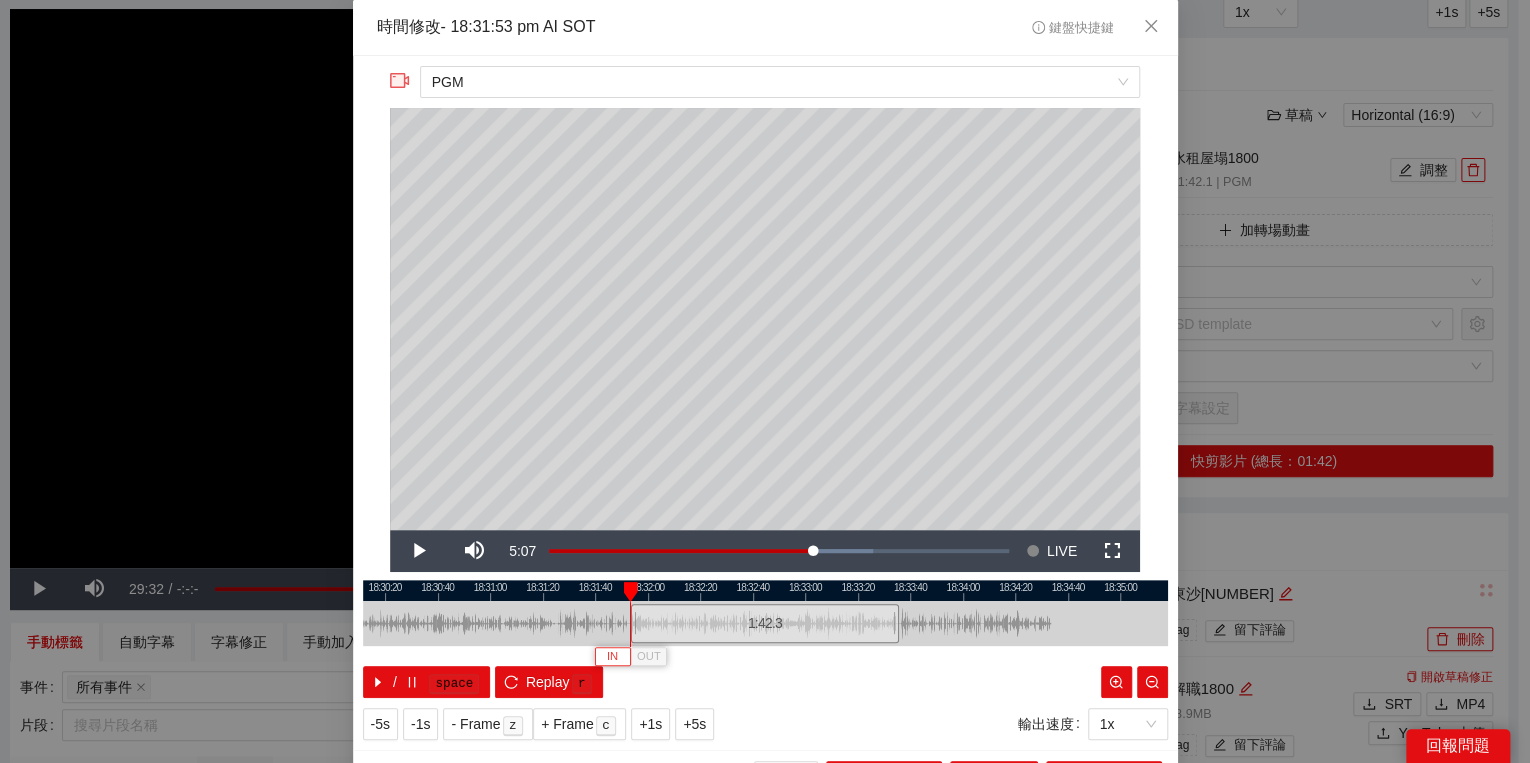 type 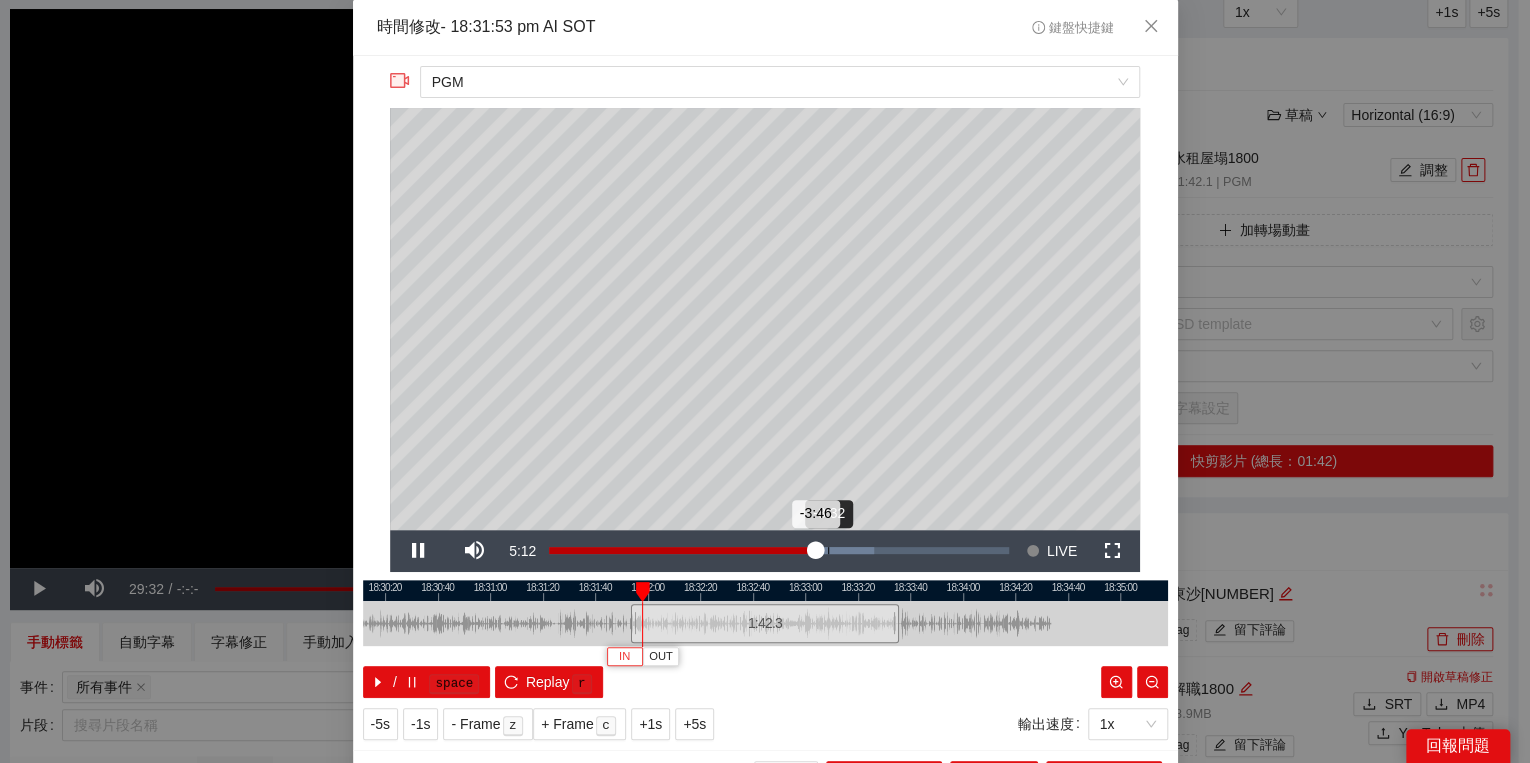 click on "Loaded :  70.78% -3:32 -3:46" at bounding box center (779, 551) 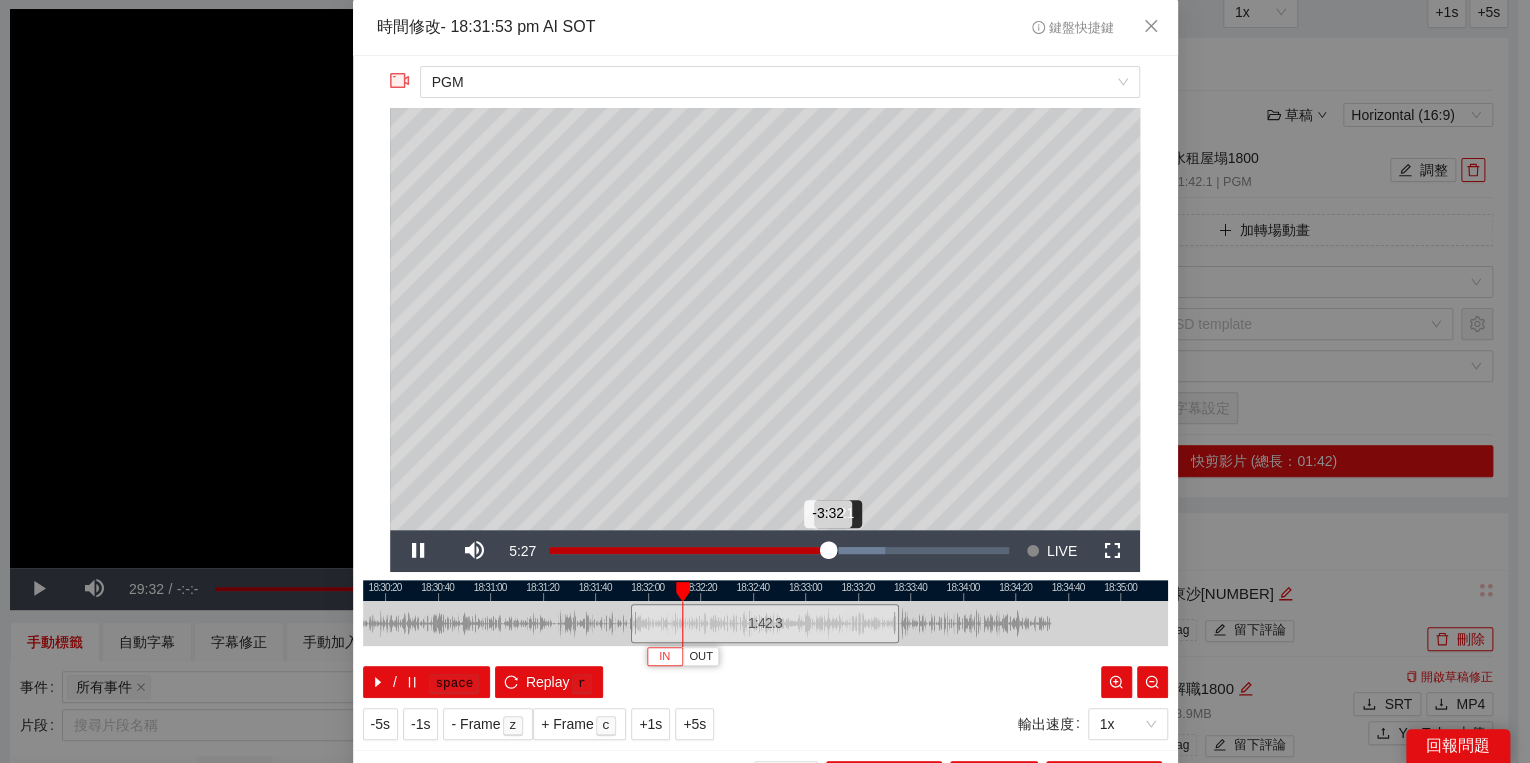 click on "Loaded :  73.02% -3:21 -3:32" at bounding box center (779, 551) 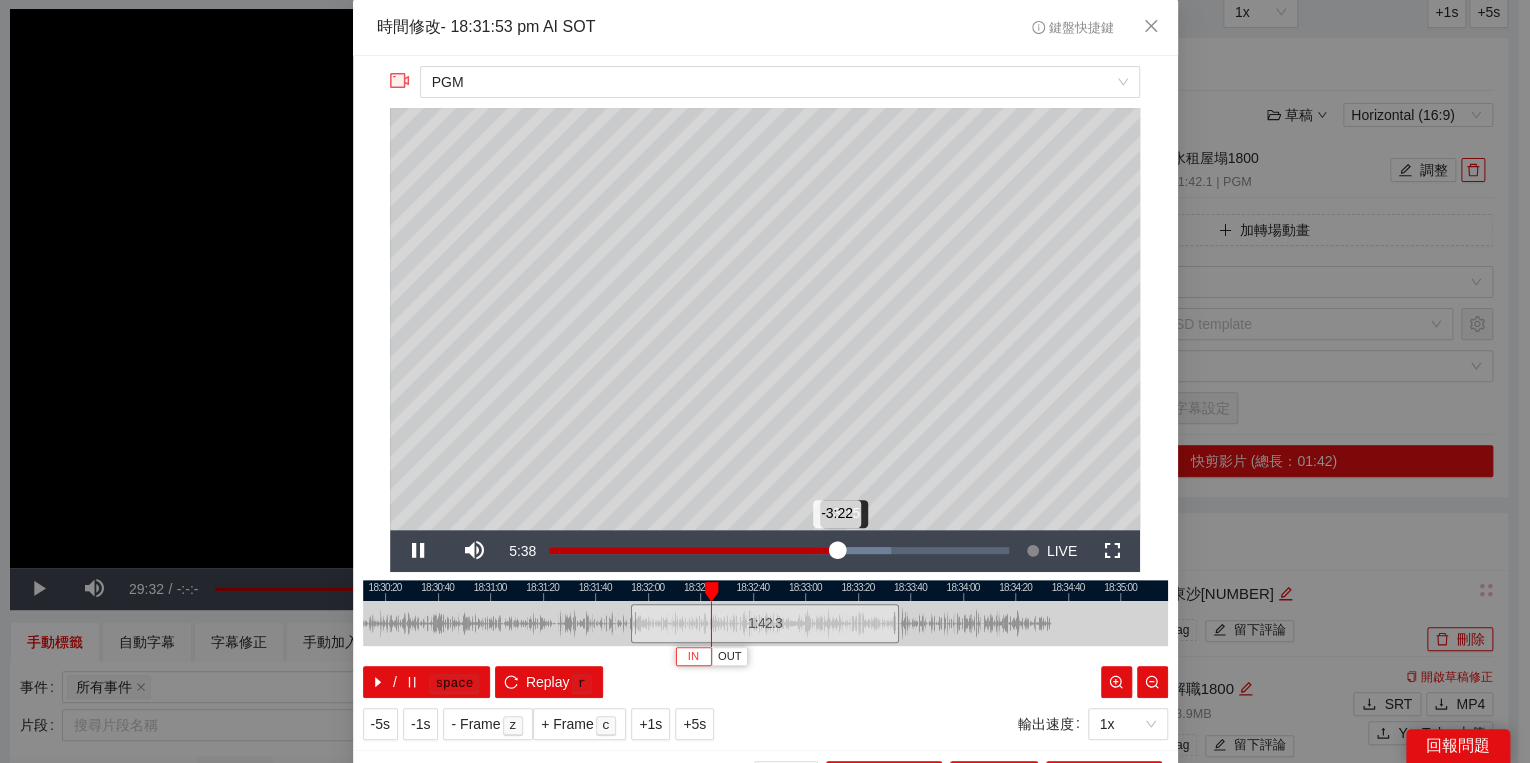click on "Loaded :  74.44% -3:15 -3:22" at bounding box center (779, 551) 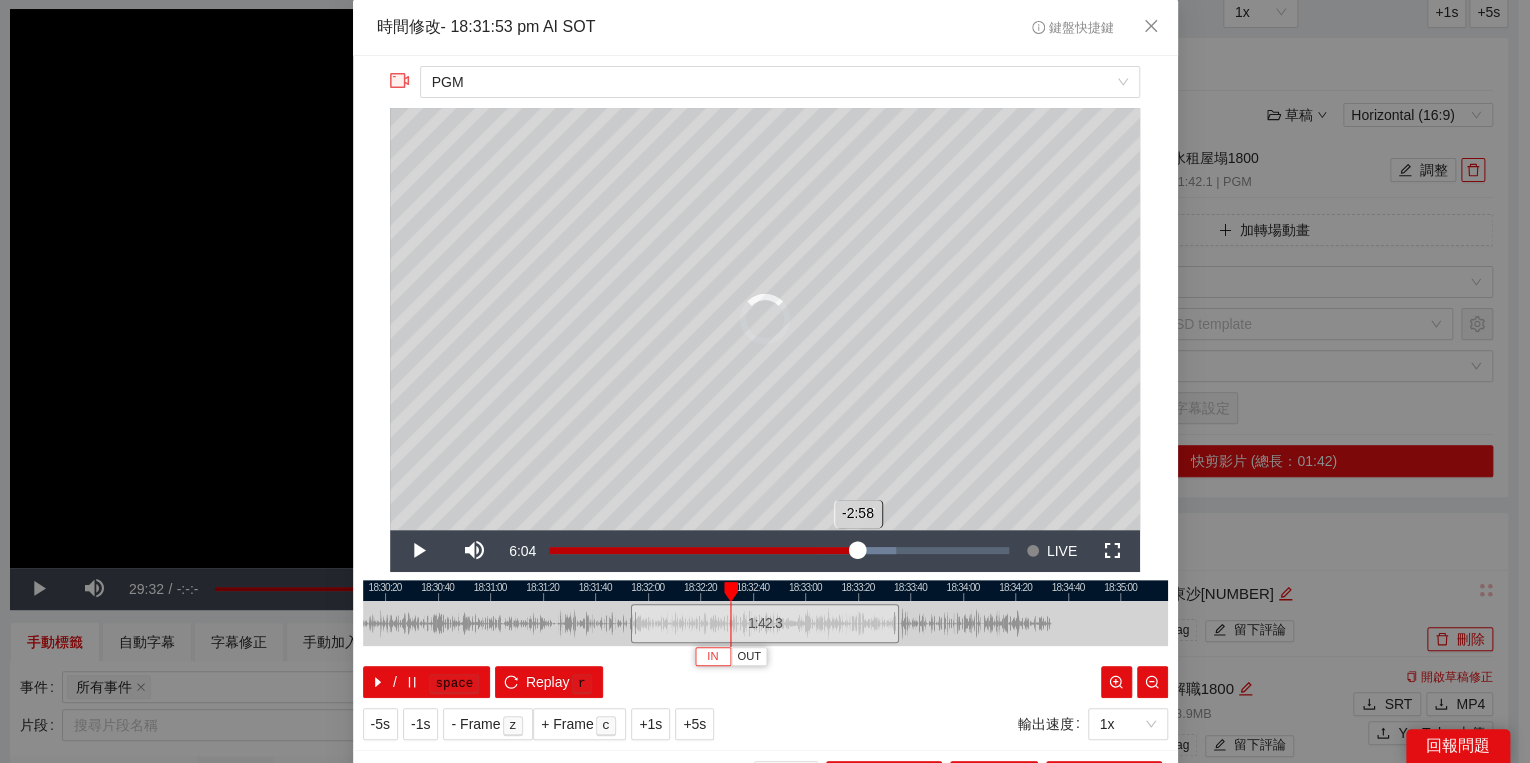 click on "Loaded :  75.55% -2:57 -2:58" at bounding box center [779, 551] 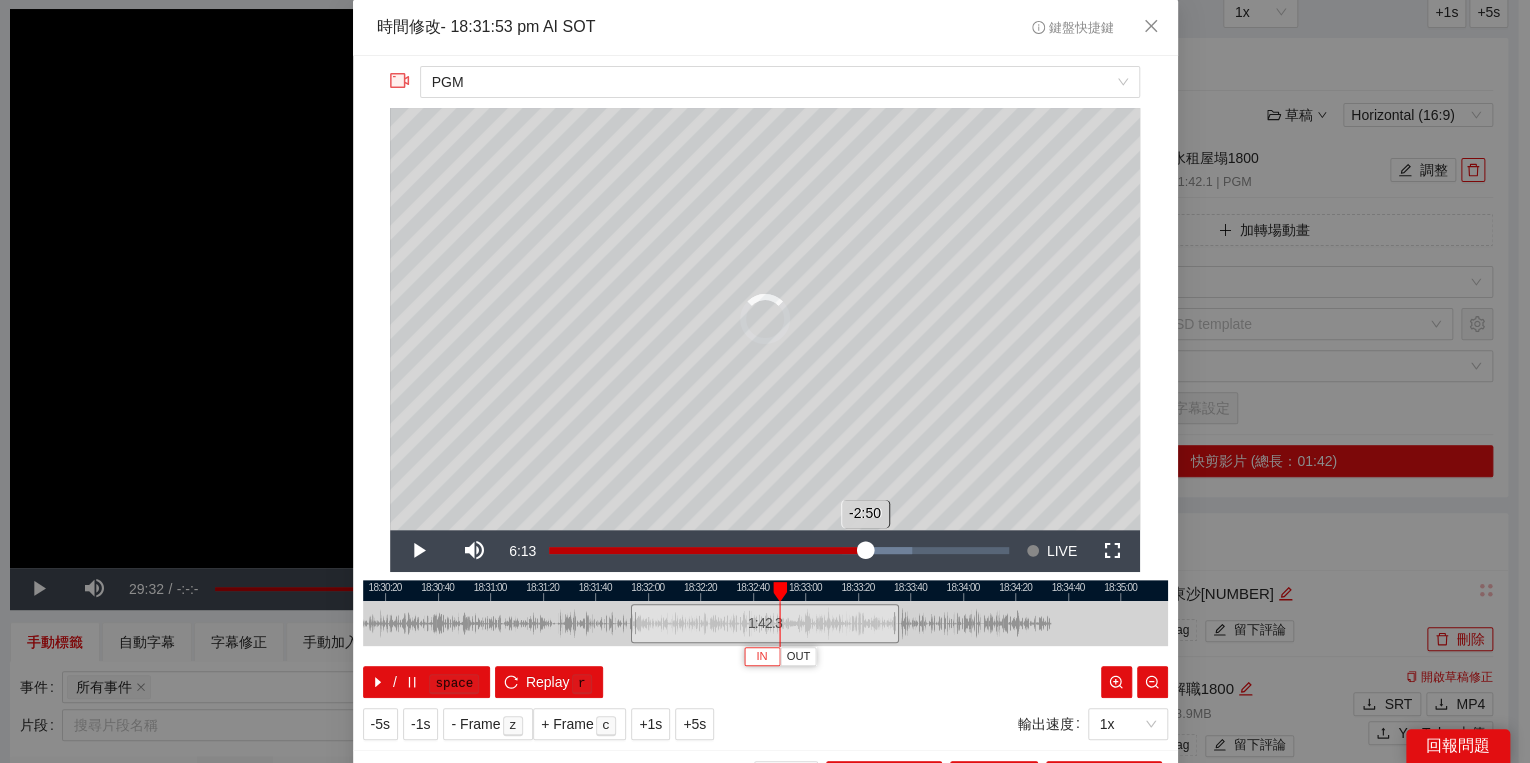 click on "Loaded :  78.88% -2:50 -2:50" at bounding box center [779, 551] 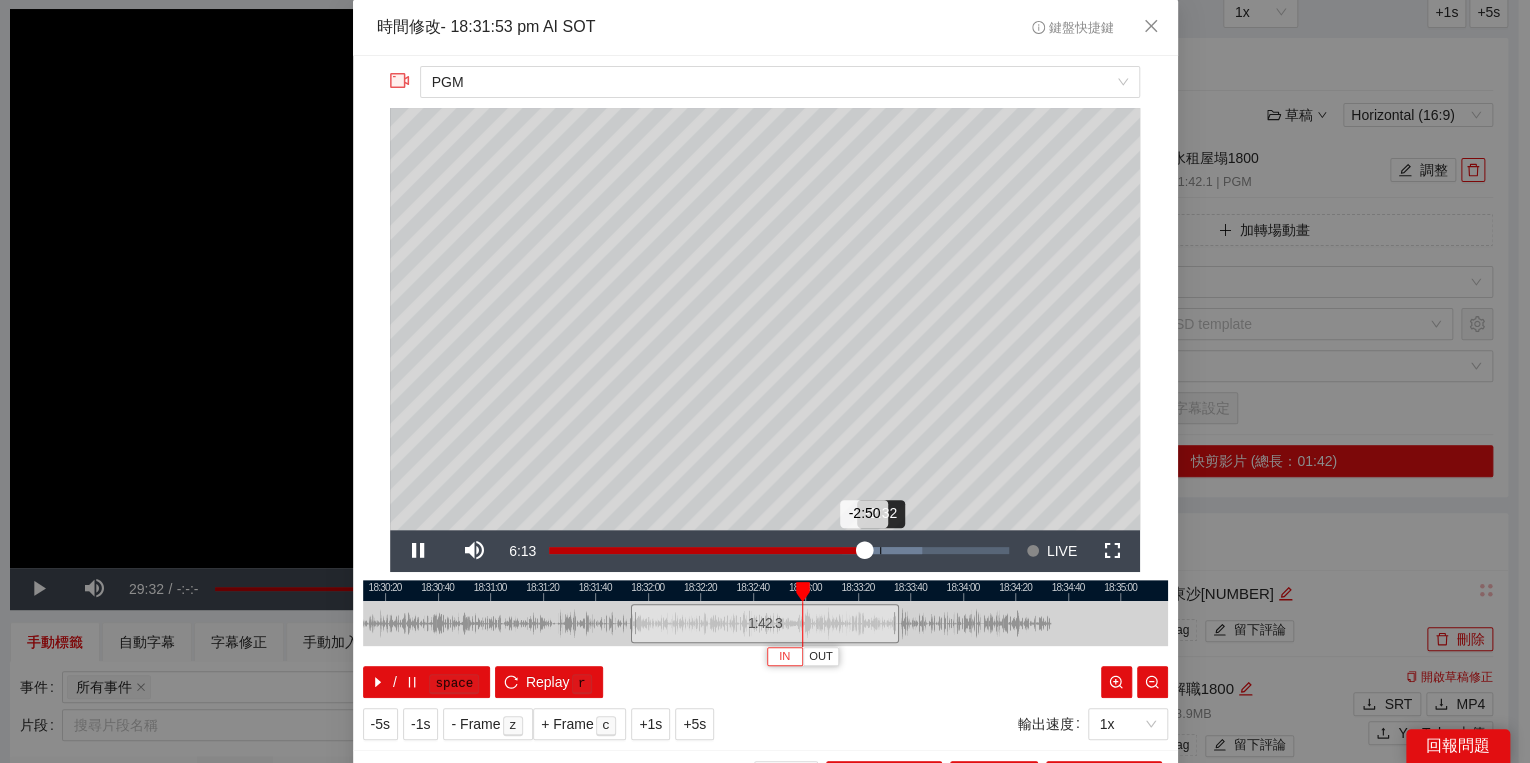 click on "Loaded :  81.10% -2:32 -2:50" at bounding box center (779, 551) 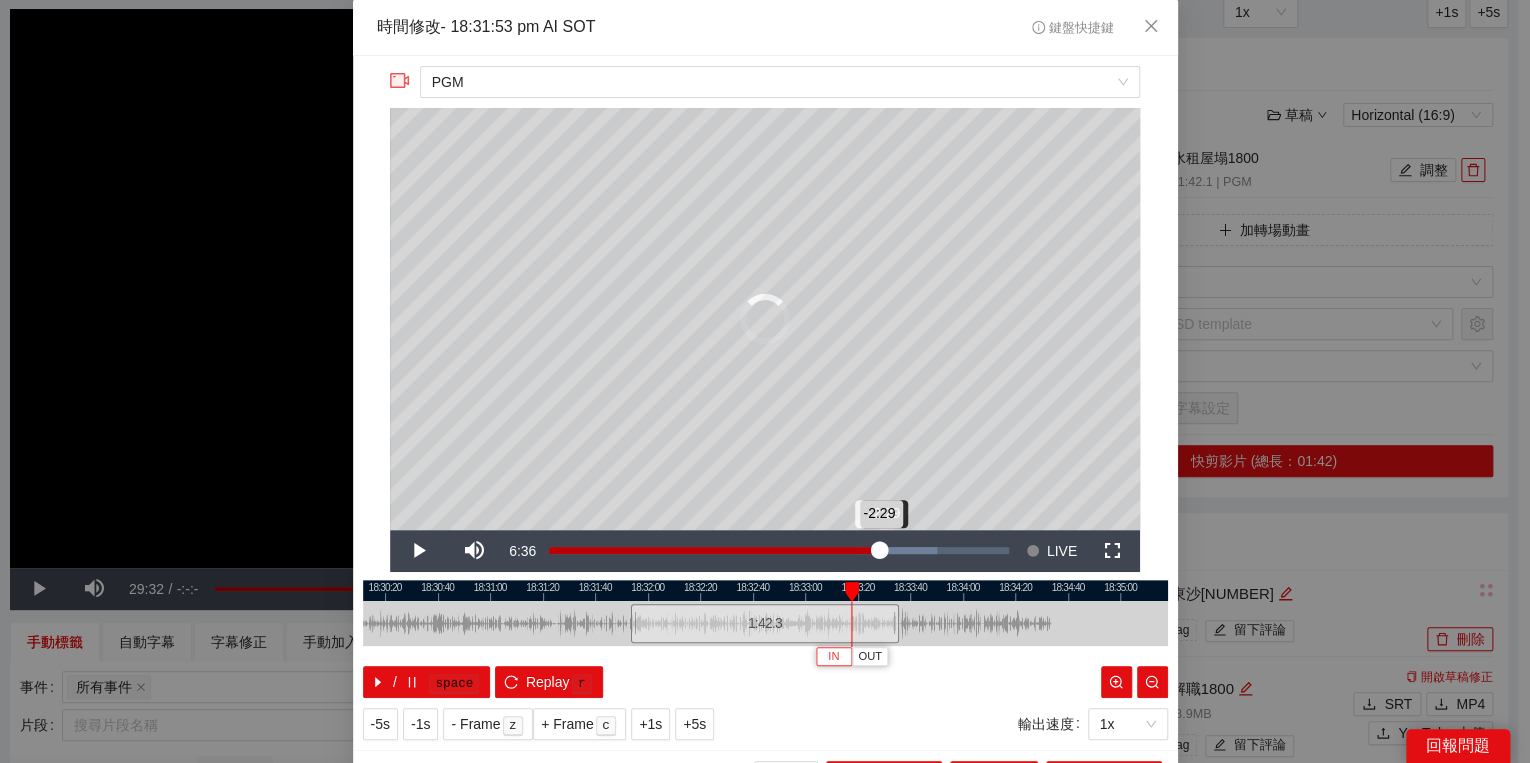 click on "Loaded :  84.43% -2:29 -2:29" at bounding box center (779, 551) 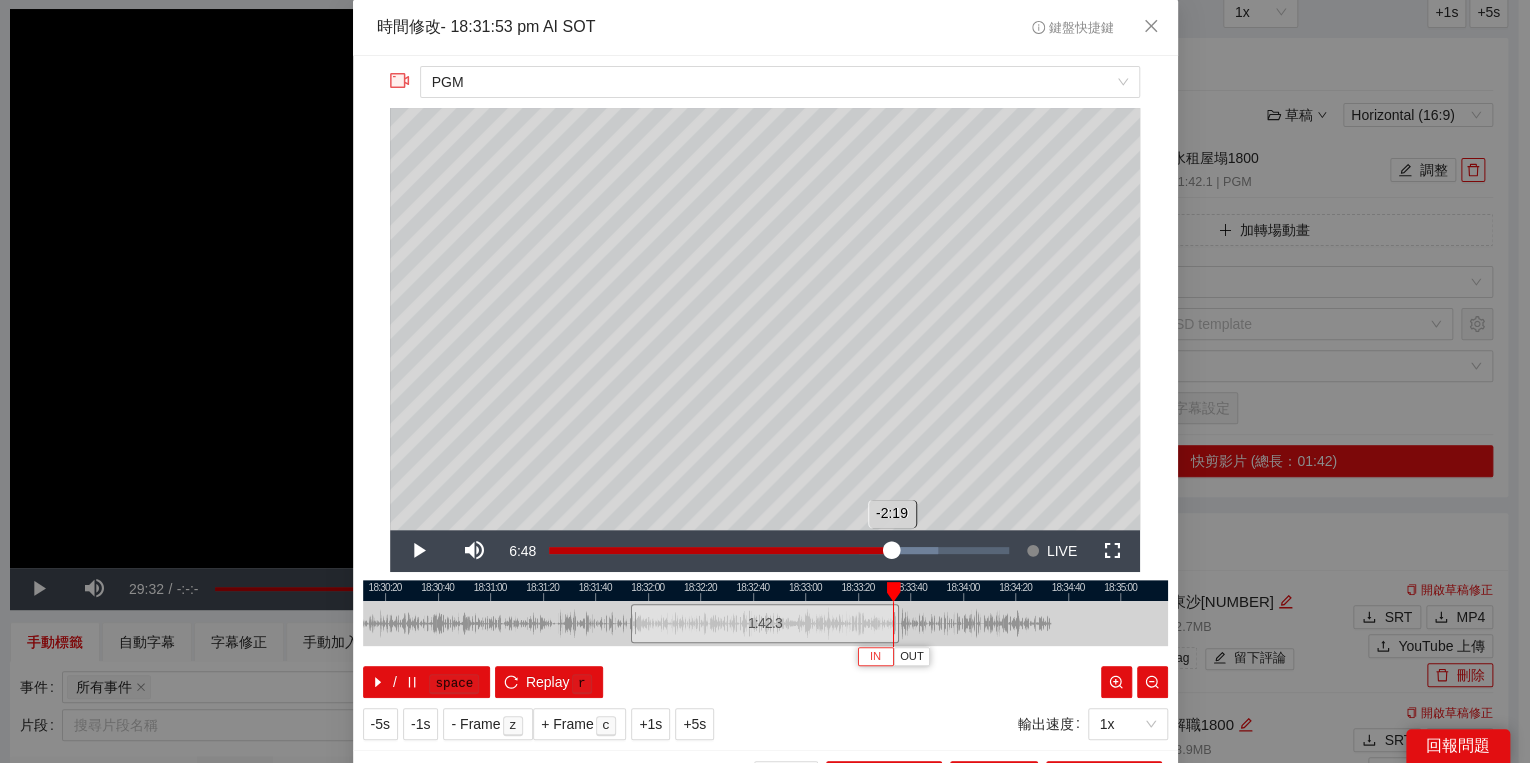 click on "Loaded :  84.60% -2:19 -2:19" at bounding box center [779, 551] 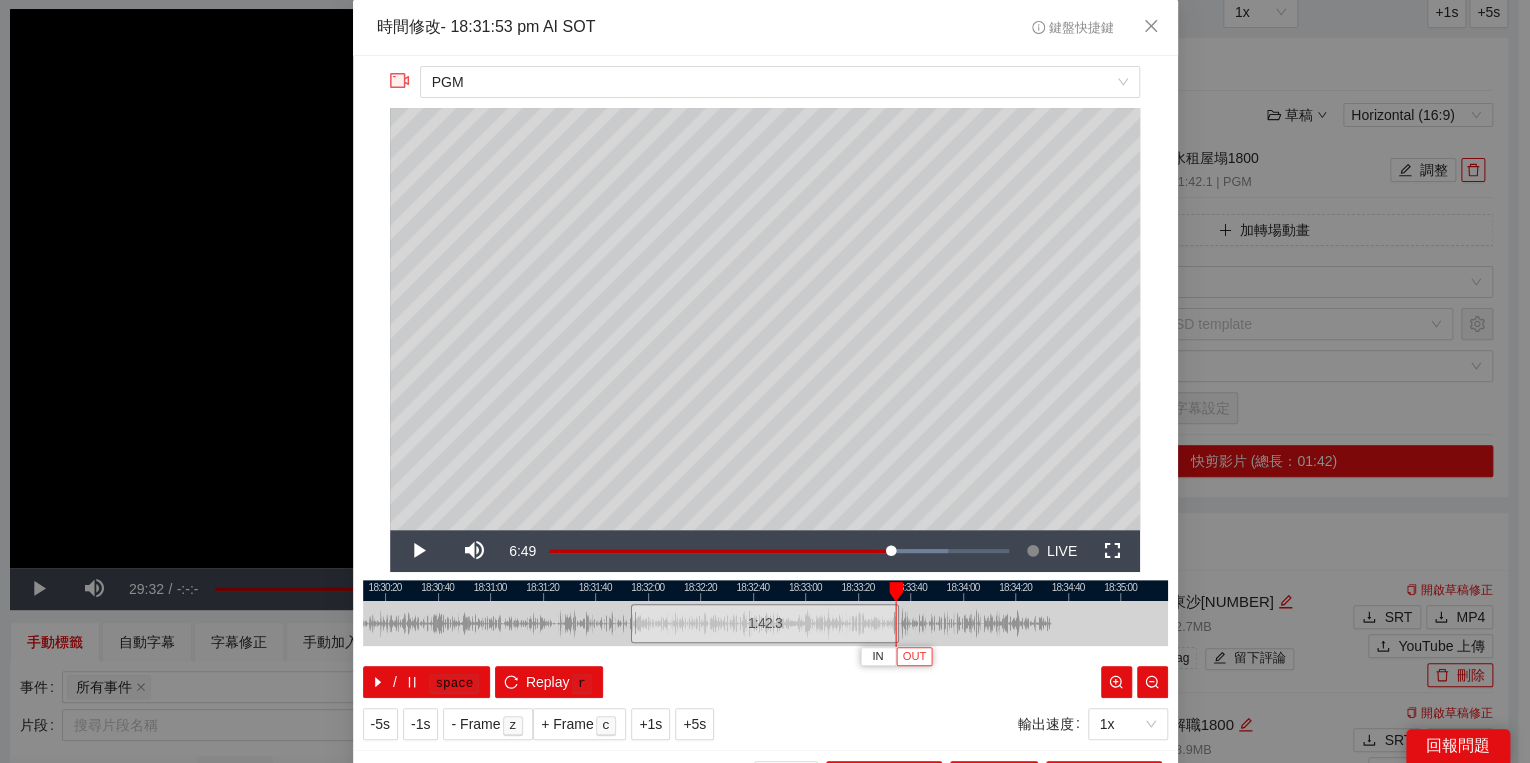 click on "OUT" at bounding box center [914, 657] 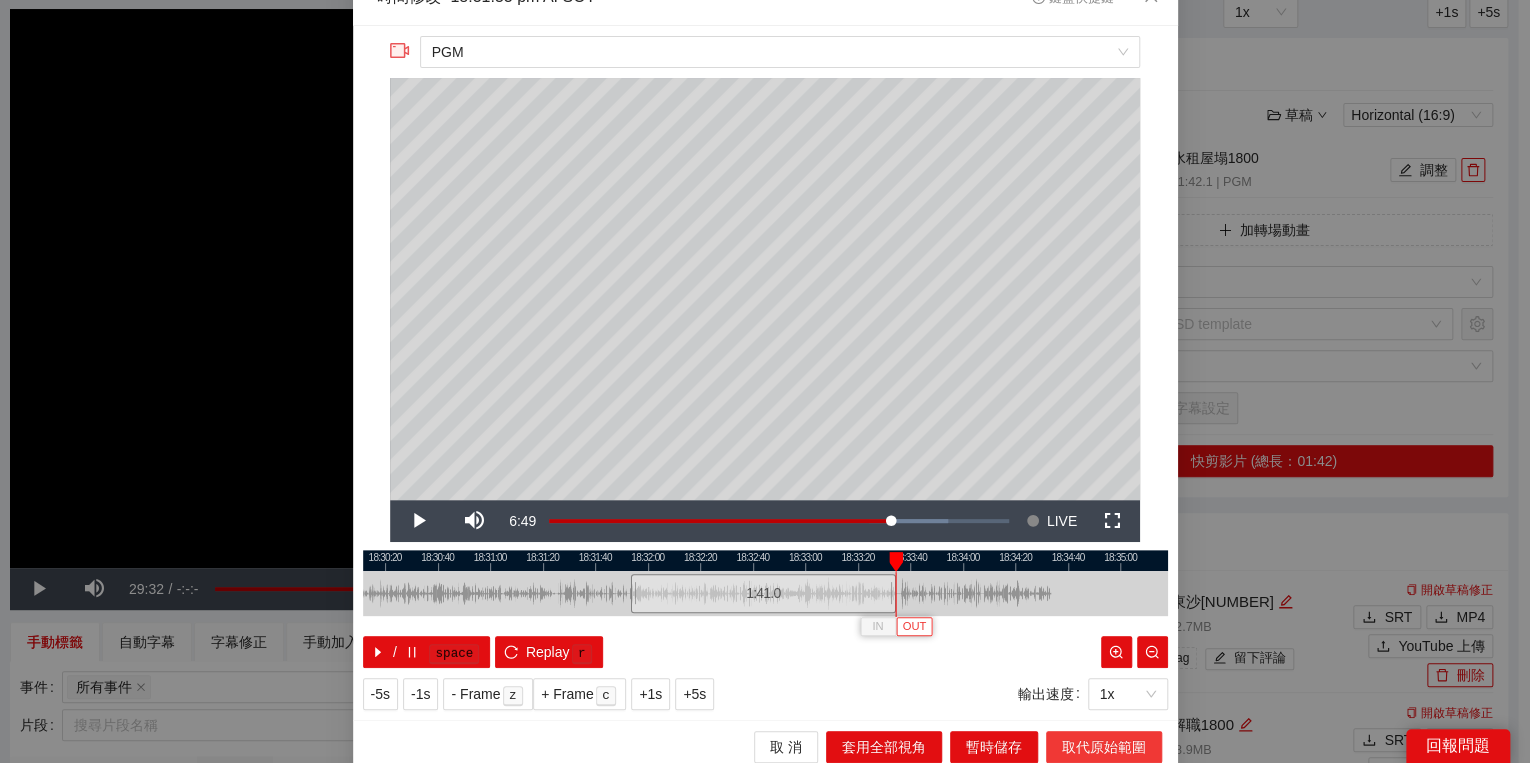 scroll, scrollTop: 39, scrollLeft: 0, axis: vertical 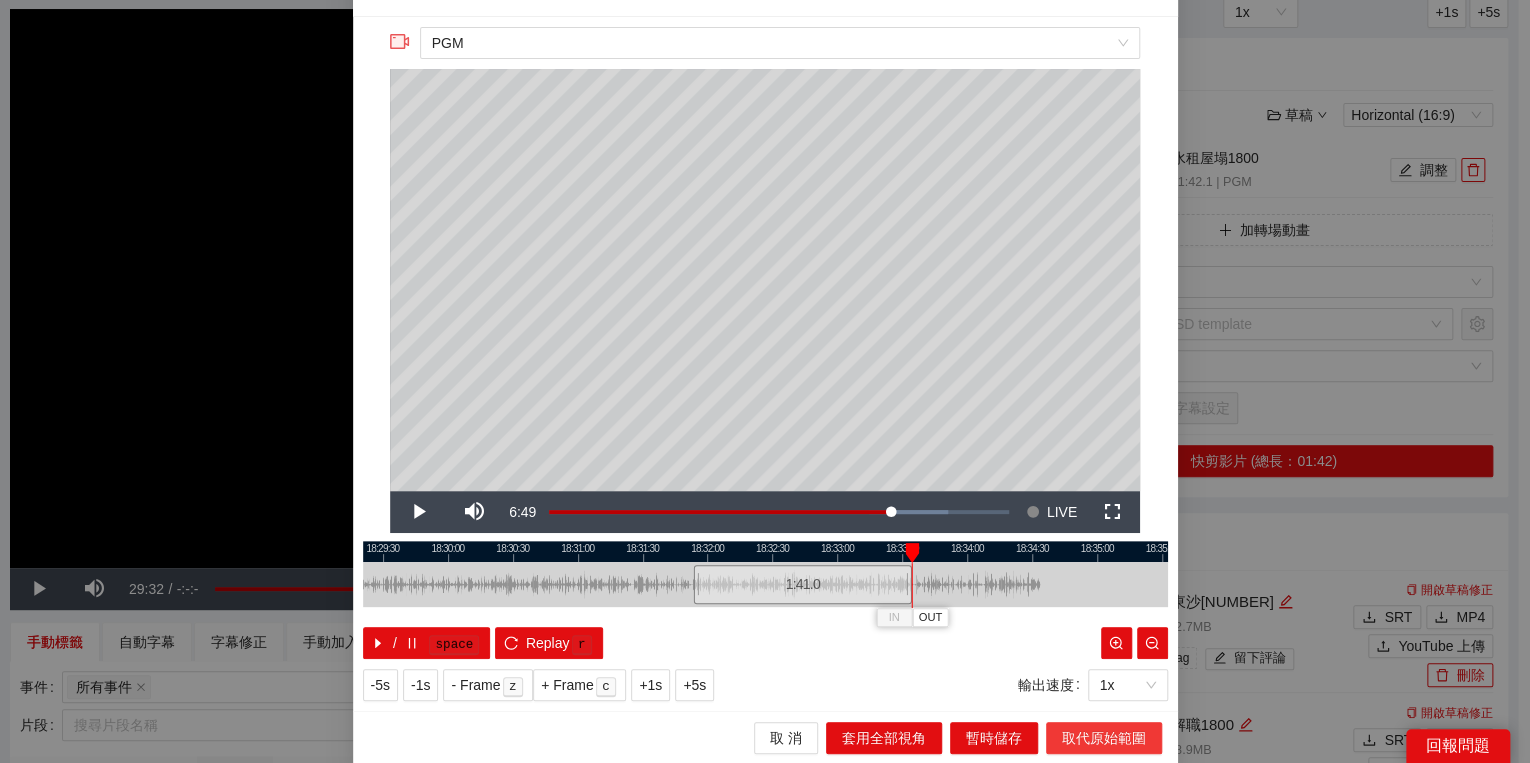 click on "取代原始範圍" at bounding box center [1104, 738] 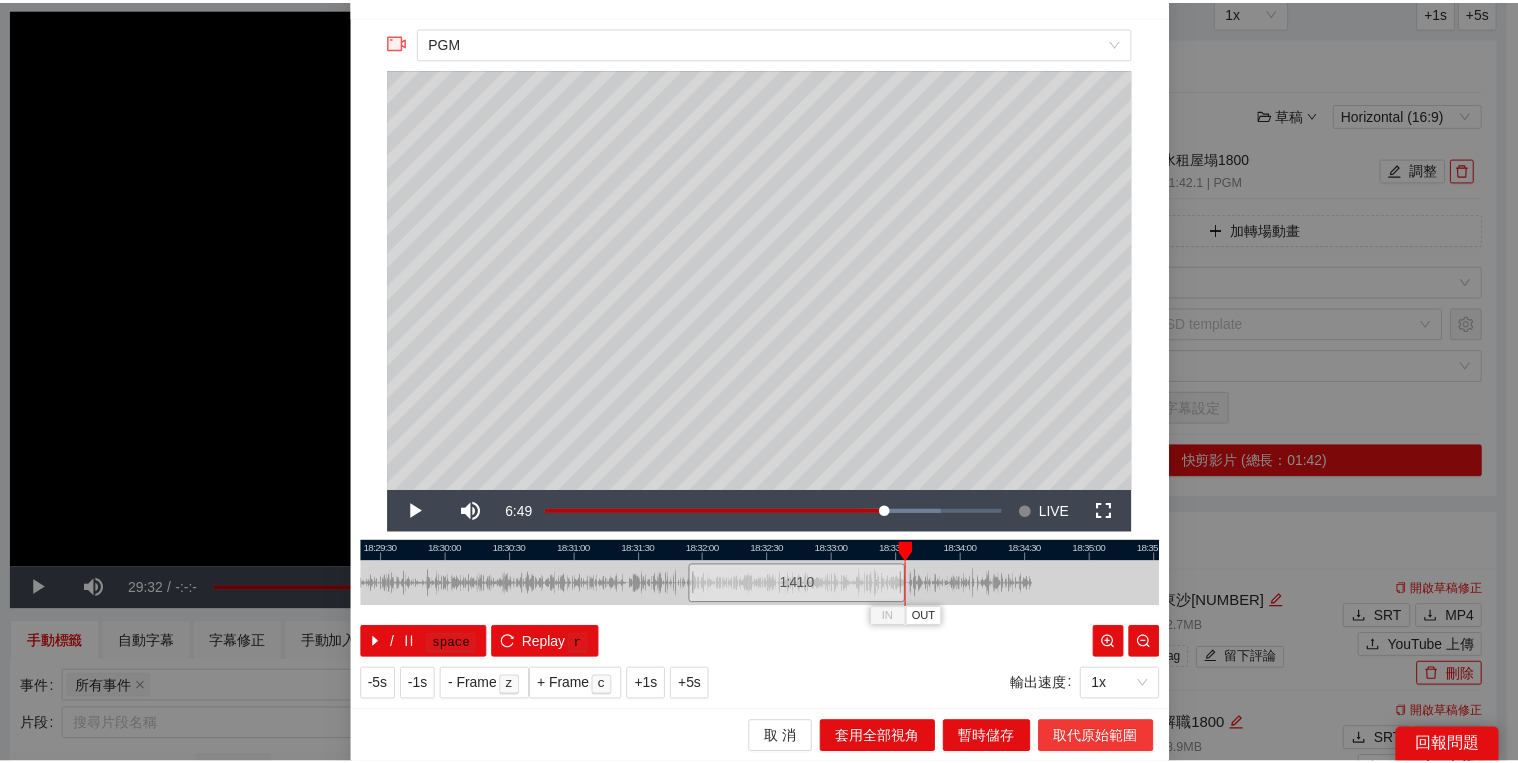 scroll, scrollTop: 0, scrollLeft: 0, axis: both 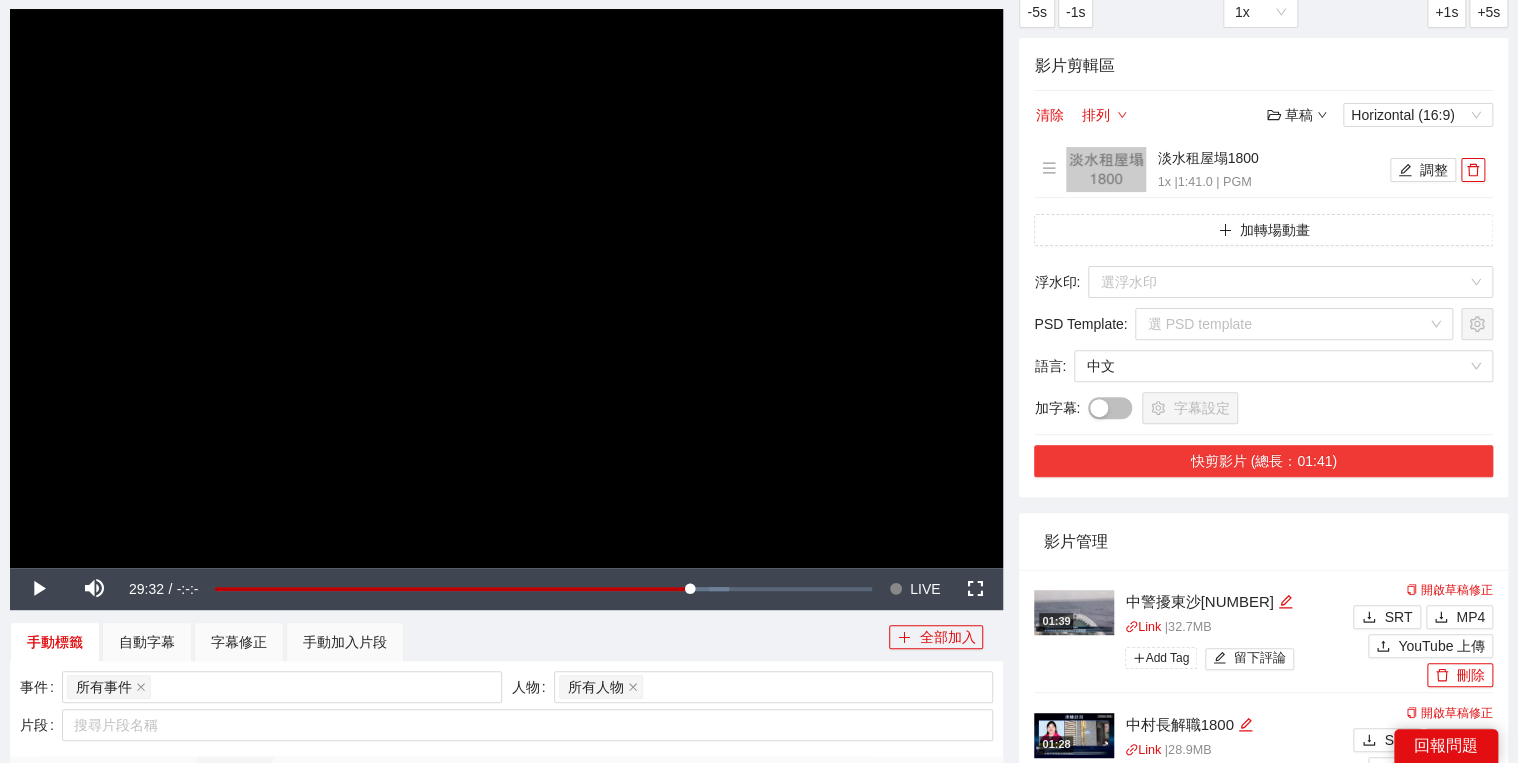 click on "快剪影片 (總長：01:41)" at bounding box center [1263, 461] 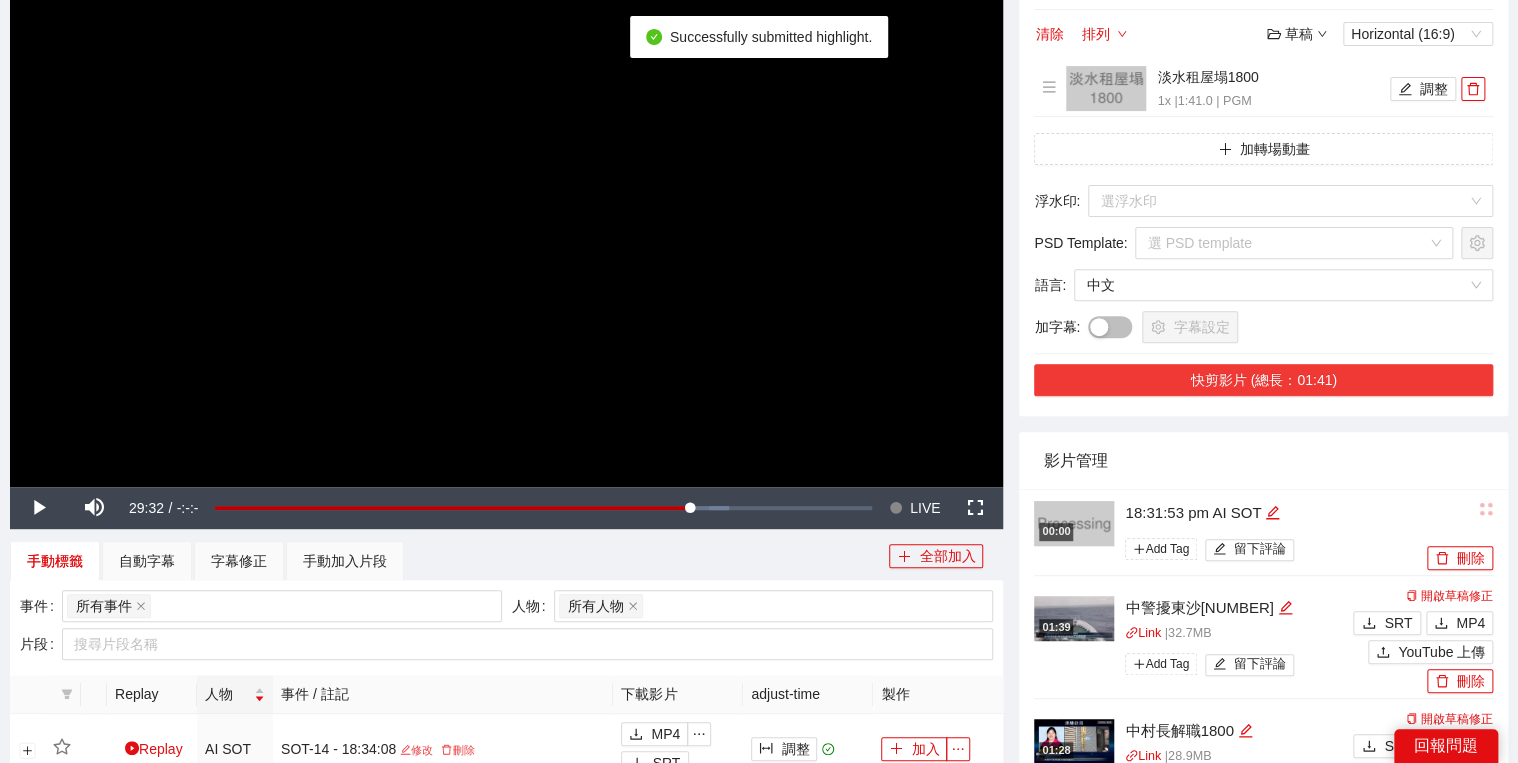 scroll, scrollTop: 320, scrollLeft: 0, axis: vertical 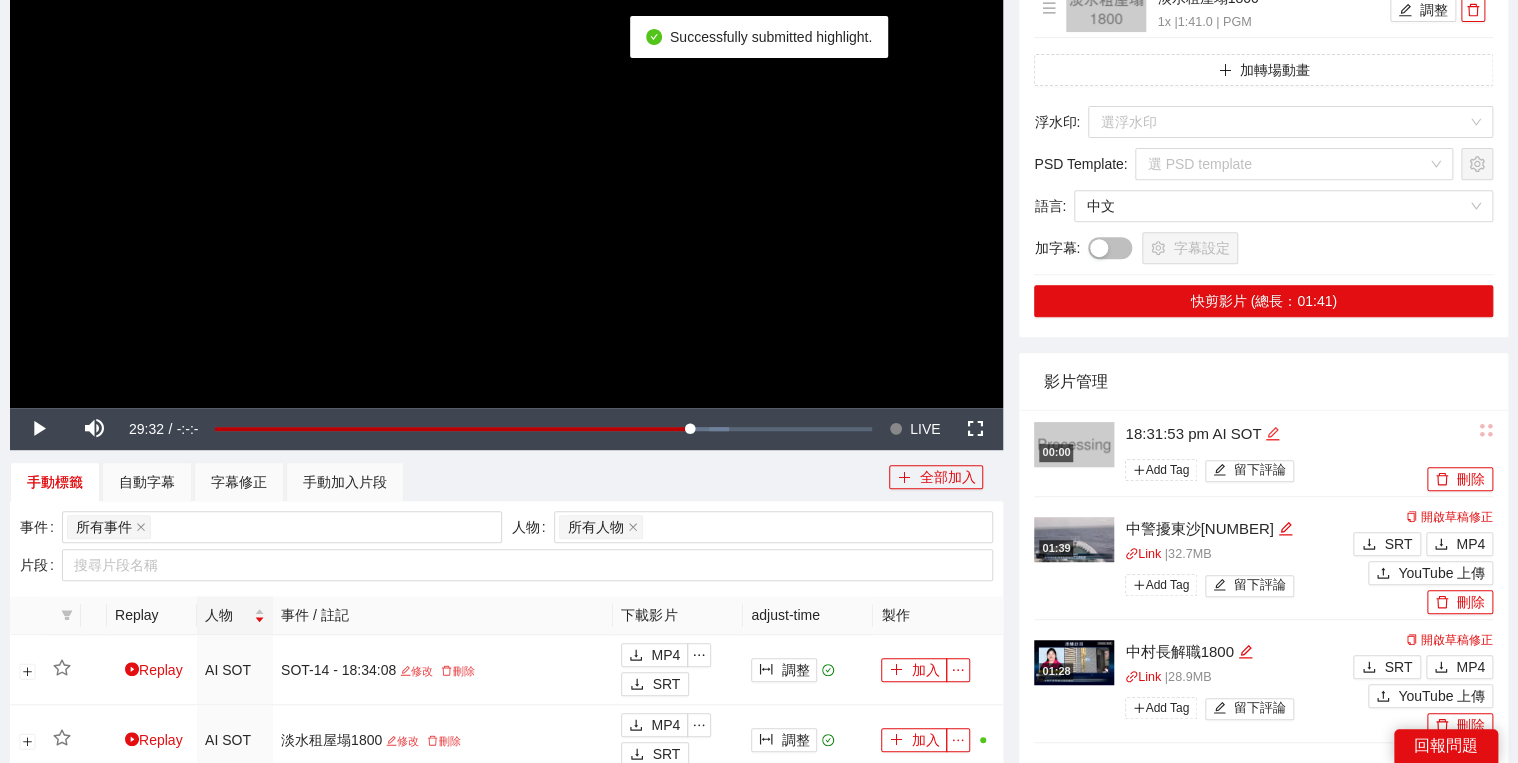 click 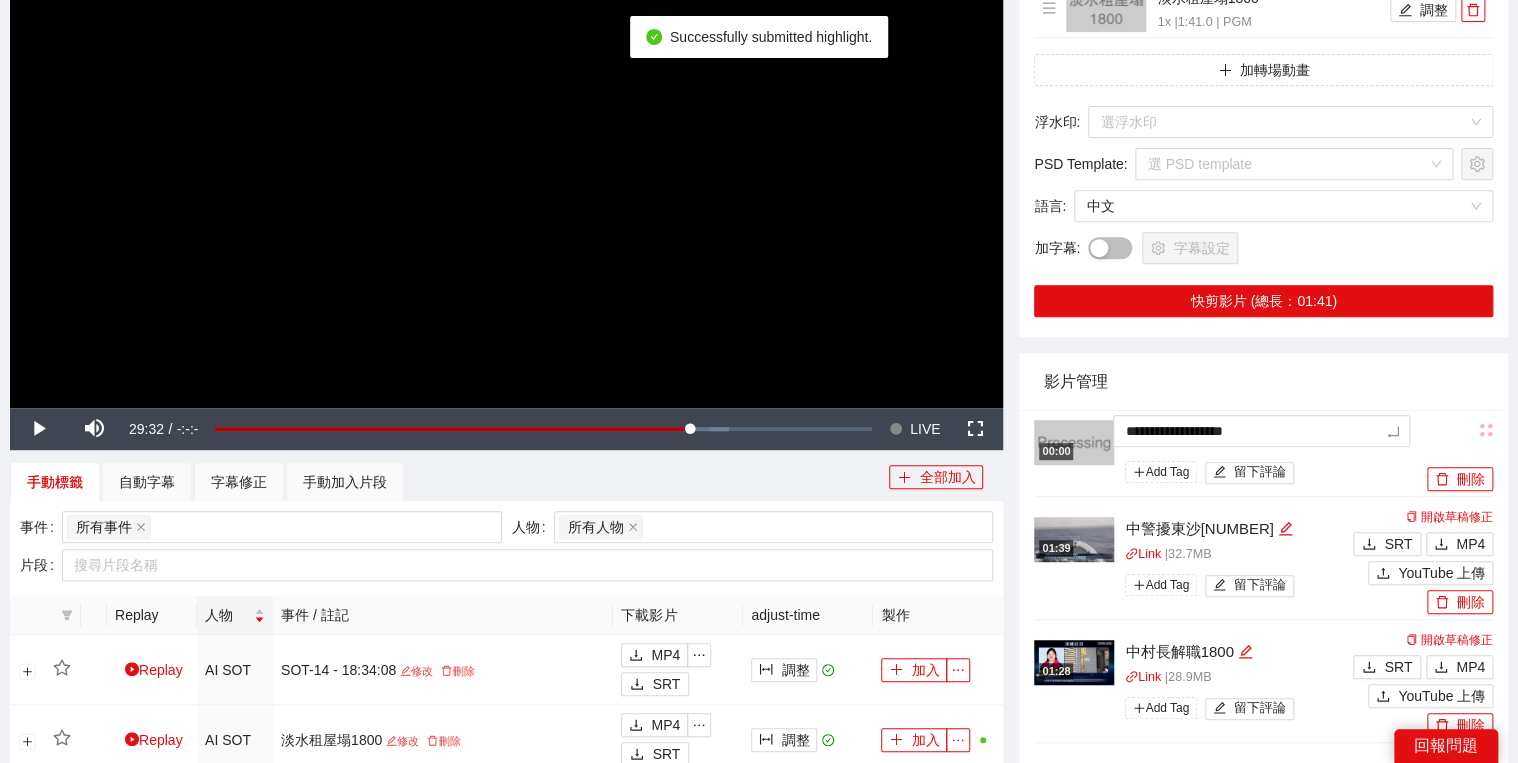drag, startPoint x: 1328, startPoint y: 430, endPoint x: 1028, endPoint y: 415, distance: 300.37476 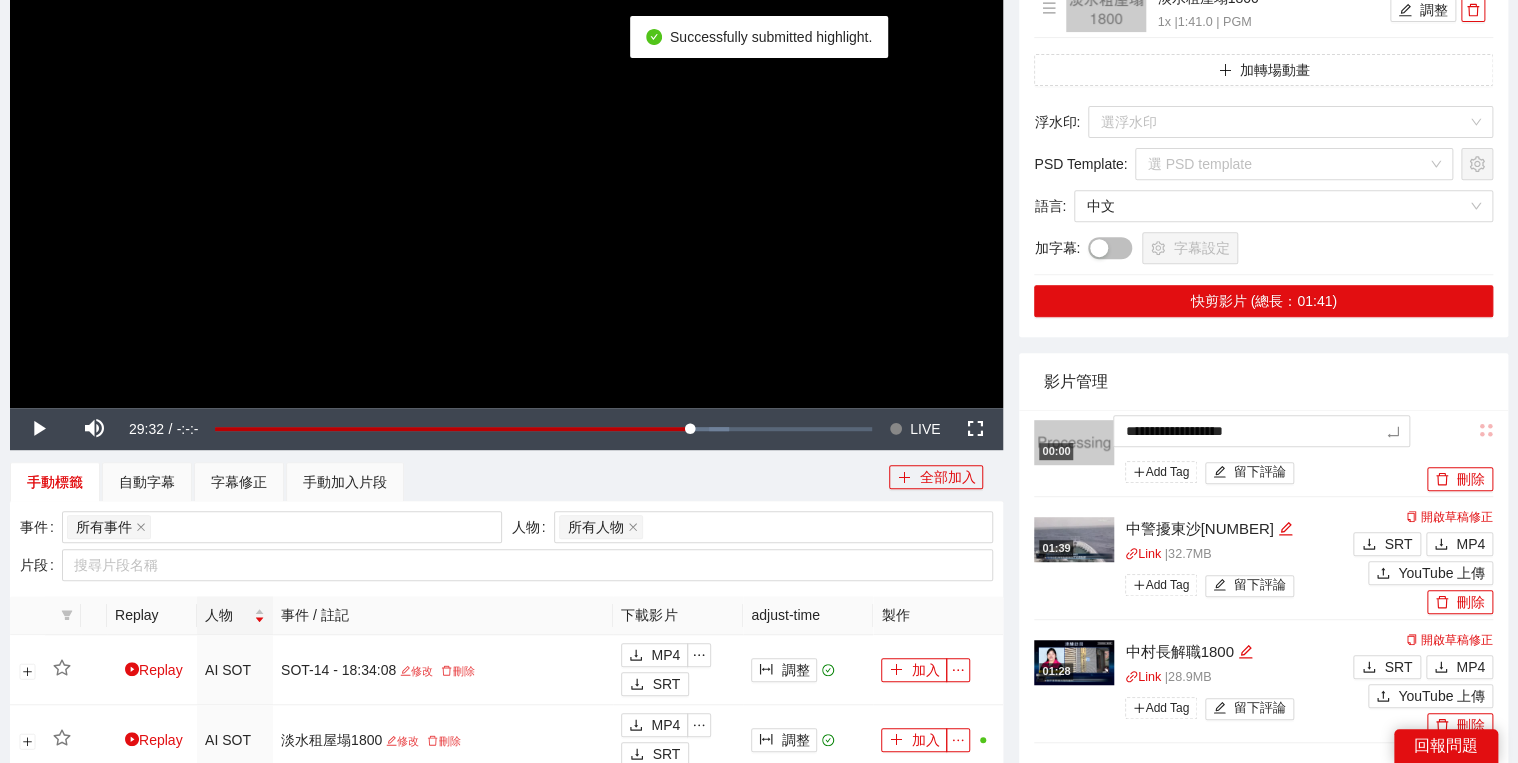 click on "**********" at bounding box center (1263, 1042) 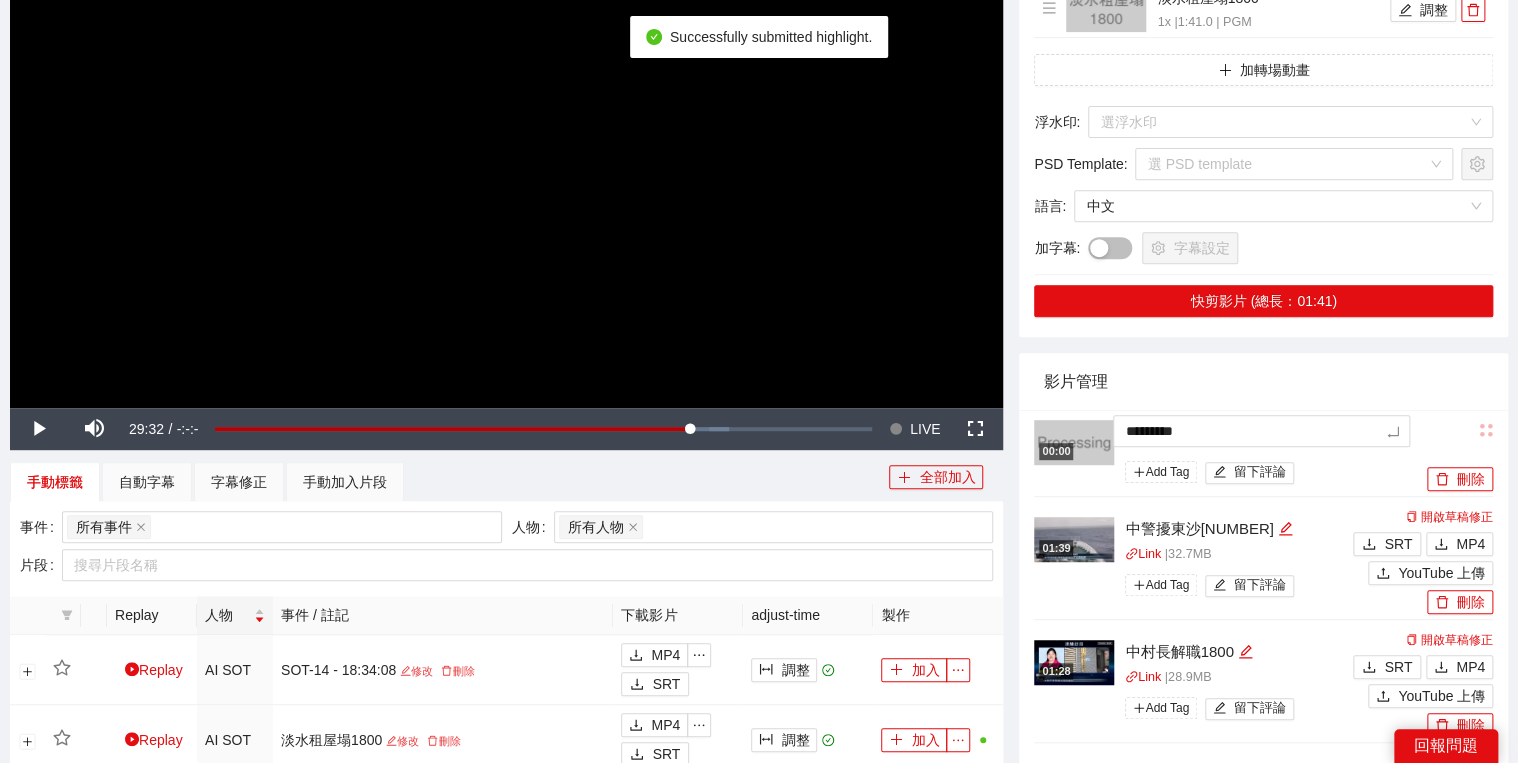 click on "影片管理" at bounding box center [1263, 381] 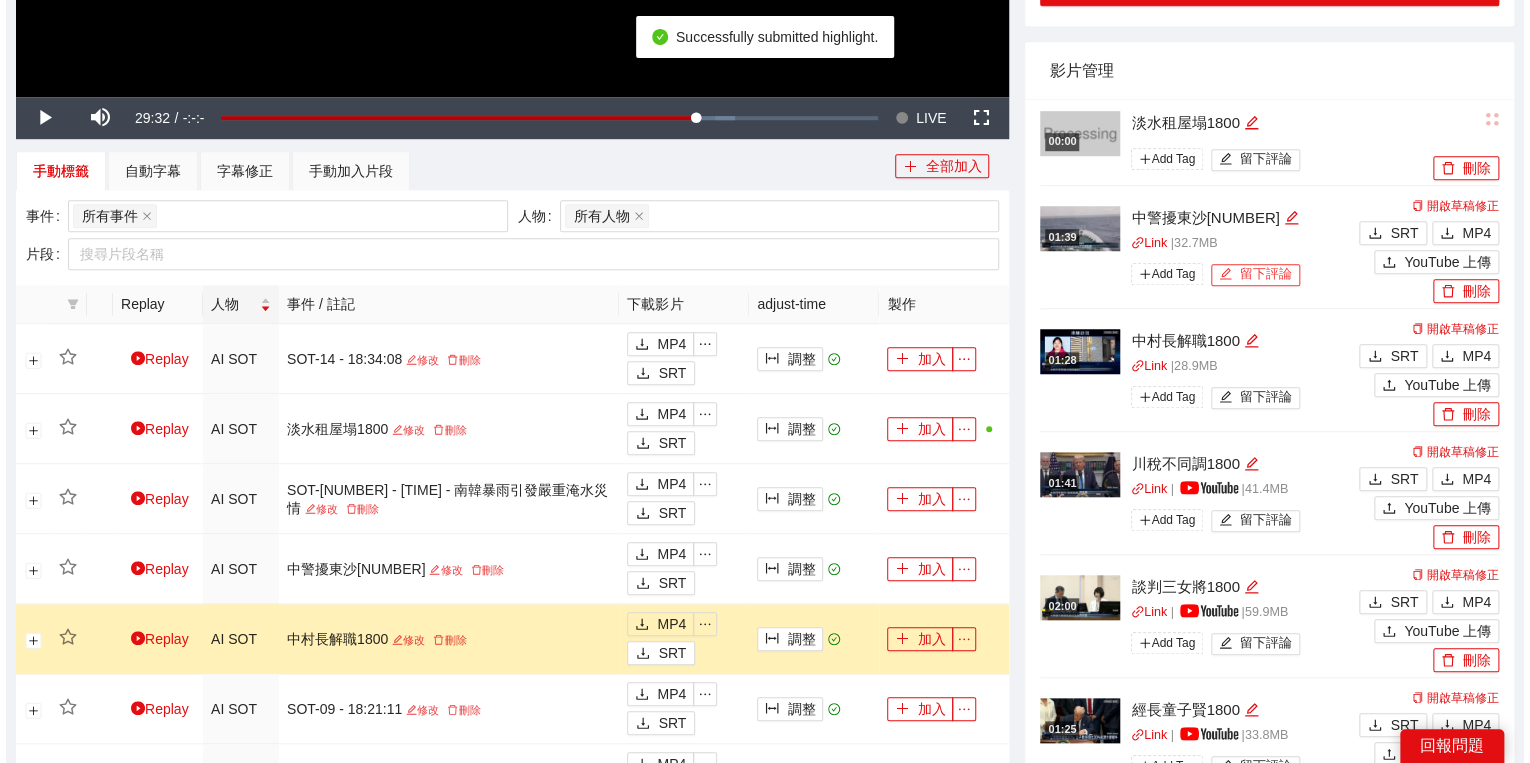 scroll, scrollTop: 640, scrollLeft: 0, axis: vertical 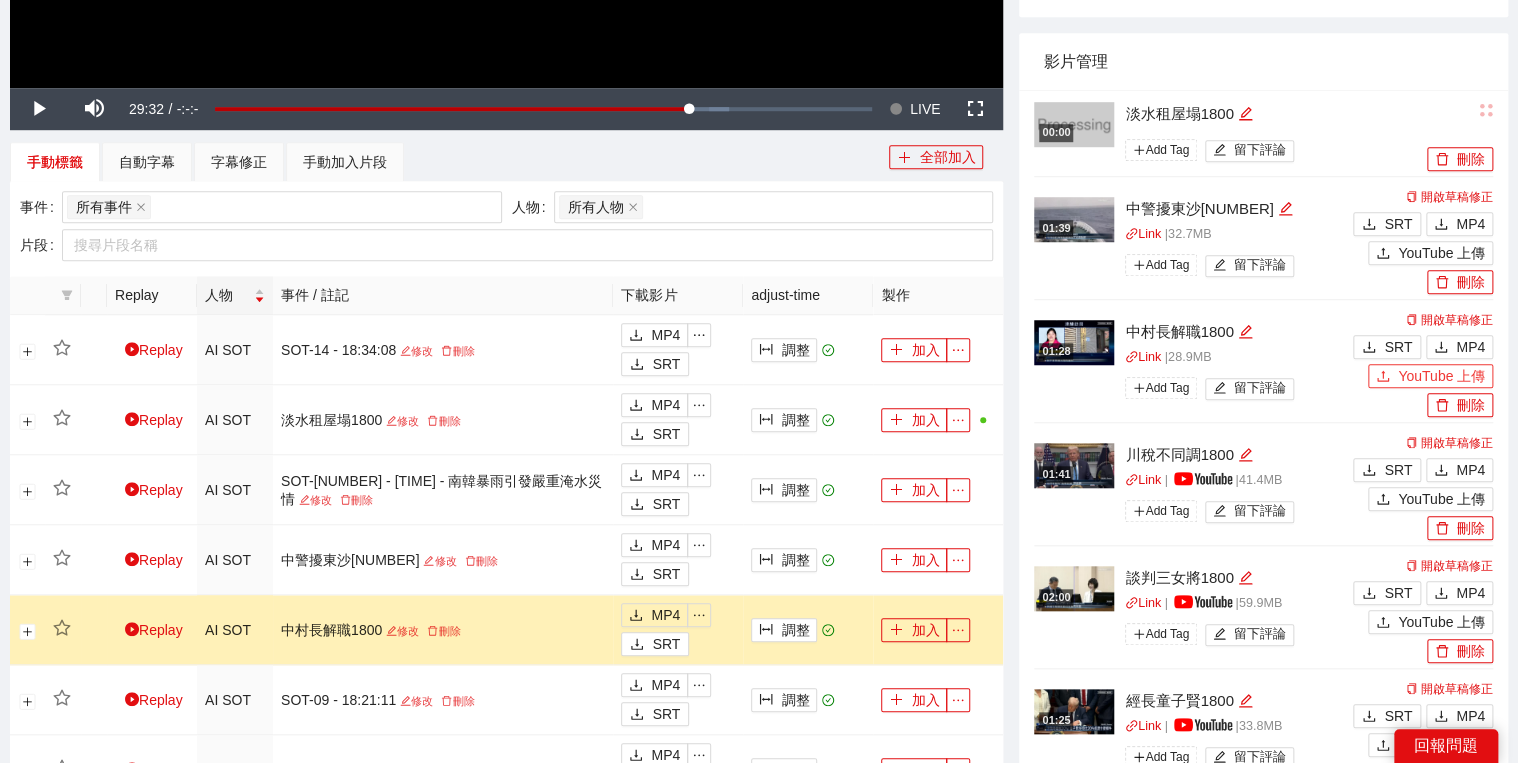 click on "YouTube 上傳" at bounding box center [1430, 376] 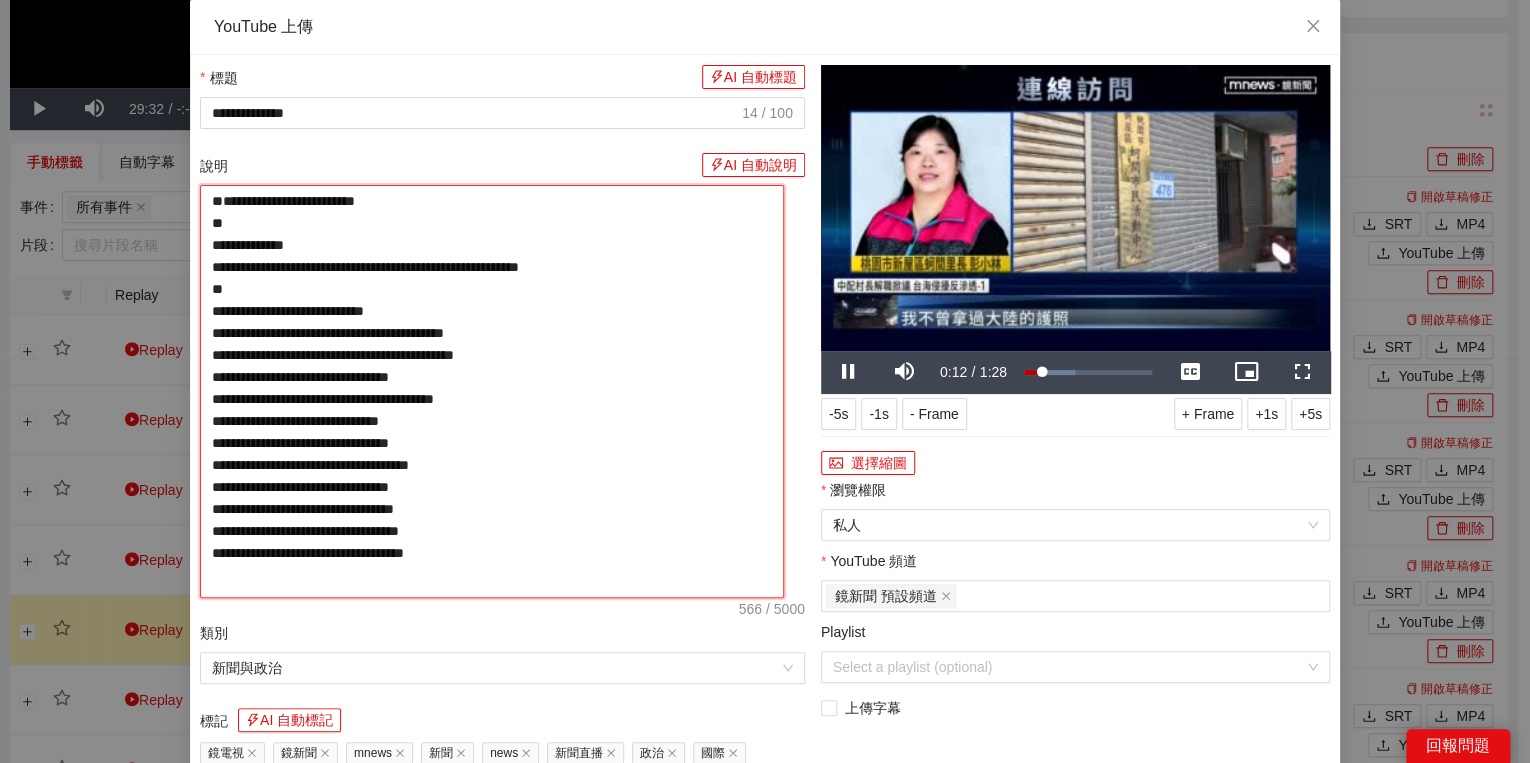 click on "**********" at bounding box center (492, 391) 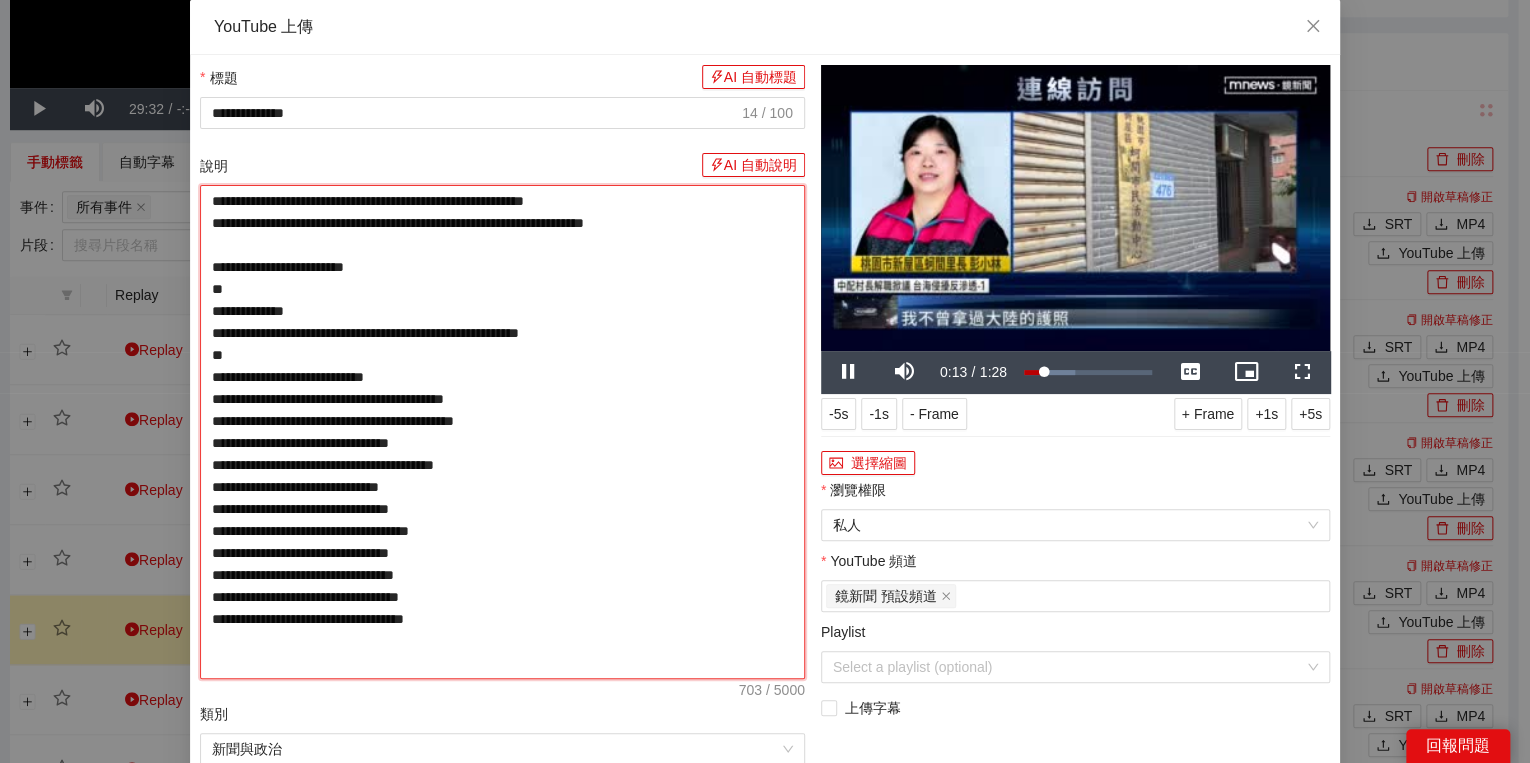 click on "**********" at bounding box center (502, 432) 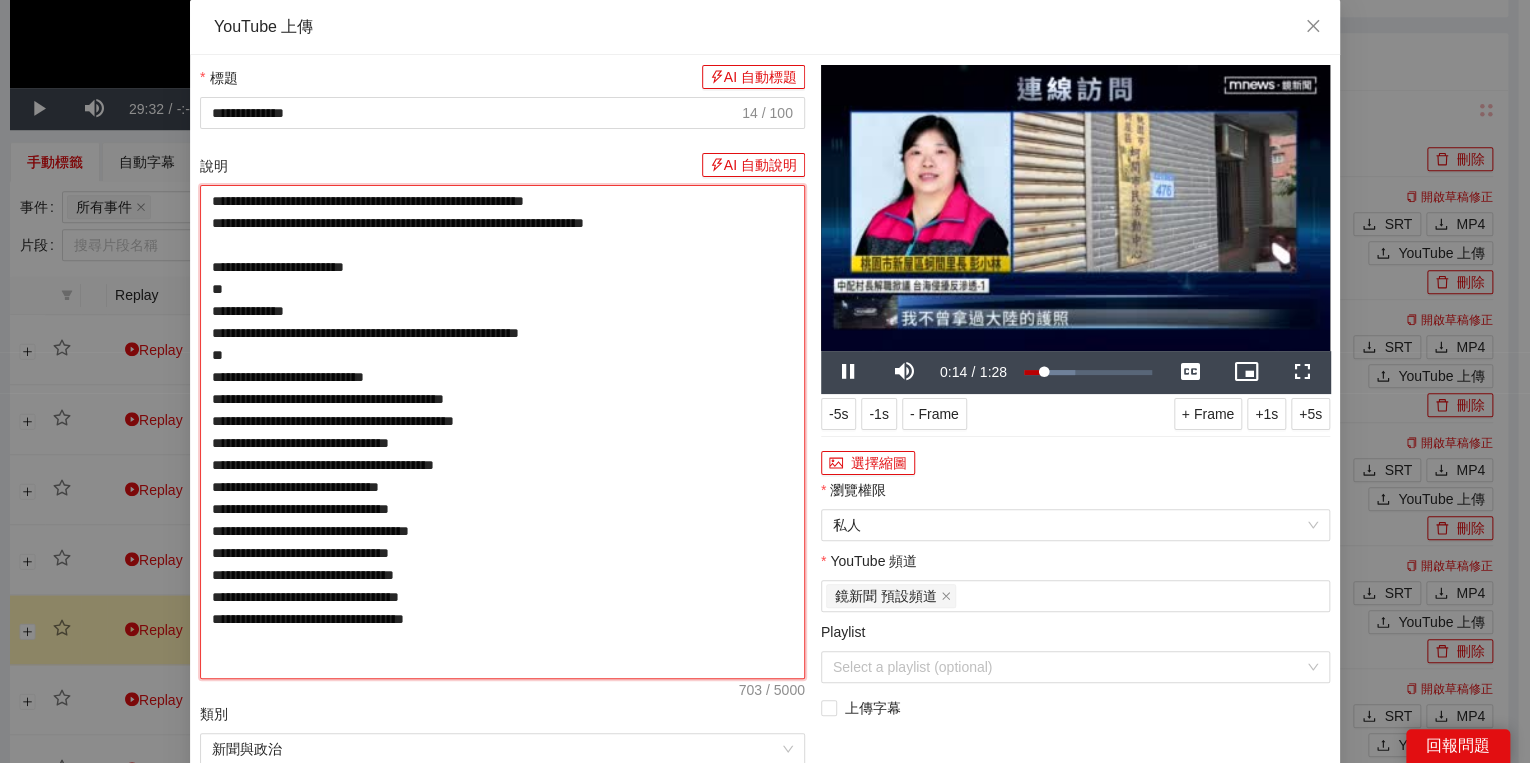 type on "**********" 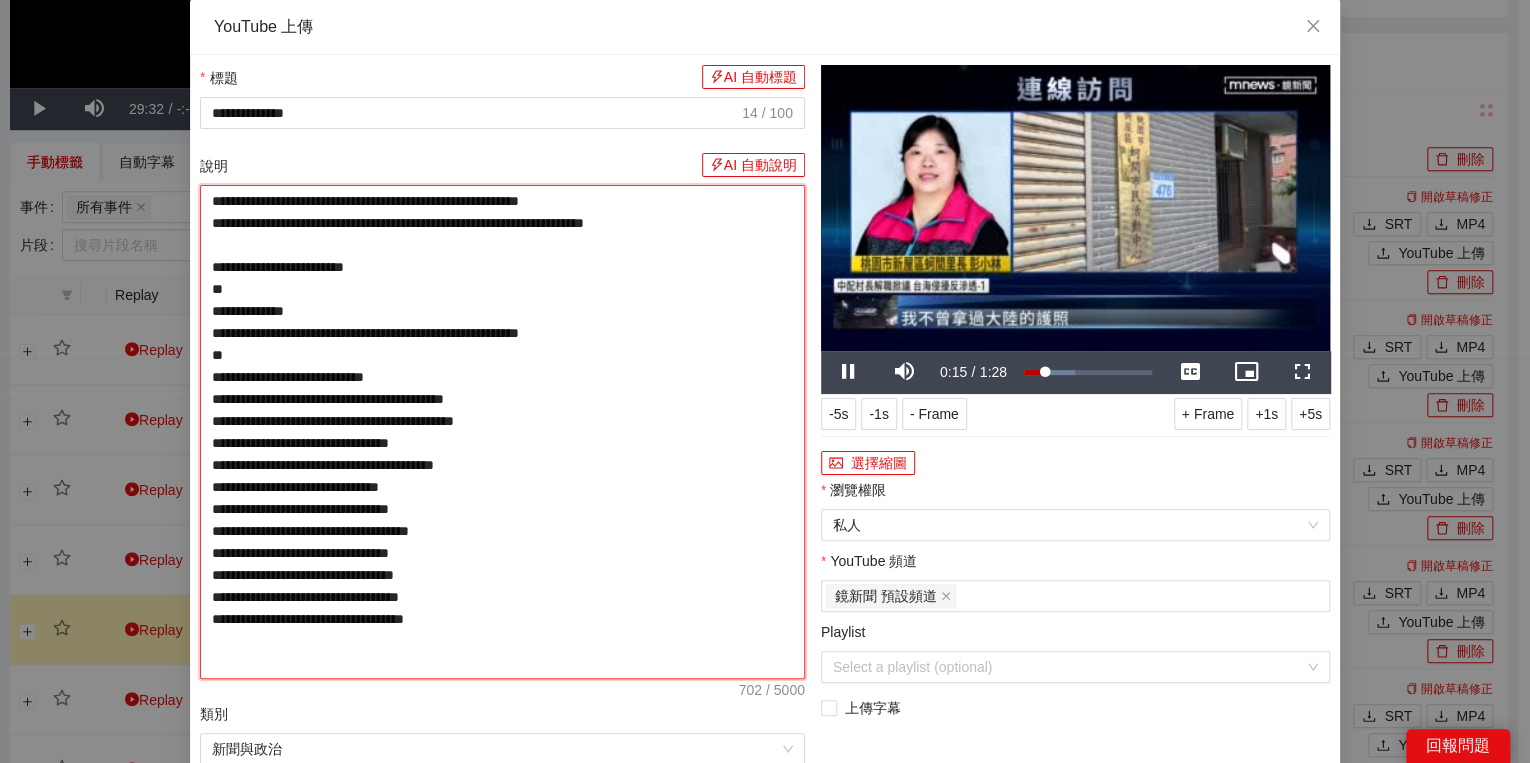click on "**********" at bounding box center [502, 432] 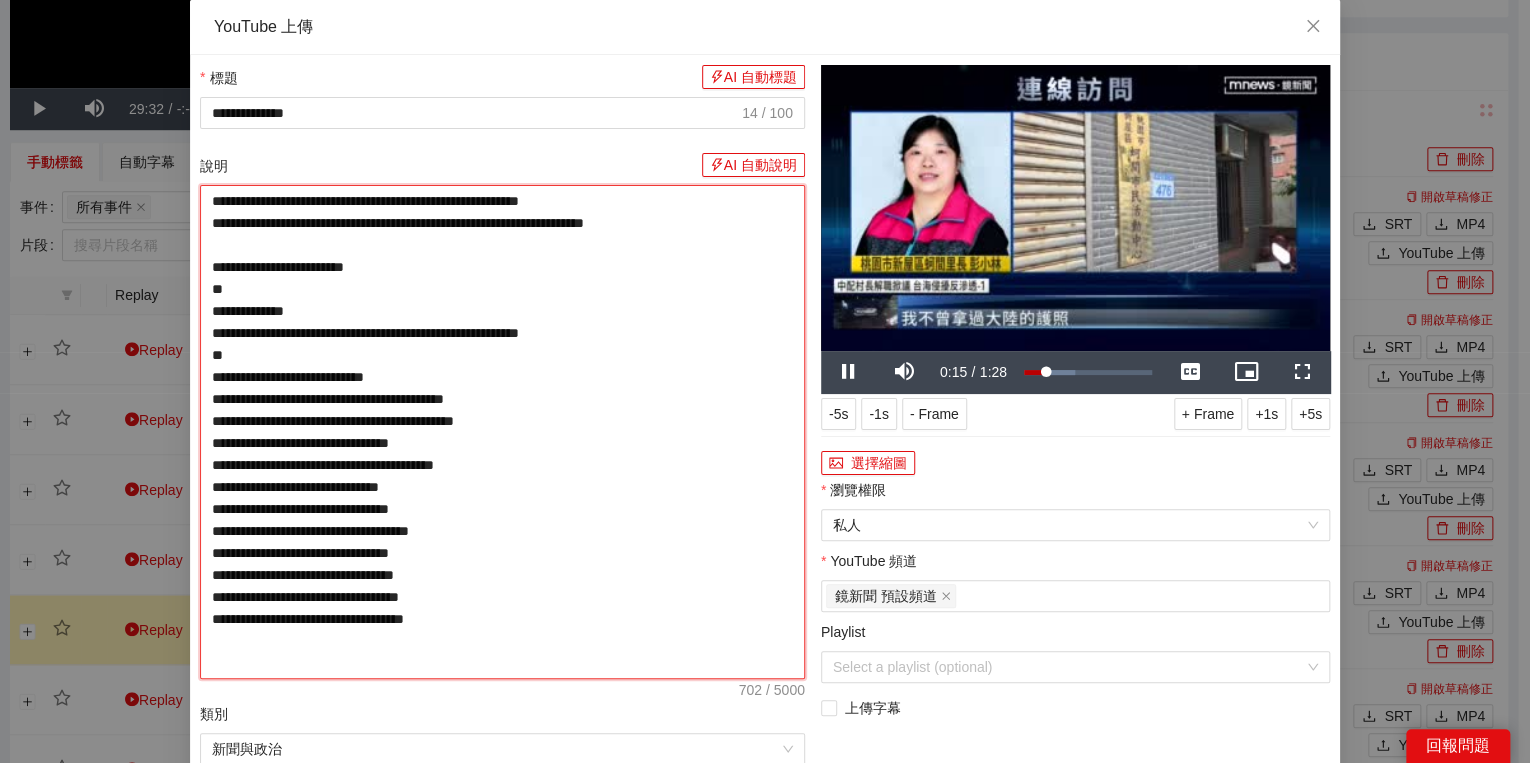 click on "**********" at bounding box center [502, 432] 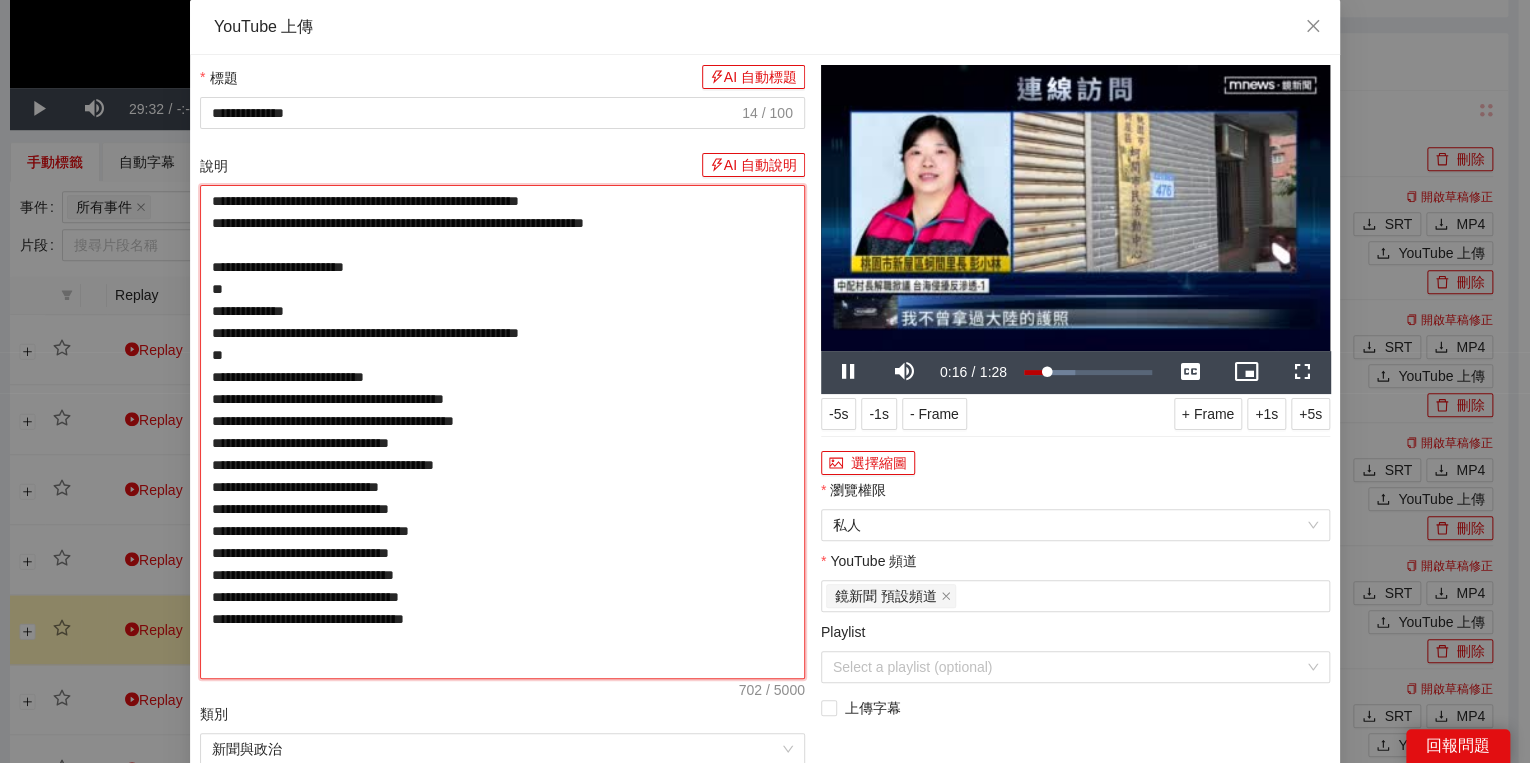 click on "**********" at bounding box center [502, 432] 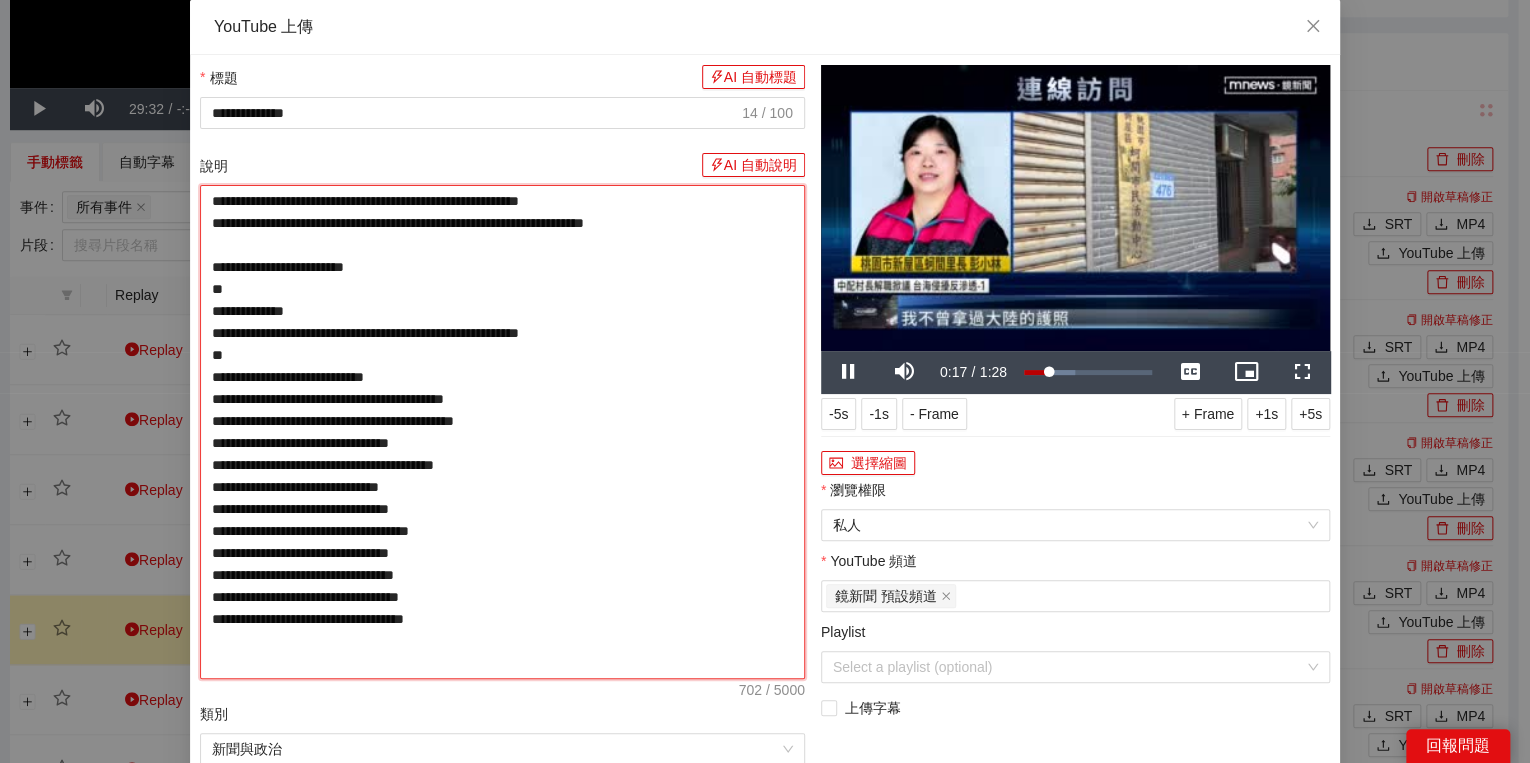 type on "**********" 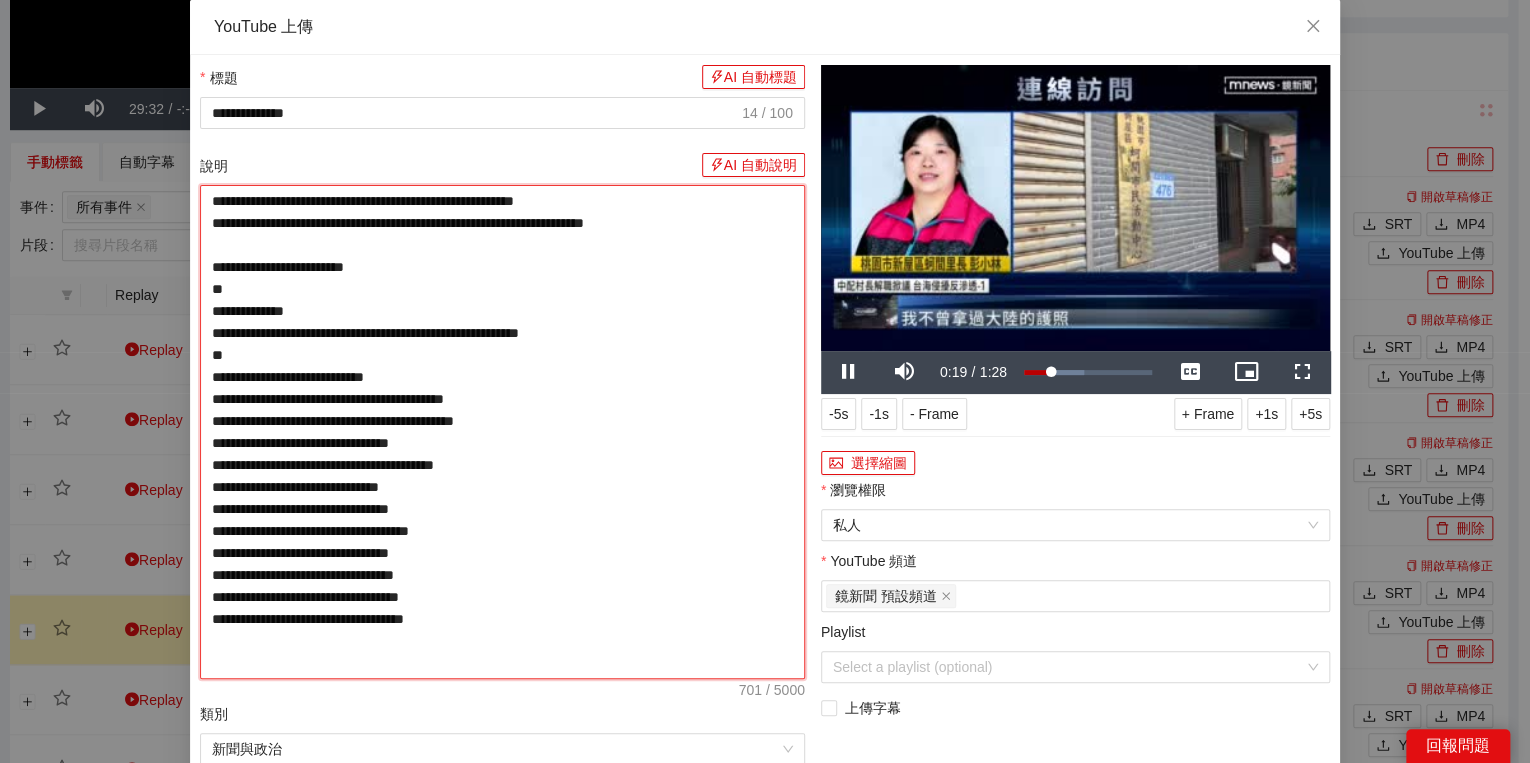 type on "**********" 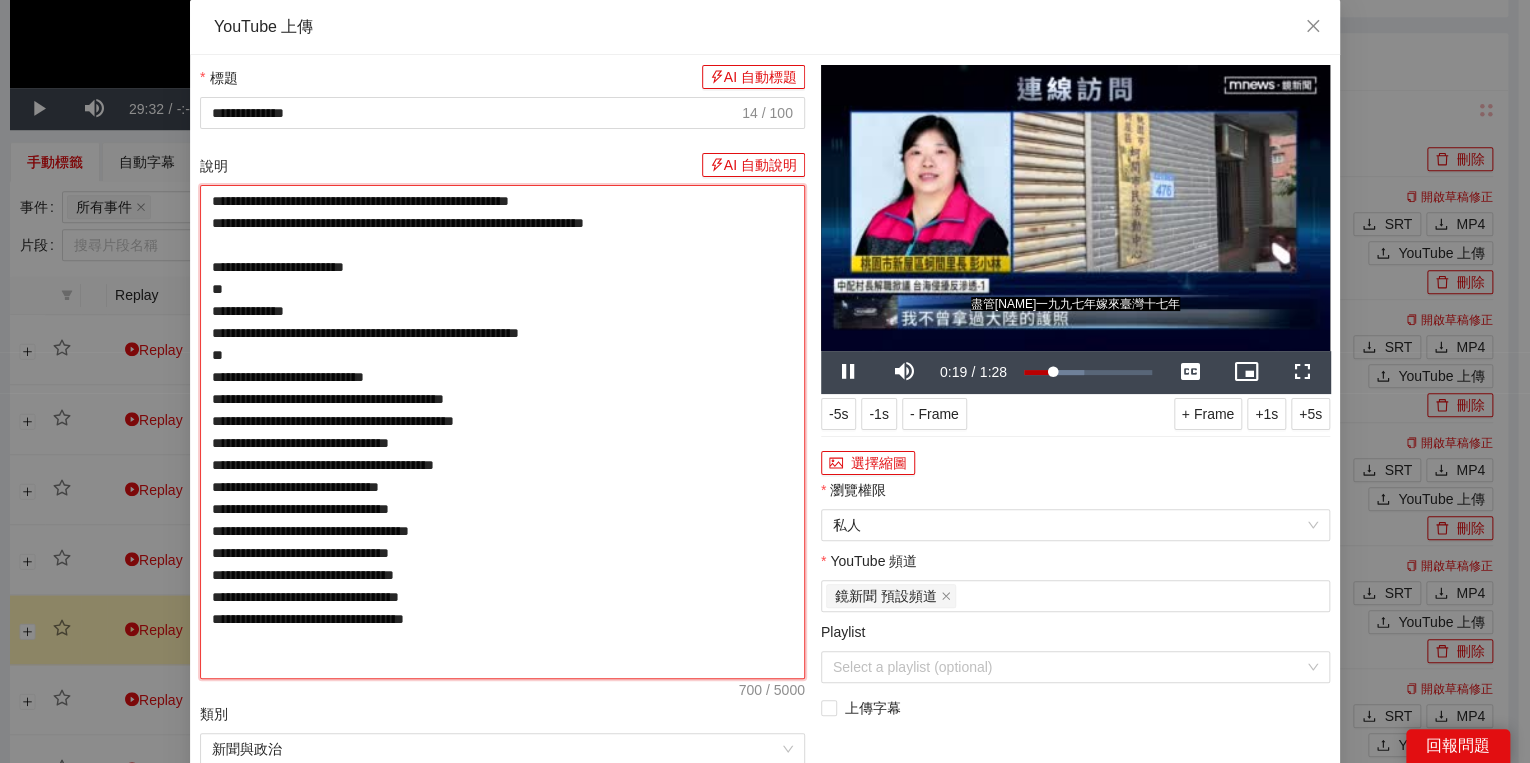 click on "**********" at bounding box center (502, 432) 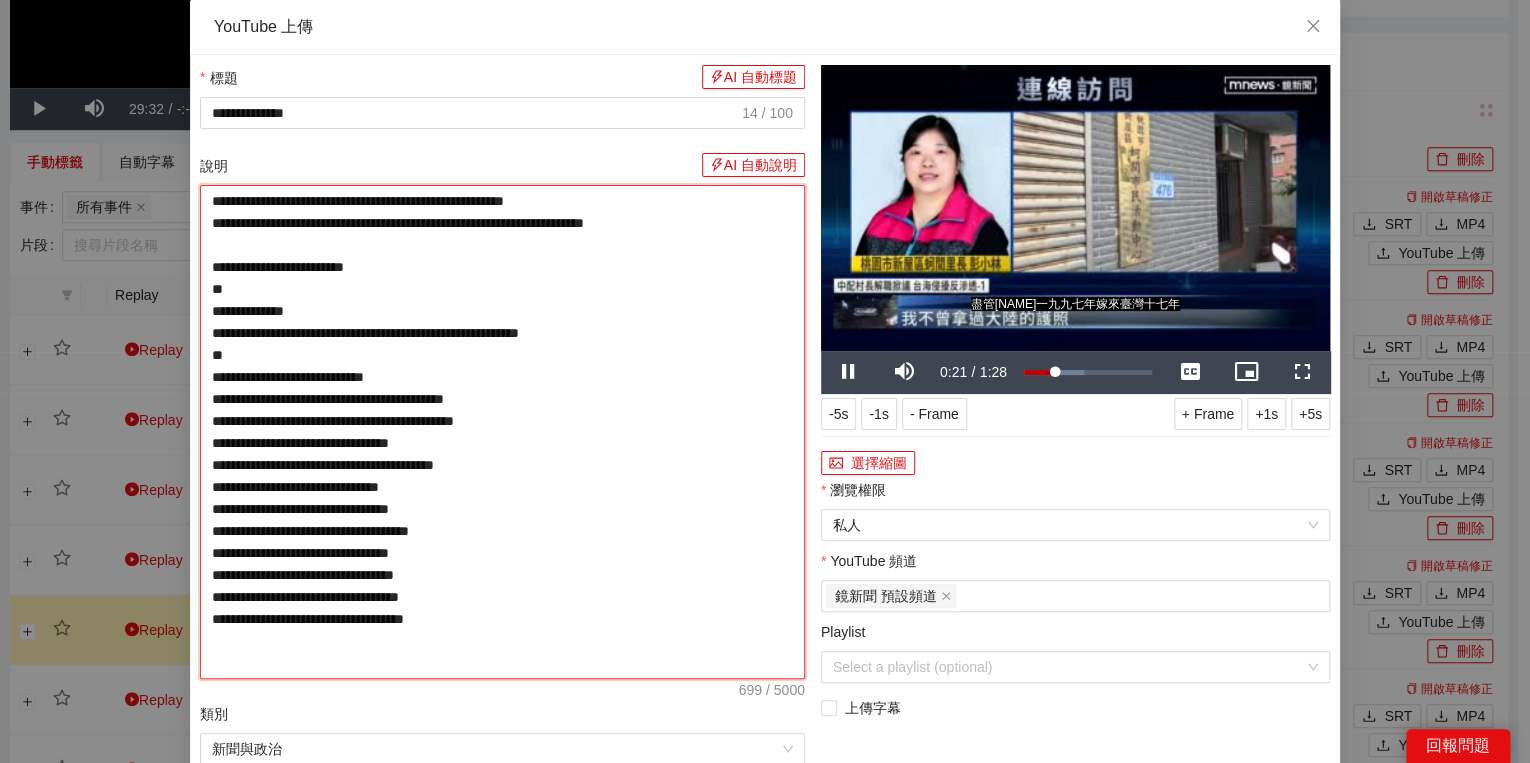 click on "**********" at bounding box center (502, 432) 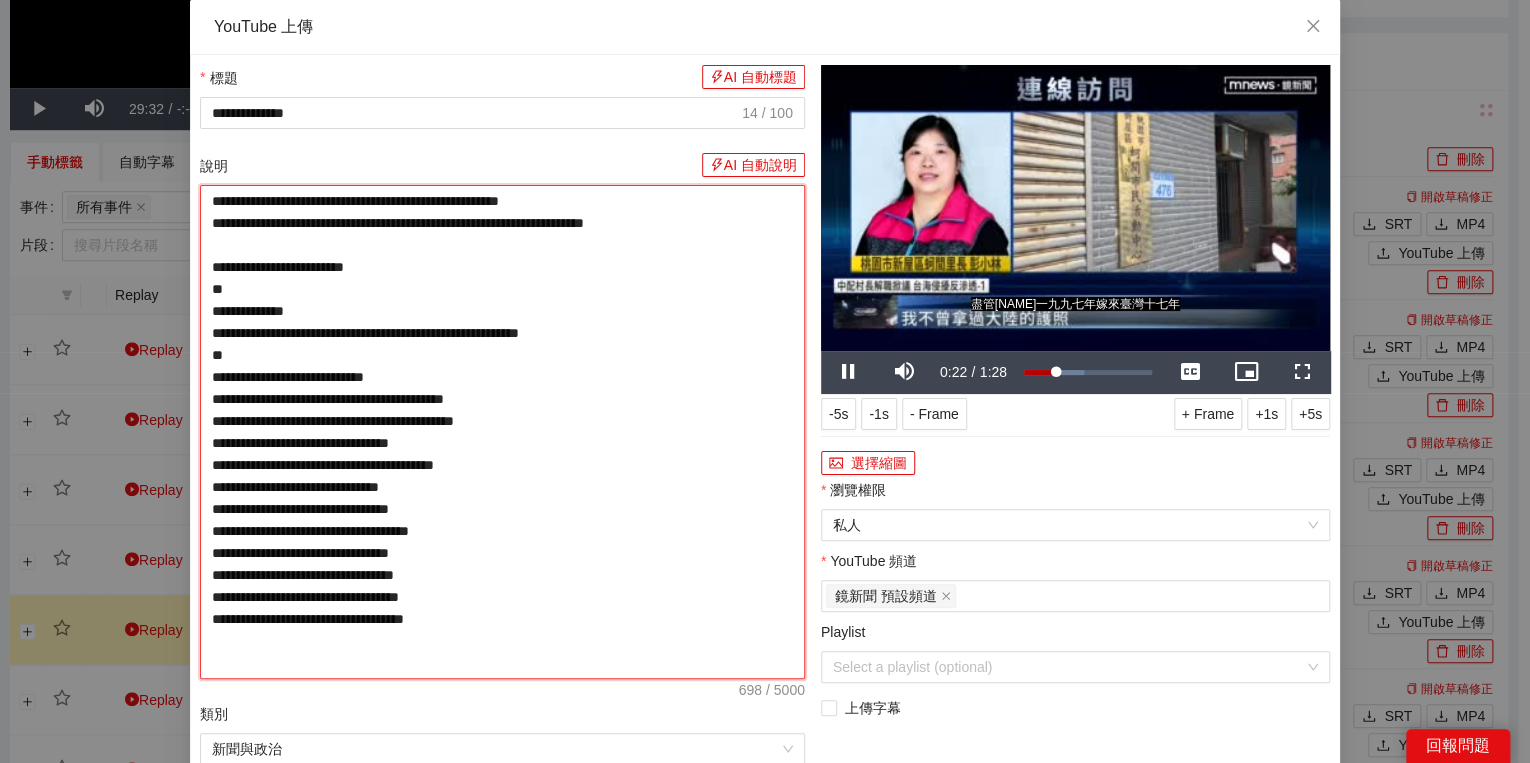 click on "**********" at bounding box center (502, 432) 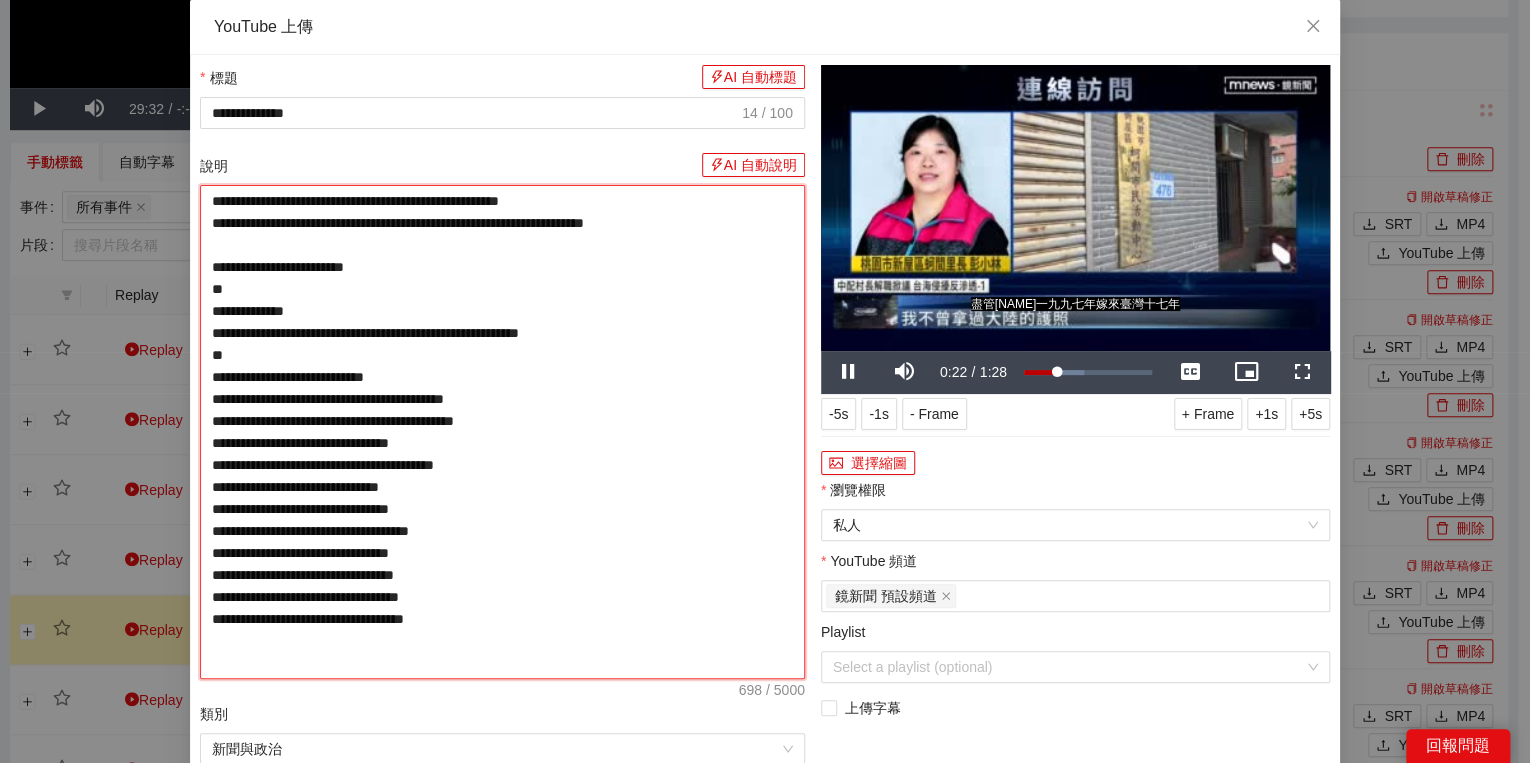 type on "**********" 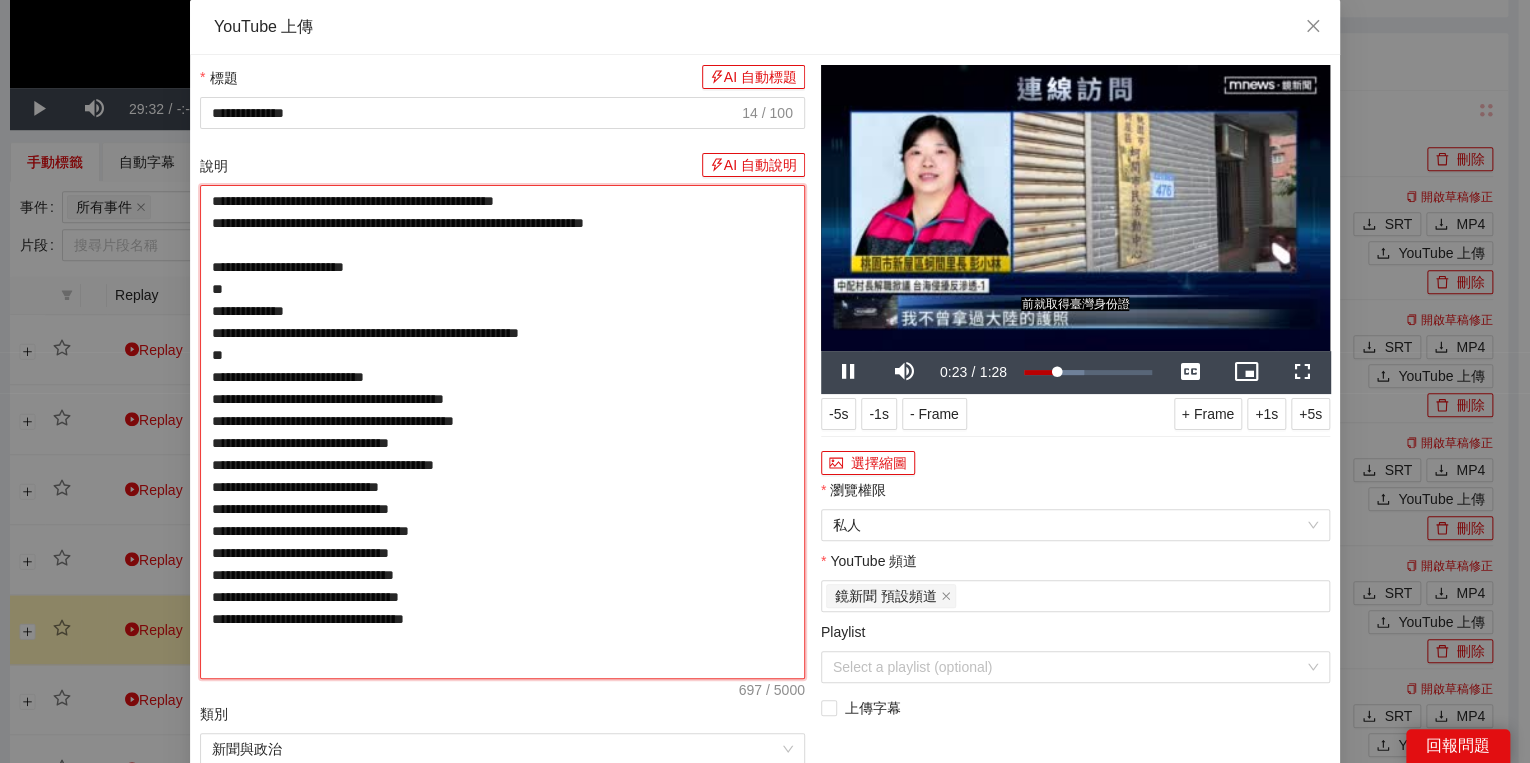 click on "**********" at bounding box center [502, 432] 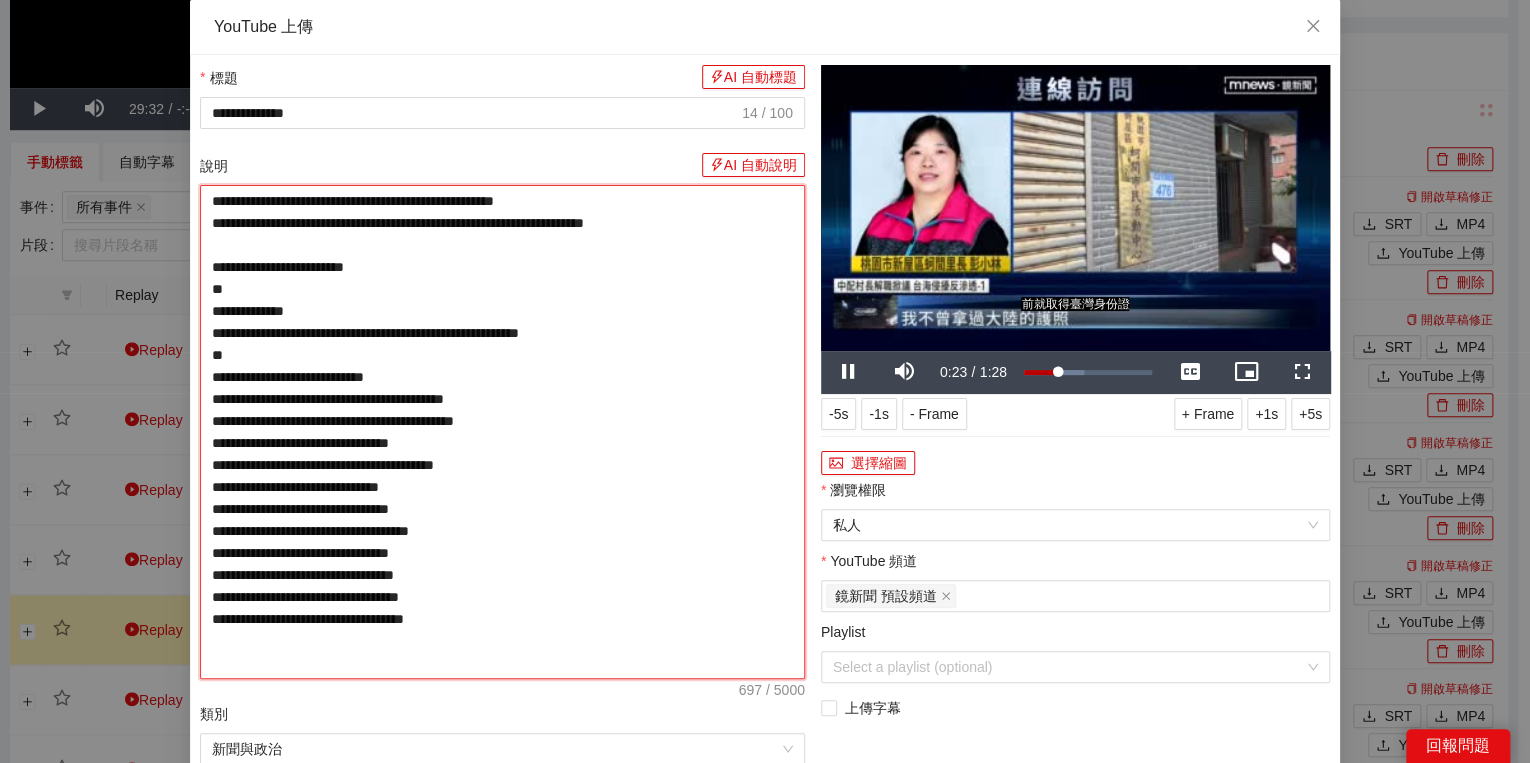 type on "**********" 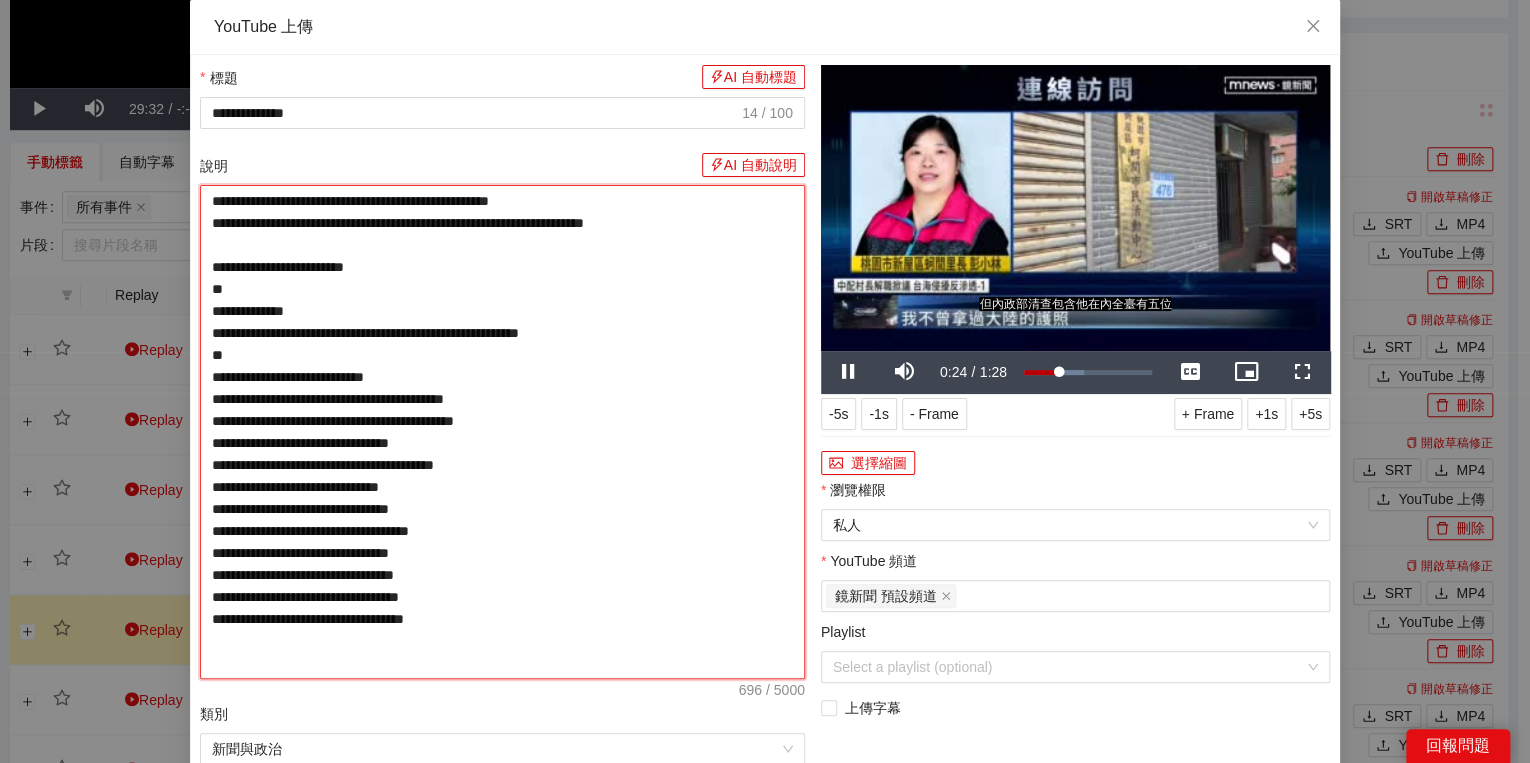click on "**********" at bounding box center [502, 432] 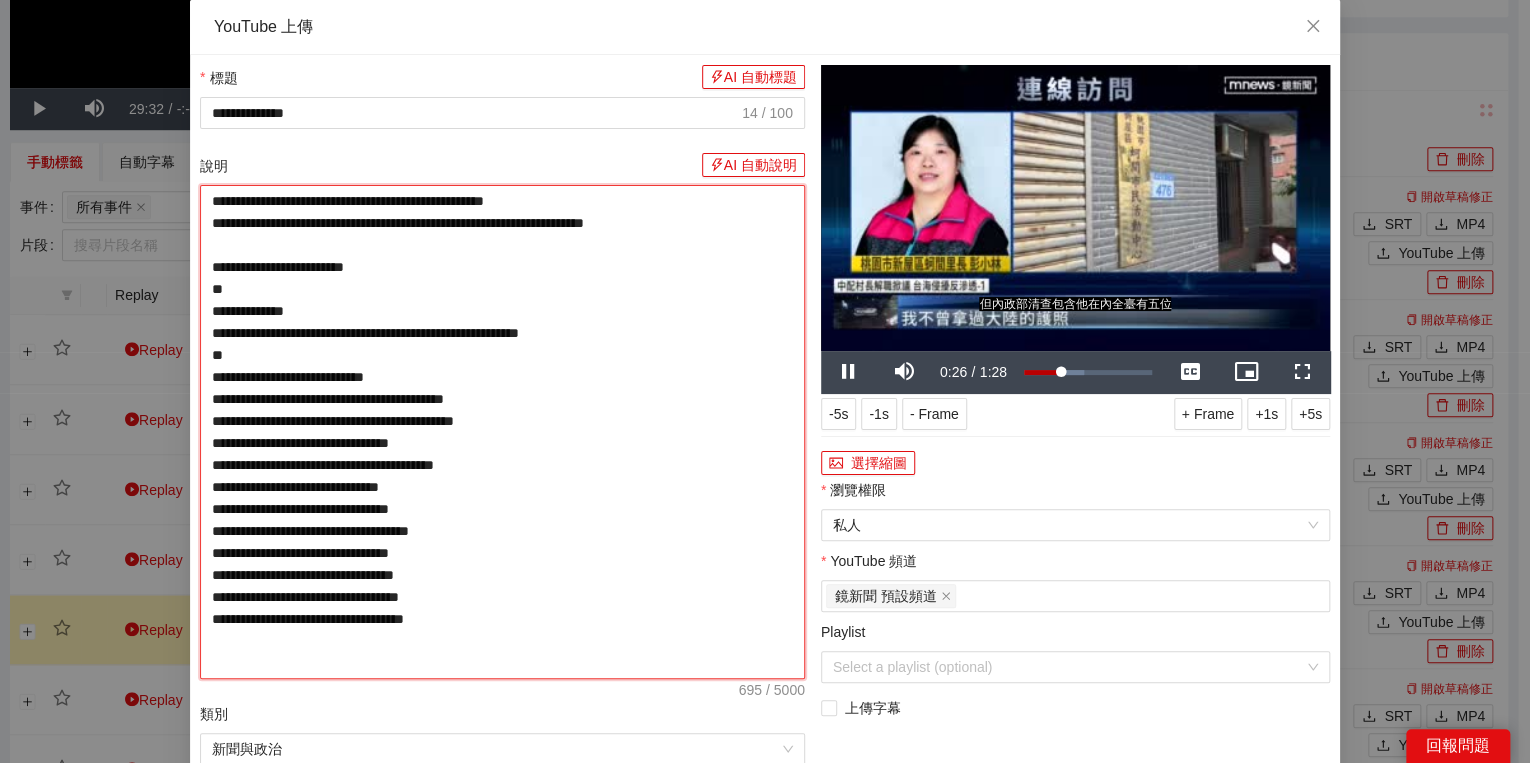 click on "**********" at bounding box center (502, 432) 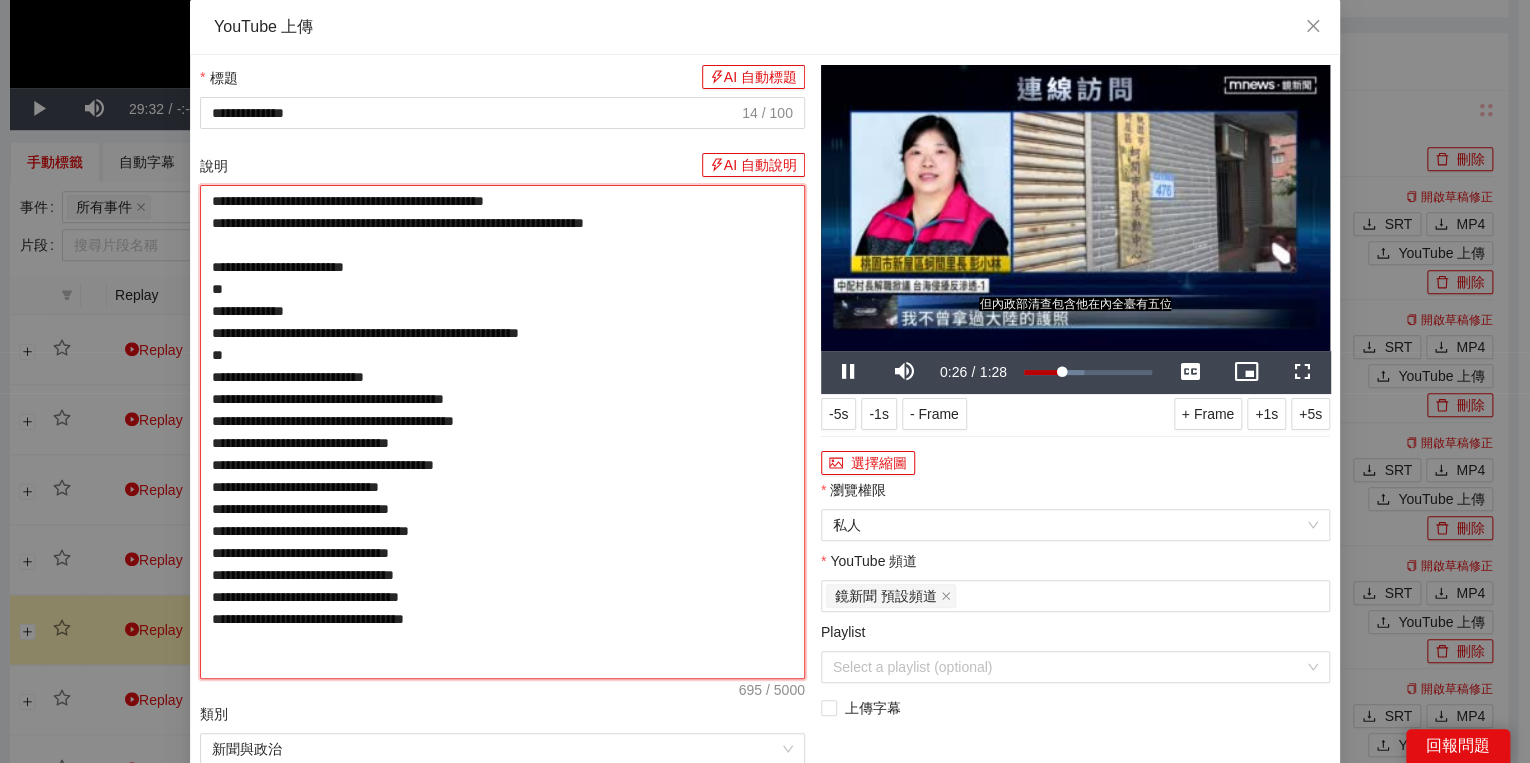 type on "**********" 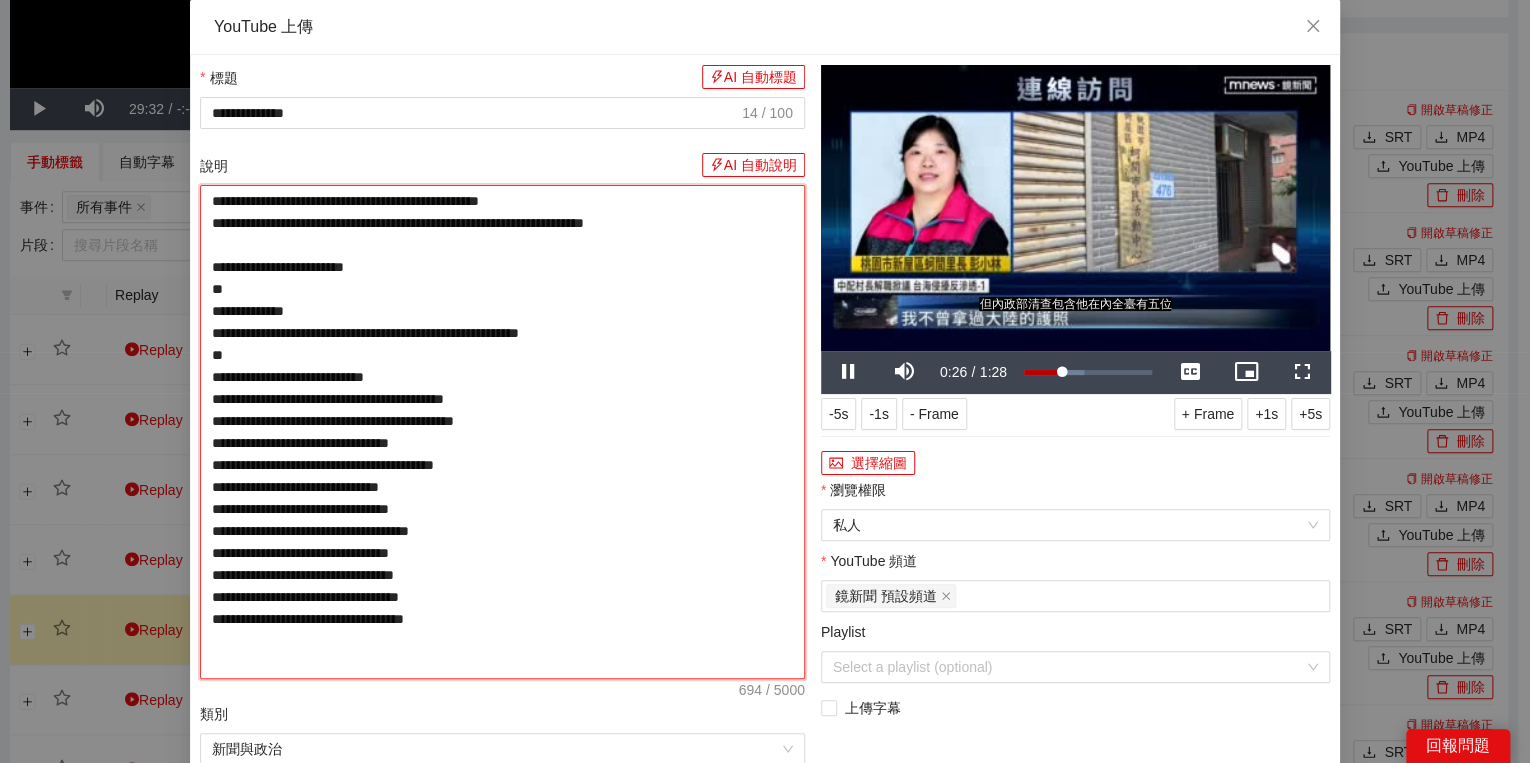 click on "**********" at bounding box center [502, 432] 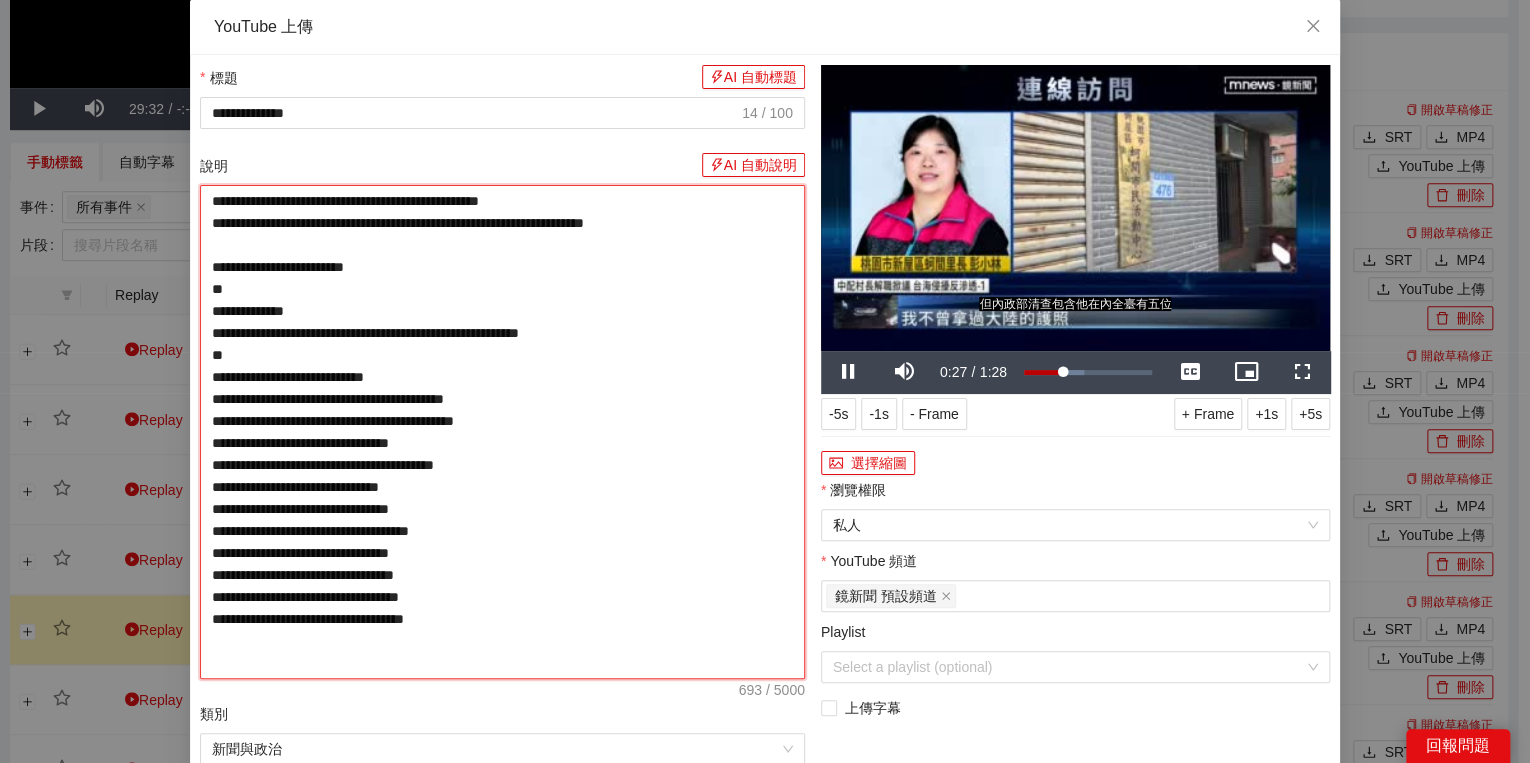 type on "**********" 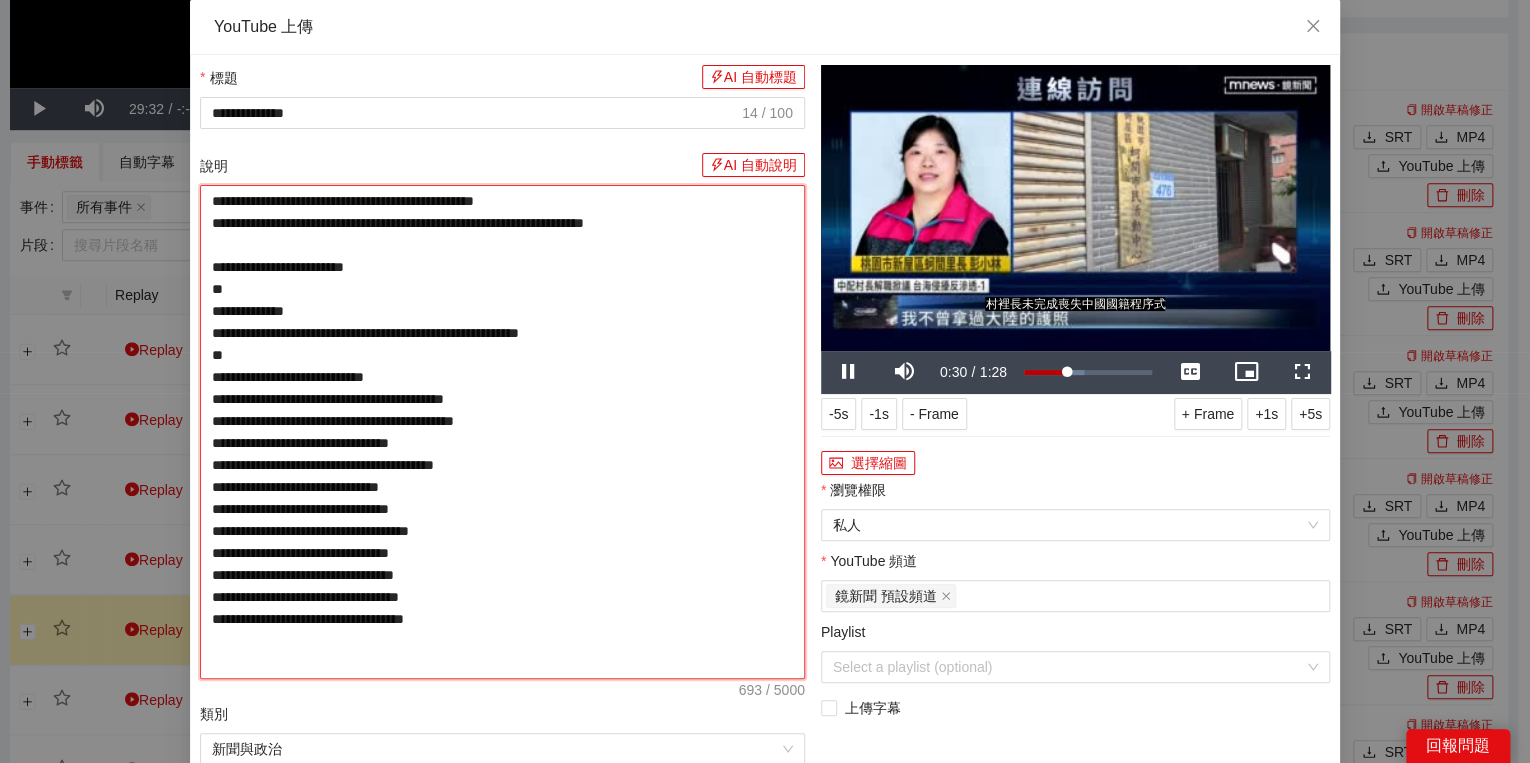 type on "**********" 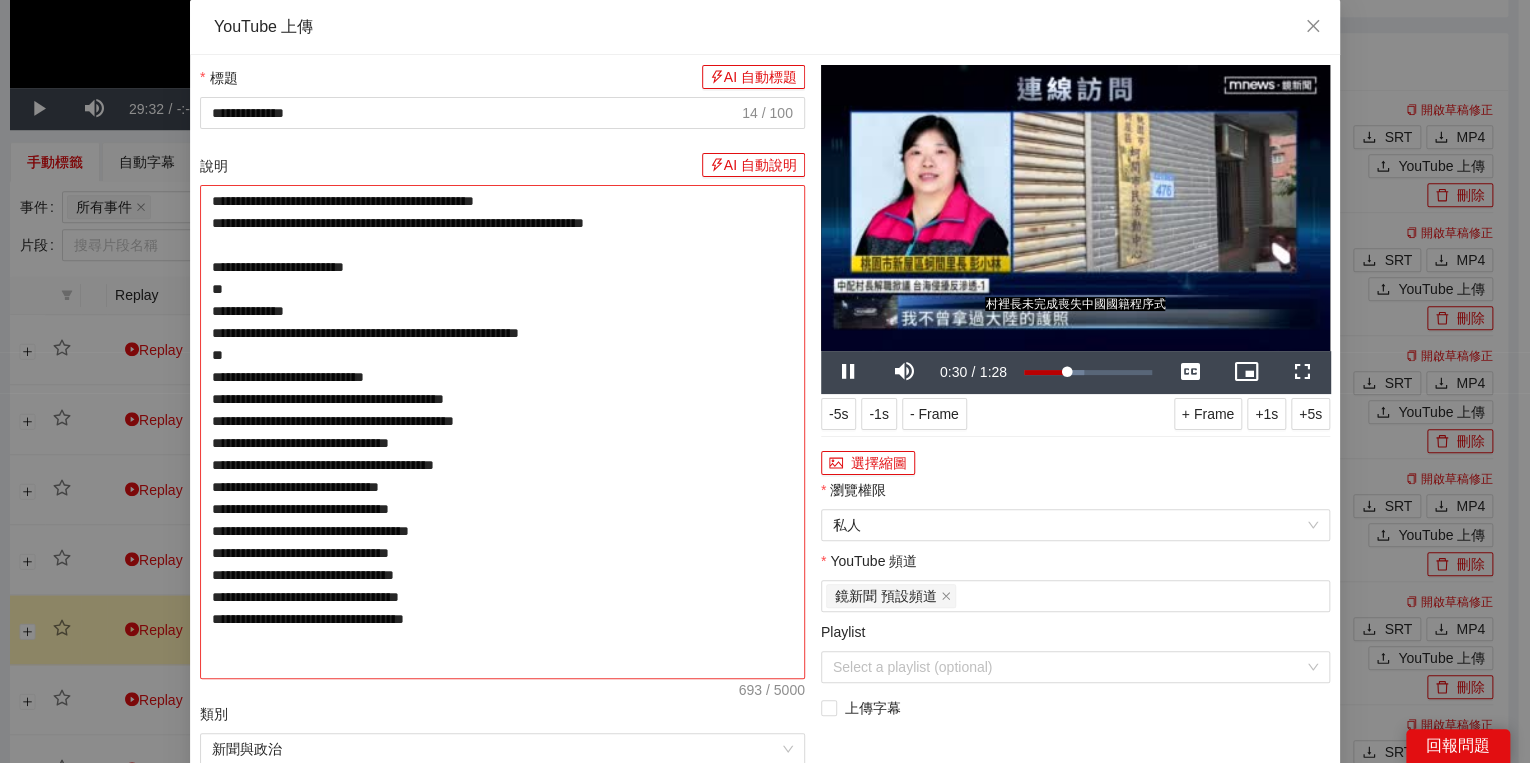 type on "**********" 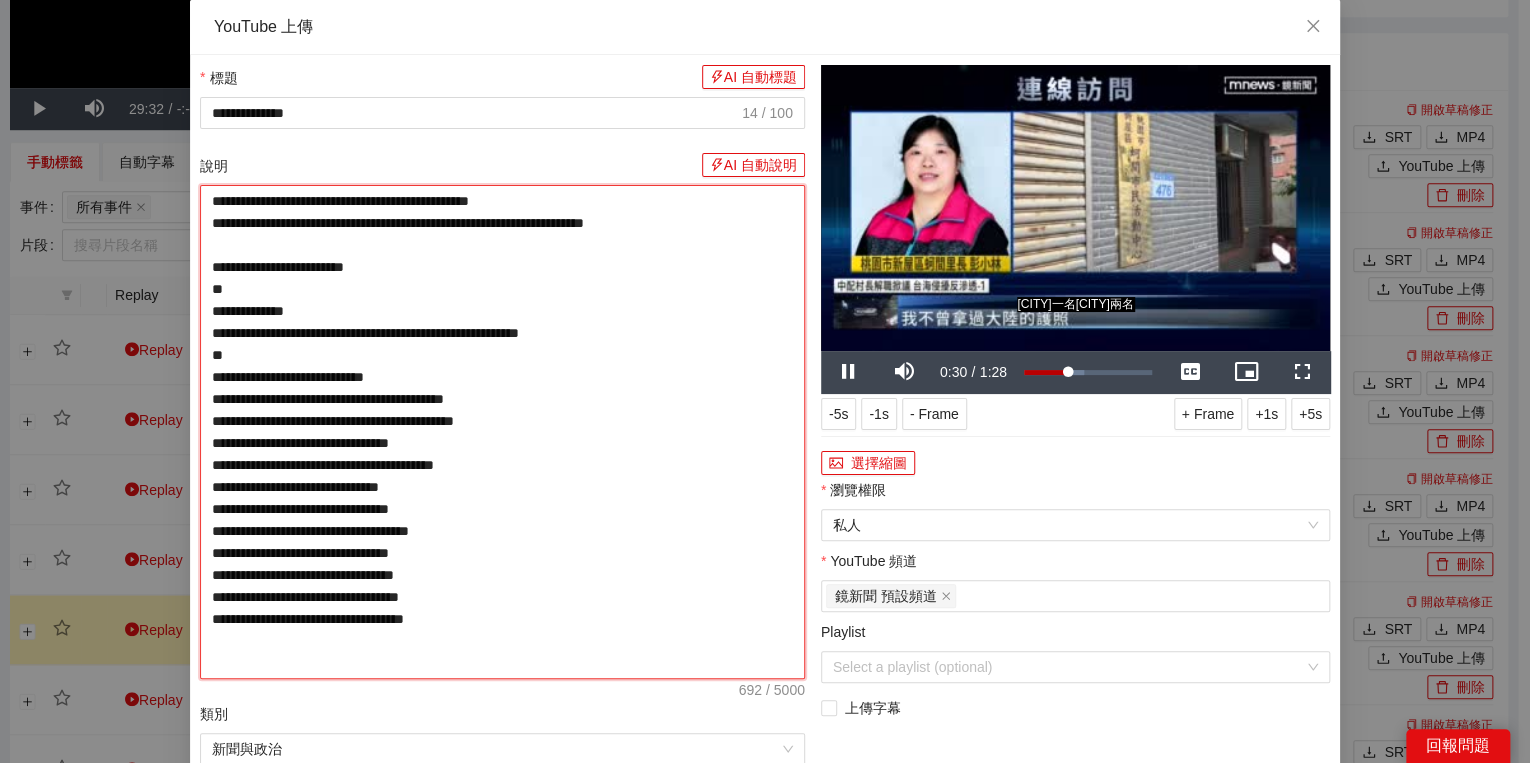 click on "**********" at bounding box center (502, 432) 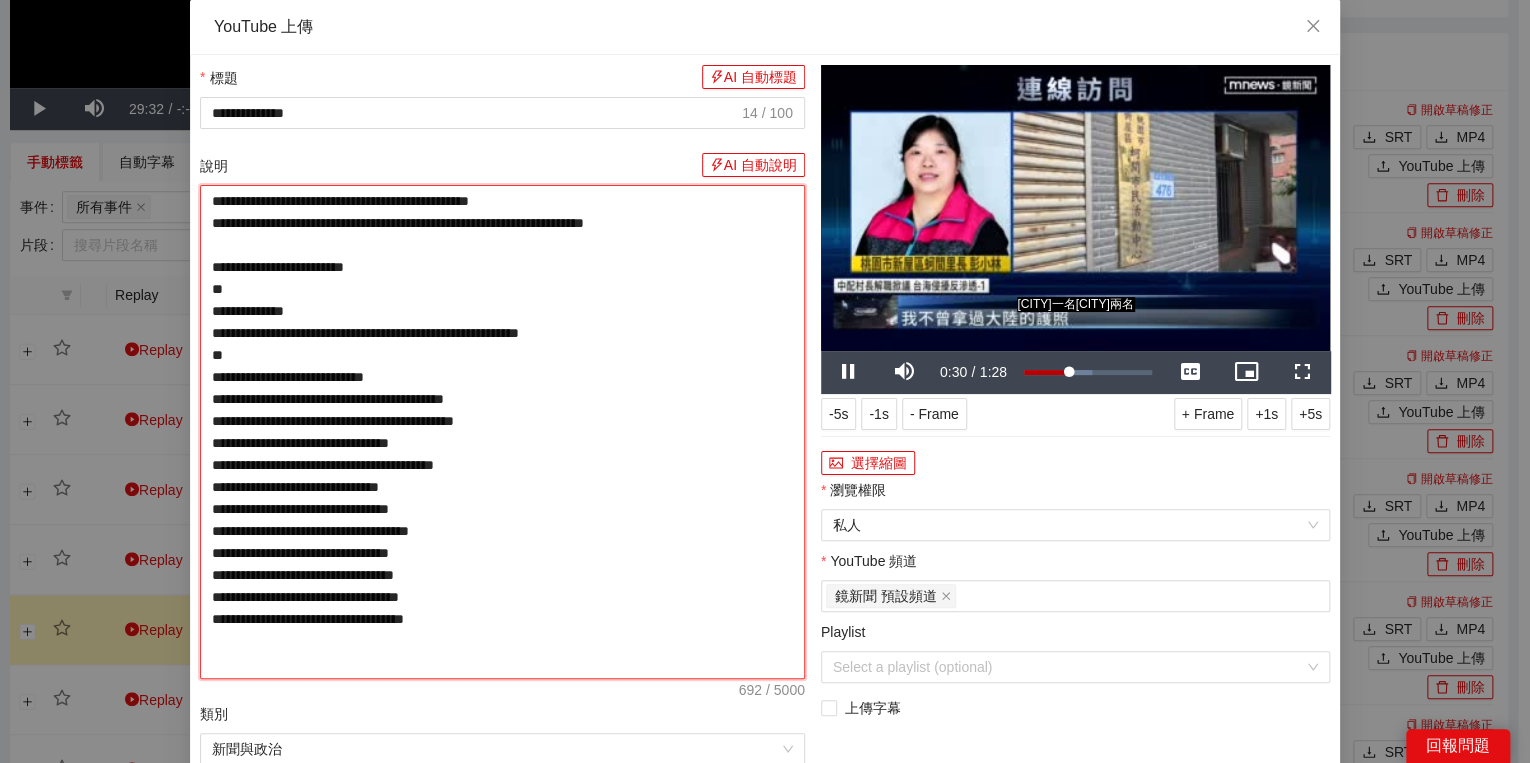 type on "**********" 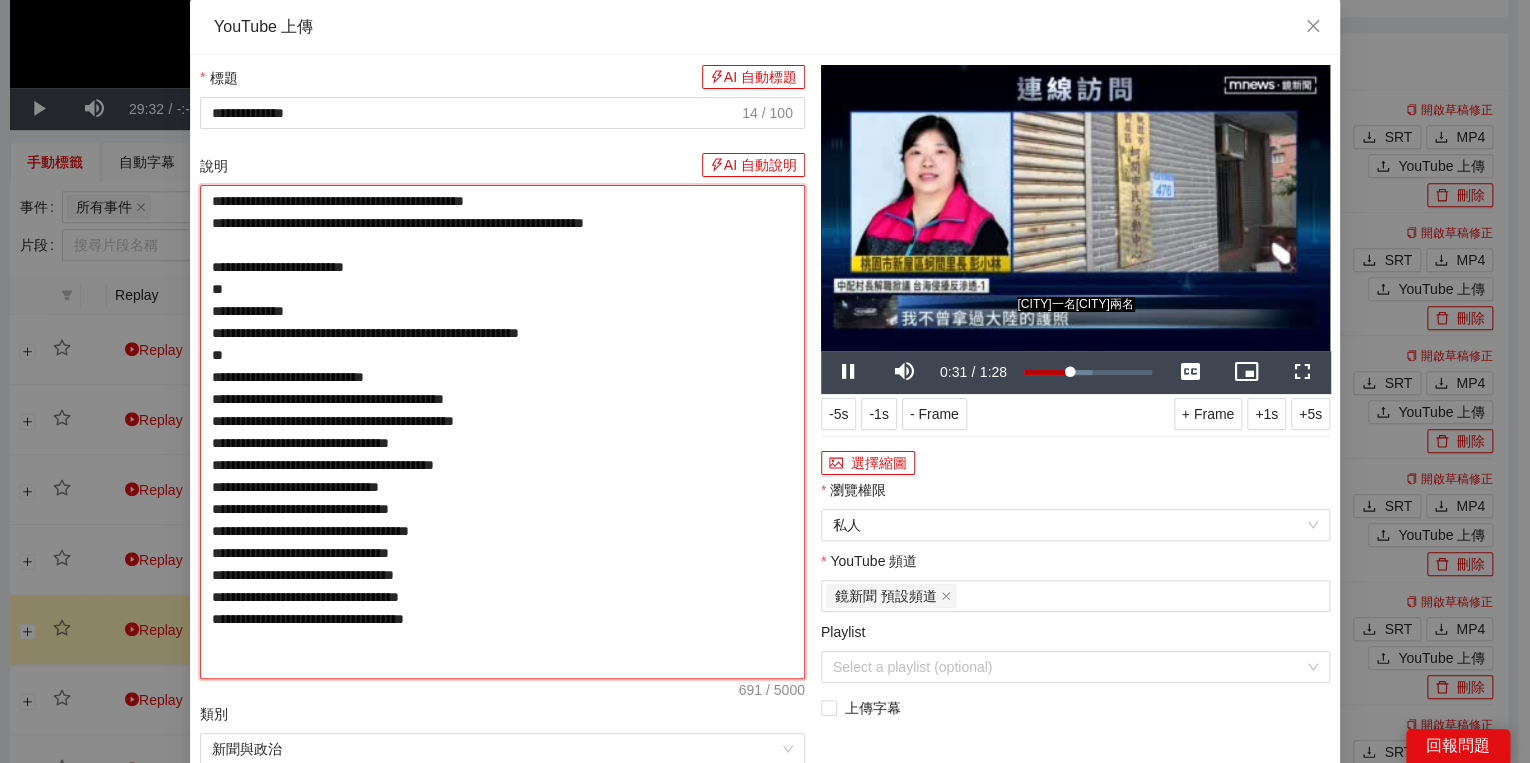 click on "**********" at bounding box center (502, 432) 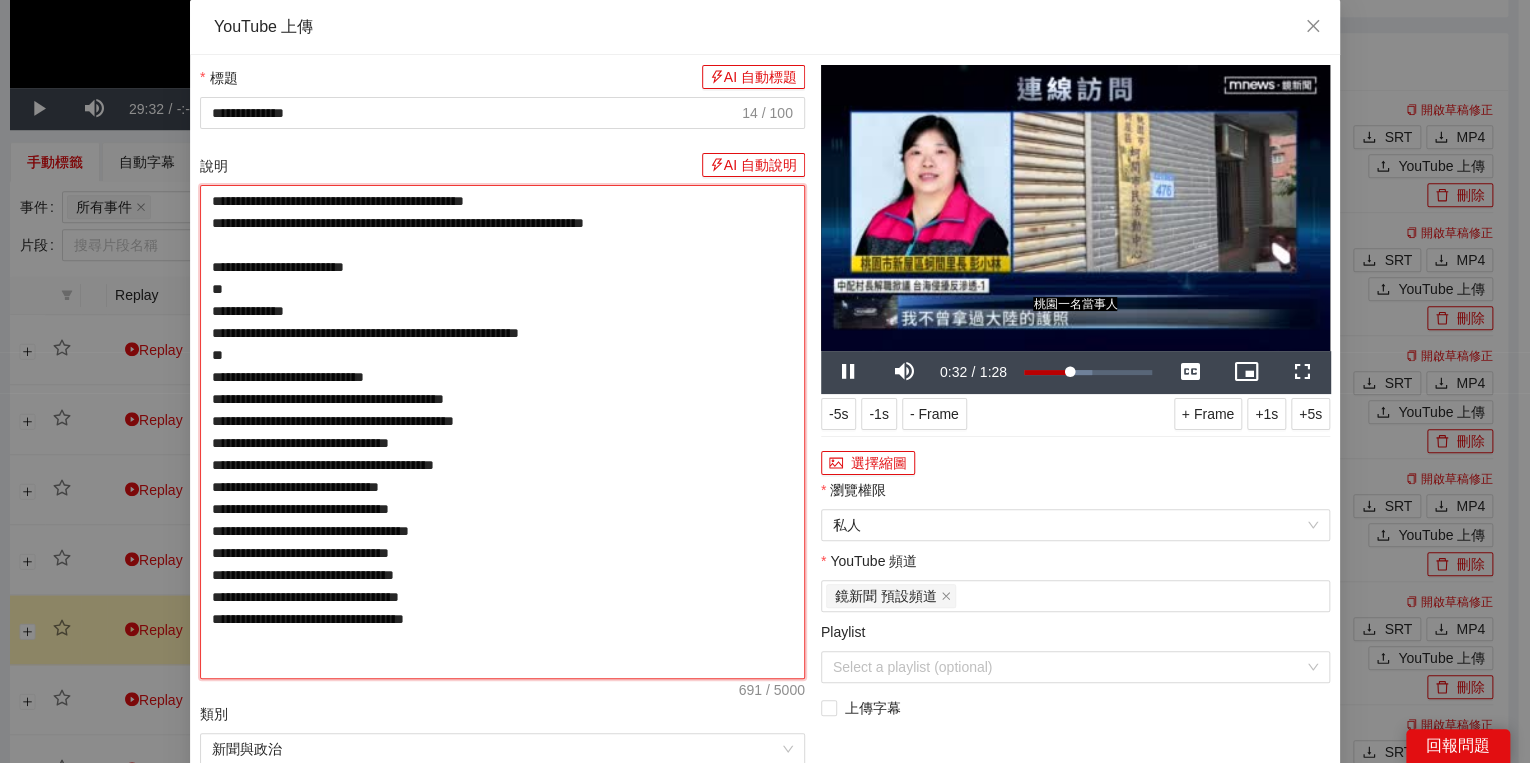 type on "**********" 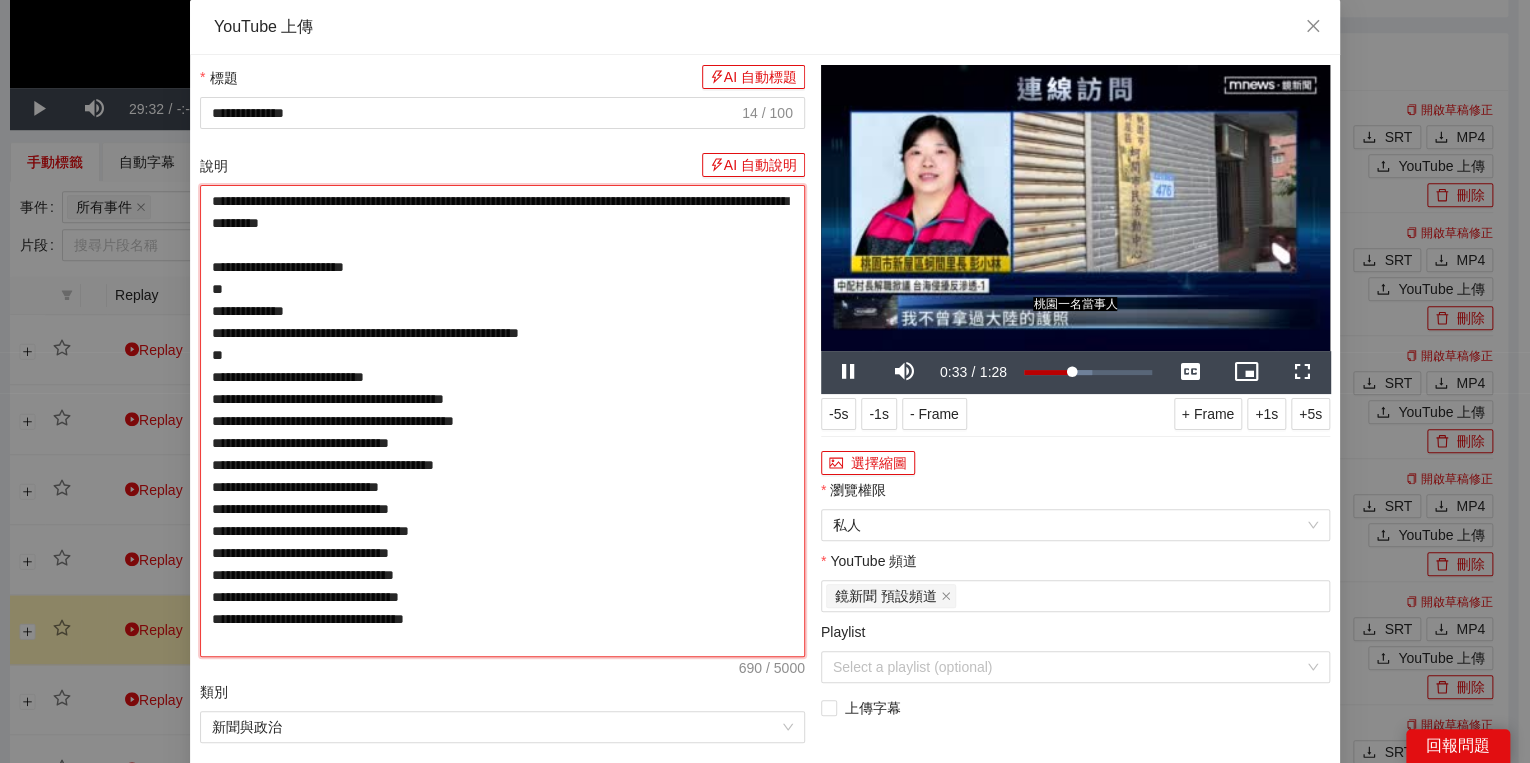 click on "**********" at bounding box center [502, 421] 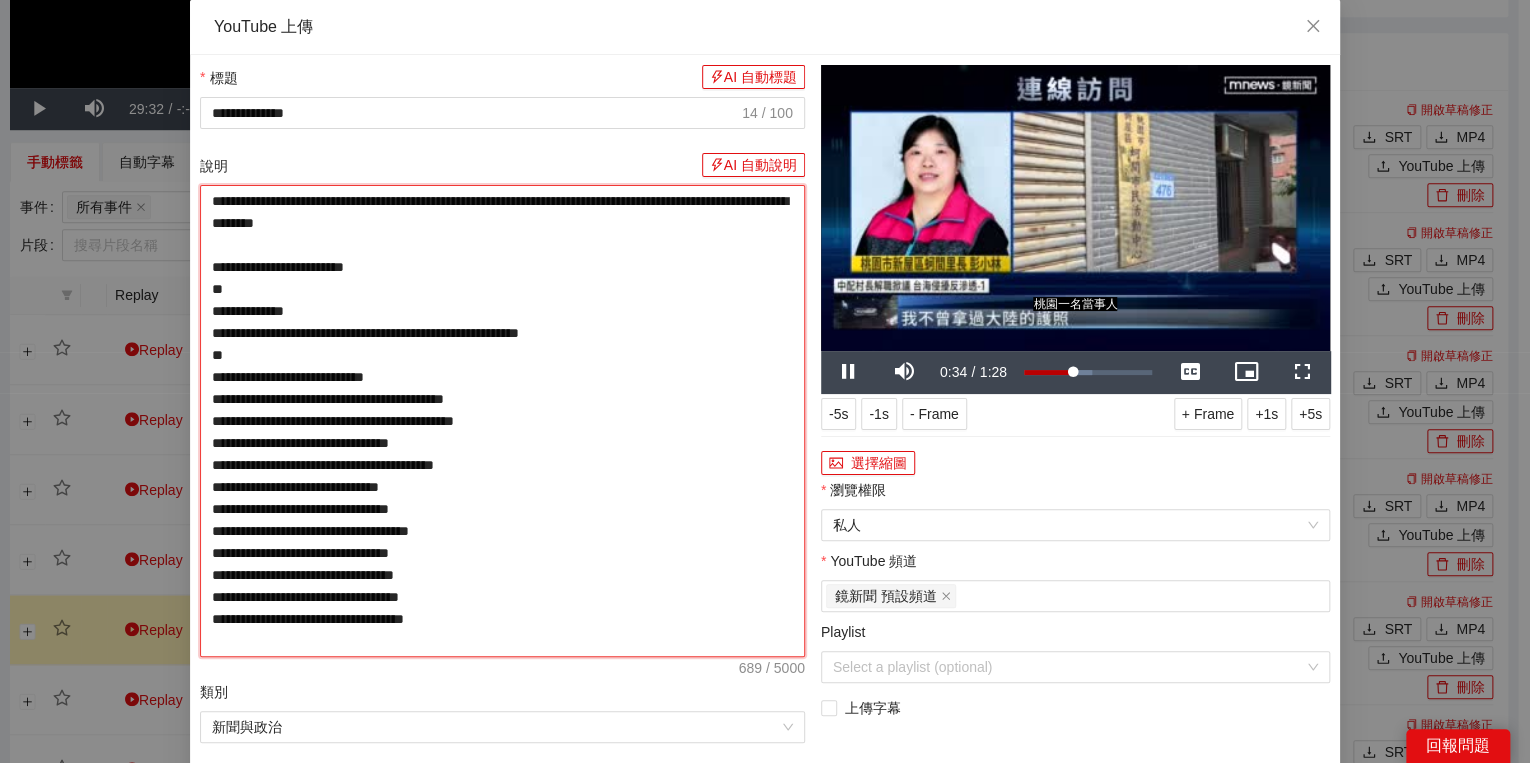 click on "**********" at bounding box center (502, 421) 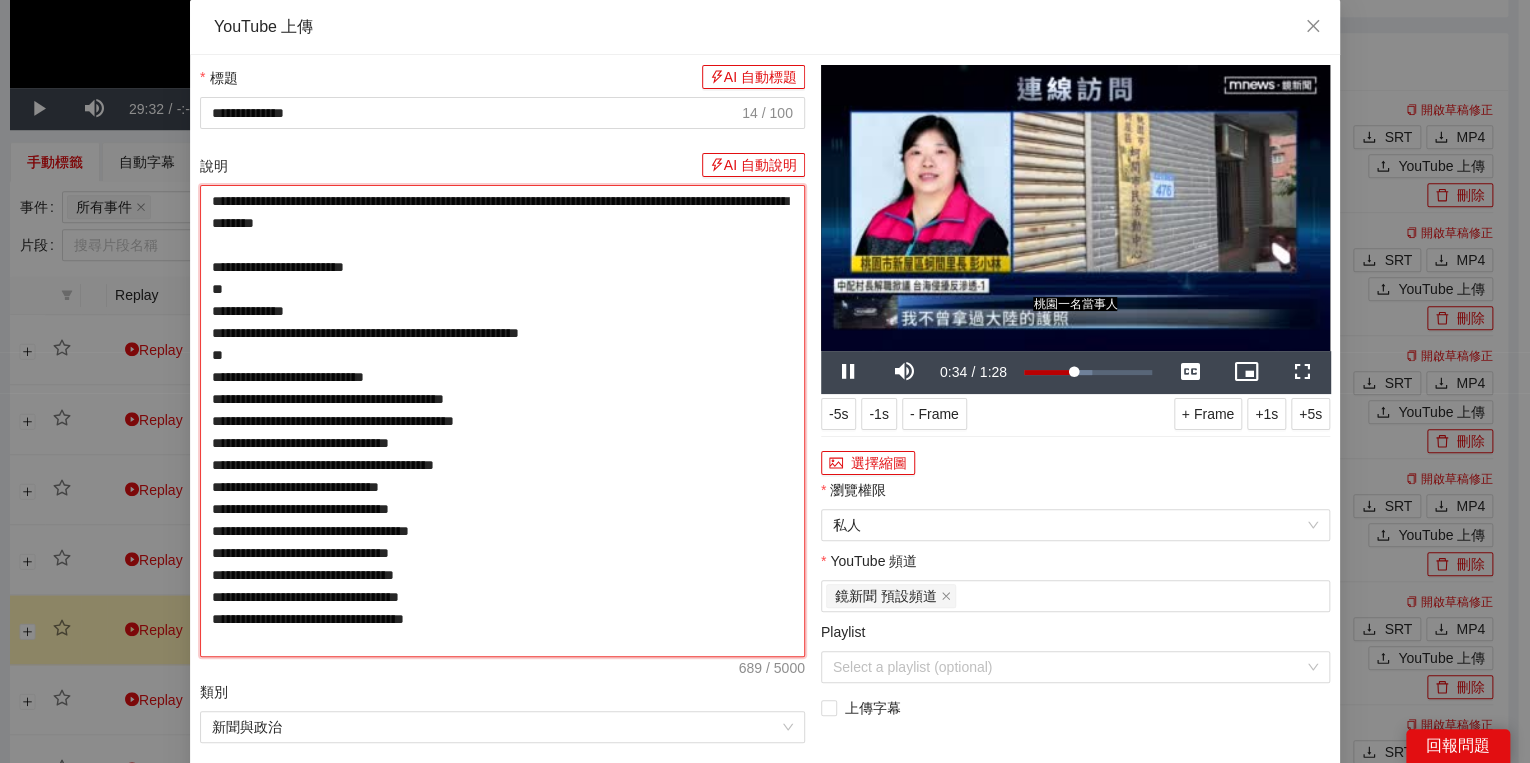 type on "**********" 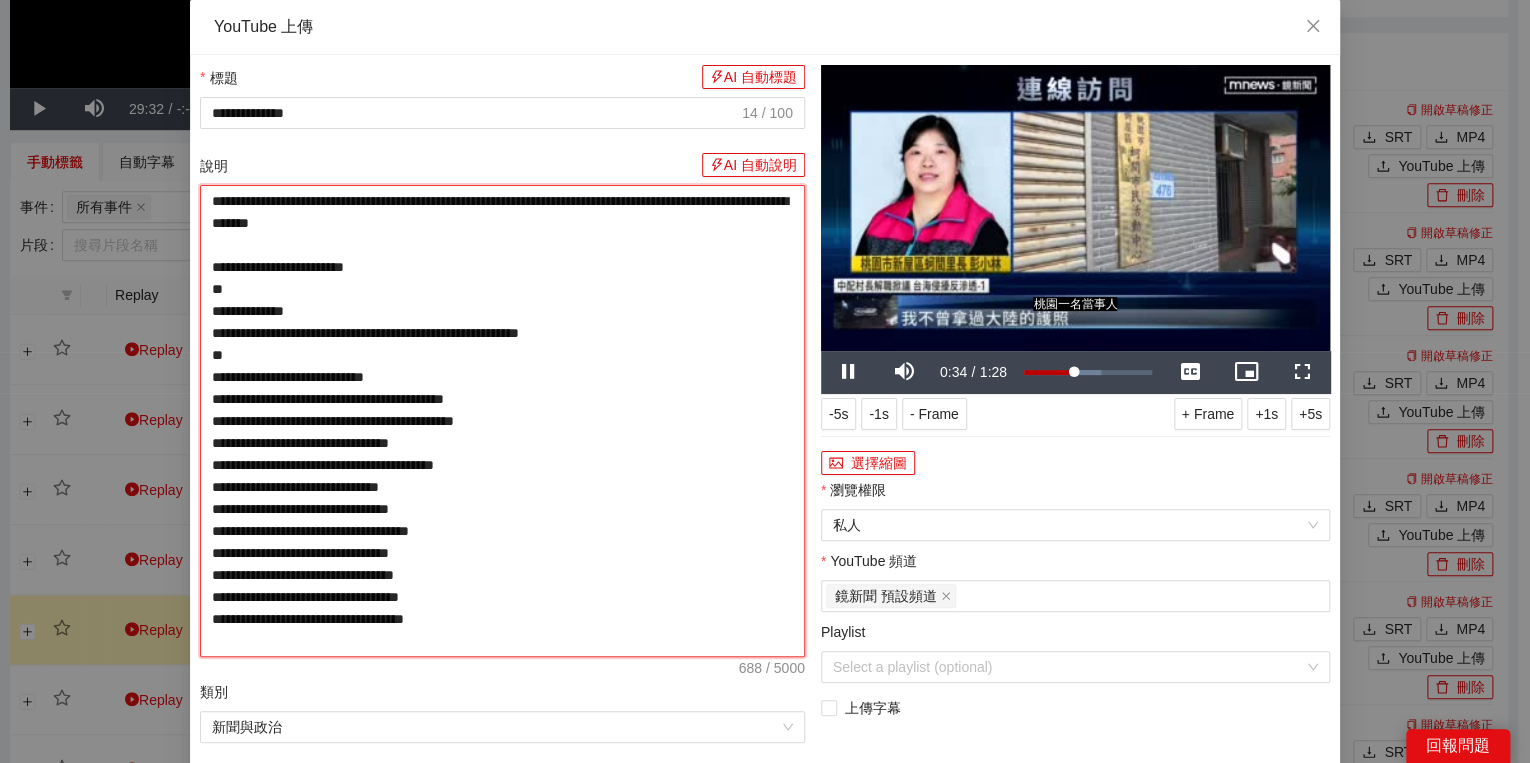 click on "**********" at bounding box center [502, 421] 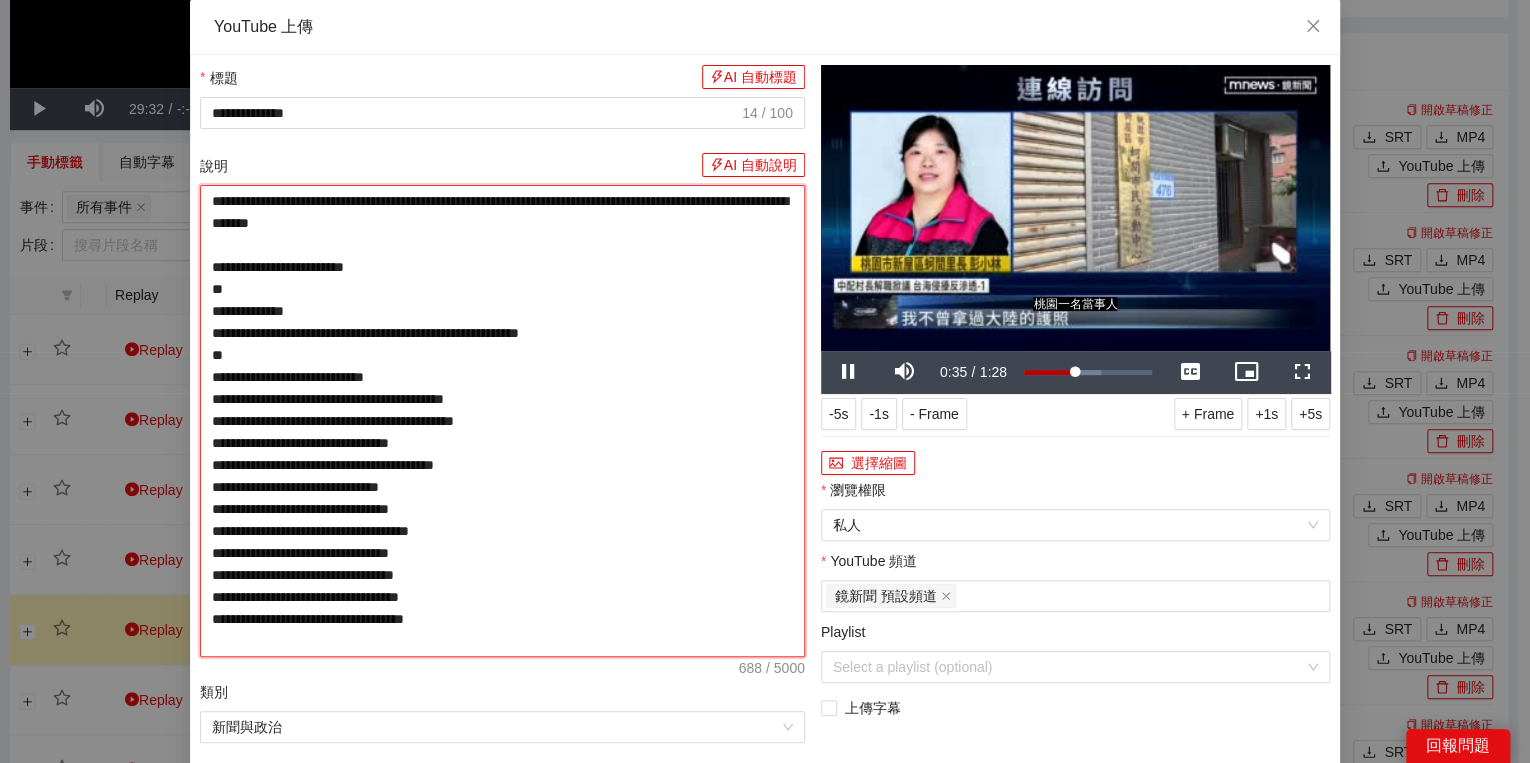 type on "**********" 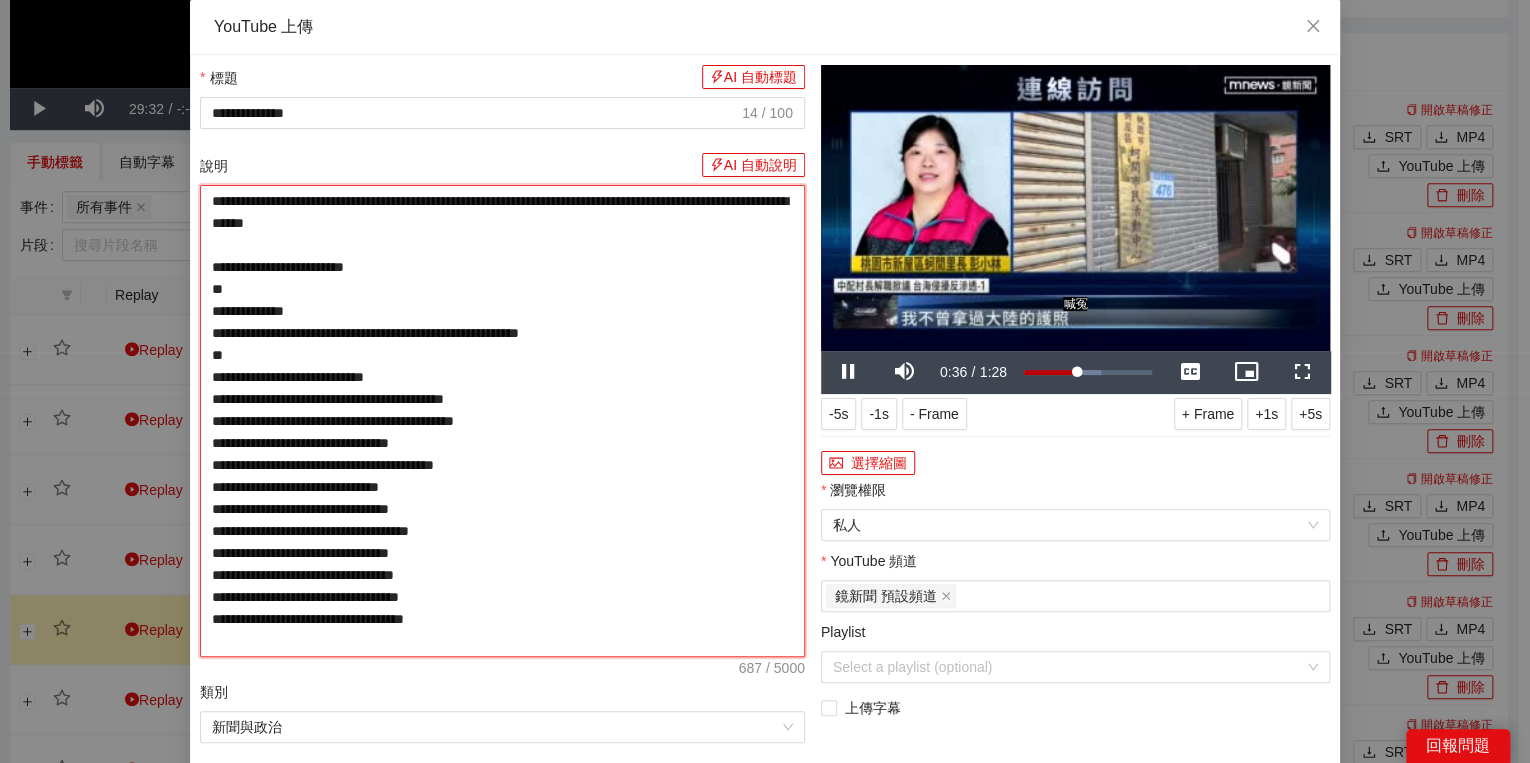 click on "**********" at bounding box center (502, 421) 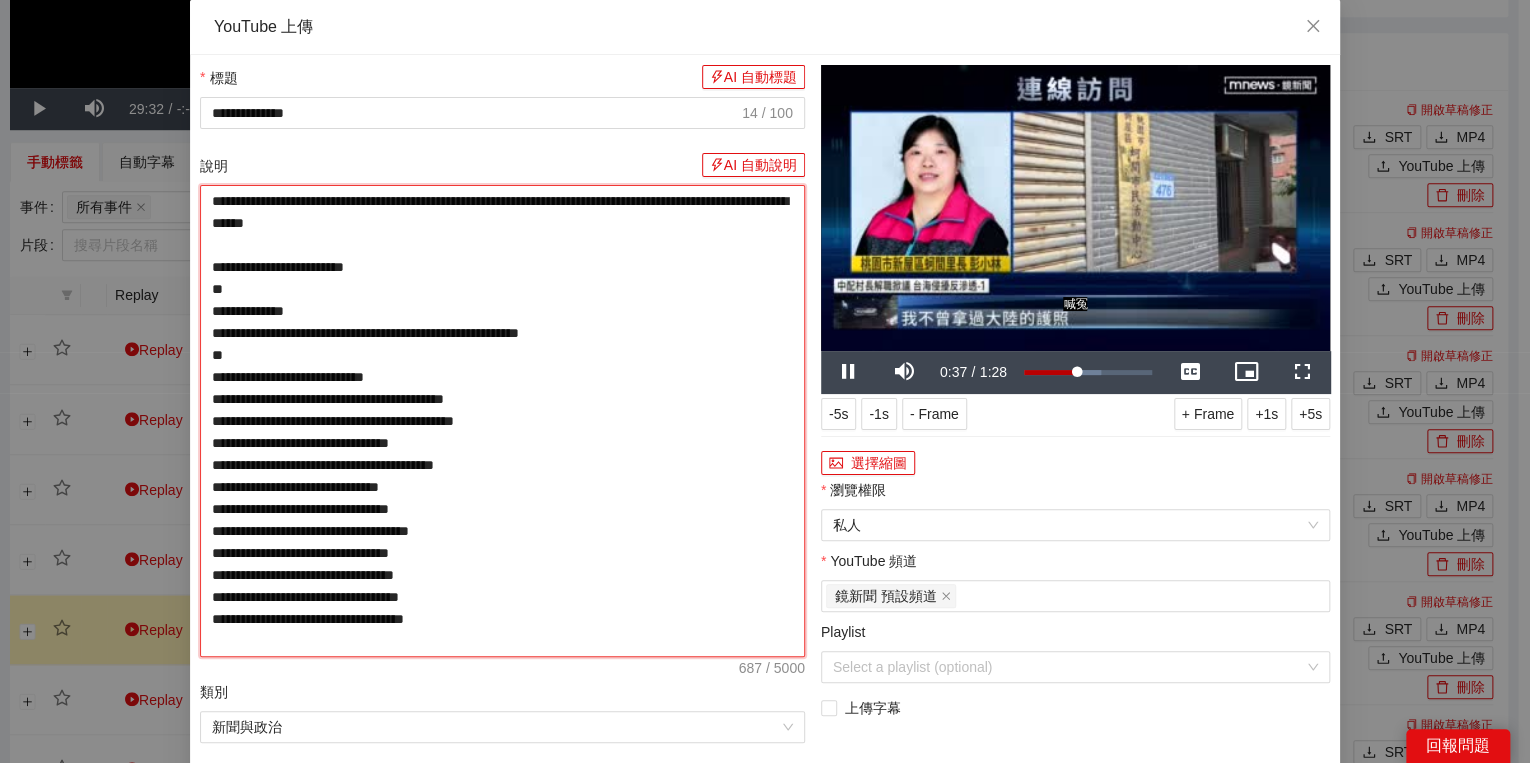 type on "**********" 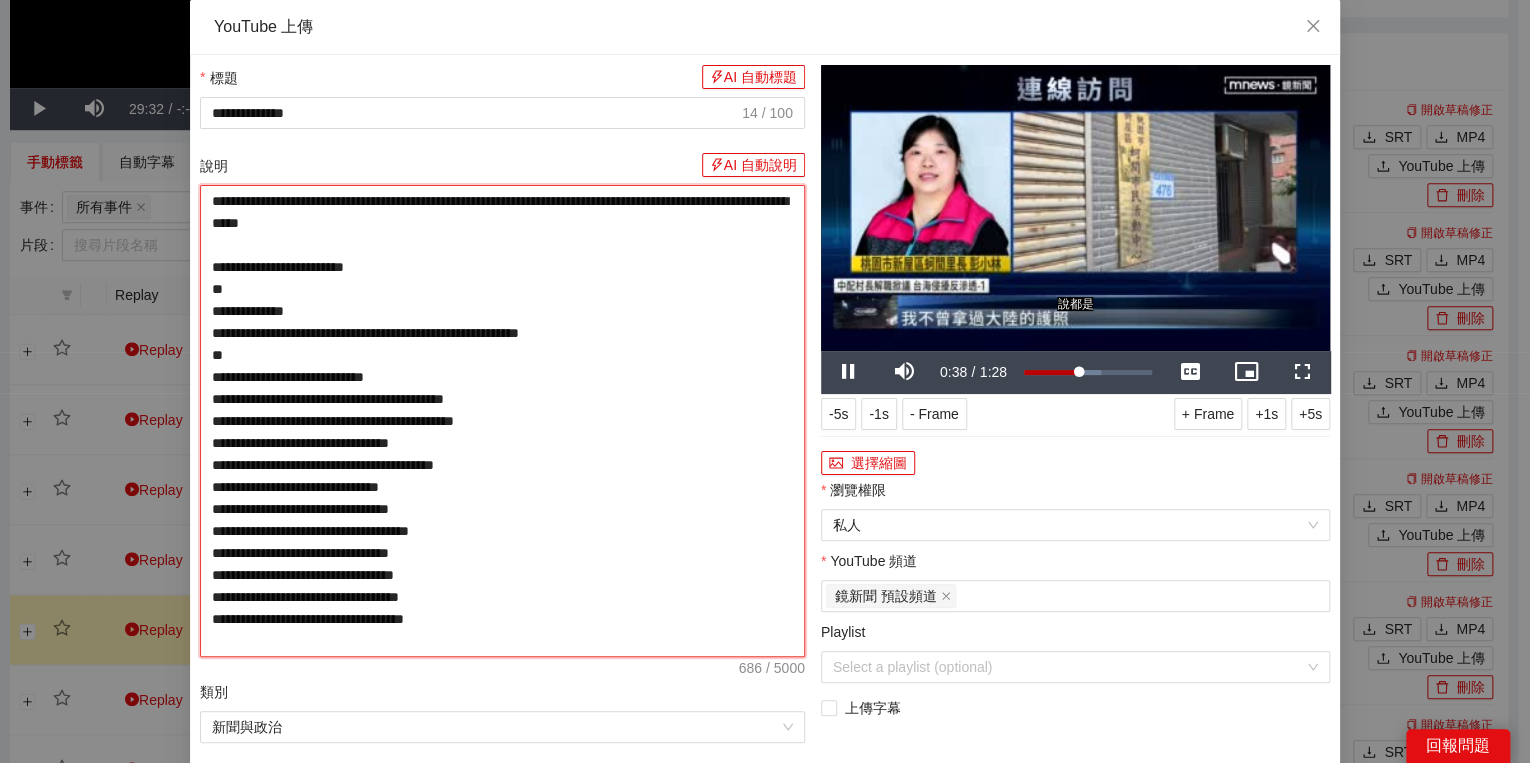 type on "**********" 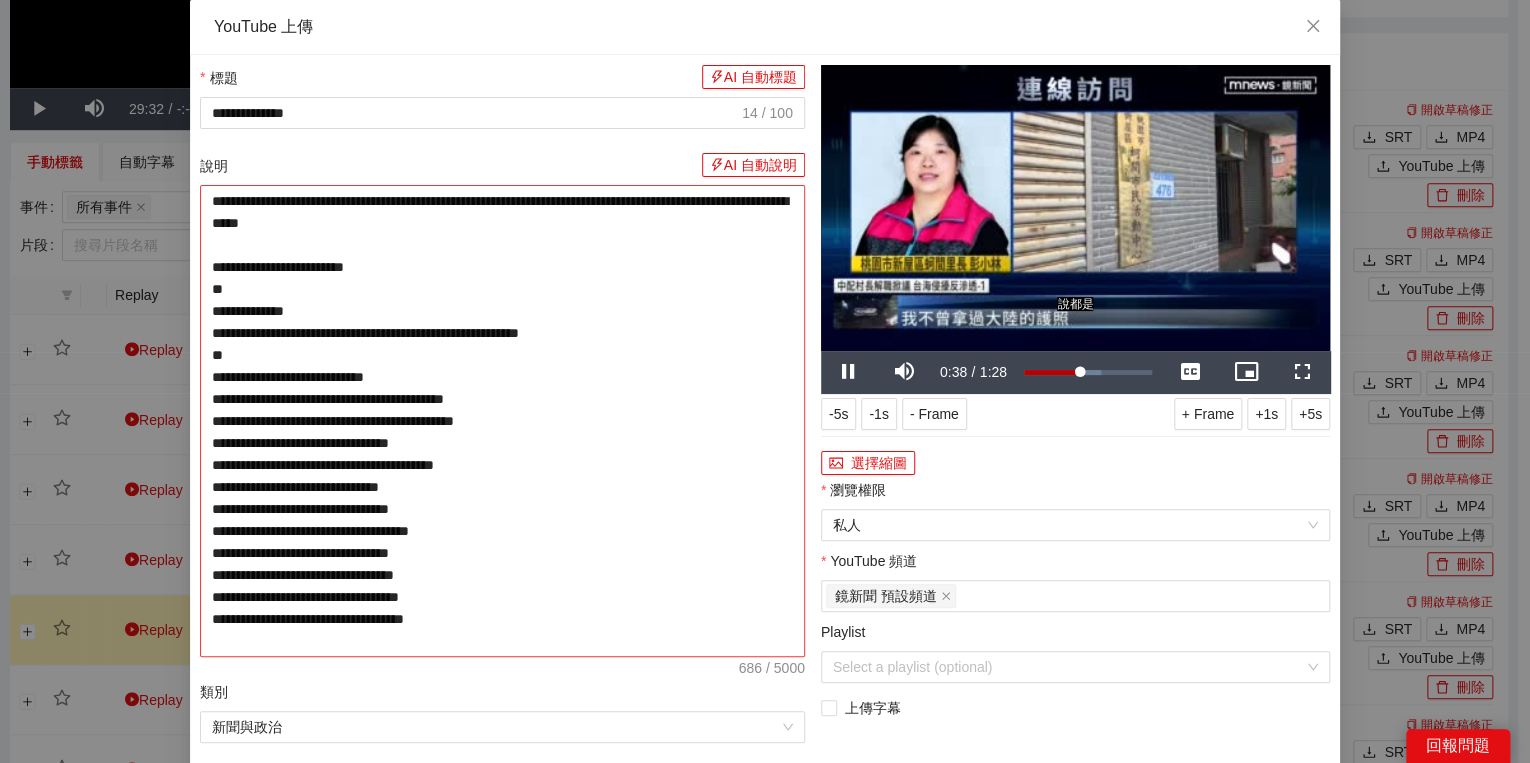 type on "**********" 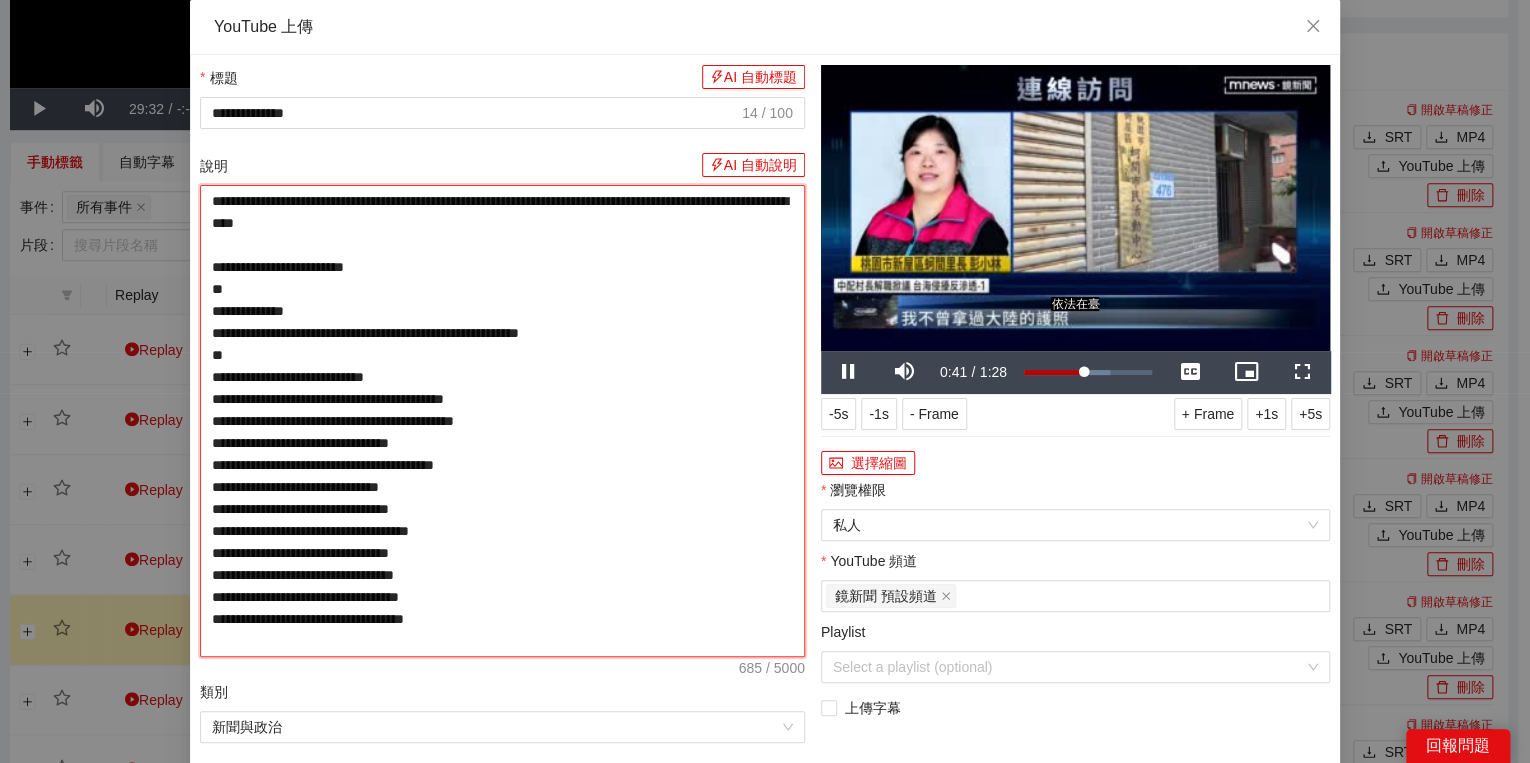 click on "**********" at bounding box center [502, 421] 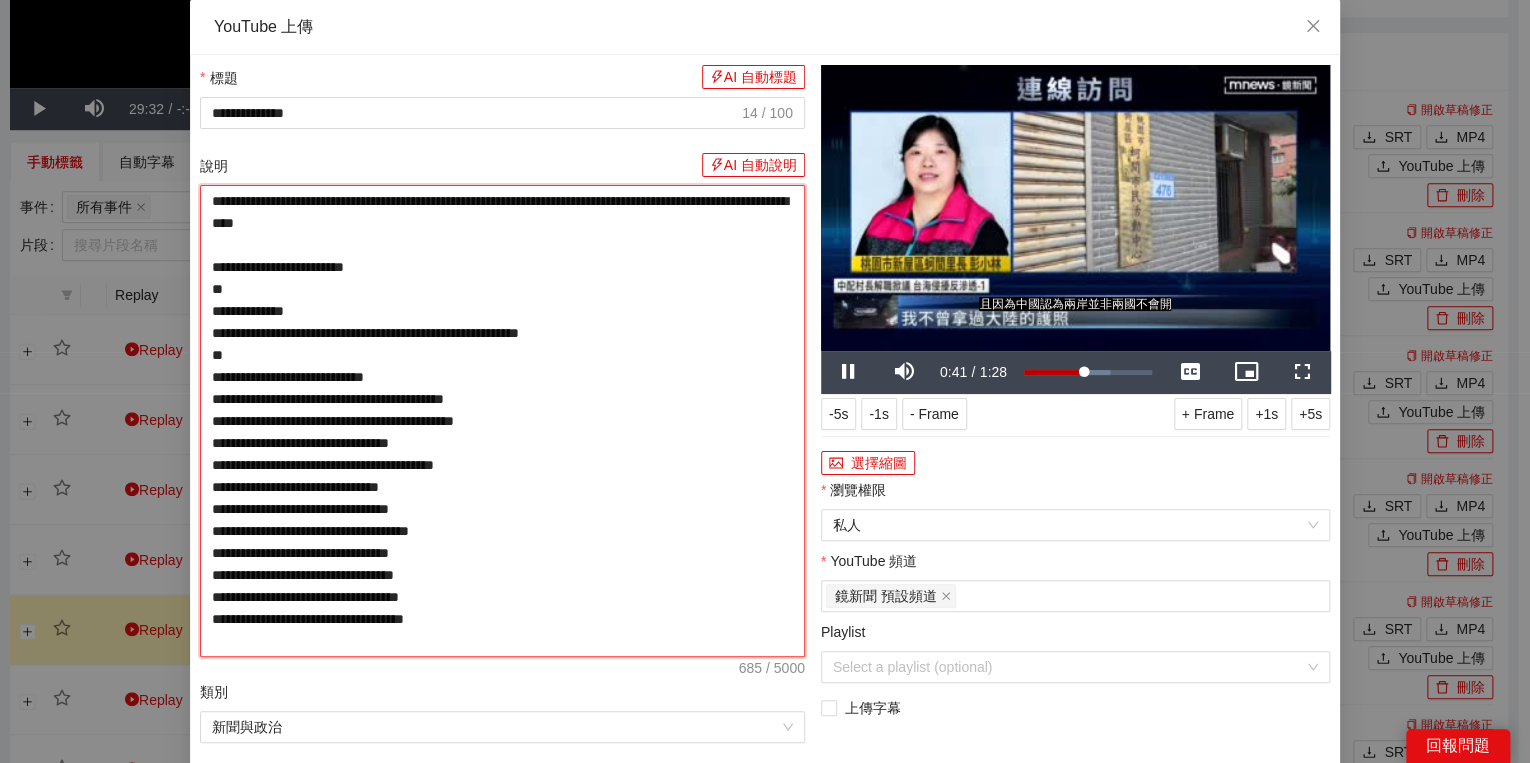 type on "**********" 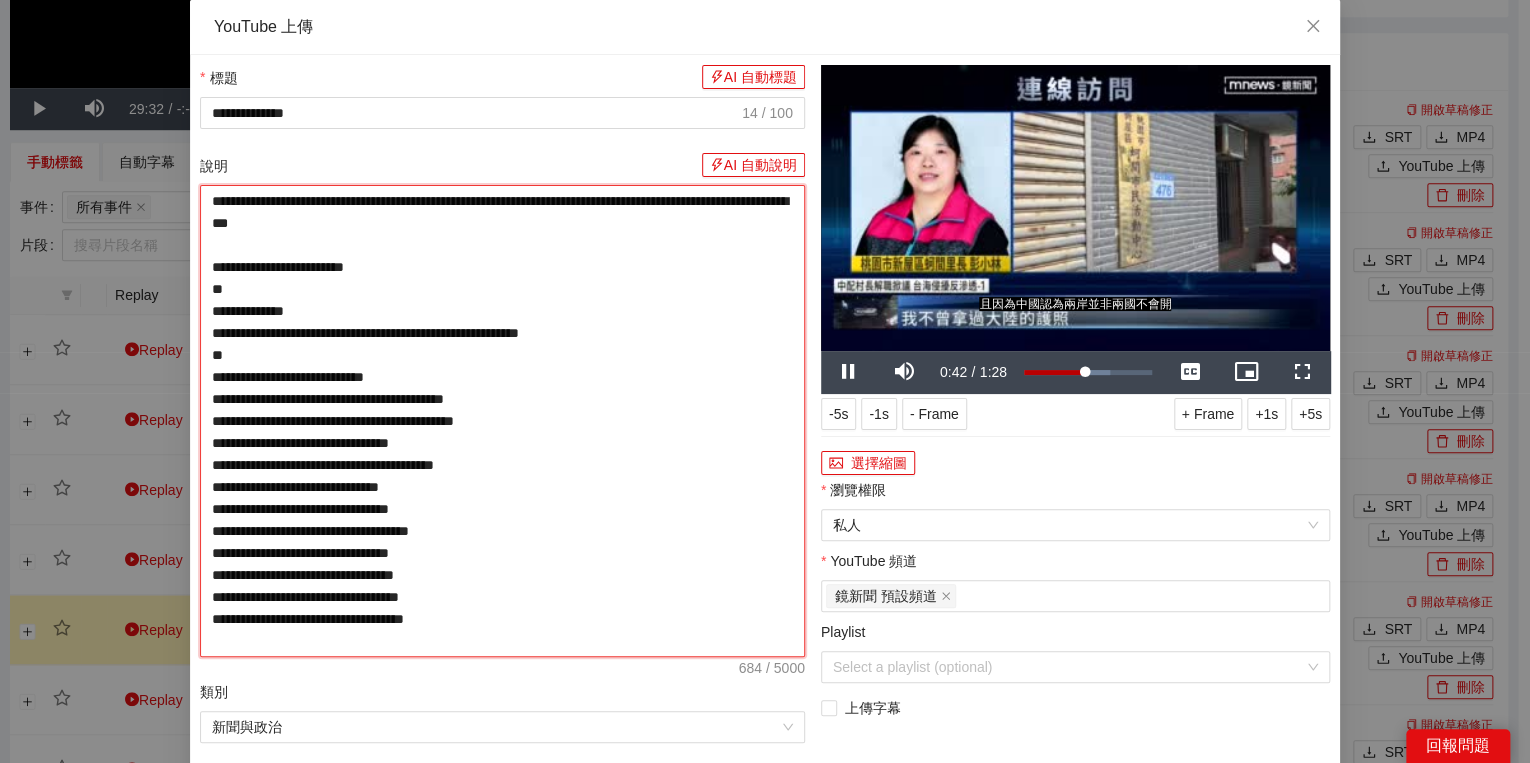 type on "**********" 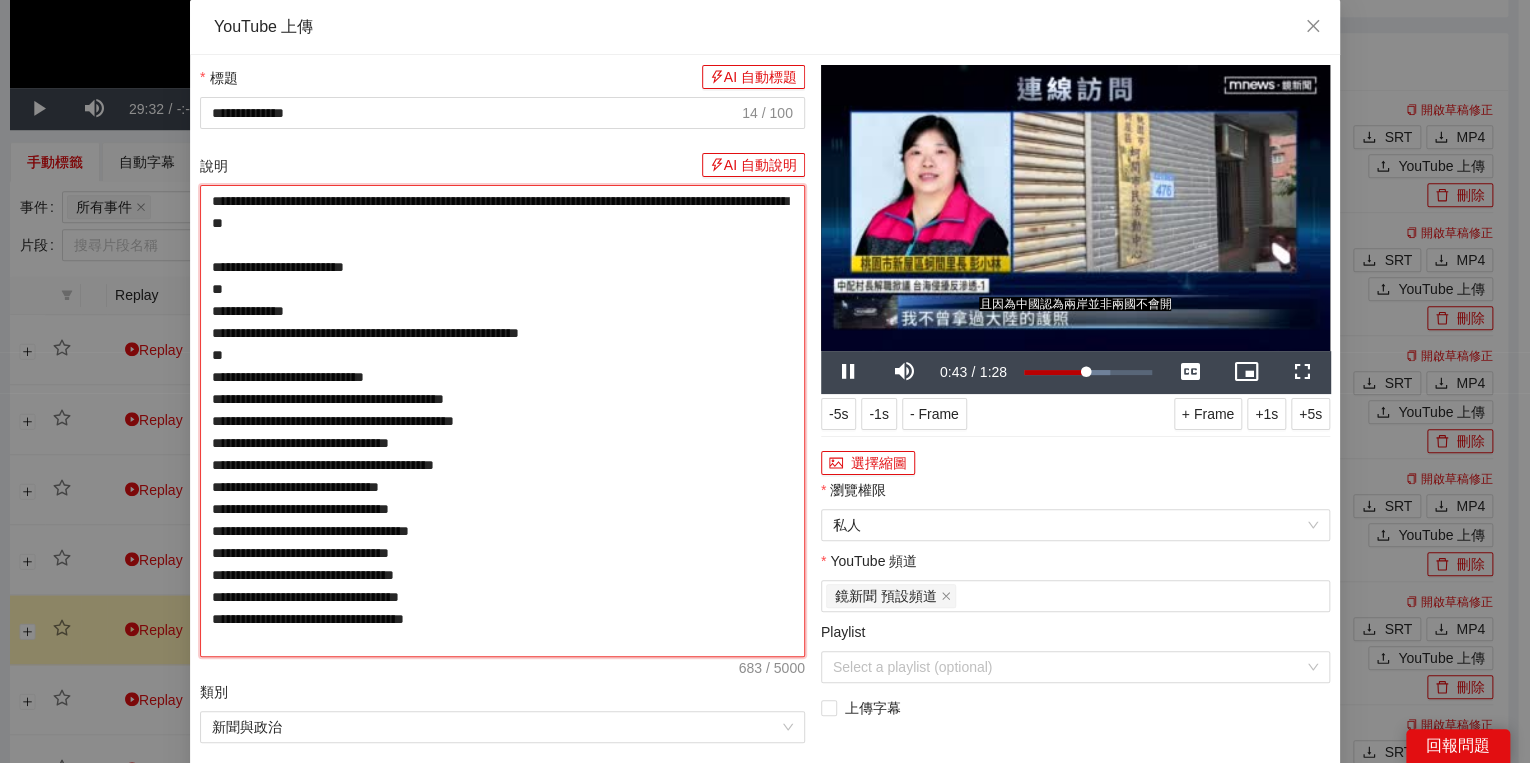 click on "**********" at bounding box center [502, 421] 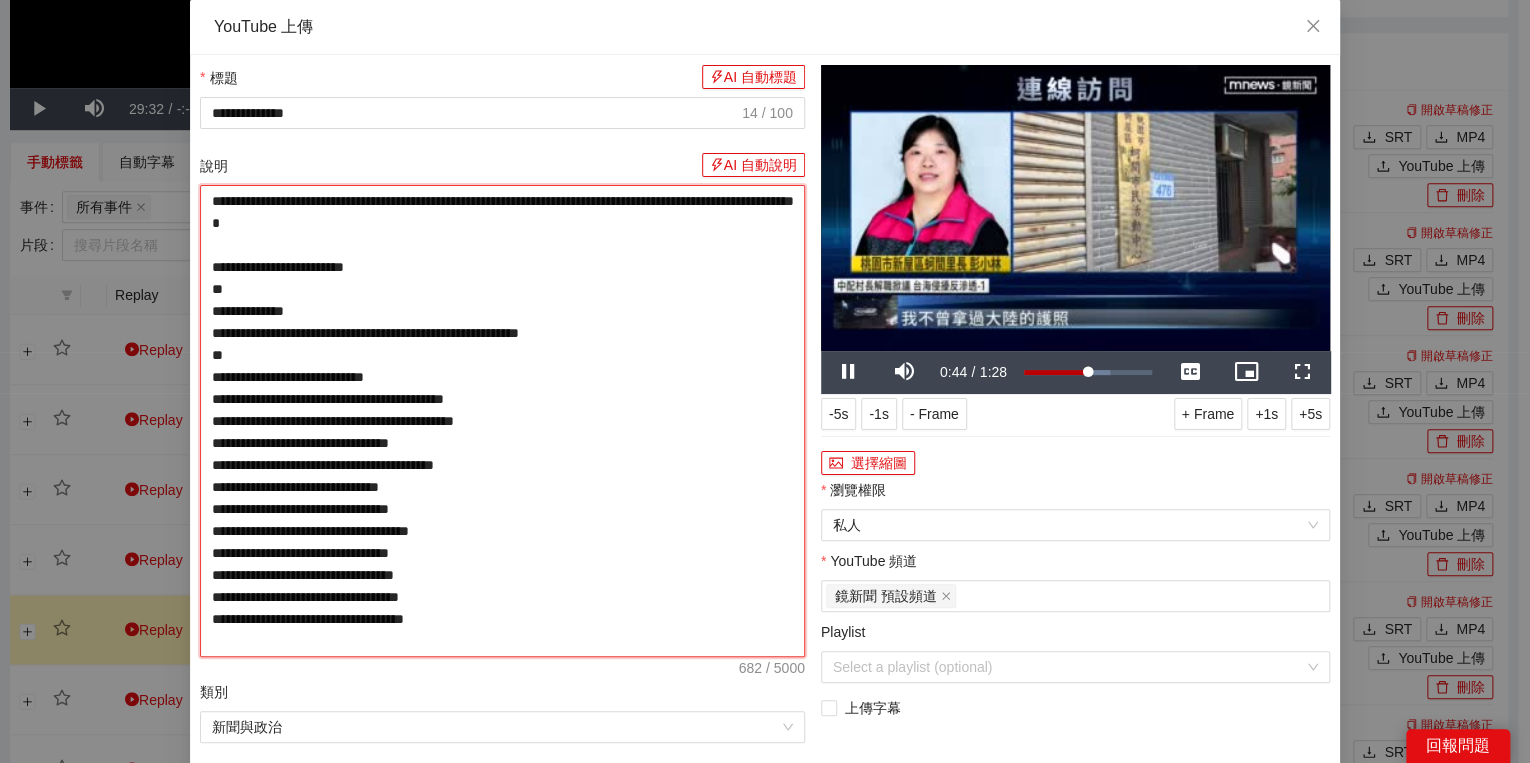 click on "**********" at bounding box center (502, 421) 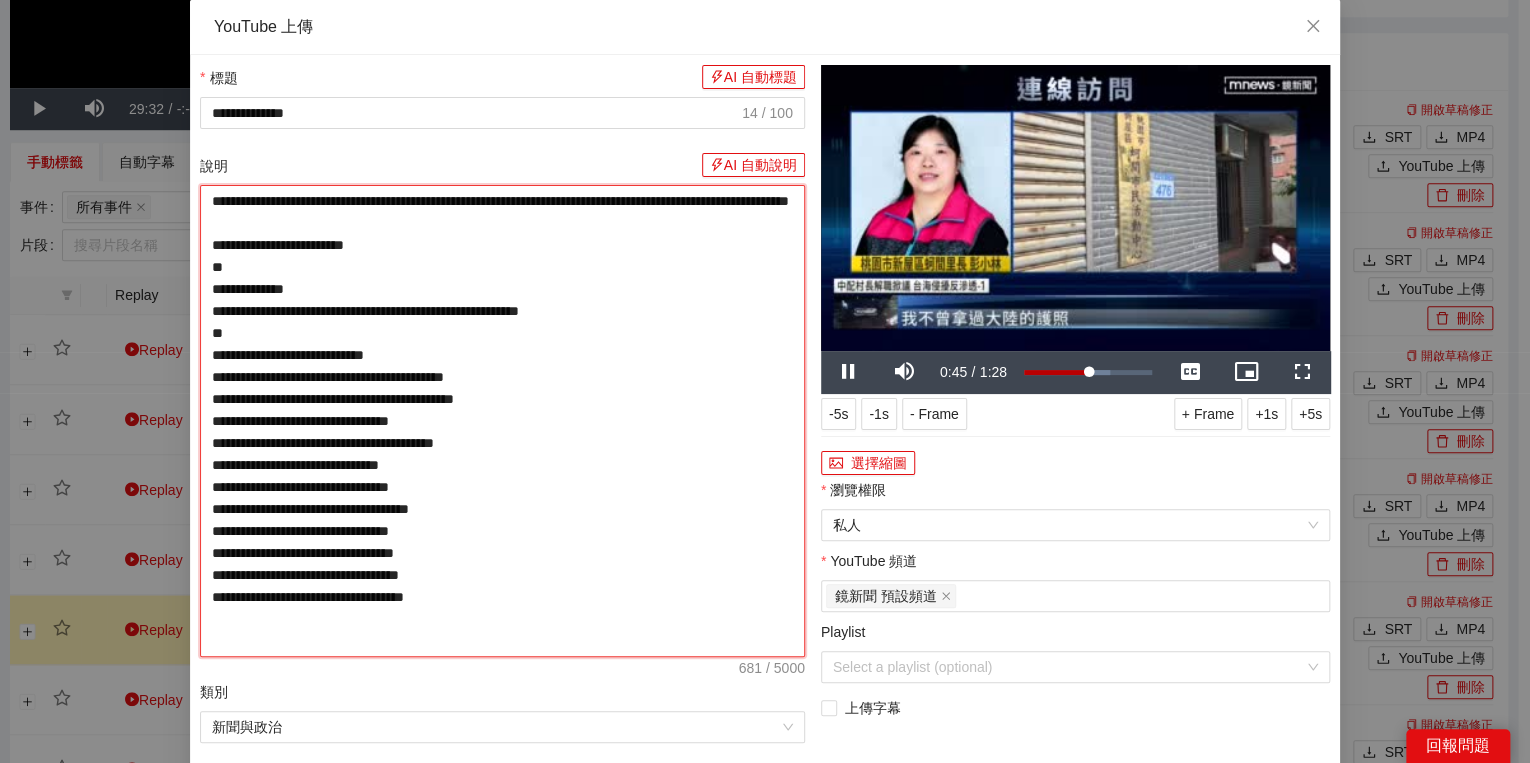 click on "**********" at bounding box center [502, 421] 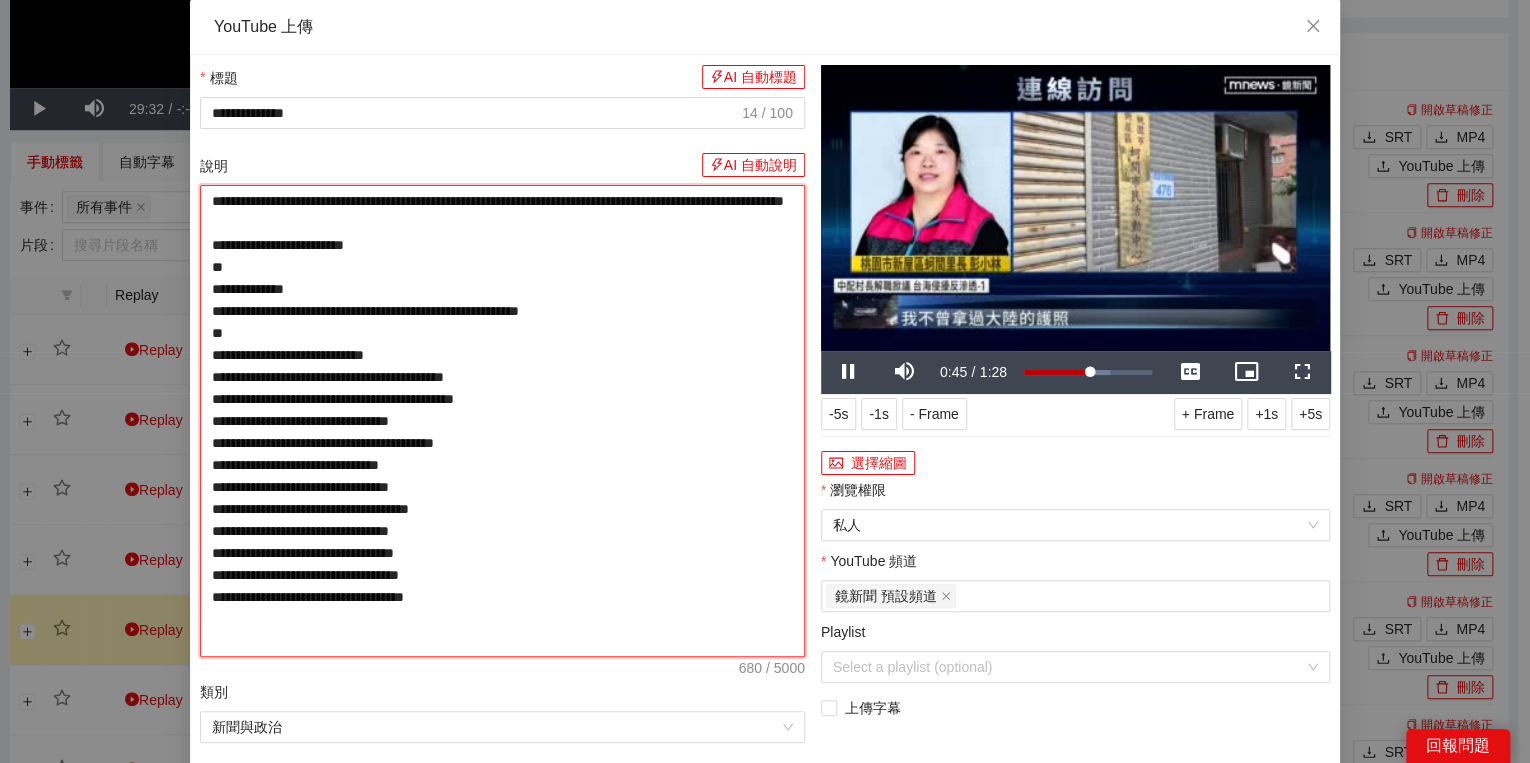 click on "**********" at bounding box center (502, 421) 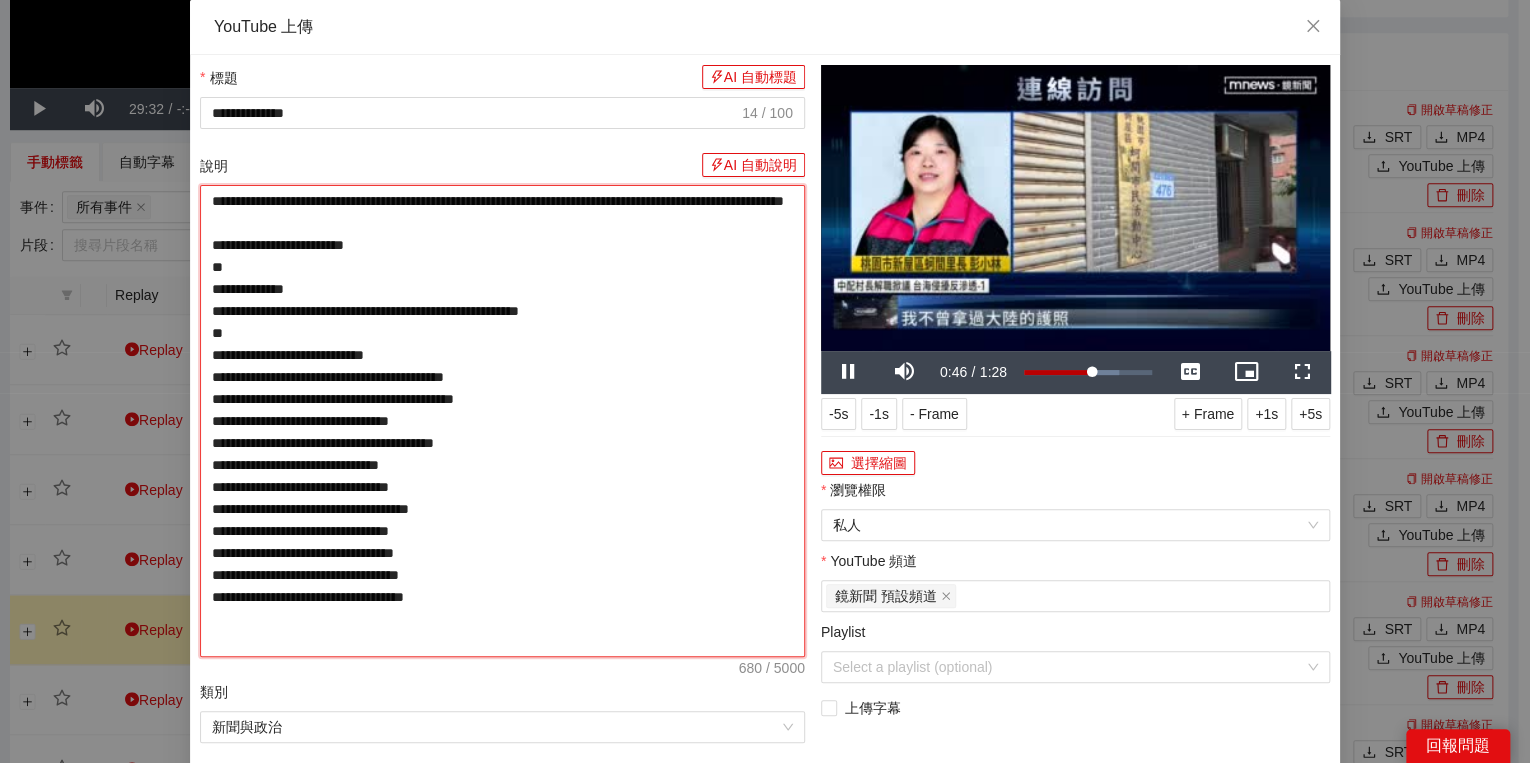 click on "**********" at bounding box center (502, 421) 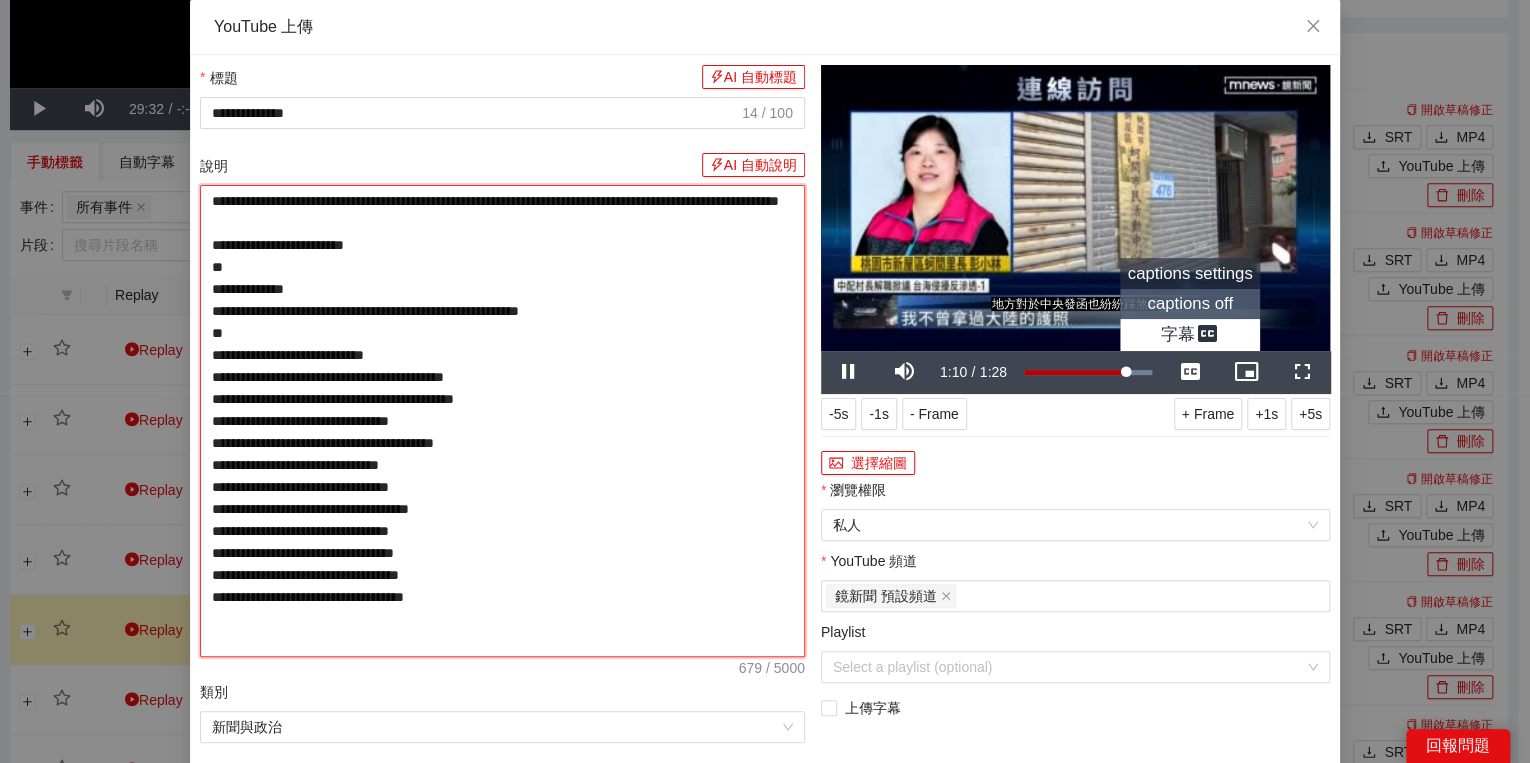 type on "**********" 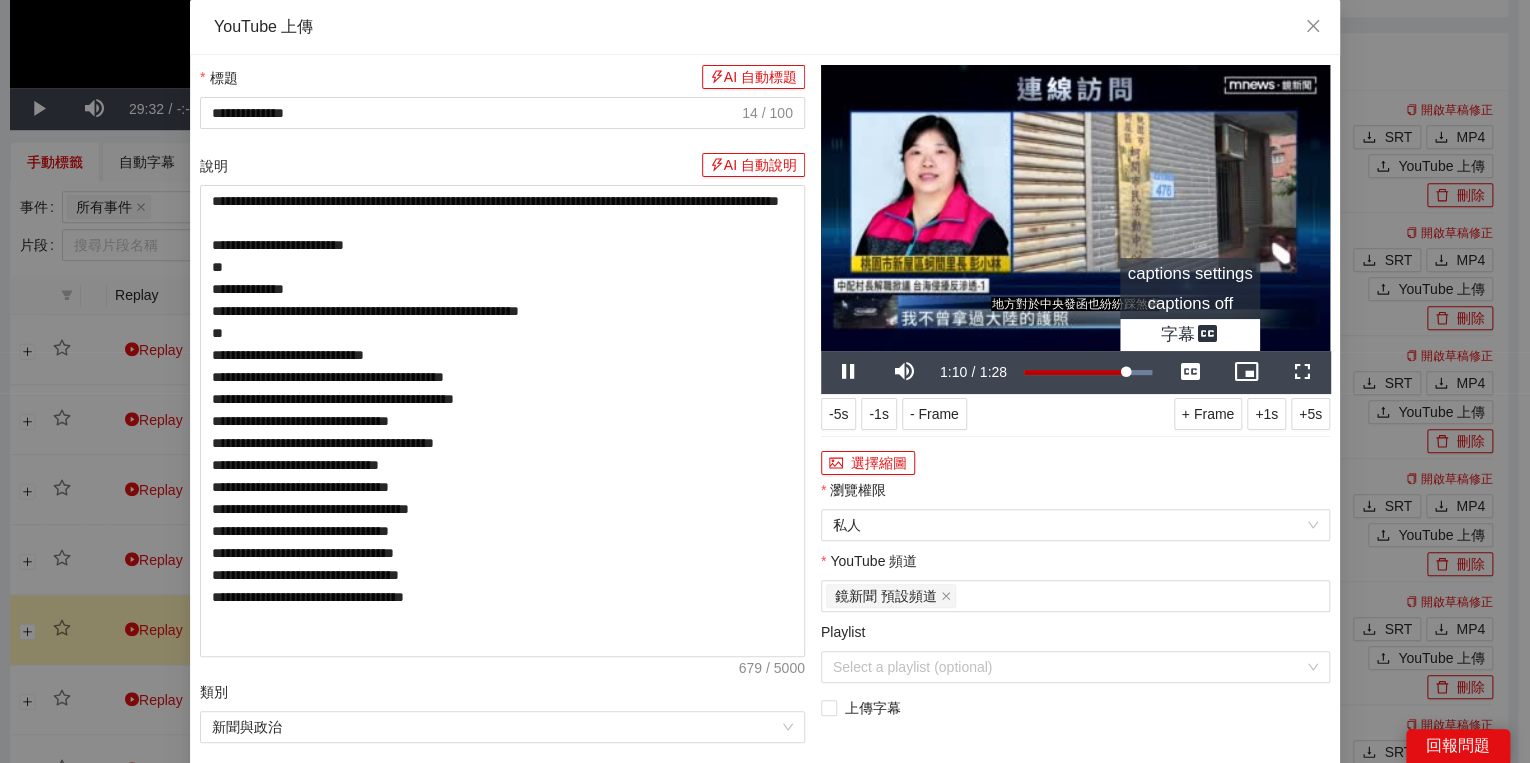 click on "captions off" at bounding box center (1190, 303) 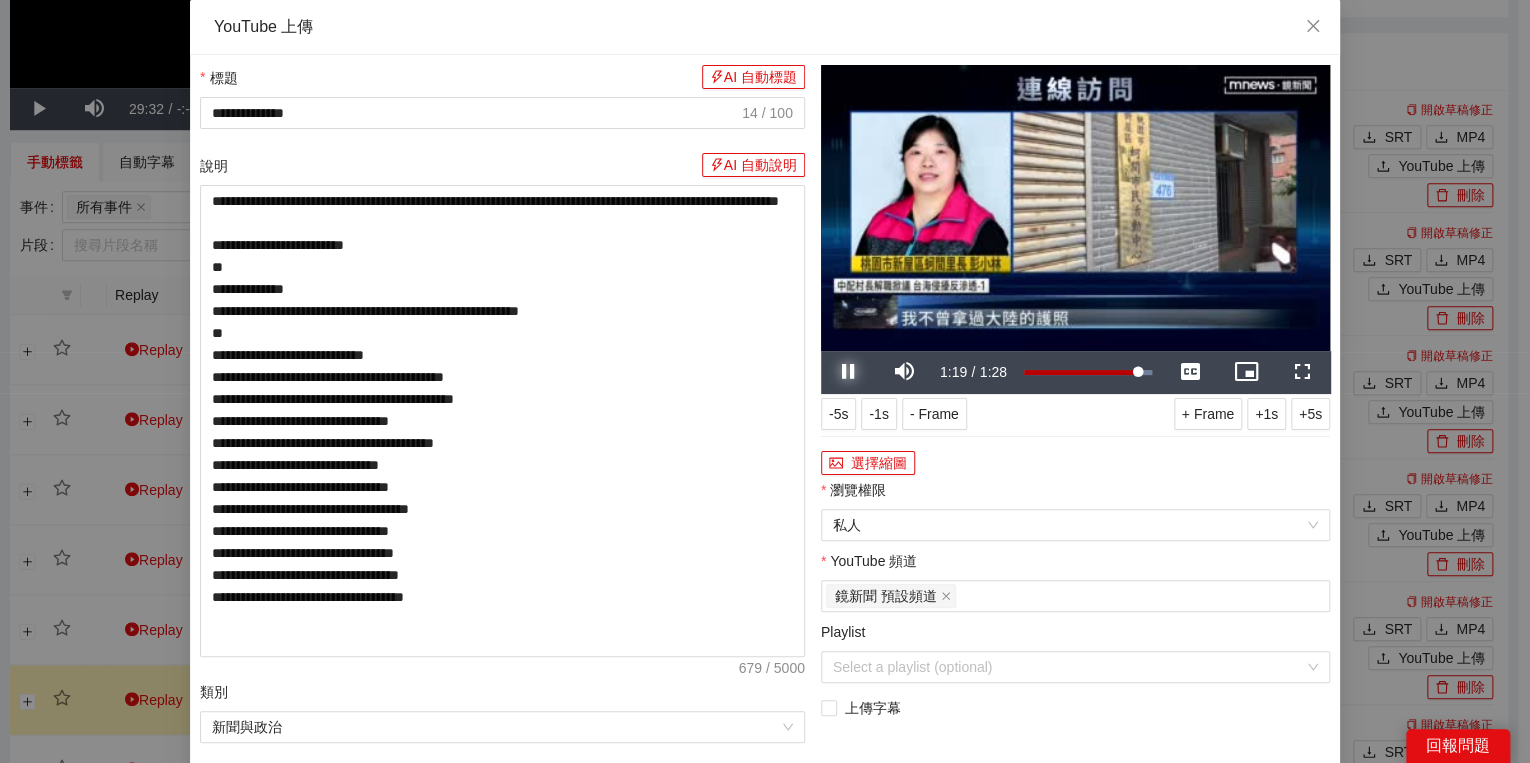 click at bounding box center [849, 372] 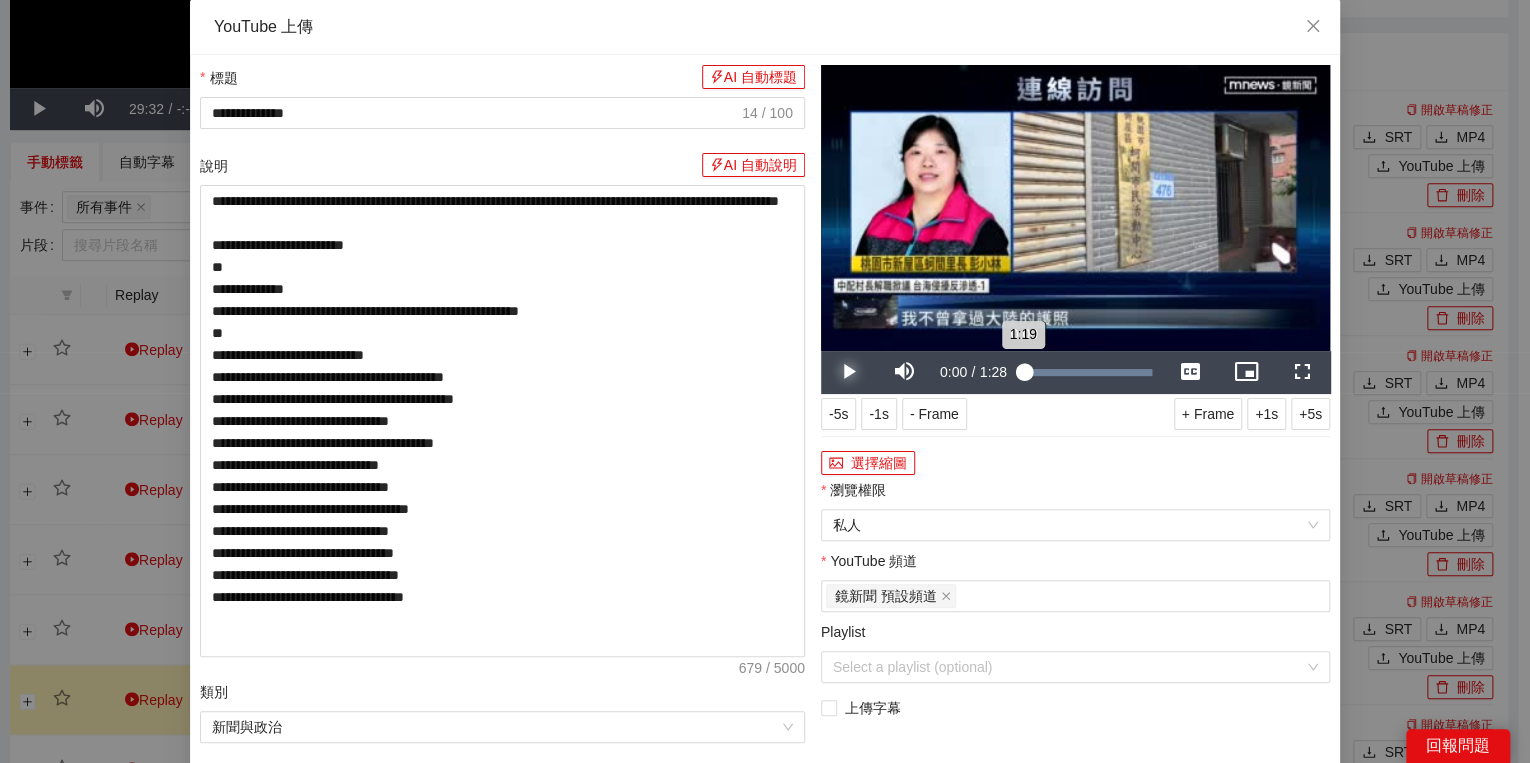 click on "Loaded :  100.00% 0:00 1:19" at bounding box center [1088, 372] 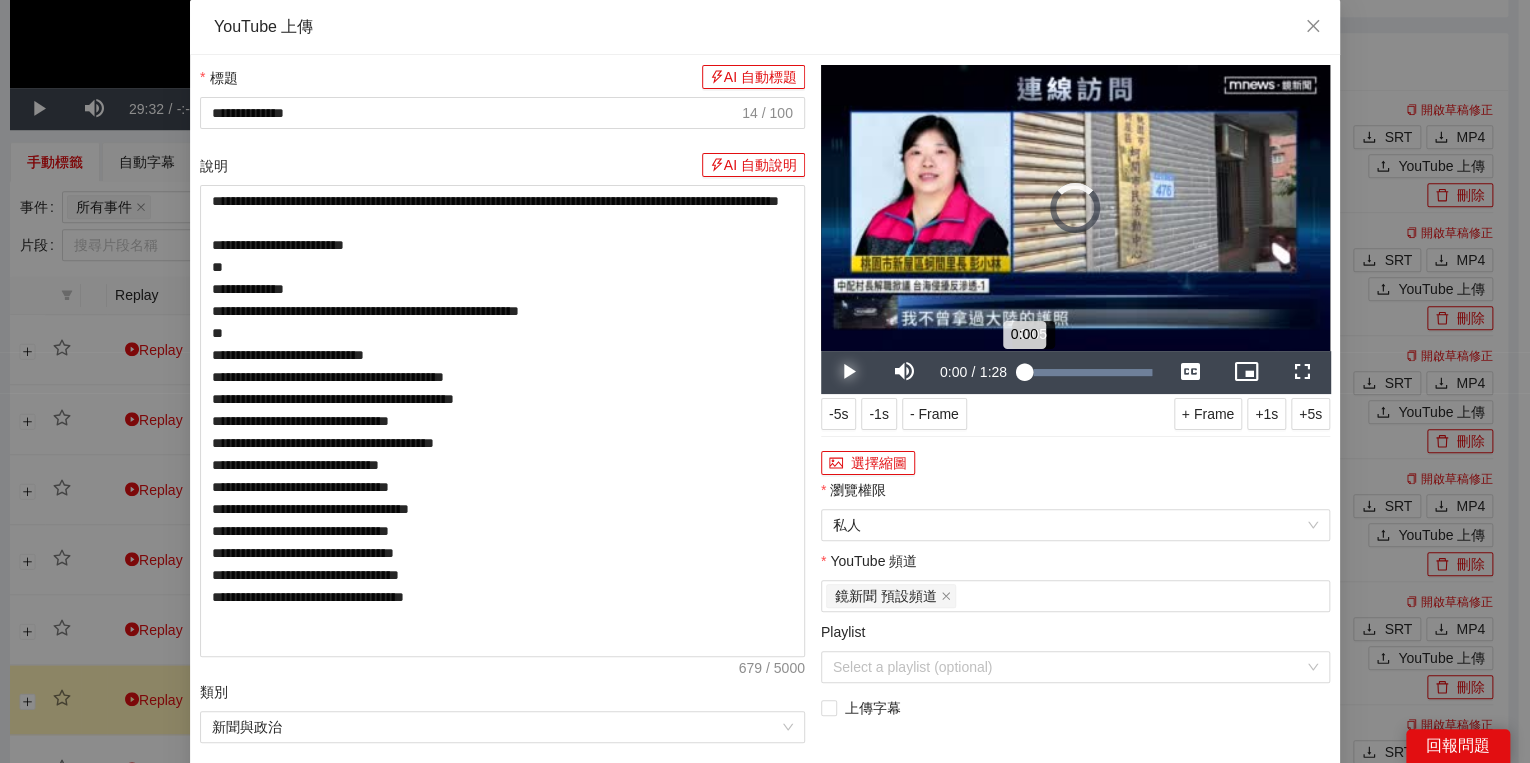 click on "0:00" at bounding box center [1024, 372] 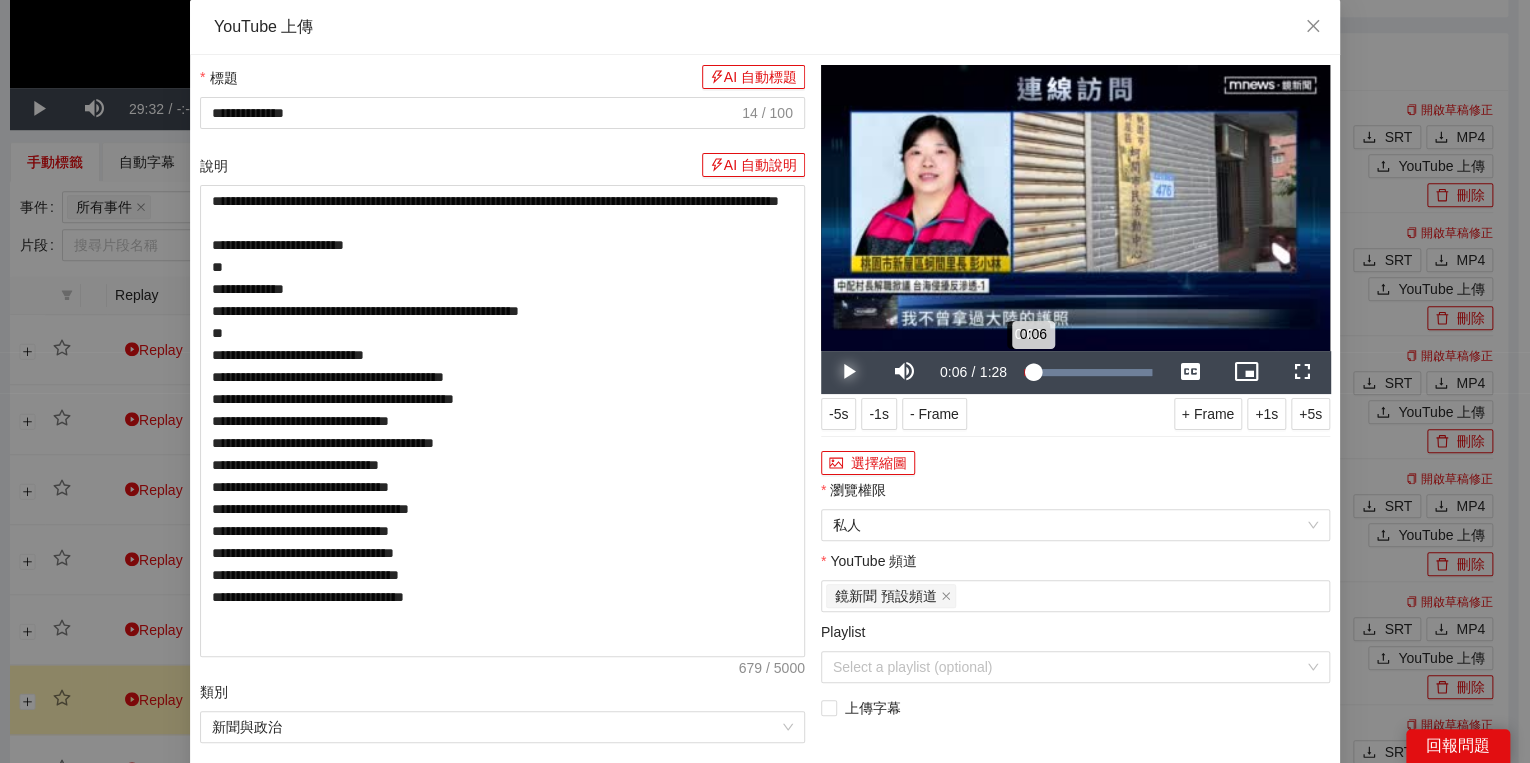 click on "0:06" at bounding box center [1028, 372] 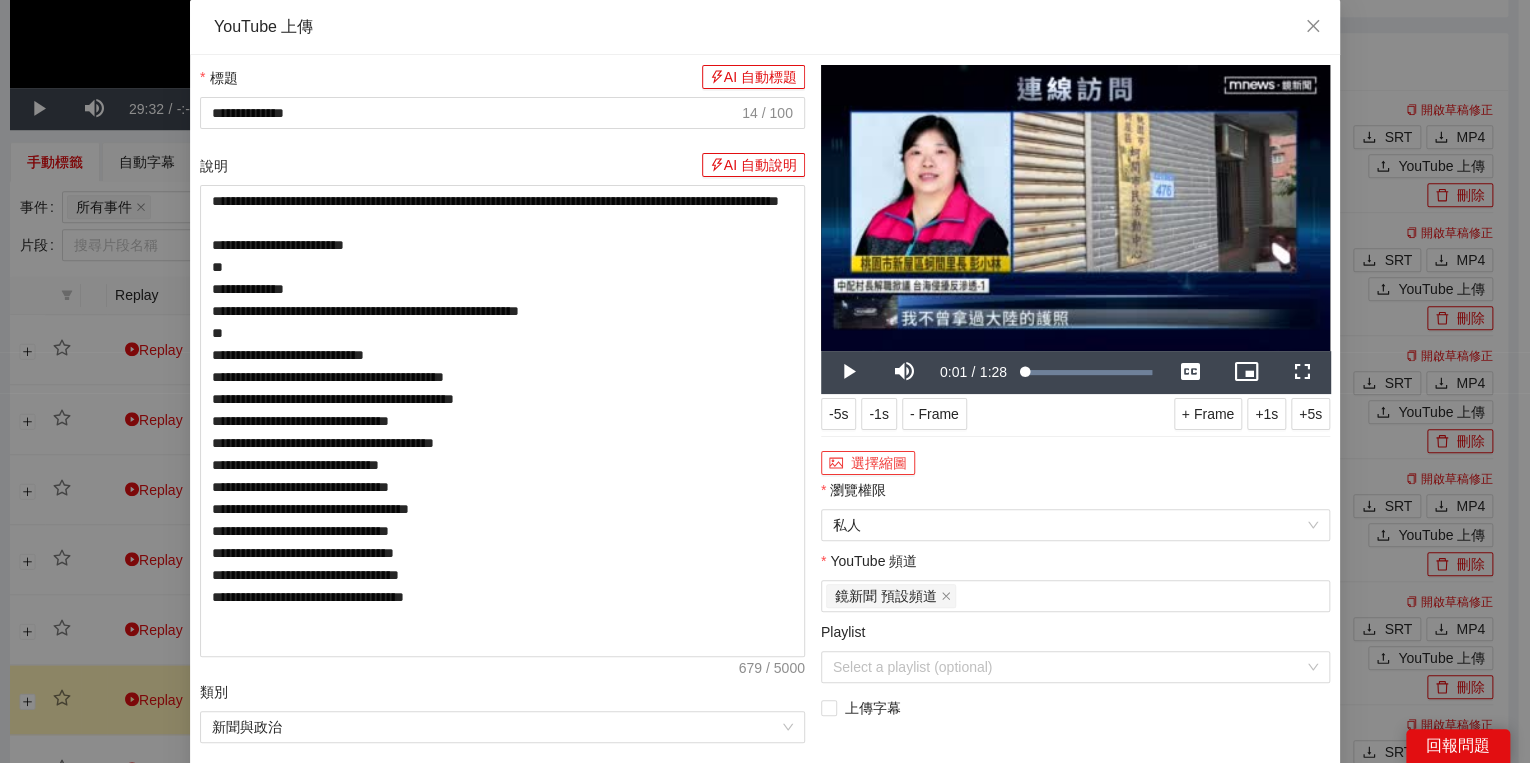 click on "選擇縮圖" at bounding box center (868, 463) 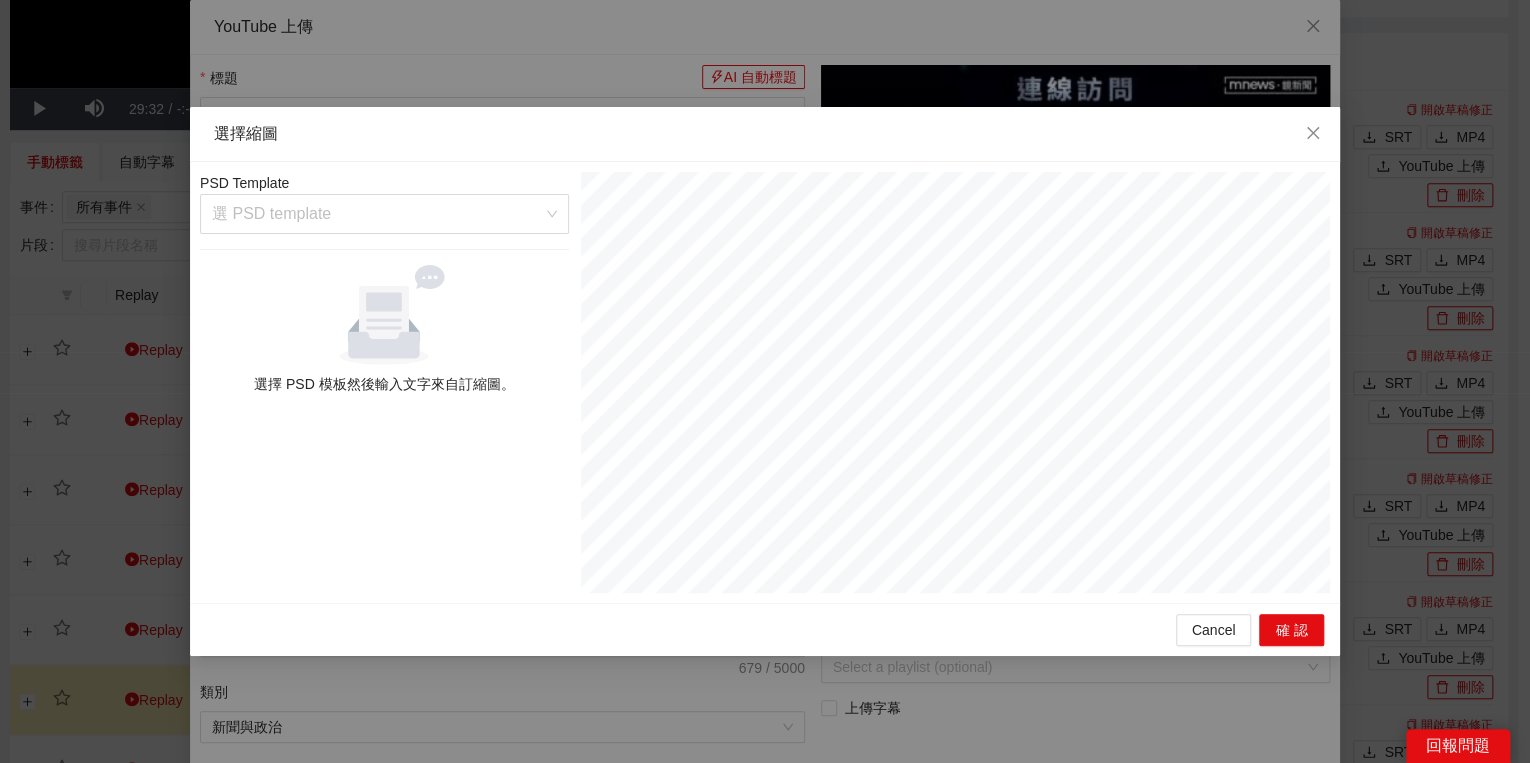 click on "PSD Template 選 PSD template 選擇 PSD 模板然後輸入文字來自訂縮圖。" at bounding box center (384, 382) 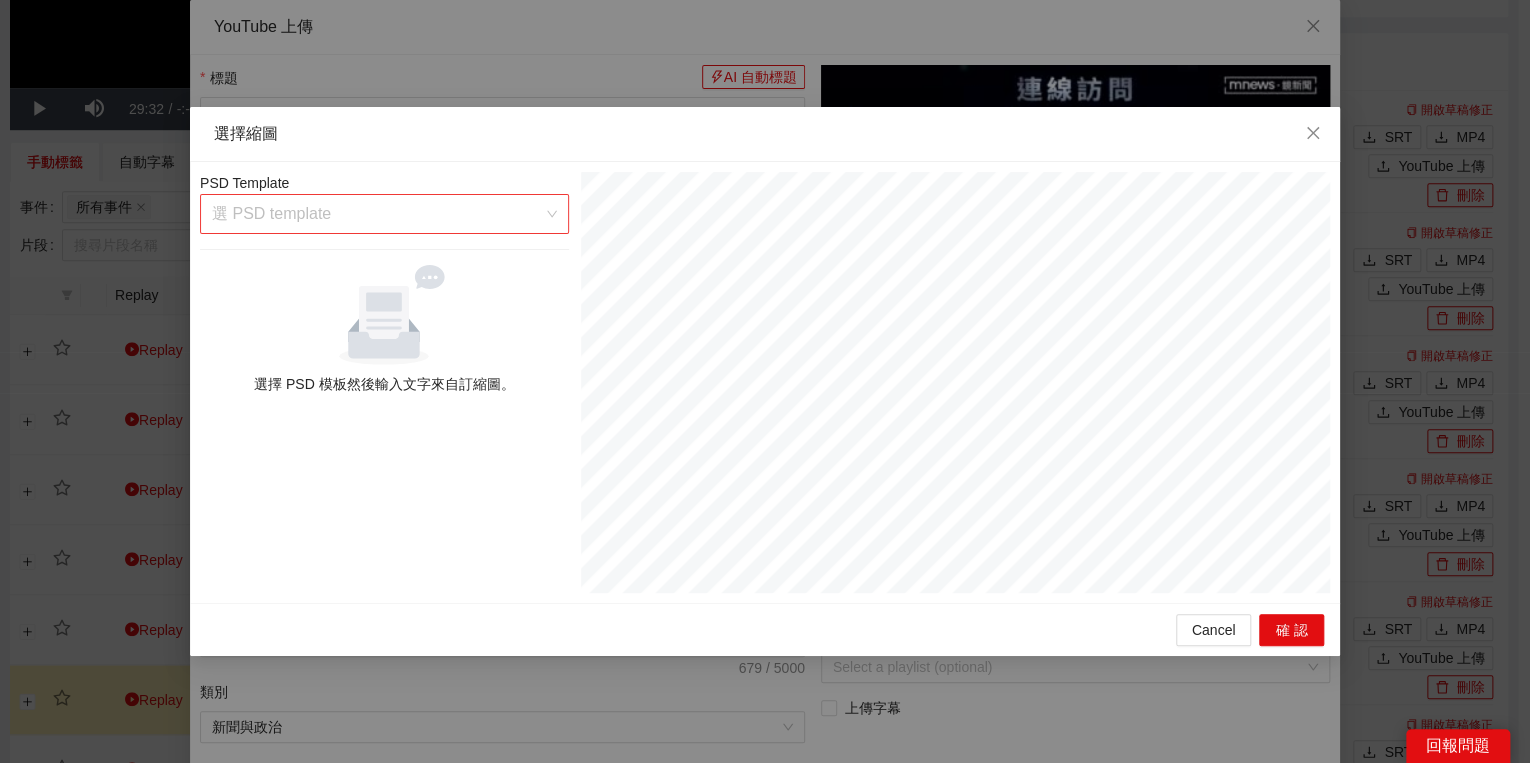click at bounding box center (377, 214) 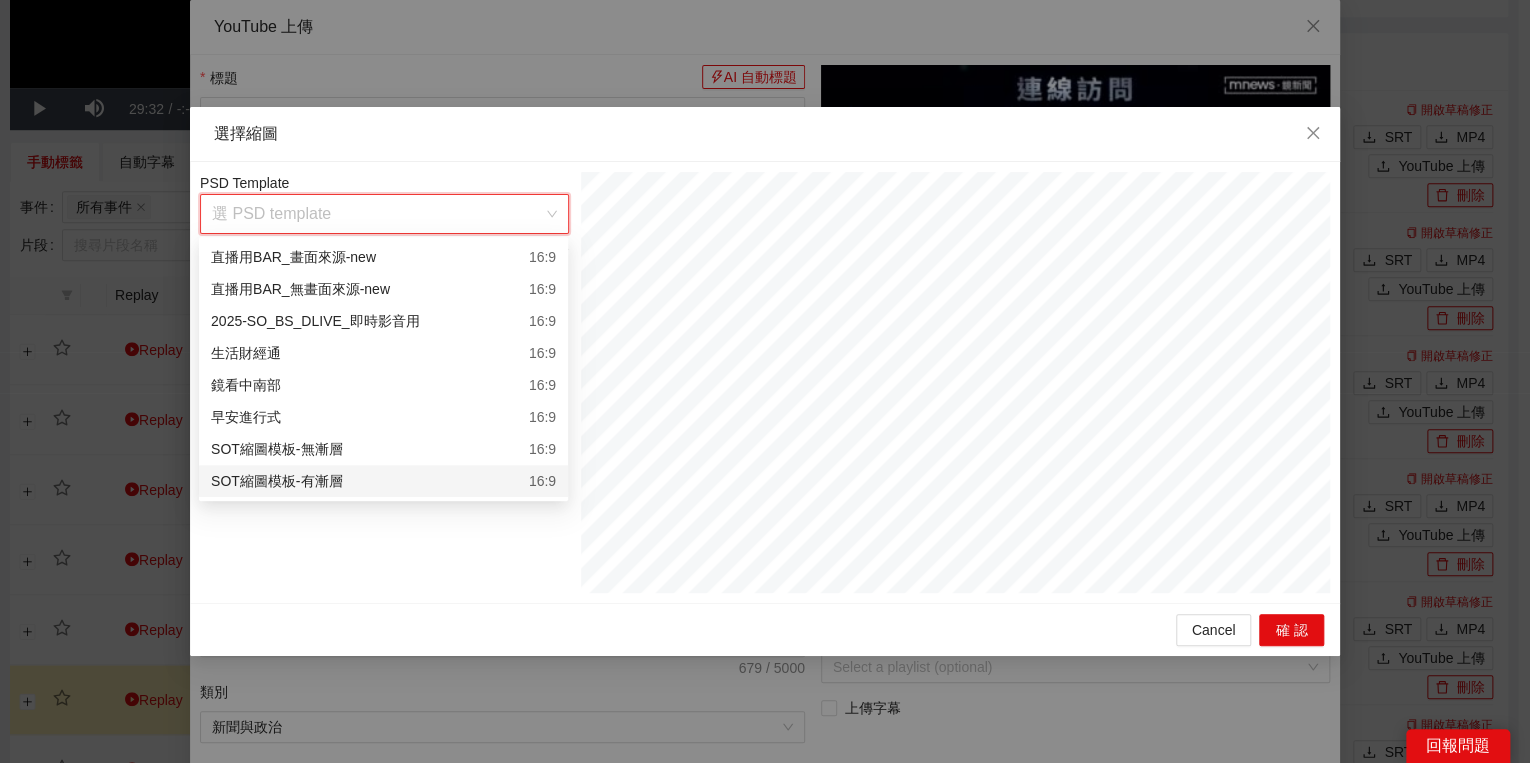 click on "SOT縮圖模板-有漸層 16:9" at bounding box center (383, 481) 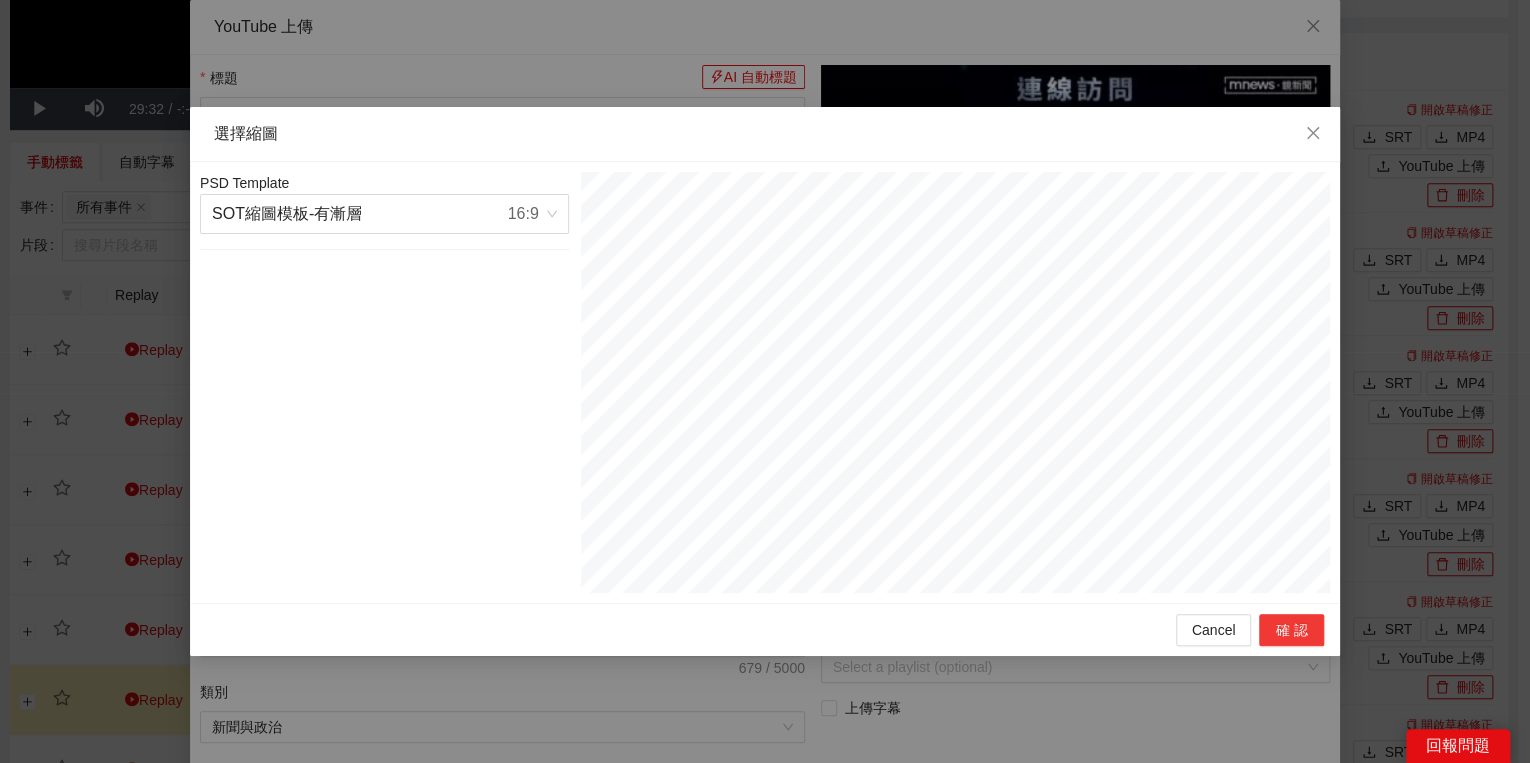 click on "確認" at bounding box center [1291, 630] 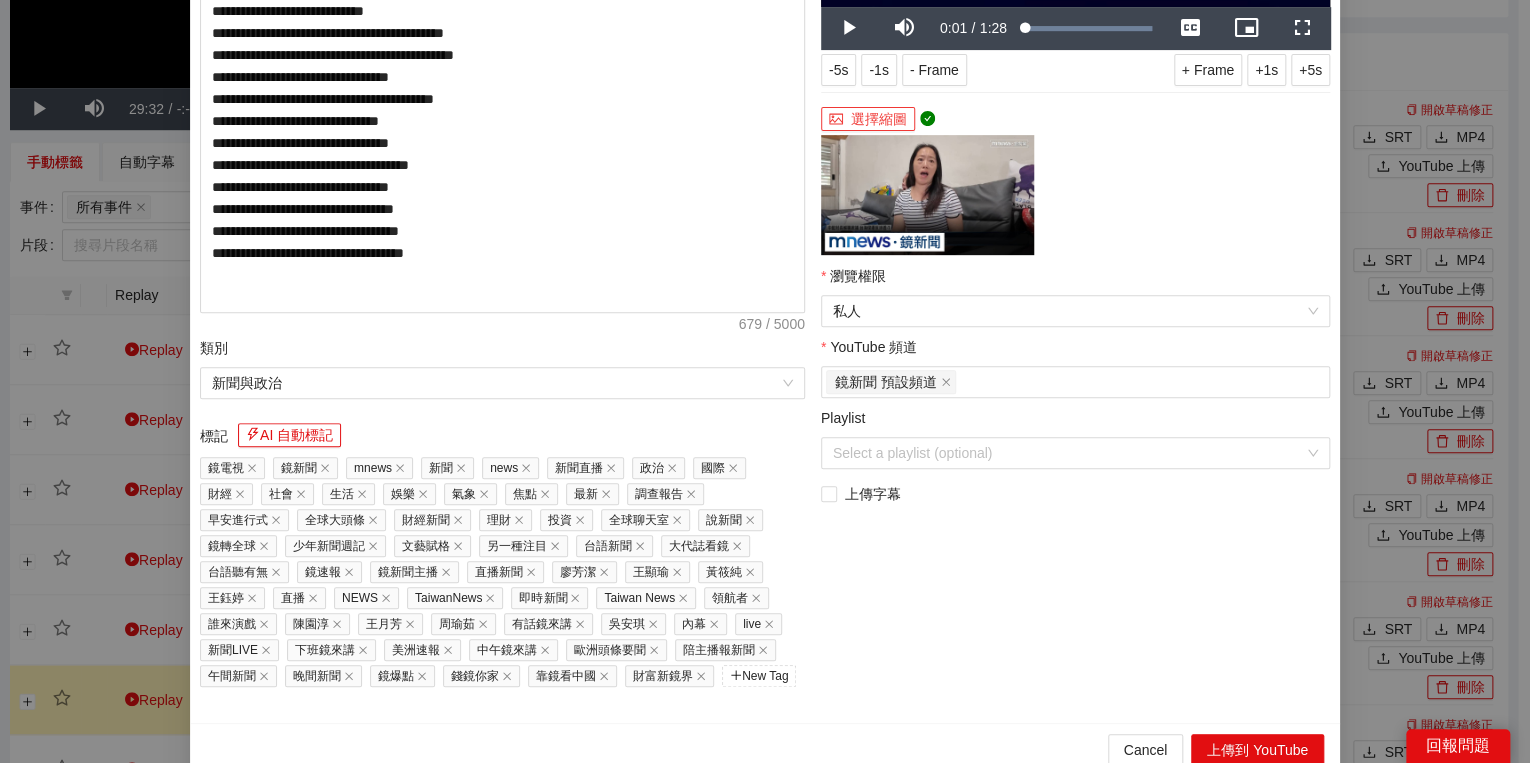 scroll, scrollTop: 352, scrollLeft: 0, axis: vertical 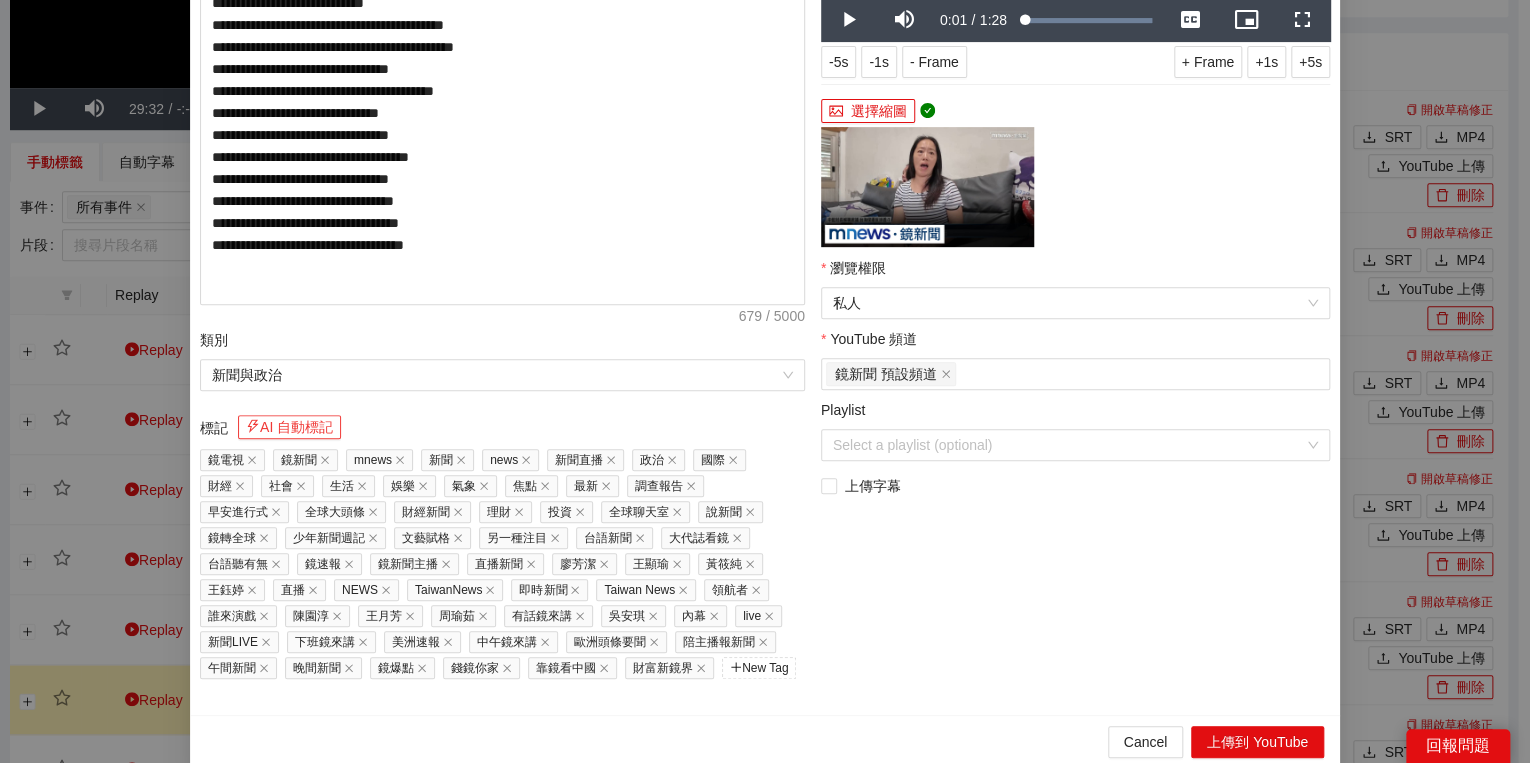 click on "AI 自動標記" at bounding box center (289, 427) 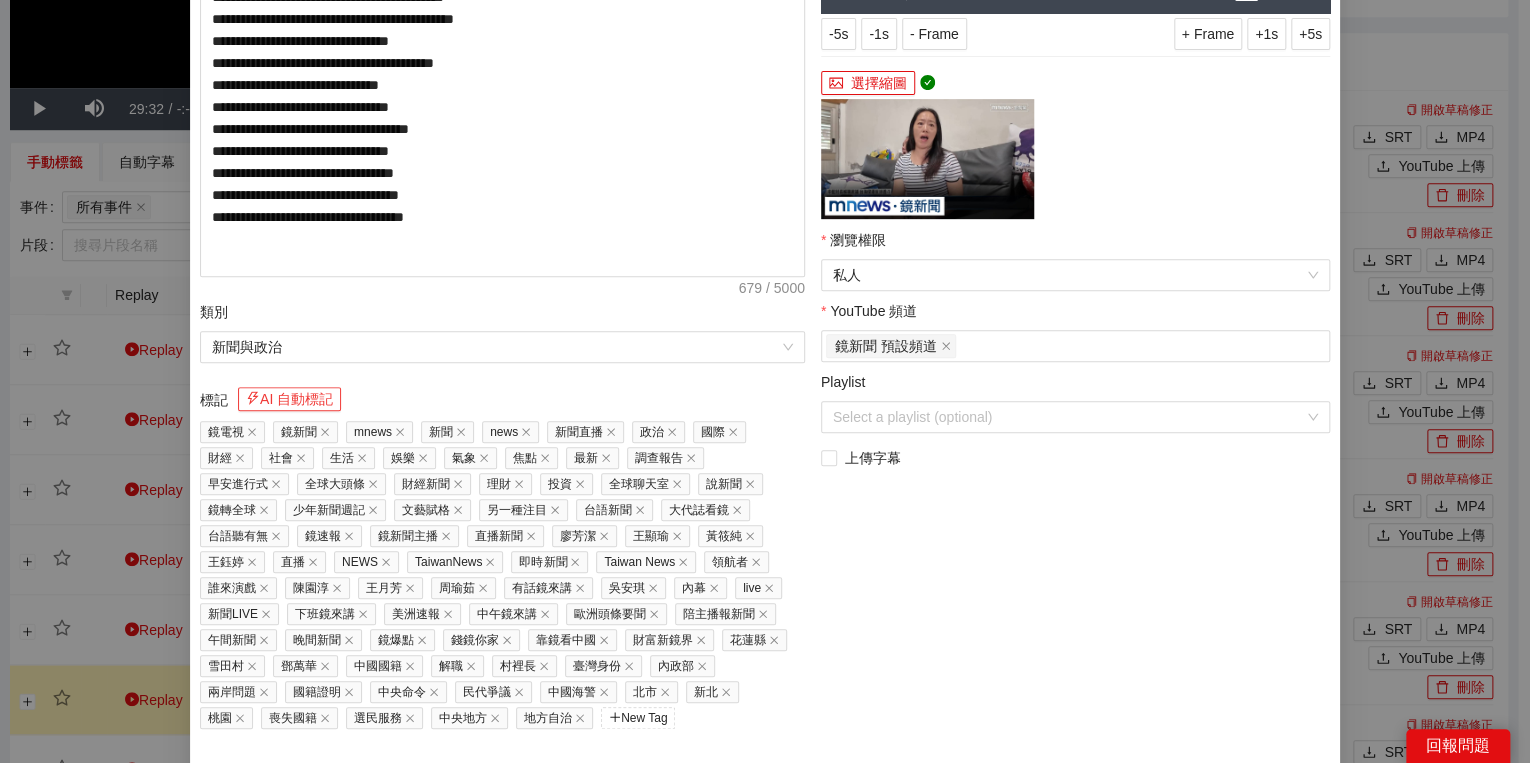 scroll, scrollTop: 429, scrollLeft: 0, axis: vertical 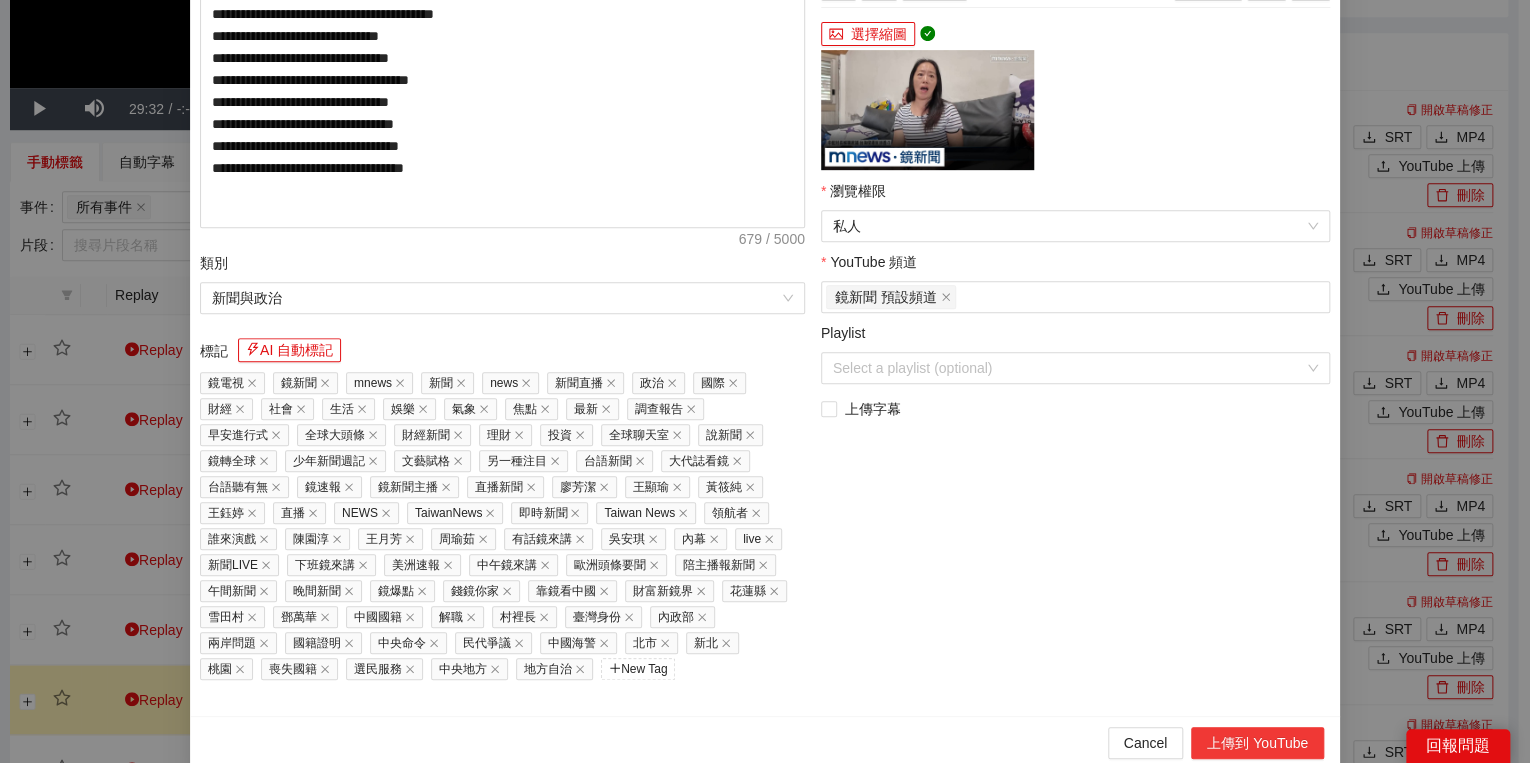 drag, startPoint x: 1227, startPoint y: 739, endPoint x: 1193, endPoint y: 741, distance: 34.058773 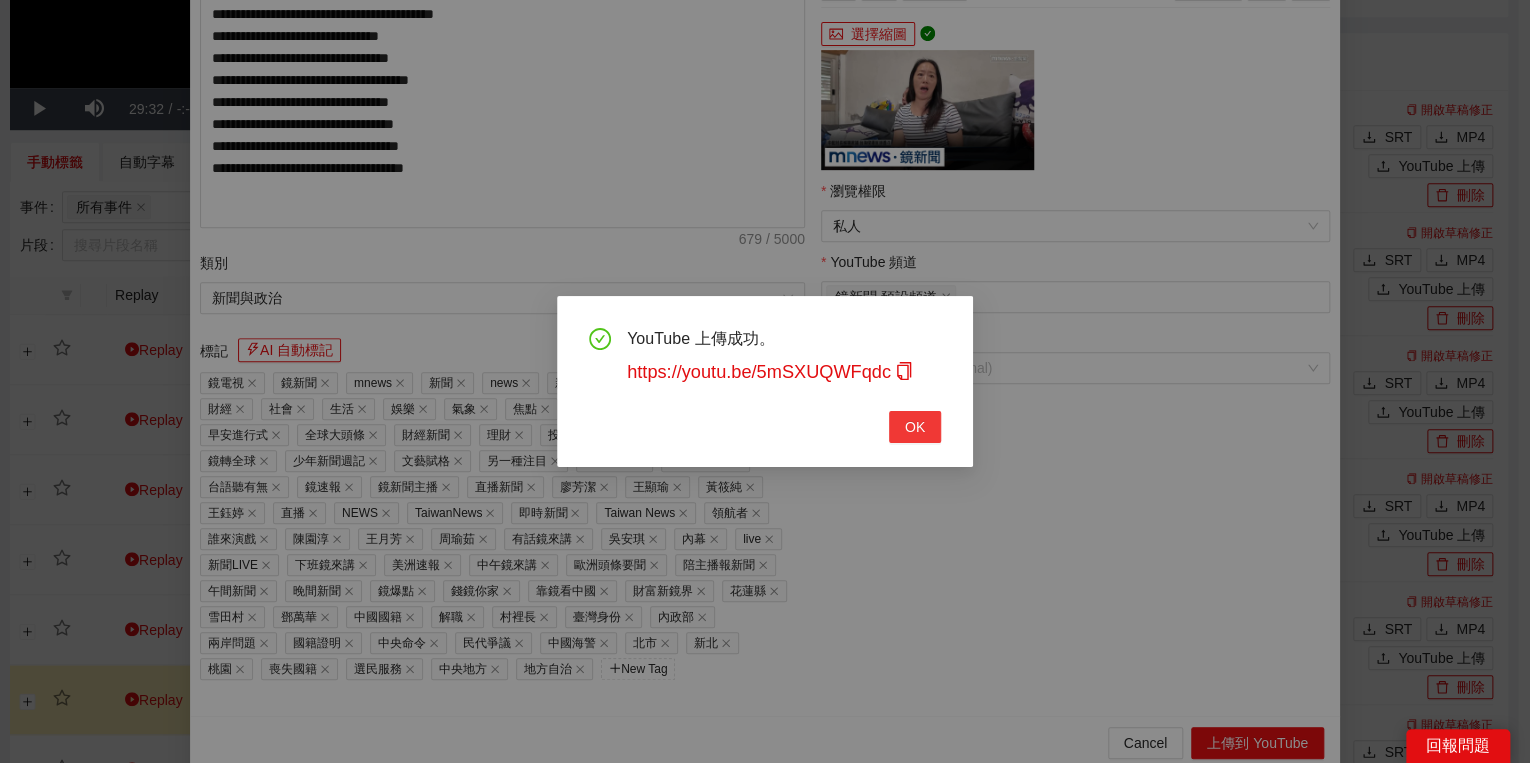 click on "OK" at bounding box center (915, 427) 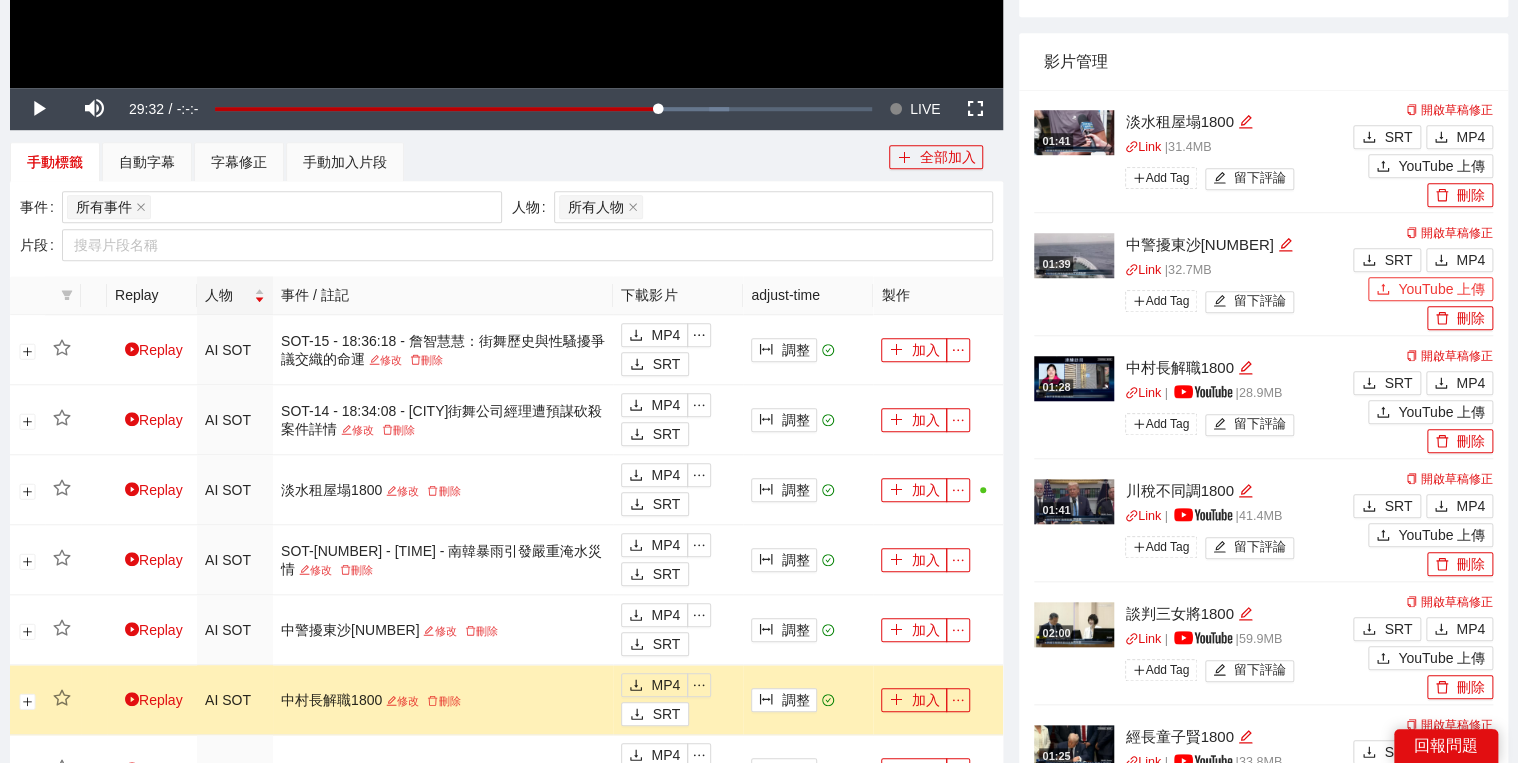 click on "YouTube 上傳" at bounding box center (1430, 289) 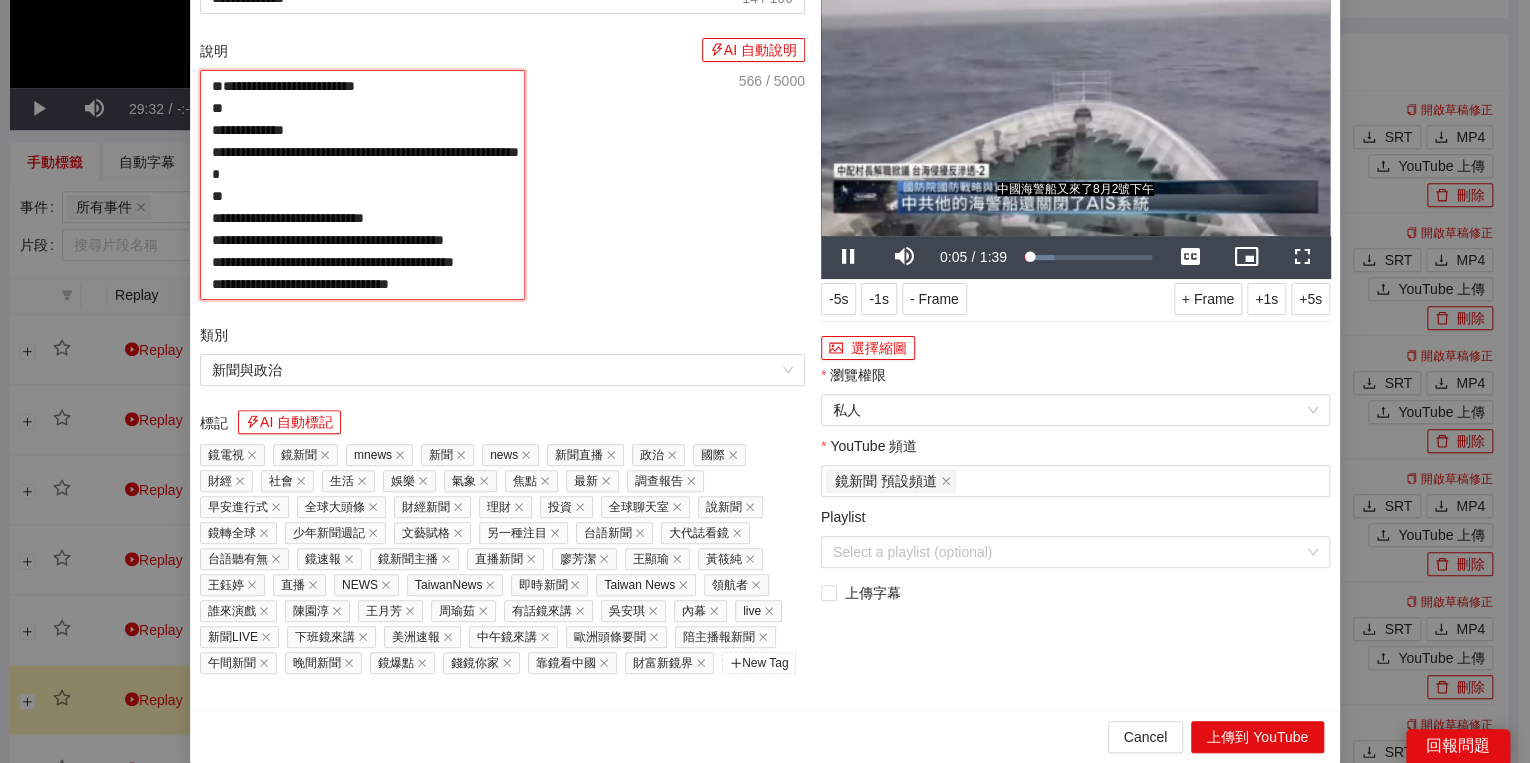 click on "**********" at bounding box center (362, 185) 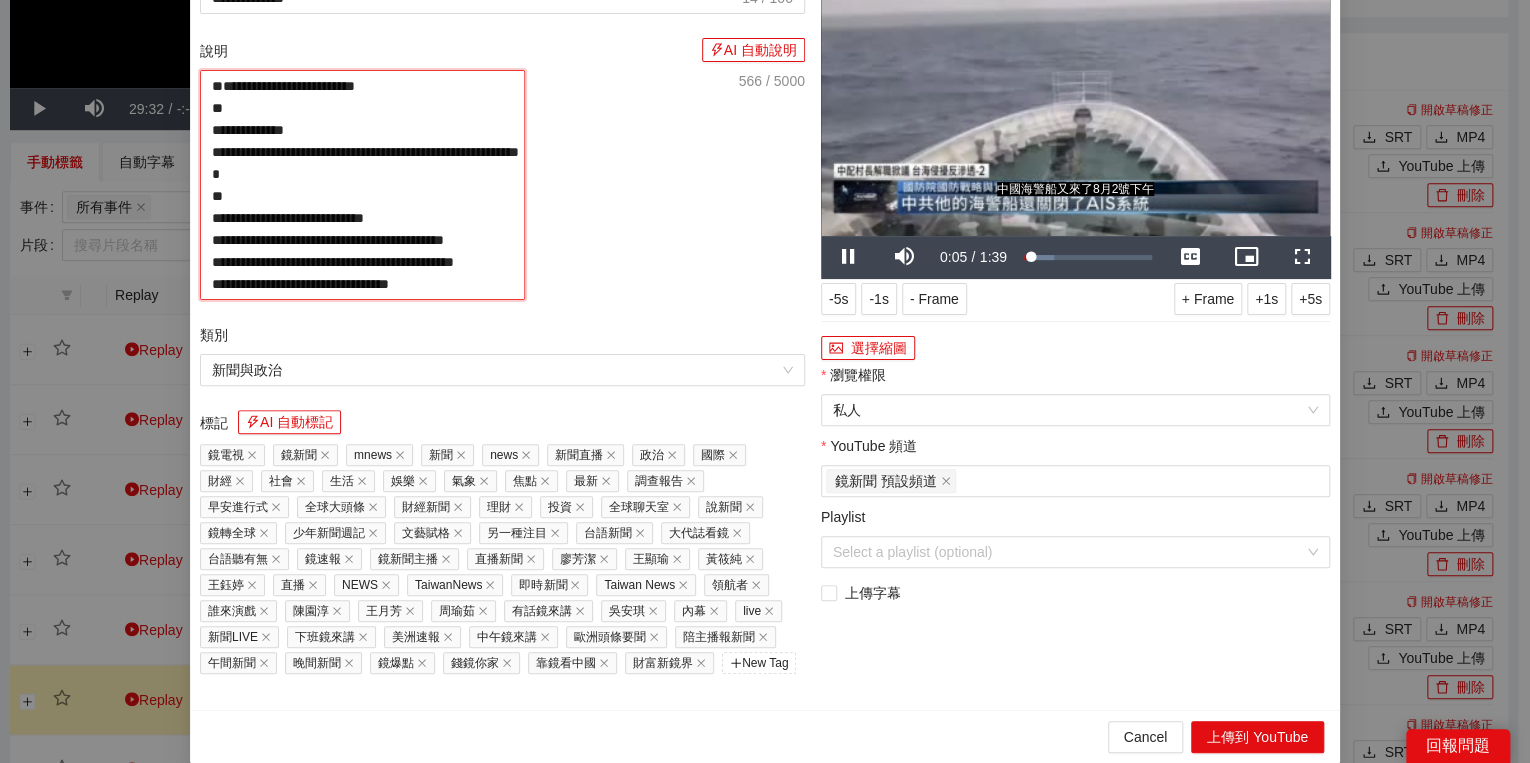 paste on "**********" 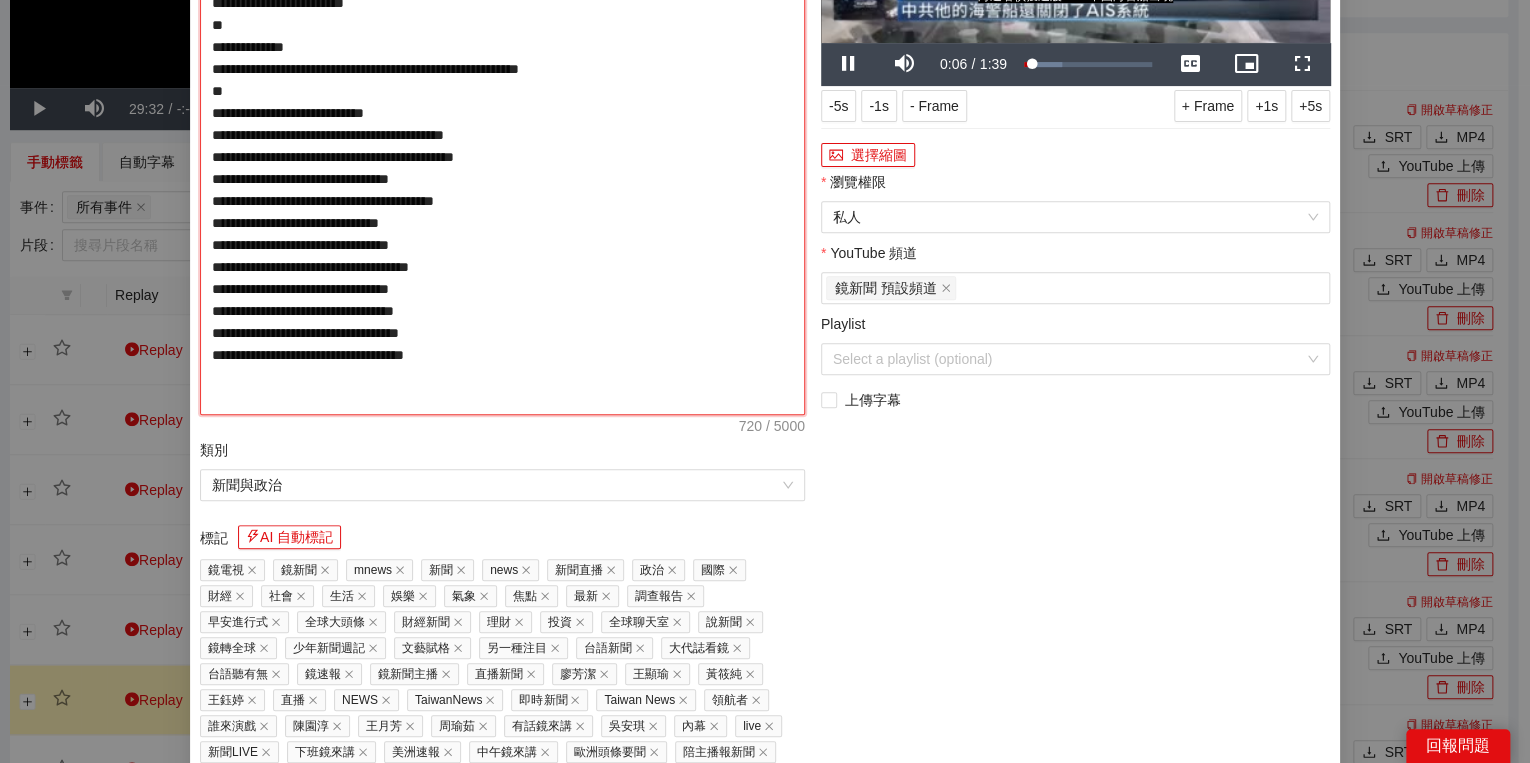 click on "**********" at bounding box center [502, 146] 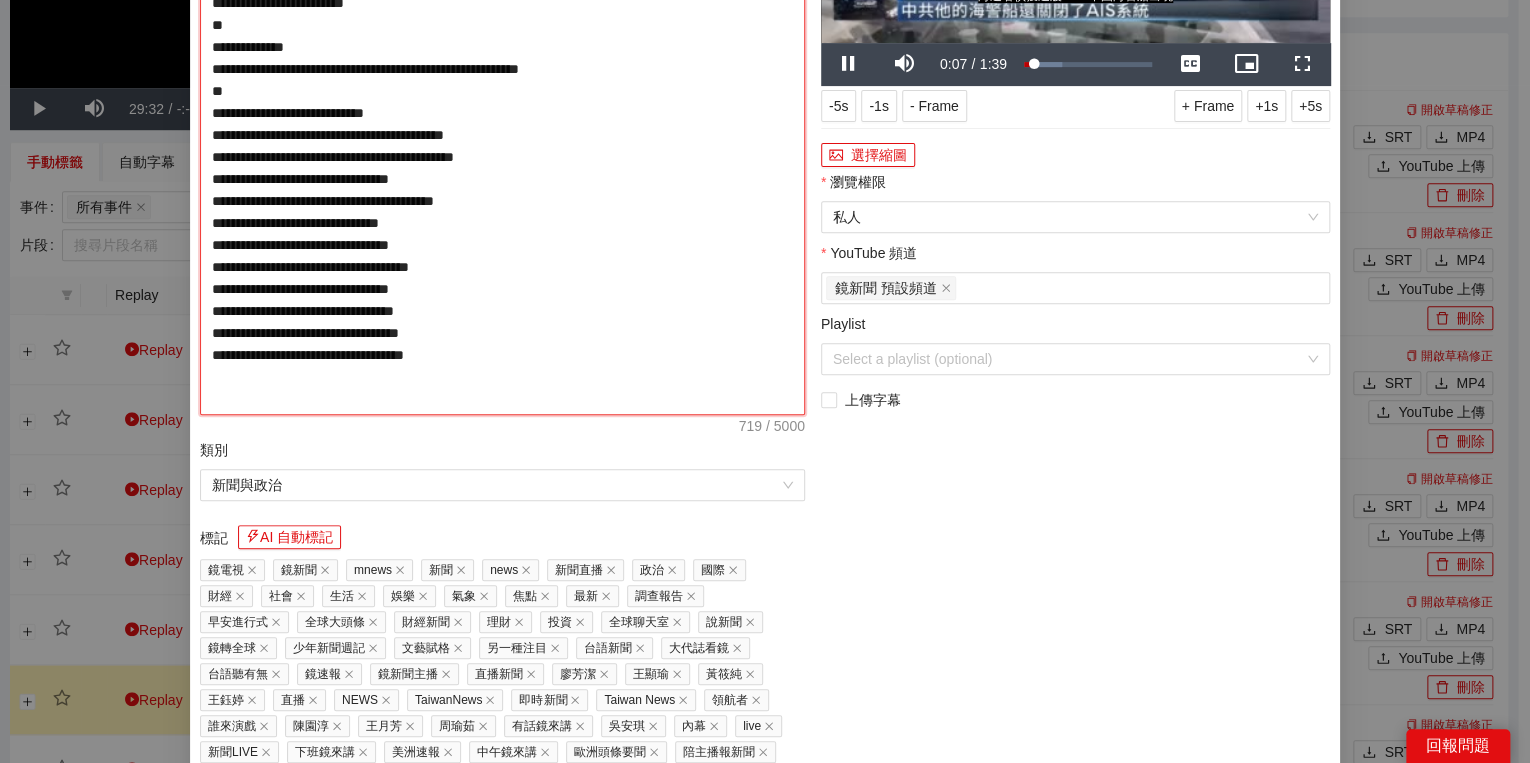 click on "**********" at bounding box center [502, 146] 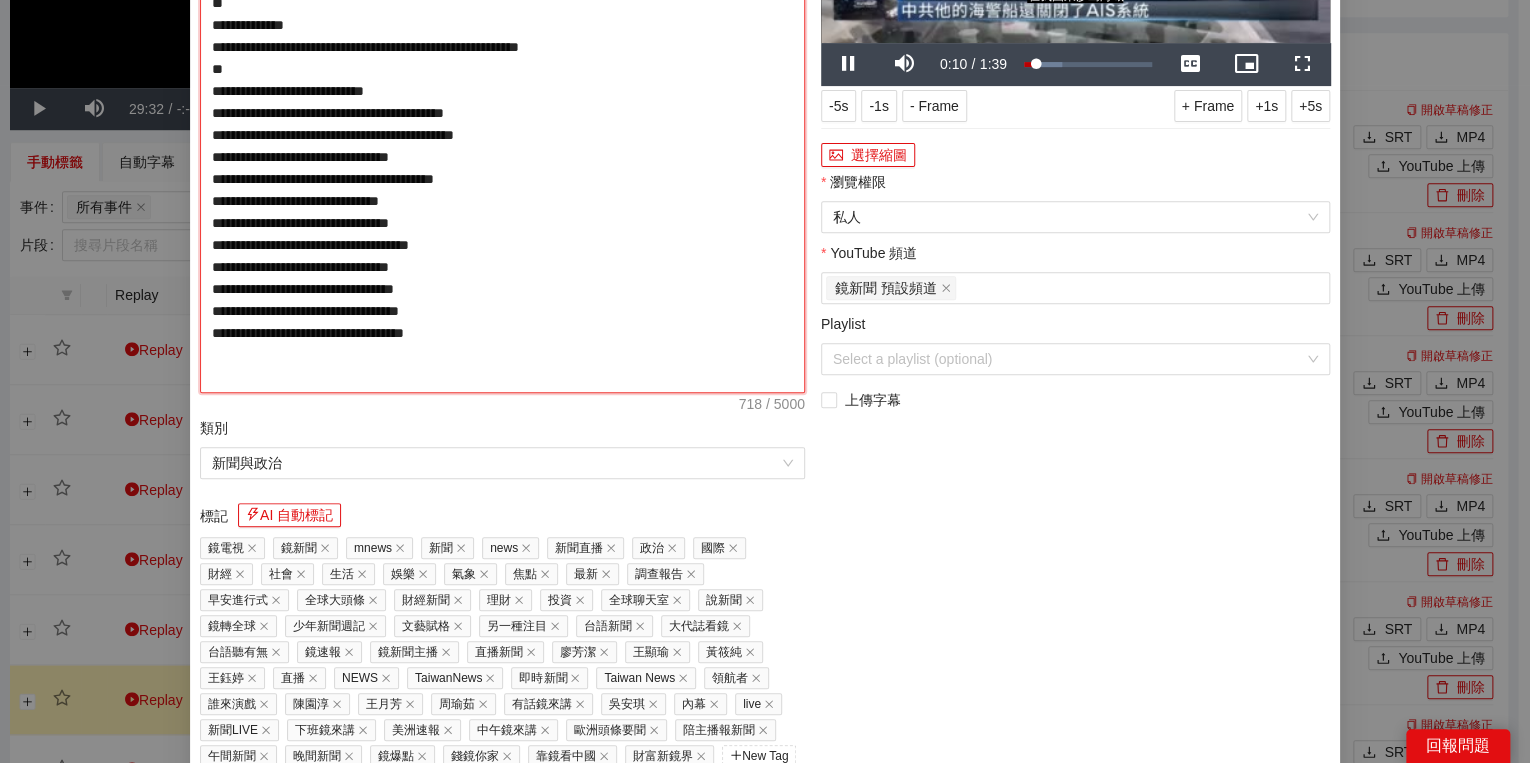click on "**********" at bounding box center (502, 135) 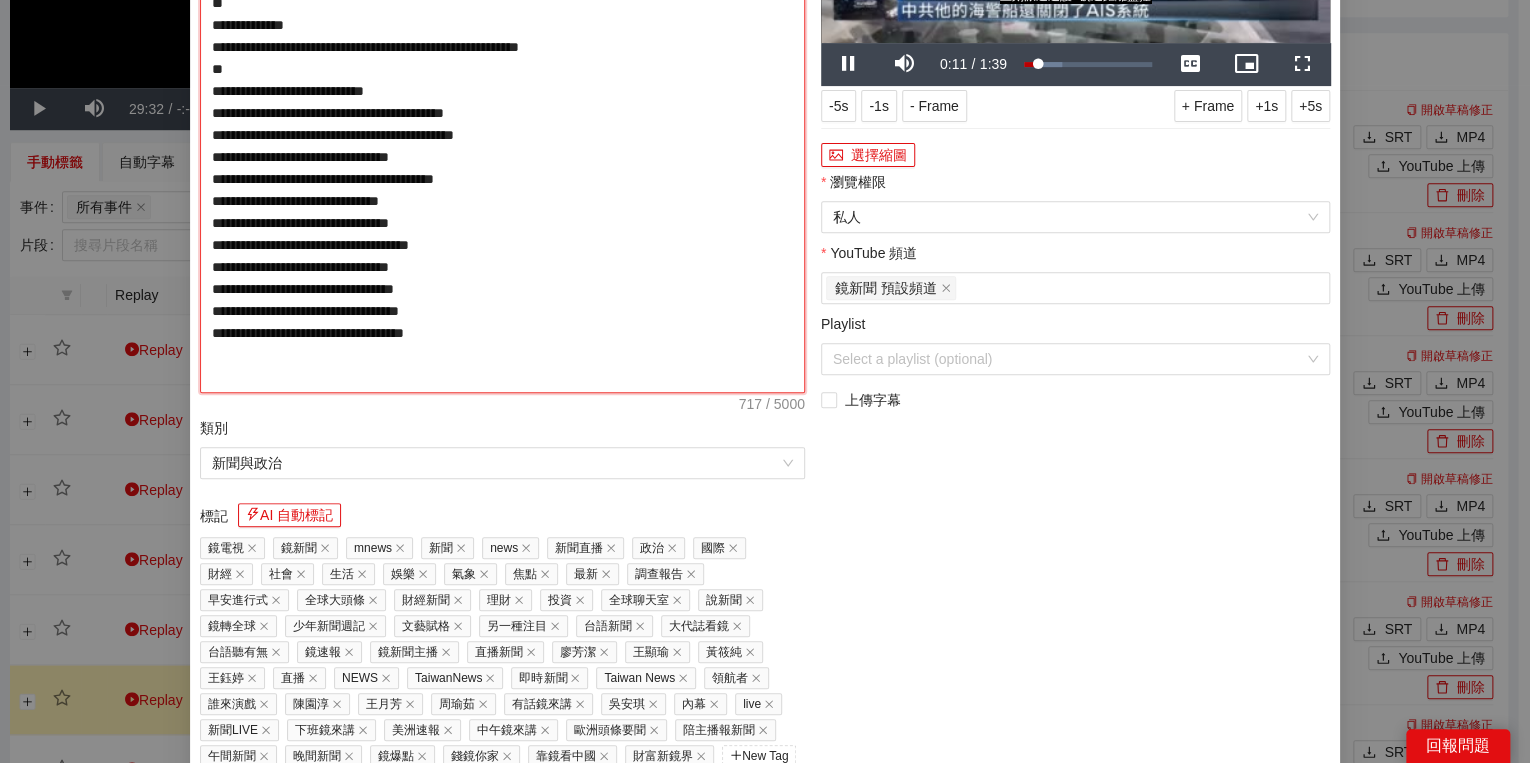 type on "**********" 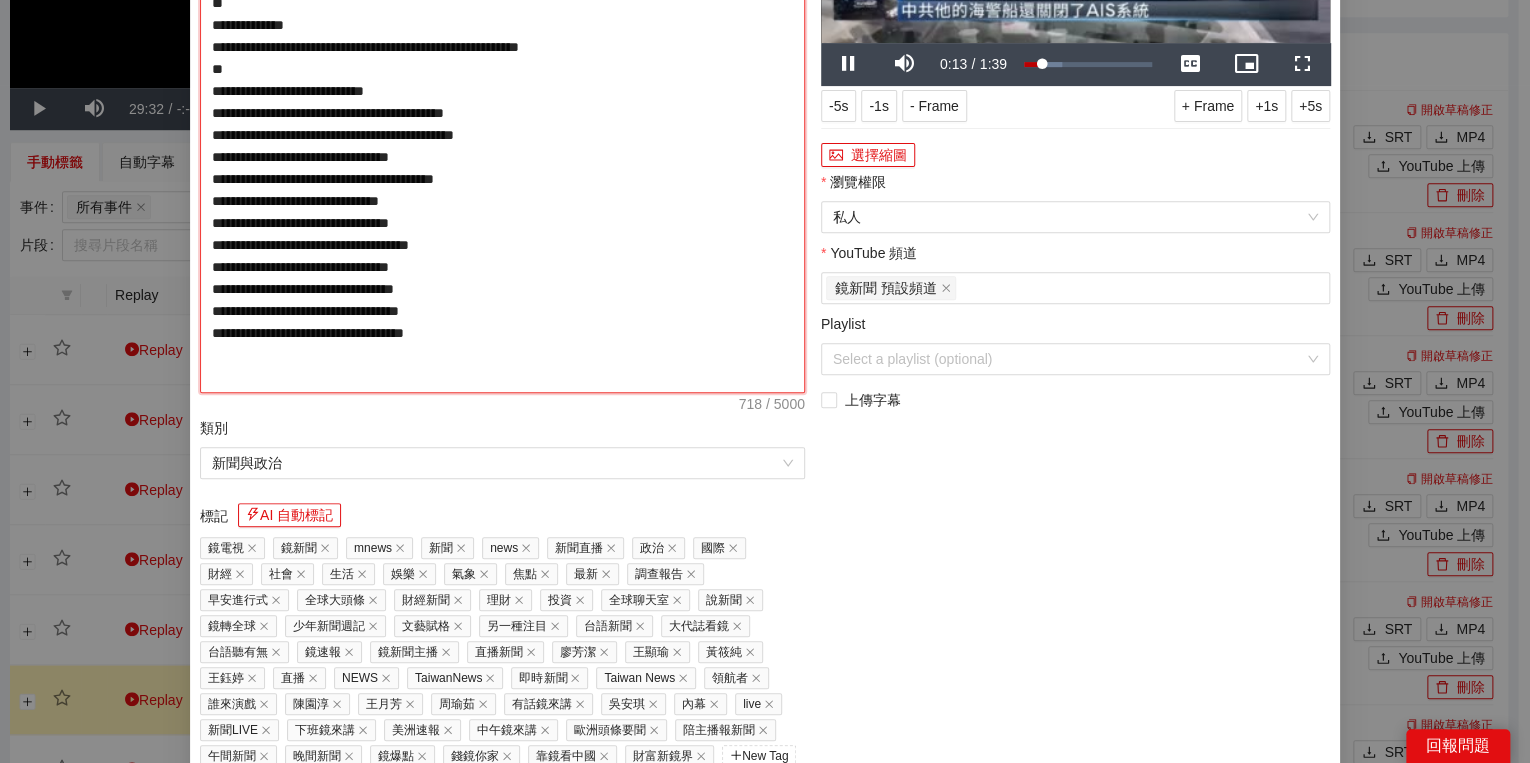 type on "**********" 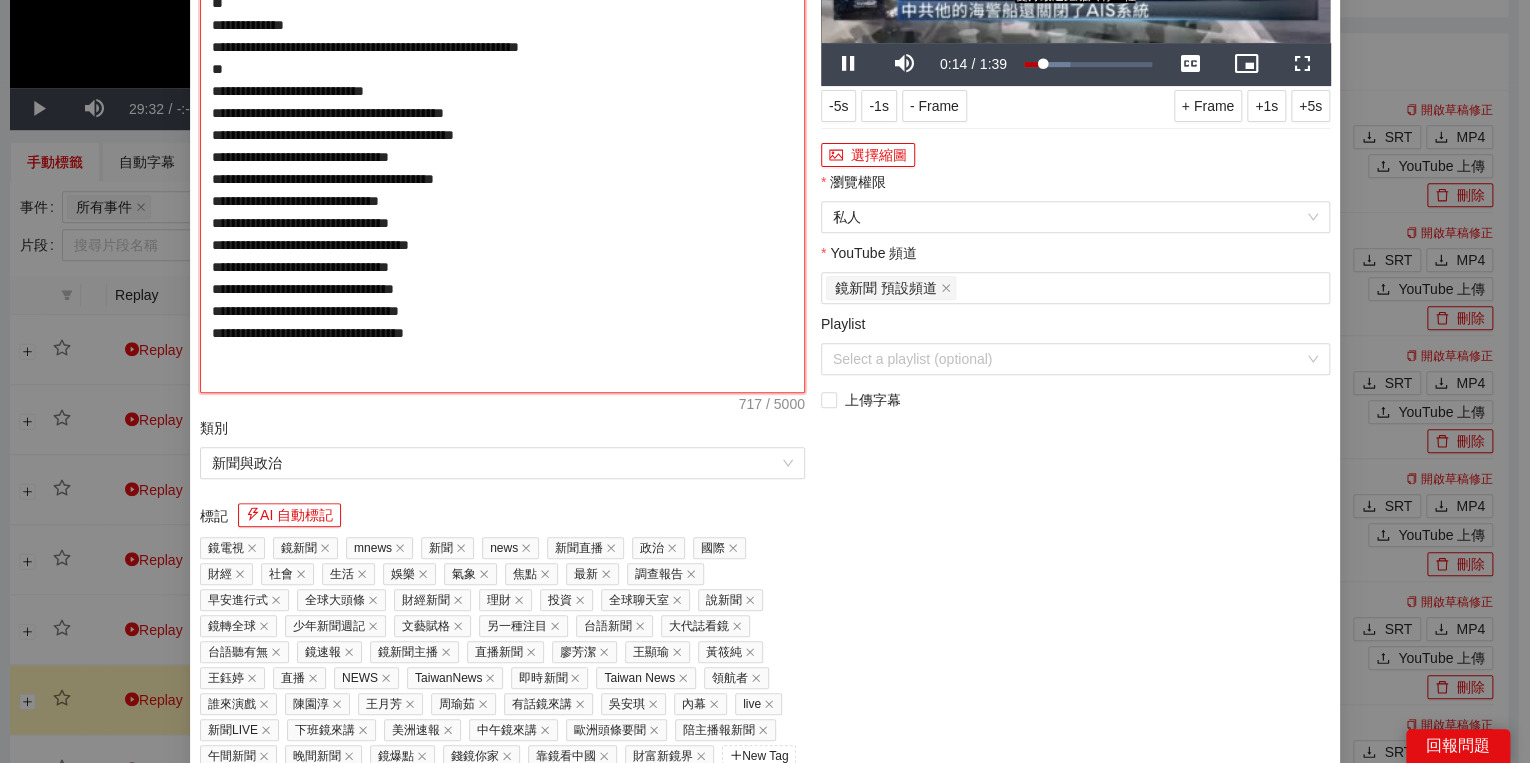 type on "**********" 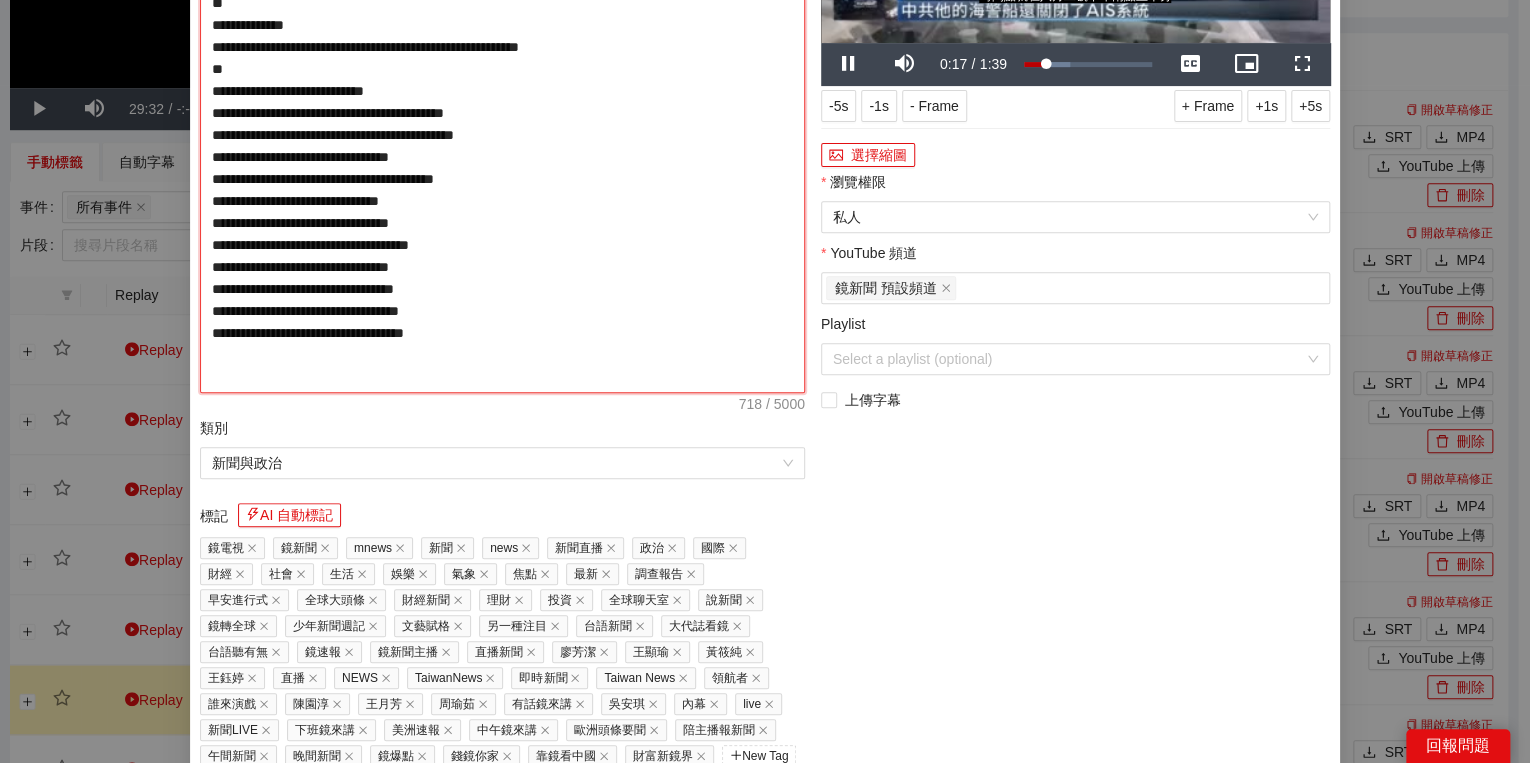 click on "**********" at bounding box center (502, 135) 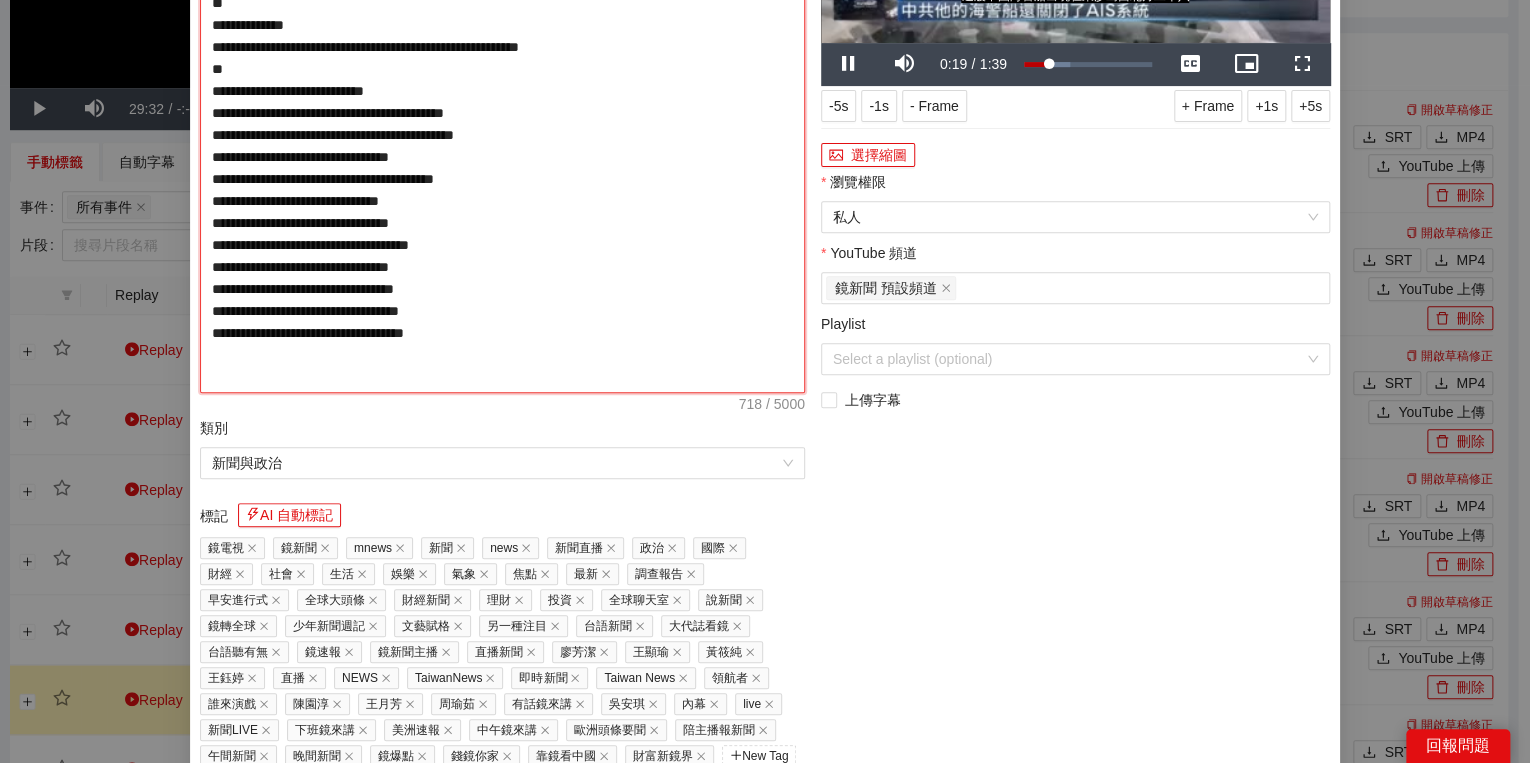type on "**********" 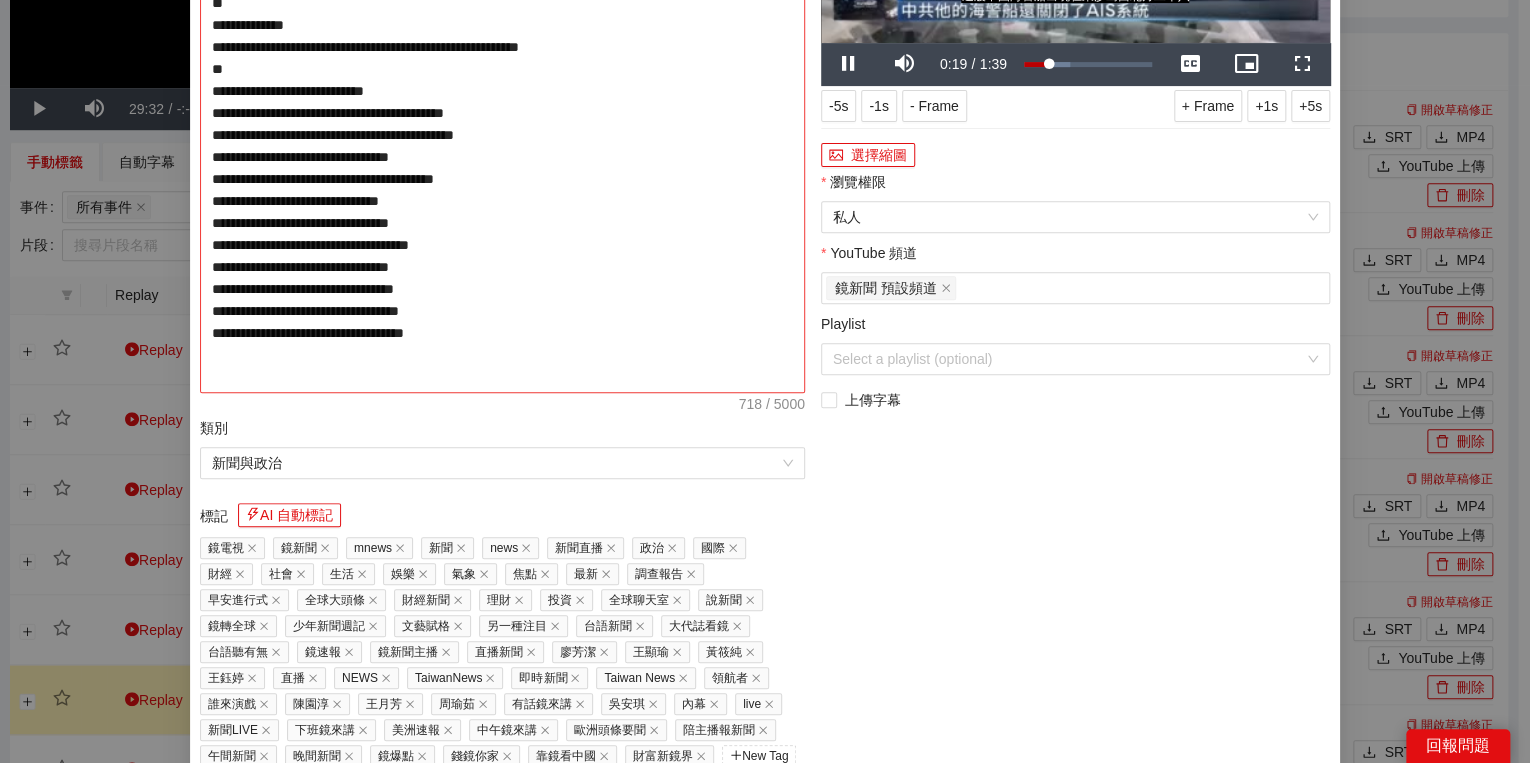 type on "**********" 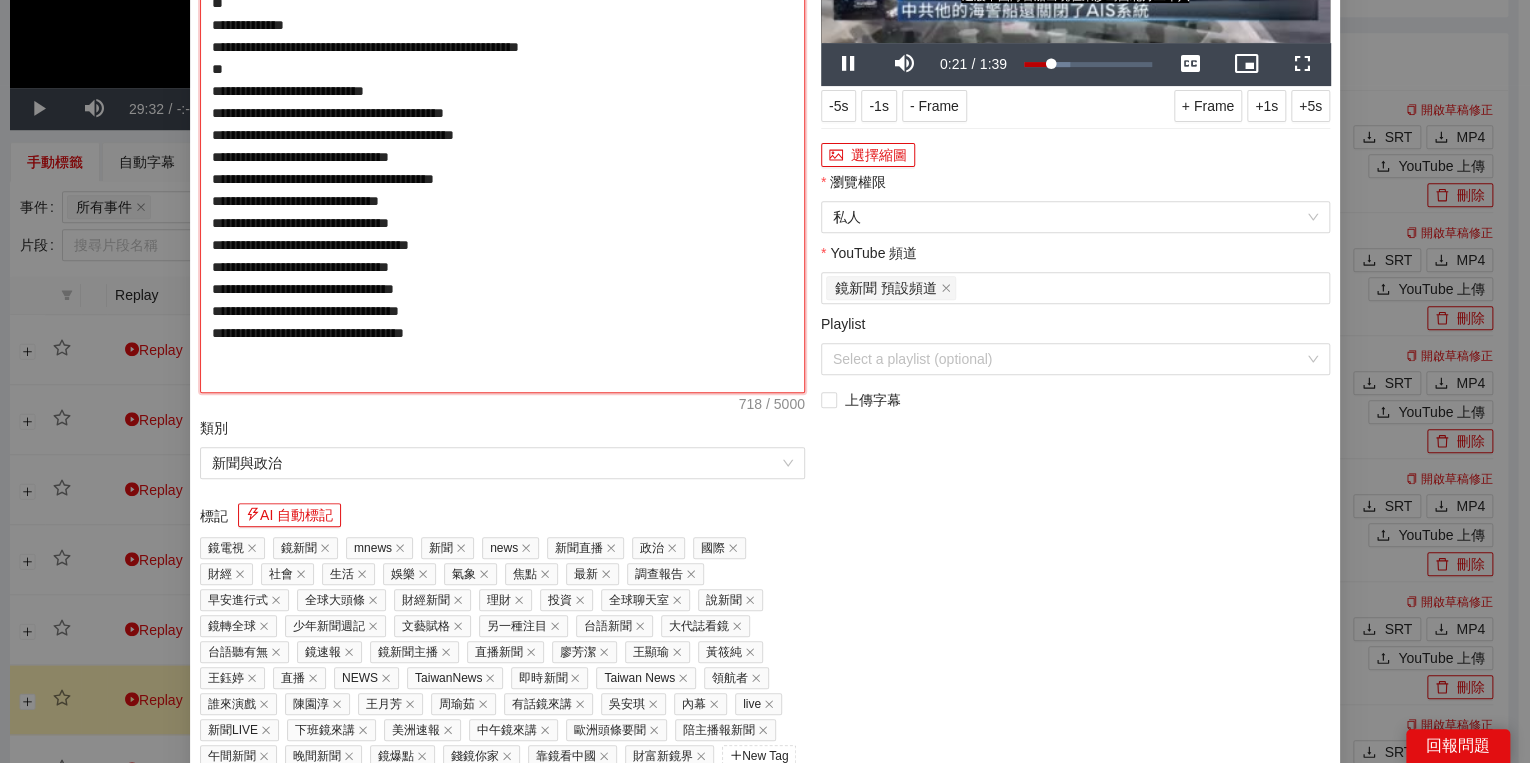 click on "**********" at bounding box center (502, 135) 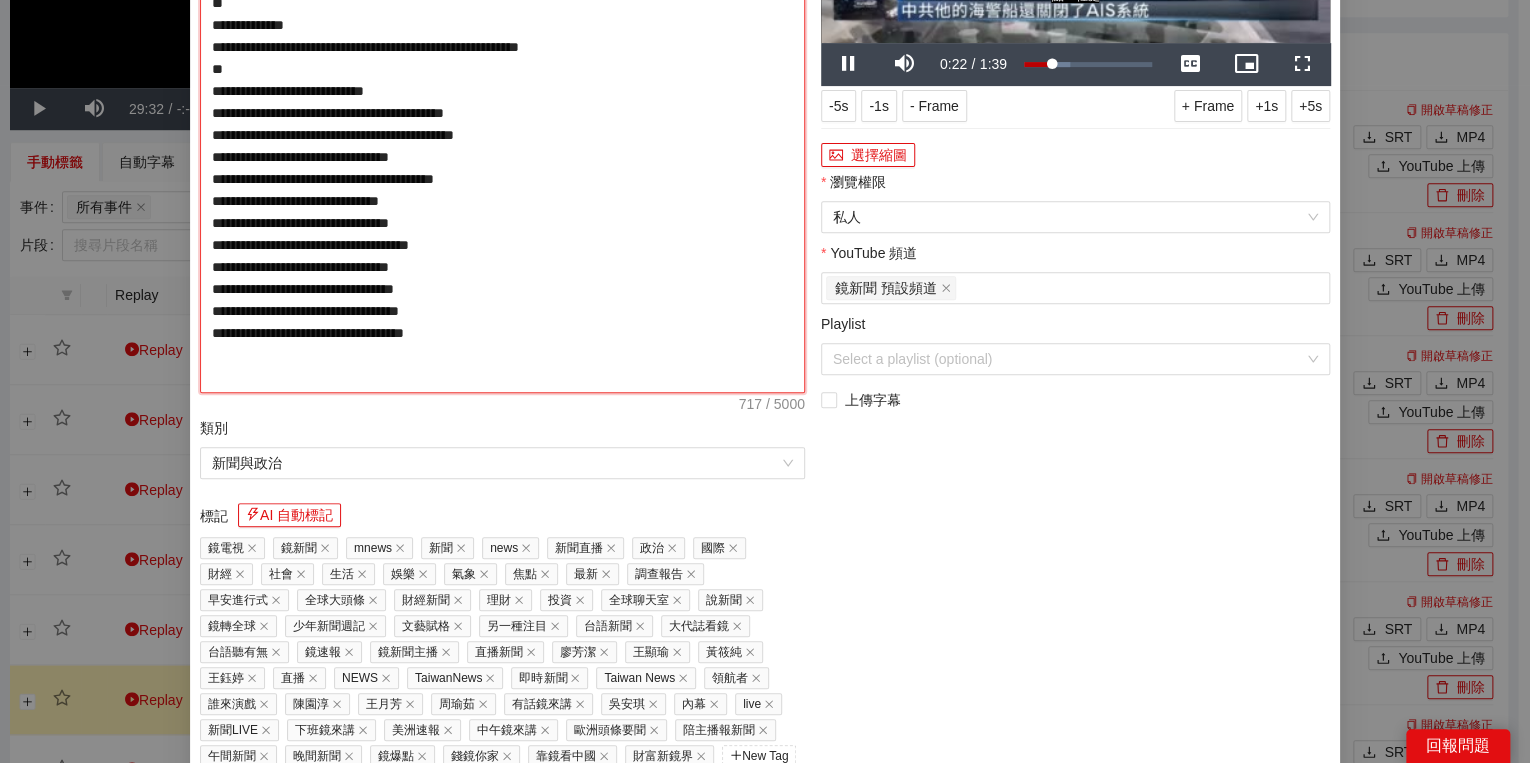 click on "**********" at bounding box center [502, 135] 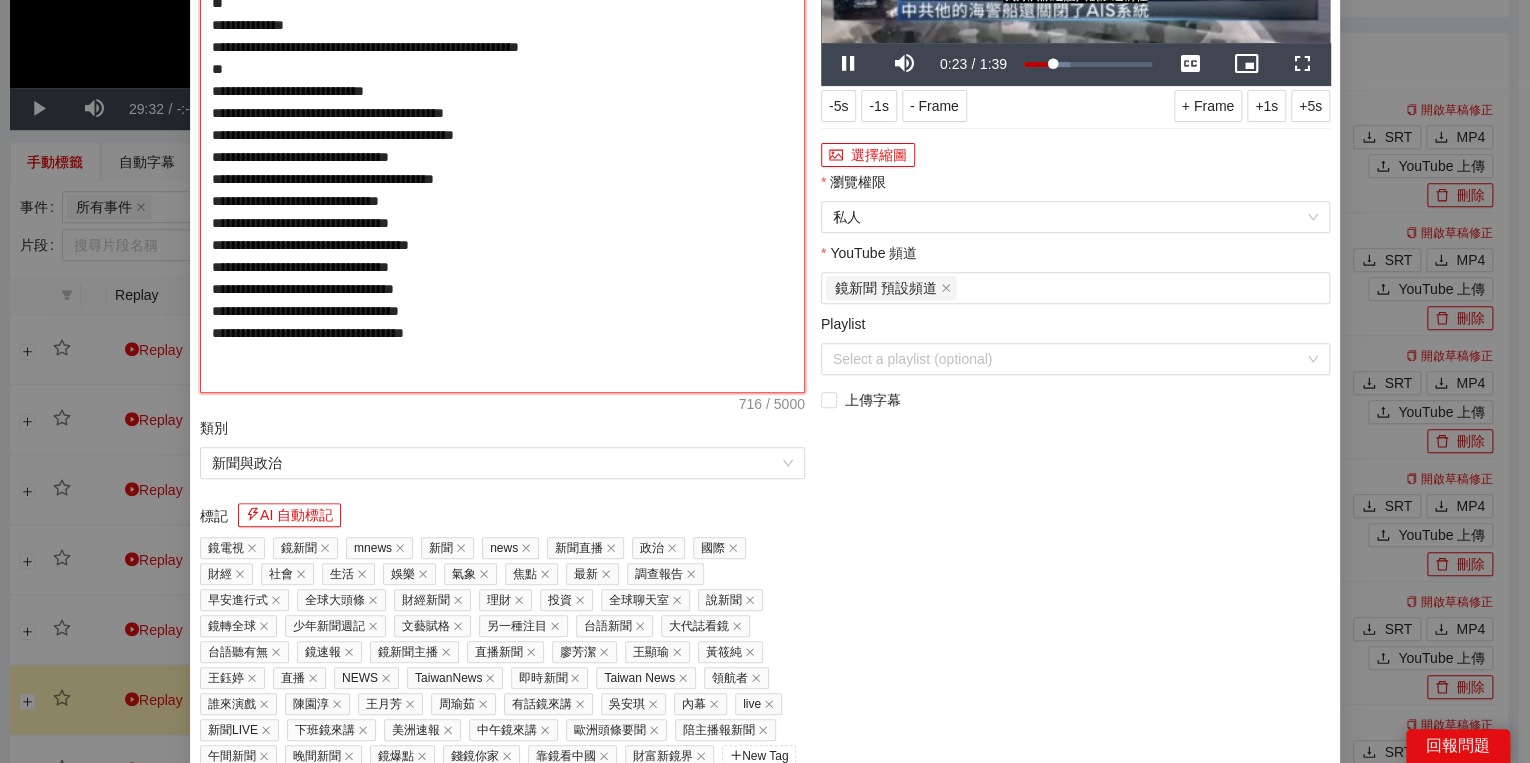 click on "**********" at bounding box center [502, 135] 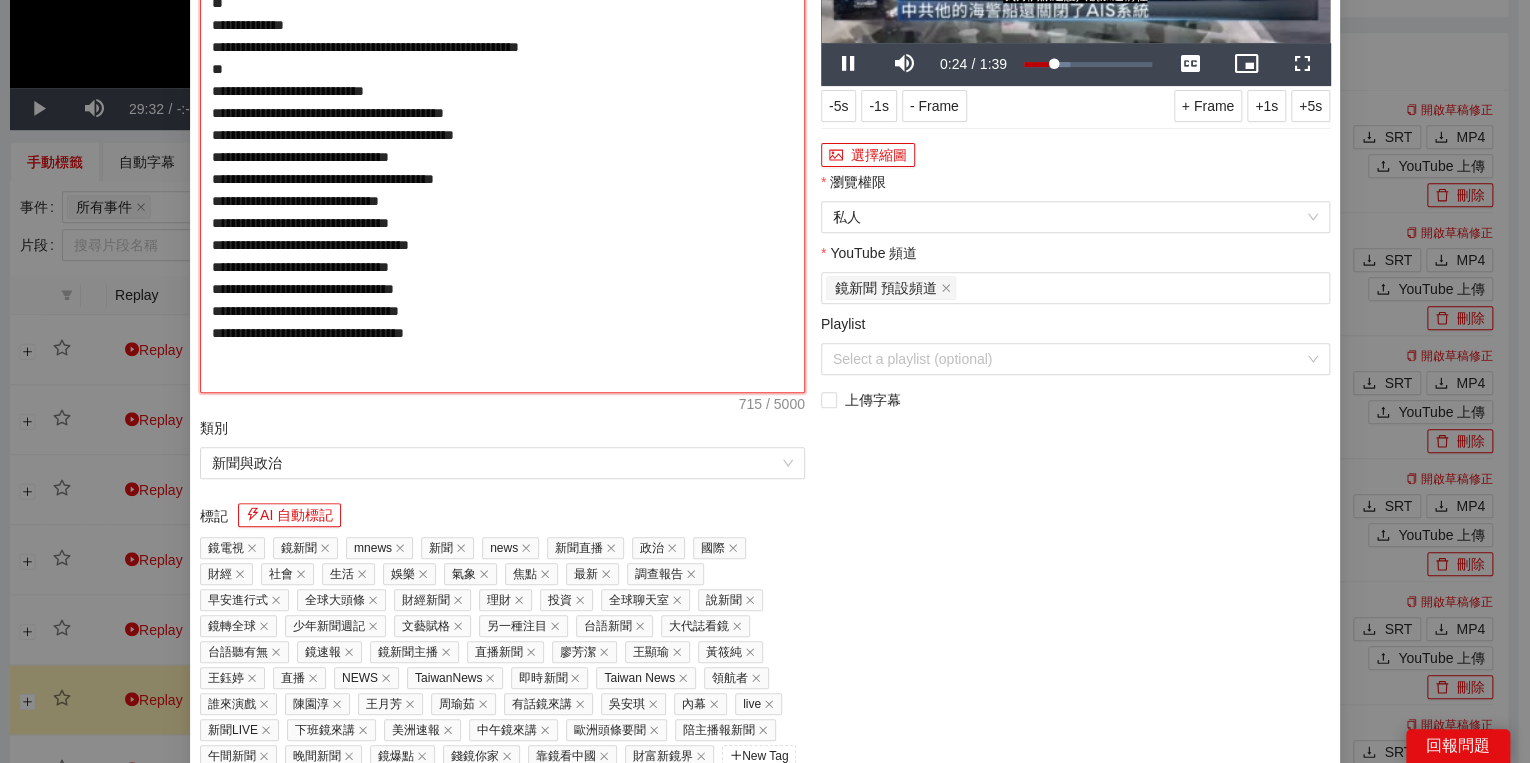 click on "**********" at bounding box center (502, 135) 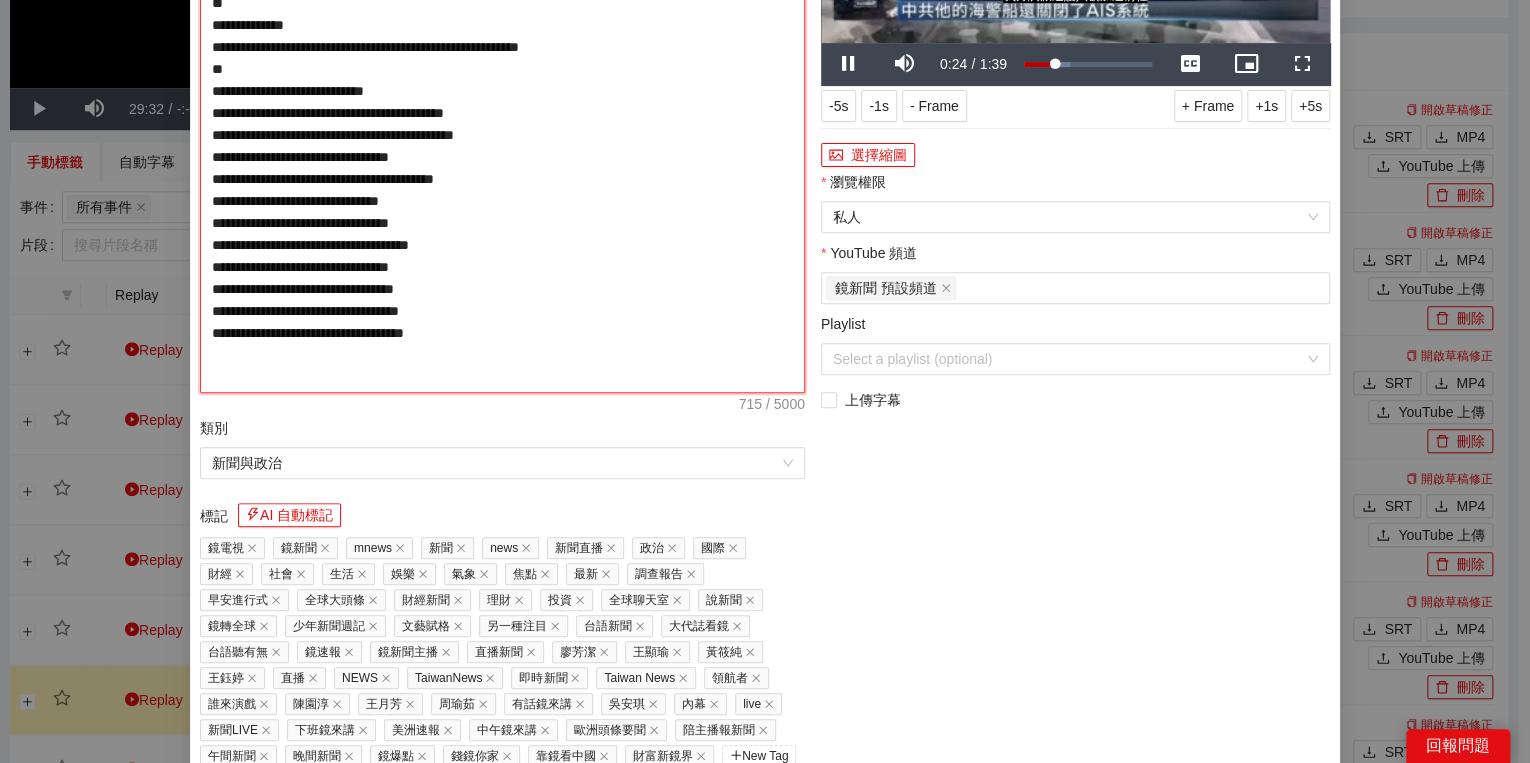 type on "**********" 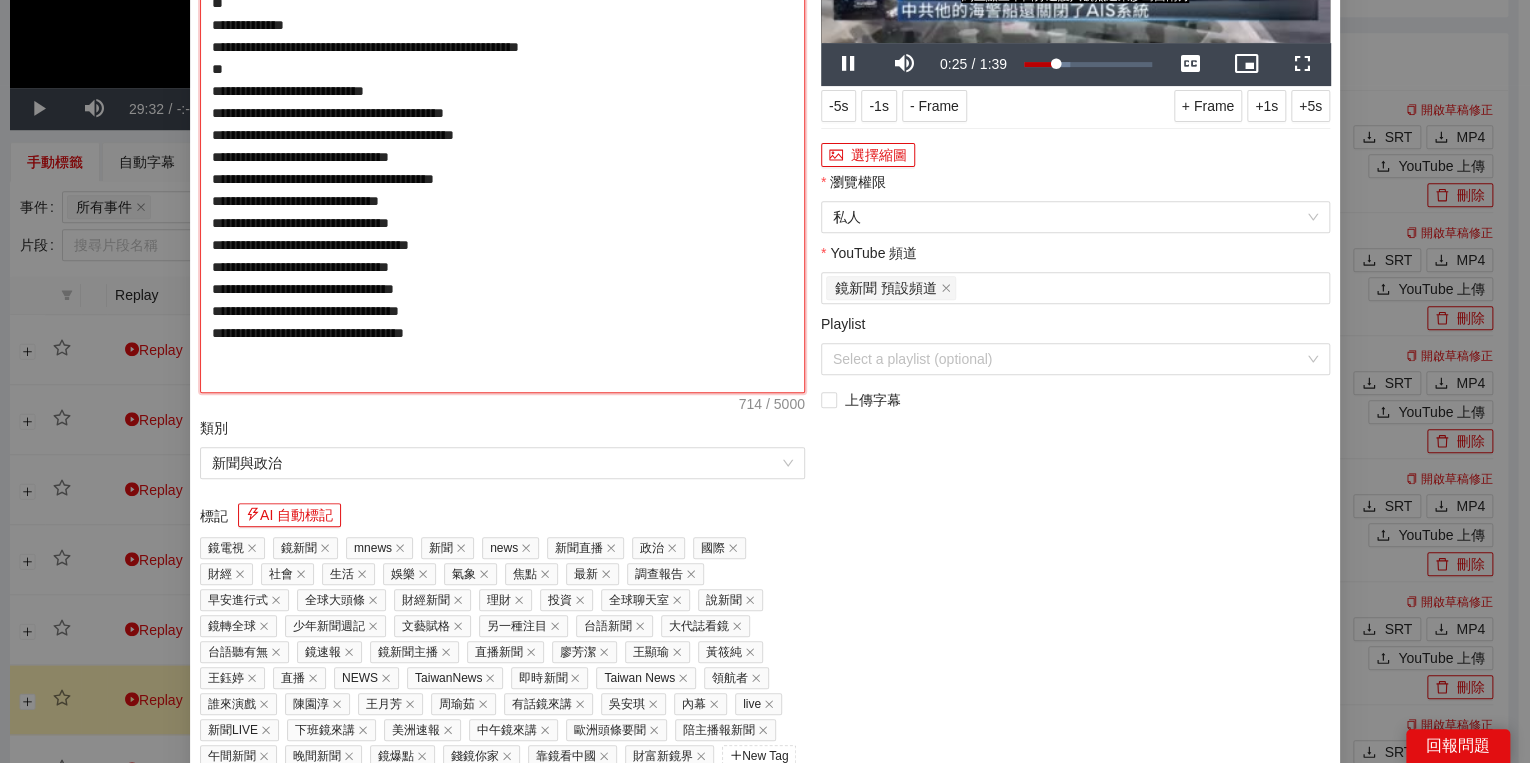 click on "**********" at bounding box center [502, 135] 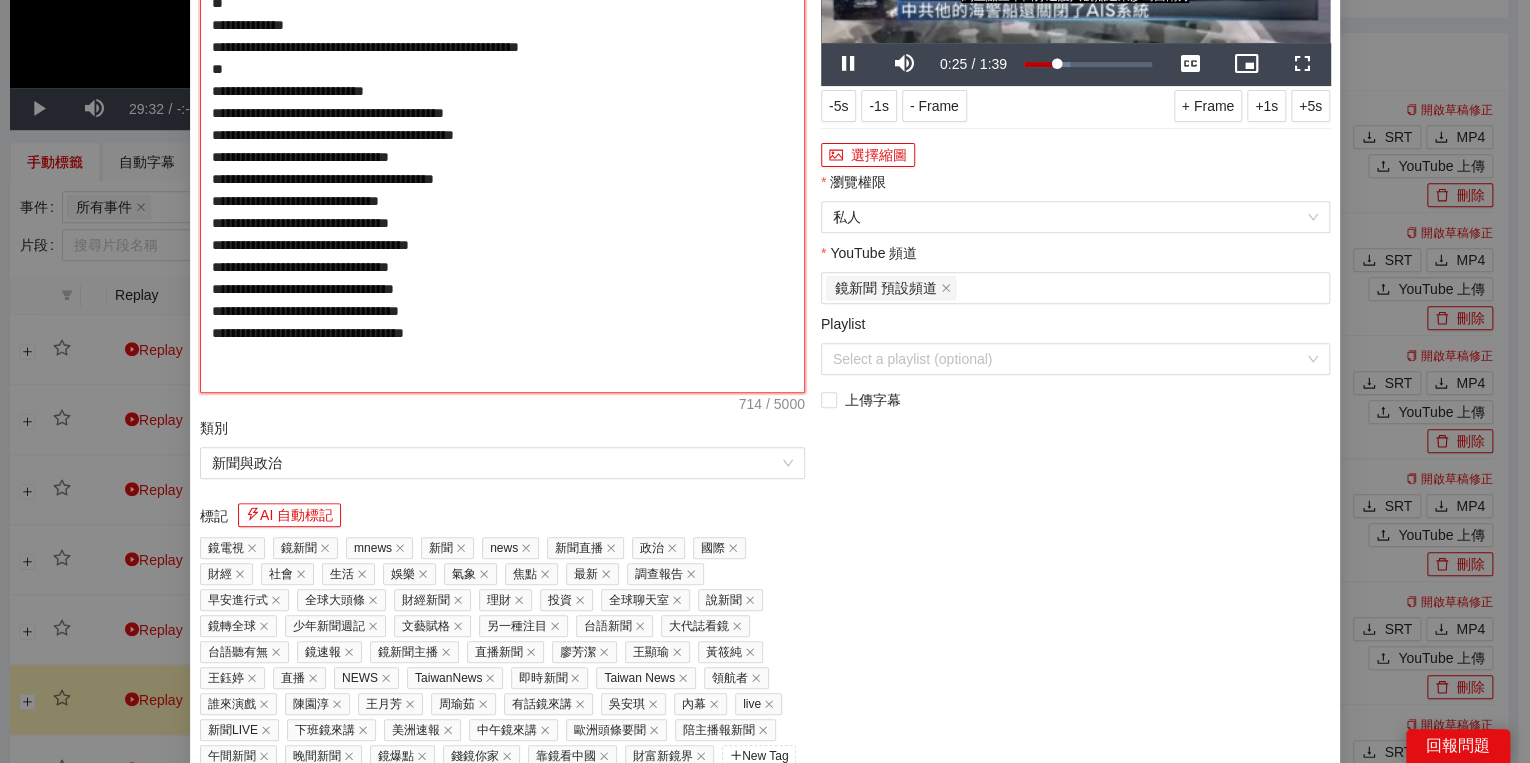 type on "**********" 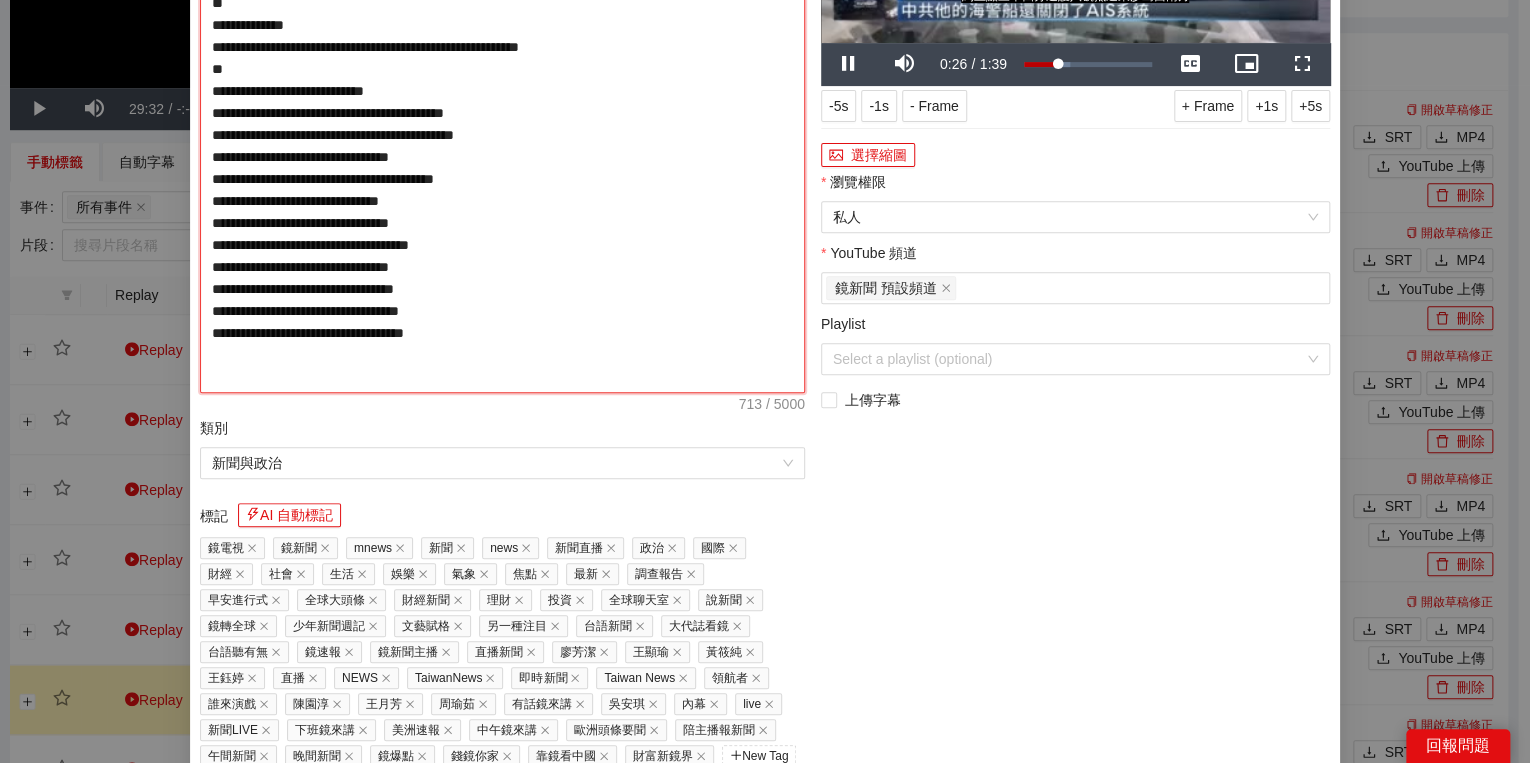 click on "**********" at bounding box center (502, 135) 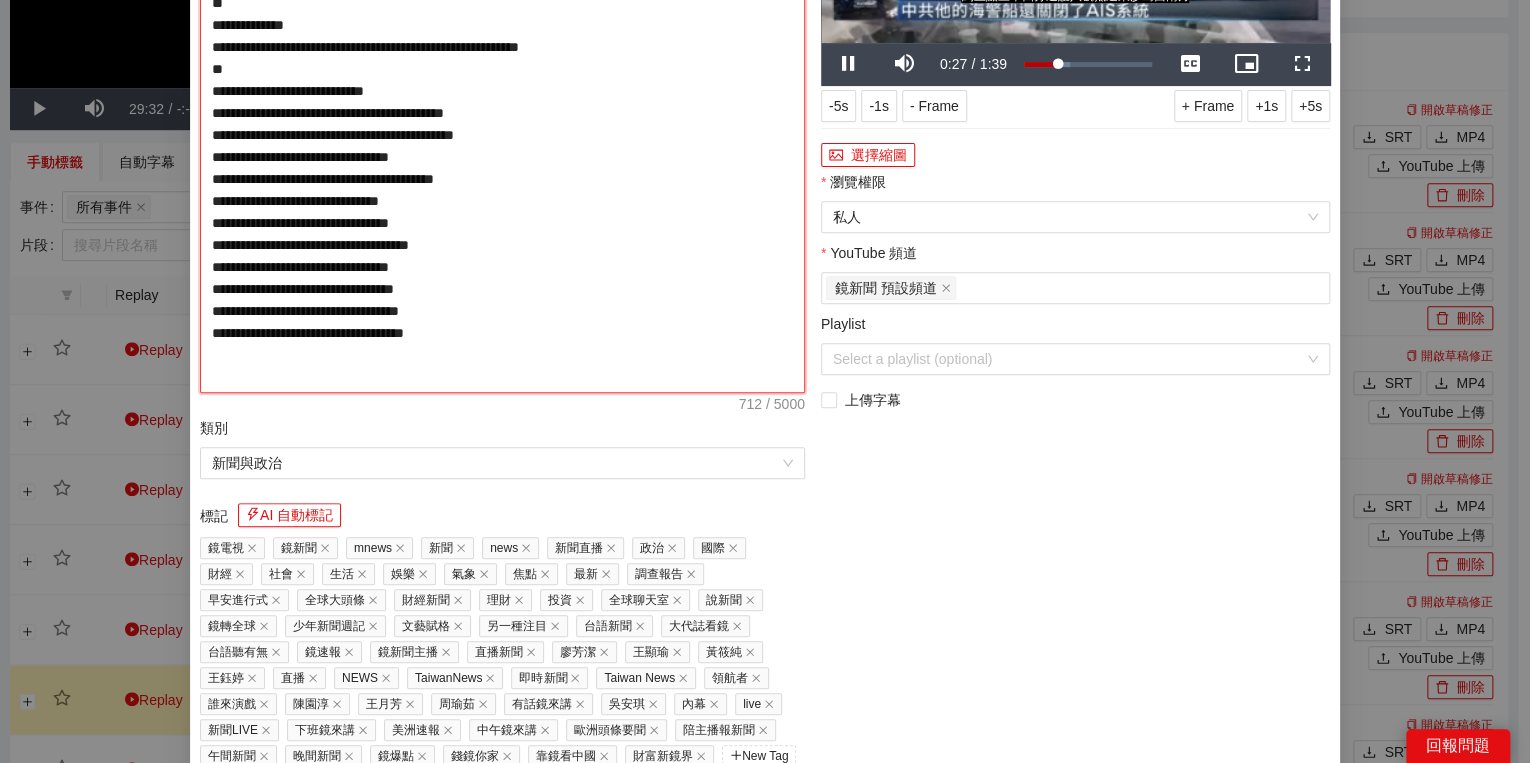 click on "**********" at bounding box center [502, 135] 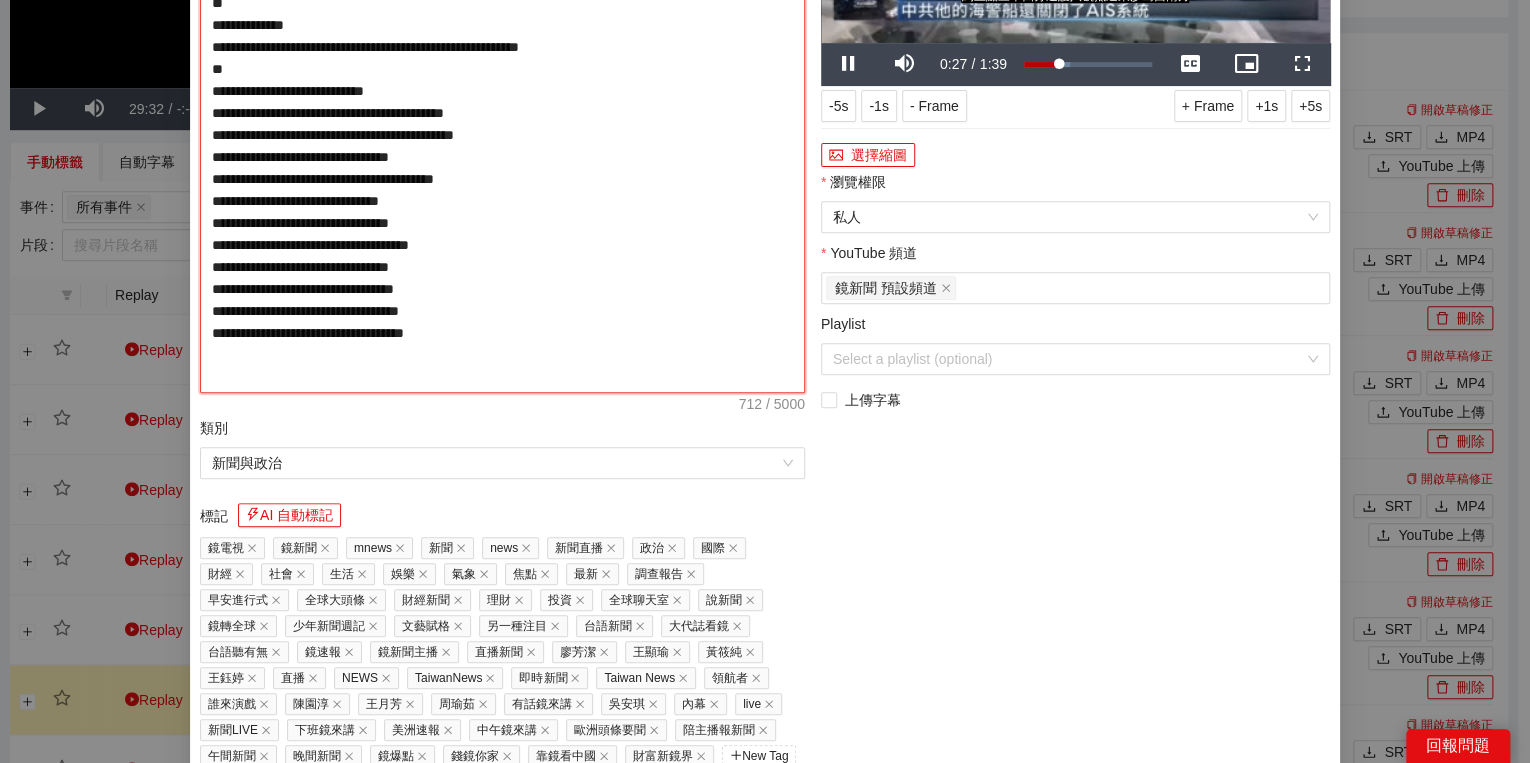 type on "**********" 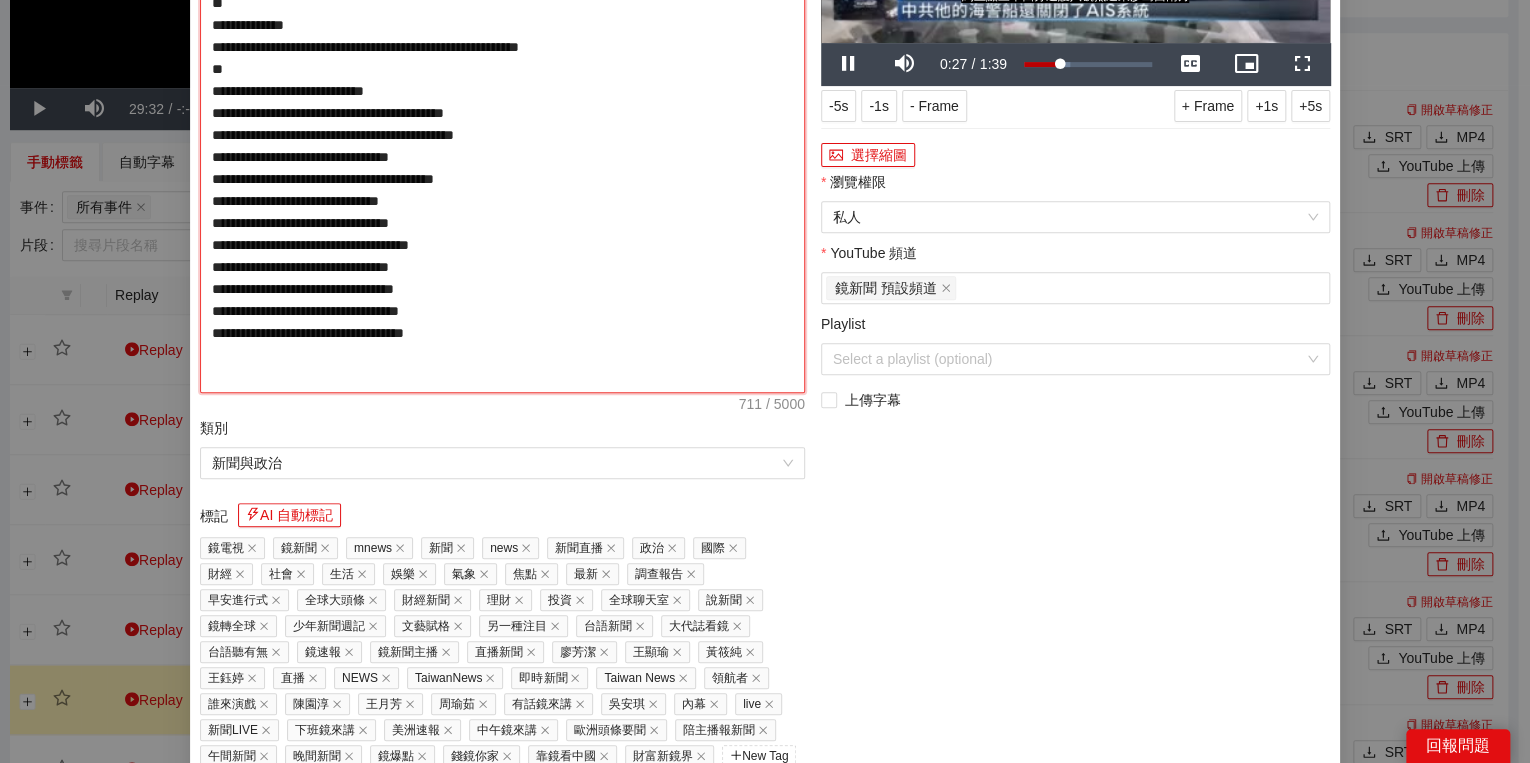 click on "**********" at bounding box center [502, 135] 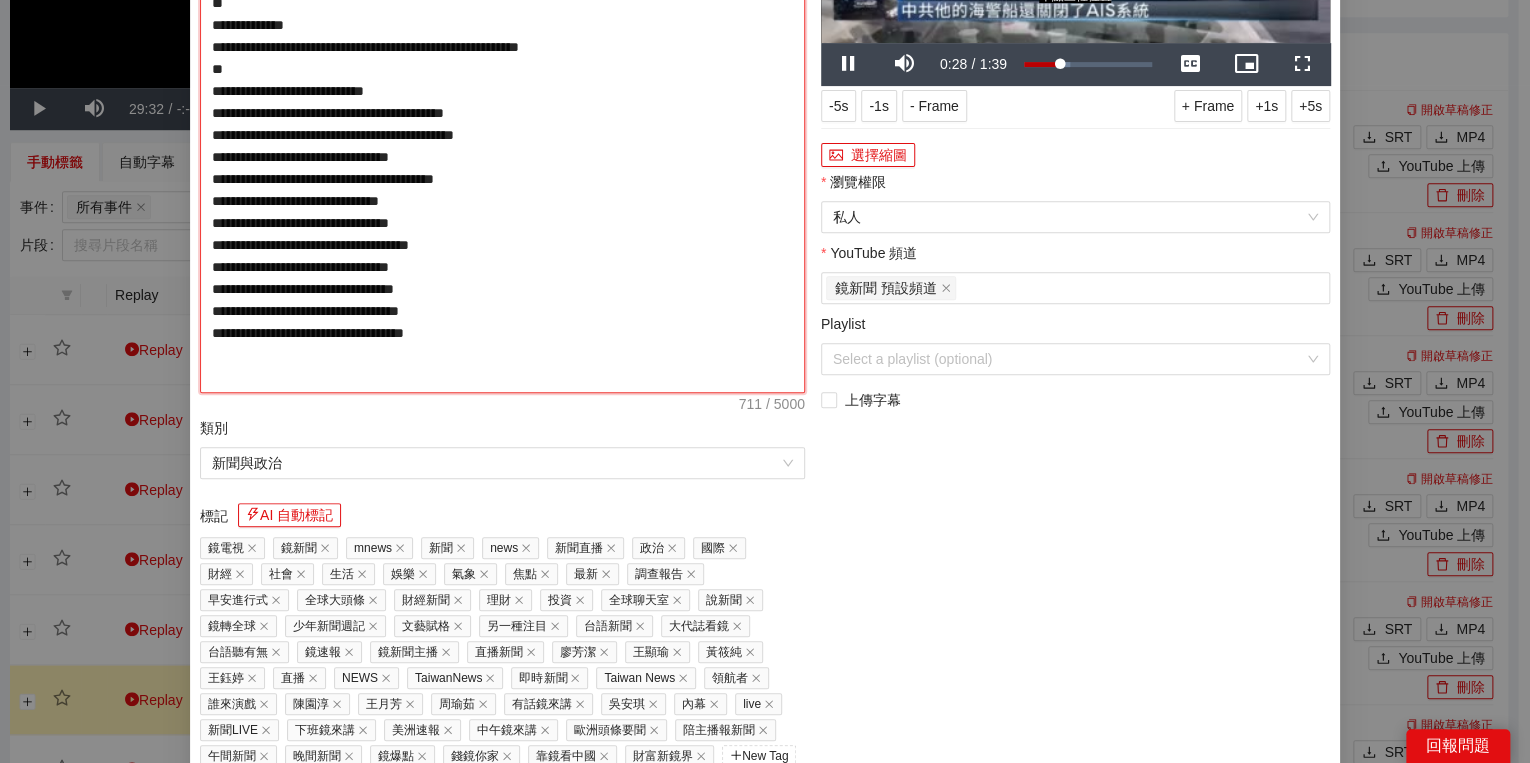 type on "**********" 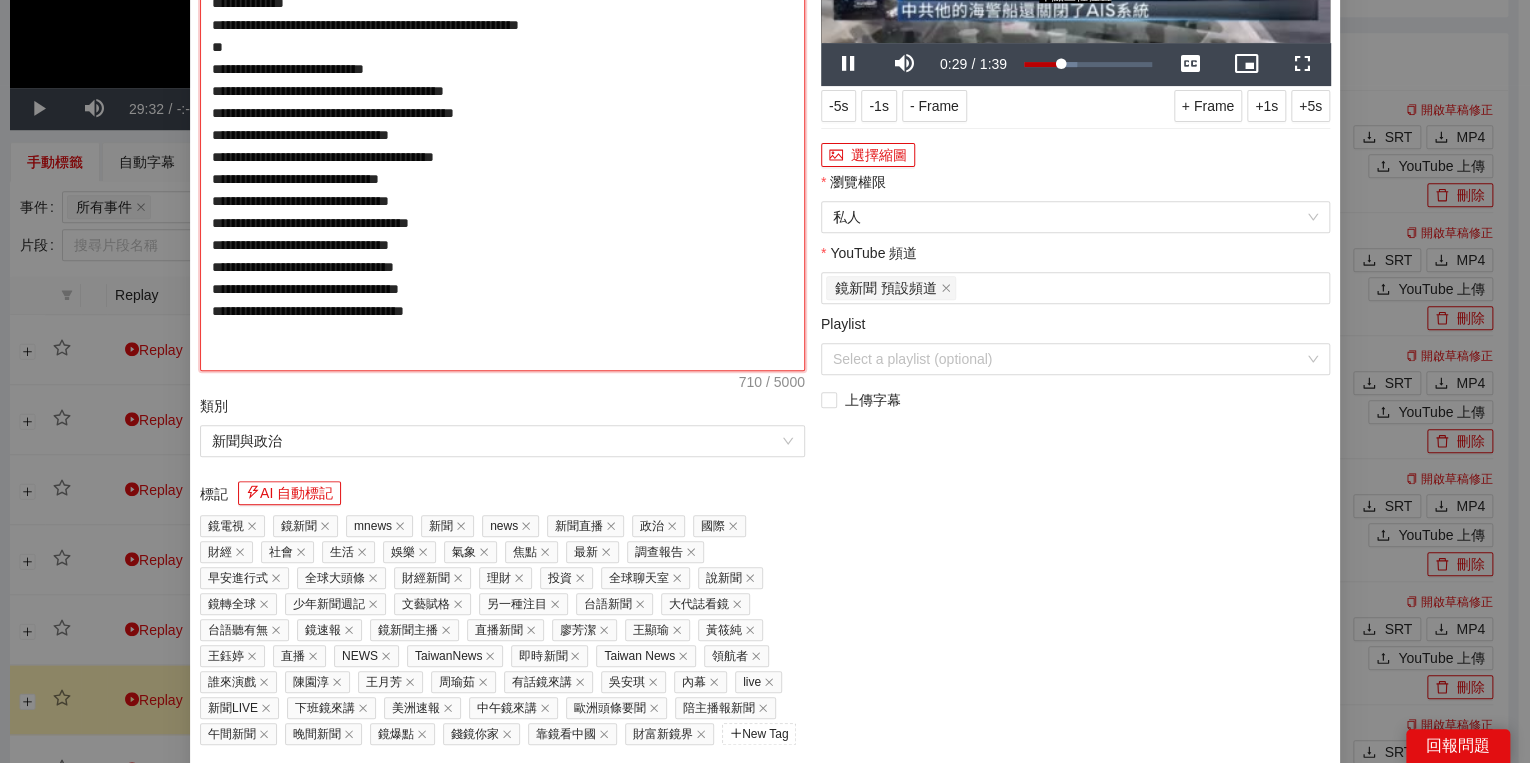 click on "**********" at bounding box center (502, 124) 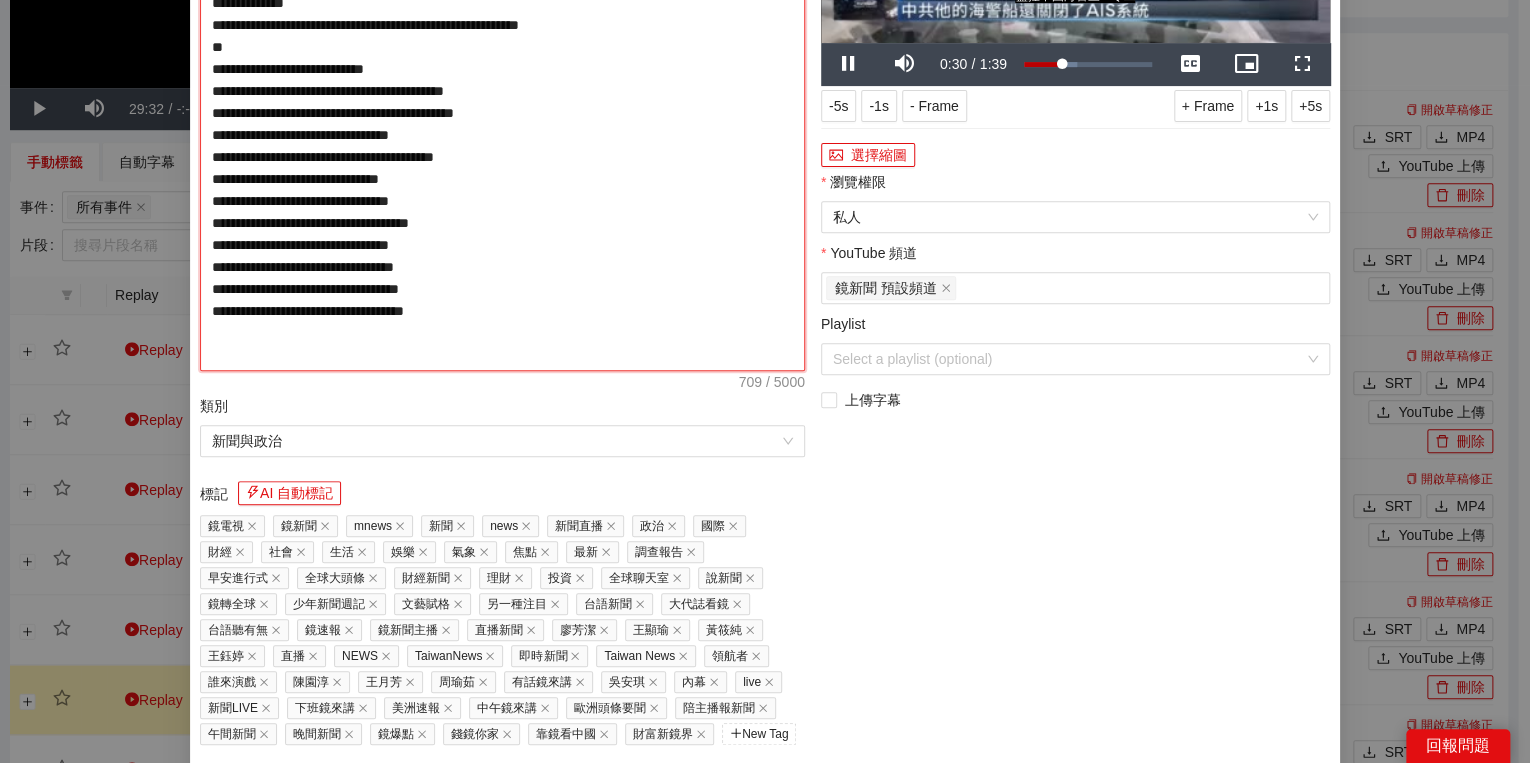 type on "**********" 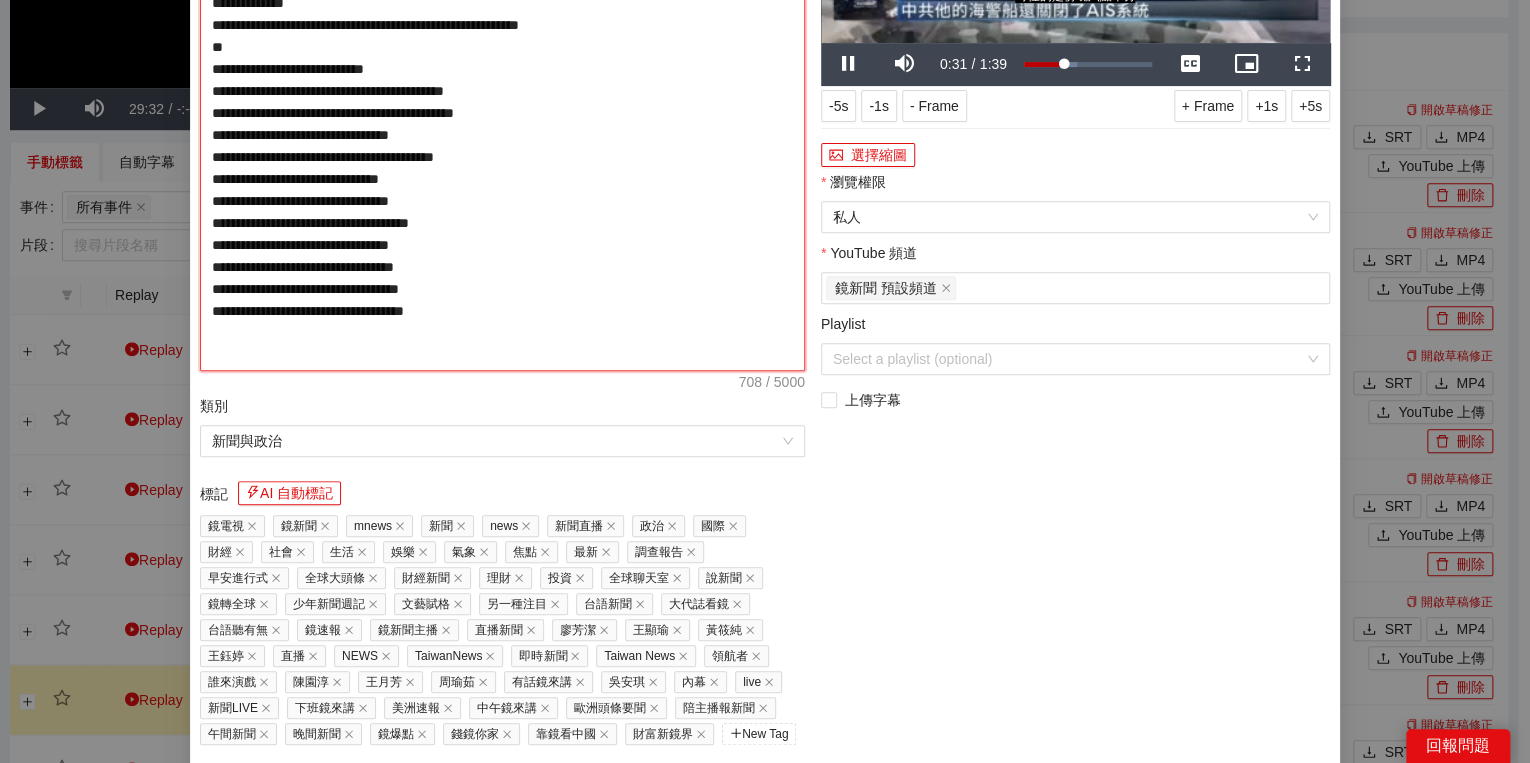 type on "**********" 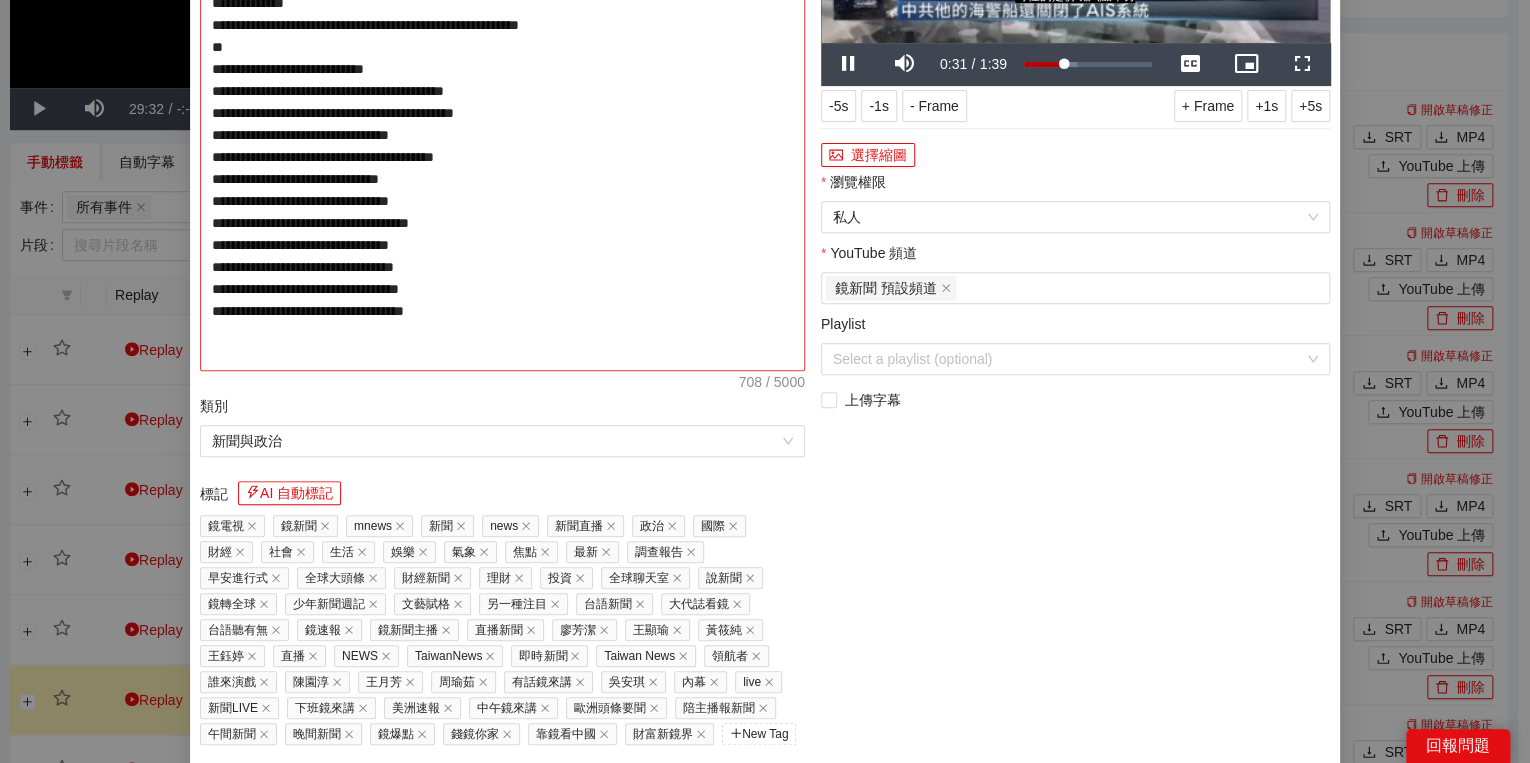 type on "**********" 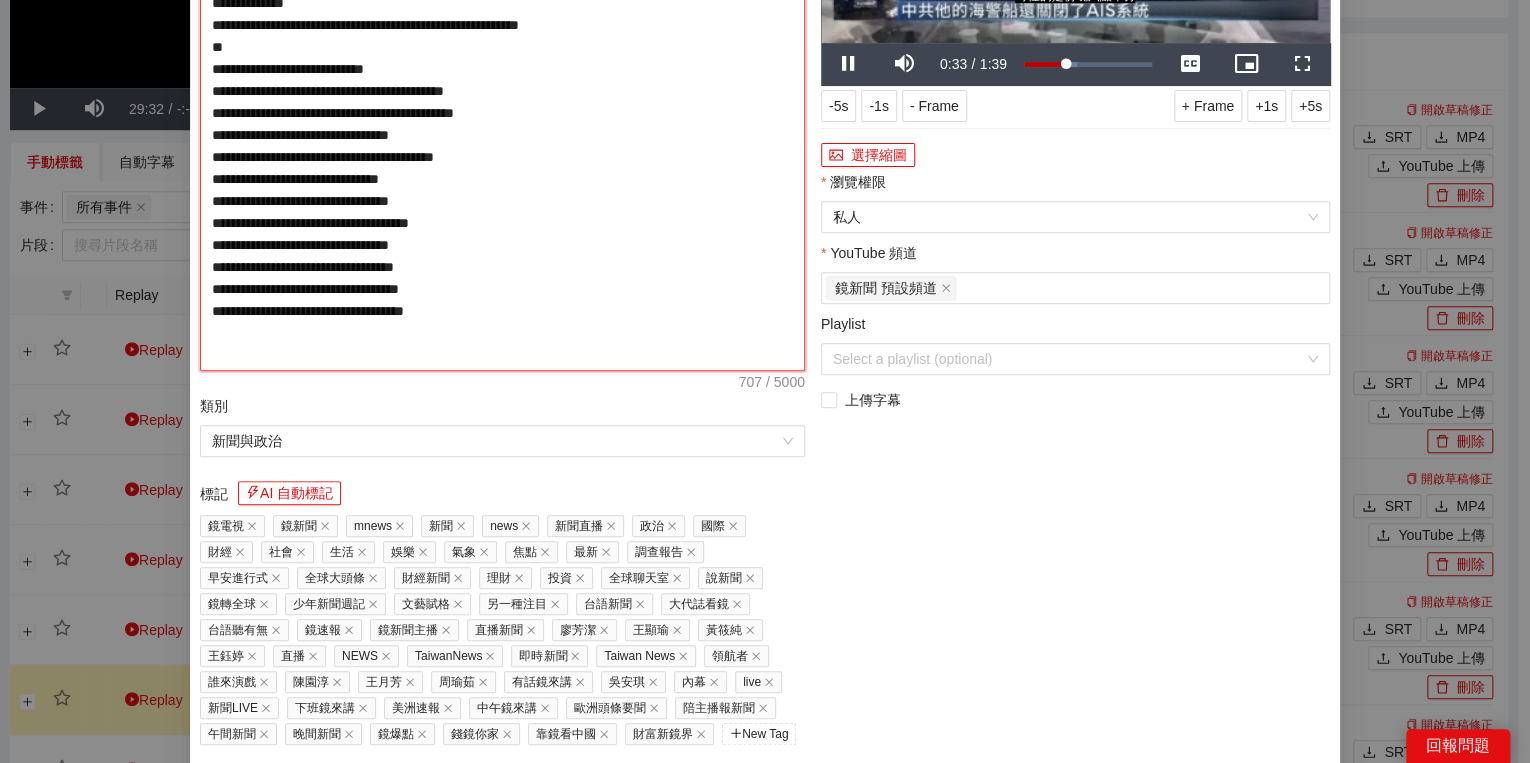 click on "**********" at bounding box center (502, 124) 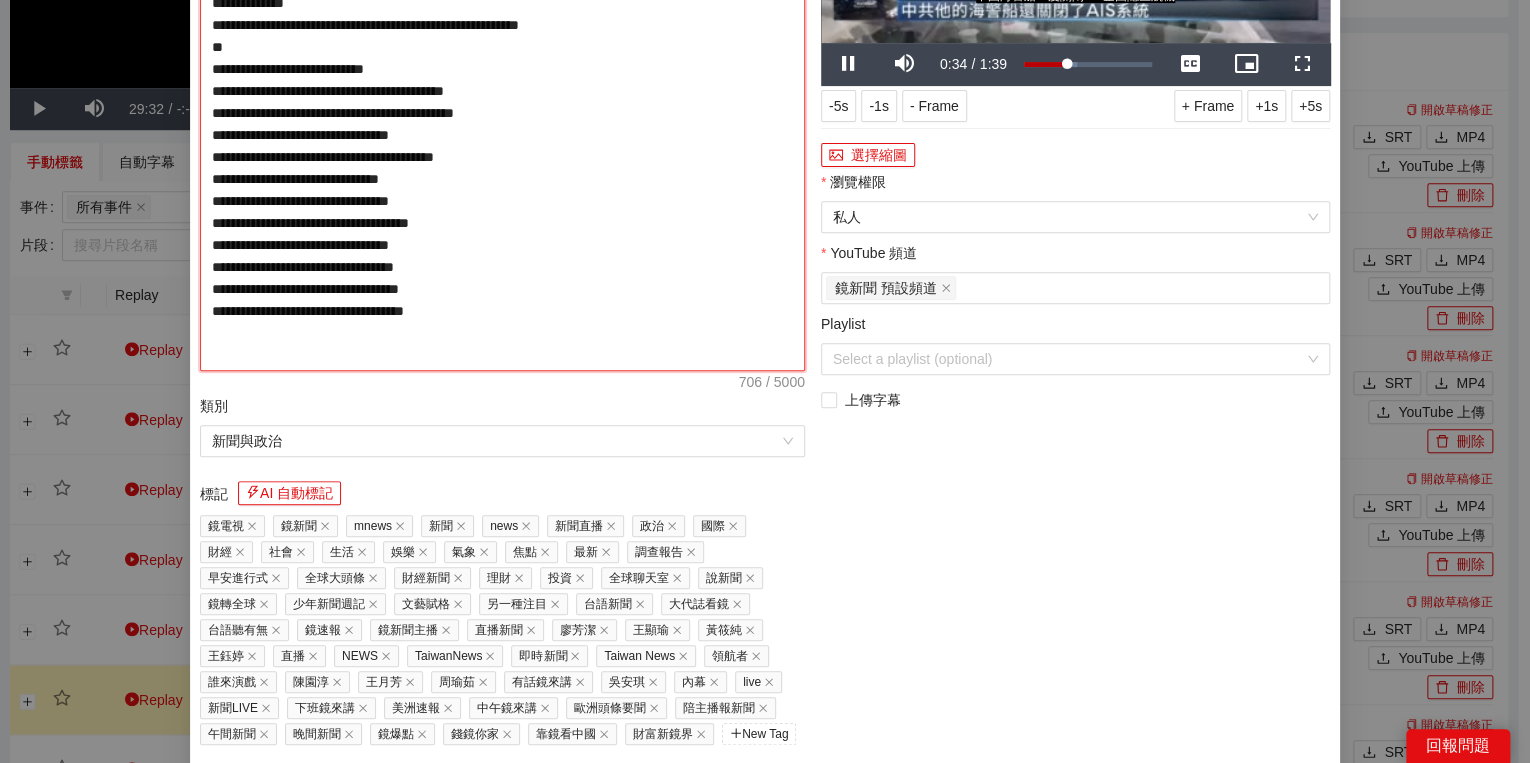 type on "**********" 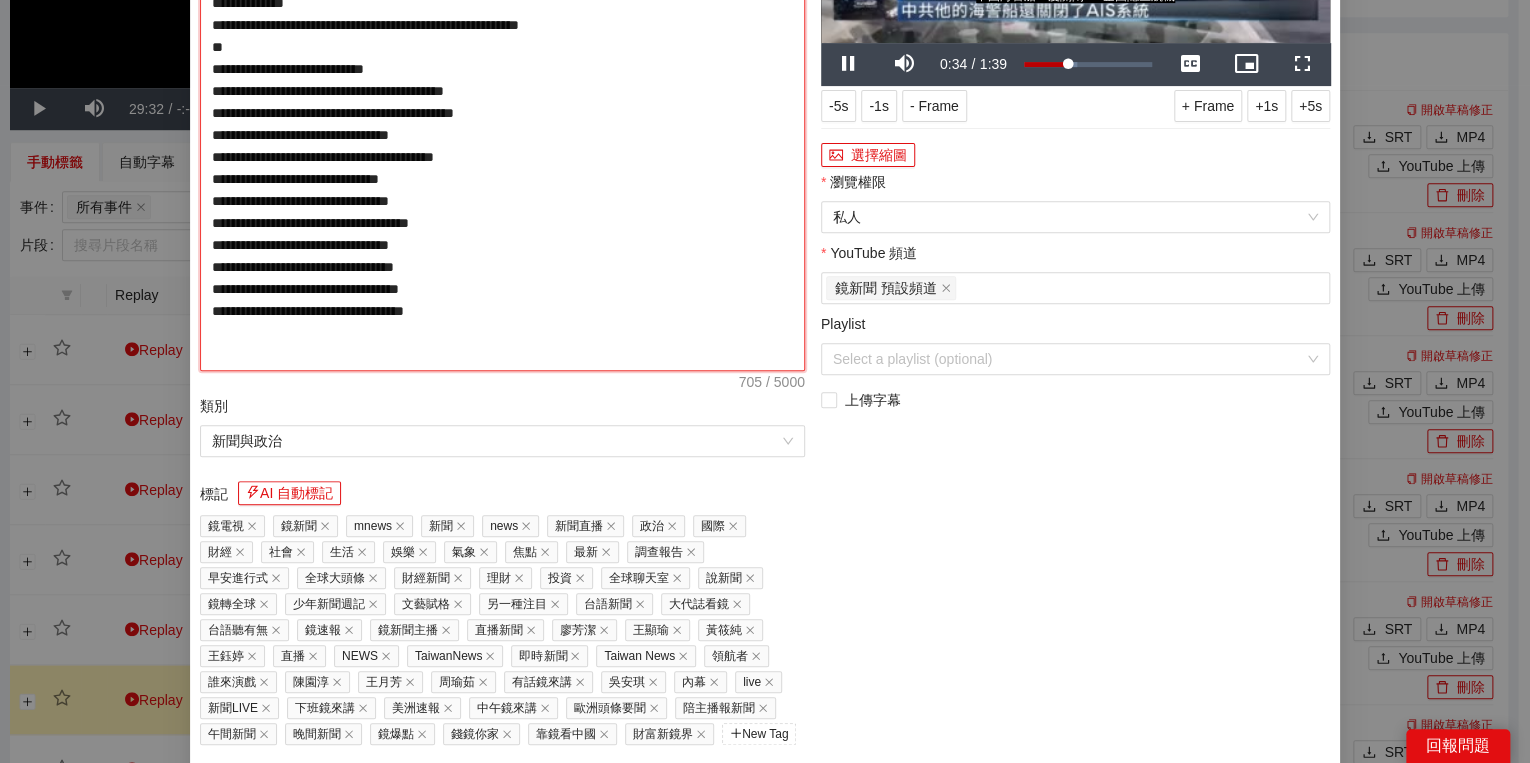 type on "**********" 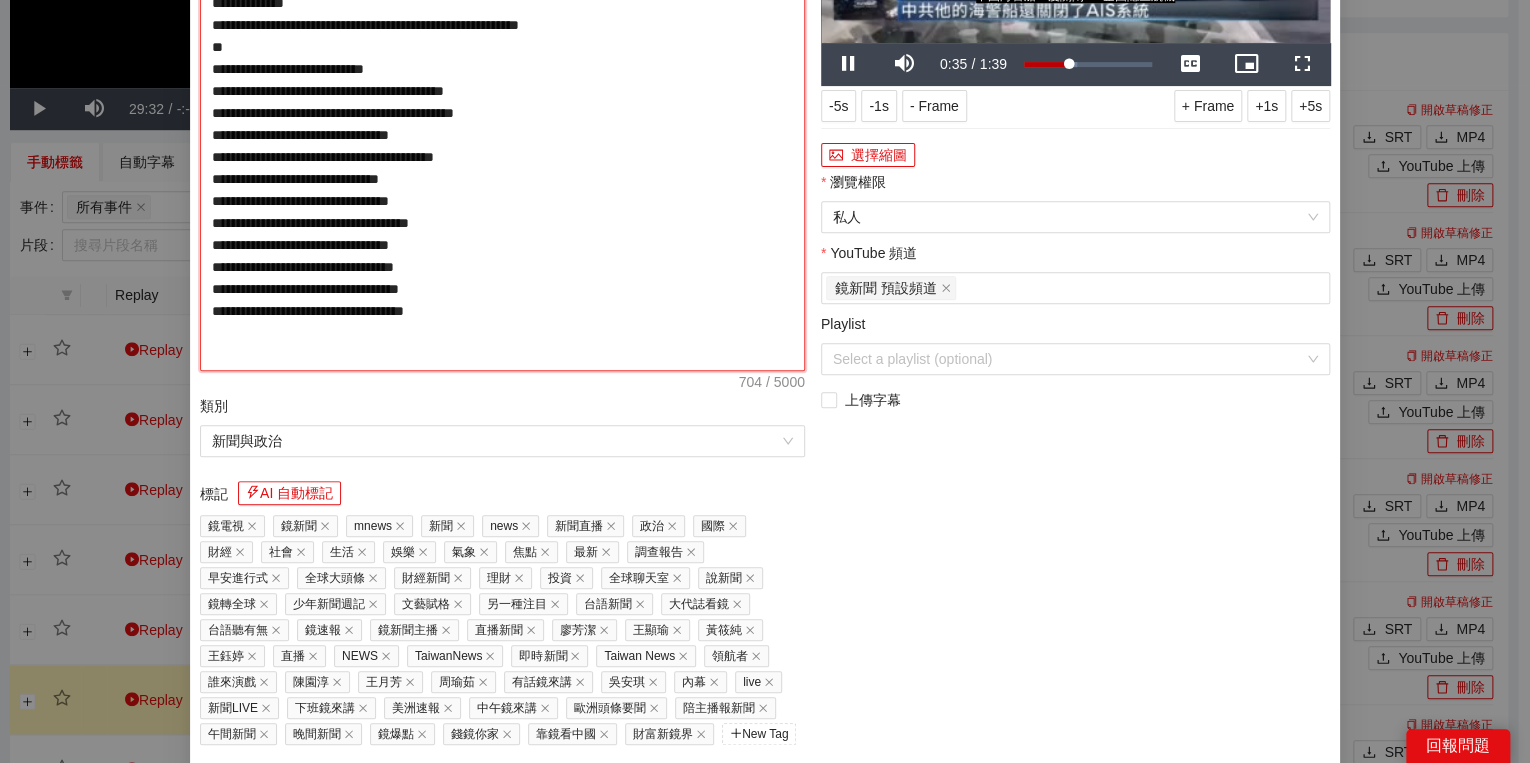 click on "**********" at bounding box center (502, 124) 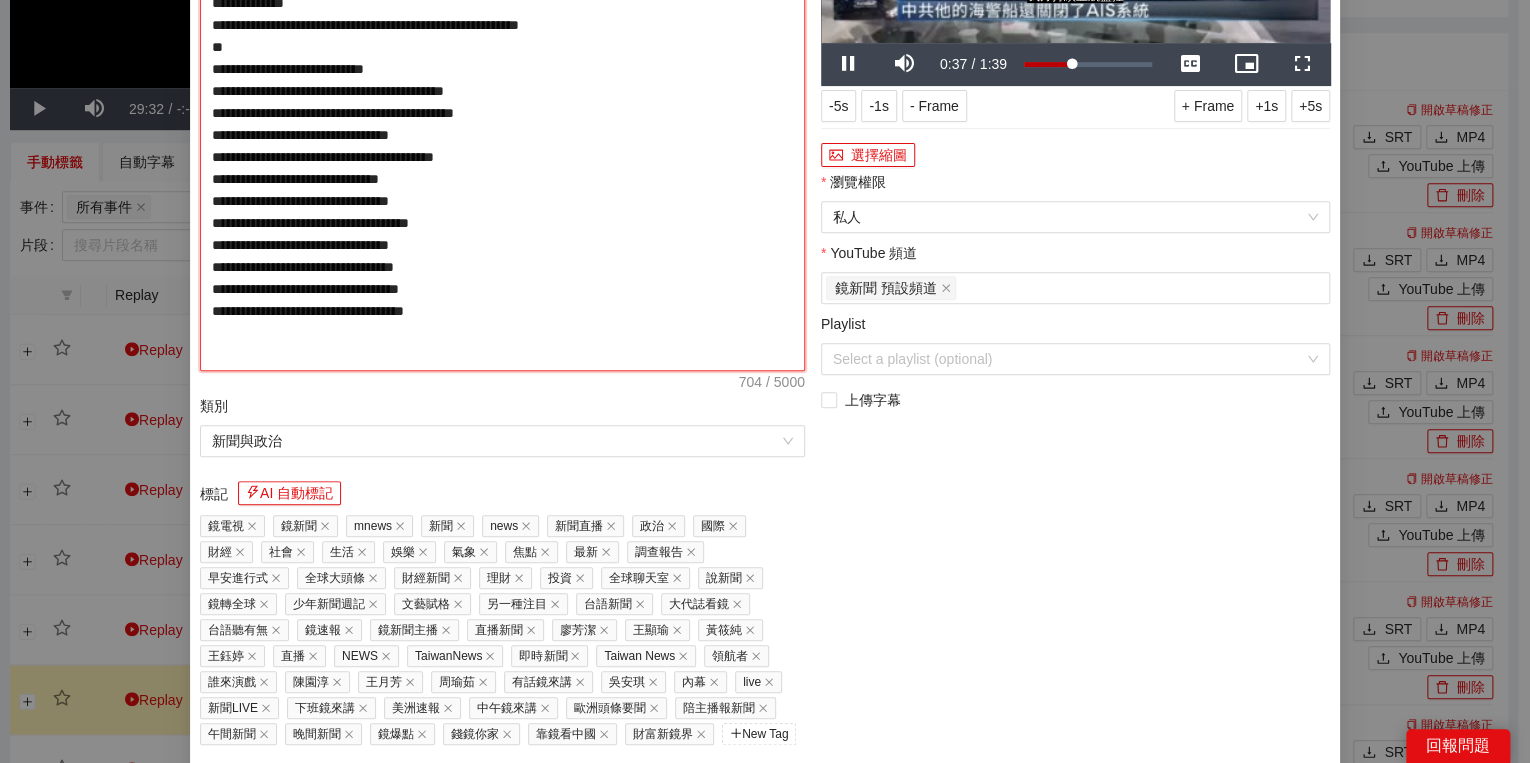 type on "**********" 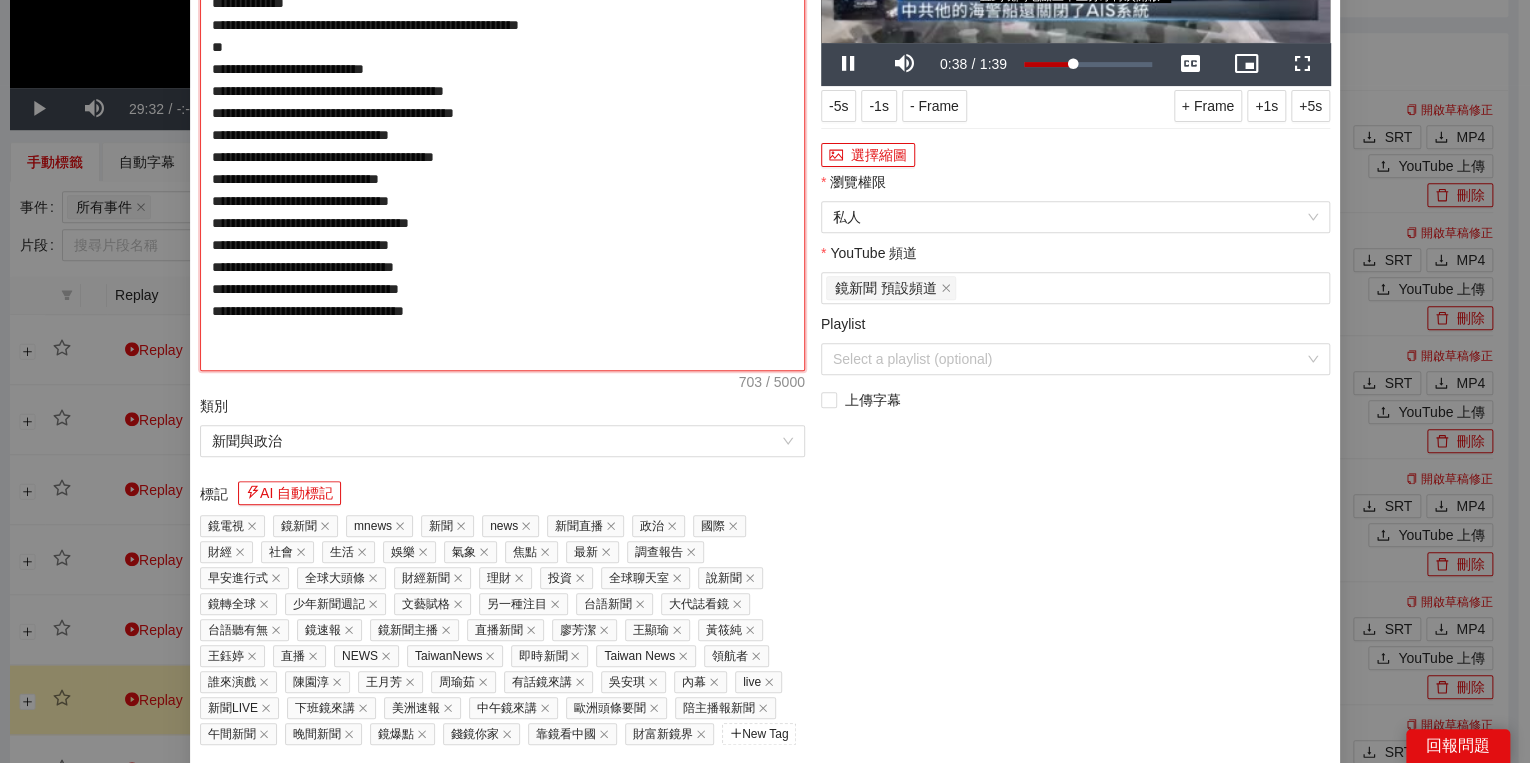 click on "**********" at bounding box center [502, 124] 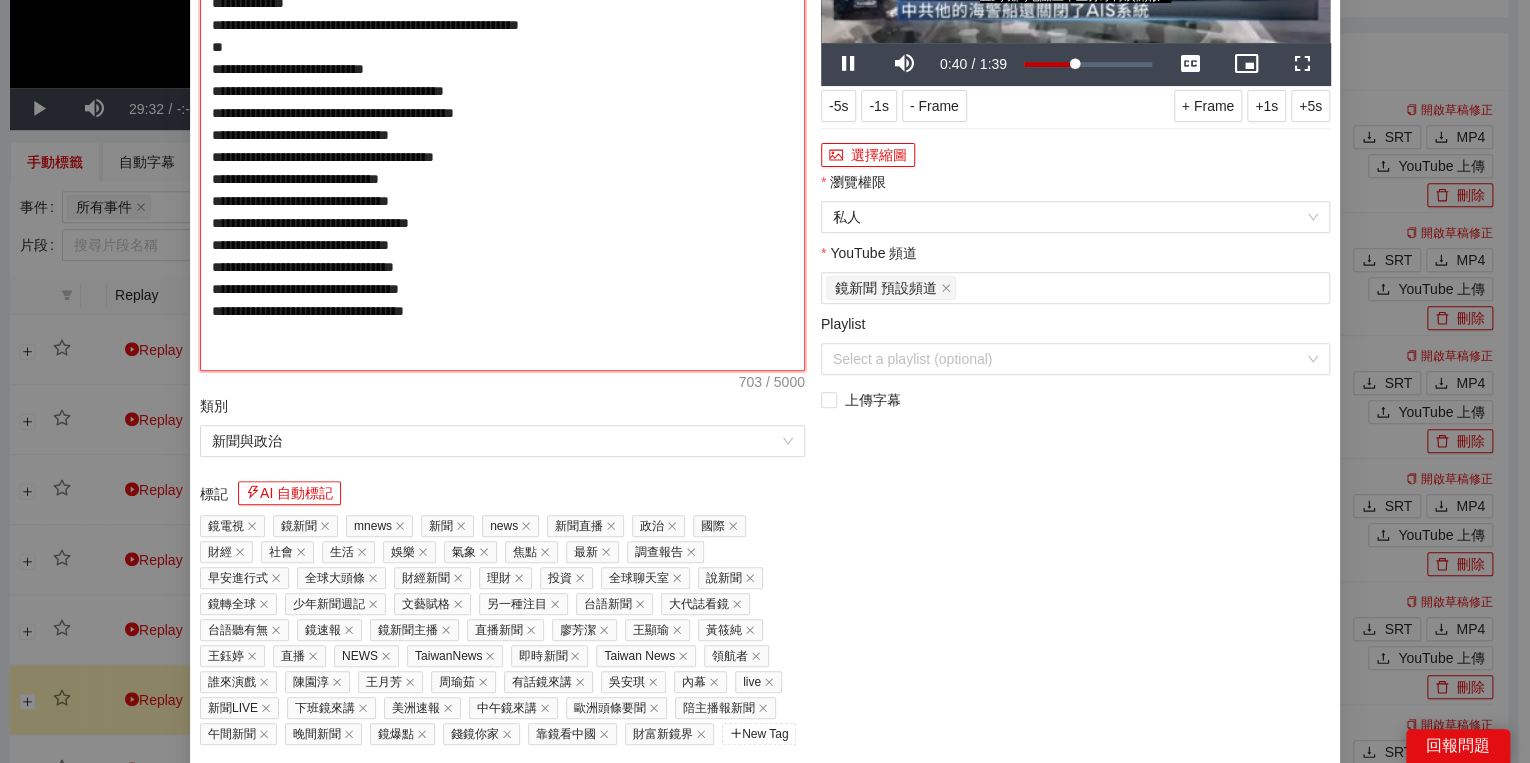 type on "**********" 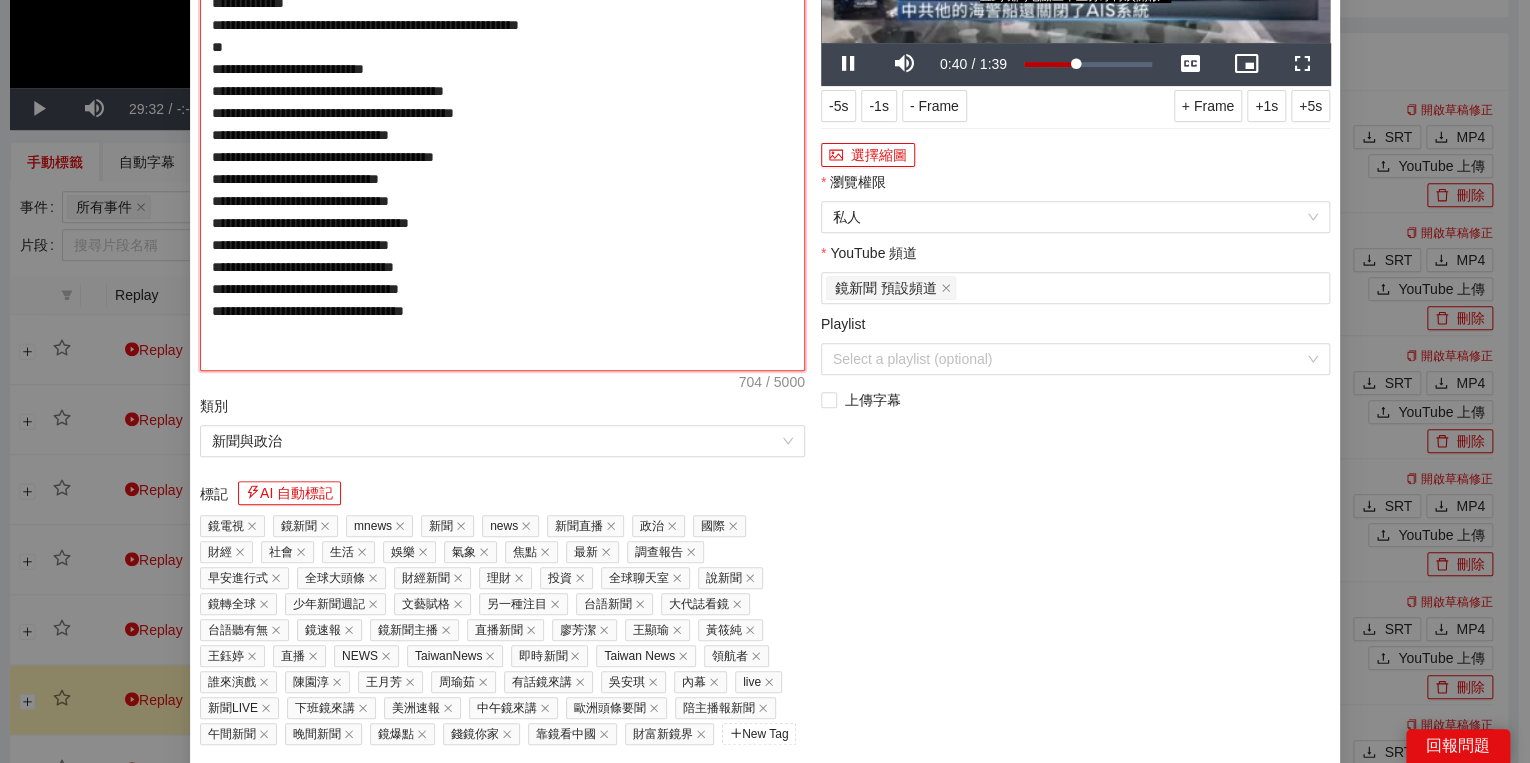 type on "**********" 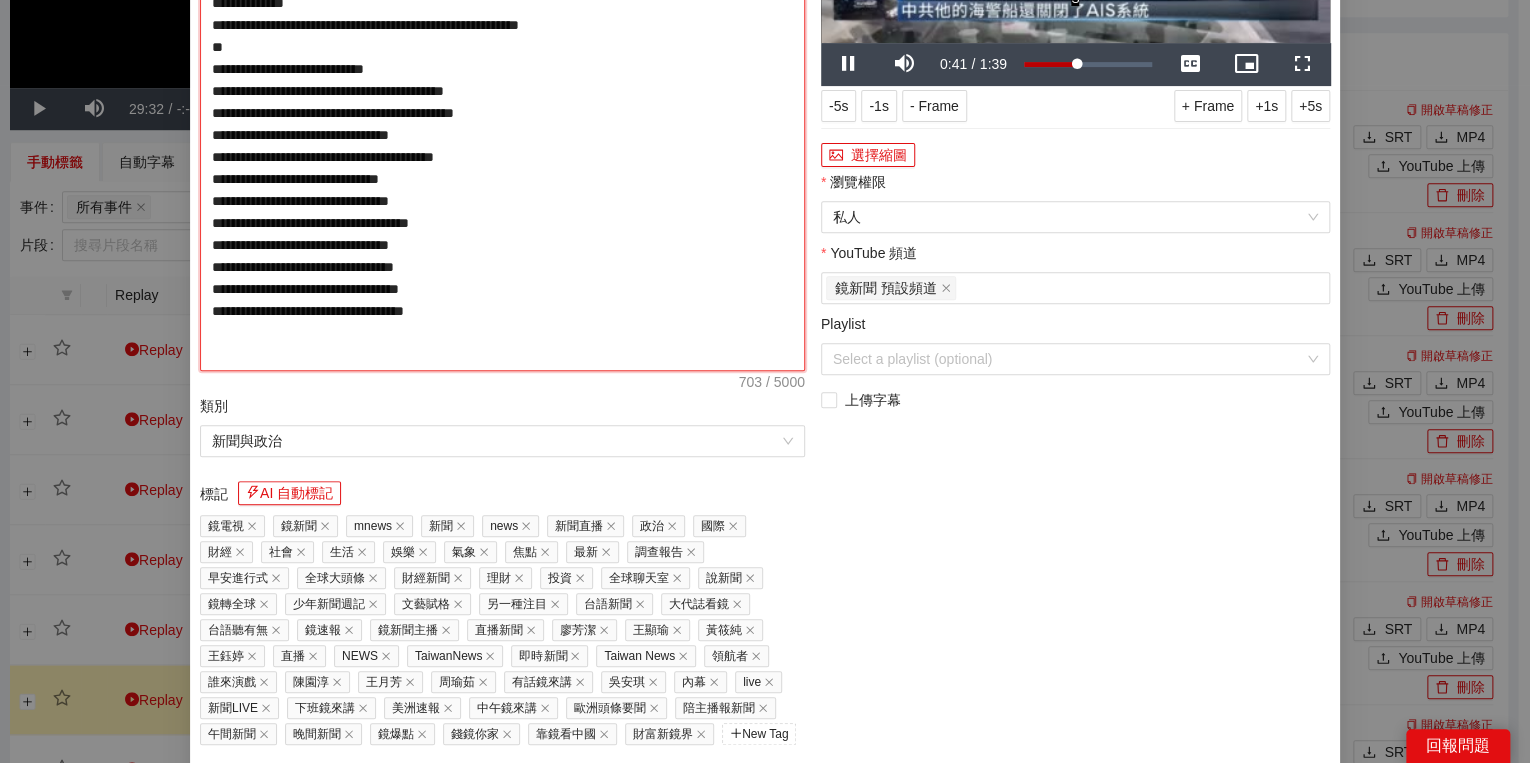 type on "**********" 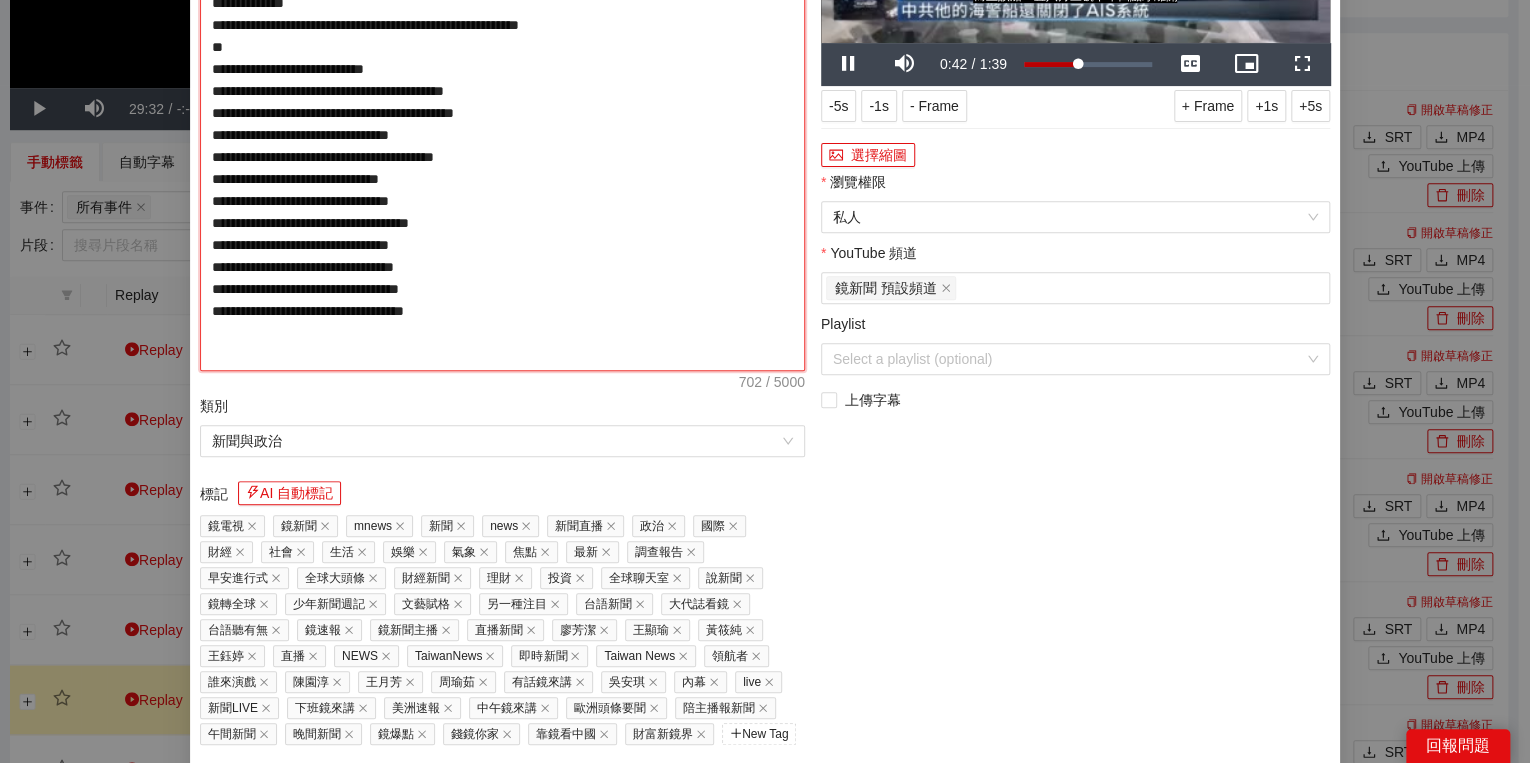 type on "**********" 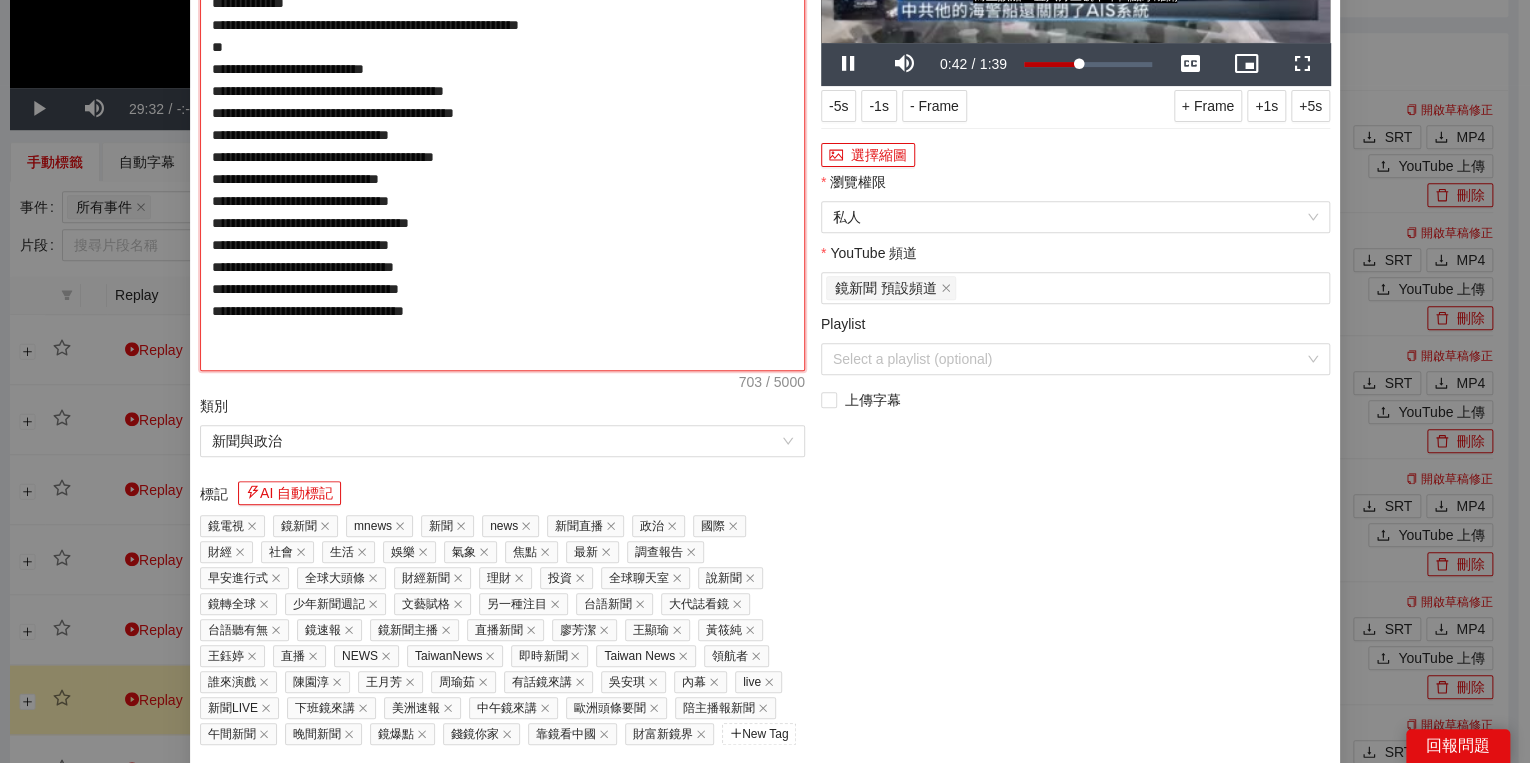 type on "**********" 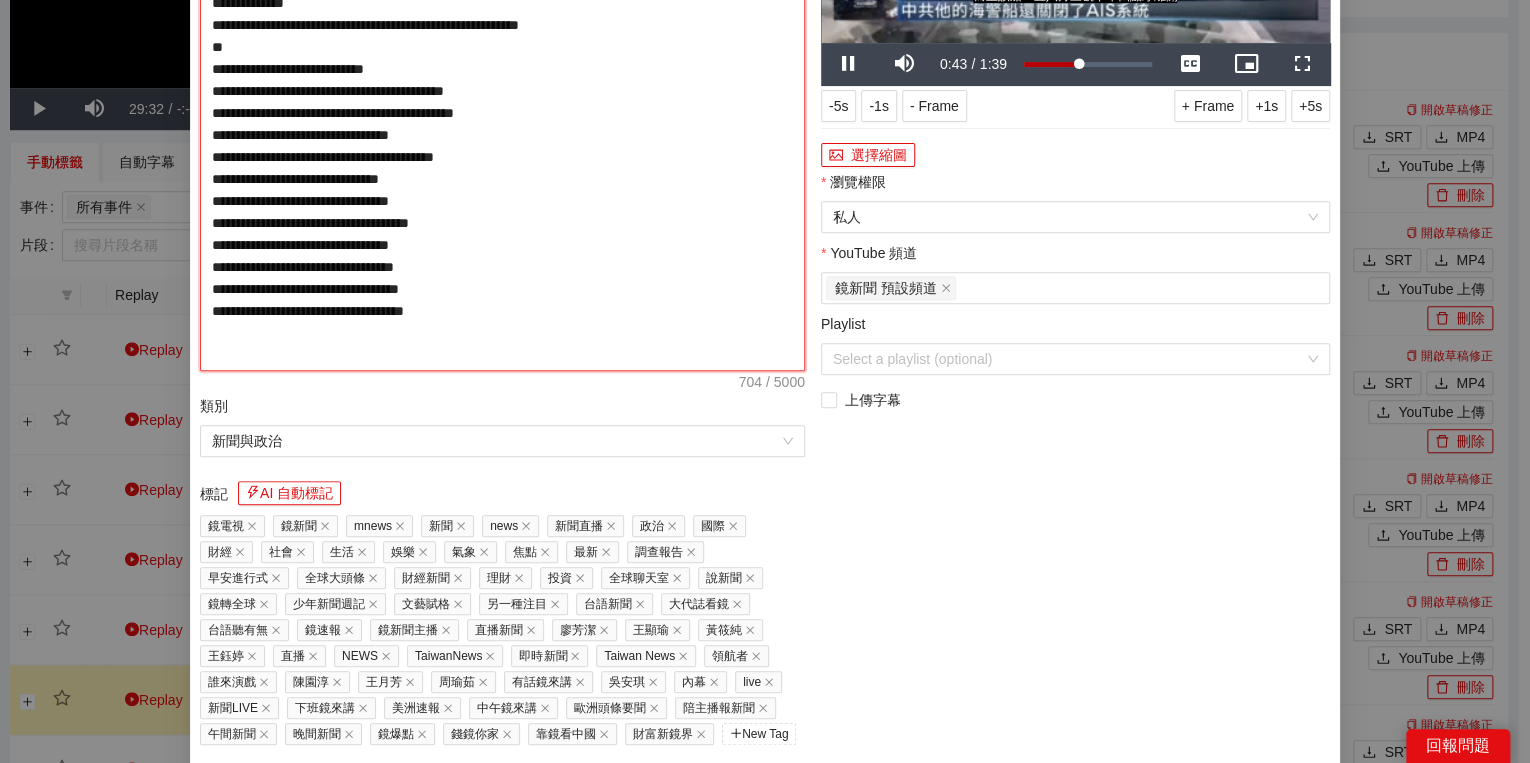 type on "**********" 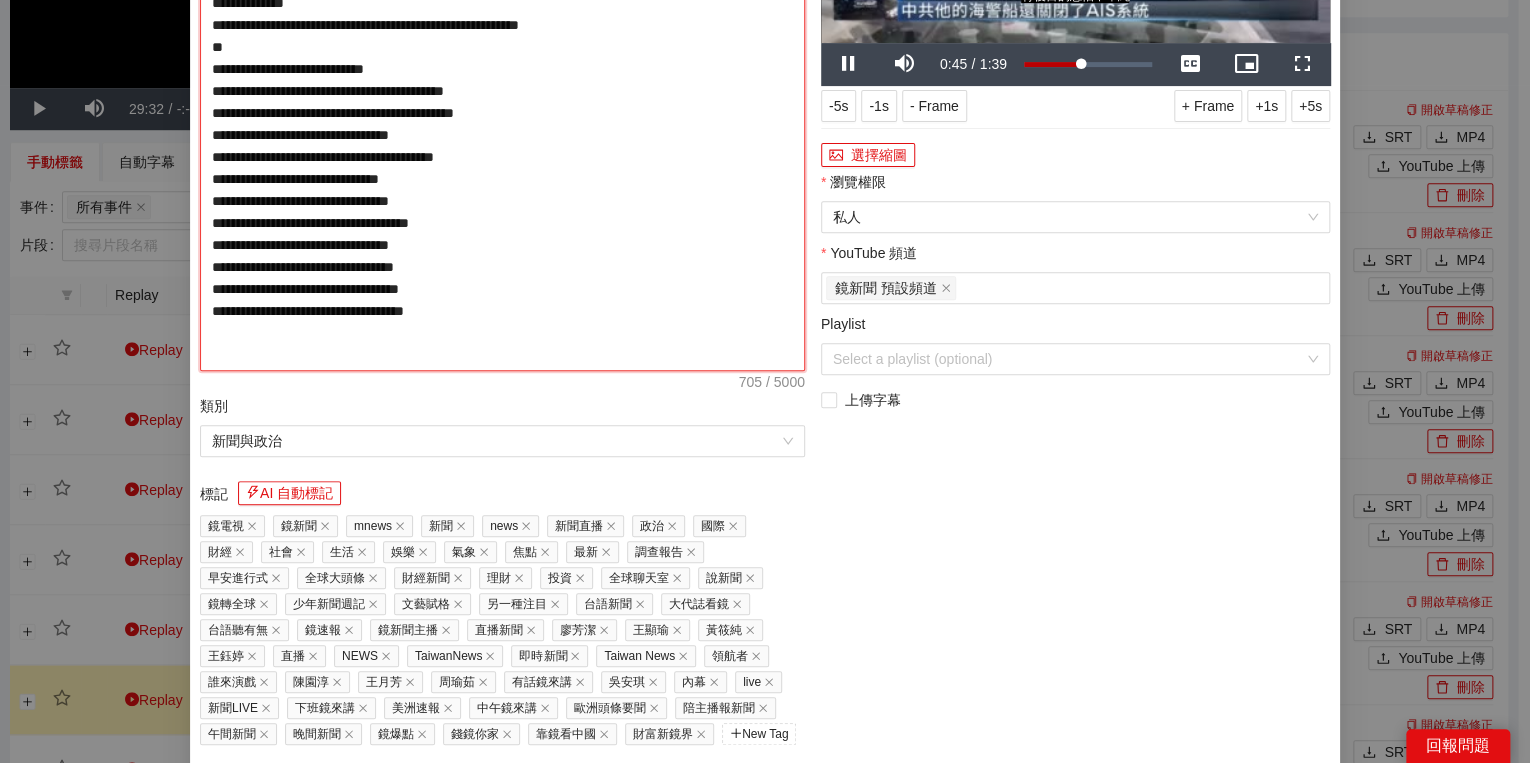 type on "**********" 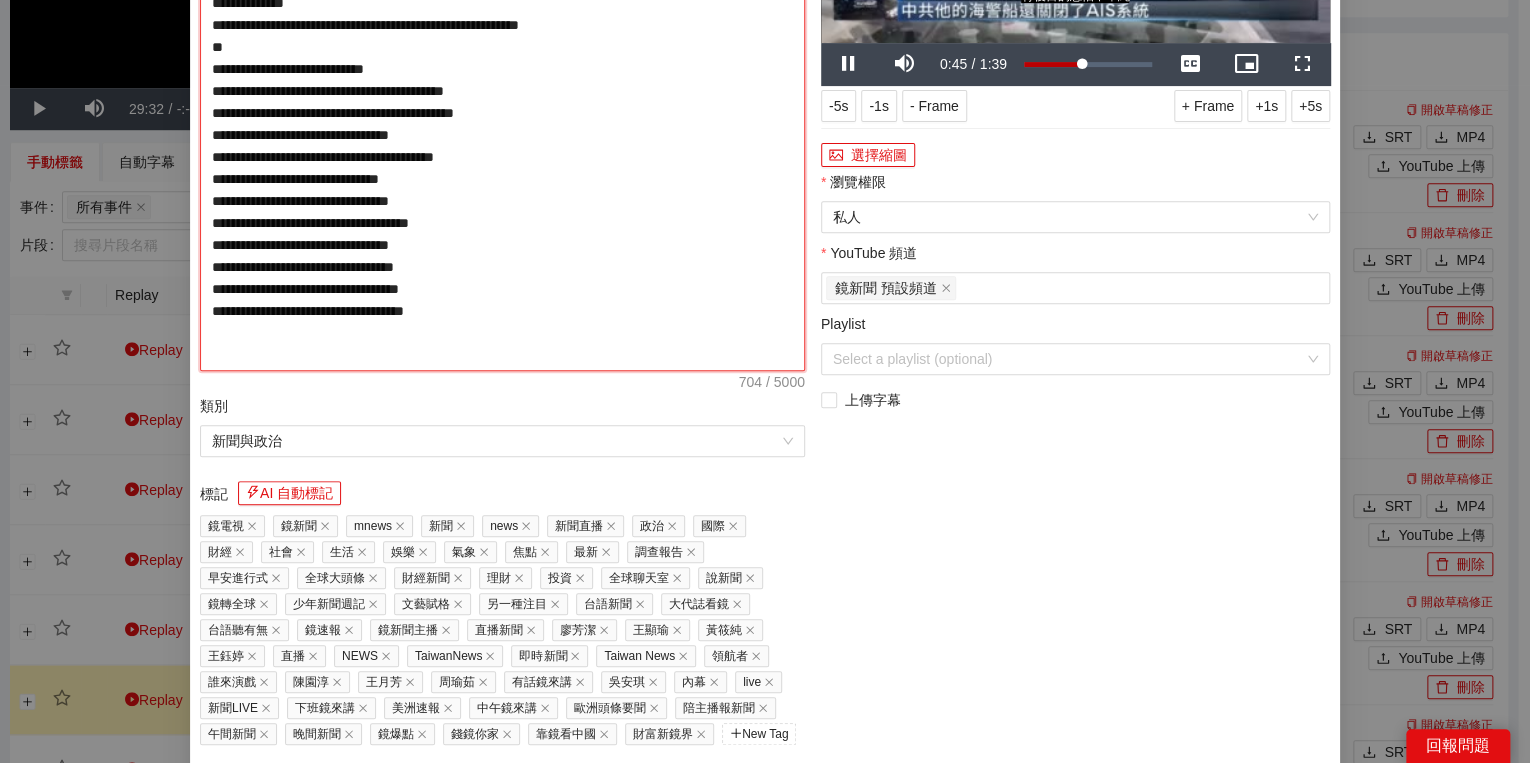 type on "**********" 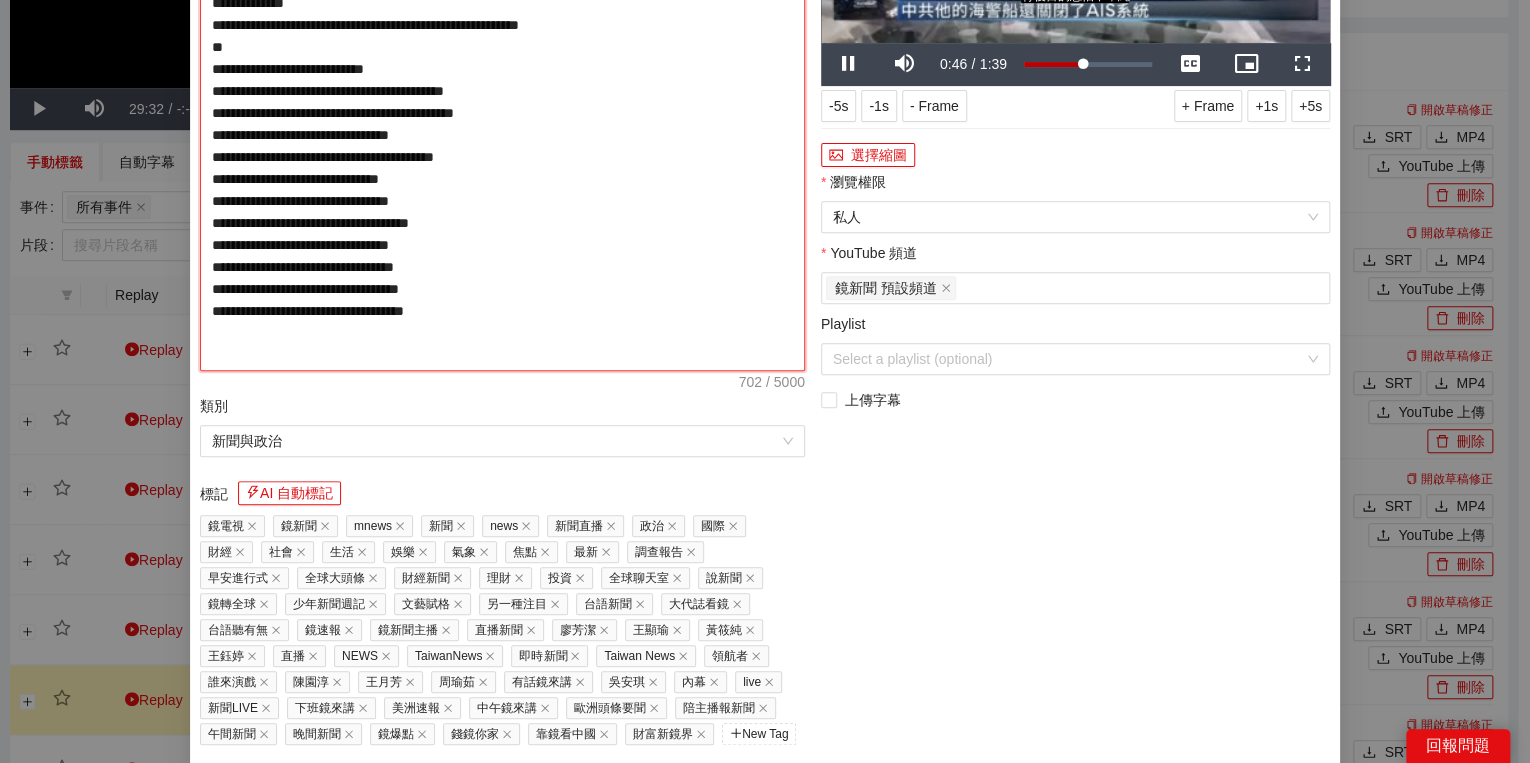 type on "**********" 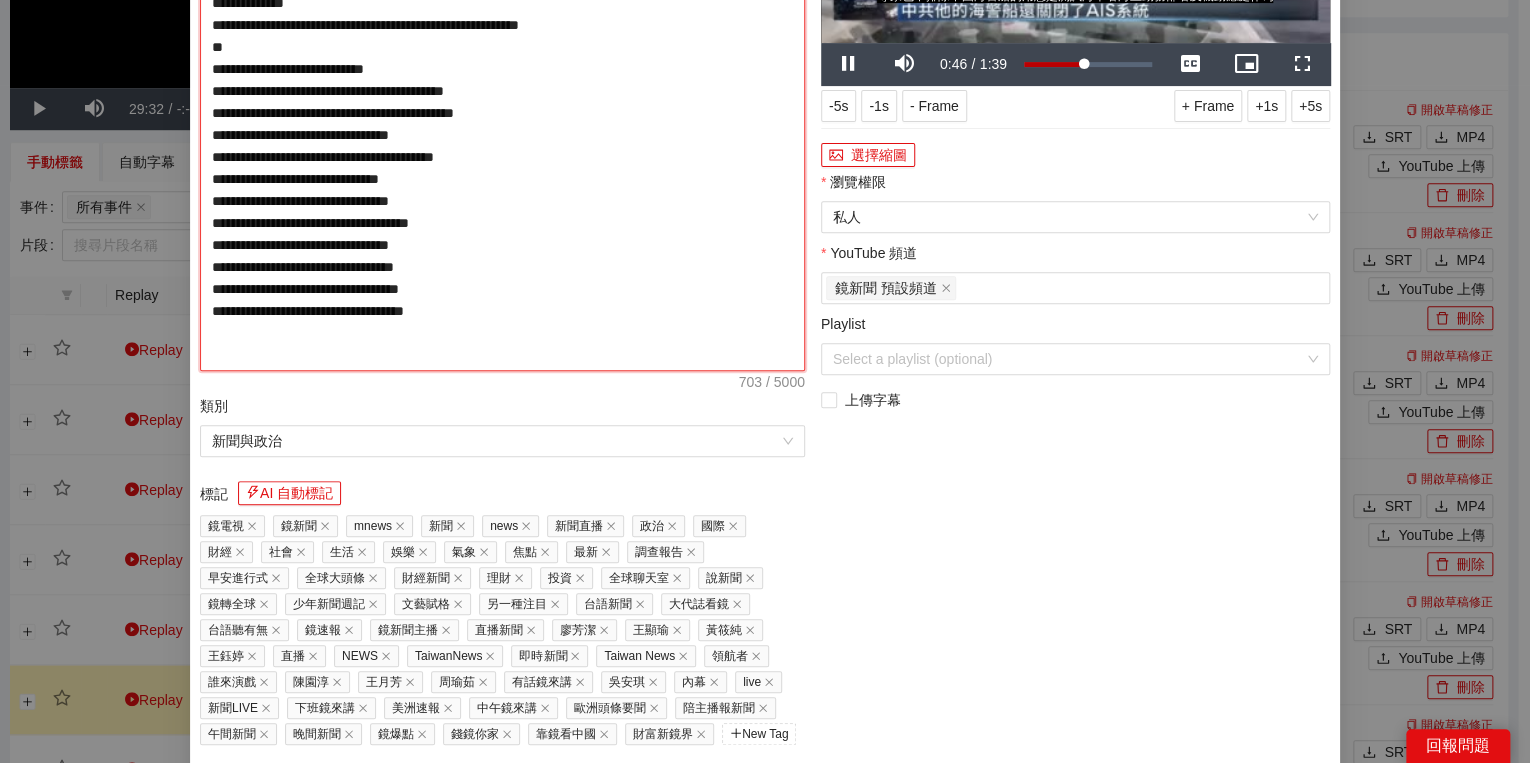 type on "**********" 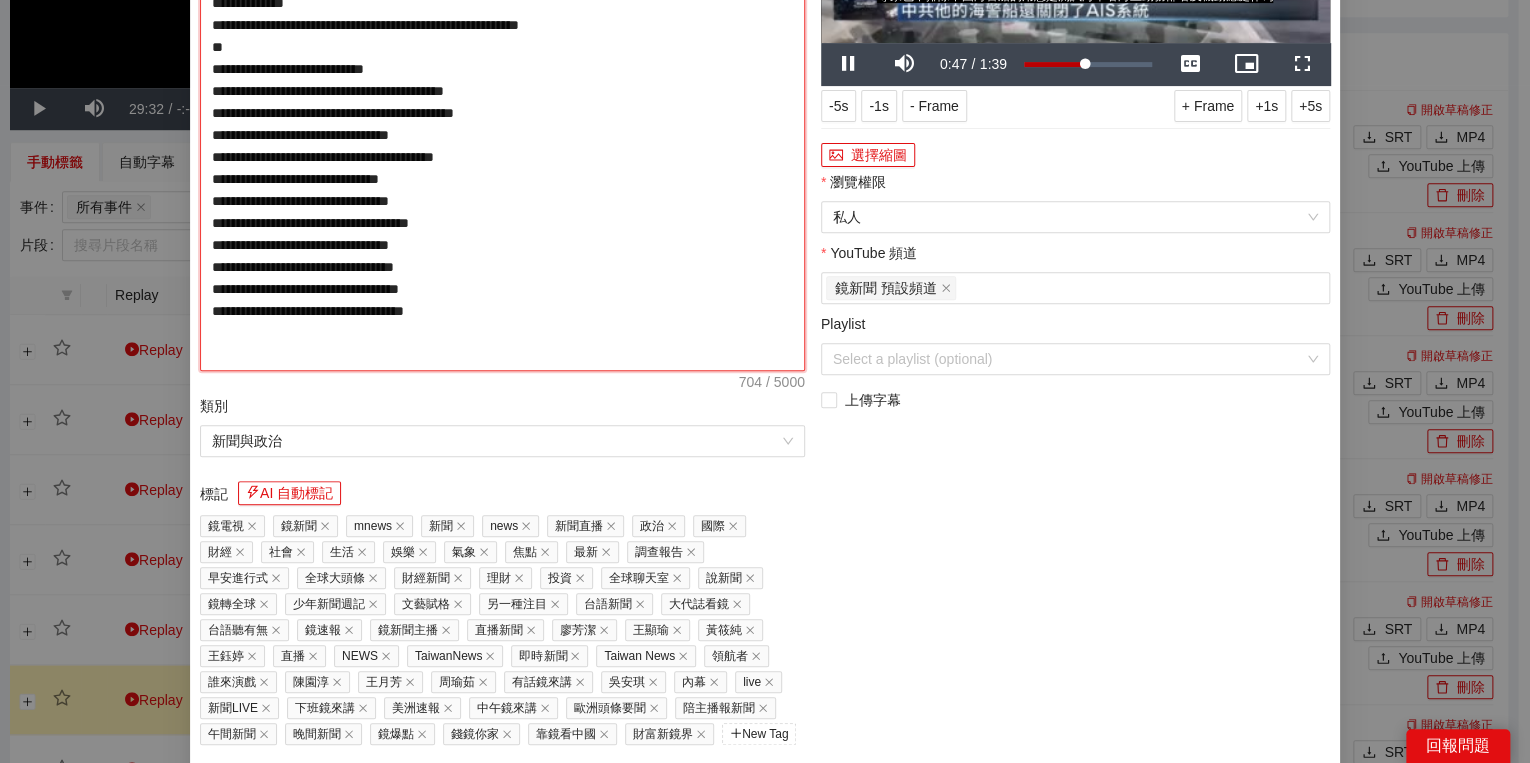 type on "**********" 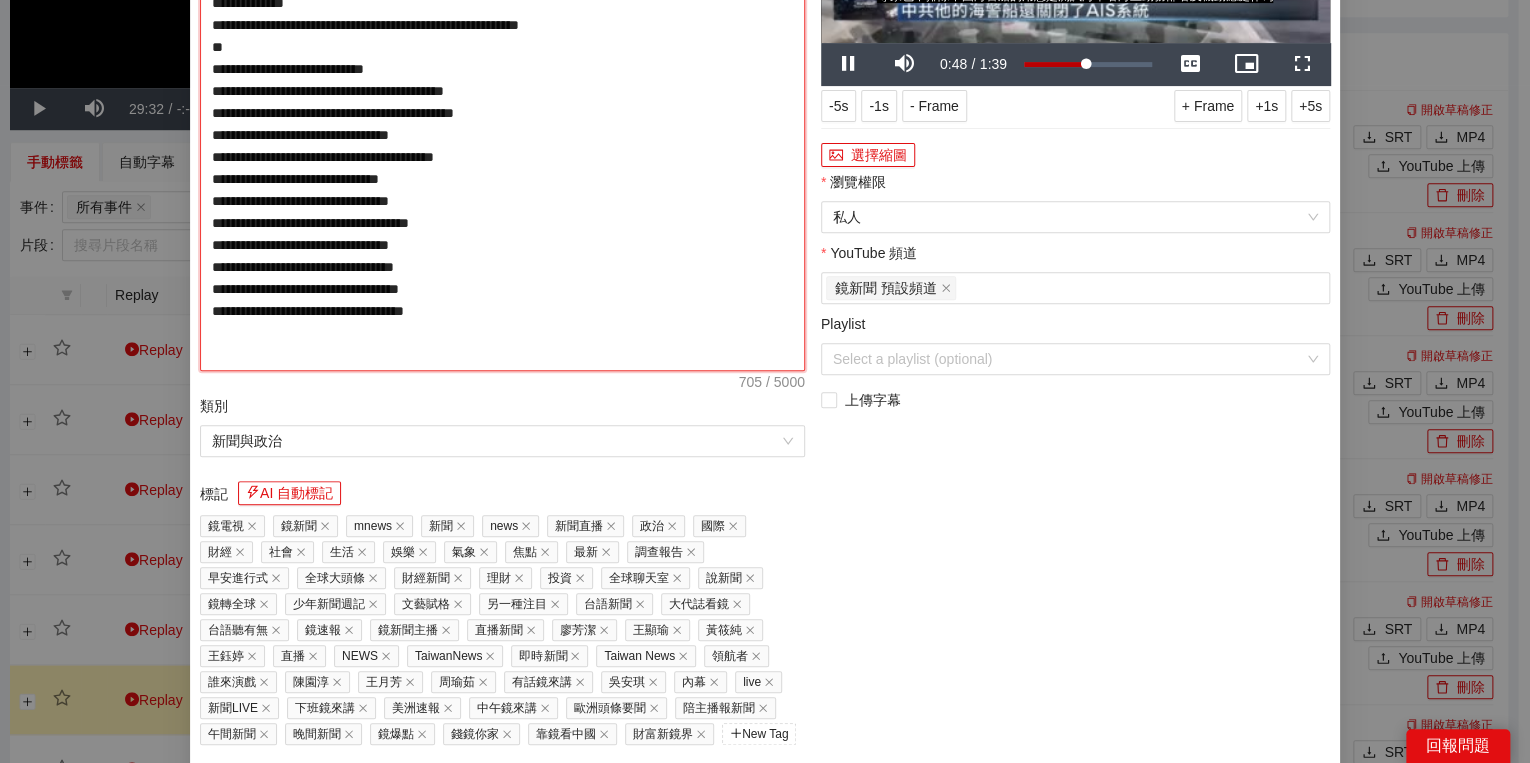 type on "**********" 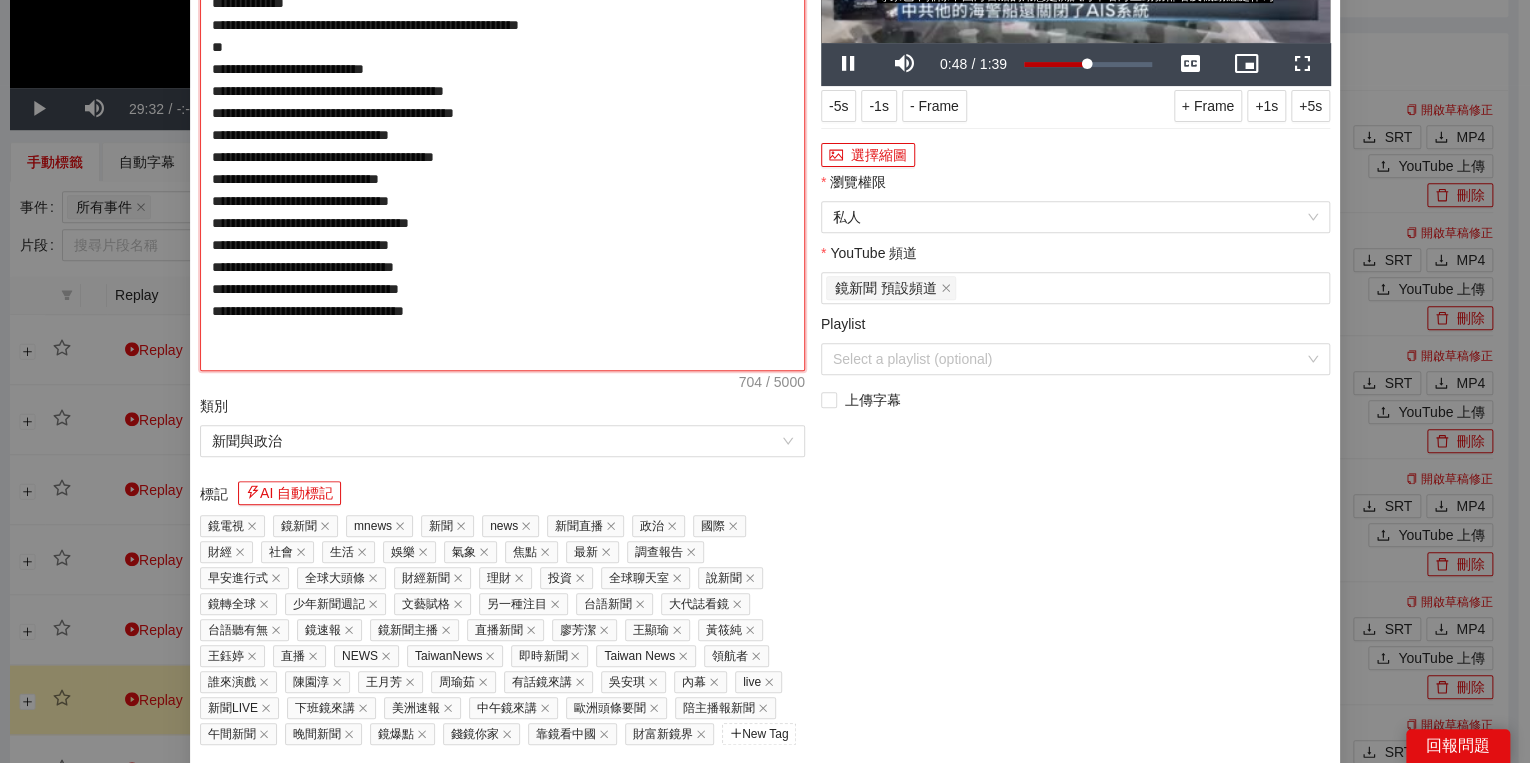 type on "**********" 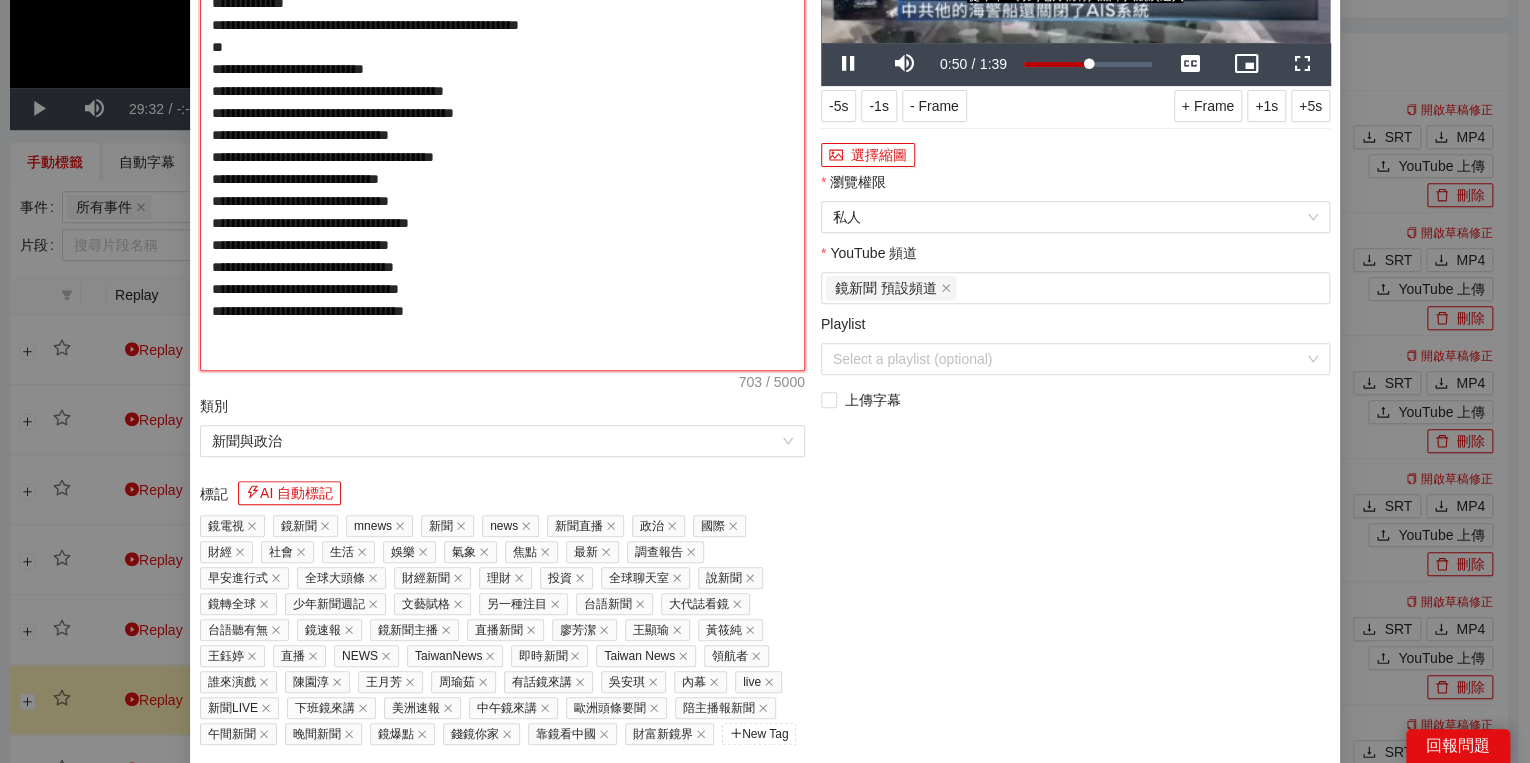 type on "**********" 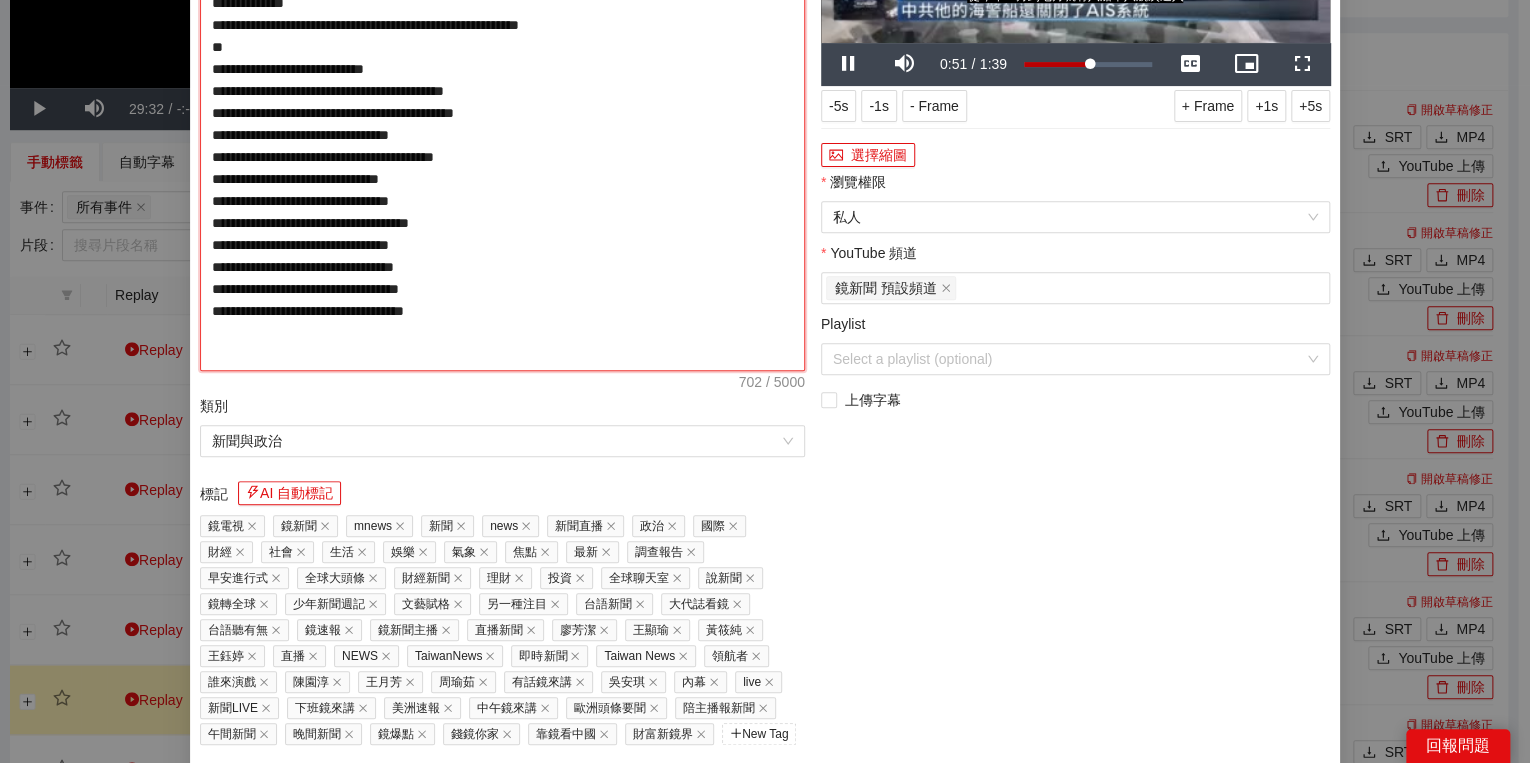type on "**********" 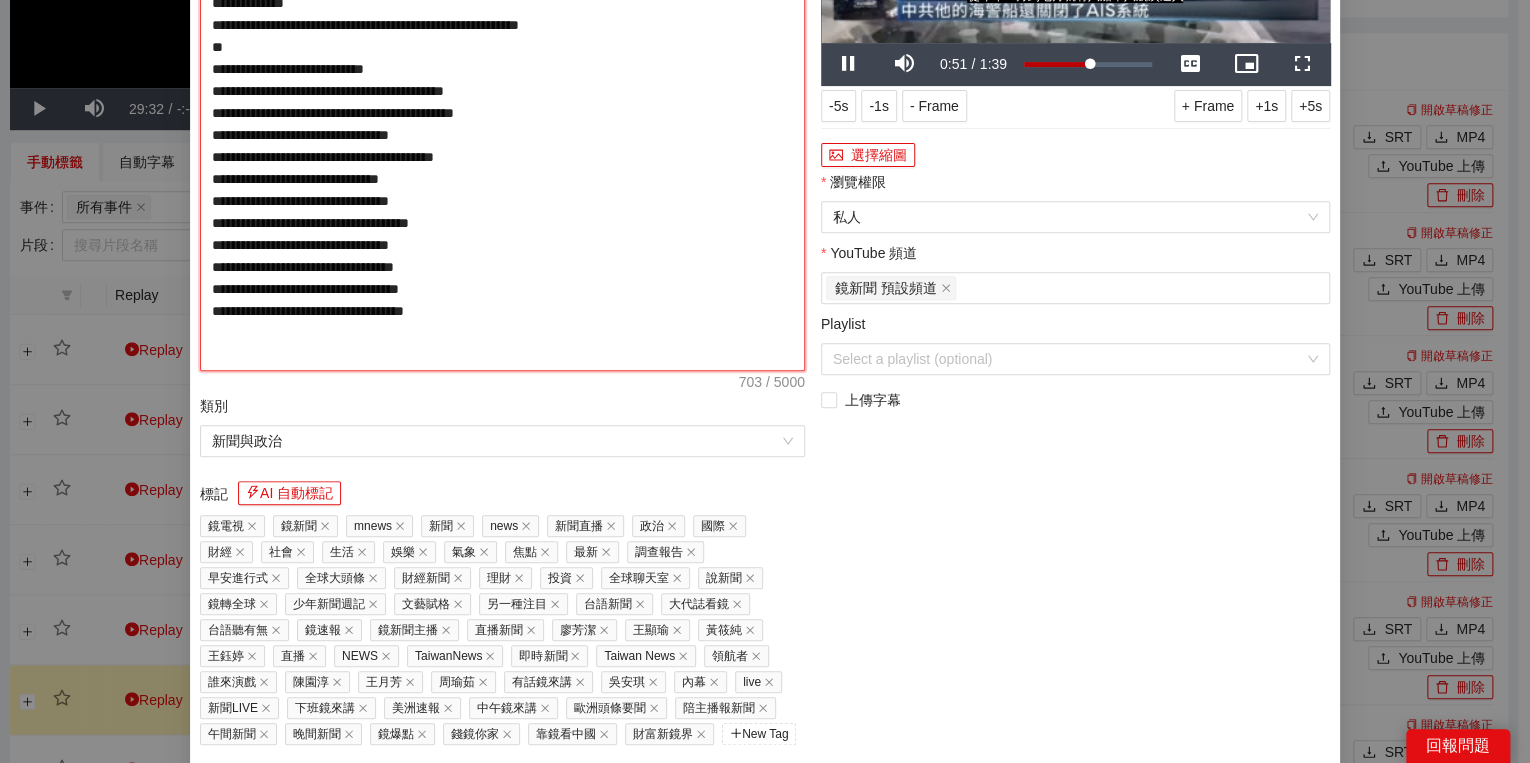 type on "**********" 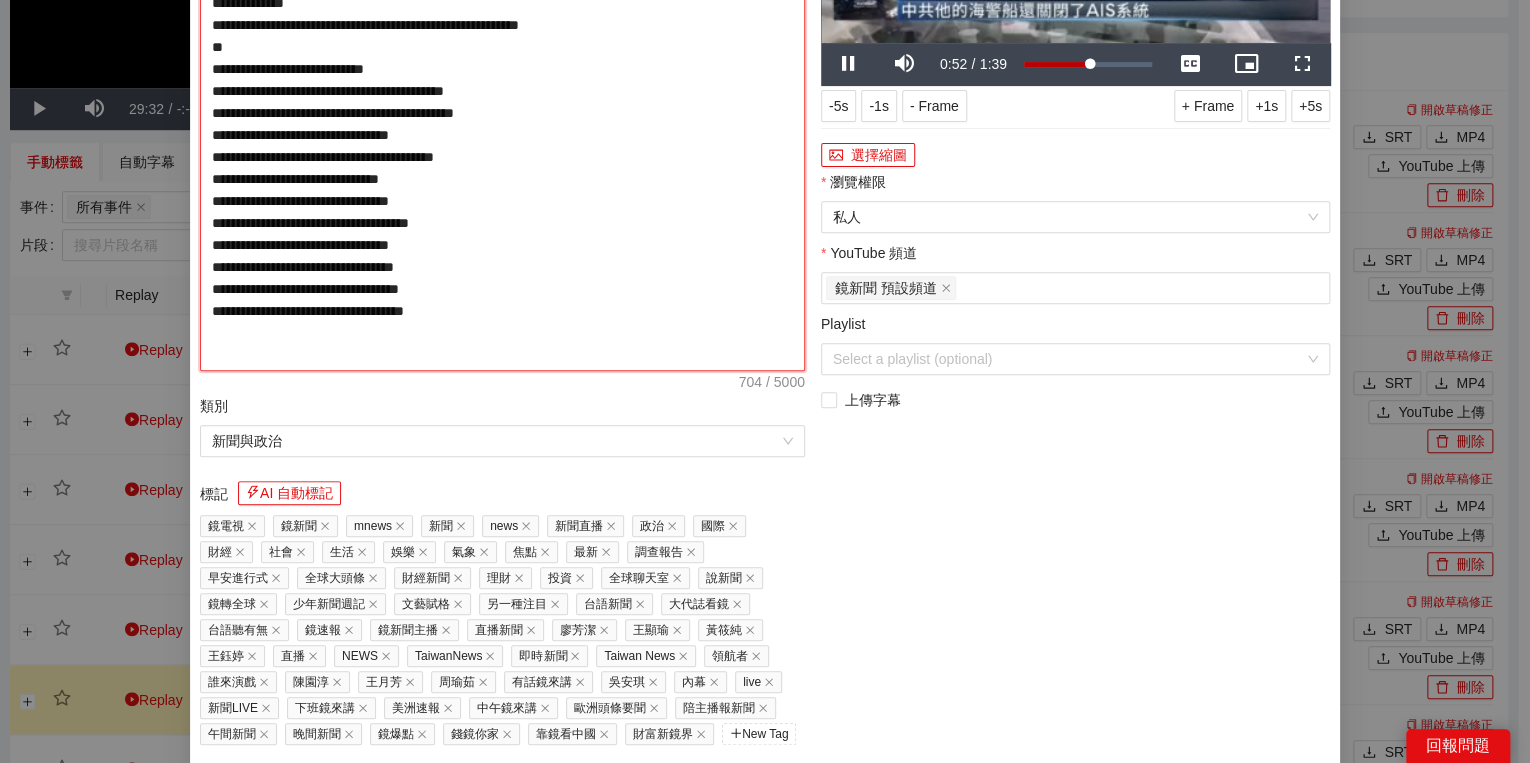 type on "**********" 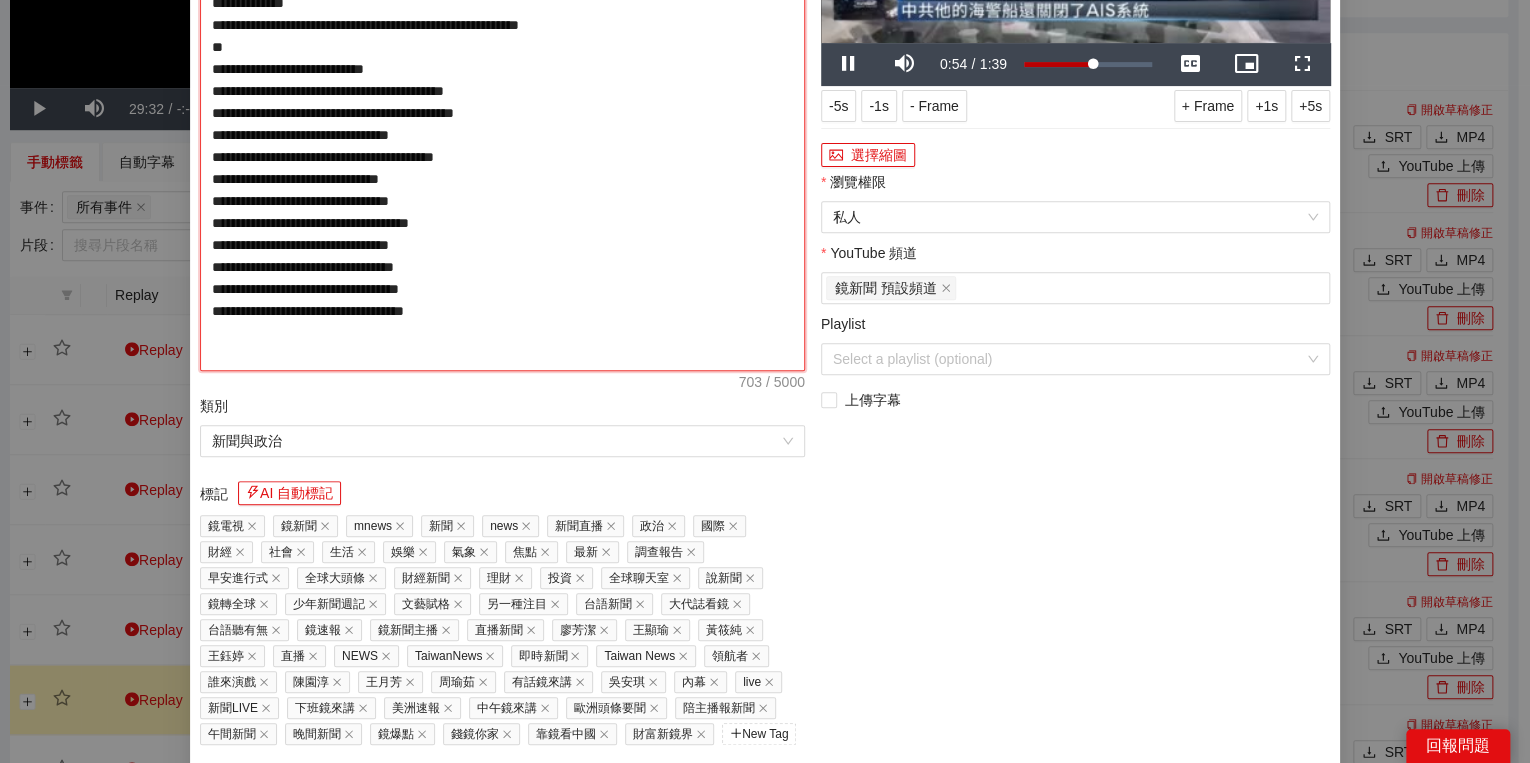type on "**********" 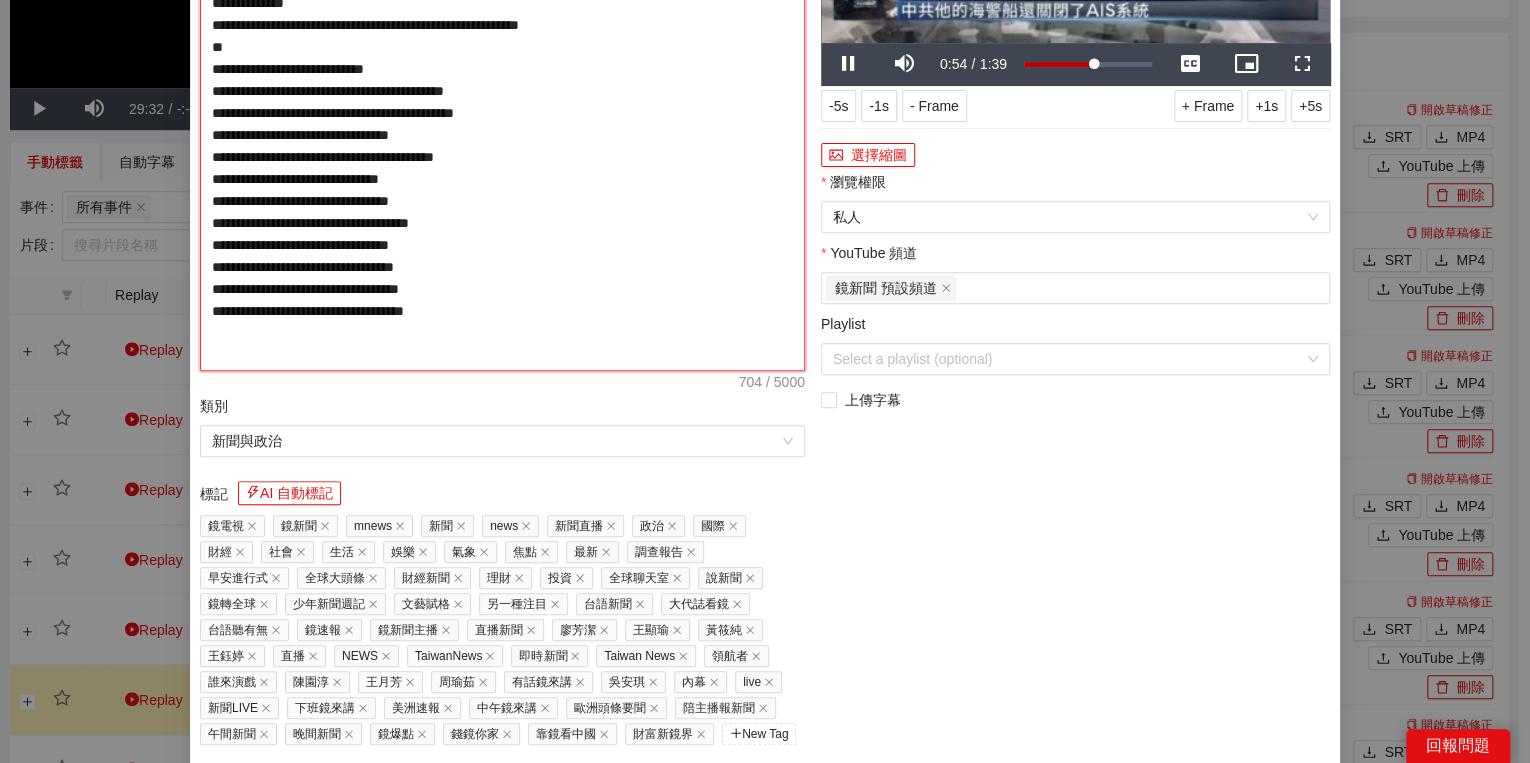 type on "**********" 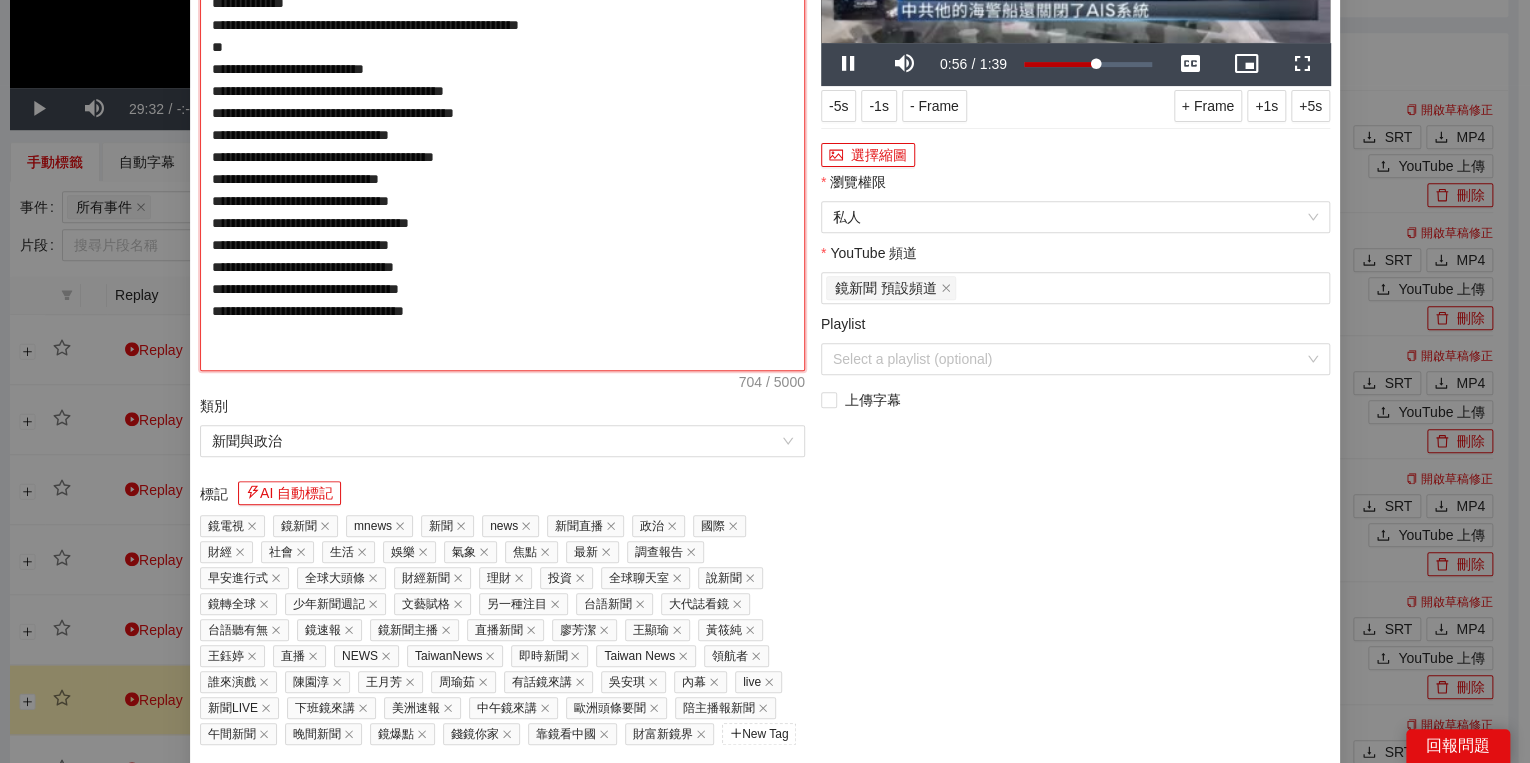 click on "**********" at bounding box center (502, 124) 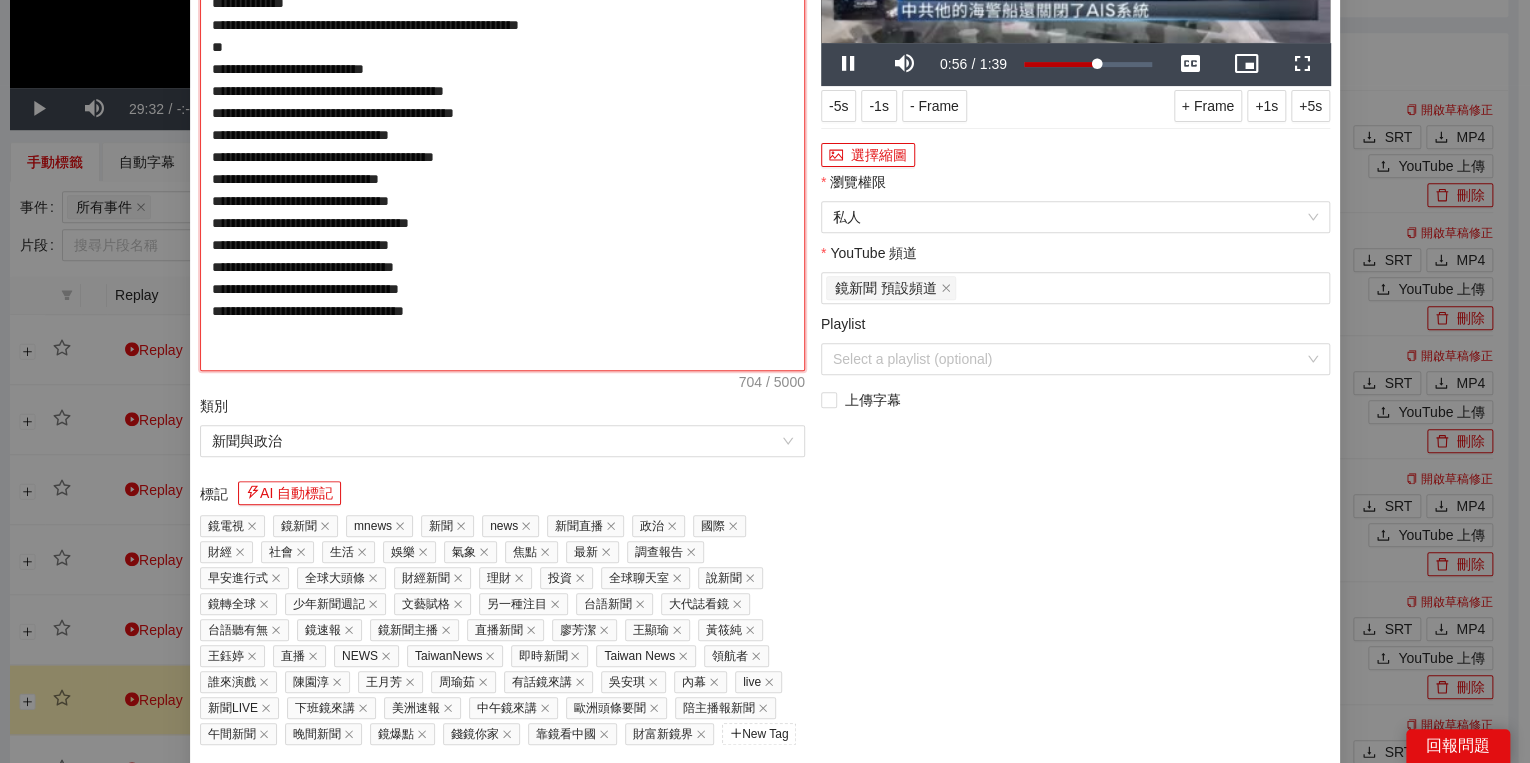 type on "**********" 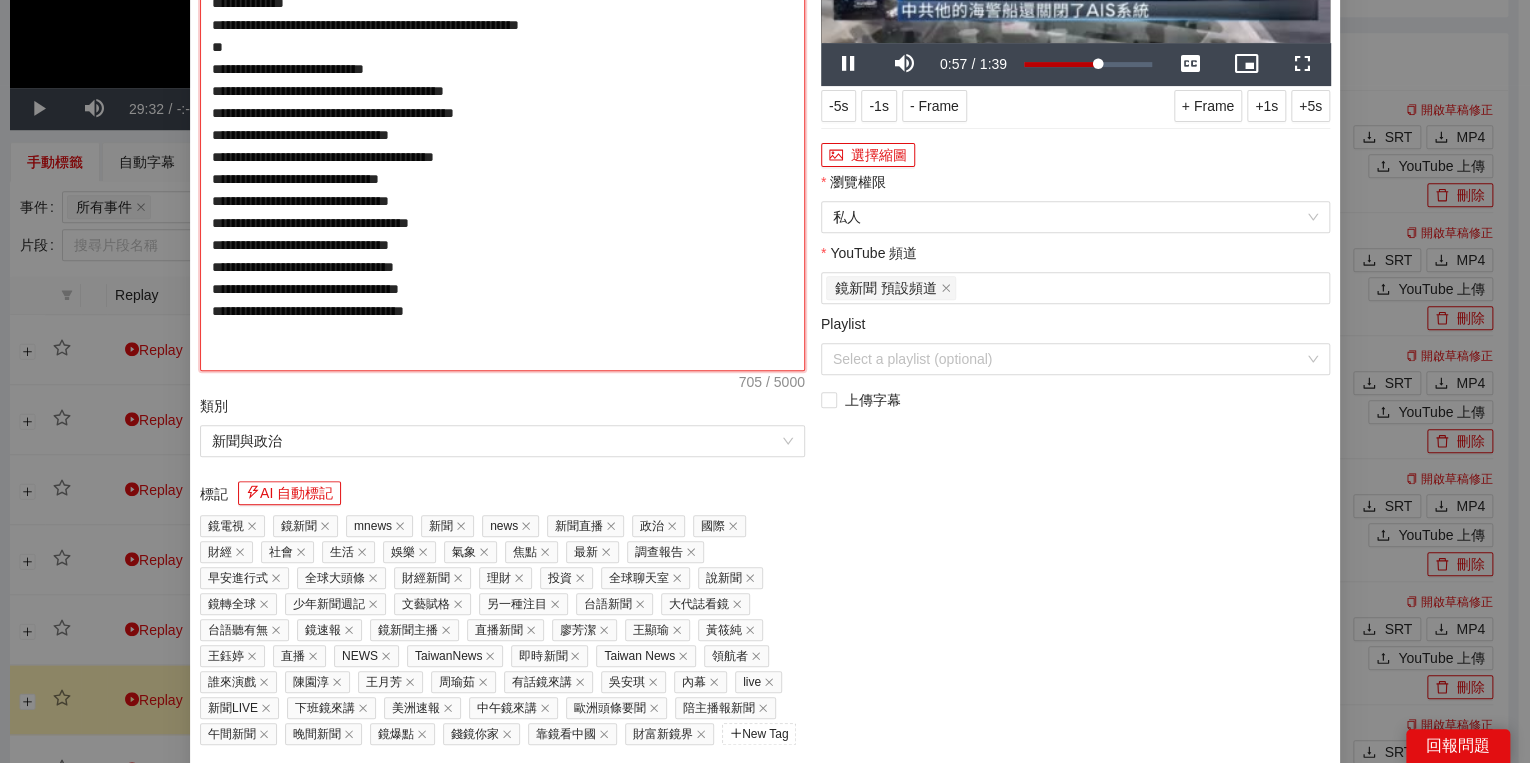 type on "**********" 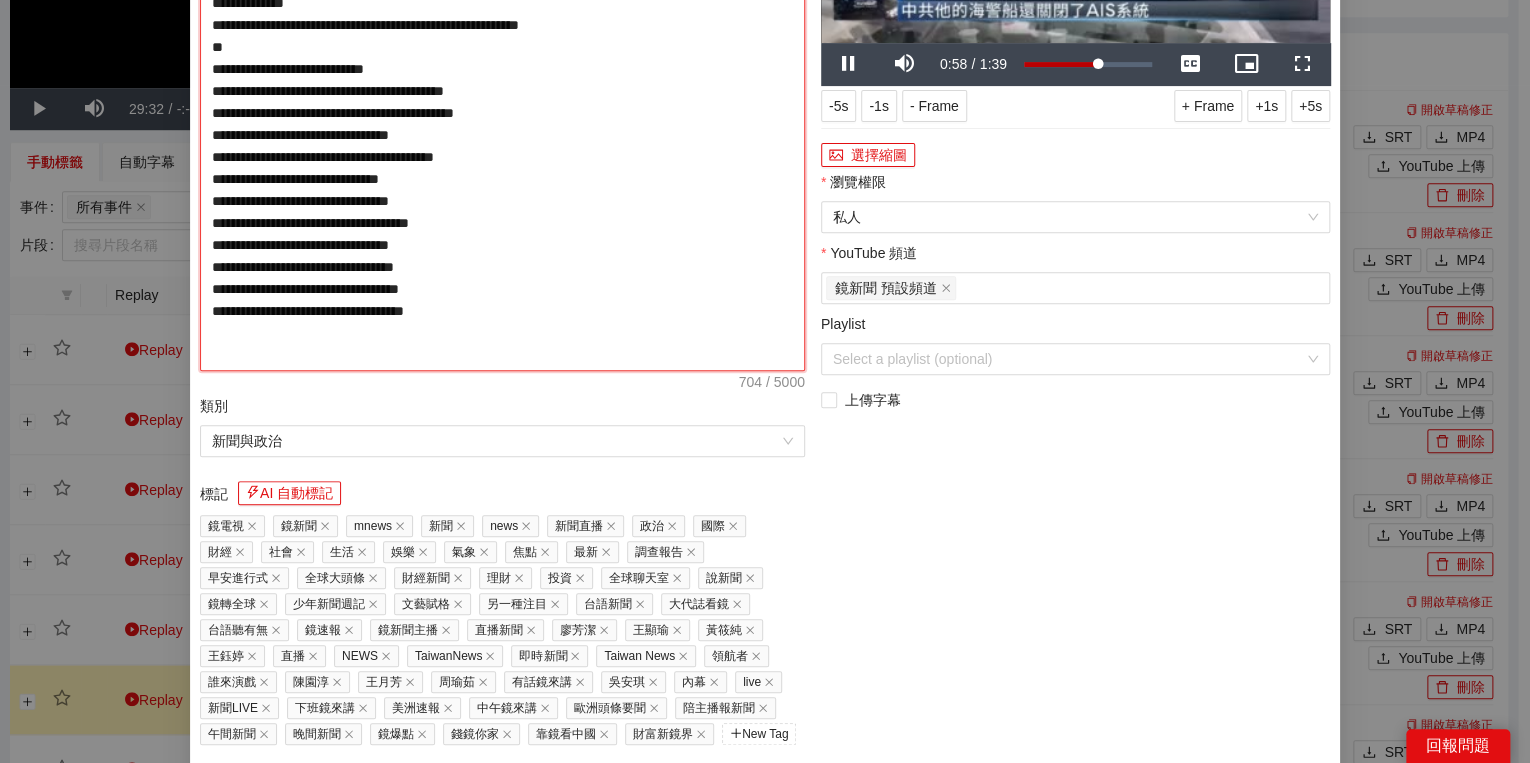 type on "**********" 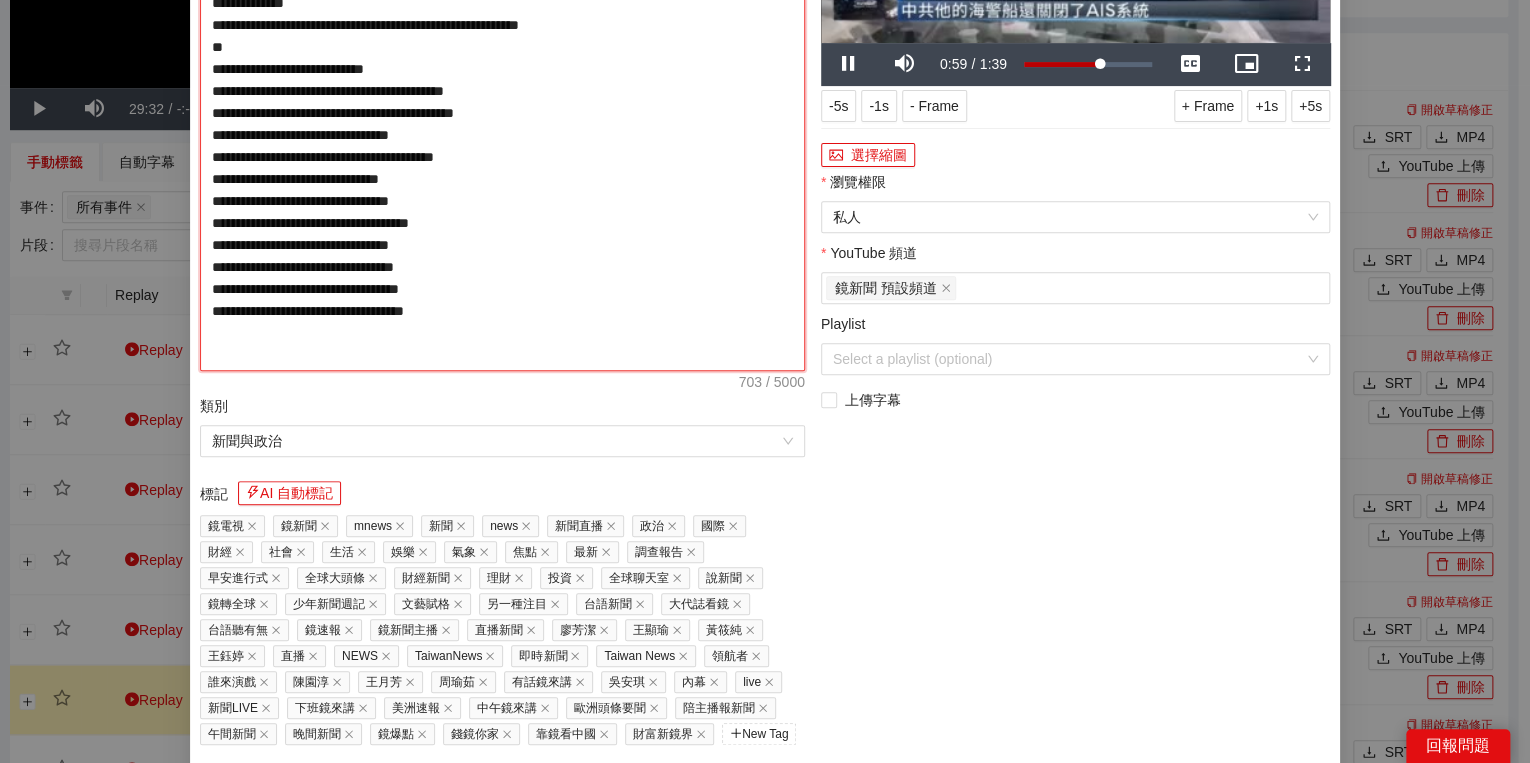 click on "**********" at bounding box center [502, 124] 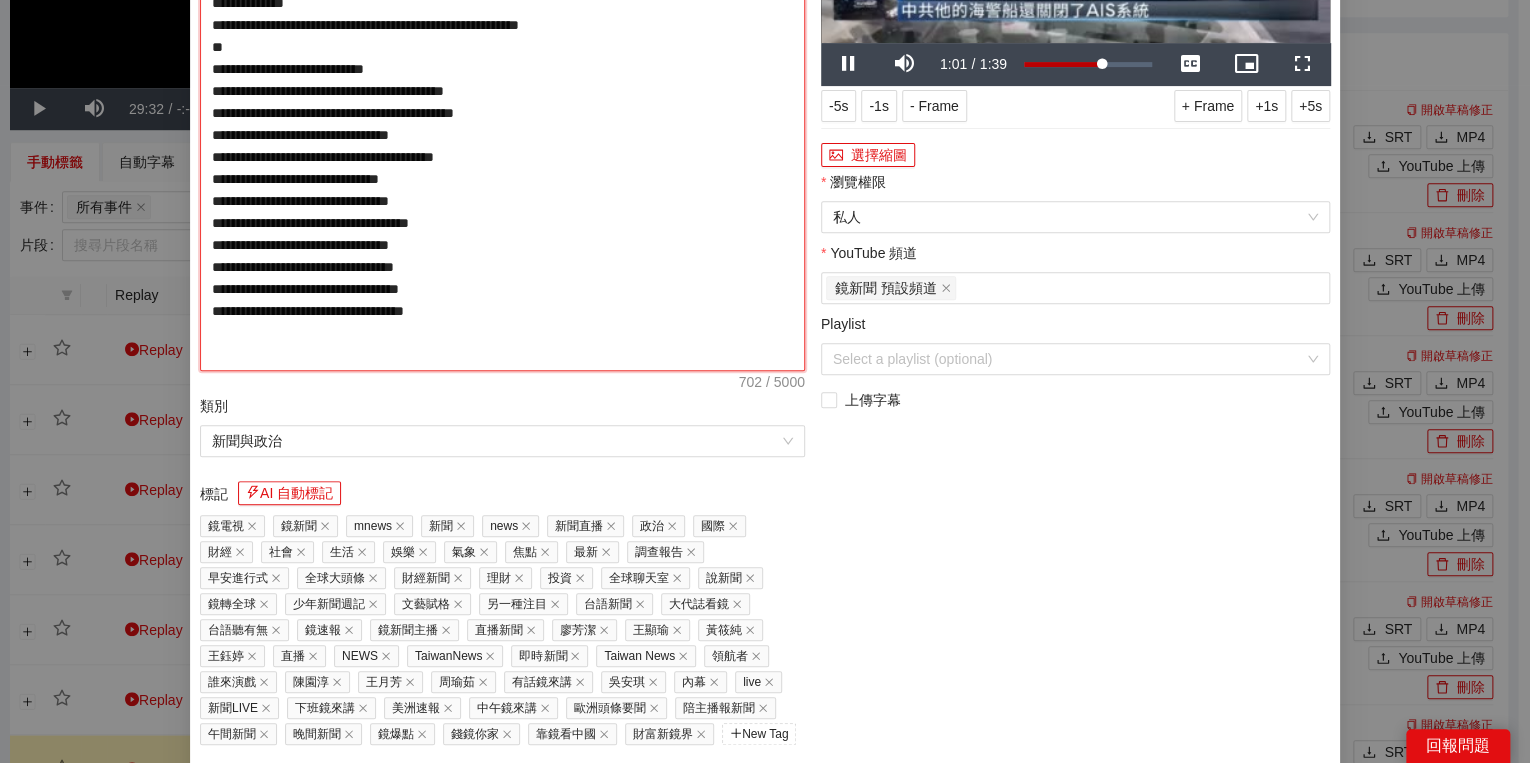 click on "**********" at bounding box center (502, 124) 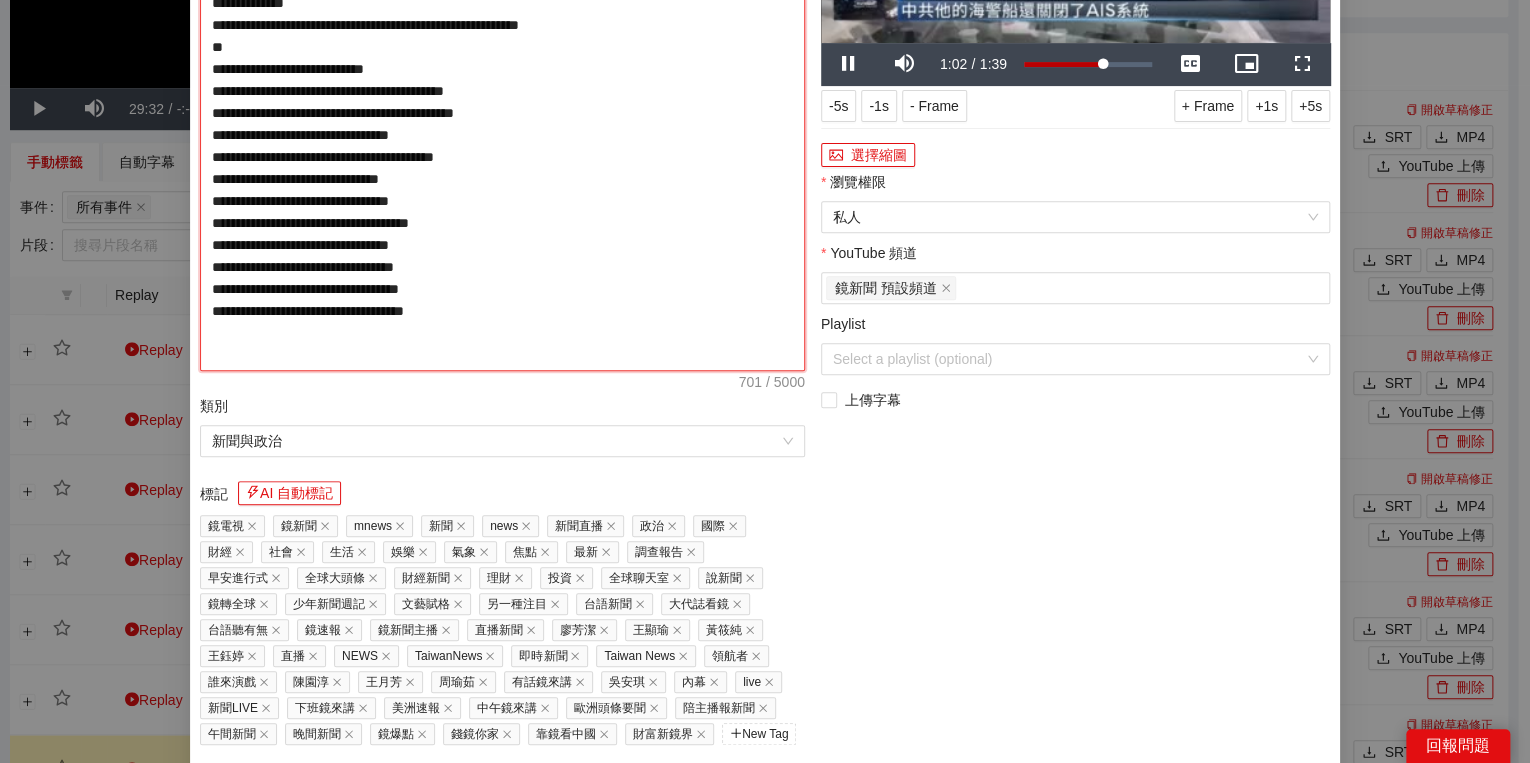 click on "**********" at bounding box center [502, 124] 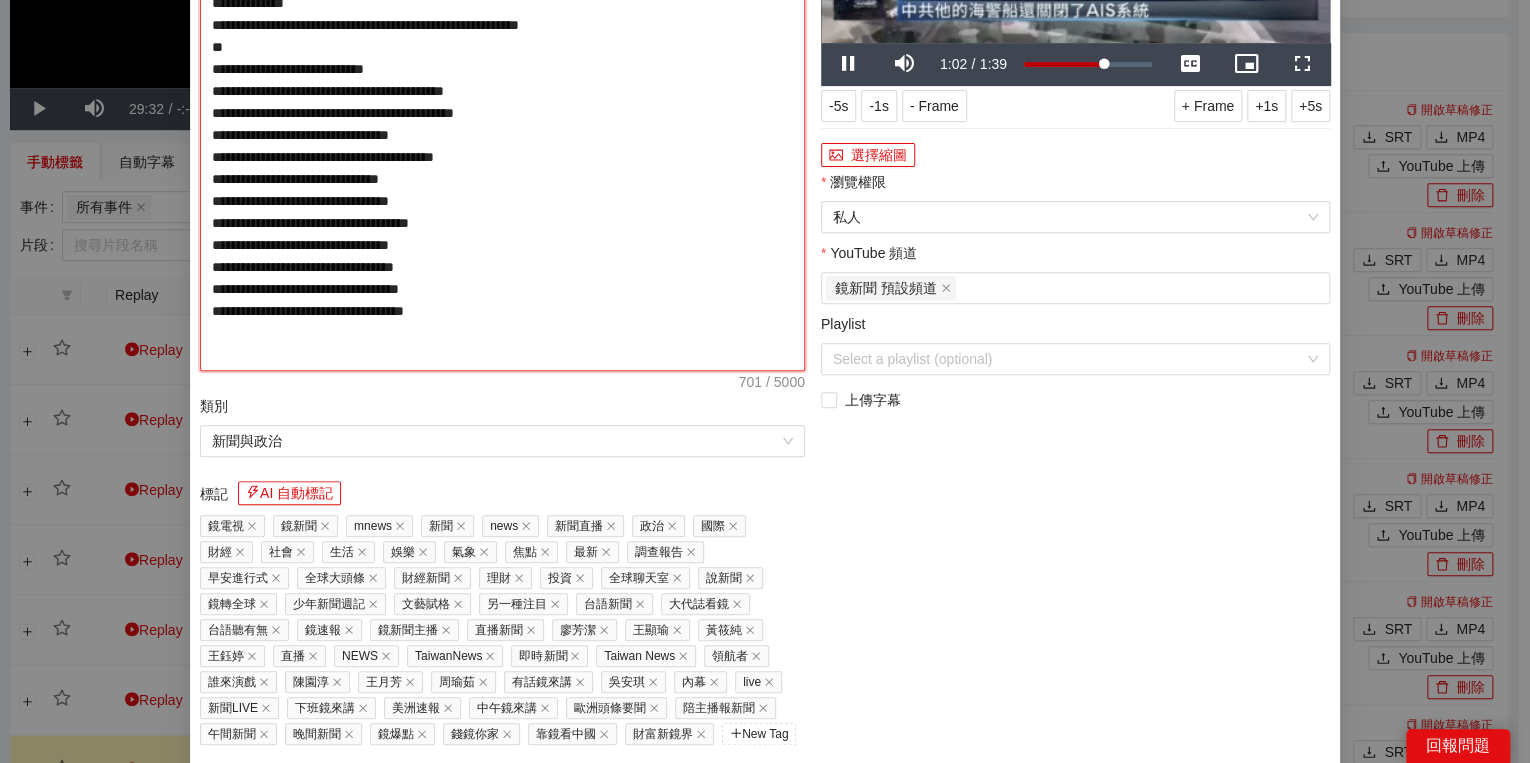 type on "**********" 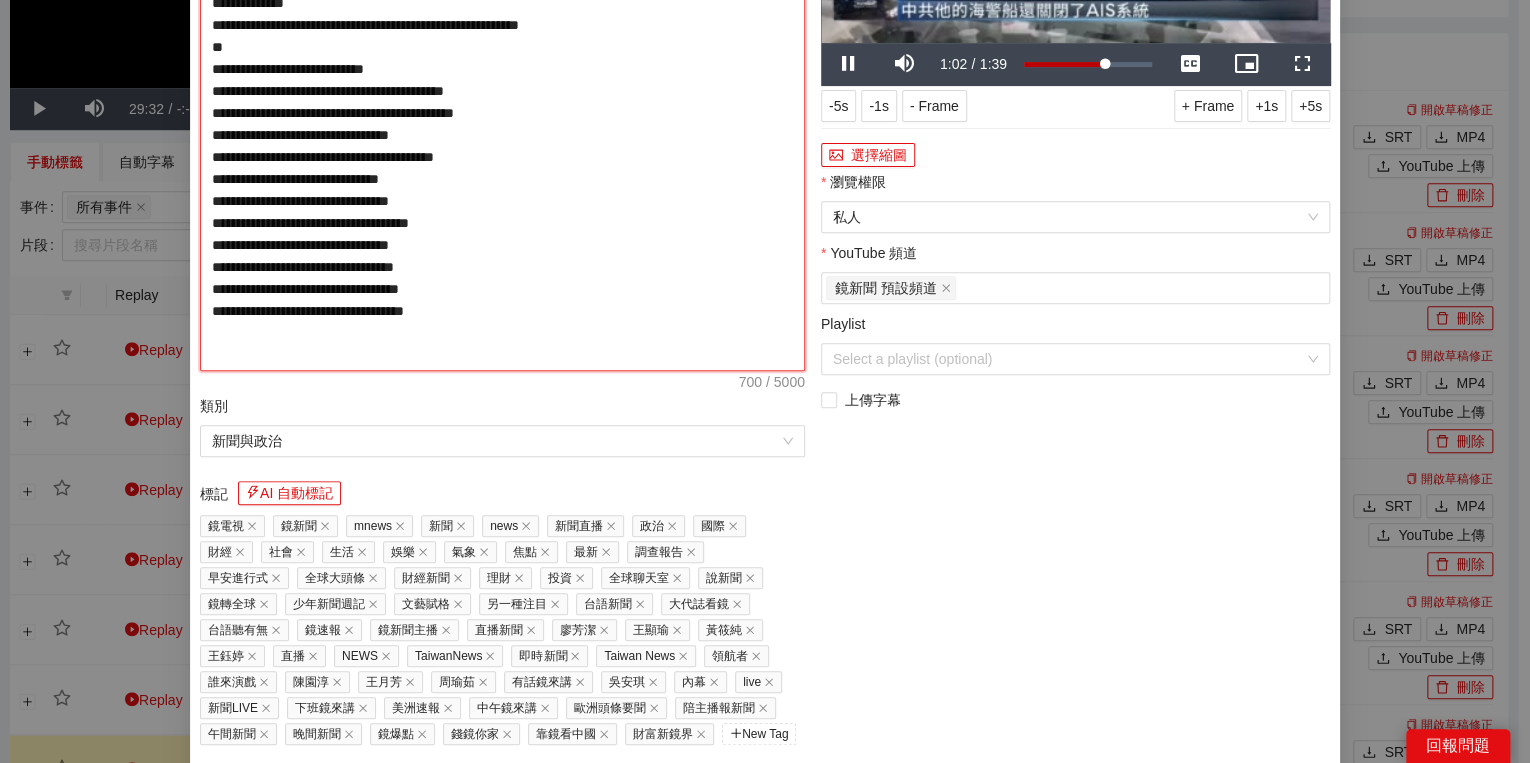 click on "**********" at bounding box center (502, 124) 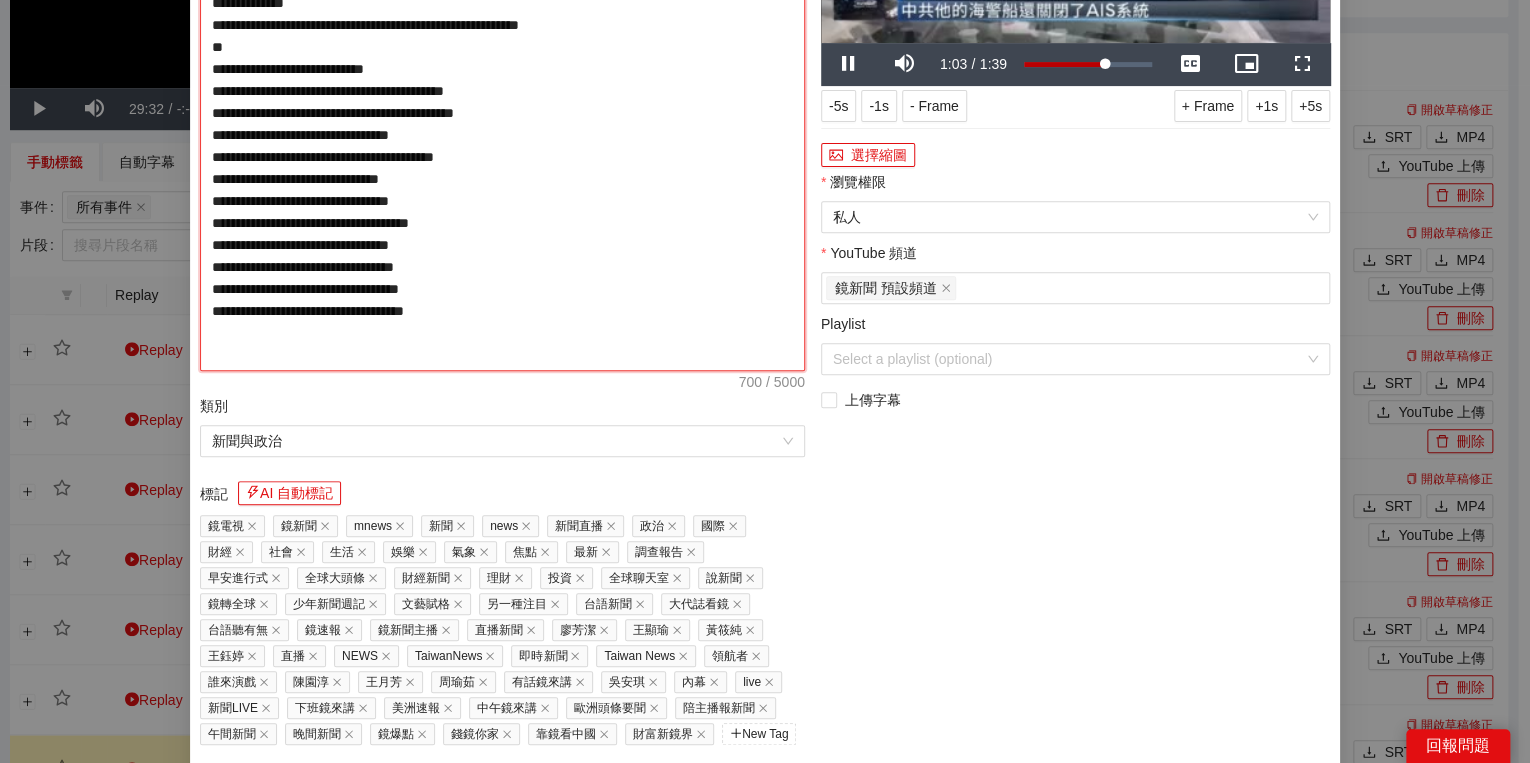 type on "**********" 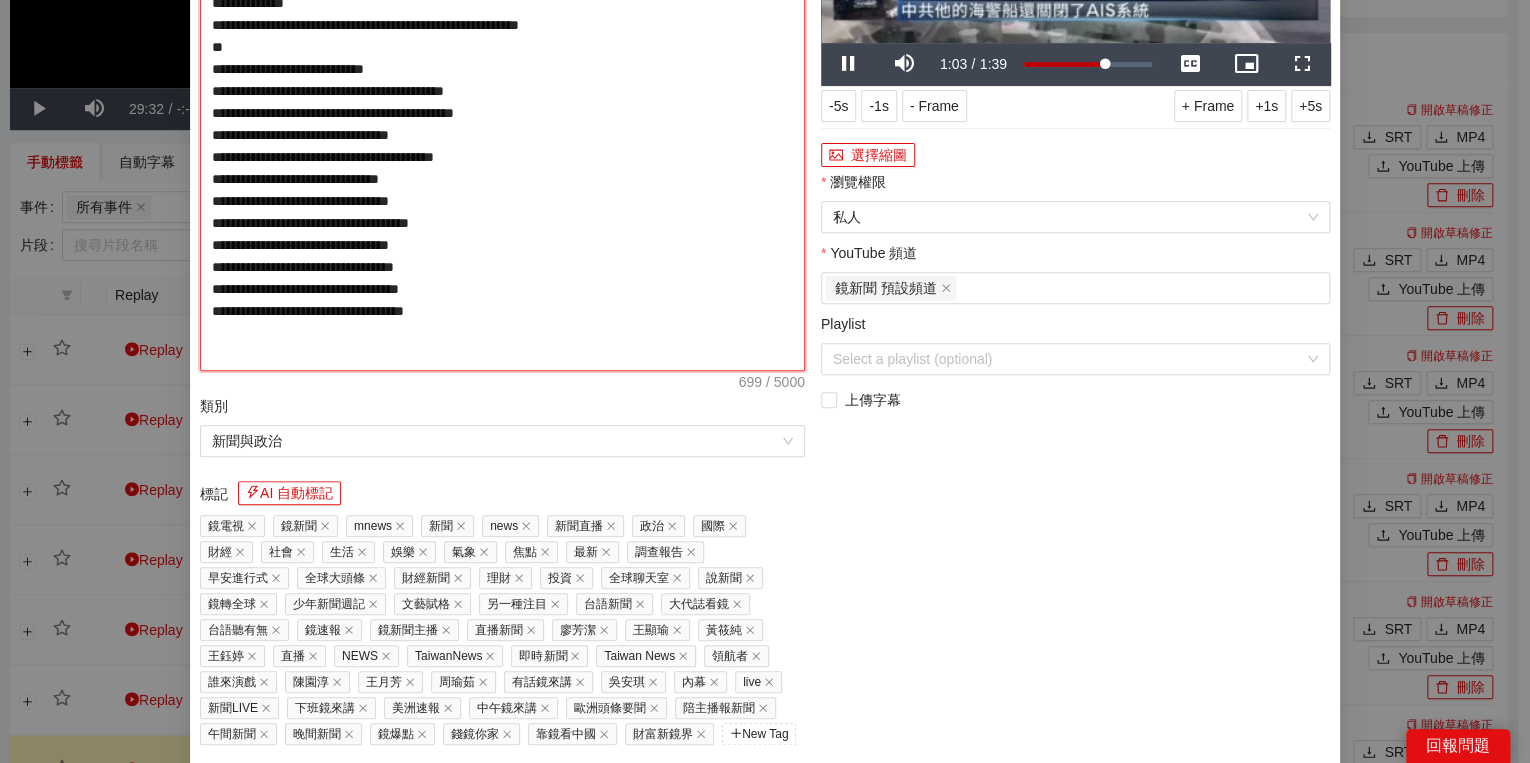click on "**********" at bounding box center (502, 124) 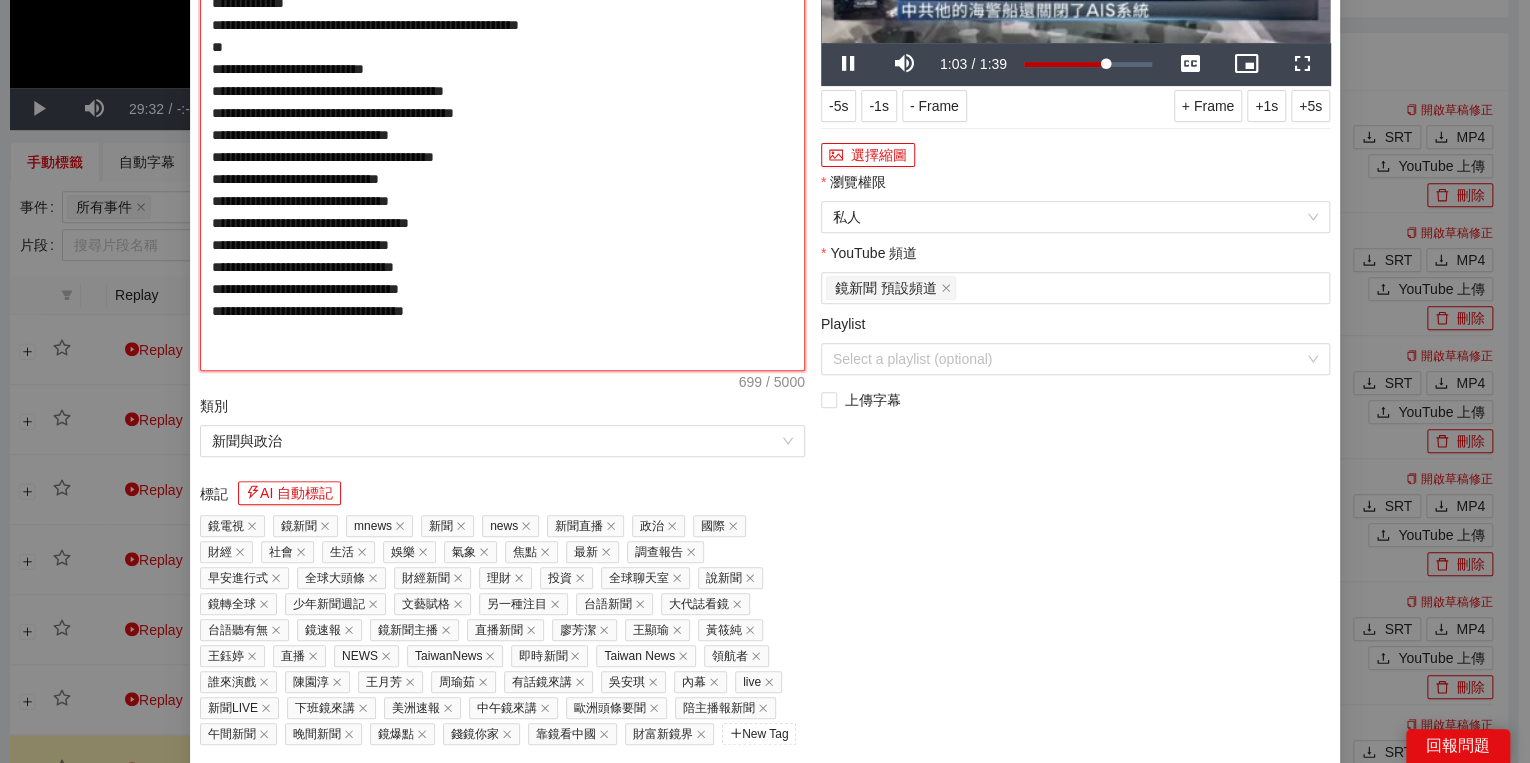 type on "**********" 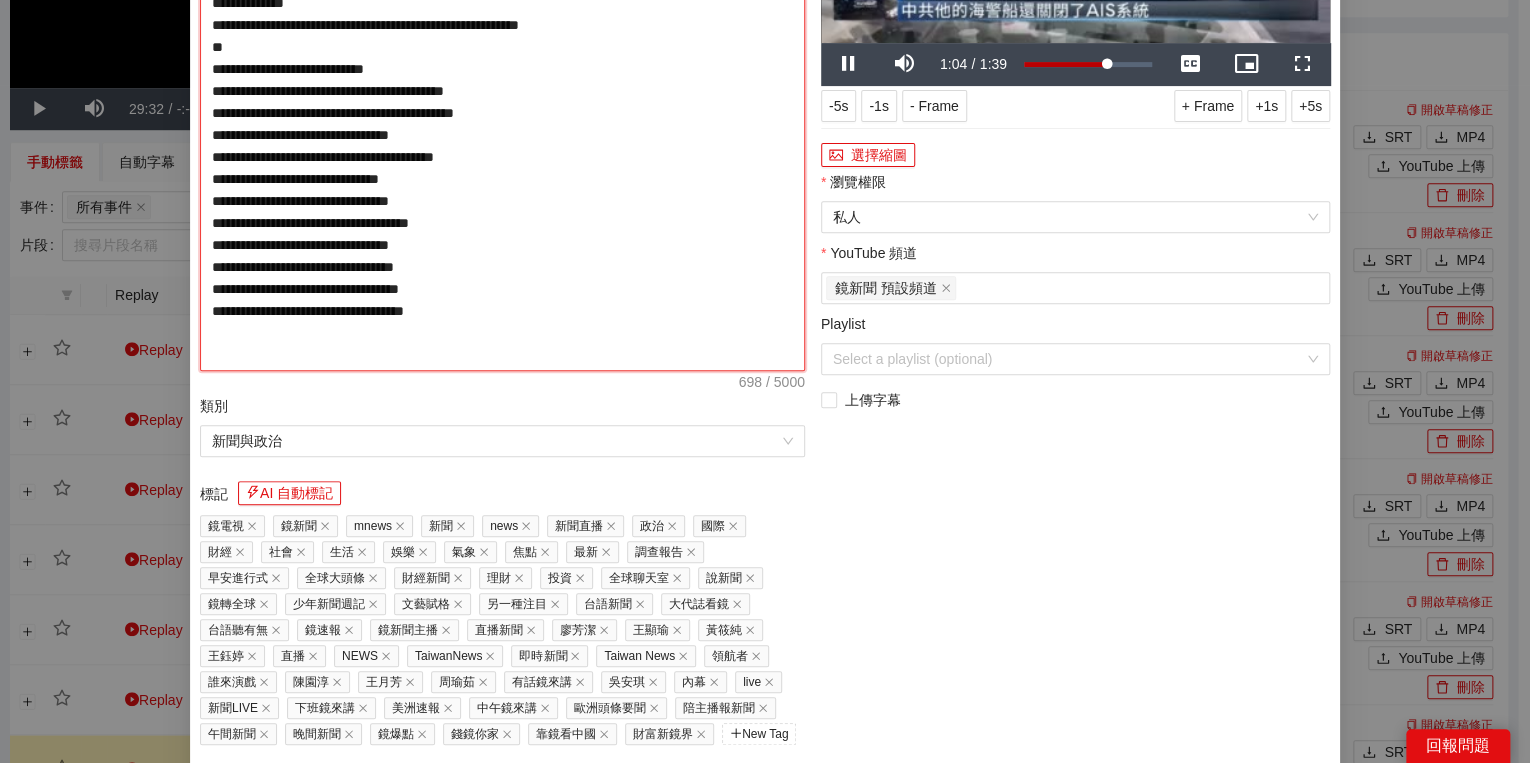 click on "**********" at bounding box center (502, 124) 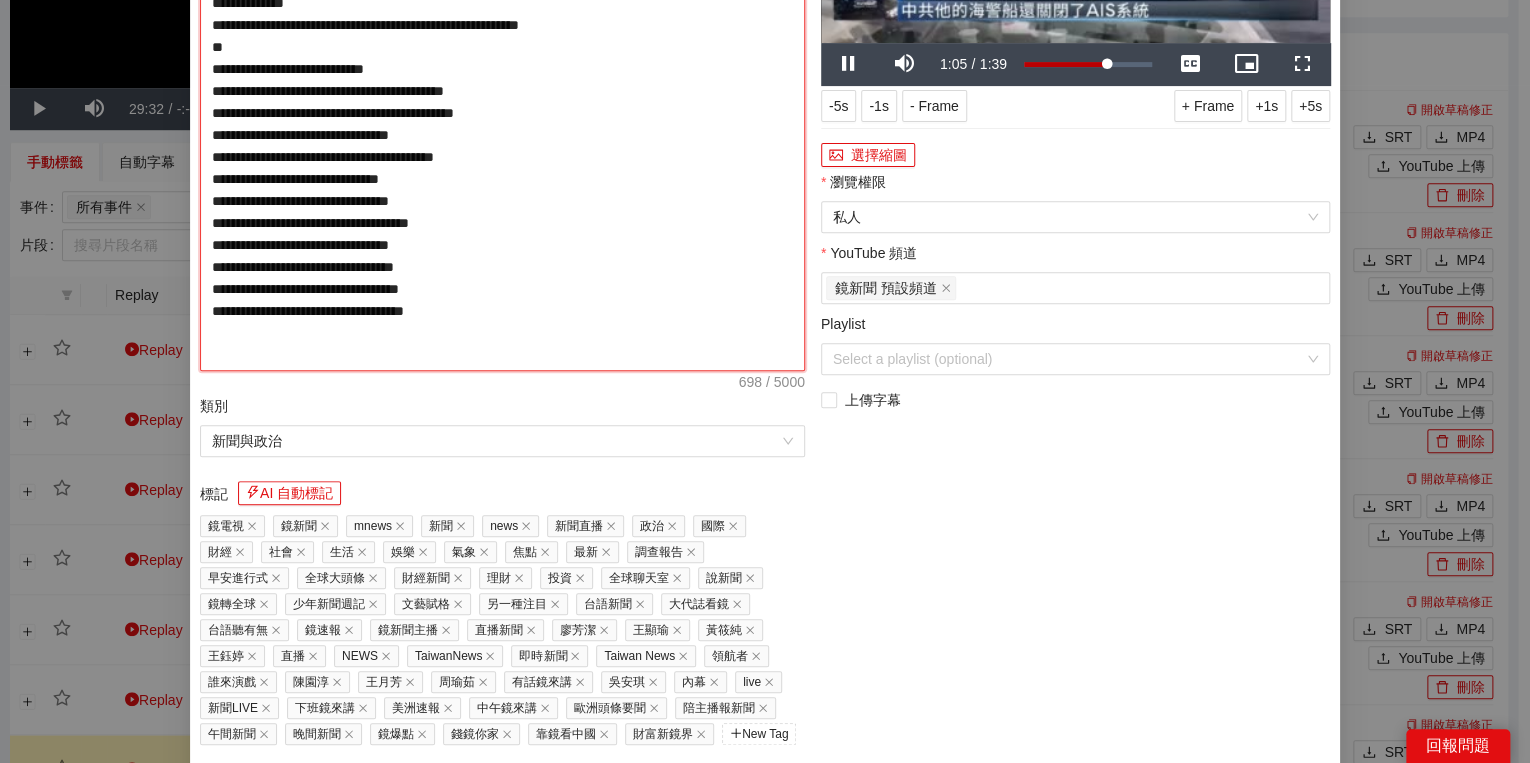 type on "**********" 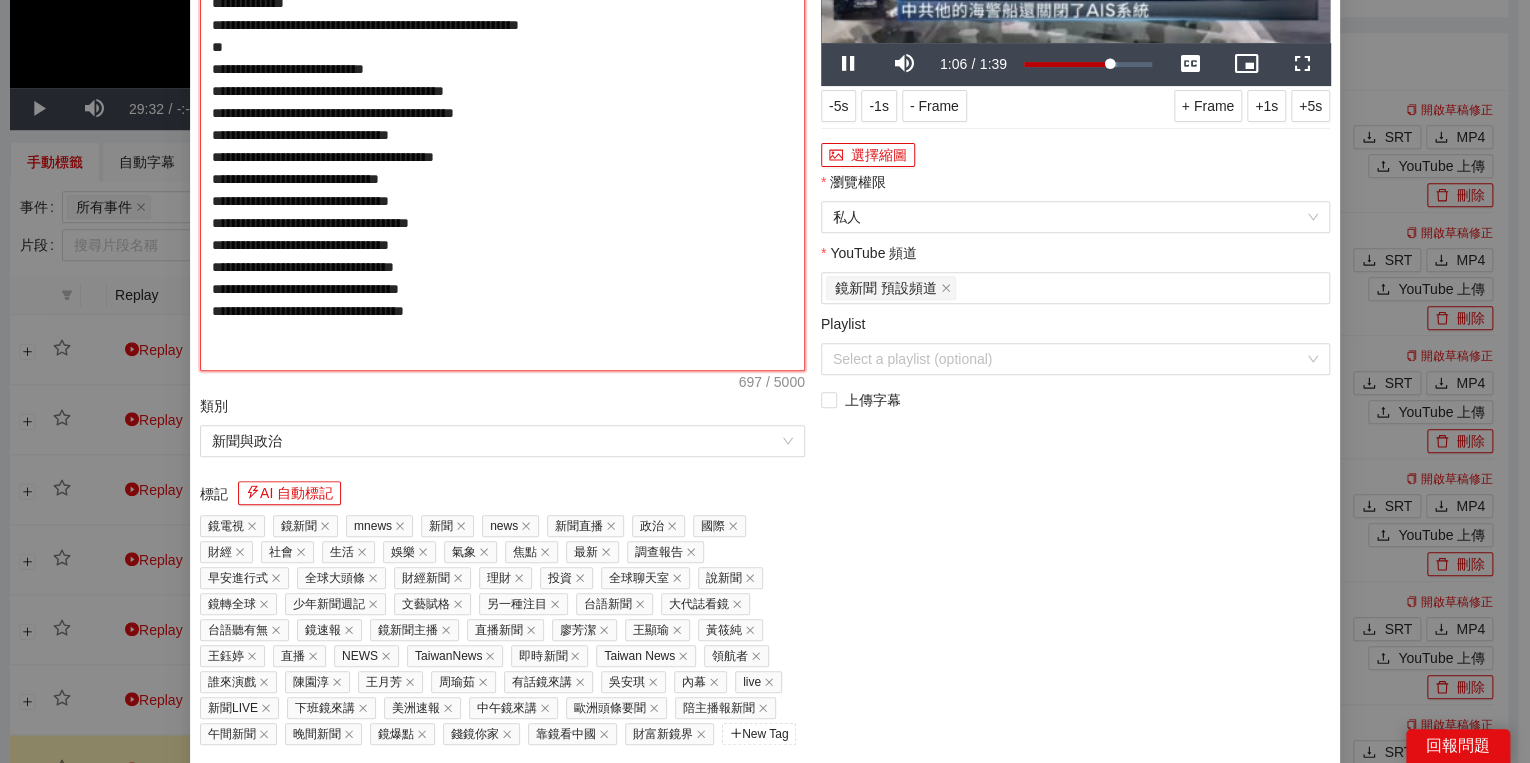 click on "**********" at bounding box center [502, 124] 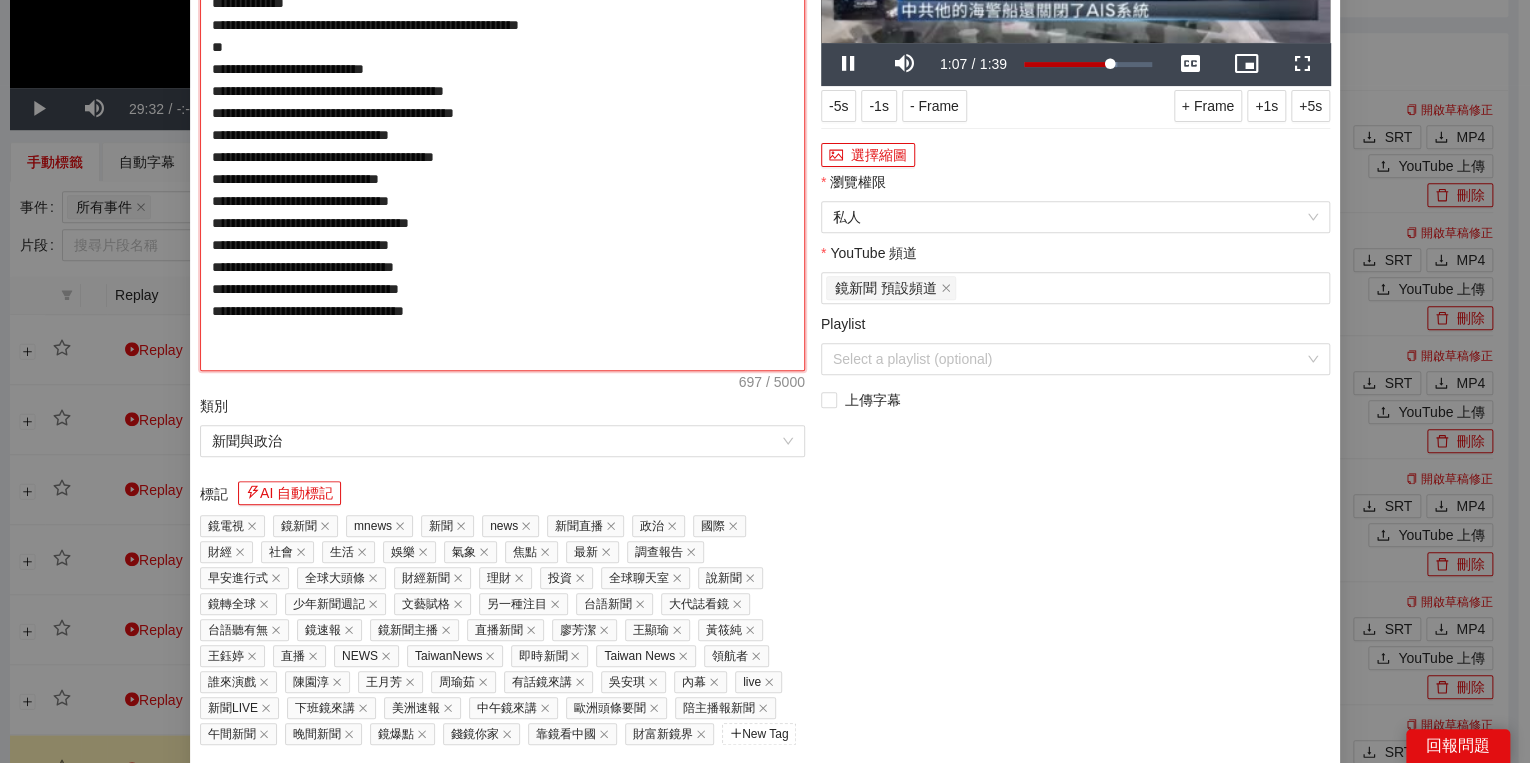 type on "**********" 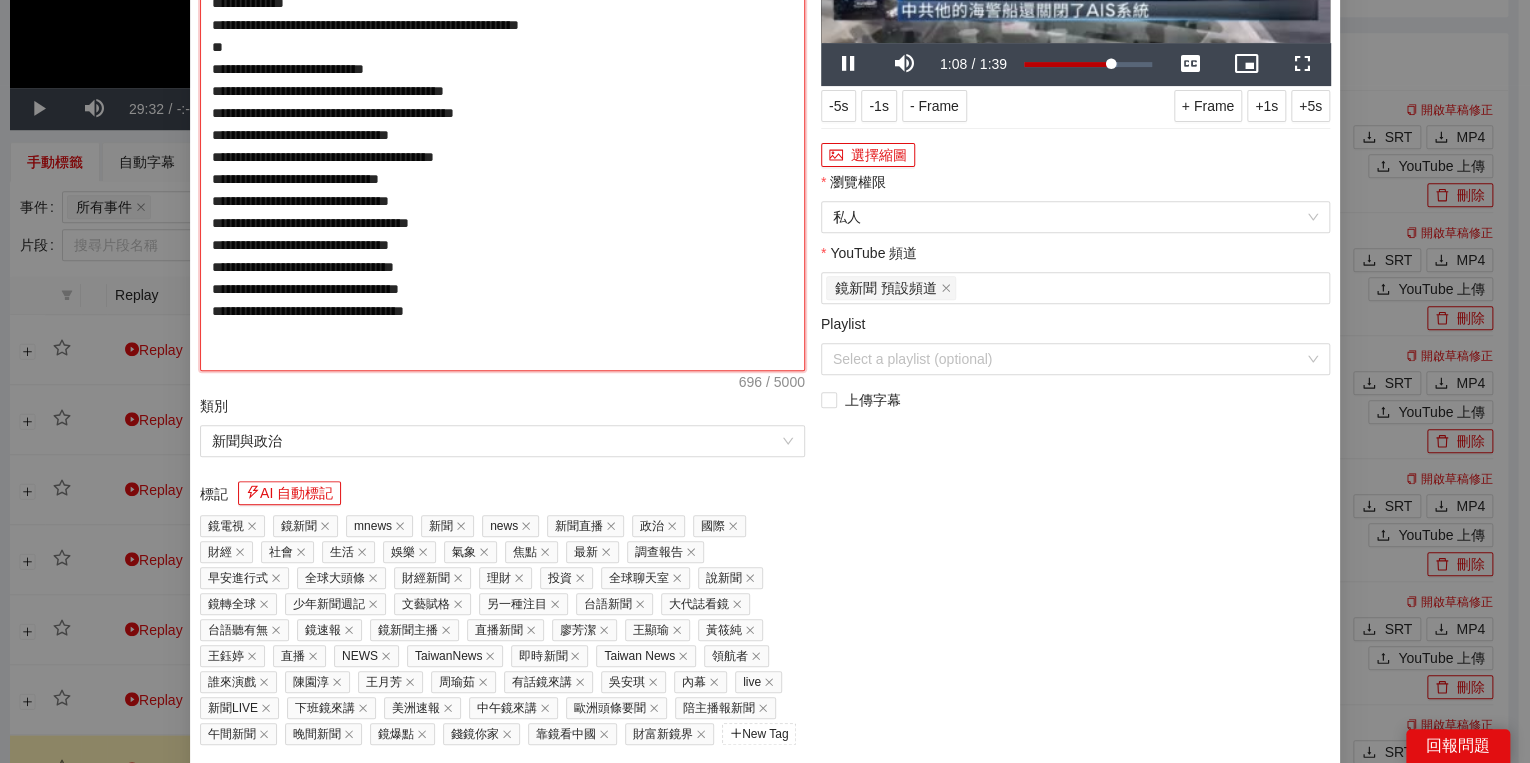 click on "**********" at bounding box center [502, 124] 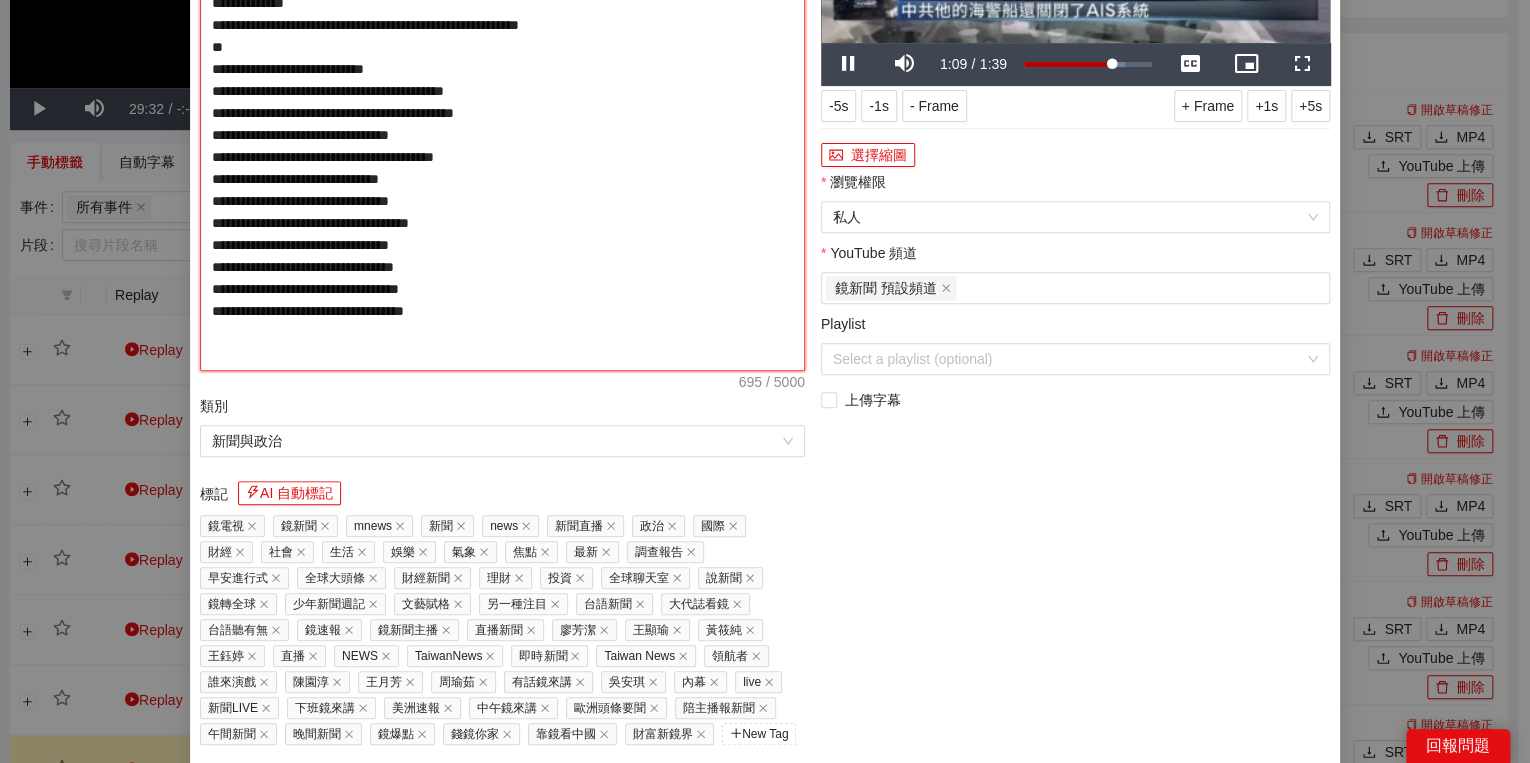 click on "**********" at bounding box center [502, 124] 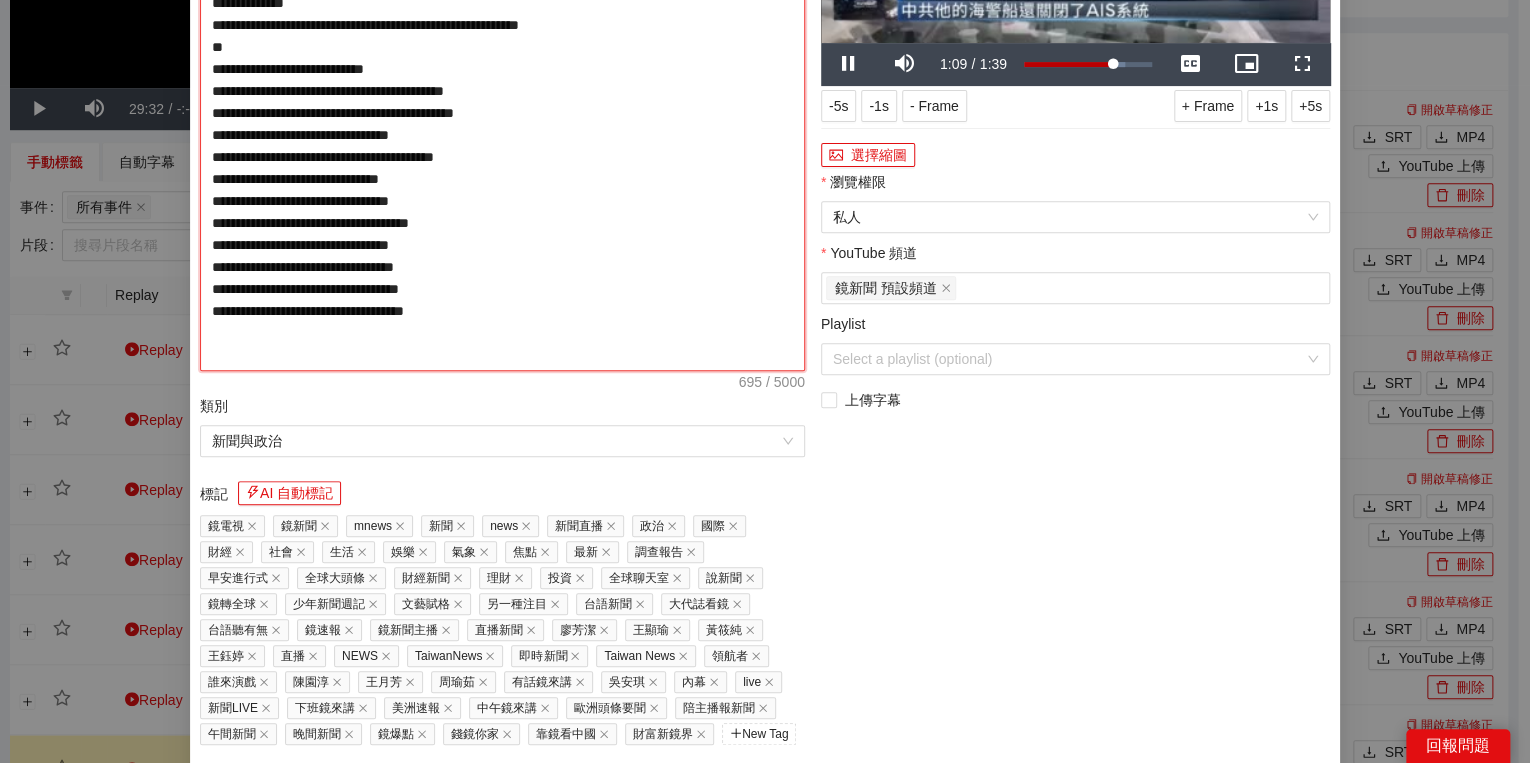 click on "**********" at bounding box center [502, 124] 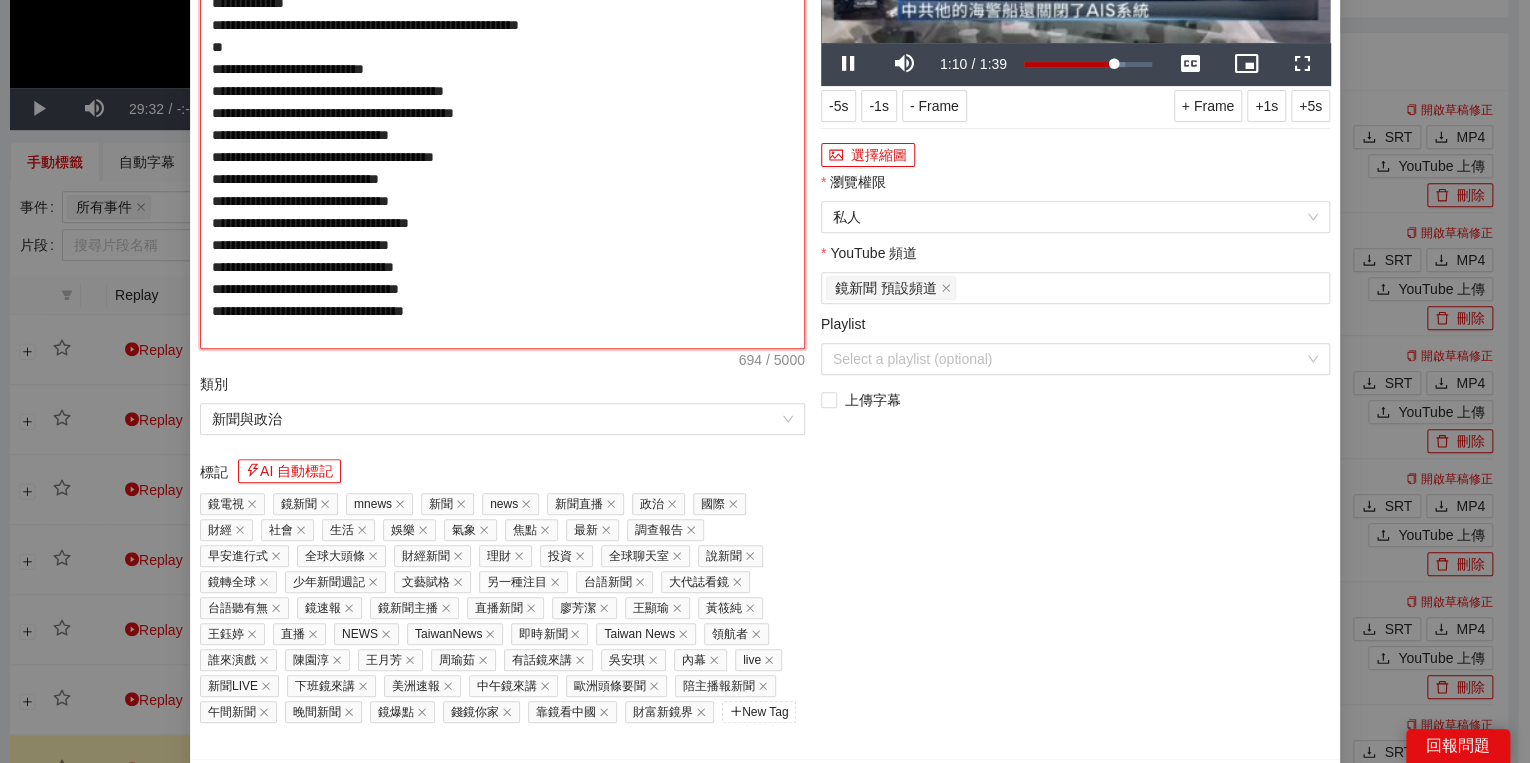 click on "**********" at bounding box center (502, 113) 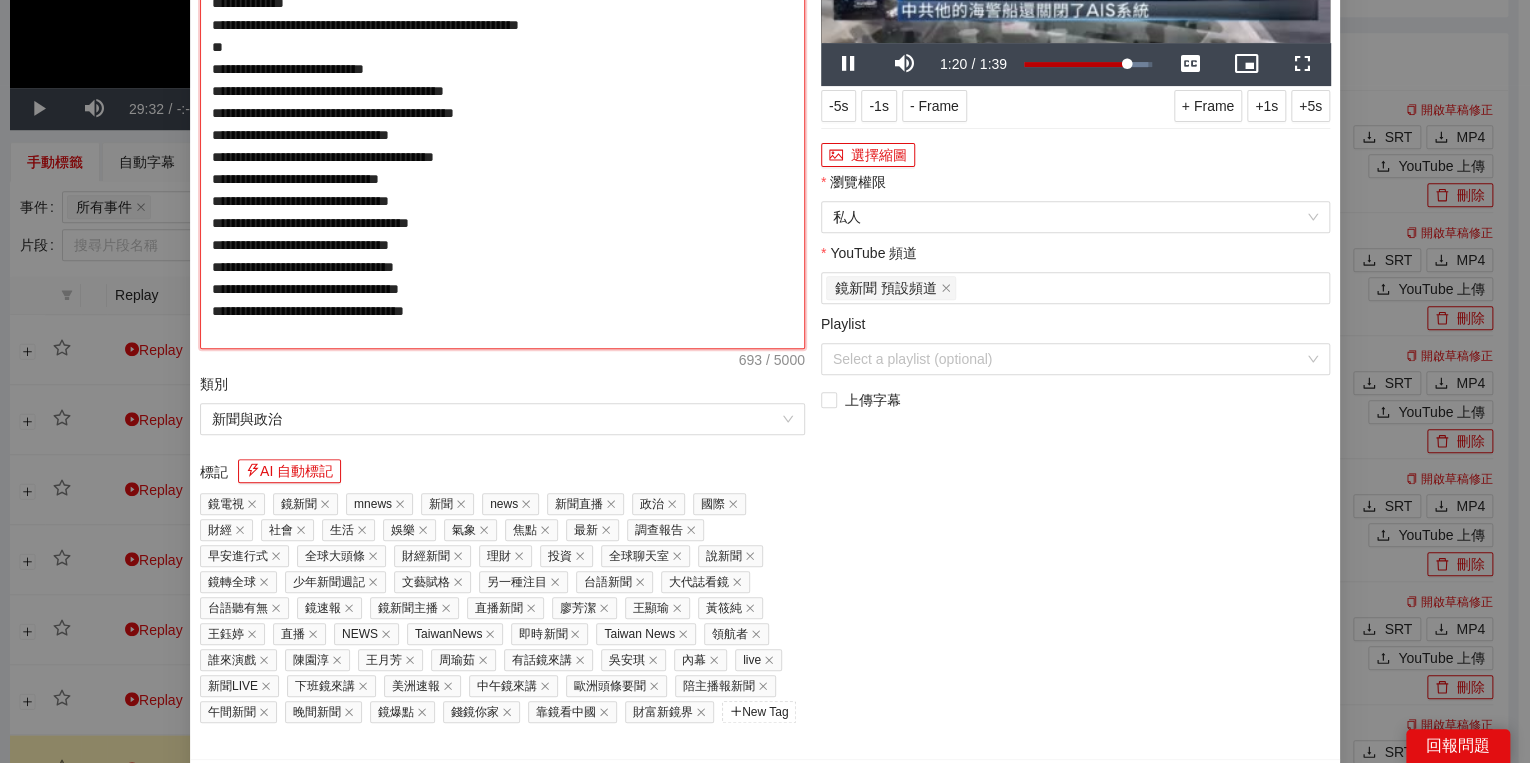 type on "**********" 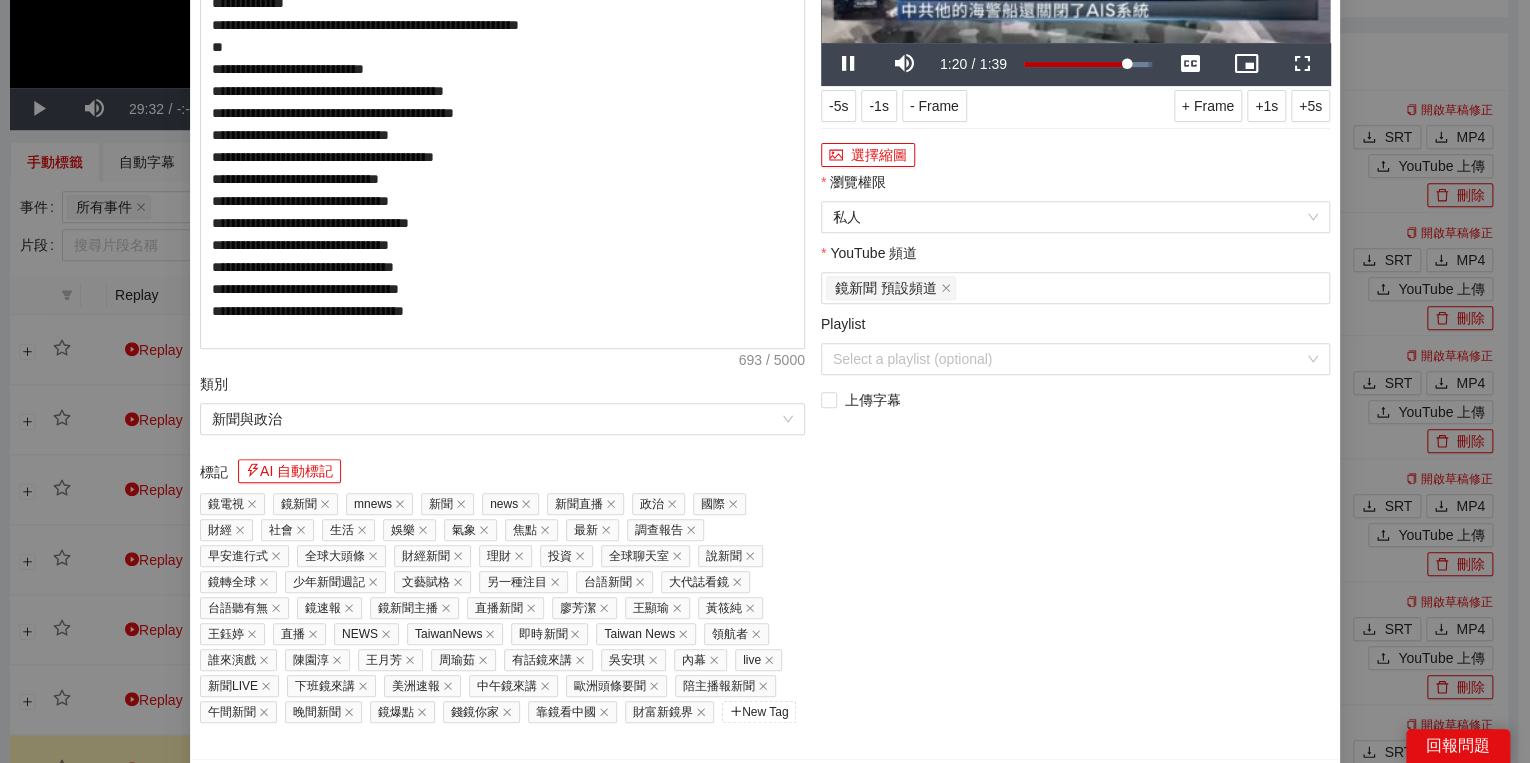click at bounding box center (1075, -100) 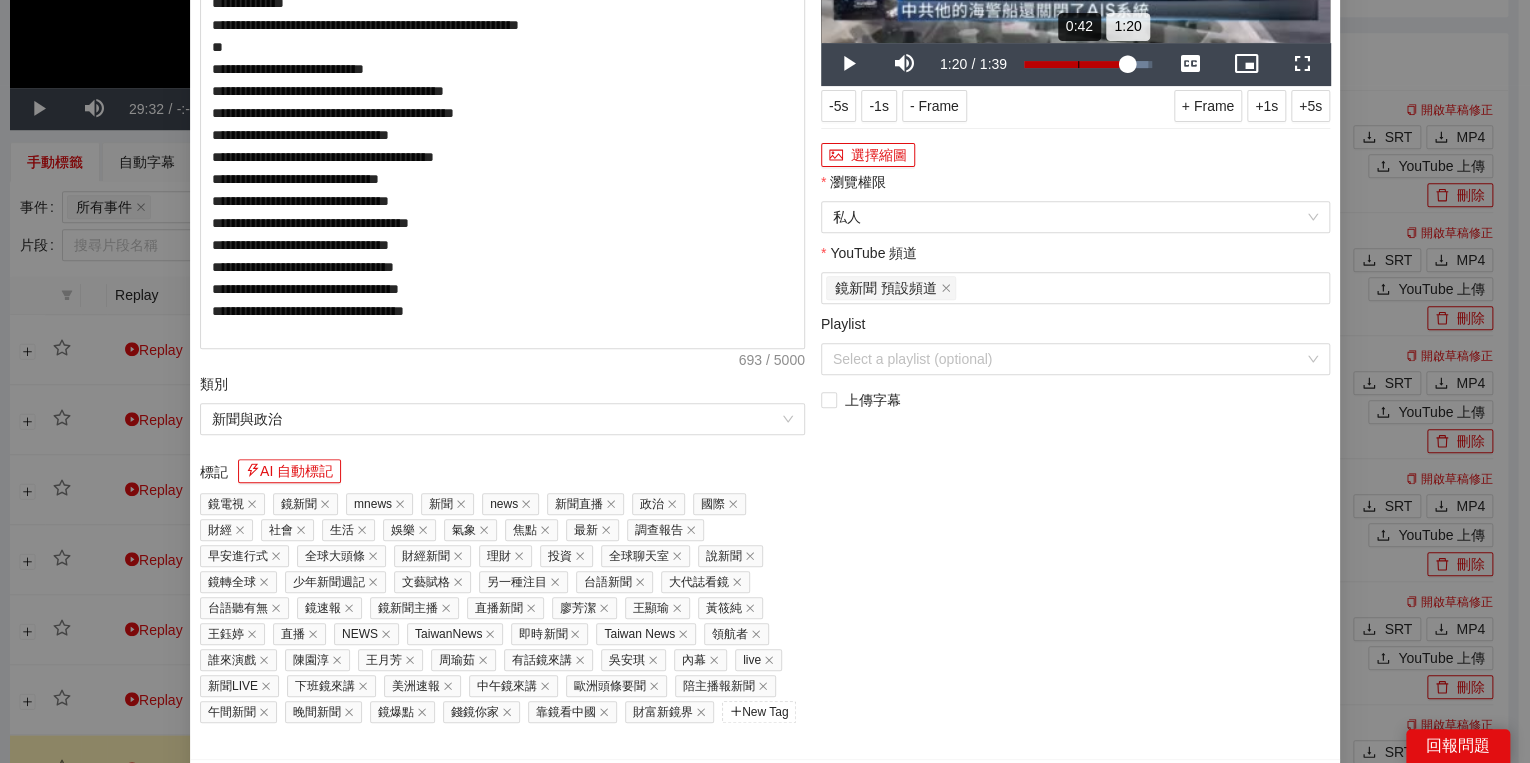 click on "Loaded :  96.93% 0:42 1:20" at bounding box center [1088, 64] 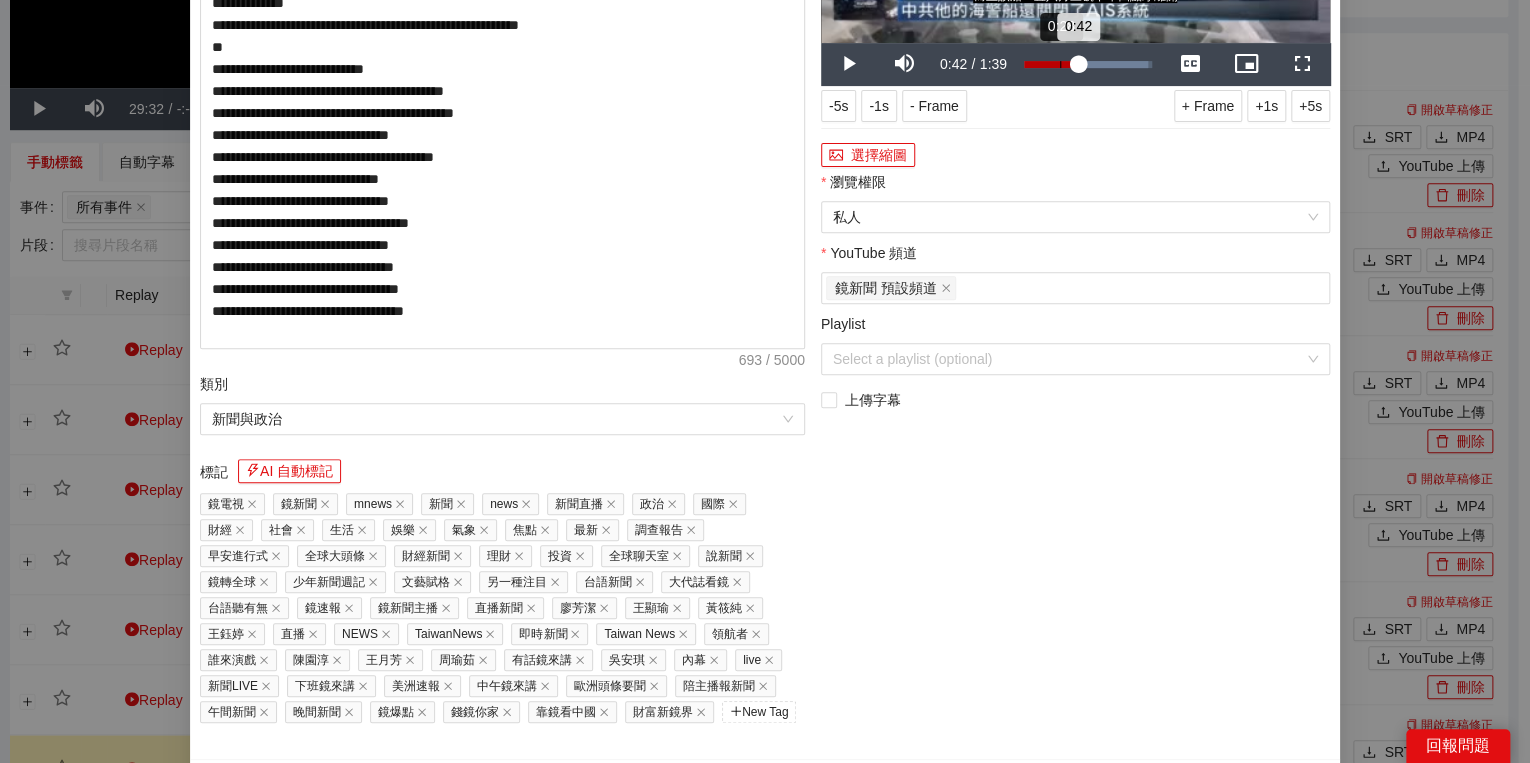 click on "Loaded :  96.93% 0:28 0:42" at bounding box center [1088, 64] 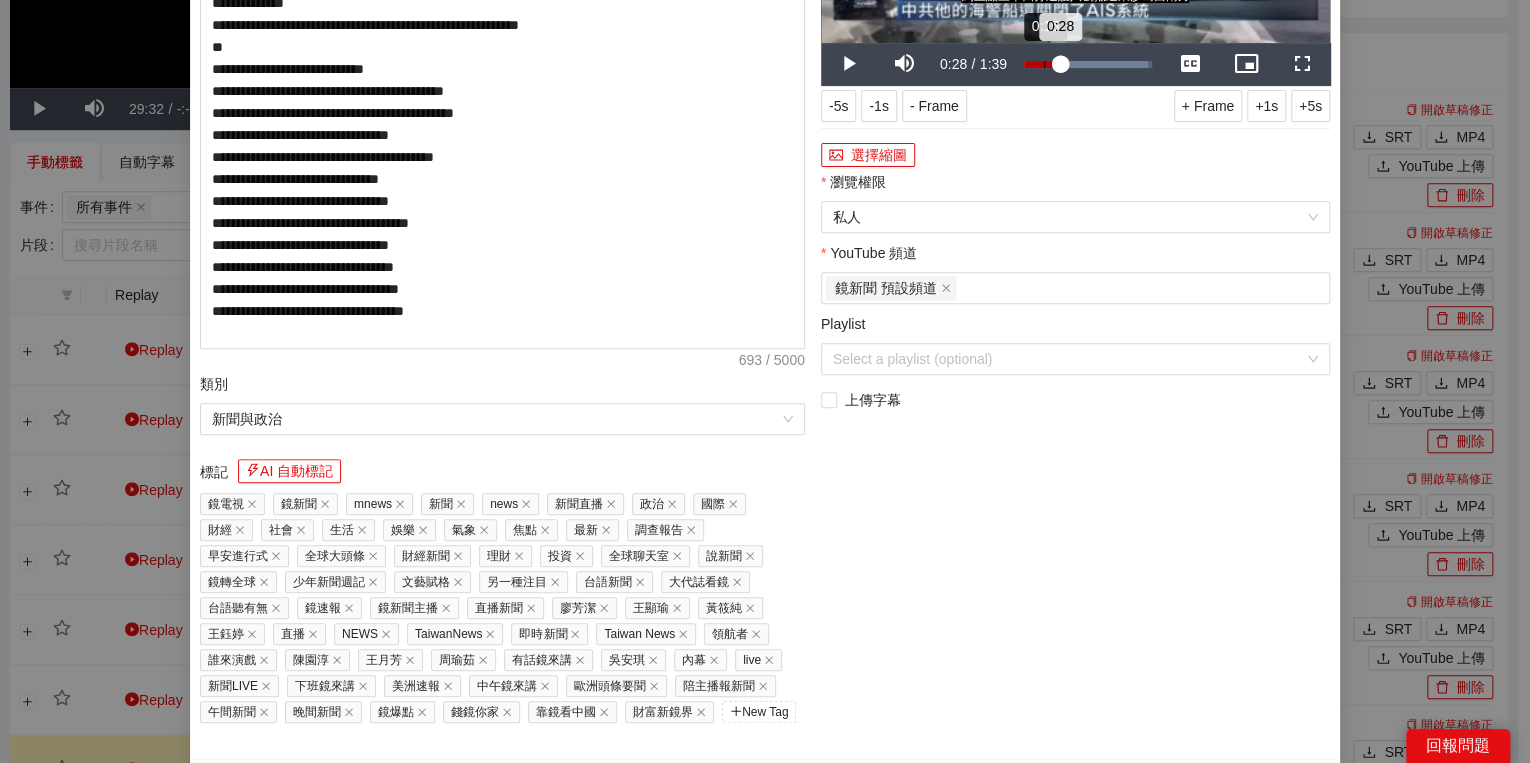 click on "Loaded :  96.93% 0:15 0:28" at bounding box center [1088, 64] 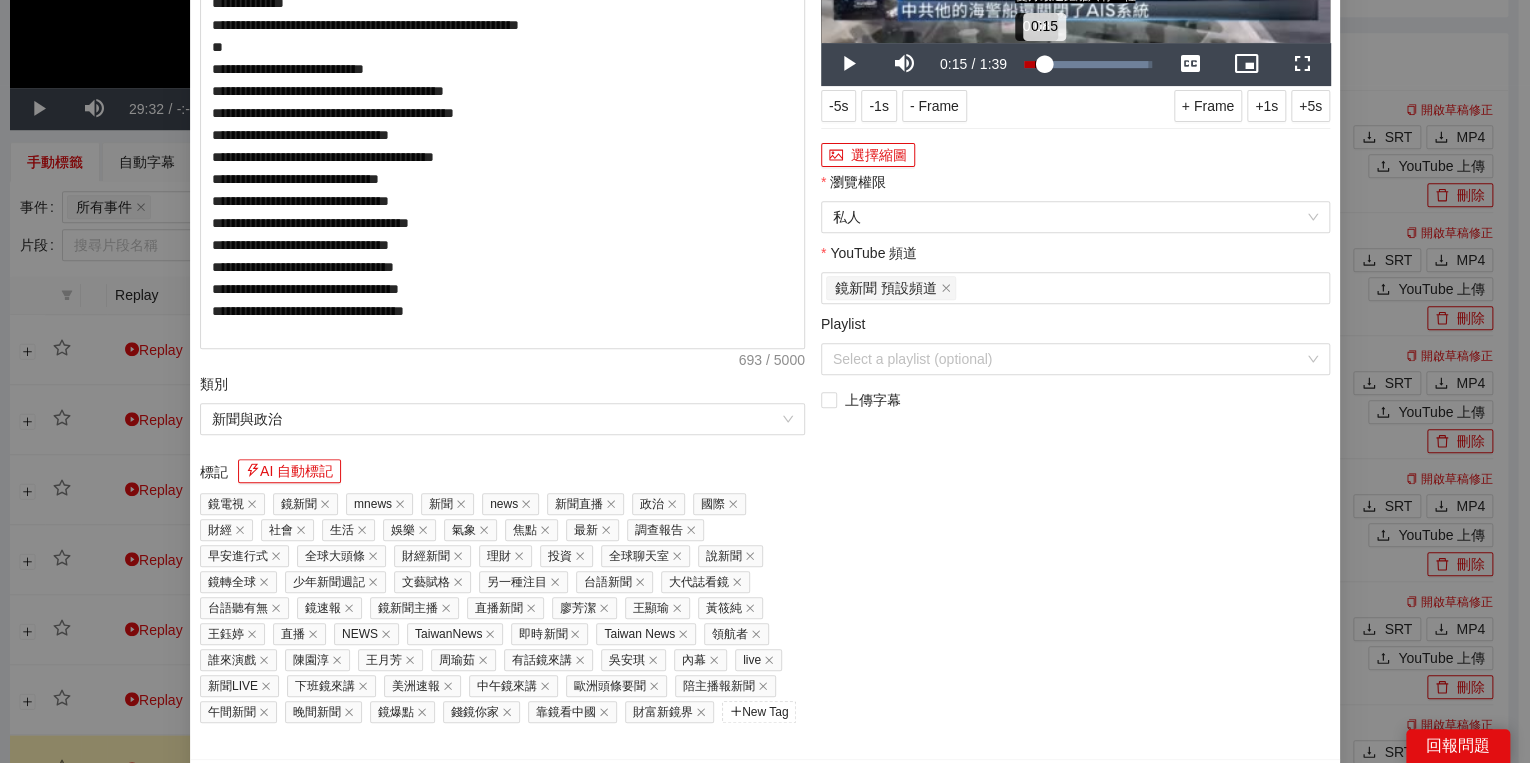 click on "0:15" at bounding box center (1034, 64) 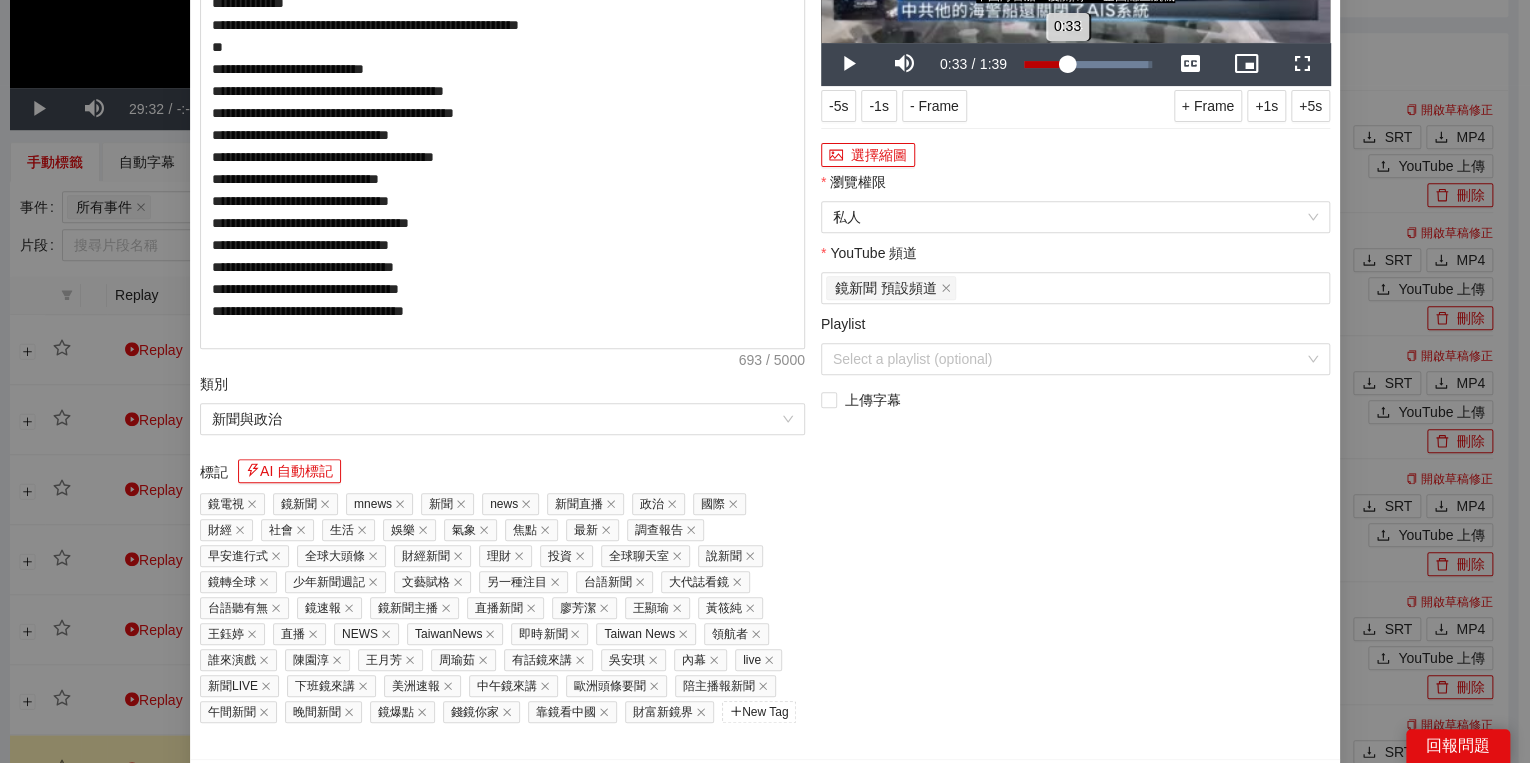 click on "Loaded :  96.93% 0:34 0:33" at bounding box center (1088, 64) 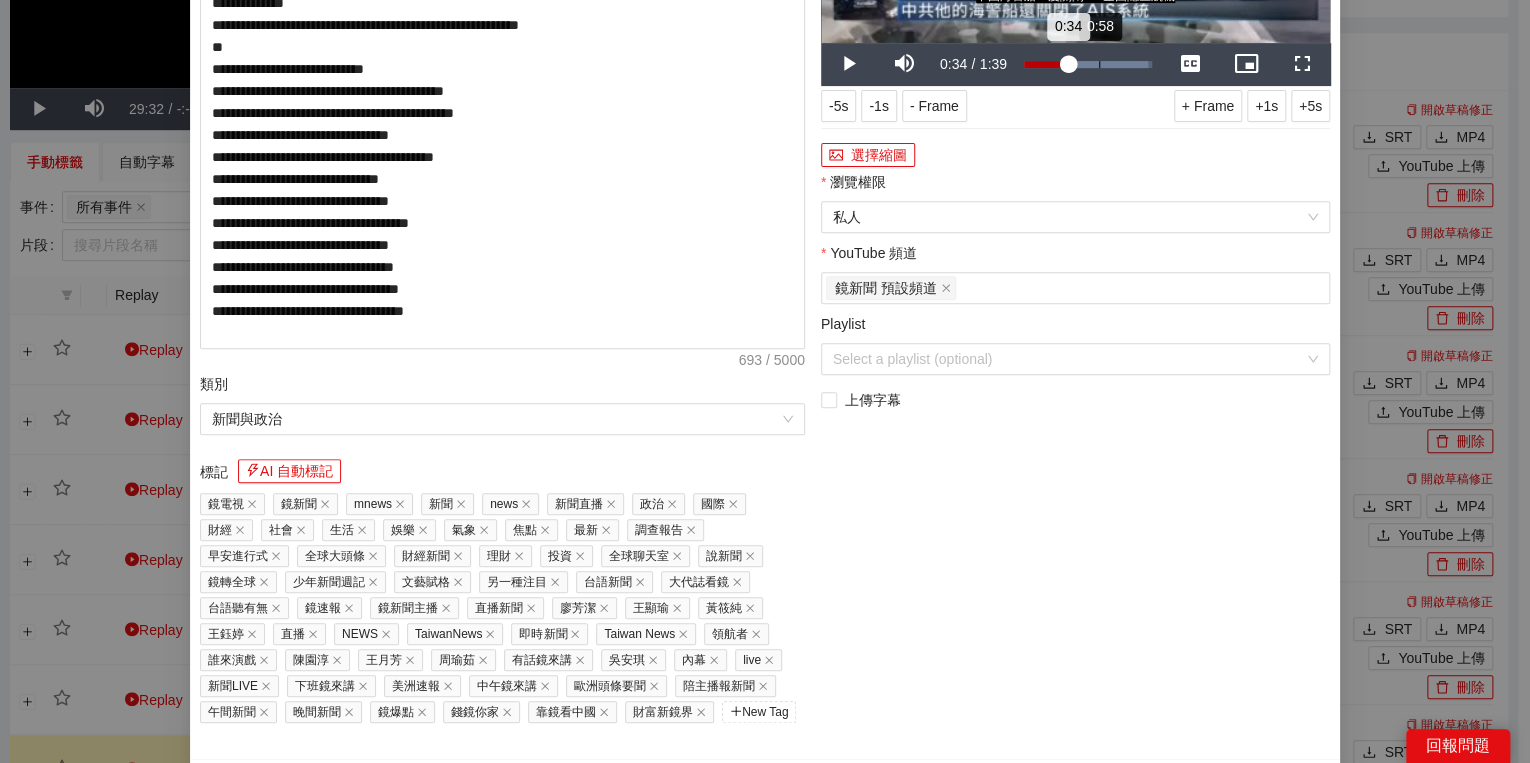 click on "Loaded :  96.93% 0:58 0:34" at bounding box center [1088, 64] 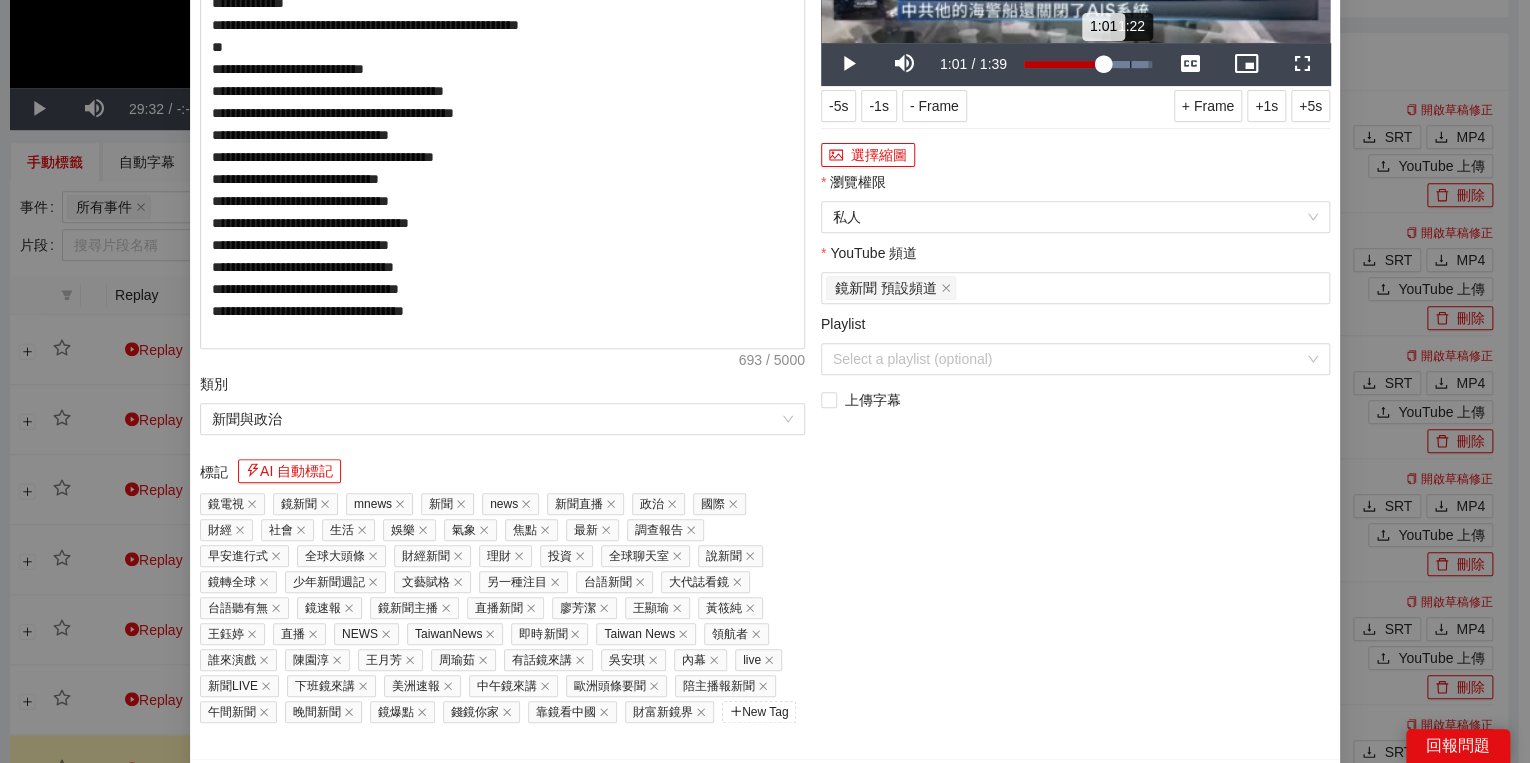 click on "Loaded :  96.93% 1:22 1:01" at bounding box center (1088, 64) 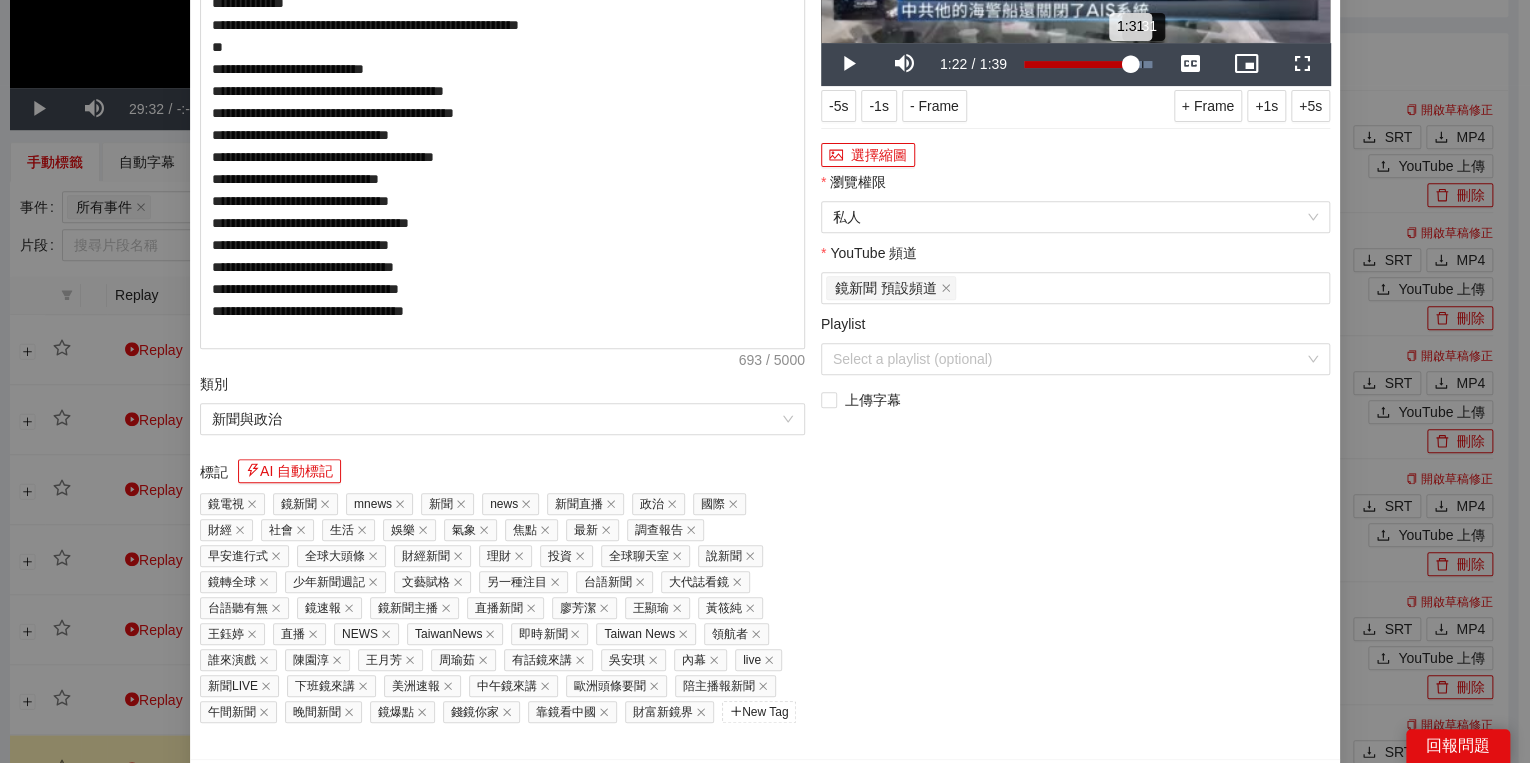 click on "Loaded :  100.00% 1:31 1:31" at bounding box center [1088, 64] 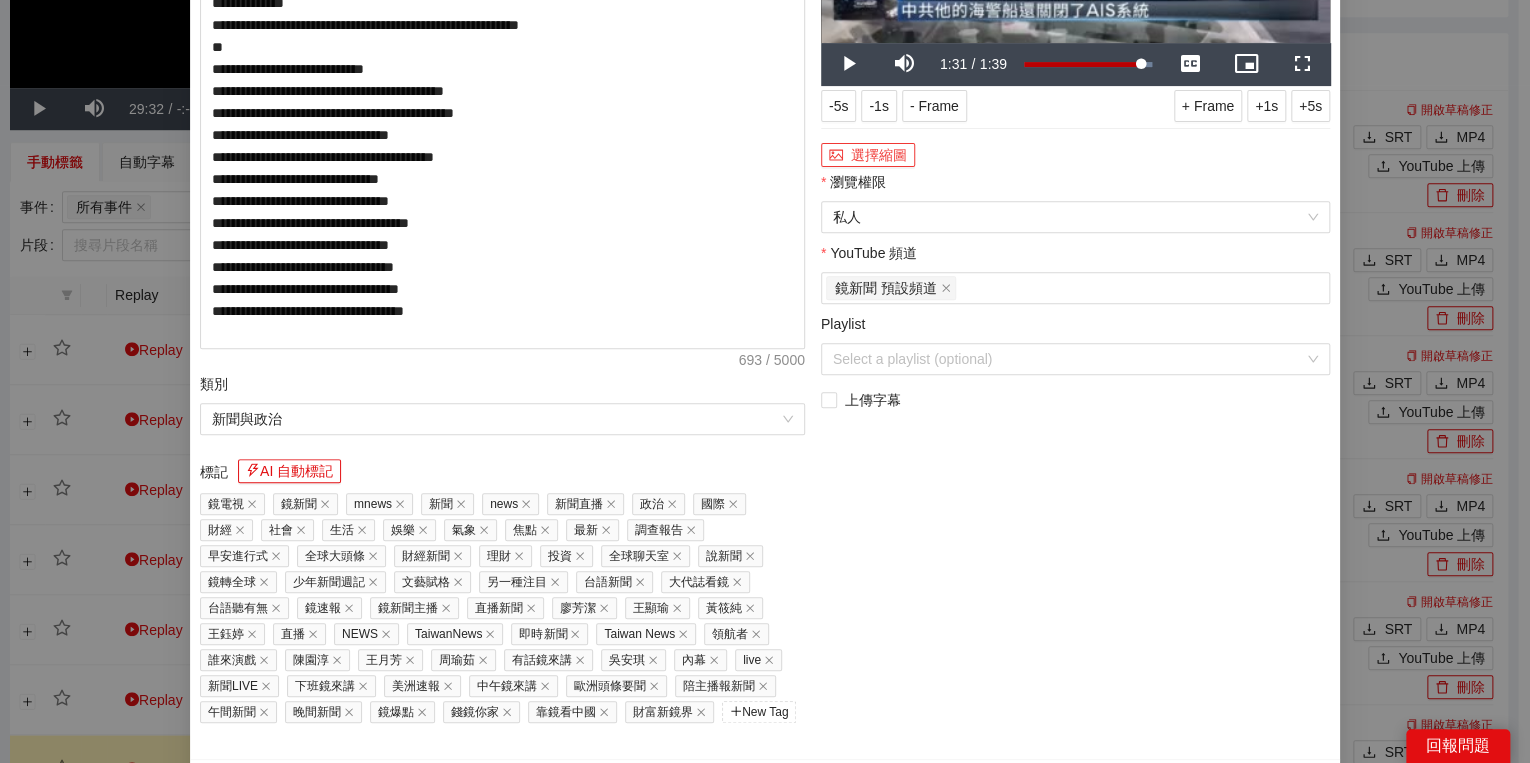 click on "選擇縮圖" at bounding box center (868, 155) 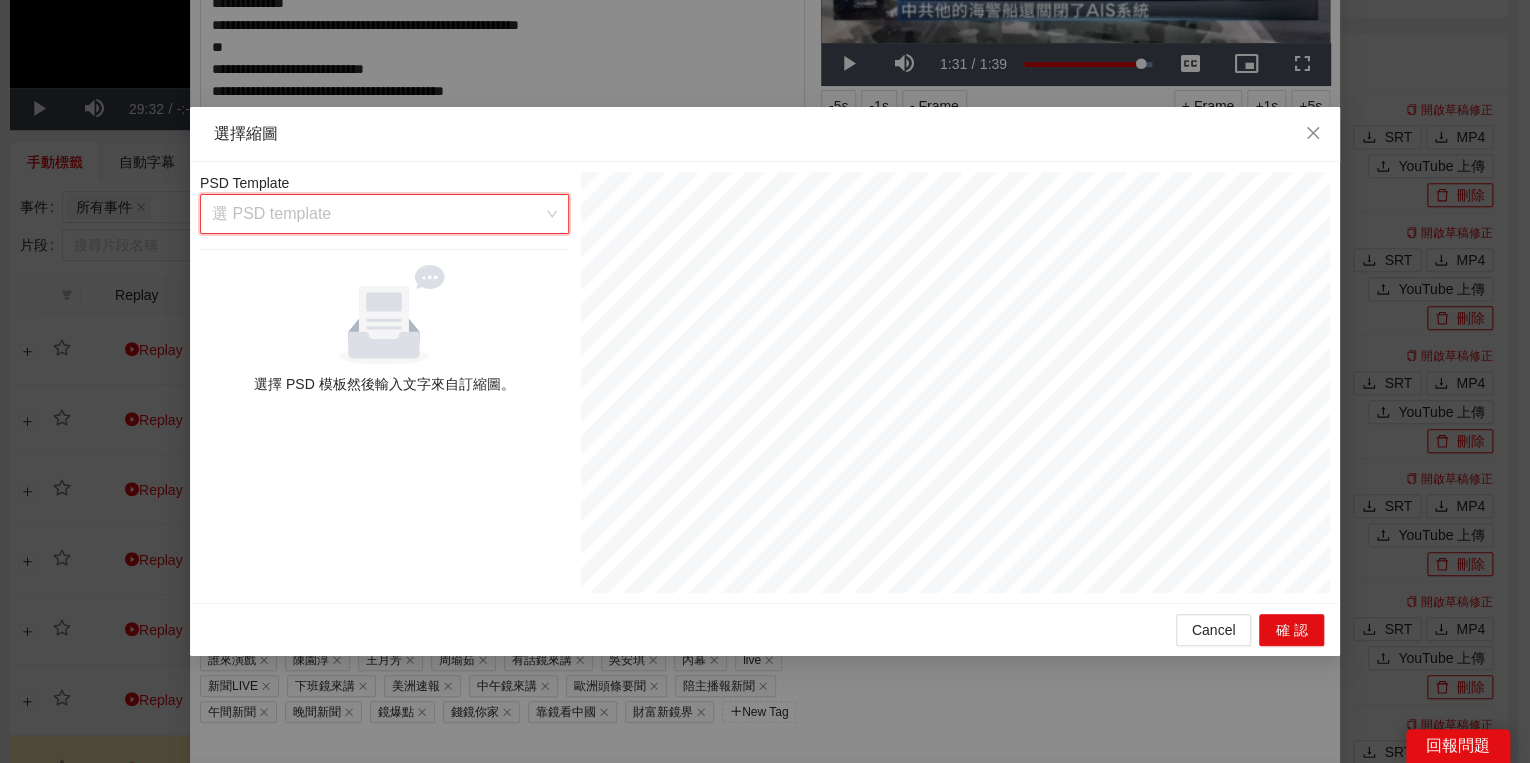 click at bounding box center [377, 214] 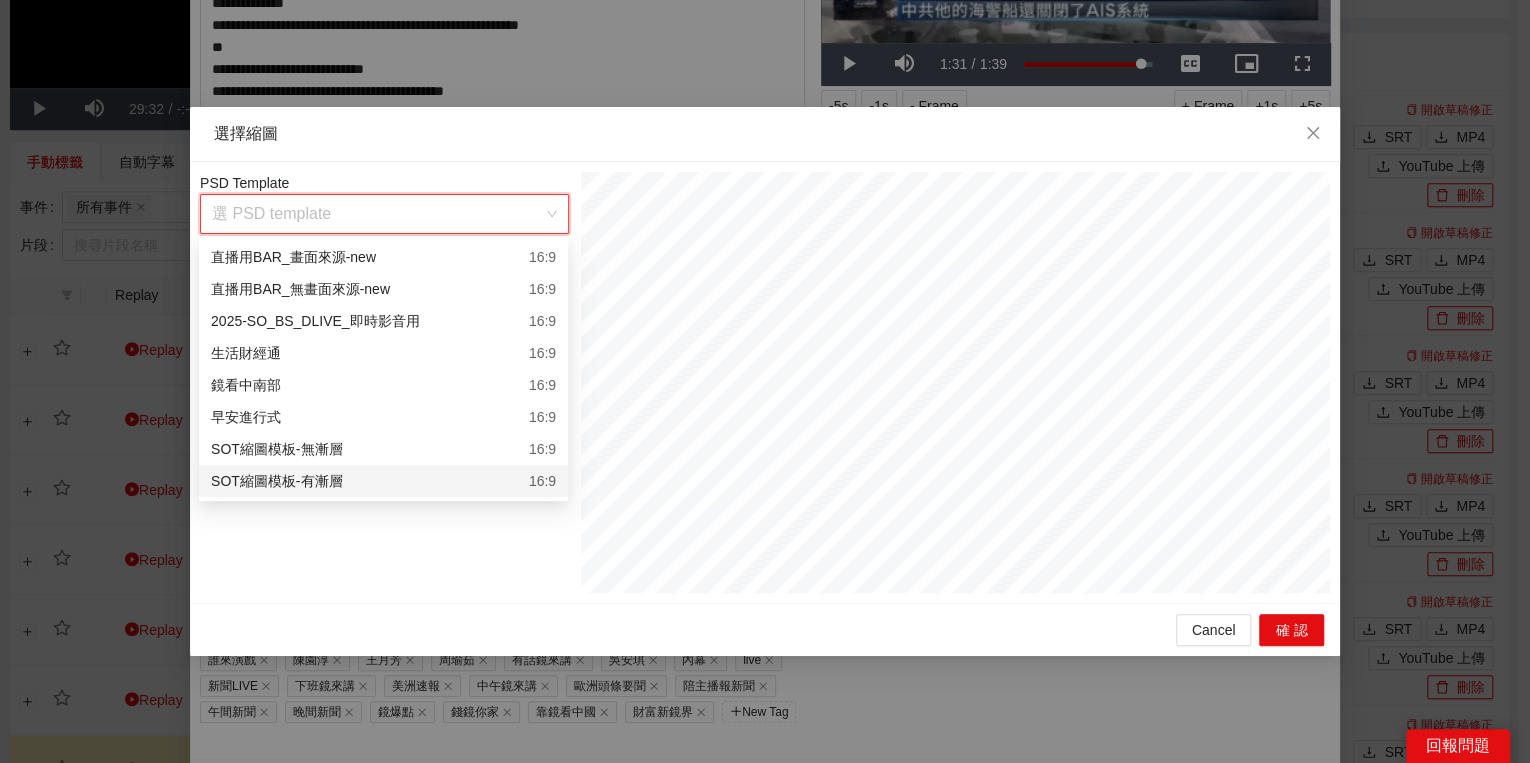 click on "SOT縮圖模板-有漸層 16:9" at bounding box center [383, 481] 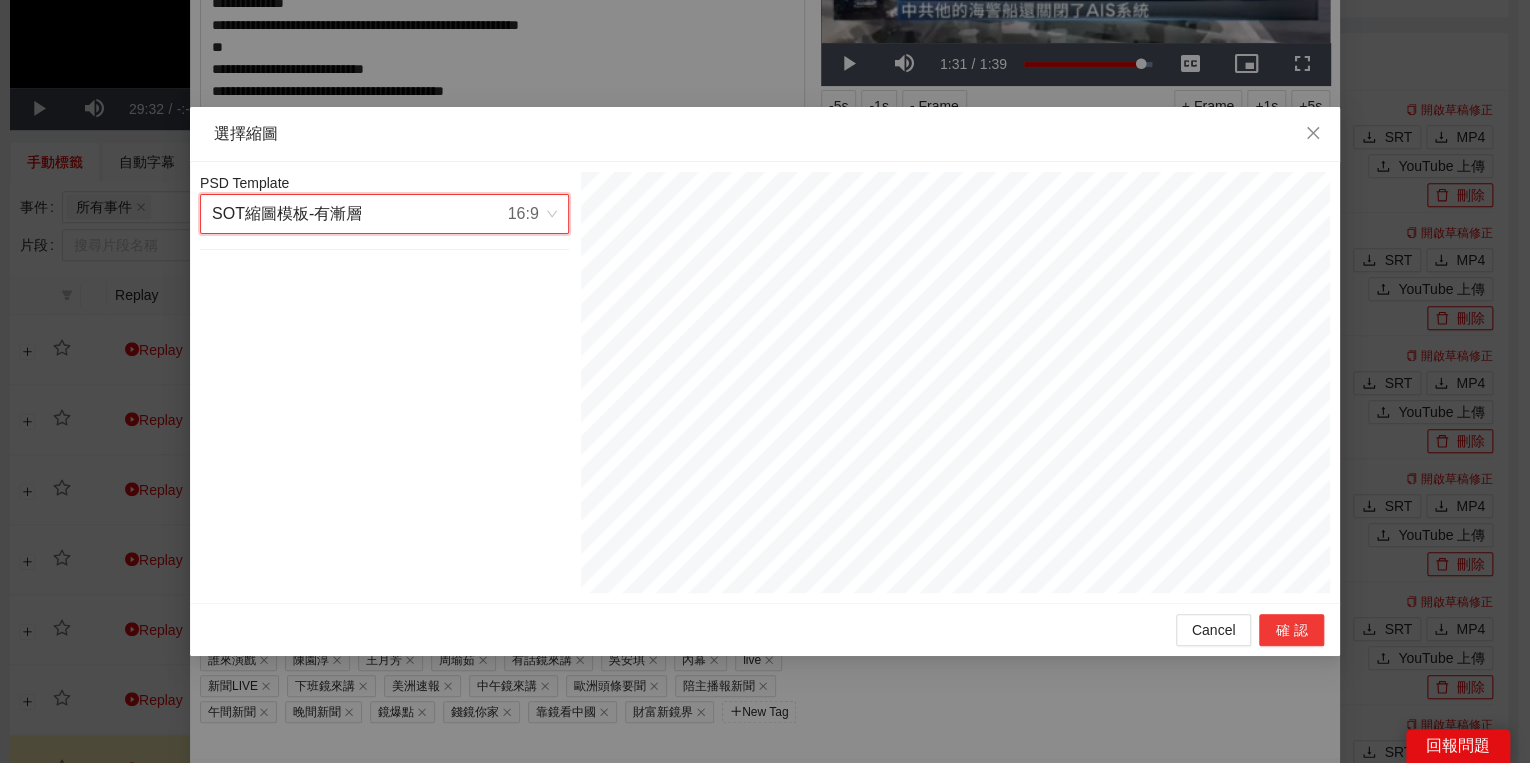 click on "確認" at bounding box center [1291, 630] 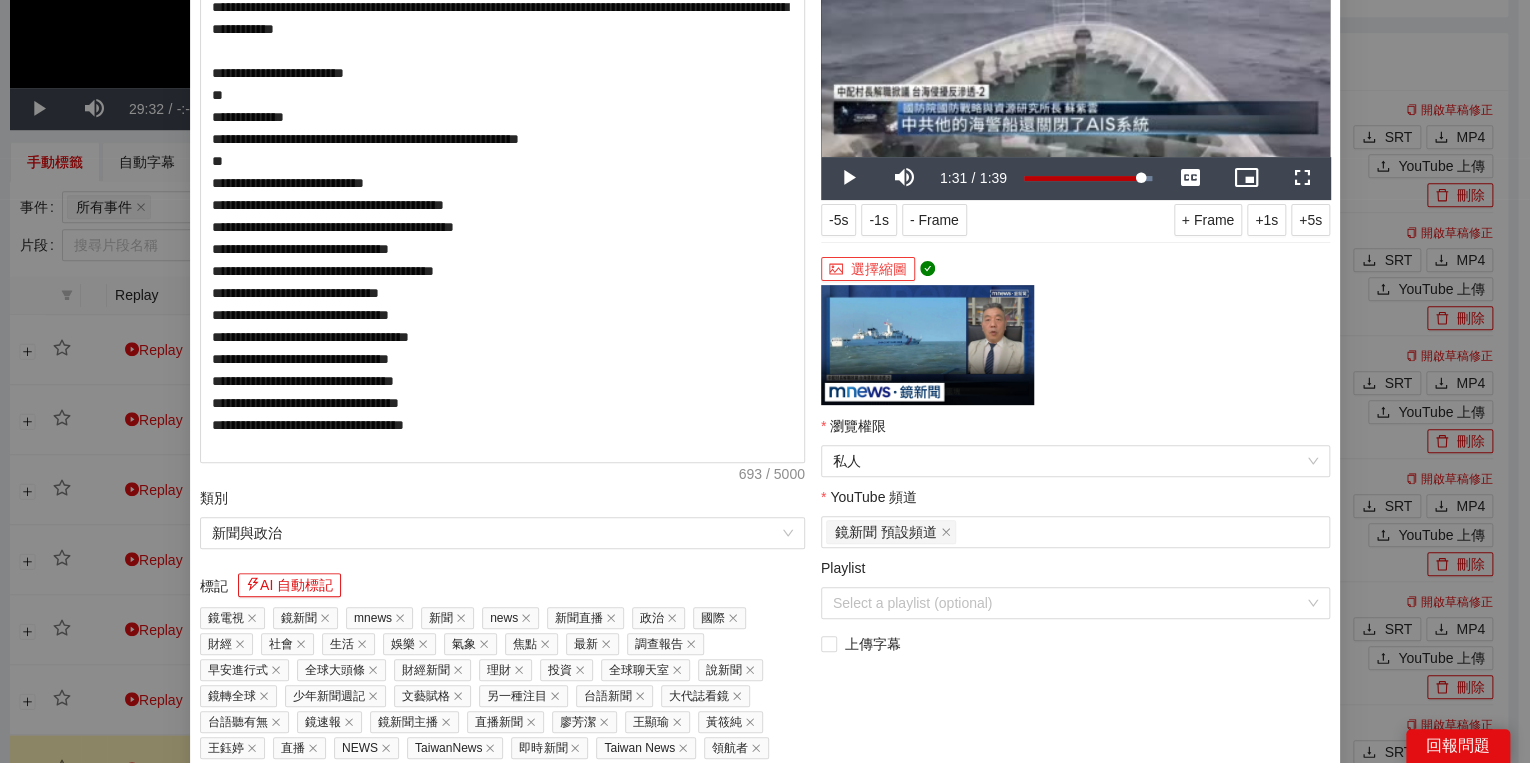 scroll, scrollTop: 352, scrollLeft: 0, axis: vertical 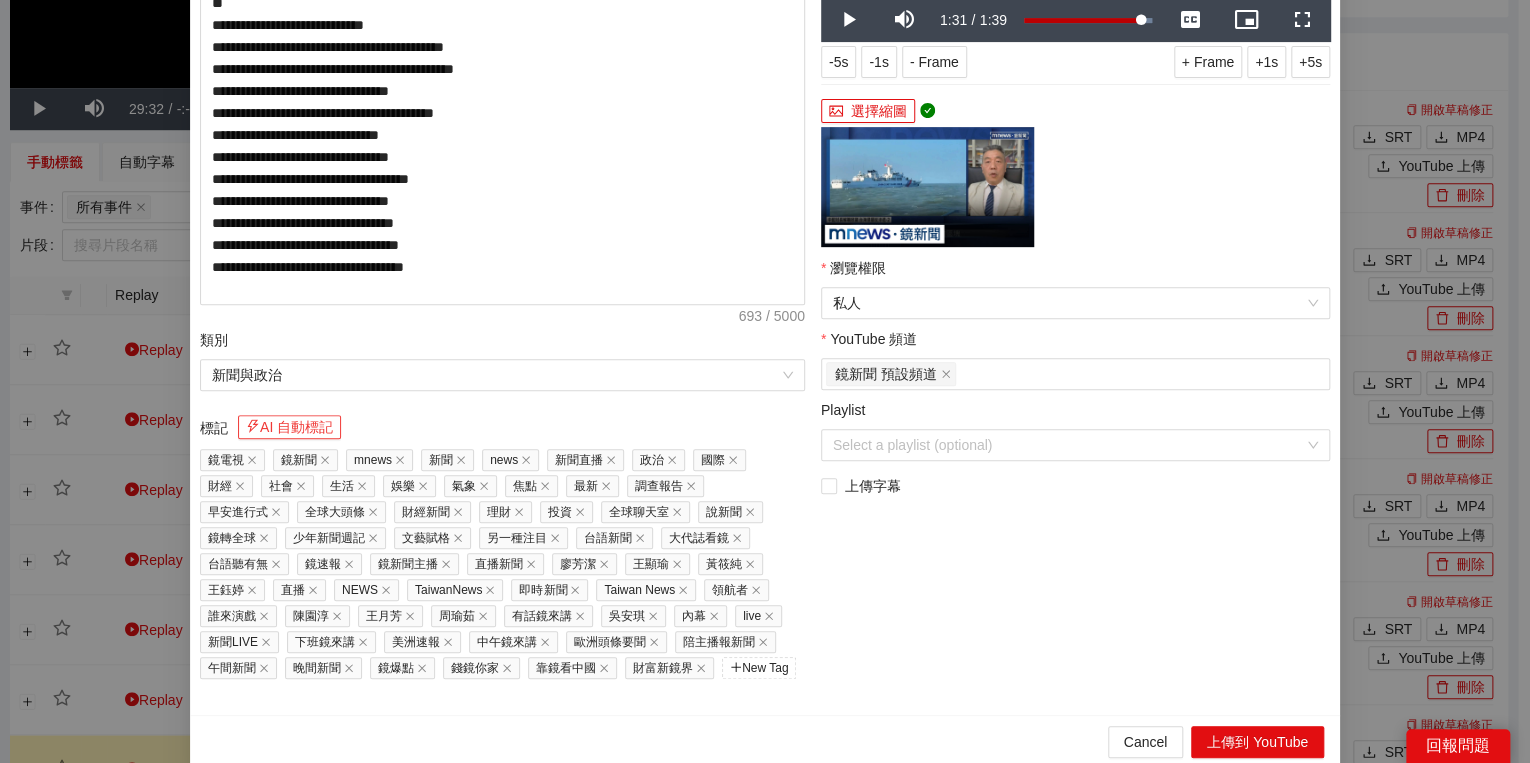 click on "AI 自動標記" at bounding box center (289, 427) 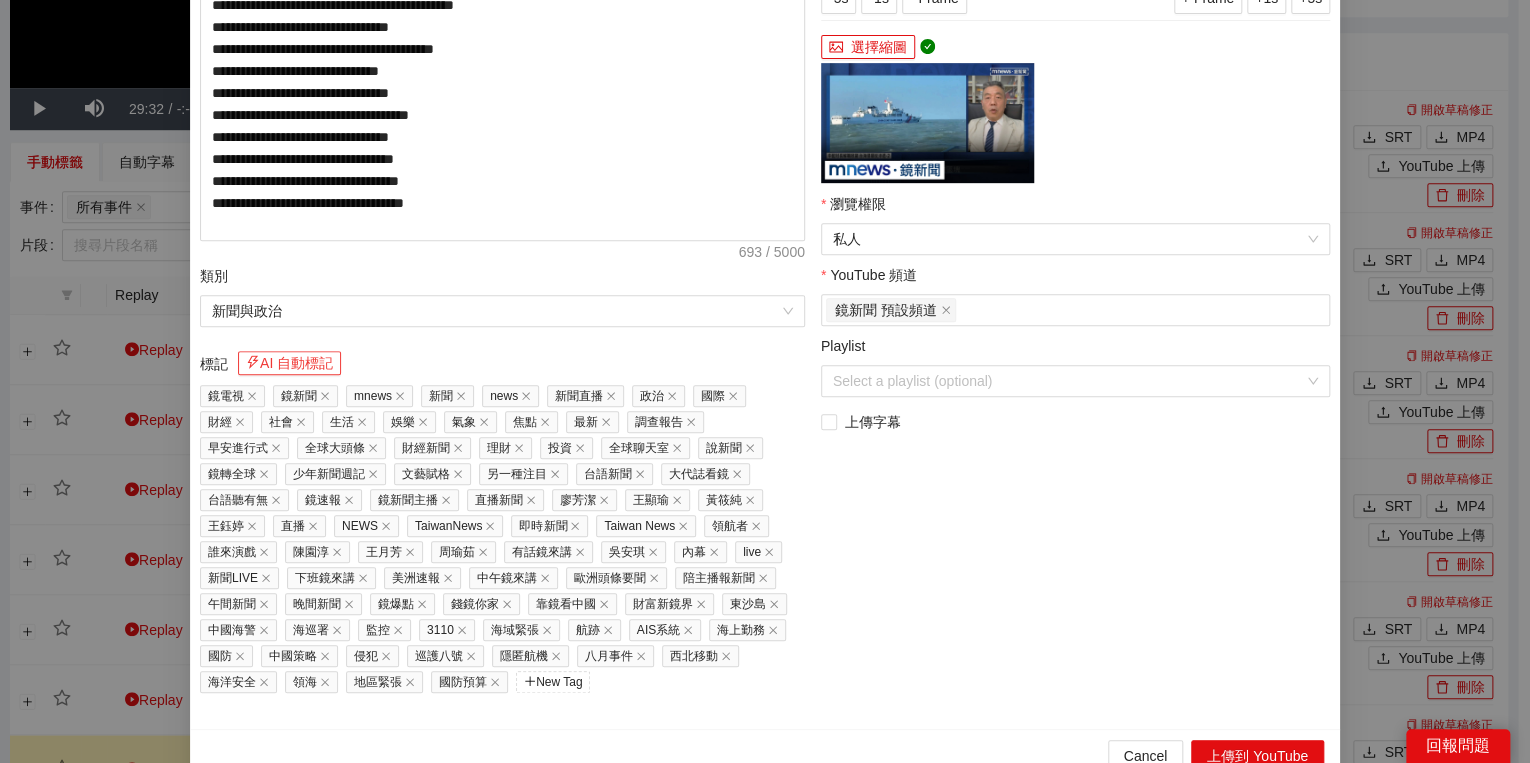 scroll, scrollTop: 429, scrollLeft: 0, axis: vertical 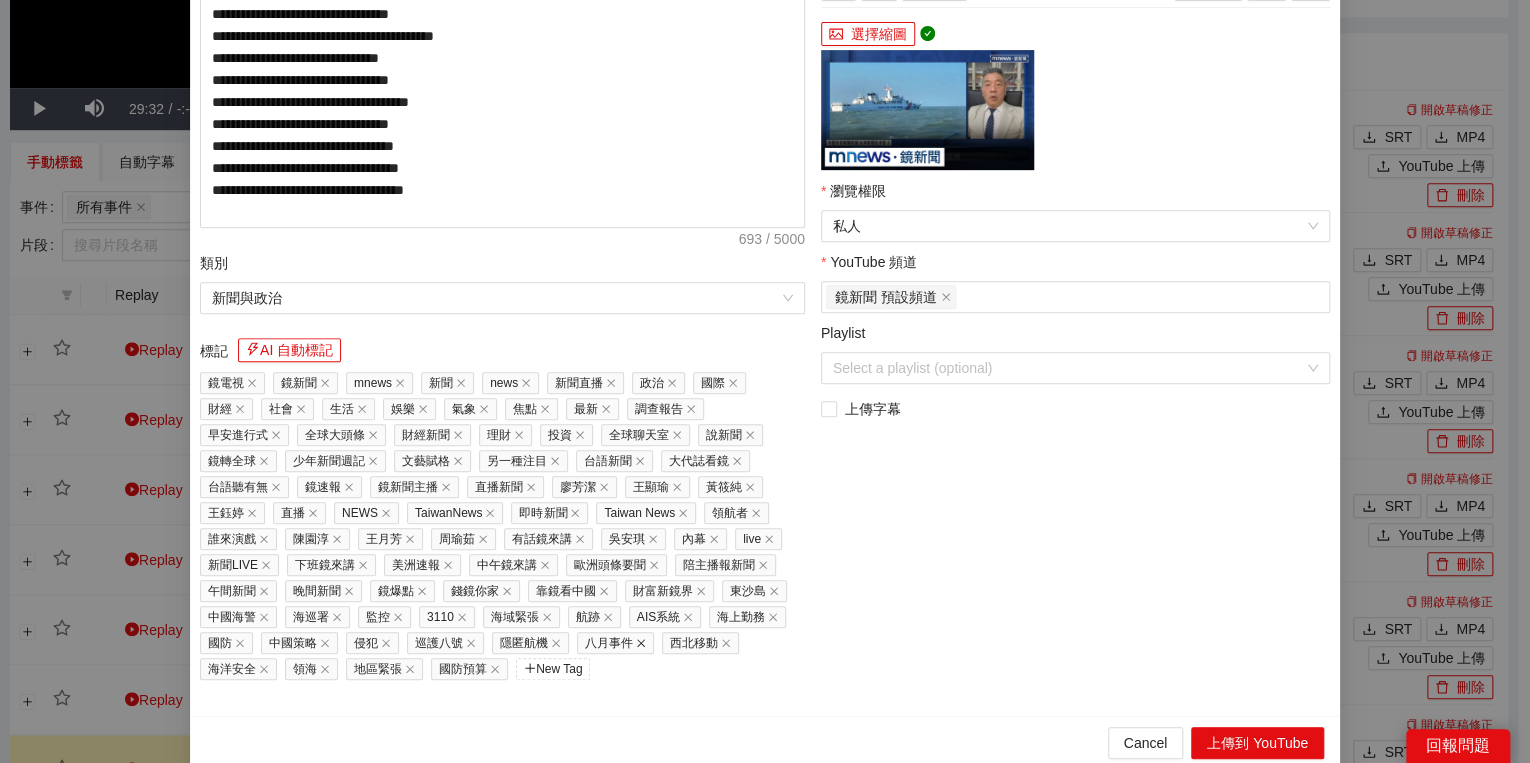 click 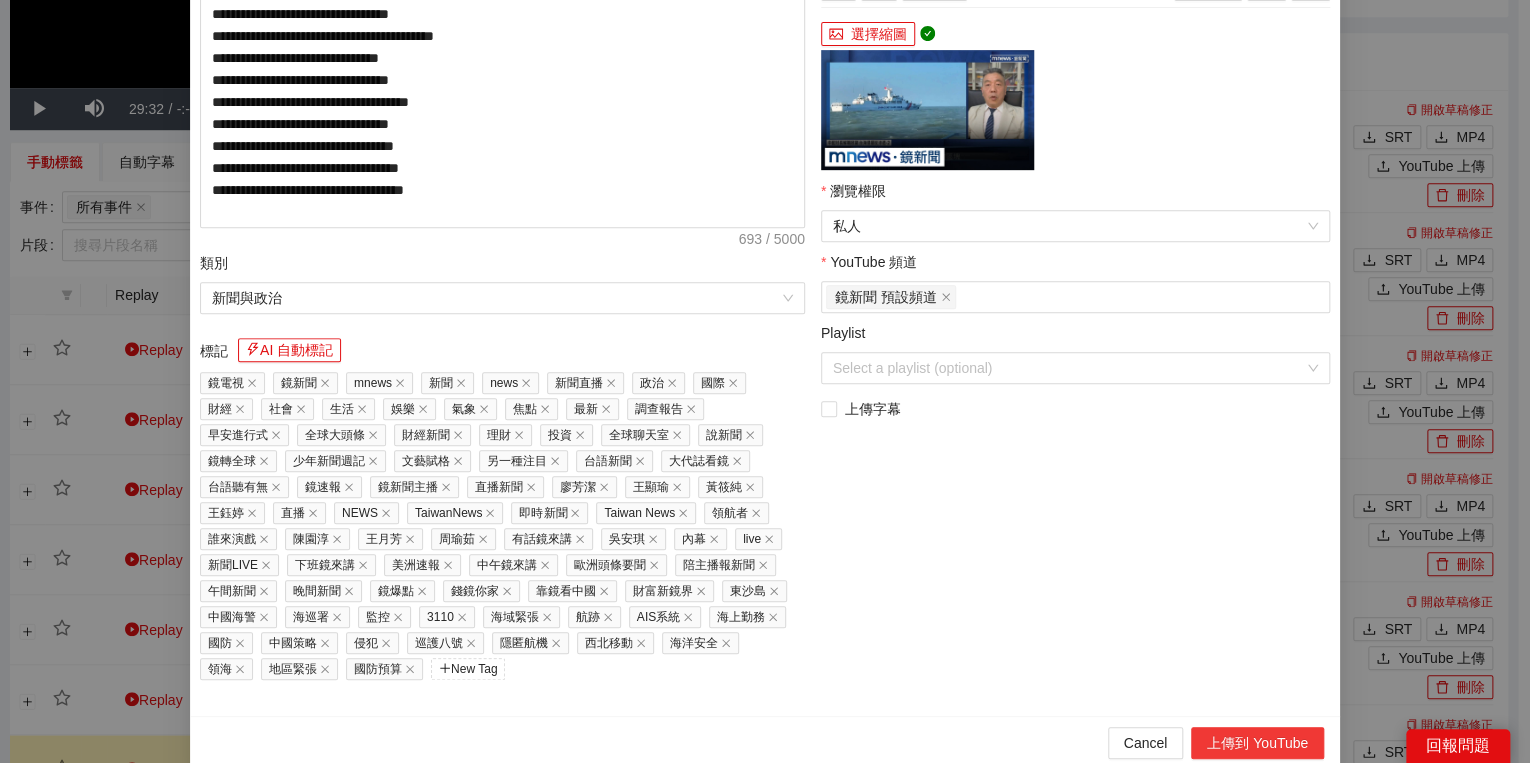 click on "上傳到 YouTube" at bounding box center [1257, 743] 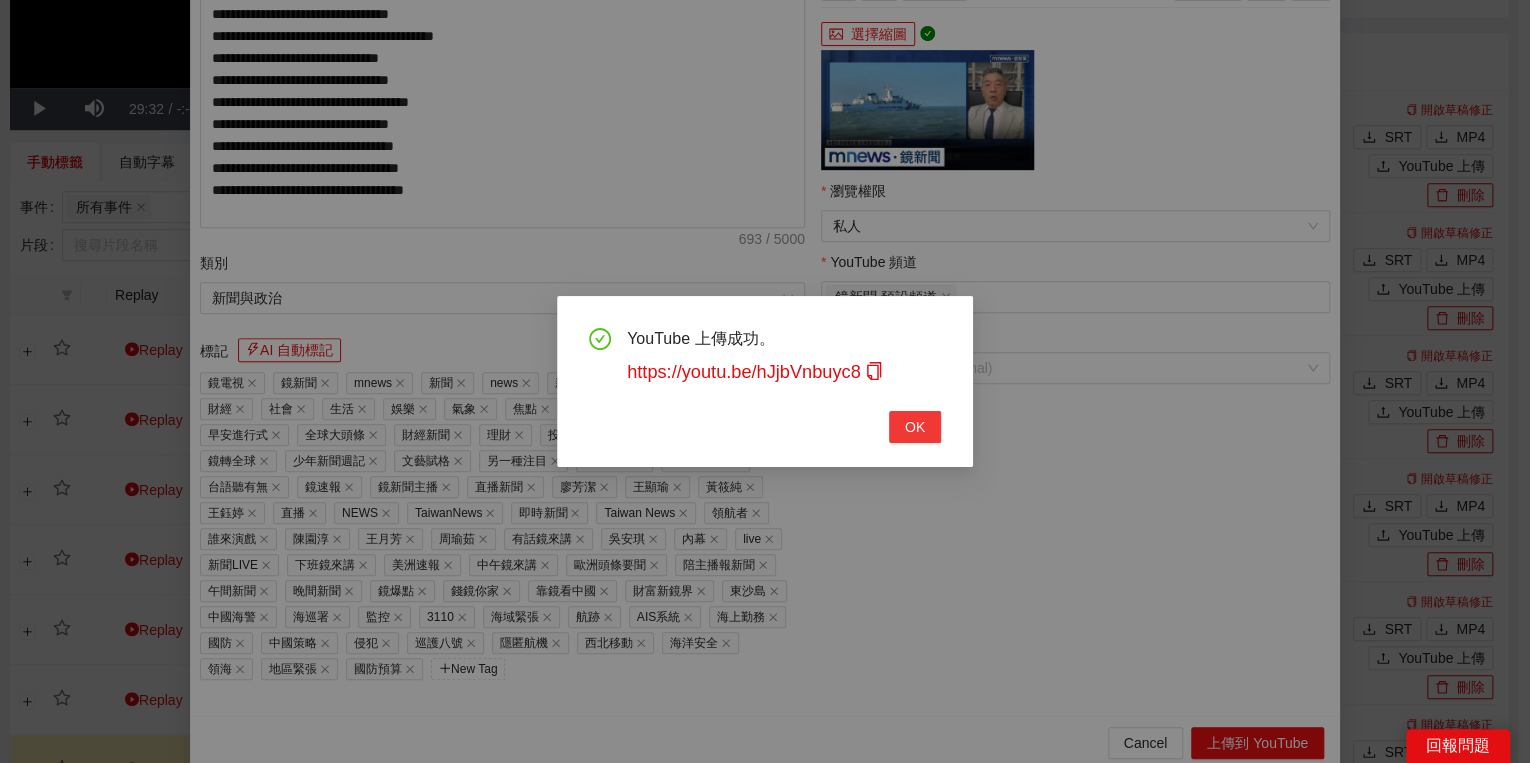 click on "OK" at bounding box center [915, 427] 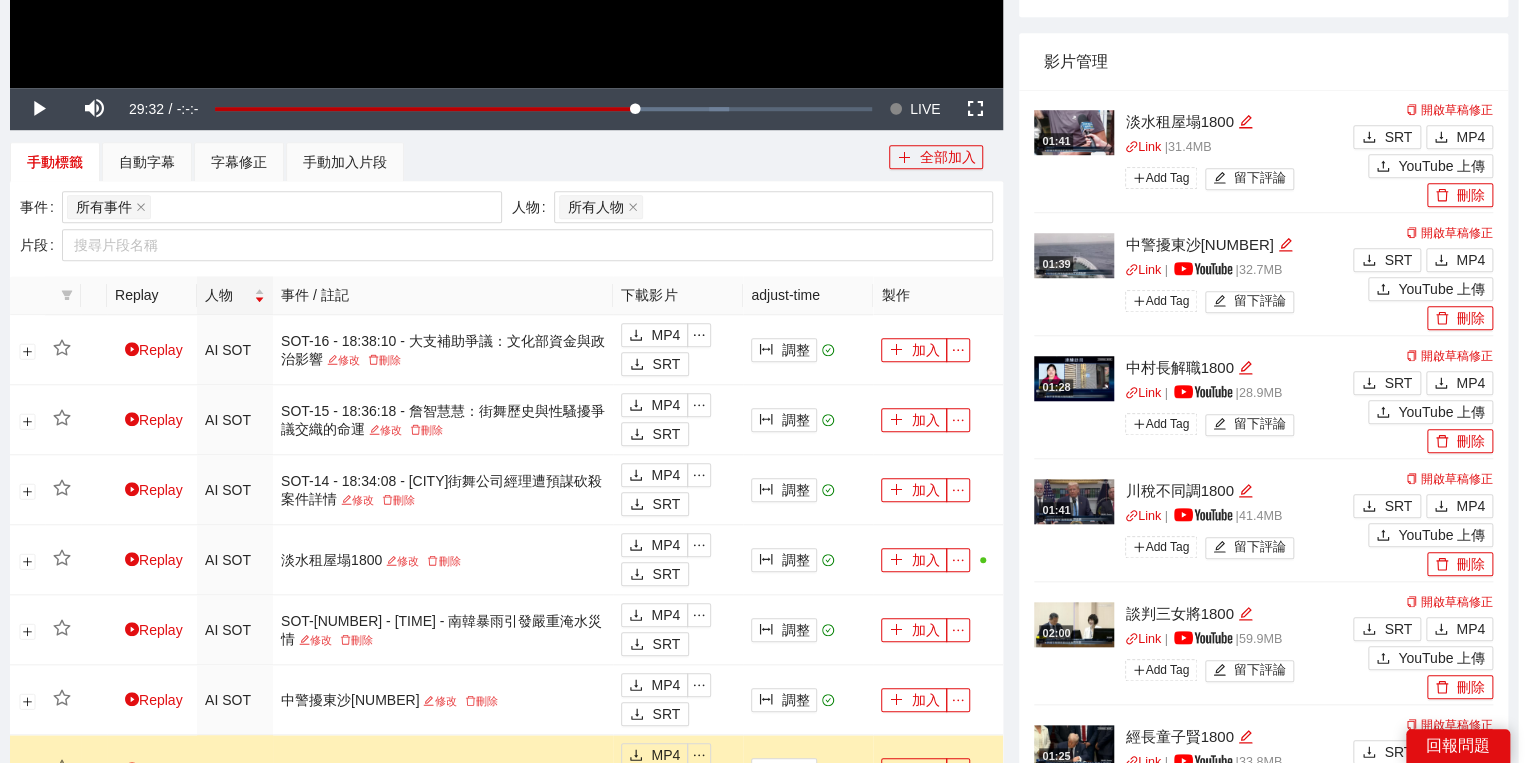 scroll, scrollTop: 308, scrollLeft: 0, axis: vertical 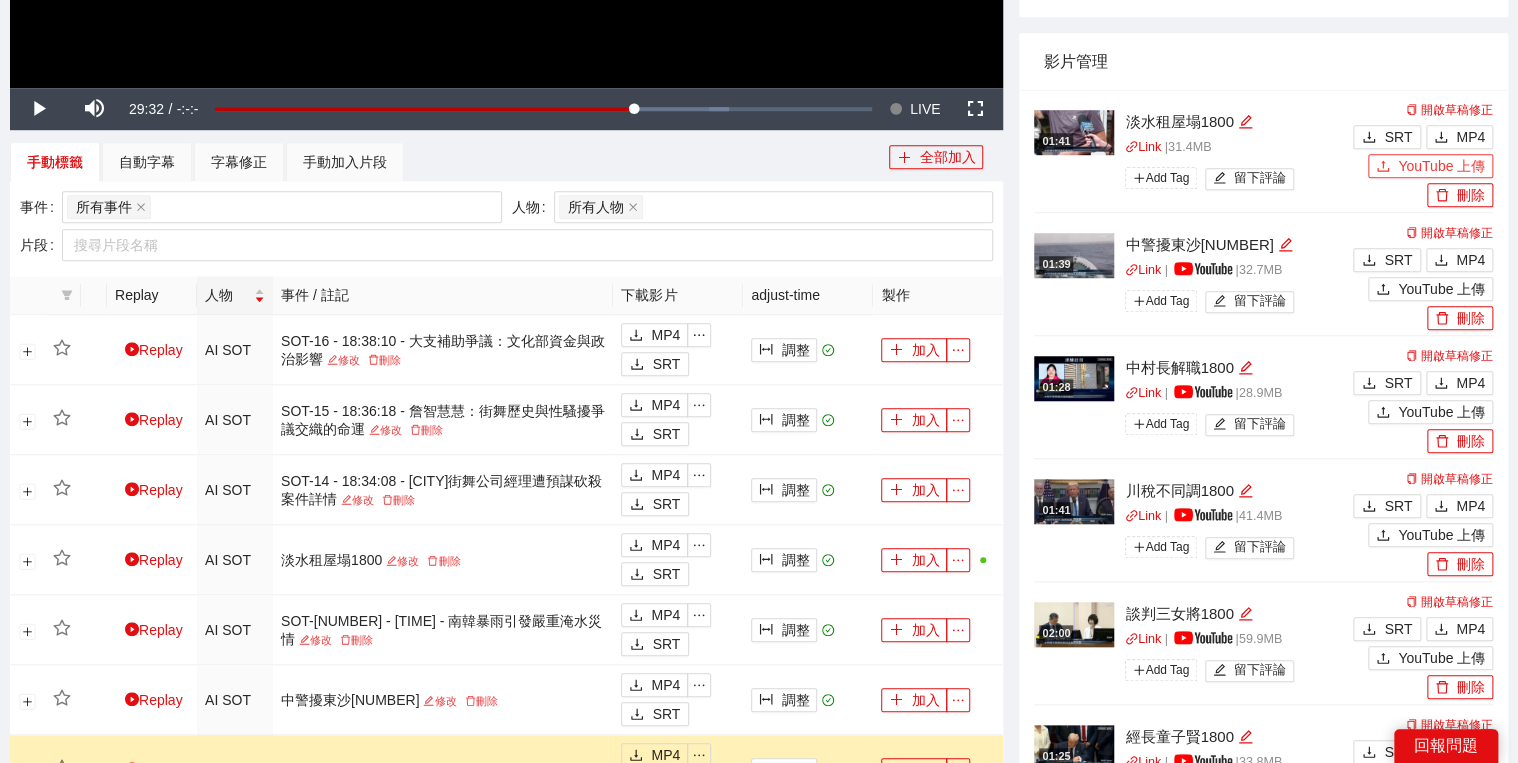 click on "YouTube 上傳" at bounding box center (1441, 166) 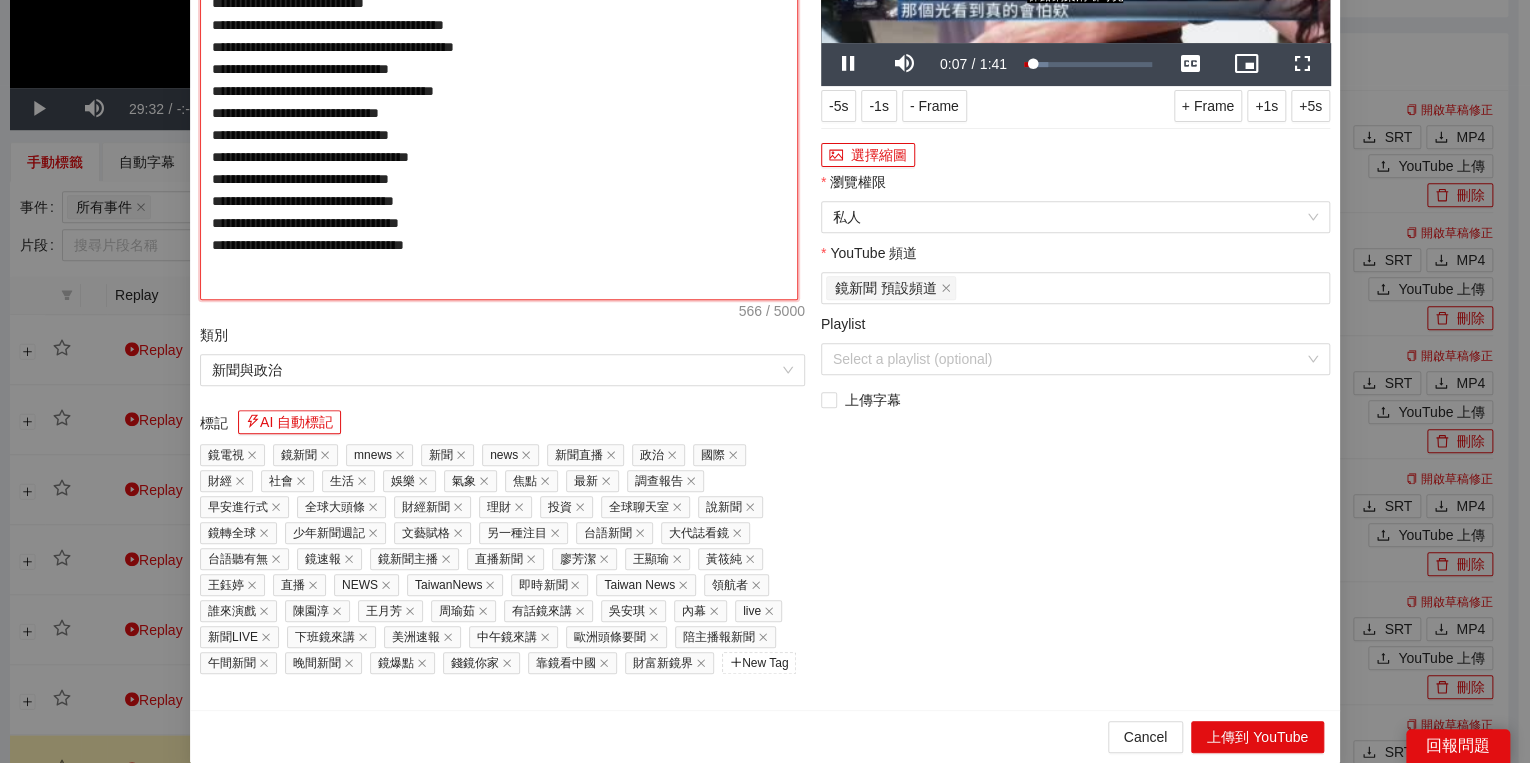drag, startPoint x: 452, startPoint y: 193, endPoint x: 431, endPoint y: 194, distance: 21.023796 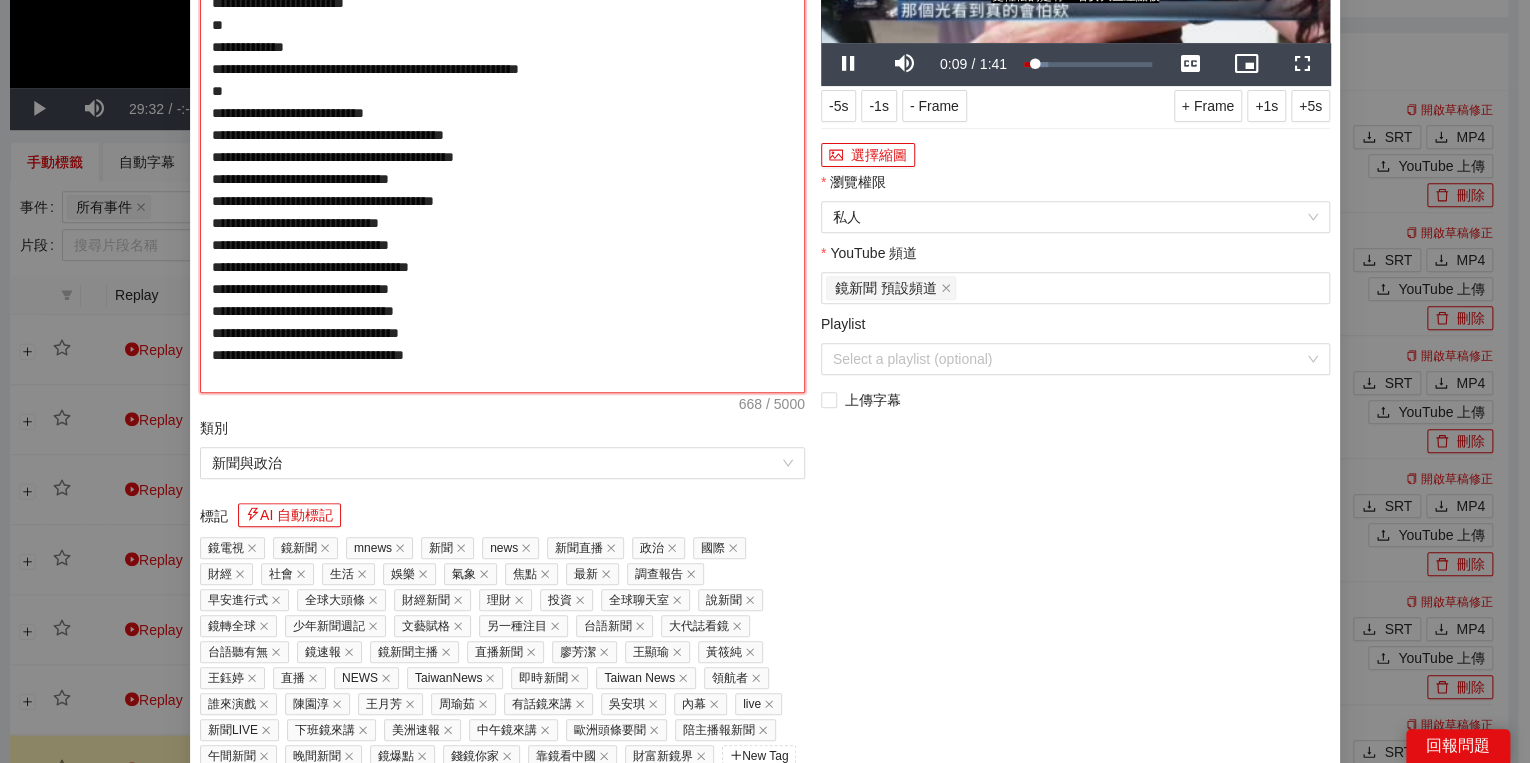 type on "**********" 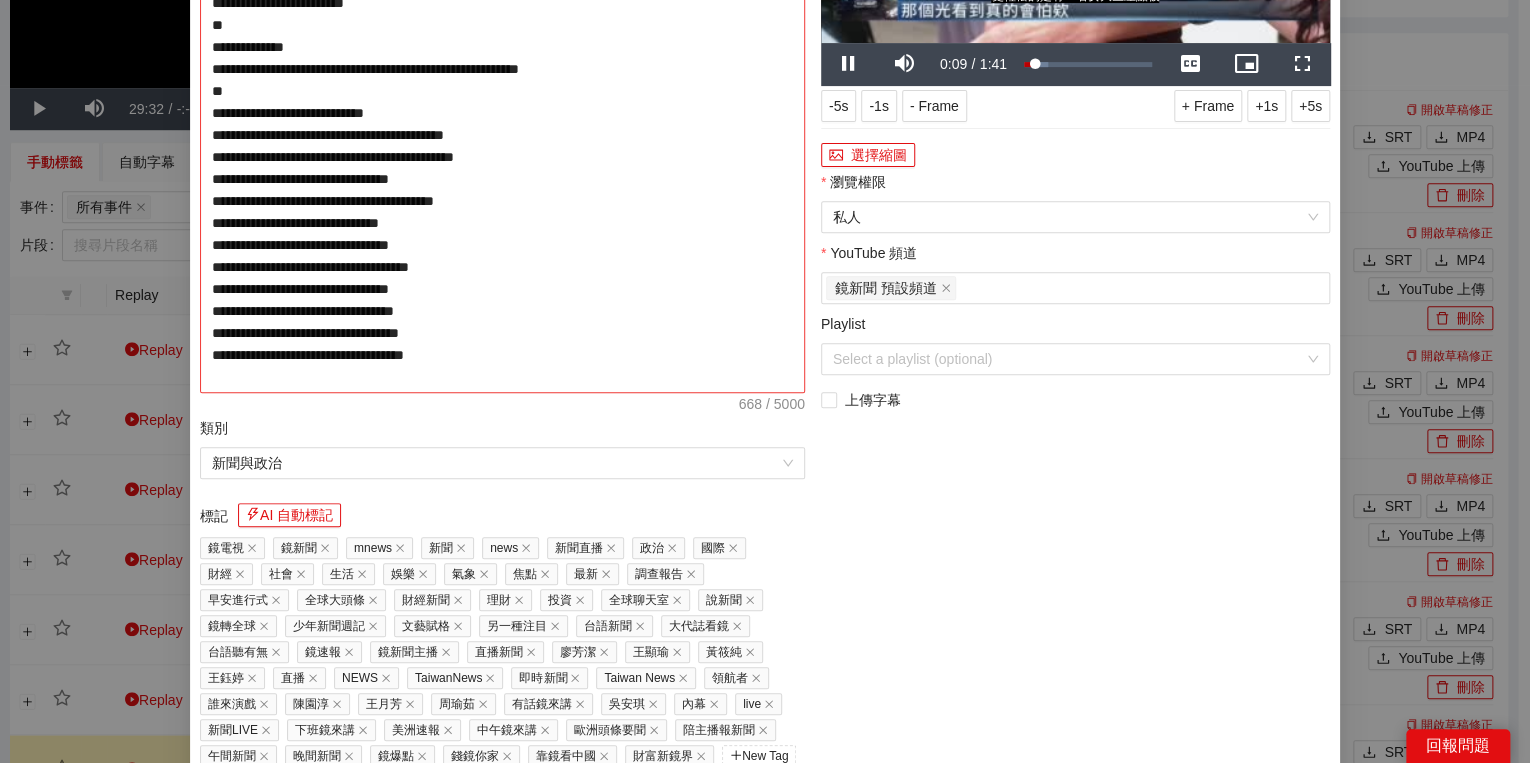 type on "**********" 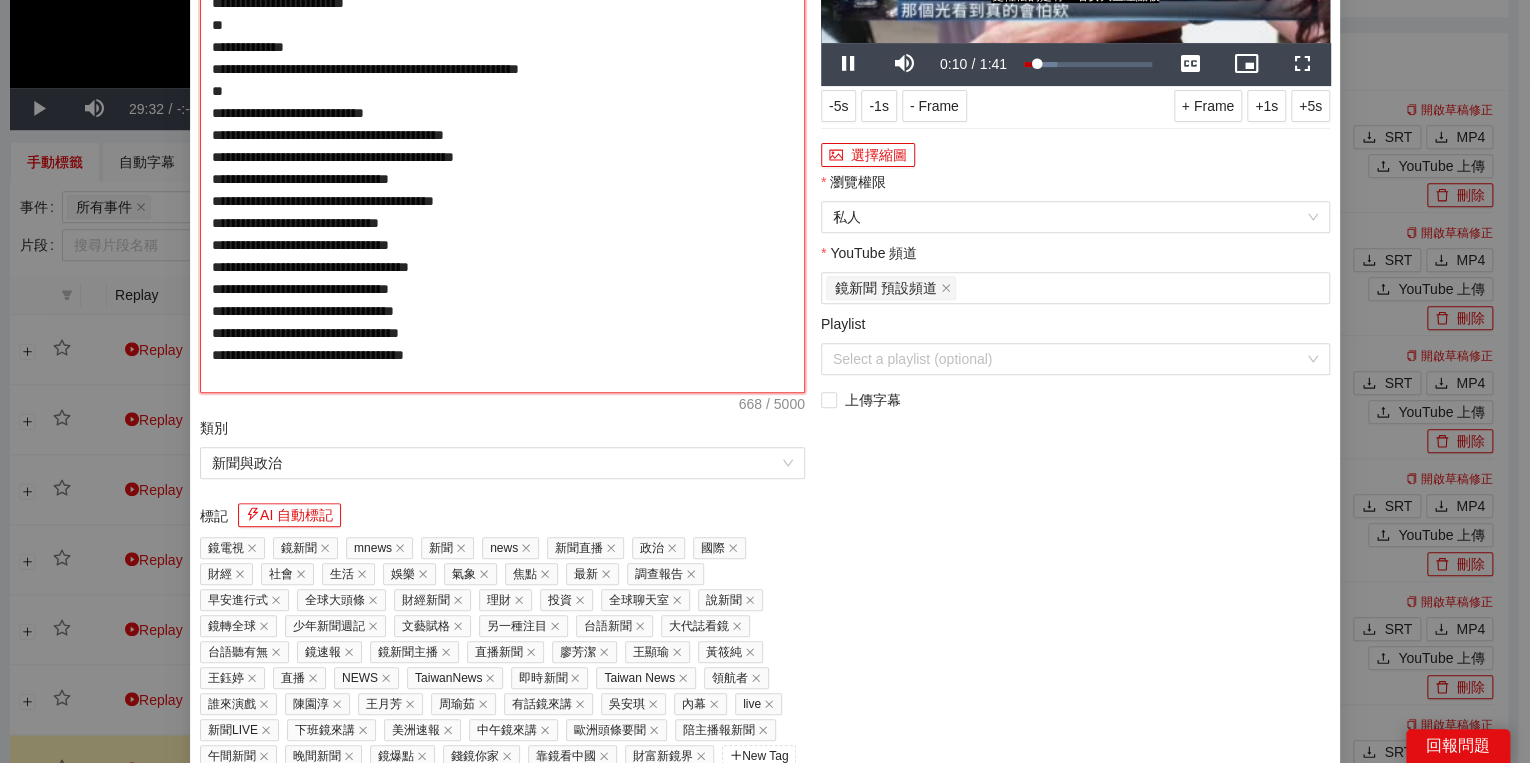 type on "**********" 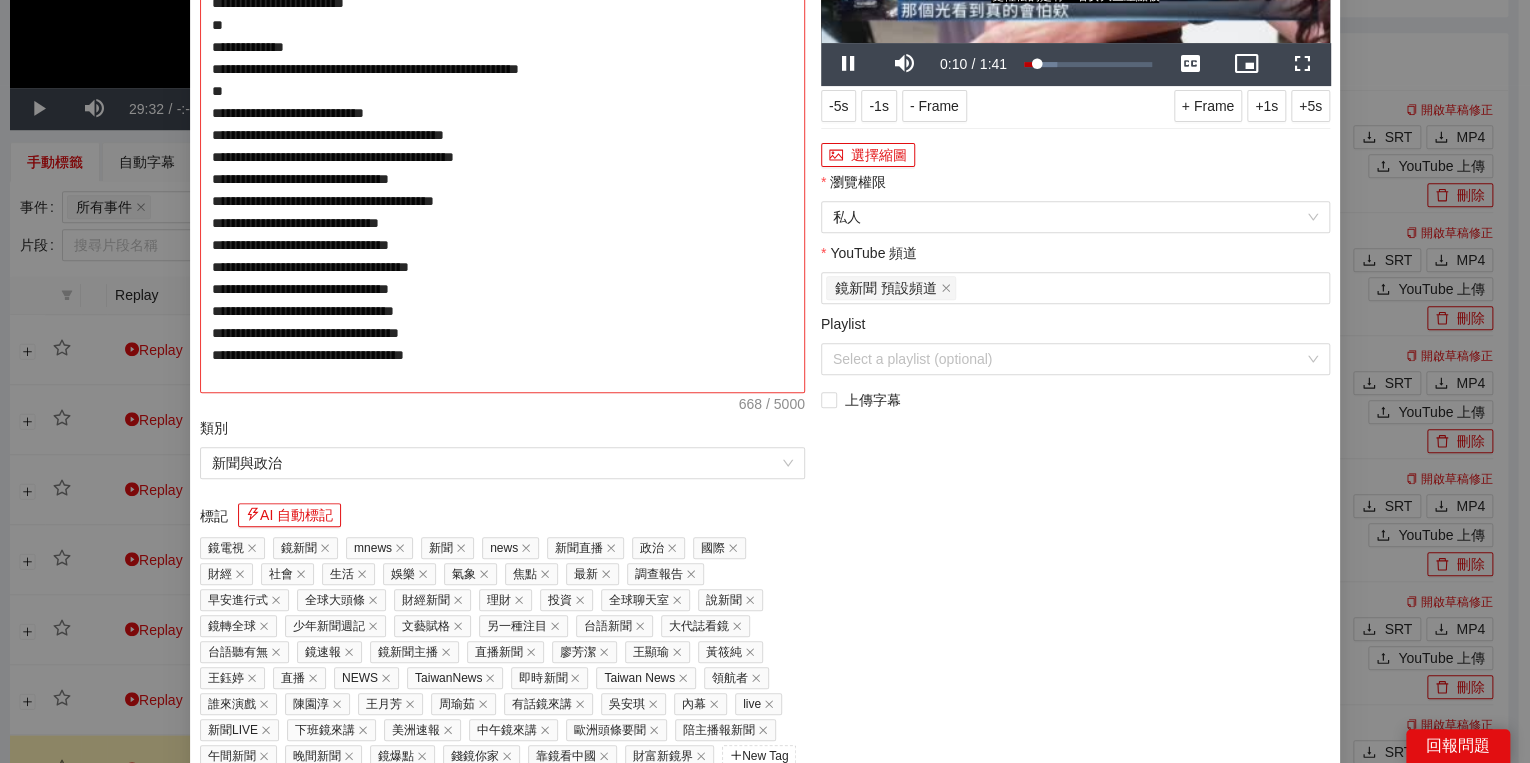 type on "**********" 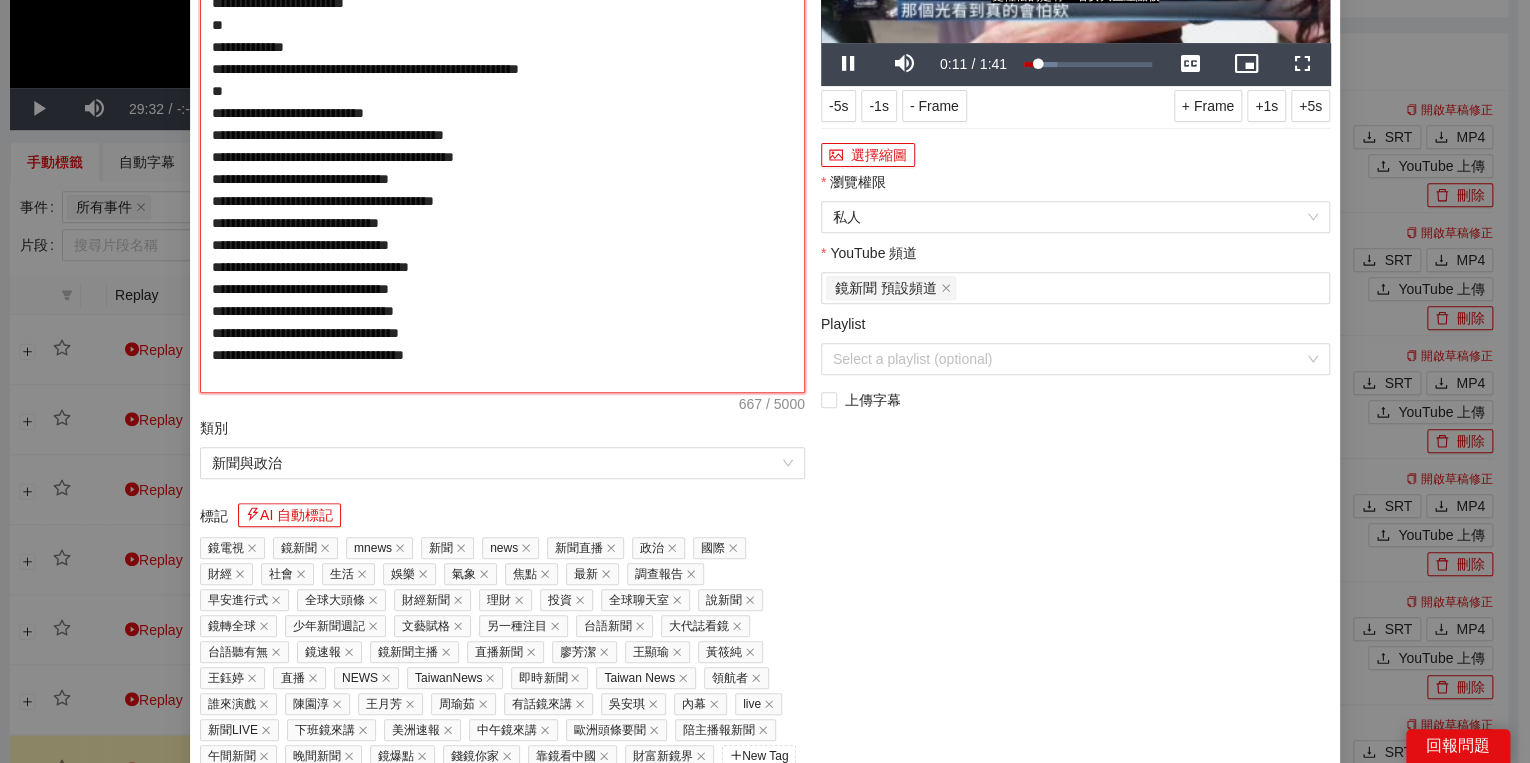 drag, startPoint x: 332, startPoint y: 194, endPoint x: 343, endPoint y: 201, distance: 13.038404 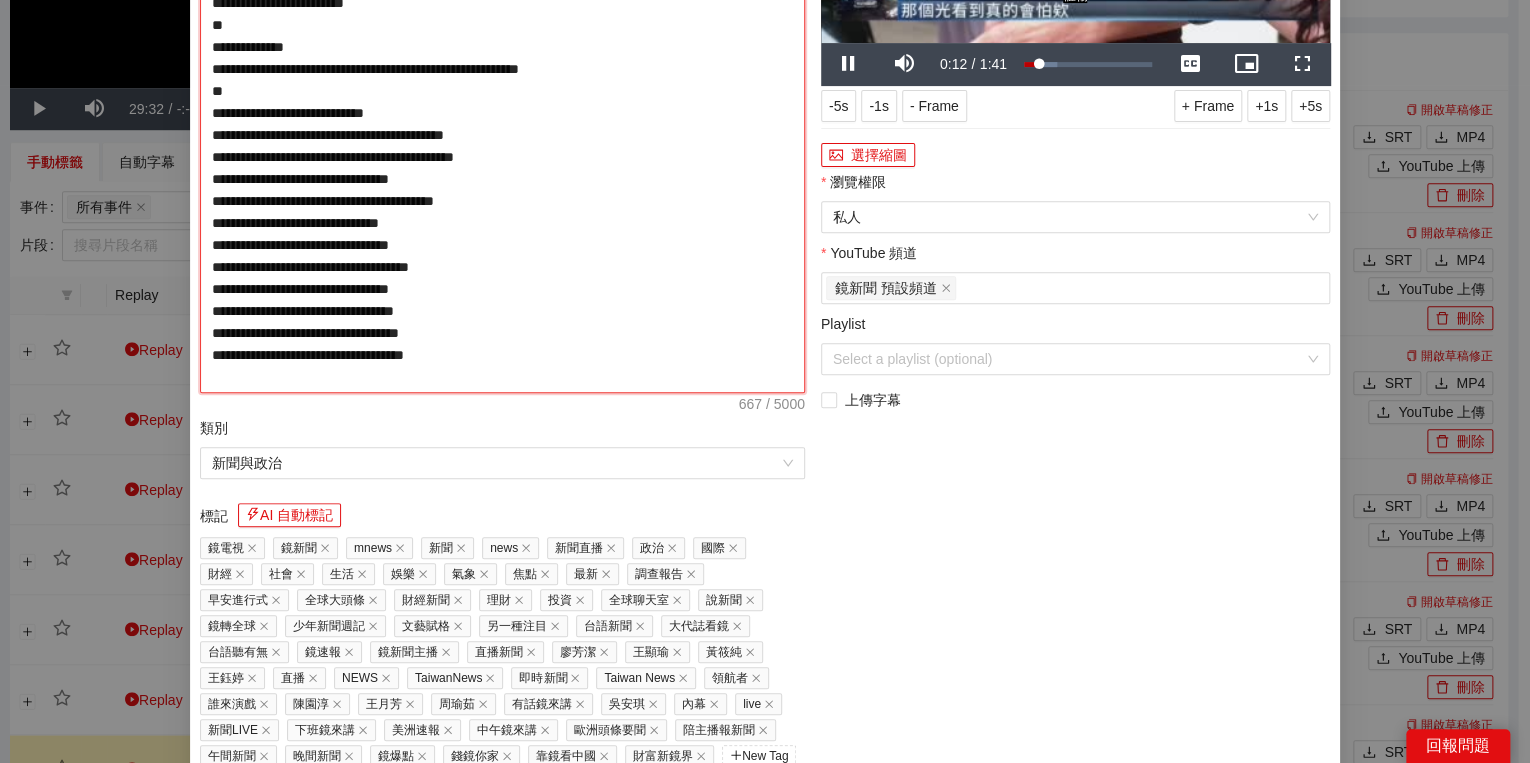 type on "**********" 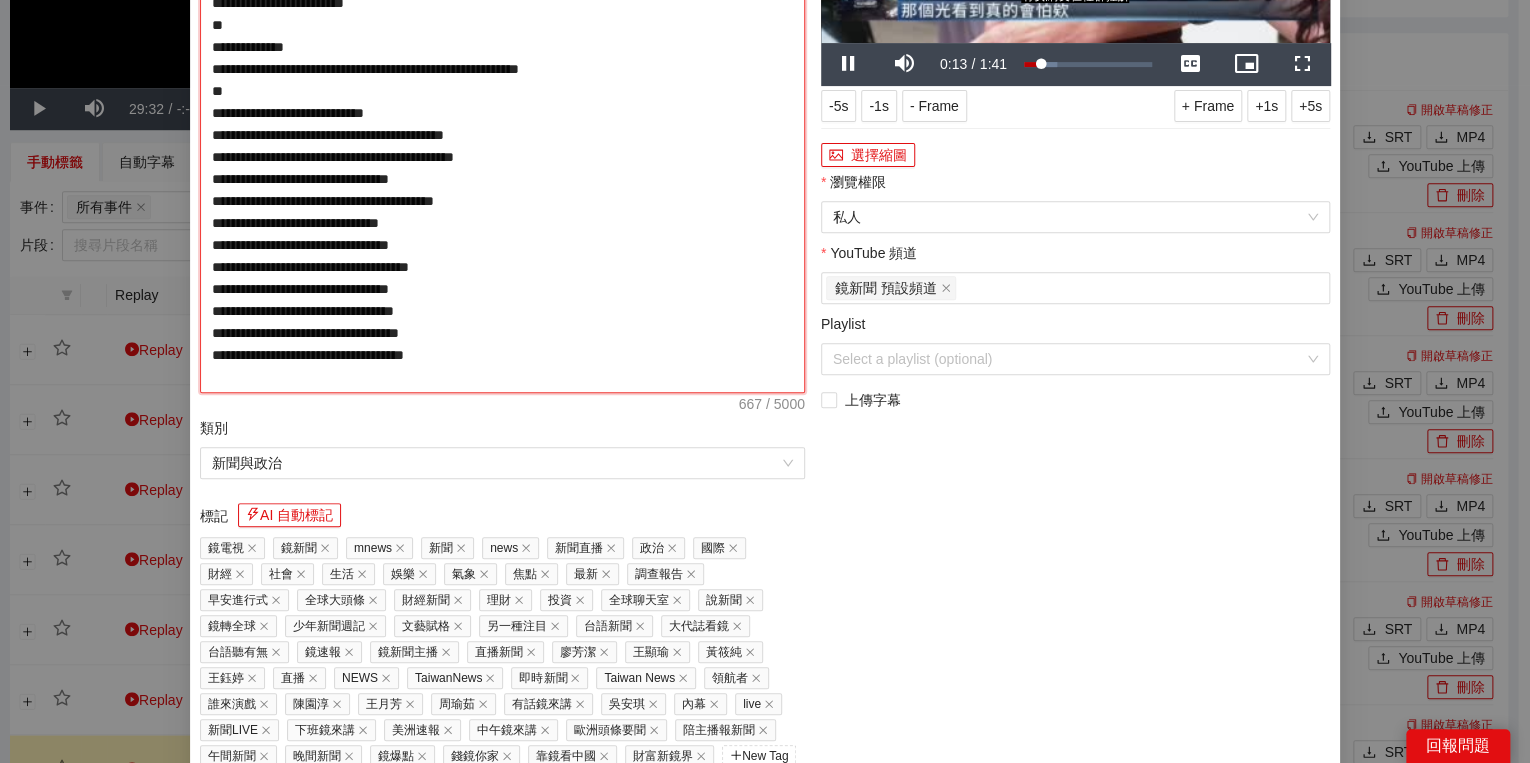 type on "**********" 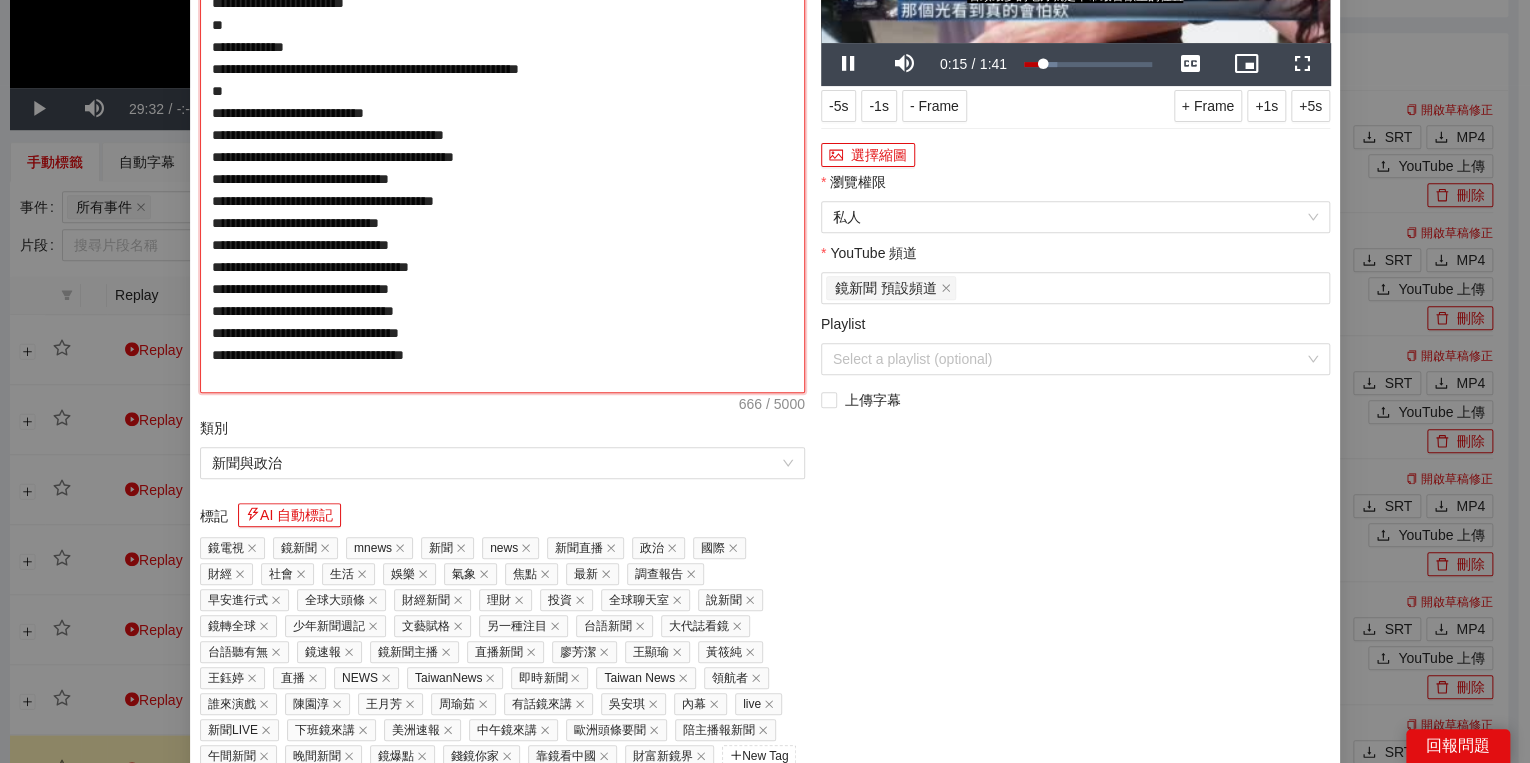 type on "**********" 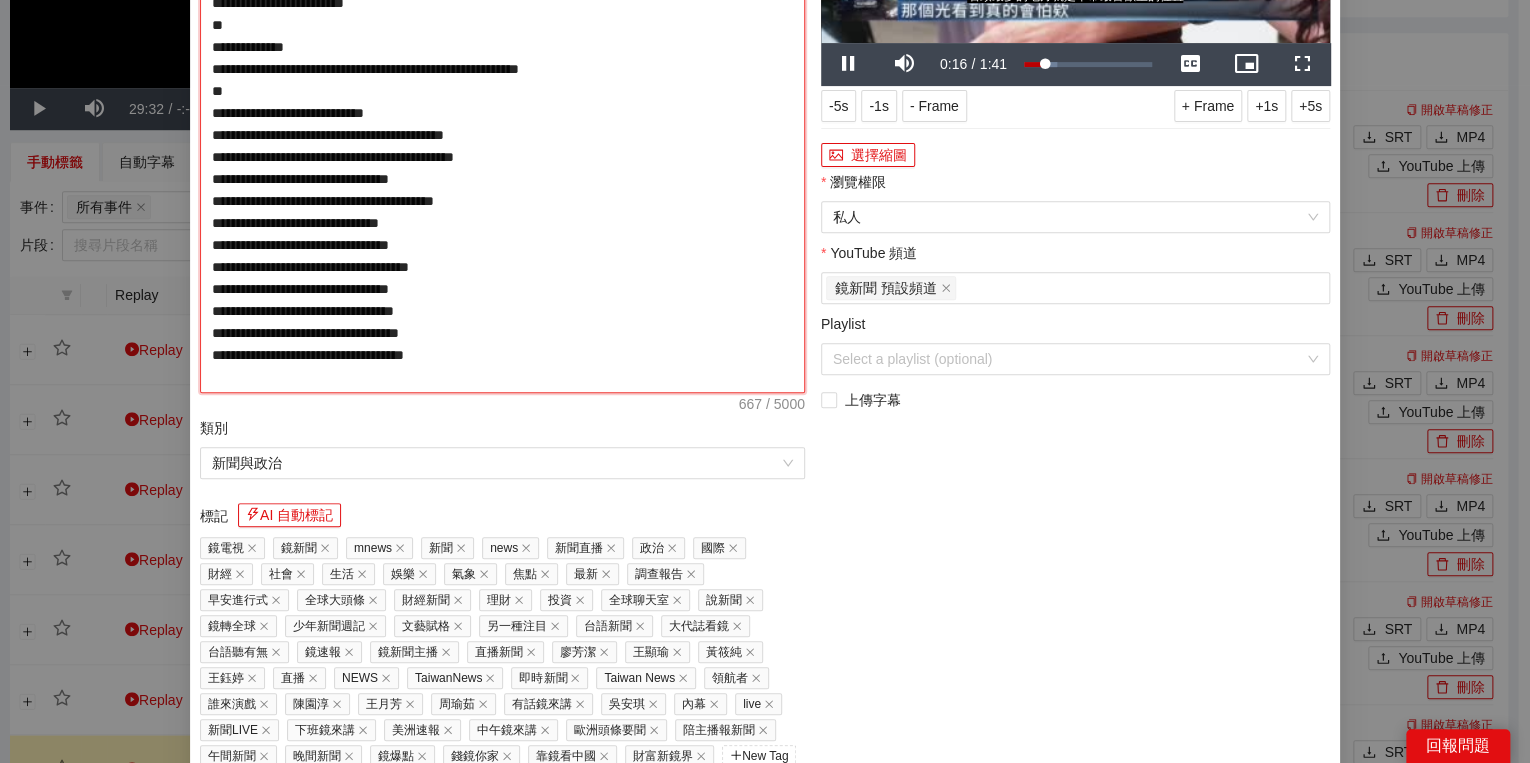 click on "**********" at bounding box center (502, 135) 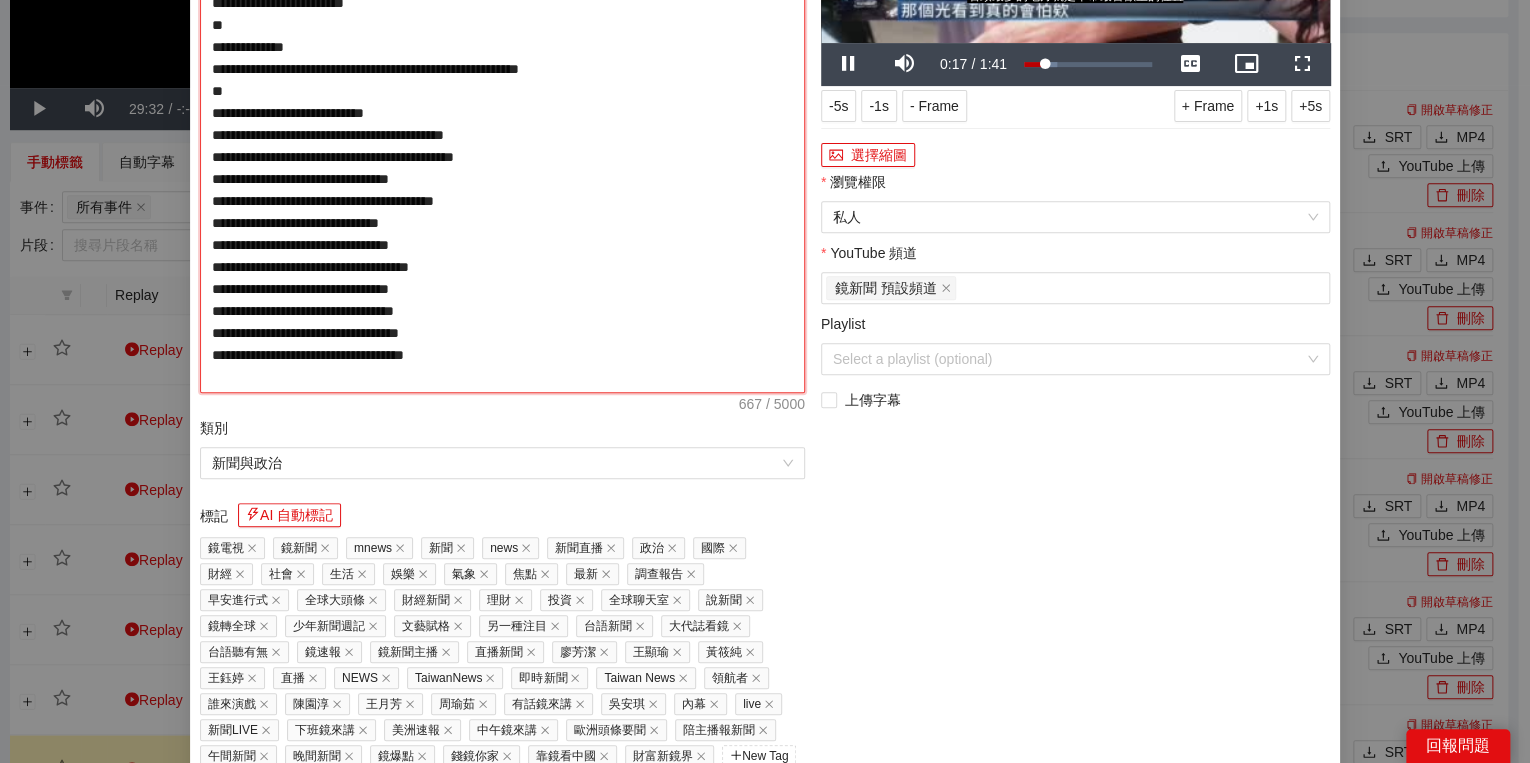 type on "**********" 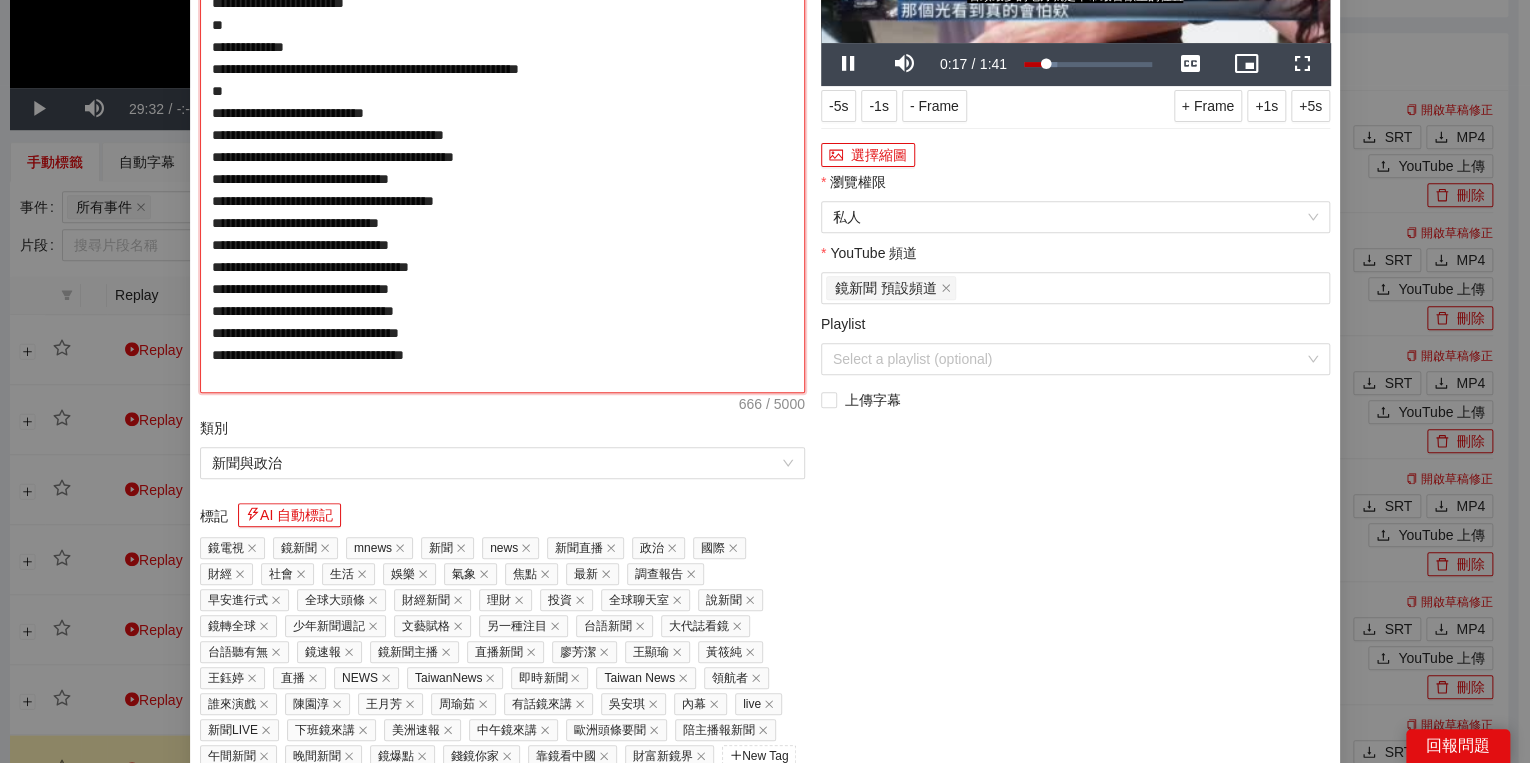 click on "**********" at bounding box center [502, 135] 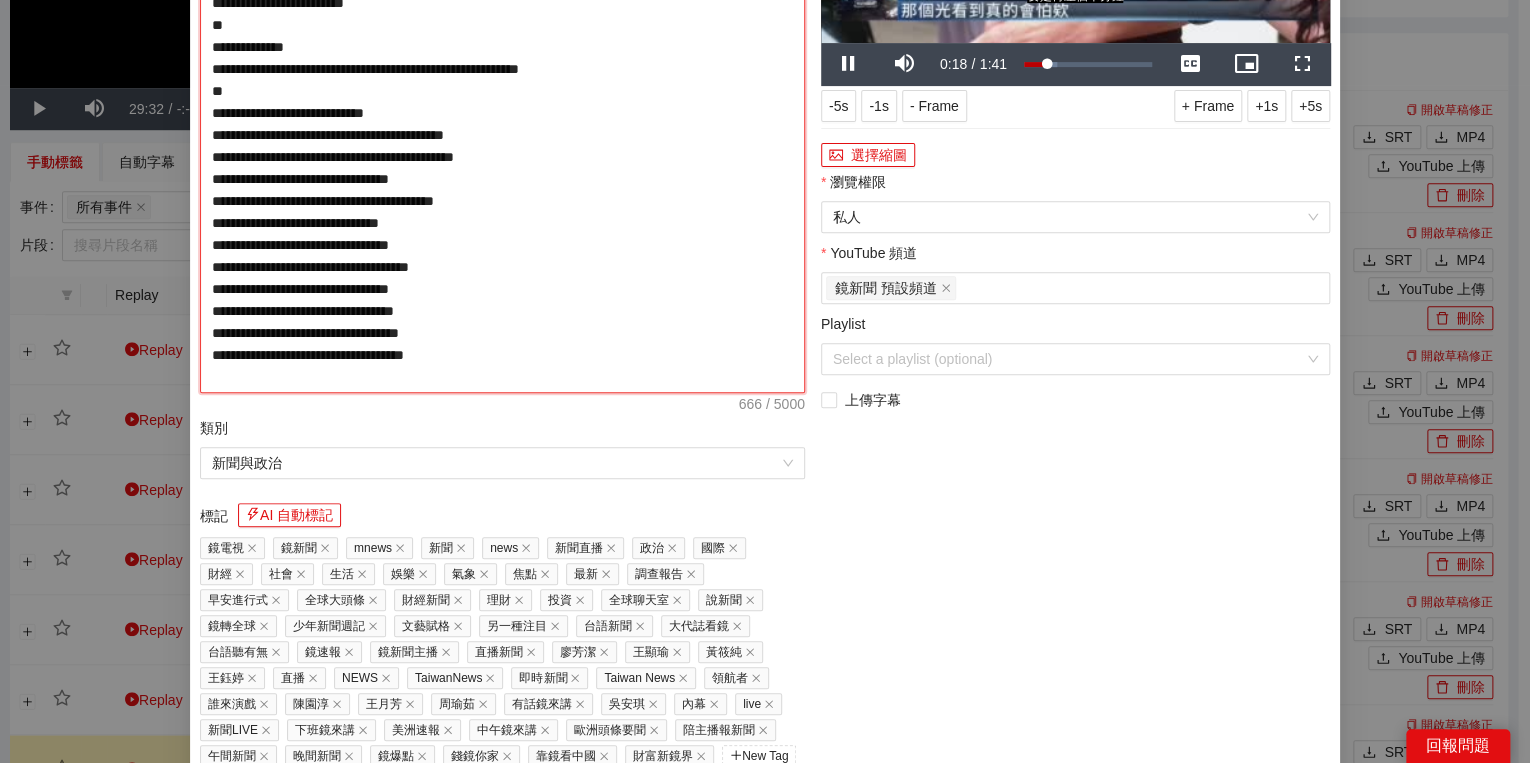 click on "**********" at bounding box center (502, 135) 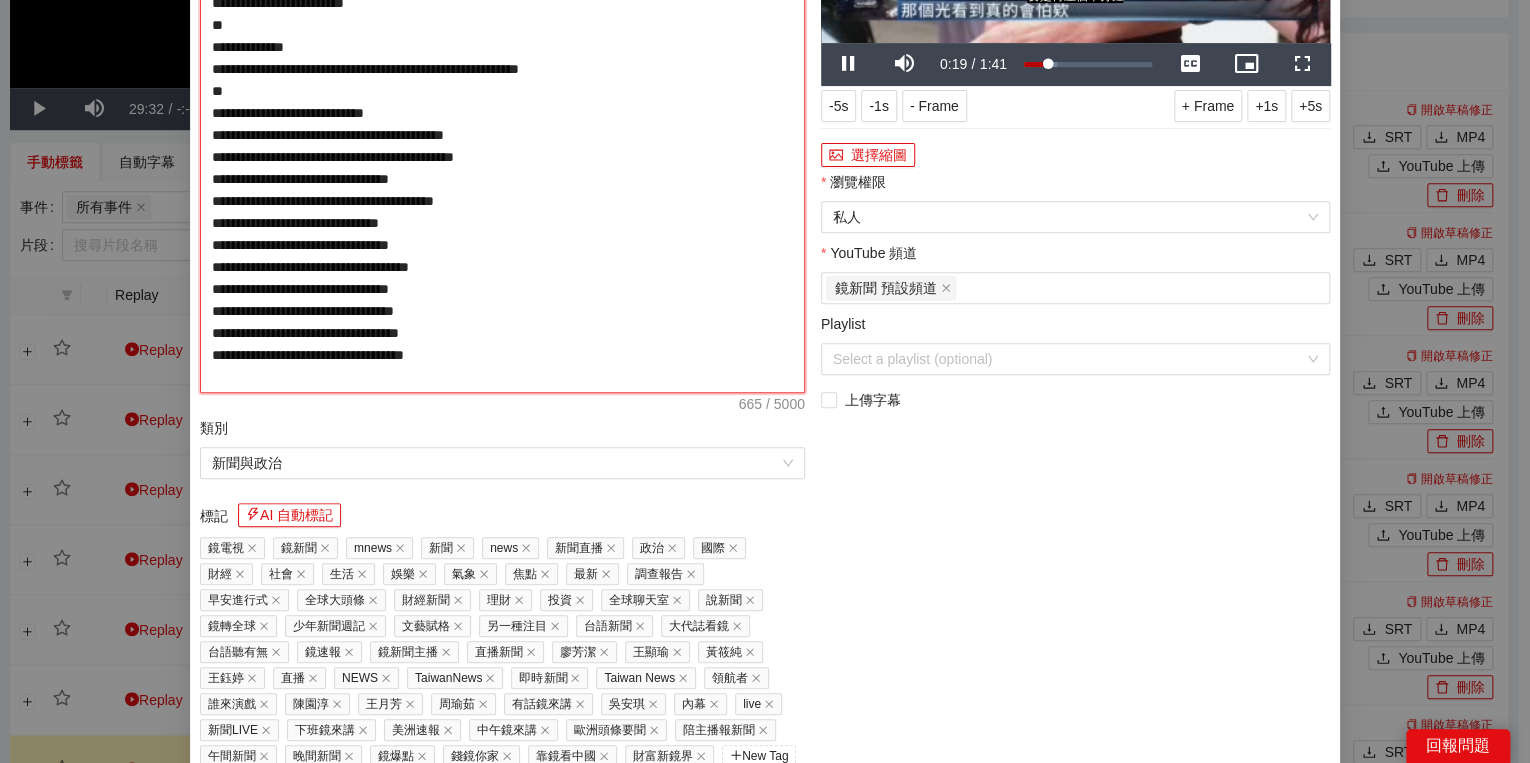 click on "**********" at bounding box center (502, 135) 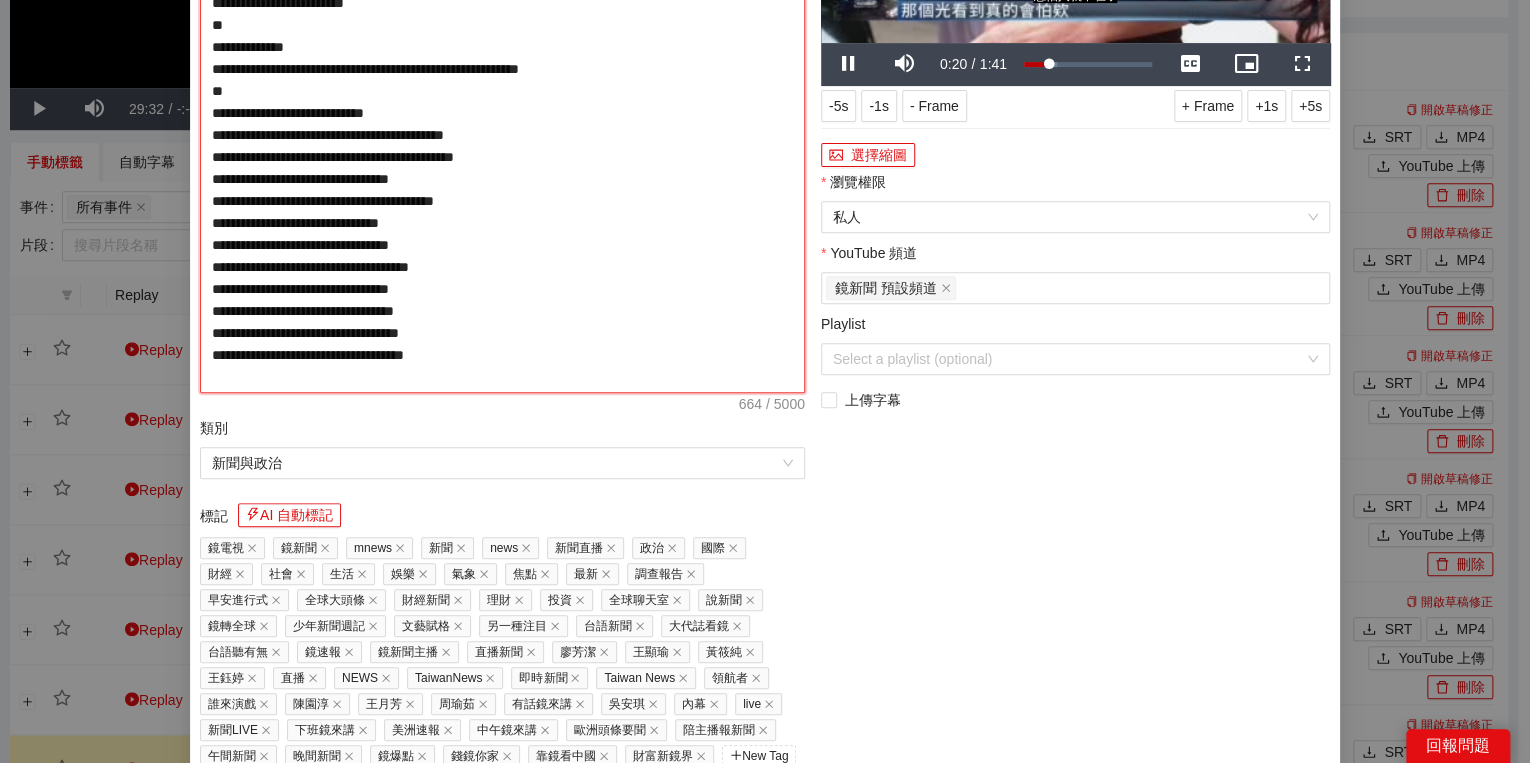 click on "**********" at bounding box center (502, 135) 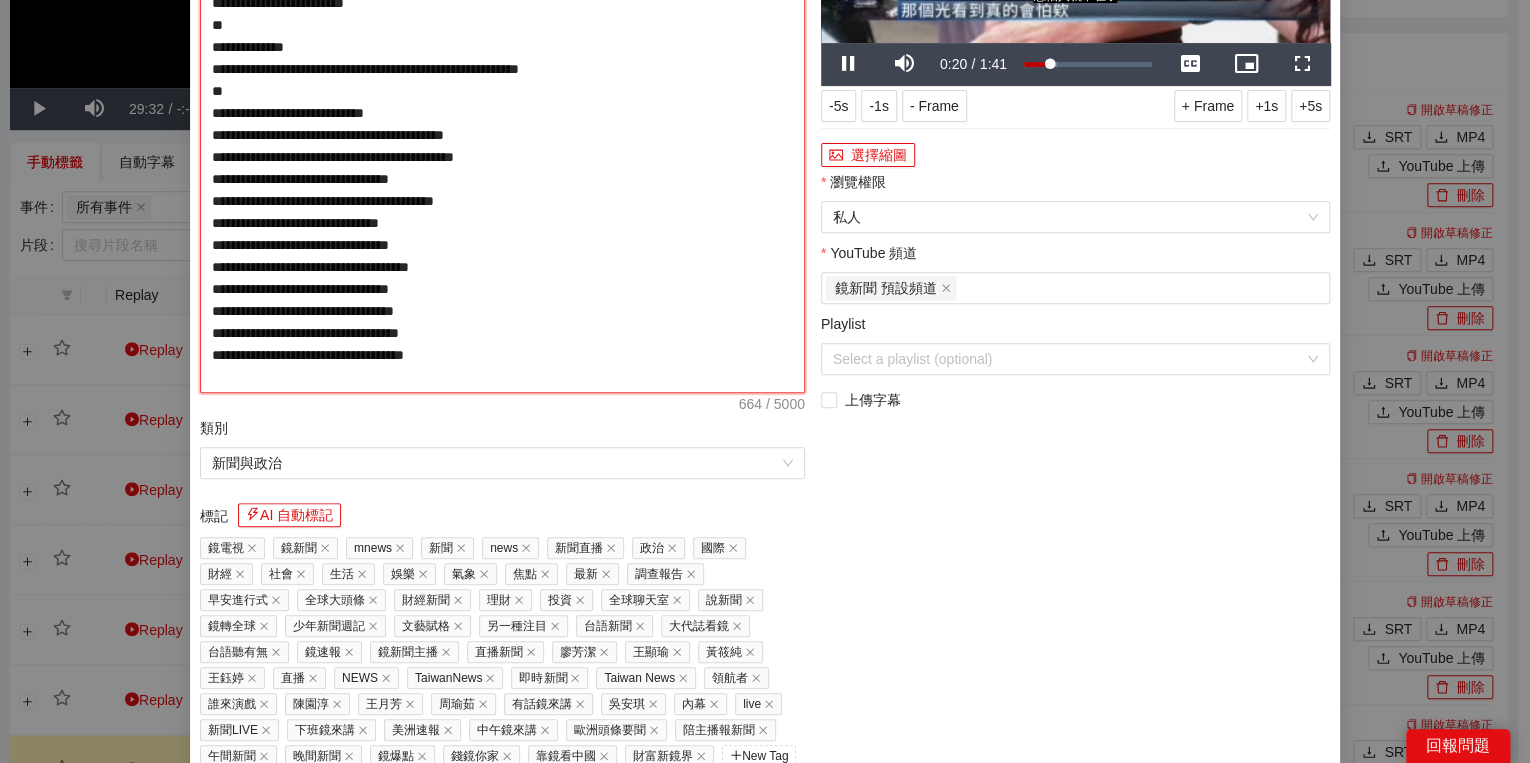 type on "**********" 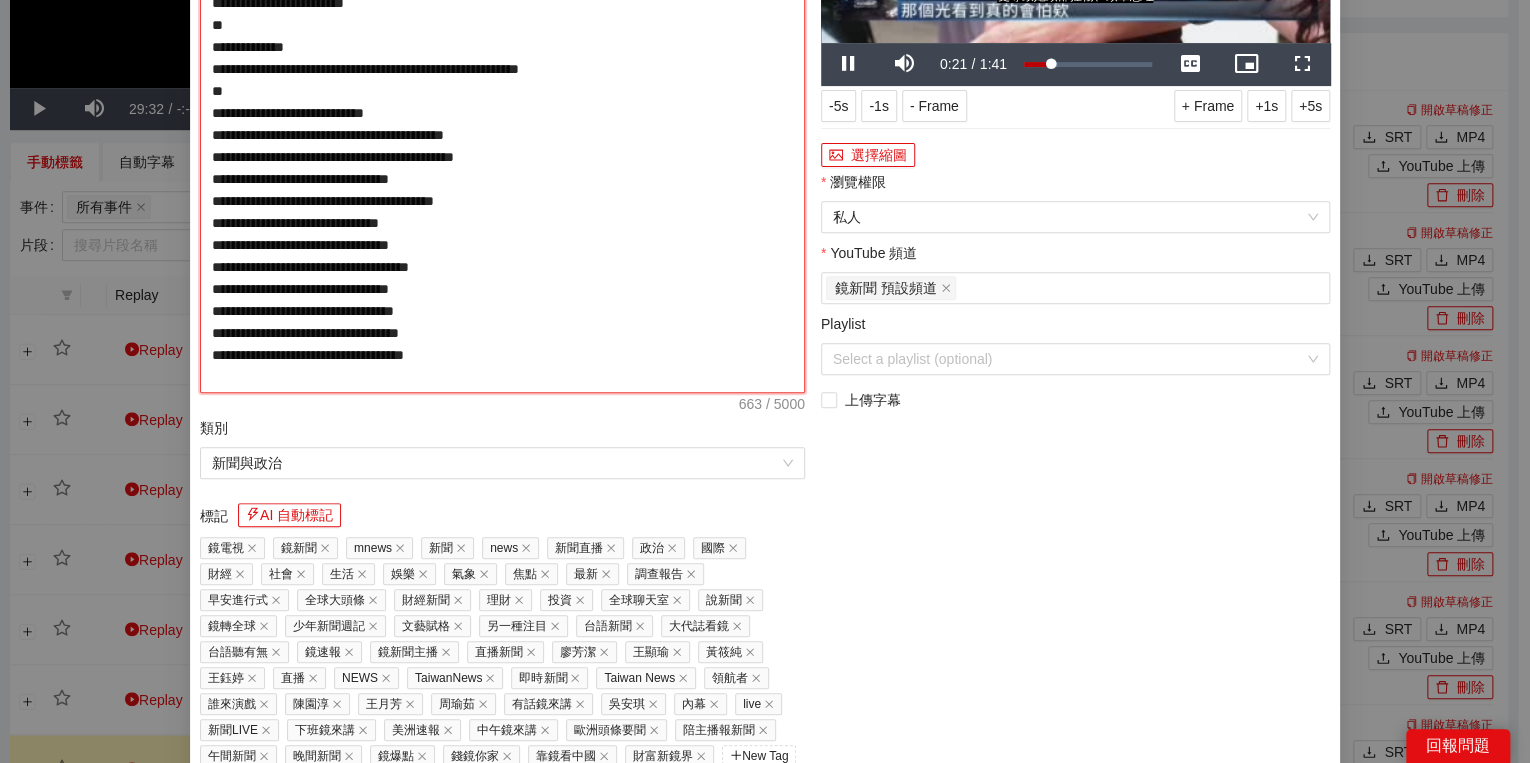 click on "**********" at bounding box center [502, 135] 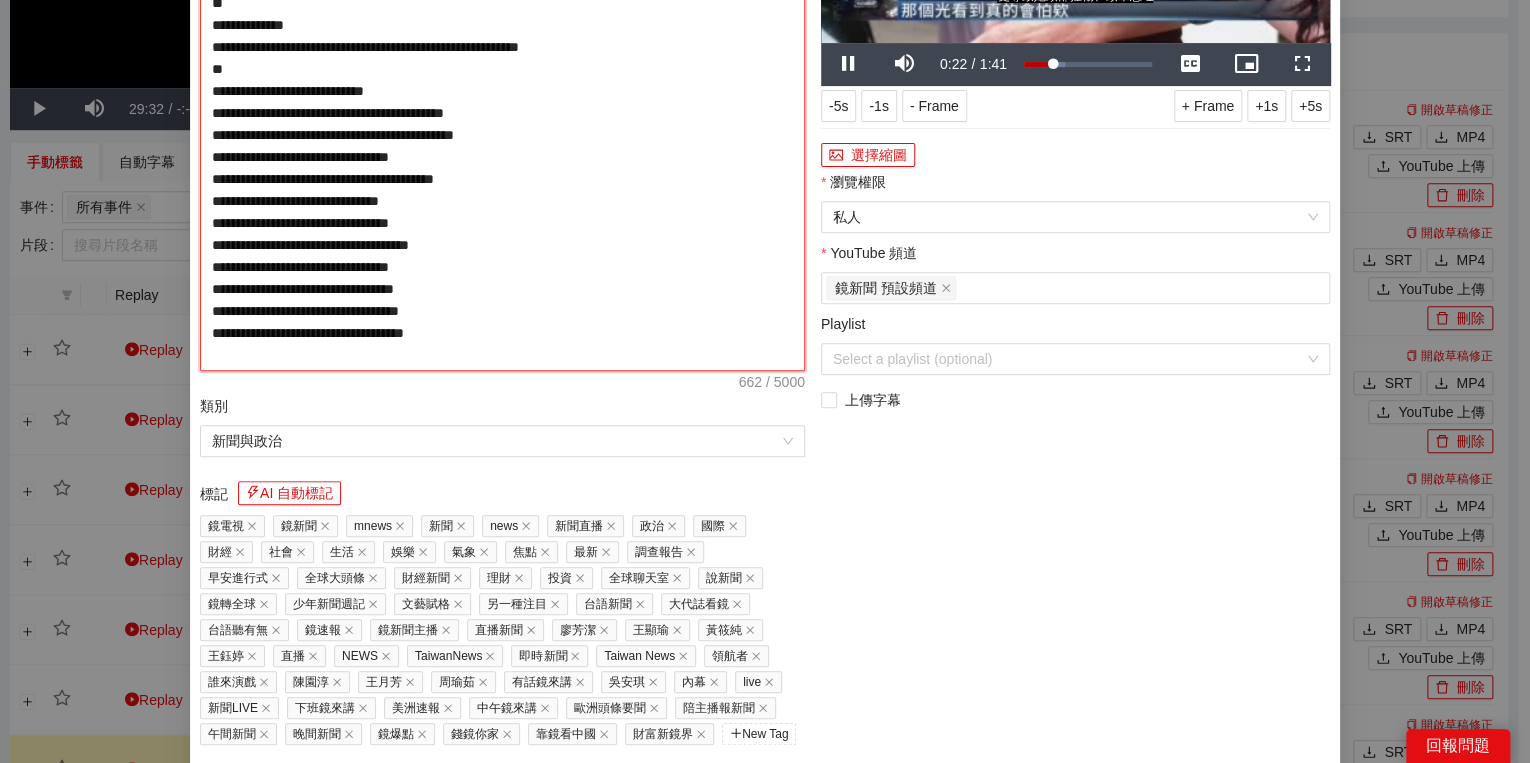 click on "**********" at bounding box center (502, 124) 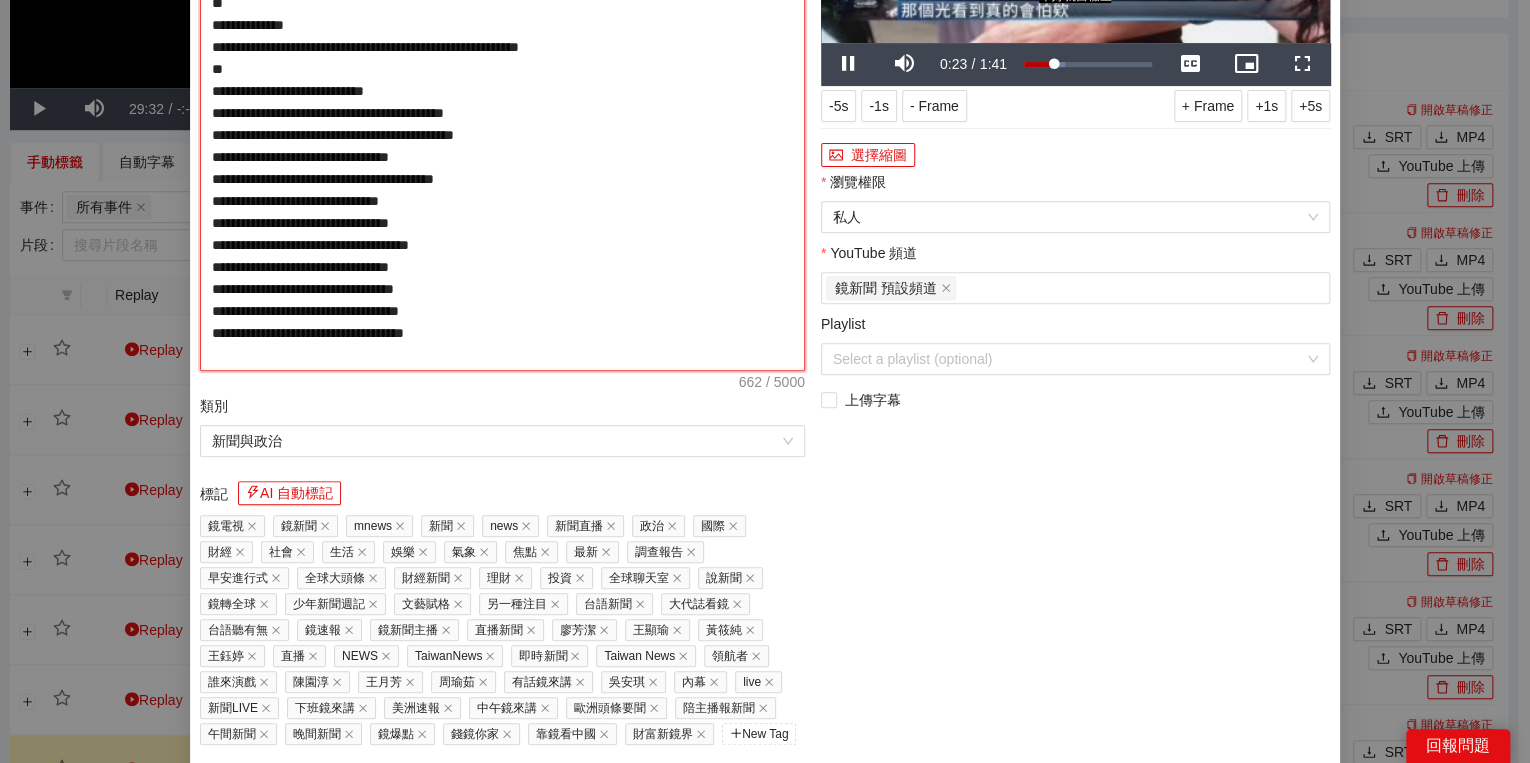 click on "**********" at bounding box center (502, 124) 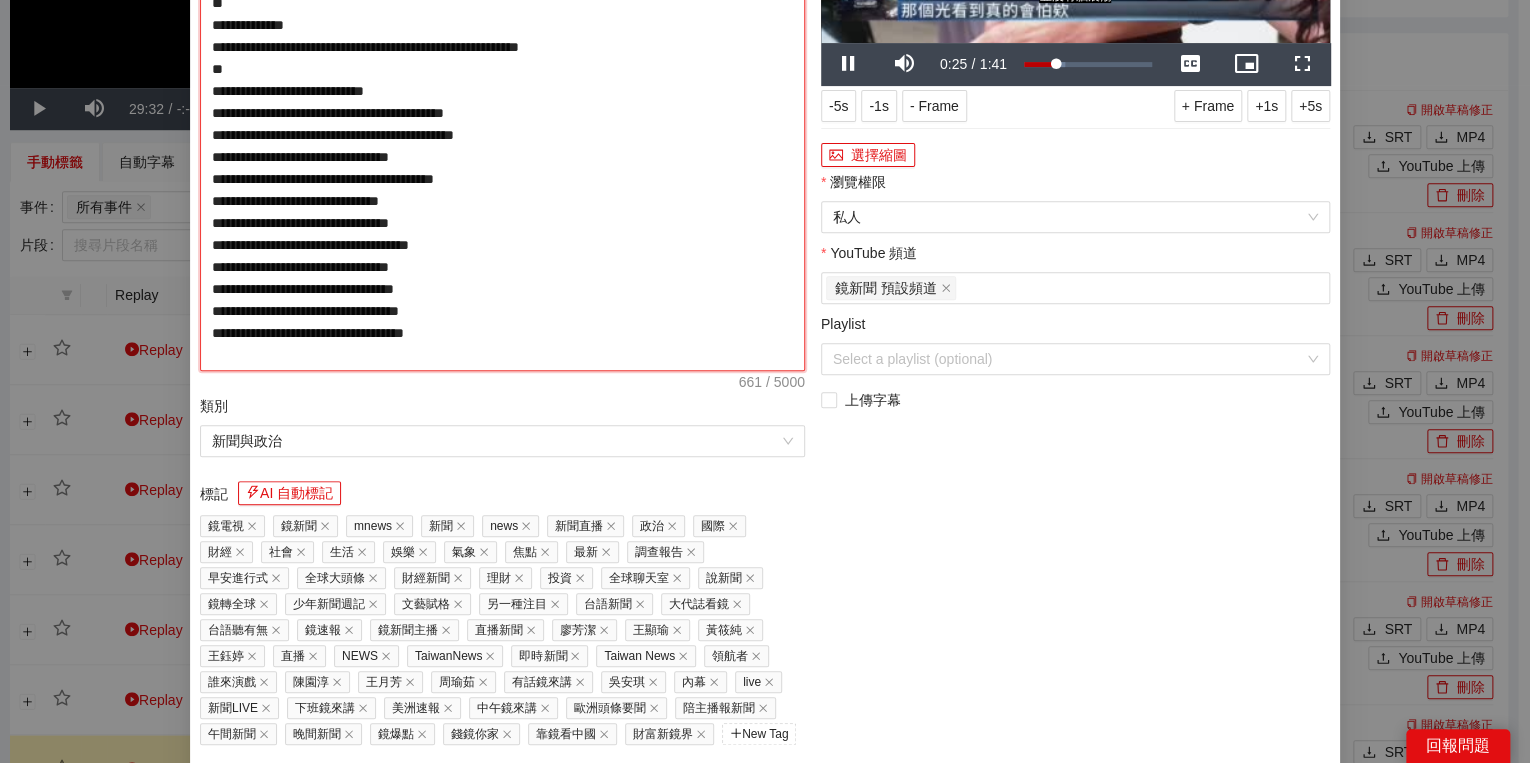 click on "**********" at bounding box center (502, 124) 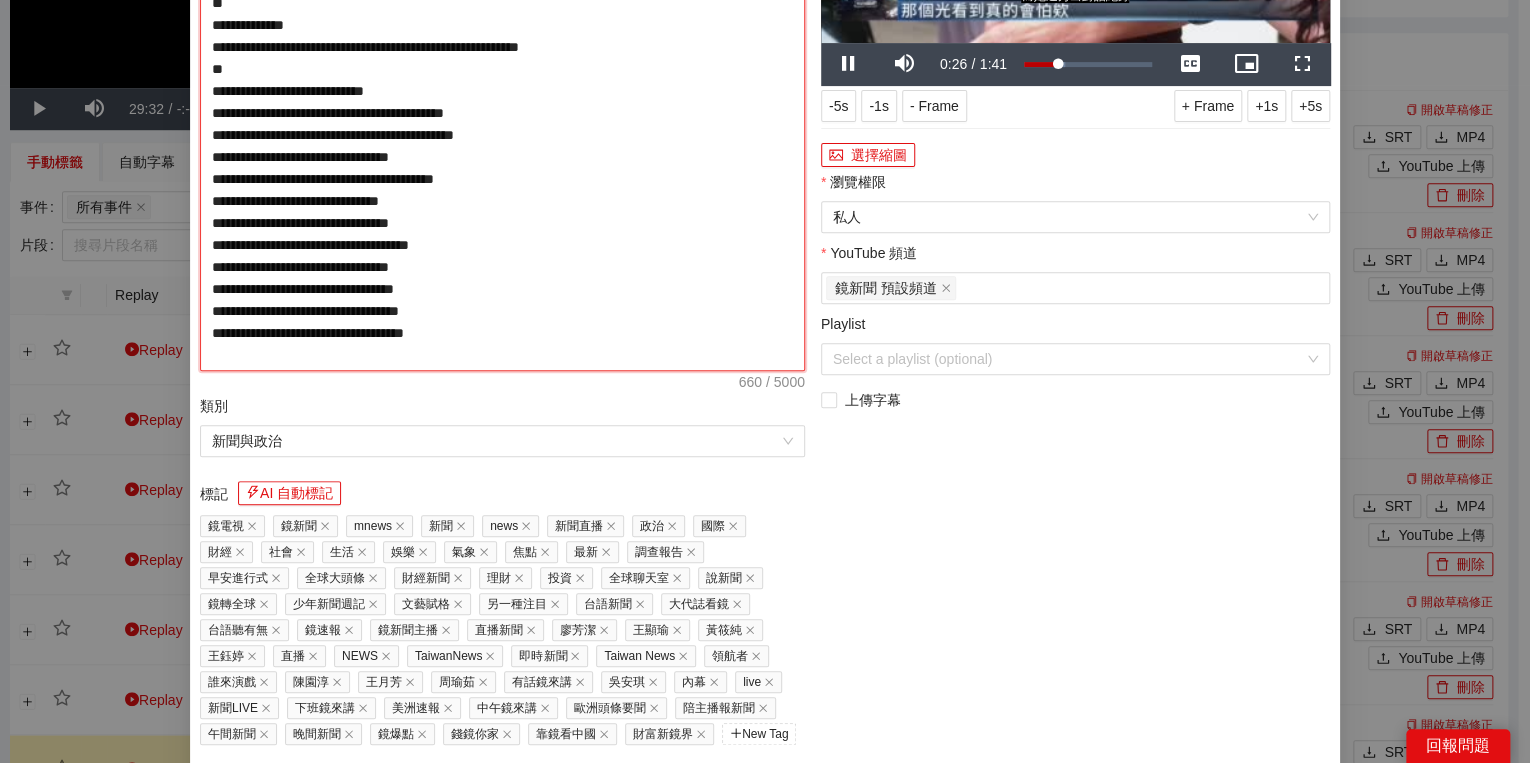 click on "**********" at bounding box center [502, 124] 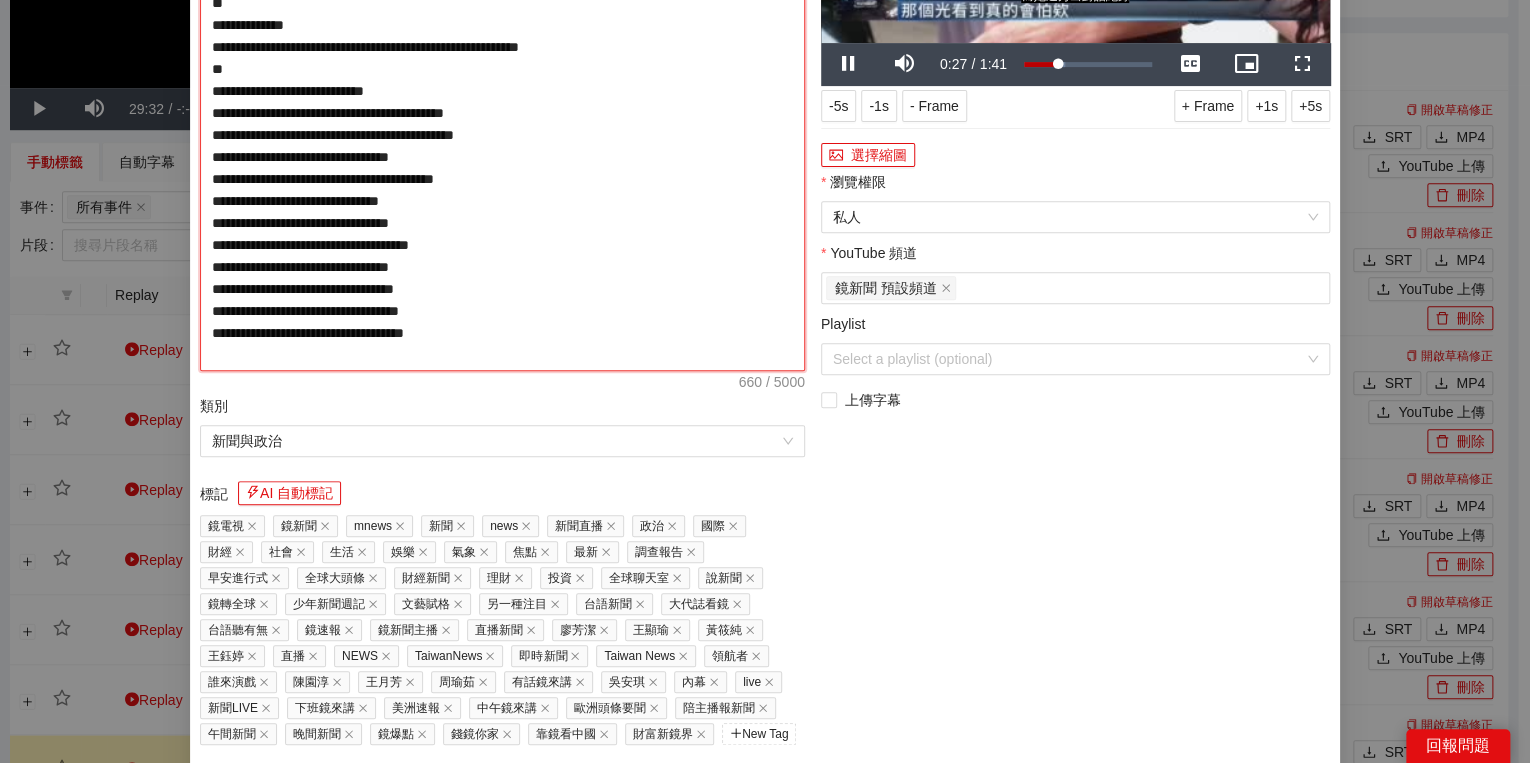 type on "**********" 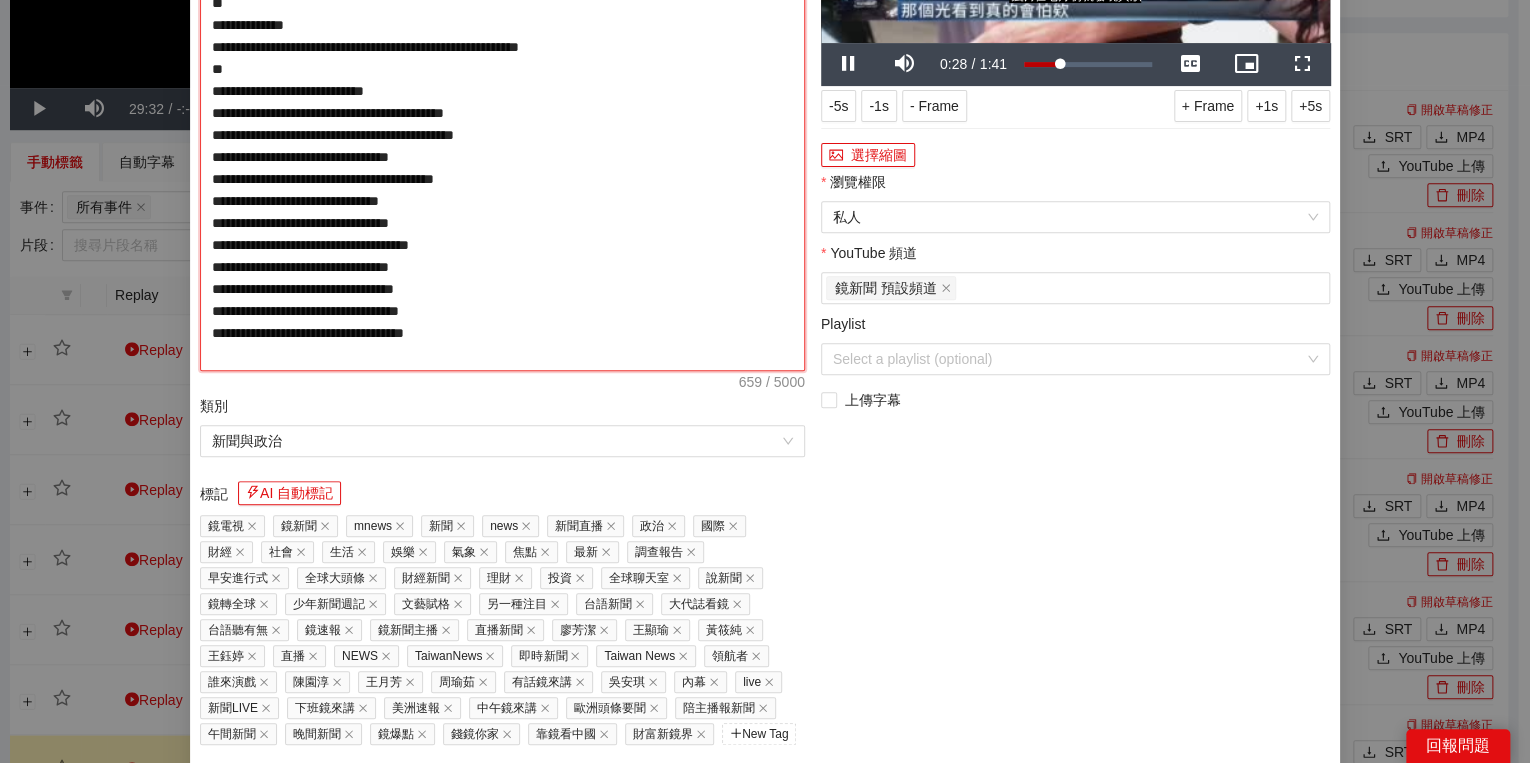 click on "**********" at bounding box center [502, 124] 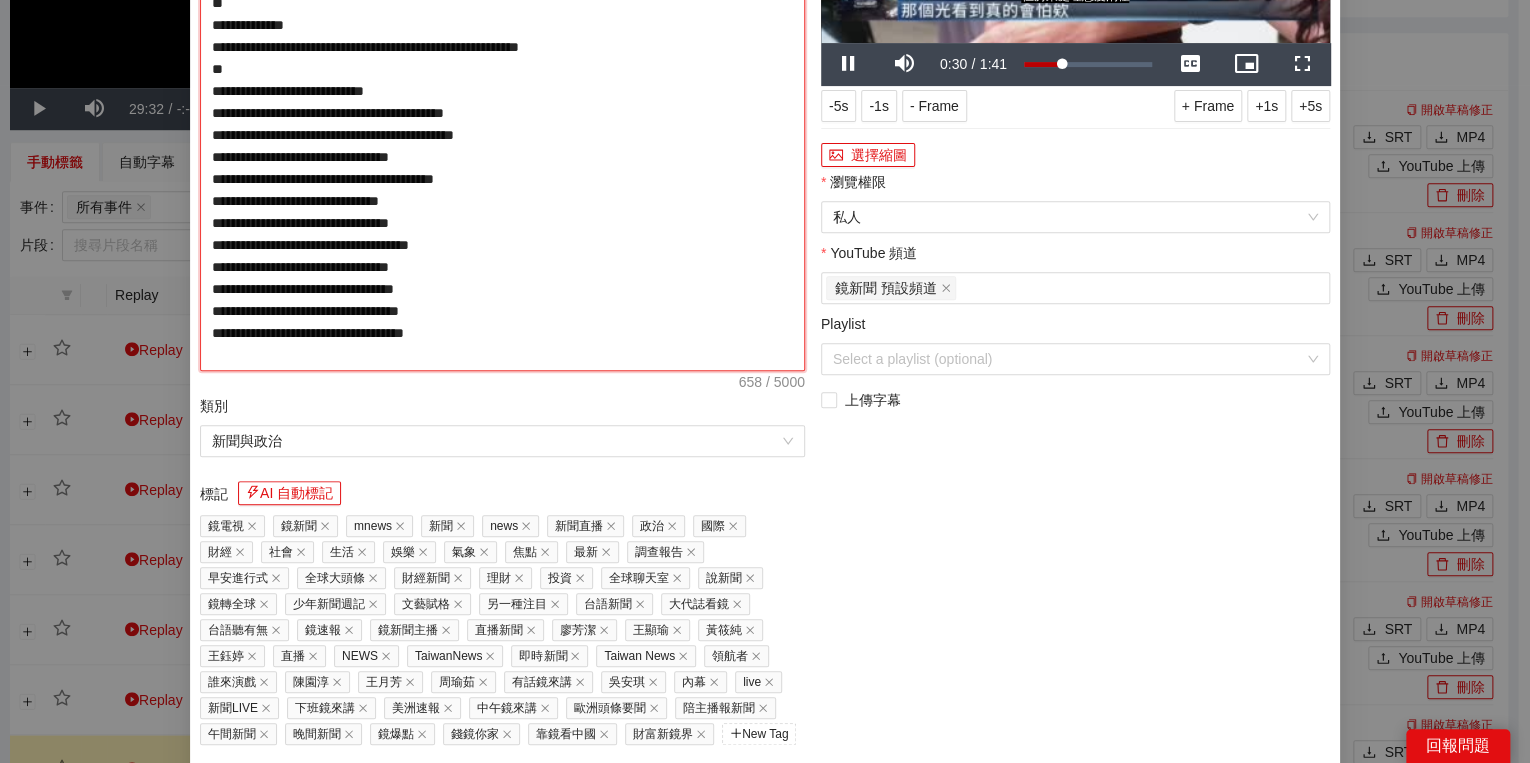 click on "**********" at bounding box center [502, 124] 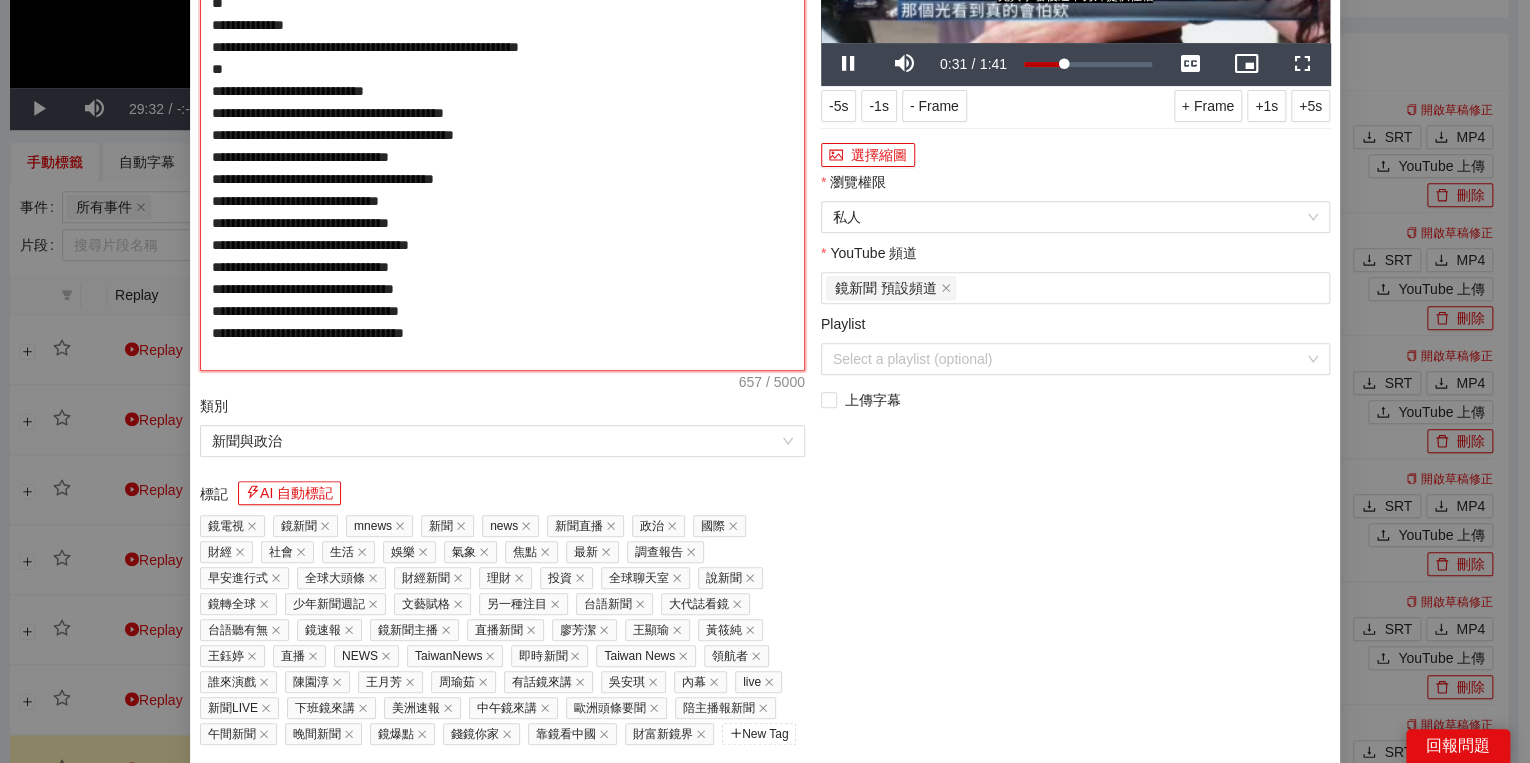 click on "**********" at bounding box center [502, 124] 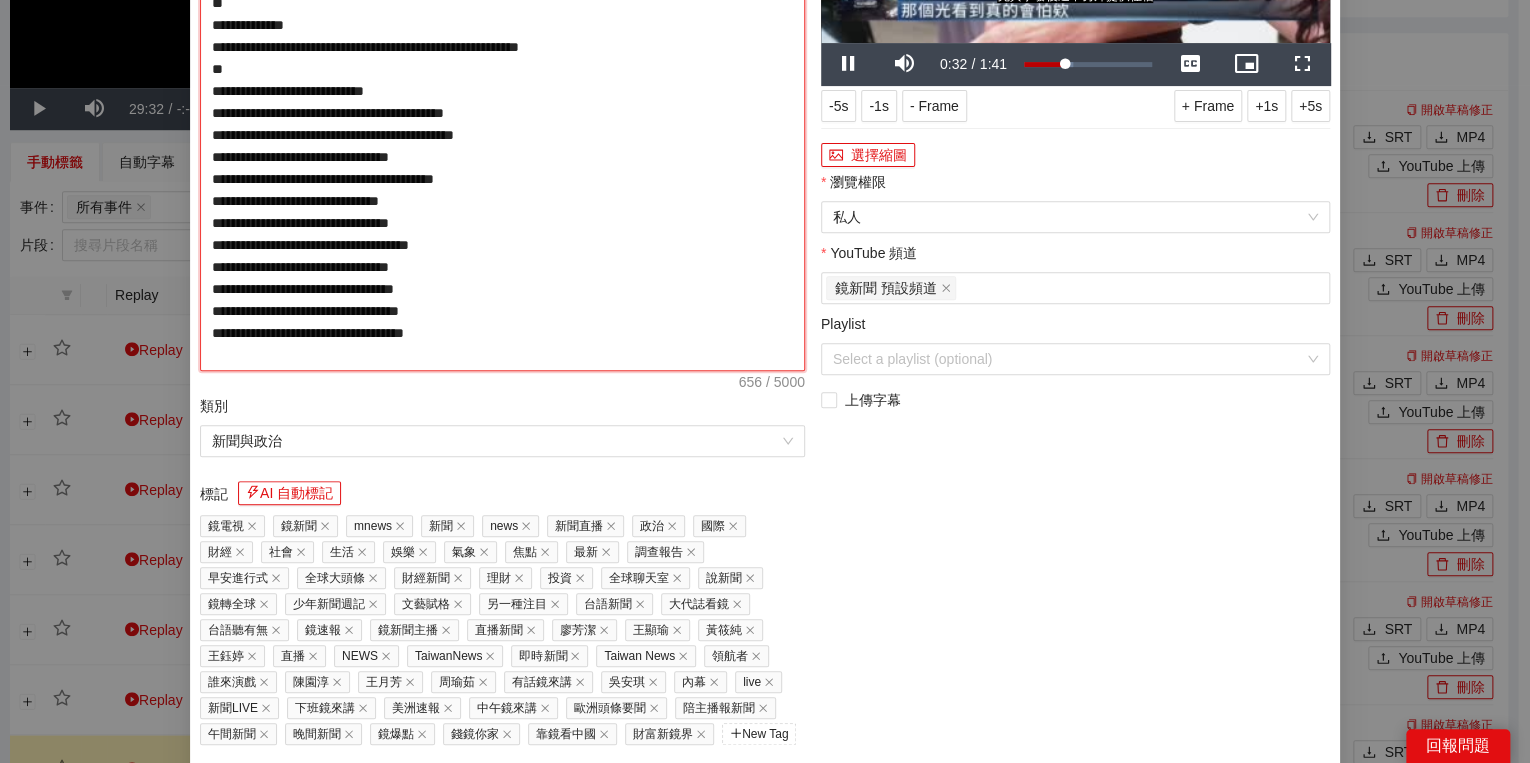 click on "**********" at bounding box center (502, 124) 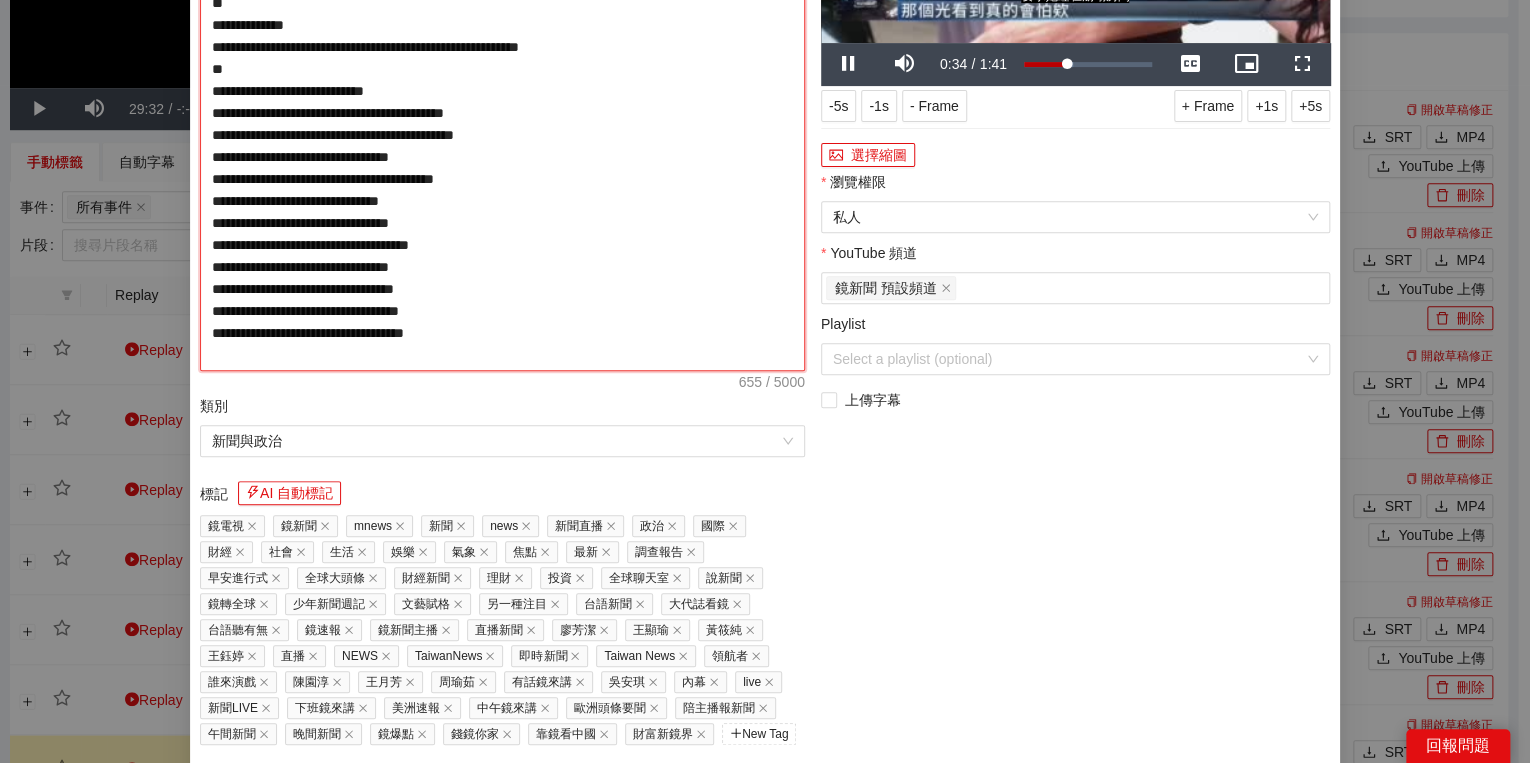 click on "**********" at bounding box center [502, 124] 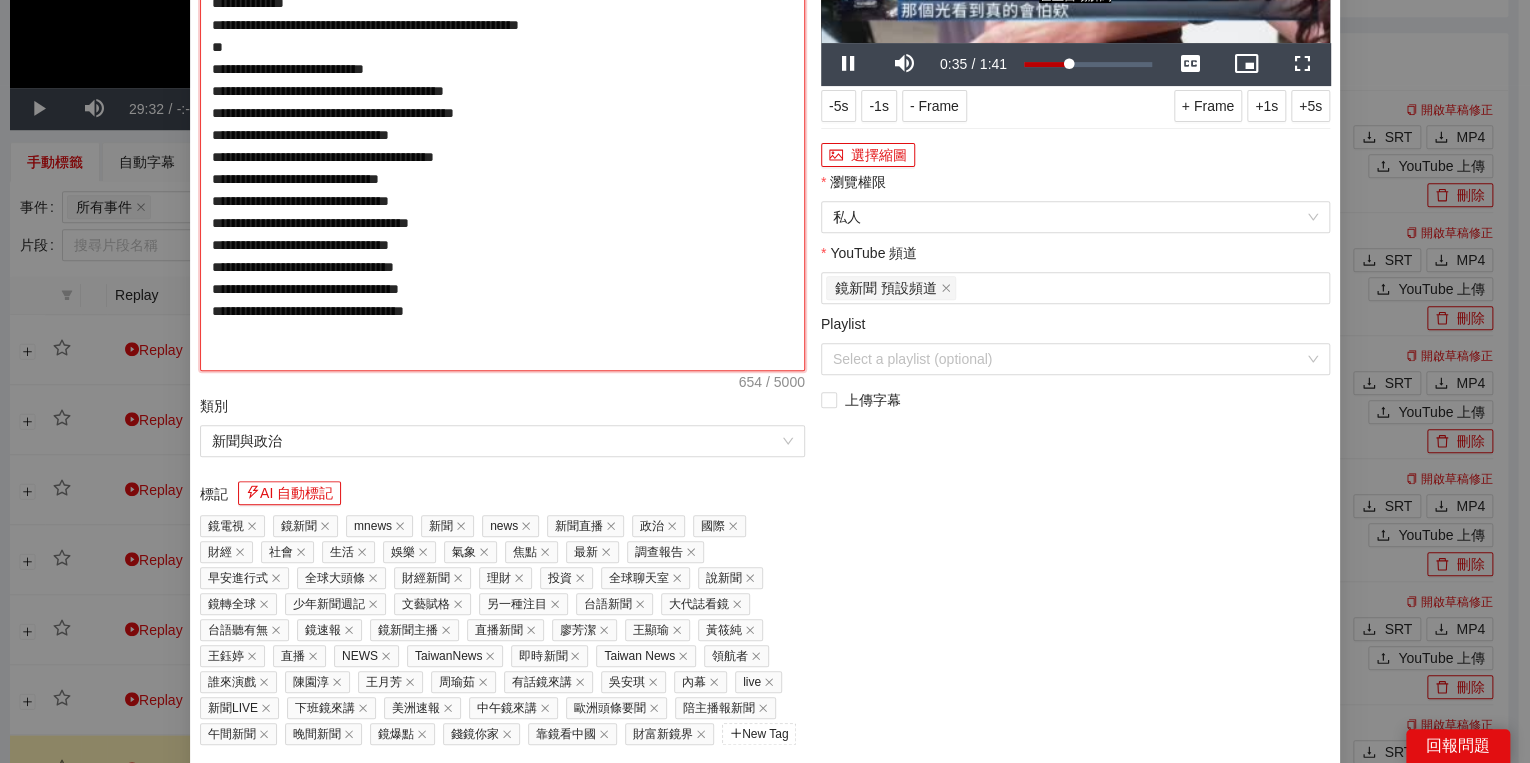 click on "**********" at bounding box center [502, 124] 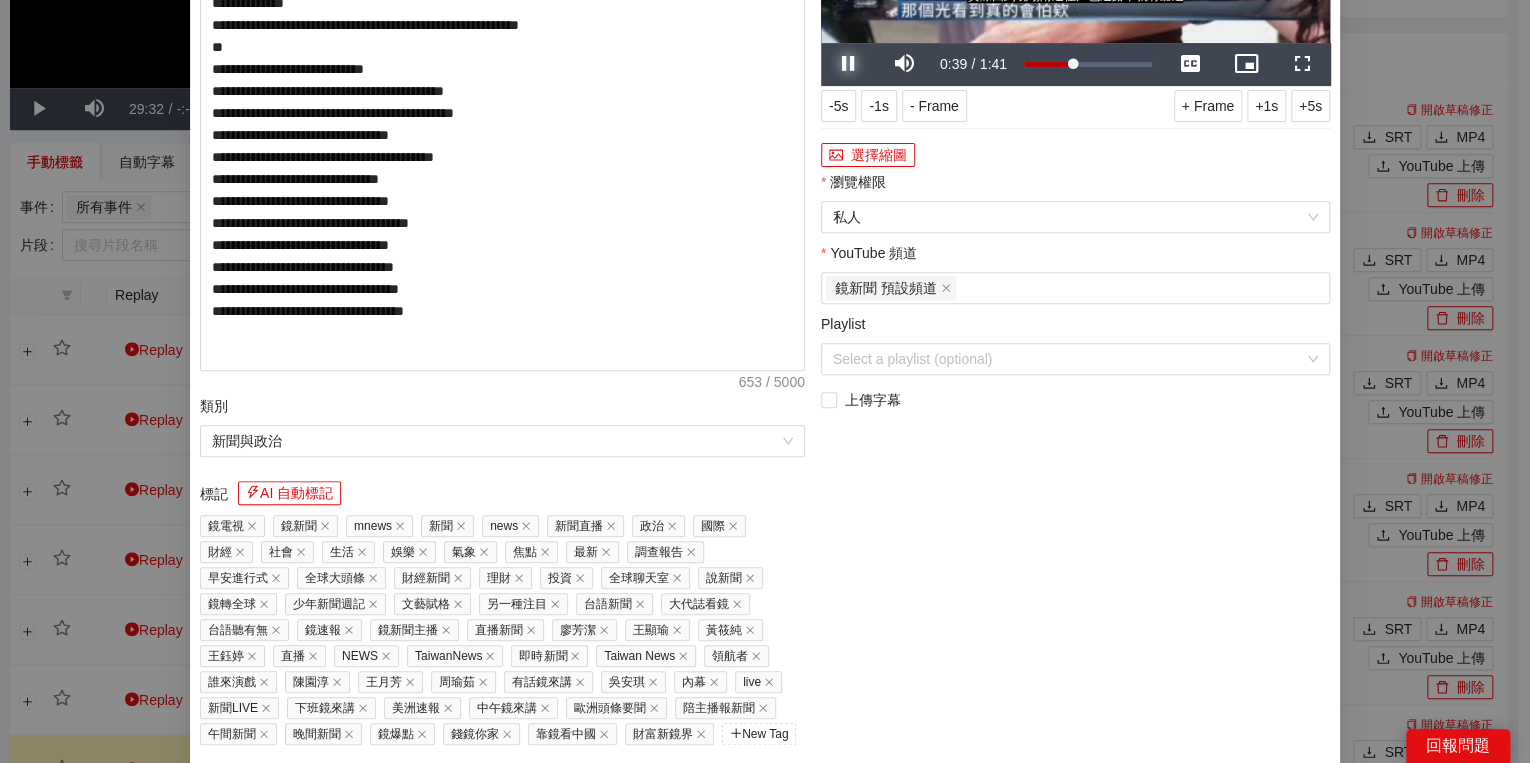 click at bounding box center (849, 64) 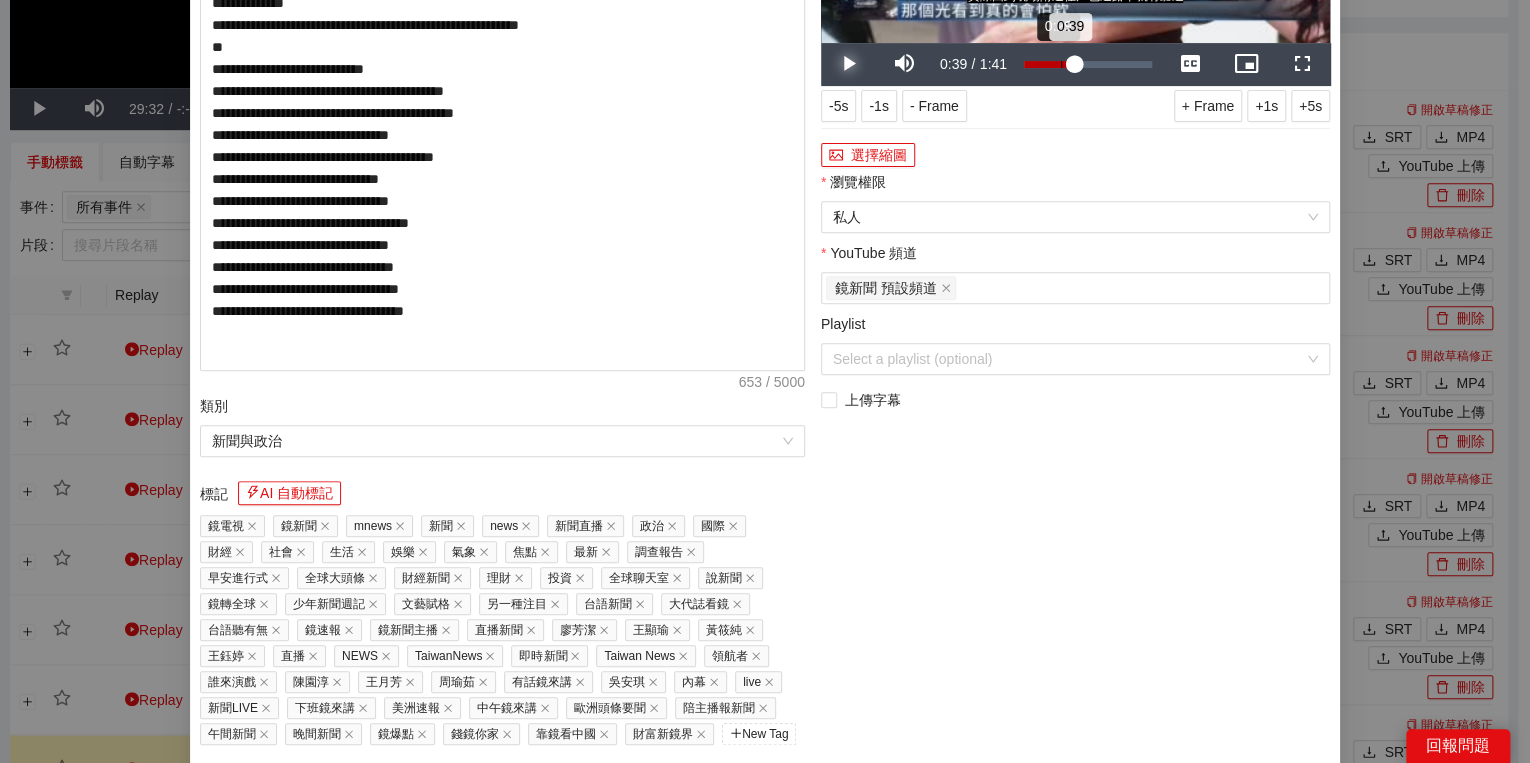 click on "Loaded :  38.28% 0:29 0:39" at bounding box center (1088, 64) 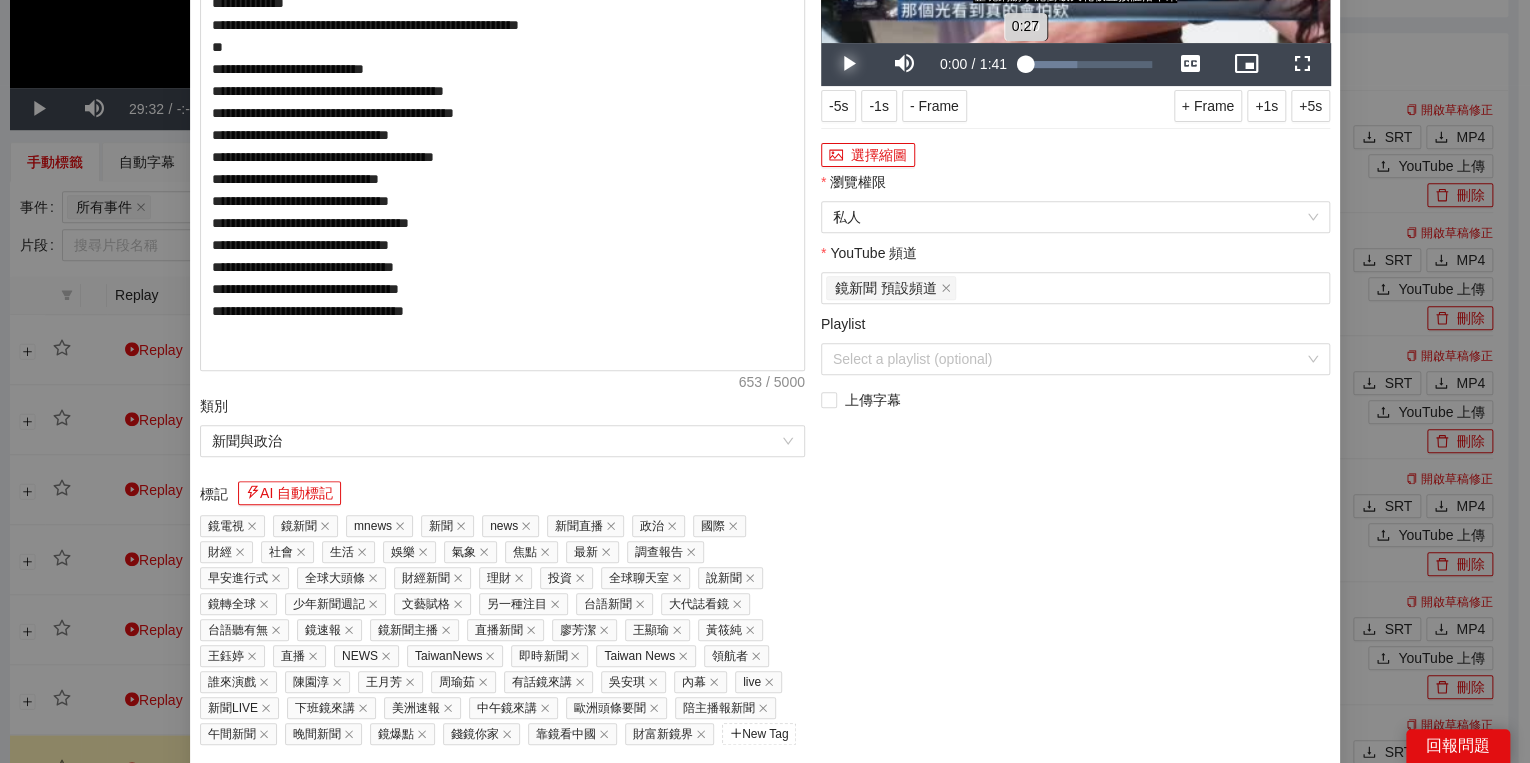 click on "Loaded :  41.72% 0:00 0:27" at bounding box center (1088, 64) 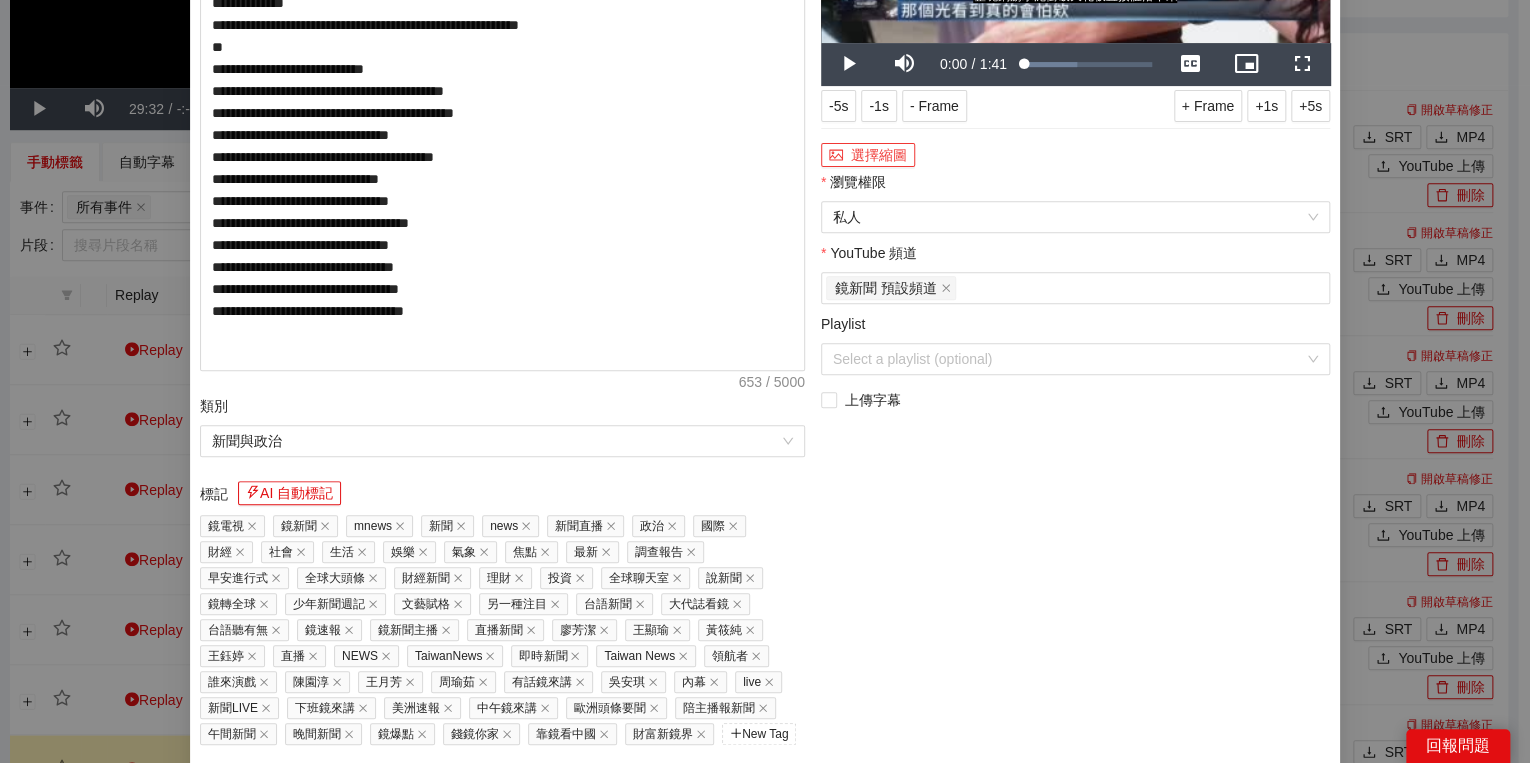 click on "選擇縮圖" at bounding box center [868, 155] 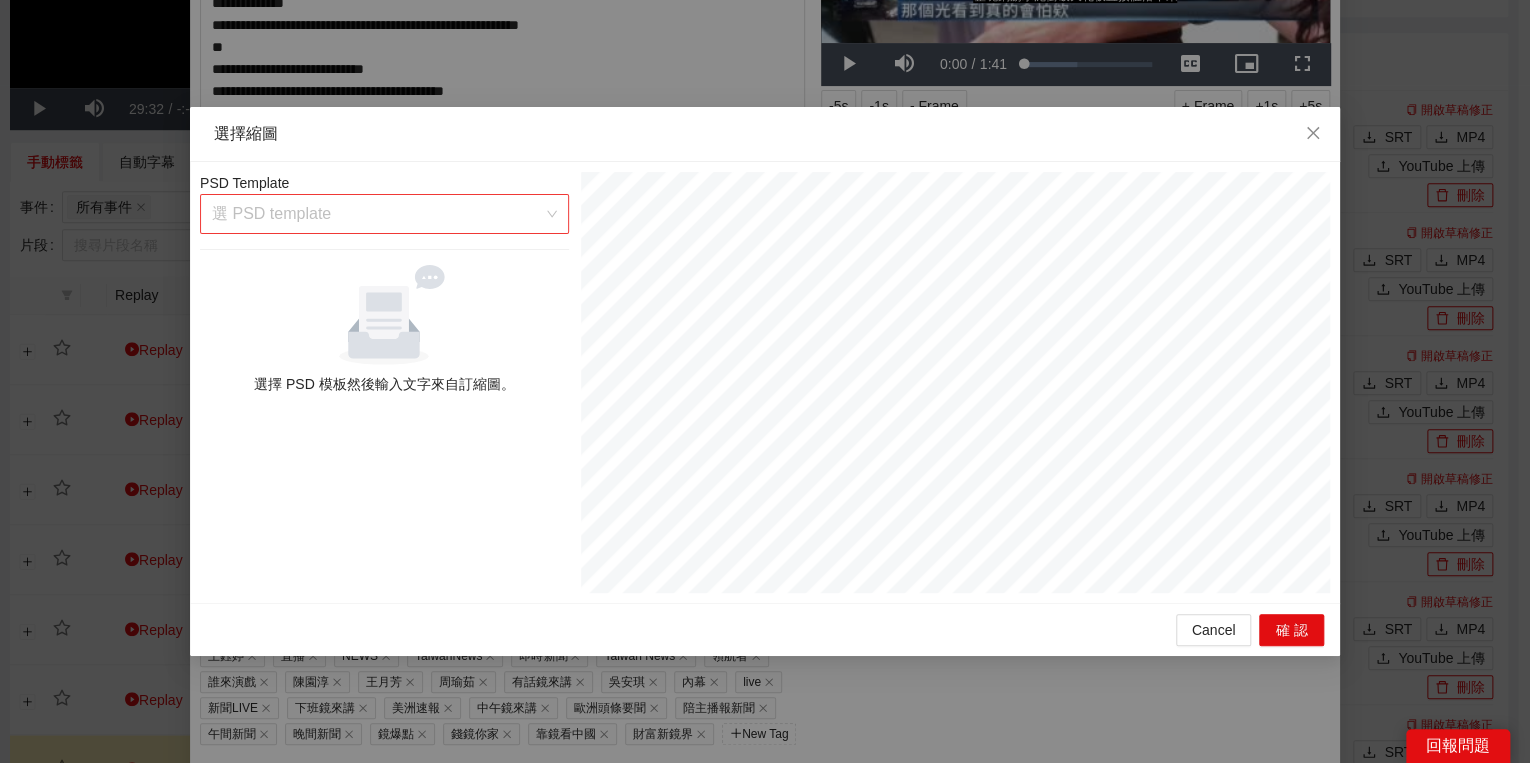 click at bounding box center (377, 214) 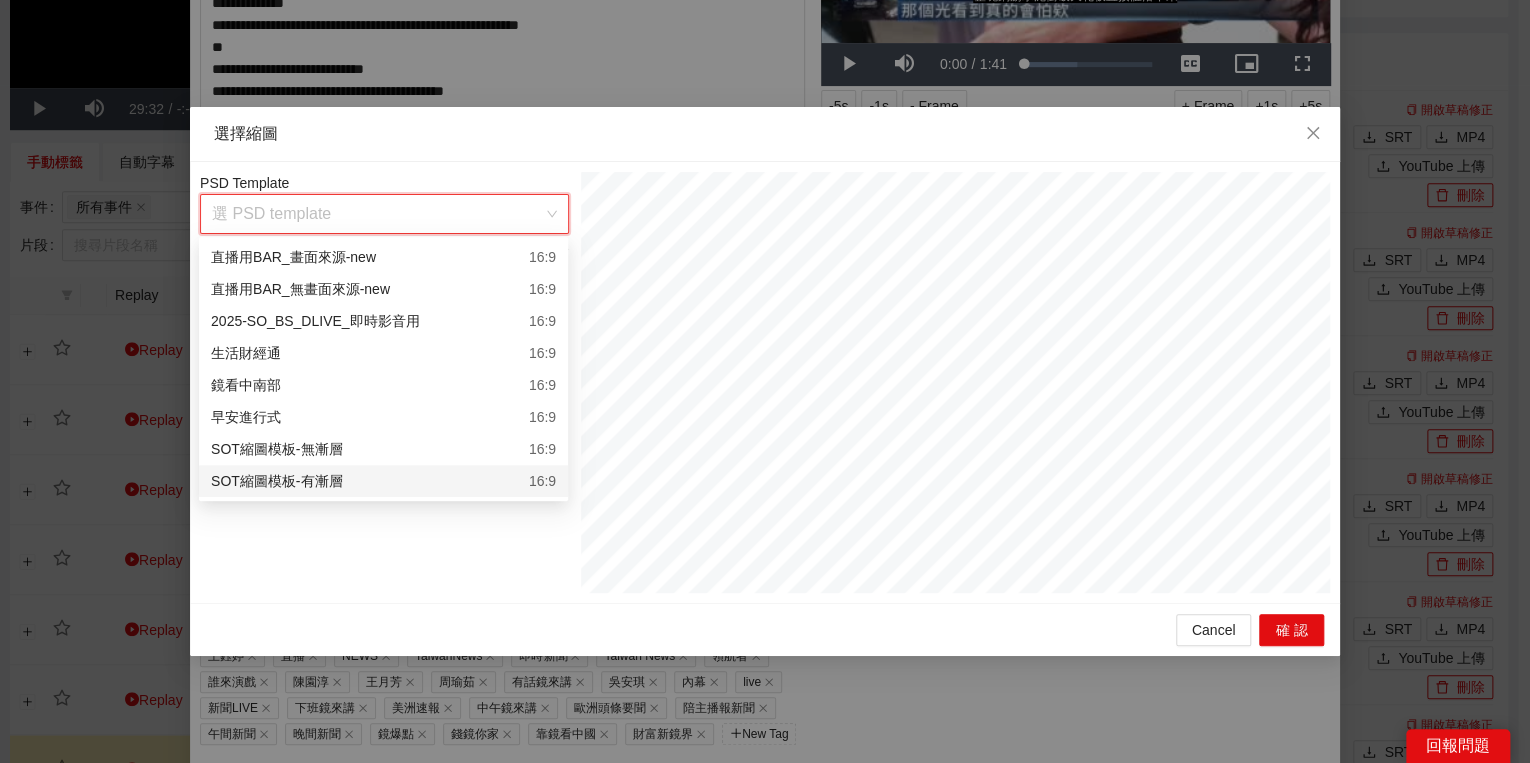 click on "SOT縮圖模板-有漸層 16:9" at bounding box center [383, 481] 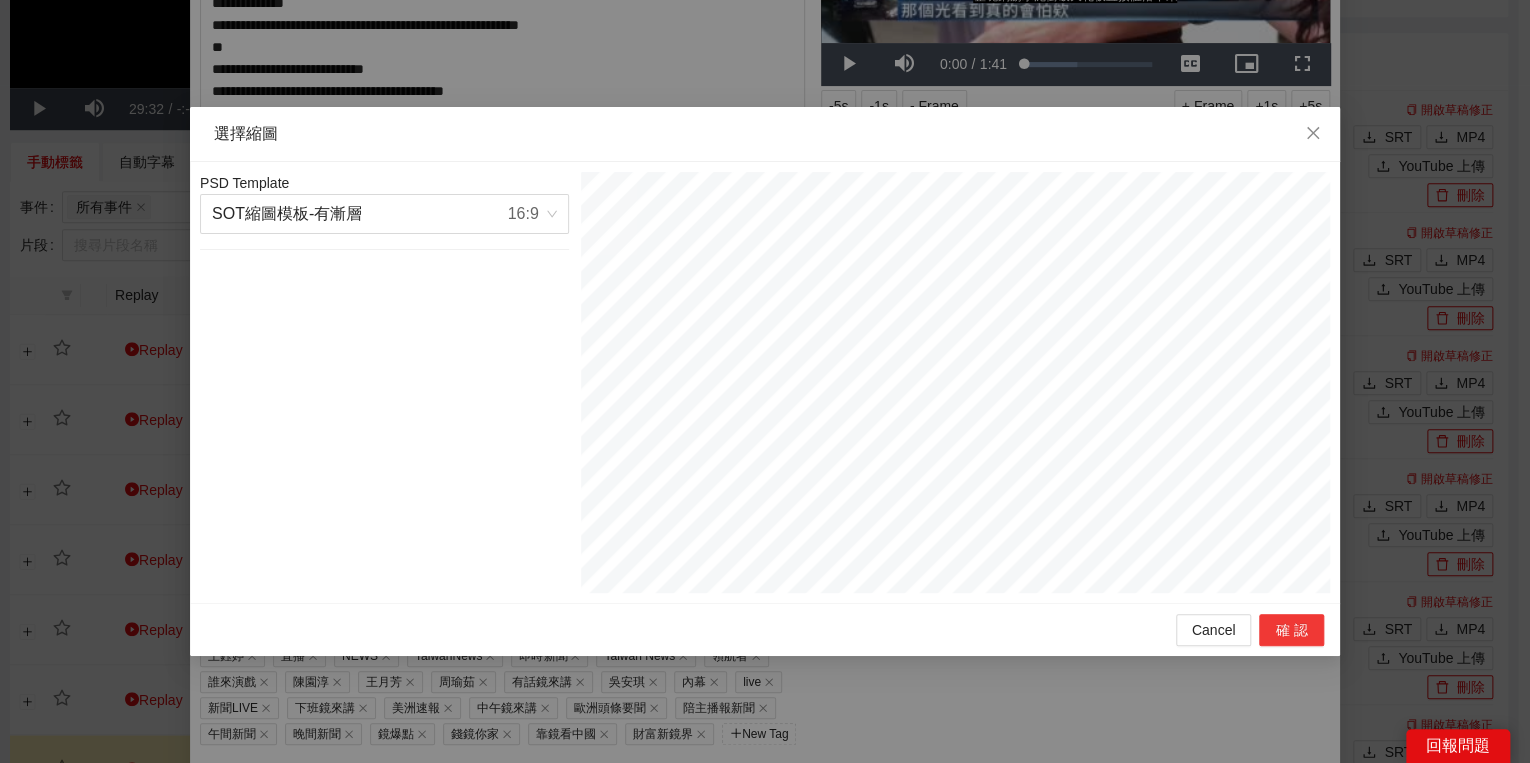 click on "確認" at bounding box center [1291, 630] 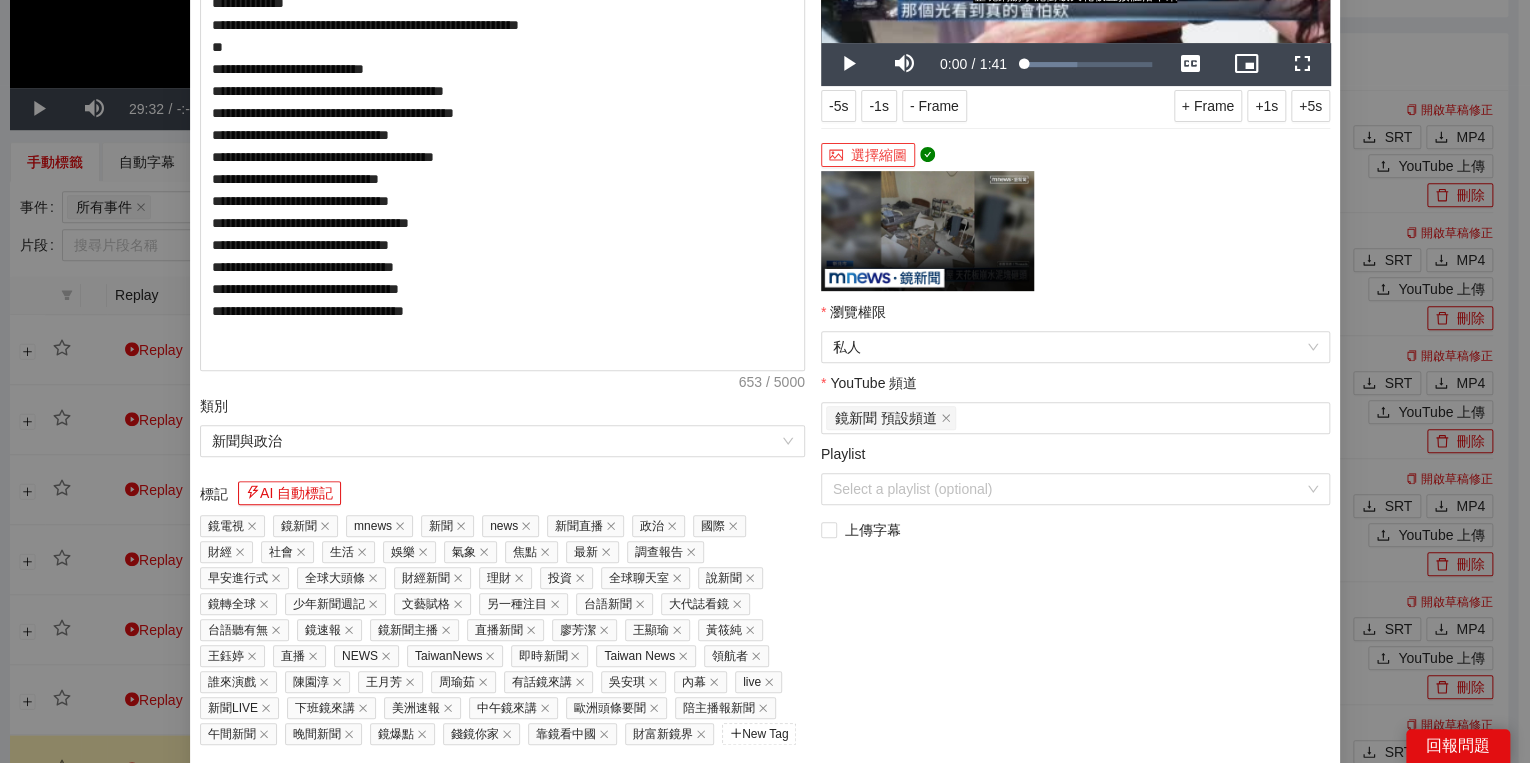 scroll, scrollTop: 320, scrollLeft: 0, axis: vertical 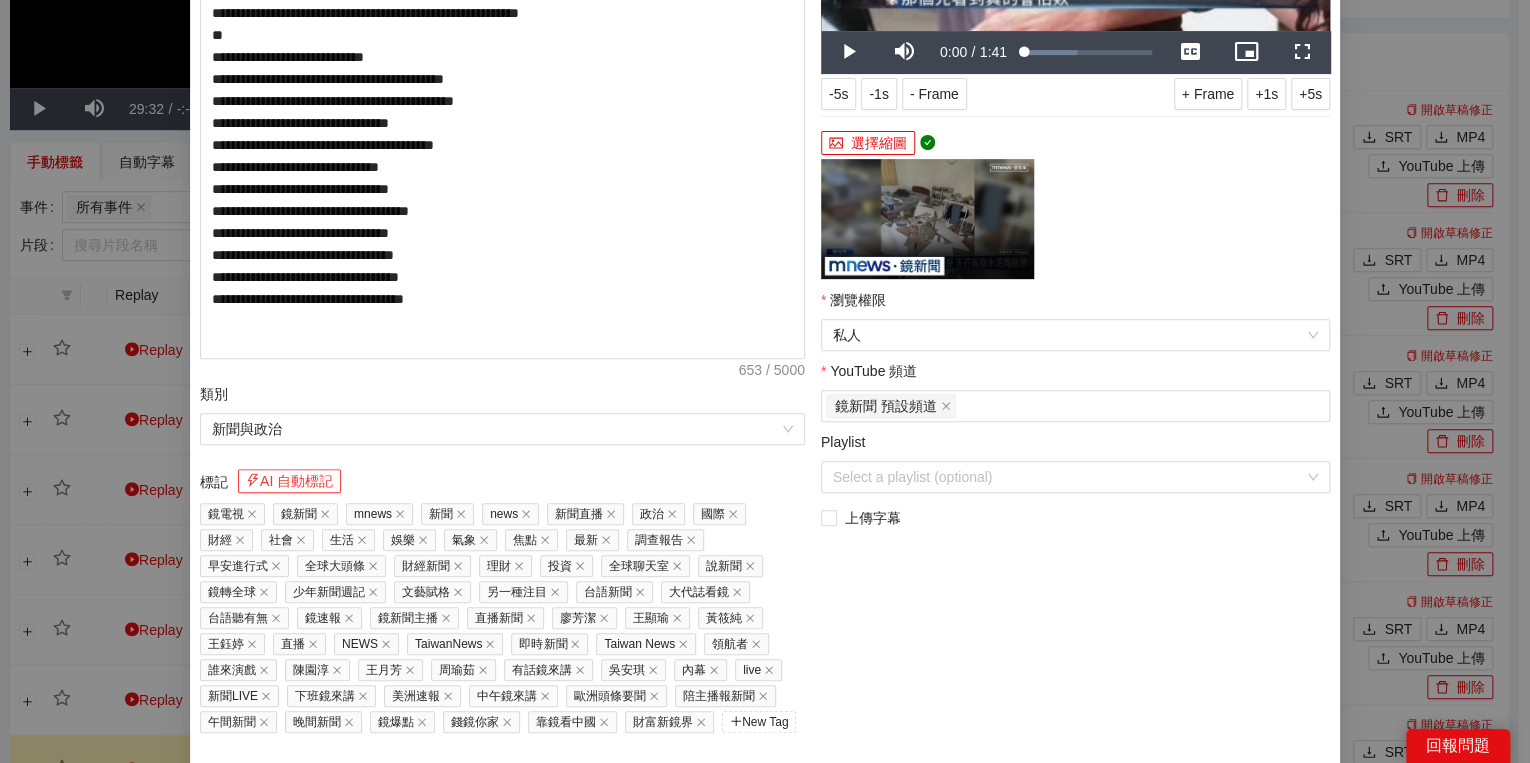 click on "AI 自動標記" at bounding box center (289, 481) 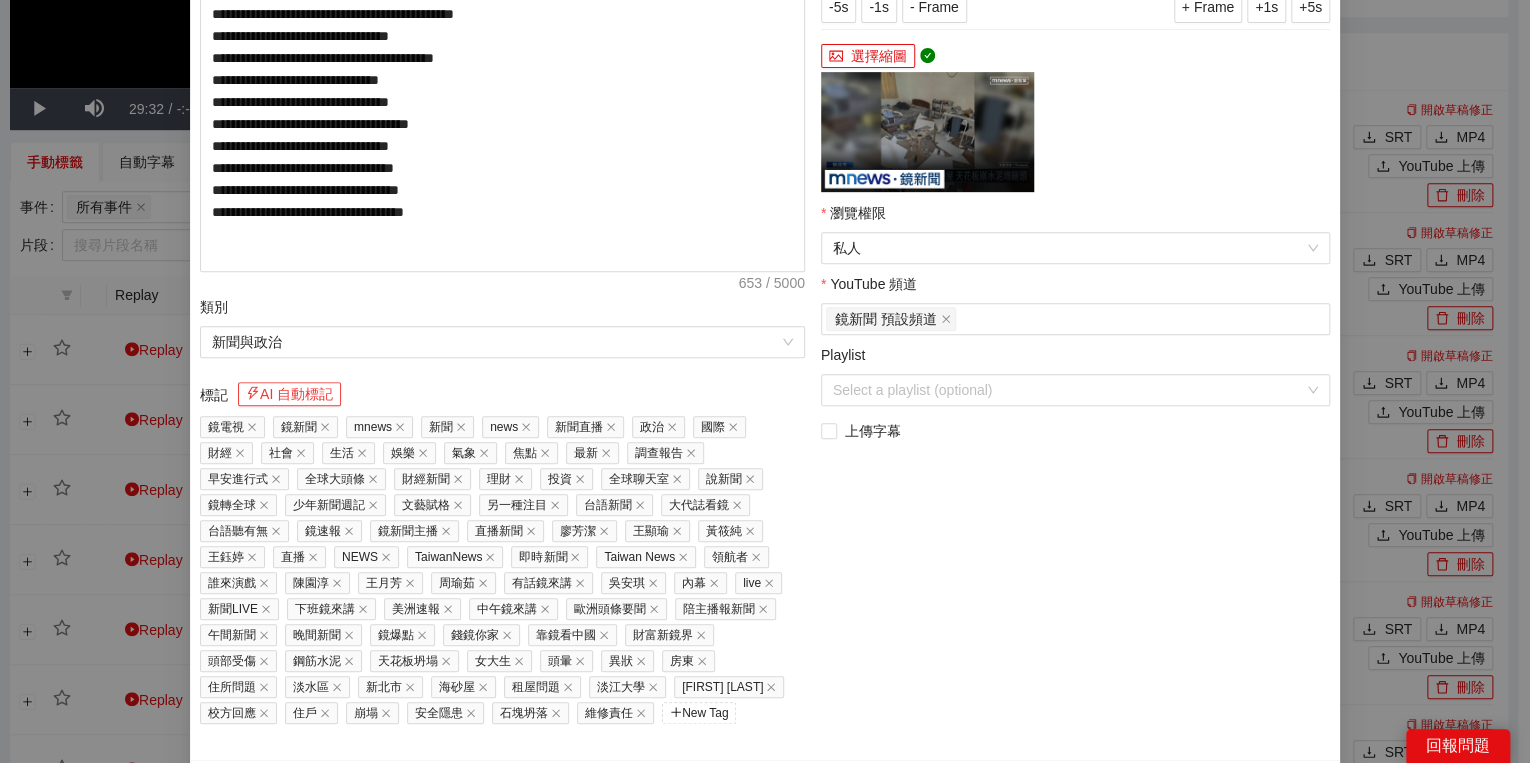 scroll, scrollTop: 451, scrollLeft: 0, axis: vertical 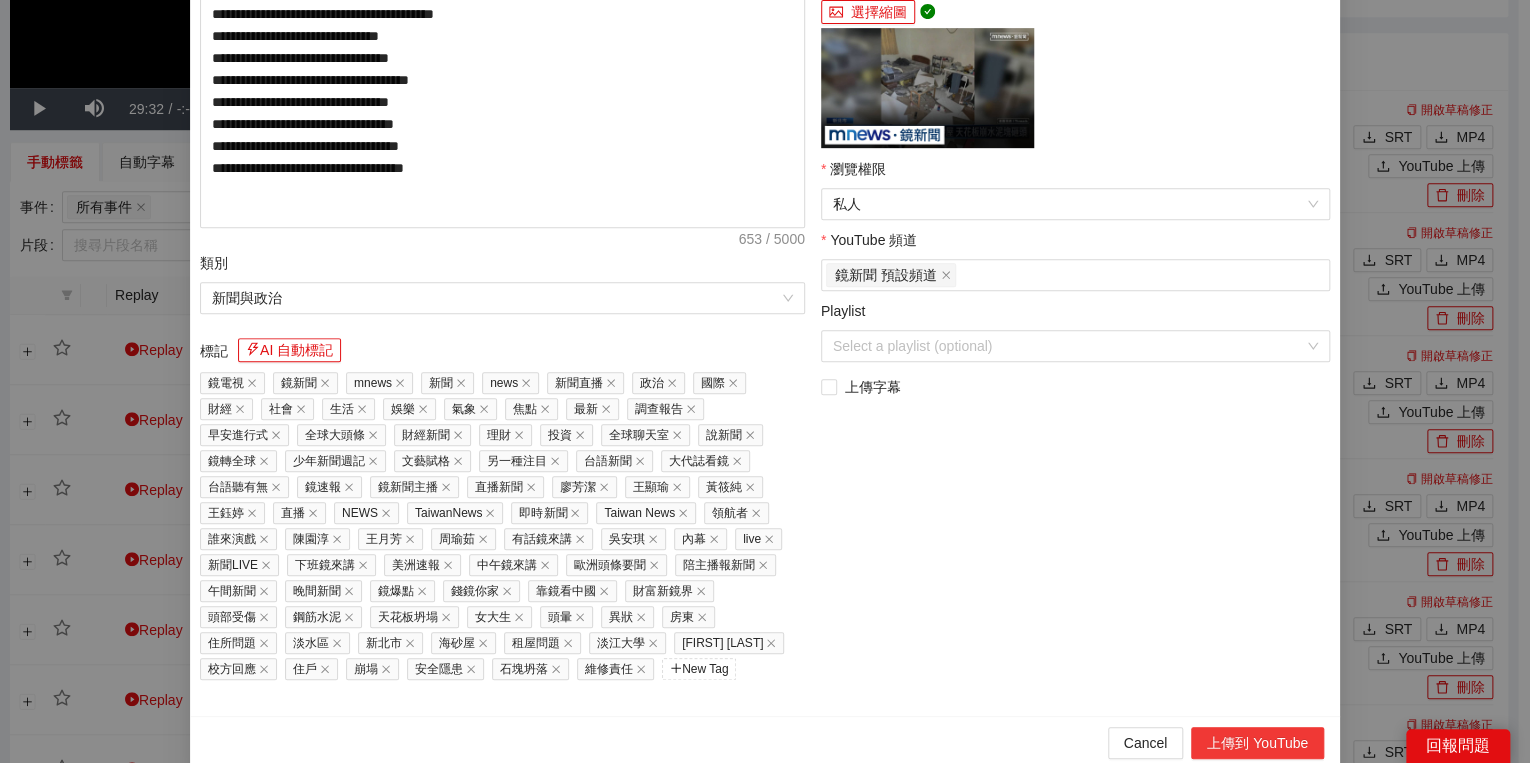 click on "上傳到 YouTube" at bounding box center (1257, 743) 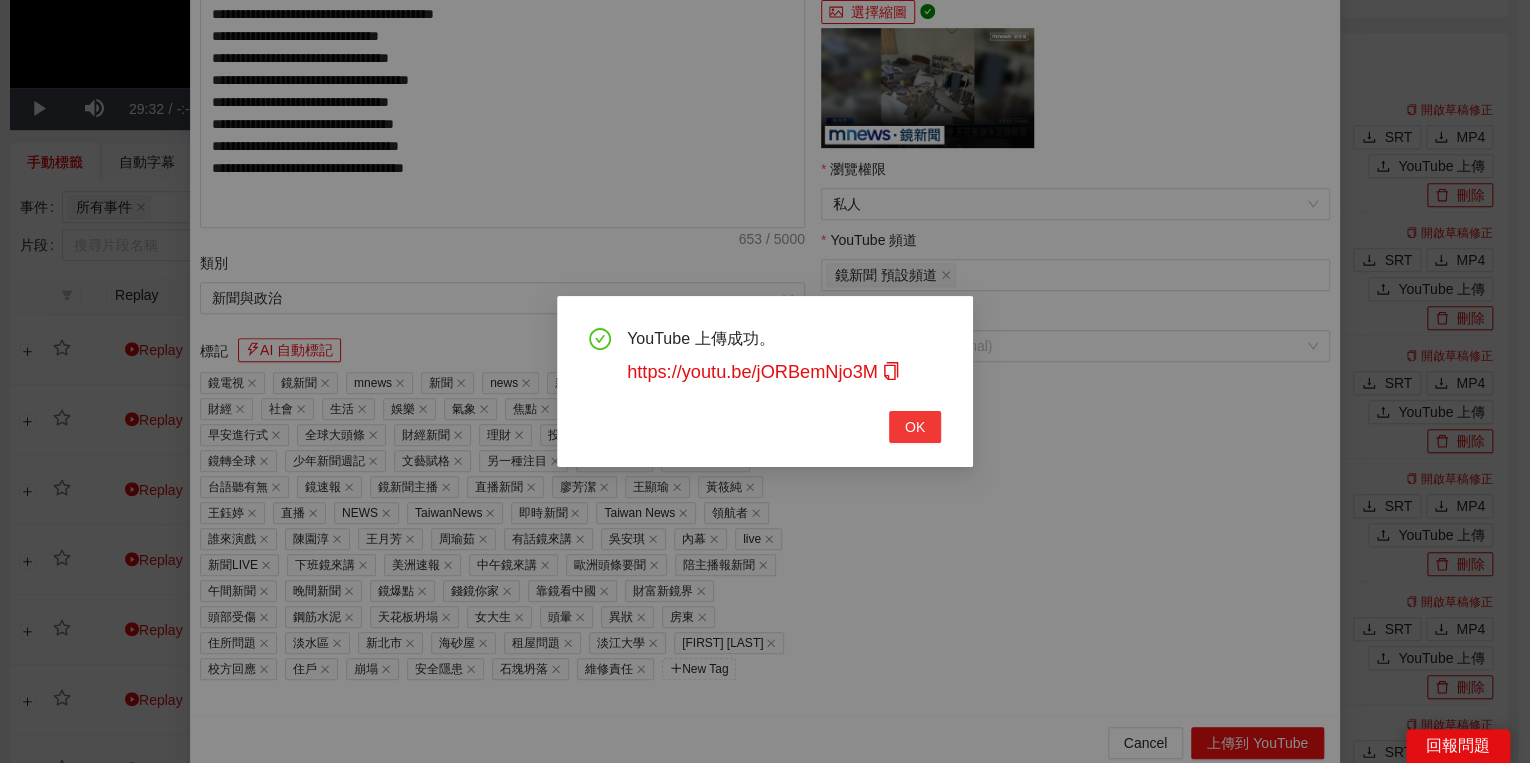 click on "OK" at bounding box center [915, 427] 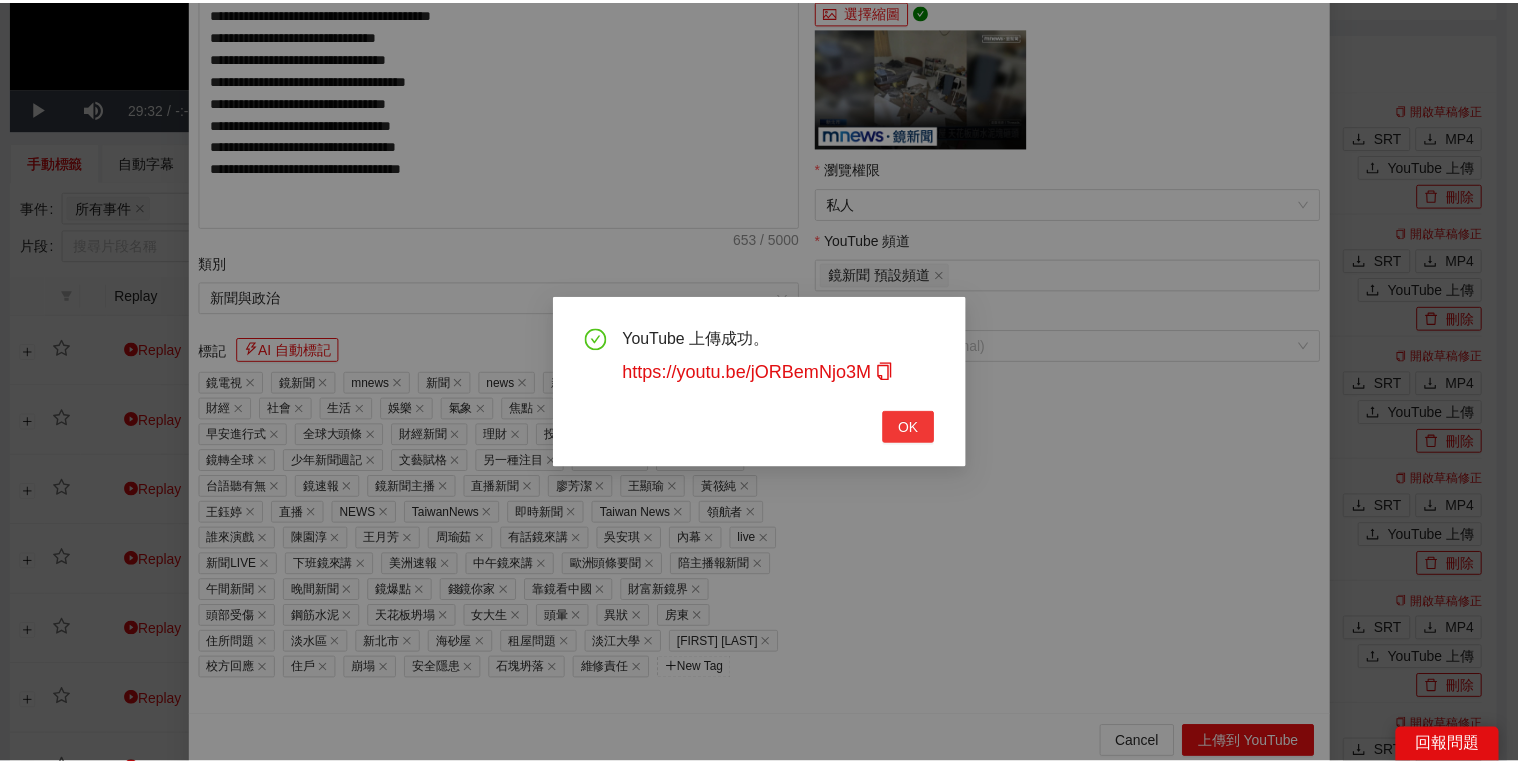 scroll, scrollTop: 308, scrollLeft: 0, axis: vertical 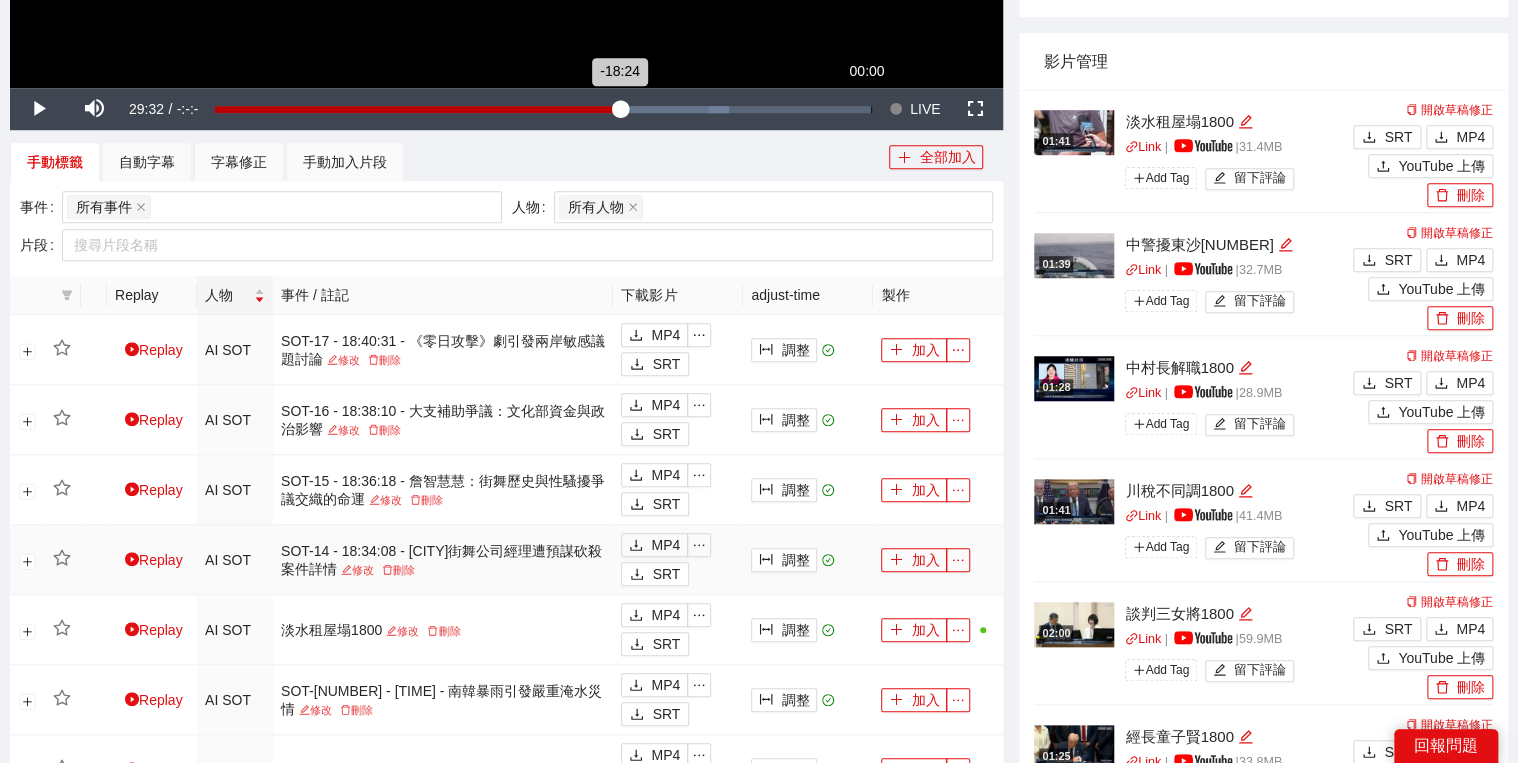 click 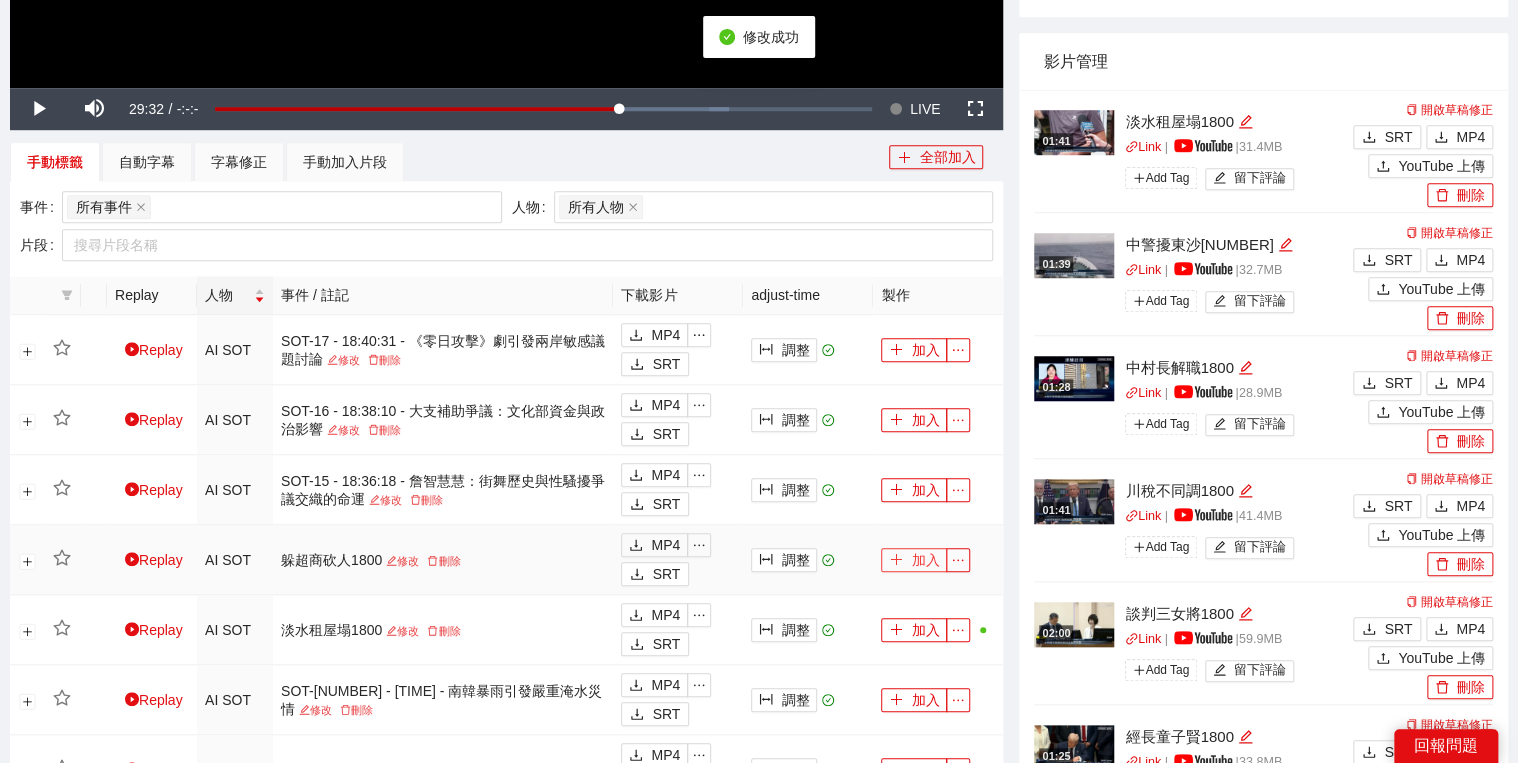 click on "加入" at bounding box center [914, 560] 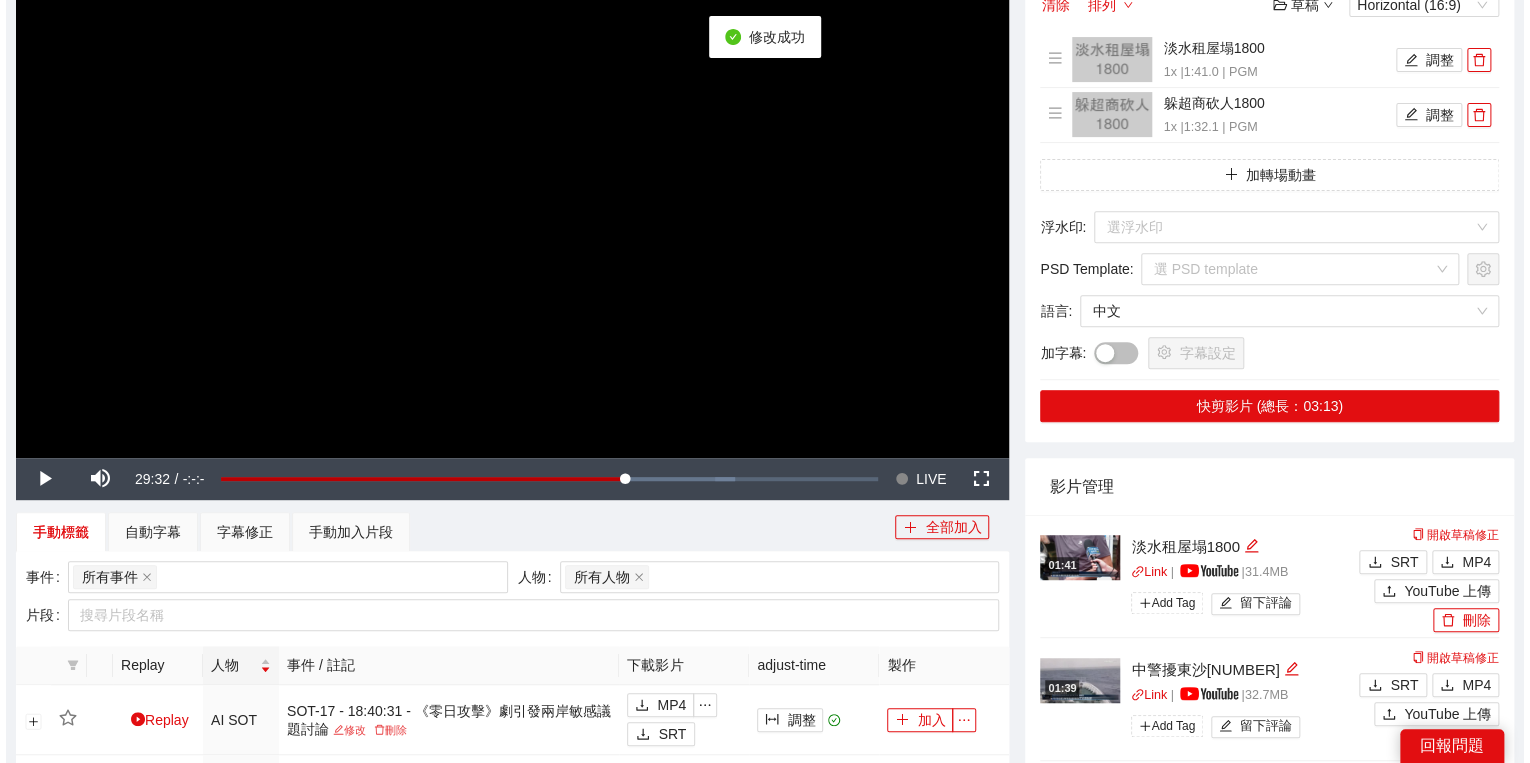 scroll, scrollTop: 240, scrollLeft: 0, axis: vertical 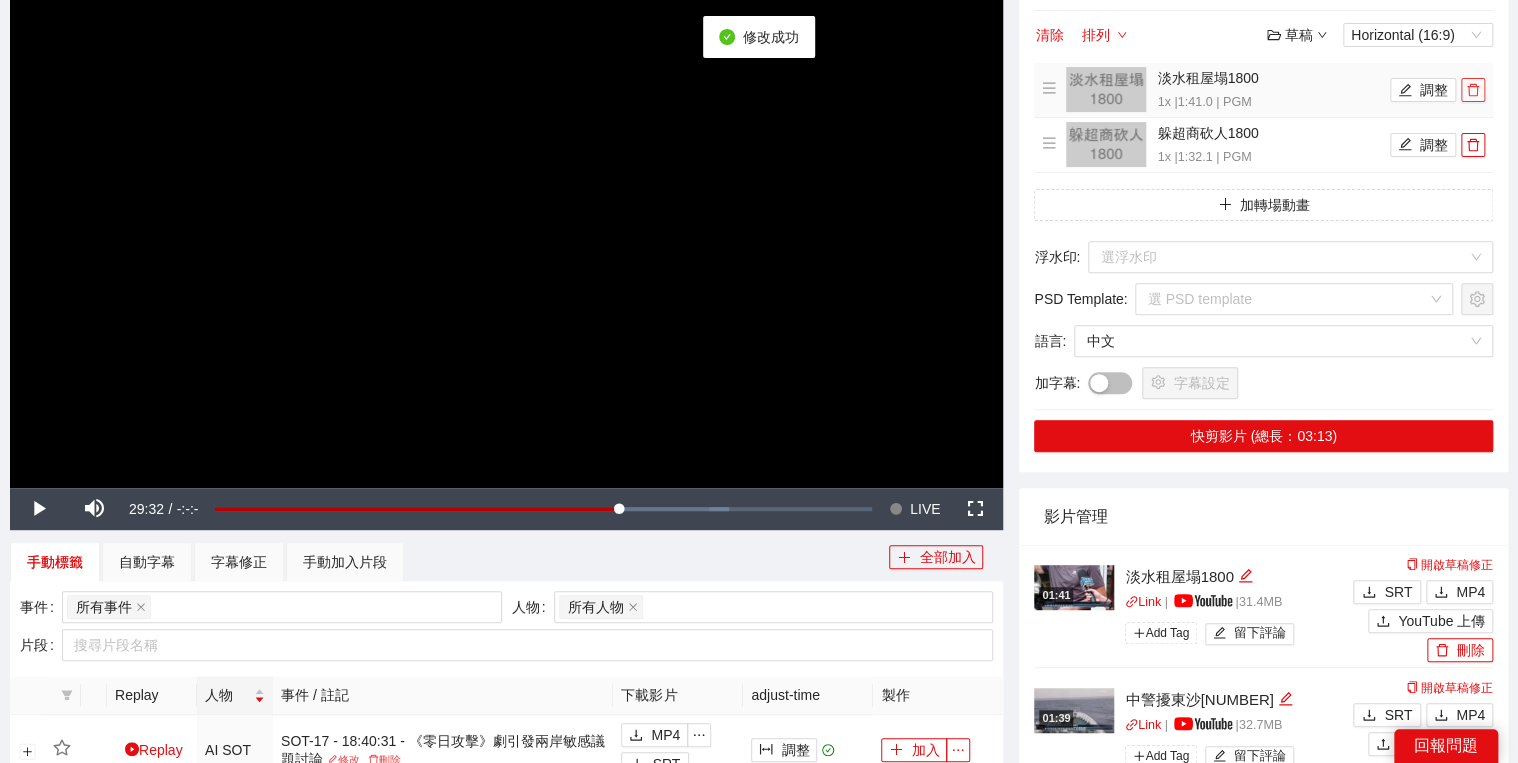 click 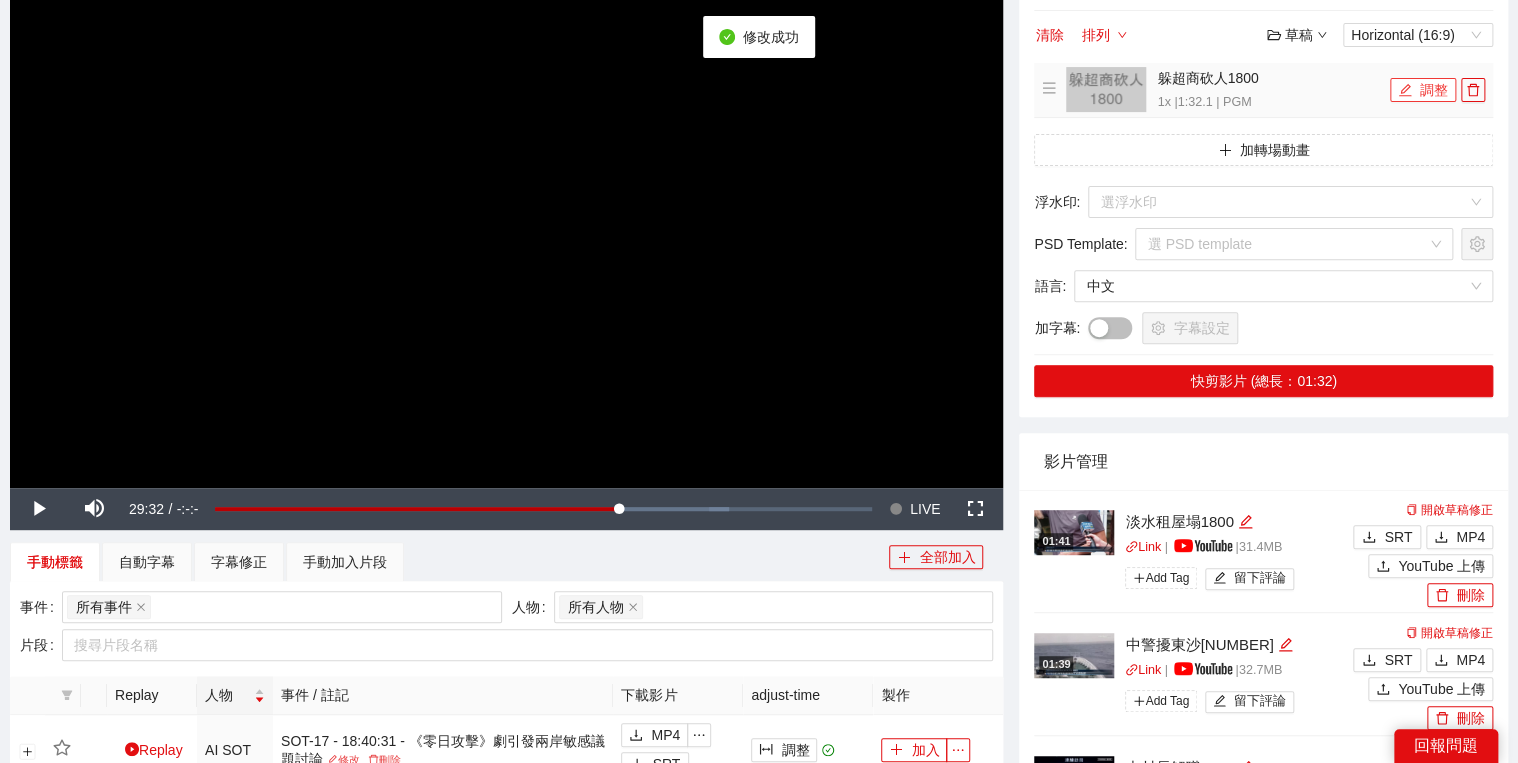 click on "調整" at bounding box center [1423, 90] 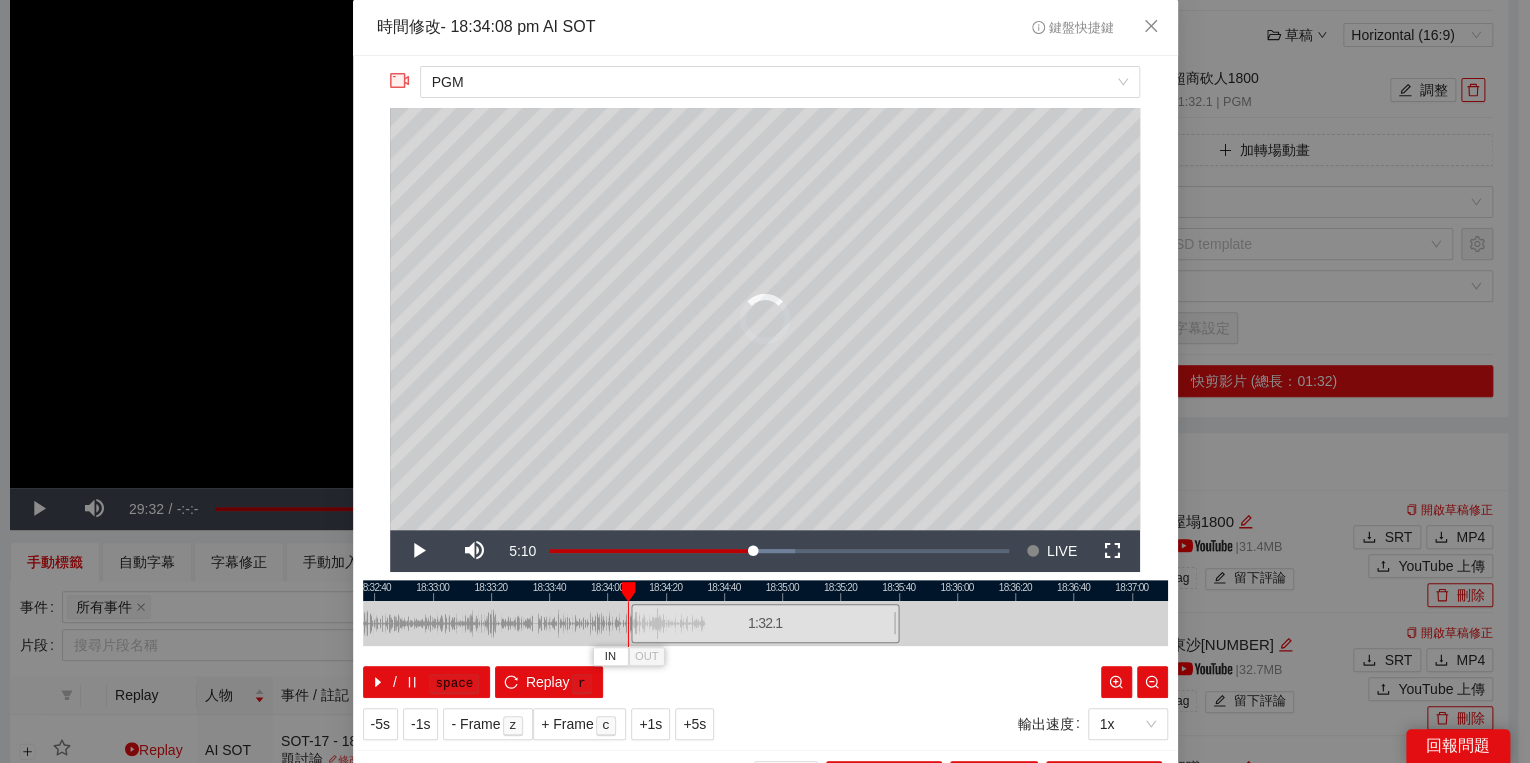click at bounding box center (628, 592) 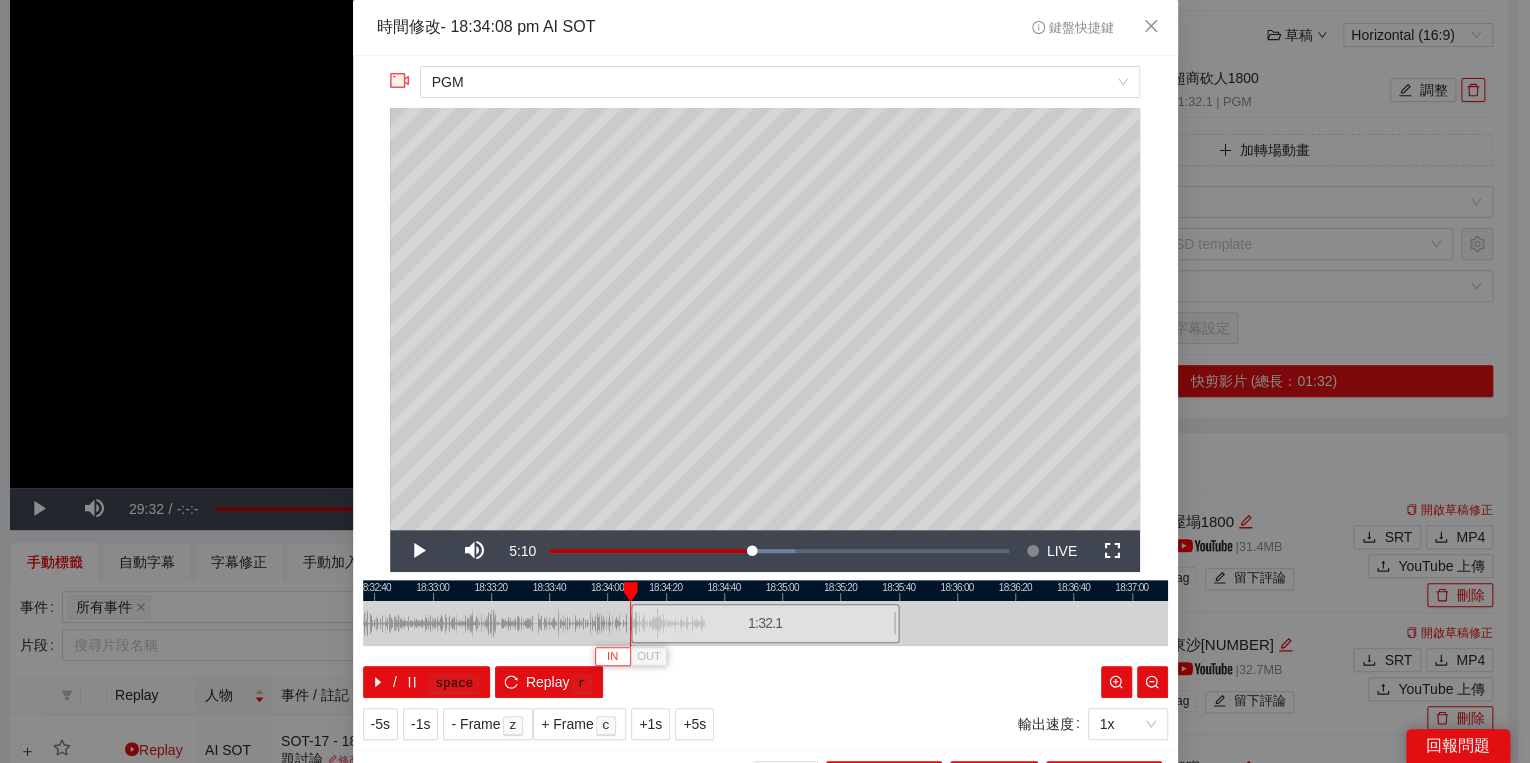 click on "IN" at bounding box center [612, 656] 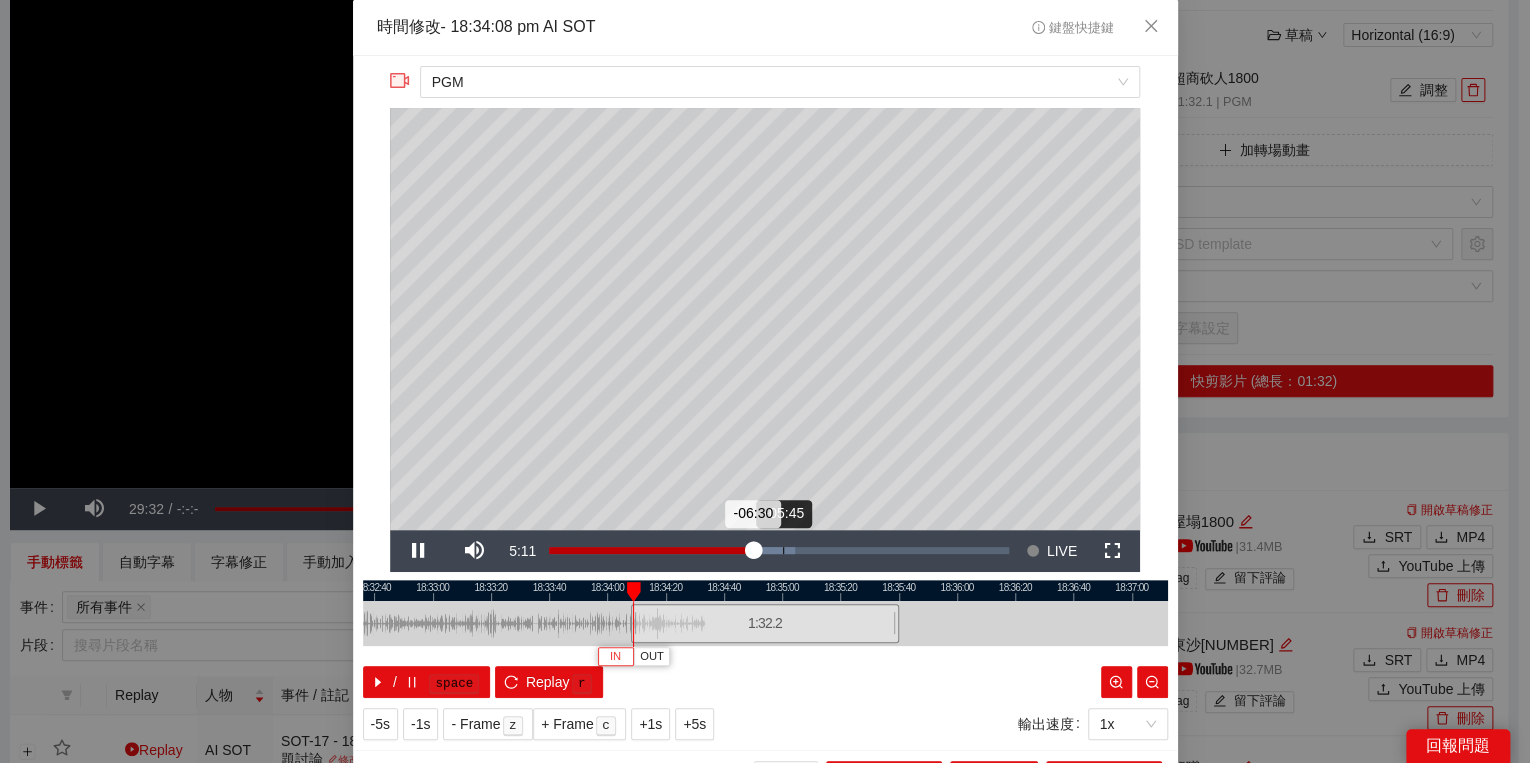click on "Loaded :  53.44% -05:45 -06:30" at bounding box center (779, 551) 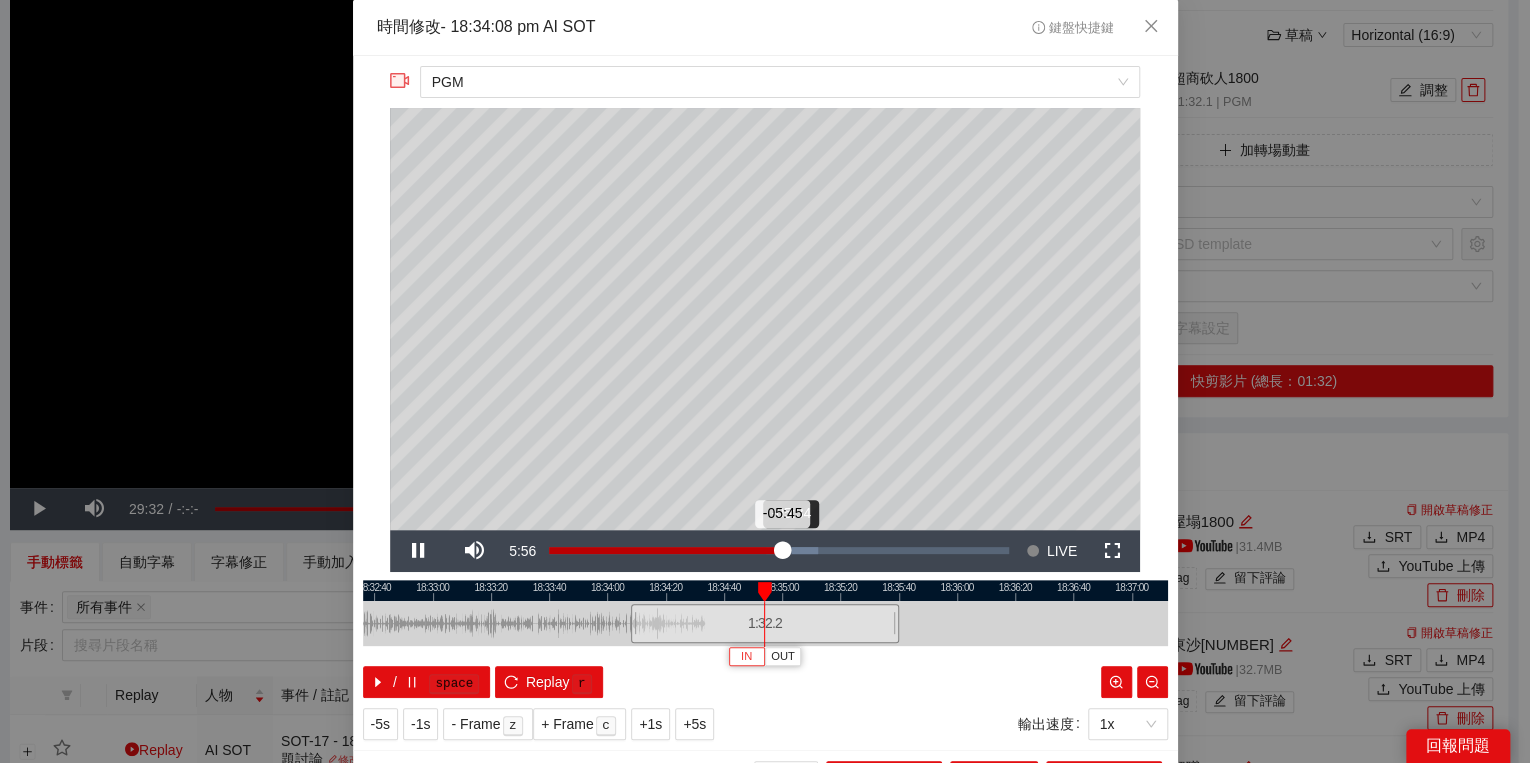 click on "Loaded :  58.61% -05:34 -05:45" at bounding box center (779, 551) 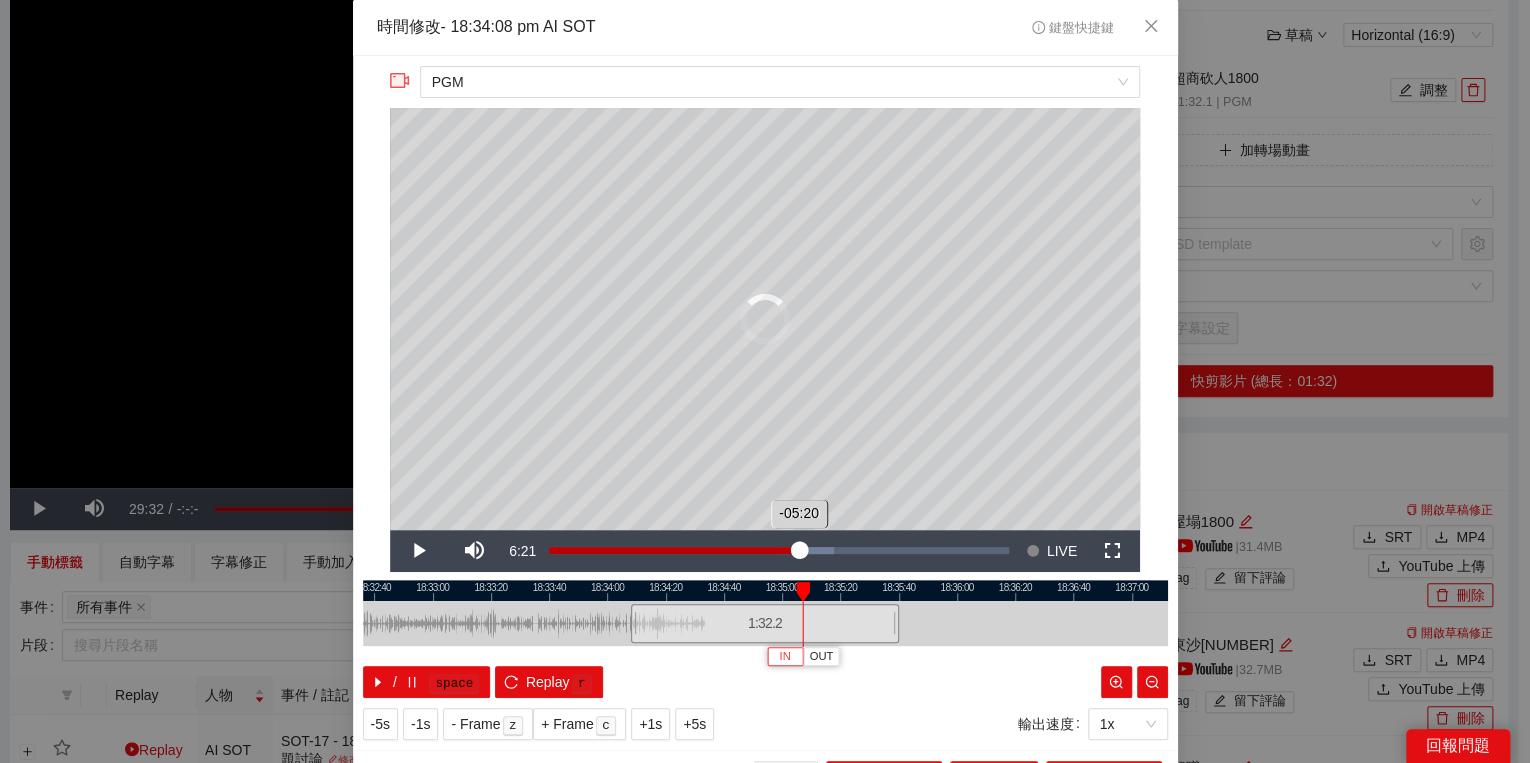 click on "Loaded :  62.06% -05:20 -05:20" at bounding box center (779, 551) 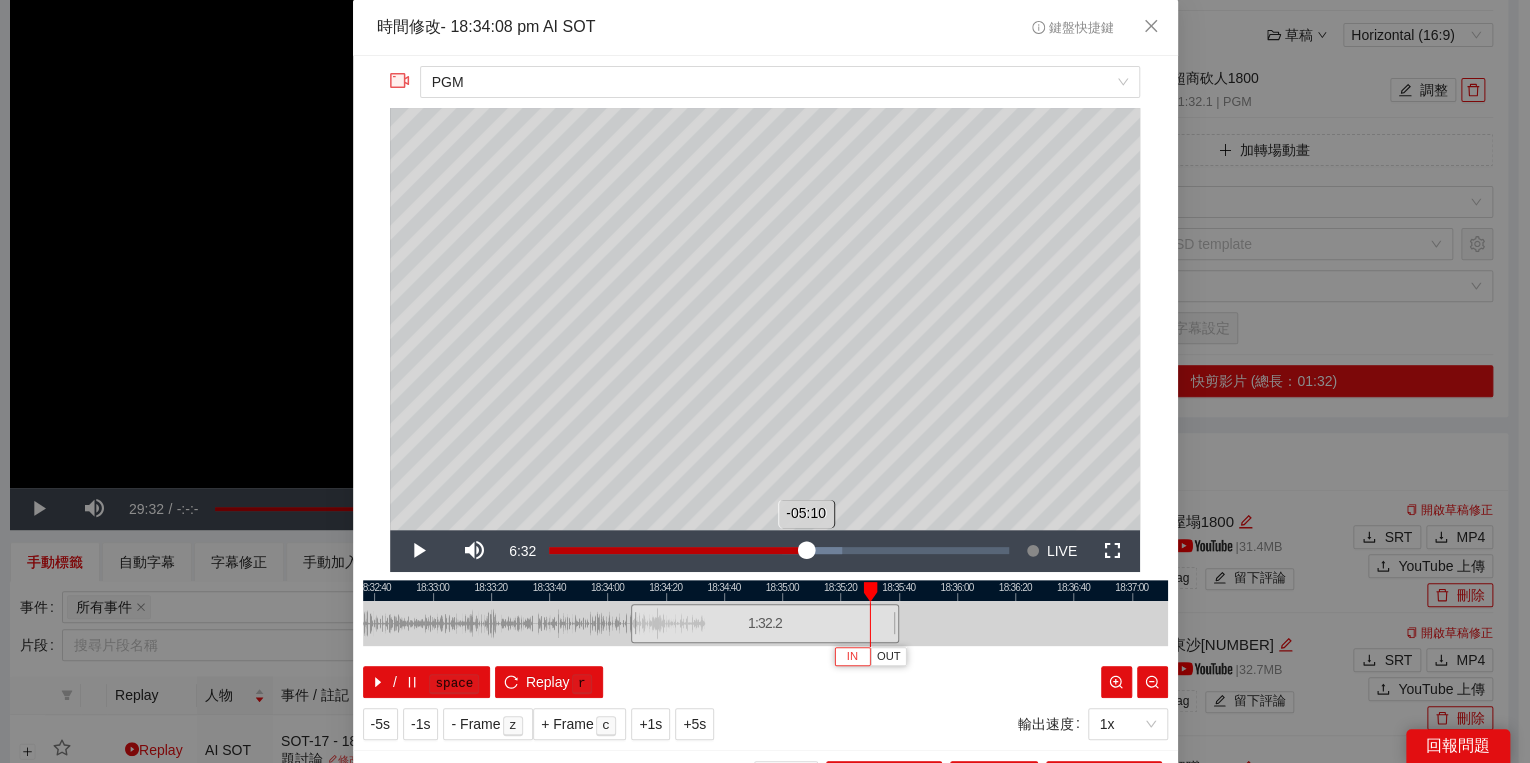 click on "Loaded :  63.79% -05:10 -05:10" at bounding box center (779, 551) 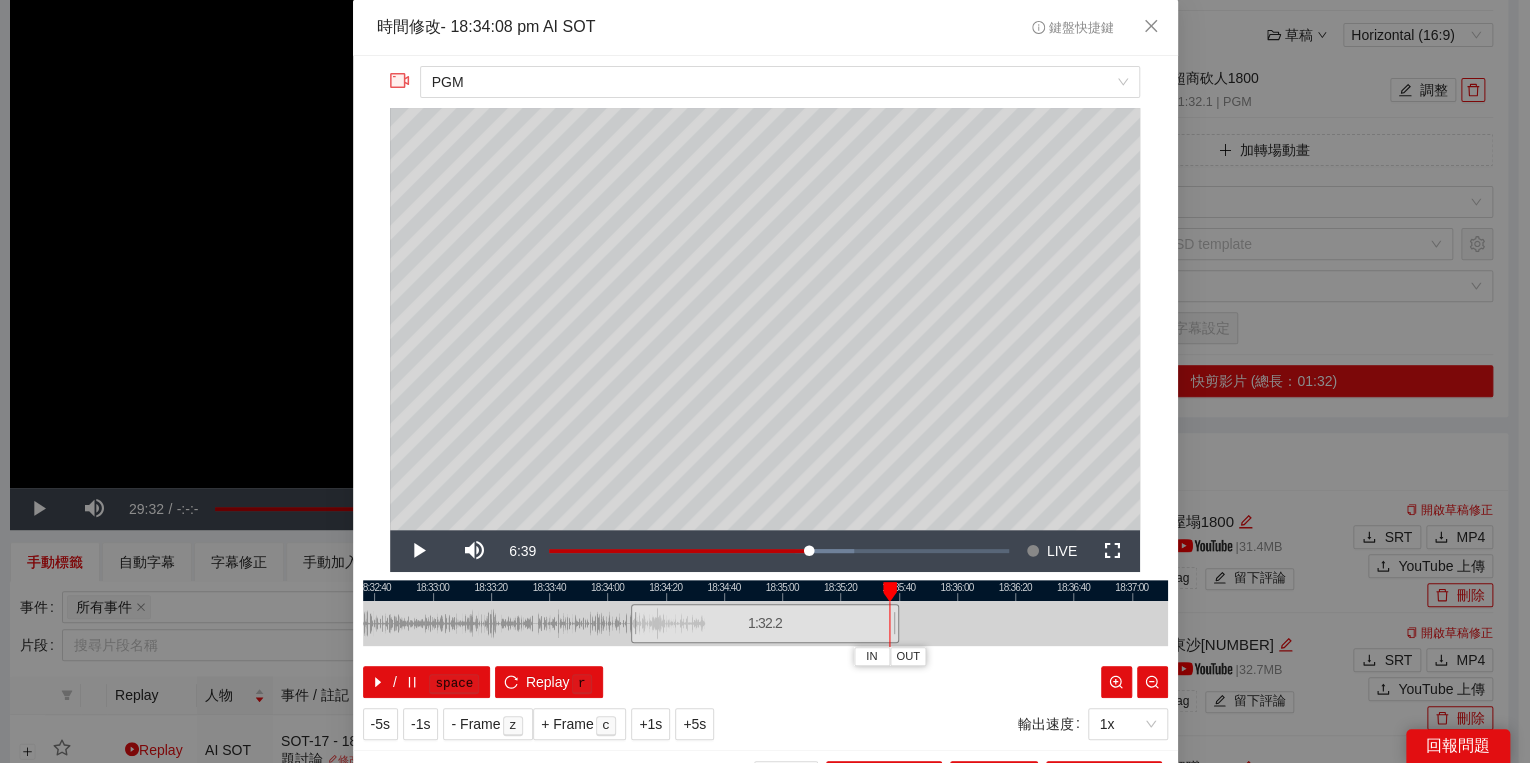 drag, startPoint x: 868, startPoint y: 594, endPoint x: 884, endPoint y: 596, distance: 16.124516 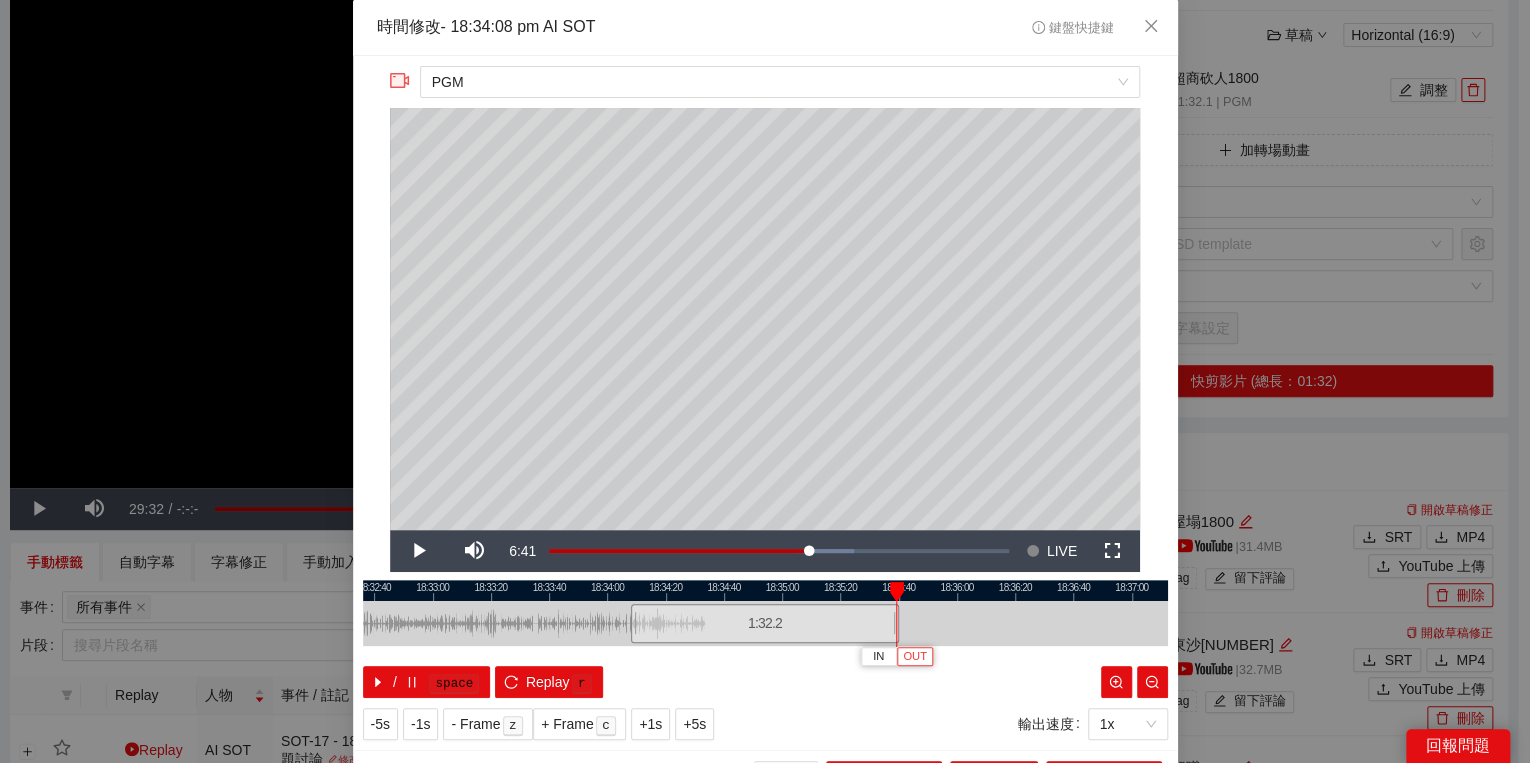 click on "OUT" at bounding box center [915, 657] 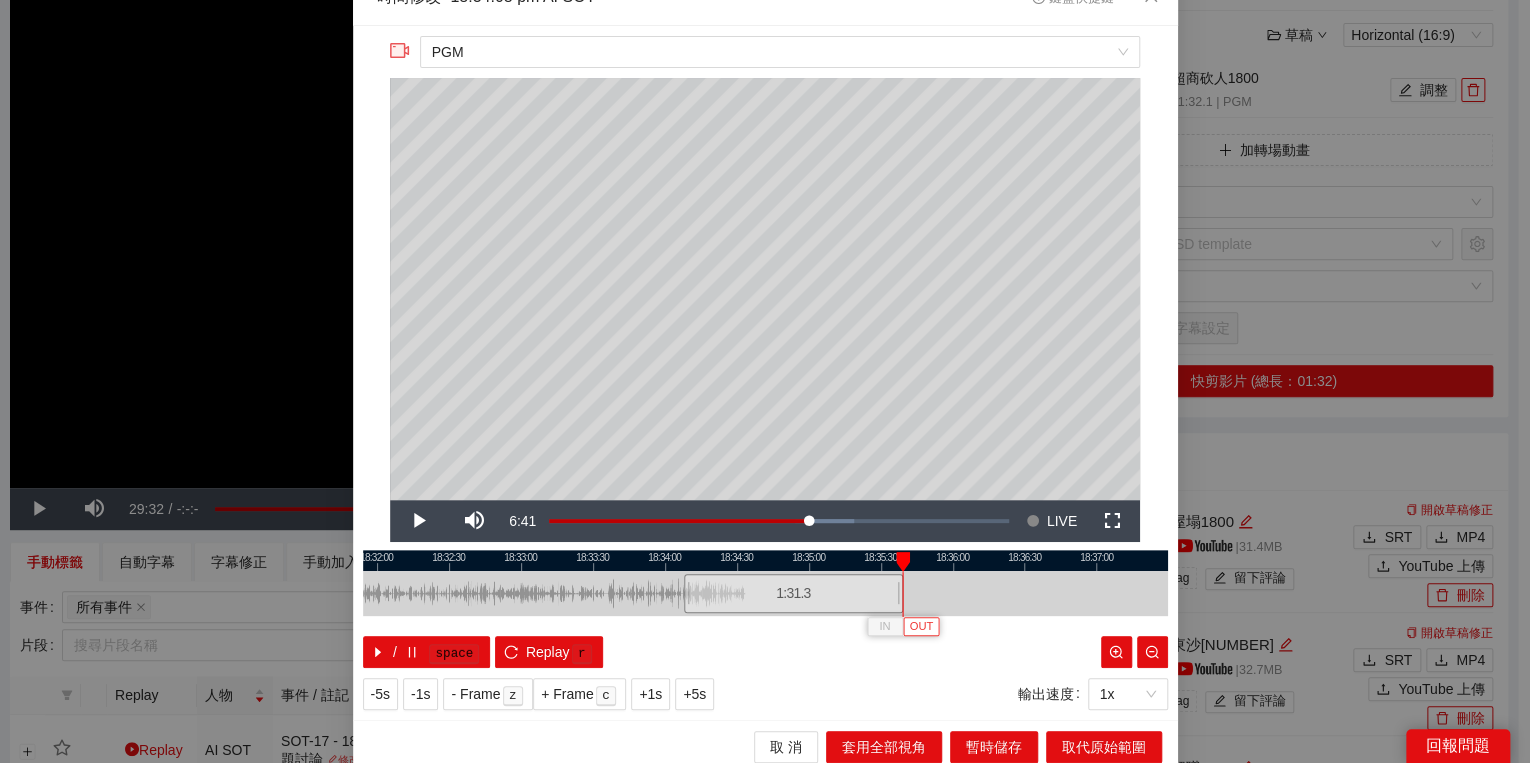 scroll, scrollTop: 39, scrollLeft: 0, axis: vertical 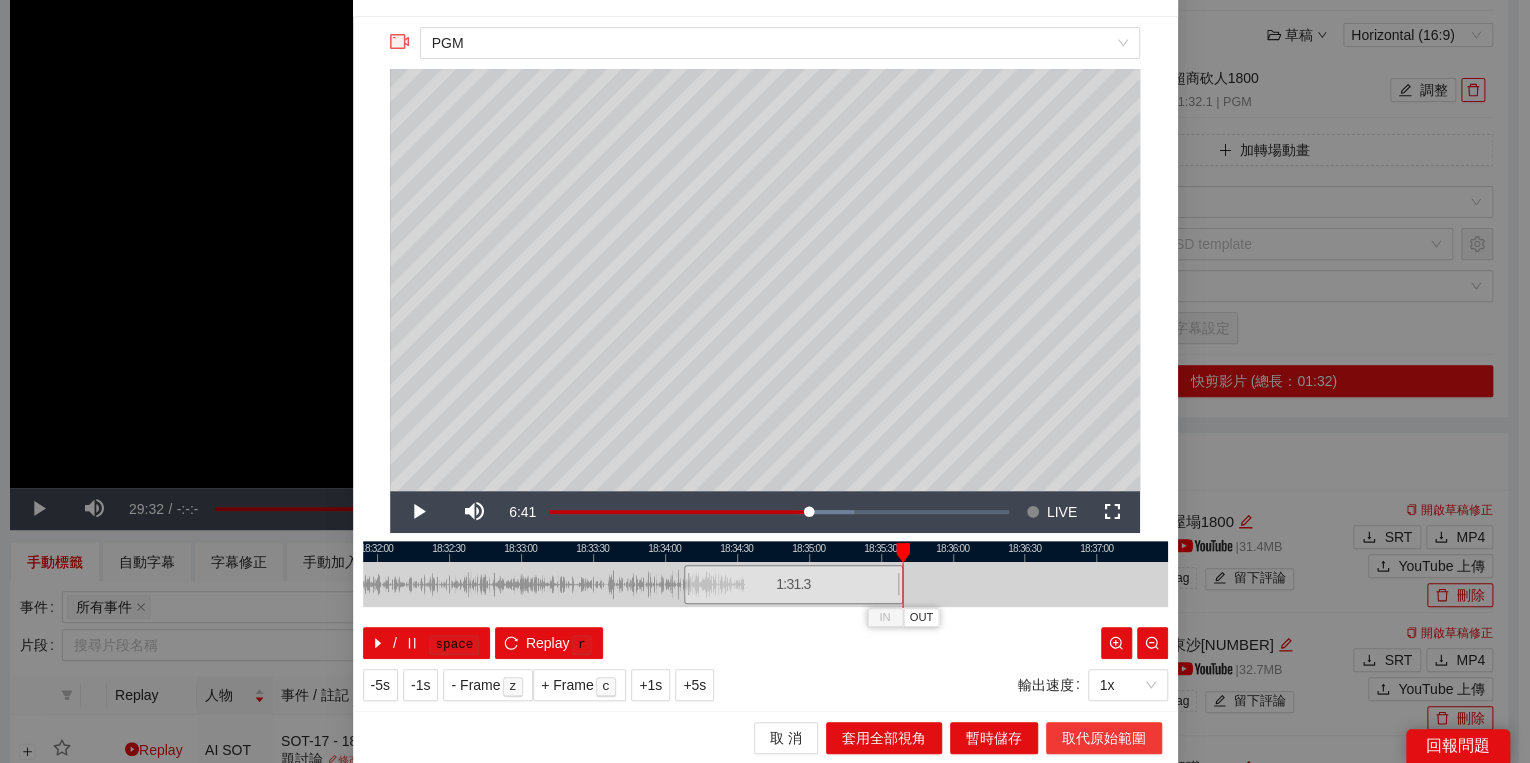 click on "取代原始範圍" at bounding box center [1104, 738] 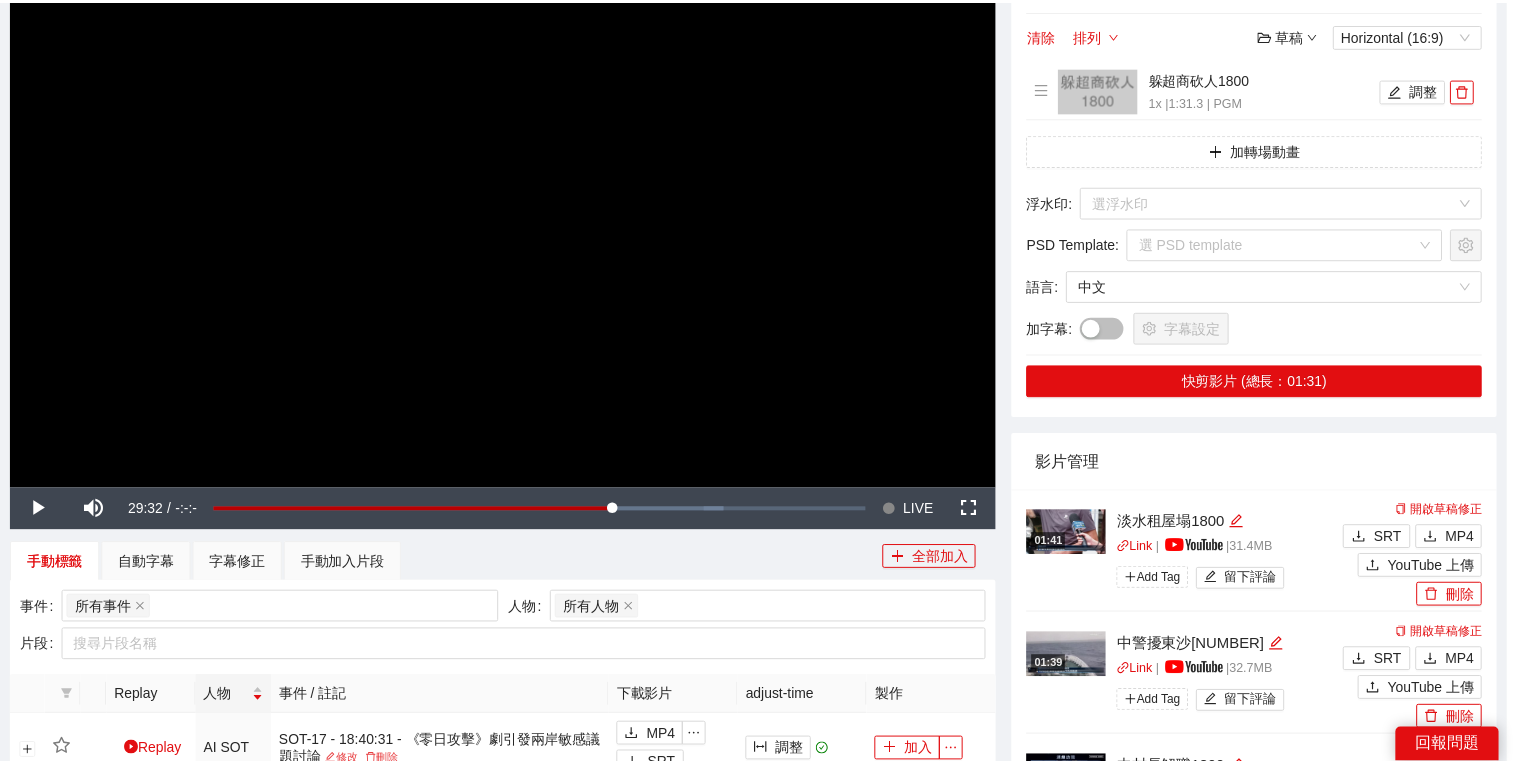 scroll, scrollTop: 0, scrollLeft: 0, axis: both 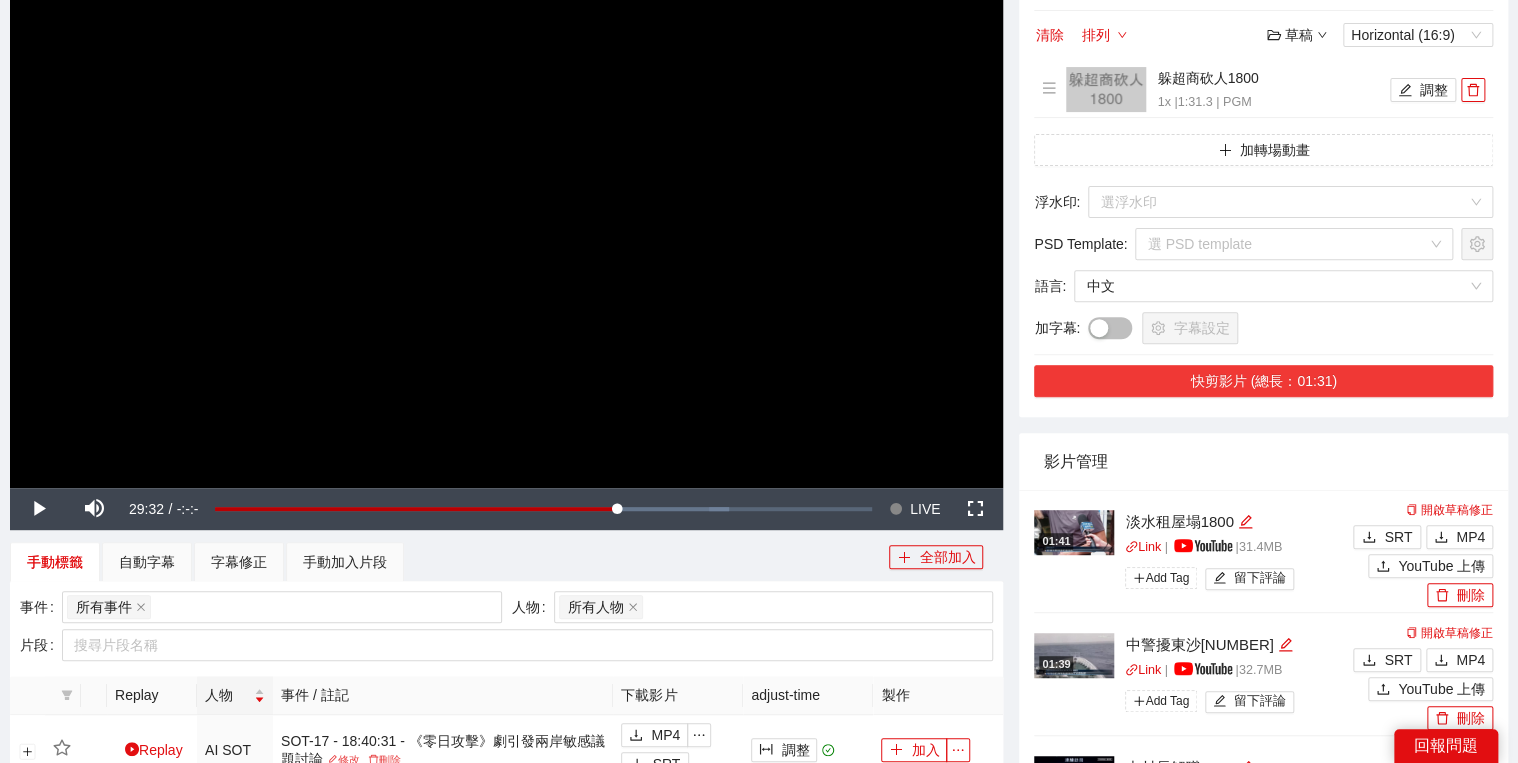 click on "快剪影片 (總長：01:31)" at bounding box center [1263, 381] 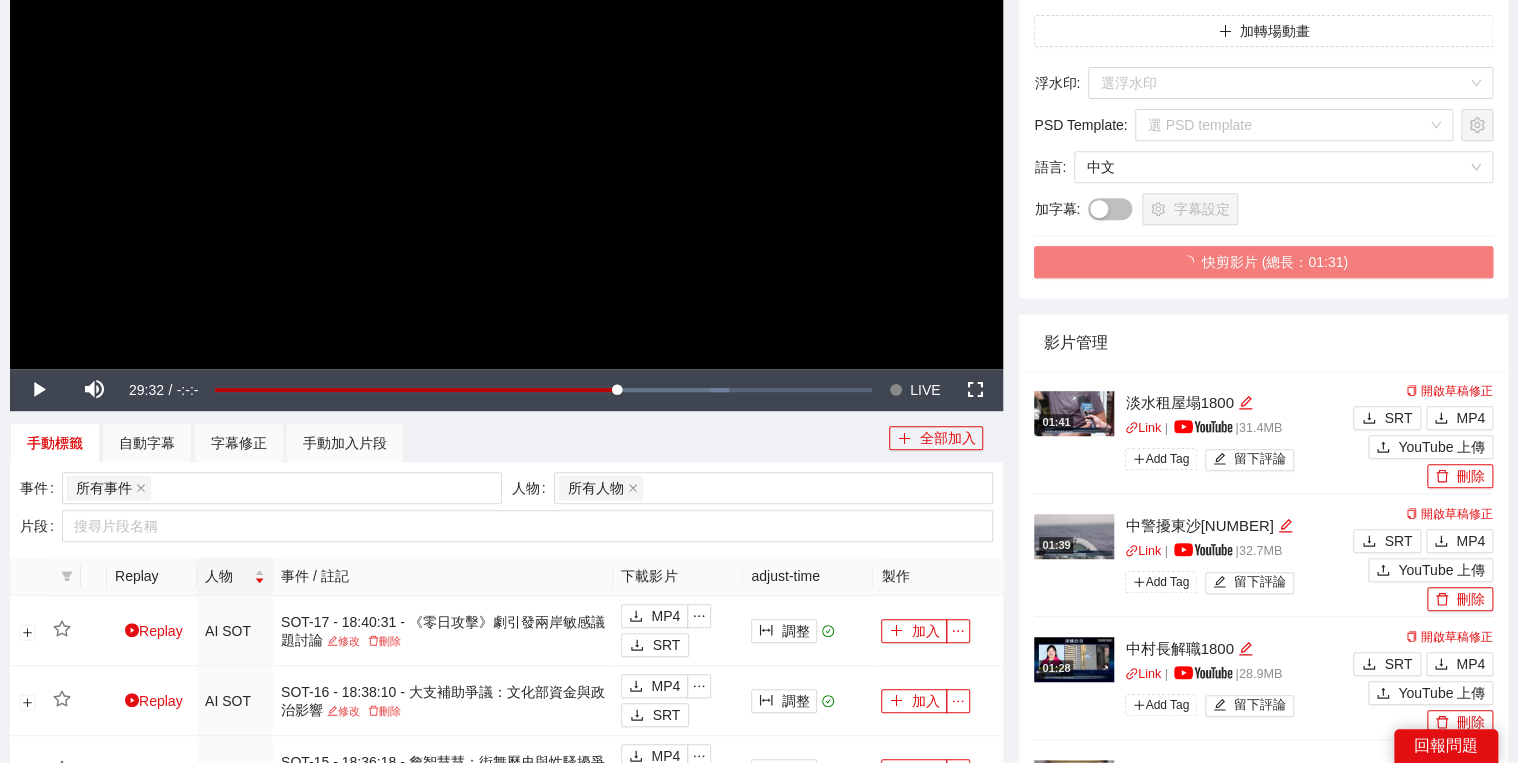 scroll, scrollTop: 480, scrollLeft: 0, axis: vertical 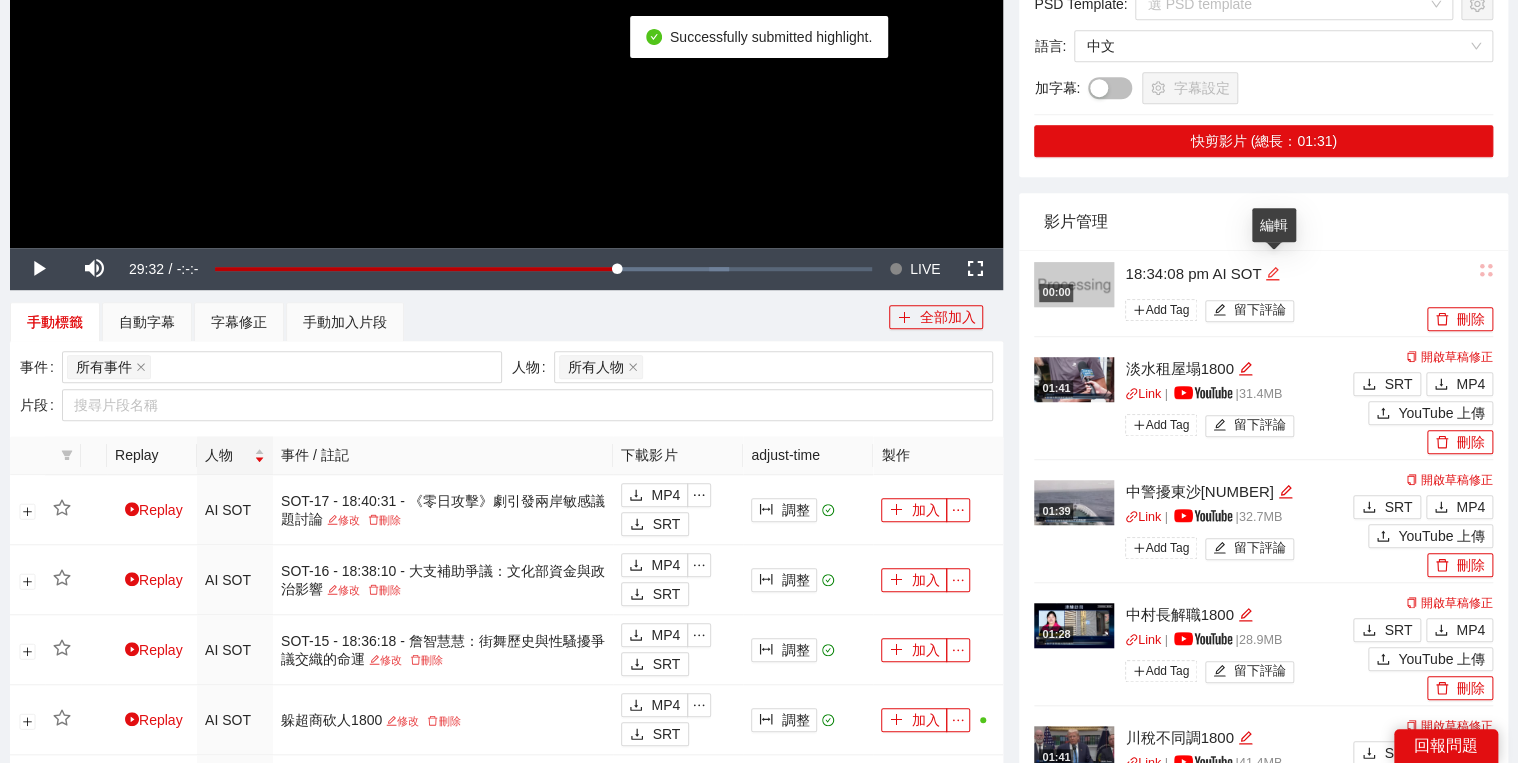 click 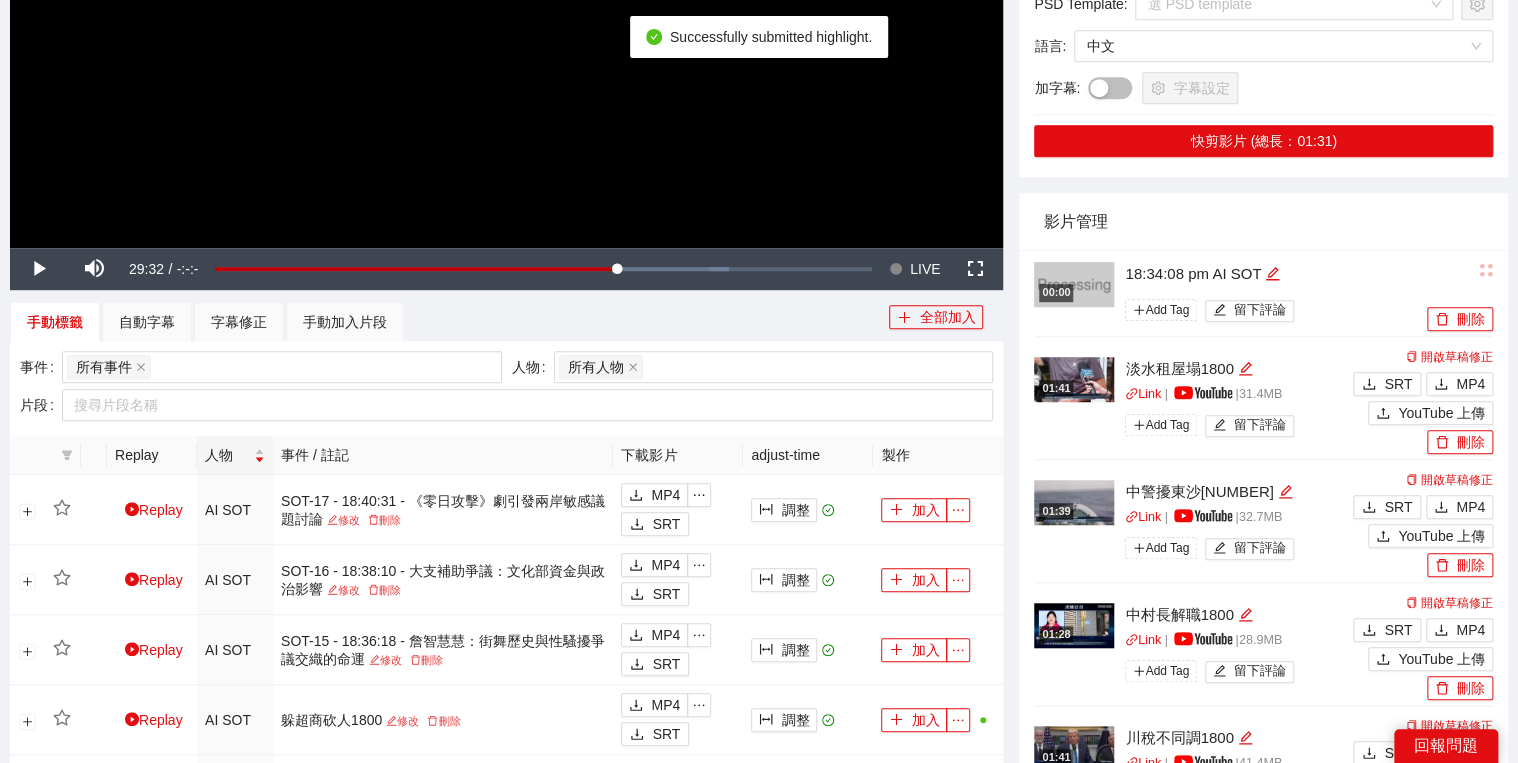 click on "影片管理" at bounding box center [1263, 221] 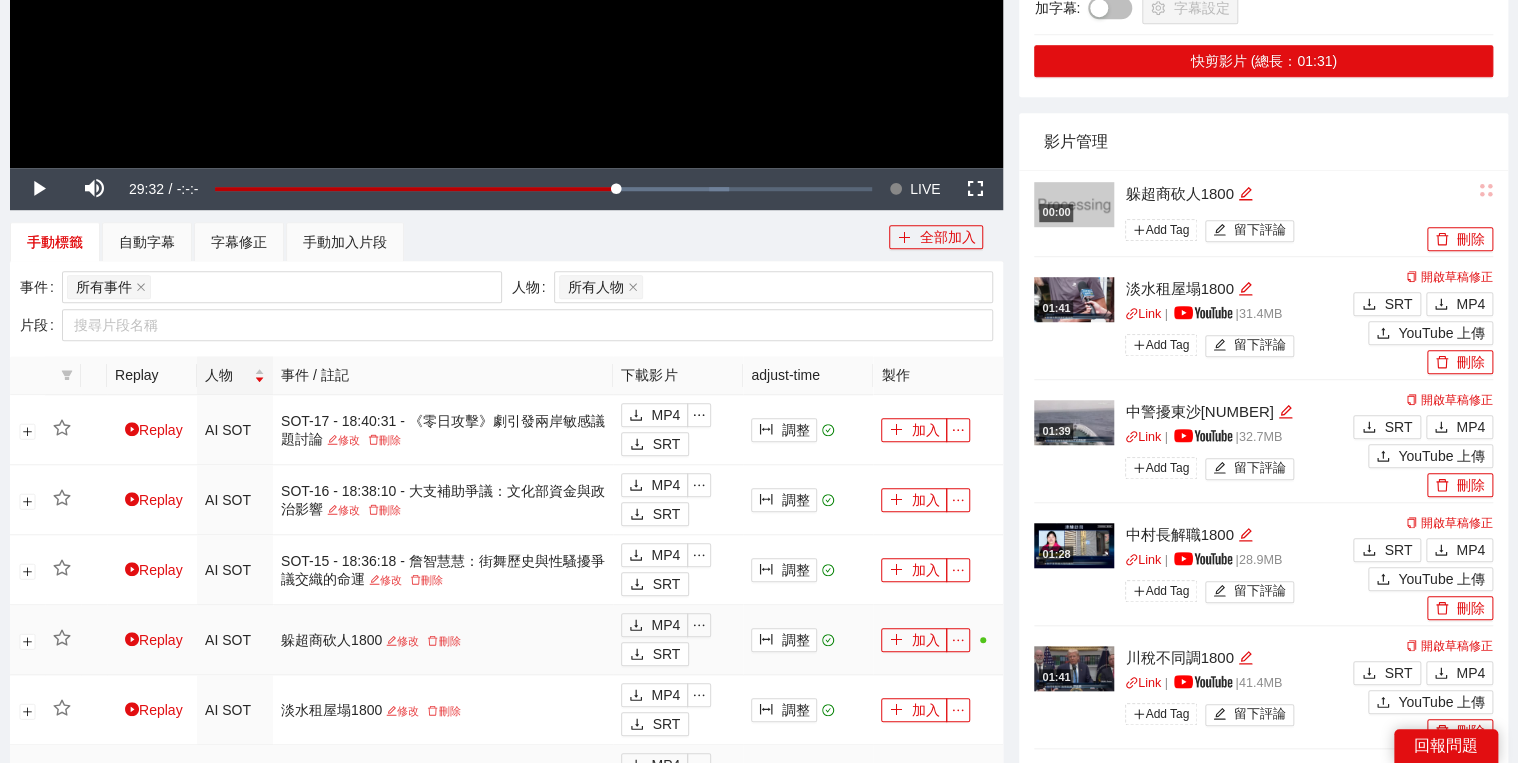 scroll, scrollTop: 720, scrollLeft: 0, axis: vertical 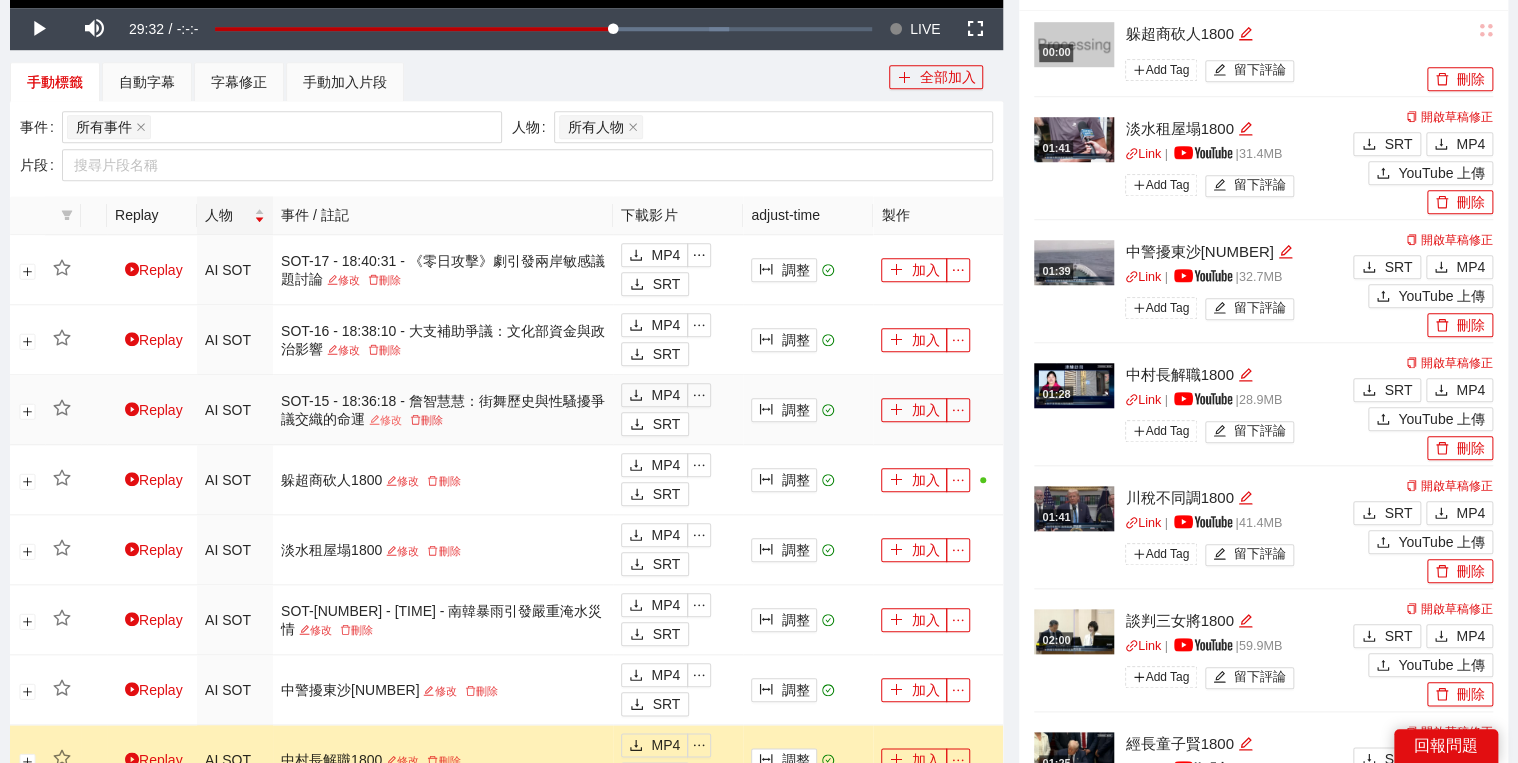 click on "修改" at bounding box center (385, 420) 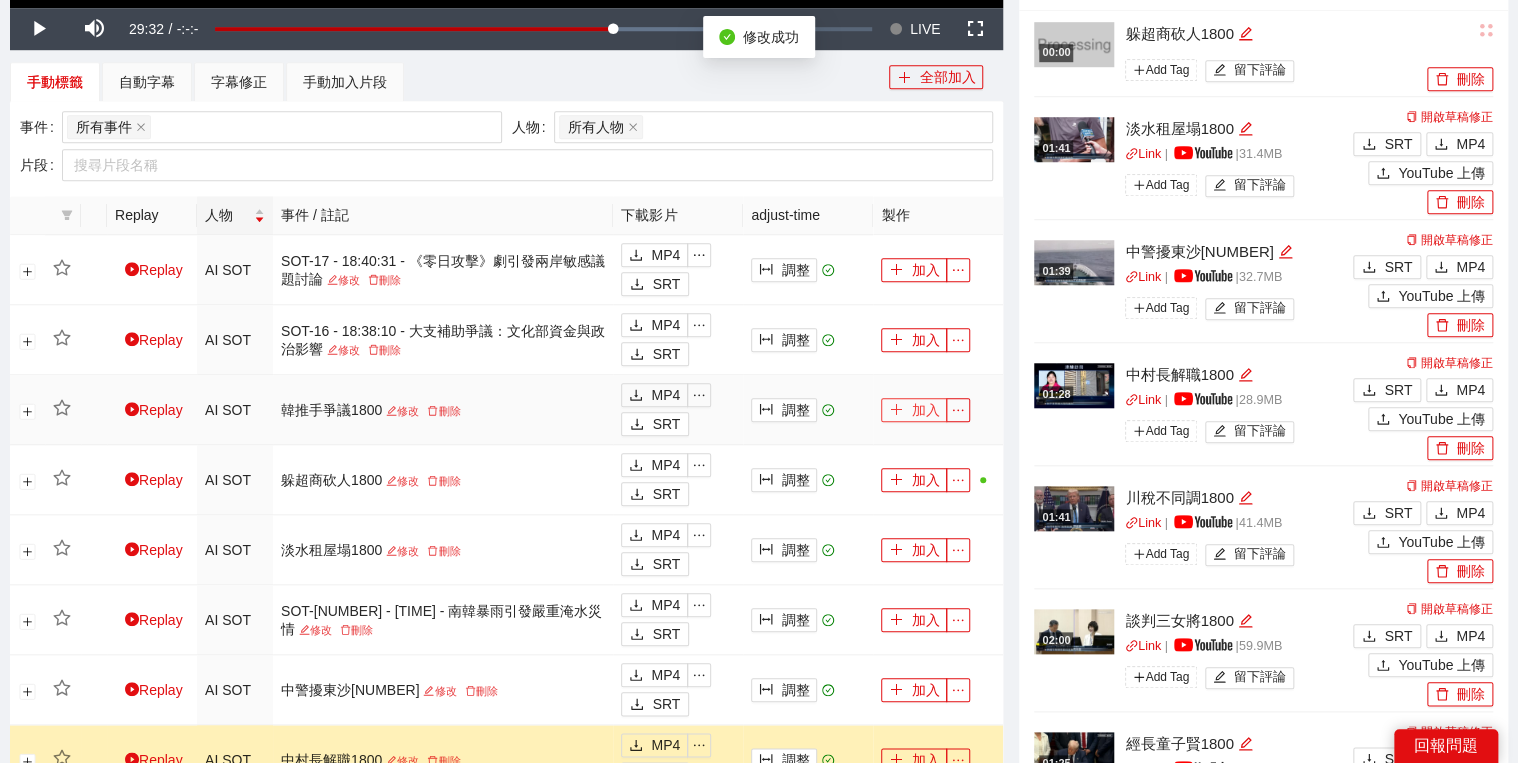 click on "加入" at bounding box center [914, 410] 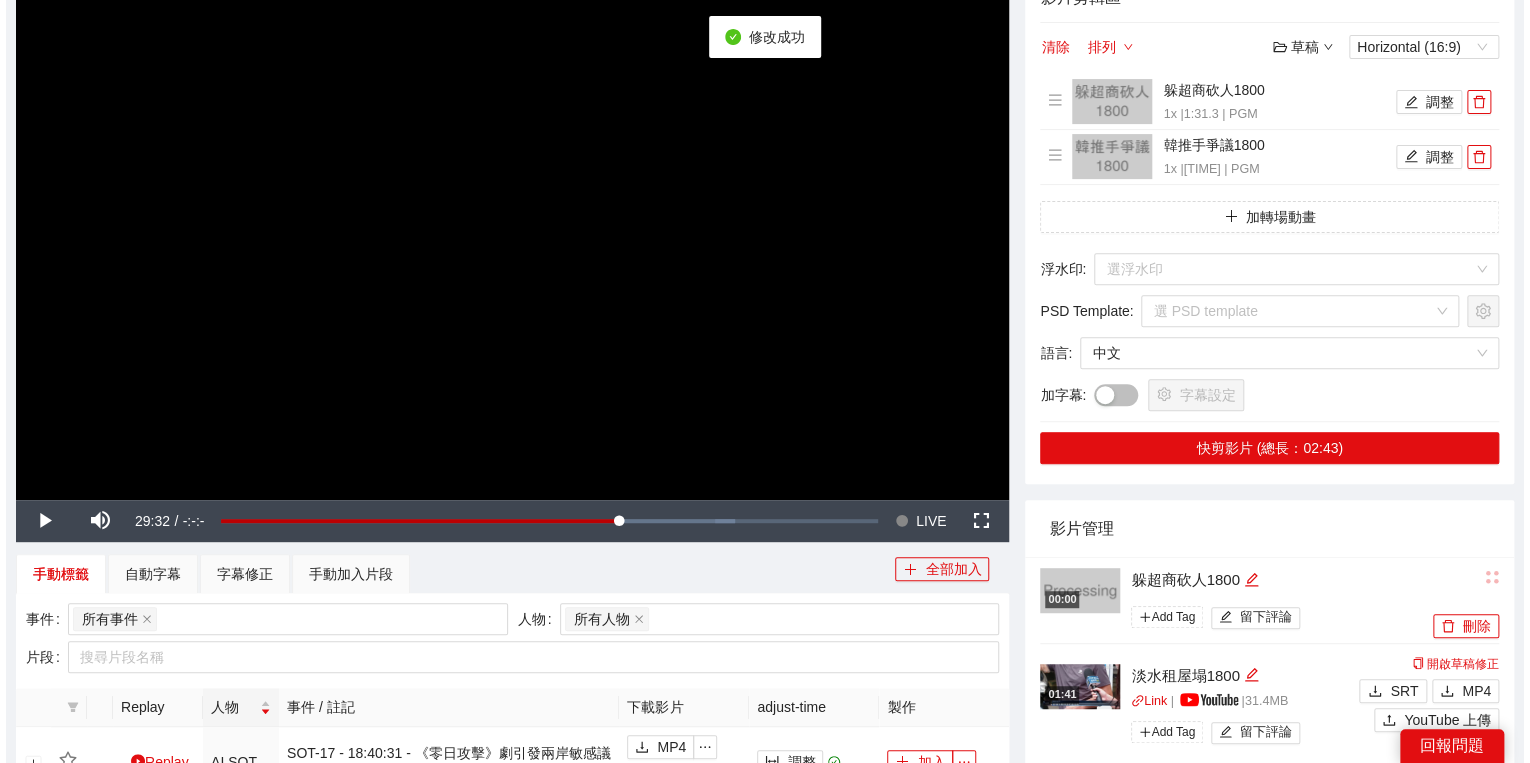 scroll, scrollTop: 80, scrollLeft: 0, axis: vertical 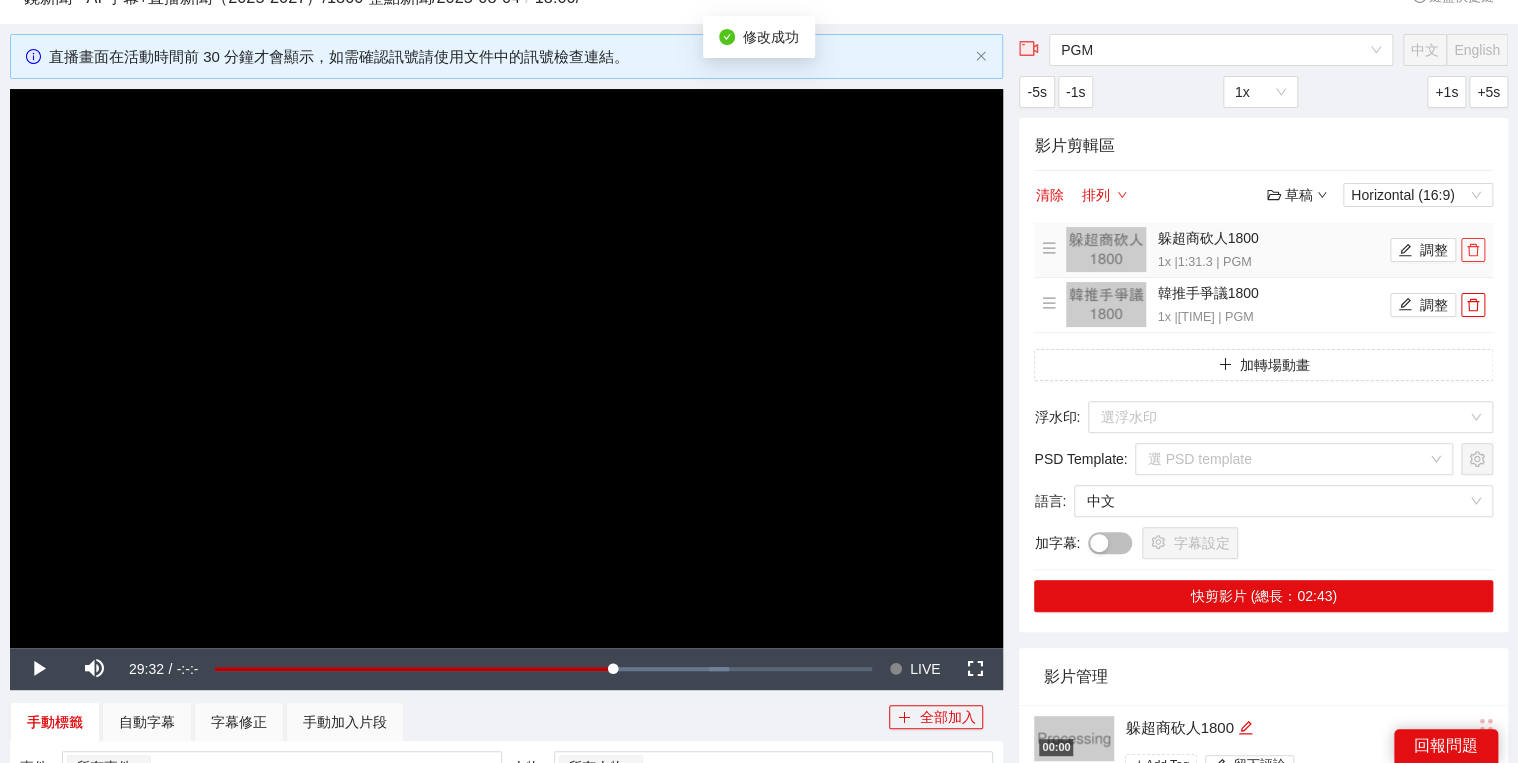 click at bounding box center [1473, 250] 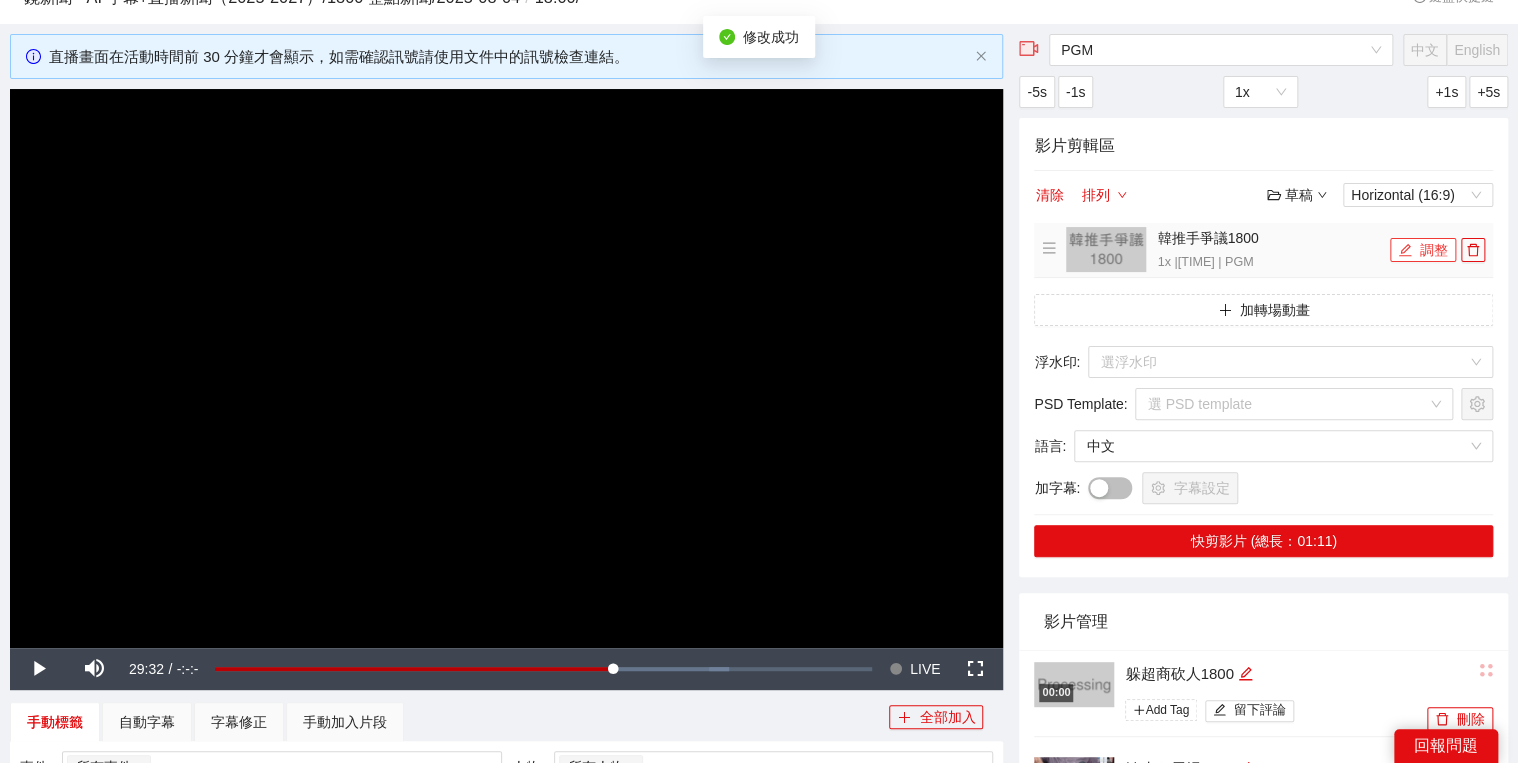 click on "調整" at bounding box center [1423, 250] 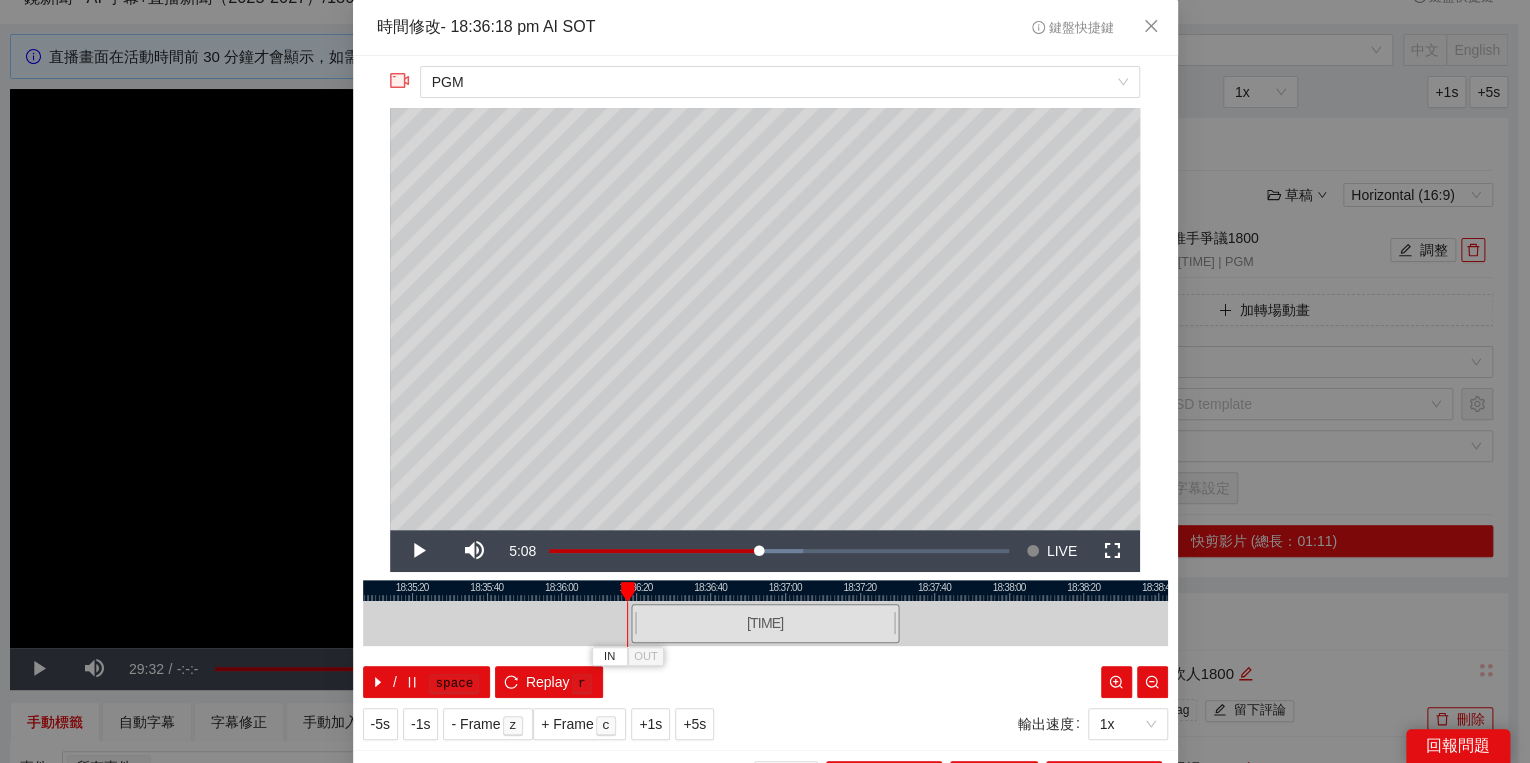 click at bounding box center (627, 592) 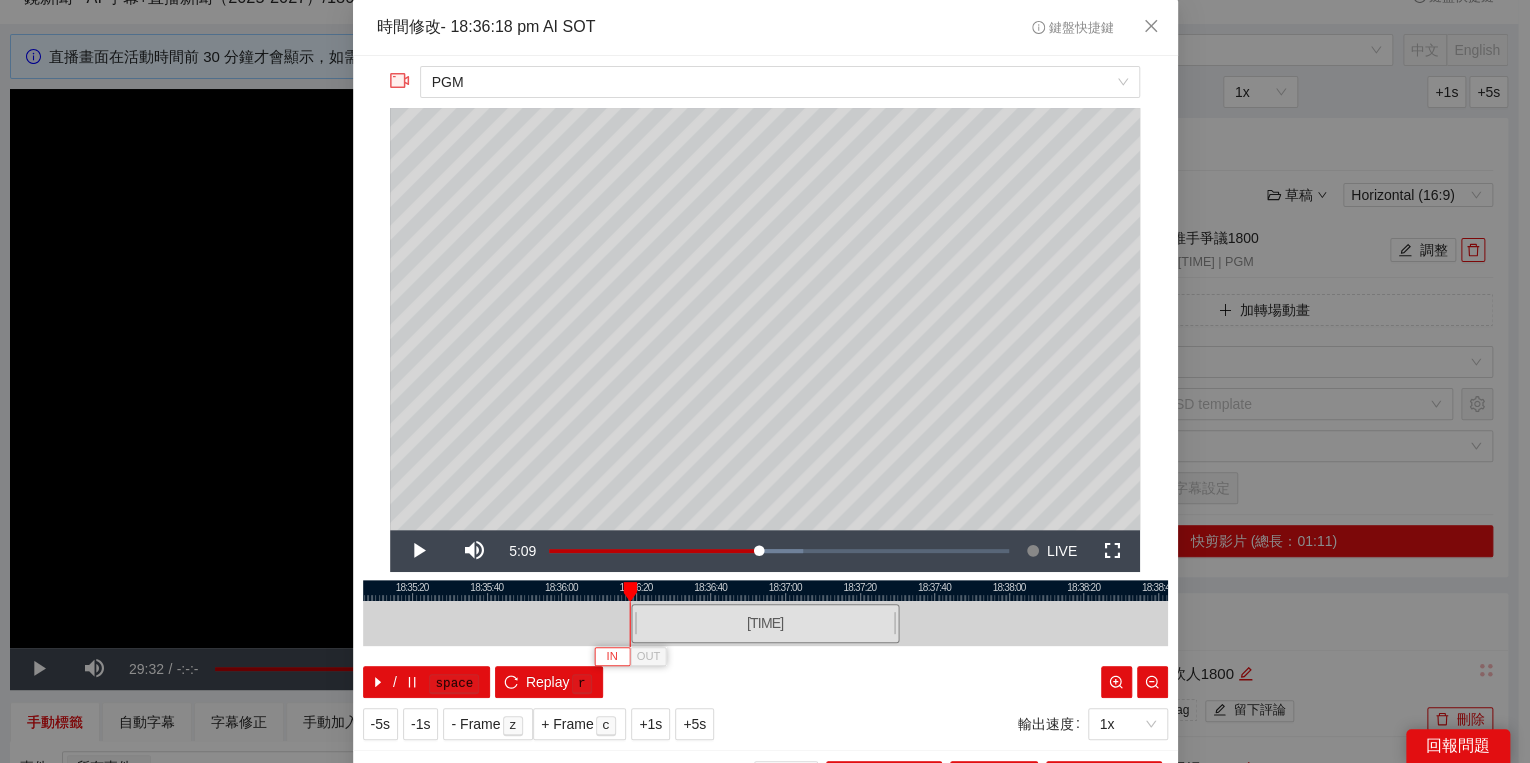 click on "IN" at bounding box center (611, 657) 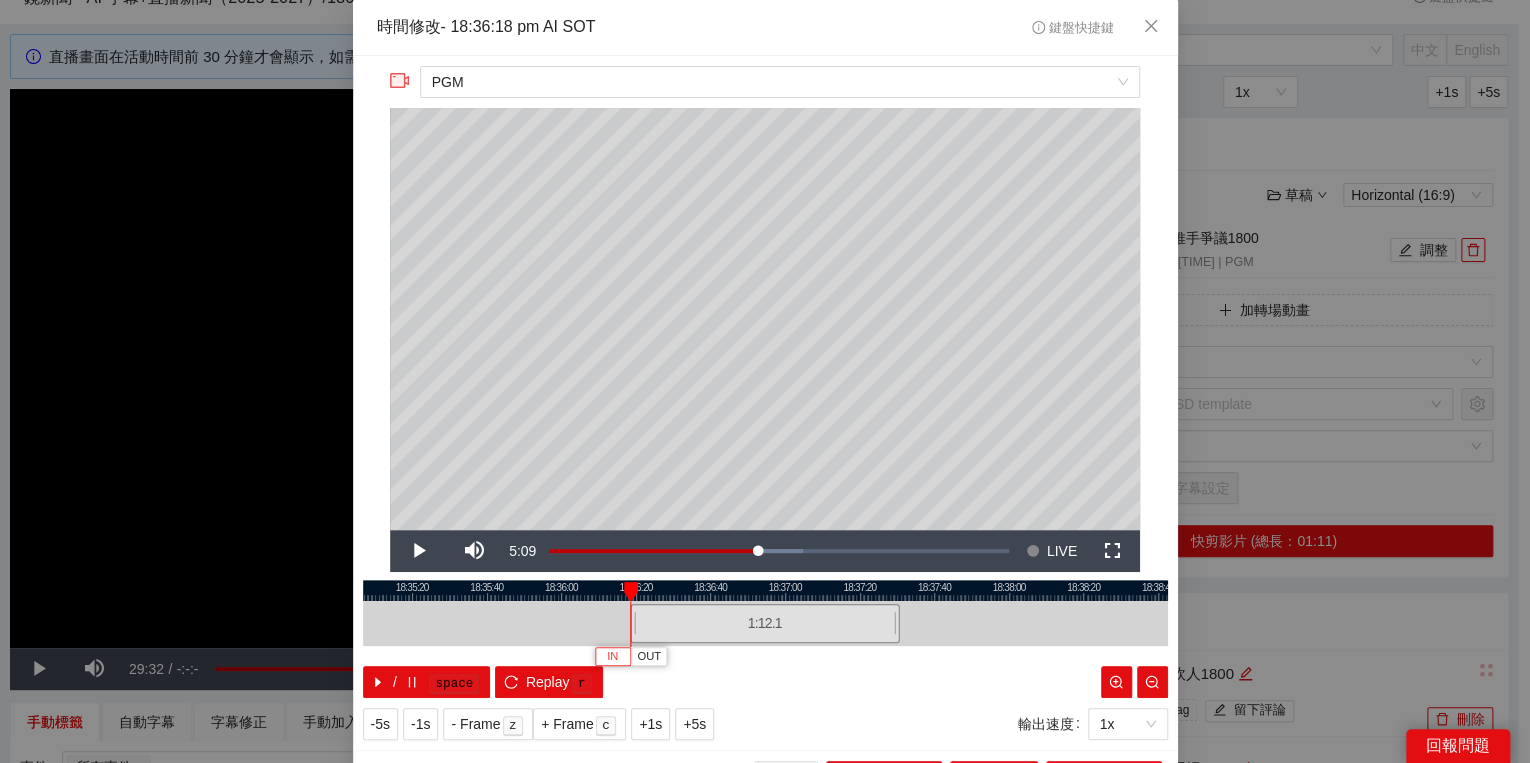 click on "IN" at bounding box center [612, 657] 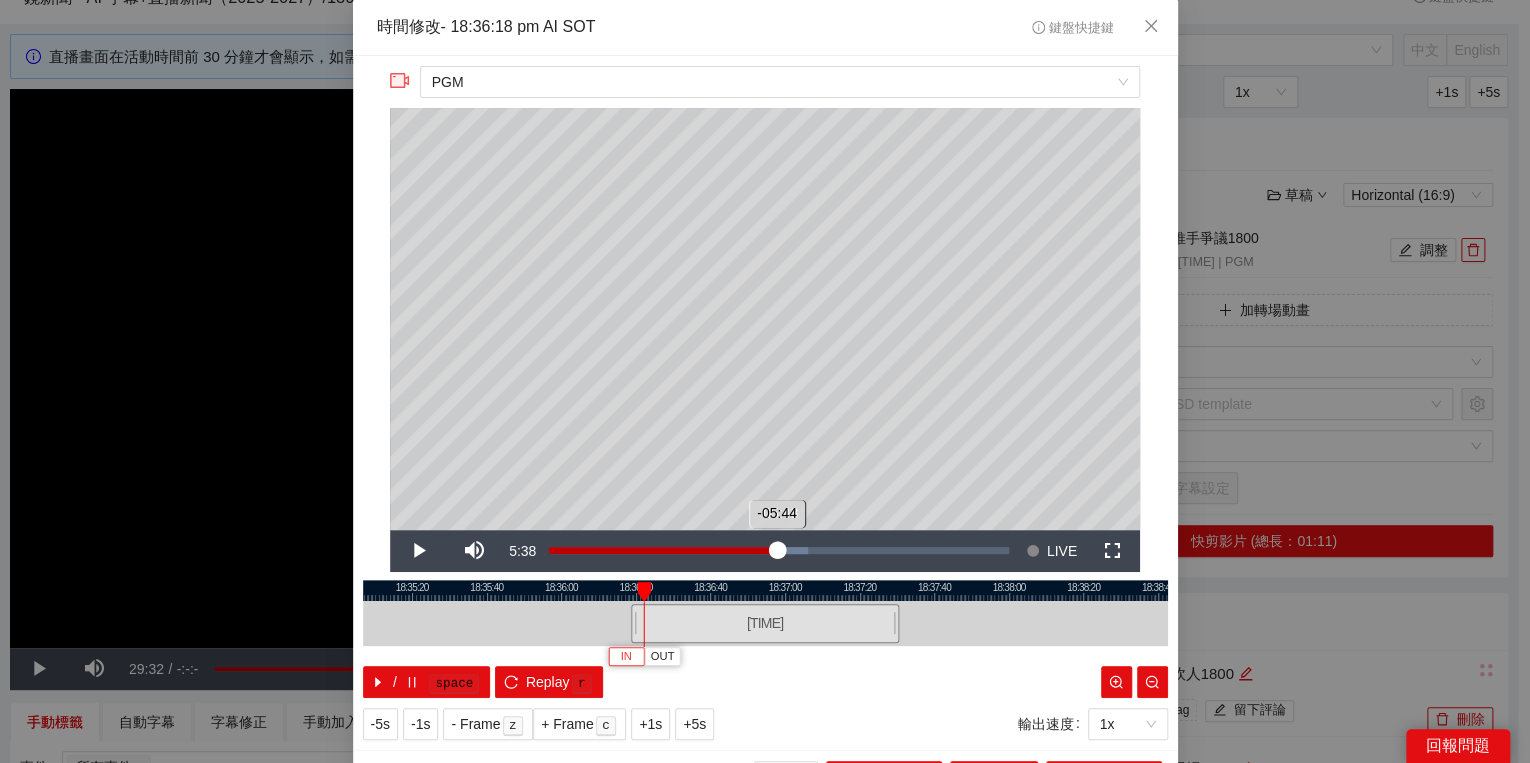 click on "Loaded :  56.24% -05:43 -05:44" at bounding box center (779, 551) 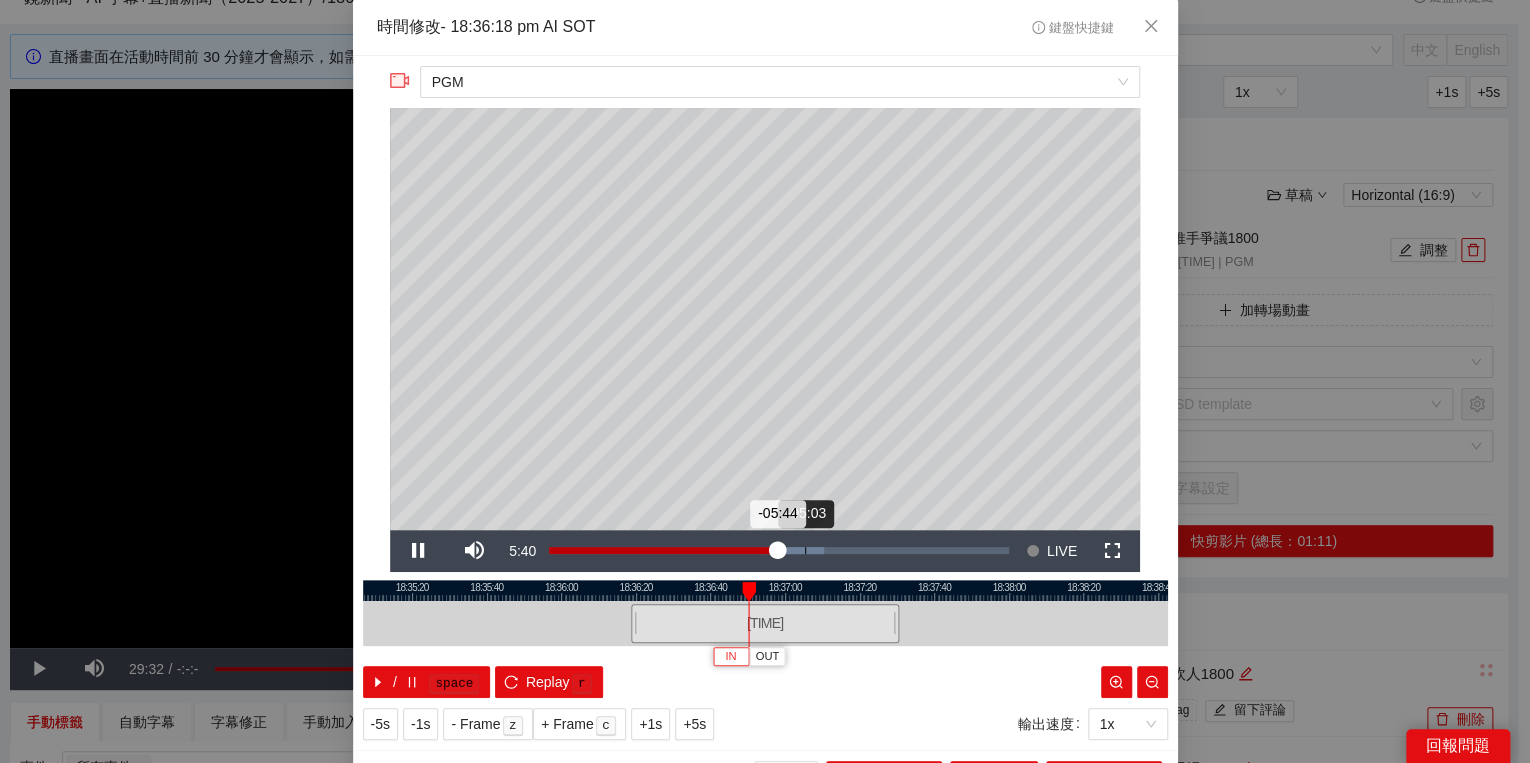 click on "Loaded :  59.81% -05:03 -05:44" at bounding box center [779, 551] 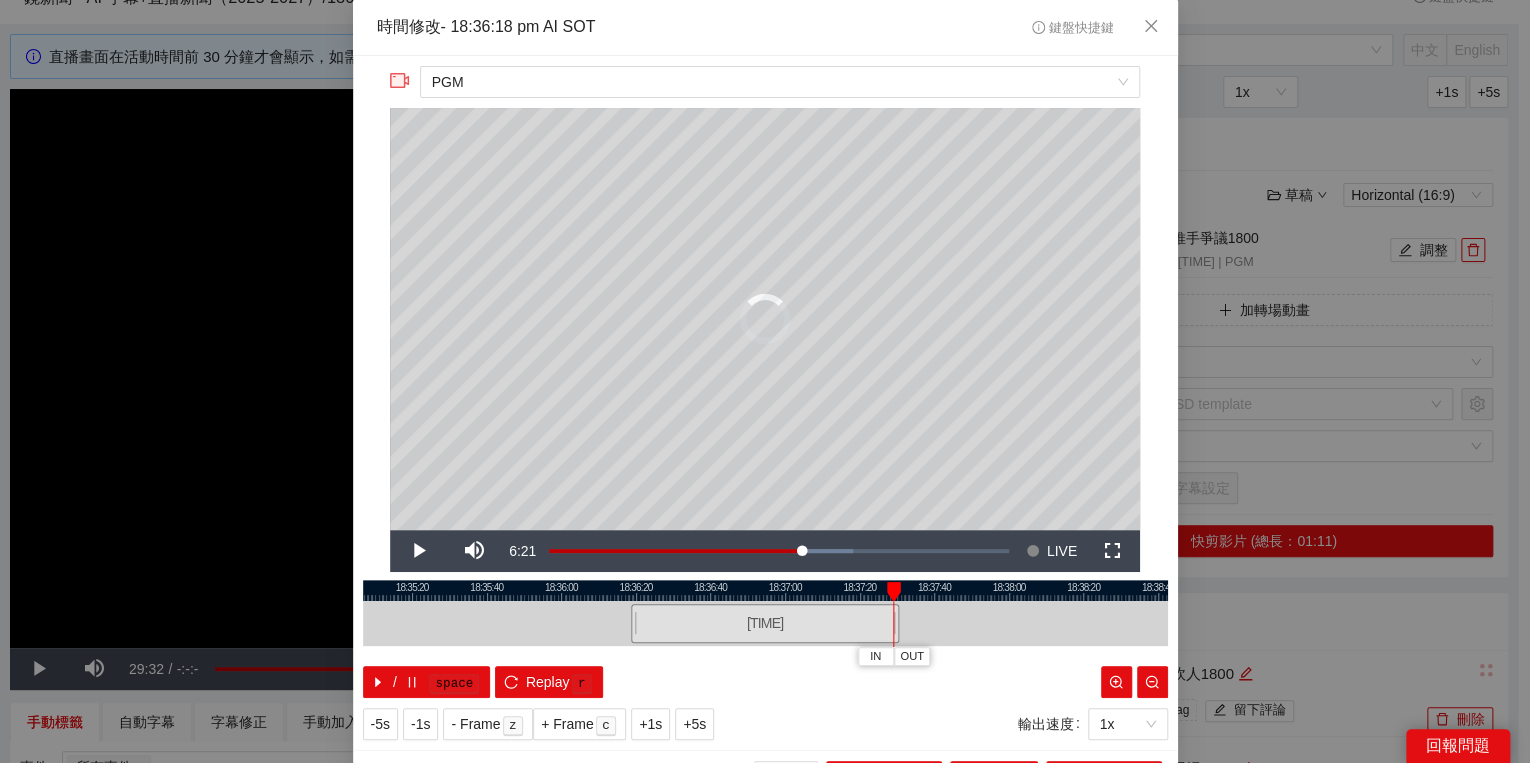 click at bounding box center [894, 592] 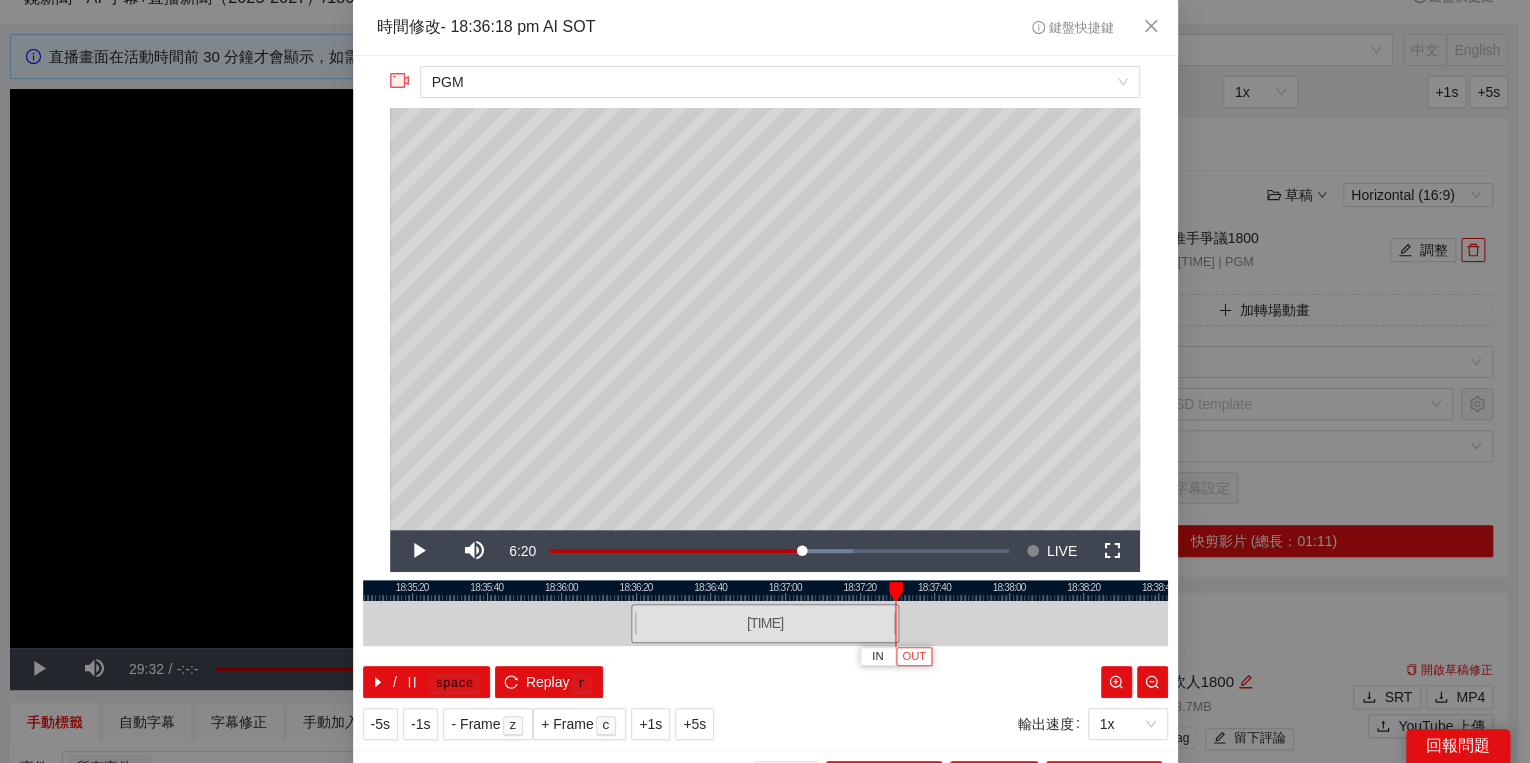 click on "OUT" at bounding box center [914, 657] 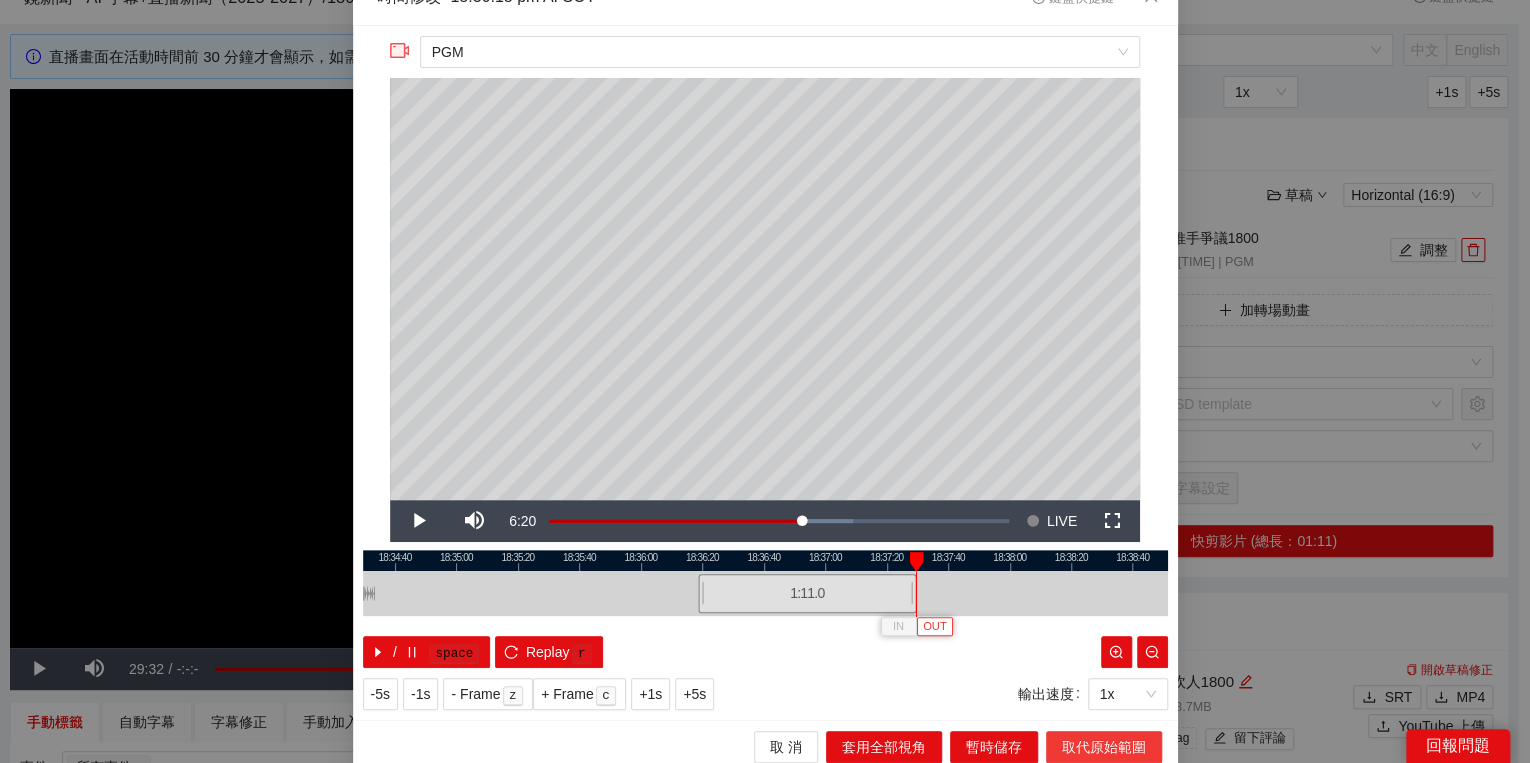 scroll, scrollTop: 39, scrollLeft: 0, axis: vertical 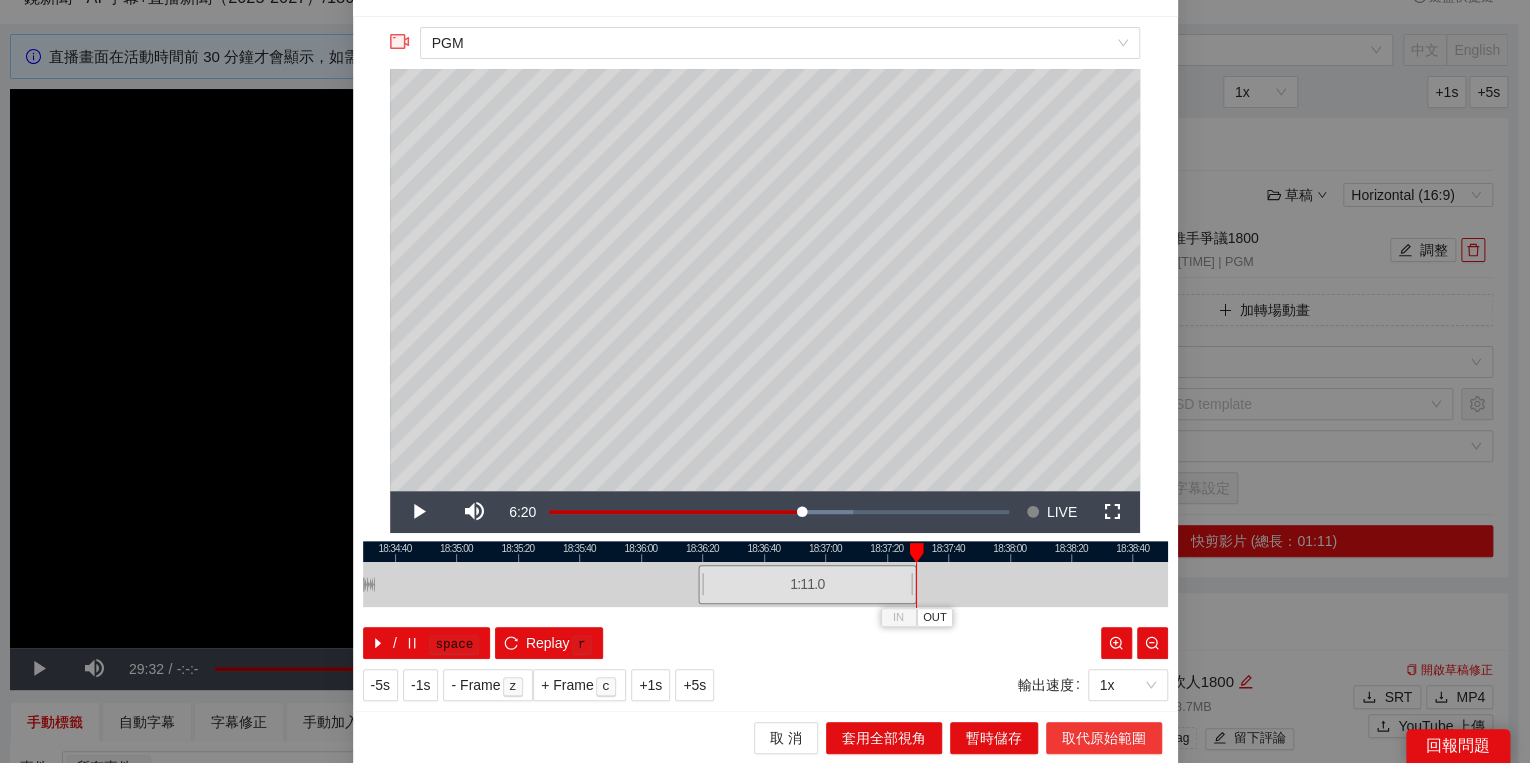 click on "取代原始範圍" at bounding box center (1104, 738) 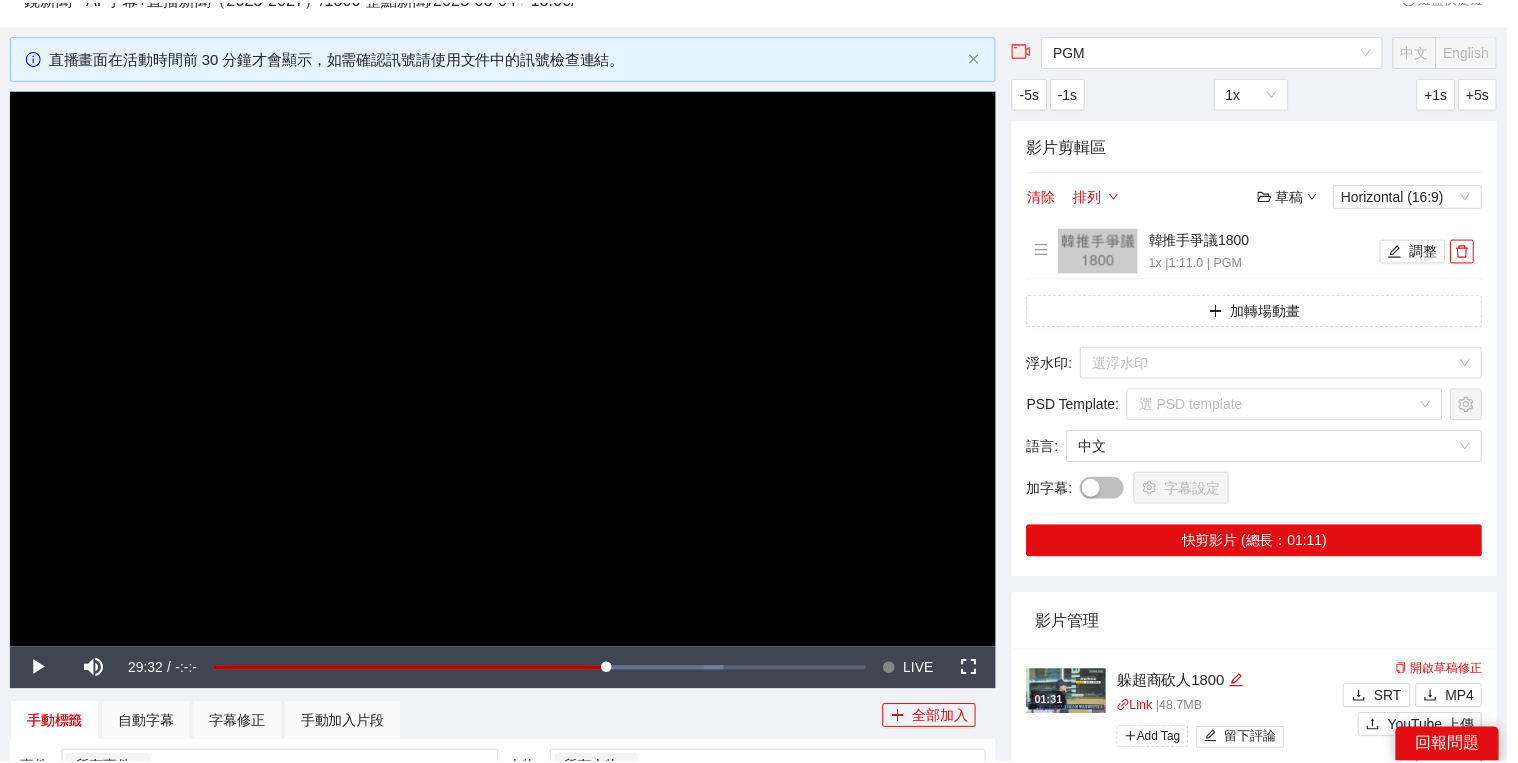 scroll, scrollTop: 0, scrollLeft: 0, axis: both 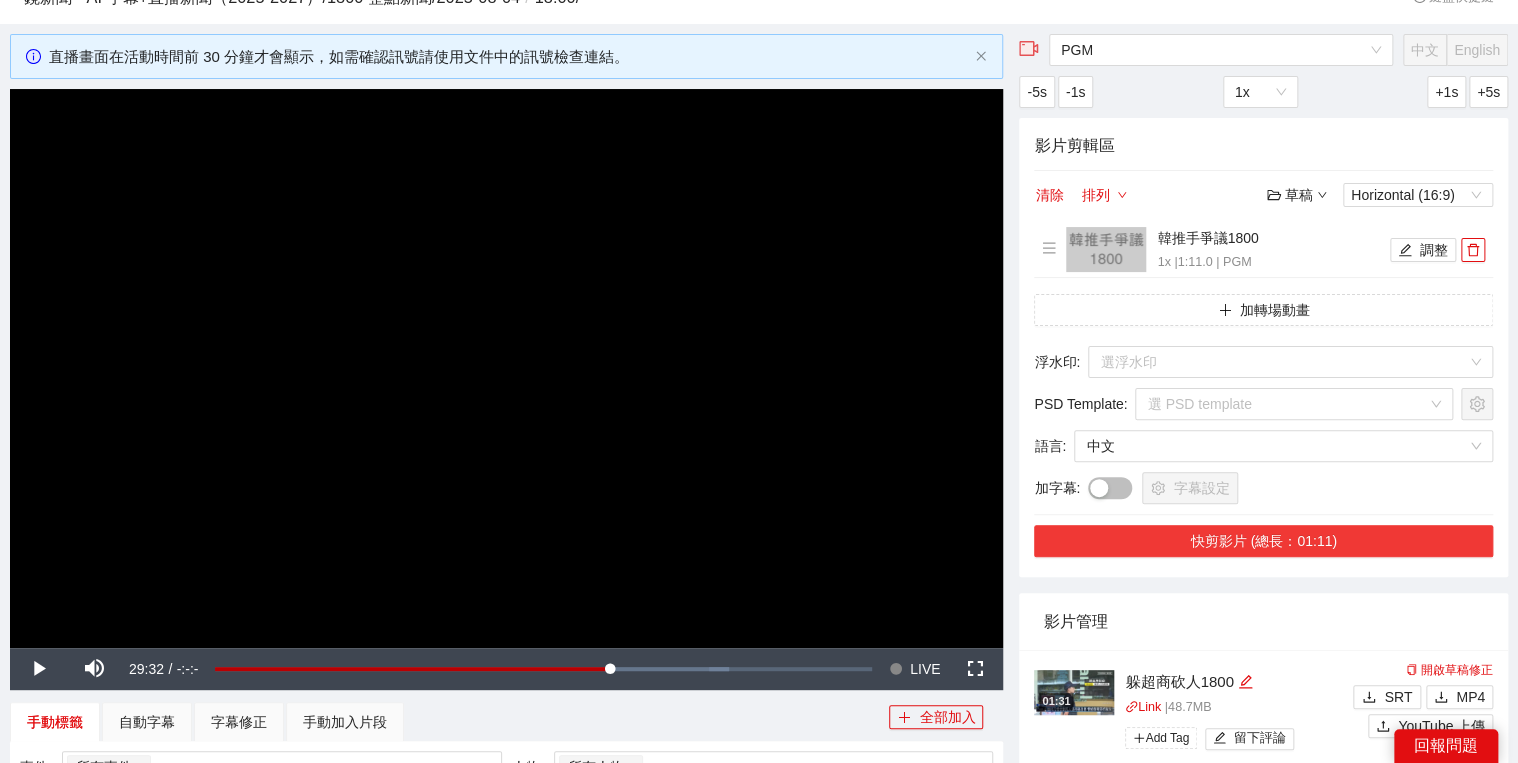 click on "快剪影片 (總長：01:11)" at bounding box center [1263, 541] 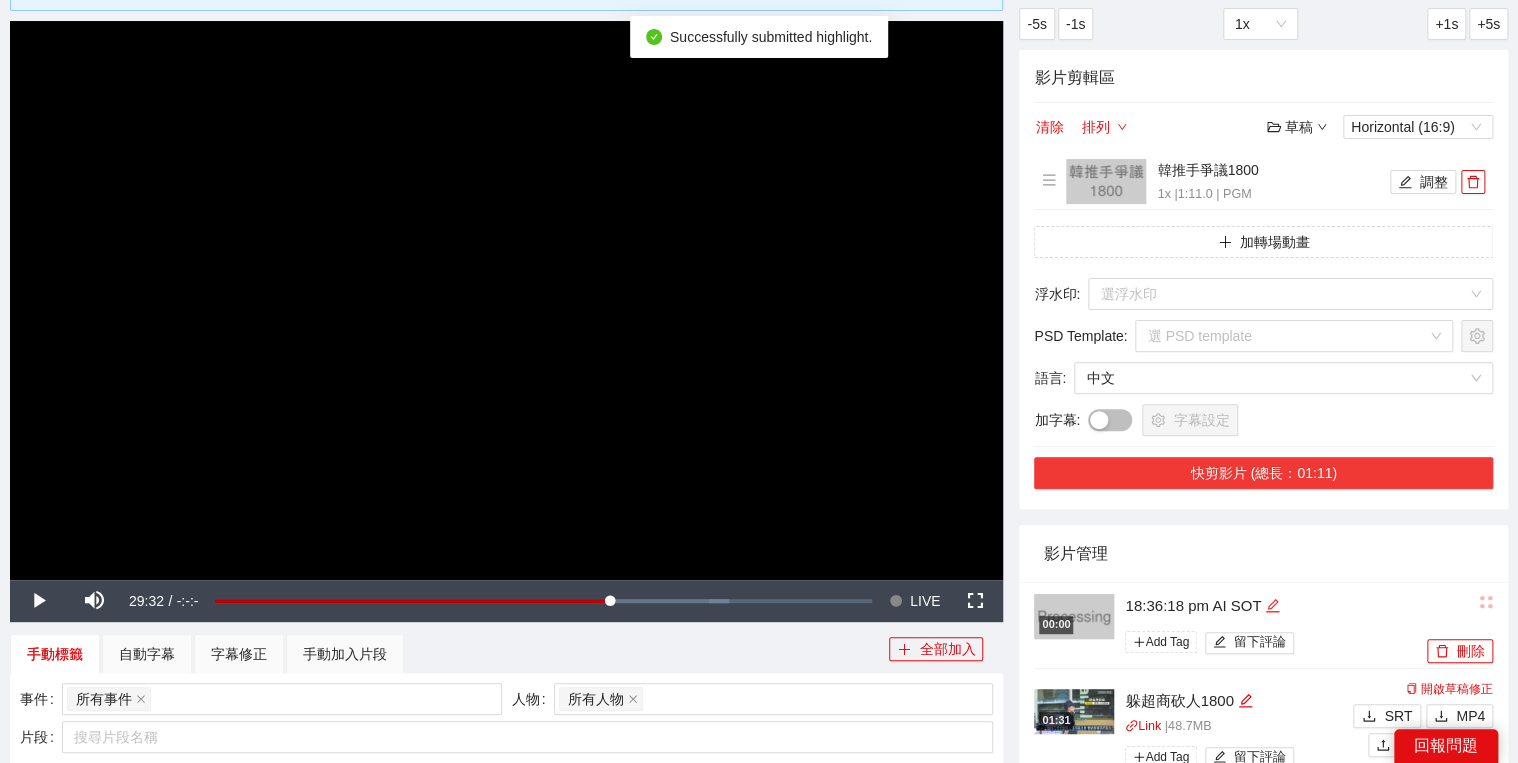 scroll, scrollTop: 240, scrollLeft: 0, axis: vertical 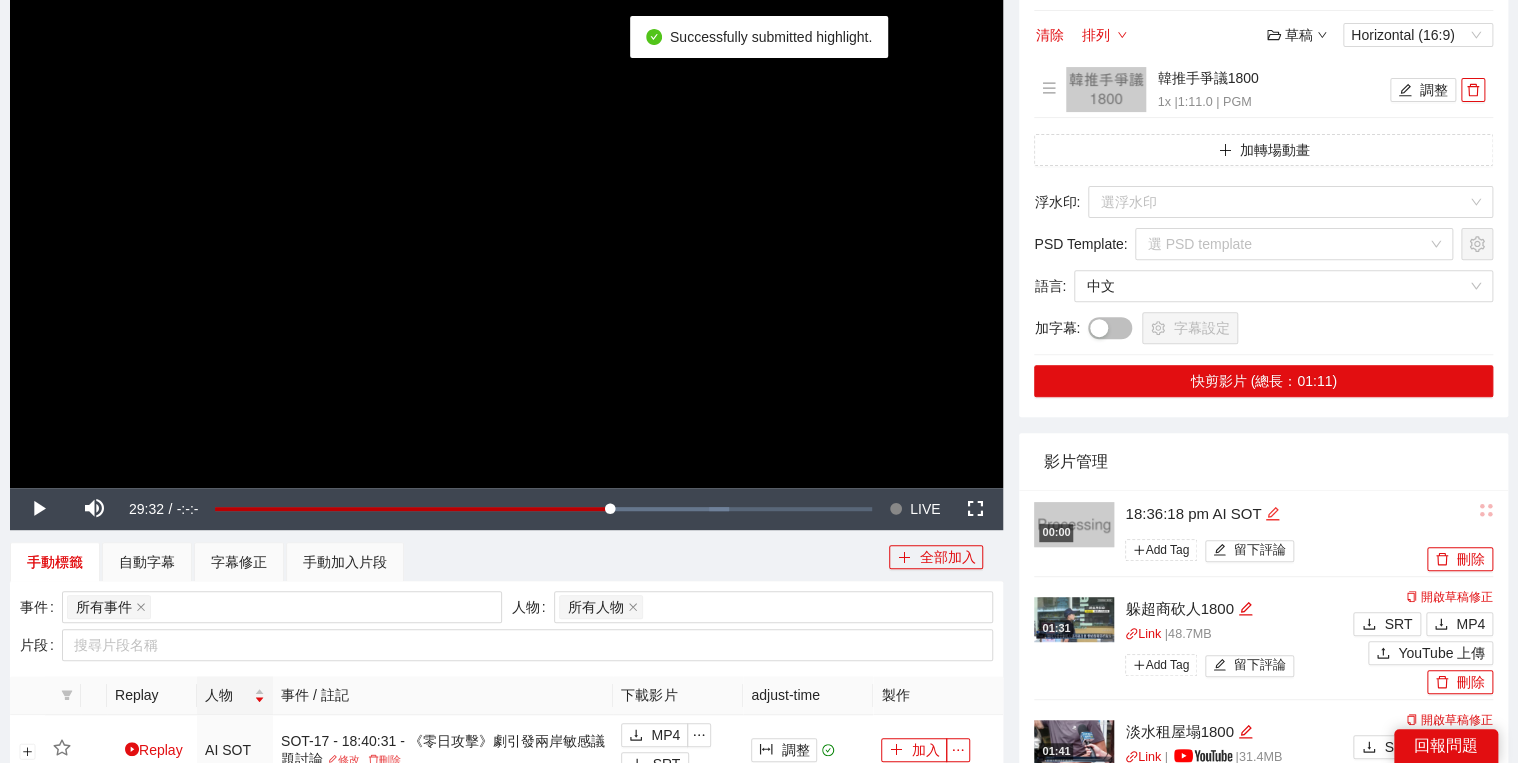 click at bounding box center [1272, 514] 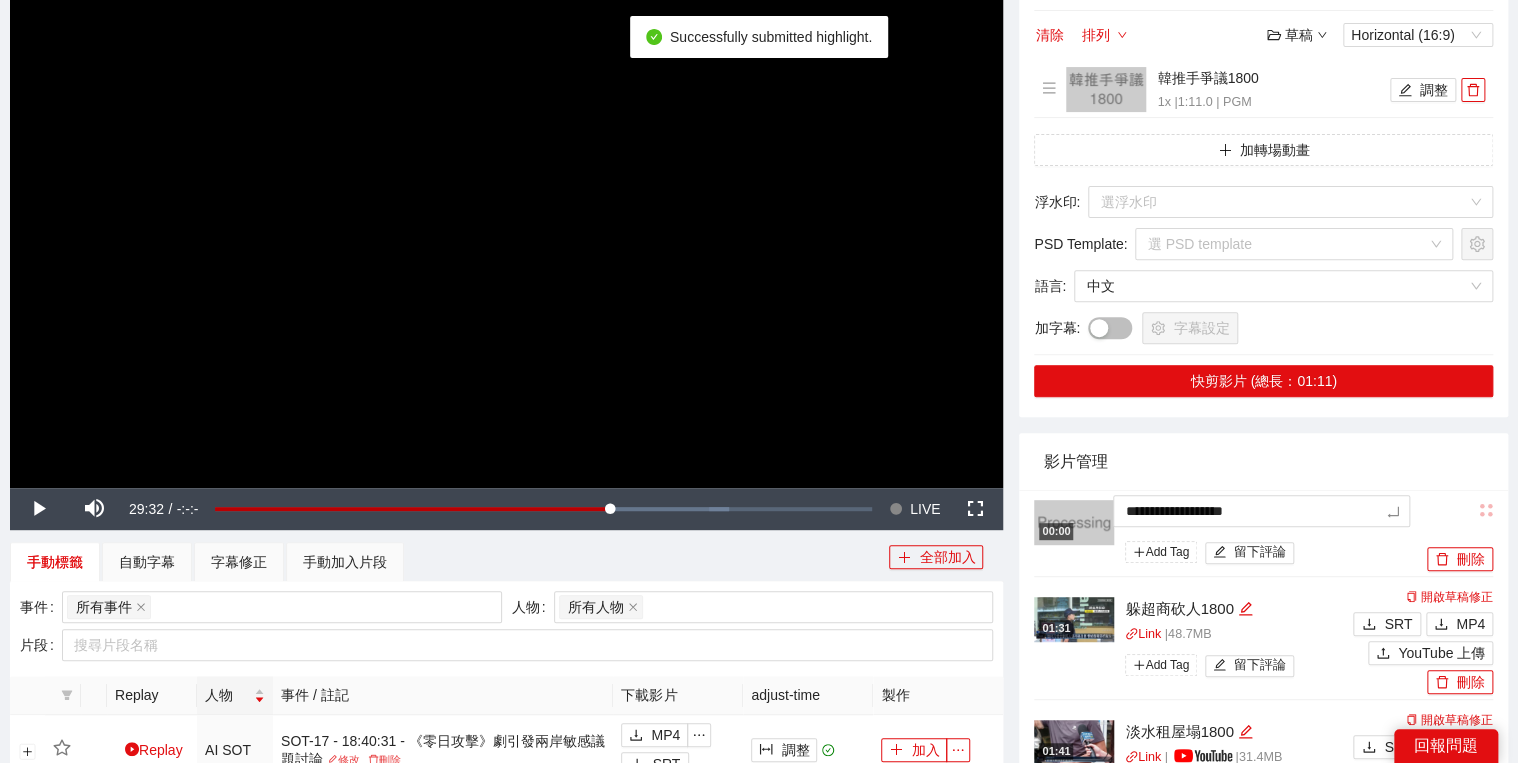 drag, startPoint x: 1253, startPoint y: 510, endPoint x: 1170, endPoint y: 474, distance: 90.47099 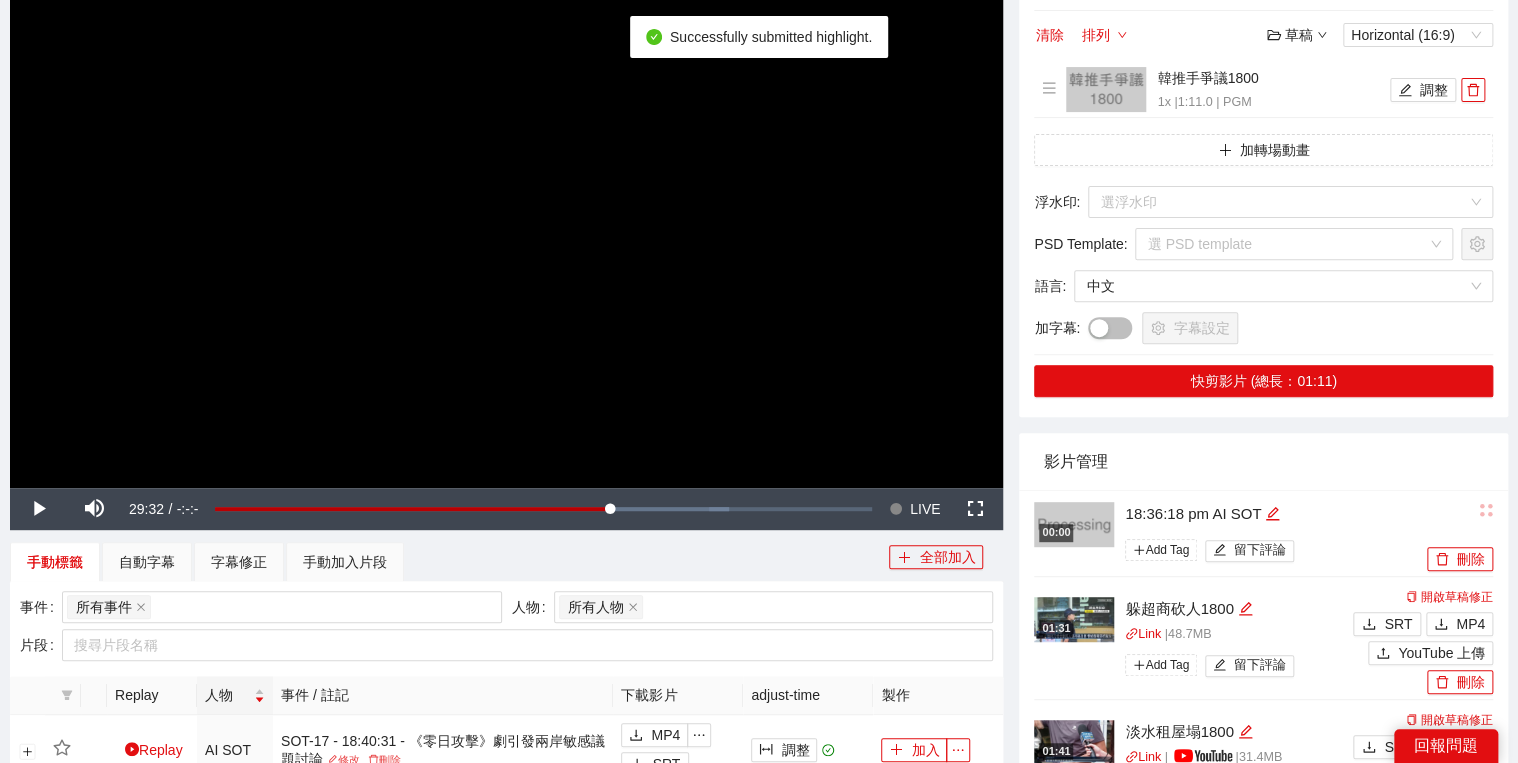 drag, startPoint x: 1199, startPoint y: 468, endPoint x: 1189, endPoint y: 463, distance: 11.18034 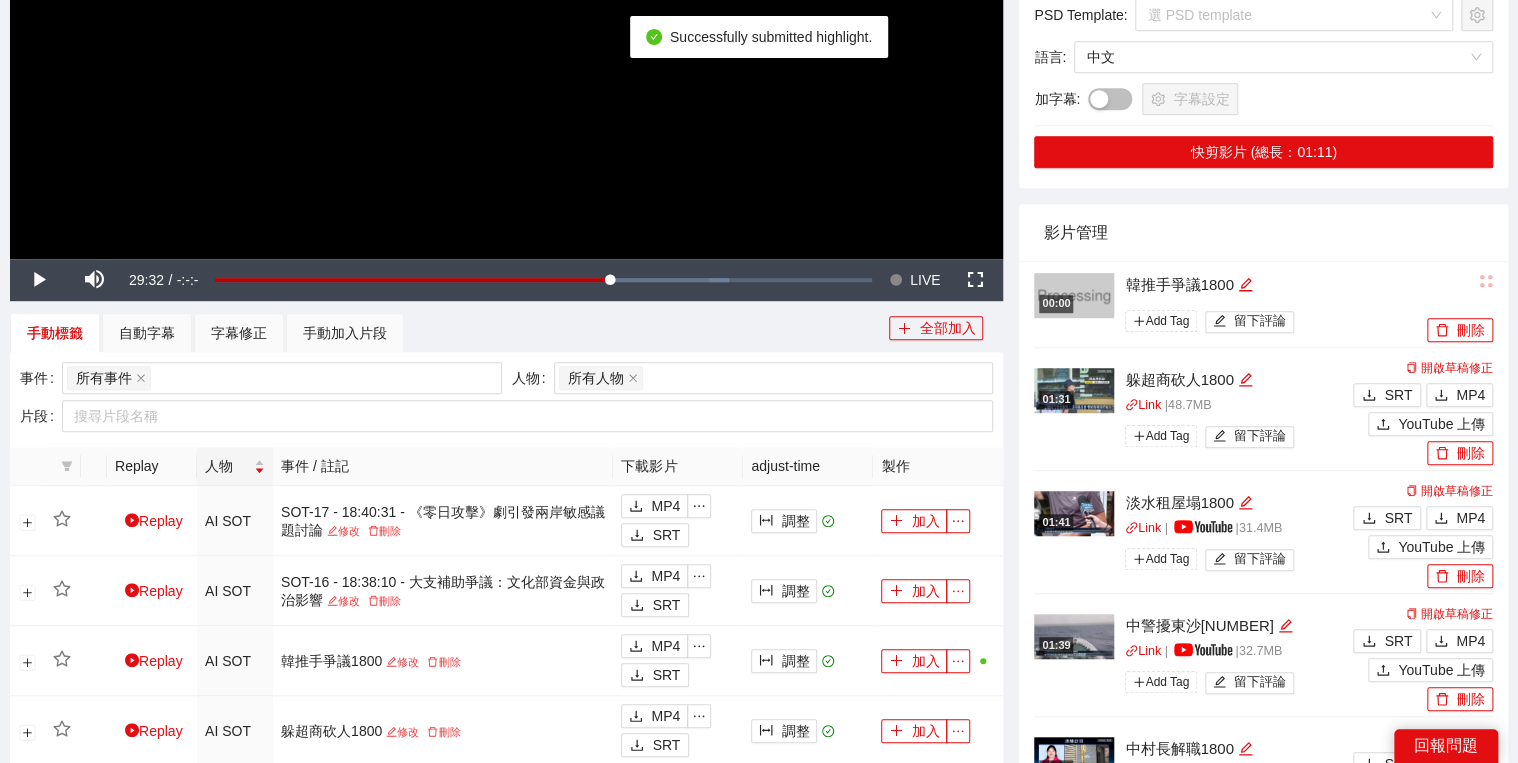 scroll, scrollTop: 480, scrollLeft: 0, axis: vertical 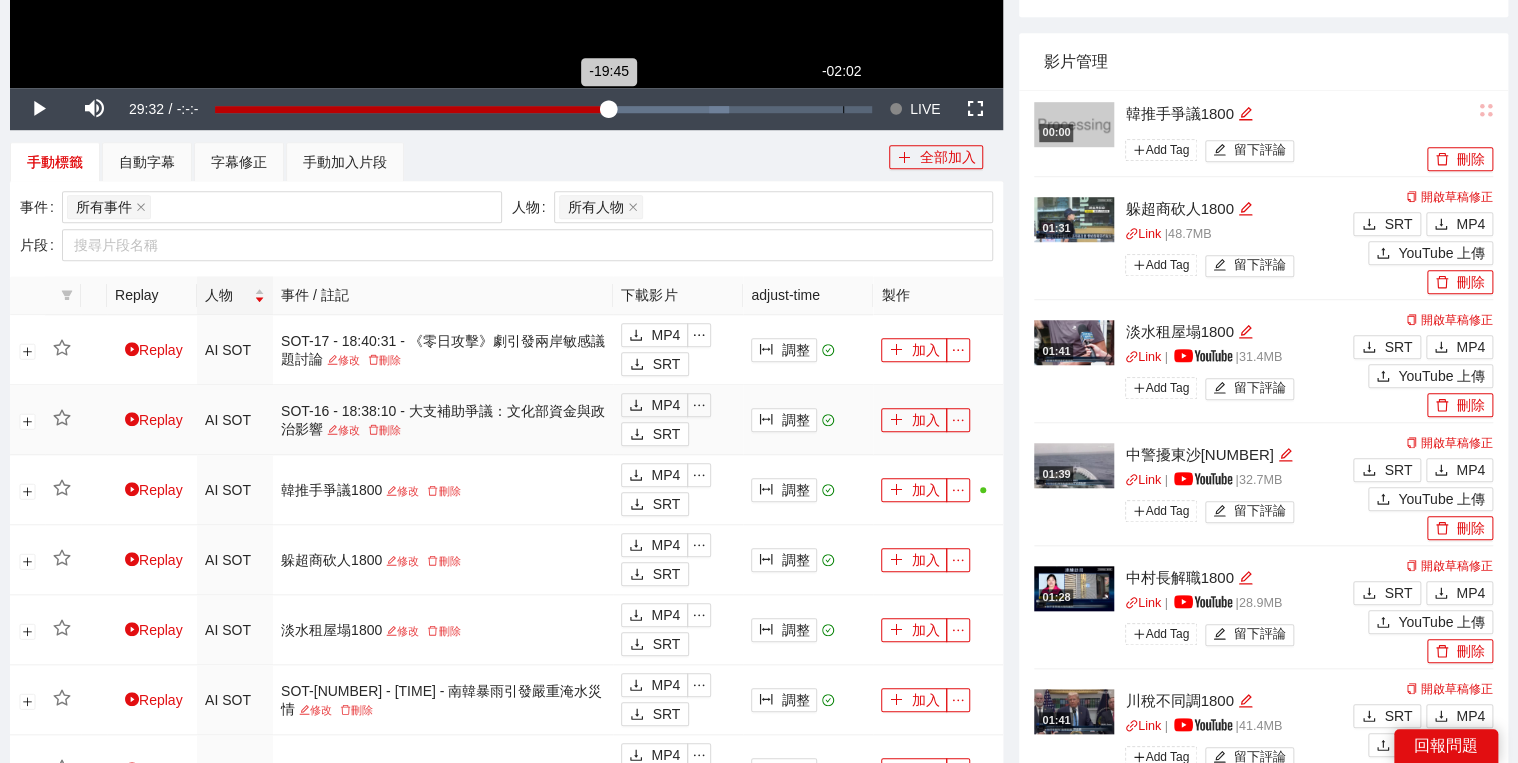 drag, startPoint x: 356, startPoint y: 425, endPoint x: 832, endPoint y: 94, distance: 579.77325 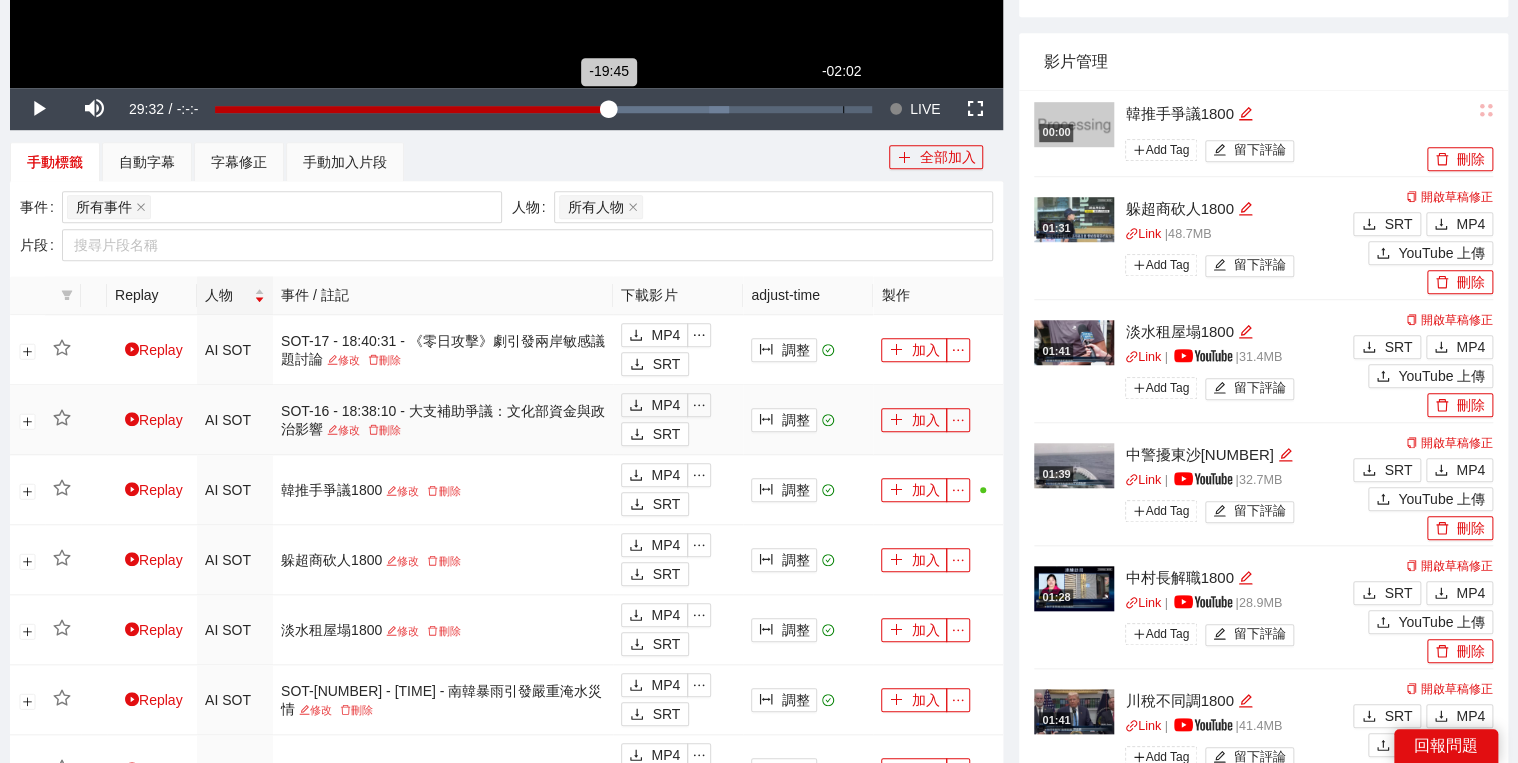 click on "修改" at bounding box center [343, 430] 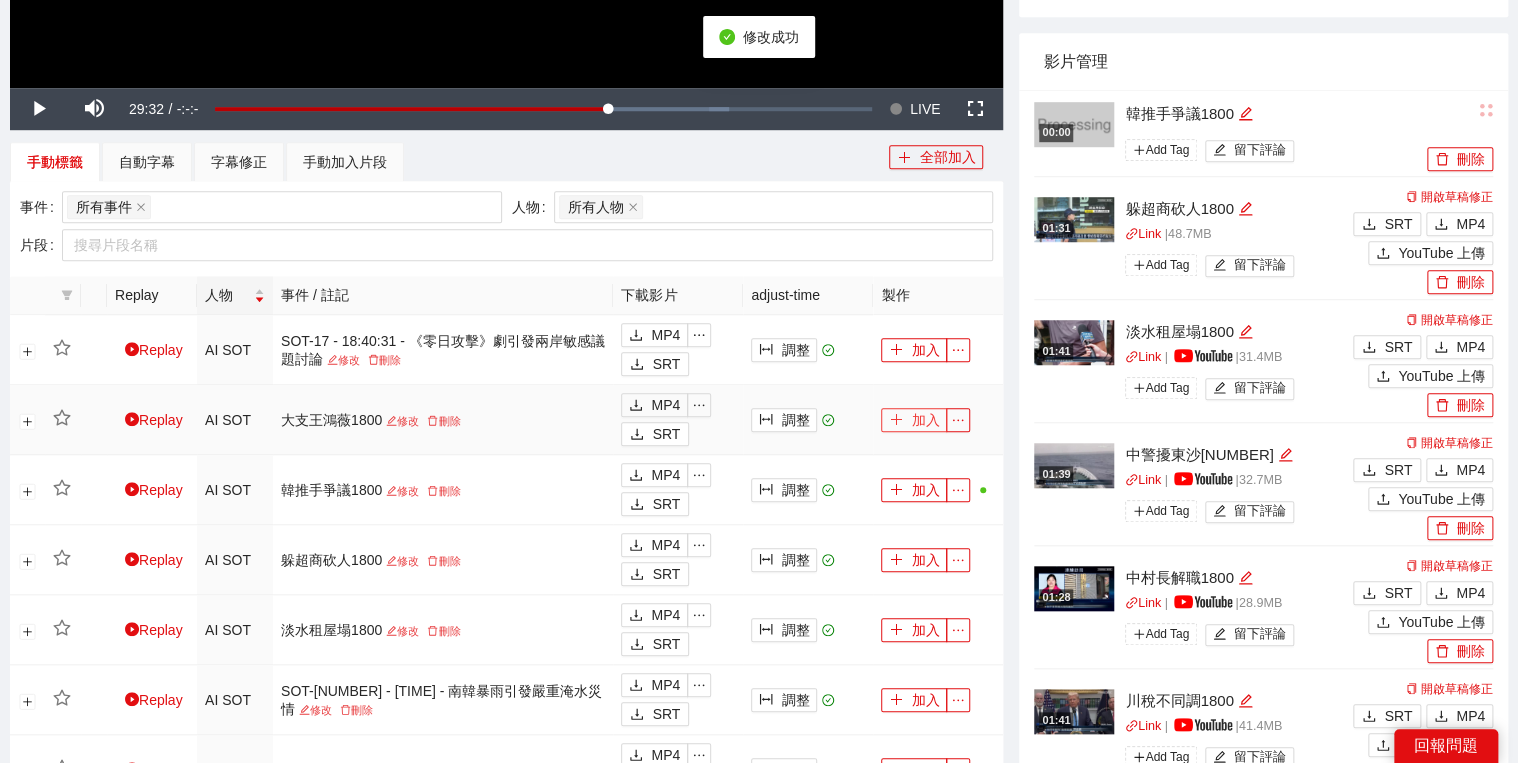 click on "加入" at bounding box center (914, 420) 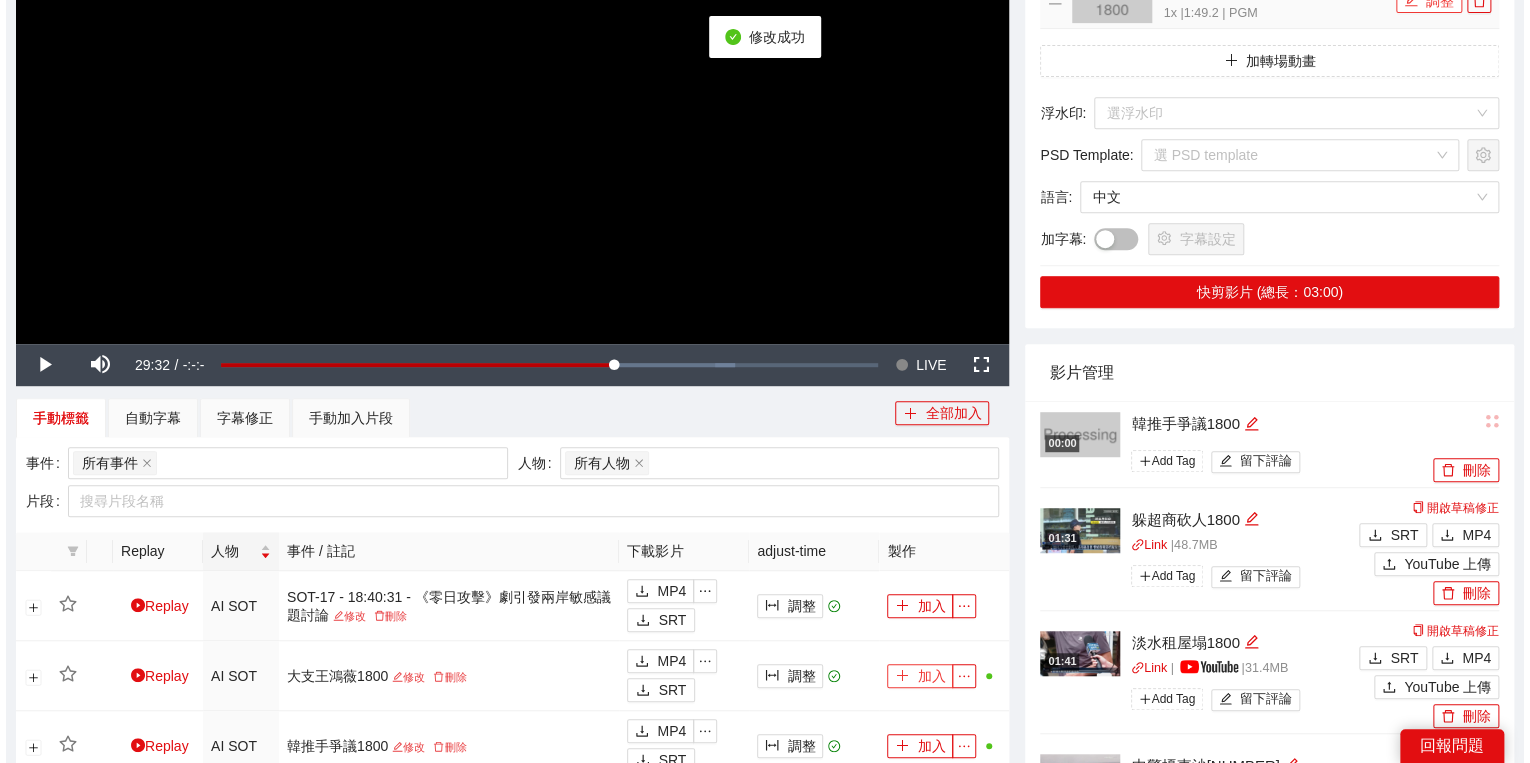 scroll, scrollTop: 240, scrollLeft: 0, axis: vertical 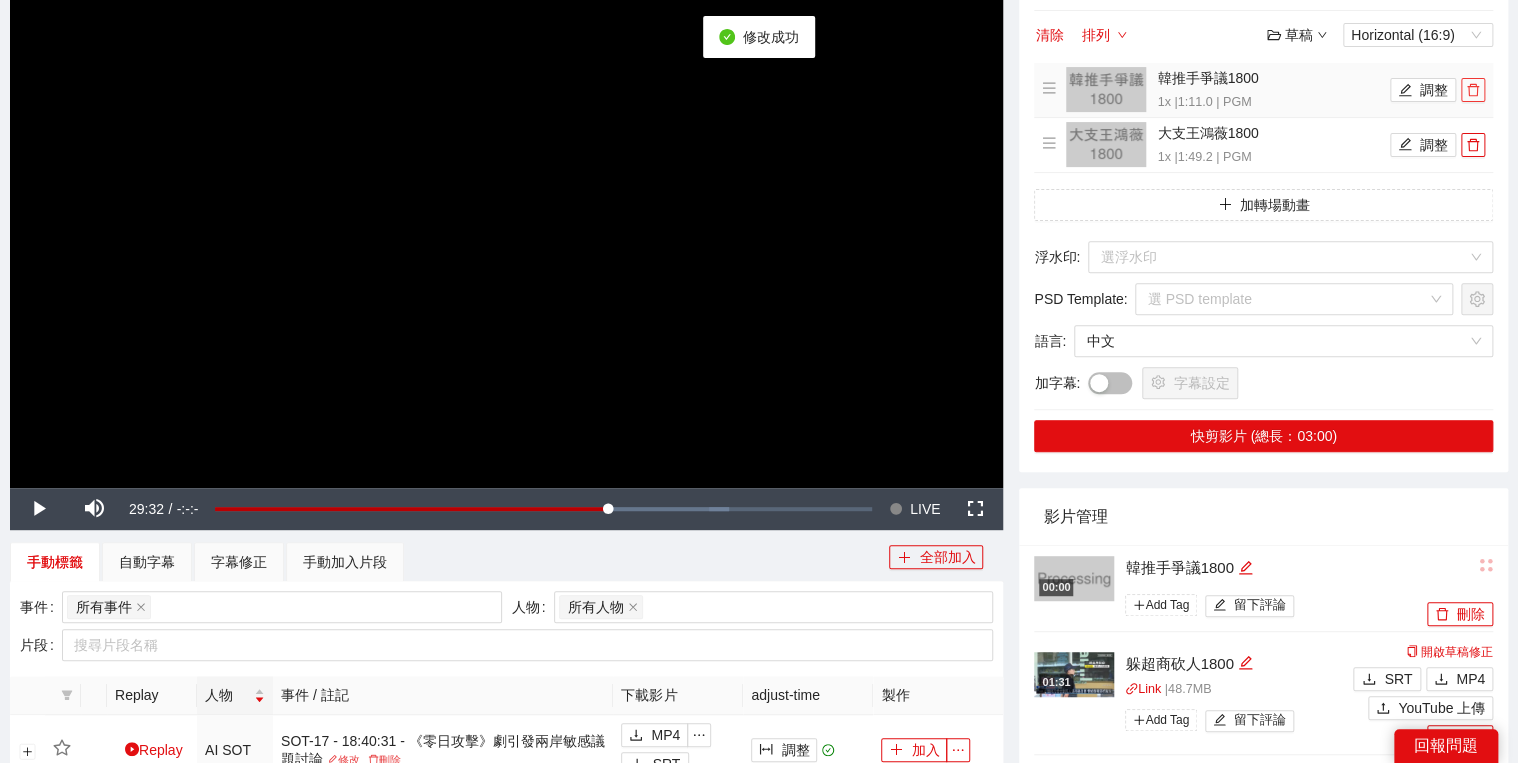 click 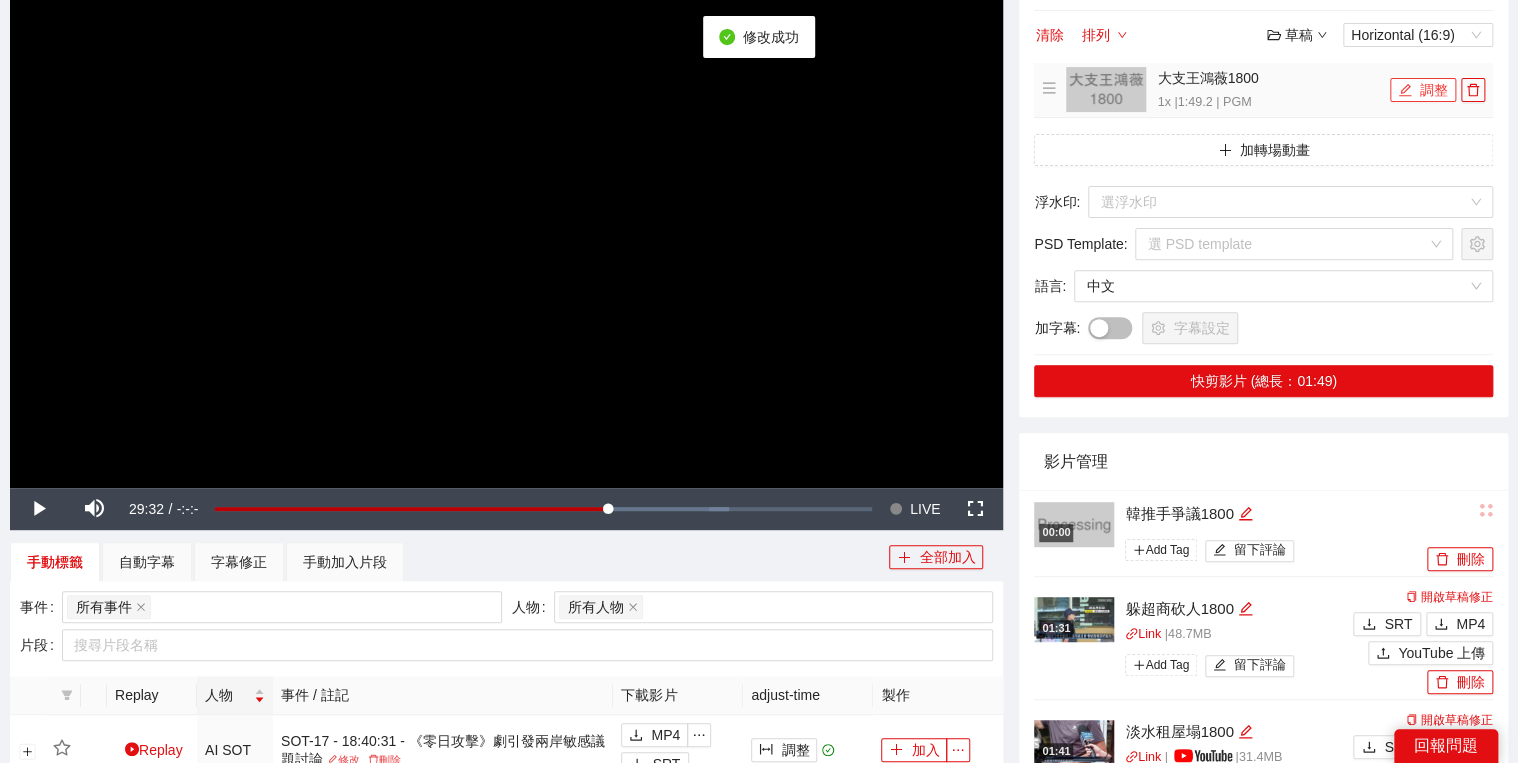 click on "調整" at bounding box center [1423, 90] 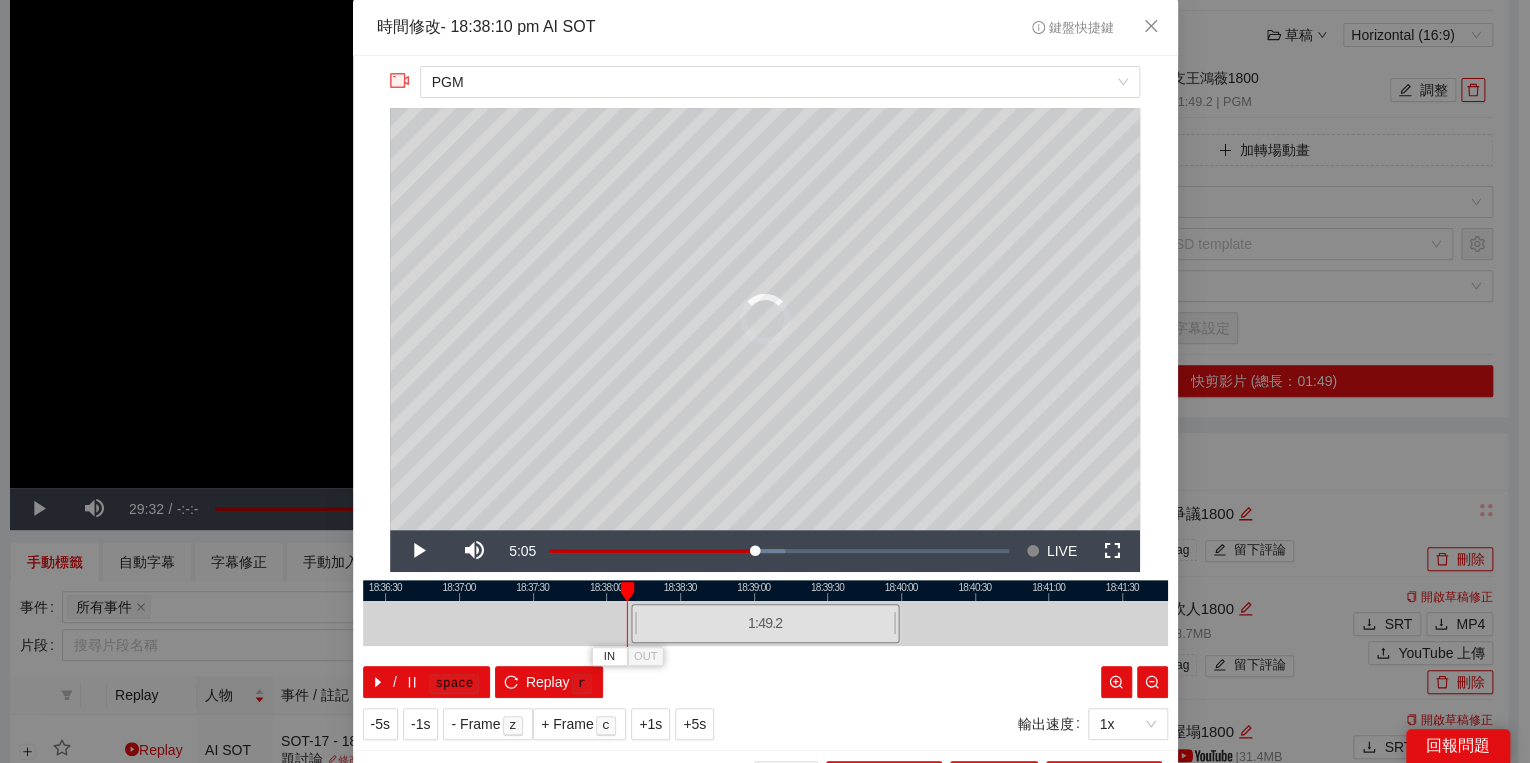 click at bounding box center [627, 592] 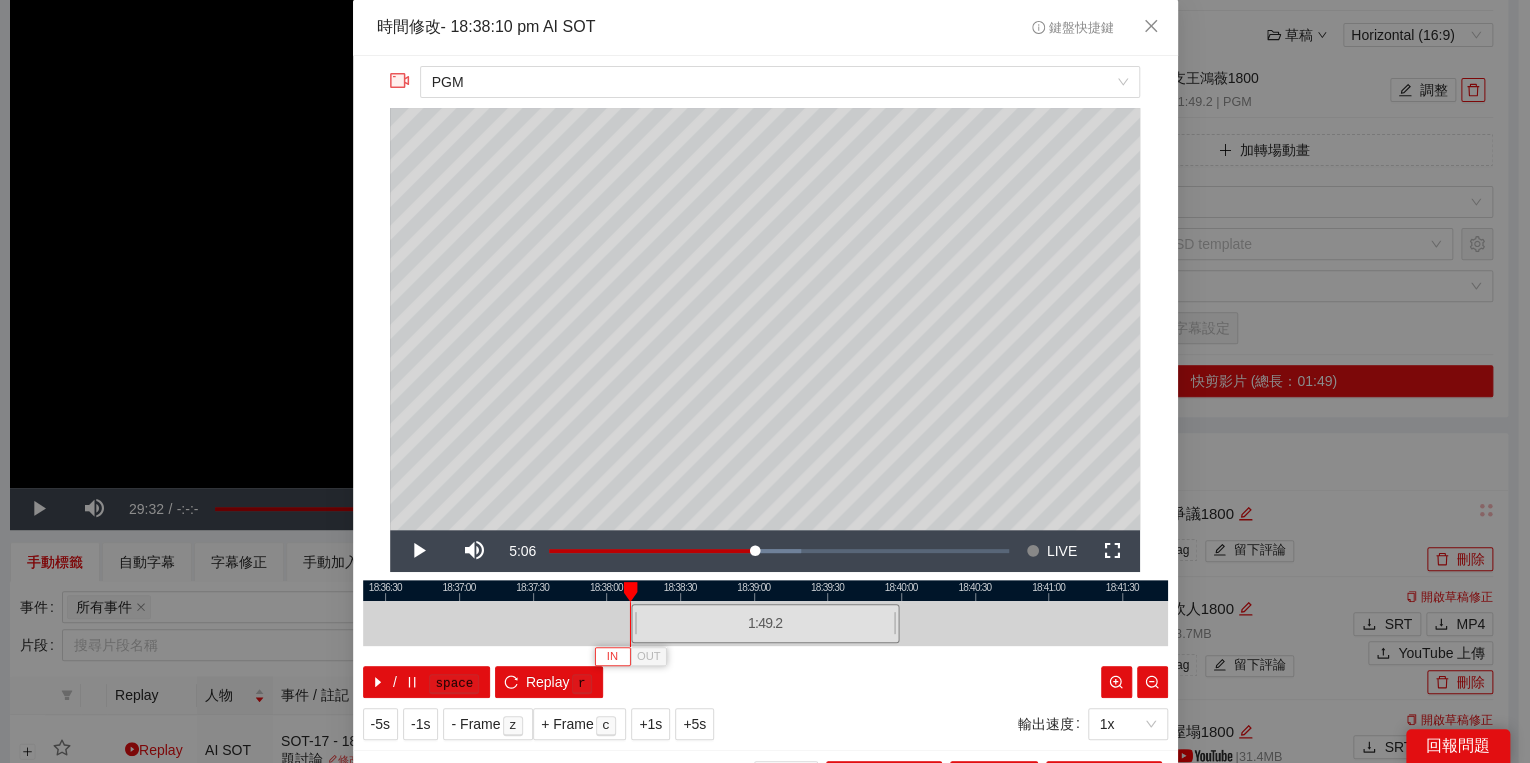 click on "IN" at bounding box center [612, 657] 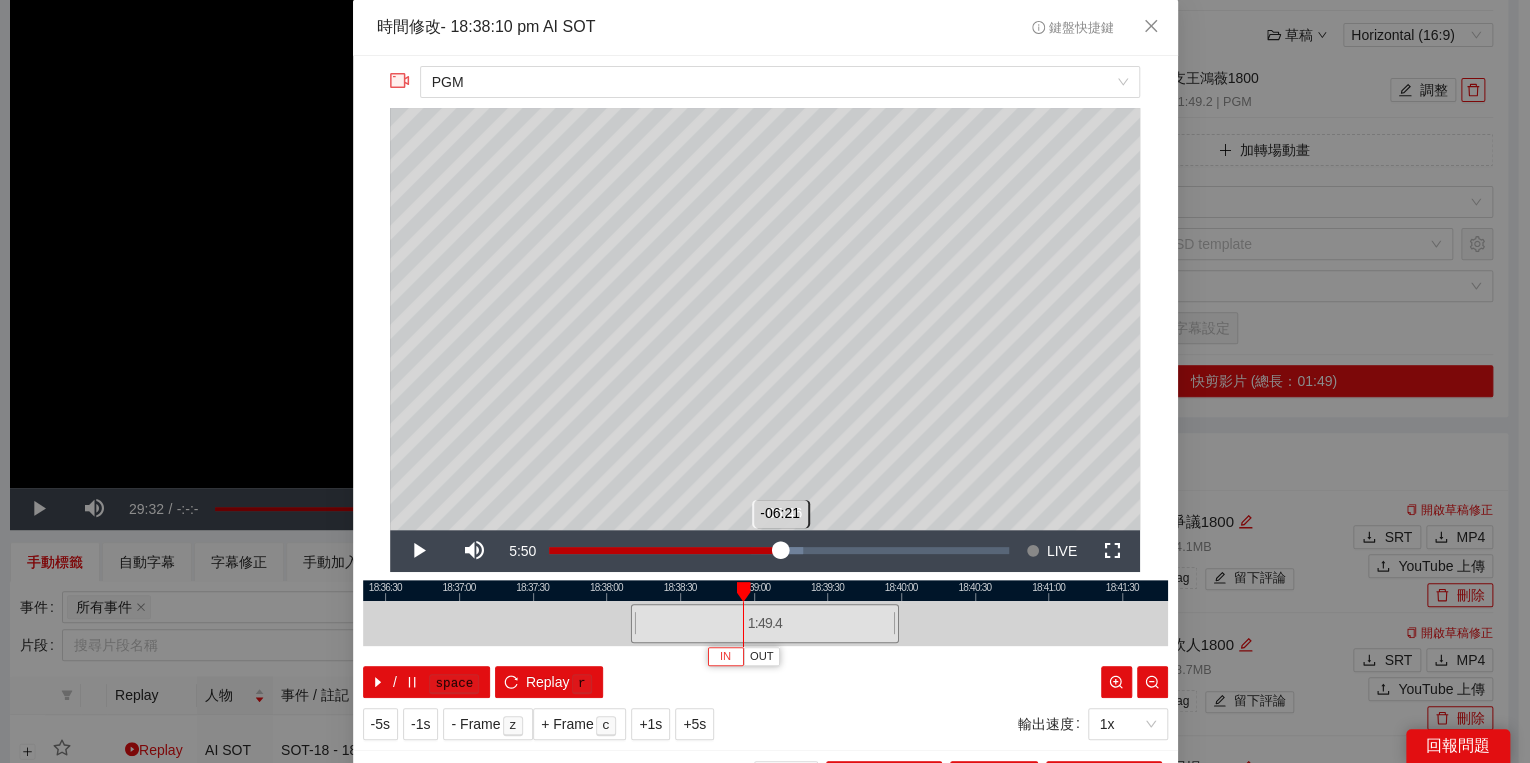 click on "Loaded :  55.25% -05:46 -06:21" at bounding box center [779, 550] 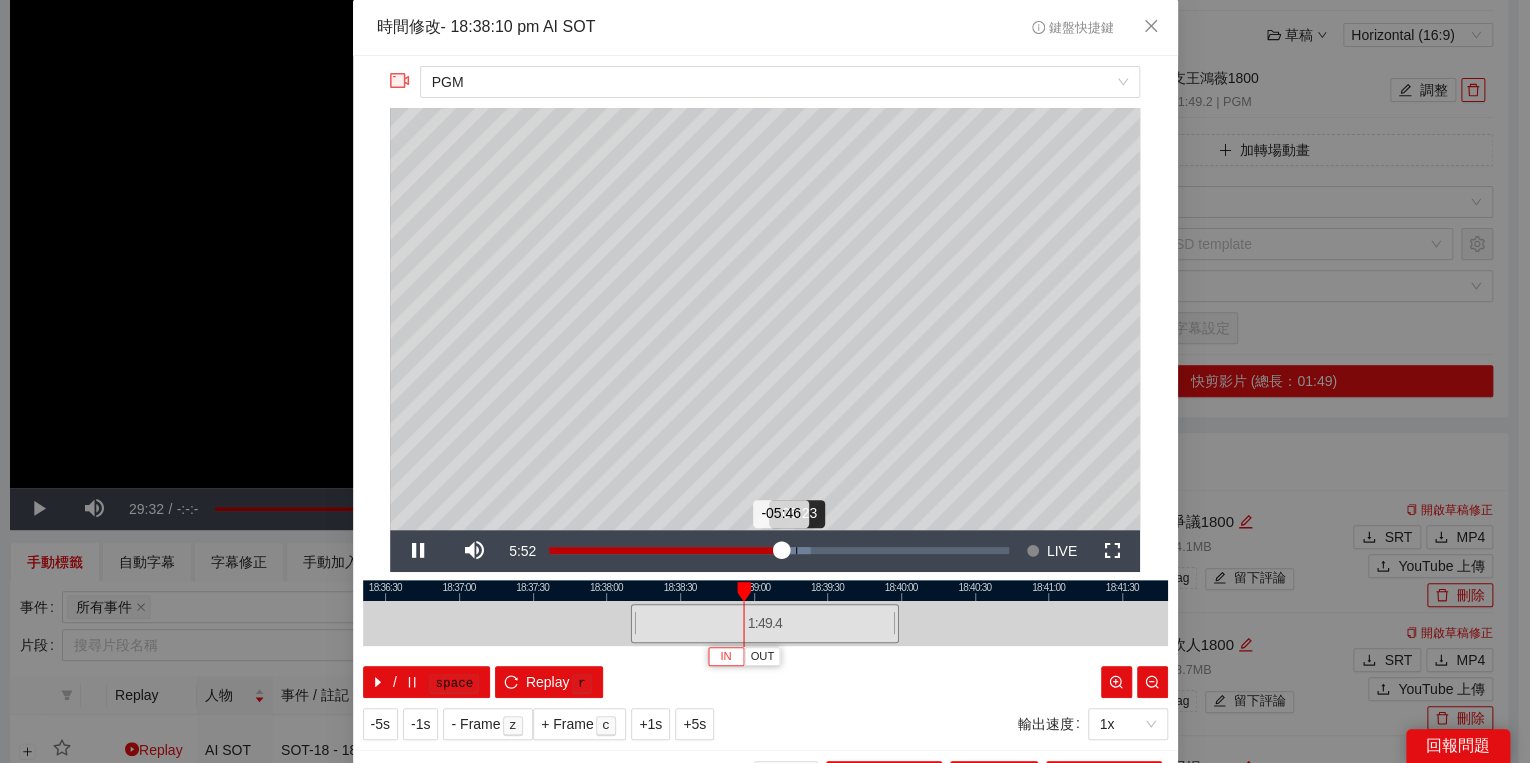 click on "Loaded :  56.89% -05:23 -05:46" at bounding box center (779, 550) 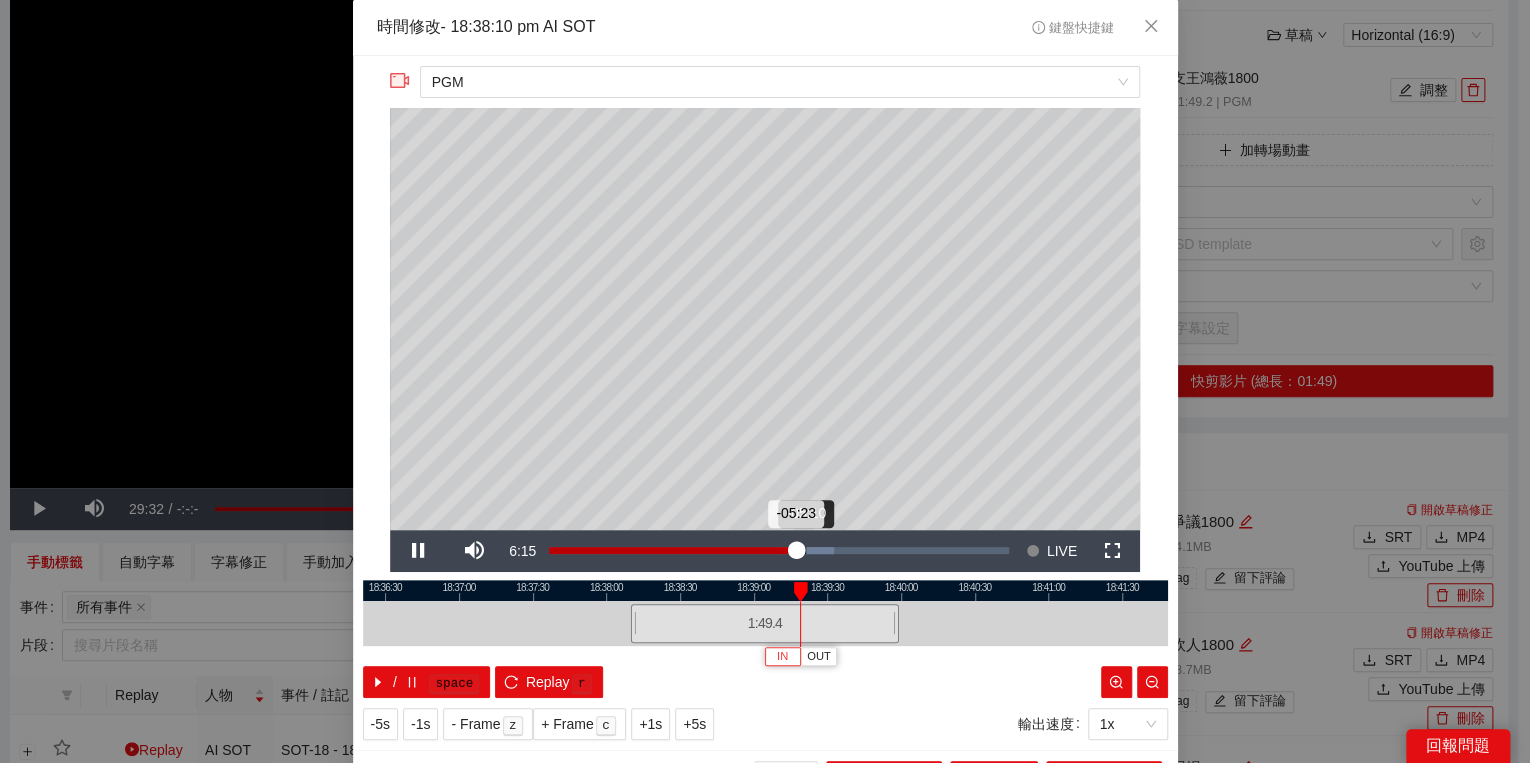 click on "-05:23" at bounding box center (672, 550) 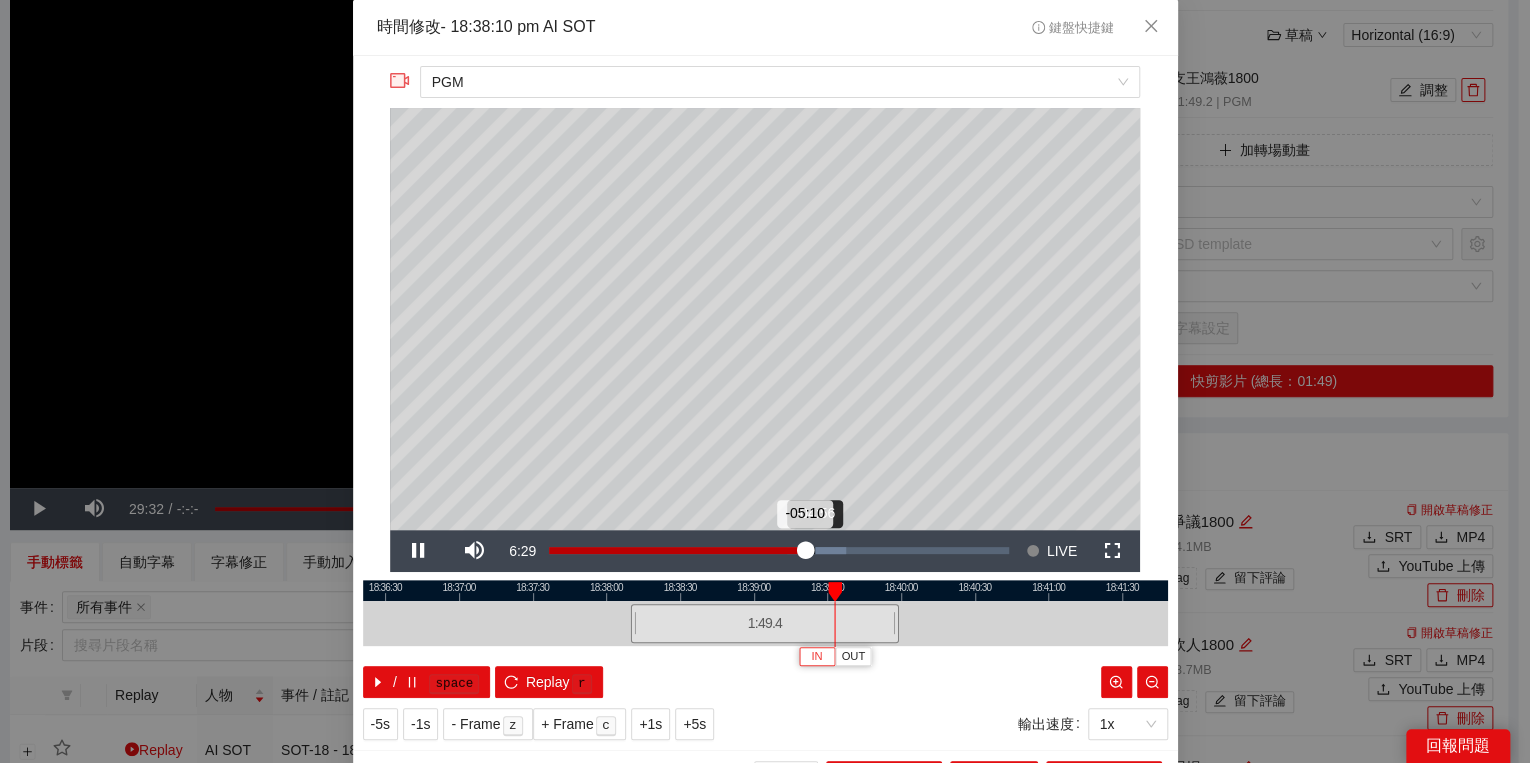 click on "Loaded :  64.65% -04:56 -05:10" at bounding box center [779, 550] 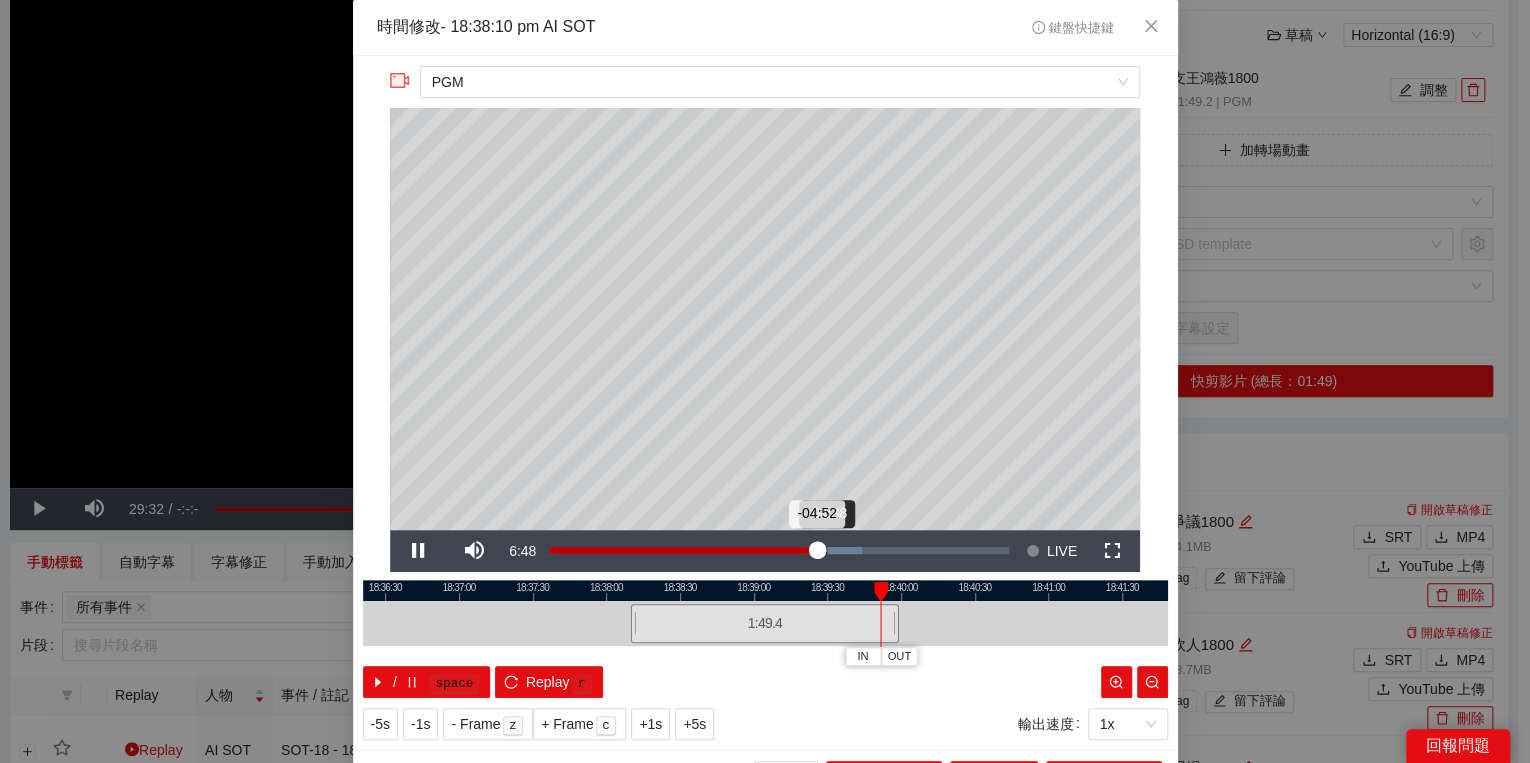 click on "-04:52" at bounding box center [683, 550] 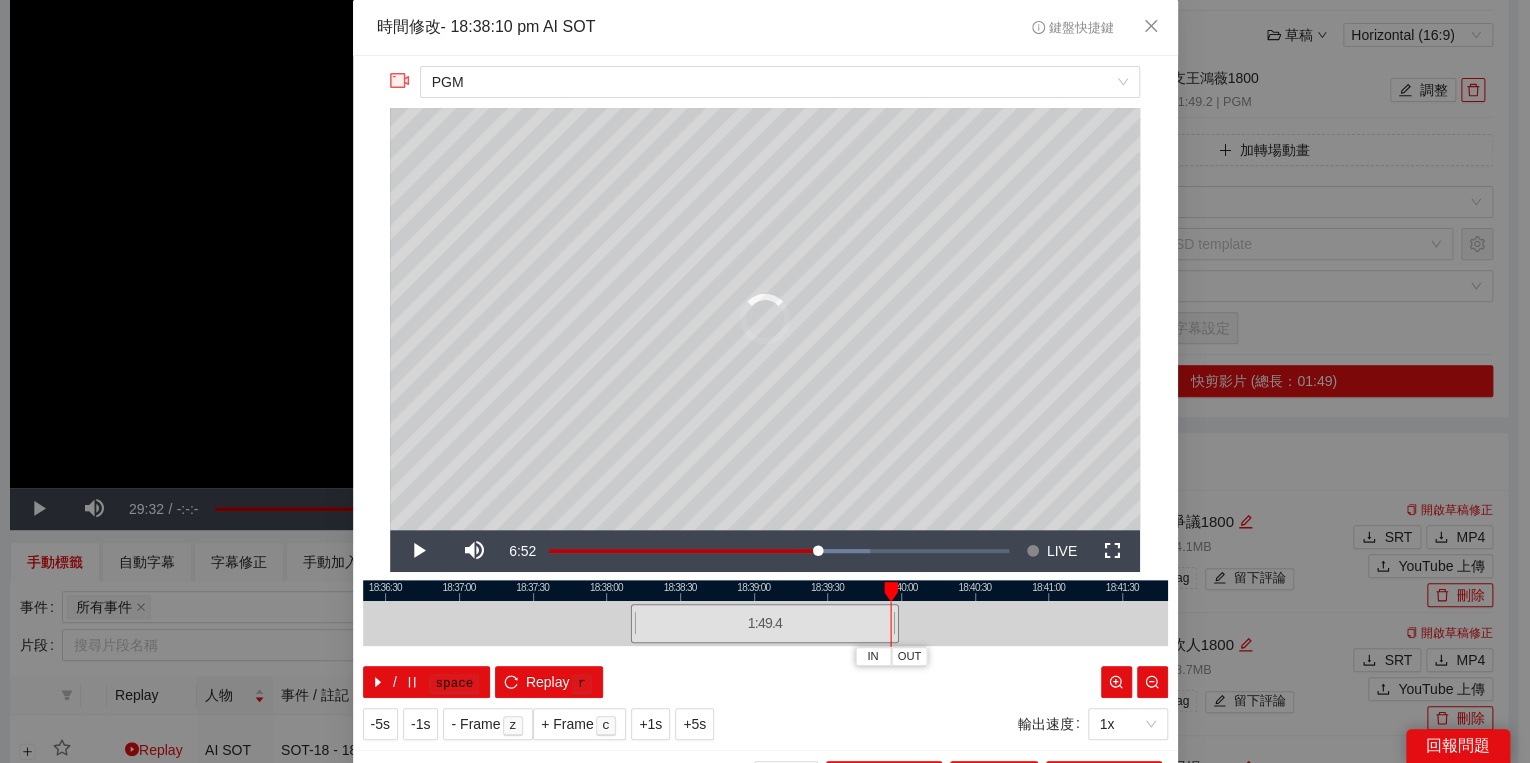 drag, startPoint x: 914, startPoint y: 584, endPoint x: 884, endPoint y: 585, distance: 30.016663 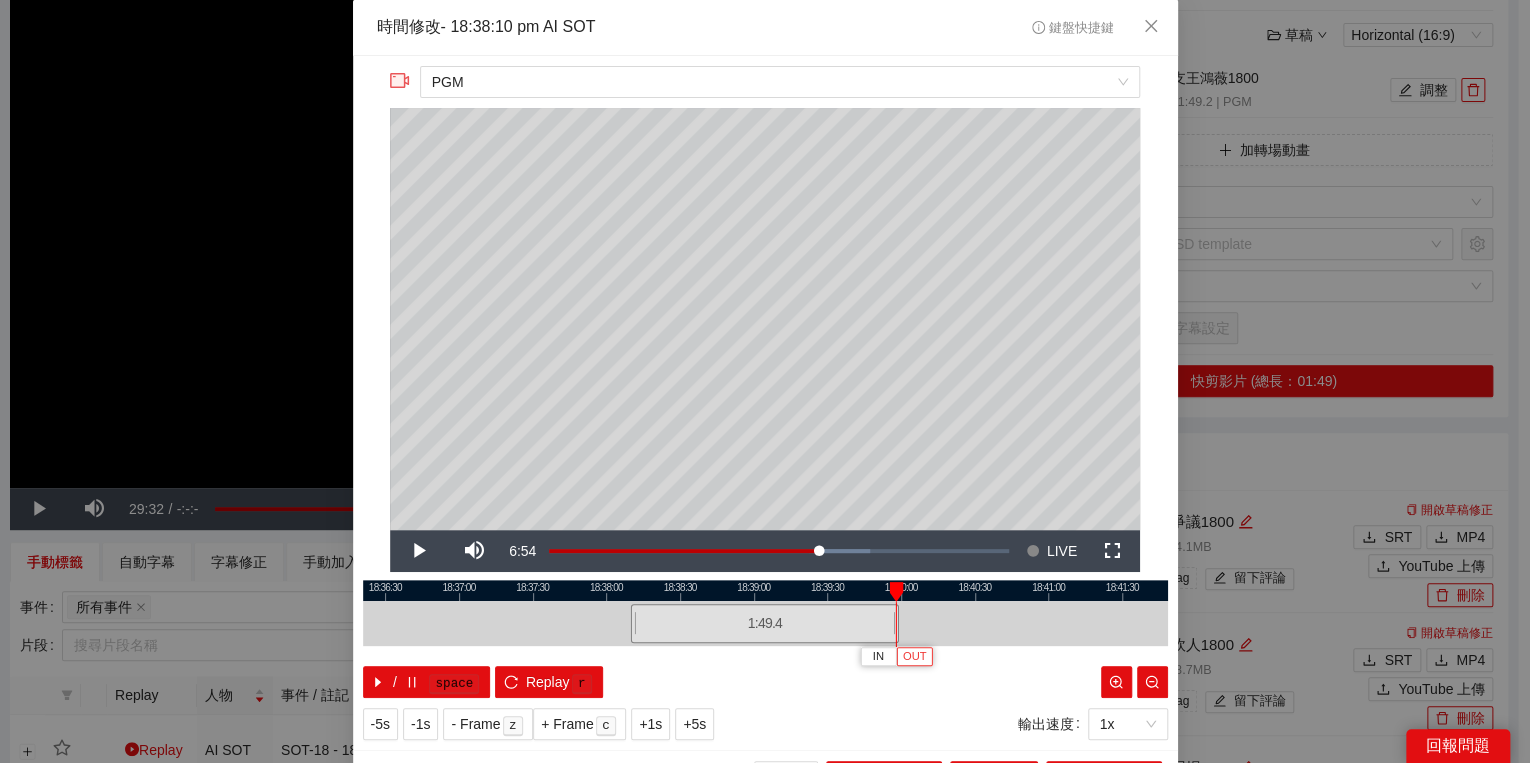 click on "OUT" at bounding box center [915, 657] 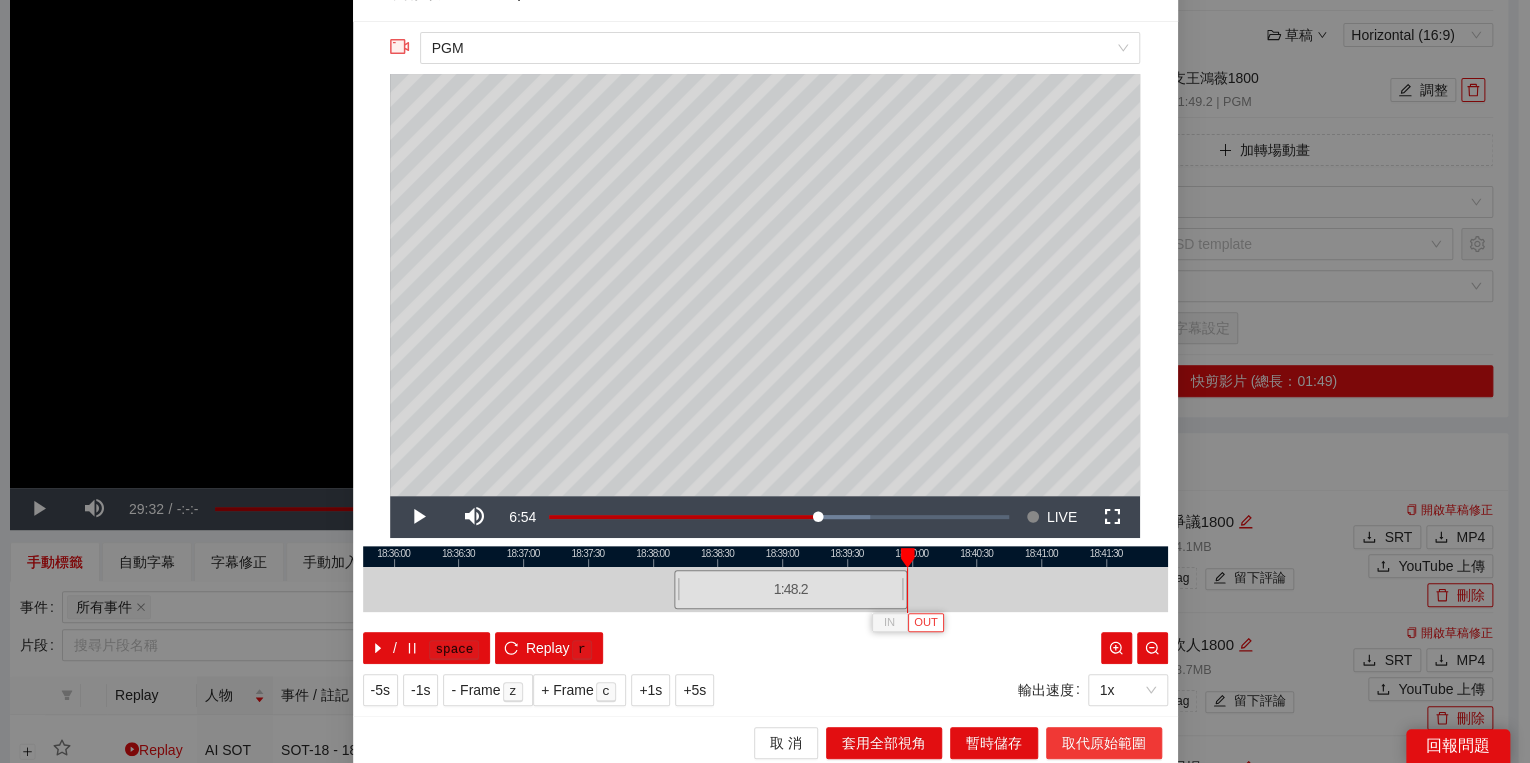 scroll, scrollTop: 39, scrollLeft: 0, axis: vertical 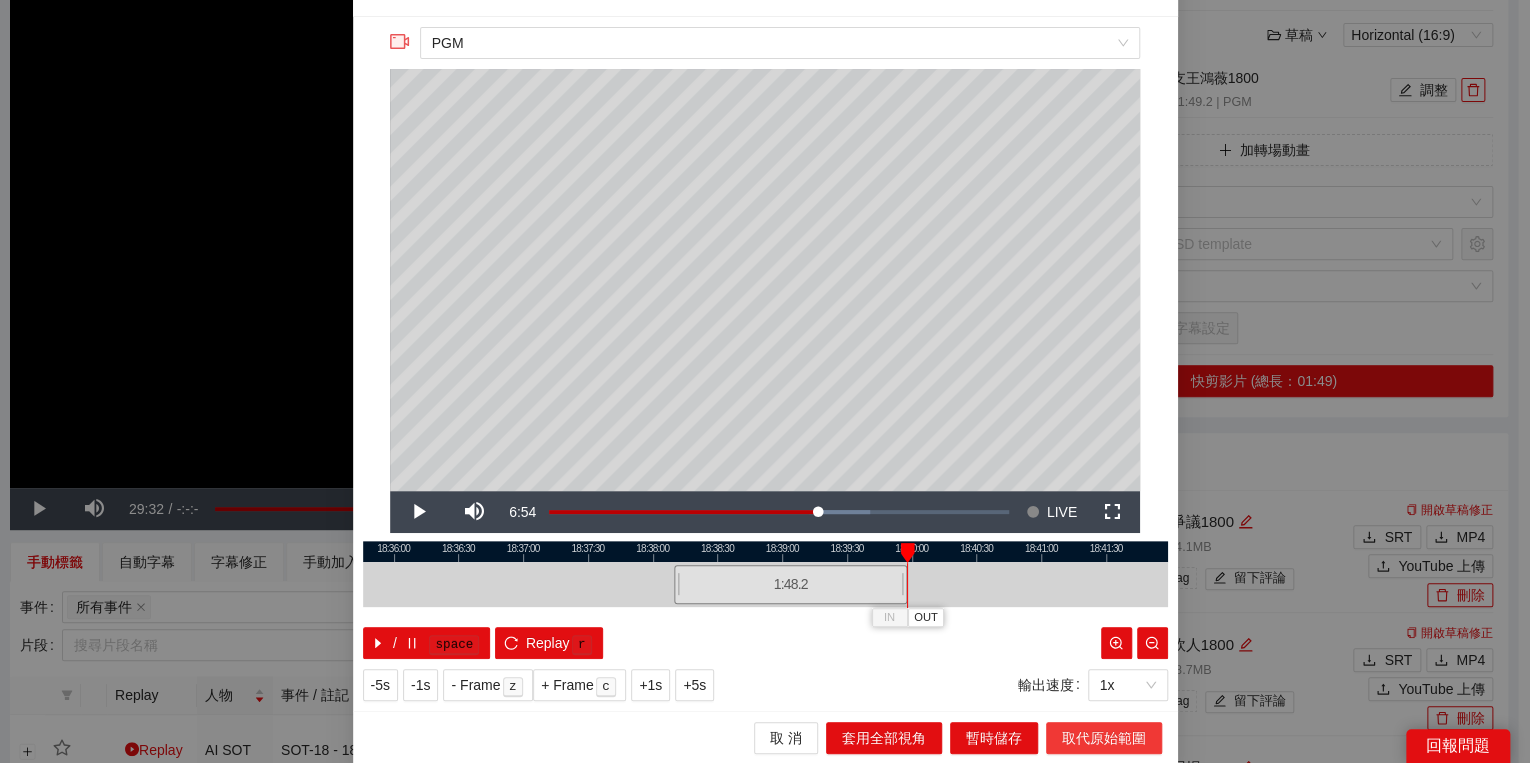 click on "取代原始範圍" at bounding box center (1104, 738) 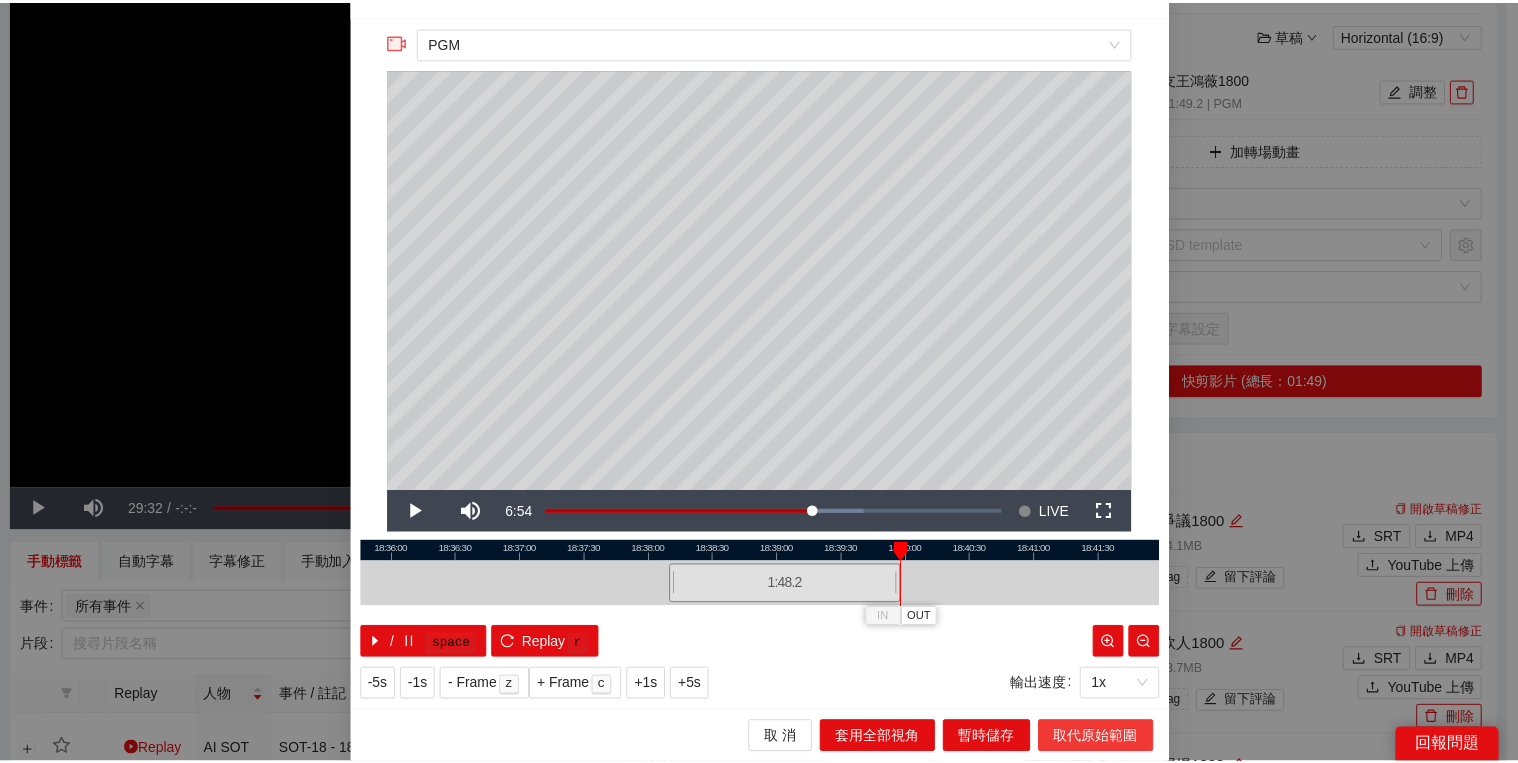scroll, scrollTop: 0, scrollLeft: 0, axis: both 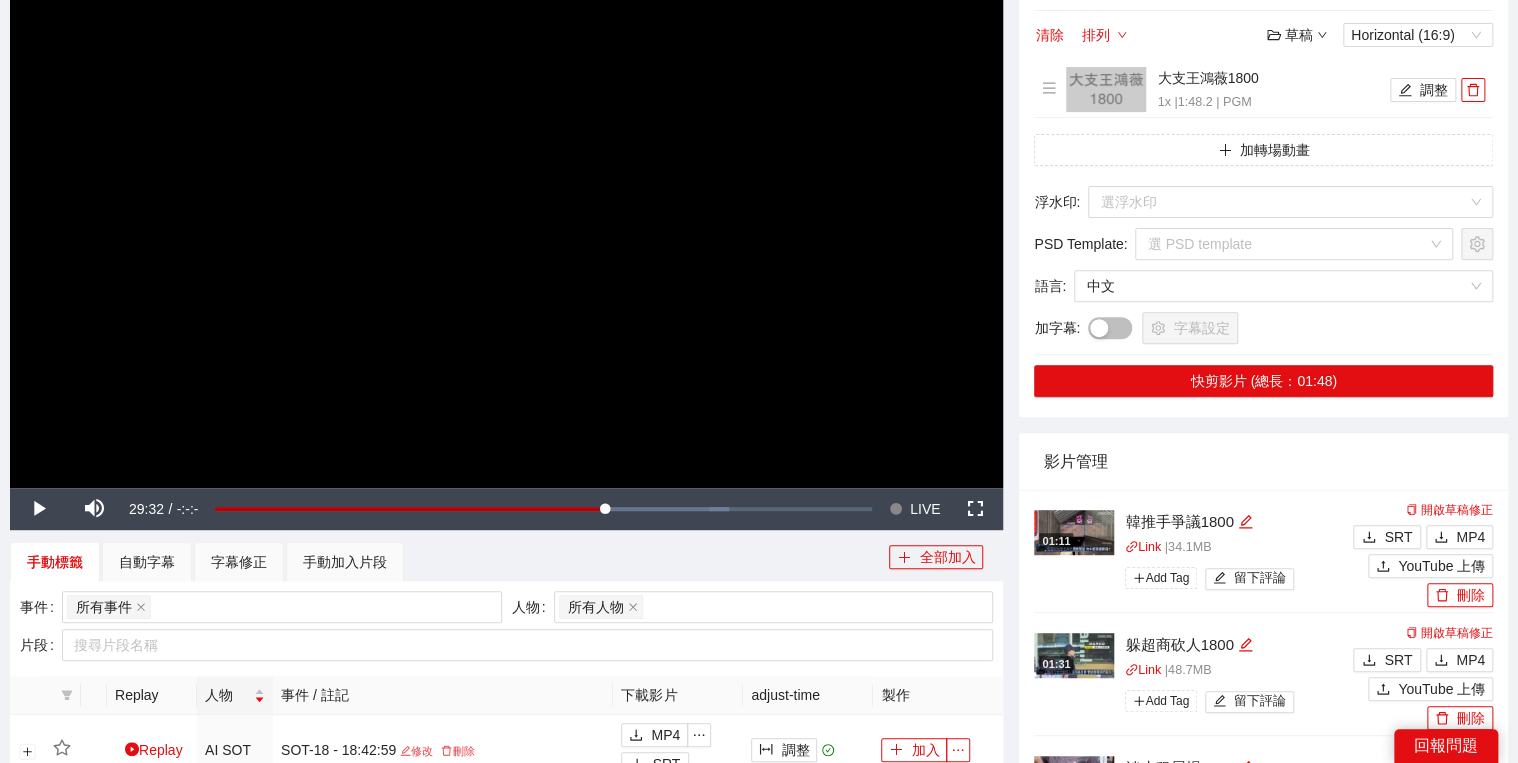 click on "字幕設定" at bounding box center (1290, 328) 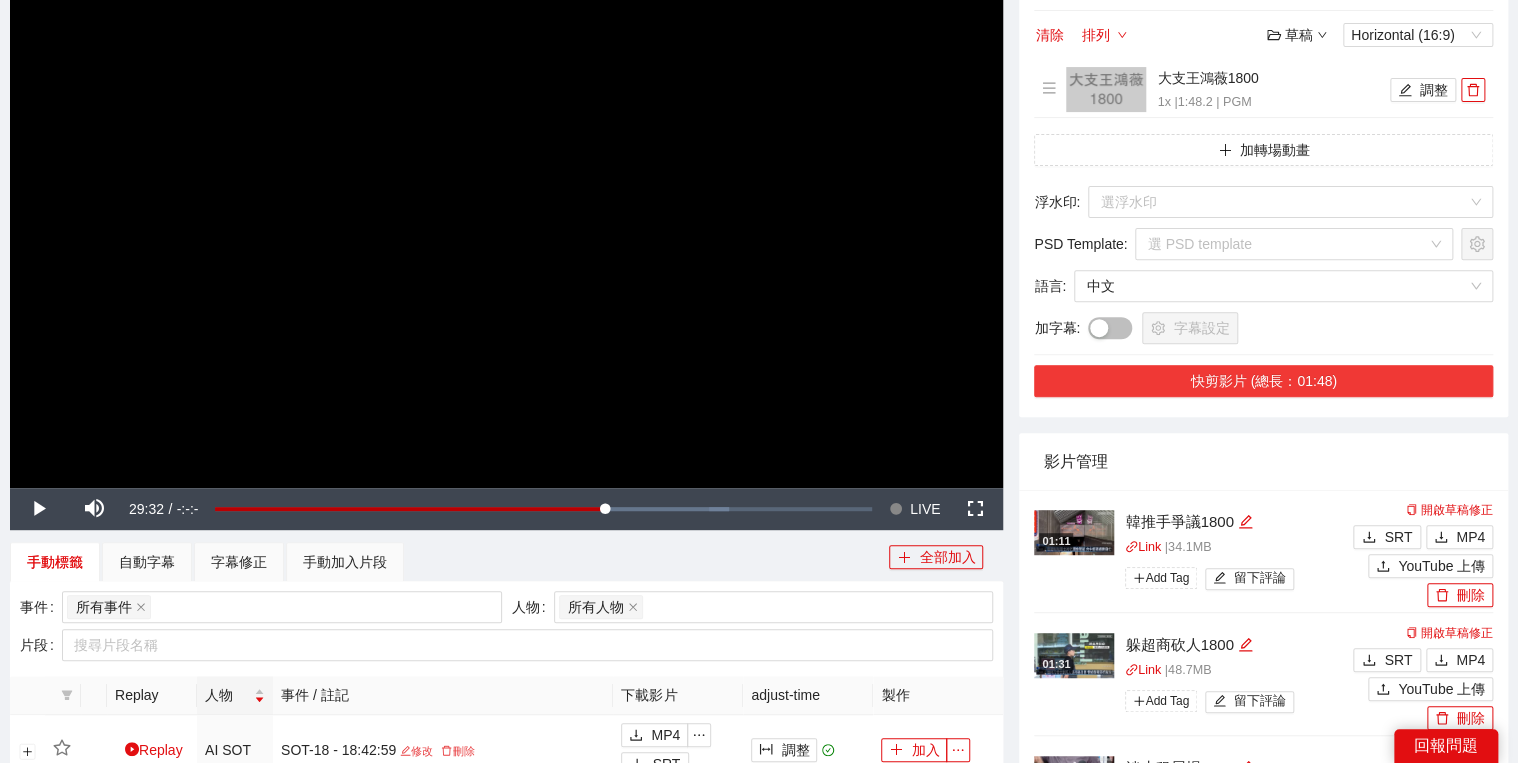 click on "快剪影片 (總長：01:48)" at bounding box center (1263, 381) 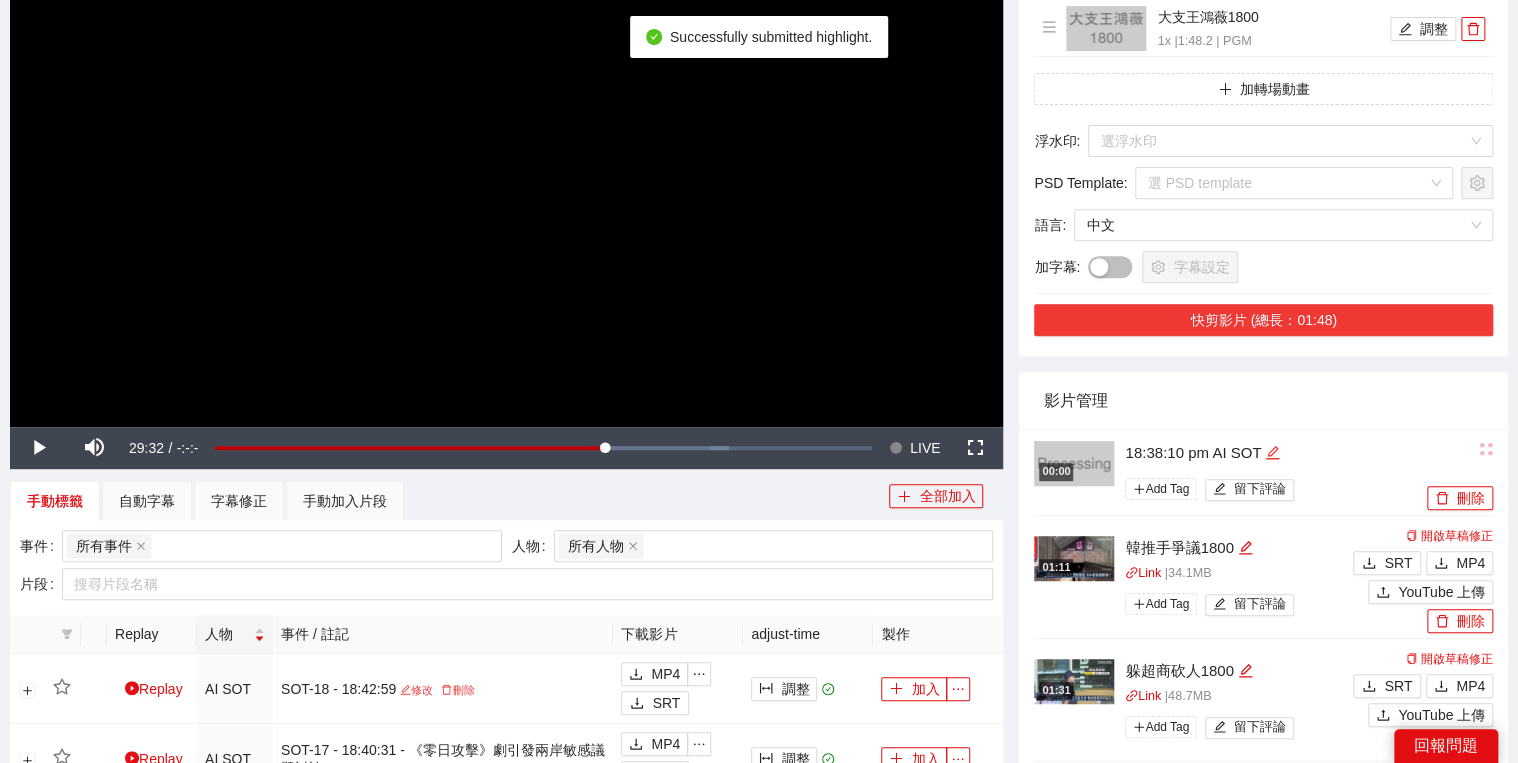 scroll, scrollTop: 320, scrollLeft: 0, axis: vertical 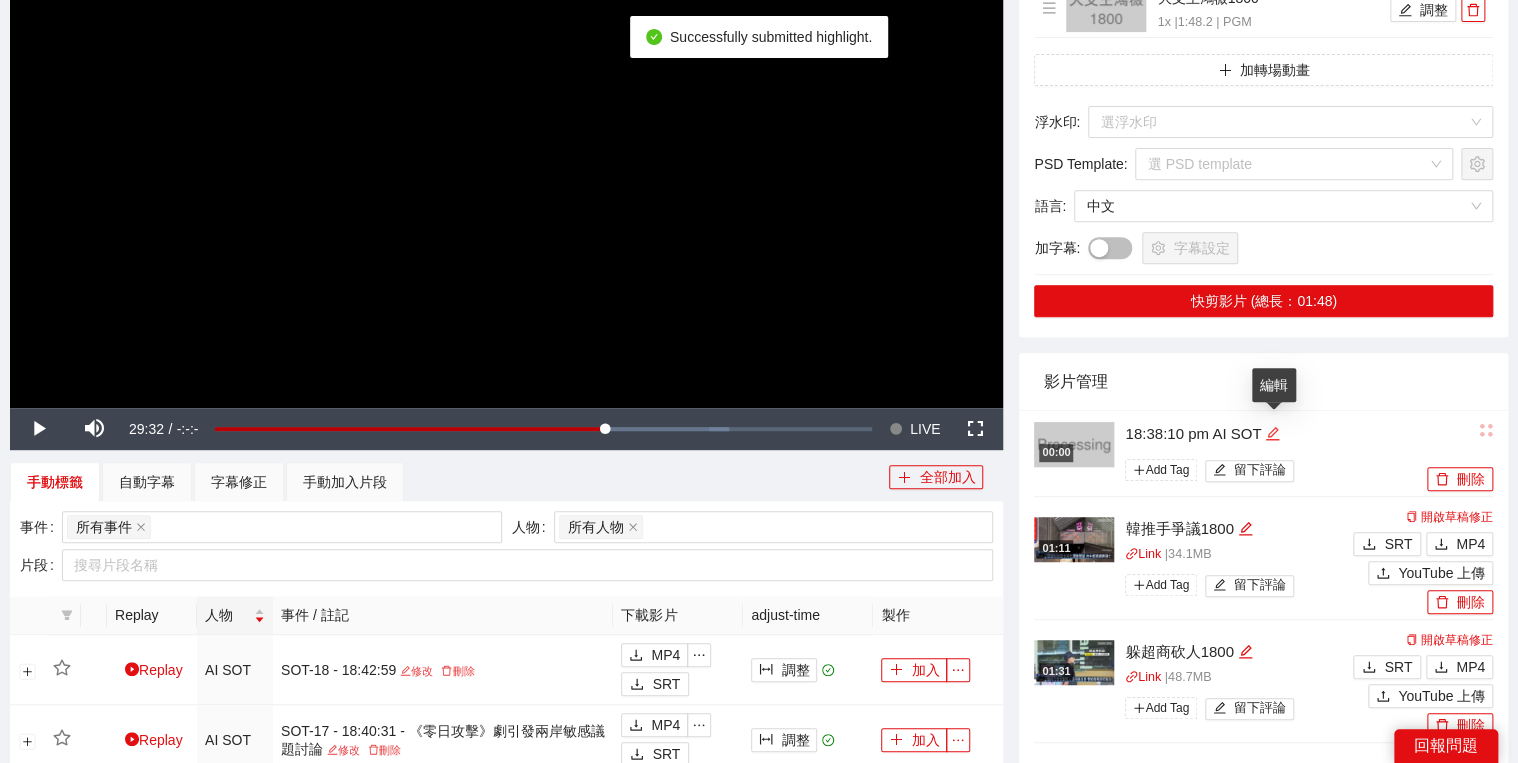 click 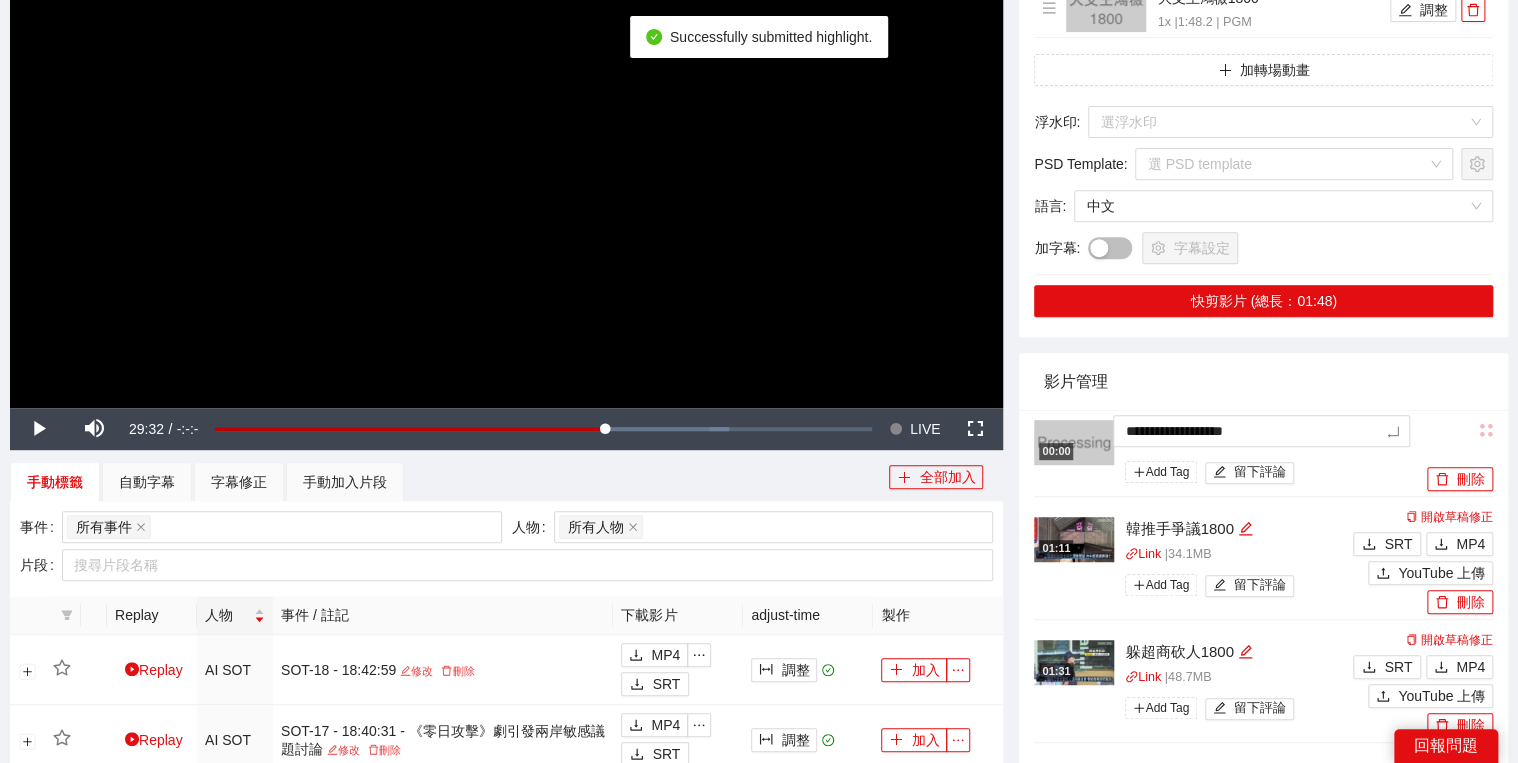 drag, startPoint x: 1209, startPoint y: 432, endPoint x: 1149, endPoint y: 390, distance: 73.239334 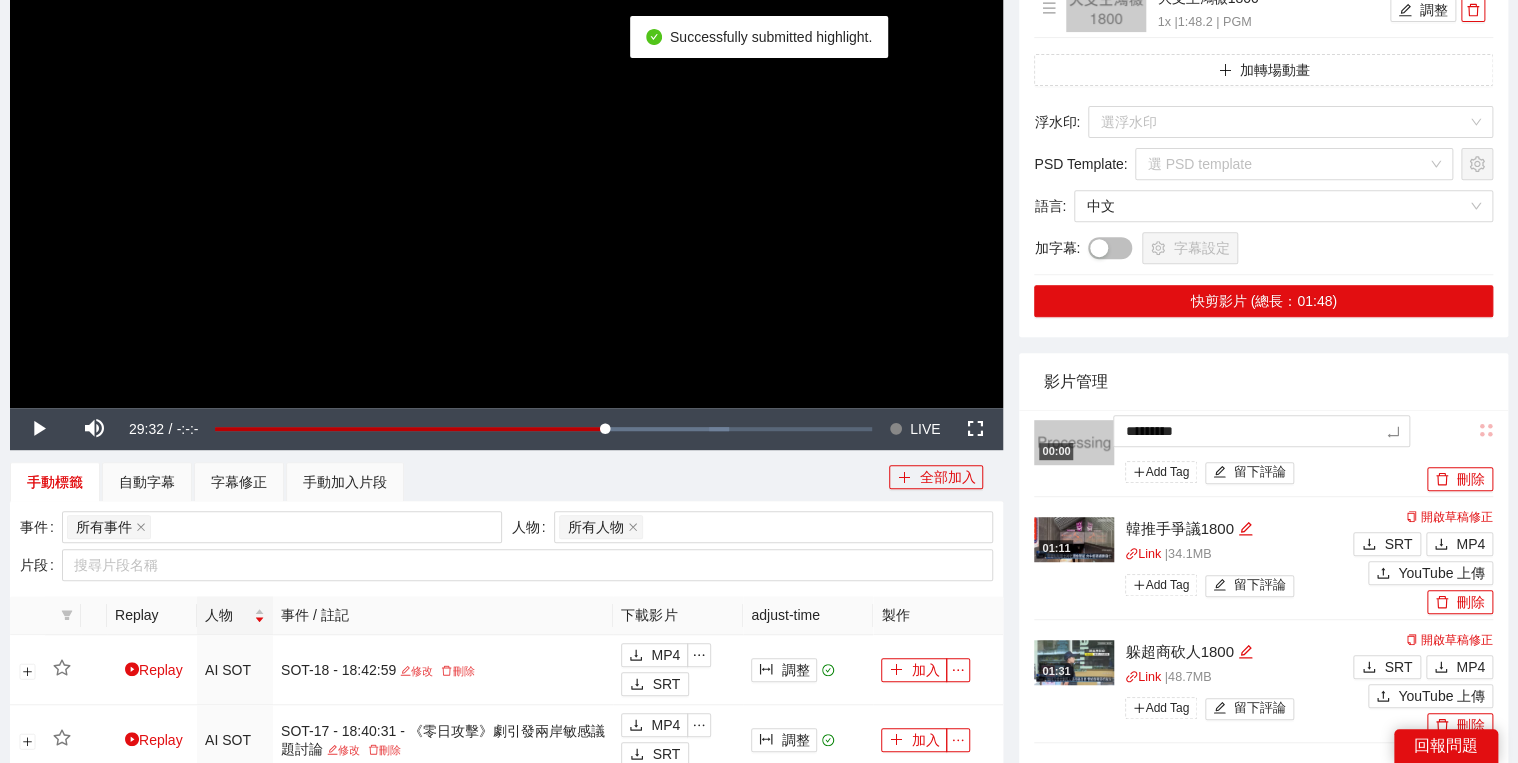 click on "影片管理" at bounding box center [1263, 381] 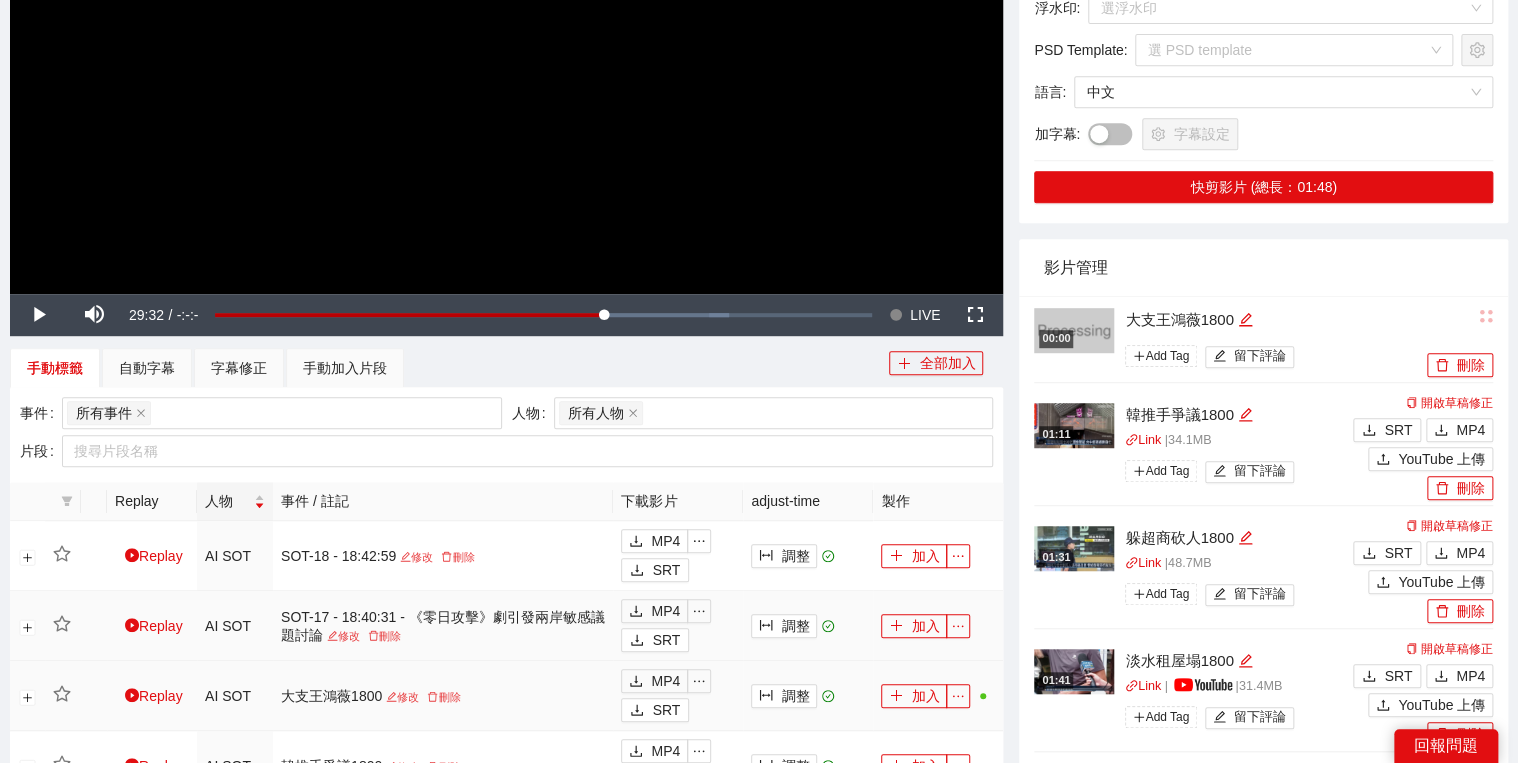 scroll, scrollTop: 560, scrollLeft: 0, axis: vertical 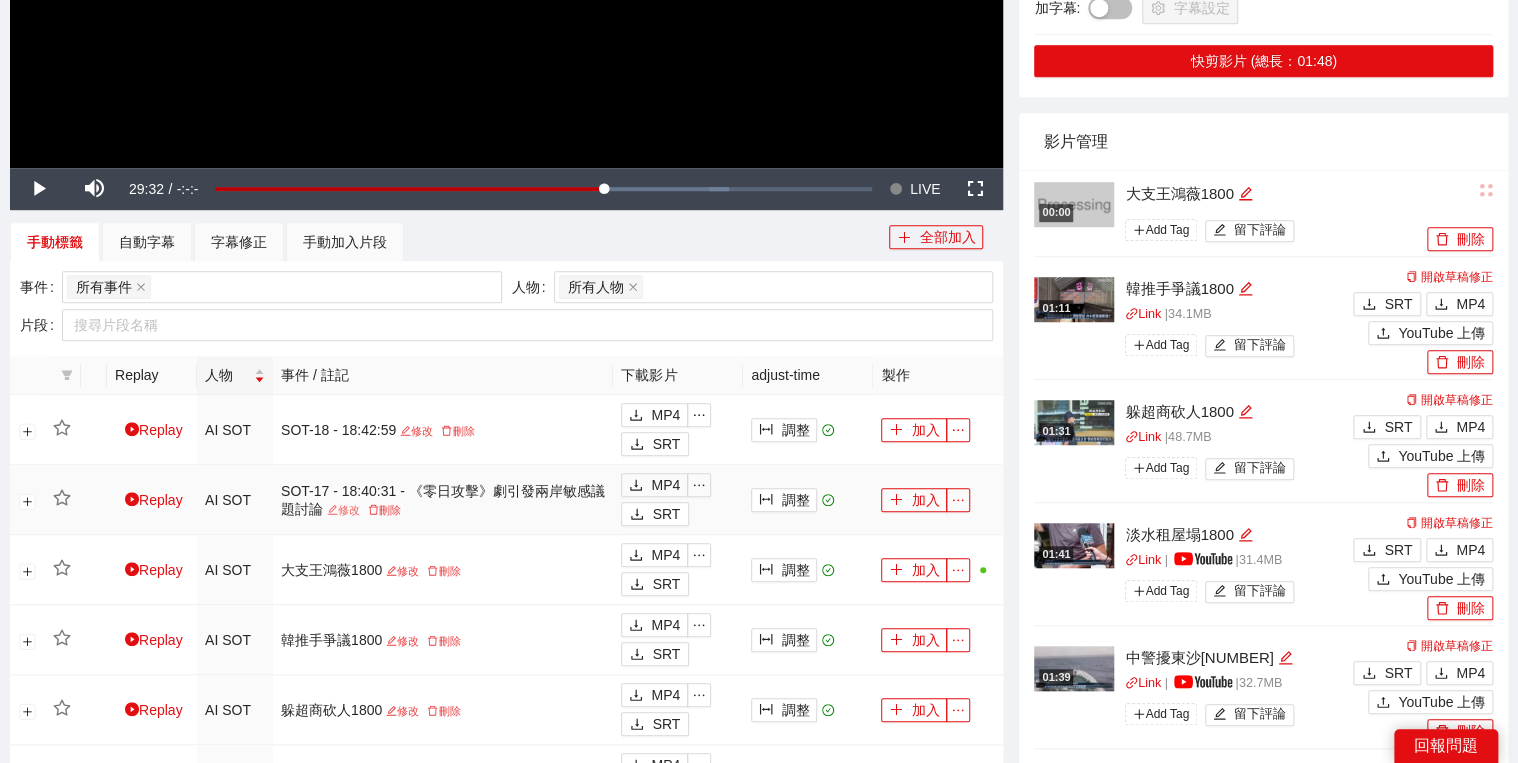click on "修改" at bounding box center [343, 510] 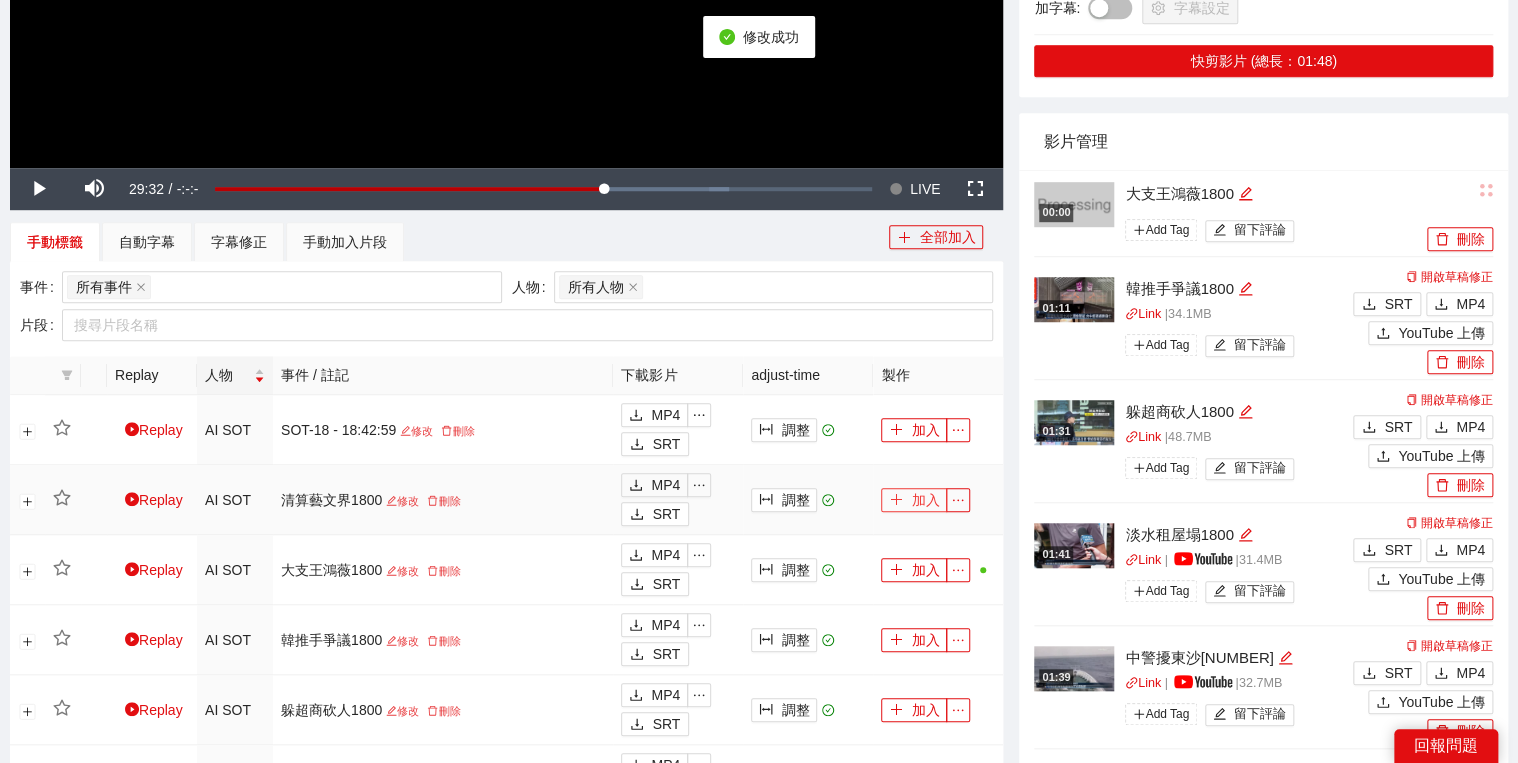 click 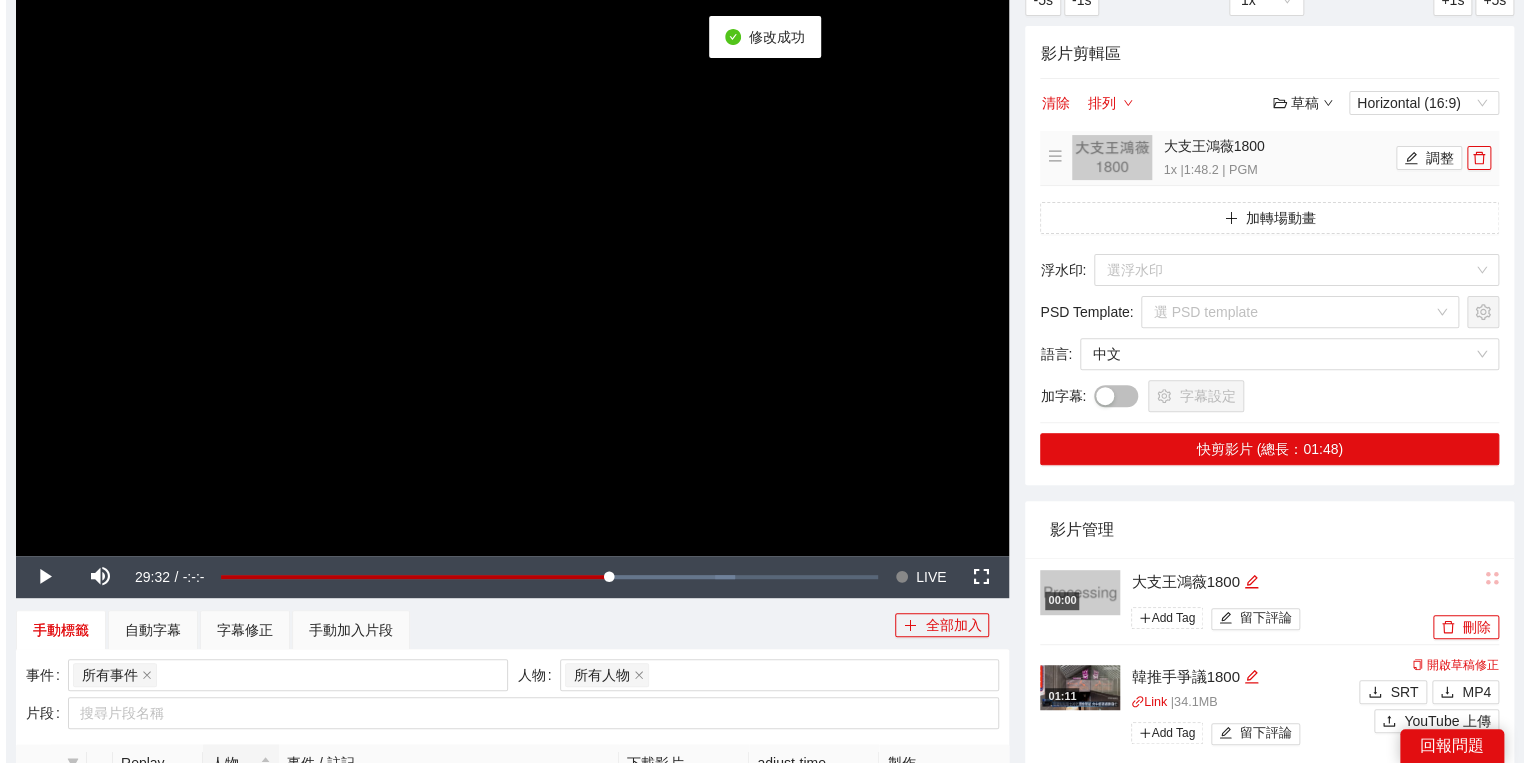 scroll, scrollTop: 160, scrollLeft: 0, axis: vertical 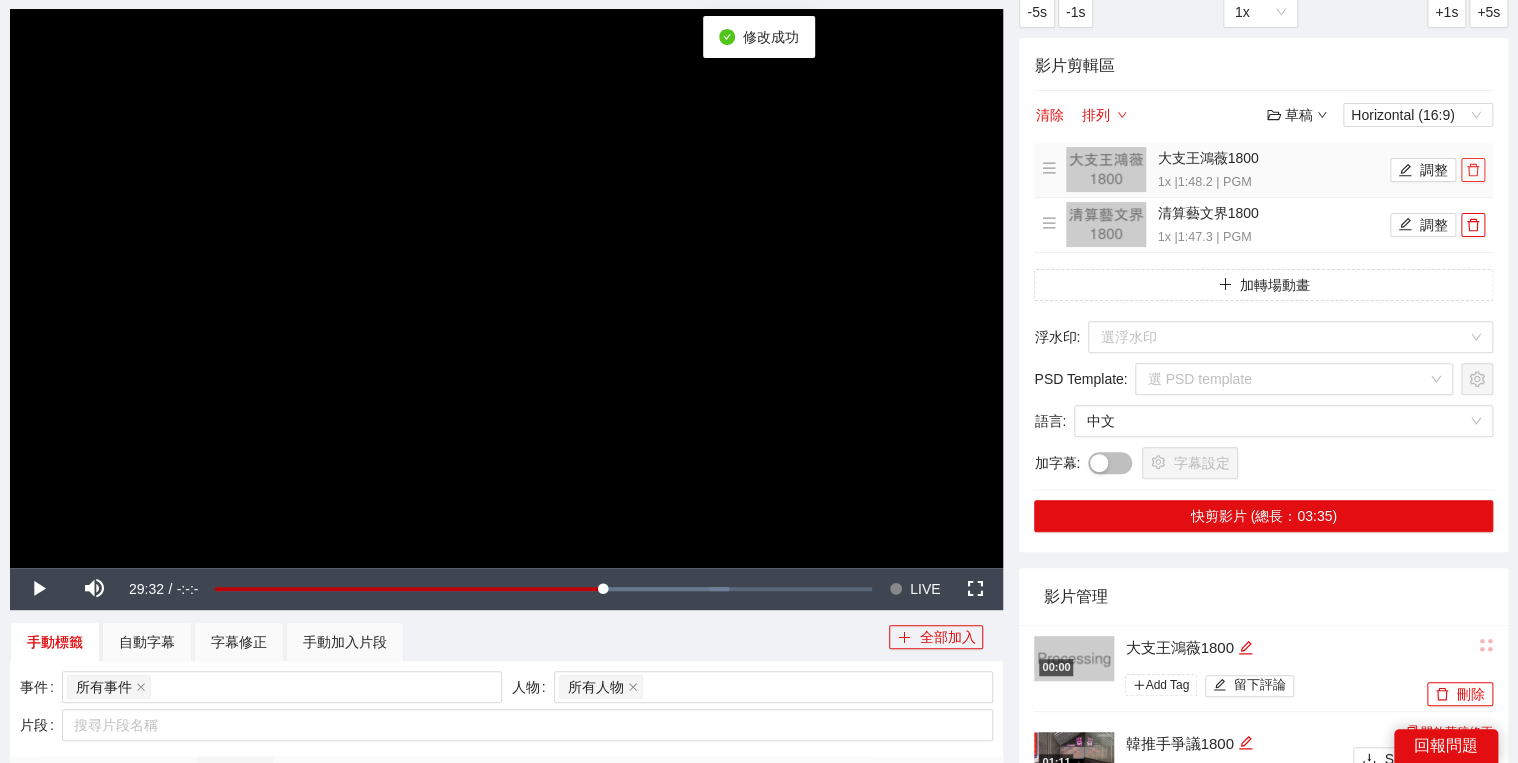 click 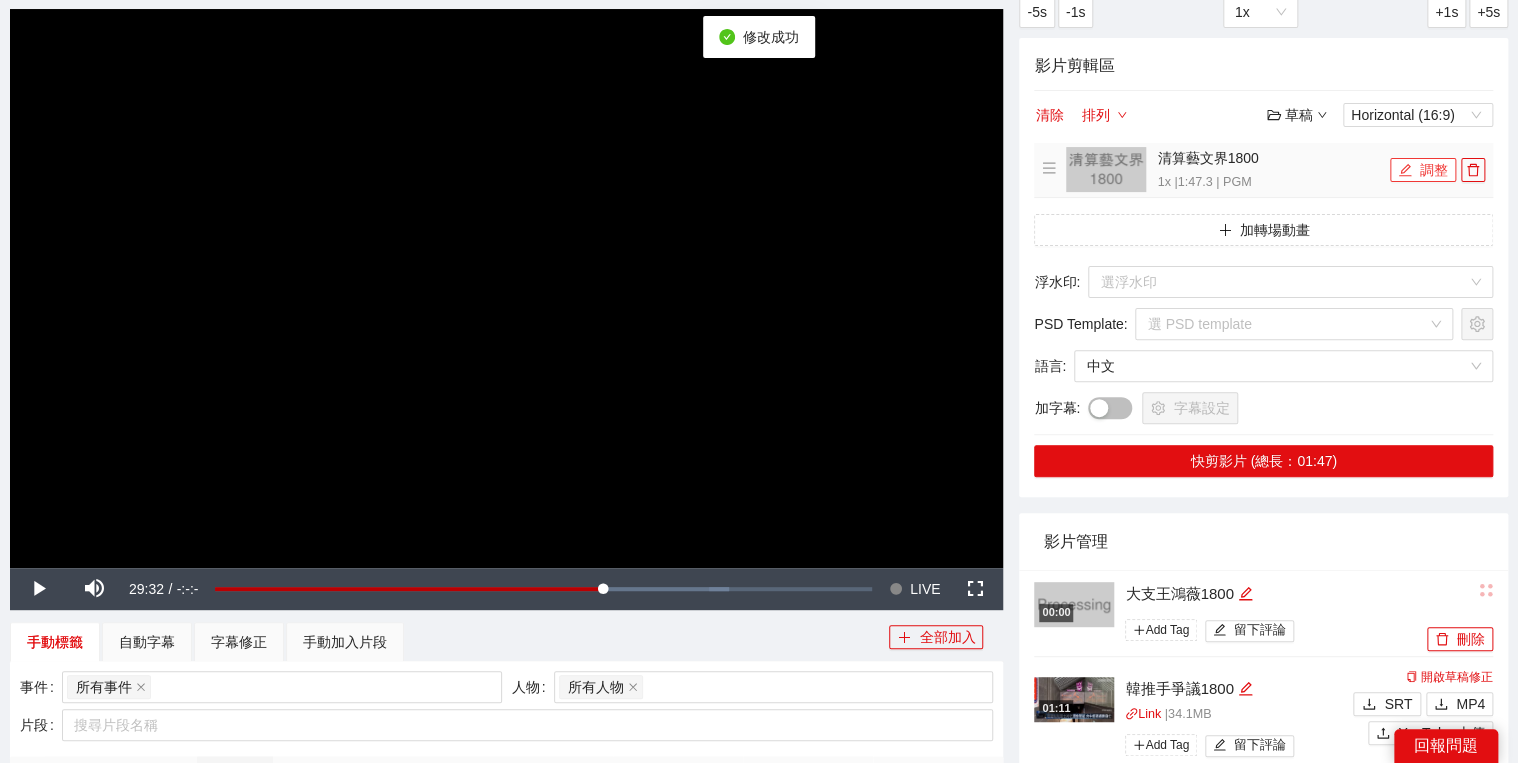 click on "調整" at bounding box center (1423, 170) 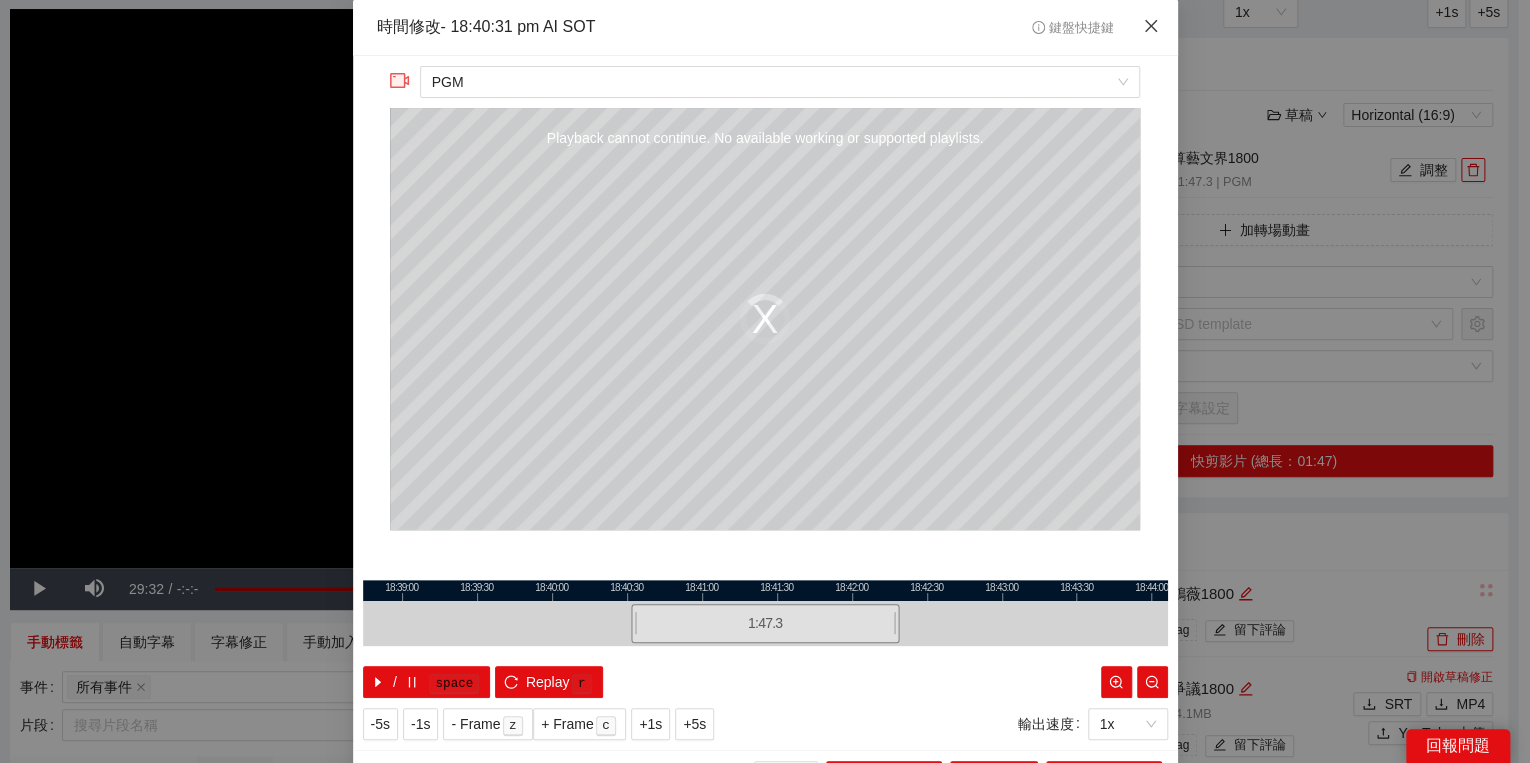click at bounding box center [1151, 27] 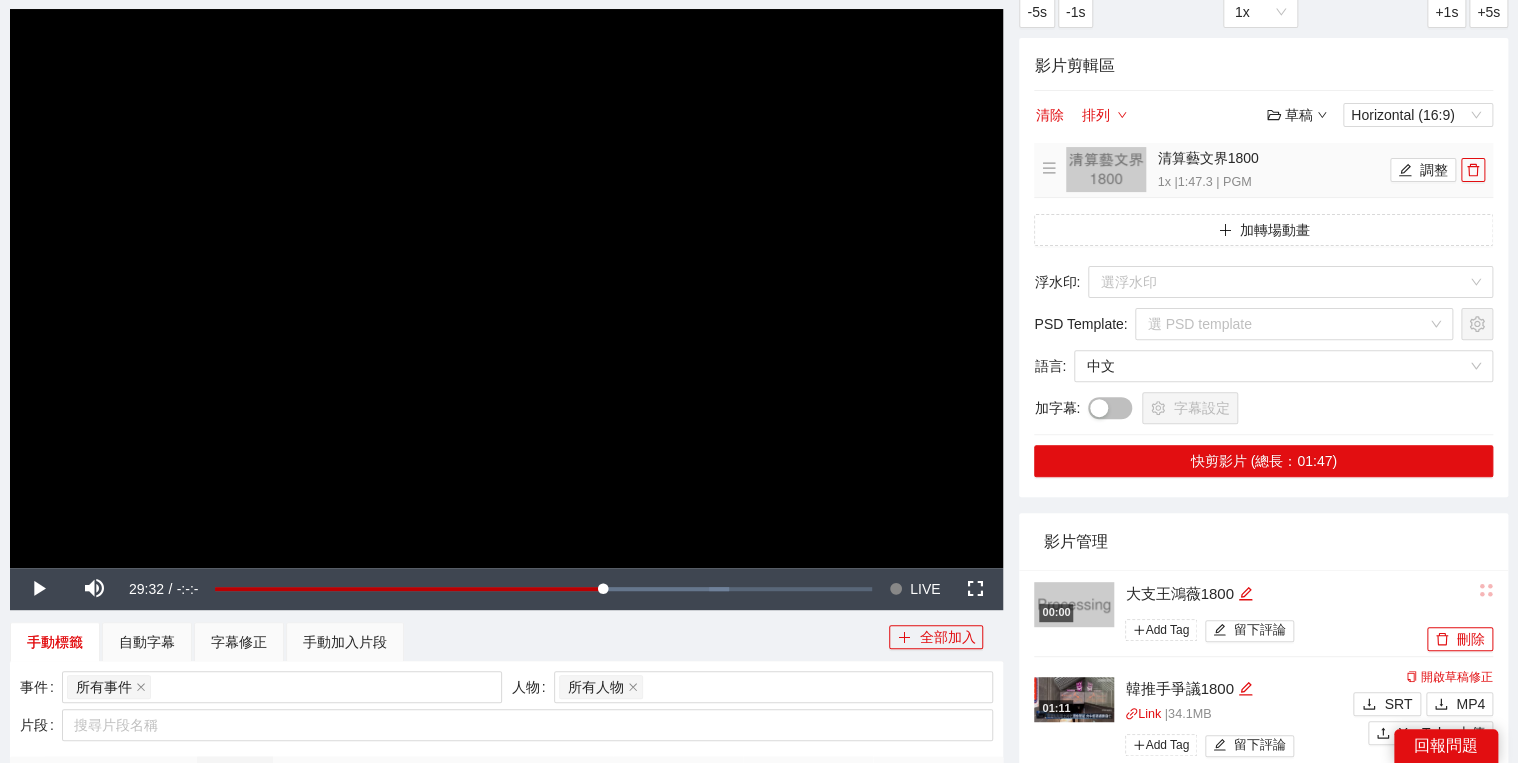 click on "1x |  1:47.3    | PGM" at bounding box center [1271, 183] 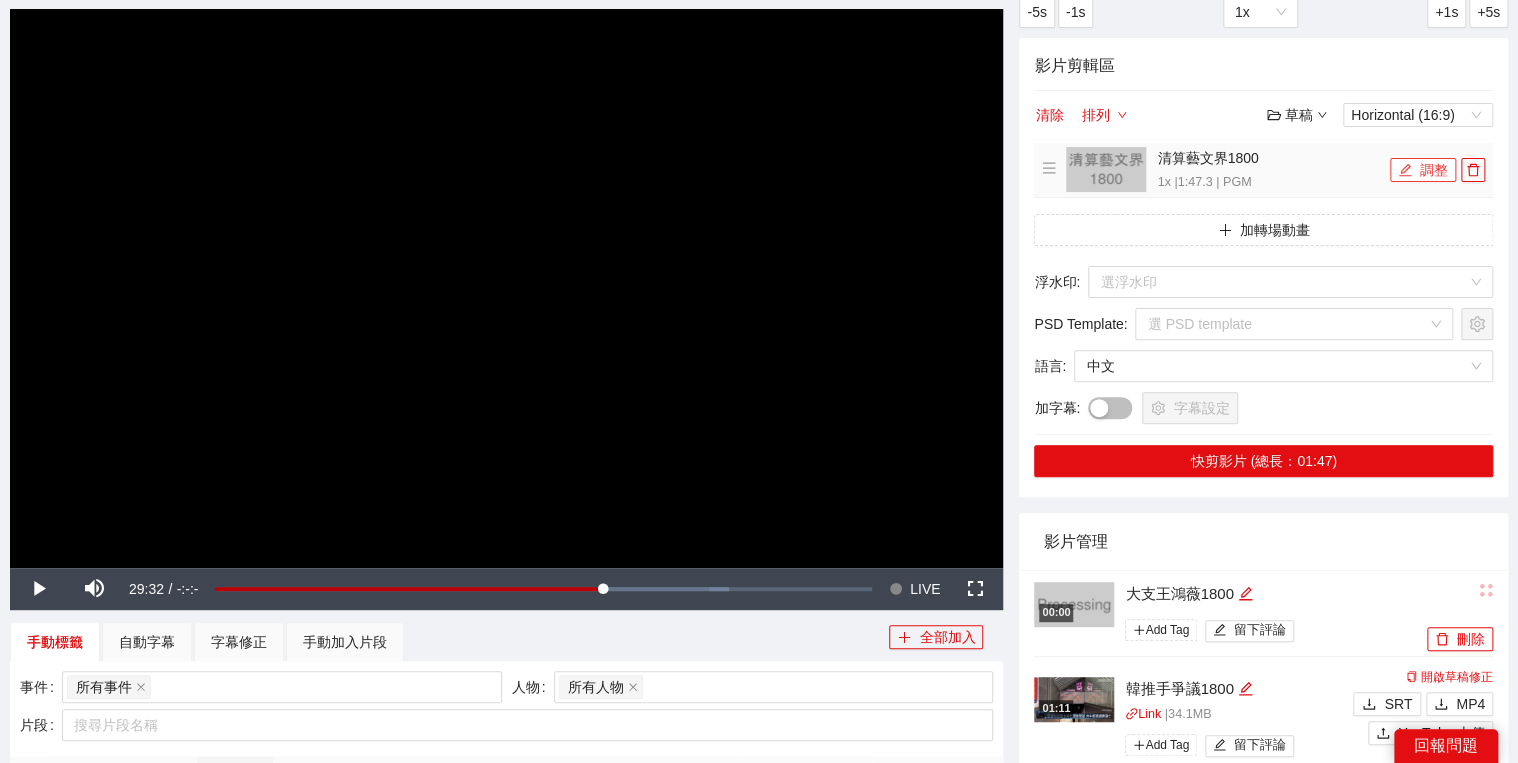 click 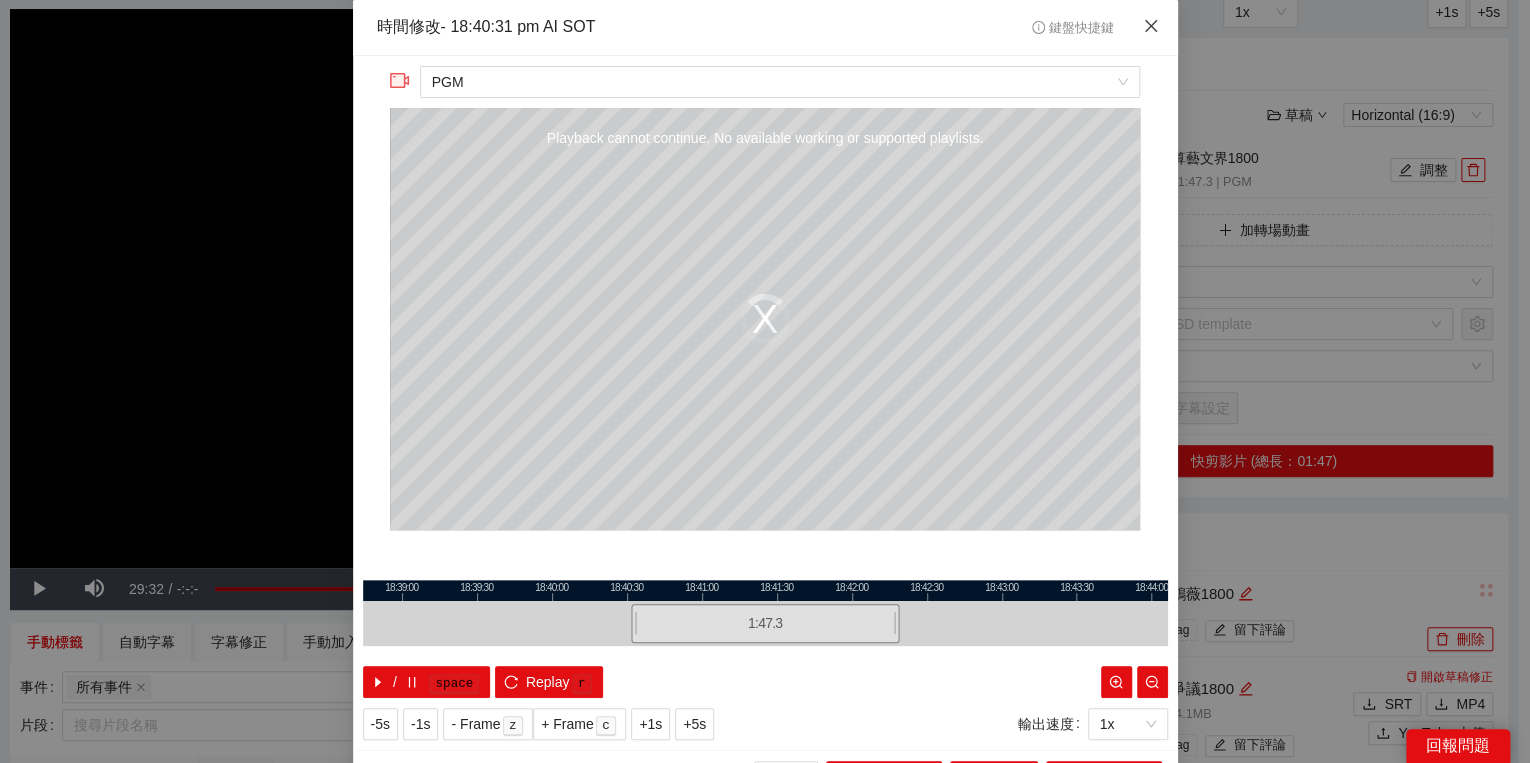 click at bounding box center [1151, 27] 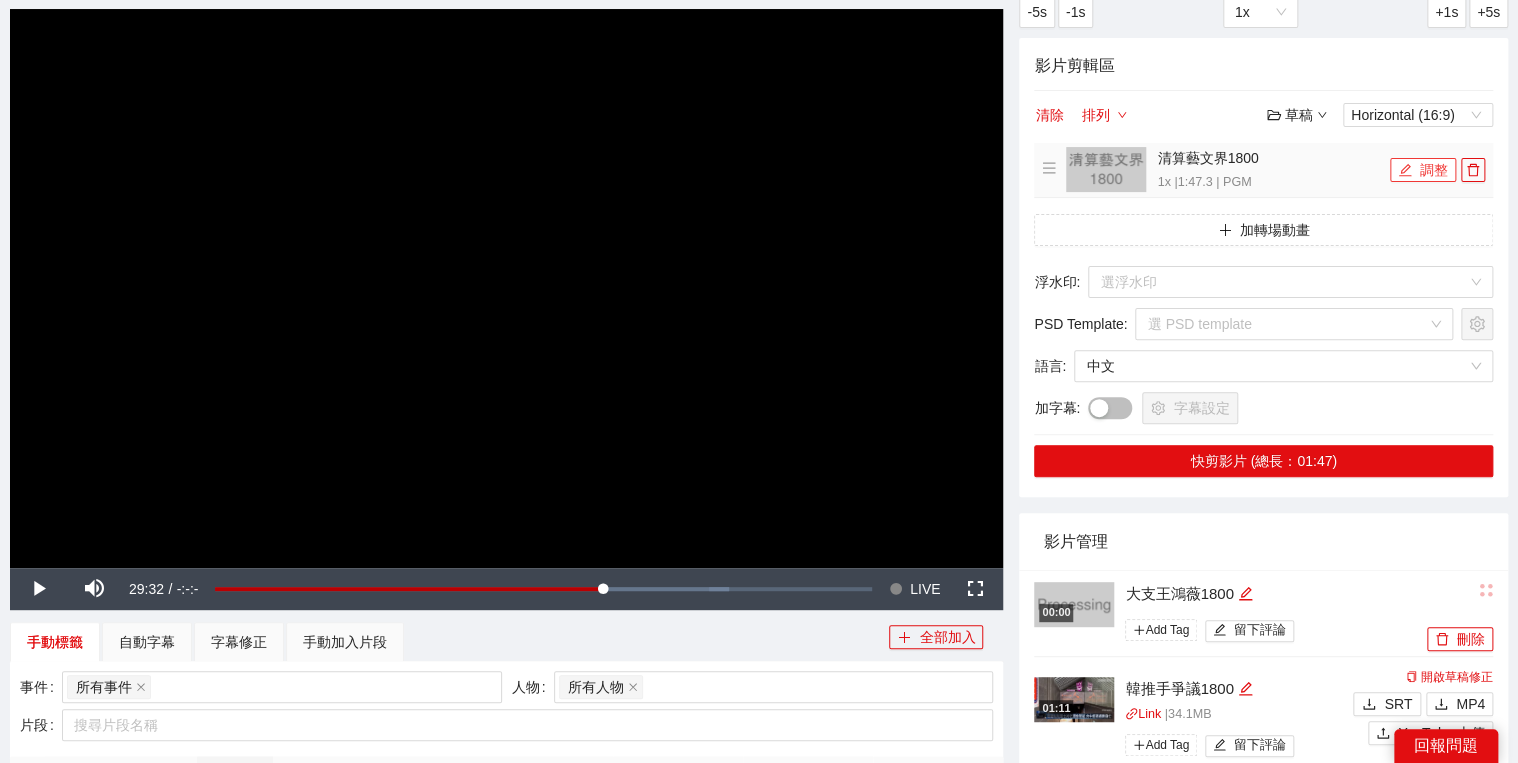 click on "調整" at bounding box center [1423, 170] 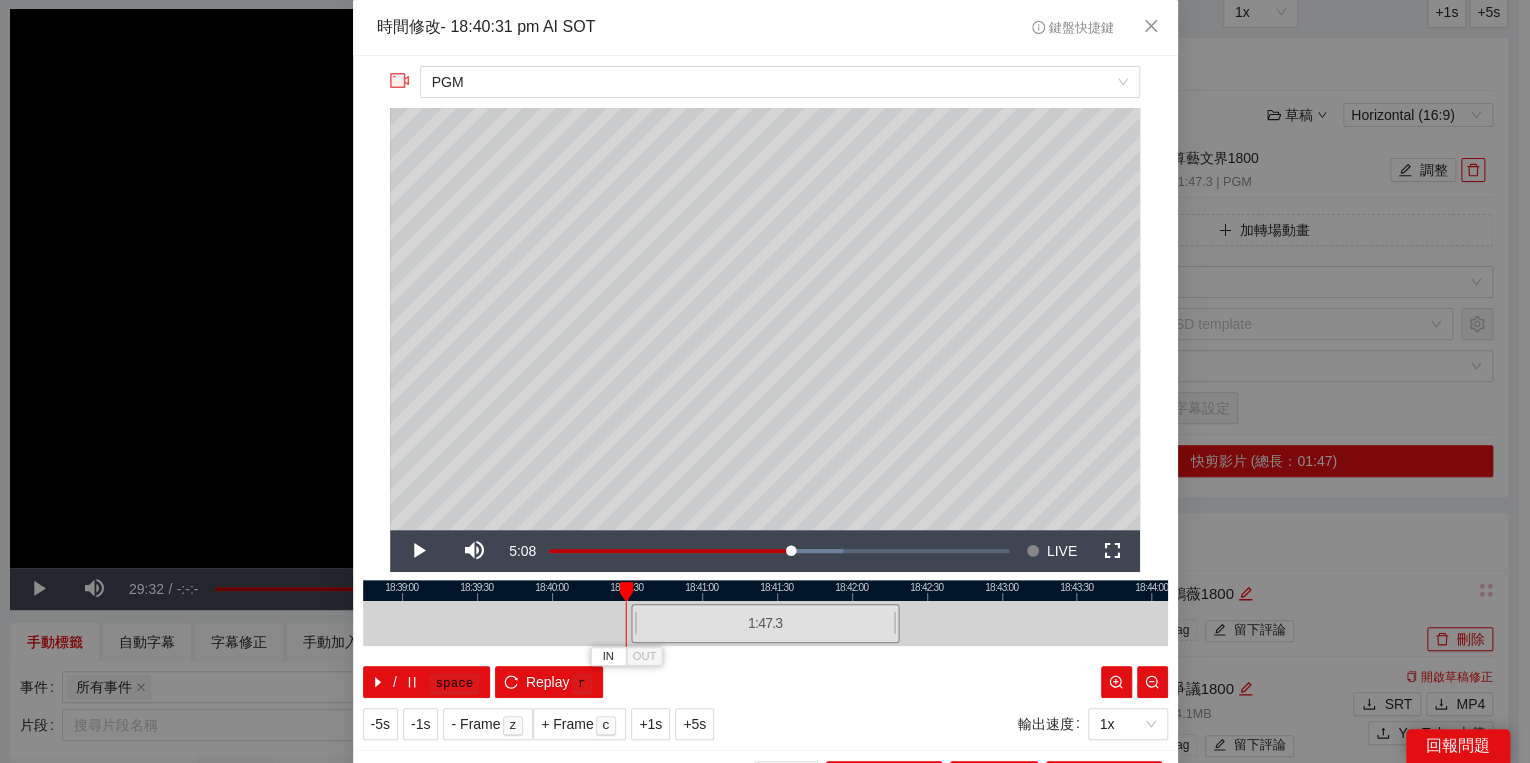 click on "IN OUT" at bounding box center (626, 592) 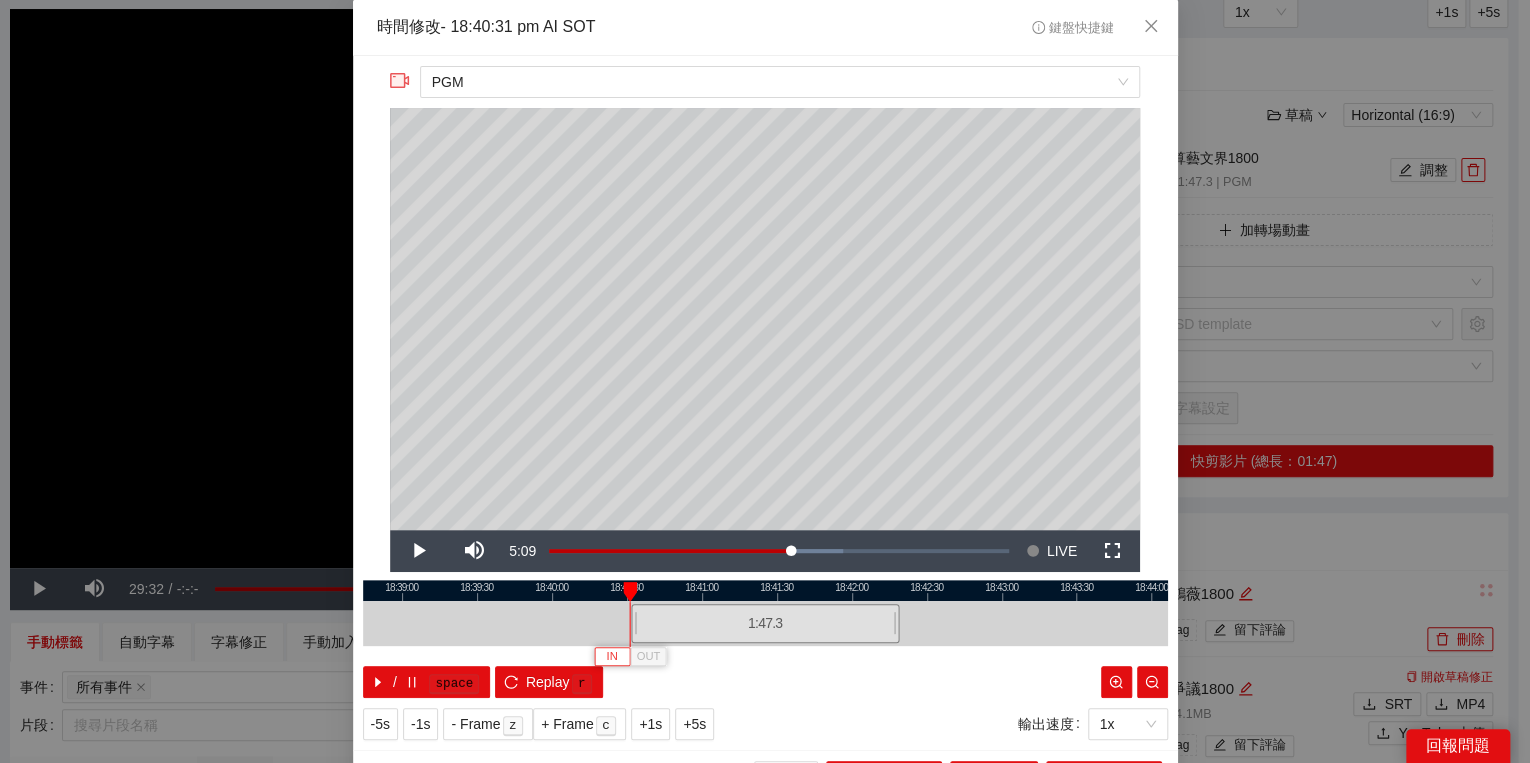 click on "IN" at bounding box center [611, 657] 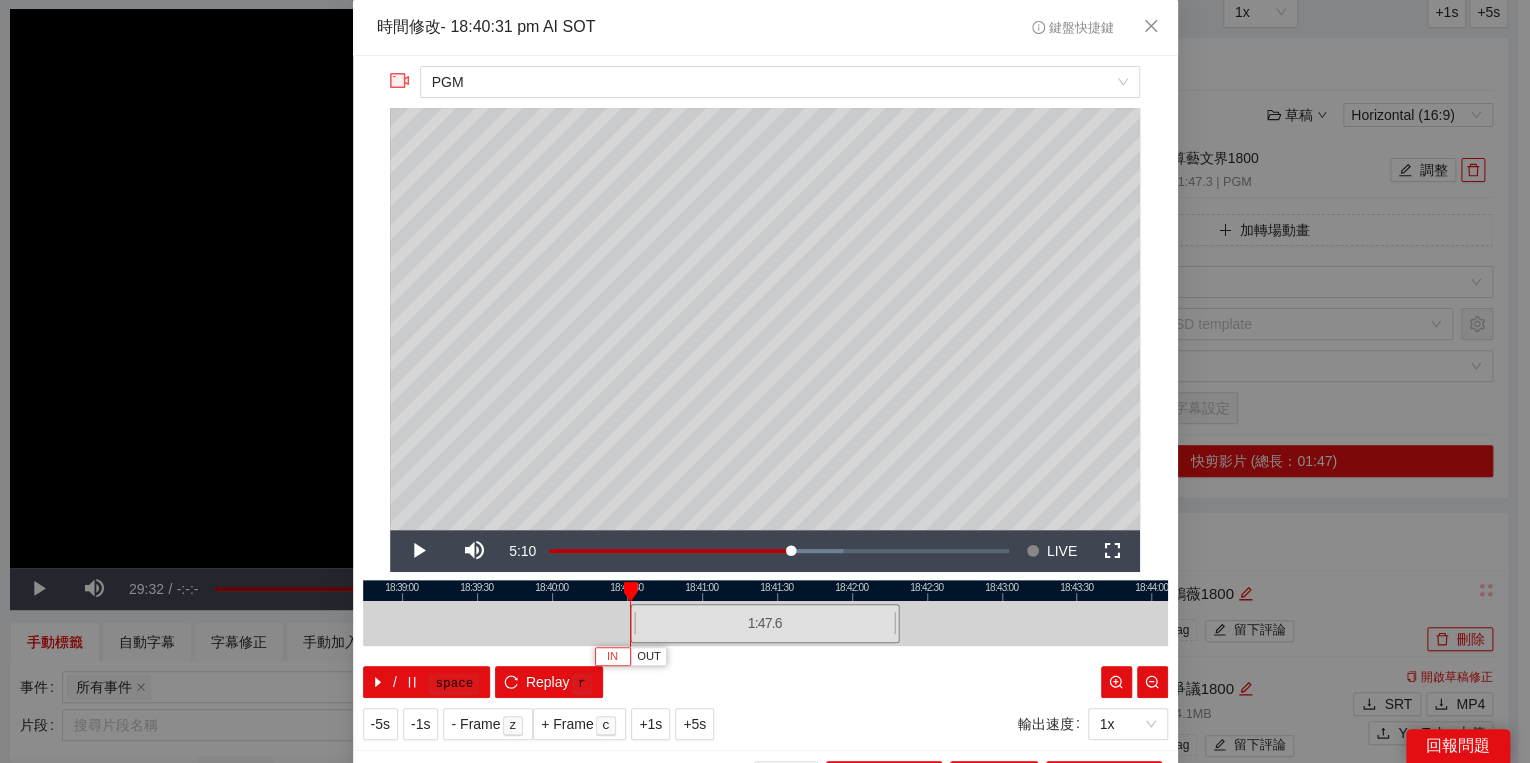 click on "IN" at bounding box center (612, 657) 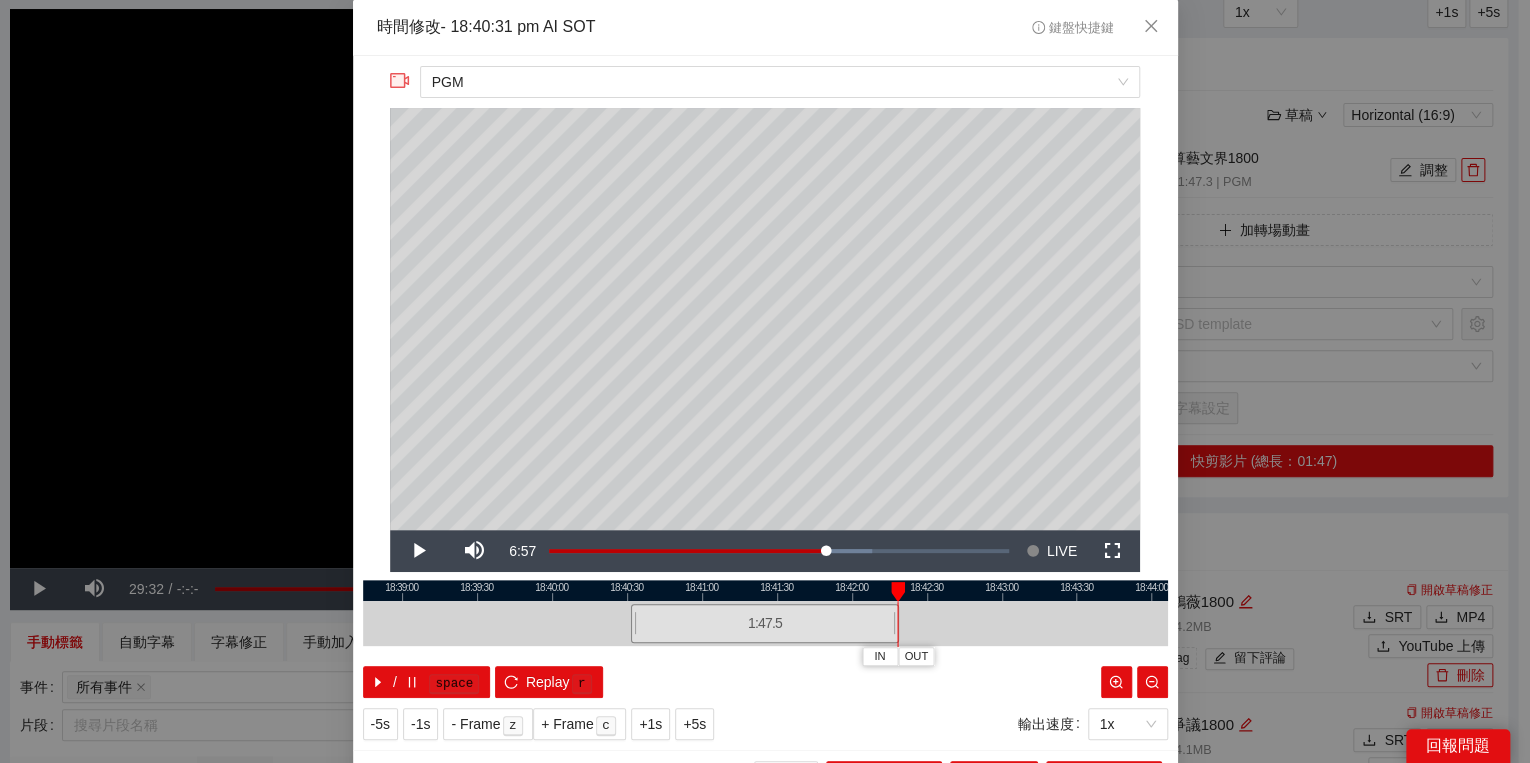 drag, startPoint x: 870, startPoint y: 582, endPoint x: 890, endPoint y: 584, distance: 20.09975 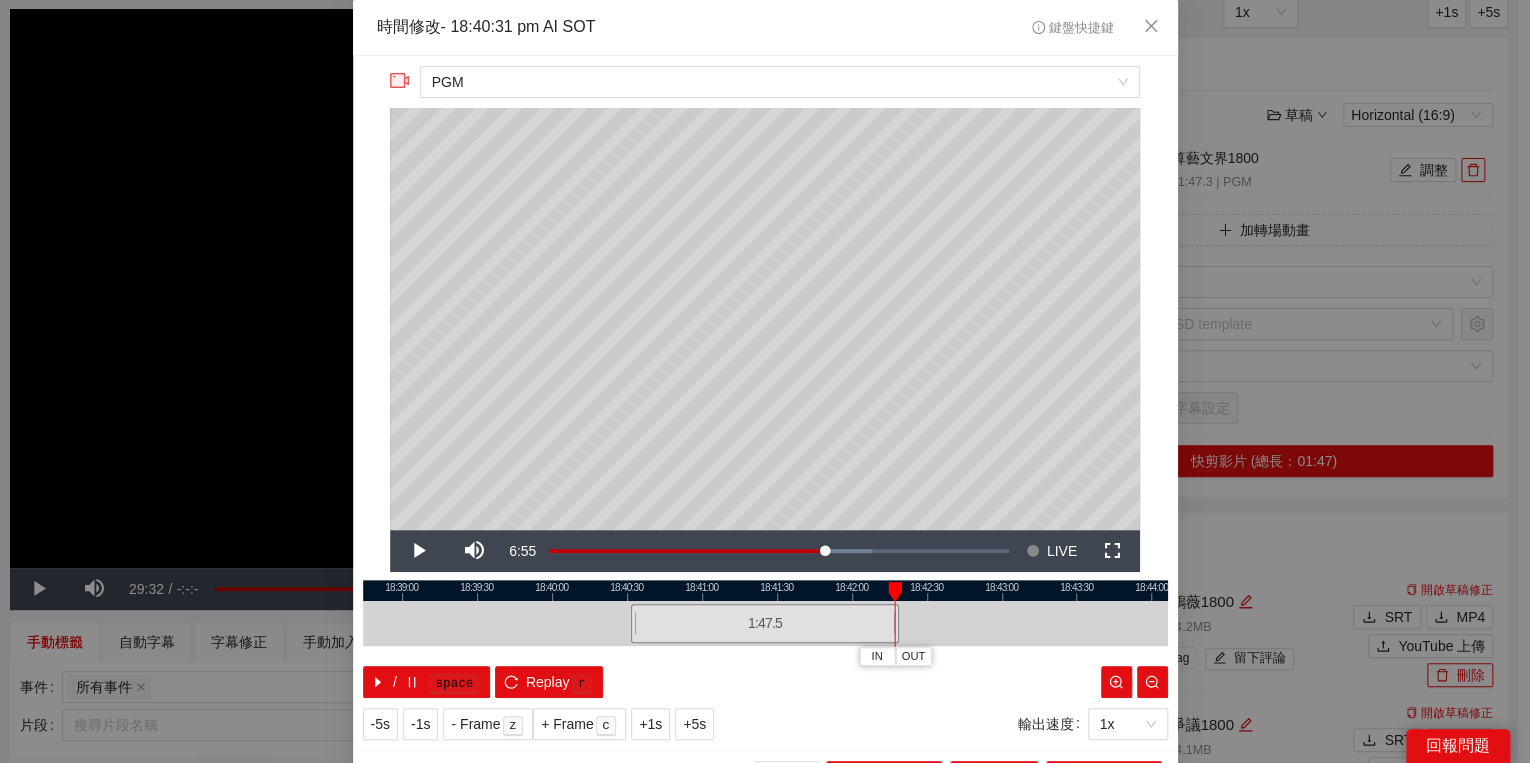 click at bounding box center (895, 592) 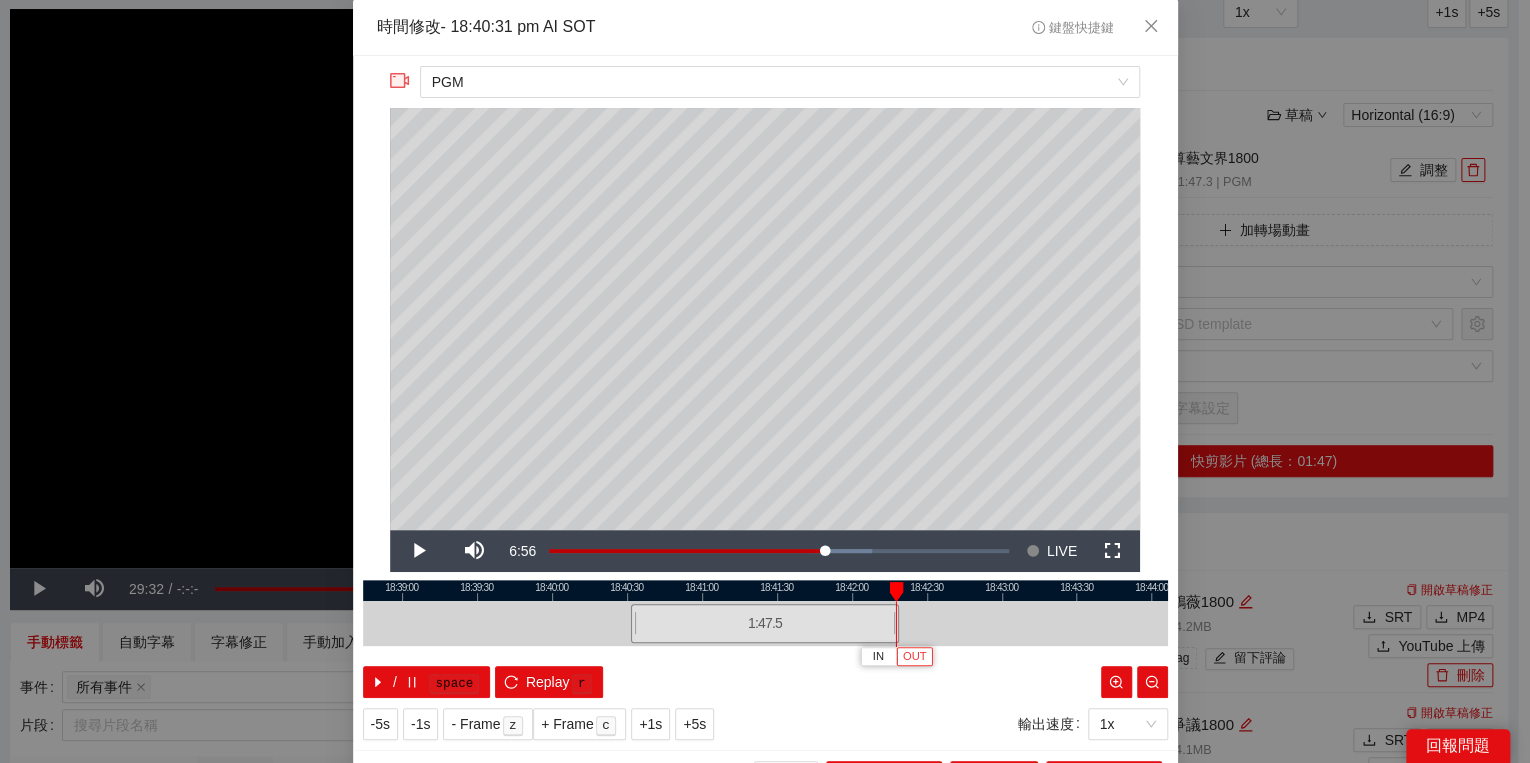click on "OUT" at bounding box center [914, 656] 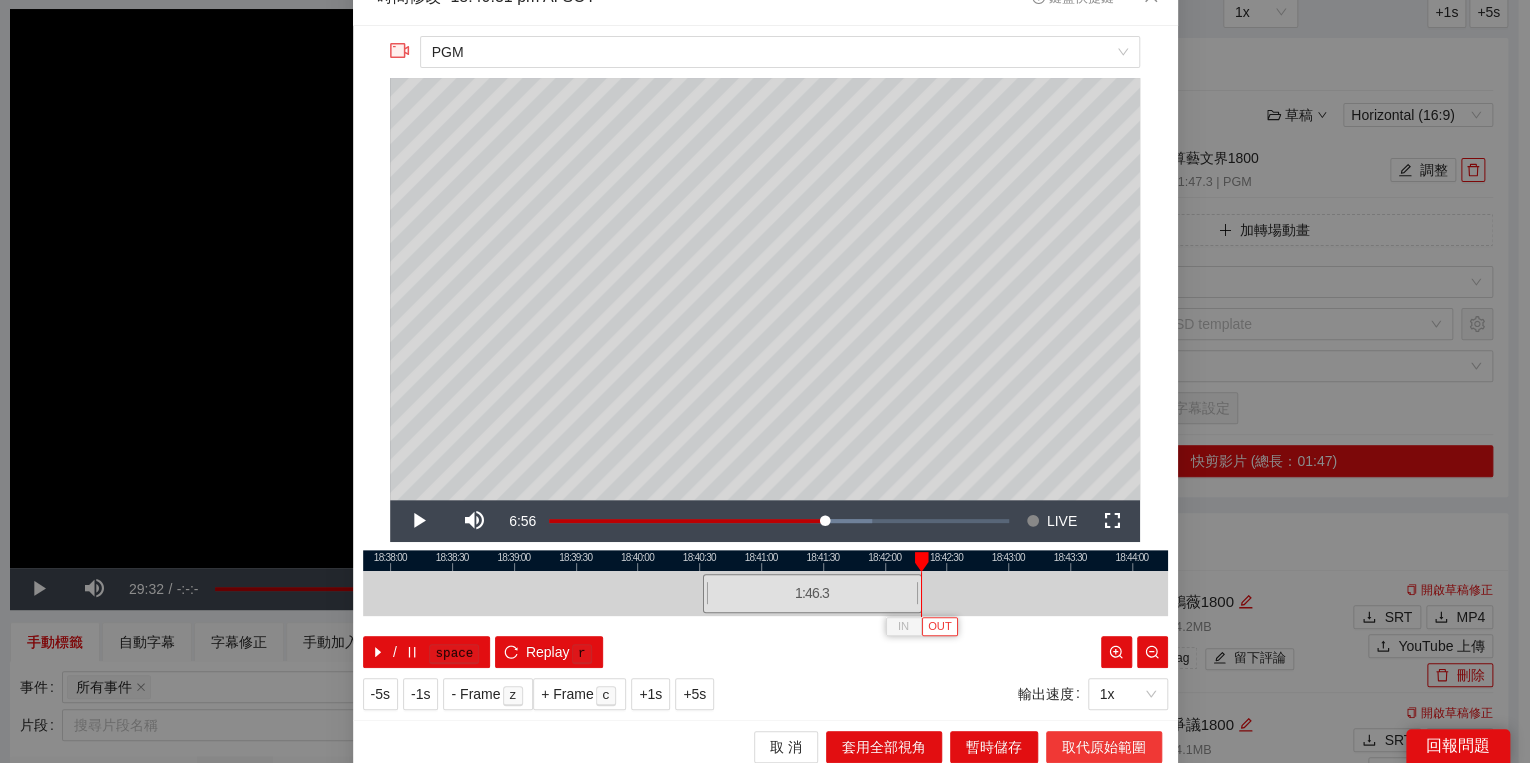 scroll, scrollTop: 39, scrollLeft: 0, axis: vertical 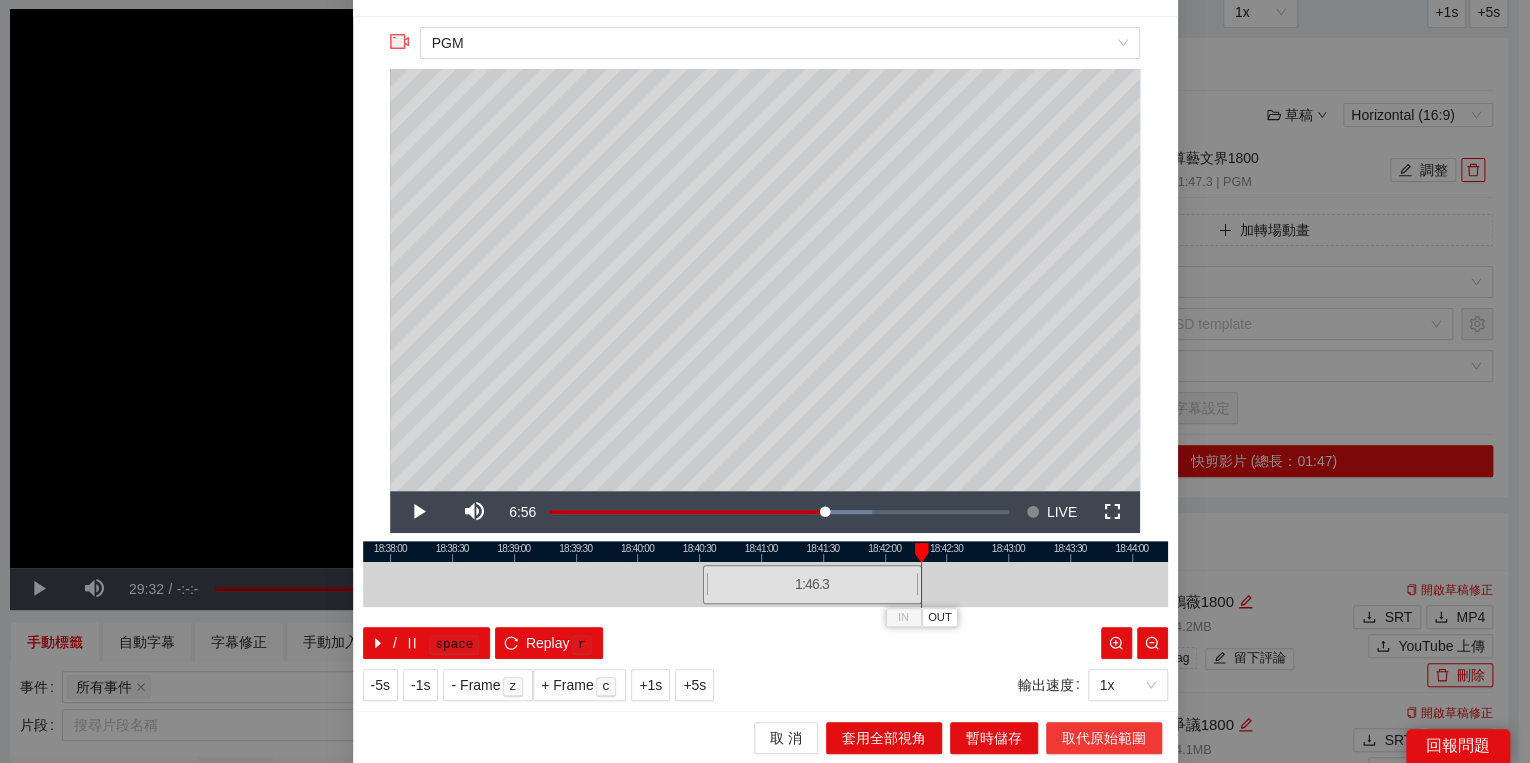 drag, startPoint x: 1095, startPoint y: 737, endPoint x: 1122, endPoint y: 690, distance: 54.20332 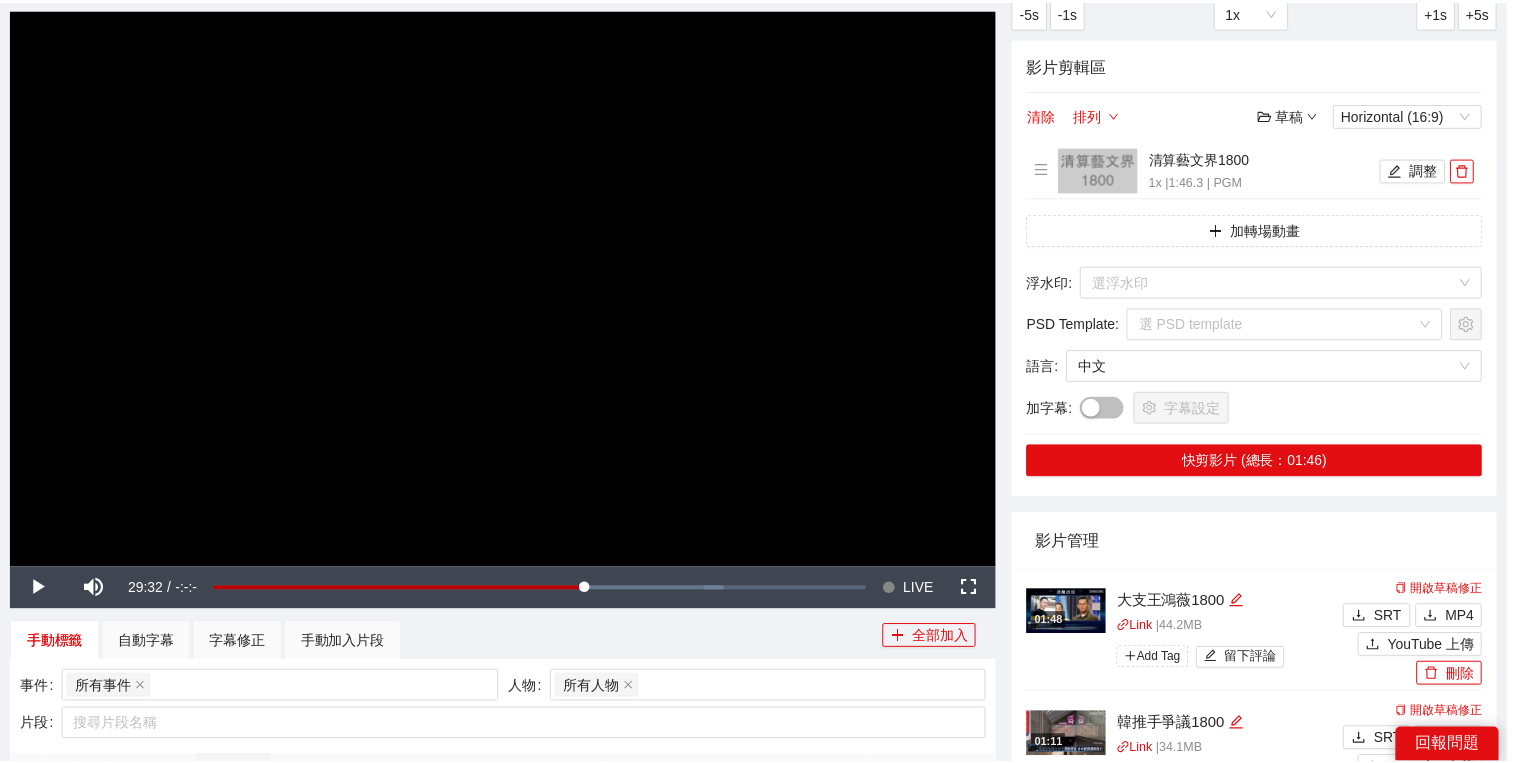 scroll, scrollTop: 0, scrollLeft: 0, axis: both 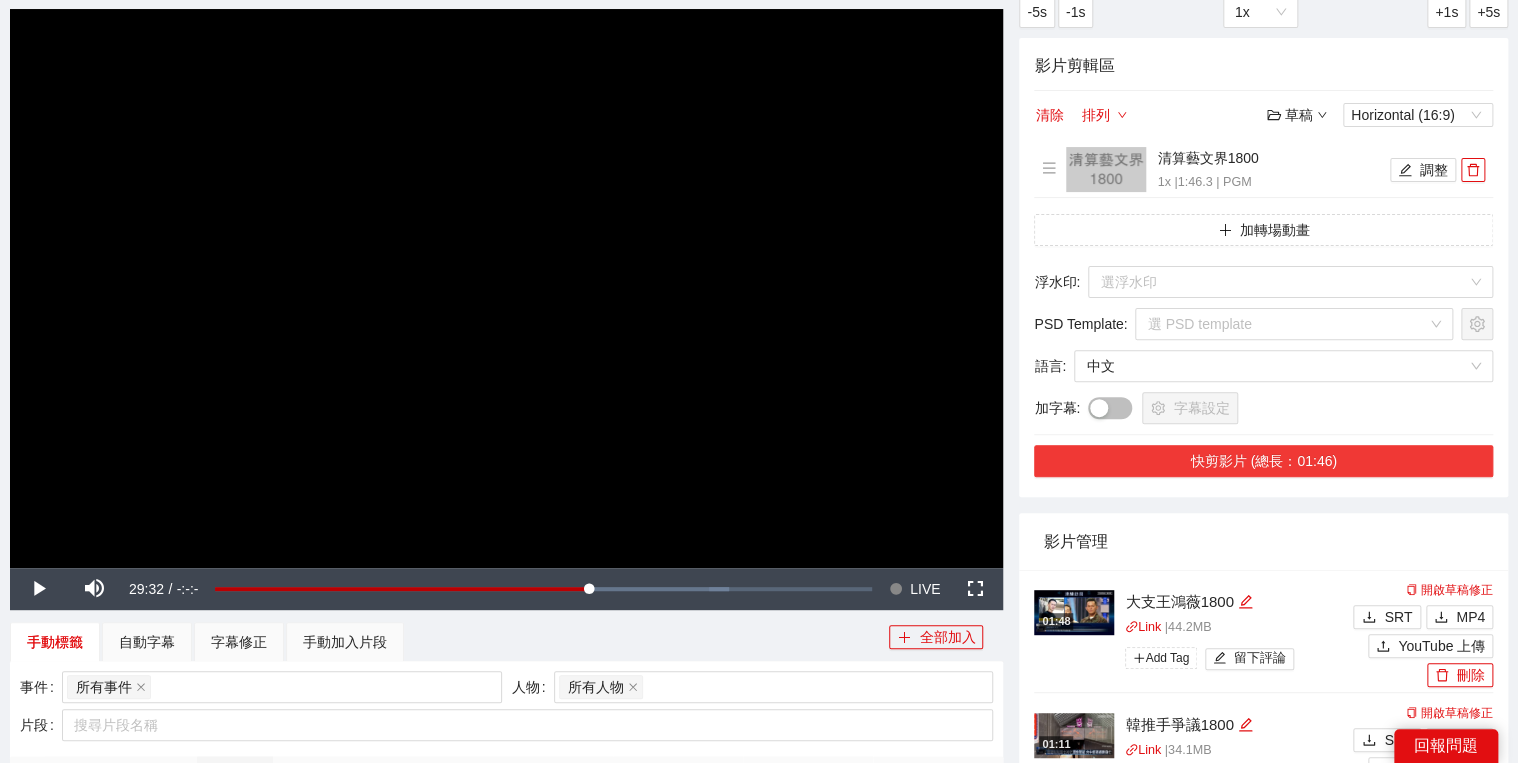 click on "快剪影片 (總長：01:46)" at bounding box center (1263, 461) 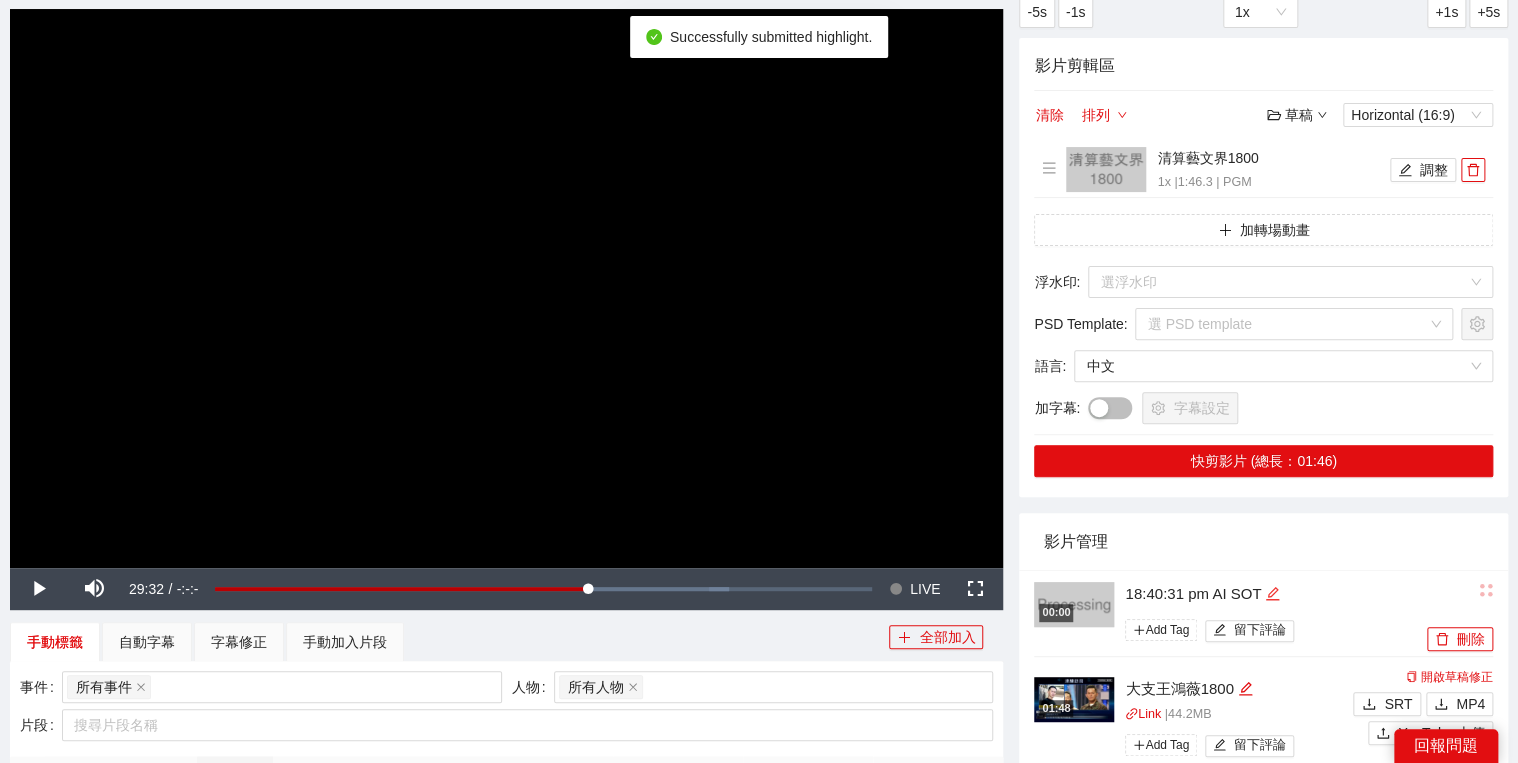 click 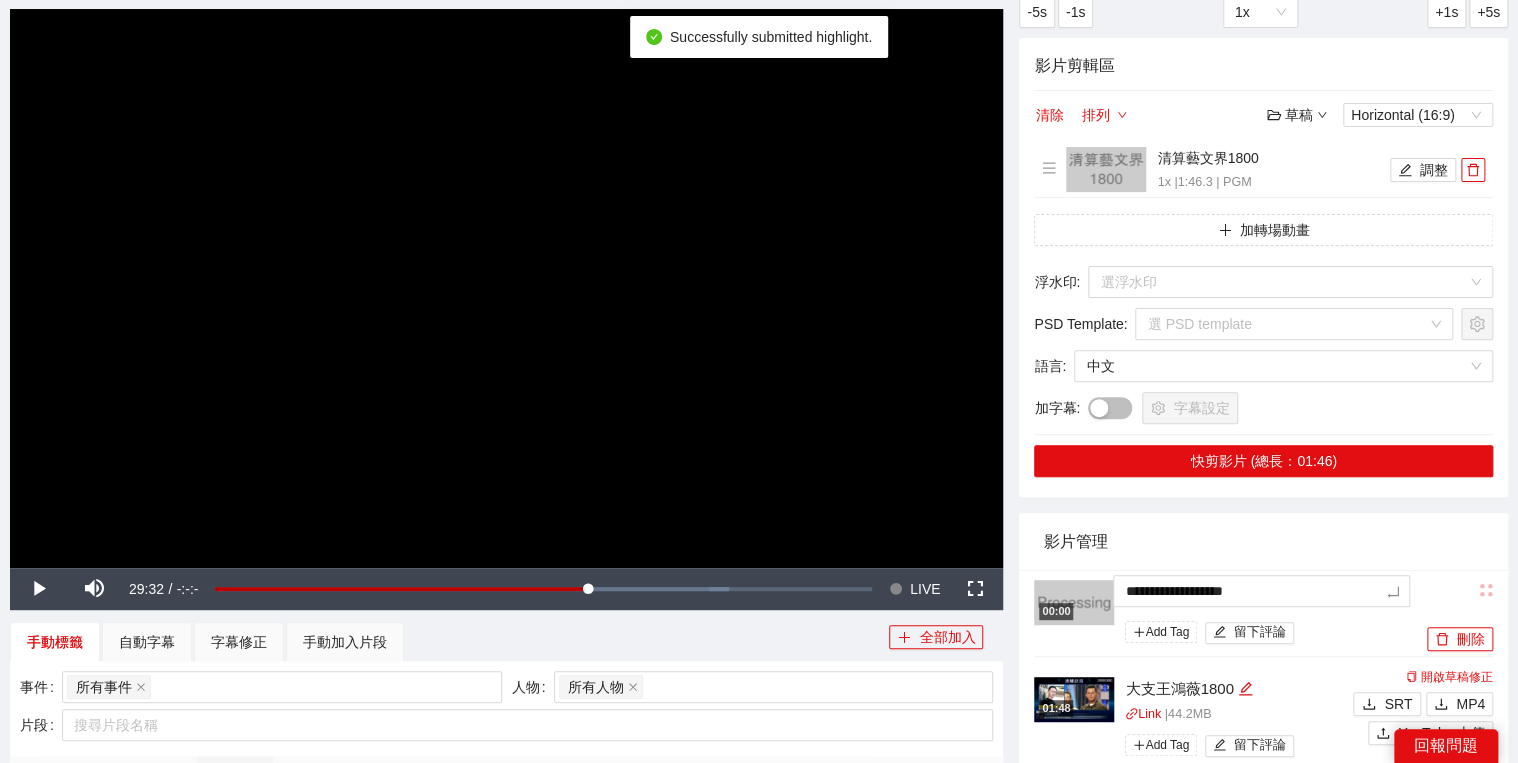 drag, startPoint x: 1276, startPoint y: 589, endPoint x: 1142, endPoint y: 561, distance: 136.89412 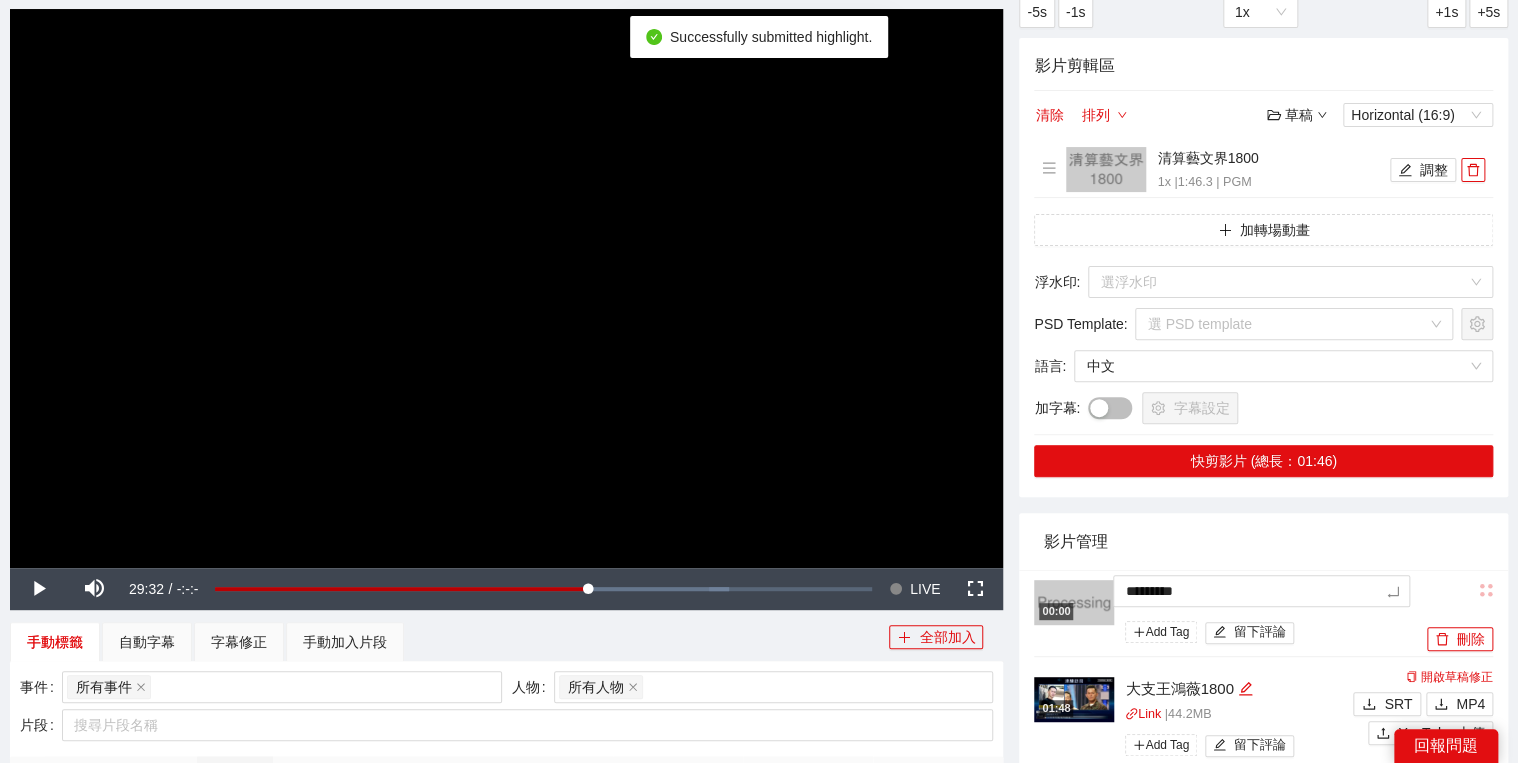 click on "影片管理" at bounding box center [1263, 541] 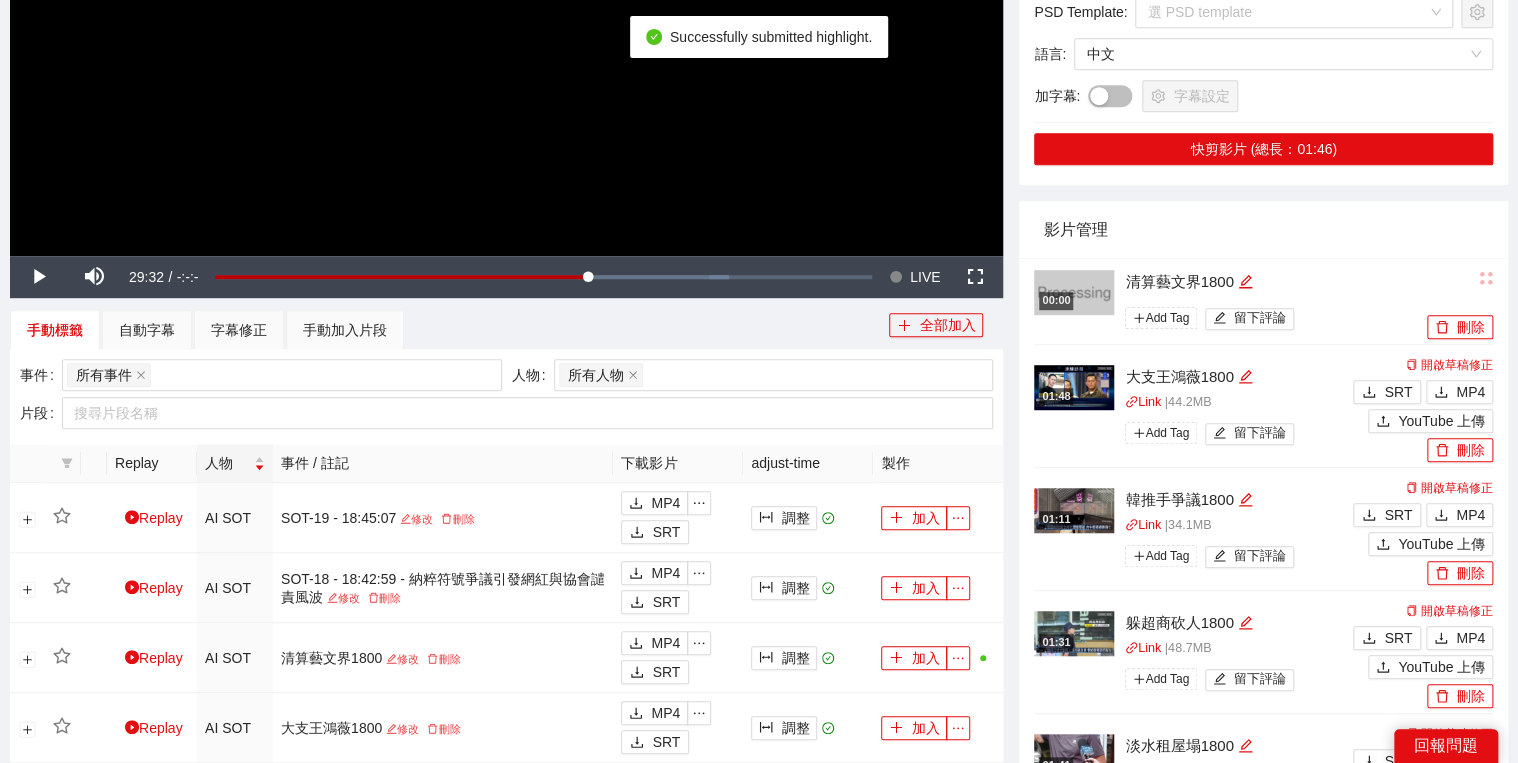 scroll, scrollTop: 560, scrollLeft: 0, axis: vertical 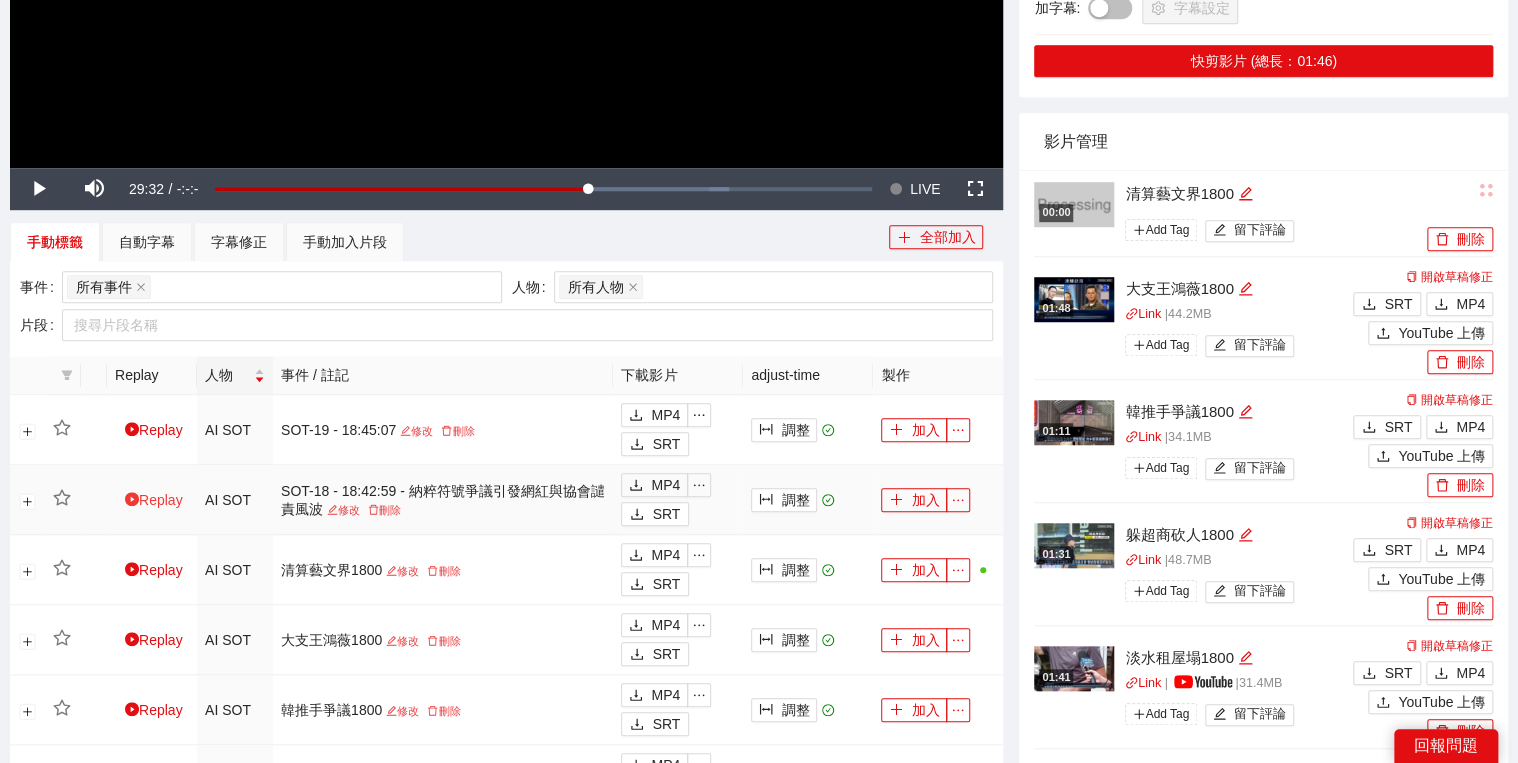 click on "Replay" at bounding box center [154, 500] 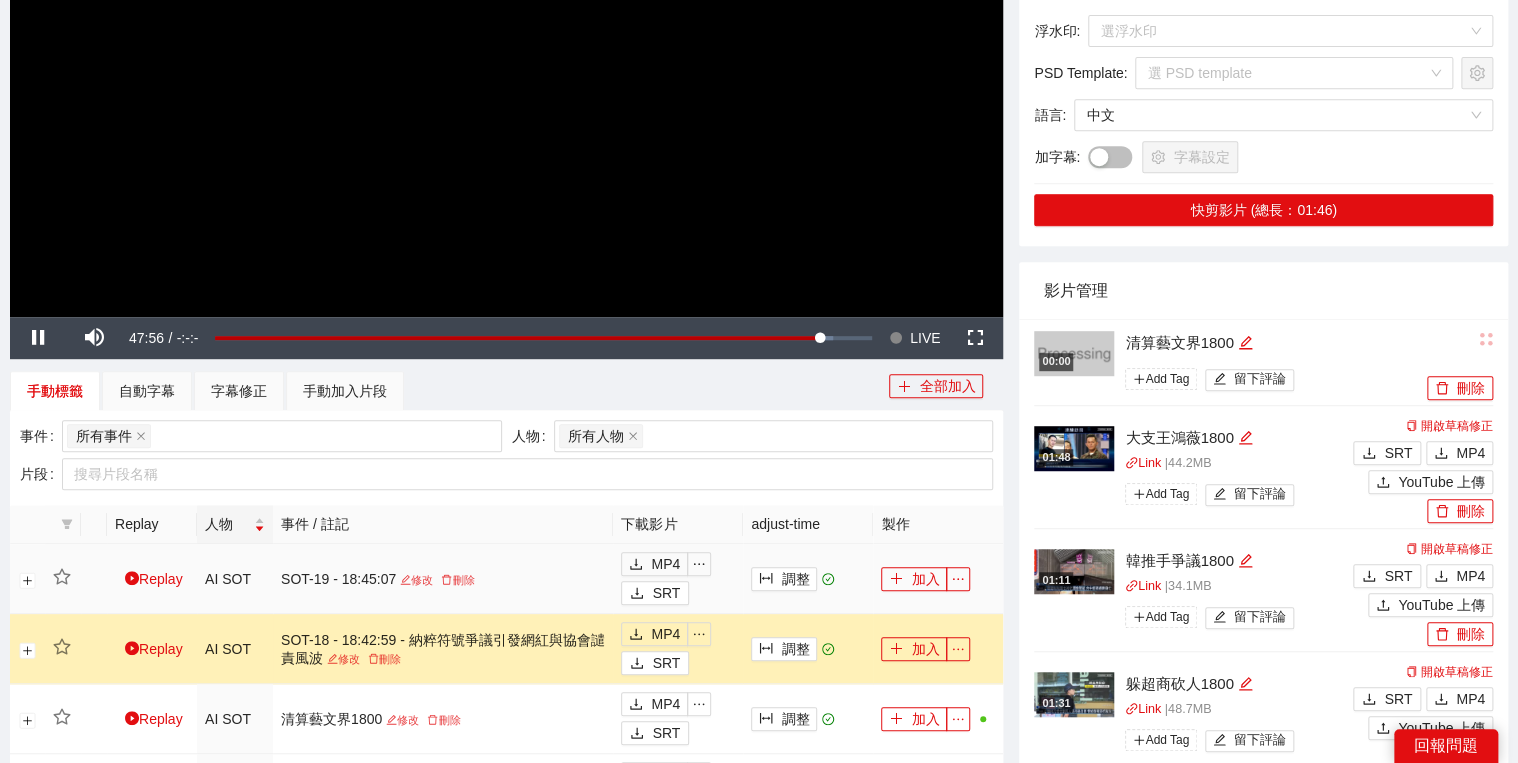 scroll, scrollTop: 400, scrollLeft: 0, axis: vertical 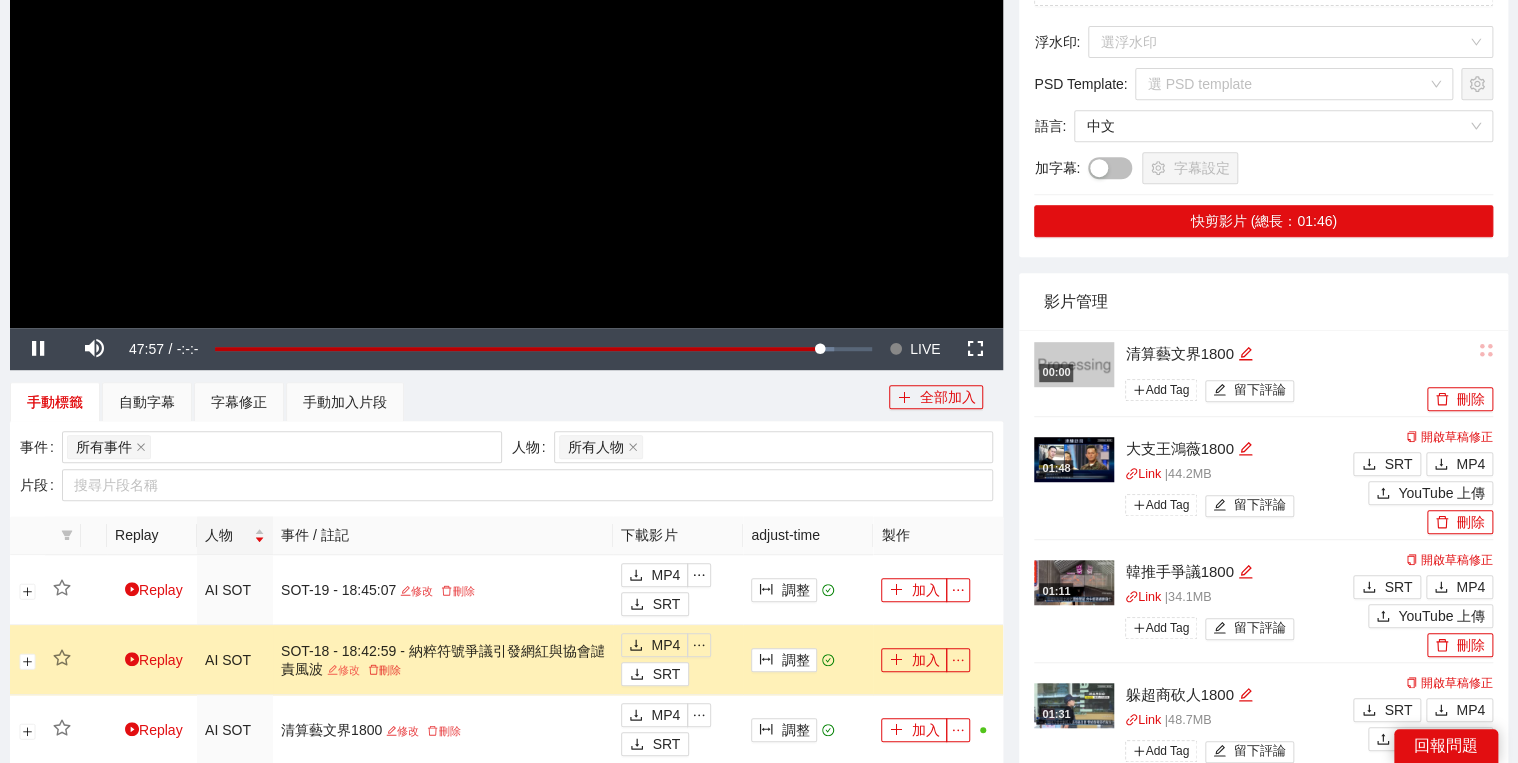 click on "修改" at bounding box center (343, 670) 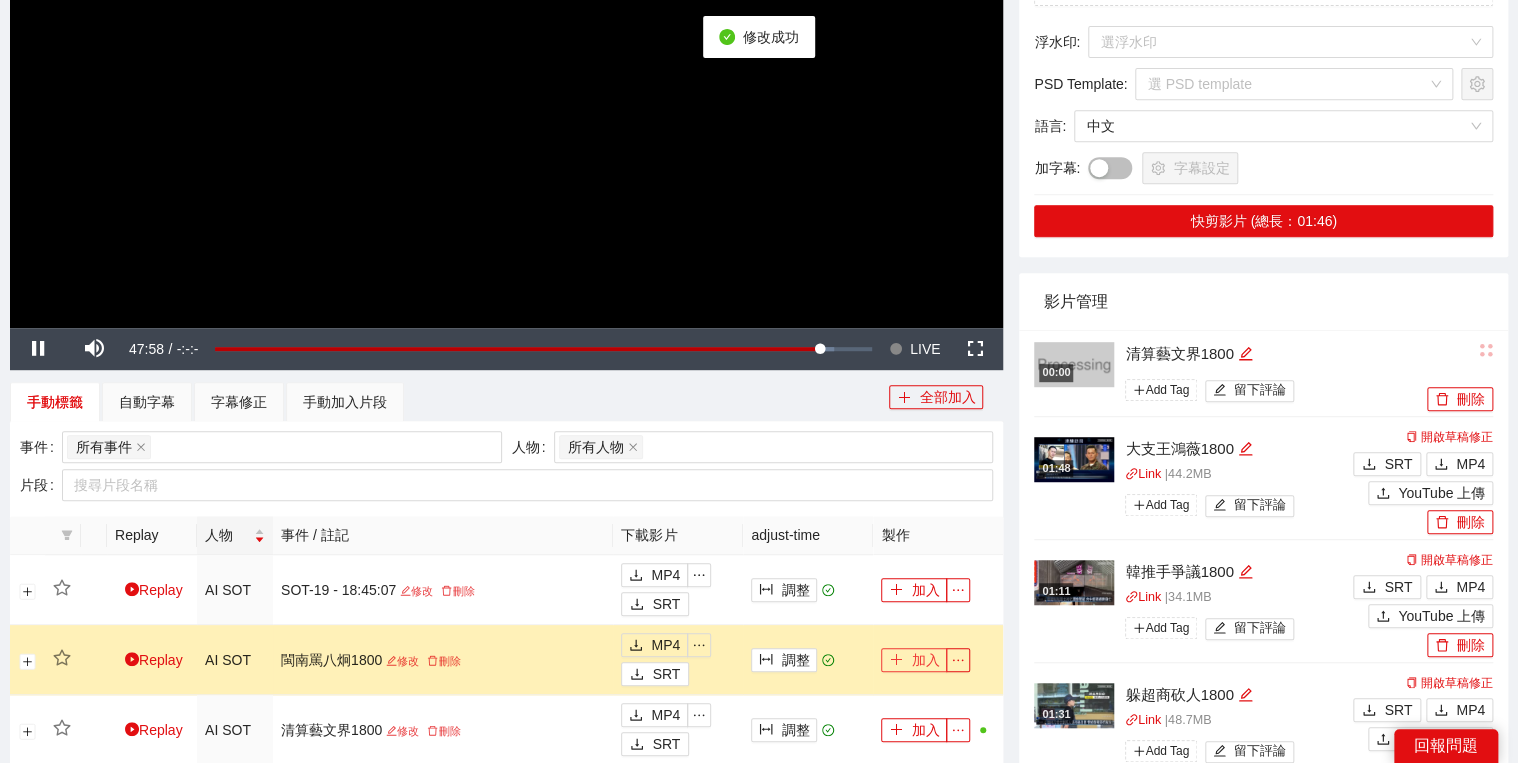 click on "加入" at bounding box center [914, 660] 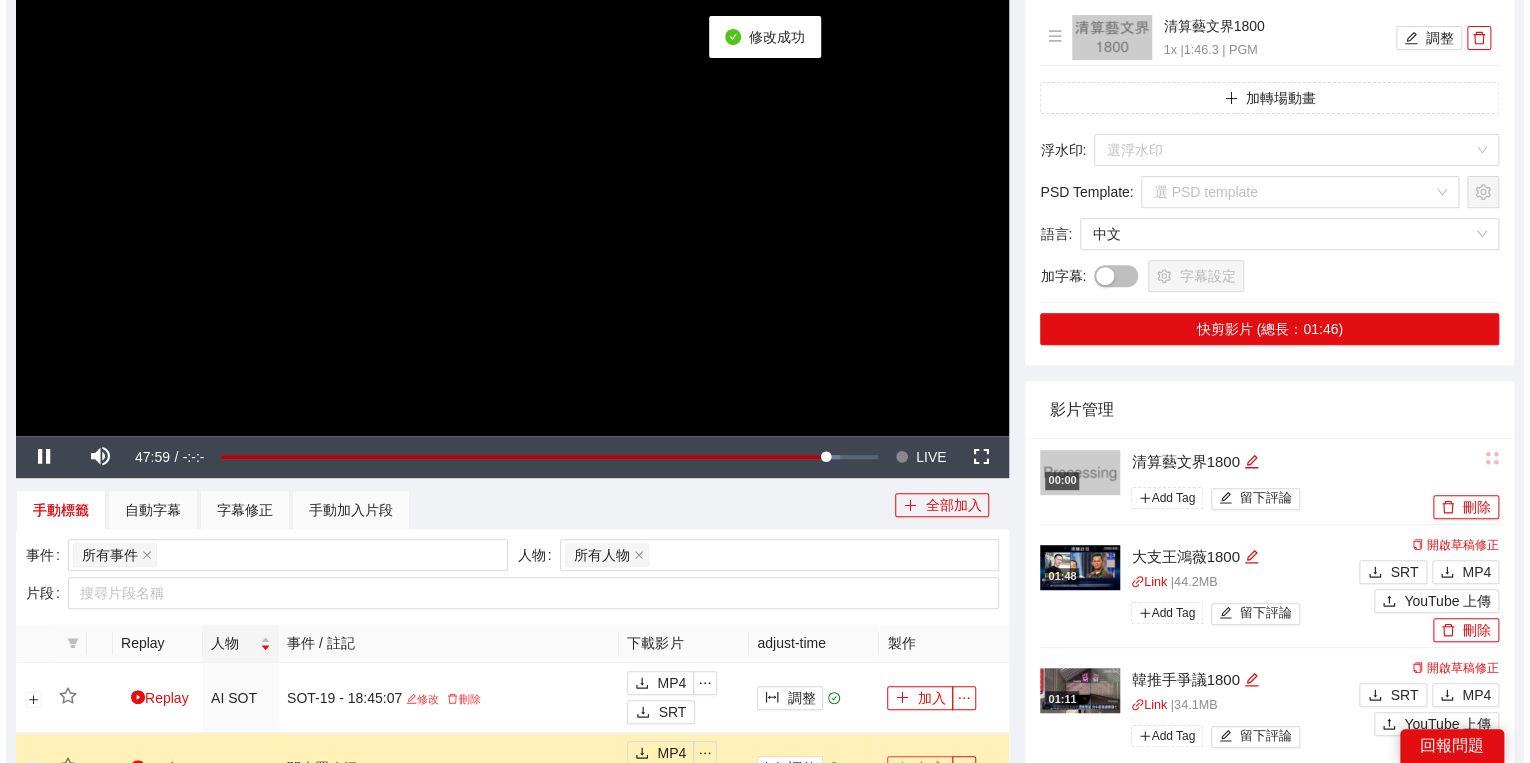 scroll, scrollTop: 160, scrollLeft: 0, axis: vertical 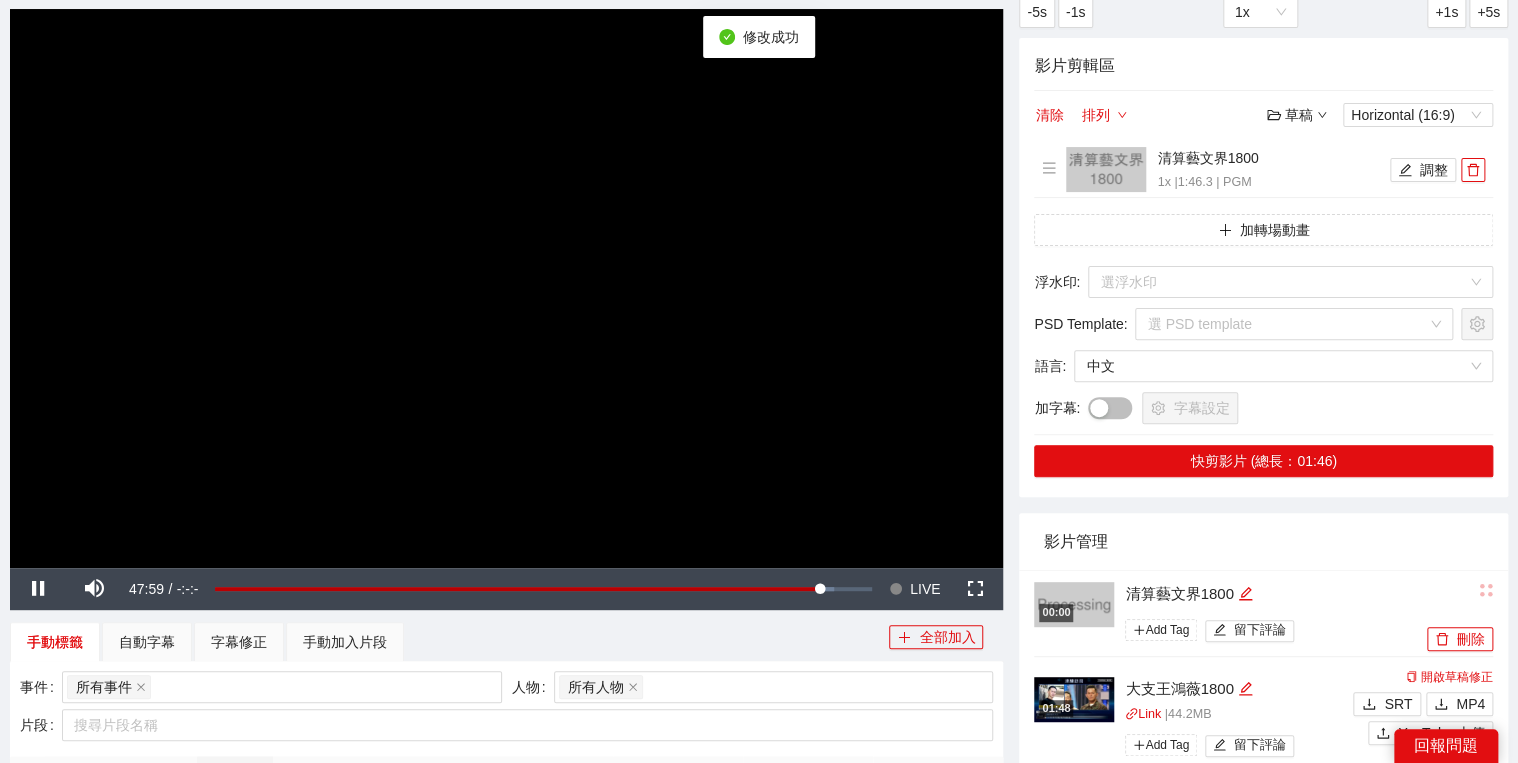 click at bounding box center [506, 288] 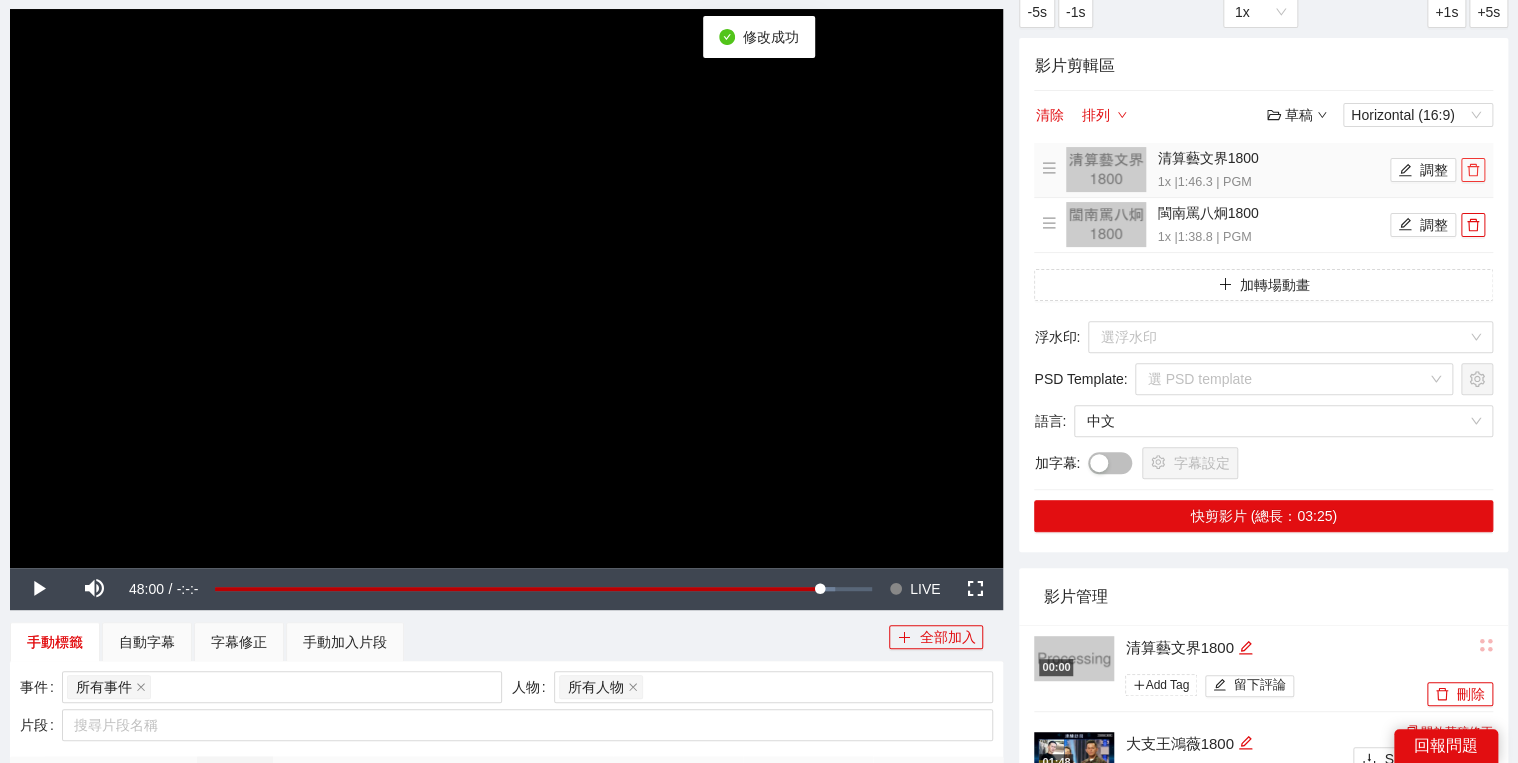 click 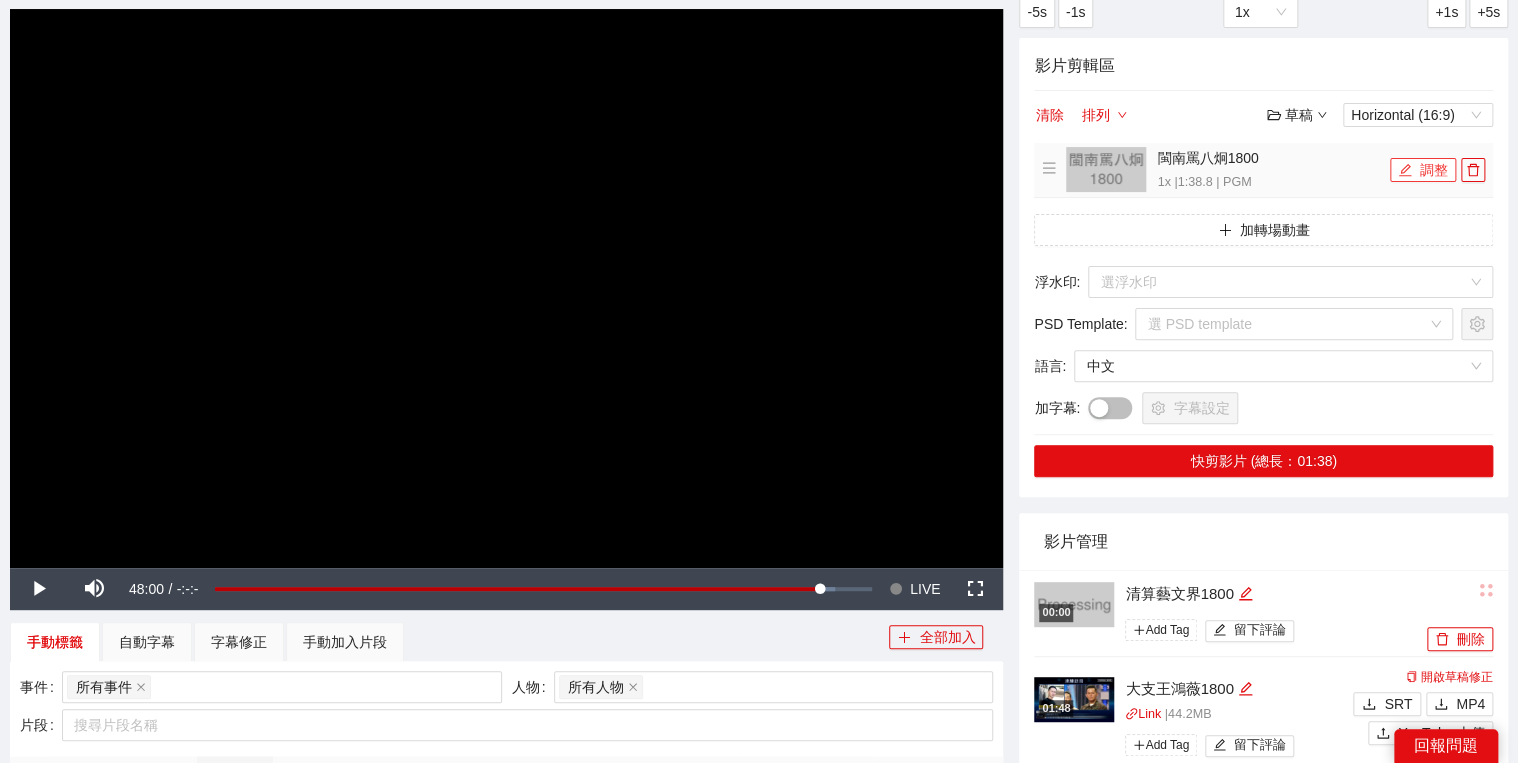 click 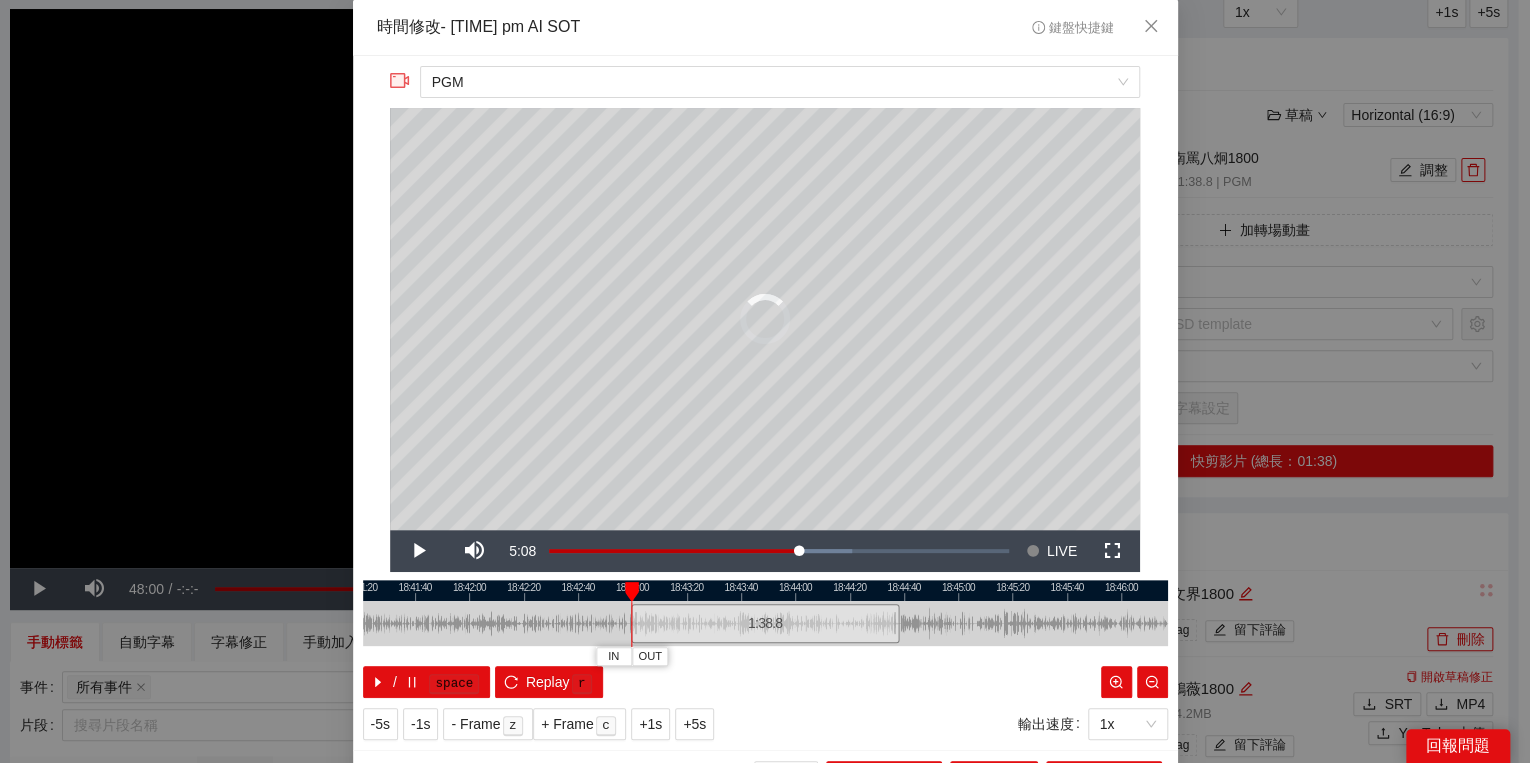 click at bounding box center [632, 592] 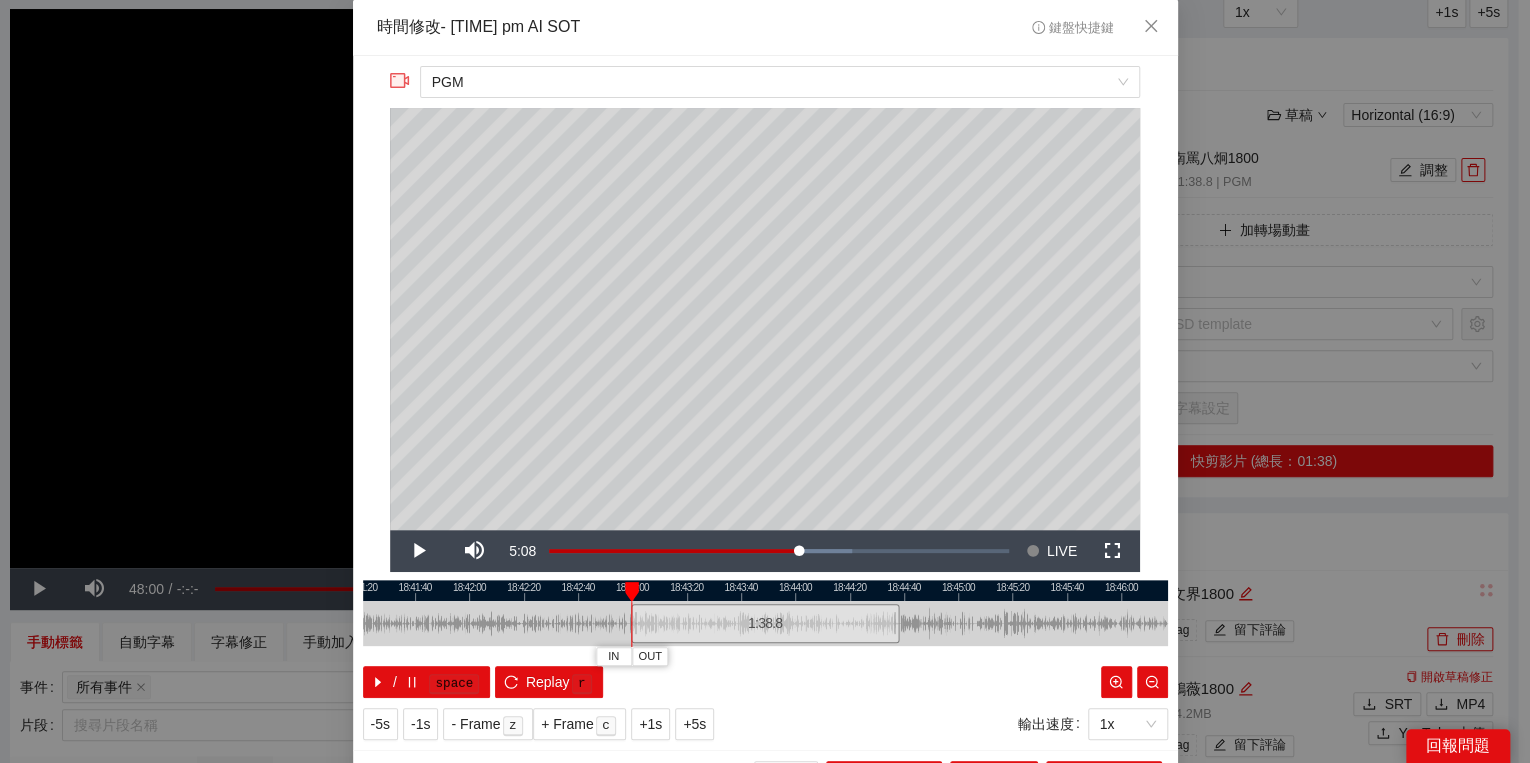 click at bounding box center (632, 592) 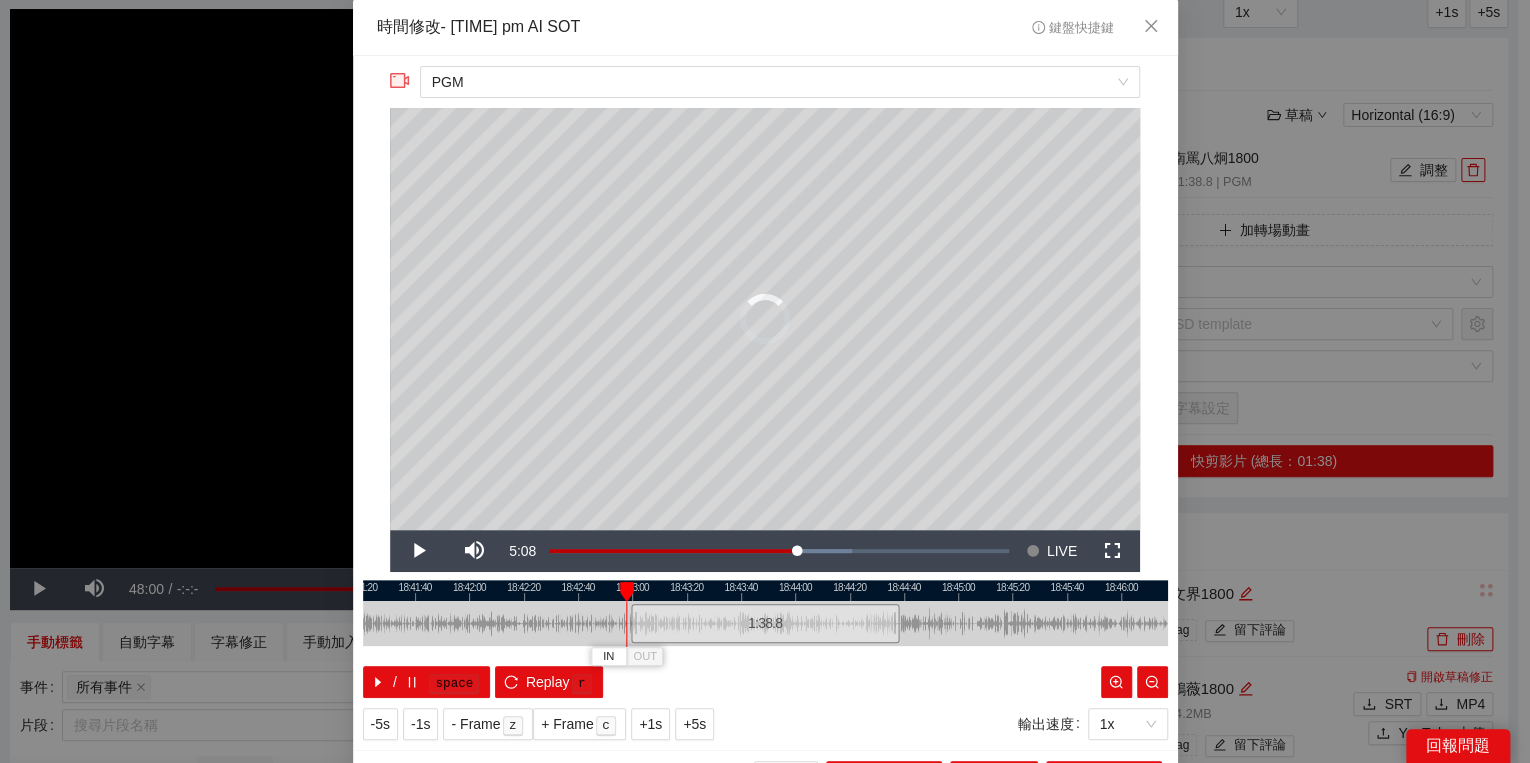 click at bounding box center [627, 592] 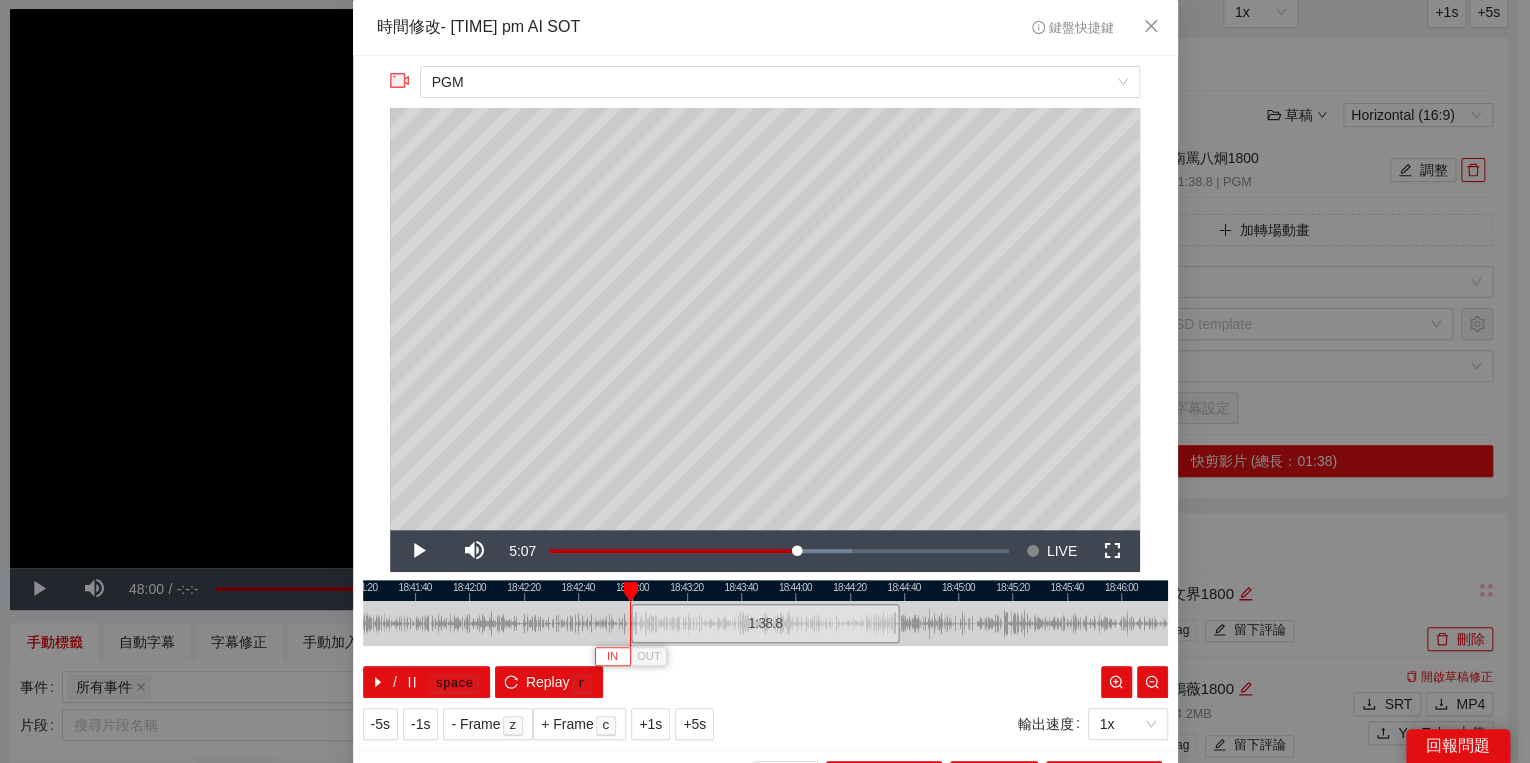click on "IN" at bounding box center (612, 656) 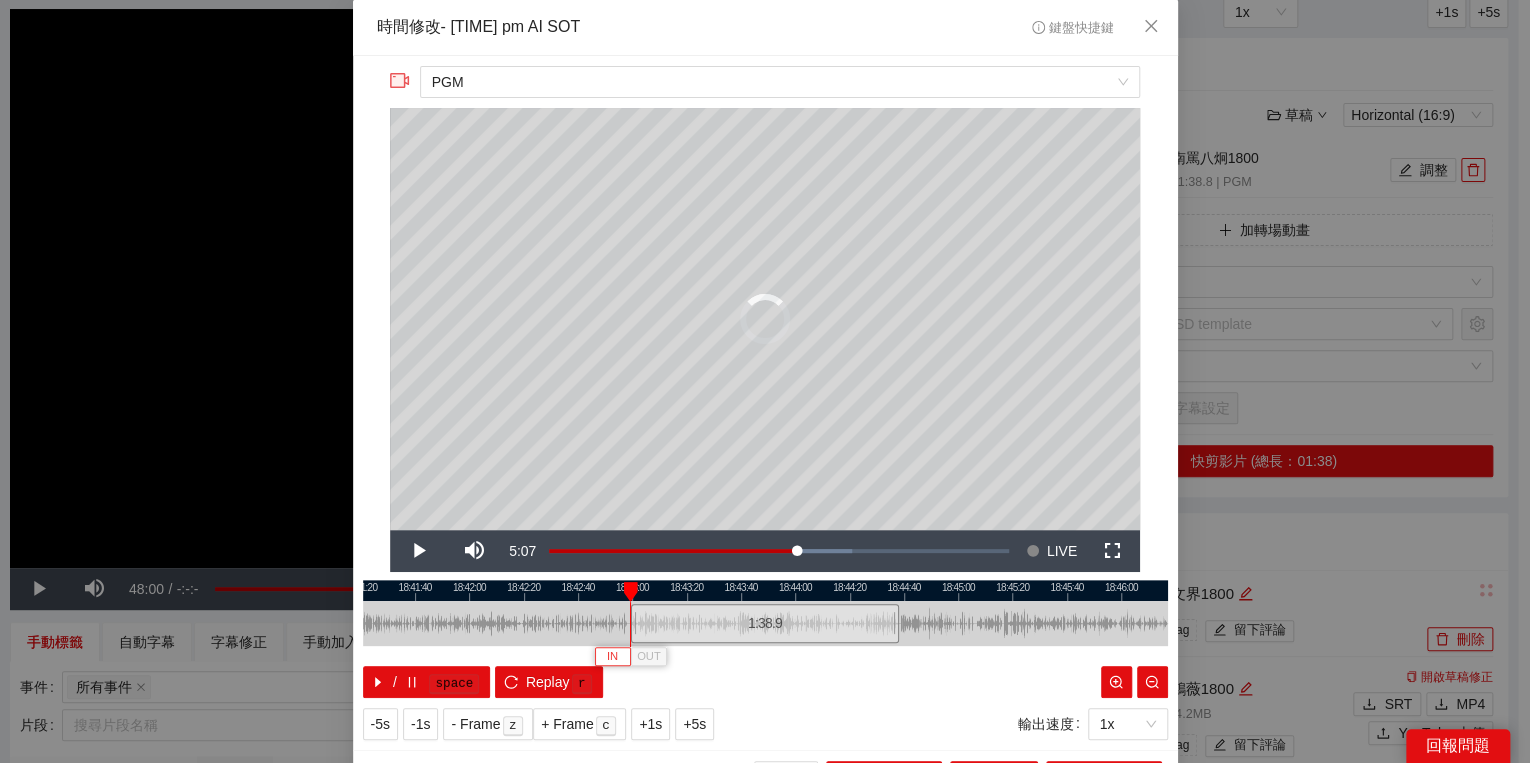 click on "IN" at bounding box center (612, 656) 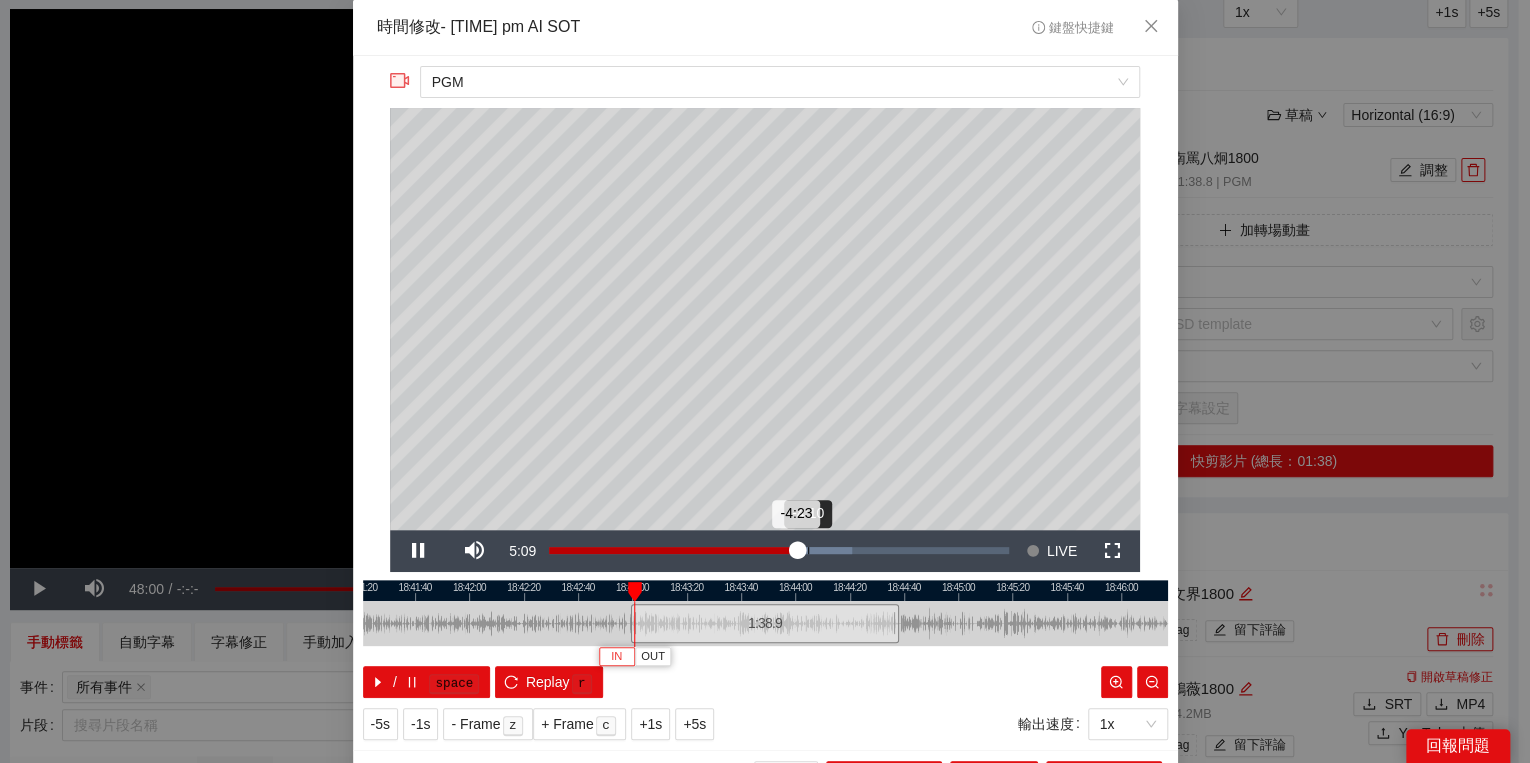 click on "Loaded :  65.95% -4:10 -4:23" at bounding box center (779, 551) 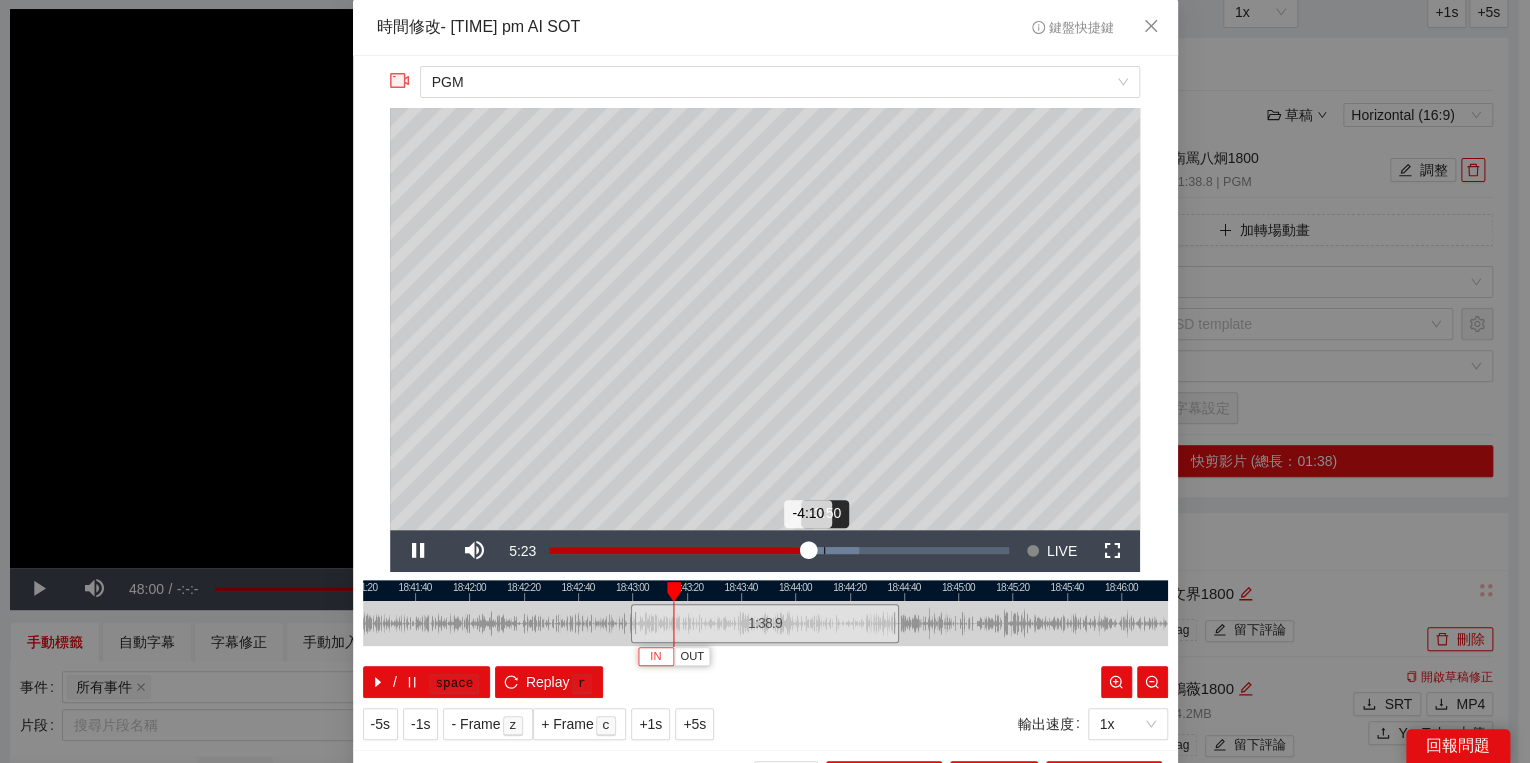 click on "Loaded :  67.36% -3:50 -4:10" at bounding box center [779, 551] 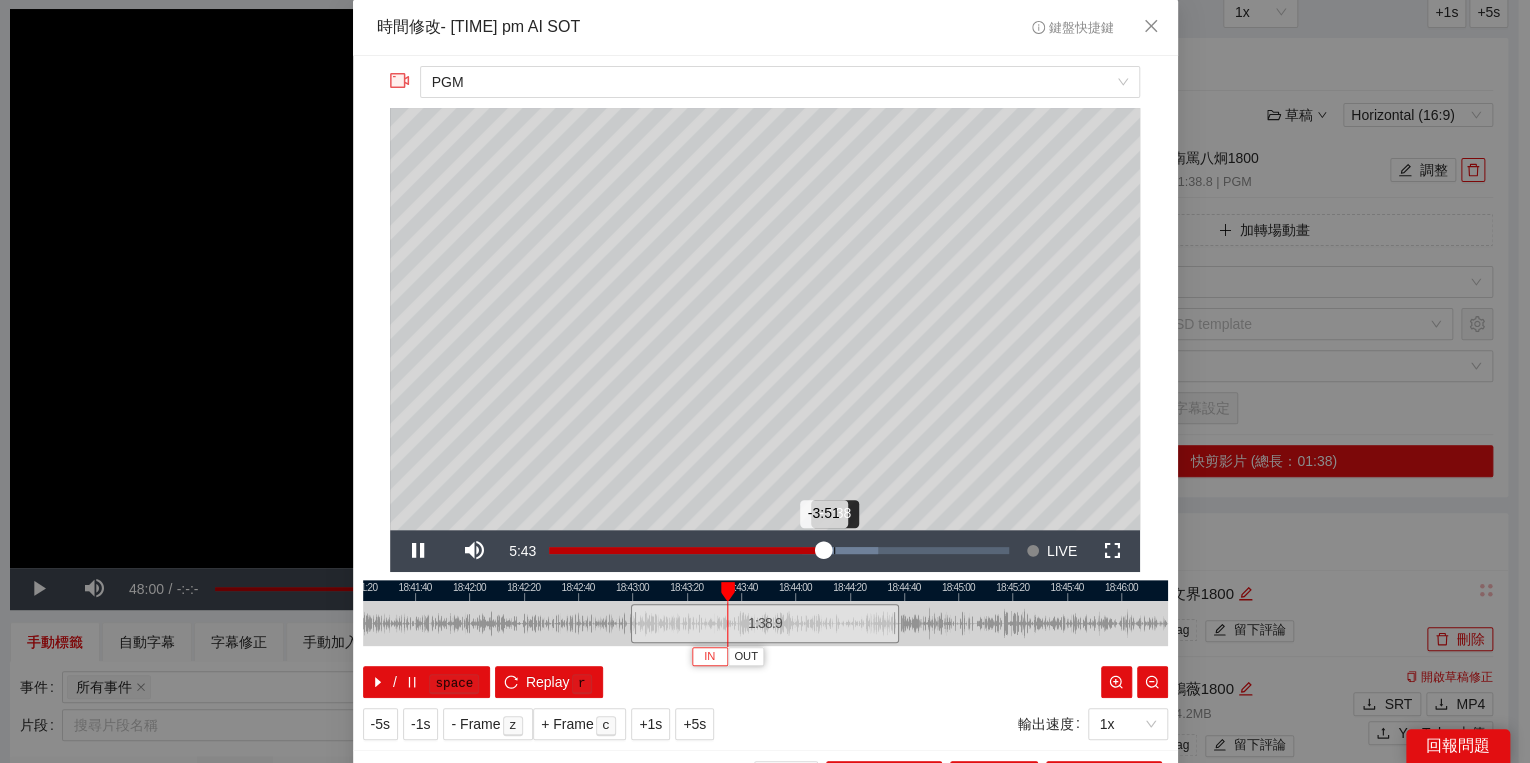 click on "Loaded :  71.57% -3:38 -3:51" at bounding box center [779, 551] 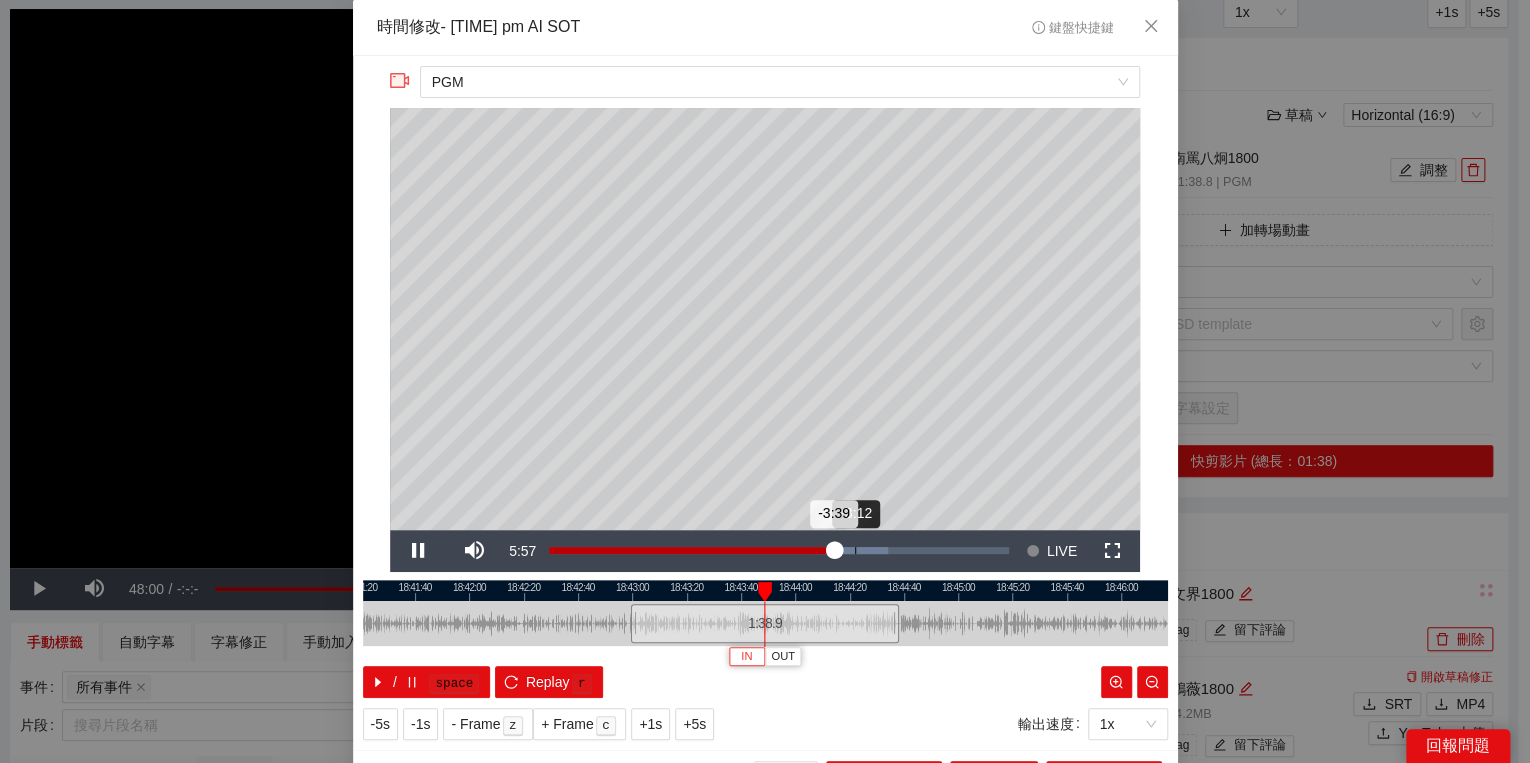 click on "Loaded :  73.67% -3:12 -3:39" at bounding box center [779, 551] 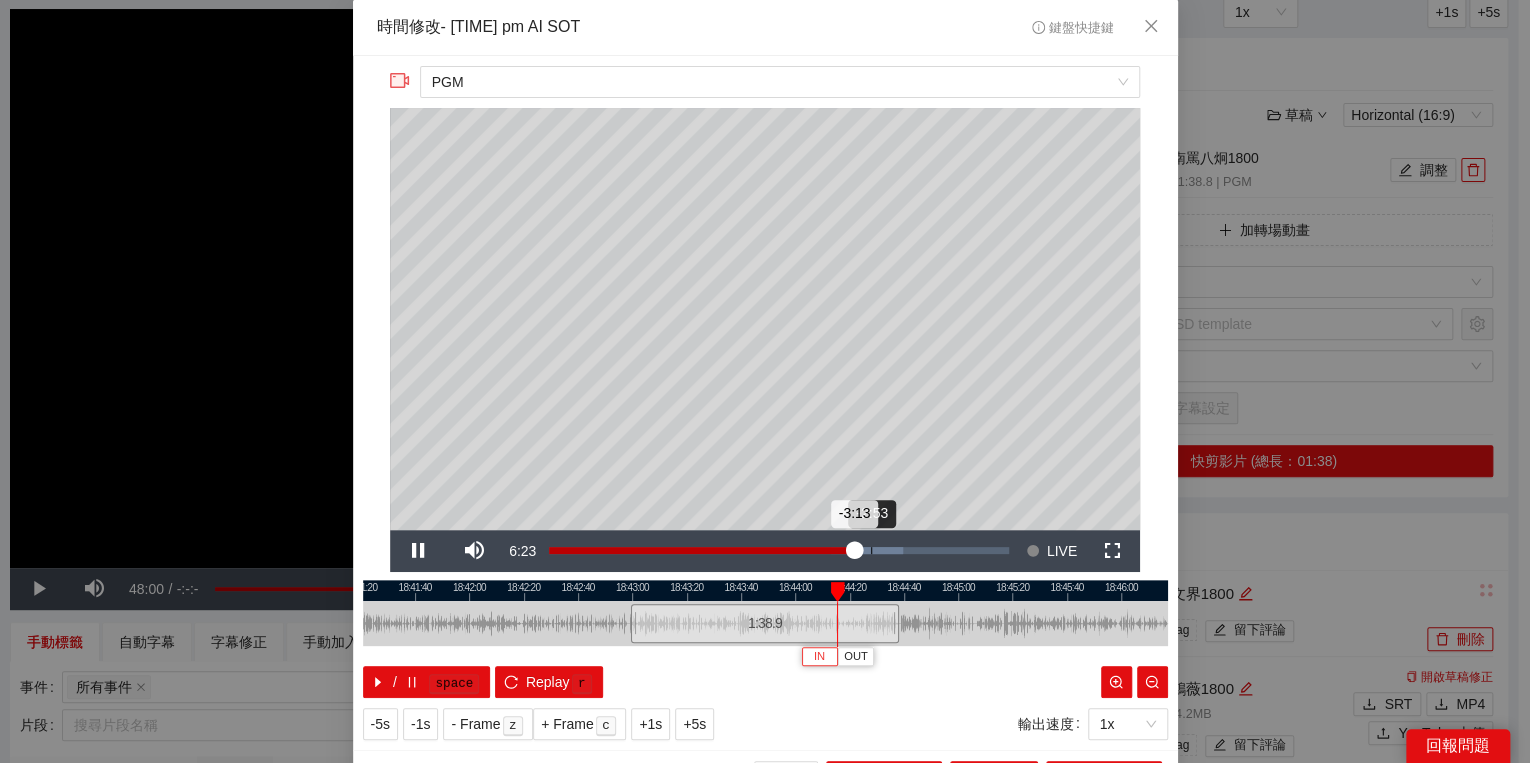 click on "Loaded :  77.07% -2:53 -3:13" at bounding box center (779, 551) 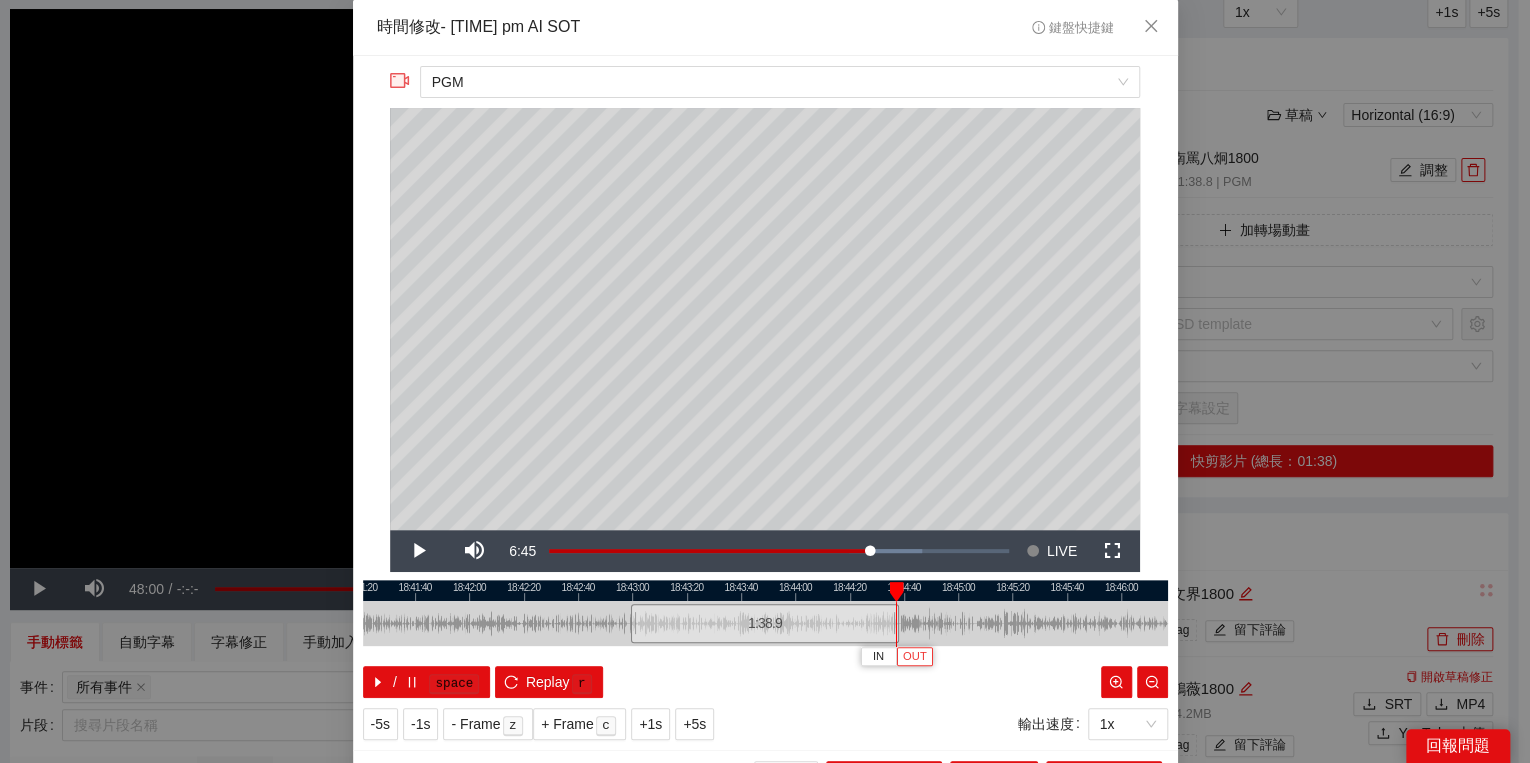 click on "OUT" at bounding box center [915, 657] 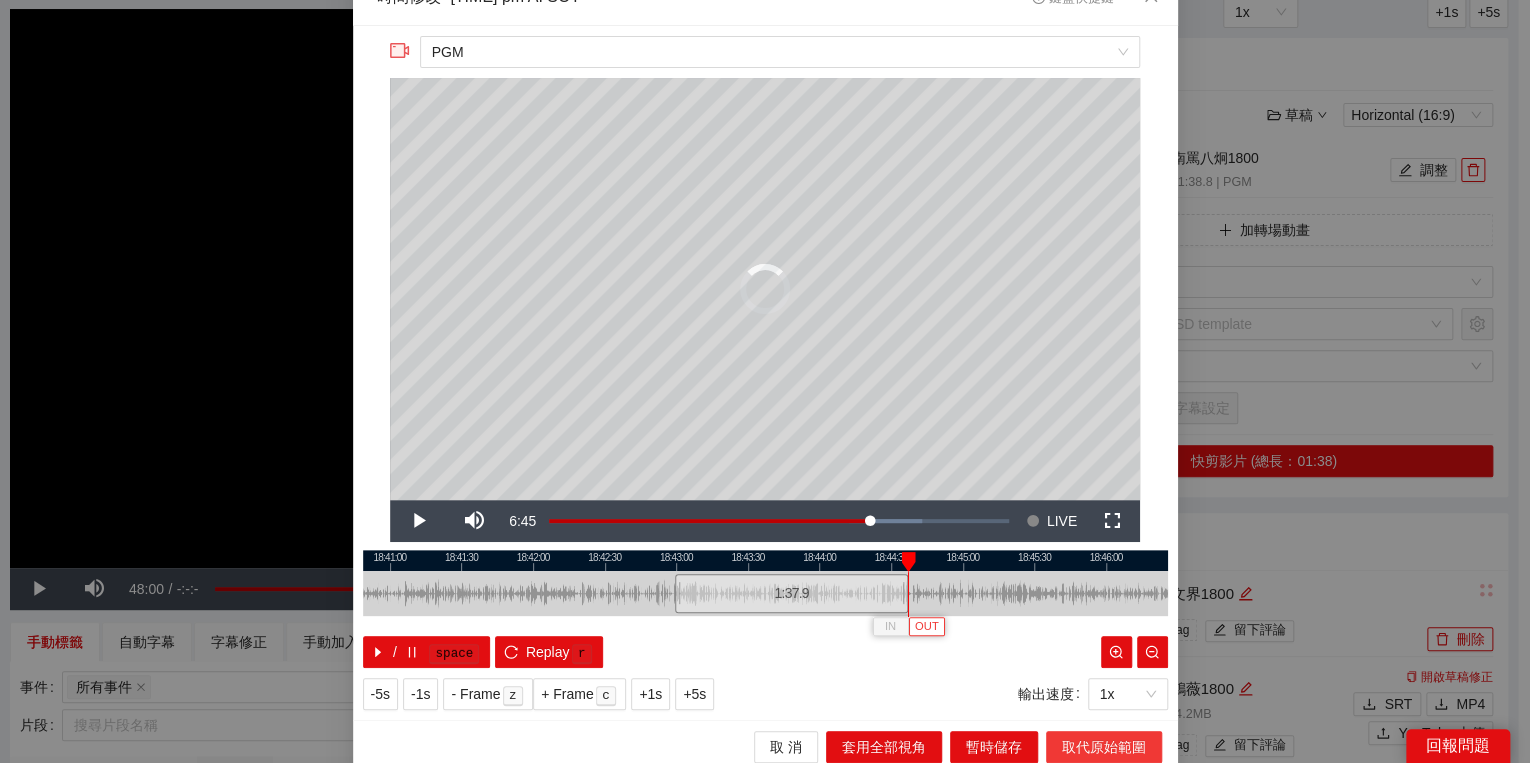 scroll, scrollTop: 39, scrollLeft: 0, axis: vertical 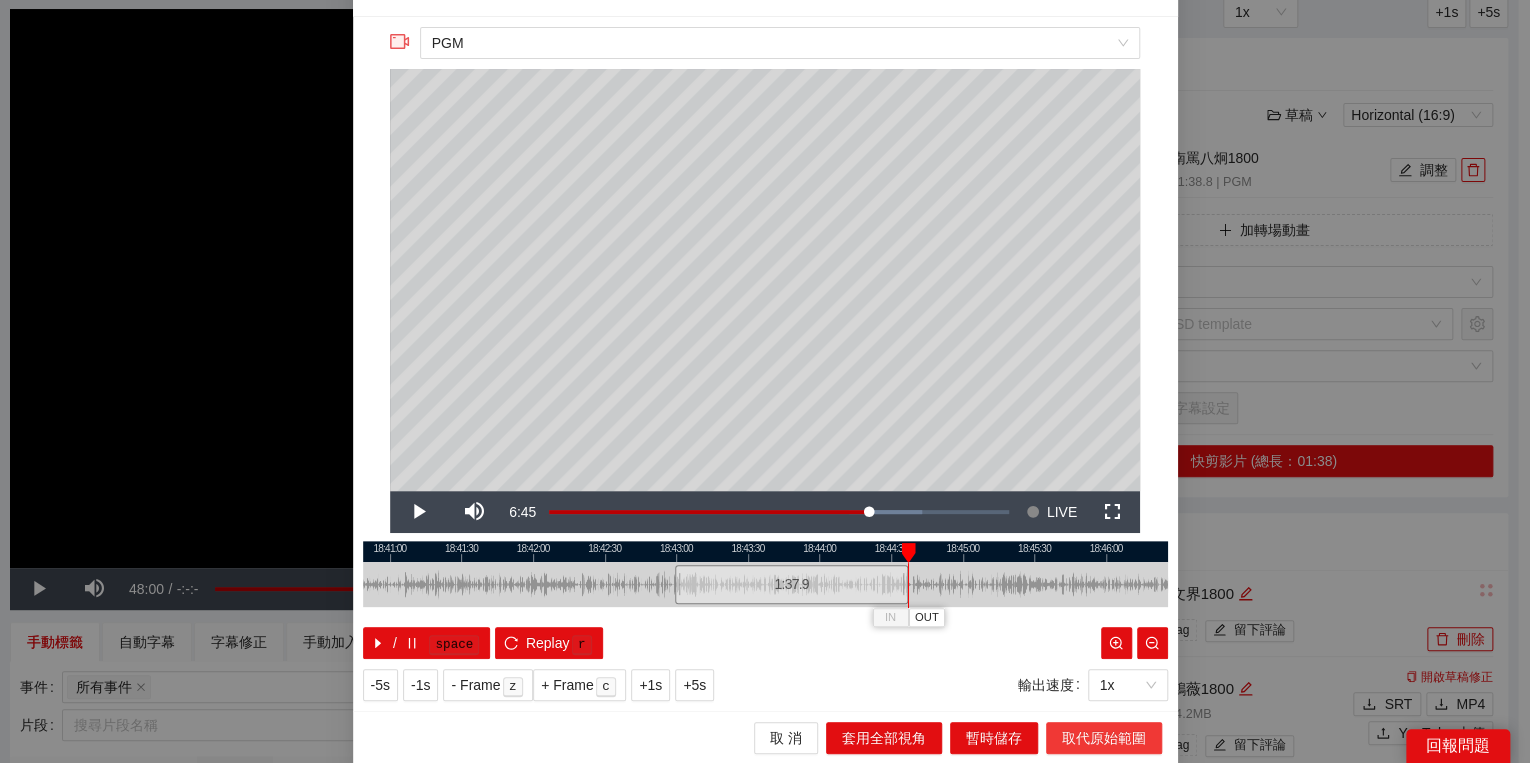 click on "取代原始範圍" at bounding box center [1104, 738] 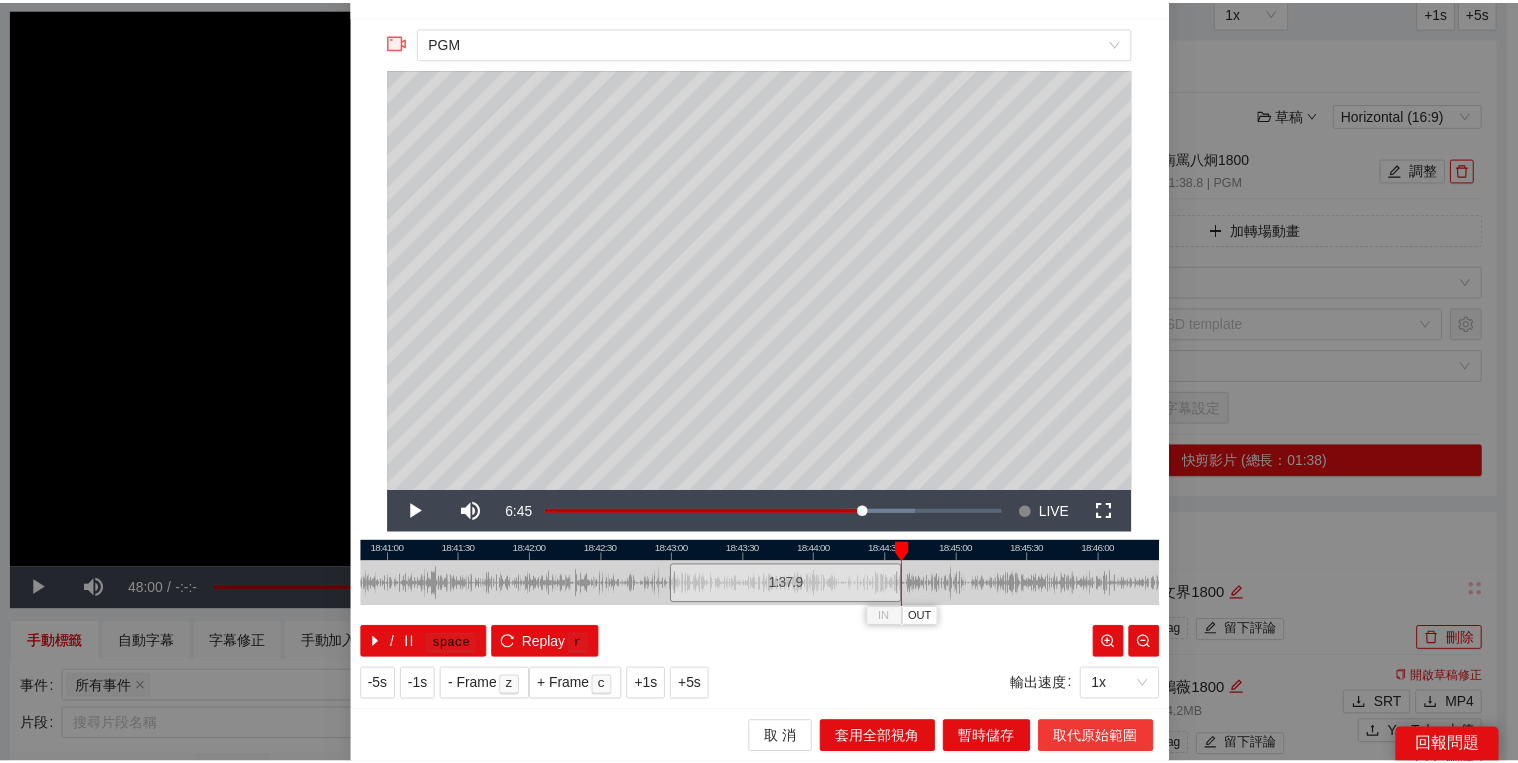 scroll, scrollTop: 0, scrollLeft: 0, axis: both 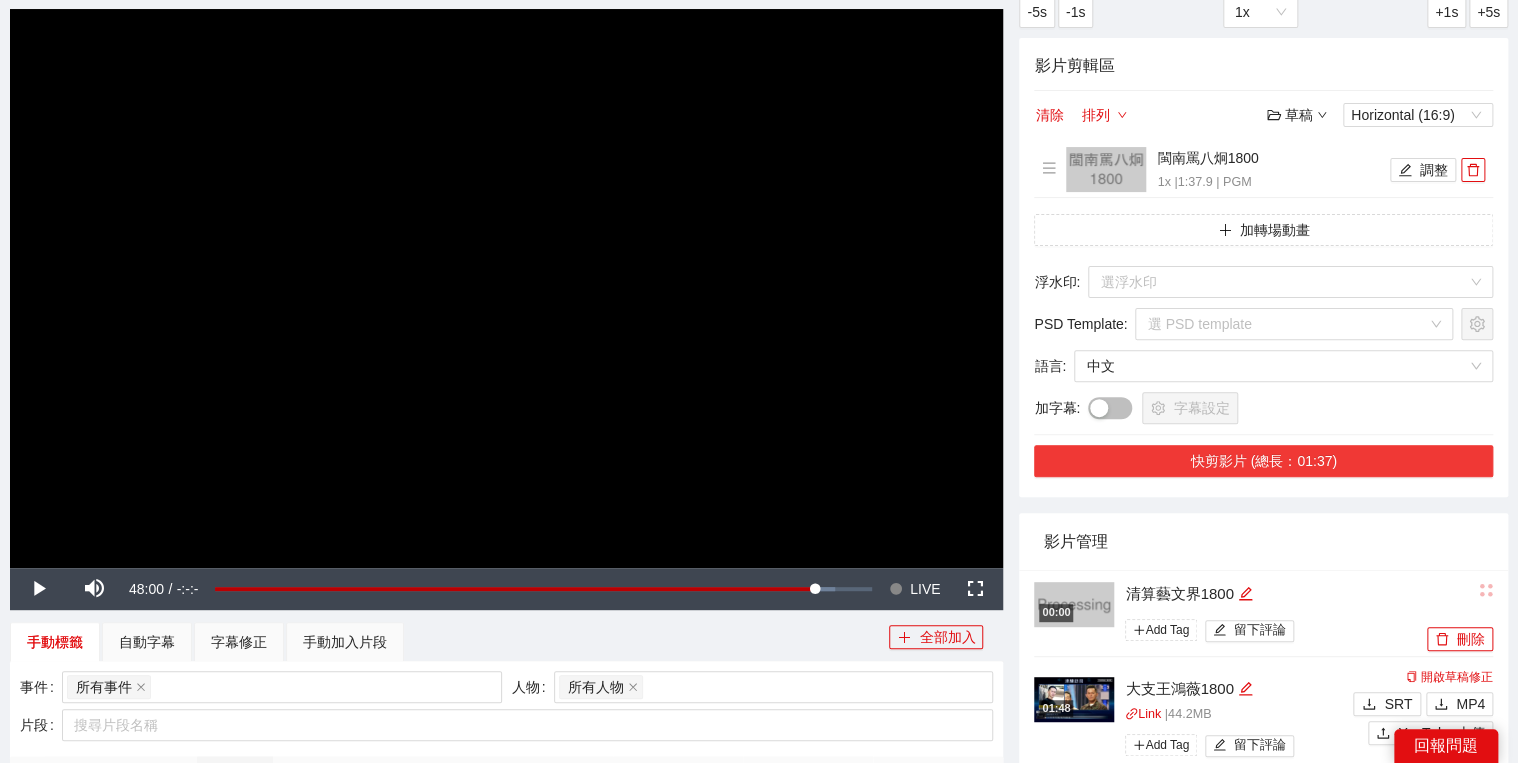 click on "快剪影片 (總長：01:37)" at bounding box center (1263, 461) 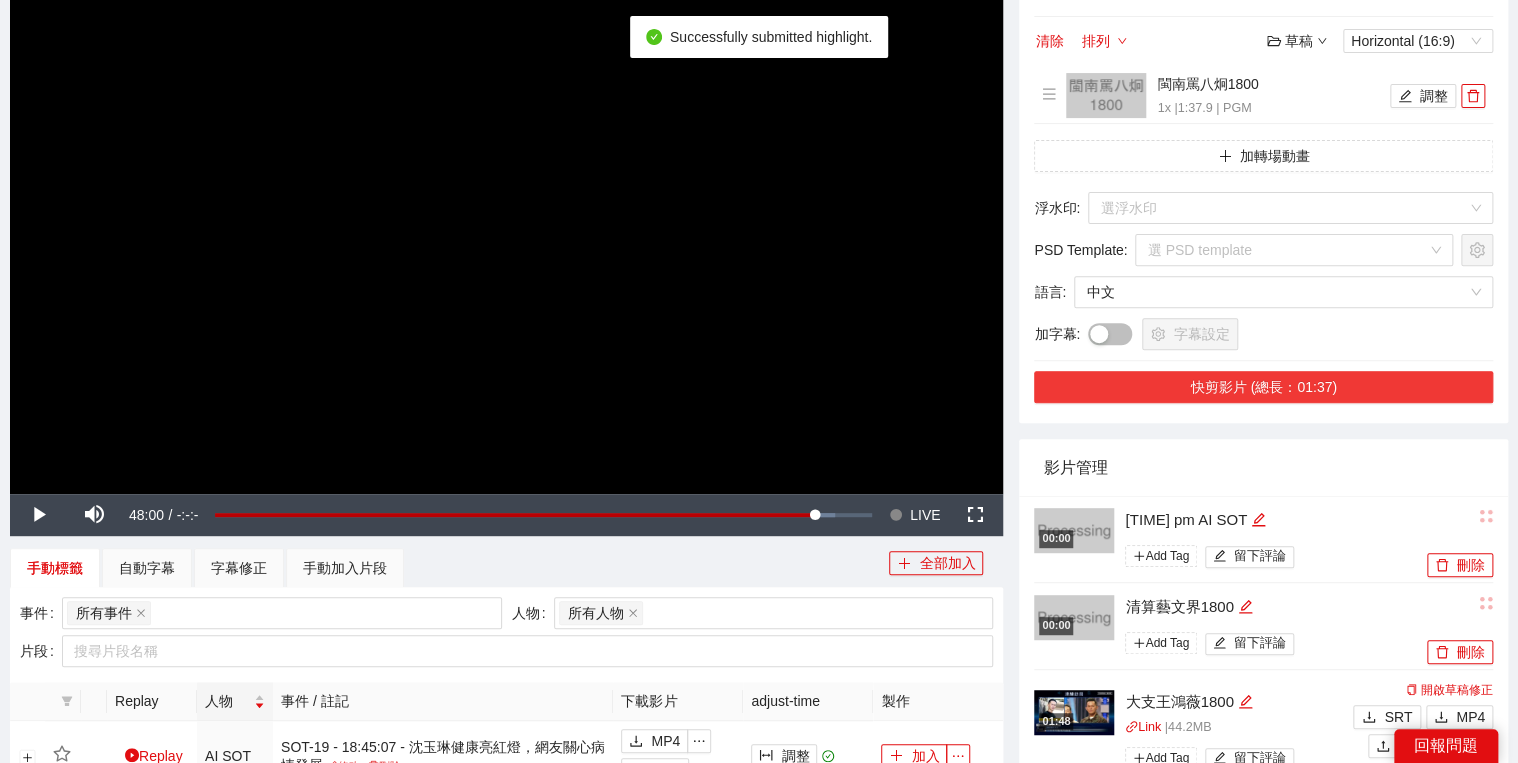 scroll, scrollTop: 320, scrollLeft: 0, axis: vertical 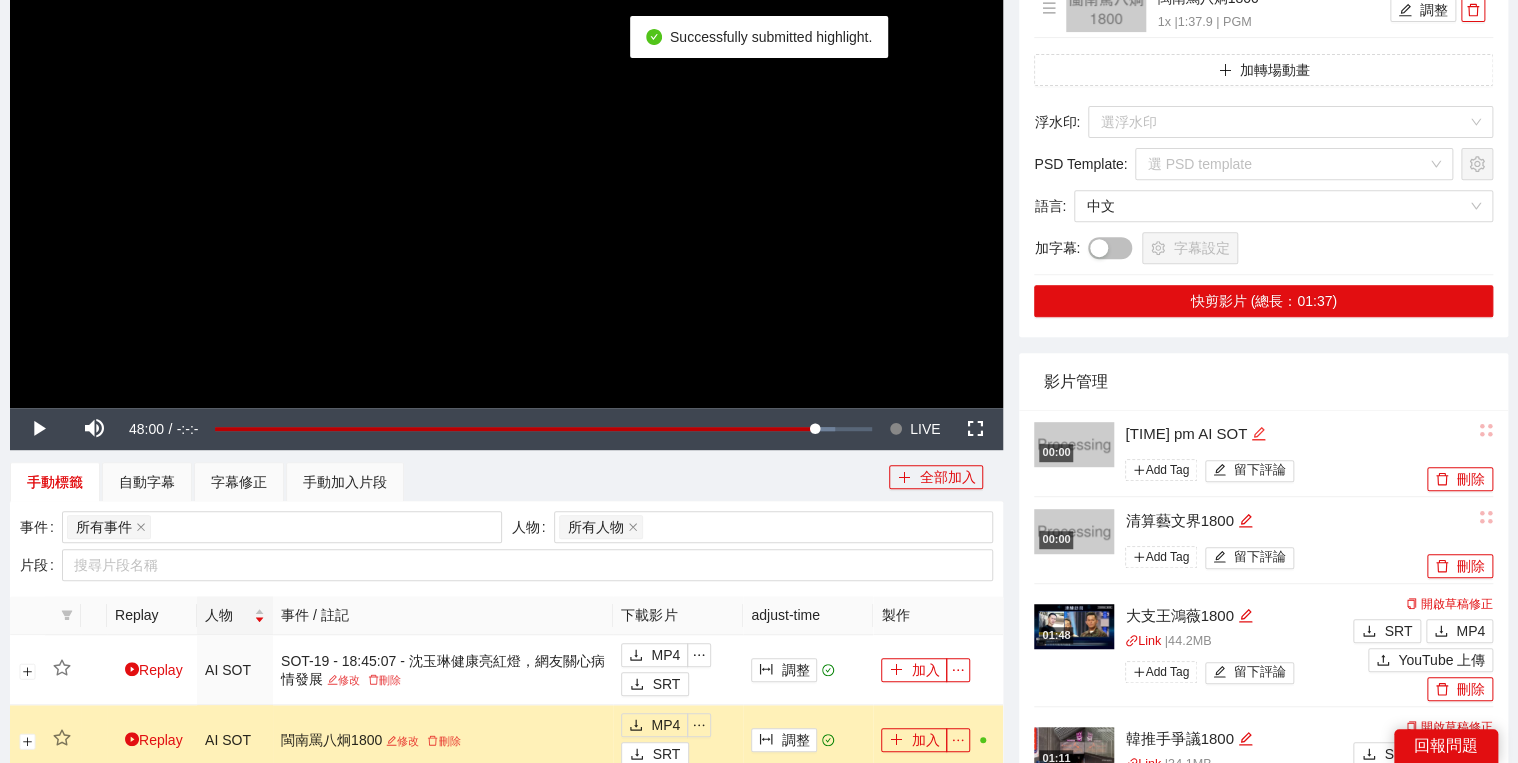 click 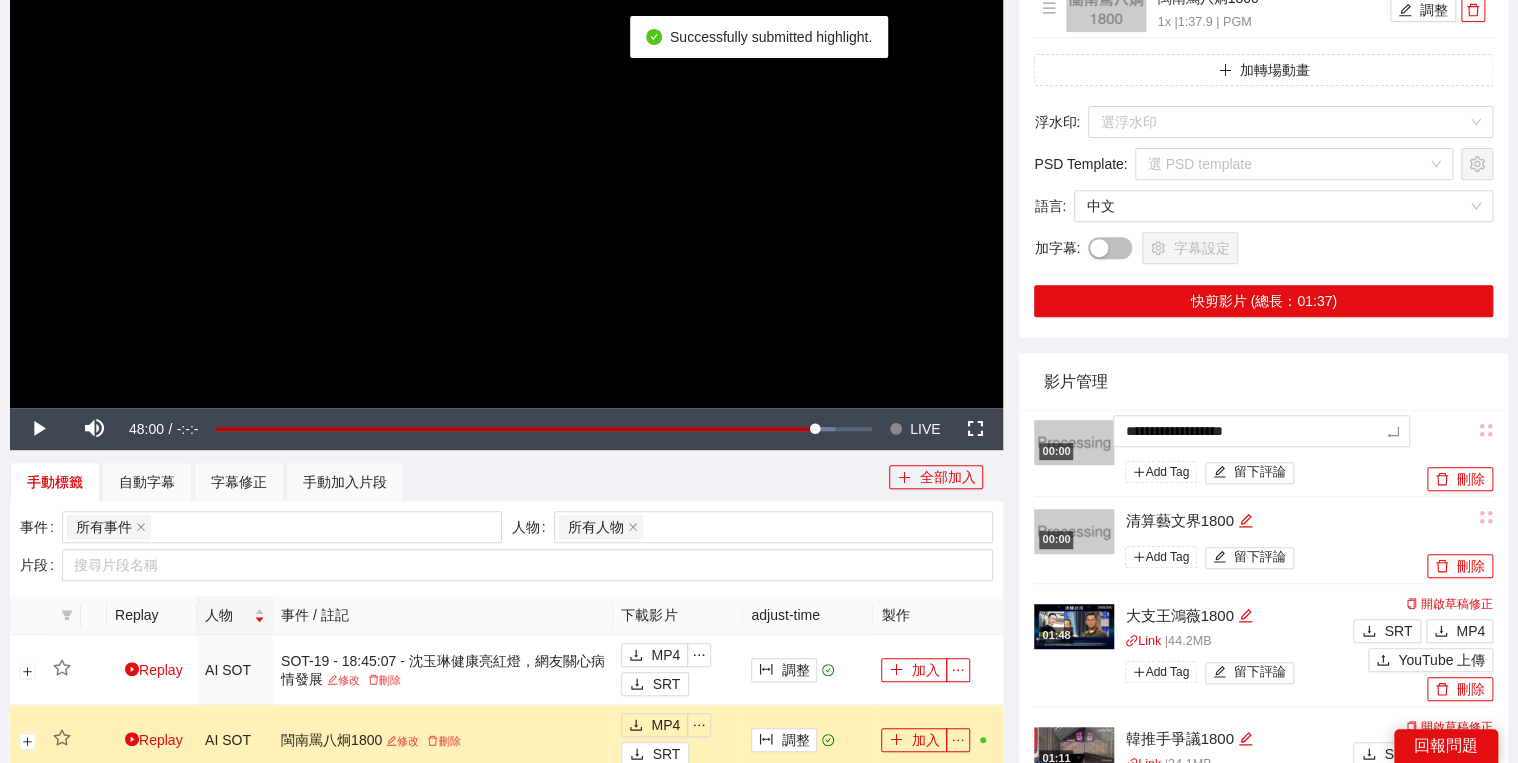 drag, startPoint x: 1281, startPoint y: 443, endPoint x: 1136, endPoint y: 380, distance: 158.09491 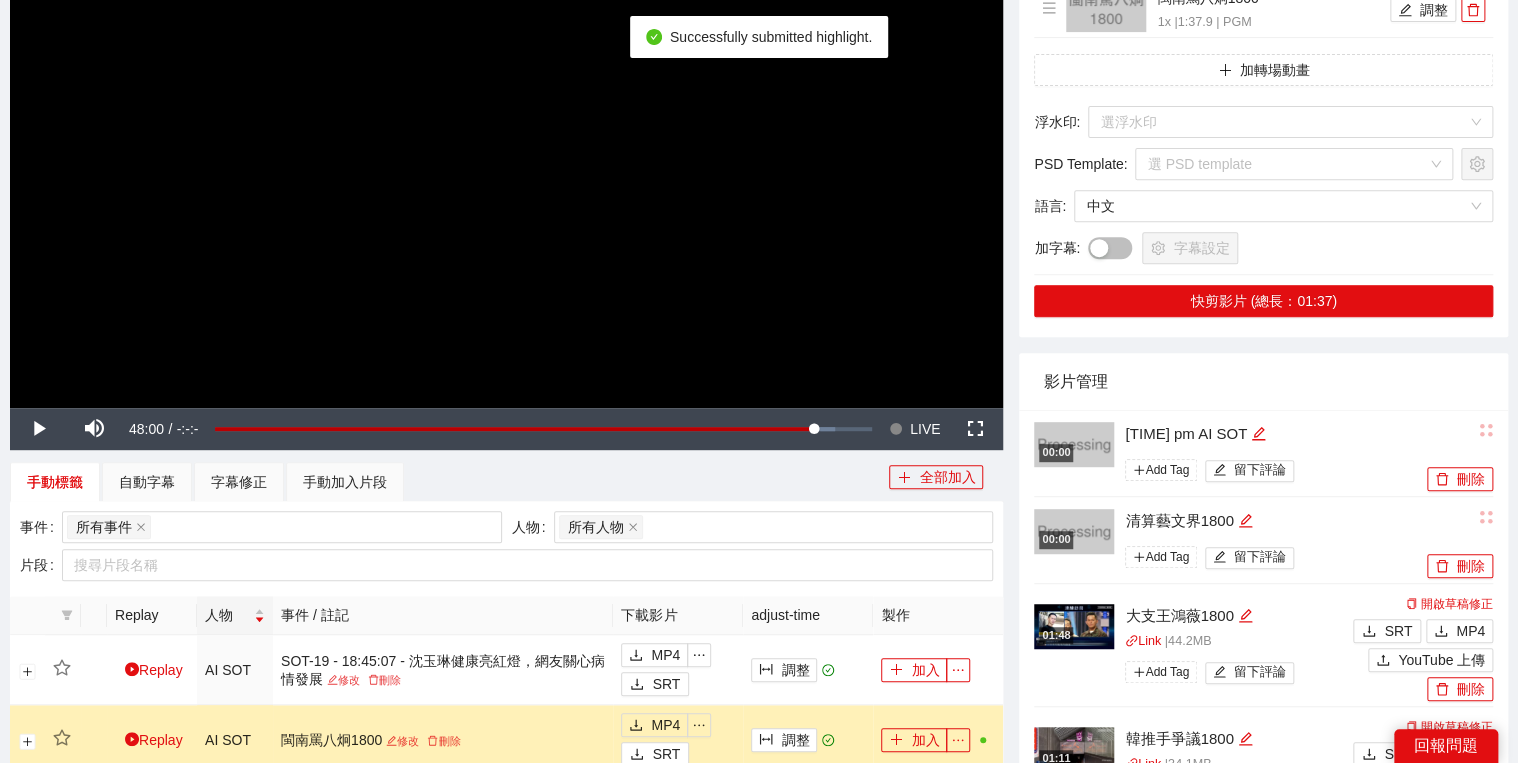 click on "影片管理" at bounding box center [1263, 381] 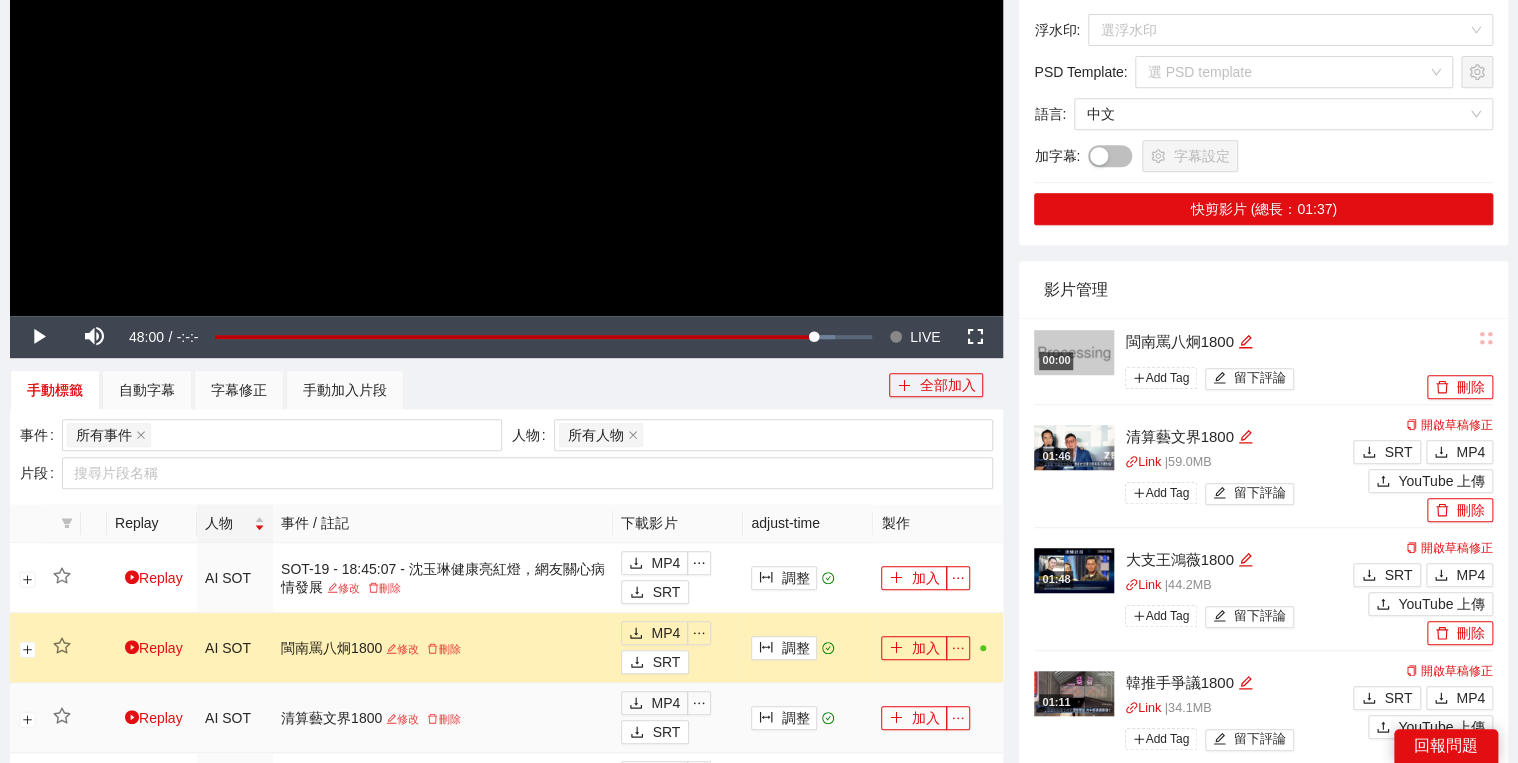 scroll, scrollTop: 560, scrollLeft: 0, axis: vertical 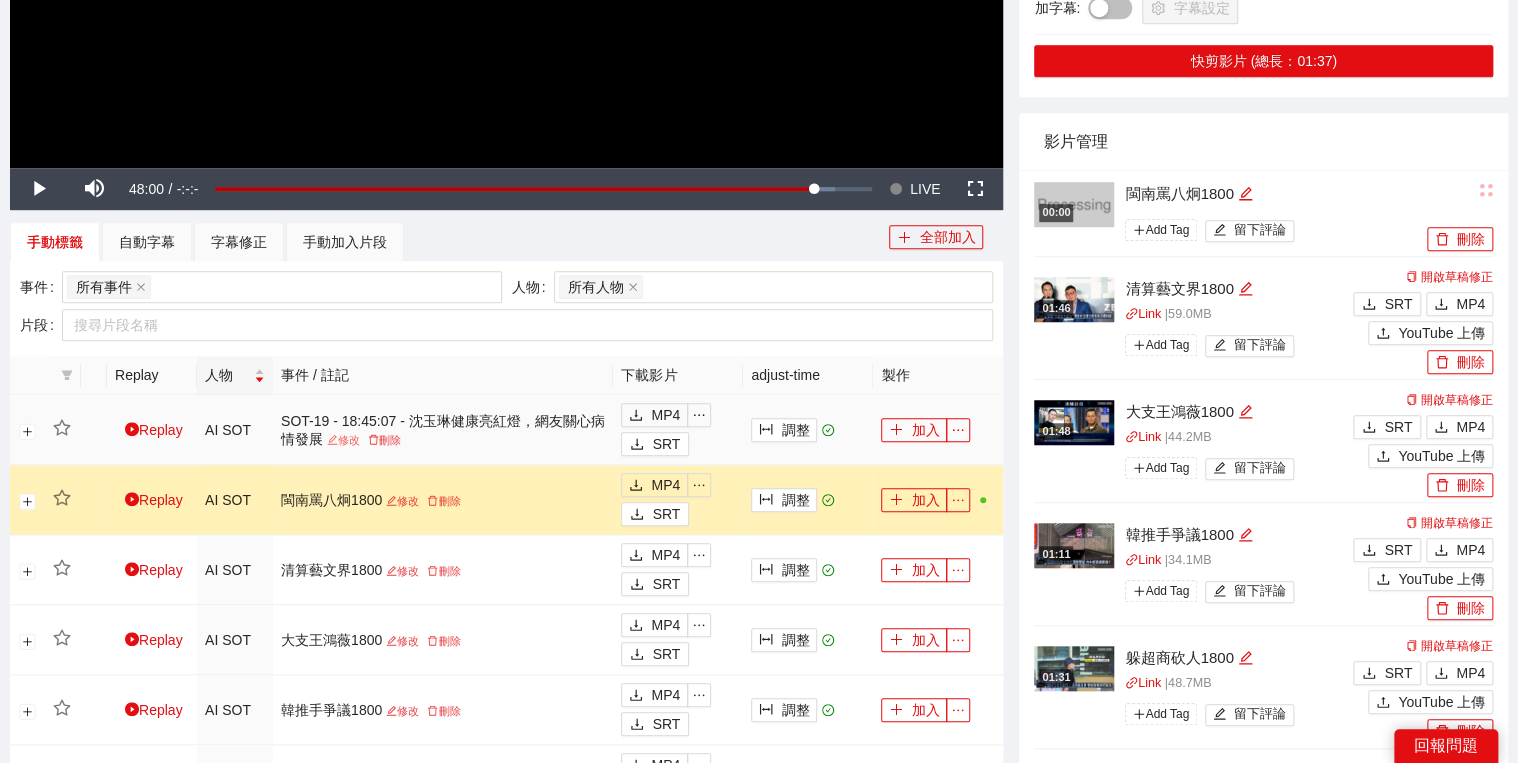 click on "修改" at bounding box center [343, 440] 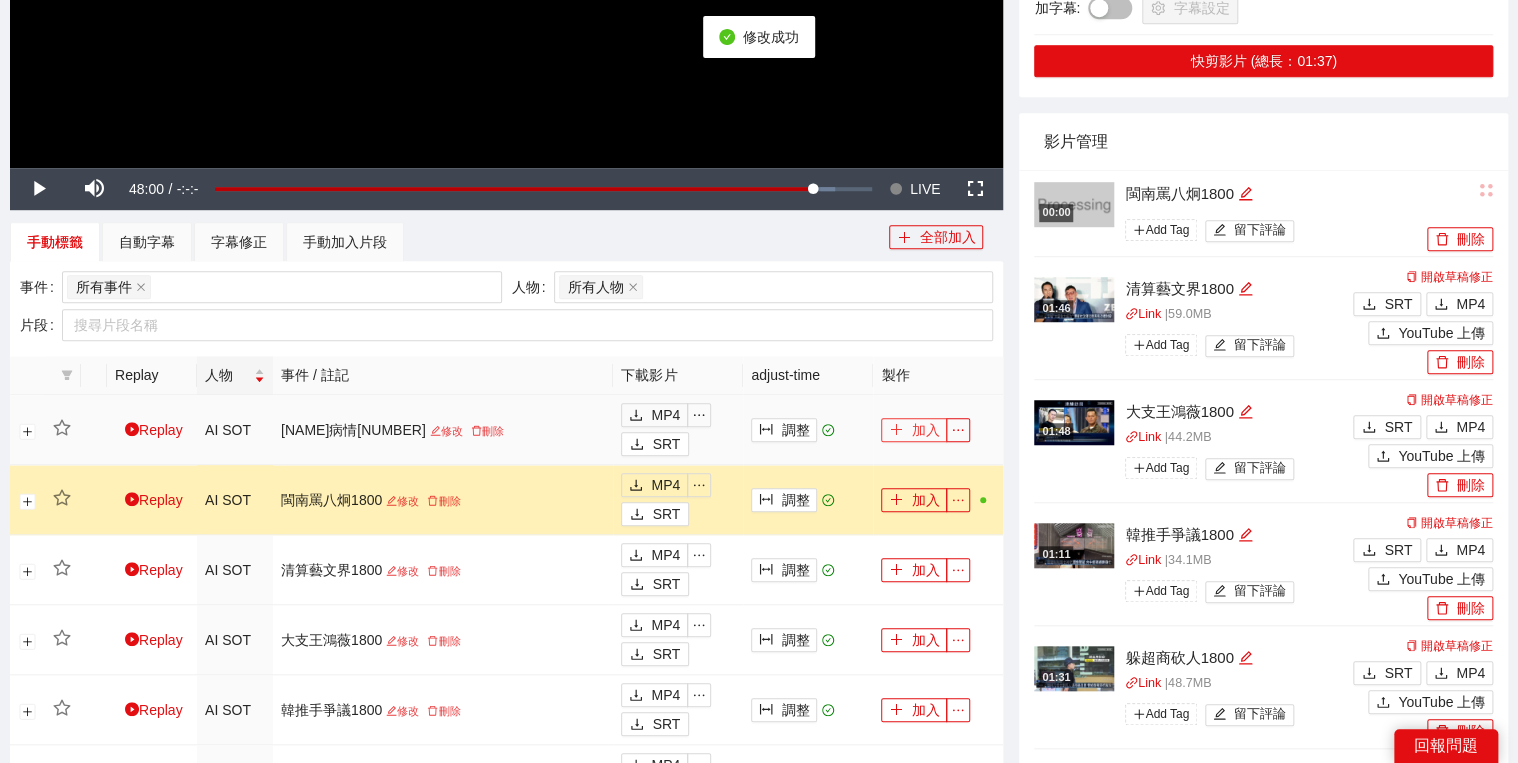 click on "加入" at bounding box center (914, 430) 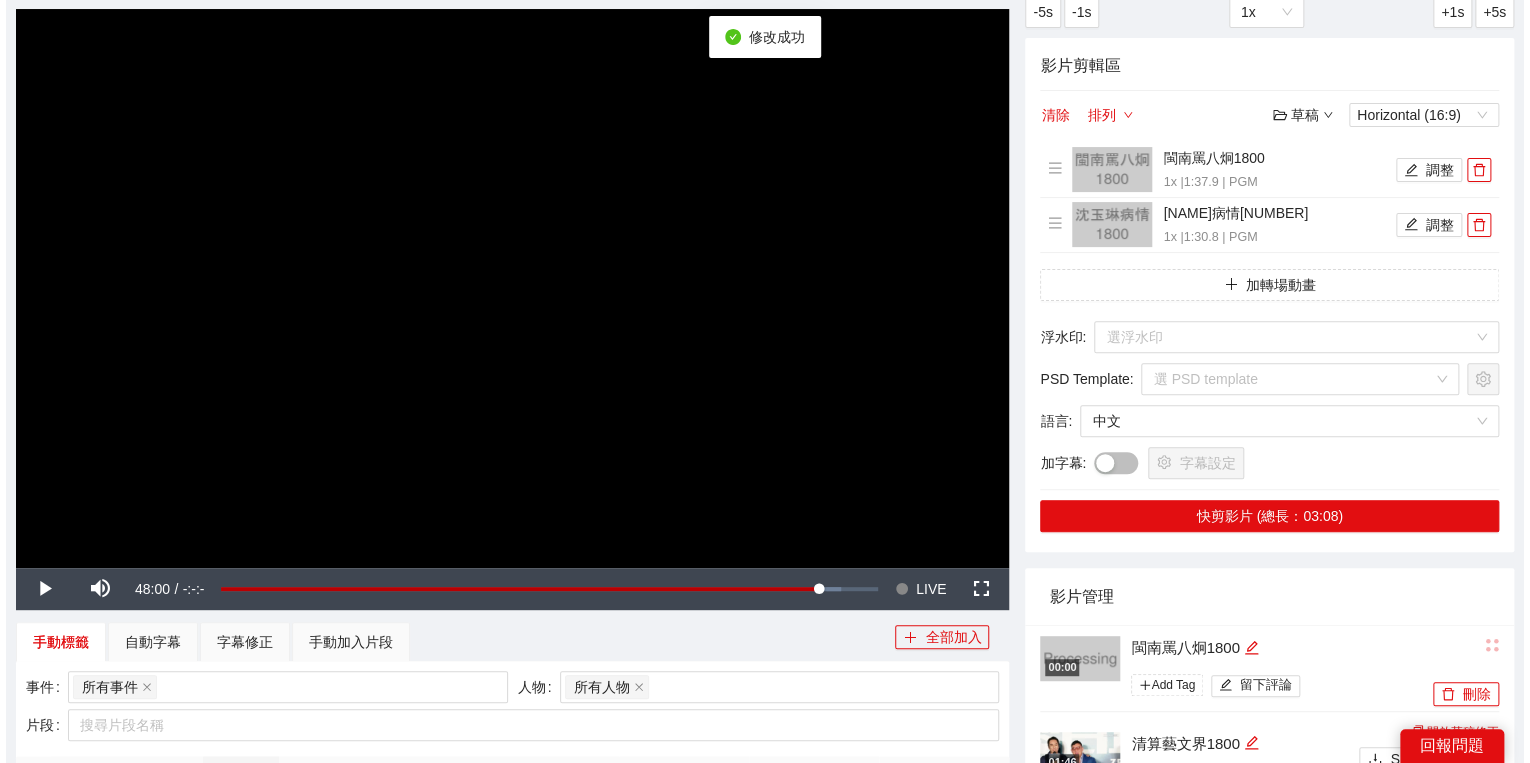 scroll, scrollTop: 160, scrollLeft: 0, axis: vertical 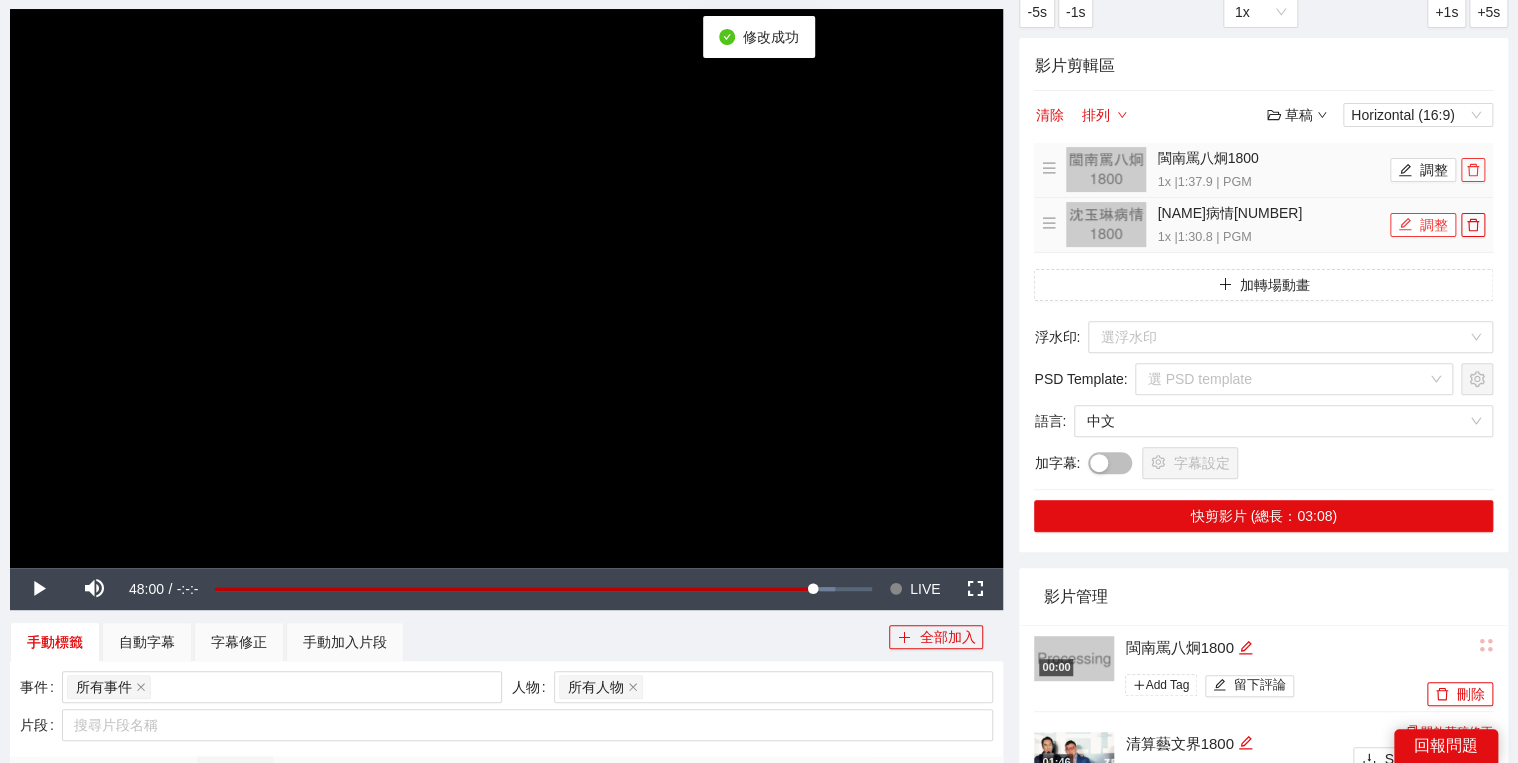 drag, startPoint x: 1476, startPoint y: 165, endPoint x: 1402, endPoint y: 166, distance: 74.00676 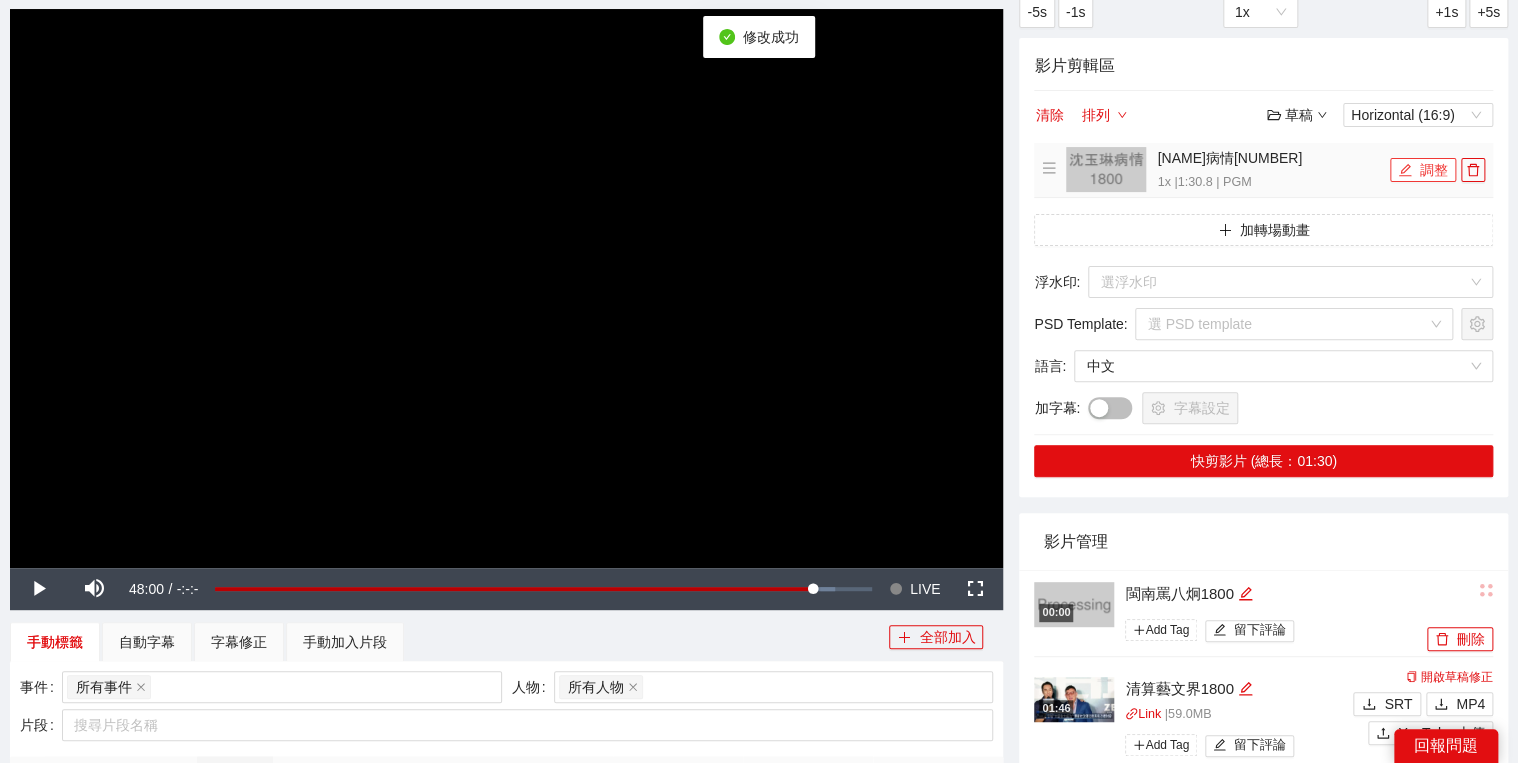 click 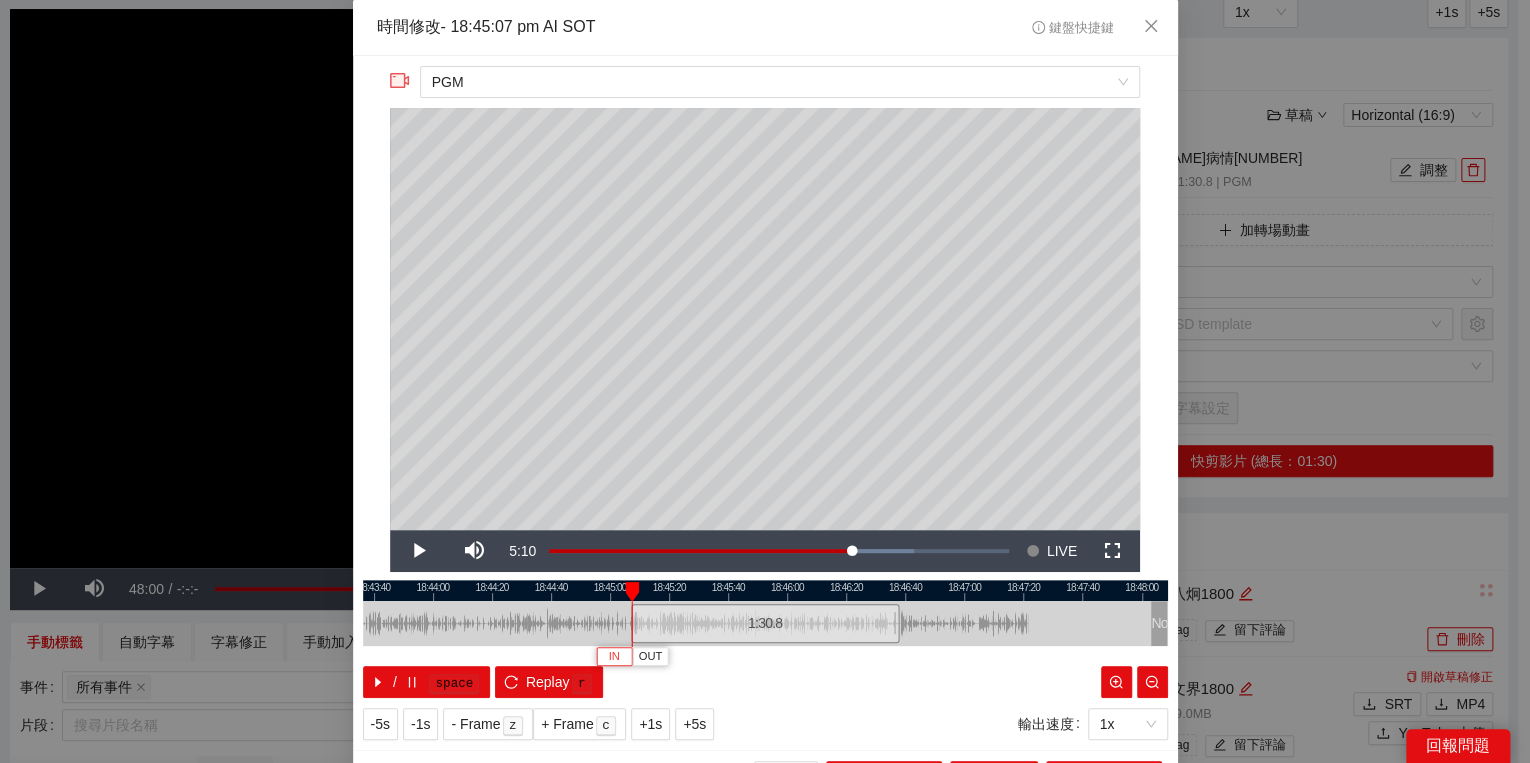 click on "IN" at bounding box center [613, 657] 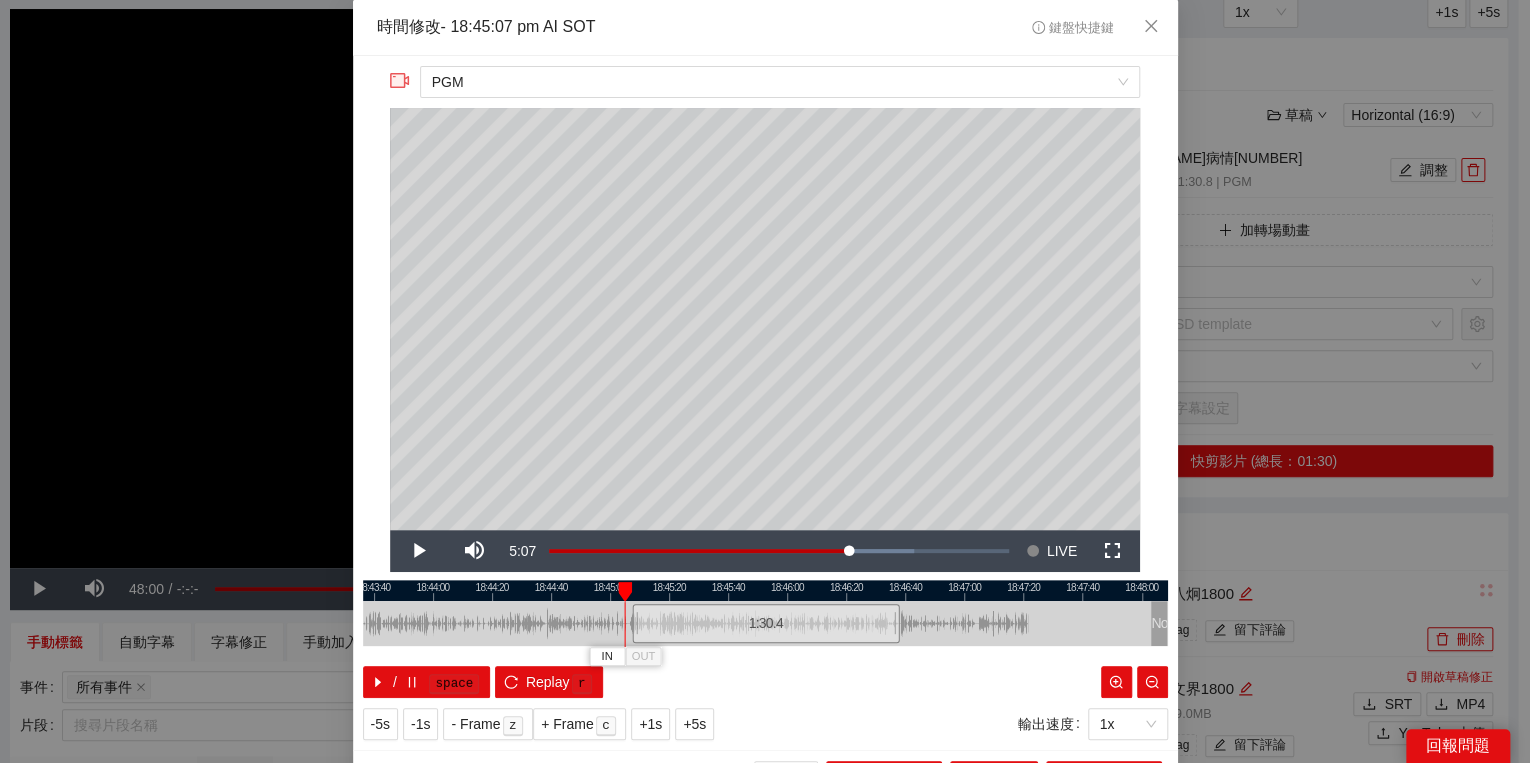 click on "IN OUT" at bounding box center [625, 592] 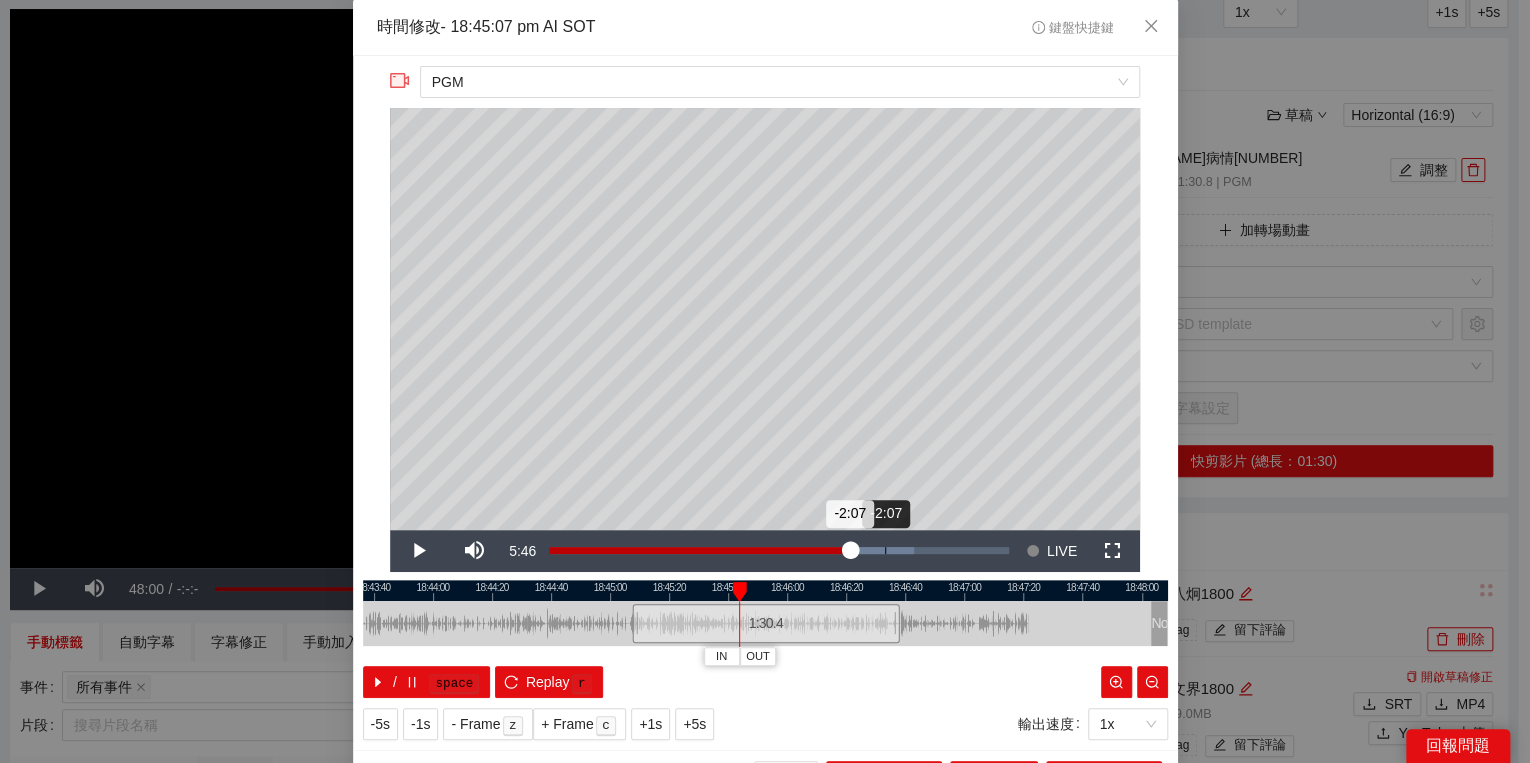 click on "Loaded :  79.47% -2:07 -2:07" at bounding box center [779, 550] 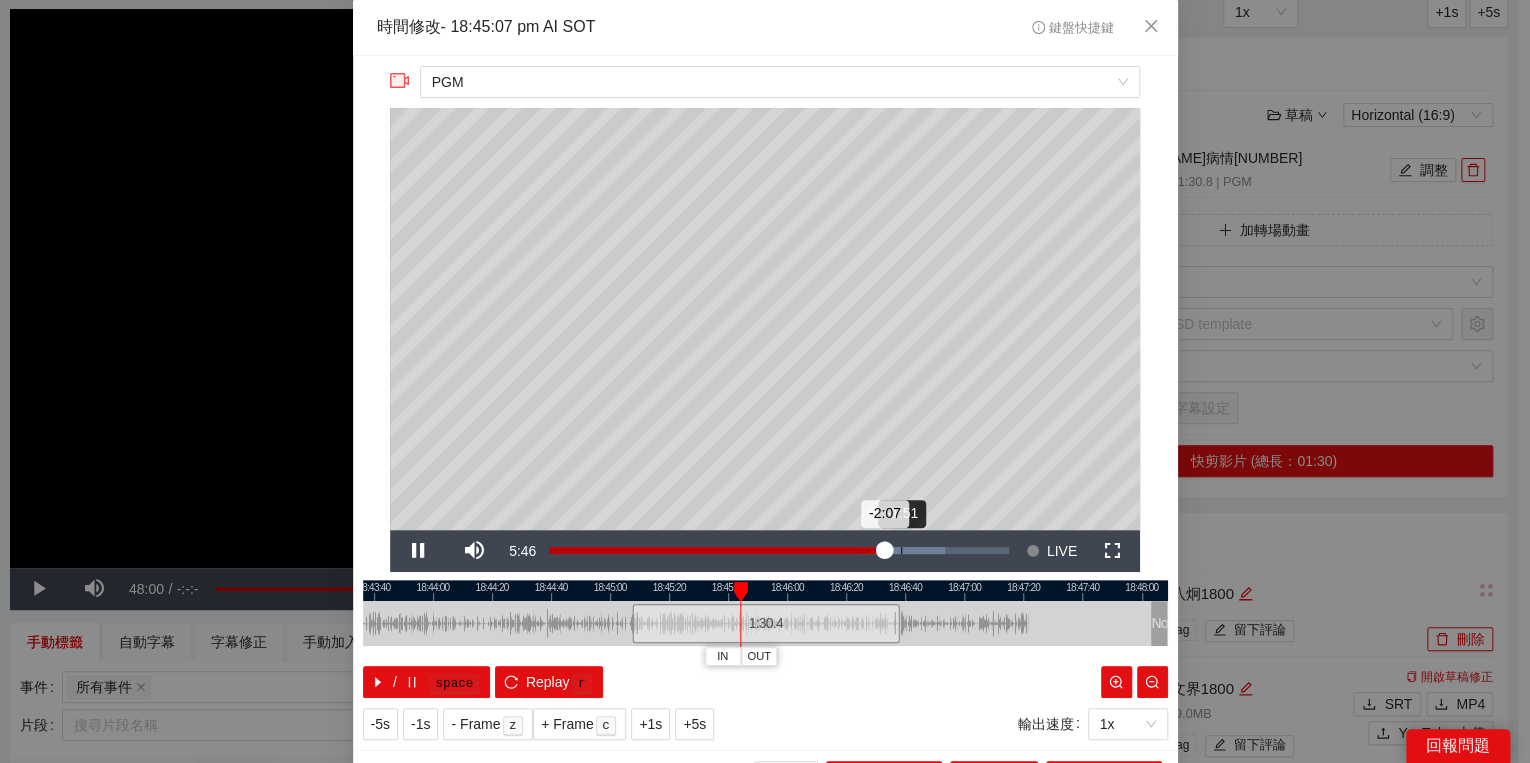 click on "Loaded :  86.06% -1:51 -2:07" at bounding box center [779, 550] 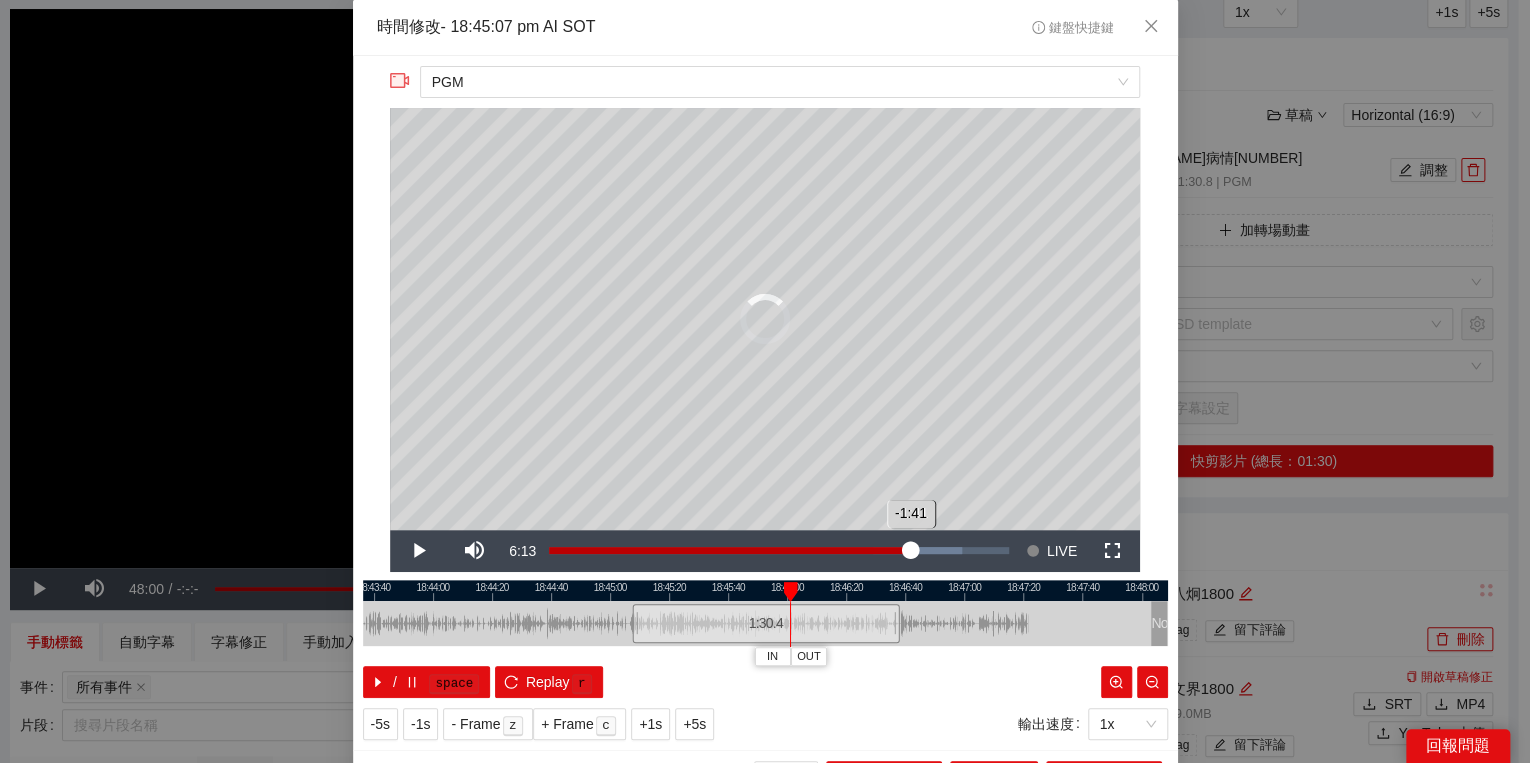 click on "-1:41" at bounding box center (730, 550) 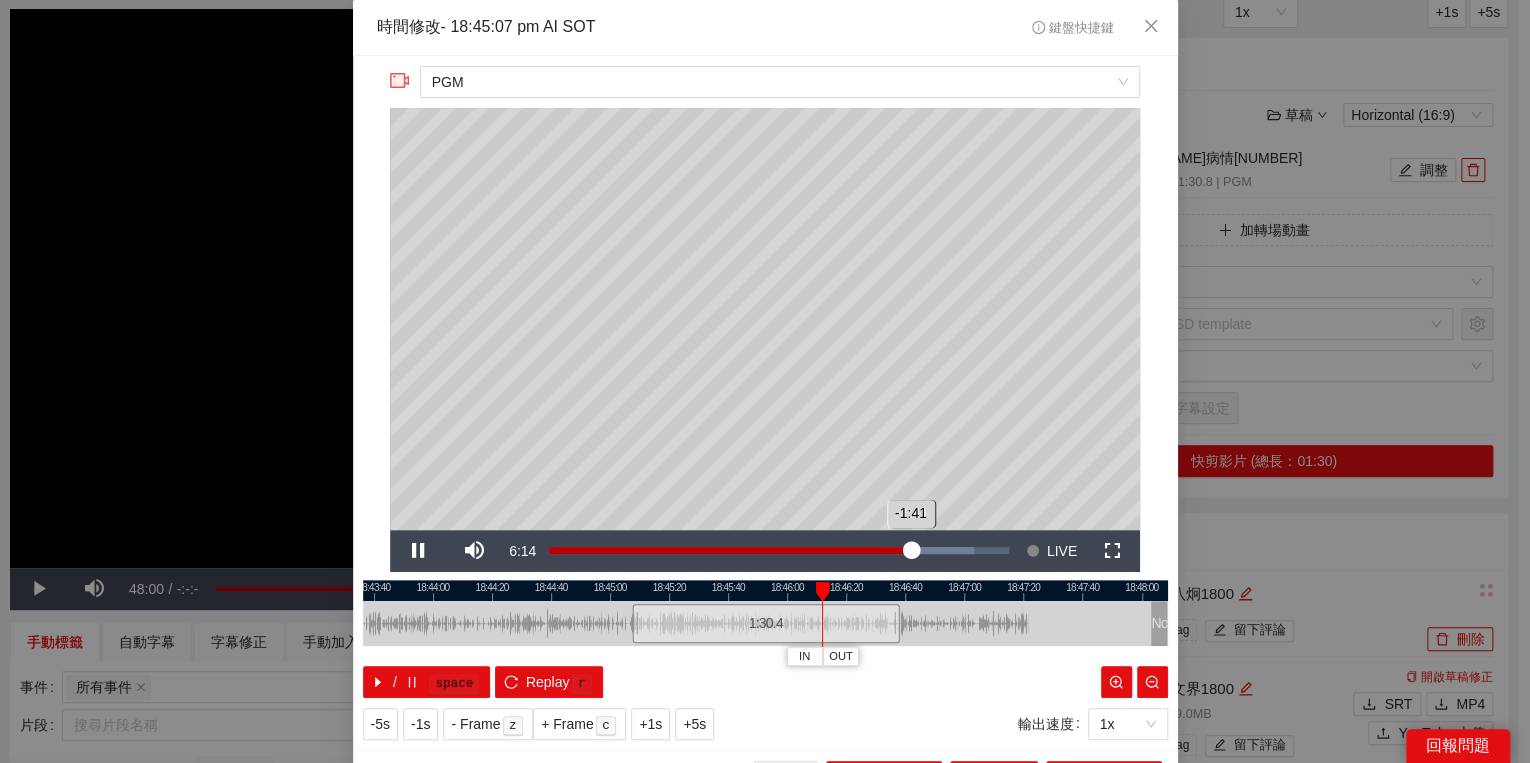 click on "-1:41" at bounding box center [730, 550] 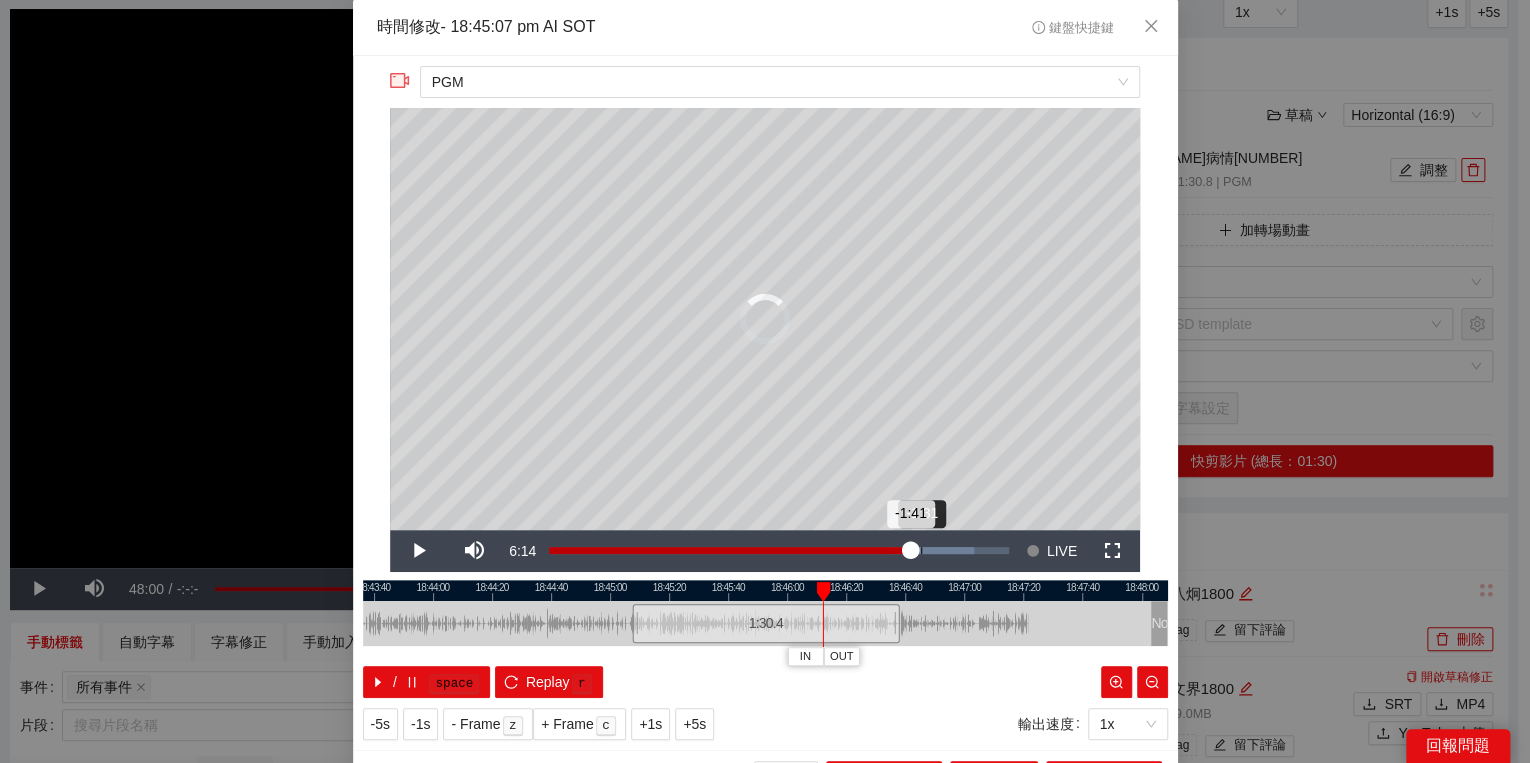 click on "Loaded :  92.39% -1:31 -1:41" at bounding box center [779, 550] 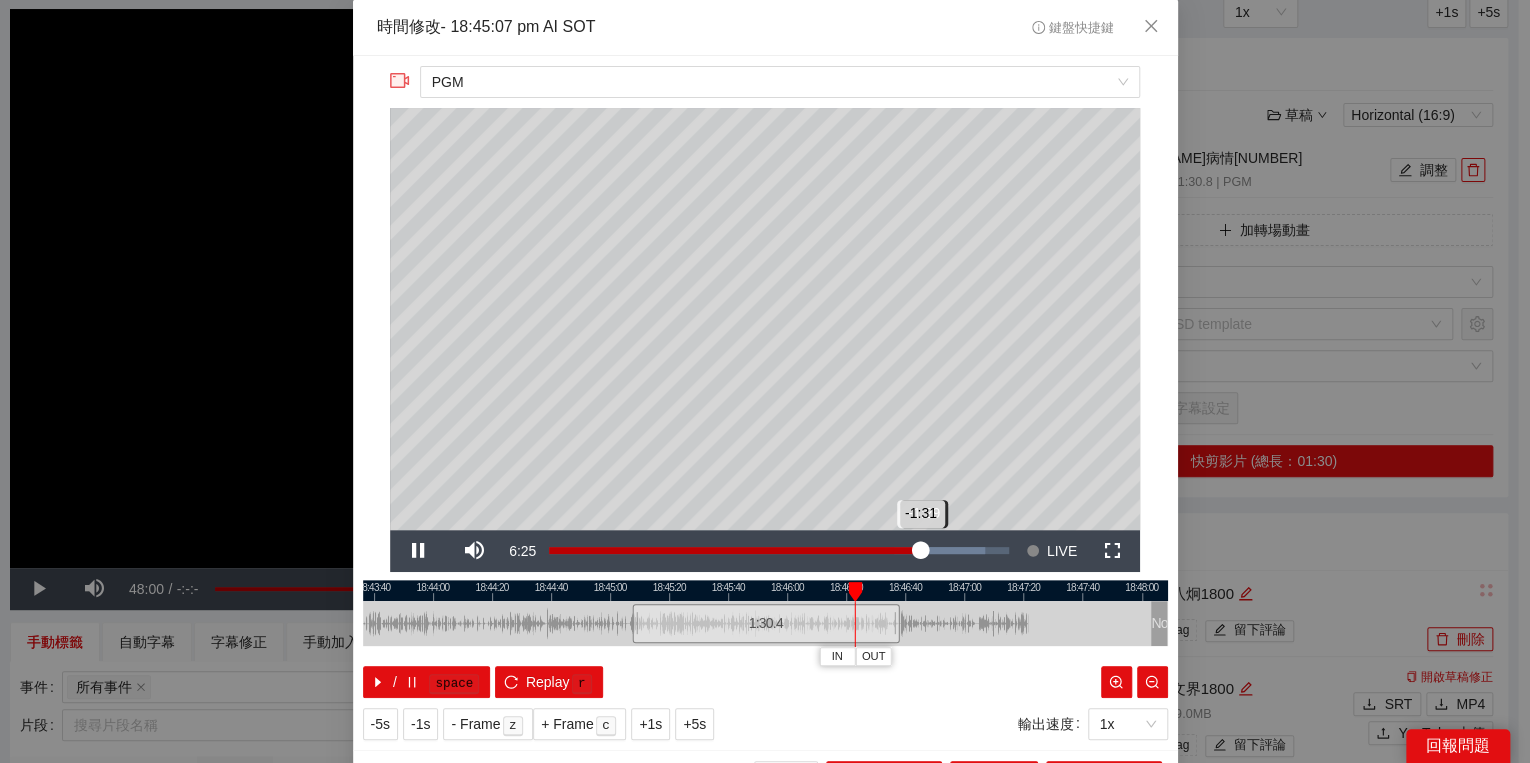 click on "-1:31" at bounding box center [735, 550] 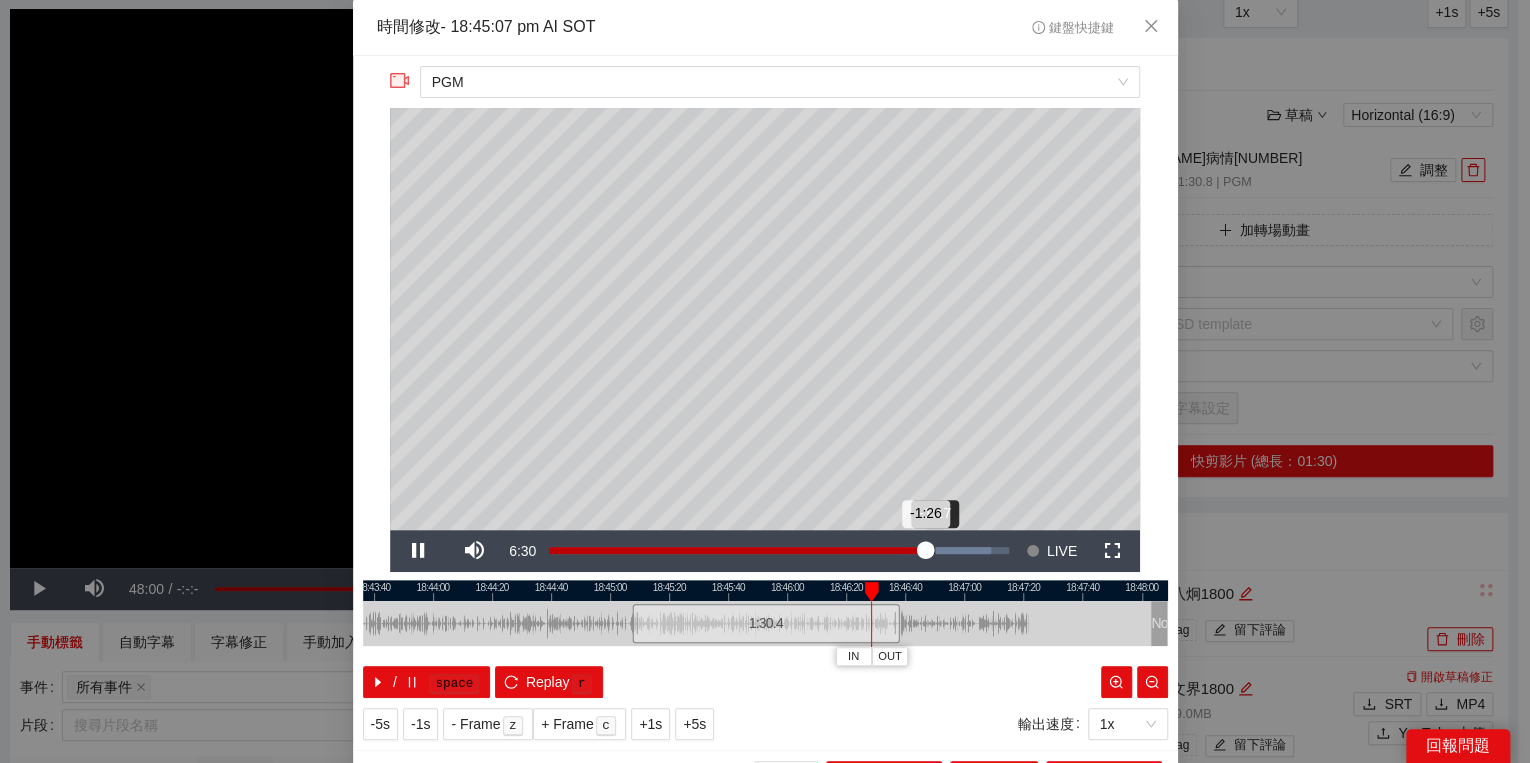 click on "-1:26" at bounding box center [737, 550] 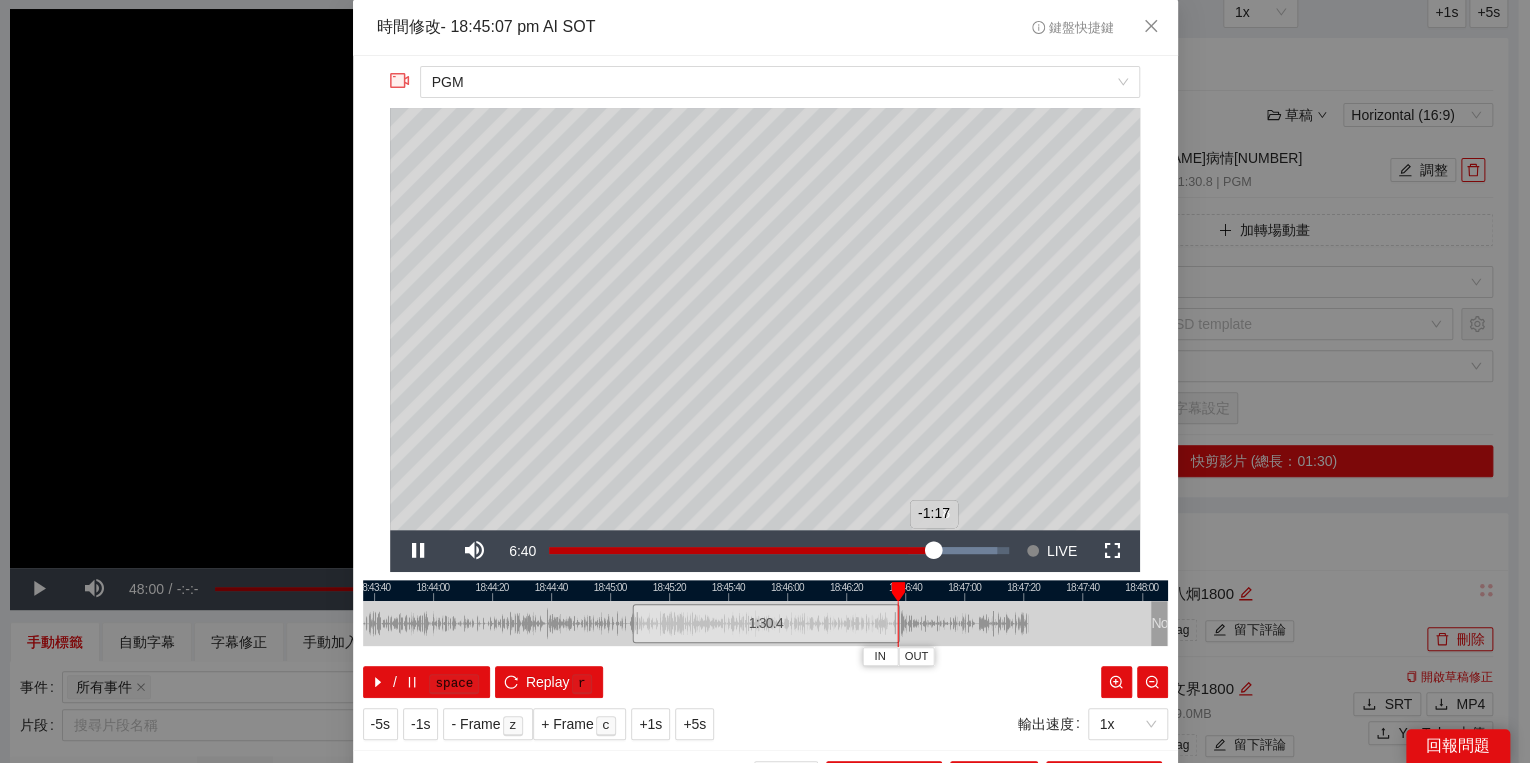 click on "-1:17" at bounding box center [741, 550] 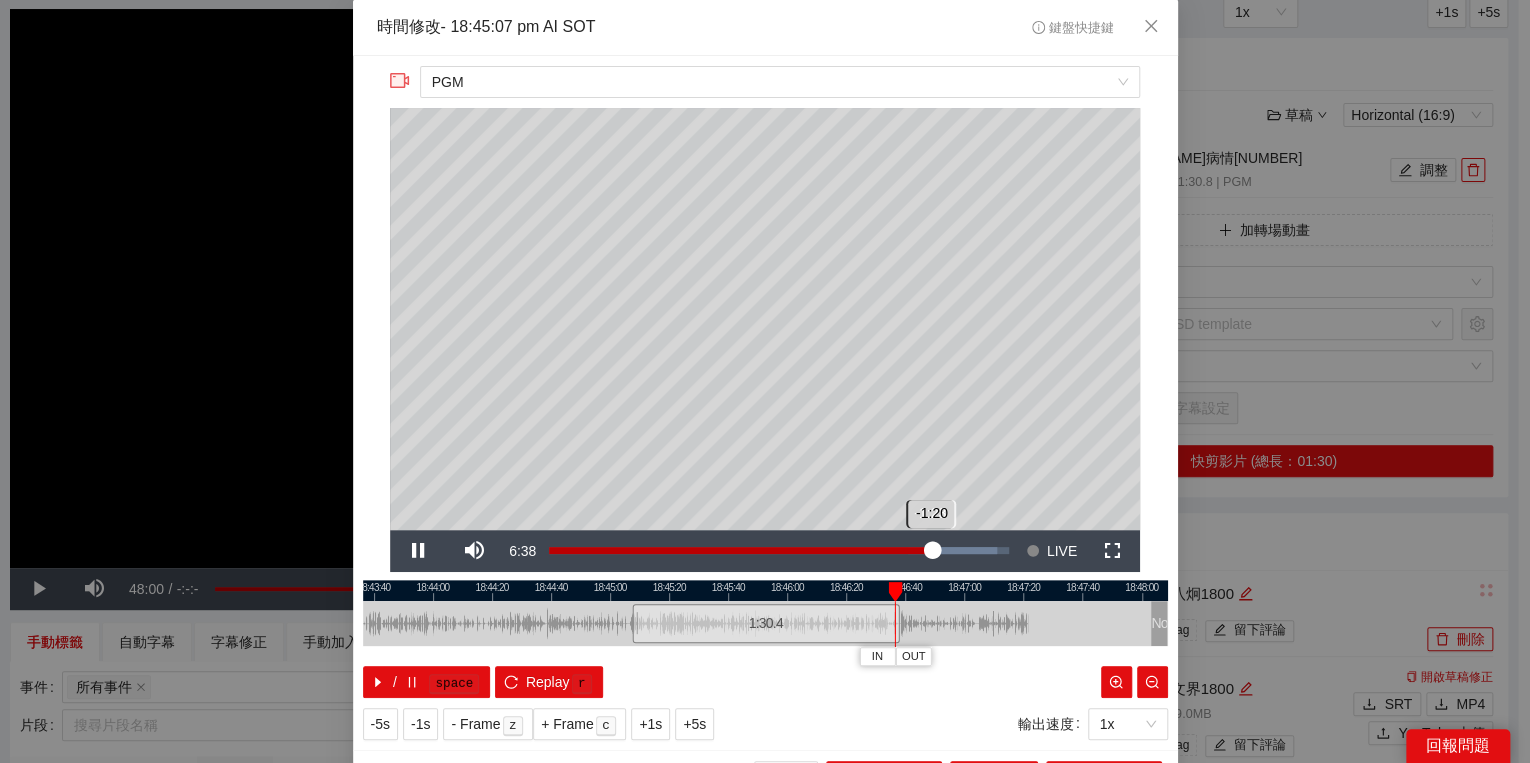 click on "-1:20" at bounding box center [740, 550] 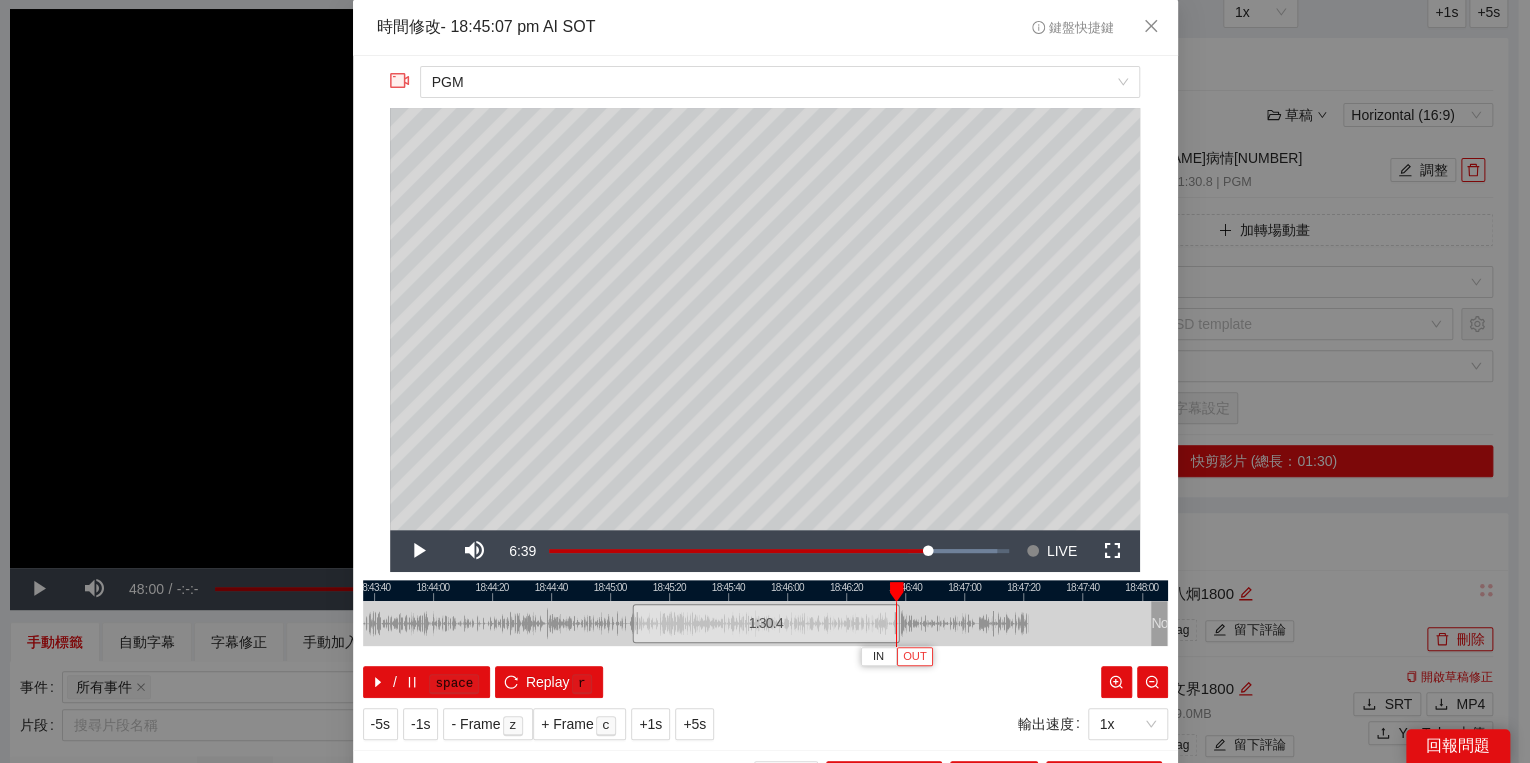 click on "OUT" at bounding box center (915, 657) 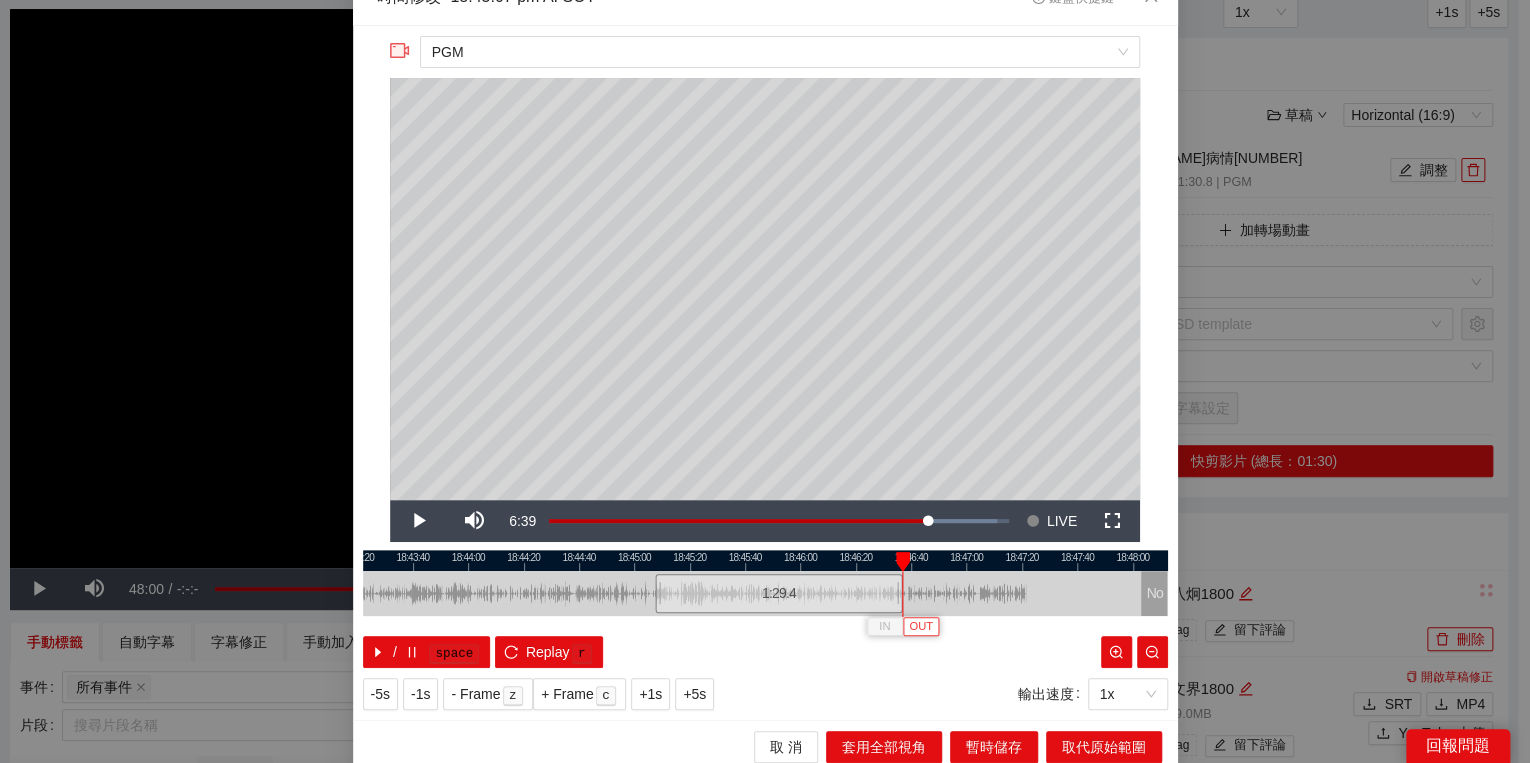 scroll, scrollTop: 39, scrollLeft: 0, axis: vertical 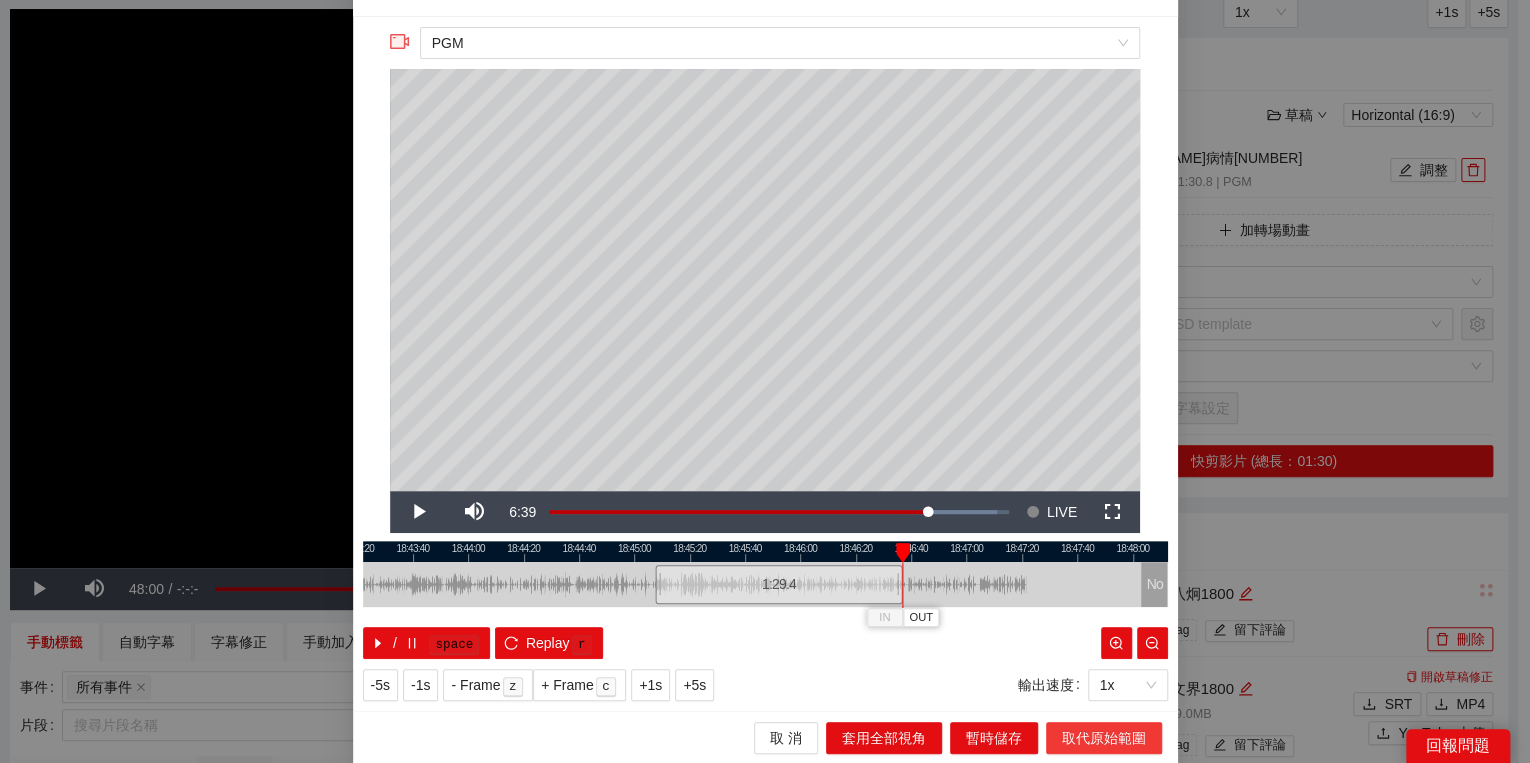 click on "取代原始範圍" at bounding box center (1104, 738) 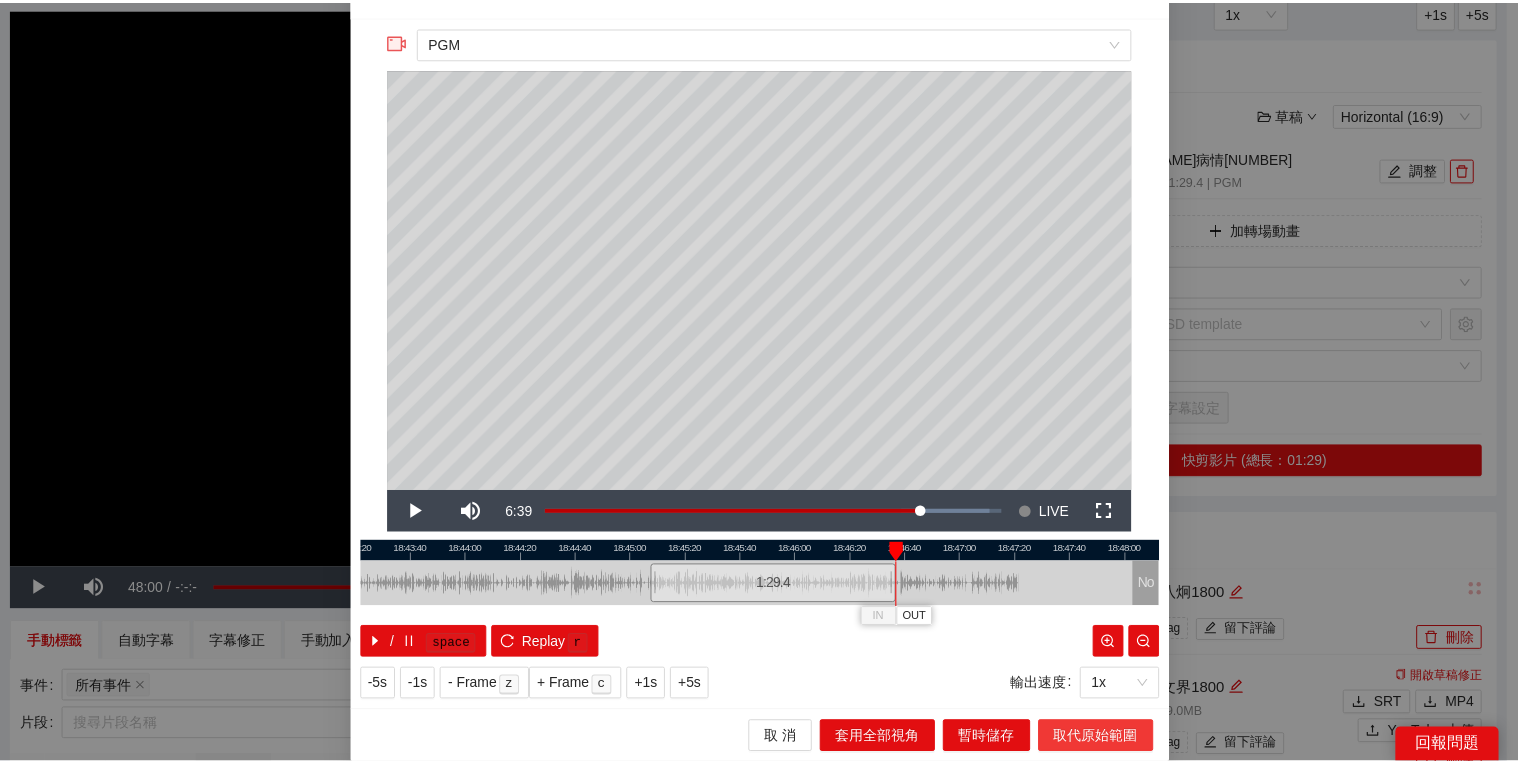 scroll, scrollTop: 0, scrollLeft: 0, axis: both 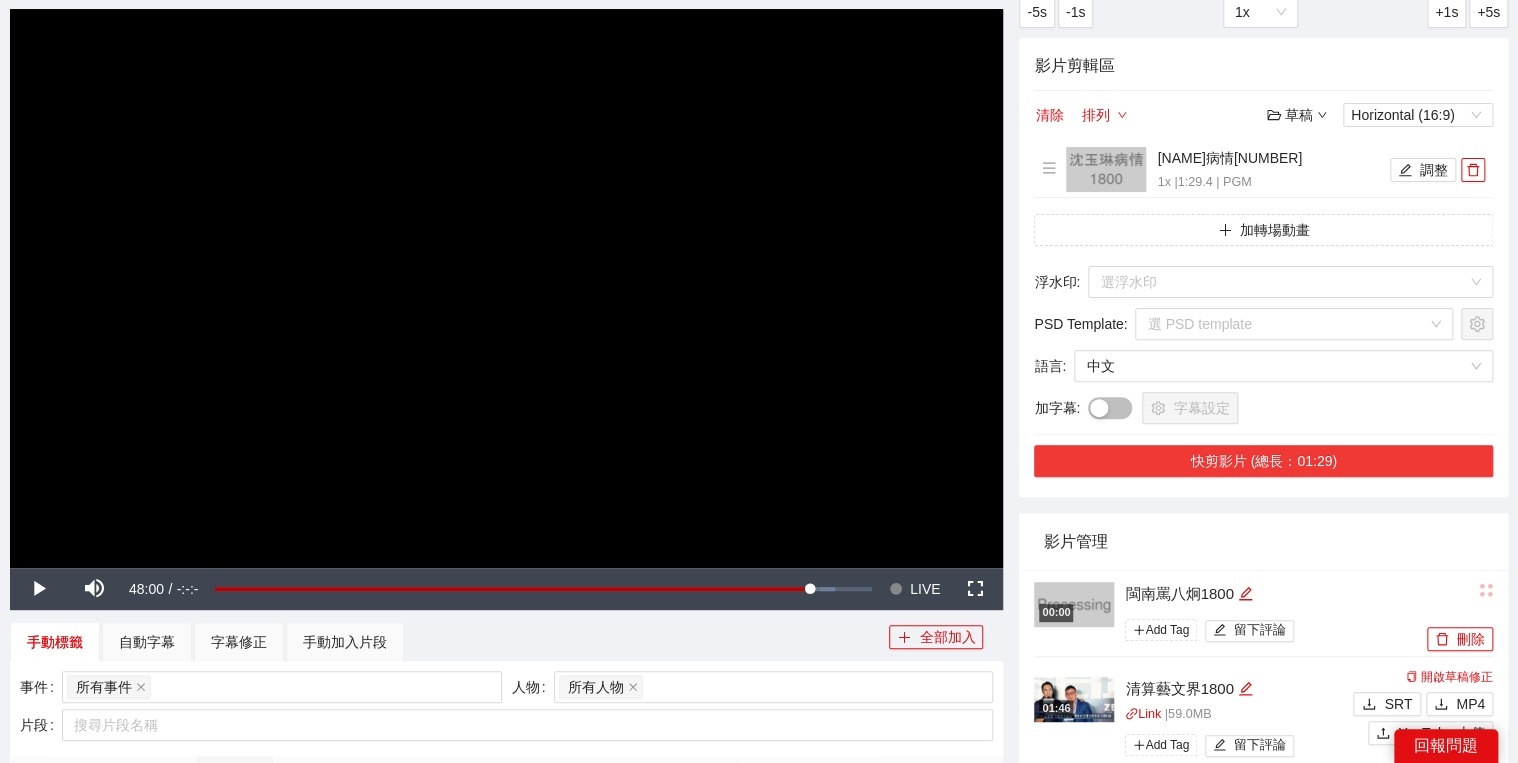 click on "快剪影片 (總長：01:29)" at bounding box center [1263, 461] 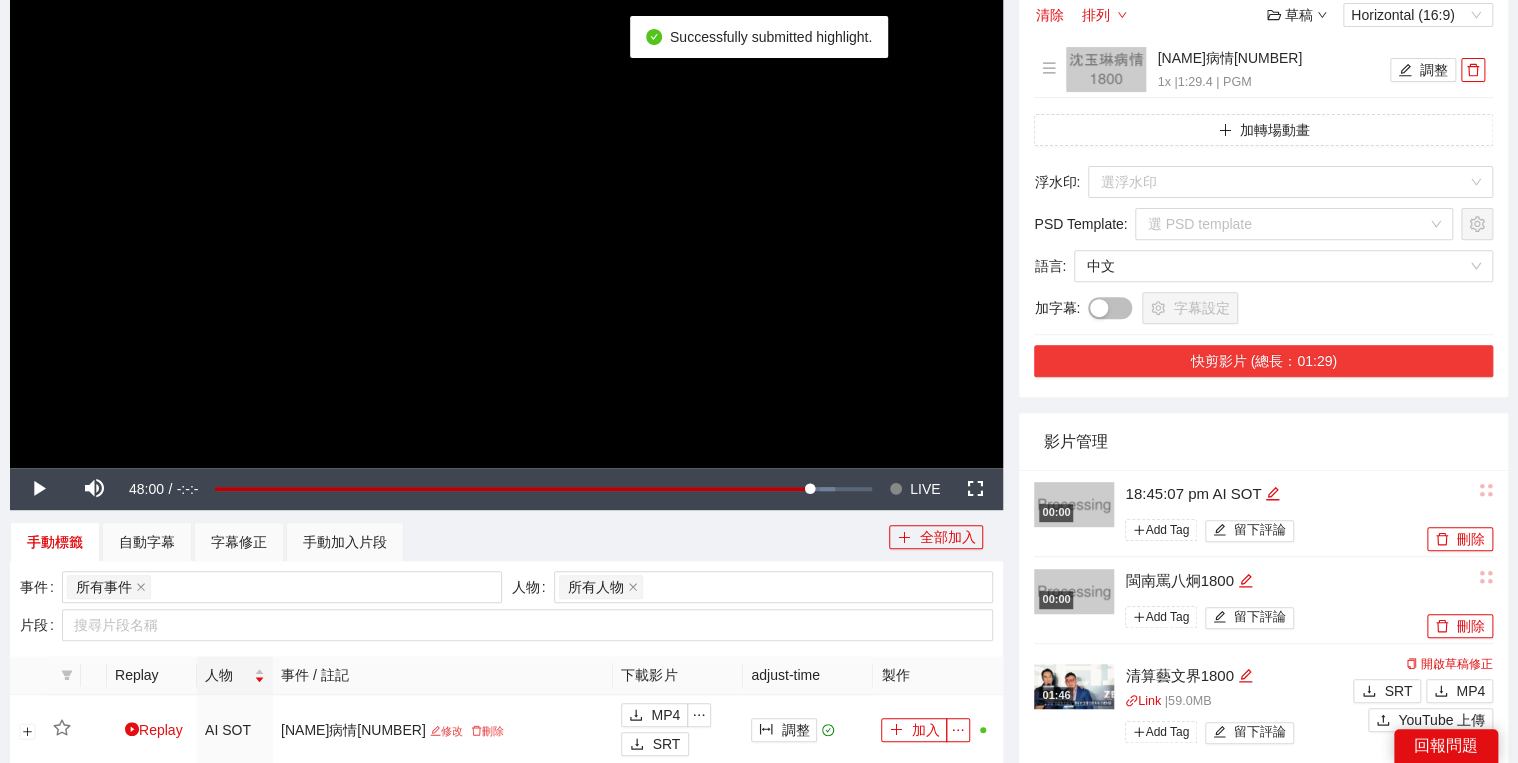 scroll, scrollTop: 320, scrollLeft: 0, axis: vertical 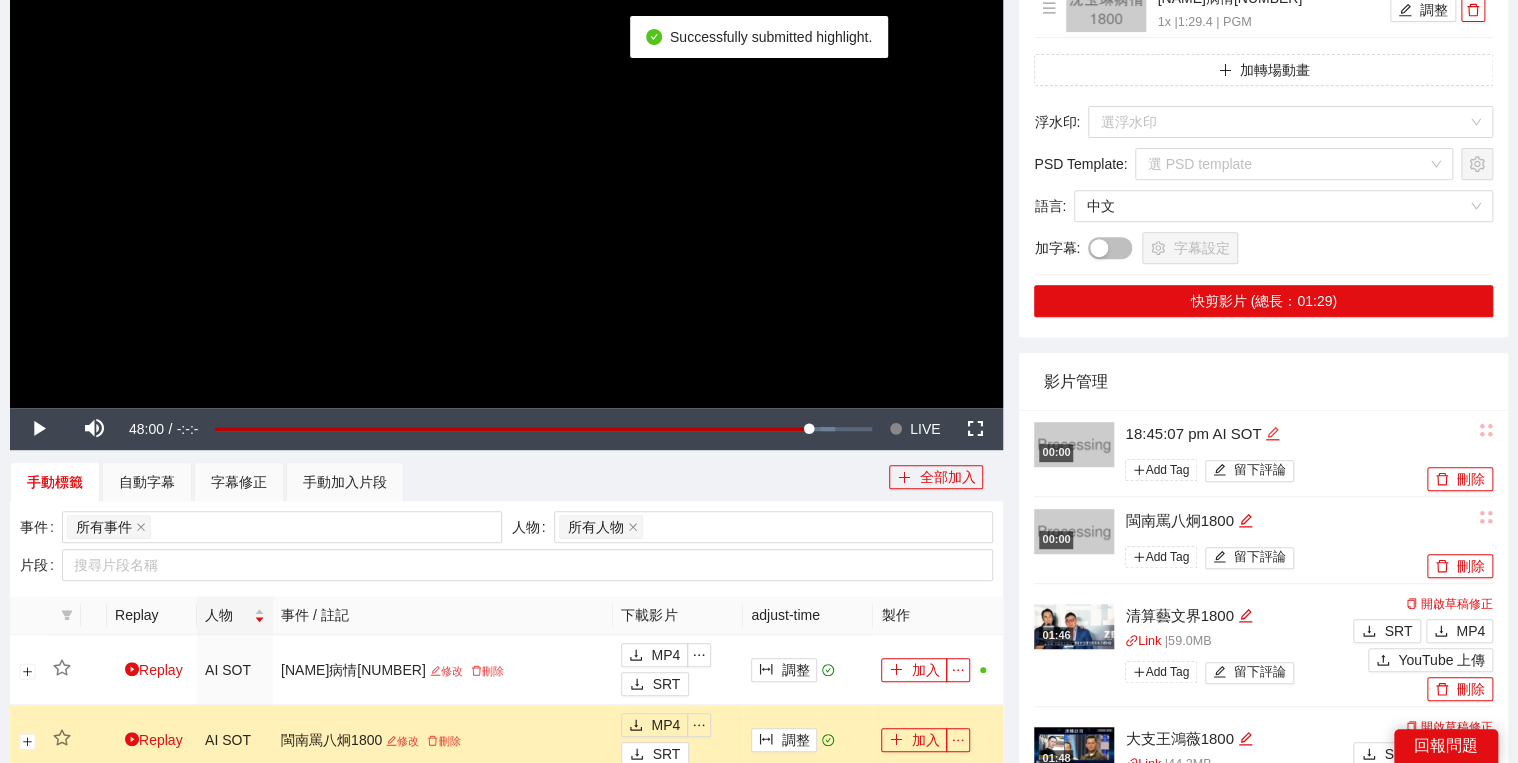 click 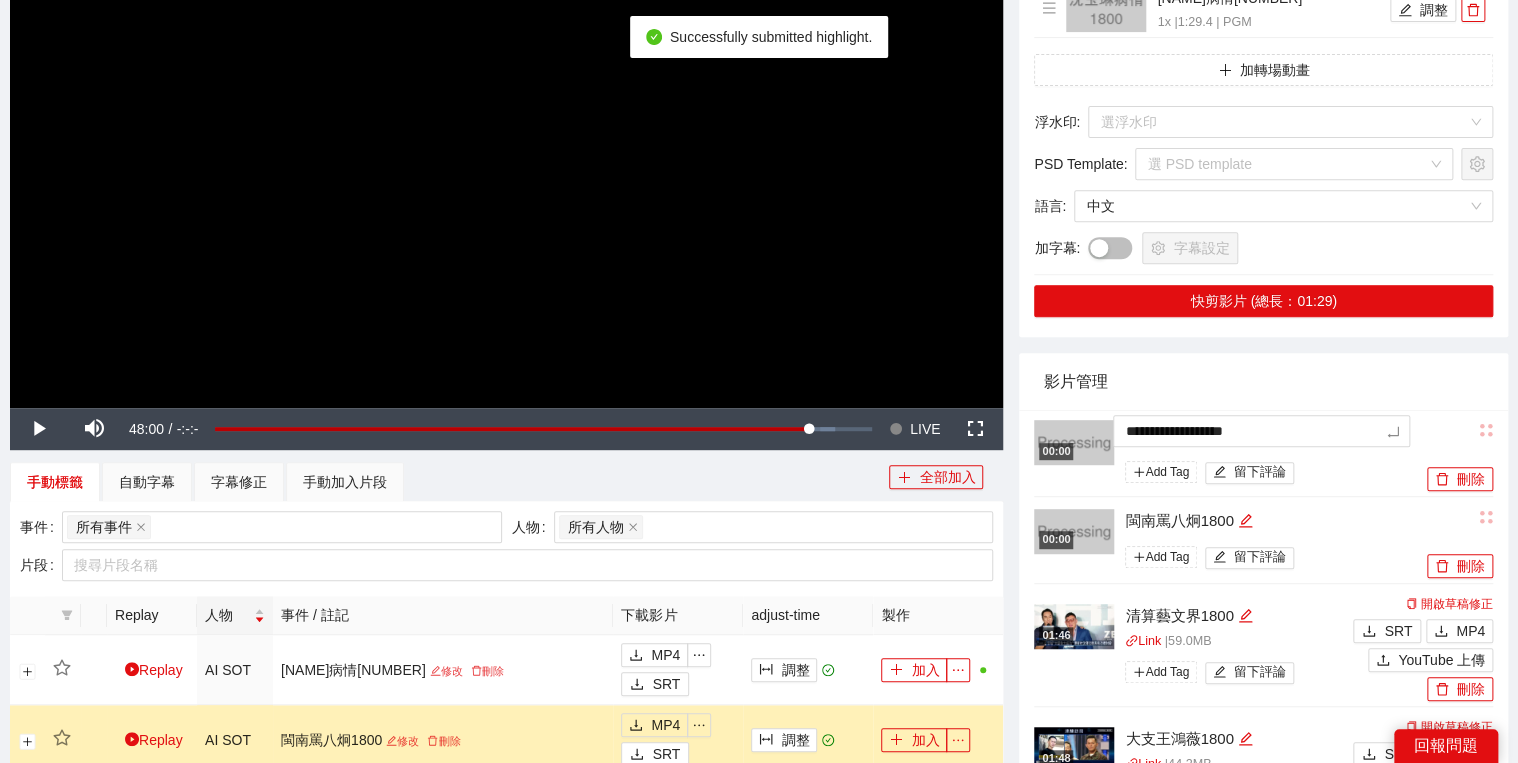drag, startPoint x: 1280, startPoint y: 431, endPoint x: 1166, endPoint y: 387, distance: 122.19656 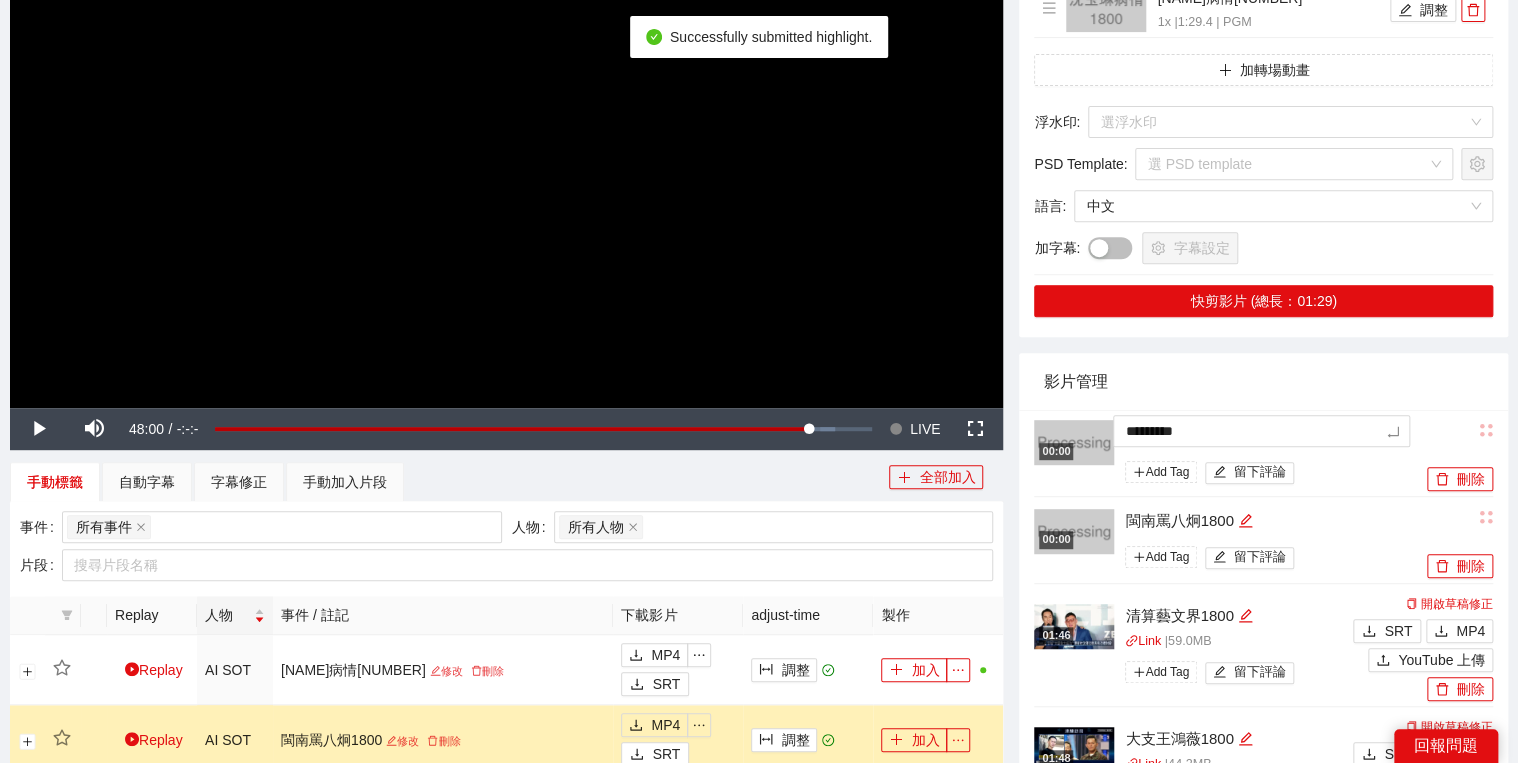 click on "影片管理" at bounding box center (1263, 381) 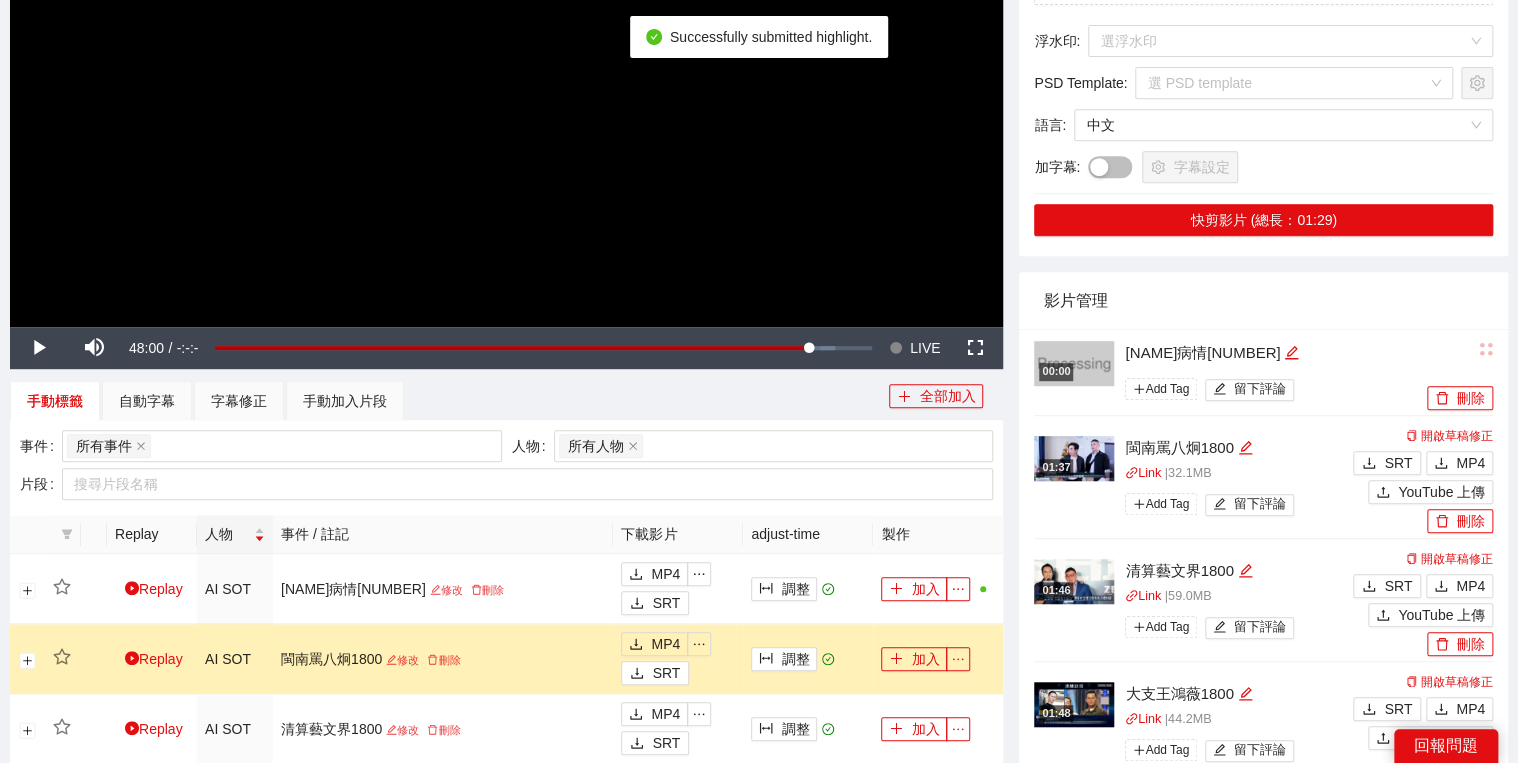 scroll, scrollTop: 480, scrollLeft: 0, axis: vertical 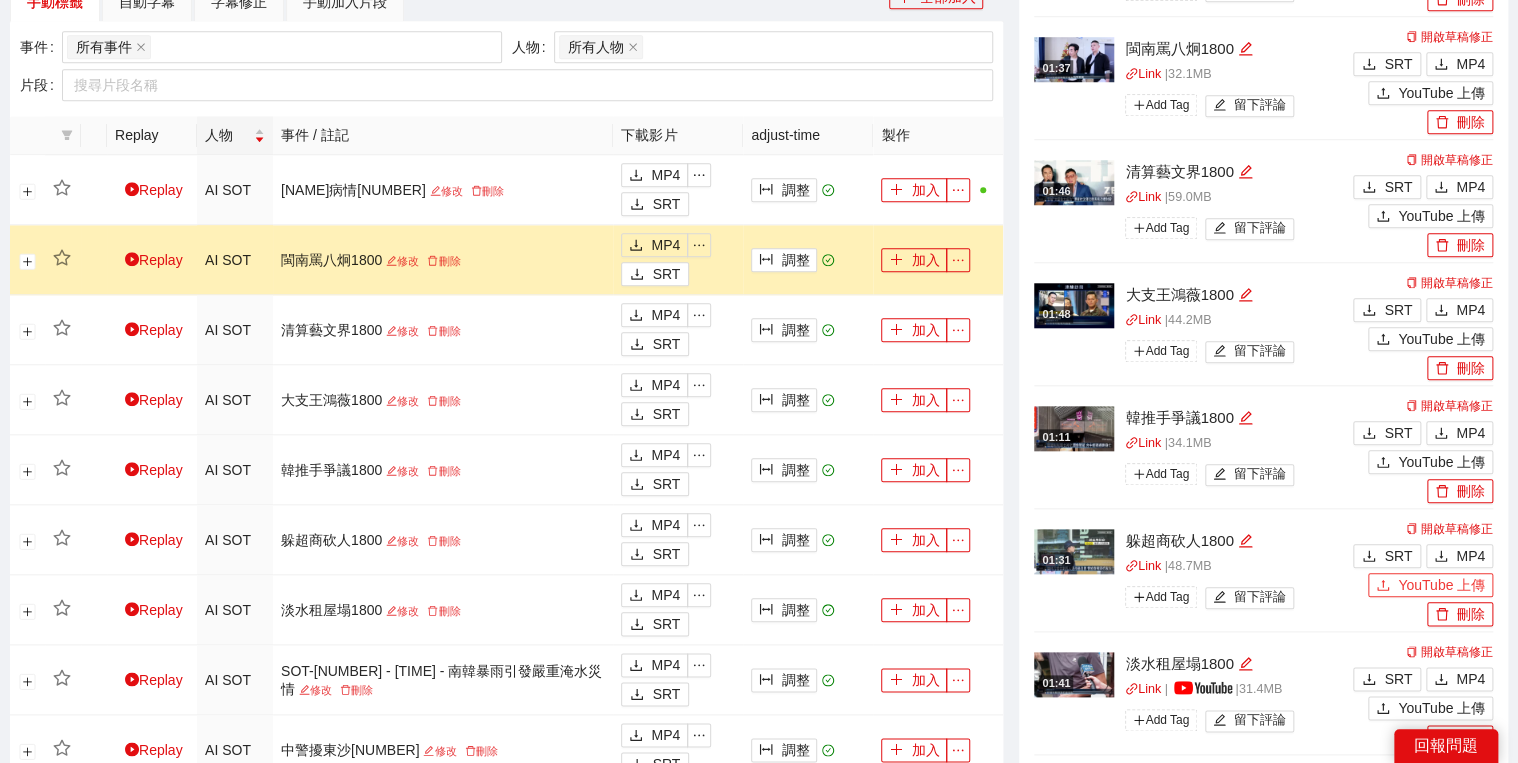 drag, startPoint x: 1403, startPoint y: 588, endPoint x: 1392, endPoint y: 593, distance: 12.083046 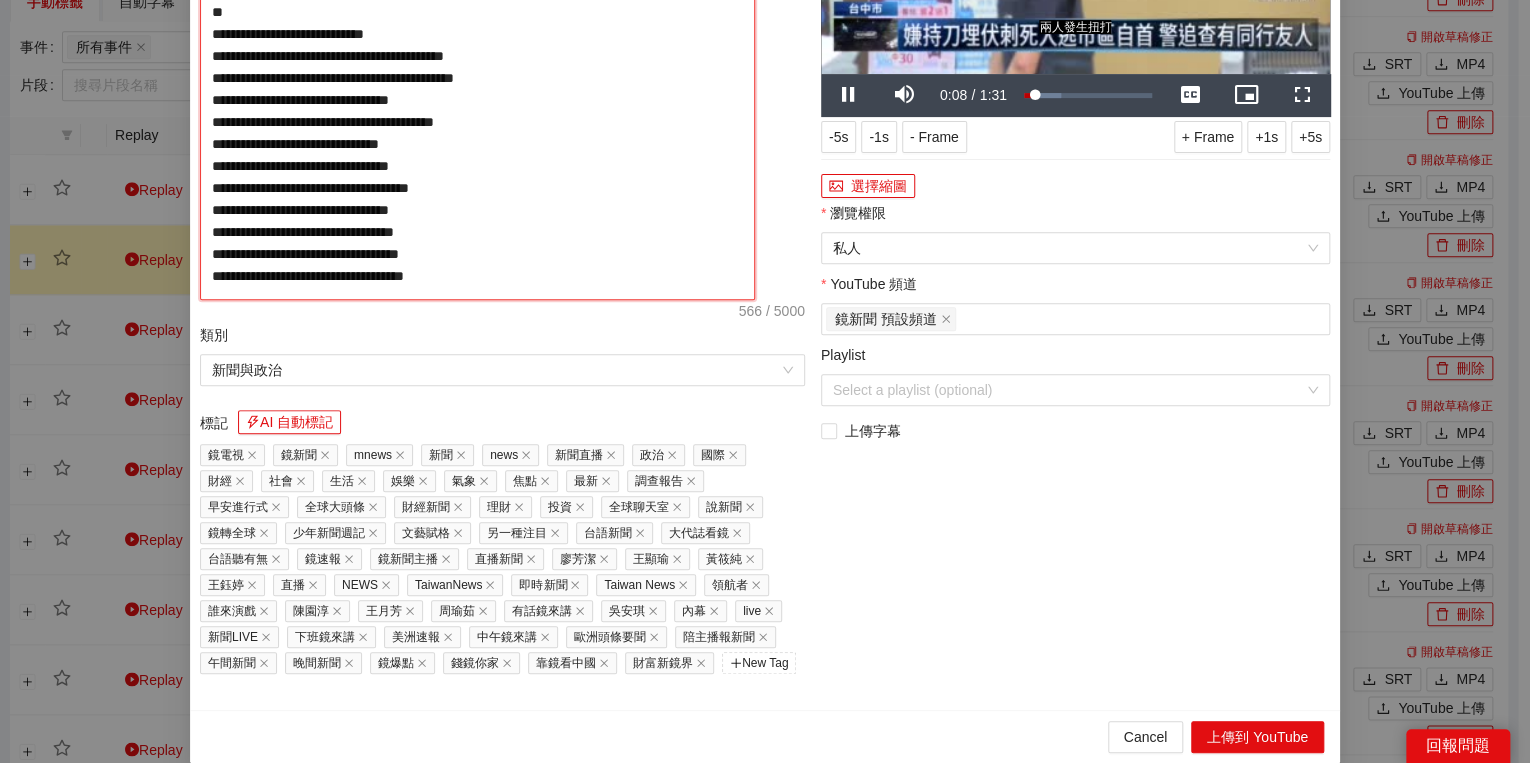click on "**********" at bounding box center (477, 104) 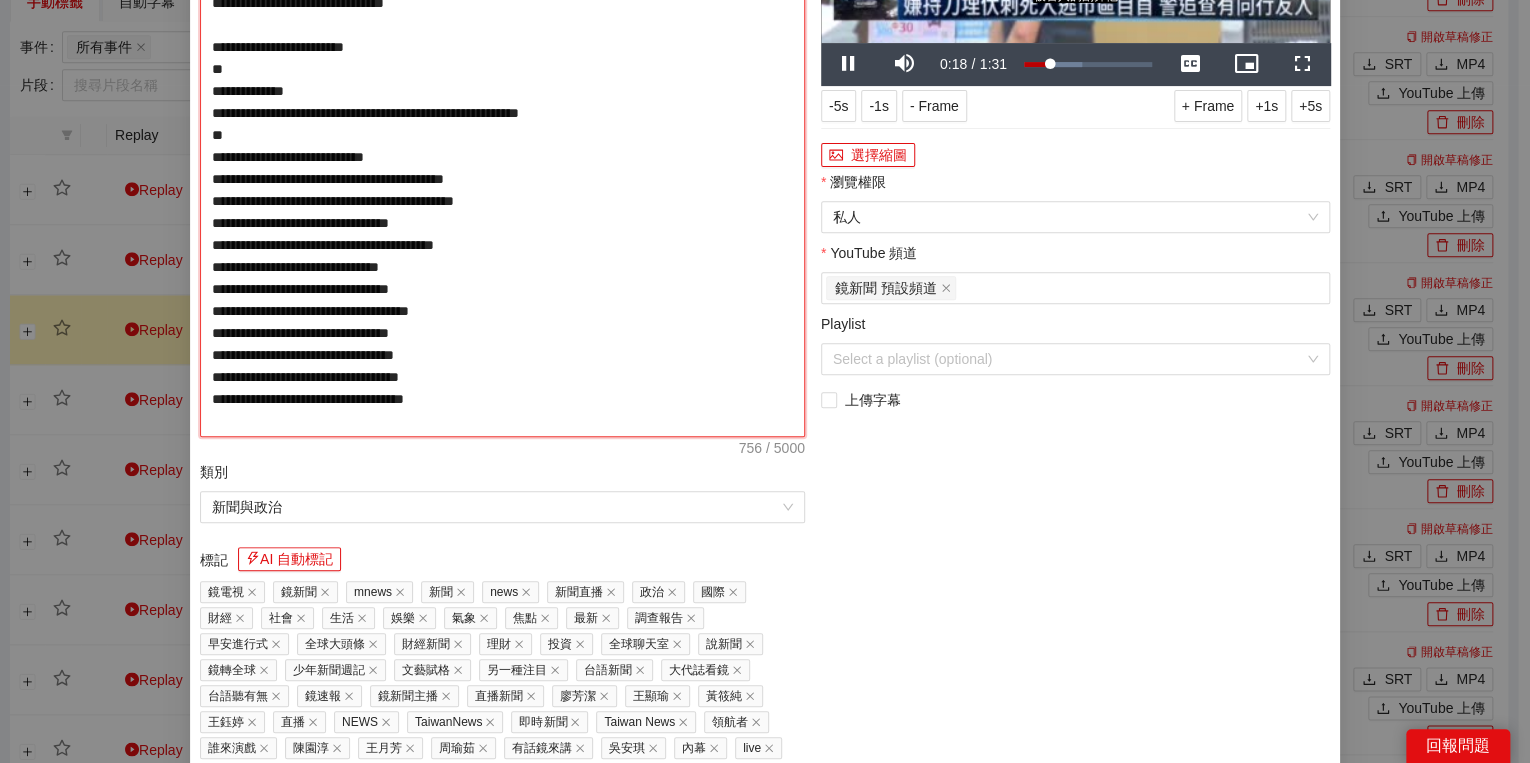 click on "**********" at bounding box center (502, 157) 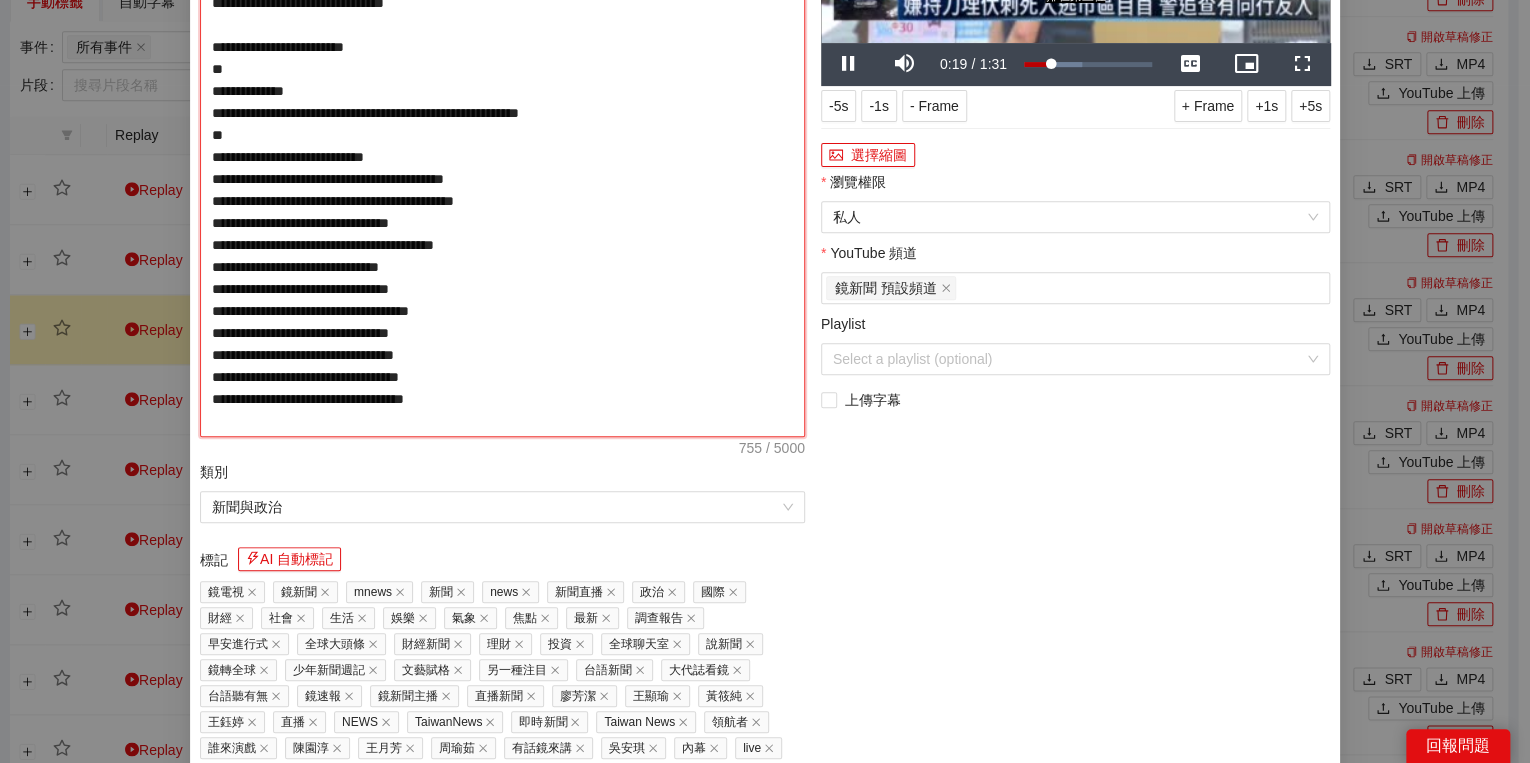 click on "**********" at bounding box center [502, 157] 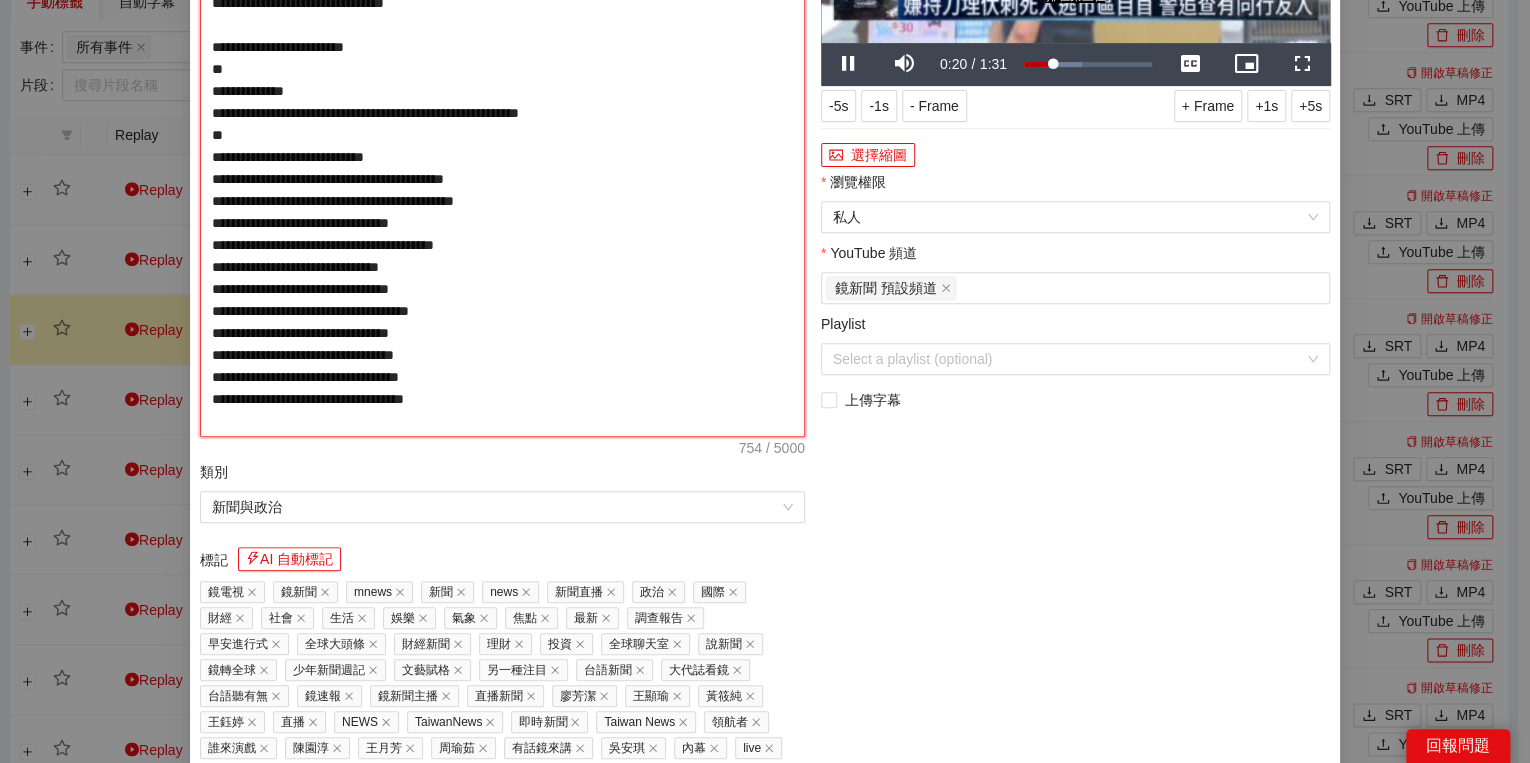 click on "**********" at bounding box center (502, 157) 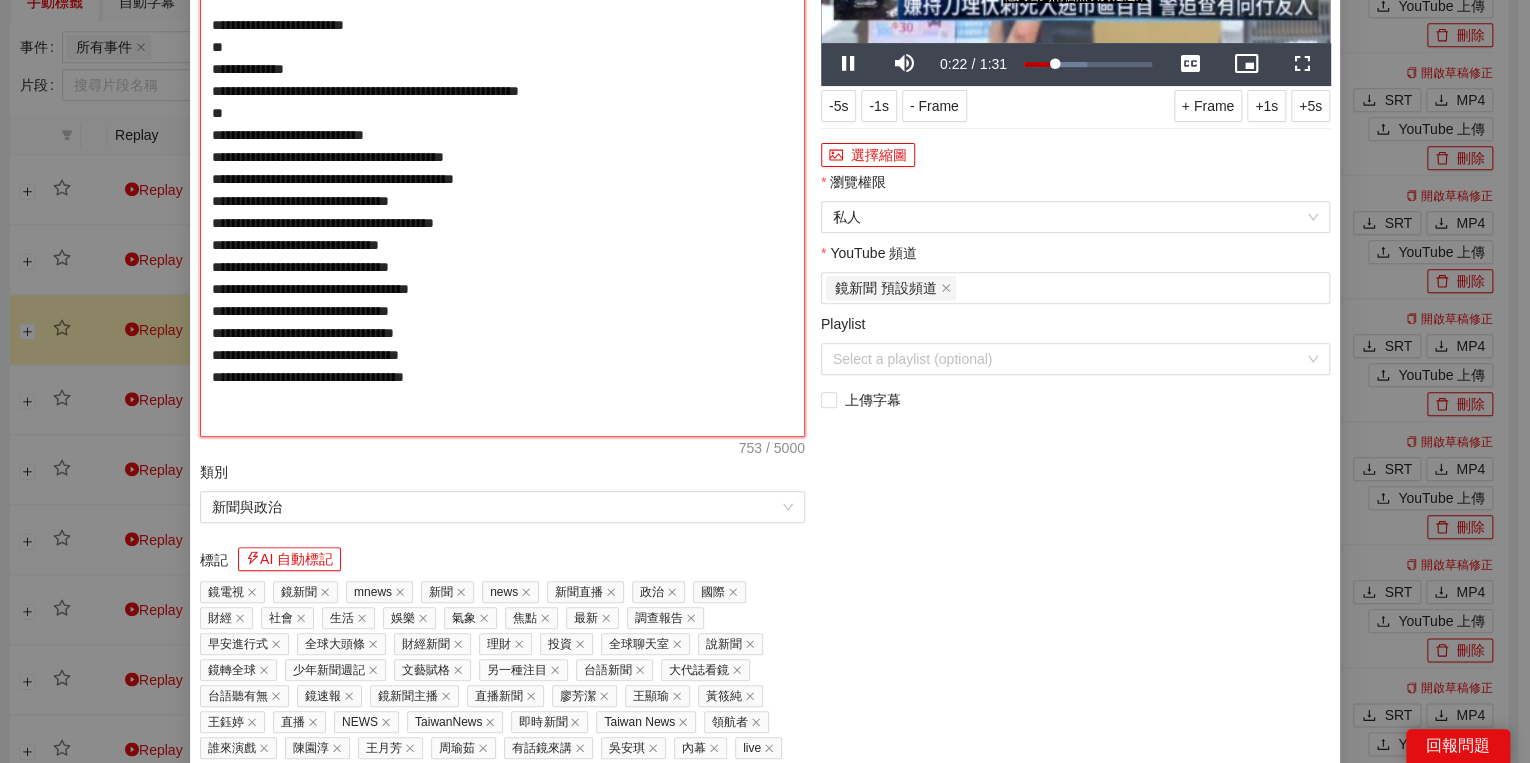 click on "**********" at bounding box center (502, 157) 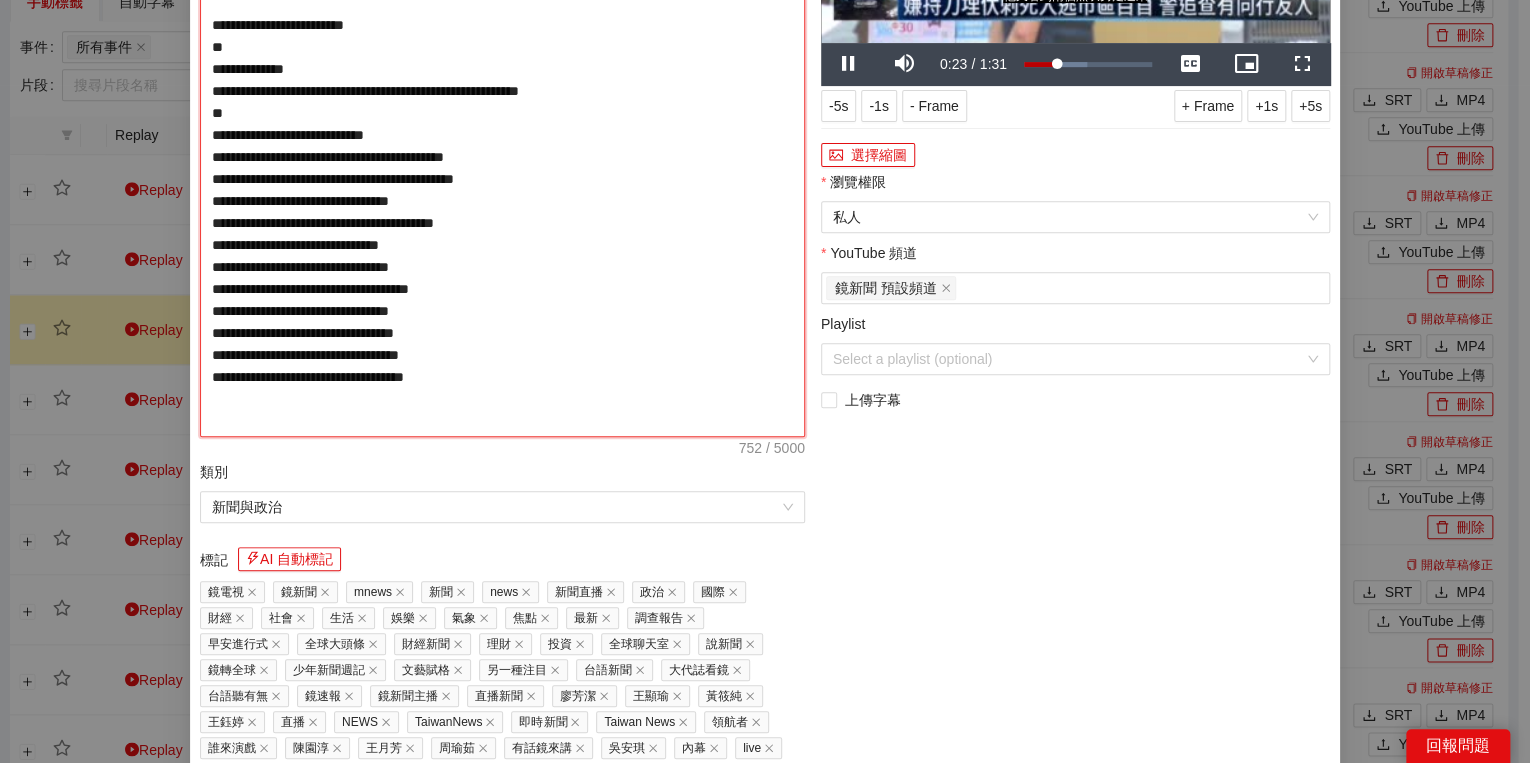 click on "**********" at bounding box center [502, 157] 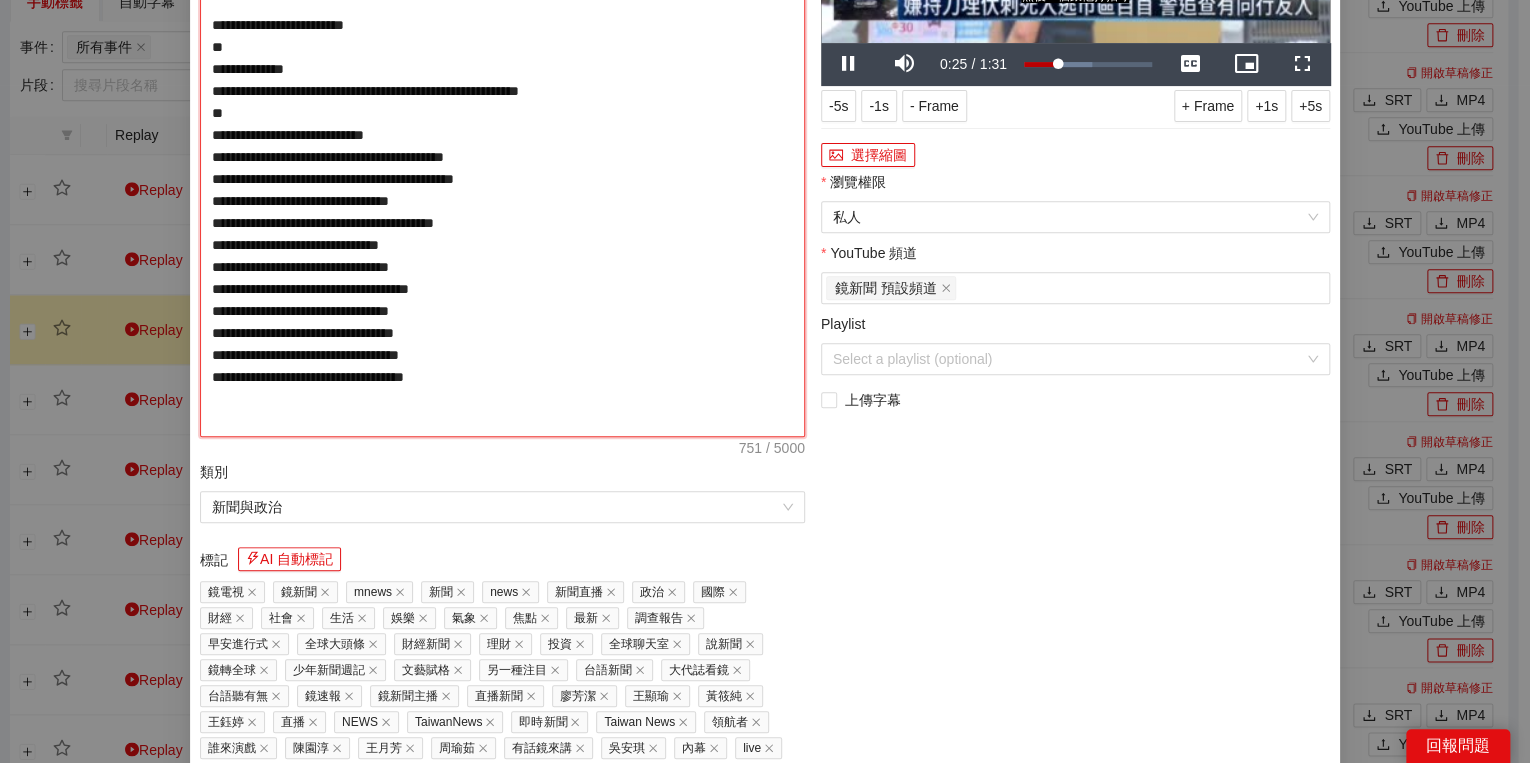 click on "**********" at bounding box center (502, 157) 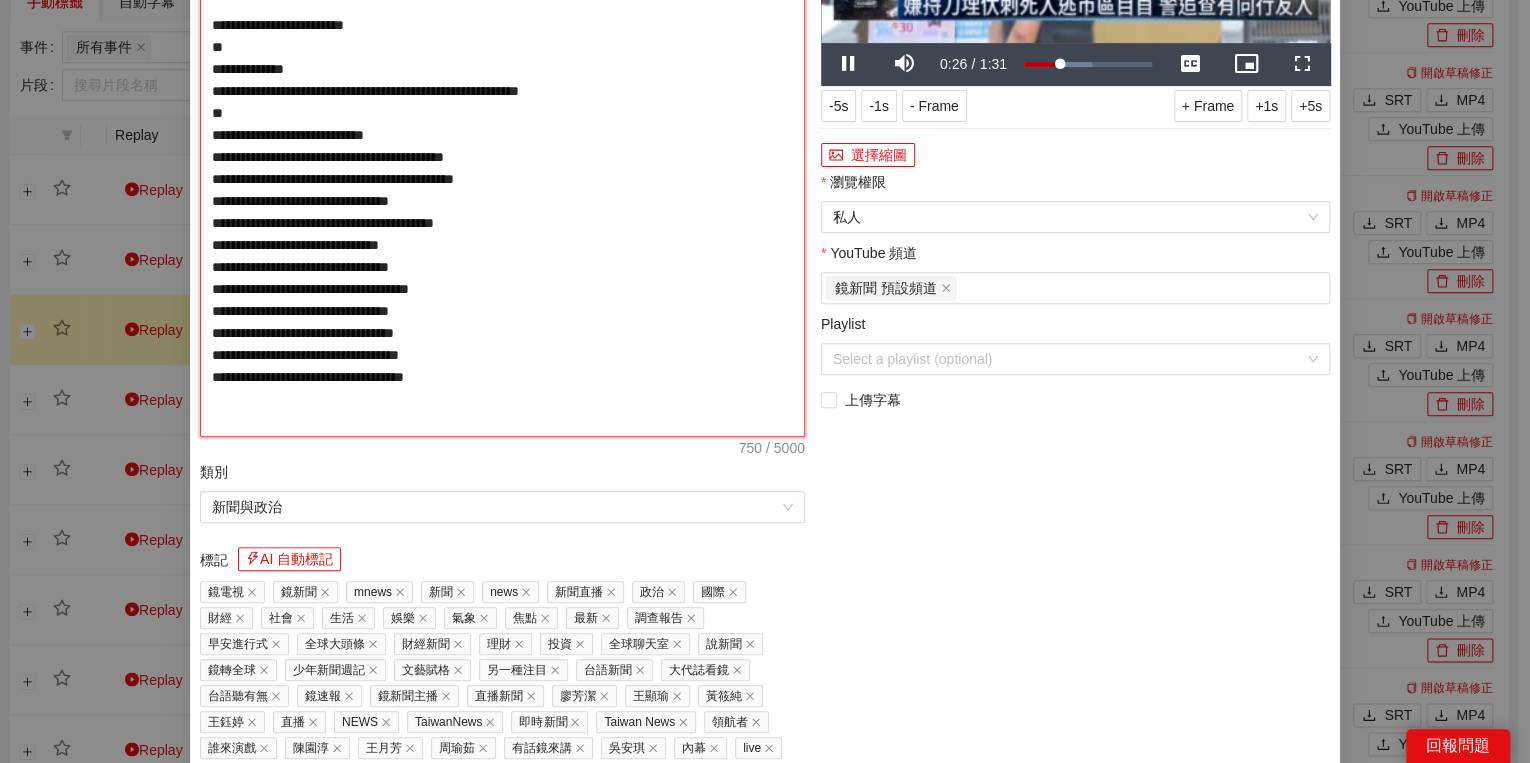 click on "**********" at bounding box center (502, 157) 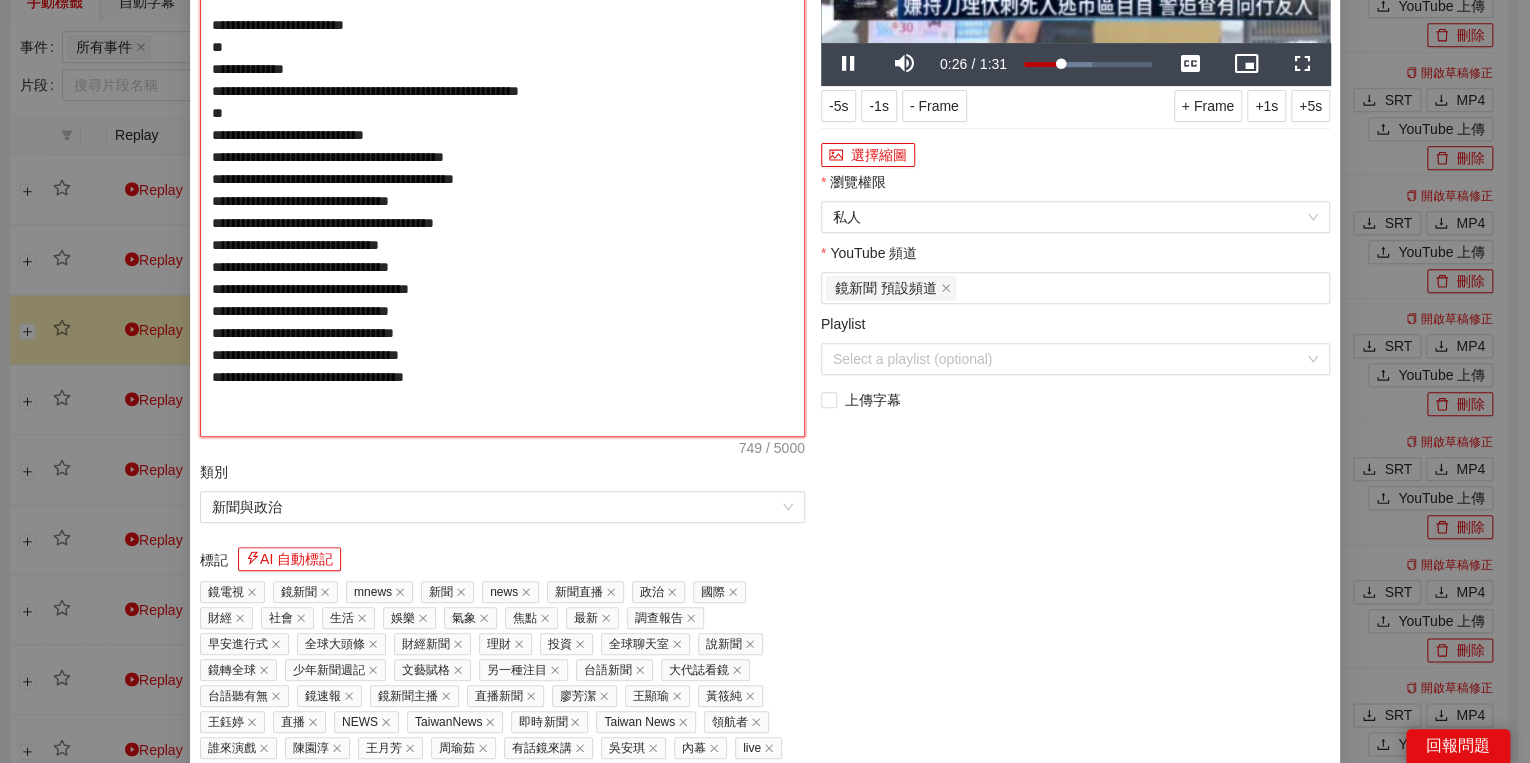 click on "**********" at bounding box center (502, 157) 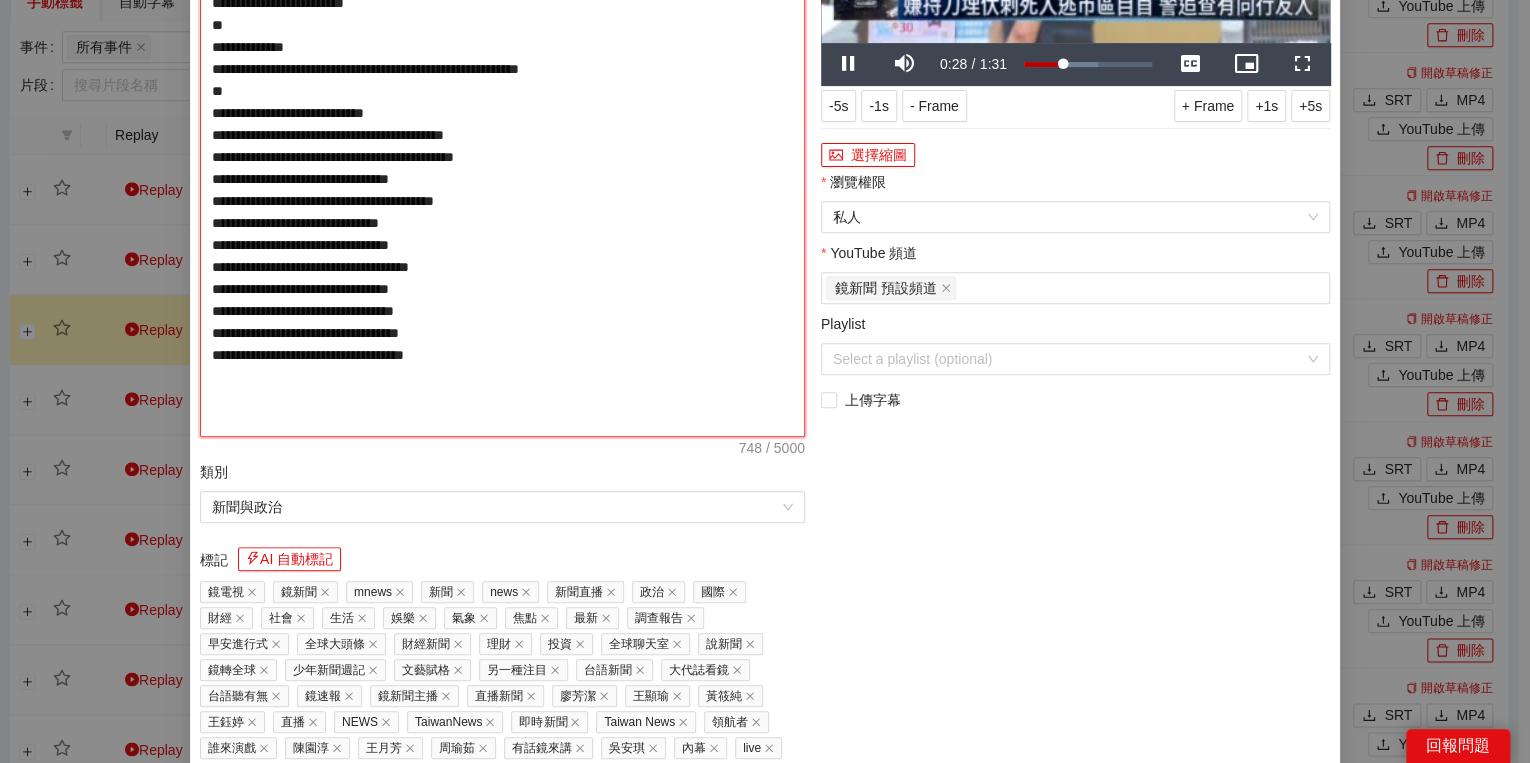 click on "**********" at bounding box center [502, 157] 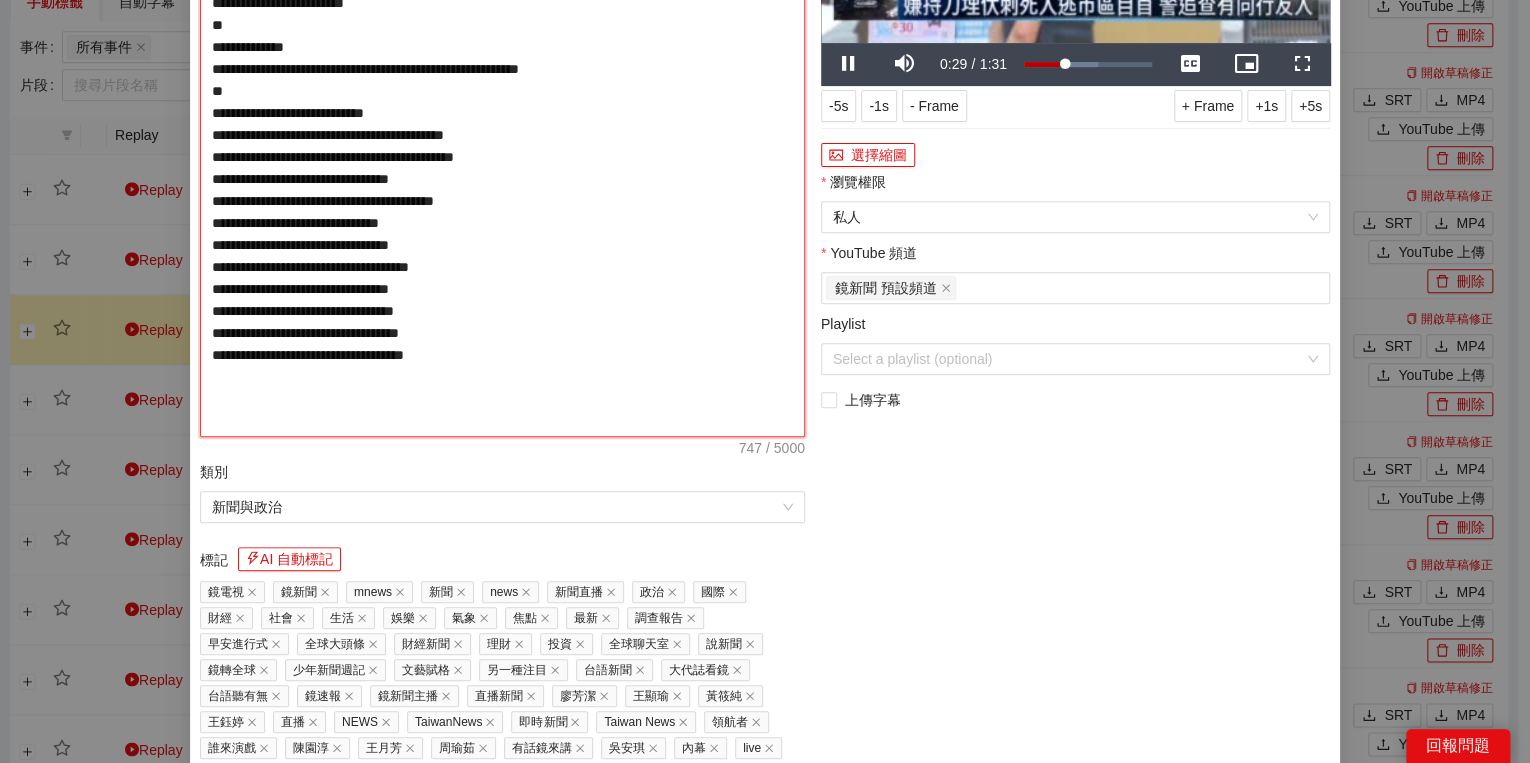 click on "**********" at bounding box center [502, 157] 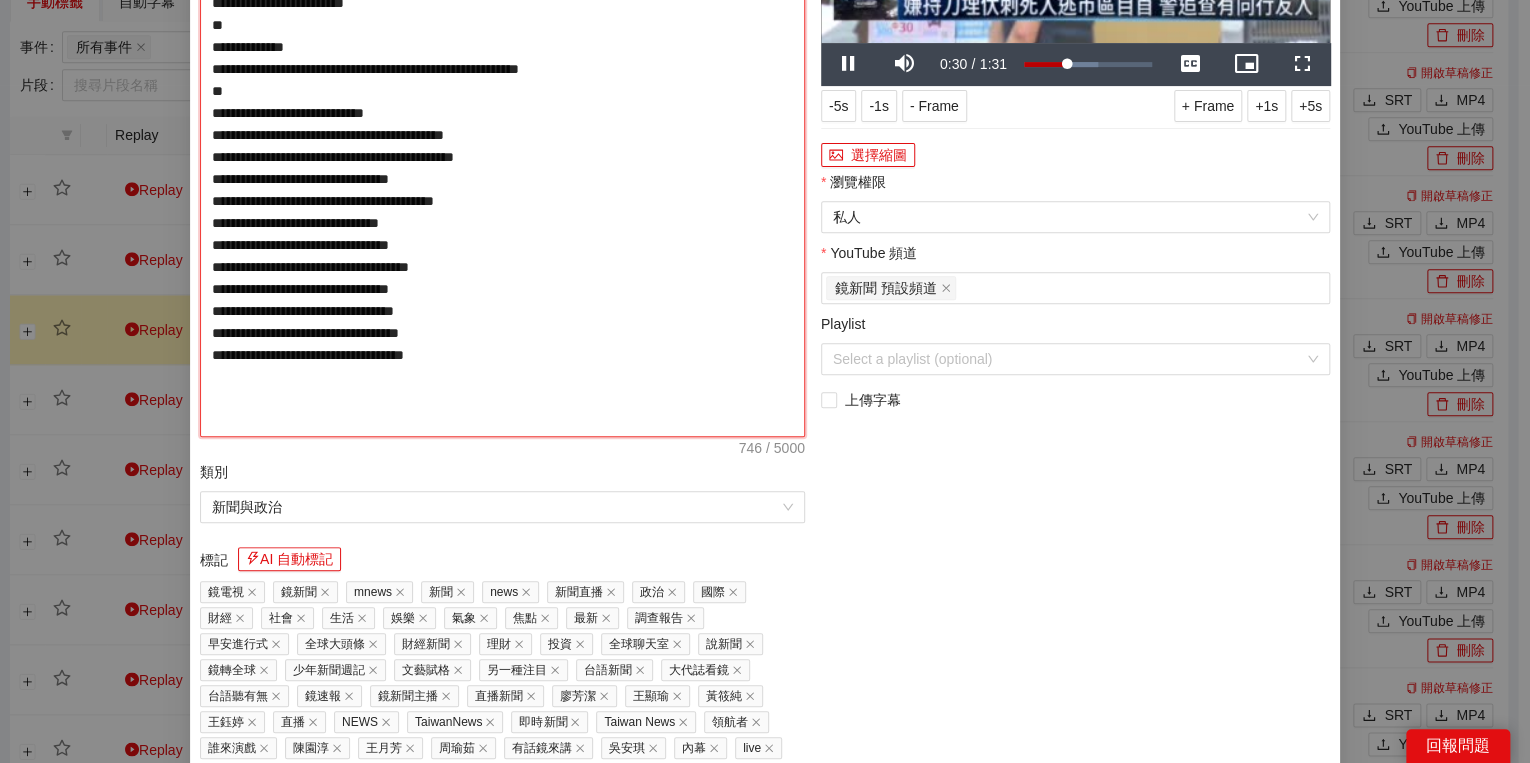 click on "**********" at bounding box center [502, 157] 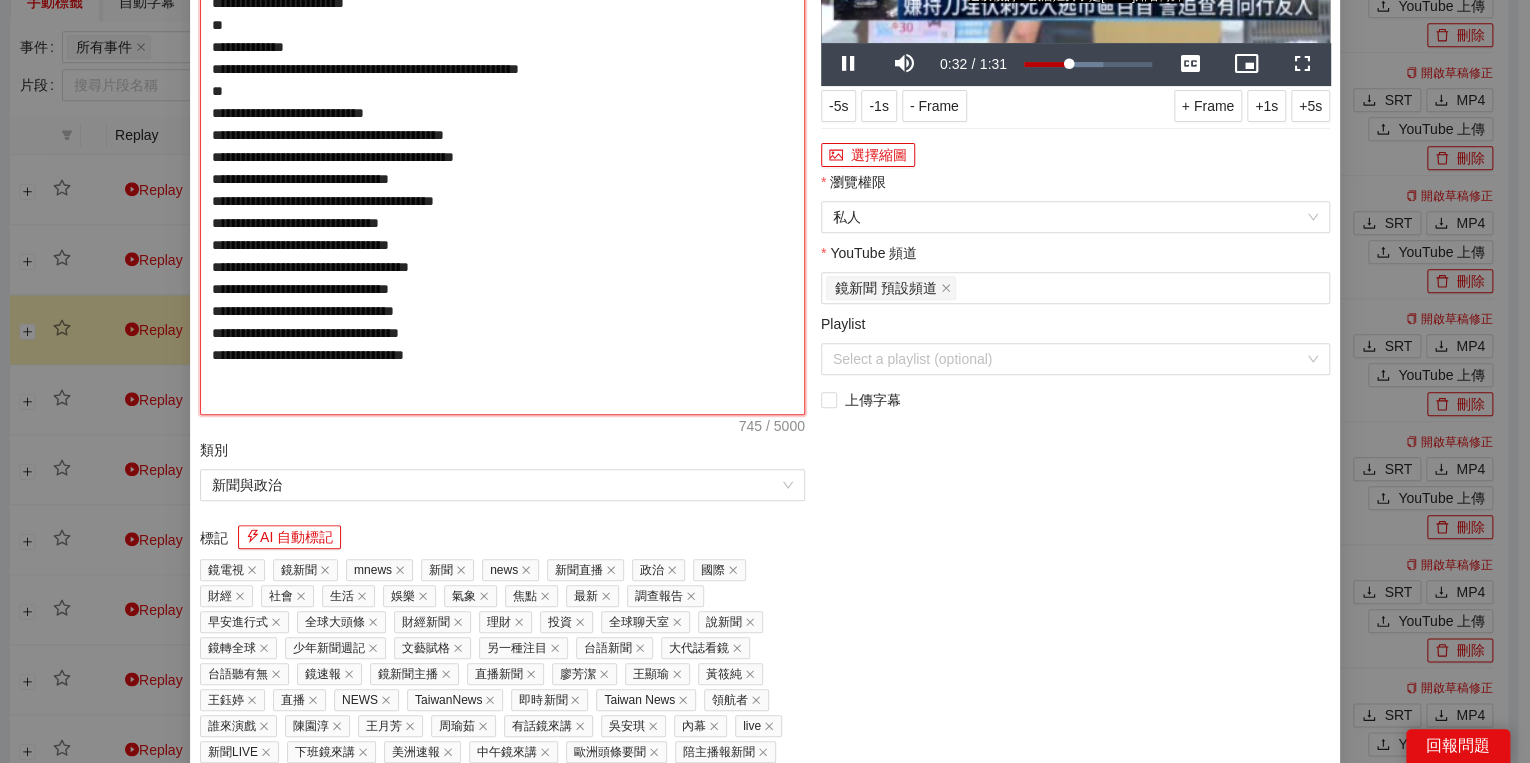 click on "**********" at bounding box center [502, 146] 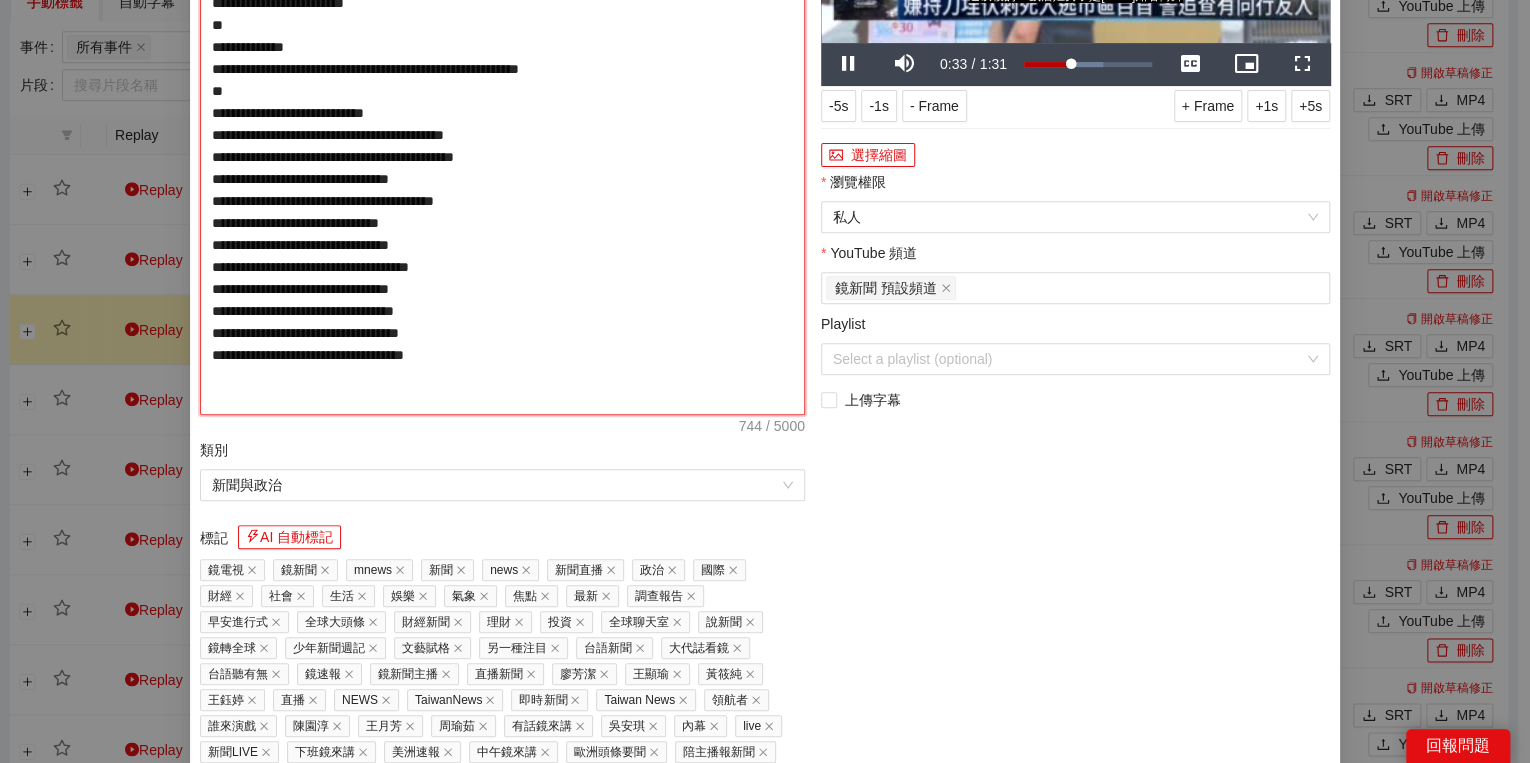 click on "**********" at bounding box center (502, 146) 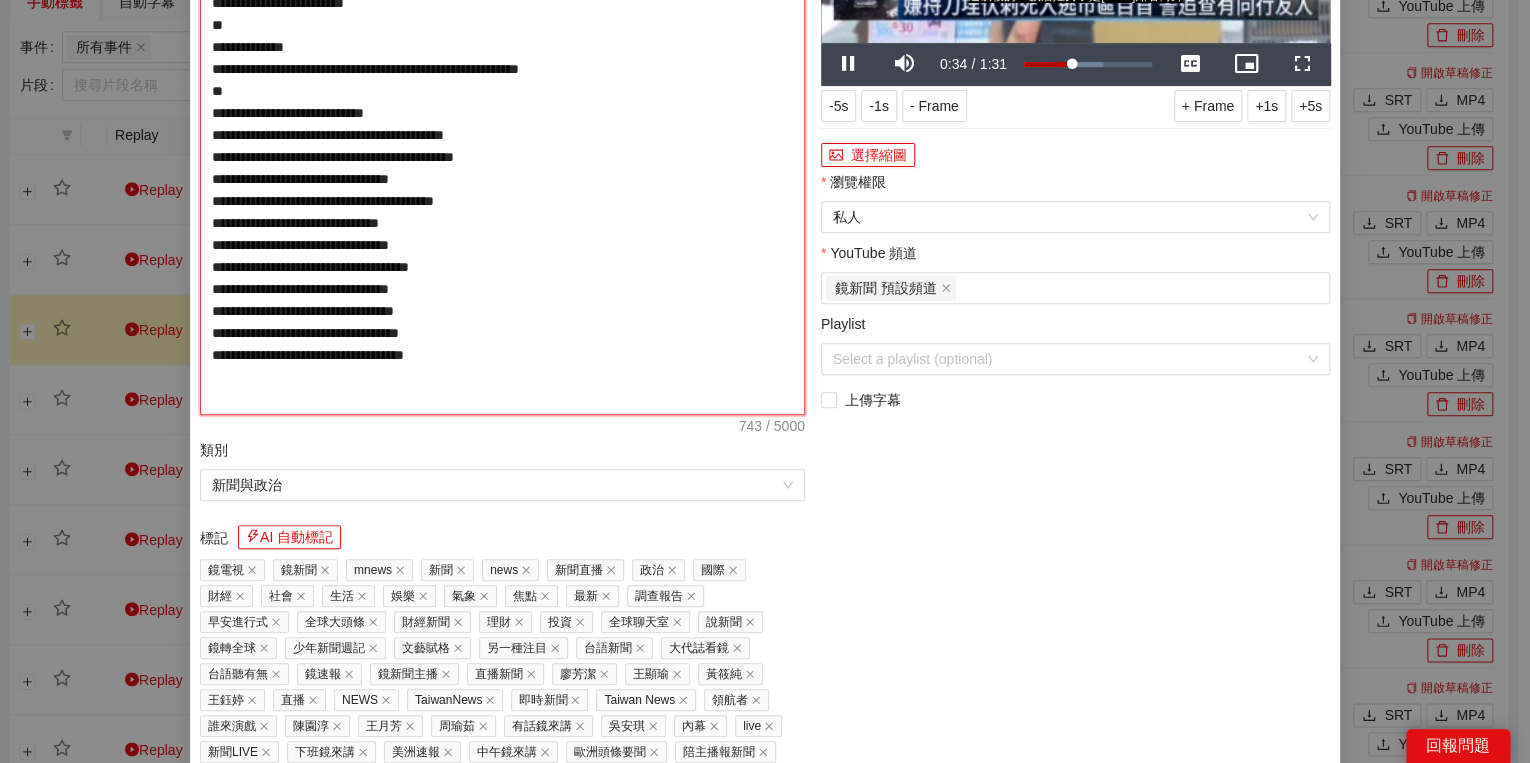 click on "**********" at bounding box center [502, 146] 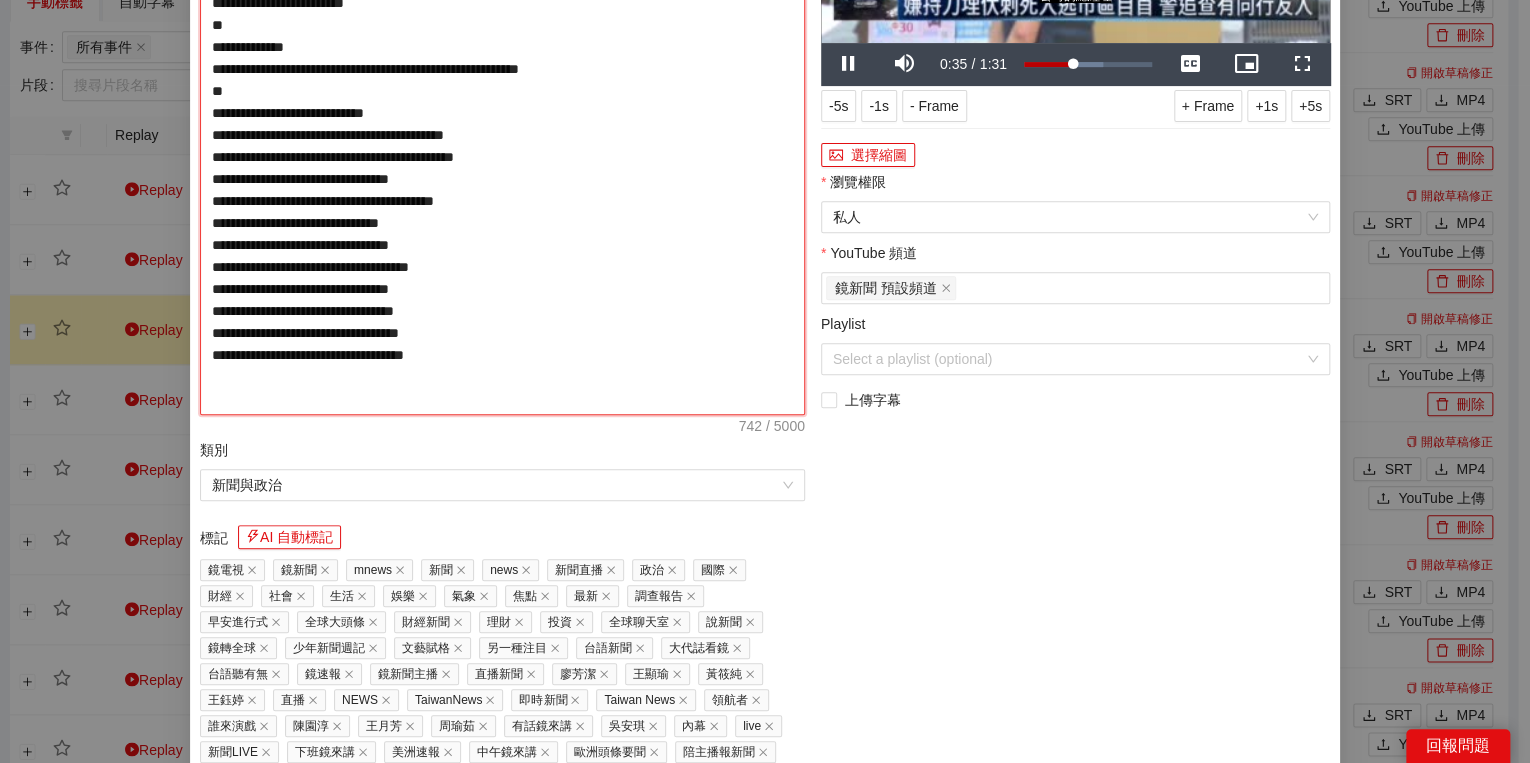 click on "**********" at bounding box center (502, 146) 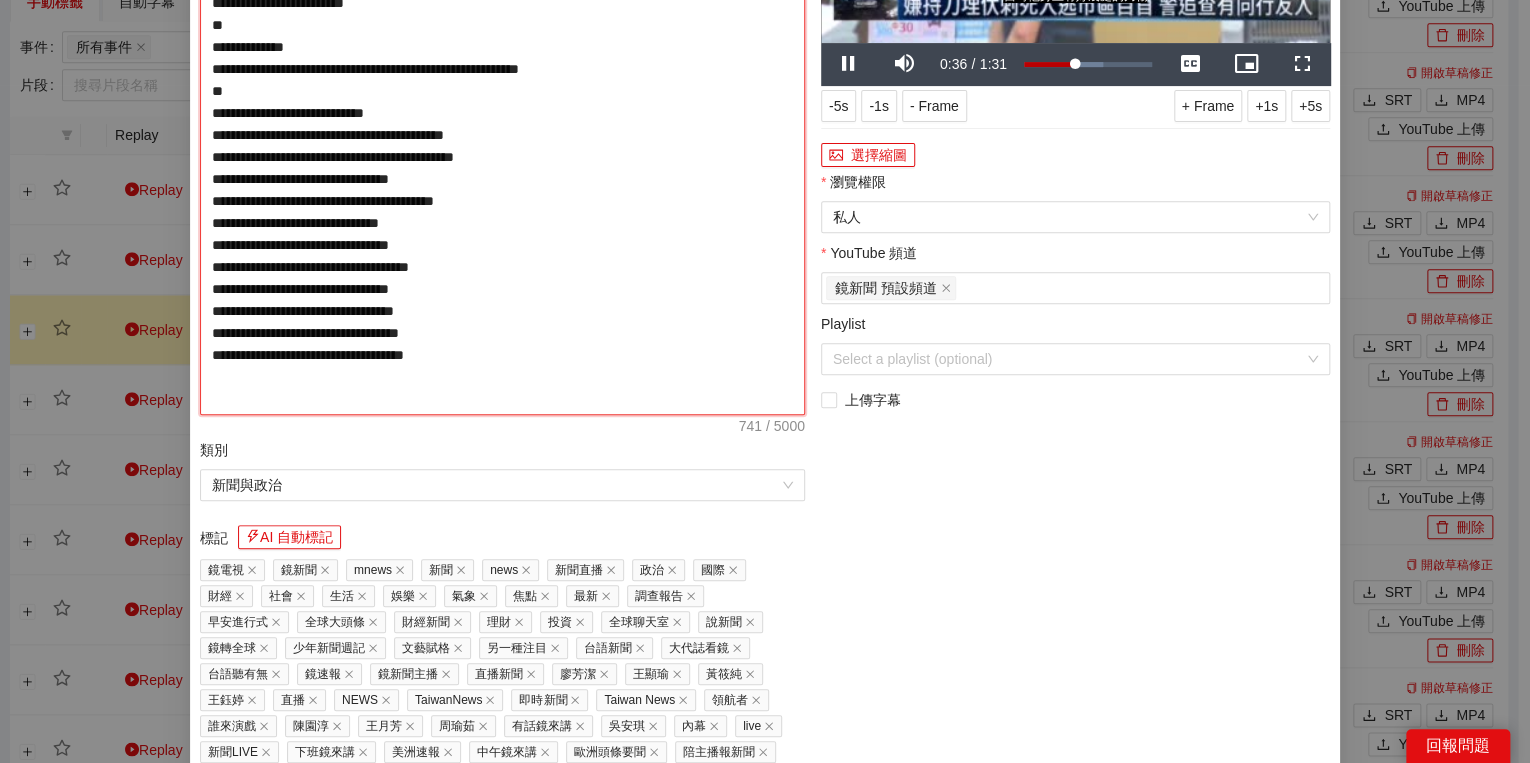click on "**********" at bounding box center (502, 146) 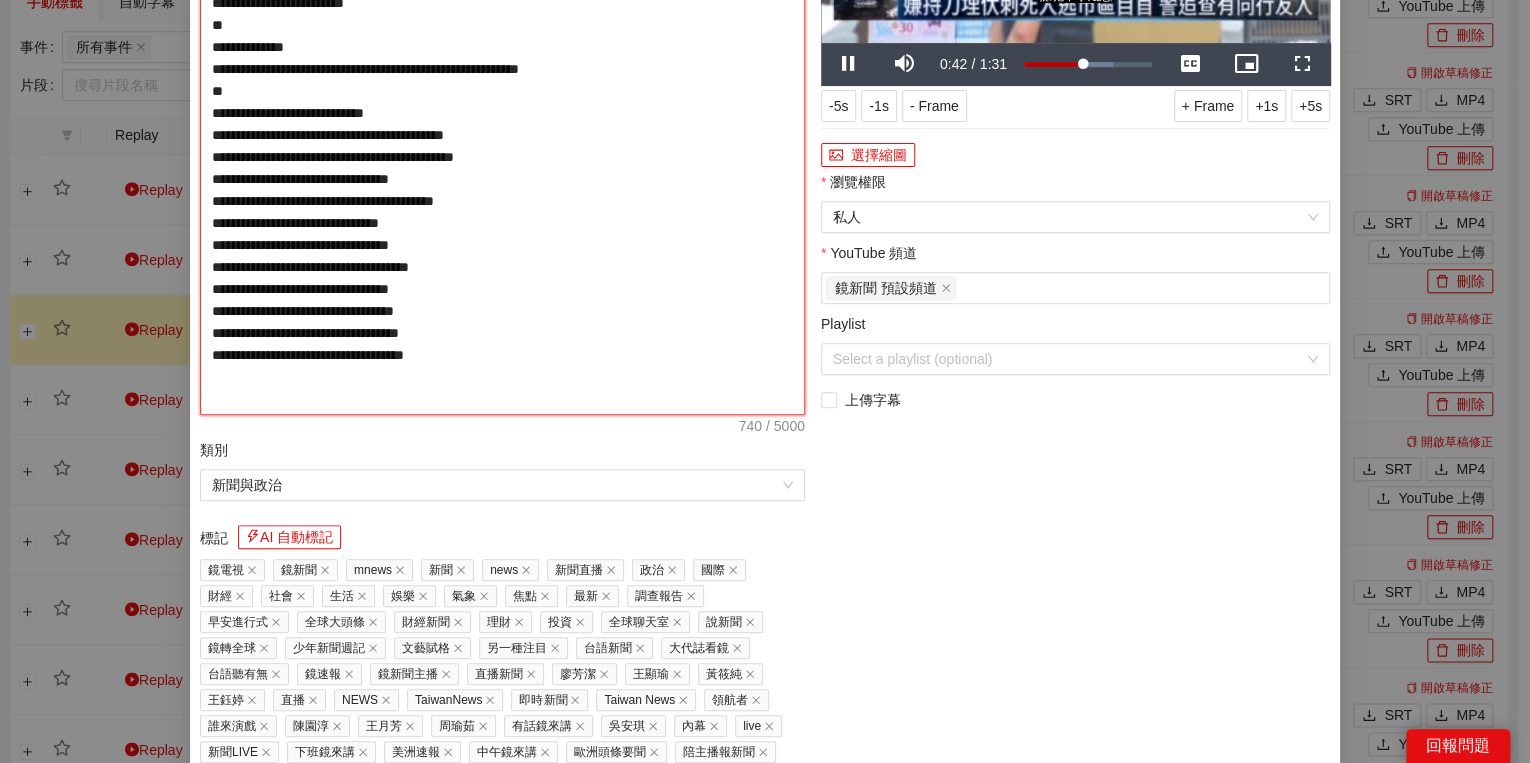 click on "**********" at bounding box center (502, 146) 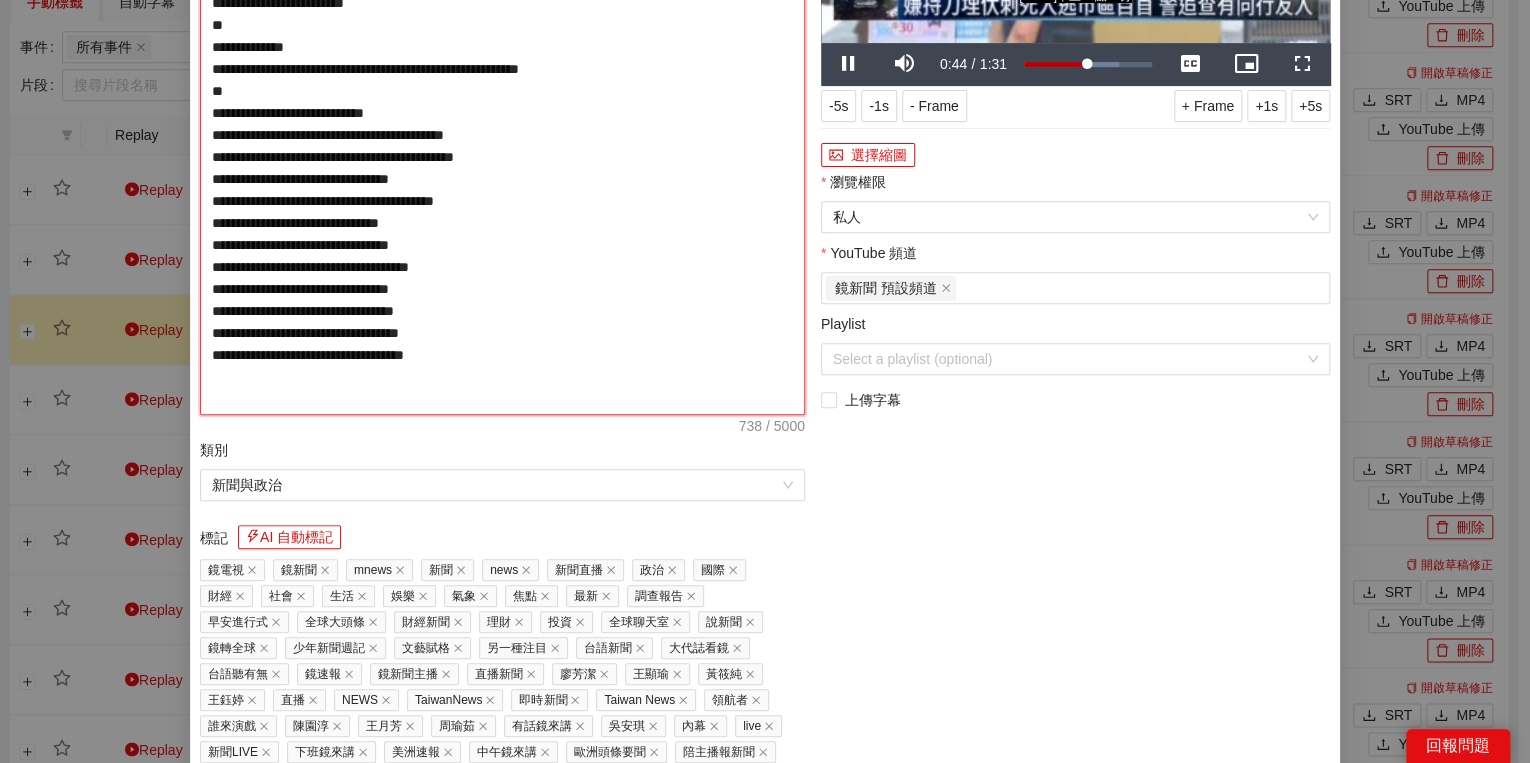 click on "**********" at bounding box center (502, 146) 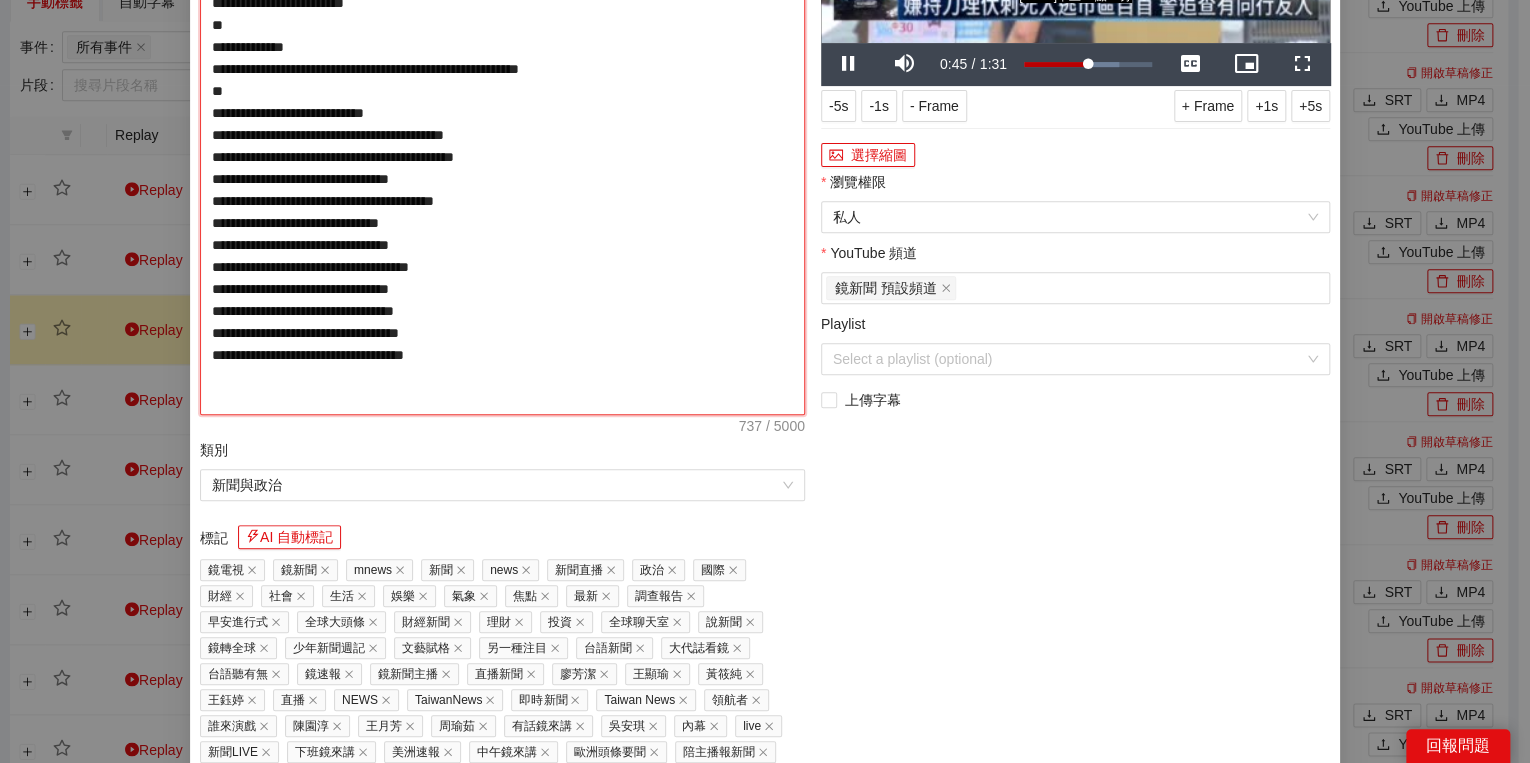 click on "**********" at bounding box center [502, 146] 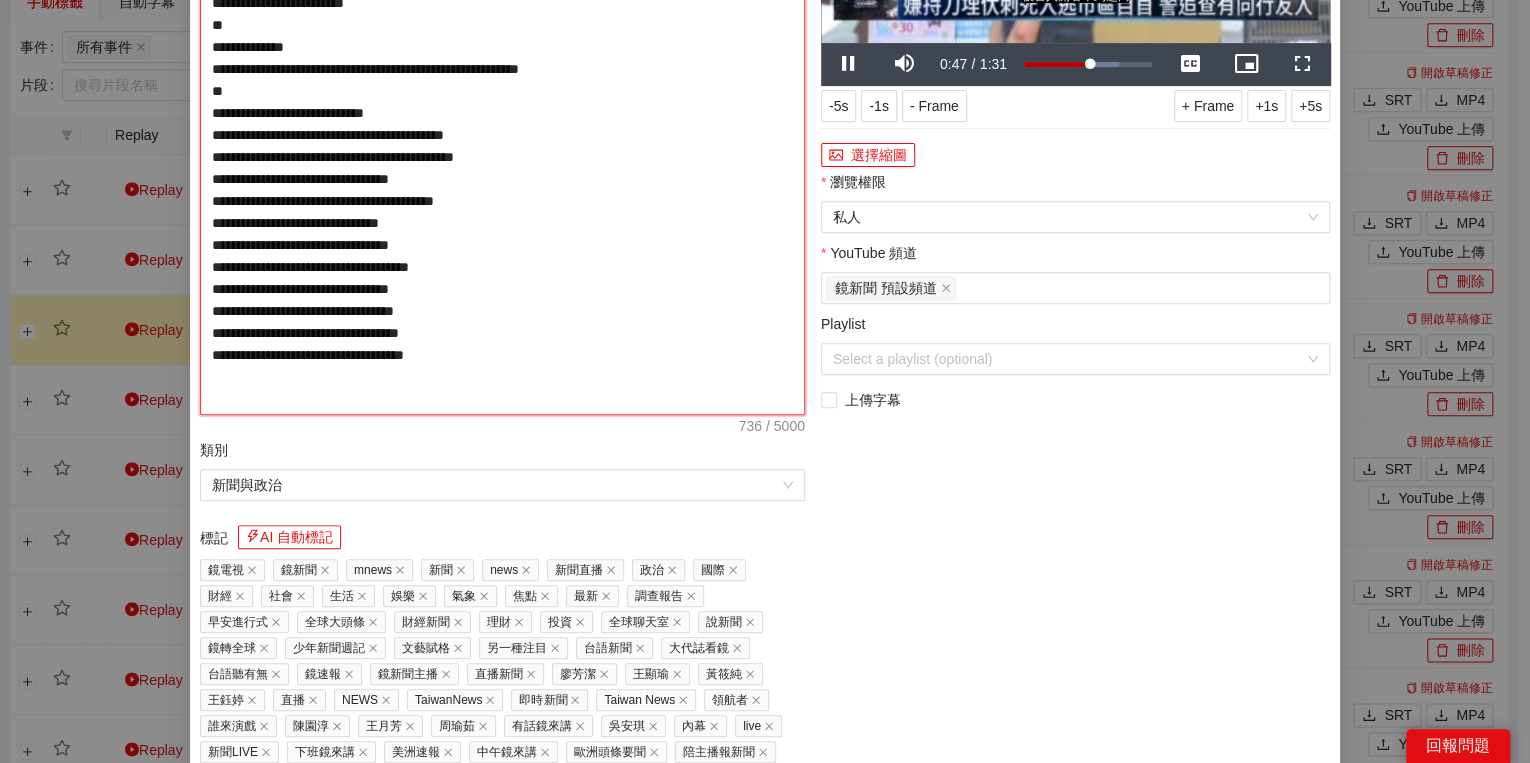 click on "**********" at bounding box center (502, 146) 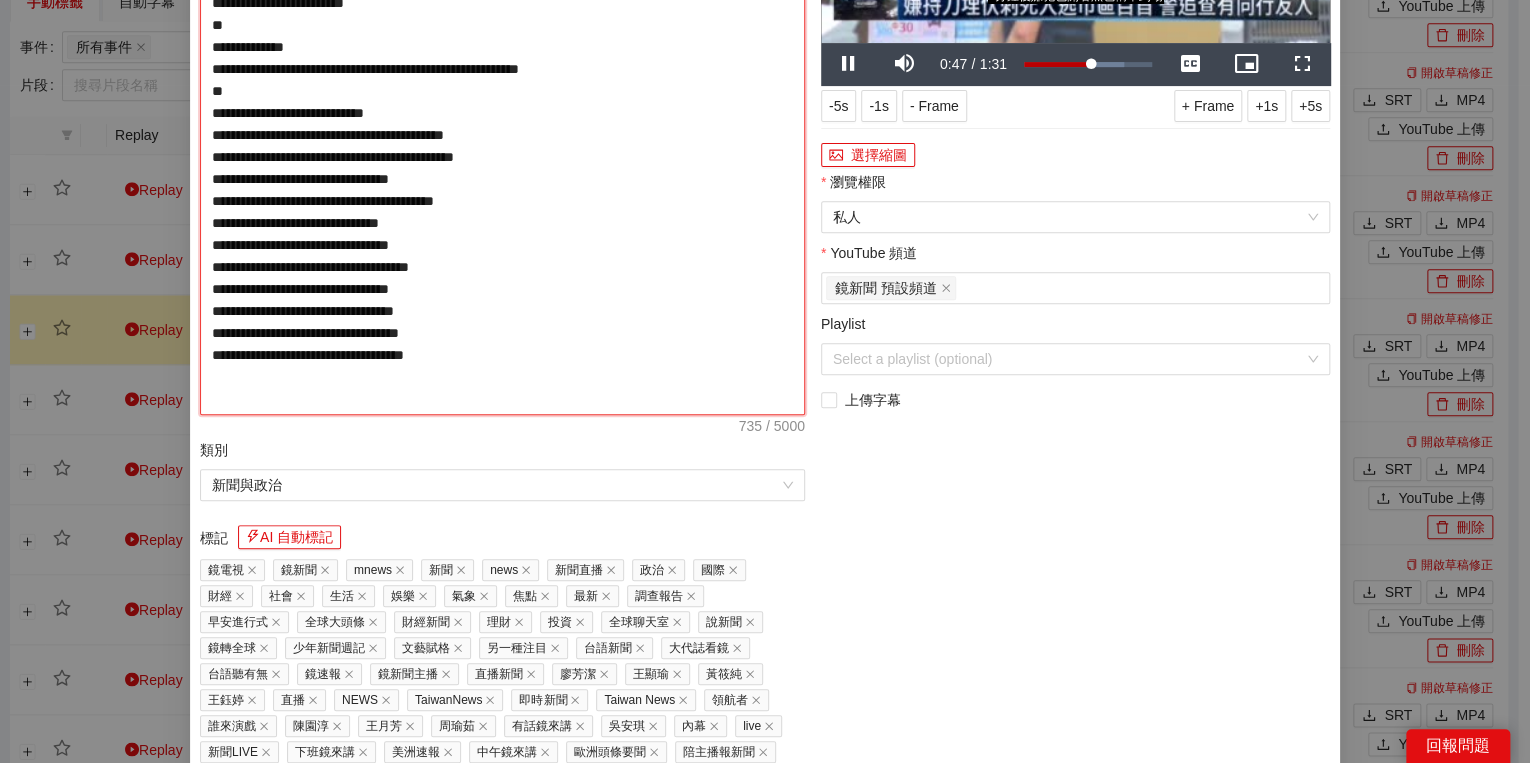 click on "**********" at bounding box center (502, 146) 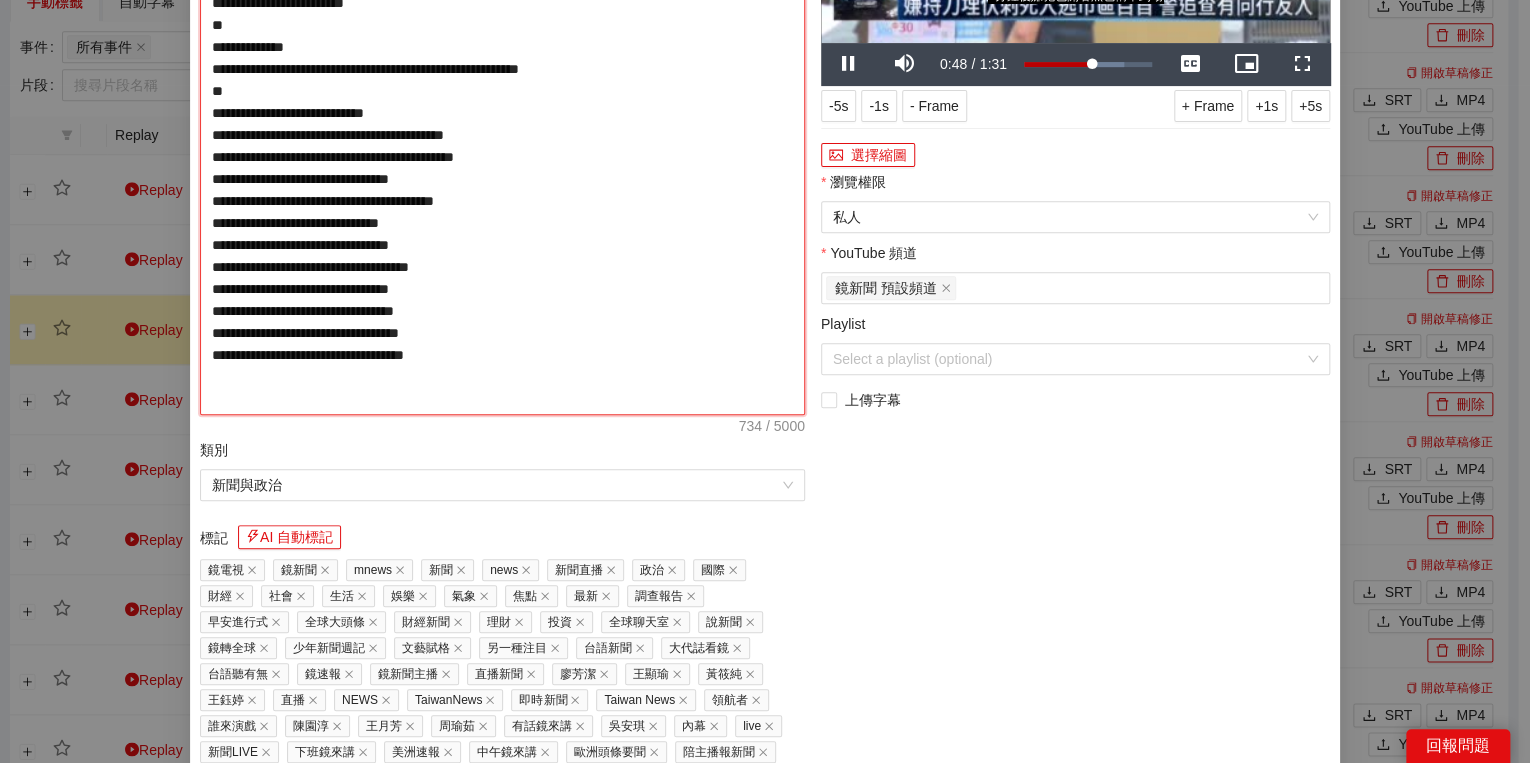 click on "**********" at bounding box center (502, 146) 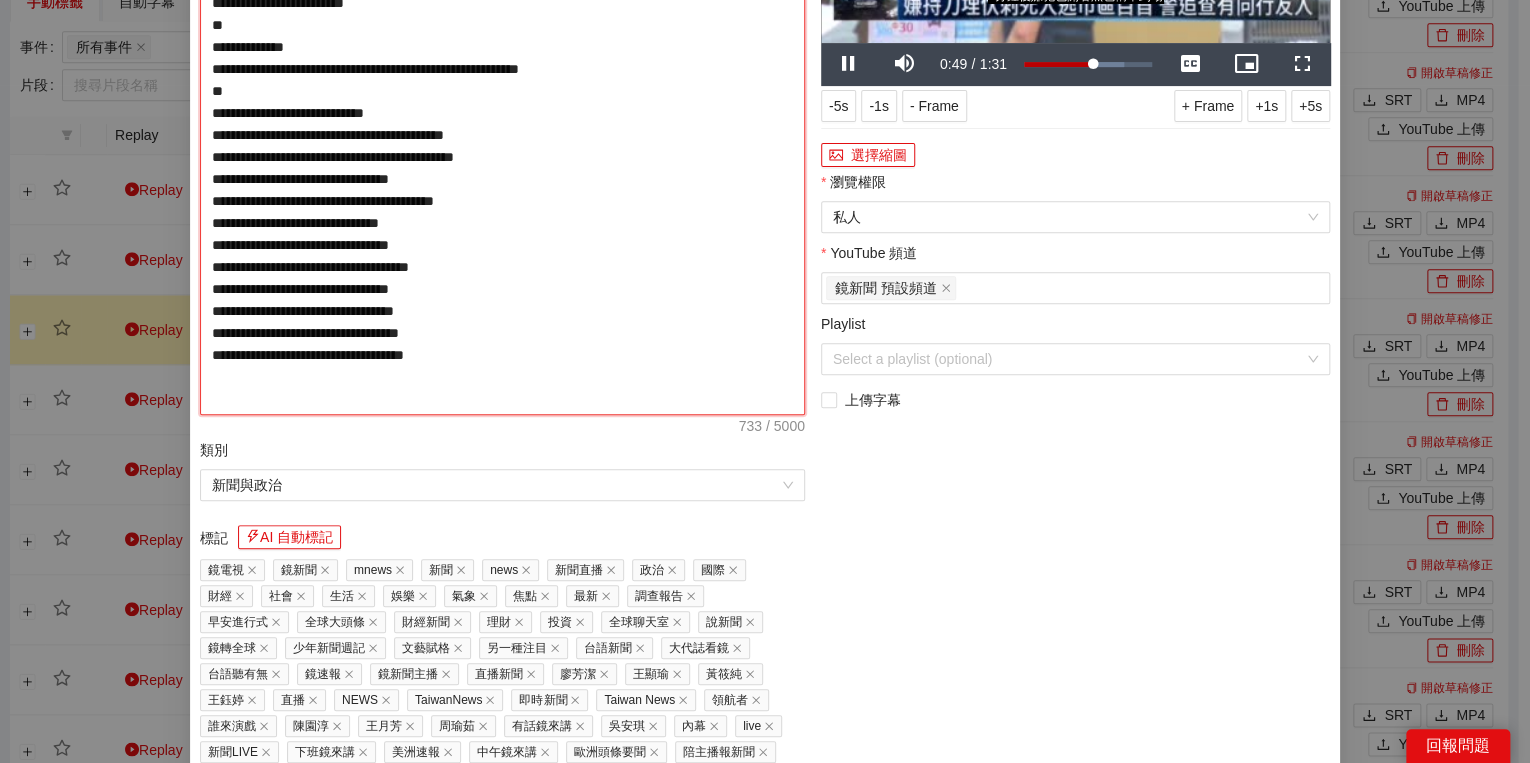 click on "**********" at bounding box center [502, 146] 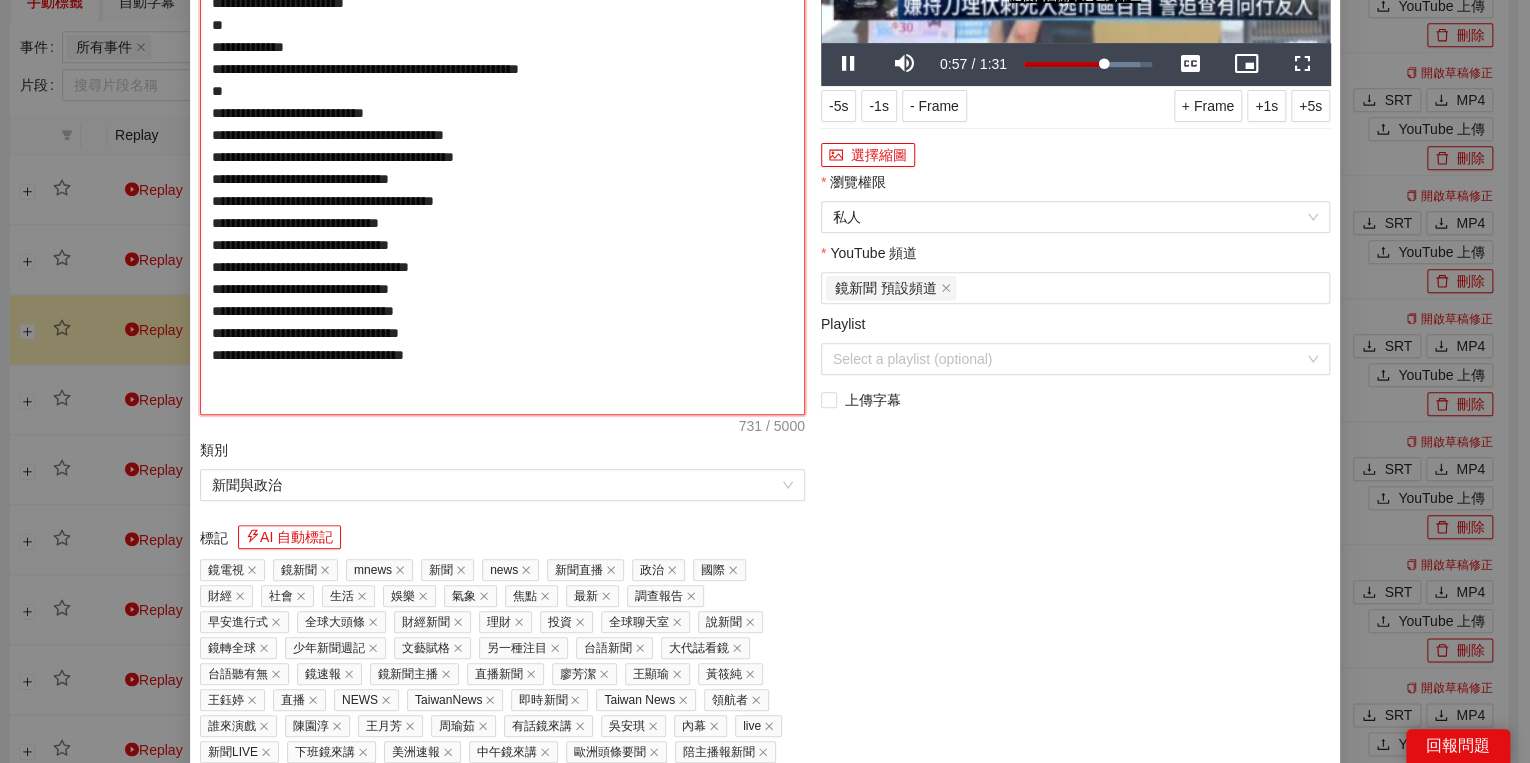 click on "**********" at bounding box center (502, 146) 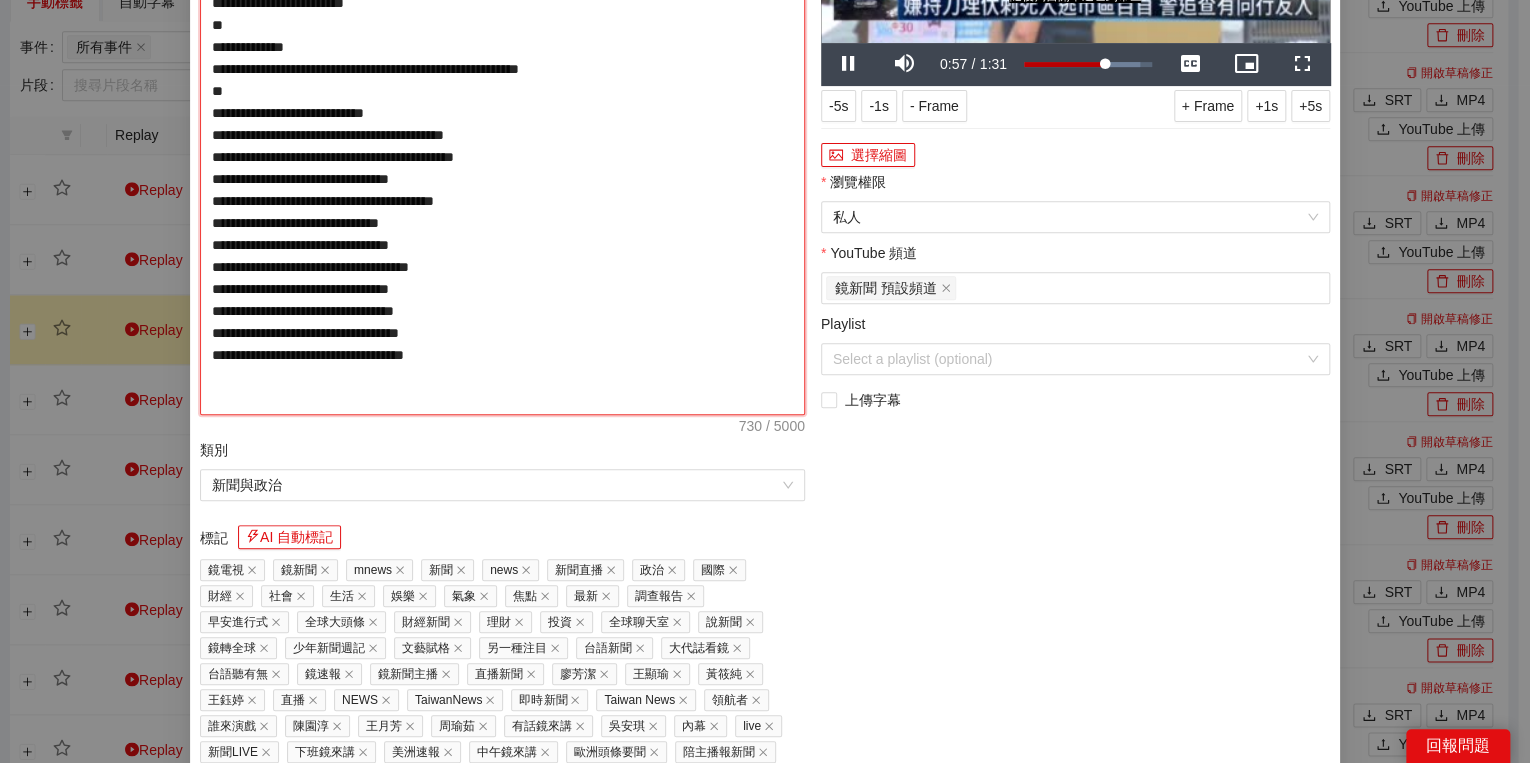 click on "**********" at bounding box center (502, 146) 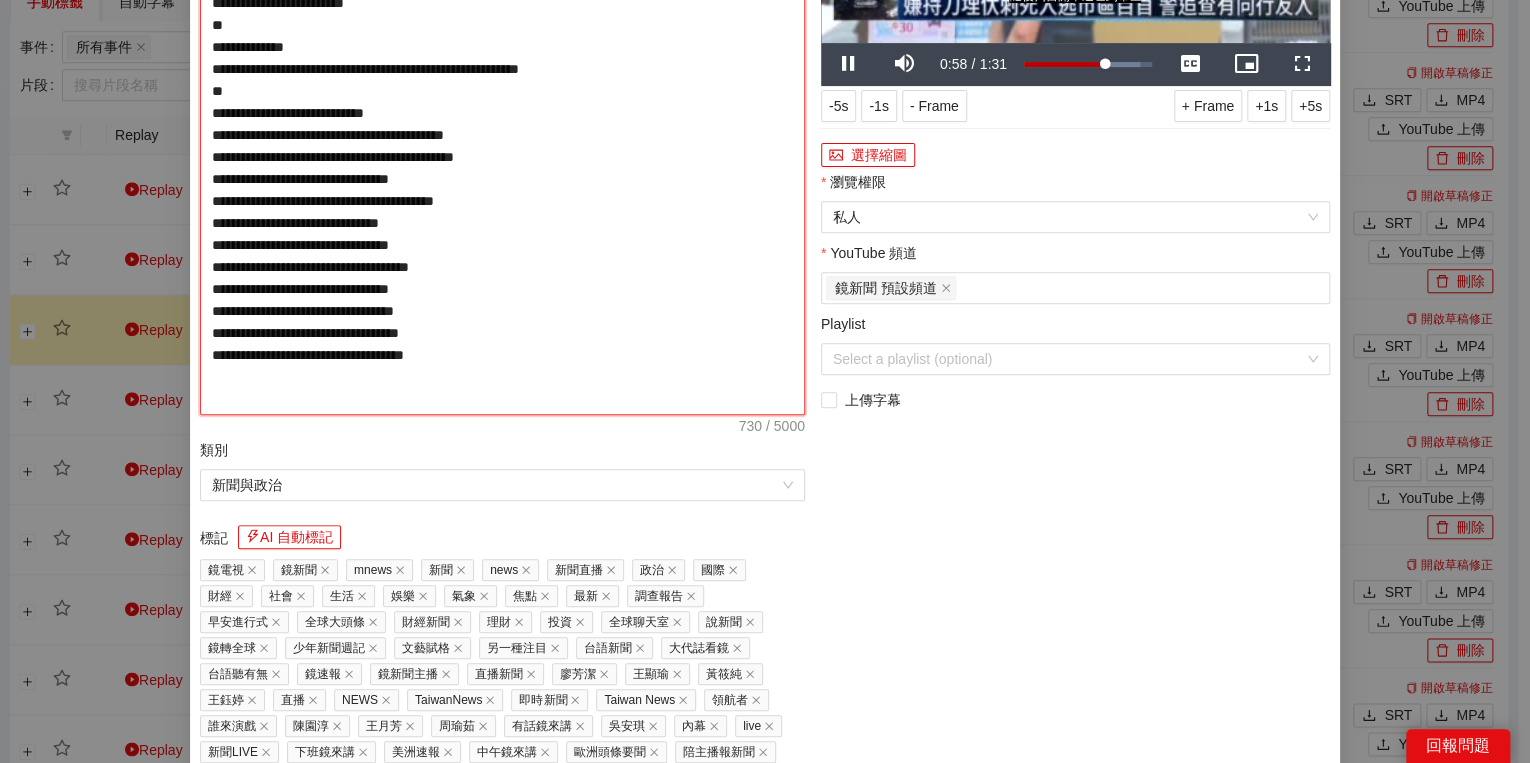 click on "**********" at bounding box center [502, 146] 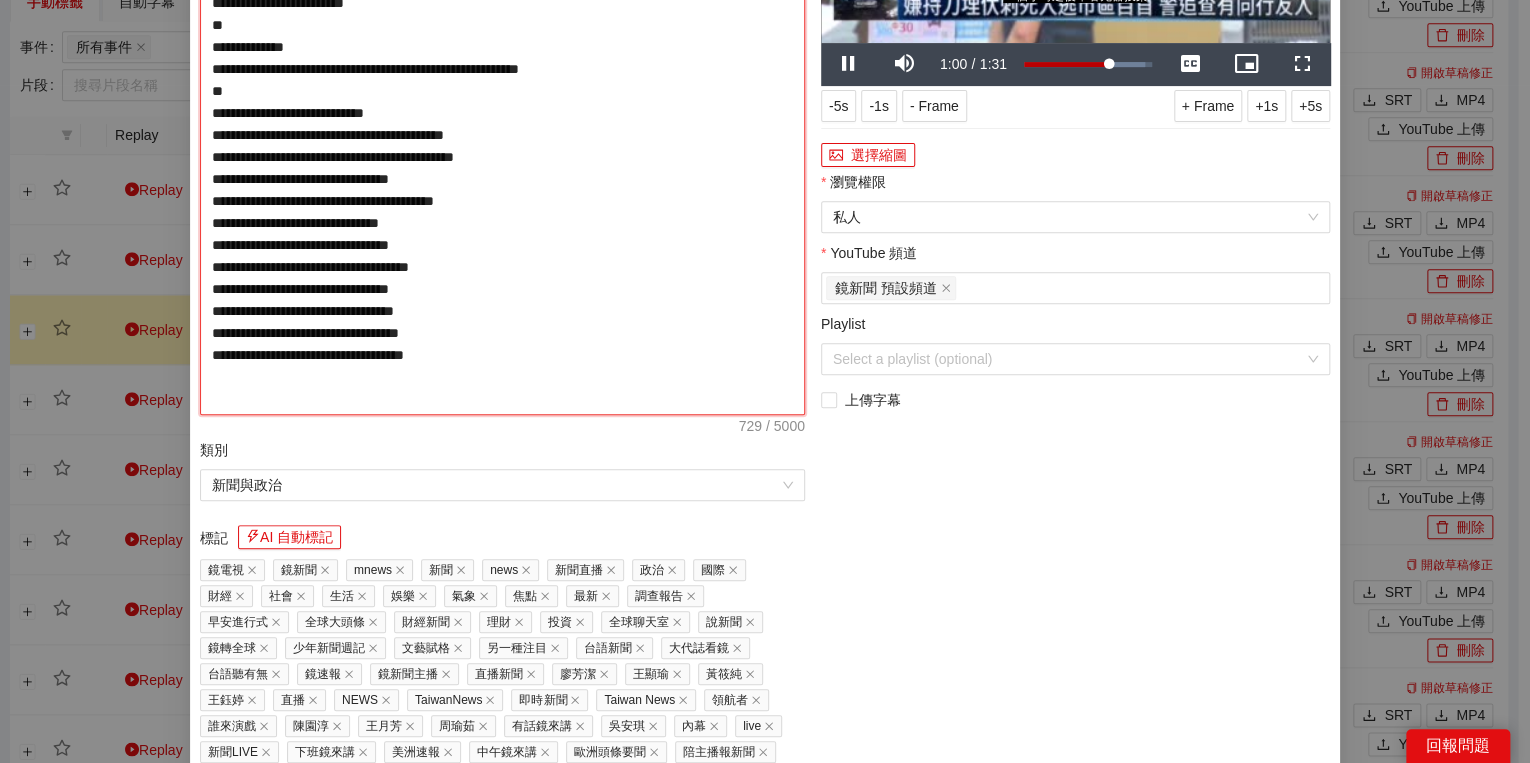 click on "**********" at bounding box center [502, 146] 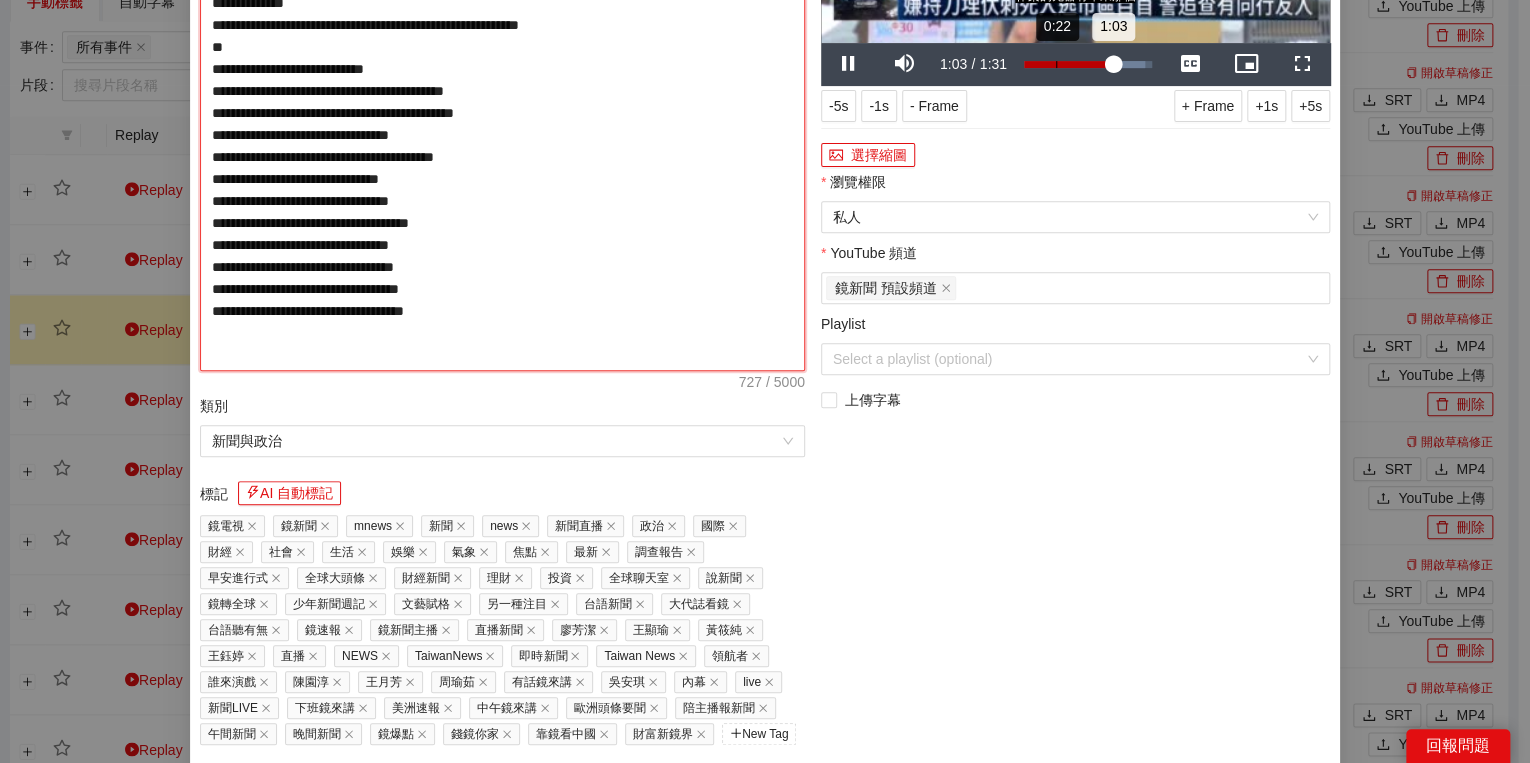 click on "Loaded :  94.61% 0:22 1:03" at bounding box center (1088, 64) 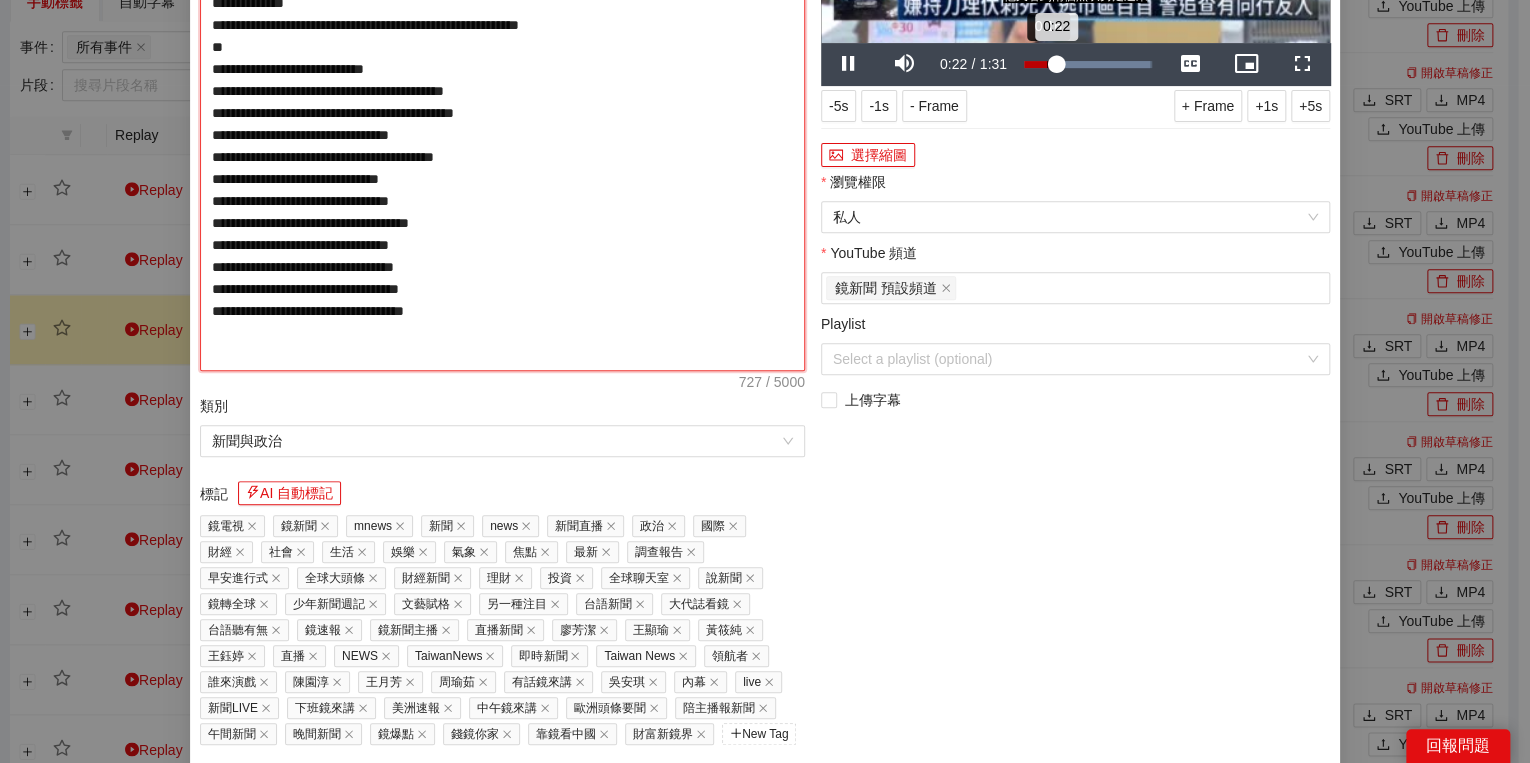 click on "0:22" at bounding box center (1040, 64) 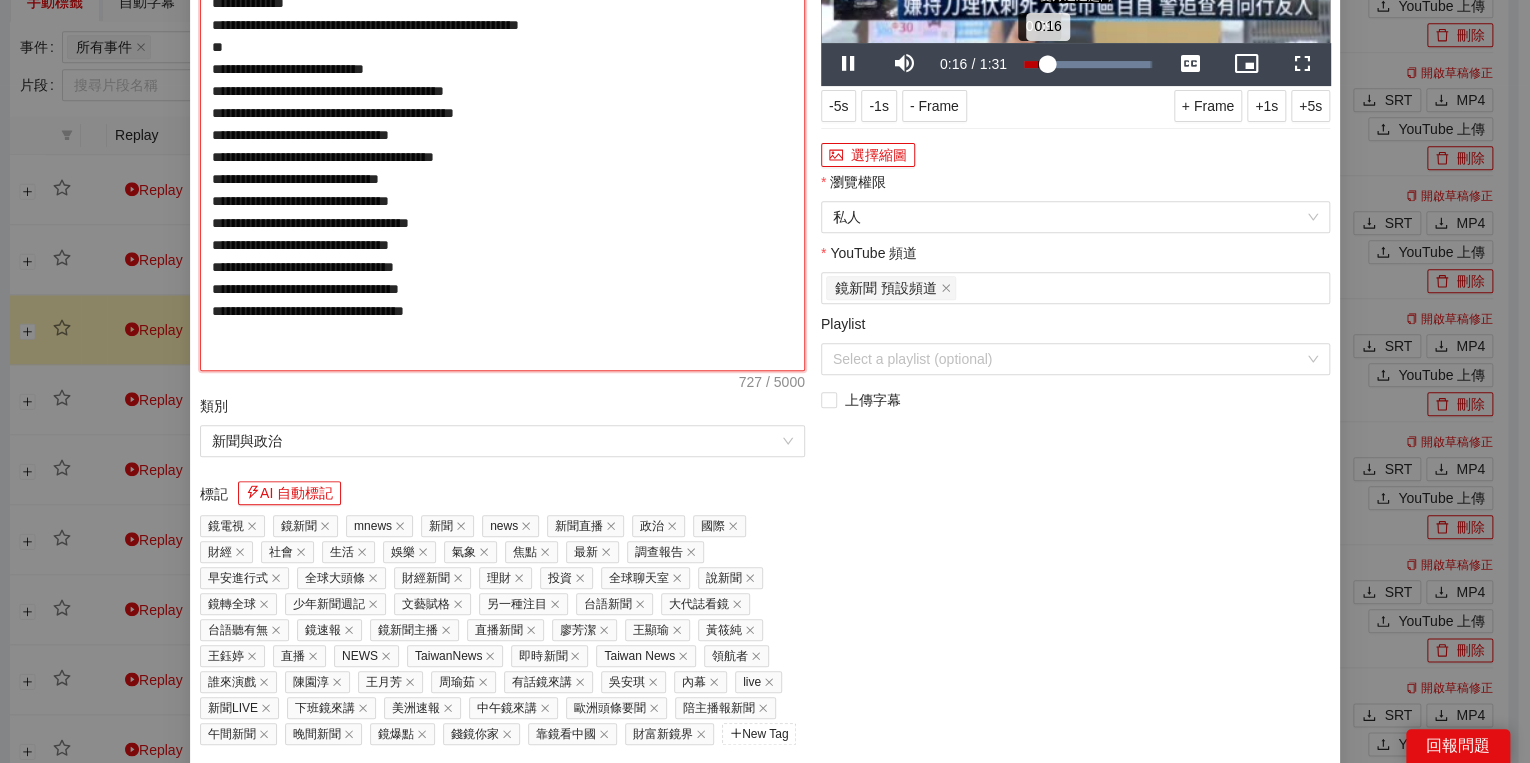 click on "0:16" at bounding box center [1036, 64] 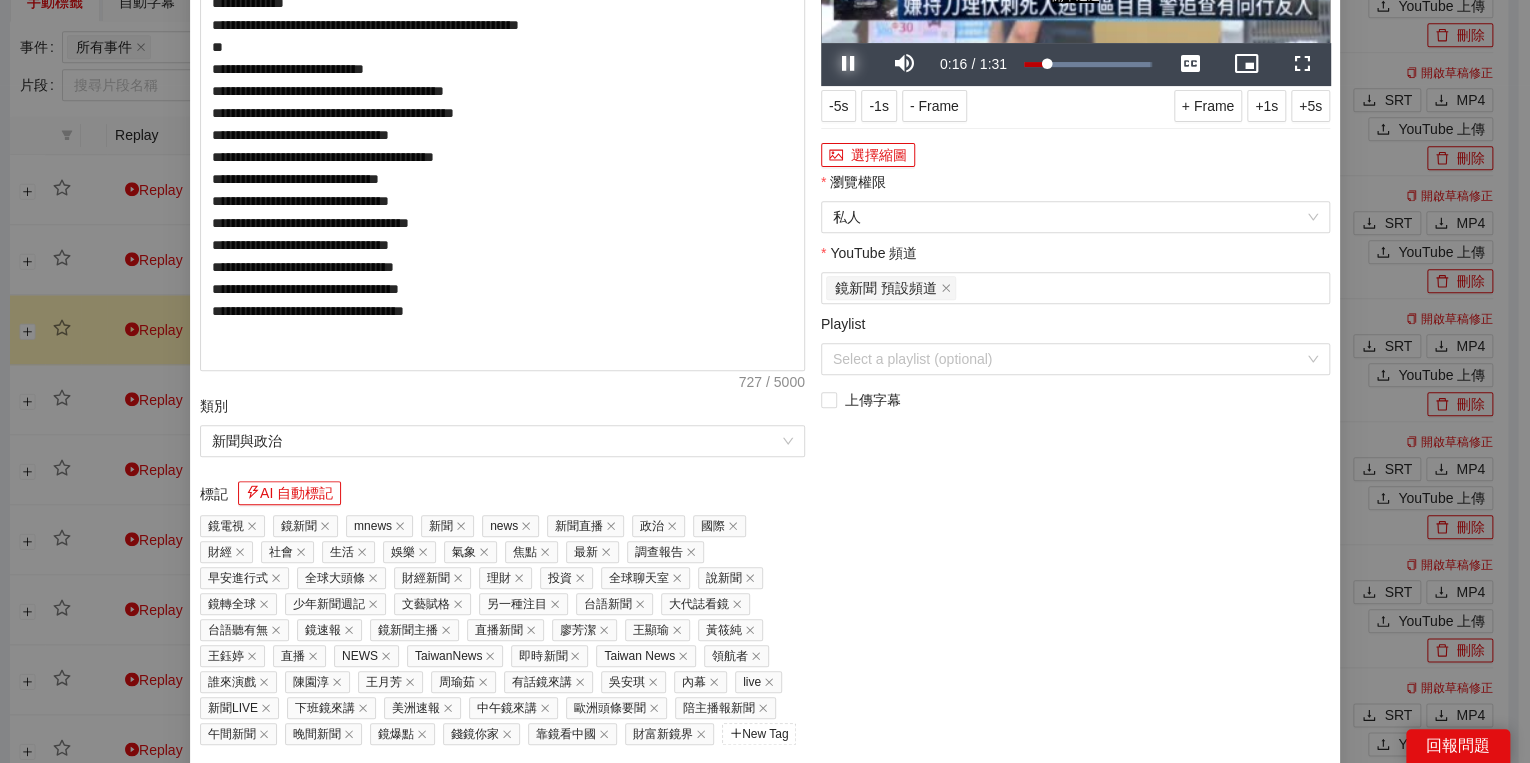 click at bounding box center [849, 64] 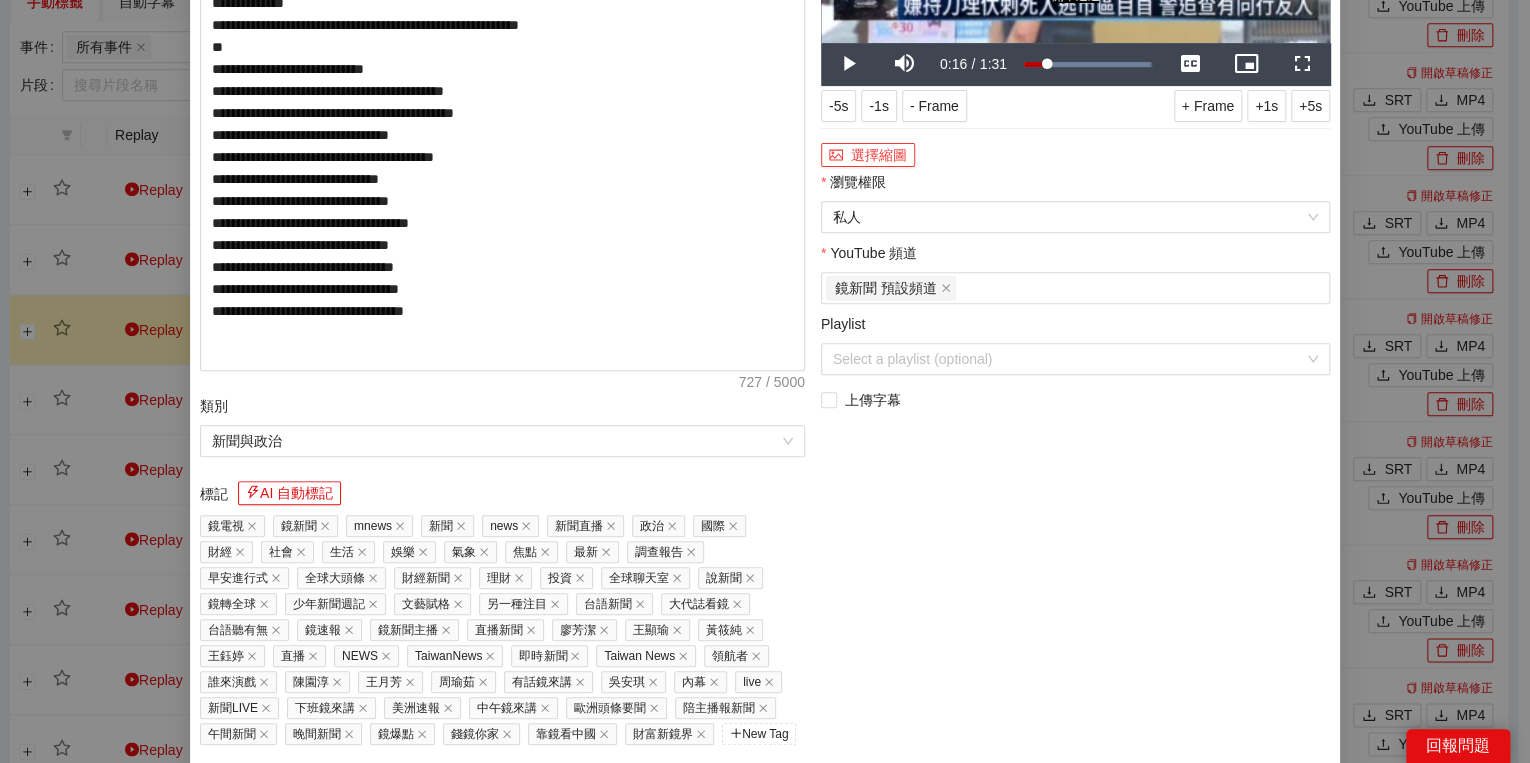 click on "選擇縮圖" at bounding box center (868, 155) 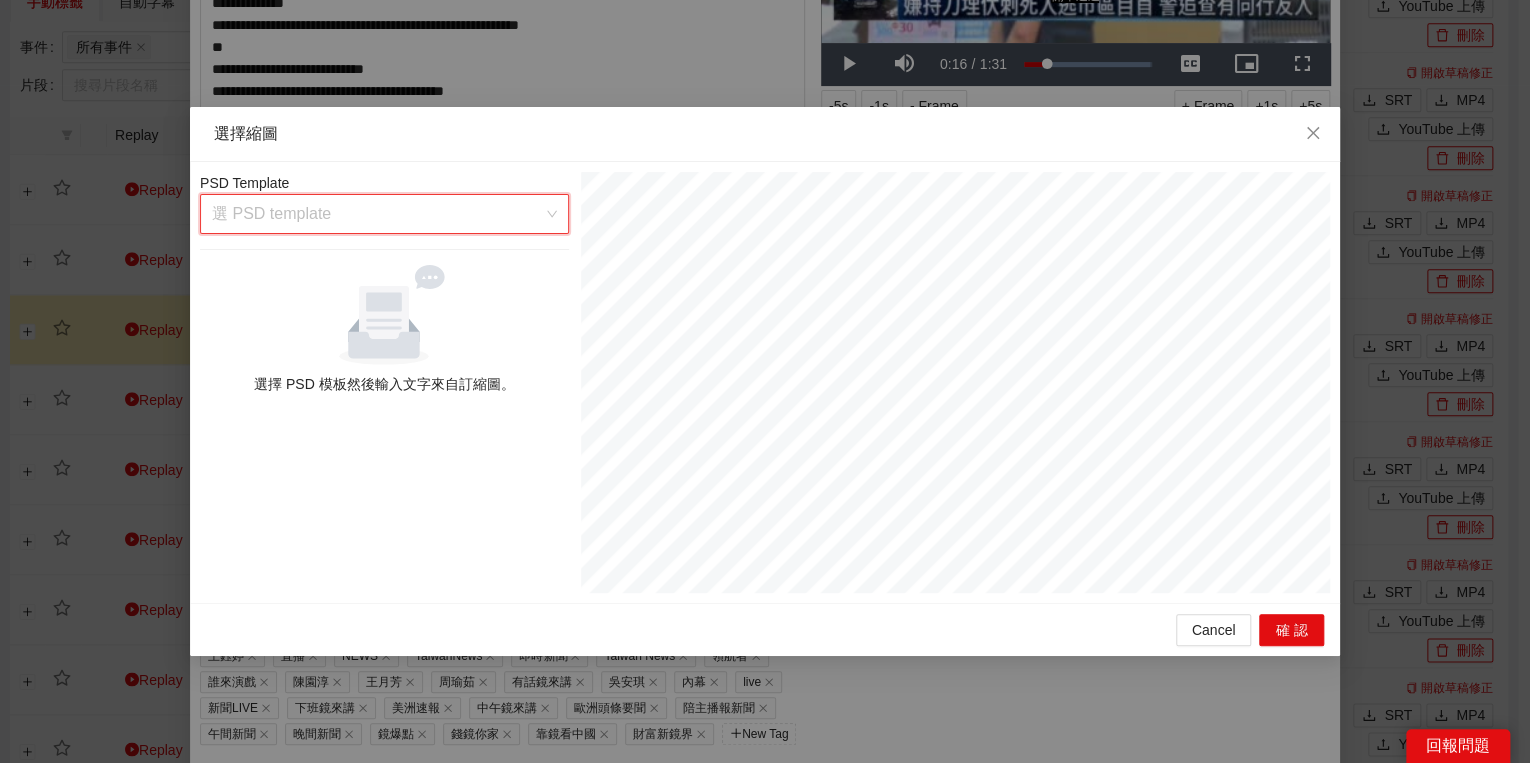 drag, startPoint x: 462, startPoint y: 228, endPoint x: 468, endPoint y: 237, distance: 10.816654 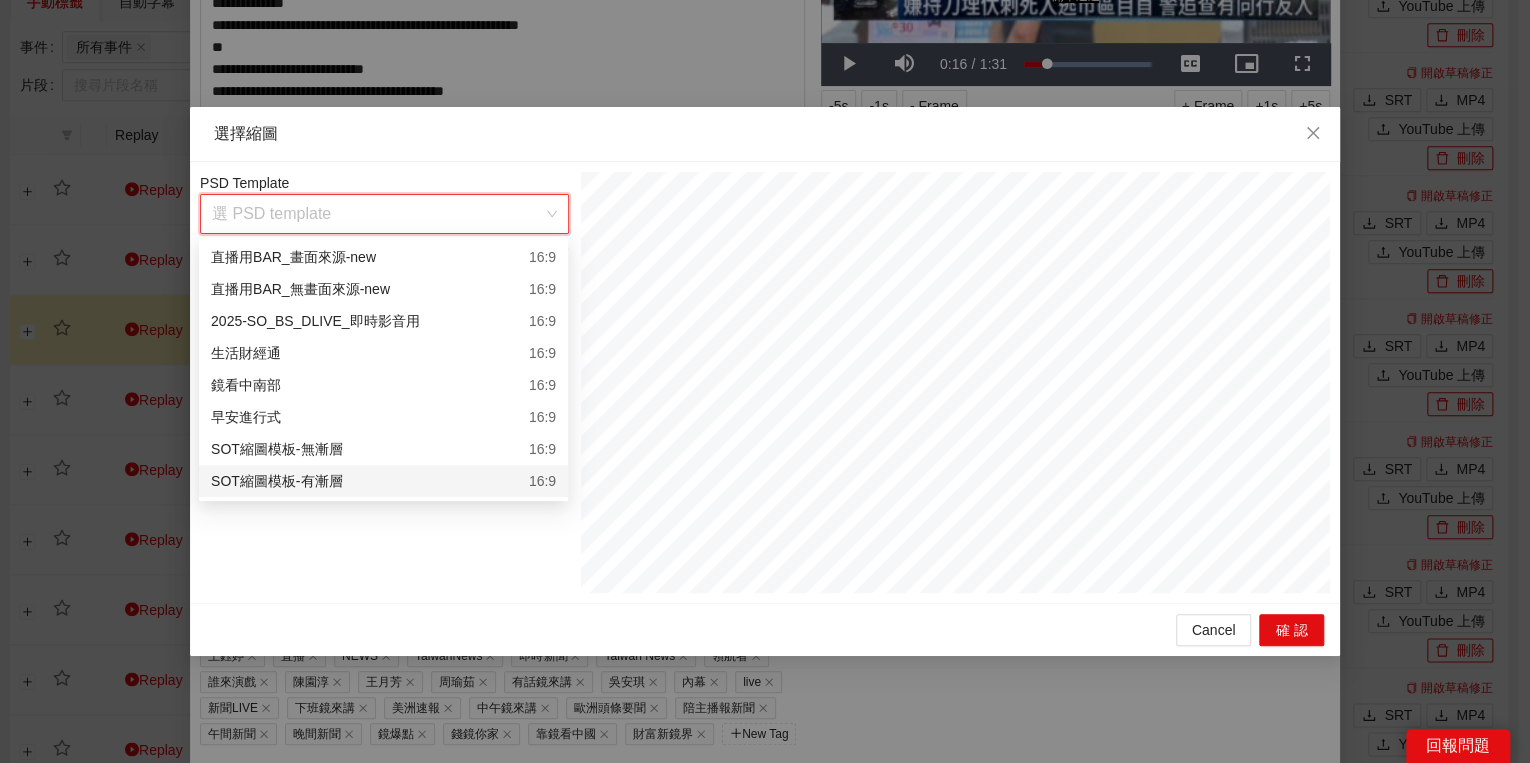click on "SOT縮圖模板-有漸層 16:9" at bounding box center [383, 481] 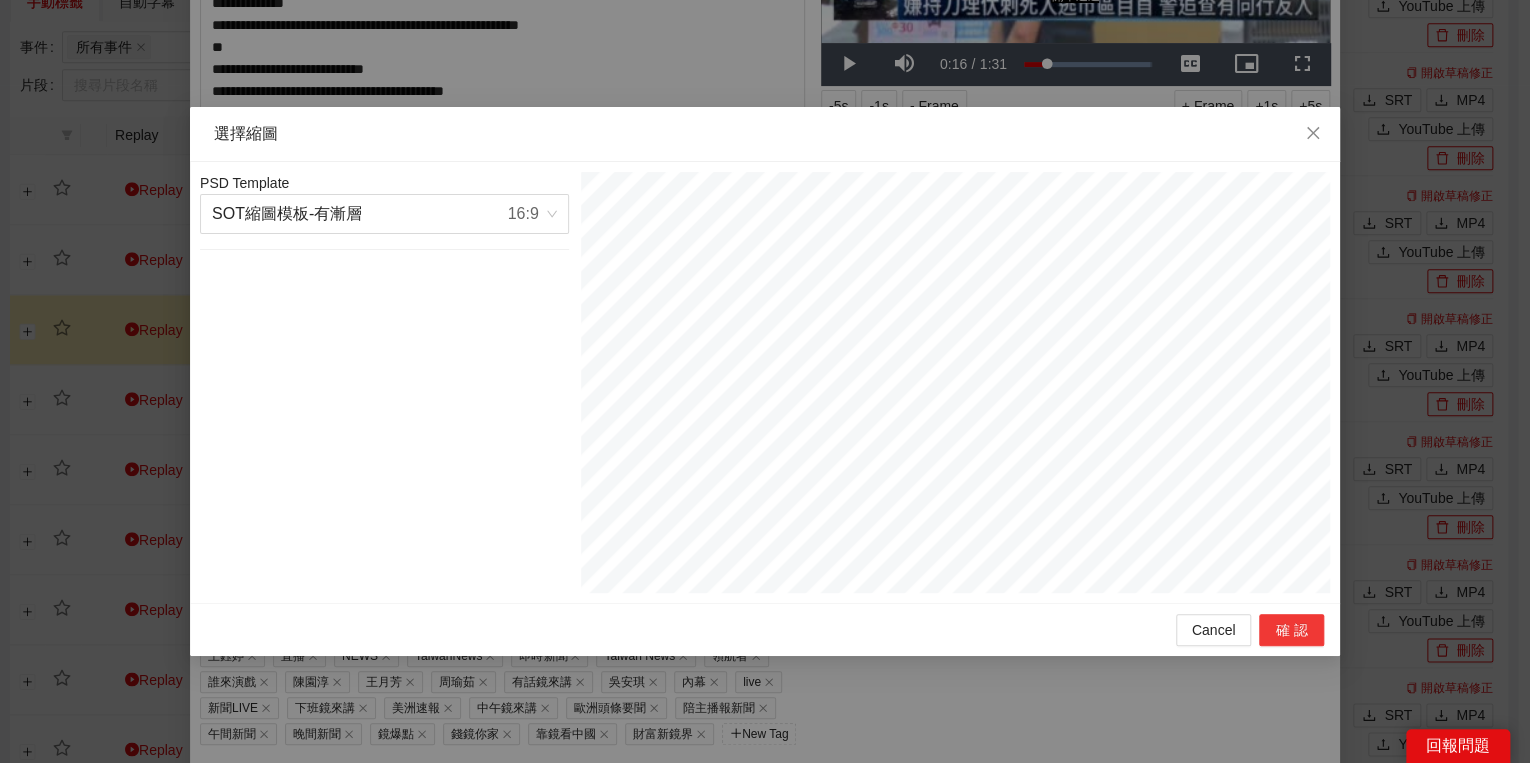 click on "確認" at bounding box center (1291, 630) 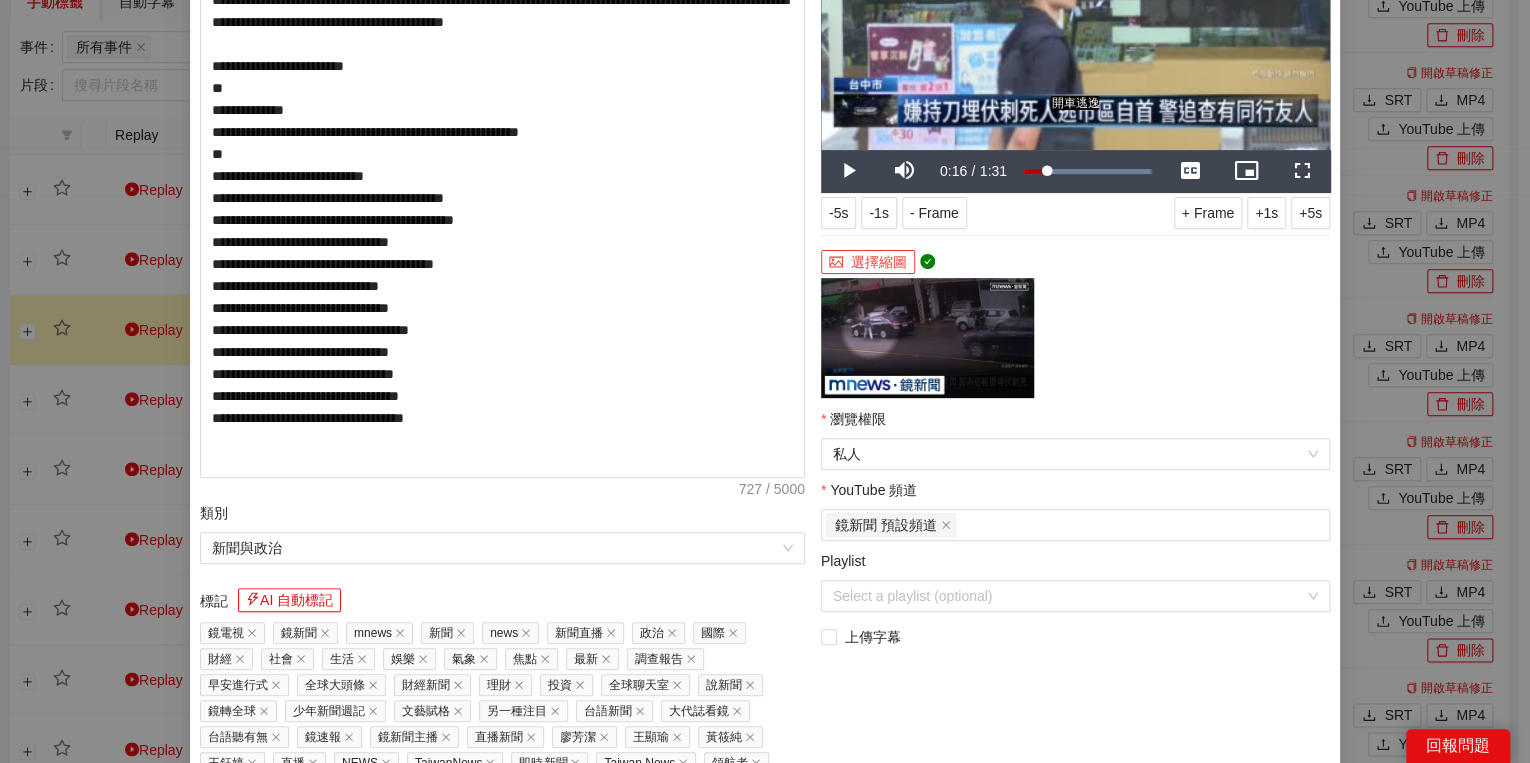 scroll, scrollTop: 320, scrollLeft: 0, axis: vertical 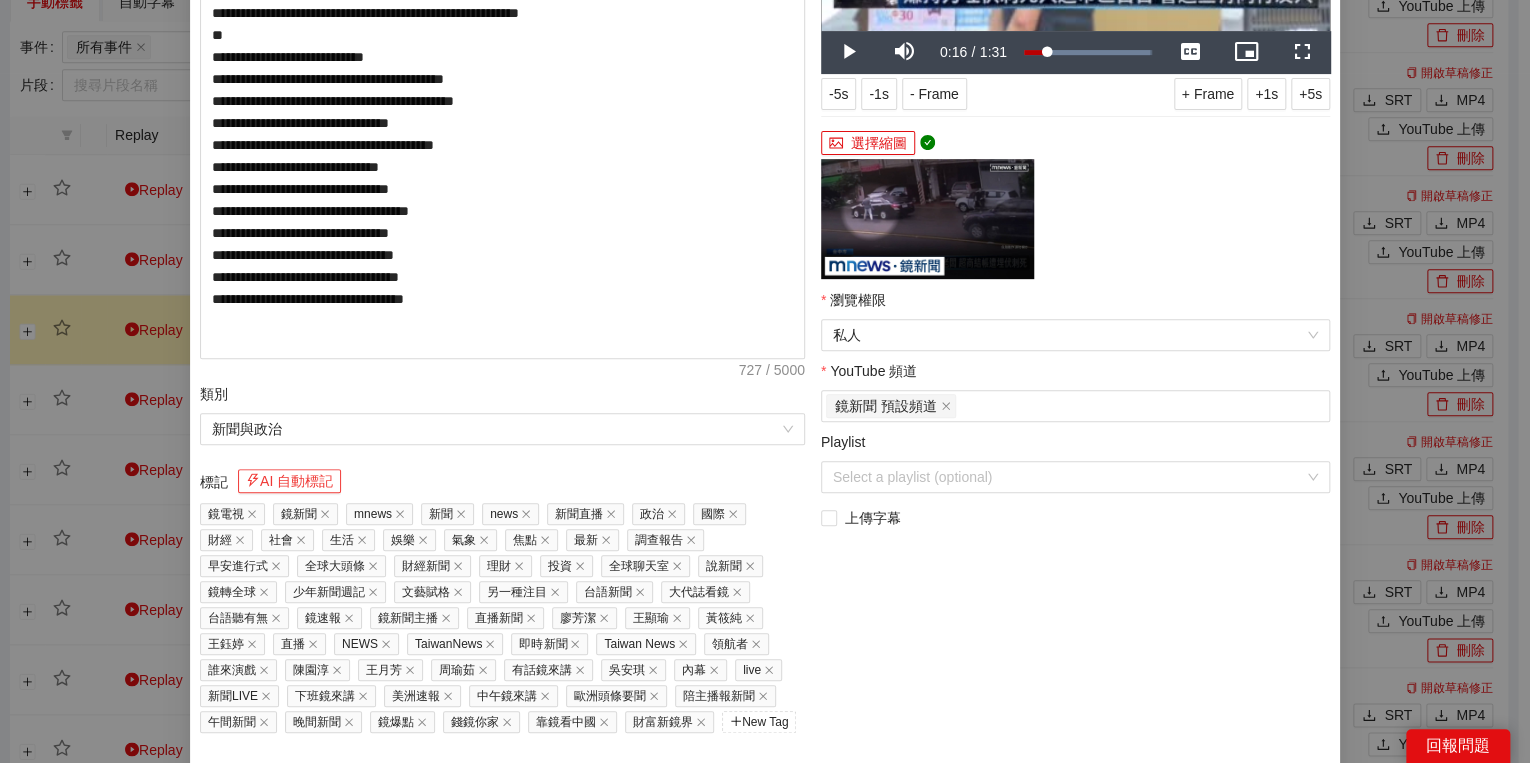 click on "AI 自動標記" at bounding box center [289, 481] 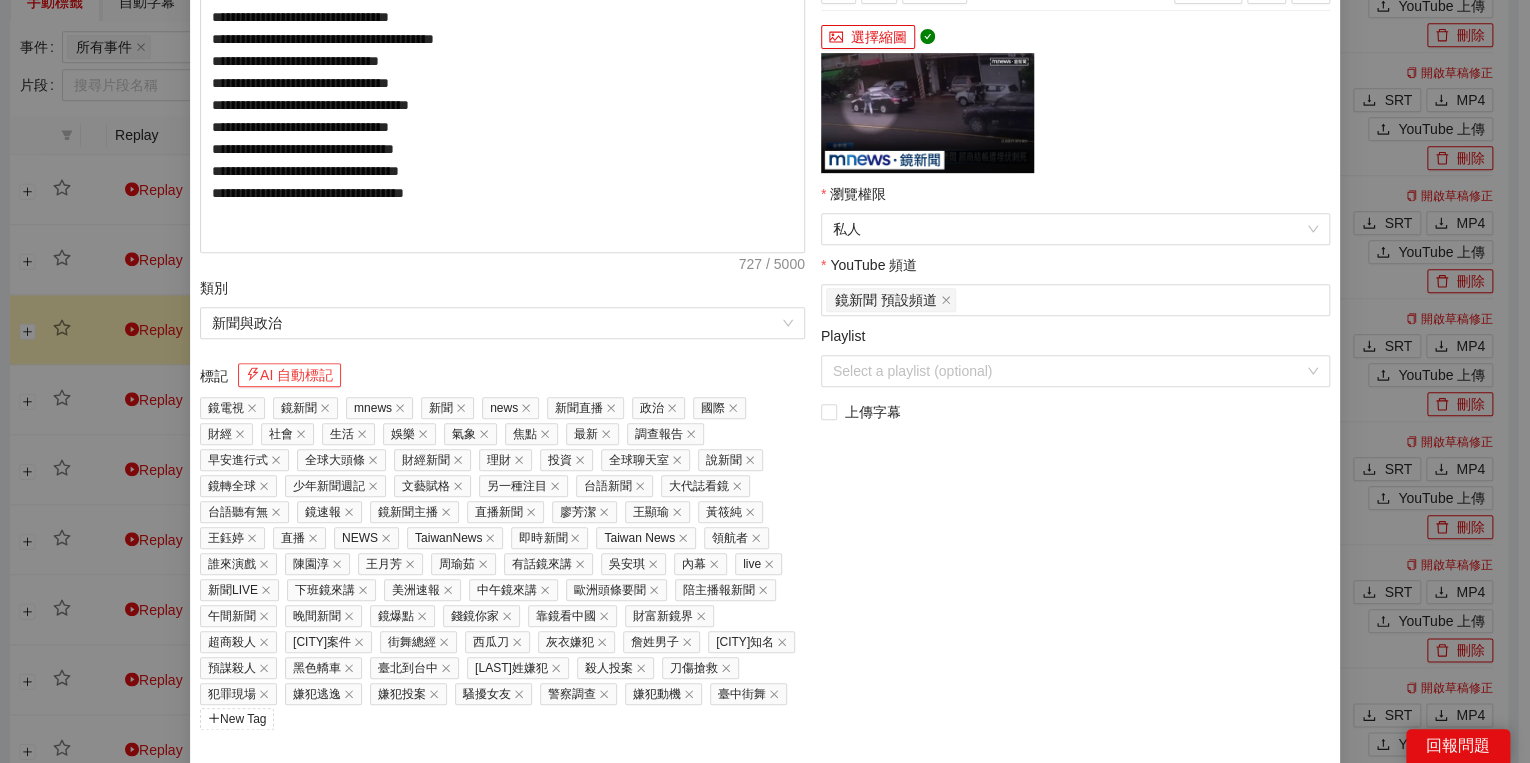 scroll, scrollTop: 451, scrollLeft: 0, axis: vertical 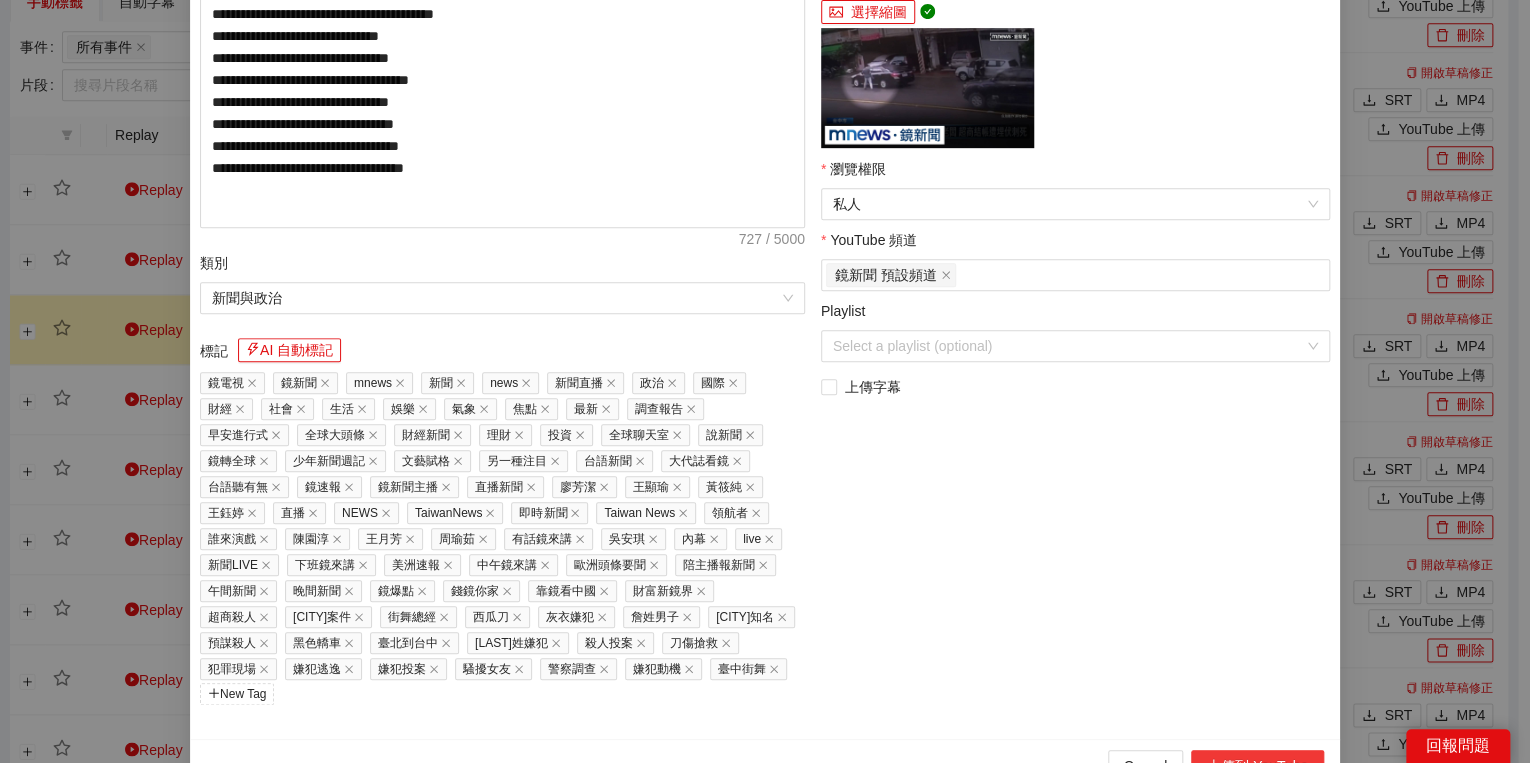 click on "上傳到 YouTube" at bounding box center (1257, 766) 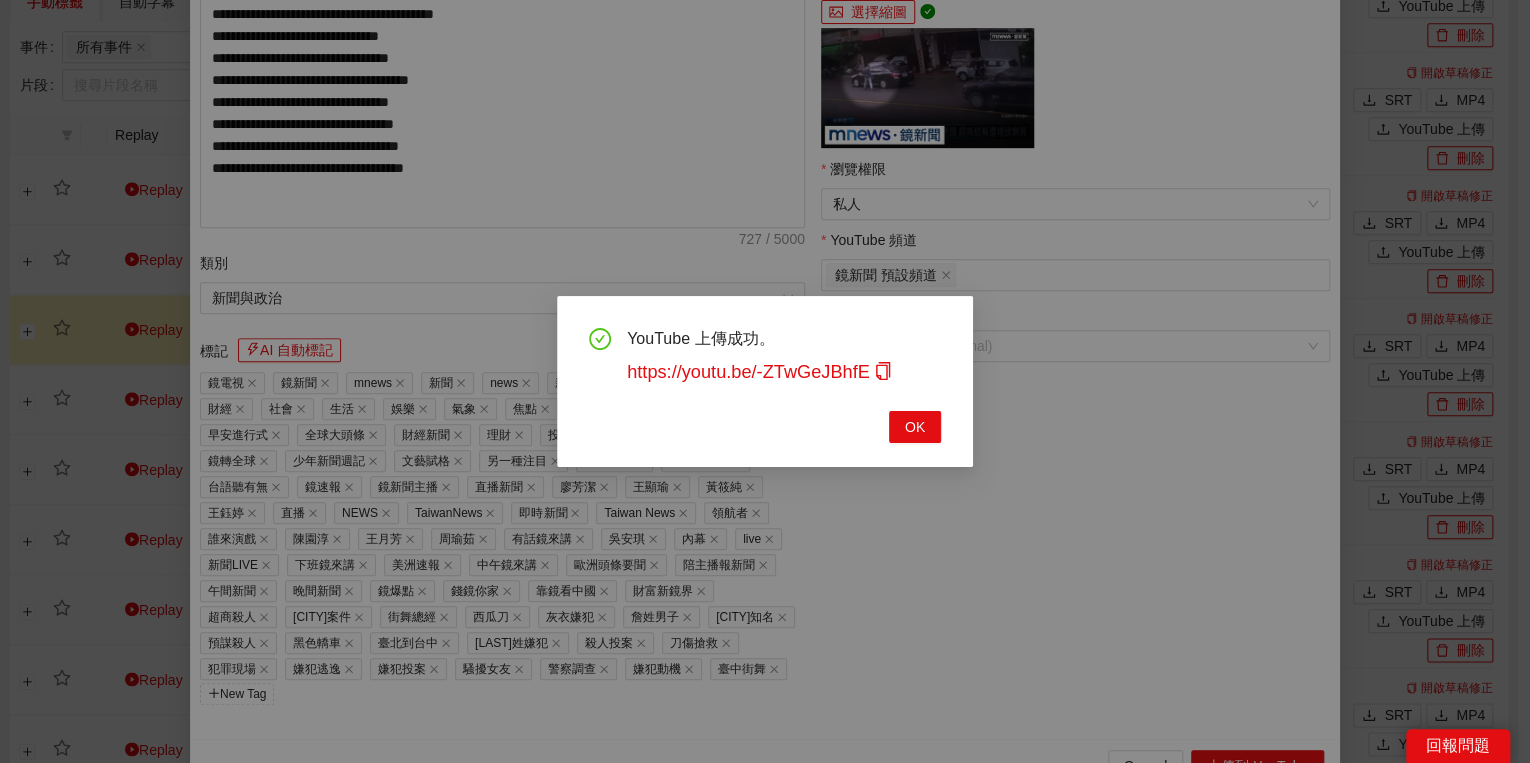 click on "YouTube 上傳成功。 https://youtu.be/-ZTwGeJBhfE OK" at bounding box center [765, 385] 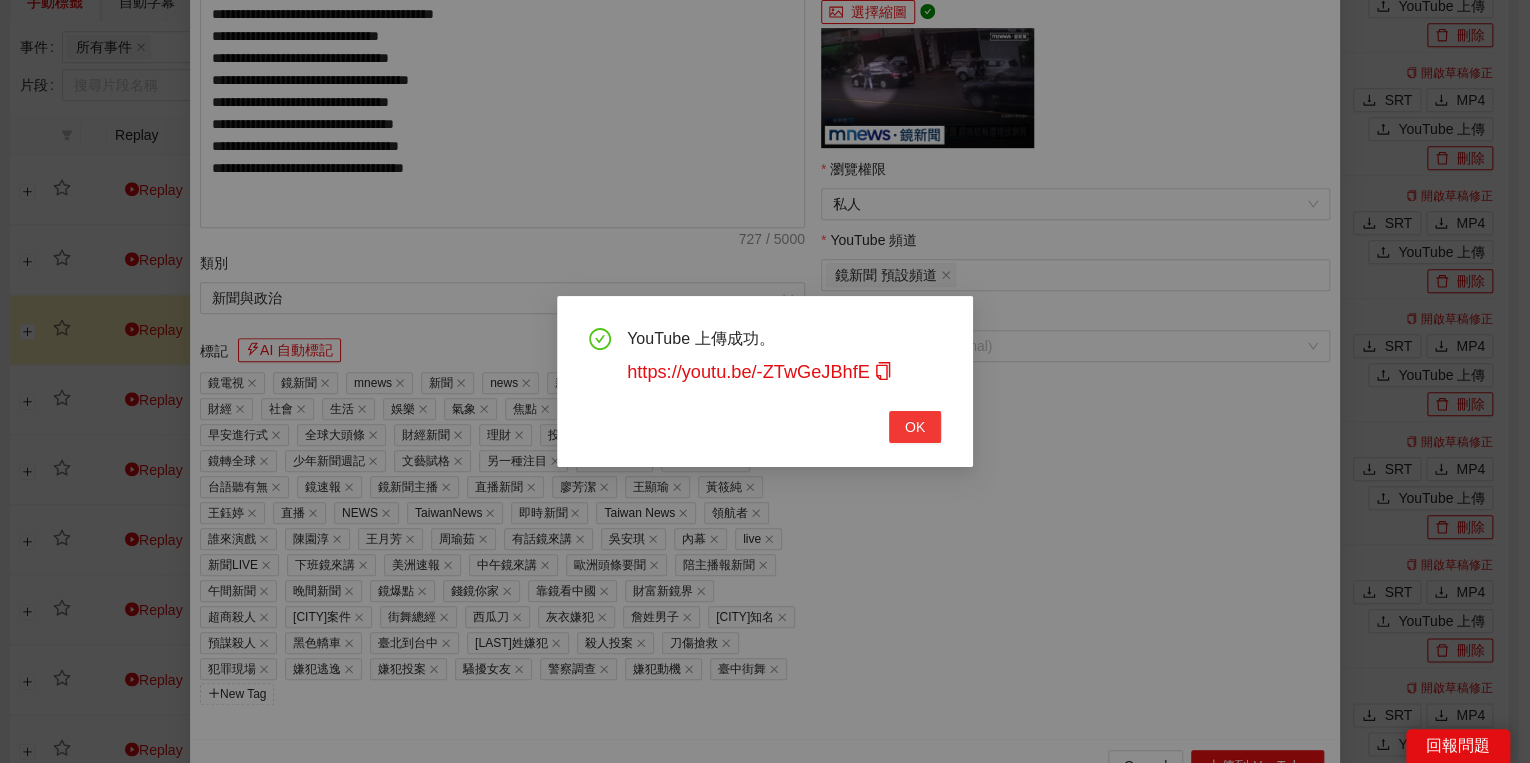 click on "OK" at bounding box center (915, 427) 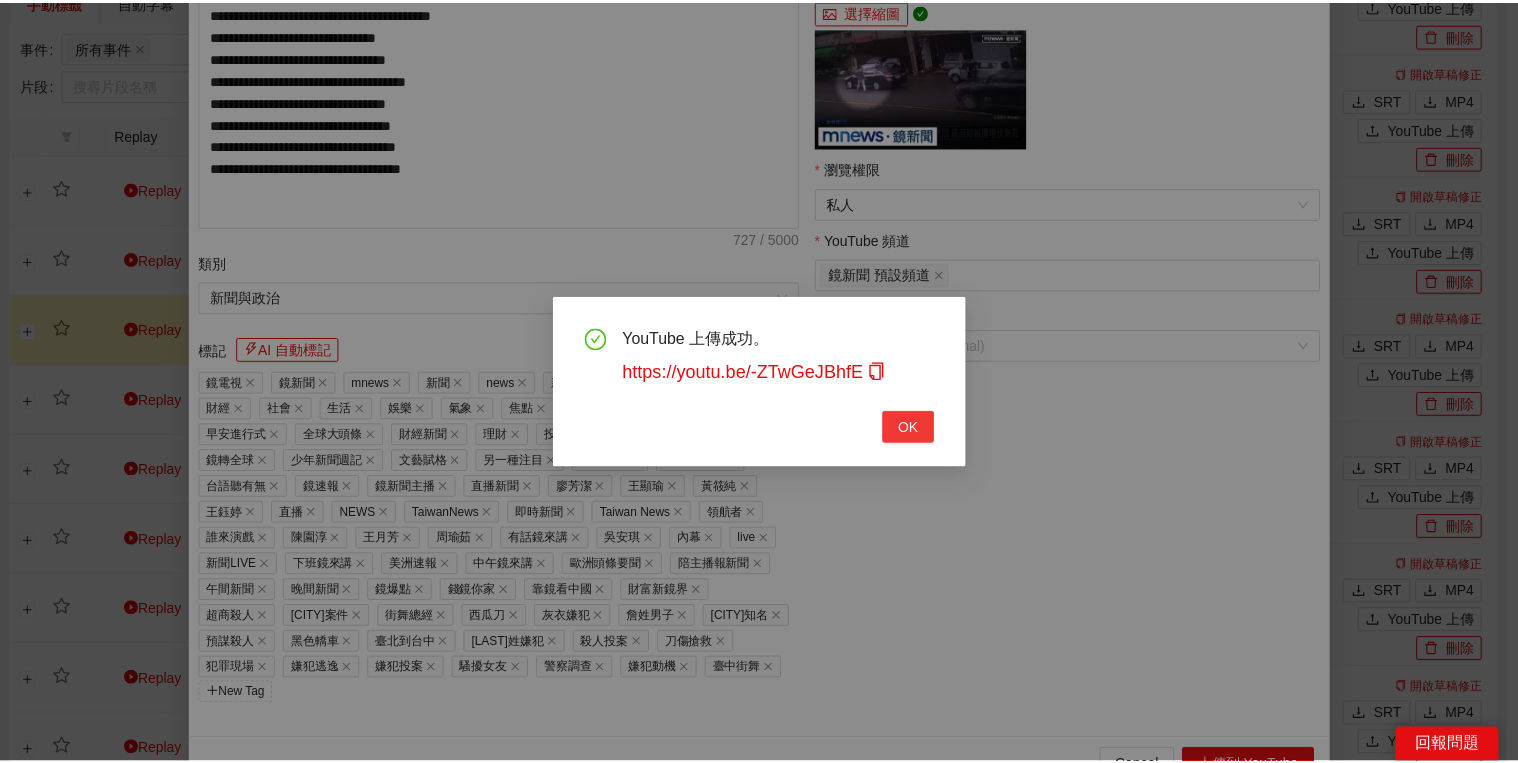 scroll, scrollTop: 308, scrollLeft: 0, axis: vertical 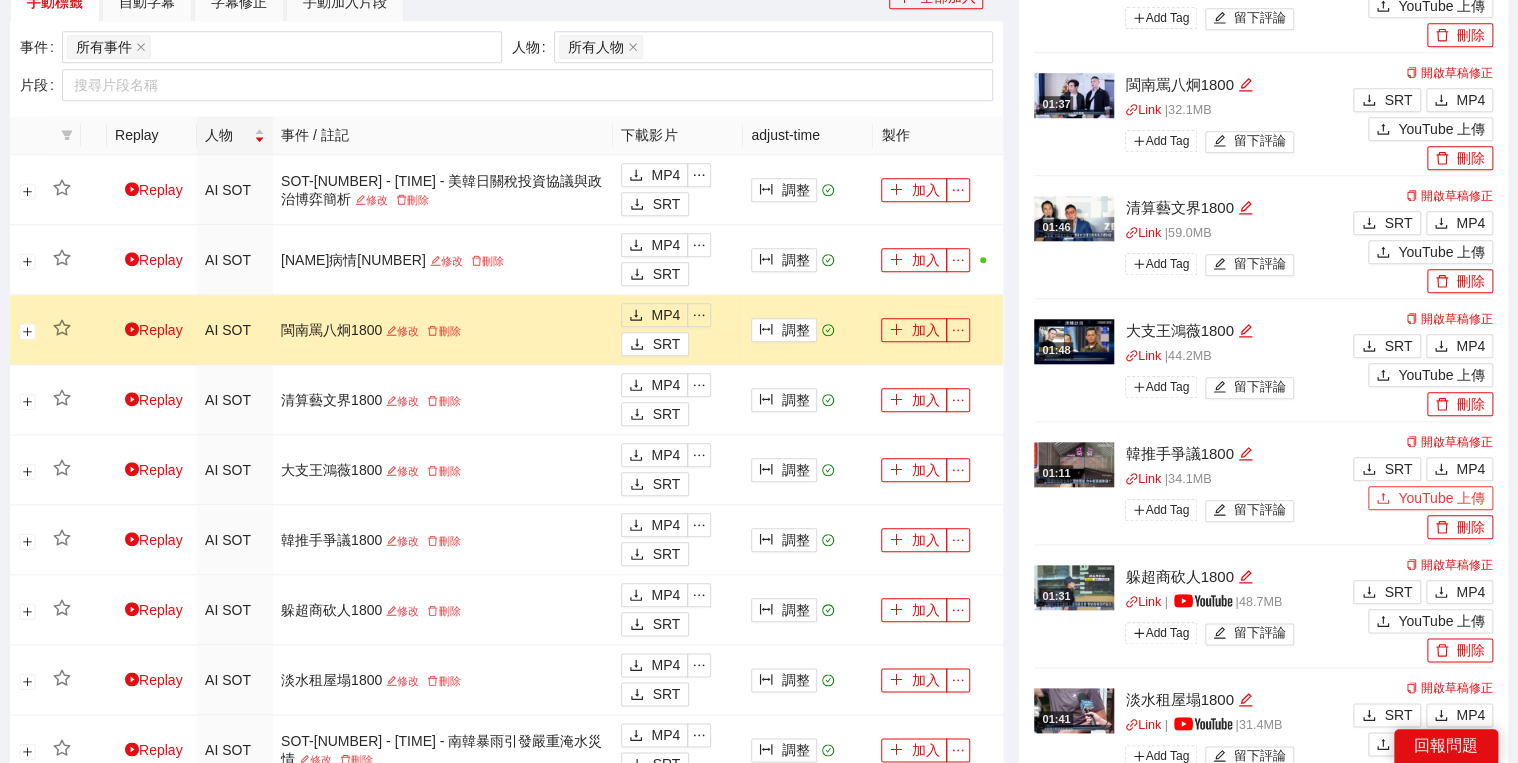 click on "YouTube 上傳" at bounding box center [1430, 498] 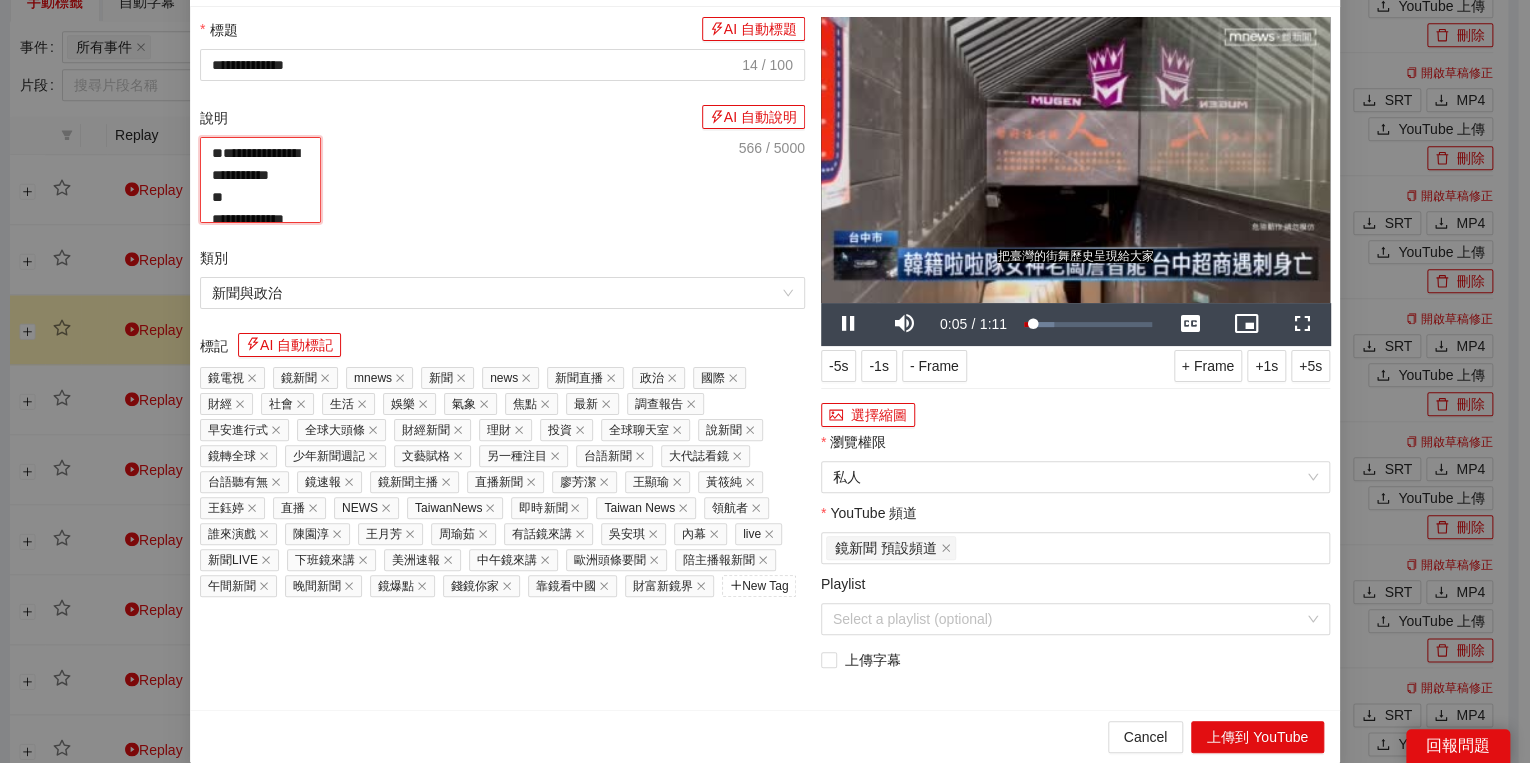 click on "**********" at bounding box center [260, 180] 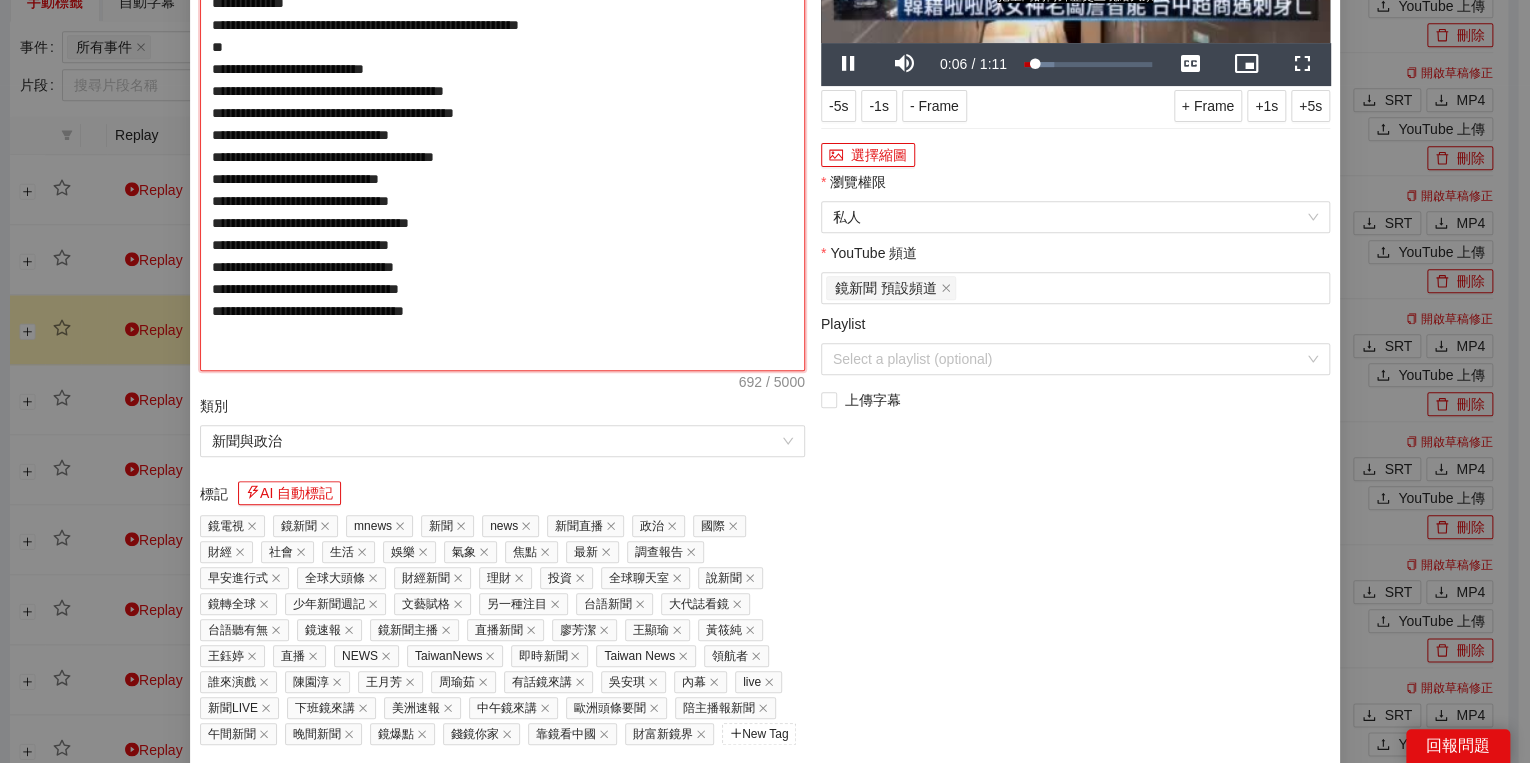 click on "**********" at bounding box center [502, 124] 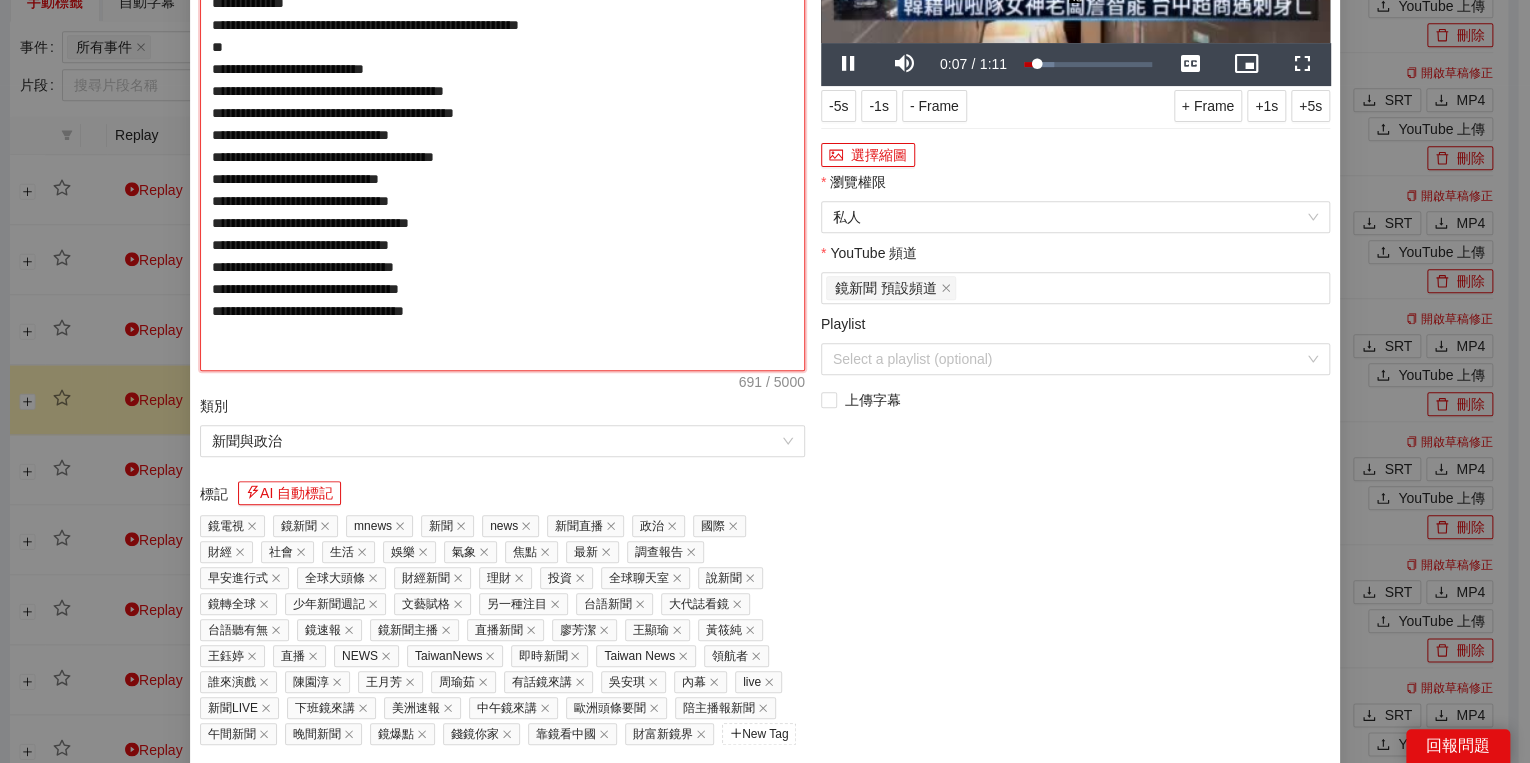 click on "**********" at bounding box center (502, 124) 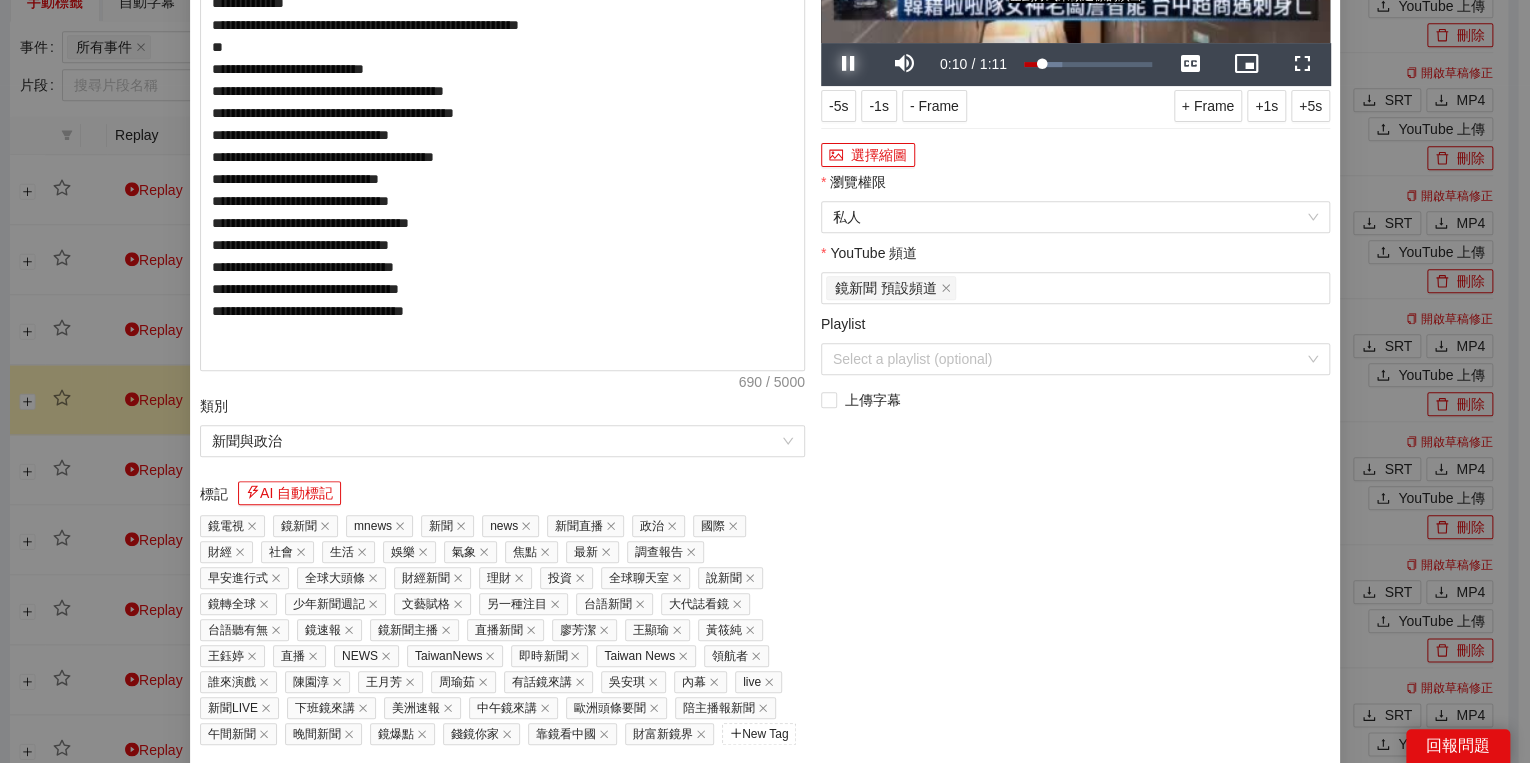 click at bounding box center [849, 64] 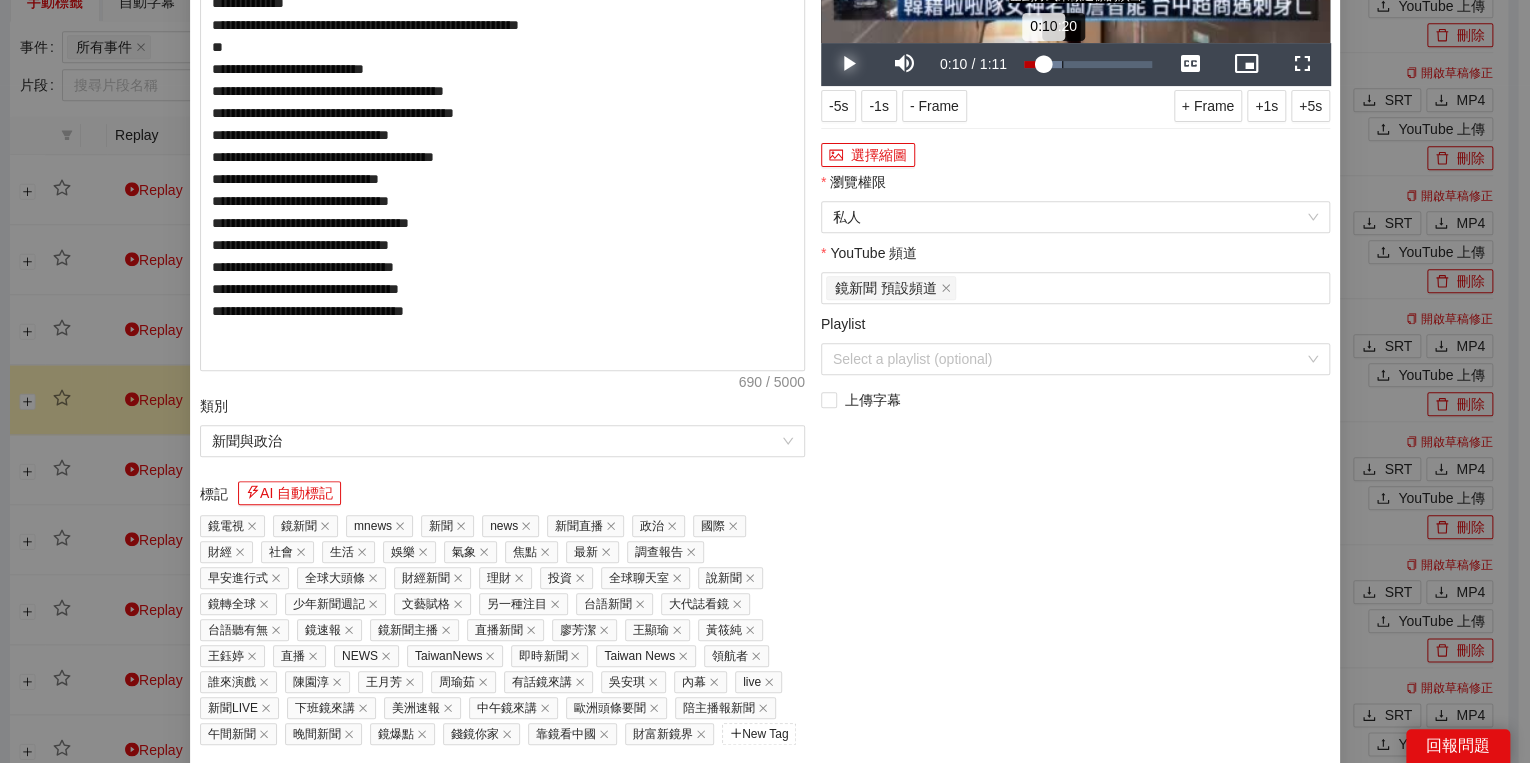 click on "Loaded :  29.42% 0:20 0:10" at bounding box center [1088, 64] 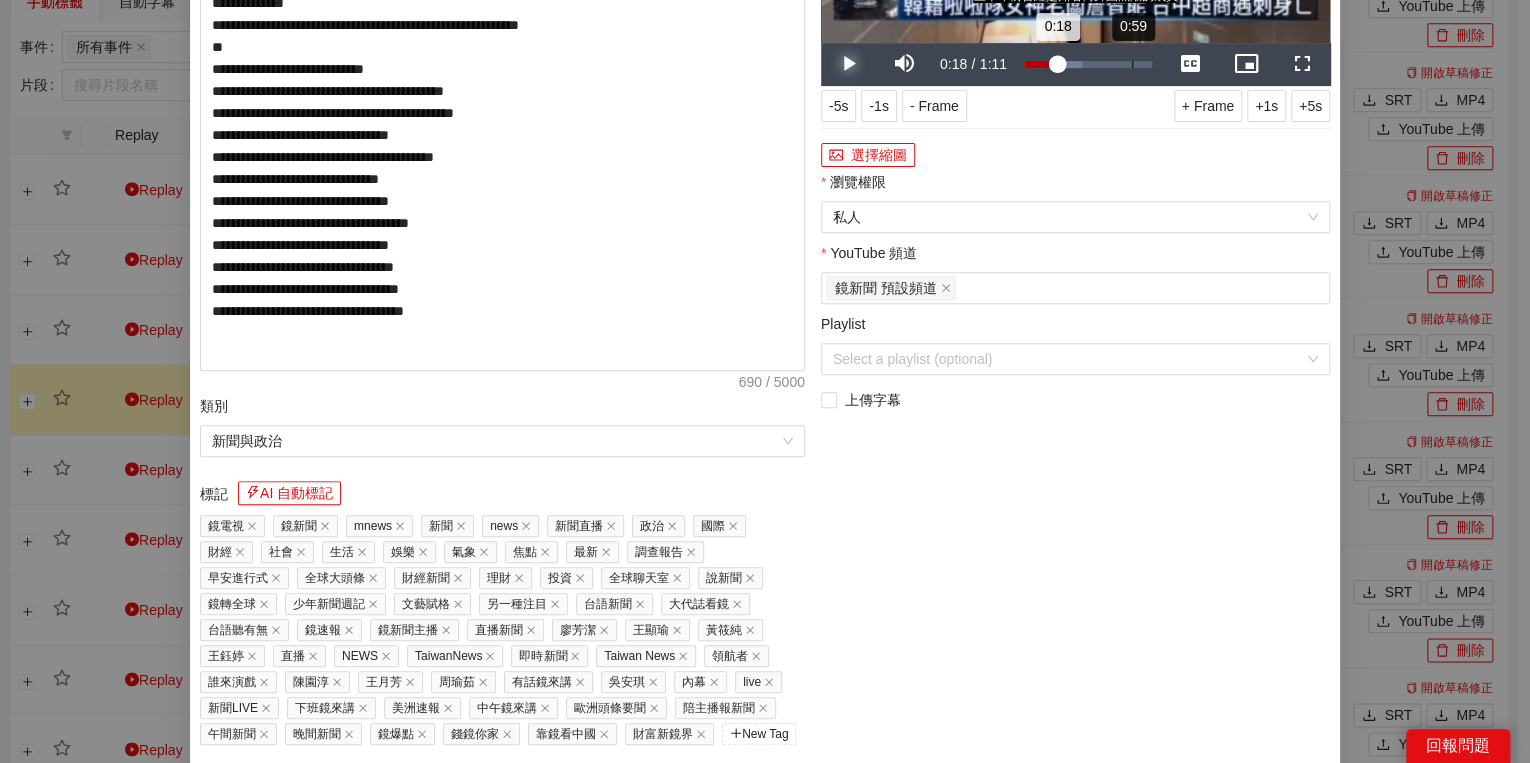 click on "Loaded :  45.00% 0:59 0:18" at bounding box center (1088, 64) 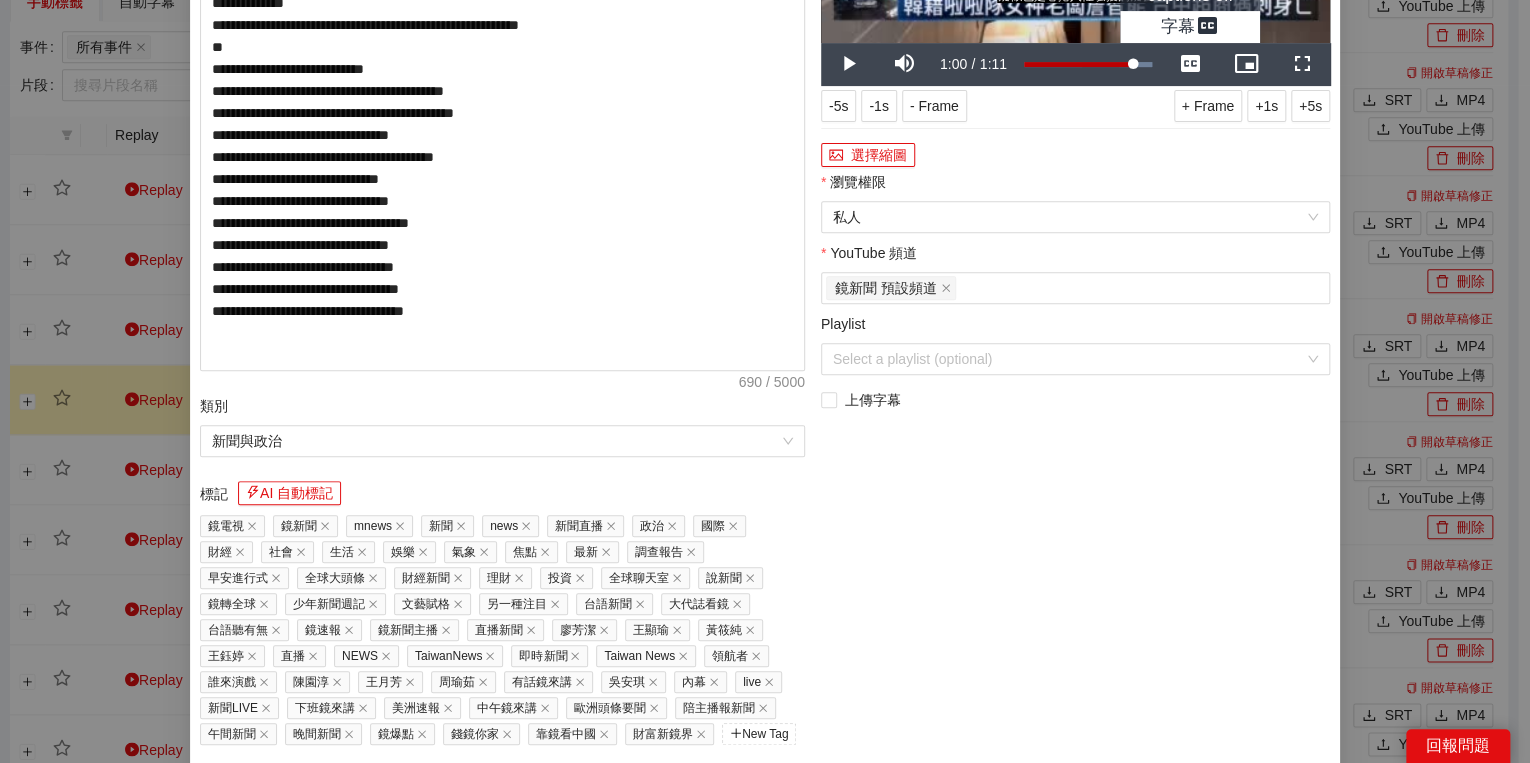 click at bounding box center [1190, 64] 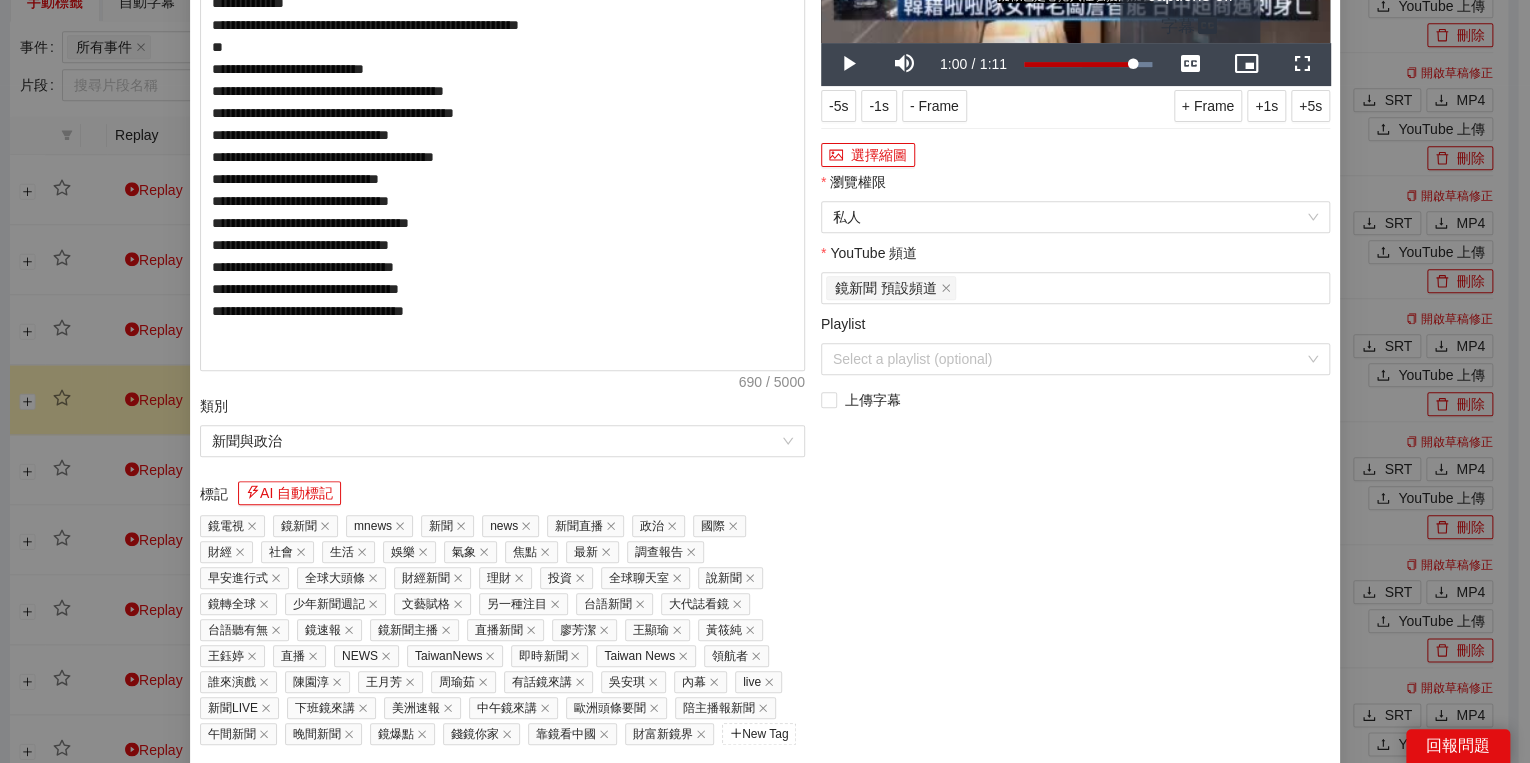click on "字幕  Captions , selected" at bounding box center (1190, 27) 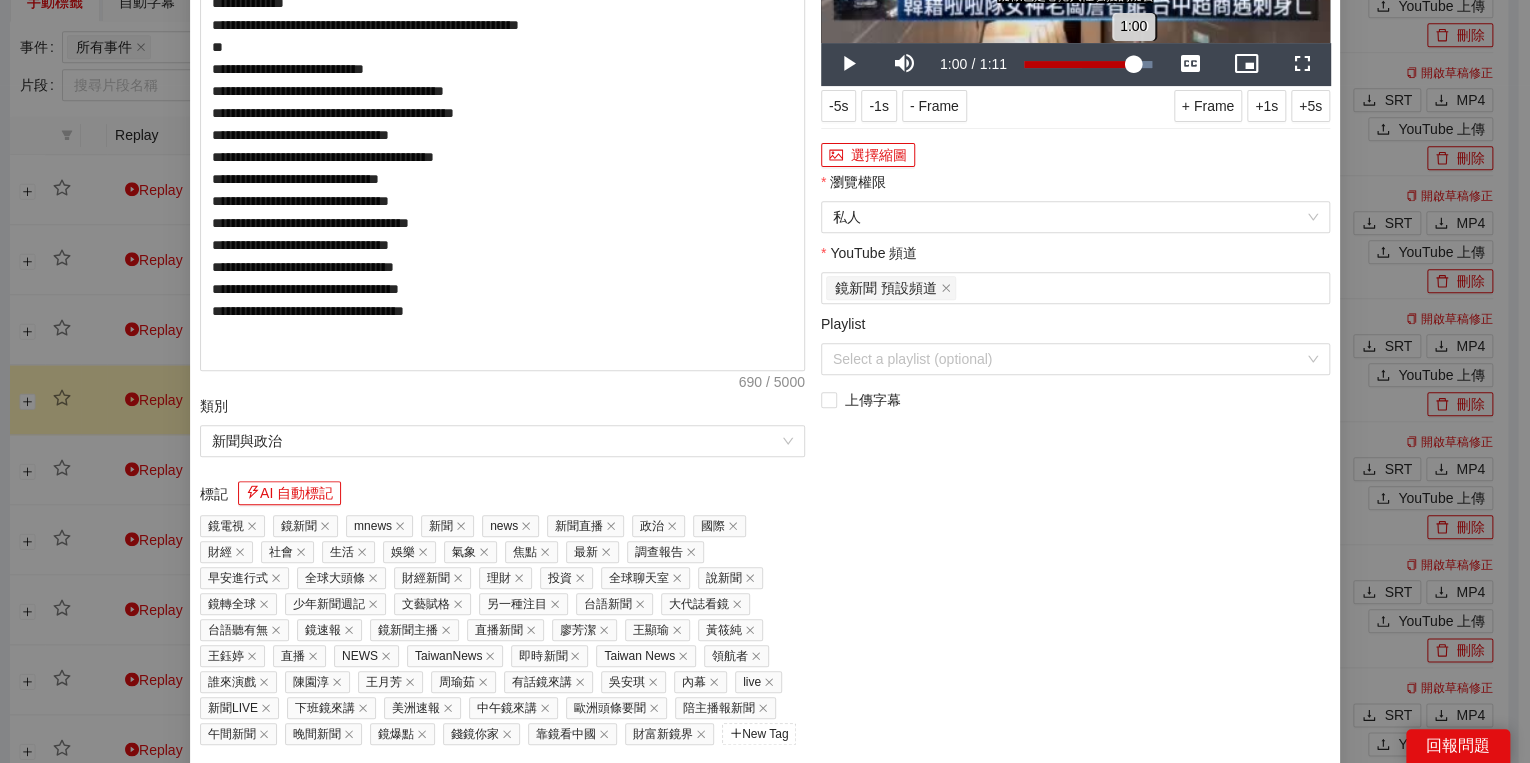 click on "1:00" at bounding box center (1078, 64) 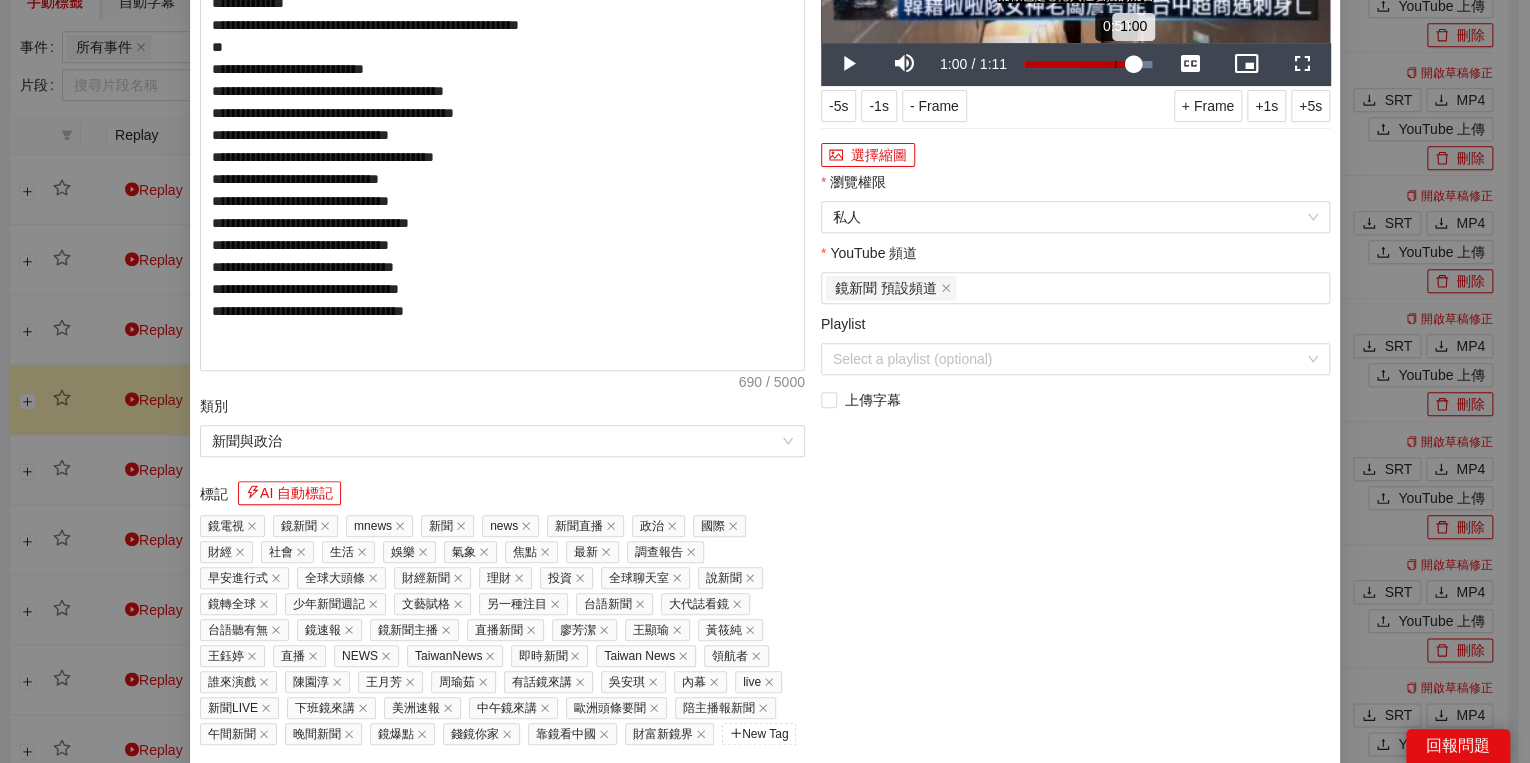 click on "0:50" at bounding box center [1115, 64] 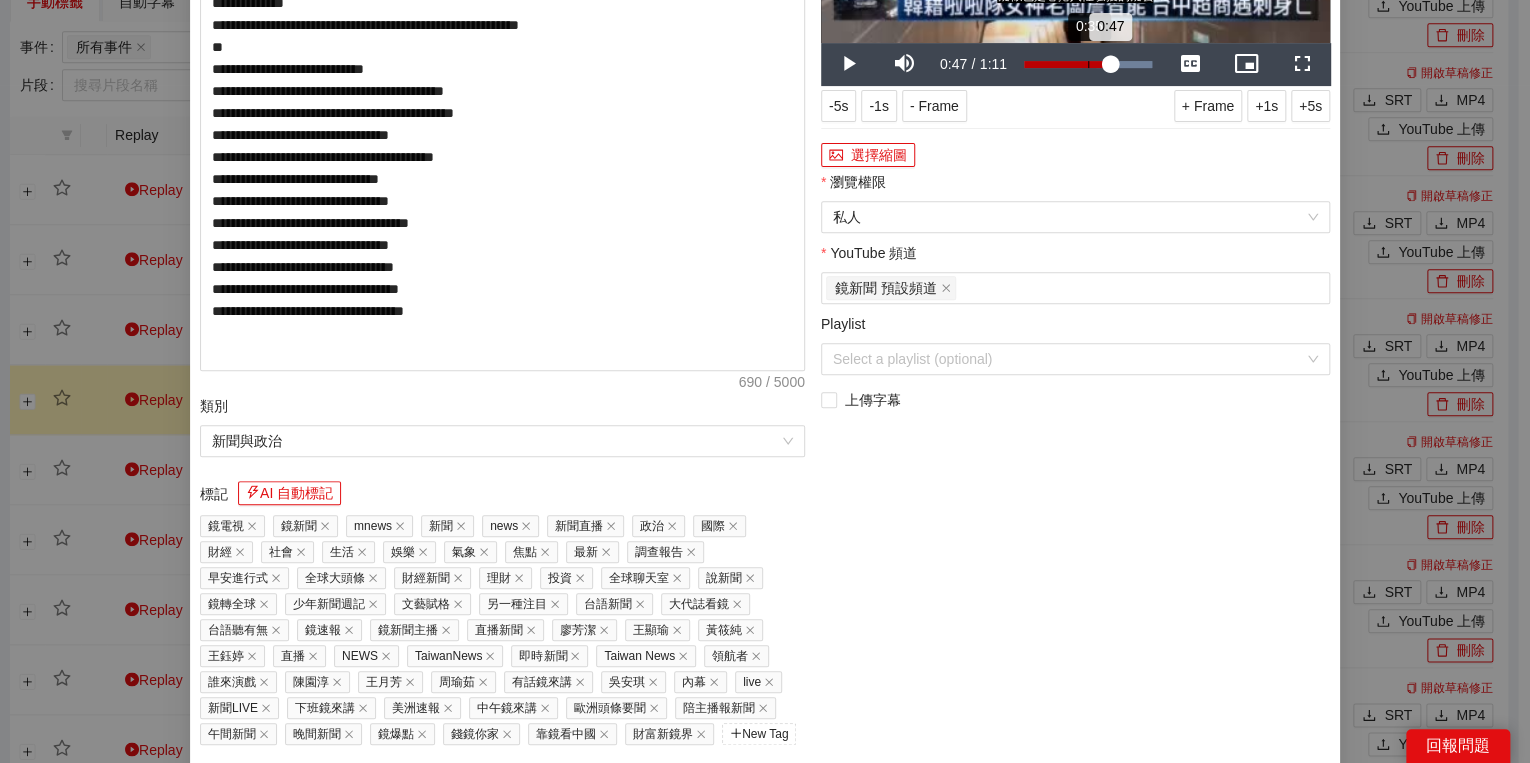 click on "Loaded :  100.00% 0:35 0:47" at bounding box center [1088, 64] 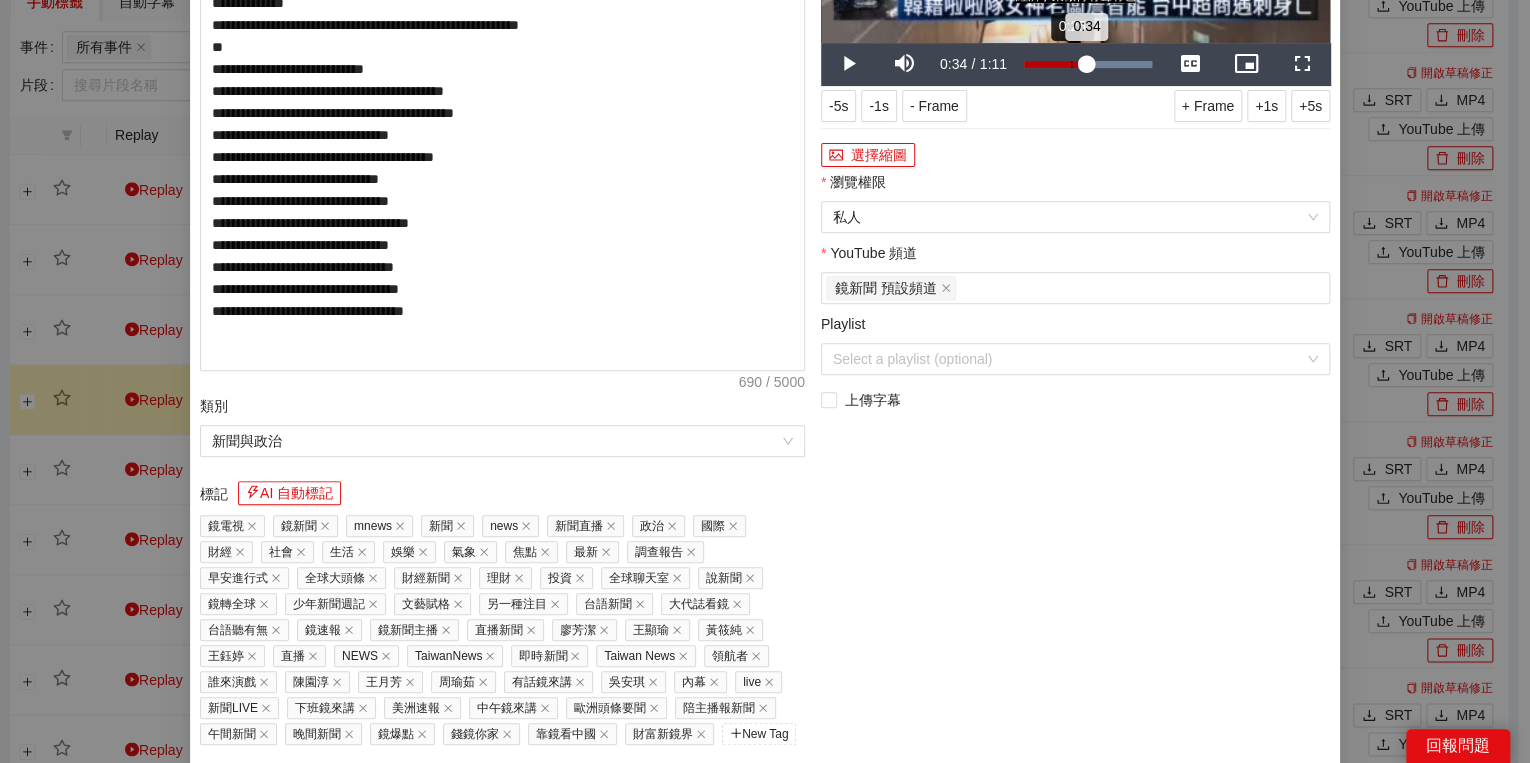 click on "Loaded :  100.00% 0:25 0:34" at bounding box center [1088, 64] 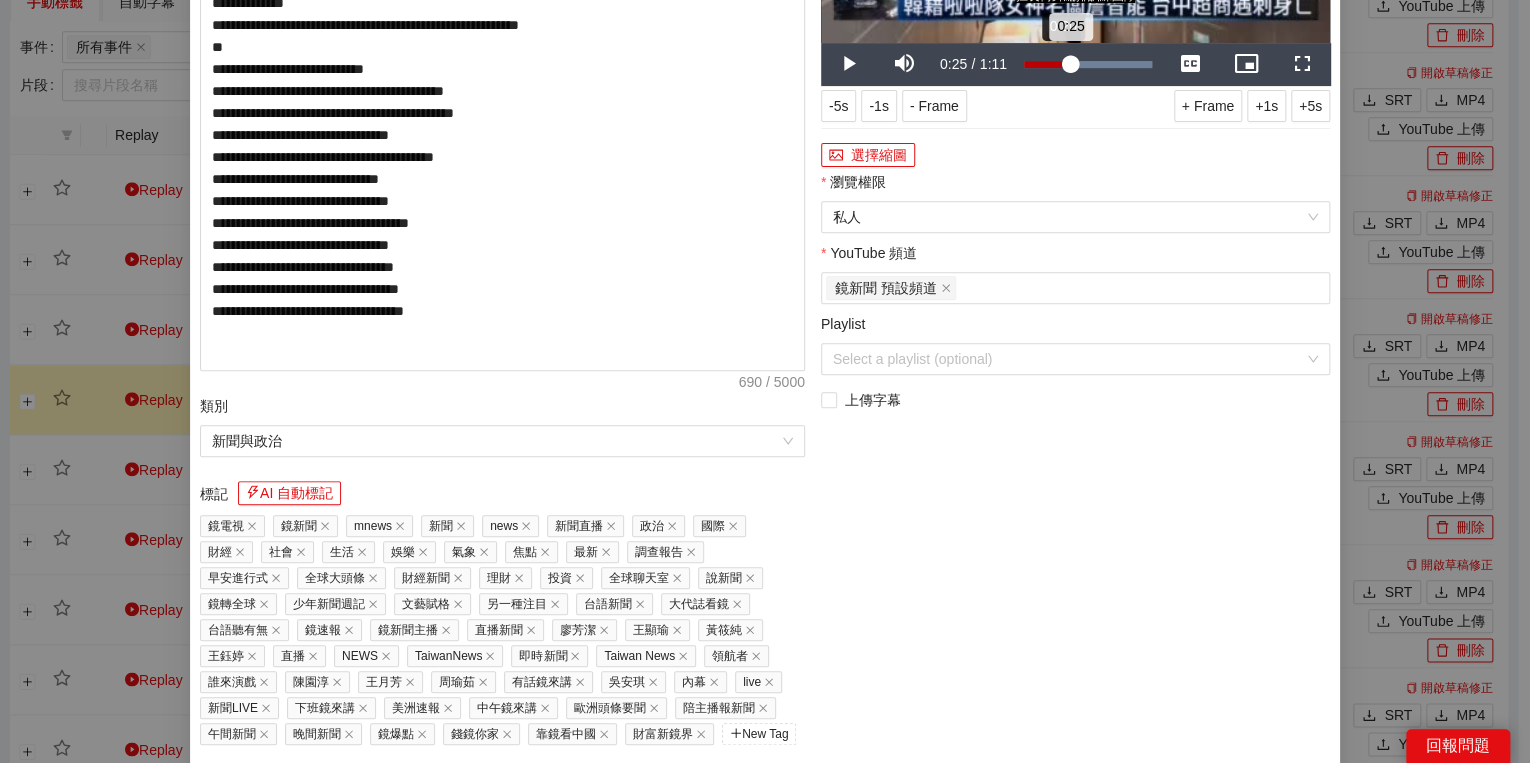 click on "0:25" at bounding box center [1047, 64] 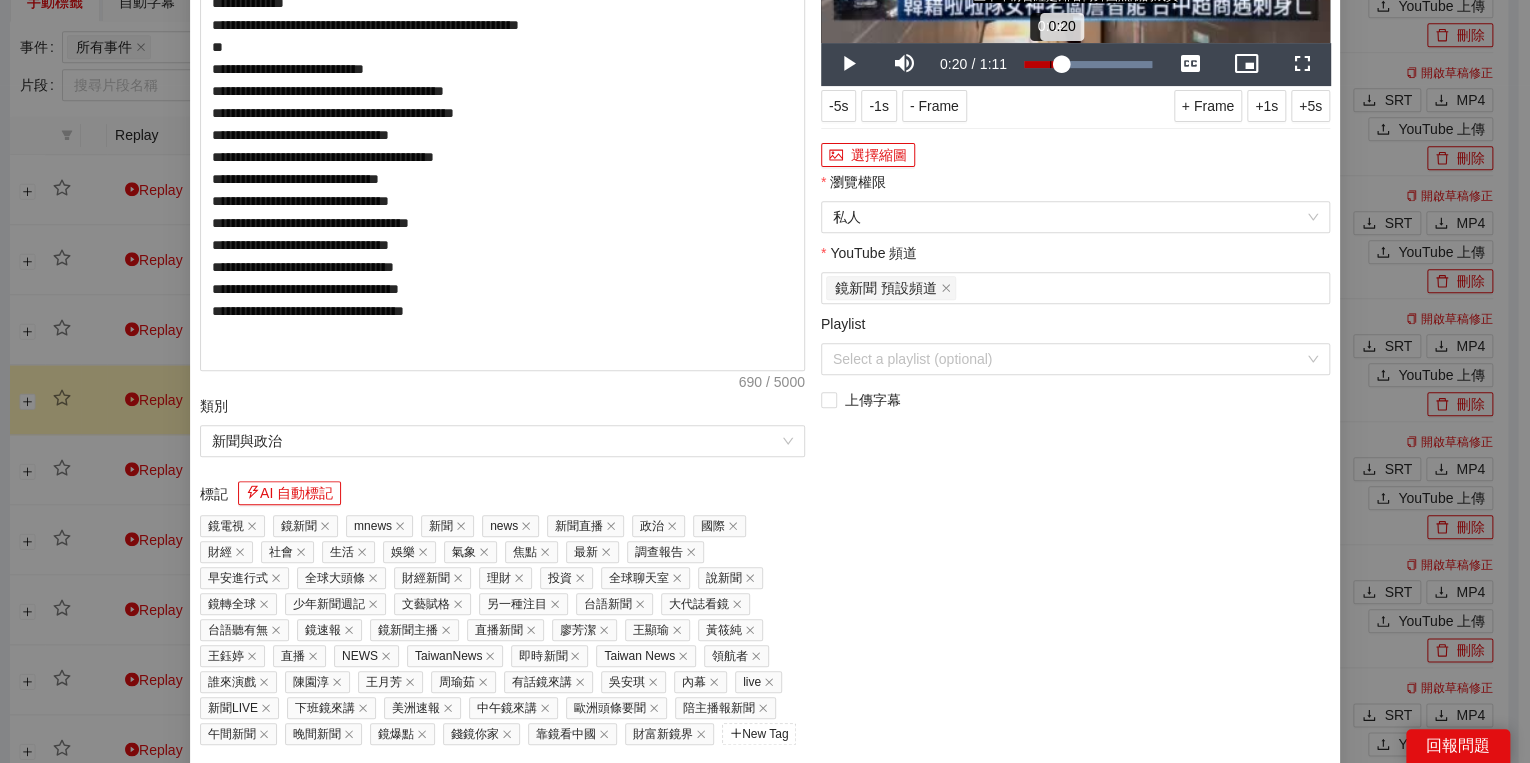 click on "0:14" at bounding box center (1050, 64) 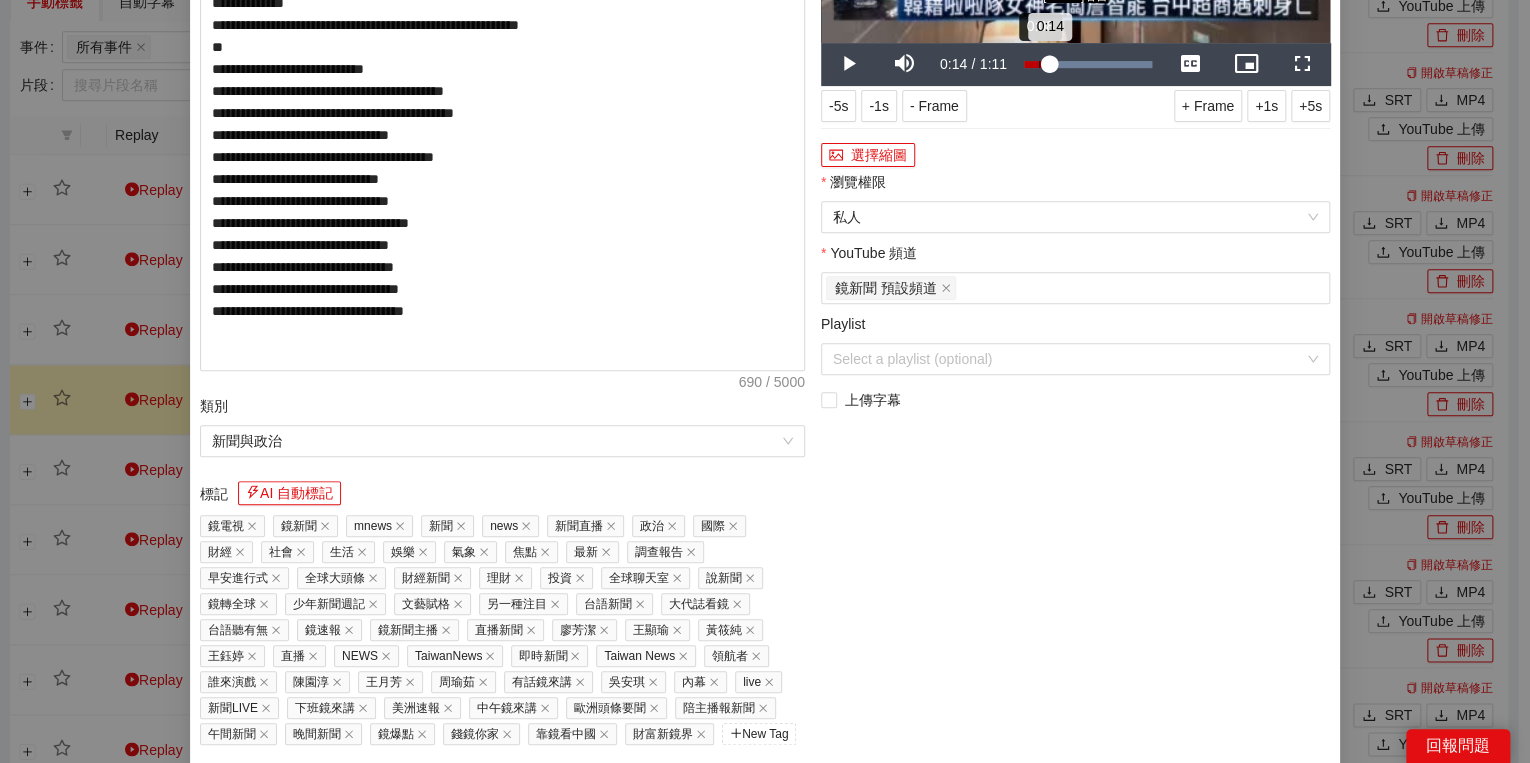 click on "0:08" at bounding box center (1039, 64) 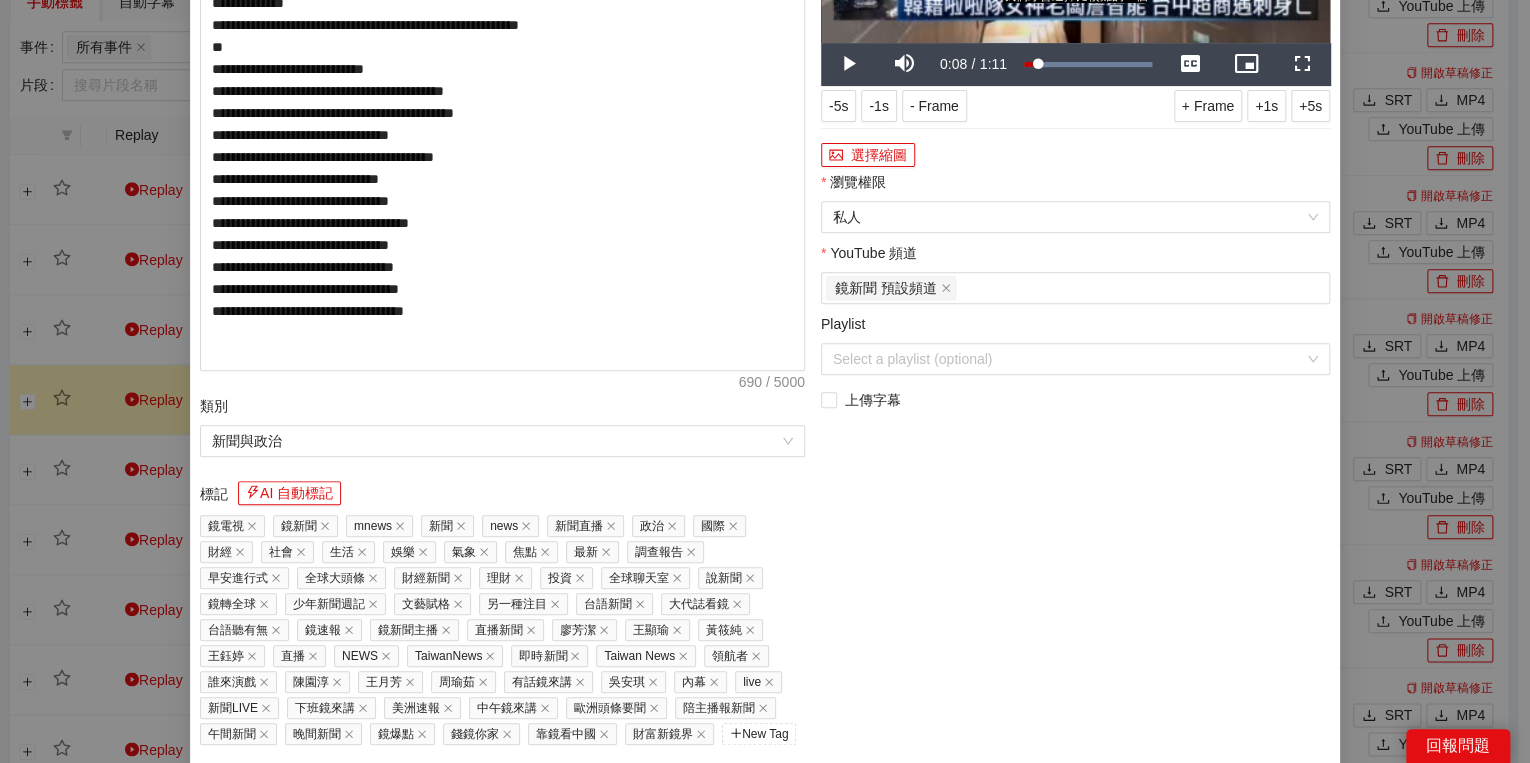 click on "選擇縮圖" at bounding box center (1075, 155) 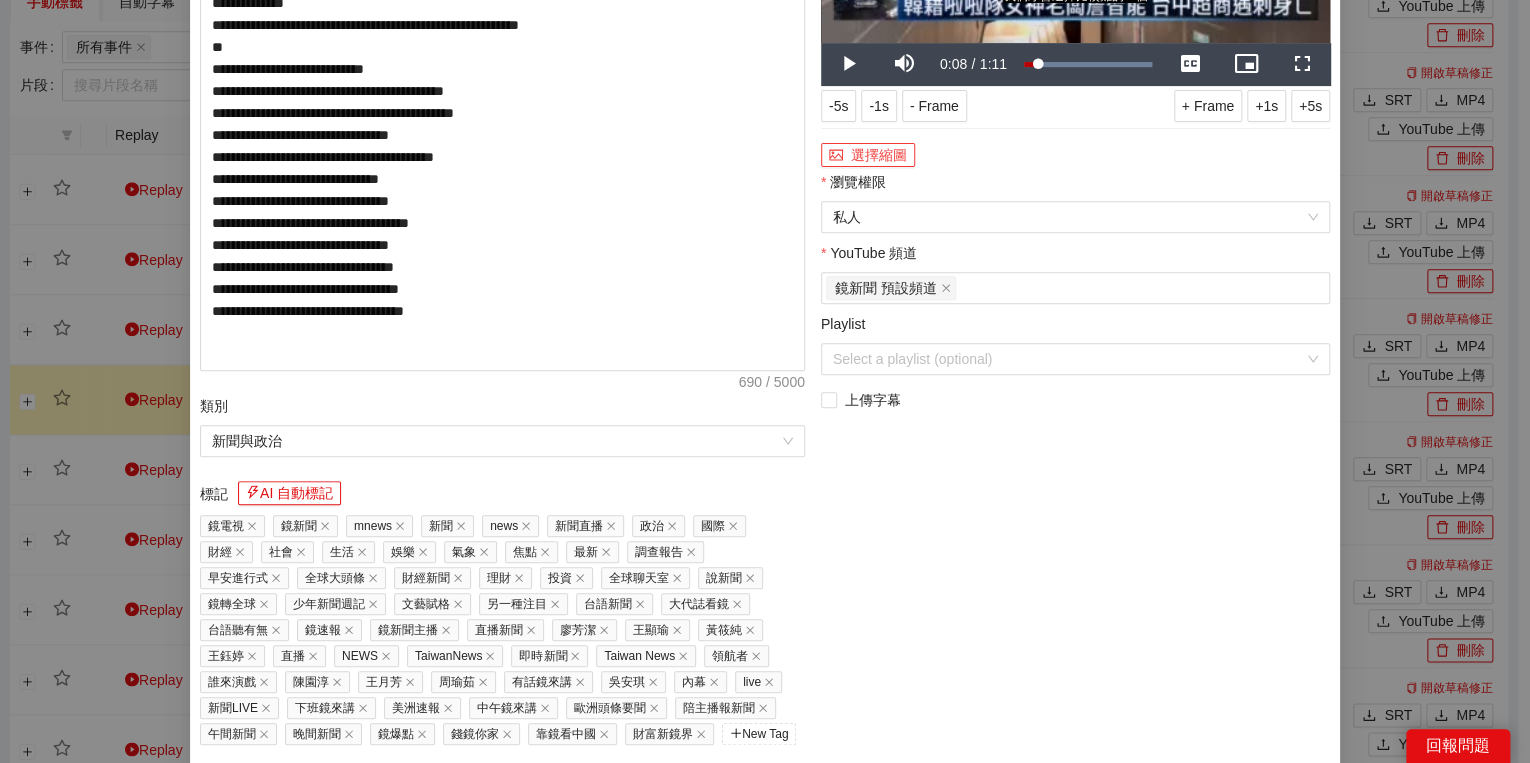 click on "選擇縮圖" at bounding box center [868, 155] 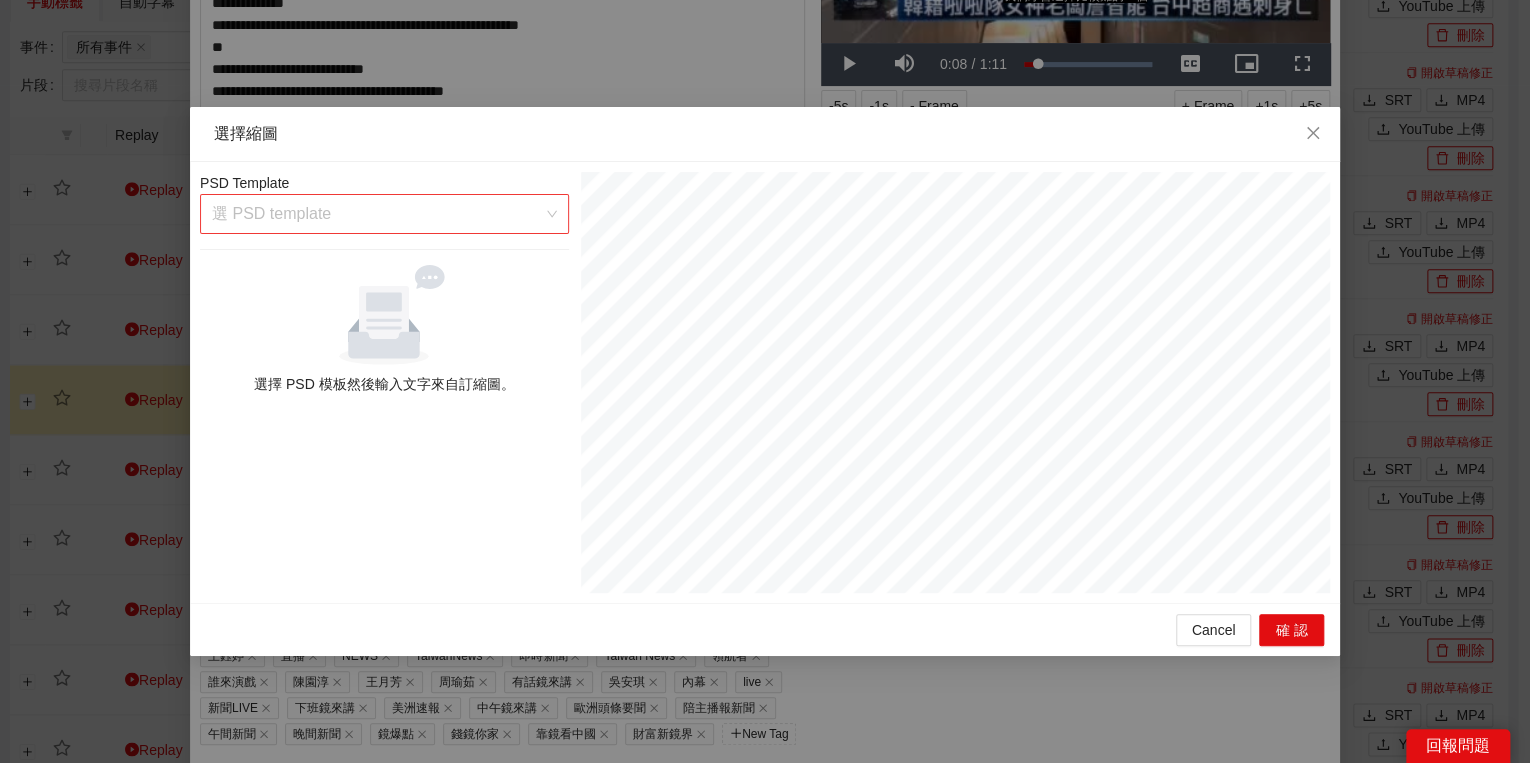 click at bounding box center [377, 214] 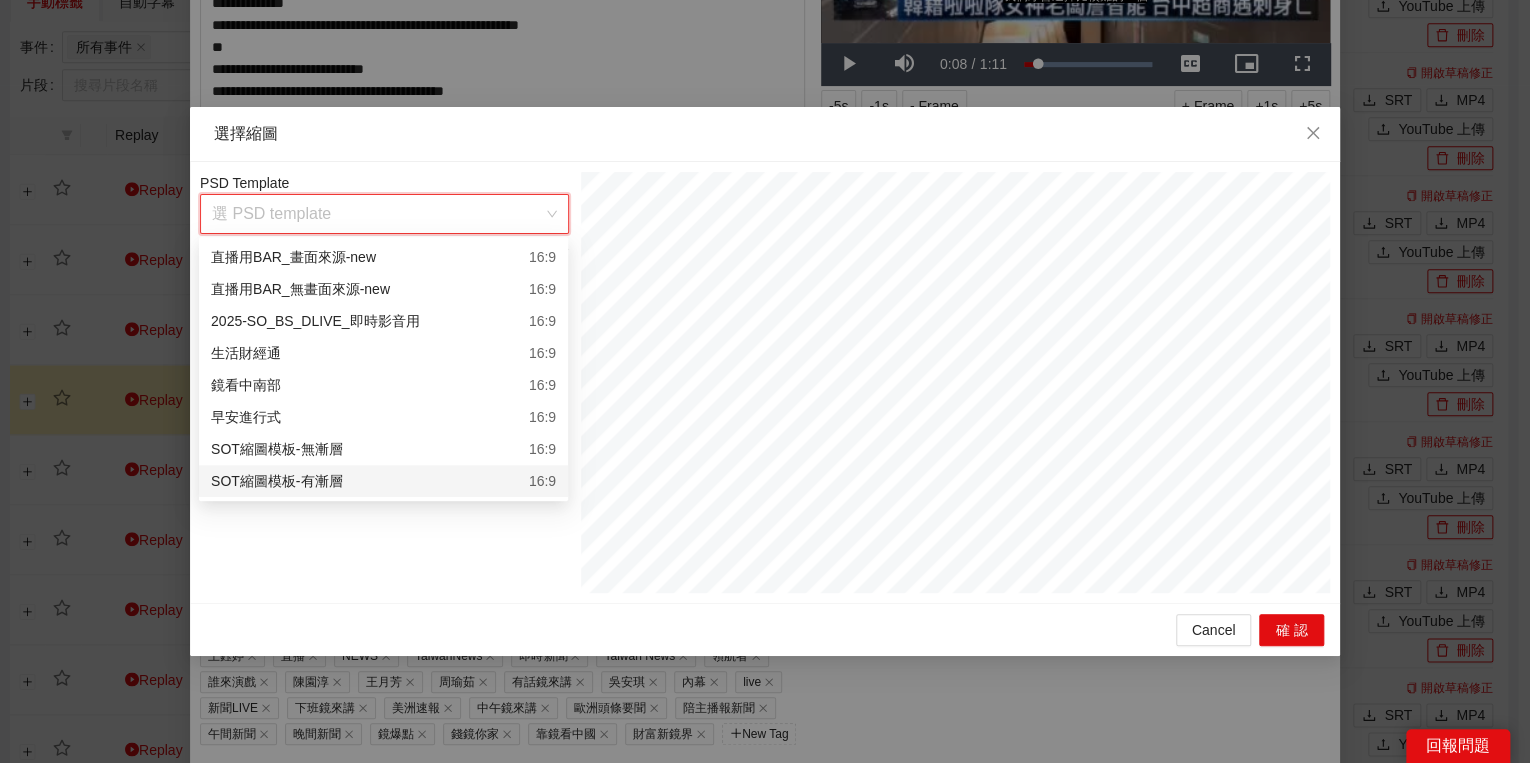click on "SOT縮圖模板-有漸層 16:9" at bounding box center [383, 481] 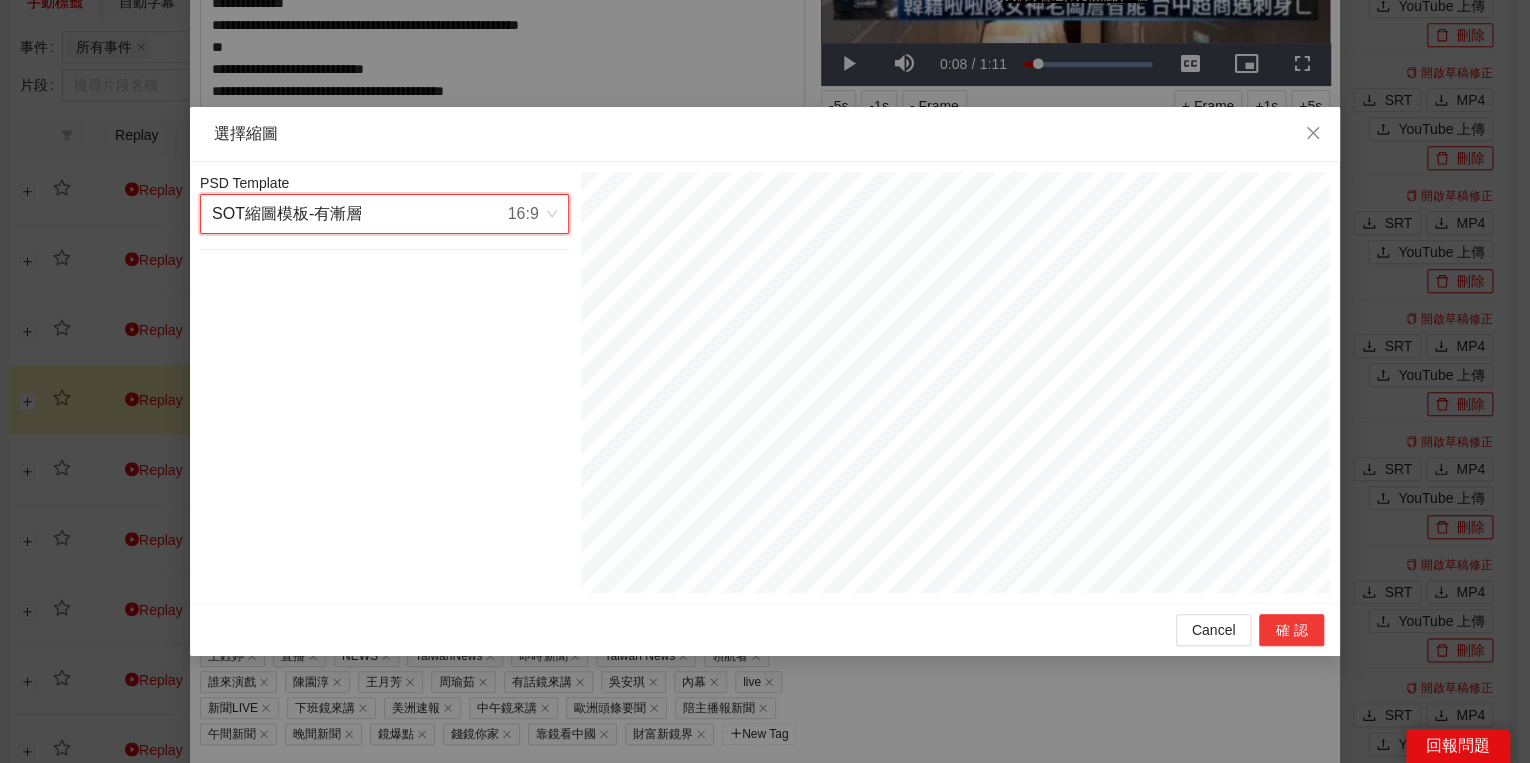 click on "確認" at bounding box center [1291, 630] 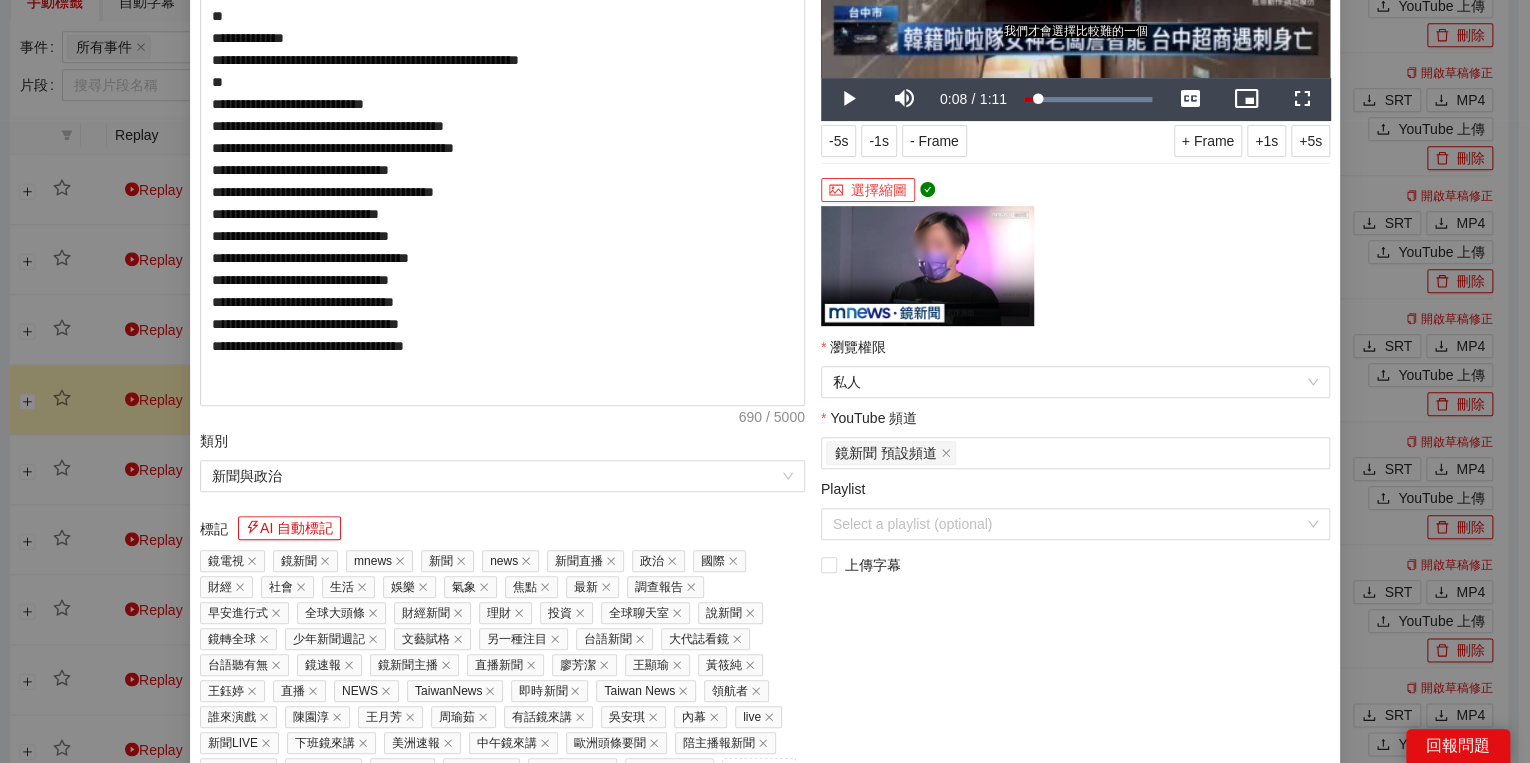 scroll, scrollTop: 374, scrollLeft: 0, axis: vertical 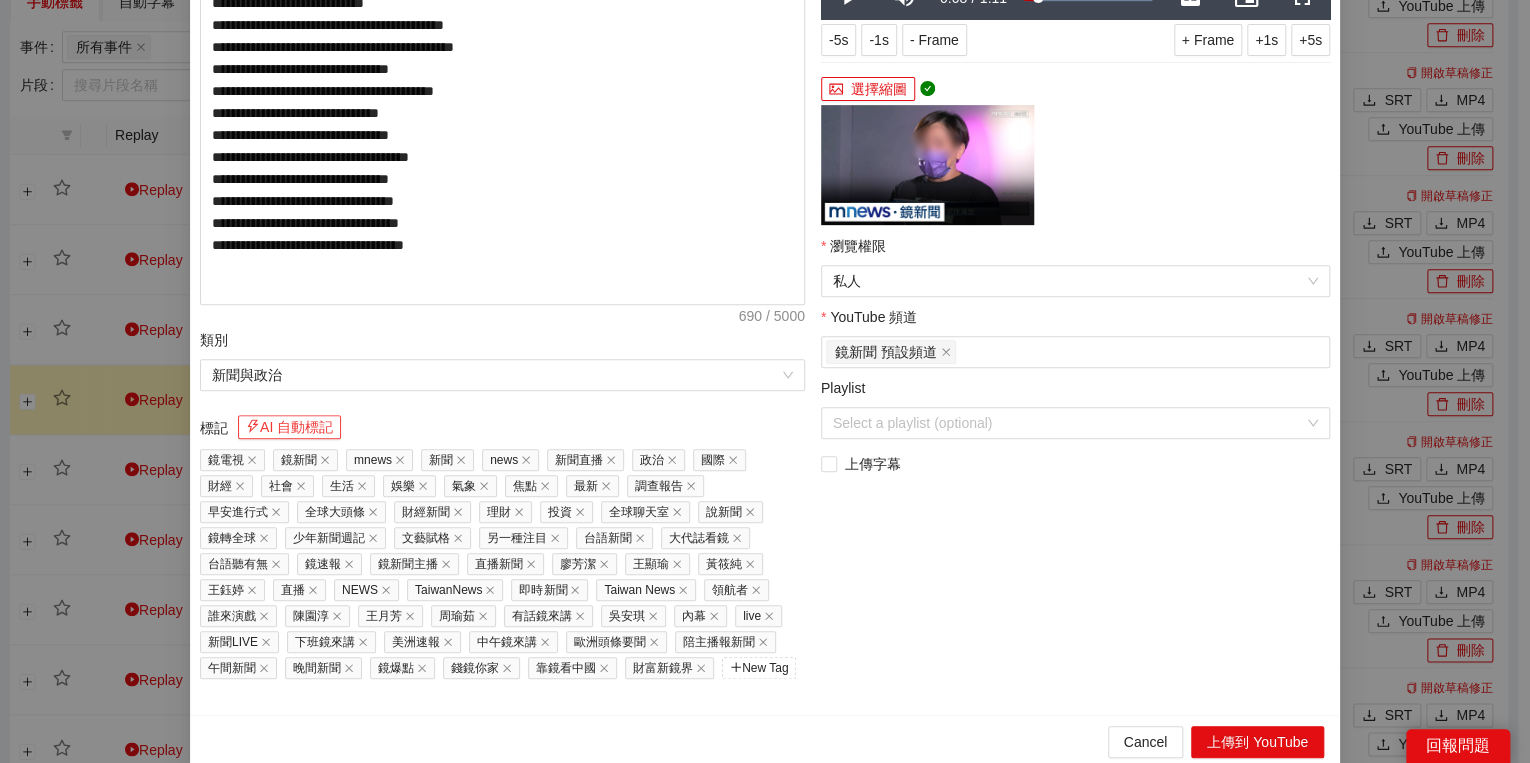 click on "AI 自動標記" at bounding box center [289, 427] 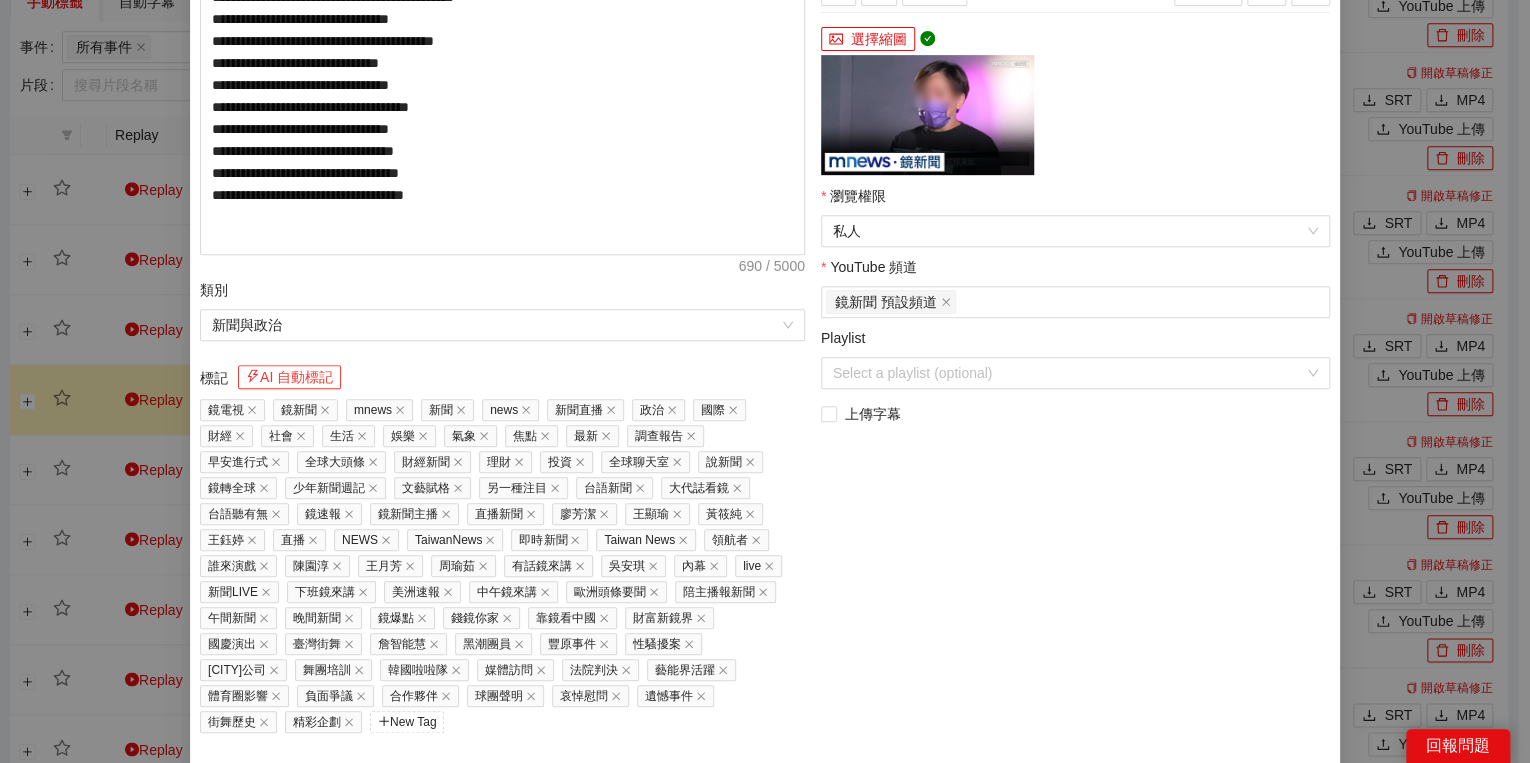 scroll, scrollTop: 451, scrollLeft: 0, axis: vertical 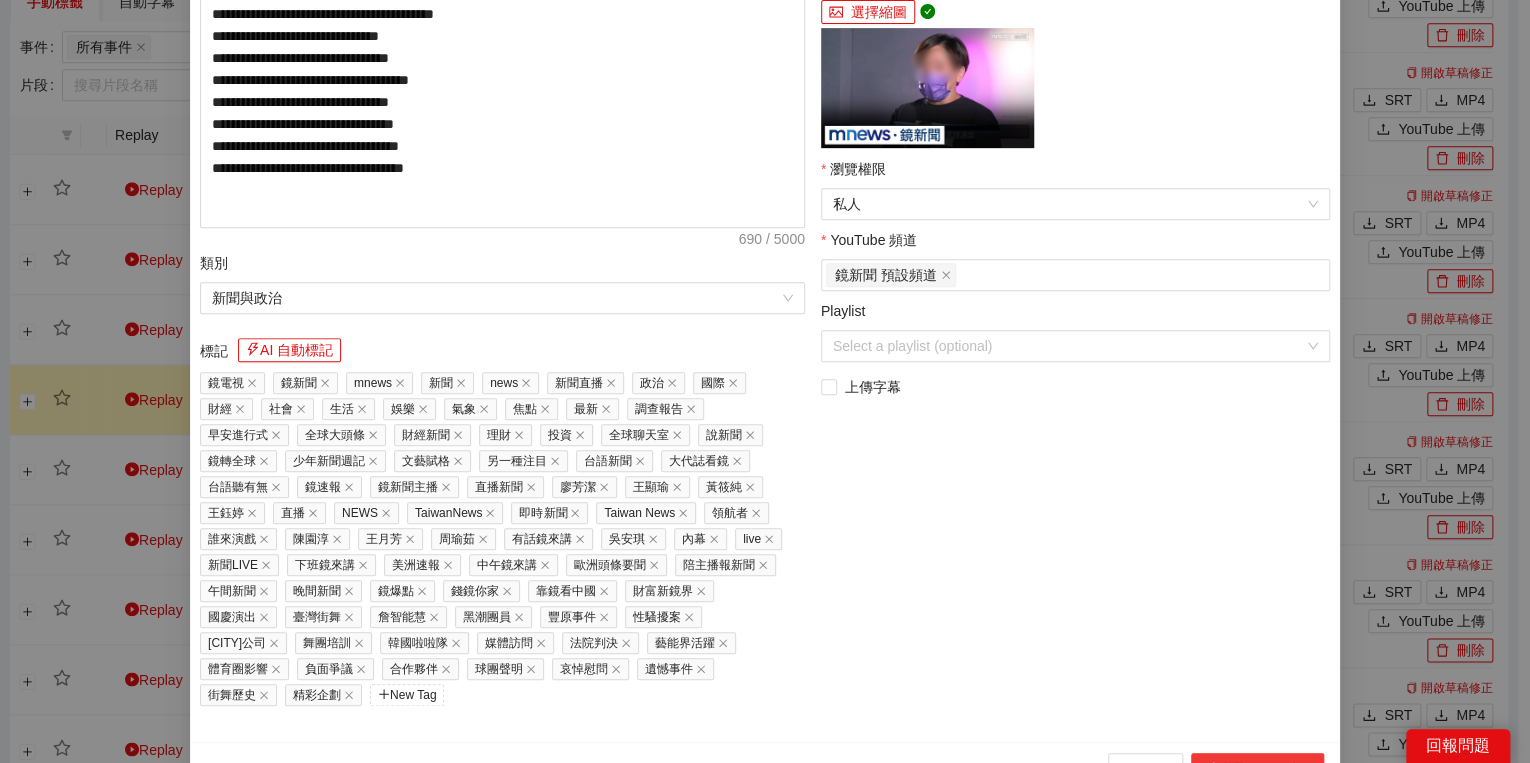 click on "上傳到 YouTube" at bounding box center [1257, 769] 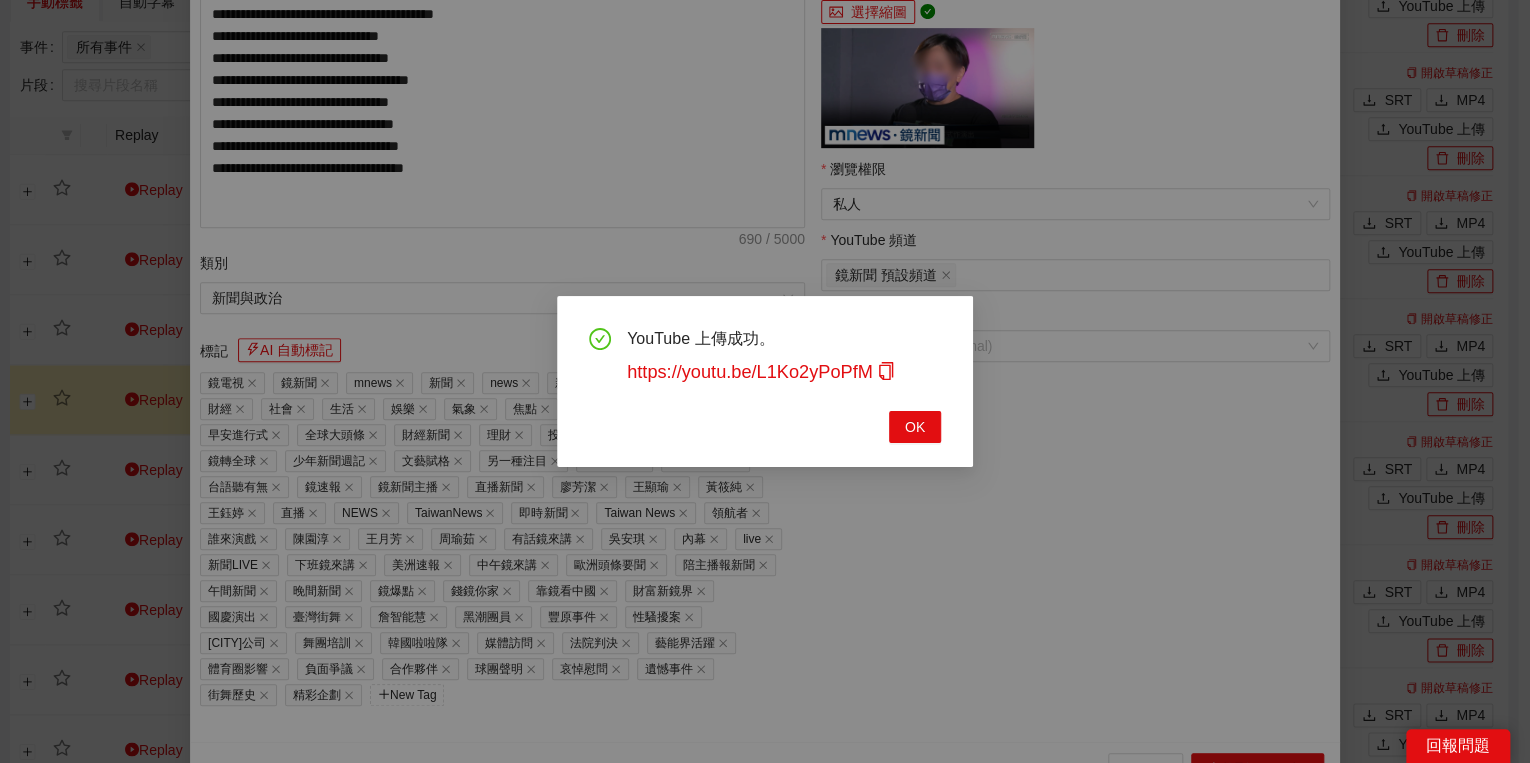 click on "YouTube 上傳成功。 https://youtu.be/L1Ko2yPoPfM OK" at bounding box center [765, 381] 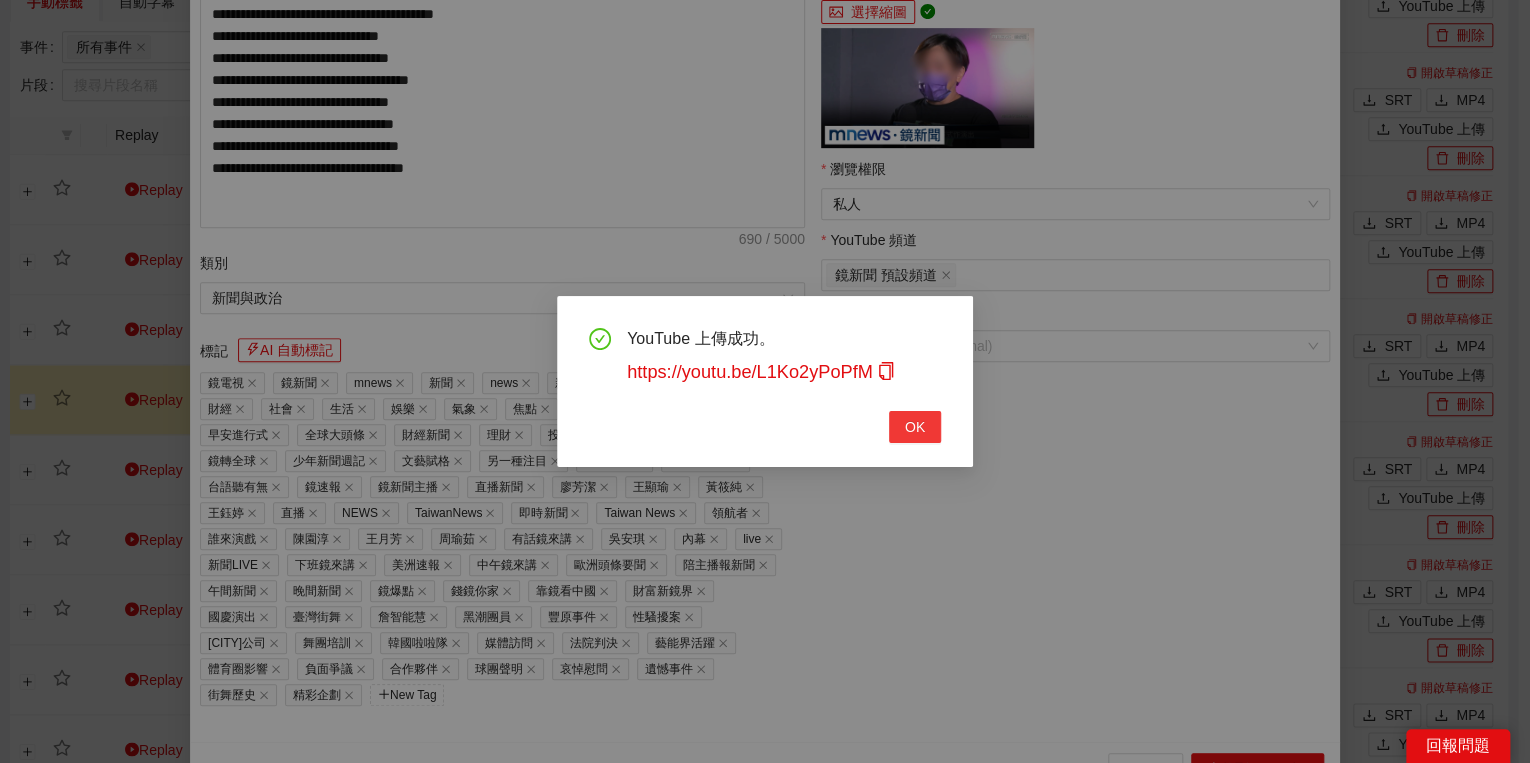click on "OK" at bounding box center (915, 427) 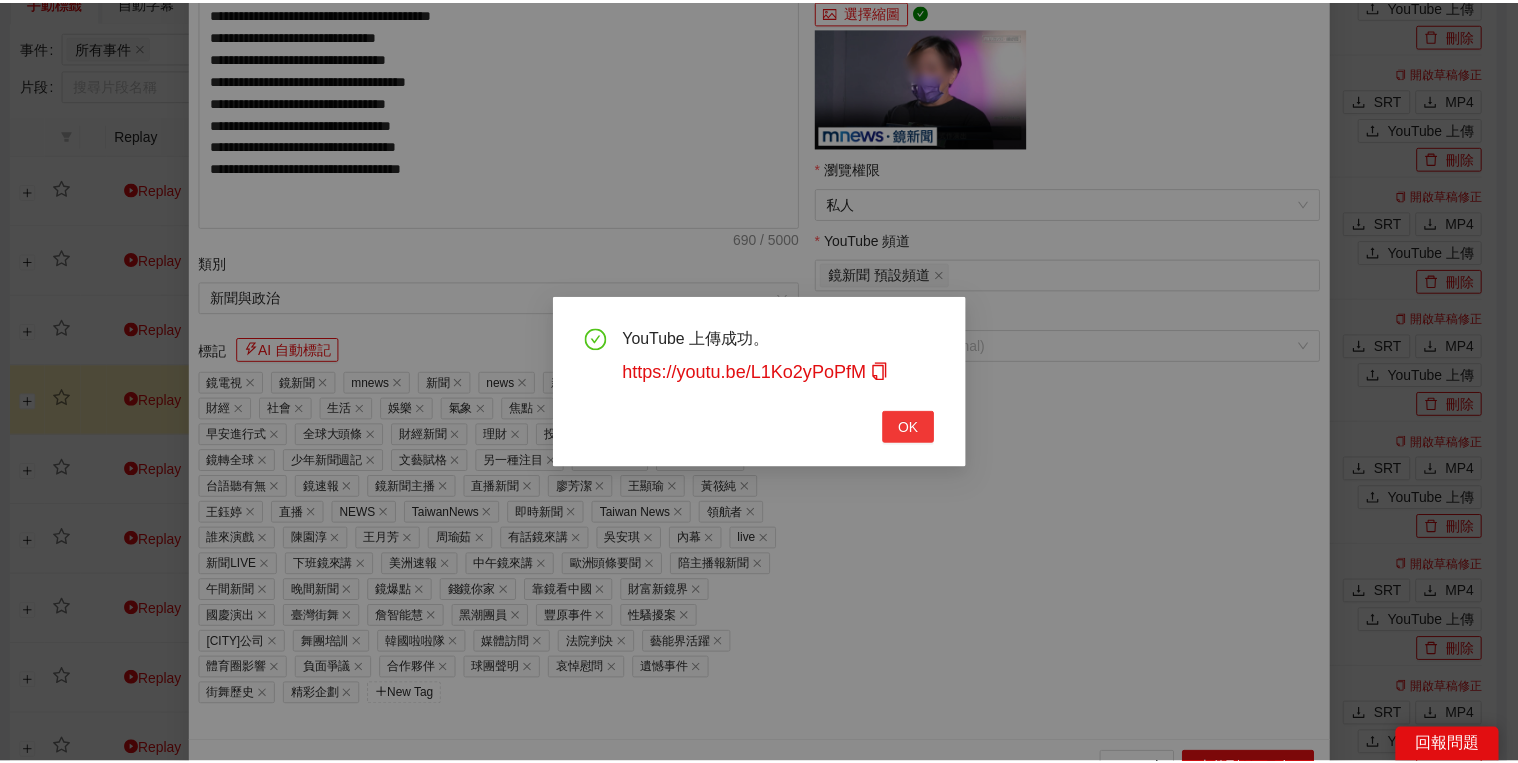 scroll, scrollTop: 308, scrollLeft: 0, axis: vertical 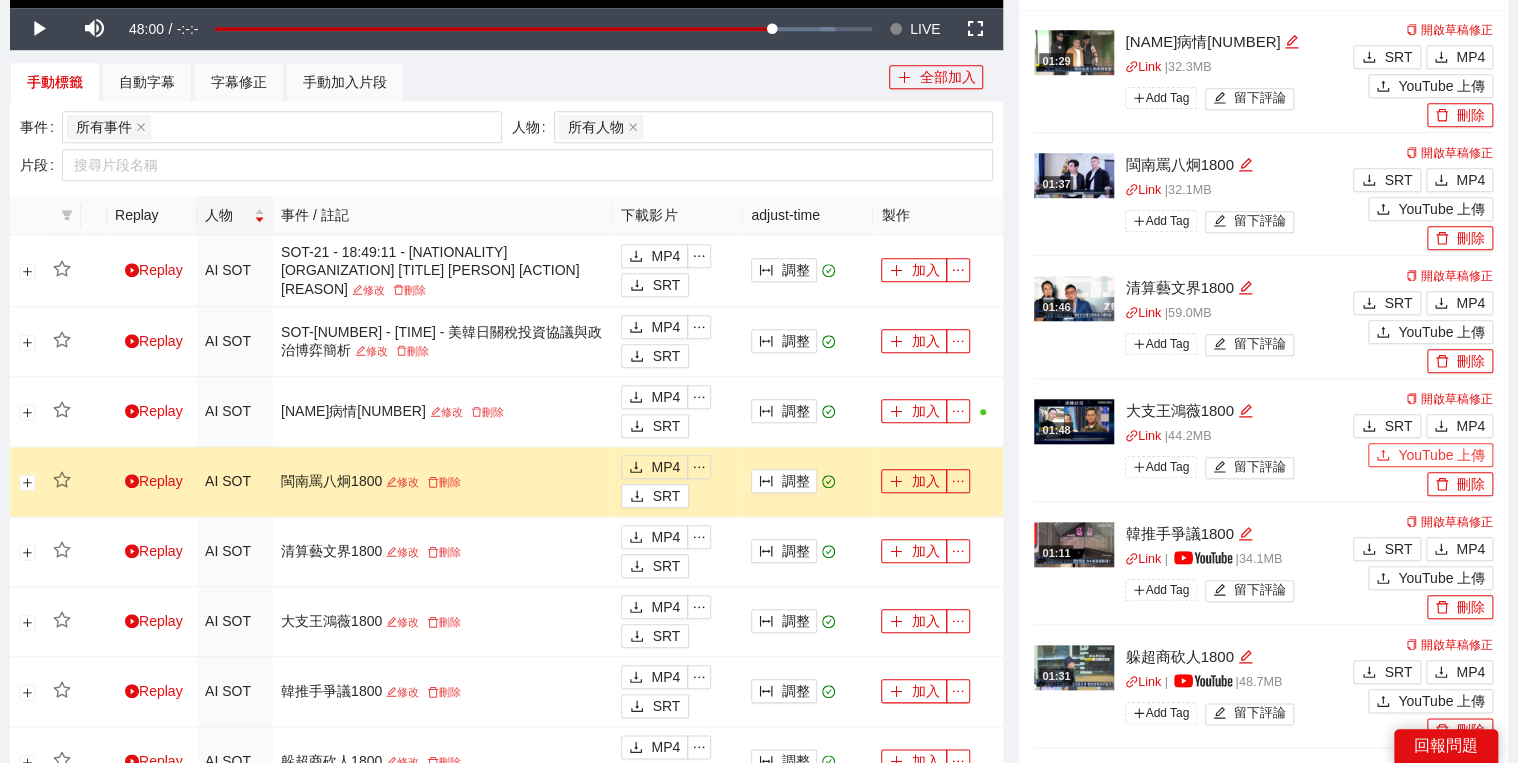 click on "YouTube 上傳" at bounding box center (1441, 455) 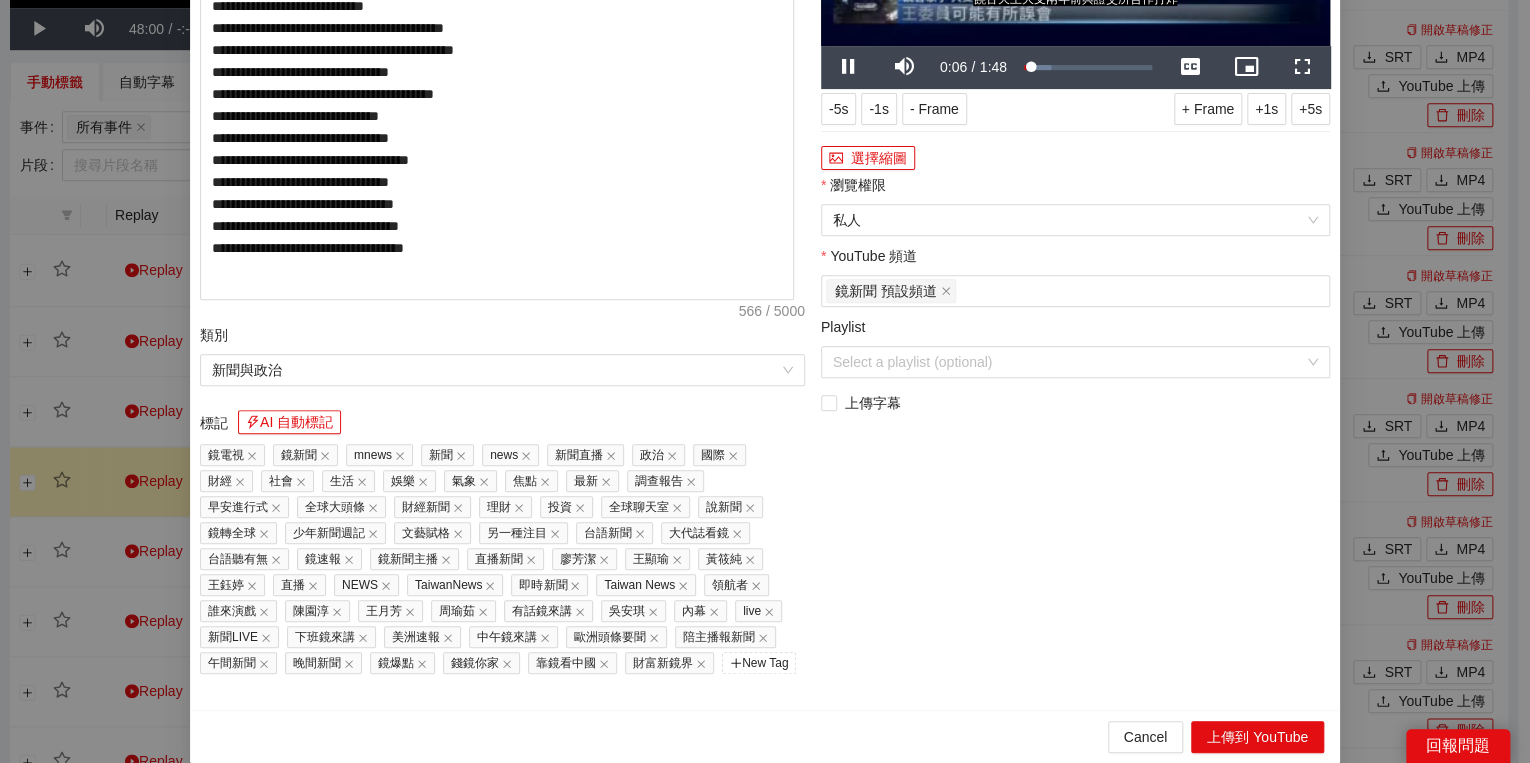 click on "說明 AI 自動說明" at bounding box center [502, -136] 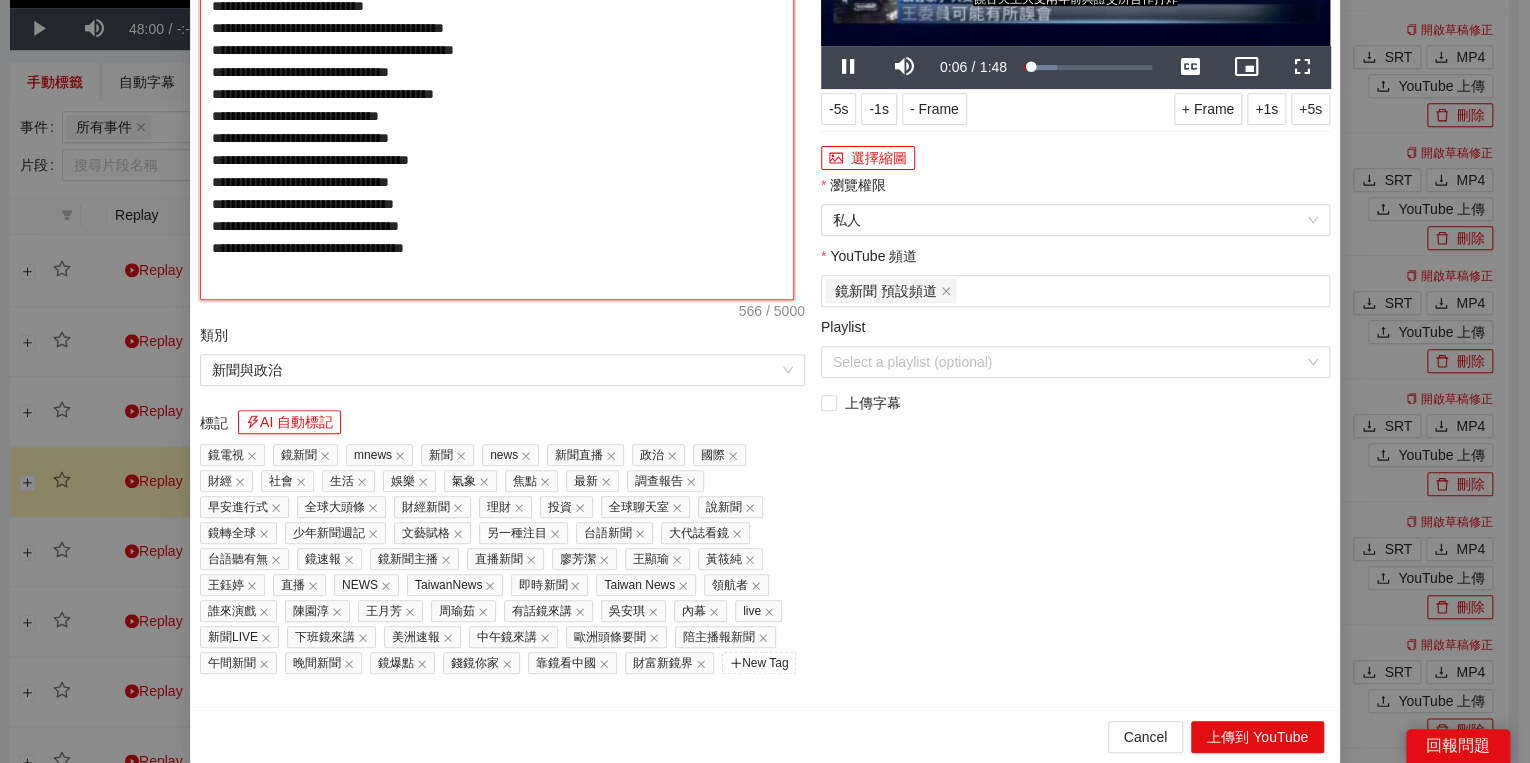 click on "**********" at bounding box center [497, 90] 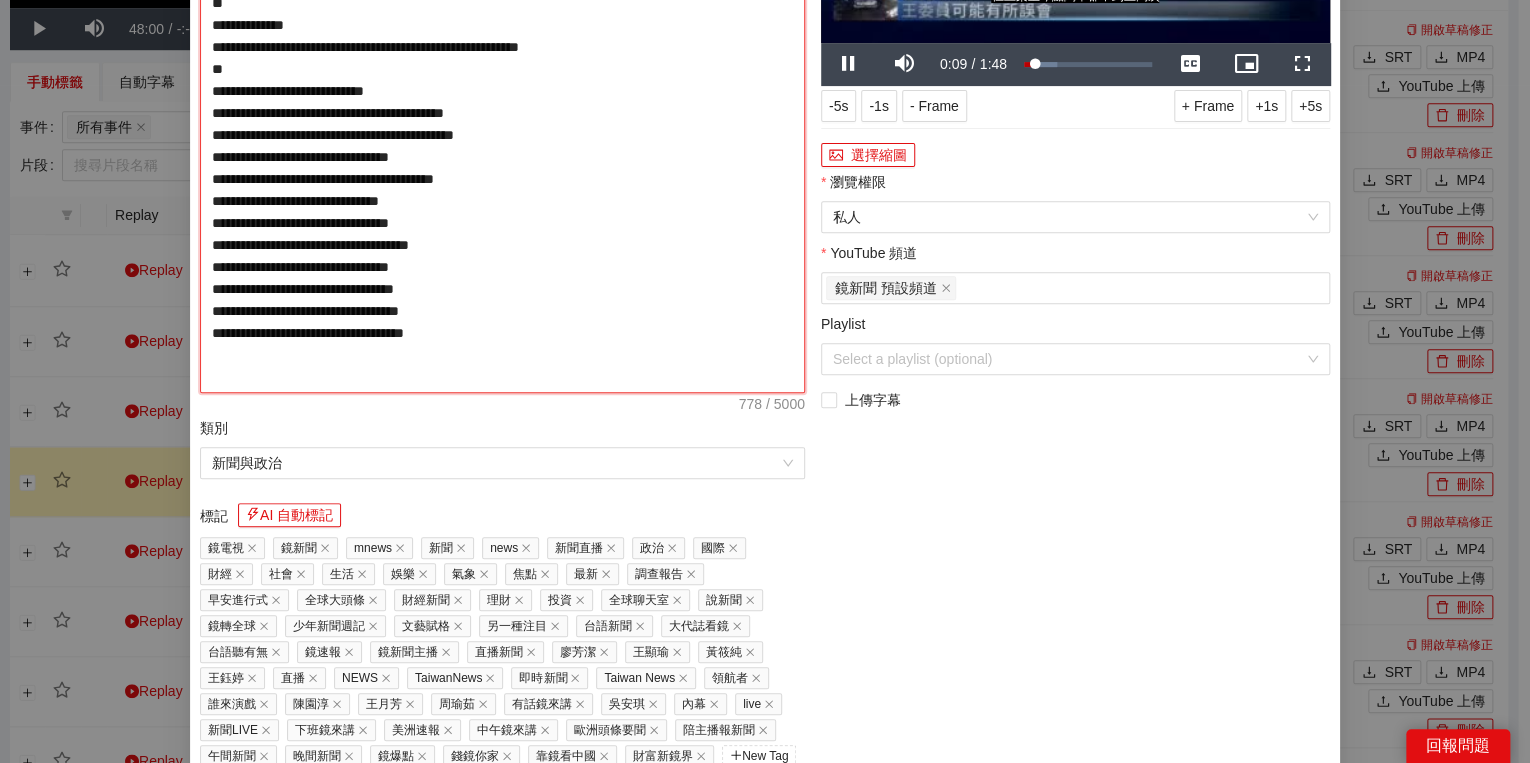 click on "**********" at bounding box center (502, 135) 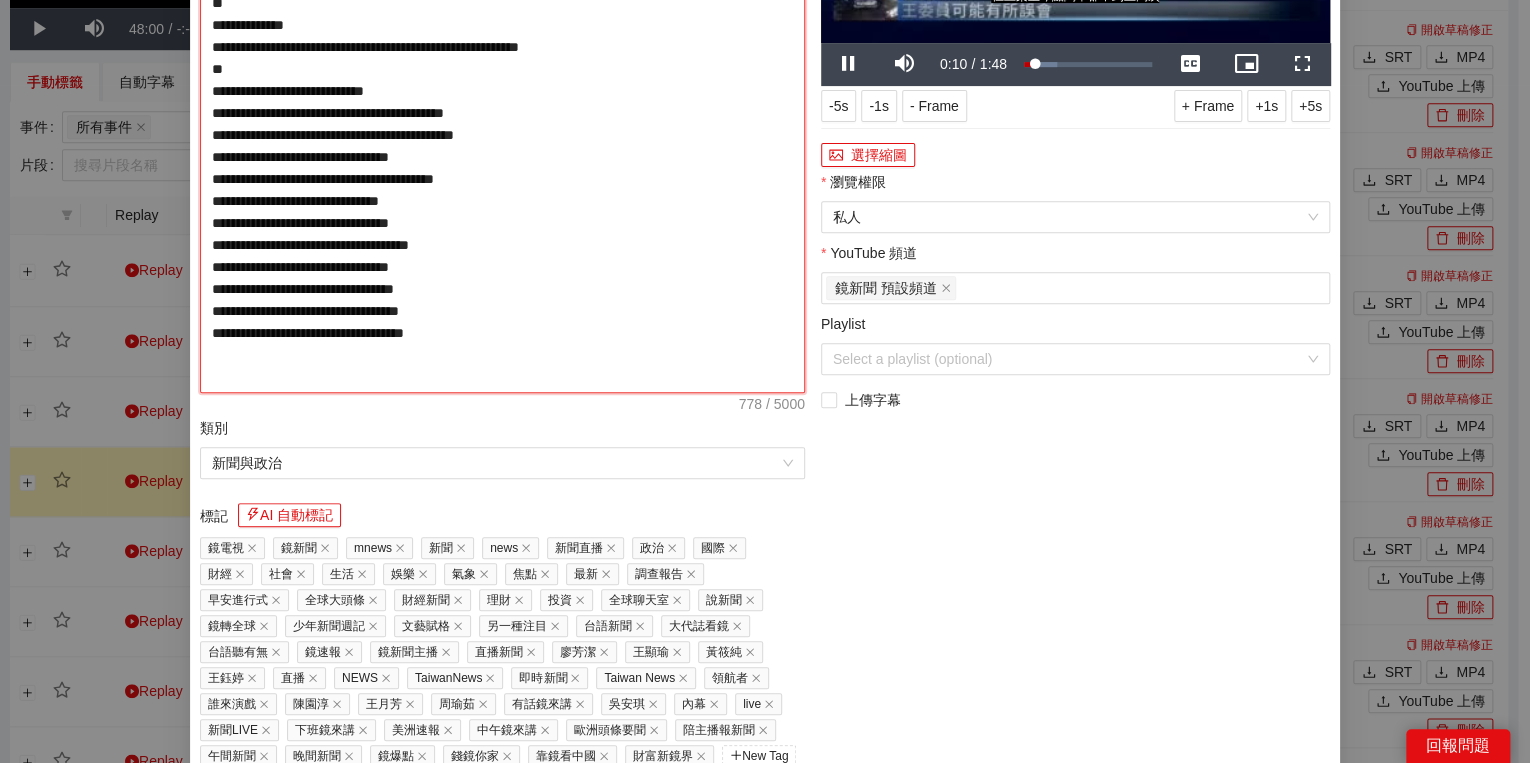 click on "**********" at bounding box center (502, 135) 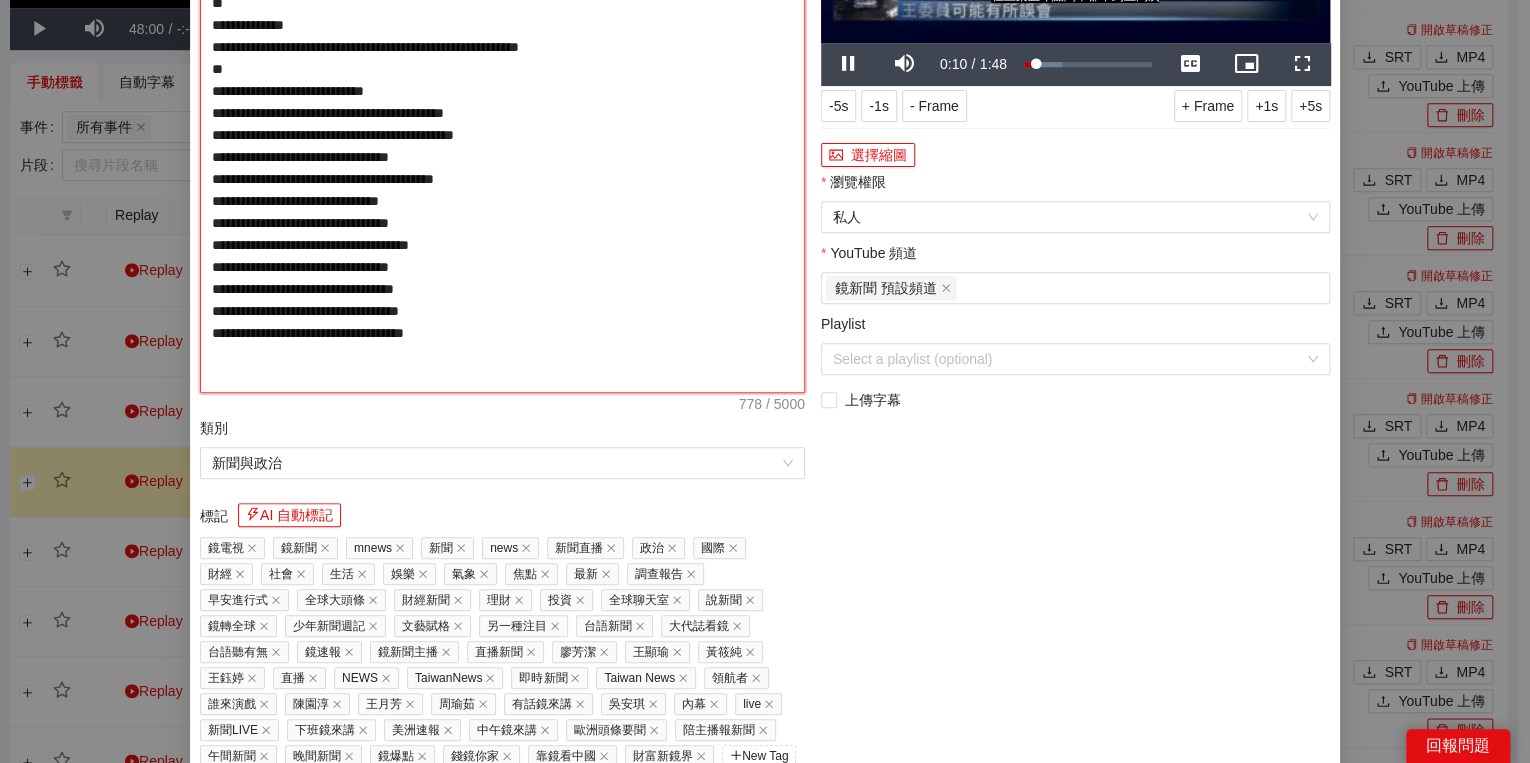 click on "**********" at bounding box center (502, 135) 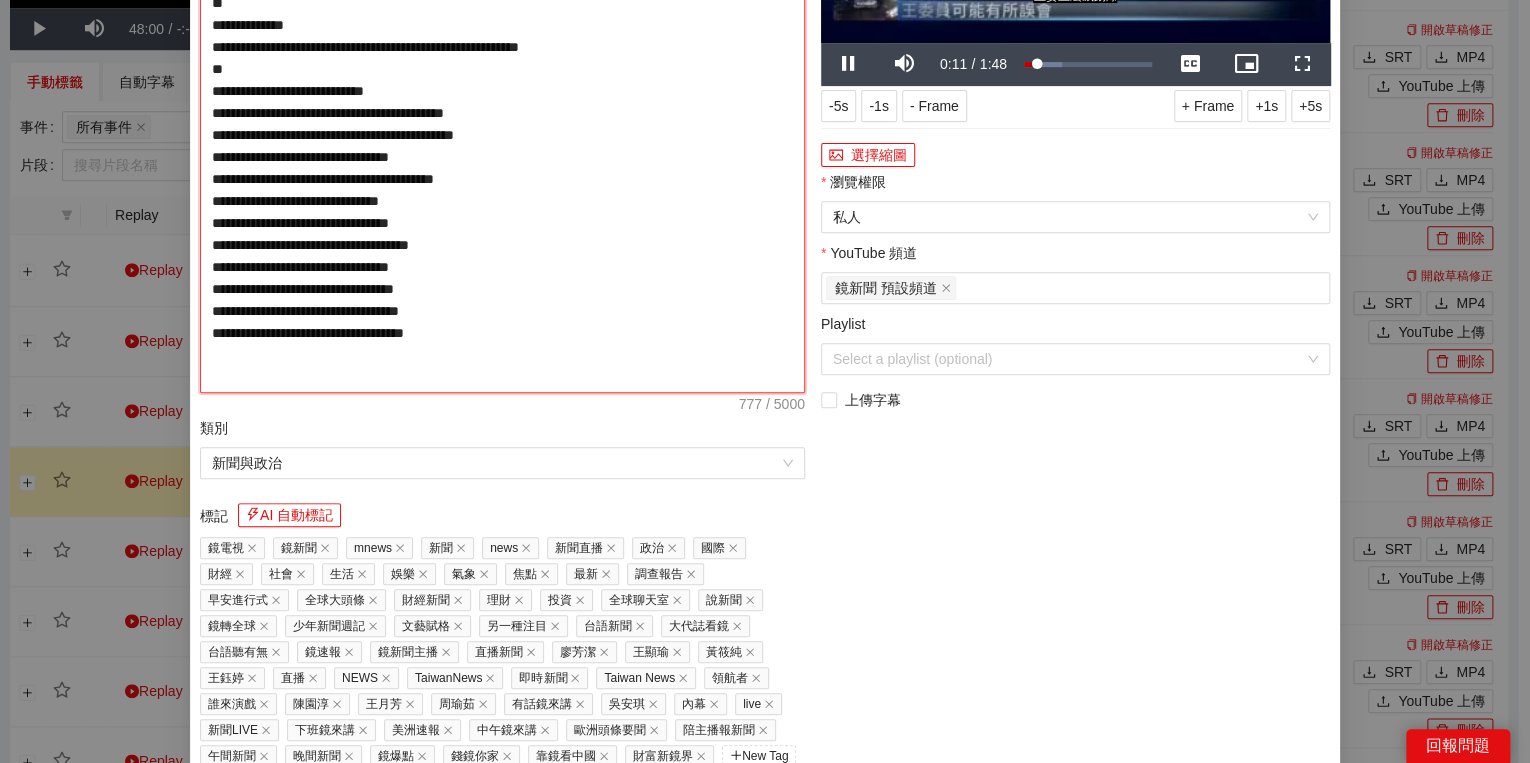 click on "**********" at bounding box center [502, 135] 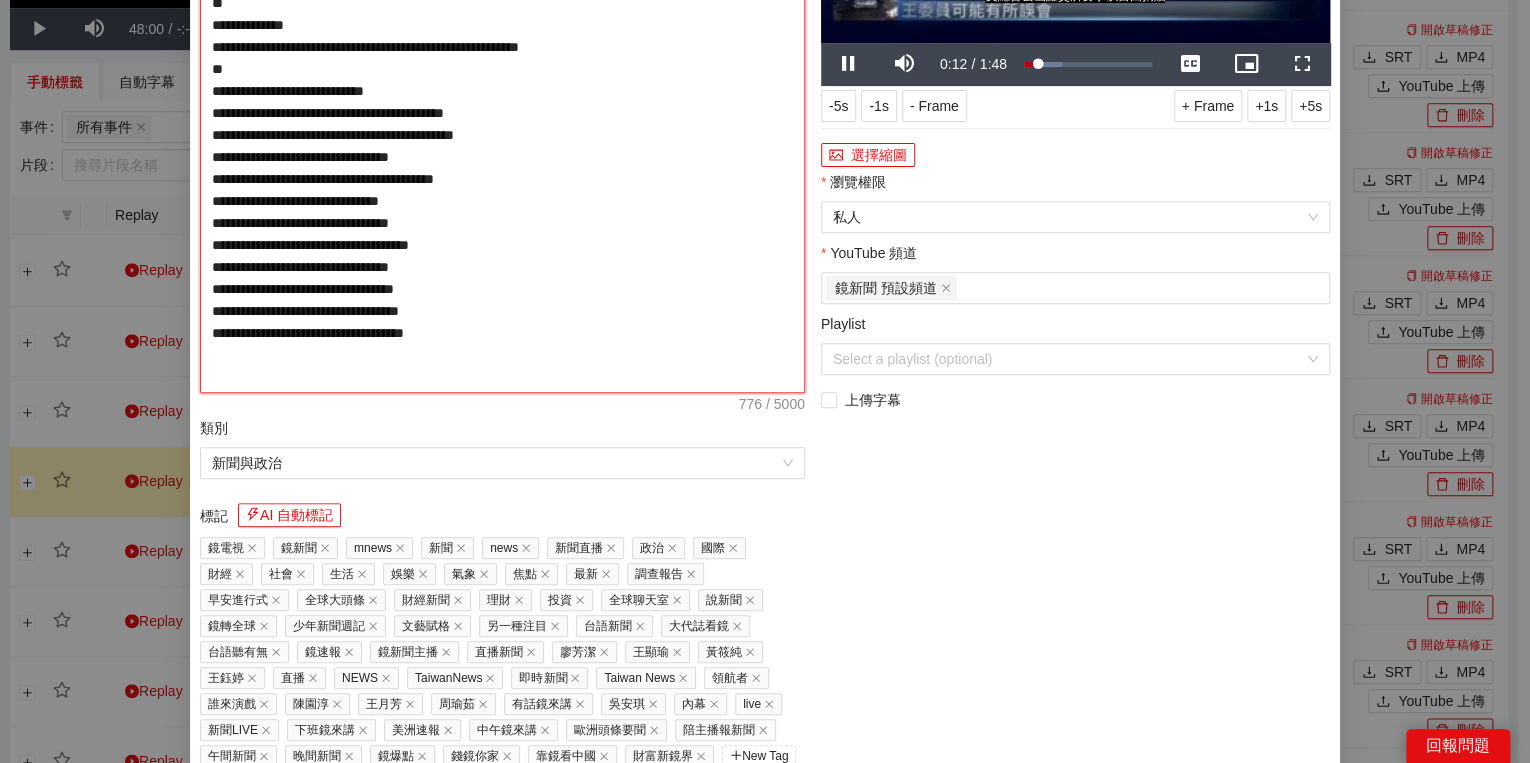 click on "**********" at bounding box center [502, 135] 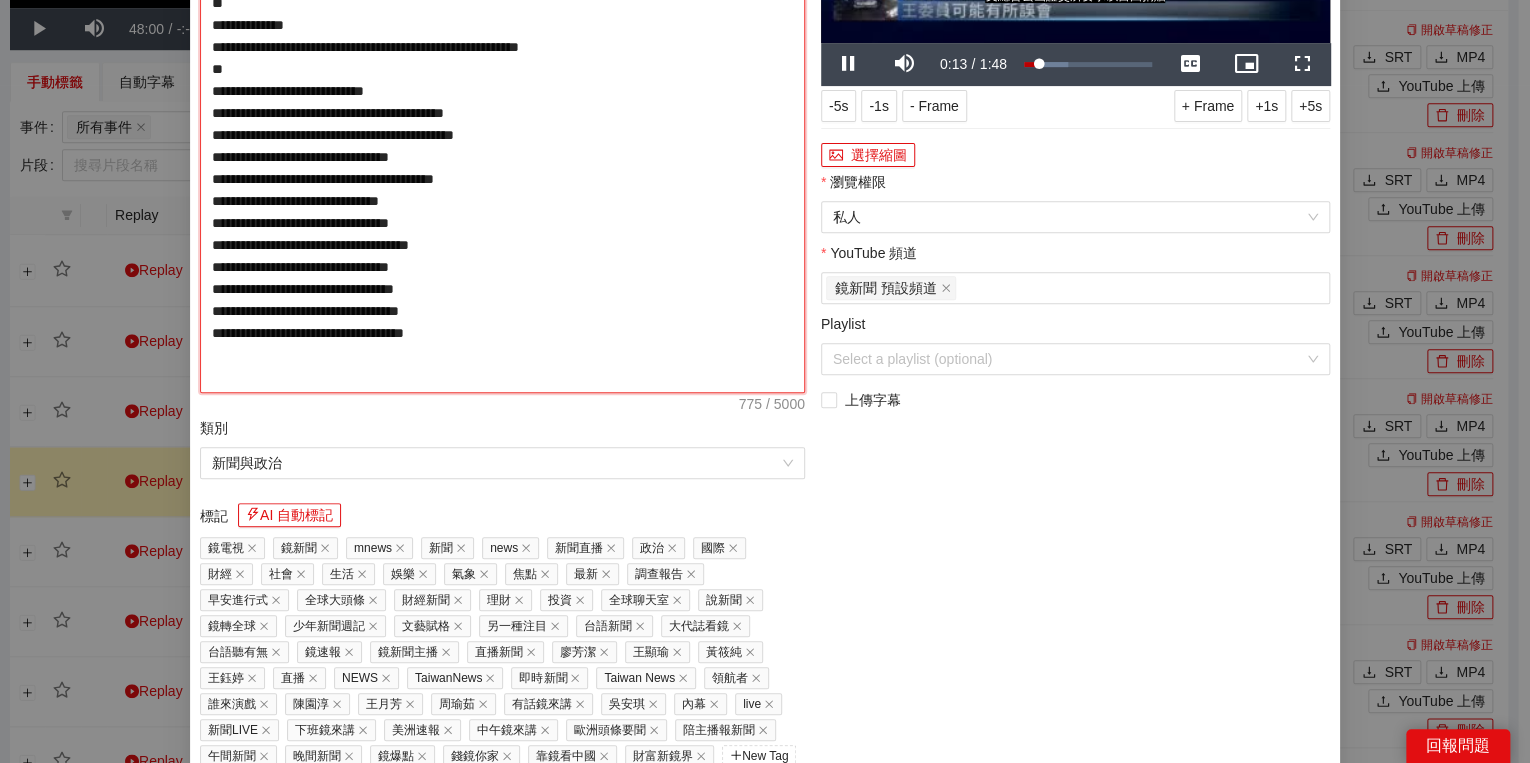 click on "**********" at bounding box center (502, 135) 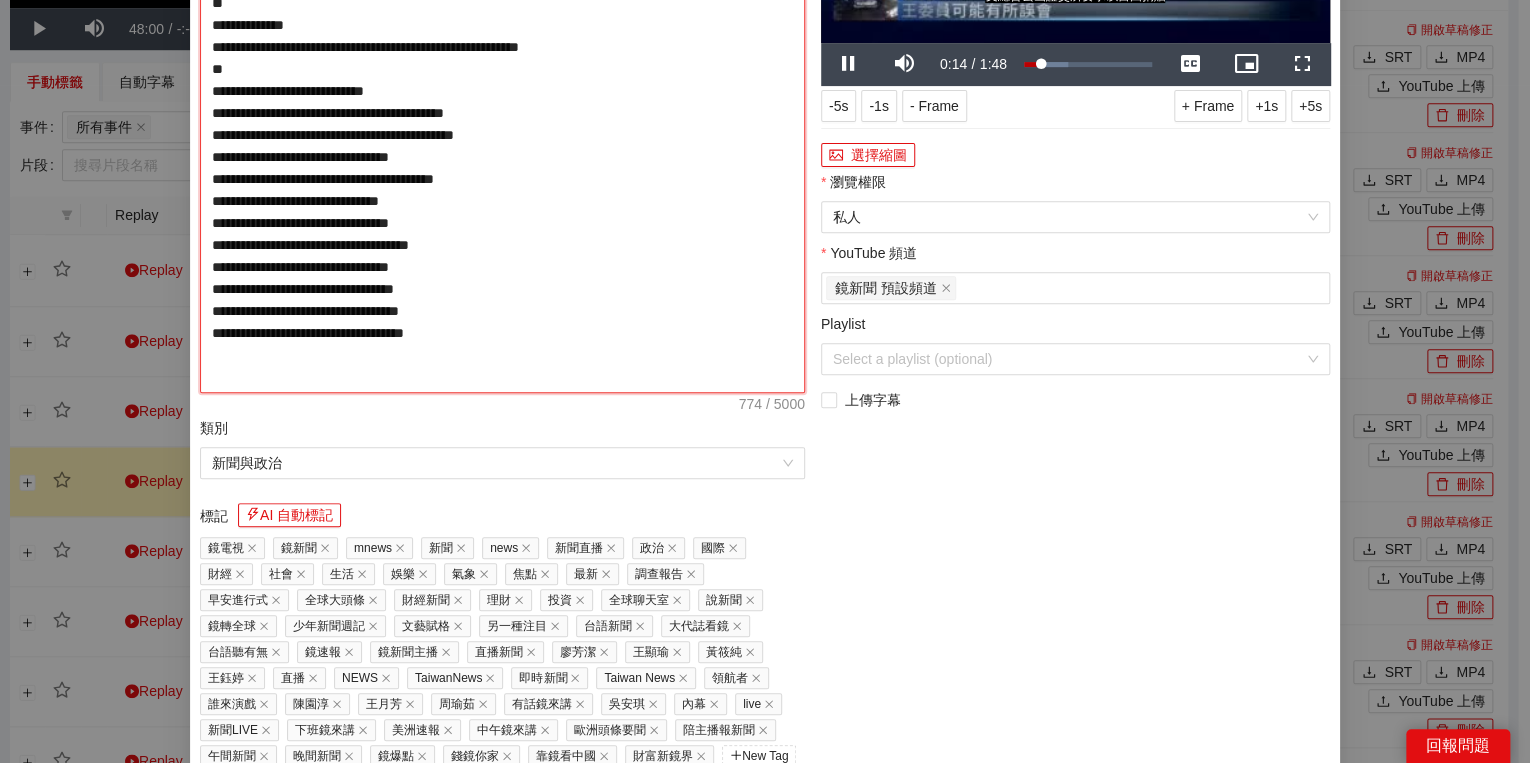 click on "**********" at bounding box center [502, 135] 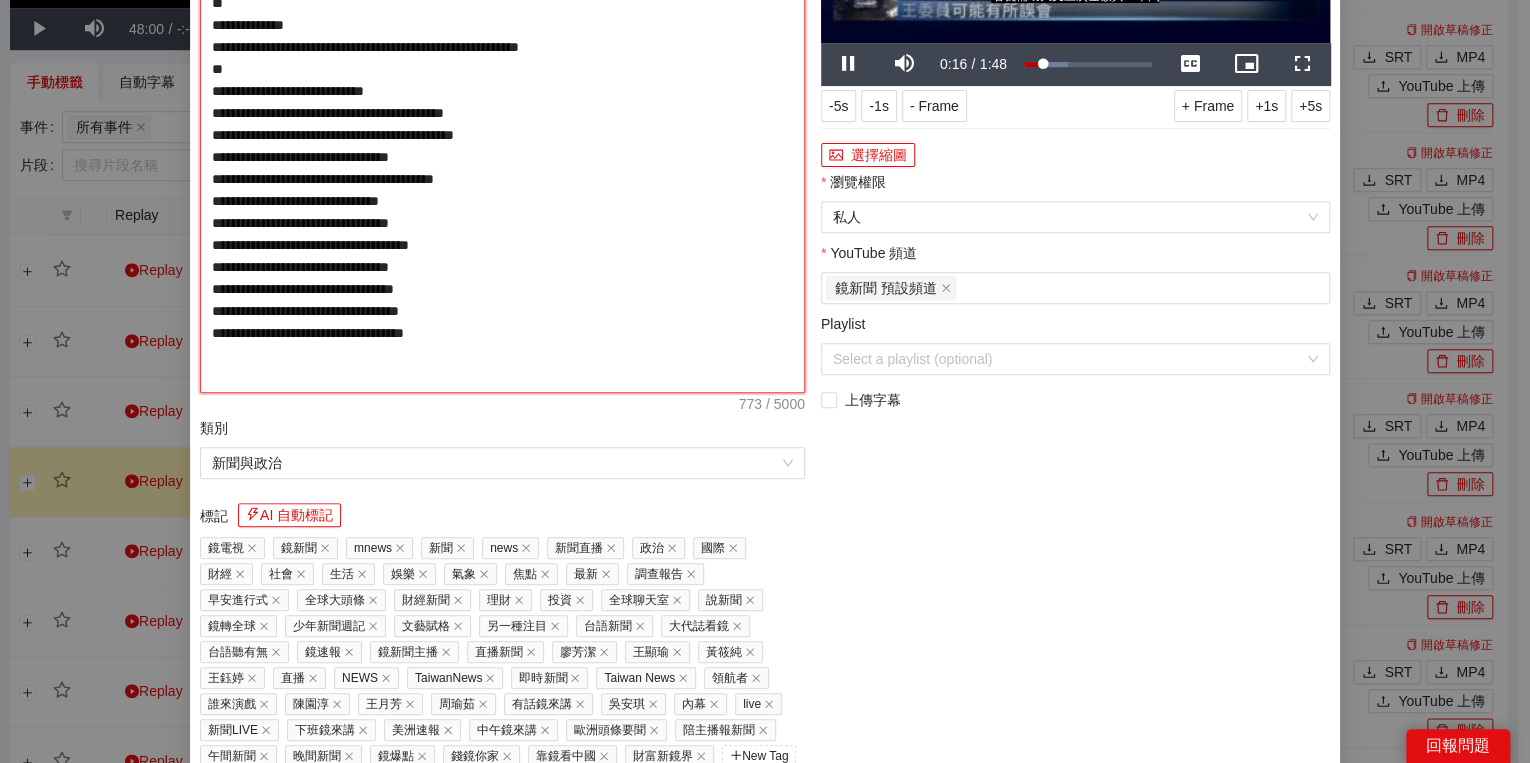 click on "**********" at bounding box center [502, 135] 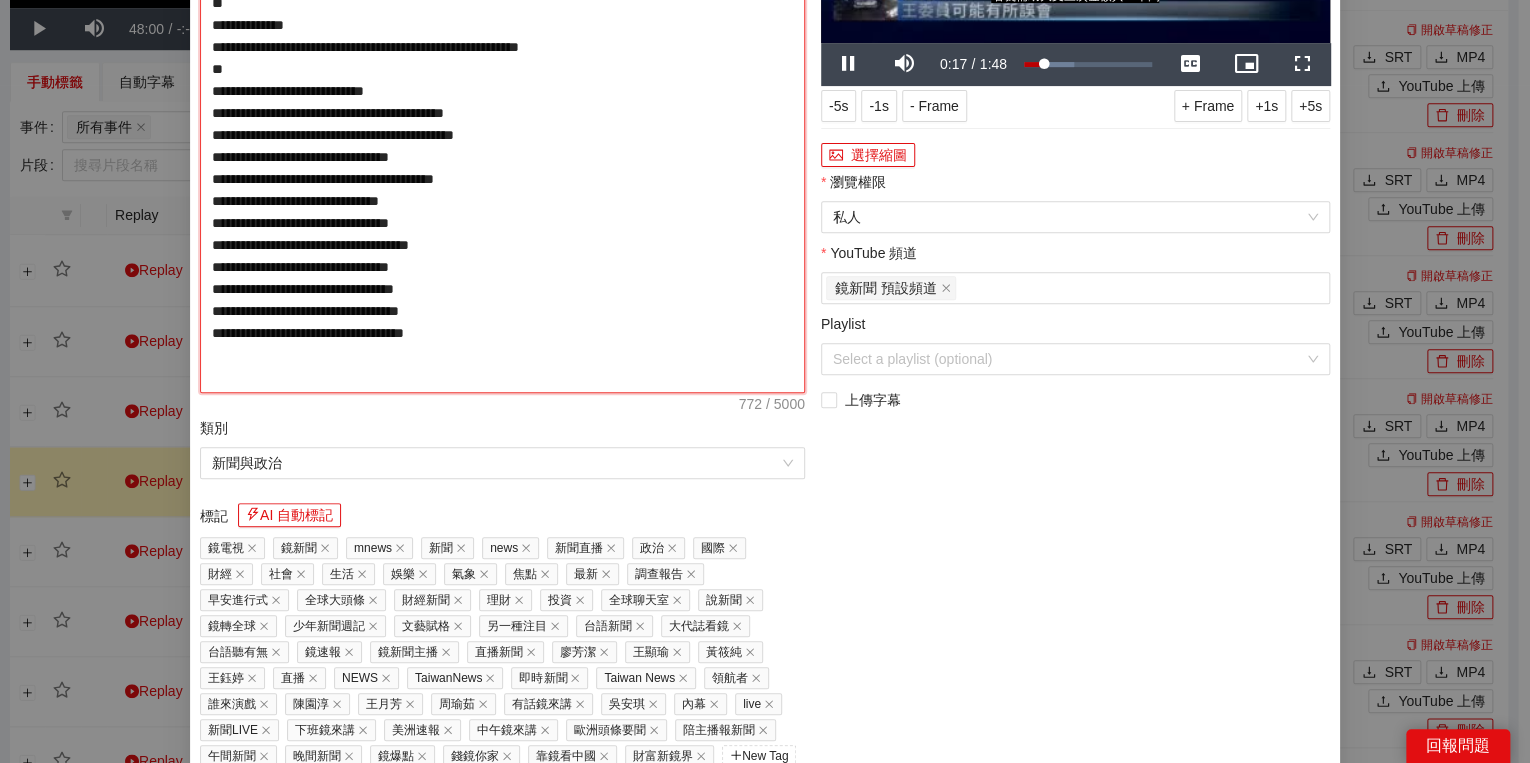 click on "**********" at bounding box center [502, 135] 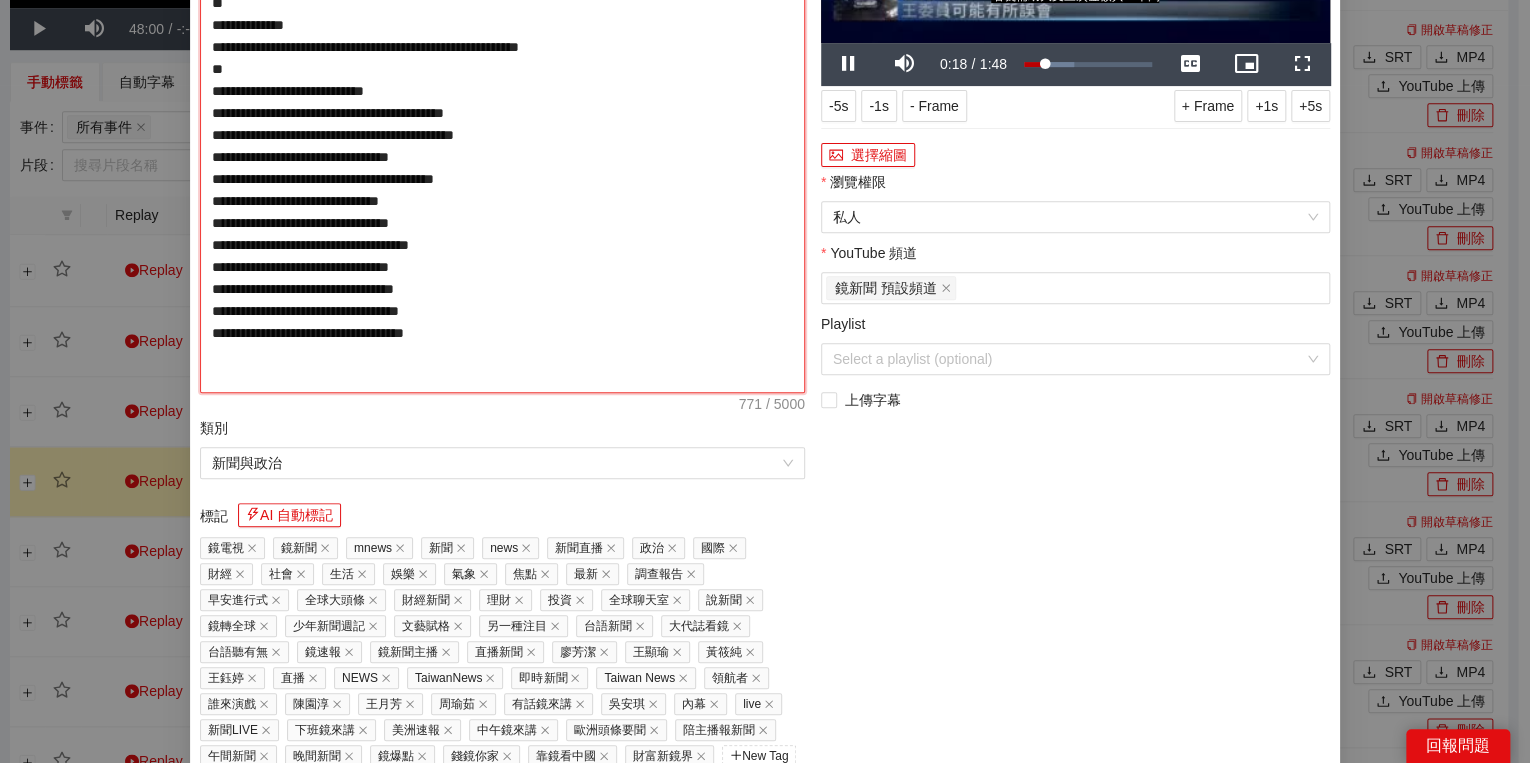 click on "**********" at bounding box center [502, 135] 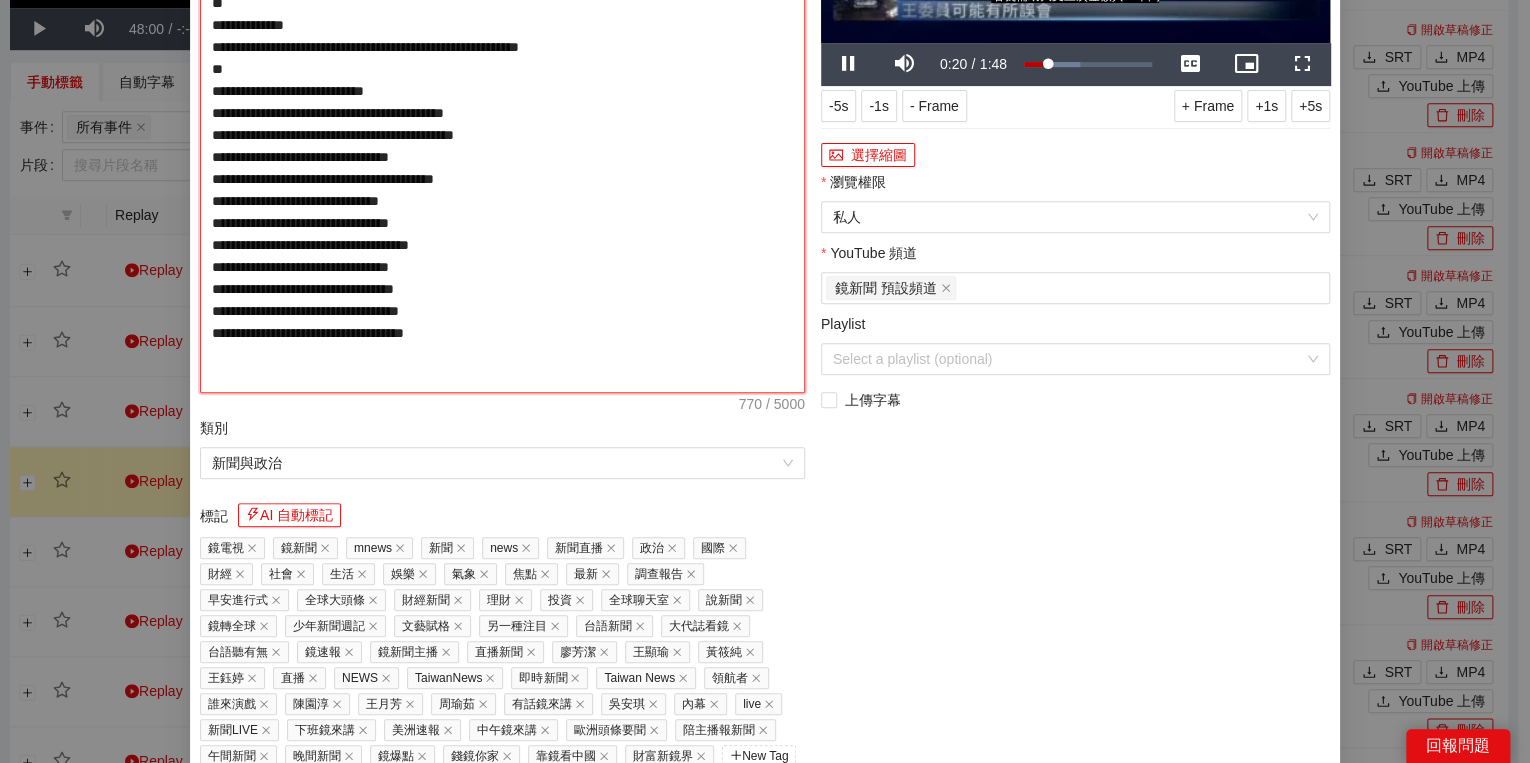 click on "**********" at bounding box center [502, 135] 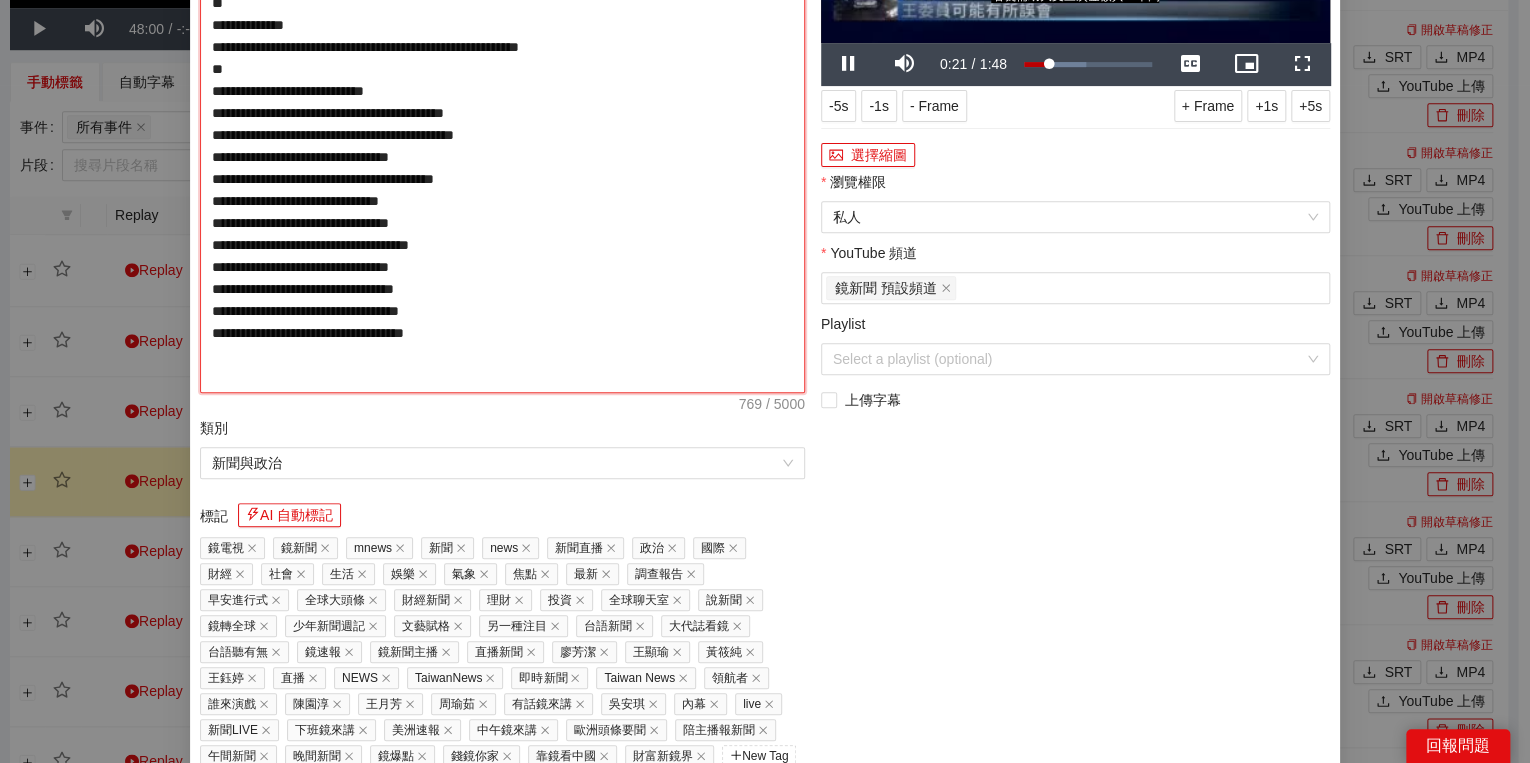 click on "**********" at bounding box center [502, 135] 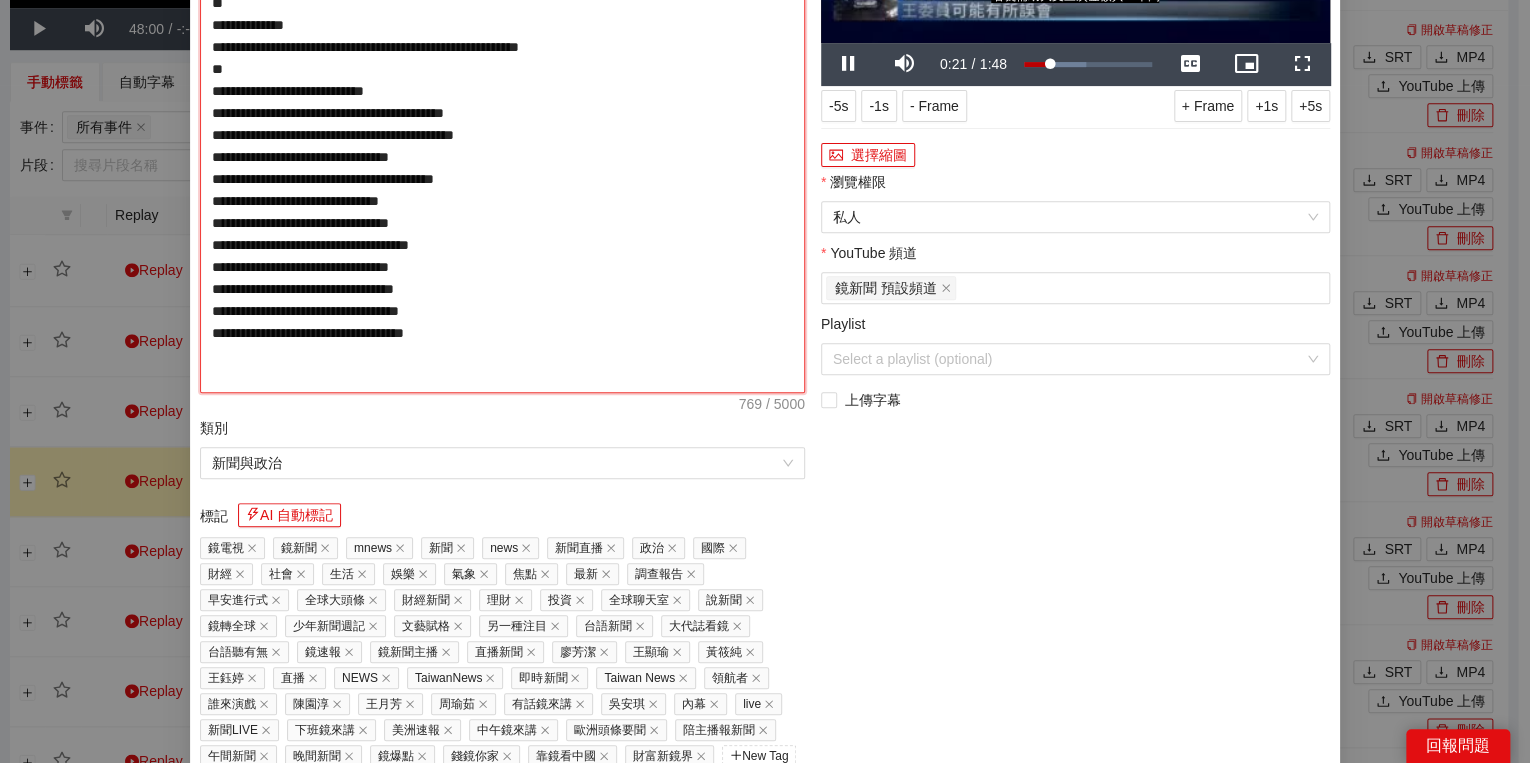 click on "**********" at bounding box center (502, 135) 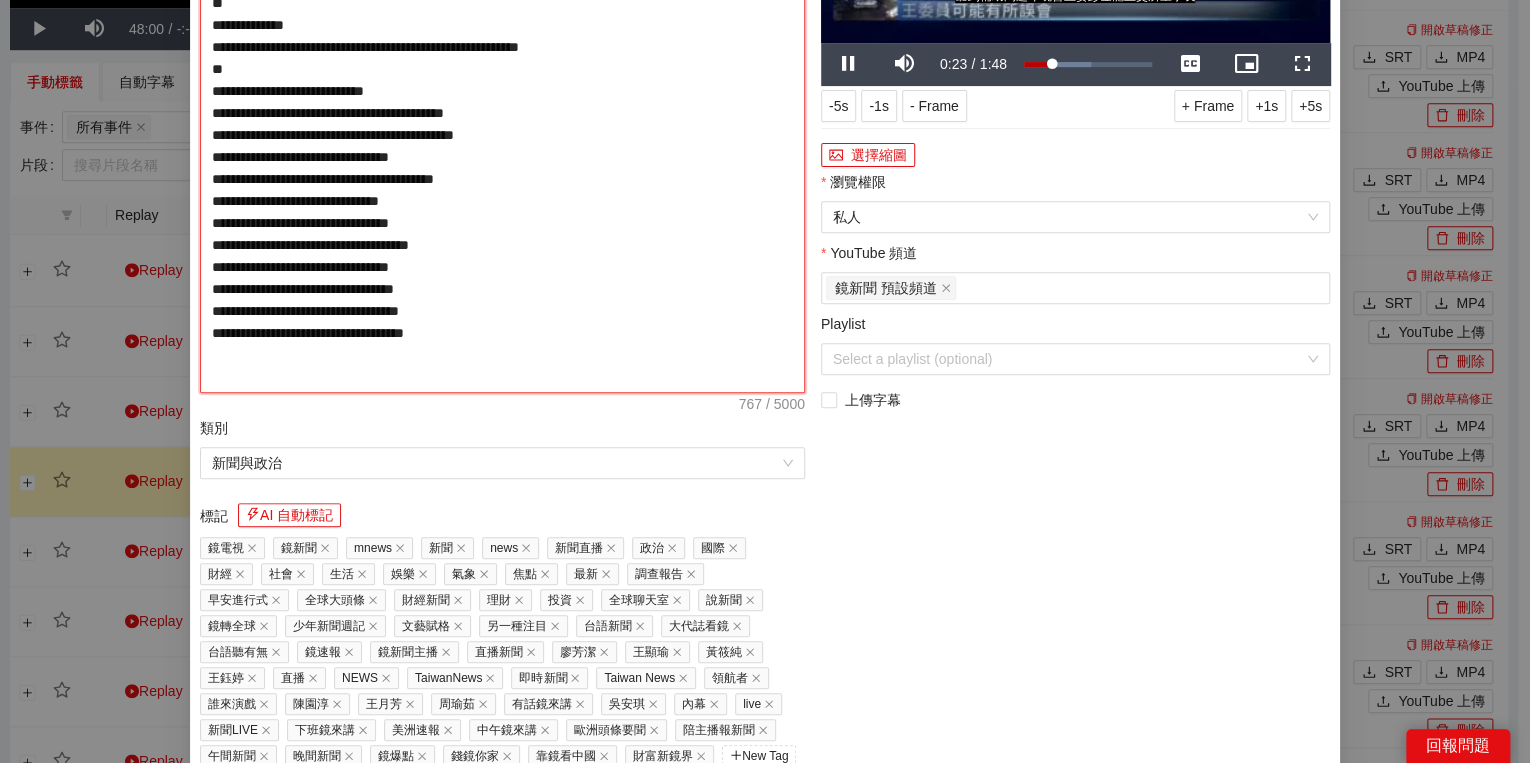 click on "**********" at bounding box center (502, 135) 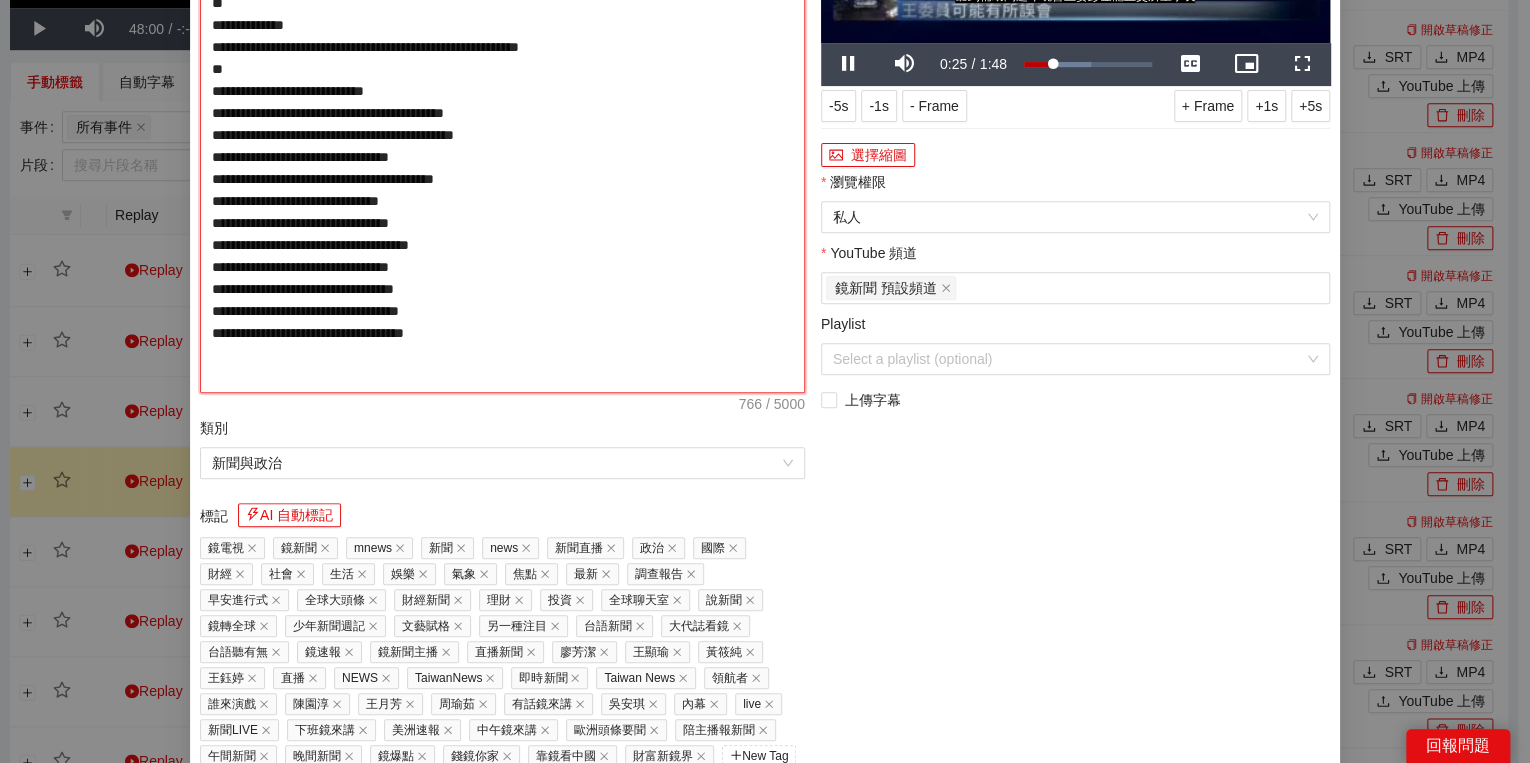 click on "**********" at bounding box center (502, 135) 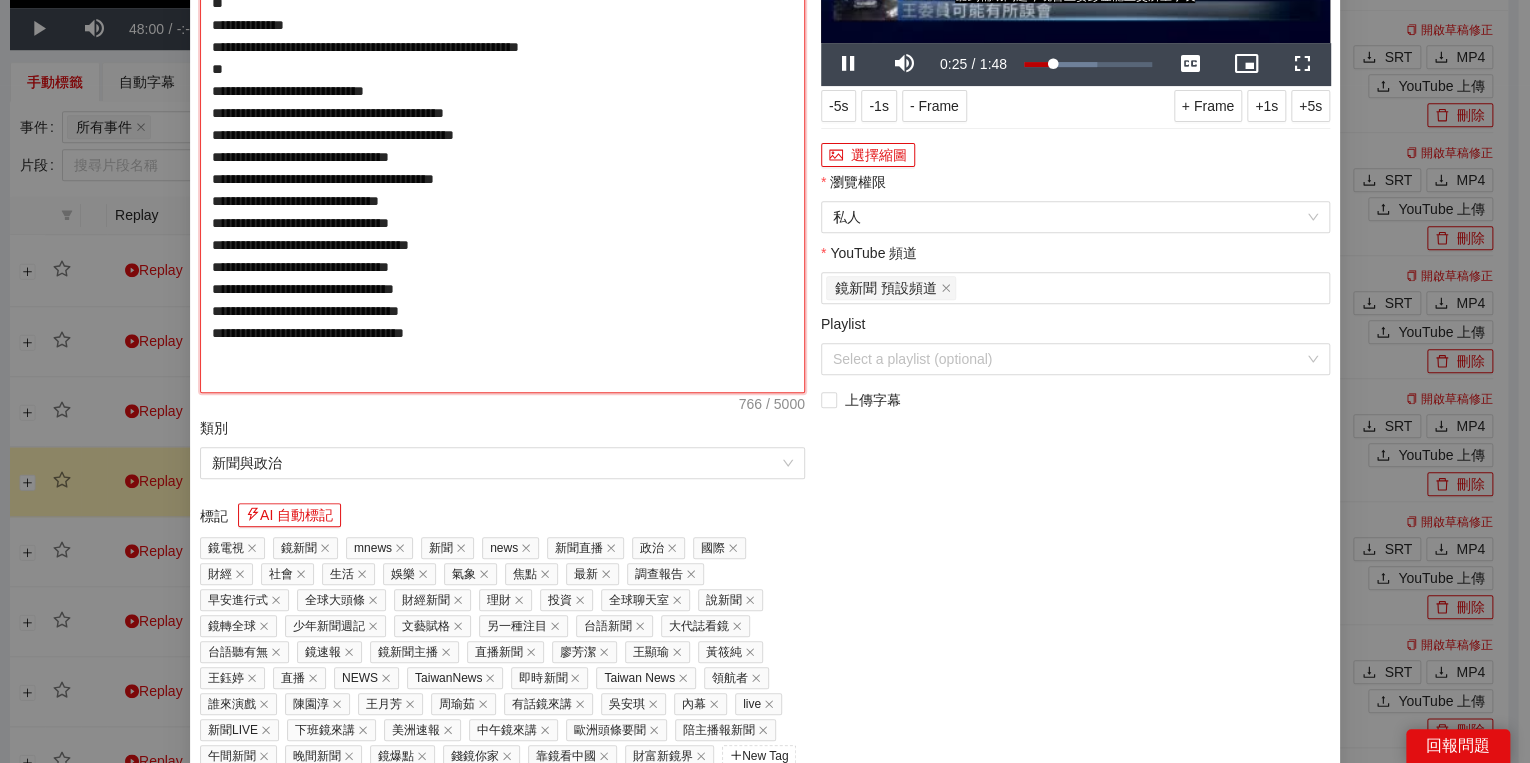 click on "**********" at bounding box center (502, 135) 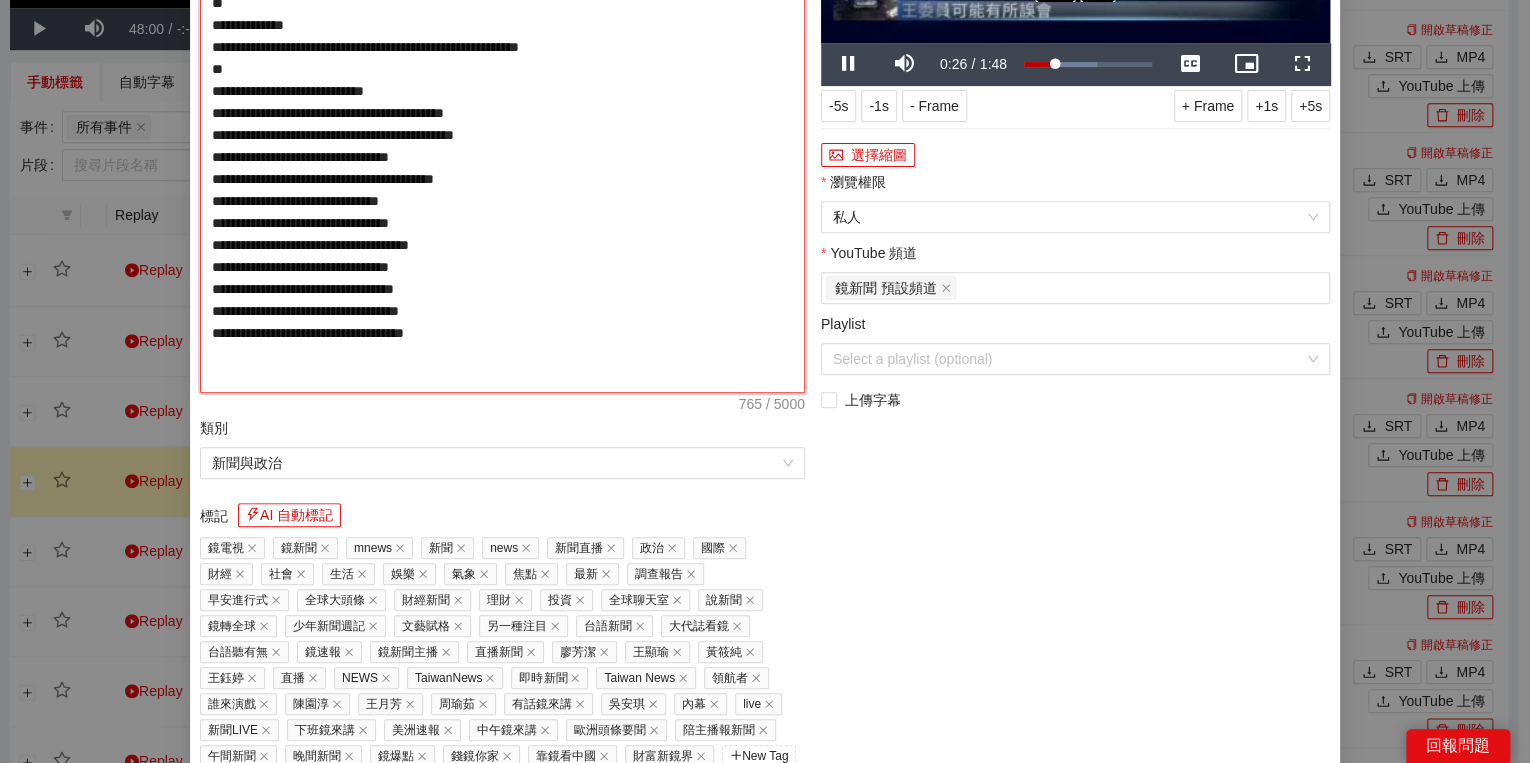 click on "**********" at bounding box center (502, 135) 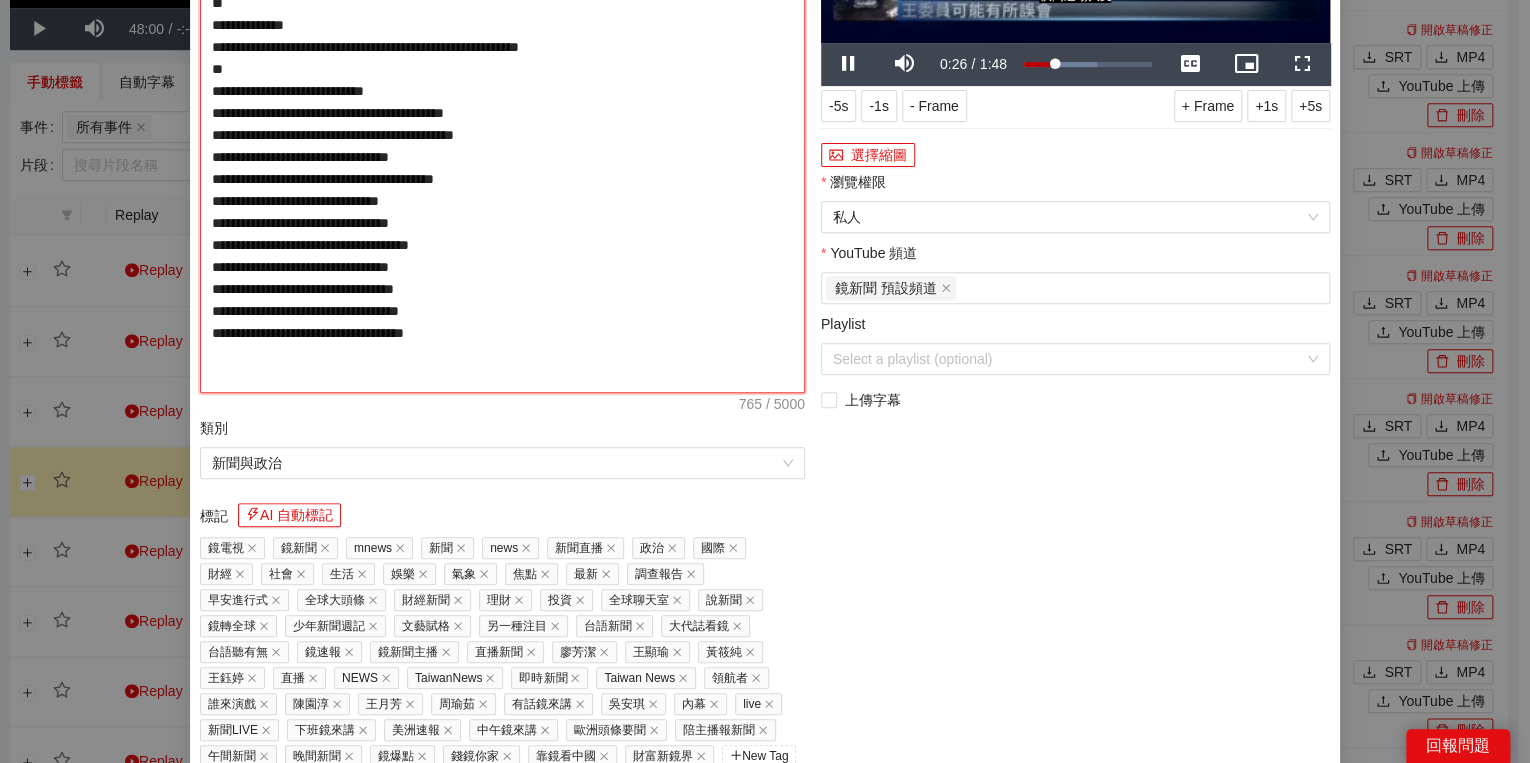 click on "**********" at bounding box center (502, 135) 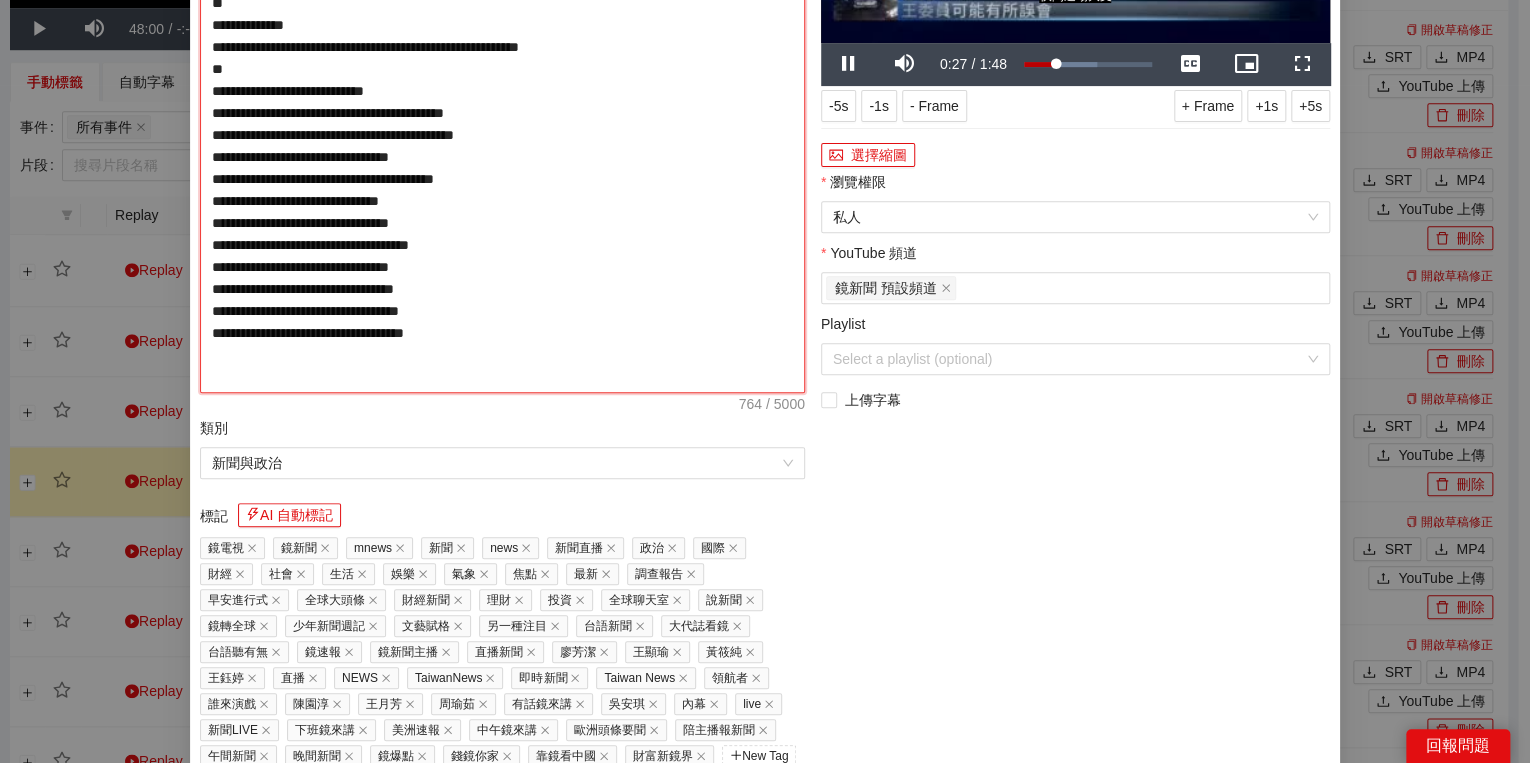 click on "**********" at bounding box center (502, 135) 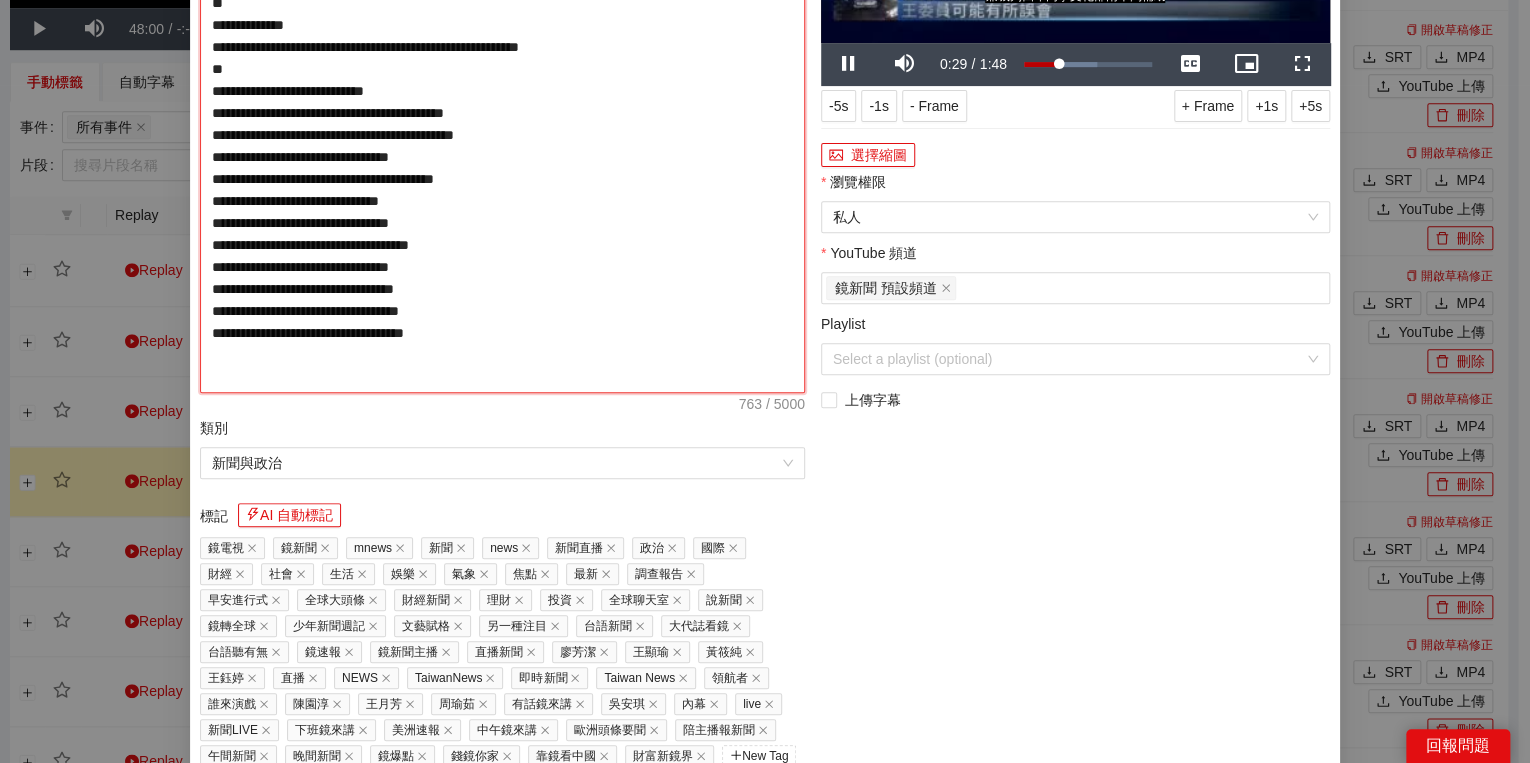 click on "**********" at bounding box center (502, 135) 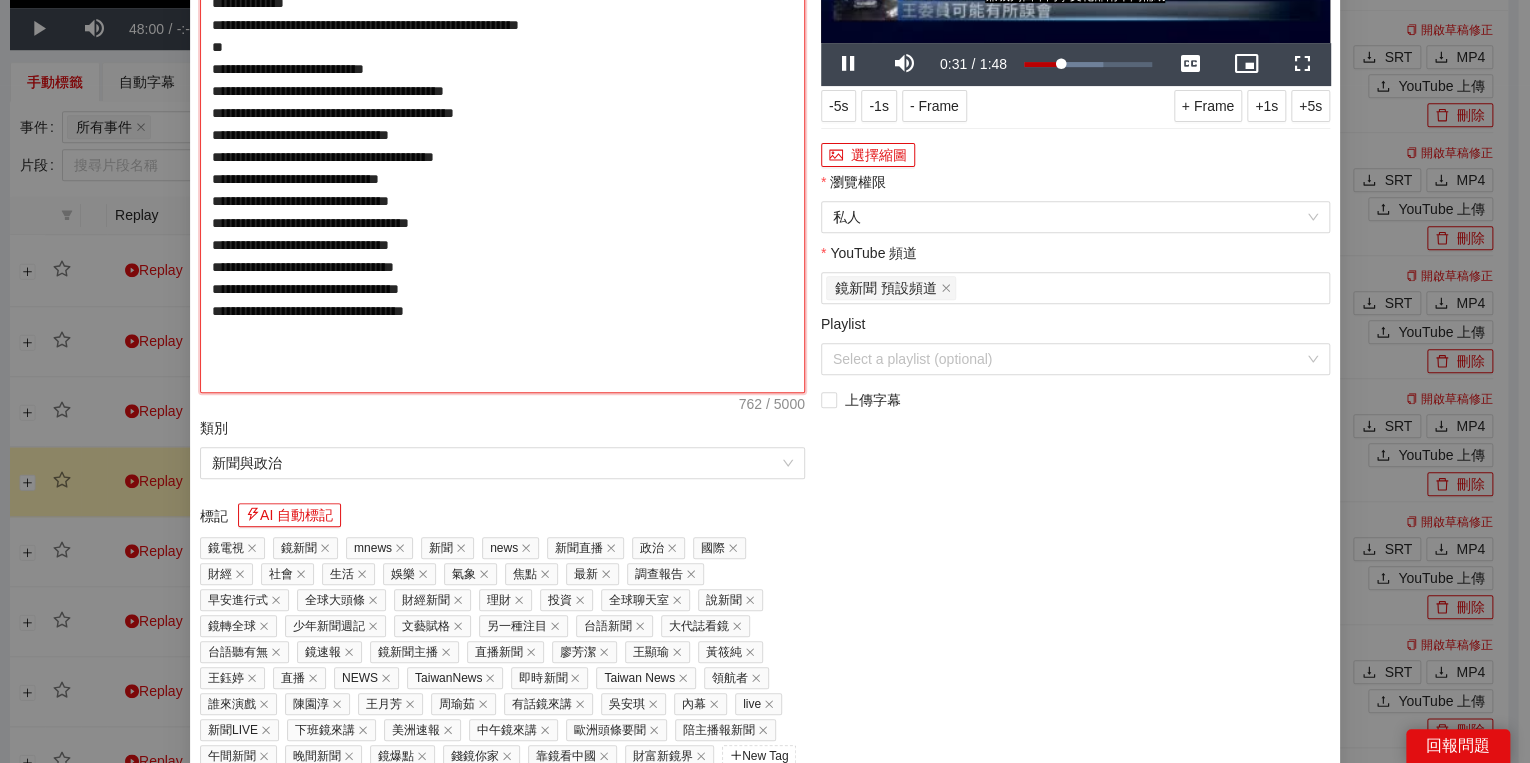 click on "**********" at bounding box center [502, 135] 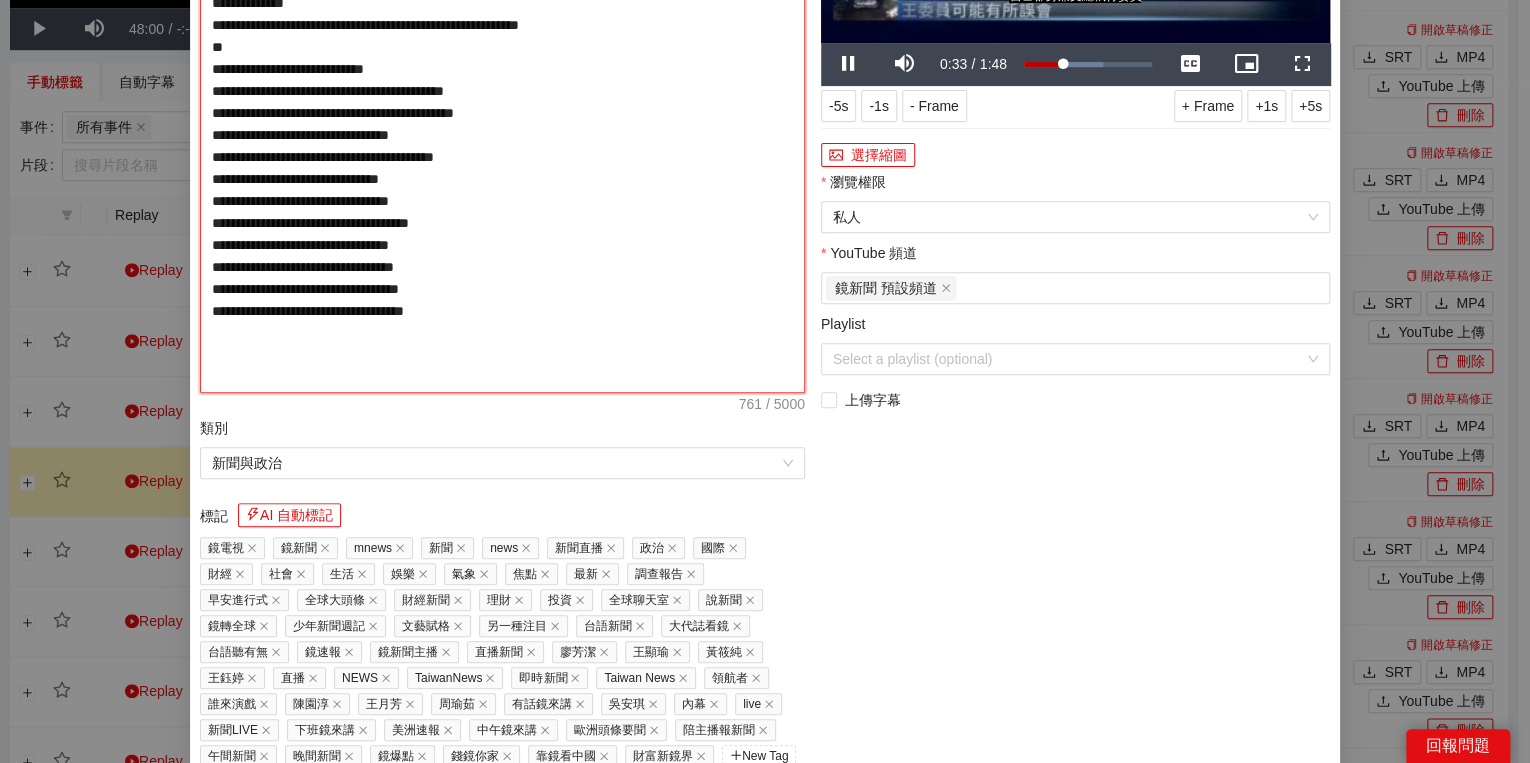 click on "**********" at bounding box center [502, 135] 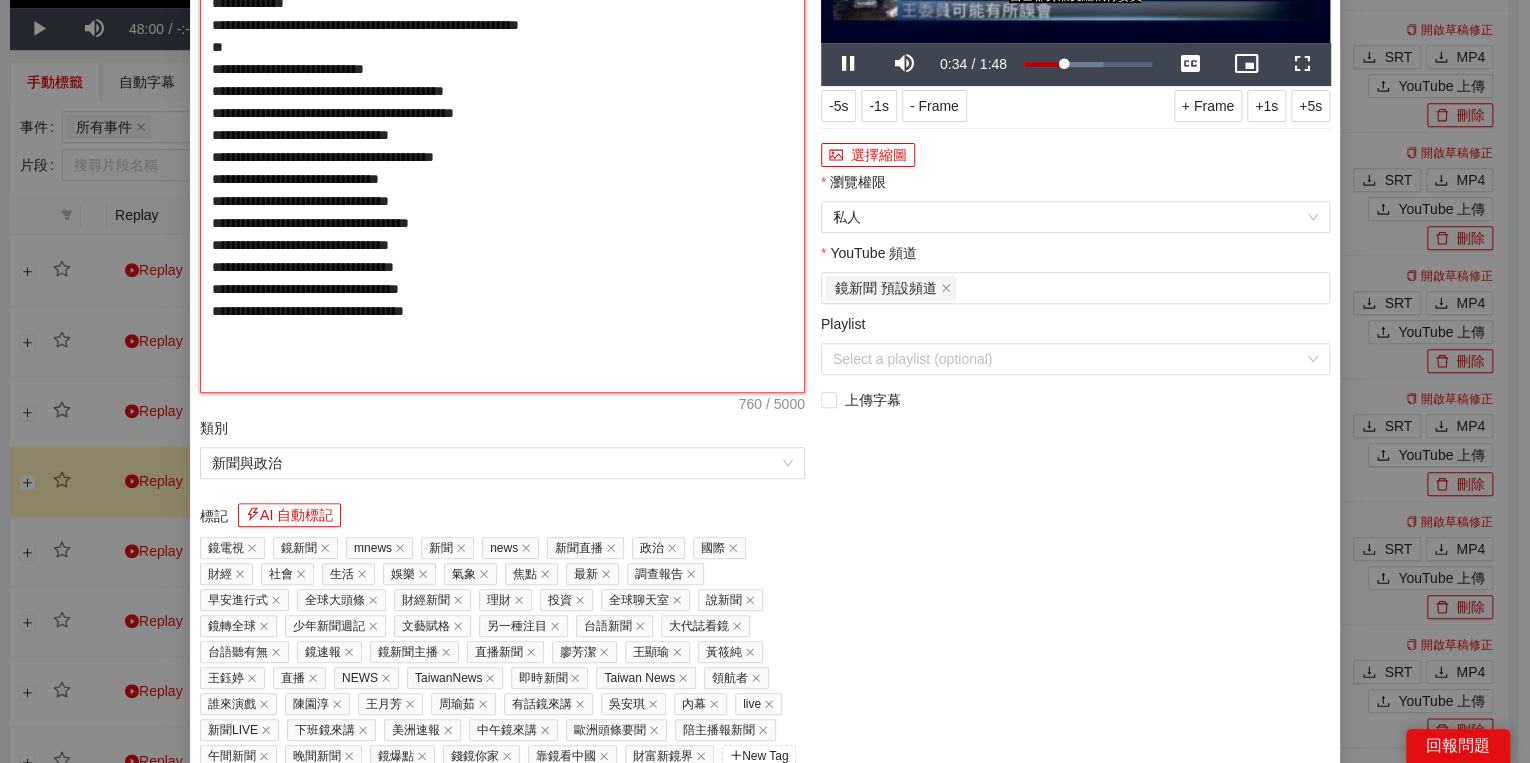 click on "**********" at bounding box center [502, 135] 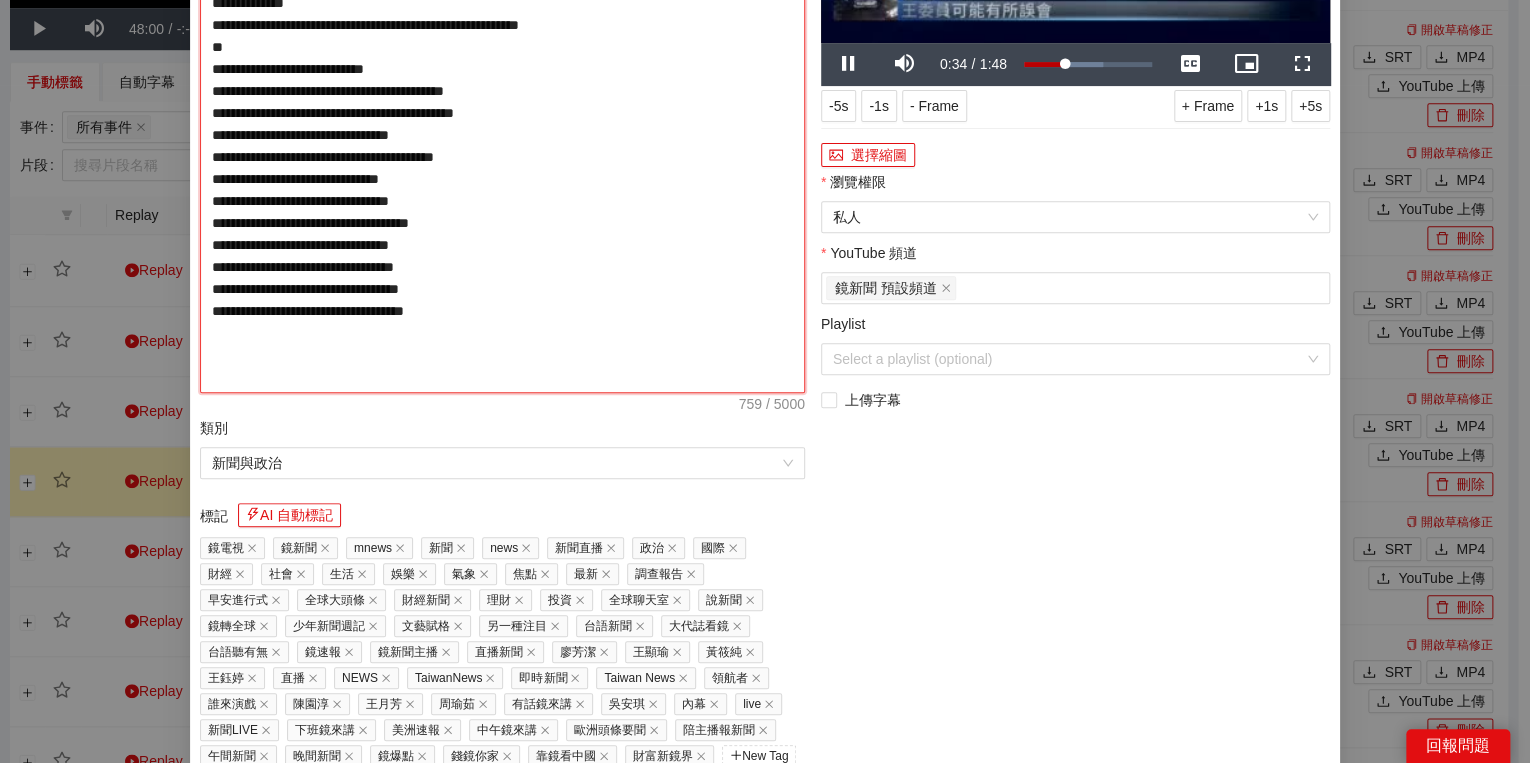 click on "**********" at bounding box center (502, 135) 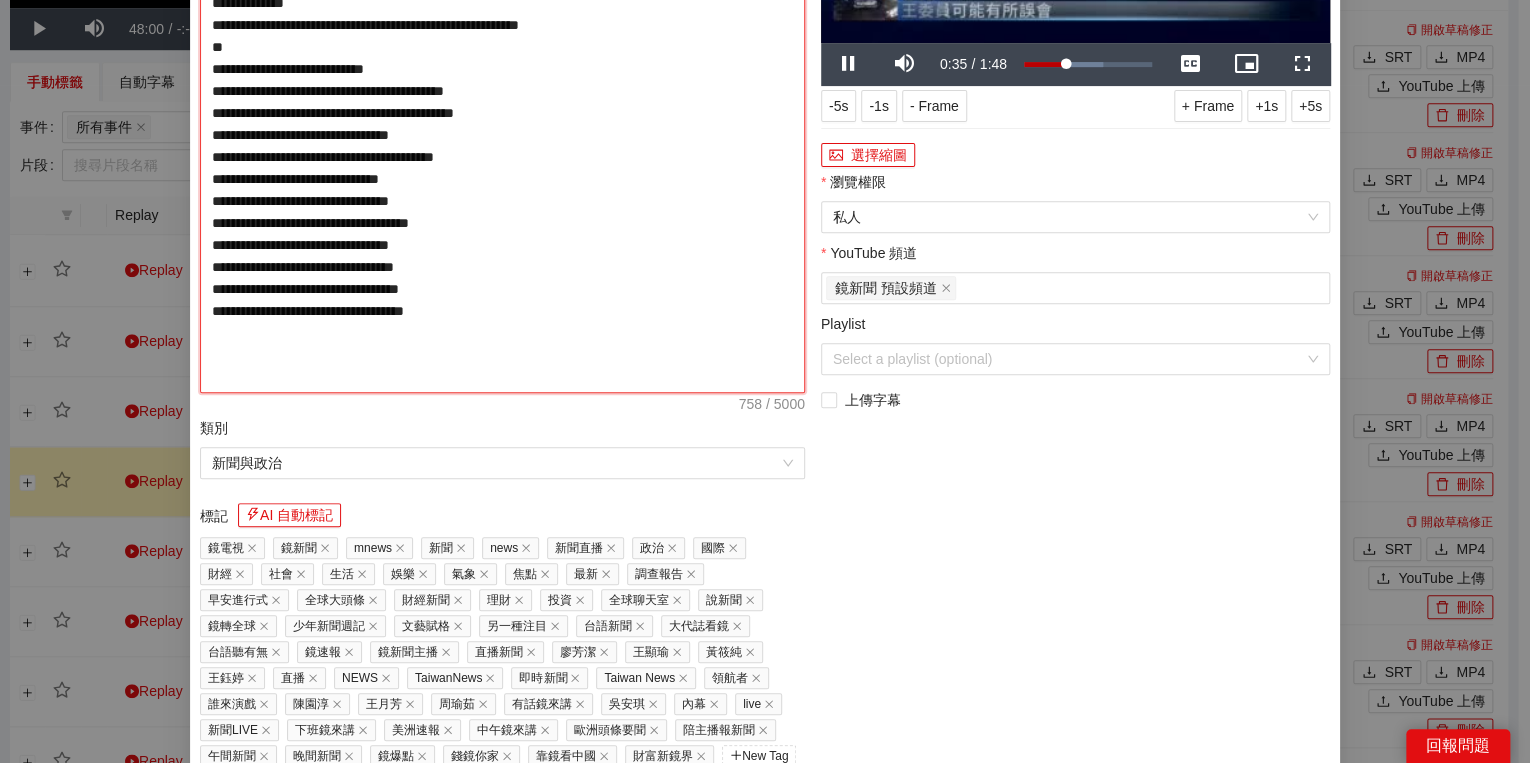 click on "**********" at bounding box center [502, 135] 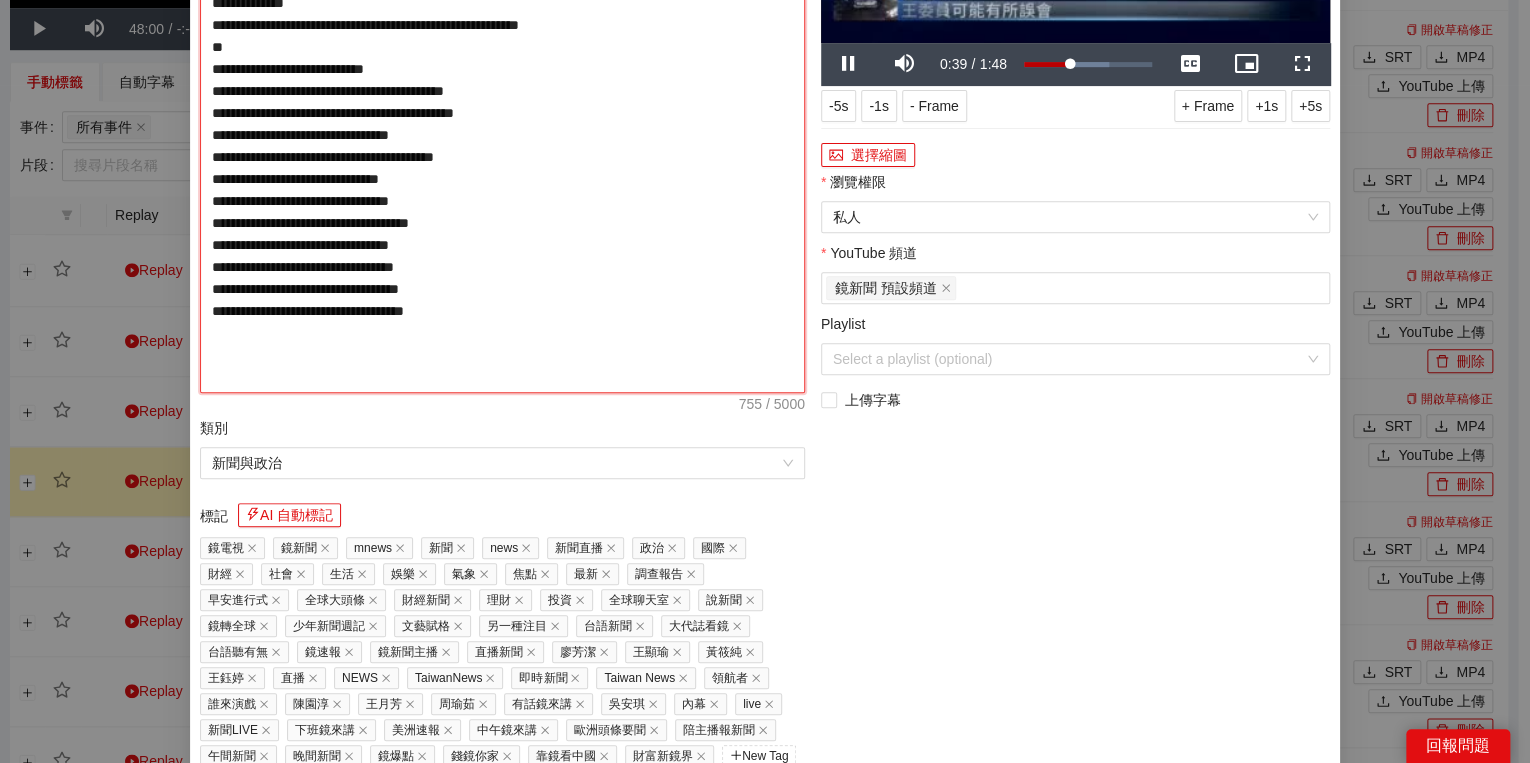 click on "**********" at bounding box center [502, 135] 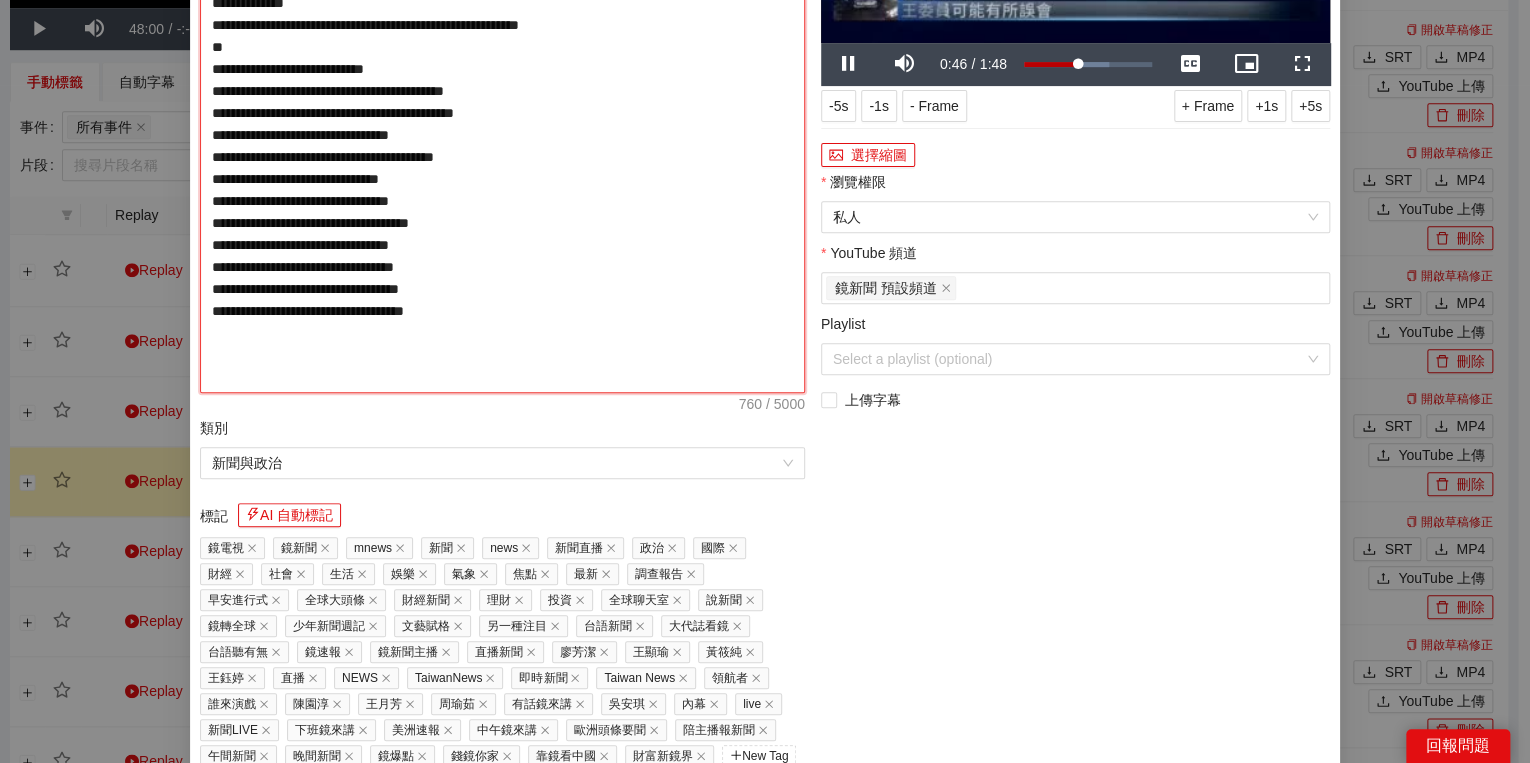click on "**********" at bounding box center [502, 135] 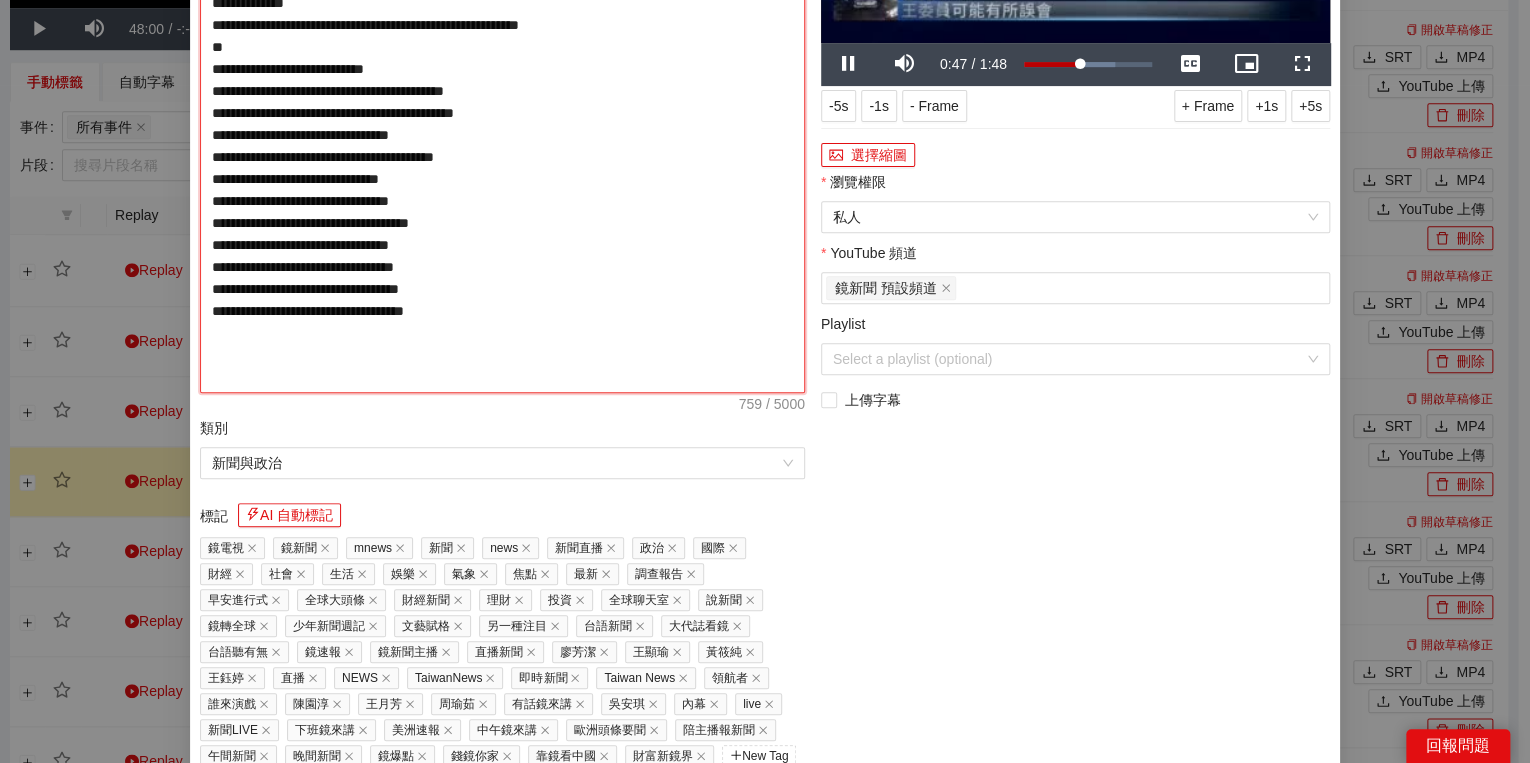 click on "**********" at bounding box center [502, 135] 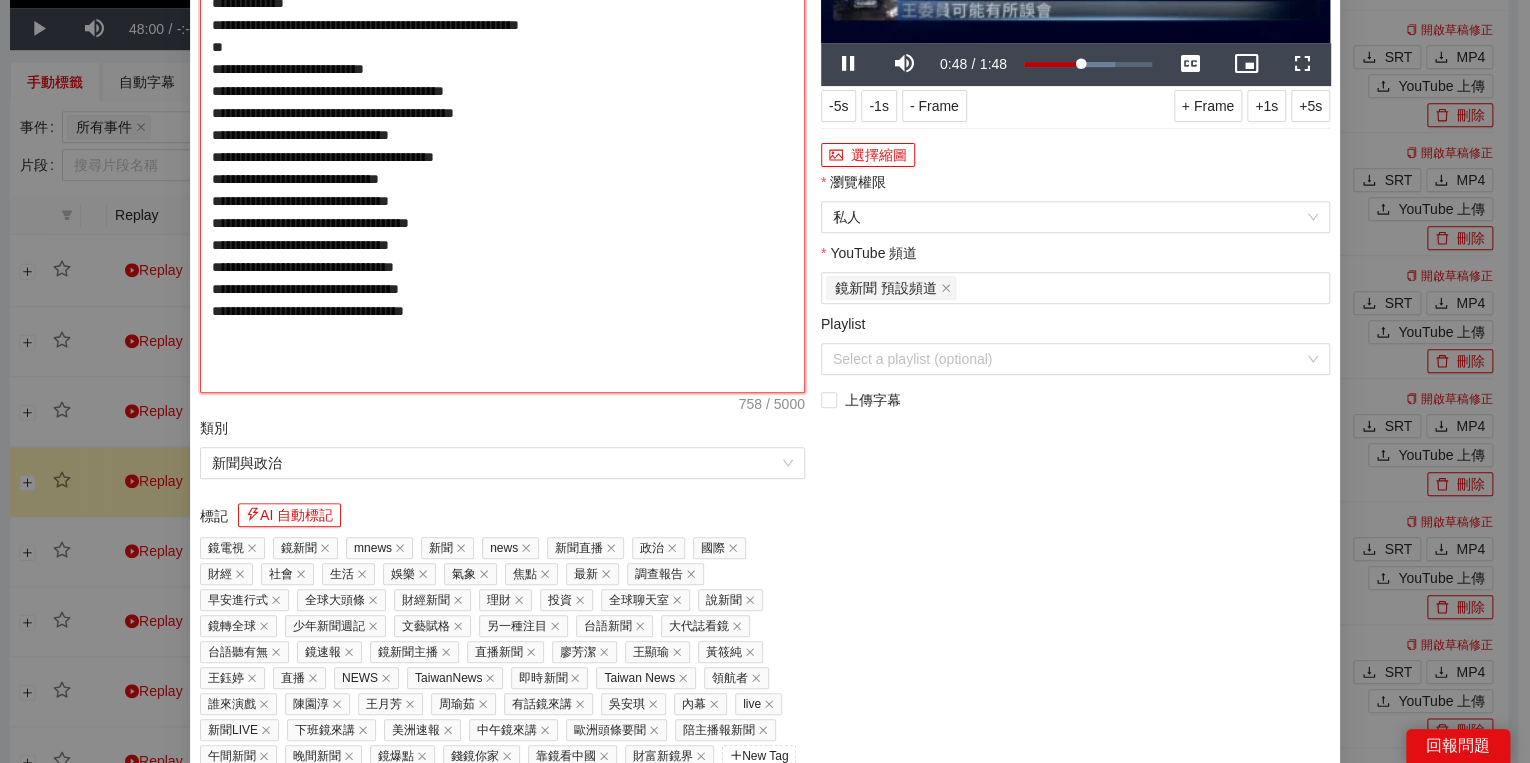 click on "**********" at bounding box center (502, 135) 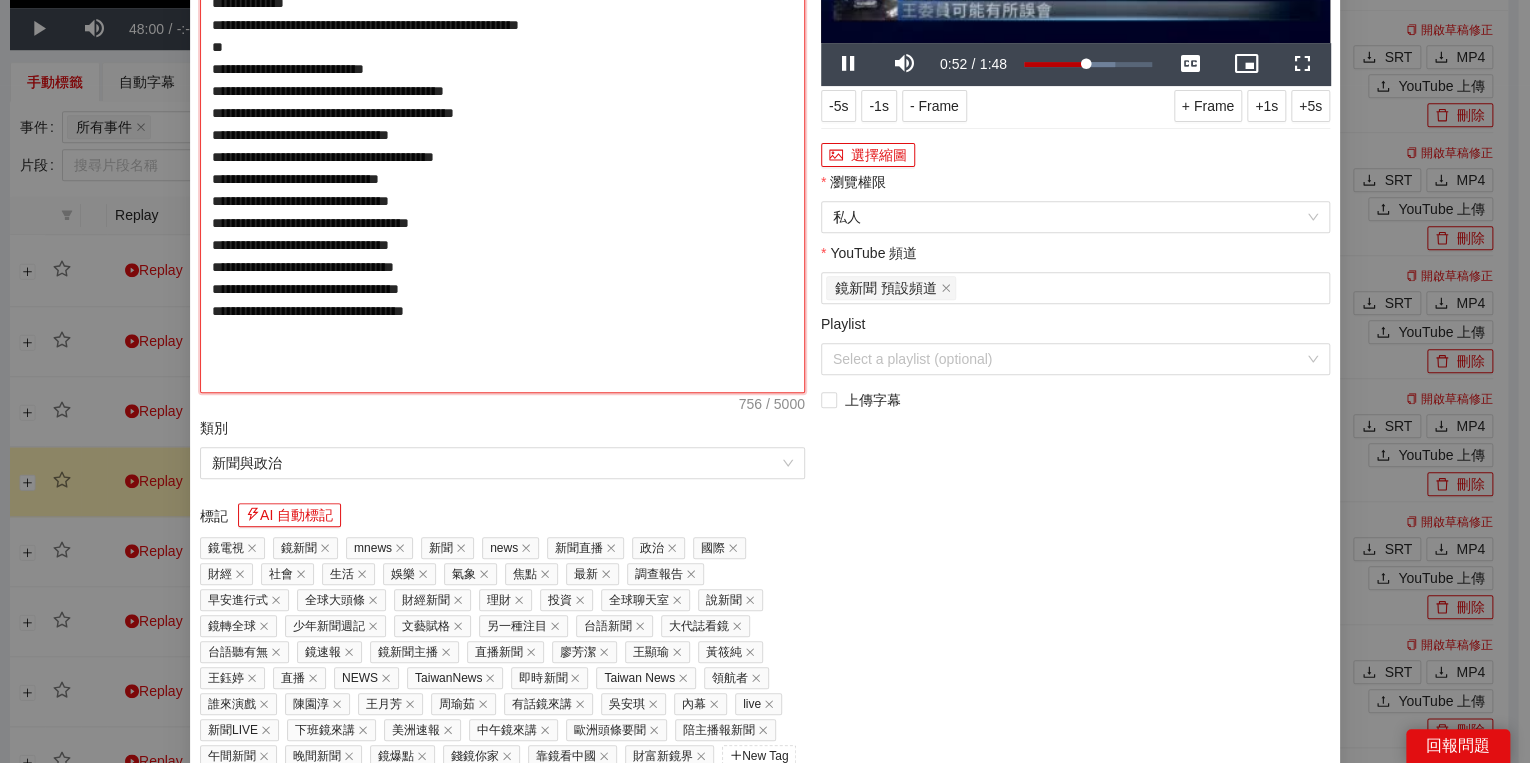 click on "**********" at bounding box center (502, 135) 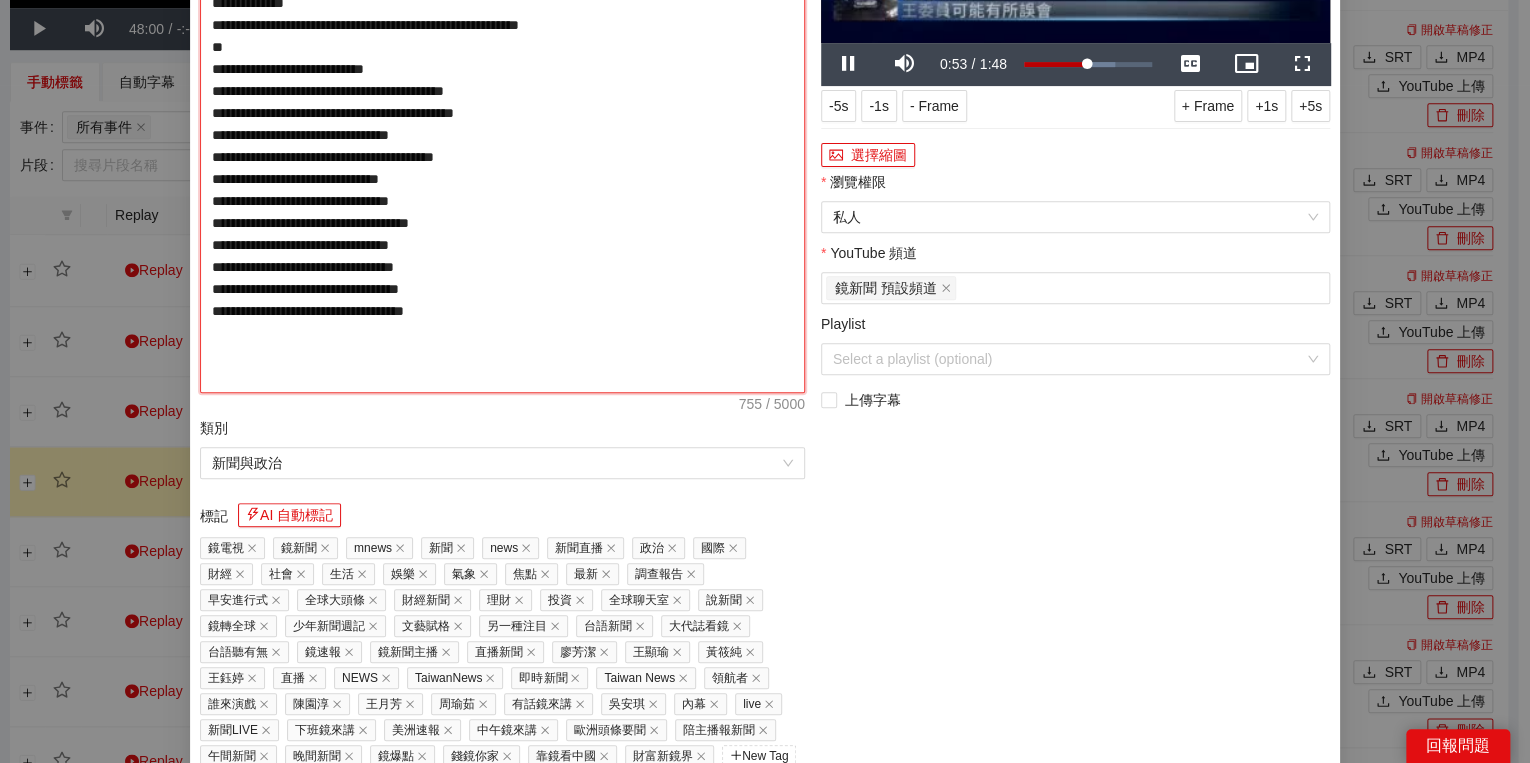 click on "**********" at bounding box center (502, 135) 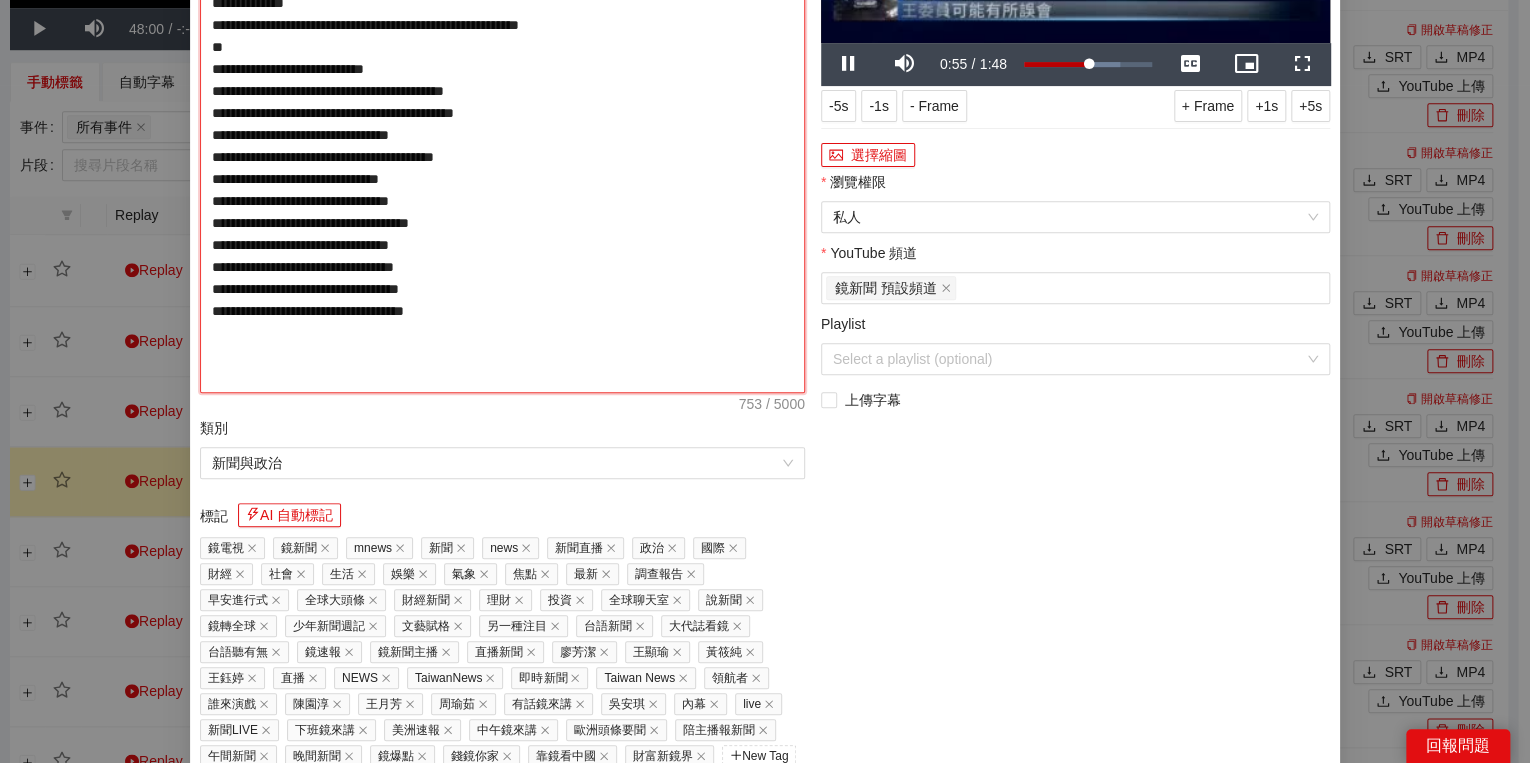 click on "**********" at bounding box center [502, 135] 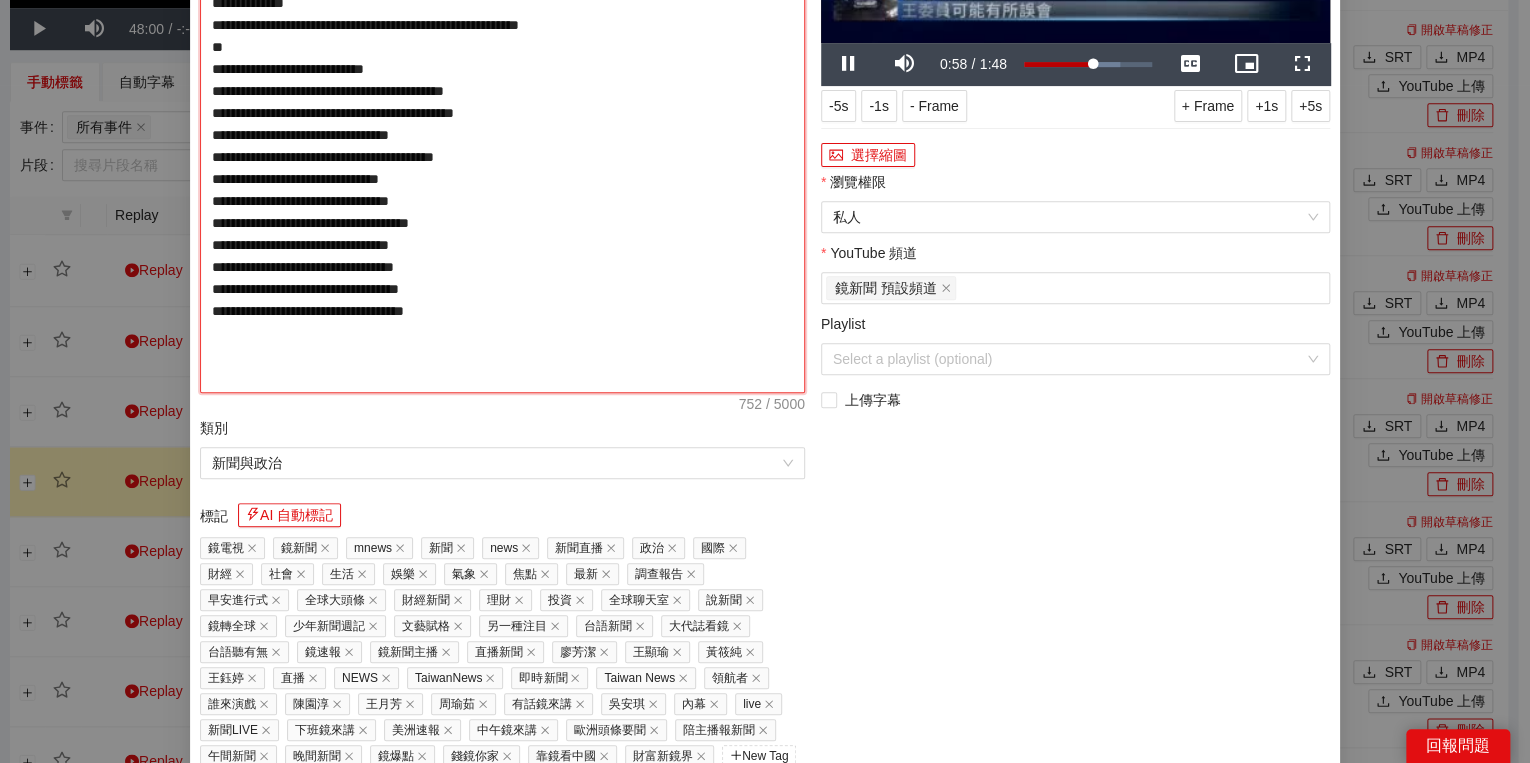 click on "**********" at bounding box center (502, 135) 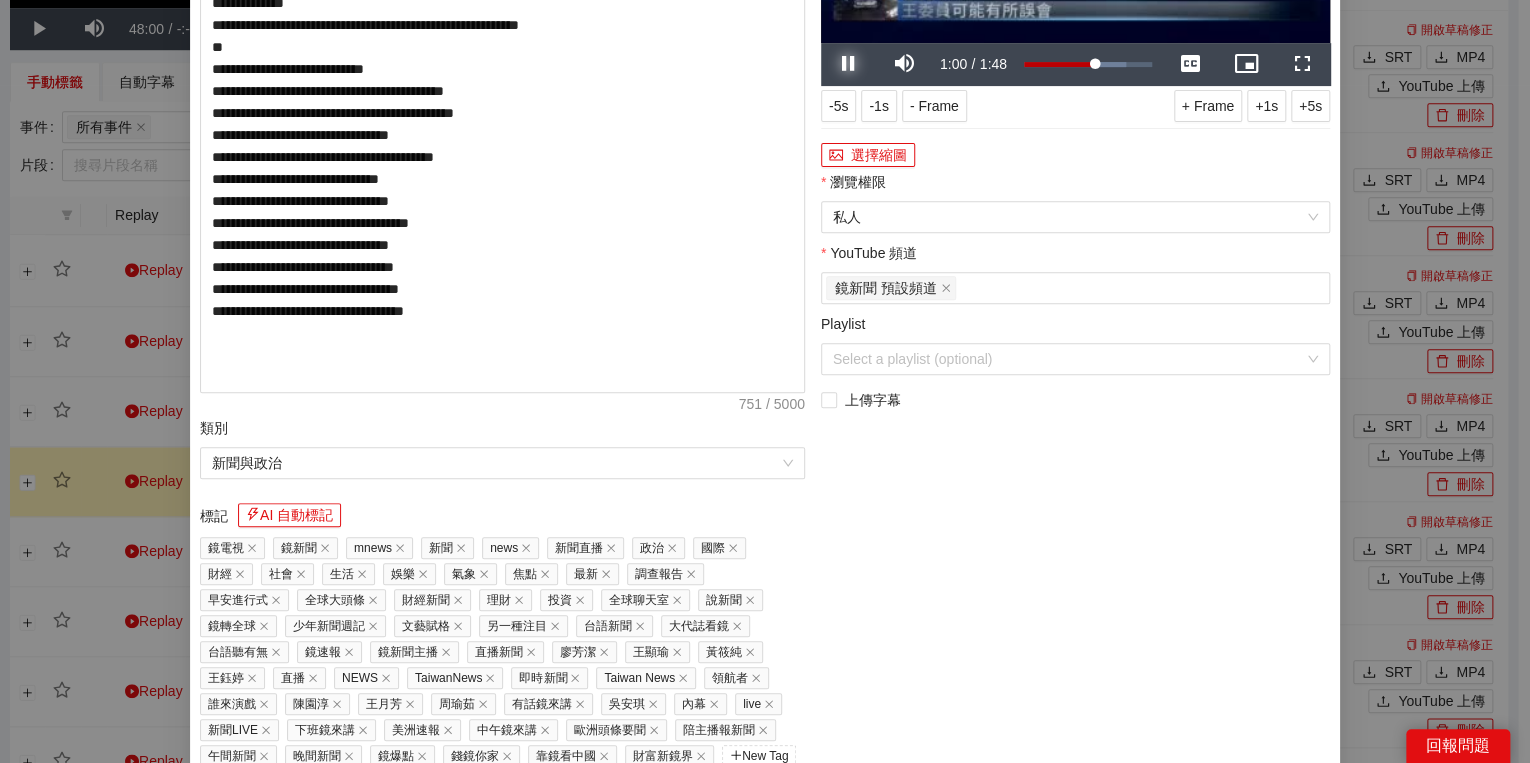 click at bounding box center [849, 64] 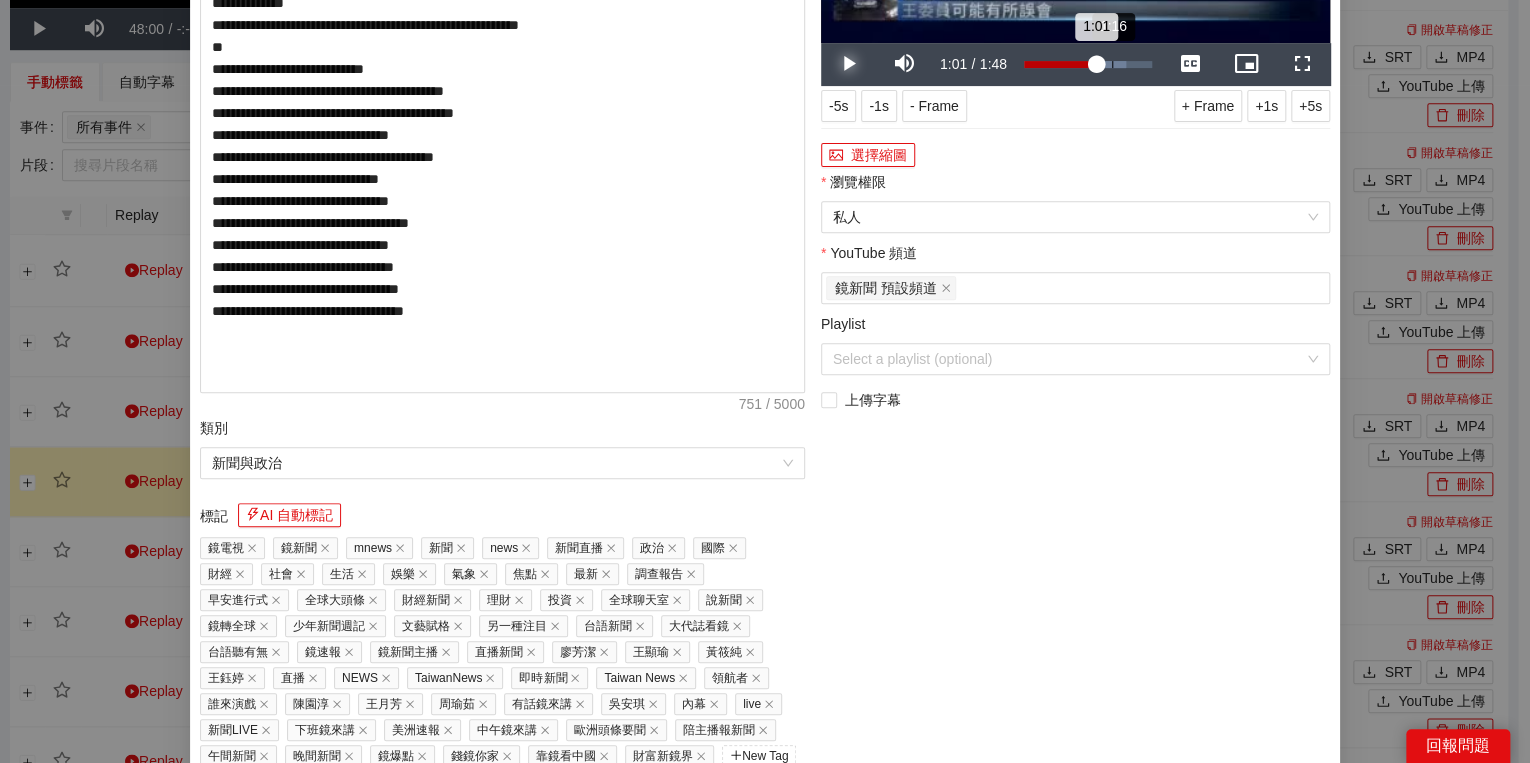 click on "Loaded :  79.93% 1:16 1:01" at bounding box center [1088, 64] 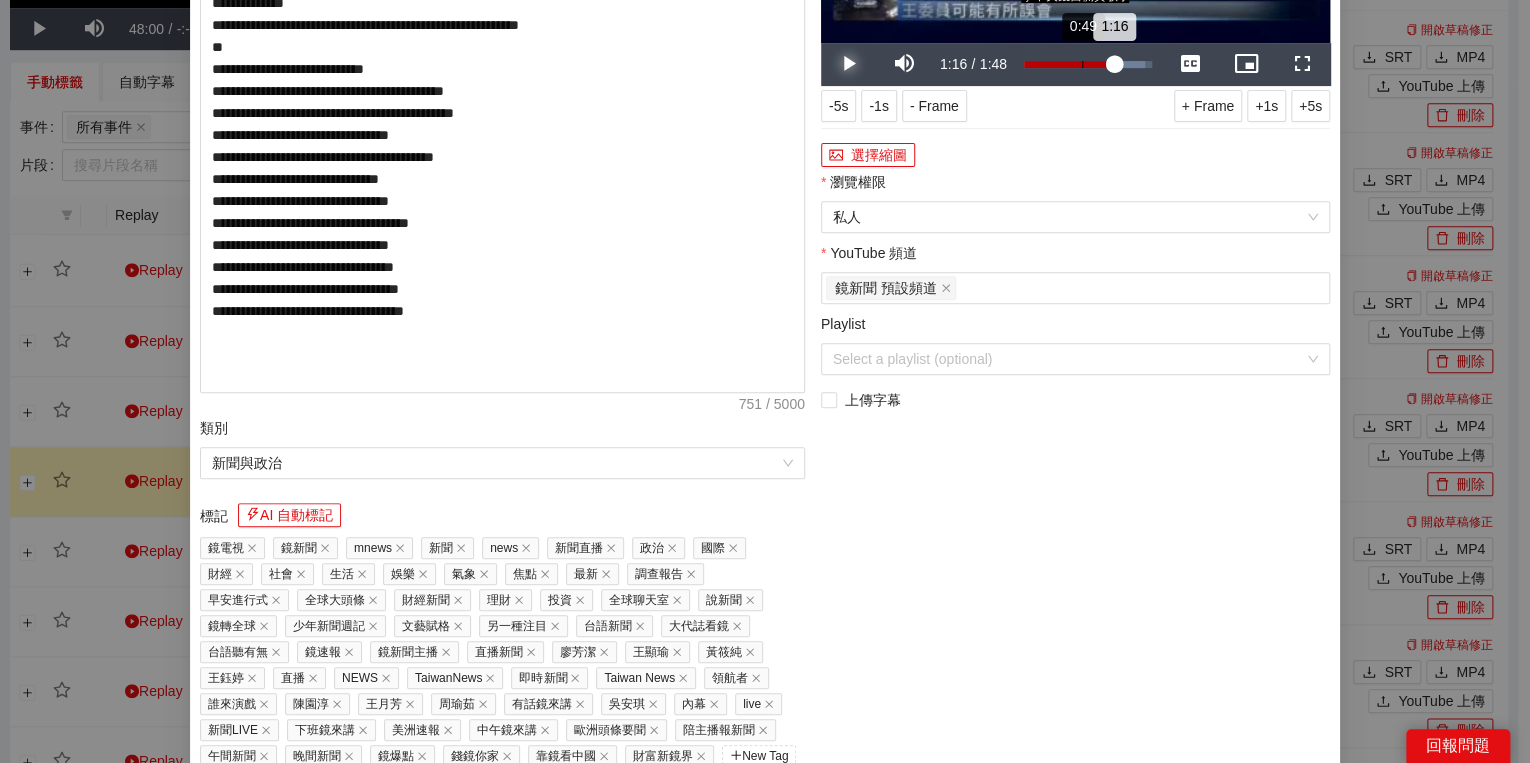 click on "0:49" at bounding box center (1082, 64) 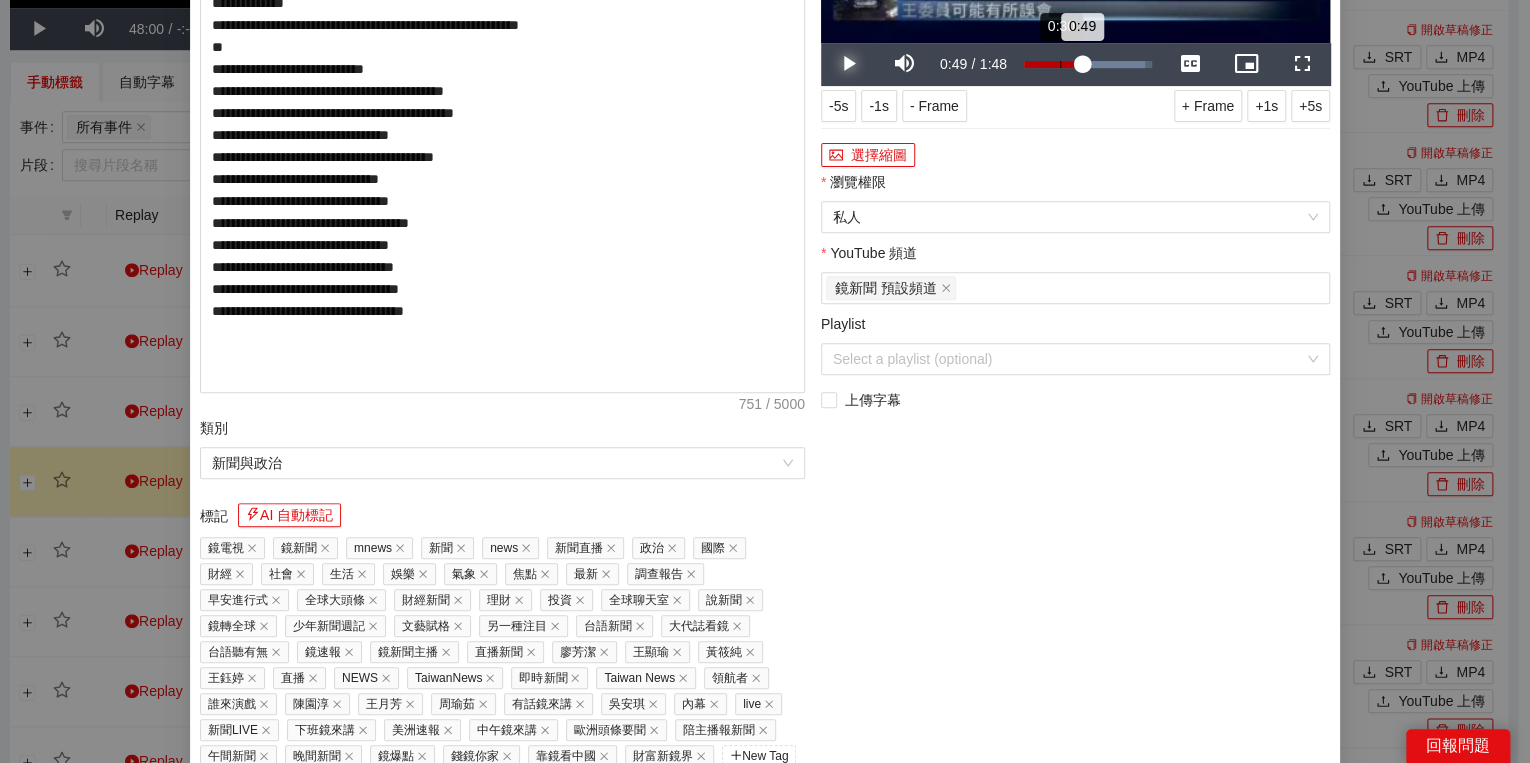 click on "0:30" at bounding box center (1060, 64) 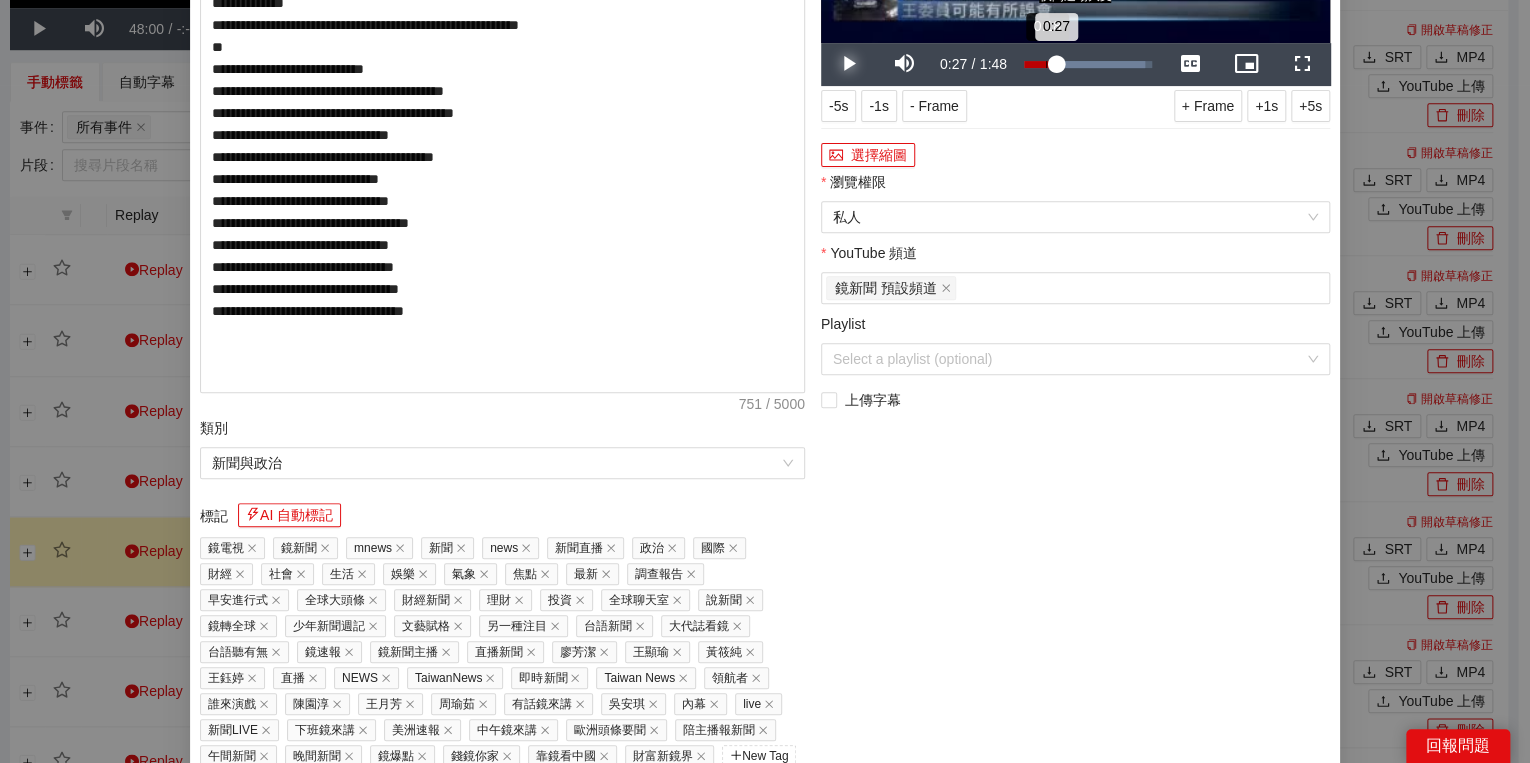 click on "0:27" at bounding box center [1040, 64] 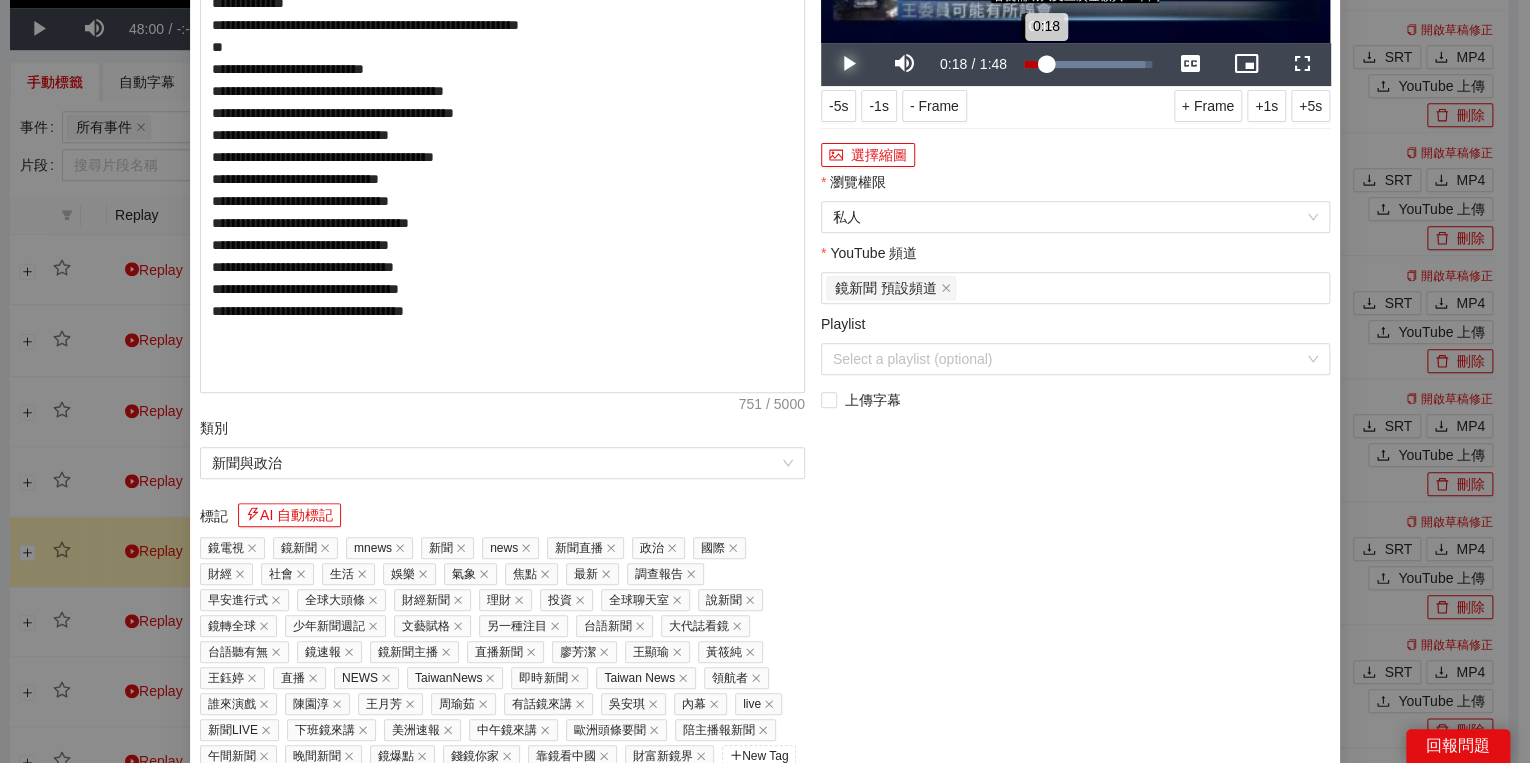 click on "0:18" at bounding box center [1035, 64] 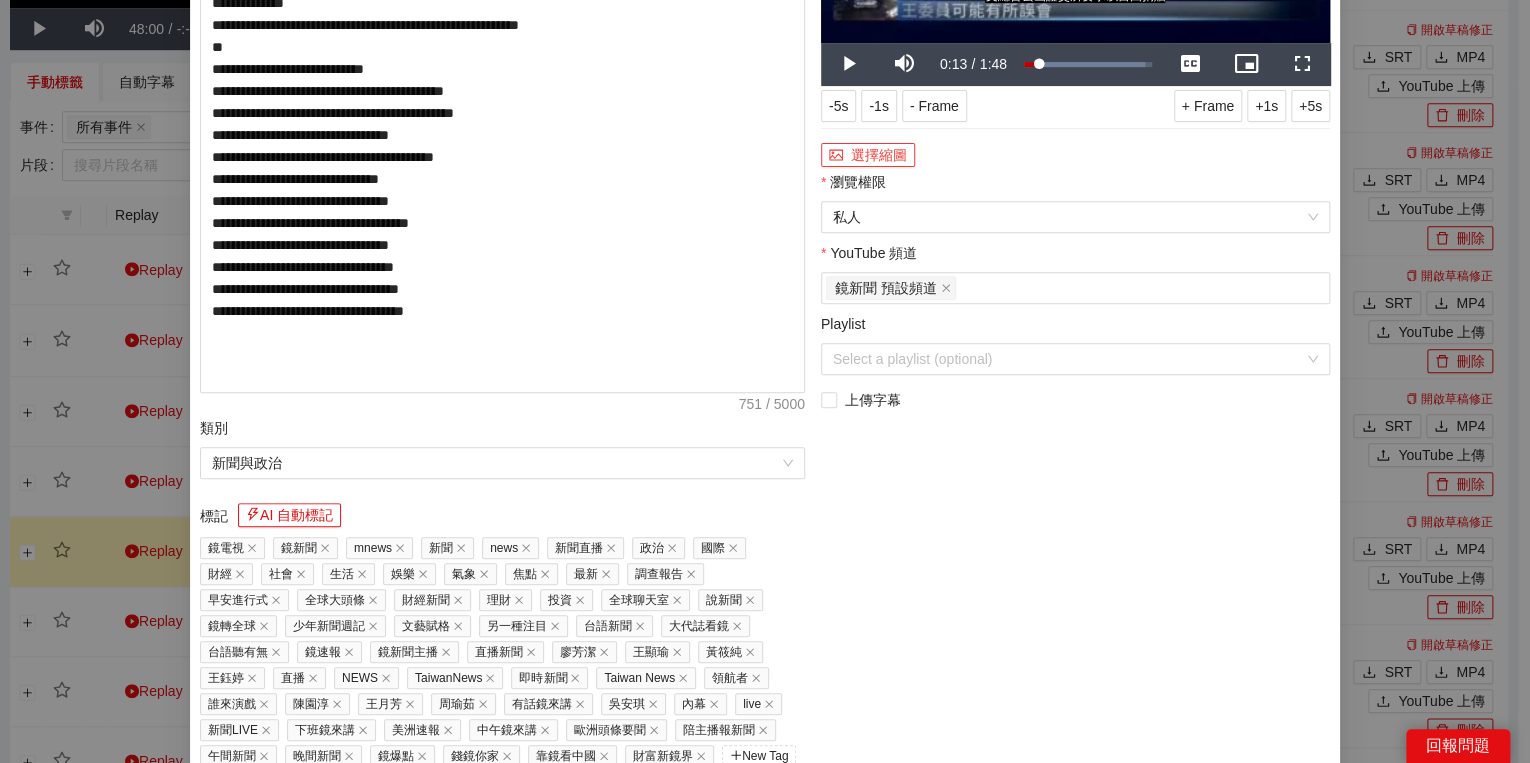 click on "選擇縮圖" at bounding box center (868, 155) 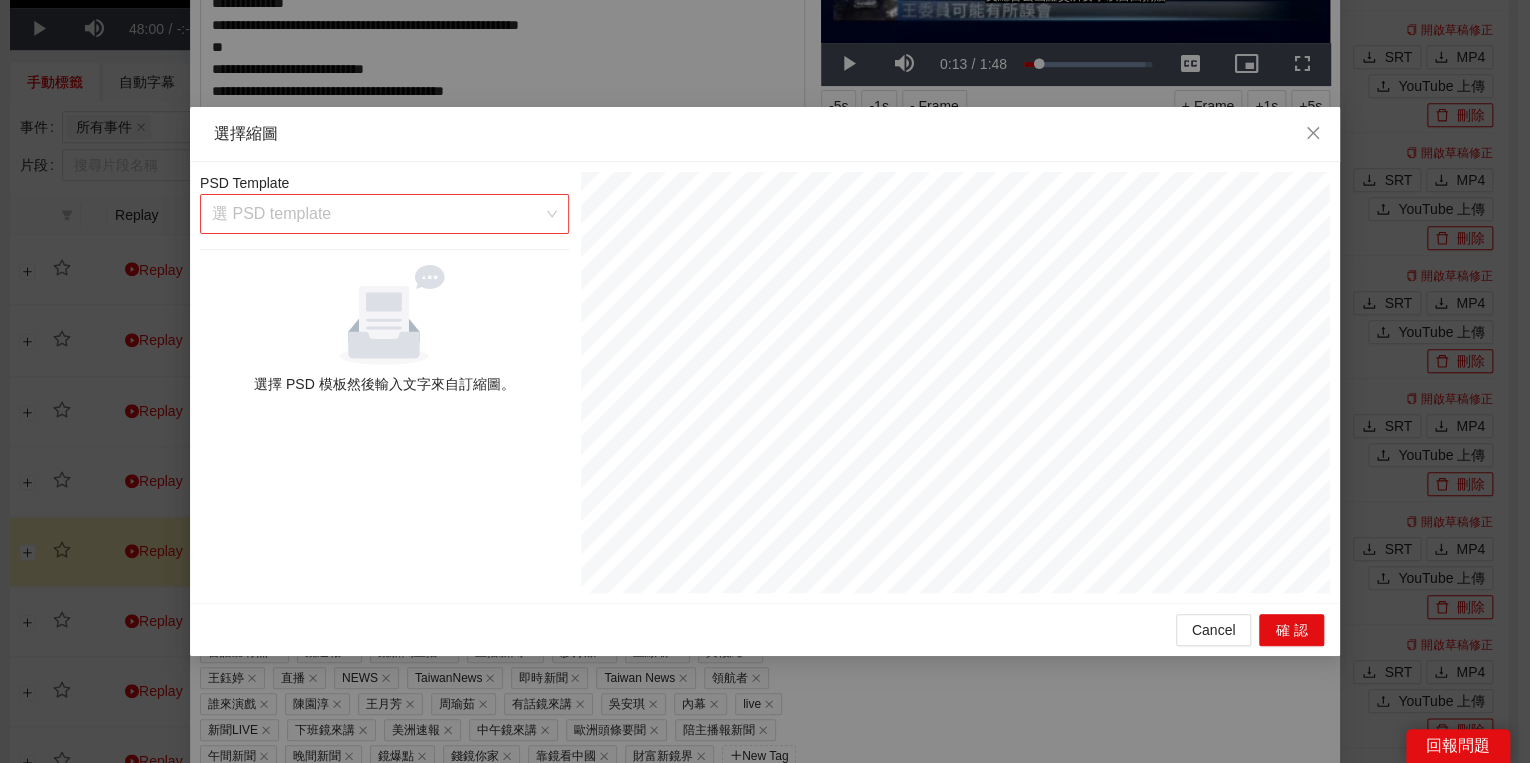 drag, startPoint x: 432, startPoint y: 219, endPoint x: 430, endPoint y: 229, distance: 10.198039 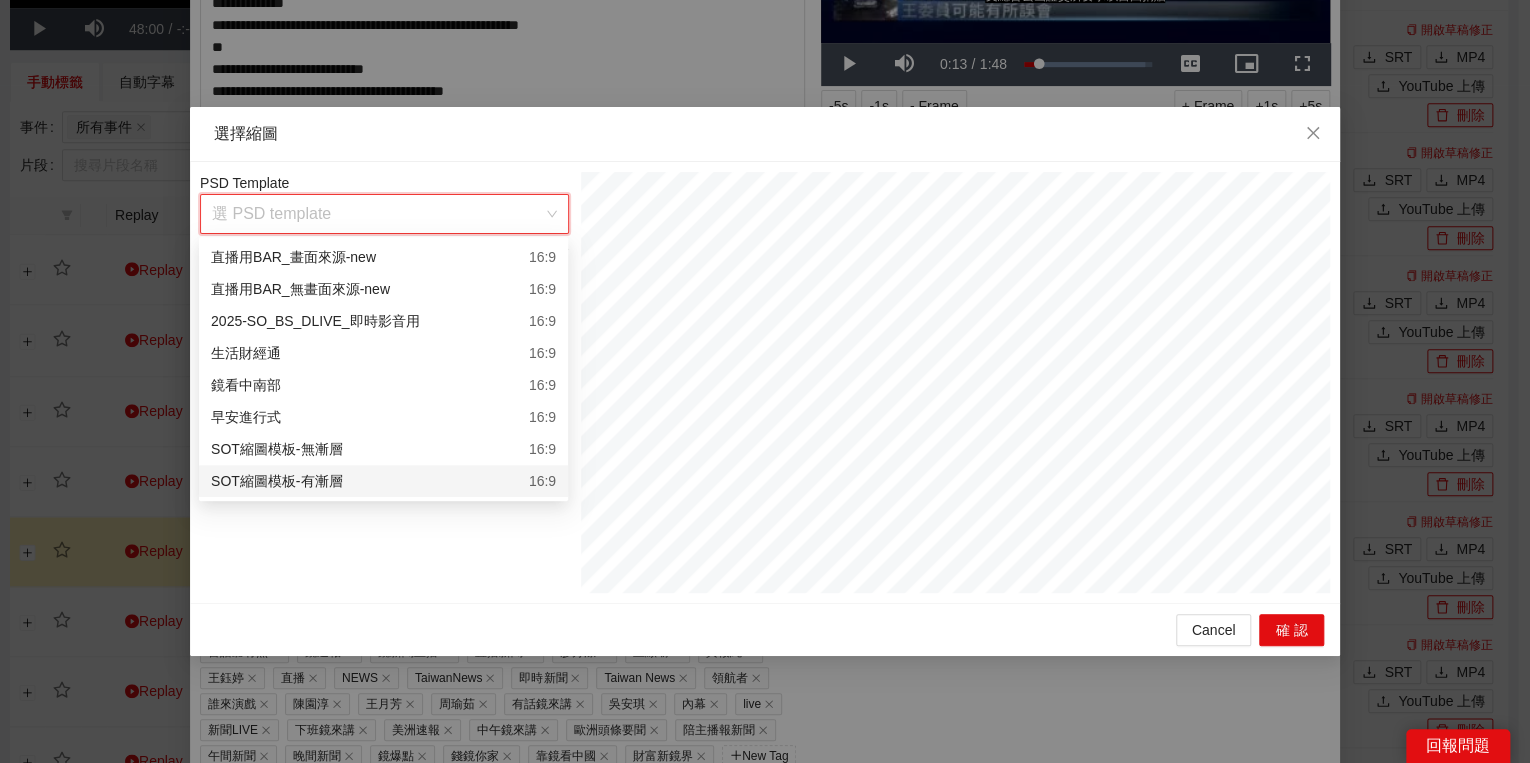 click on "SOT縮圖模板-有漸層 16:9" at bounding box center [383, 481] 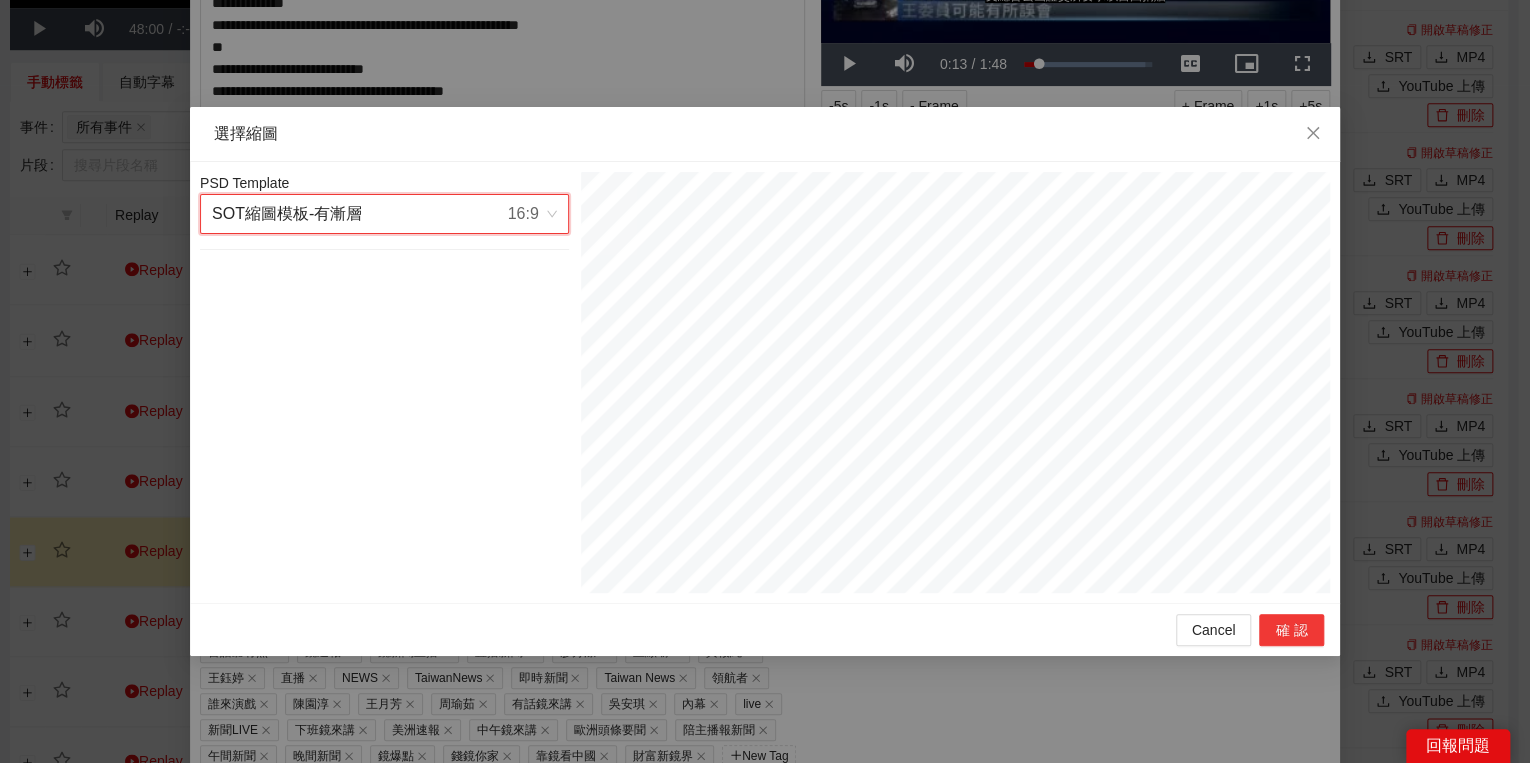 click on "確認" at bounding box center [1291, 630] 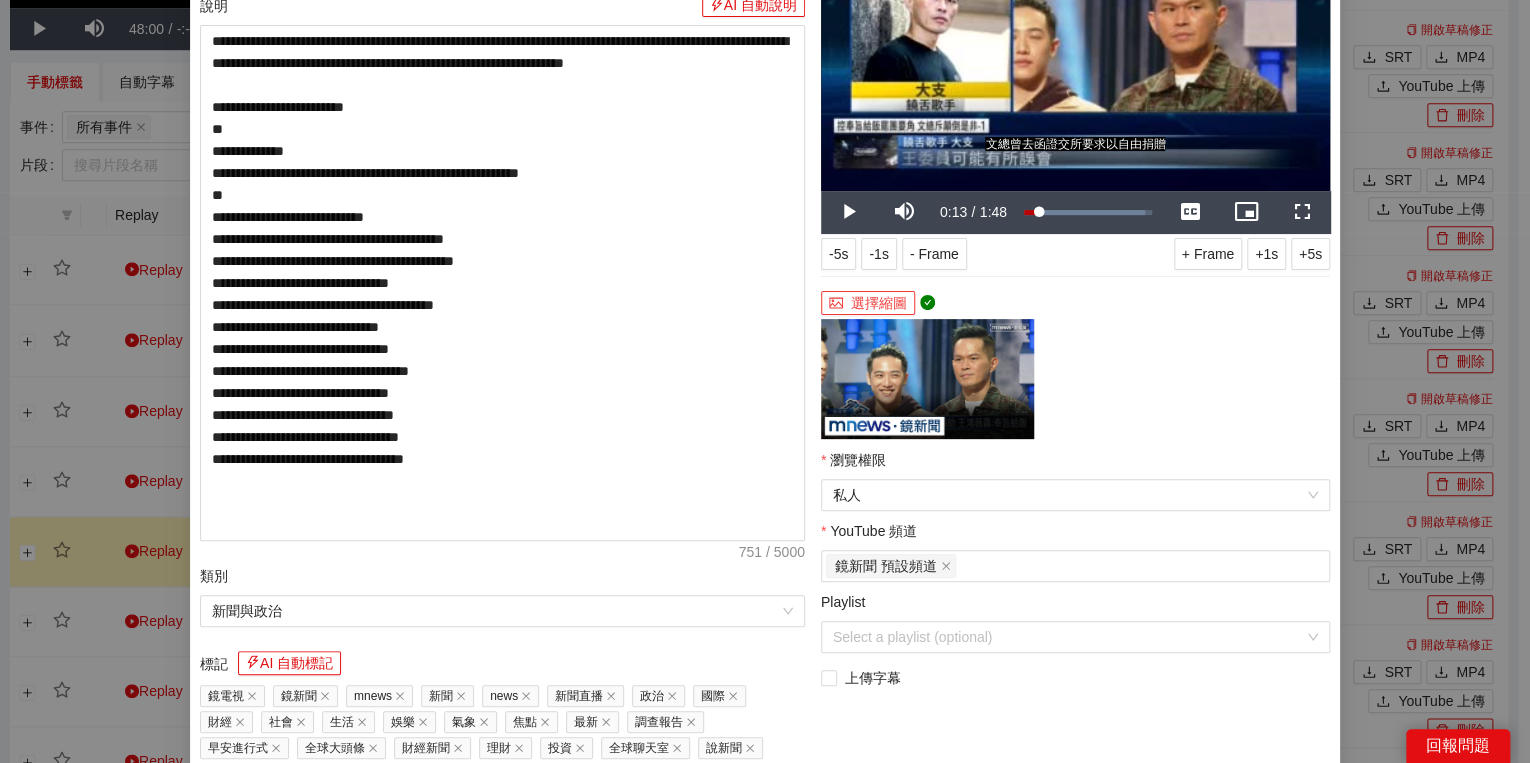 scroll, scrollTop: 320, scrollLeft: 0, axis: vertical 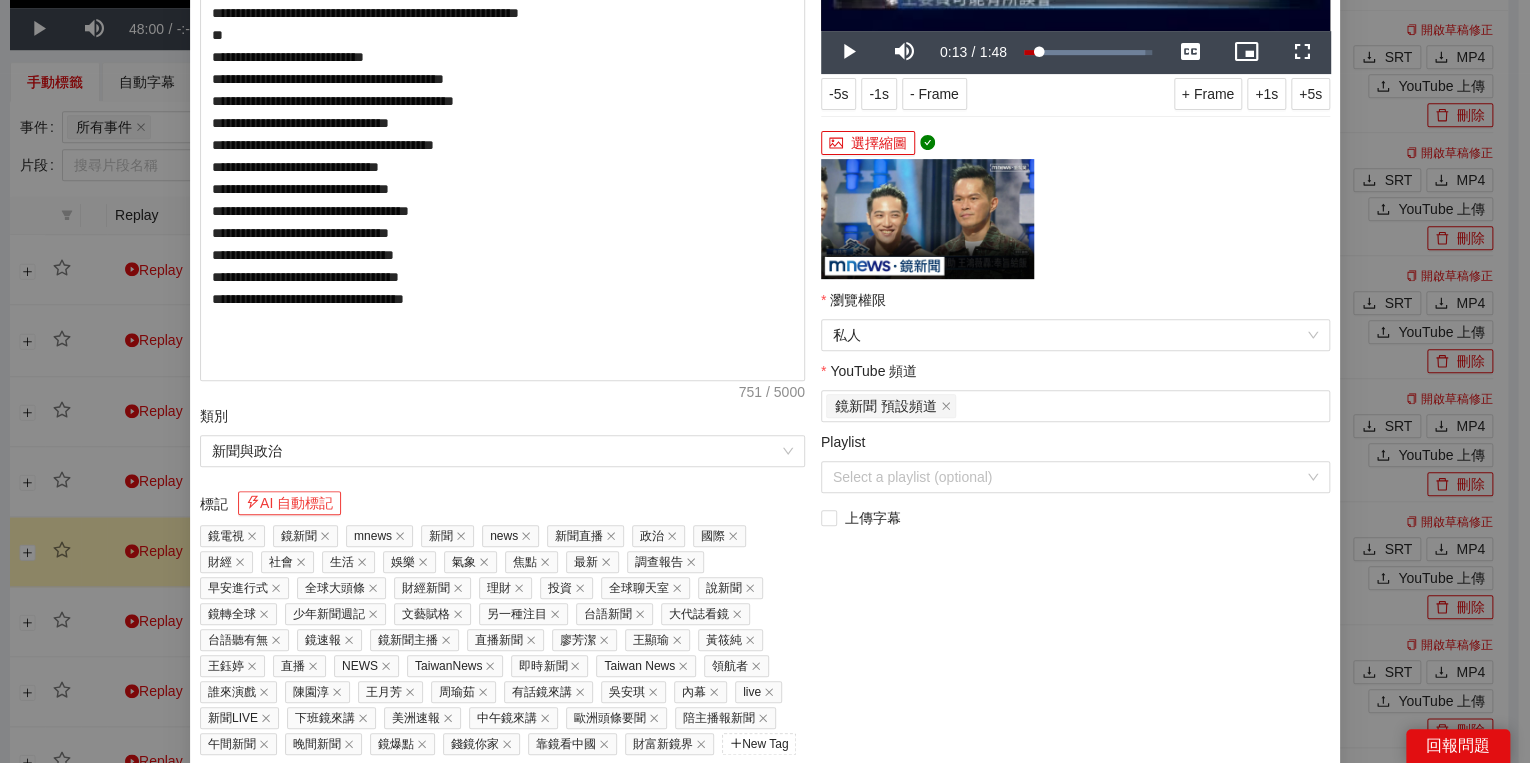 click on "AI 自動標記" at bounding box center [289, 503] 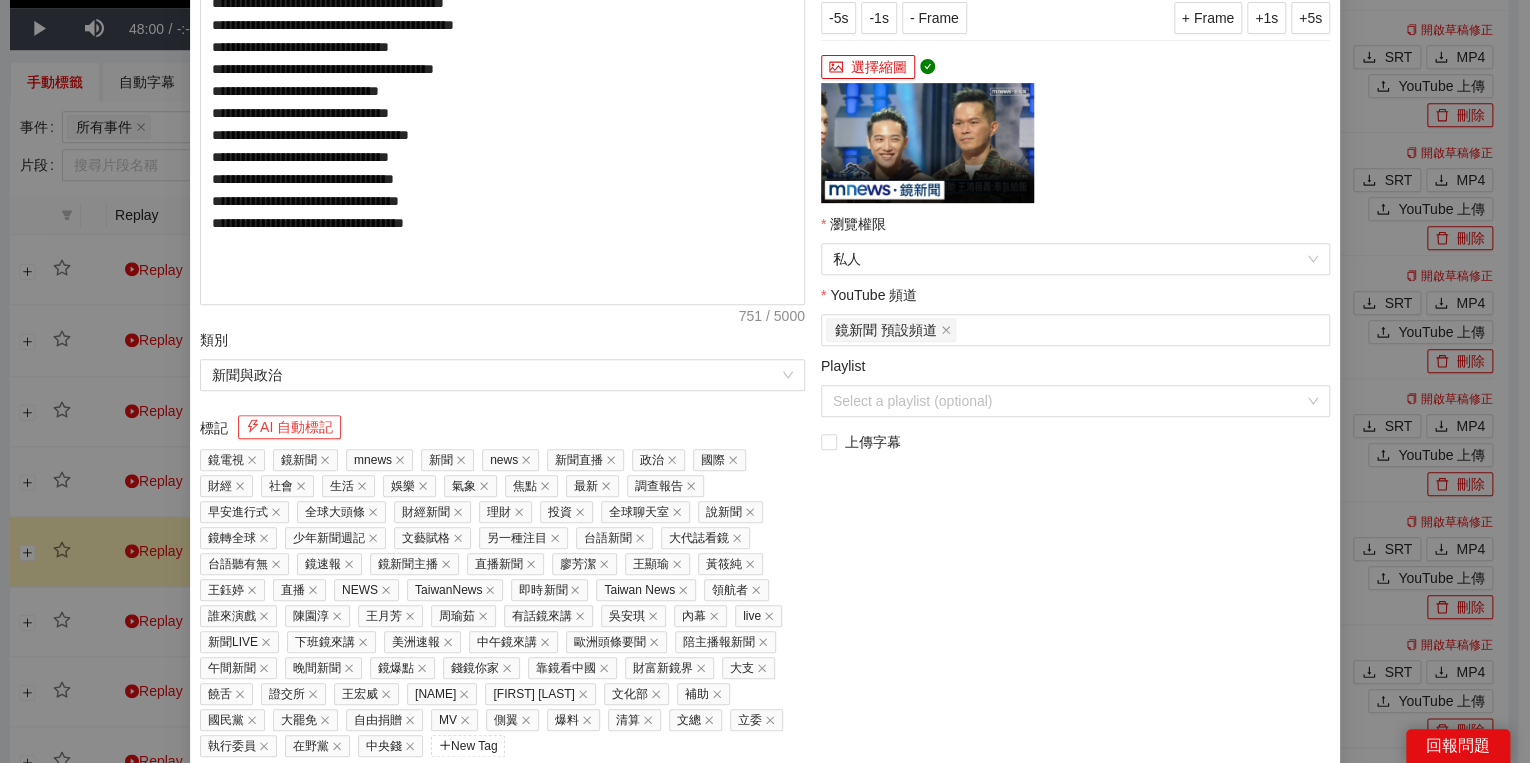 scroll, scrollTop: 473, scrollLeft: 0, axis: vertical 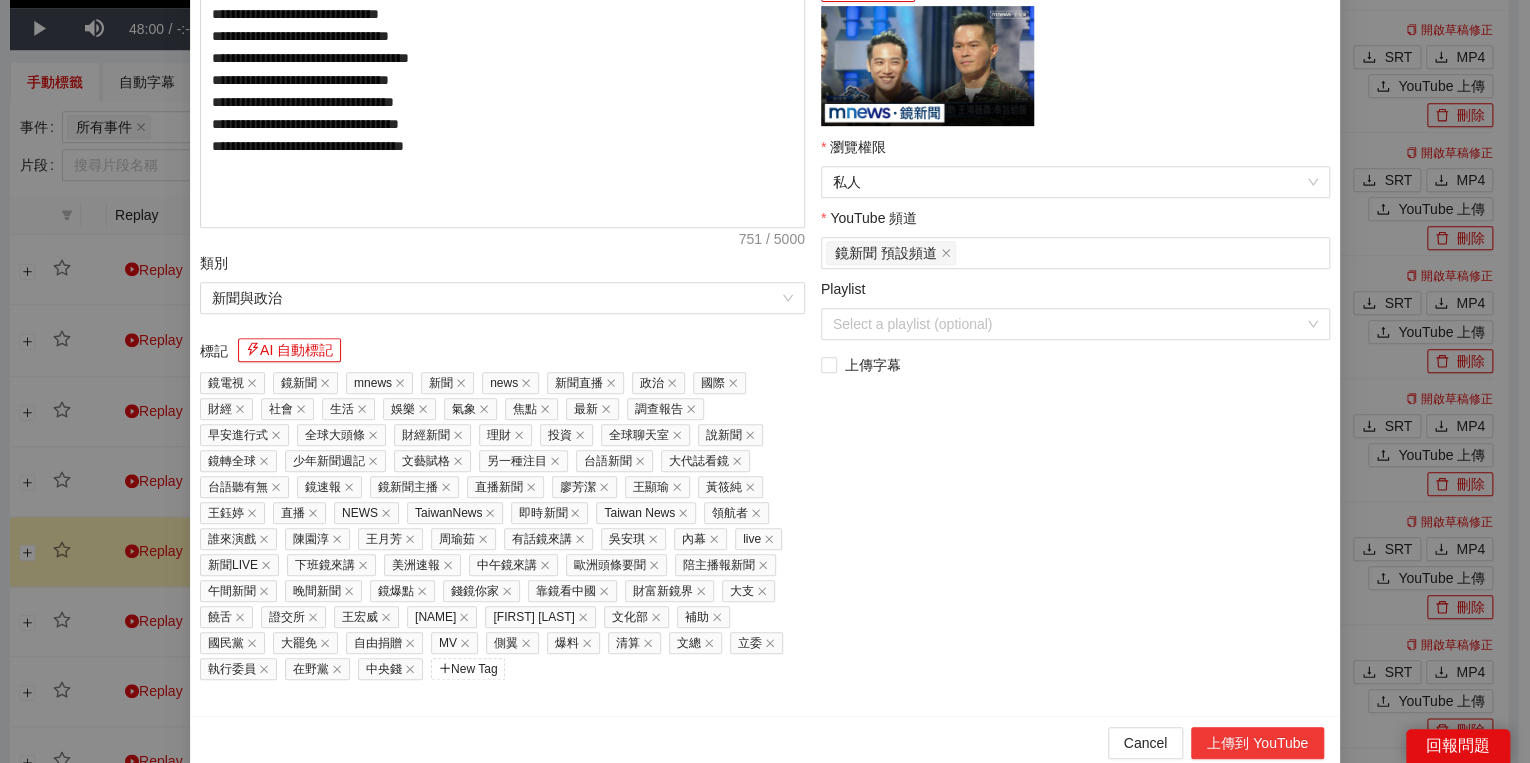 click on "上傳到 YouTube" at bounding box center (1257, 743) 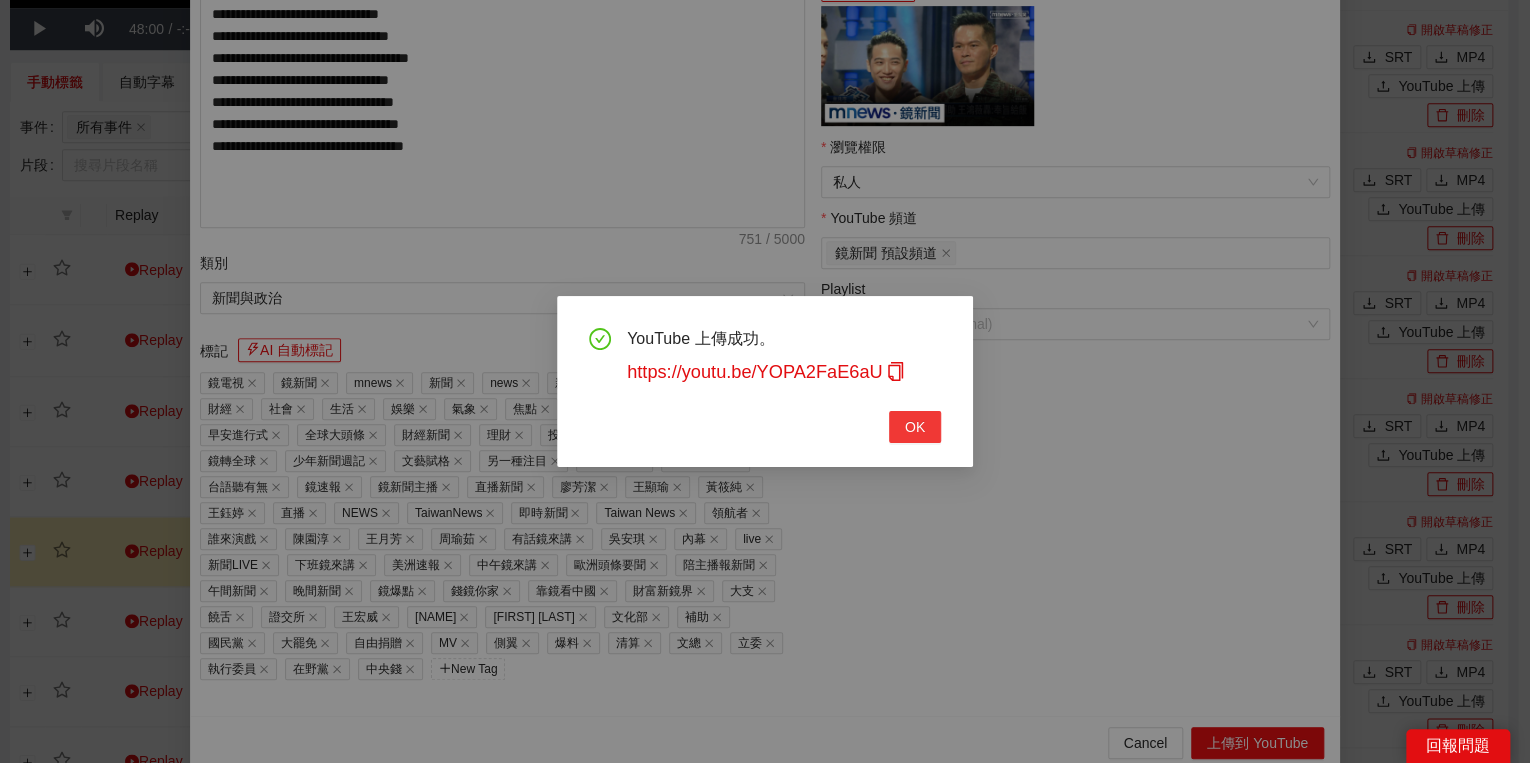 click on "OK" at bounding box center (915, 427) 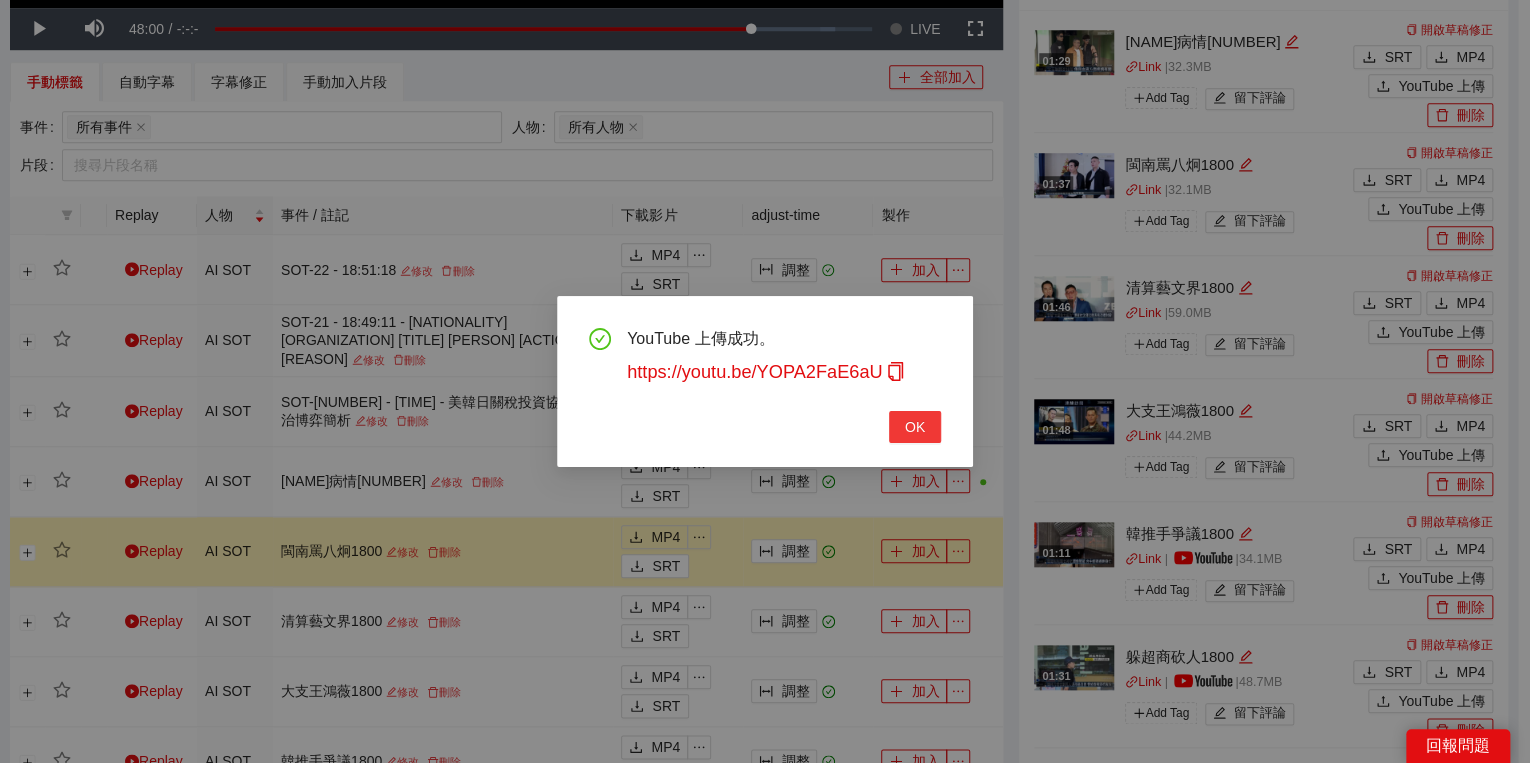 scroll, scrollTop: 308, scrollLeft: 0, axis: vertical 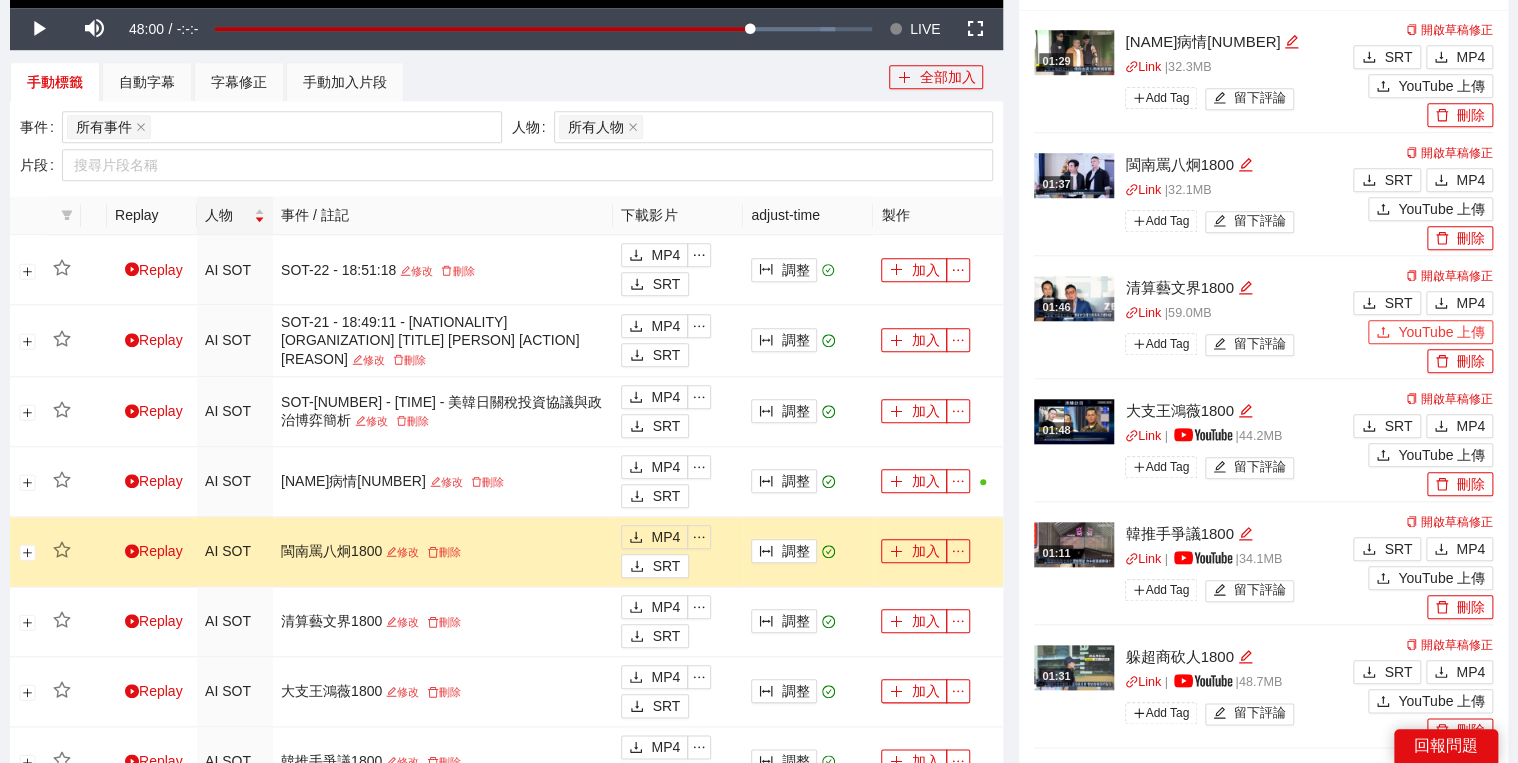 drag, startPoint x: 1400, startPoint y: 339, endPoint x: 1386, endPoint y: 349, distance: 17.20465 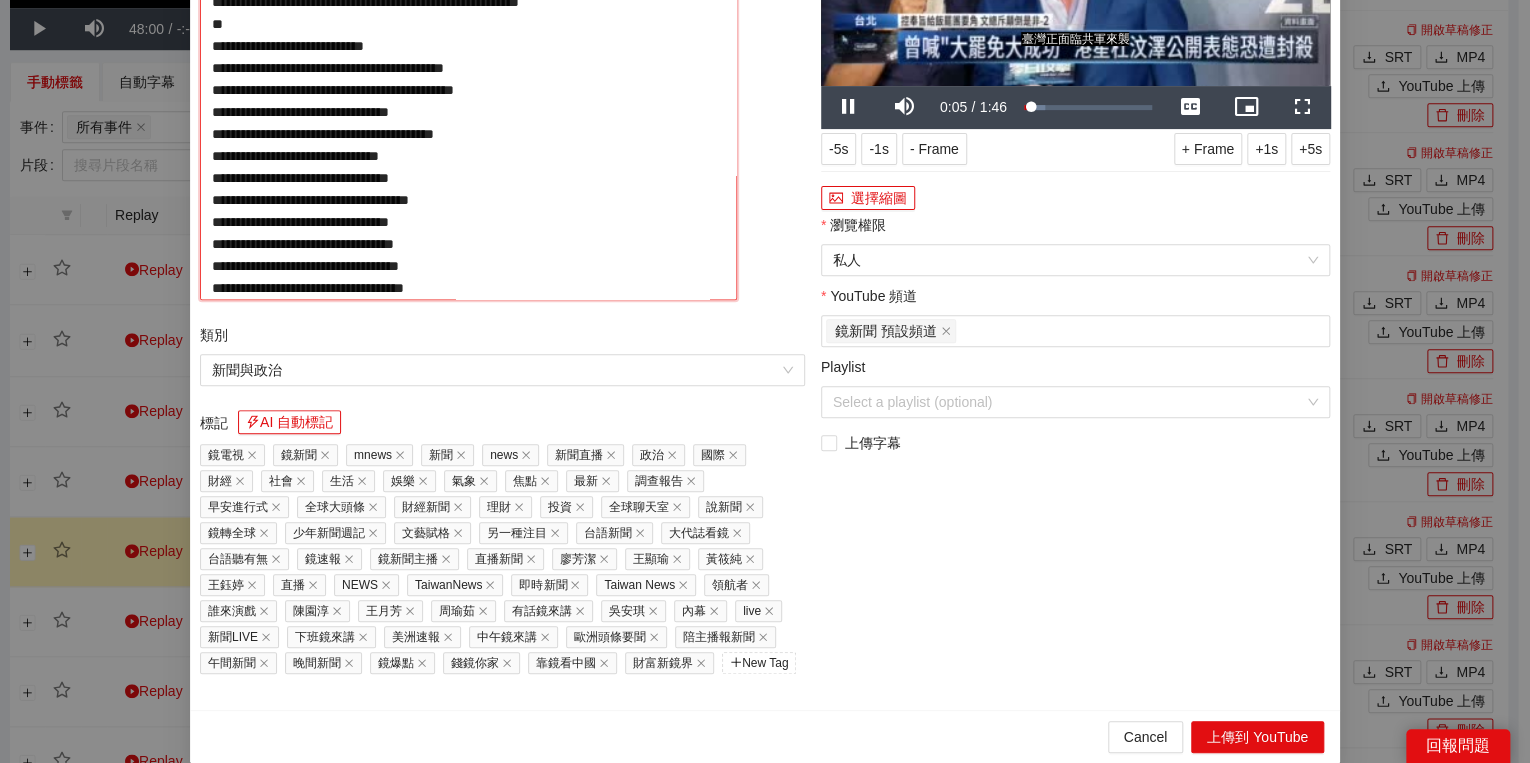 click on "**********" at bounding box center (468, 110) 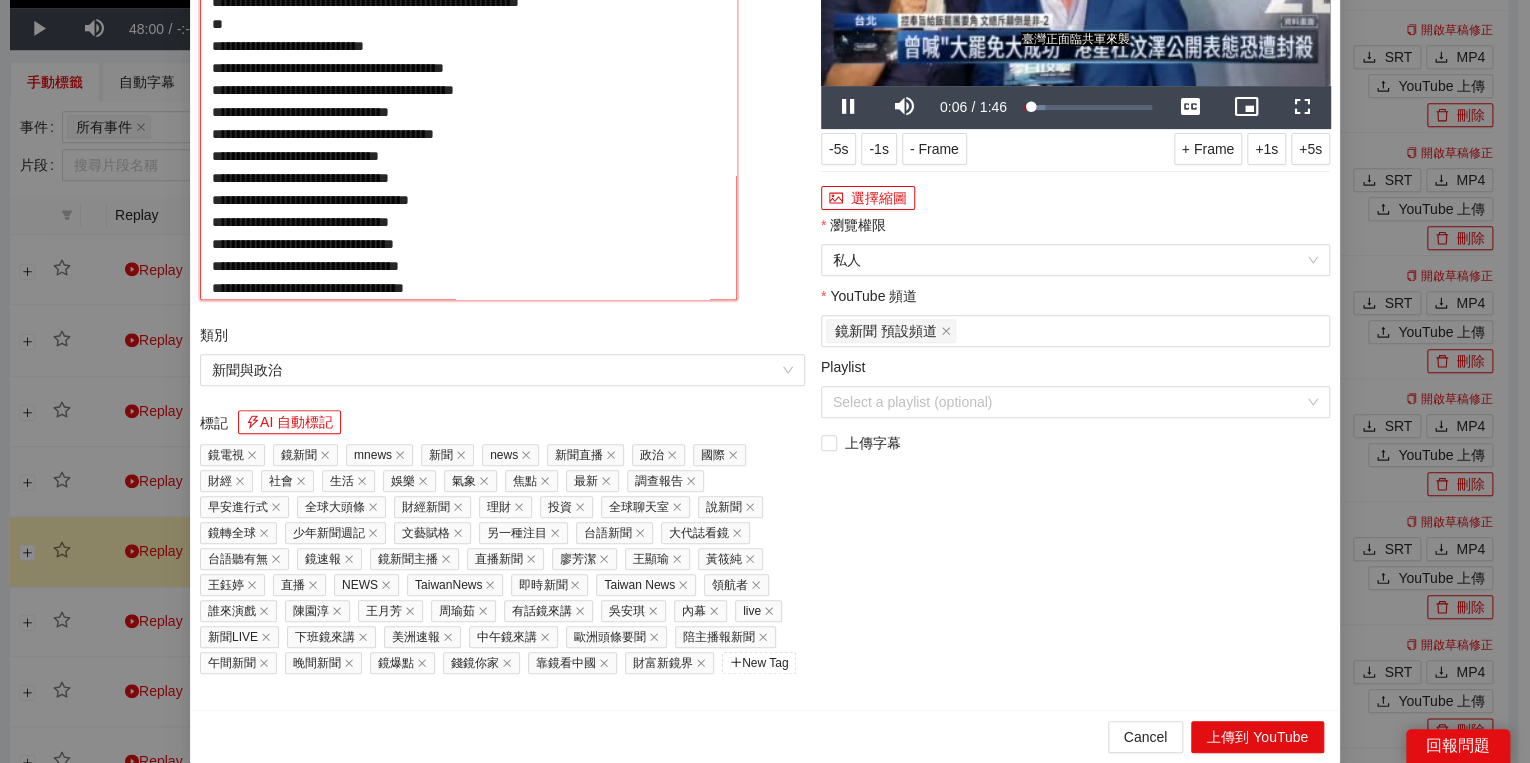 paste on "**********" 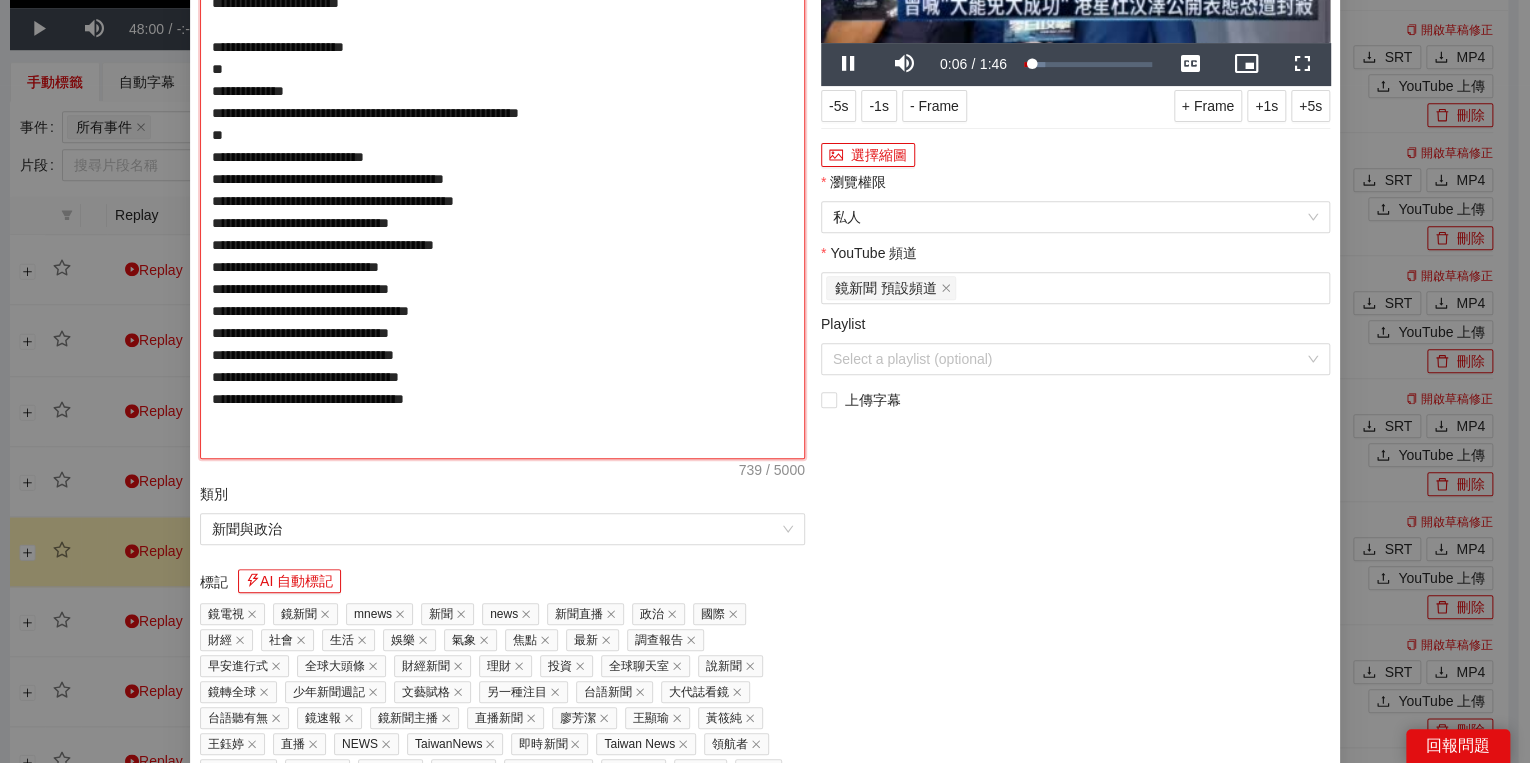 click on "**********" at bounding box center (502, 168) 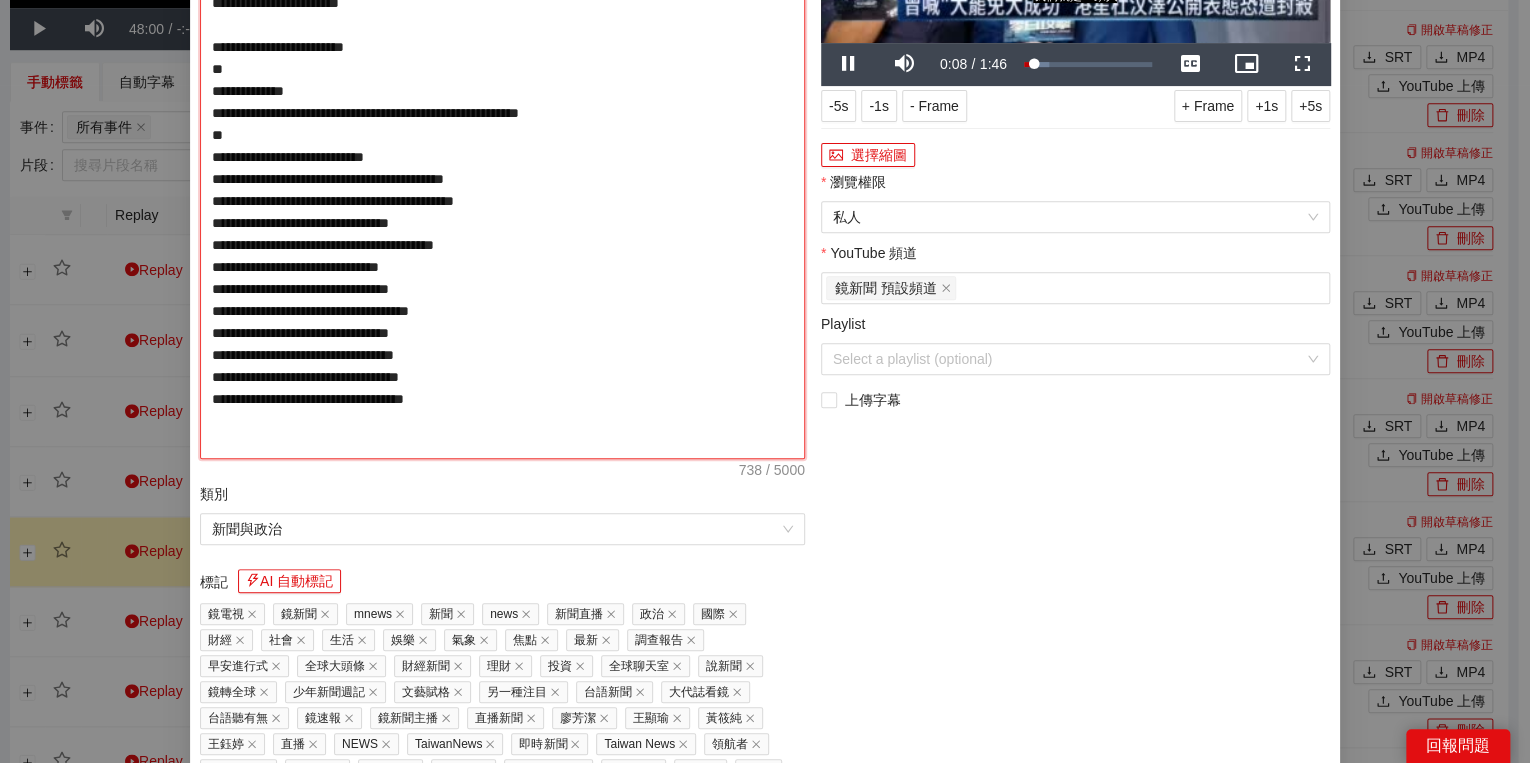 click on "**********" at bounding box center [502, 168] 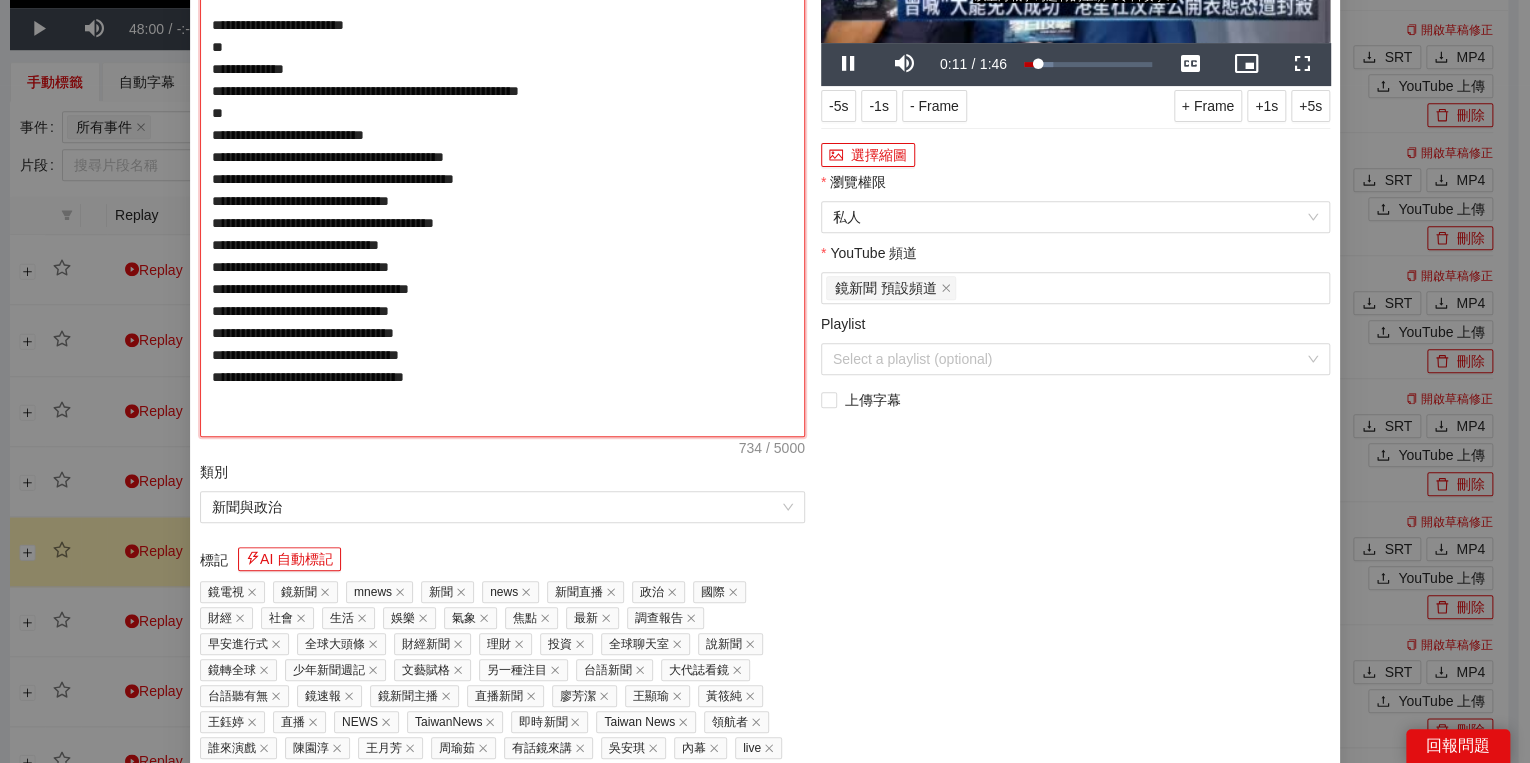 click on "**********" at bounding box center (502, 157) 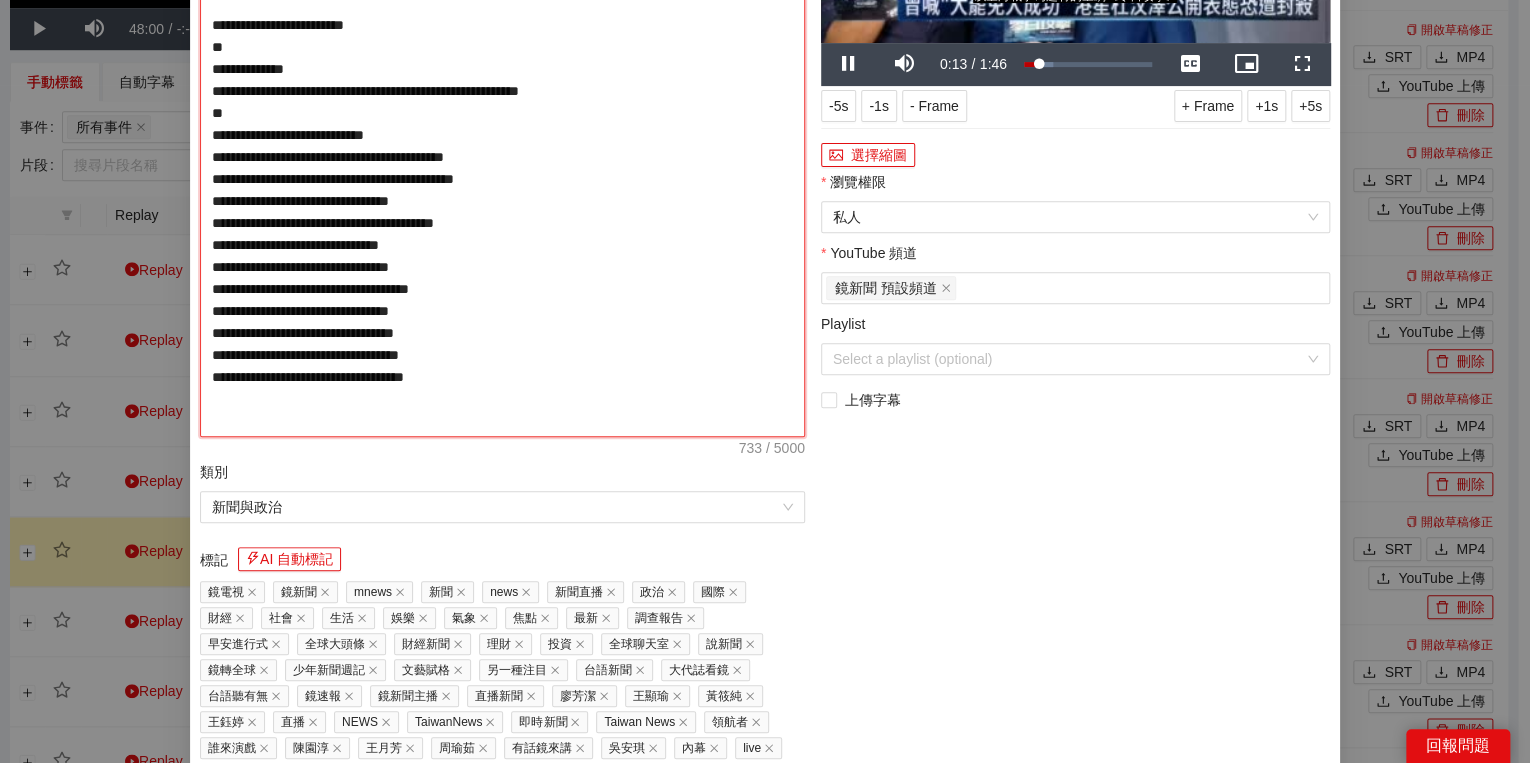 click on "**********" at bounding box center (502, 157) 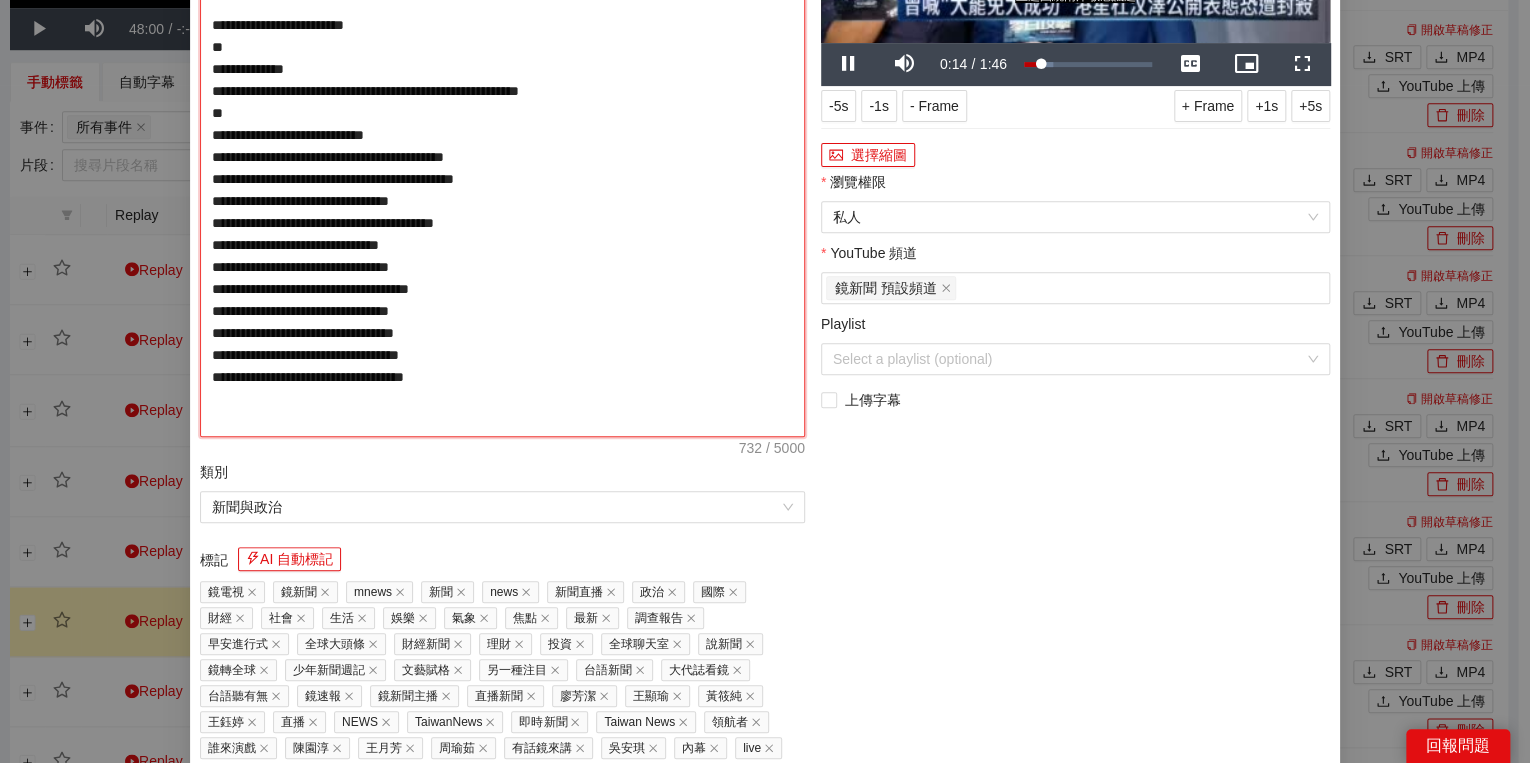 click on "**********" at bounding box center [502, 157] 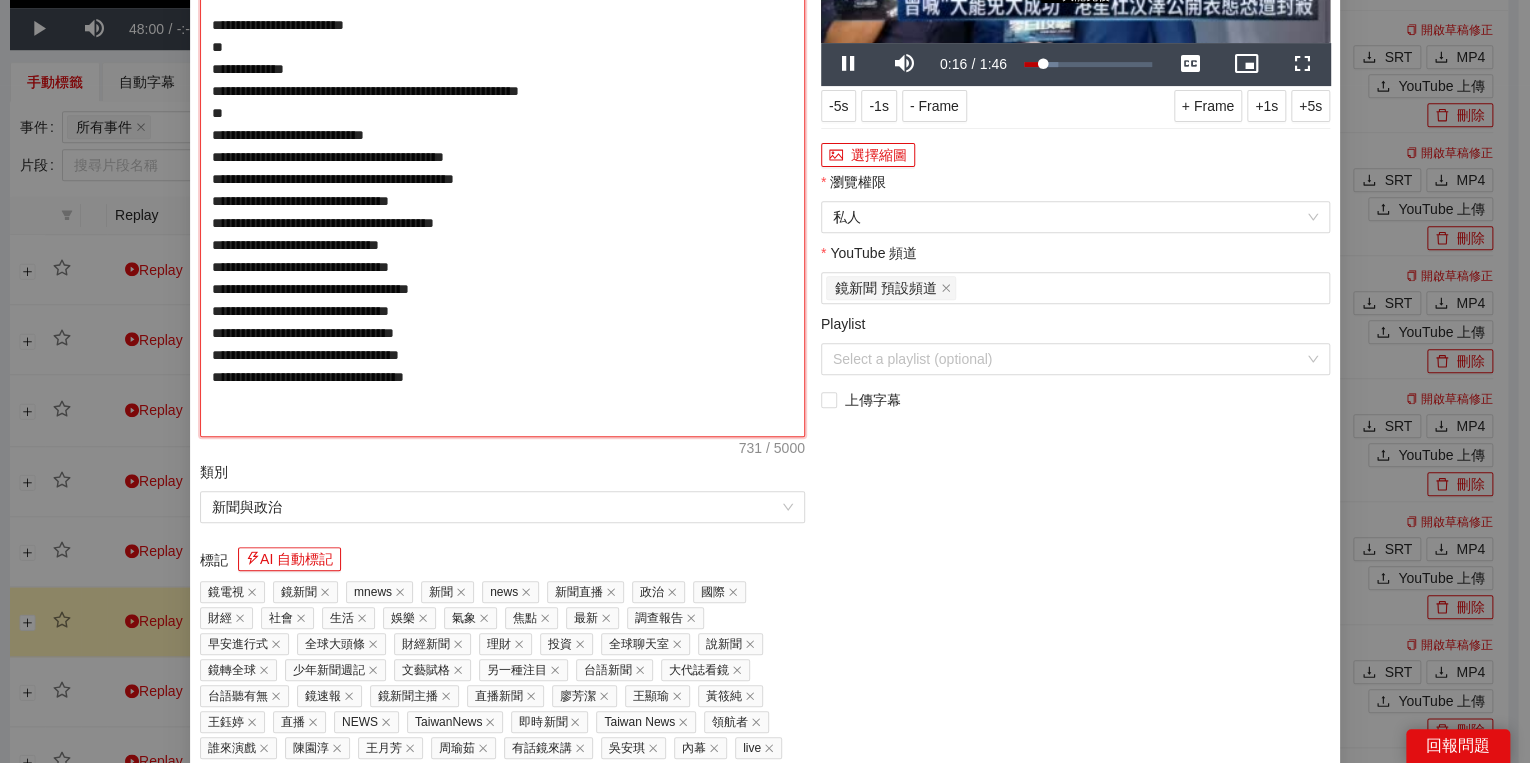 click on "**********" at bounding box center (502, 157) 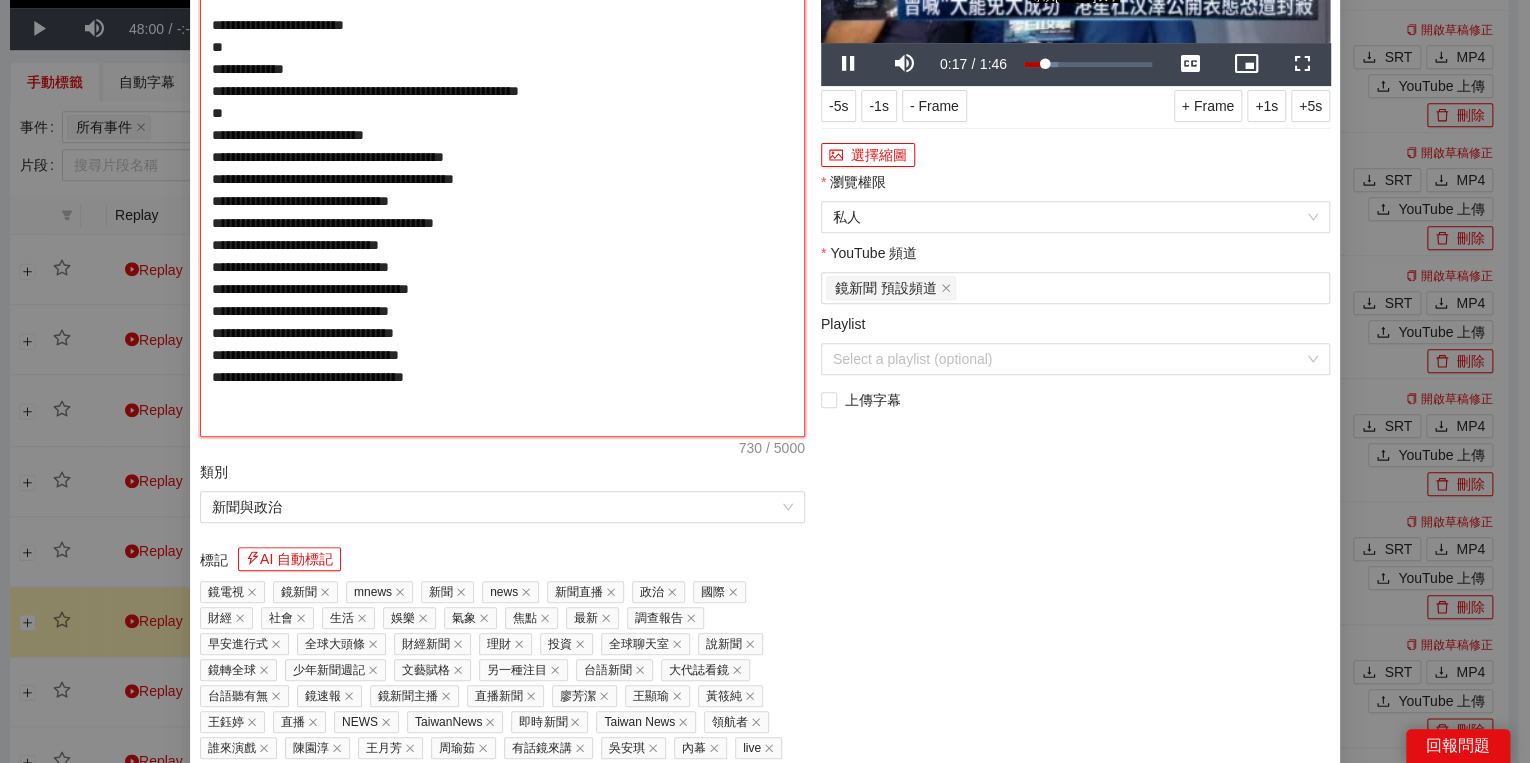 click on "**********" at bounding box center [502, 157] 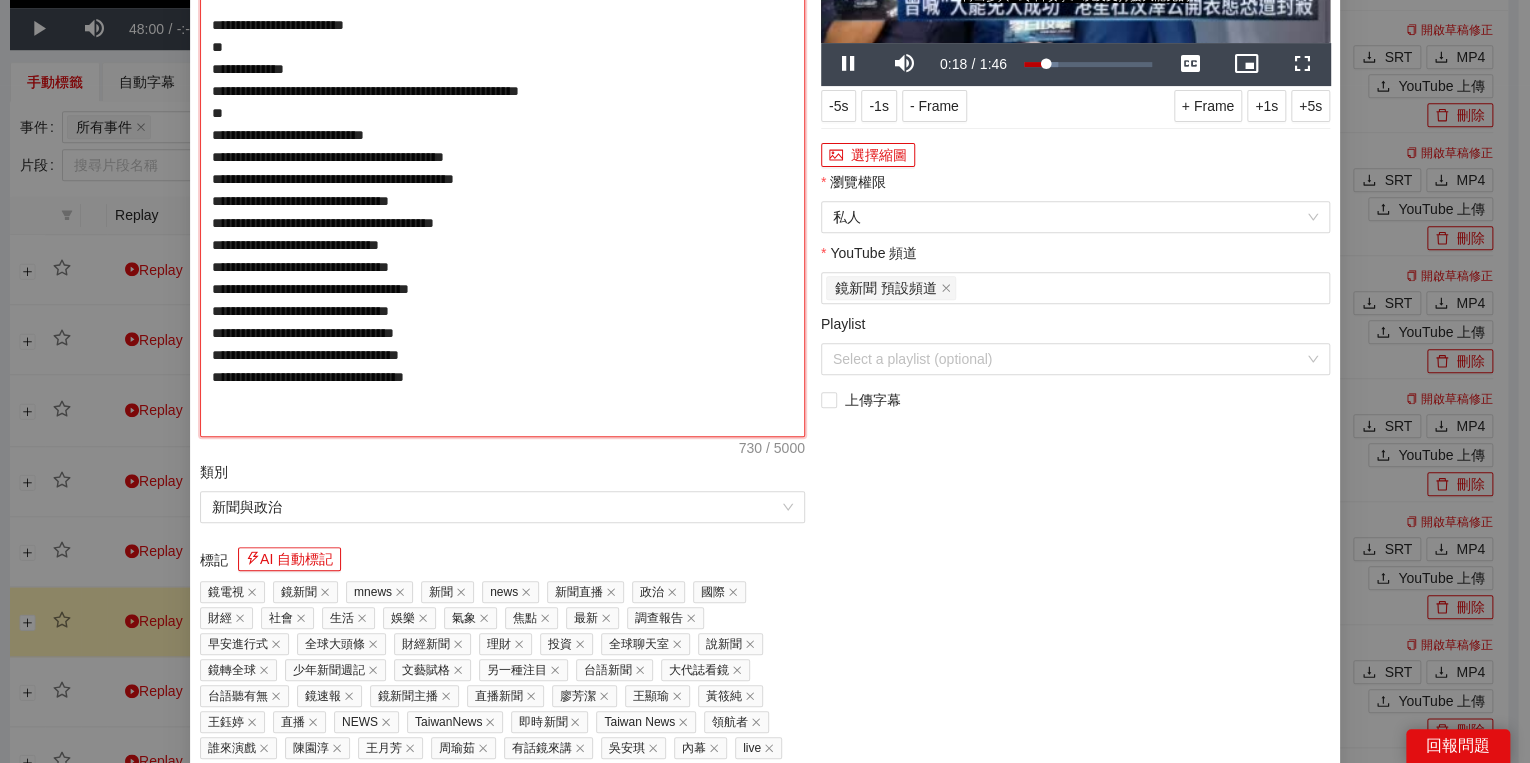 click on "**********" at bounding box center [502, 157] 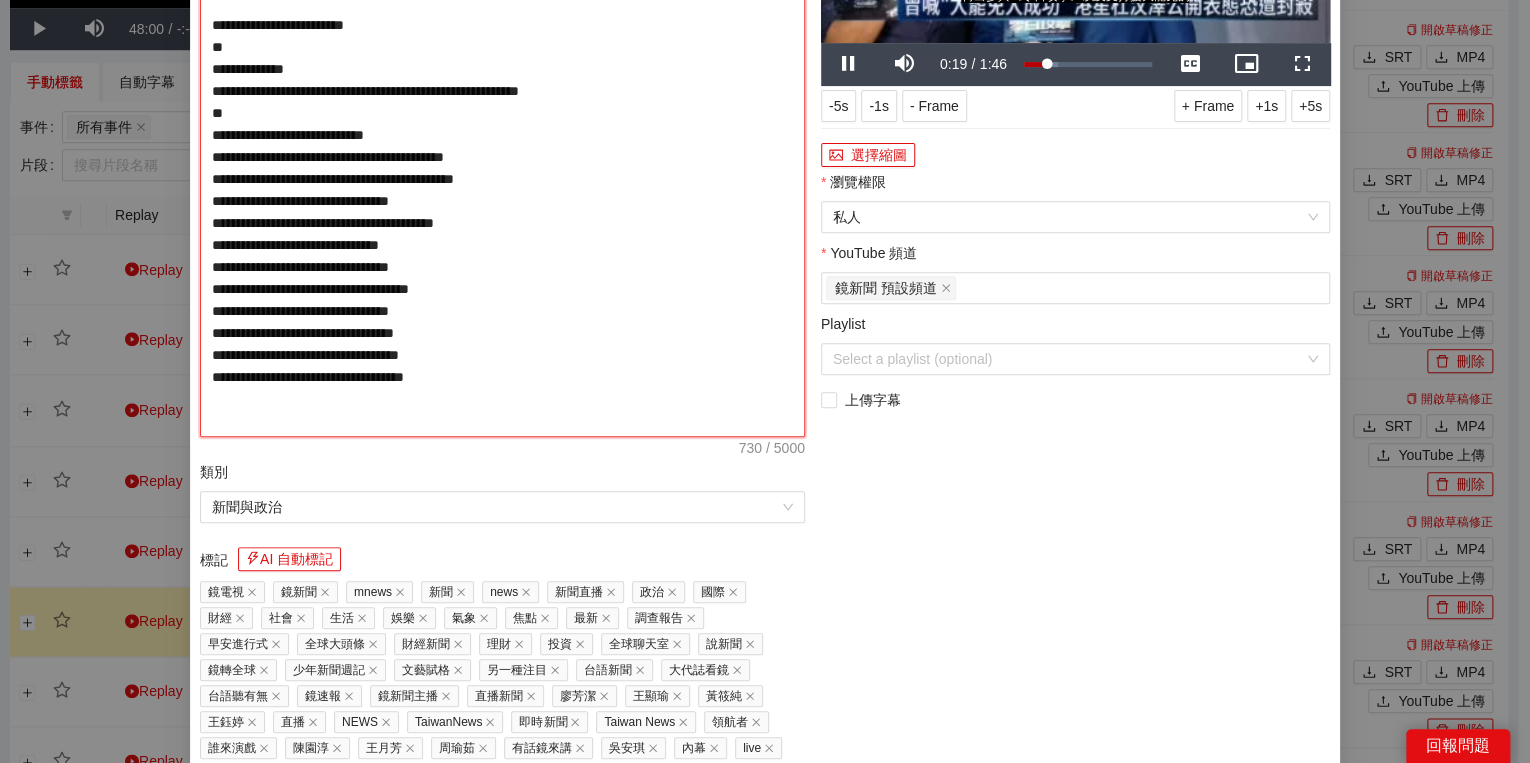 click on "**********" at bounding box center (502, 157) 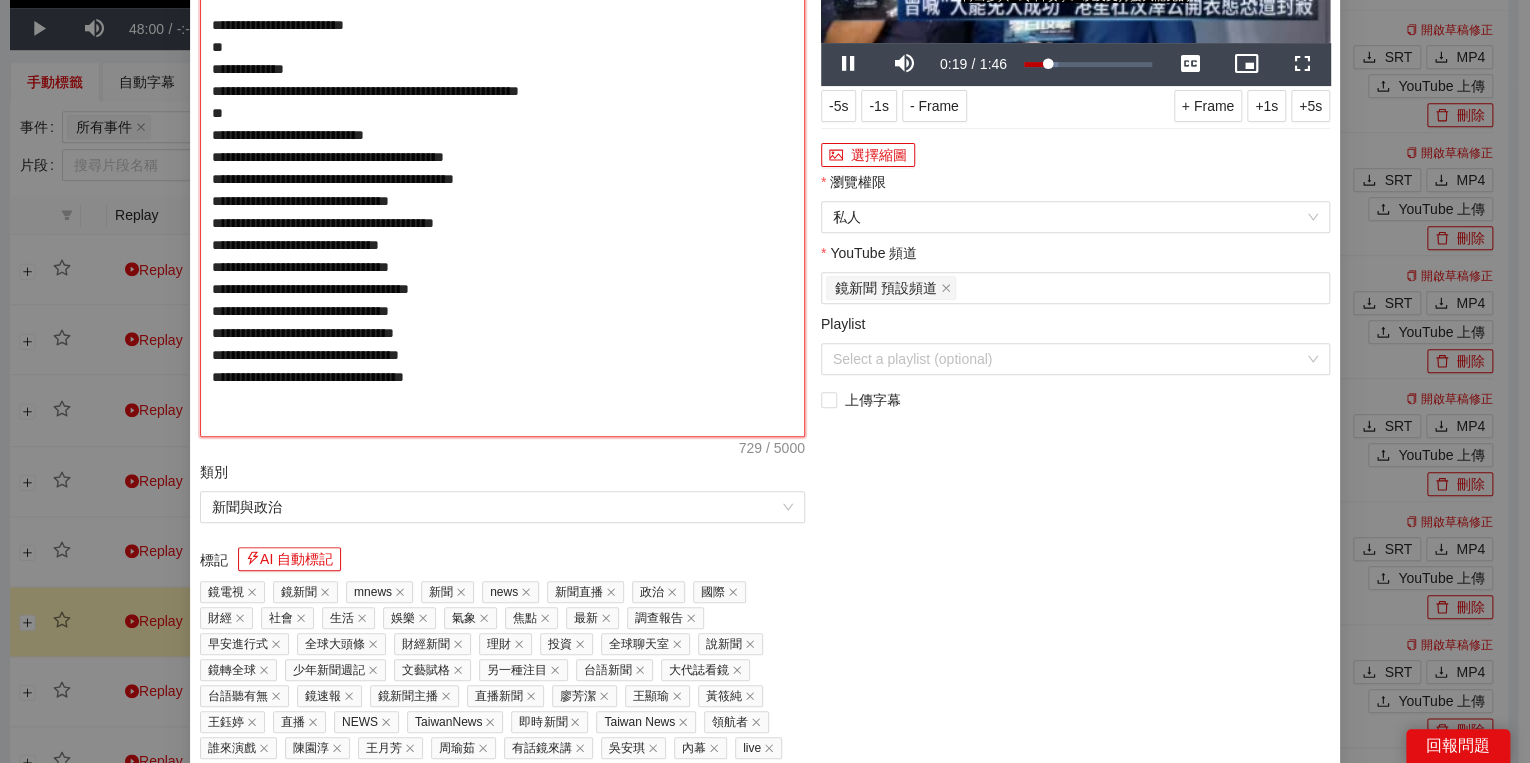 click on "**********" at bounding box center (502, 157) 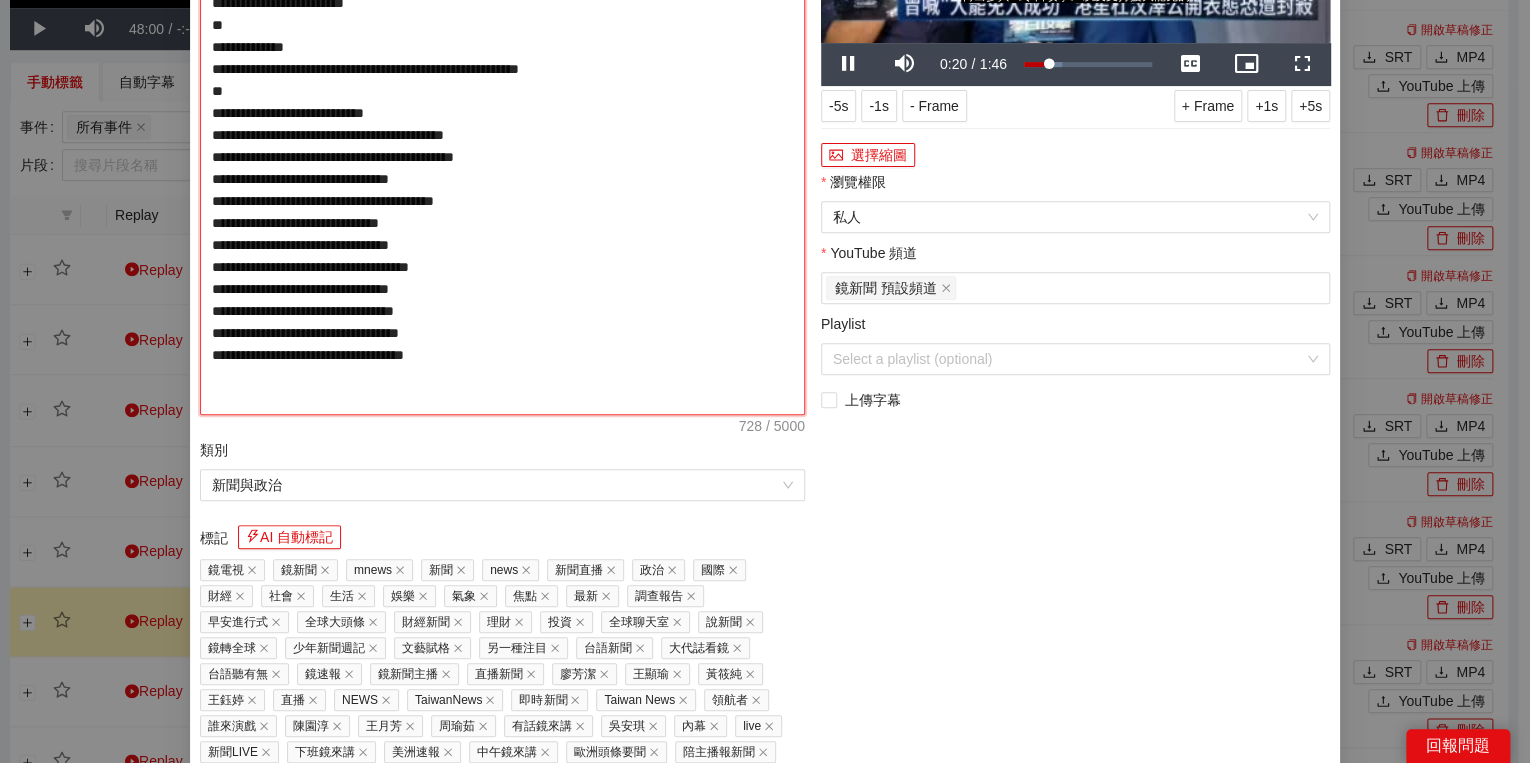 click on "**********" at bounding box center (502, 146) 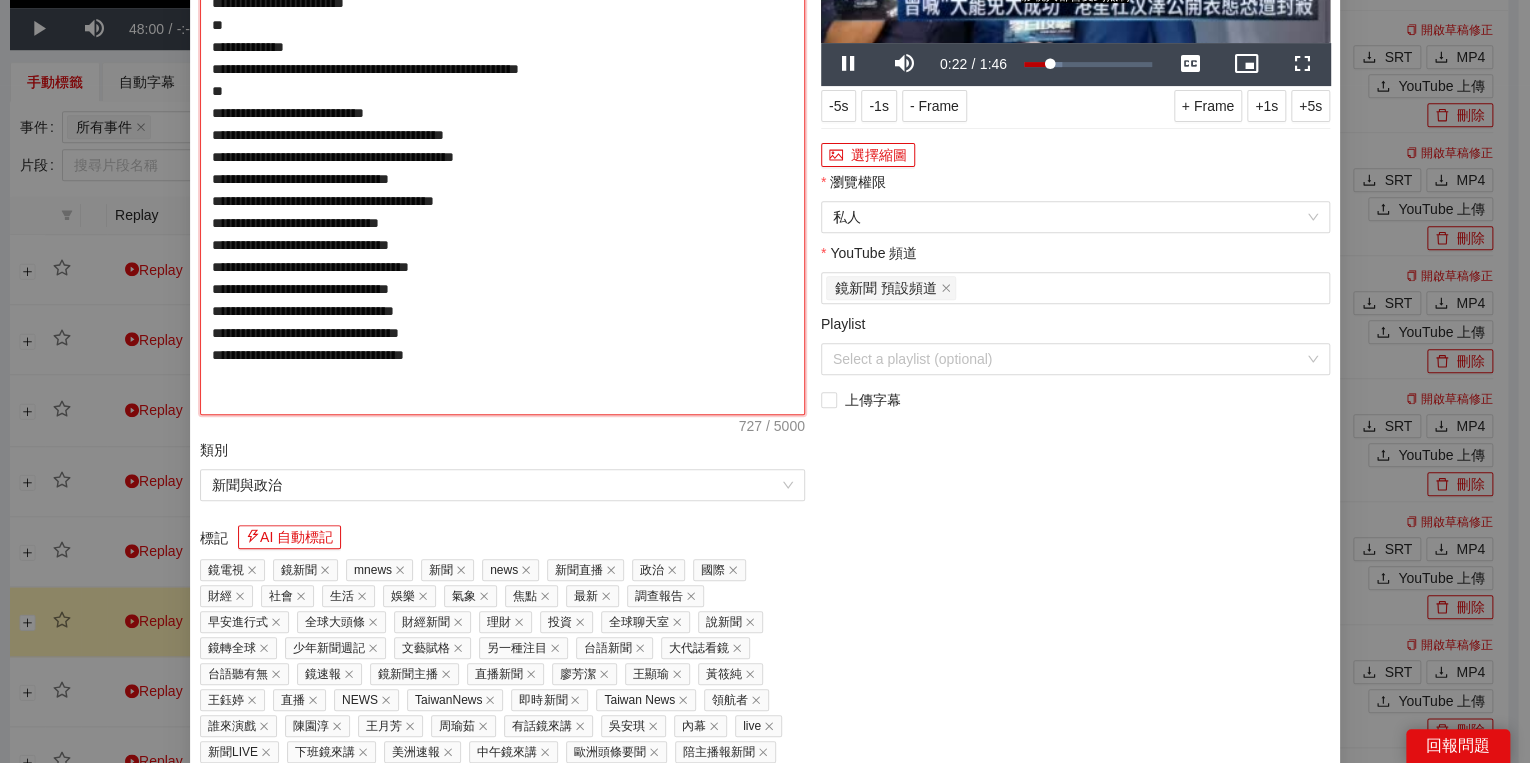 click on "**********" at bounding box center (502, 146) 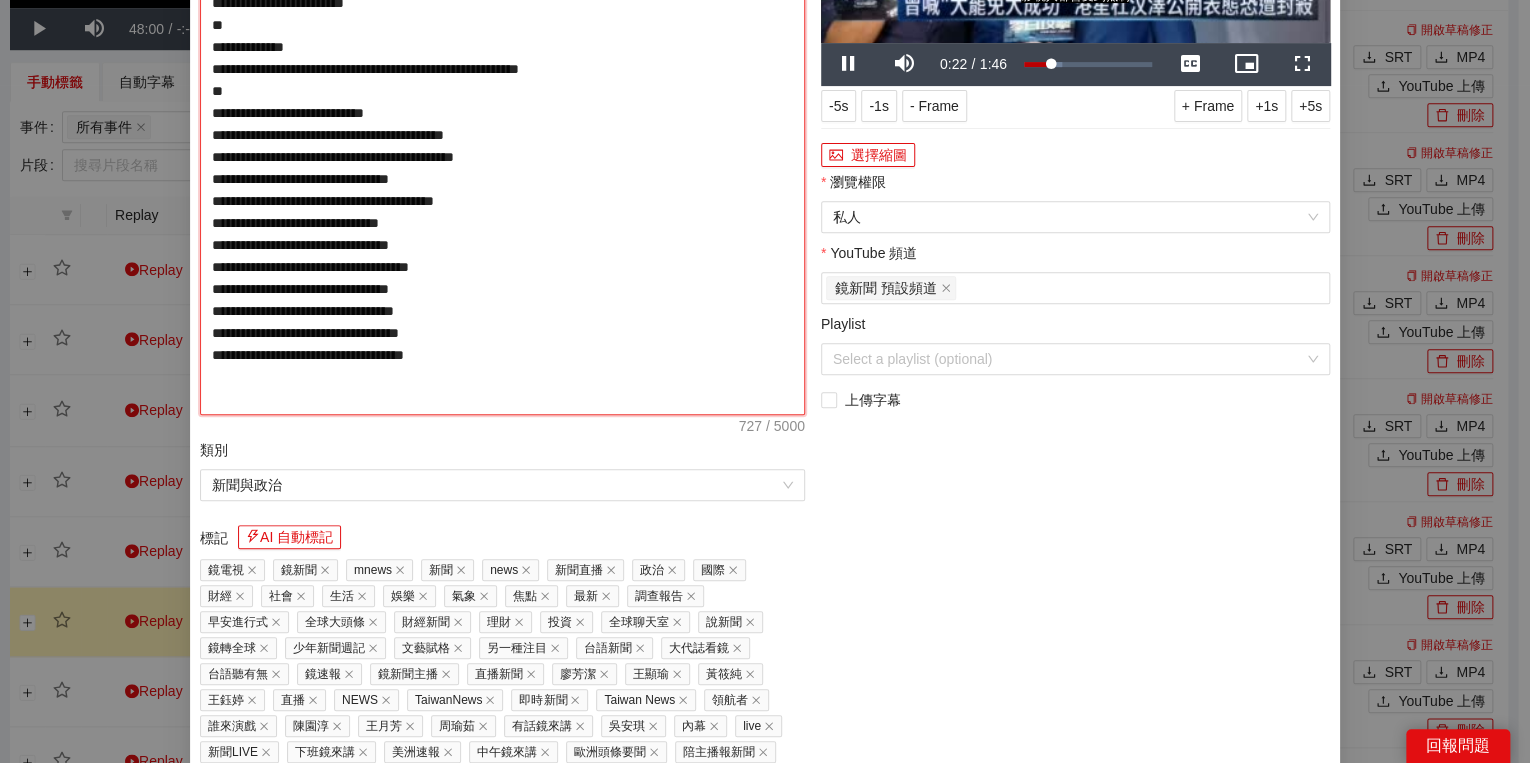 click on "**********" at bounding box center [502, 146] 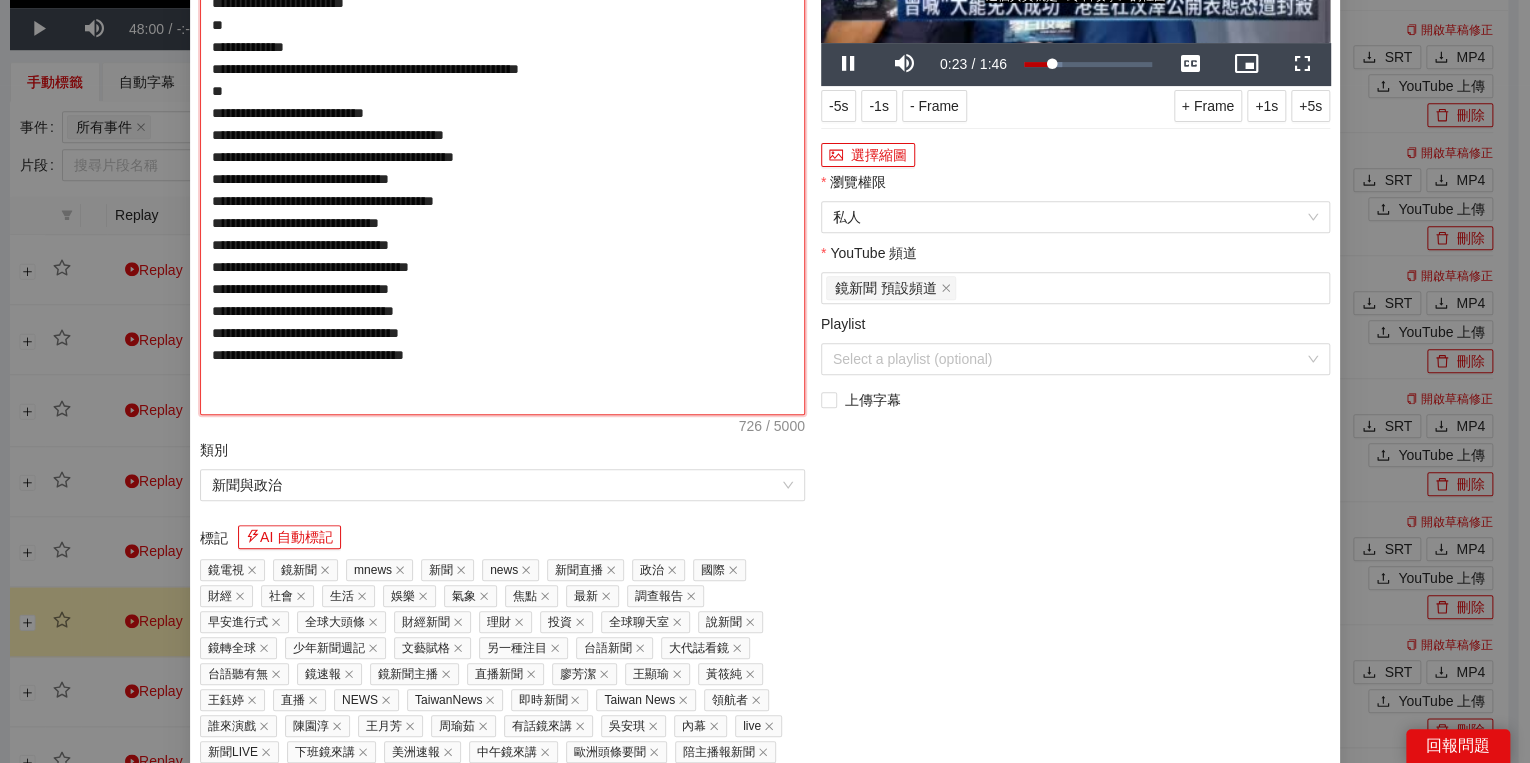 click on "**********" at bounding box center [502, 146] 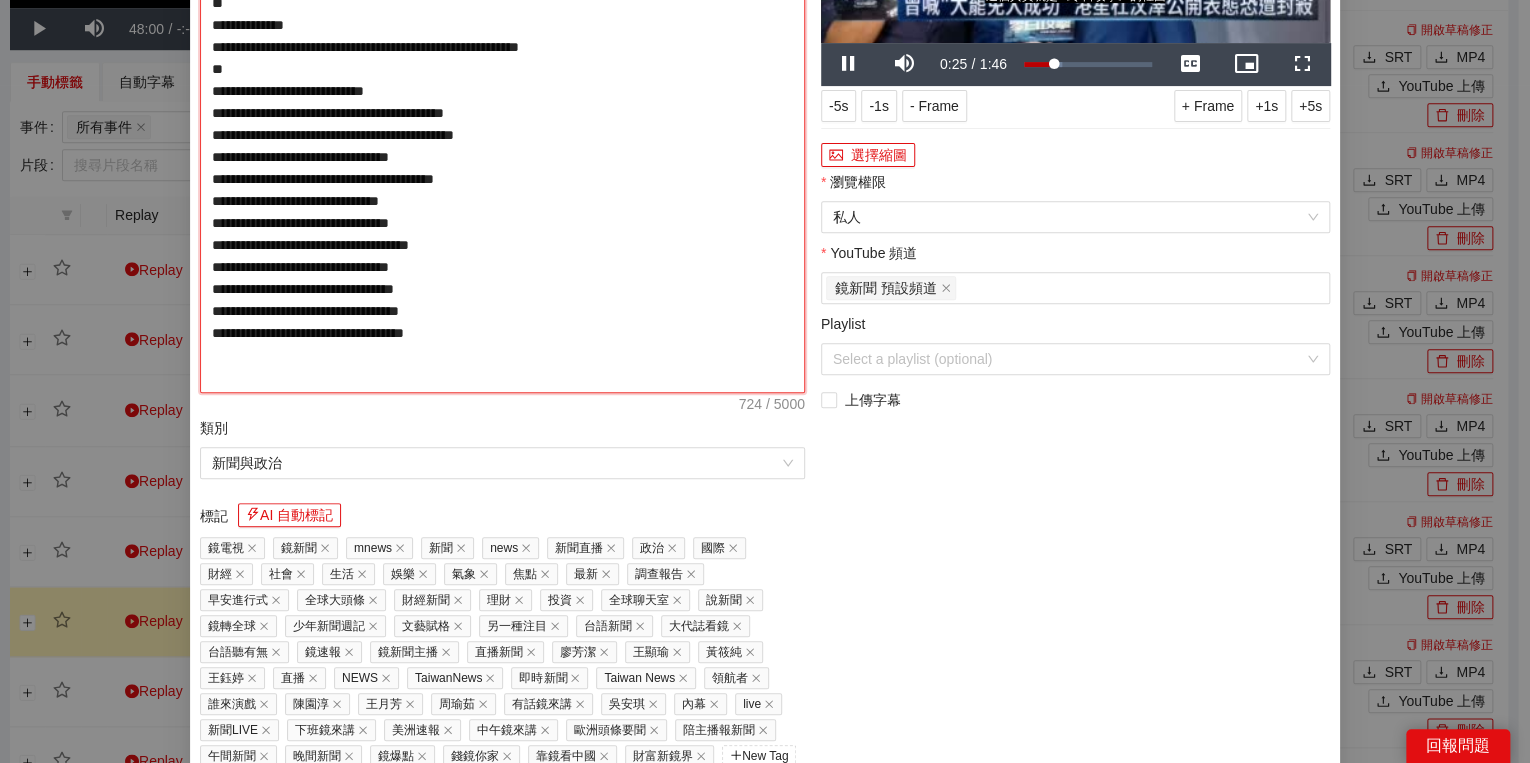 click on "**********" at bounding box center (502, 135) 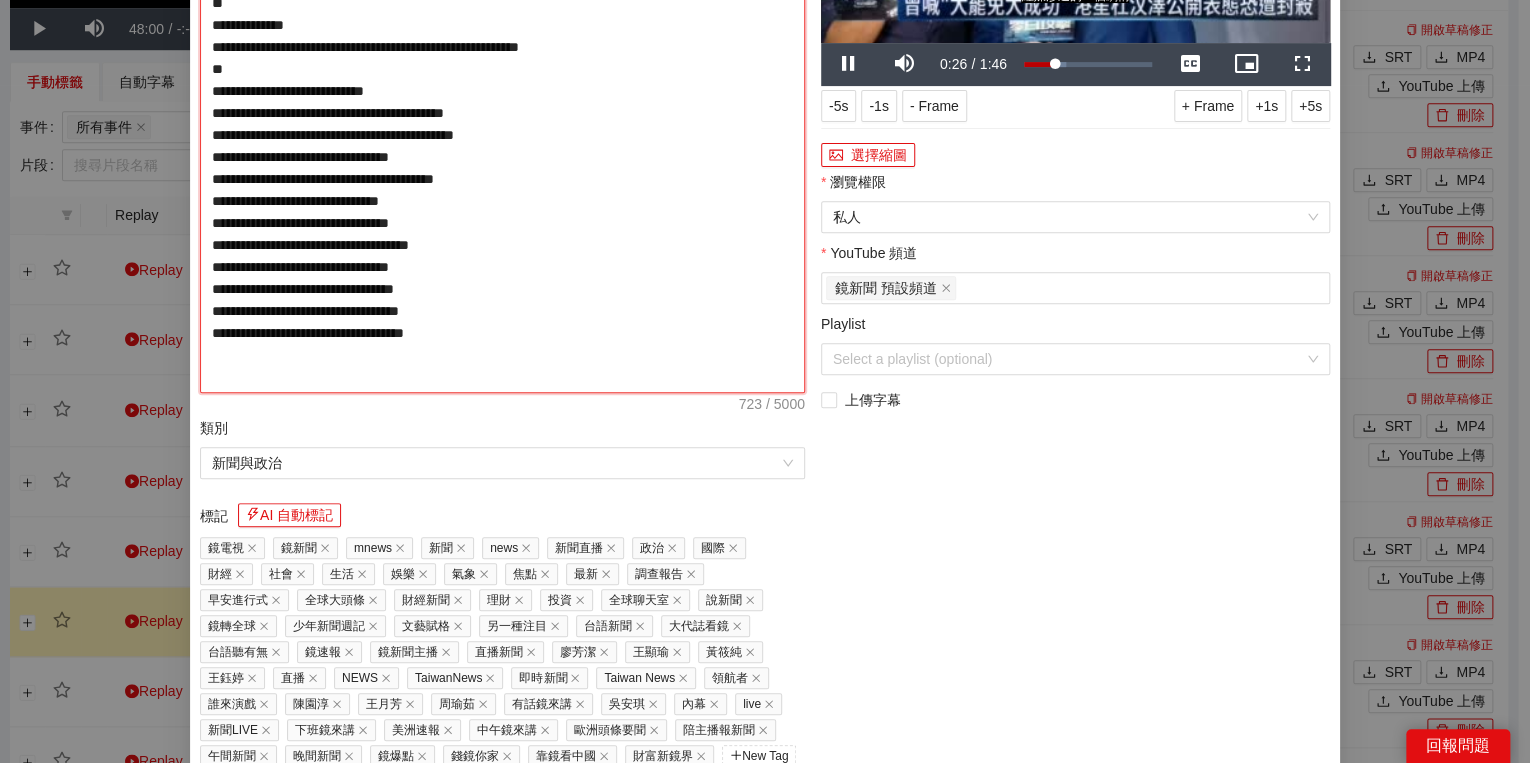 click on "**********" at bounding box center [502, 135] 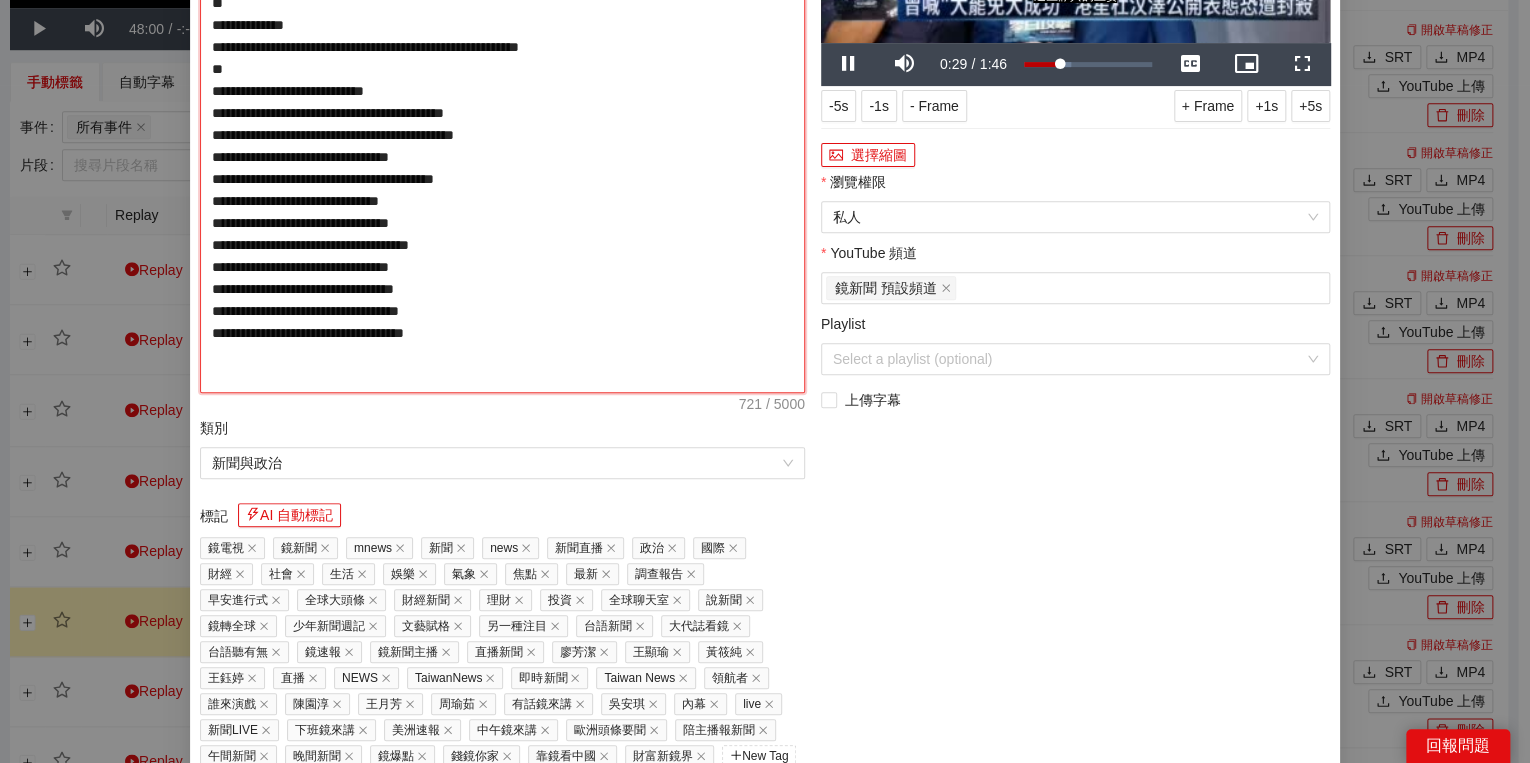 click on "**********" at bounding box center [502, 135] 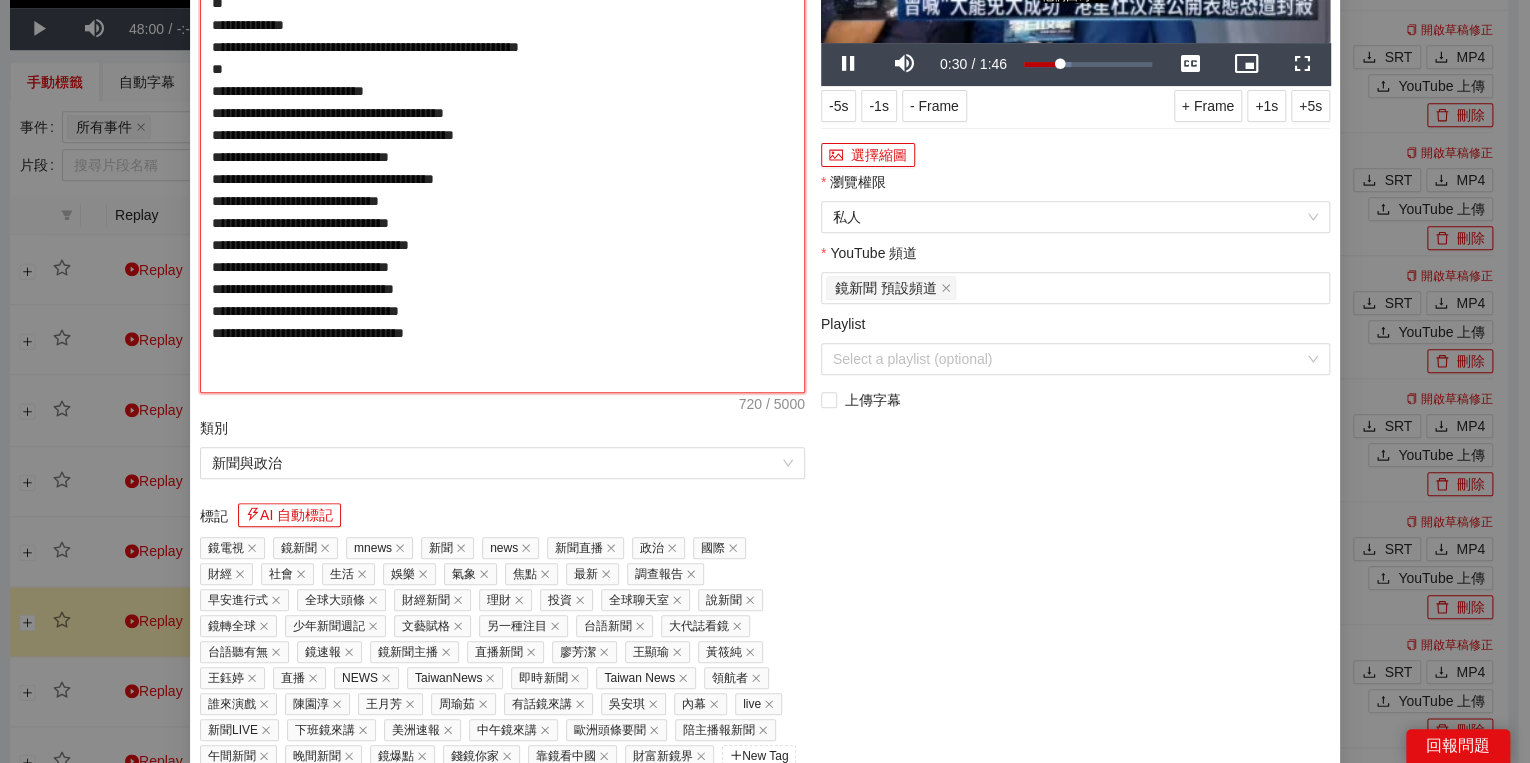 click on "**********" at bounding box center (502, 135) 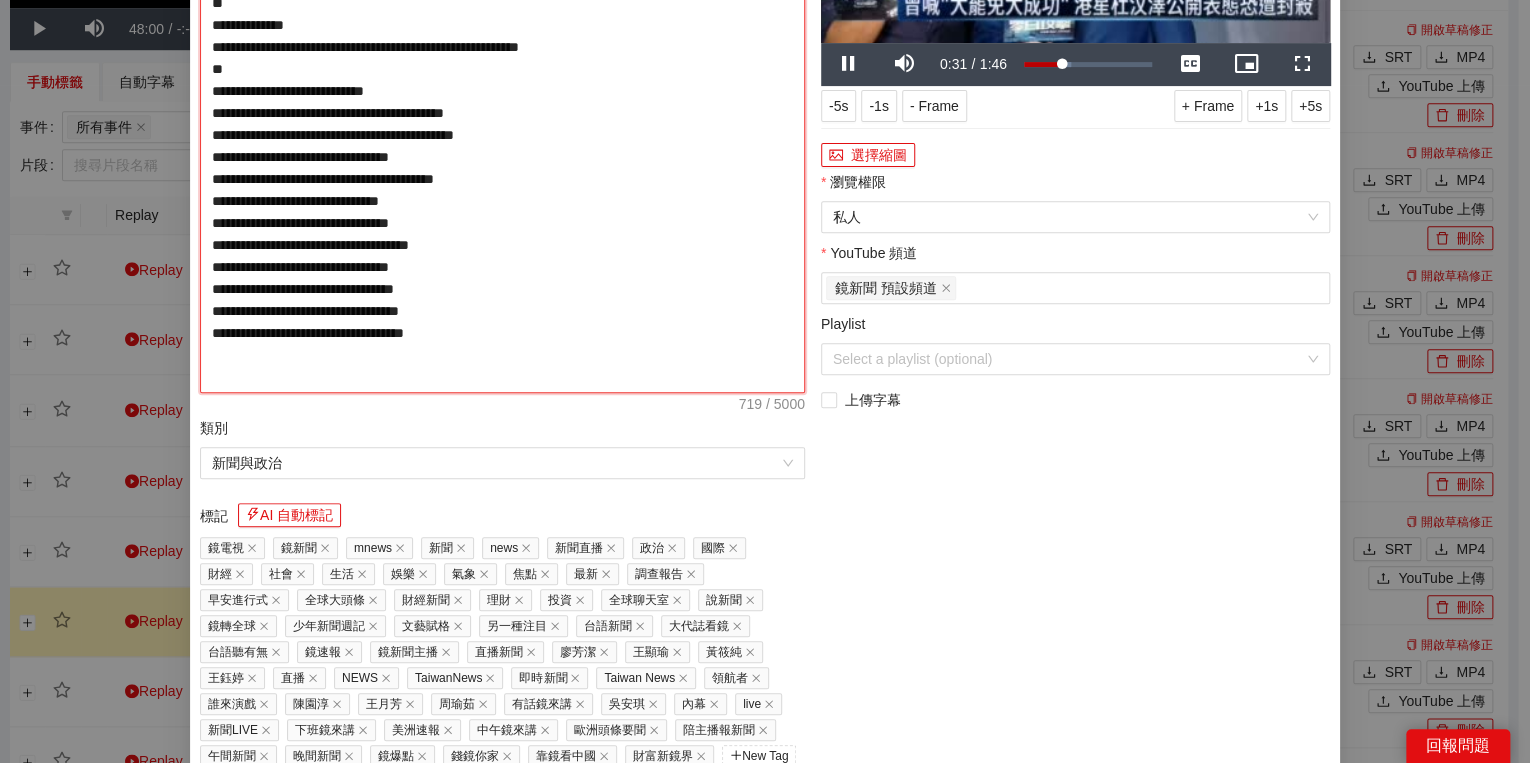 click on "**********" at bounding box center [502, 135] 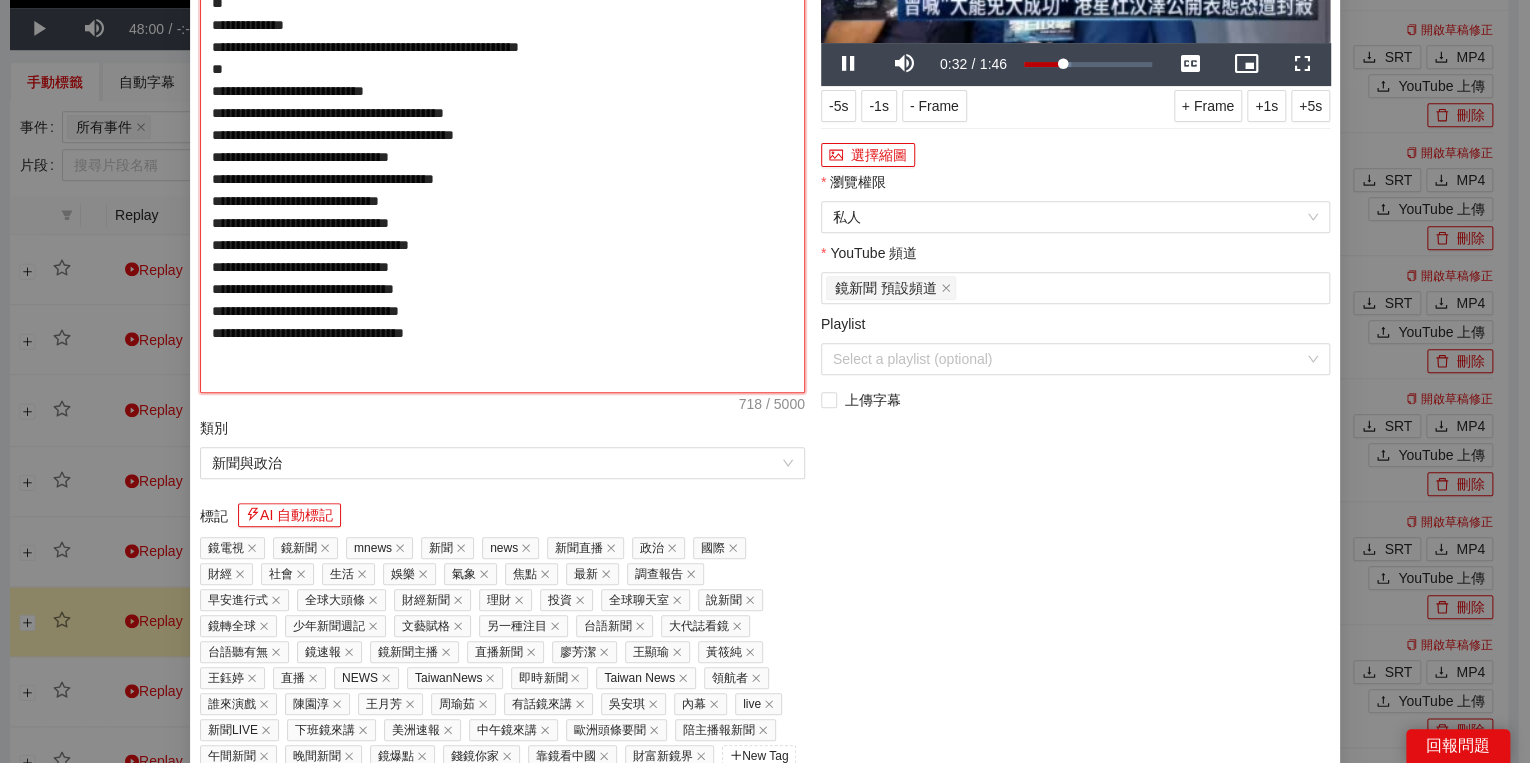 click on "**********" at bounding box center (502, 135) 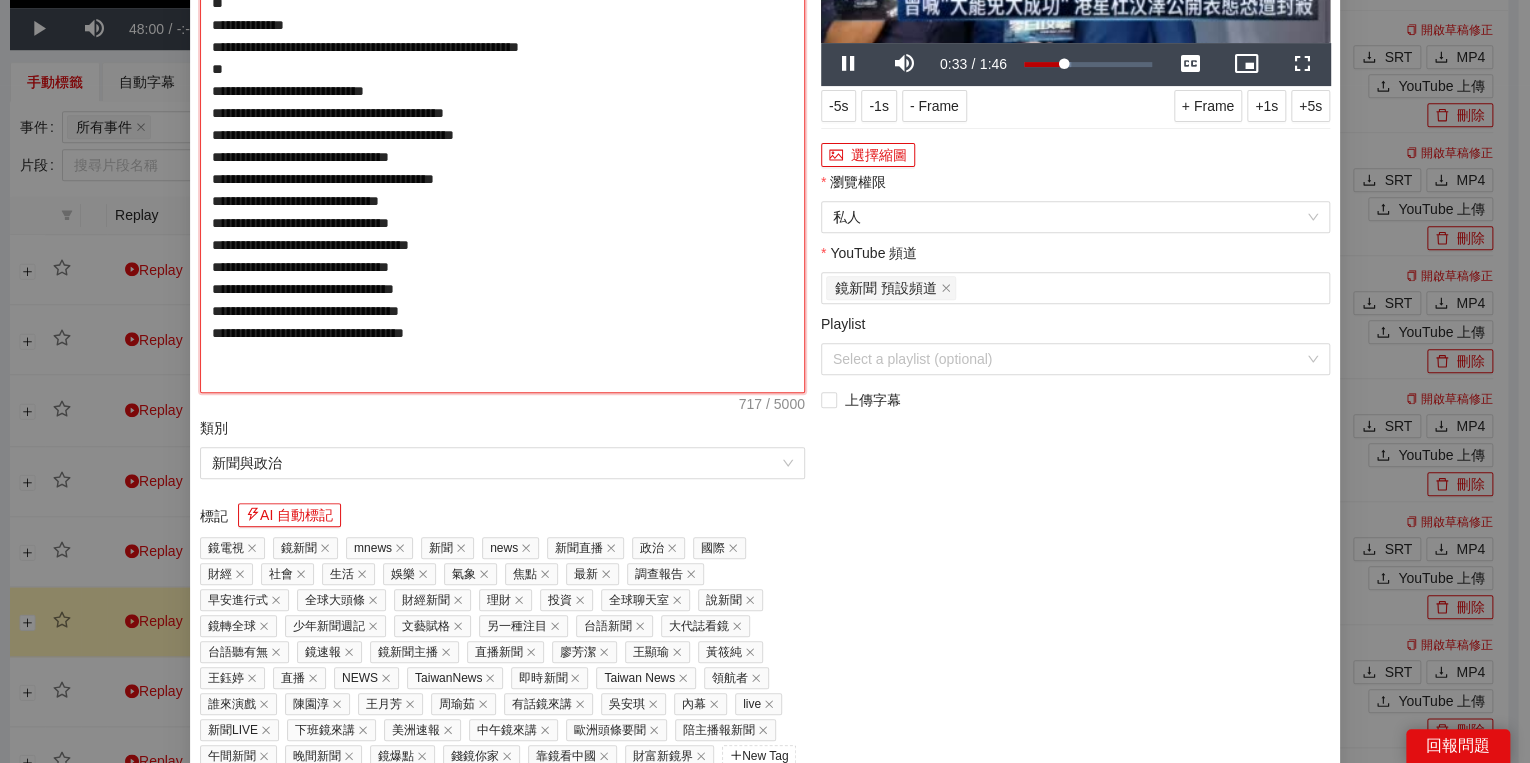 click on "**********" at bounding box center [502, 135] 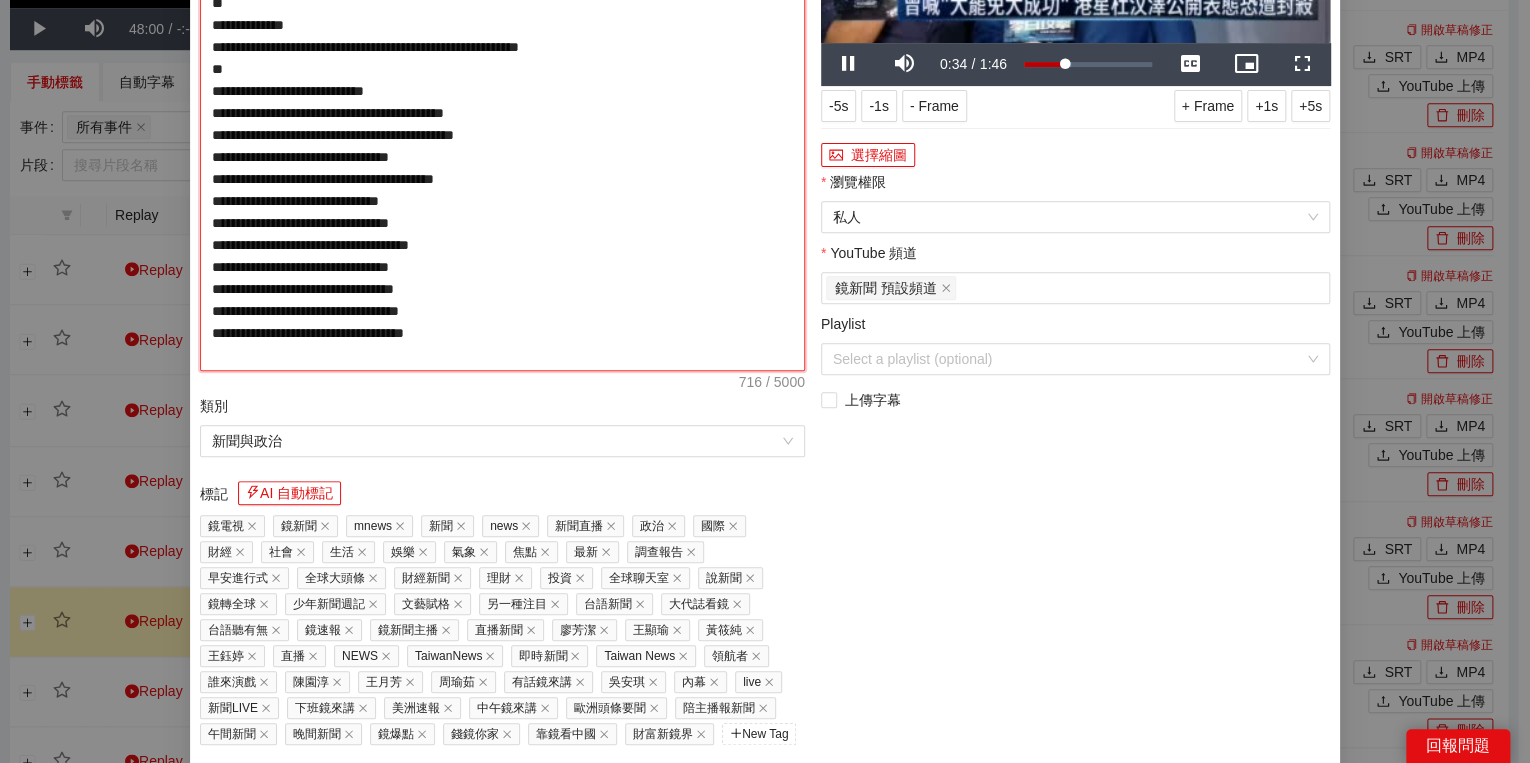 click on "**********" at bounding box center (502, 124) 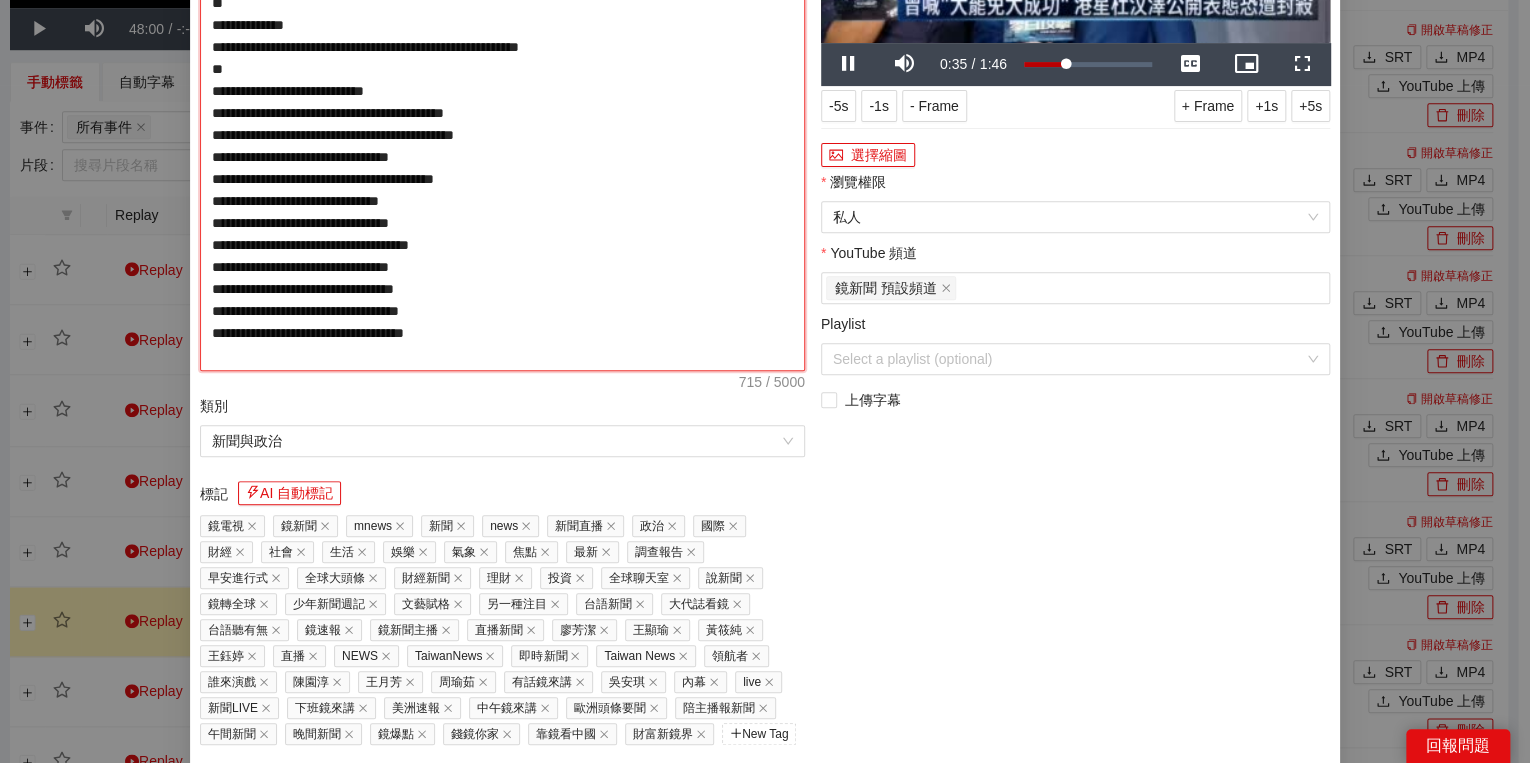 click on "**********" at bounding box center (502, 124) 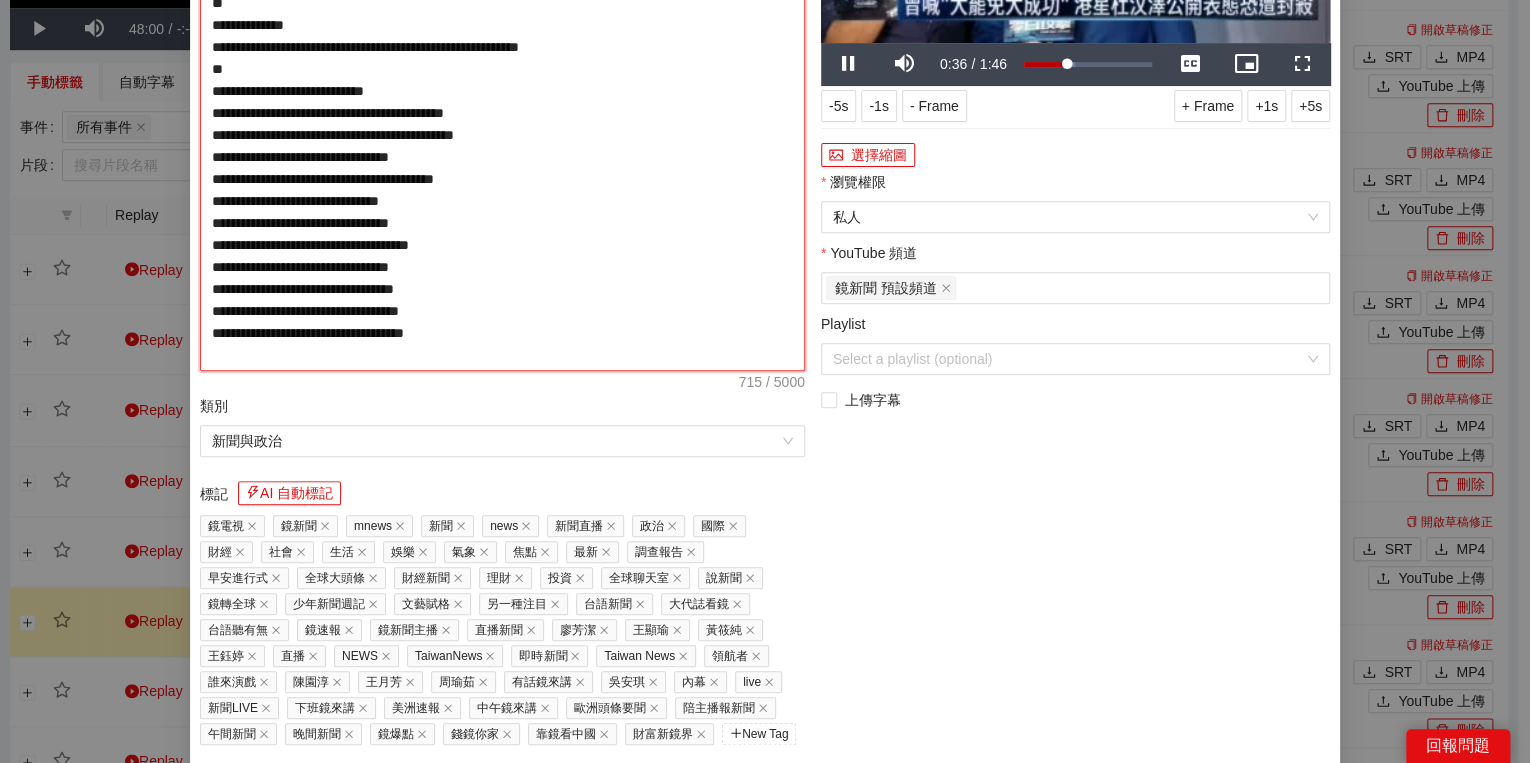 click on "**********" at bounding box center (502, 124) 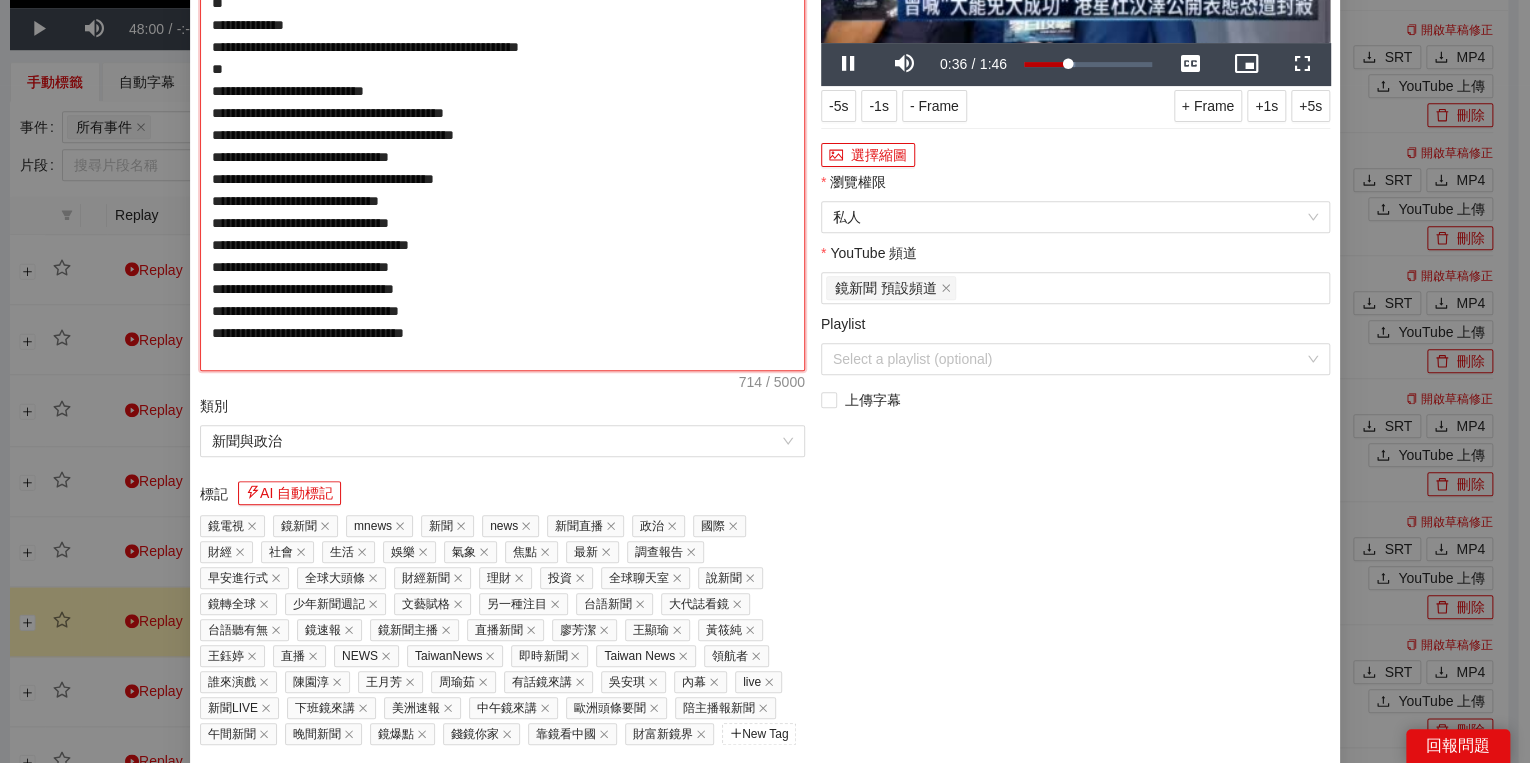 click on "**********" at bounding box center (502, 124) 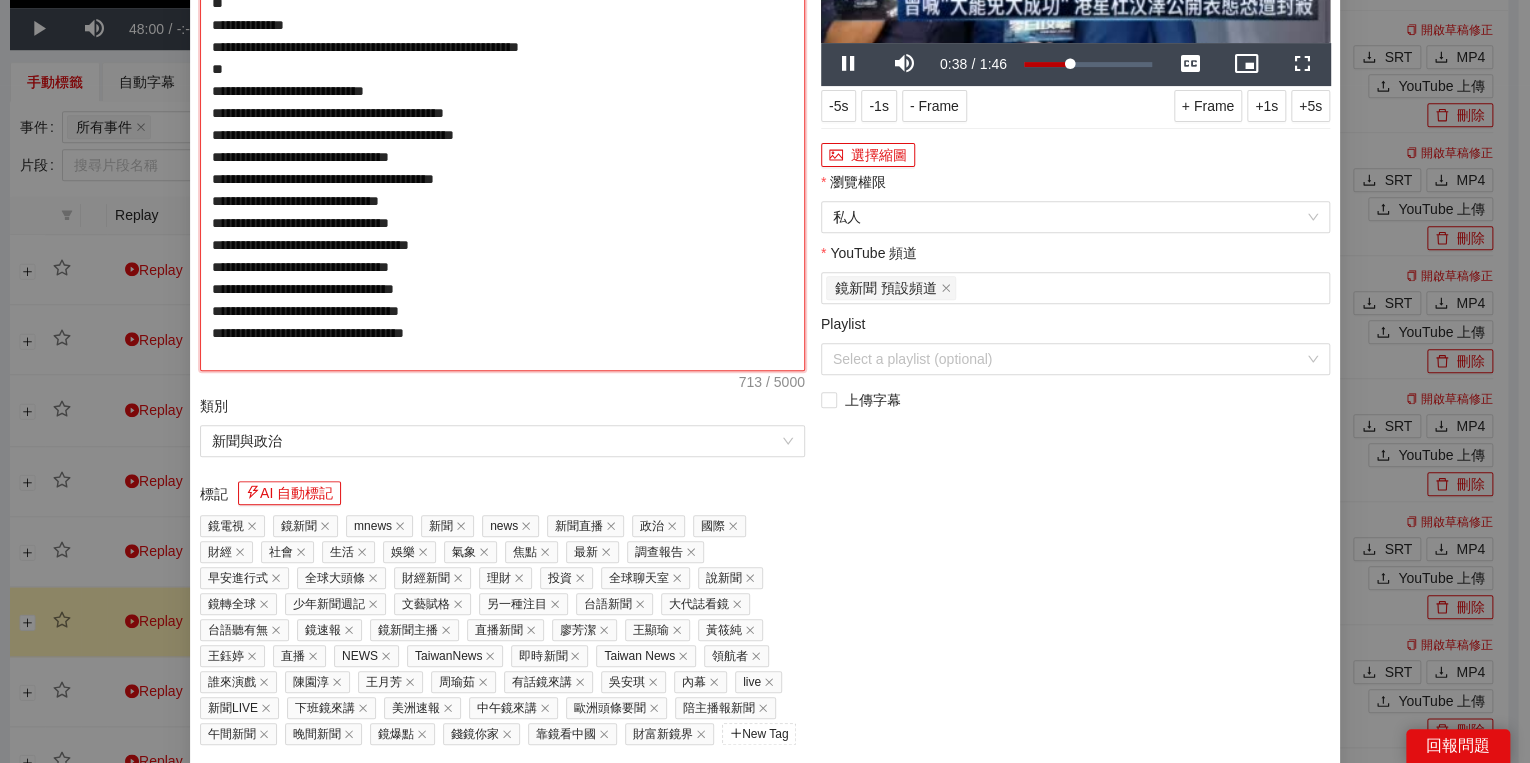 click on "**********" at bounding box center (502, 124) 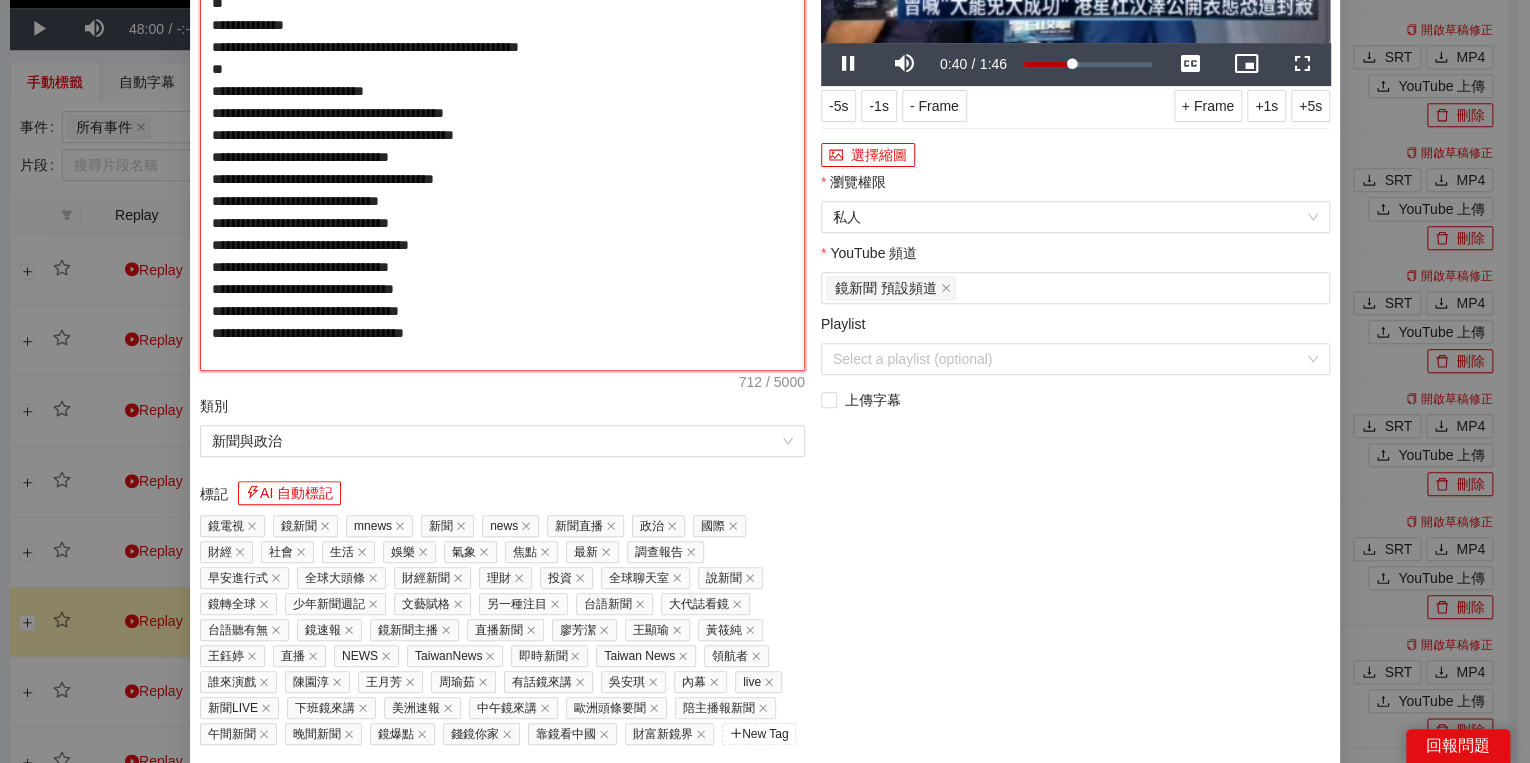 click on "**********" at bounding box center (502, 124) 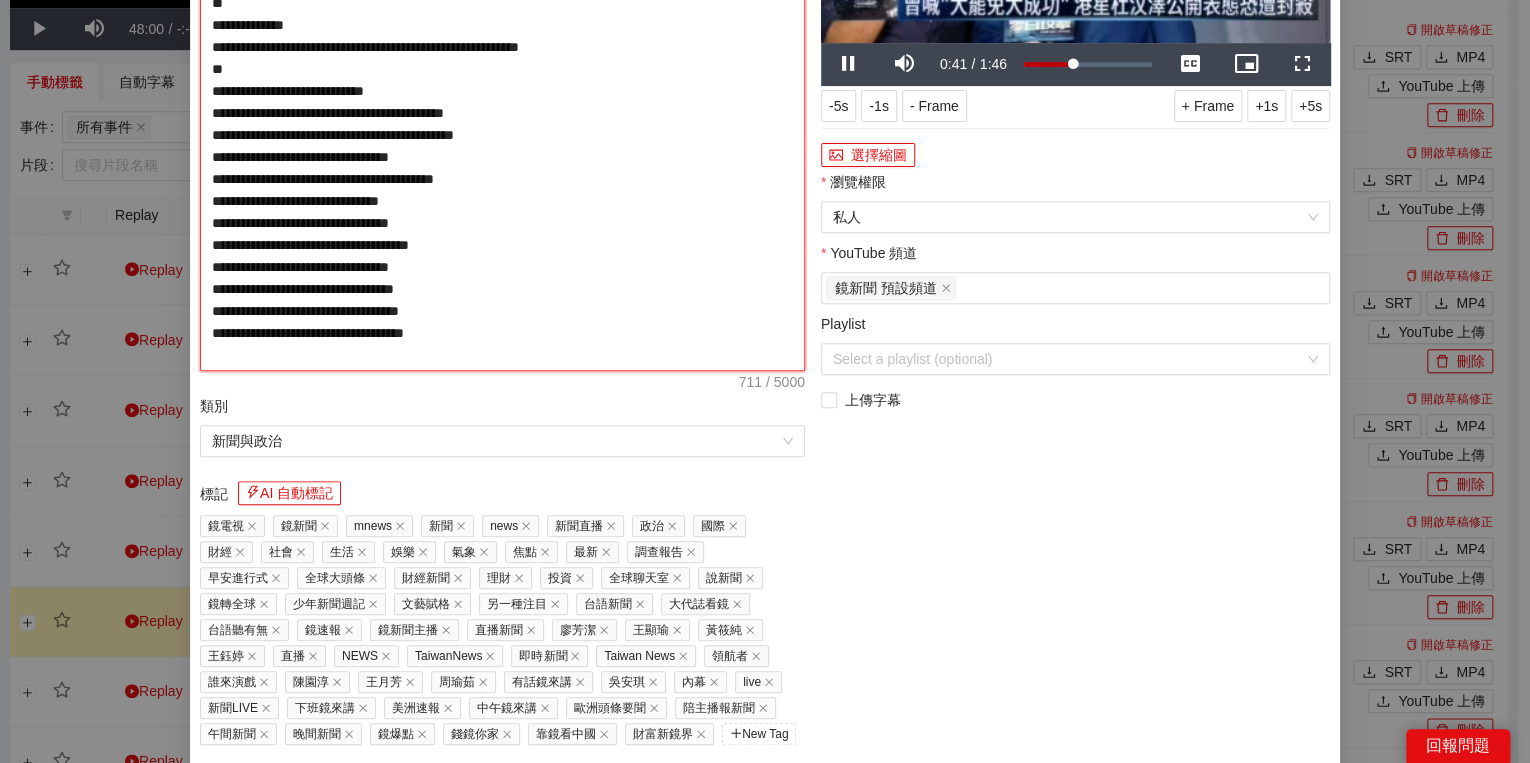 click on "**********" at bounding box center (502, 124) 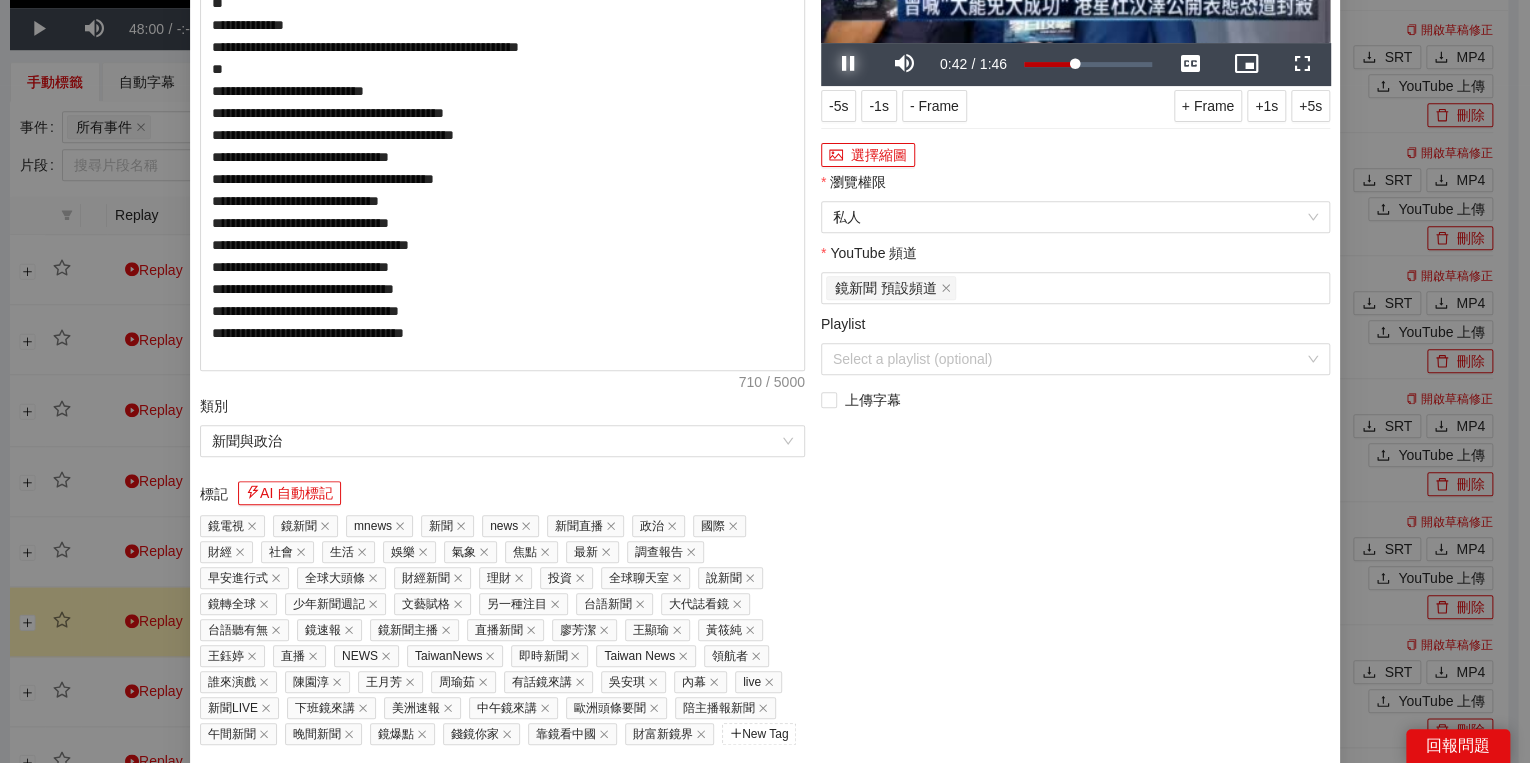 click at bounding box center (849, 64) 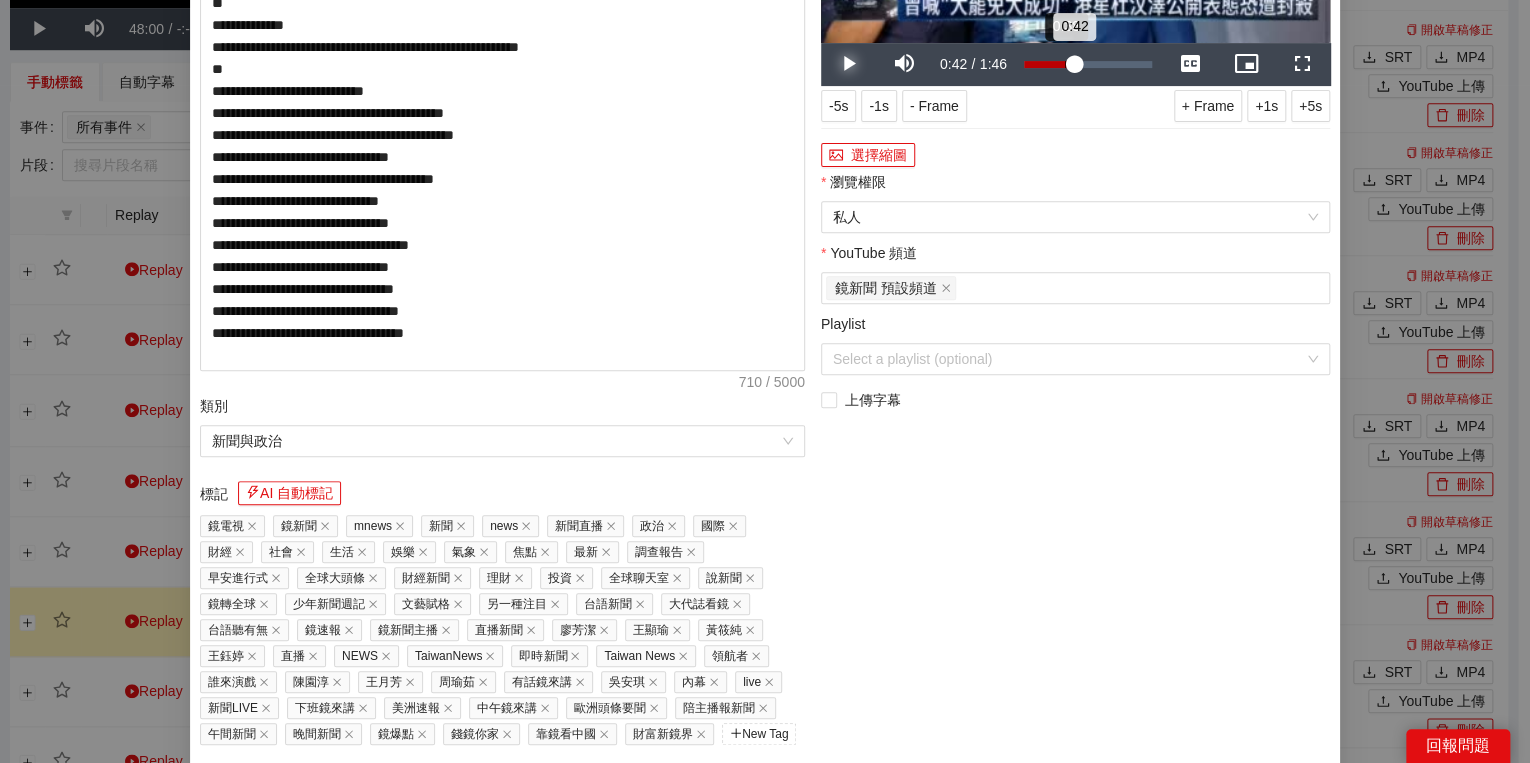 click on "0:42" at bounding box center [1049, 64] 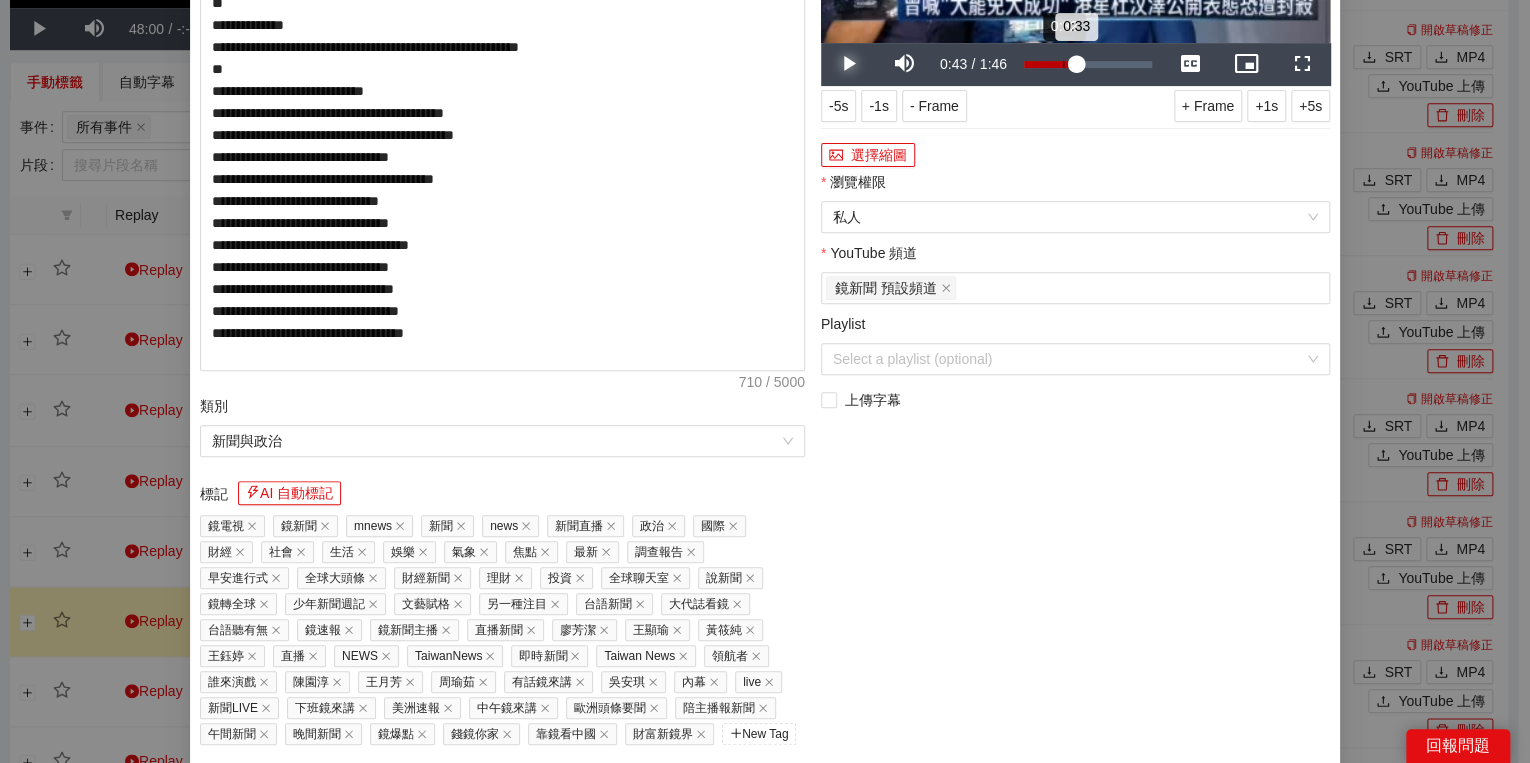 drag, startPoint x: 1056, startPoint y: 380, endPoint x: 1034, endPoint y: 381, distance: 22.022715 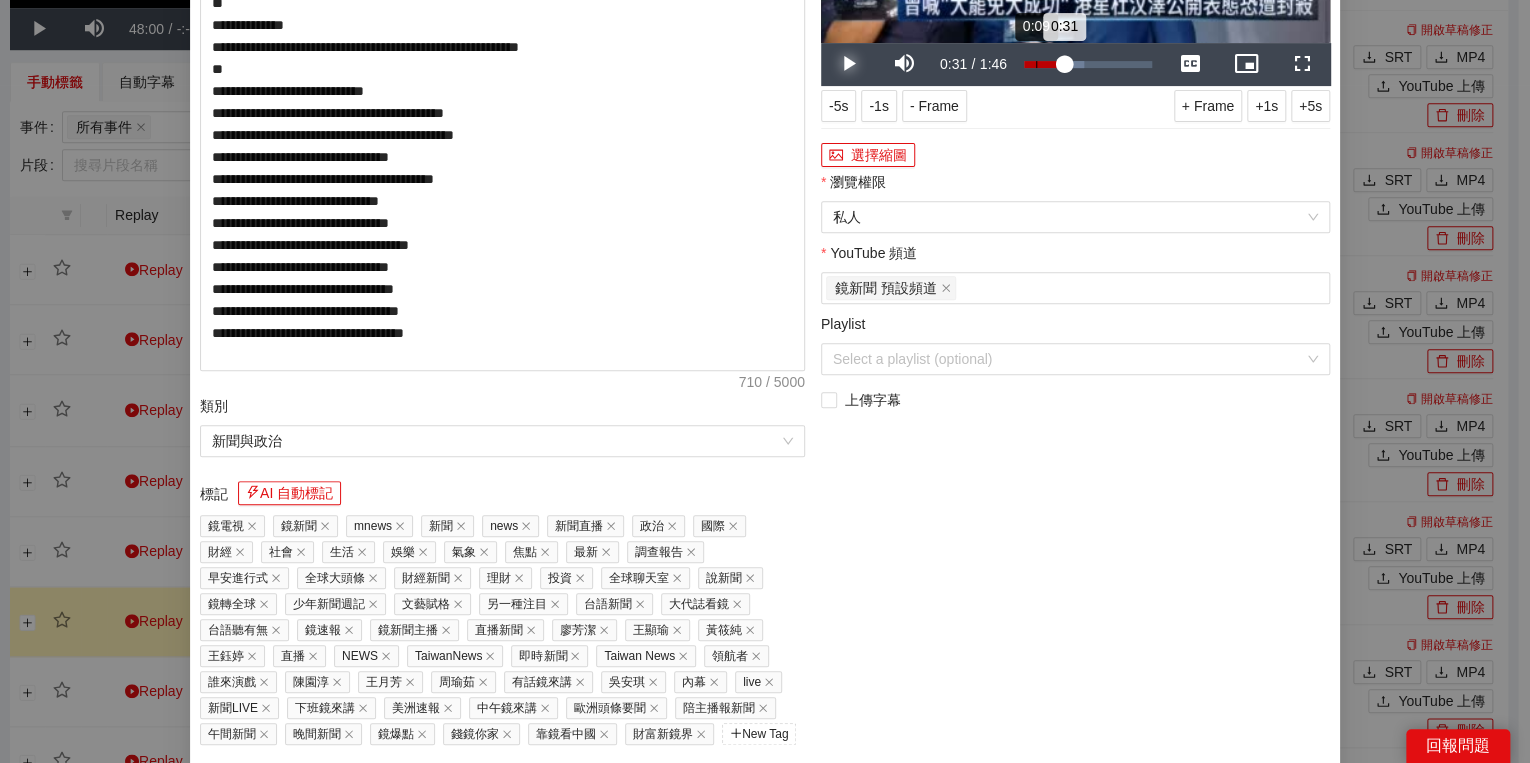 click on "Loaded :  46.68% 0:09 0:31" at bounding box center (1088, 64) 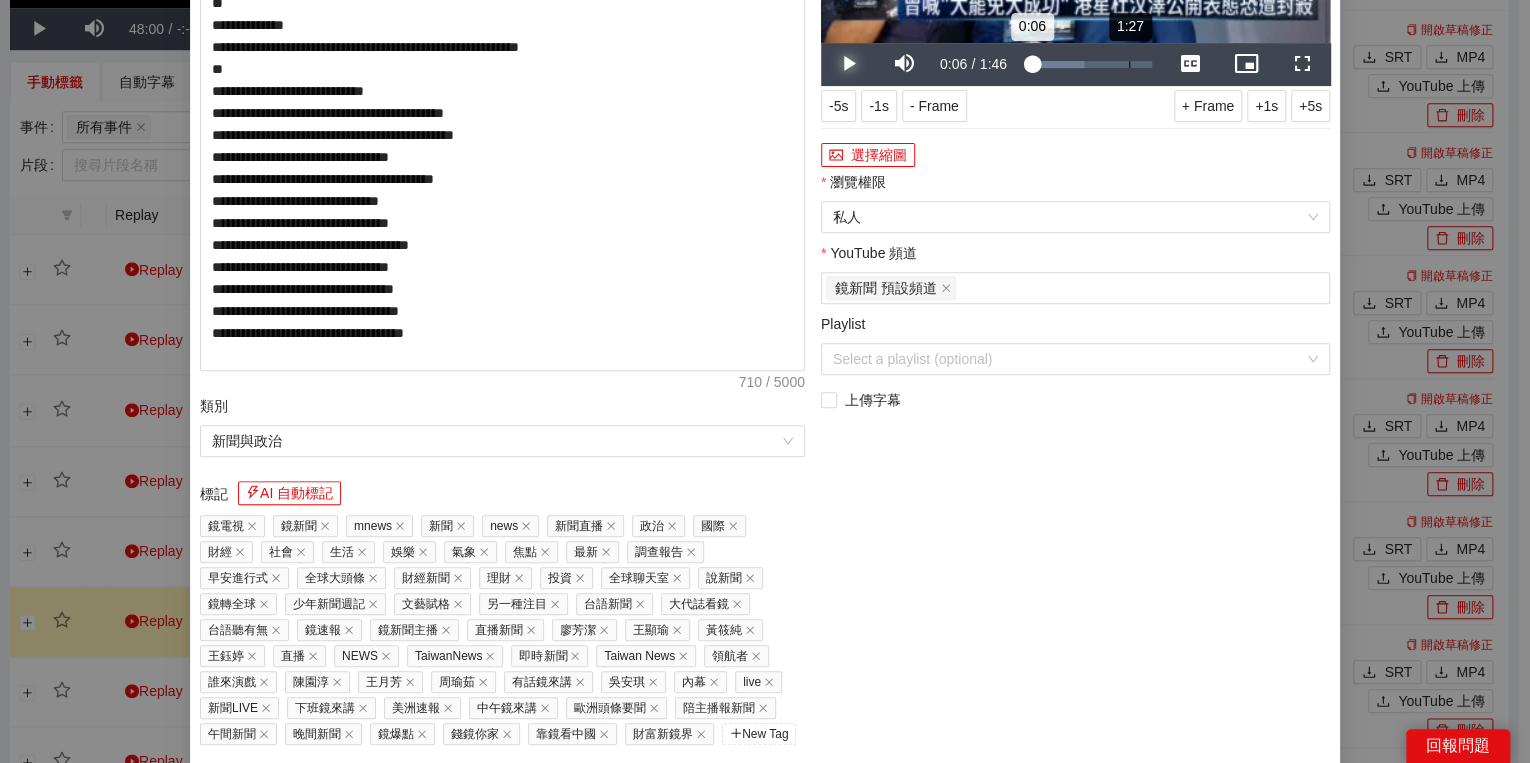 click on "1:27" at bounding box center (1129, 64) 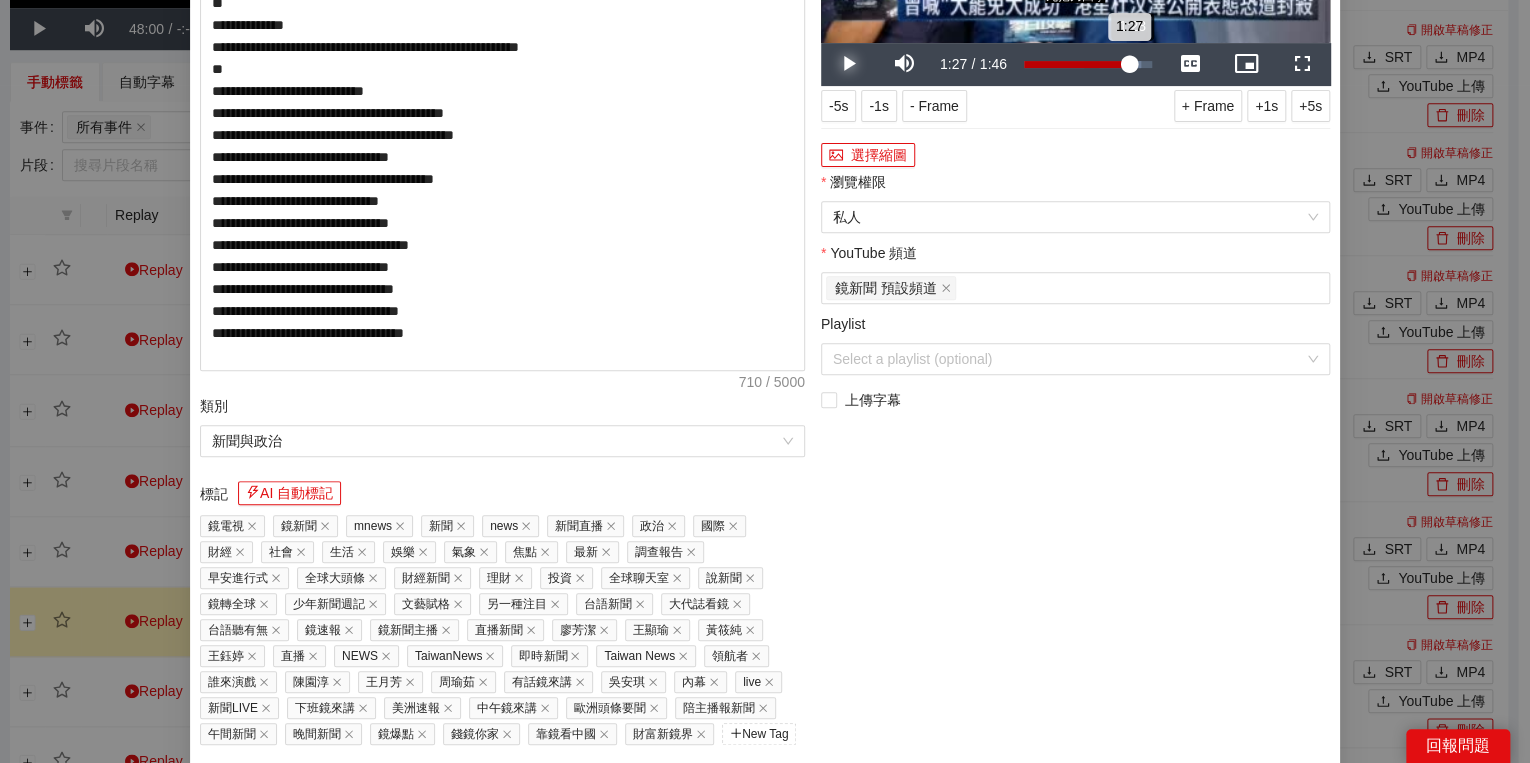 click on "1:27" at bounding box center [1076, 64] 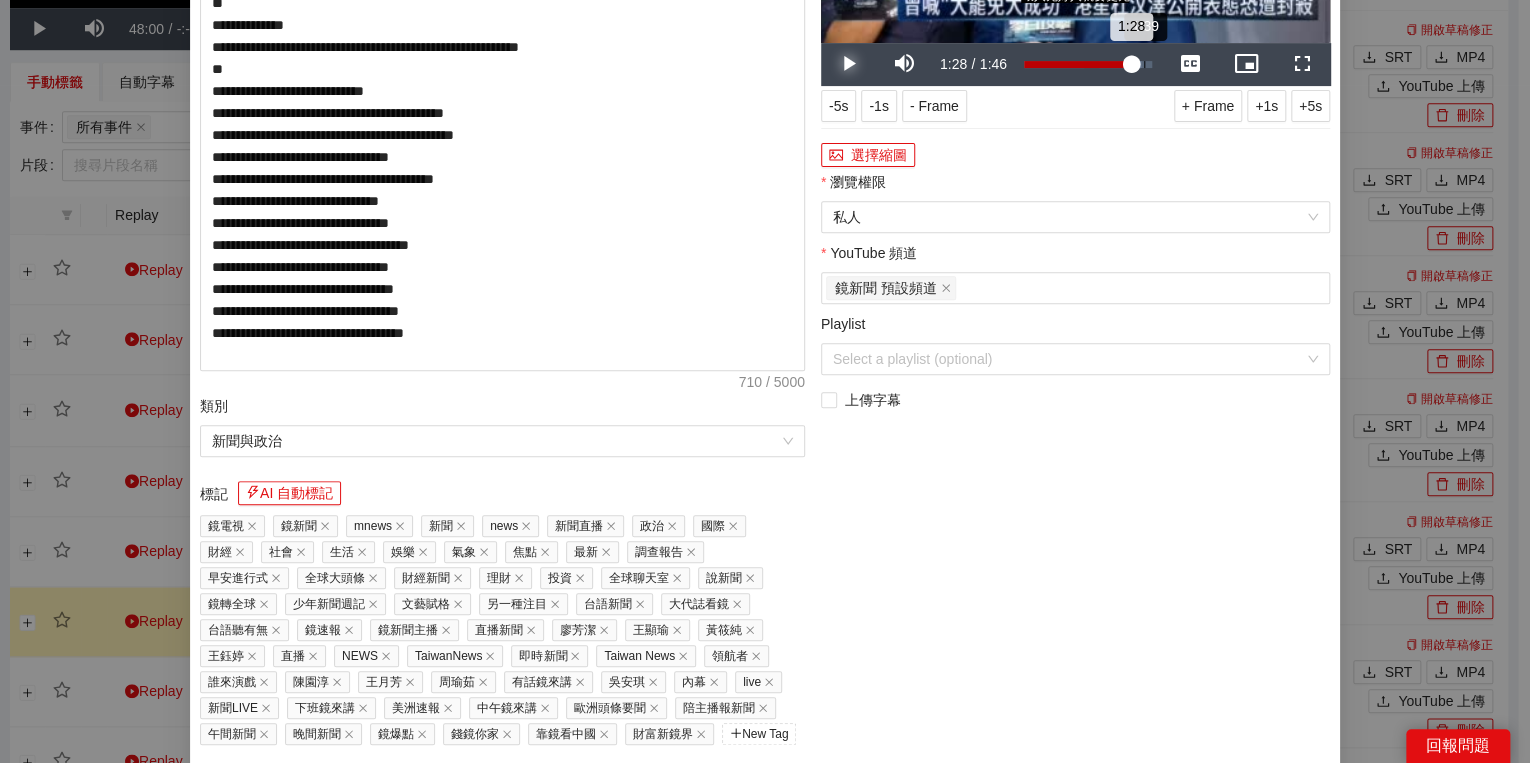 click on "1:39" at bounding box center (1144, 64) 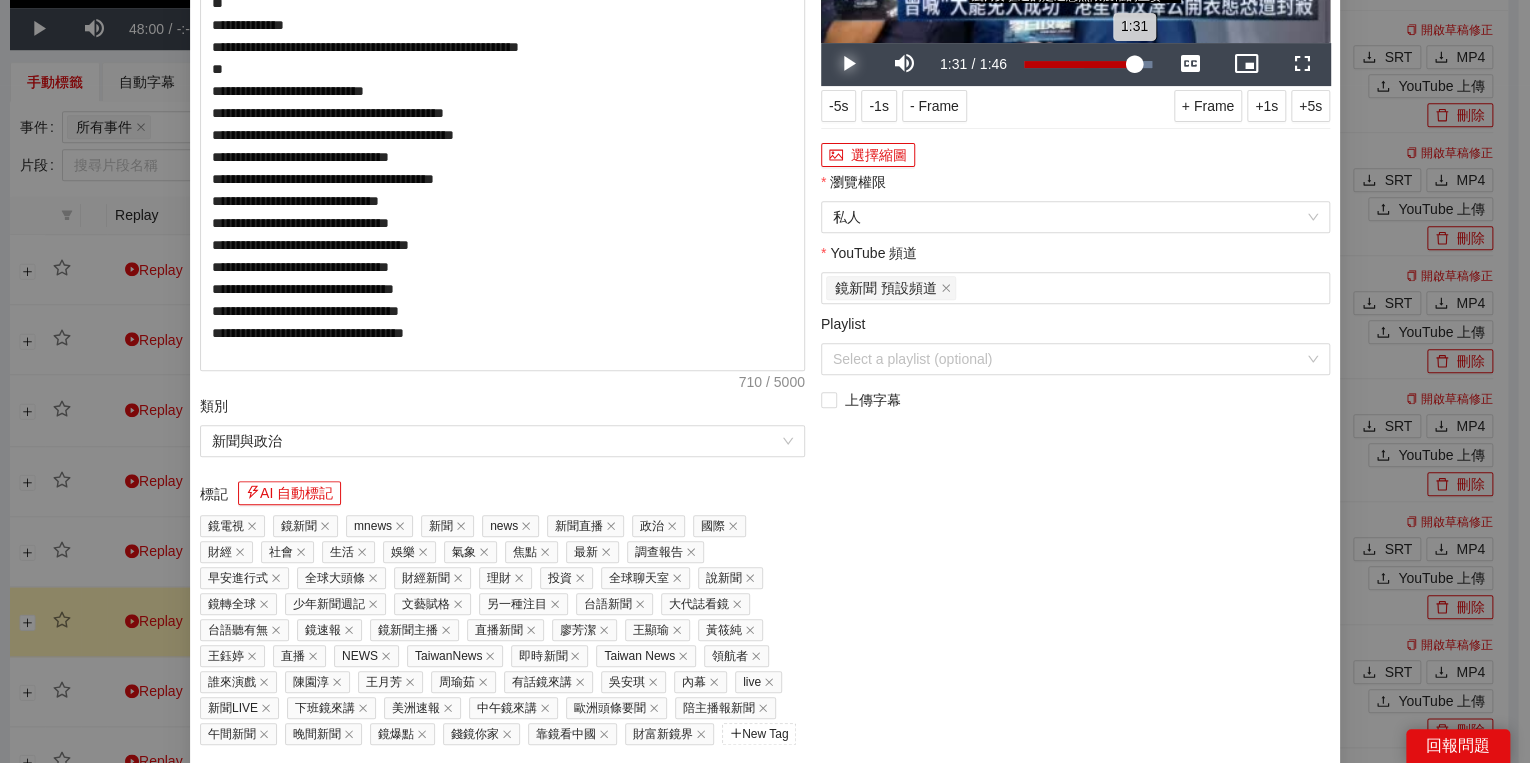 click on "1:31" at bounding box center [1079, 64] 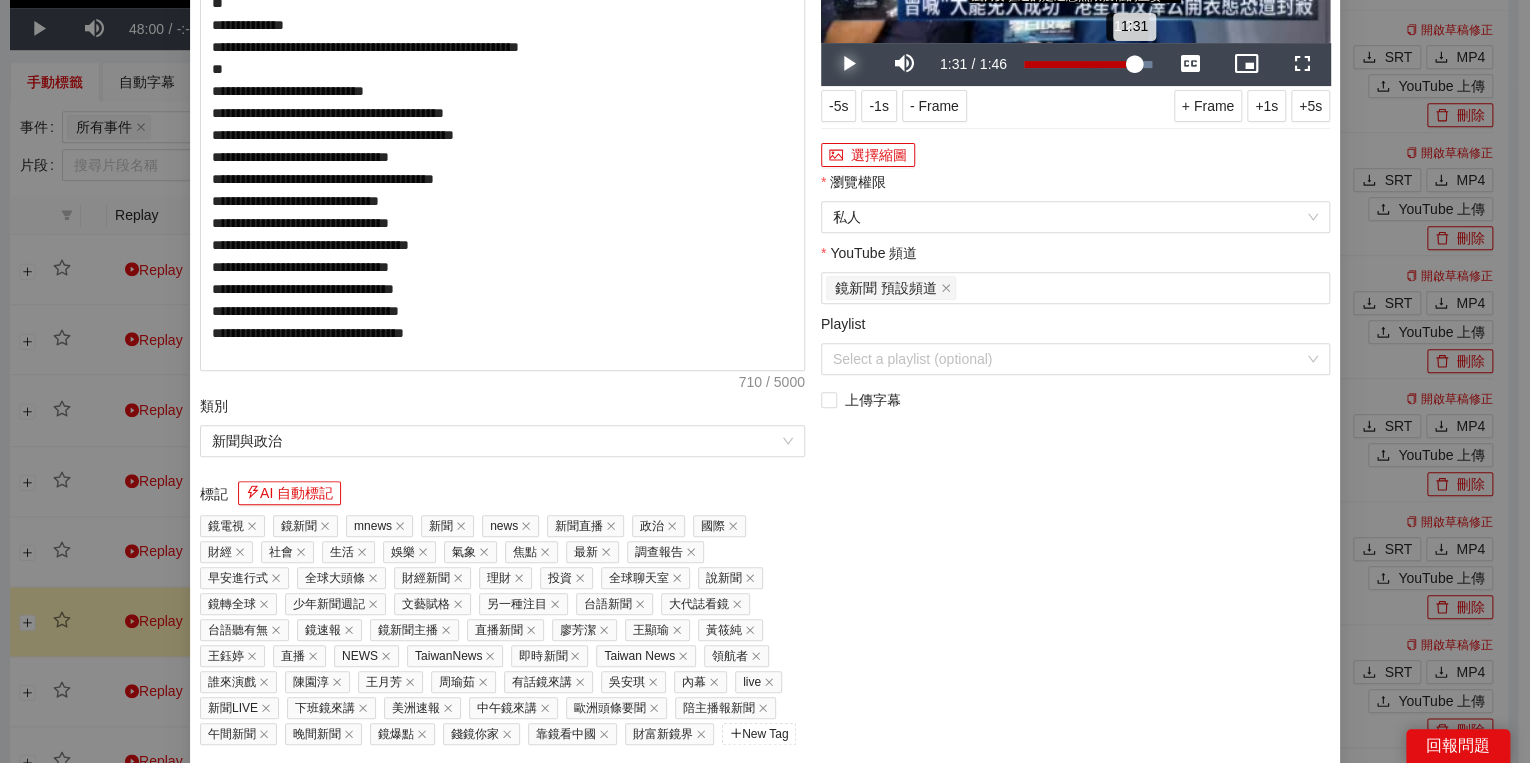 click on "1:31" at bounding box center [1079, 64] 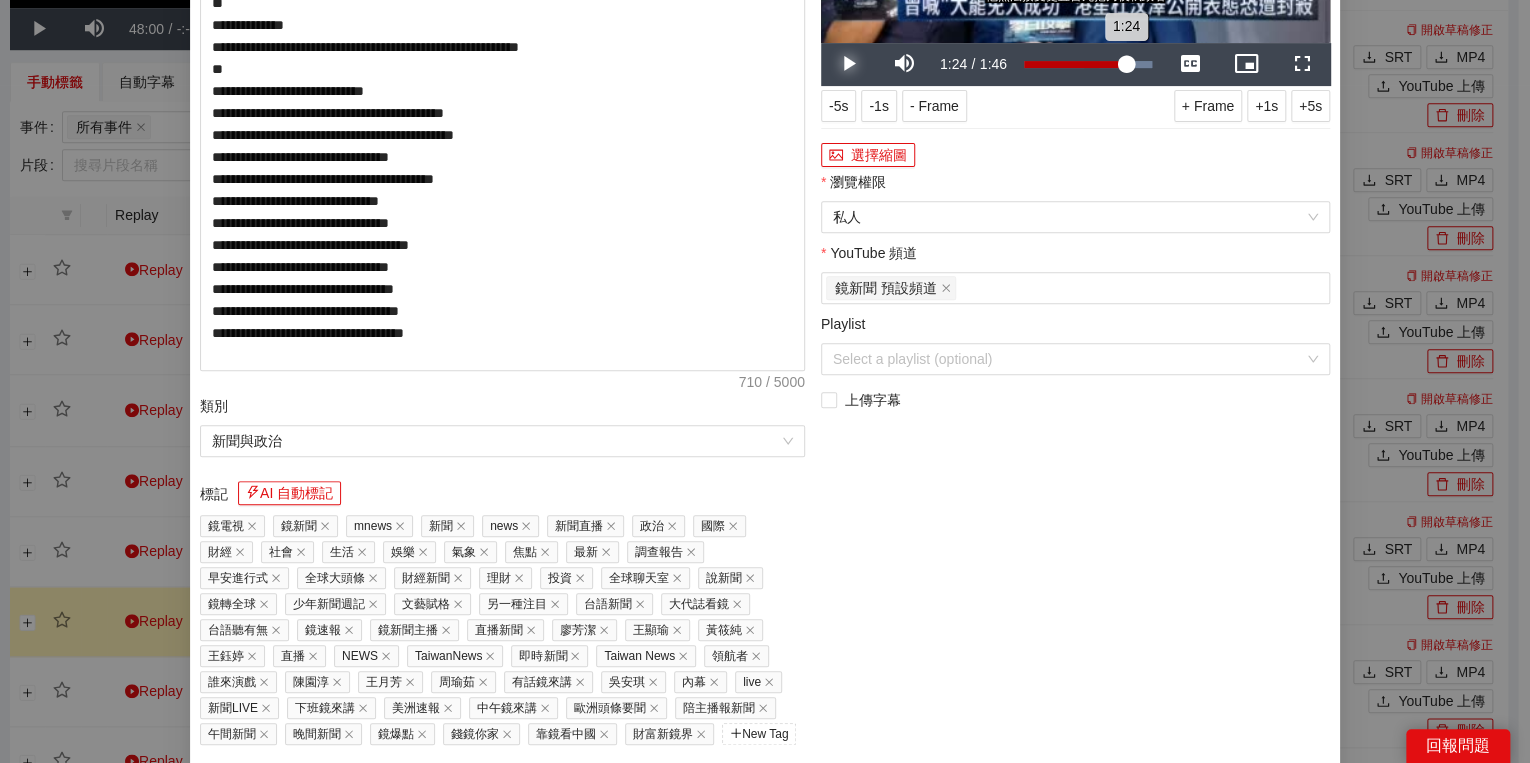 drag, startPoint x: 1119, startPoint y: 380, endPoint x: 1100, endPoint y: 383, distance: 19.235384 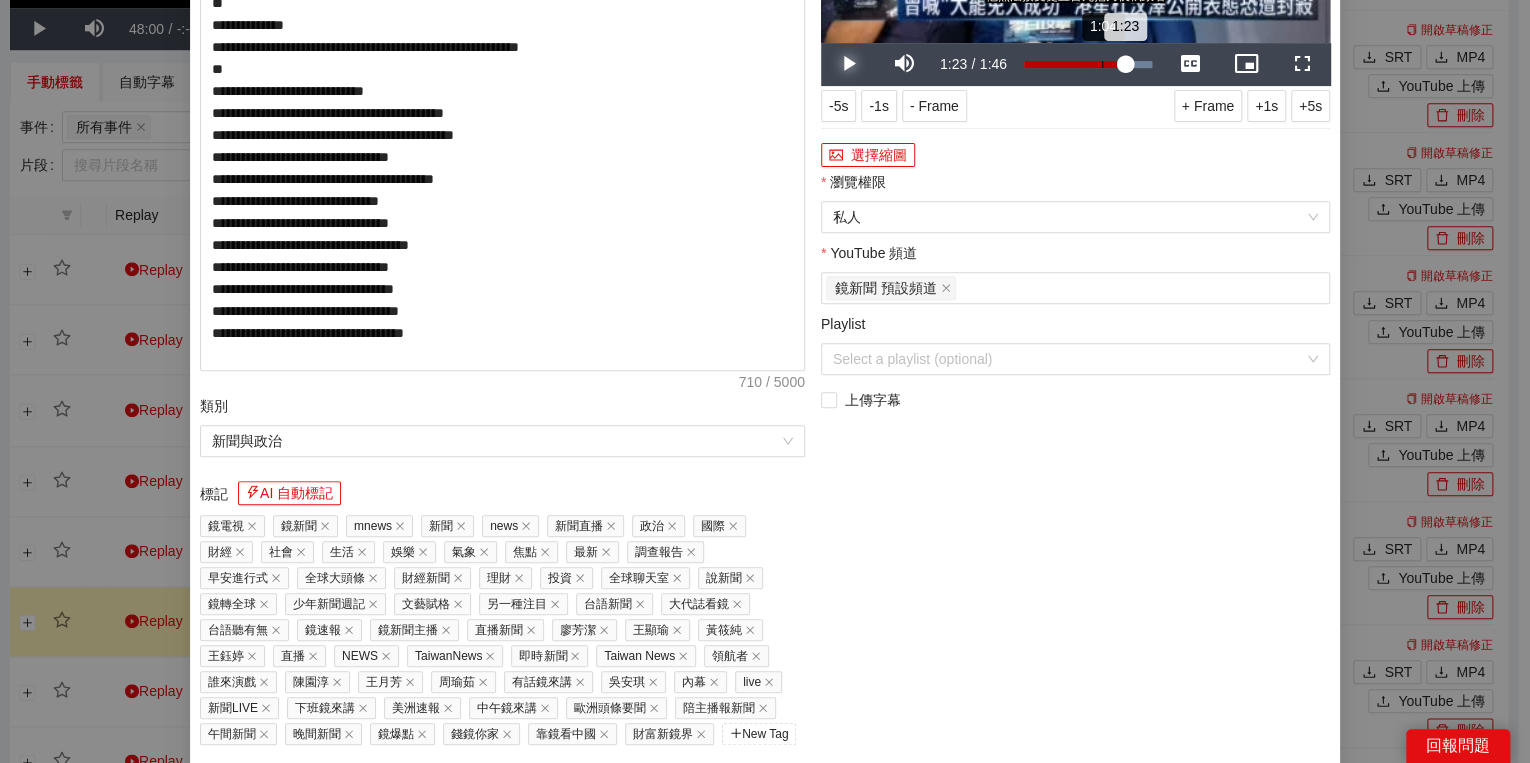 click on "Loaded :  100.00% 1:04 1:23" at bounding box center [1088, 64] 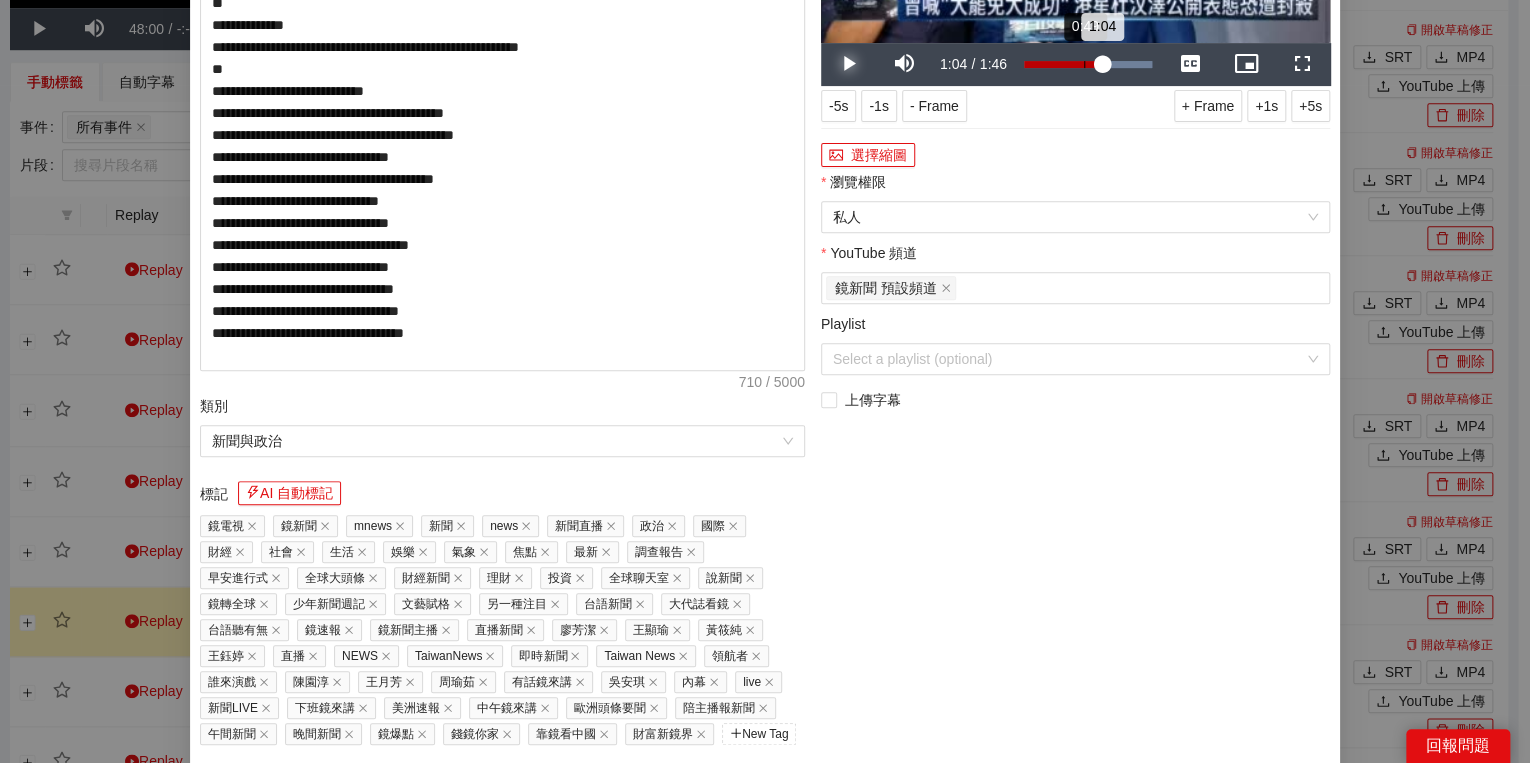 click on "Loaded :  100.00% 0:49 1:04" at bounding box center (1088, 64) 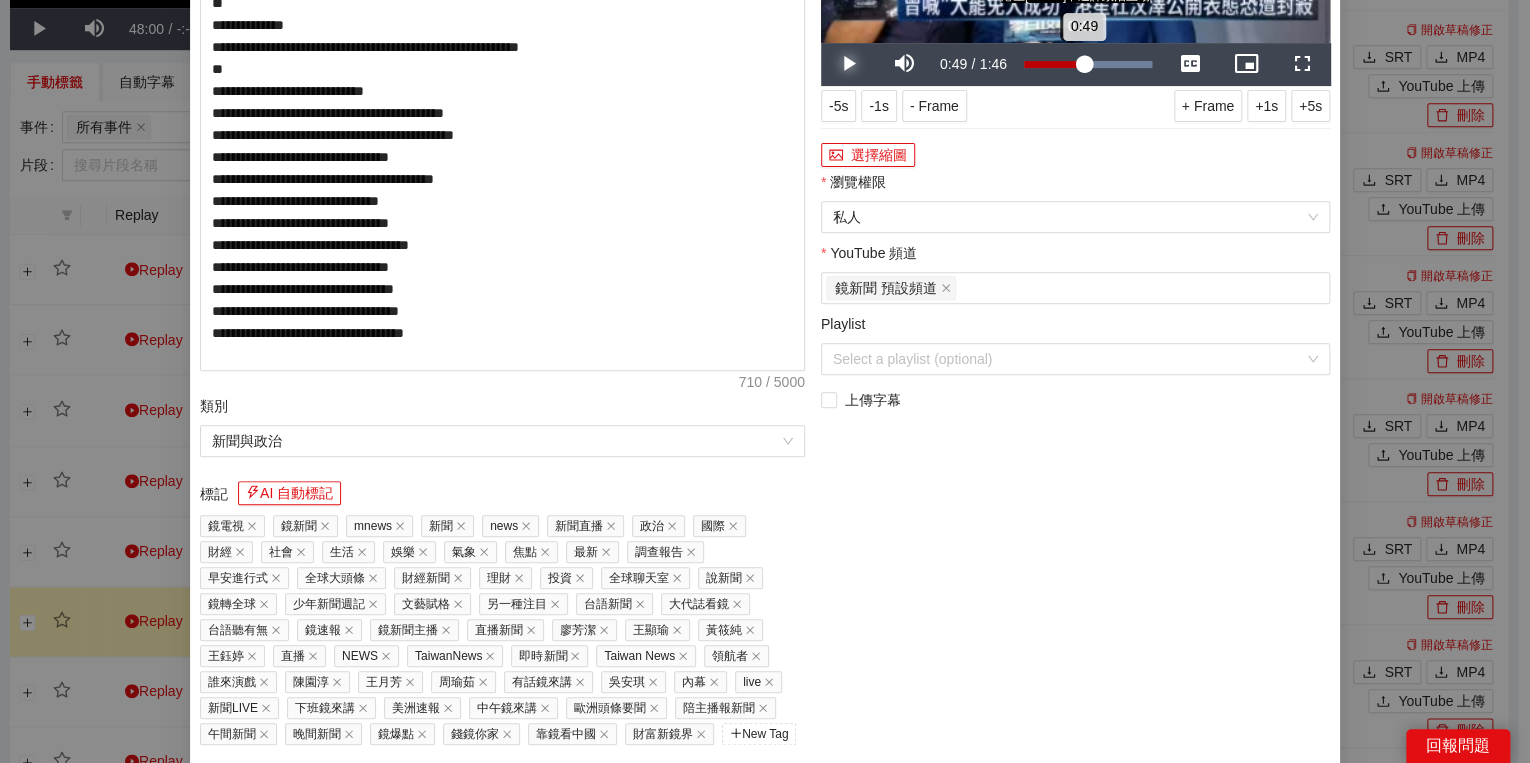 click on "Loaded :  100.00% 0:46 0:49" at bounding box center (1088, 64) 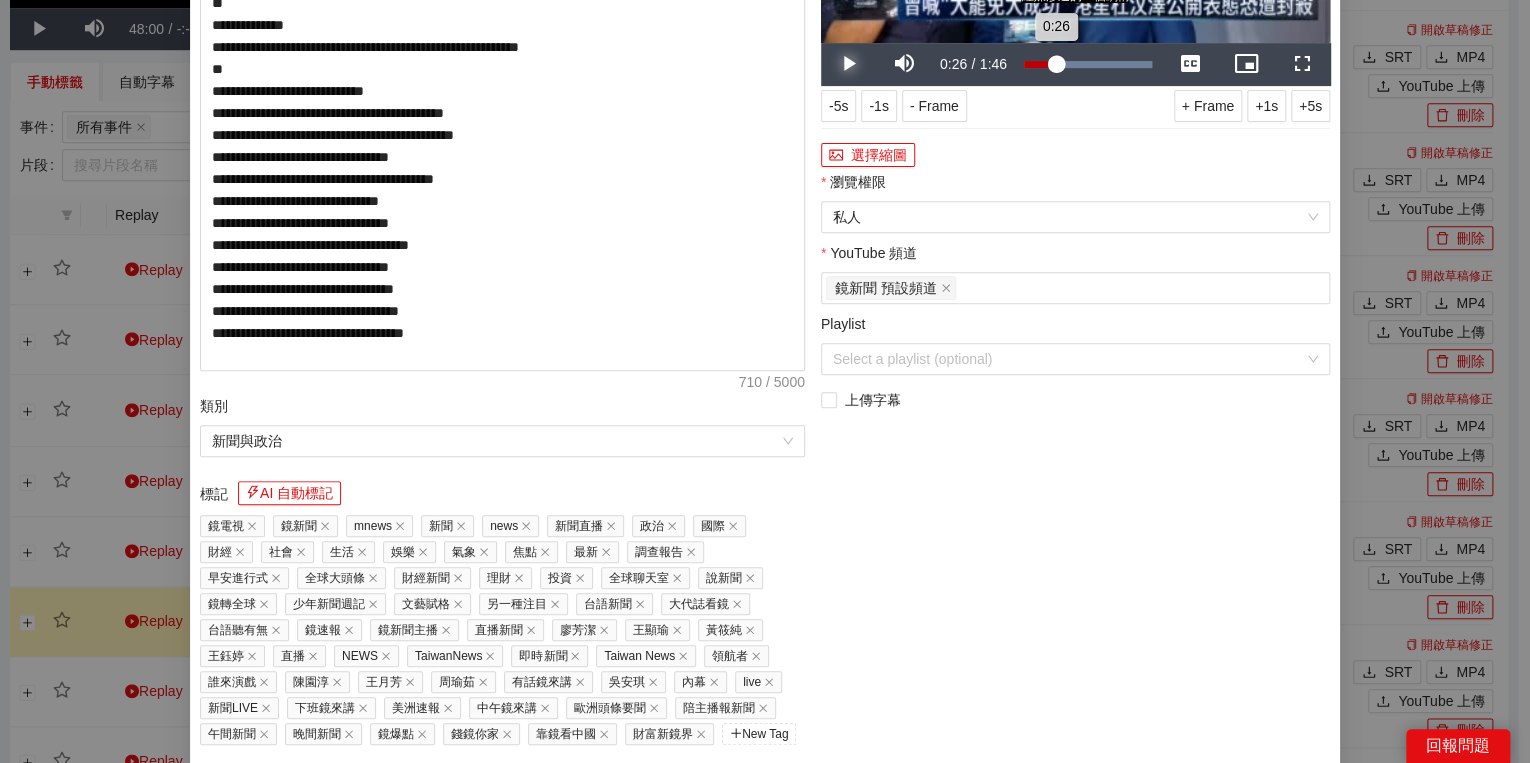 click on "Loaded :  100.00% 0:26 0:26" at bounding box center (1088, 64) 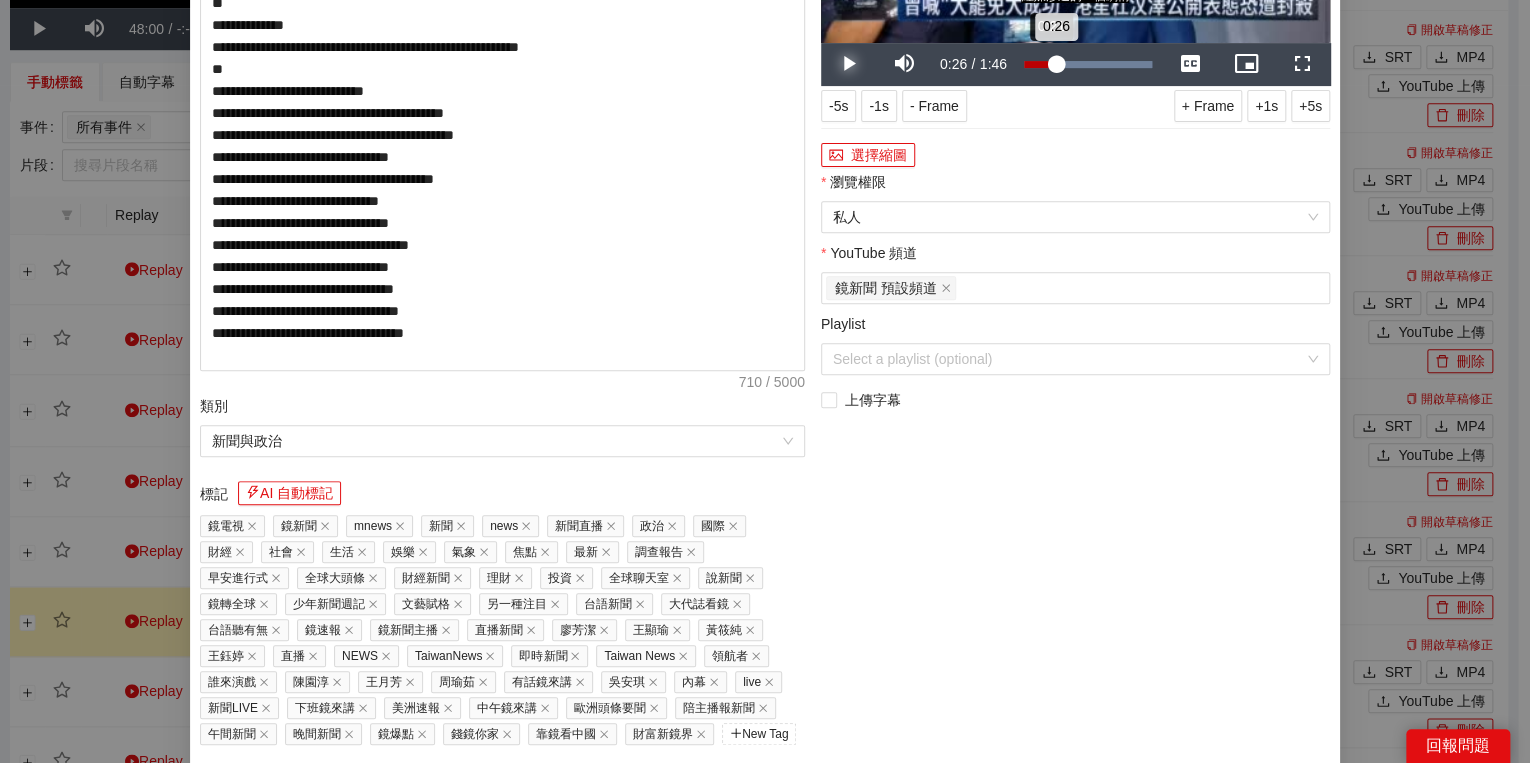 click on "Loaded :  100.00% 0:21 0:26" at bounding box center (1088, 64) 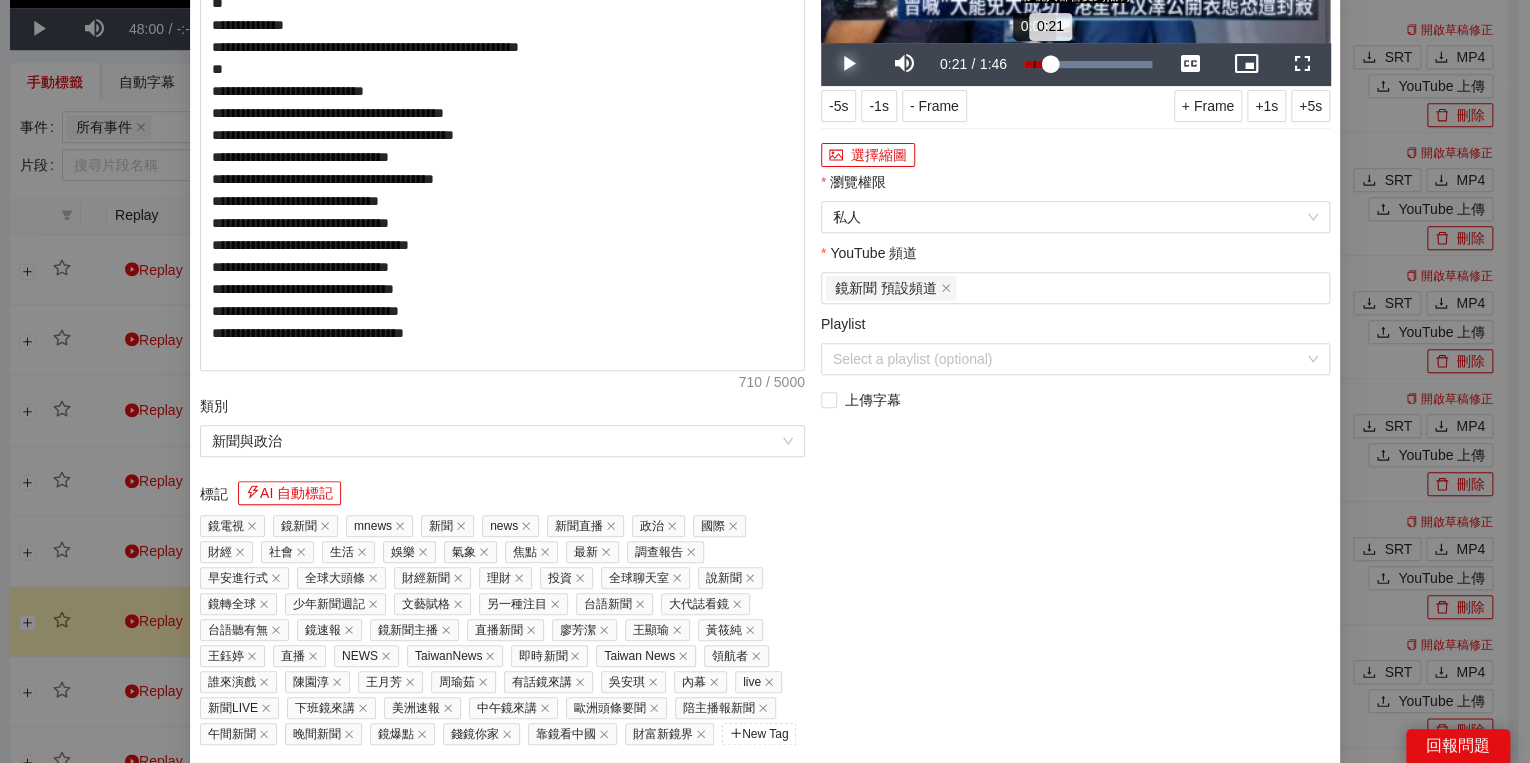 click on "Loaded :  100.00% 0:08 0:21" at bounding box center (1088, 64) 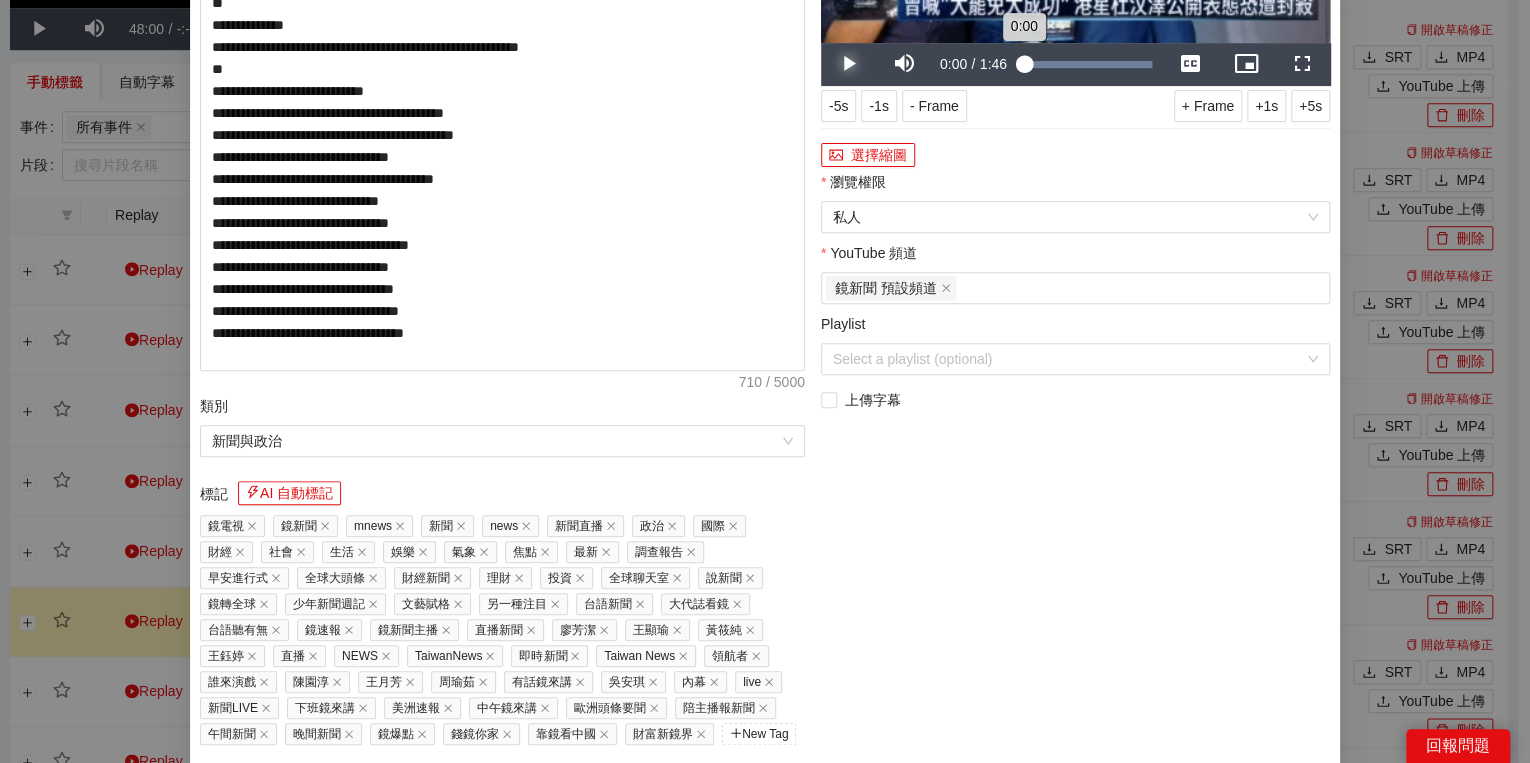 click on "0:00" at bounding box center [1024, 64] 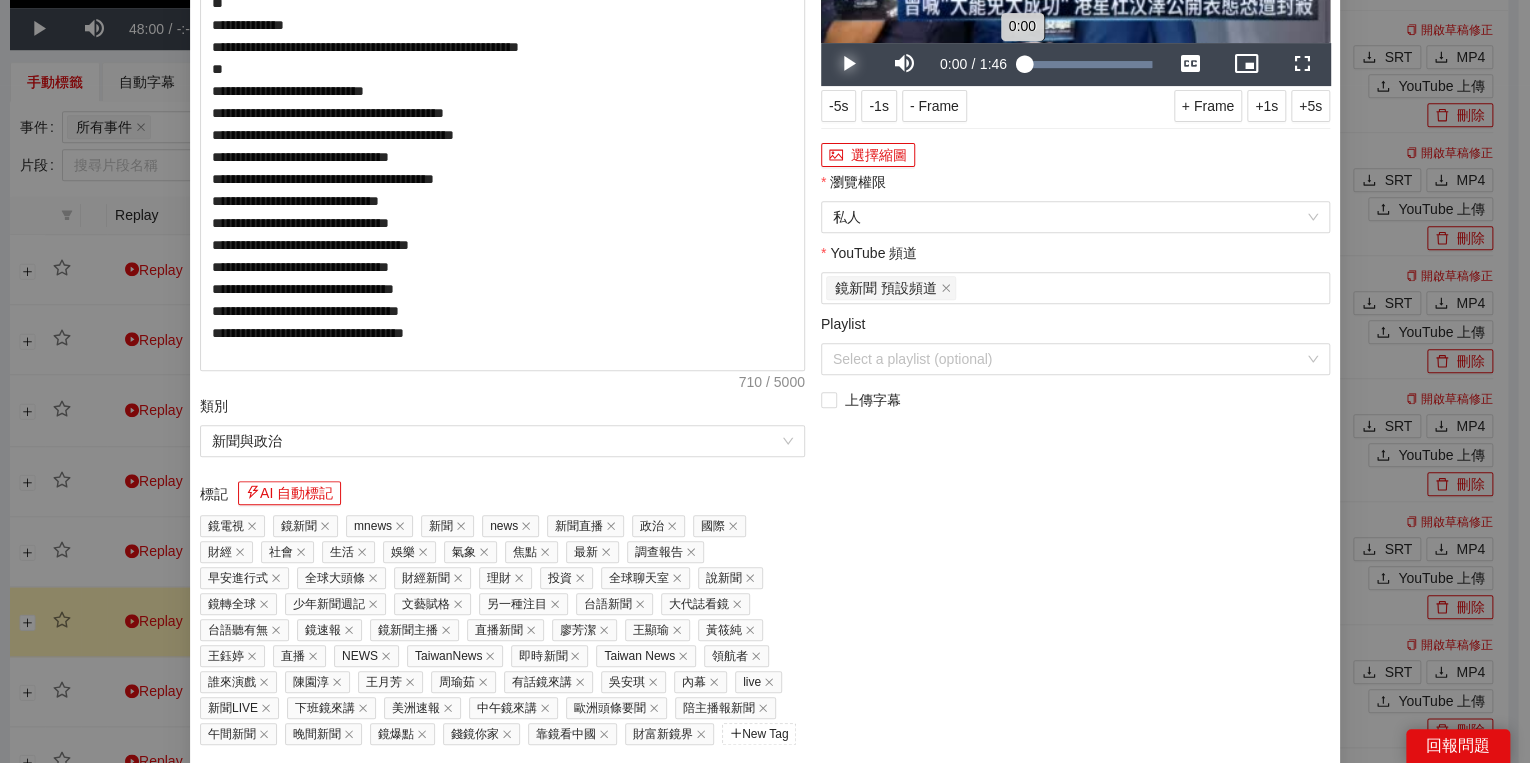 click on "0:00" at bounding box center [1024, 64] 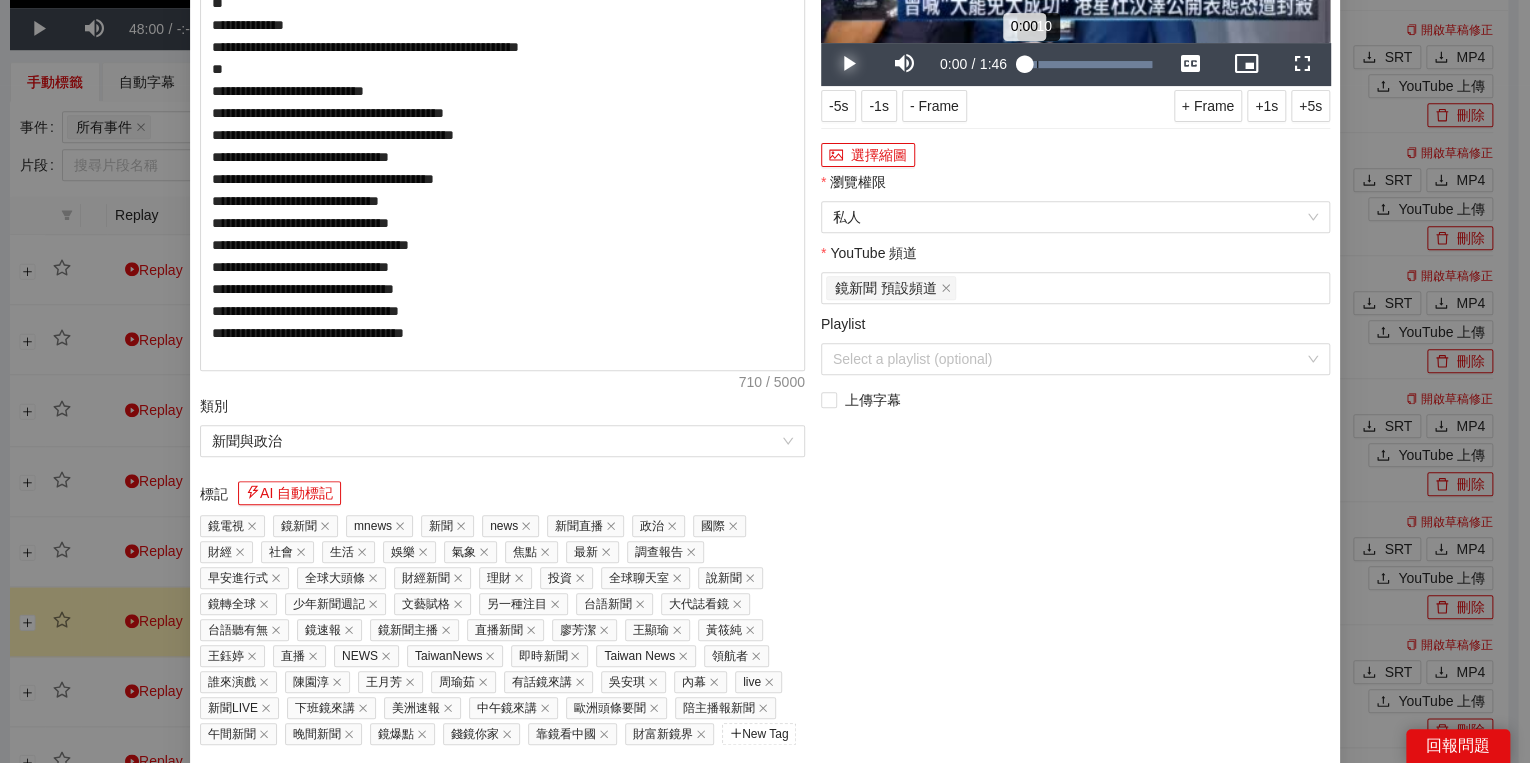 click on "0:10" at bounding box center (1037, 64) 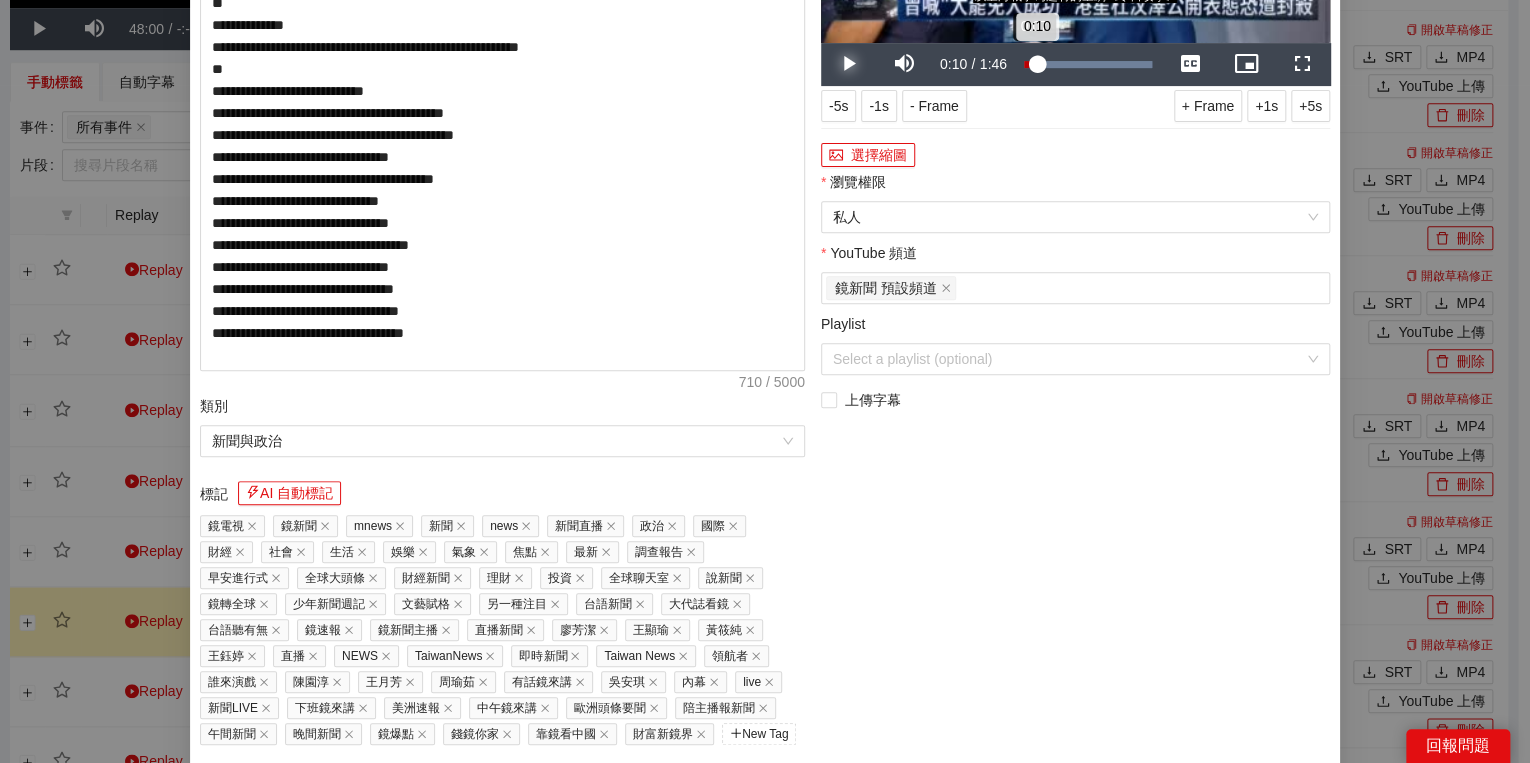 click on "0:10" at bounding box center [1030, 64] 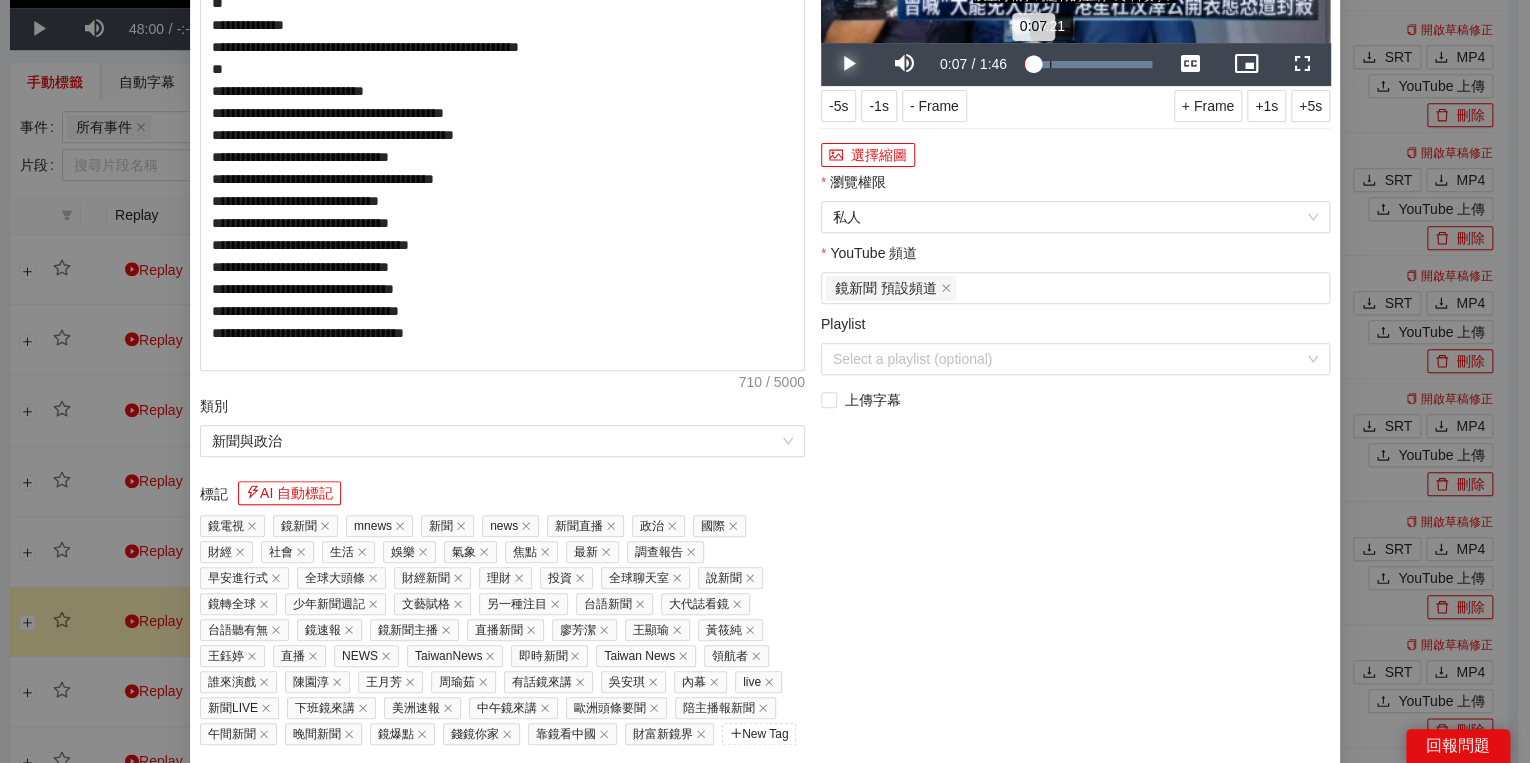 click on "0:21" at bounding box center [1050, 64] 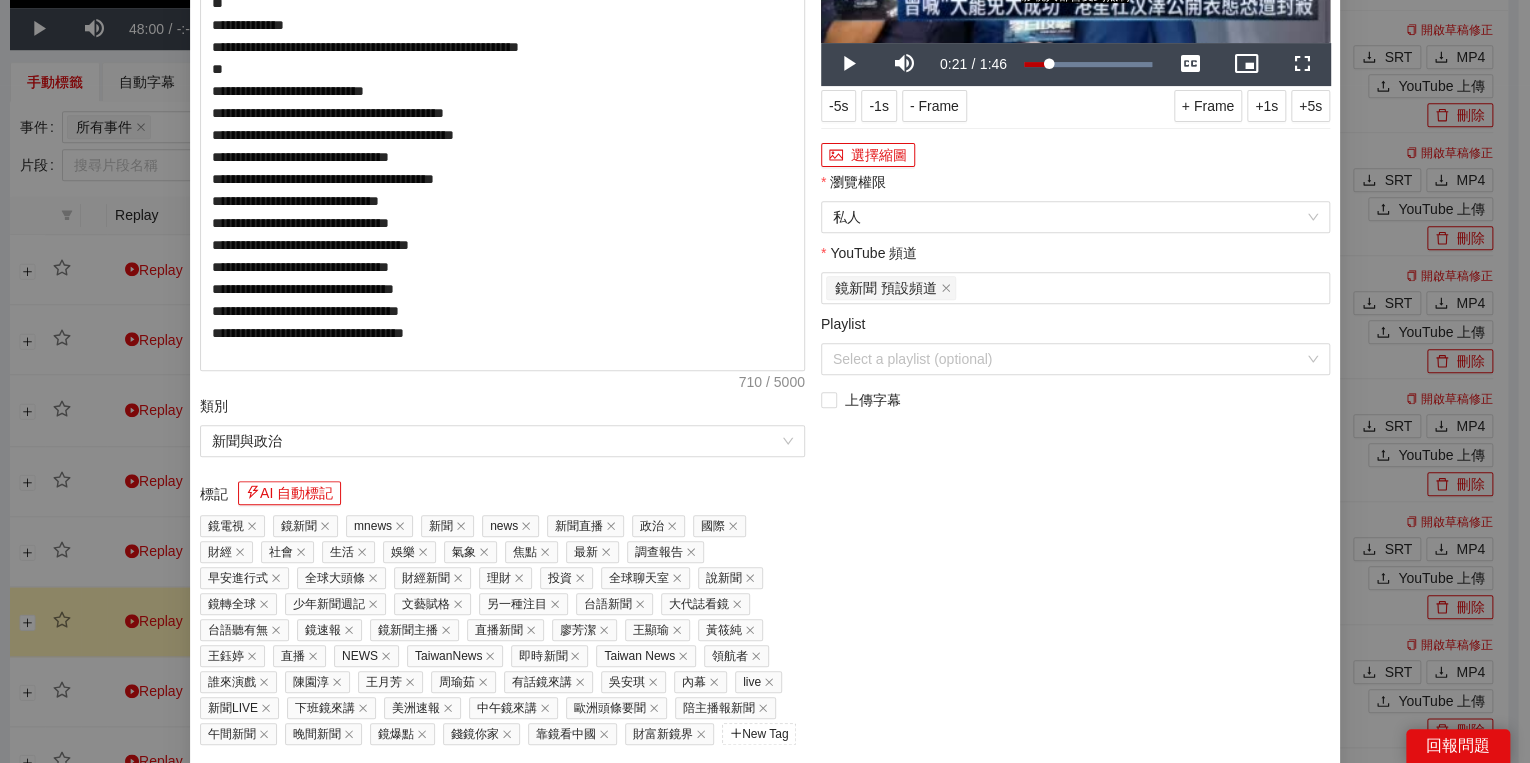 click on "瀏覽權限" at bounding box center [1075, 186] 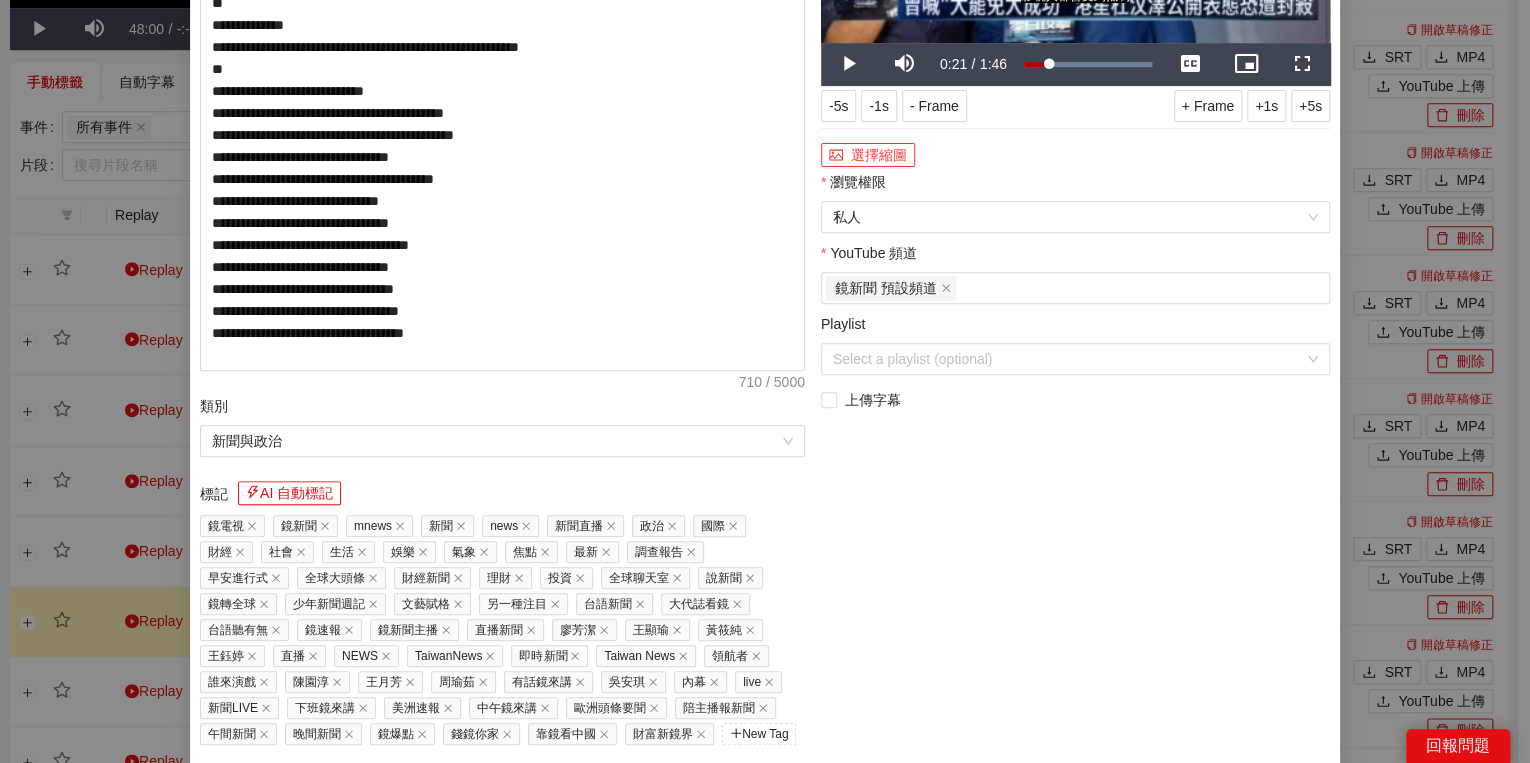 click on "選擇縮圖" at bounding box center (868, 155) 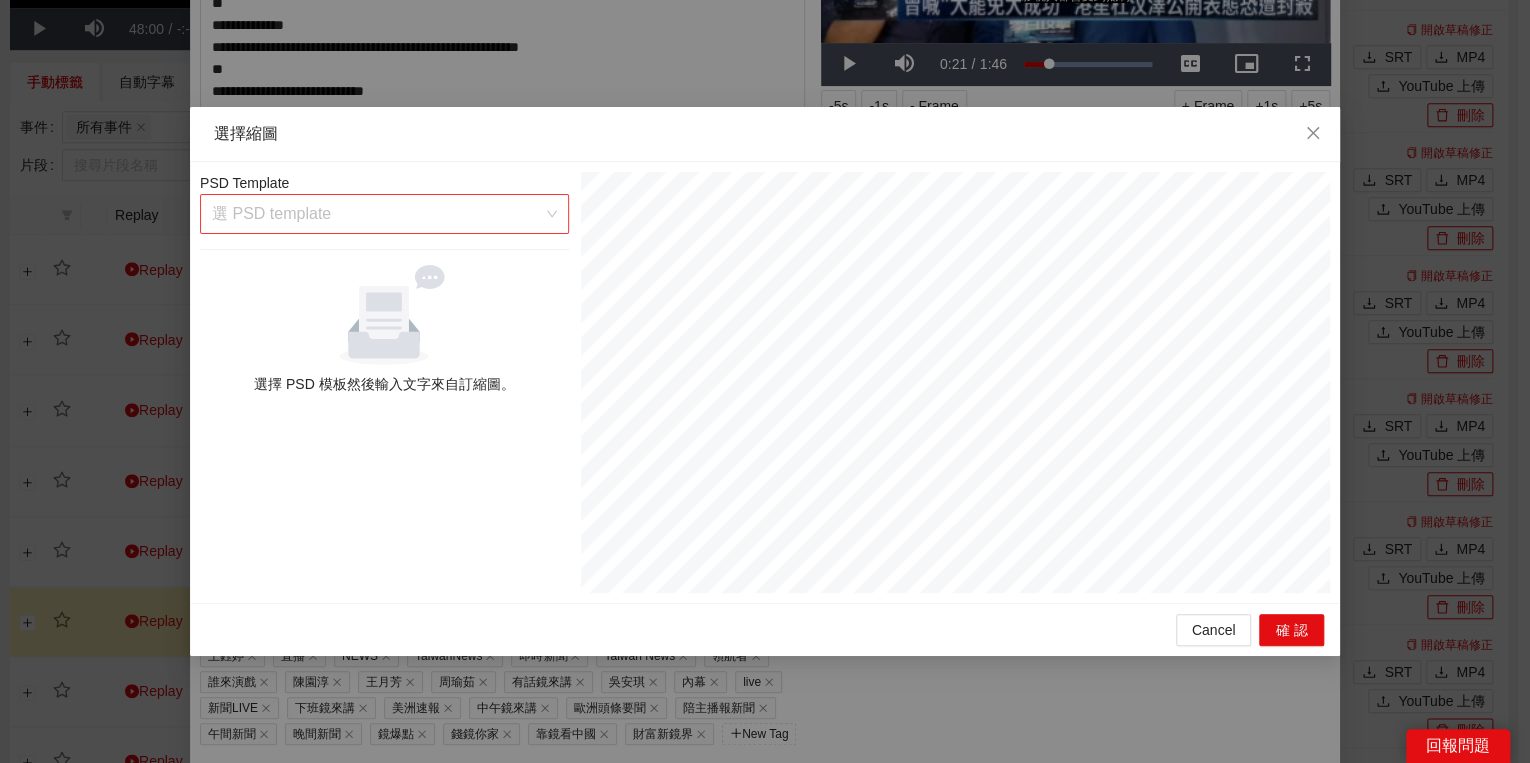 click at bounding box center (377, 214) 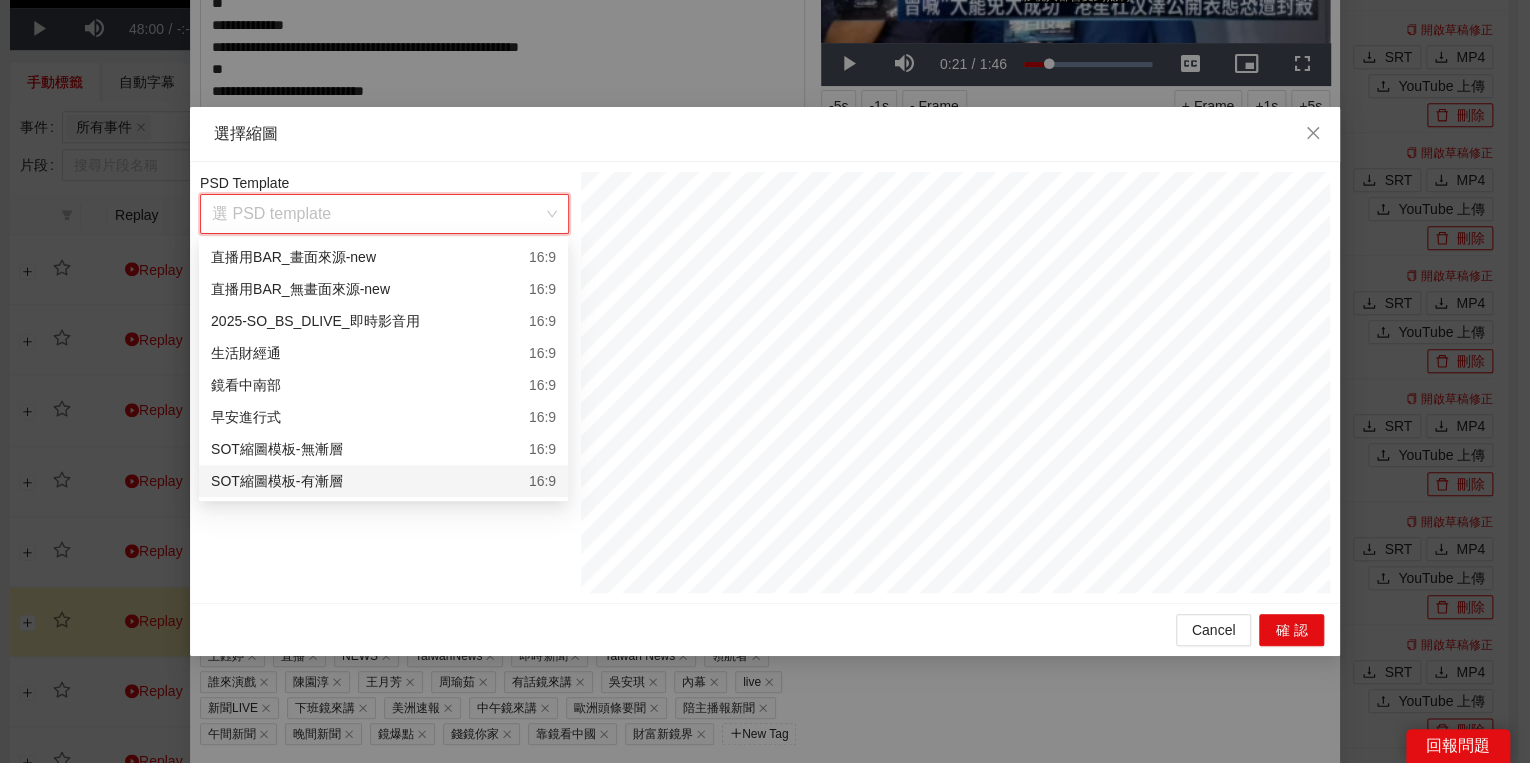 click on "SOT縮圖模板-有漸層 16:9" at bounding box center [383, 481] 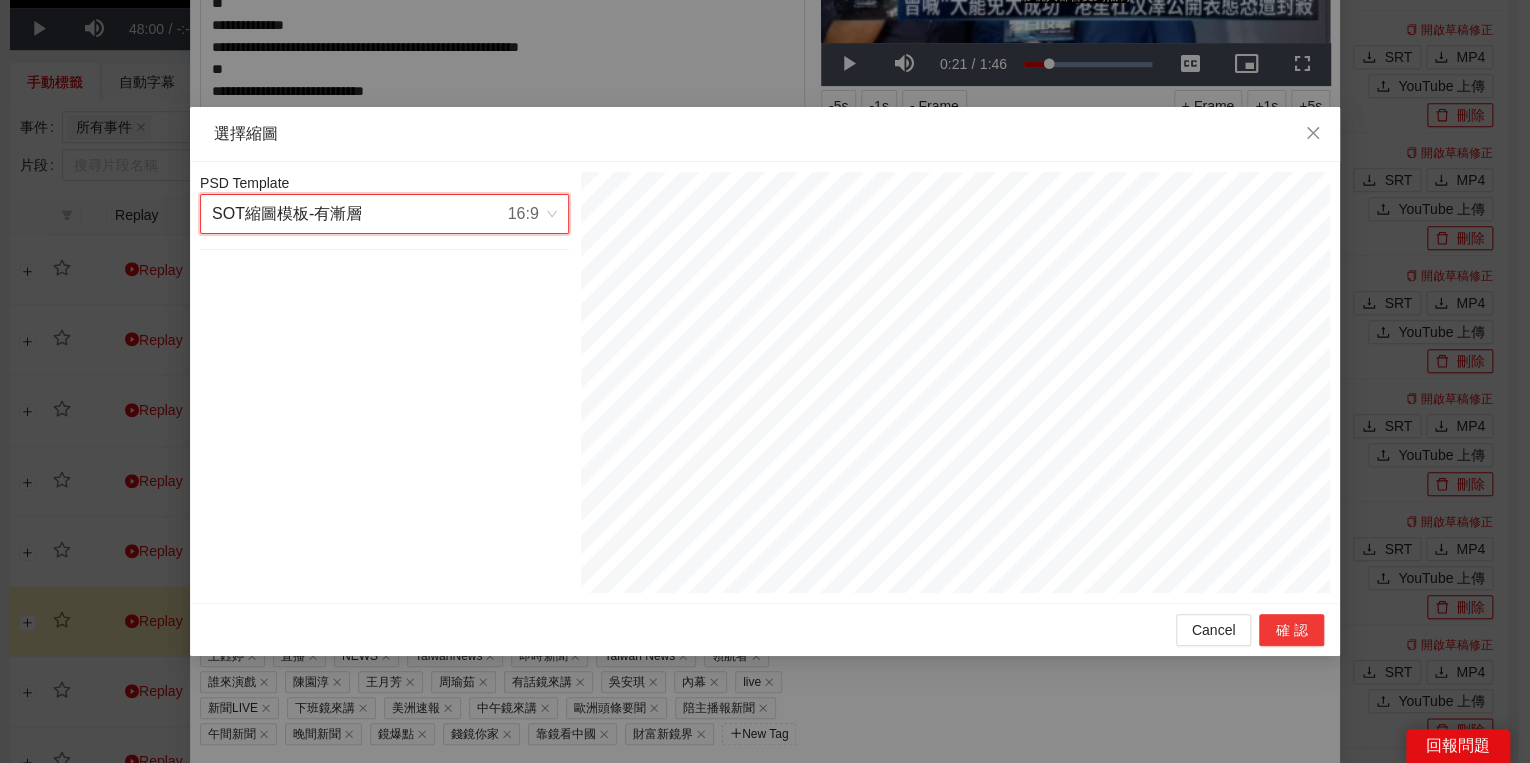 click on "確認" at bounding box center [1291, 630] 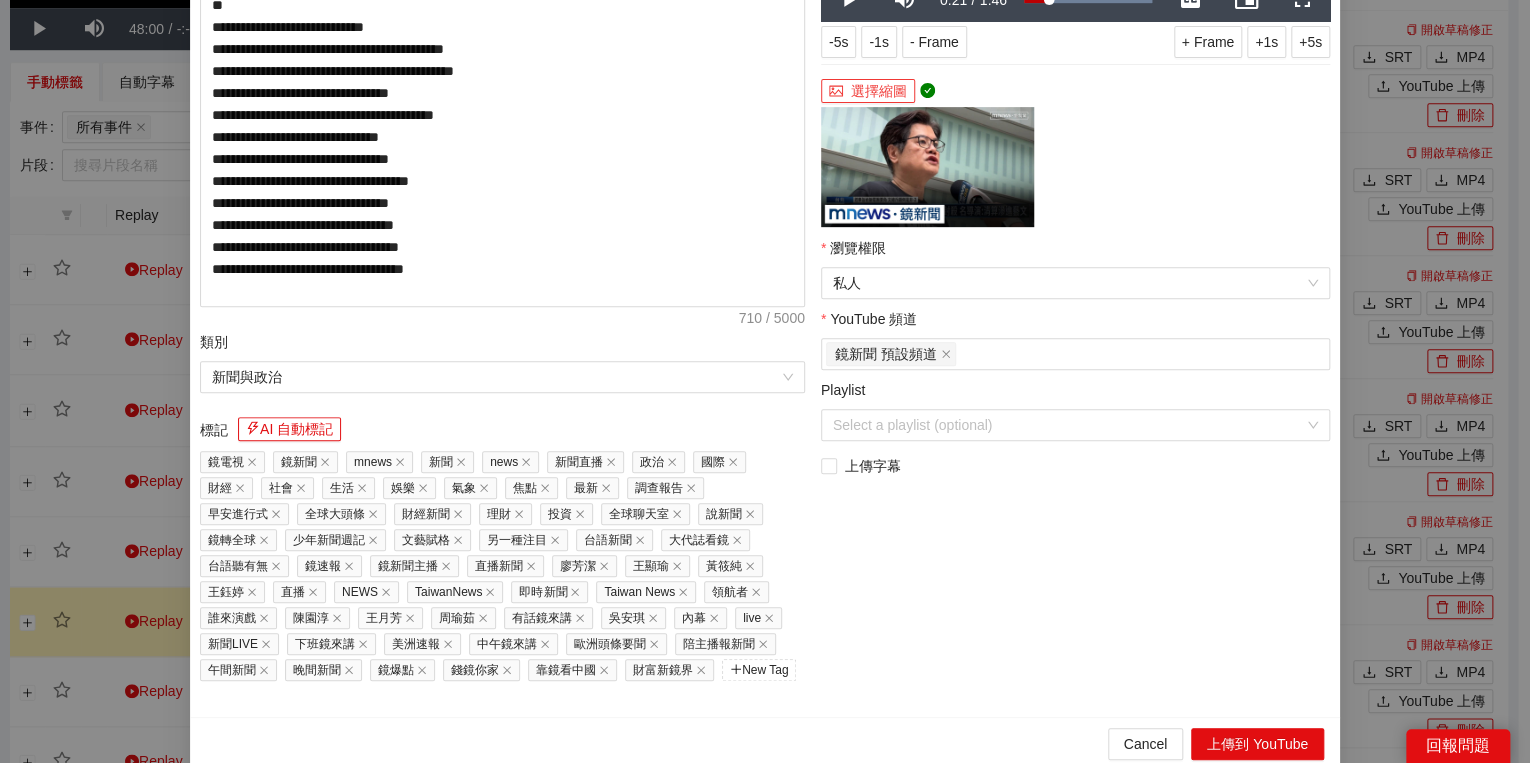 scroll, scrollTop: 374, scrollLeft: 0, axis: vertical 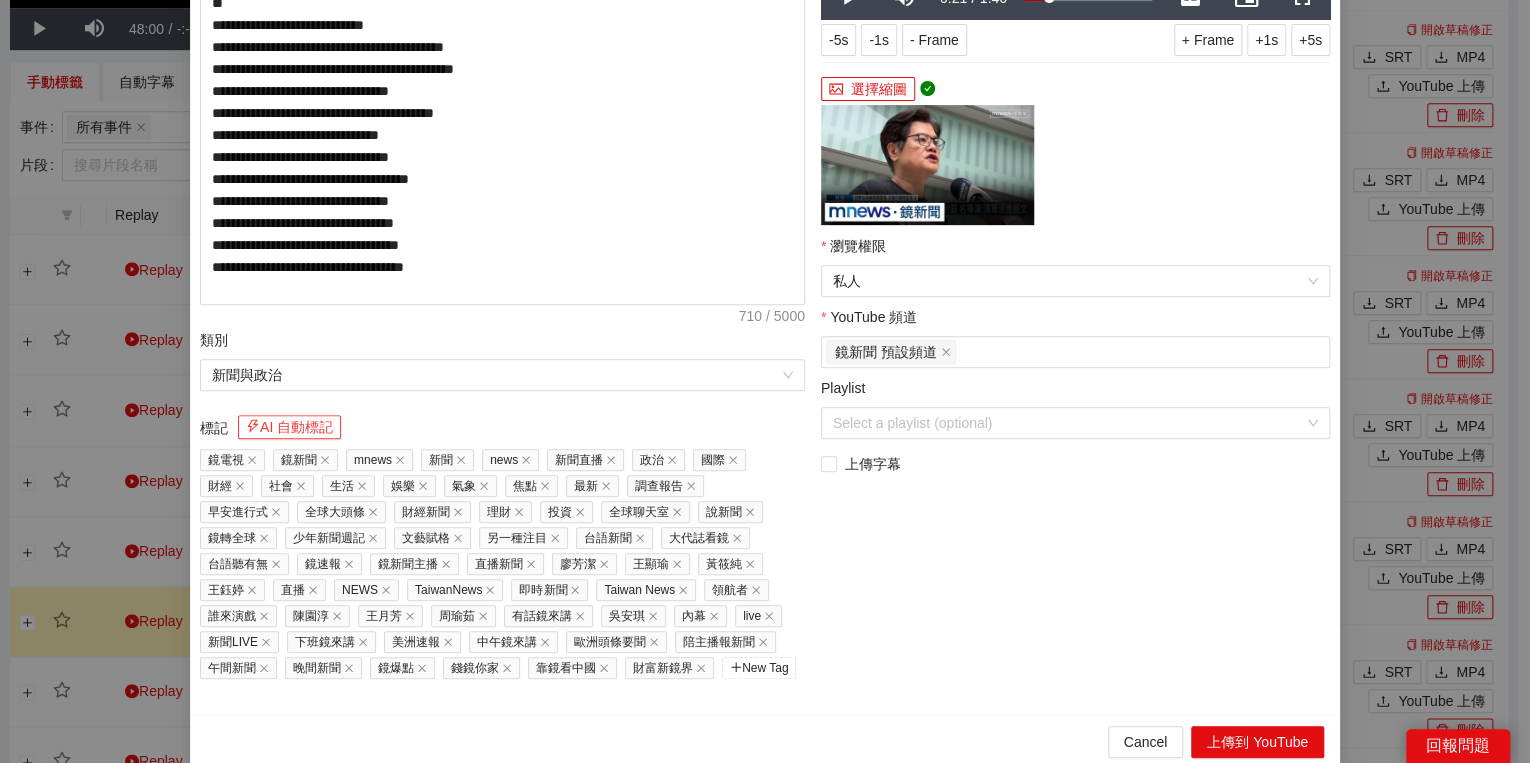 click on "AI 自動標記" at bounding box center [289, 427] 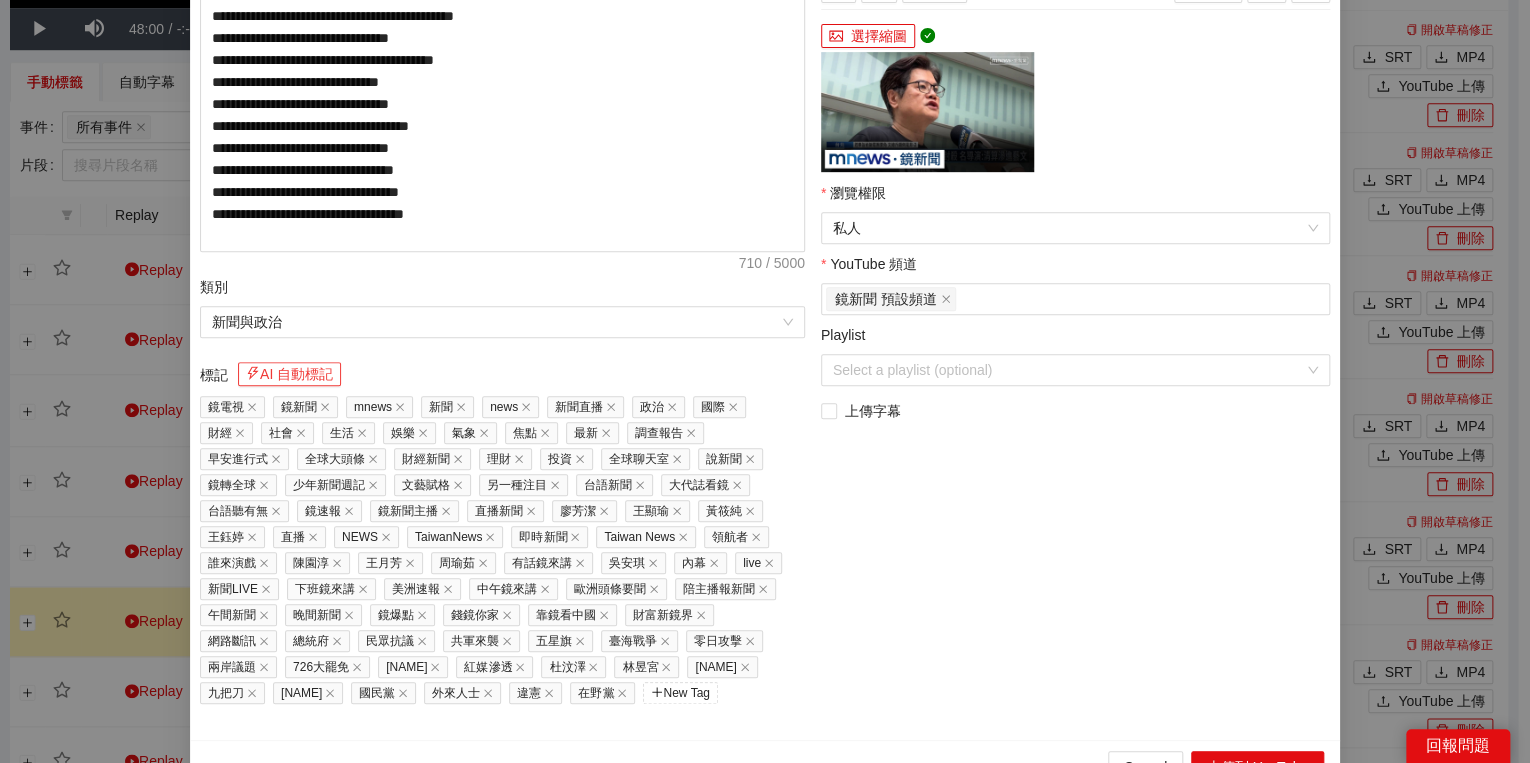 scroll, scrollTop: 451, scrollLeft: 0, axis: vertical 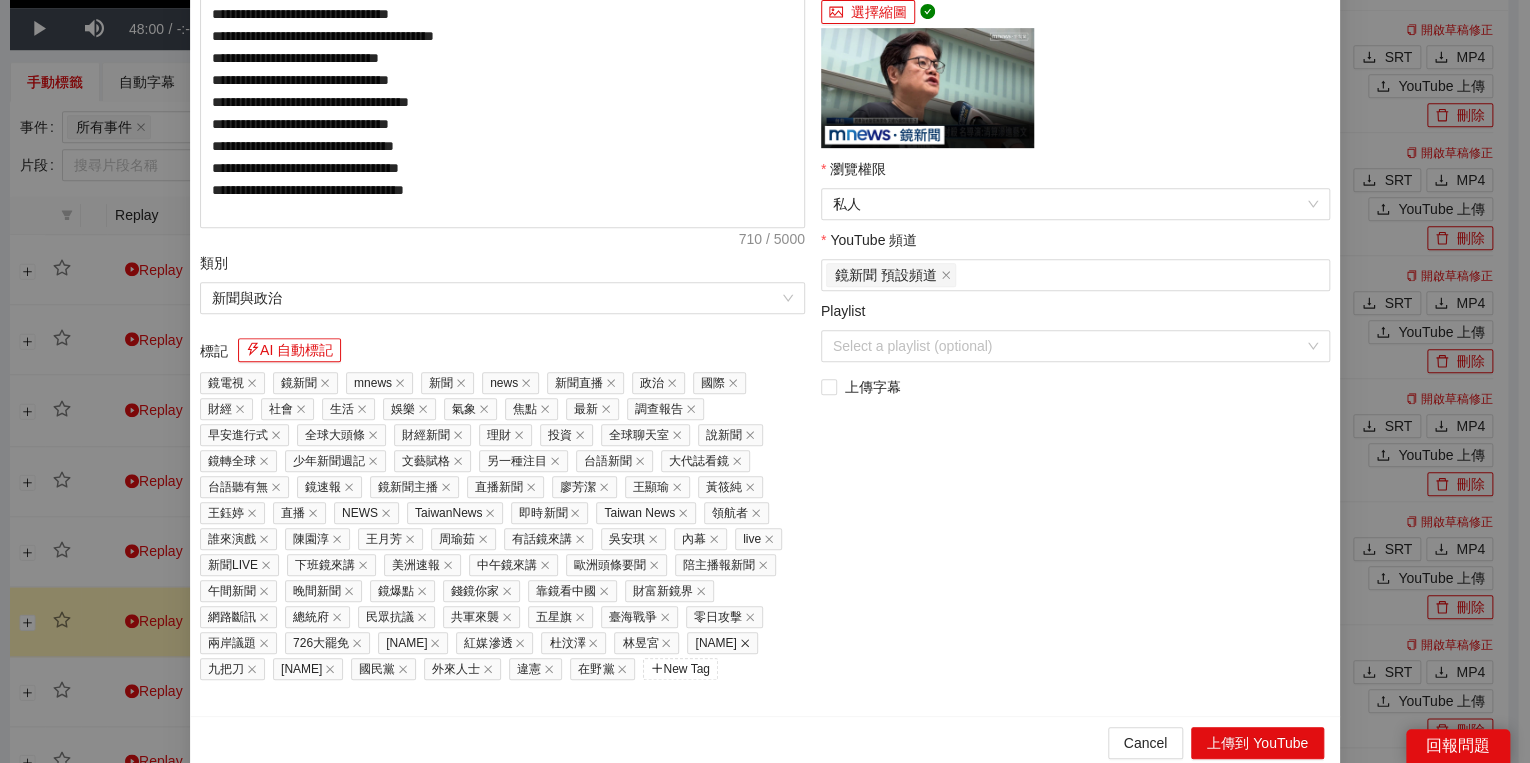 click 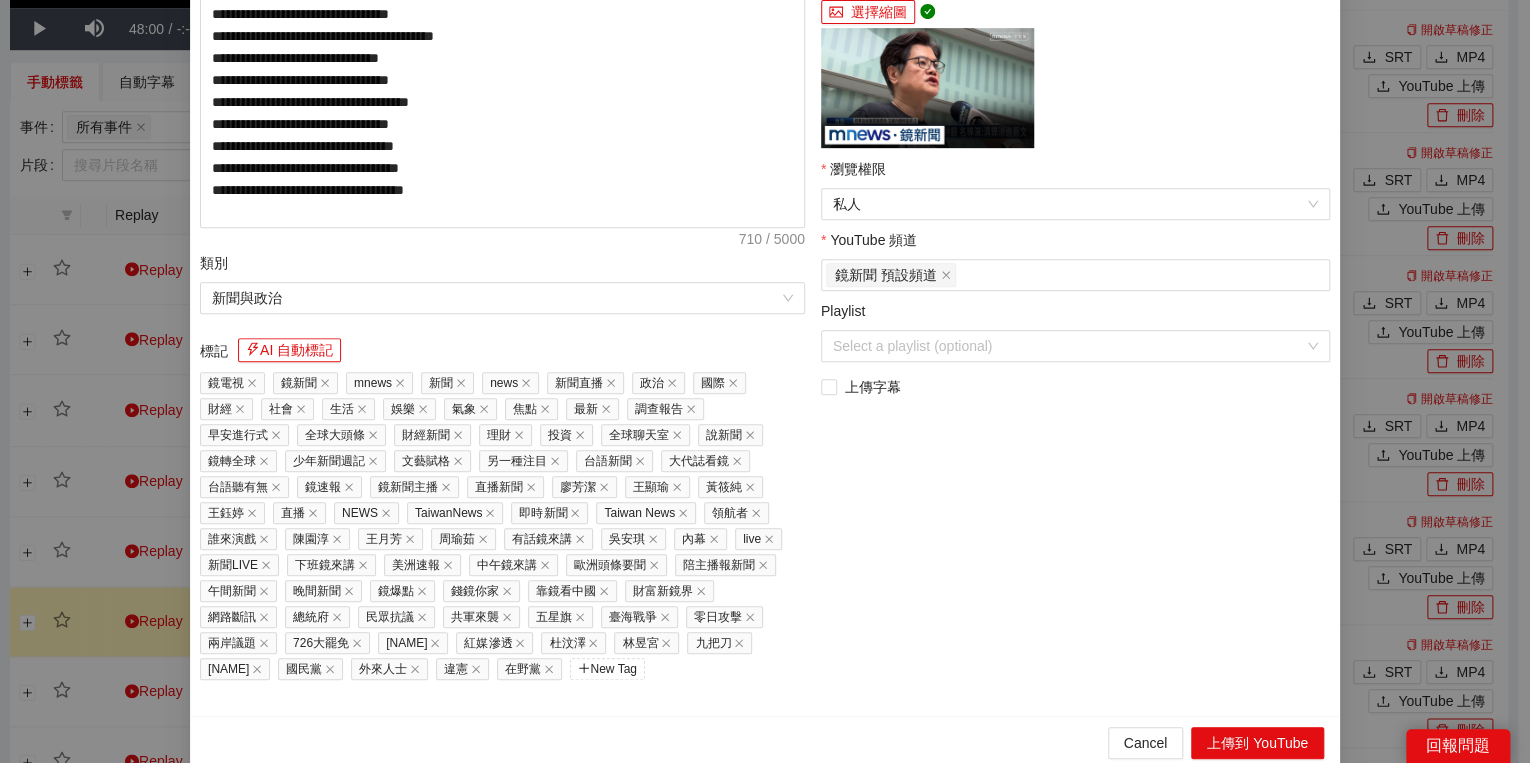 click on "林昱宮" at bounding box center (646, 643) 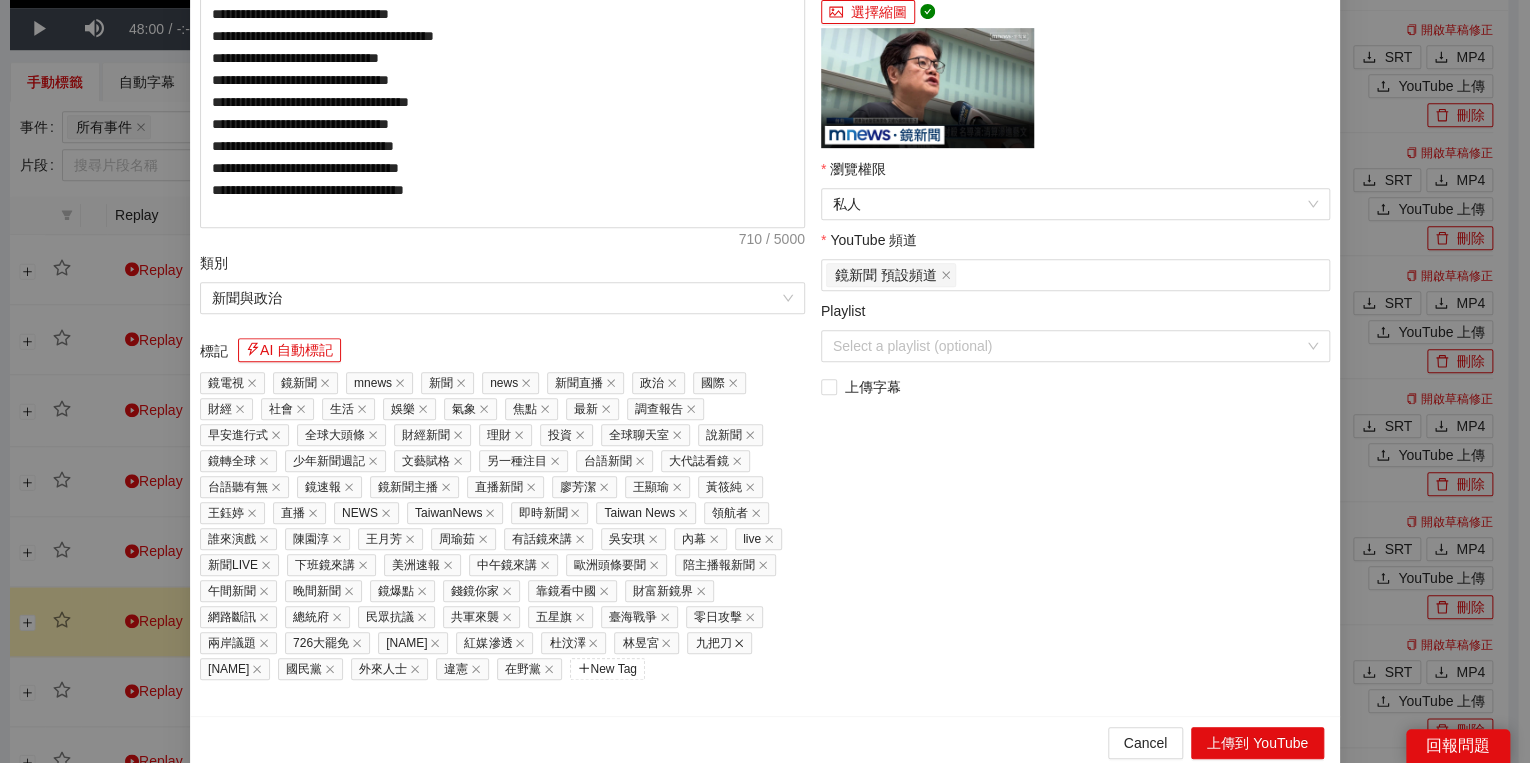 click 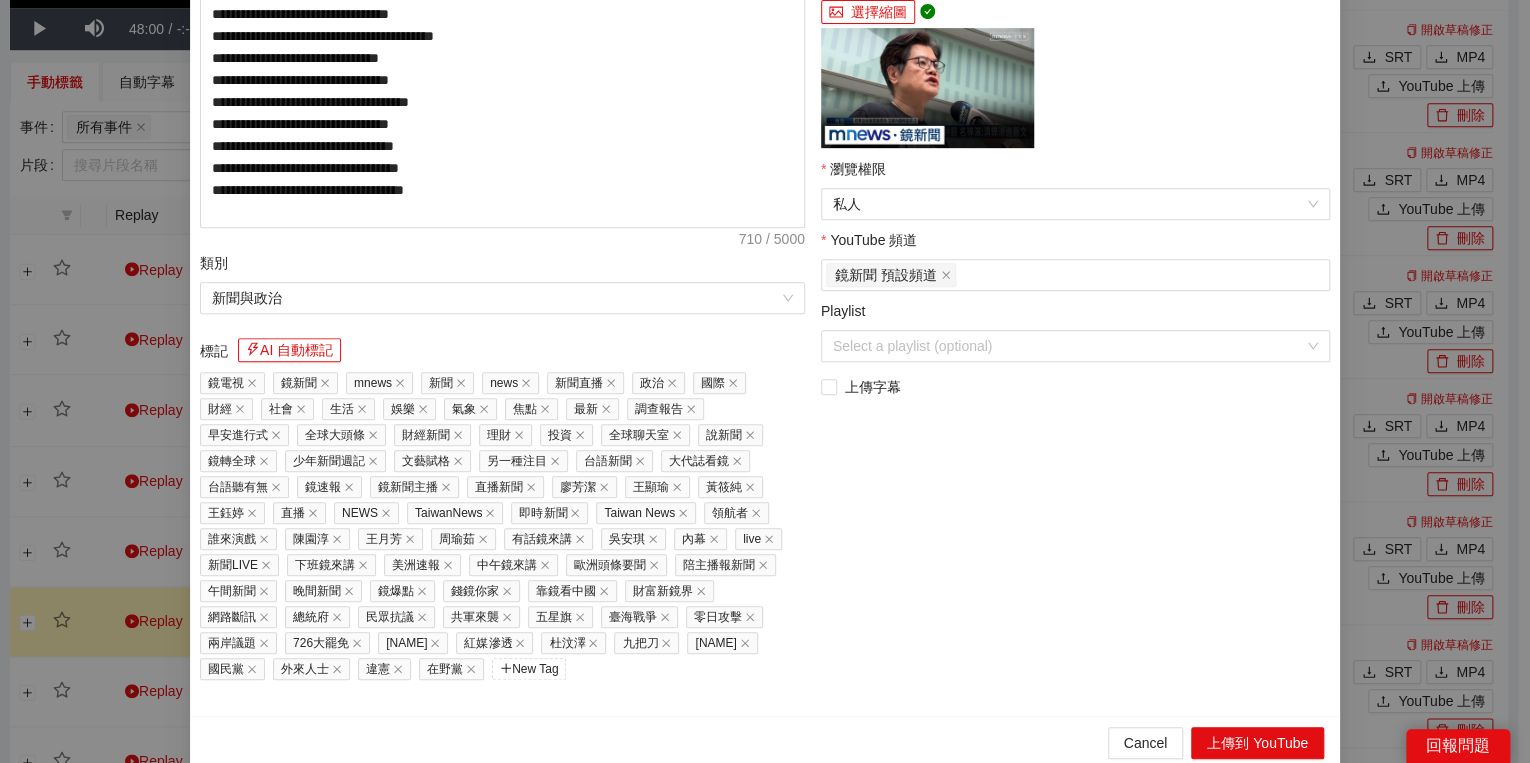 click on "羅志強" at bounding box center [722, 643] 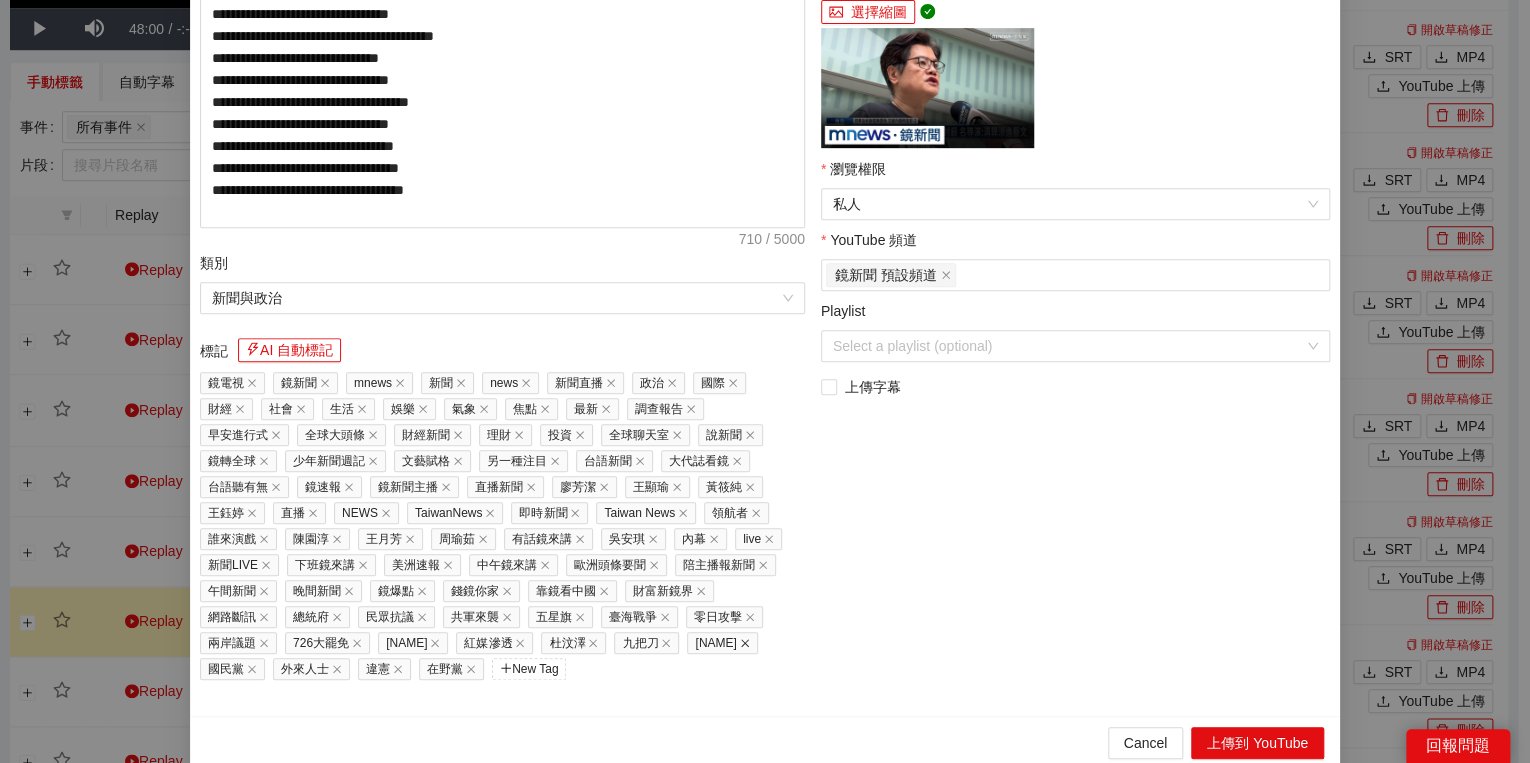 click 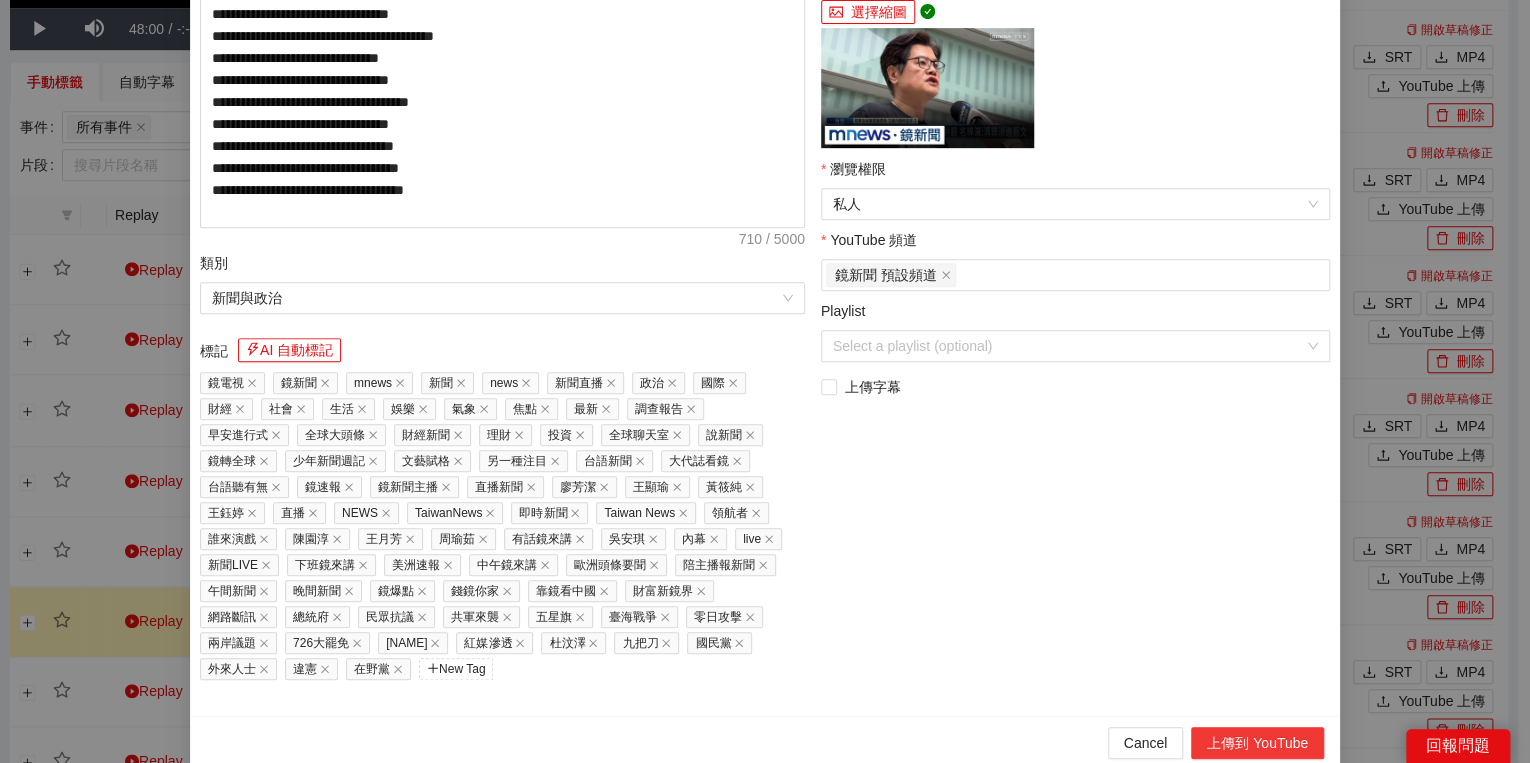 click on "上傳到 YouTube" at bounding box center (1257, 743) 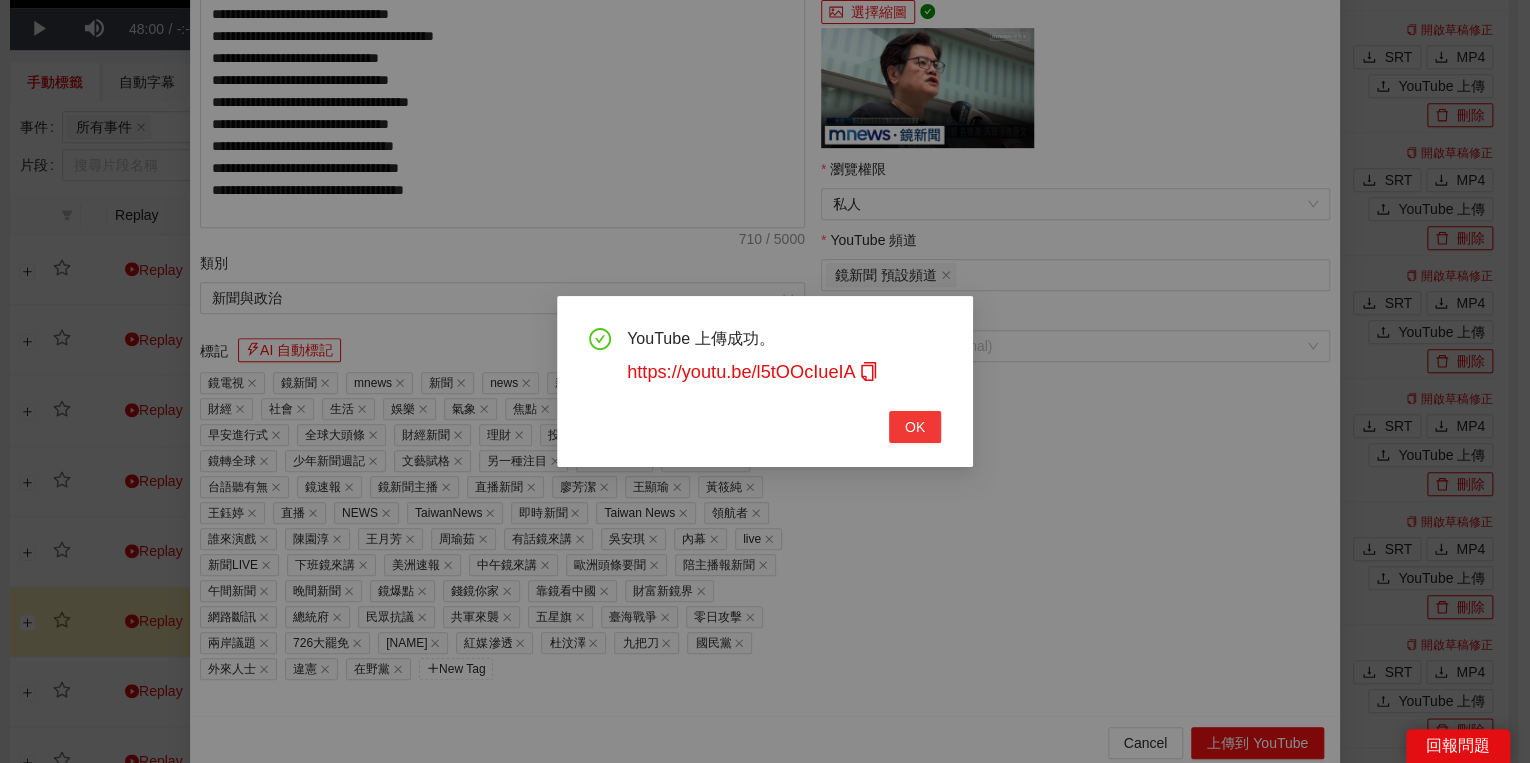 click on "OK" at bounding box center [915, 427] 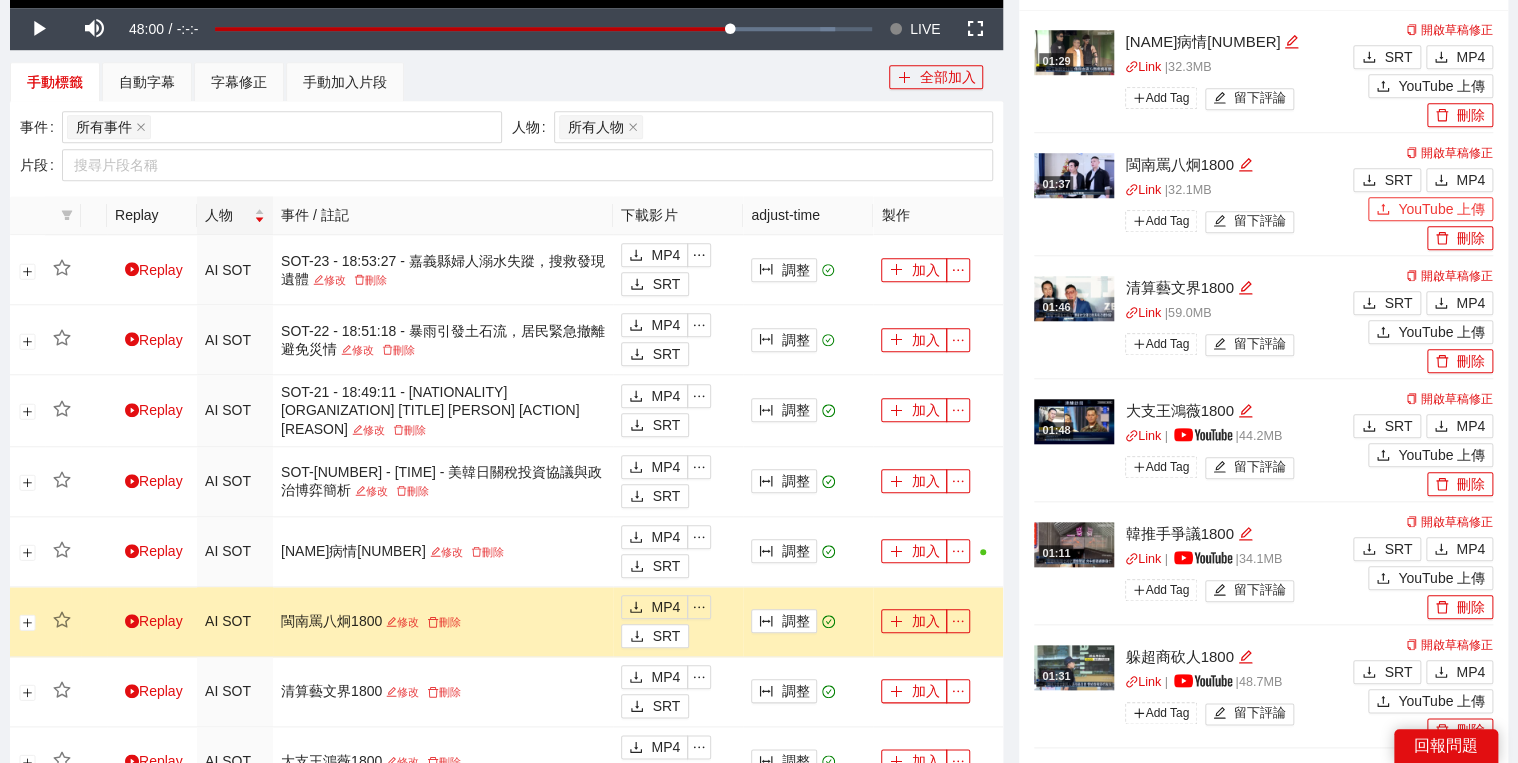 click on "YouTube 上傳" at bounding box center [1441, 209] 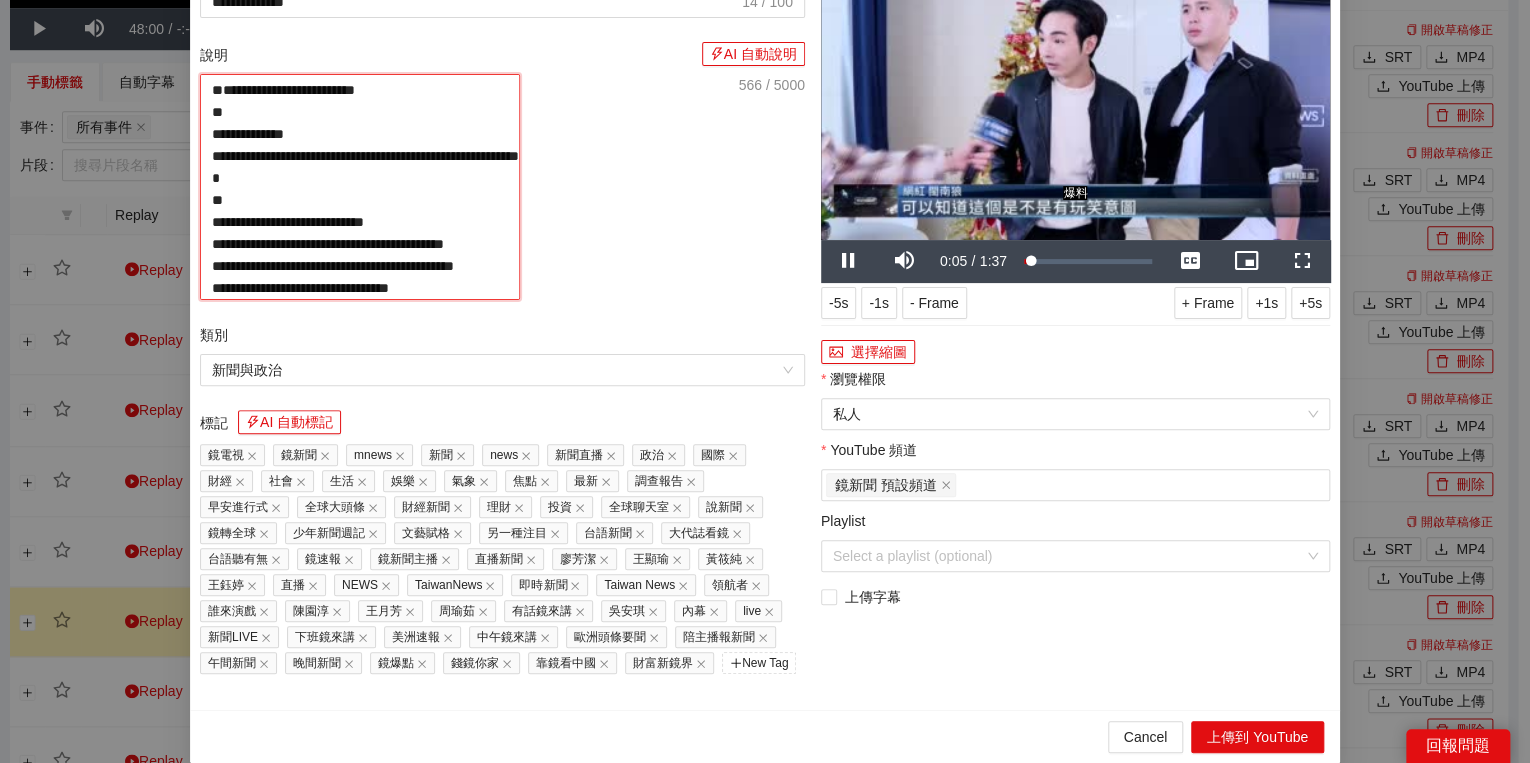 click on "**********" at bounding box center [360, 187] 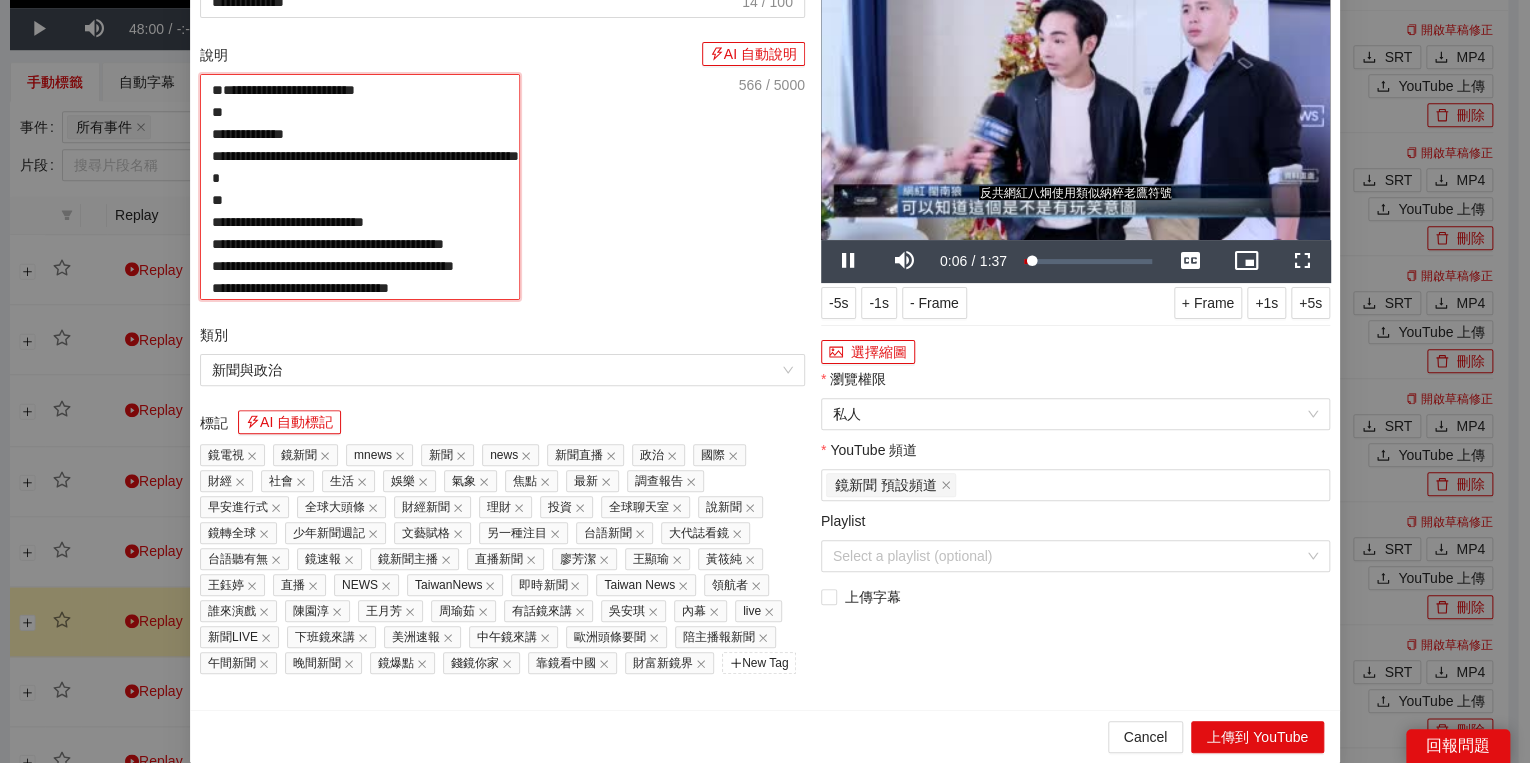 click on "**********" at bounding box center (360, 187) 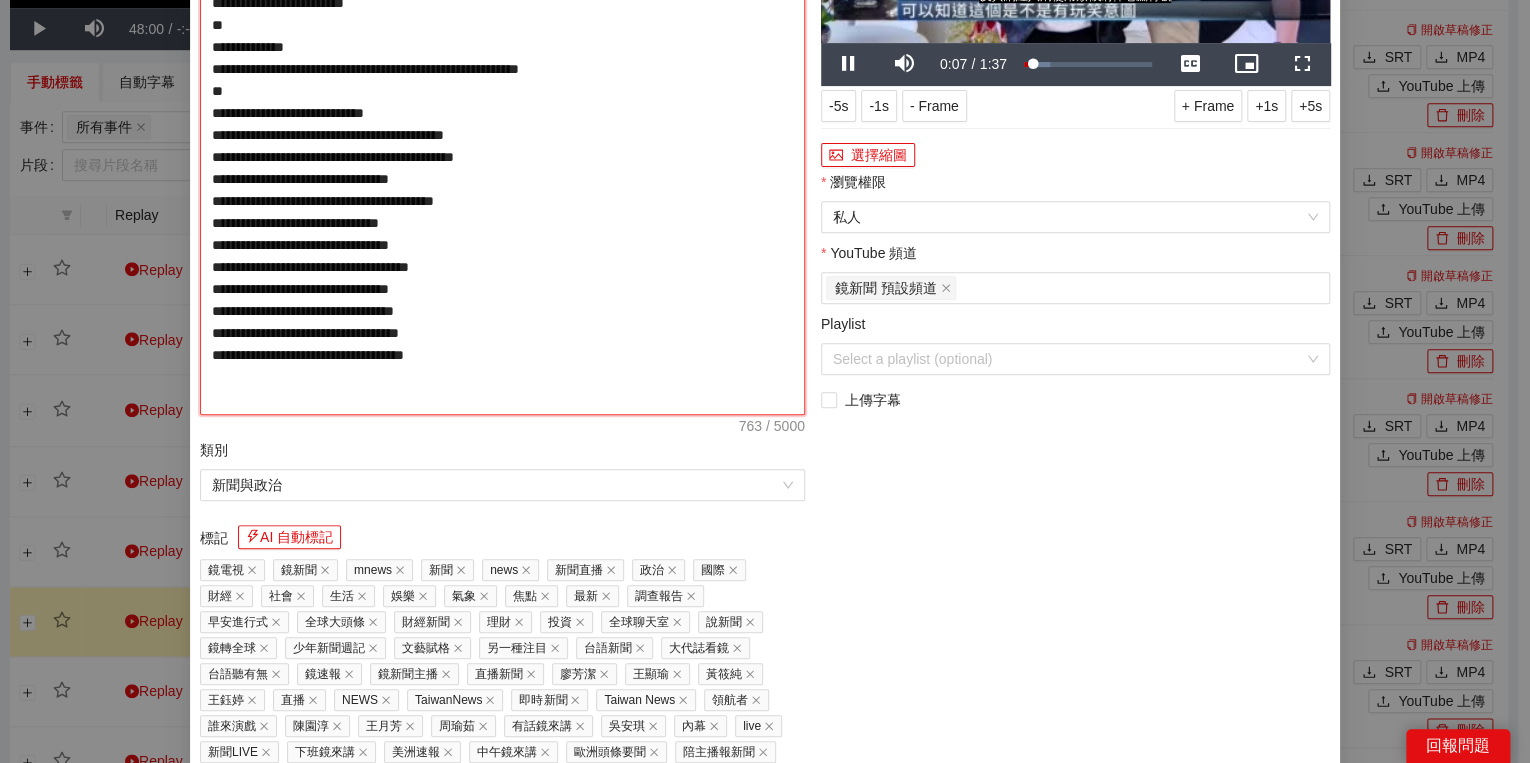 click on "**********" at bounding box center [502, 146] 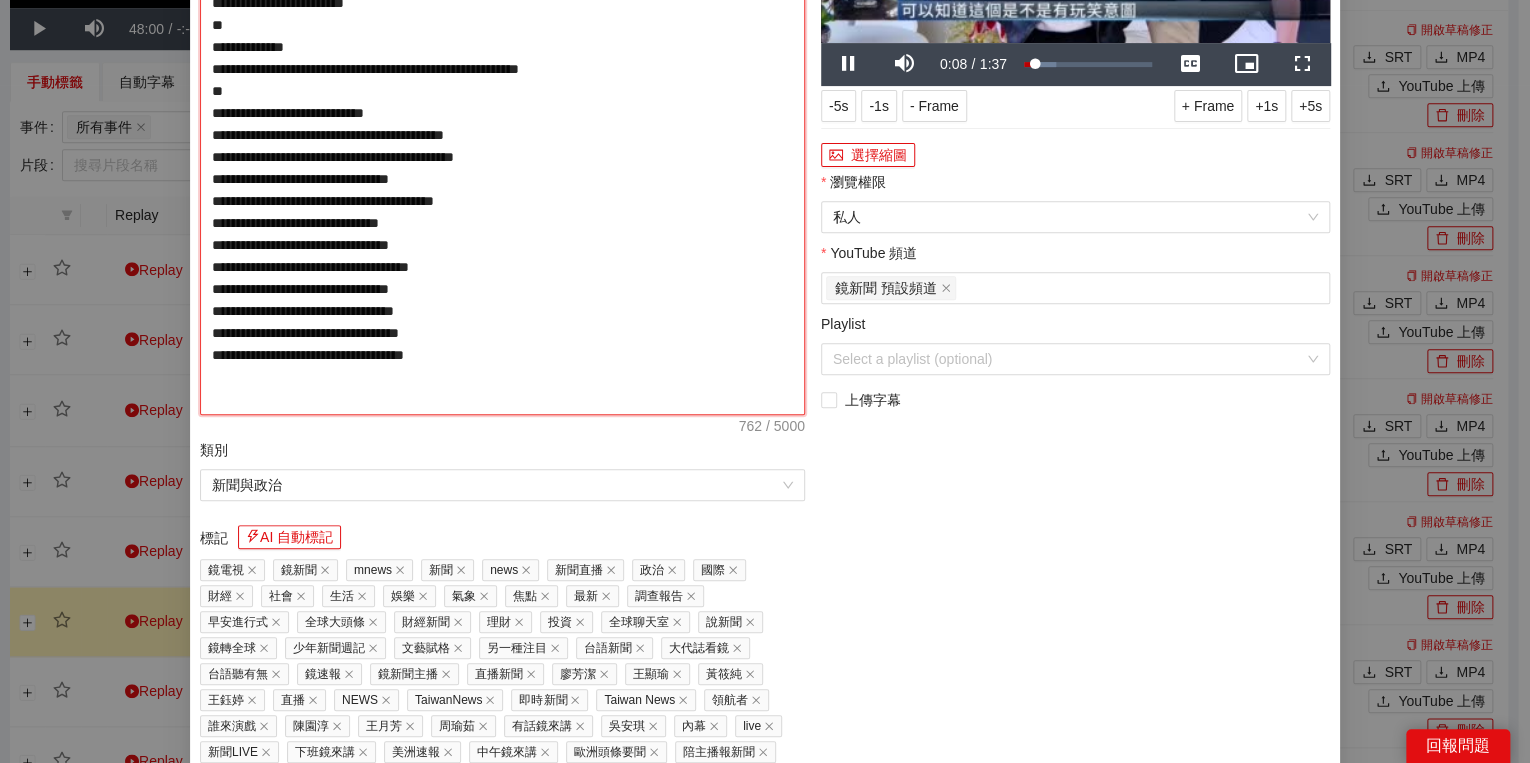click on "**********" at bounding box center [502, 146] 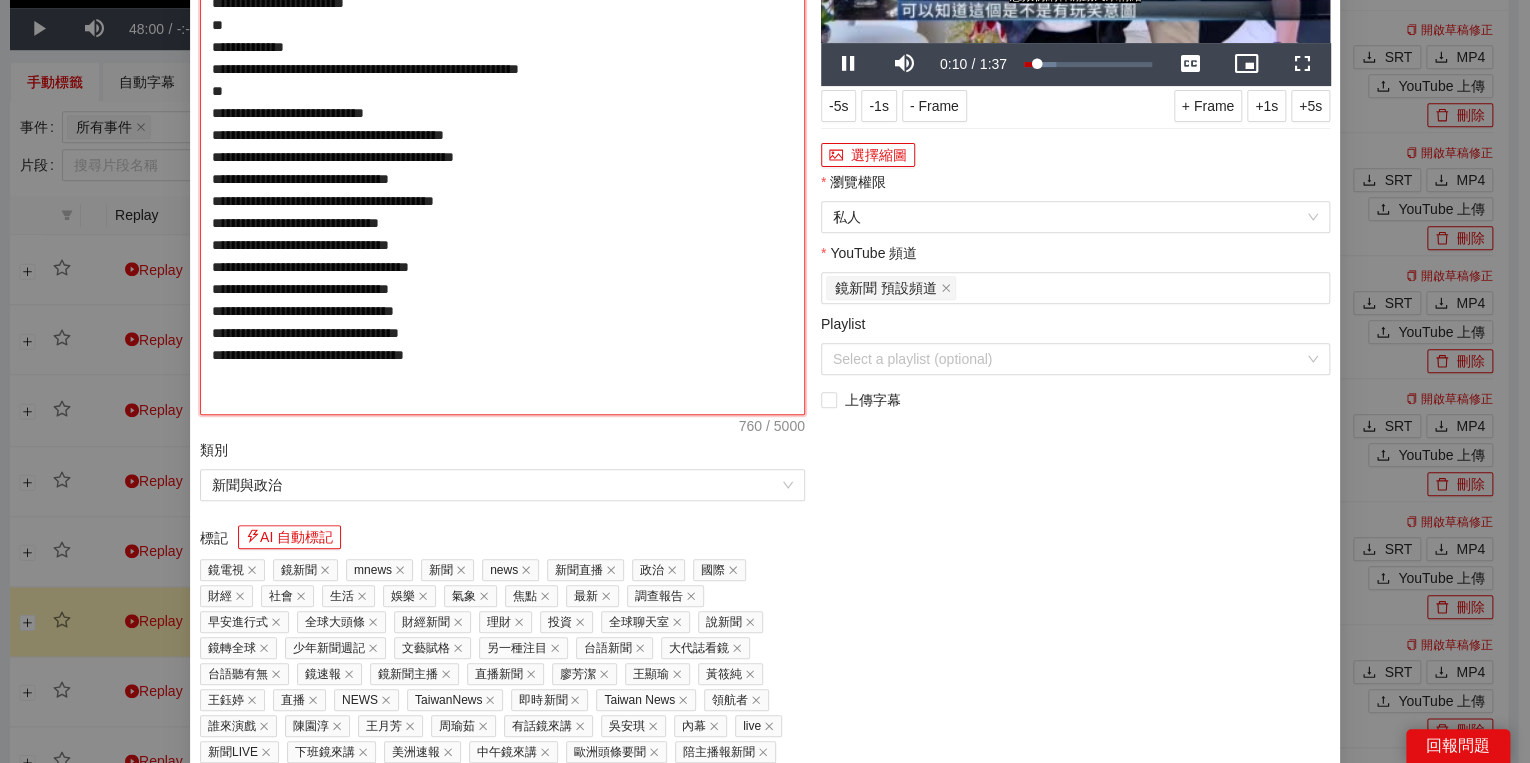 click on "**********" at bounding box center (502, 146) 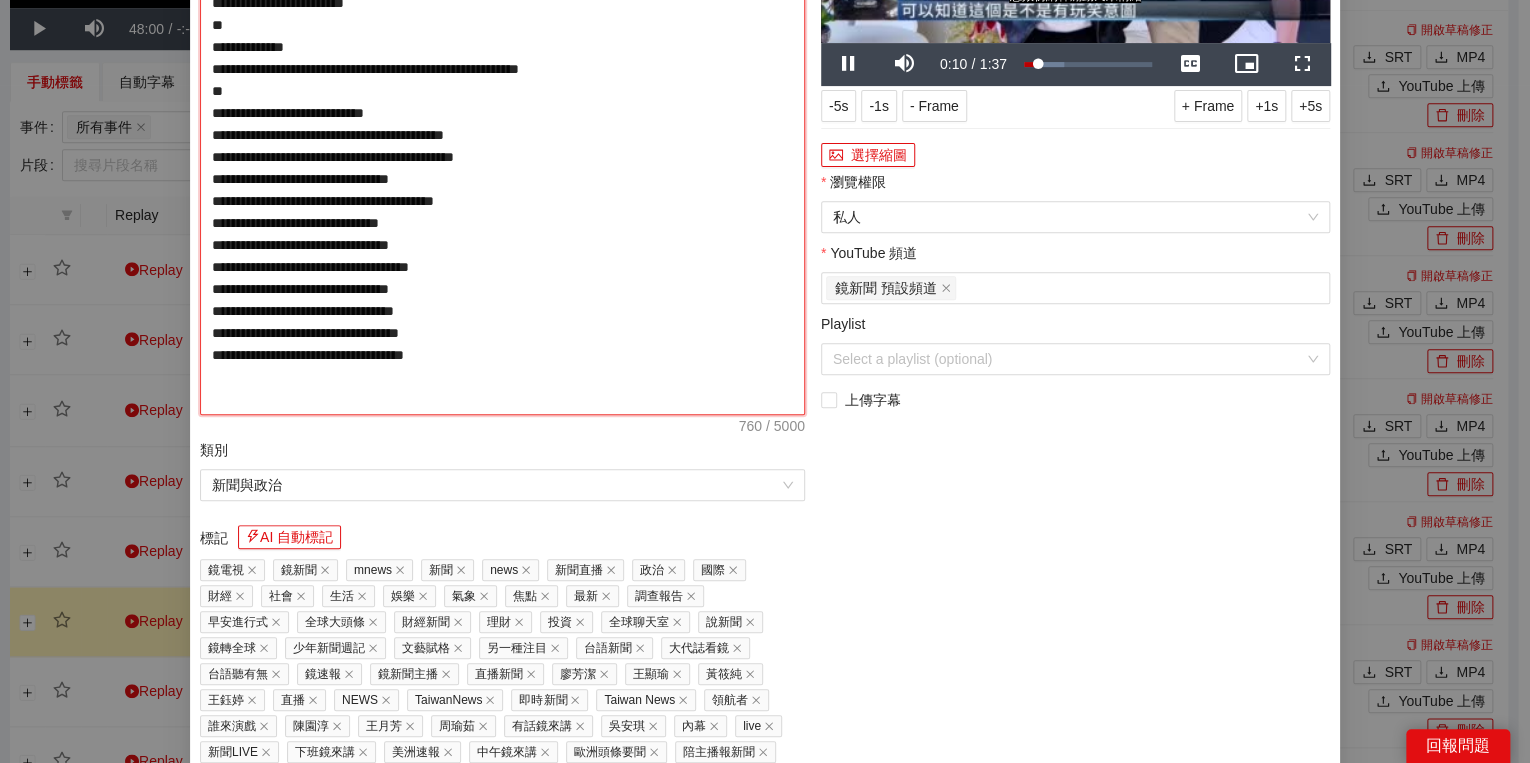 click on "**********" at bounding box center (502, 146) 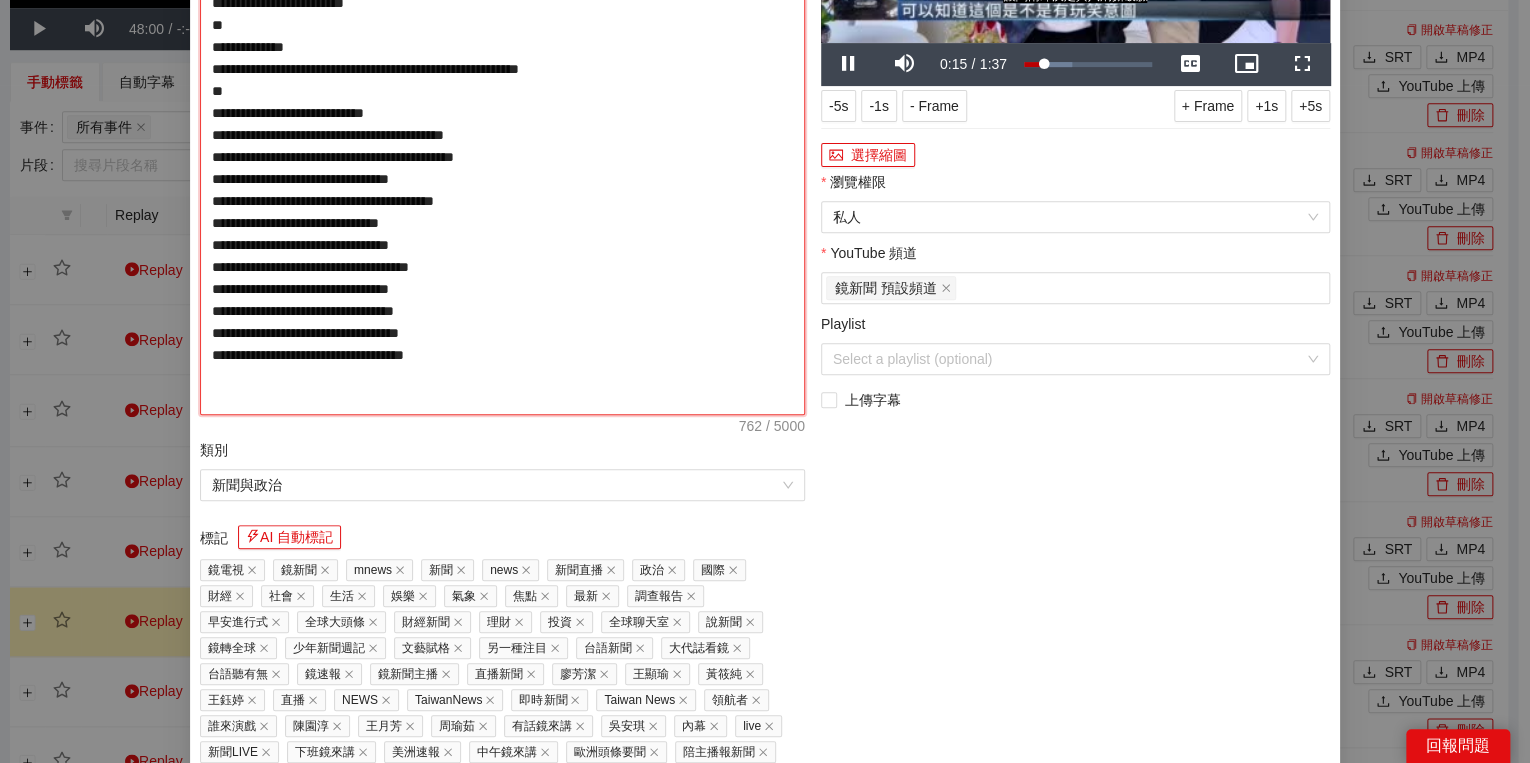 click on "**********" at bounding box center (502, 146) 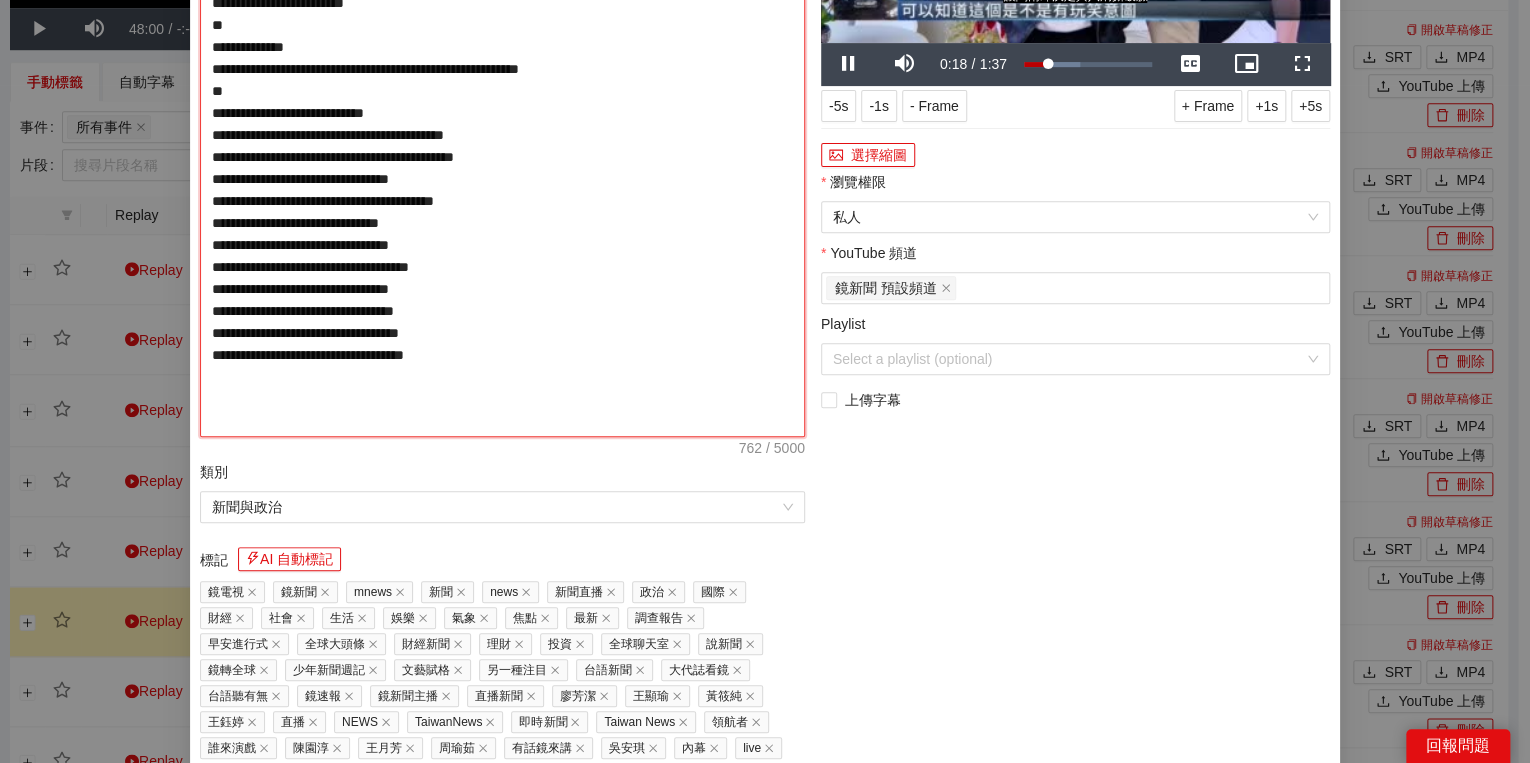 click on "**********" at bounding box center [502, 157] 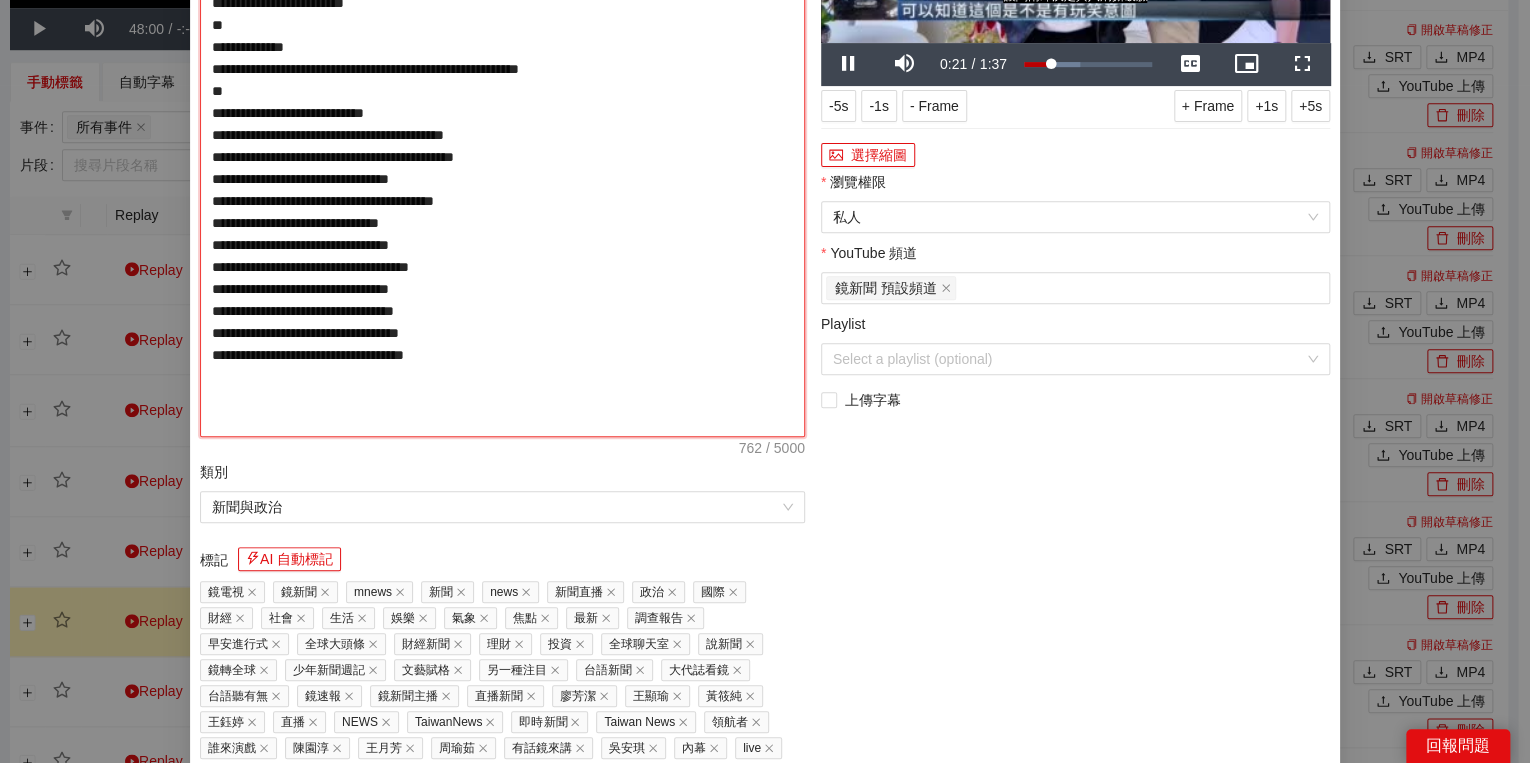 click on "**********" at bounding box center [502, 157] 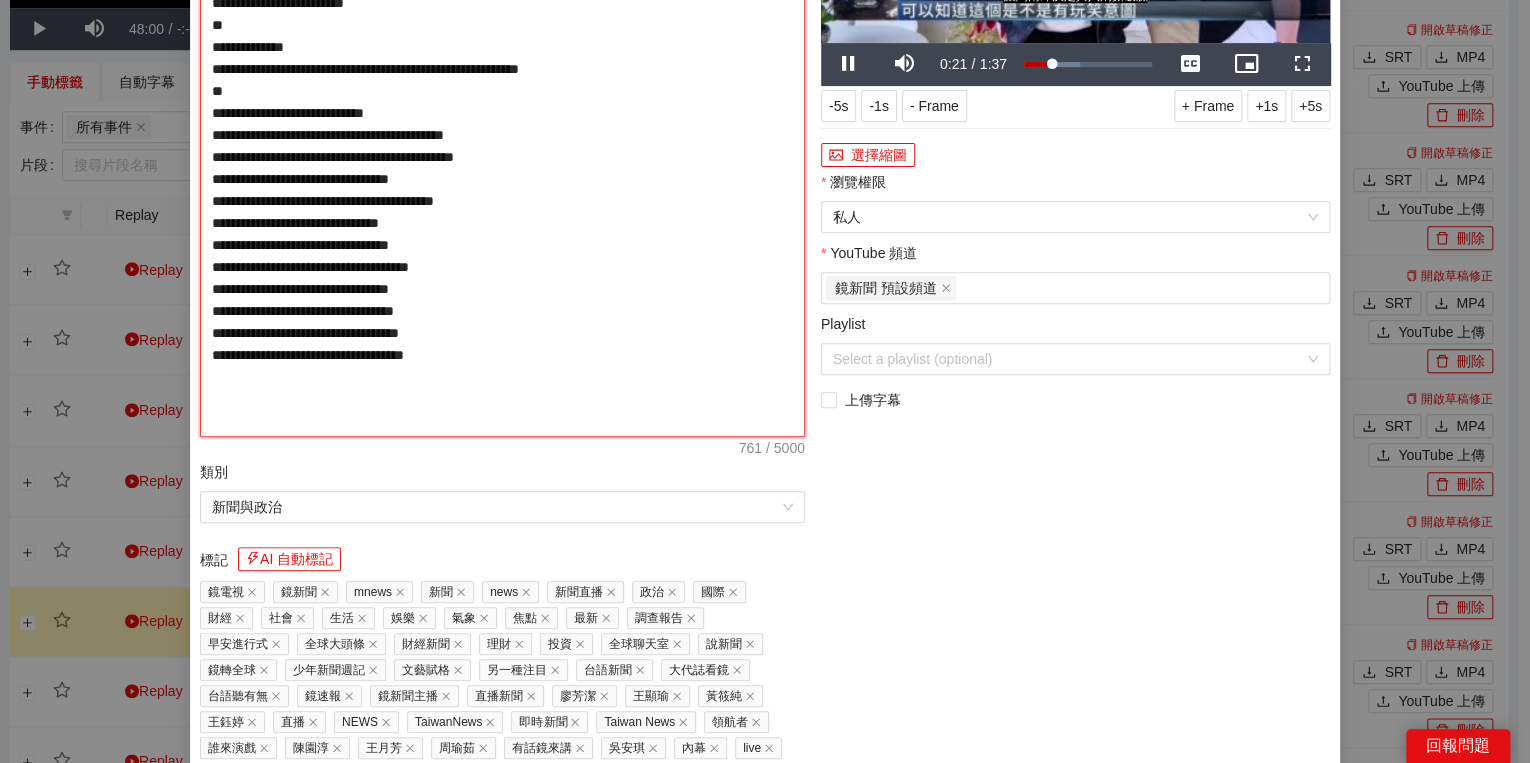 click on "**********" at bounding box center [502, 157] 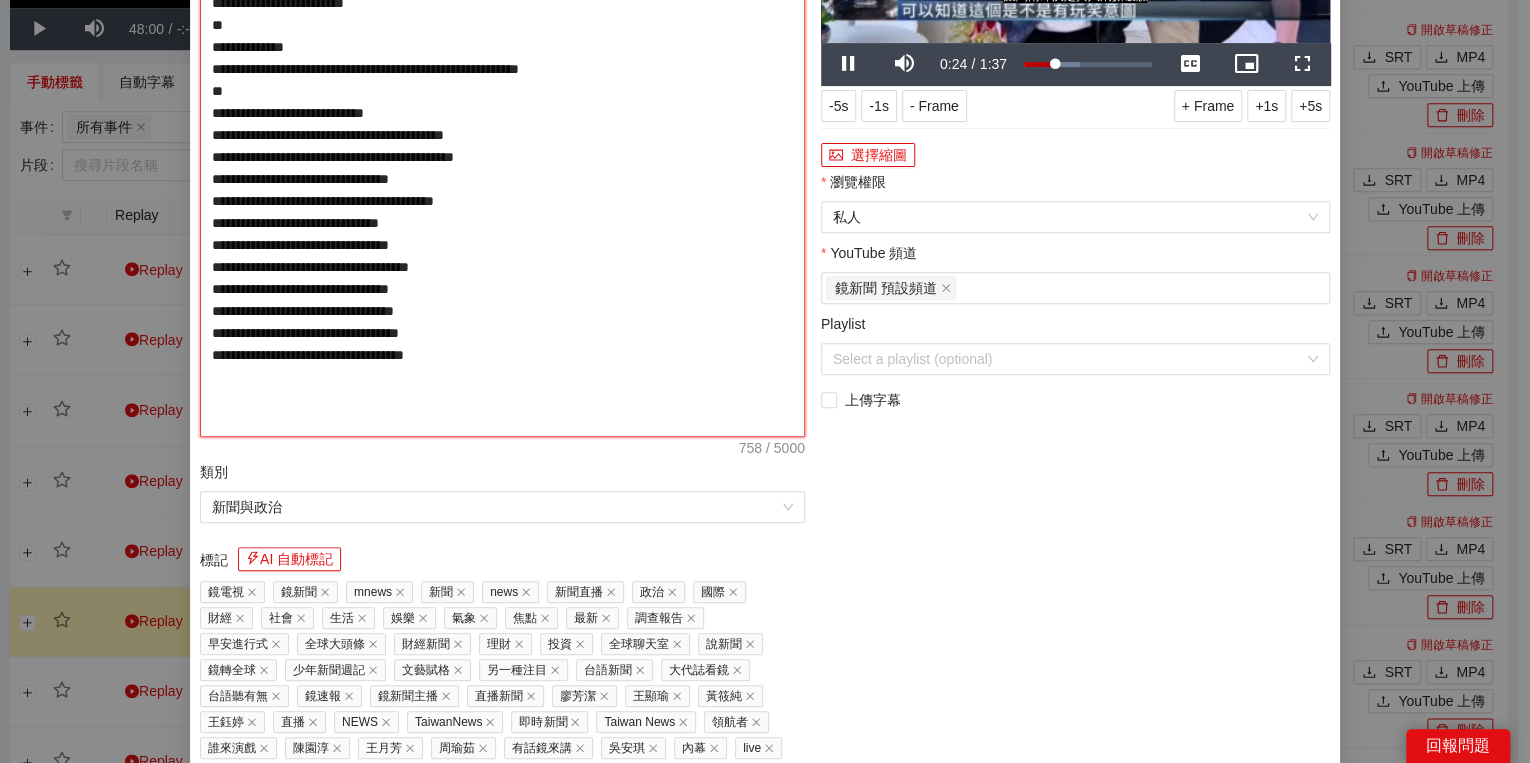 click on "**********" at bounding box center [502, 157] 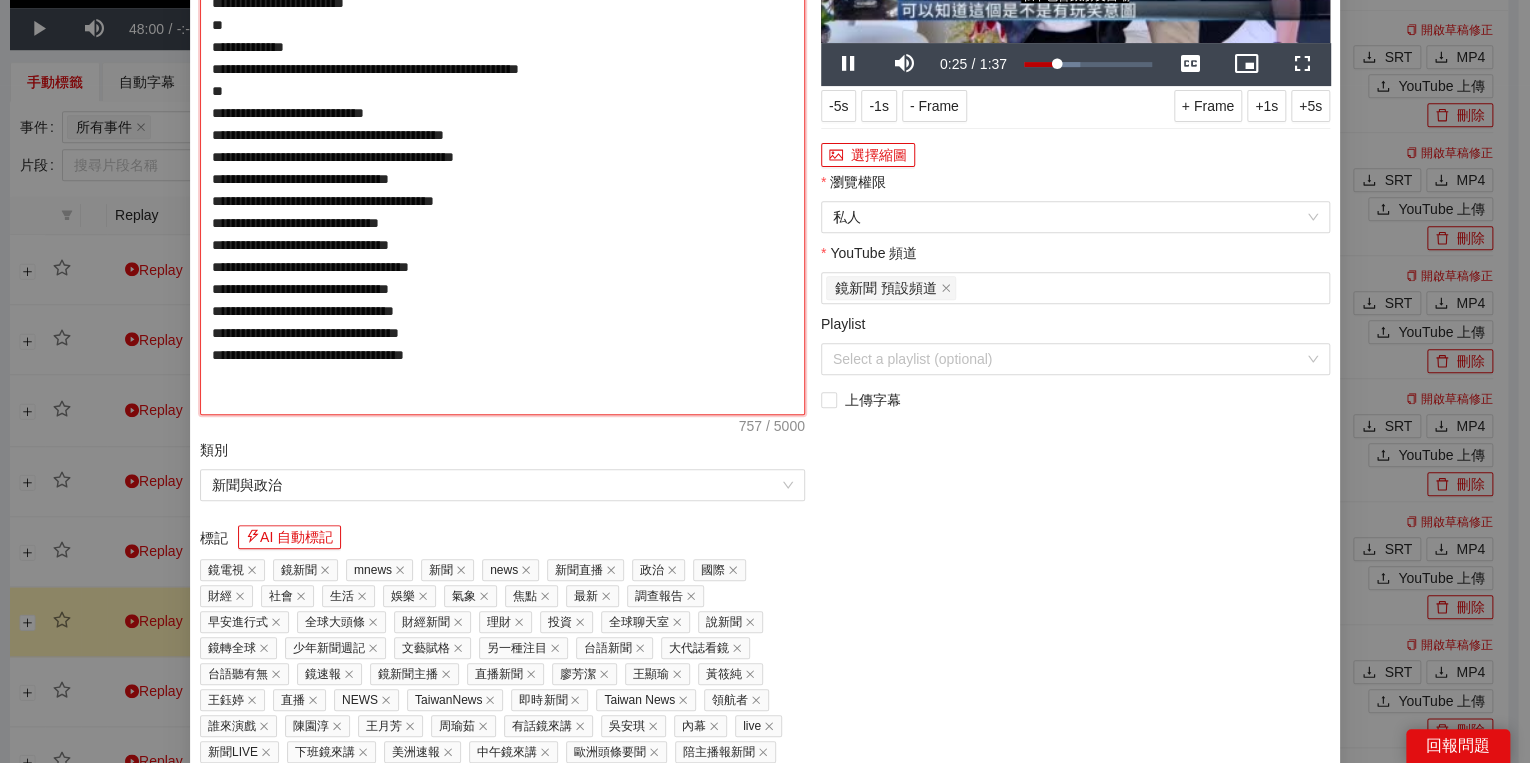 click on "**********" at bounding box center (502, 146) 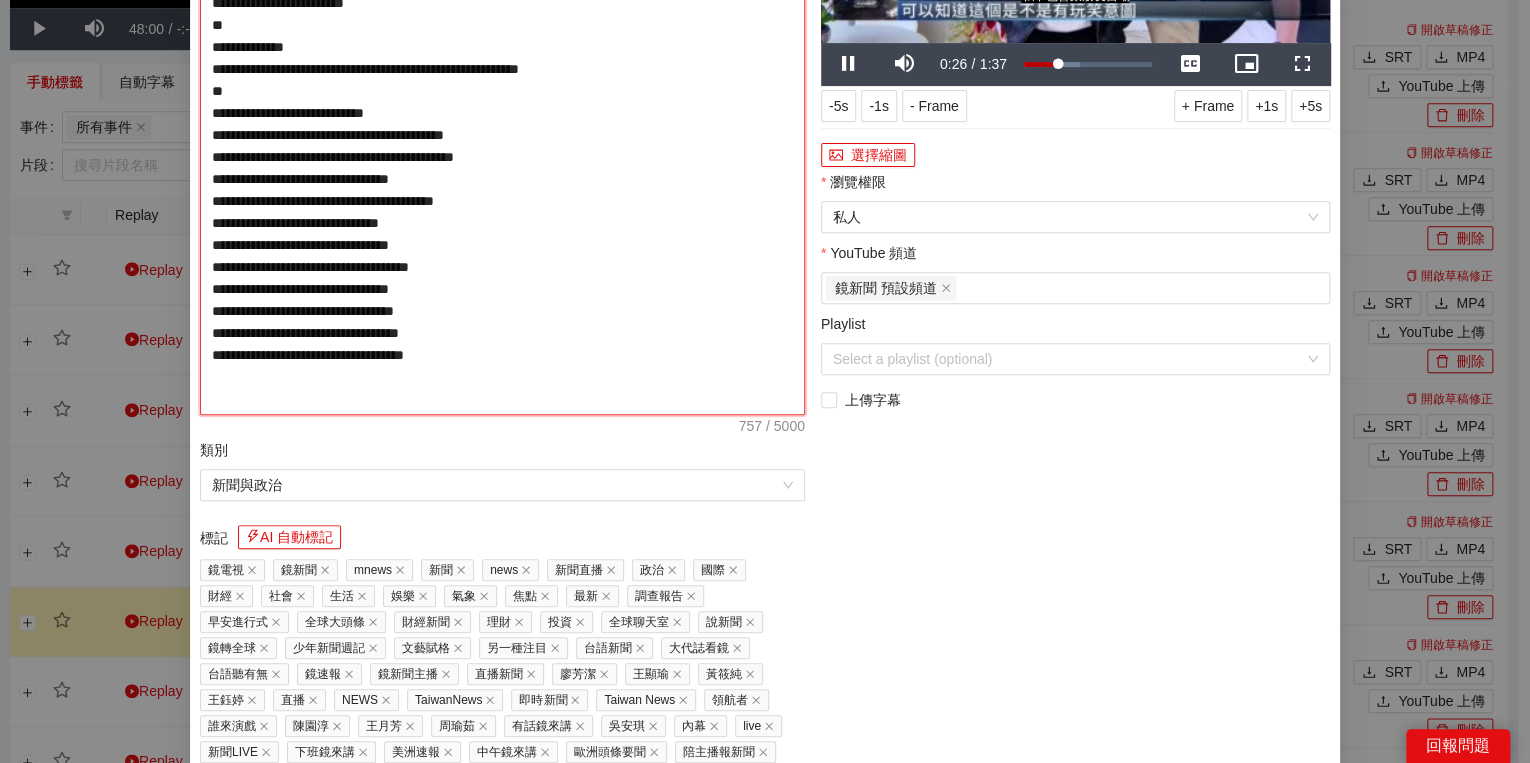 click on "**********" at bounding box center (502, 146) 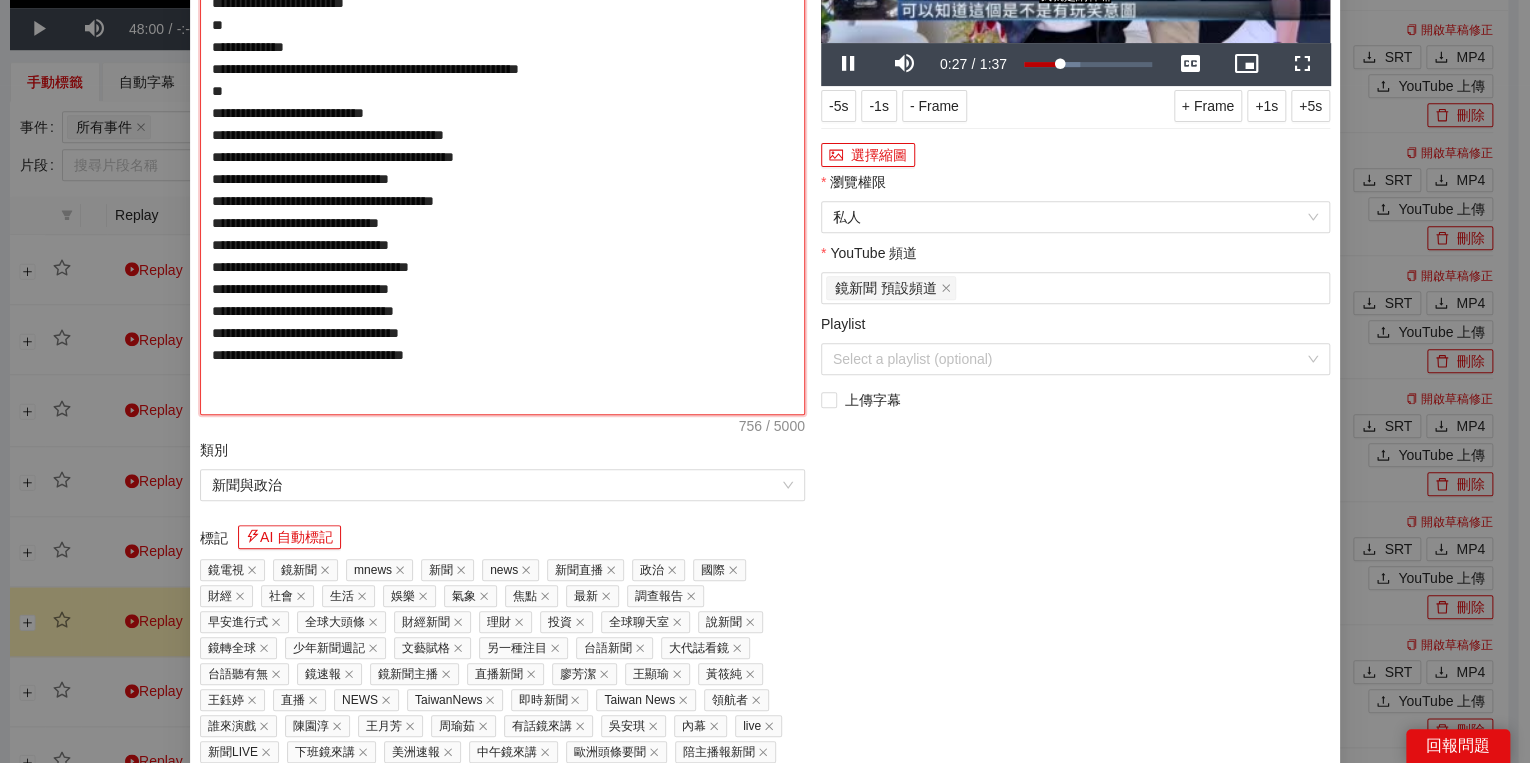 click on "**********" at bounding box center [502, 146] 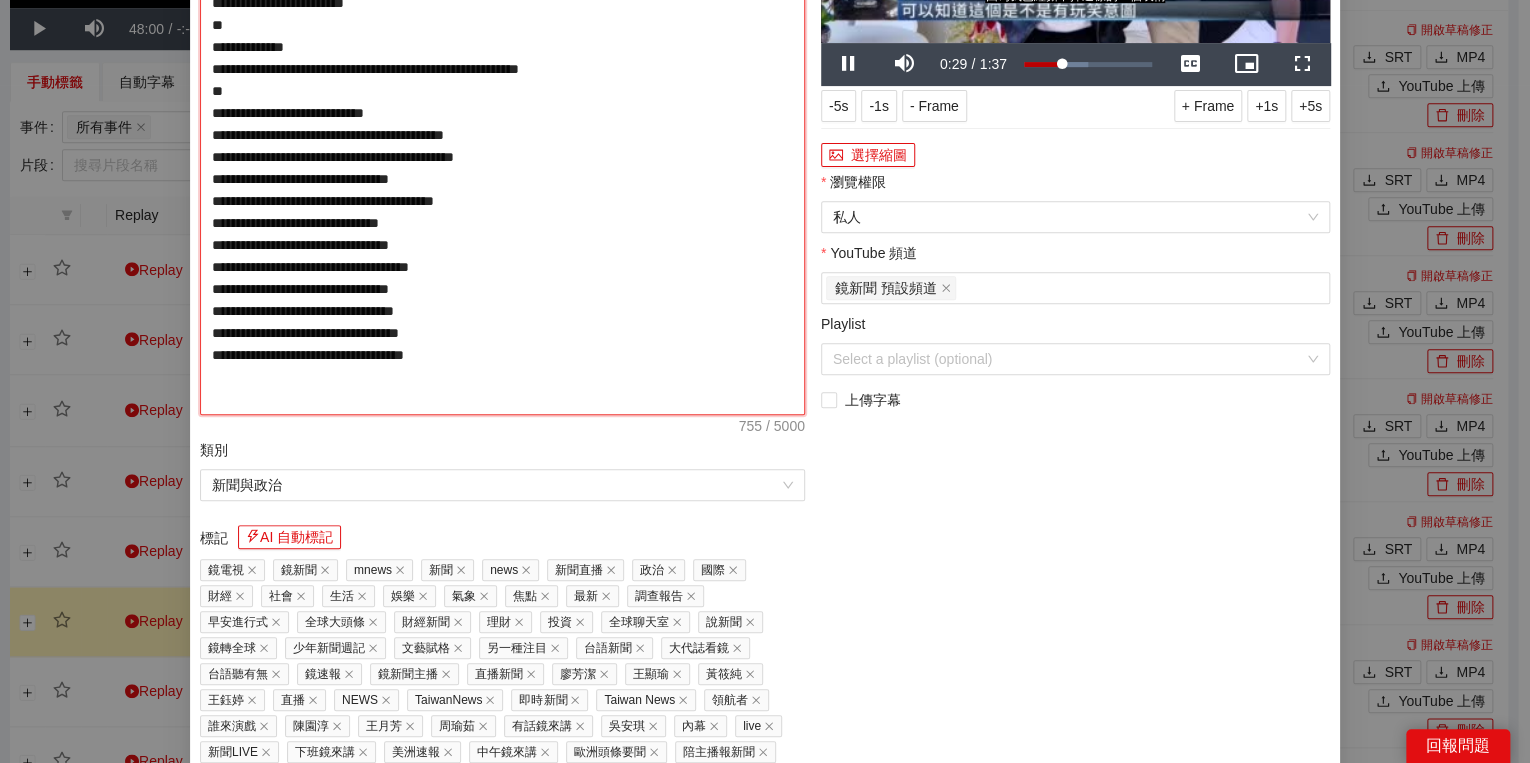 click on "**********" at bounding box center [502, 146] 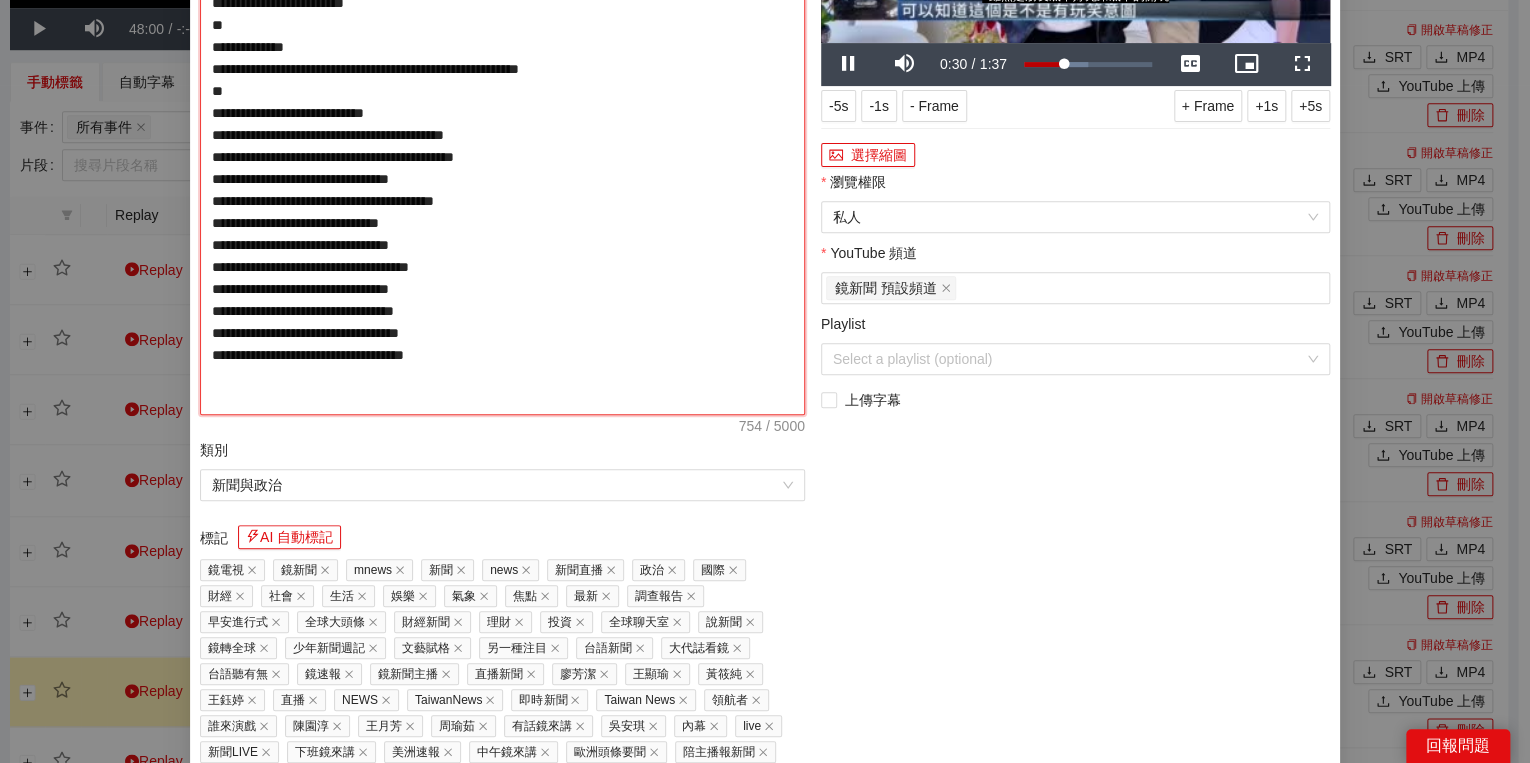 click on "**********" at bounding box center [502, 146] 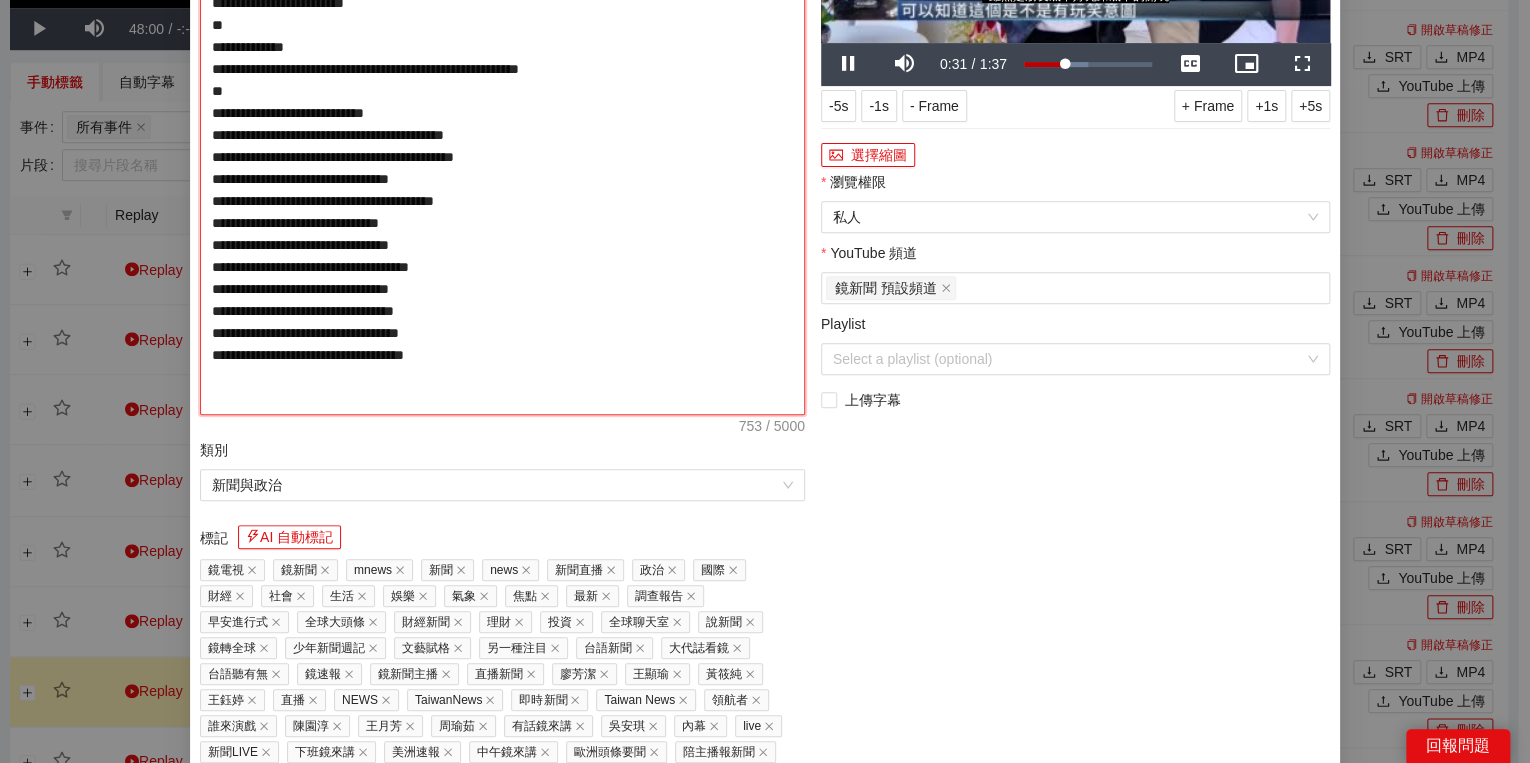 click on "**********" at bounding box center (502, 146) 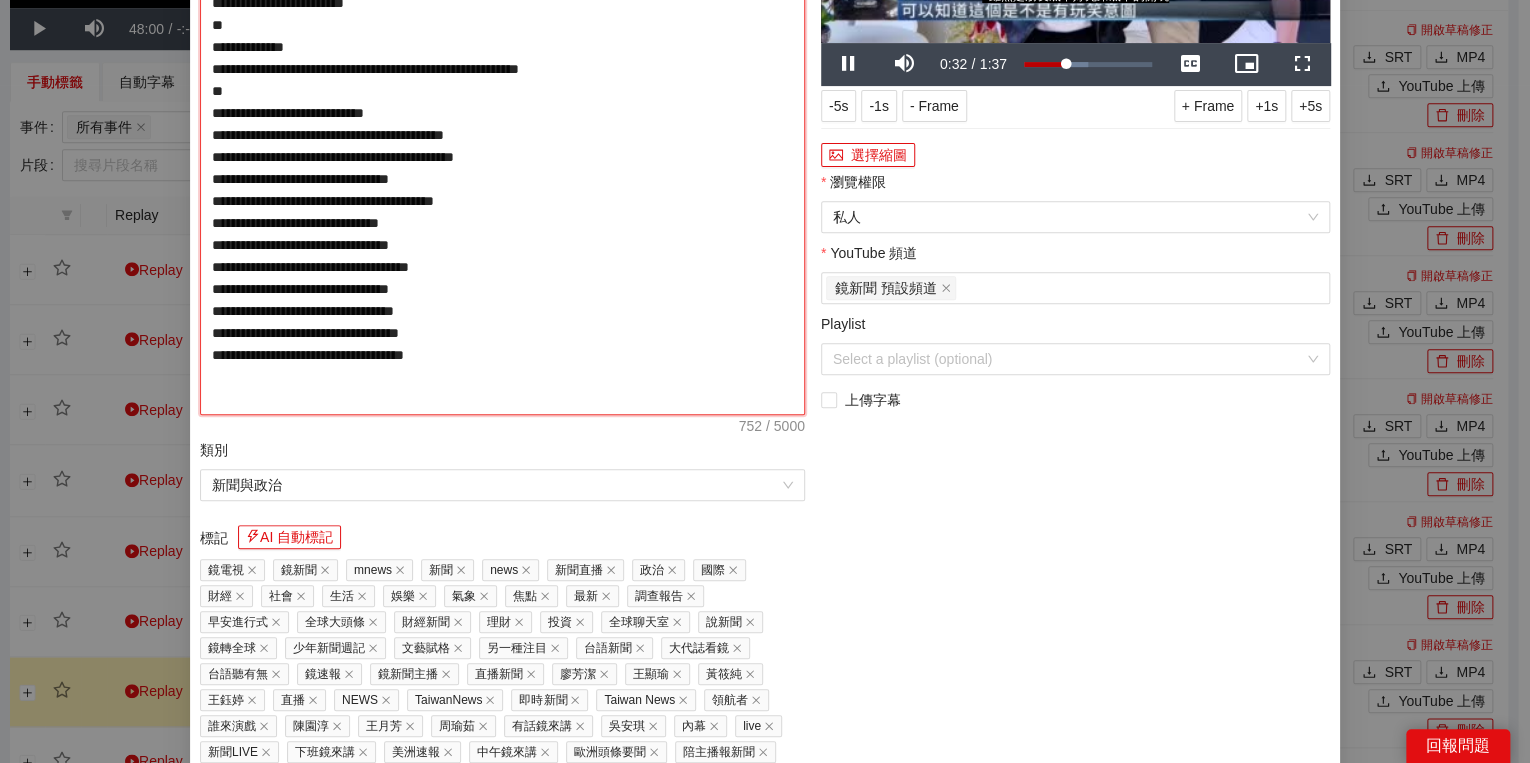click on "**********" at bounding box center (502, 146) 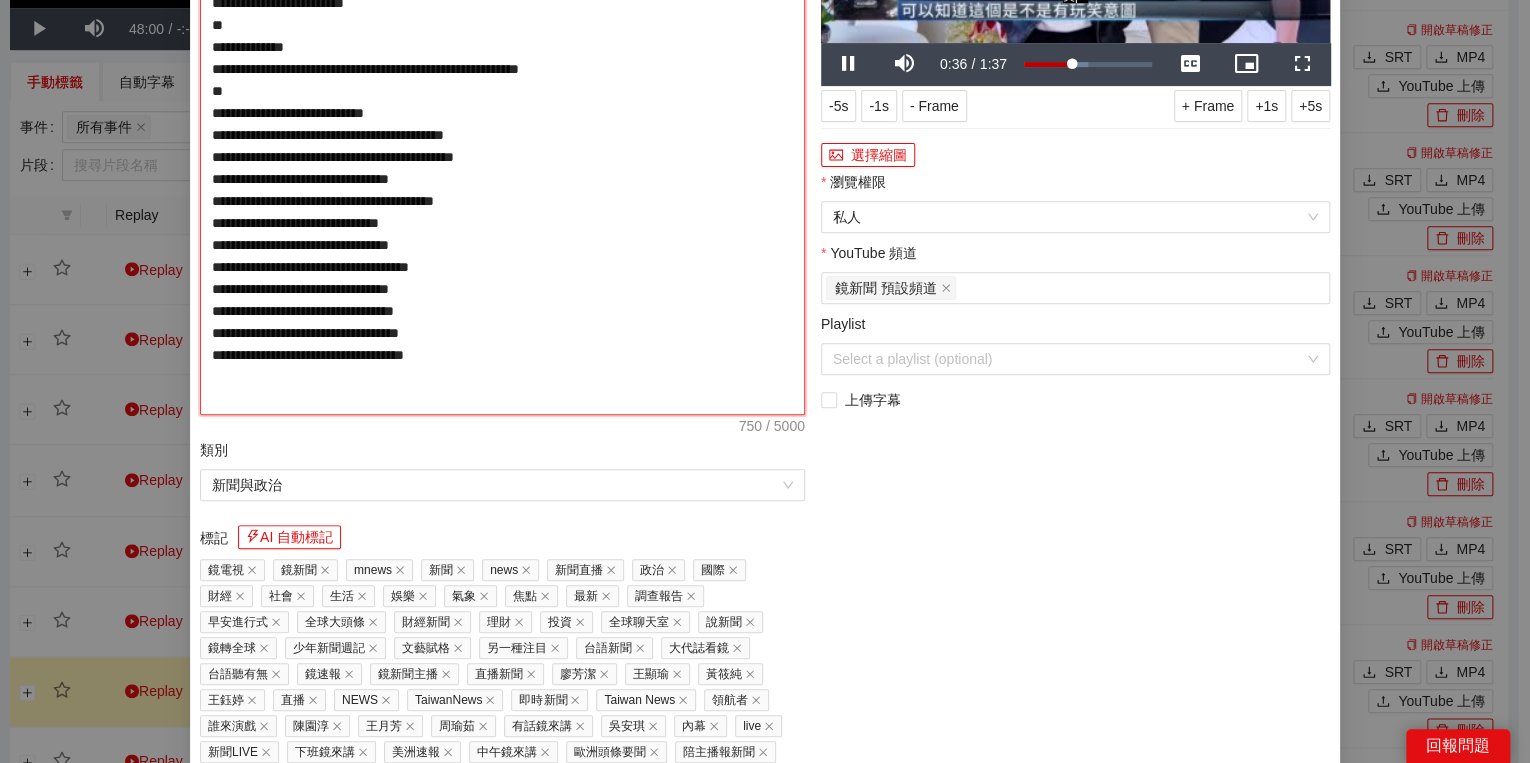 click on "**********" at bounding box center [502, 146] 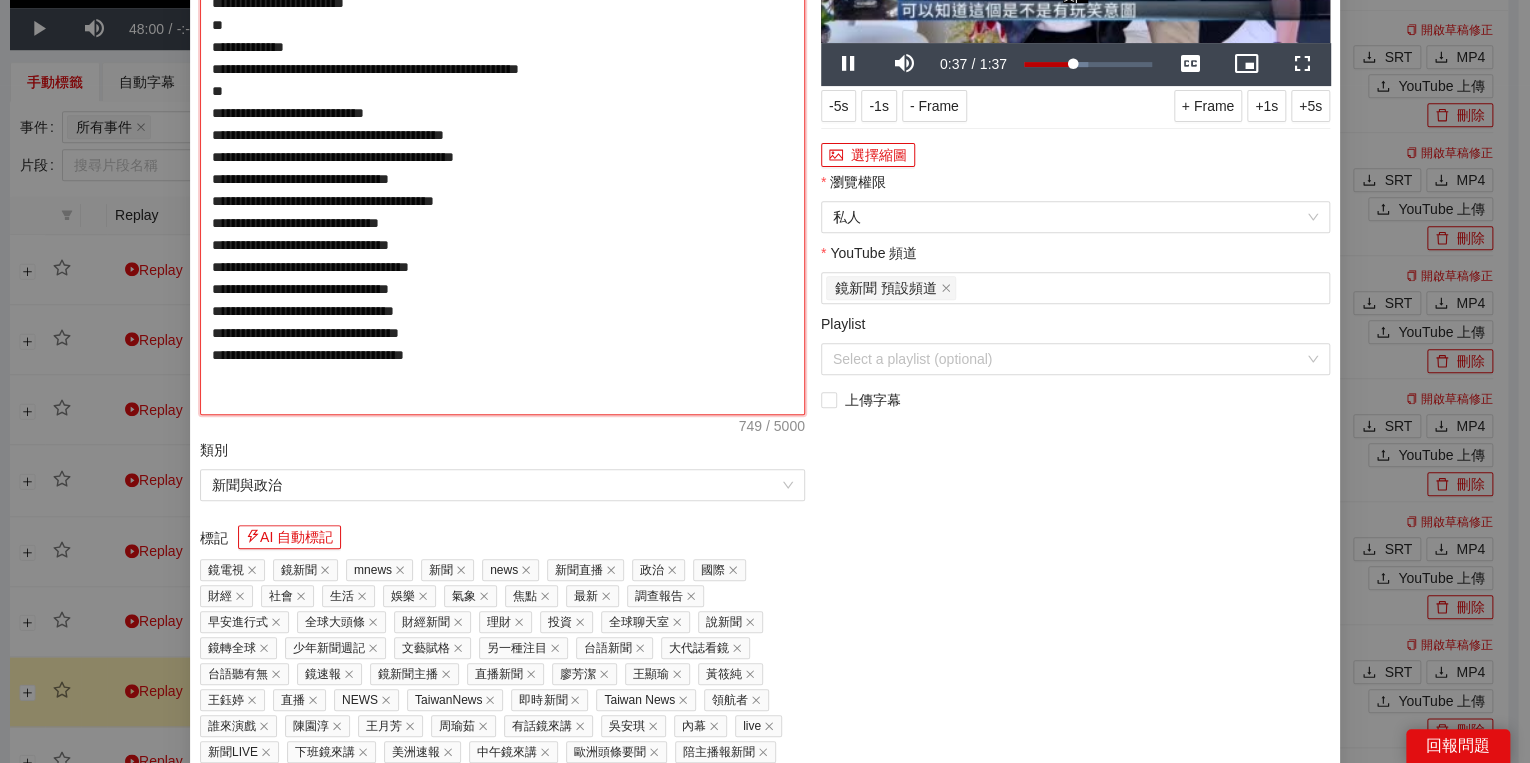 click on "**********" at bounding box center [502, 146] 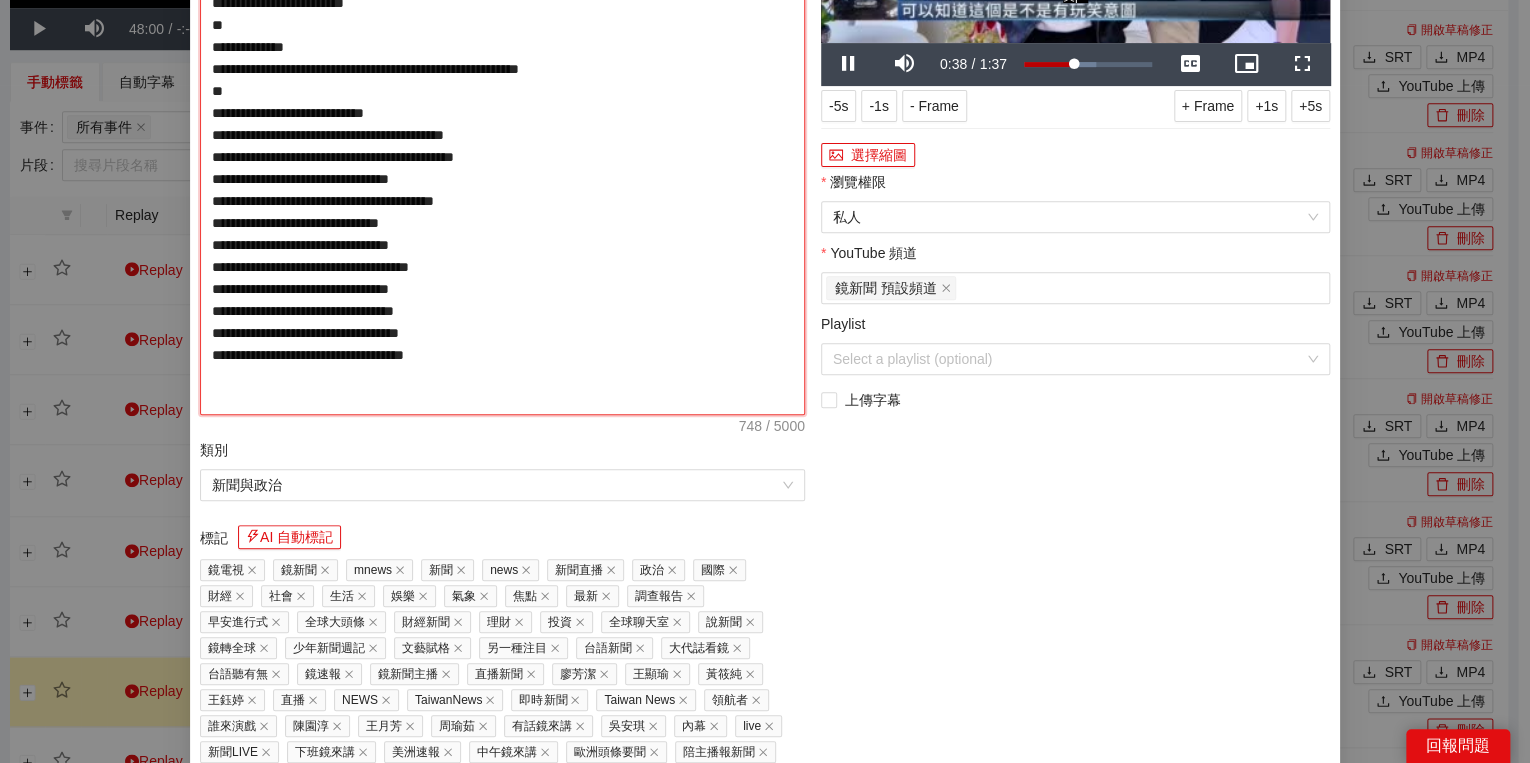 click on "**********" at bounding box center [502, 146] 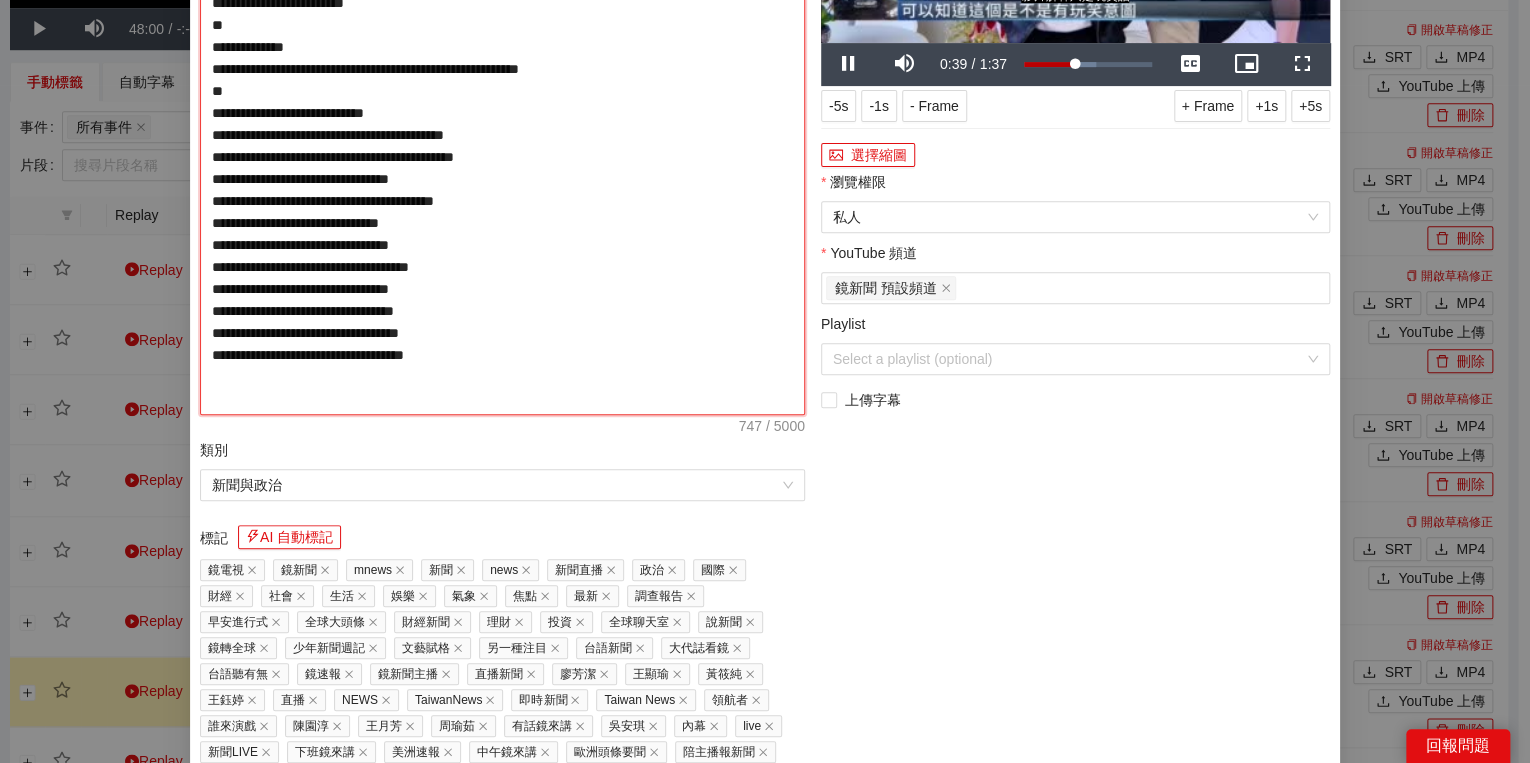 click on "**********" at bounding box center (502, 146) 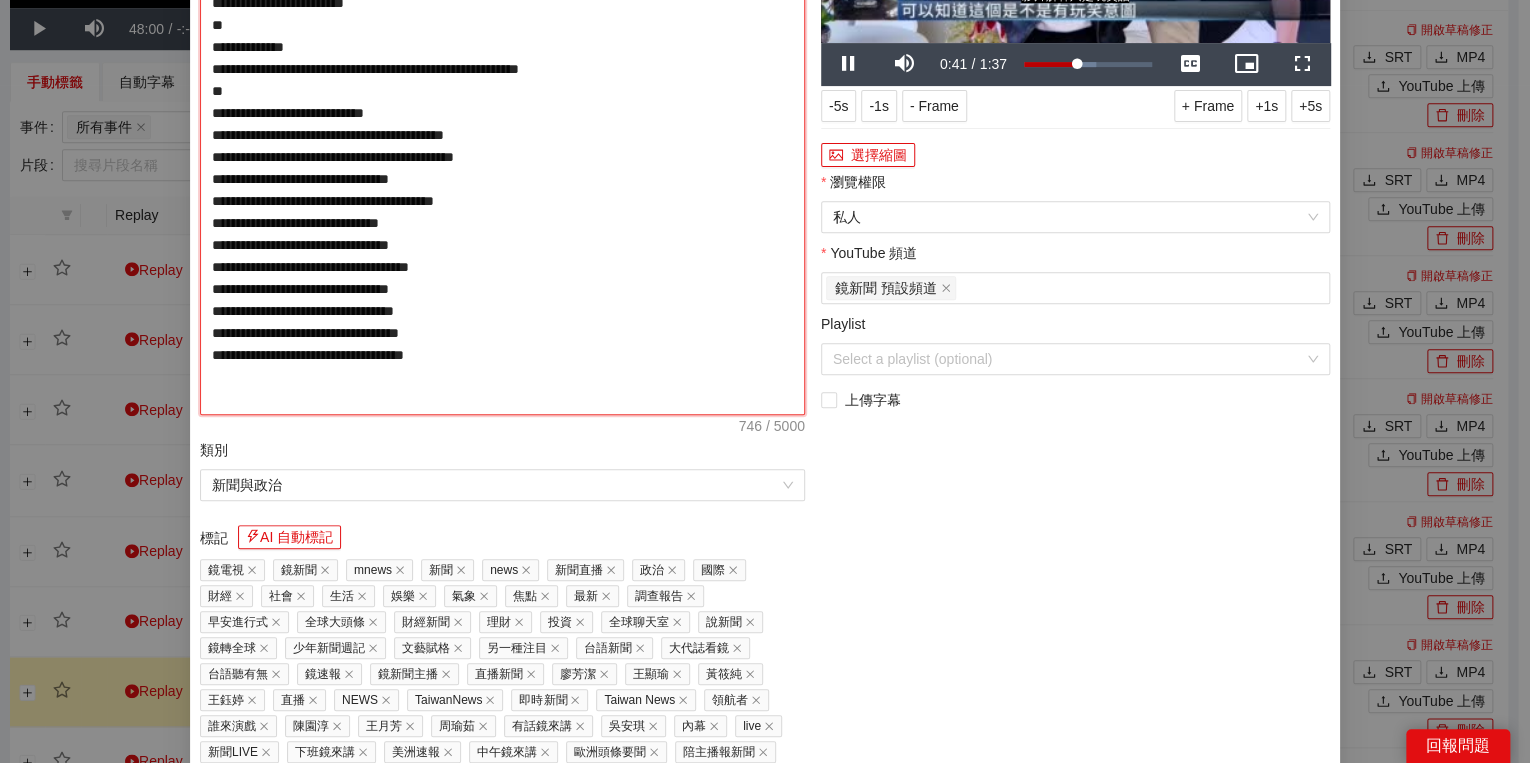 click on "**********" at bounding box center [502, 146] 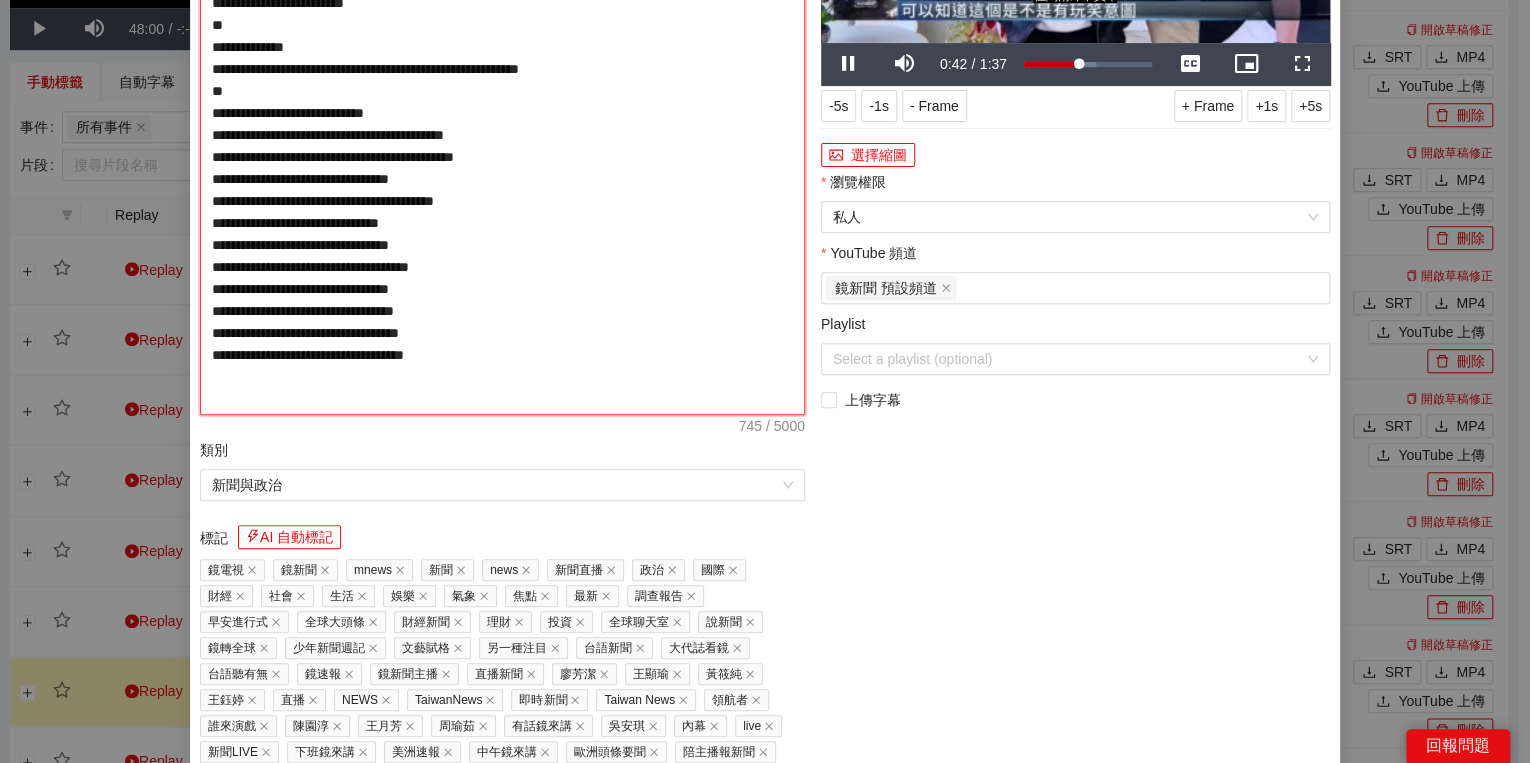 click on "**********" at bounding box center [502, 146] 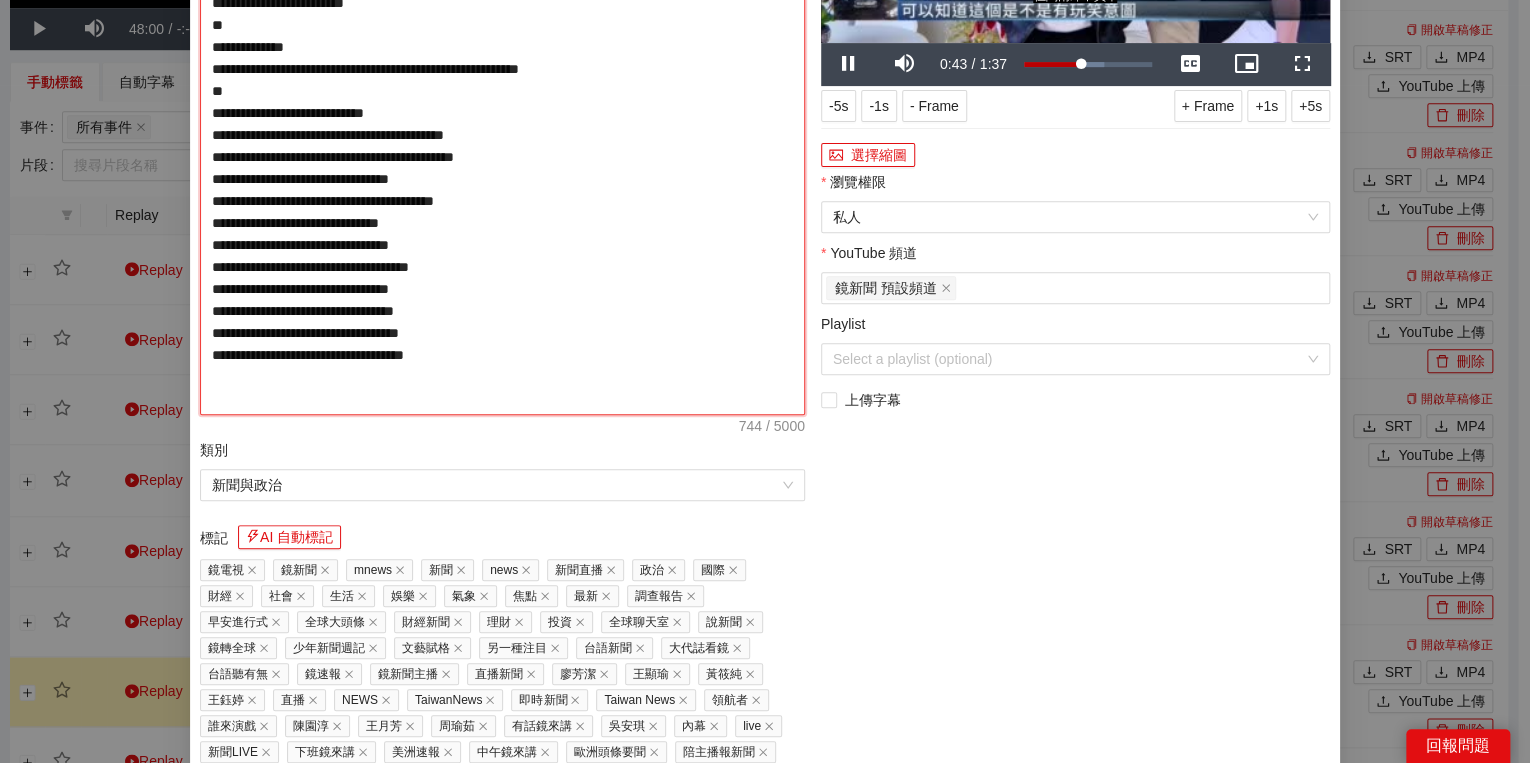click on "**********" at bounding box center [502, 146] 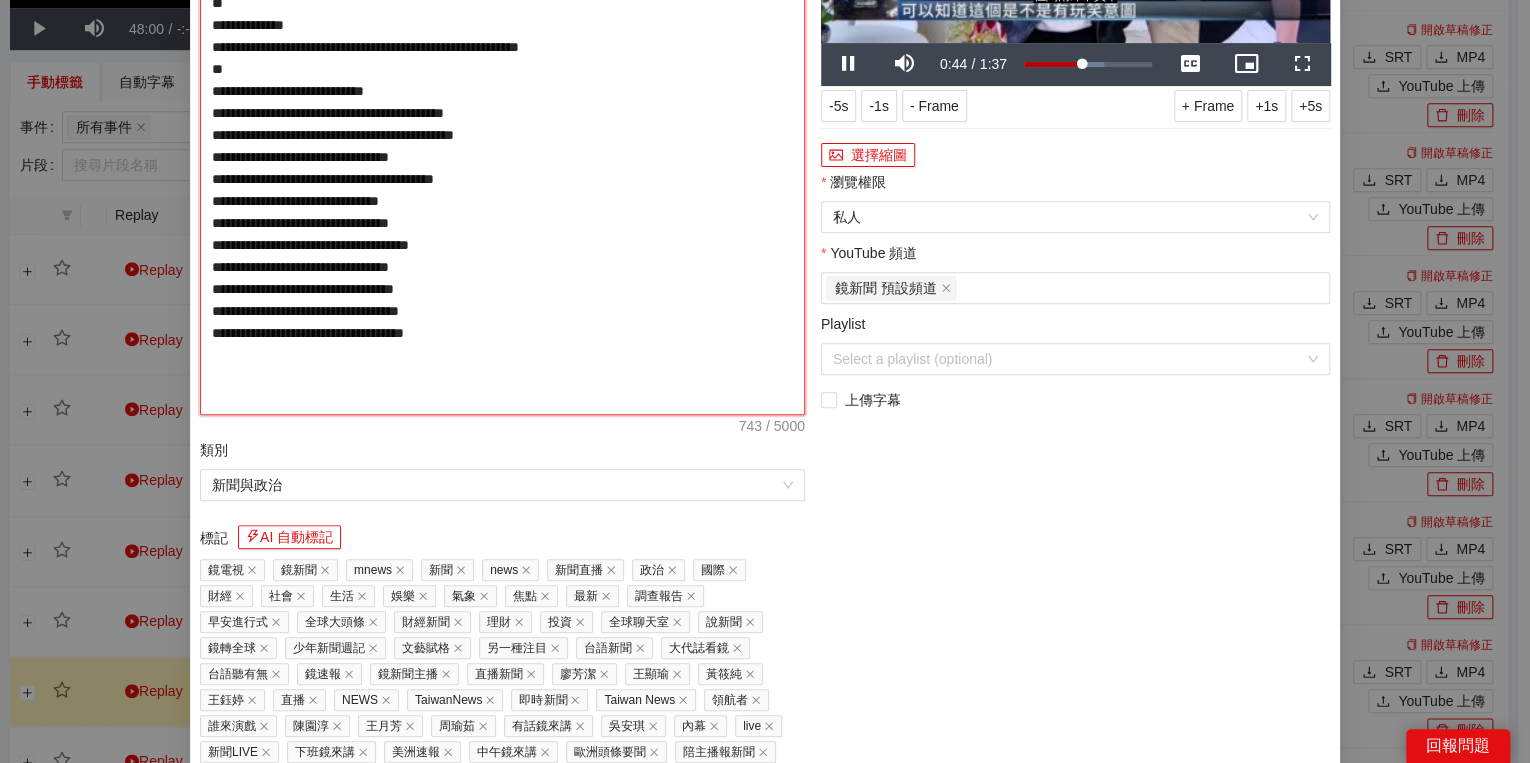 click on "**********" at bounding box center [502, 146] 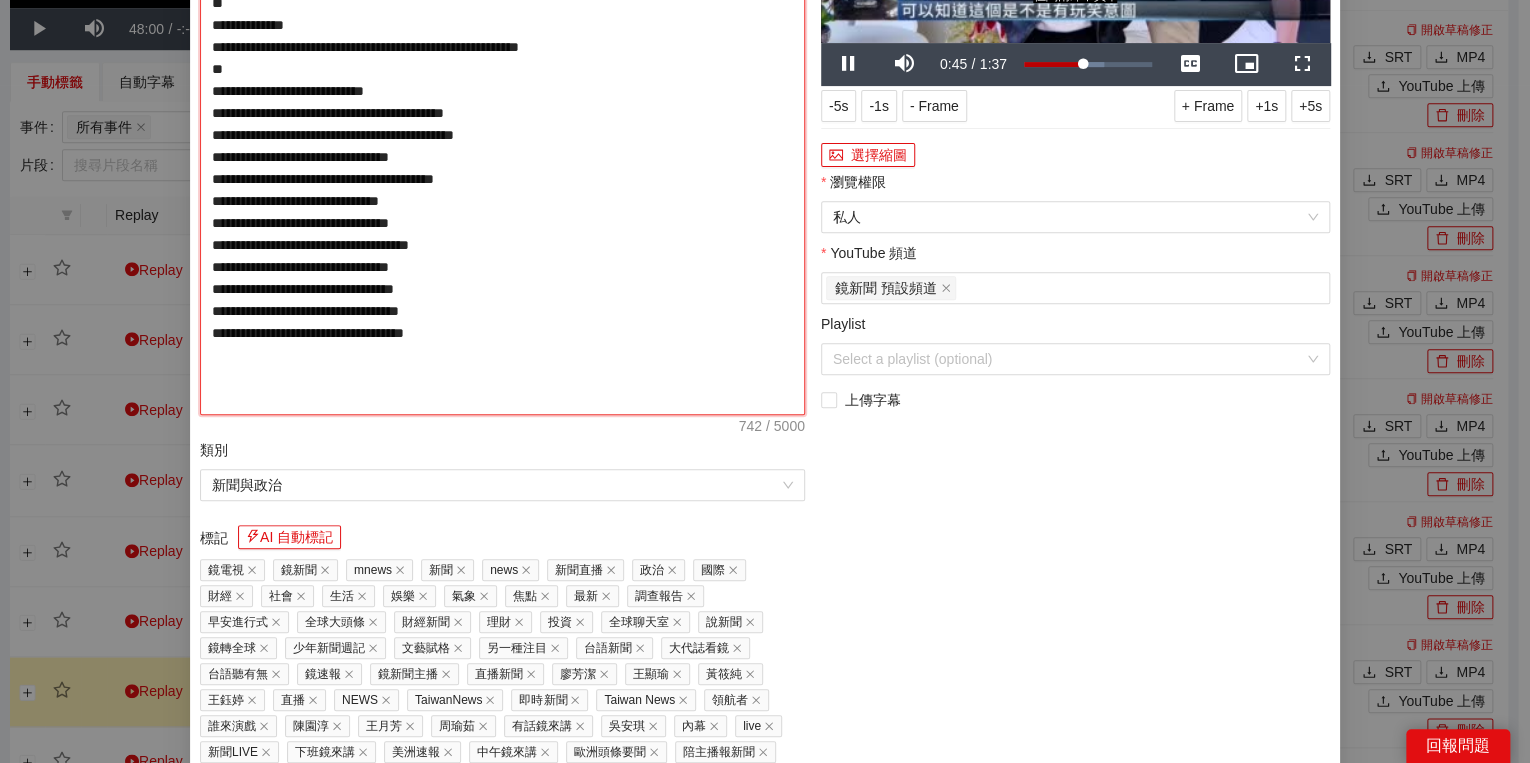click on "**********" at bounding box center (502, 146) 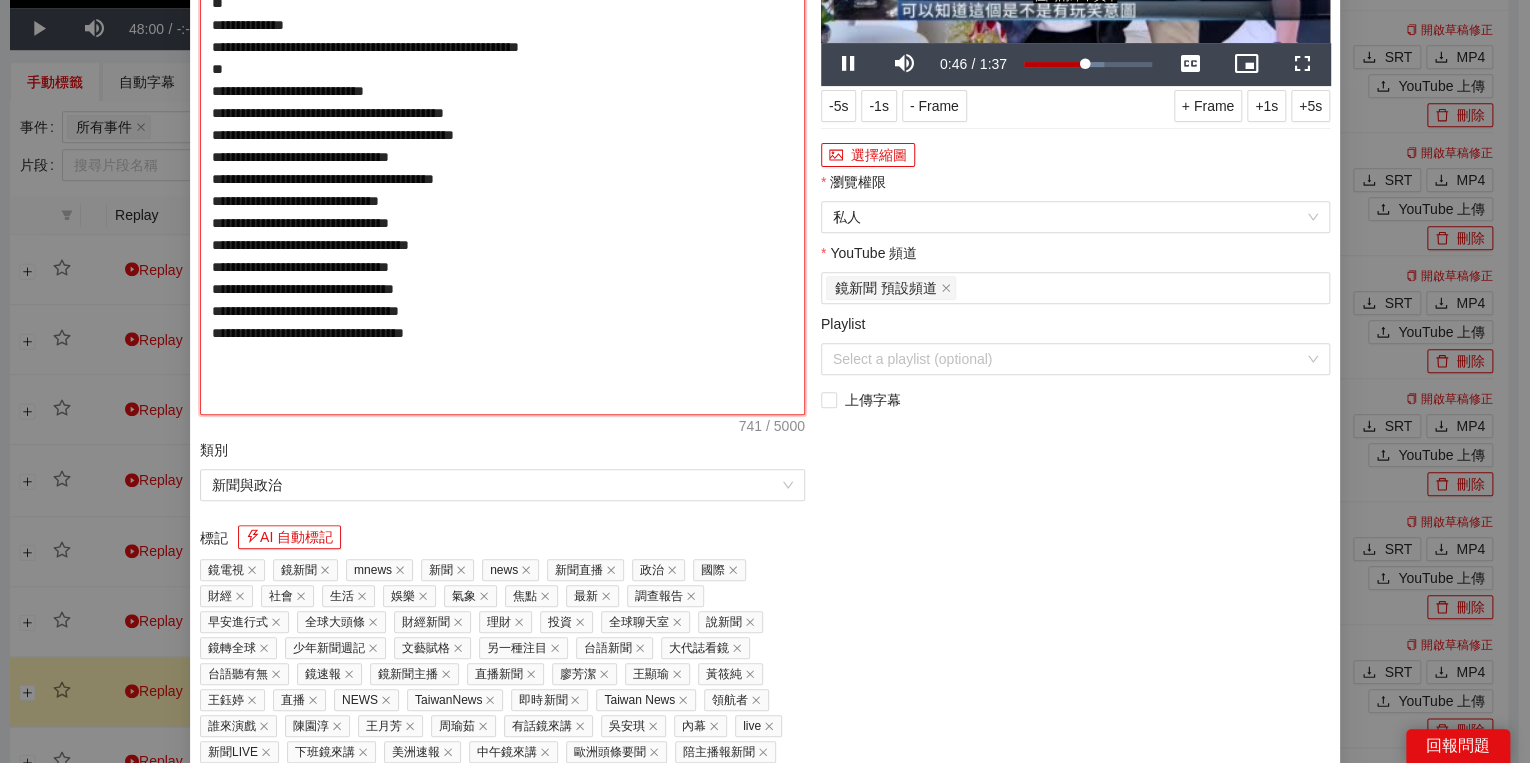 click on "**********" at bounding box center (502, 146) 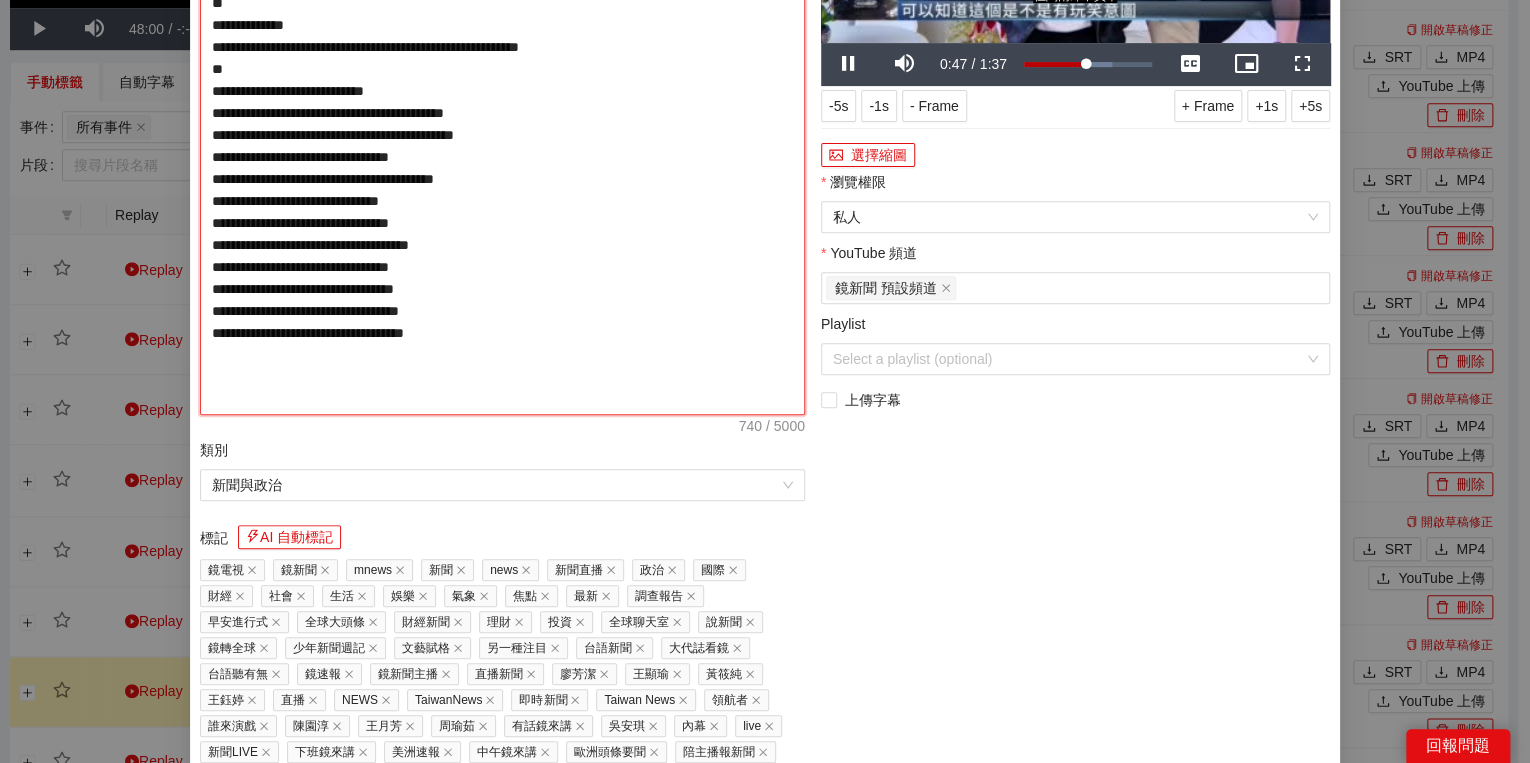 click on "**********" at bounding box center [502, 146] 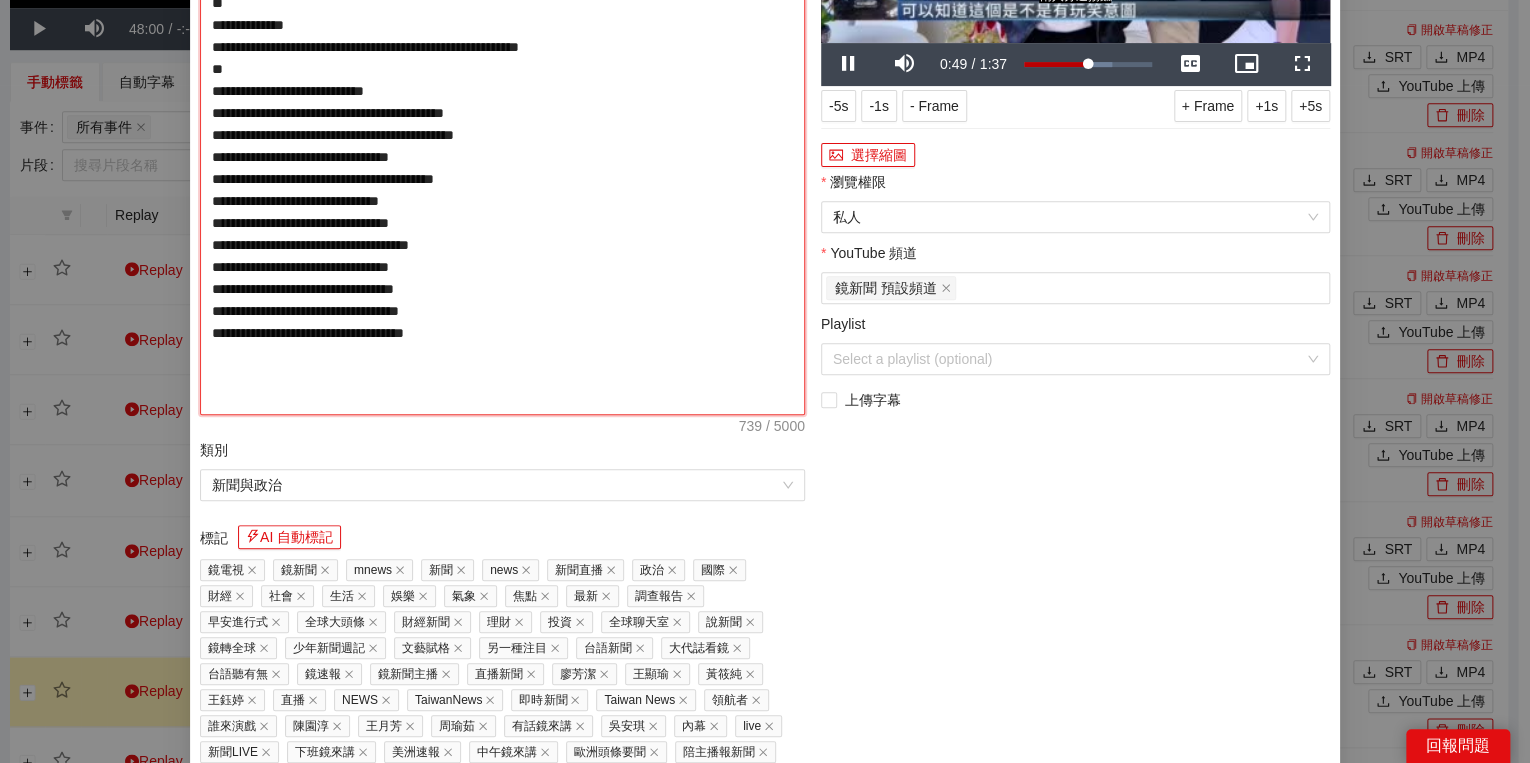 click on "**********" at bounding box center (502, 146) 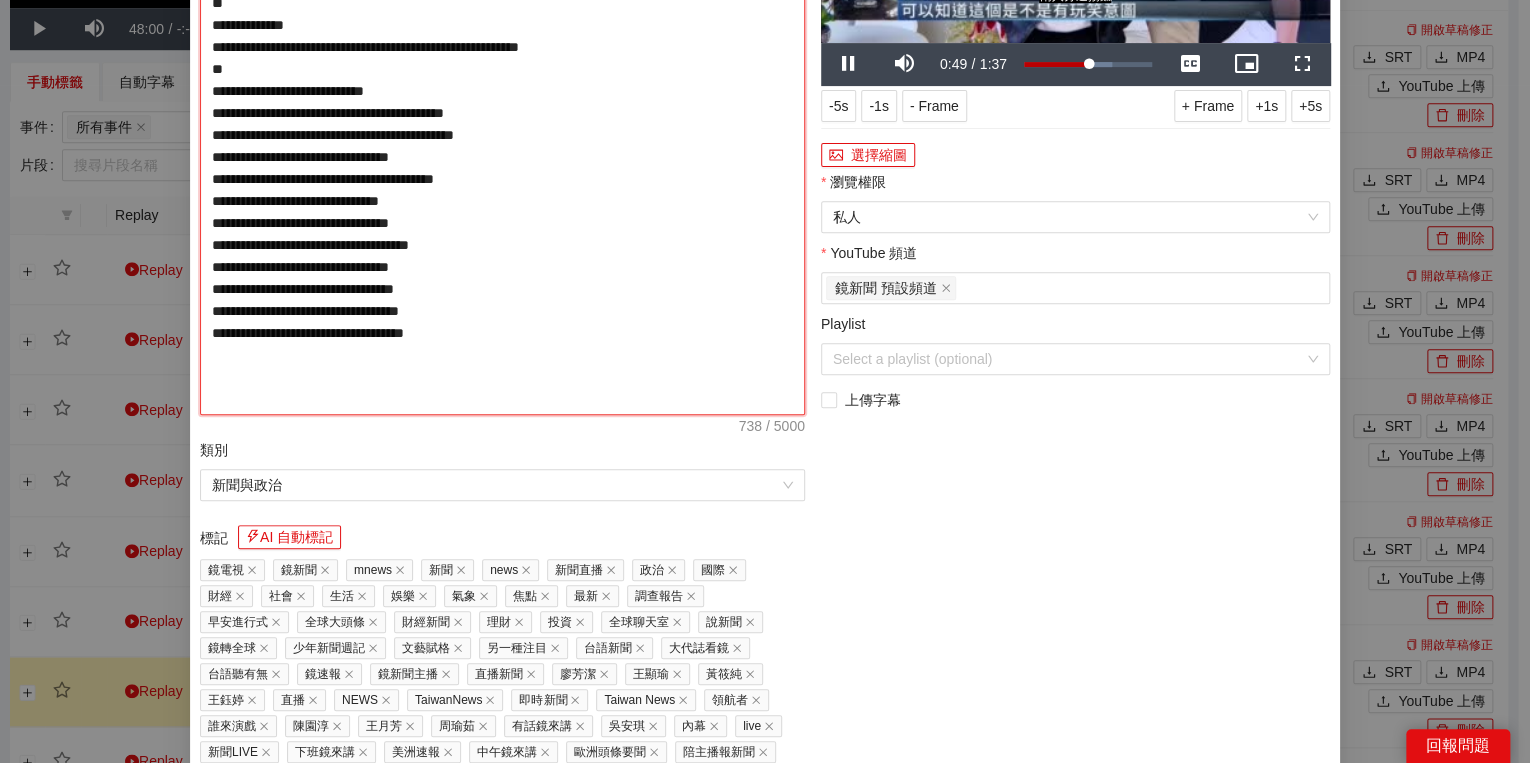 click on "**********" at bounding box center [502, 146] 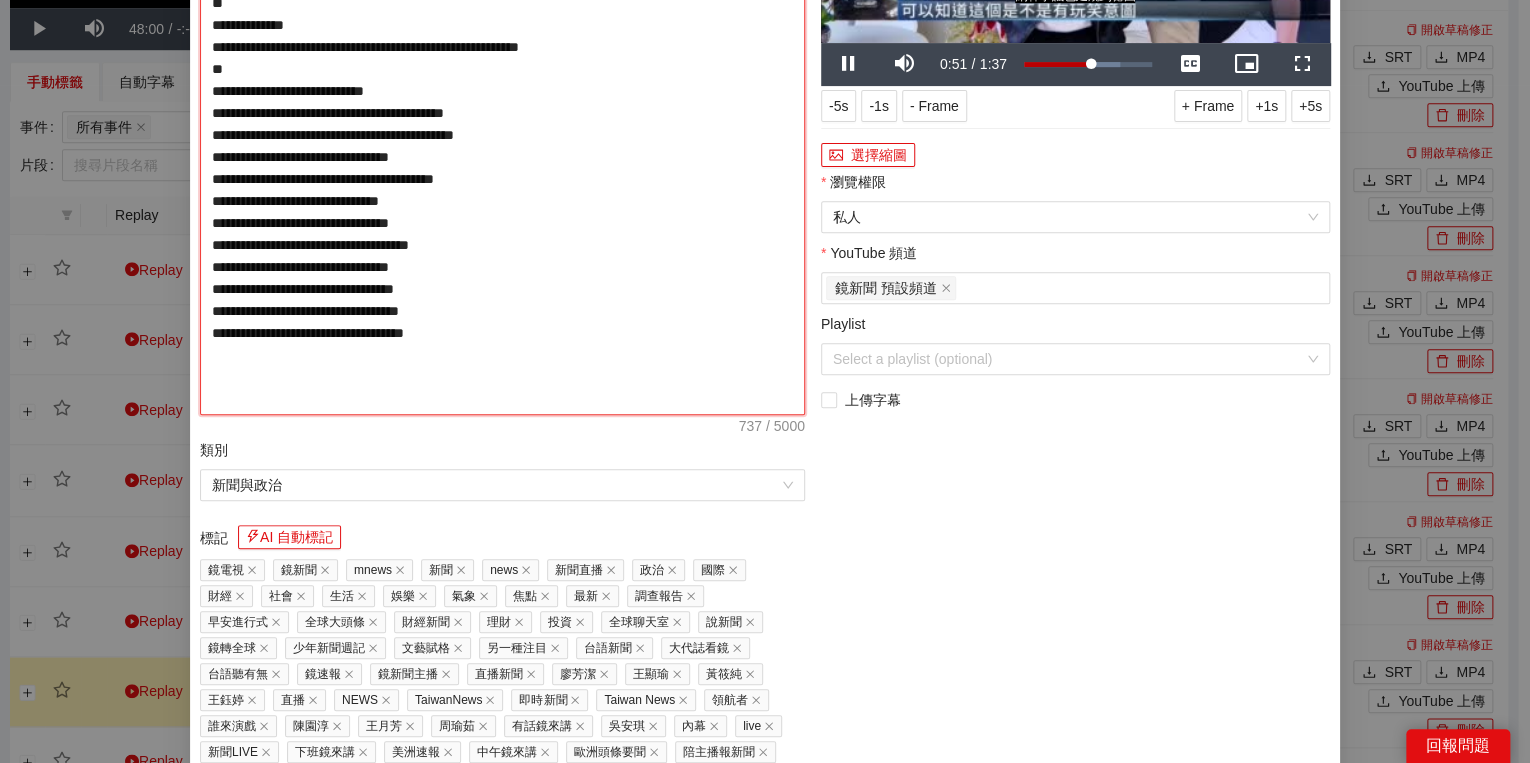 click on "**********" at bounding box center (502, 146) 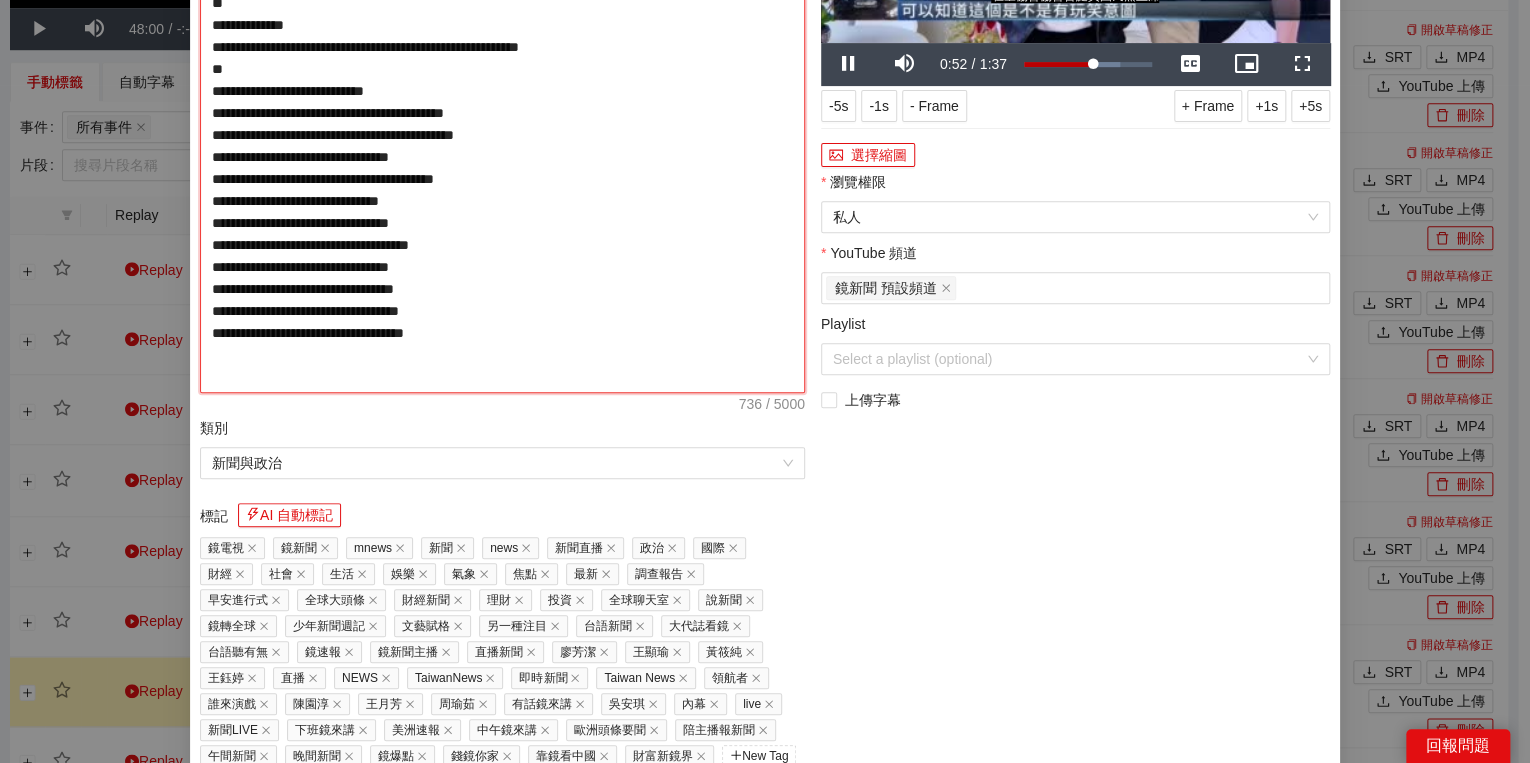 click on "**********" at bounding box center (502, 135) 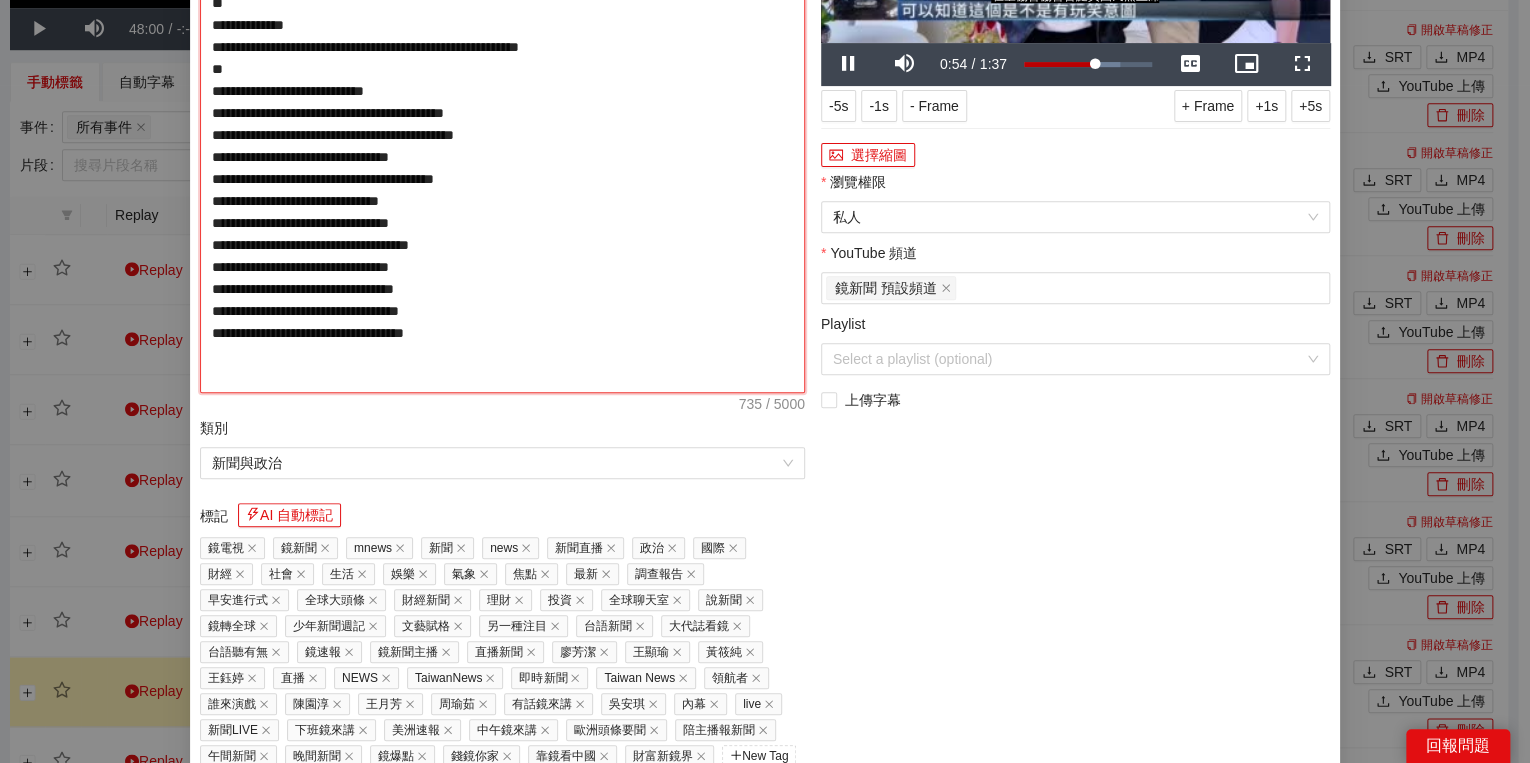 click on "**********" at bounding box center (502, 135) 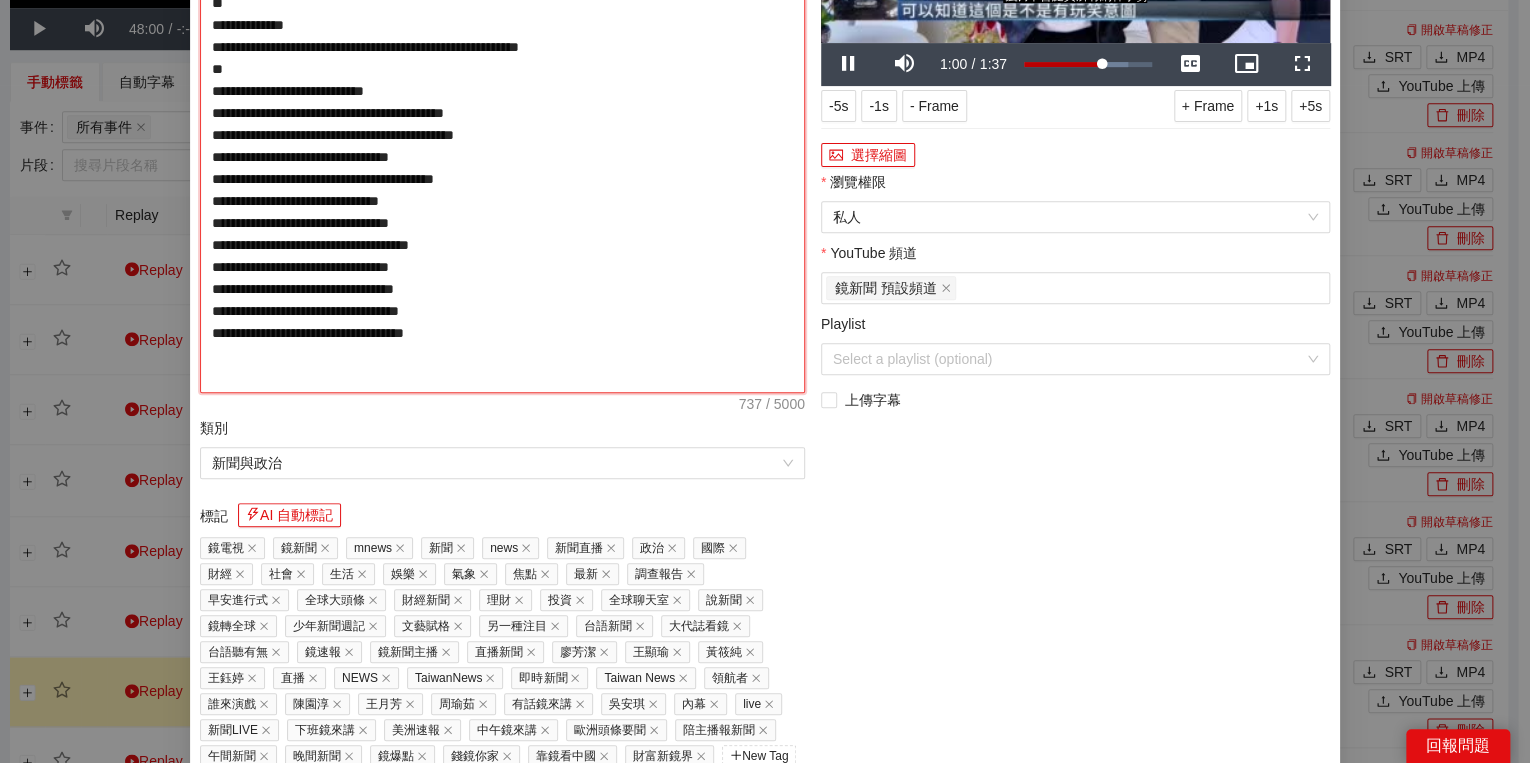 click on "**********" at bounding box center (502, 135) 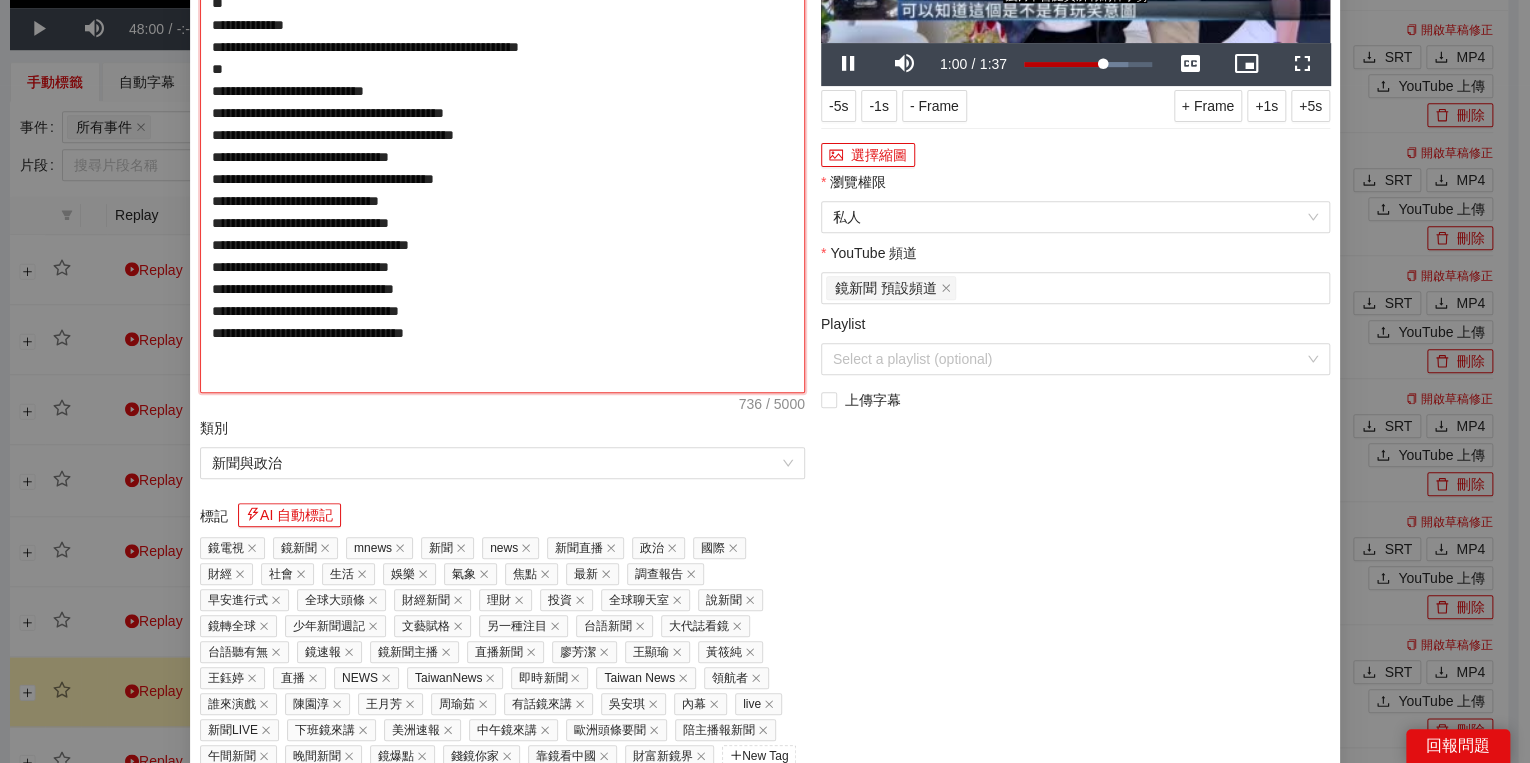 click on "**********" at bounding box center [502, 135] 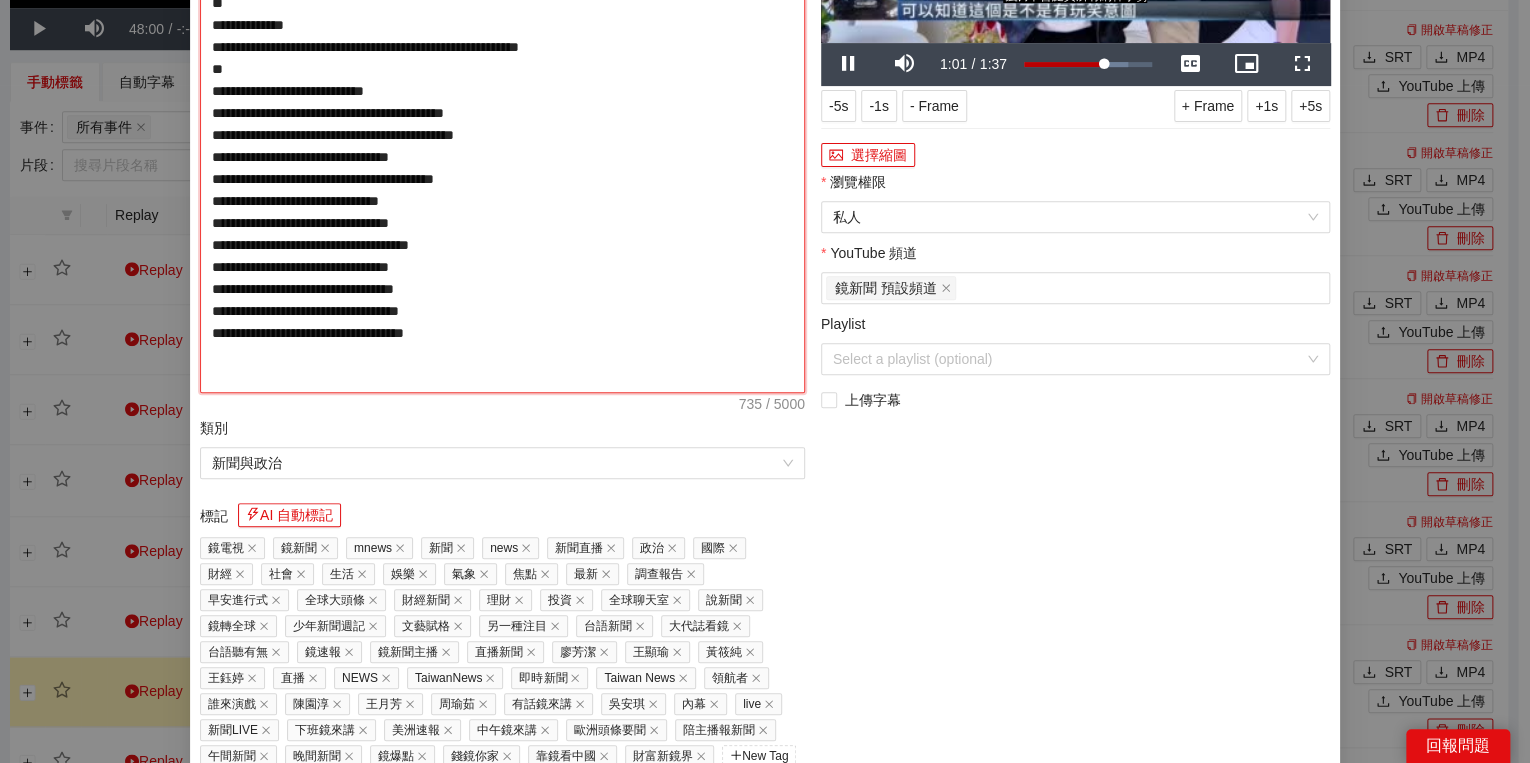 click on "**********" at bounding box center [502, 135] 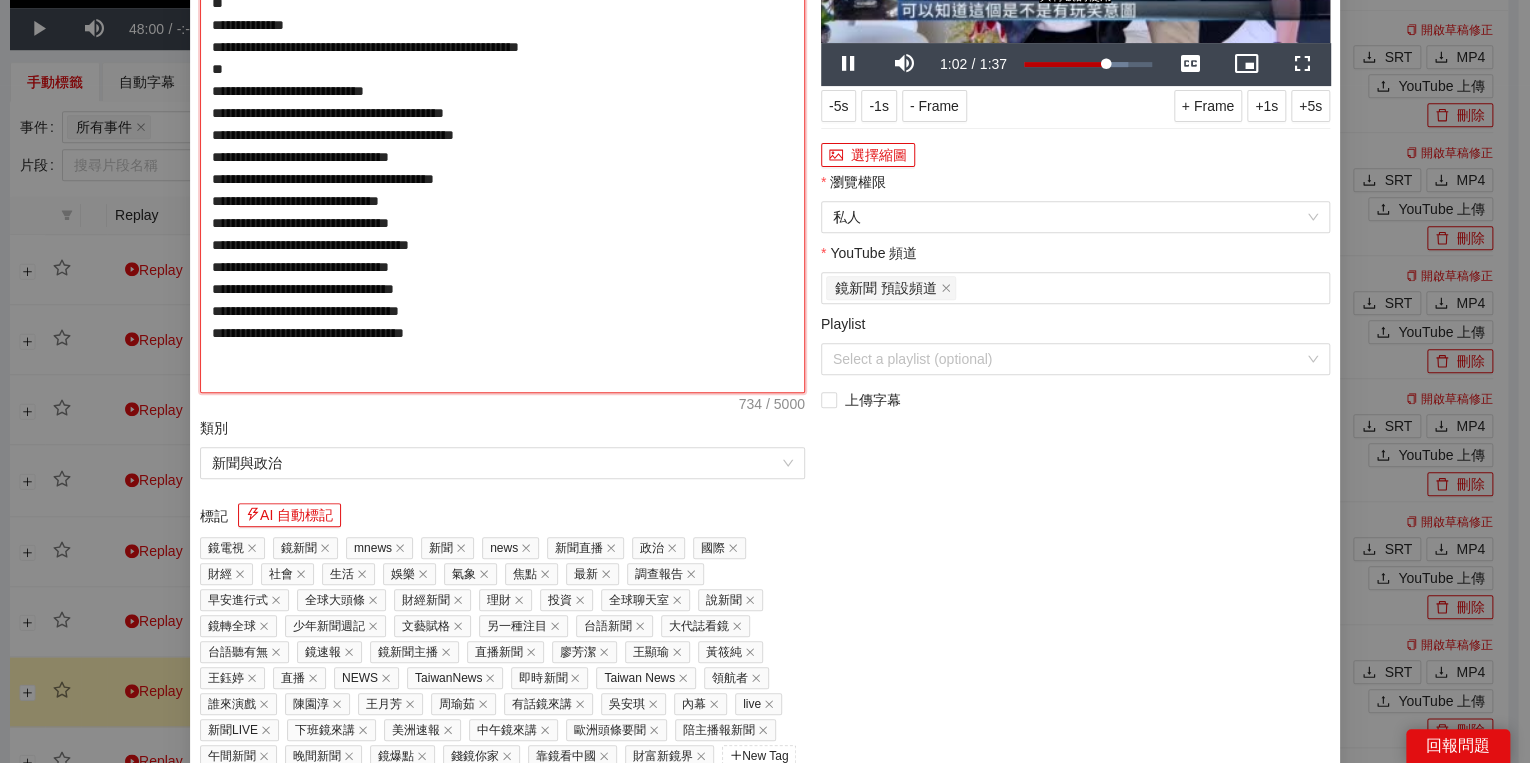 click on "**********" at bounding box center [502, 135] 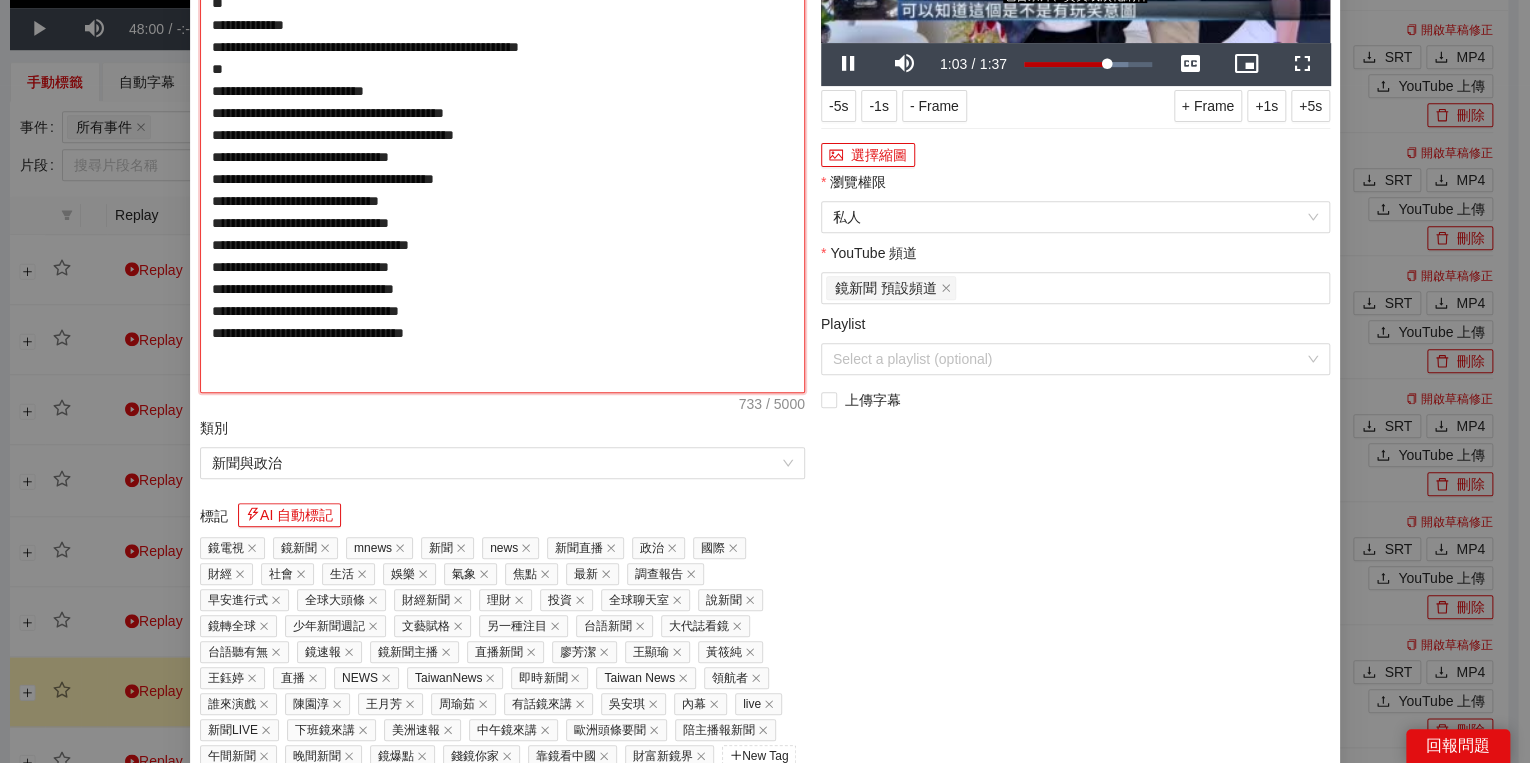 click on "**********" at bounding box center (502, 135) 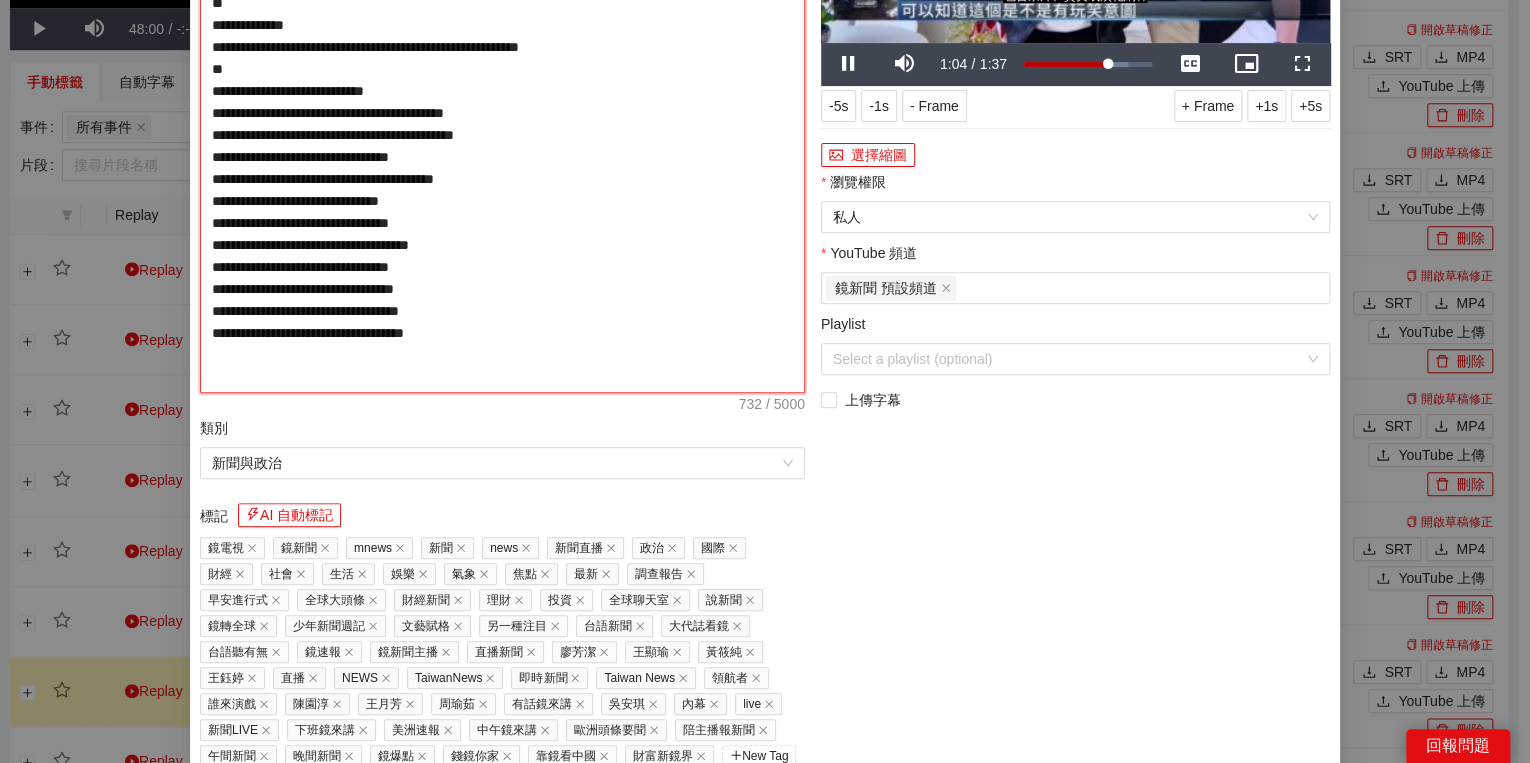 click on "**********" at bounding box center (502, 135) 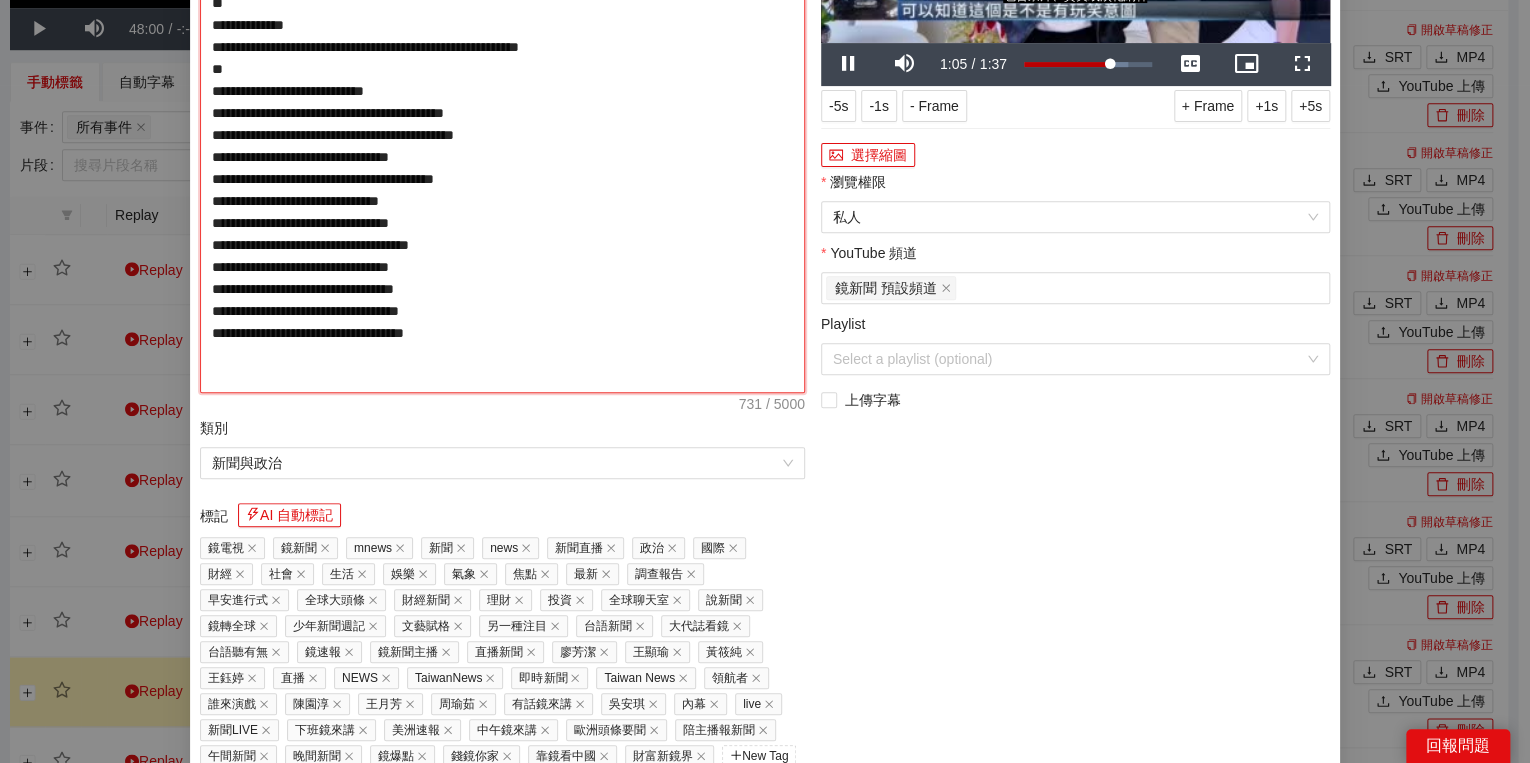 click on "**********" at bounding box center (502, 135) 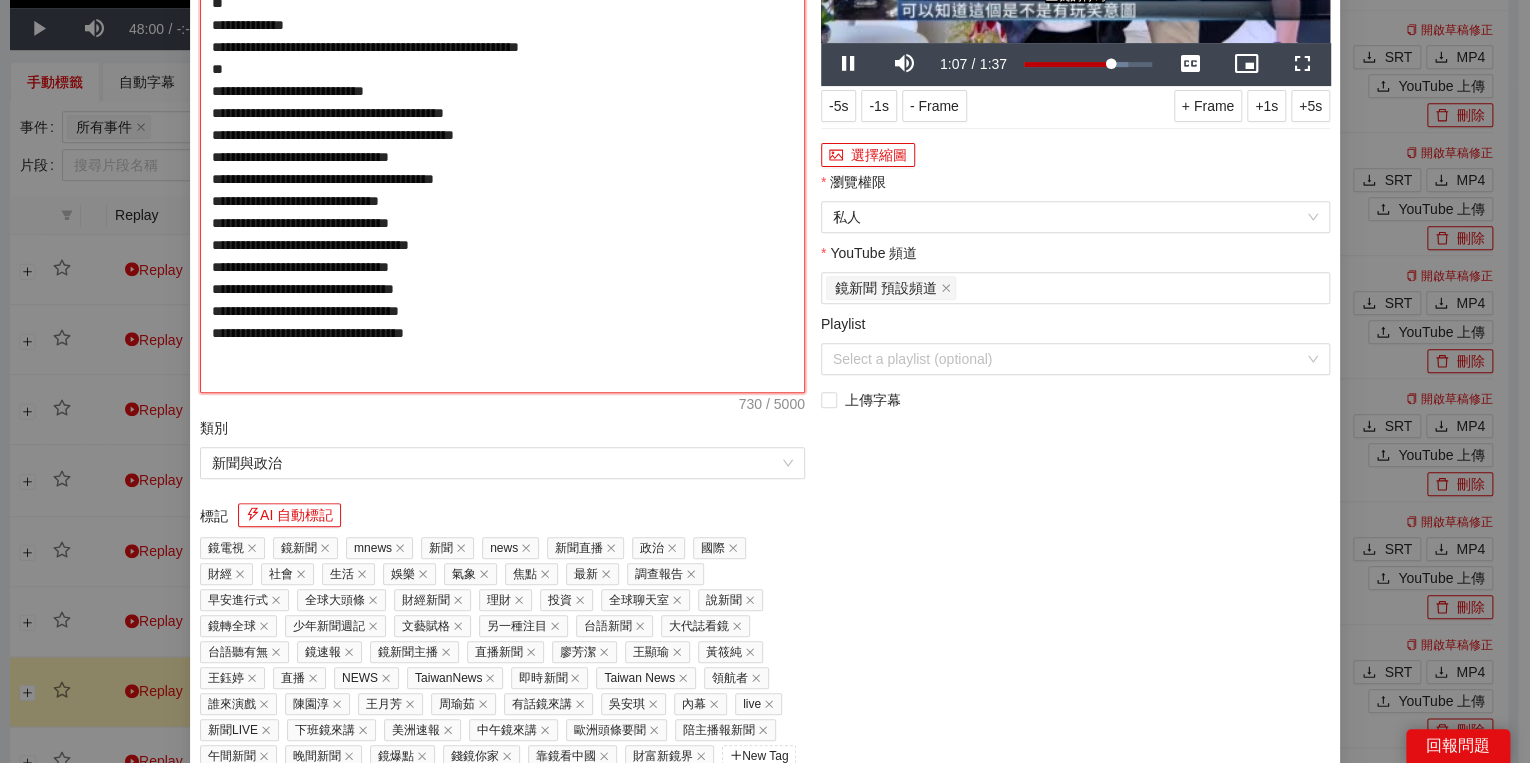 click on "**********" at bounding box center (502, 135) 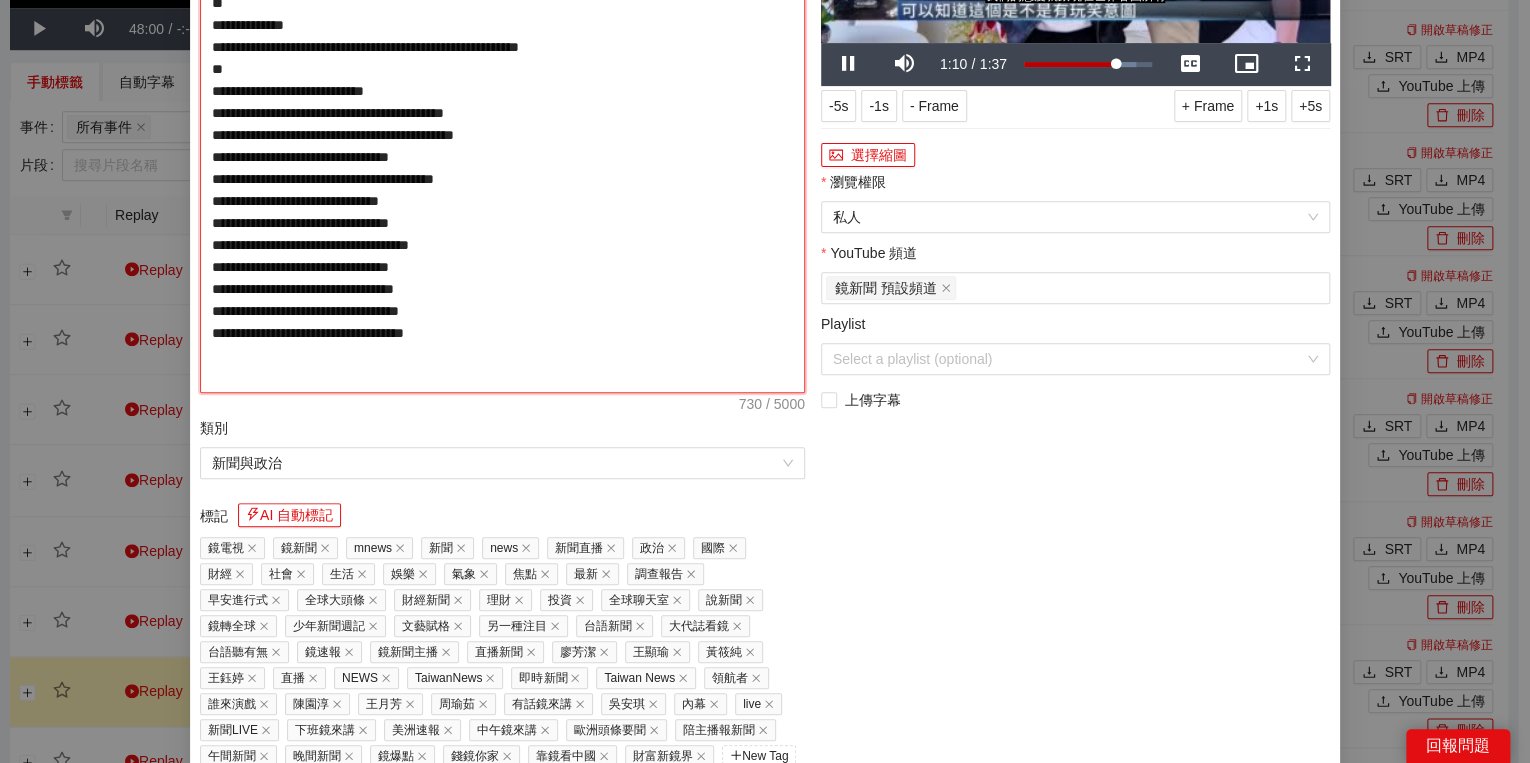click on "**********" at bounding box center (502, 135) 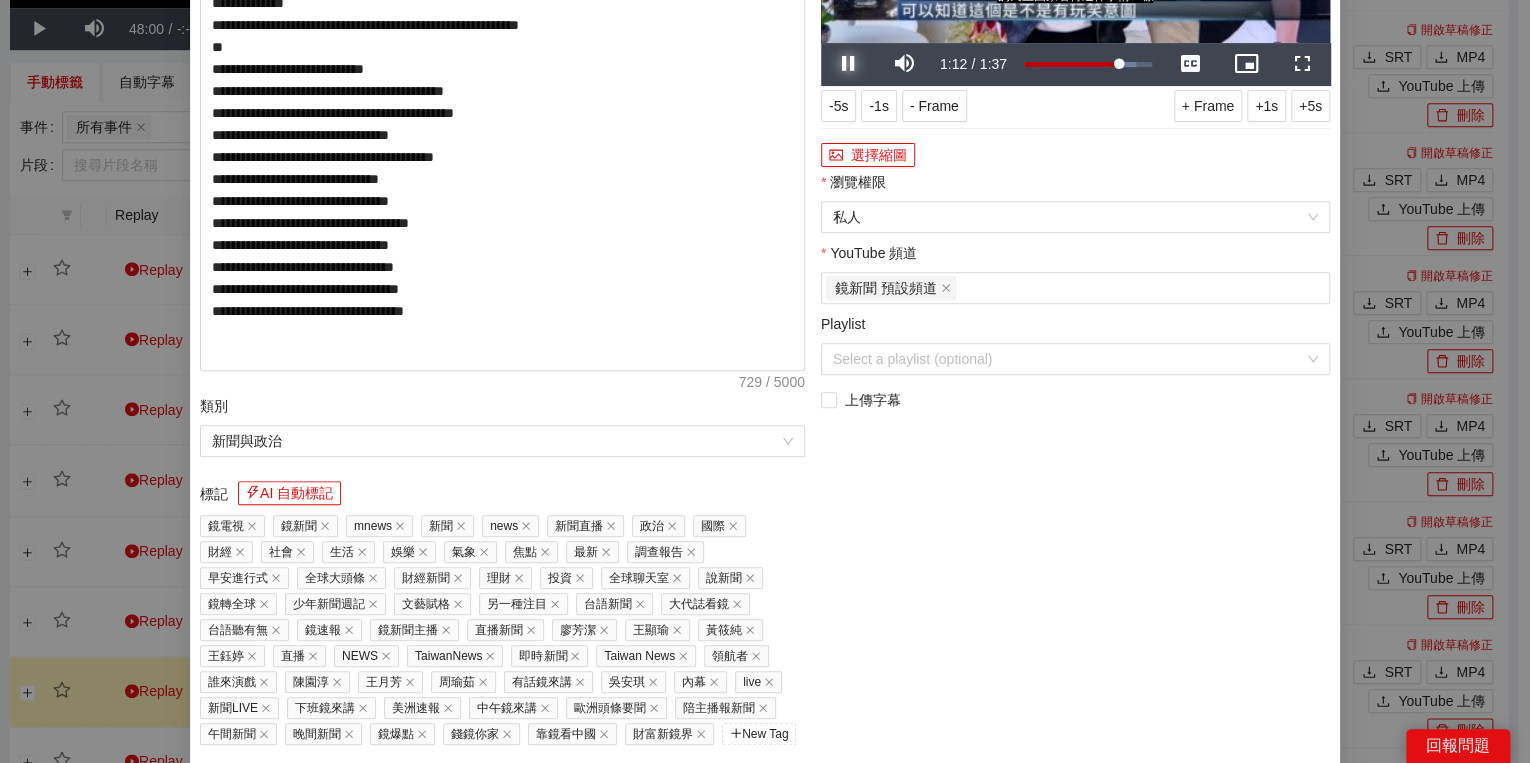 click at bounding box center (849, 64) 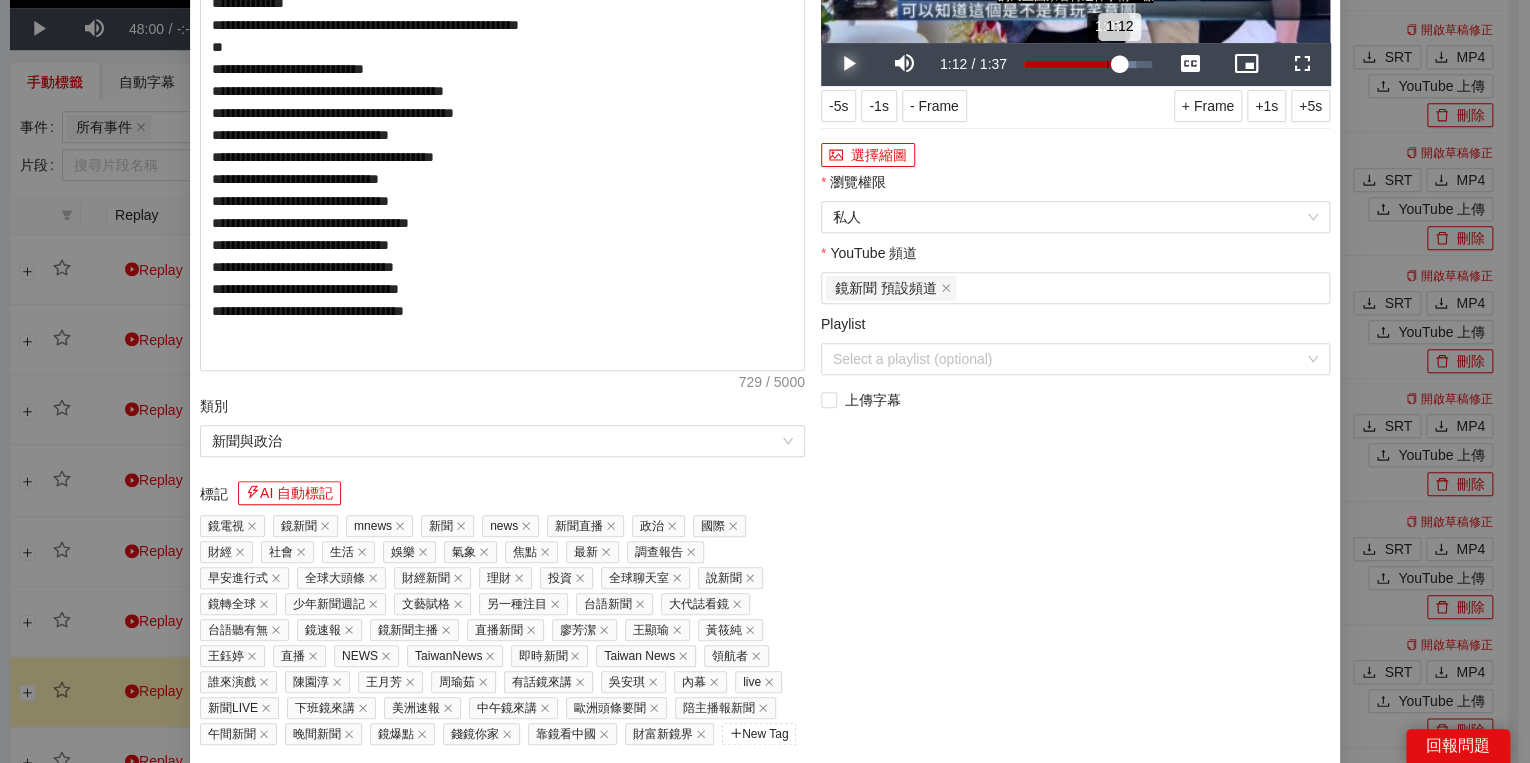 click on "1:03" at bounding box center [1107, 64] 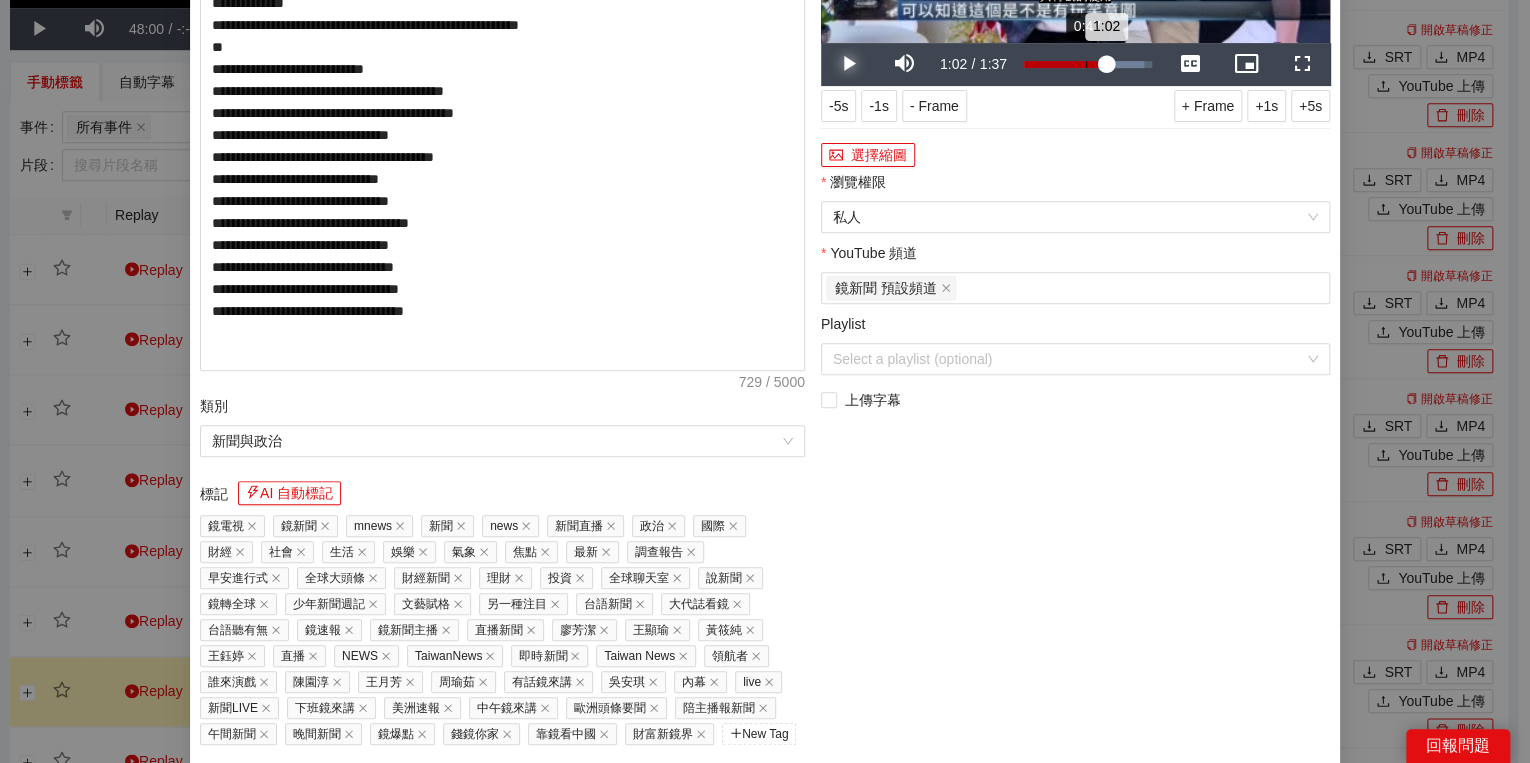 drag, startPoint x: 1079, startPoint y: 376, endPoint x: 1065, endPoint y: 376, distance: 14 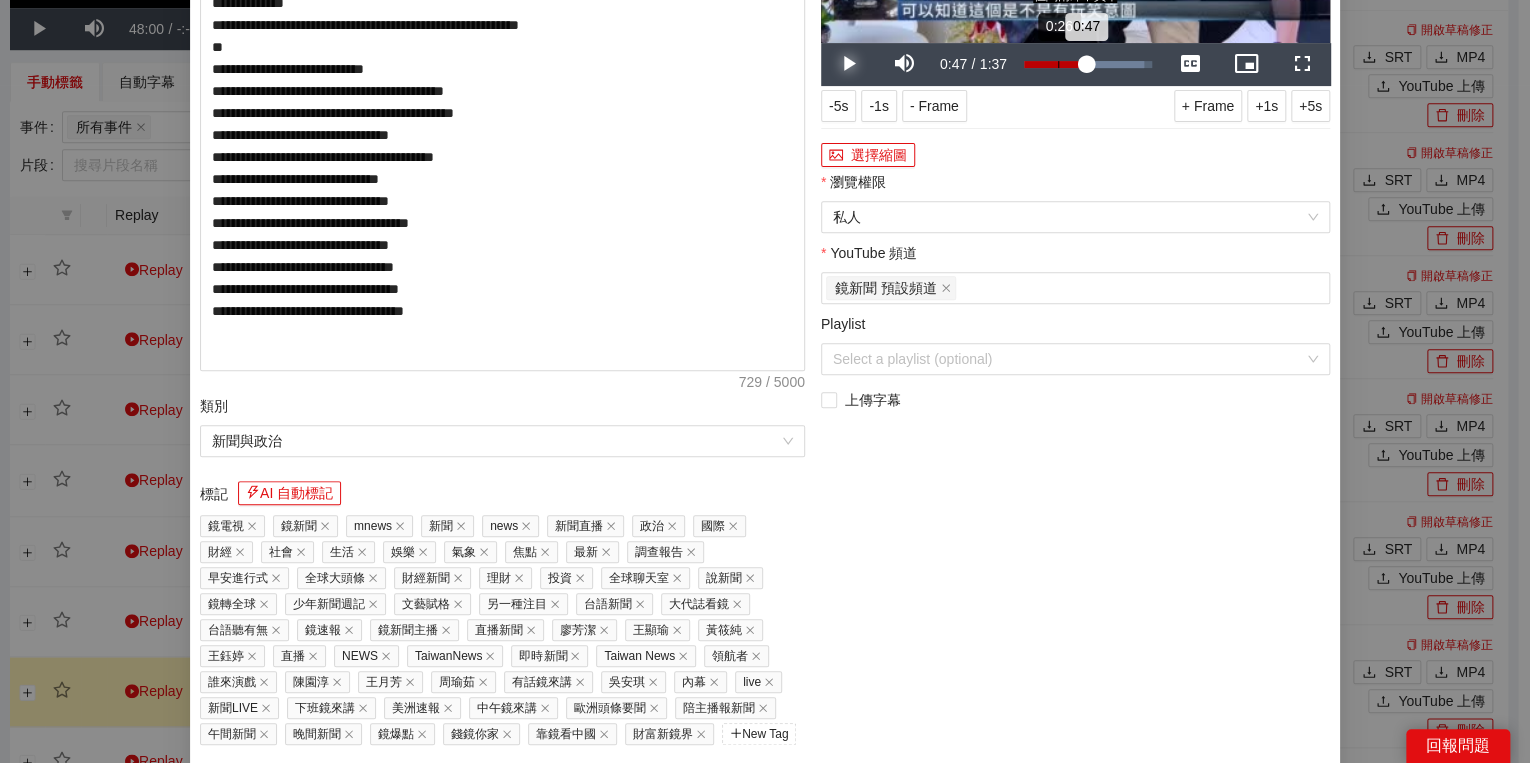 click on "Loaded :  94.07% 0:26 0:47" at bounding box center (1088, 64) 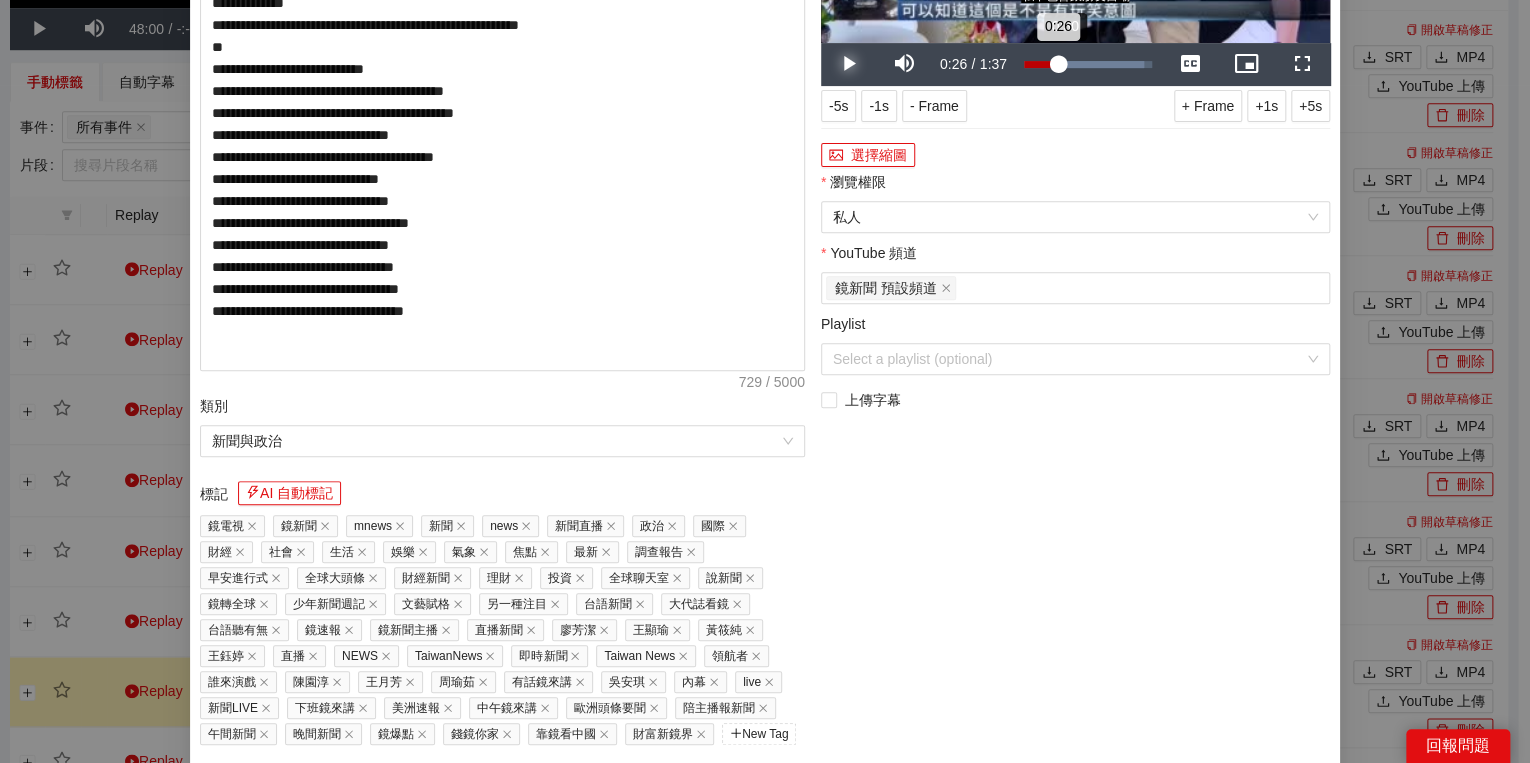 click on "0:26" at bounding box center (1041, 64) 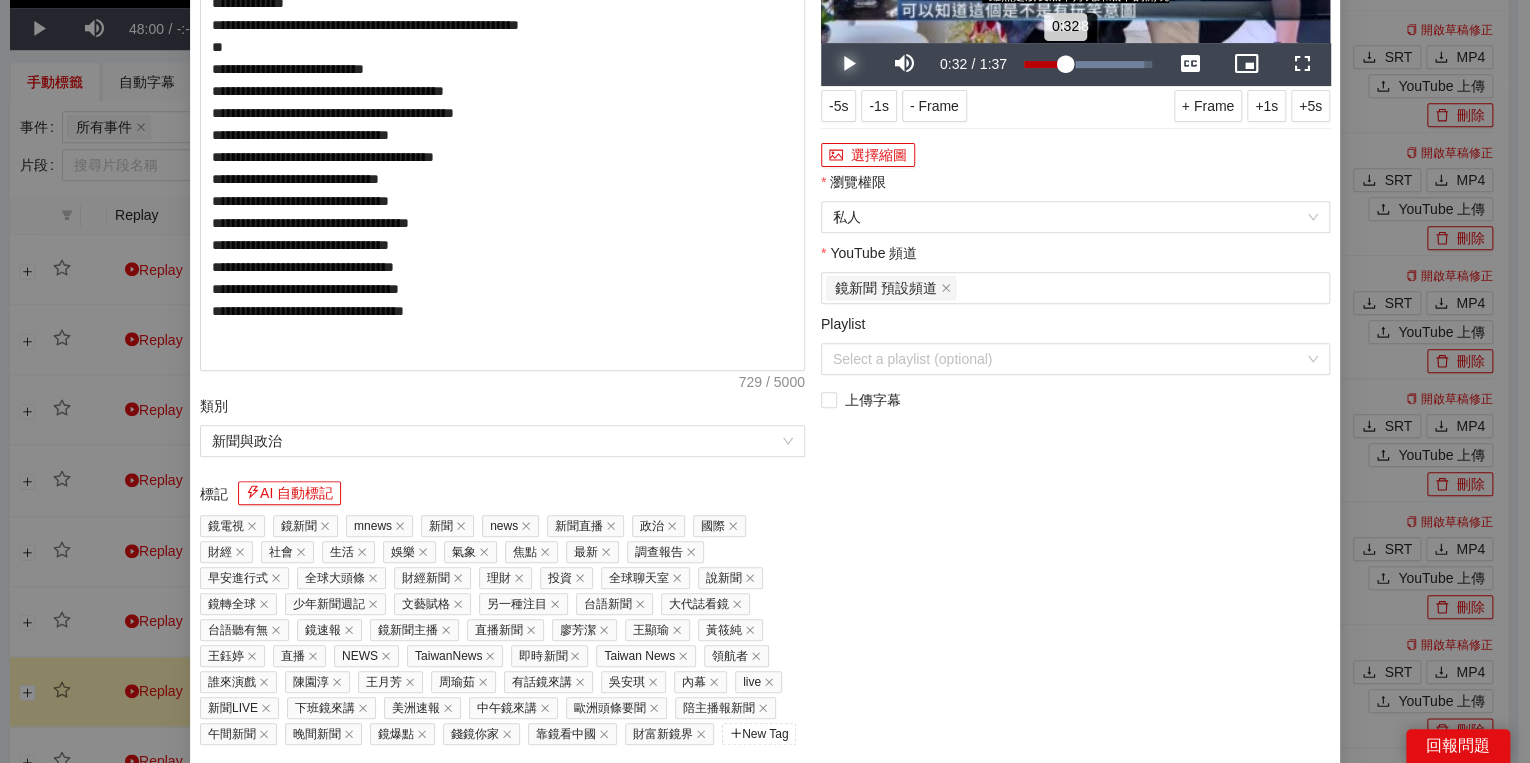 click on "0:32" at bounding box center (1044, 64) 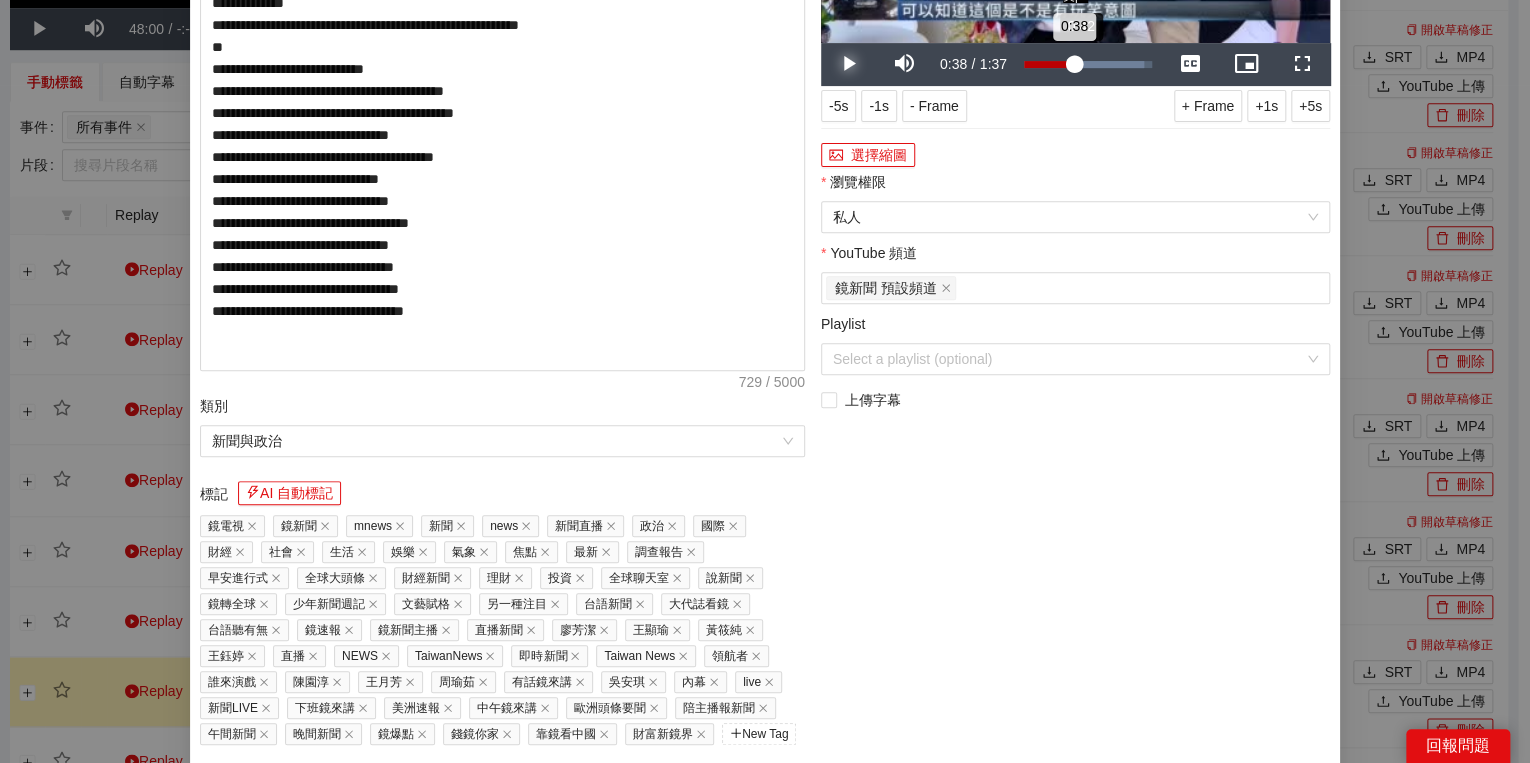 click on "0:38" at bounding box center (1049, 64) 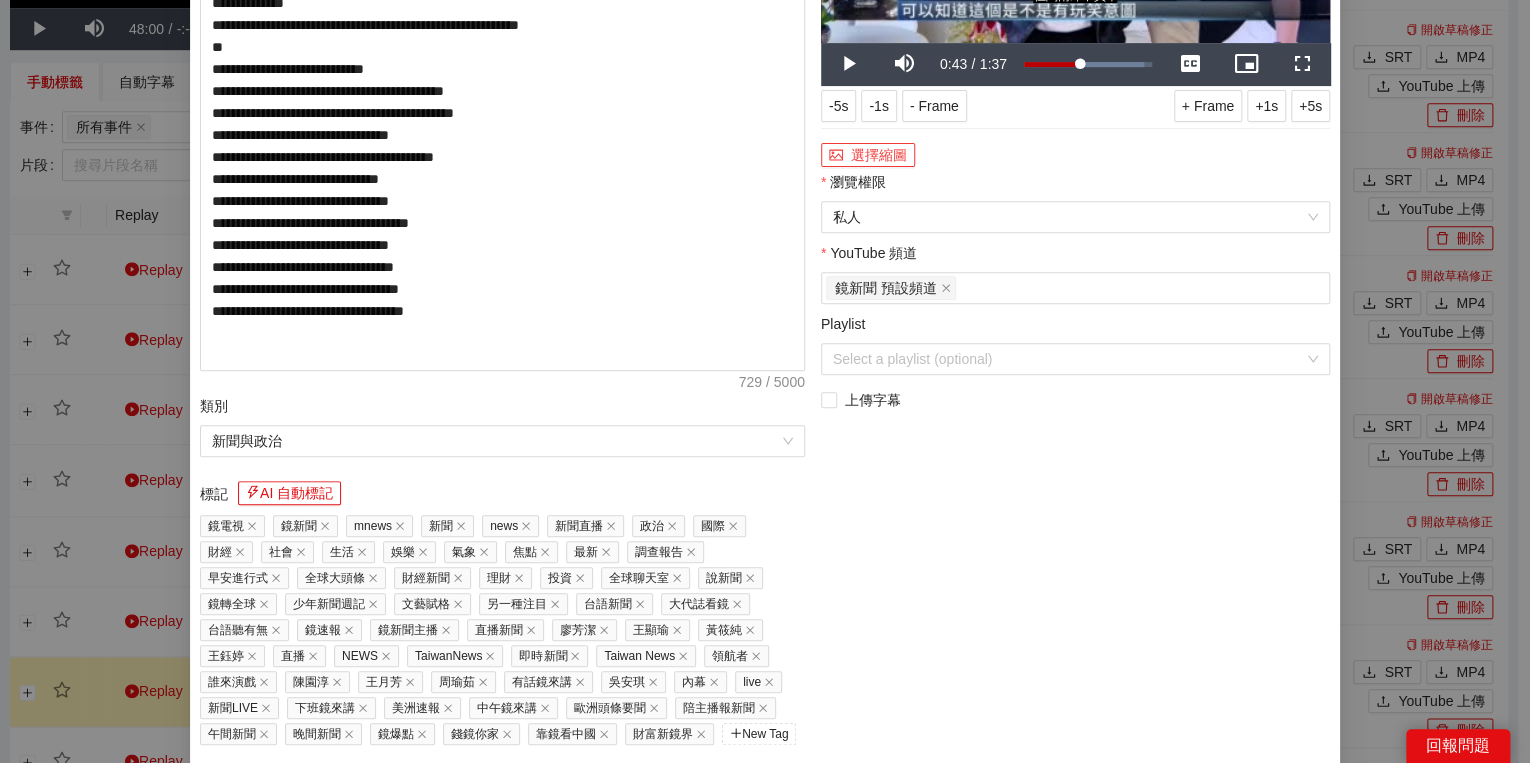 click on "選擇縮圖" at bounding box center (868, 155) 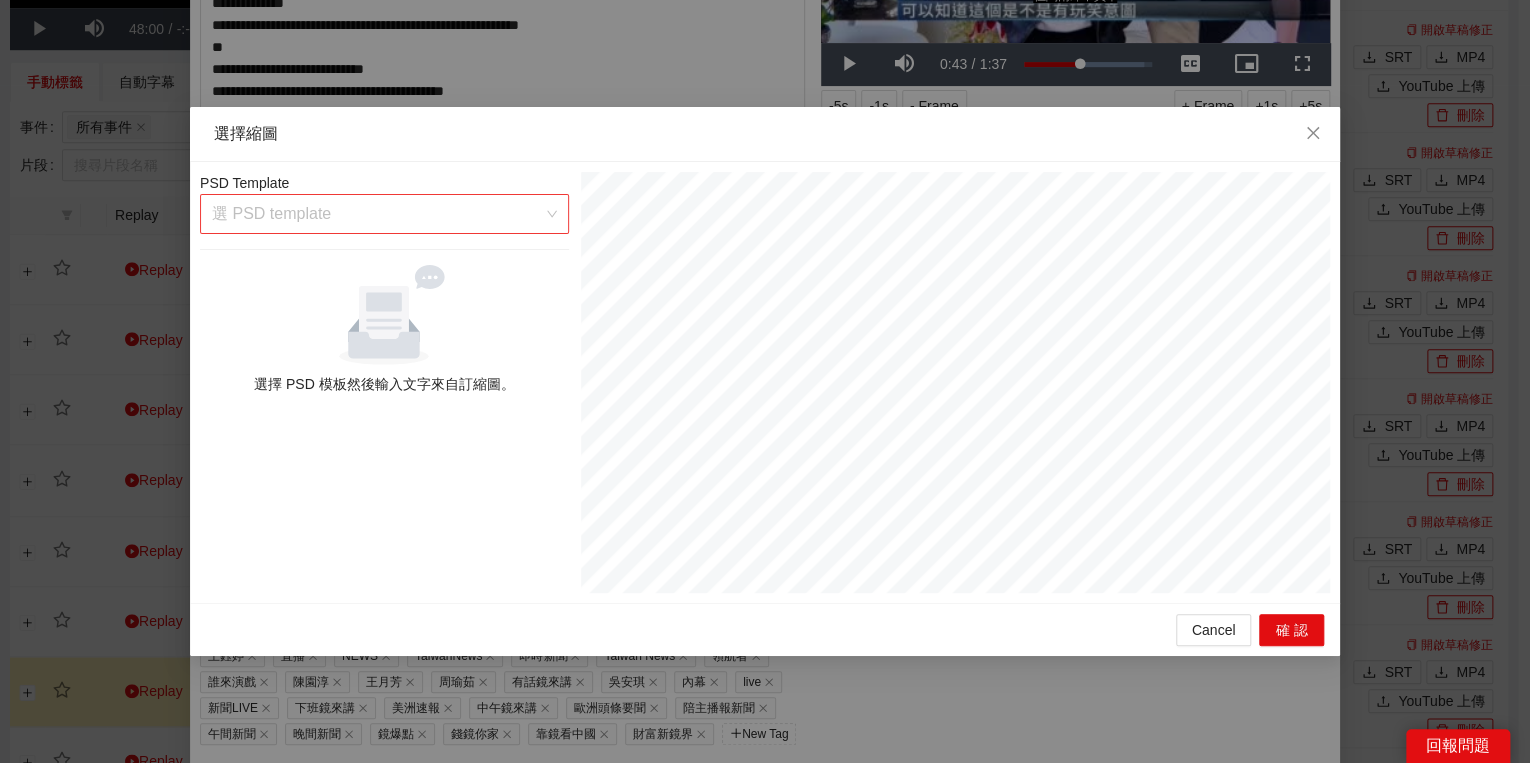 click at bounding box center (377, 214) 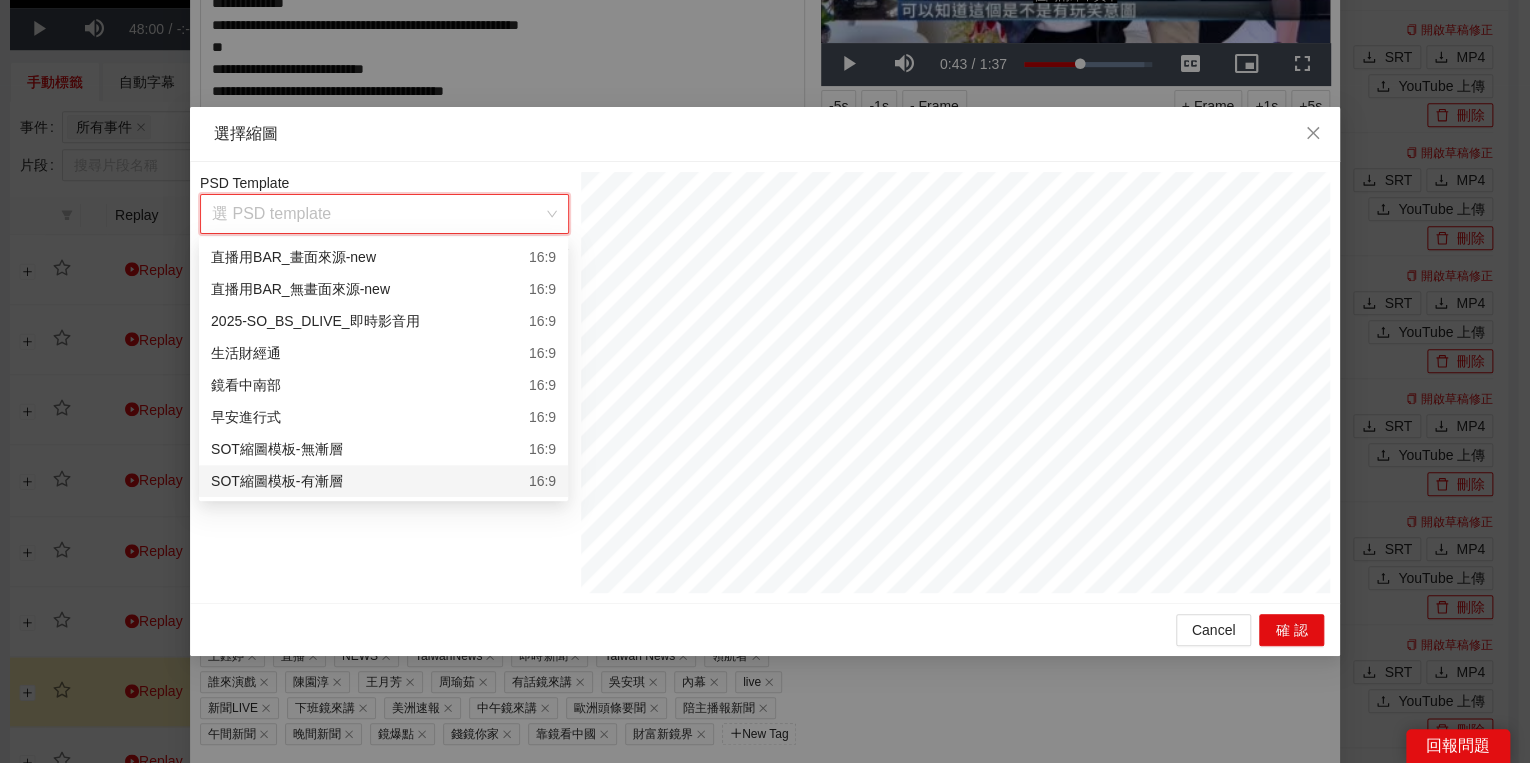 click on "SOT縮圖模板-有漸層 16:9" at bounding box center [383, 481] 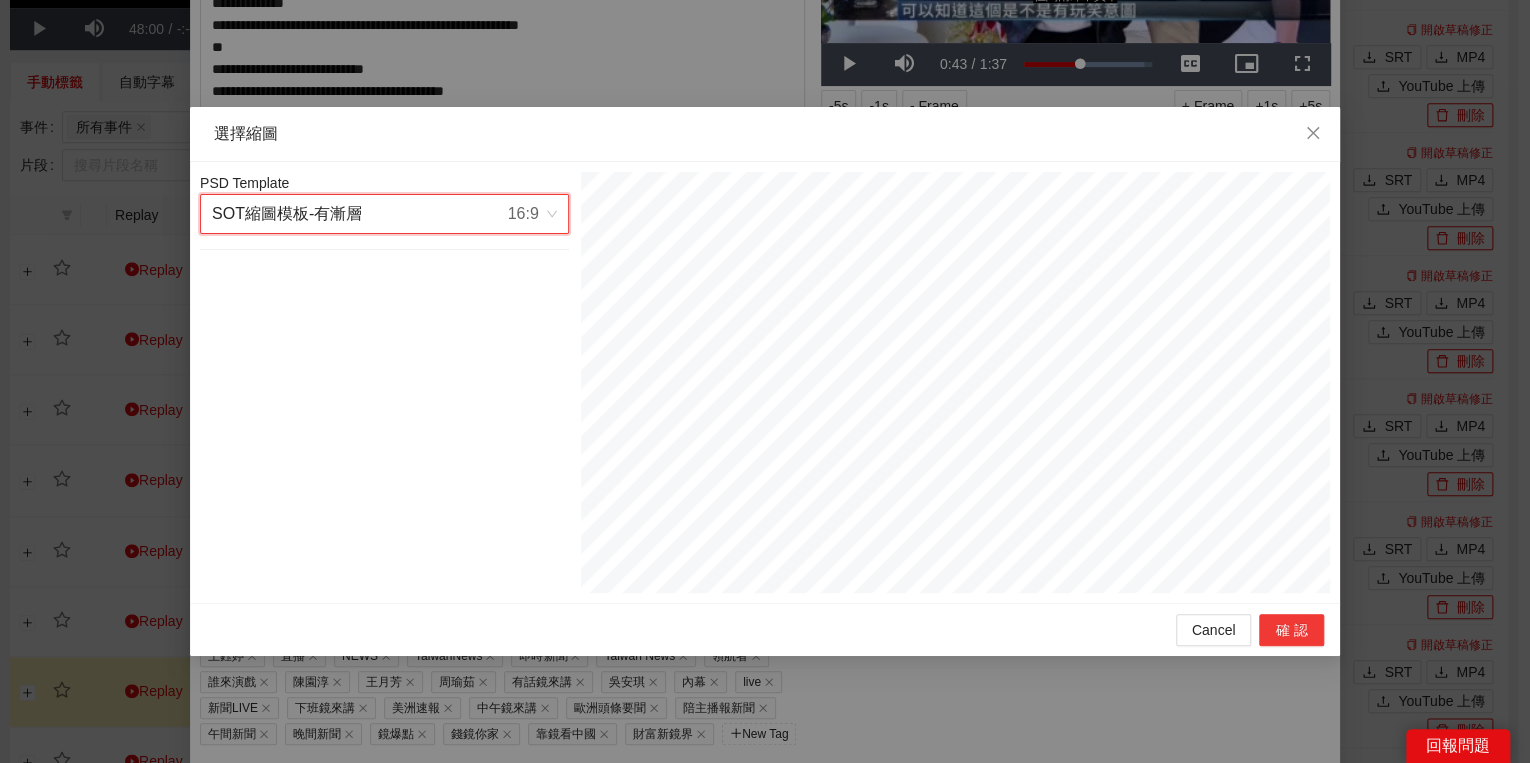 click on "確認" at bounding box center (1291, 630) 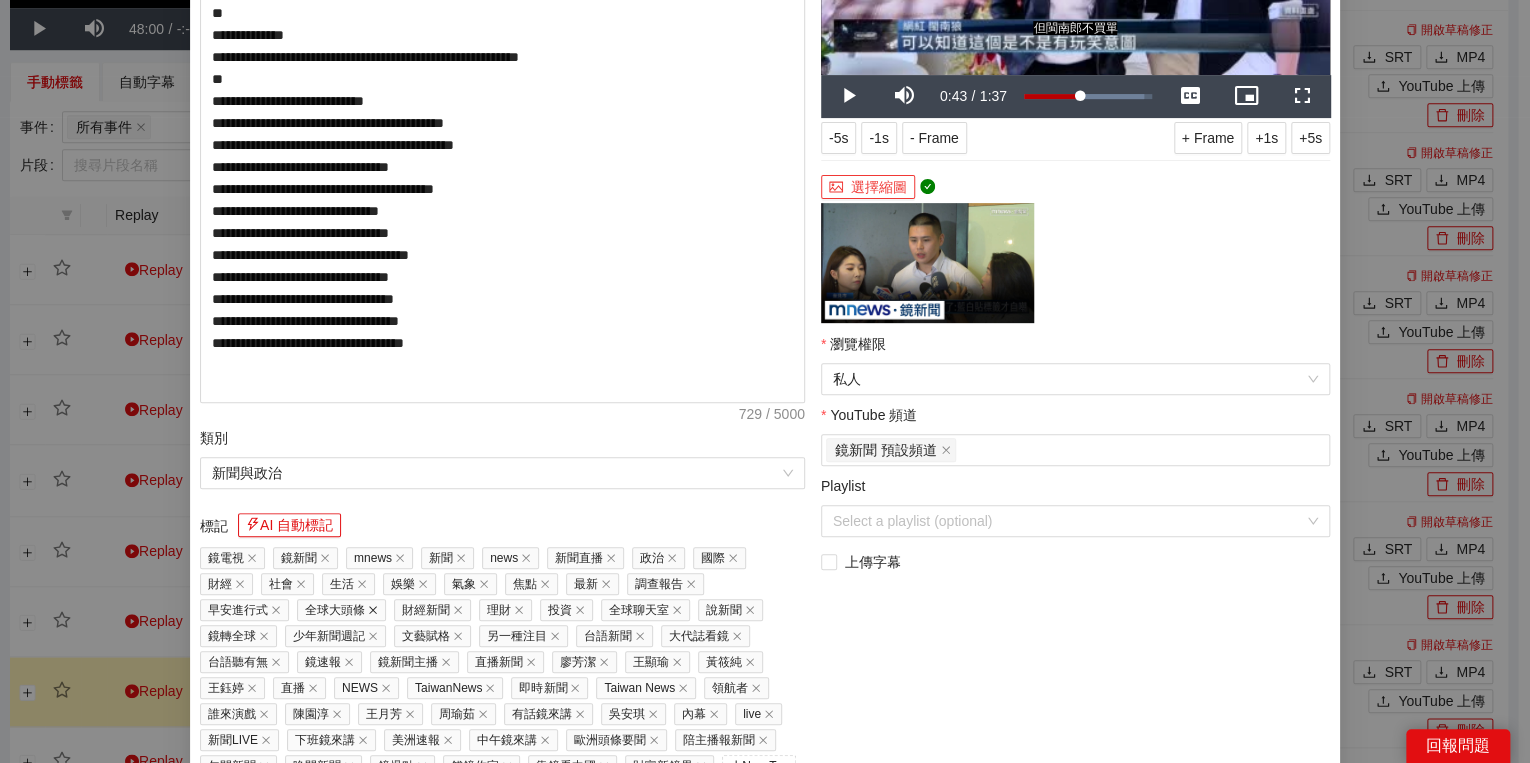 scroll, scrollTop: 374, scrollLeft: 0, axis: vertical 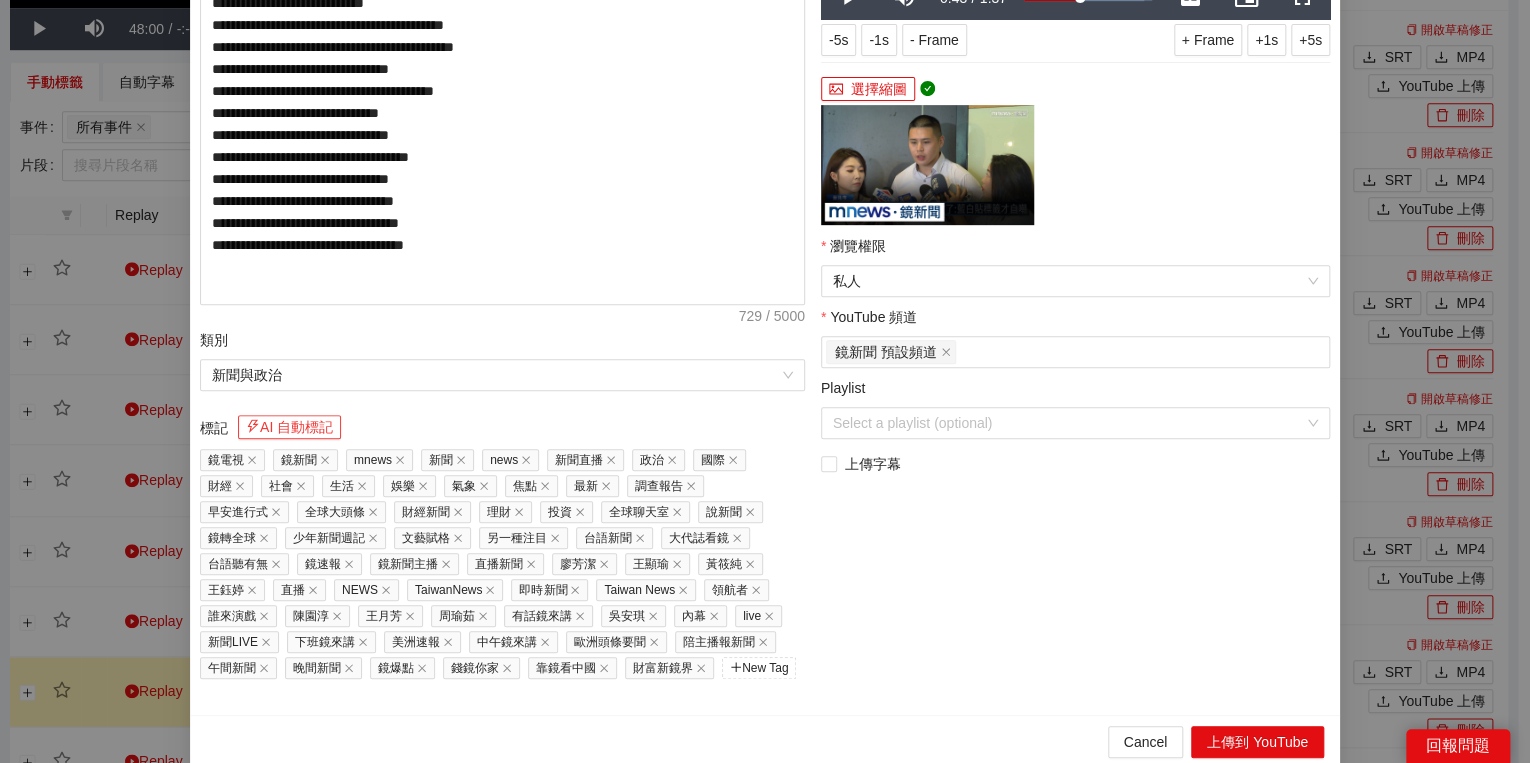 click on "AI 自動標記" at bounding box center (289, 427) 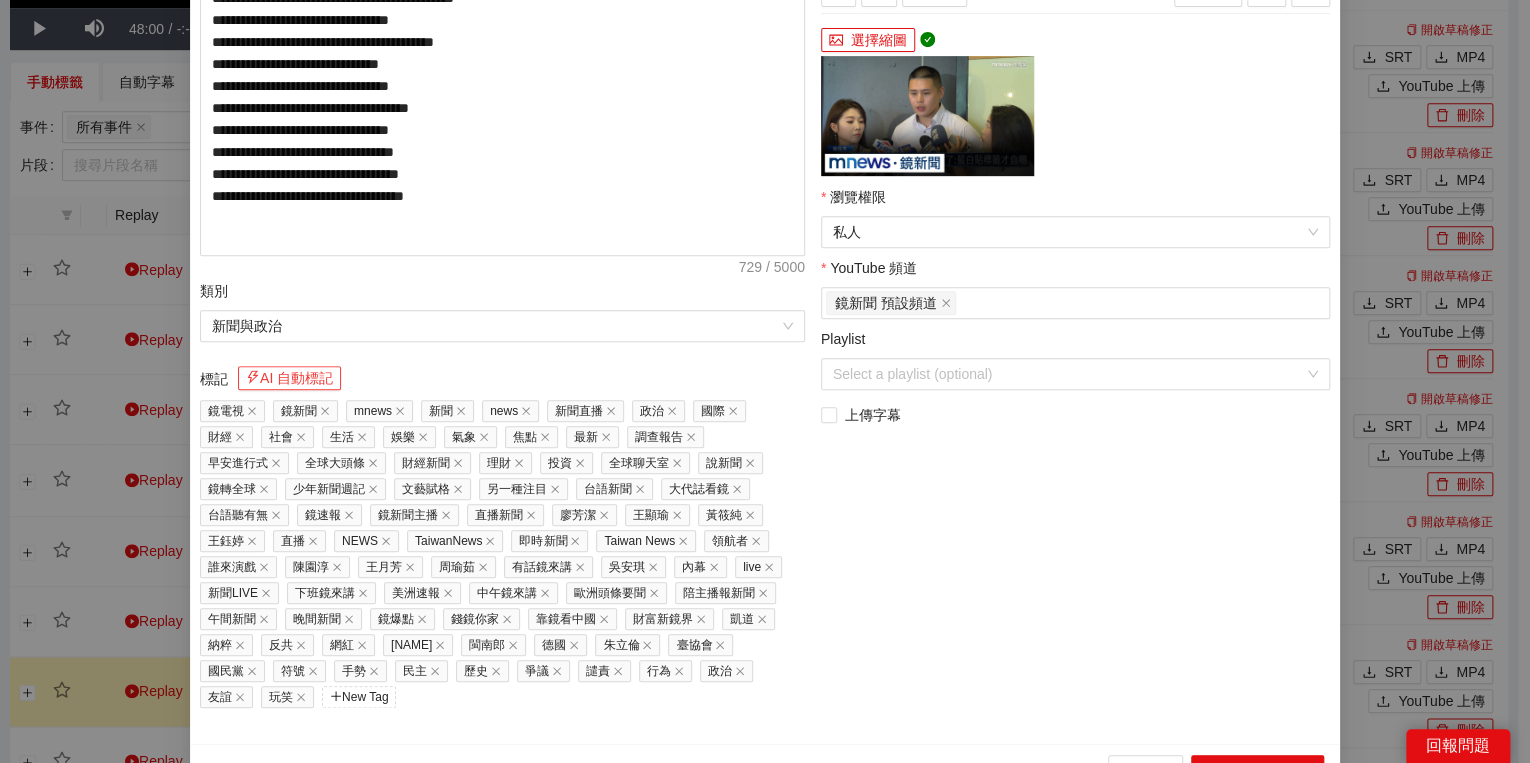 scroll, scrollTop: 451, scrollLeft: 0, axis: vertical 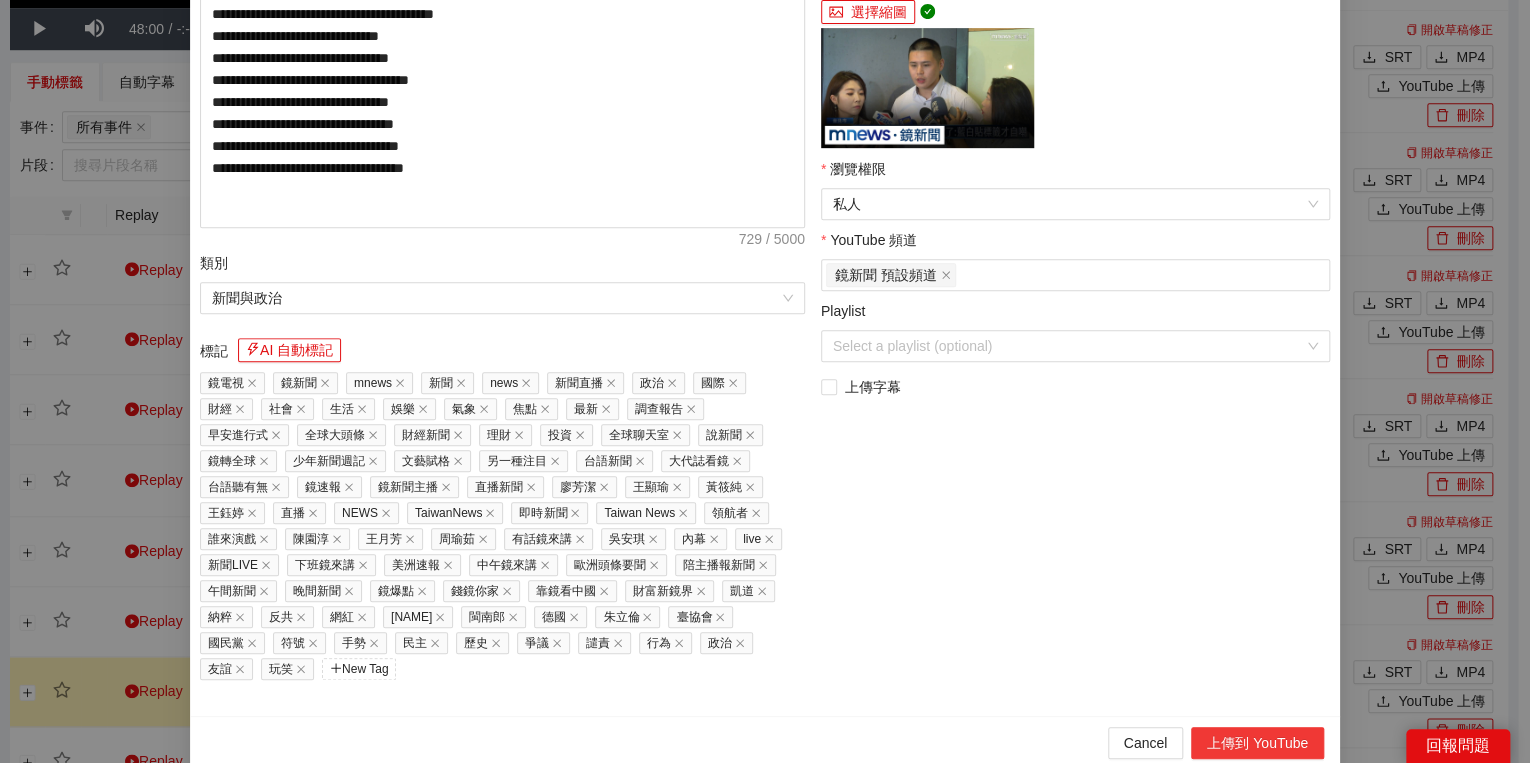 click on "上傳到 YouTube" at bounding box center [1257, 743] 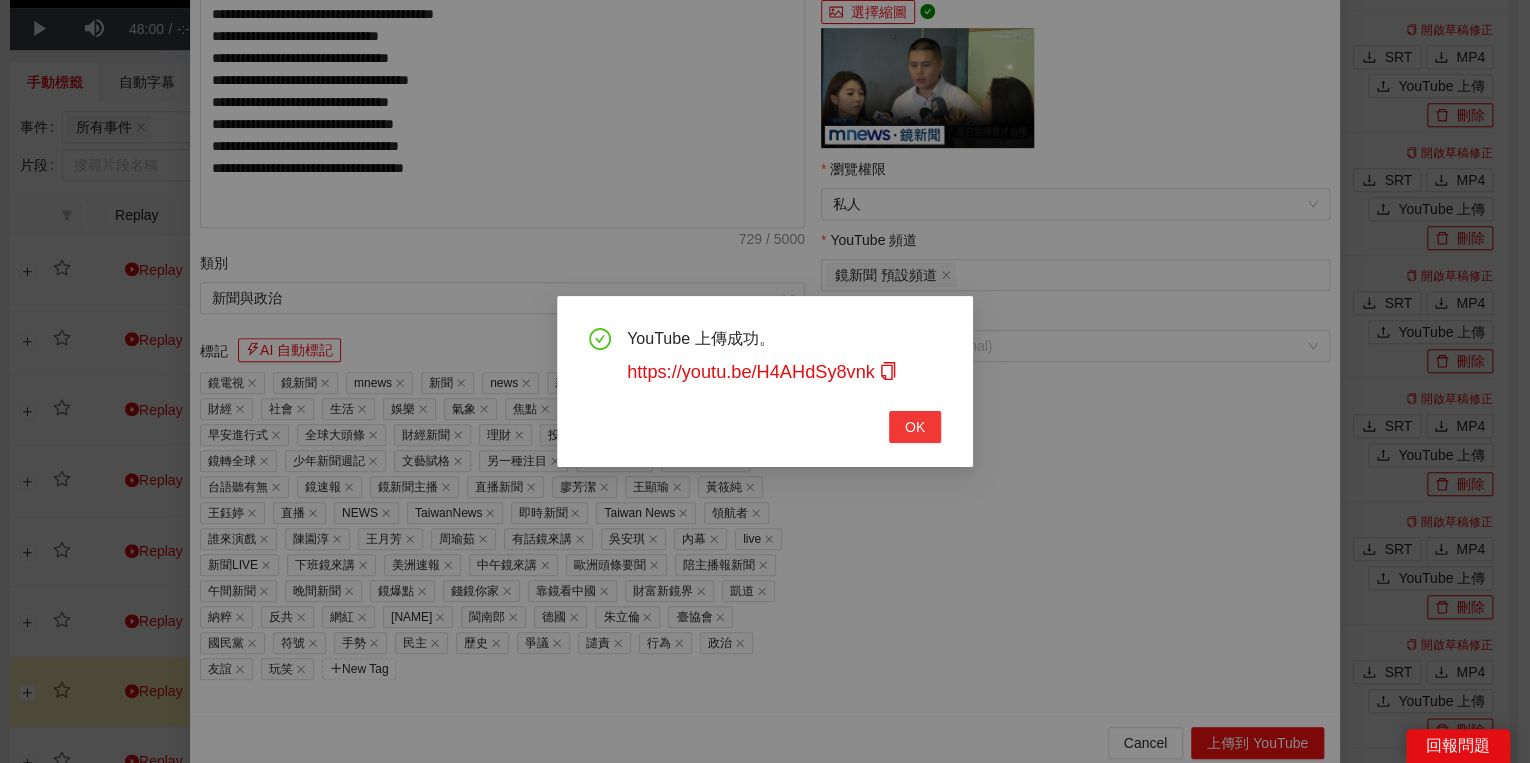 click on "OK" at bounding box center [915, 427] 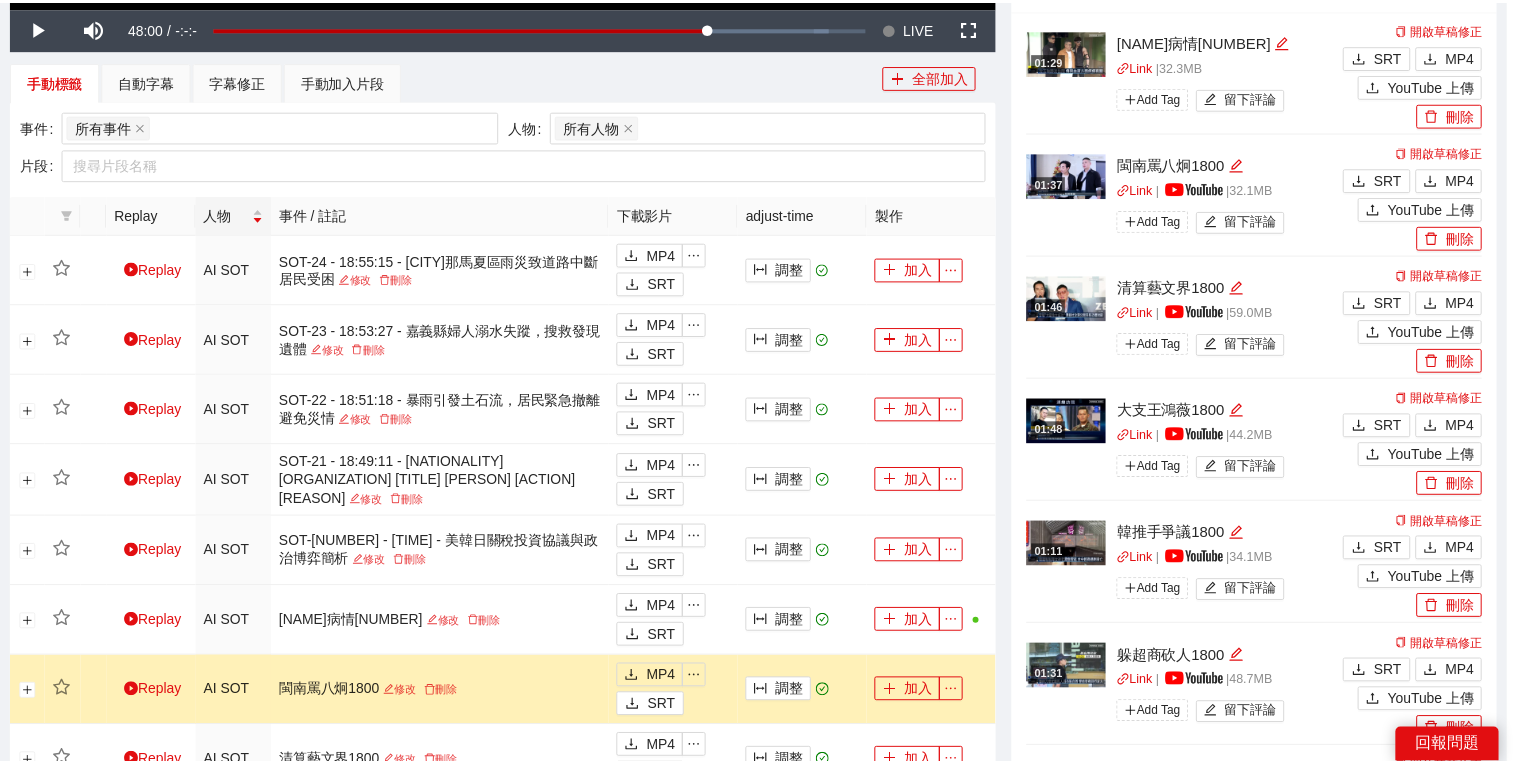 scroll, scrollTop: 308, scrollLeft: 0, axis: vertical 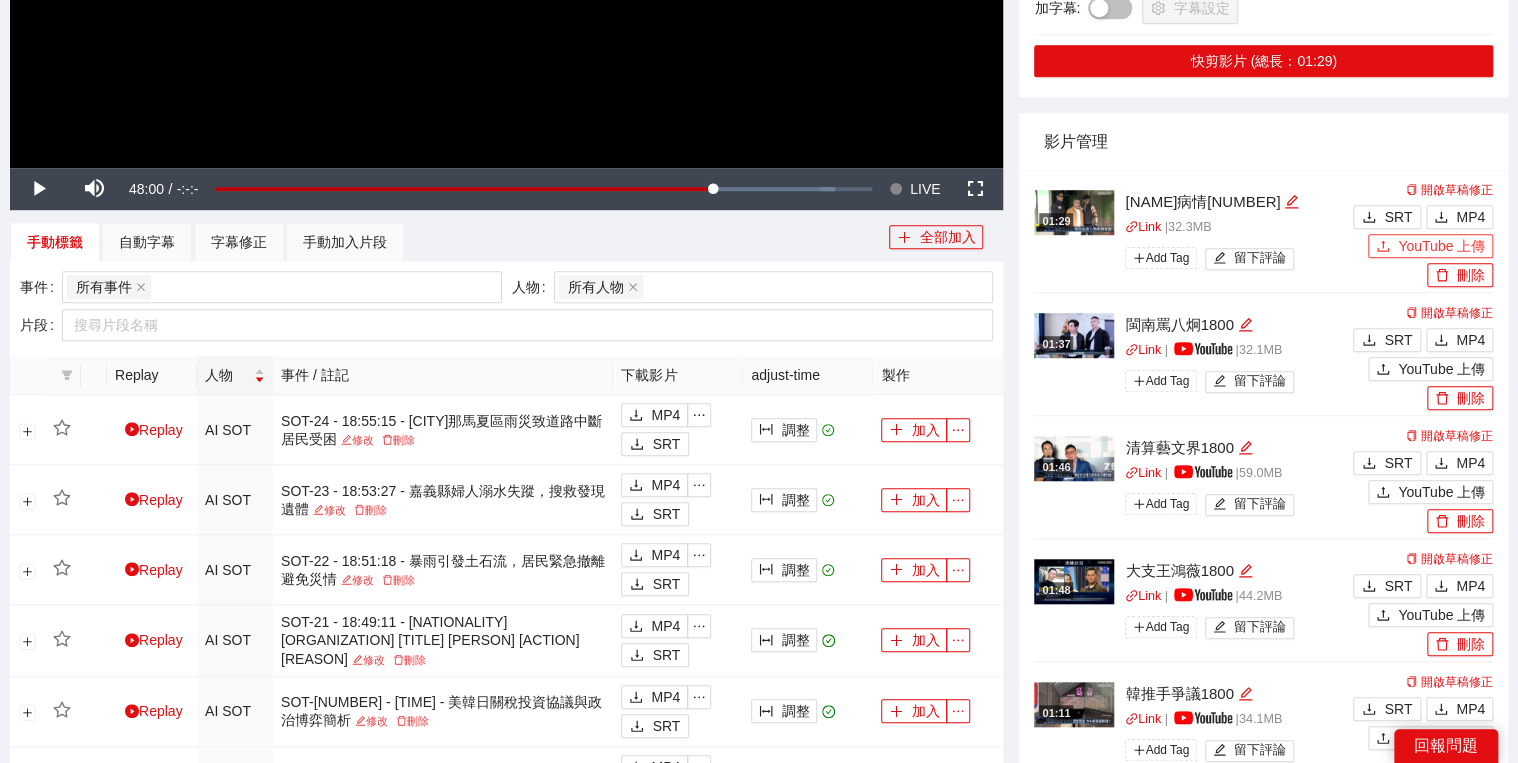 click on "YouTube 上傳" at bounding box center (1441, 246) 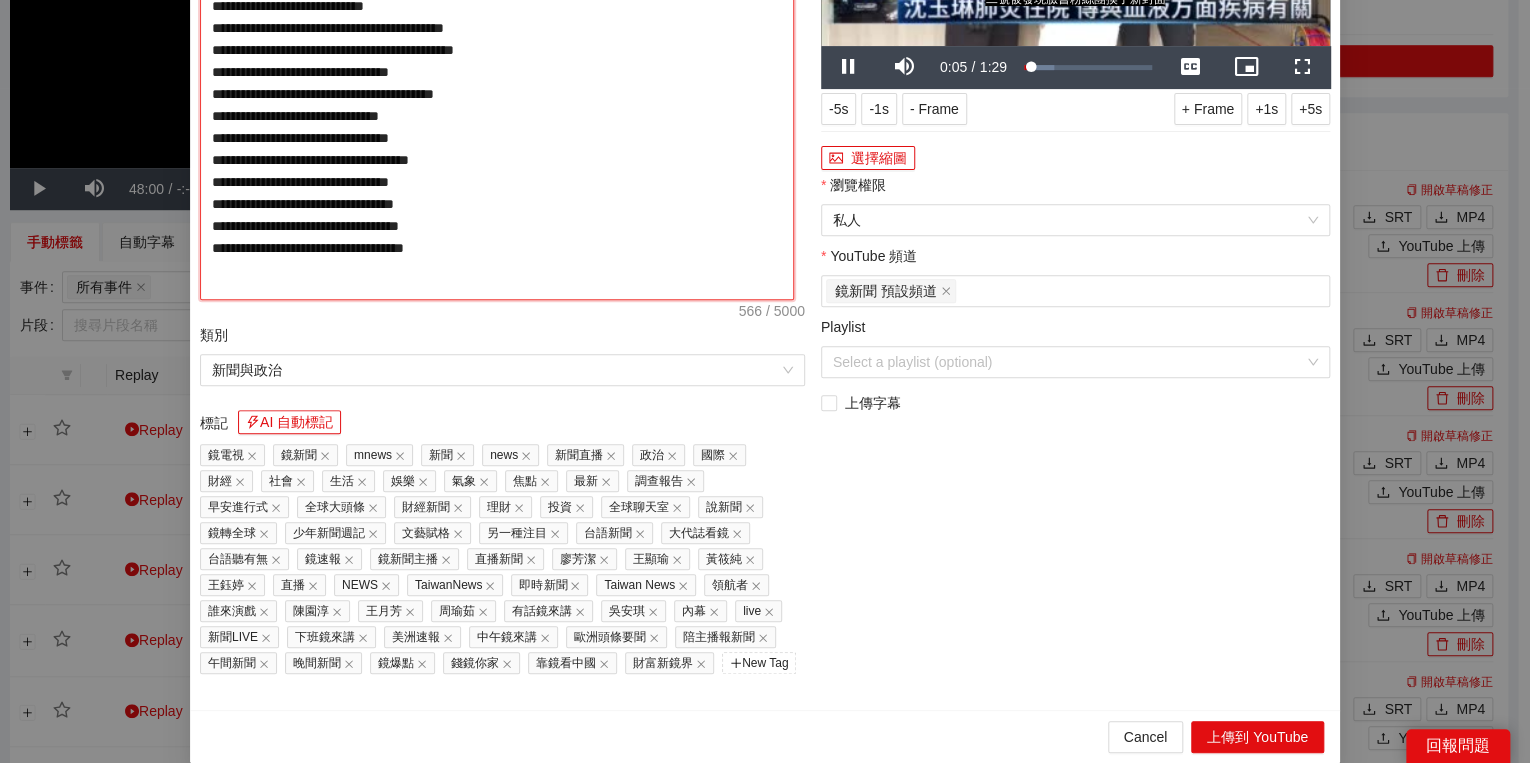 drag, startPoint x: 515, startPoint y: 196, endPoint x: 504, endPoint y: 196, distance: 11 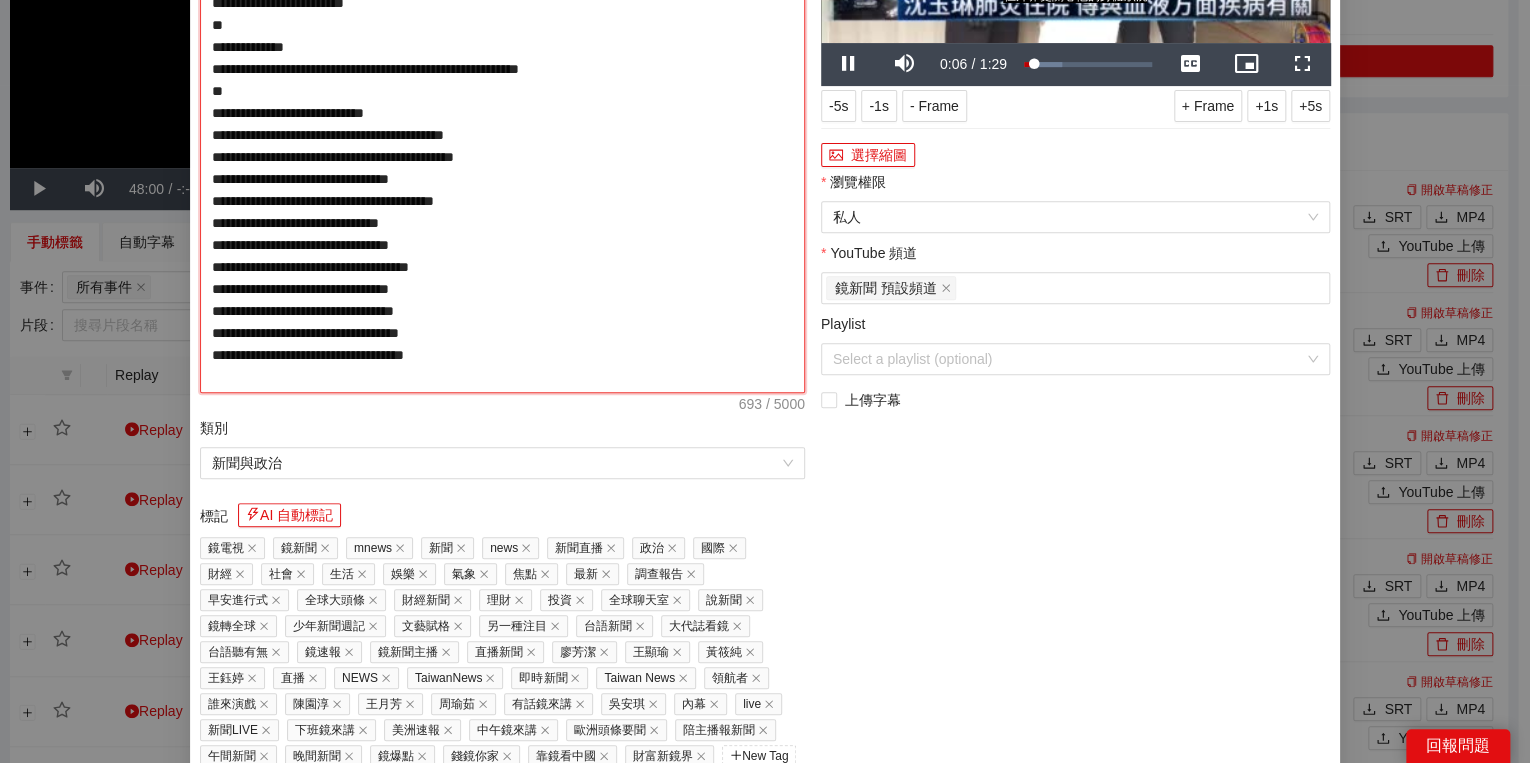 click on "**********" at bounding box center (502, 135) 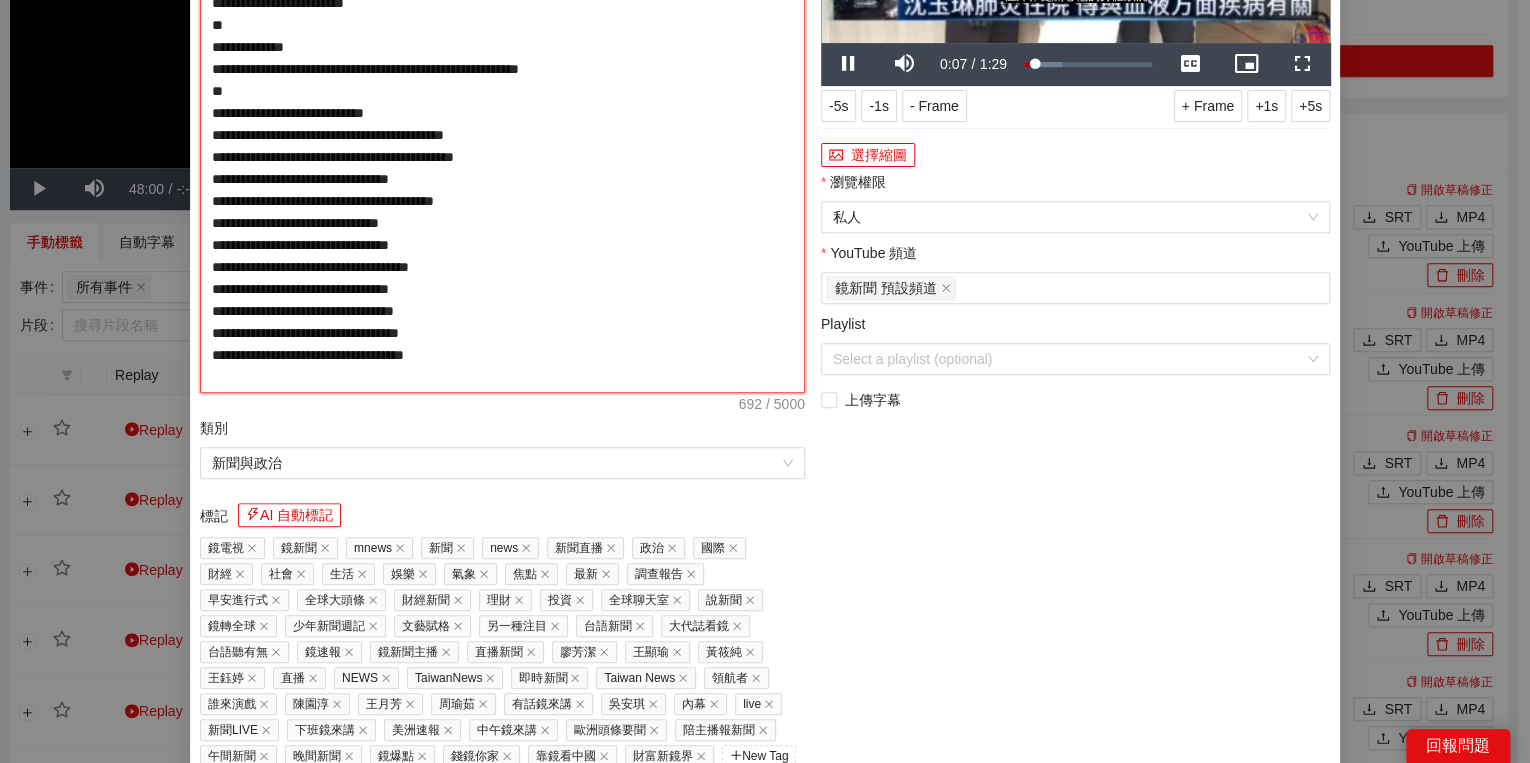 click on "**********" at bounding box center [502, 135] 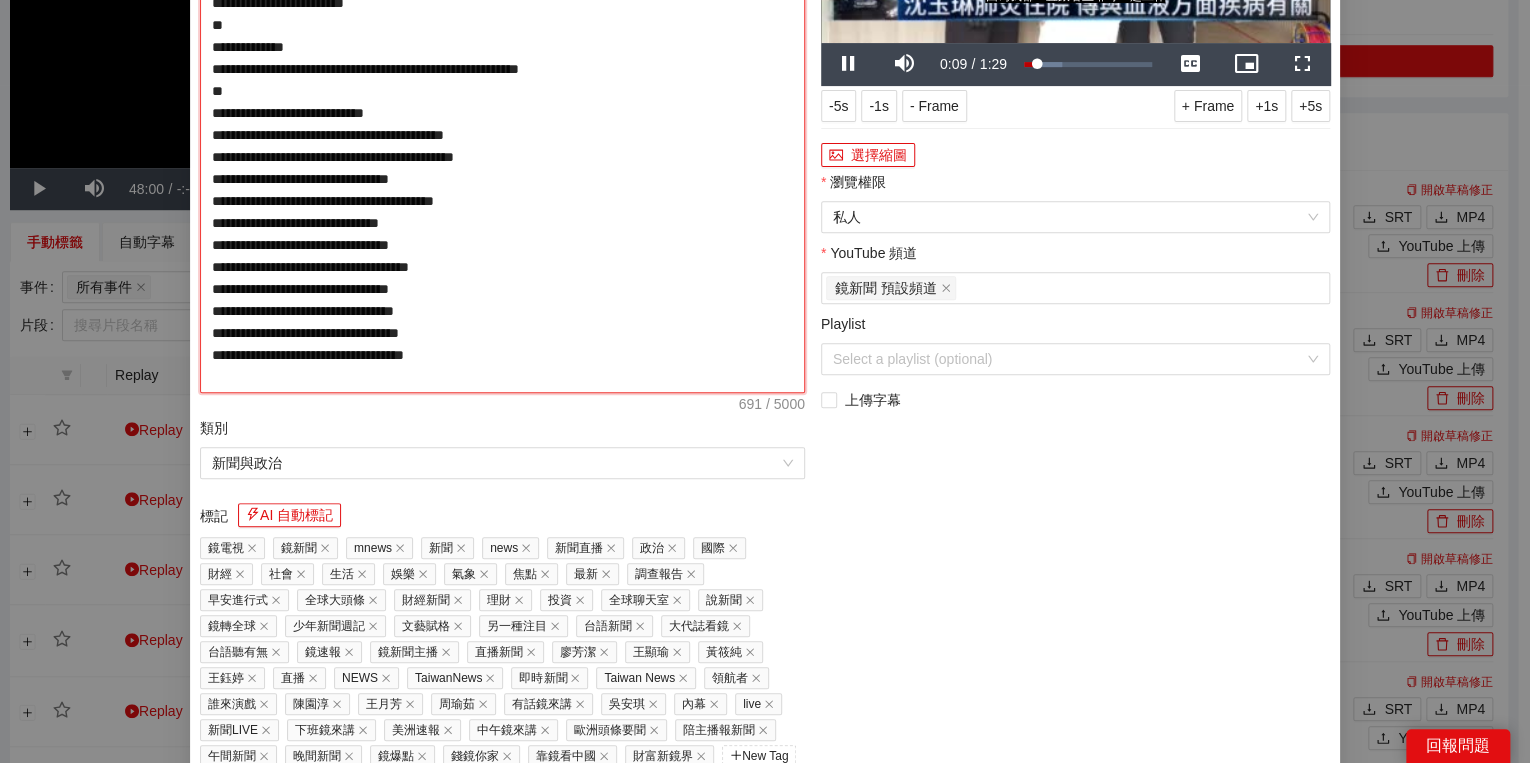 click on "**********" at bounding box center [502, 135] 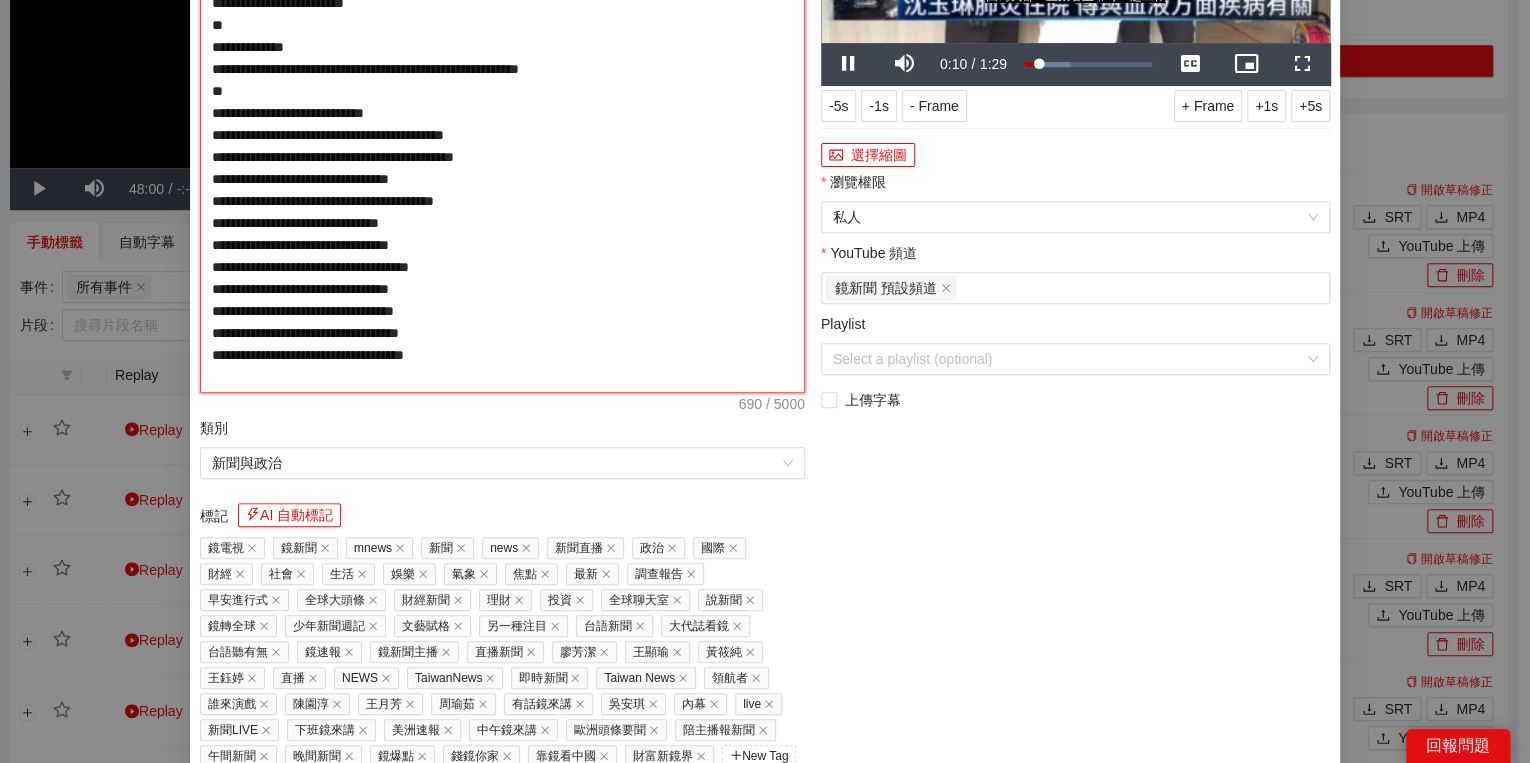 click on "**********" at bounding box center [502, 135] 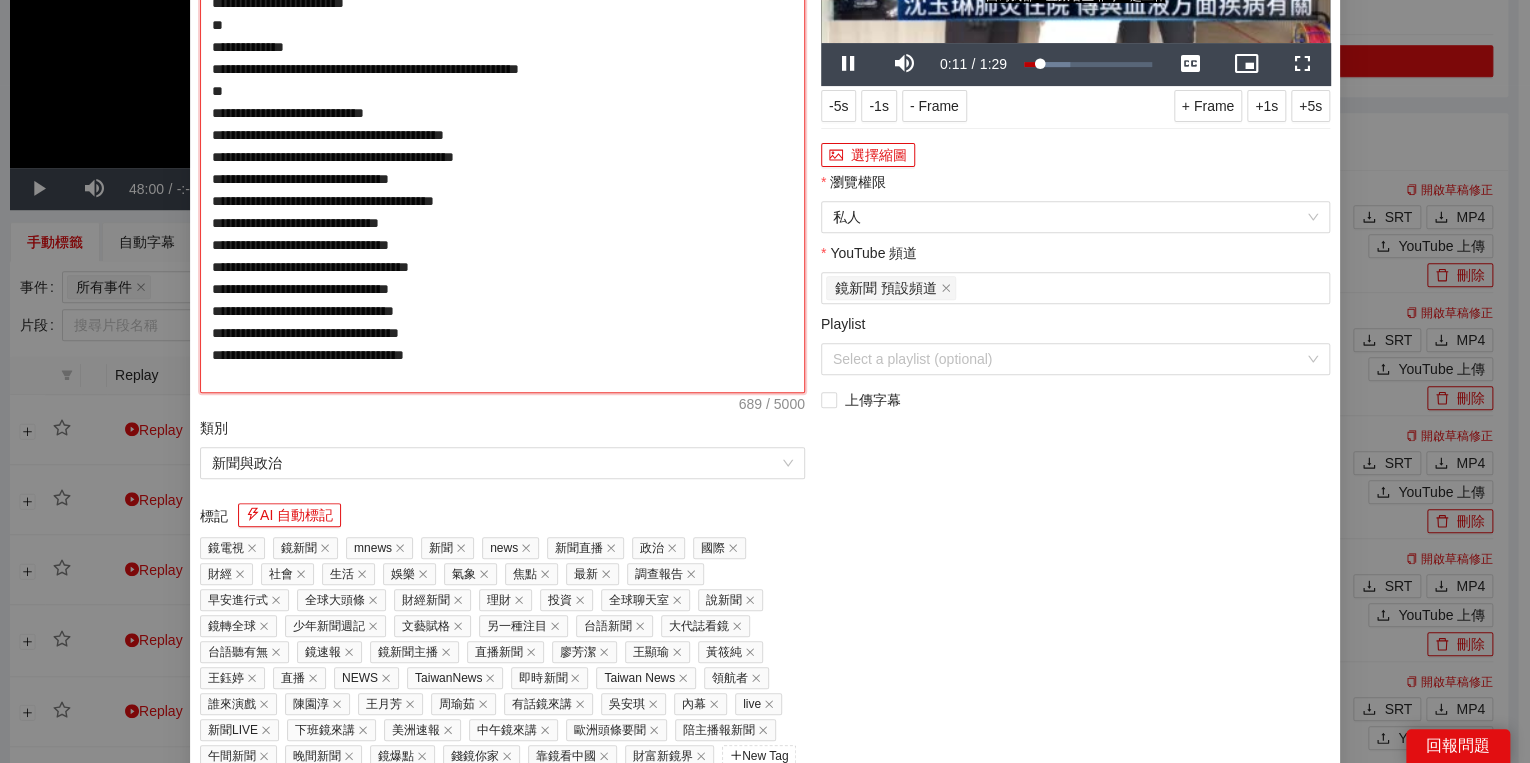click on "**********" at bounding box center [502, 135] 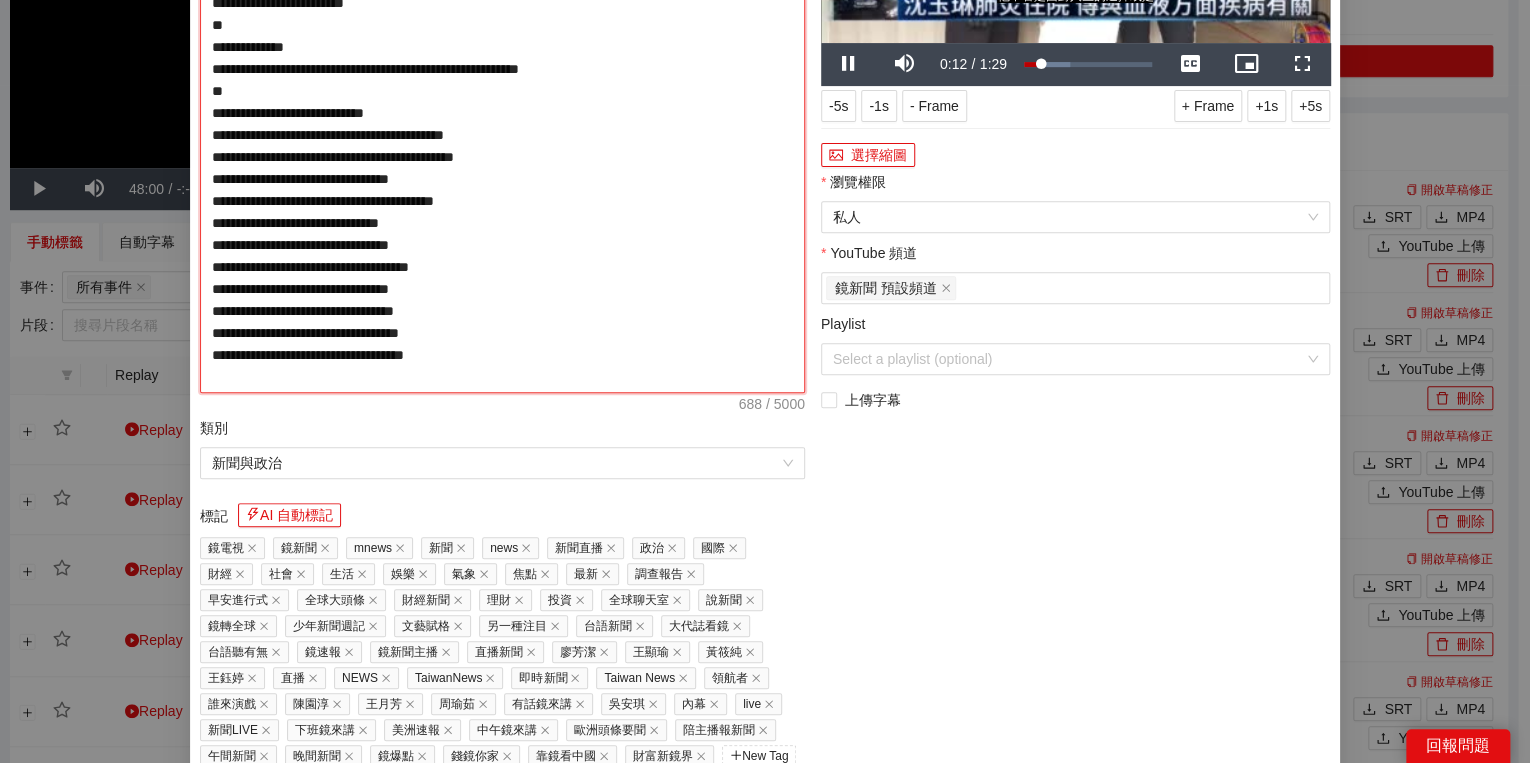 click on "**********" at bounding box center (502, 135) 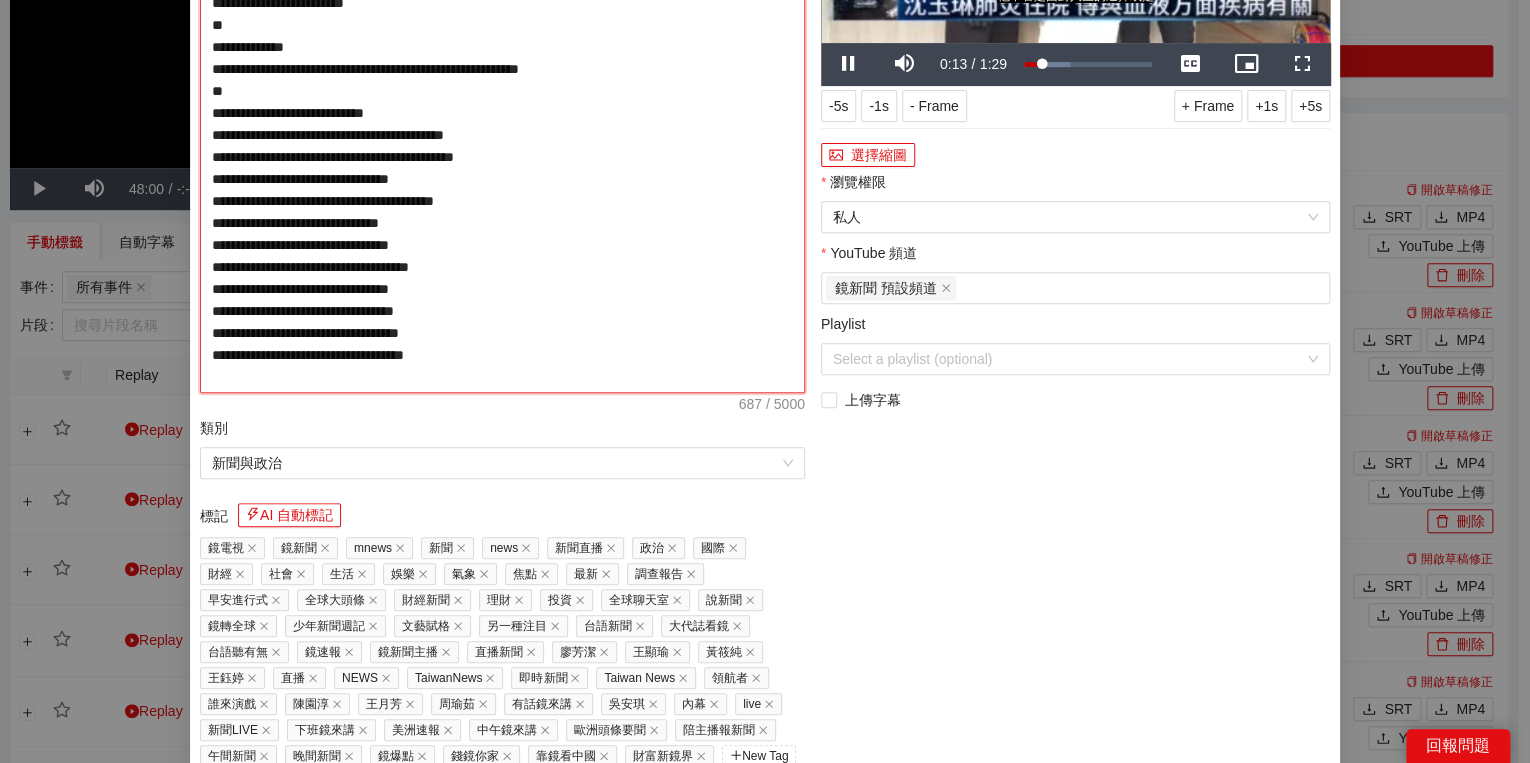 click on "**********" at bounding box center (502, 135) 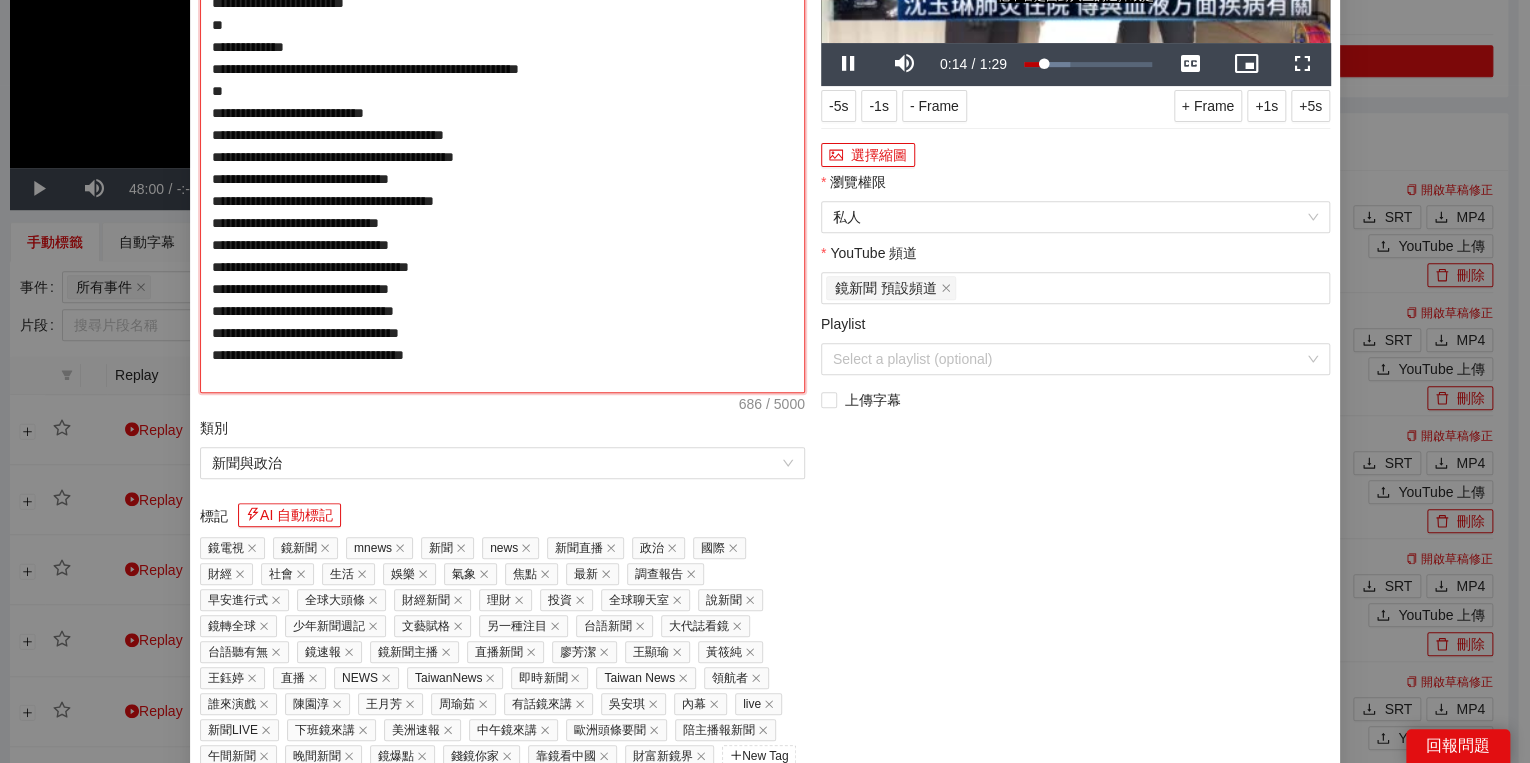 click on "**********" at bounding box center [502, 135] 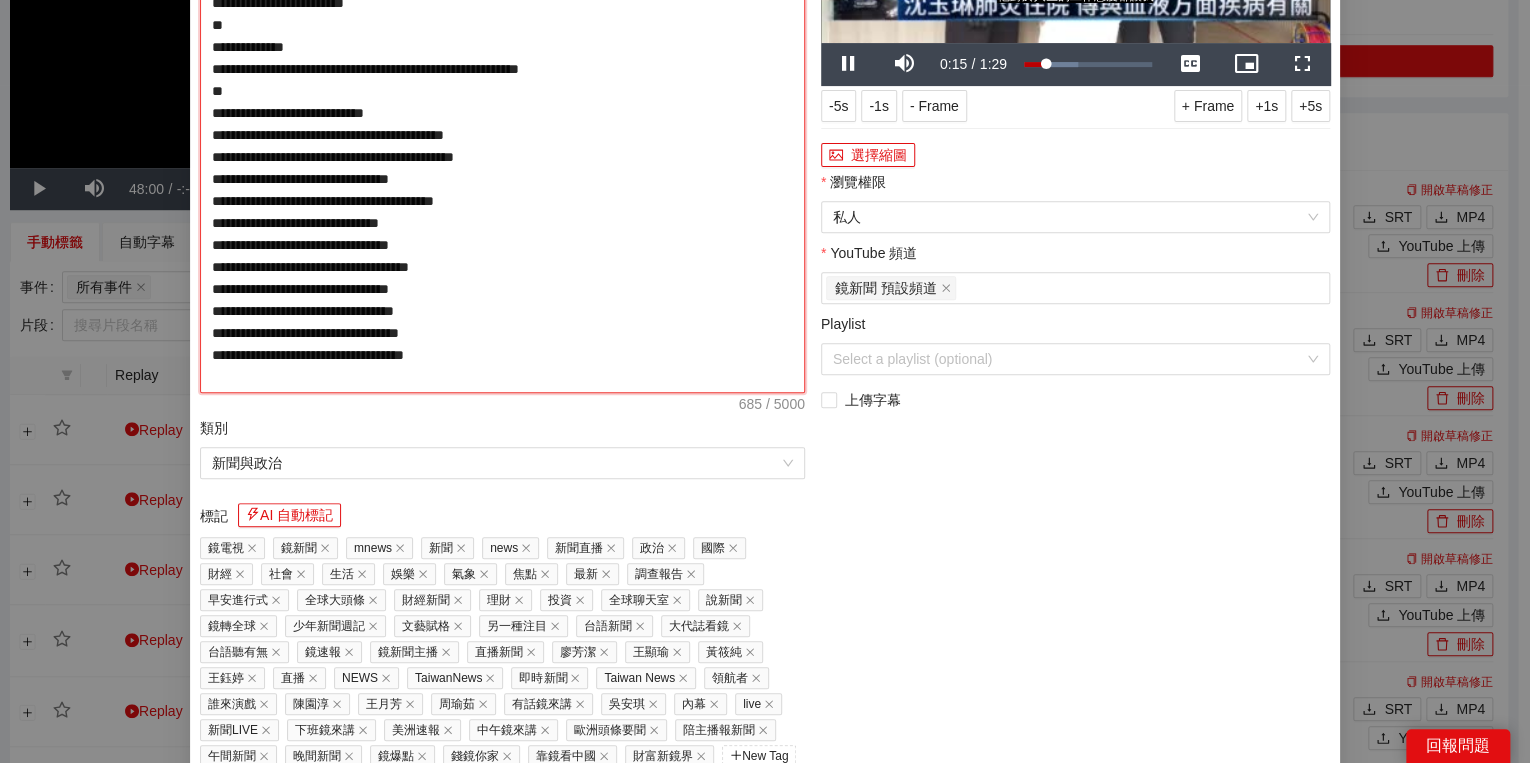 click on "**********" at bounding box center [502, 135] 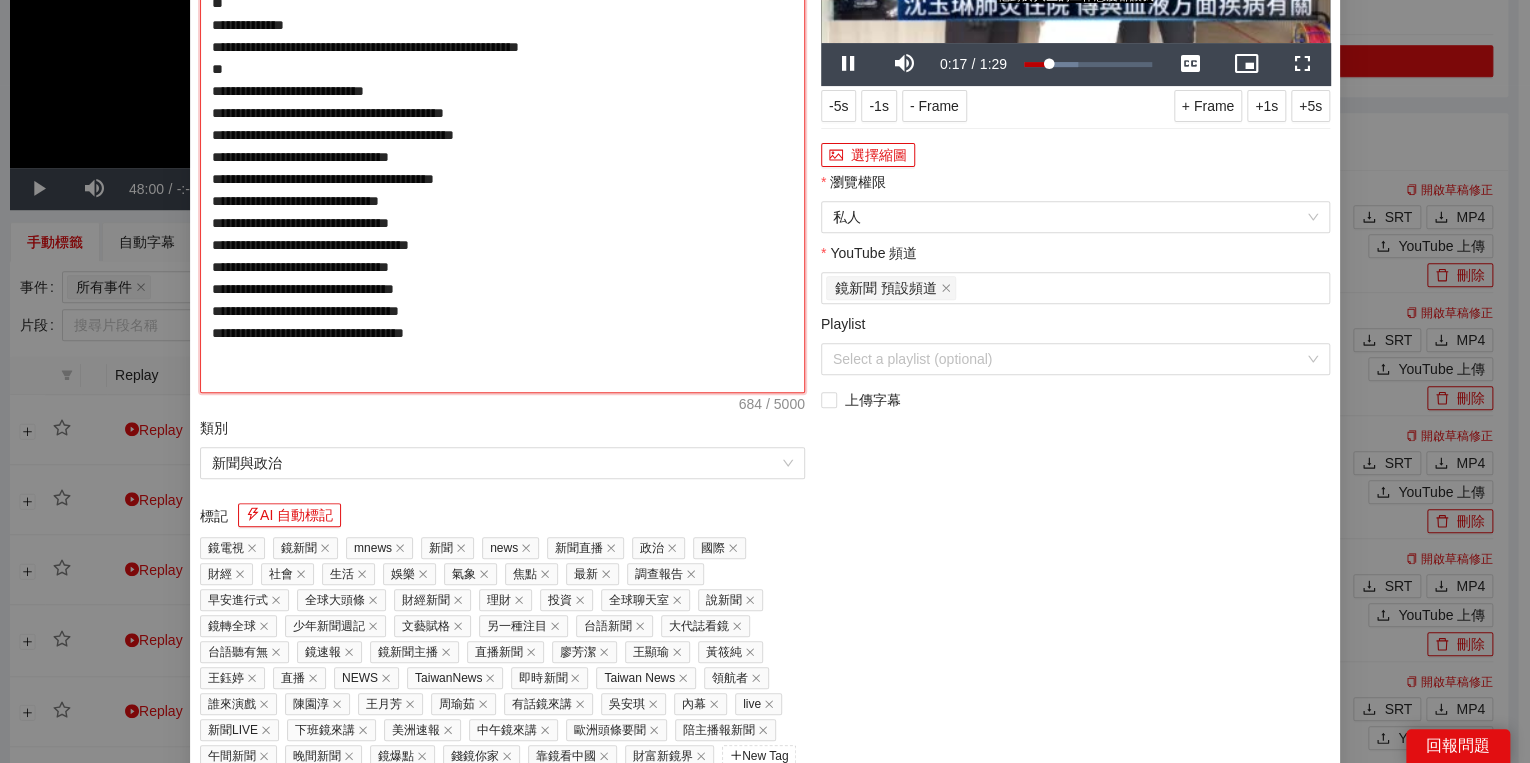 click on "**********" at bounding box center [502, 135] 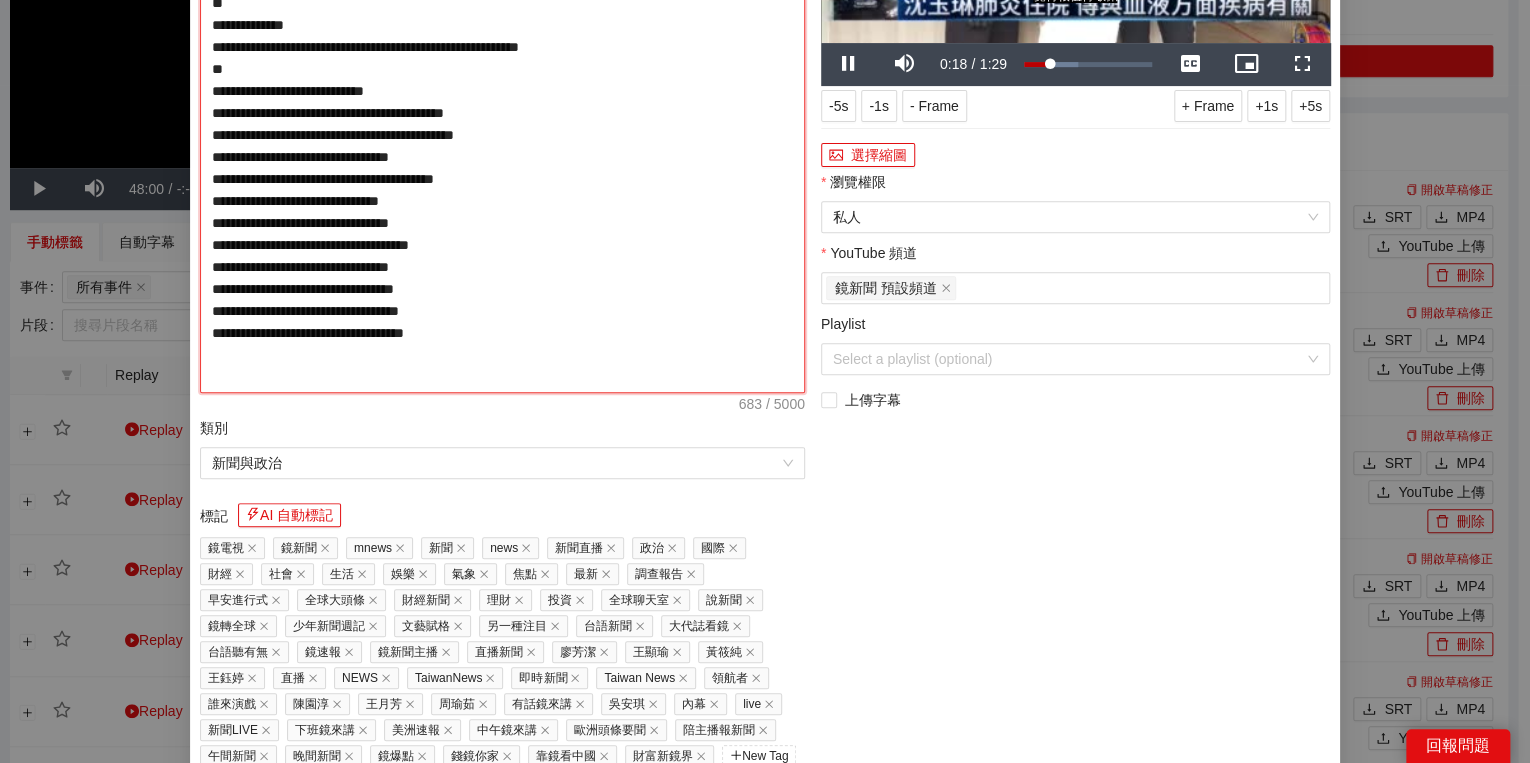 click on "**********" at bounding box center (502, 135) 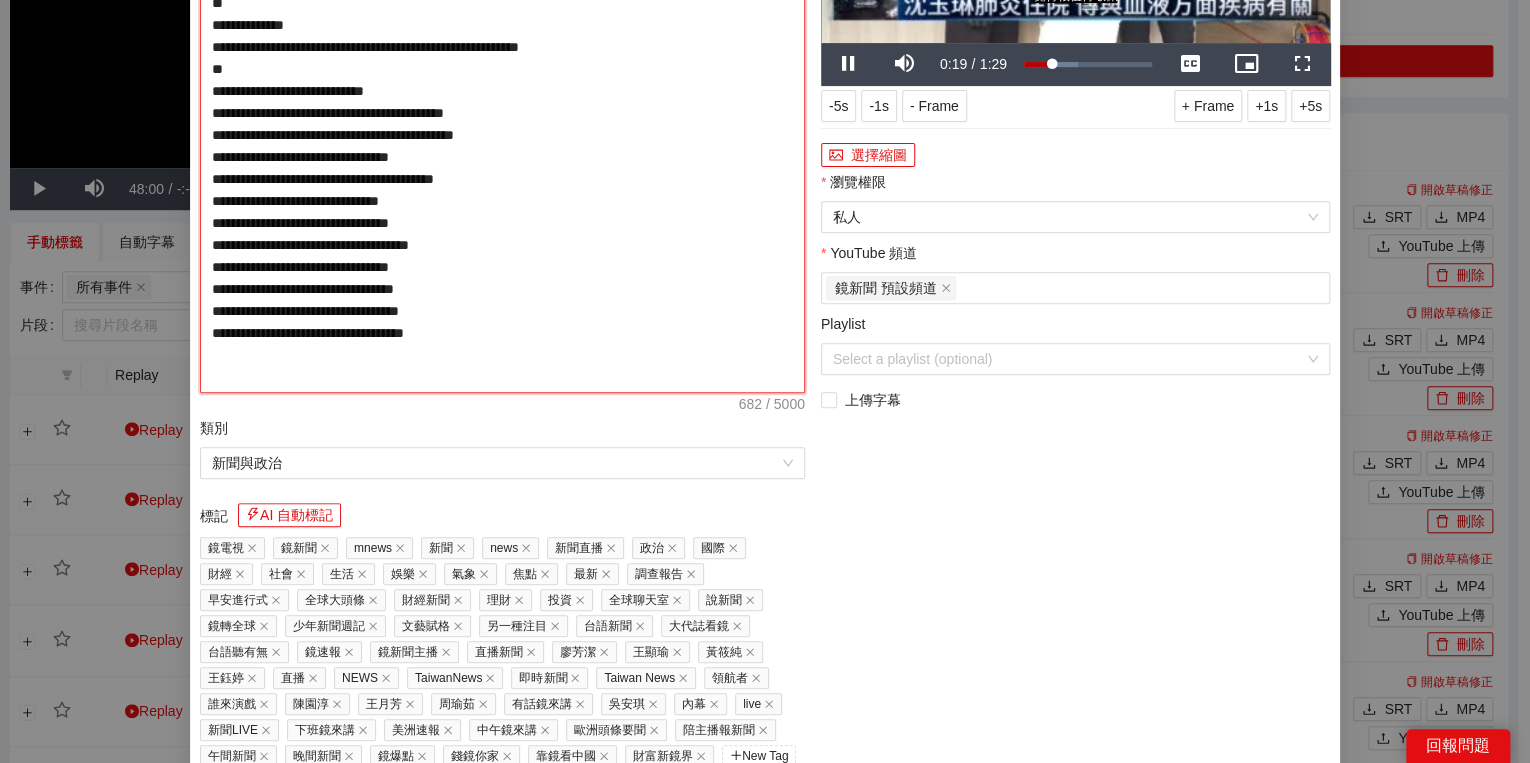 click on "**********" at bounding box center (502, 135) 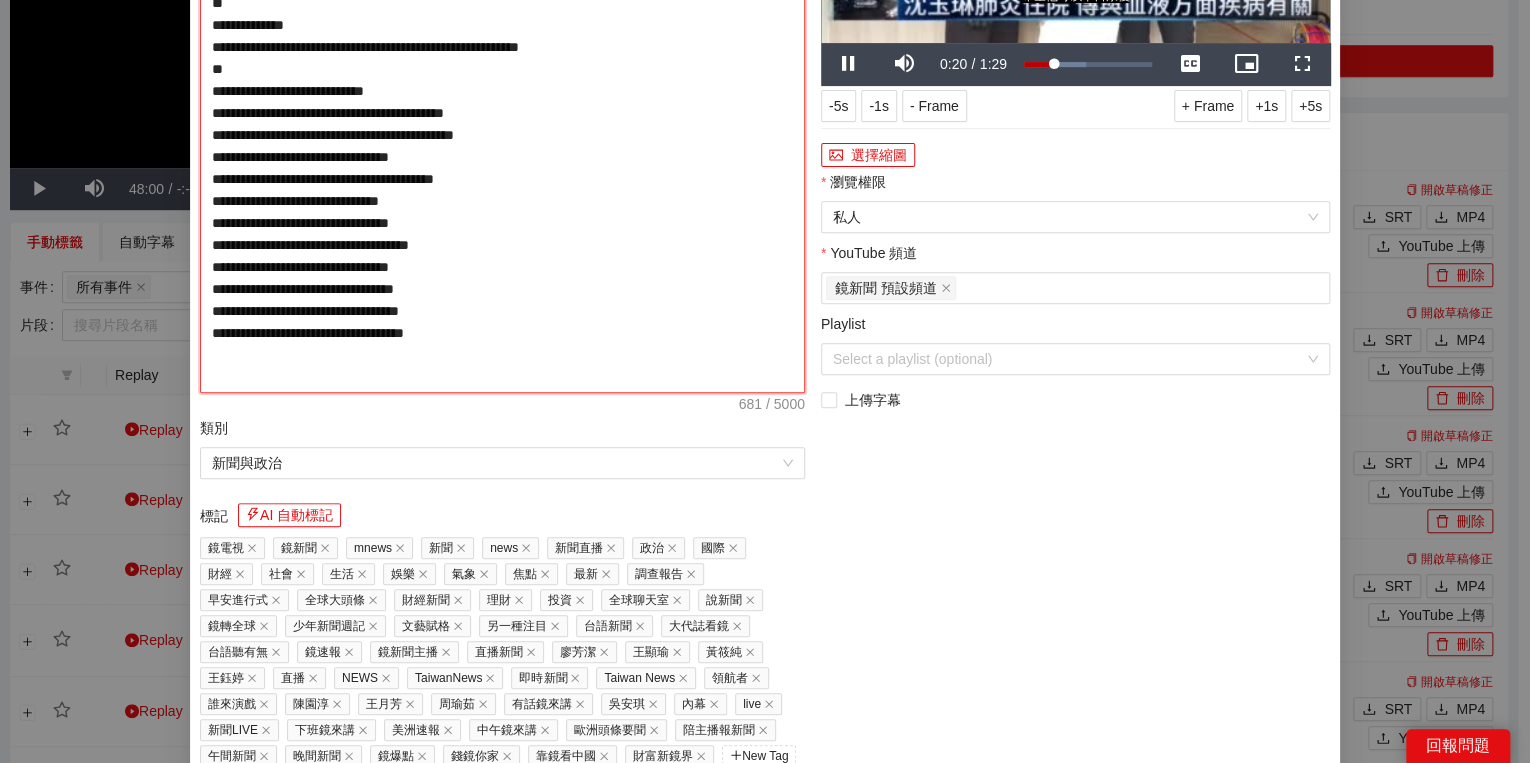 click on "**********" at bounding box center (502, 135) 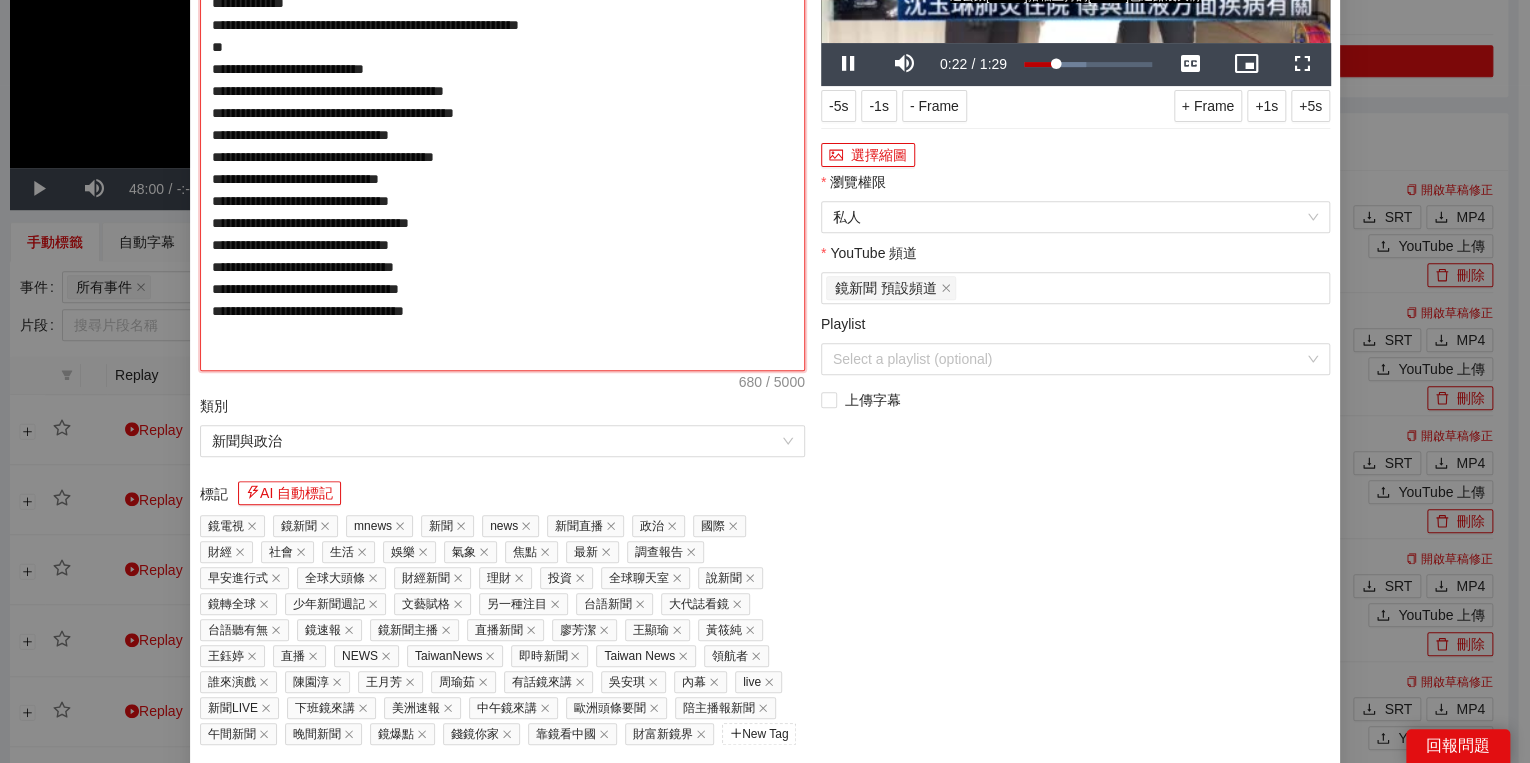 click on "**********" at bounding box center (502, 124) 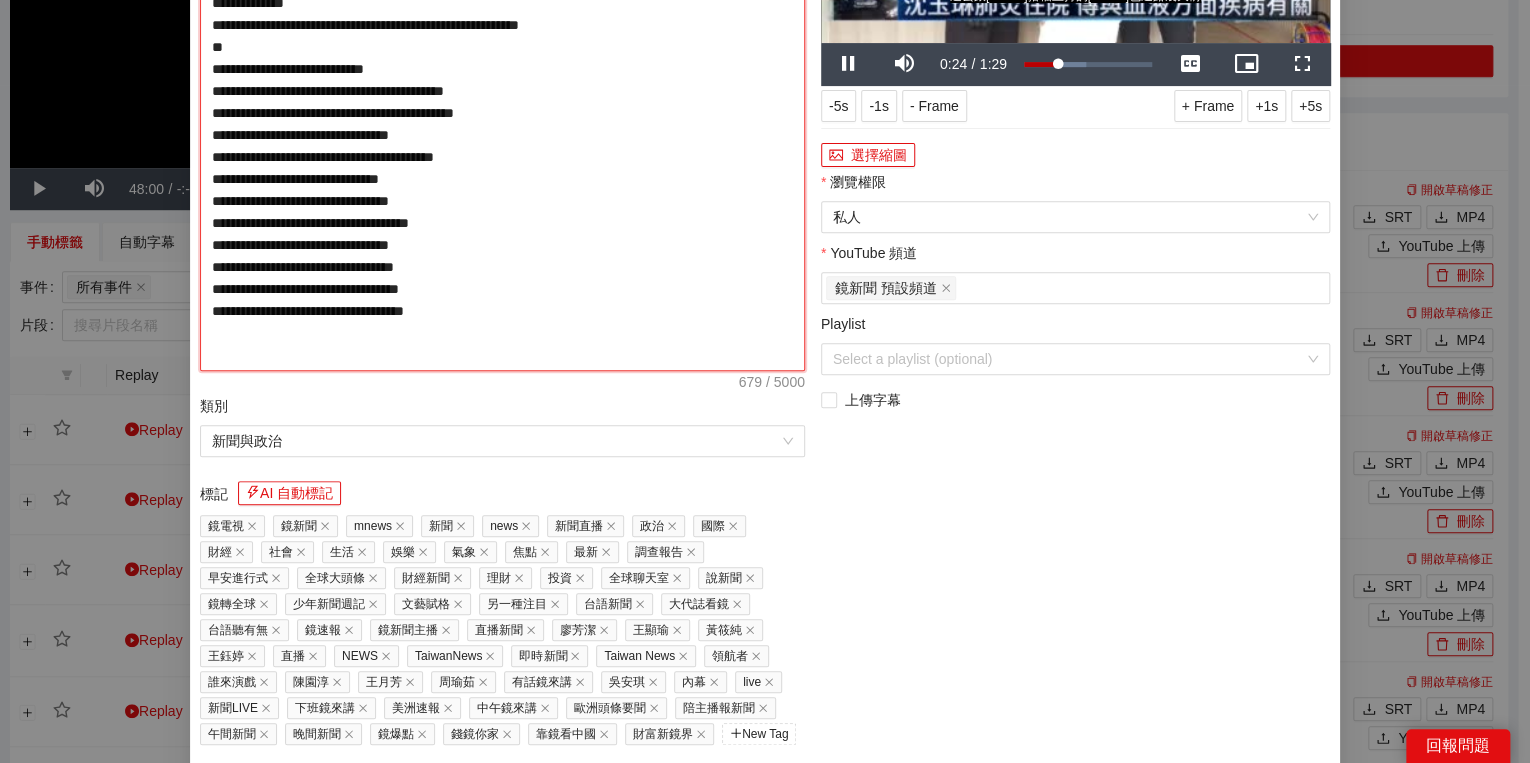 click on "**********" at bounding box center [502, 124] 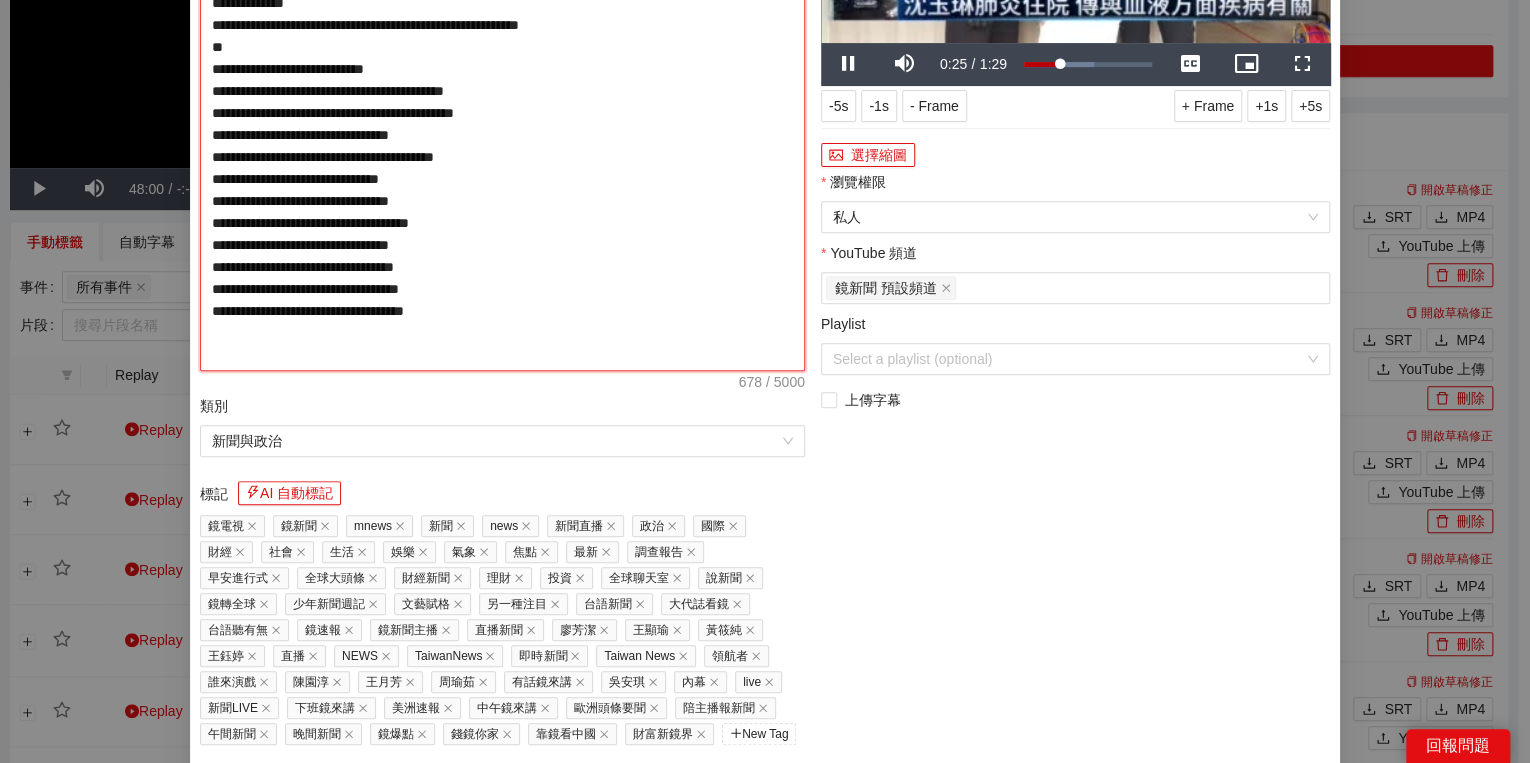 click on "**********" at bounding box center [502, 124] 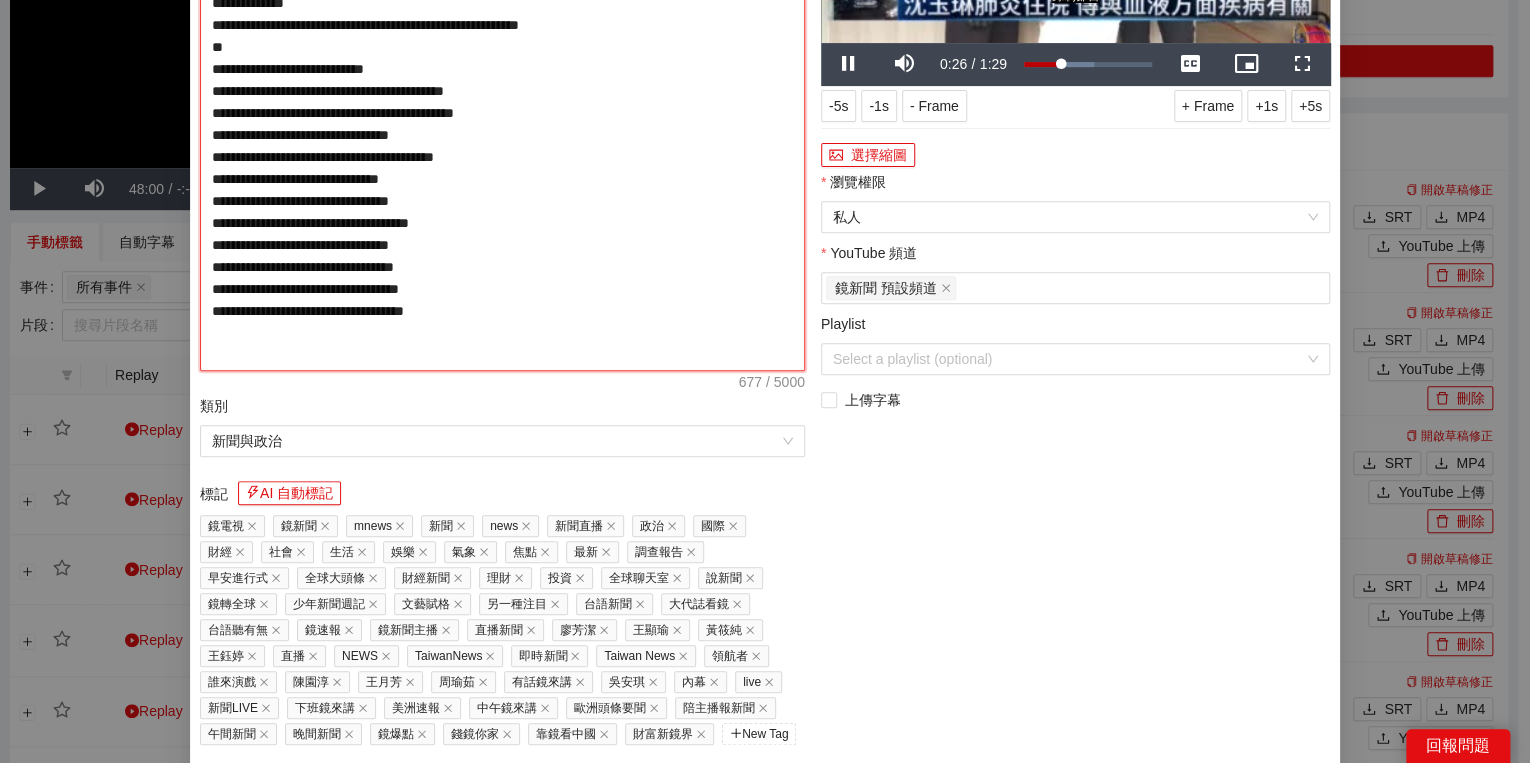 click on "**********" at bounding box center [502, 124] 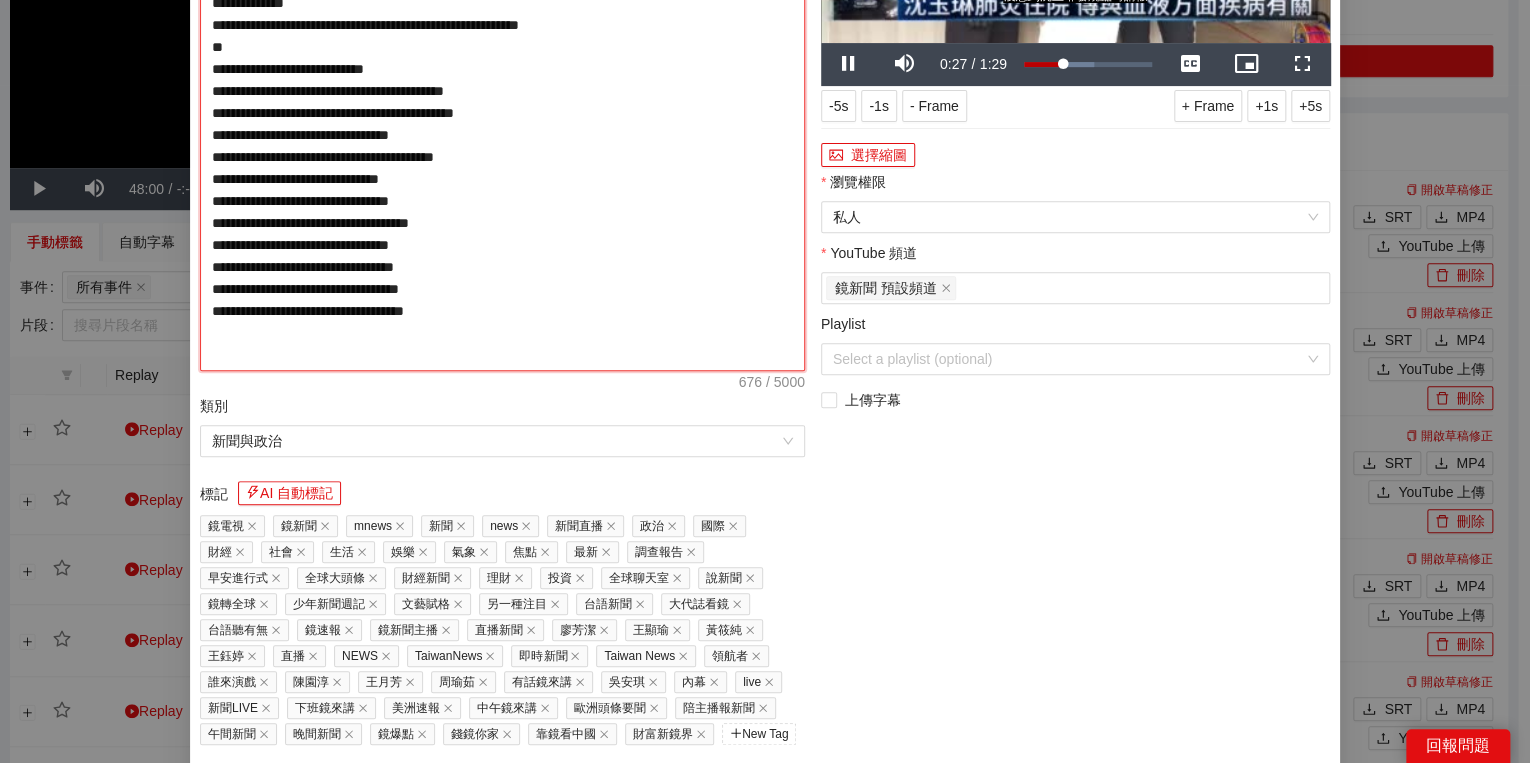 click on "**********" at bounding box center (502, 124) 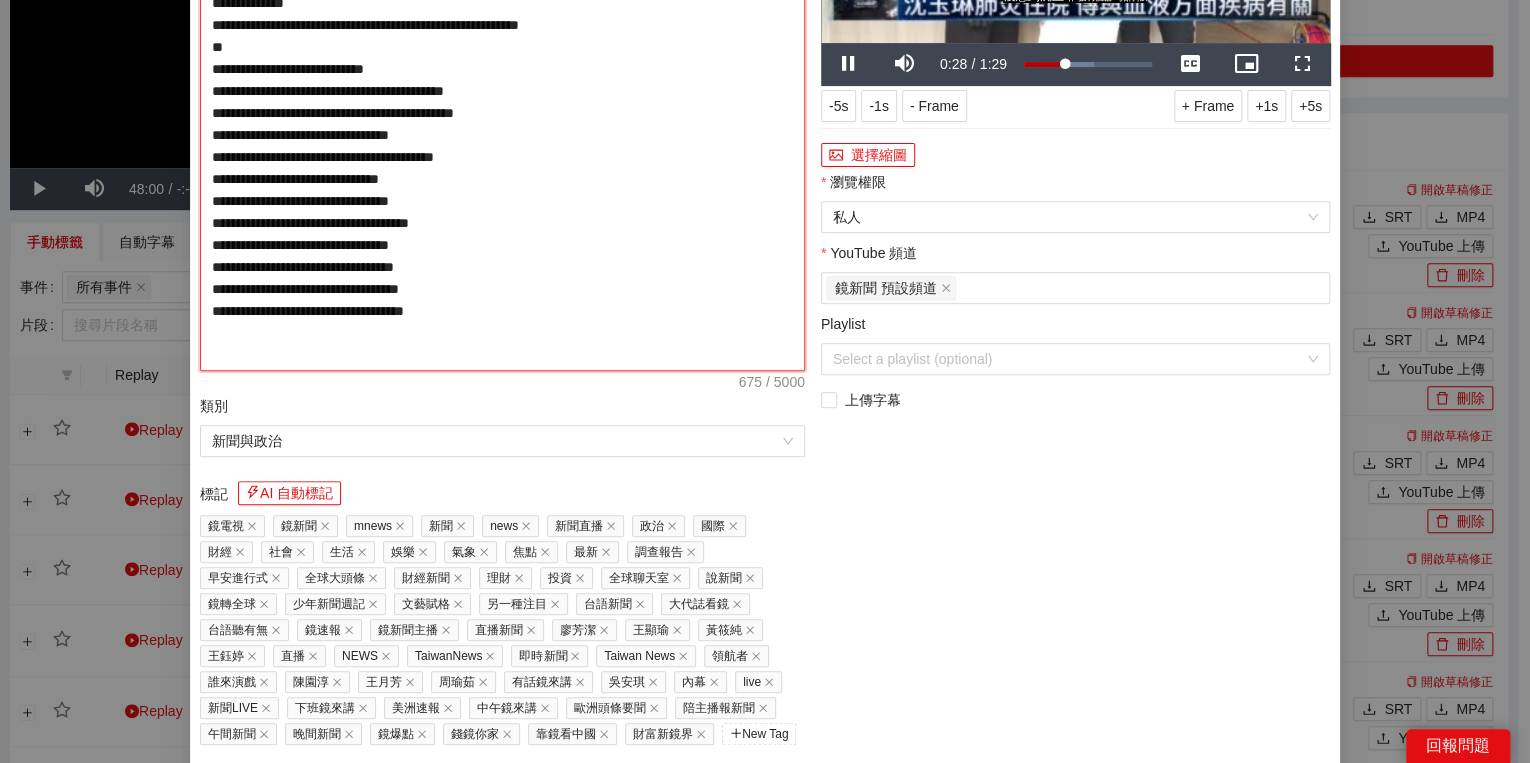 click on "**********" at bounding box center (502, 124) 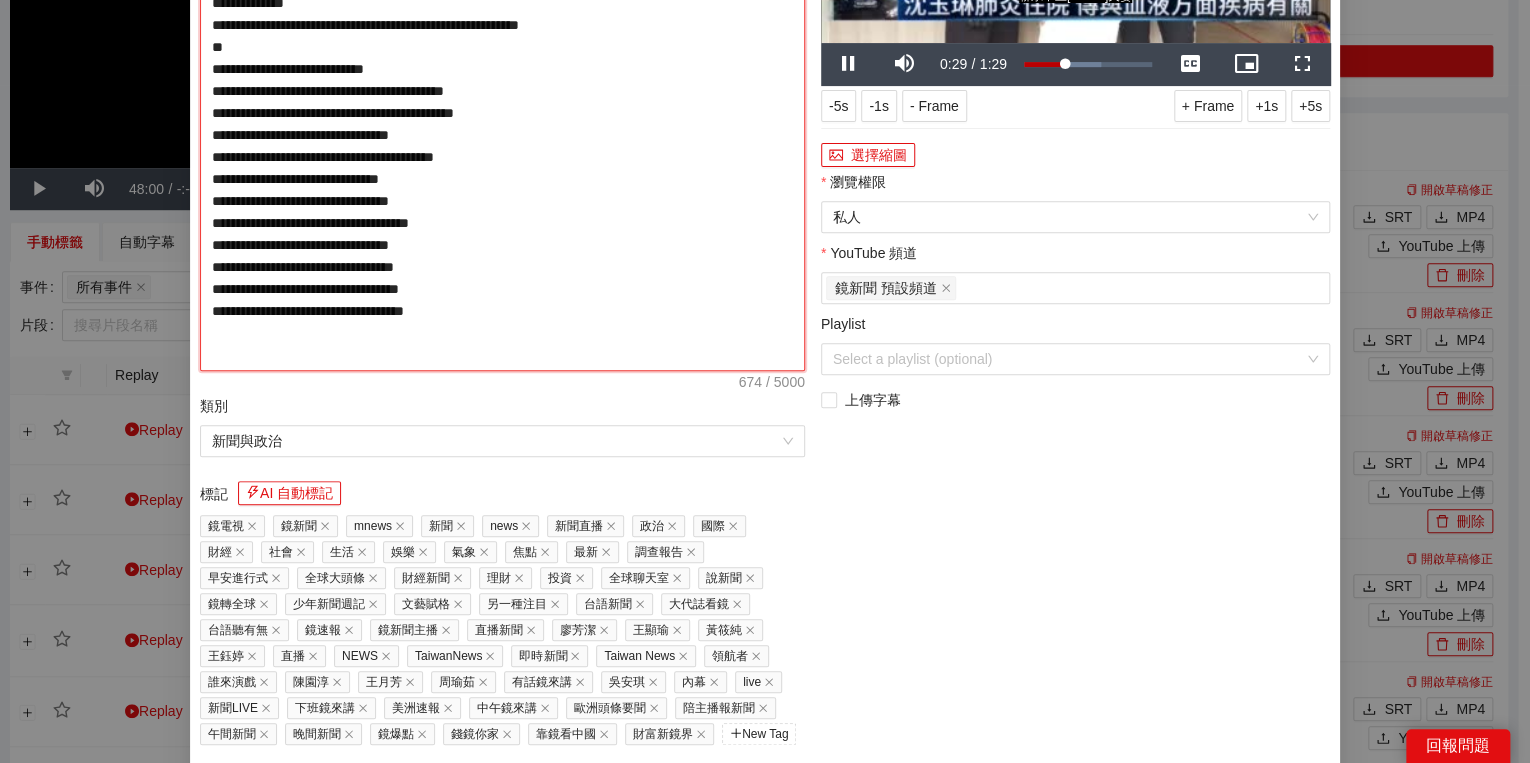 click on "**********" at bounding box center [502, 124] 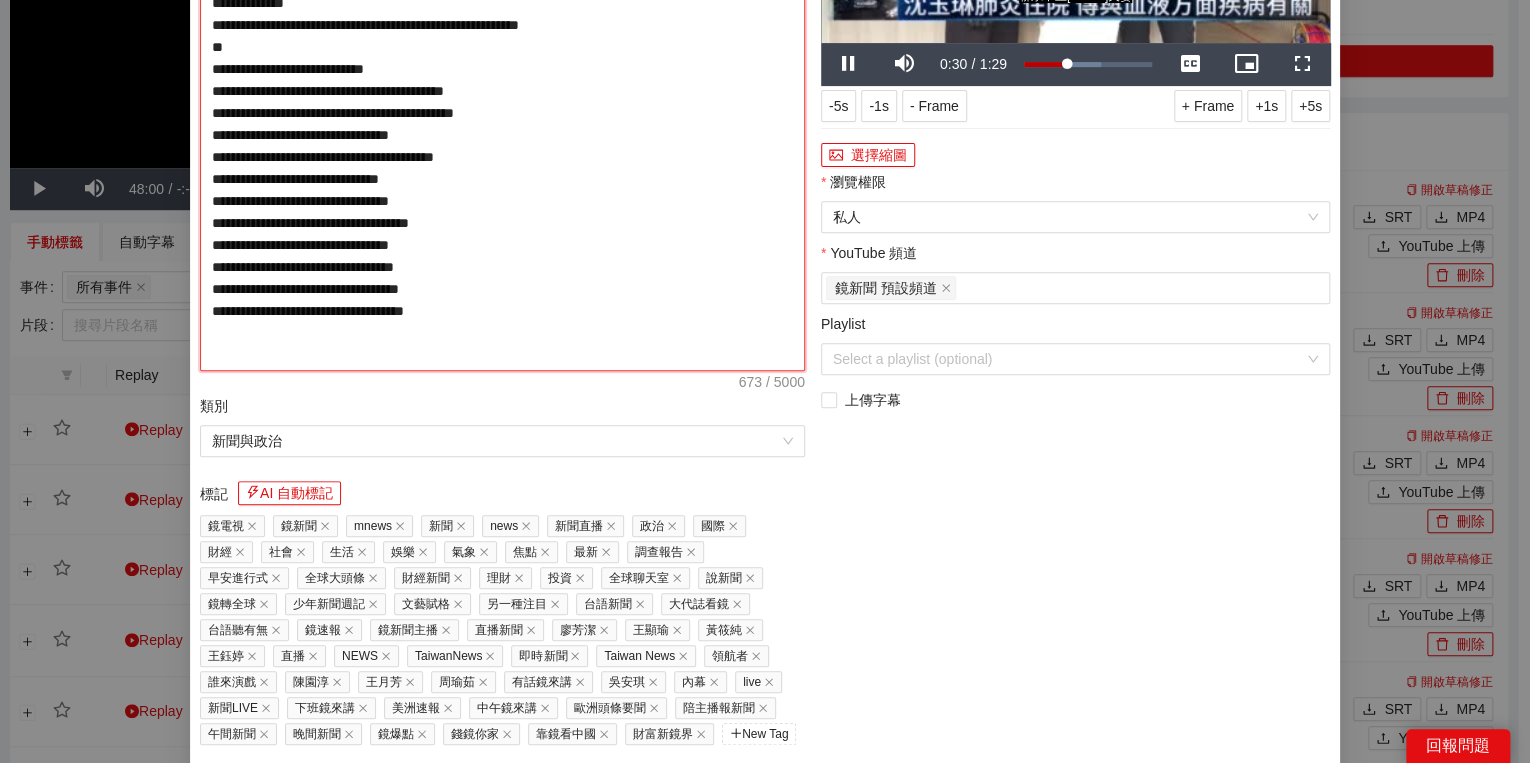 click on "**********" at bounding box center (502, 124) 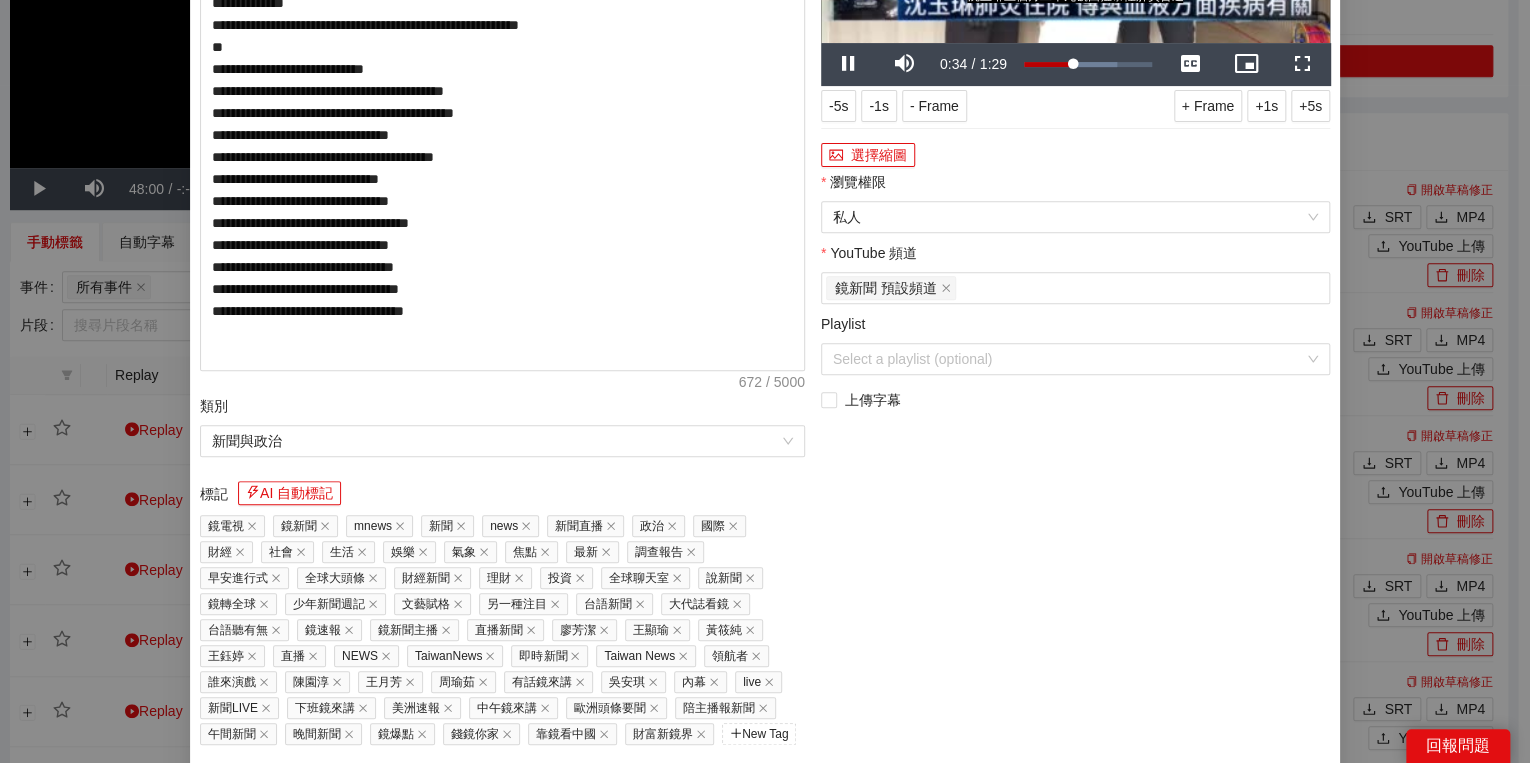 click on "**********" at bounding box center [1075, 264] 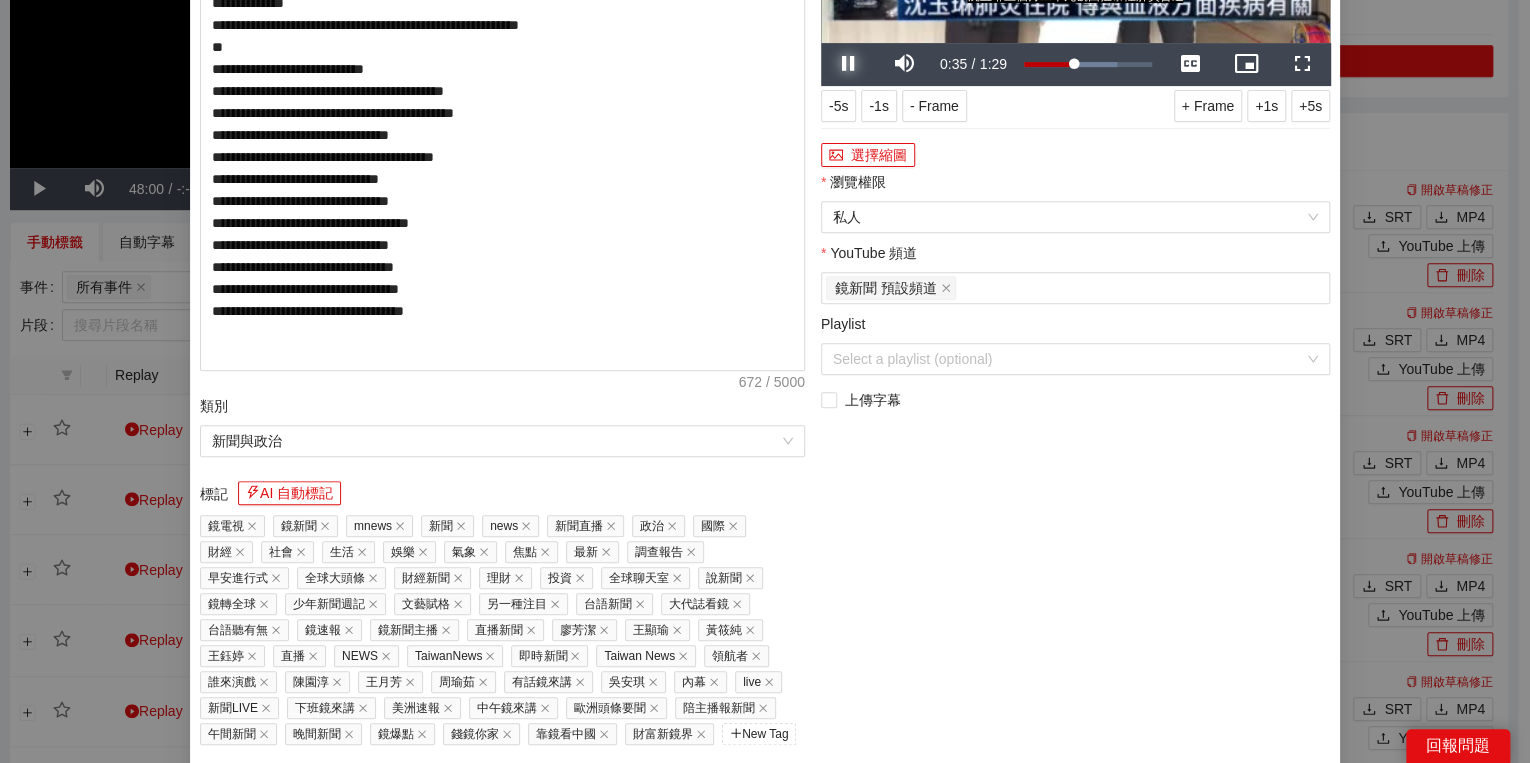 click at bounding box center (849, 64) 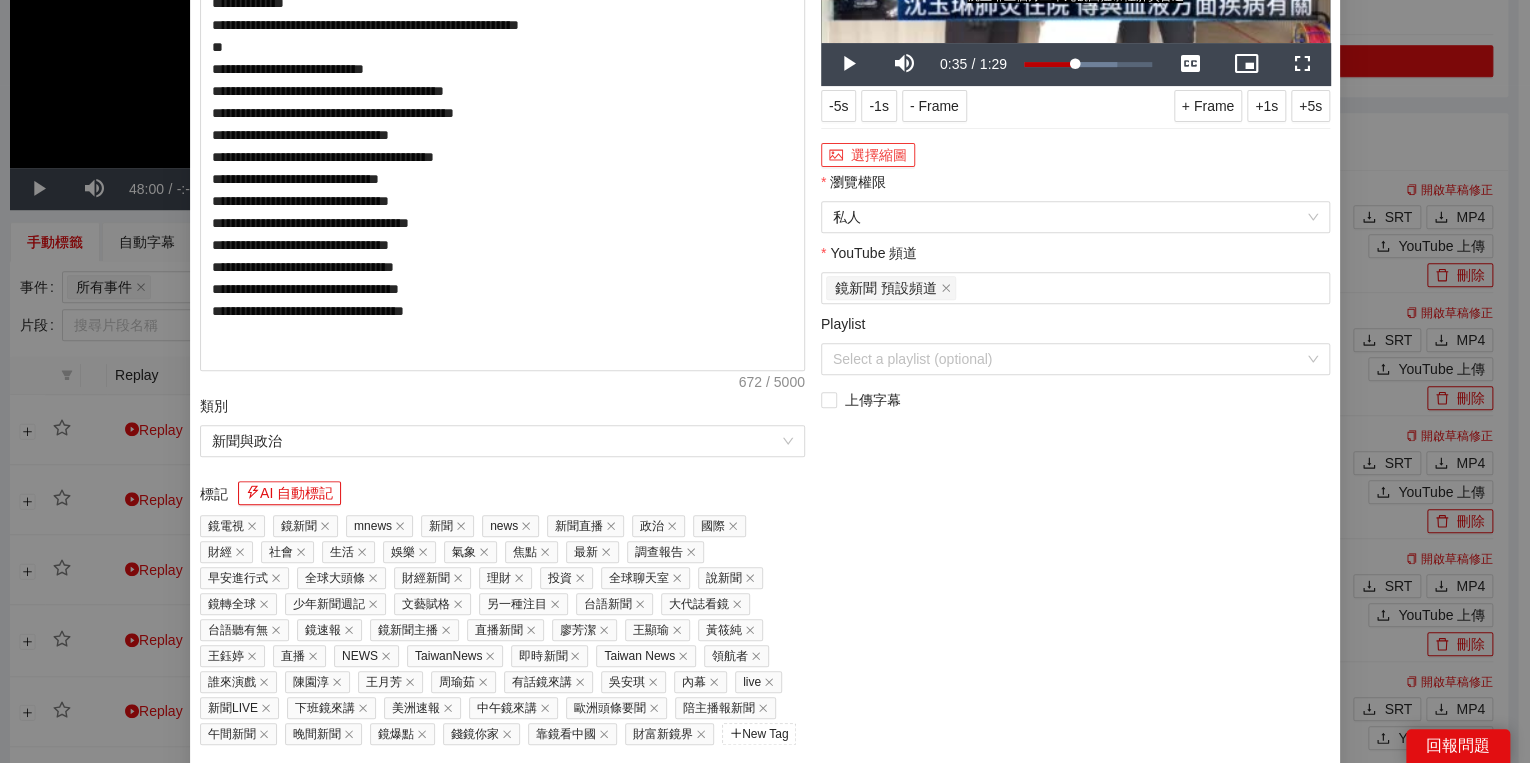 click on "選擇縮圖" at bounding box center [868, 155] 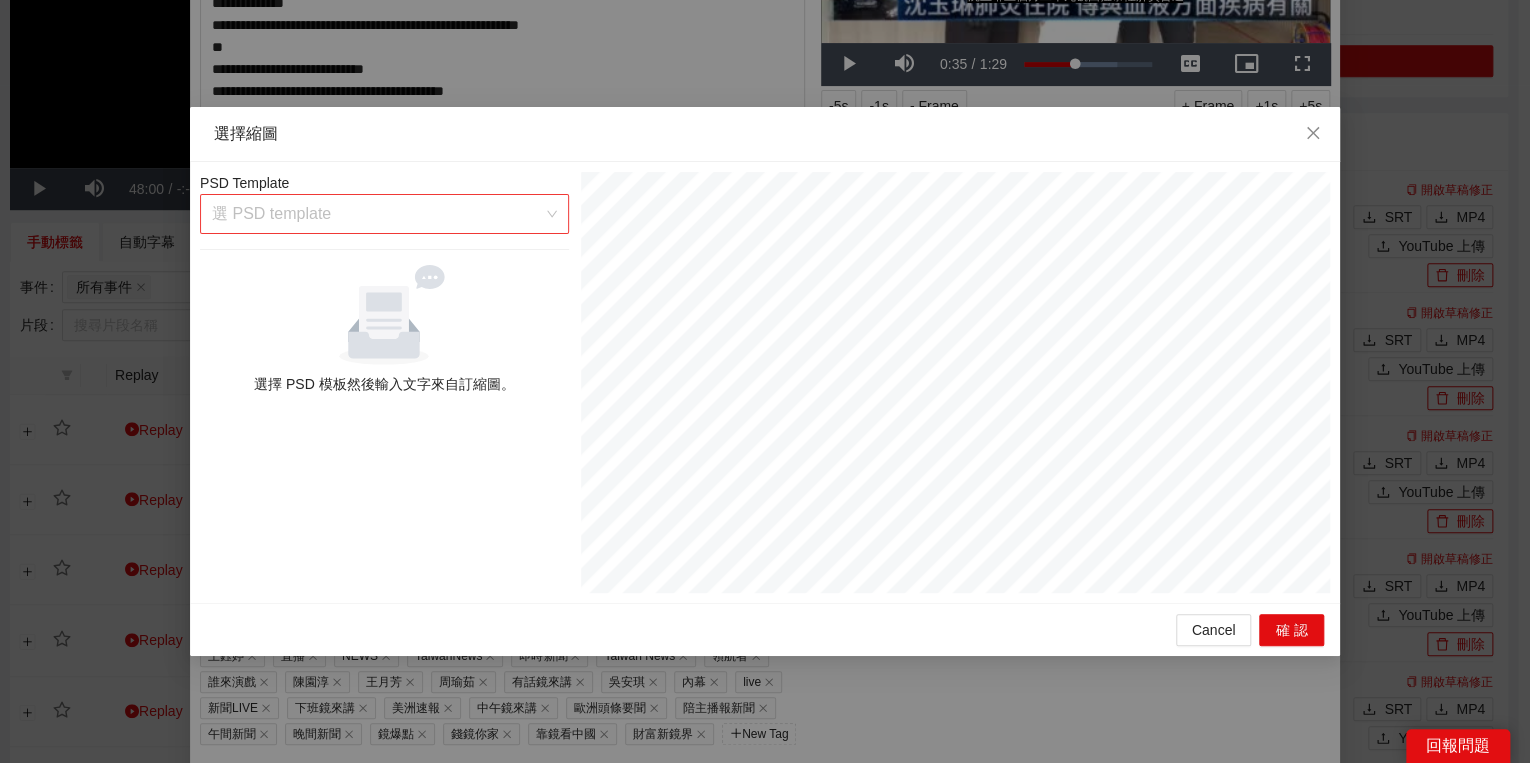 click at bounding box center (377, 214) 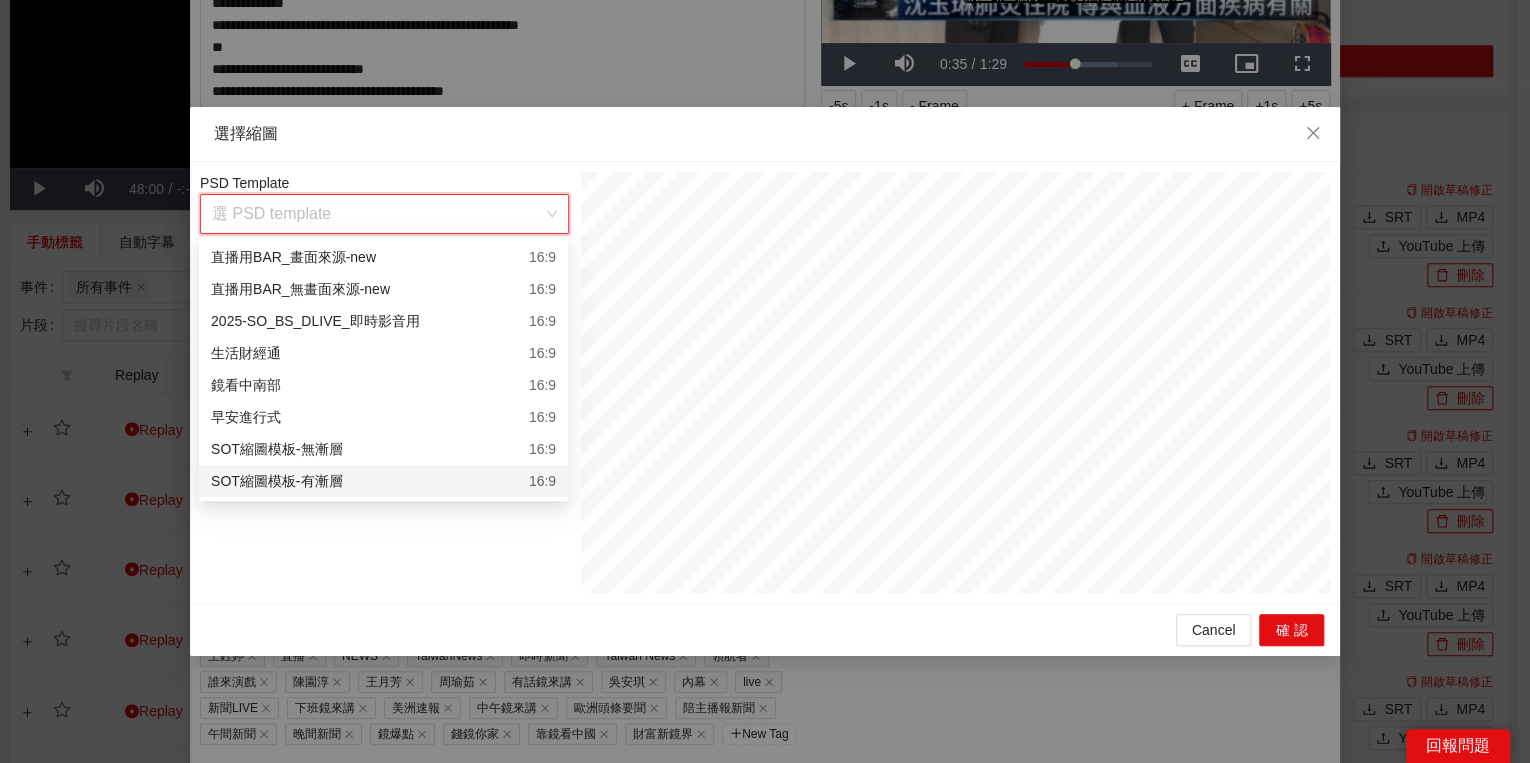 click on "SOT縮圖模板-有漸層 16:9" at bounding box center [383, 481] 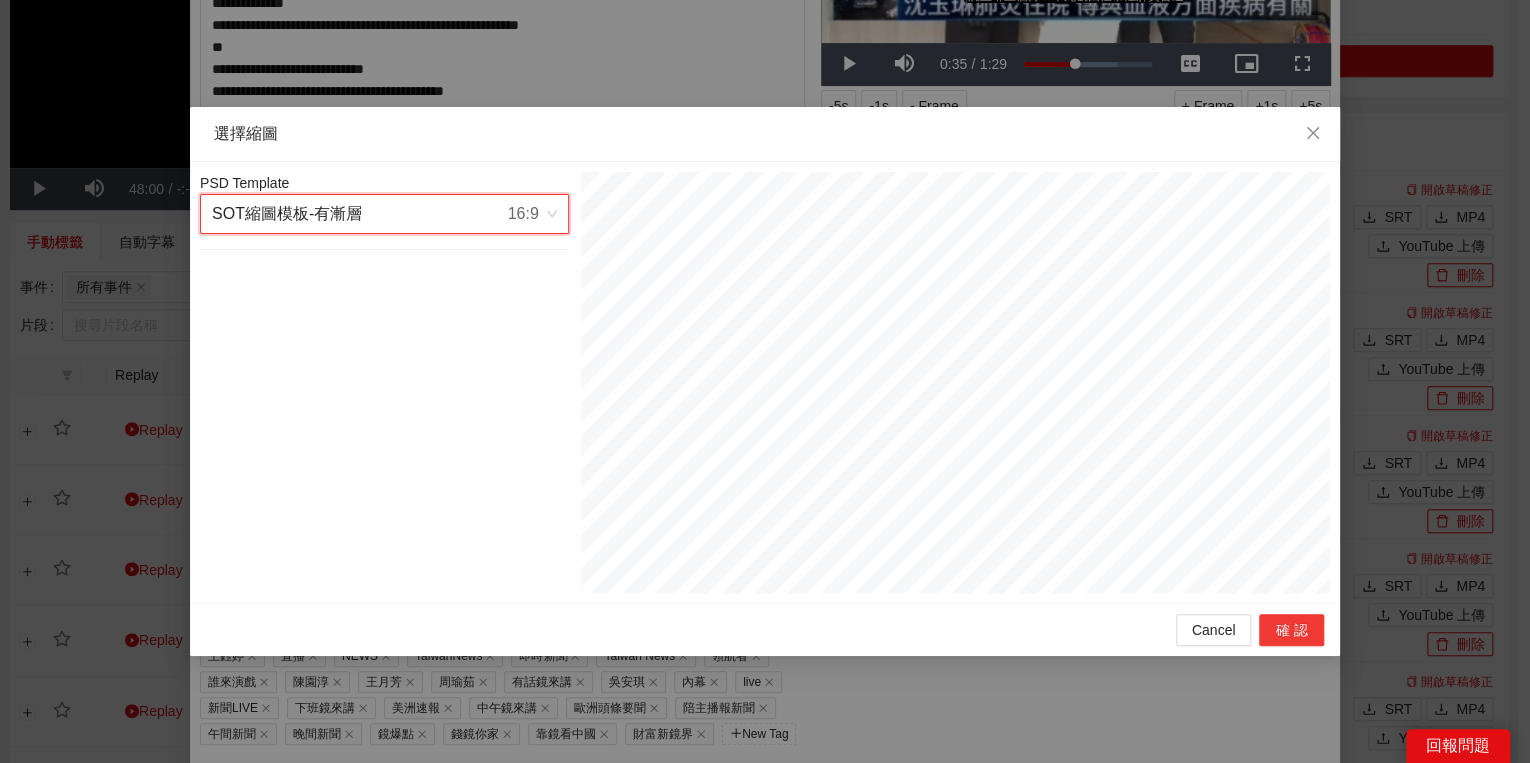 click on "確認" at bounding box center [1291, 630] 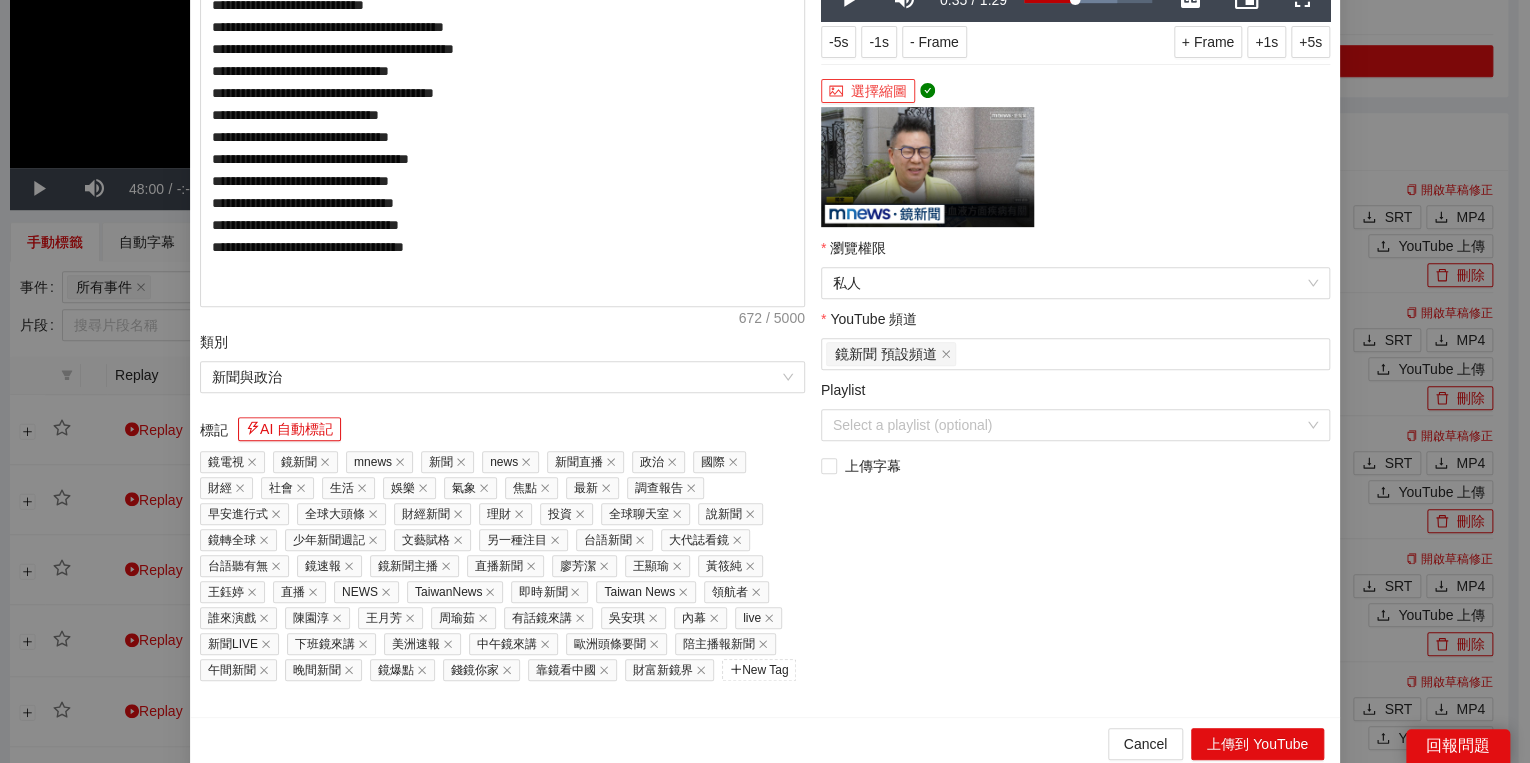 scroll, scrollTop: 374, scrollLeft: 0, axis: vertical 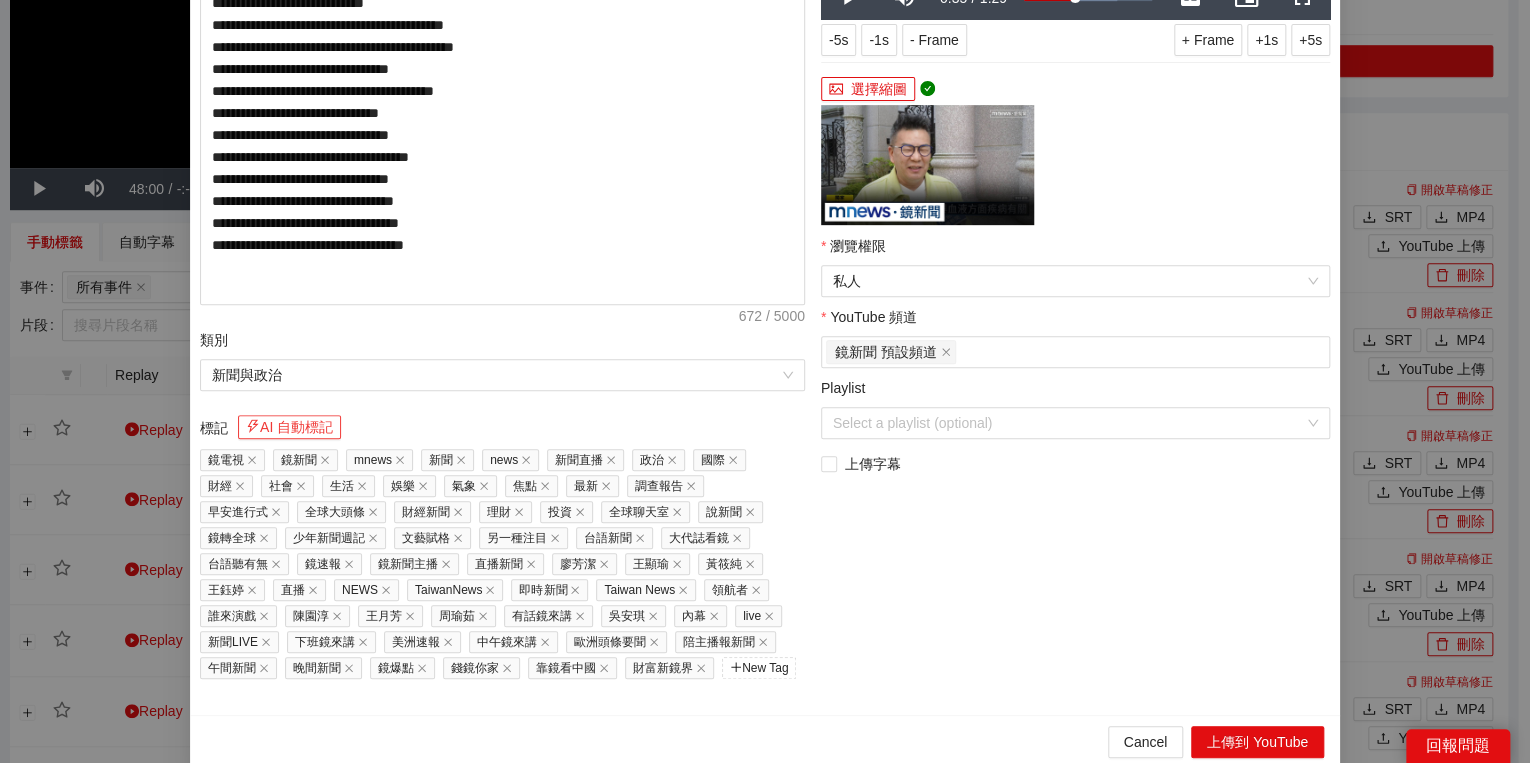 click 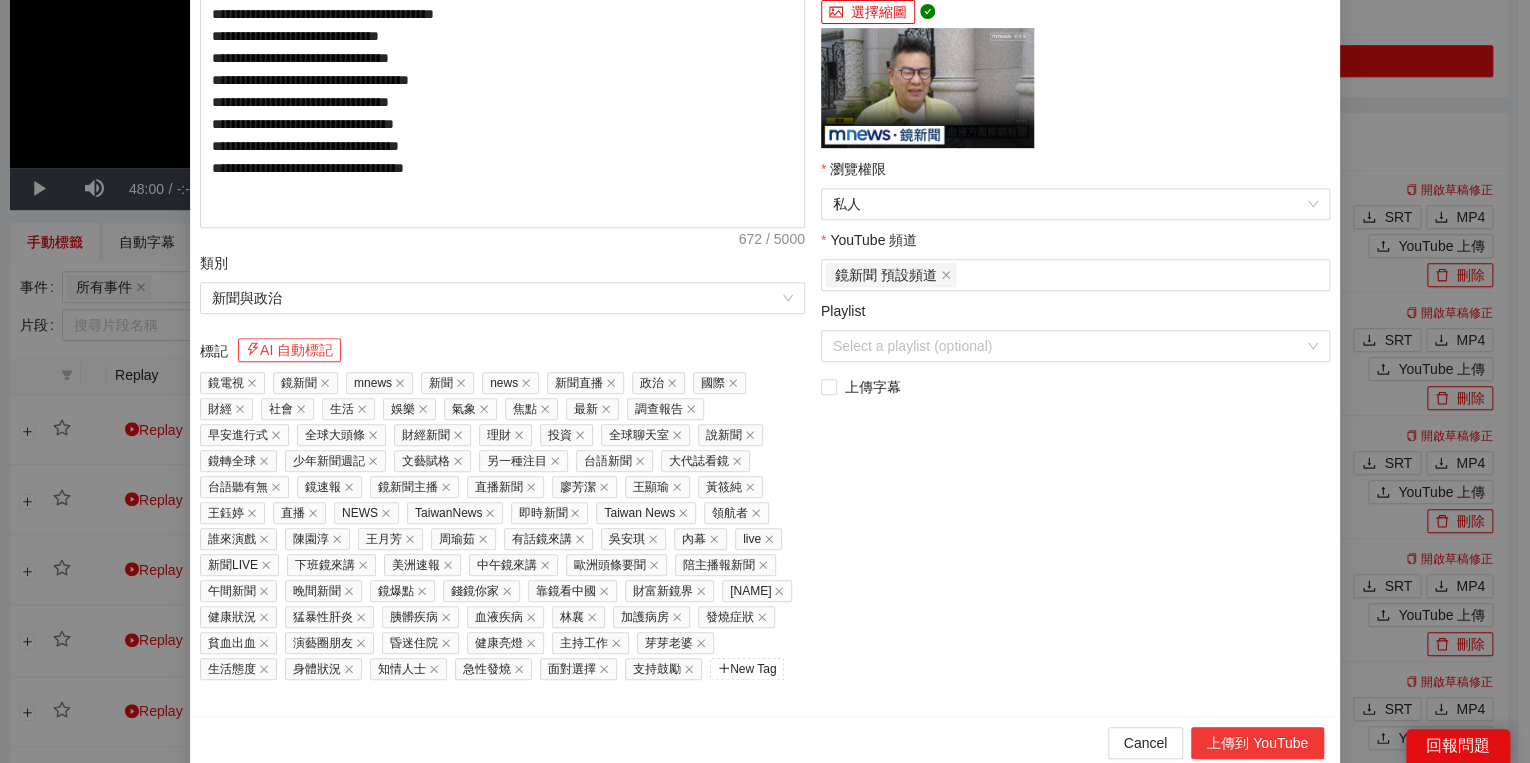 click on "上傳到 YouTube" at bounding box center [1257, 743] 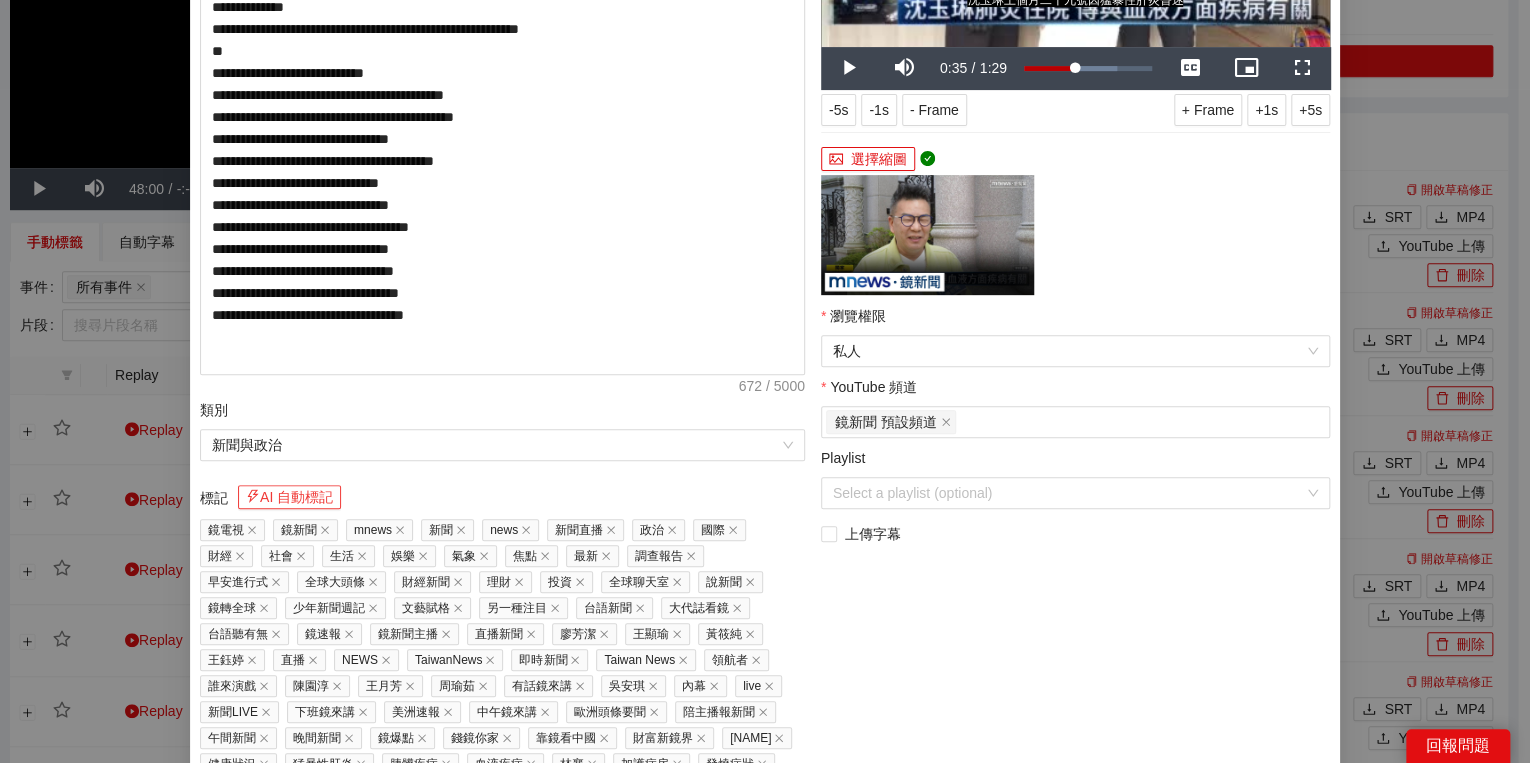 scroll, scrollTop: 451, scrollLeft: 0, axis: vertical 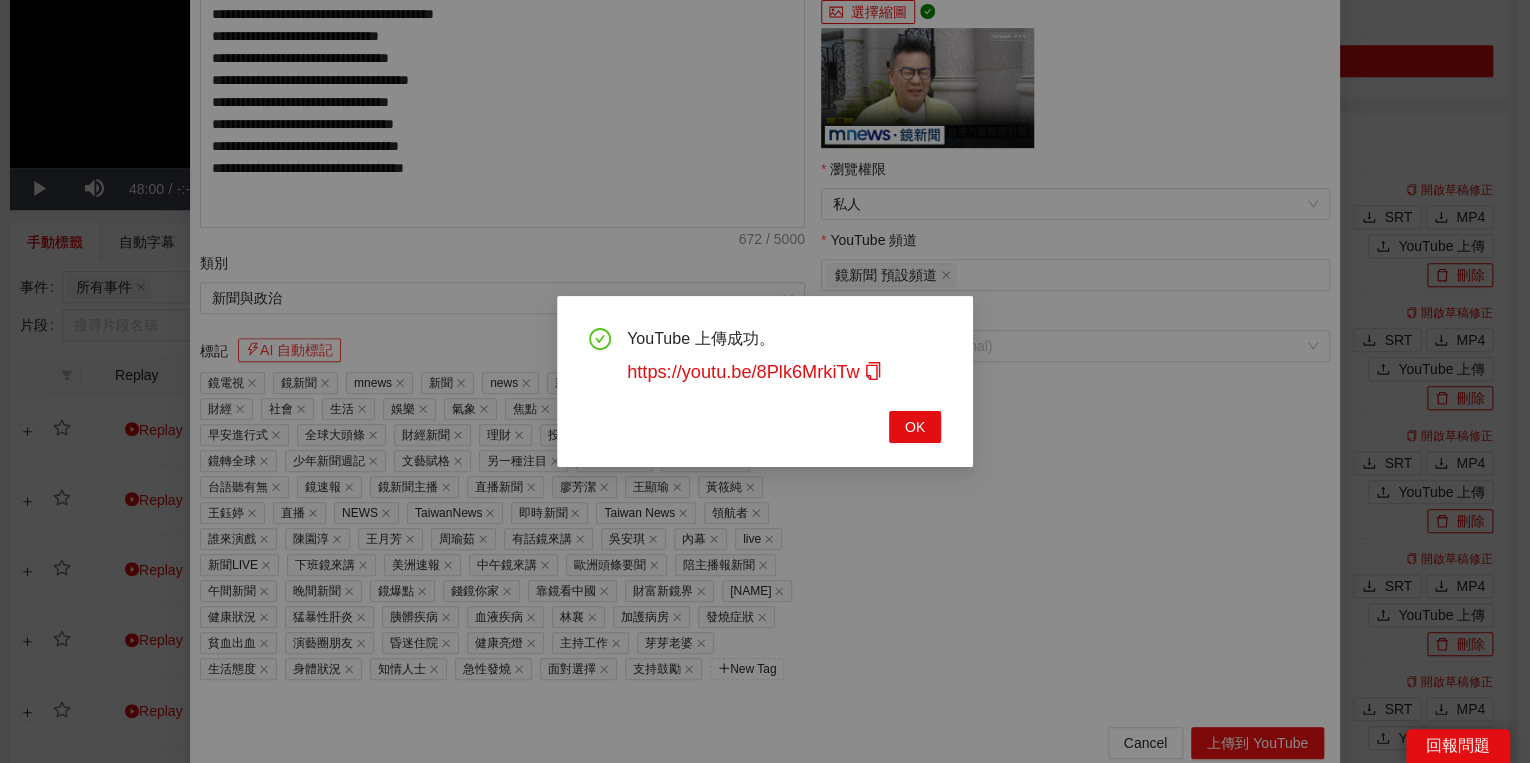 click on "YouTube 上傳成功。 https://youtu.be/8Plk6MrkiTw OK" at bounding box center [765, 381] 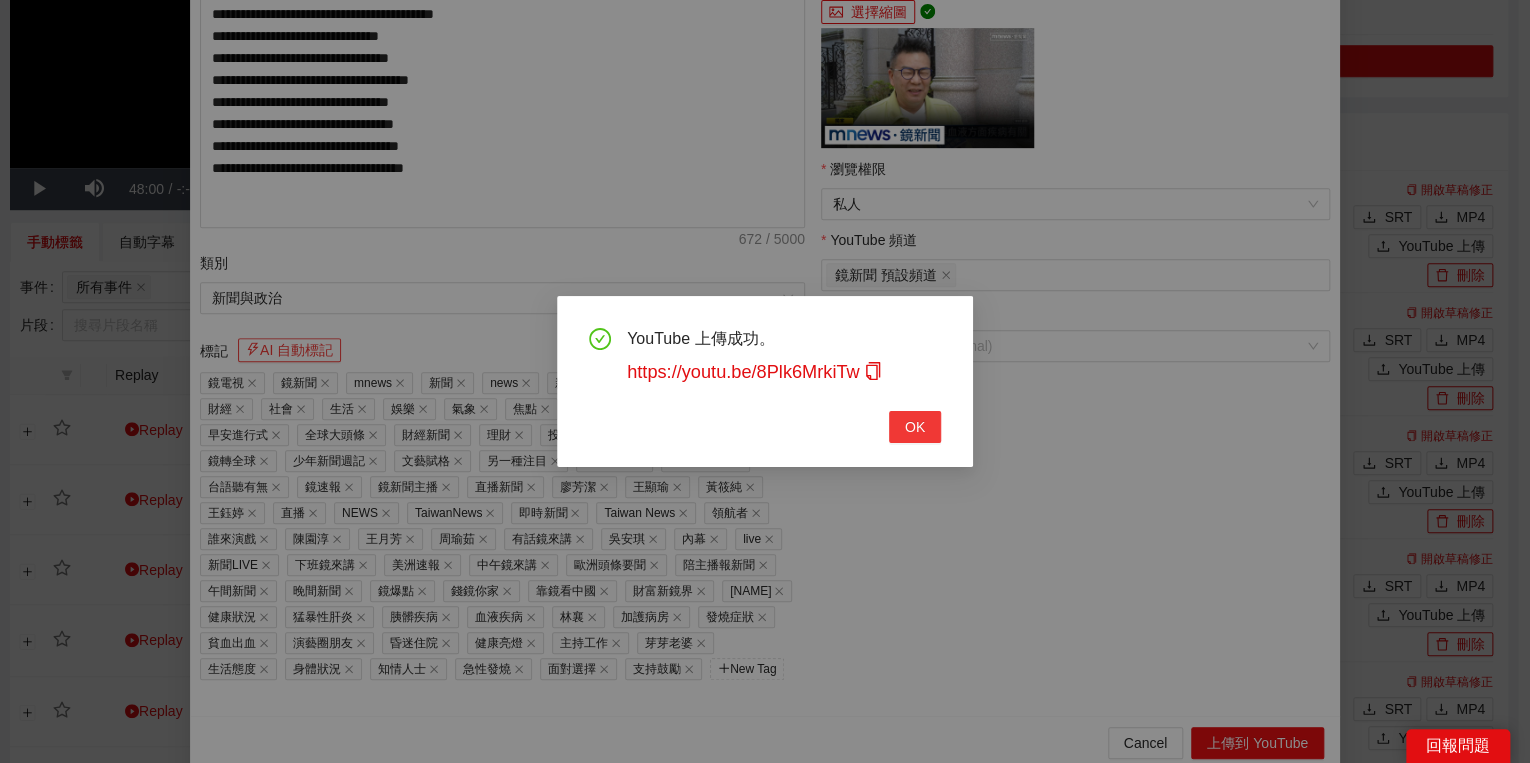 click on "OK" at bounding box center (915, 427) 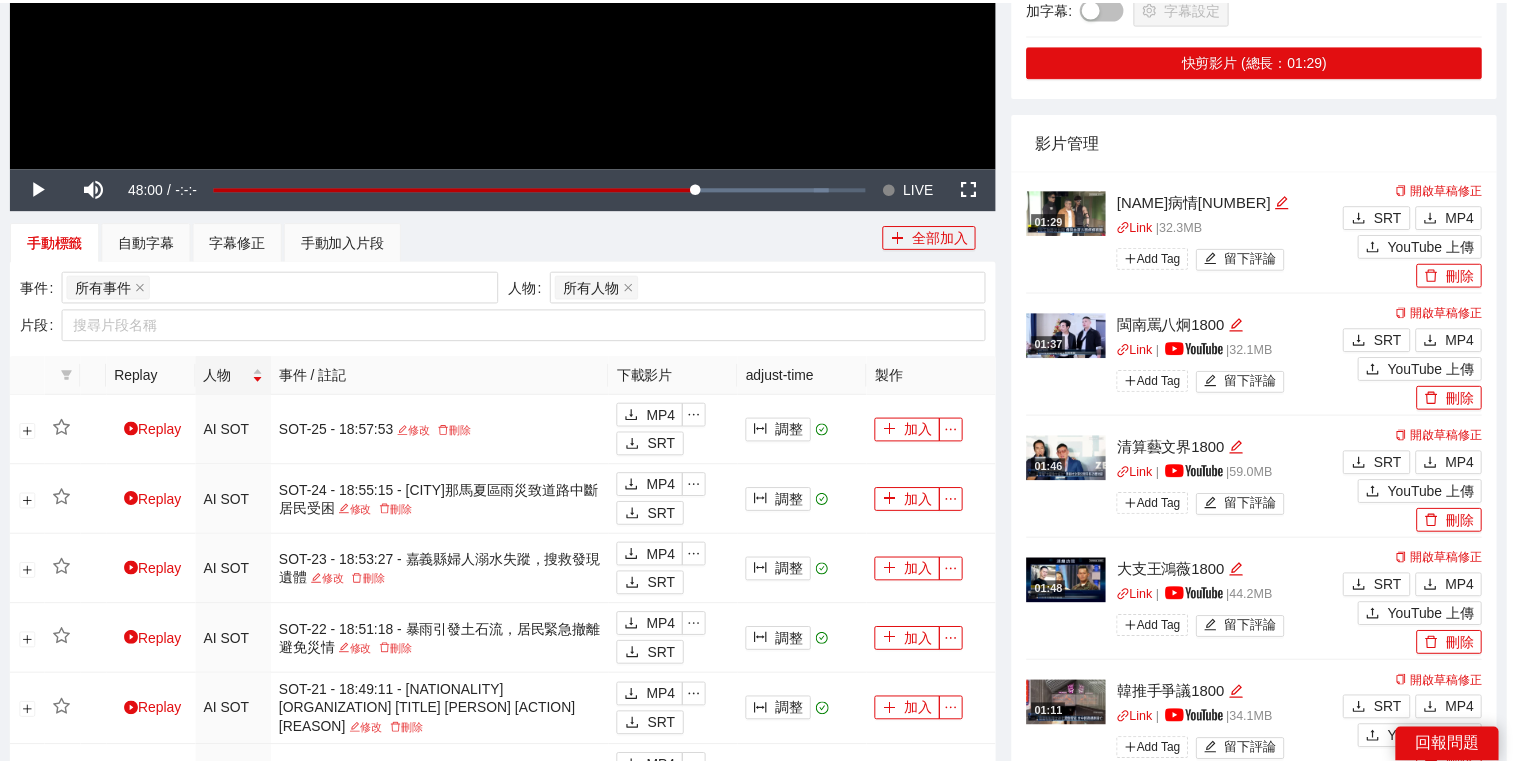 scroll, scrollTop: 308, scrollLeft: 0, axis: vertical 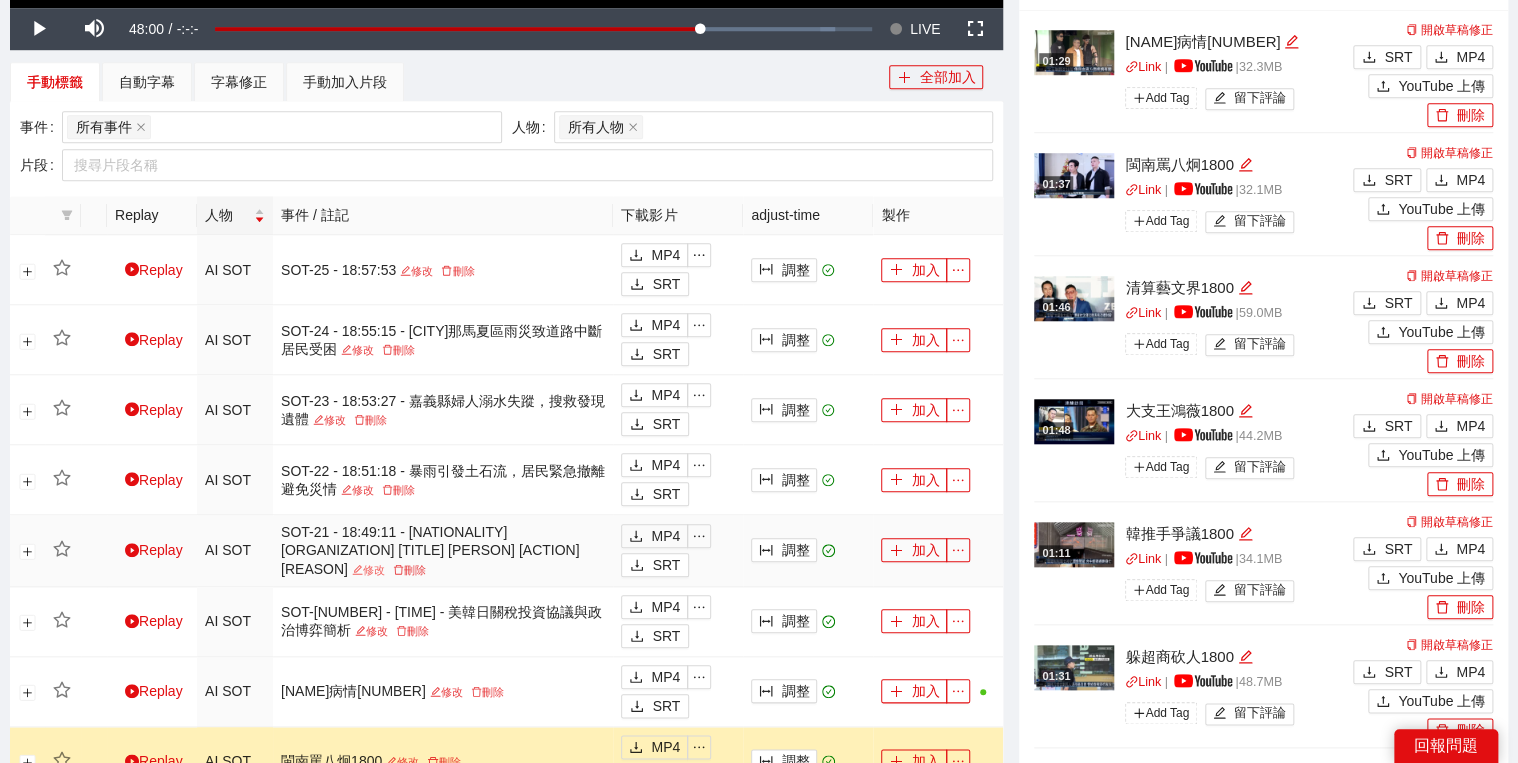 drag, startPoint x: 363, startPoint y: 557, endPoint x: 861, endPoint y: 100, distance: 675.909 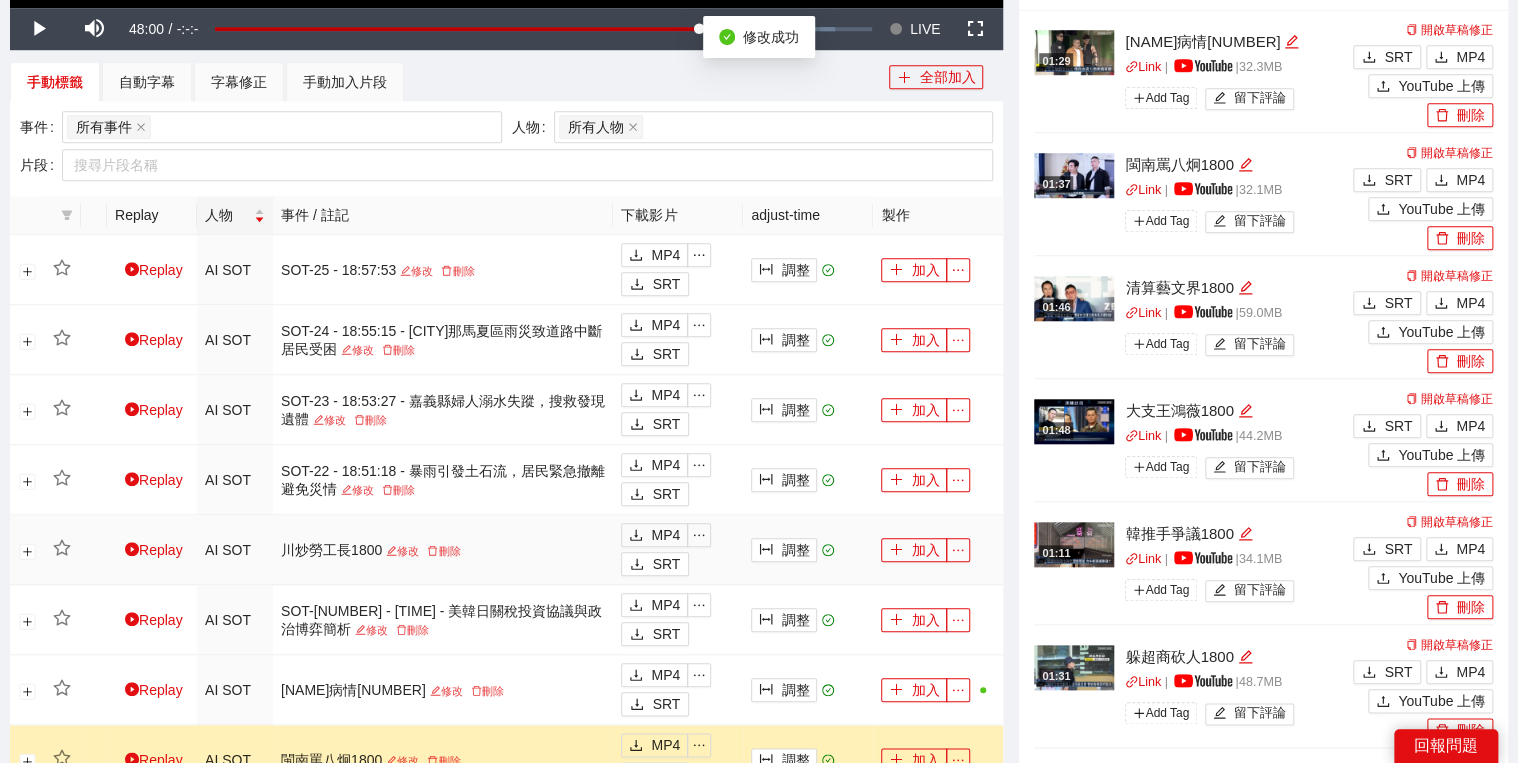 click on "加入" at bounding box center (938, 550) 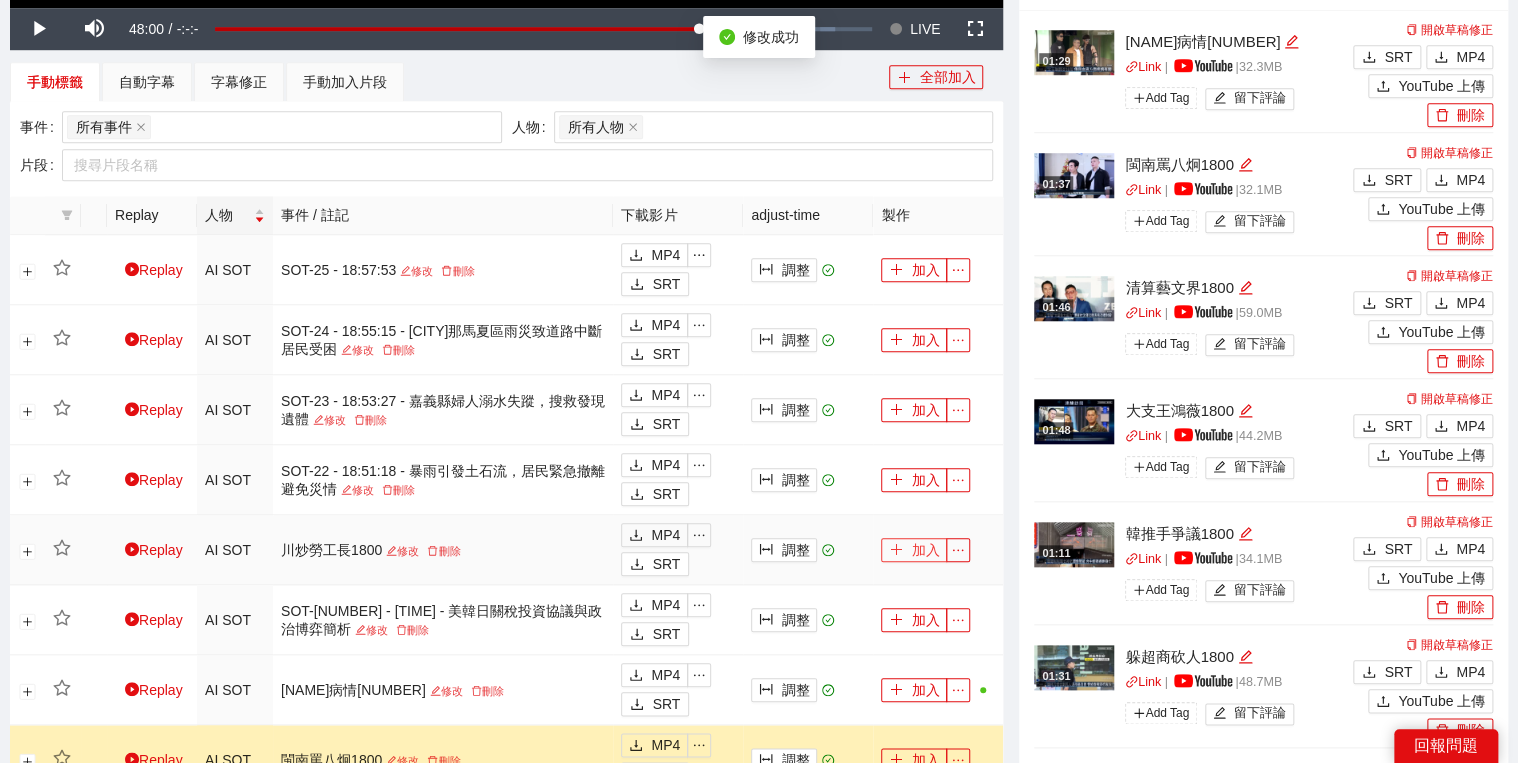 drag, startPoint x: 908, startPoint y: 550, endPoint x: 1117, endPoint y: 445, distance: 233.89314 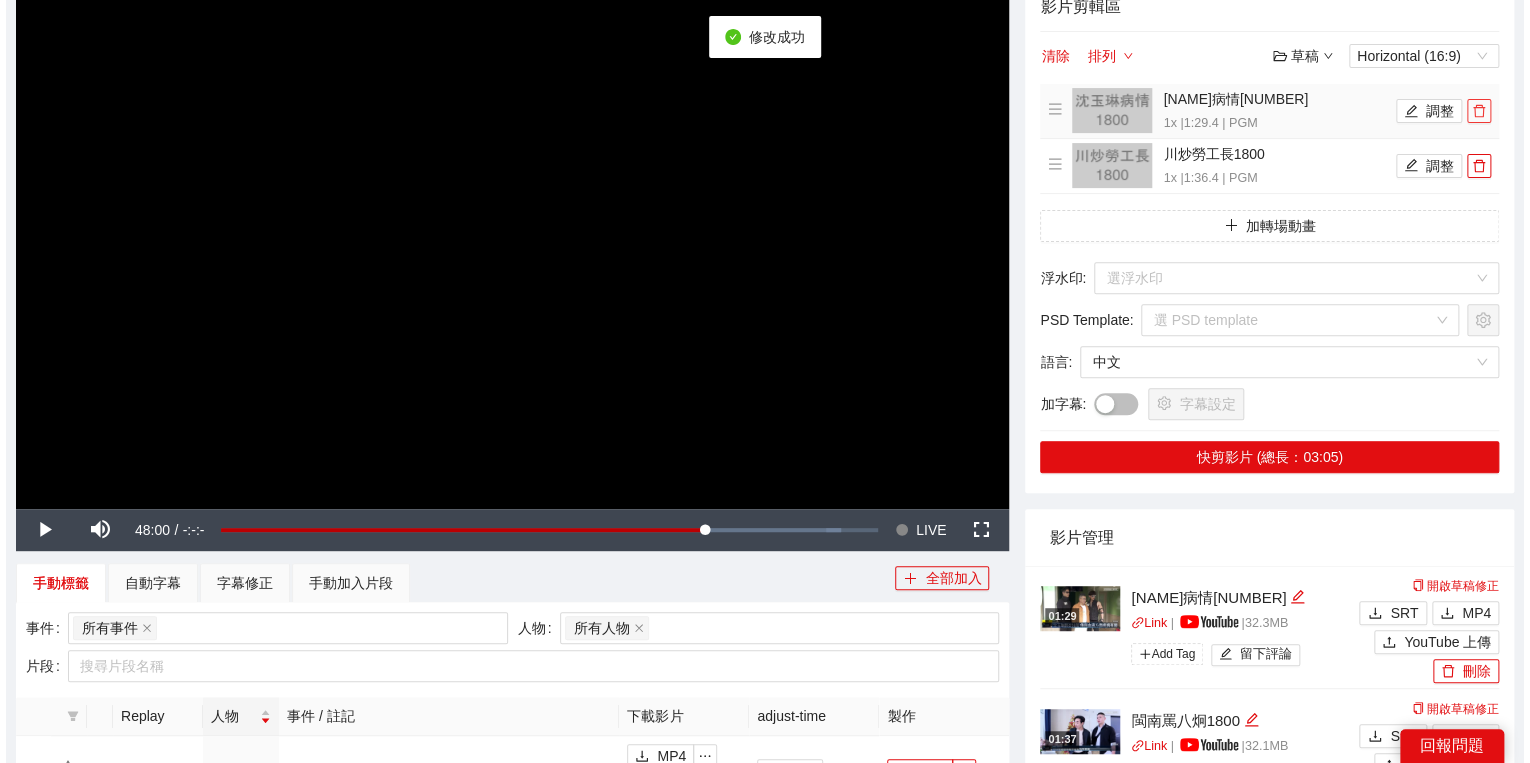 scroll, scrollTop: 160, scrollLeft: 0, axis: vertical 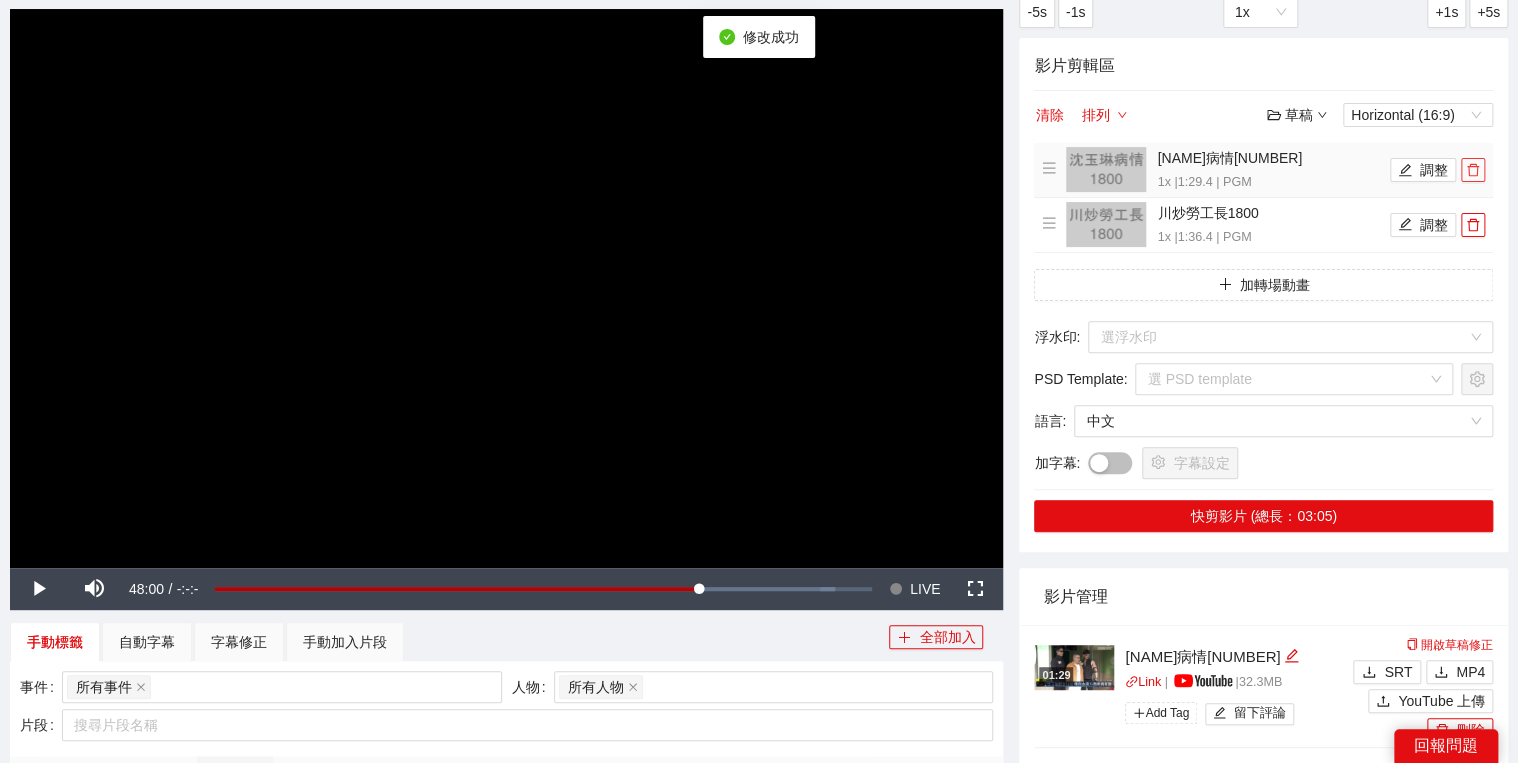 click 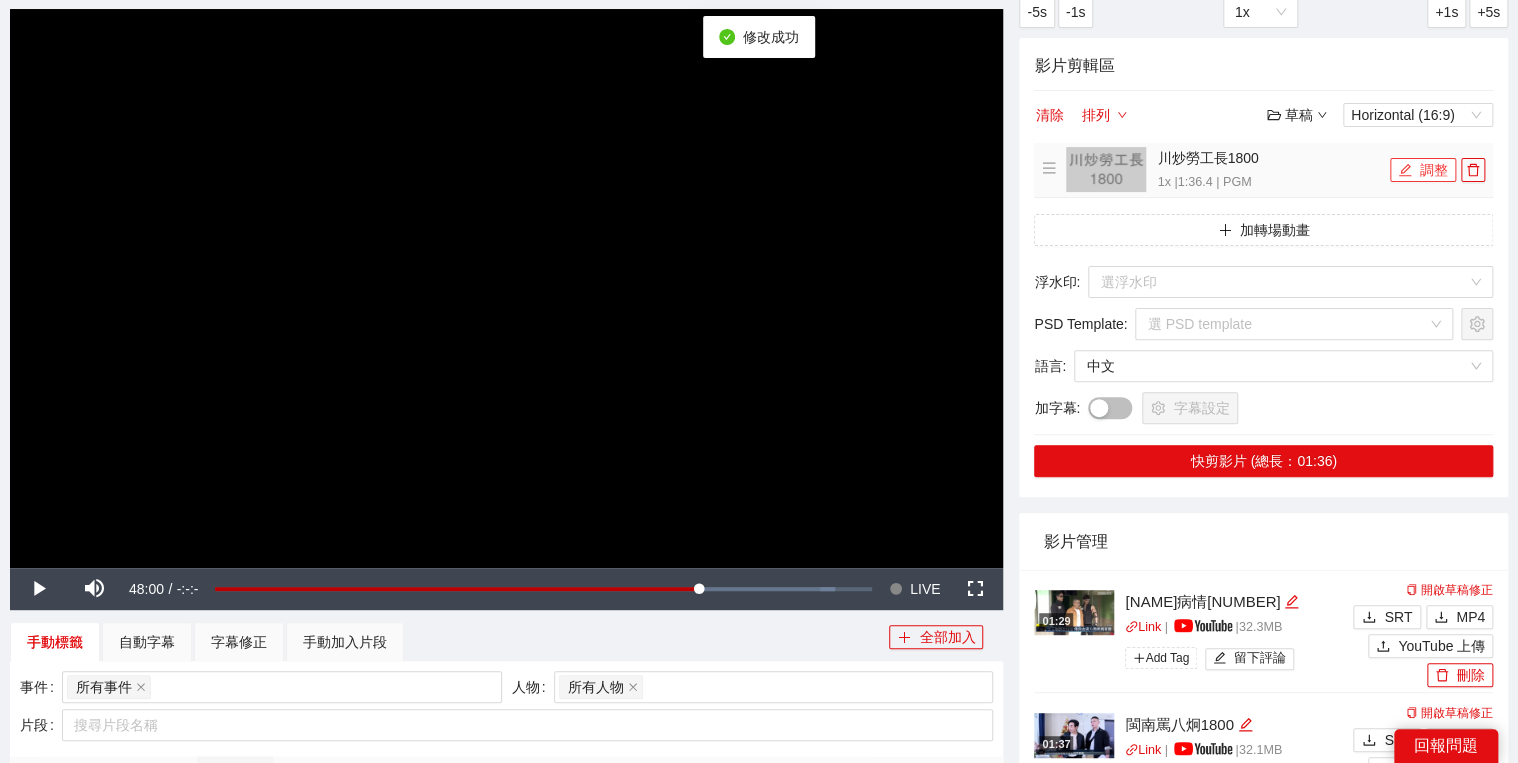 click on "調整" at bounding box center [1423, 170] 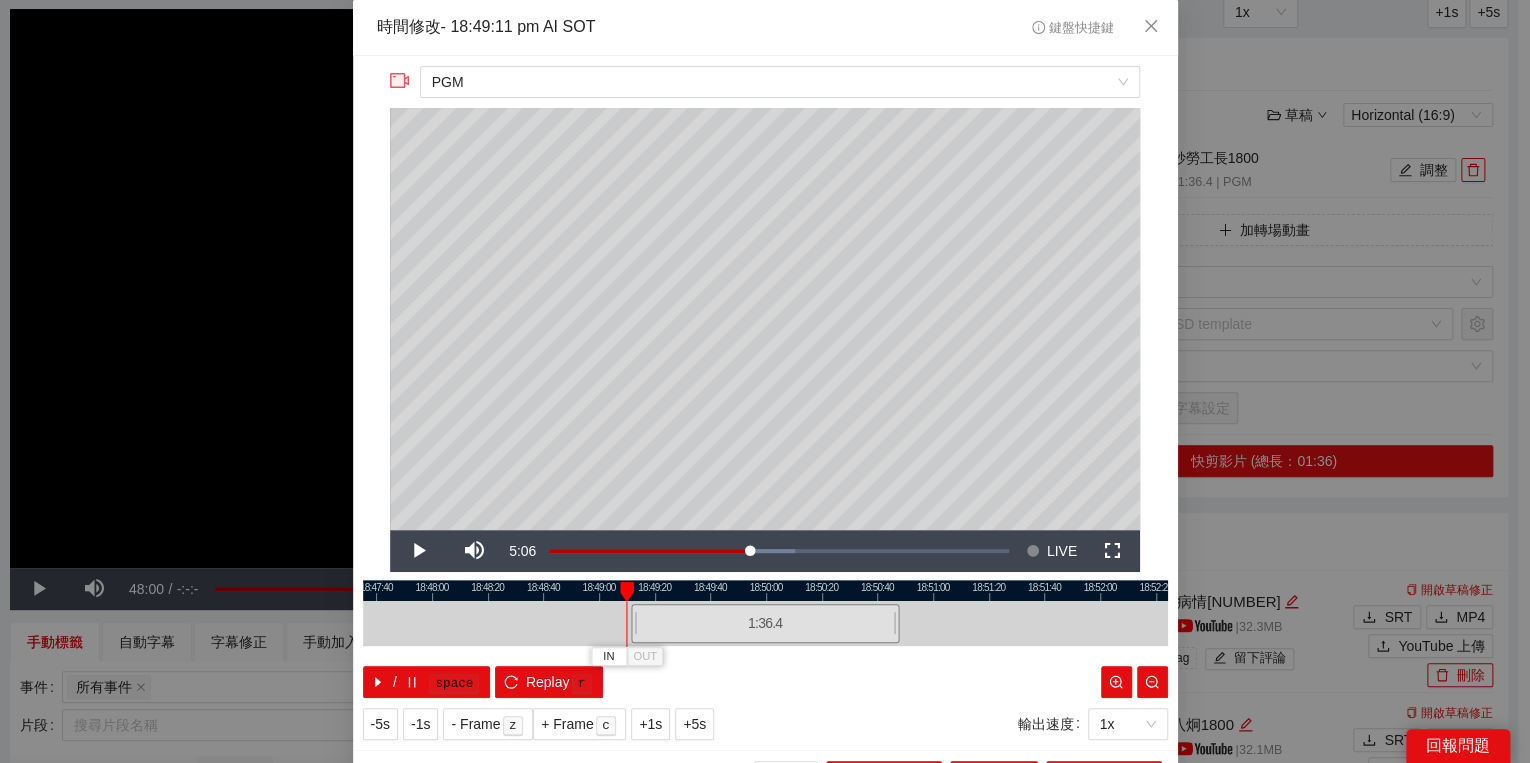 click on "IN OUT" at bounding box center (627, 592) 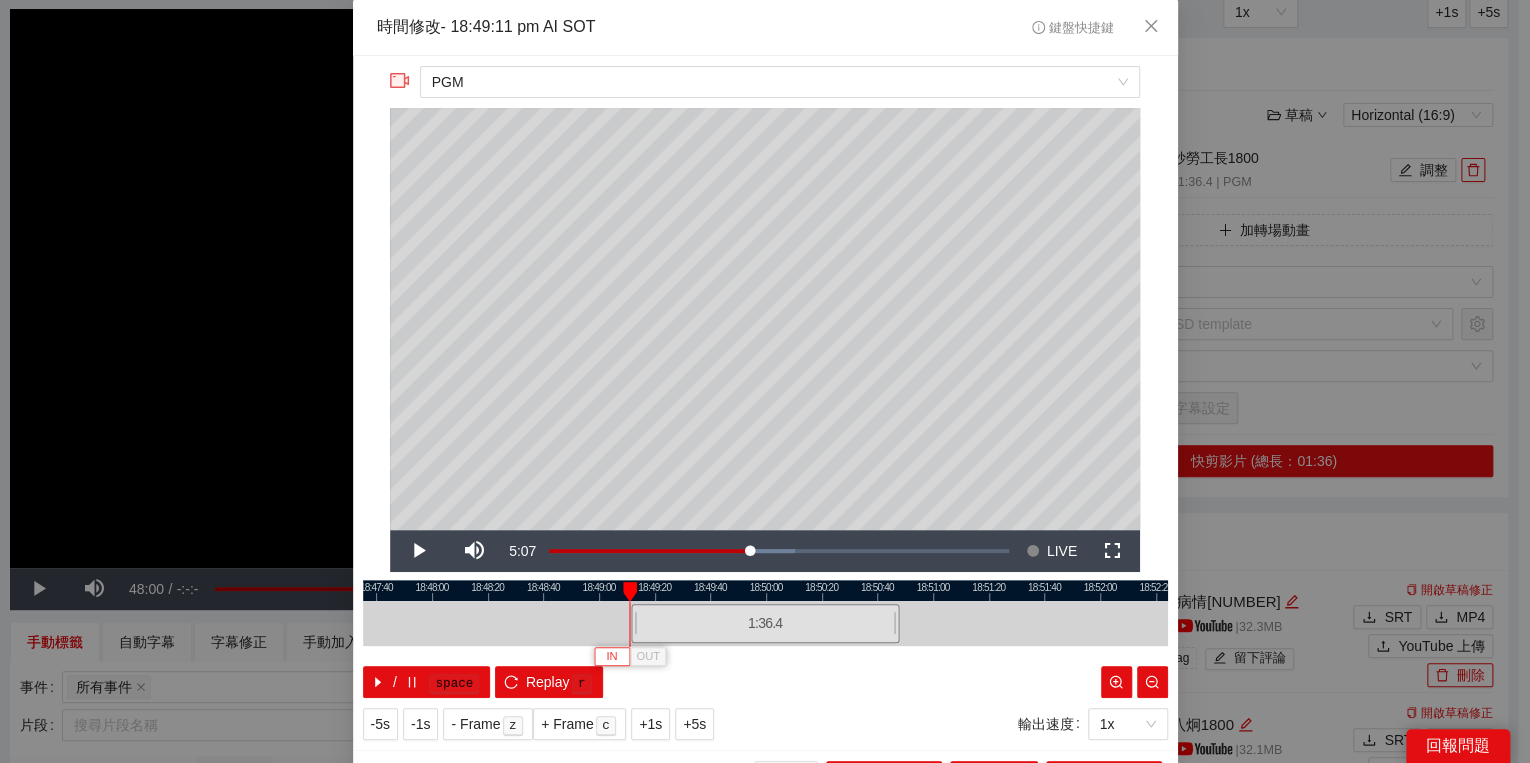 click on "IN" at bounding box center (611, 657) 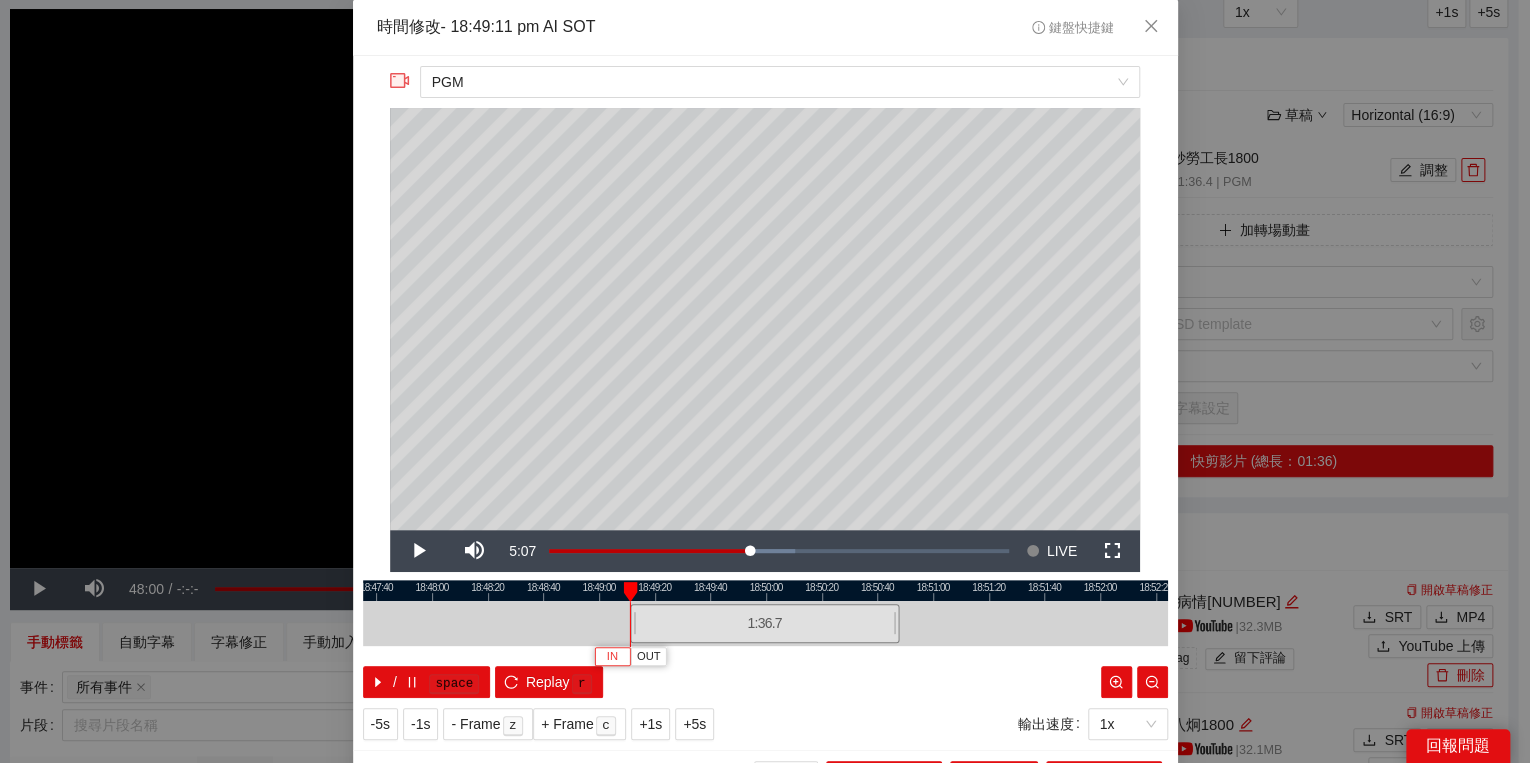 click on "IN" at bounding box center [612, 656] 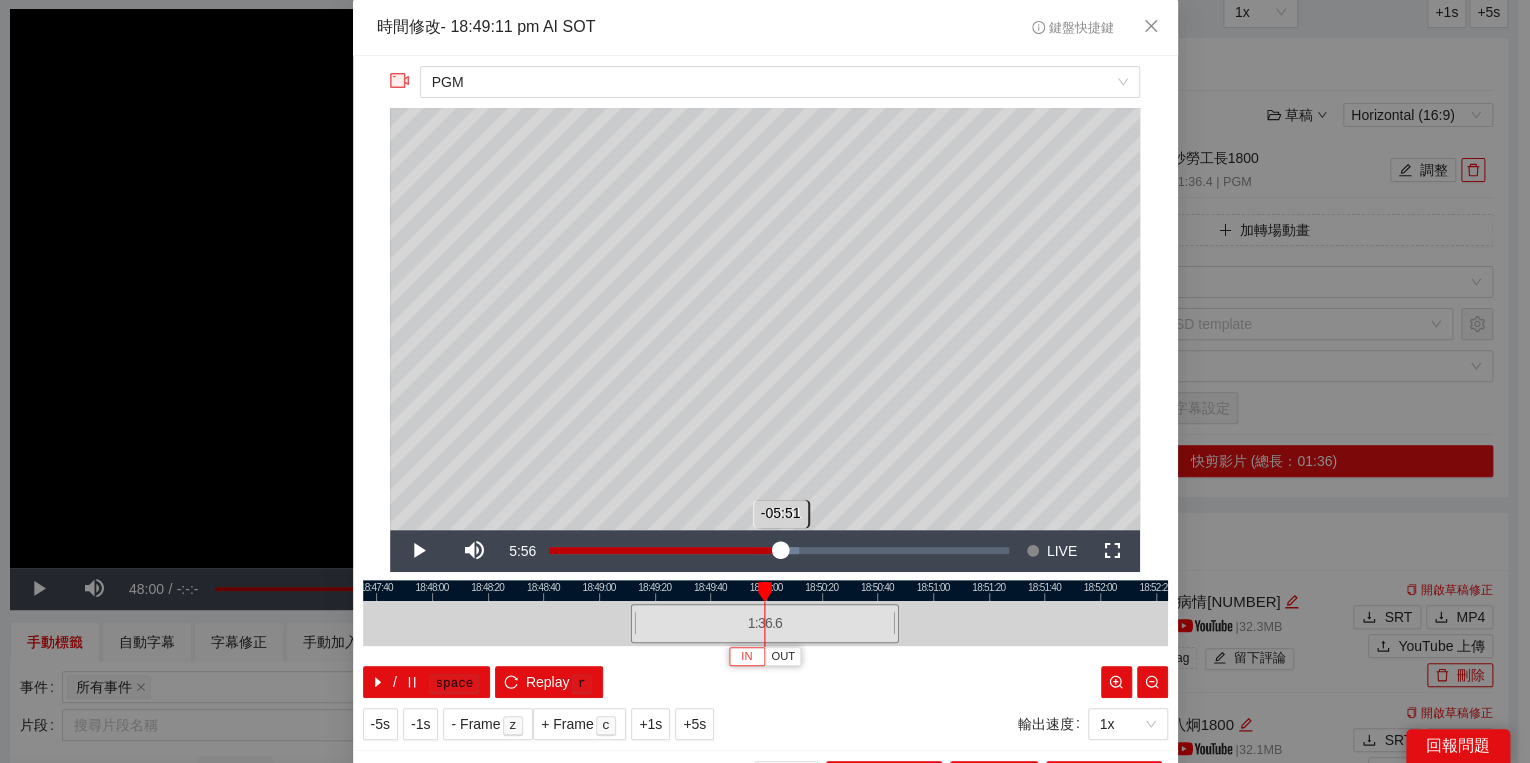 click on "Loaded :  54.30% -05:51 -05:51" at bounding box center [779, 551] 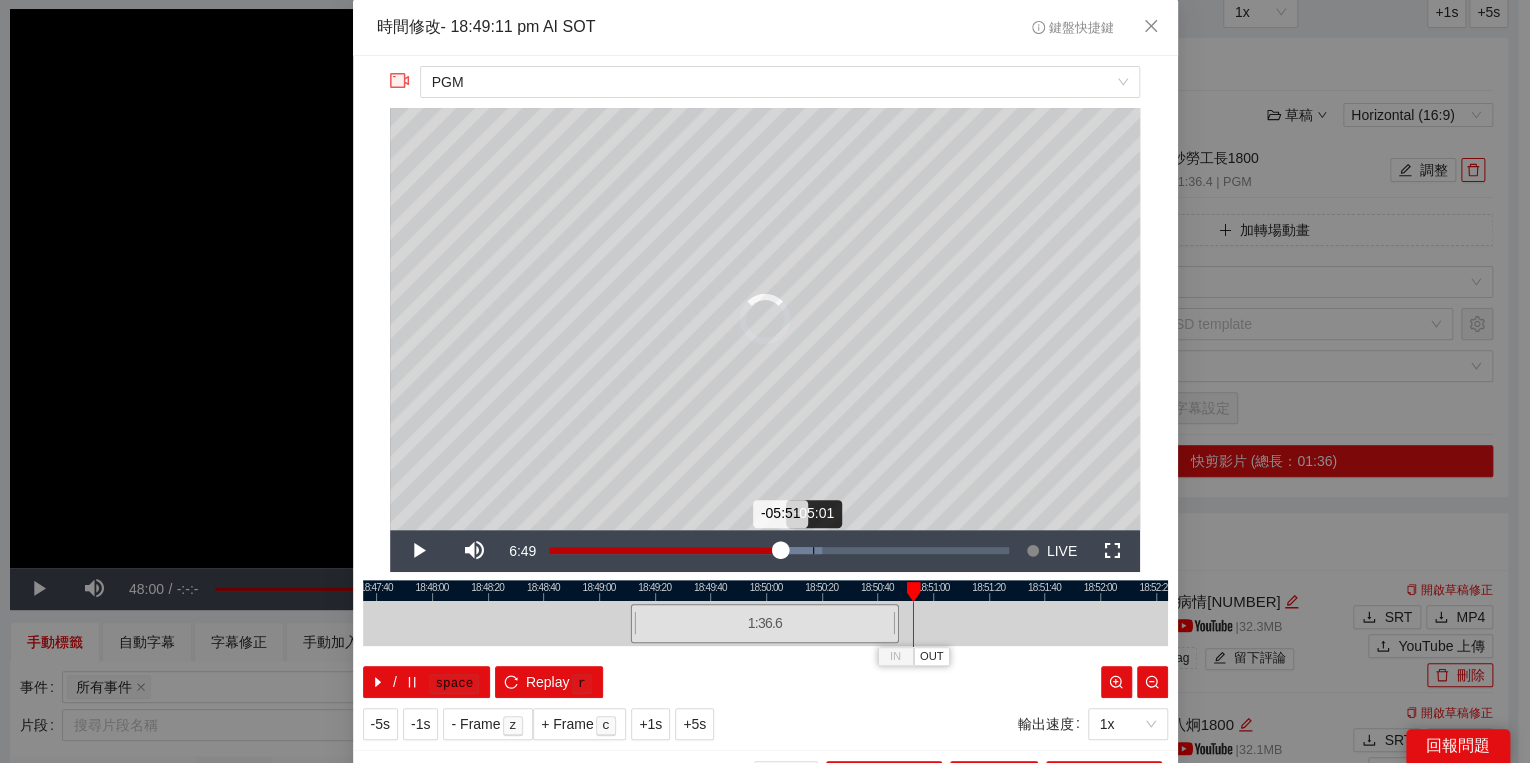 click on "Loaded :  59.47% -05:01 -05:51" at bounding box center [779, 551] 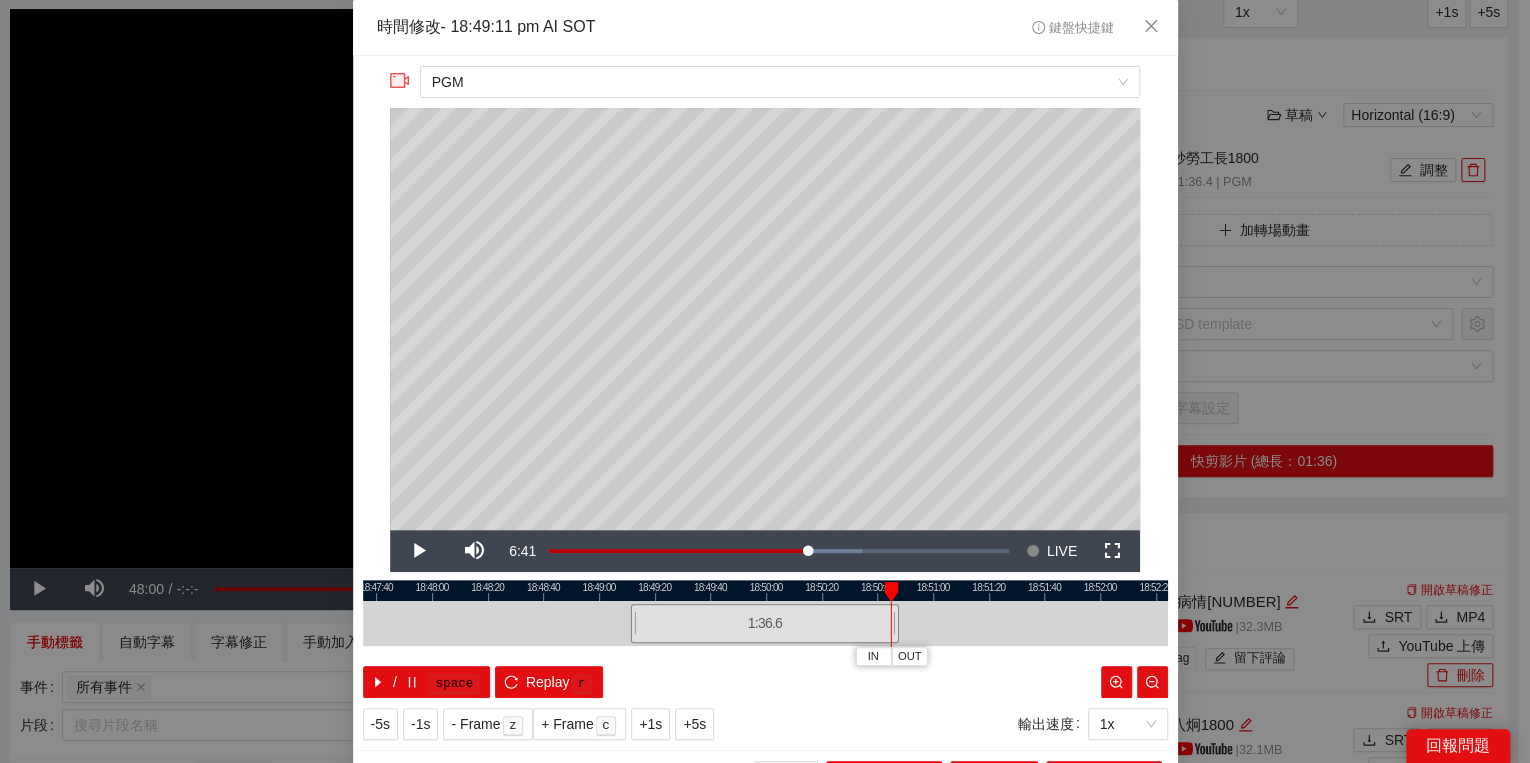 drag, startPoint x: 915, startPoint y: 588, endPoint x: 889, endPoint y: 592, distance: 26.305893 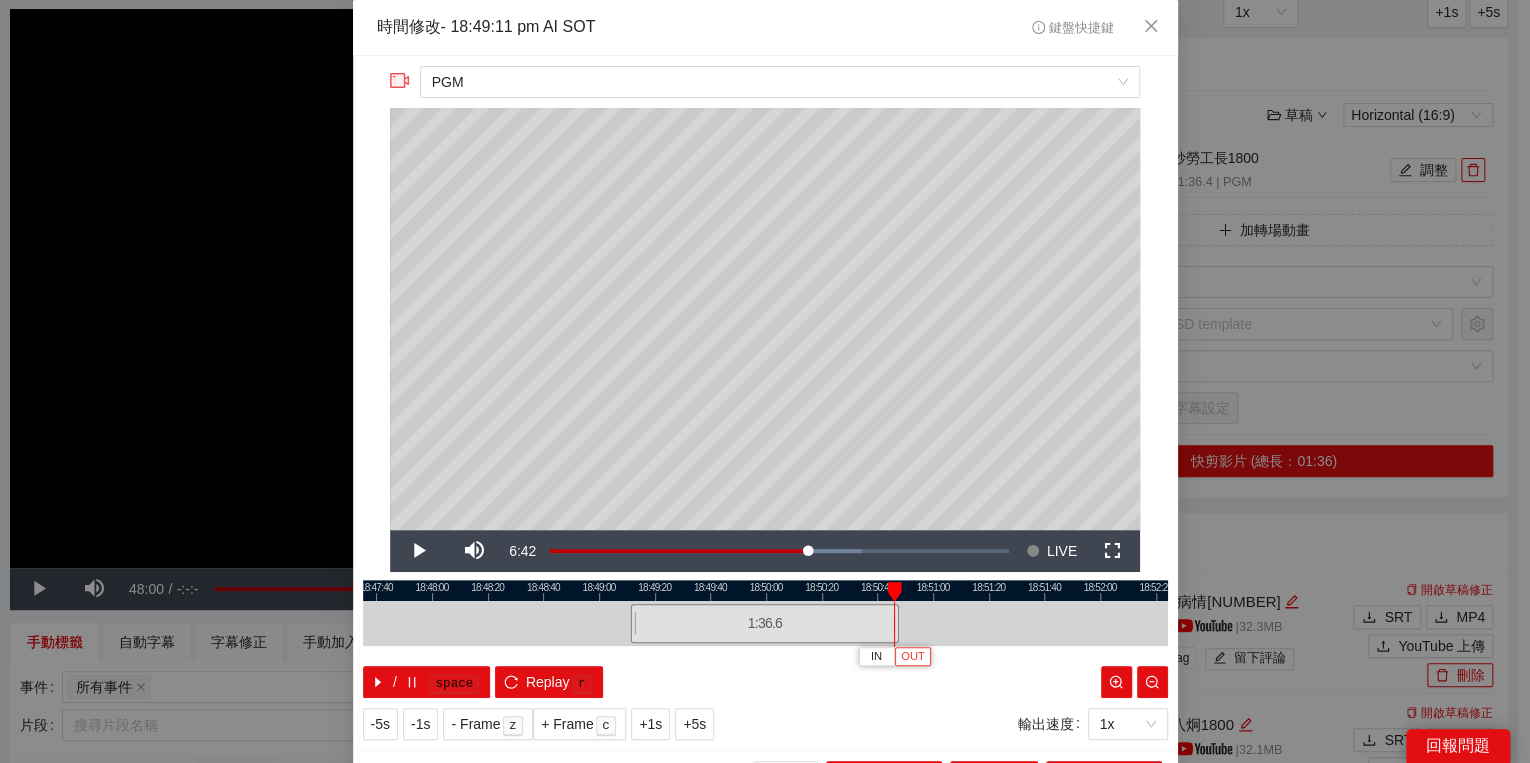 click on "OUT" at bounding box center (913, 657) 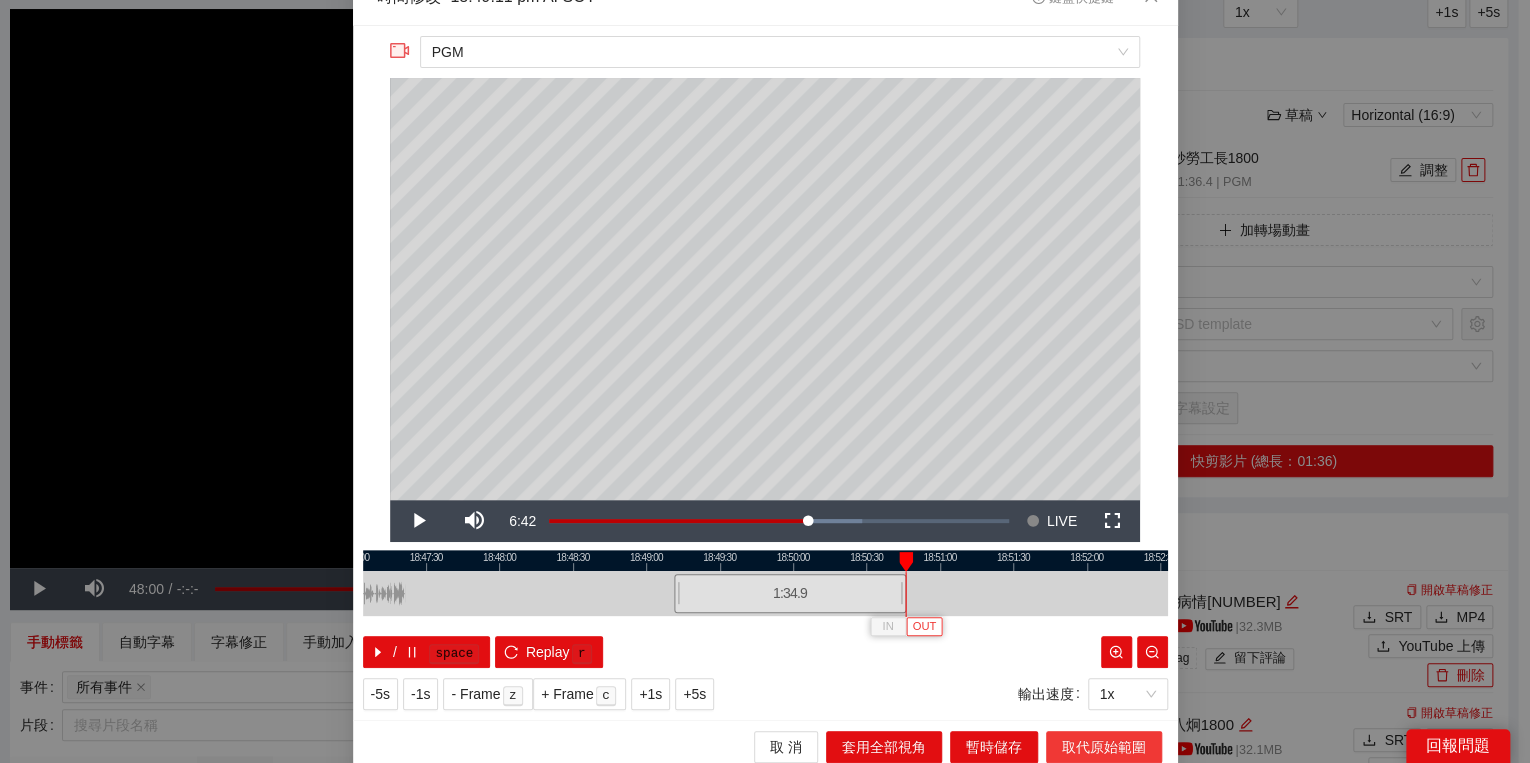 scroll, scrollTop: 39, scrollLeft: 0, axis: vertical 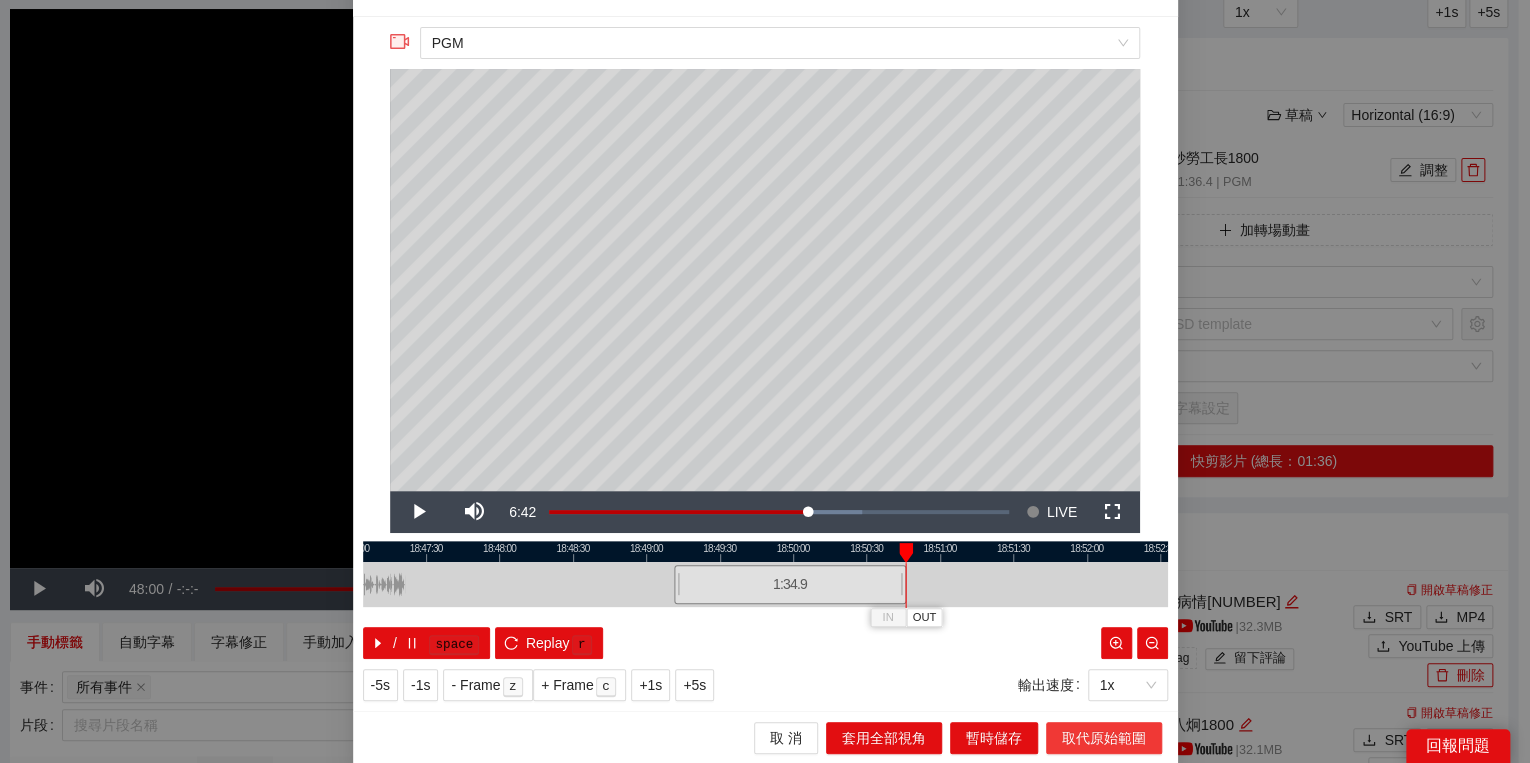 click on "取代原始範圍" at bounding box center (1104, 738) 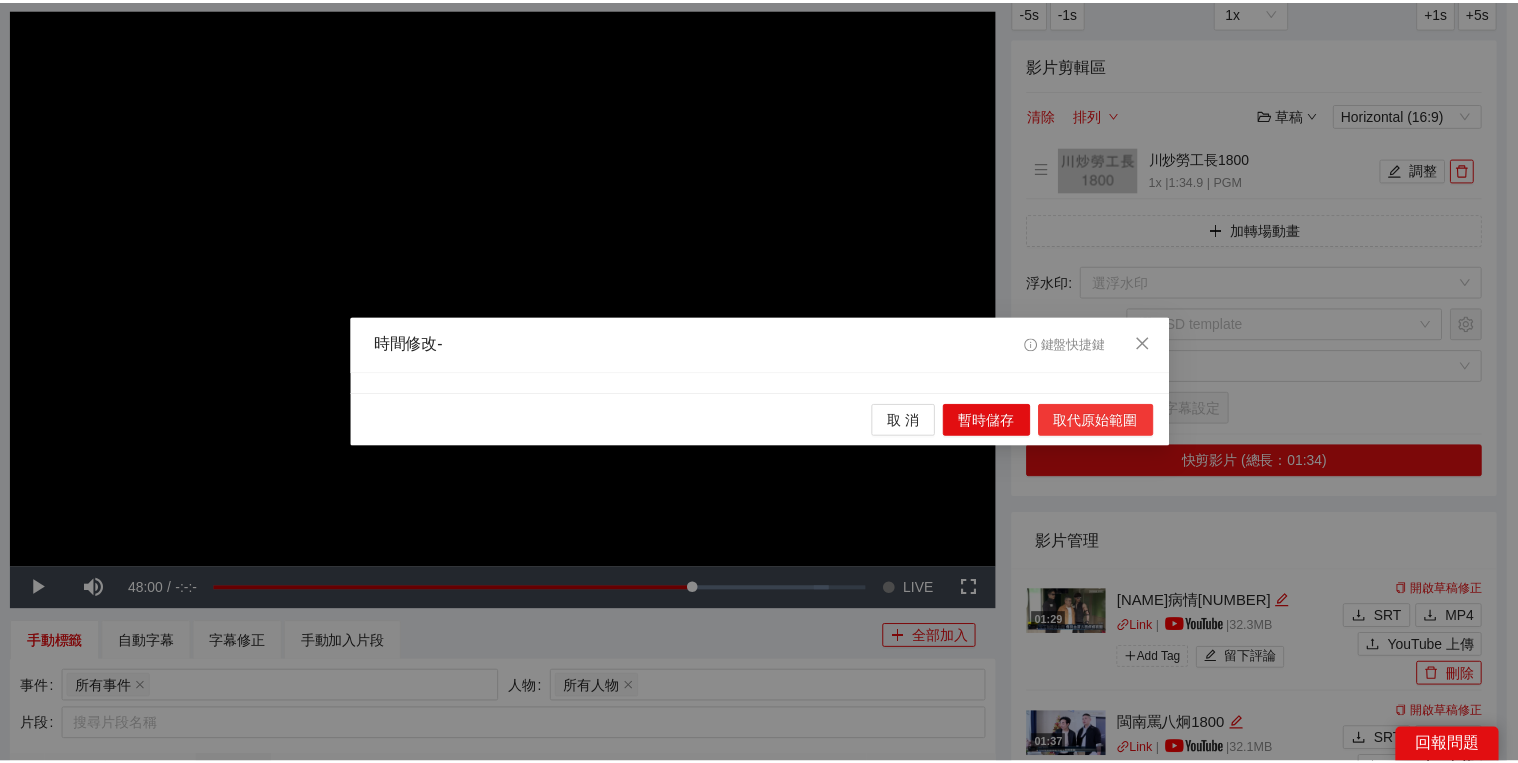 scroll, scrollTop: 0, scrollLeft: 0, axis: both 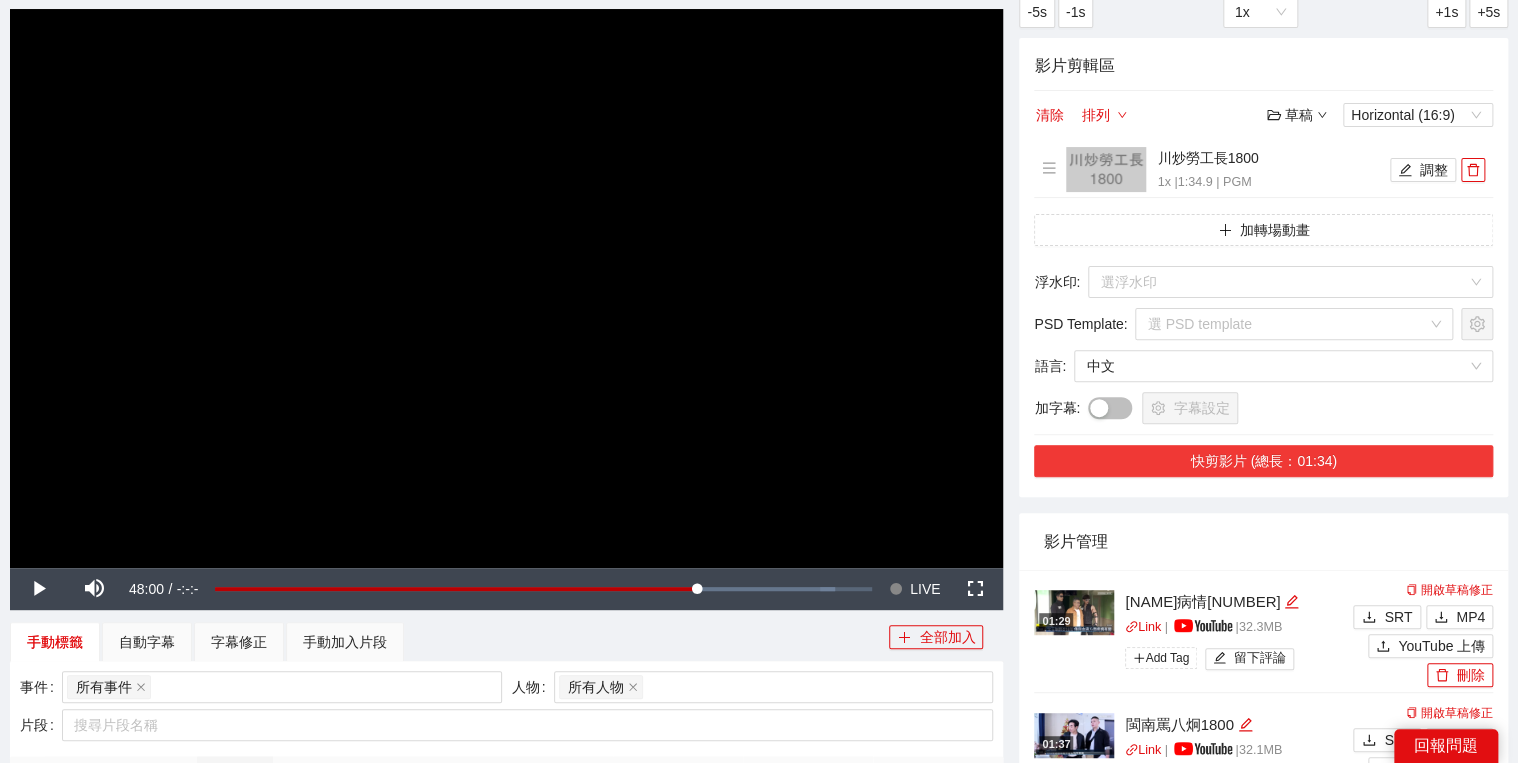 click on "快剪影片 (總長：01:34)" at bounding box center [1263, 461] 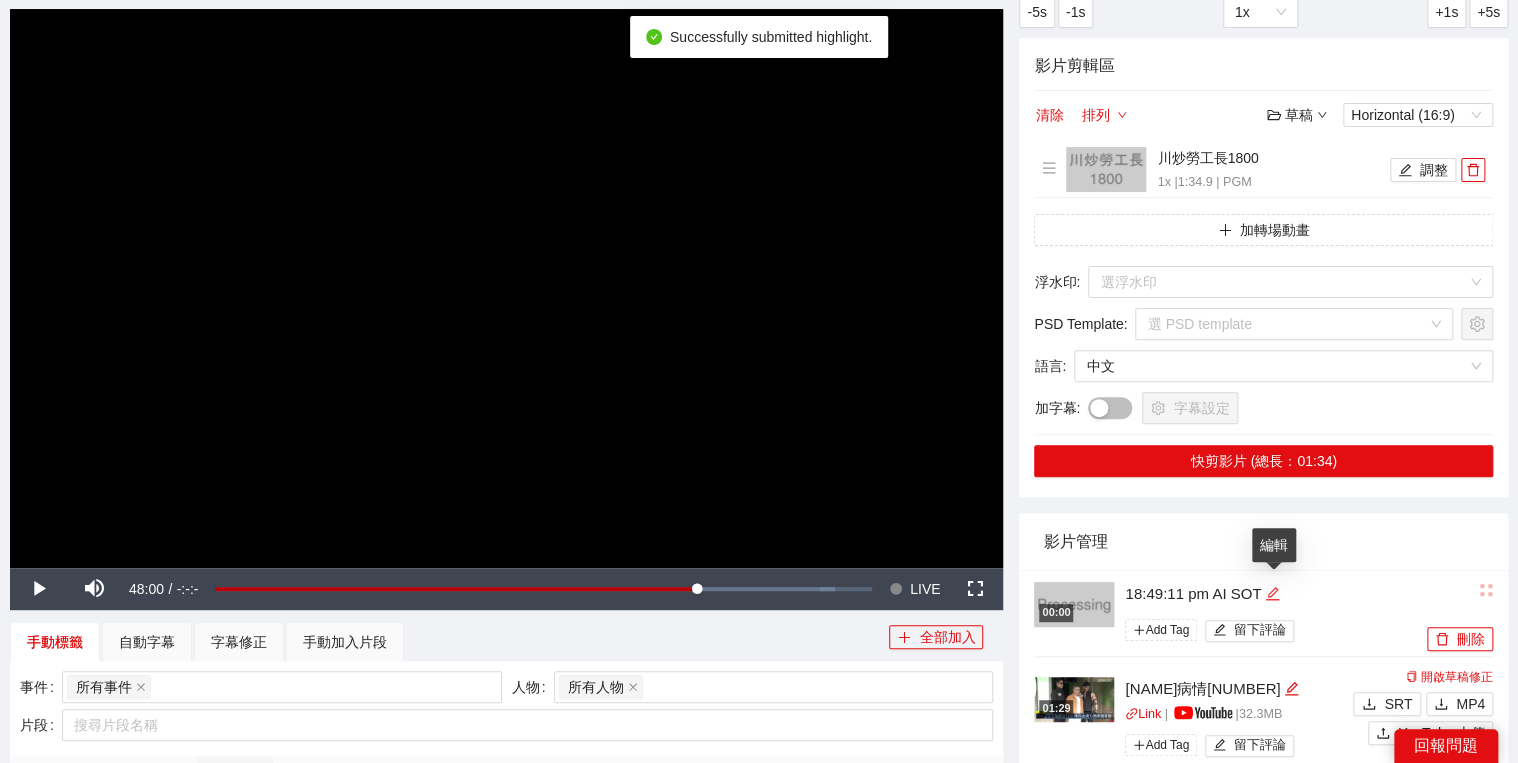 click 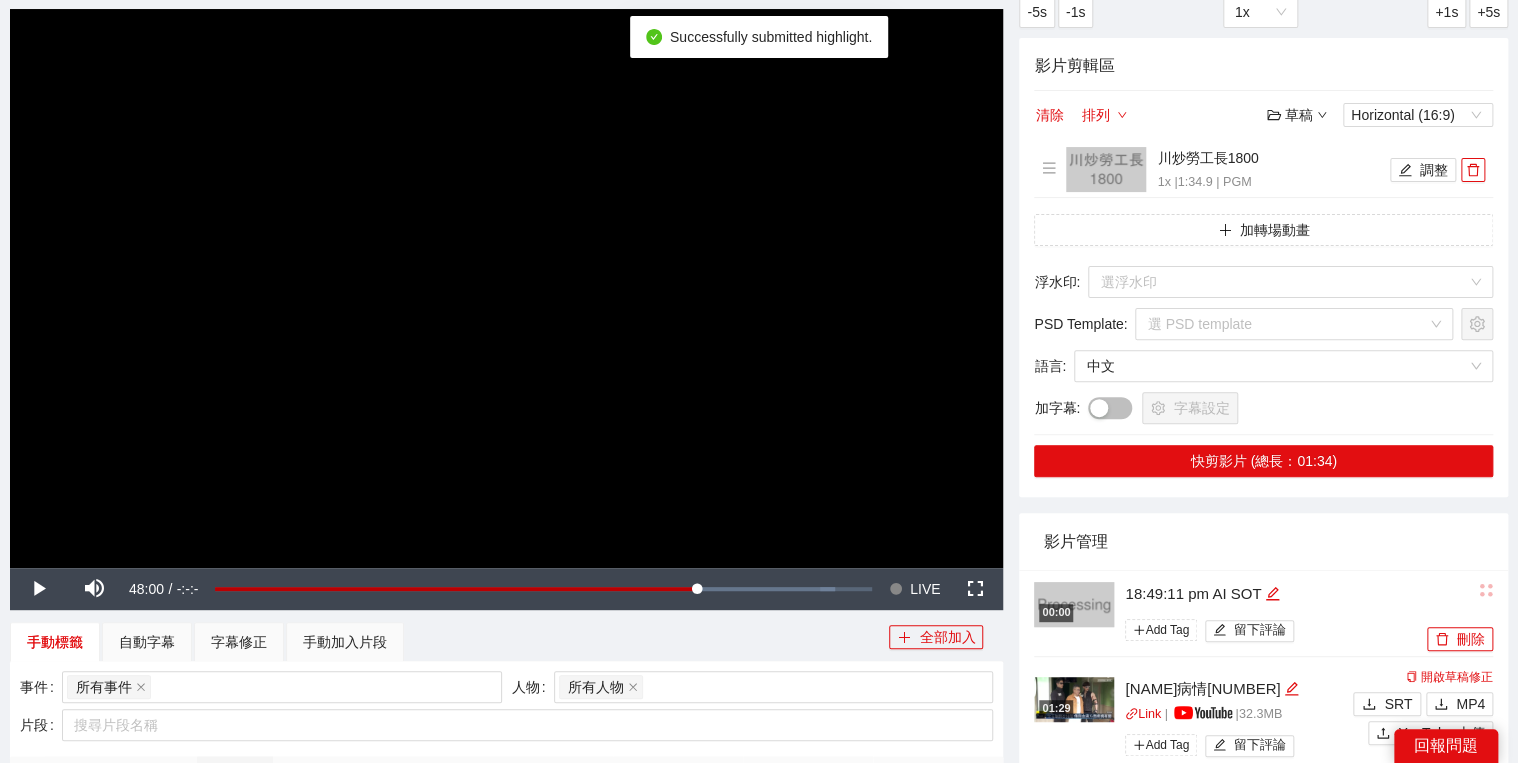 click on "影片管理" at bounding box center (1263, 541) 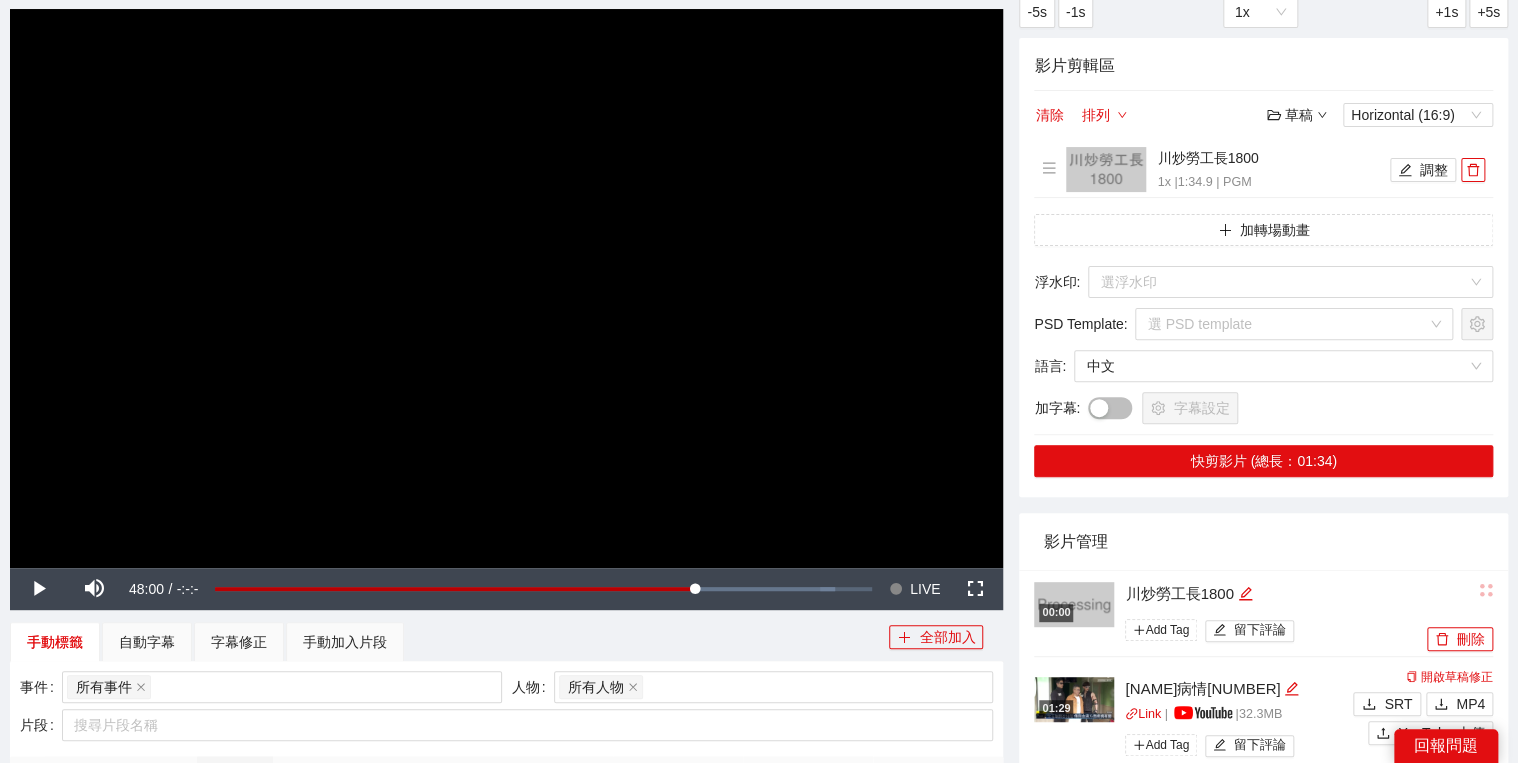 click on "手動標籤 自動字幕 字幕修正 手動加入片段" at bounding box center [449, 642] 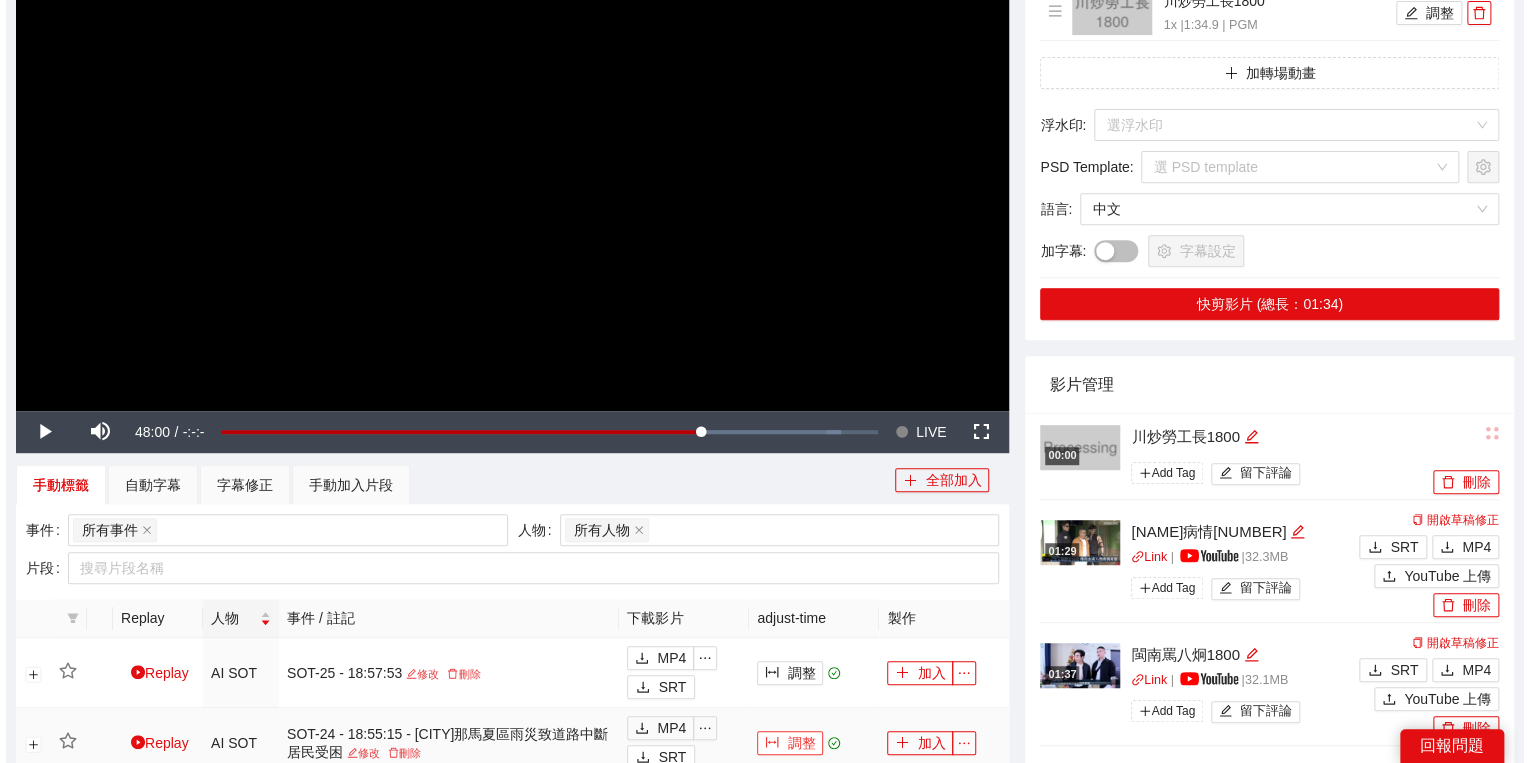 scroll, scrollTop: 480, scrollLeft: 0, axis: vertical 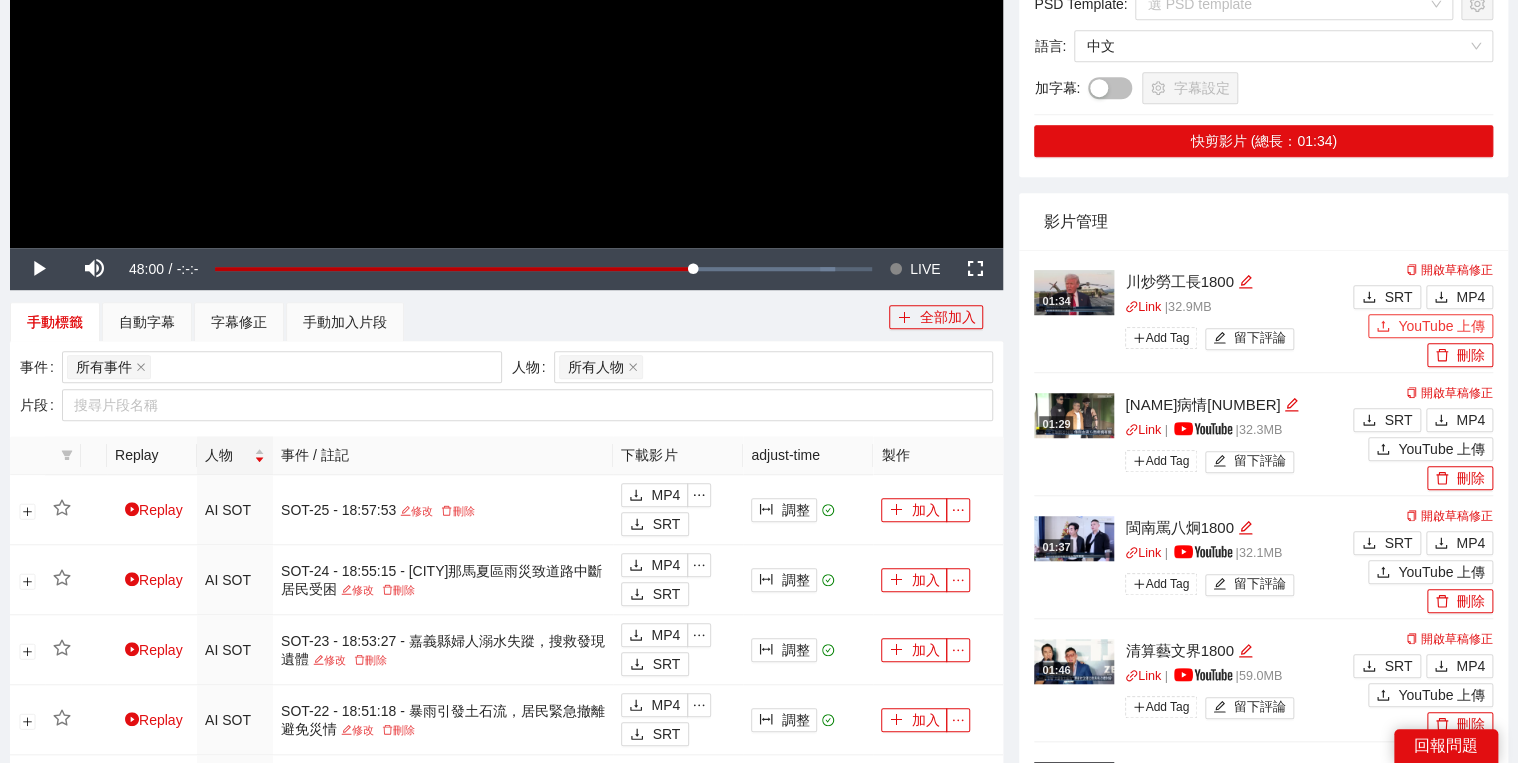 drag, startPoint x: 1398, startPoint y: 332, endPoint x: 1380, endPoint y: 355, distance: 29.206163 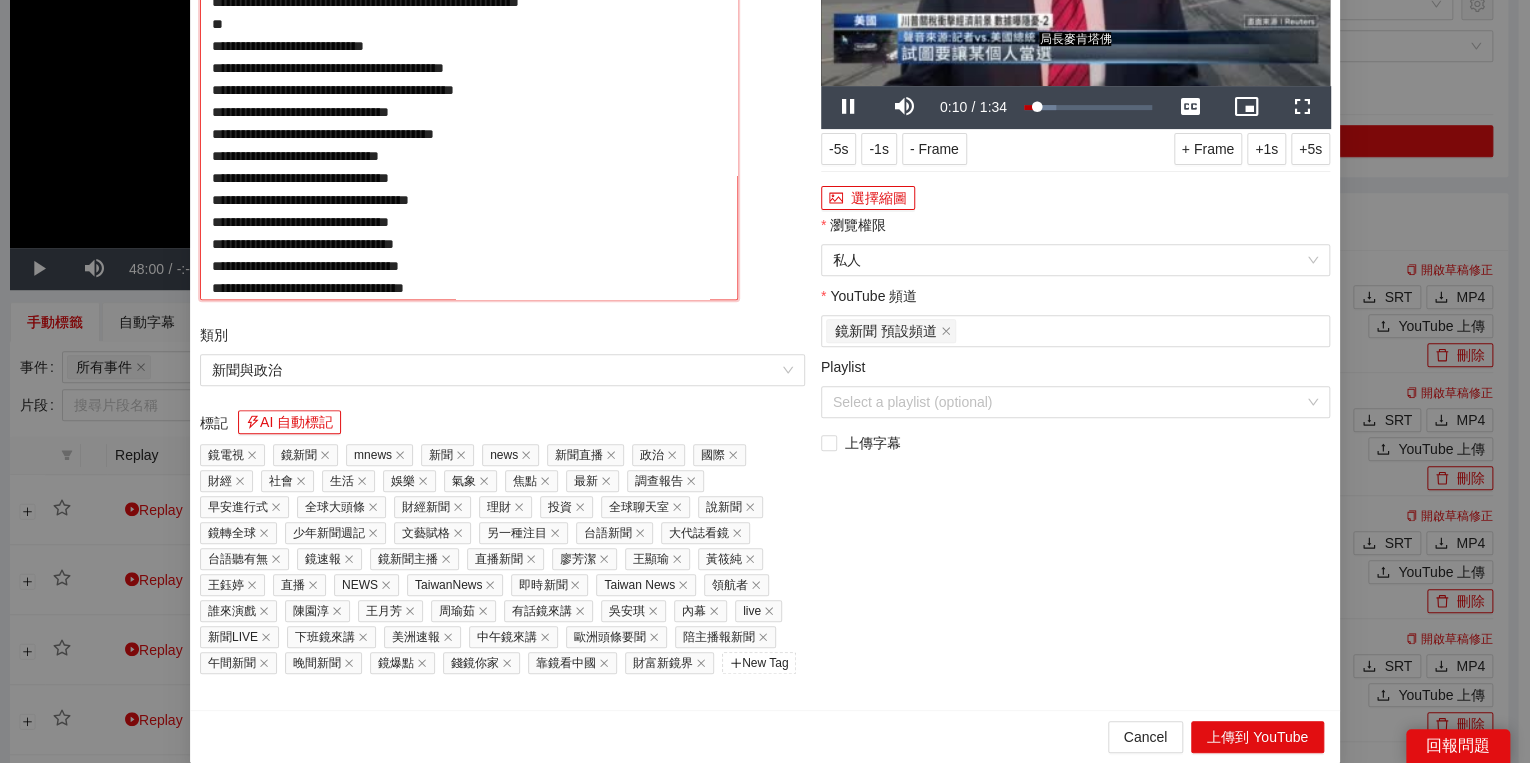 click on "**********" at bounding box center [469, 110] 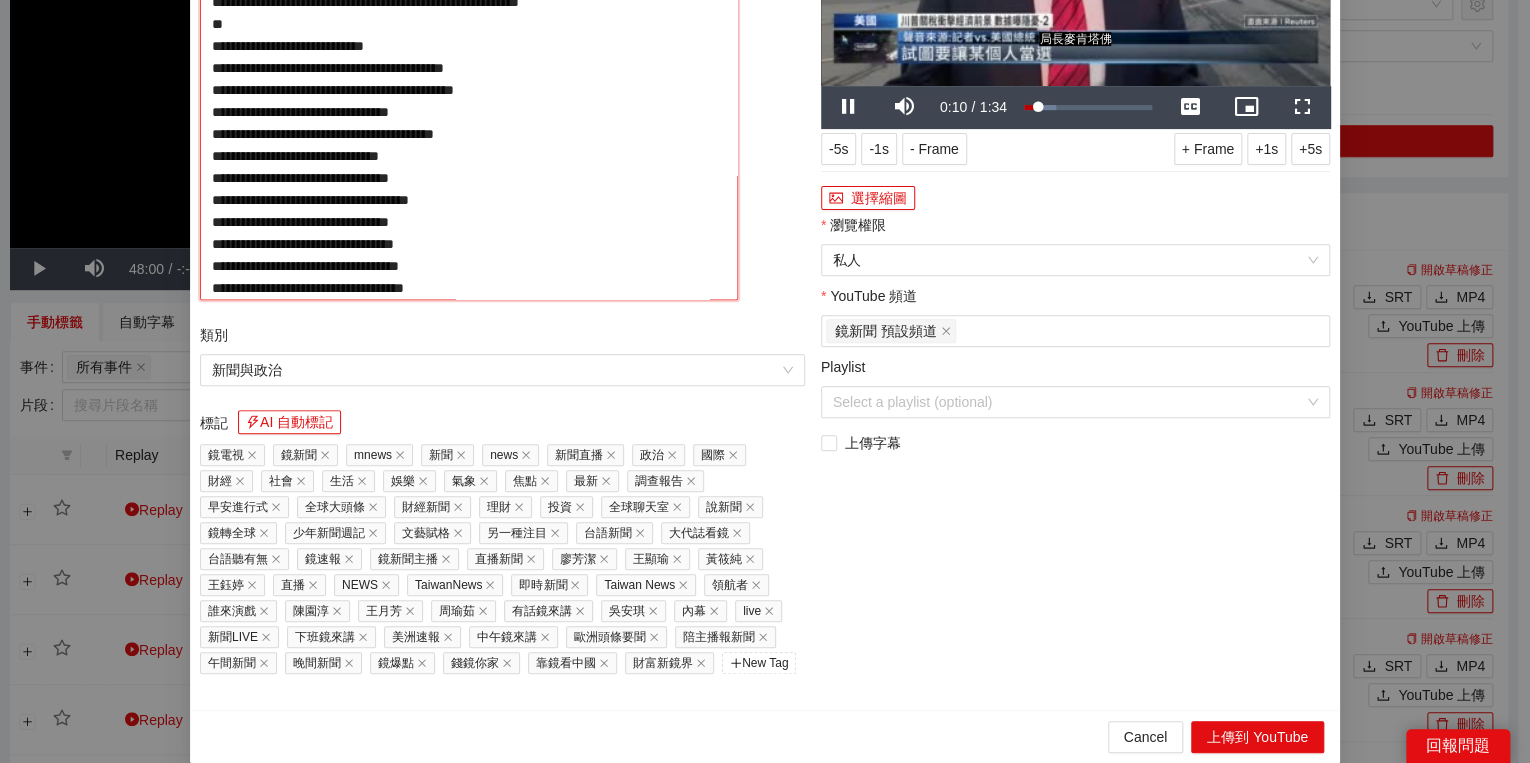 paste on "**********" 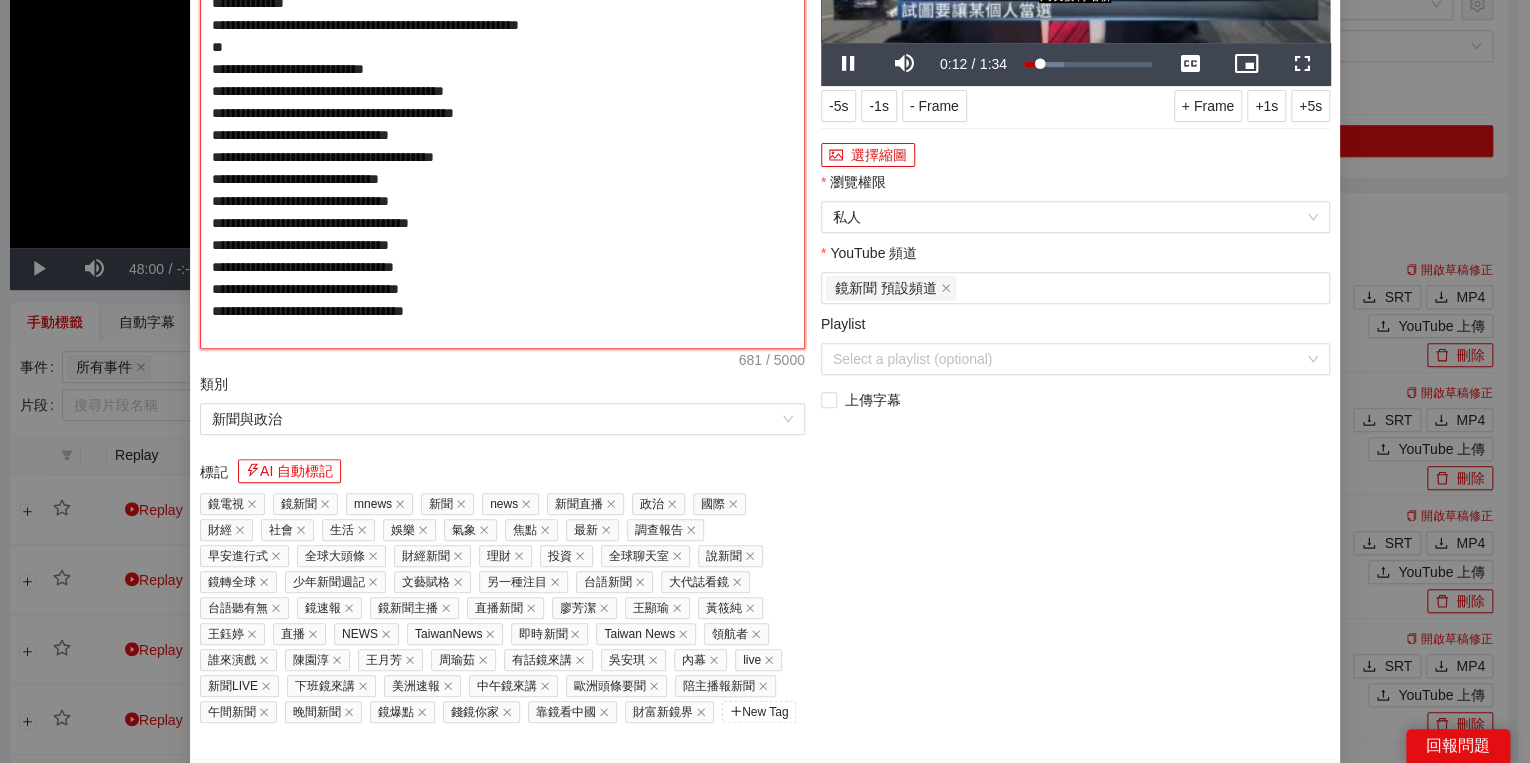 click on "**********" at bounding box center [502, 113] 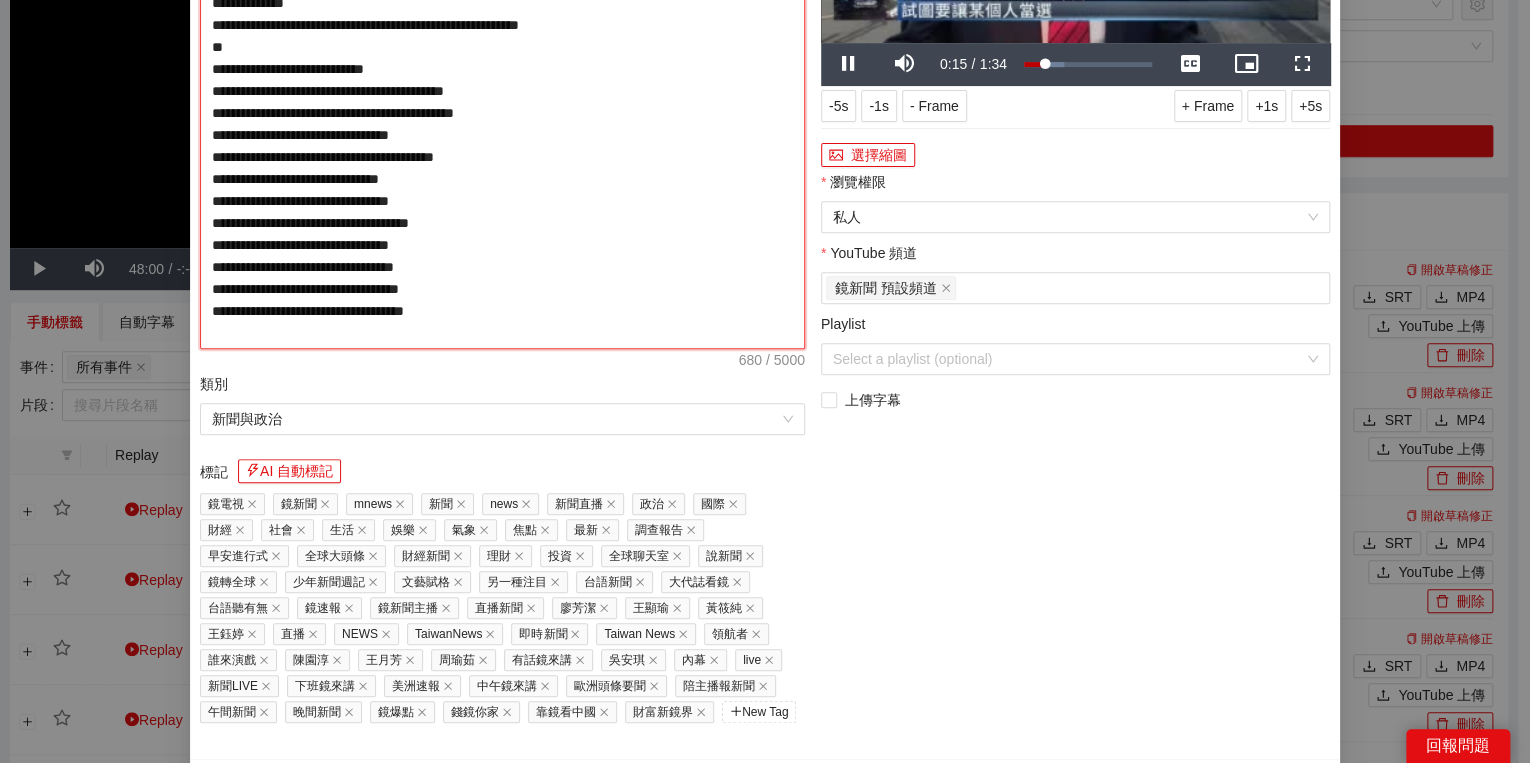 click on "**********" at bounding box center [502, 113] 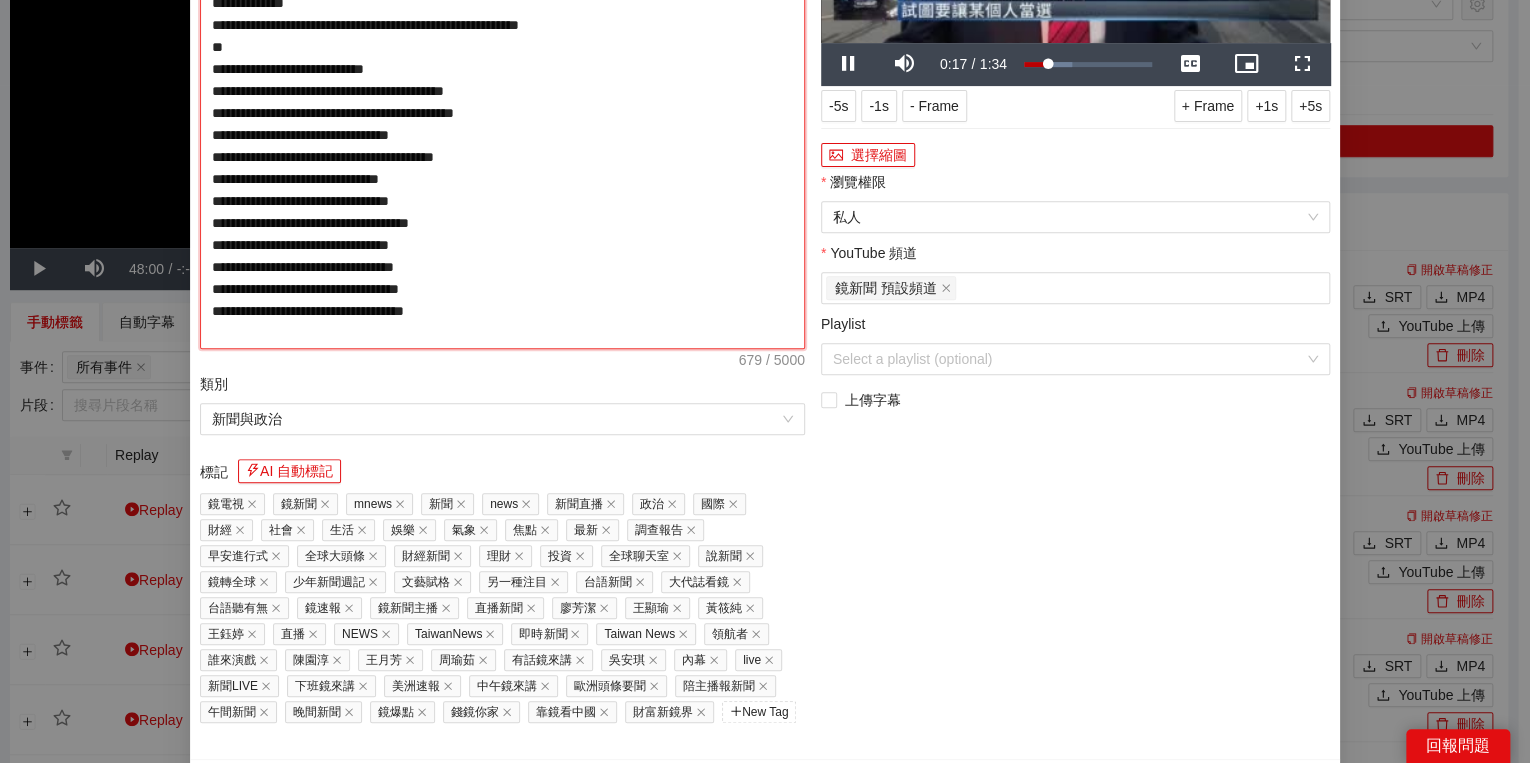 click on "**********" at bounding box center [502, 113] 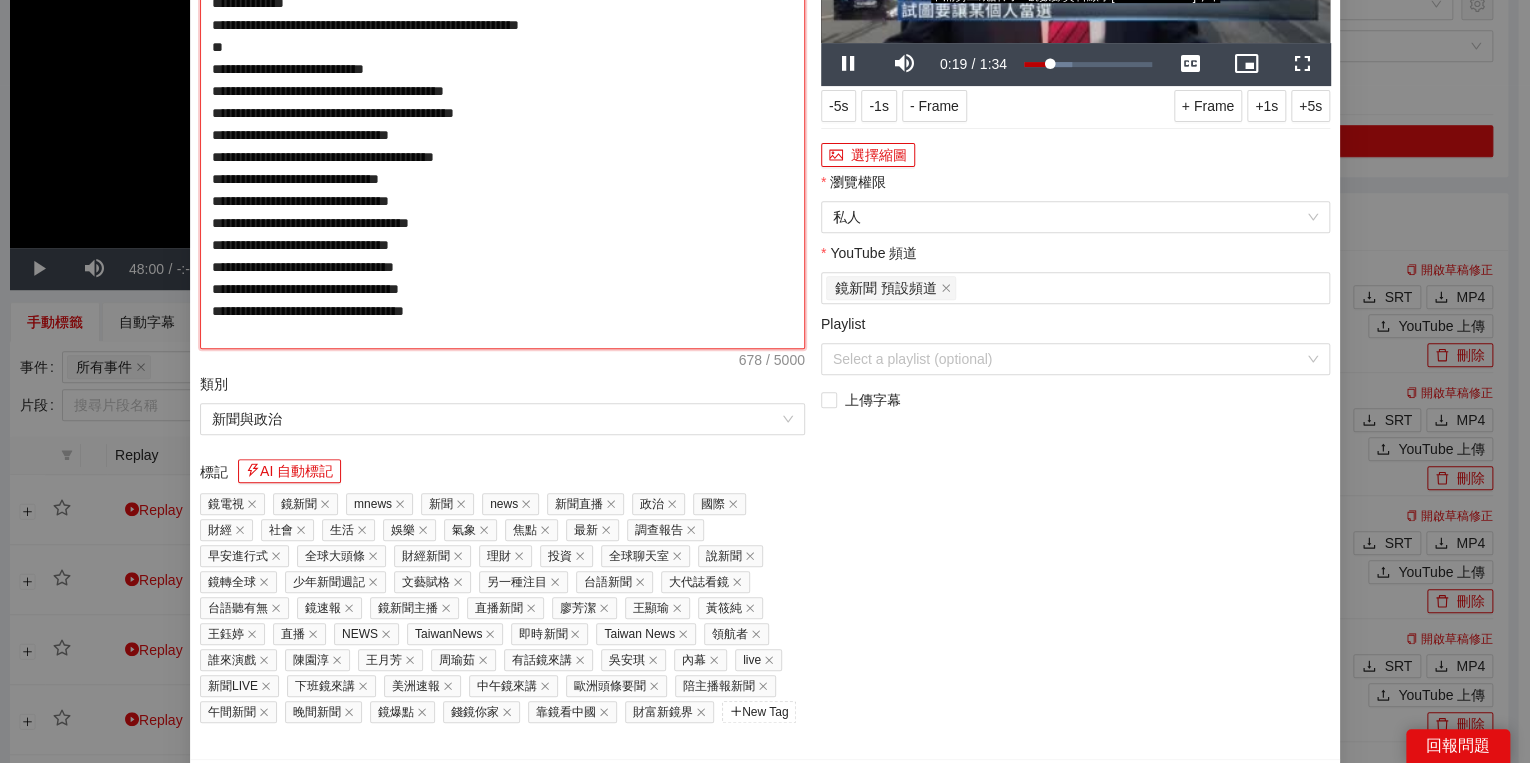 click on "**********" at bounding box center [502, 113] 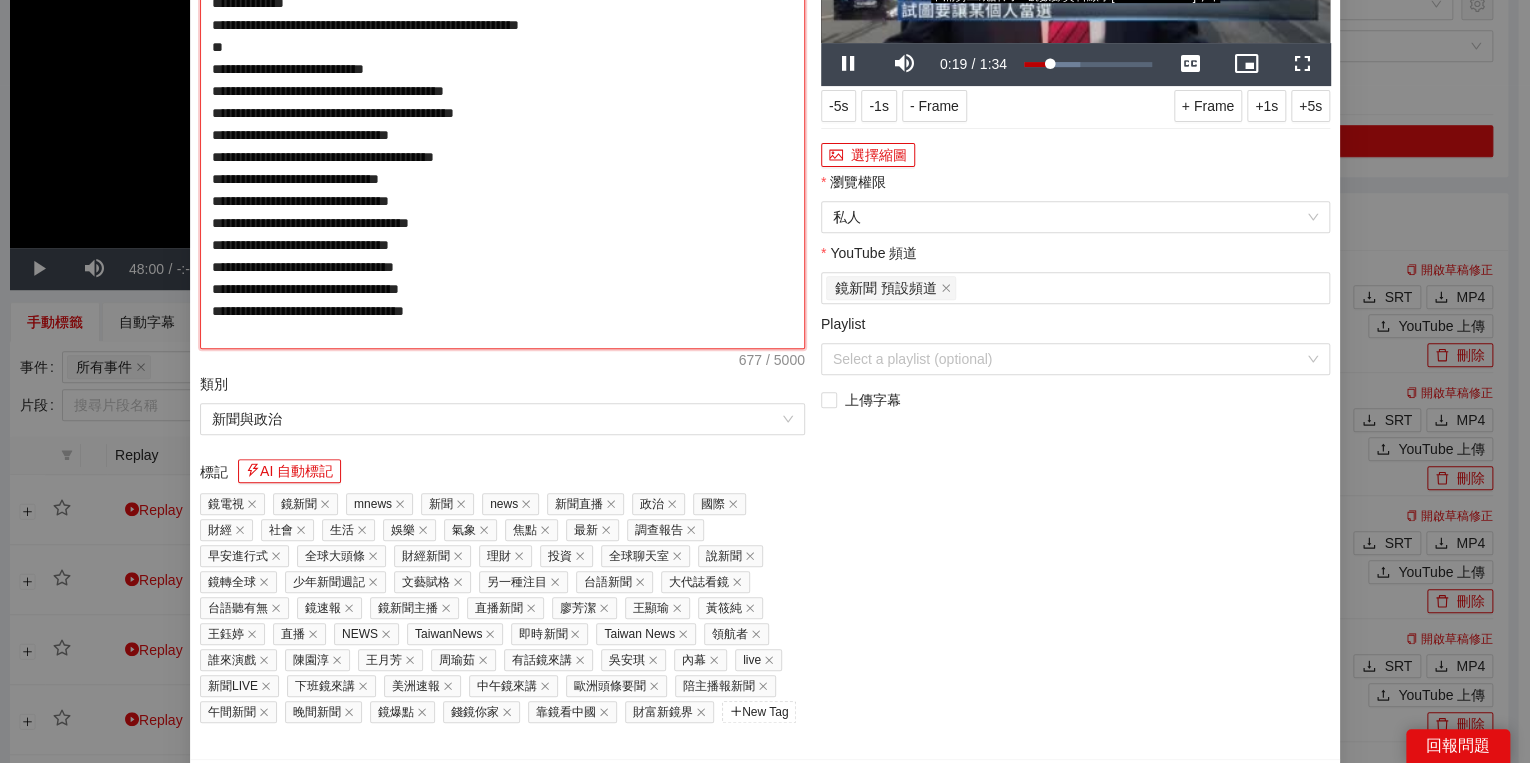 click on "**********" at bounding box center [502, 113] 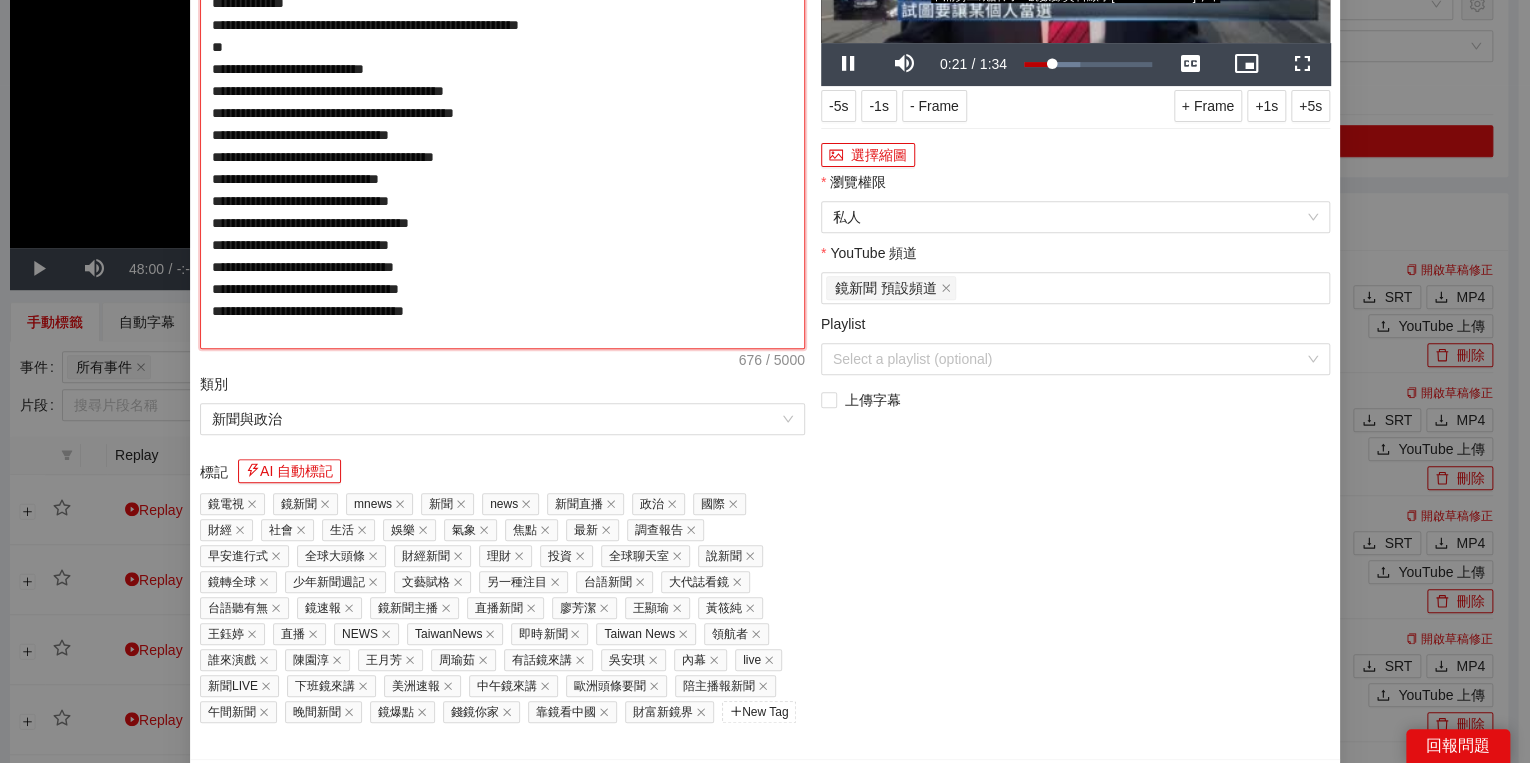 drag, startPoint x: 203, startPoint y: 225, endPoint x: 278, endPoint y: 222, distance: 75.059975 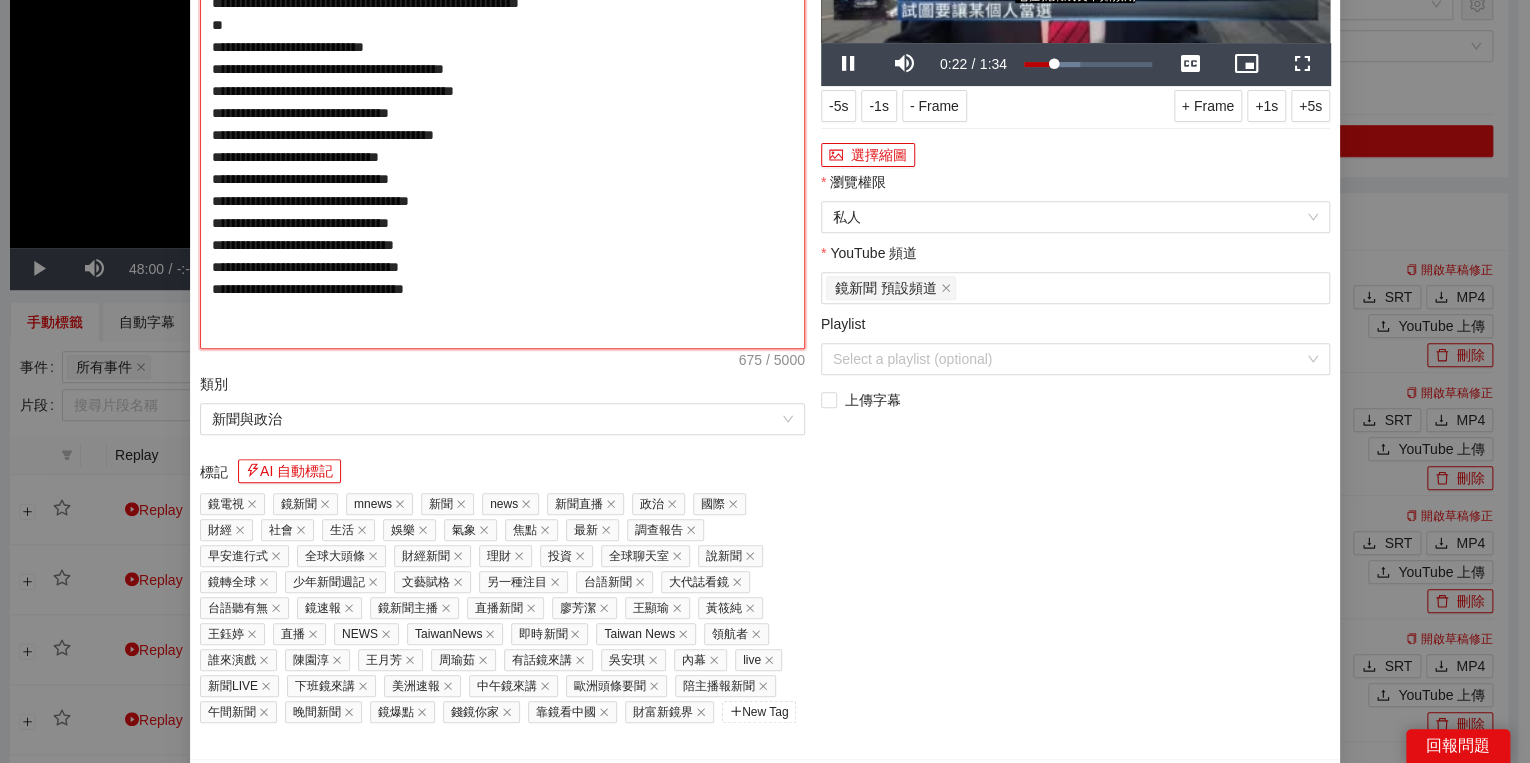 click on "**********" at bounding box center [502, 113] 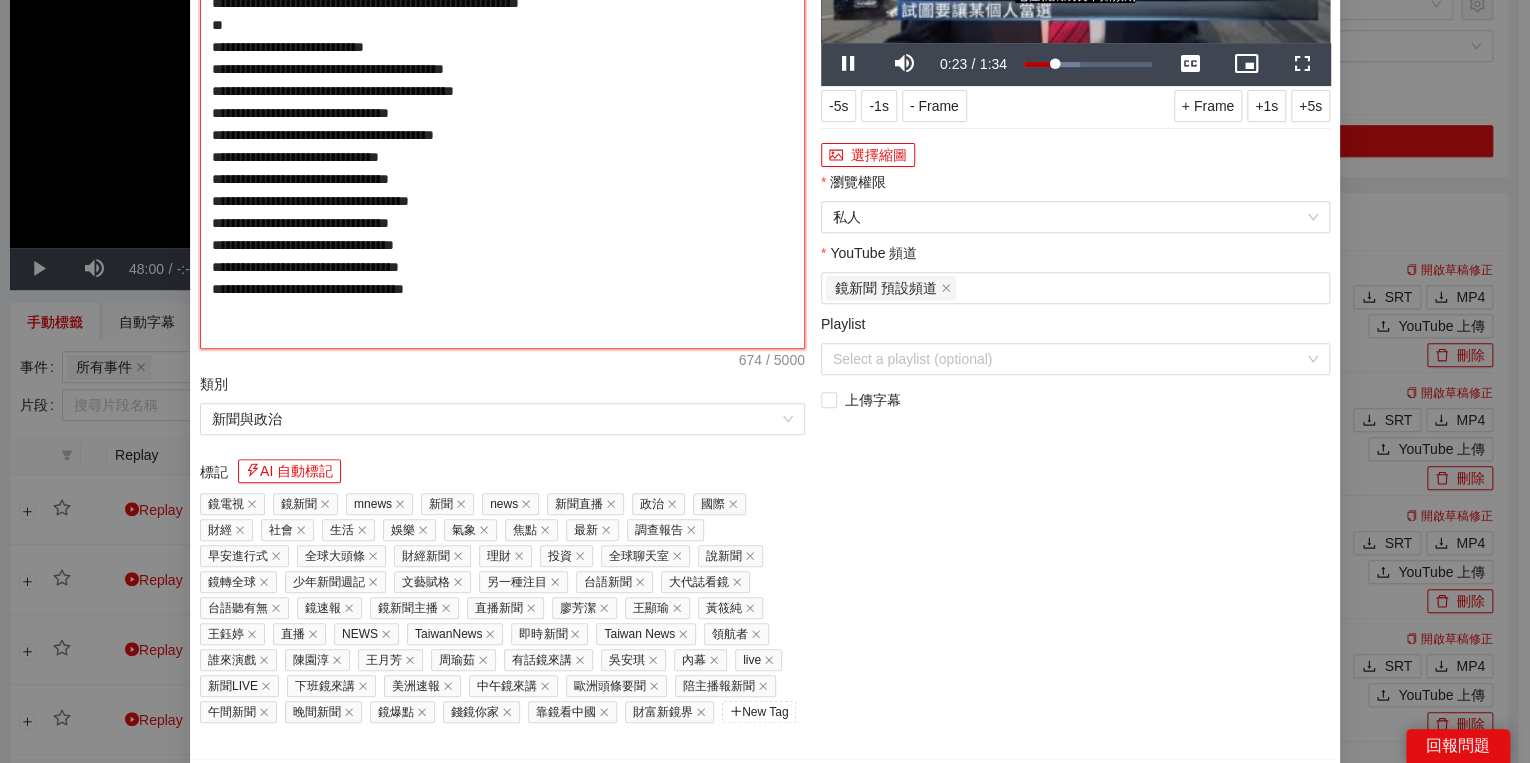 click on "**********" at bounding box center (502, 113) 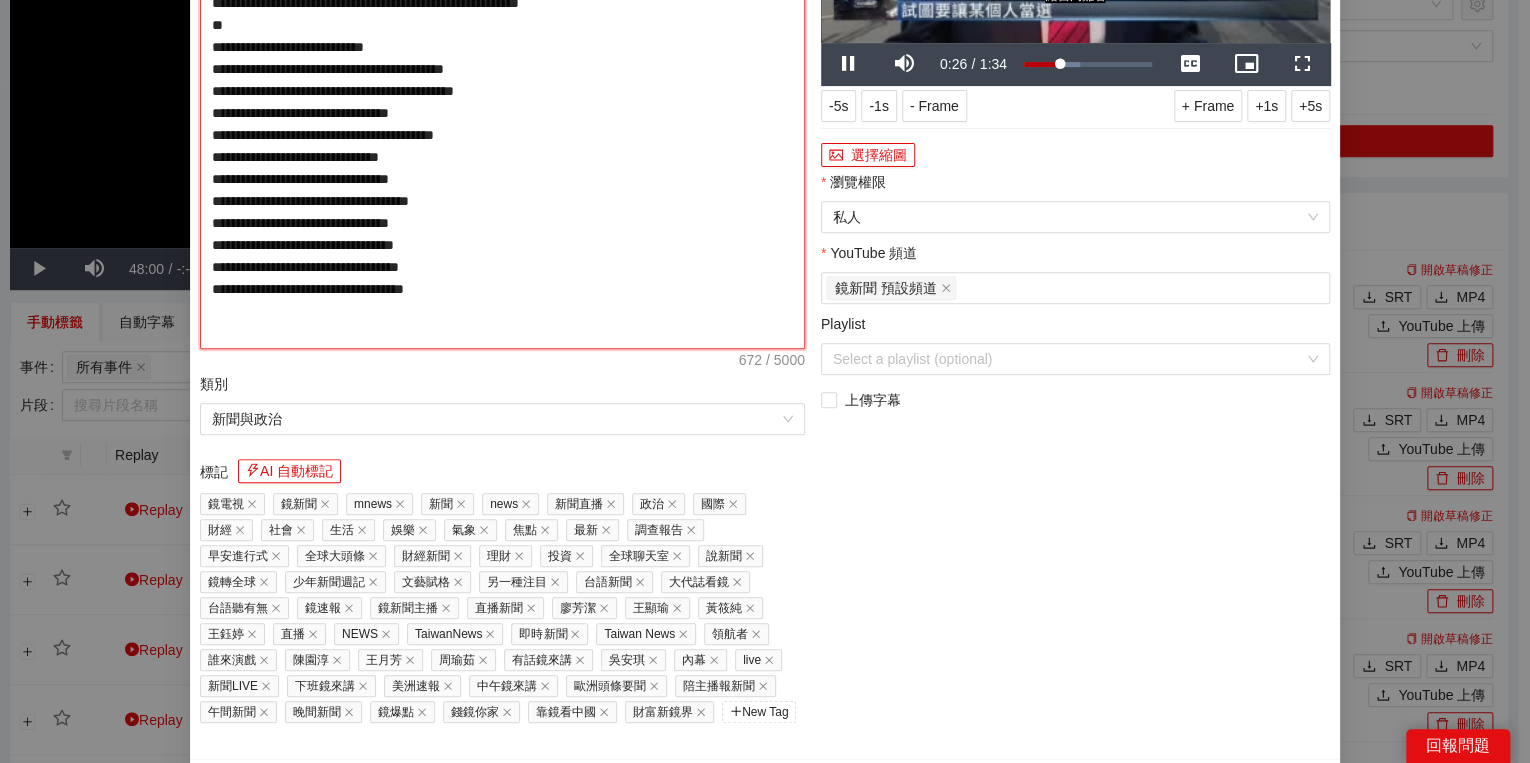 click on "**********" at bounding box center (502, 113) 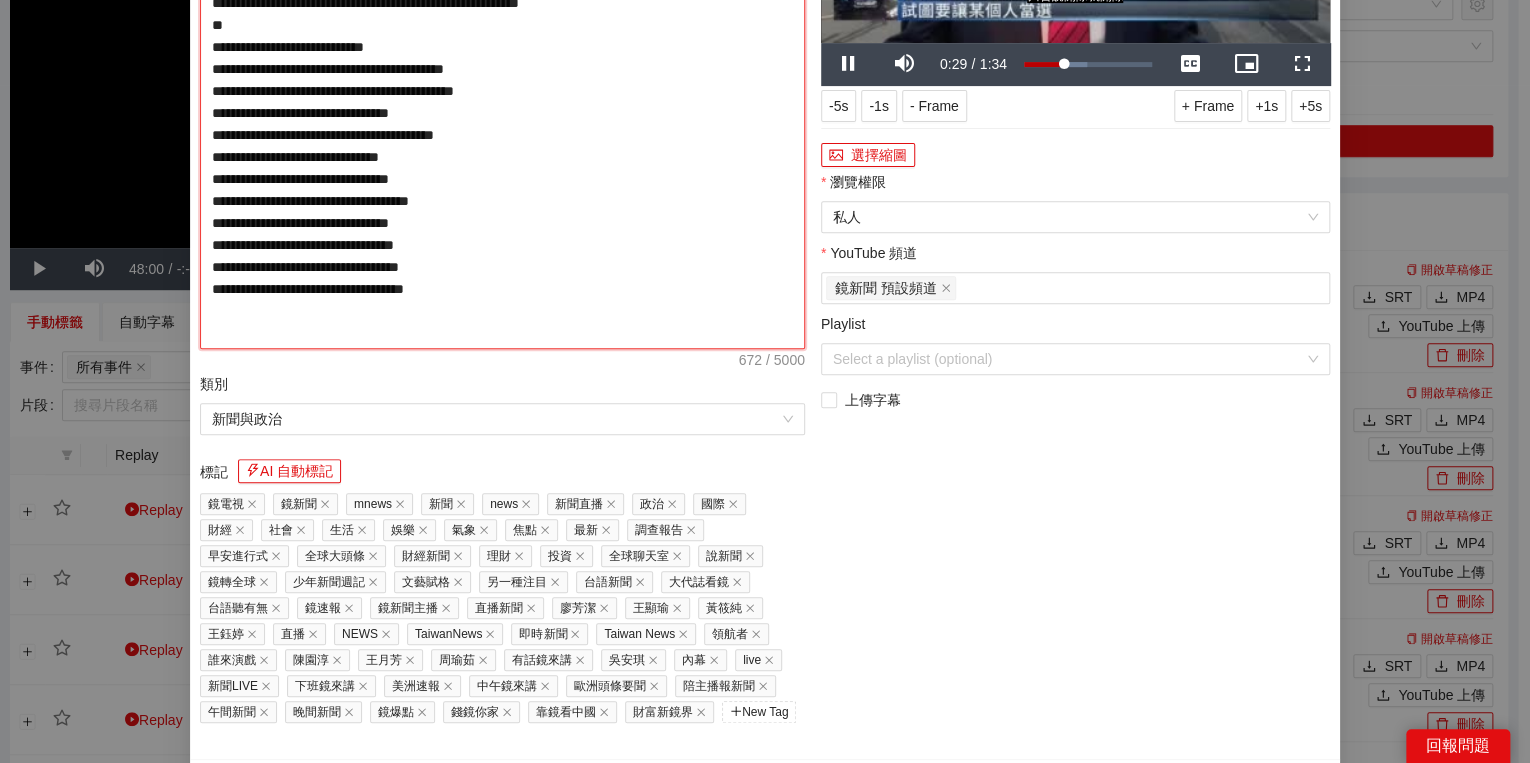 click on "**********" at bounding box center [502, 113] 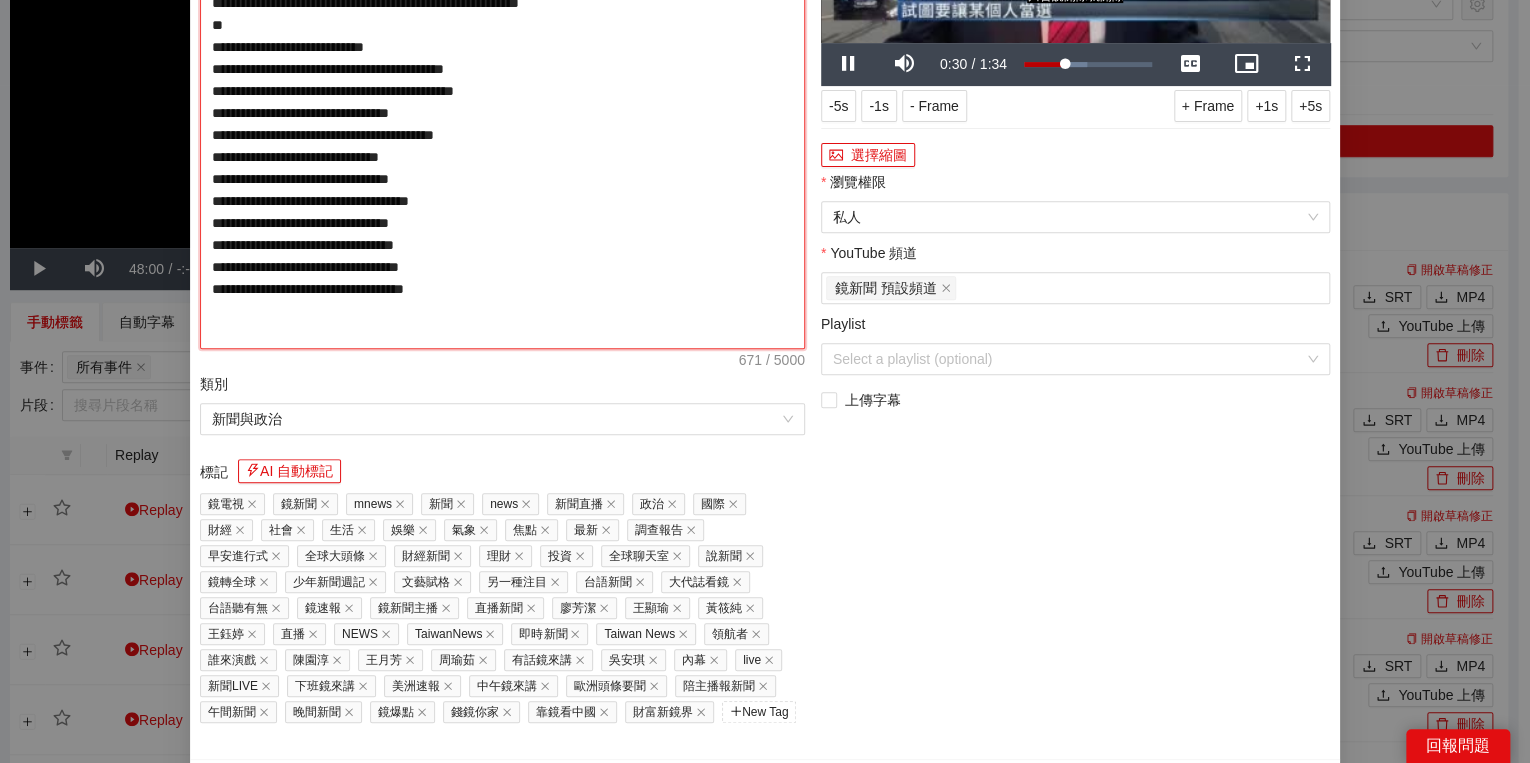click on "**********" at bounding box center [502, 113] 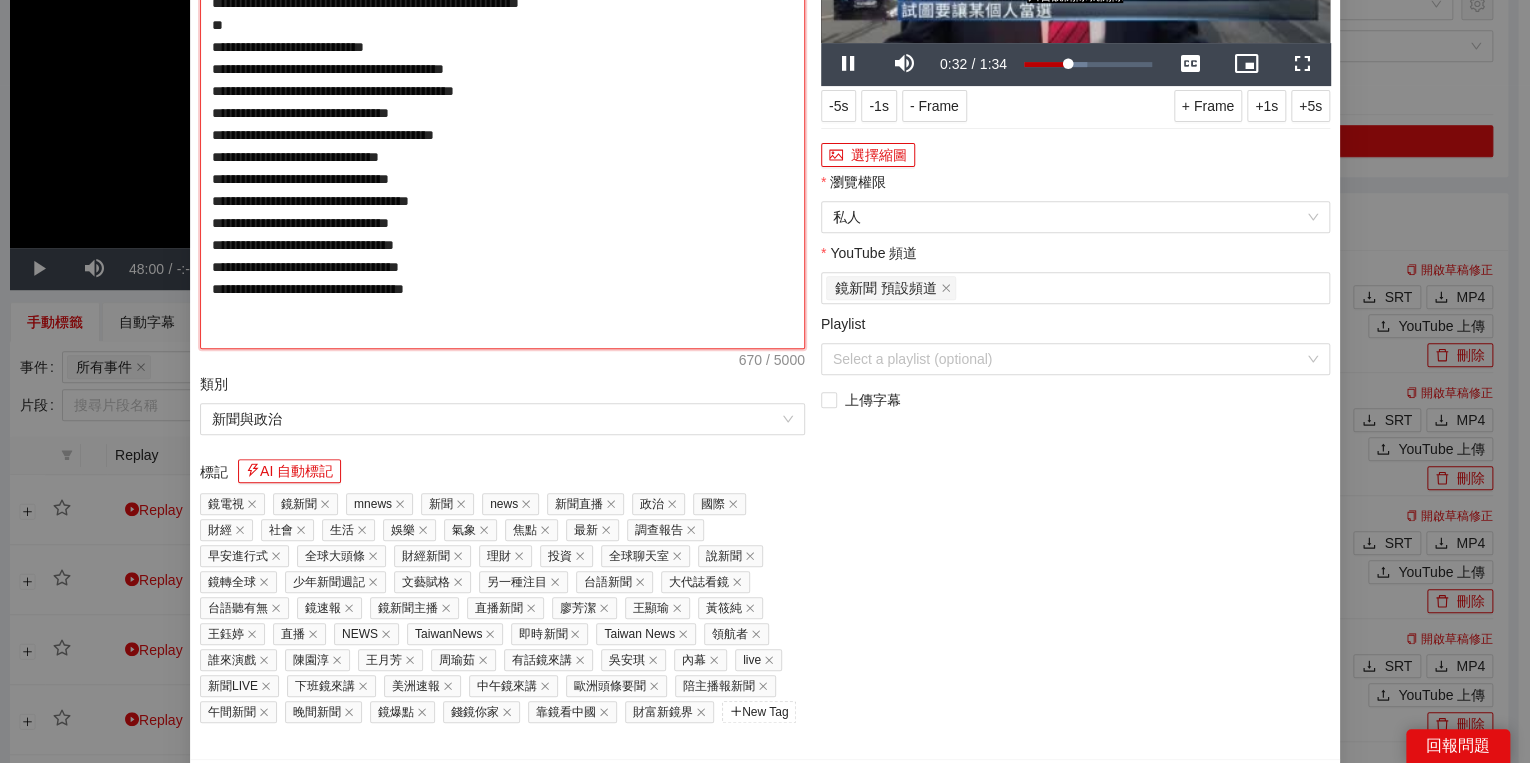 click on "**********" at bounding box center [502, 113] 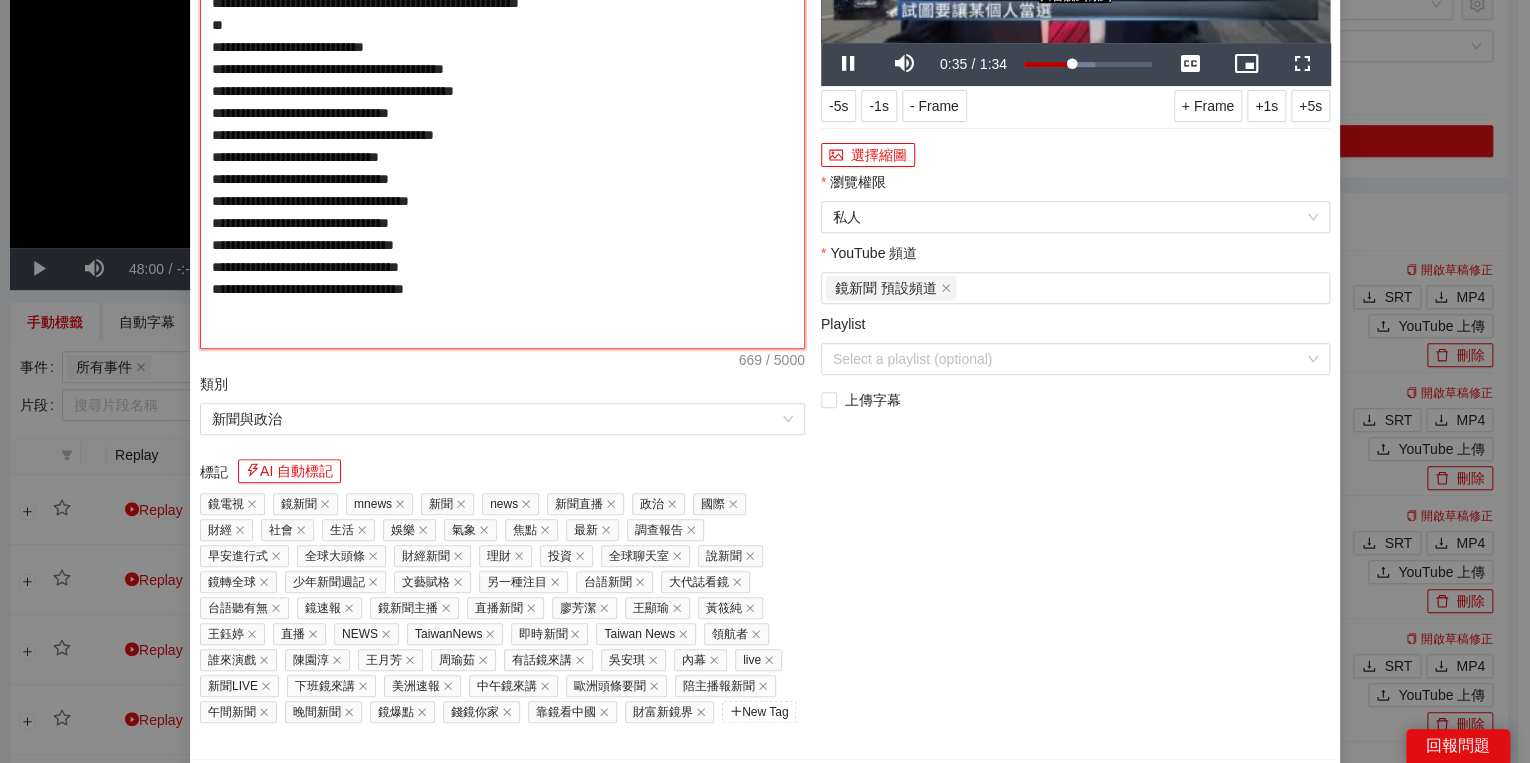 click on "**********" at bounding box center (502, 113) 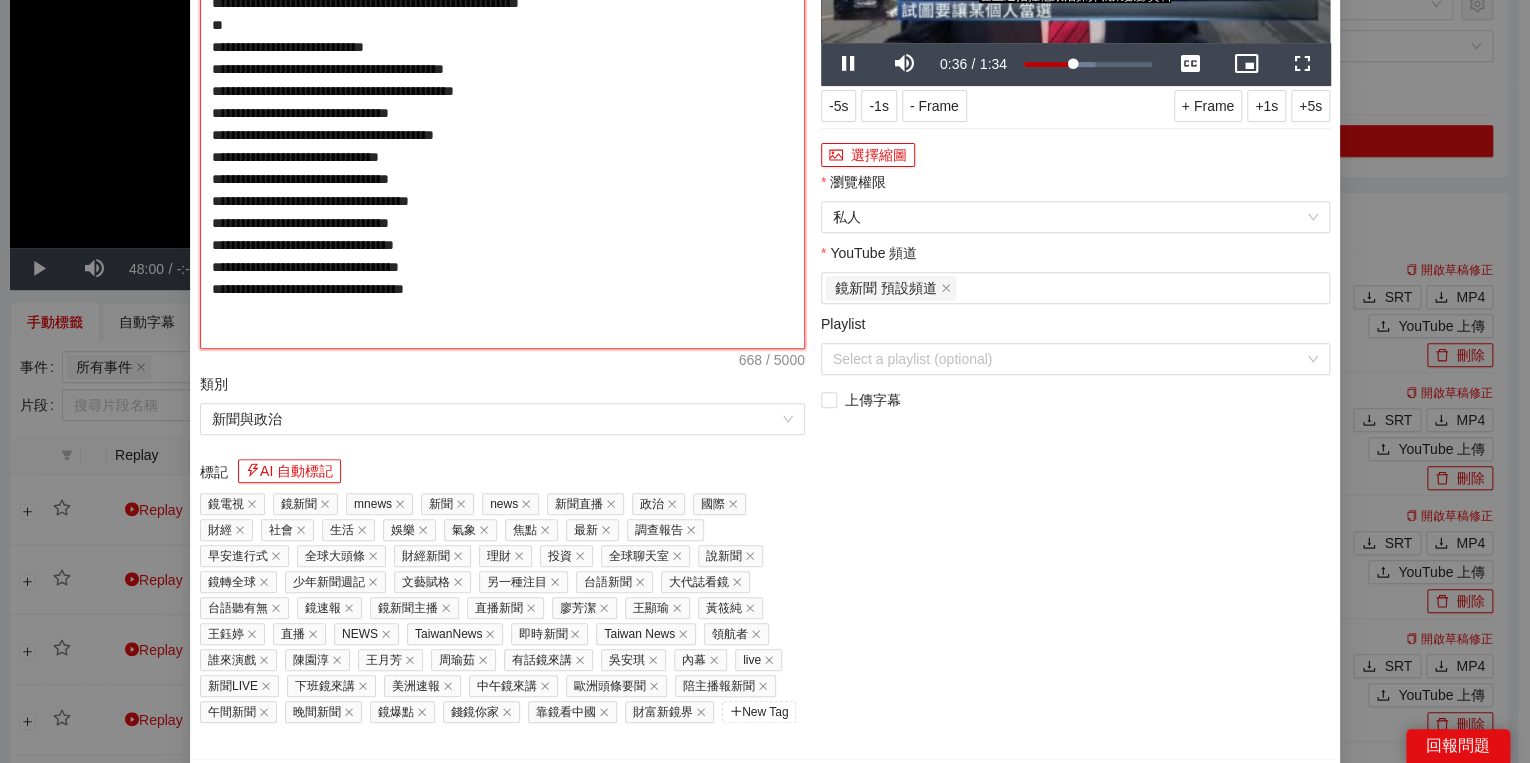 click on "**********" at bounding box center [502, 113] 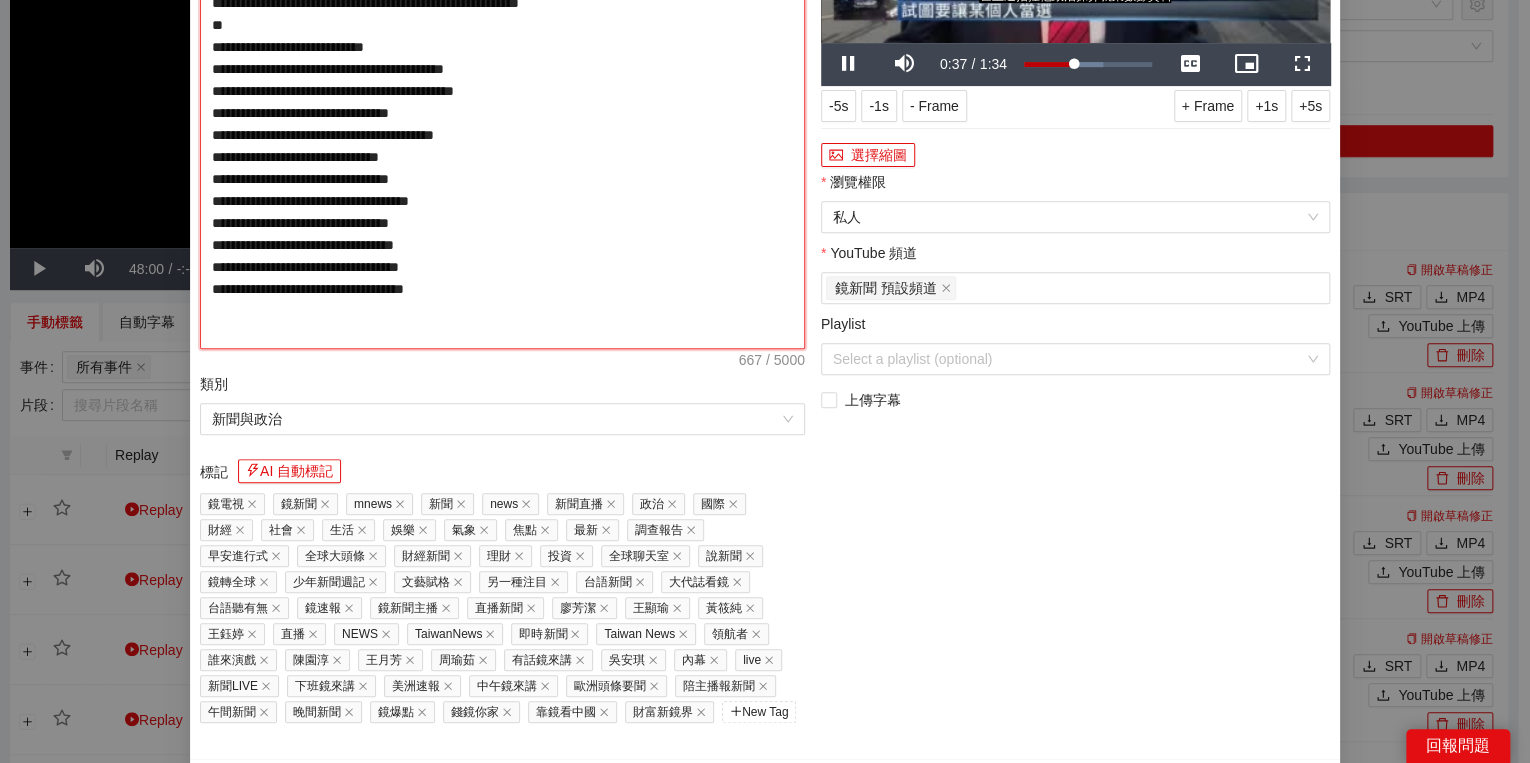 click on "**********" at bounding box center [502, 113] 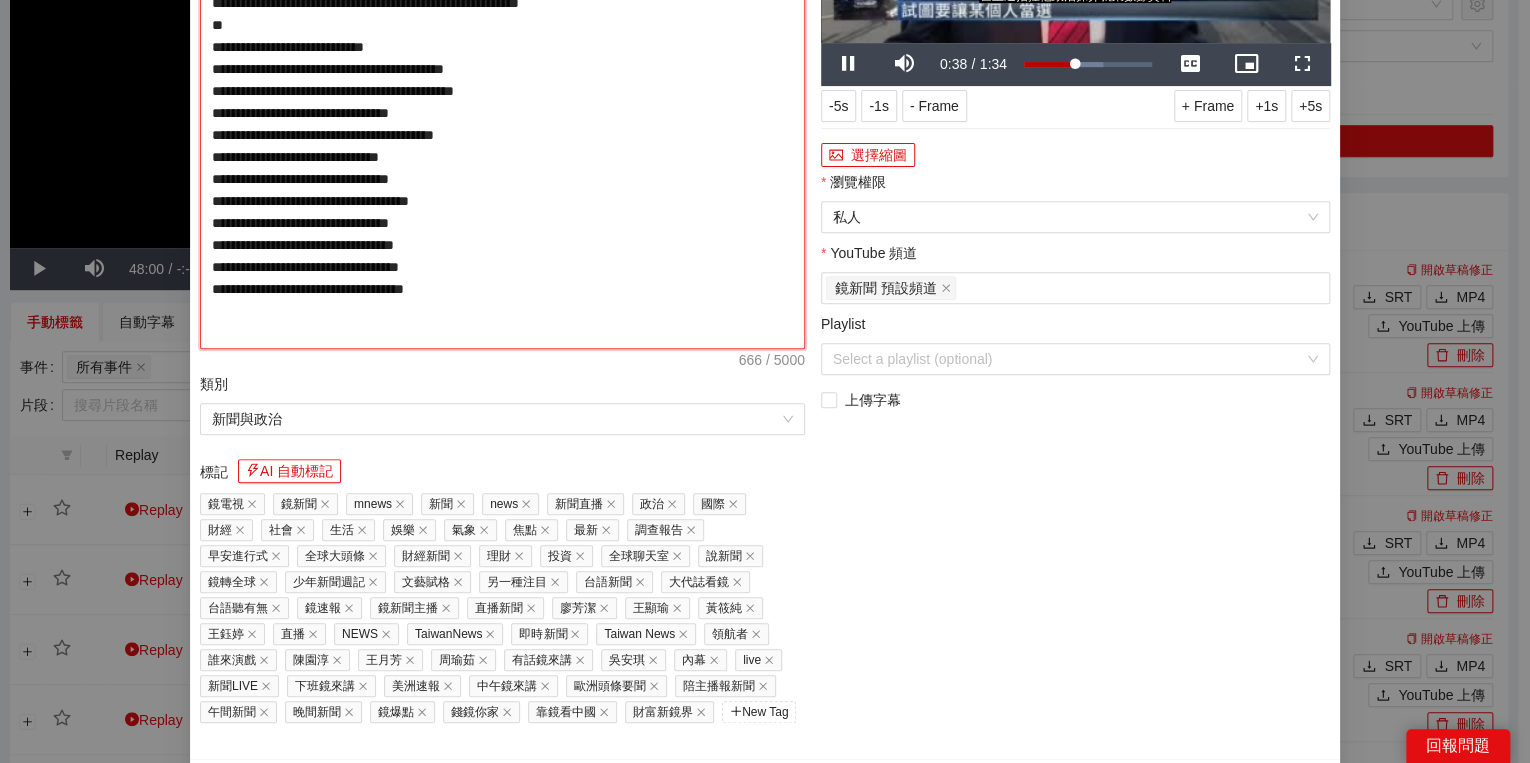 click on "**********" at bounding box center [502, 113] 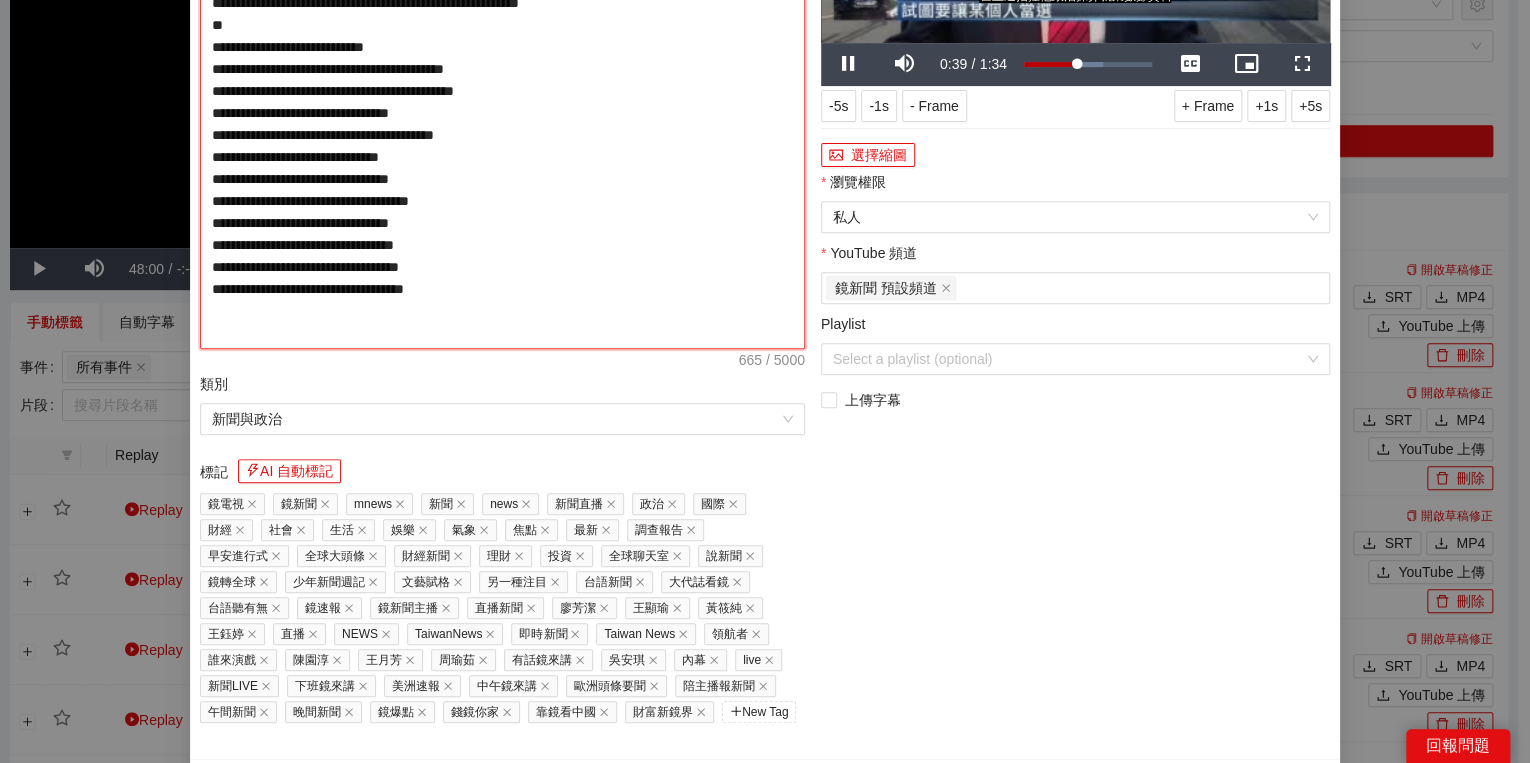 click on "**********" at bounding box center (502, 113) 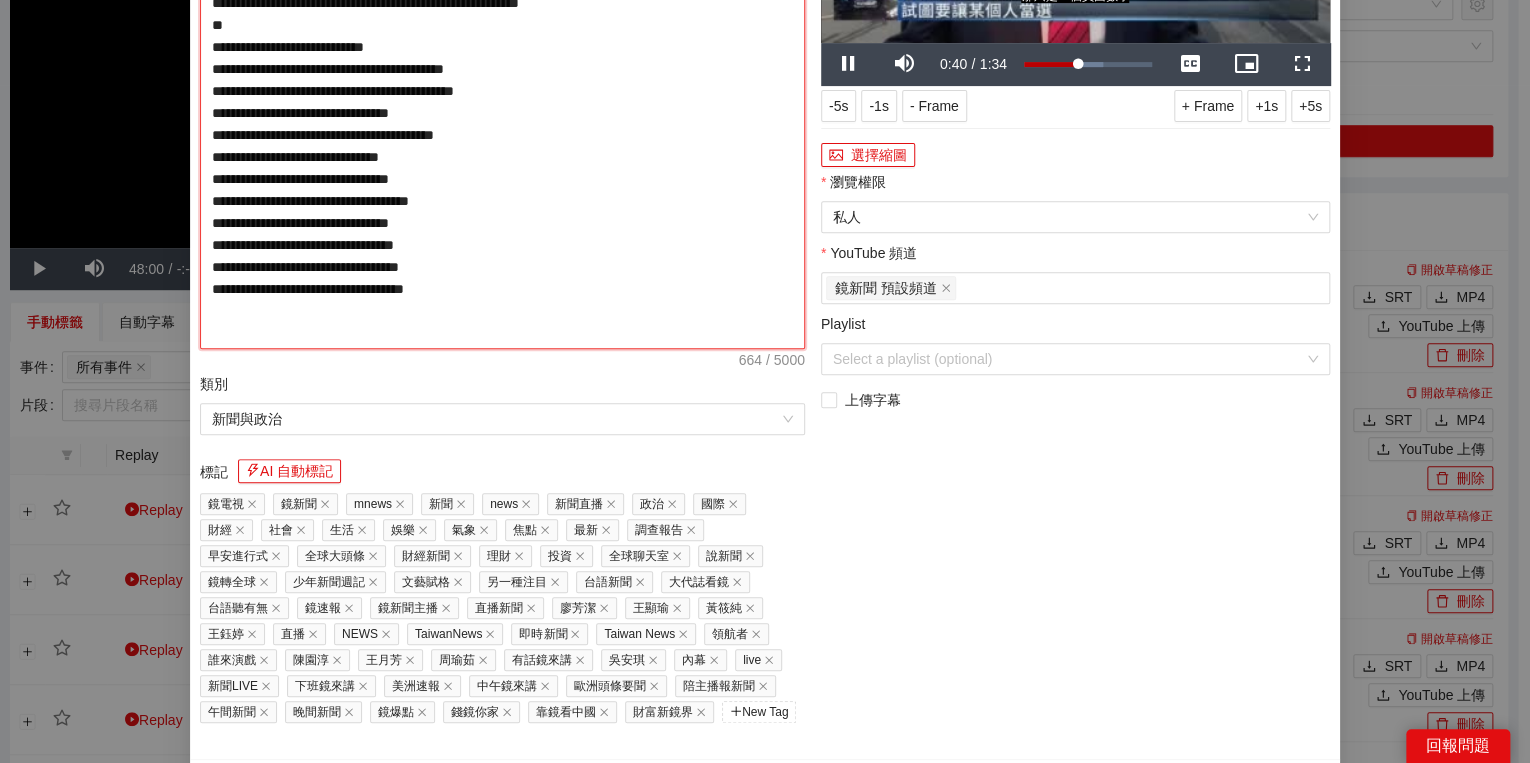 click on "**********" at bounding box center [502, 113] 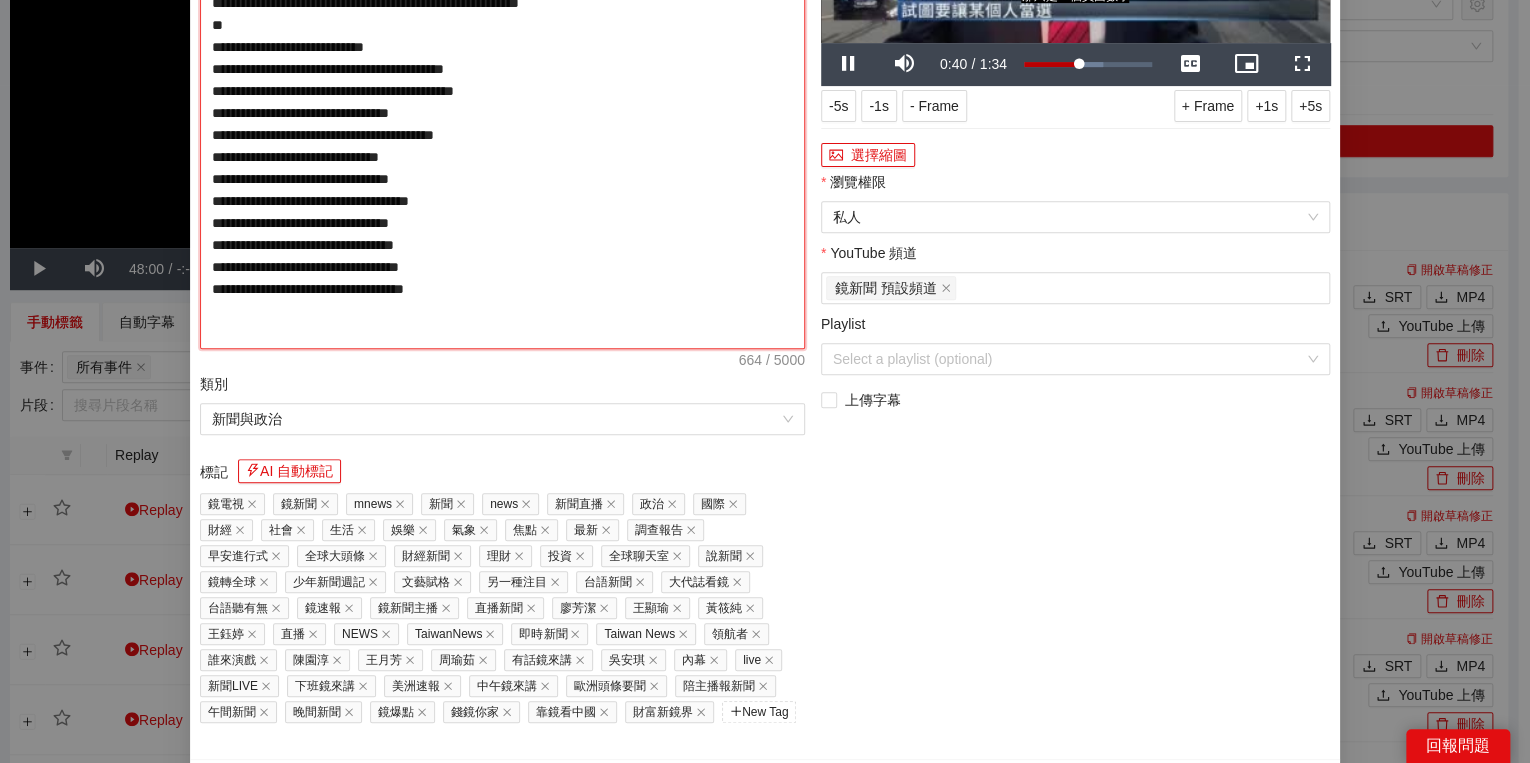 click on "**********" at bounding box center (502, 113) 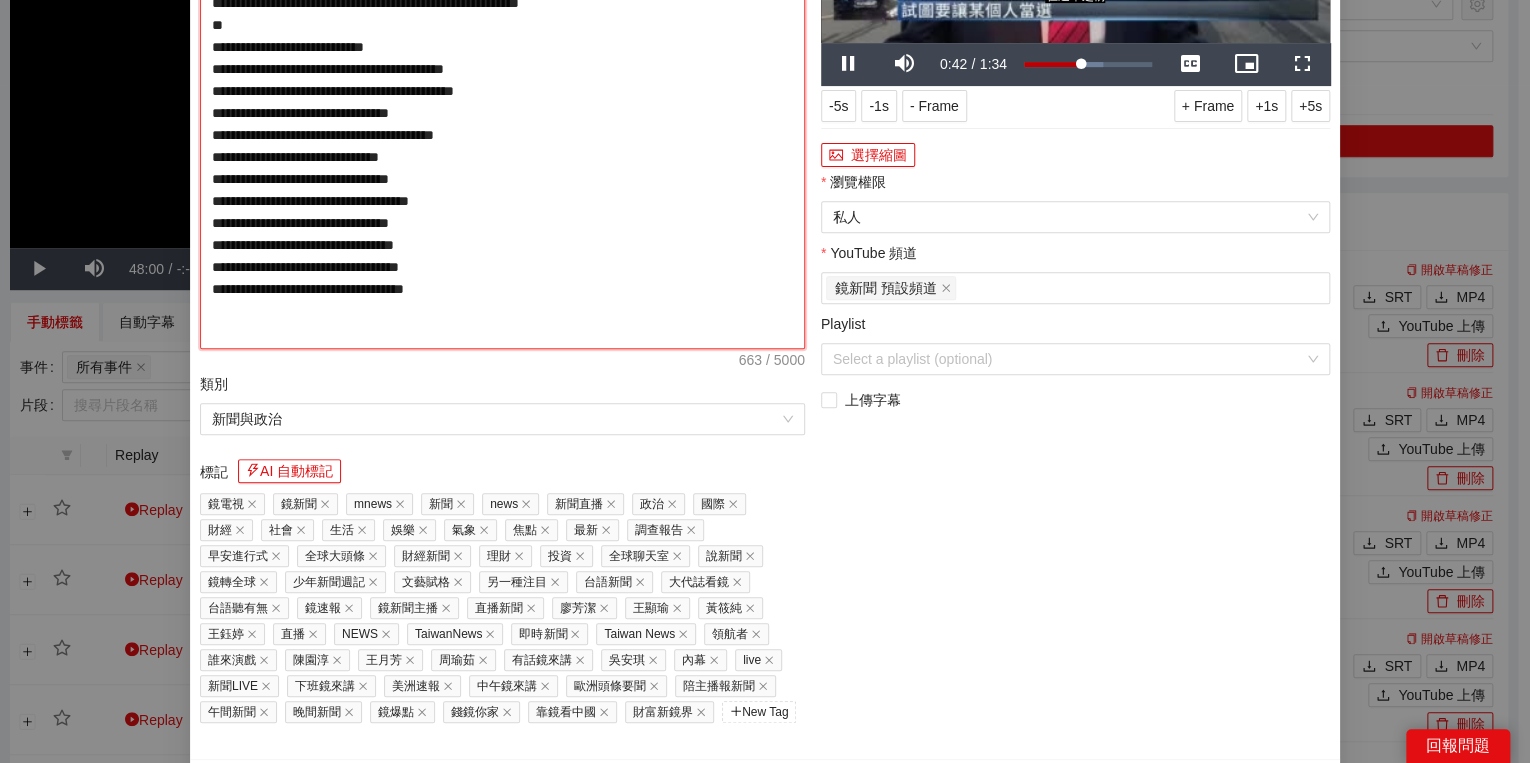 click on "**********" at bounding box center (502, 113) 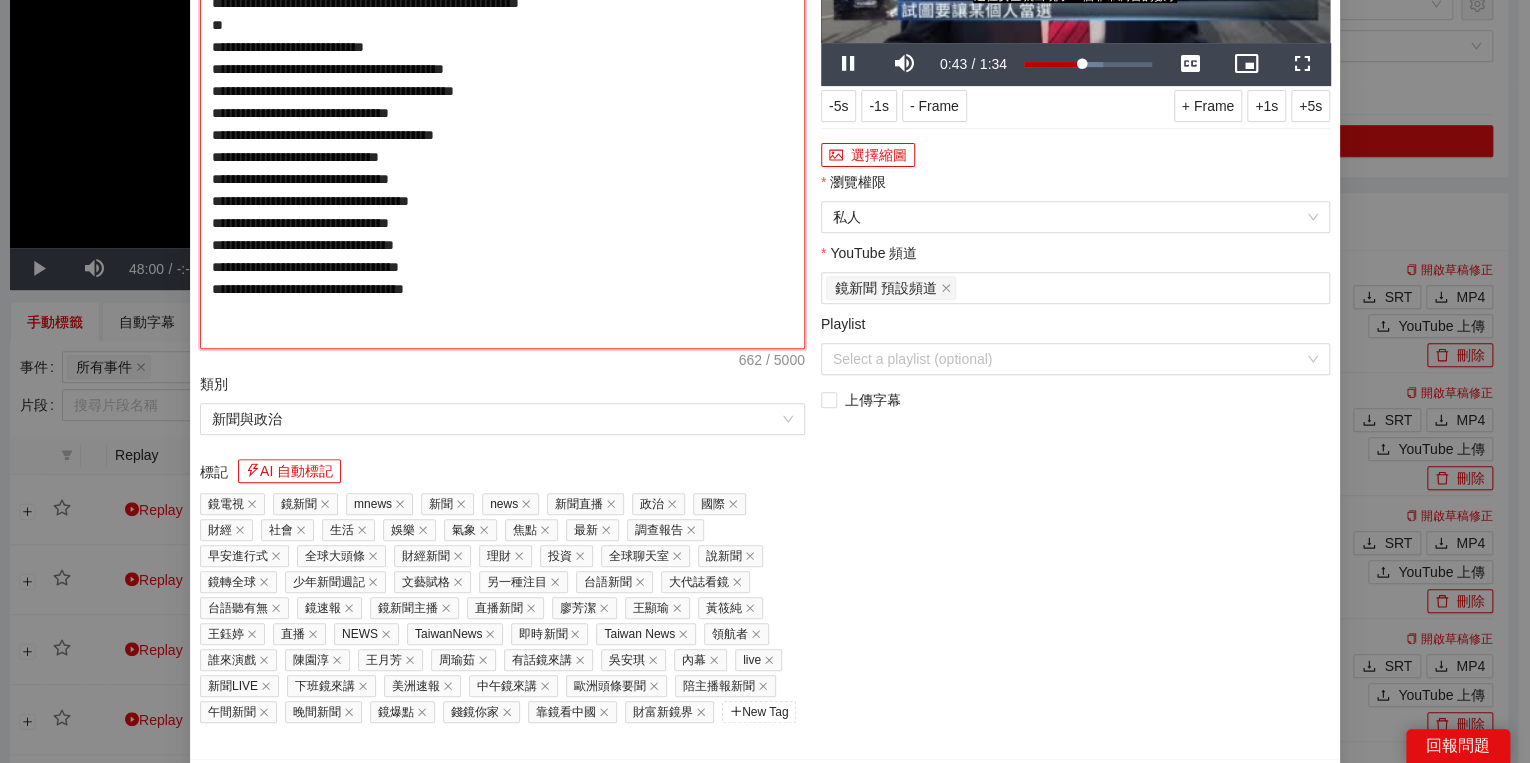 click on "**********" at bounding box center (502, 113) 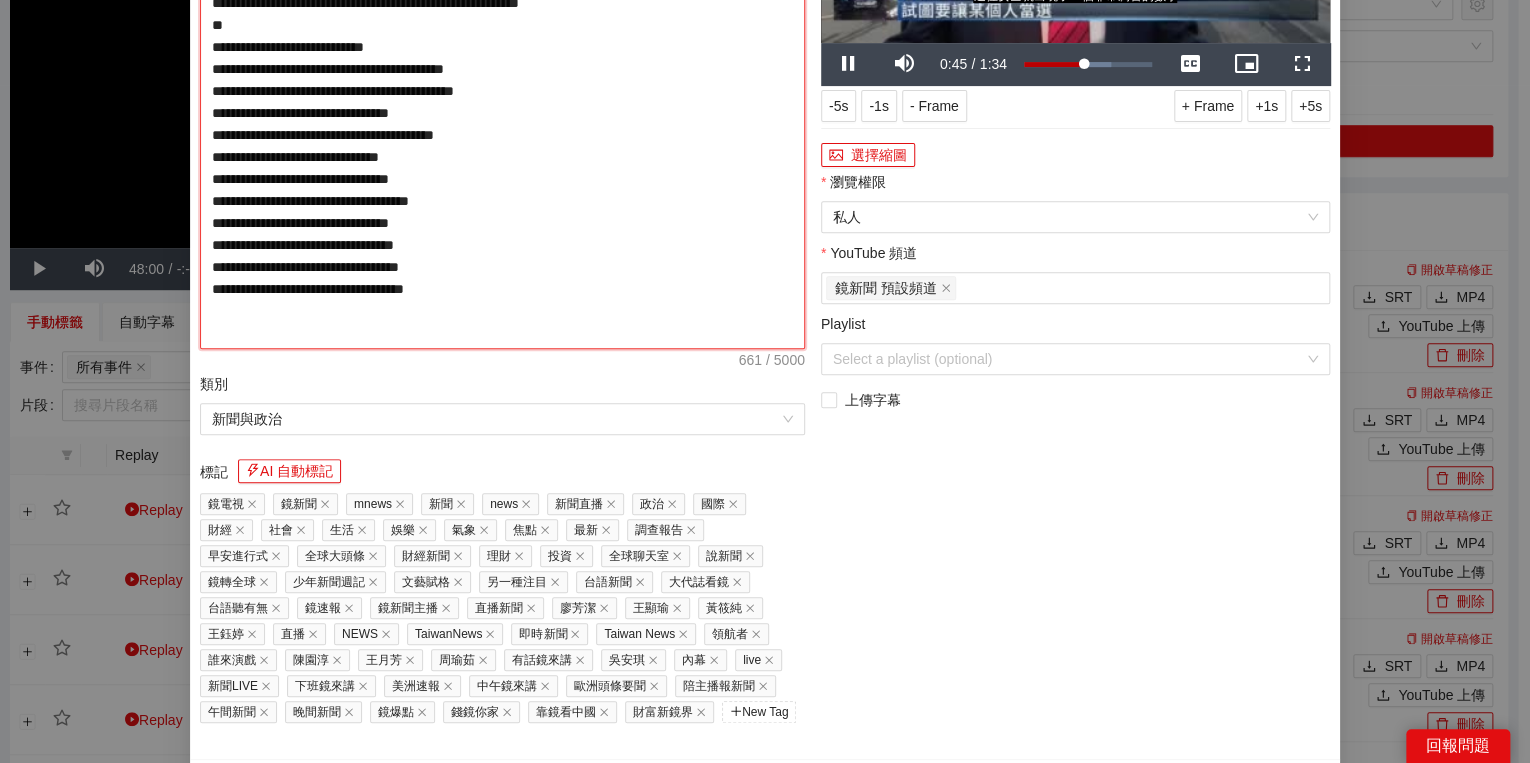drag, startPoint x: 576, startPoint y: 223, endPoint x: 610, endPoint y: 232, distance: 35.17101 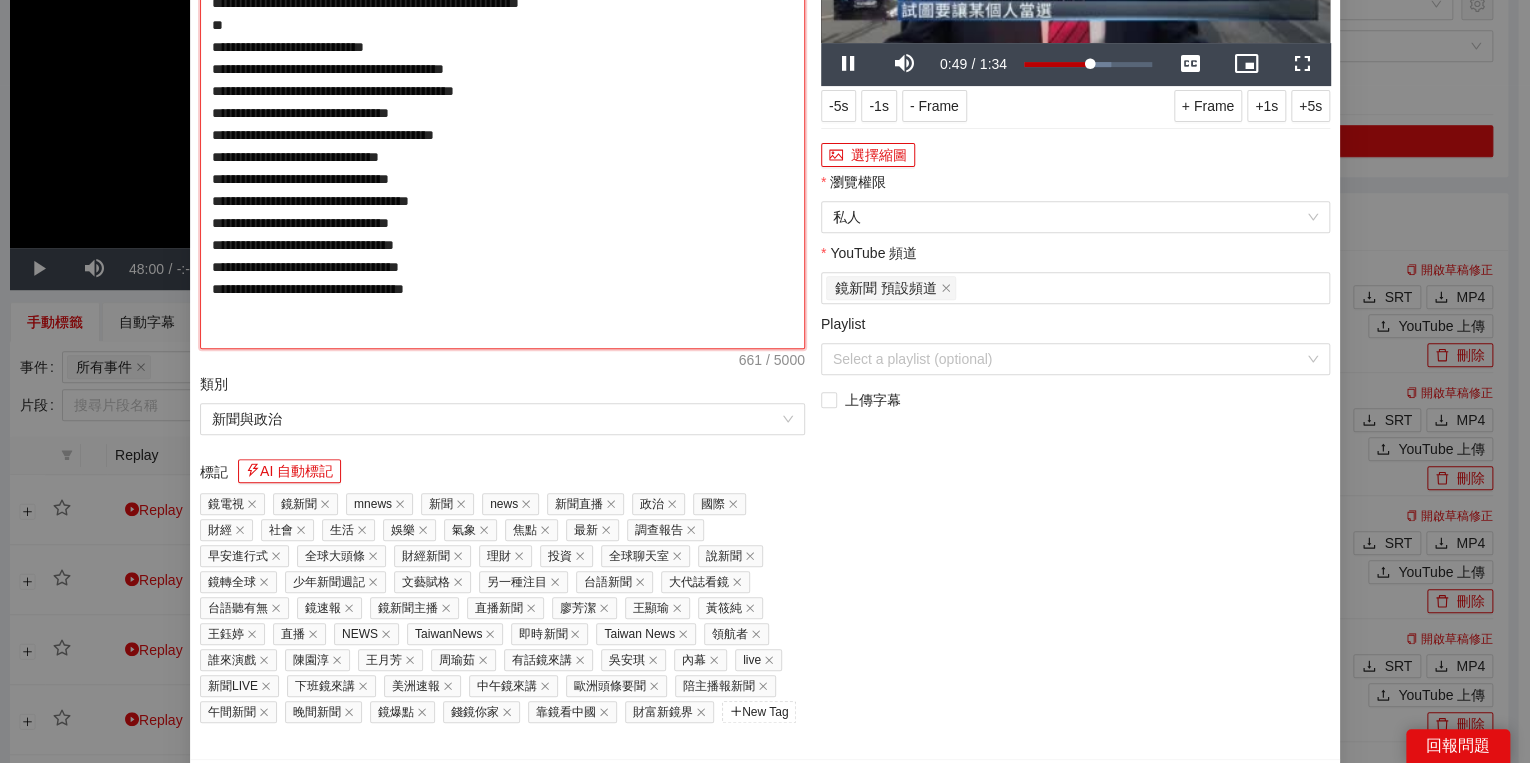 click on "**********" at bounding box center (502, 113) 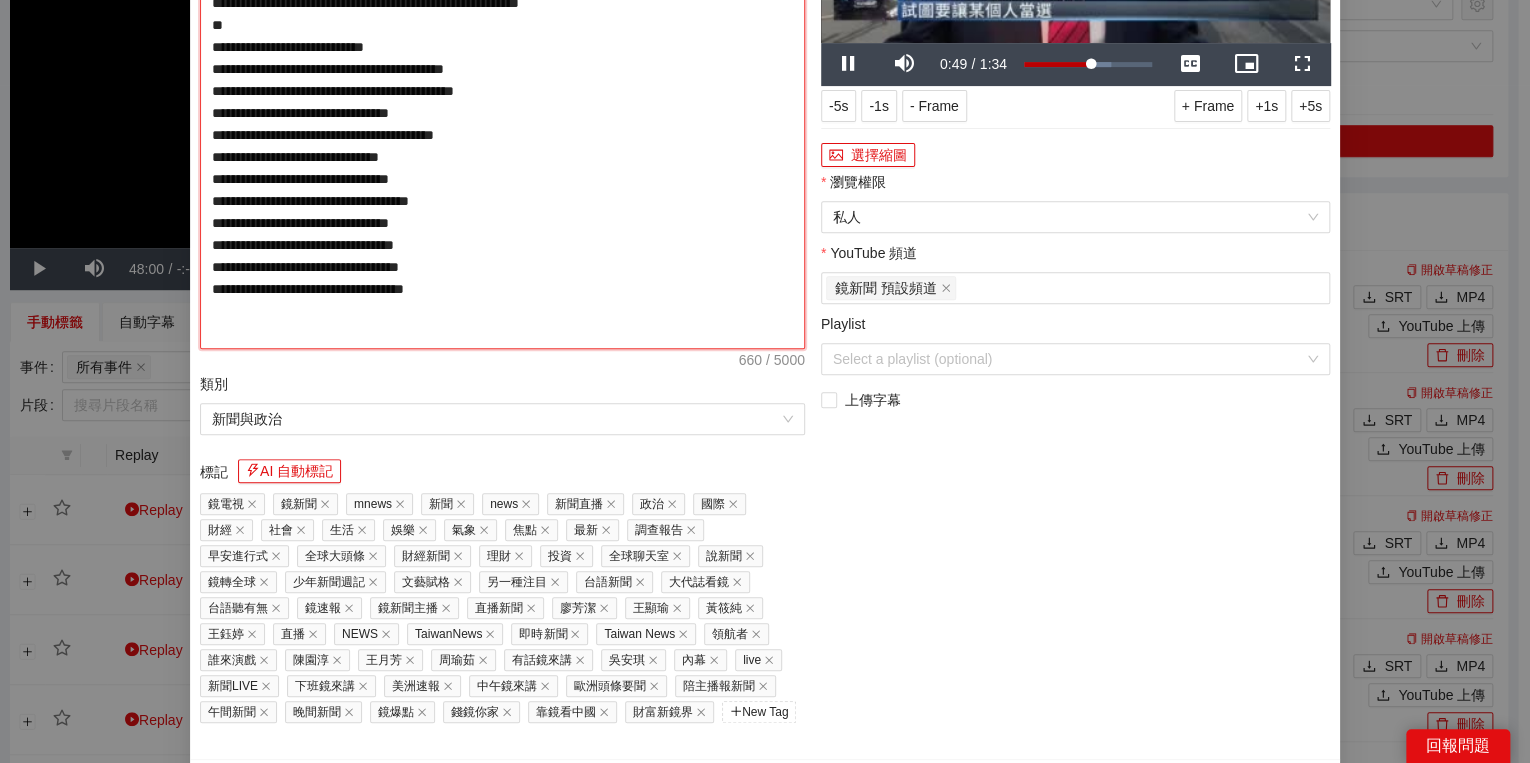 click on "**********" at bounding box center [502, 113] 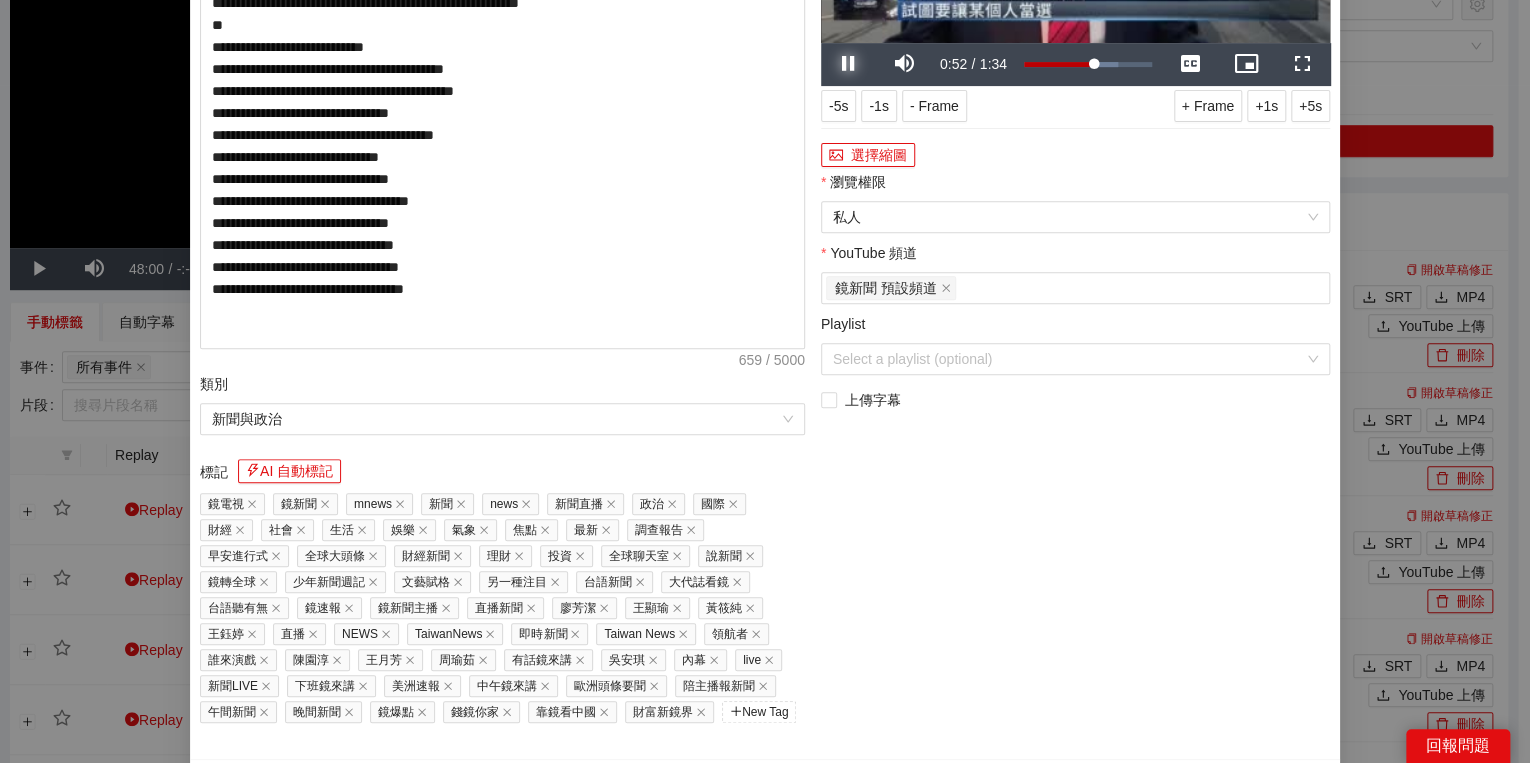 click at bounding box center (849, 64) 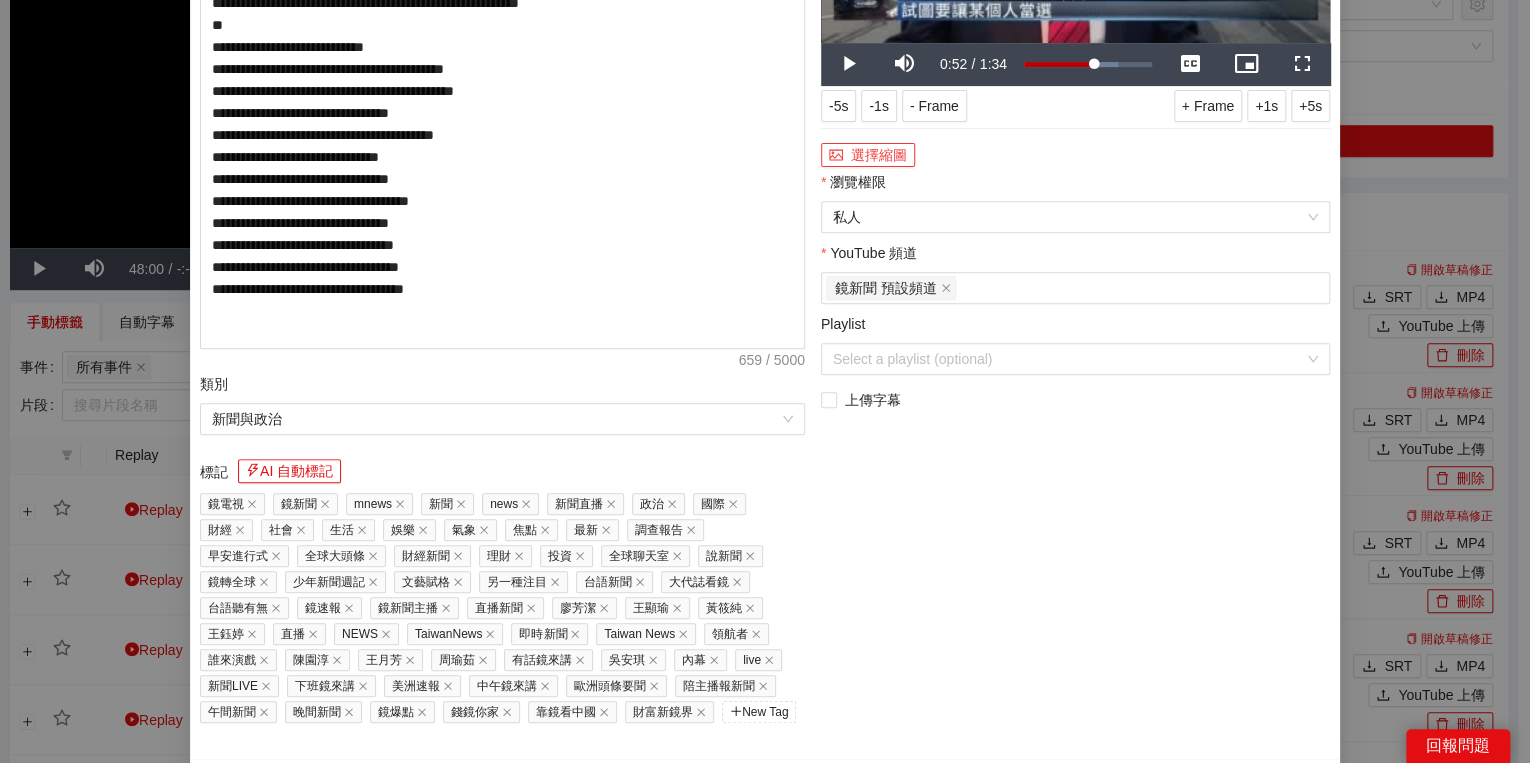 click on "選擇縮圖" at bounding box center [868, 155] 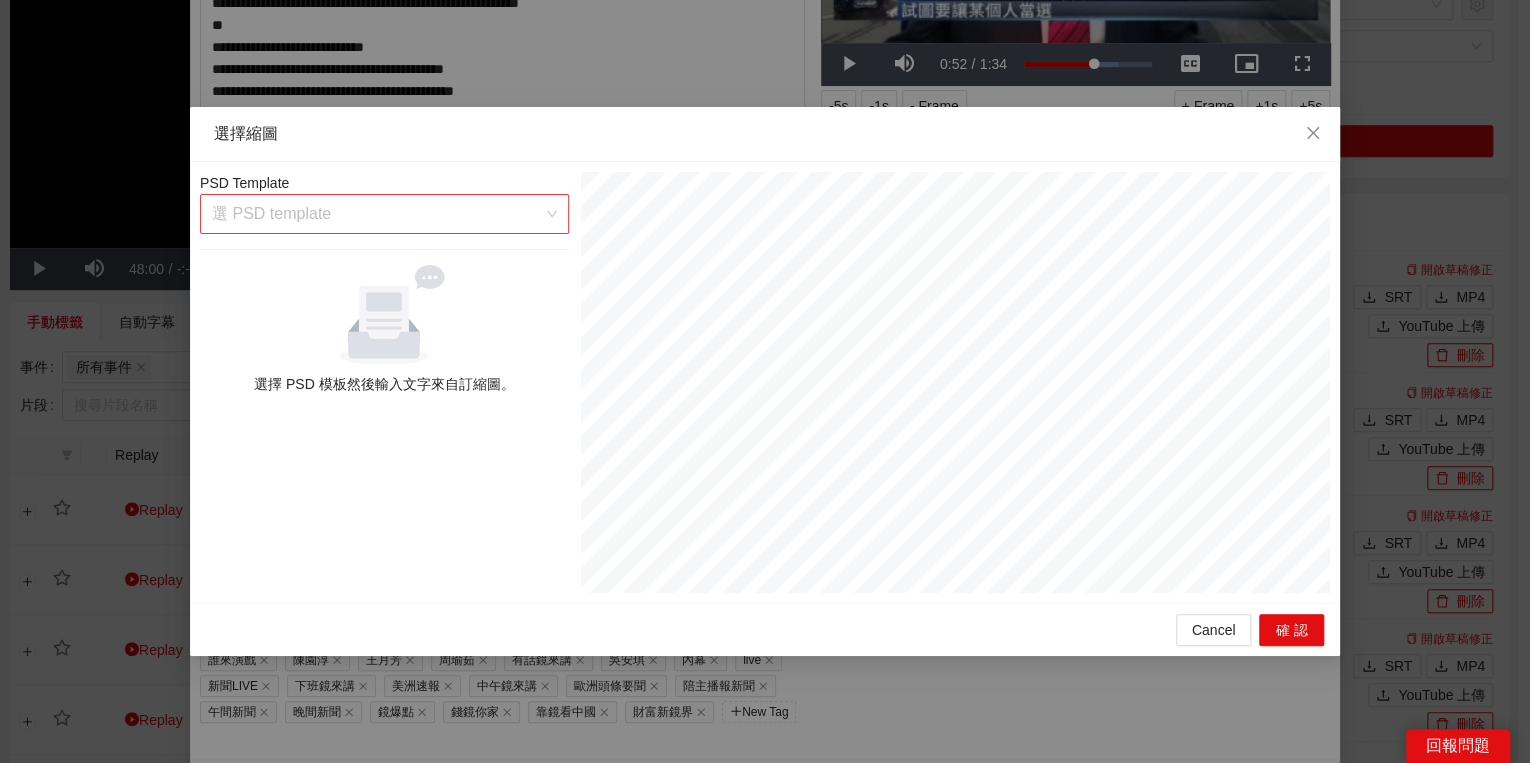 click at bounding box center (377, 214) 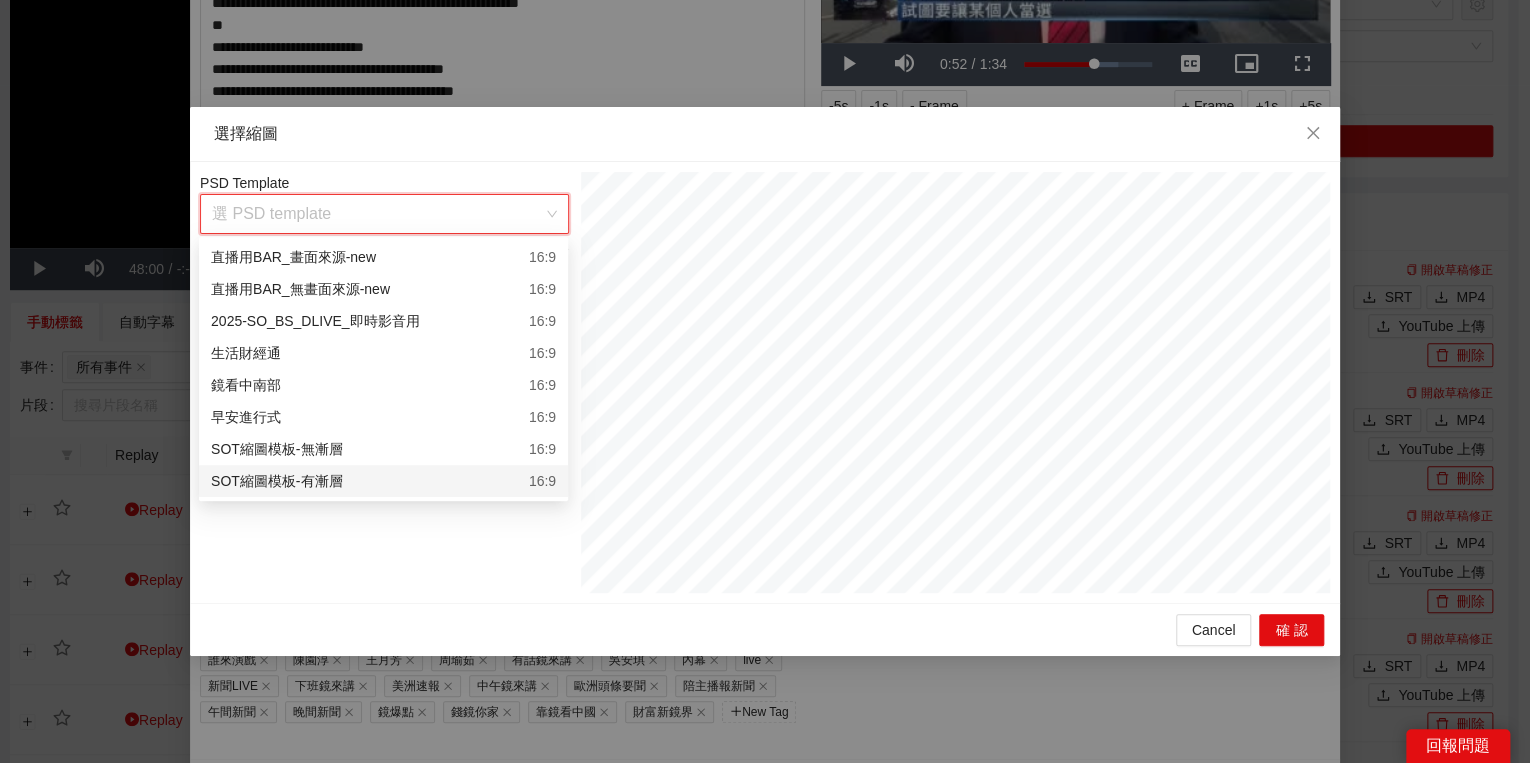 click on "SOT縮圖模板-有漸層 16:9" at bounding box center [383, 481] 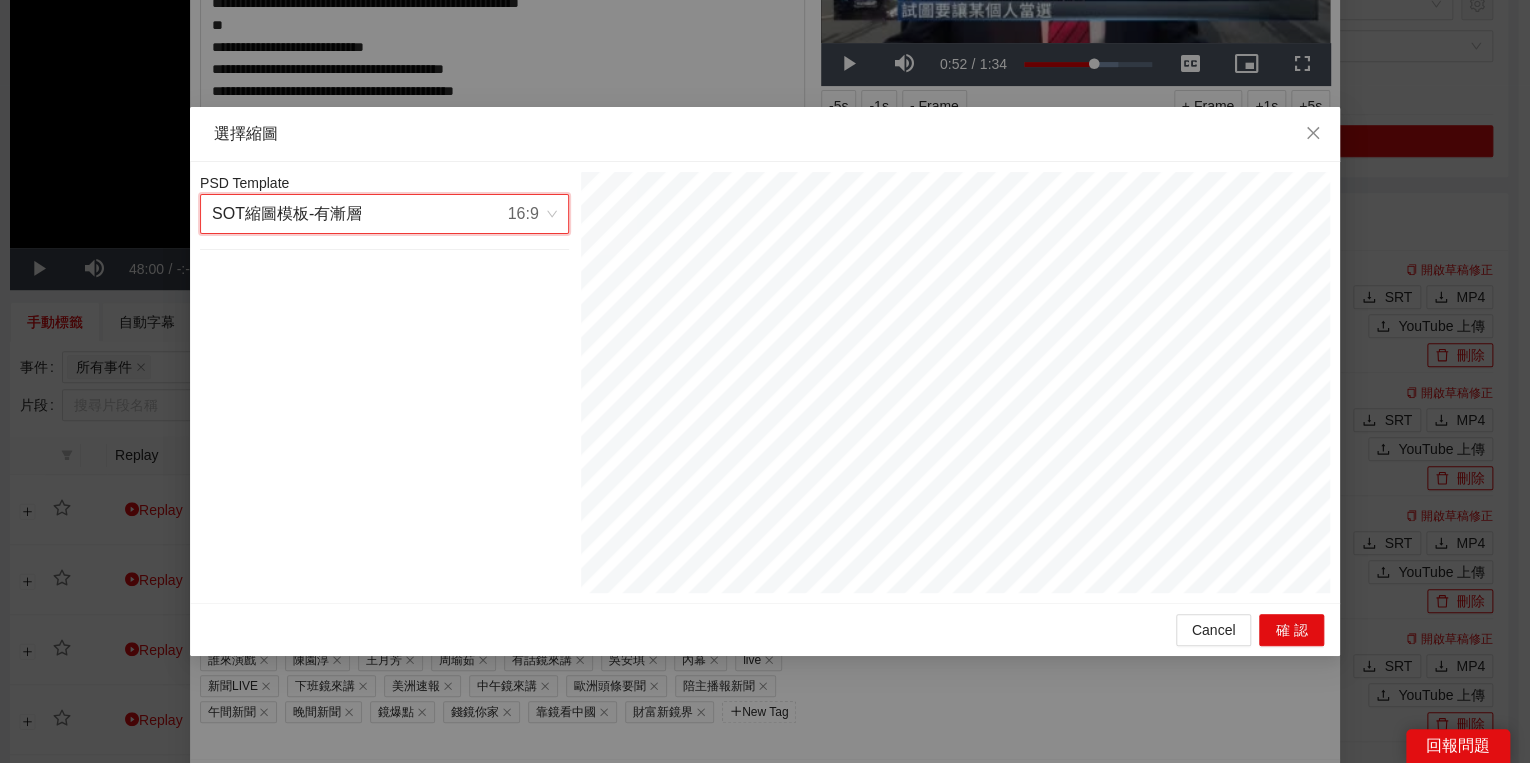 click on "Cancel 確認" at bounding box center [765, 629] 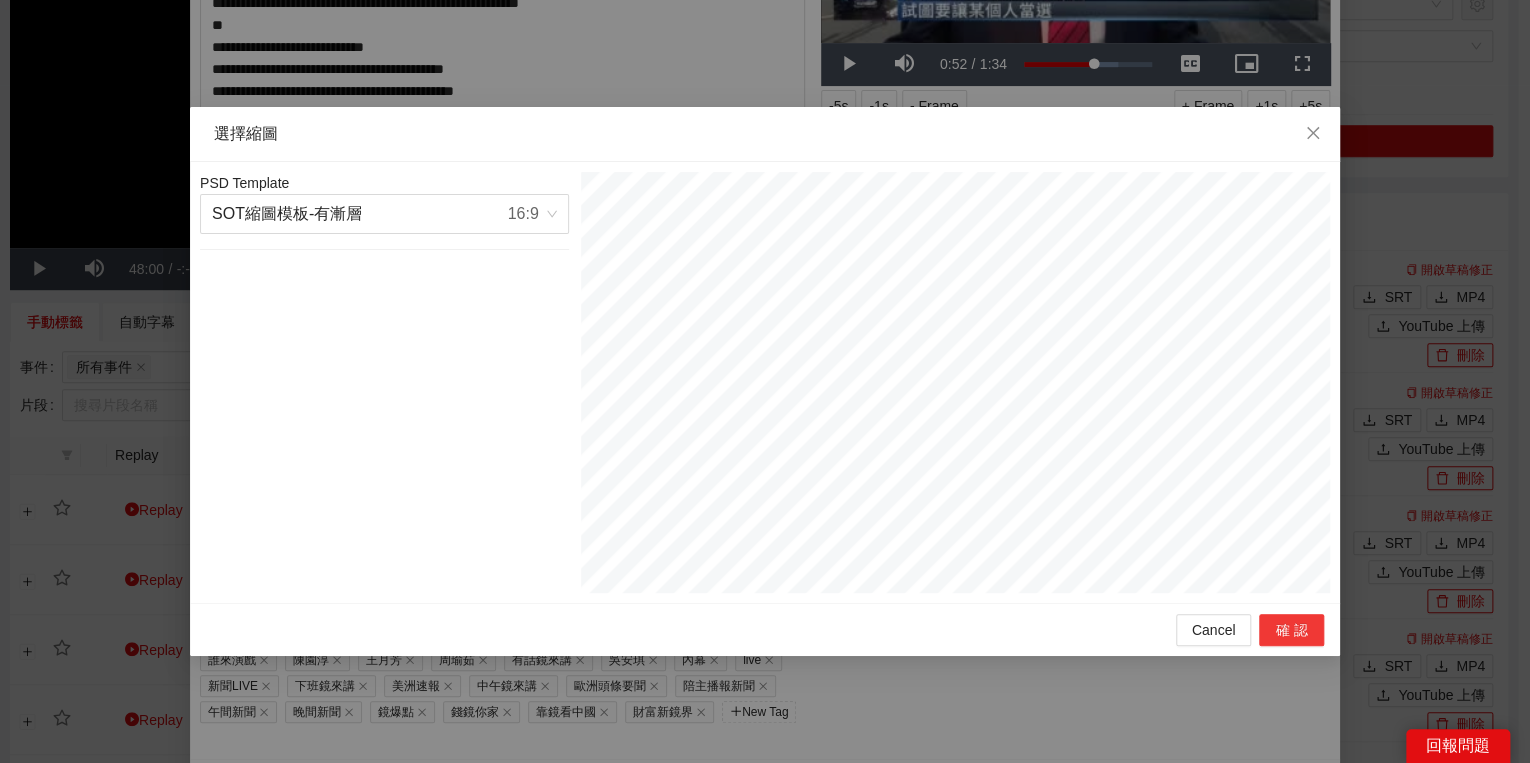click on "確認" at bounding box center (1291, 630) 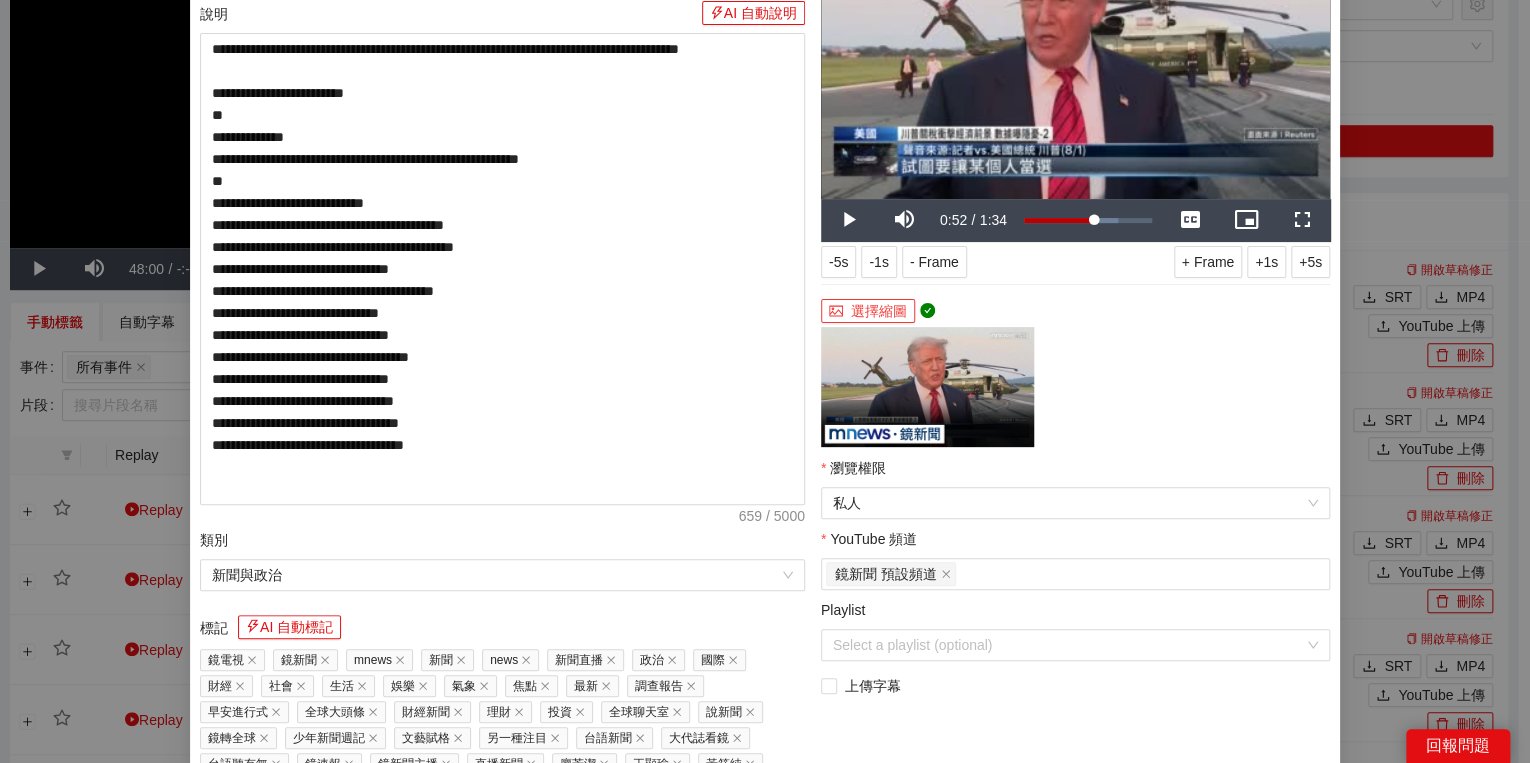 scroll, scrollTop: 320, scrollLeft: 0, axis: vertical 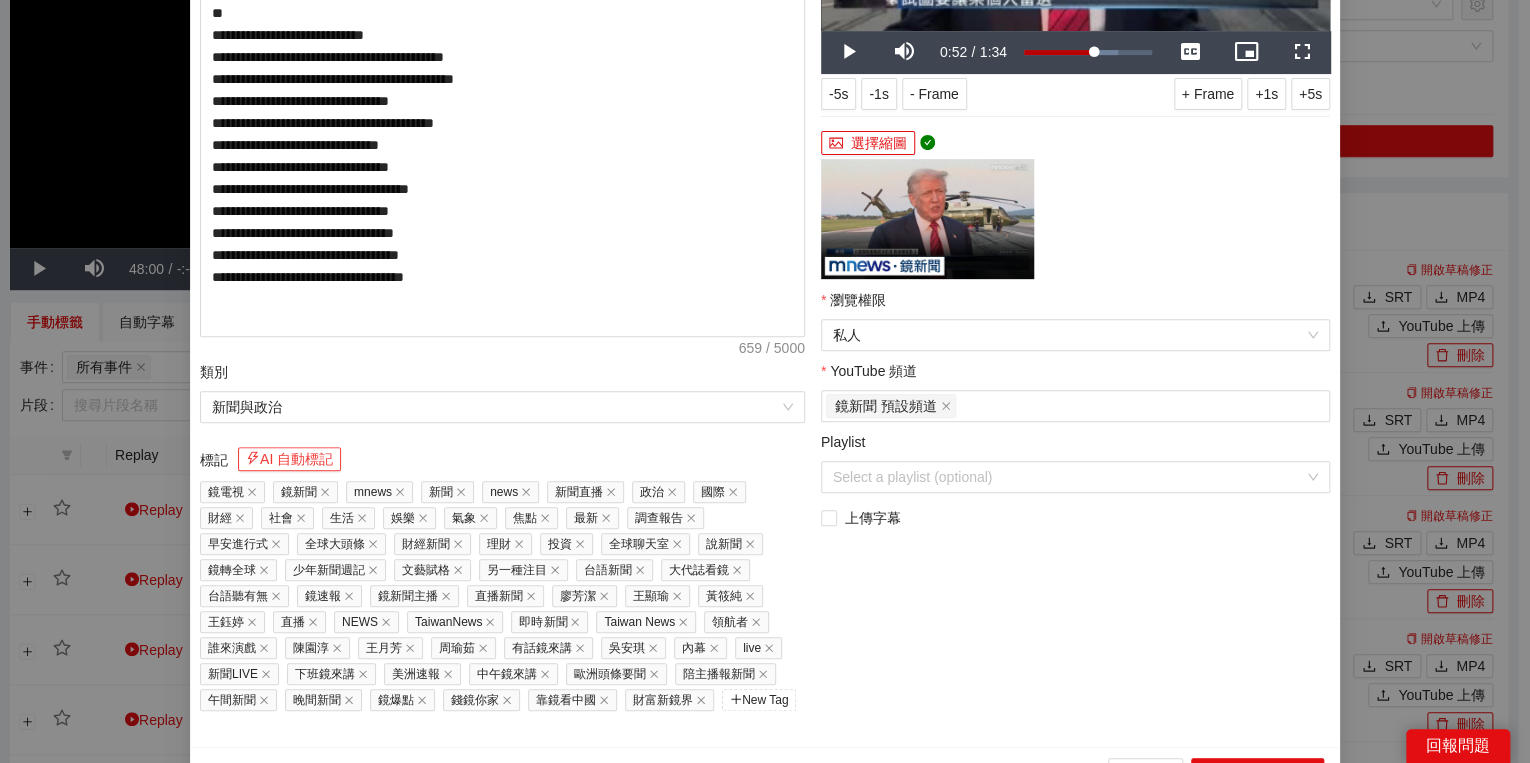 click on "AI 自動標記" at bounding box center [289, 459] 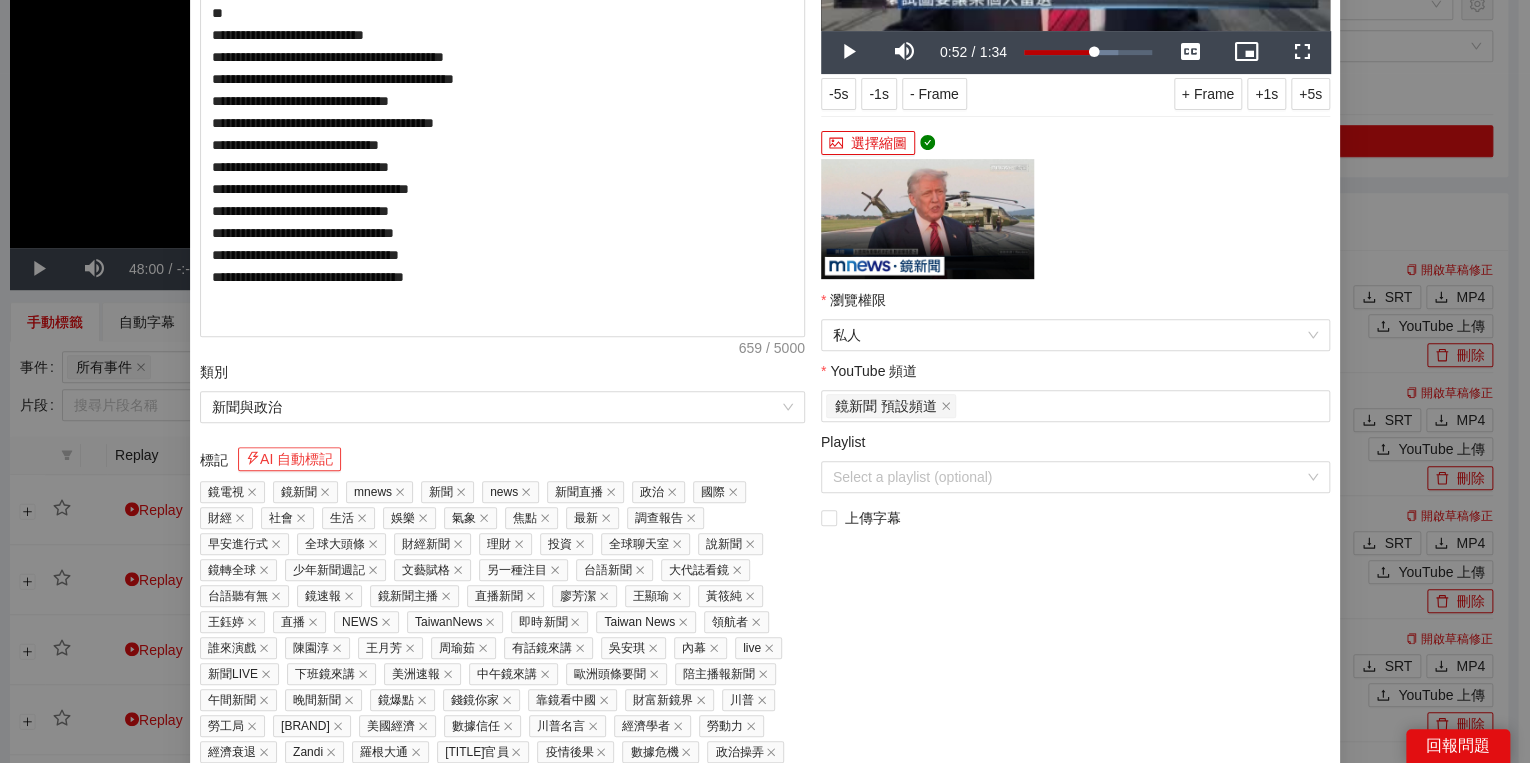 scroll, scrollTop: 429, scrollLeft: 0, axis: vertical 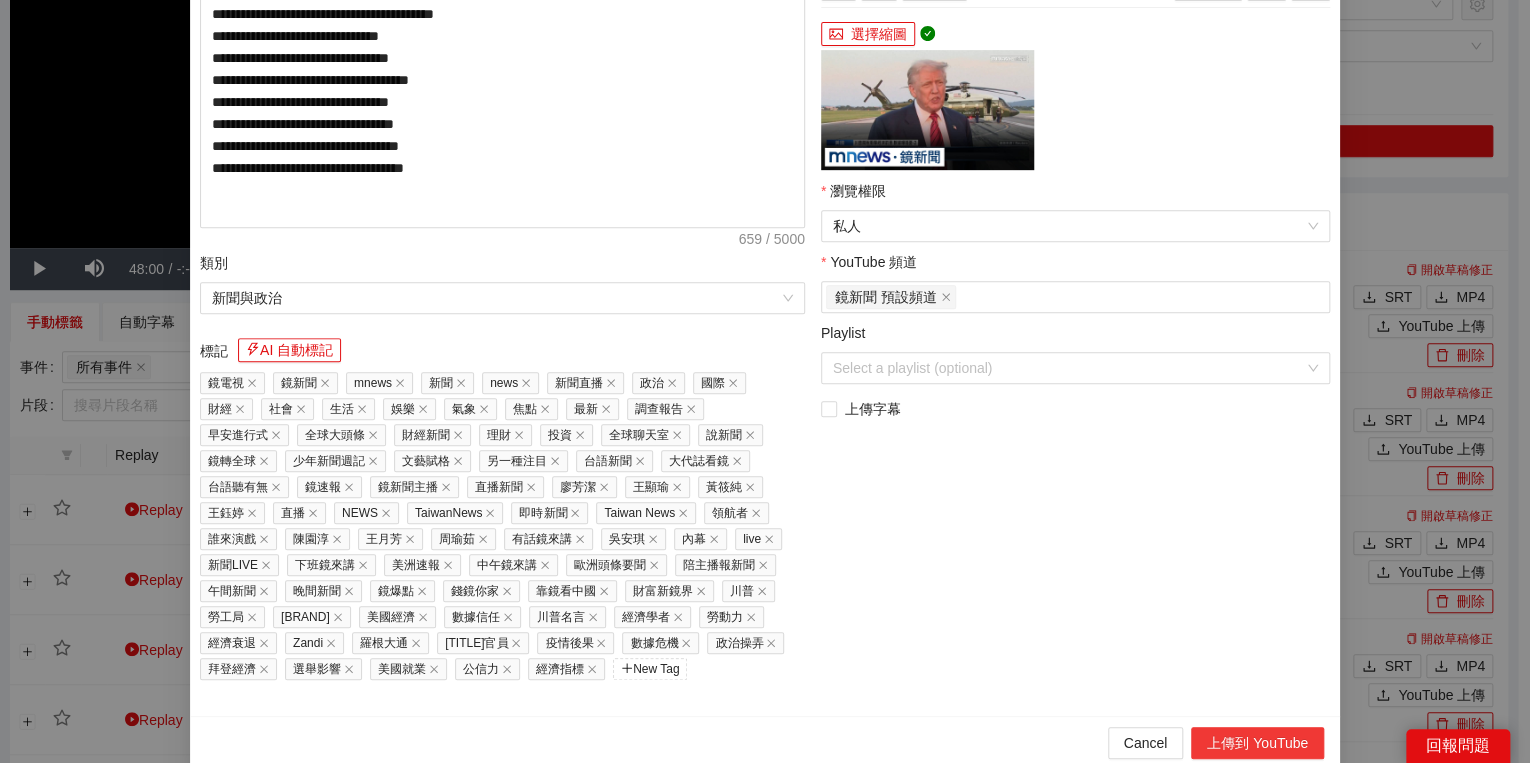 click on "上傳到 YouTube" at bounding box center [1257, 743] 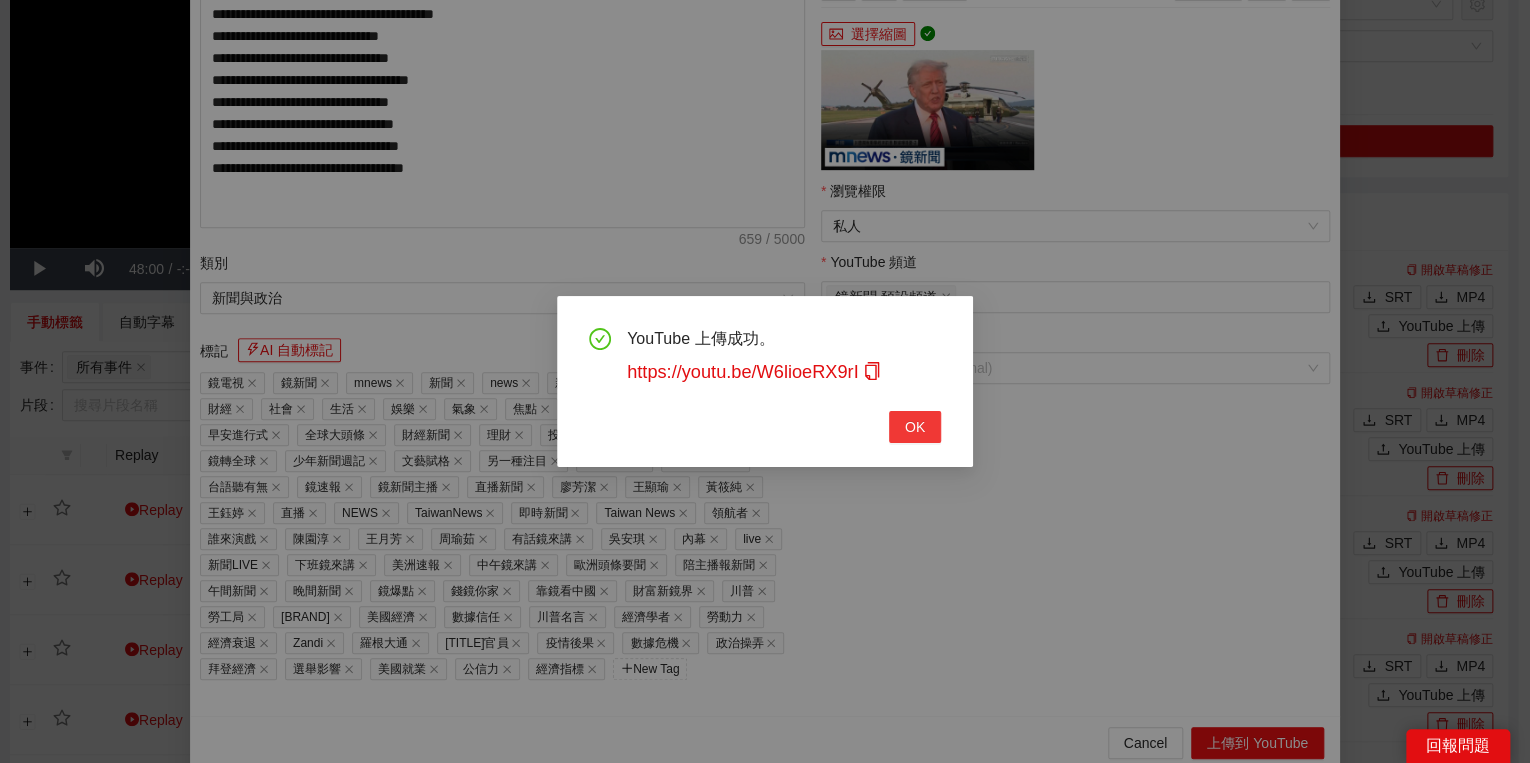 drag, startPoint x: 923, startPoint y: 420, endPoint x: 868, endPoint y: 420, distance: 55 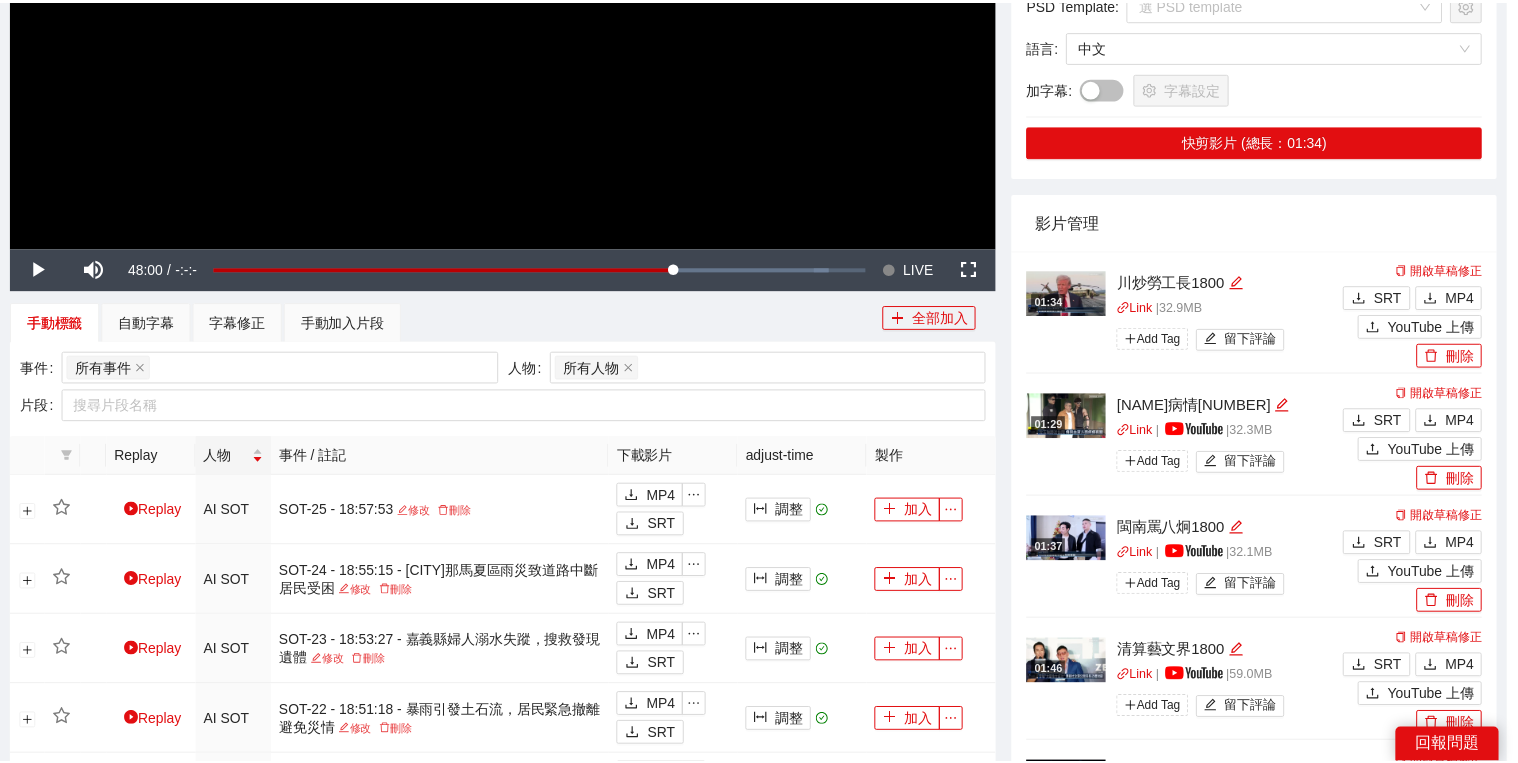 scroll, scrollTop: 308, scrollLeft: 0, axis: vertical 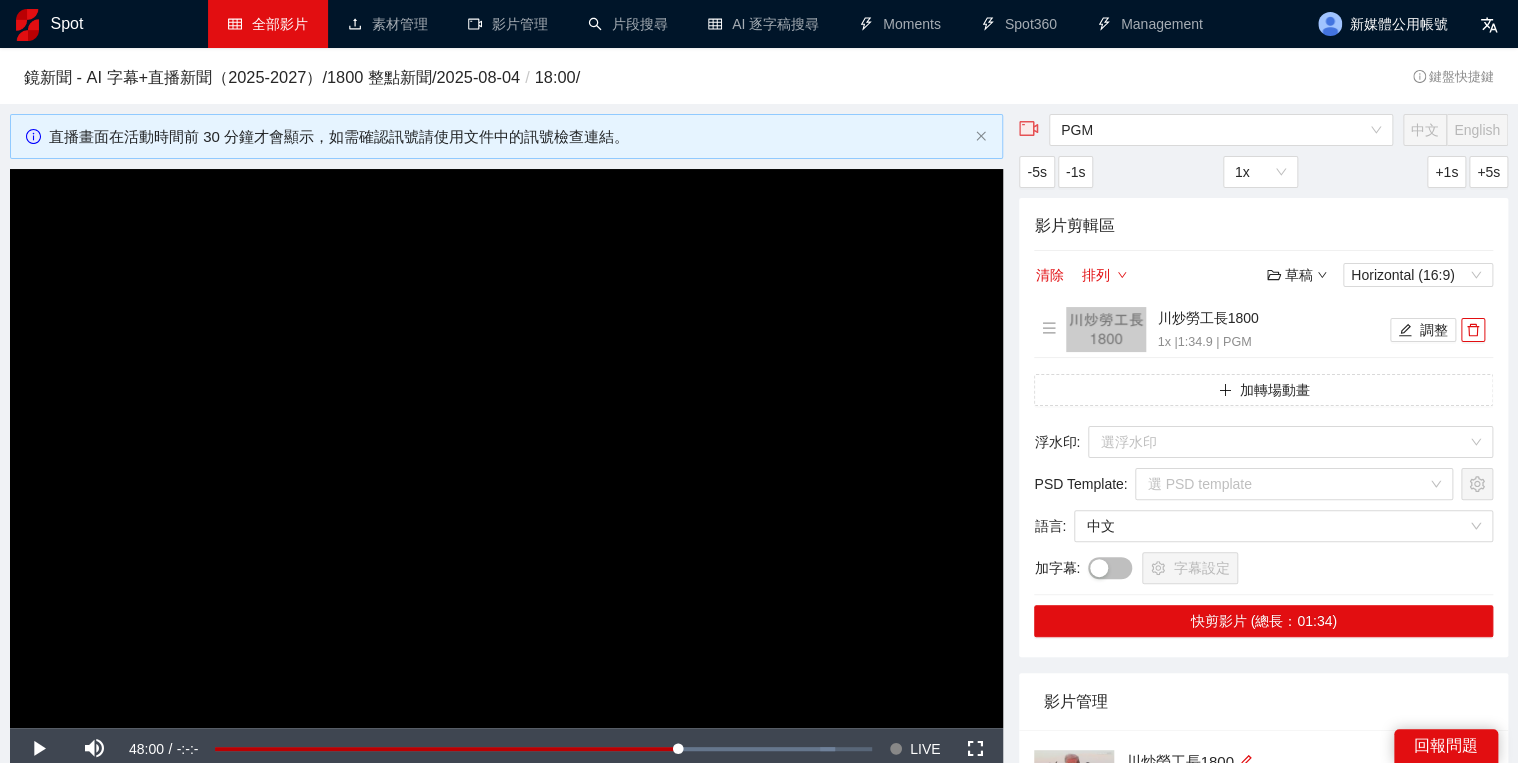 click on "全部影片" at bounding box center (268, 24) 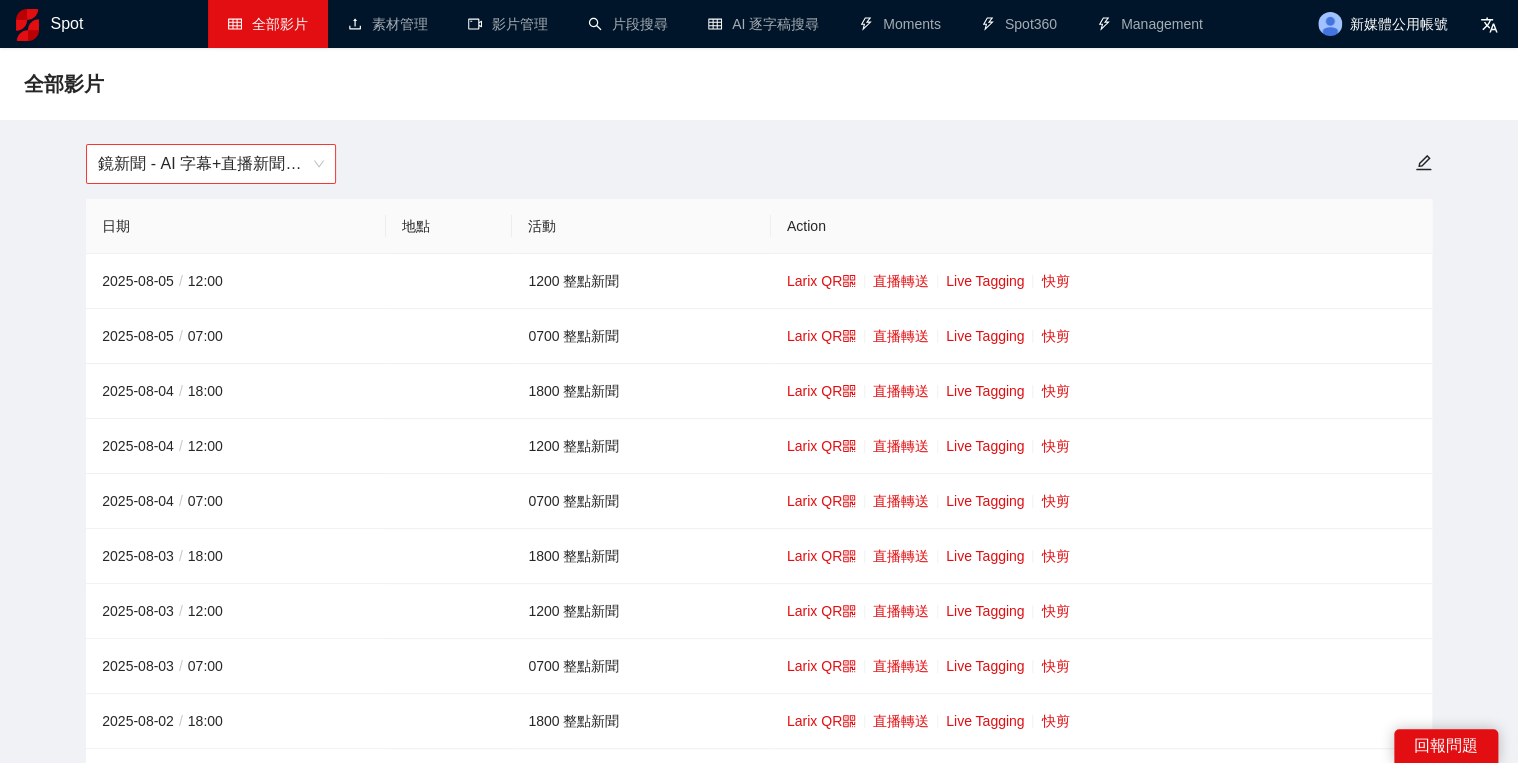 click on "鏡新聞 - AI 字幕+直播新聞（2025-2027）" at bounding box center [211, 164] 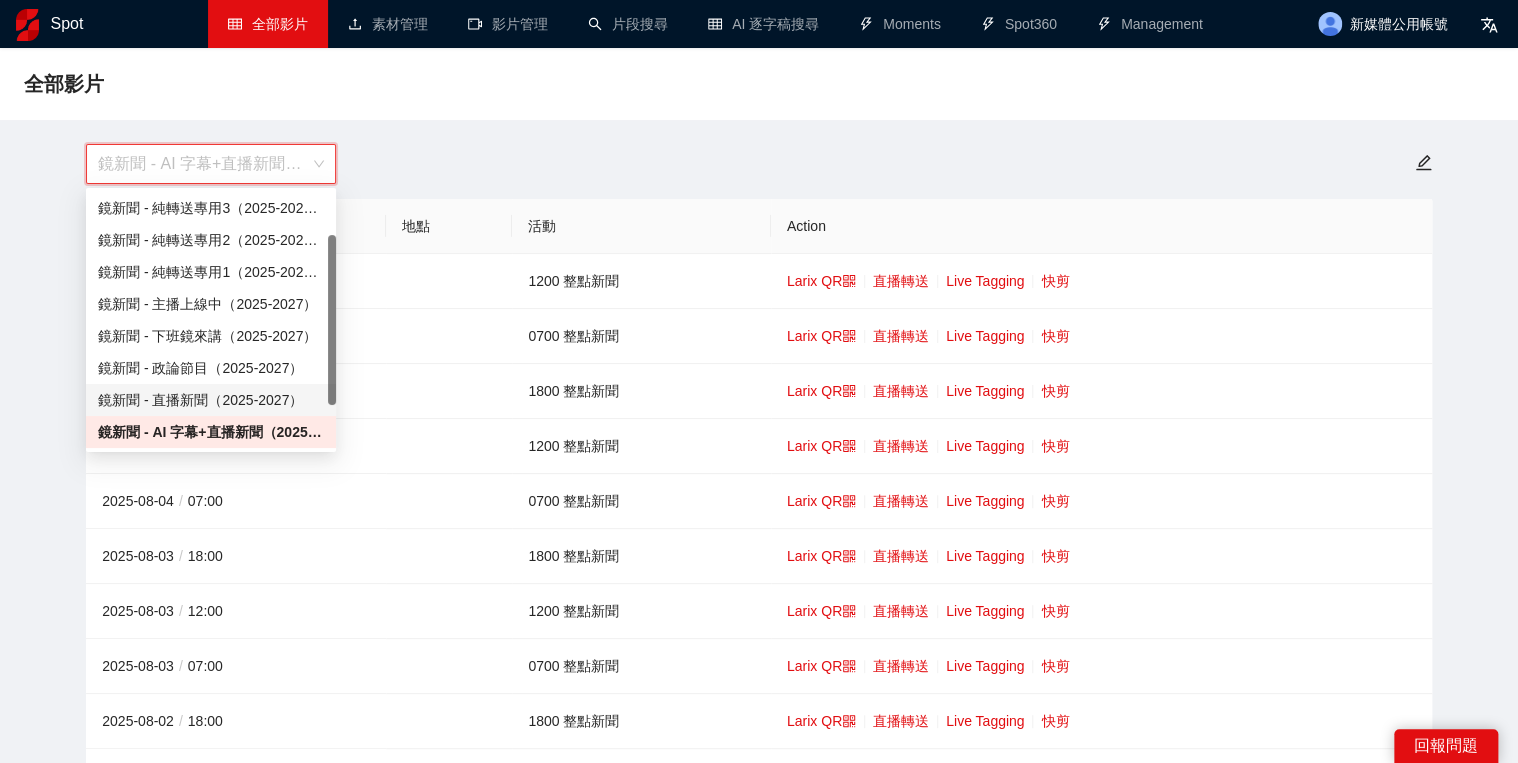 scroll, scrollTop: 128, scrollLeft: 0, axis: vertical 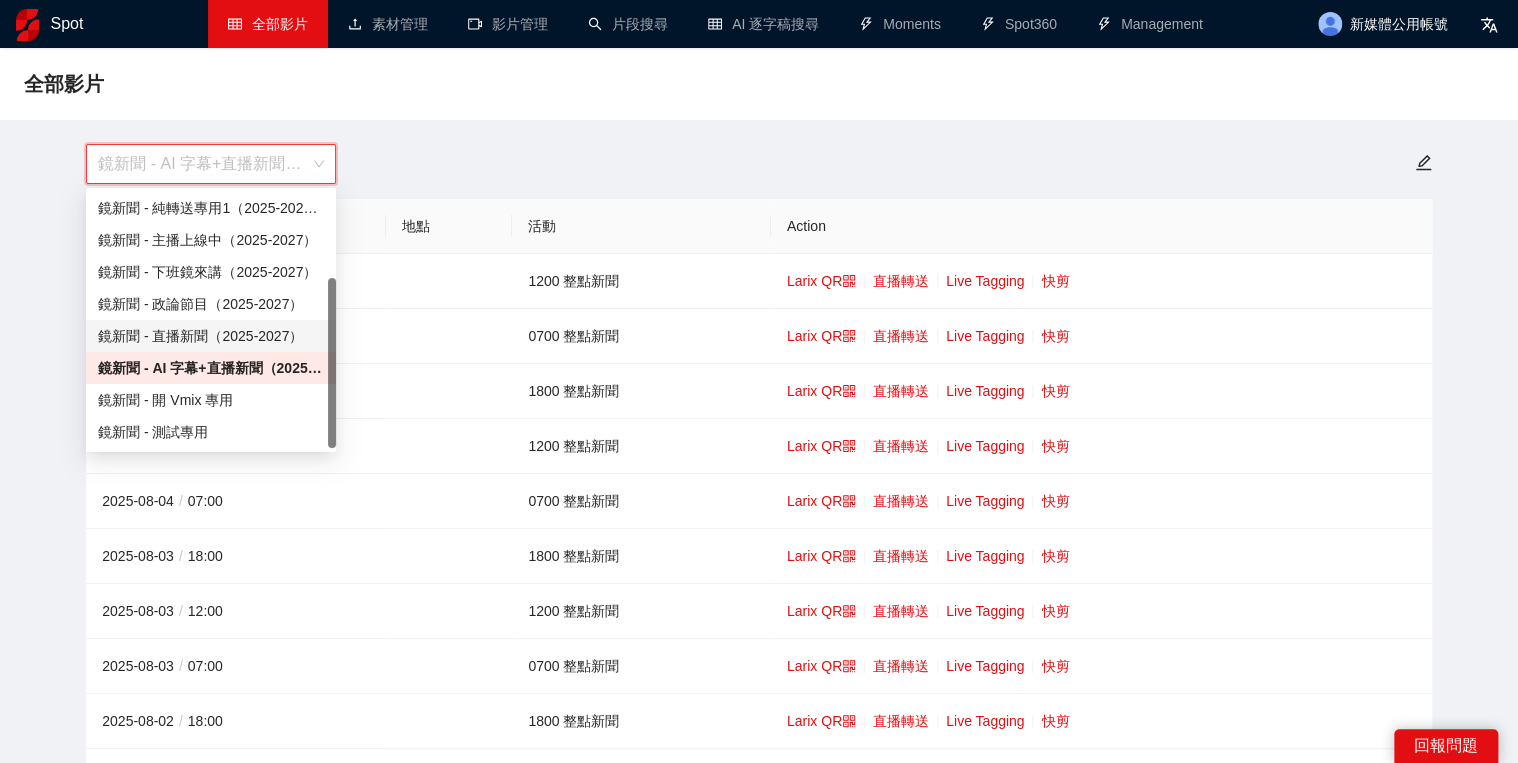 click on "鏡新聞 - 直播新聞（2025-2027）" at bounding box center (211, 336) 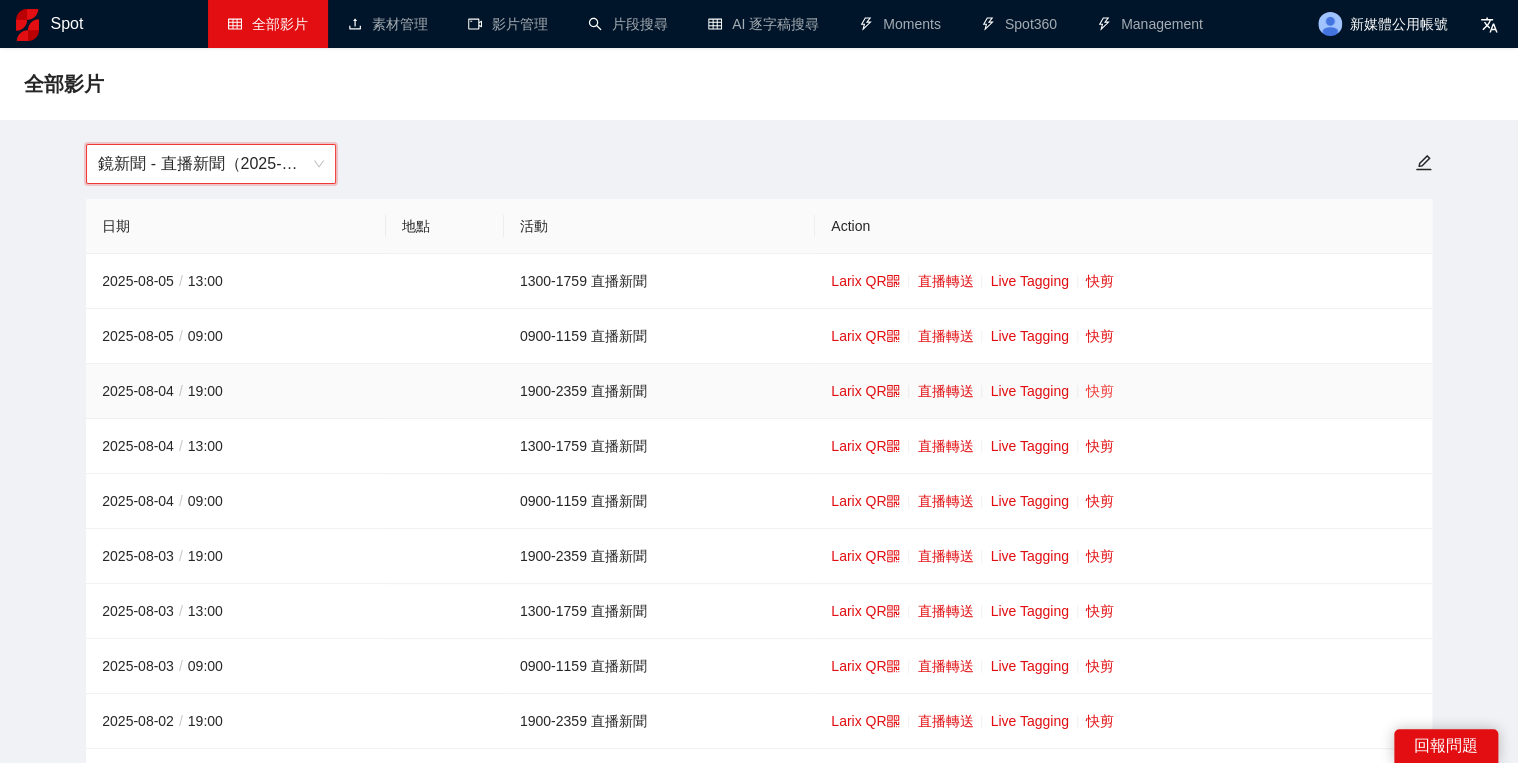 click on "快剪" at bounding box center (1100, 391) 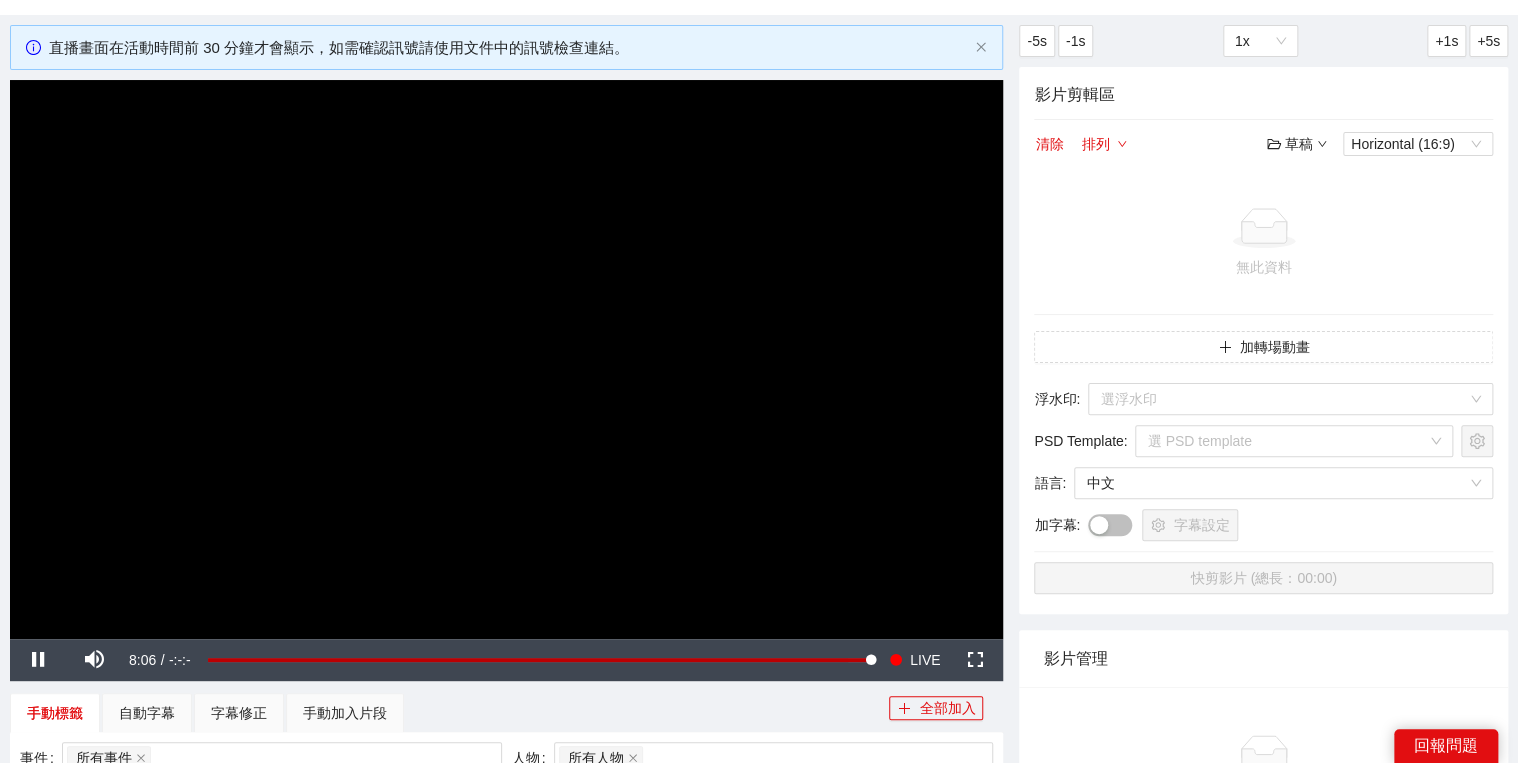 scroll, scrollTop: 160, scrollLeft: 0, axis: vertical 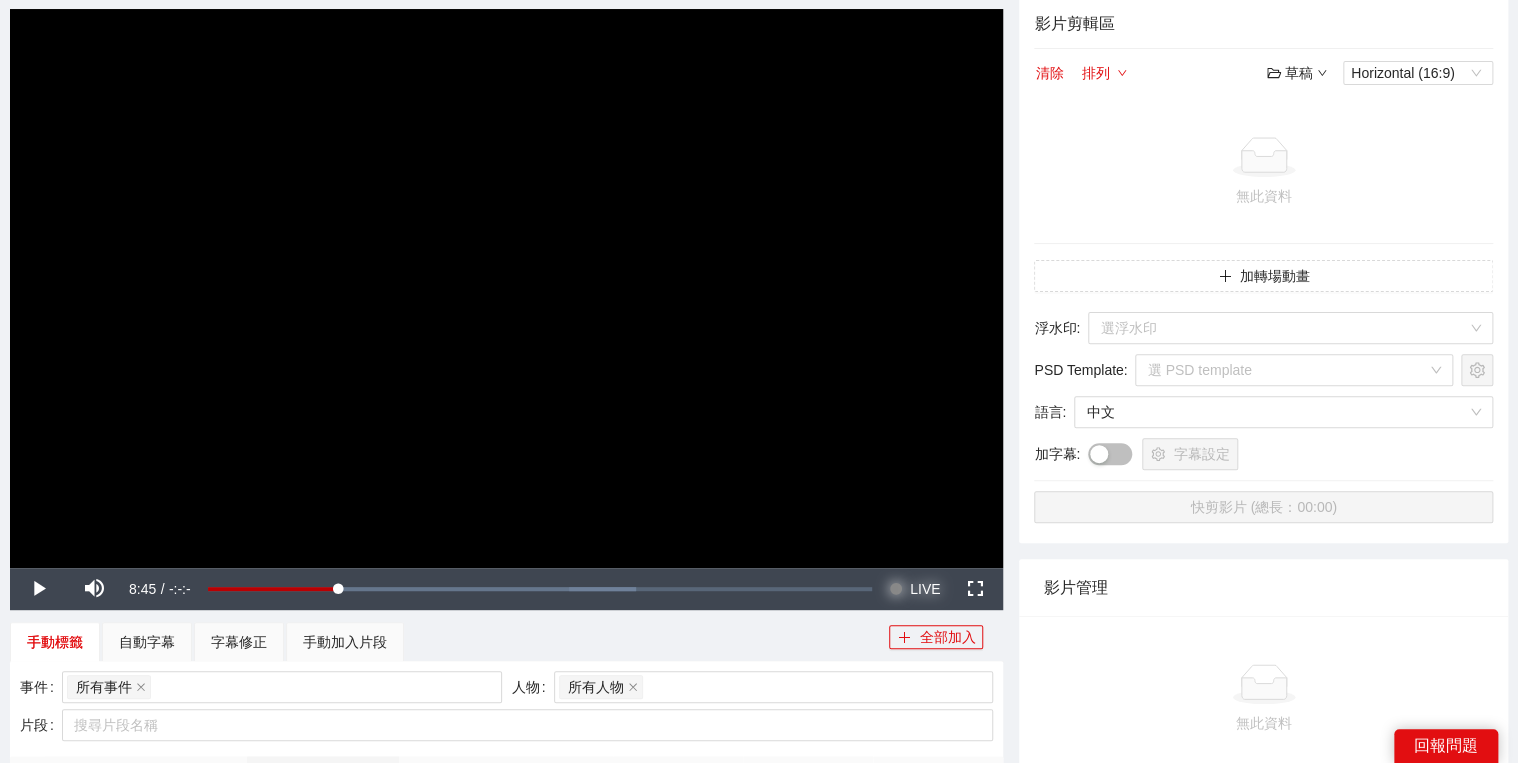 click at bounding box center [896, 589] 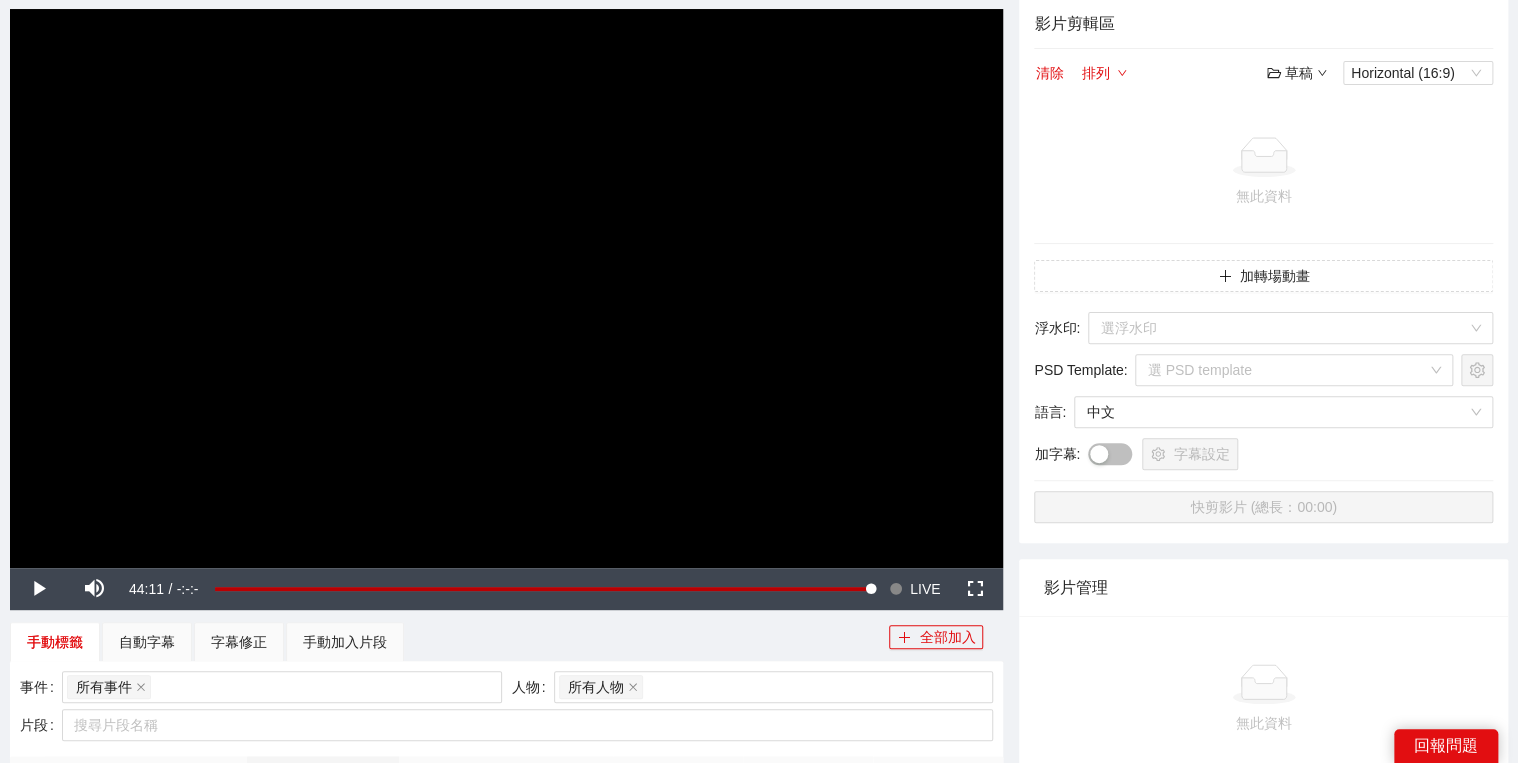 click at bounding box center (506, 288) 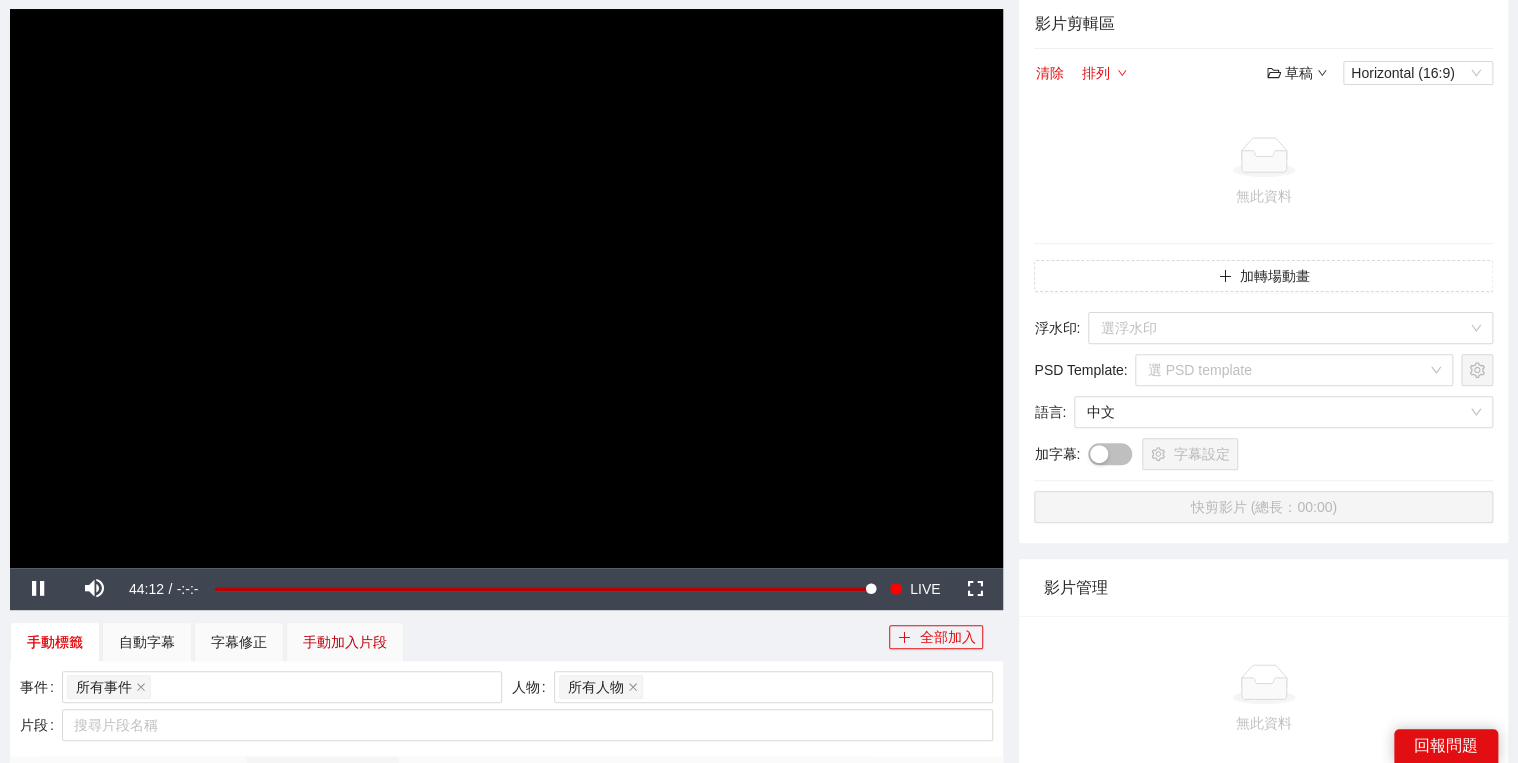 click on "手動加入片段" at bounding box center (345, 642) 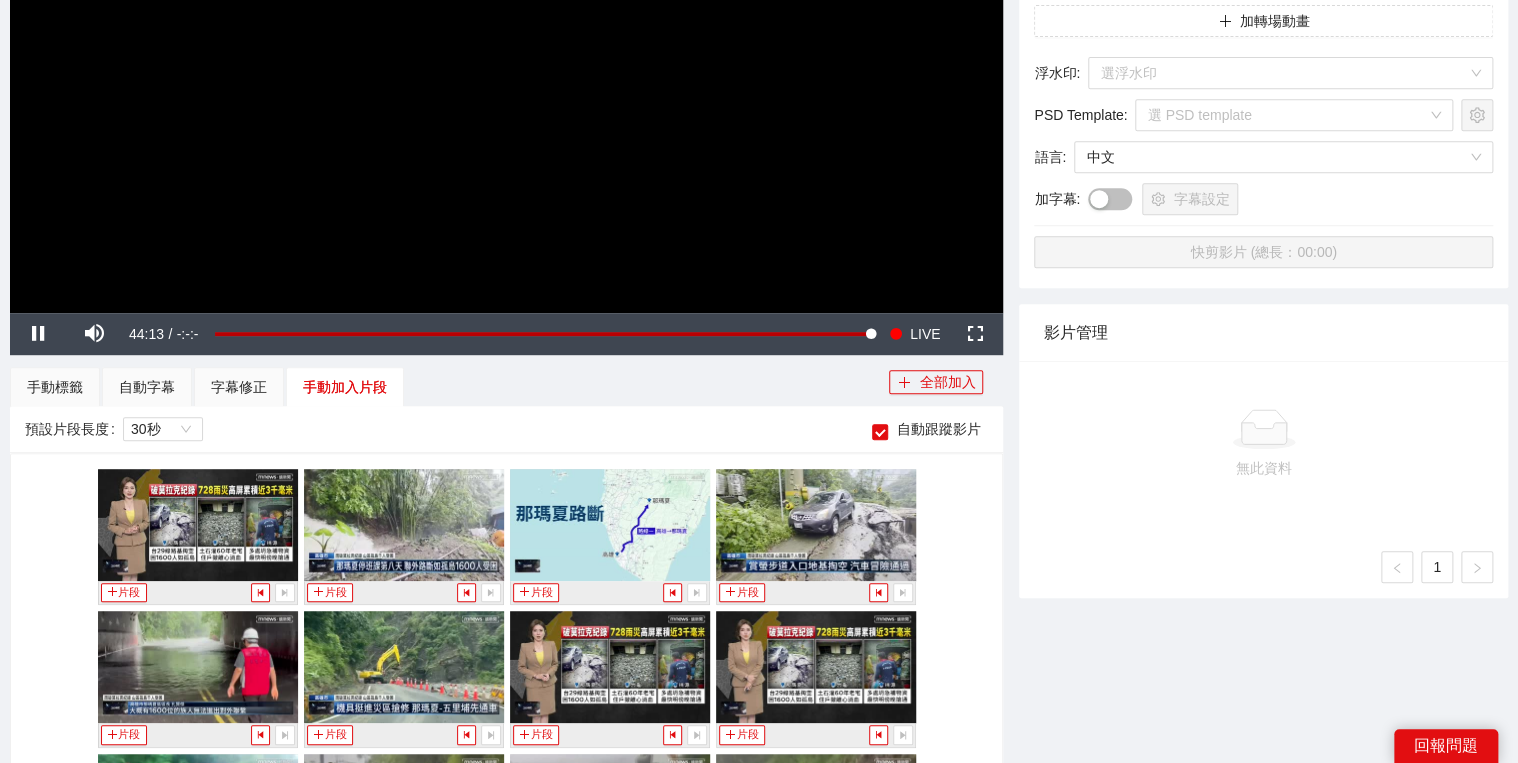 scroll, scrollTop: 480, scrollLeft: 0, axis: vertical 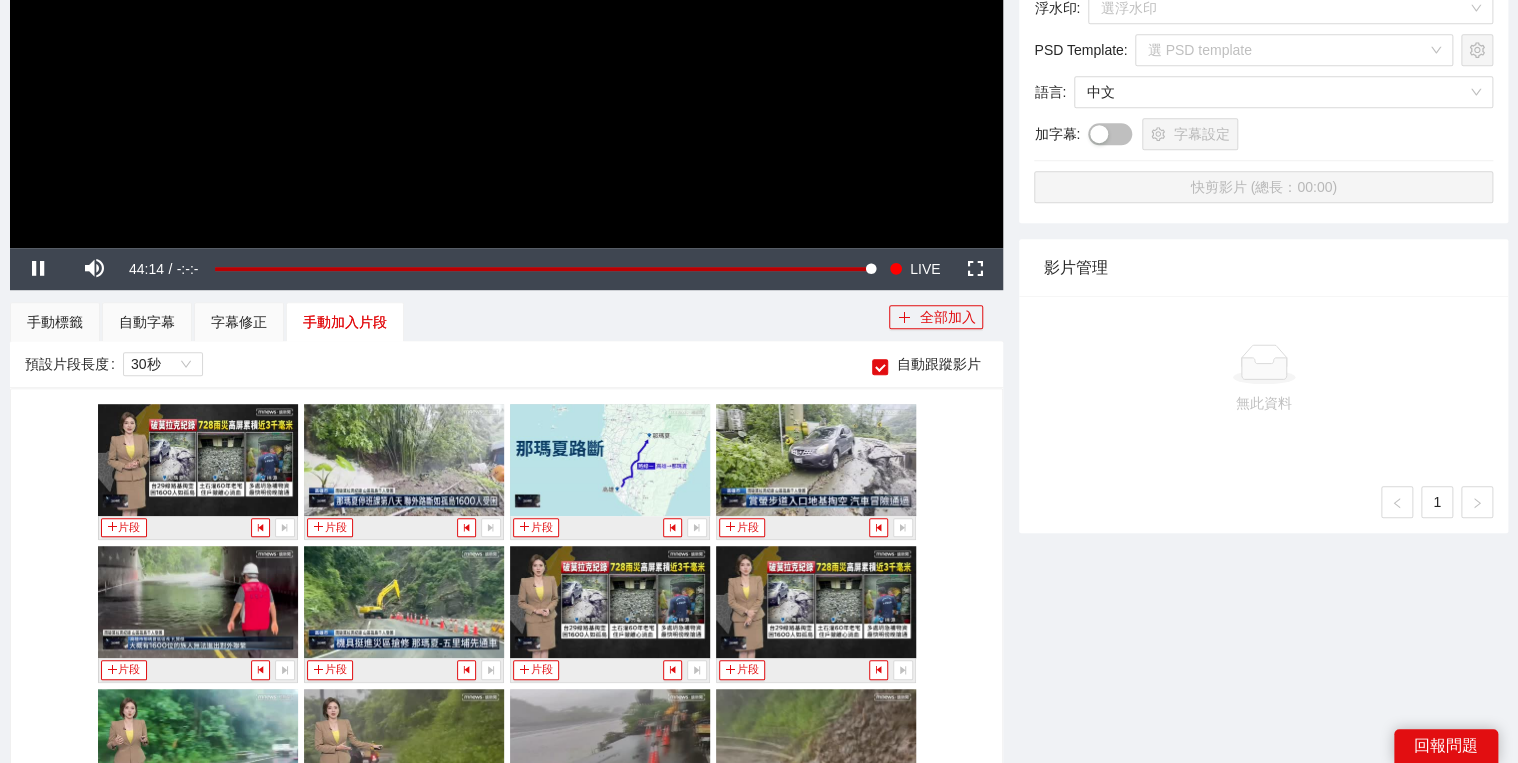 click at bounding box center (506, -32) 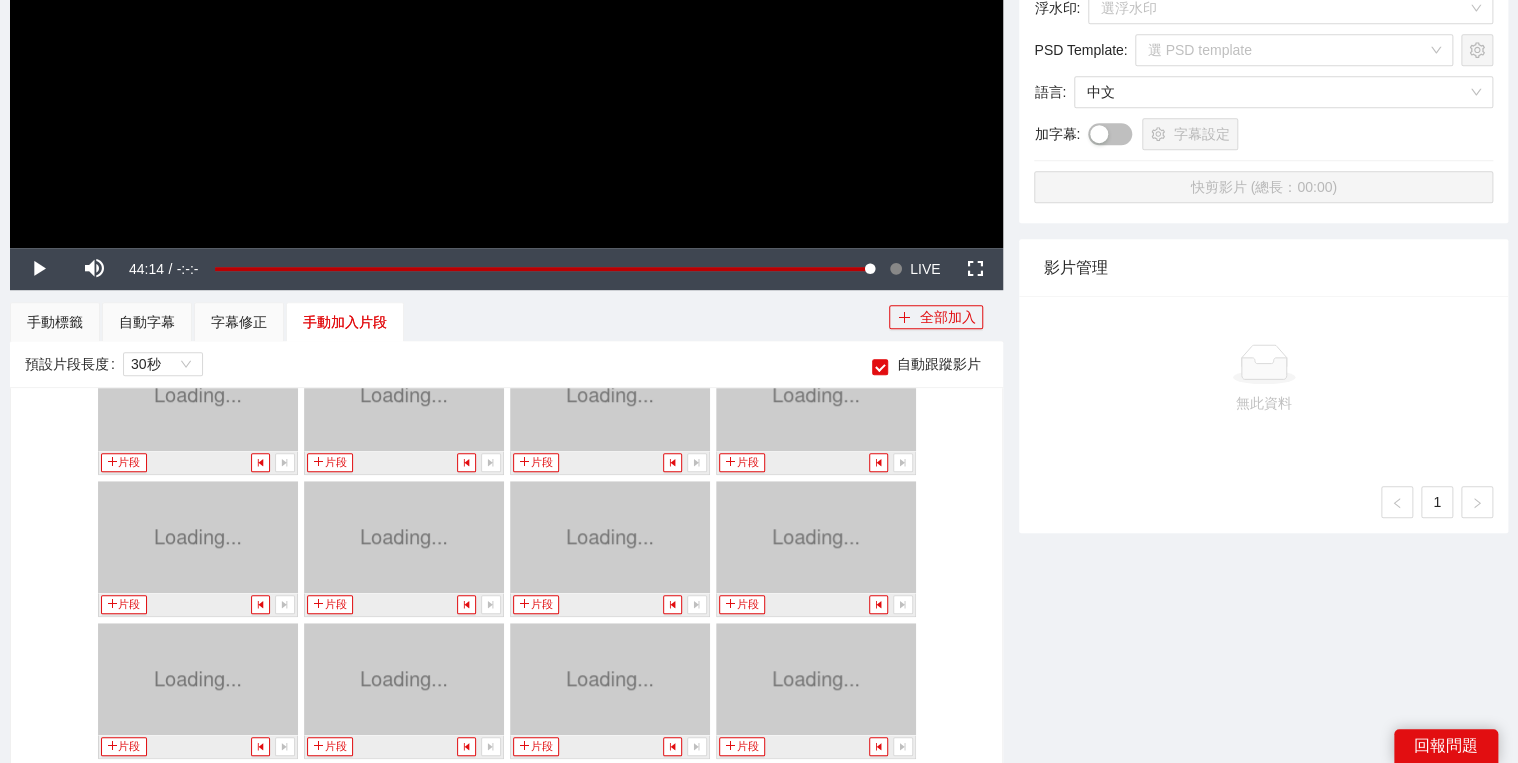 scroll, scrollTop: 4411, scrollLeft: 0, axis: vertical 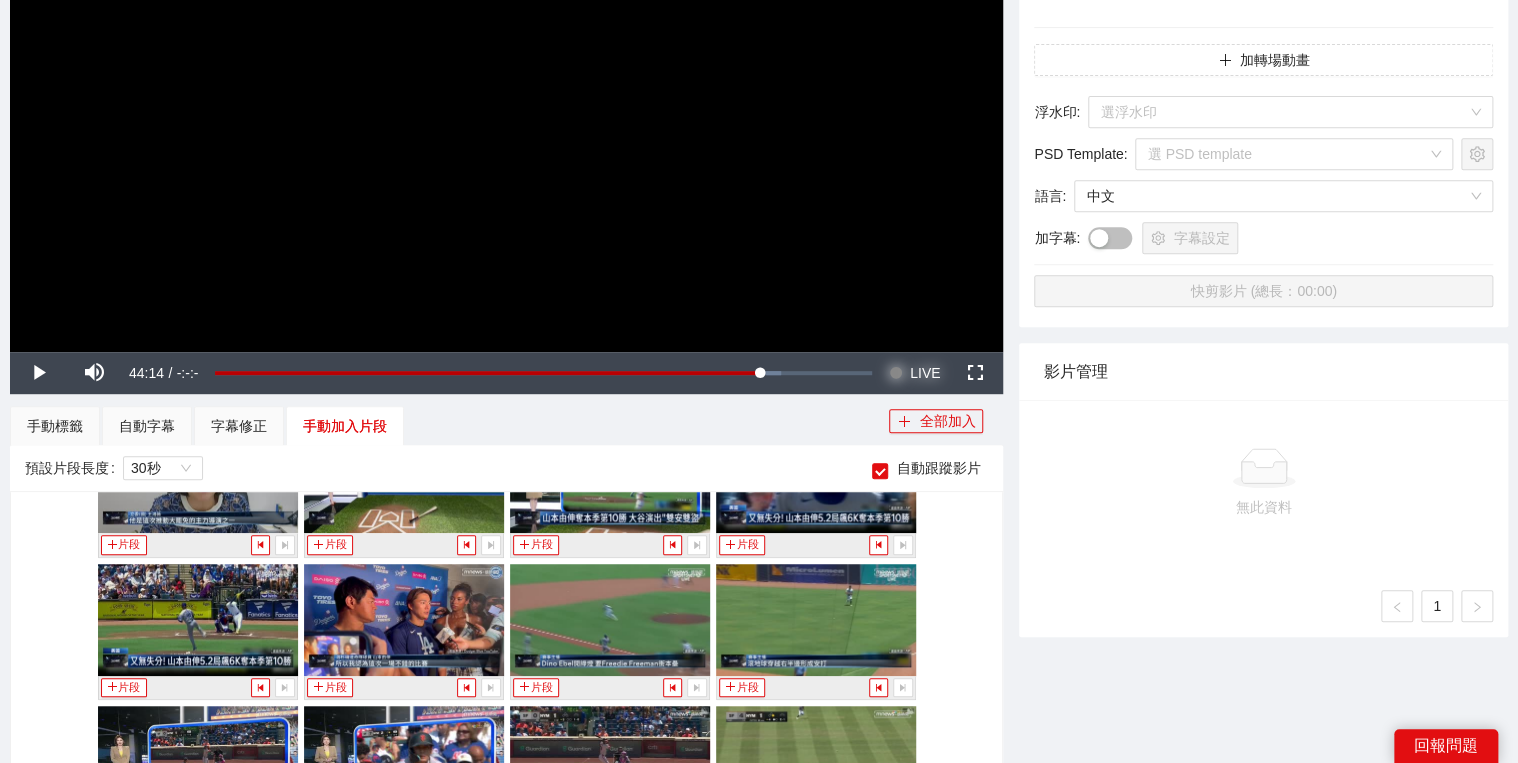 click on "LIVE" at bounding box center [925, 373] 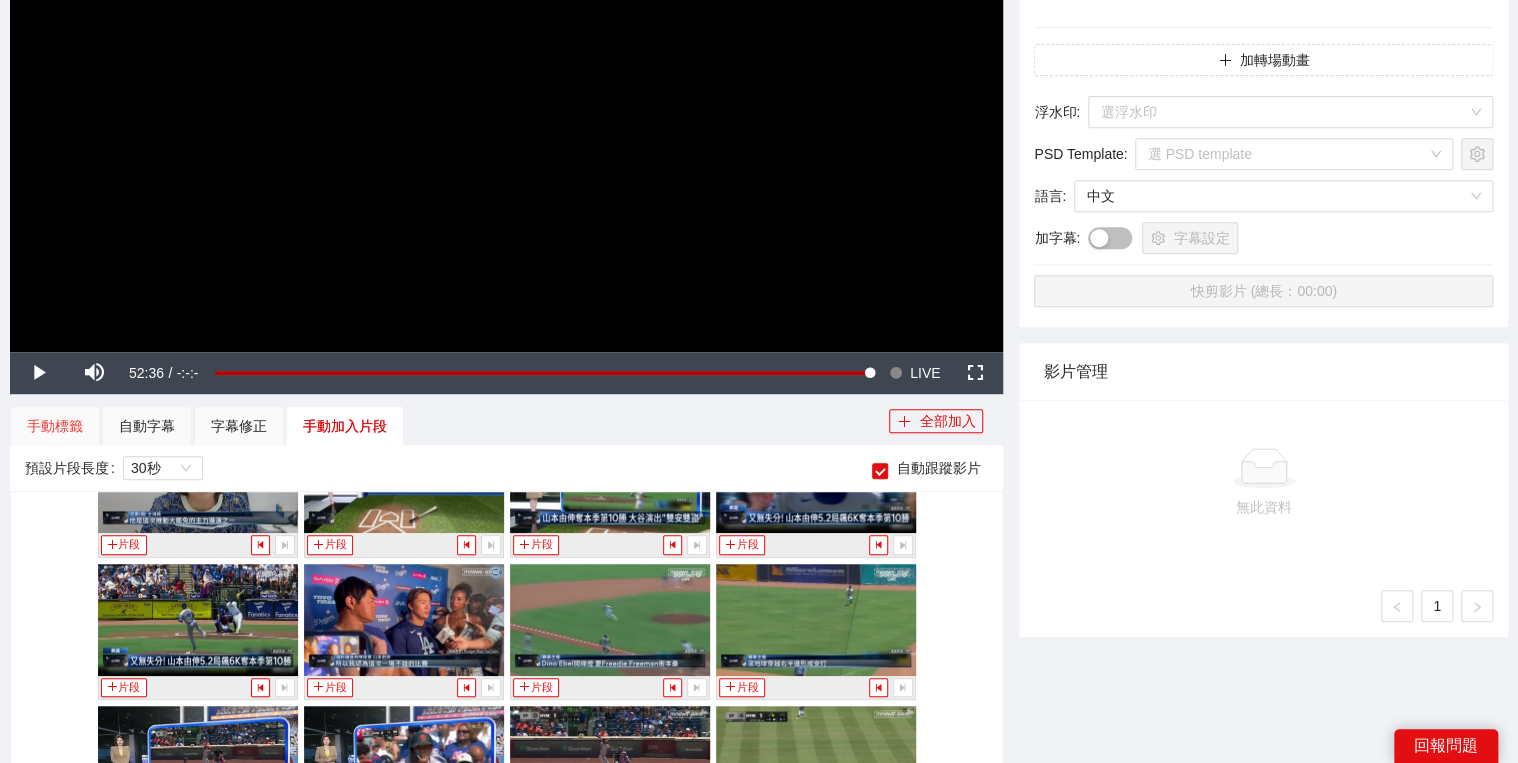 click on "手動標籤" at bounding box center (55, 426) 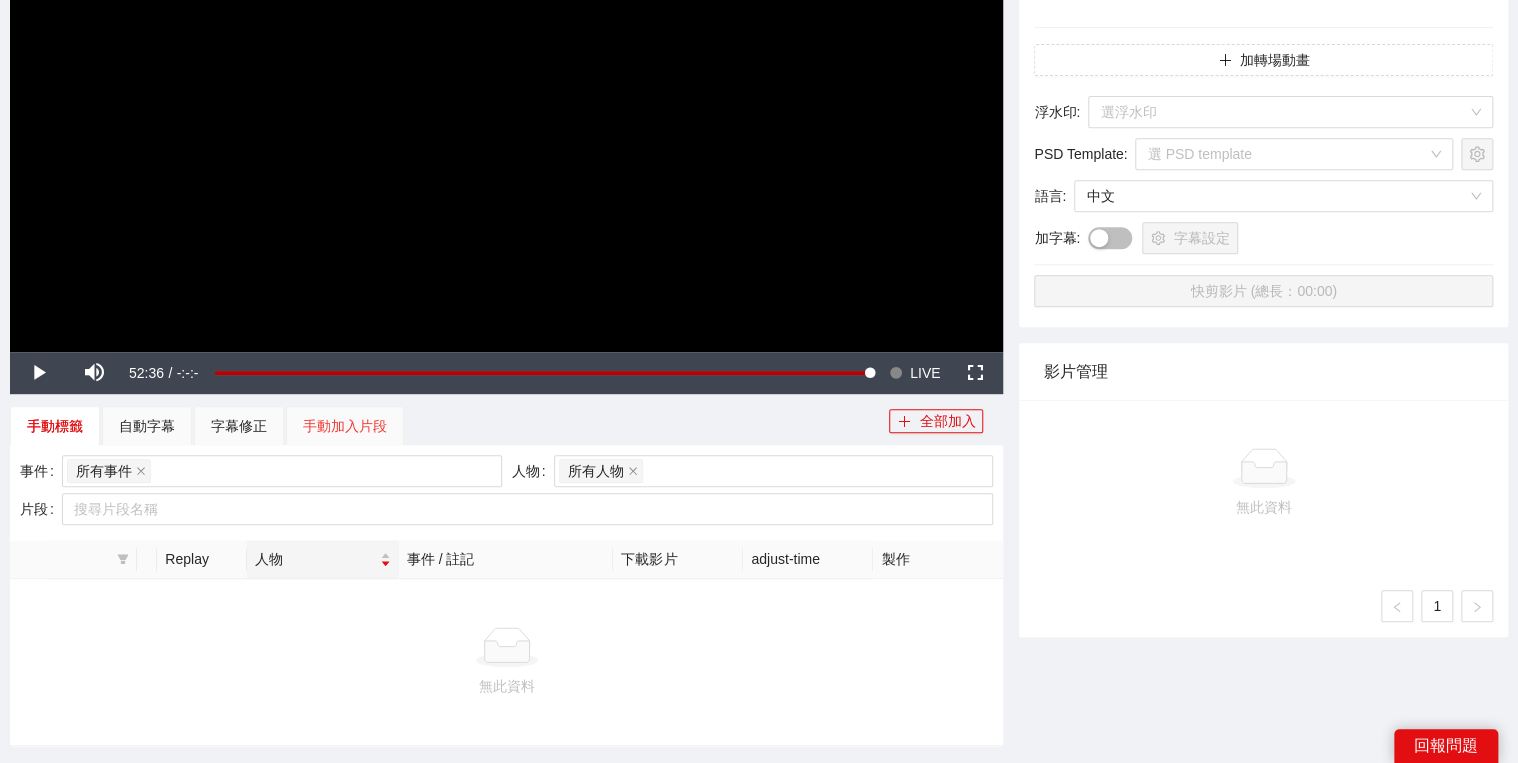 click on "手動加入片段" at bounding box center [345, 426] 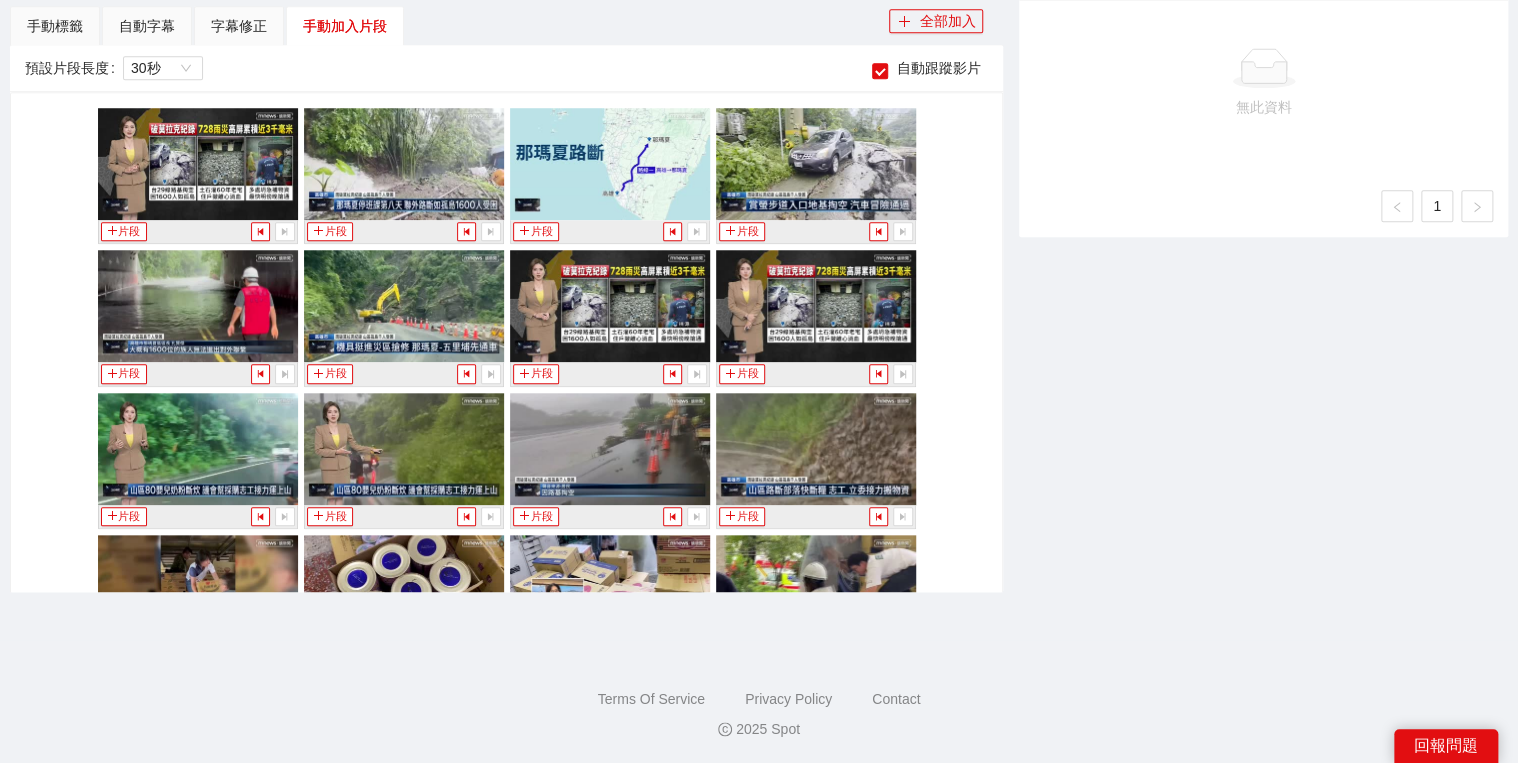 scroll, scrollTop: 456, scrollLeft: 0, axis: vertical 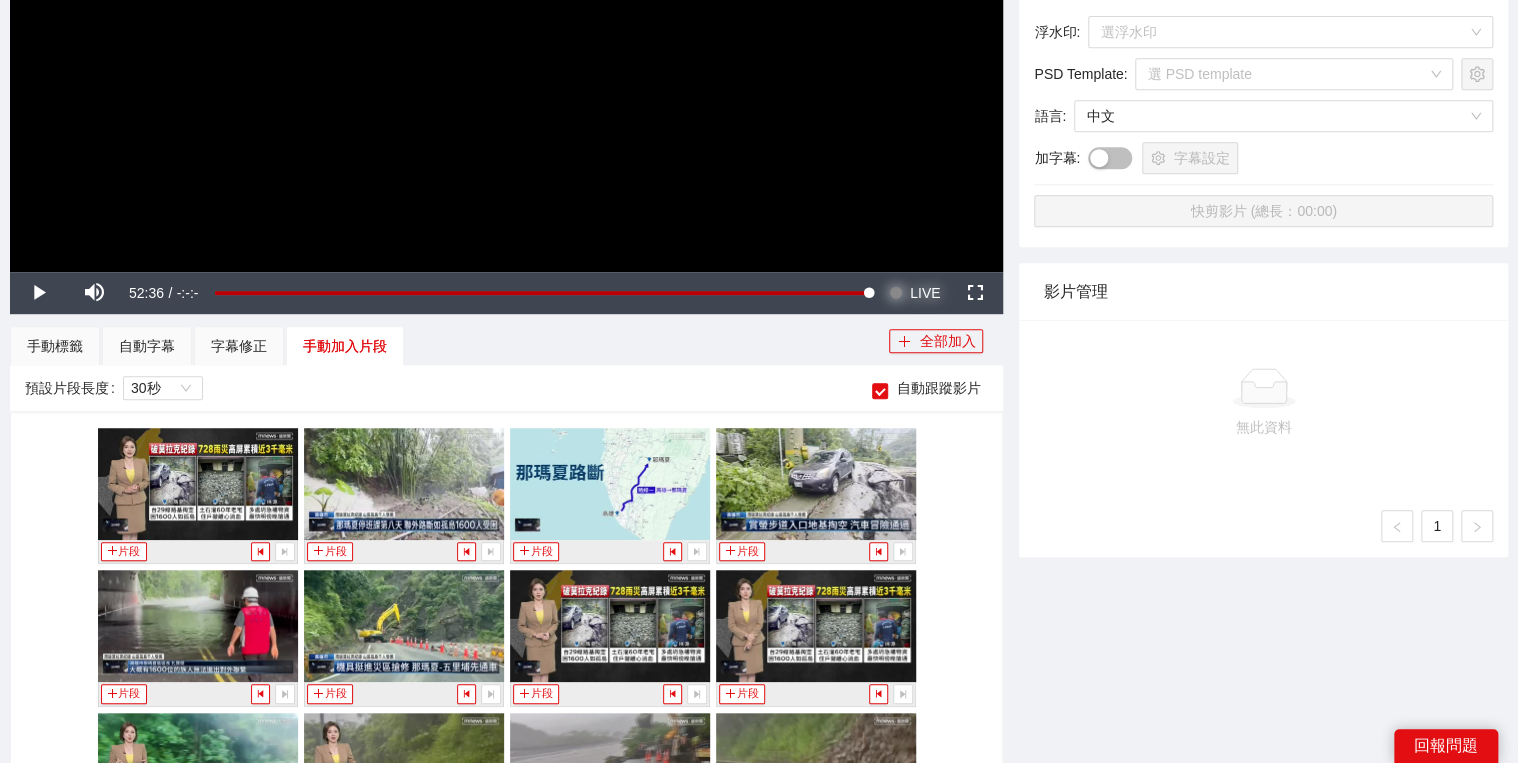 click at bounding box center [896, 293] 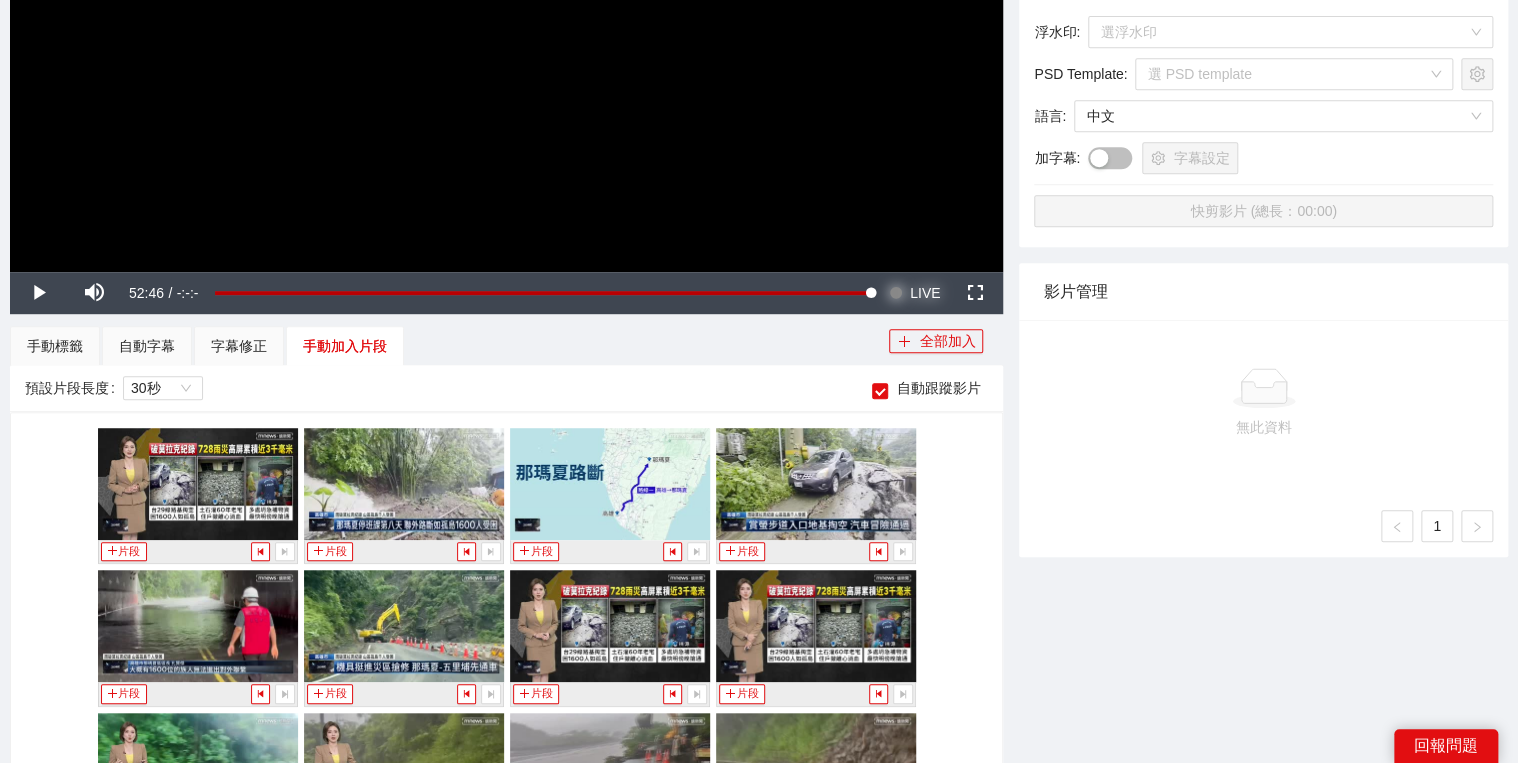 scroll, scrollTop: 5916, scrollLeft: 0, axis: vertical 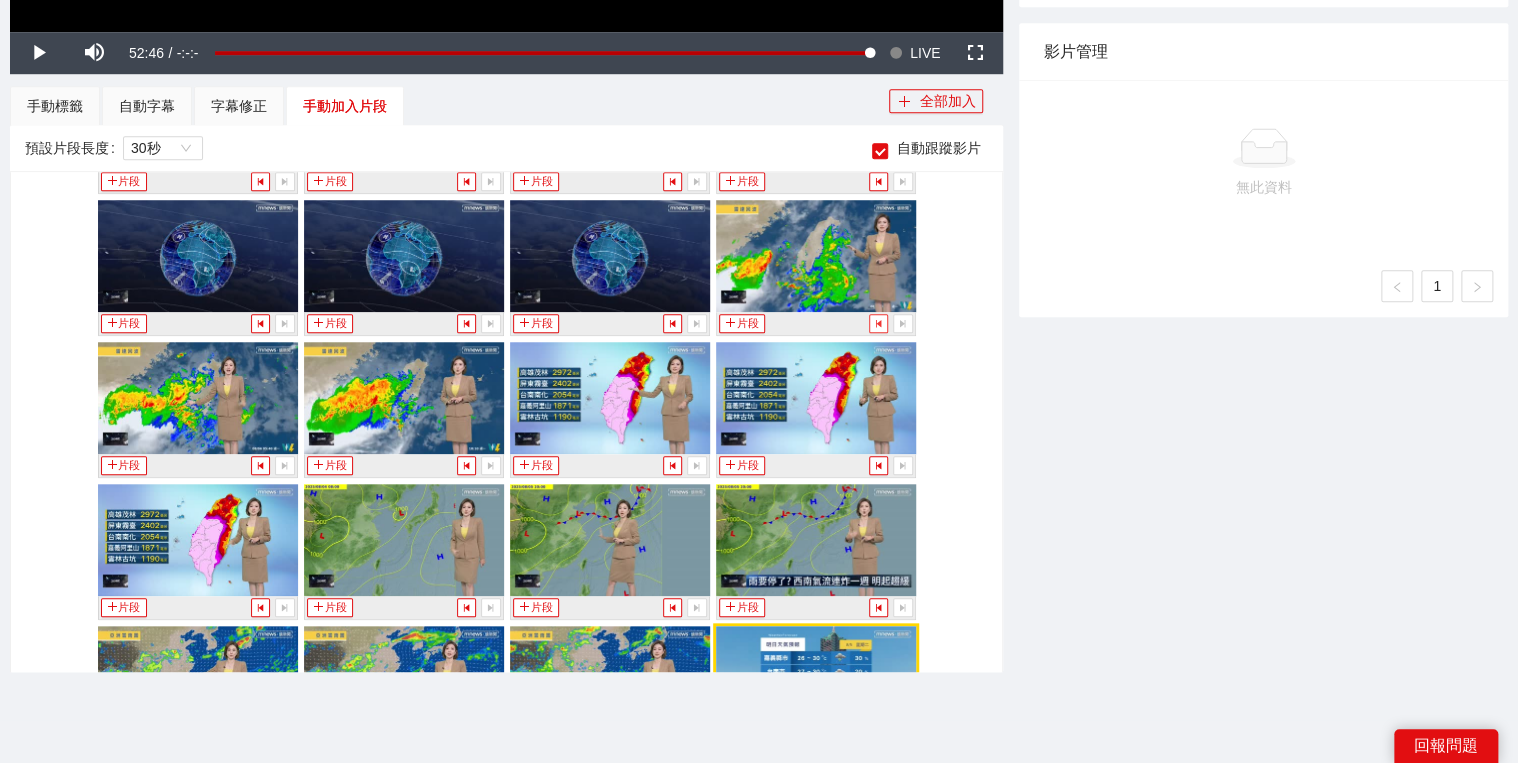 click at bounding box center [878, 323] 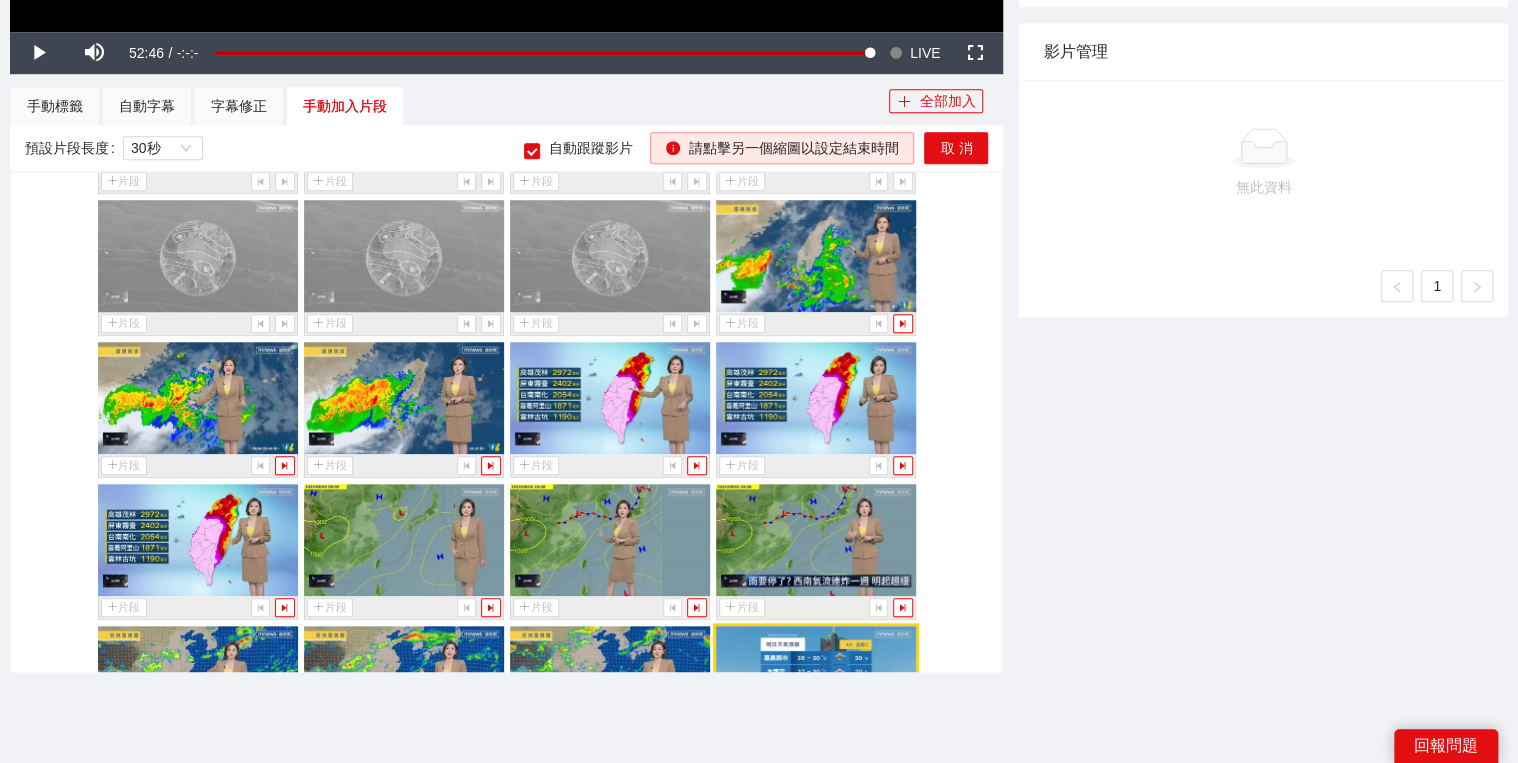 scroll, scrollTop: 706, scrollLeft: 0, axis: vertical 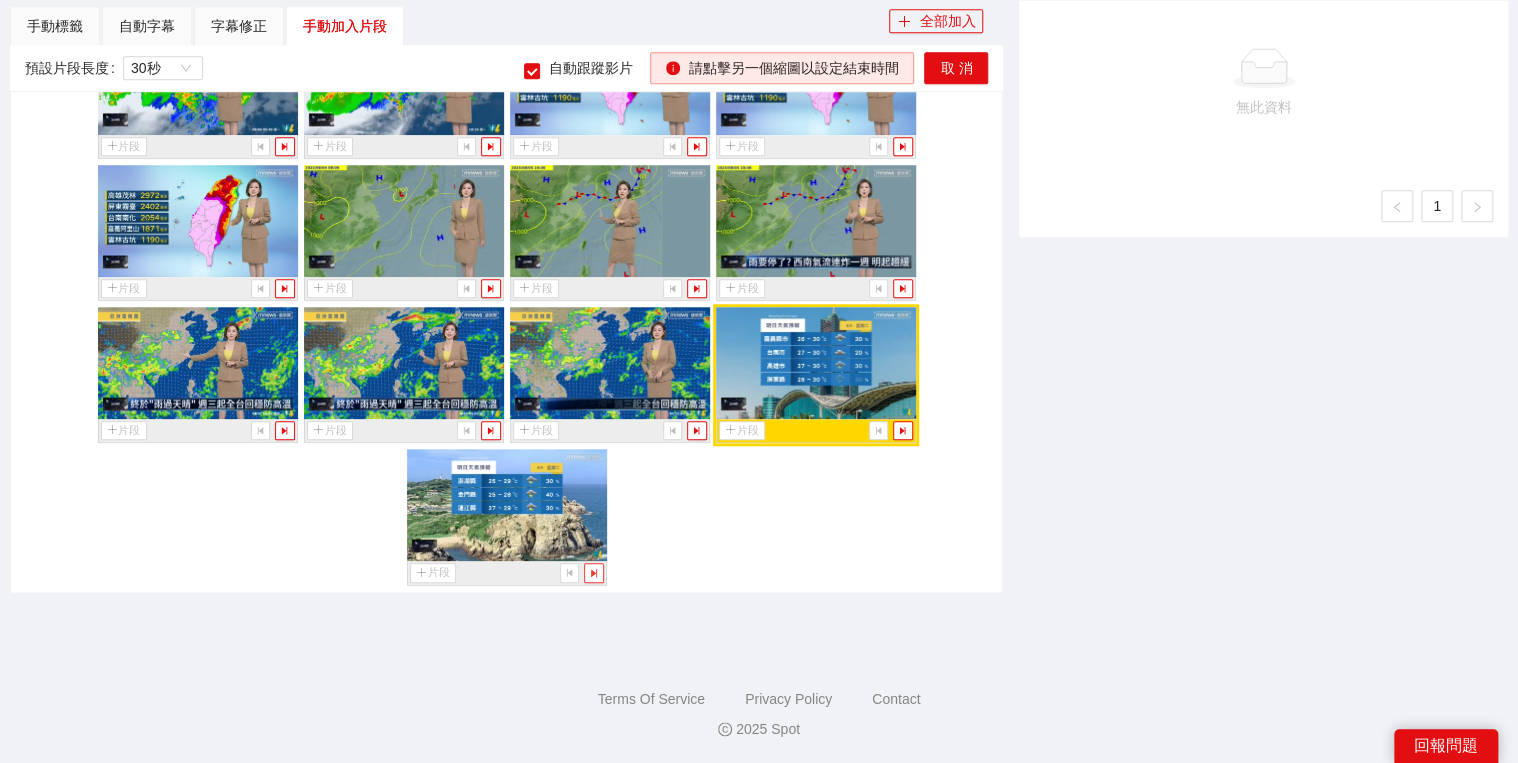 drag, startPoint x: 588, startPoint y: 558, endPoint x: 843, endPoint y: 89, distance: 533.8408 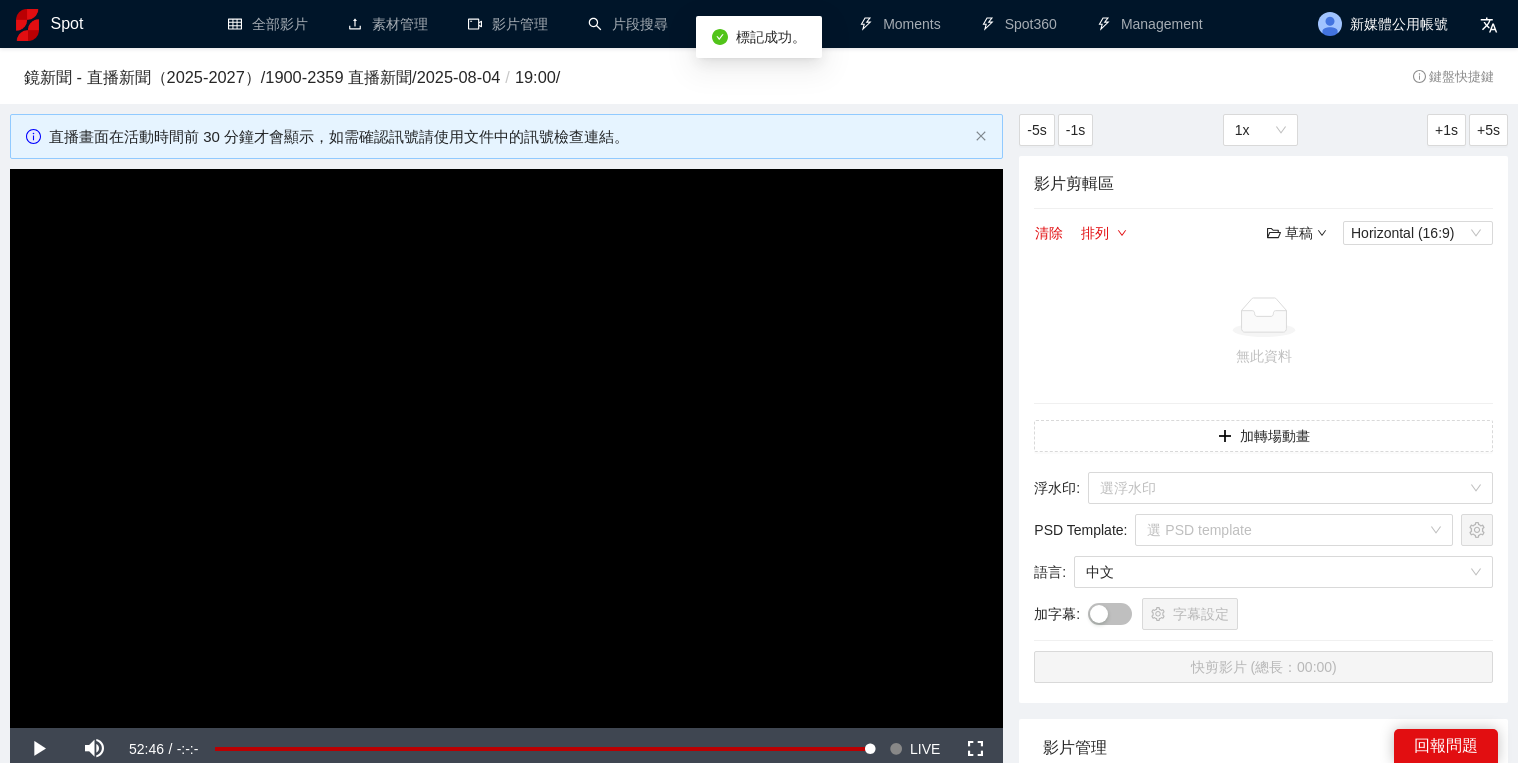 scroll, scrollTop: 776, scrollLeft: 0, axis: vertical 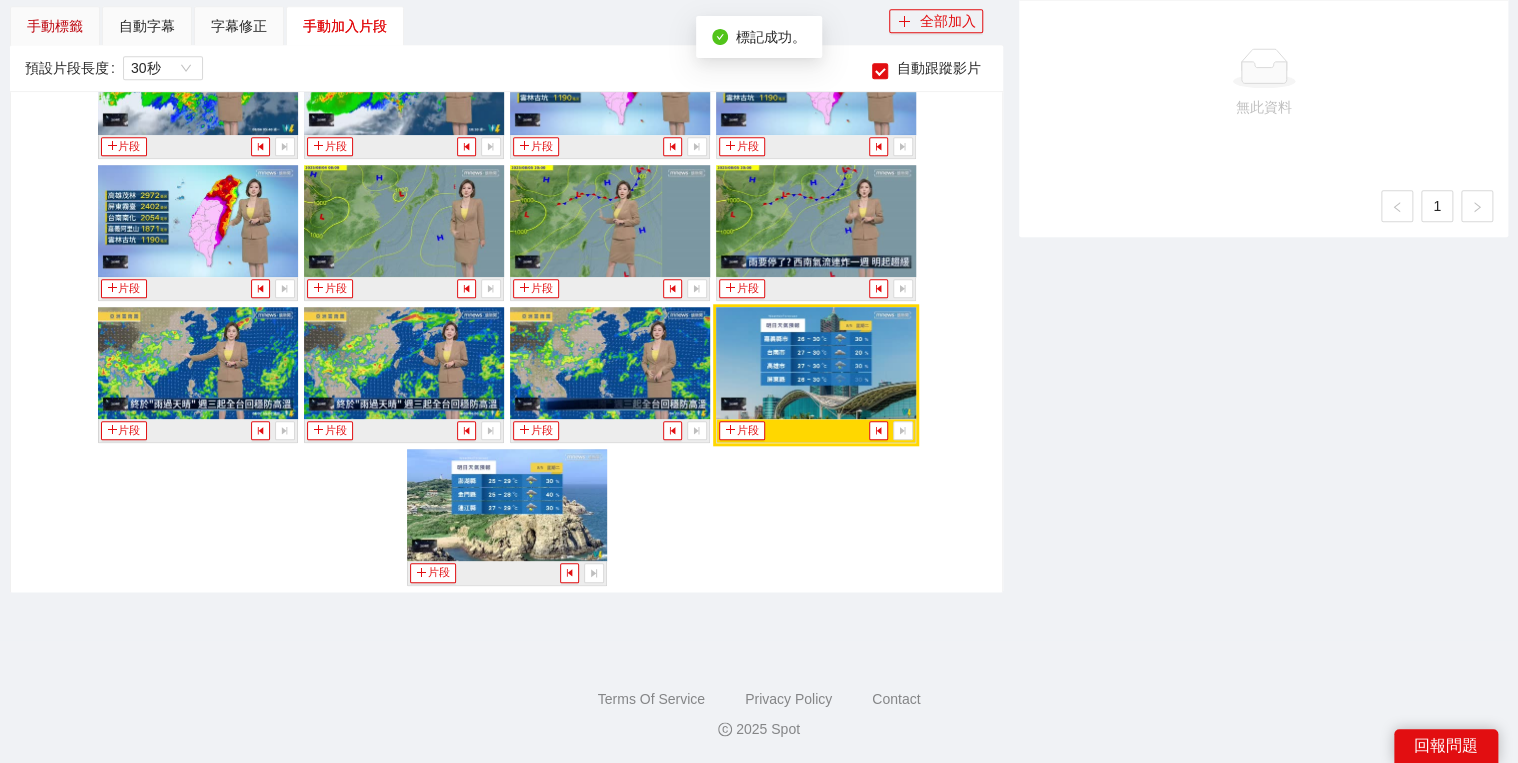 click on "手動標籤" at bounding box center (55, 26) 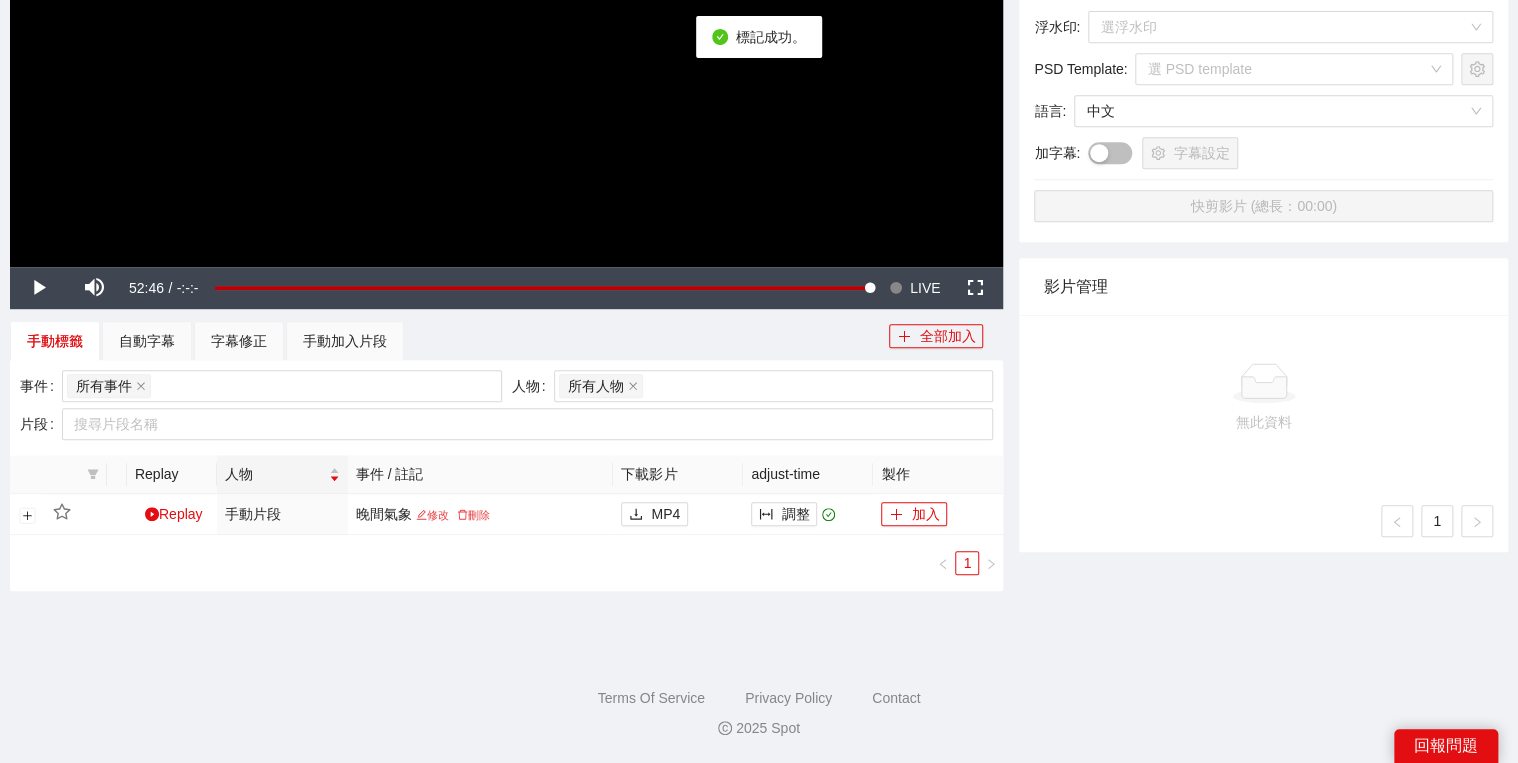 scroll, scrollTop: 460, scrollLeft: 0, axis: vertical 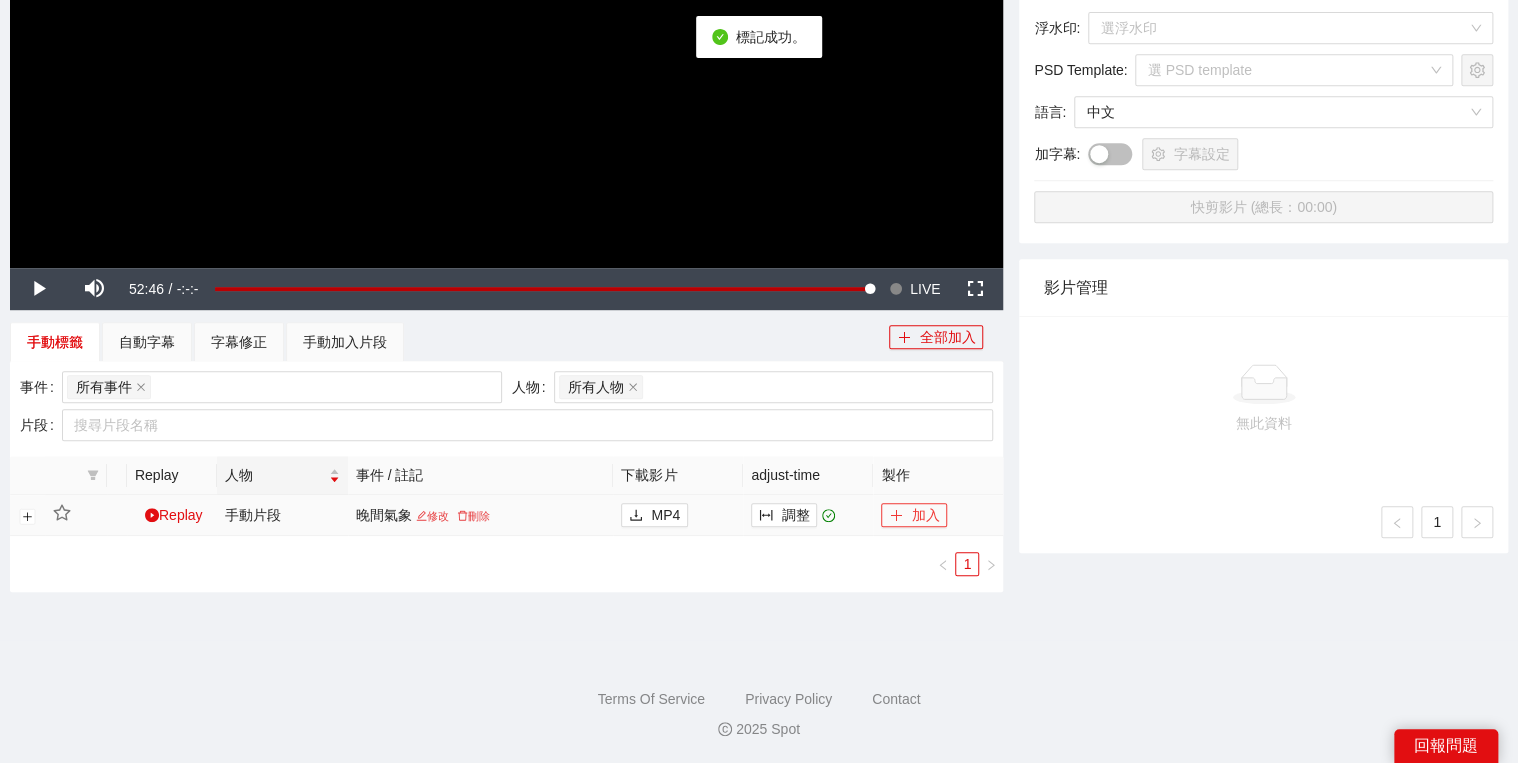 click 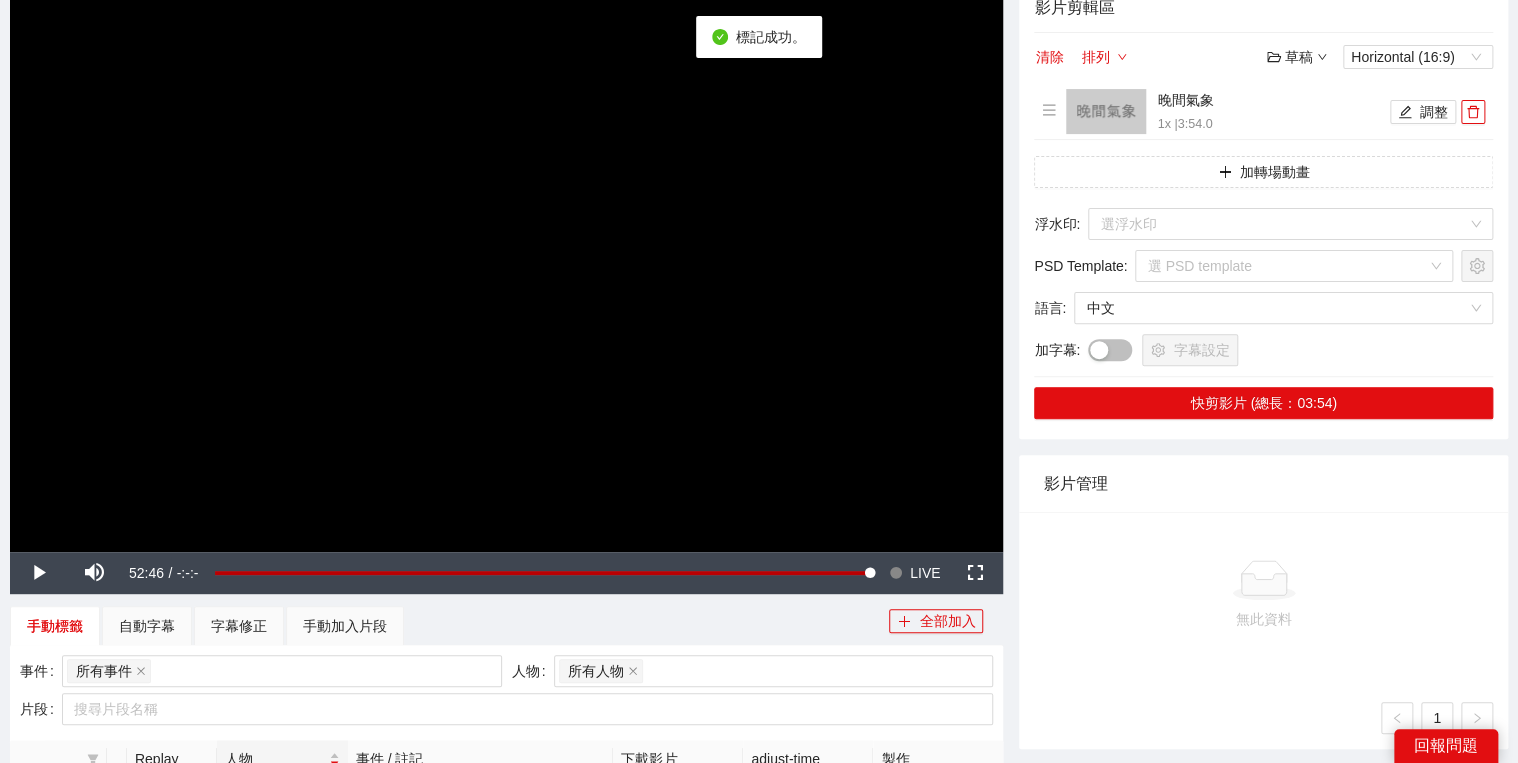 scroll, scrollTop: 0, scrollLeft: 0, axis: both 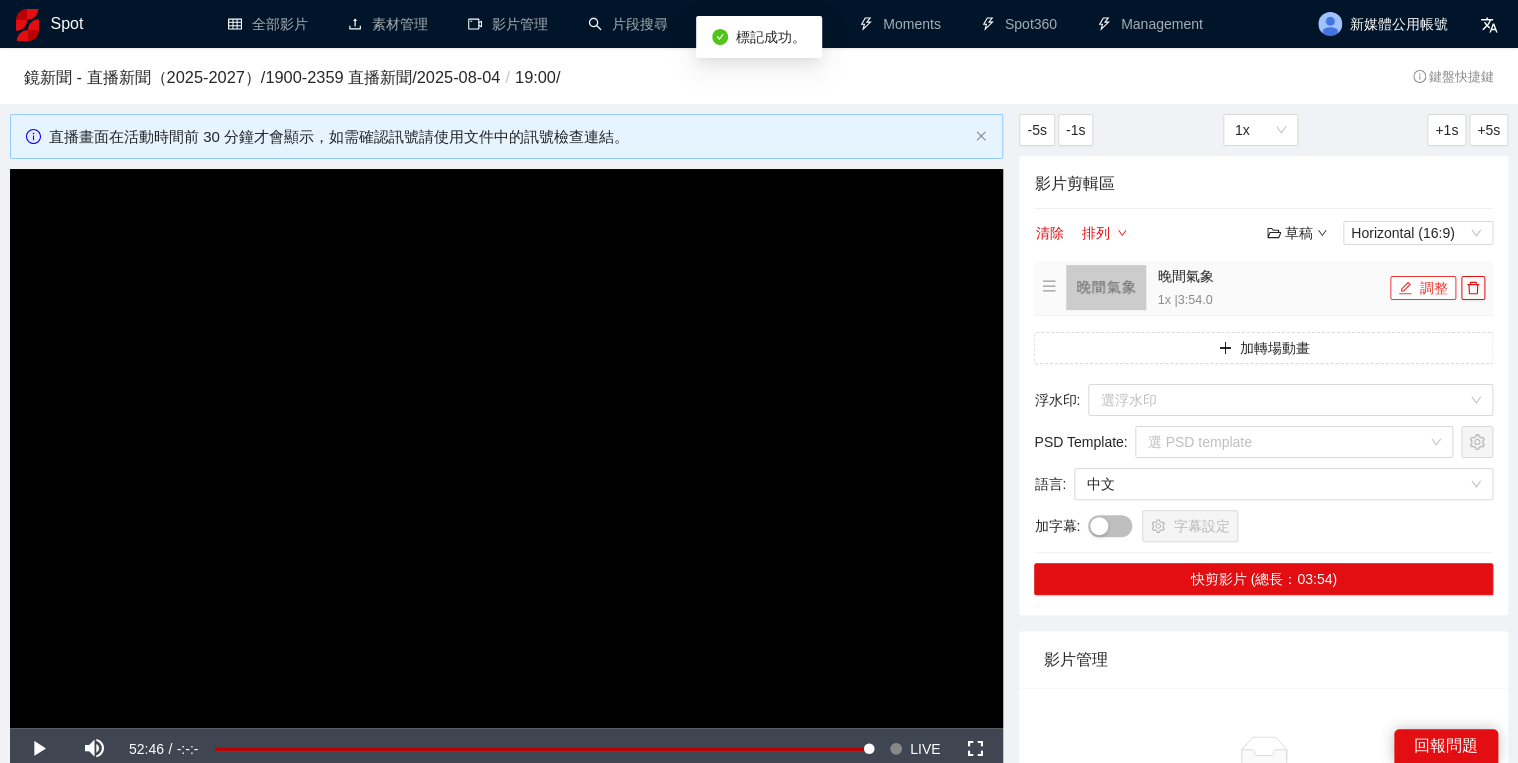 click on "調整" at bounding box center [1423, 288] 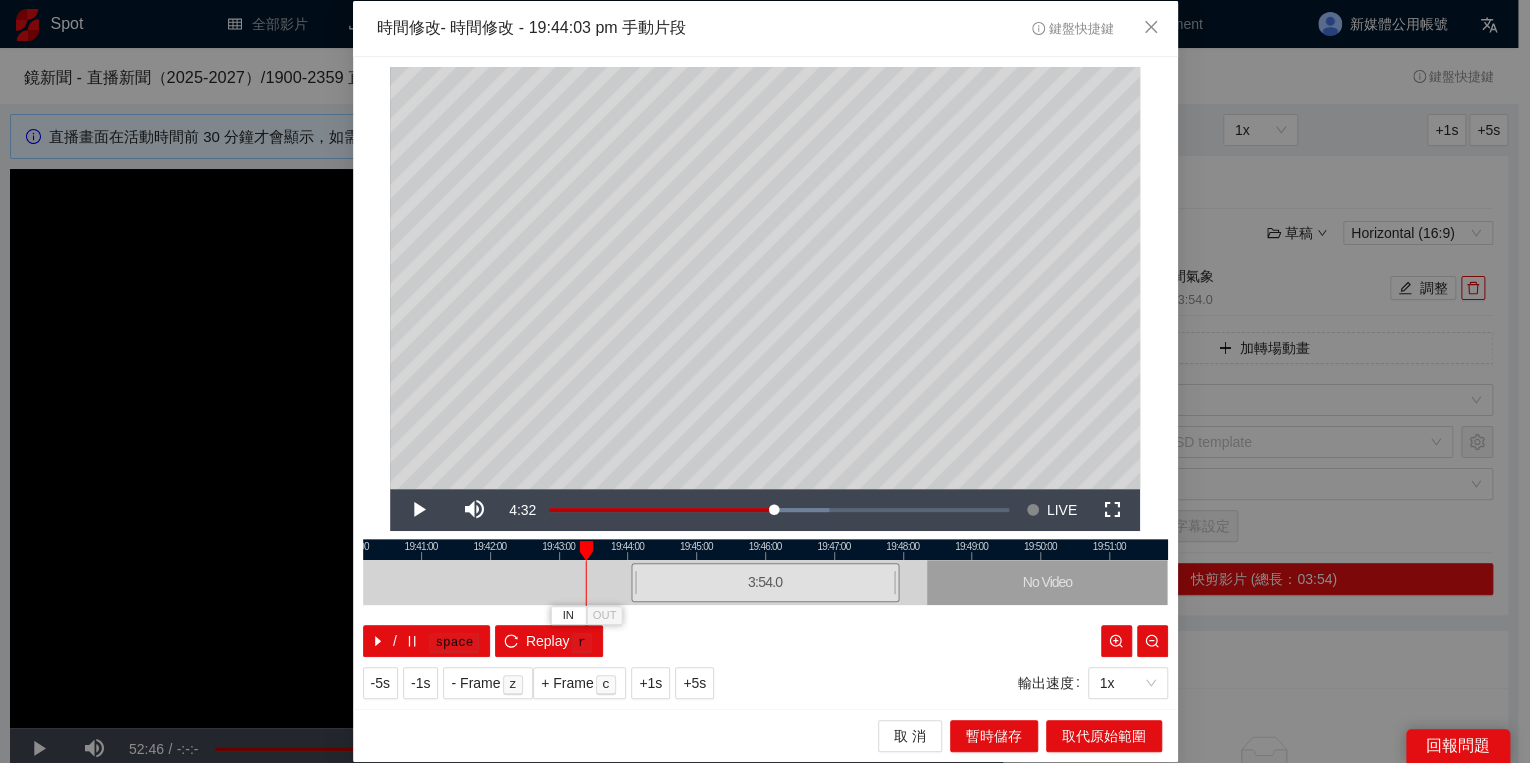 drag, startPoint x: 627, startPoint y: 552, endPoint x: 583, endPoint y: 556, distance: 44.181442 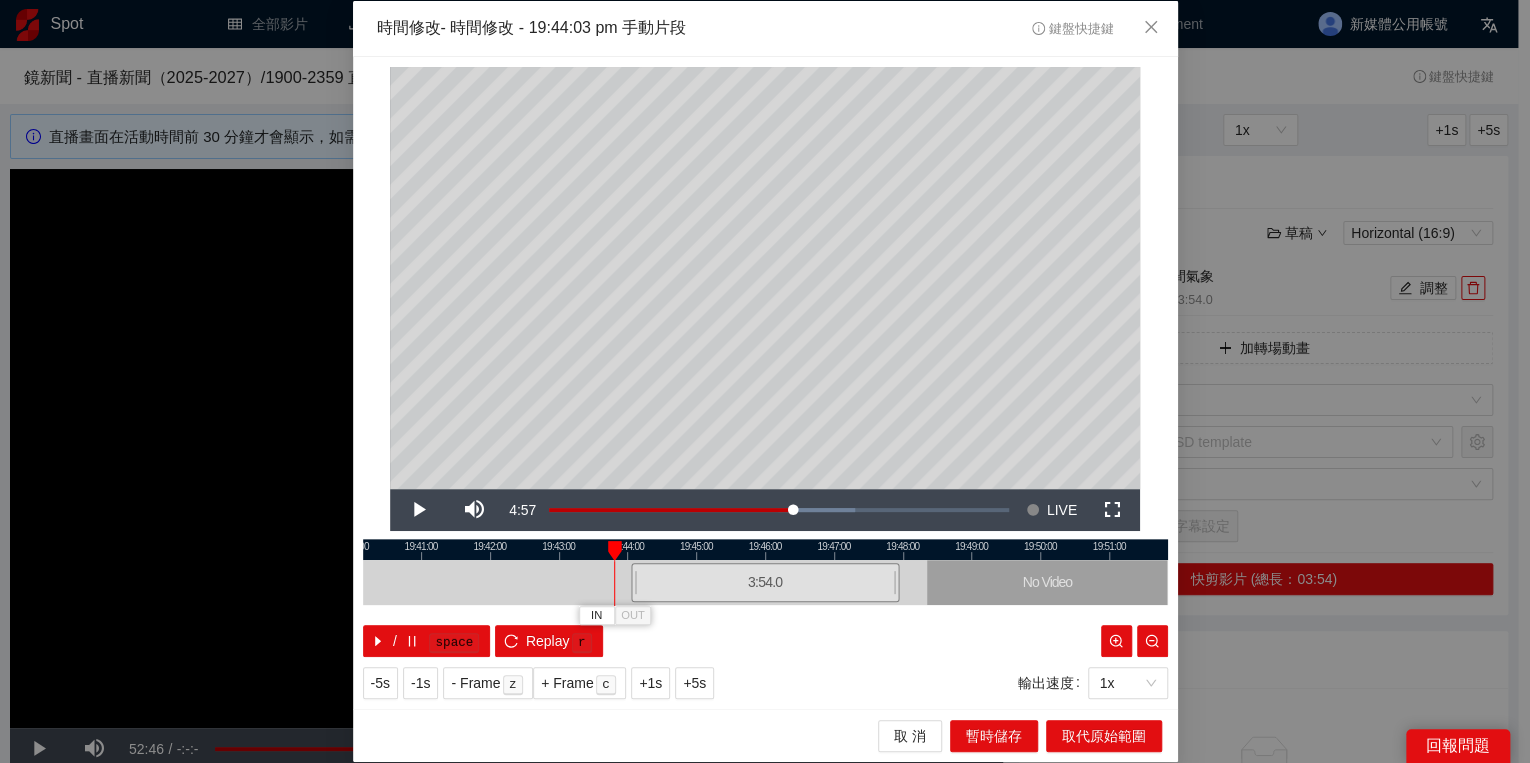 drag, startPoint x: 592, startPoint y: 547, endPoint x: 619, endPoint y: 549, distance: 27.073973 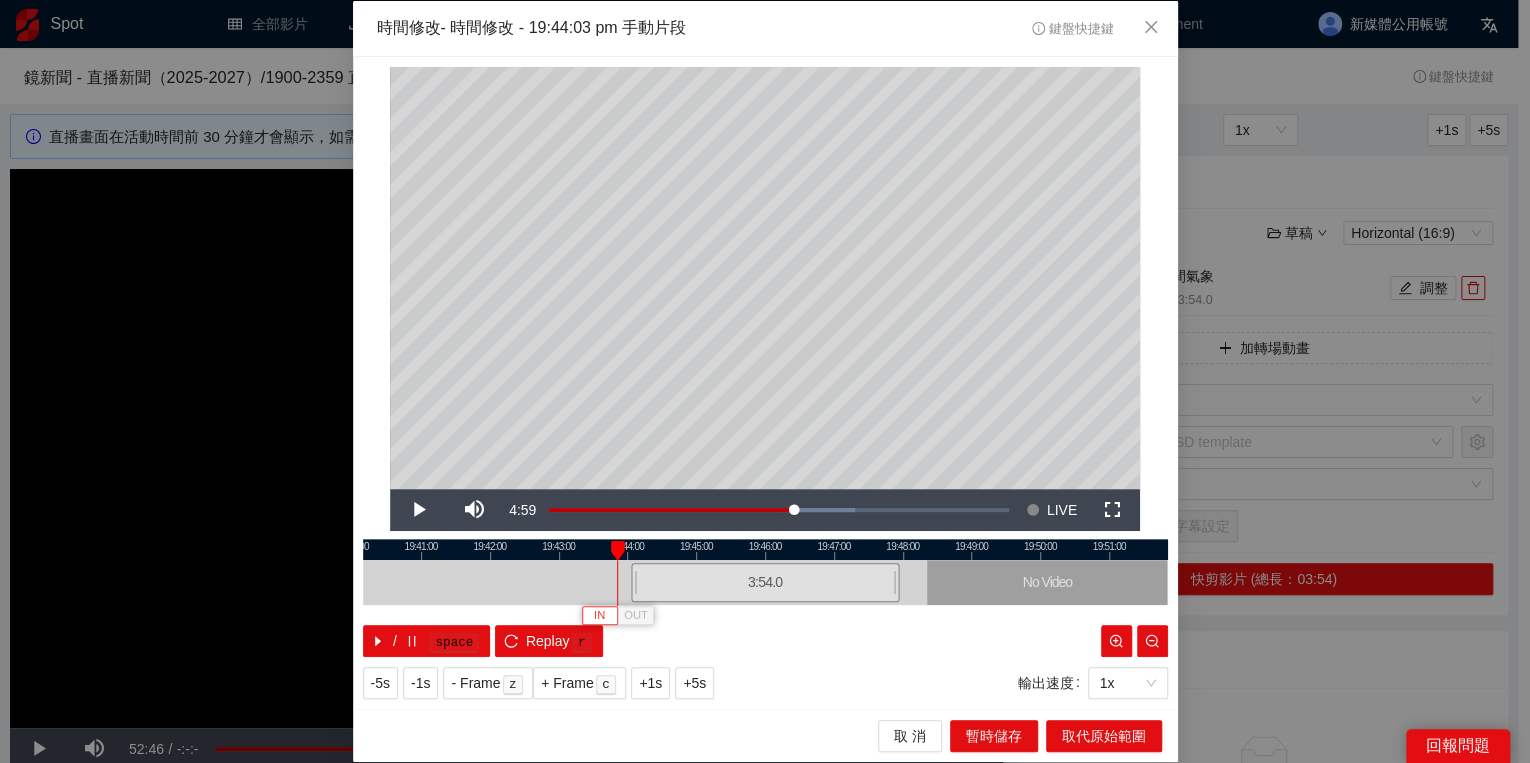 click on "IN" at bounding box center (600, 615) 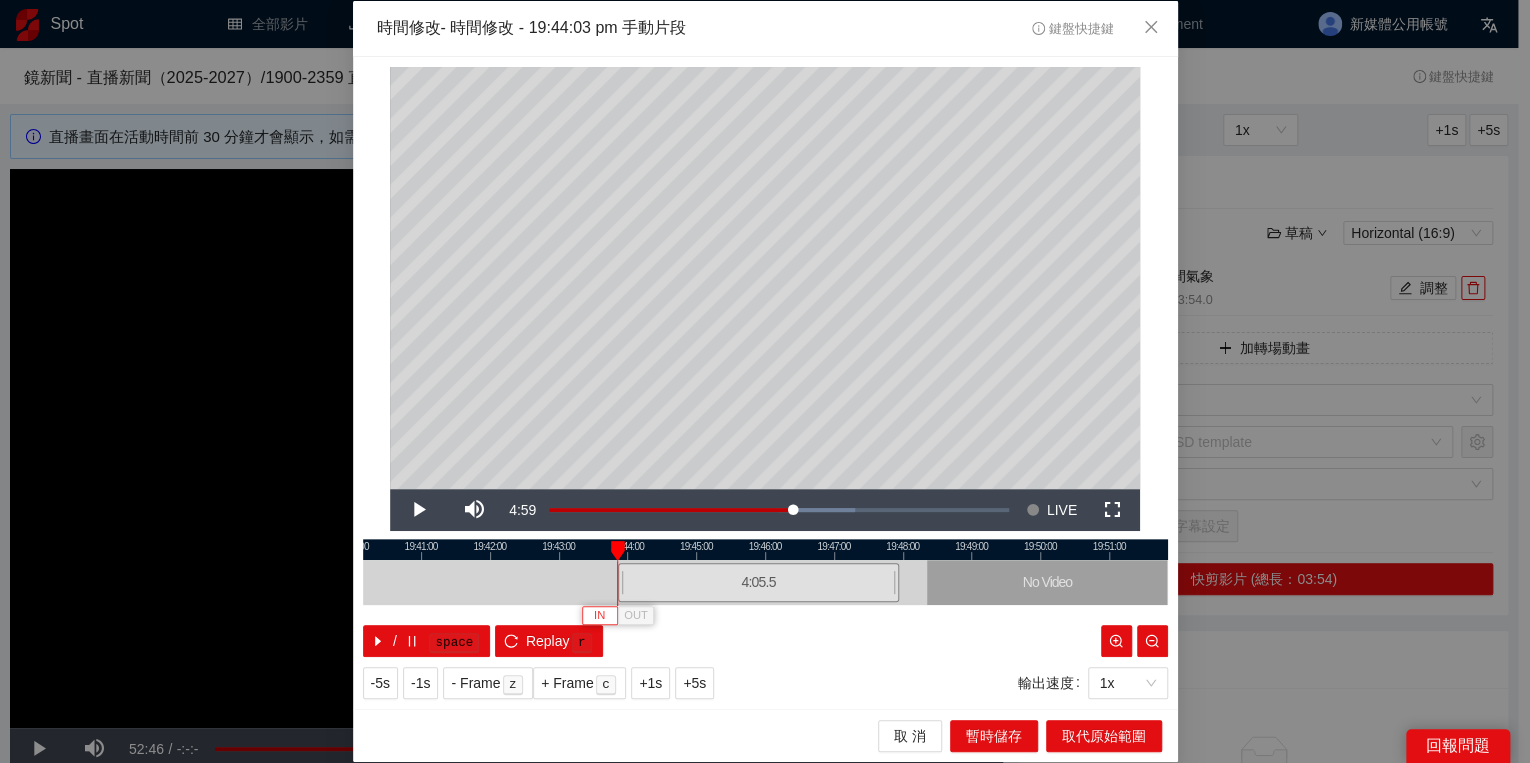 type 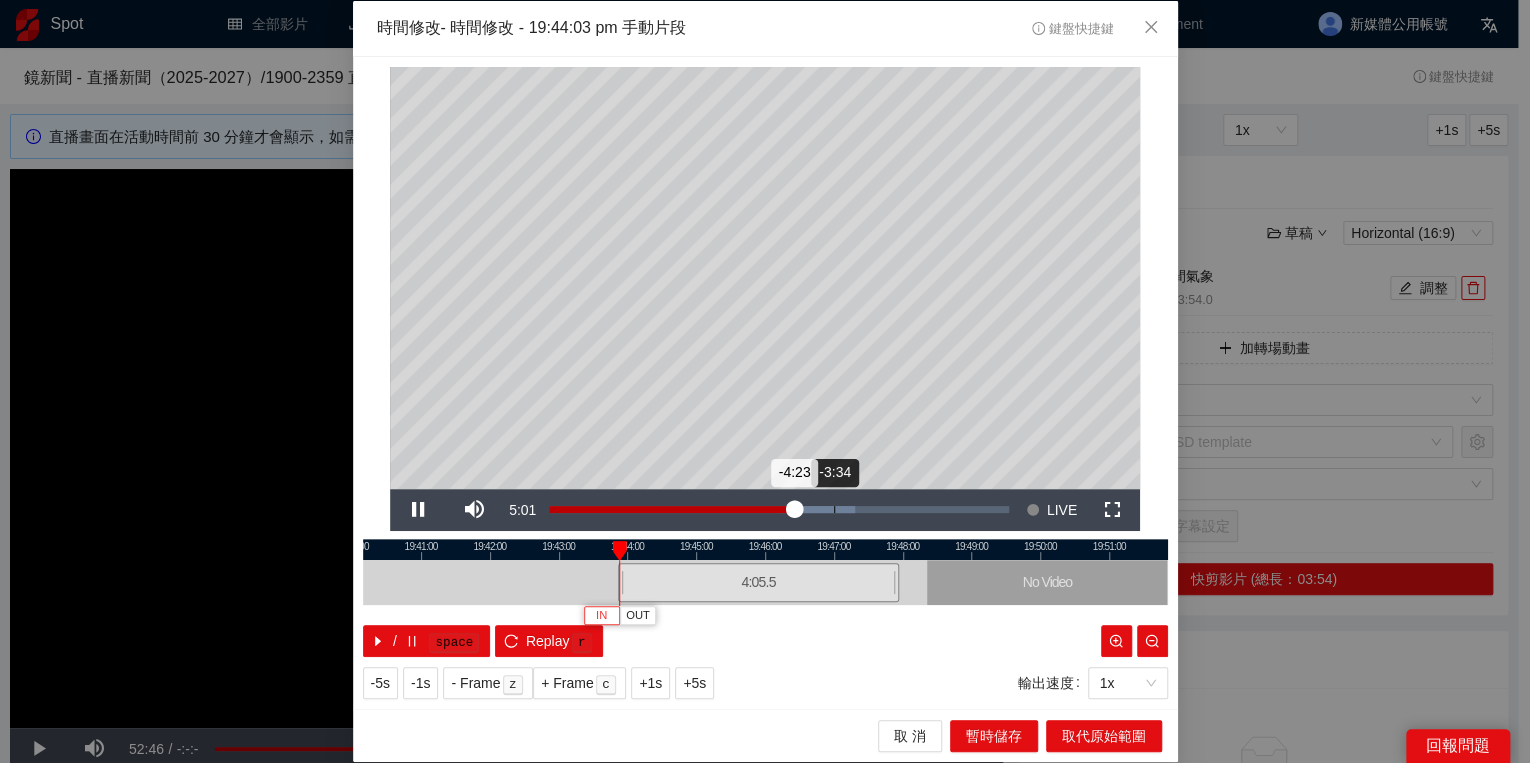 click on "Loaded :  66.66% -3:34 -4:23" at bounding box center (779, 509) 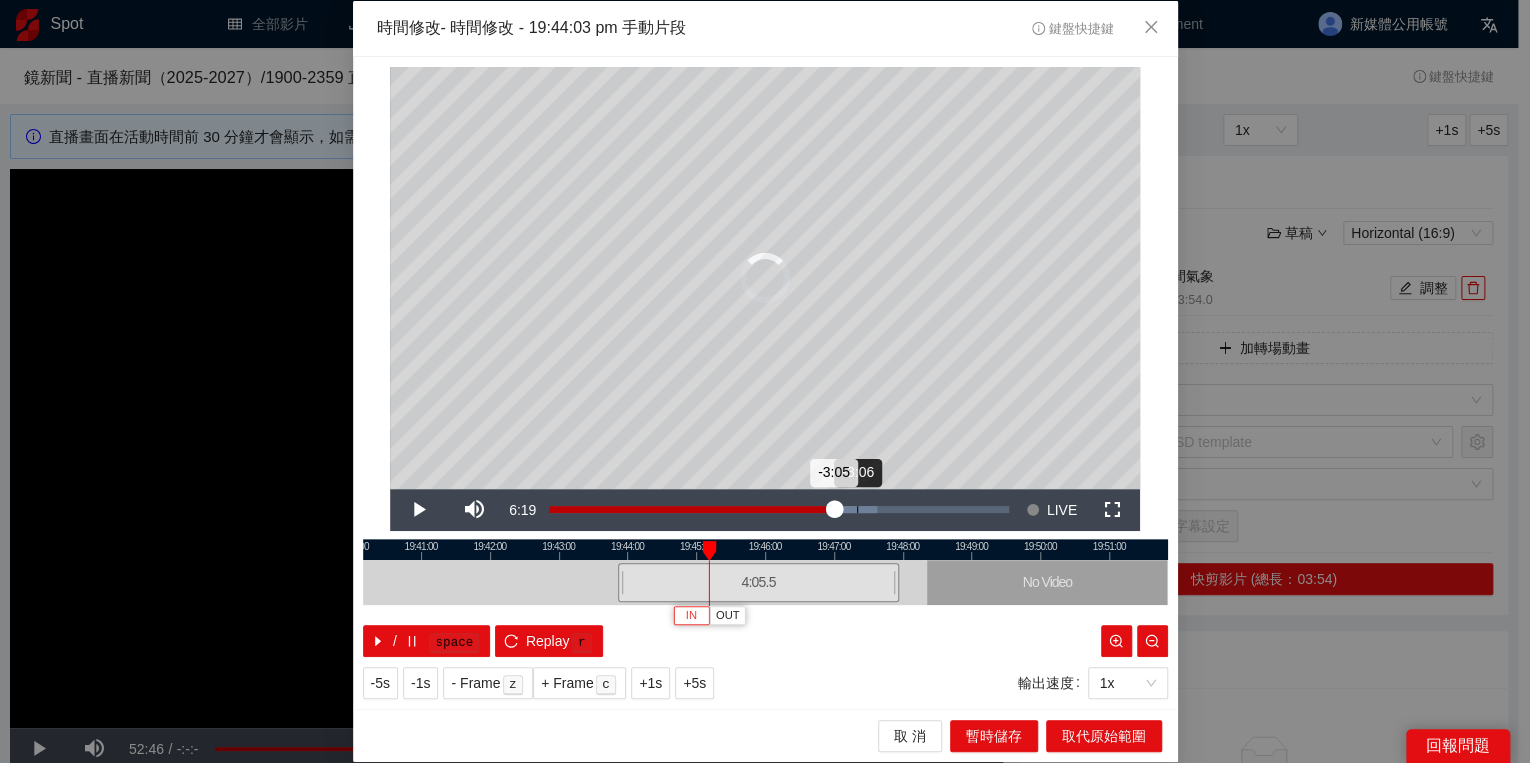 click on "Loaded :  71.27% -3:06 -3:05" at bounding box center (779, 509) 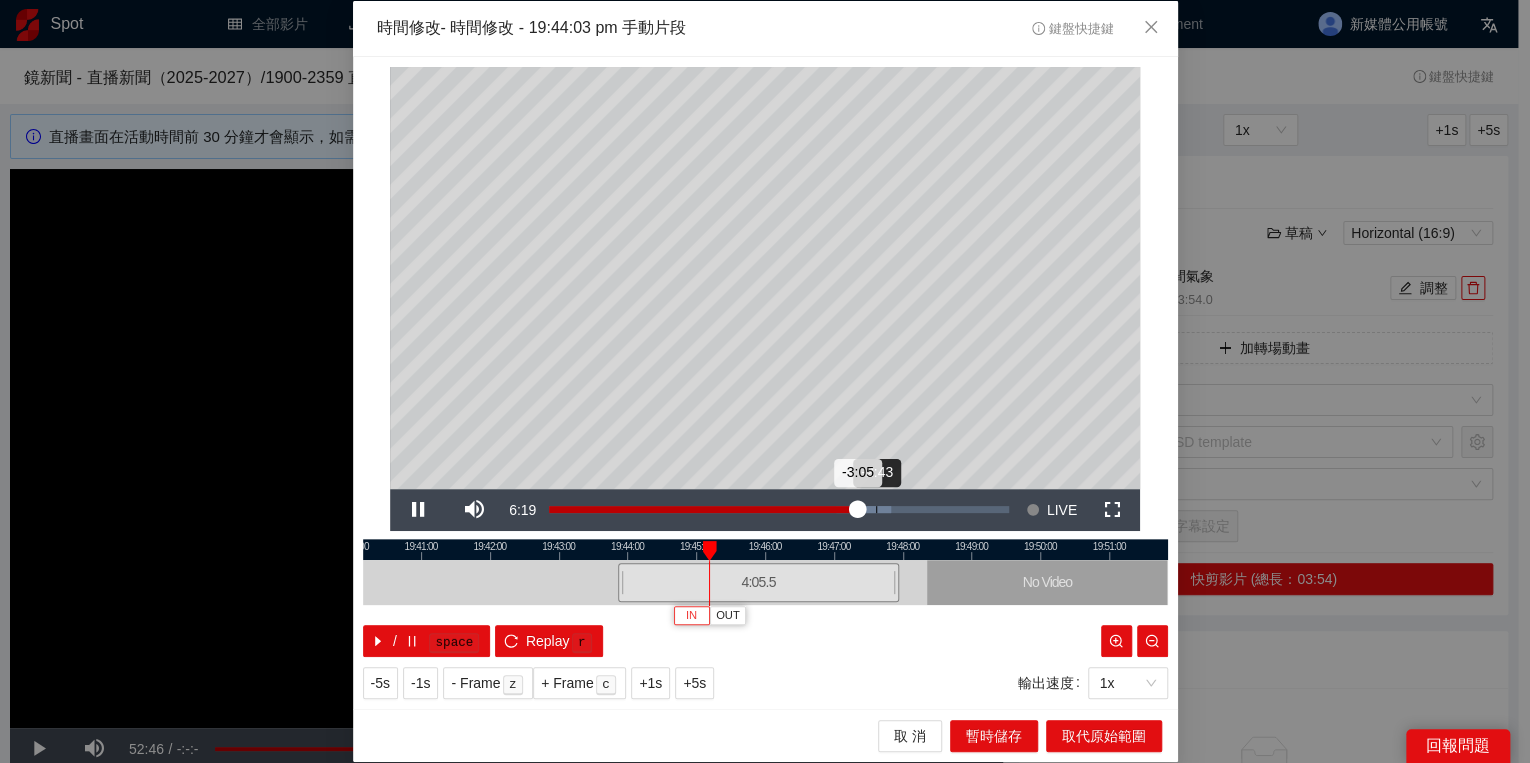 click on "Loaded :  74.46% -2:43 -3:05" at bounding box center [779, 510] 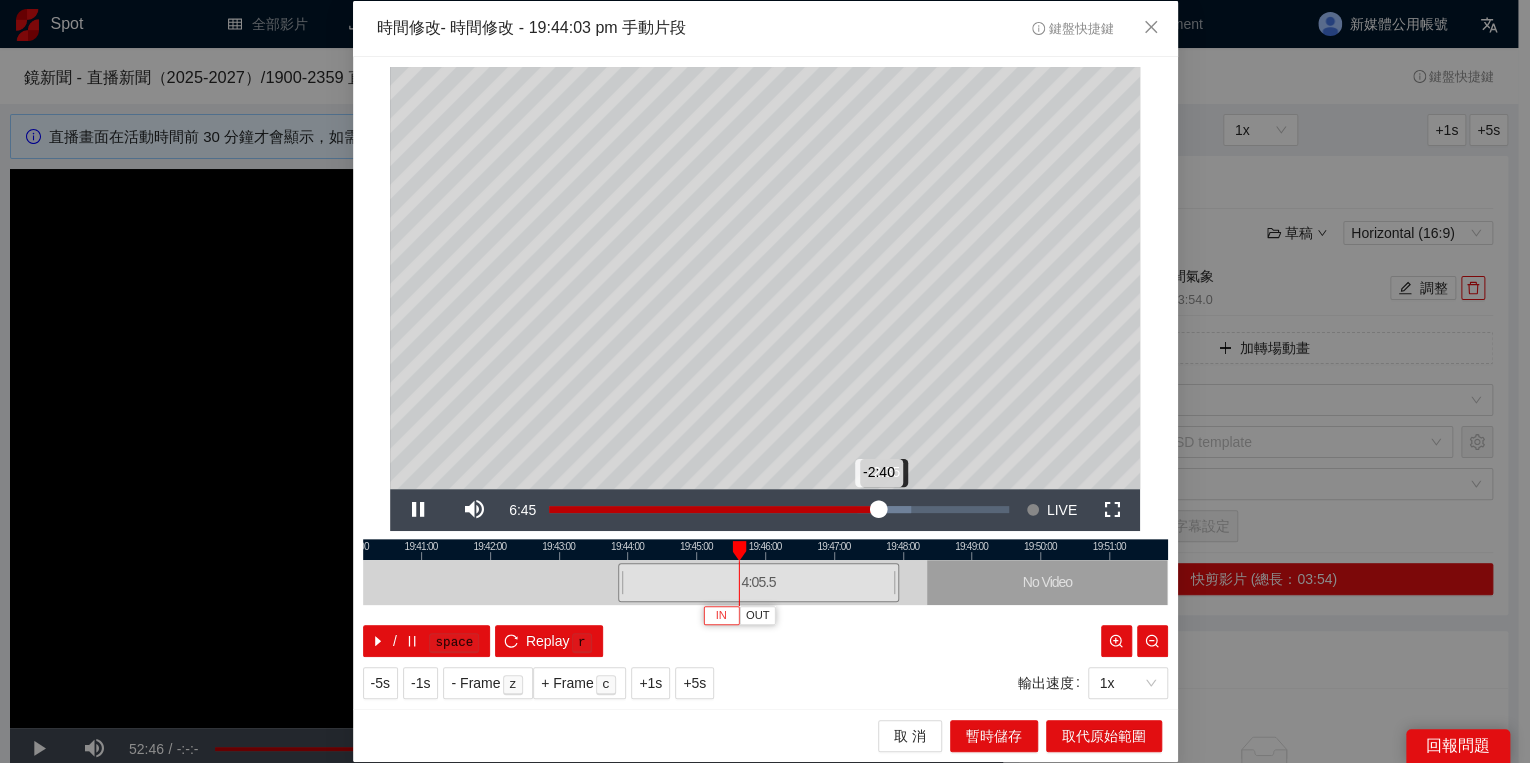 click on "-2:40" at bounding box center [714, 509] 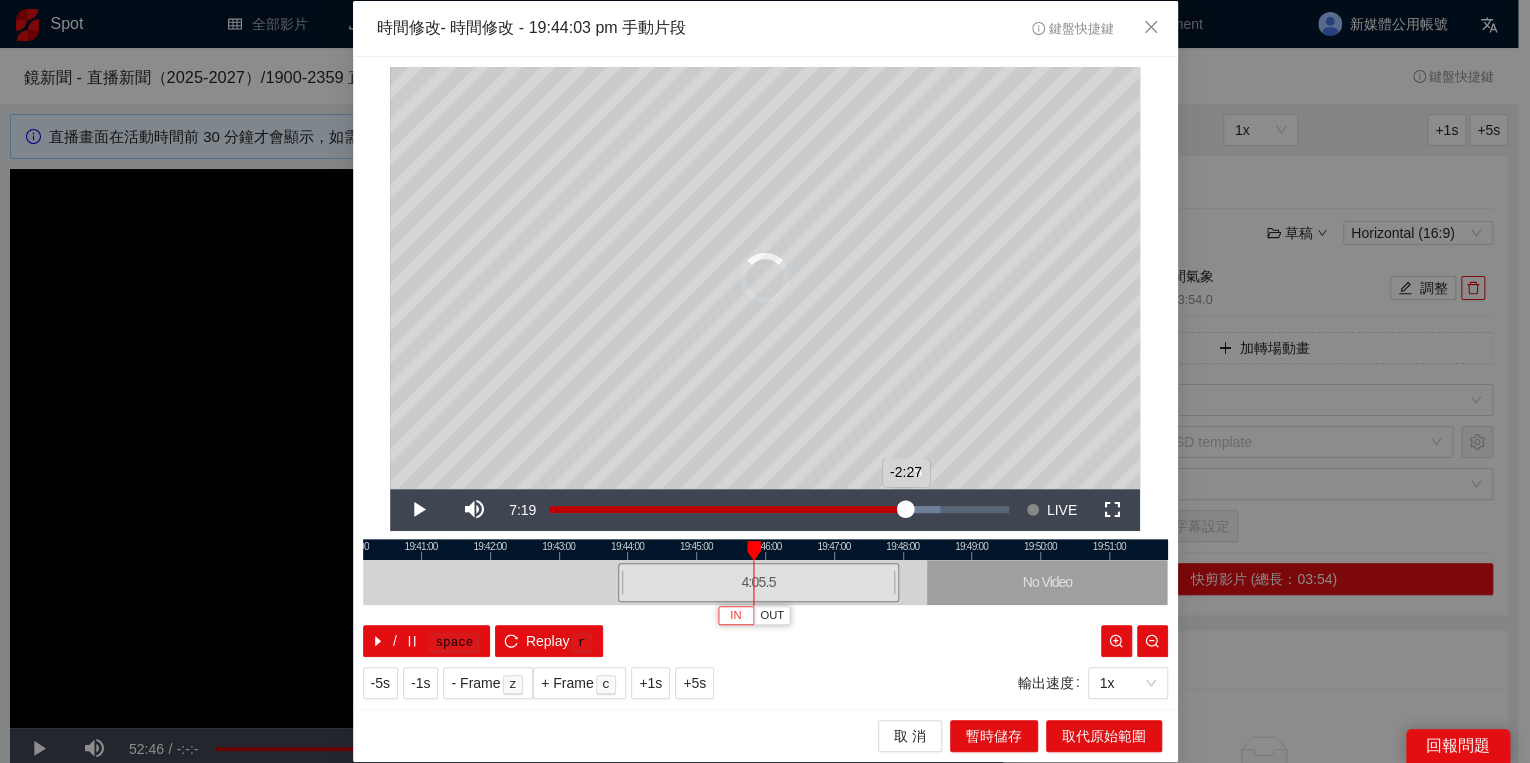 click on "Loaded :  85.10% -2:15 -2:27" at bounding box center [779, 510] 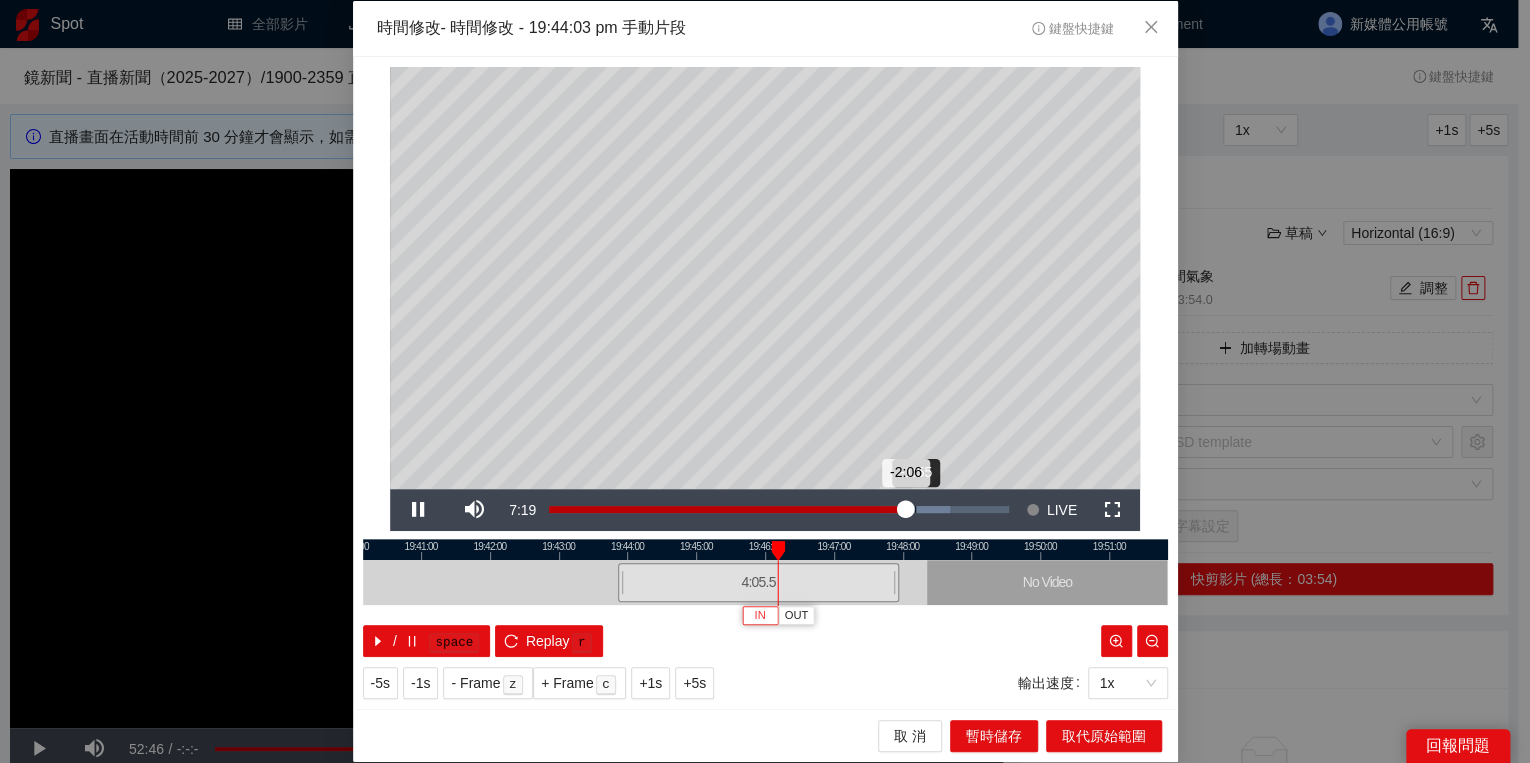 click on "-2:06" at bounding box center (727, 509) 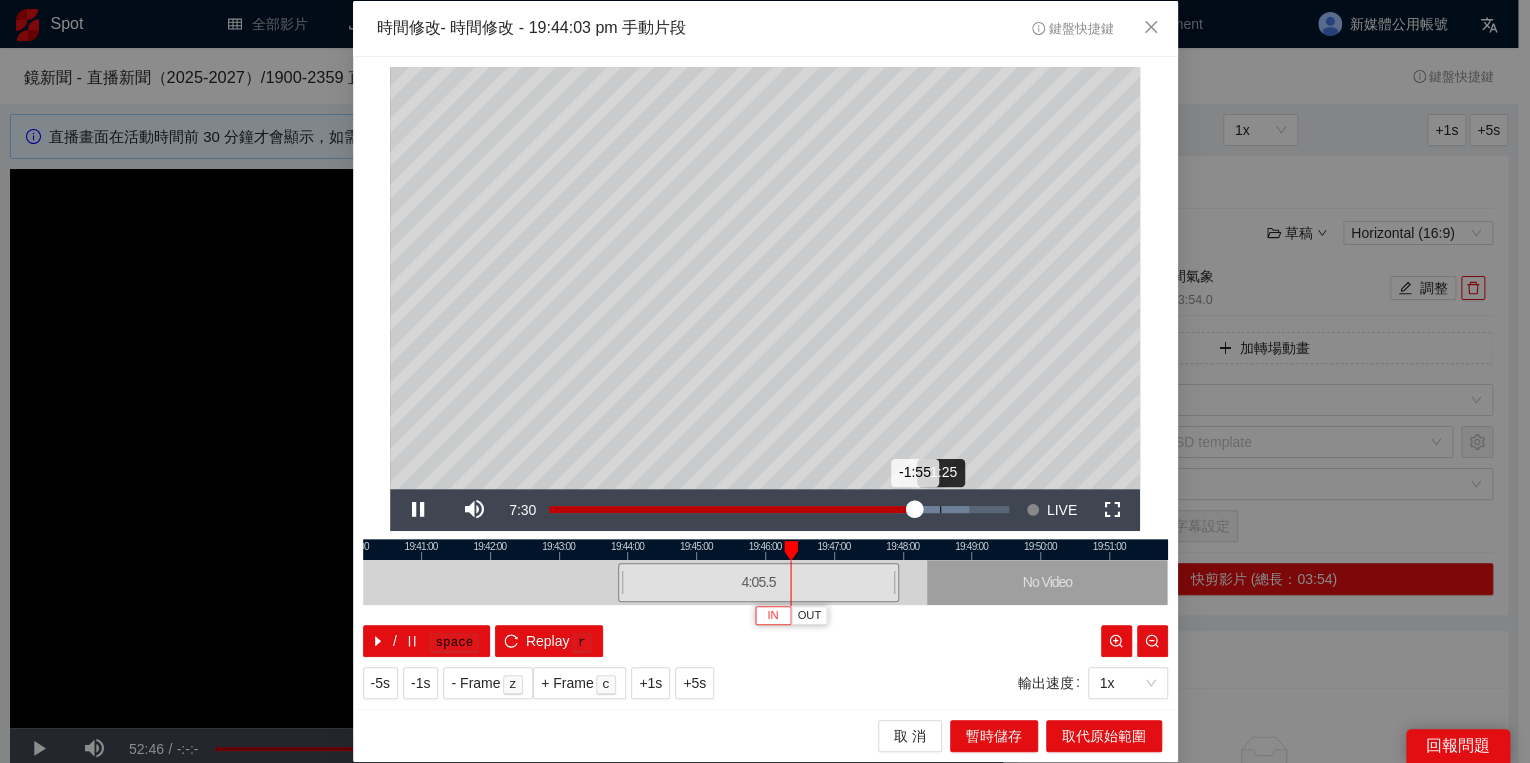 click on "Loaded :  91.48% -1:25 -1:55" at bounding box center [779, 509] 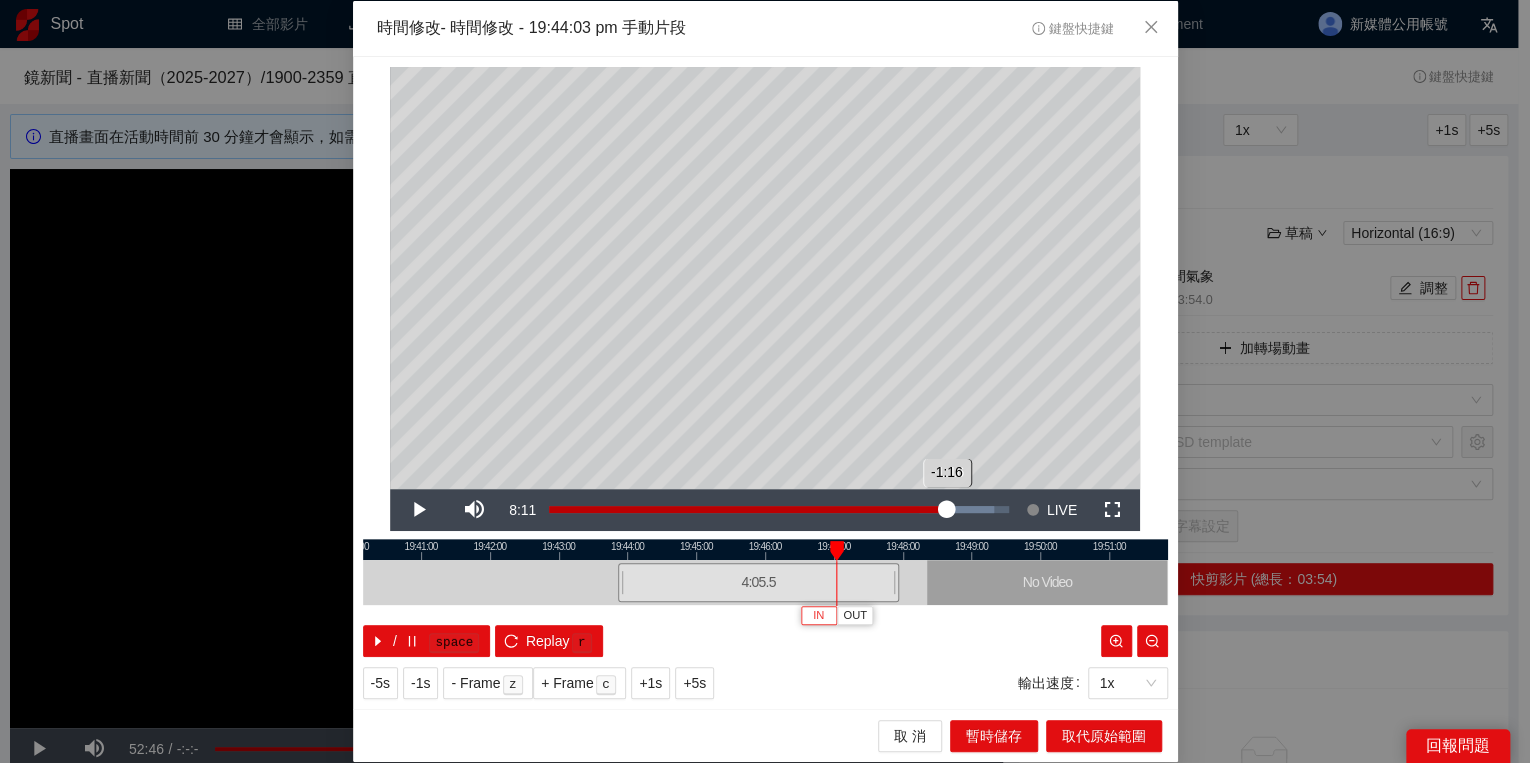 drag, startPoint x: 946, startPoint y: 511, endPoint x: 956, endPoint y: 512, distance: 10.049875 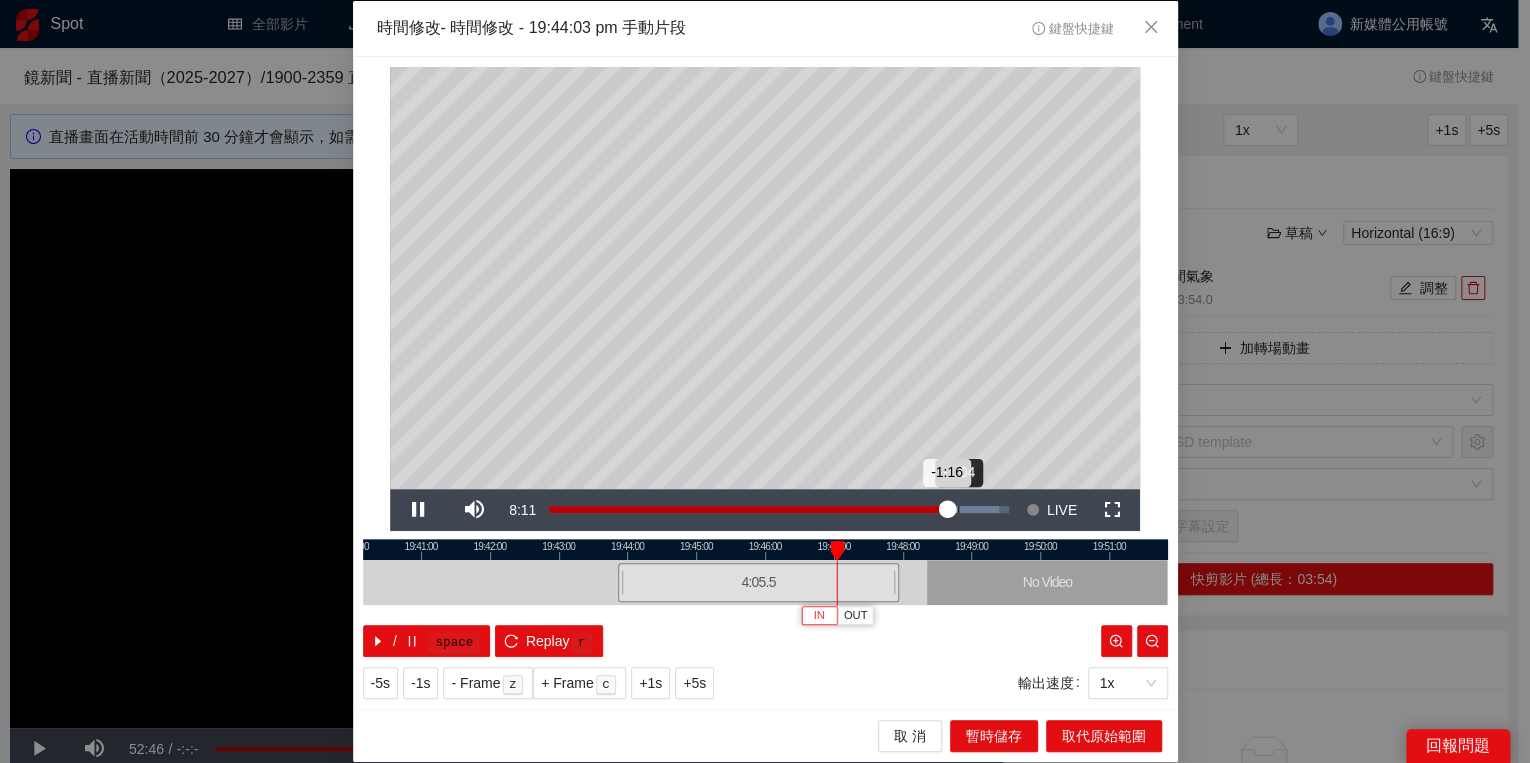 drag, startPoint x: 956, startPoint y: 512, endPoint x: 977, endPoint y: 512, distance: 21 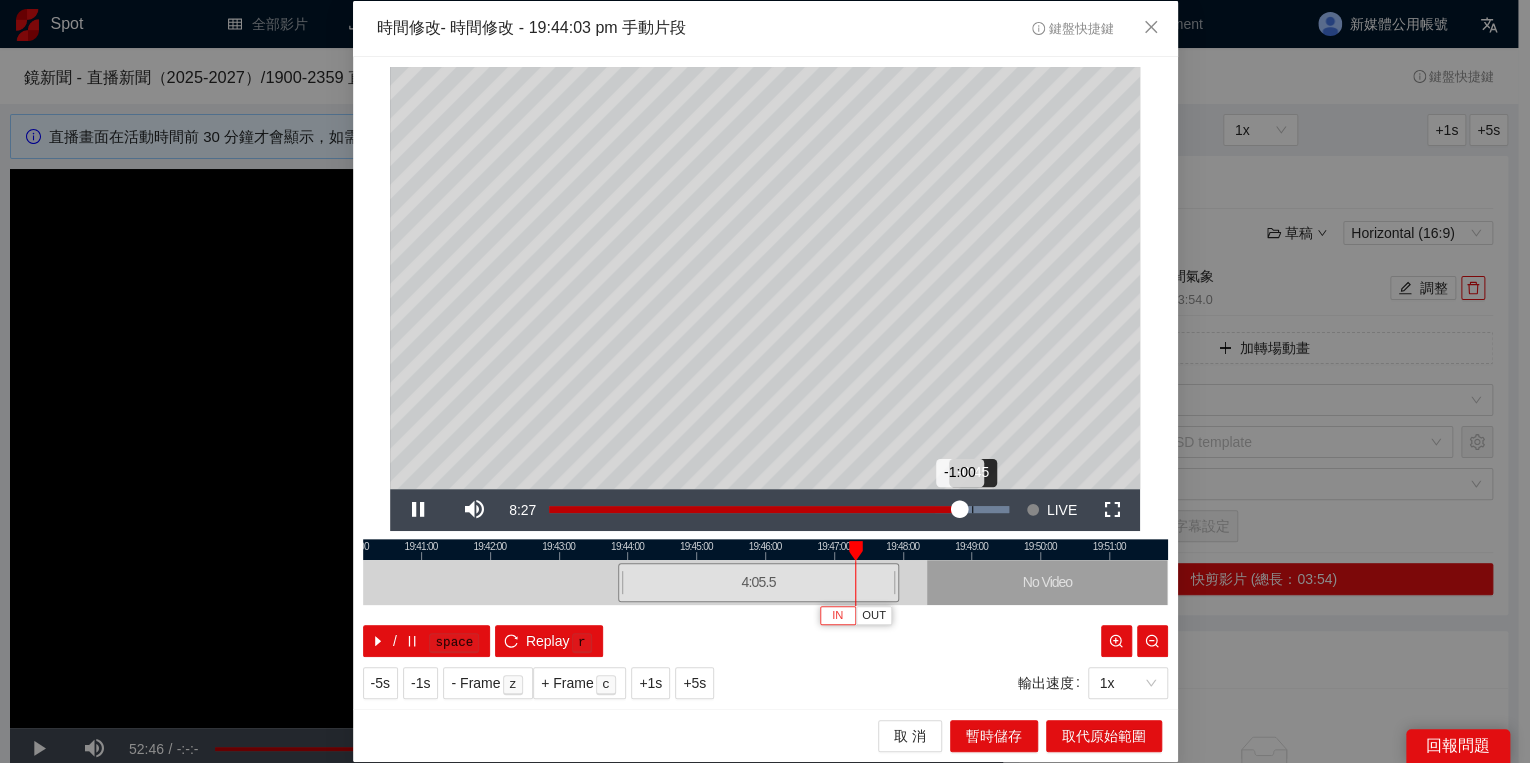 click on "Loaded :  100.00% -0:45 -1:00" at bounding box center (779, 509) 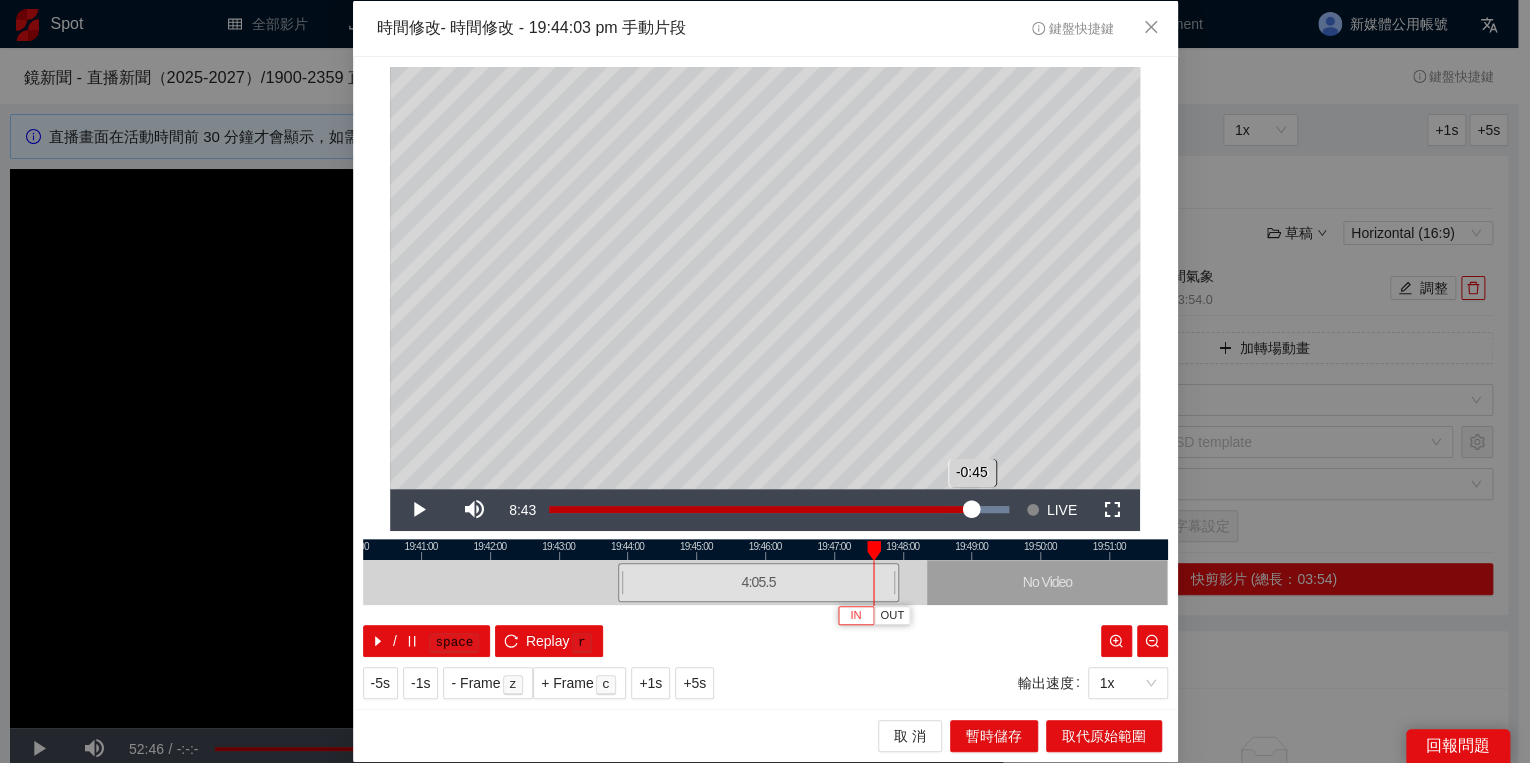 click on "-0:45" at bounding box center (760, 509) 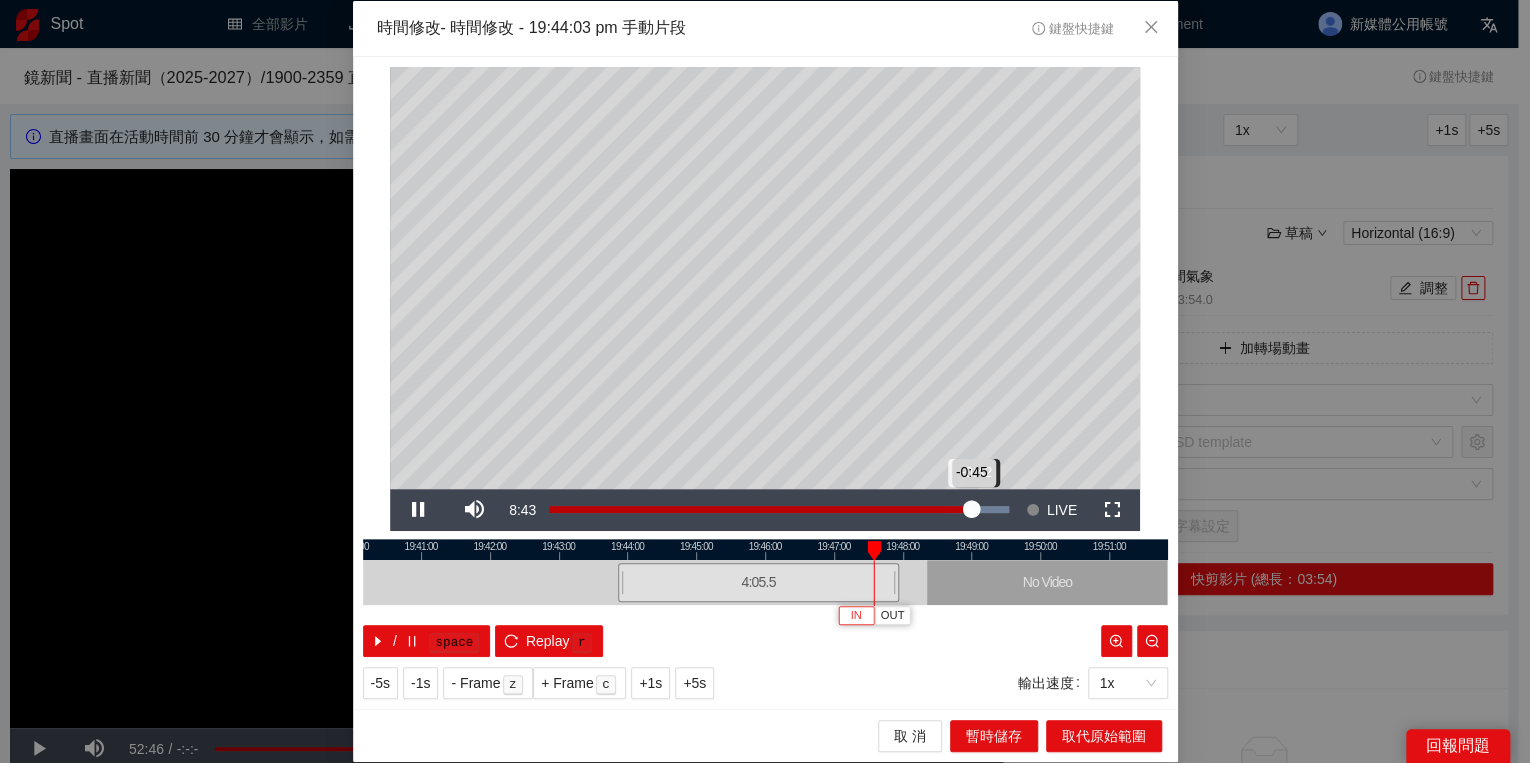 click on "-0:45" at bounding box center (760, 509) 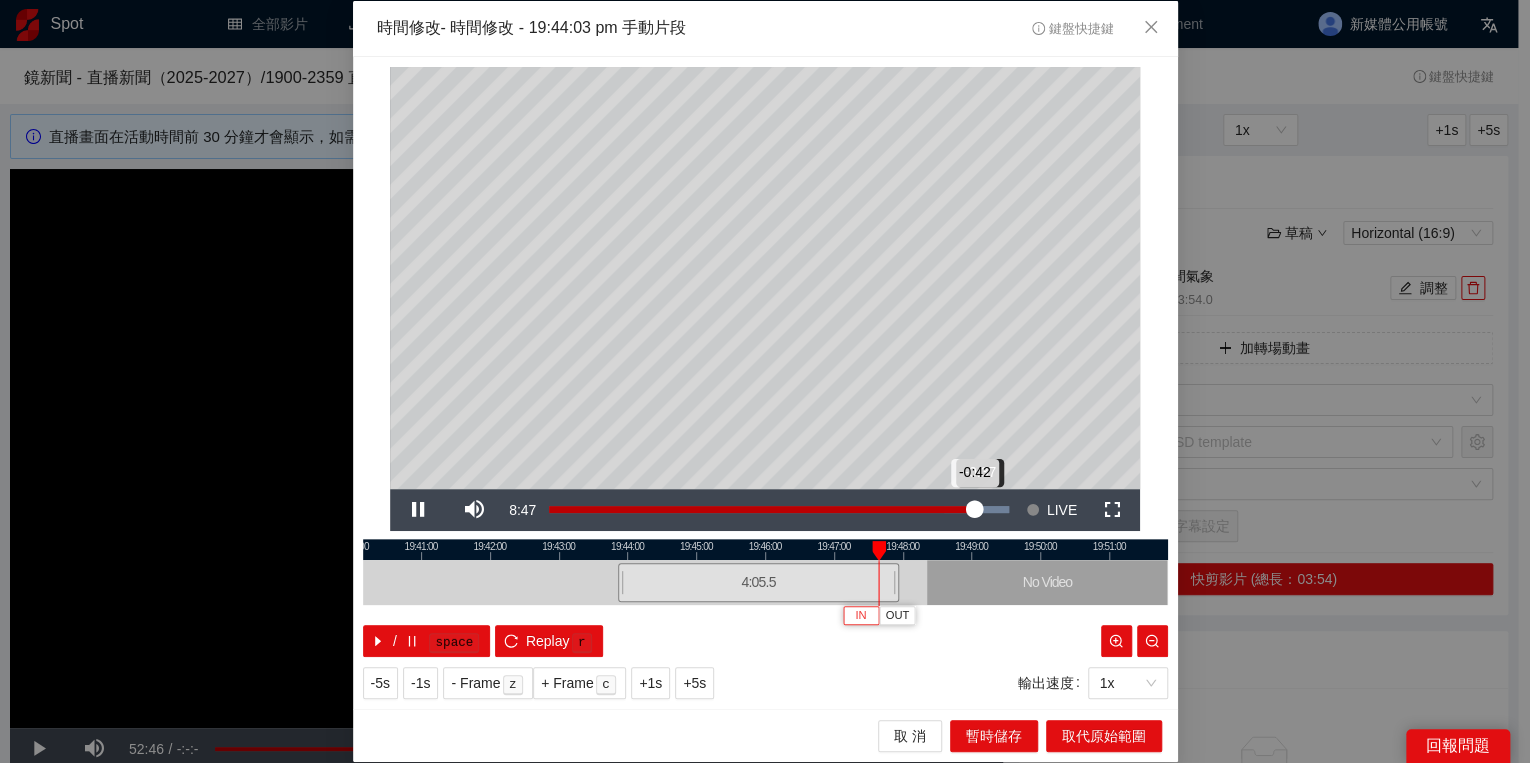 click on "-0:42" at bounding box center [762, 509] 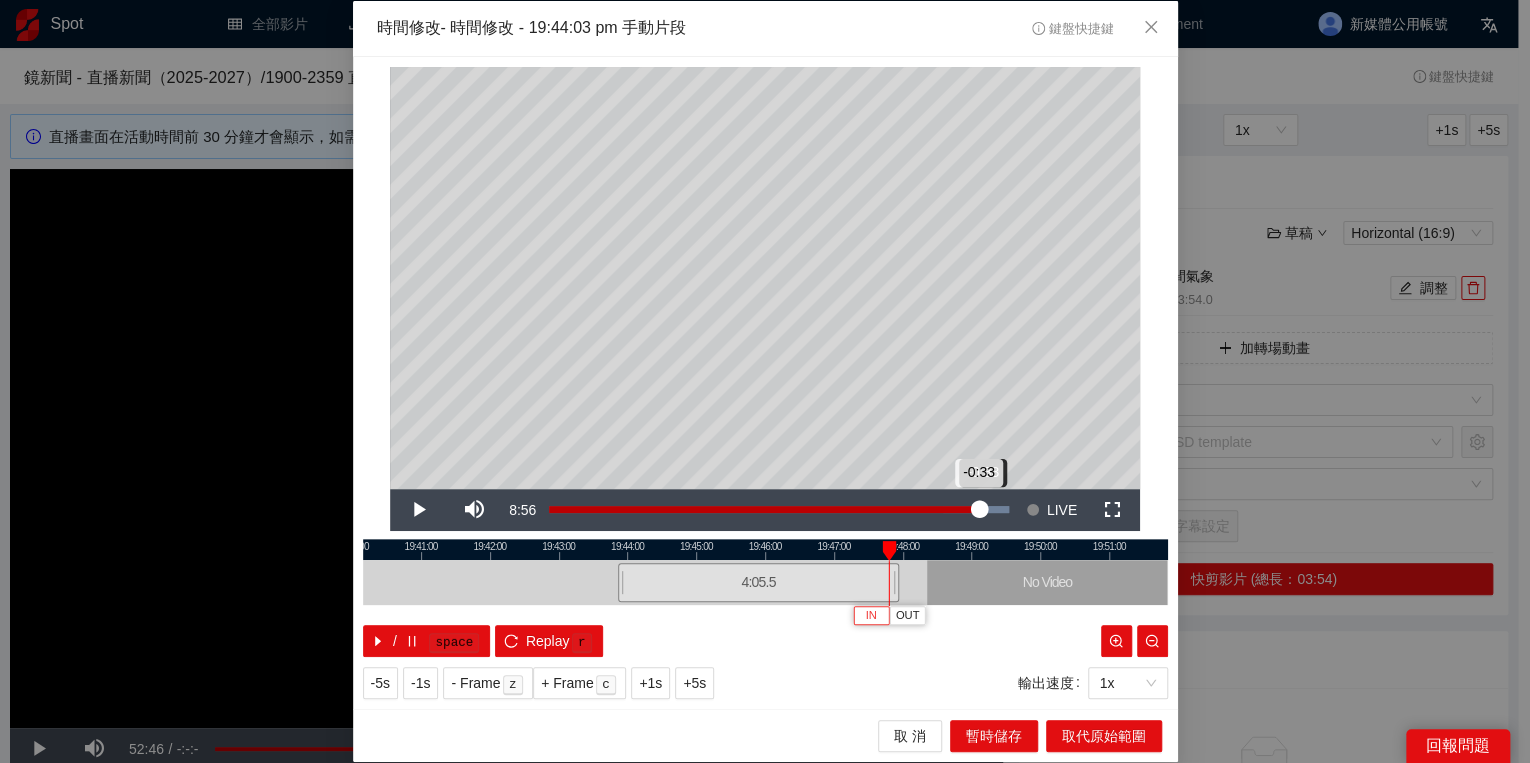 click on "-0:33" at bounding box center (764, 509) 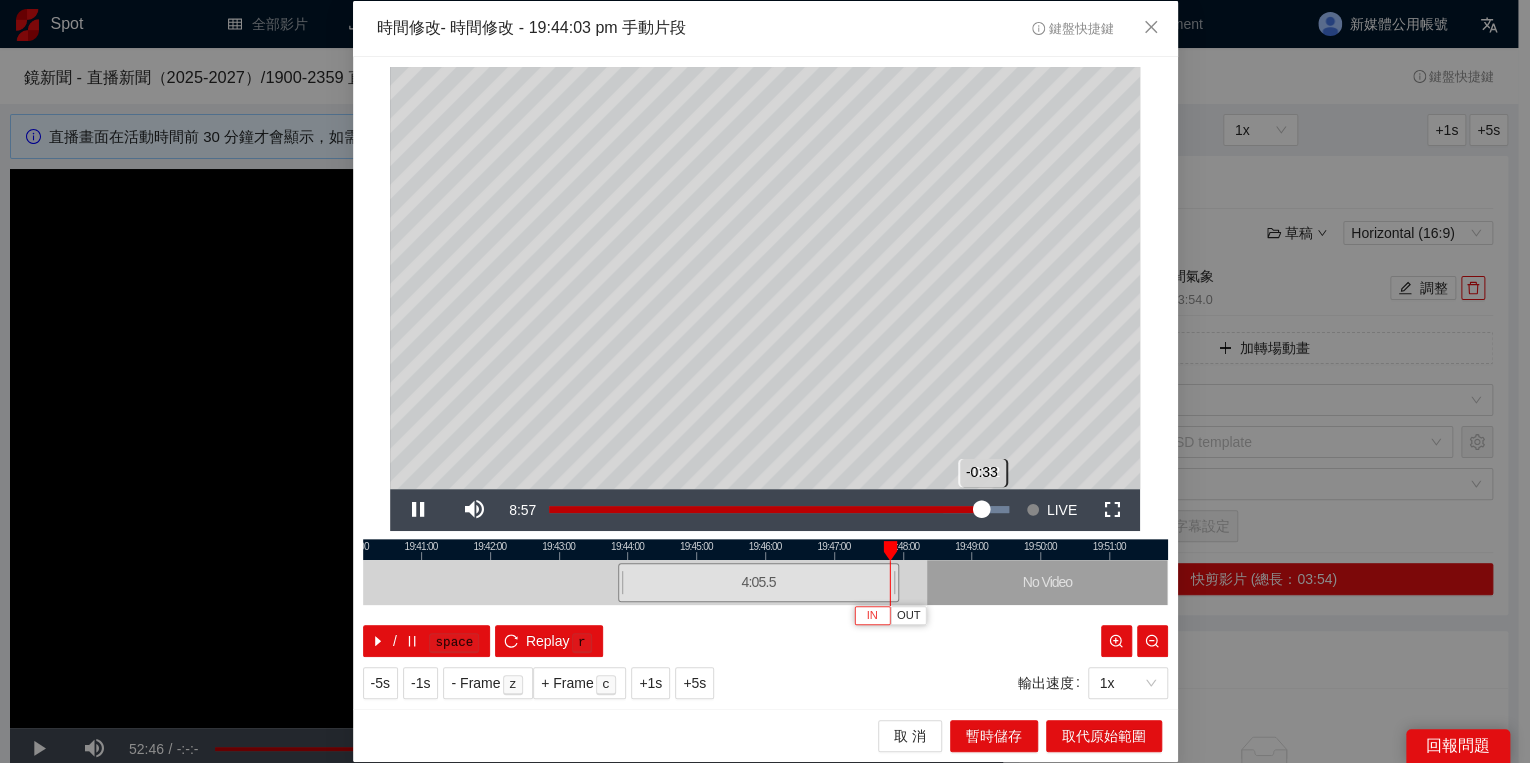 click on "-0:33" at bounding box center (765, 509) 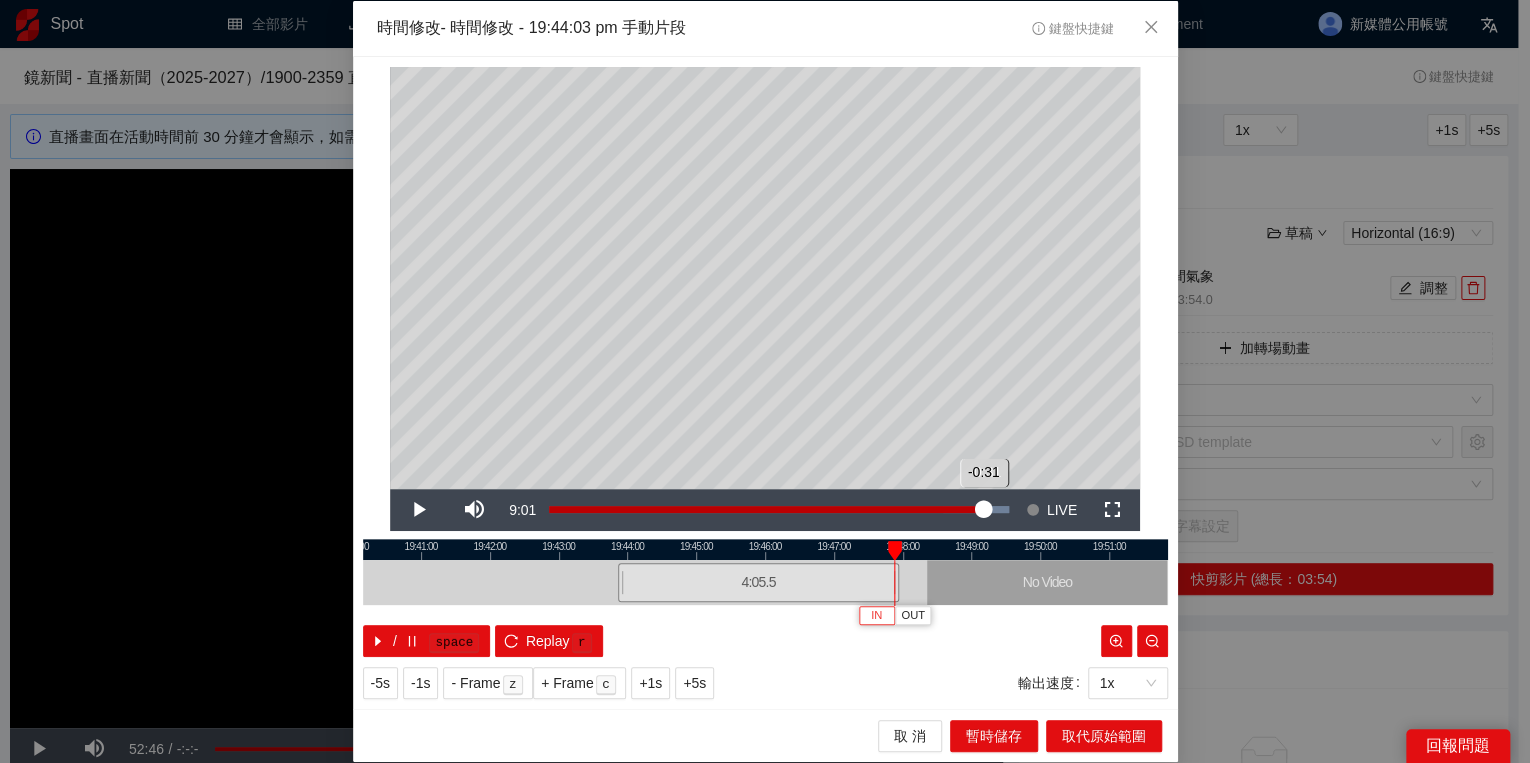 click on "-0:31" at bounding box center (766, 509) 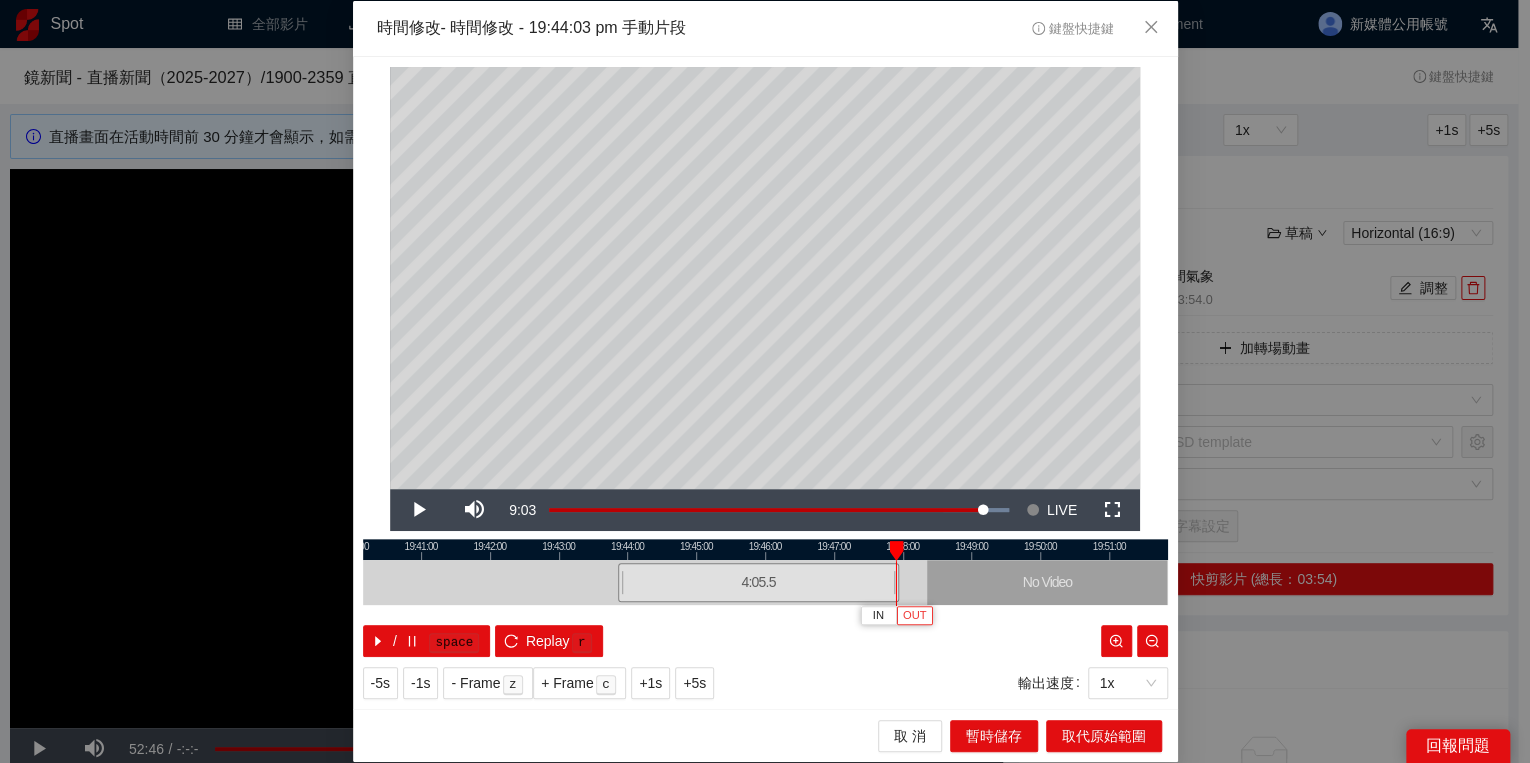 click on "OUT" at bounding box center (915, 616) 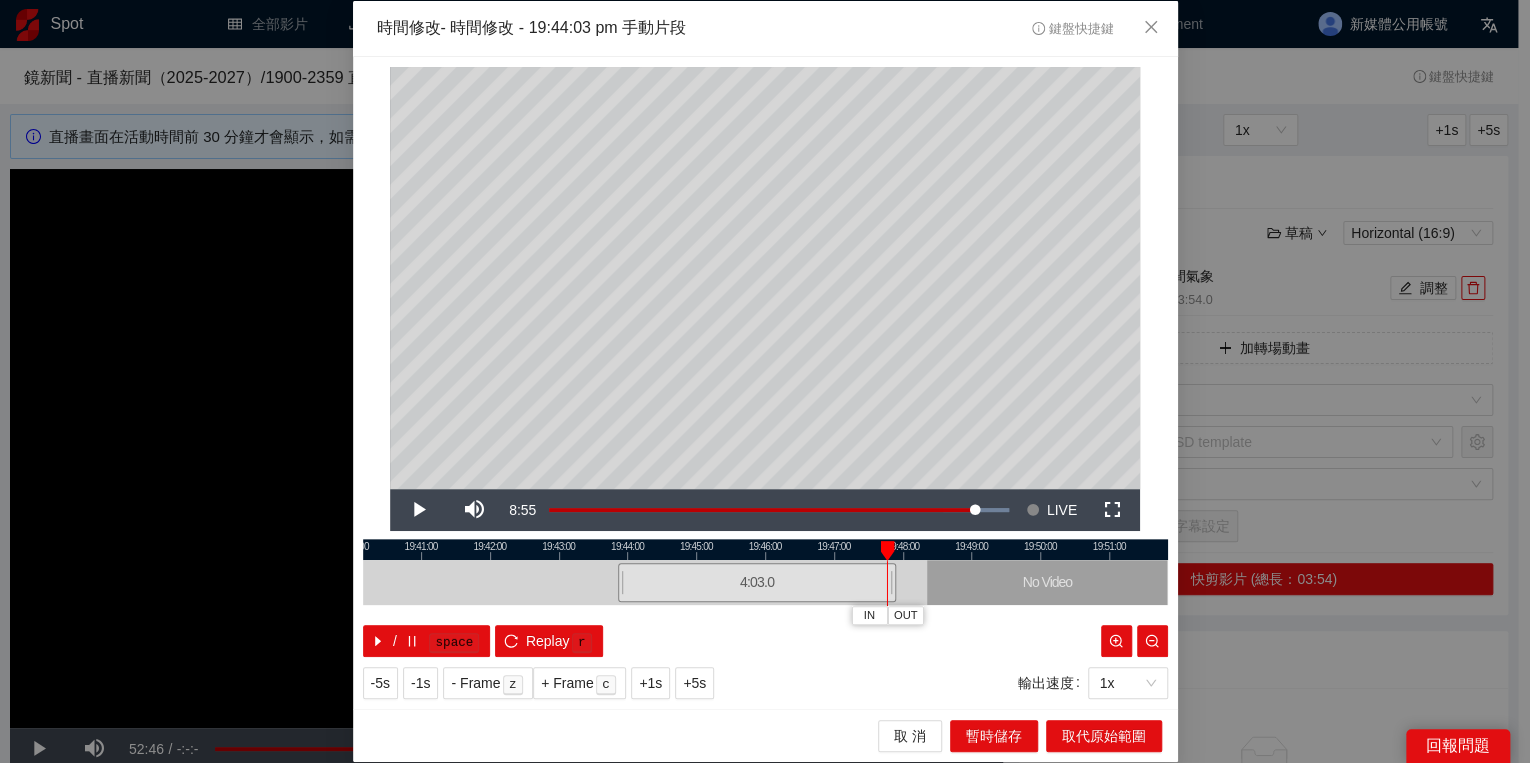 click at bounding box center (887, 551) 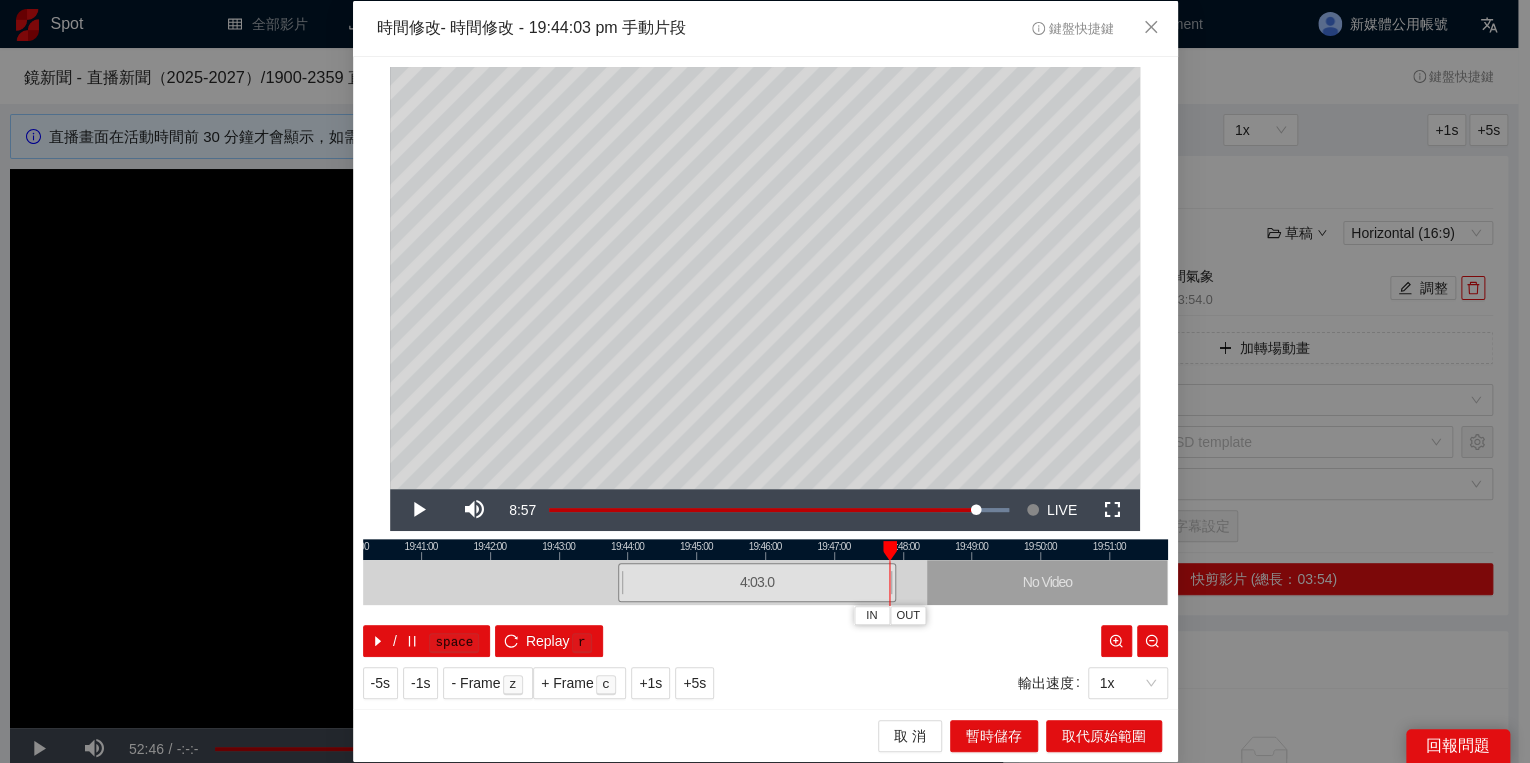 click at bounding box center [890, 551] 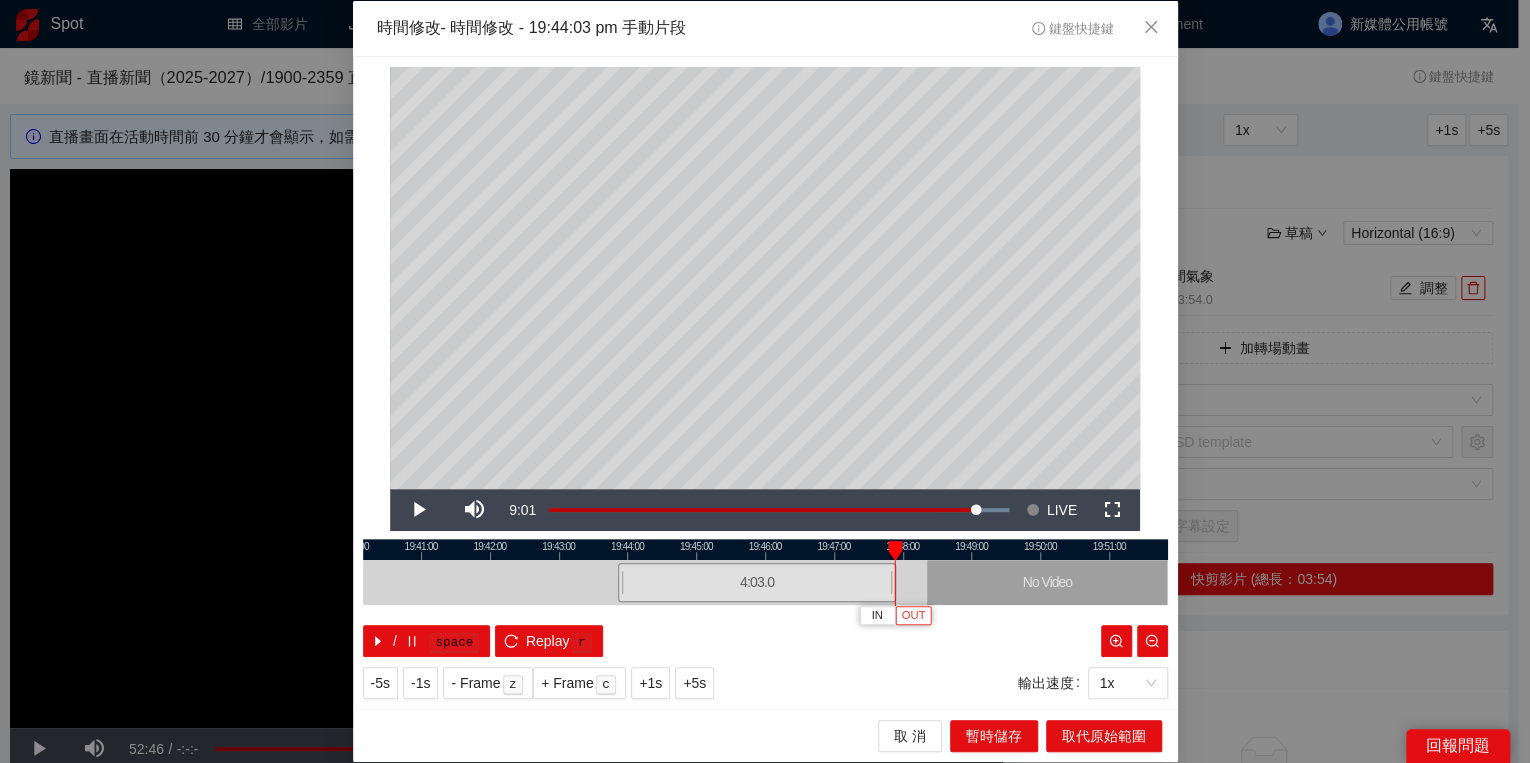 click on "OUT" at bounding box center [914, 616] 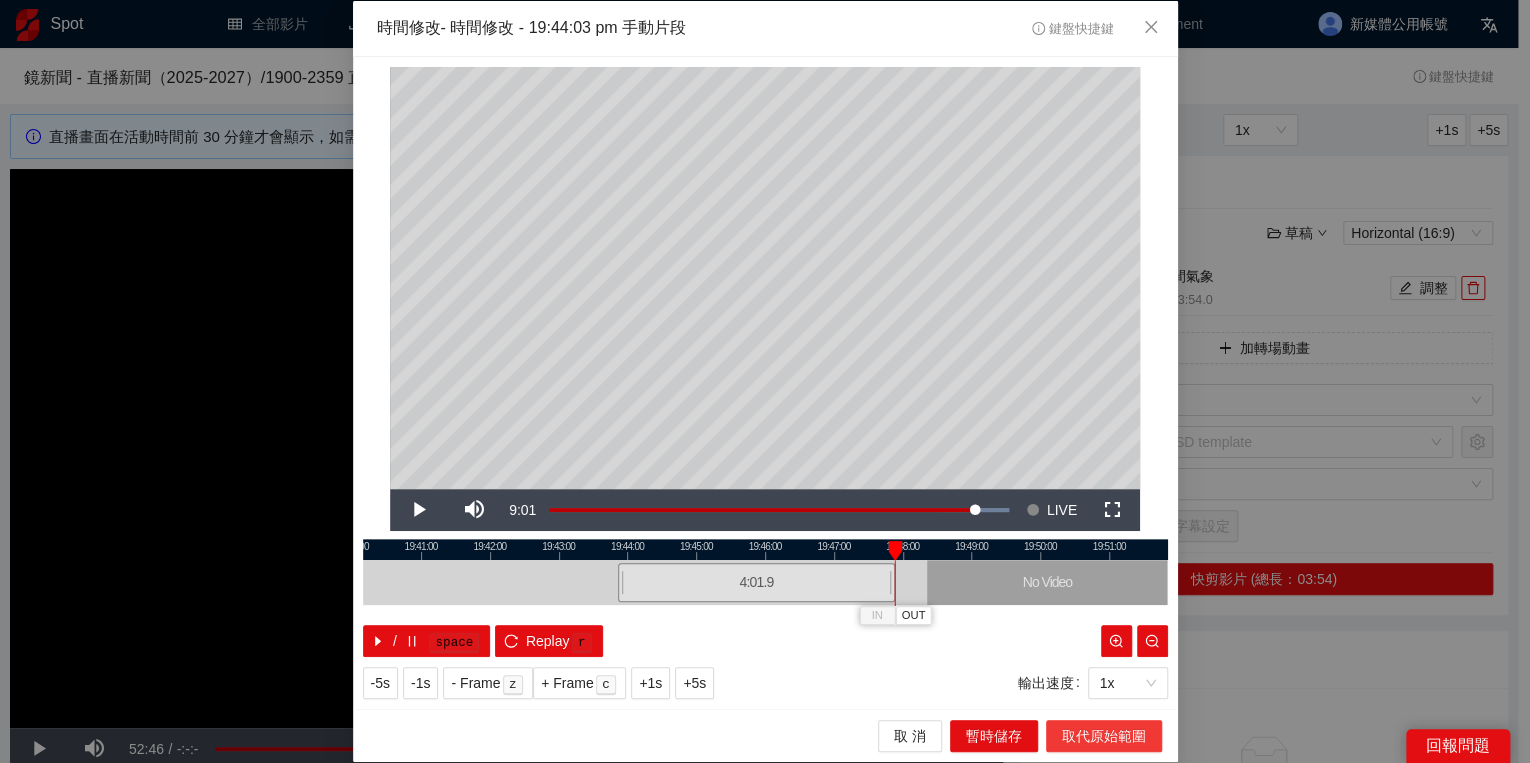 click on "取代原始範圍" at bounding box center (1104, 736) 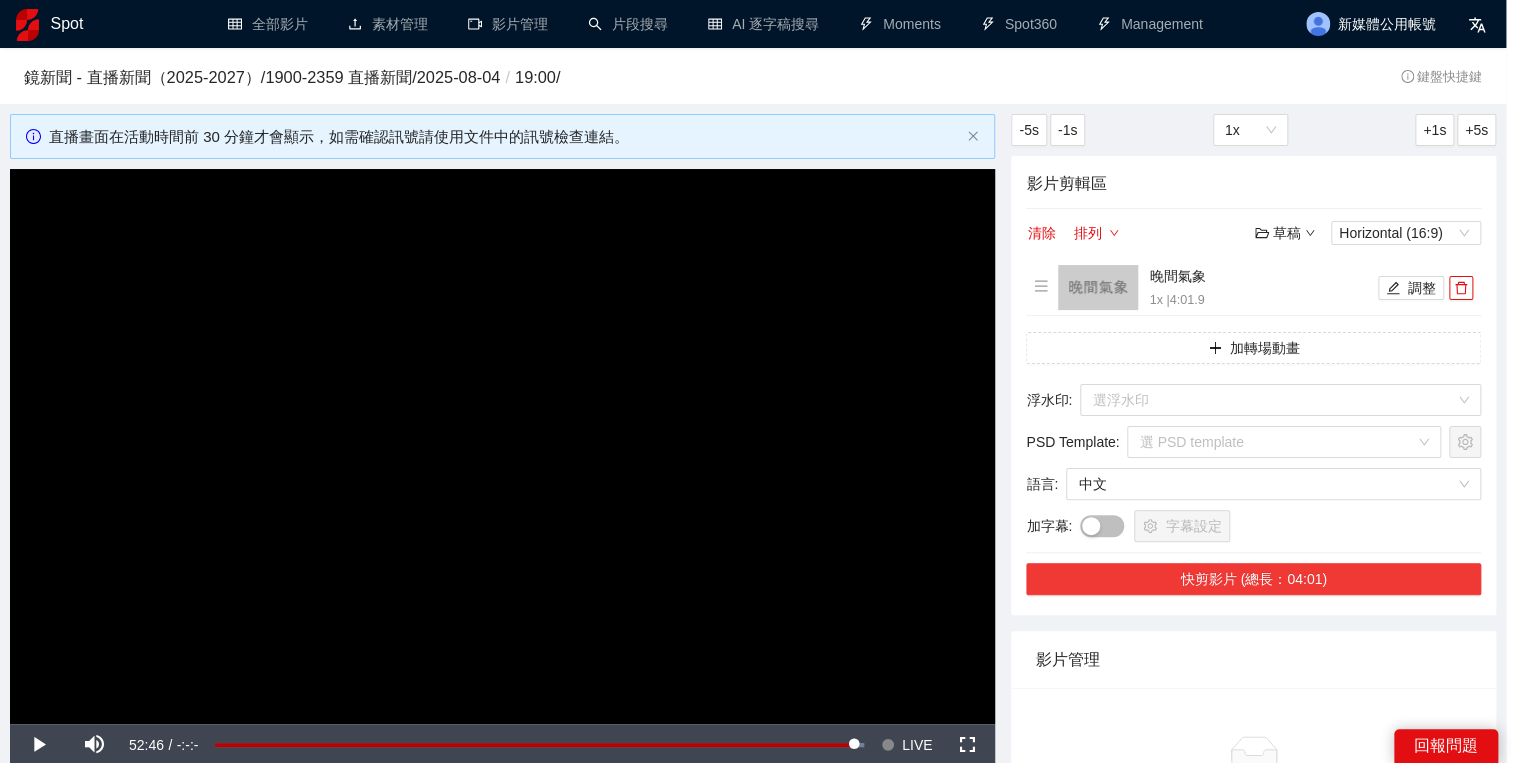 click on "快剪影片 (總長：04:01)" at bounding box center (1253, 579) 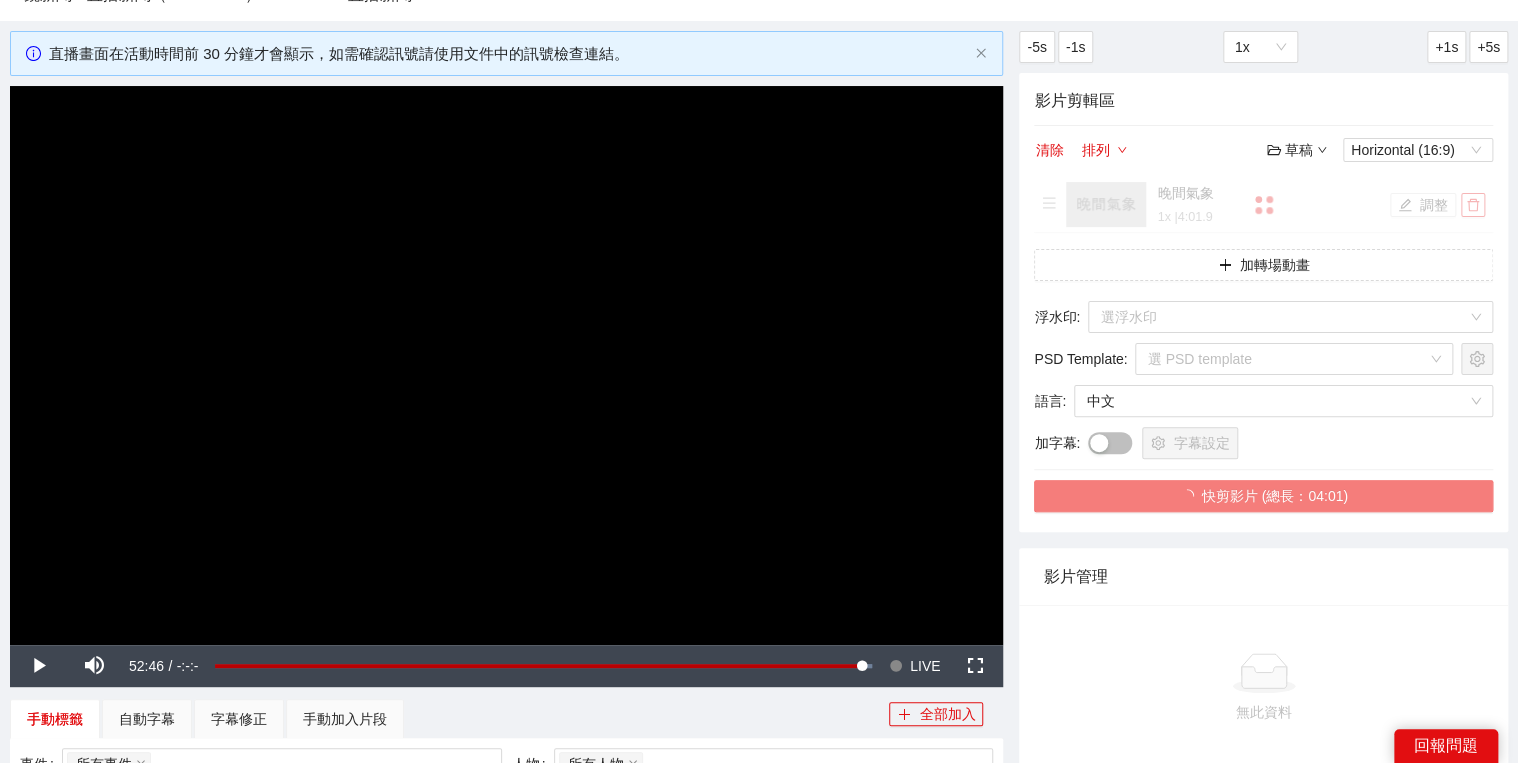 scroll, scrollTop: 160, scrollLeft: 0, axis: vertical 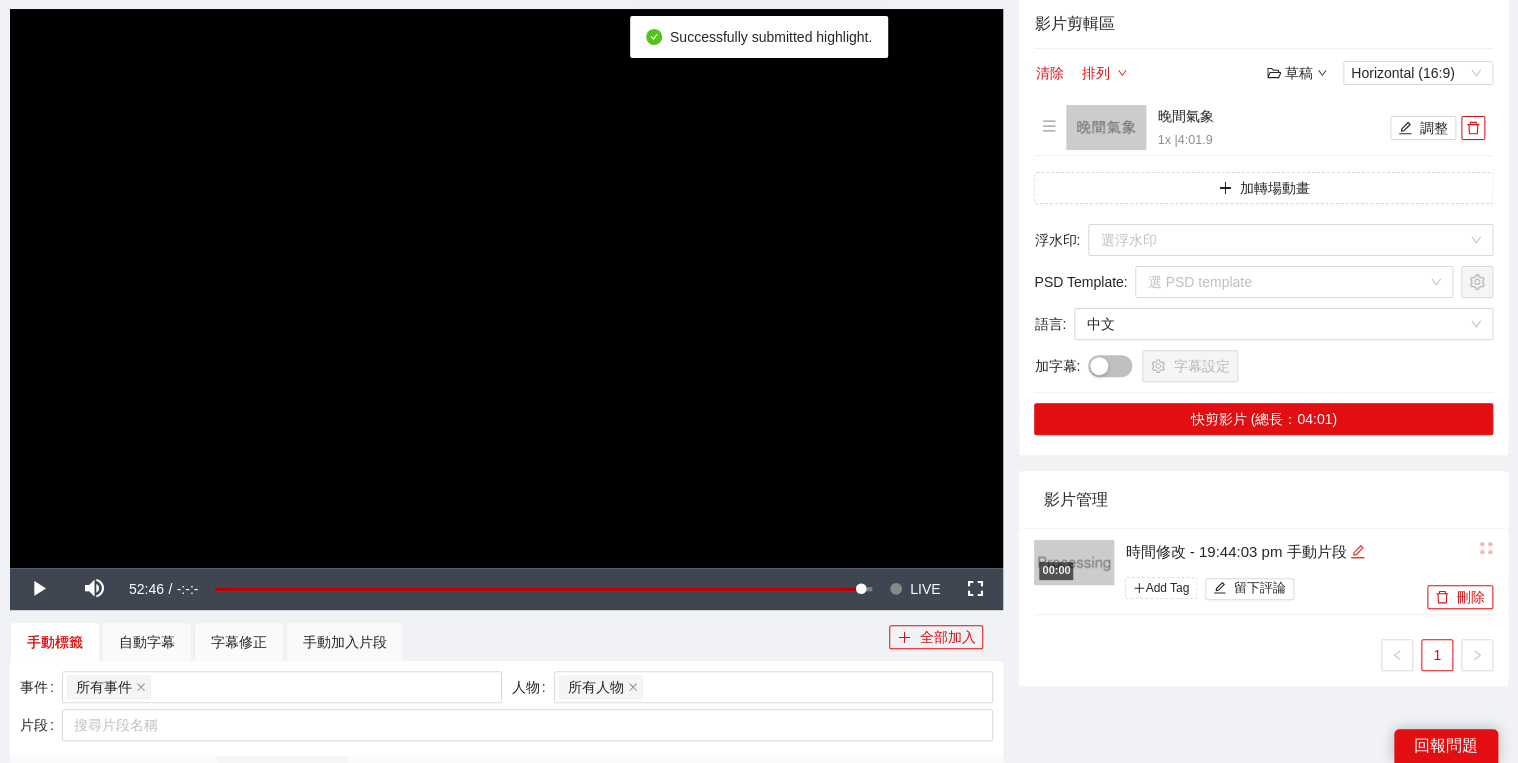 click 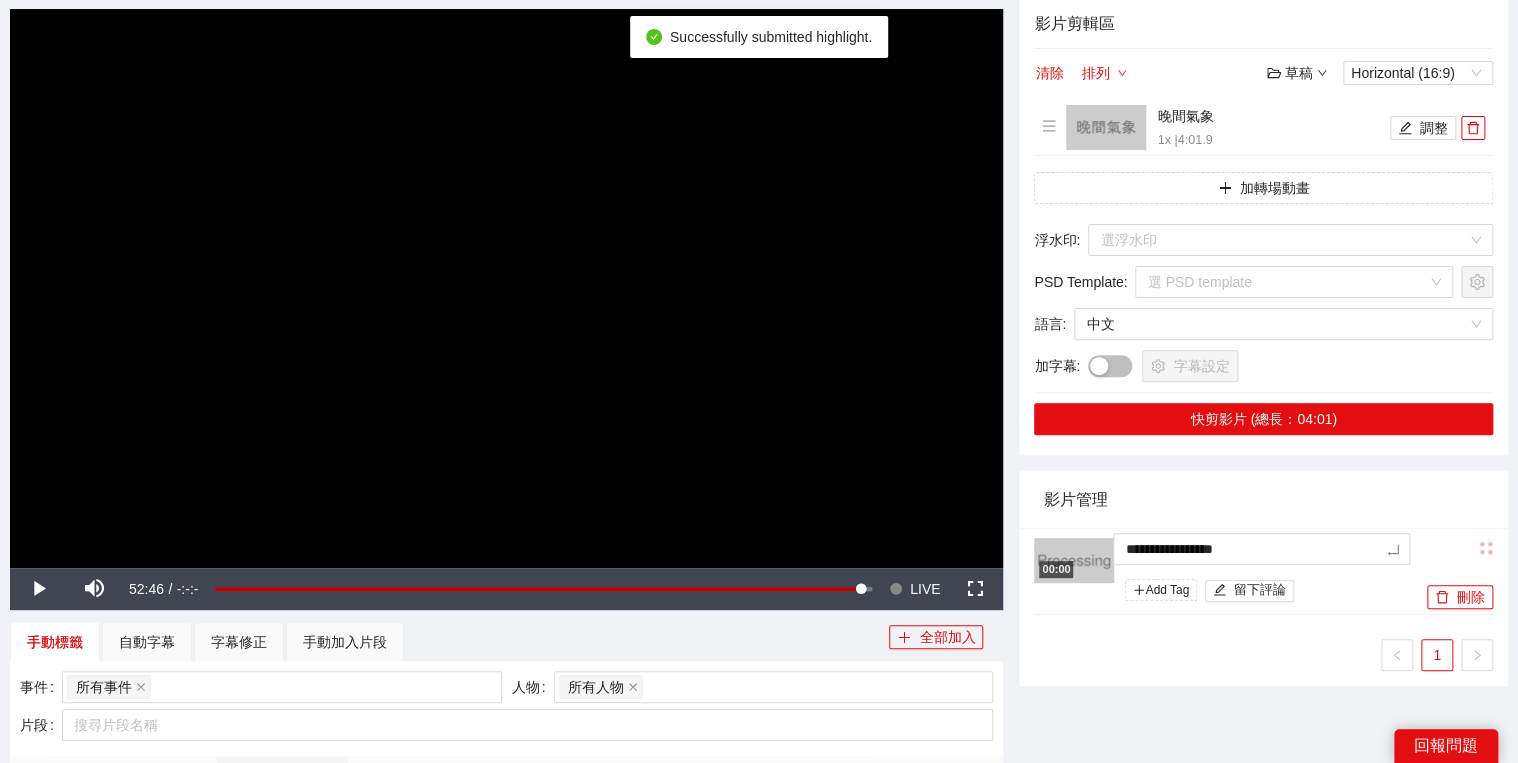 drag, startPoint x: 1288, startPoint y: 546, endPoint x: 1114, endPoint y: 510, distance: 177.68512 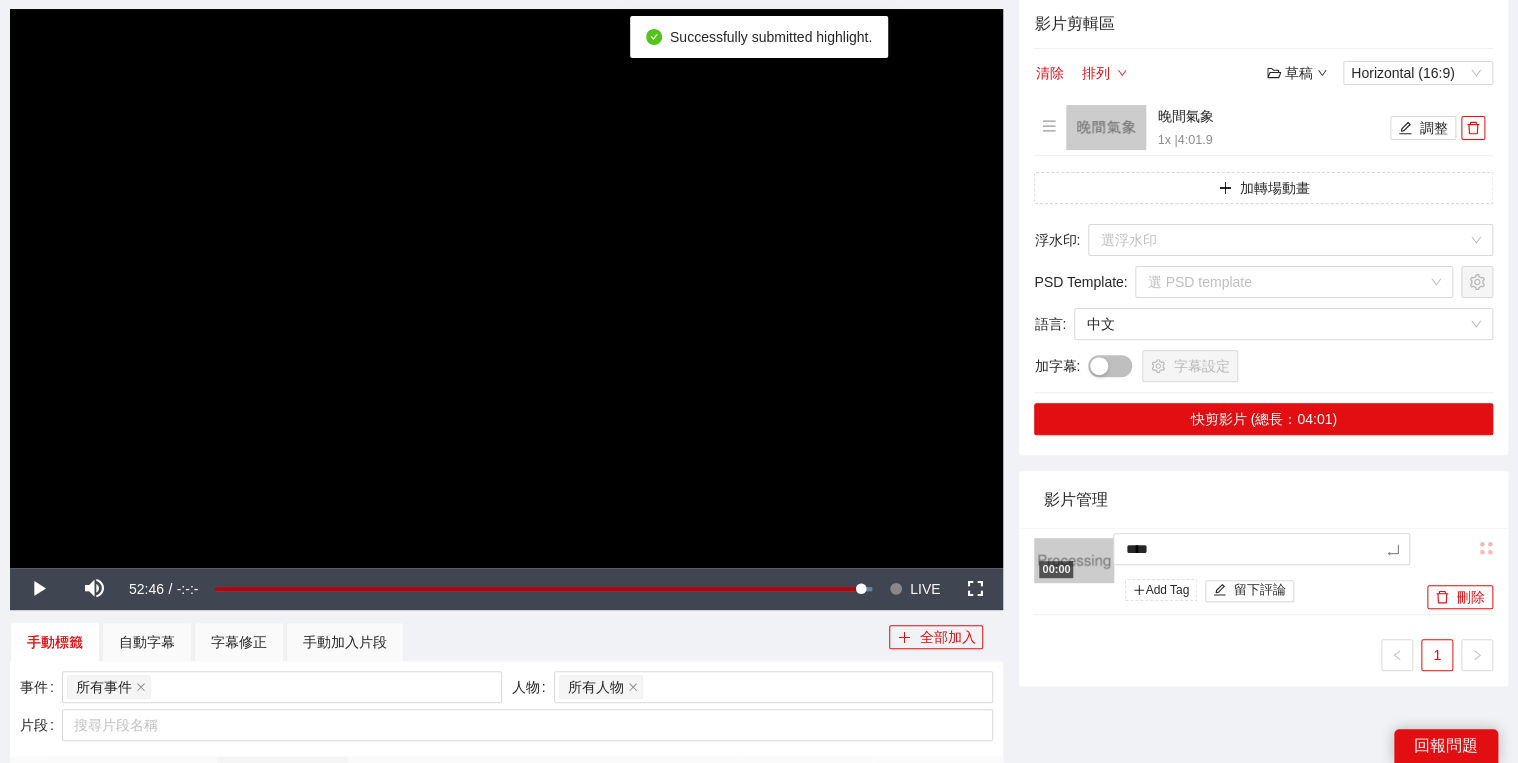 click on "影片管理" at bounding box center [1263, 499] 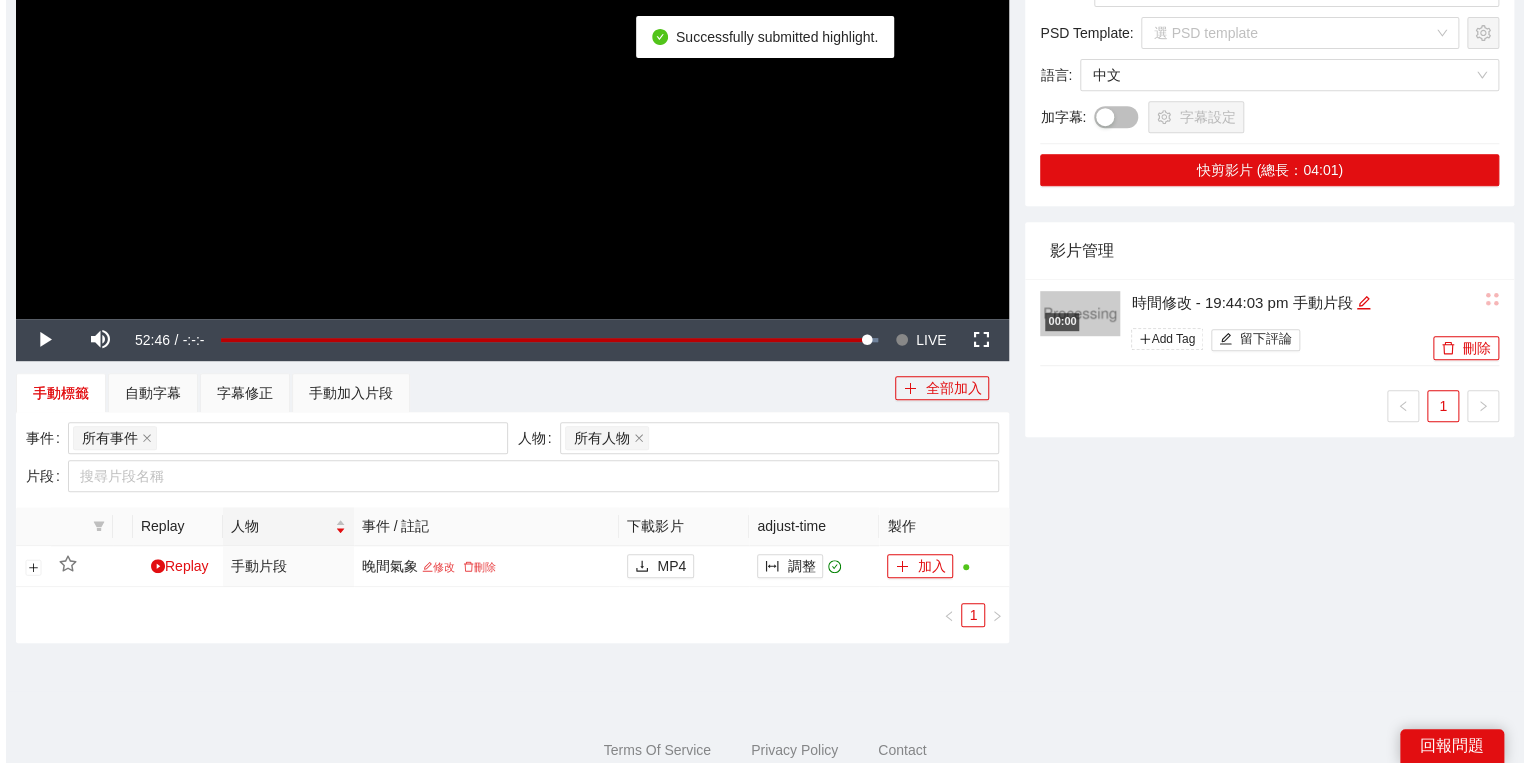 scroll, scrollTop: 460, scrollLeft: 0, axis: vertical 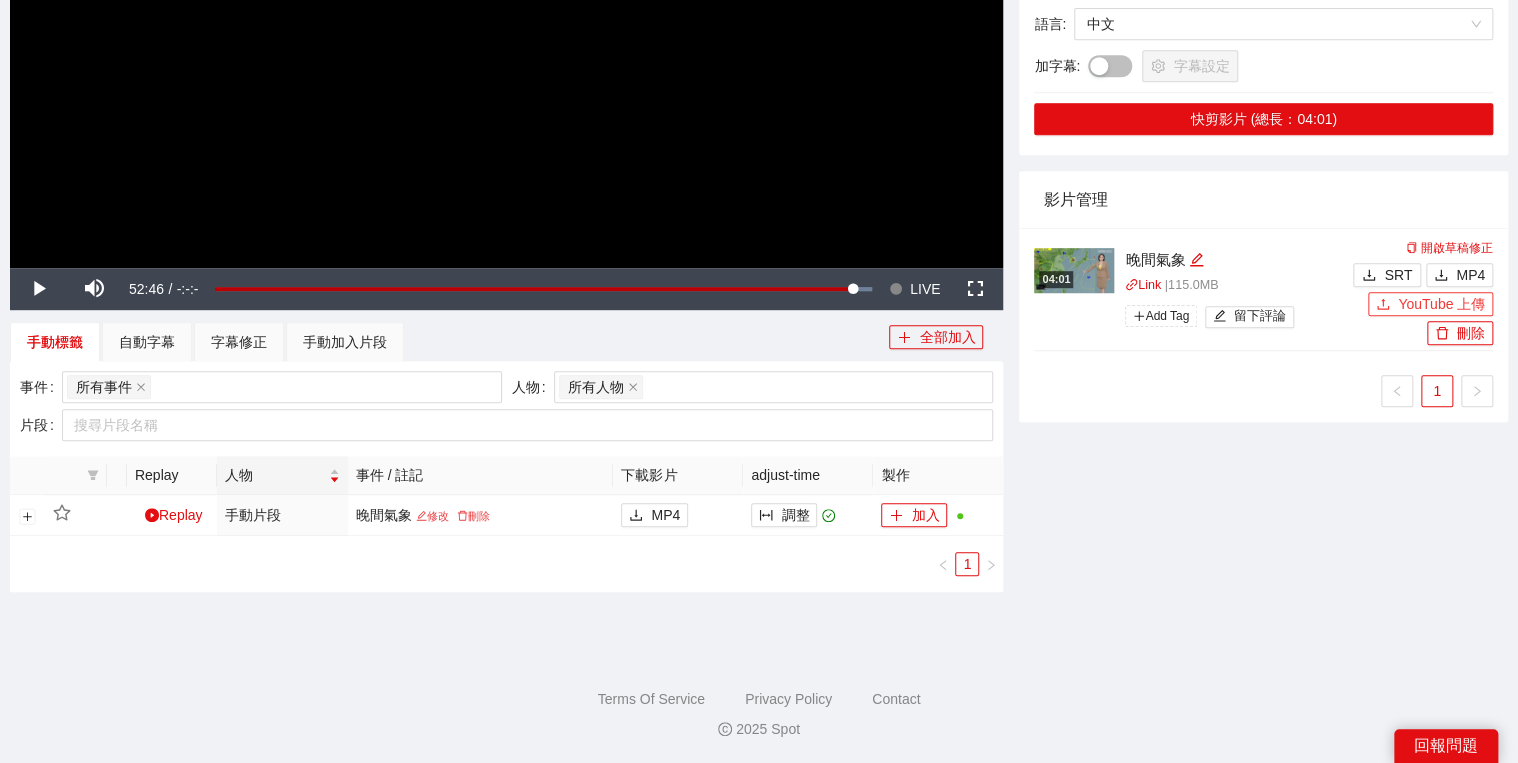 click on "YouTube 上傳" at bounding box center (1430, 304) 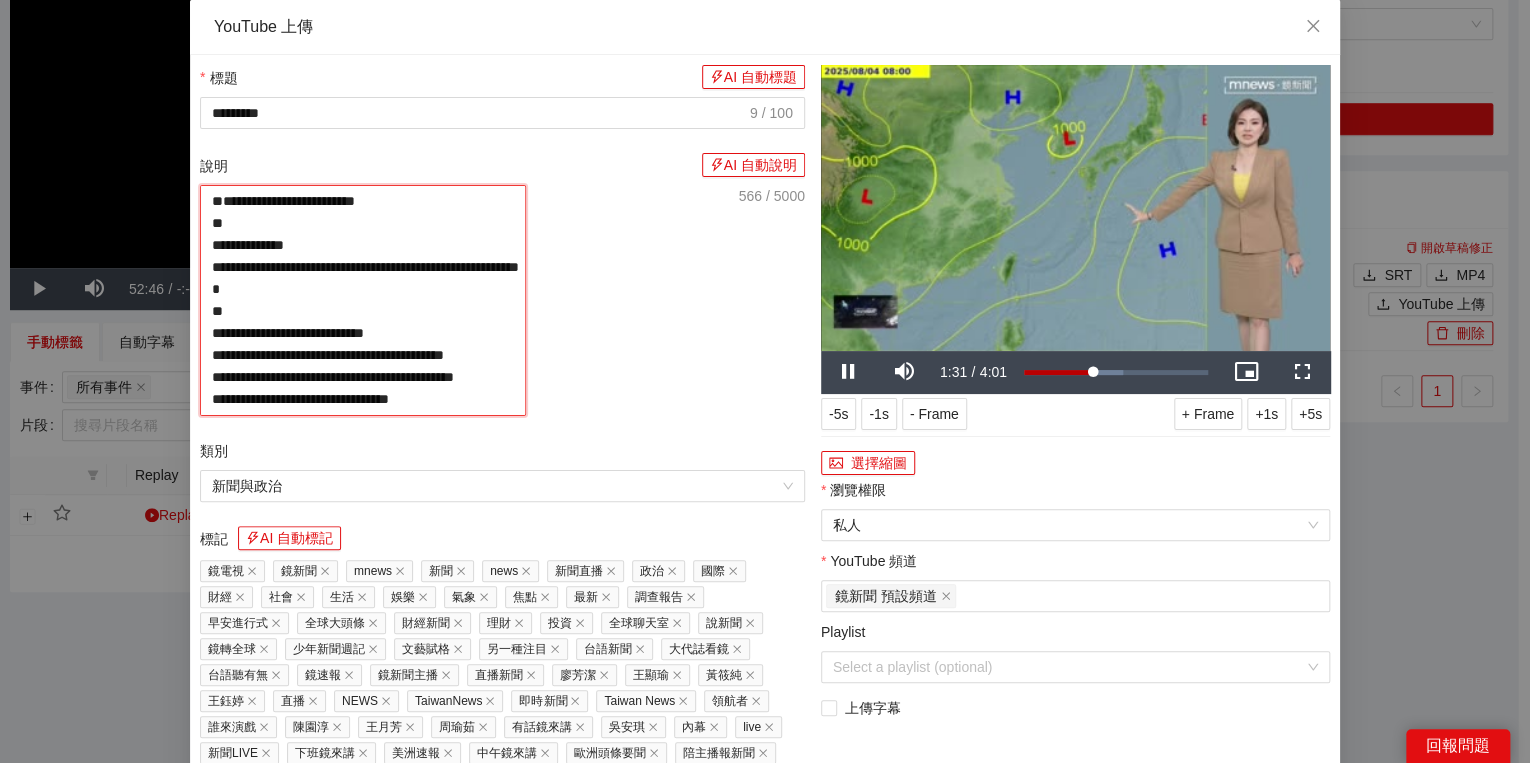 click on "**********" at bounding box center (363, 300) 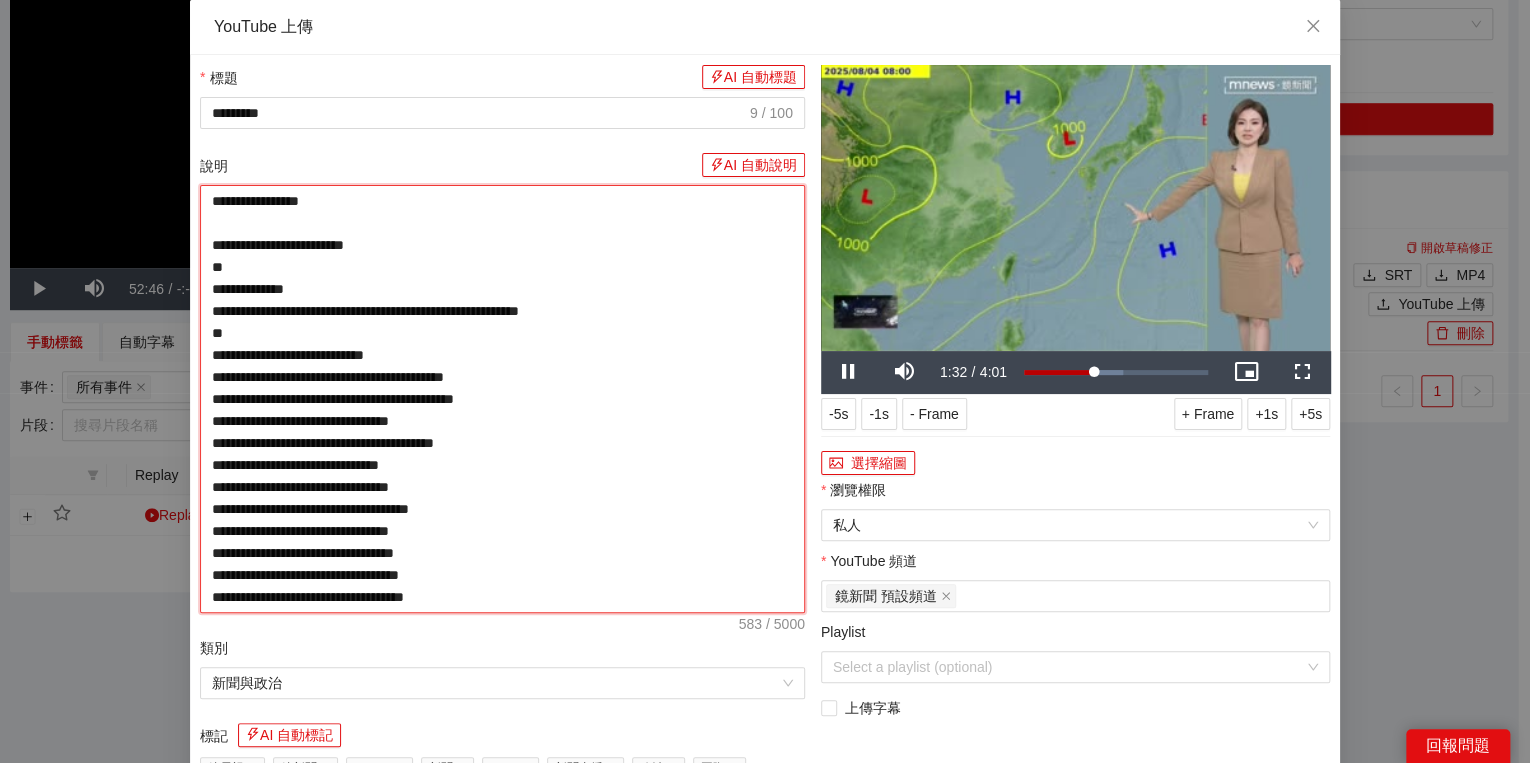 drag, startPoint x: 405, startPoint y: 196, endPoint x: 428, endPoint y: 200, distance: 23.345236 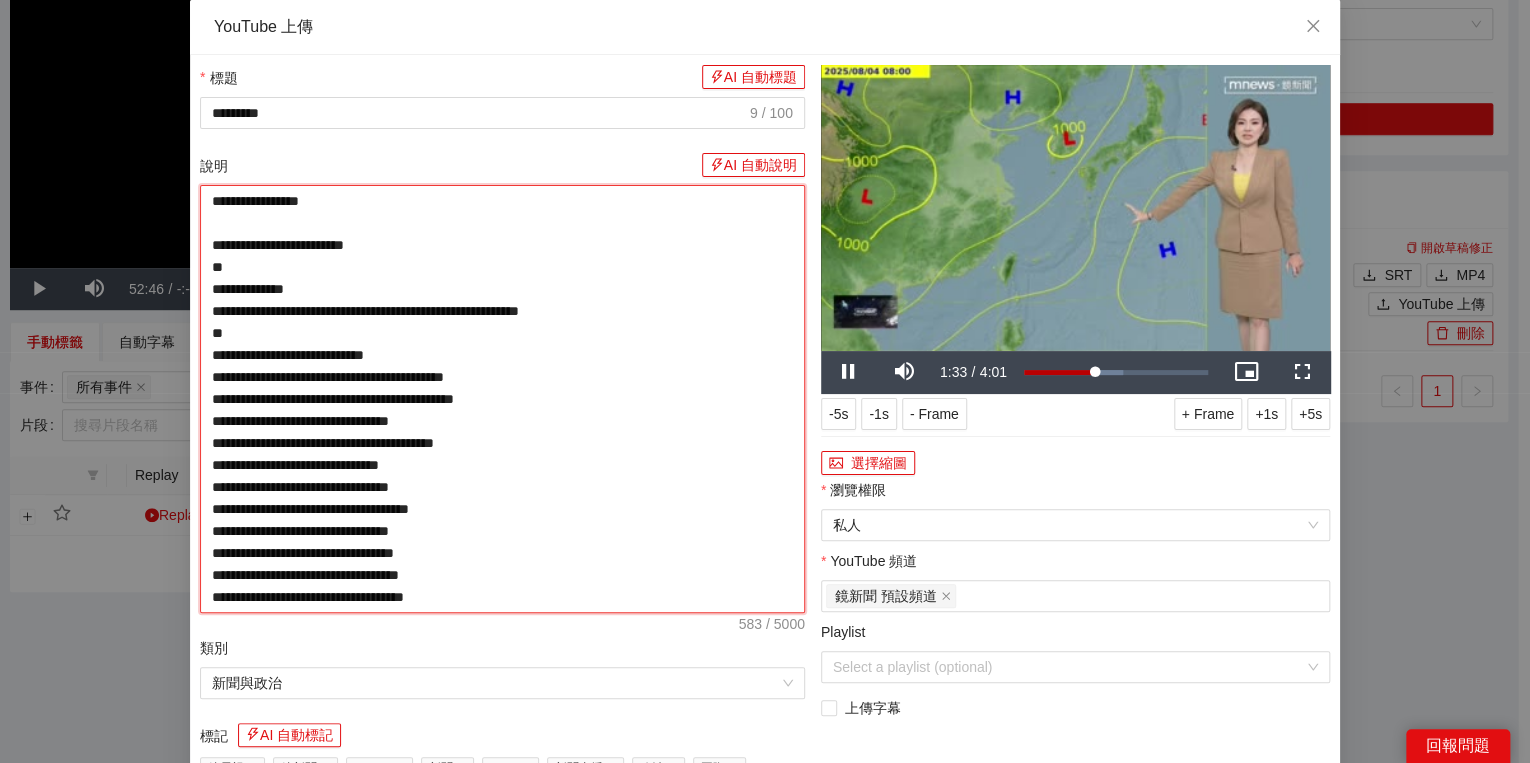type on "**********" 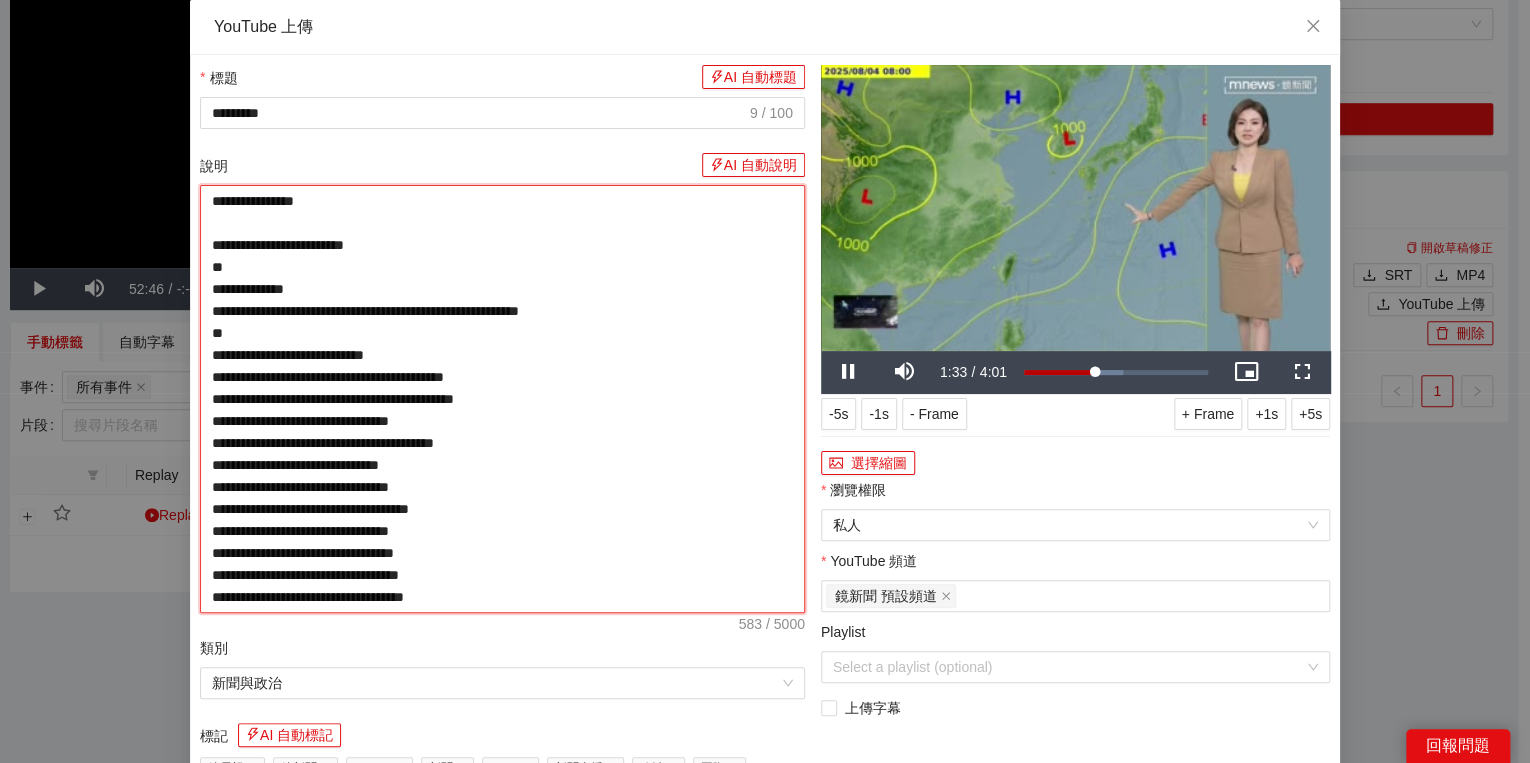 type on "**********" 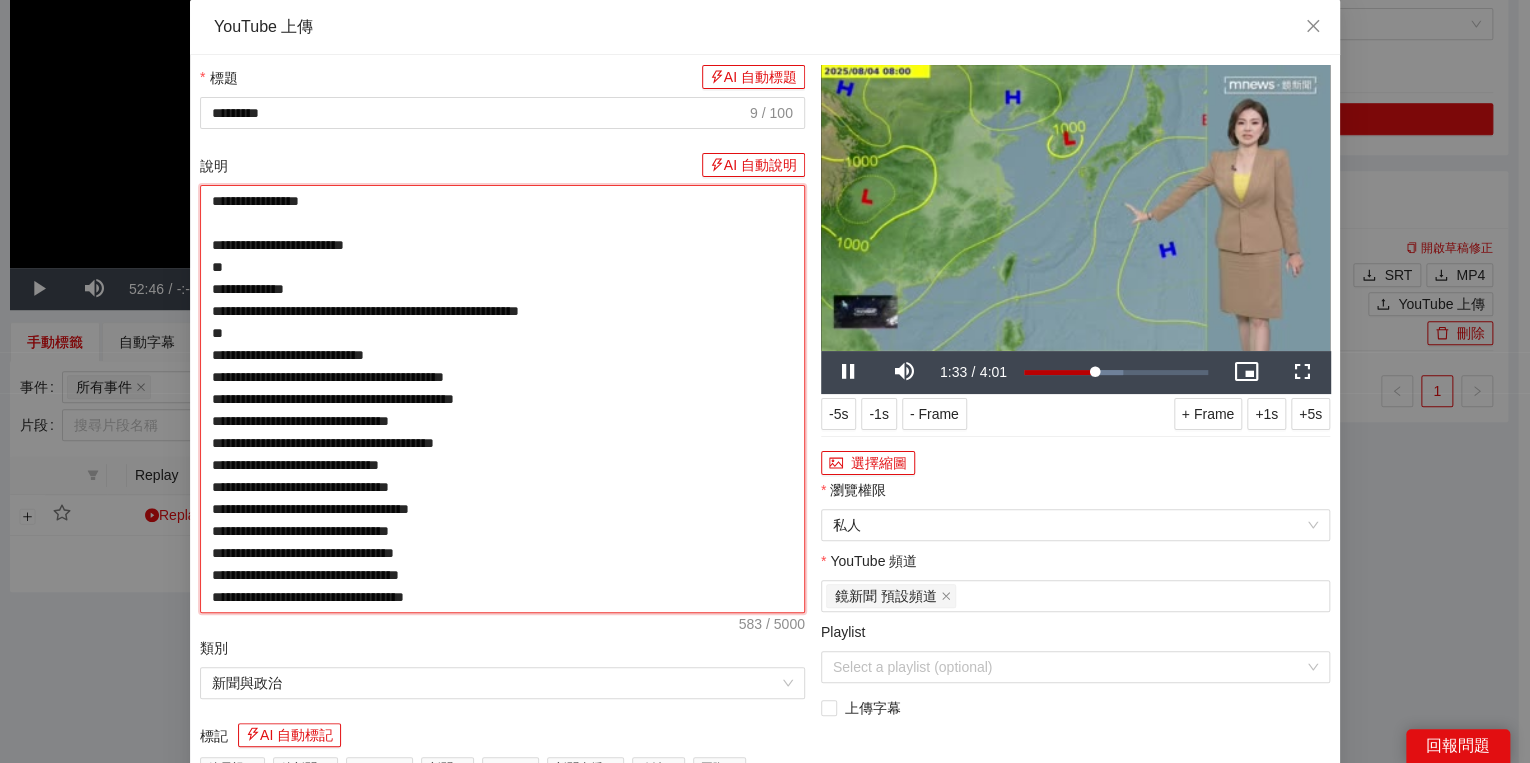 type on "**********" 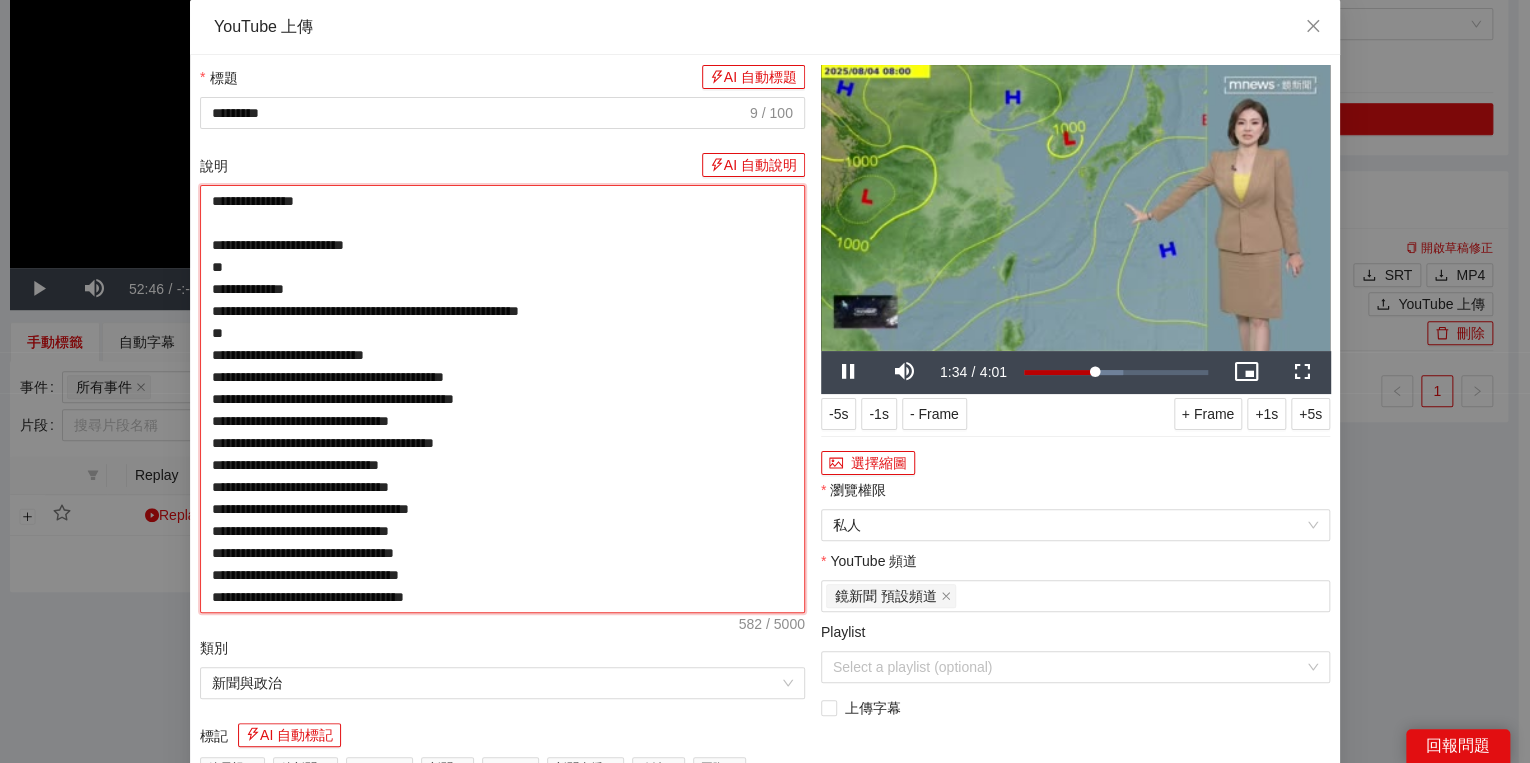 type on "**********" 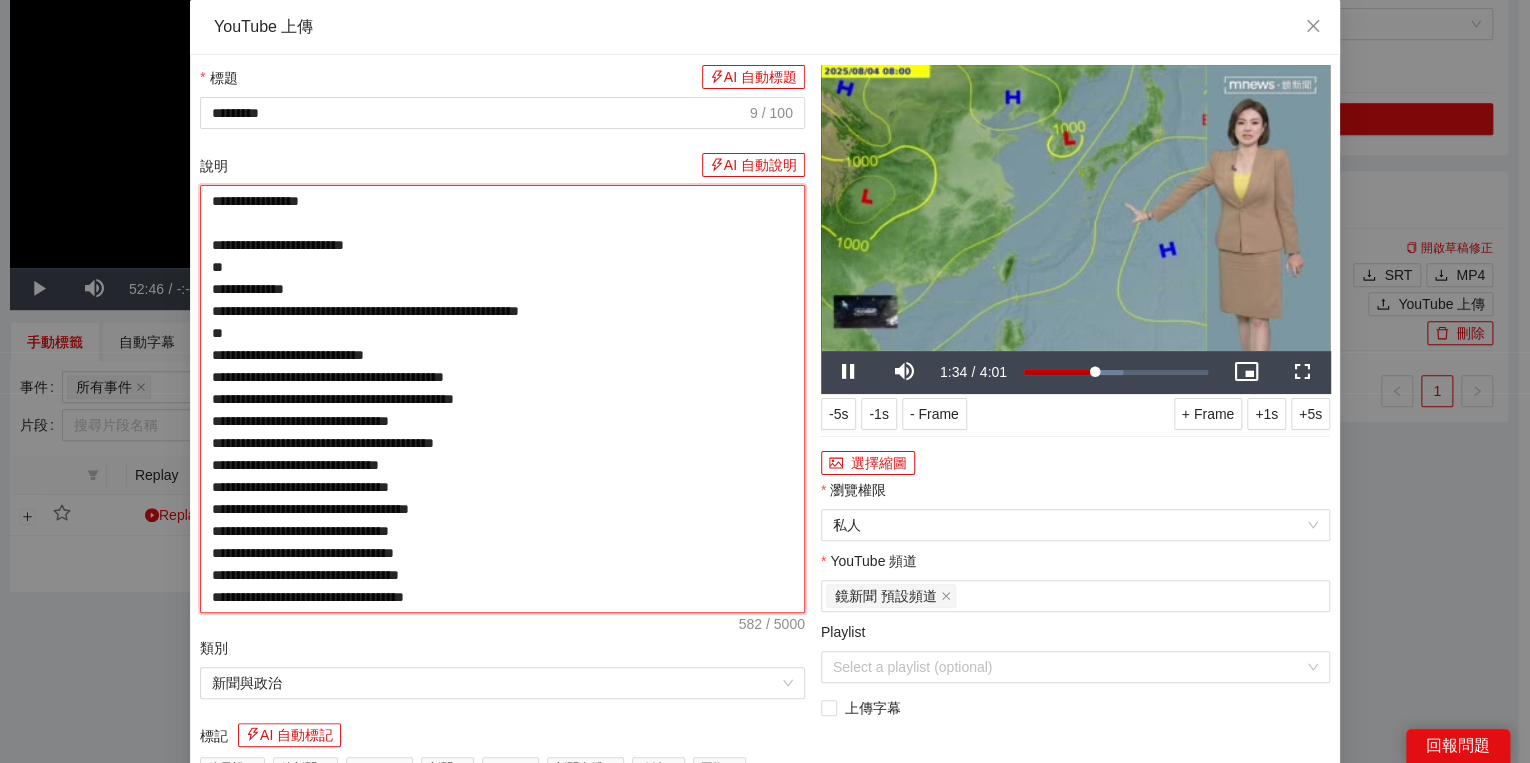 type on "**********" 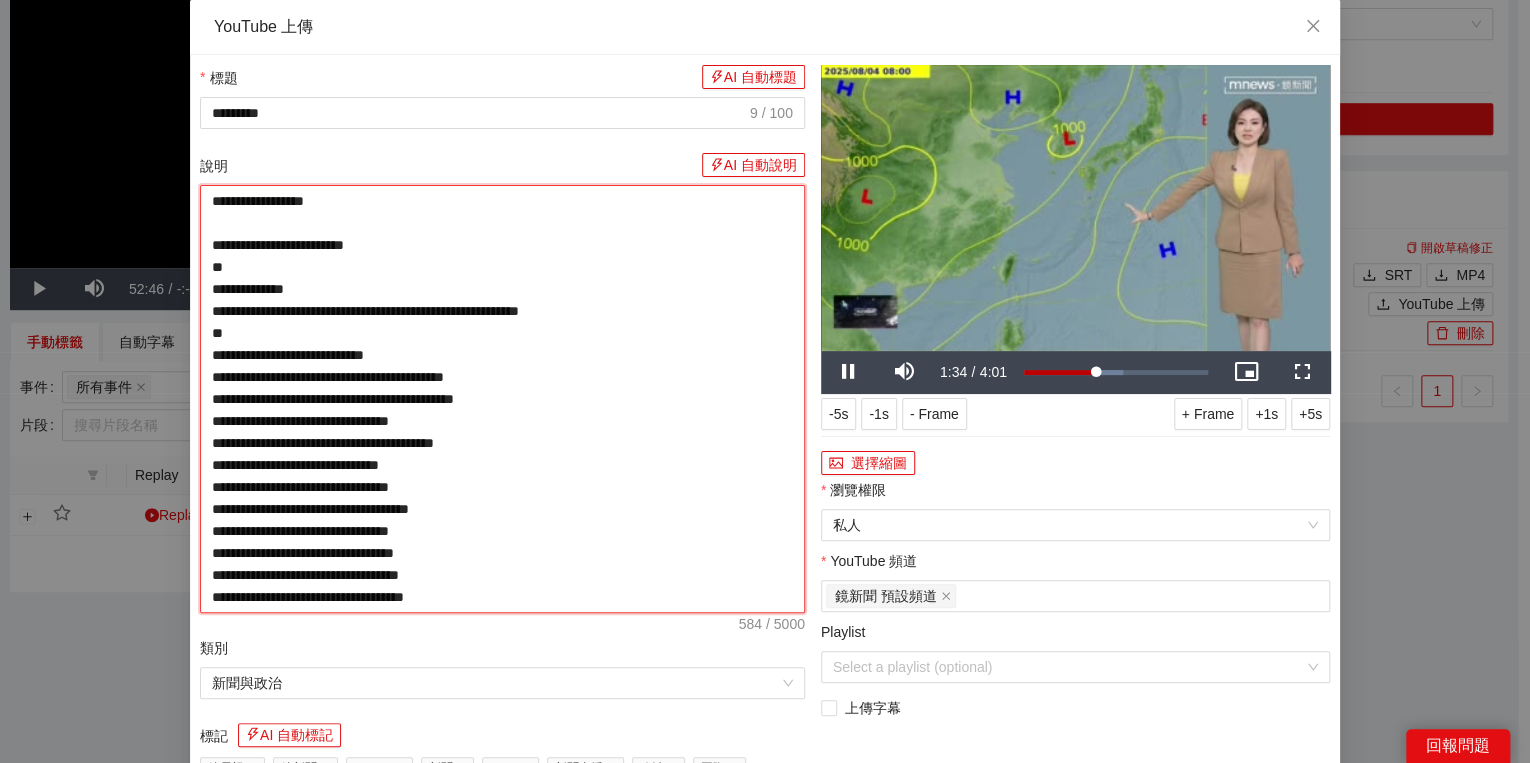 type on "**********" 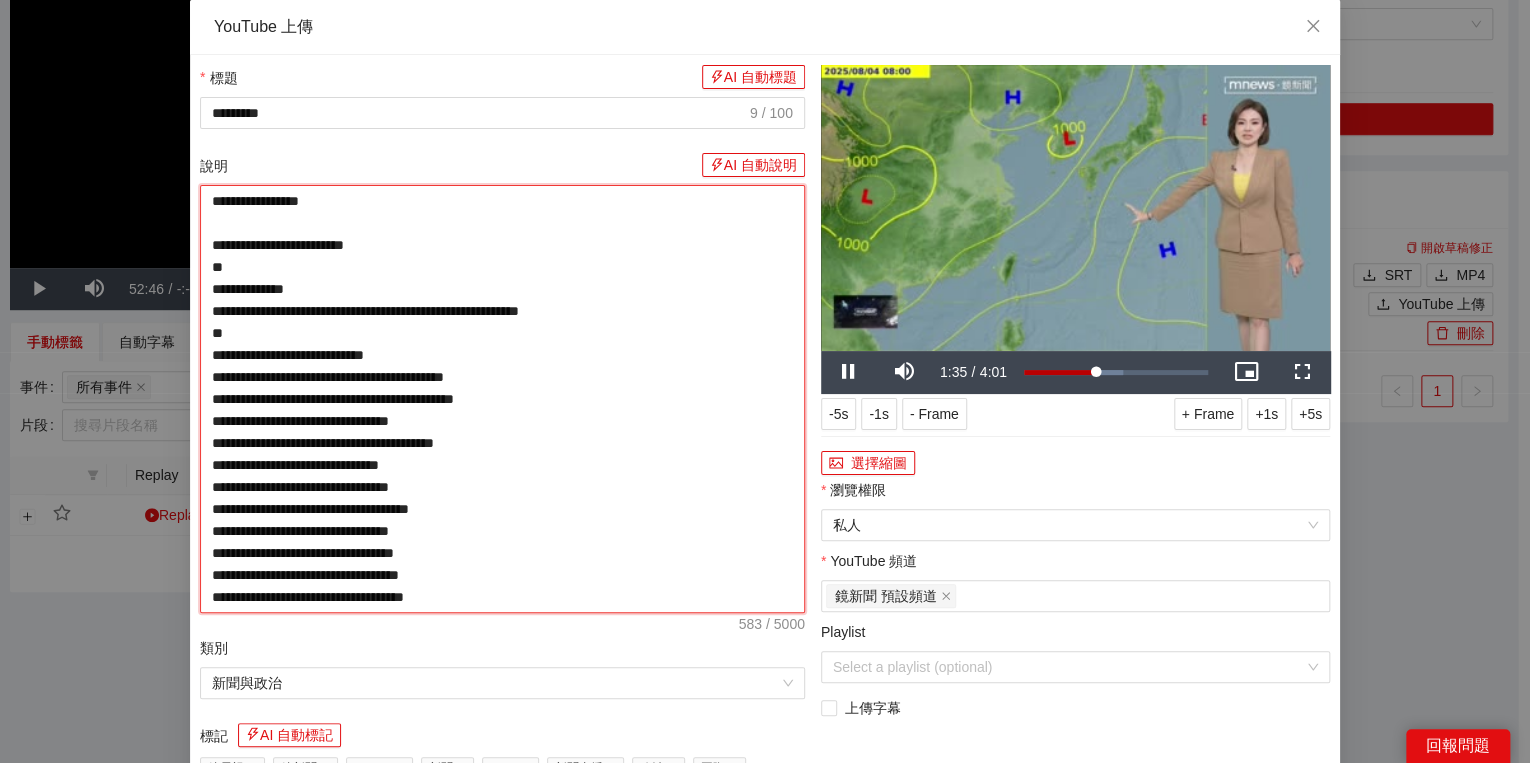 type on "**********" 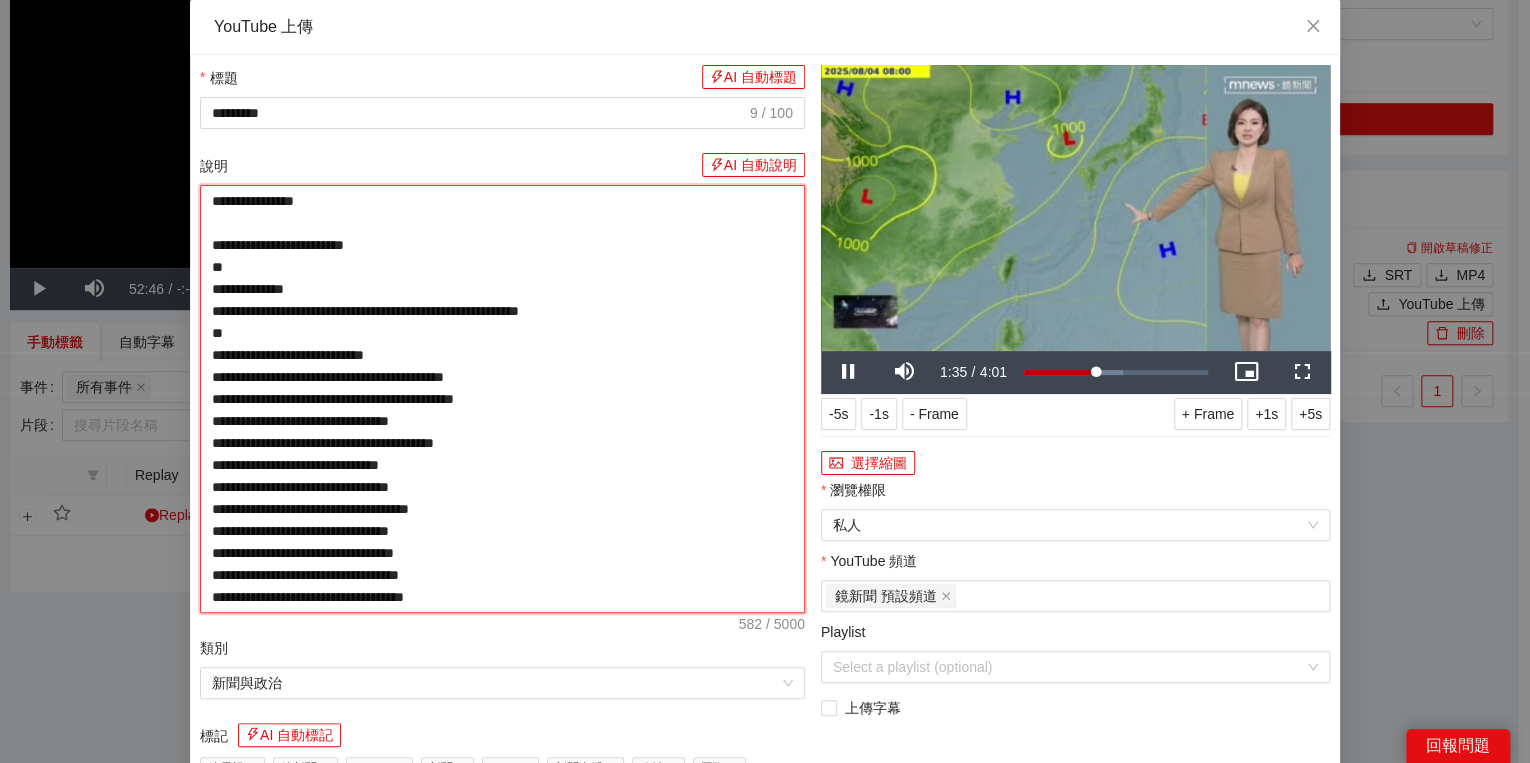 type on "**********" 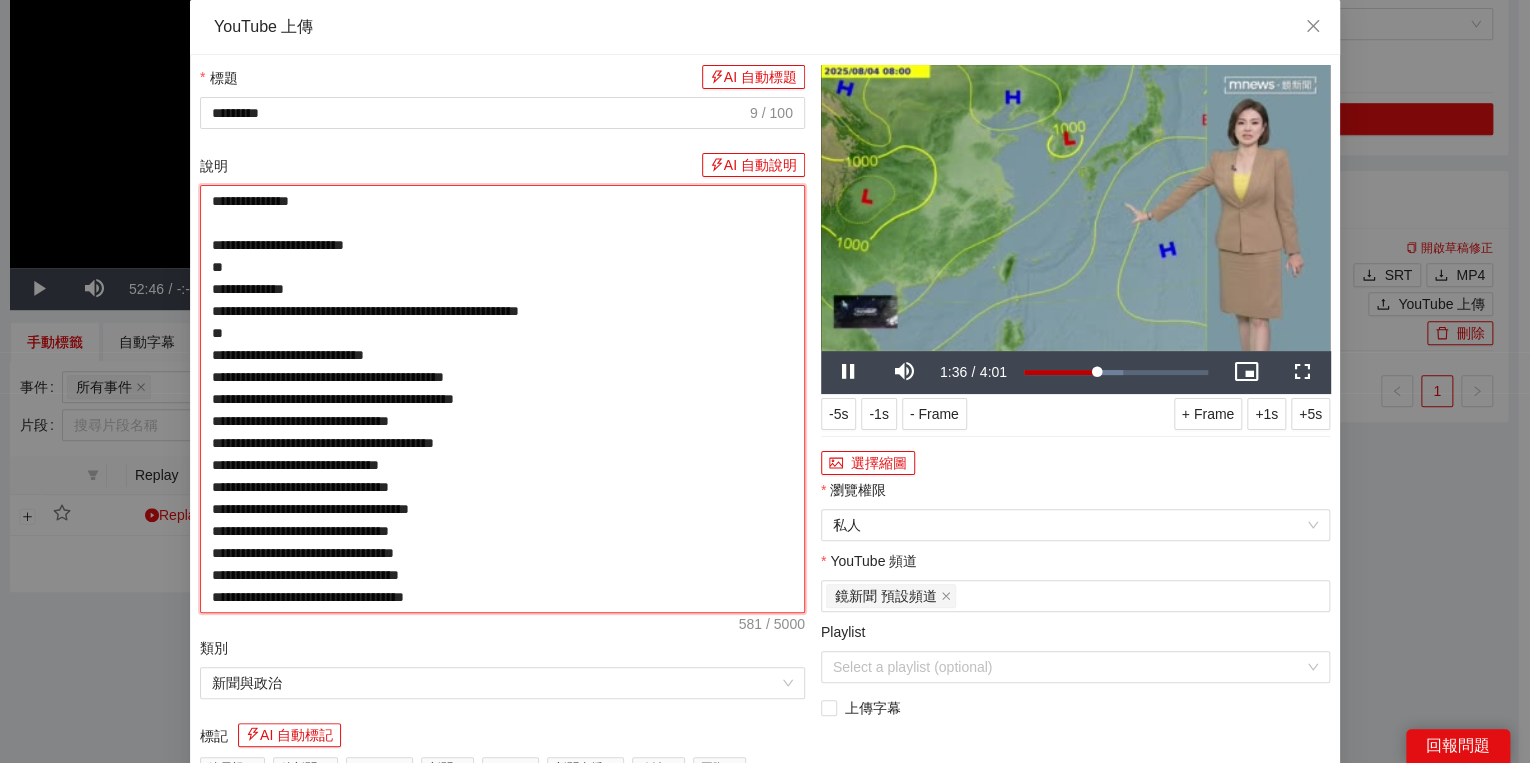 type on "**********" 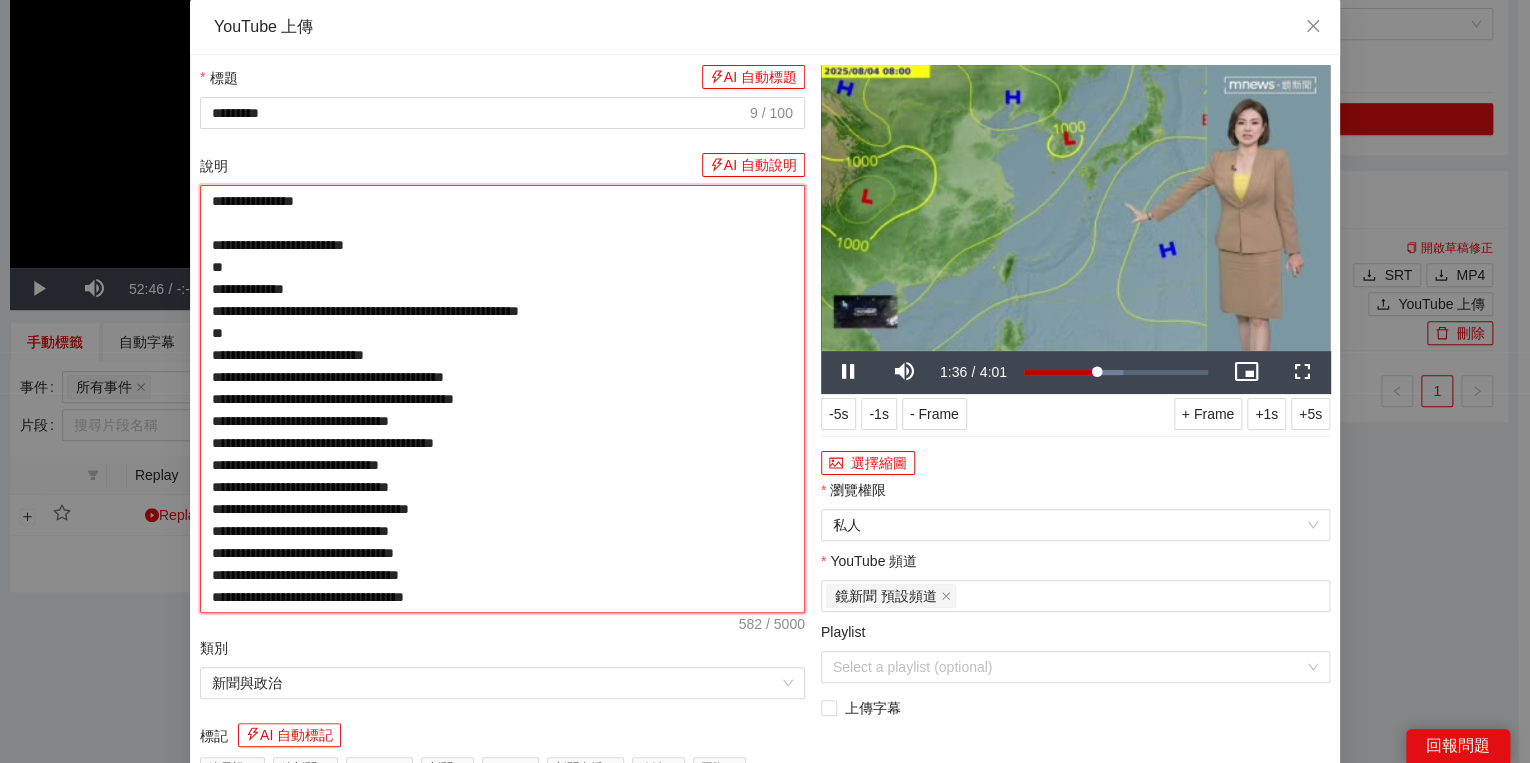 type on "**********" 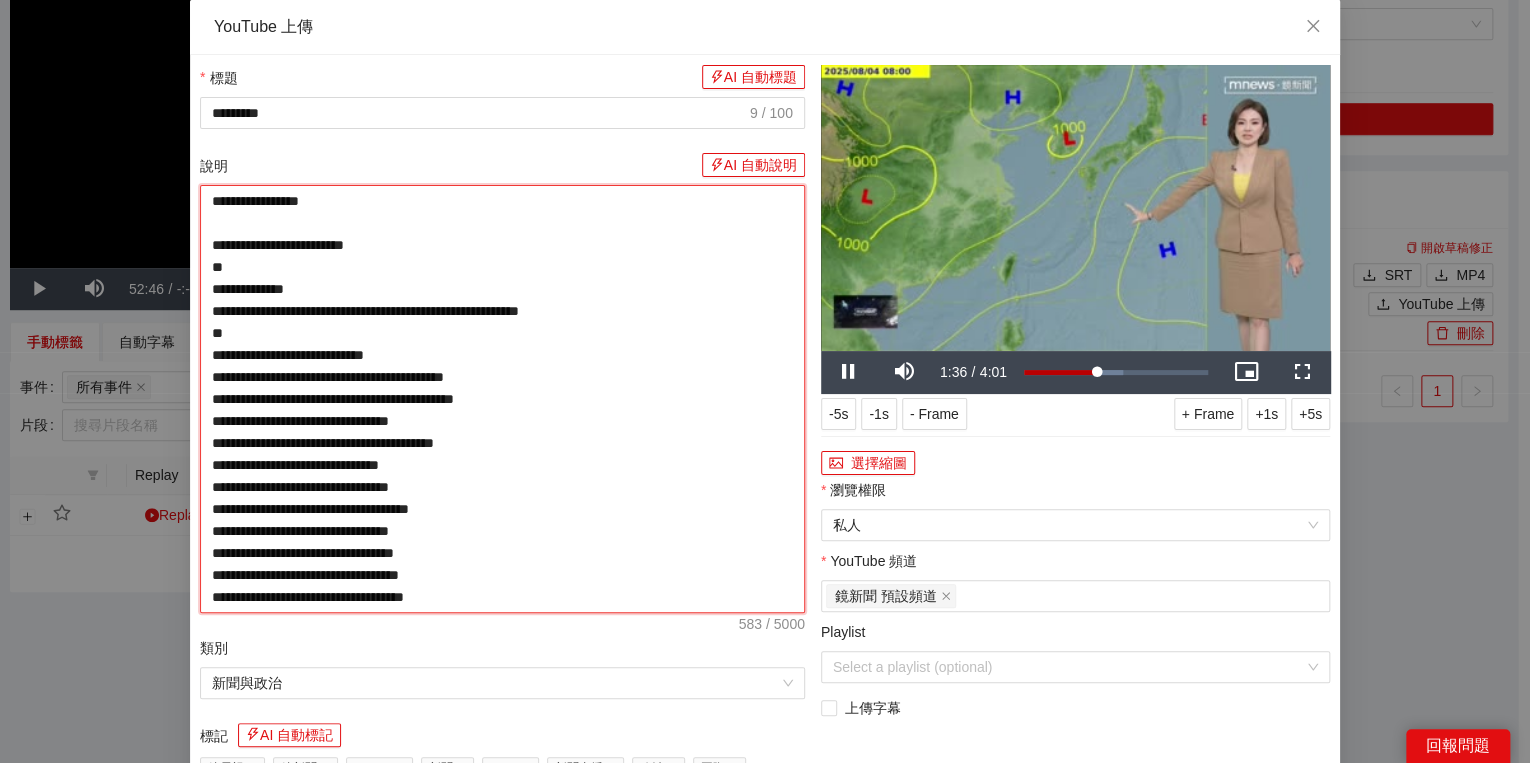 type on "**********" 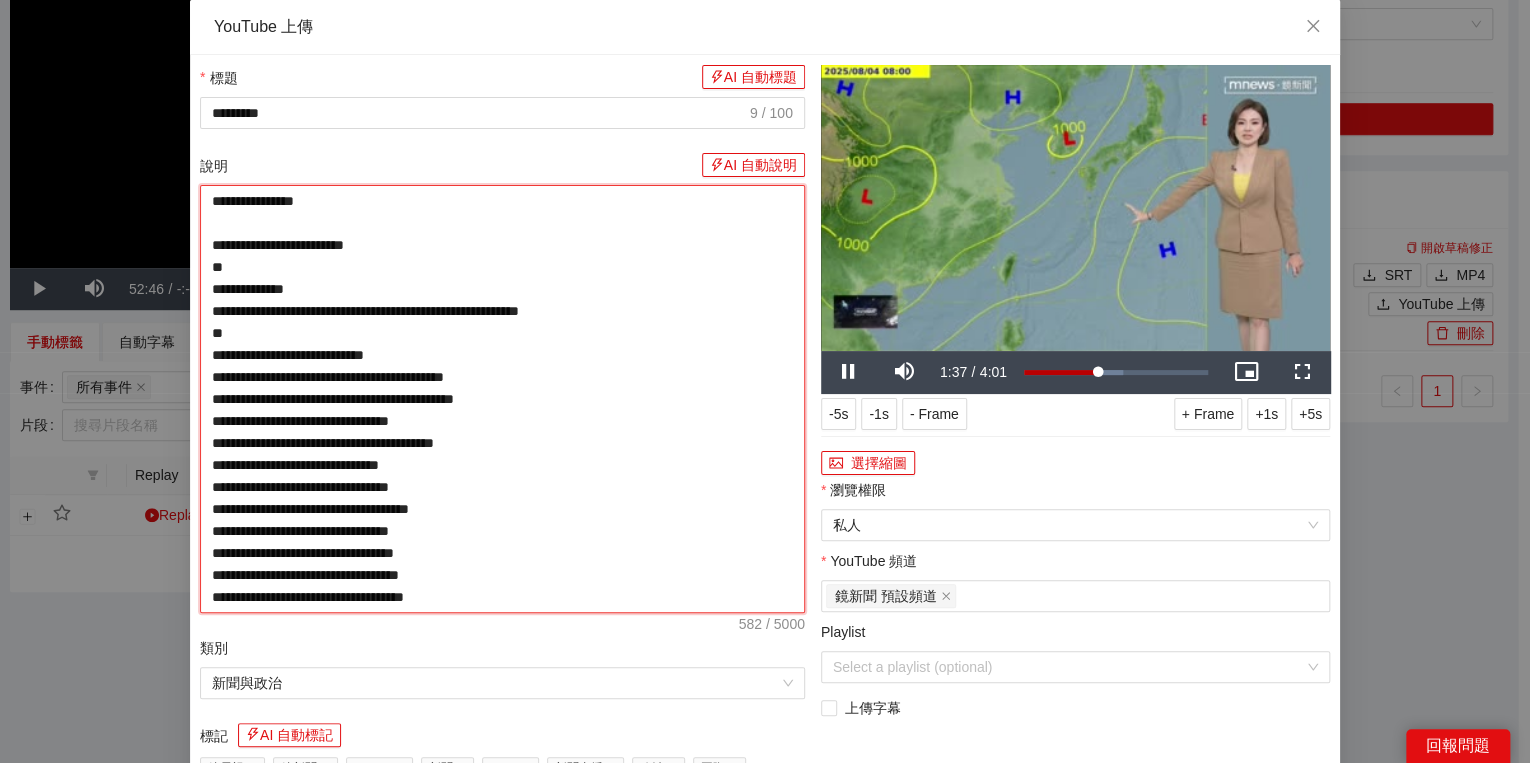 type on "**********" 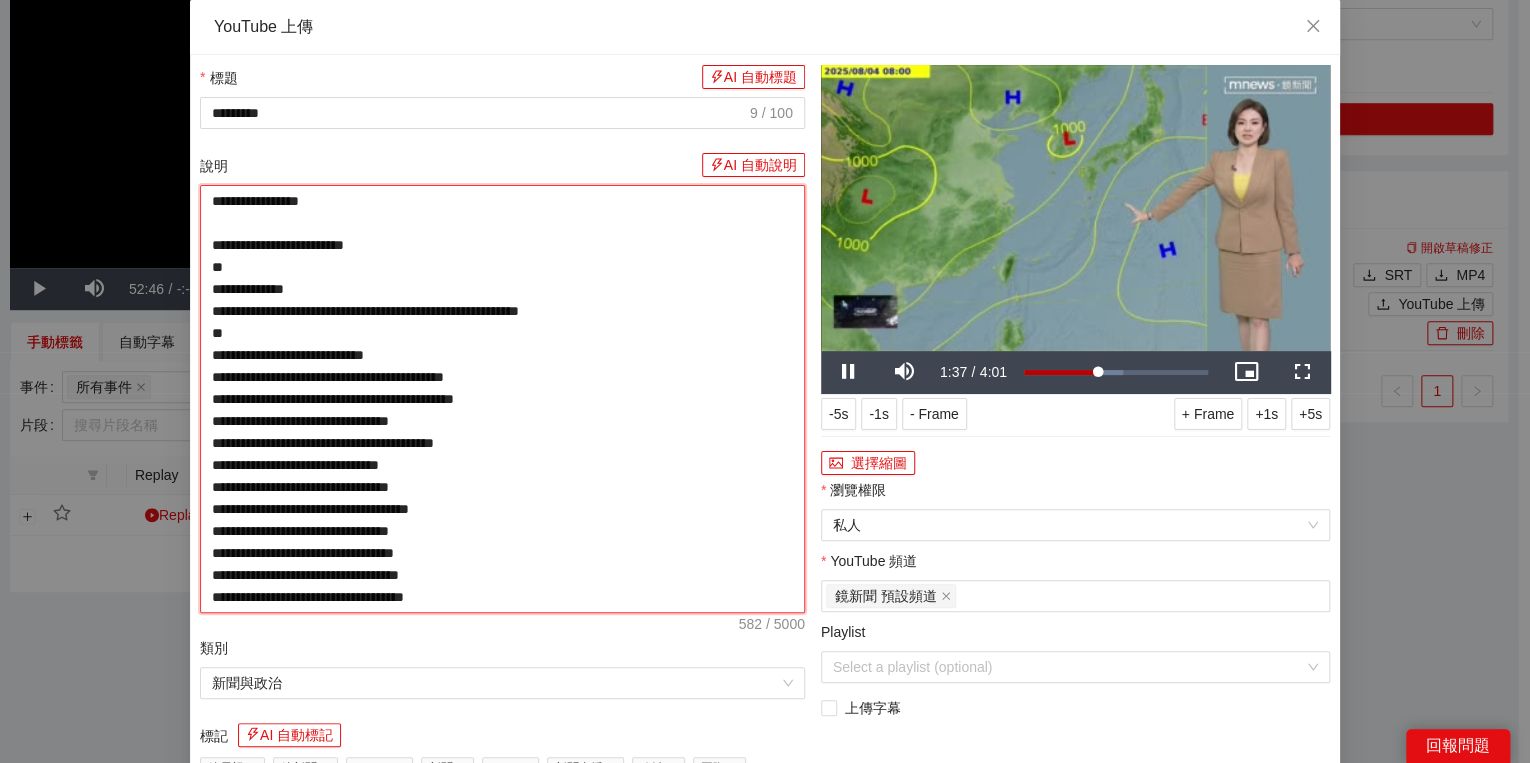 type on "**********" 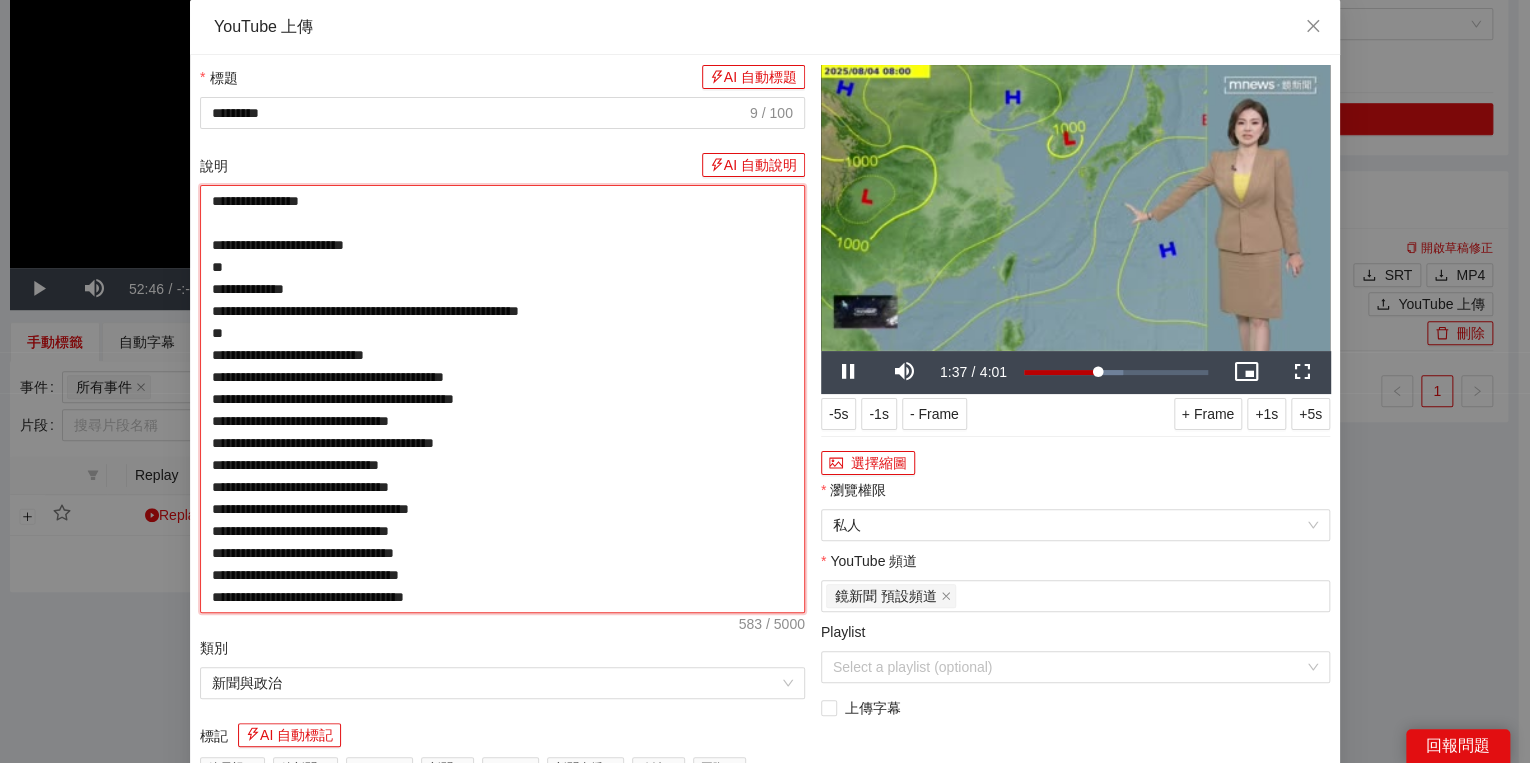 type on "**********" 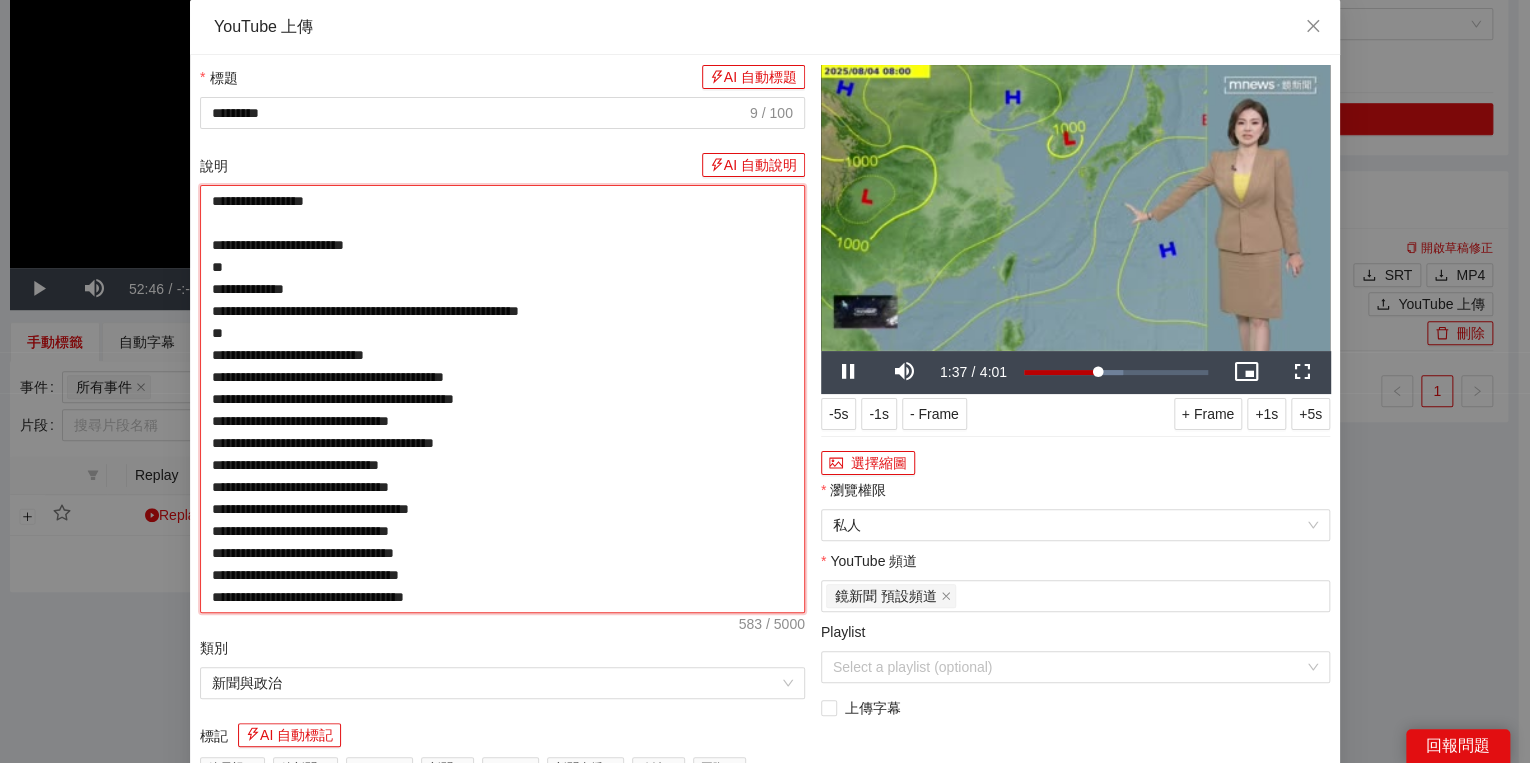 type on "**********" 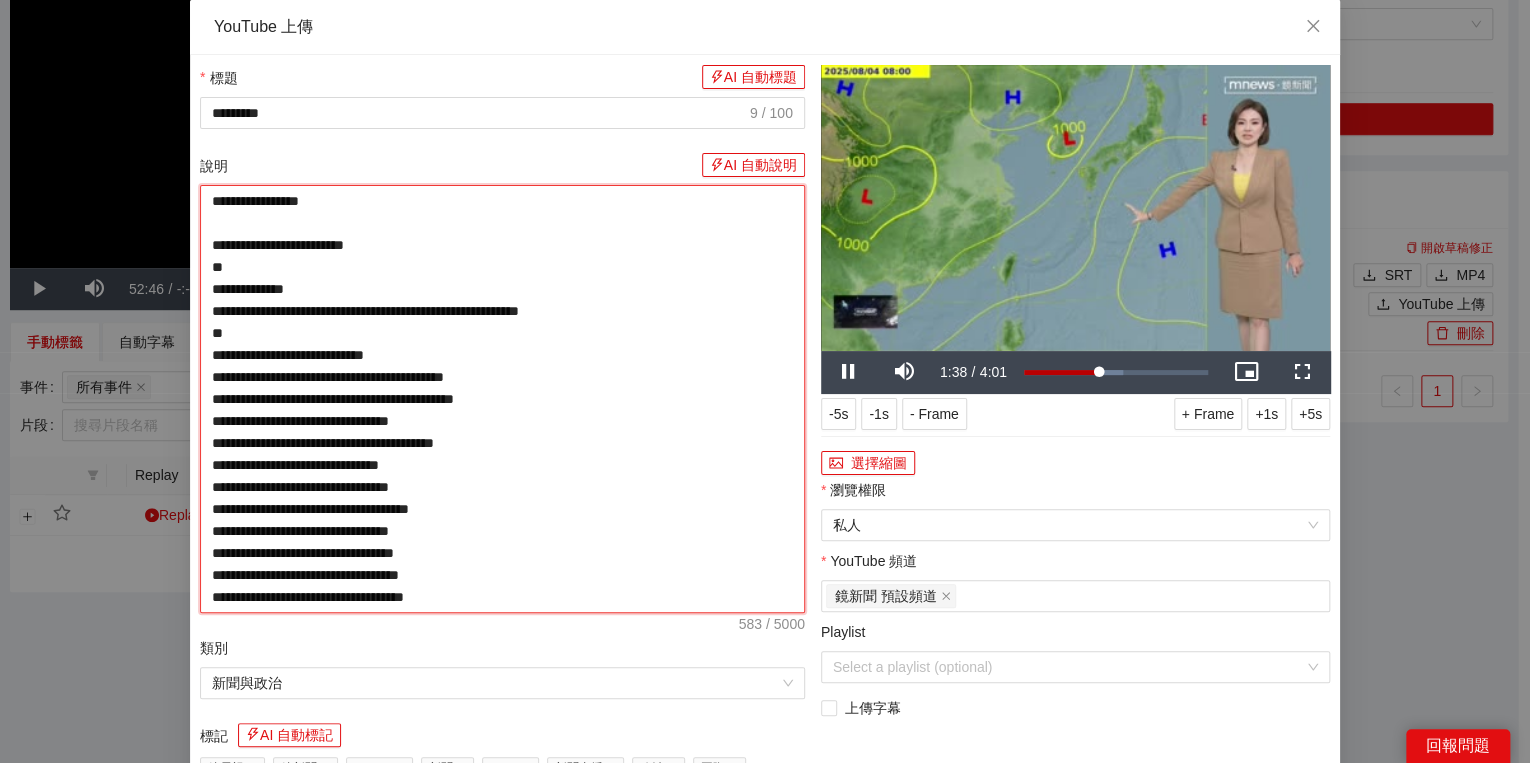 type on "**********" 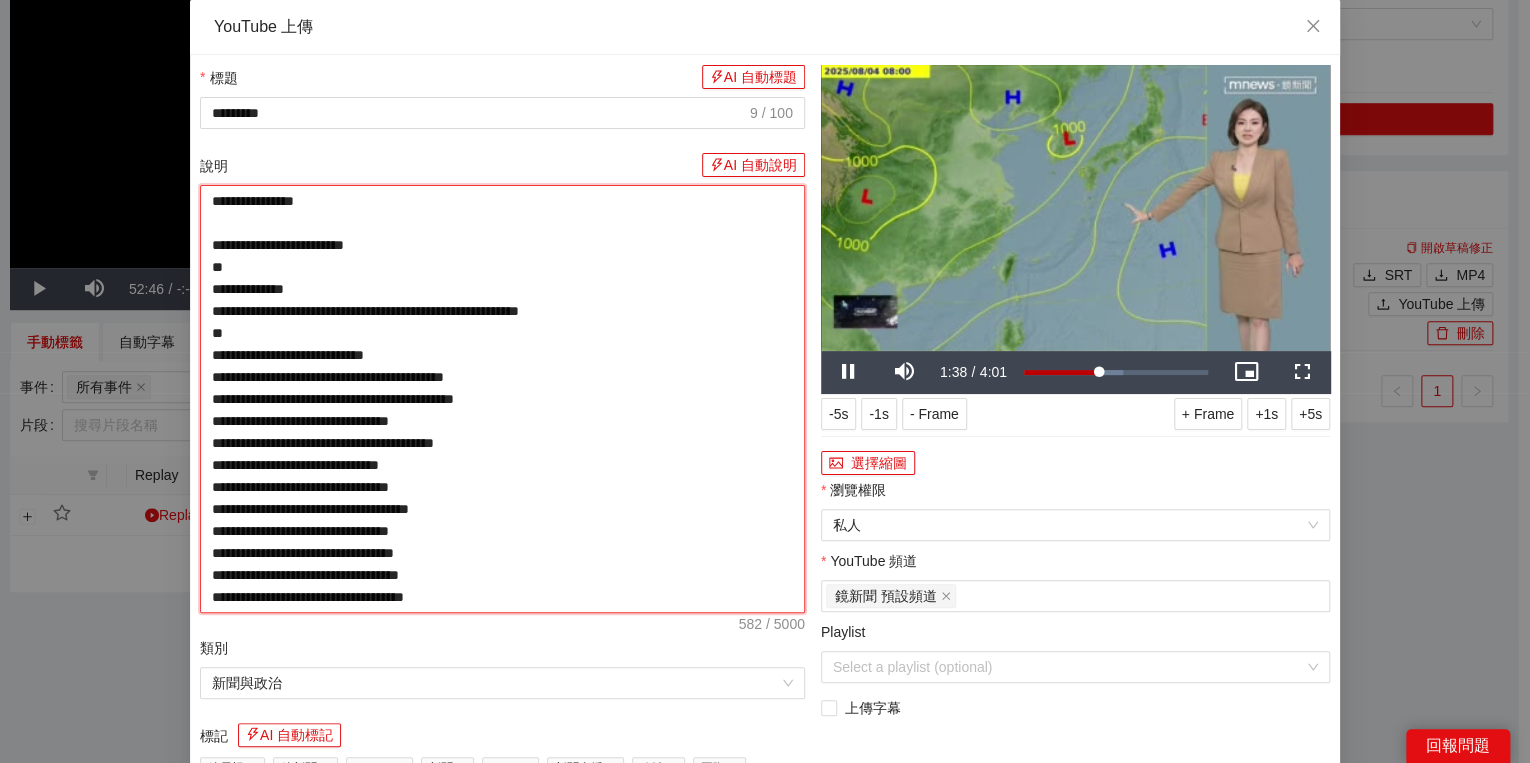 type on "**********" 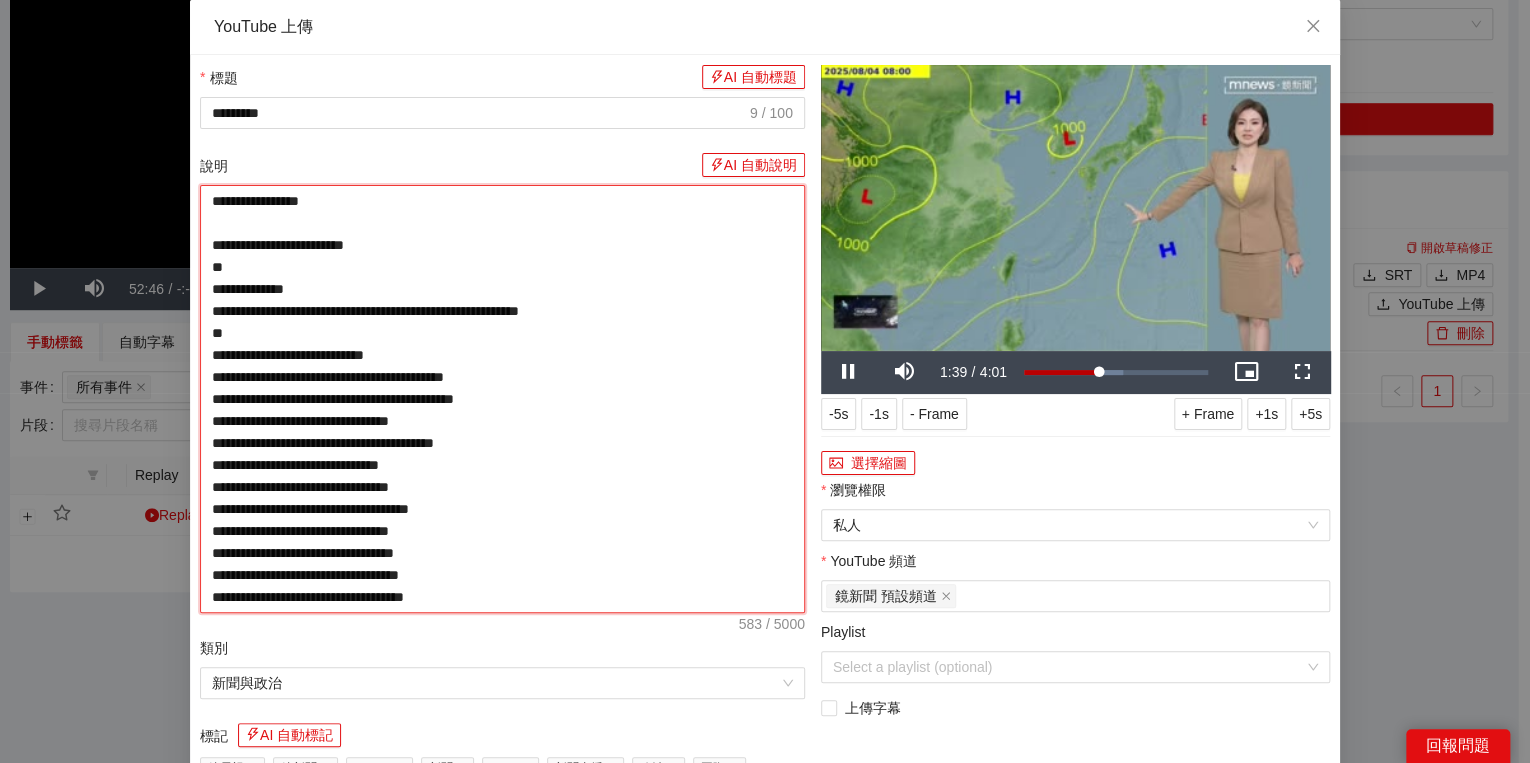 type on "**********" 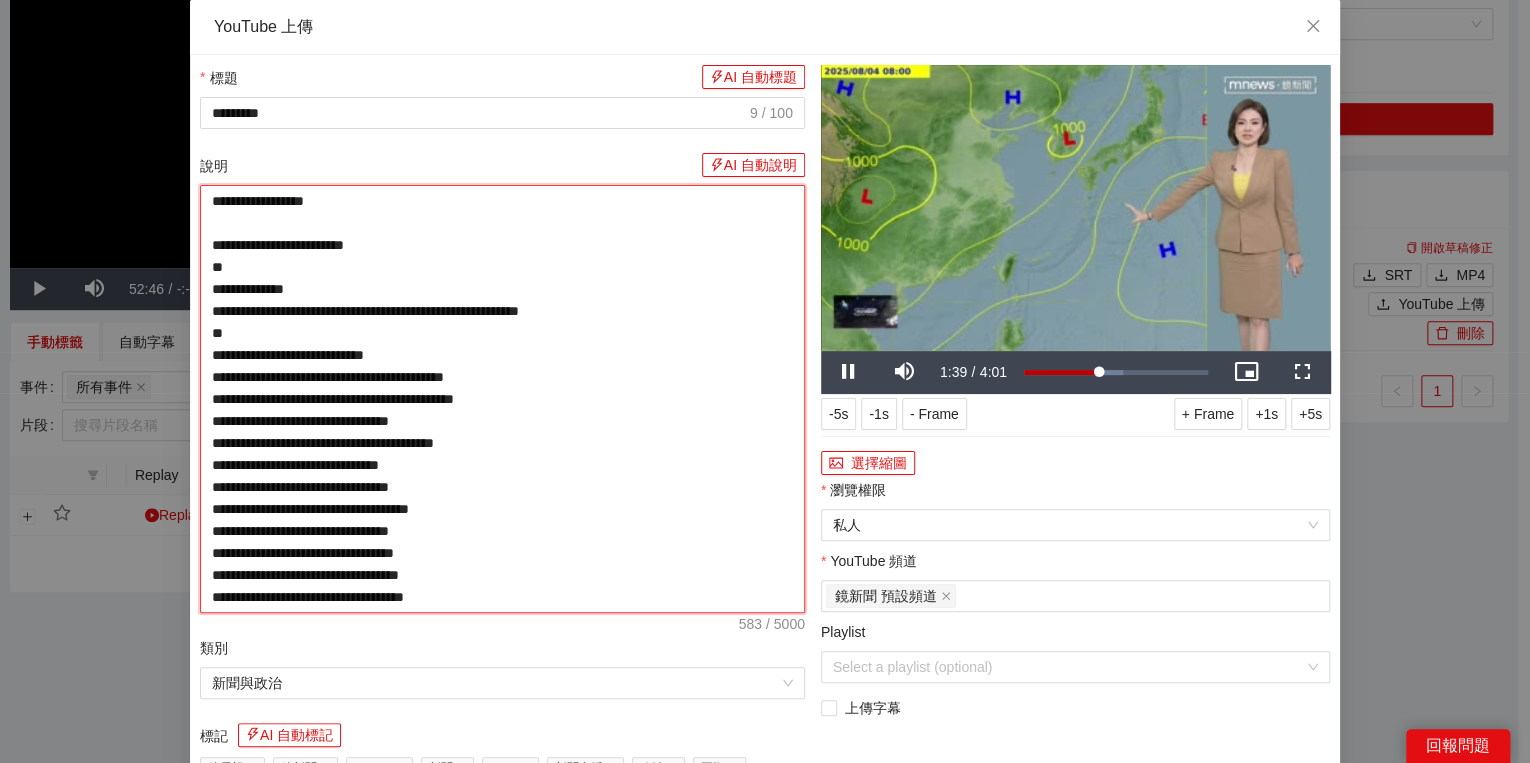 type on "**********" 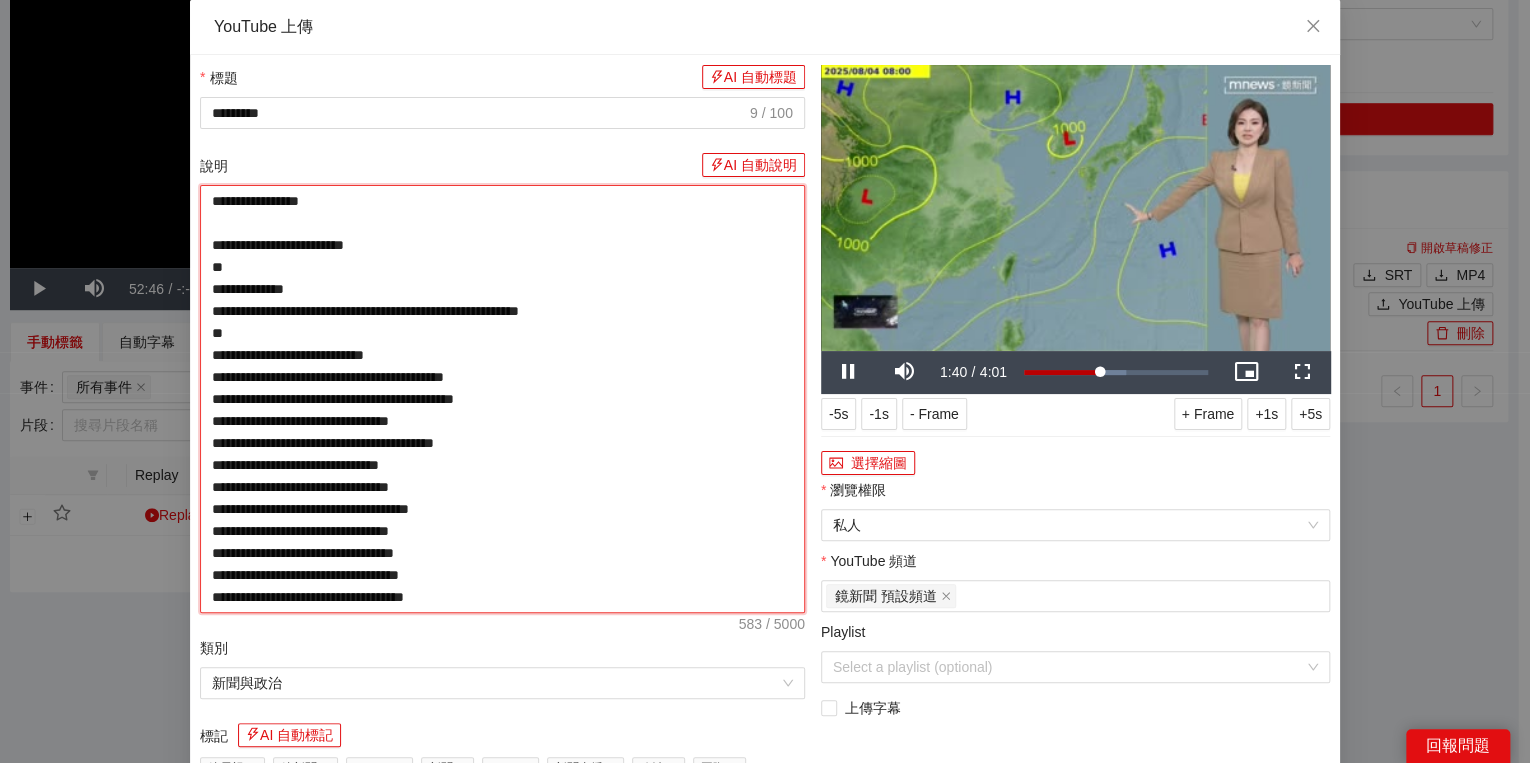 type on "**********" 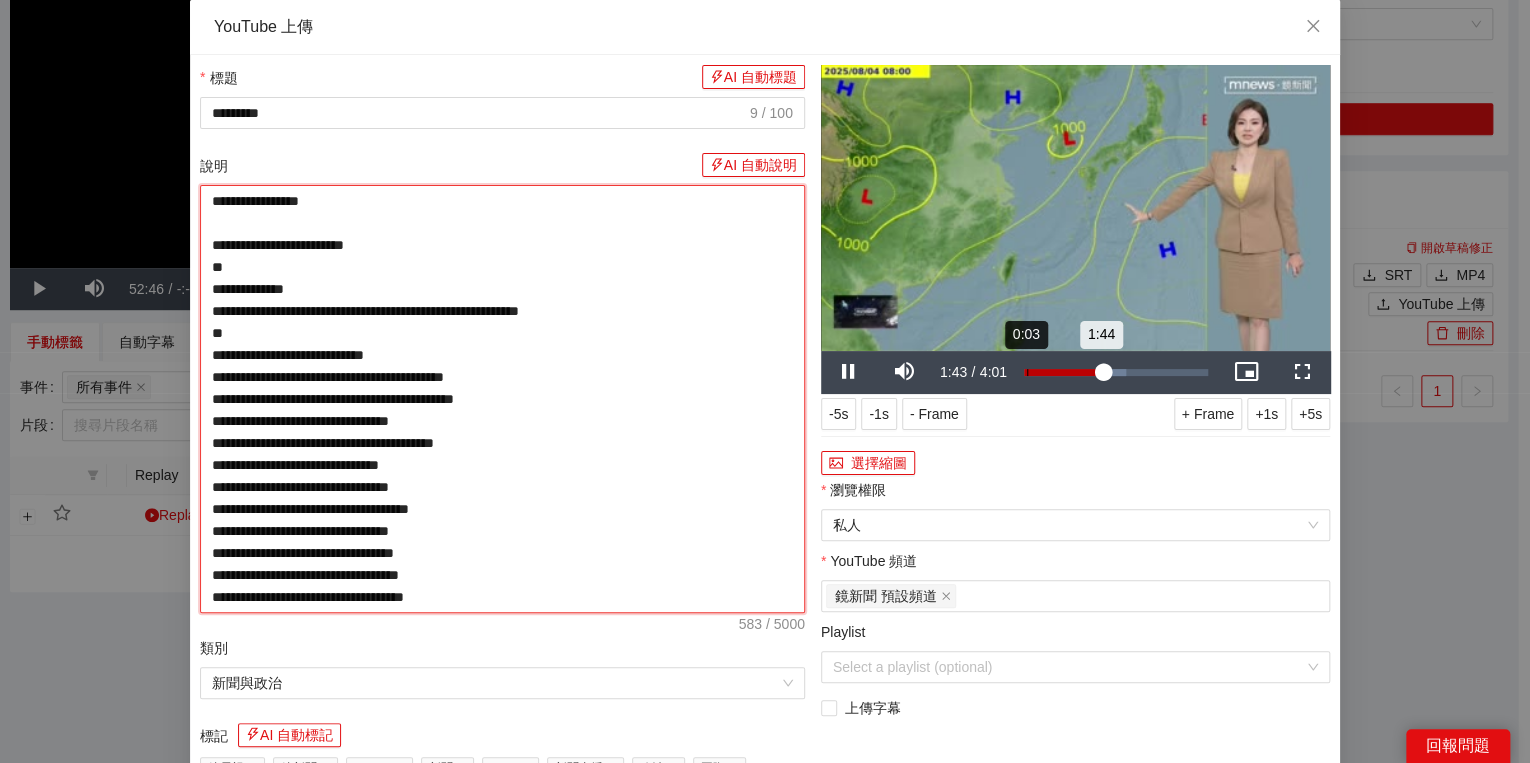 click on "Loaded :  55.53% 0:03 1:44" at bounding box center (1116, 372) 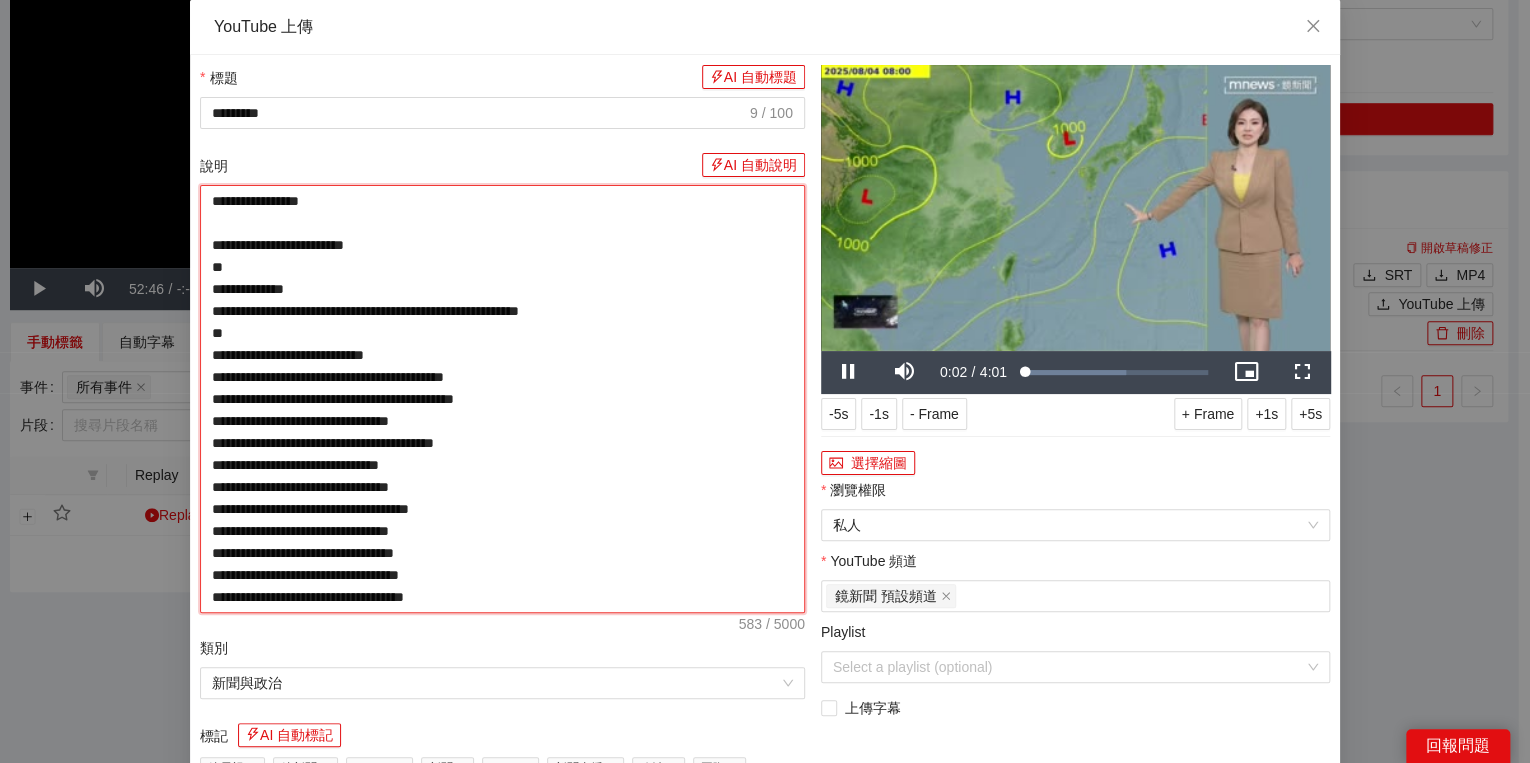 type on "**********" 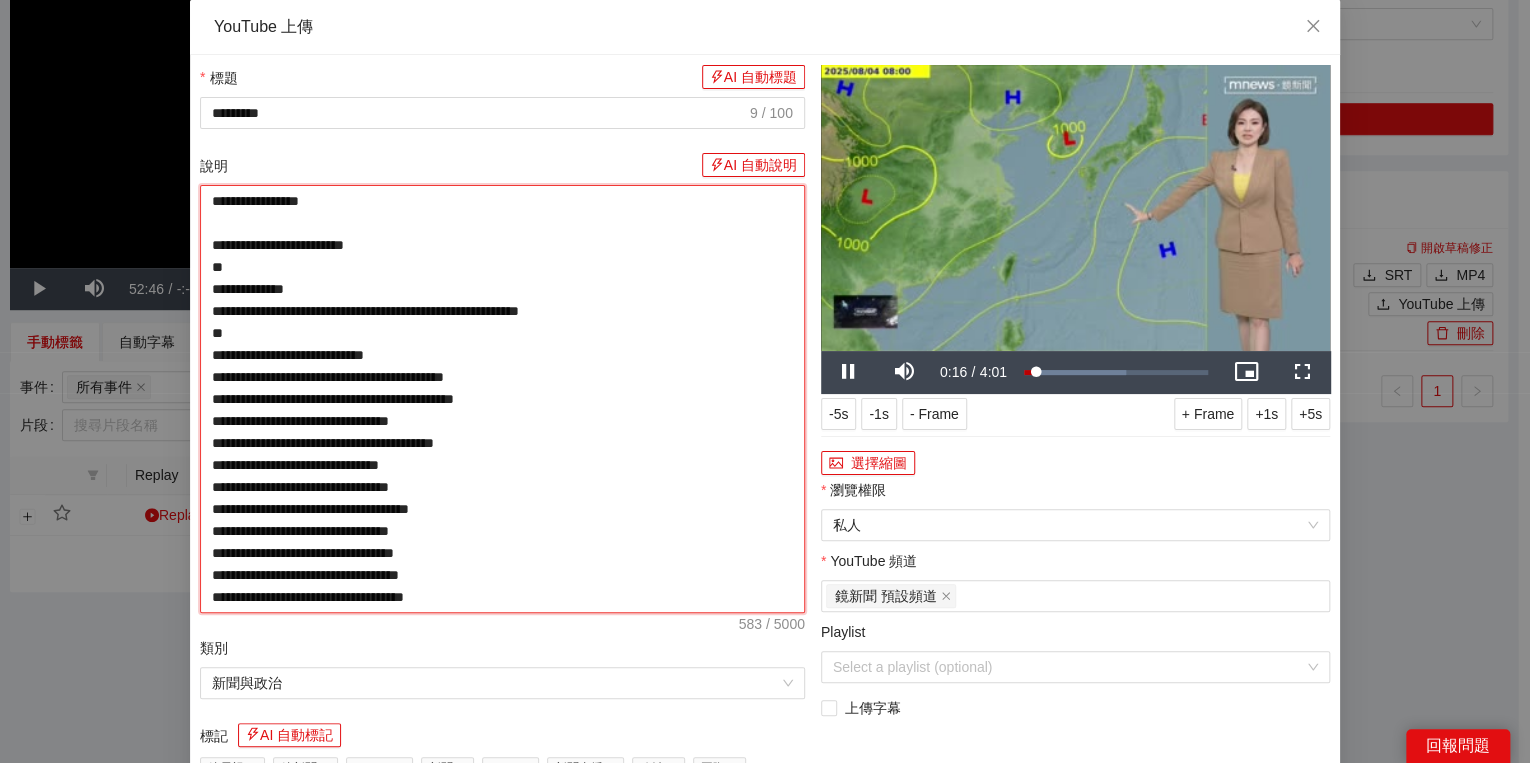 drag, startPoint x: 464, startPoint y: 195, endPoint x: 230, endPoint y: 181, distance: 234.41843 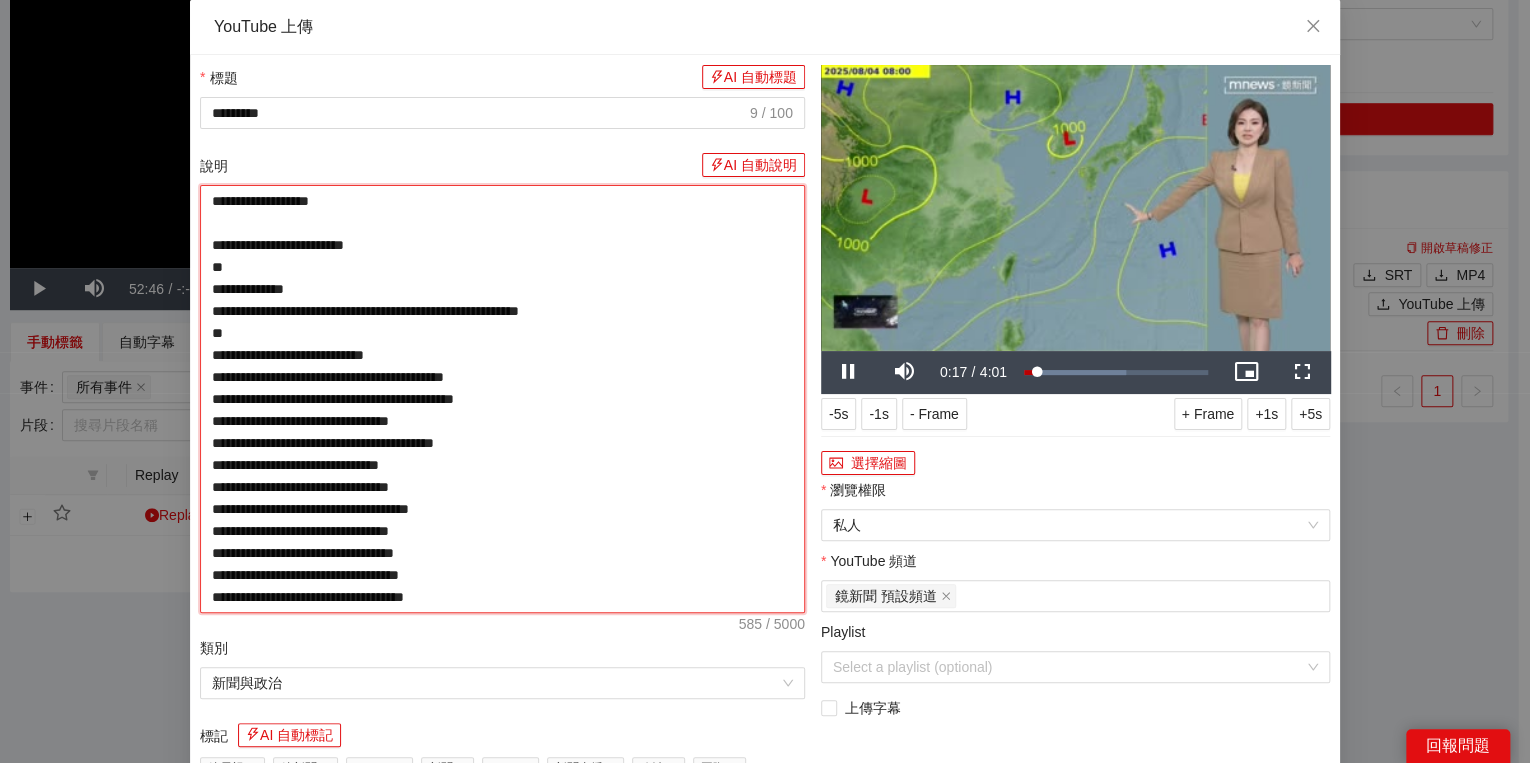 drag, startPoint x: 552, startPoint y: 200, endPoint x: 44, endPoint y: 188, distance: 508.14172 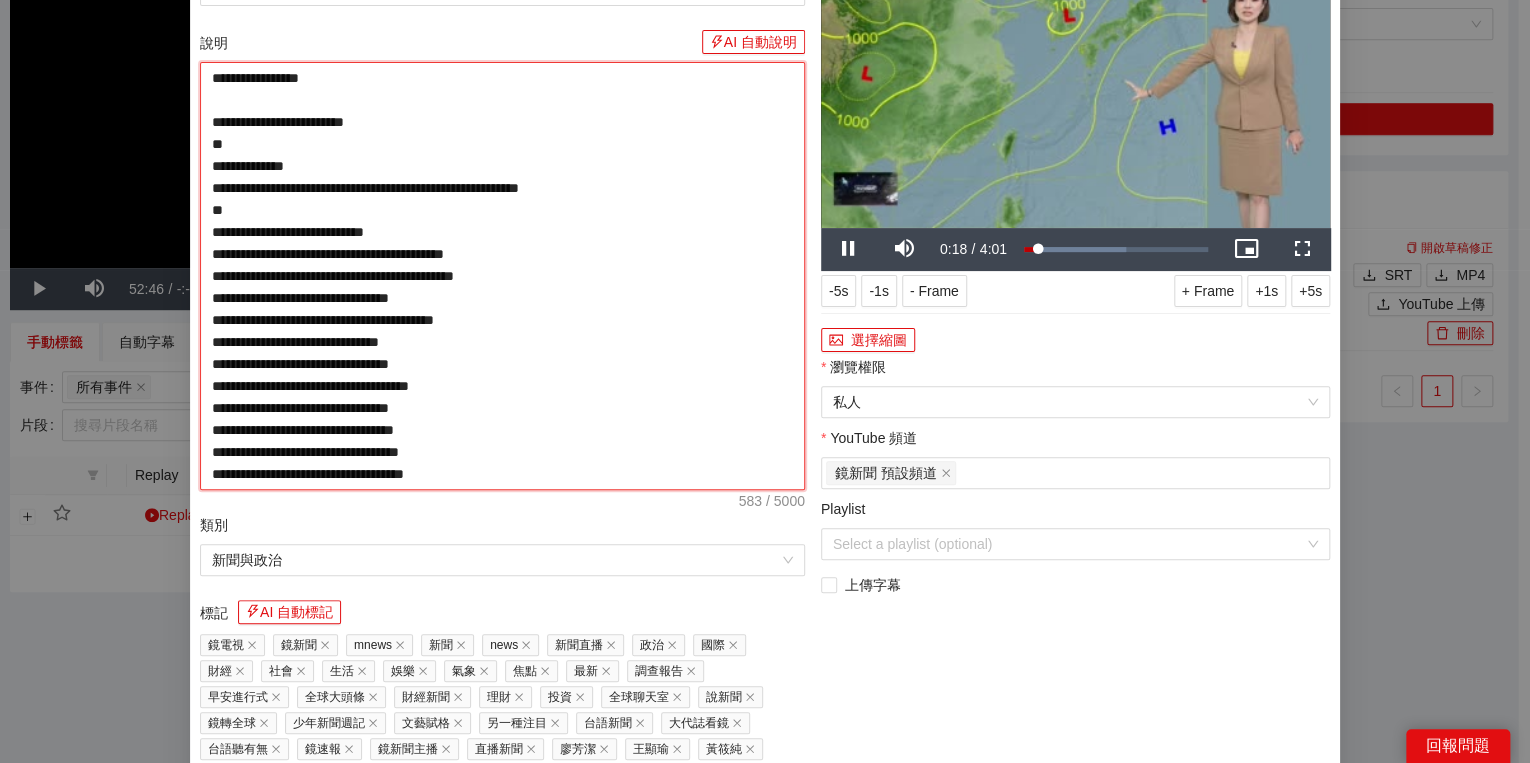 scroll, scrollTop: 240, scrollLeft: 0, axis: vertical 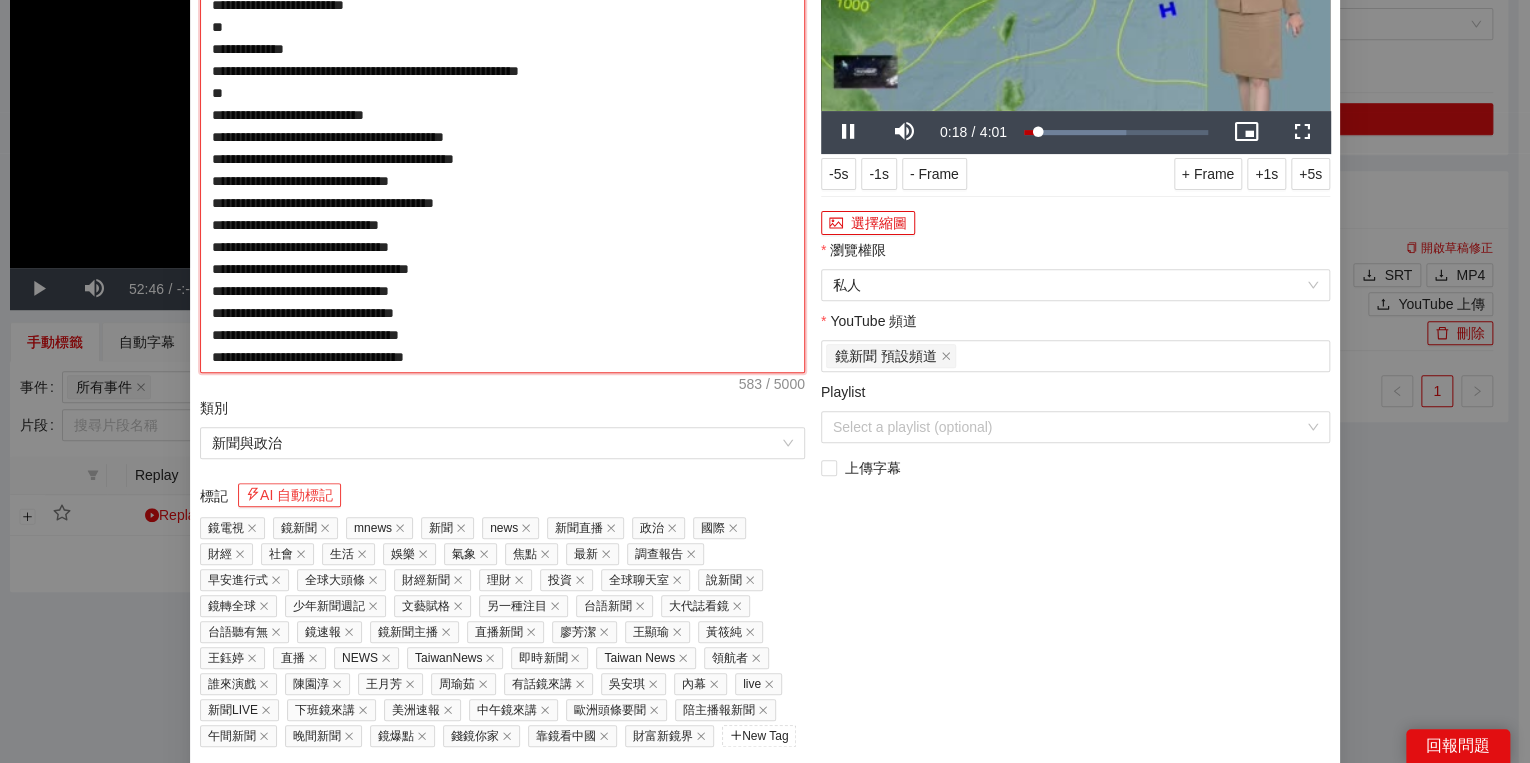 type on "**********" 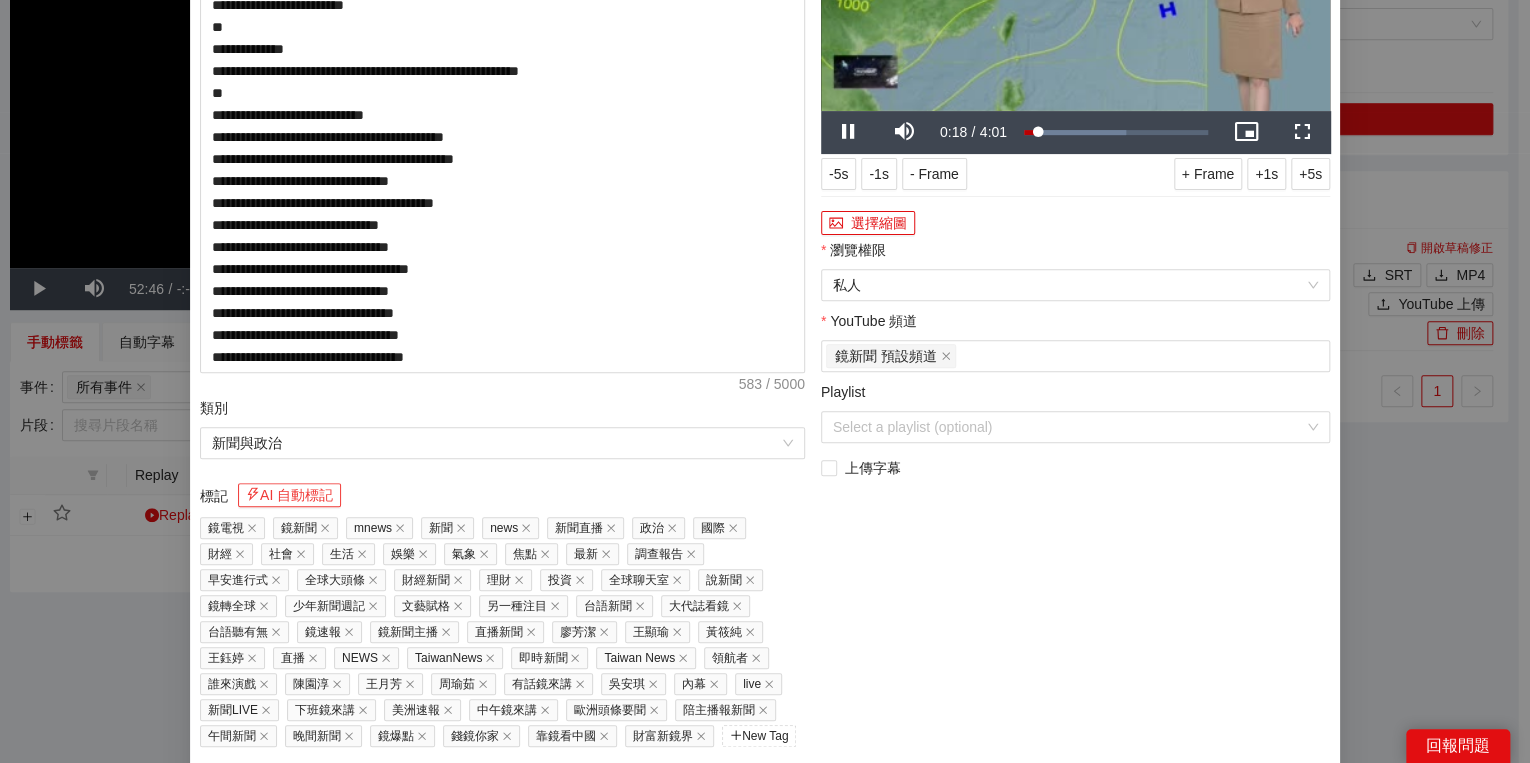 click on "AI 自動標記" at bounding box center (289, 495) 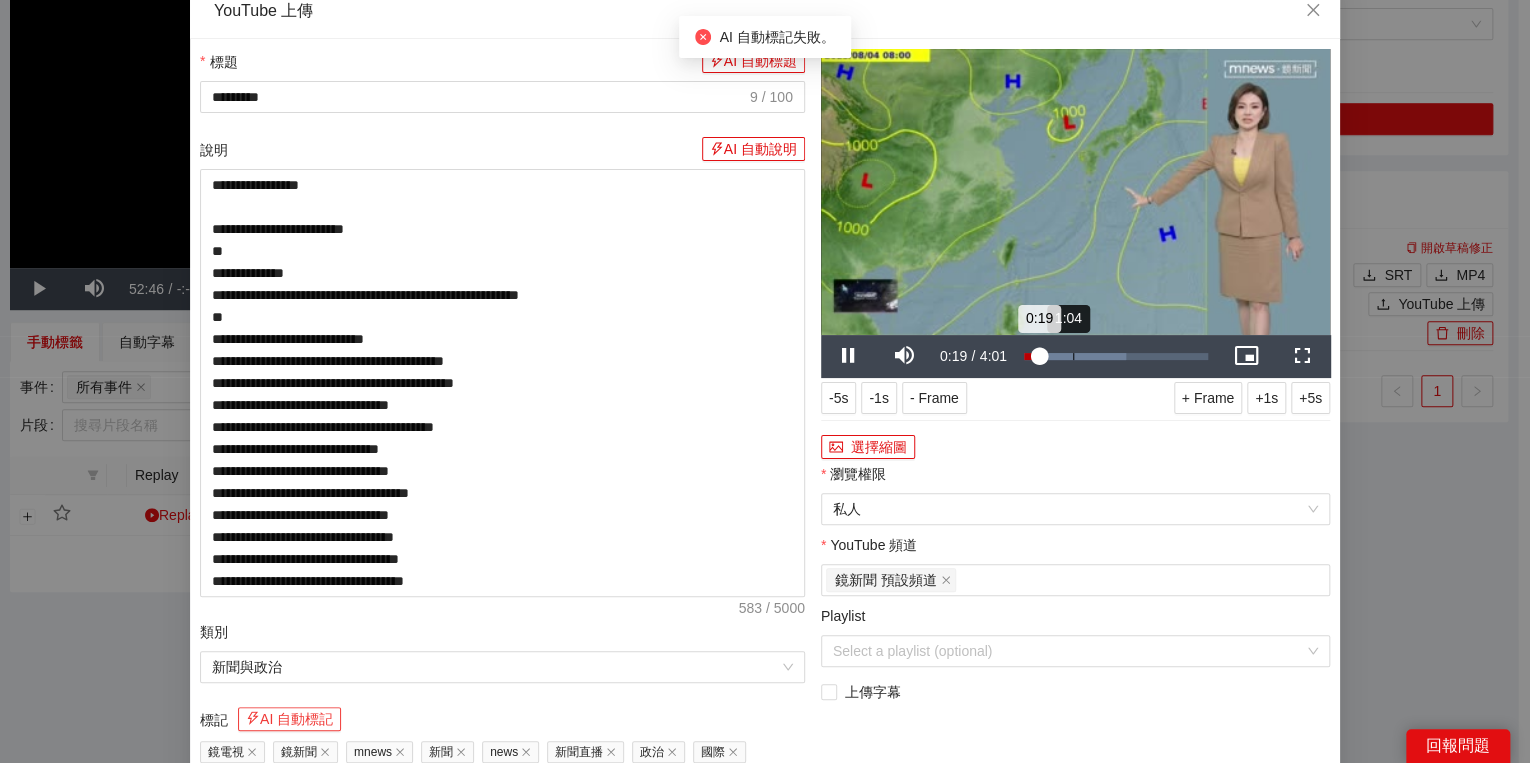 scroll, scrollTop: 0, scrollLeft: 0, axis: both 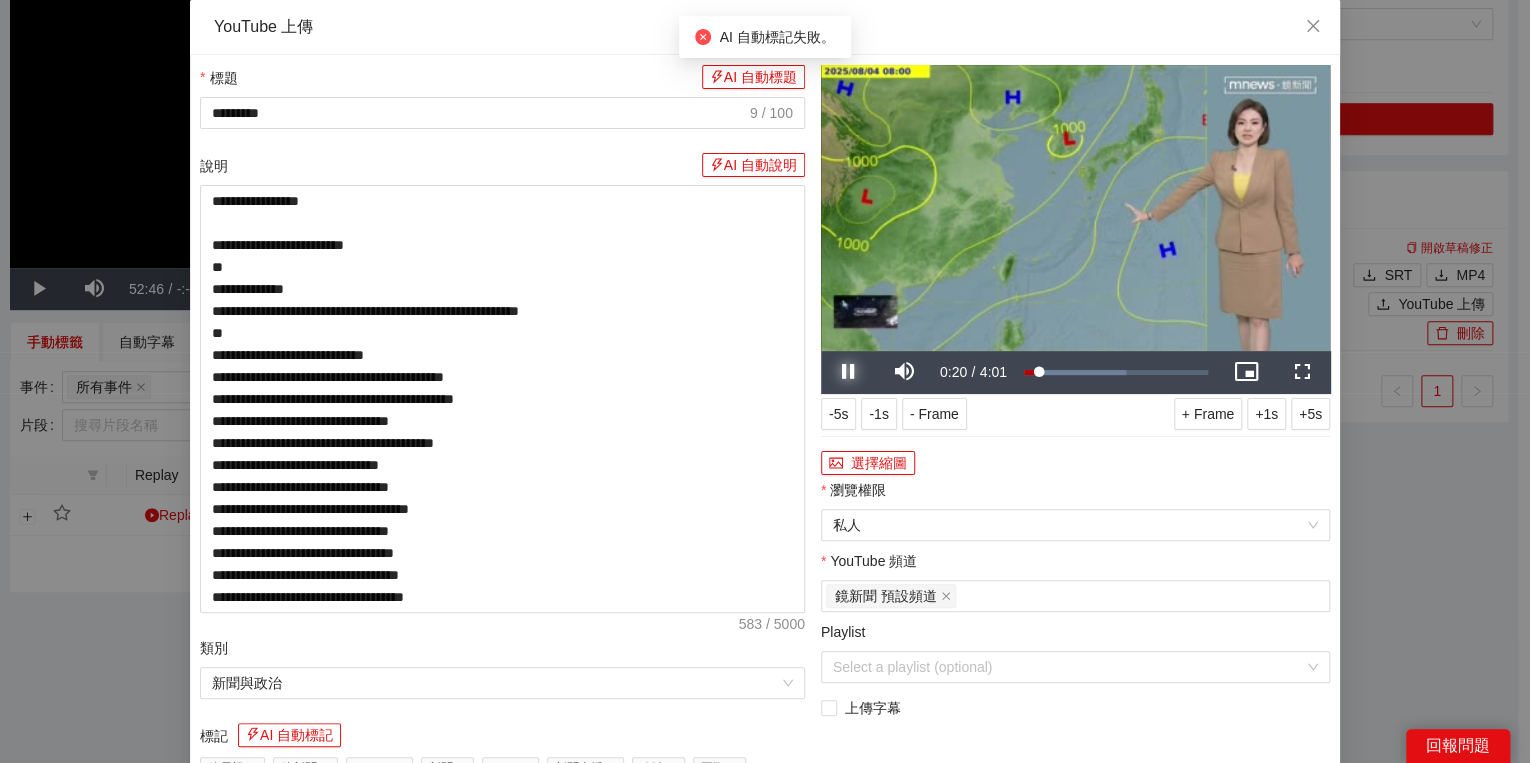 click at bounding box center [849, 372] 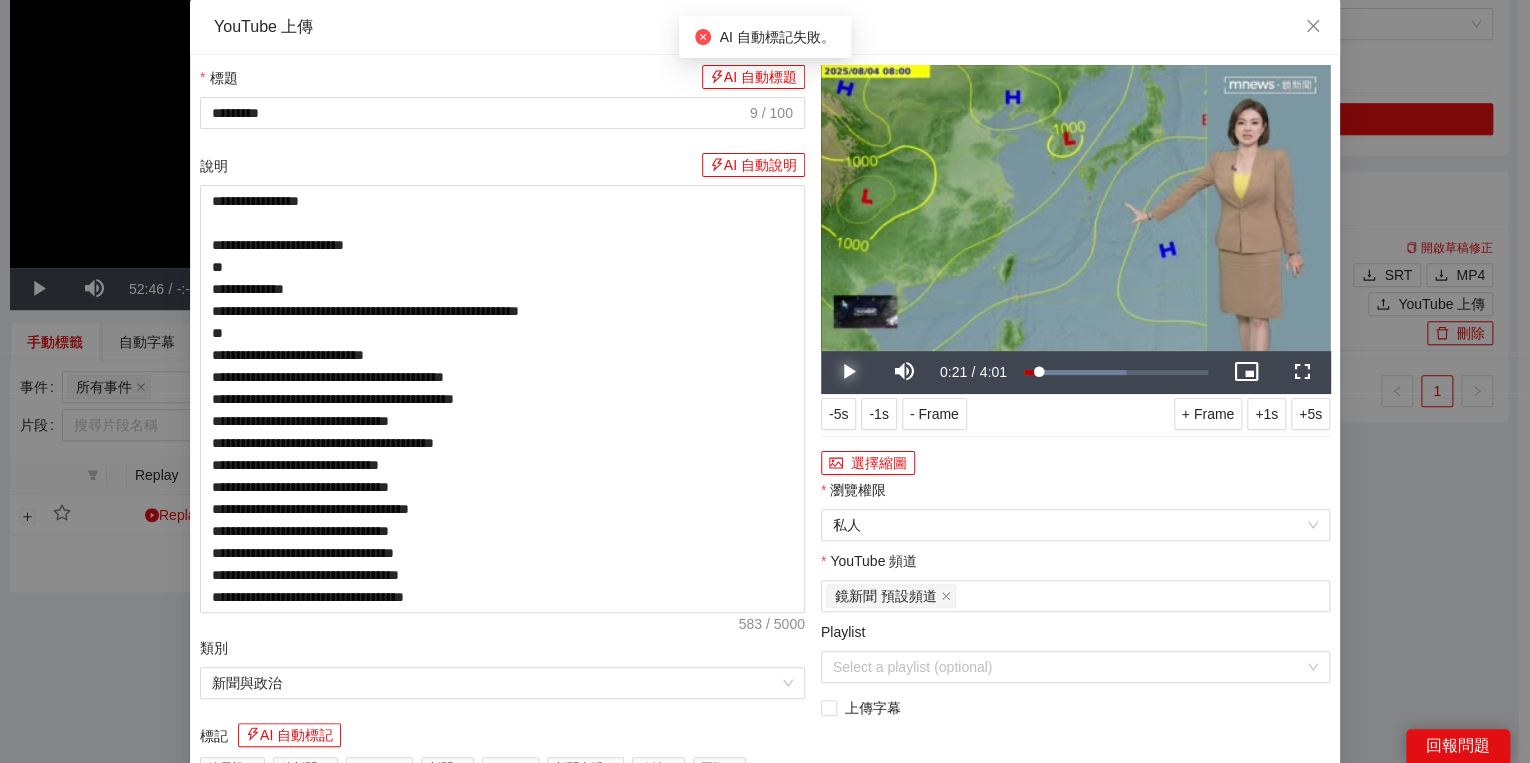 click at bounding box center [849, 372] 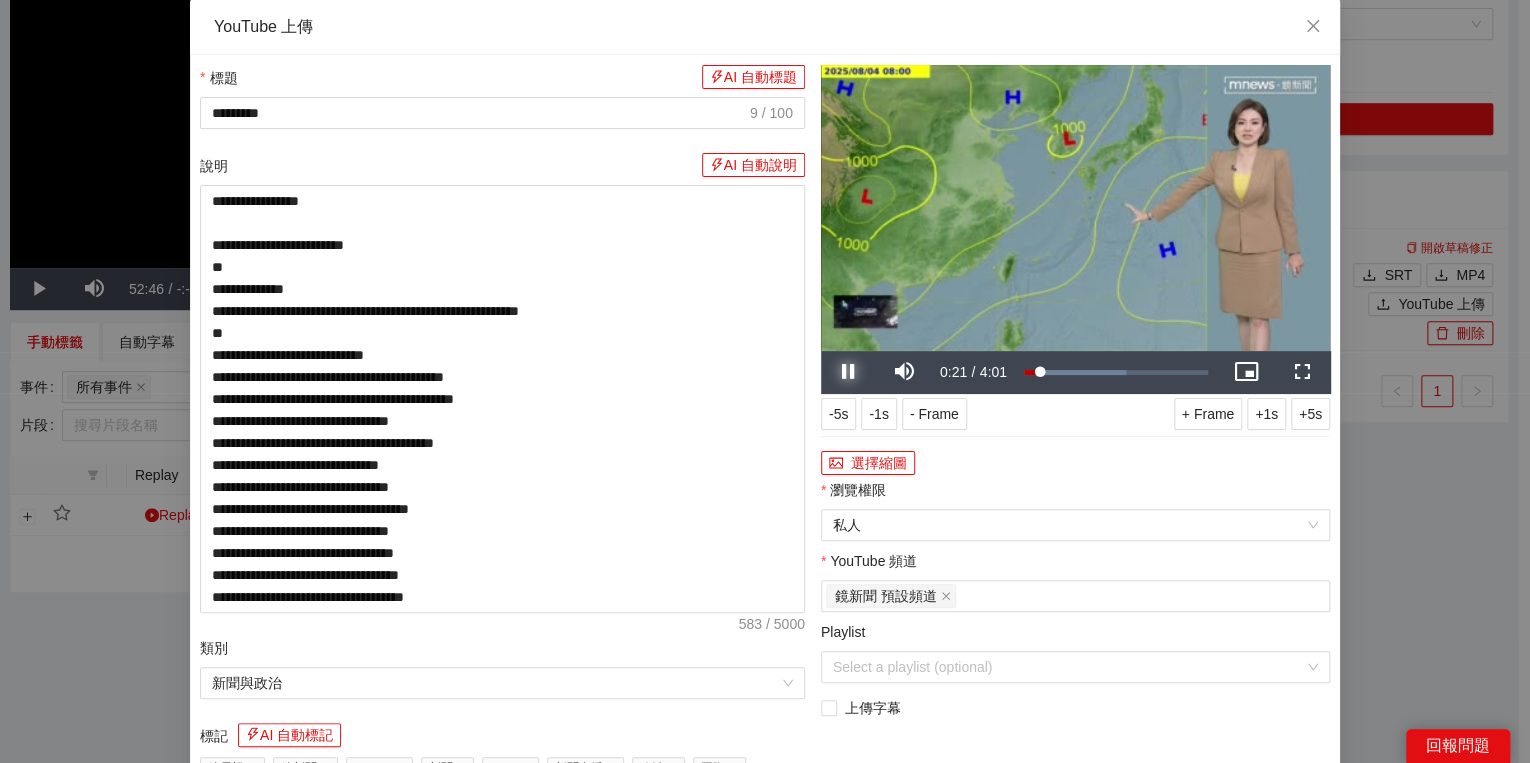 click at bounding box center (849, 372) 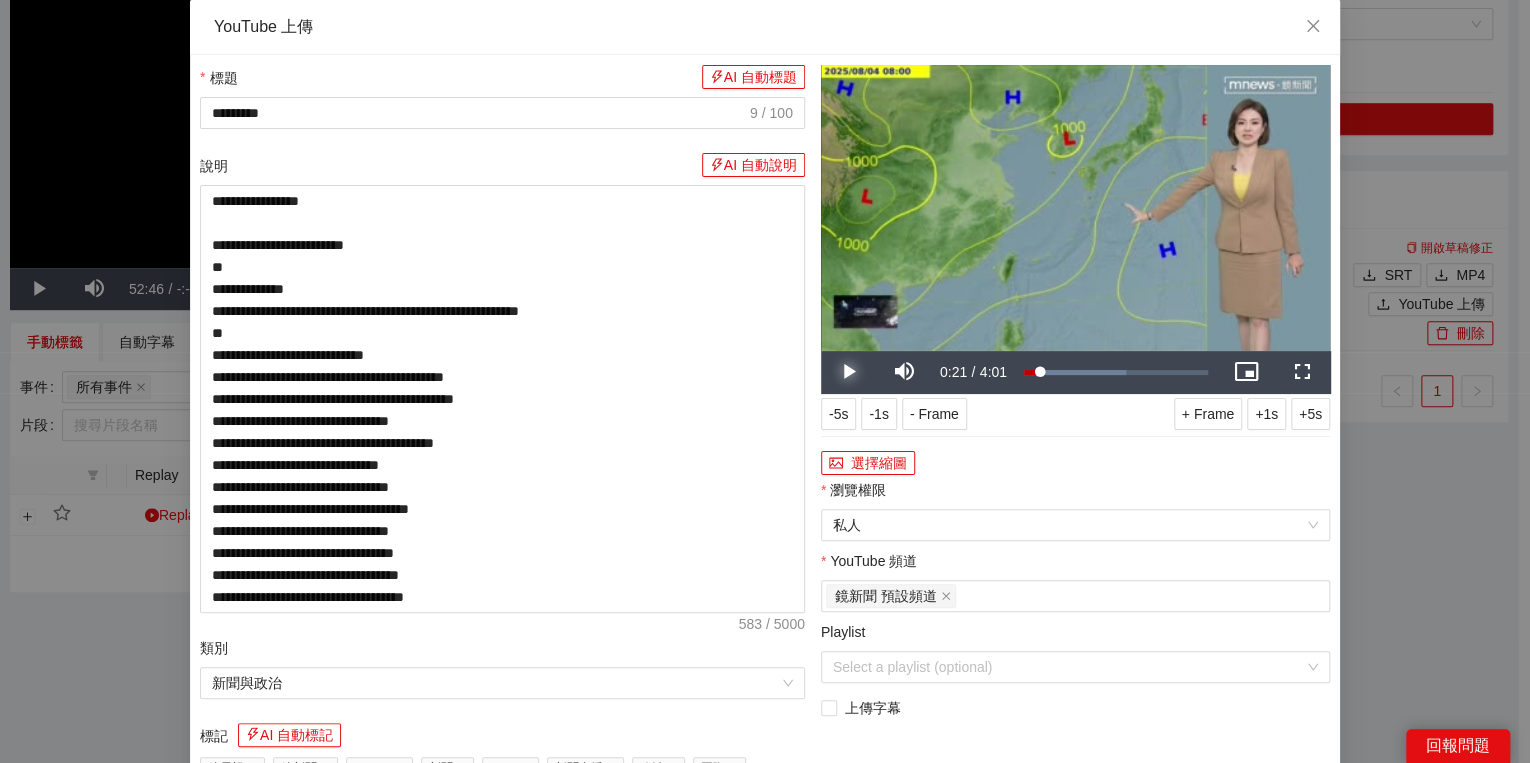 click at bounding box center (849, 372) 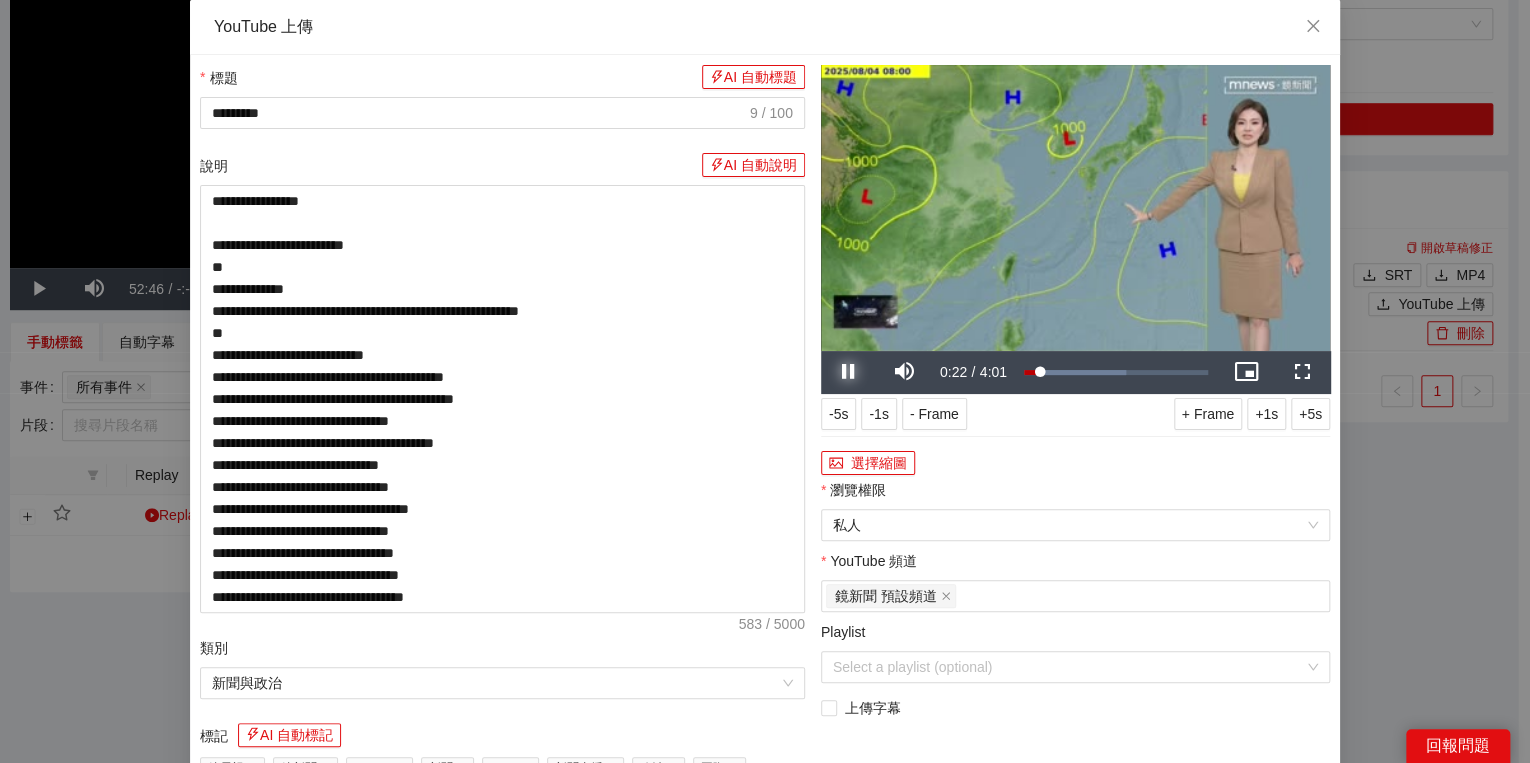 click at bounding box center [849, 372] 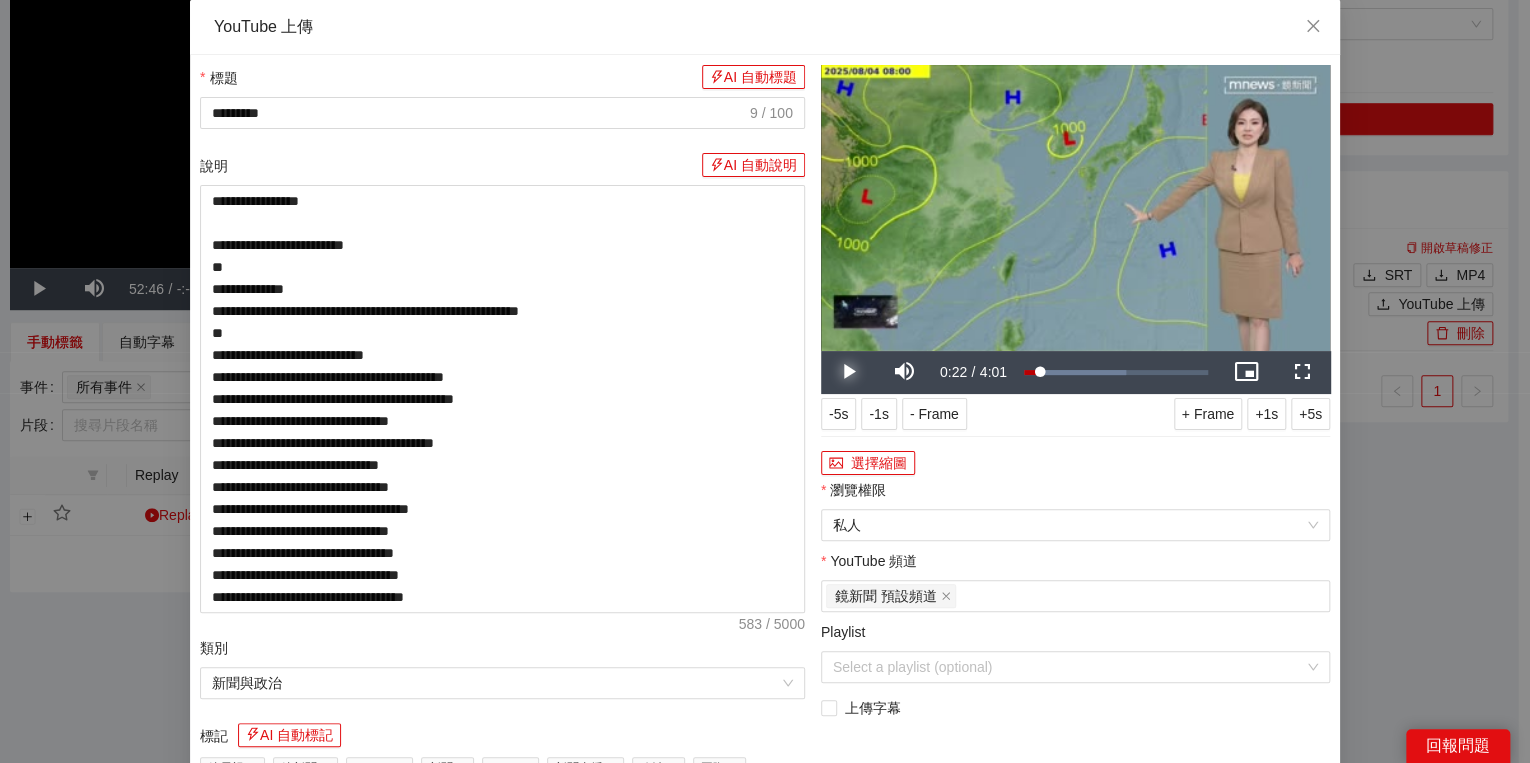 click at bounding box center [849, 372] 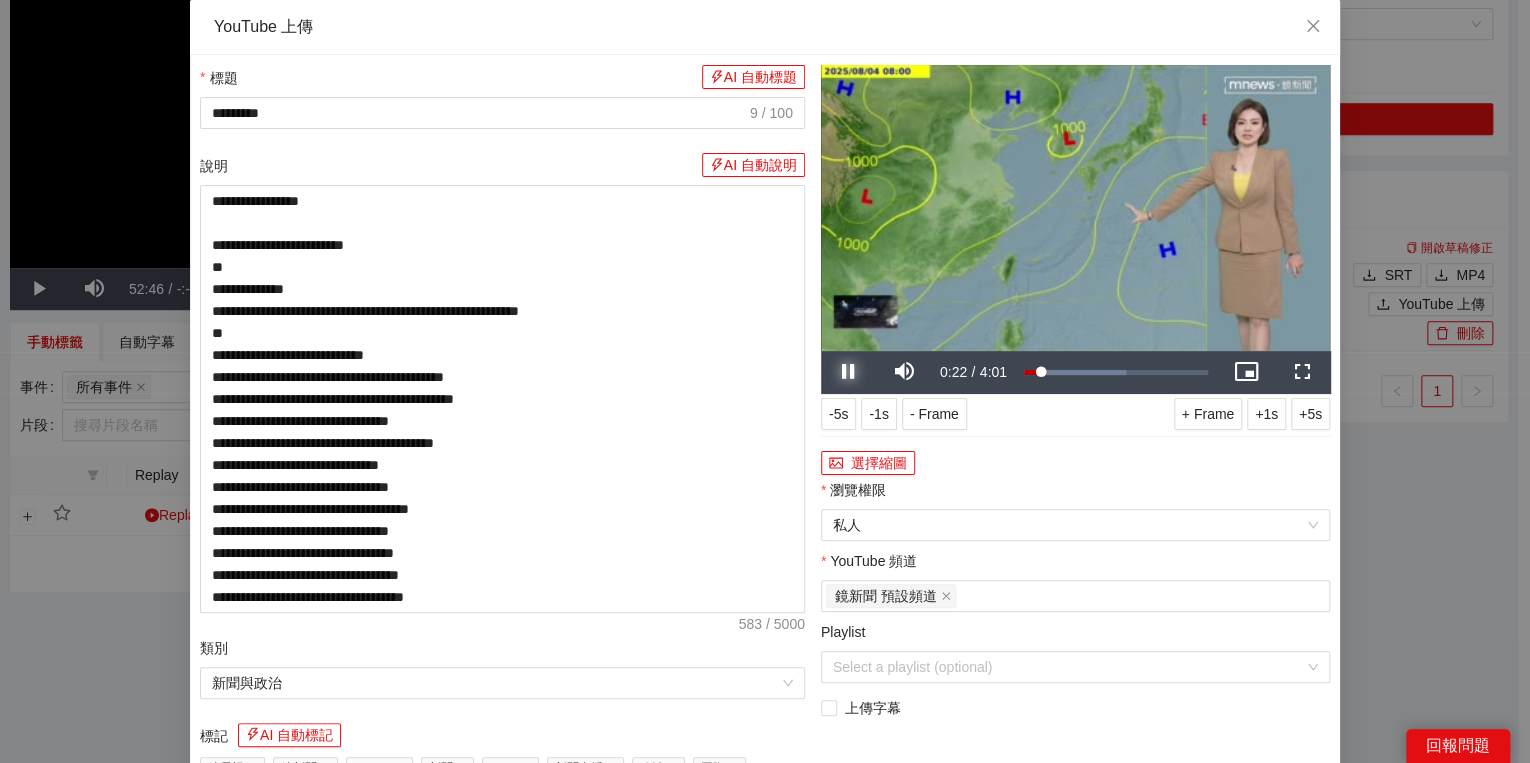click at bounding box center (849, 372) 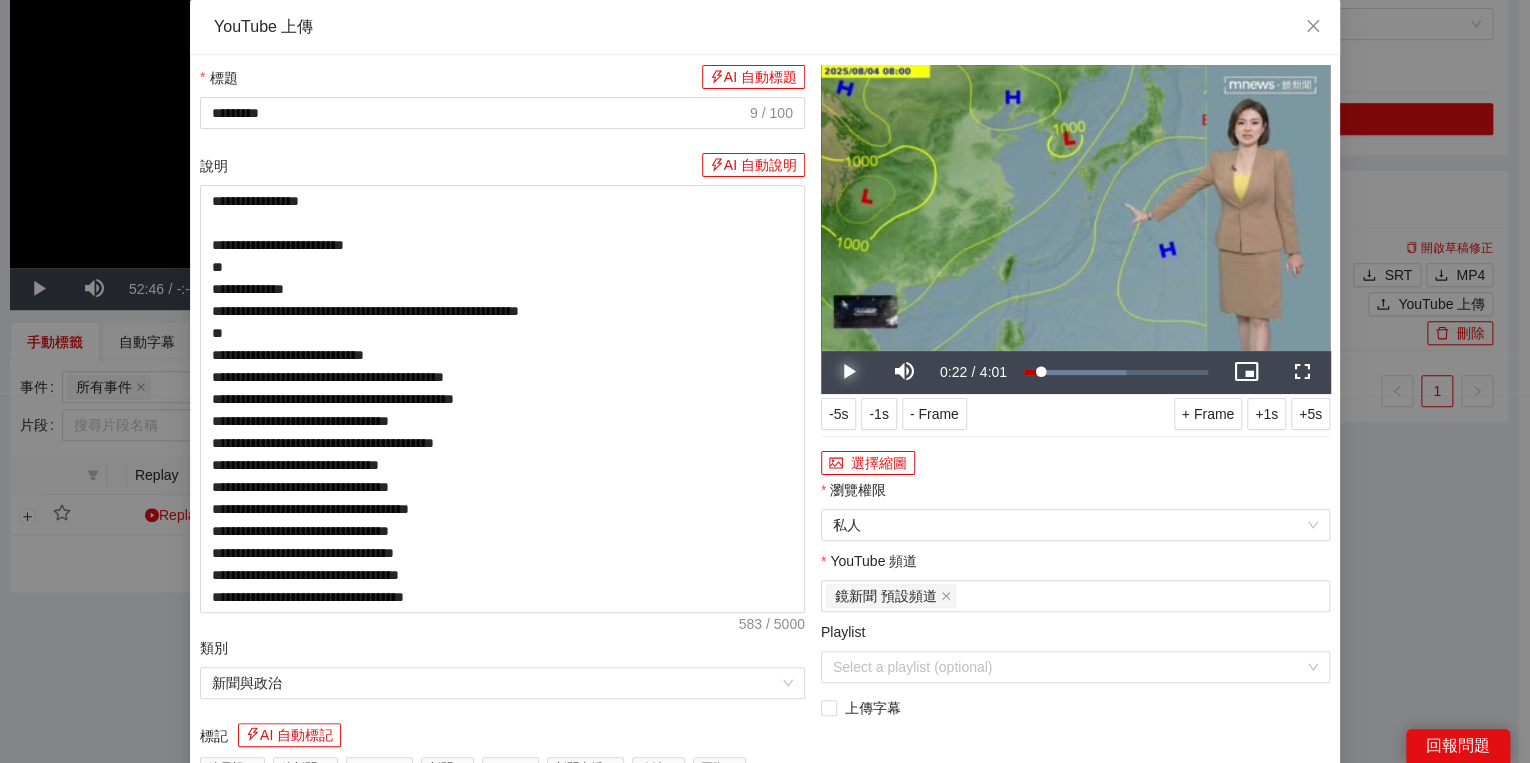 click at bounding box center [849, 372] 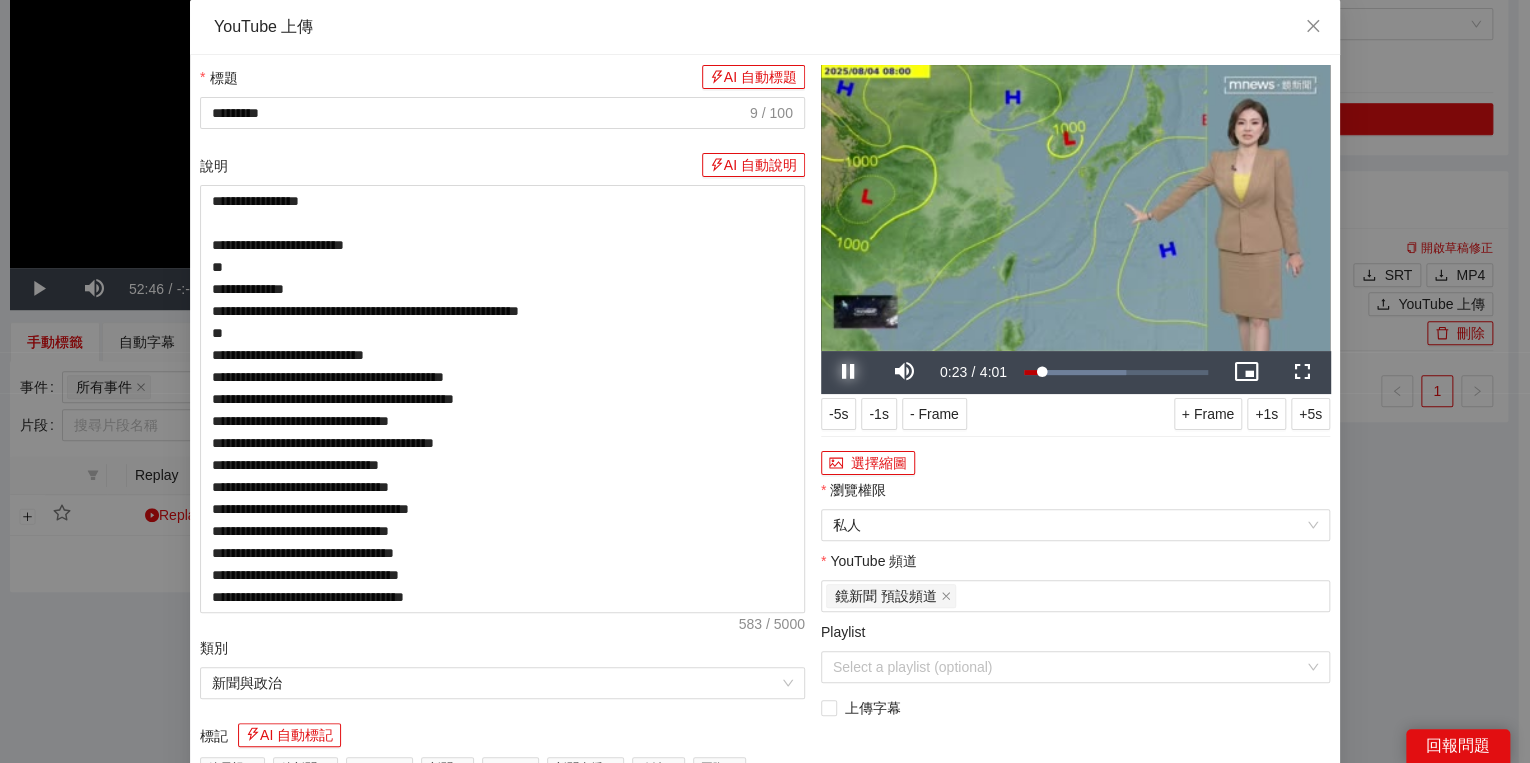 click at bounding box center (849, 372) 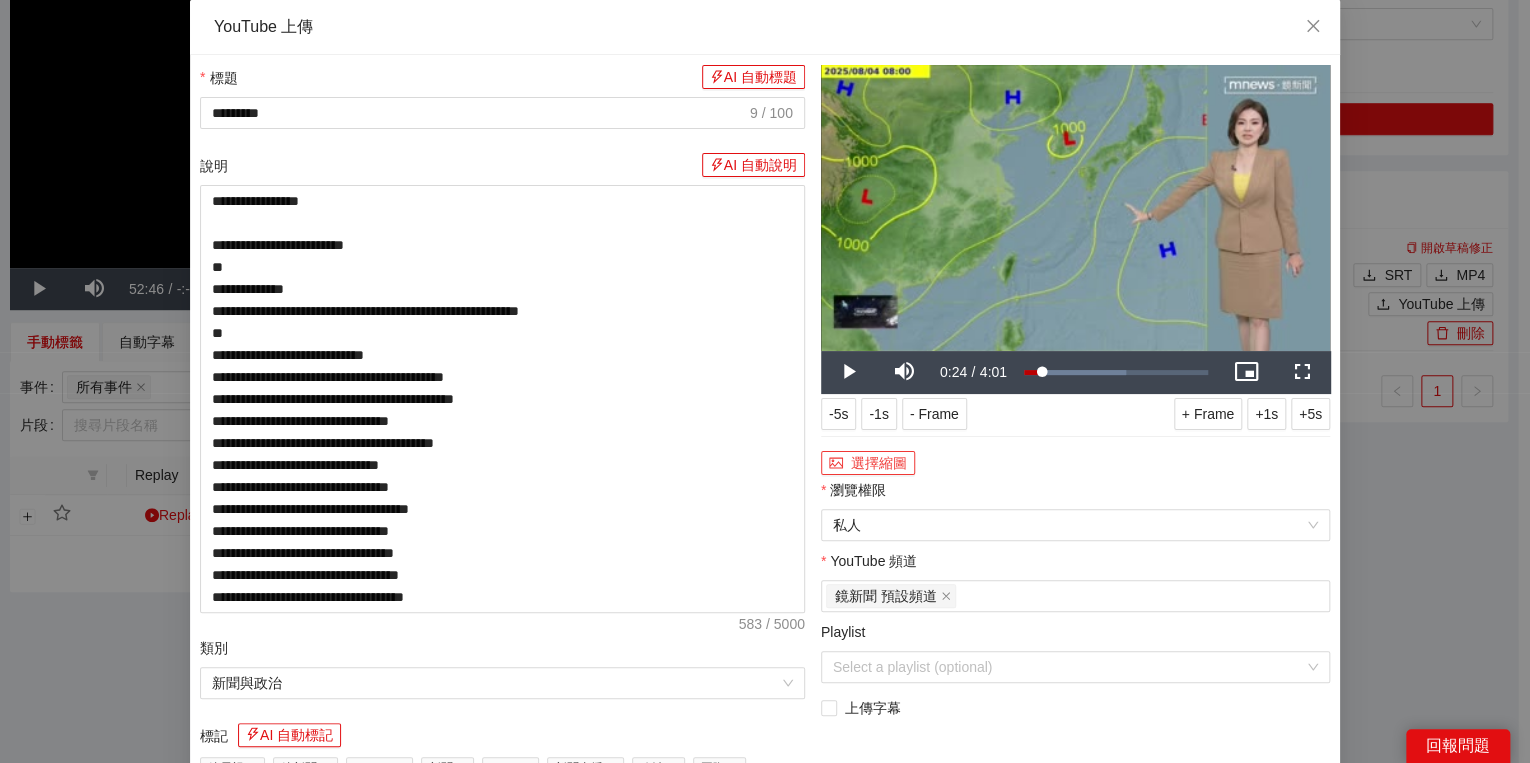 click on "選擇縮圖" at bounding box center (868, 463) 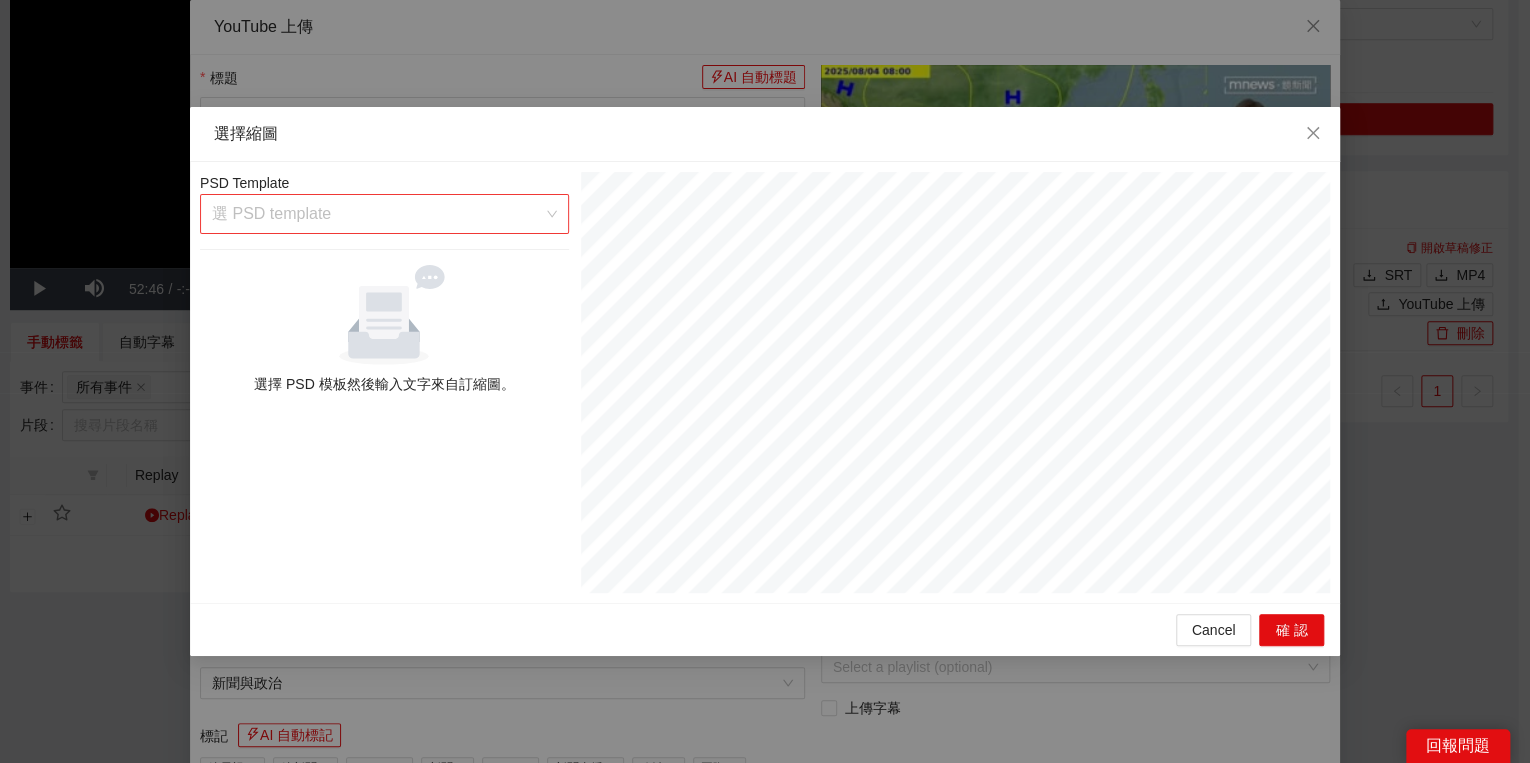 click at bounding box center (377, 214) 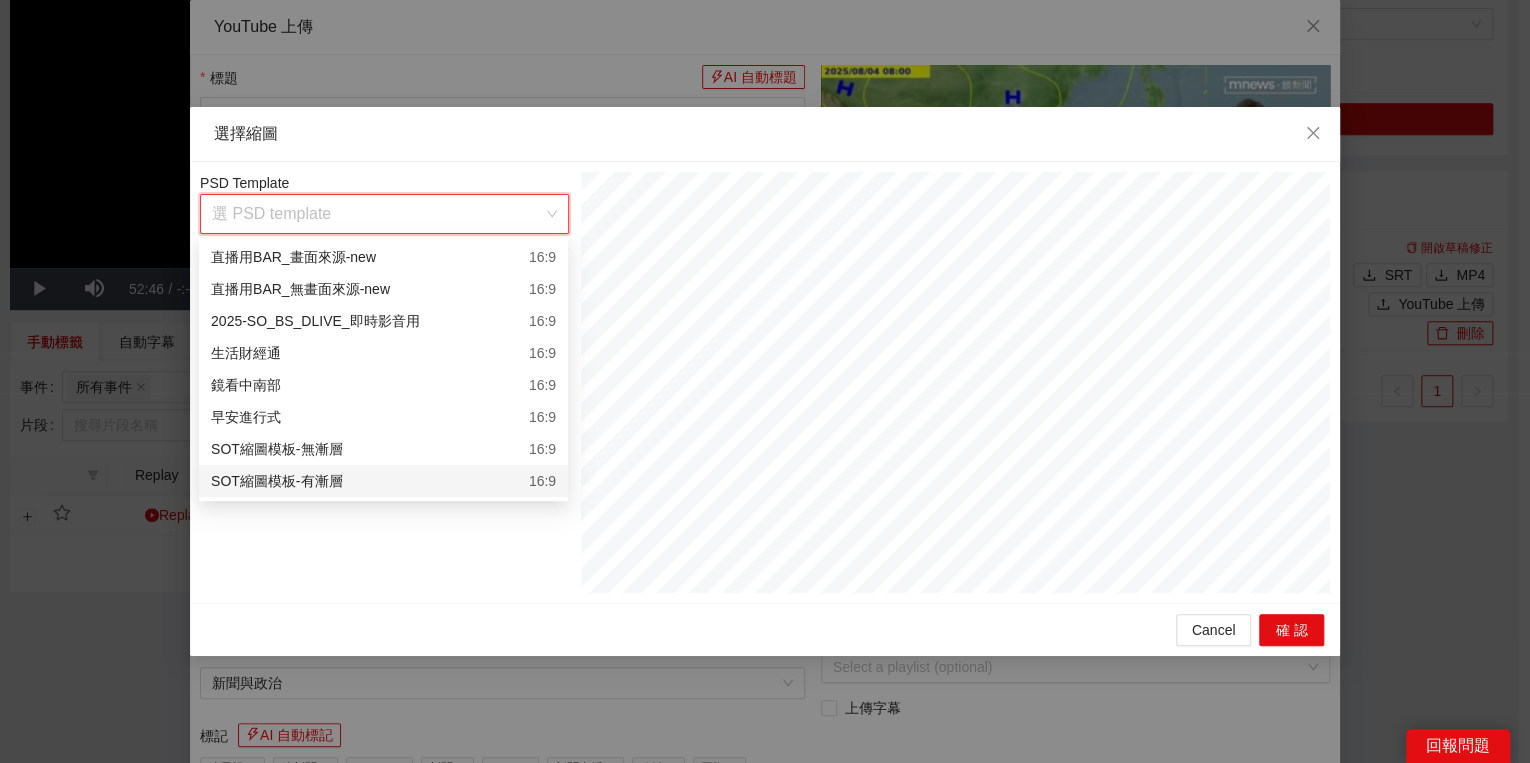 click on "SOT縮圖模板-有漸層 16:9" at bounding box center (383, 481) 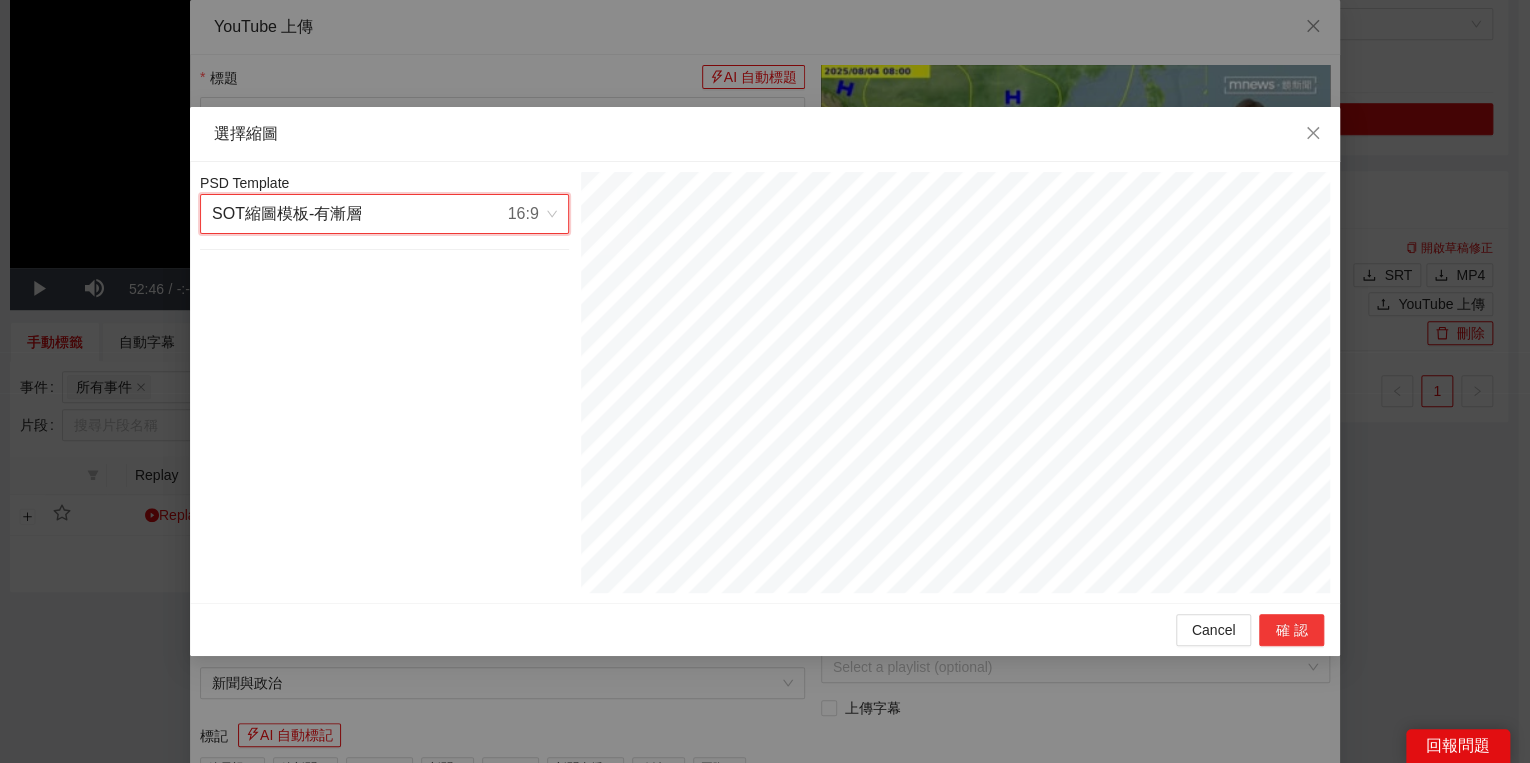 click on "確認" at bounding box center (1291, 630) 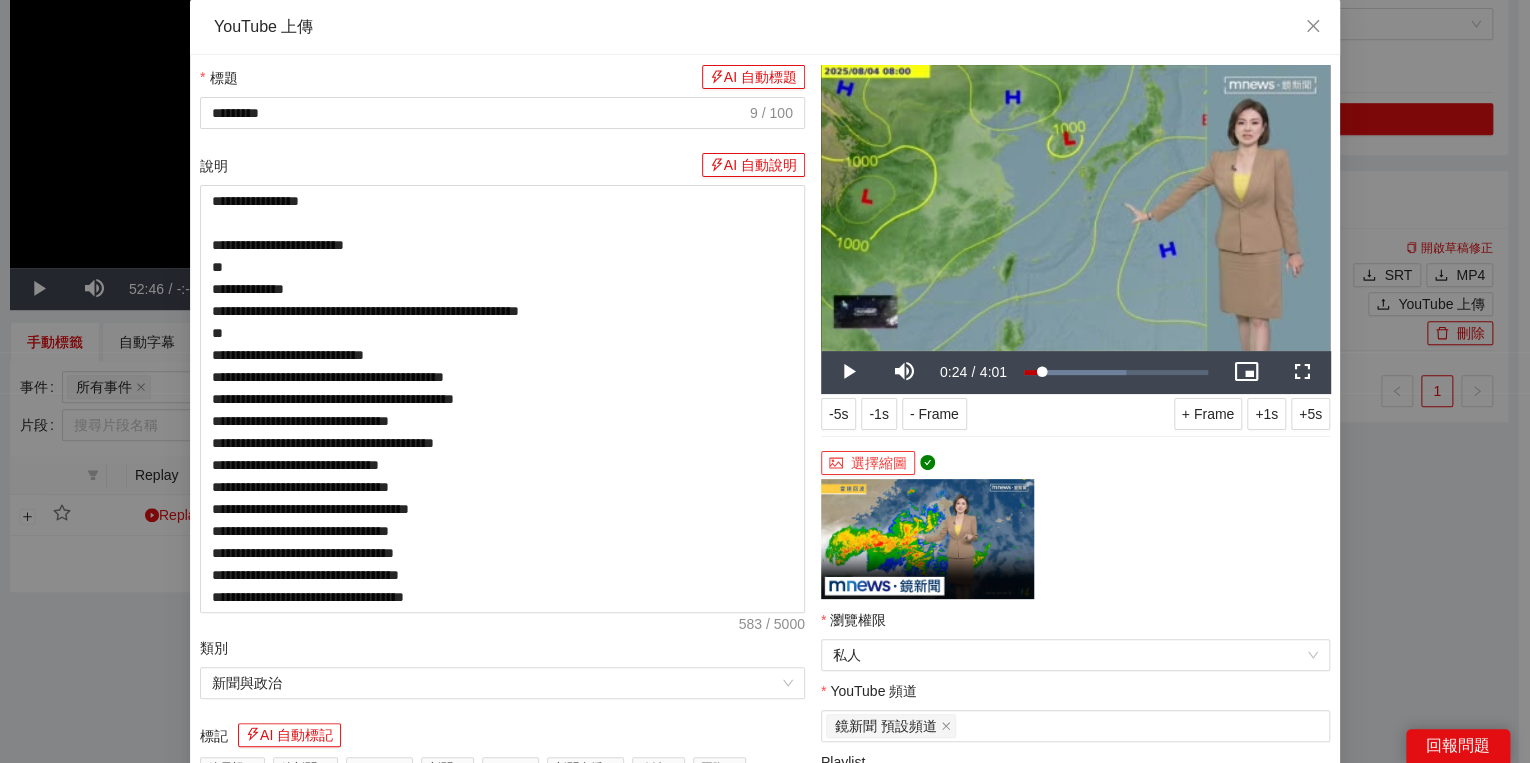 scroll, scrollTop: 308, scrollLeft: 0, axis: vertical 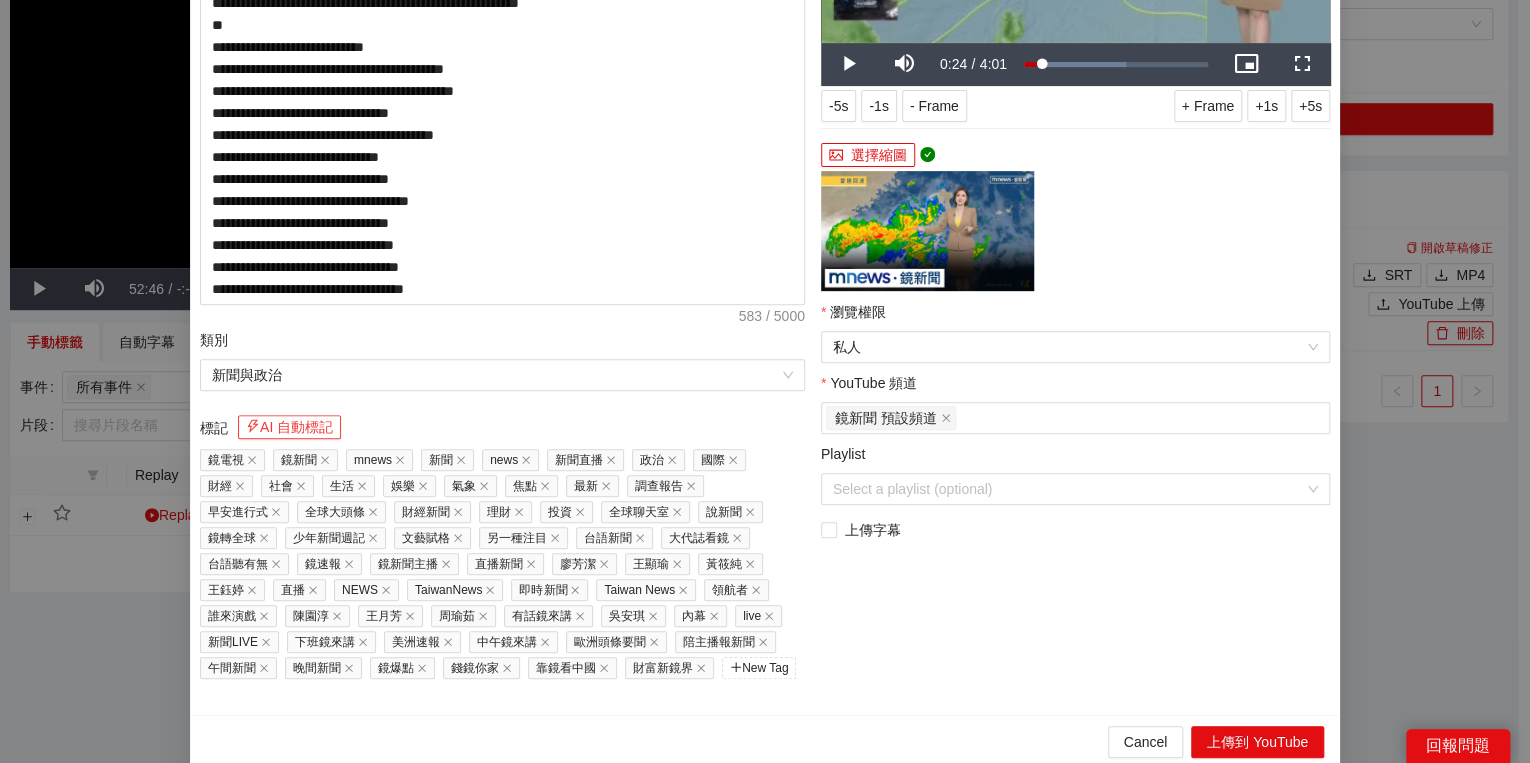click on "AI 自動標記" at bounding box center [289, 427] 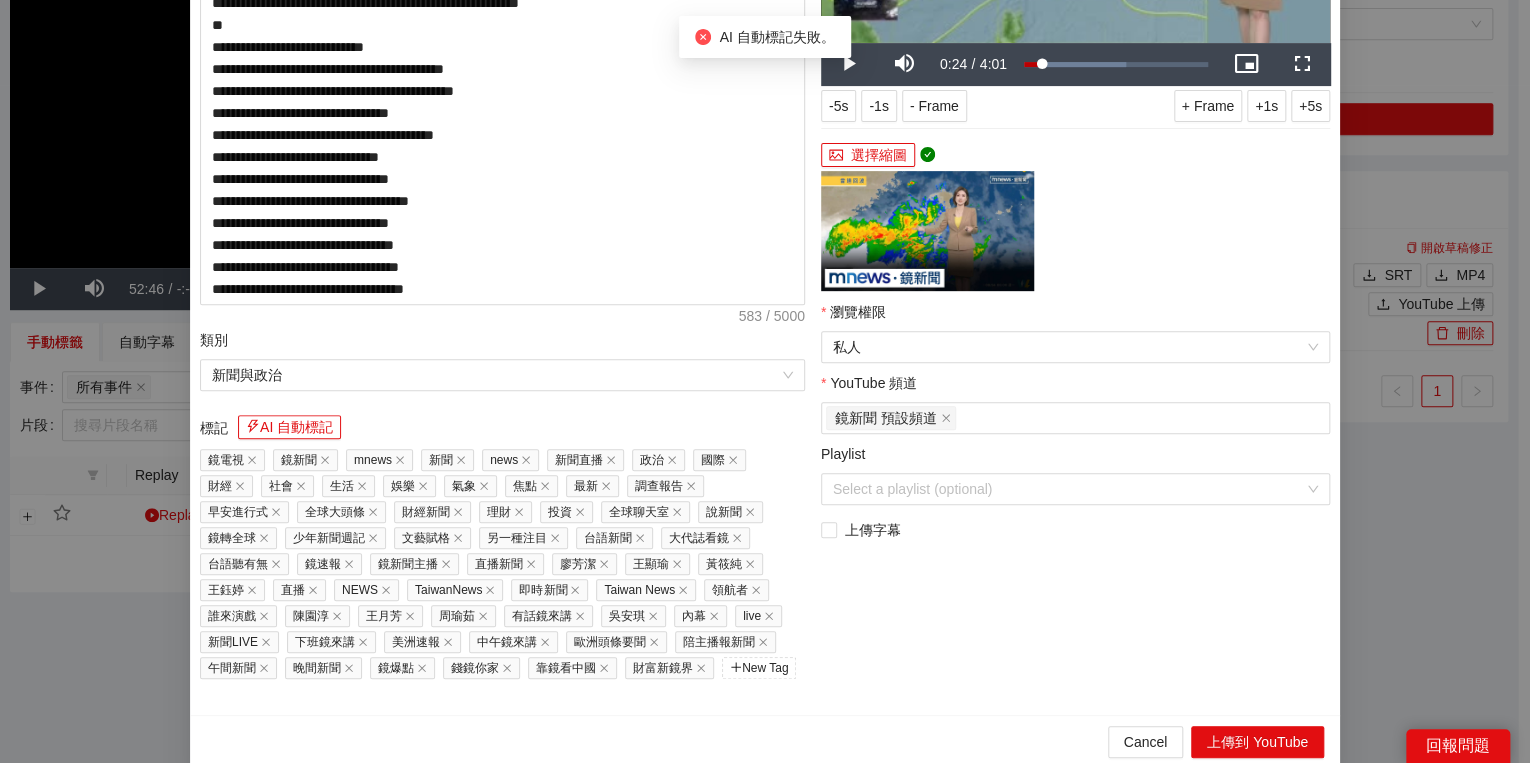 click on "Cancel 上傳到 YouTube" at bounding box center [765, 741] 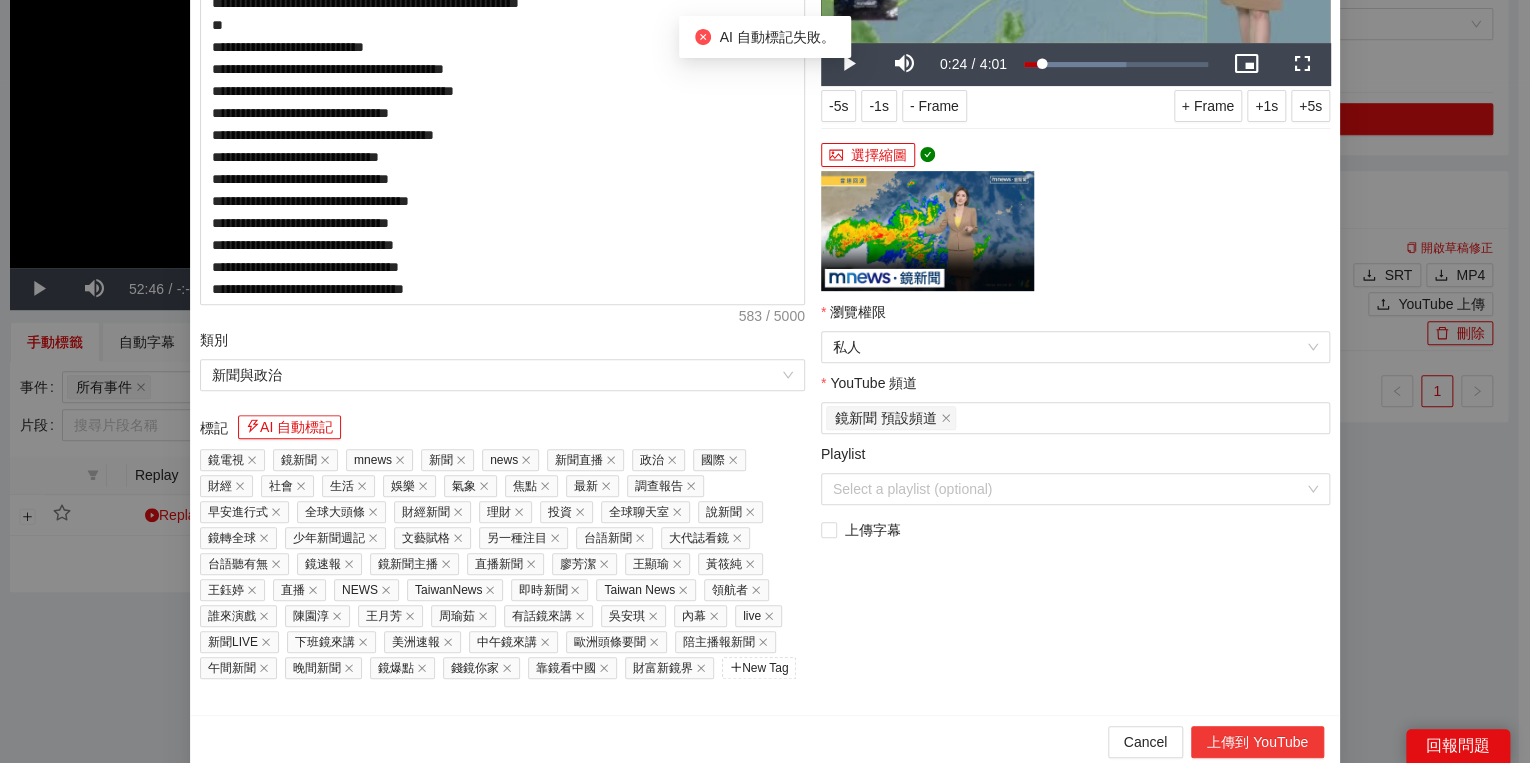 drag, startPoint x: 1288, startPoint y: 741, endPoint x: 1112, endPoint y: 760, distance: 177.0226 